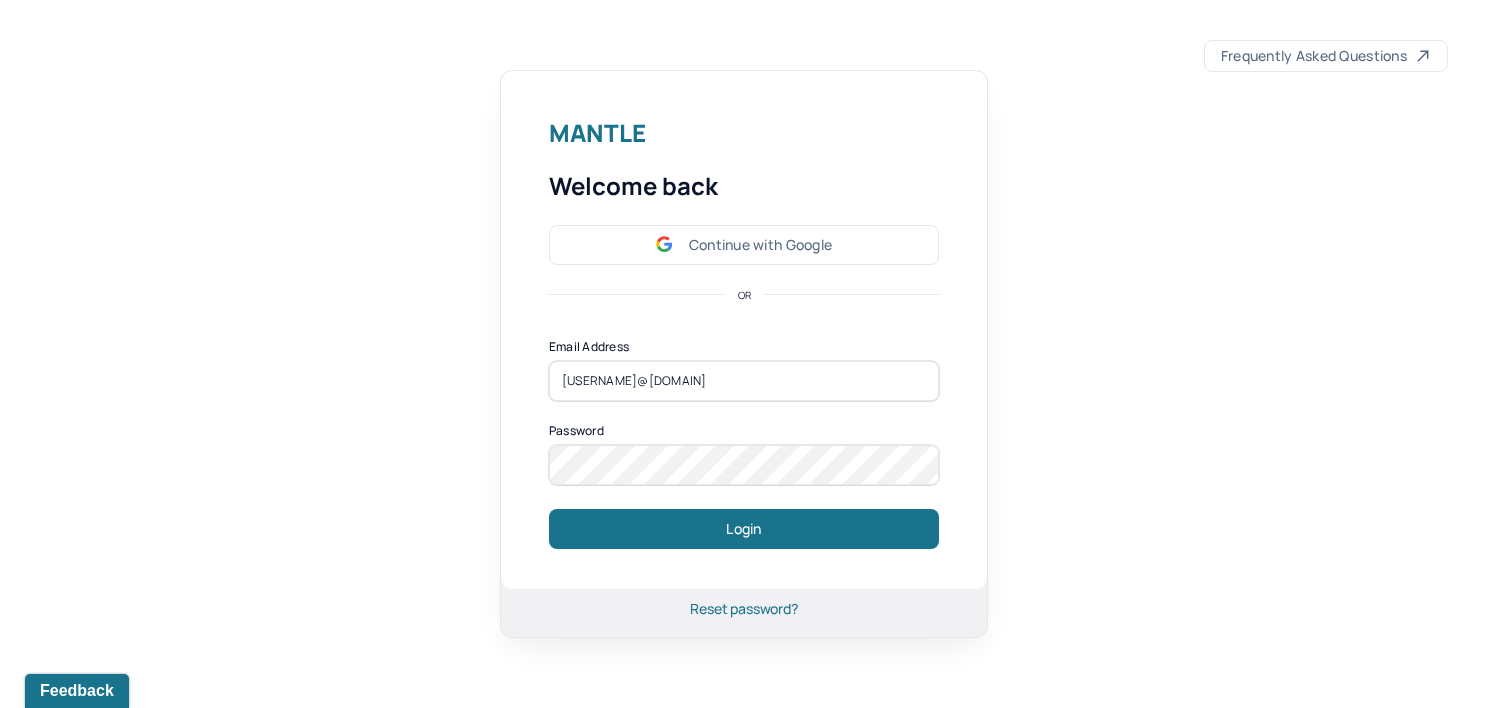 scroll, scrollTop: 0, scrollLeft: 0, axis: both 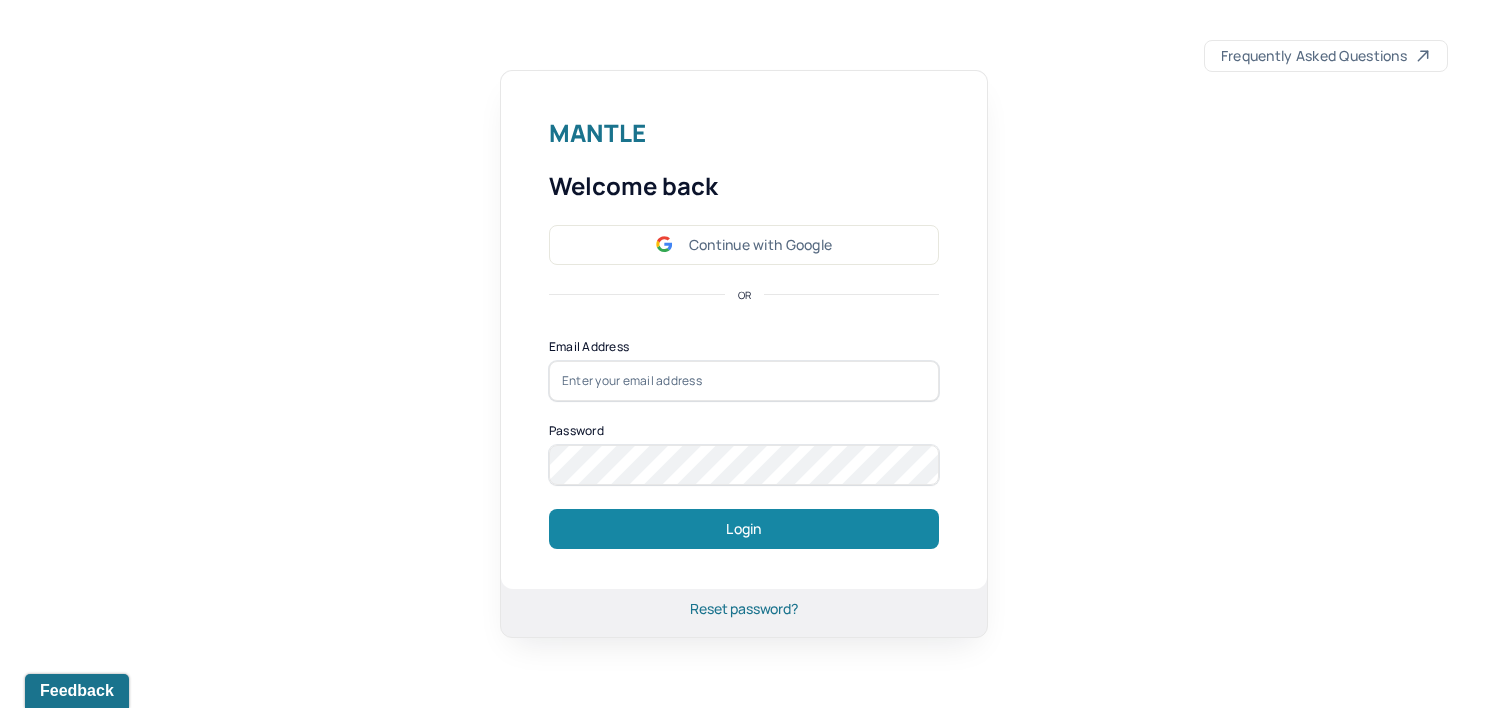 type on "[EMAIL]" 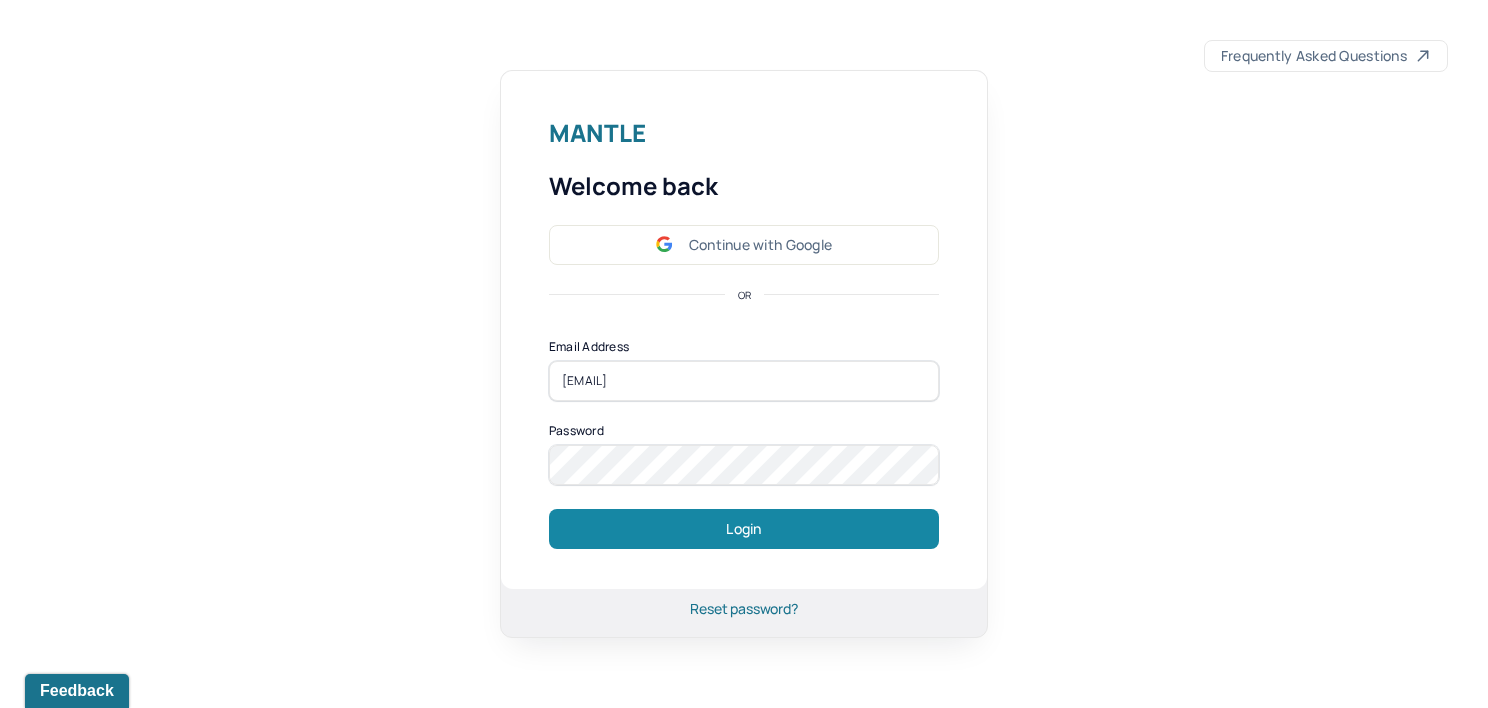 click on "Login" at bounding box center [744, 529] 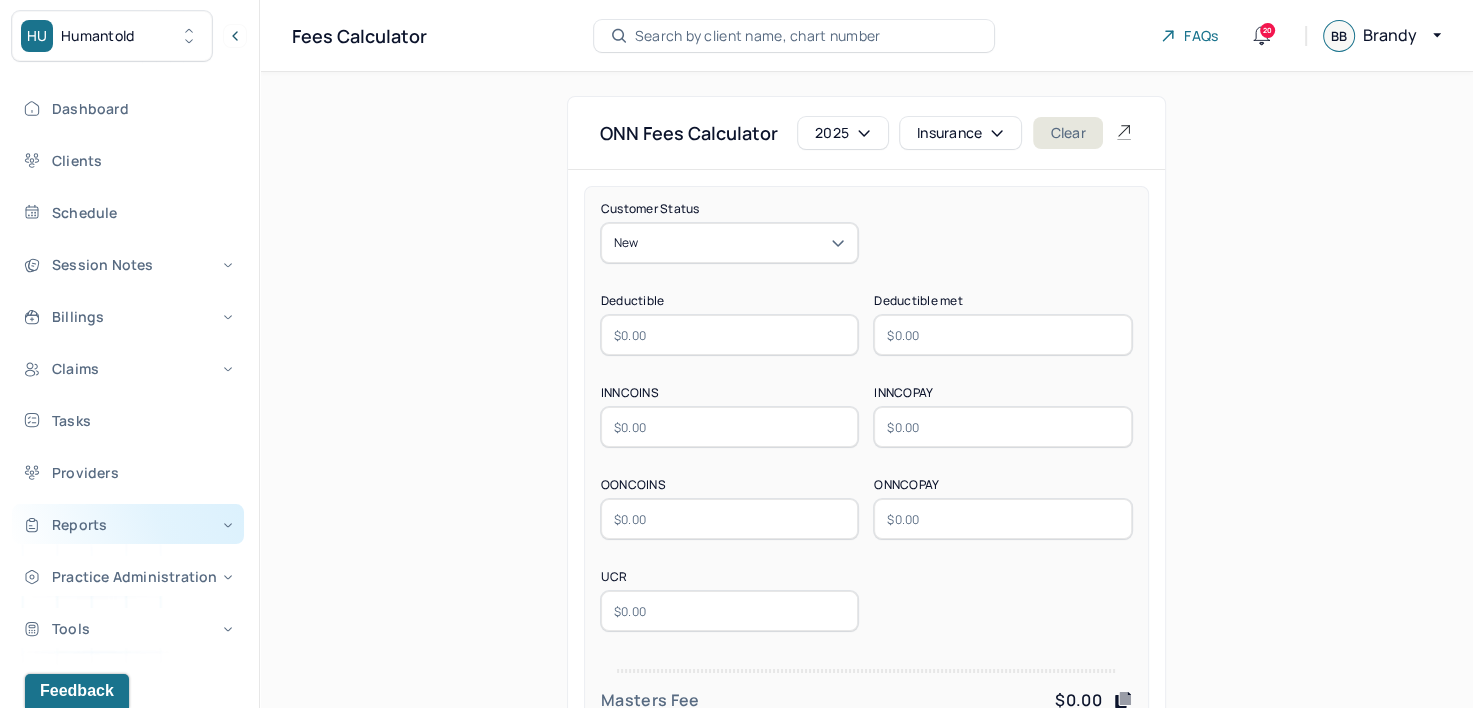 click on "Reports" at bounding box center [128, 524] 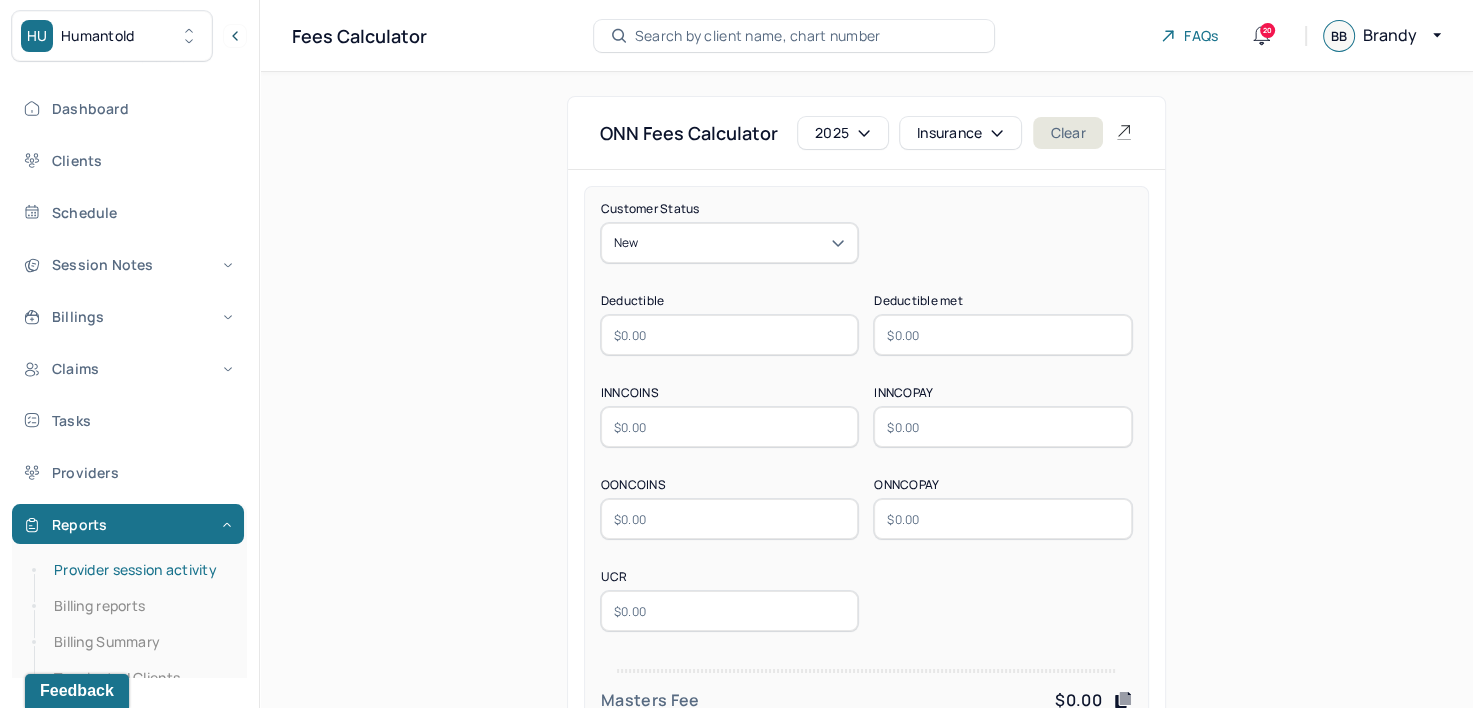 click on "Provider session activity" at bounding box center [139, 570] 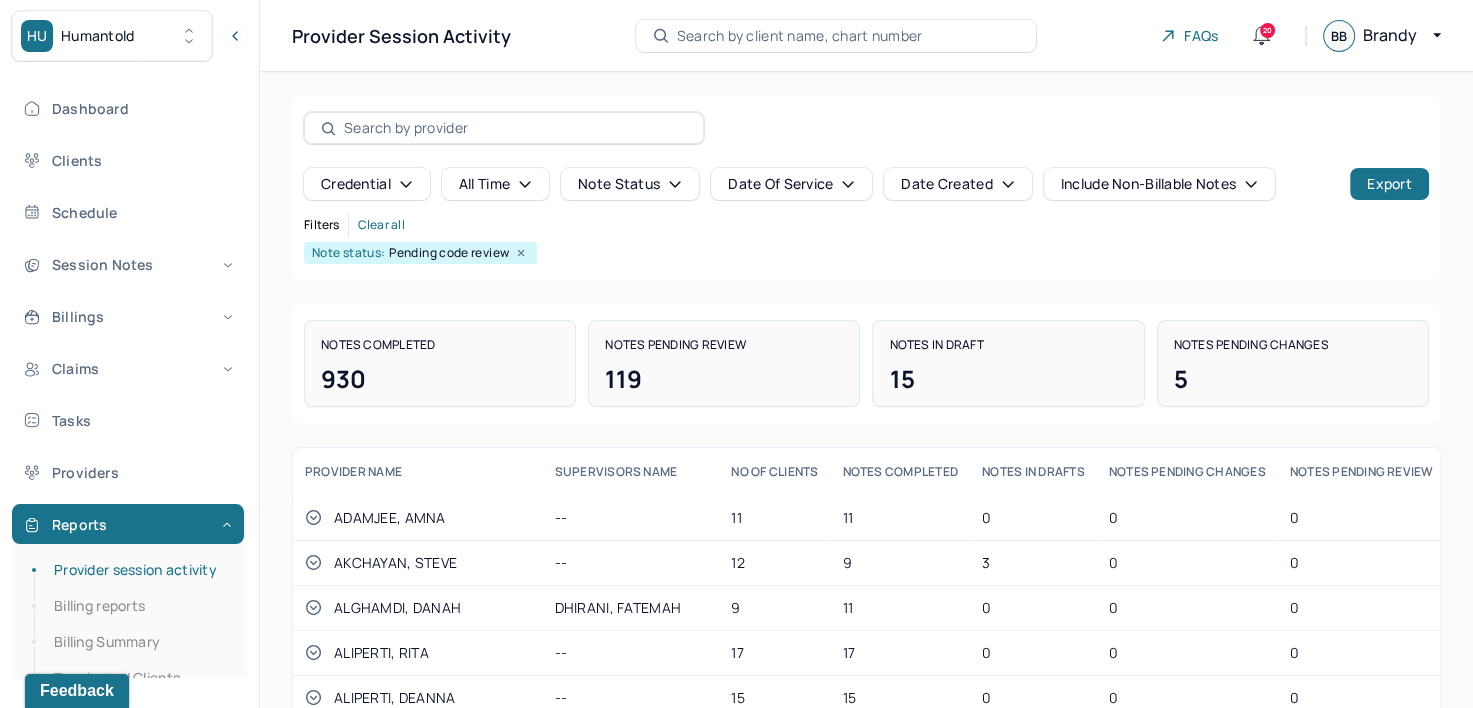 click 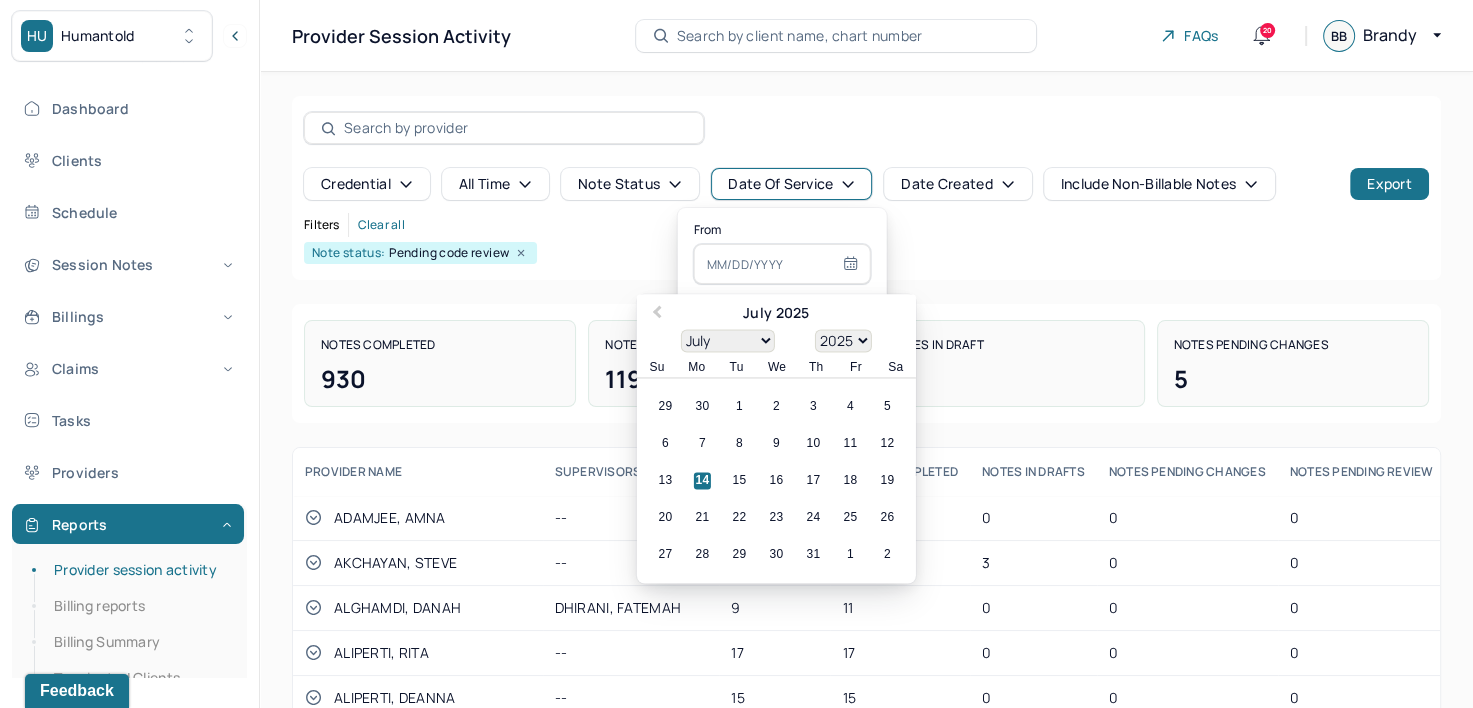 click on "Date Created" at bounding box center [957, 184] 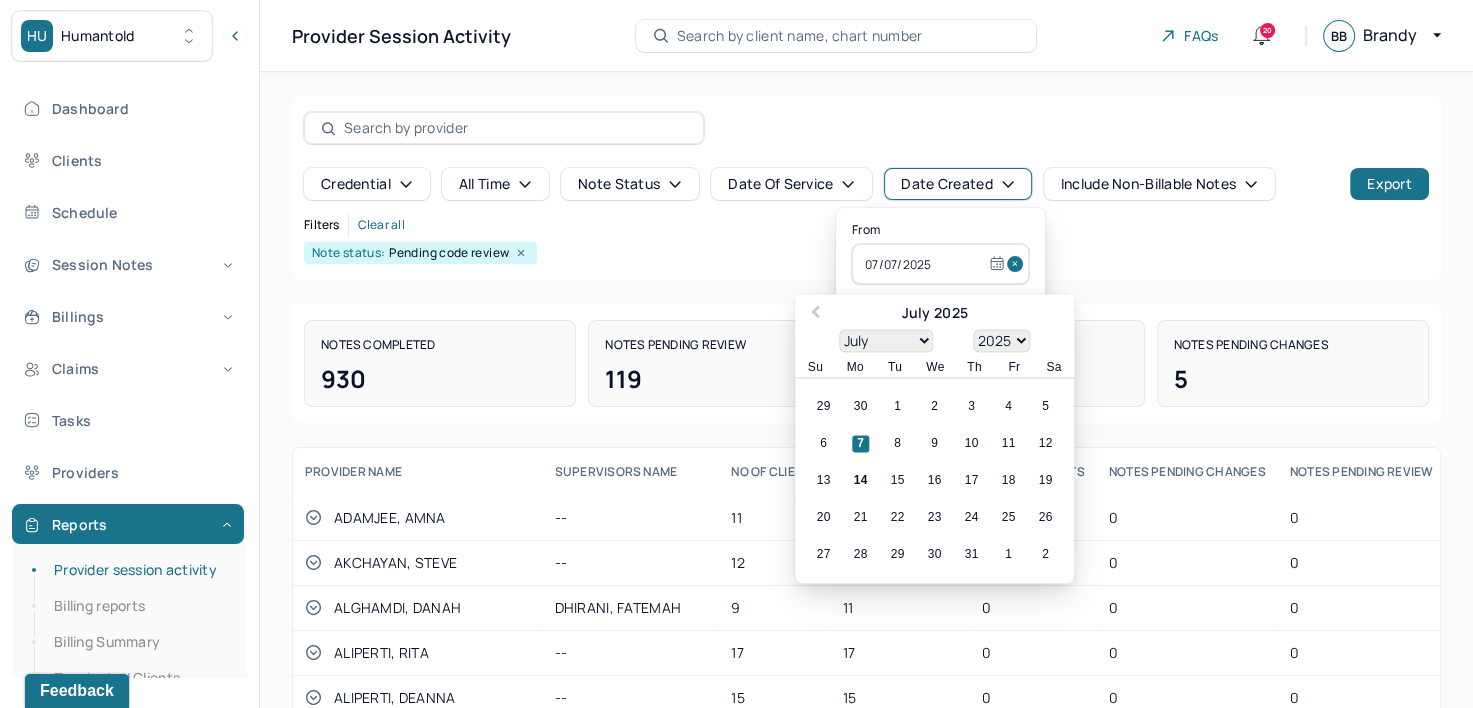 click at bounding box center (1018, 264) 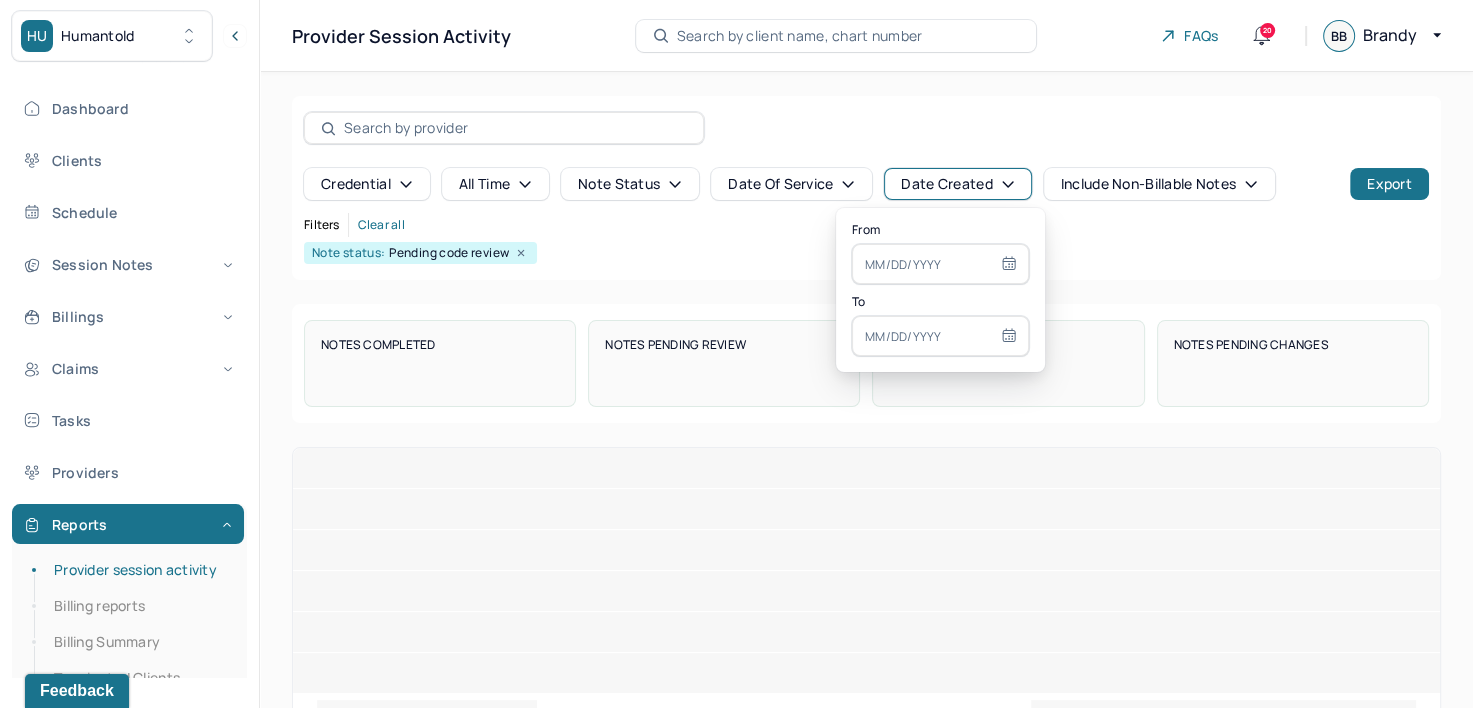 click at bounding box center (940, 264) 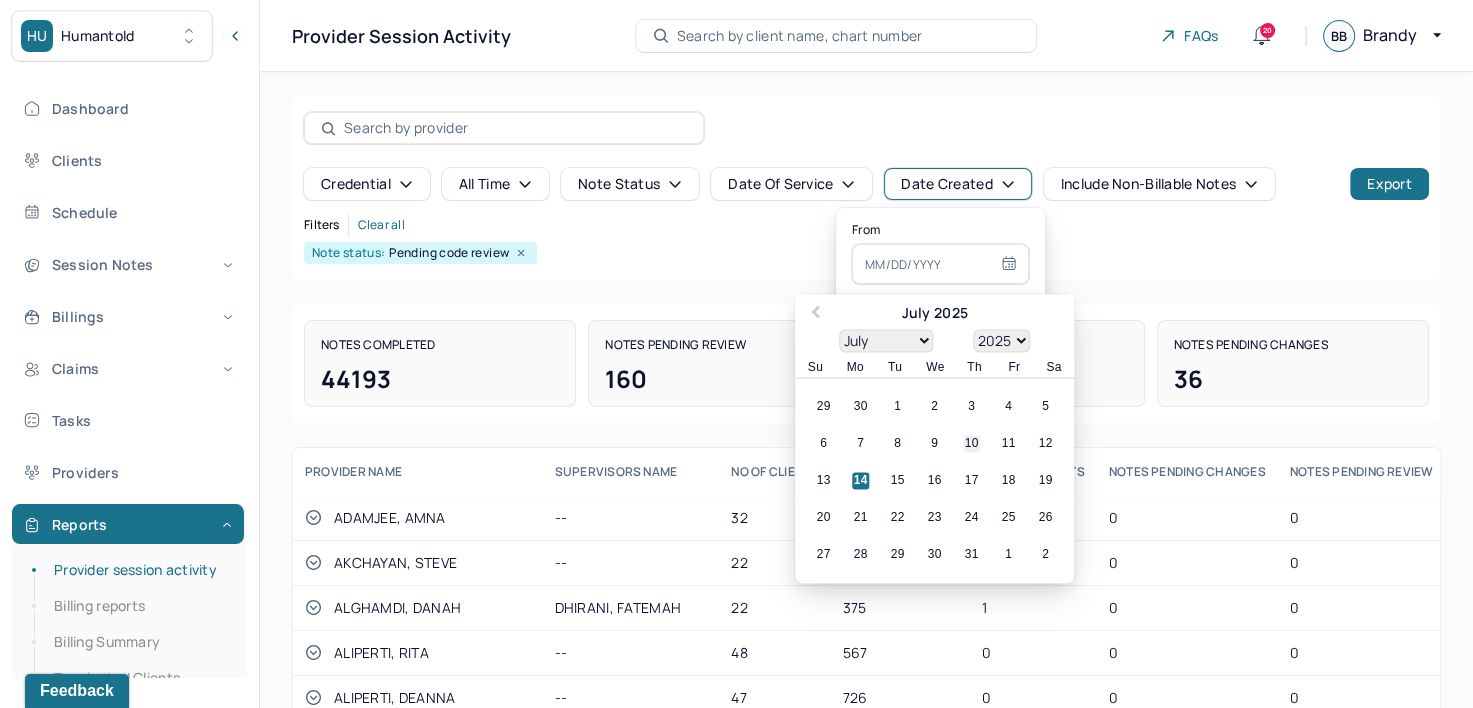 click on "10" at bounding box center [971, 444] 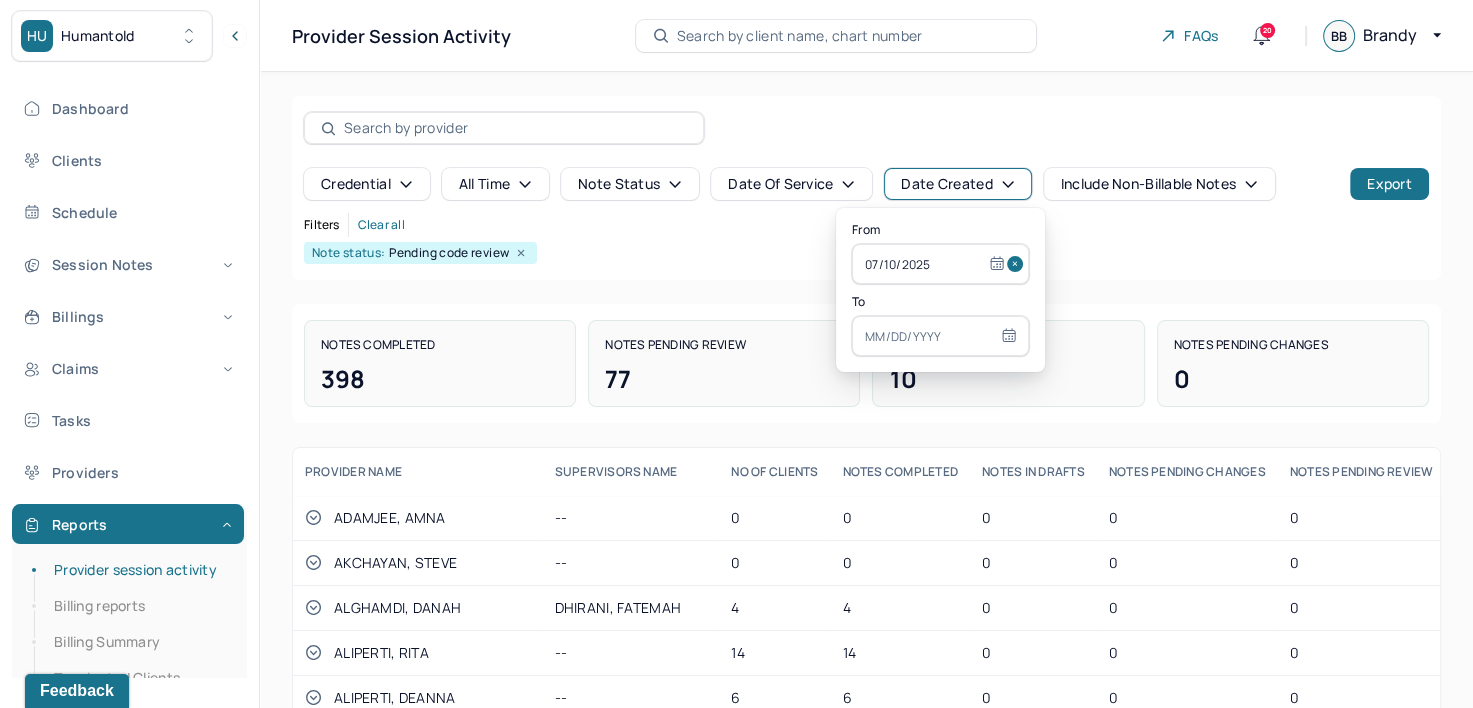 select on "6" 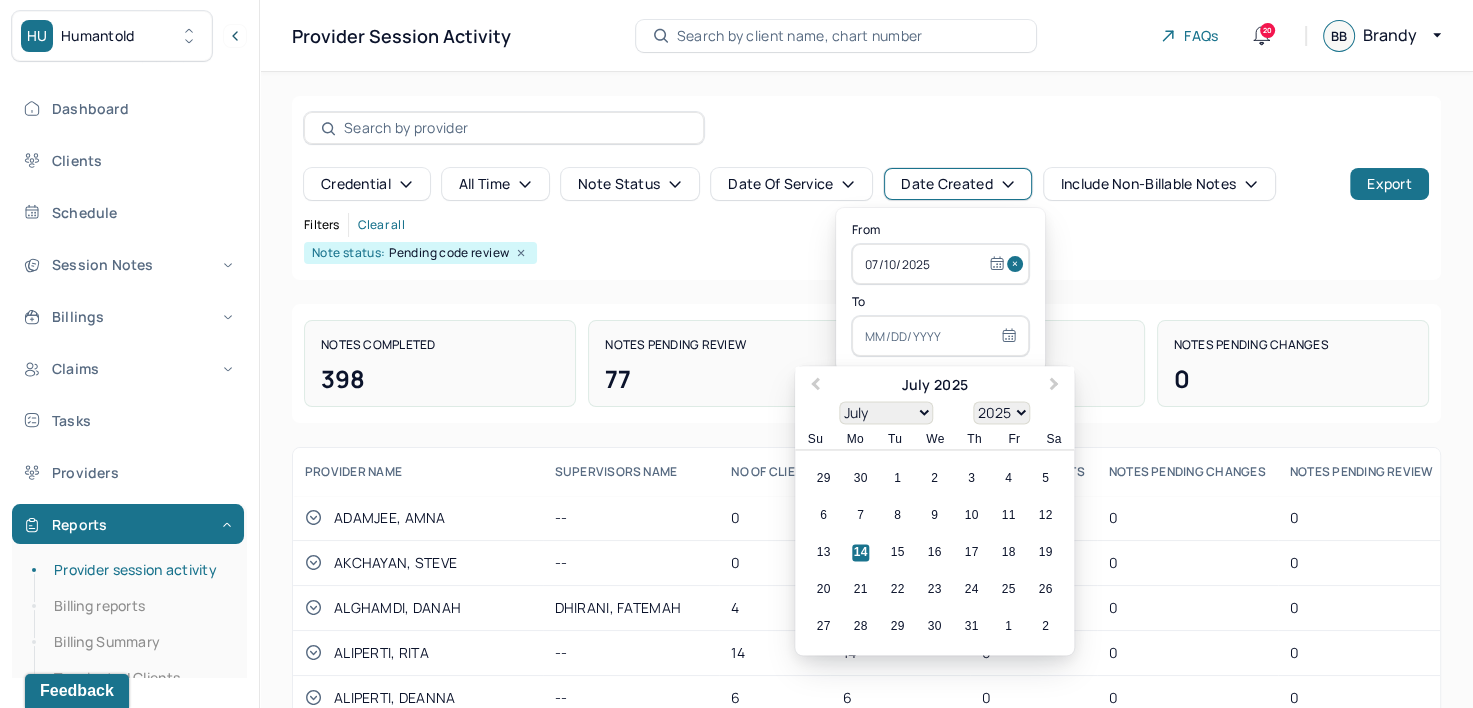 click at bounding box center [940, 336] 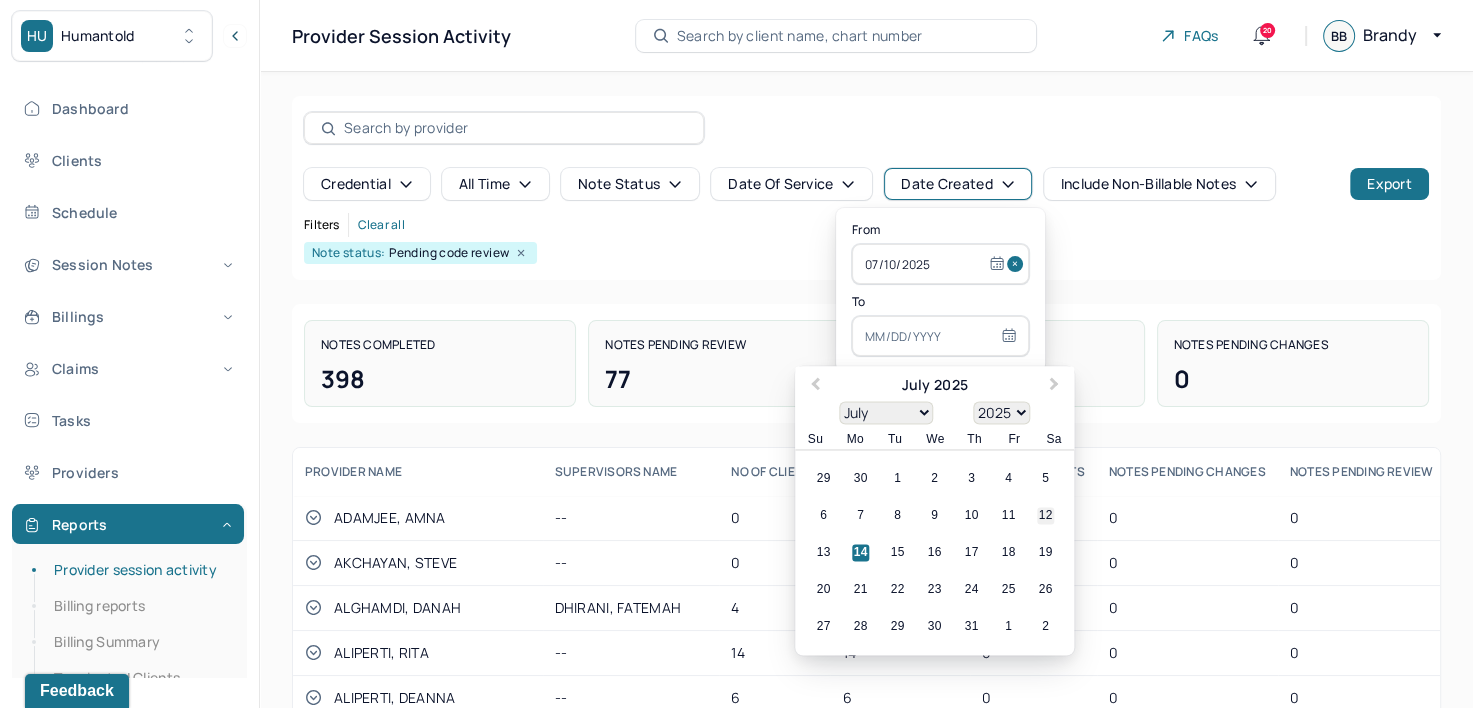 click on "12" at bounding box center [1045, 516] 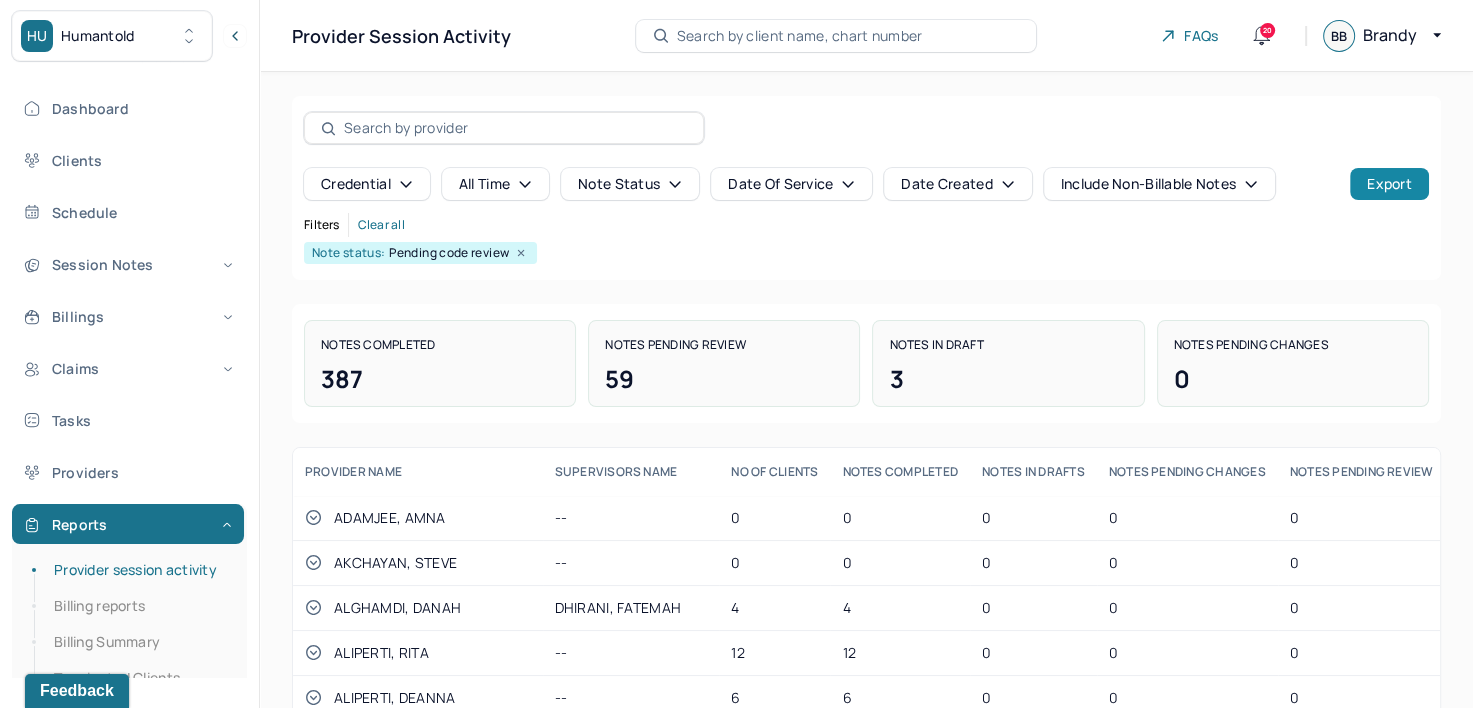 click on "Export" at bounding box center (1389, 184) 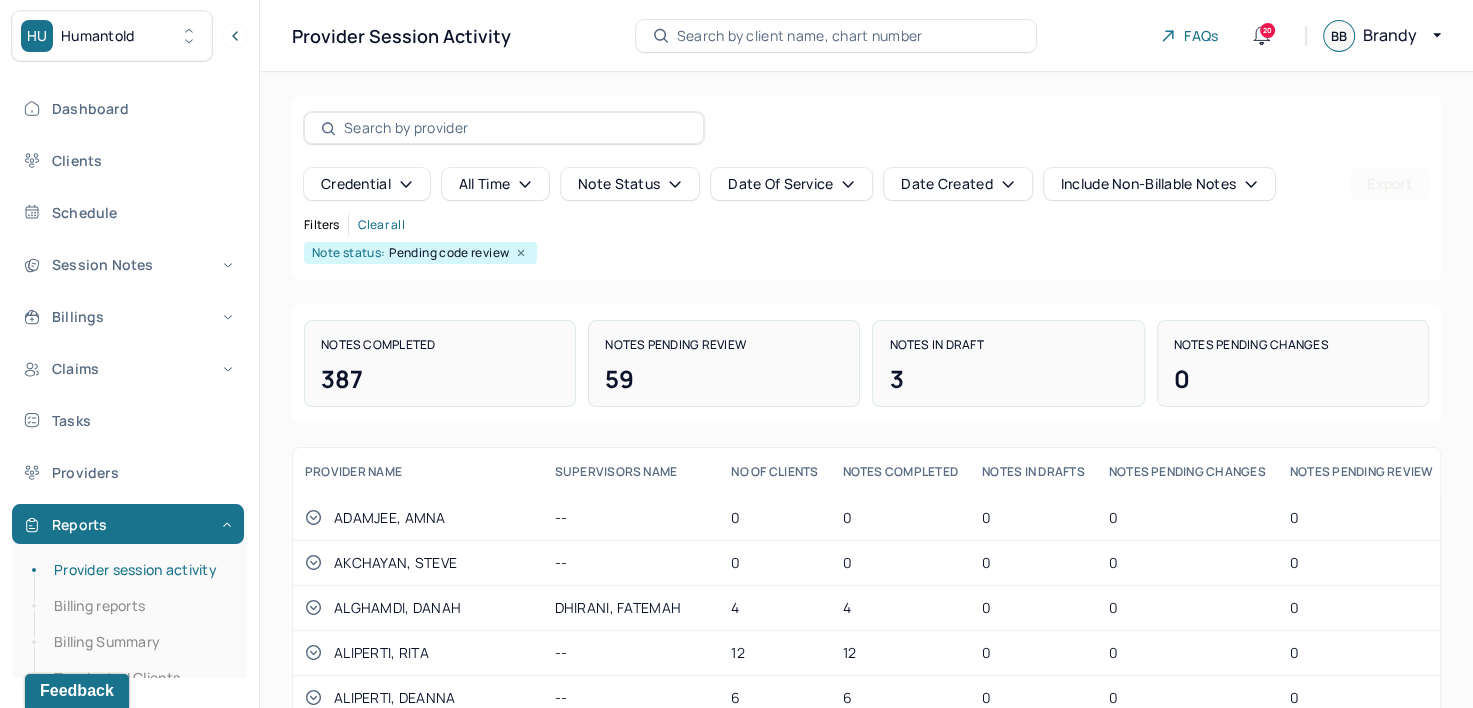 click on "Note status" at bounding box center [630, 184] 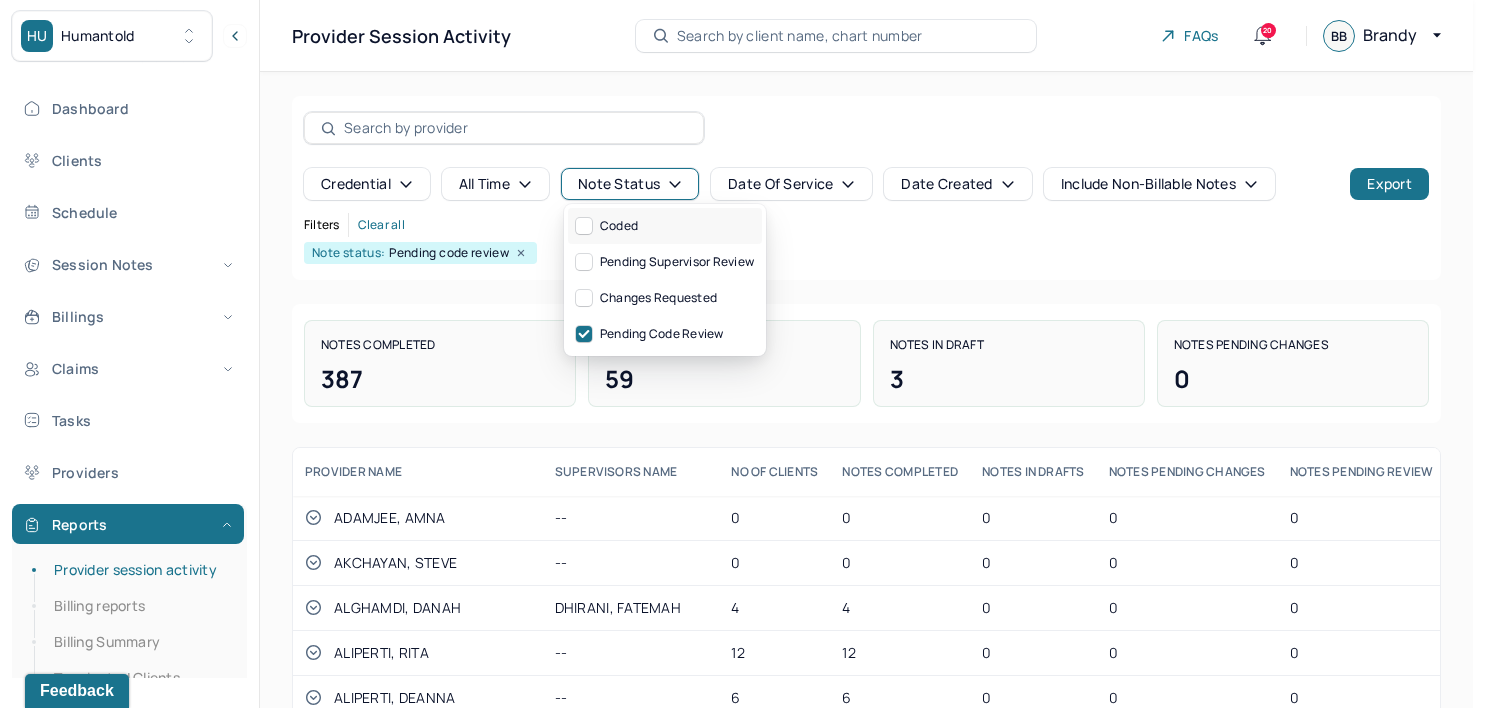 click 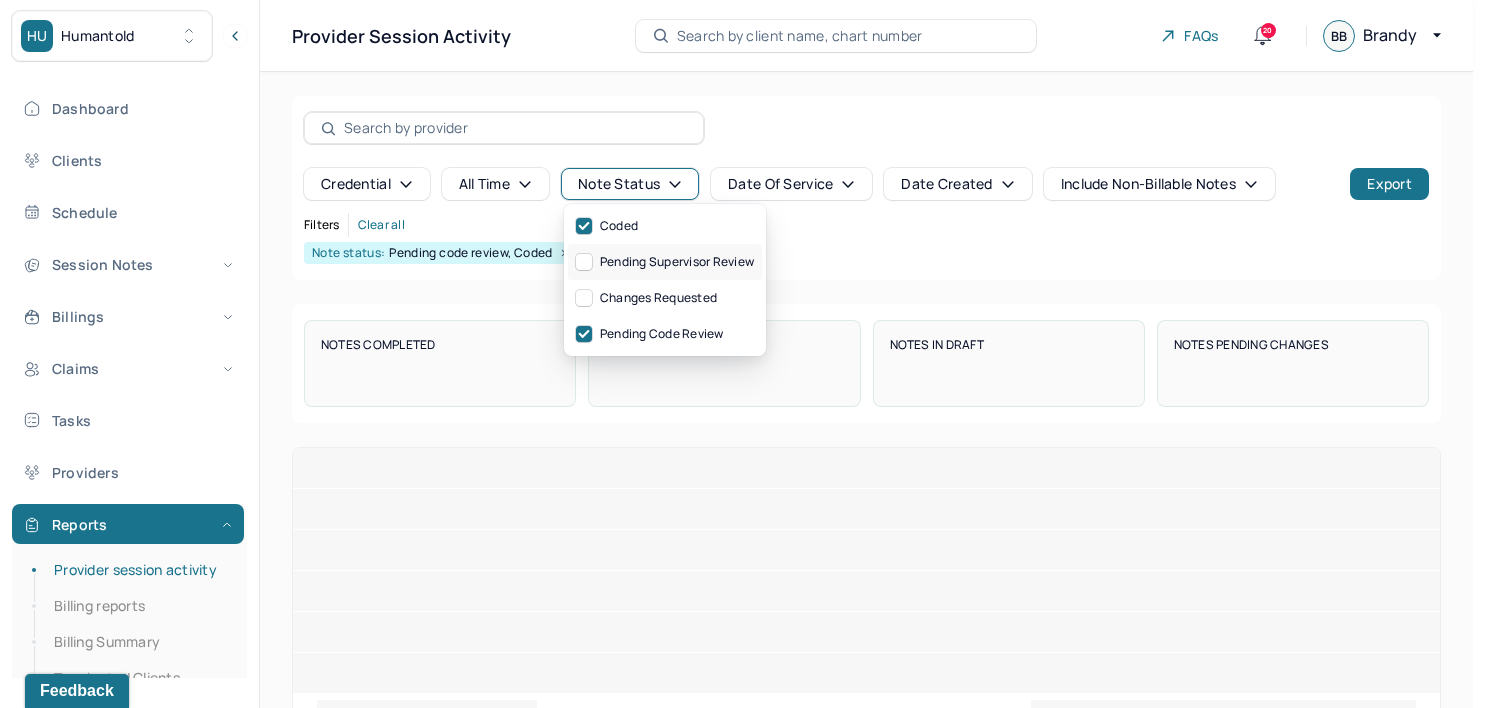 click on "Pending supervisor review" at bounding box center [665, 262] 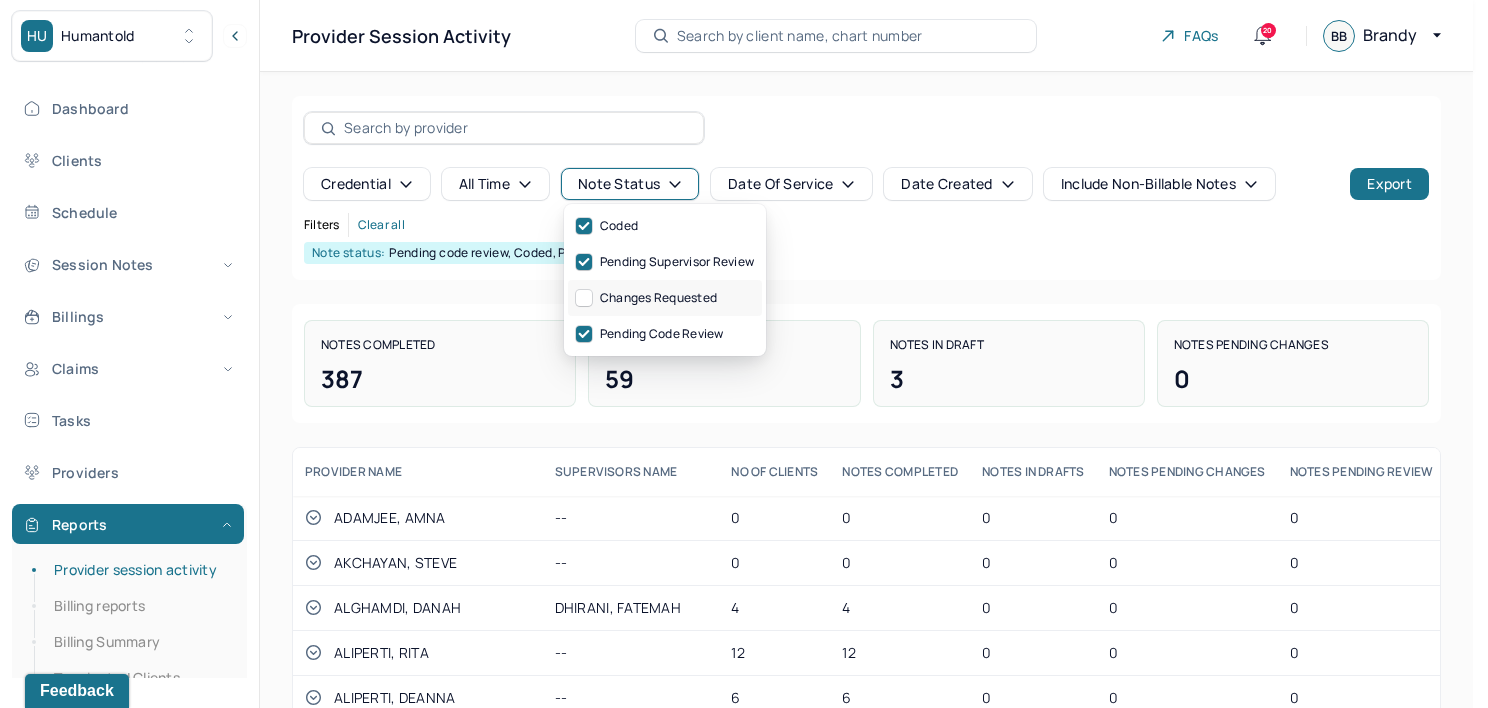 click at bounding box center [584, 298] 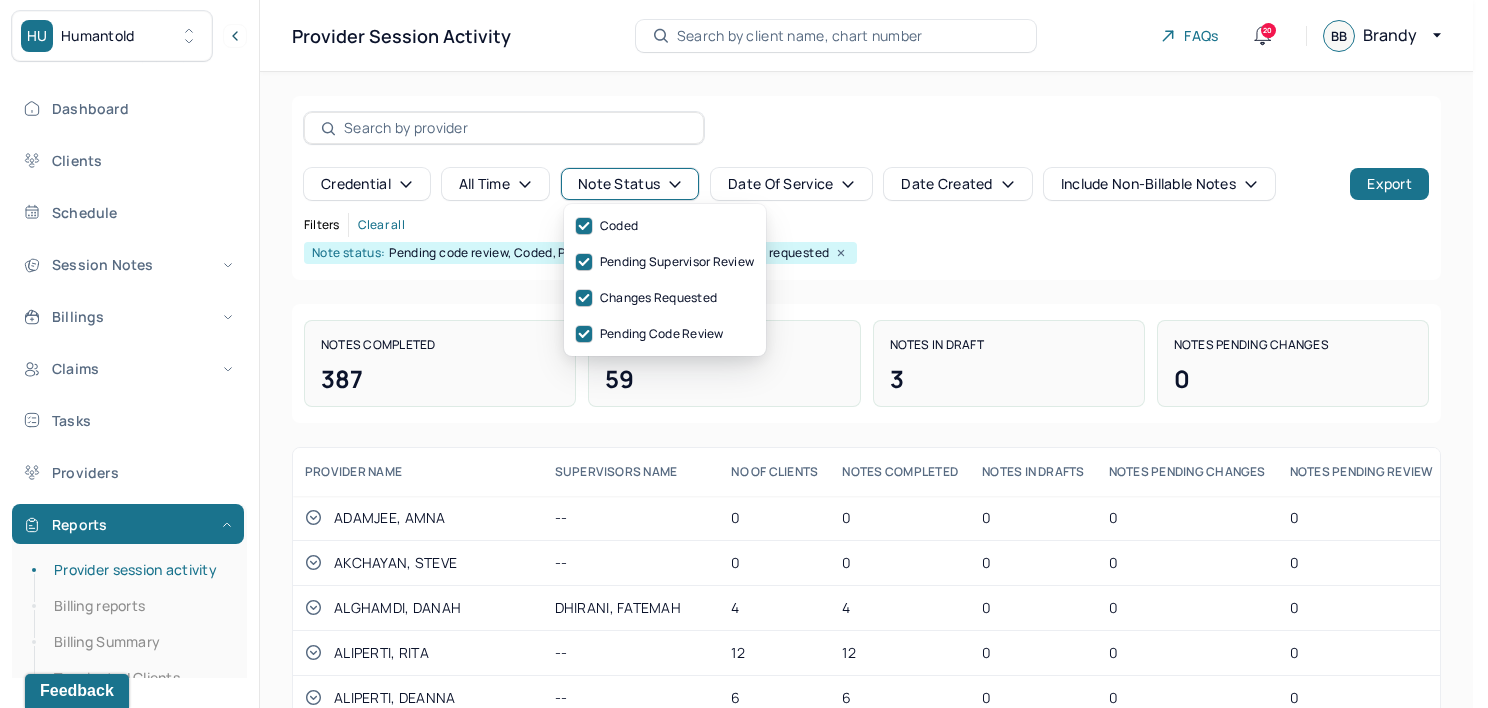 click on "Note status: Pending code review, Coded, Pending supervisor review, Changes requested" at bounding box center [866, 253] 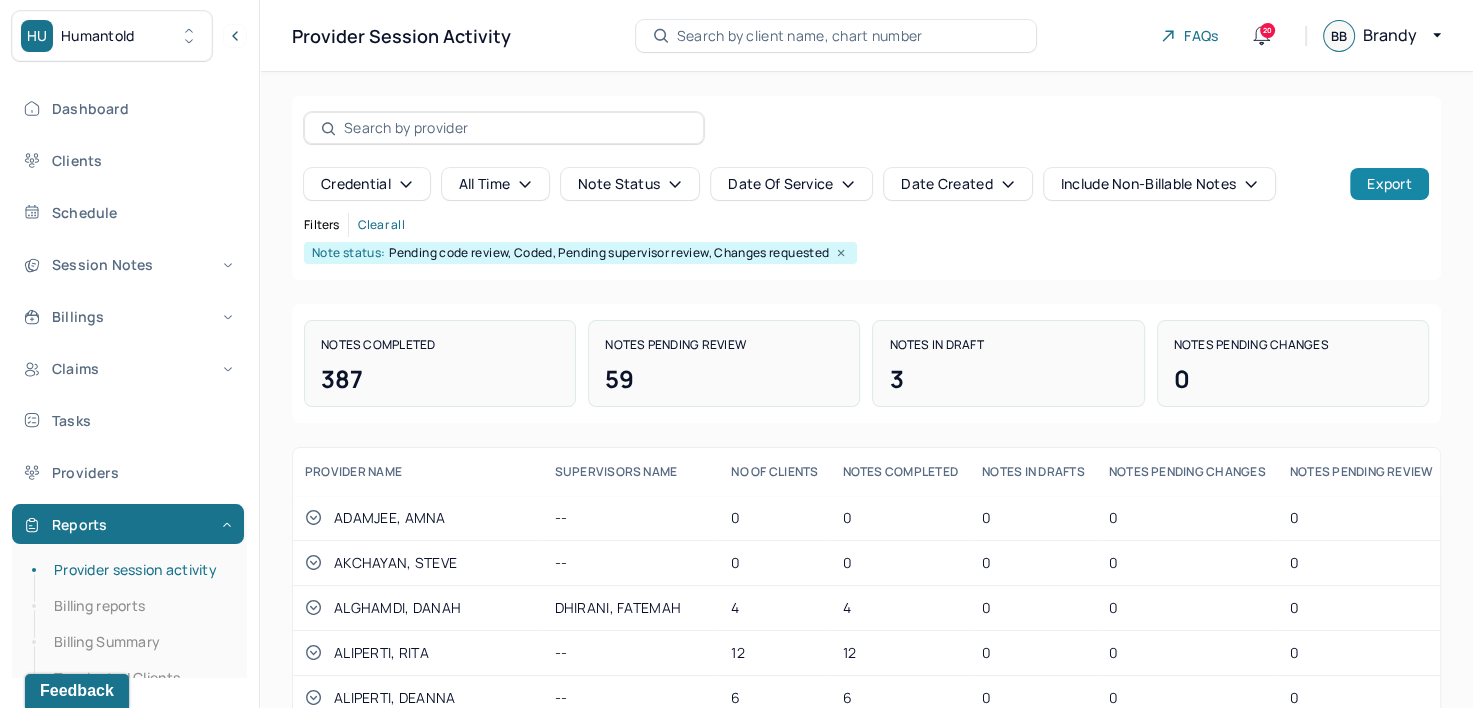 click on "Export" at bounding box center (1389, 184) 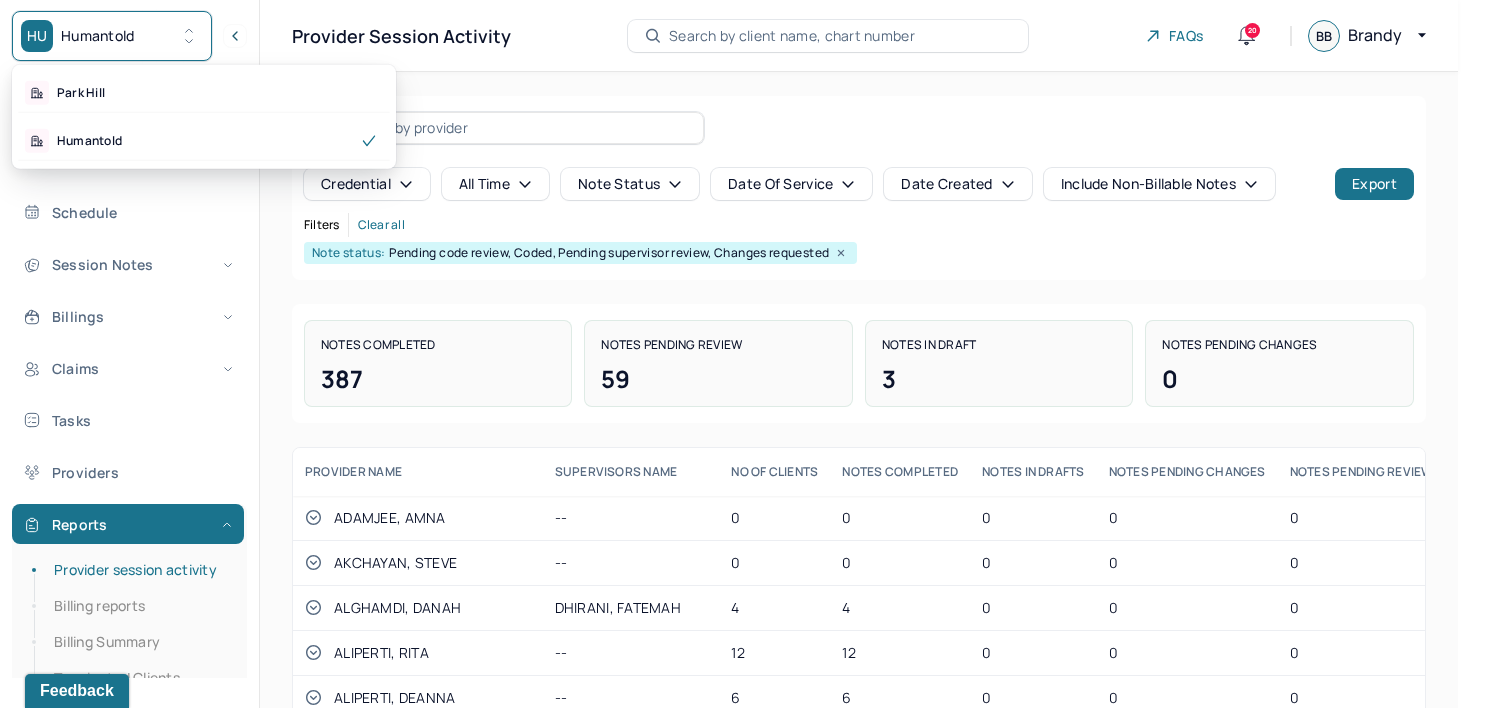 click on "HU Humantold" at bounding box center [112, 36] 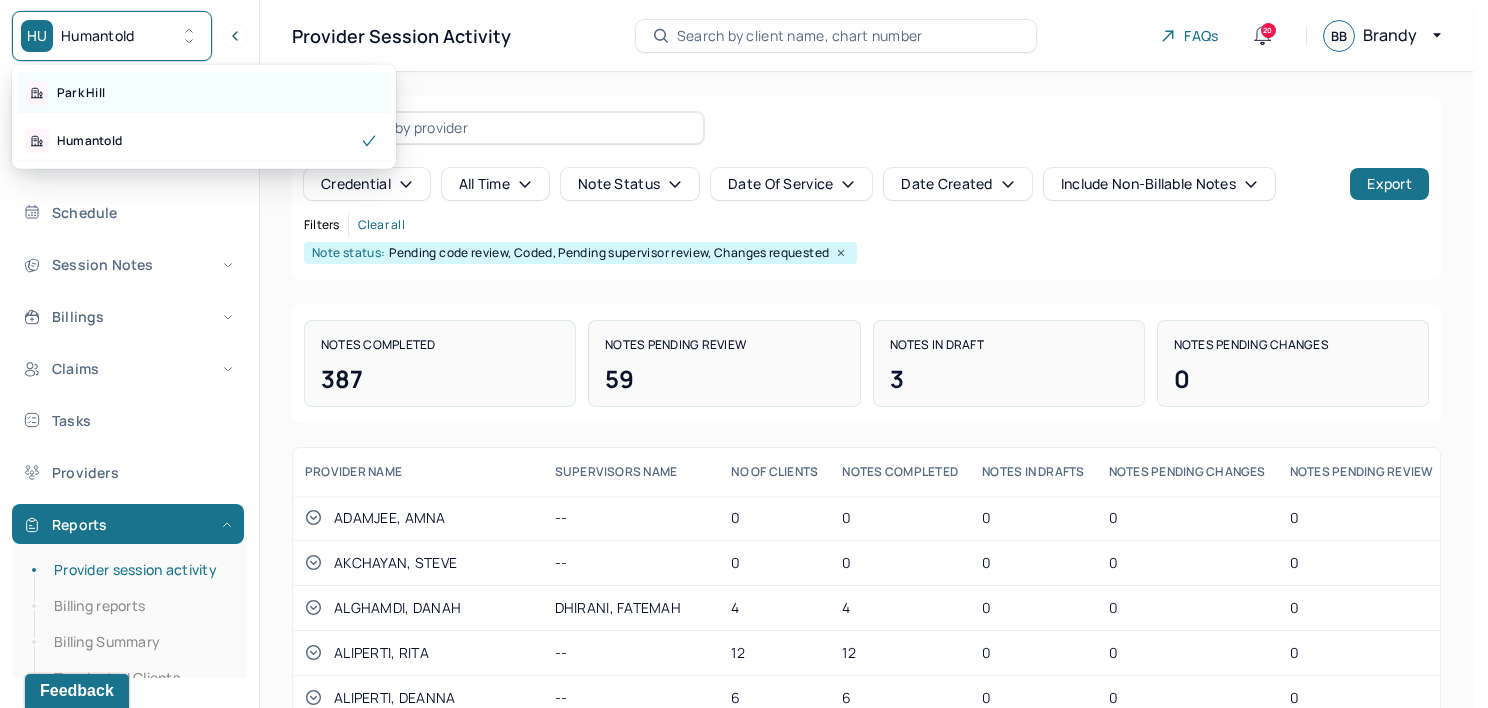 click on "Park Hill" at bounding box center (204, 93) 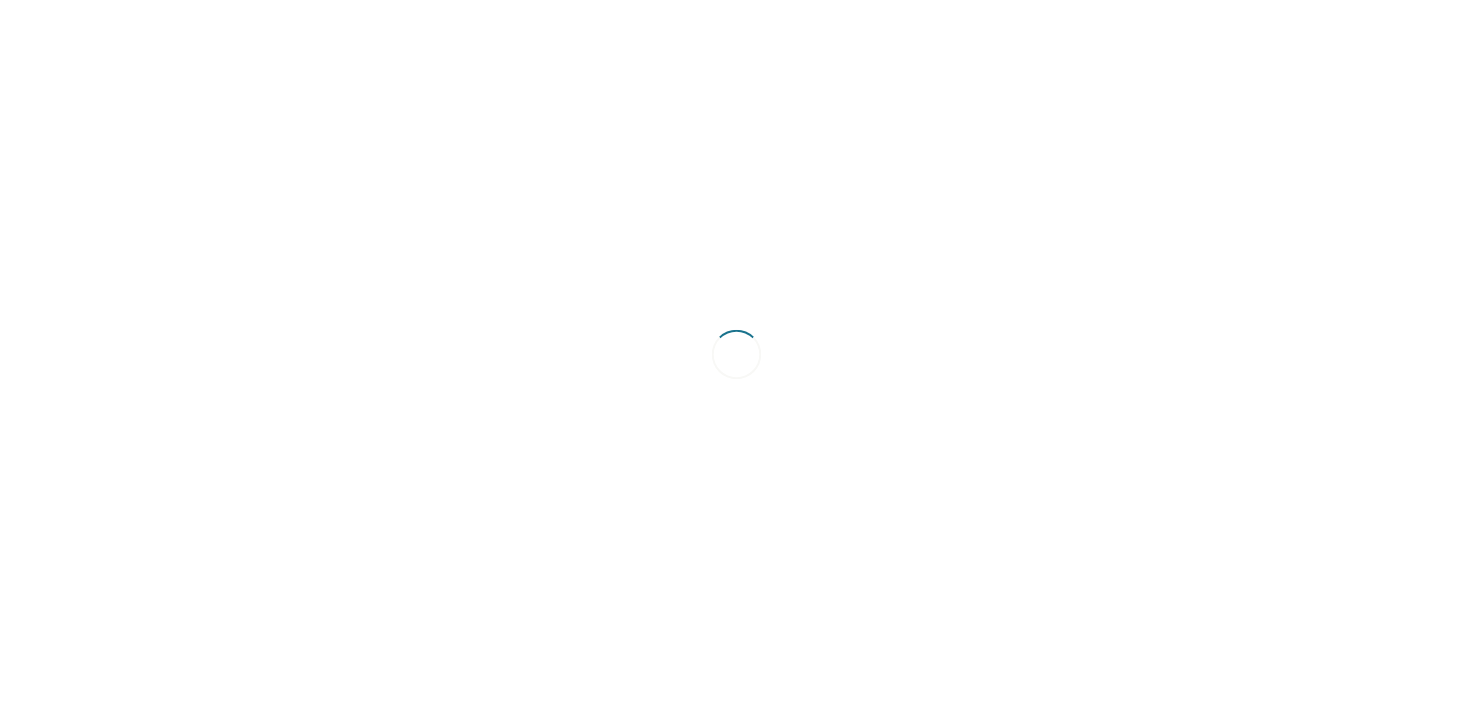 scroll, scrollTop: 0, scrollLeft: 0, axis: both 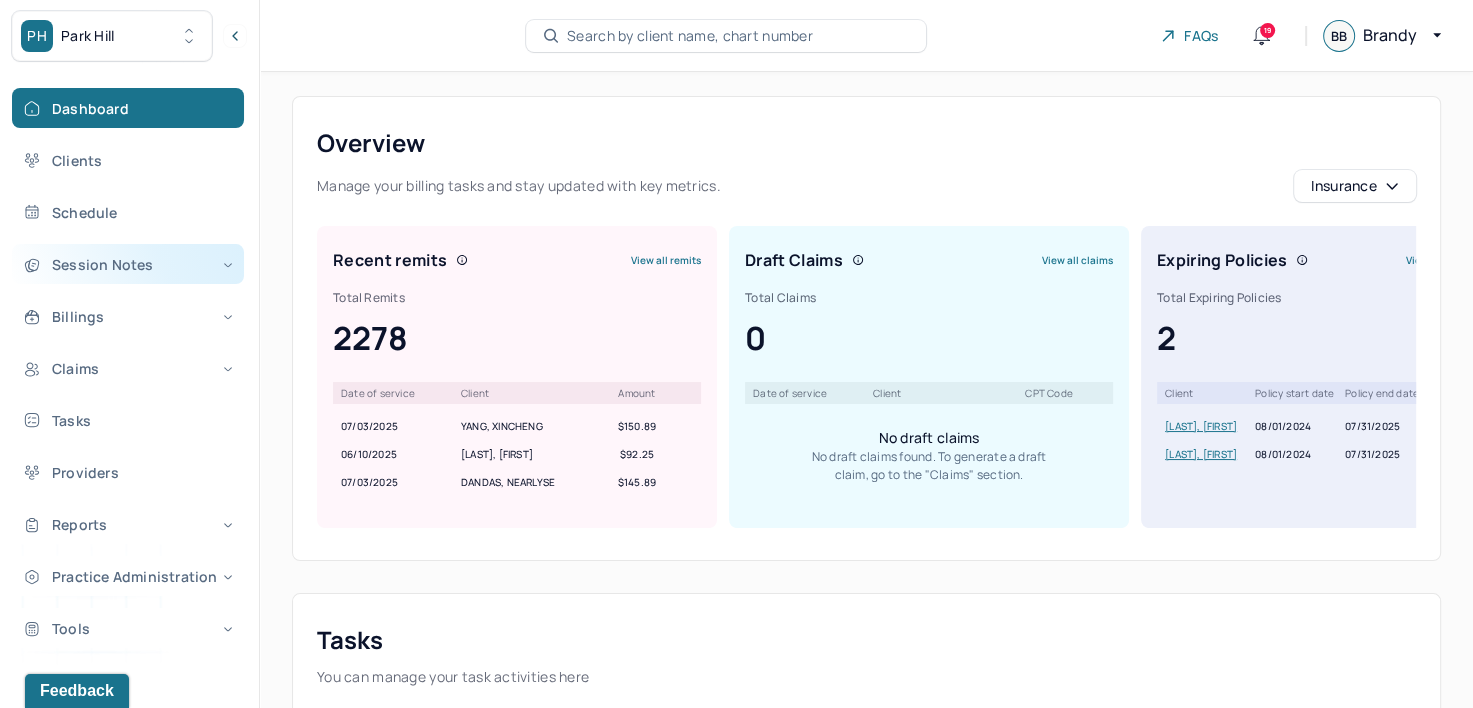 click on "Session Notes" at bounding box center [128, 264] 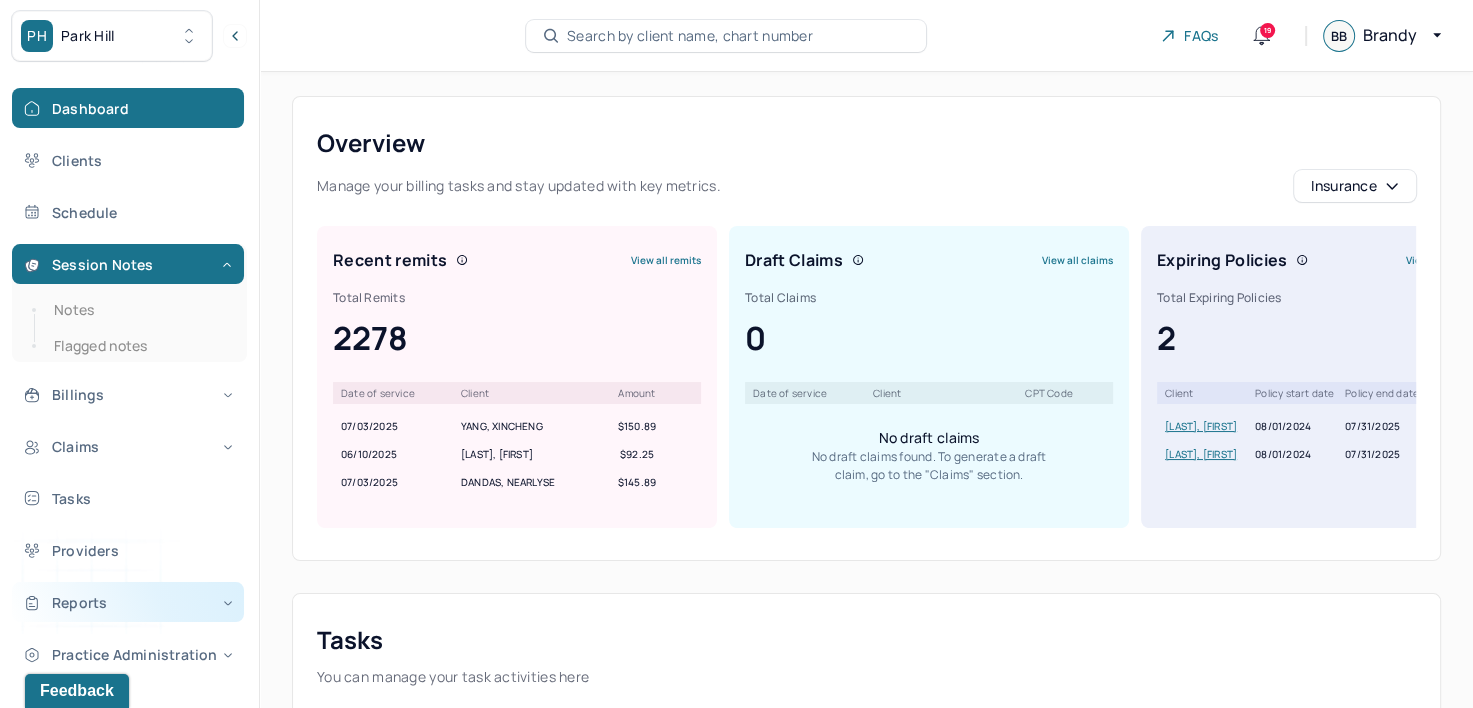 click on "Reports" at bounding box center (128, 602) 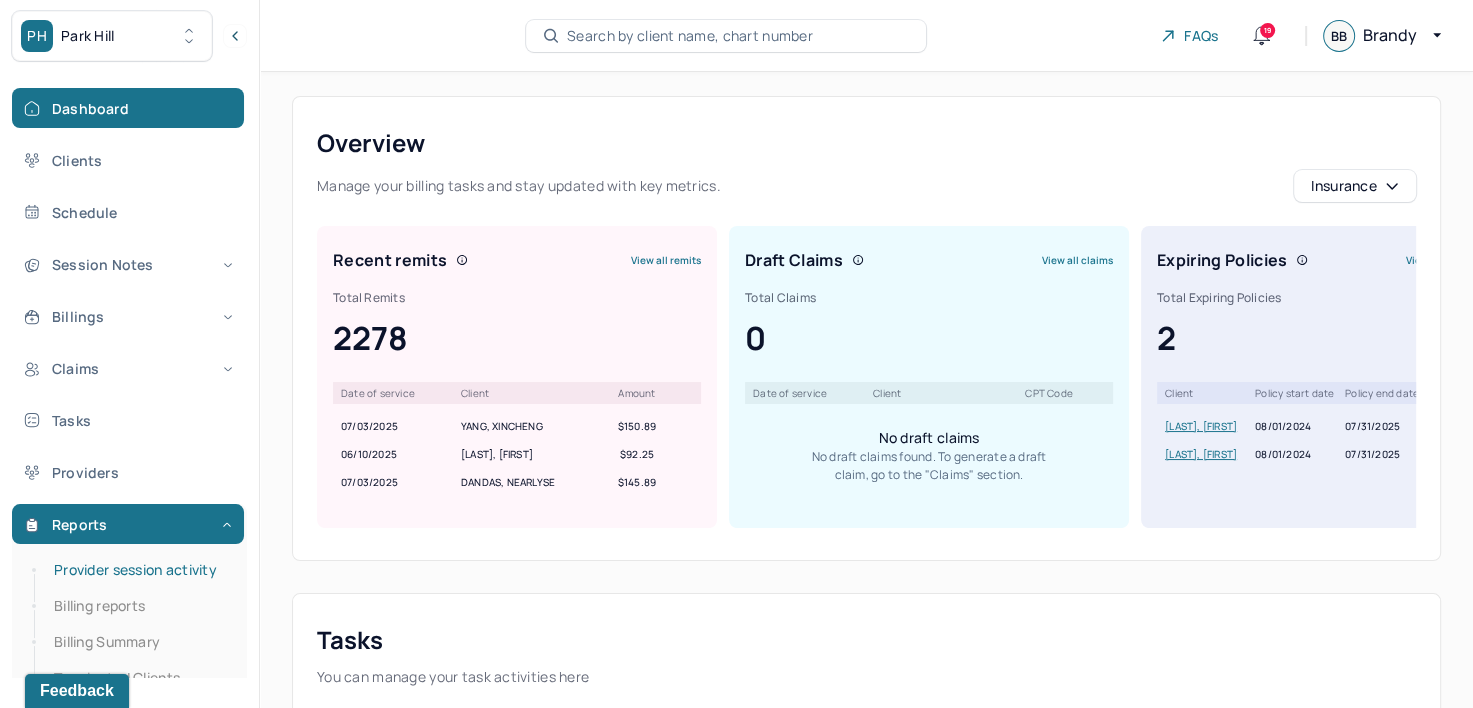 click on "Provider session activity" at bounding box center (139, 570) 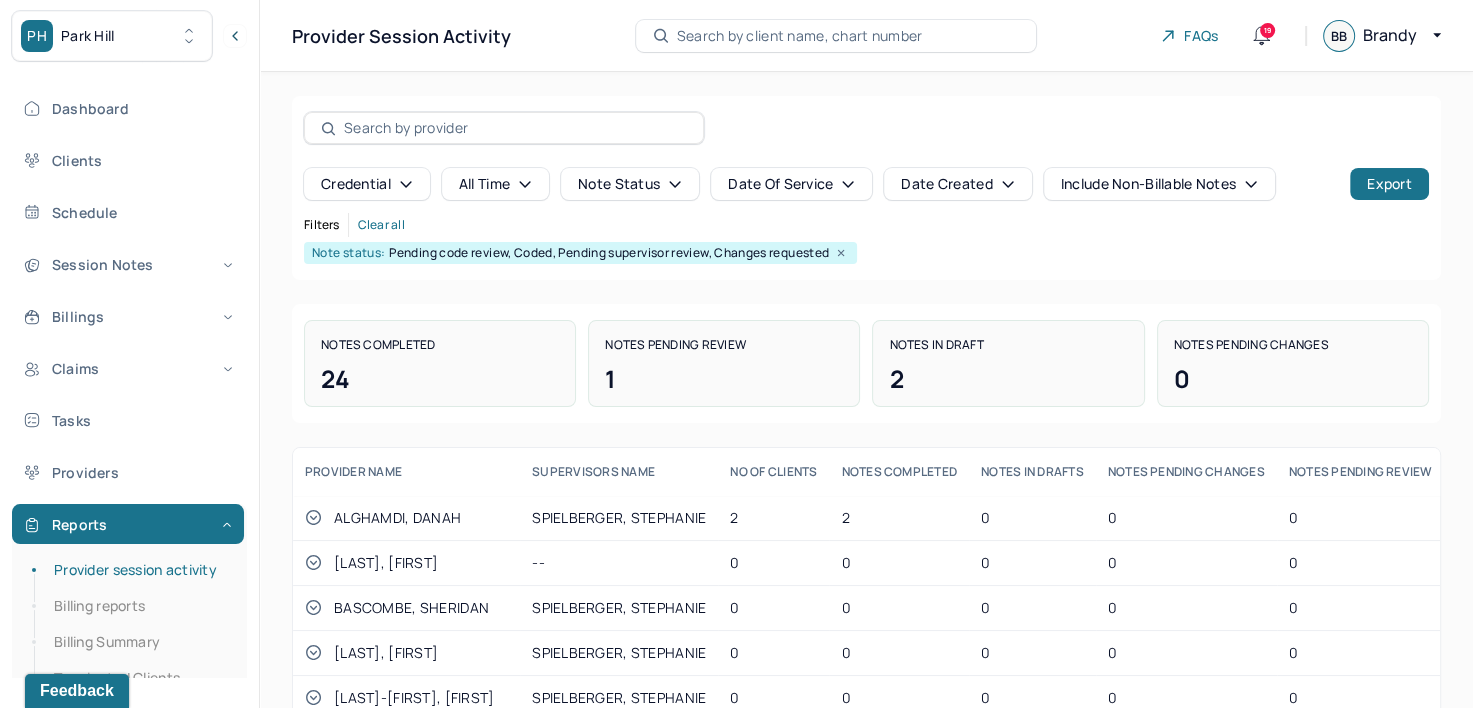 click 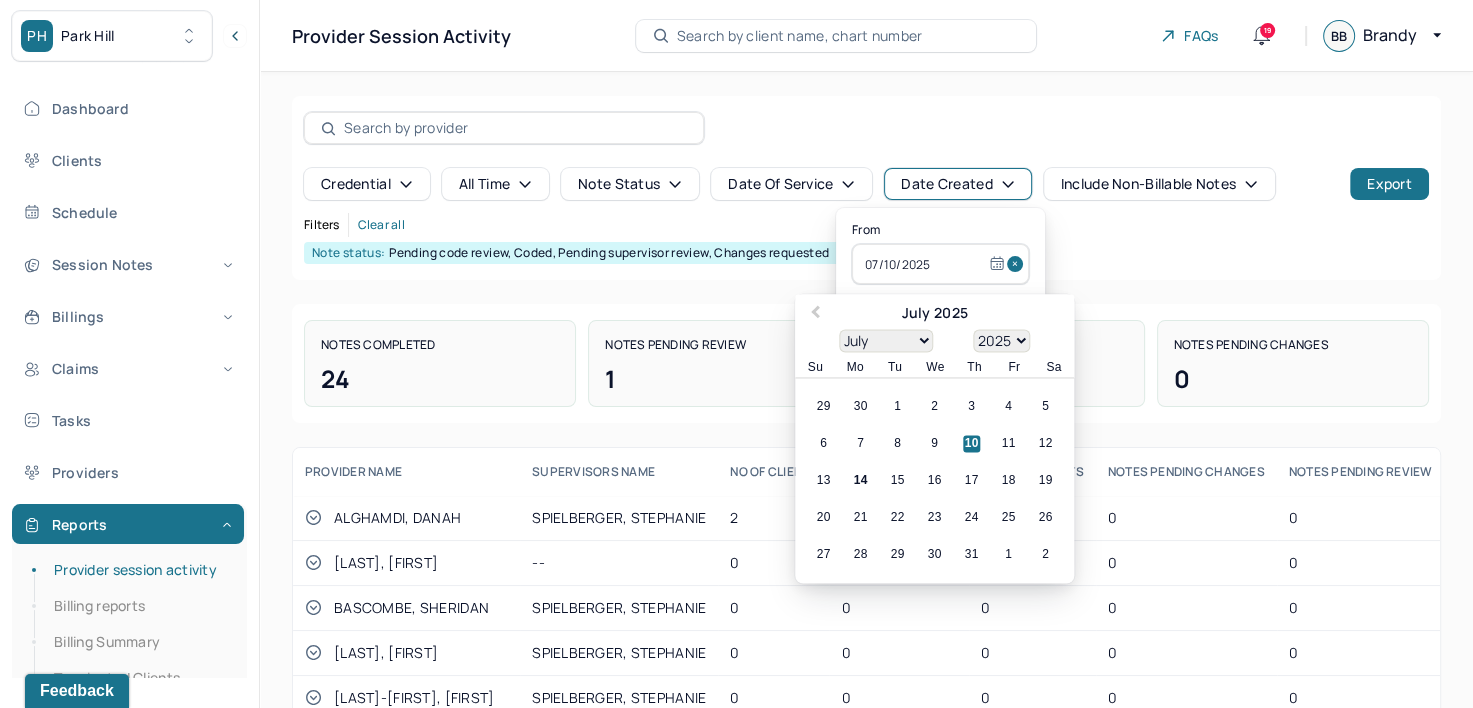 click on "Note status: Pending code review, Coded, Pending supervisor review, Changes requested" at bounding box center [866, 253] 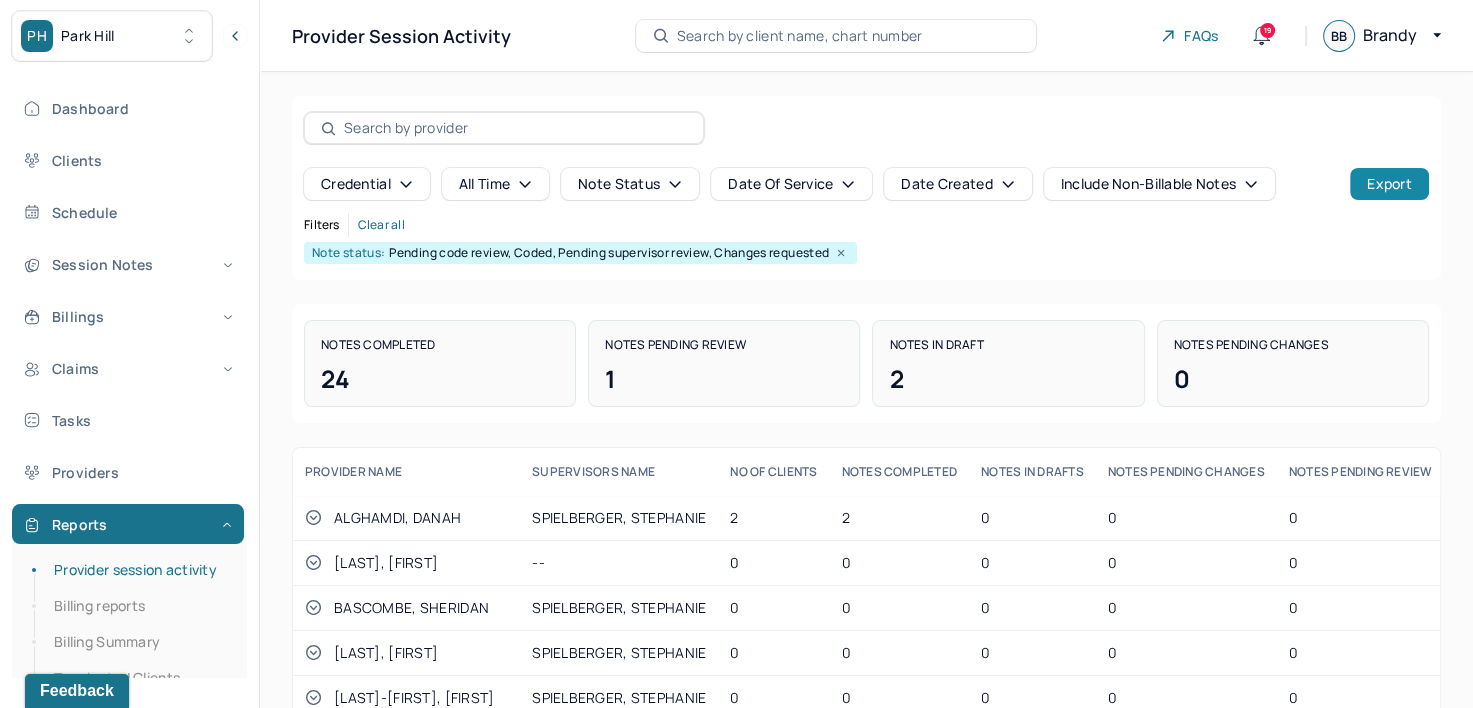 click on "Export" at bounding box center (1389, 184) 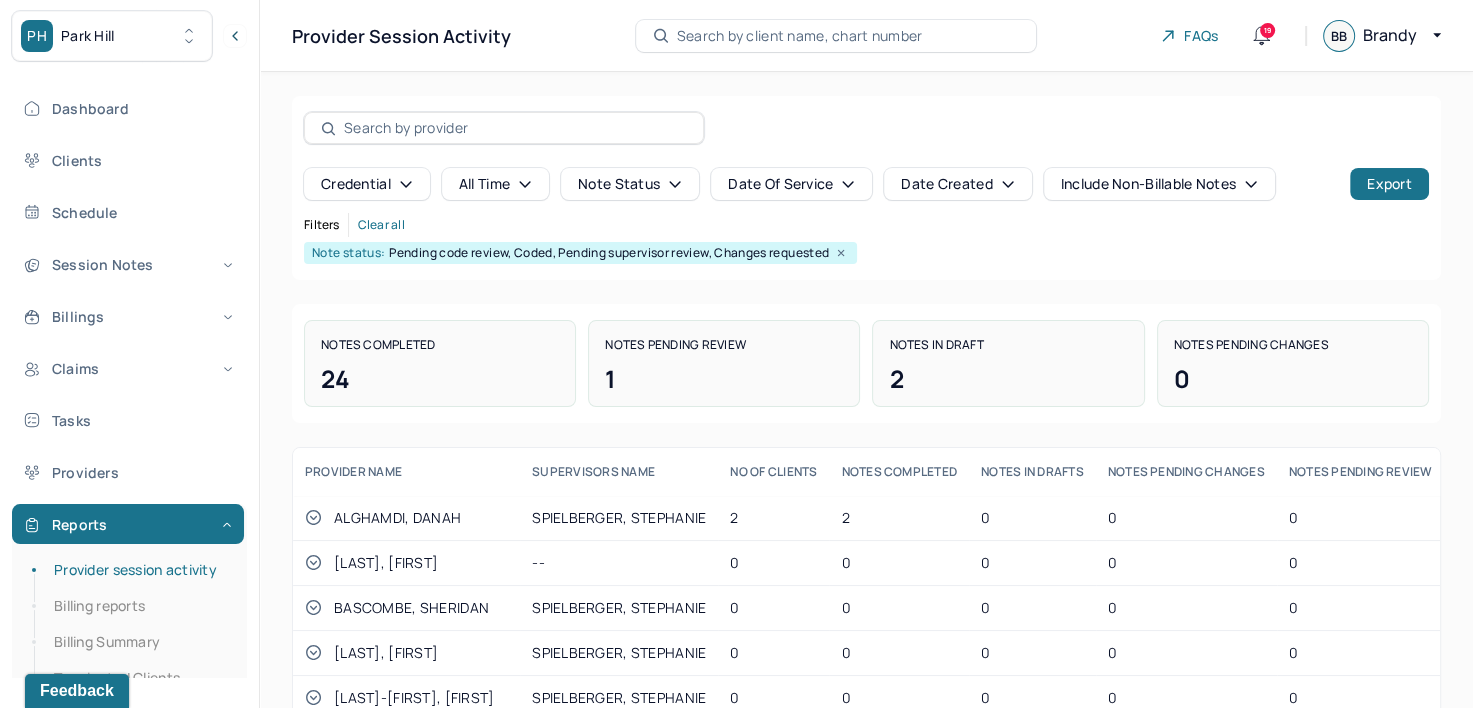 click on "Note status" at bounding box center (630, 184) 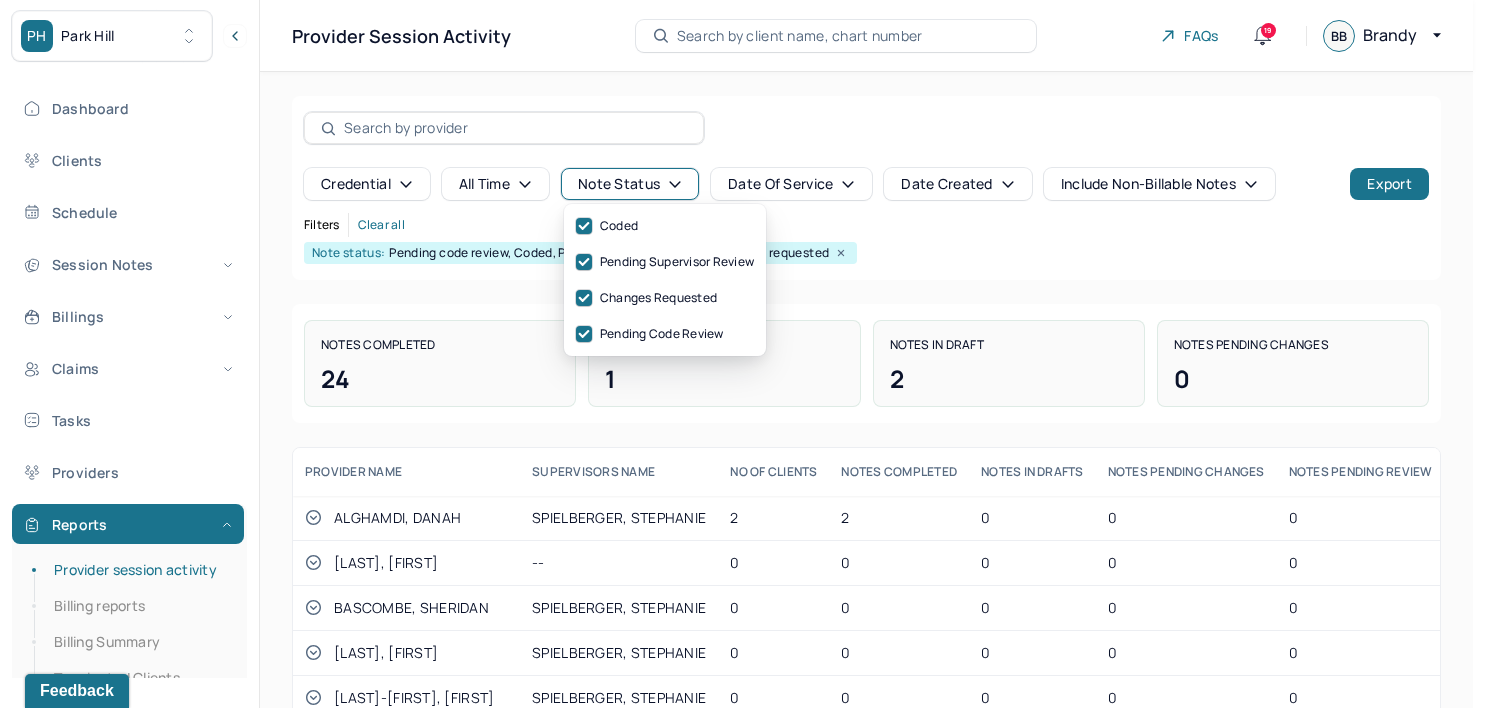 click on "Note status: Pending code review, Coded, Pending supervisor review, Changes requested" at bounding box center (866, 253) 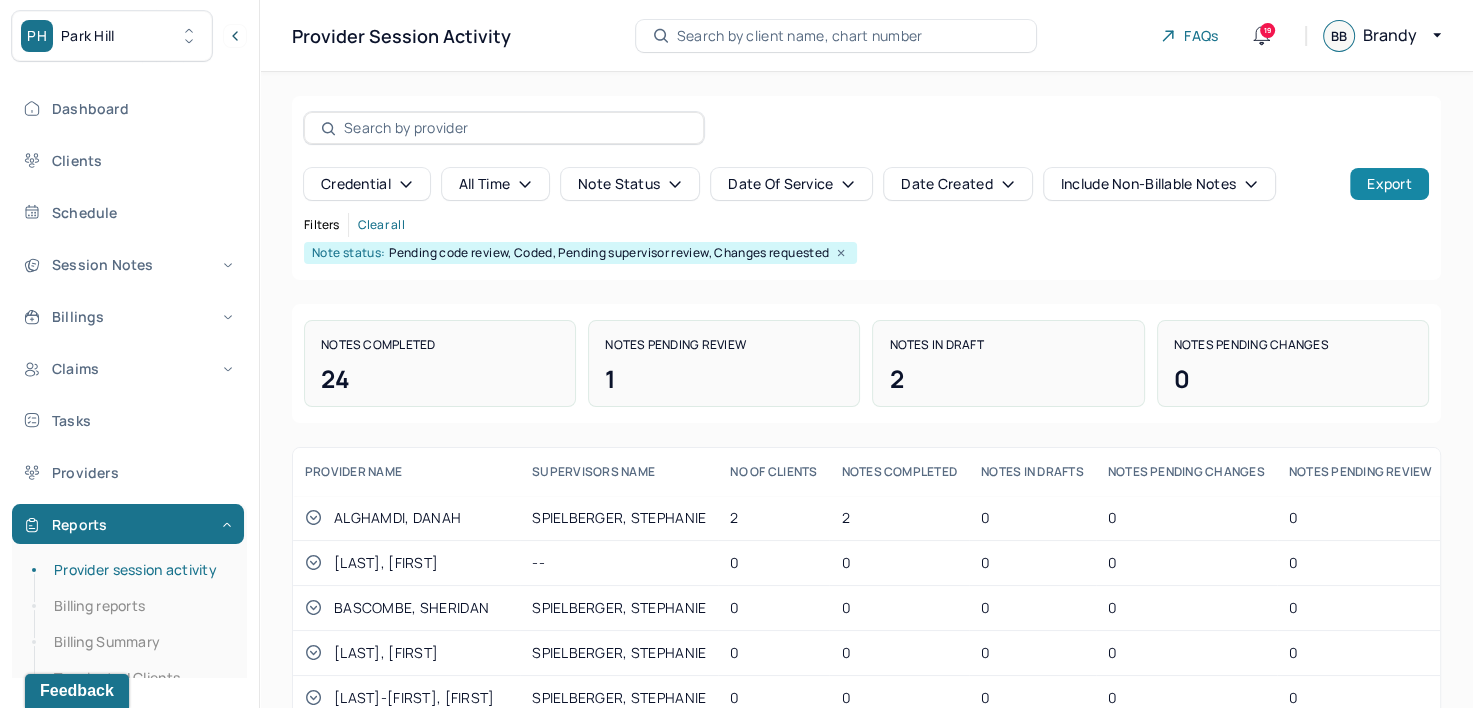 click on "Export" at bounding box center [1389, 184] 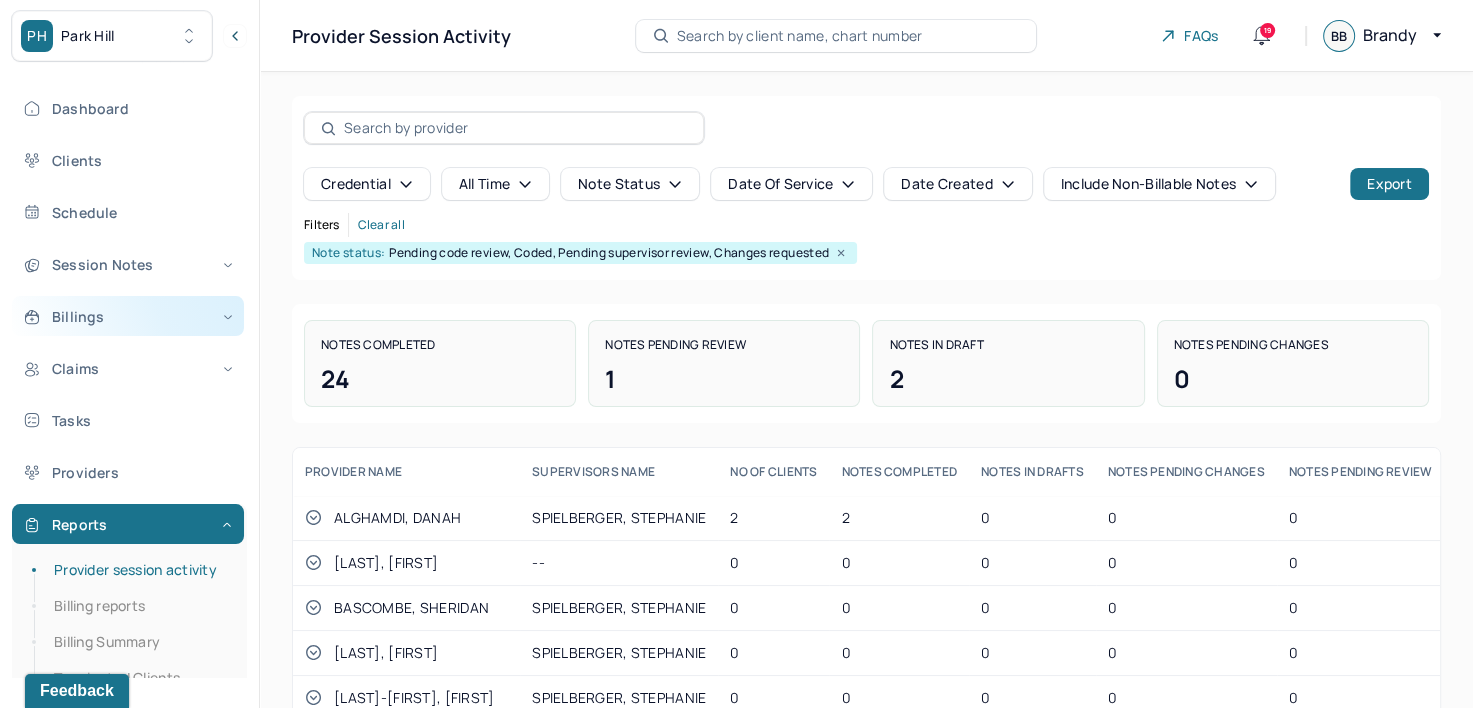 click on "Billings" at bounding box center [128, 316] 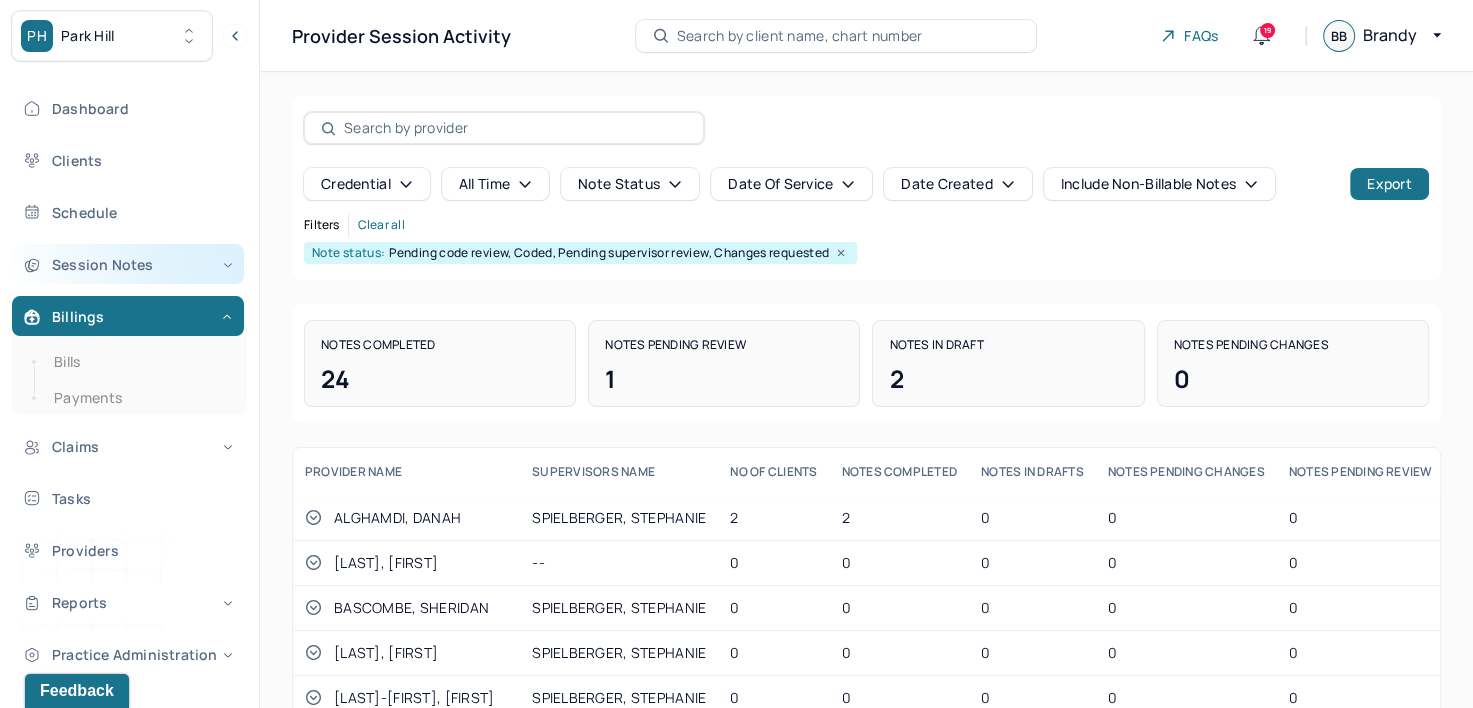 click on "Session Notes" at bounding box center (128, 264) 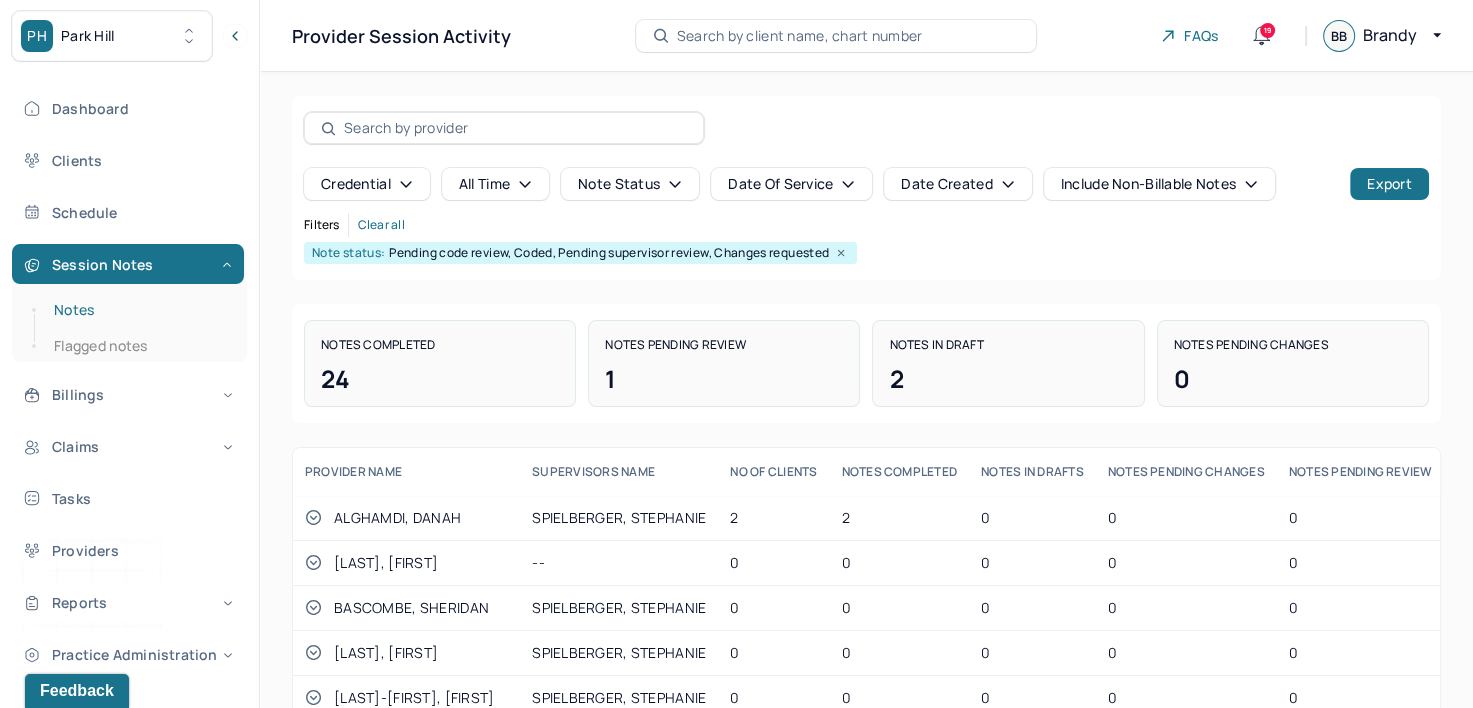 click on "Notes" at bounding box center (139, 310) 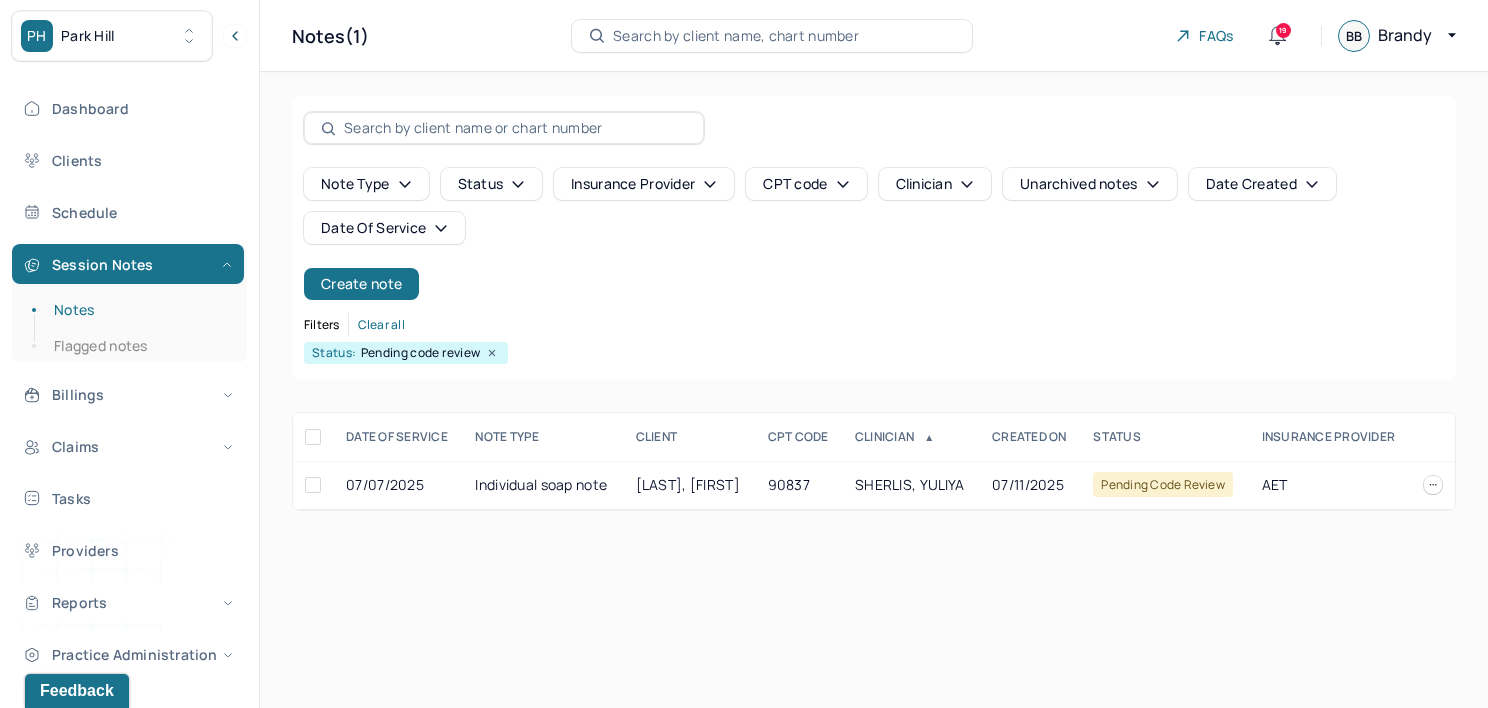 click 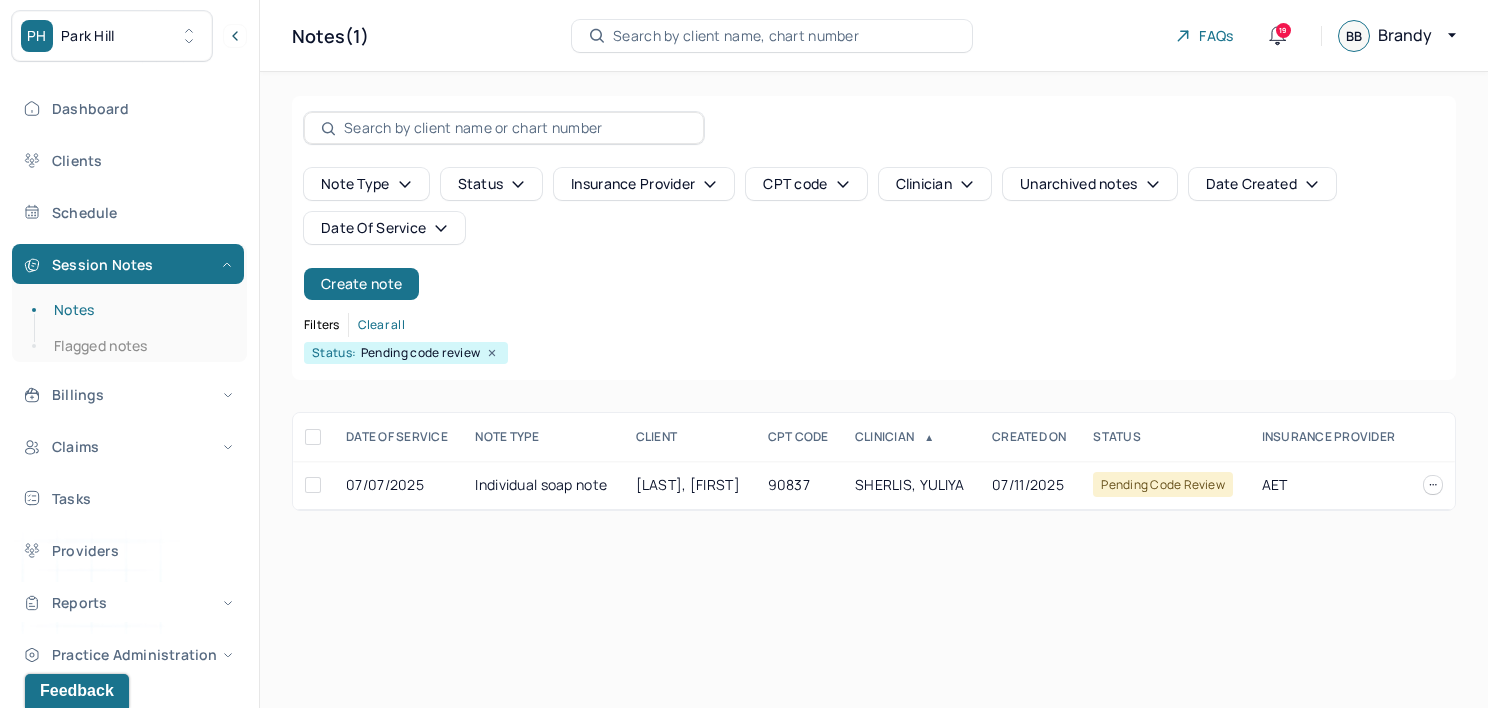 click on "Note type     Status     Insurance provider     CPT code     Clinician     Unarchived notes     Date Created     Date Of Service     Create note" at bounding box center (874, 234) 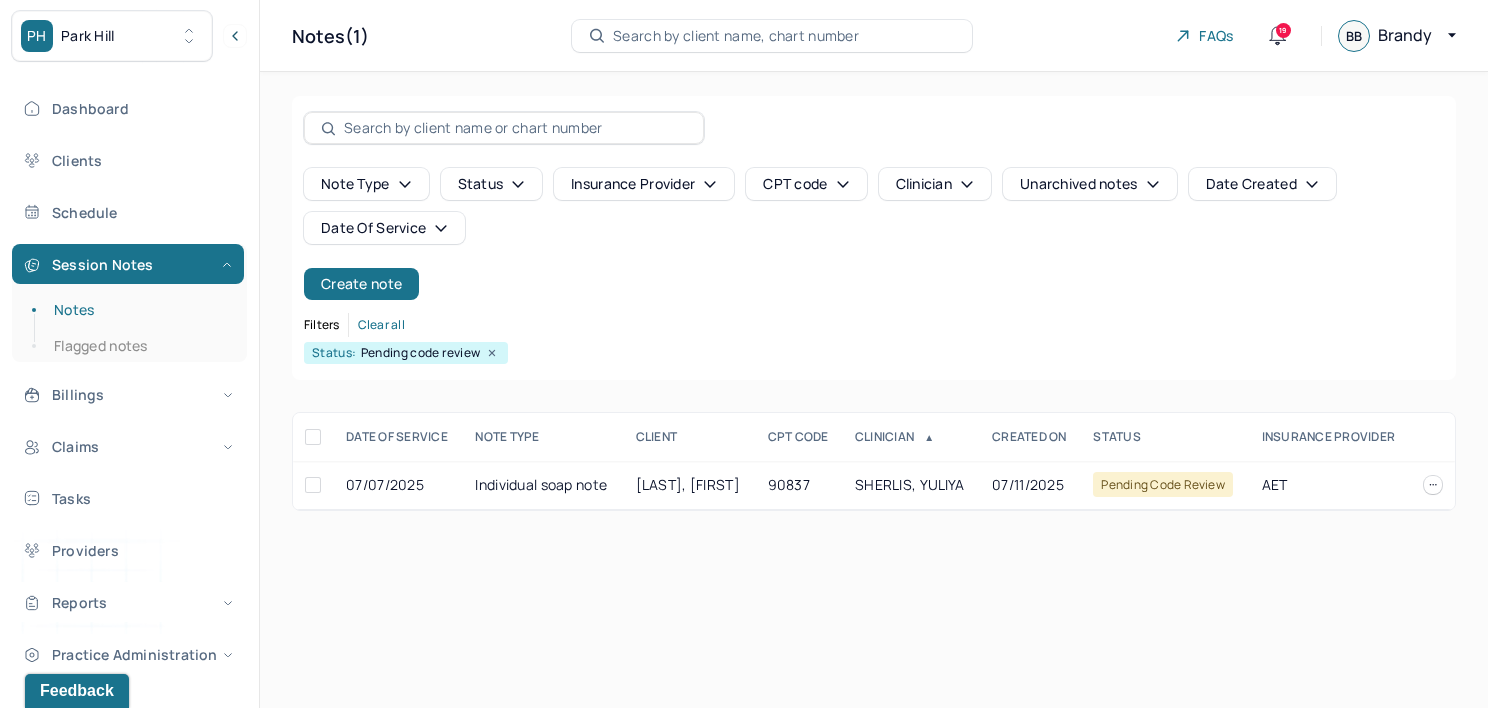 click on "Date Of Service" at bounding box center (384, 228) 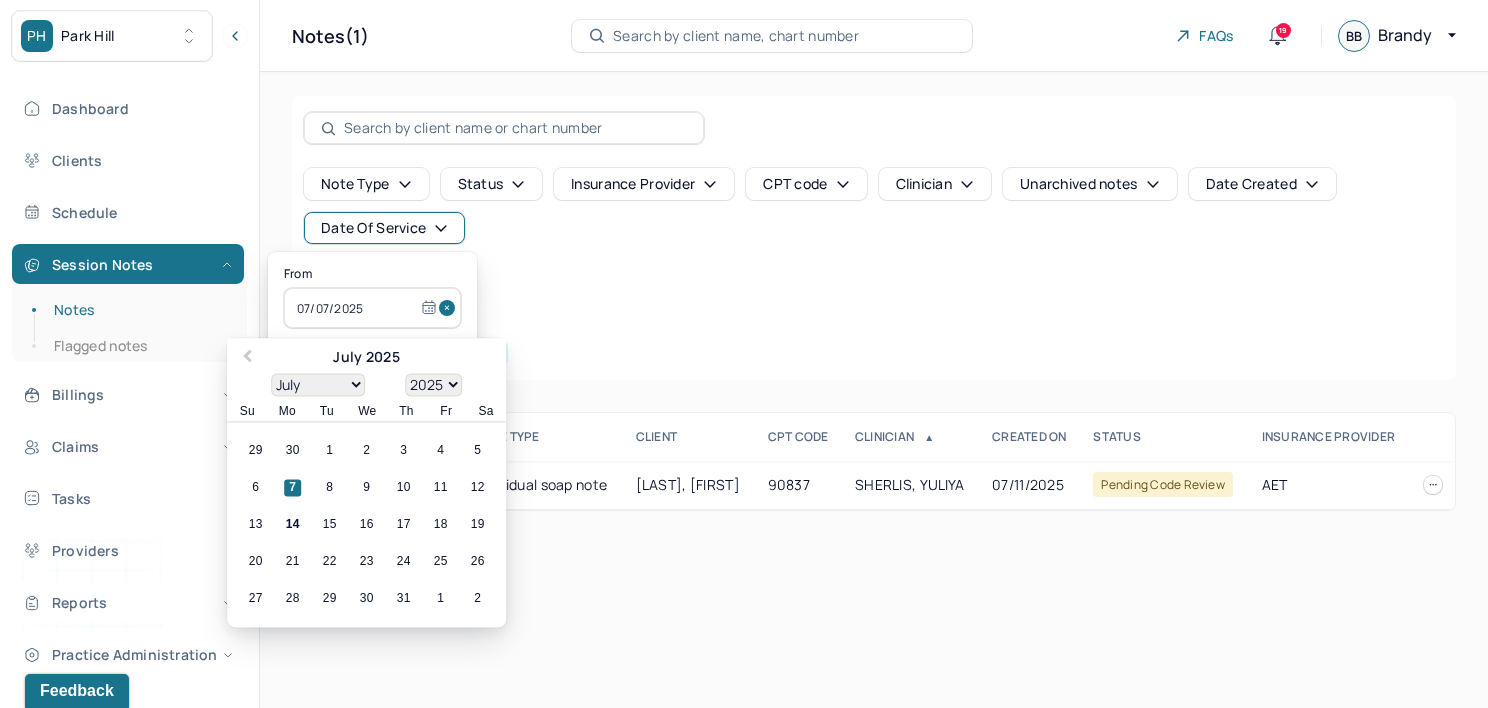 click at bounding box center [450, 308] 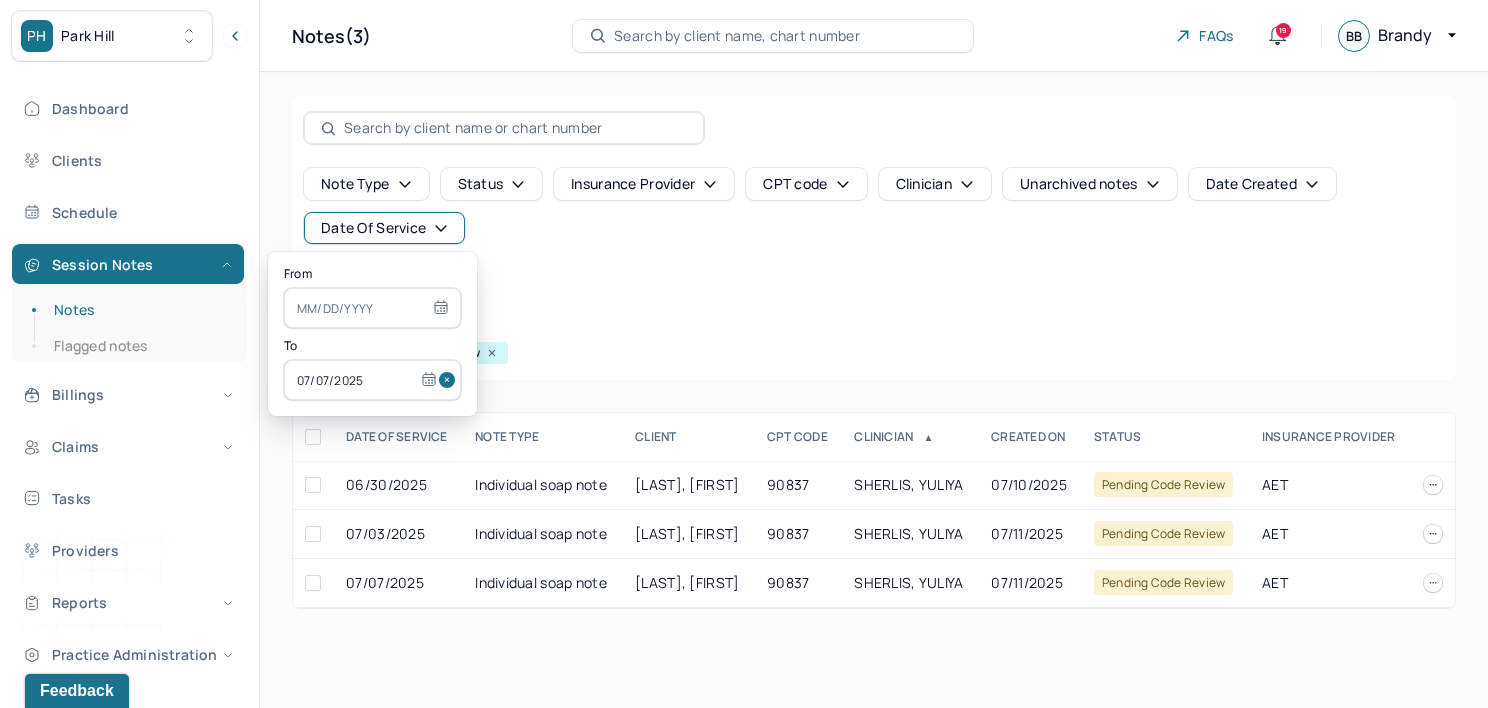 click at bounding box center (450, 380) 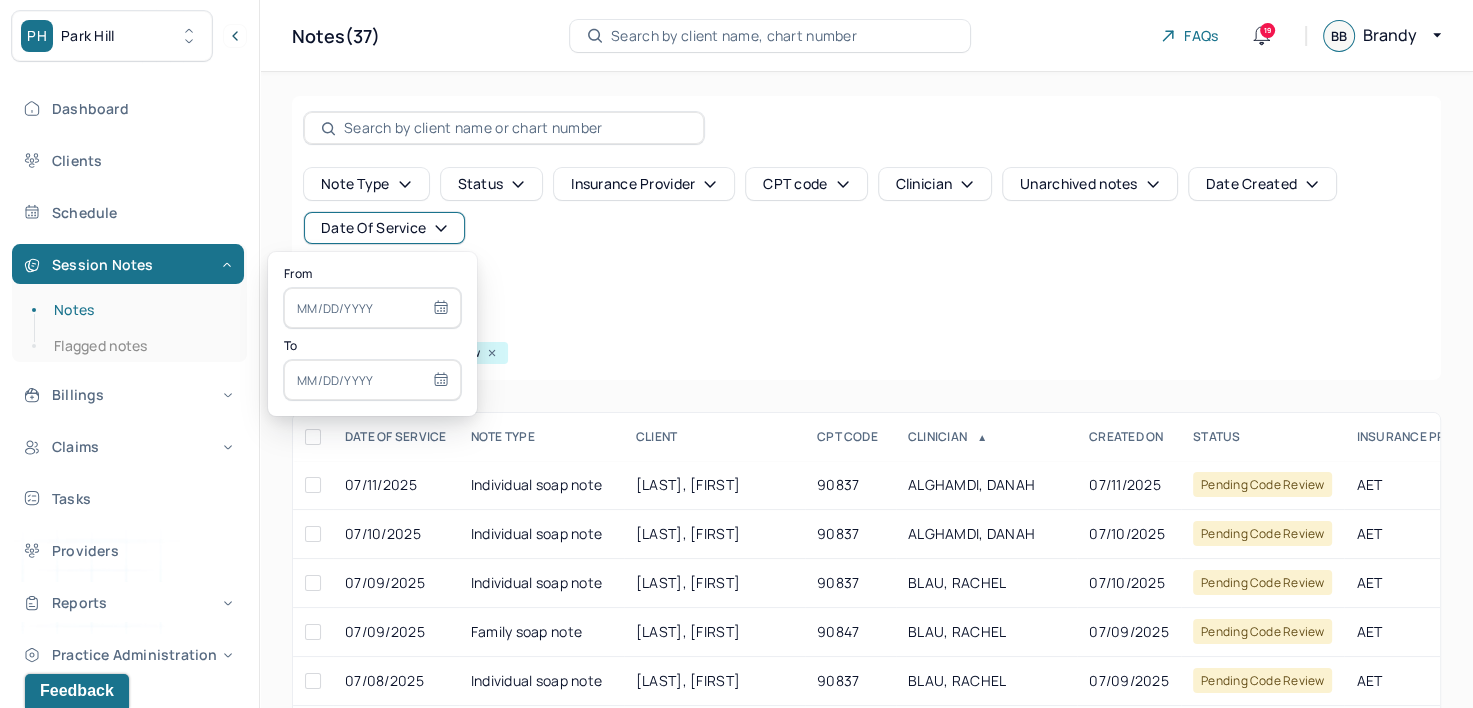 select on "6" 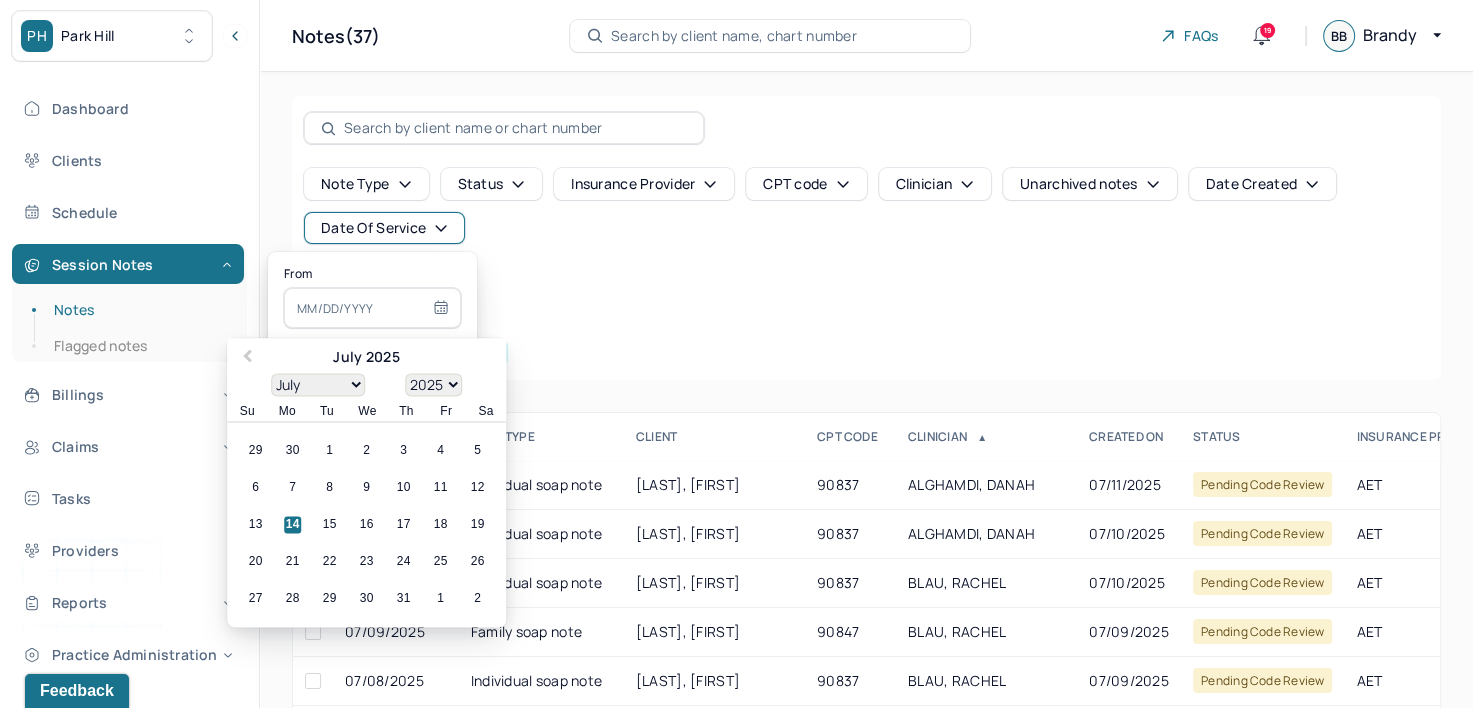 click at bounding box center [372, 308] 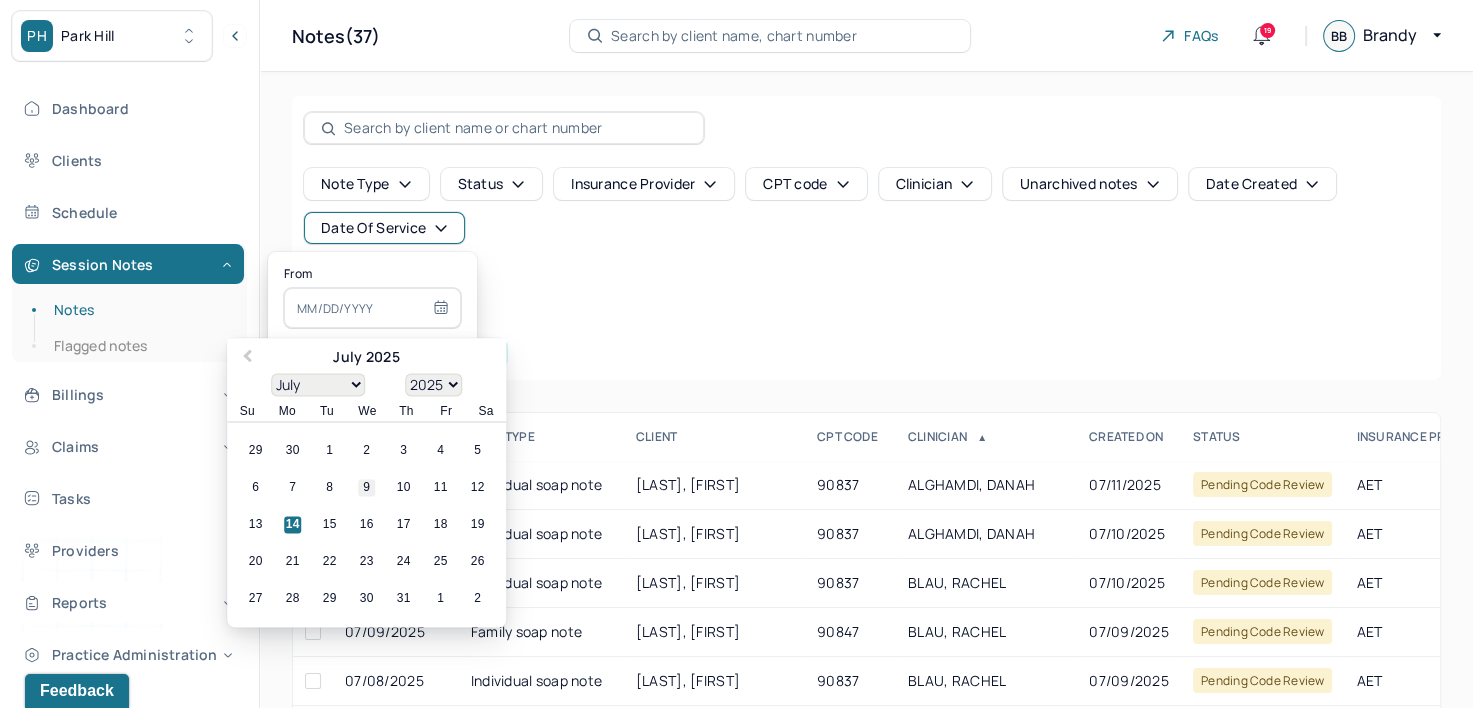 click on "9" at bounding box center (366, 488) 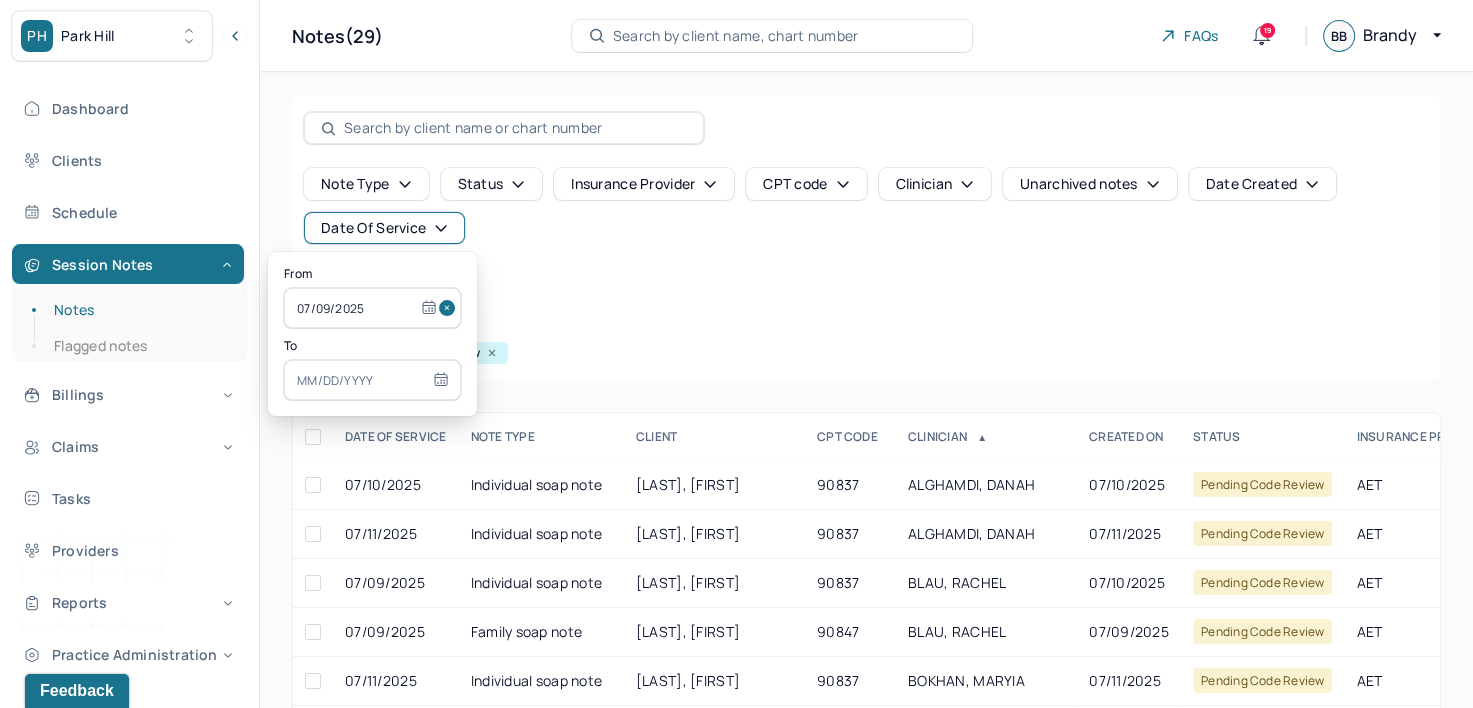 select on "6" 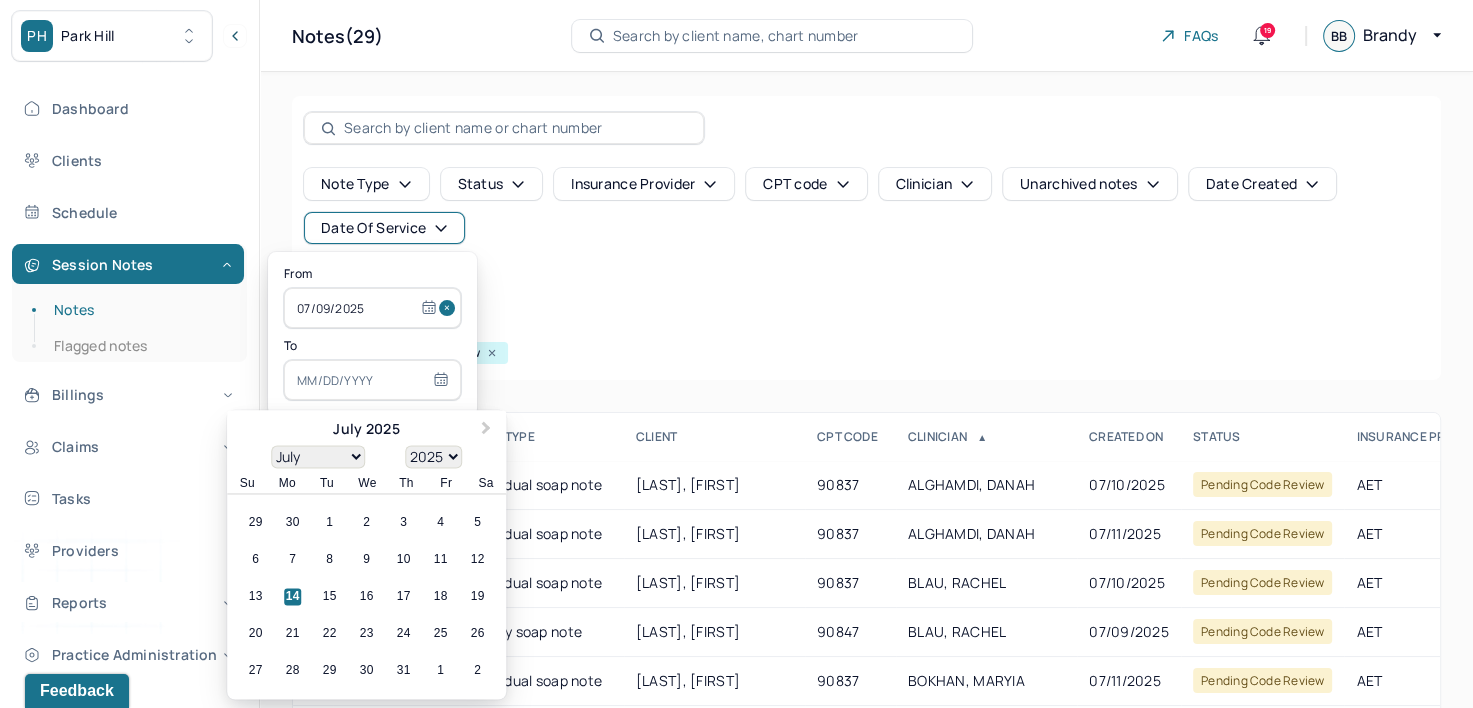 click at bounding box center (372, 380) 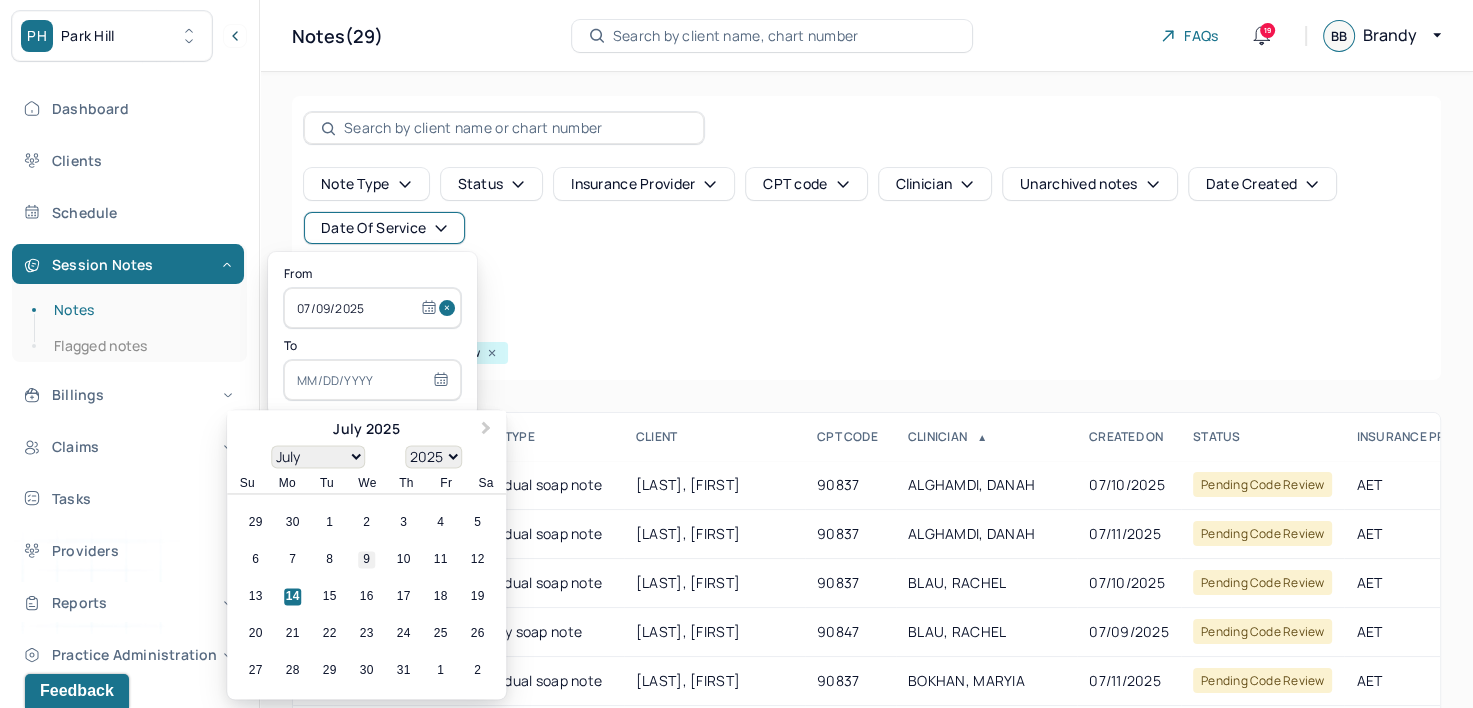 click on "9" at bounding box center (366, 560) 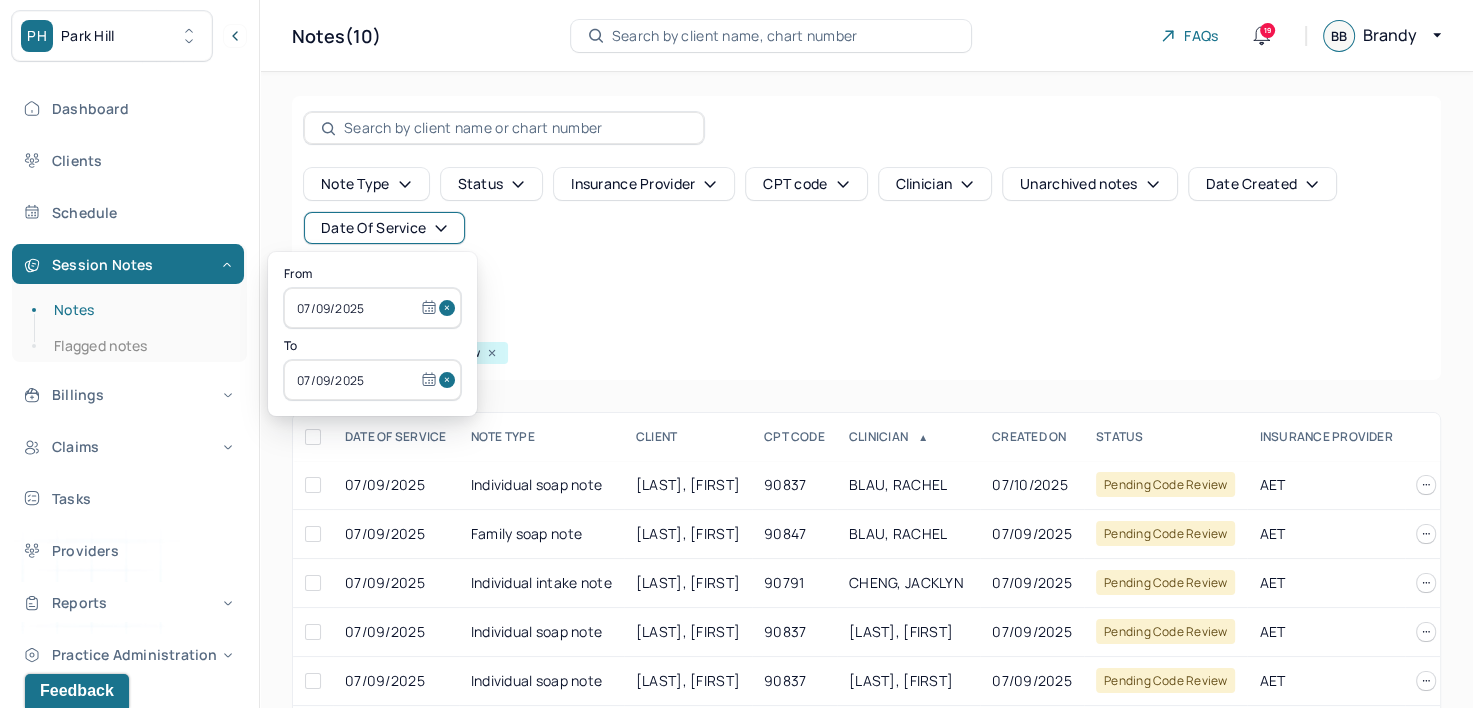 click on "Filters   Clear all" at bounding box center [866, 325] 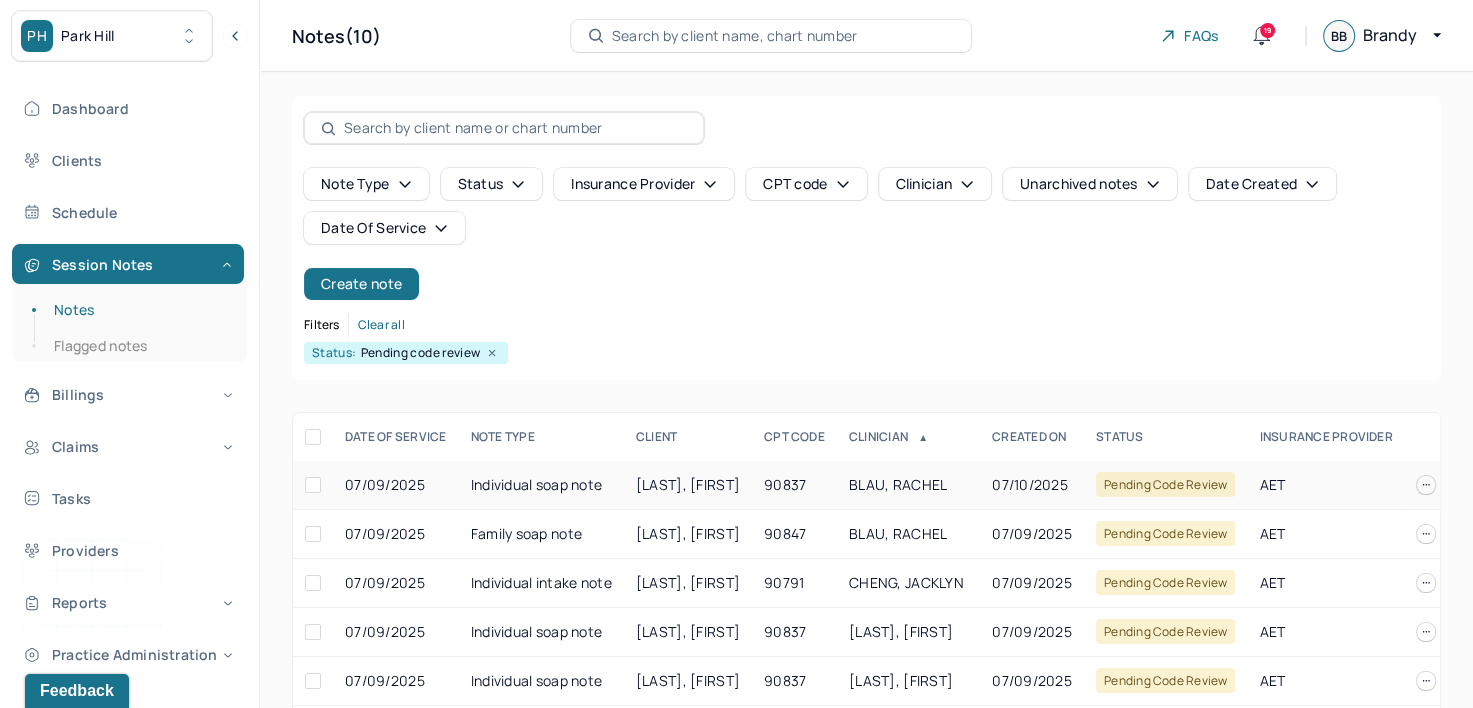 click on "90837" at bounding box center (794, 485) 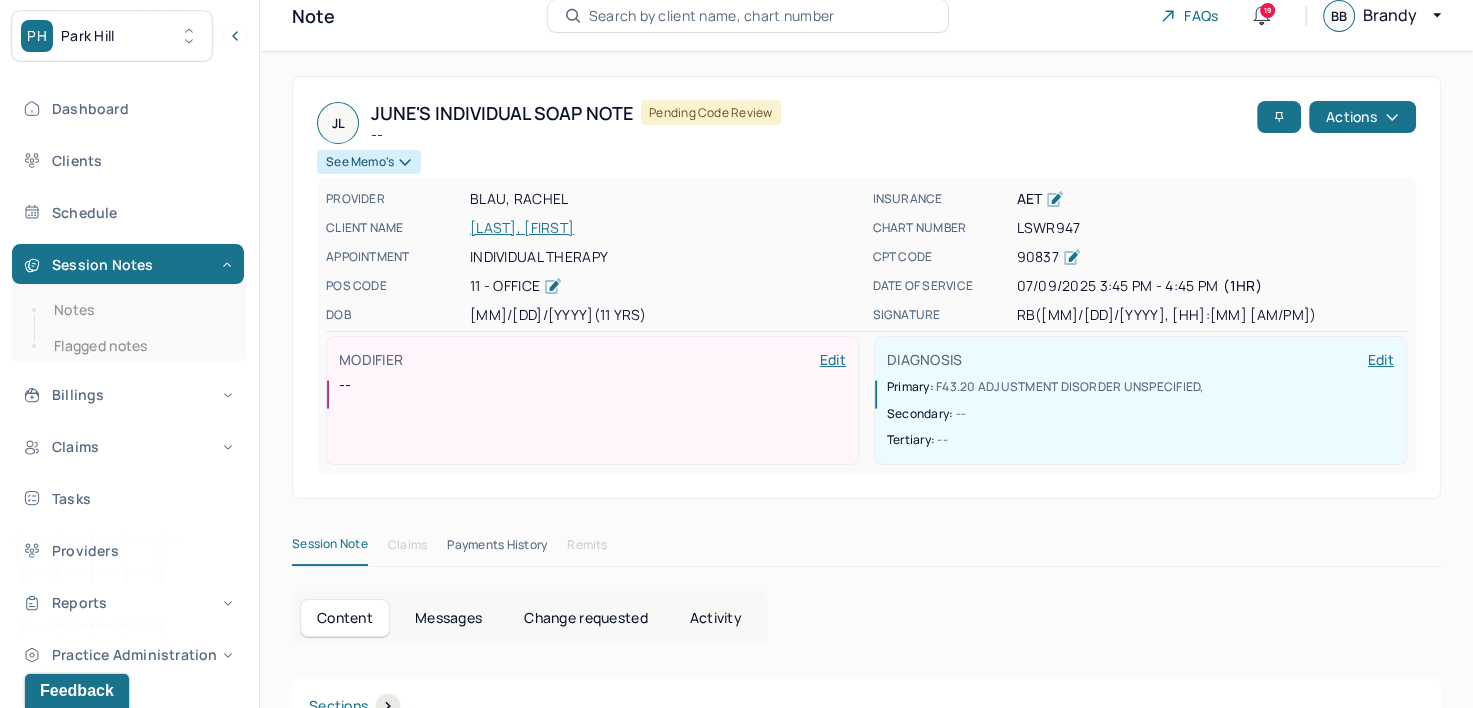 scroll, scrollTop: 18, scrollLeft: 0, axis: vertical 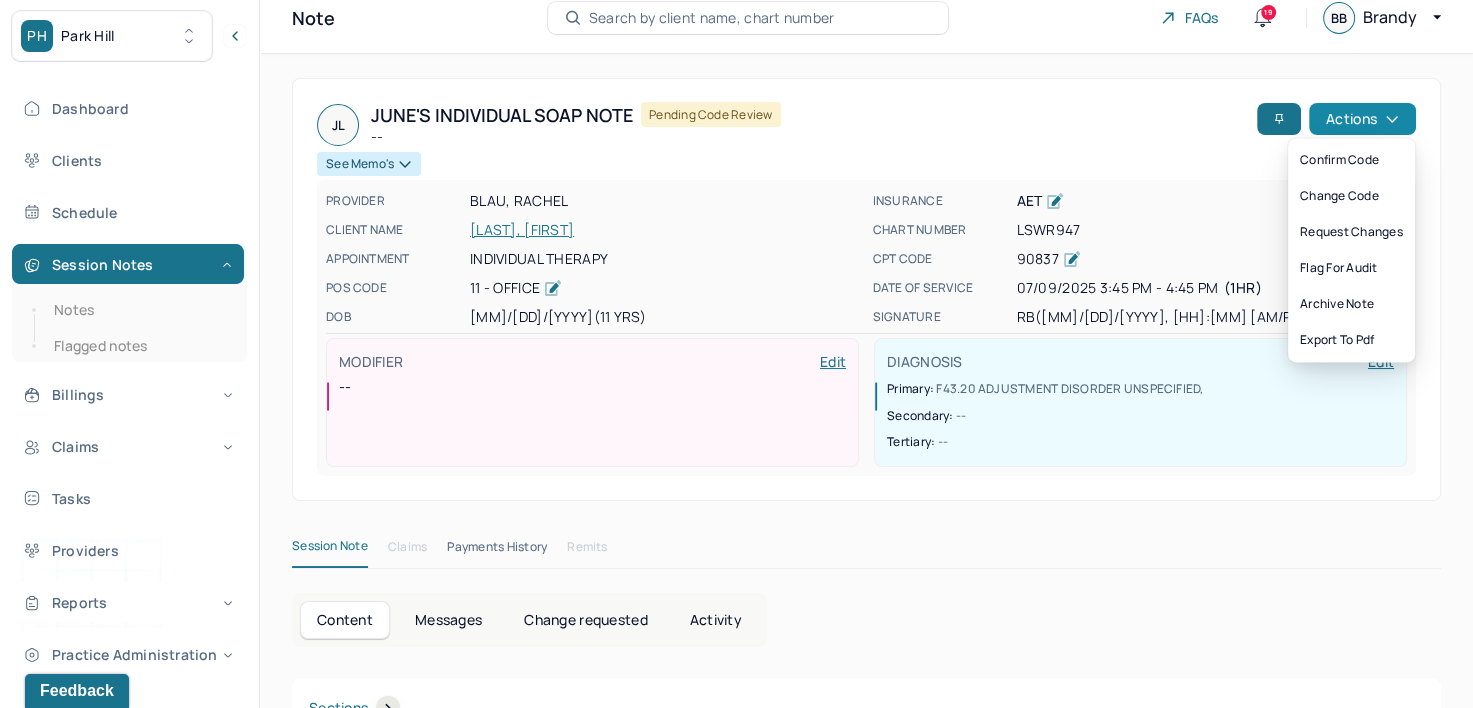 click 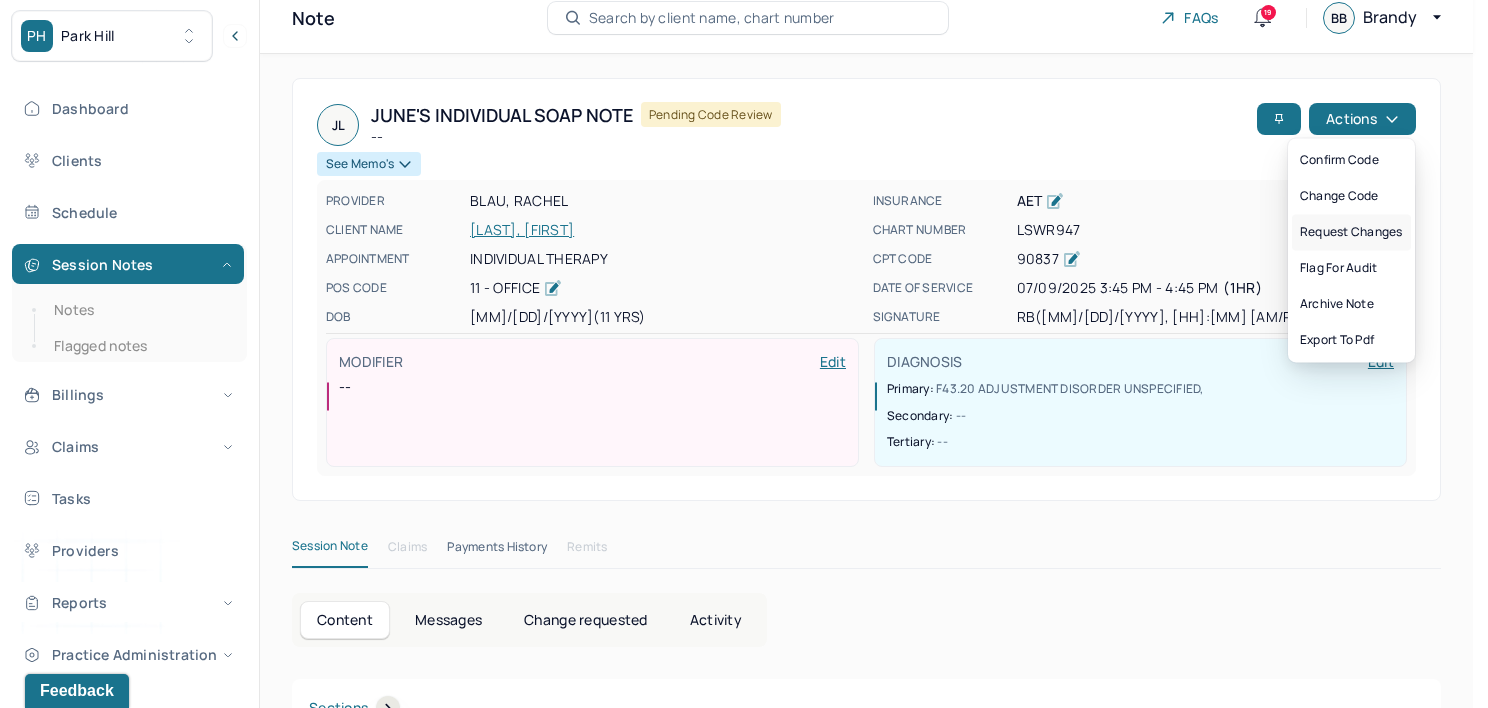 click on "Request changes" at bounding box center [1351, 232] 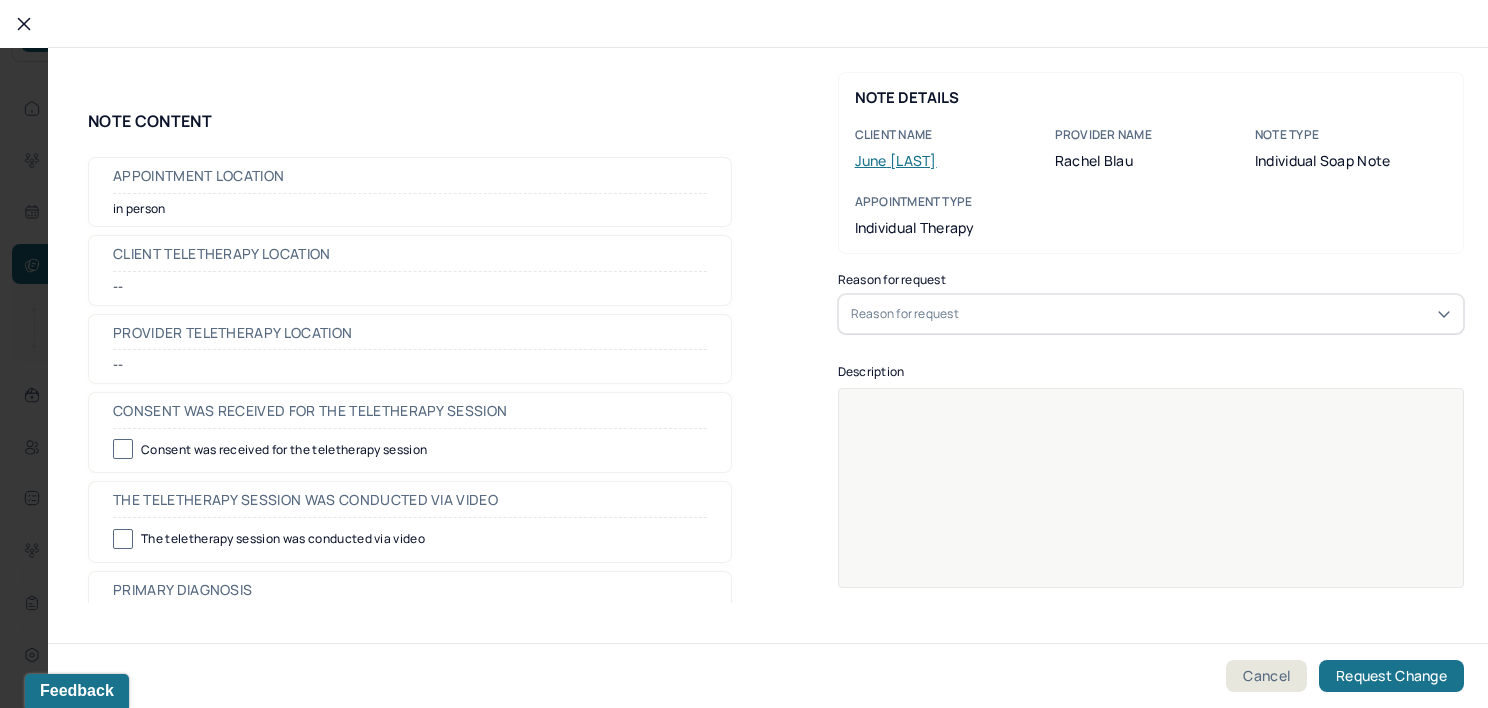 click on "Reason for request" at bounding box center (1151, 314) 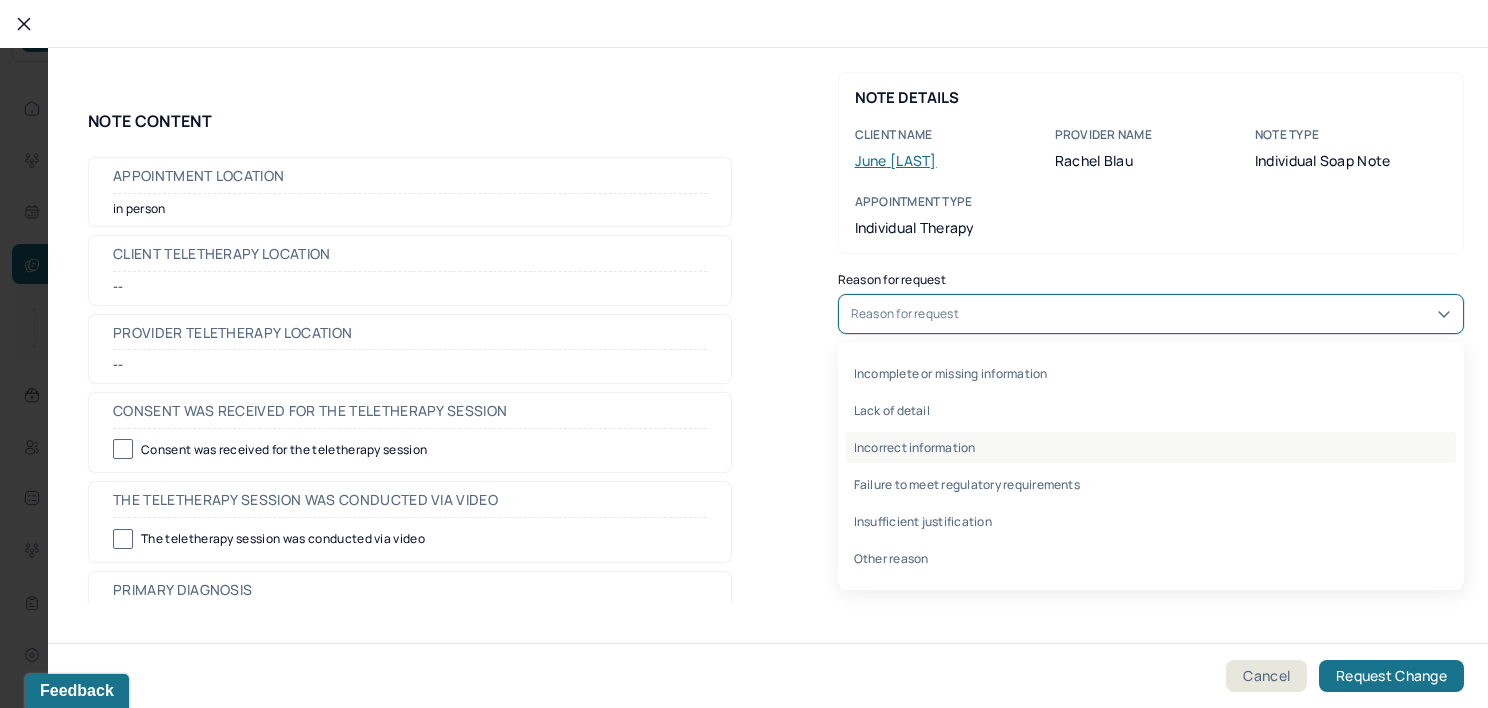 click on "Incorrect information" at bounding box center (1151, 447) 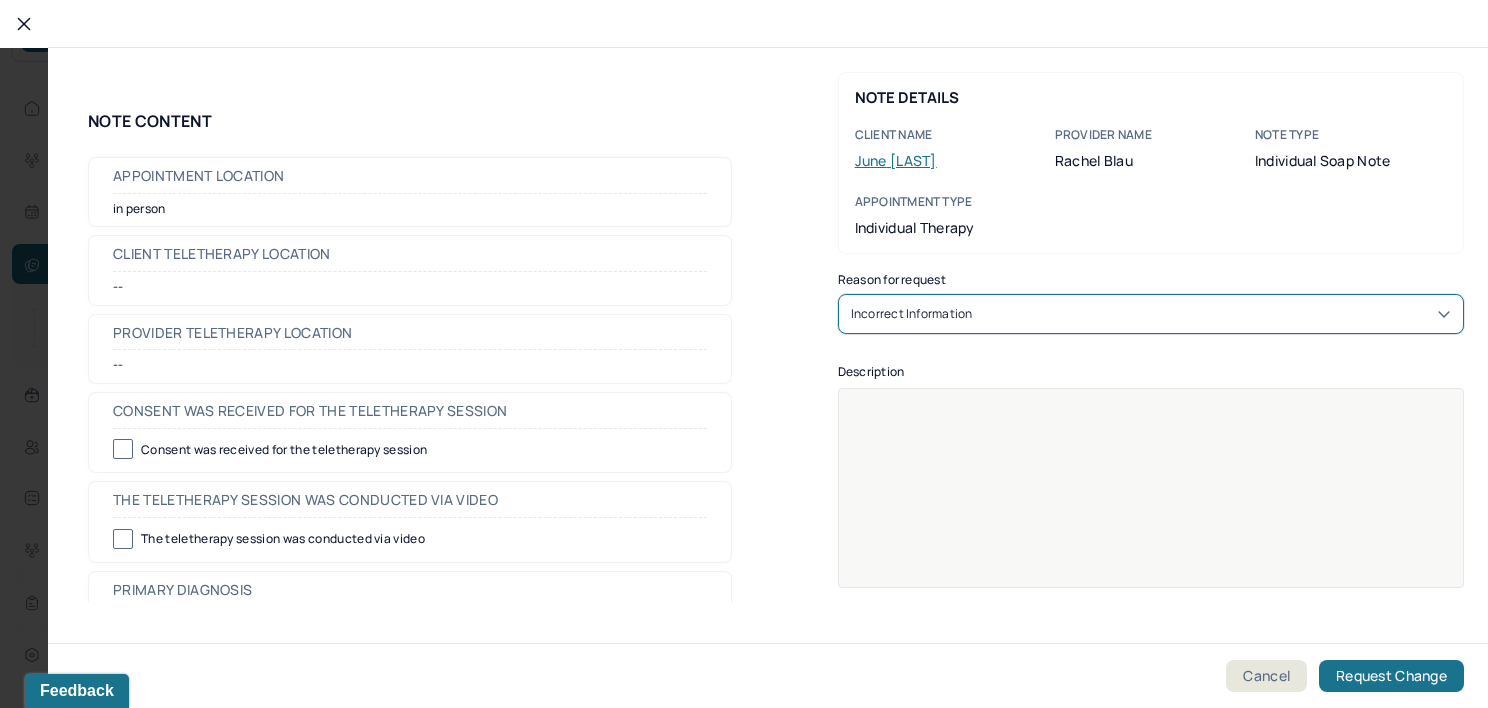 click at bounding box center [1151, 409] 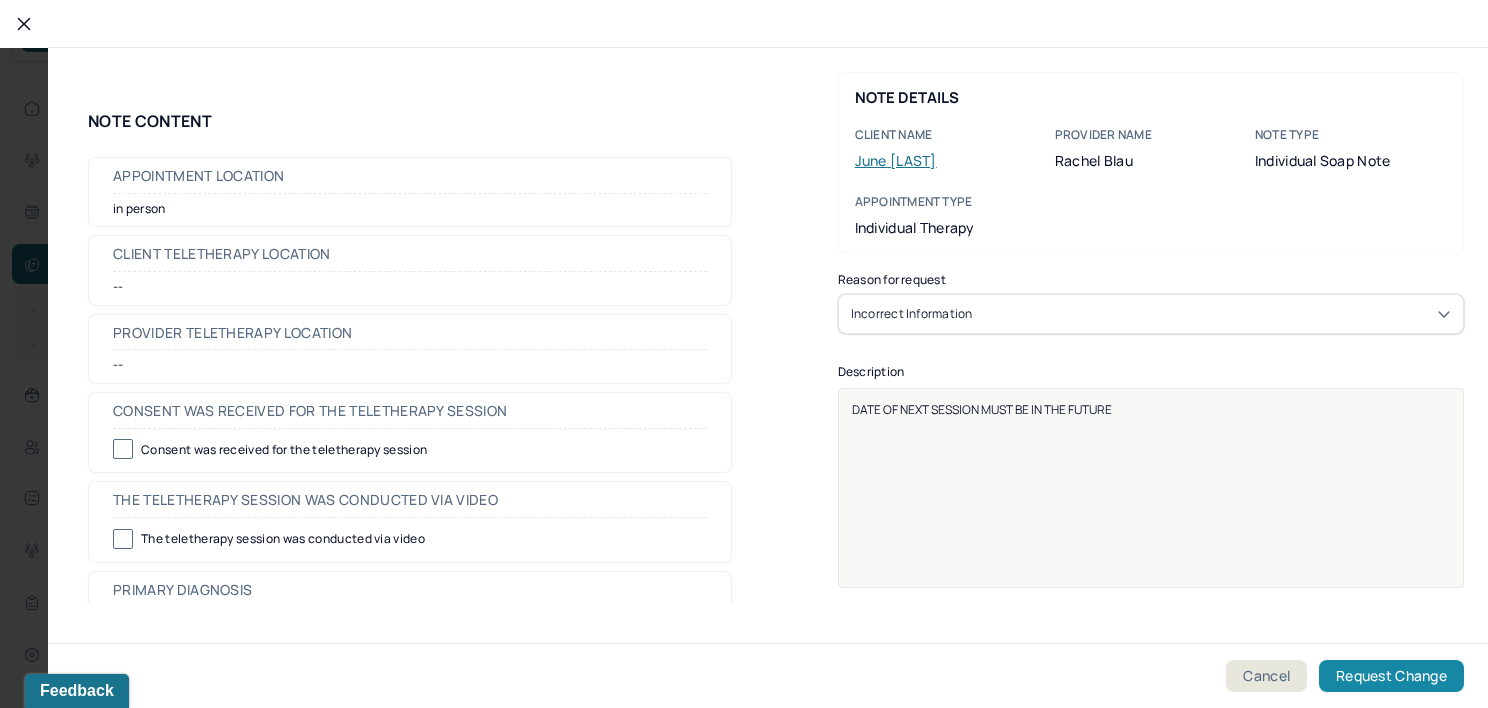 click on "Request Change" at bounding box center [1391, 676] 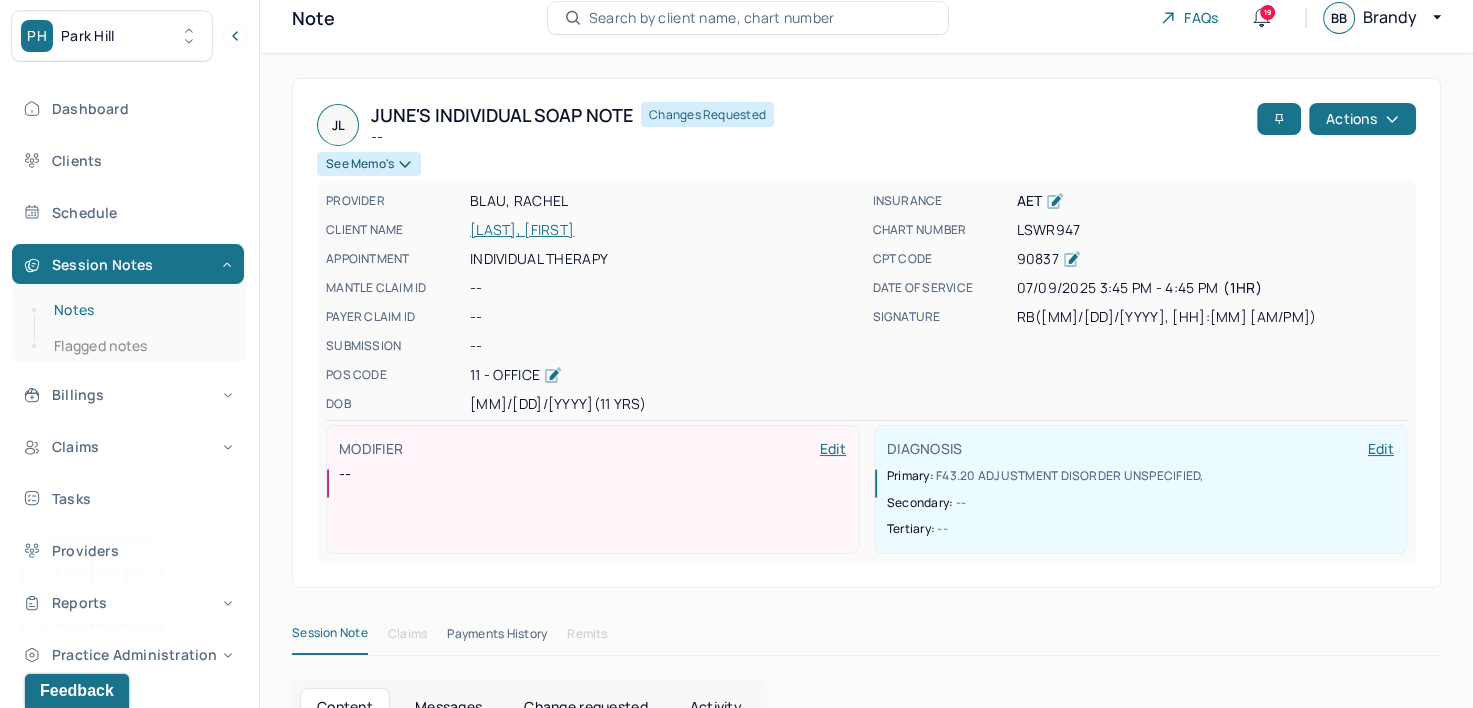 click on "Notes" at bounding box center (139, 310) 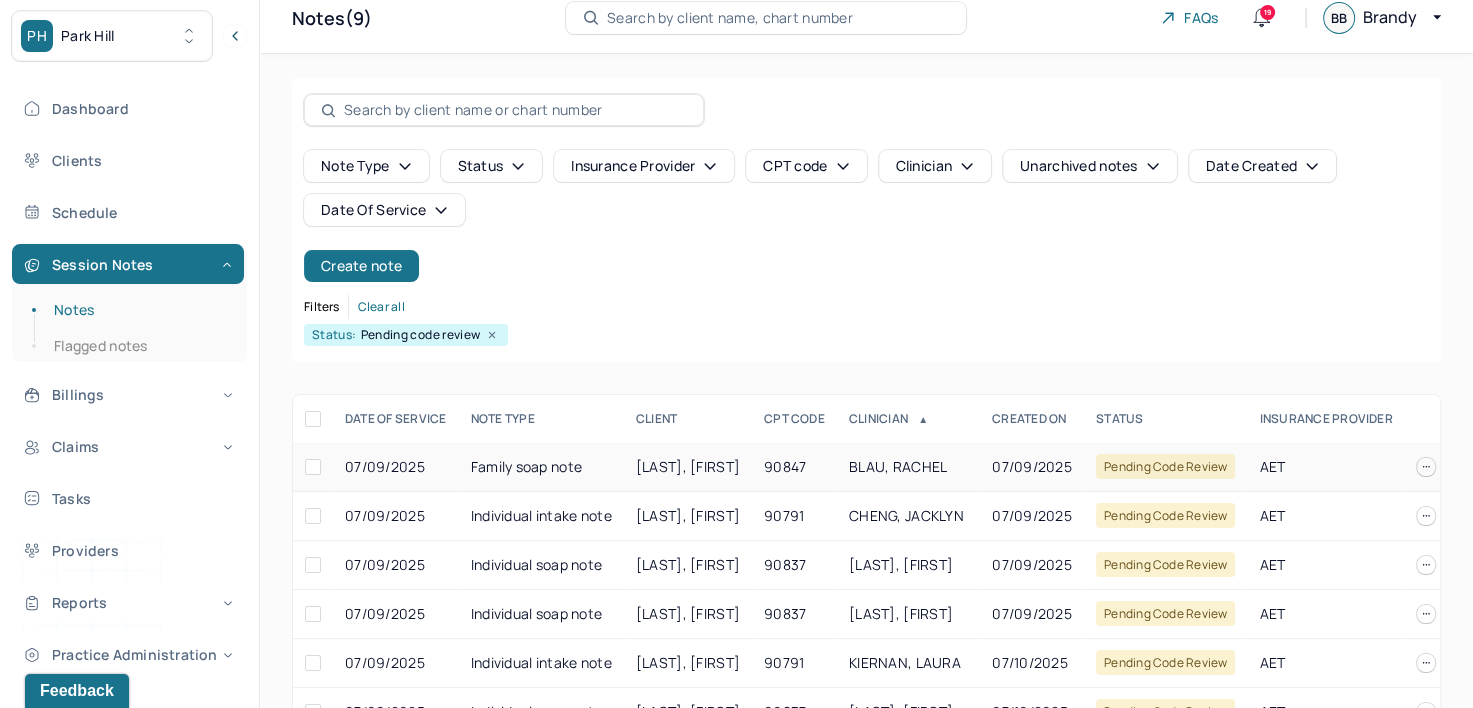 click on "BLAU, RACHEL" at bounding box center (898, 466) 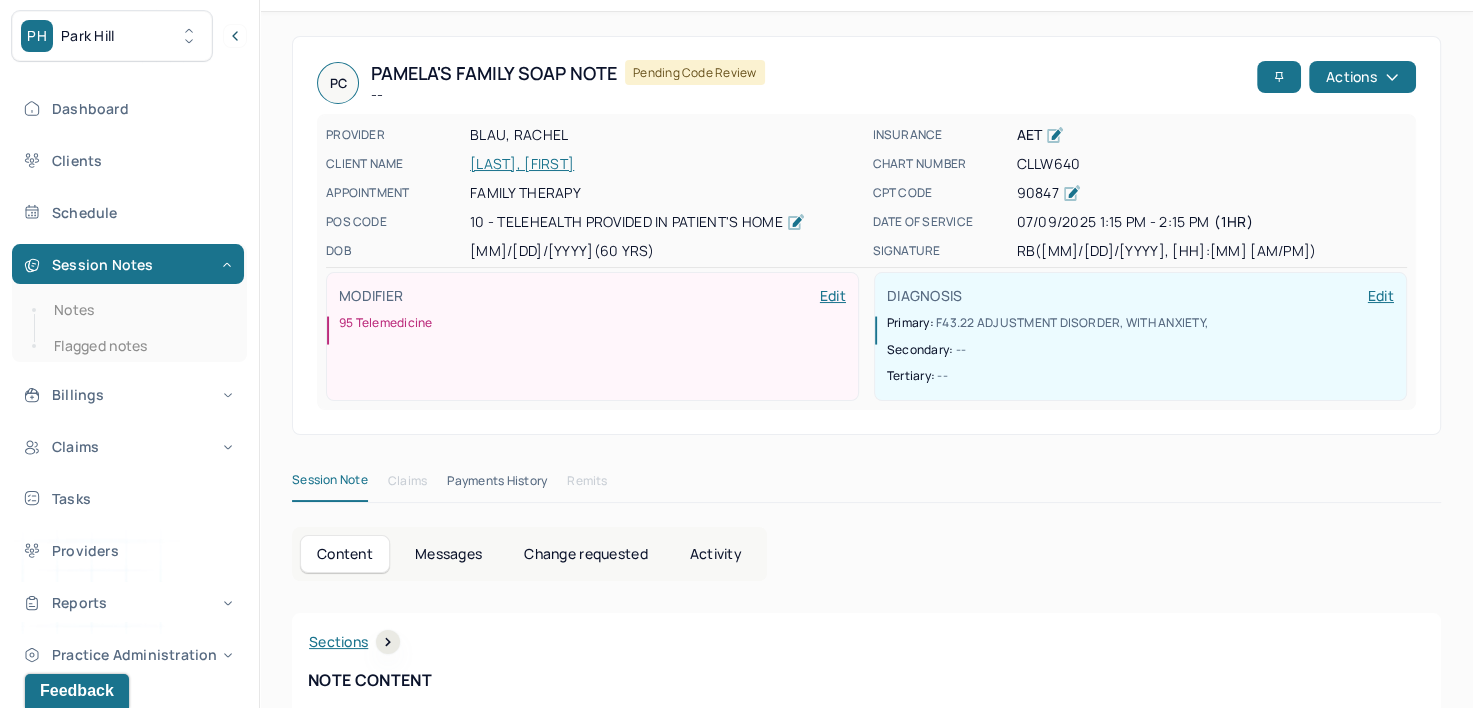 scroll, scrollTop: 58, scrollLeft: 0, axis: vertical 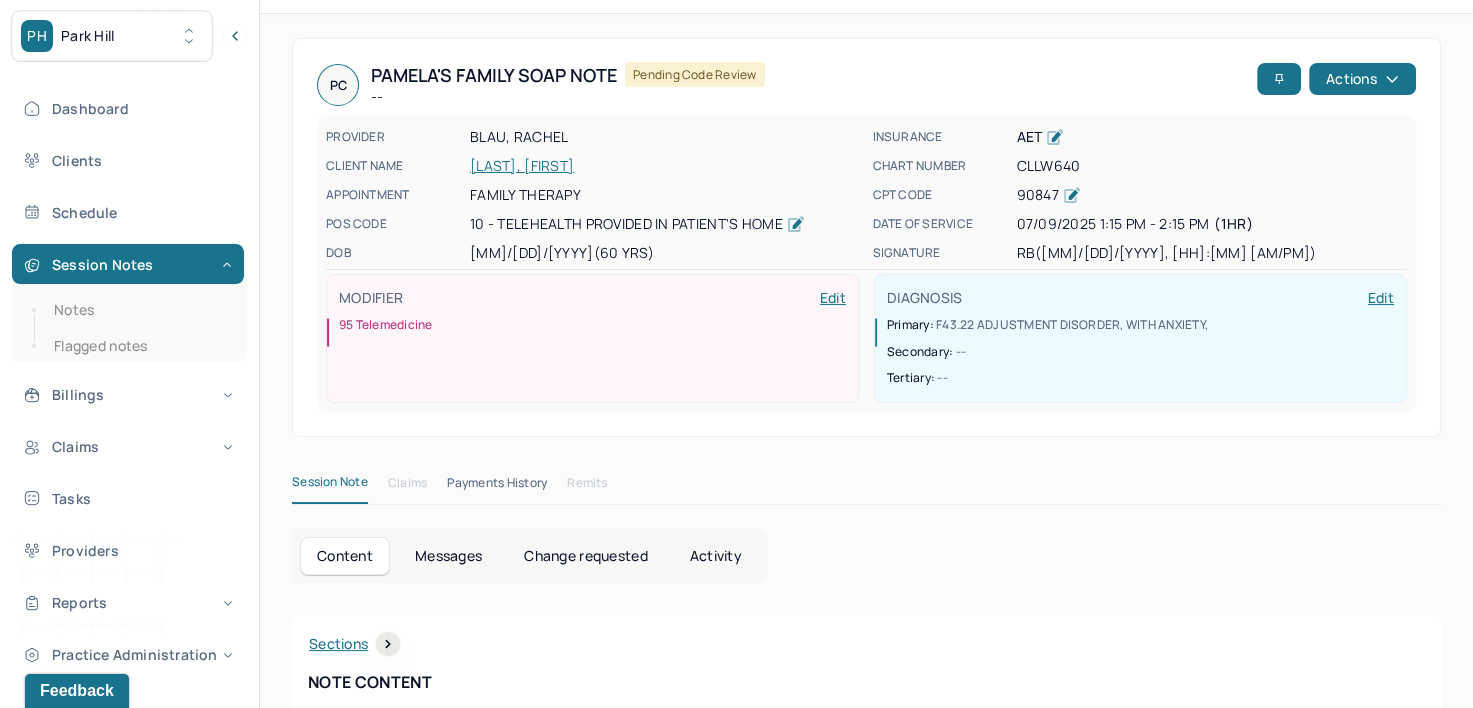 click on "PC Pamela's   Family soap note -- Pending code review       Actions   PROVIDER BLAU, RACHEL CLIENT NAME COLE, PAMELA APPOINTMENT Family therapy POS CODE 10 - Telehealth Provided in Patient's Home     DOB 02/05/1965  (60 Yrs) INSURANCE AET     CHART NUMBER CLLW640 CPT CODE 90847     DATE OF SERVICE 07/09/2025   1:15 PM   -   2:15 PM ( 1hr ) SIGNATURE RB  (07/09/2025, 2:55 PM) MODIFIER   Edit   95 Telemedicine DIAGNOSIS   Edit   Primary:   F43.22 ADJUSTMENT DISORDER, WITH ANXIETY ,  Secondary:   -- Tertiary:   --   Session Note     Claims     Payments History     Remits     Content     Messages     Change requested     Activity       Sections Session note Therapy intervention techniques Treatment plan/ progress   Sections   NOTE CONTENT Is client present Is client present Appointment location teletherapy Client Teletherapy Location Home Provider Teletherapy Location Office Consent was received for the teletherapy session Consent was received for the teletherapy session Primary diagnosis Secondary diagnosis --" at bounding box center [866, 1810] 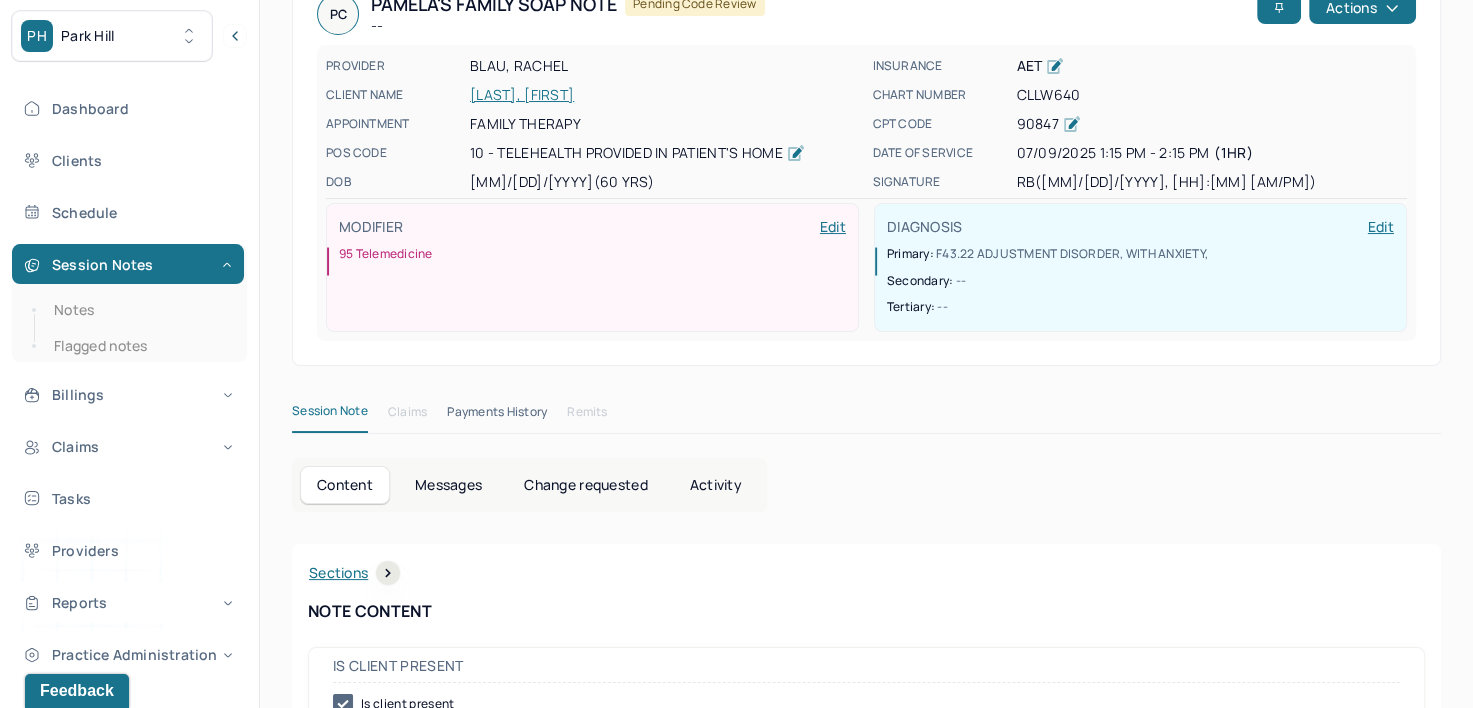 scroll, scrollTop: 0, scrollLeft: 0, axis: both 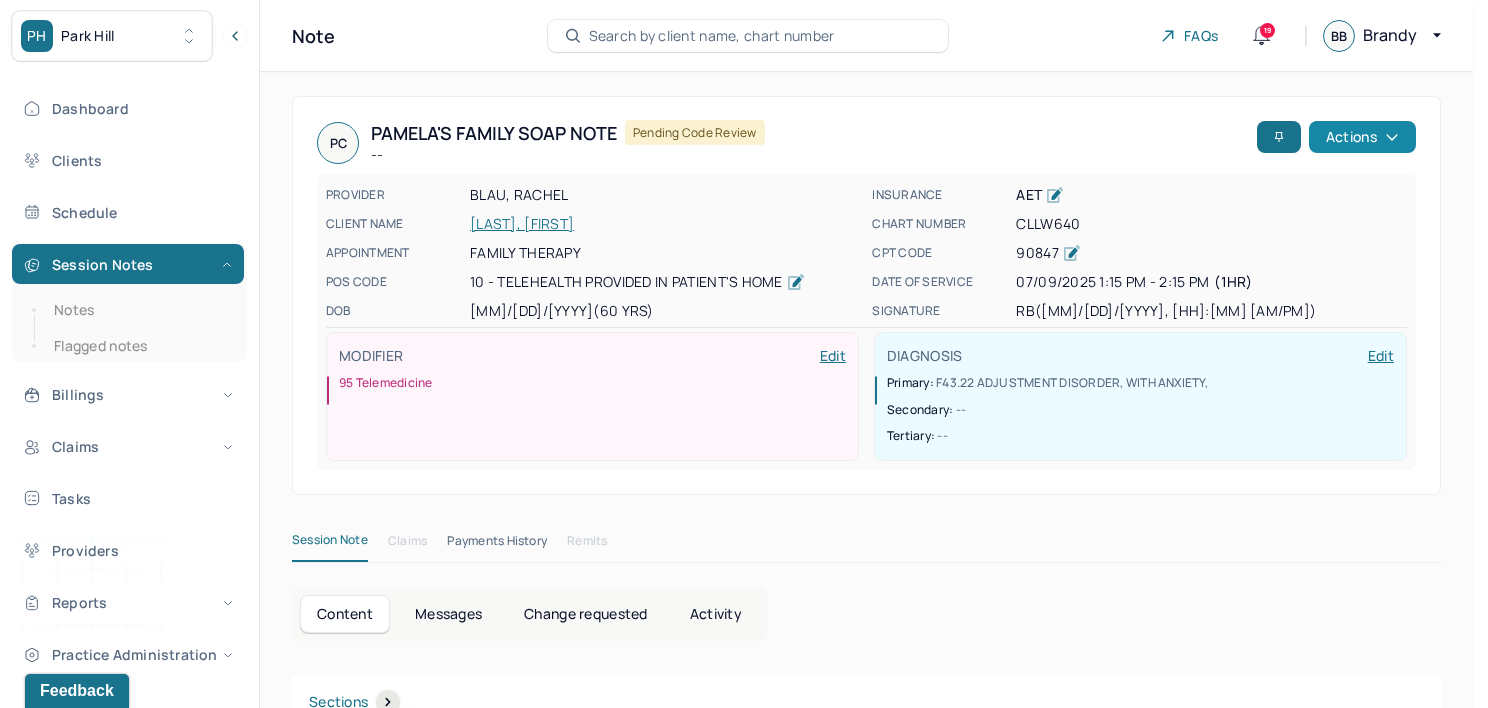 click 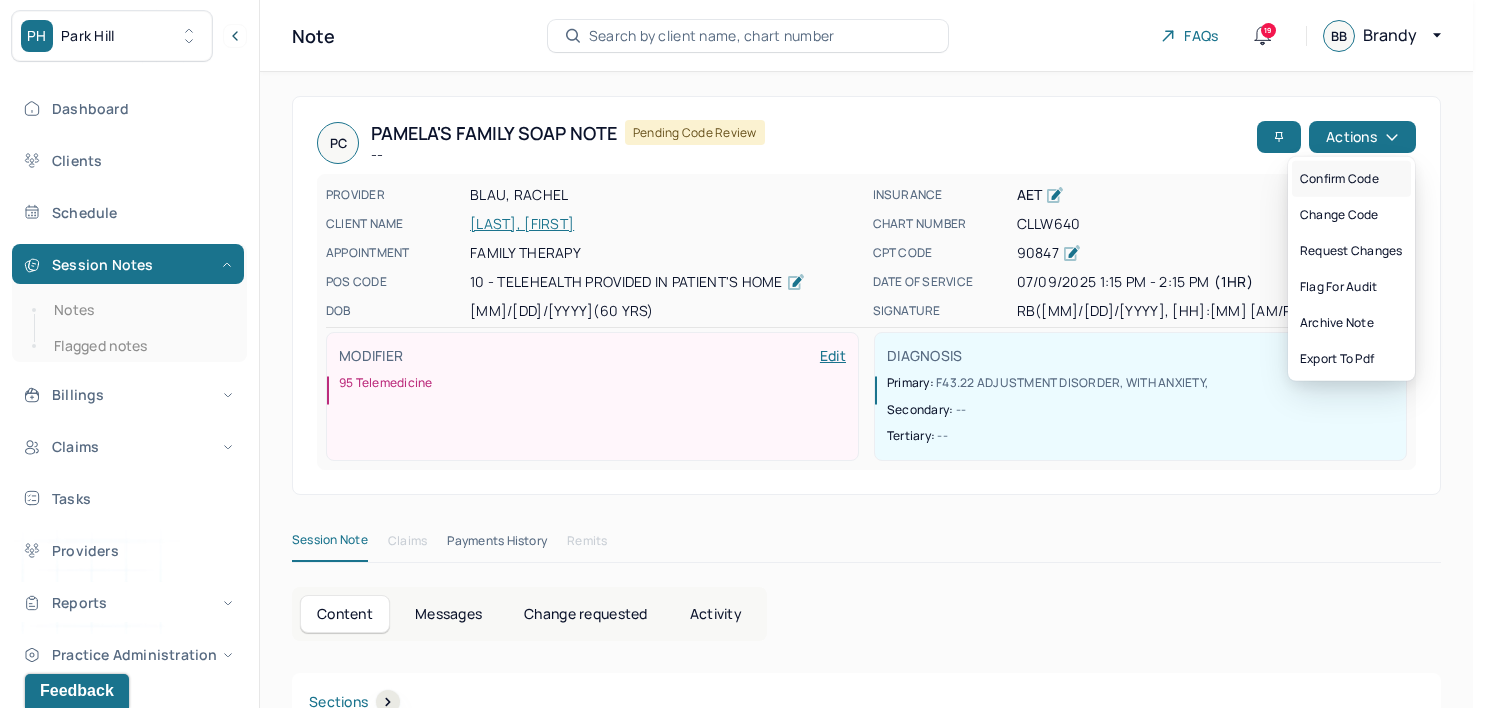 click on "Confirm code" at bounding box center [1351, 179] 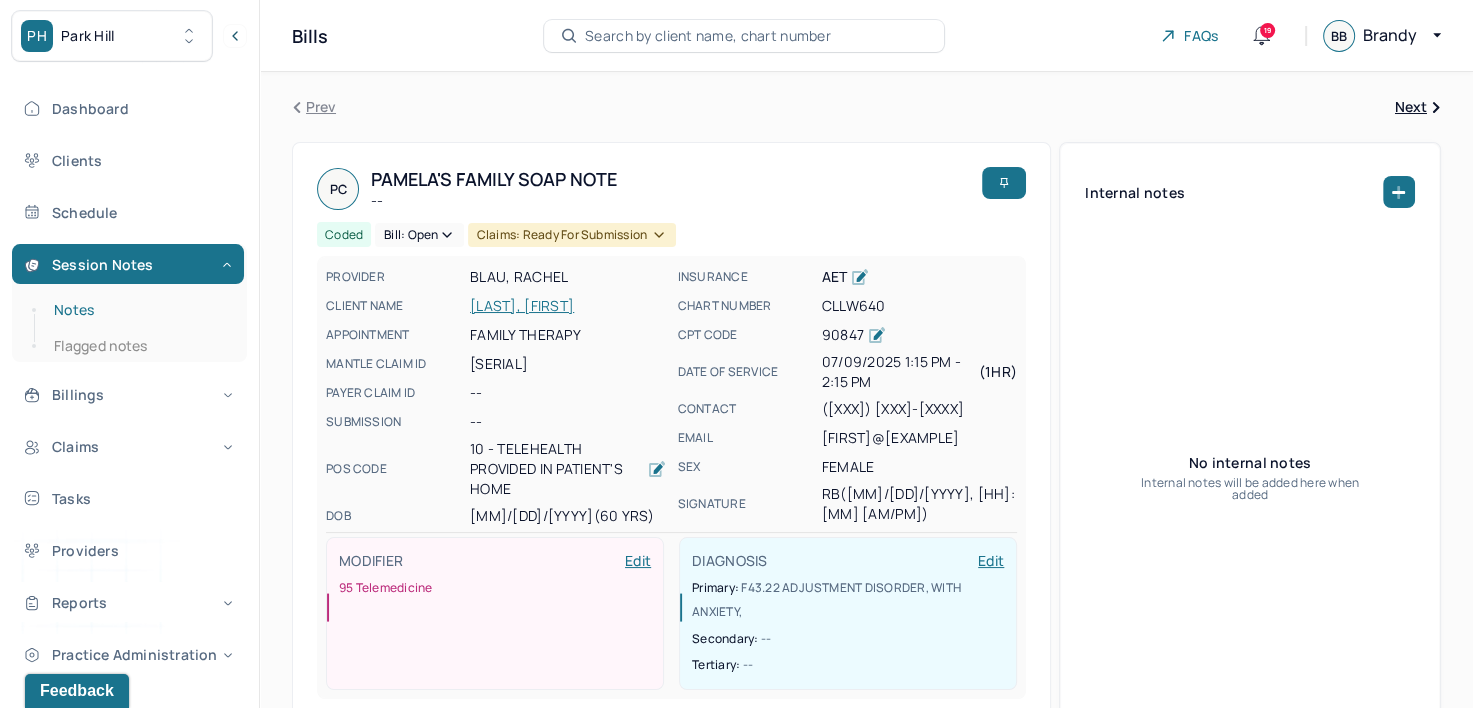 click on "Notes" at bounding box center [139, 310] 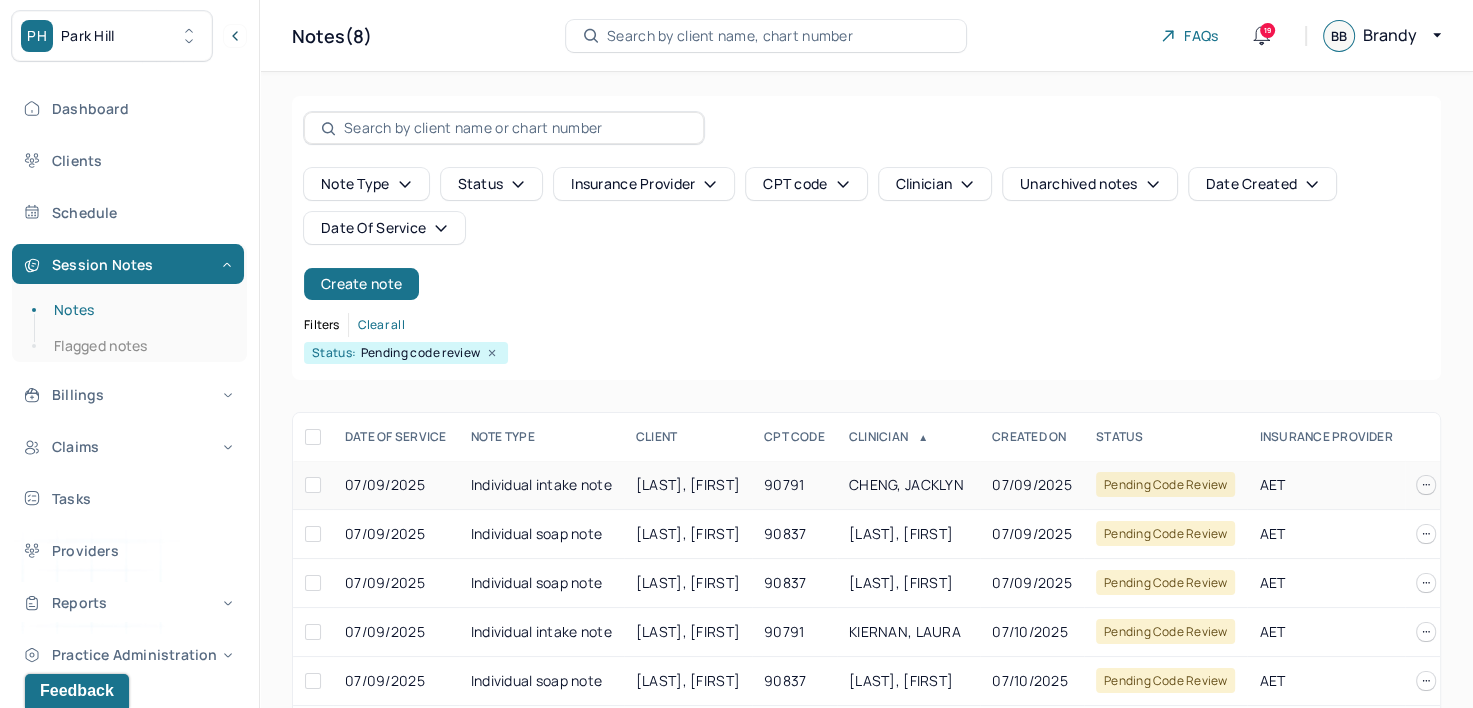click on "CHENG, JACKLYN" at bounding box center (906, 484) 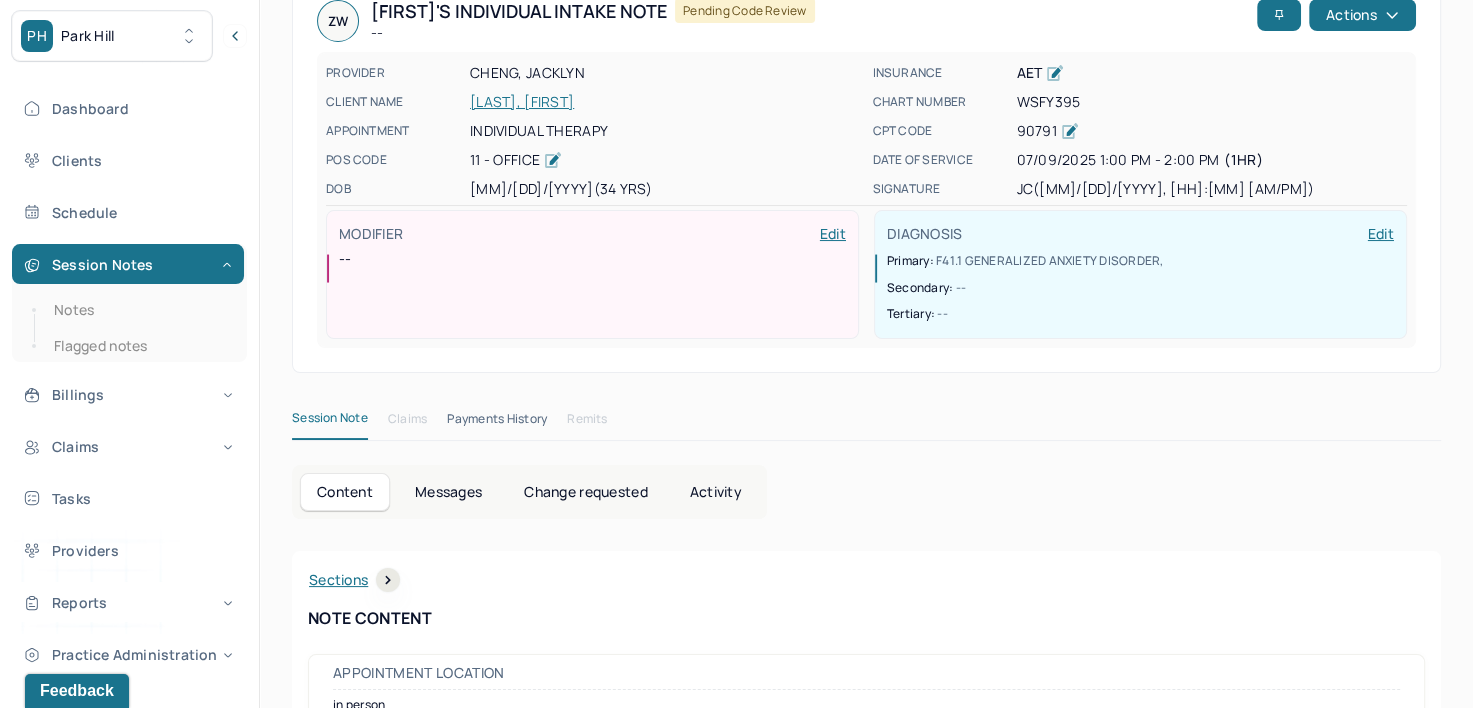 scroll, scrollTop: 0, scrollLeft: 0, axis: both 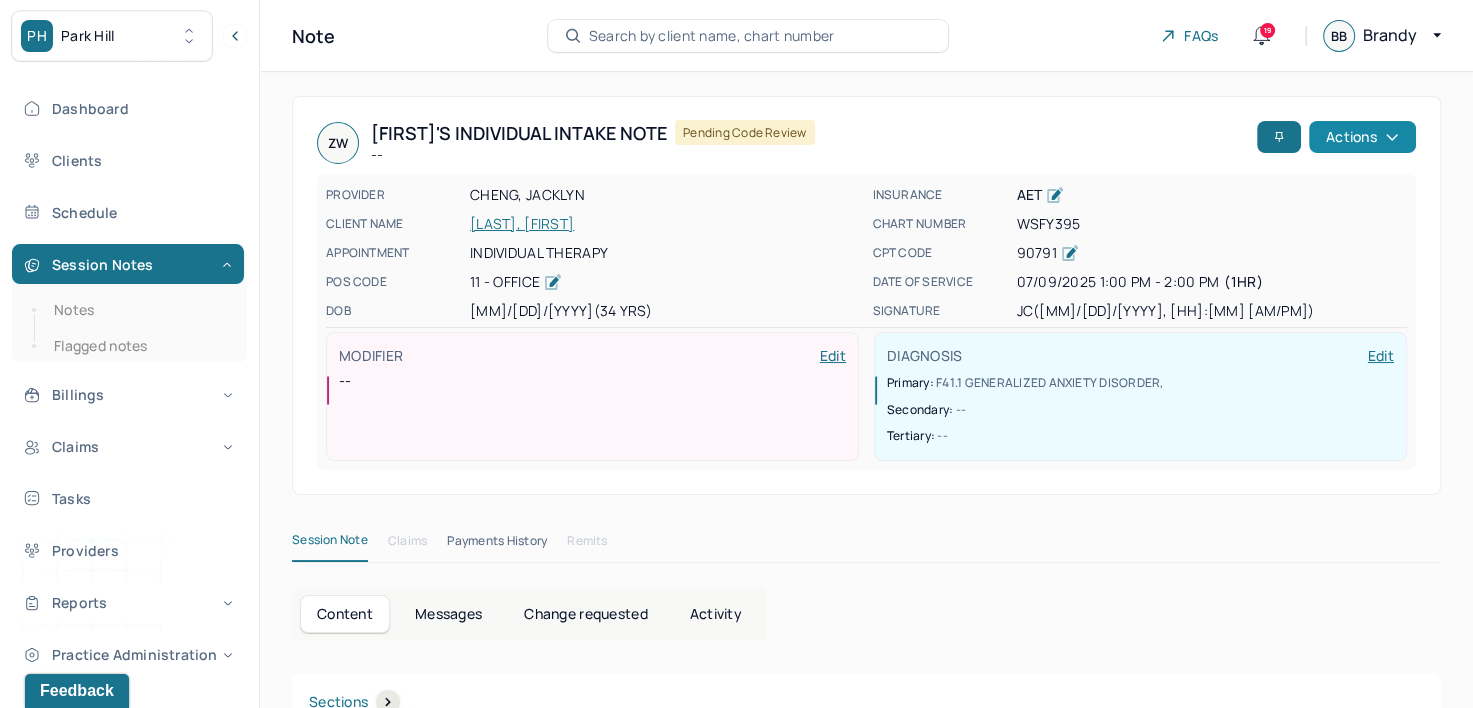 click 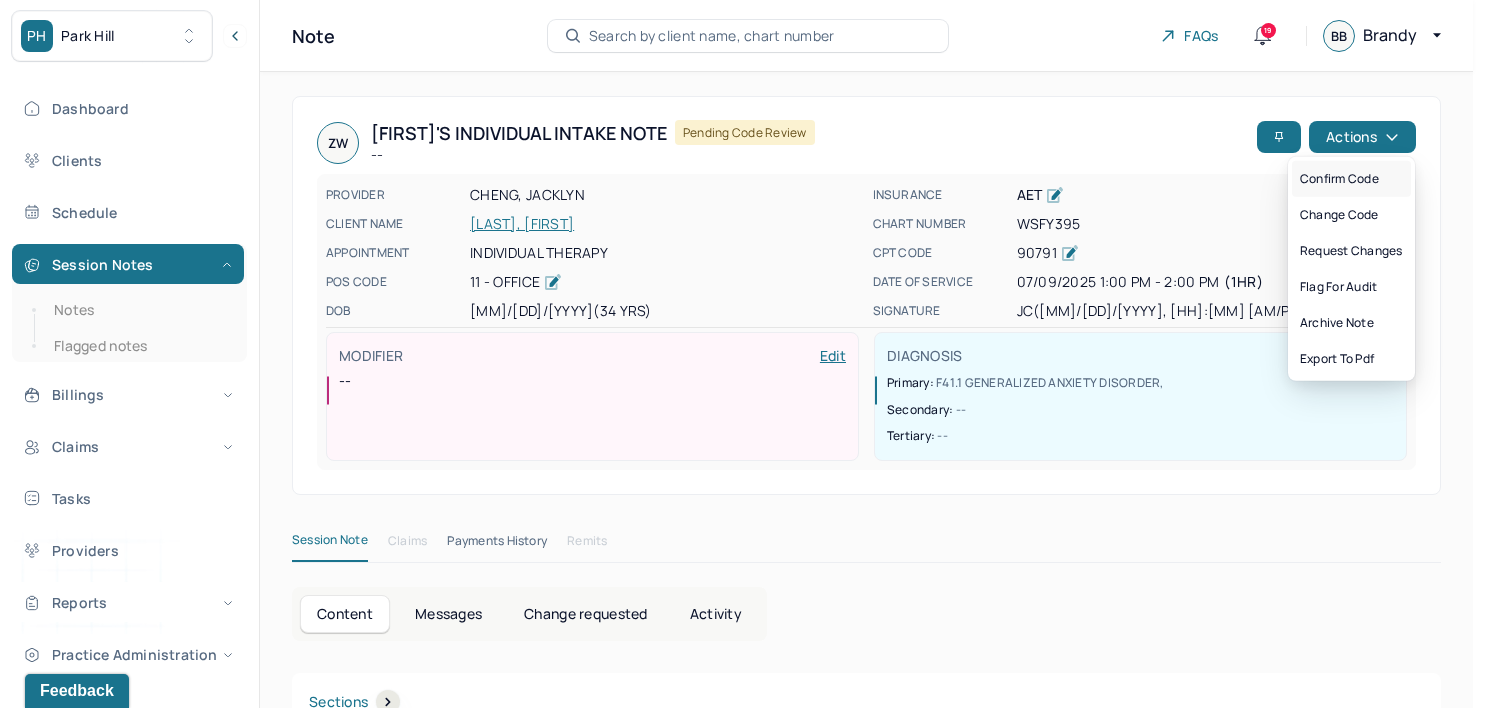 click on "Confirm code" at bounding box center (1351, 179) 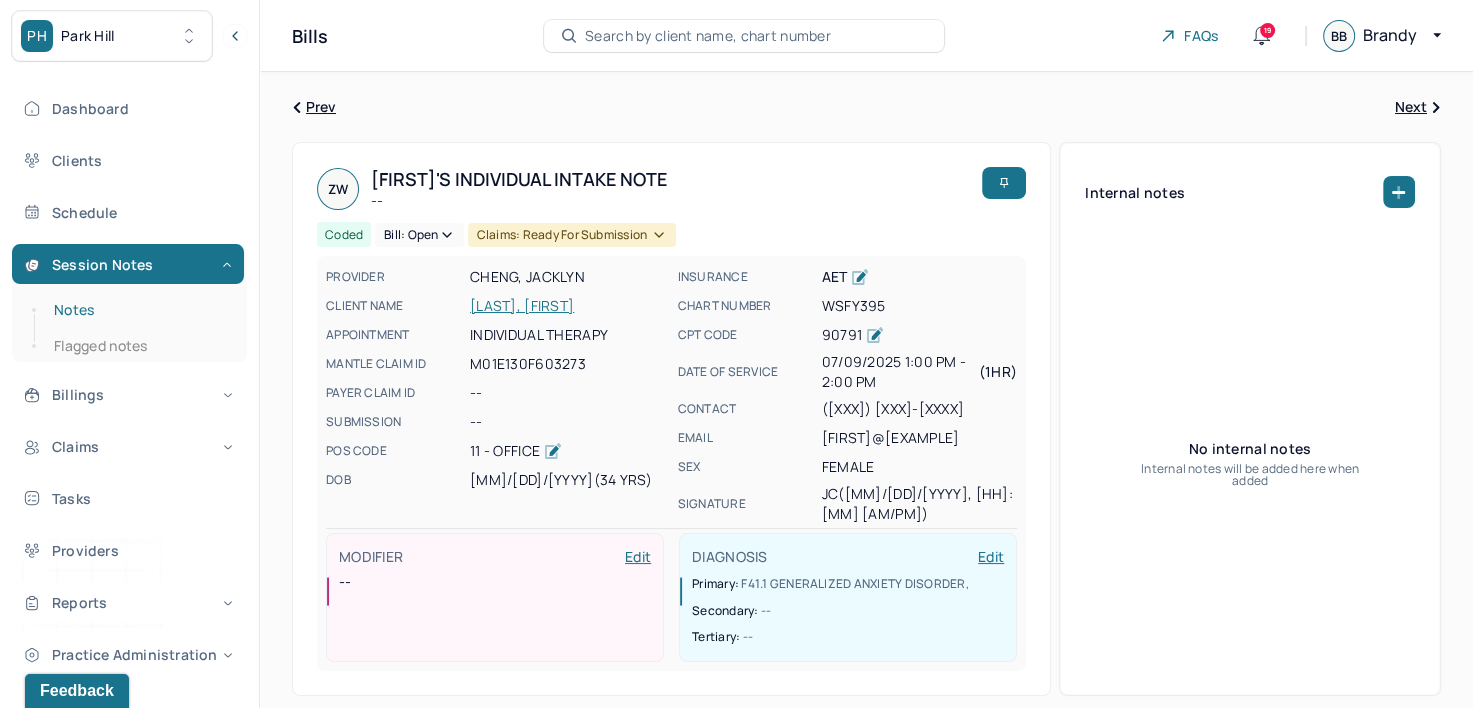 click on "Notes" at bounding box center [139, 310] 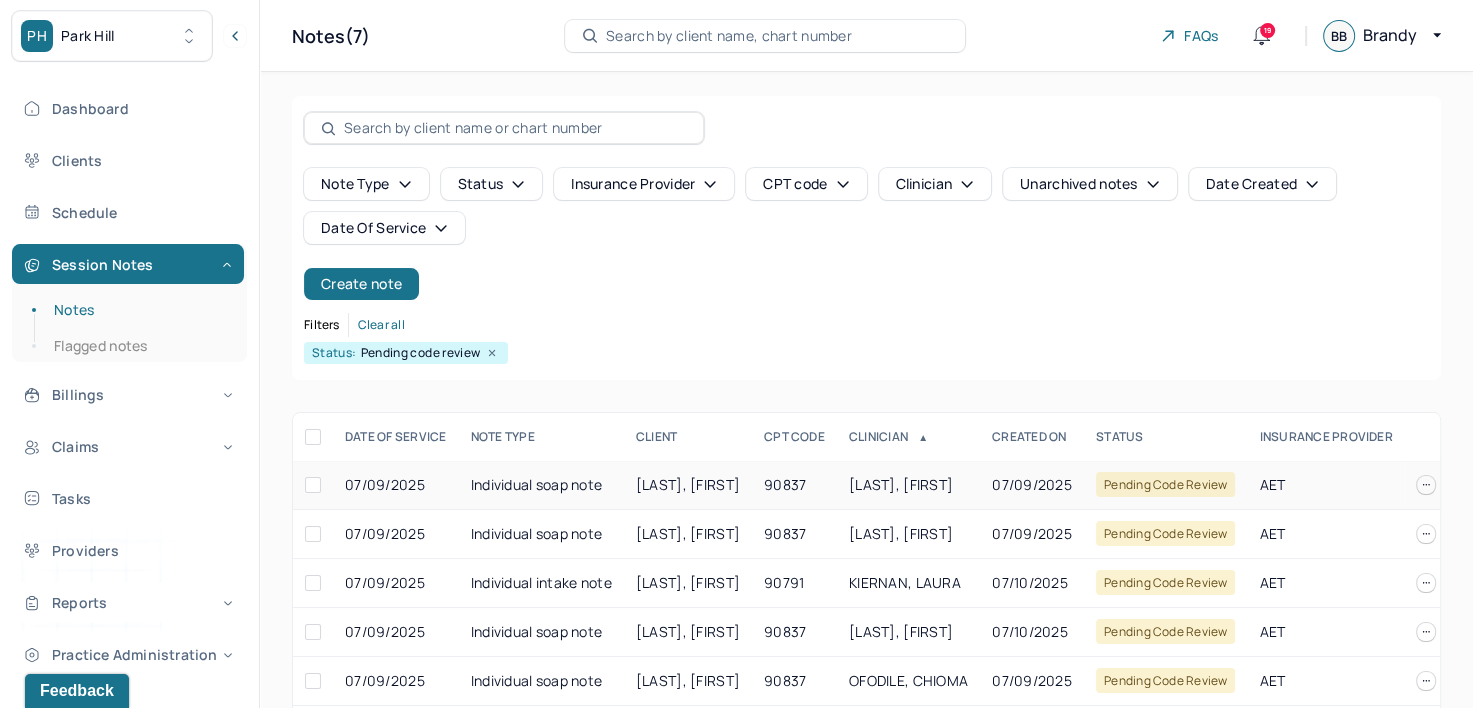 click on "[LAST], [FIRST]" at bounding box center (901, 484) 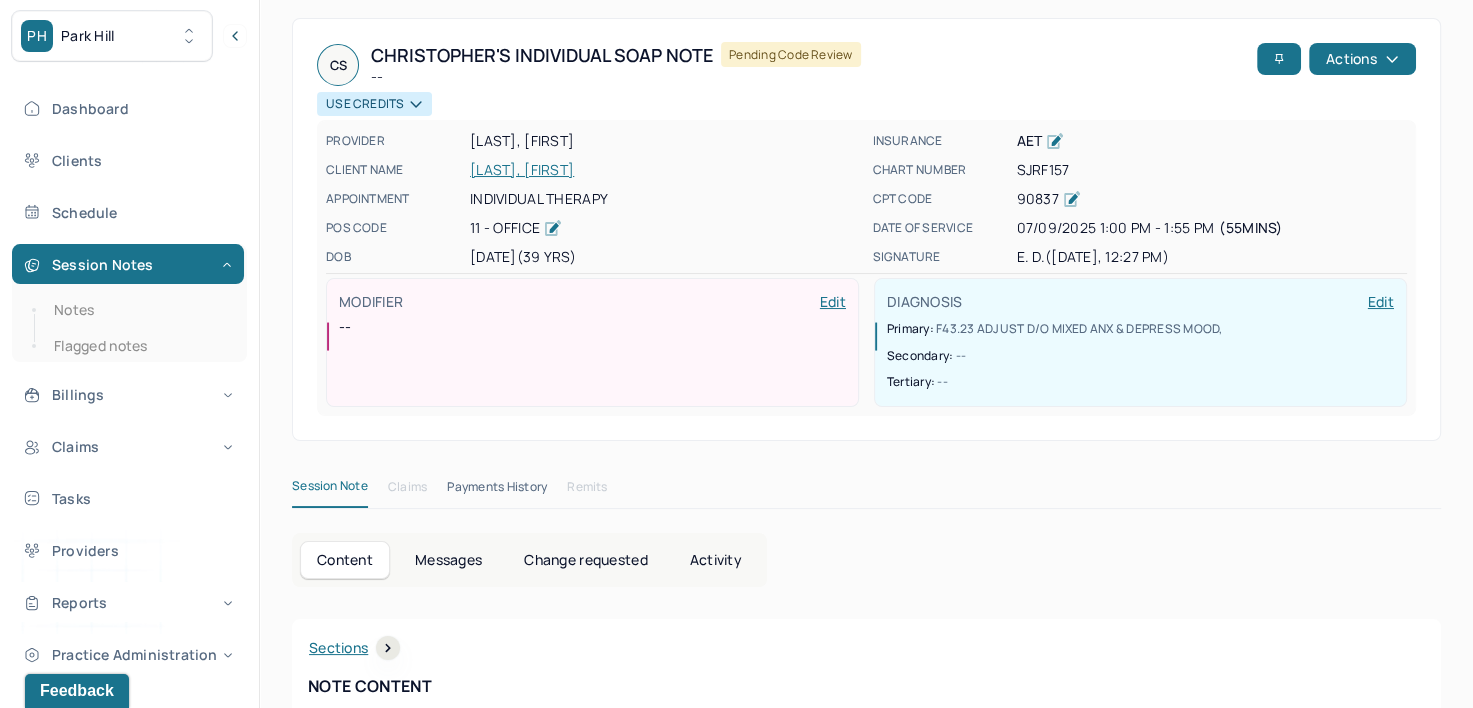 scroll, scrollTop: 76, scrollLeft: 0, axis: vertical 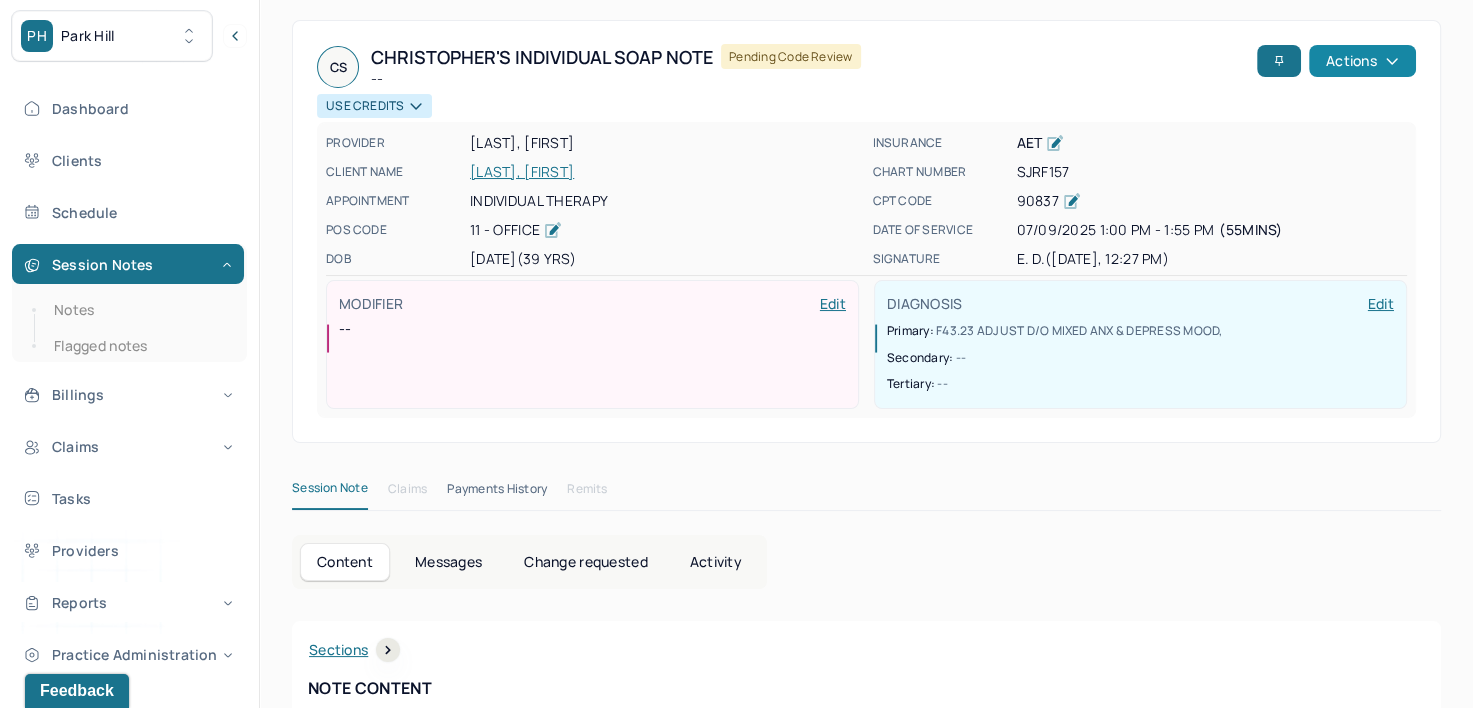 click on "Actions" at bounding box center [1362, 61] 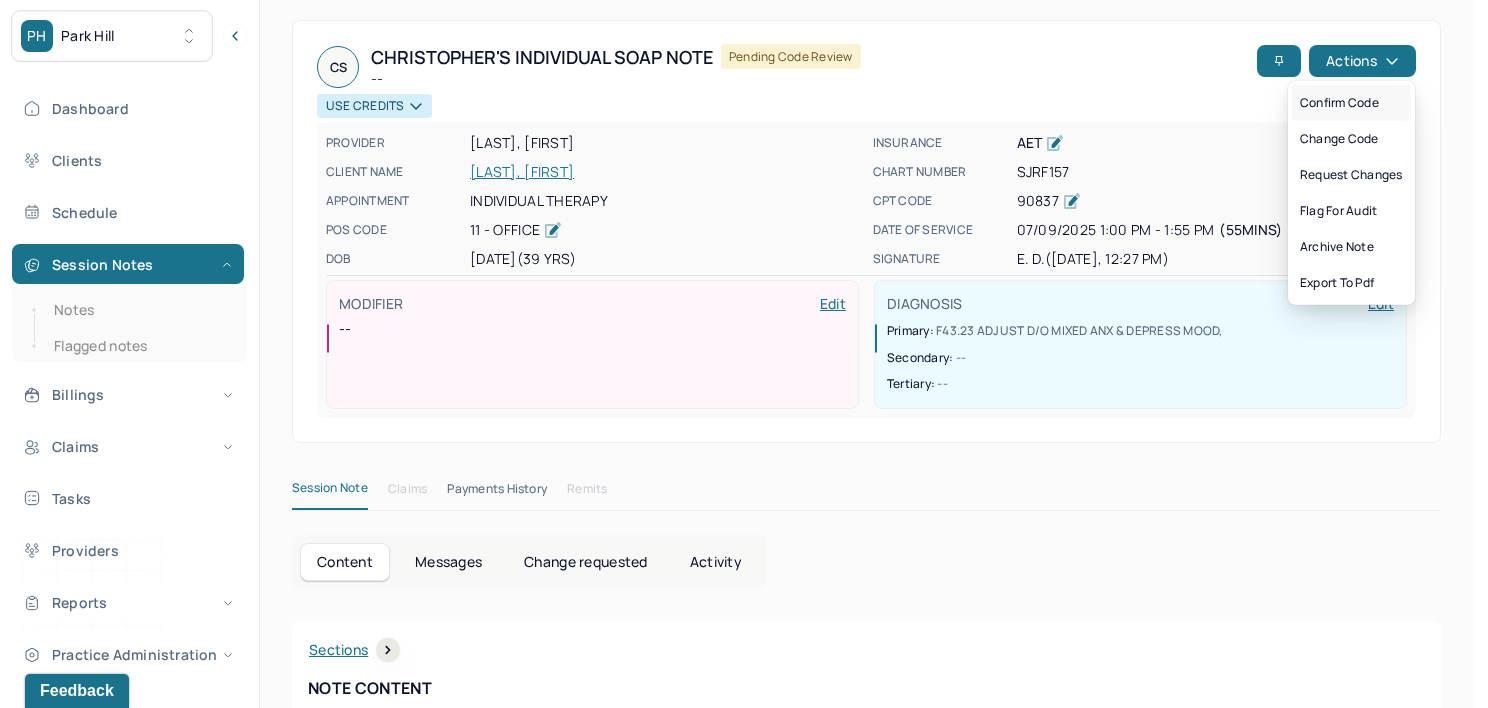 click on "Confirm code" at bounding box center [1351, 103] 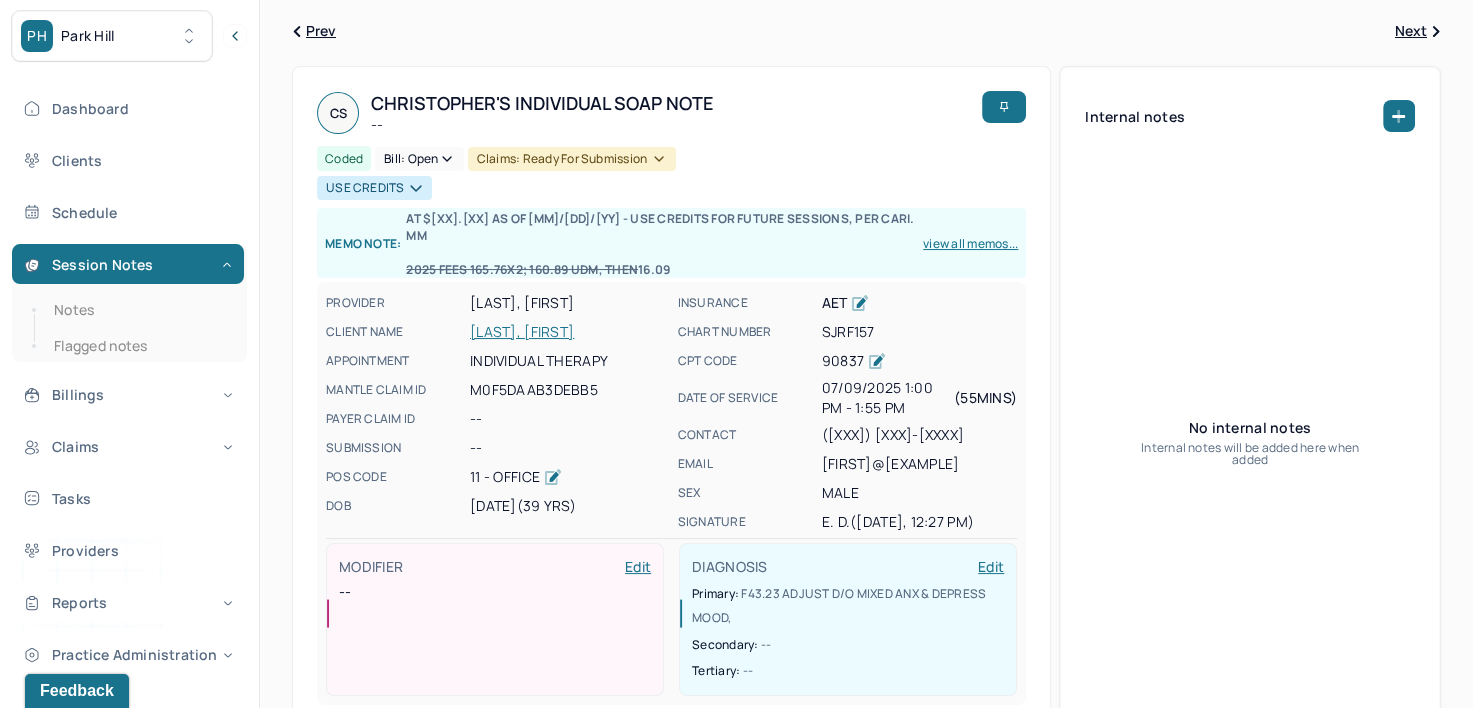 scroll, scrollTop: 4, scrollLeft: 0, axis: vertical 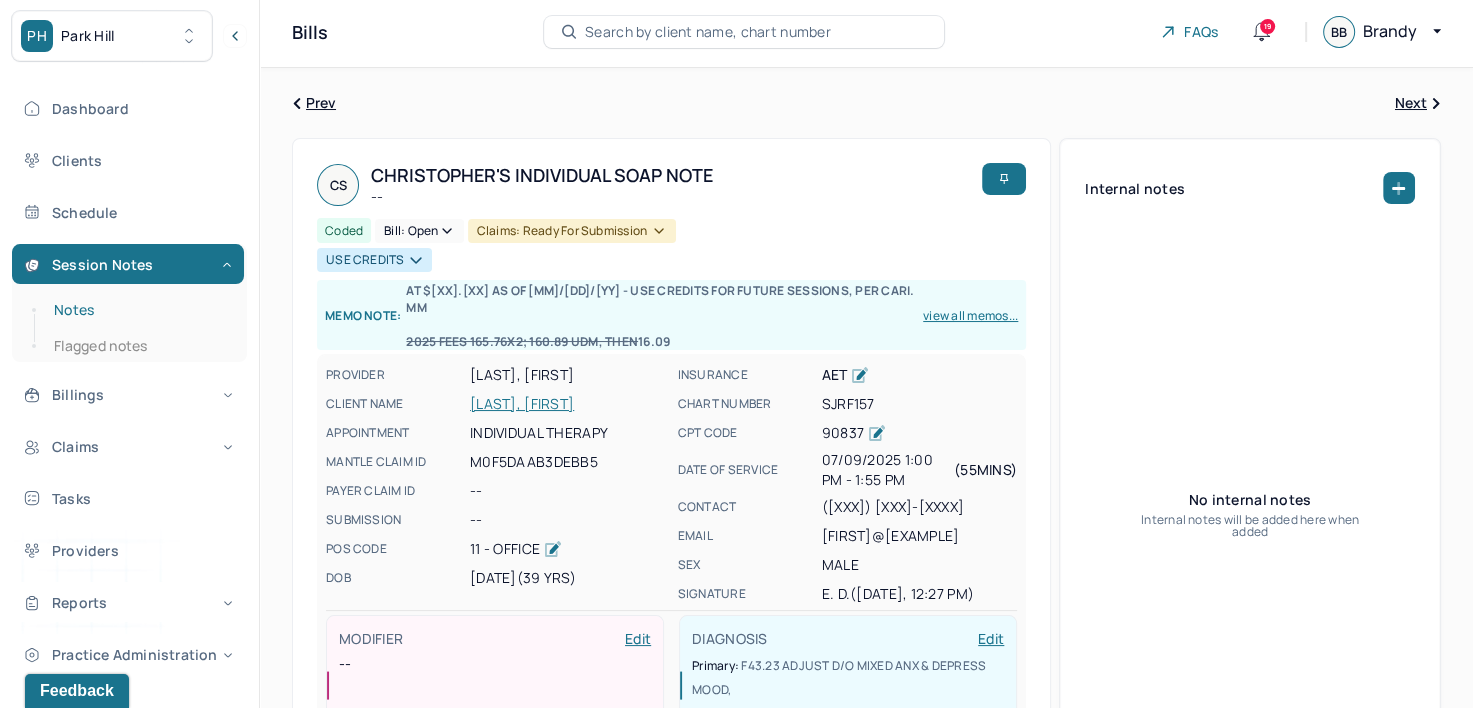 click on "Notes" at bounding box center (139, 310) 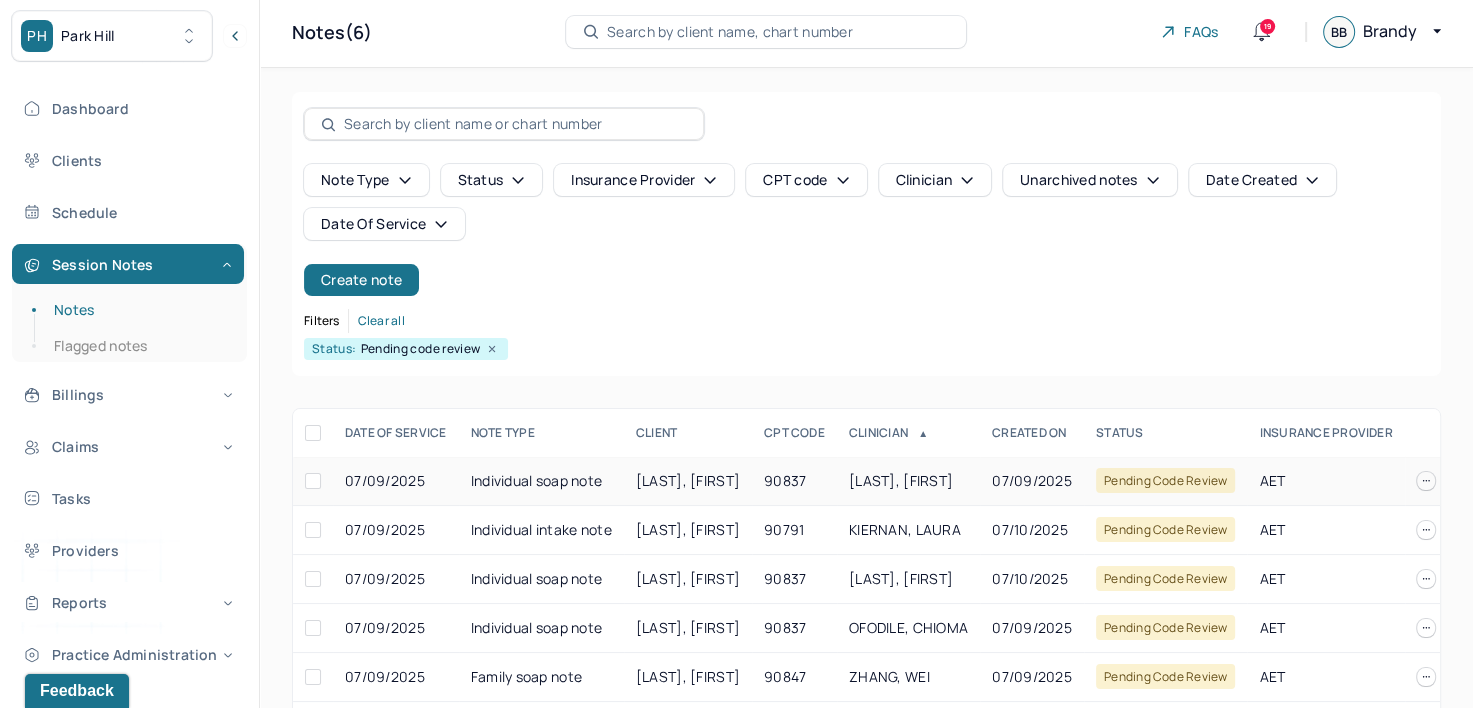 click on "[LAST], [FIRST]" at bounding box center (901, 480) 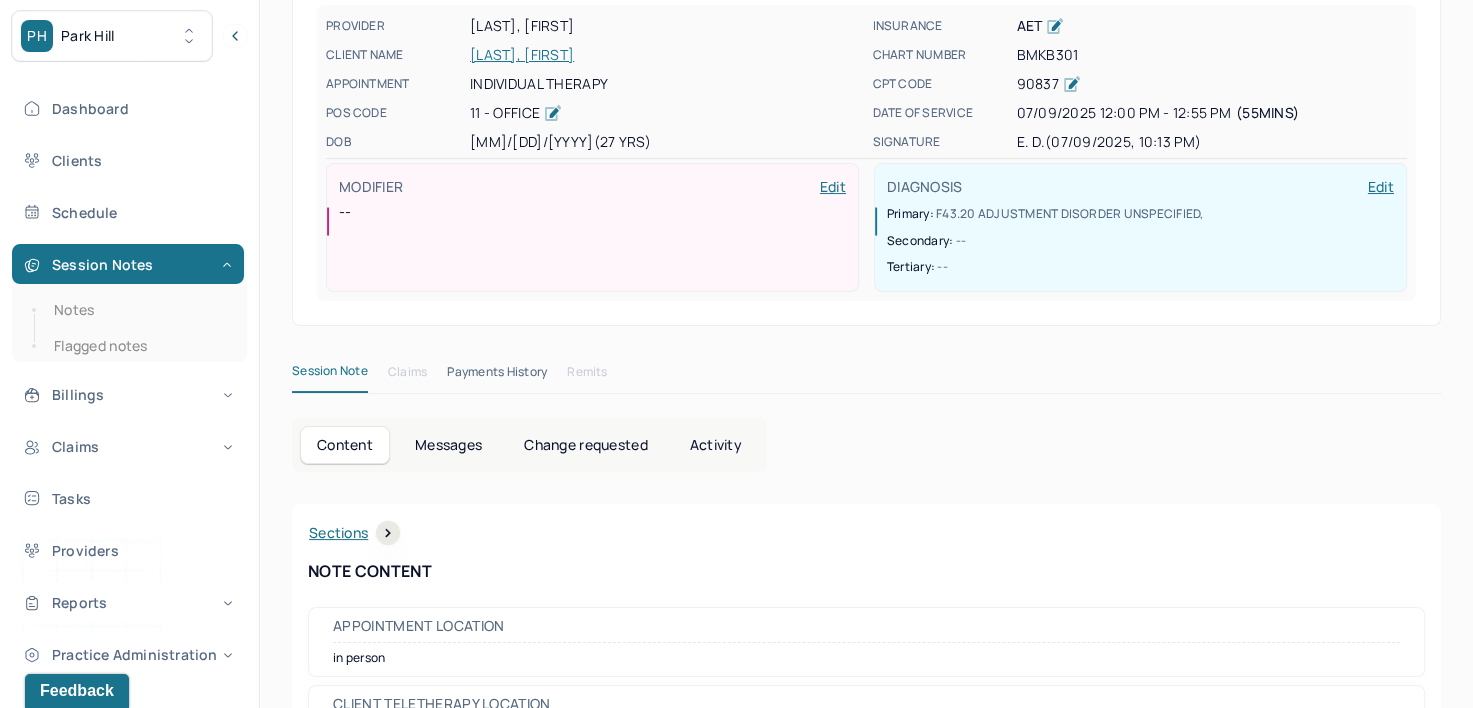 scroll, scrollTop: 0, scrollLeft: 0, axis: both 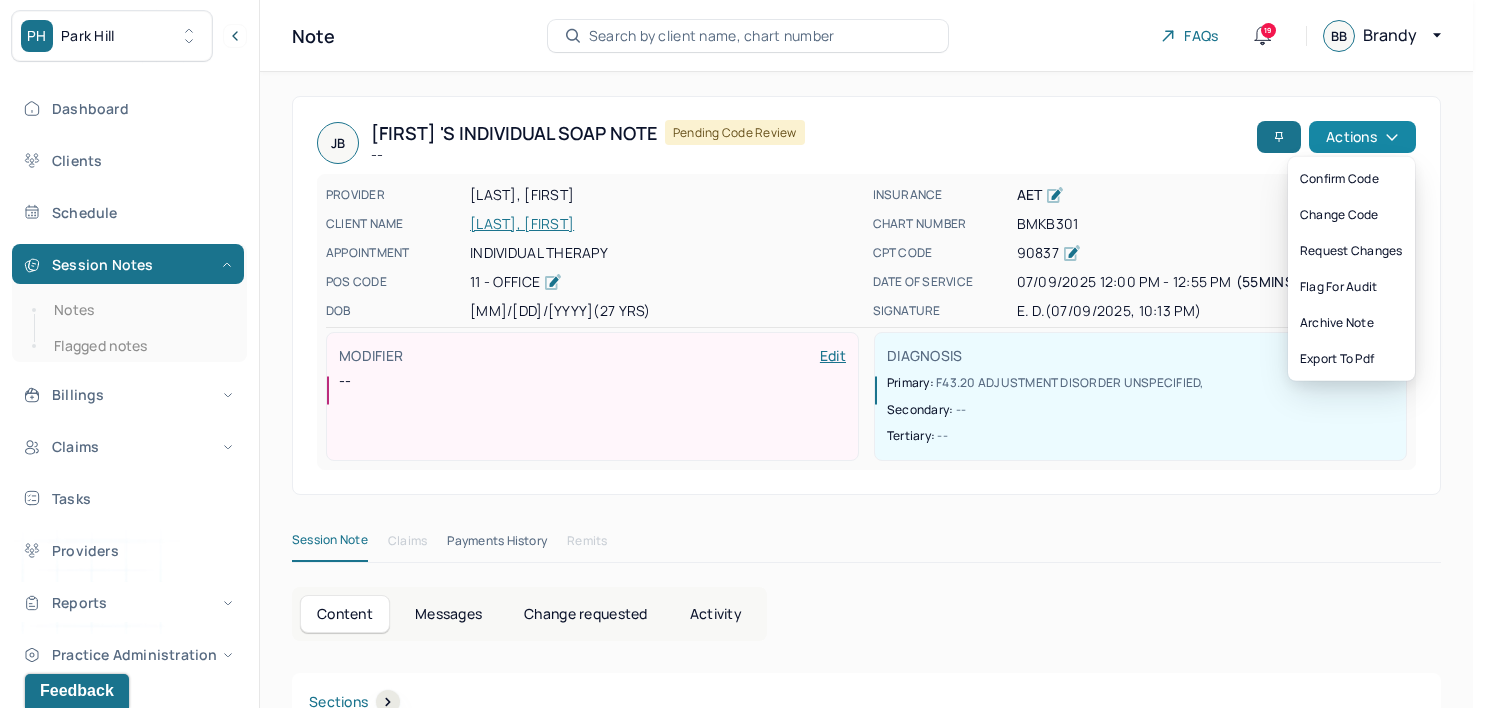 click on "Actions" at bounding box center (1362, 137) 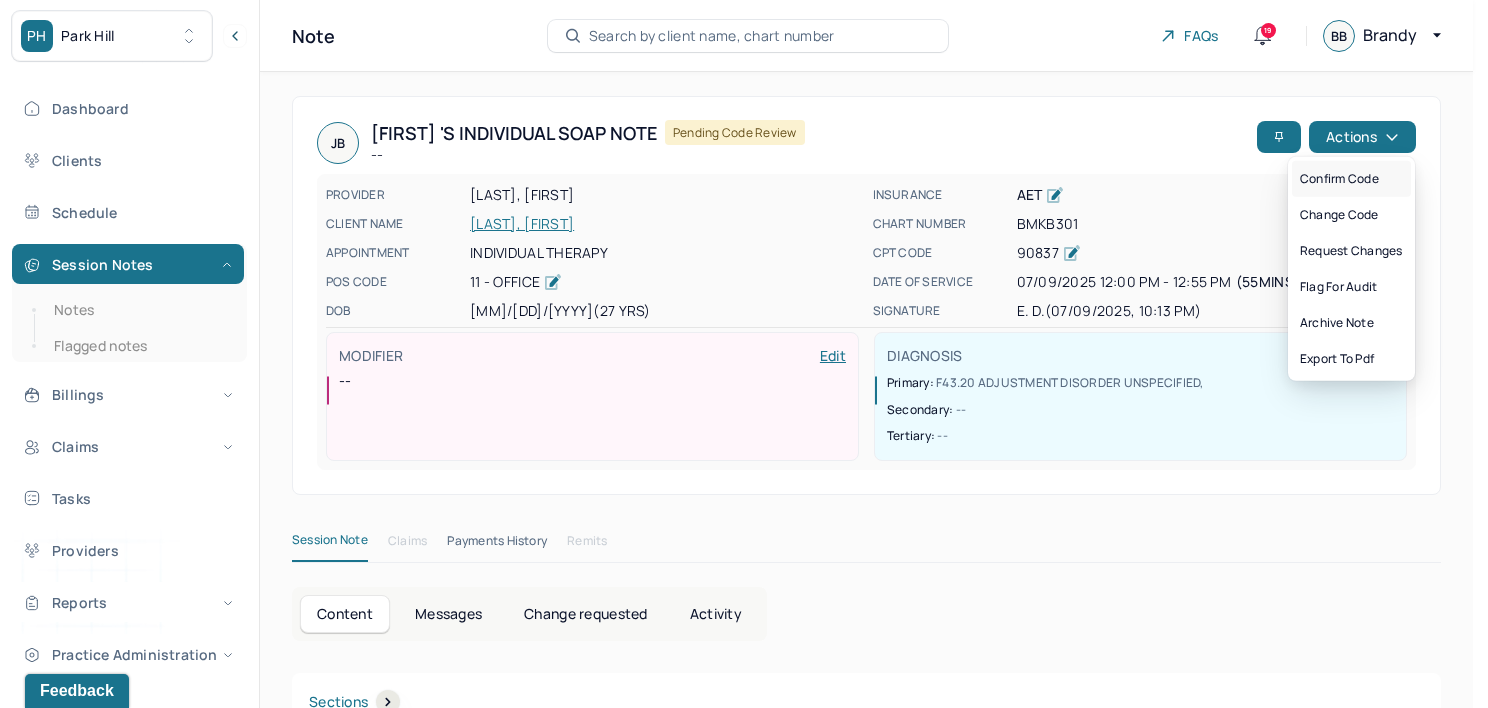 click on "Confirm code" at bounding box center [1351, 179] 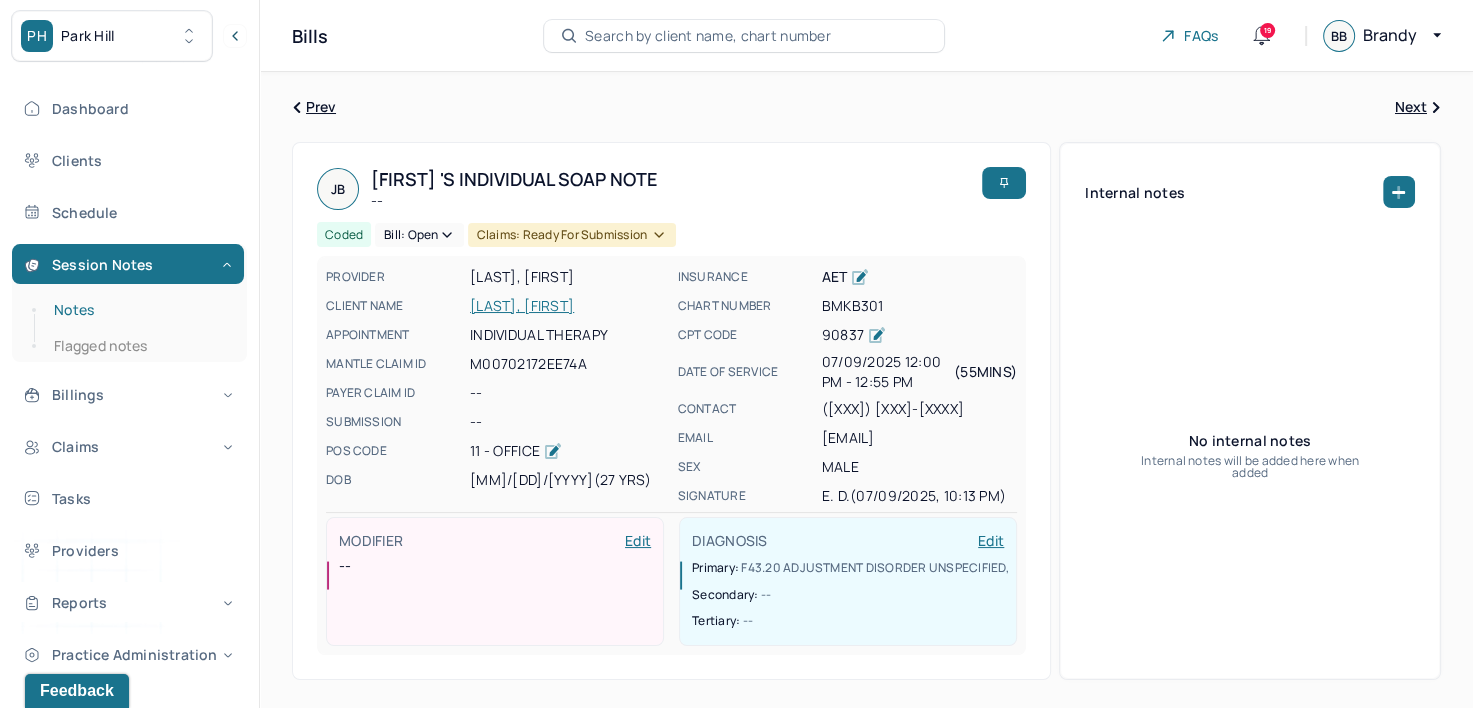 click on "Notes" at bounding box center (139, 310) 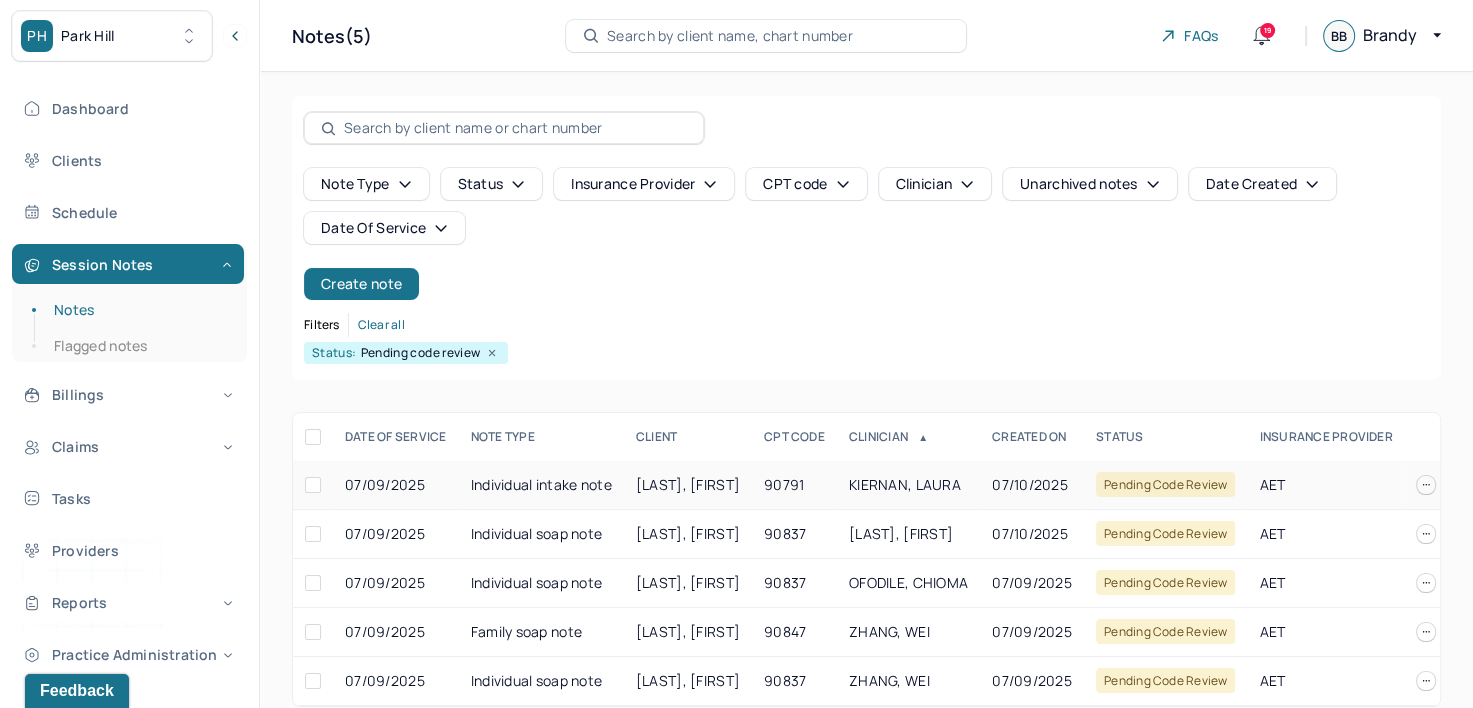 click on "KIERNAN, LAURA" at bounding box center (905, 484) 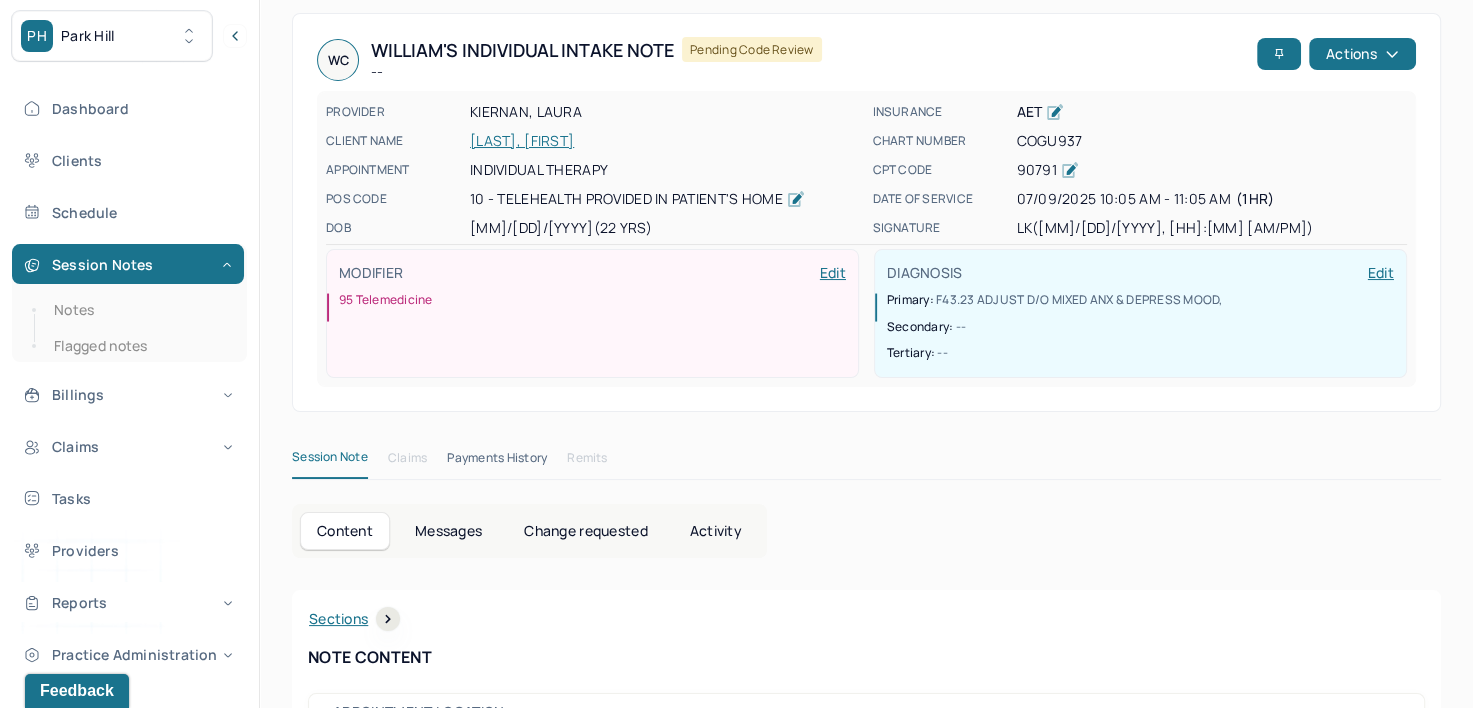 scroll, scrollTop: 0, scrollLeft: 0, axis: both 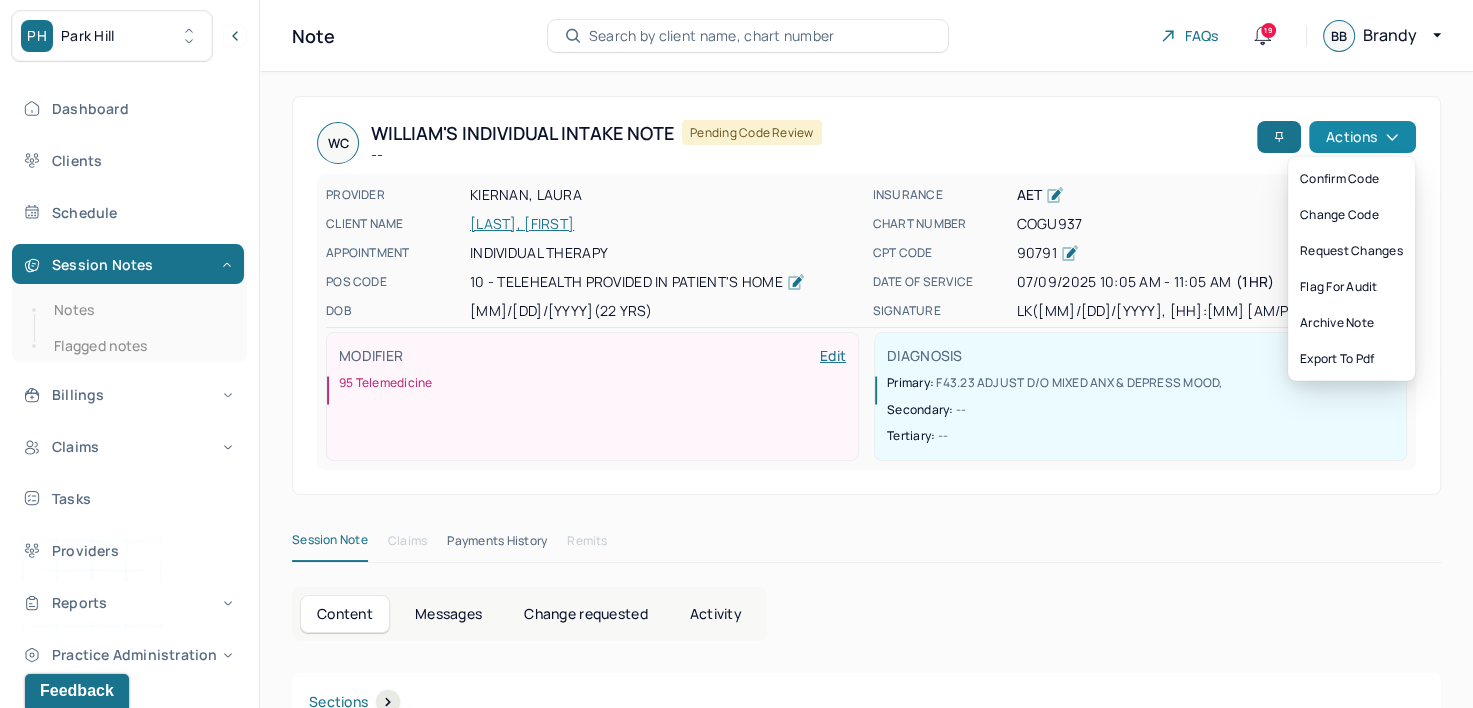 click on "Actions" at bounding box center [1362, 137] 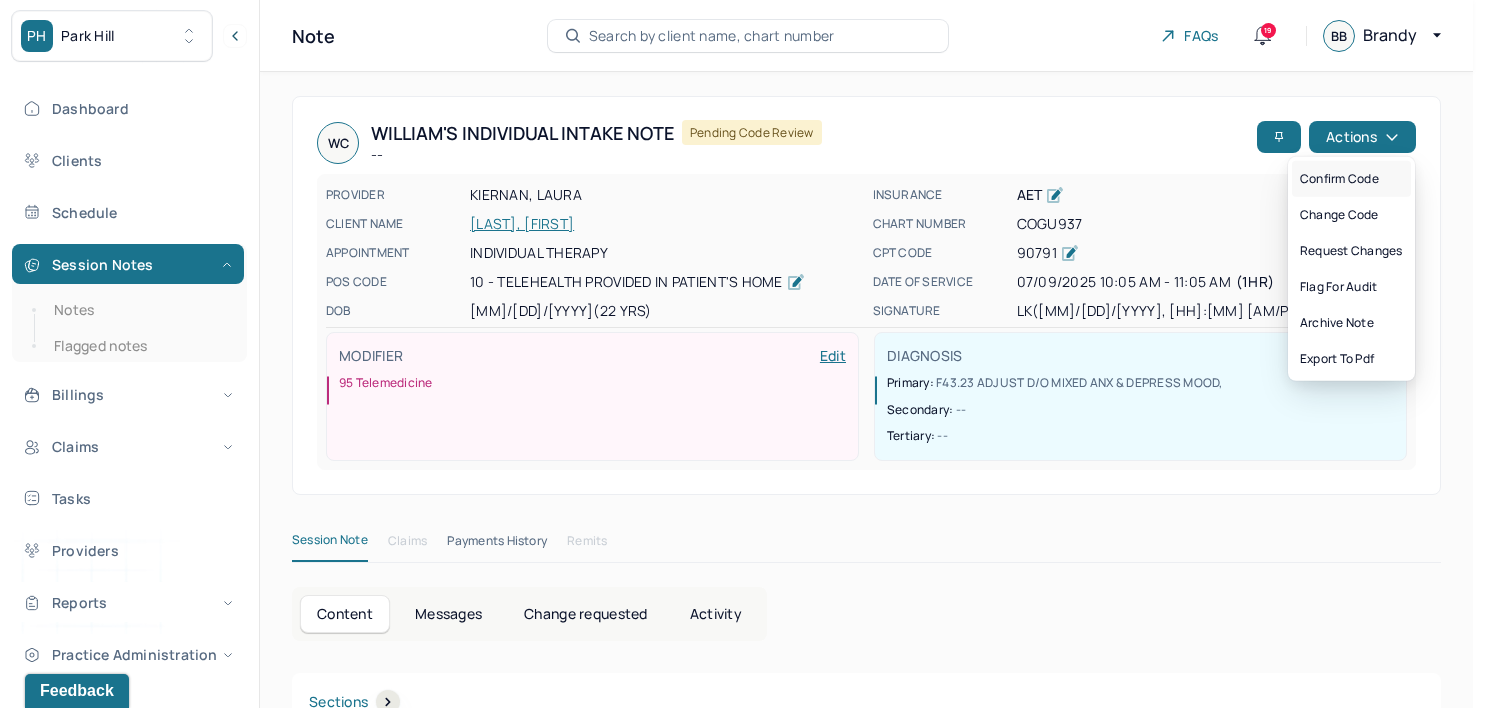 click on "Confirm code" at bounding box center [1351, 179] 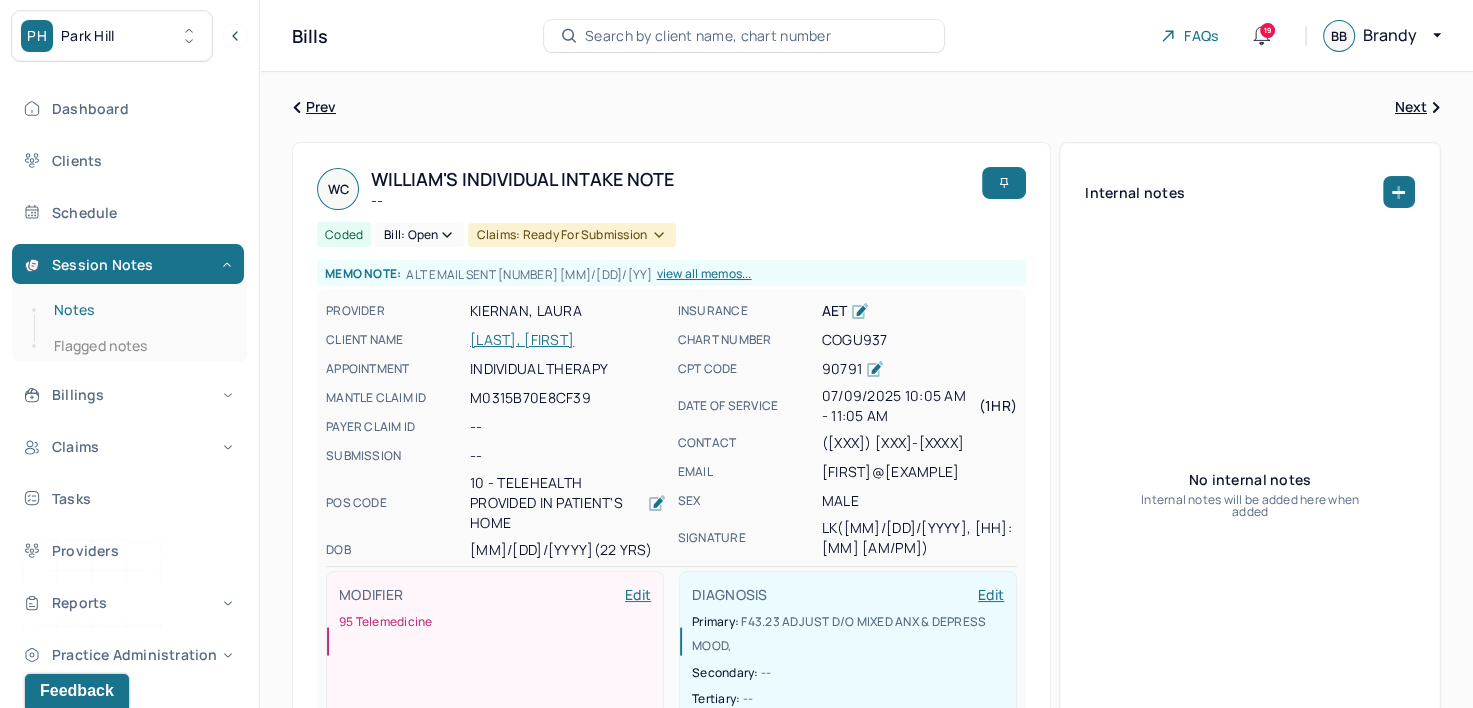 click on "Notes" at bounding box center (139, 310) 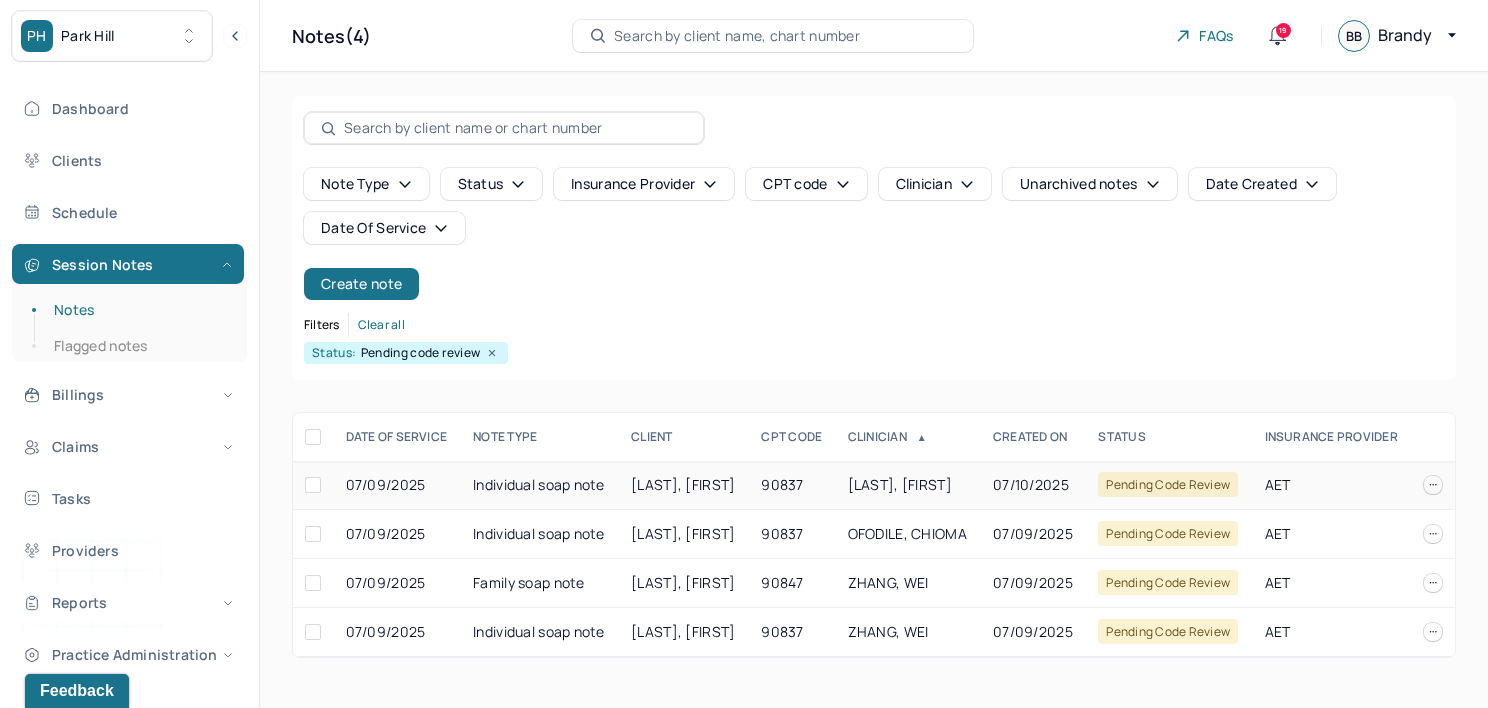 click on "[LAST], [FIRST]" at bounding box center [900, 484] 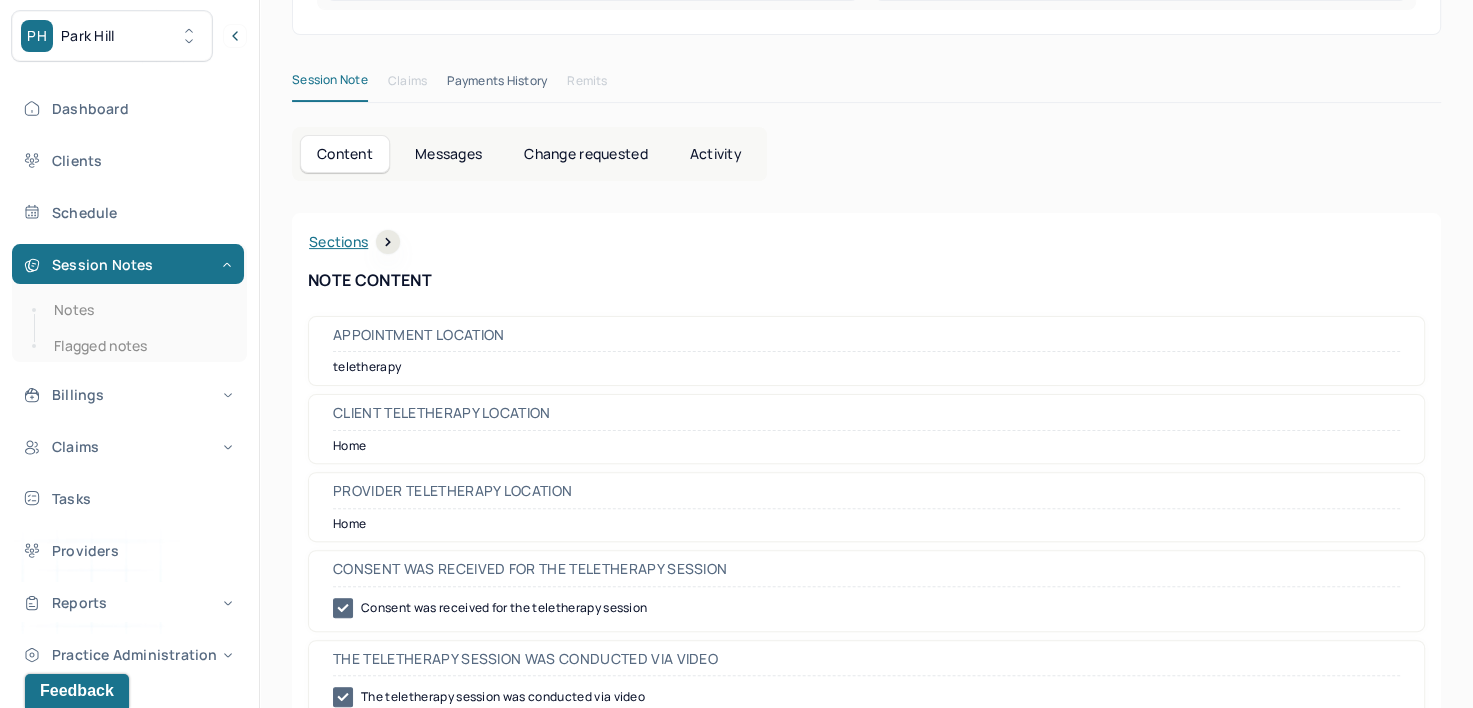 scroll, scrollTop: 0, scrollLeft: 0, axis: both 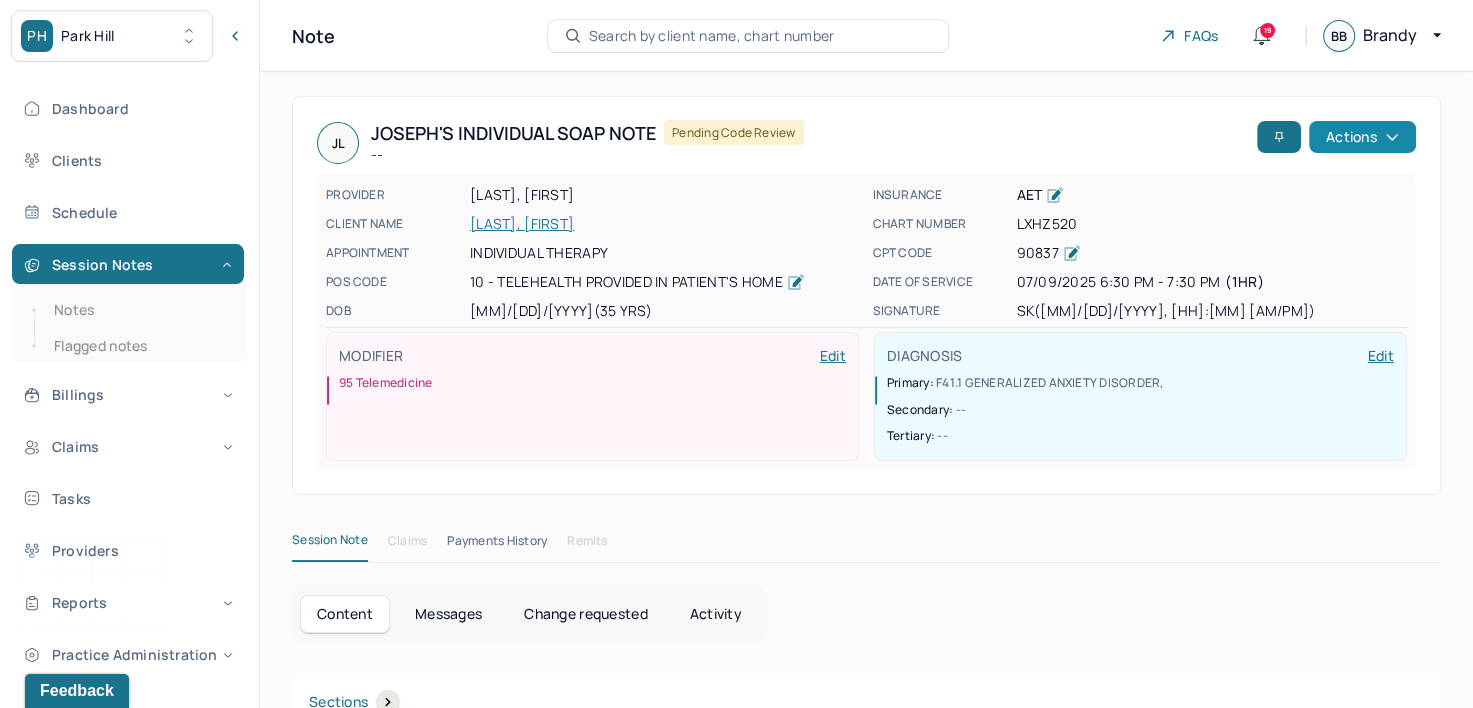 click on "Actions" at bounding box center (1362, 137) 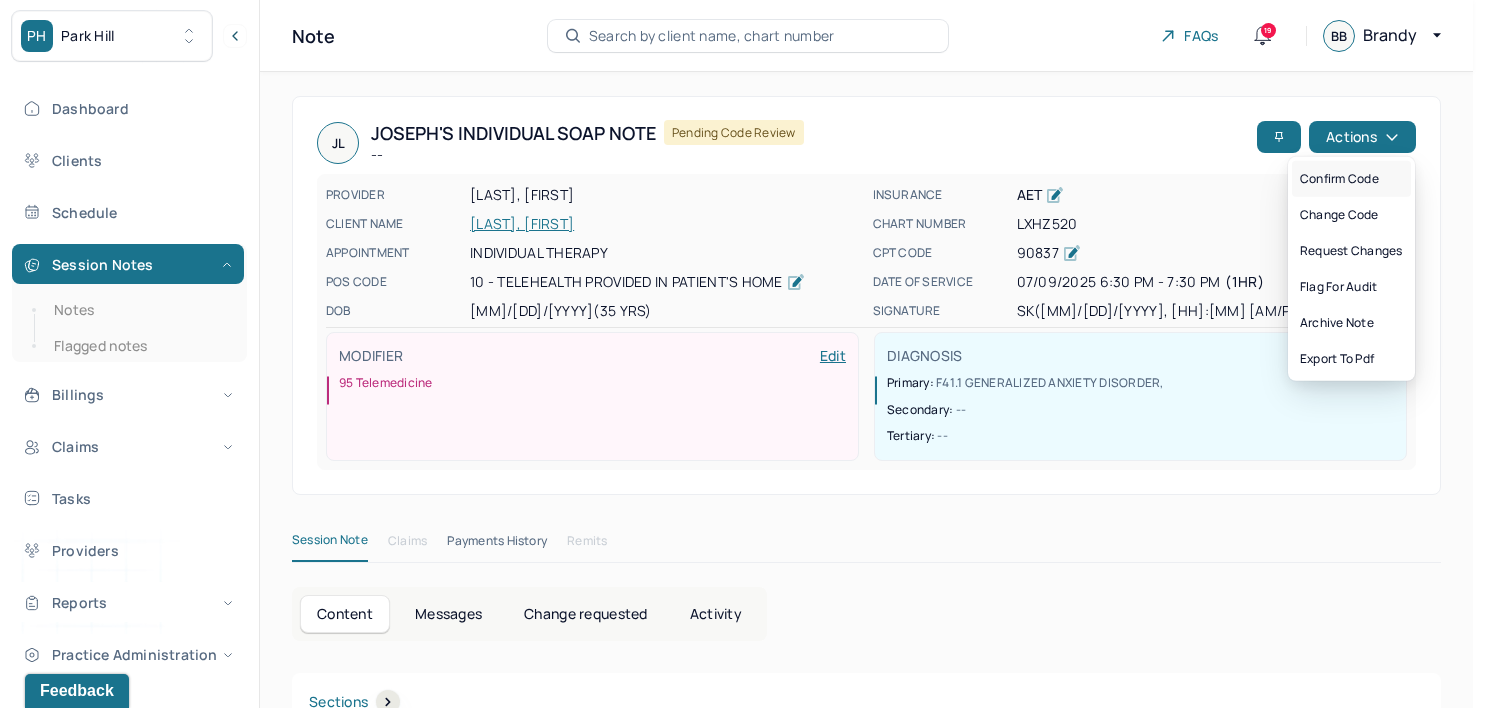 click on "Confirm code" at bounding box center (1351, 179) 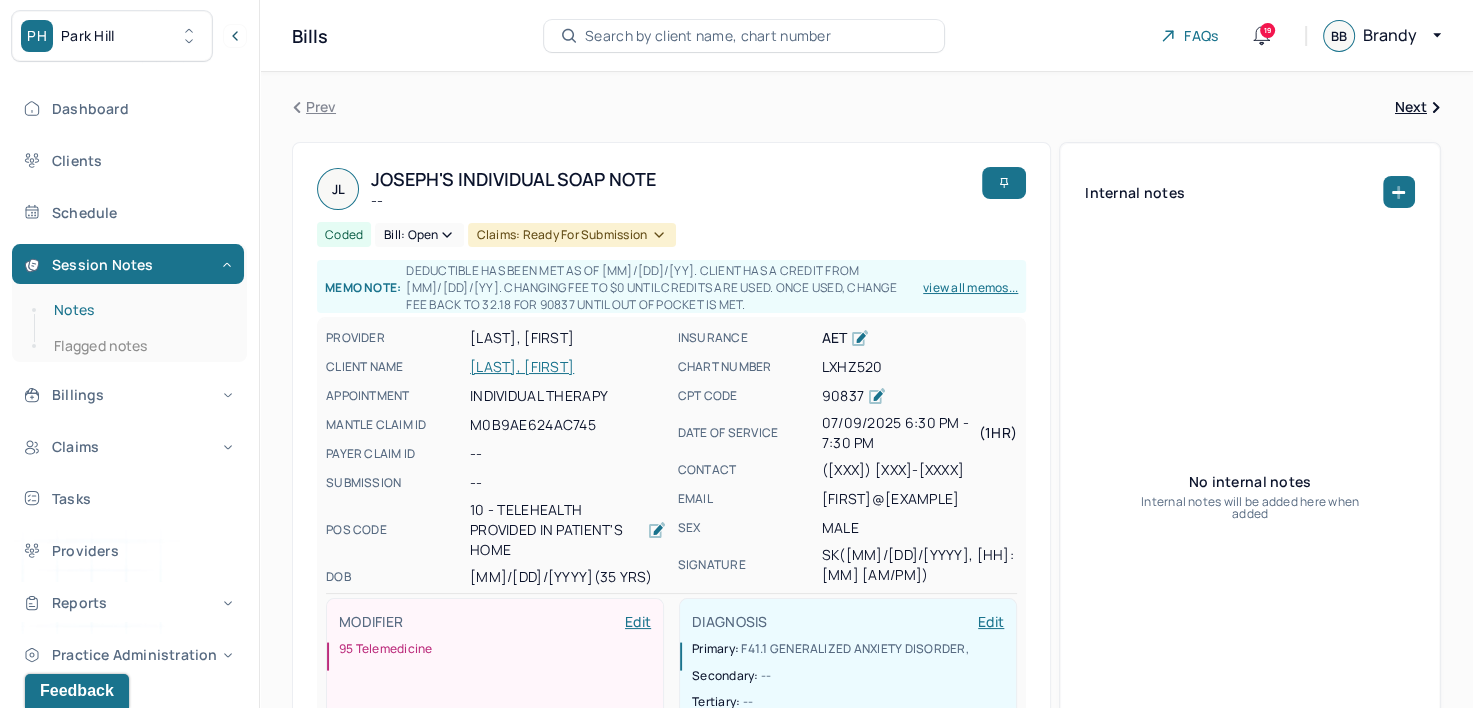 click on "Notes" at bounding box center (139, 310) 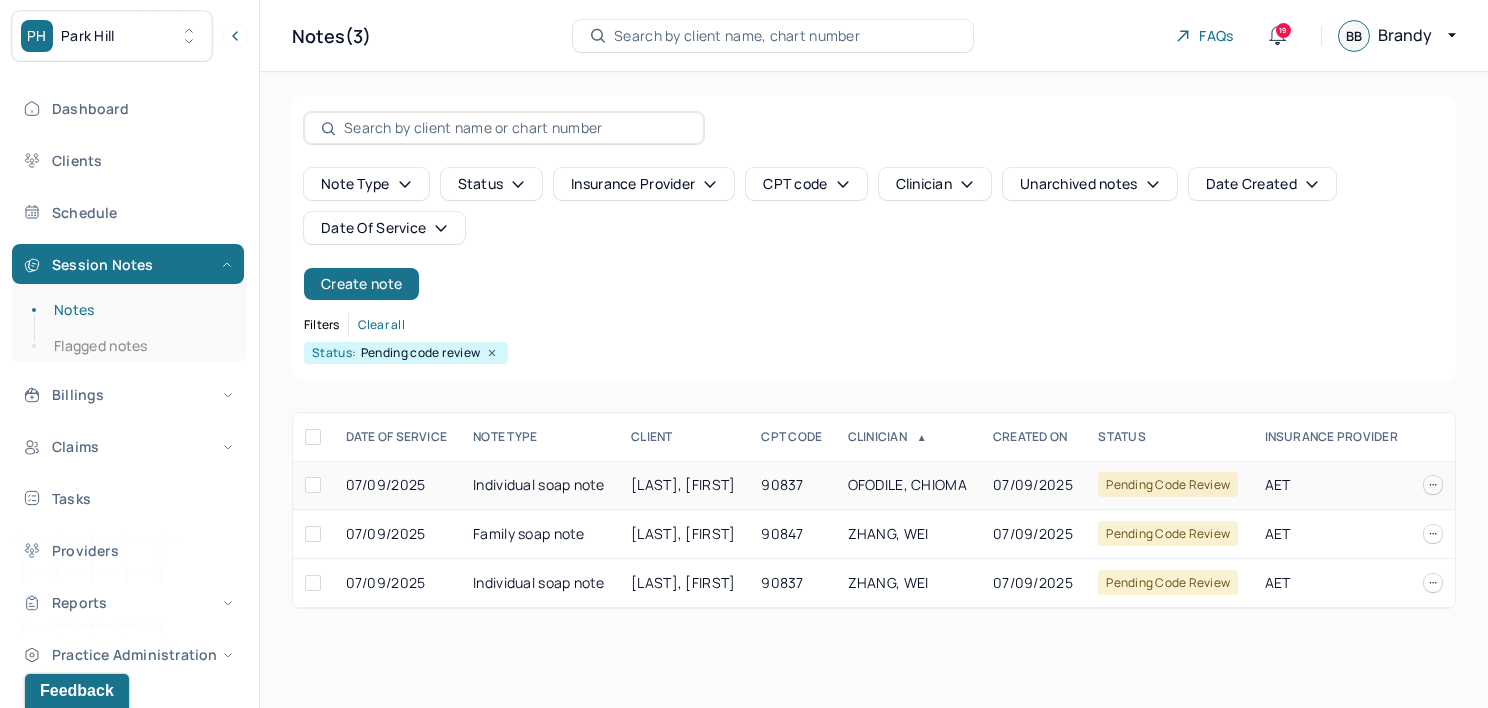 click on "OFODILE, CHIOMA" at bounding box center [907, 484] 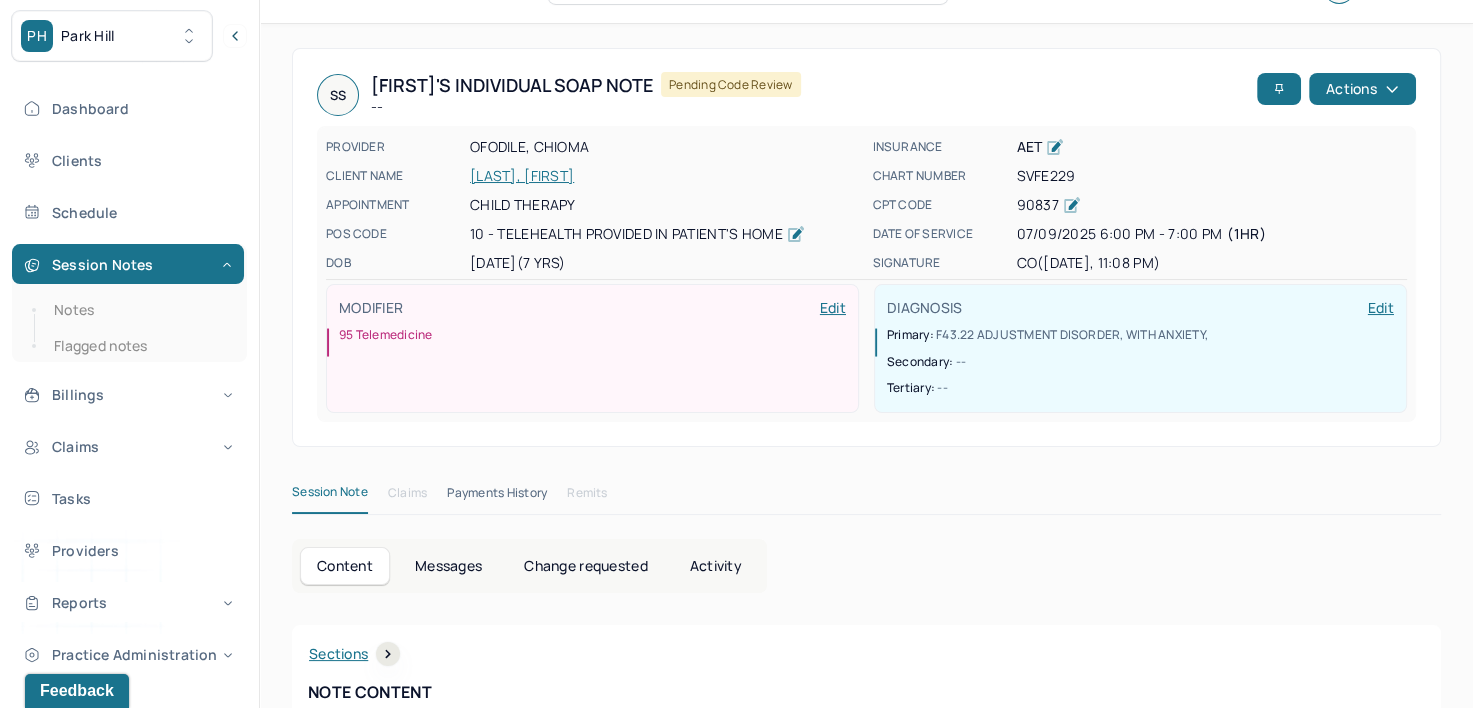 scroll, scrollTop: 0, scrollLeft: 0, axis: both 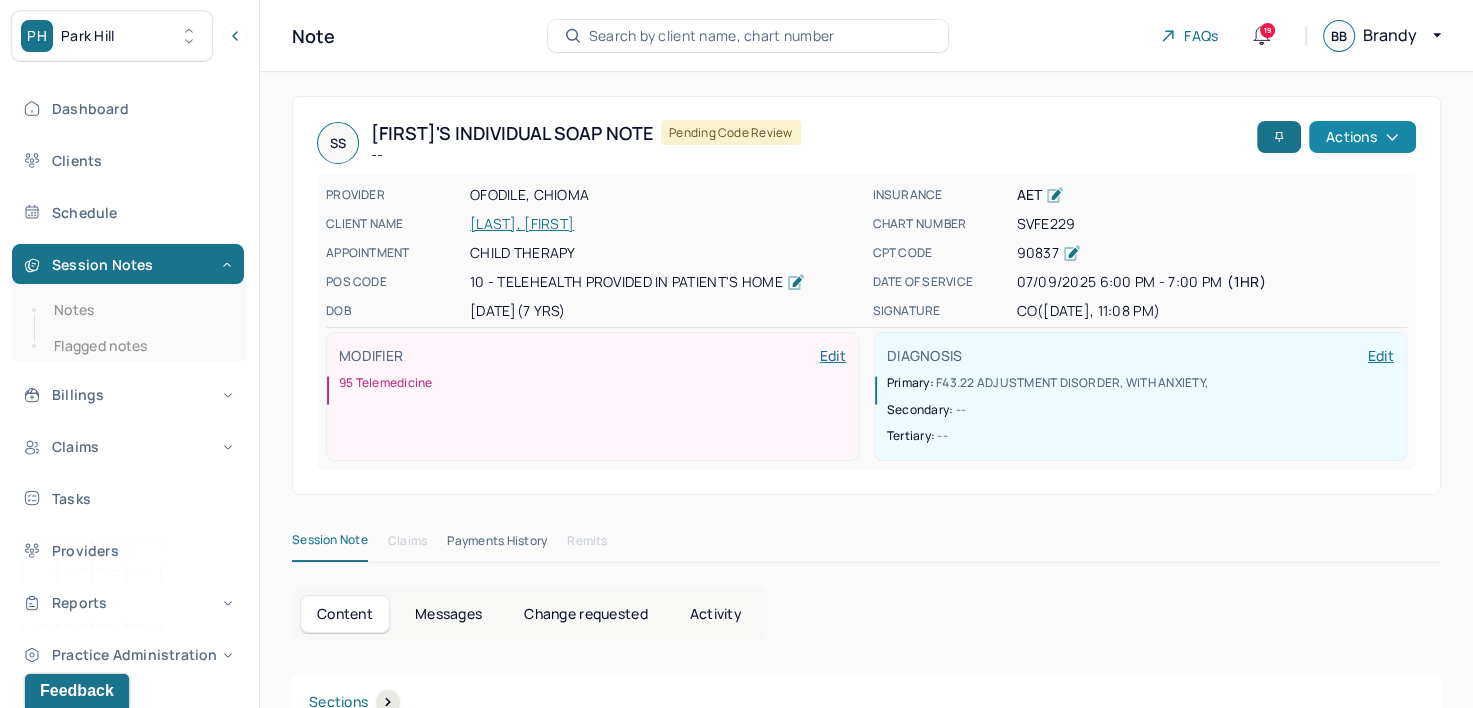 click on "Actions" at bounding box center [1362, 137] 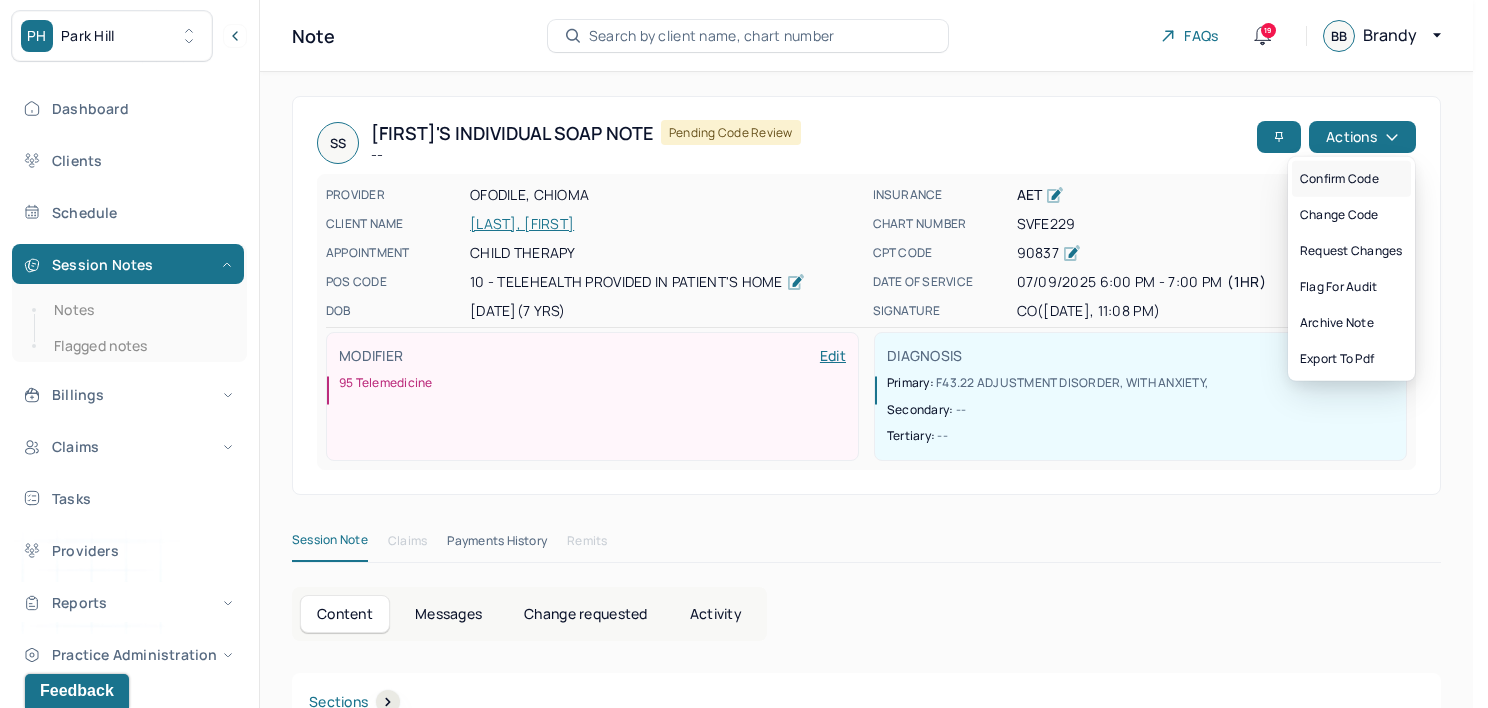 click on "Confirm code" at bounding box center [1351, 179] 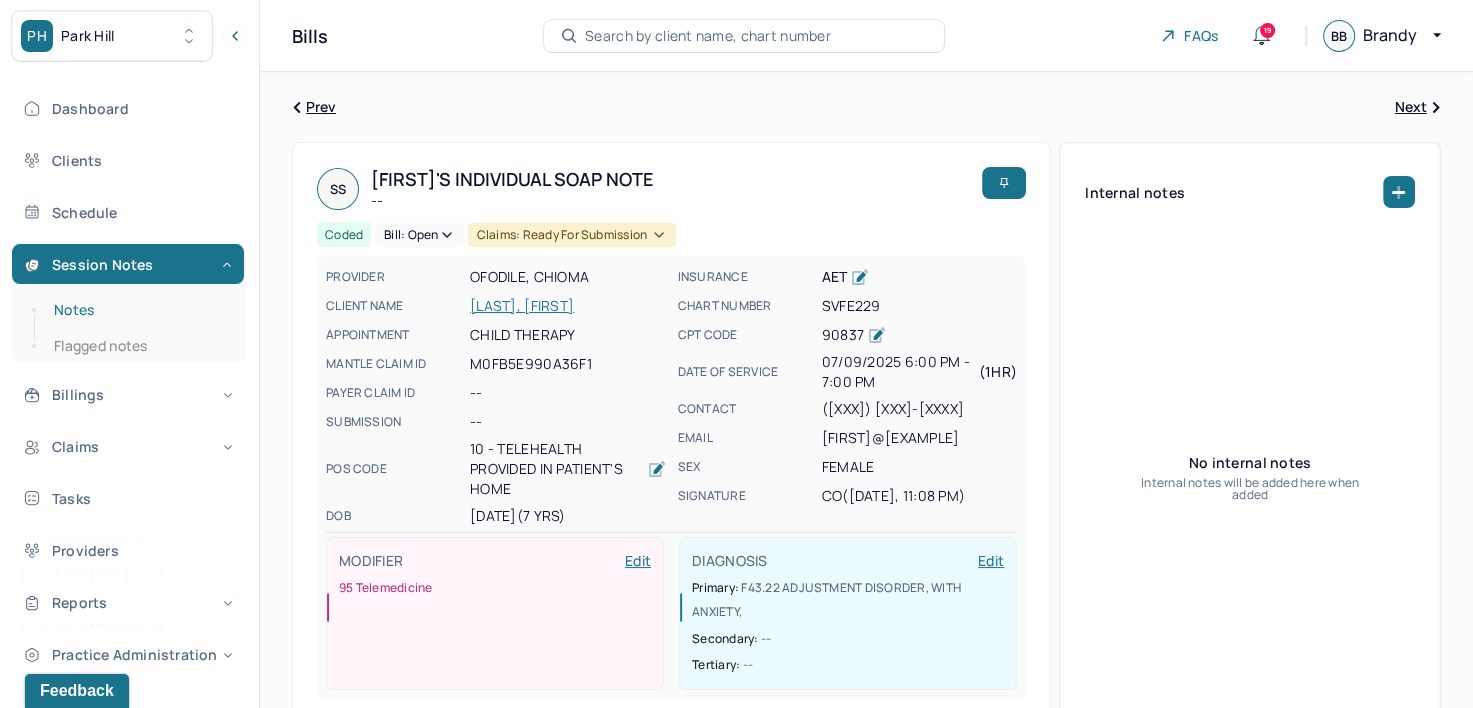 click on "Notes" at bounding box center [139, 310] 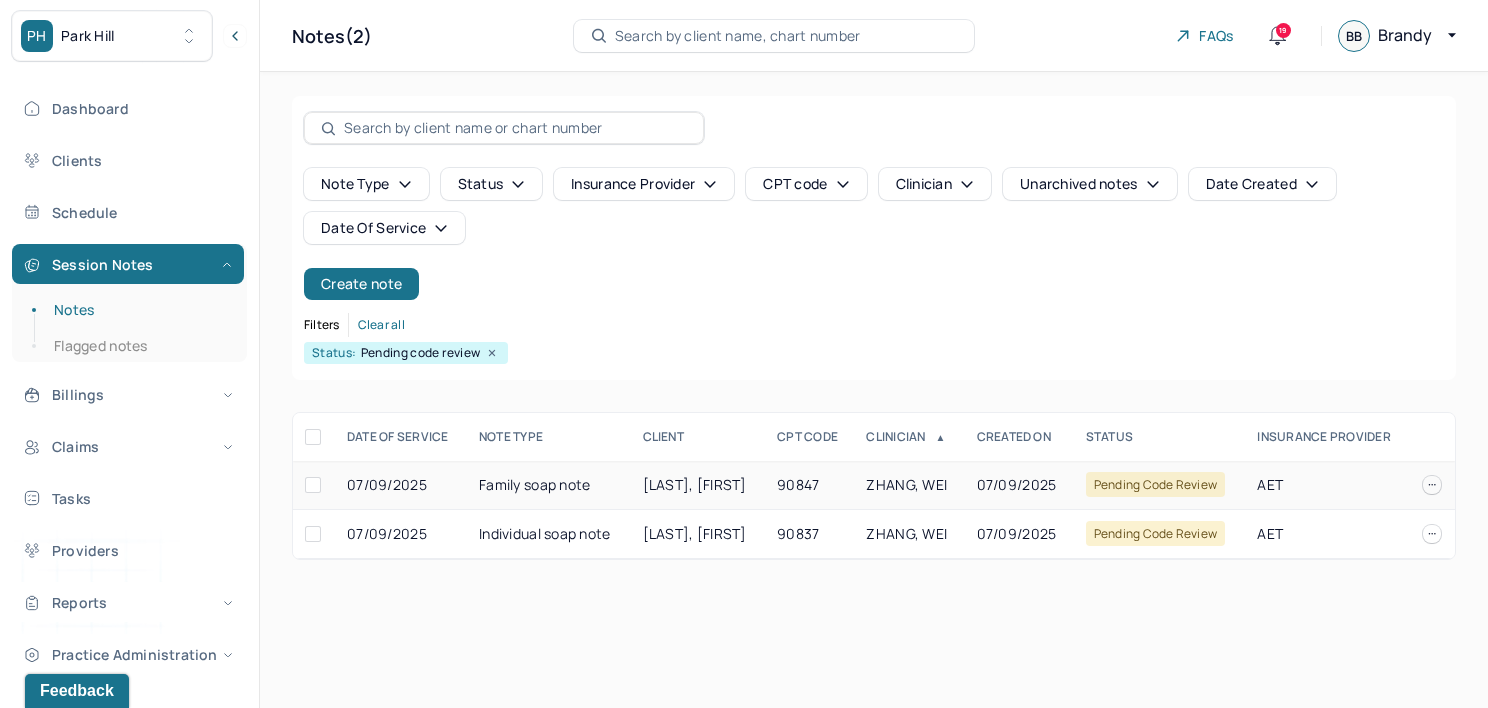 click on "90847" at bounding box center [809, 485] 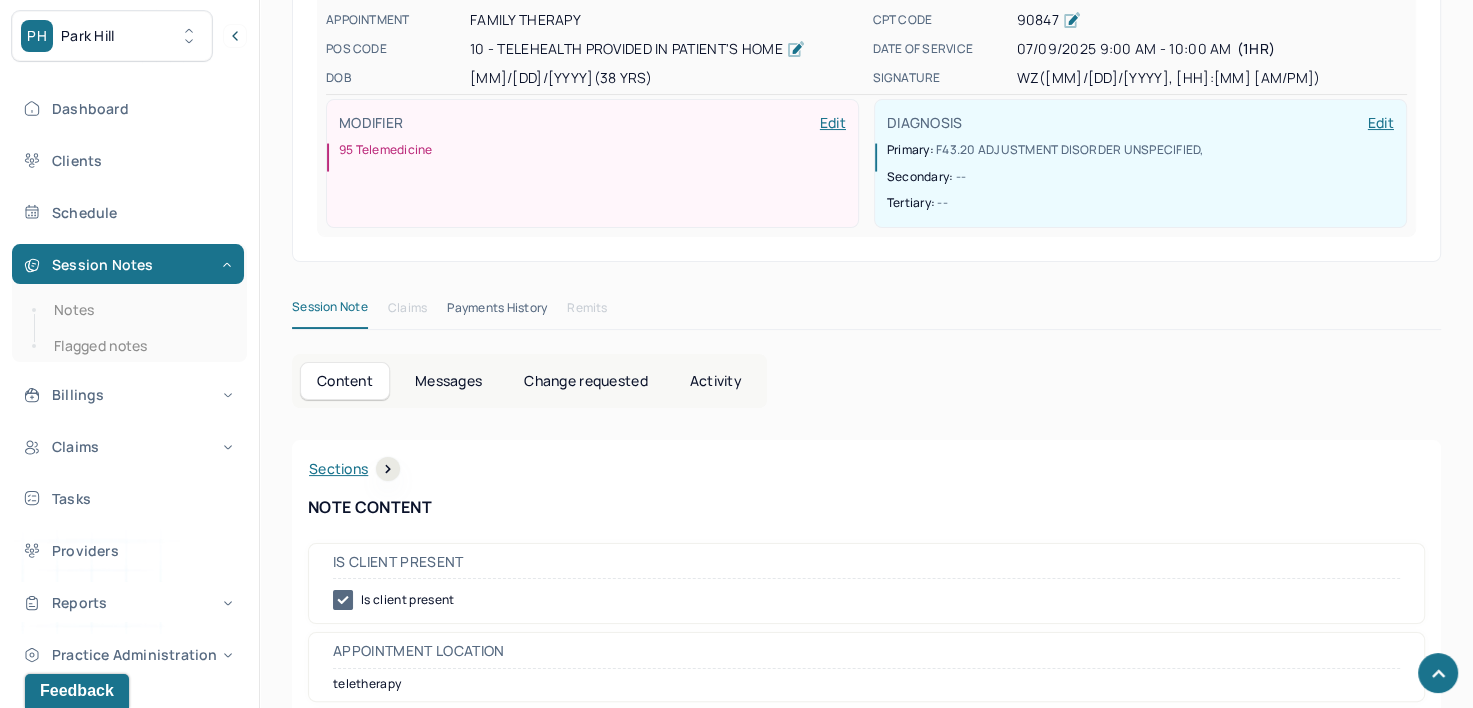 scroll, scrollTop: 0, scrollLeft: 0, axis: both 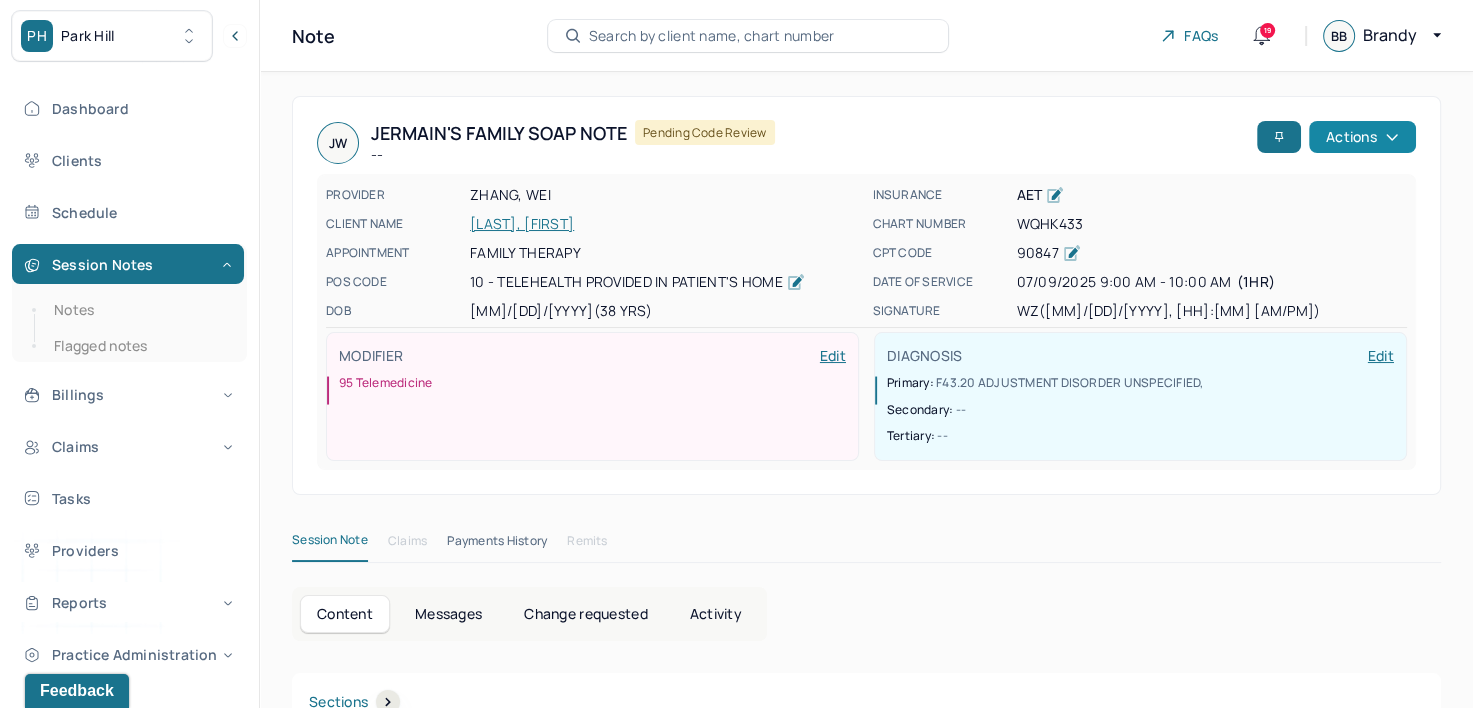 click on "Actions" at bounding box center [1362, 137] 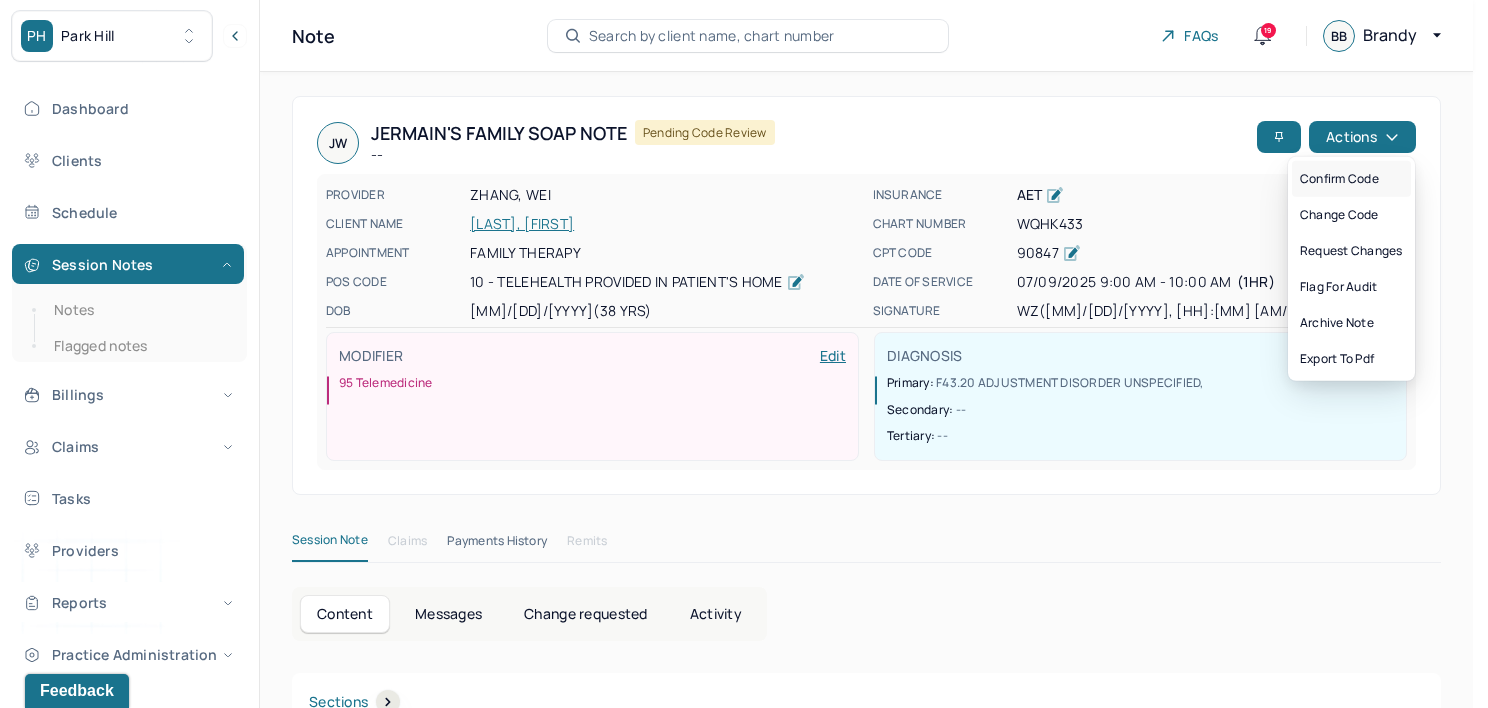 click on "Confirm code" at bounding box center (1351, 179) 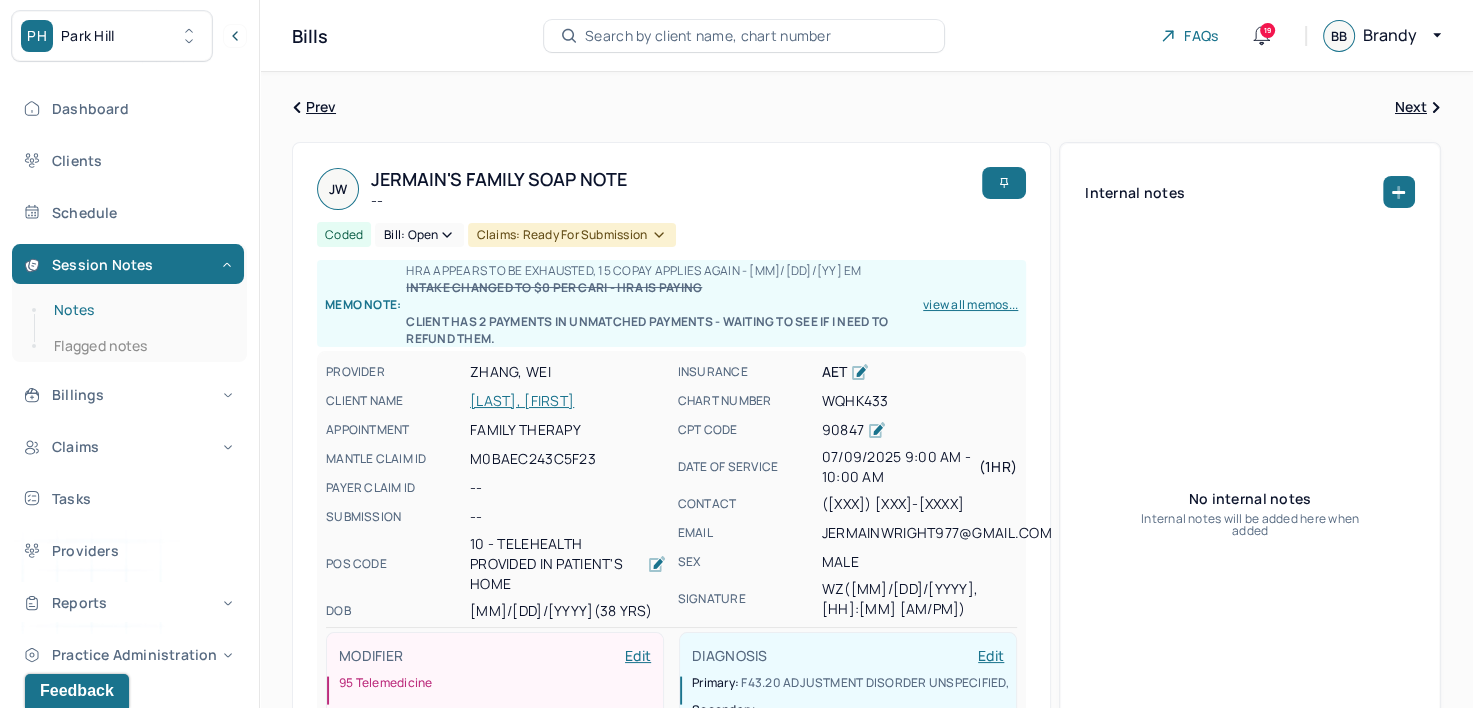 click on "Notes" at bounding box center (139, 310) 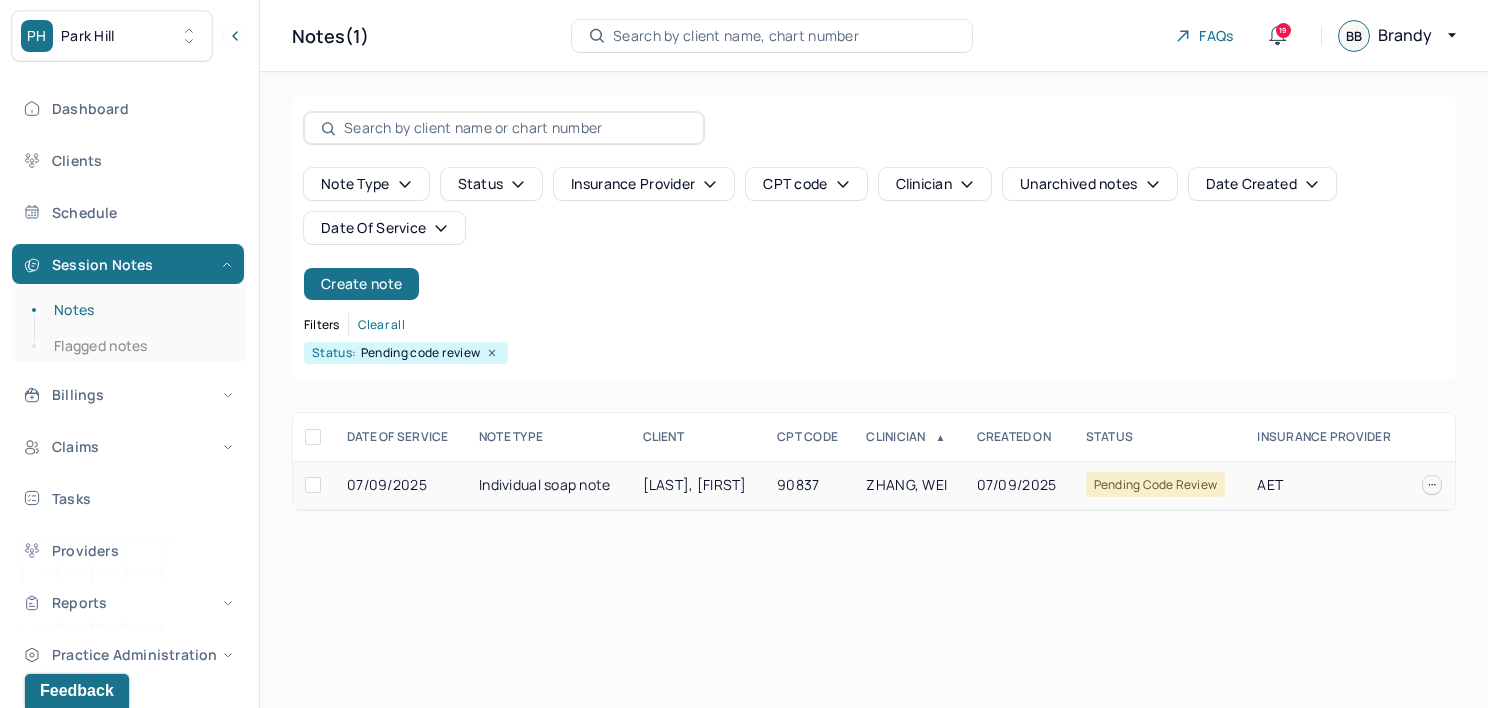 click on "07/09/2025" at bounding box center (1019, 485) 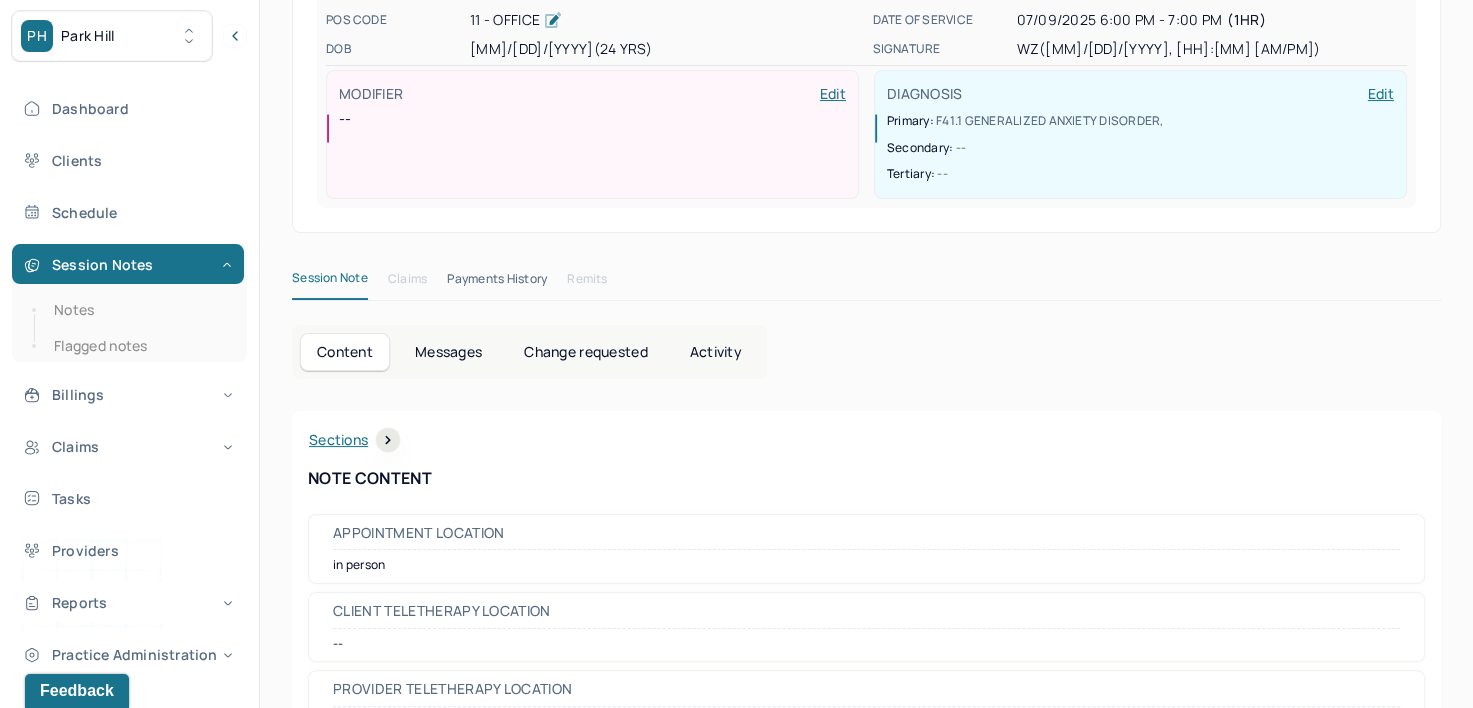 scroll, scrollTop: 0, scrollLeft: 0, axis: both 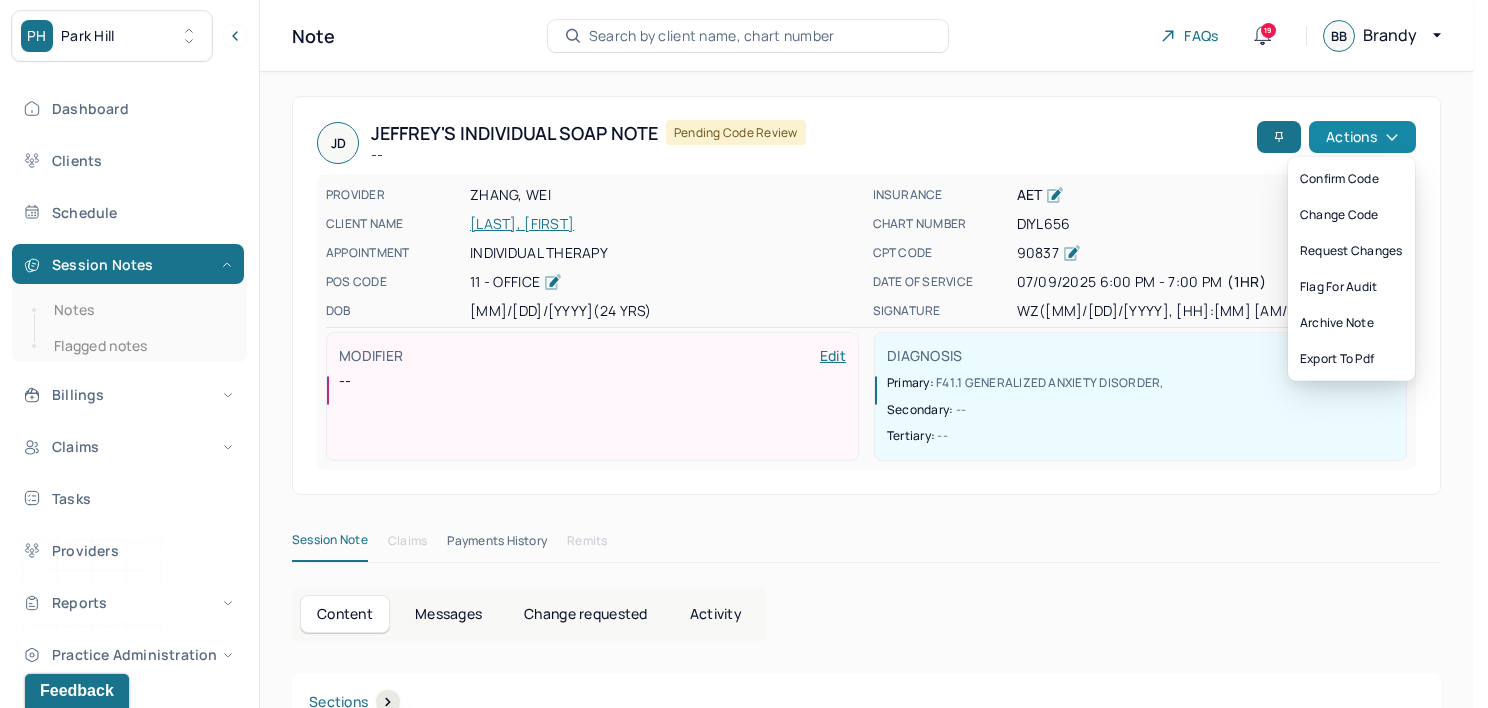 click on "Actions" at bounding box center [1362, 137] 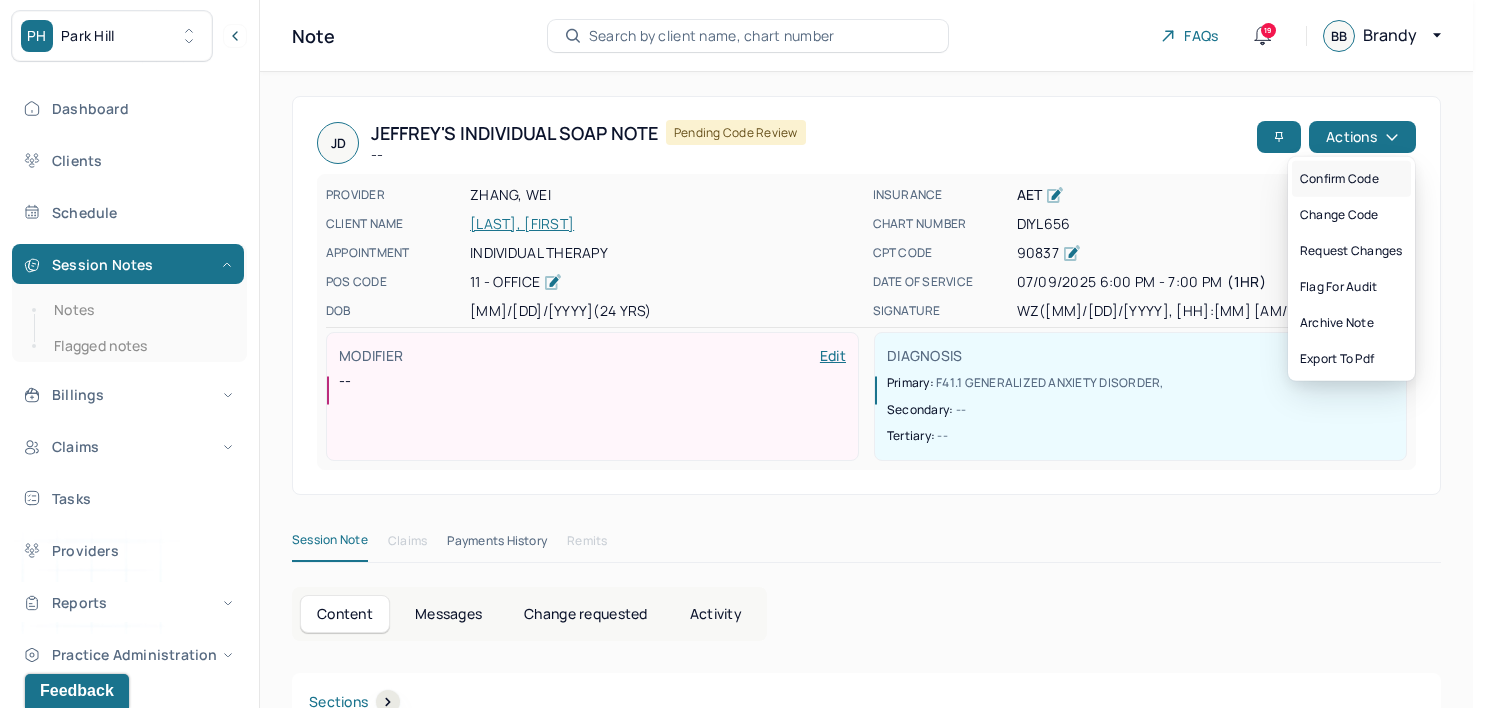 click on "Confirm code" at bounding box center (1351, 179) 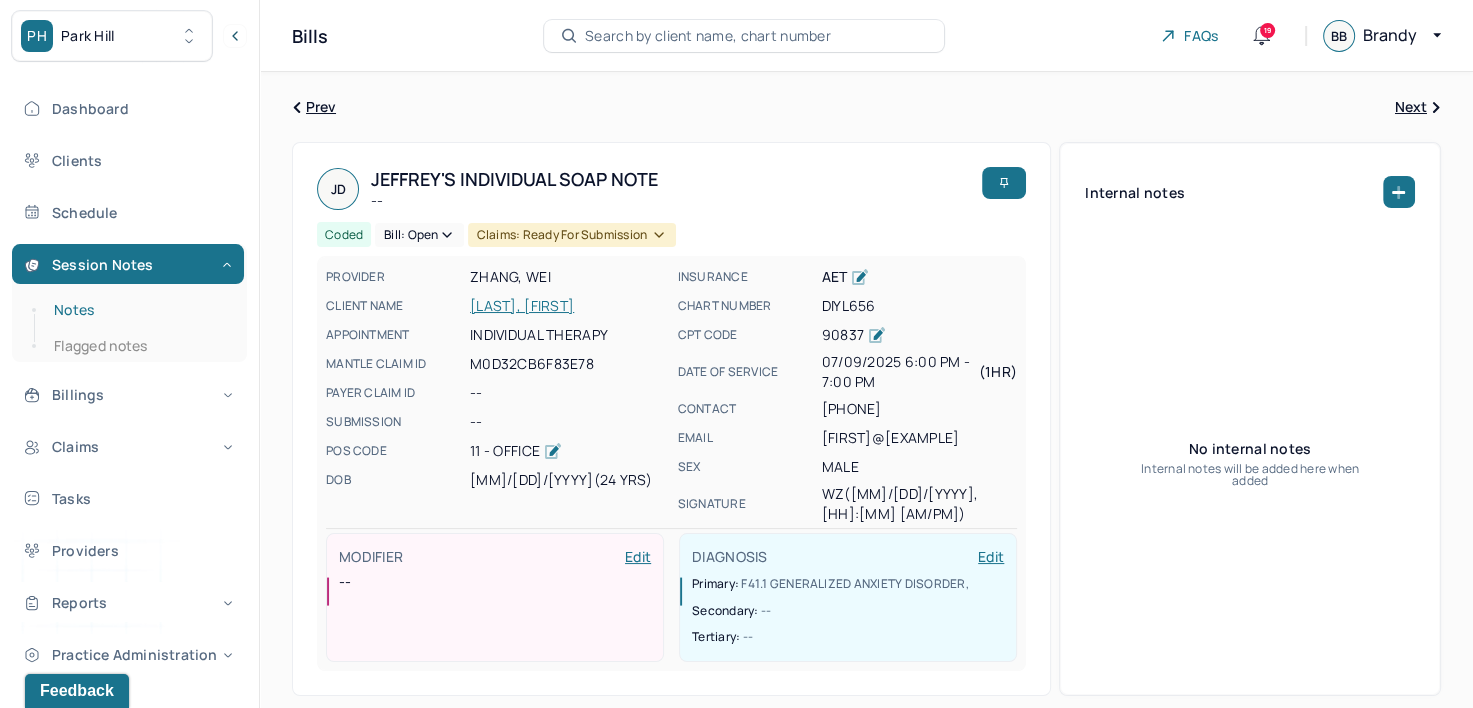 click on "Notes" at bounding box center (139, 310) 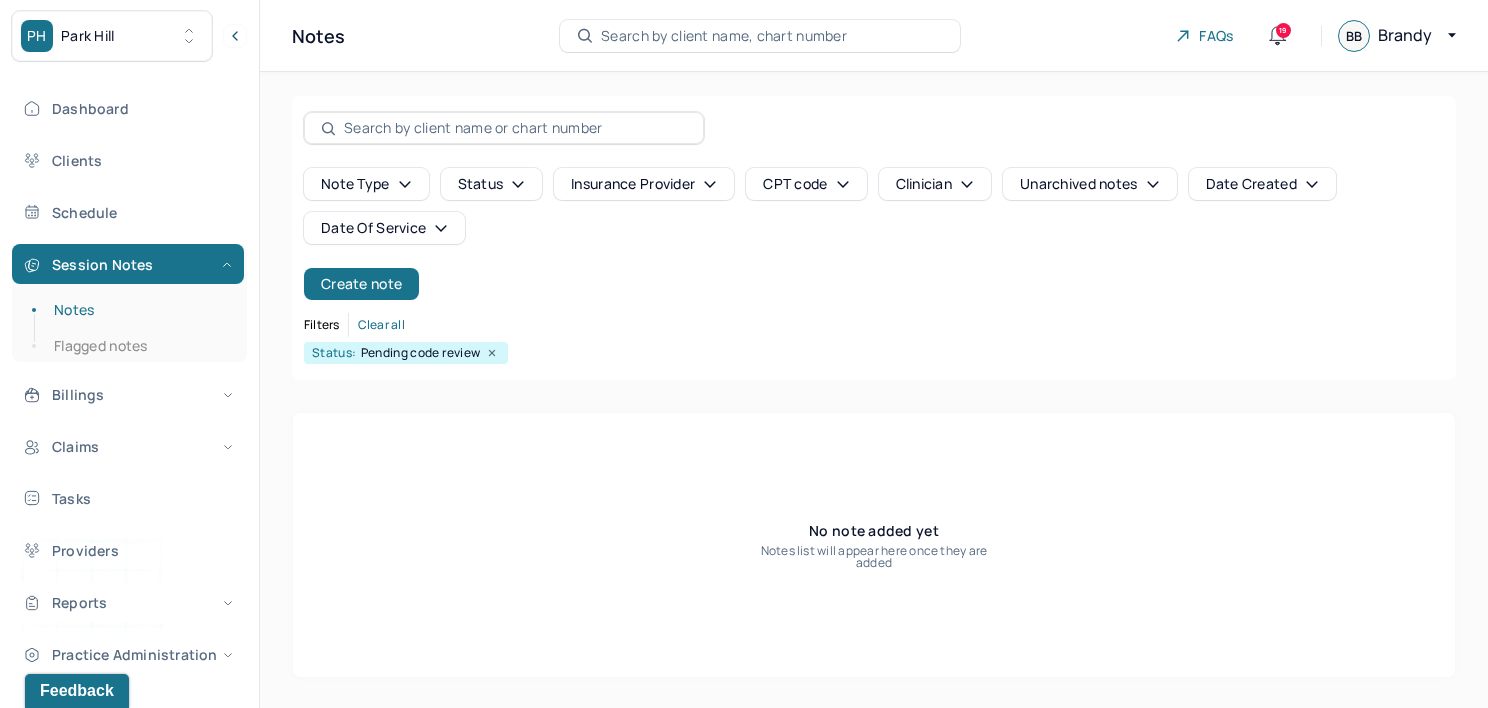 click on "Date Of Service" at bounding box center (384, 228) 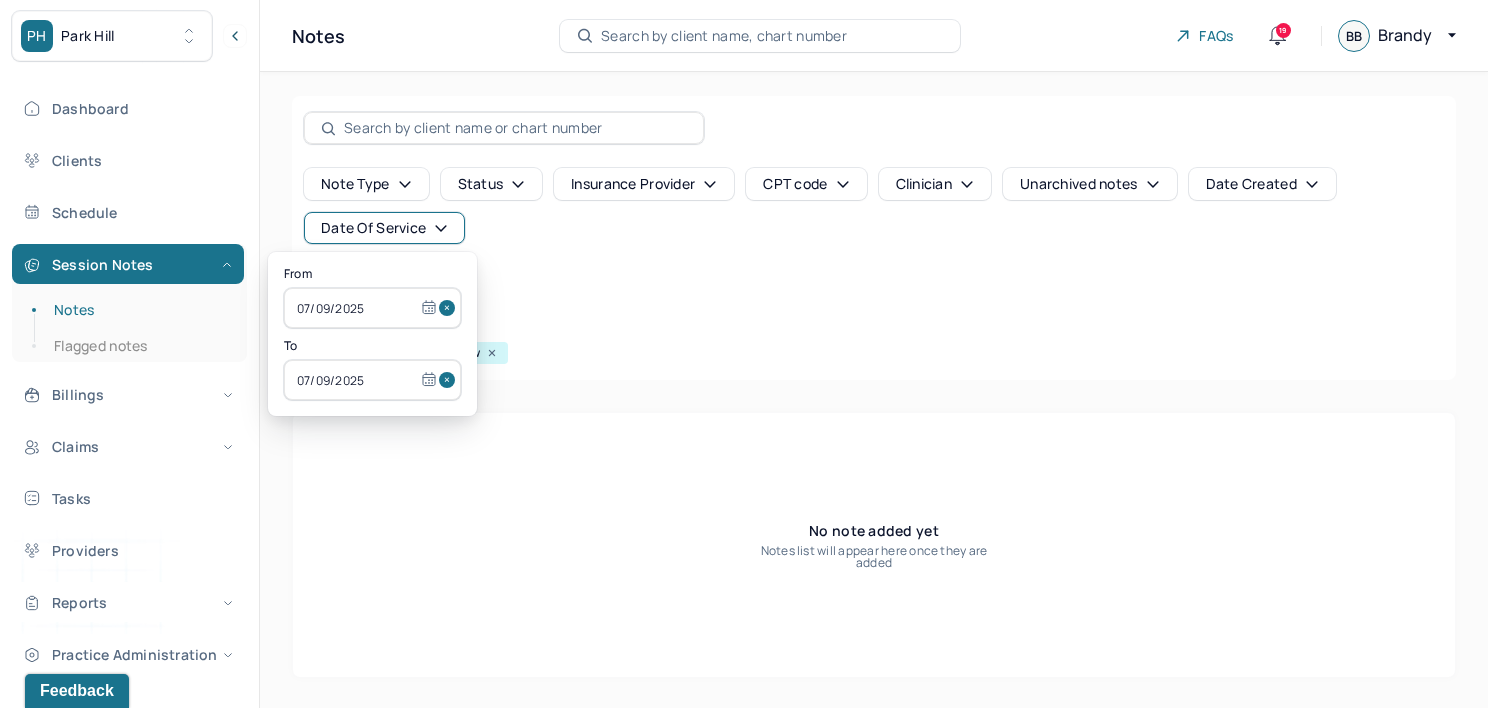 click at bounding box center [450, 308] 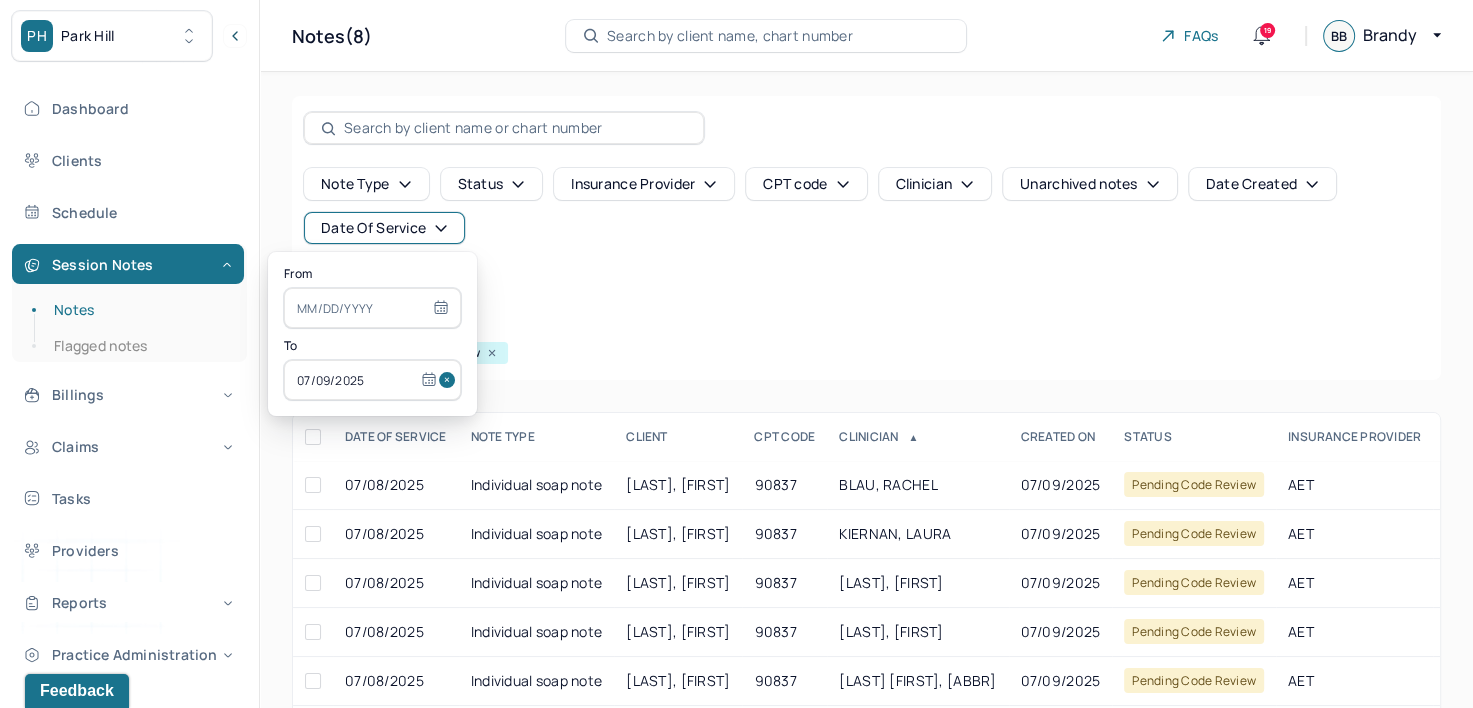 click at bounding box center [450, 380] 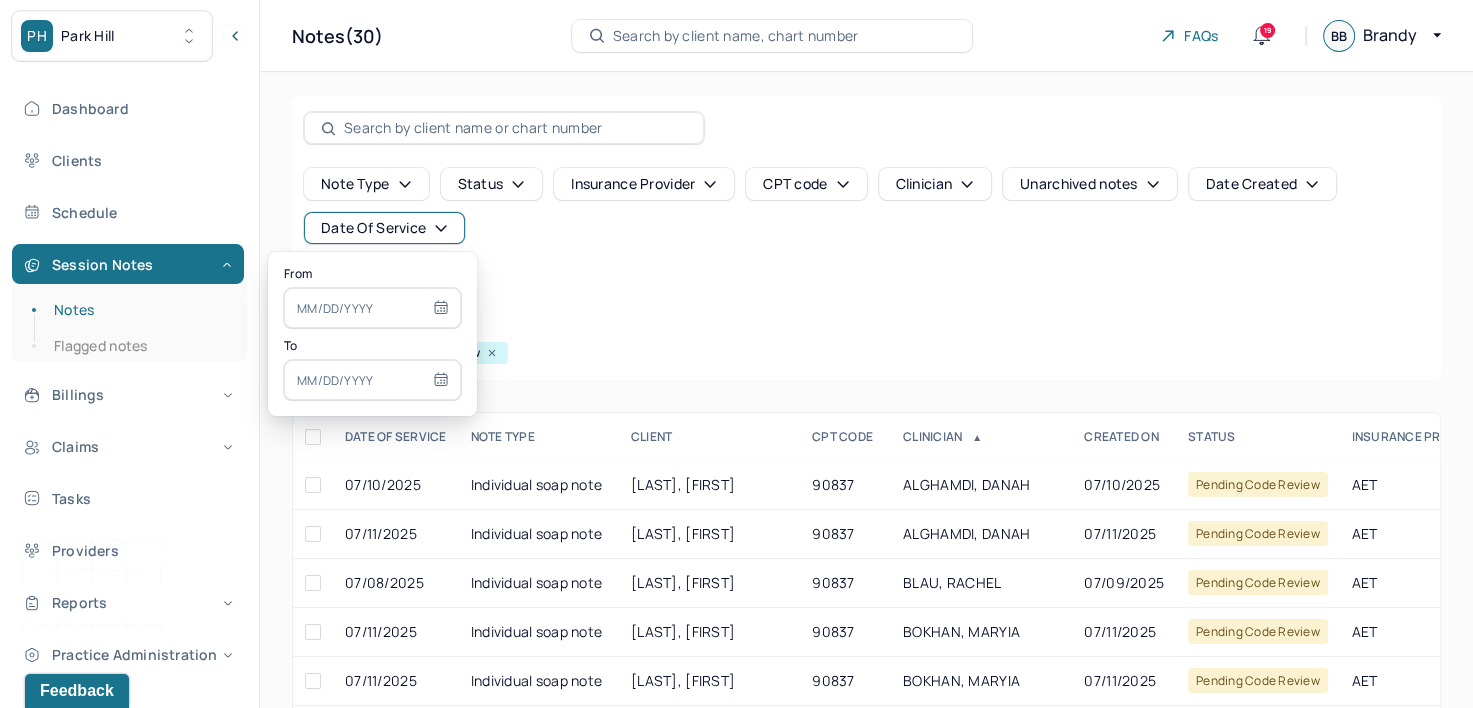 select on "6" 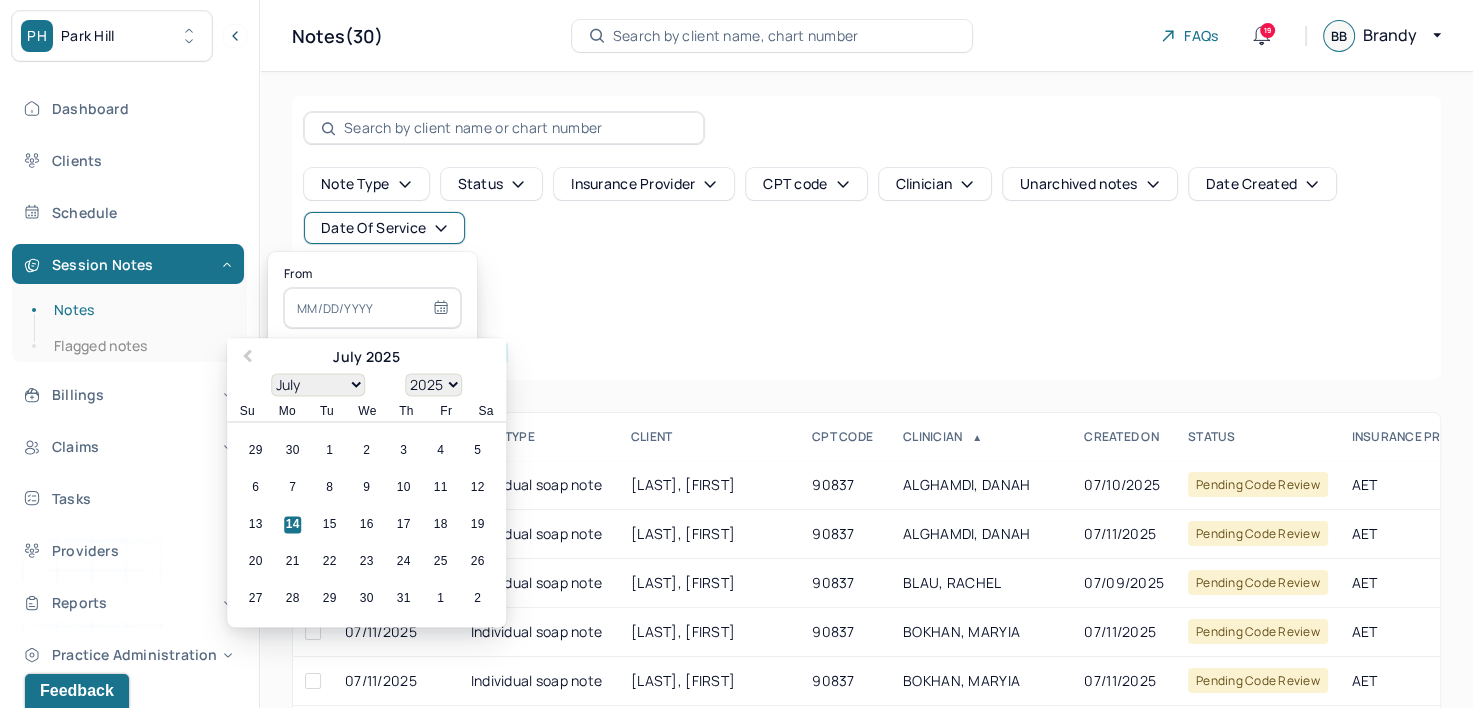 click at bounding box center (372, 308) 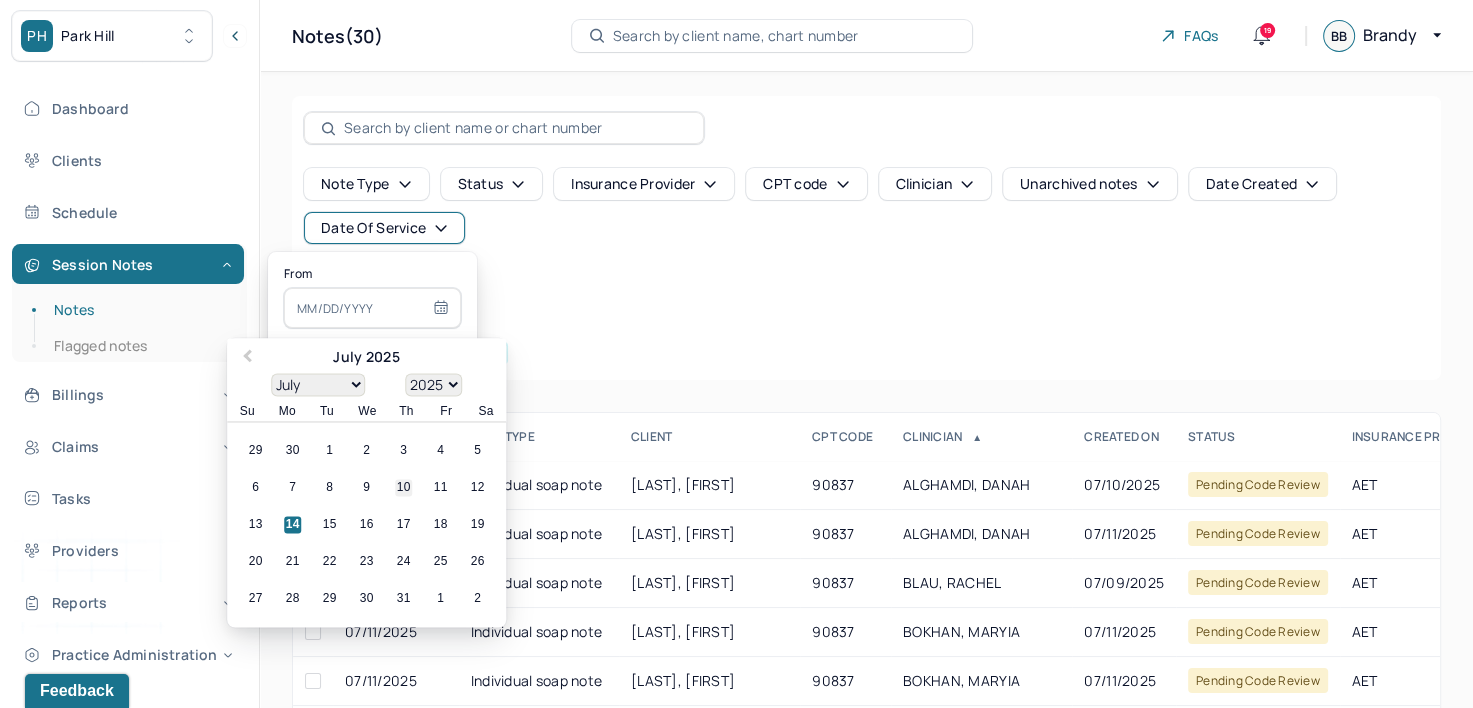 click on "10" at bounding box center [403, 488] 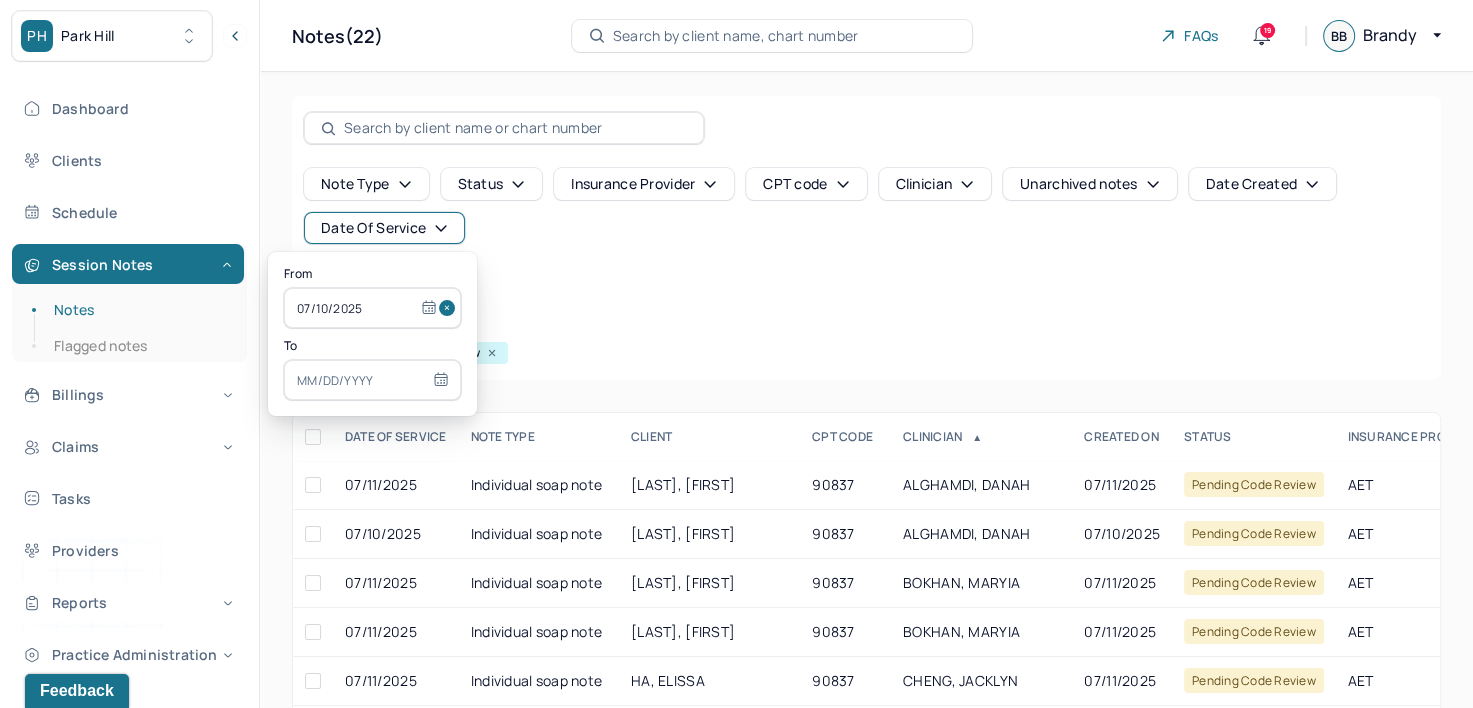 click at bounding box center [372, 380] 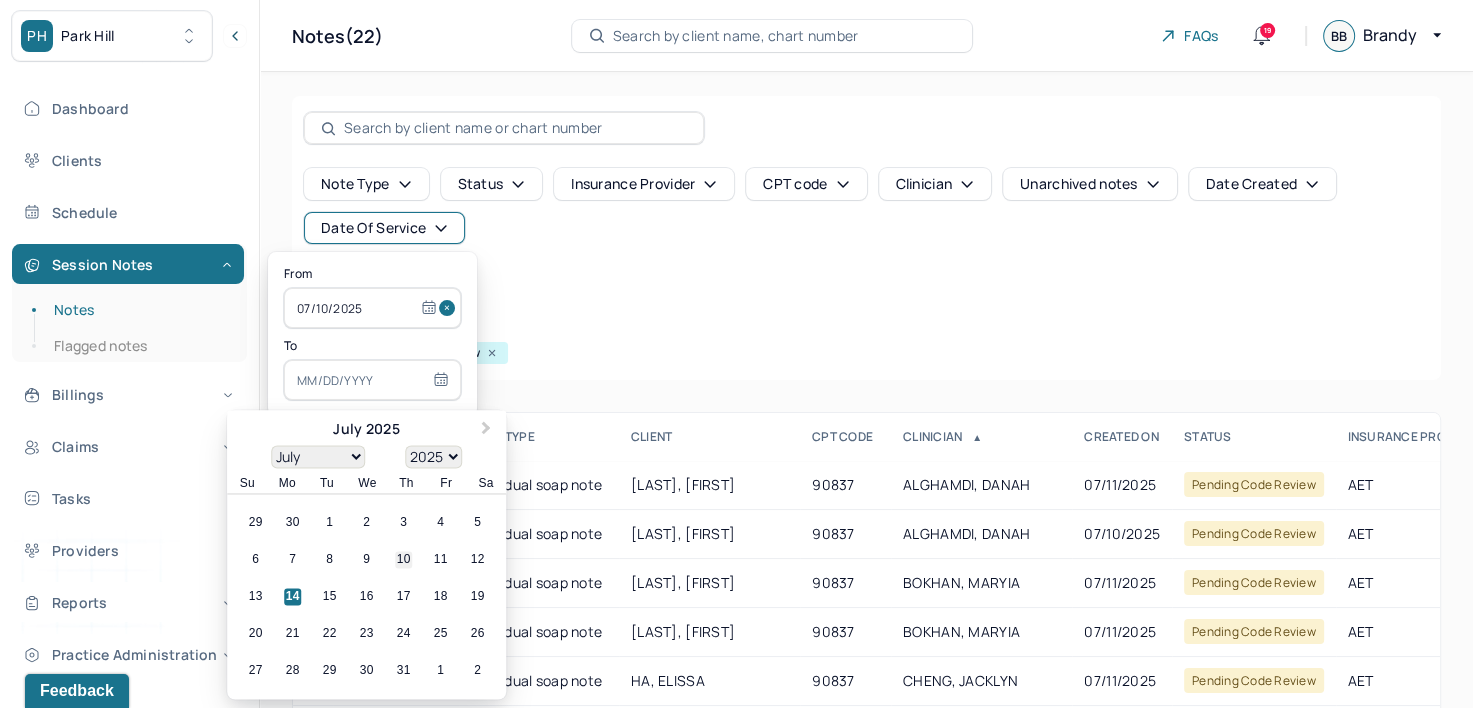 click on "10" at bounding box center [403, 560] 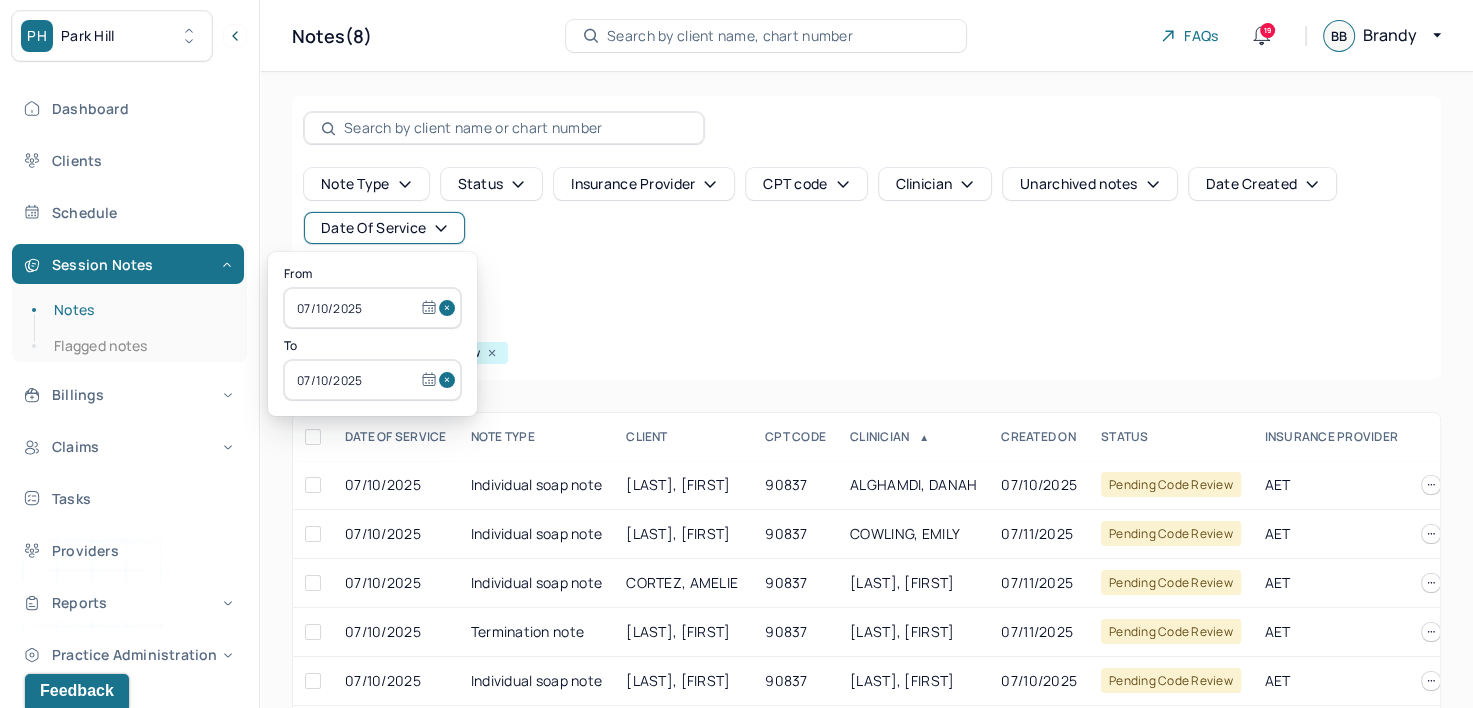 click on "Note type     Status     Insurance provider     CPT code     Clinician     Unarchived notes     Date Created     Date Of Service     Create note" at bounding box center [866, 234] 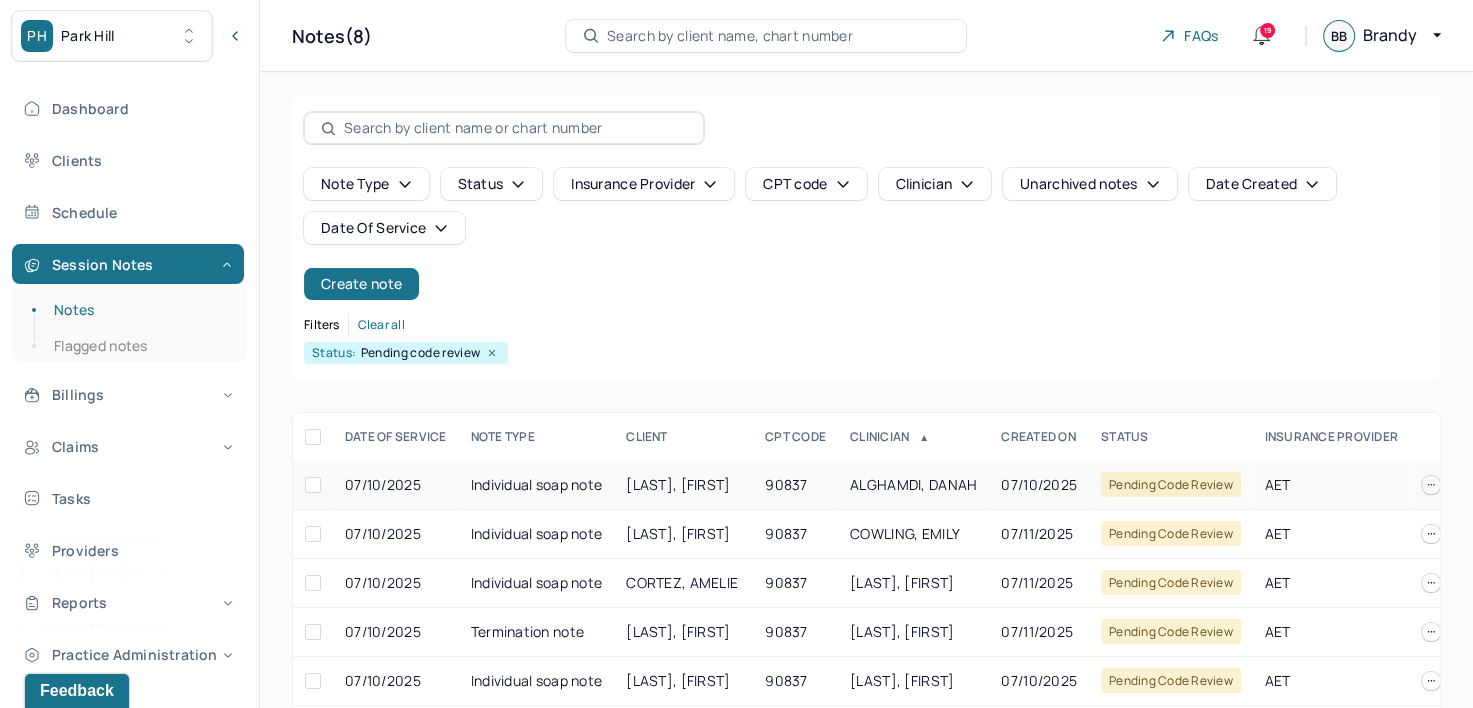 click on "ALGHAMDI, DANAH" at bounding box center (913, 484) 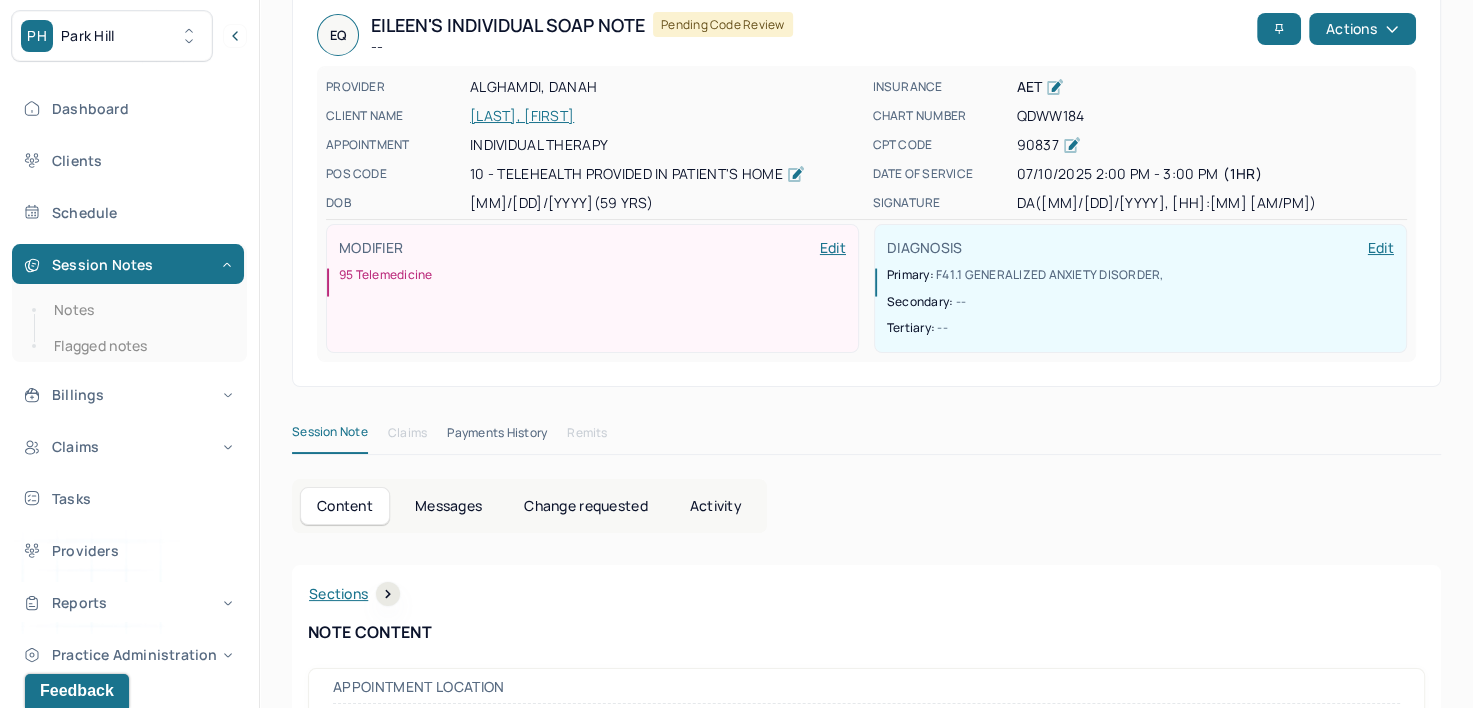 scroll, scrollTop: 0, scrollLeft: 0, axis: both 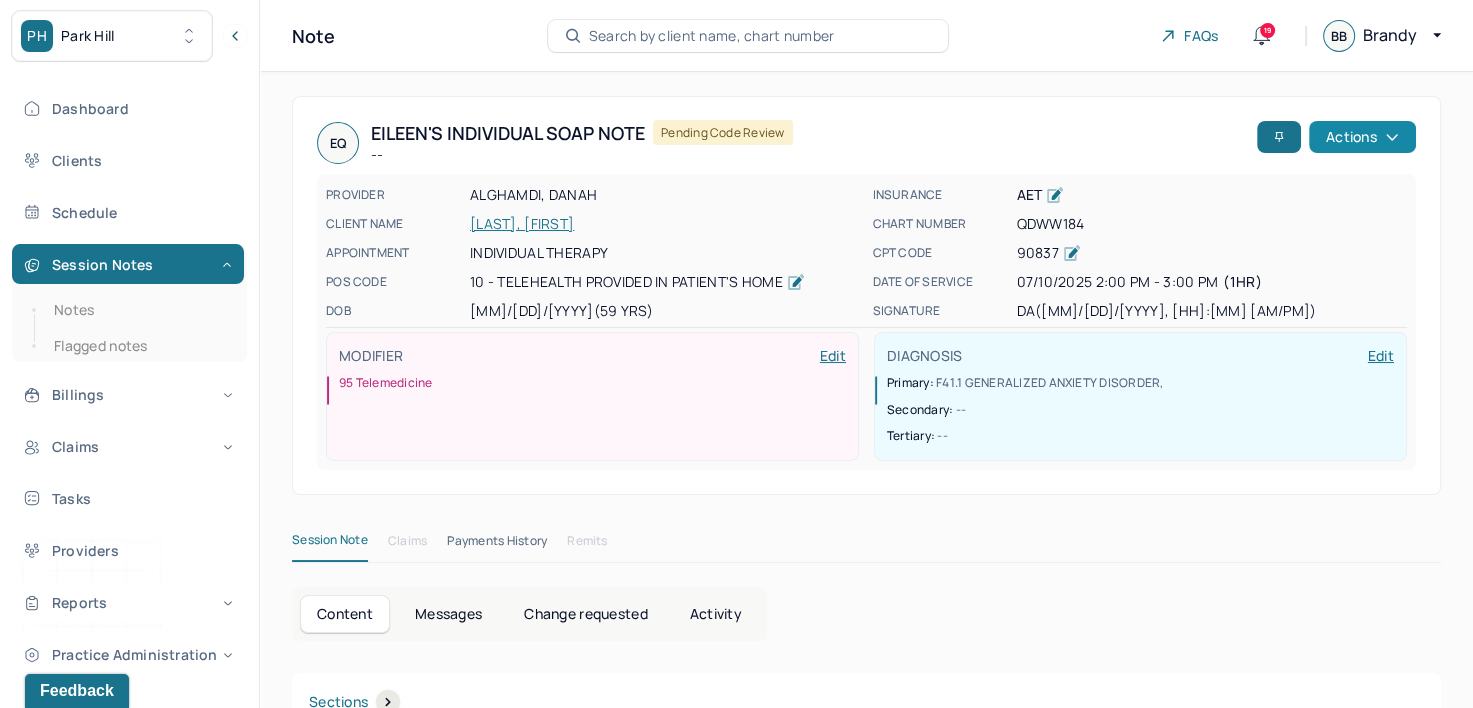 click on "Actions" at bounding box center [1362, 137] 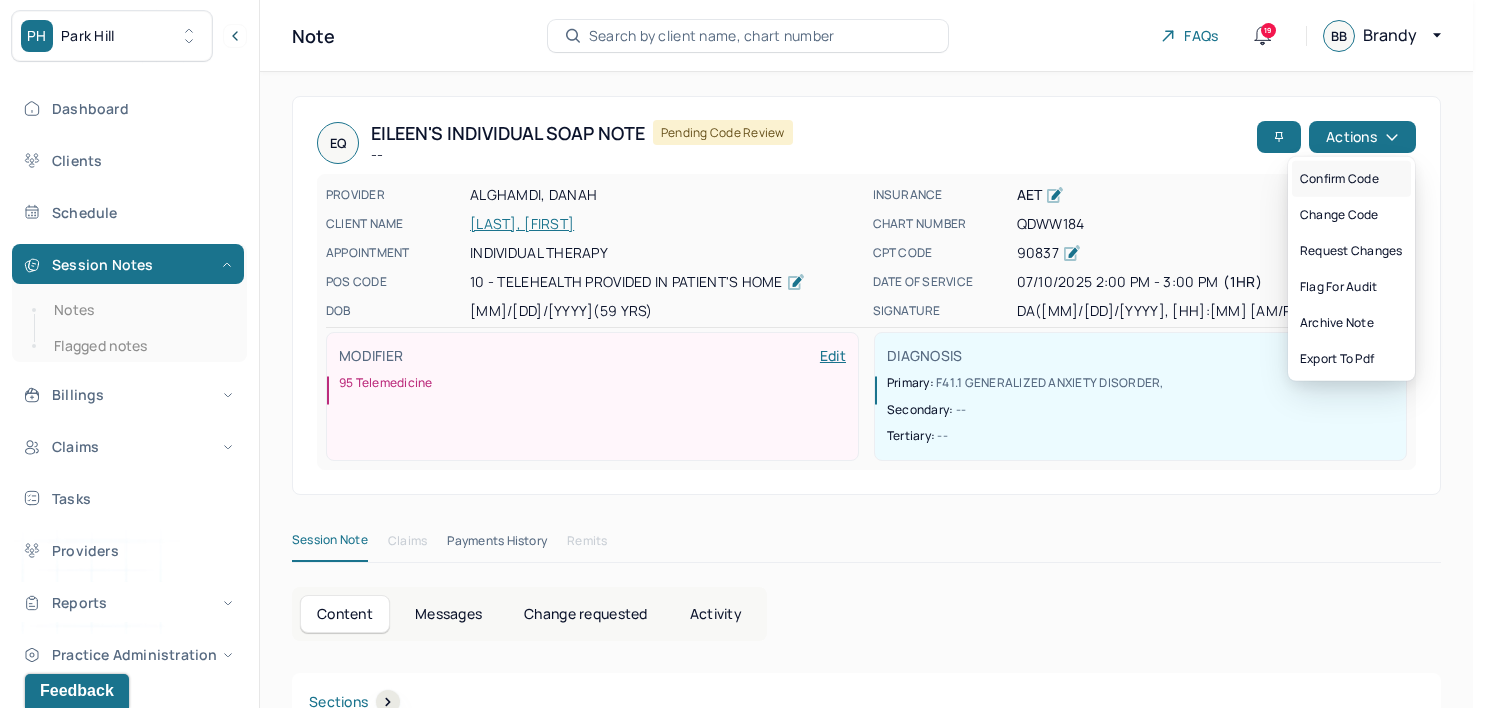 click on "Confirm code" at bounding box center (1351, 179) 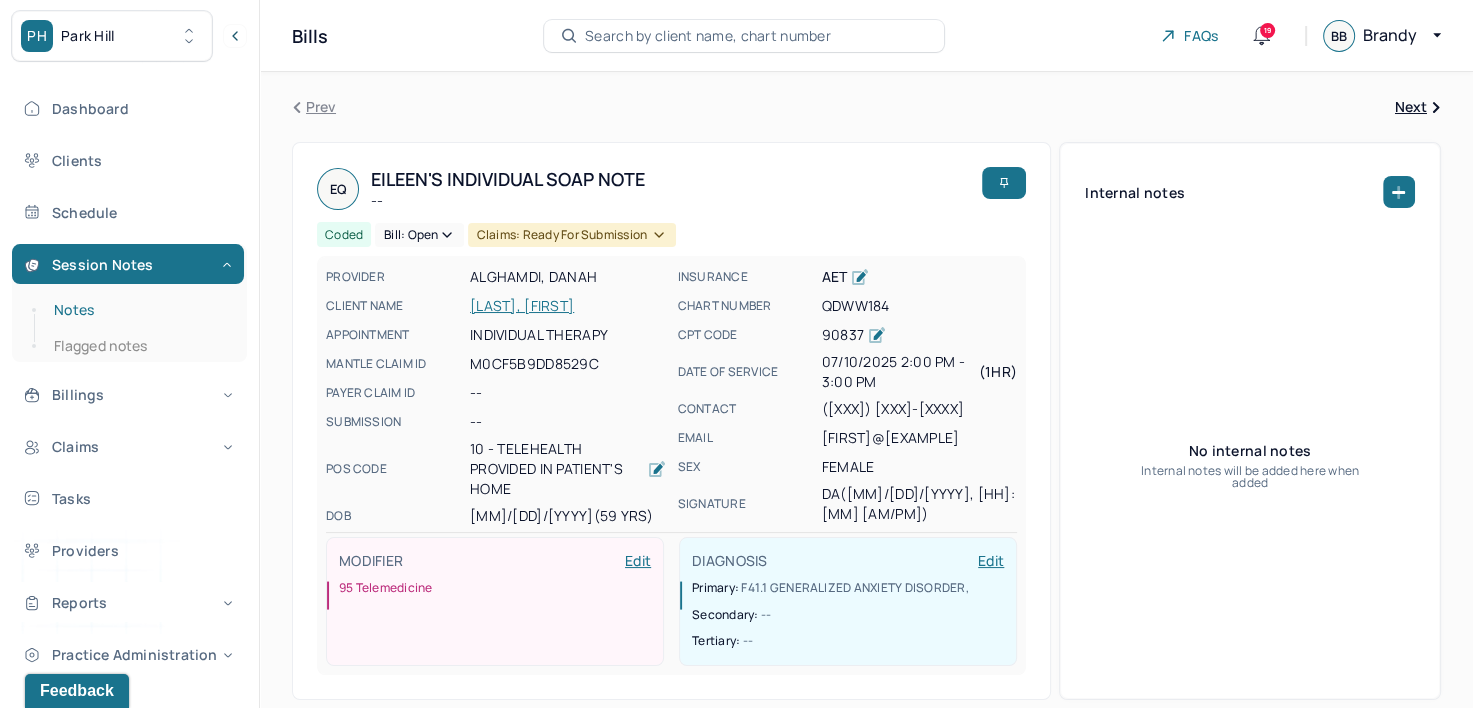 click on "Notes" at bounding box center [139, 310] 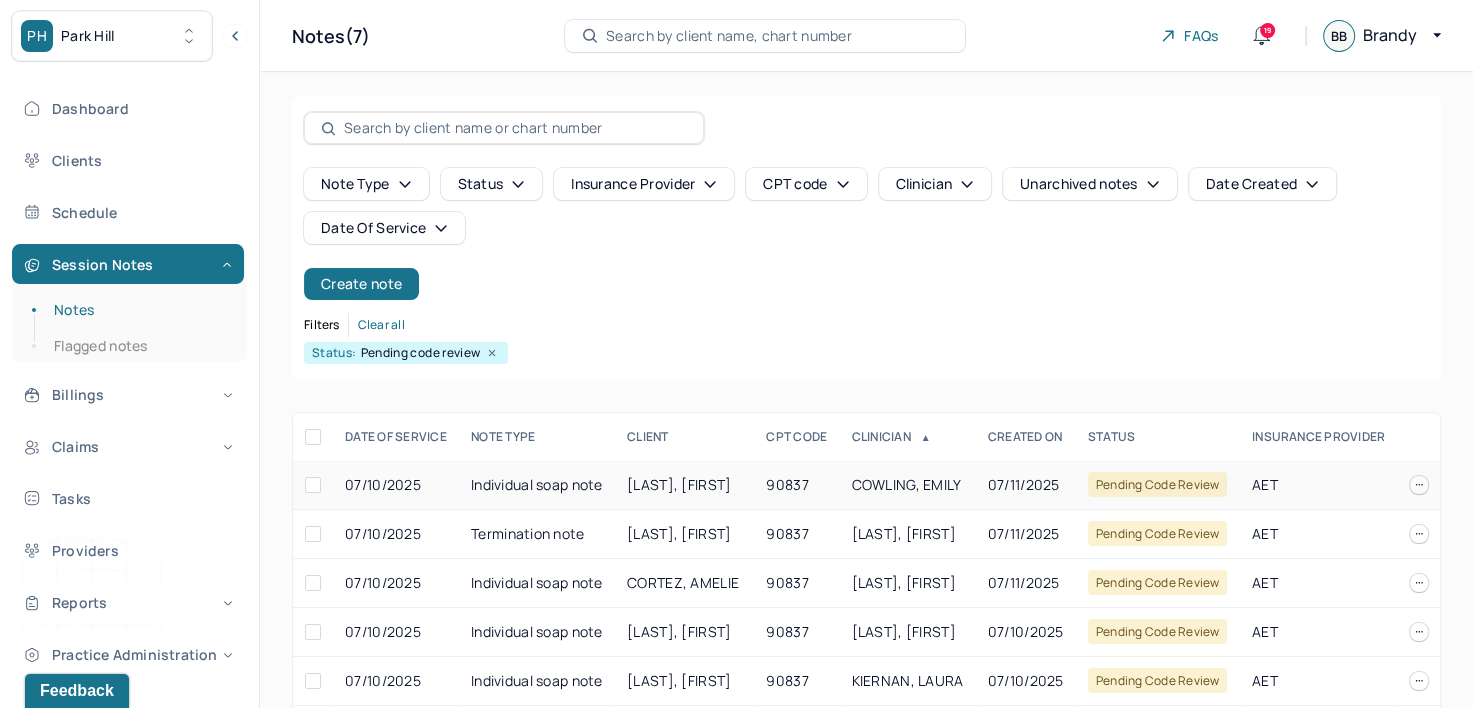 click on "COWLING, EMILY" at bounding box center [907, 484] 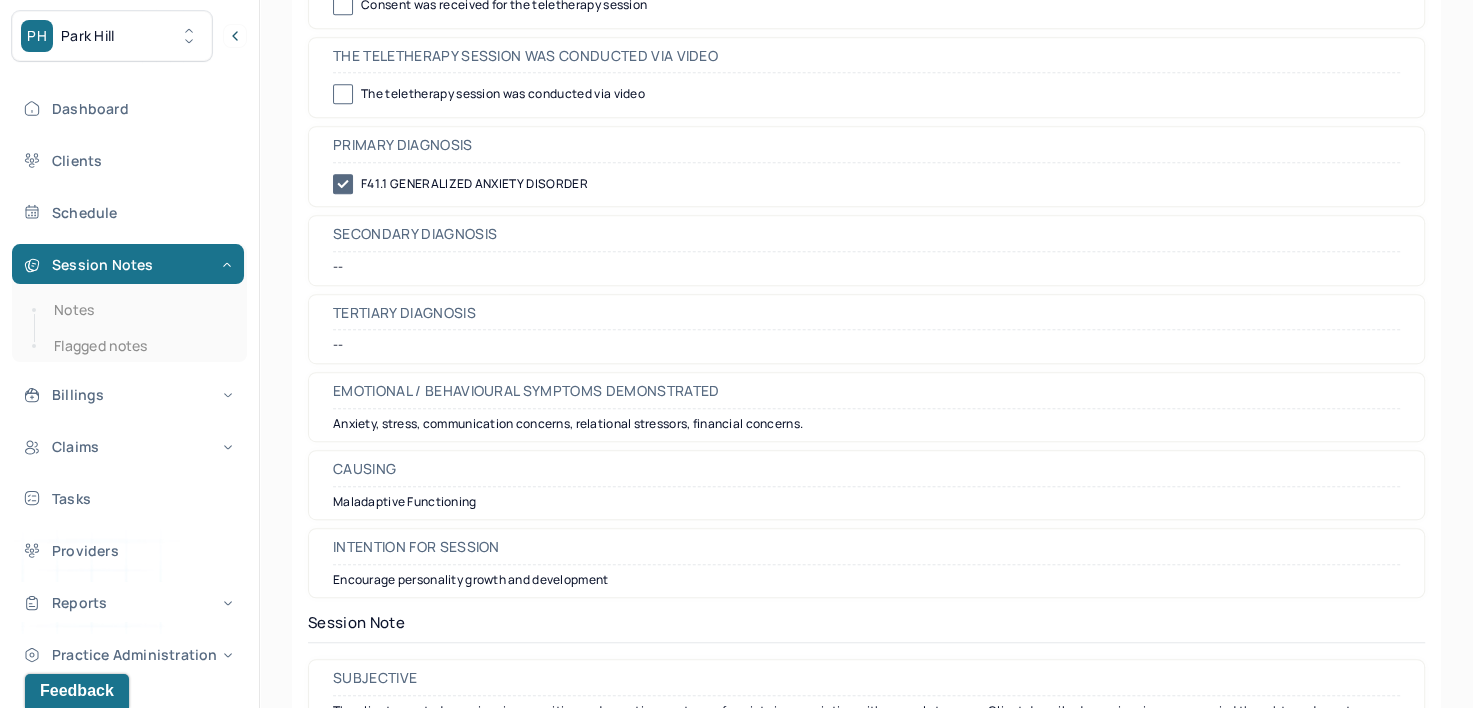 scroll, scrollTop: 0, scrollLeft: 0, axis: both 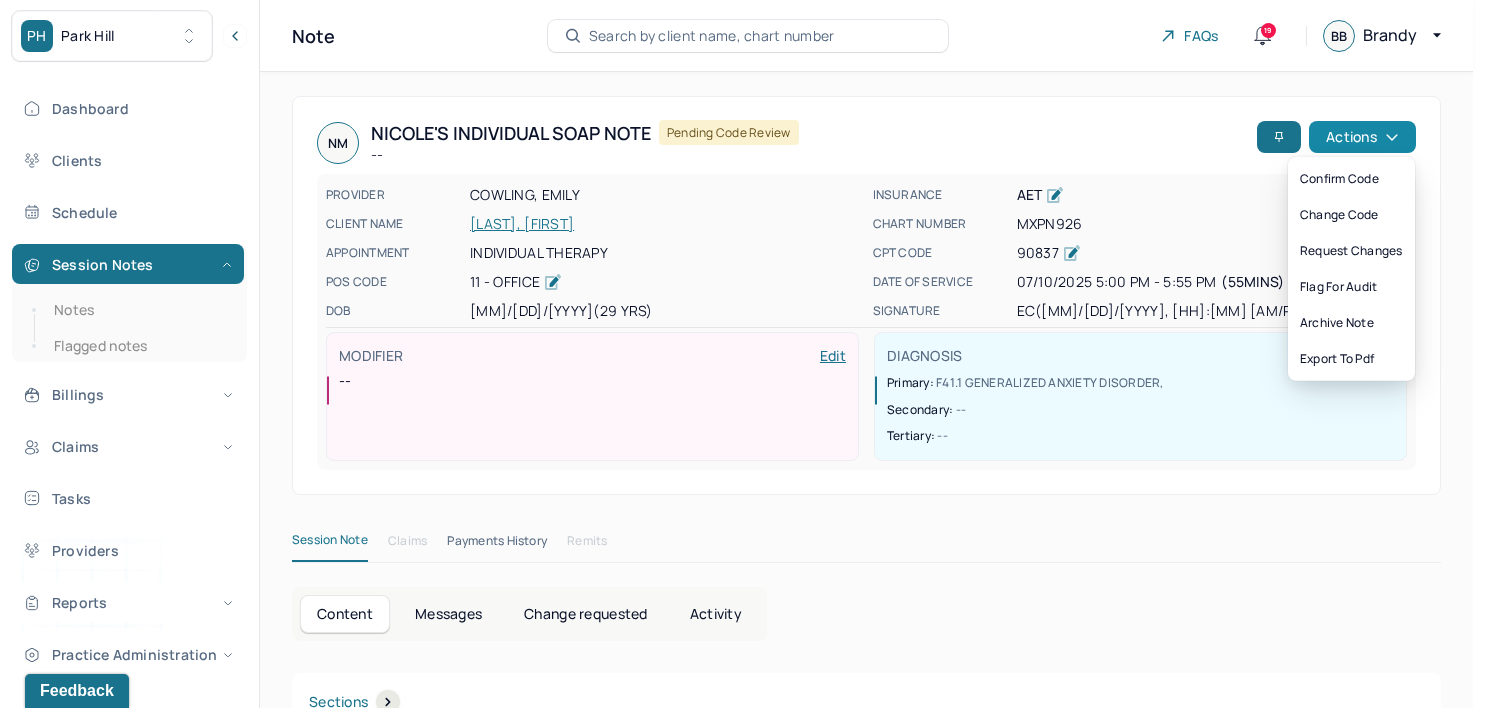 click 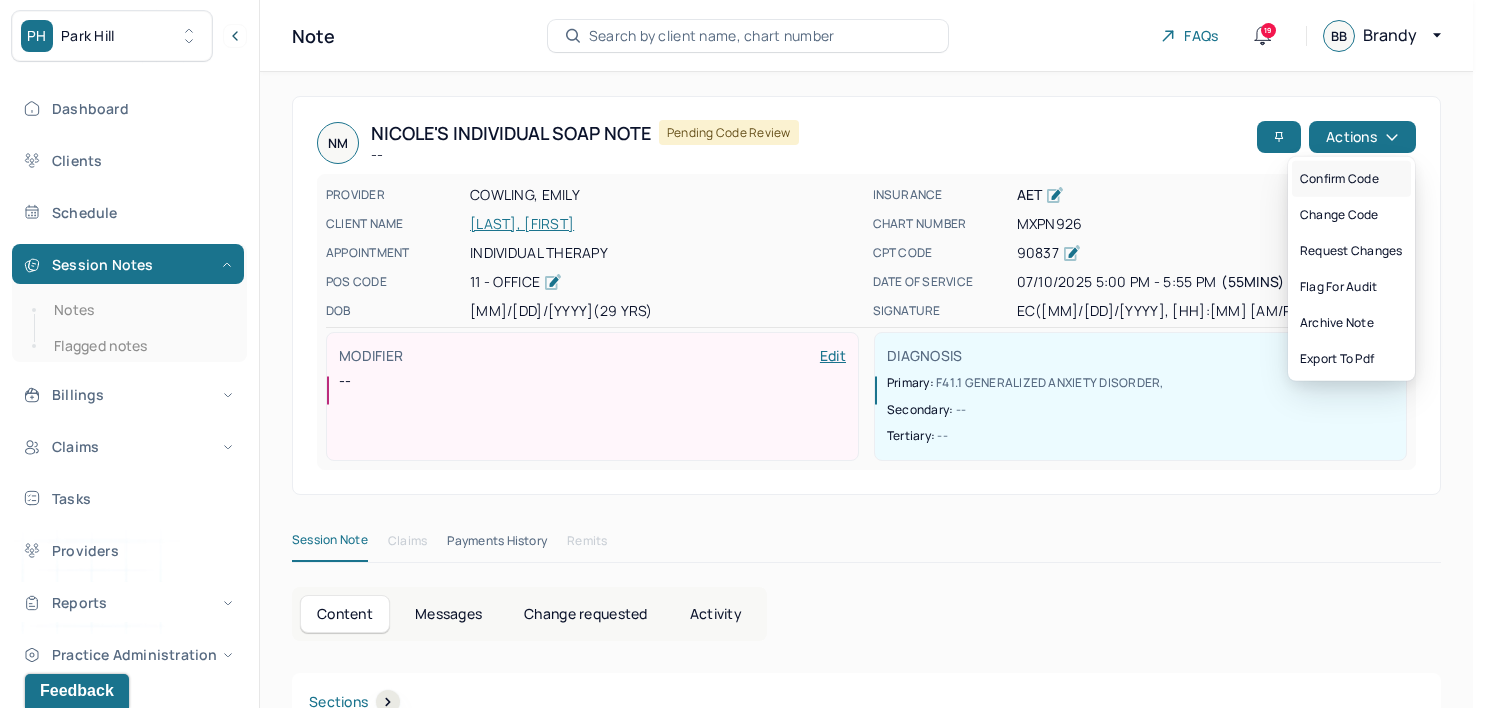click on "Confirm code" at bounding box center (1351, 179) 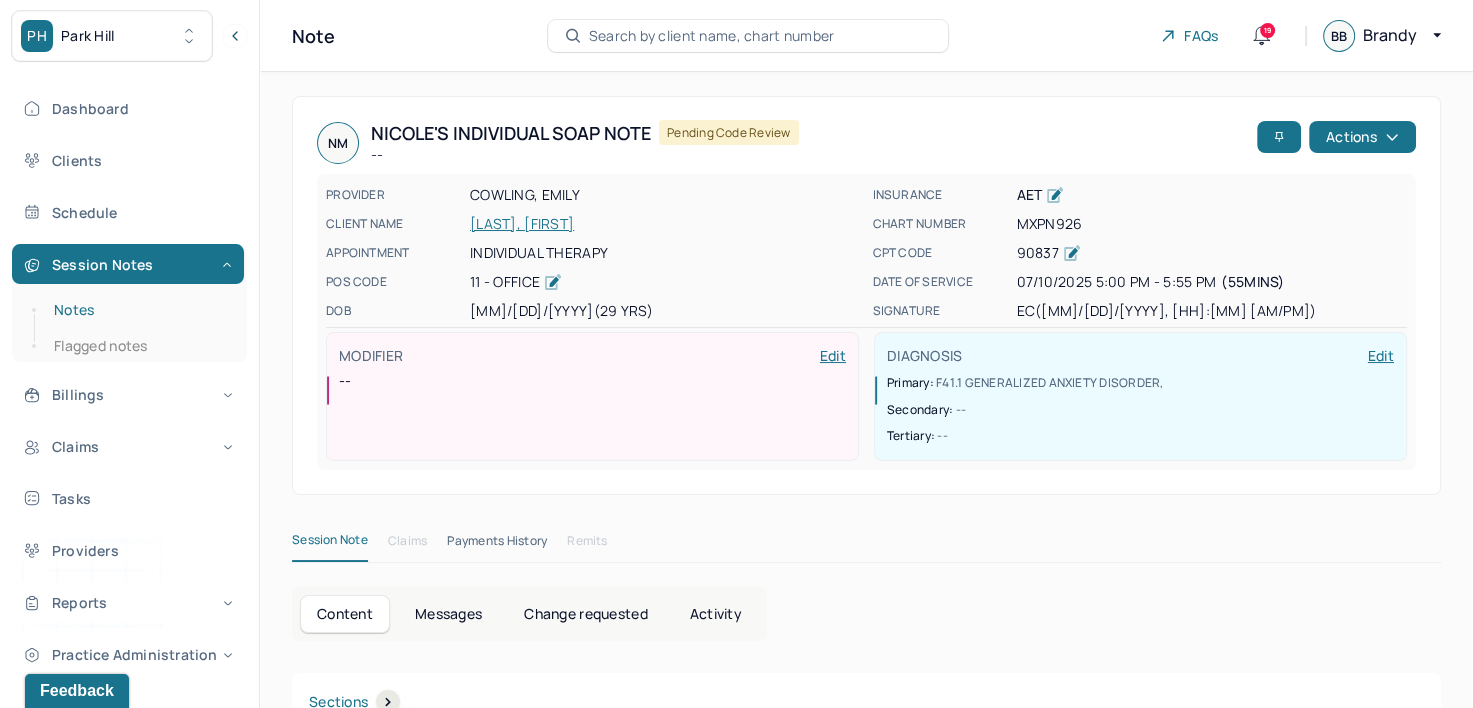click on "Notes" at bounding box center [139, 310] 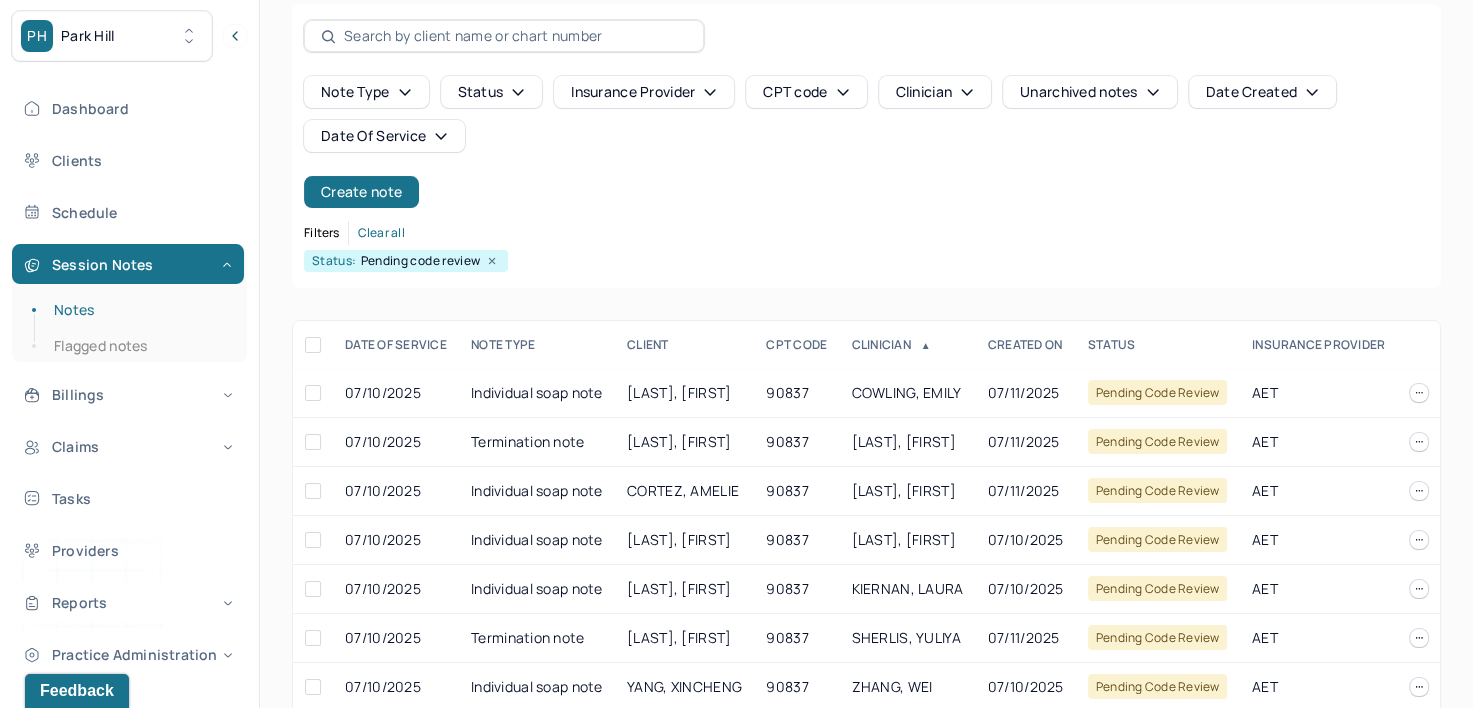 scroll, scrollTop: 94, scrollLeft: 0, axis: vertical 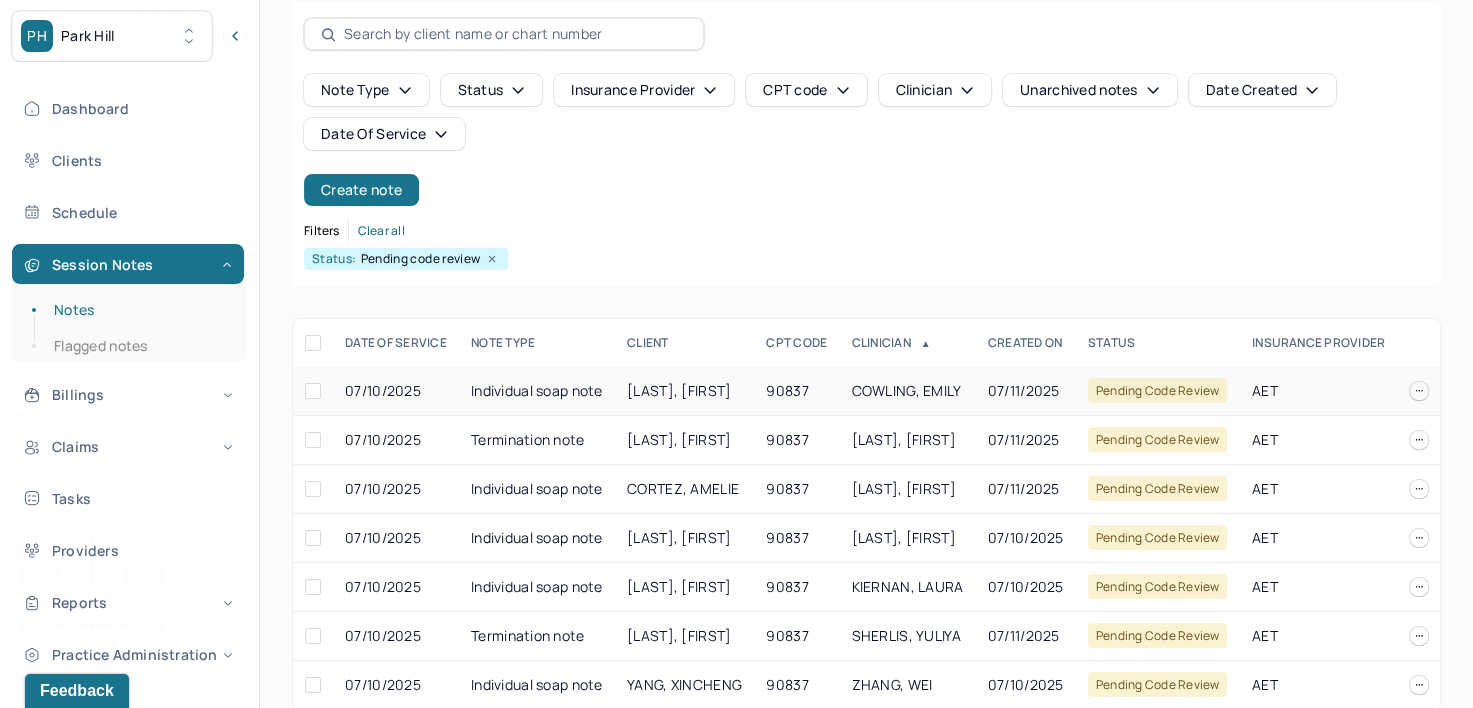 click on "COWLING, EMILY" at bounding box center [908, 391] 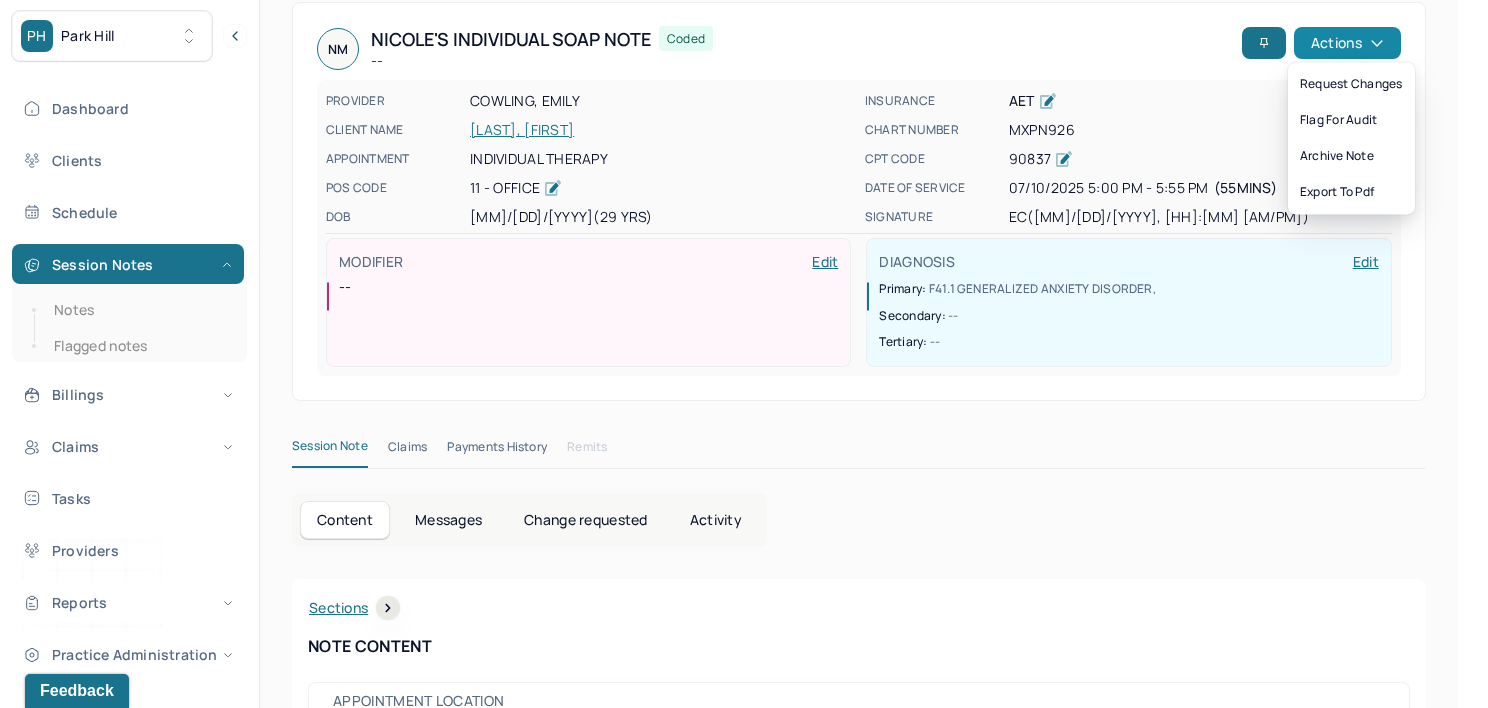 click on "Actions" at bounding box center [1347, 43] 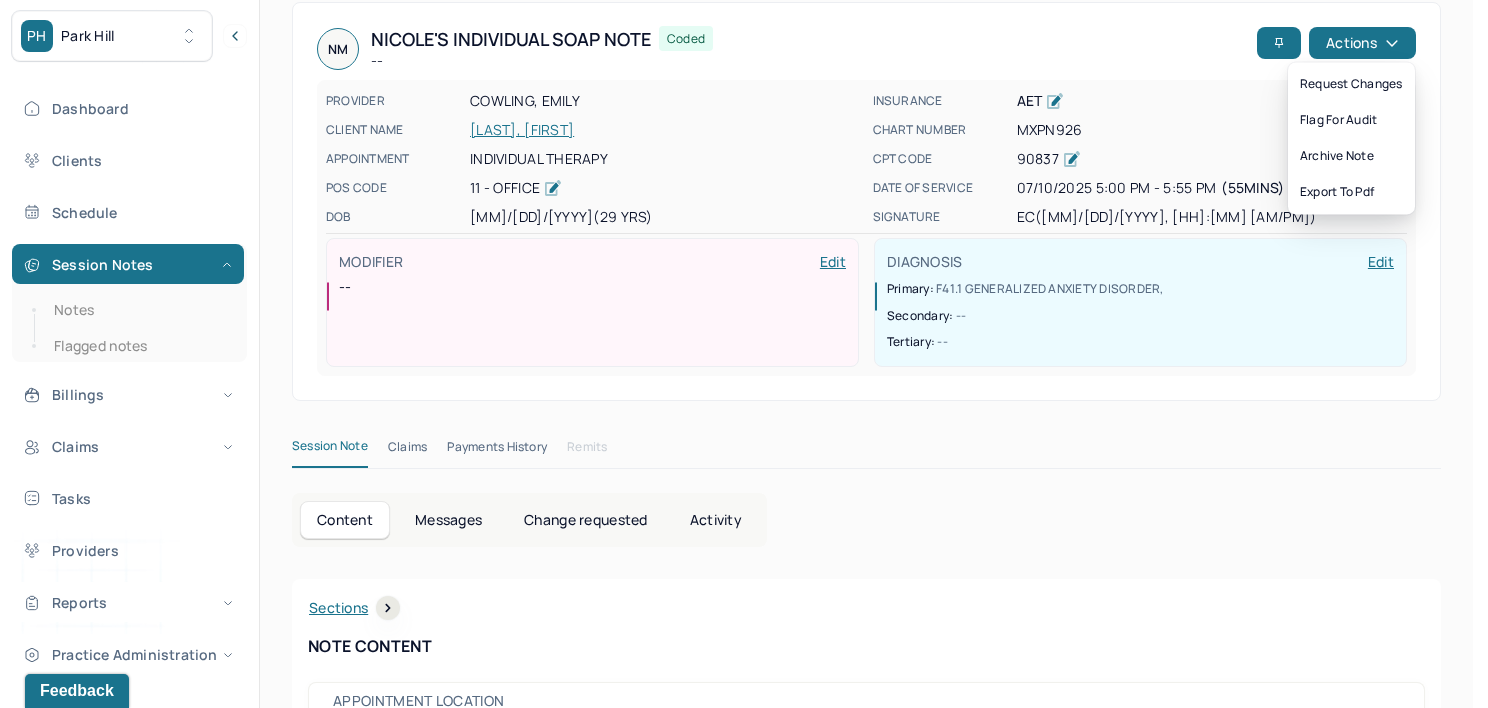 click on "NM Nicole's   Individual soap note -- Coded       Actions   PROVIDER COWLING, EMILY CLIENT NAME MINUTILLO, NICOLE APPOINTMENT Individual therapy POS CODE 11 - Office     DOB 09/04/1995  (29 Yrs) INSURANCE AET     CHART NUMBER MXPN926 CPT CODE 90837     DATE OF SERVICE 07/10/2025   5:00 PM   -   5:55 PM ( 55mins ) SIGNATURE EC  (07/11/2025, 4:52 PM) MODIFIER   Edit   -- DIAGNOSIS   Edit   Primary:   F41.1 GENERALIZED ANXIETY DISORDER ,  Secondary:   -- Tertiary:   --" at bounding box center [866, 201] 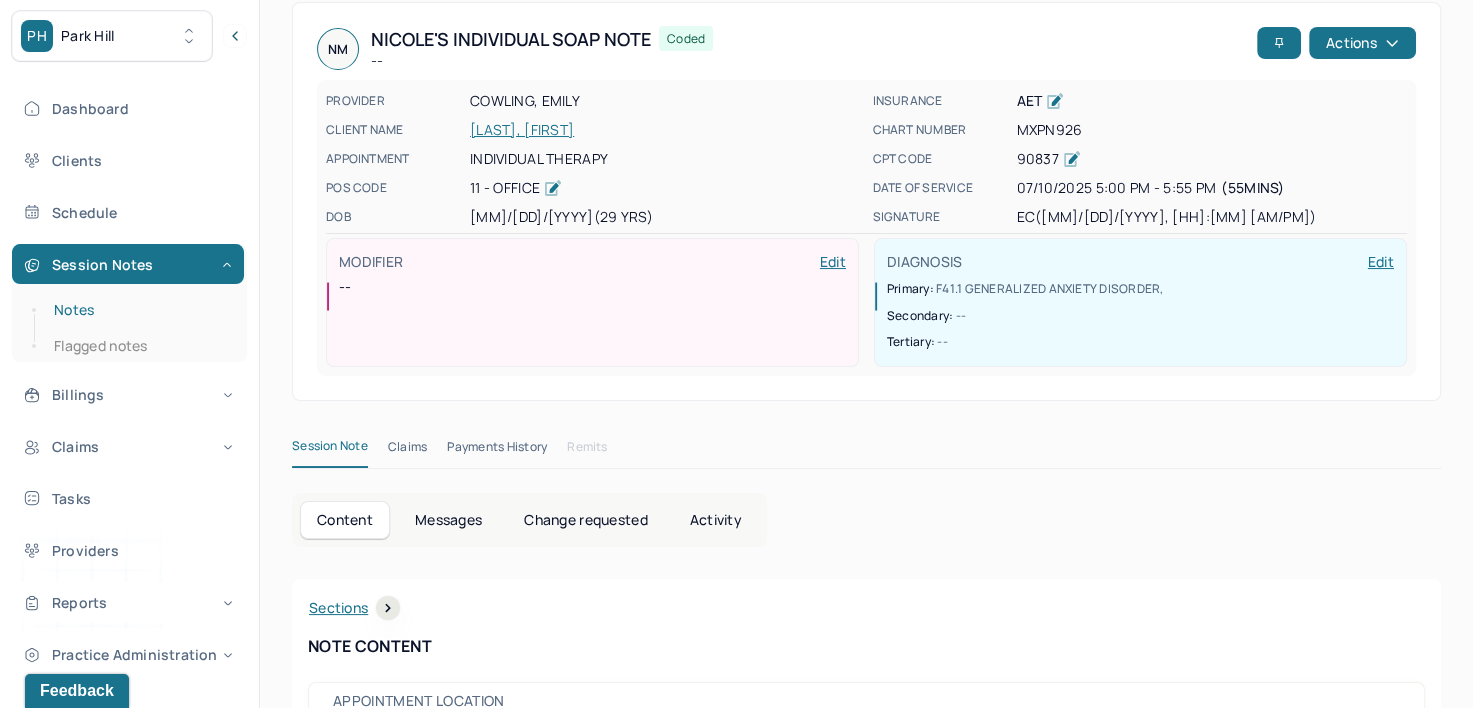 click on "Notes" at bounding box center (139, 310) 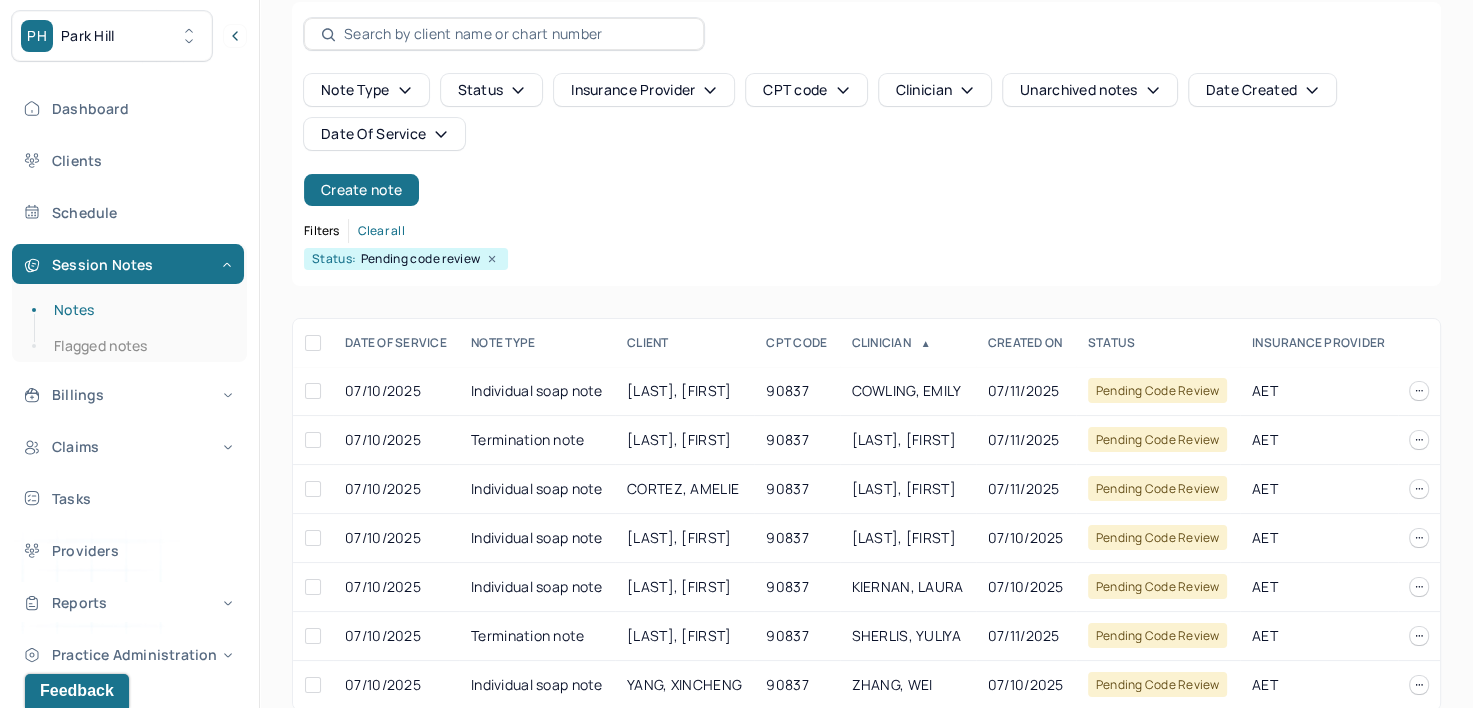 scroll, scrollTop: 86, scrollLeft: 0, axis: vertical 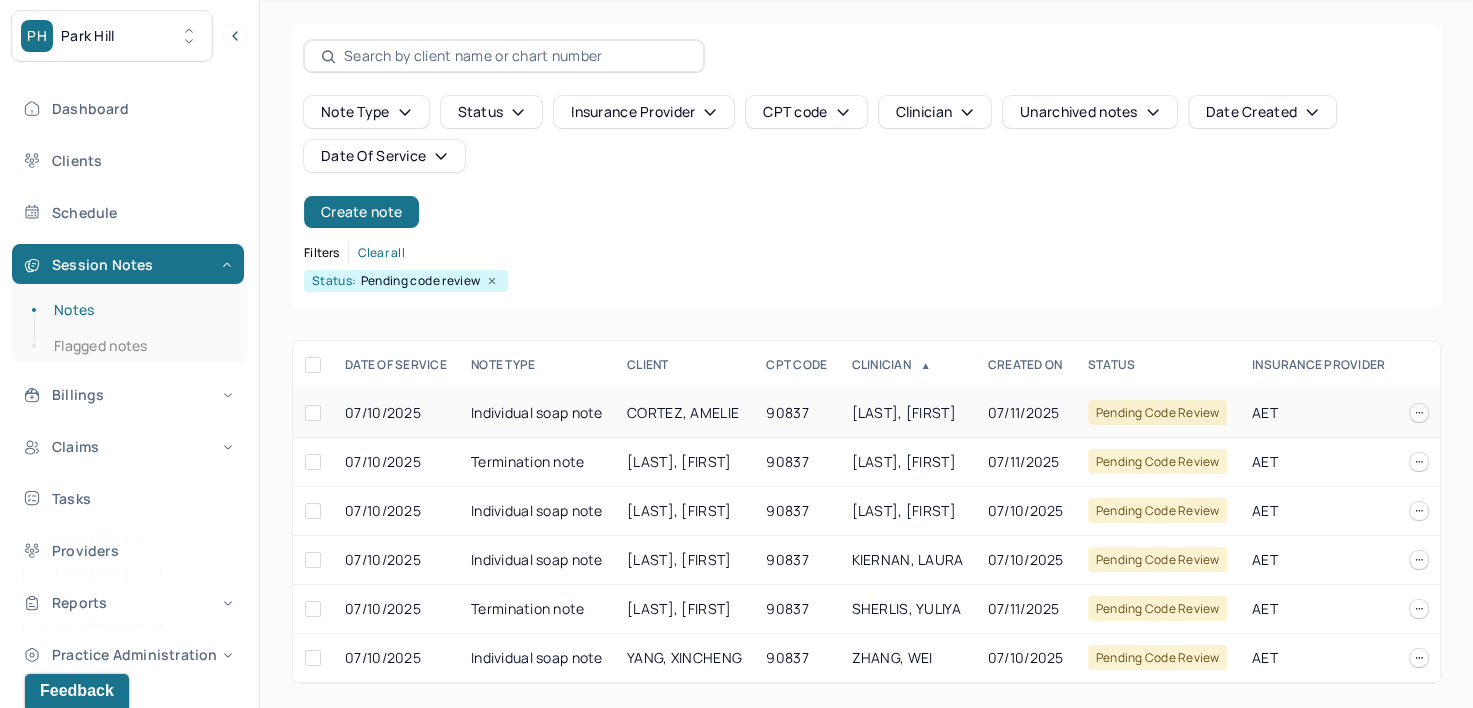 click on "[LAST], [FIRST]" at bounding box center [904, 412] 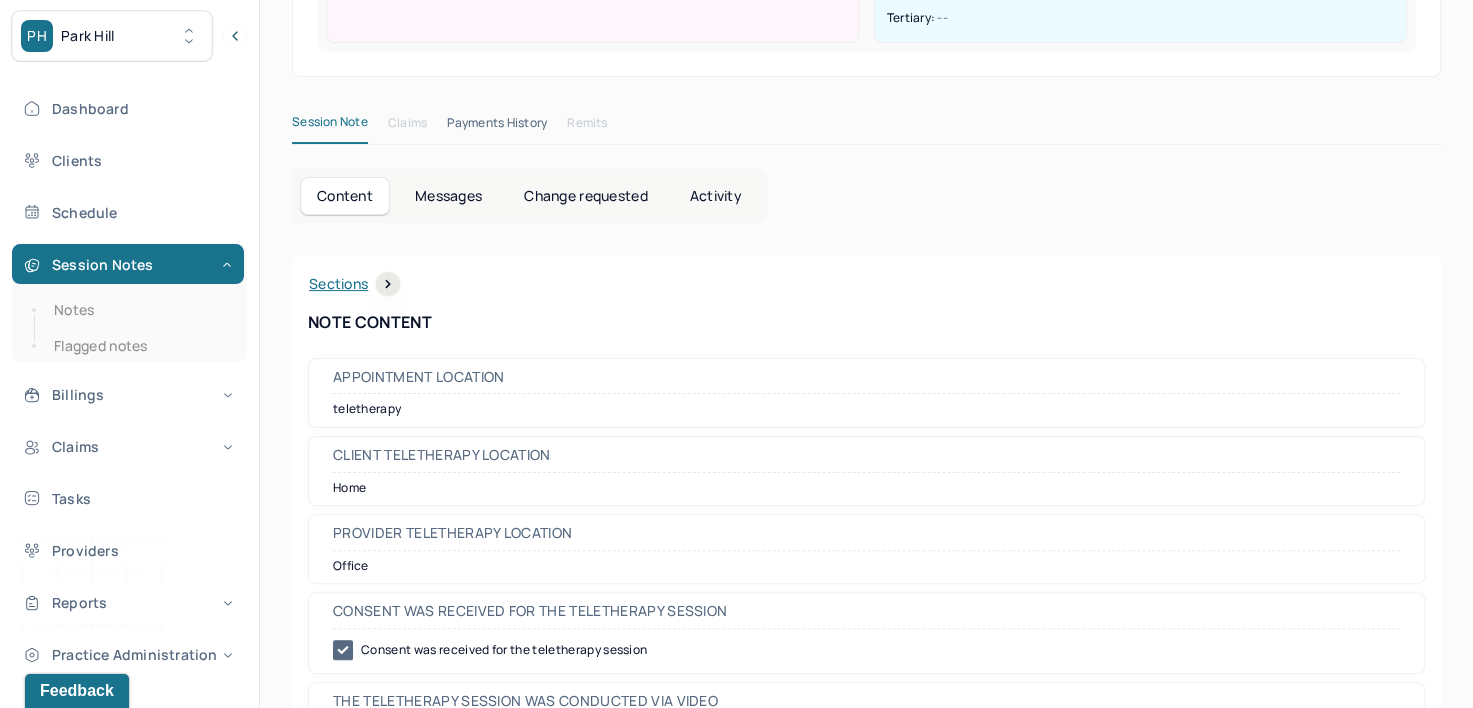 scroll, scrollTop: 0, scrollLeft: 0, axis: both 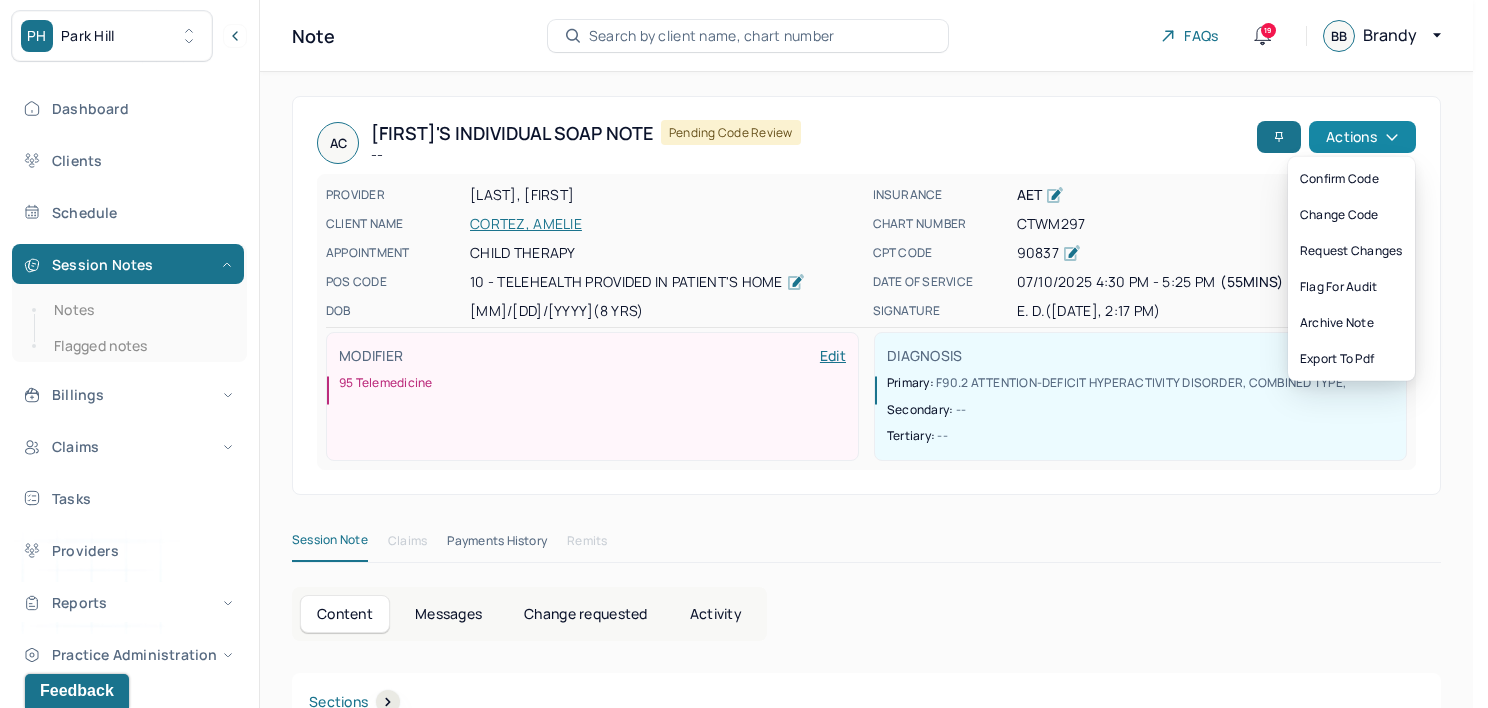 click on "Actions" at bounding box center (1362, 137) 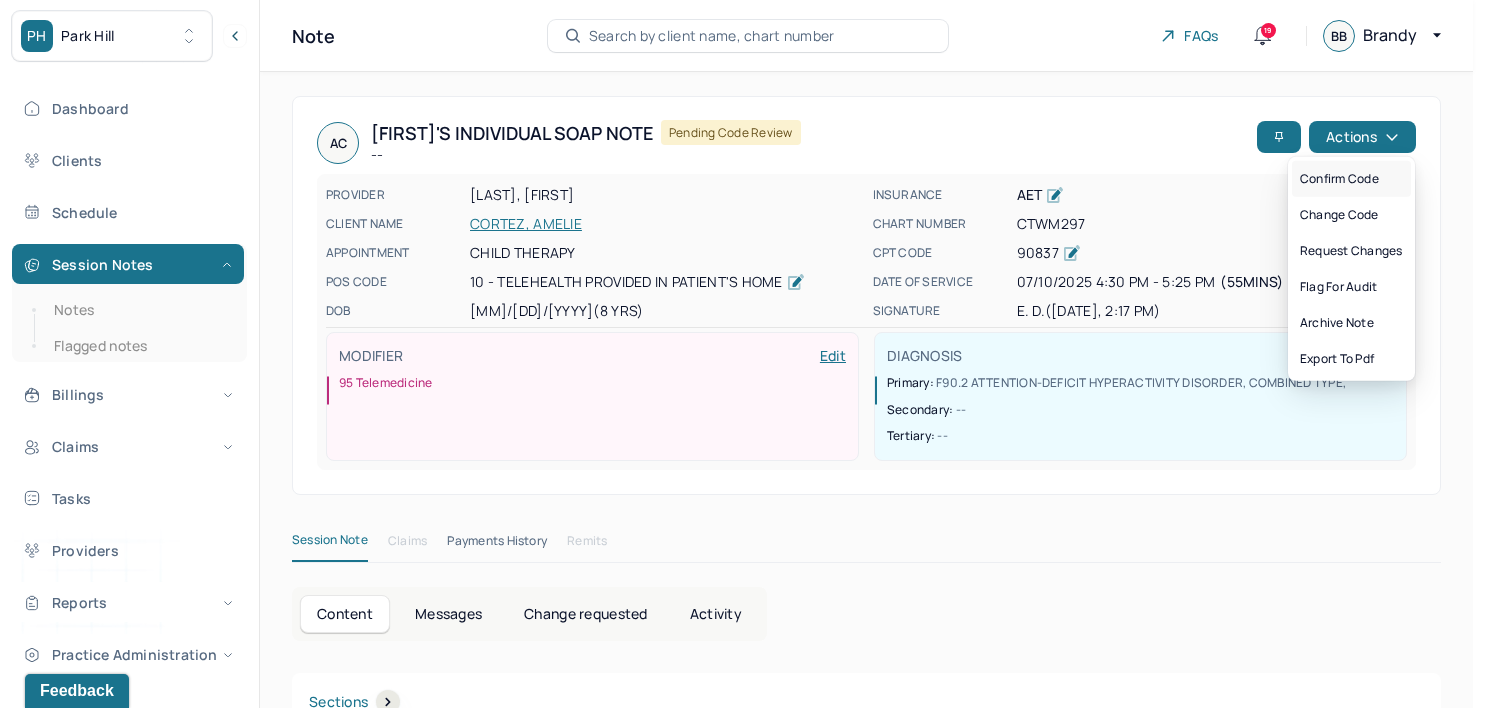 click on "Confirm code" at bounding box center [1351, 179] 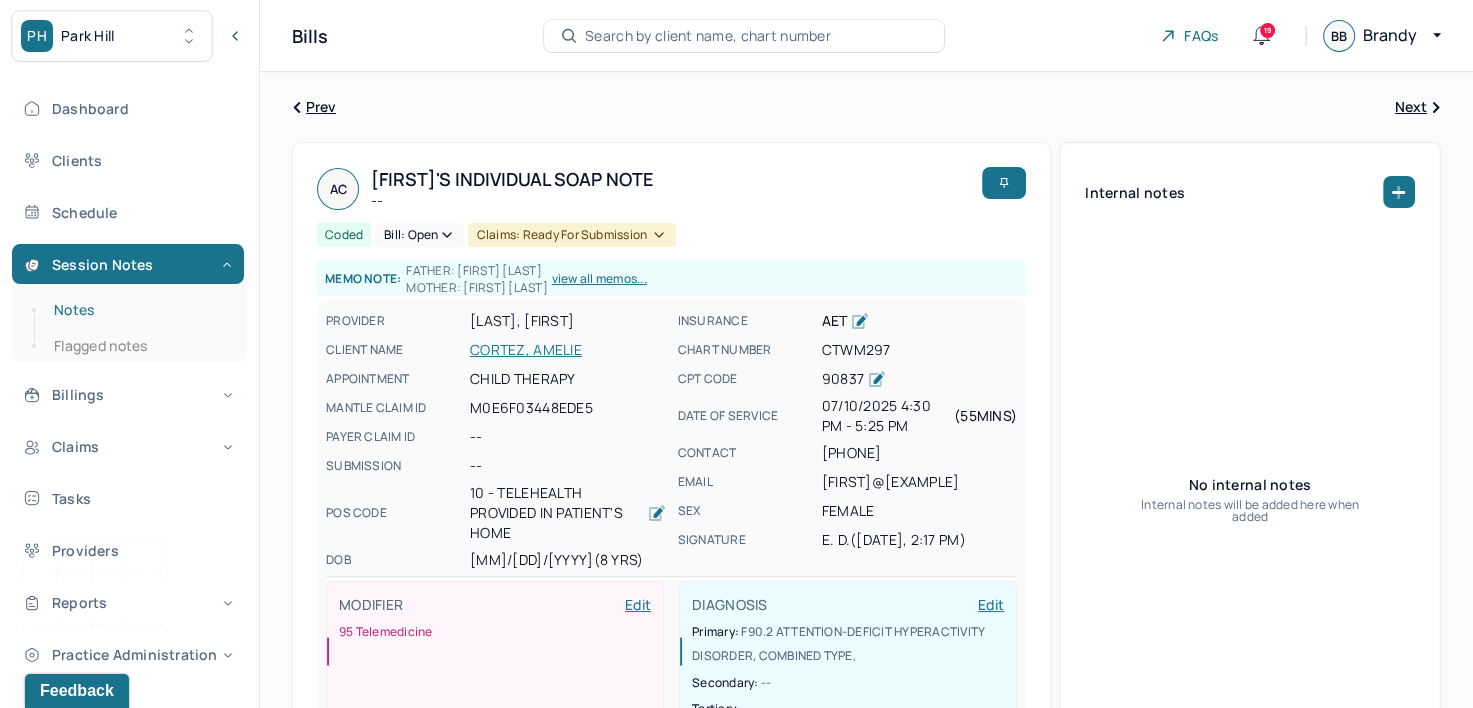 click on "Notes" at bounding box center [139, 310] 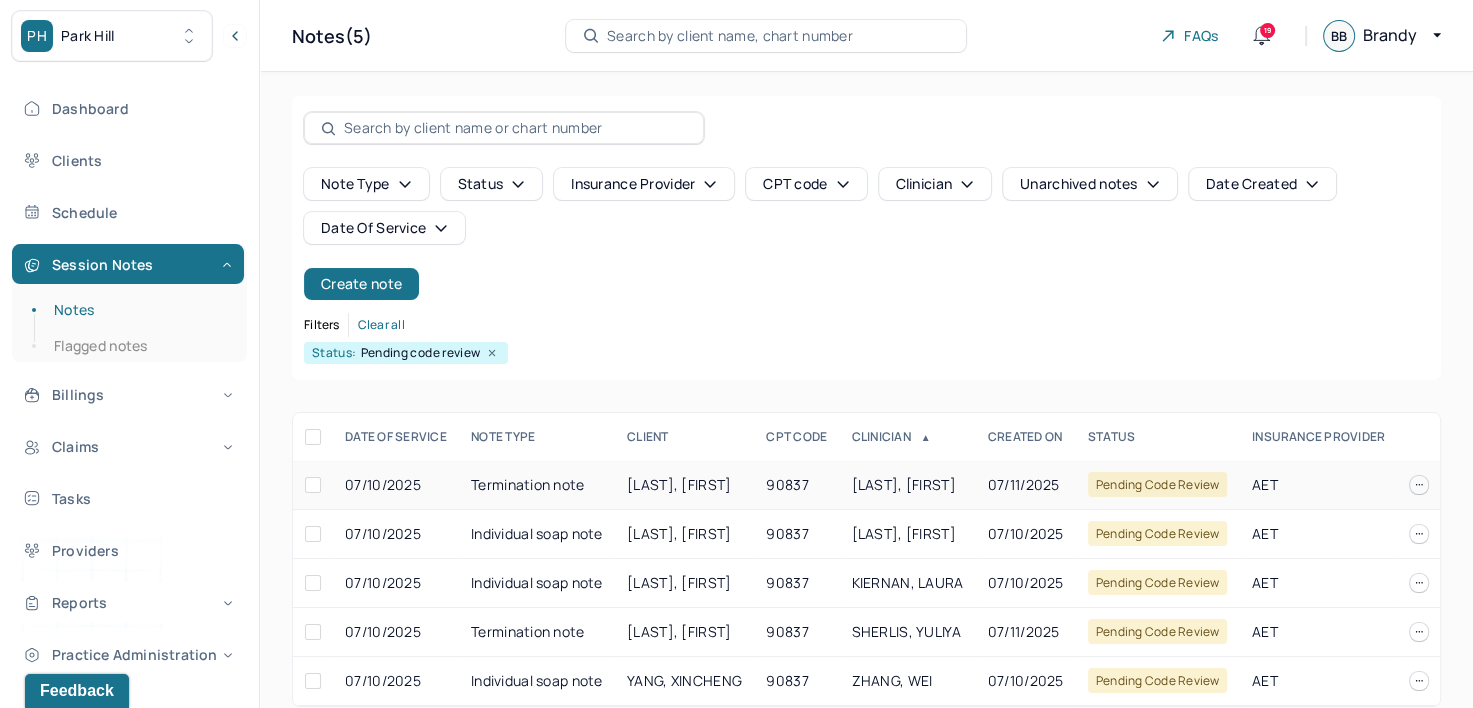 click on "[LAST], [FIRST]" at bounding box center (904, 484) 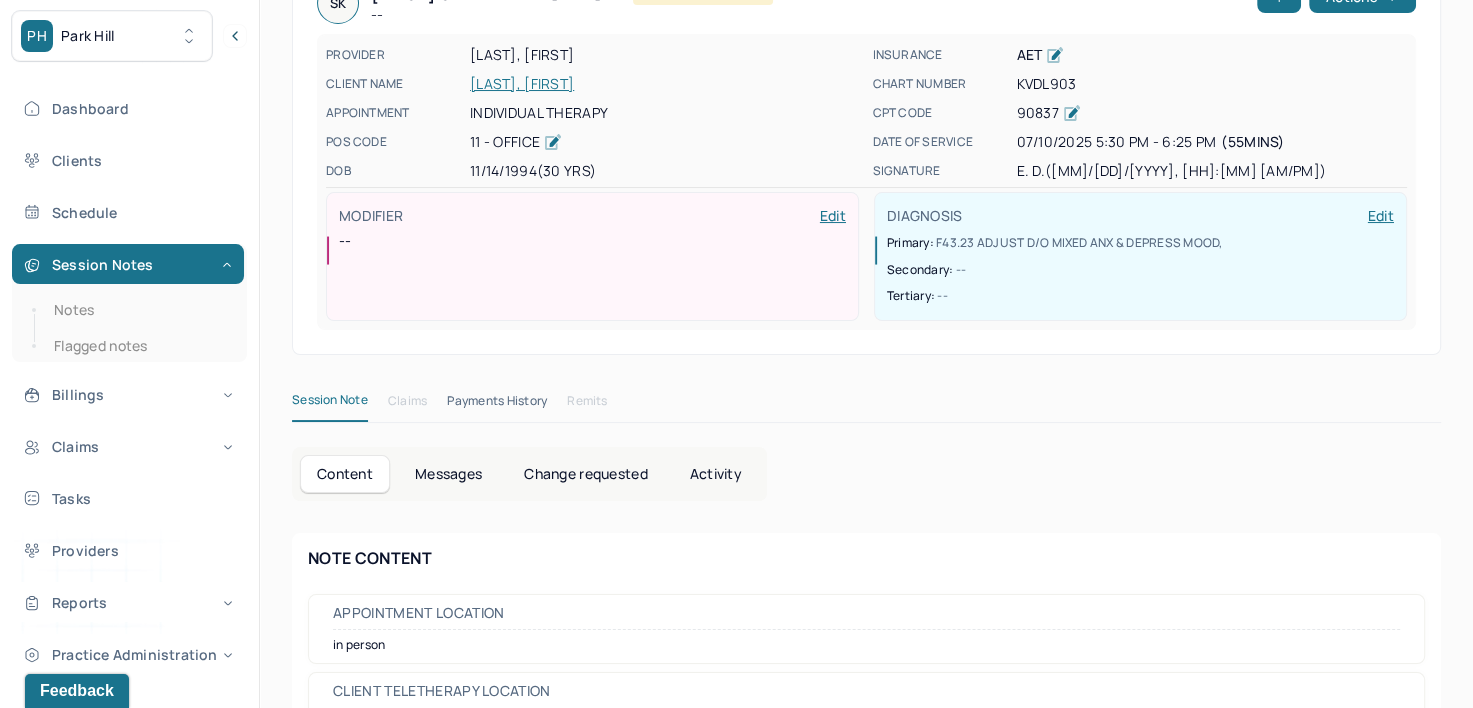 scroll, scrollTop: 0, scrollLeft: 0, axis: both 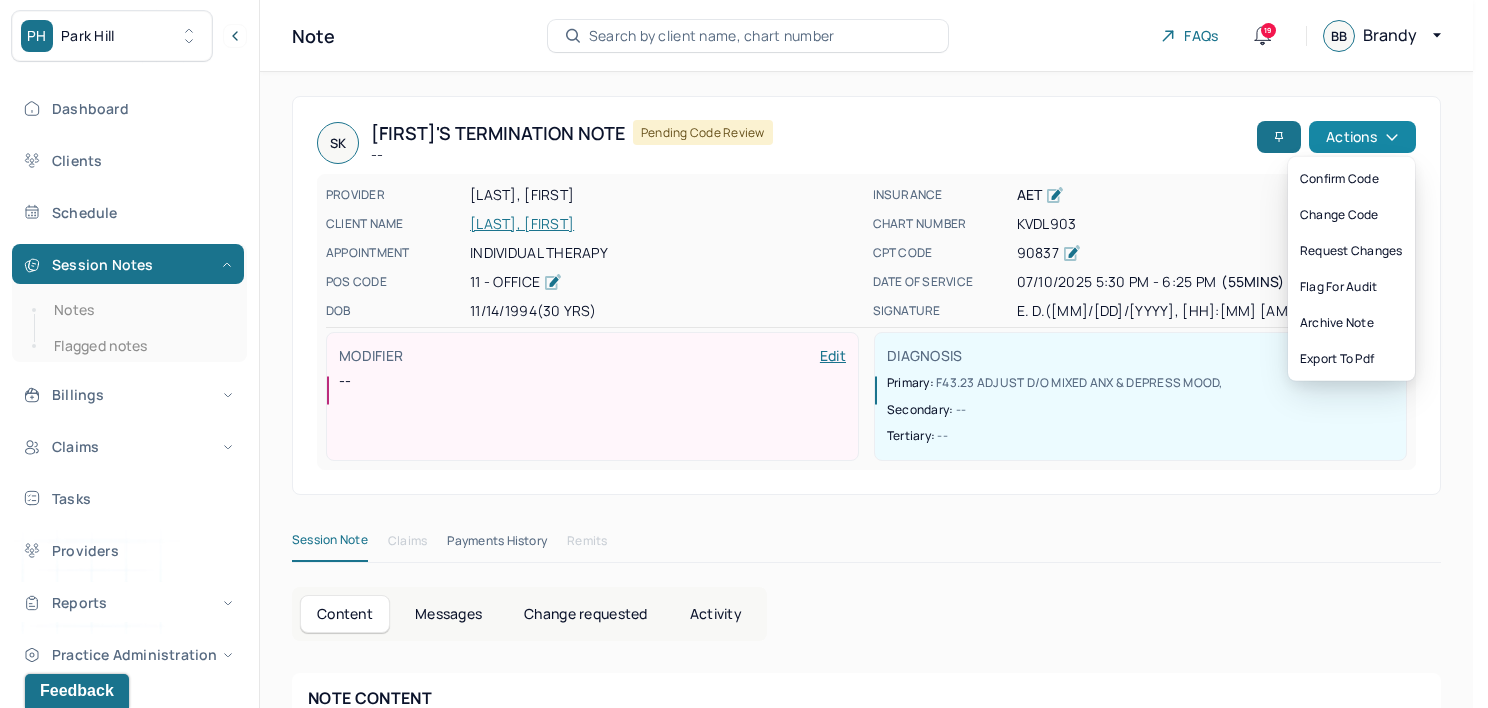 click on "Actions" at bounding box center [1362, 137] 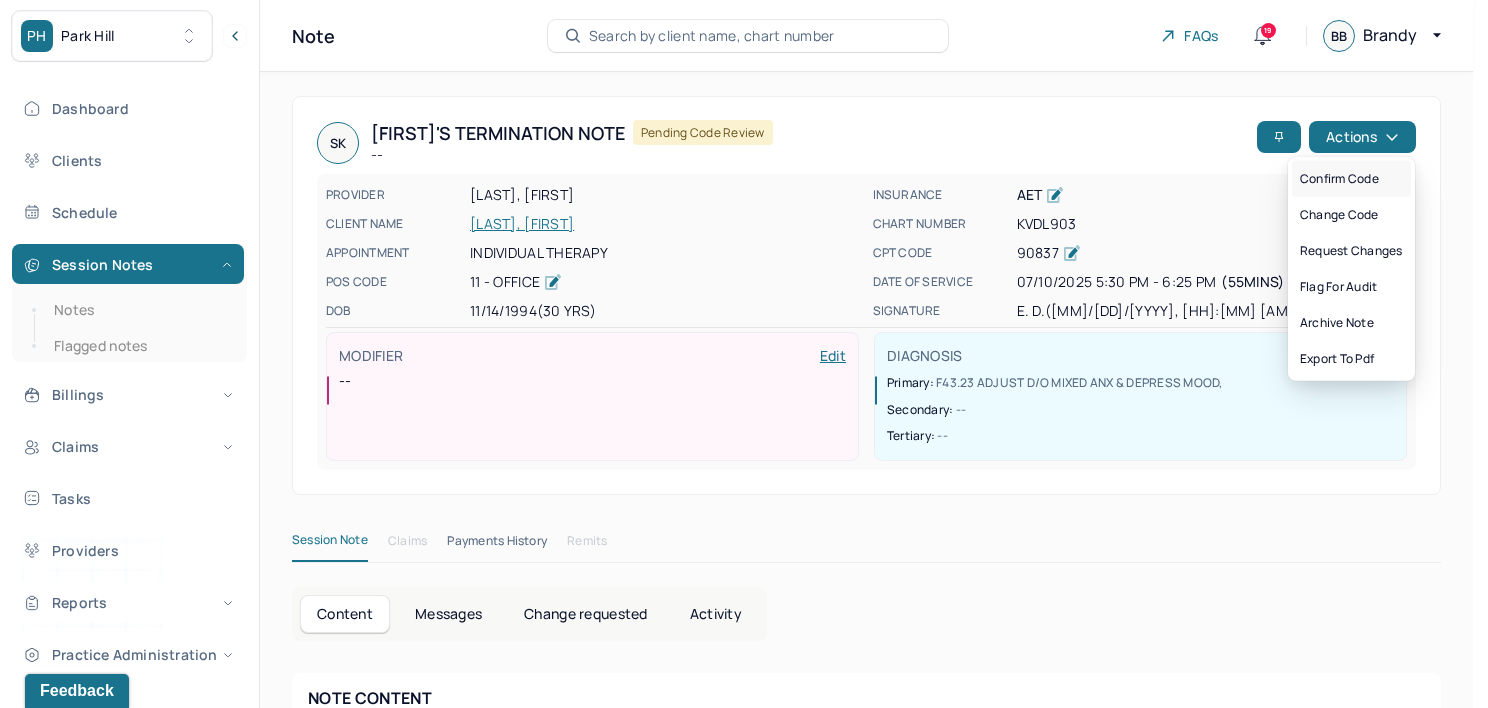 click on "Confirm code" at bounding box center (1351, 179) 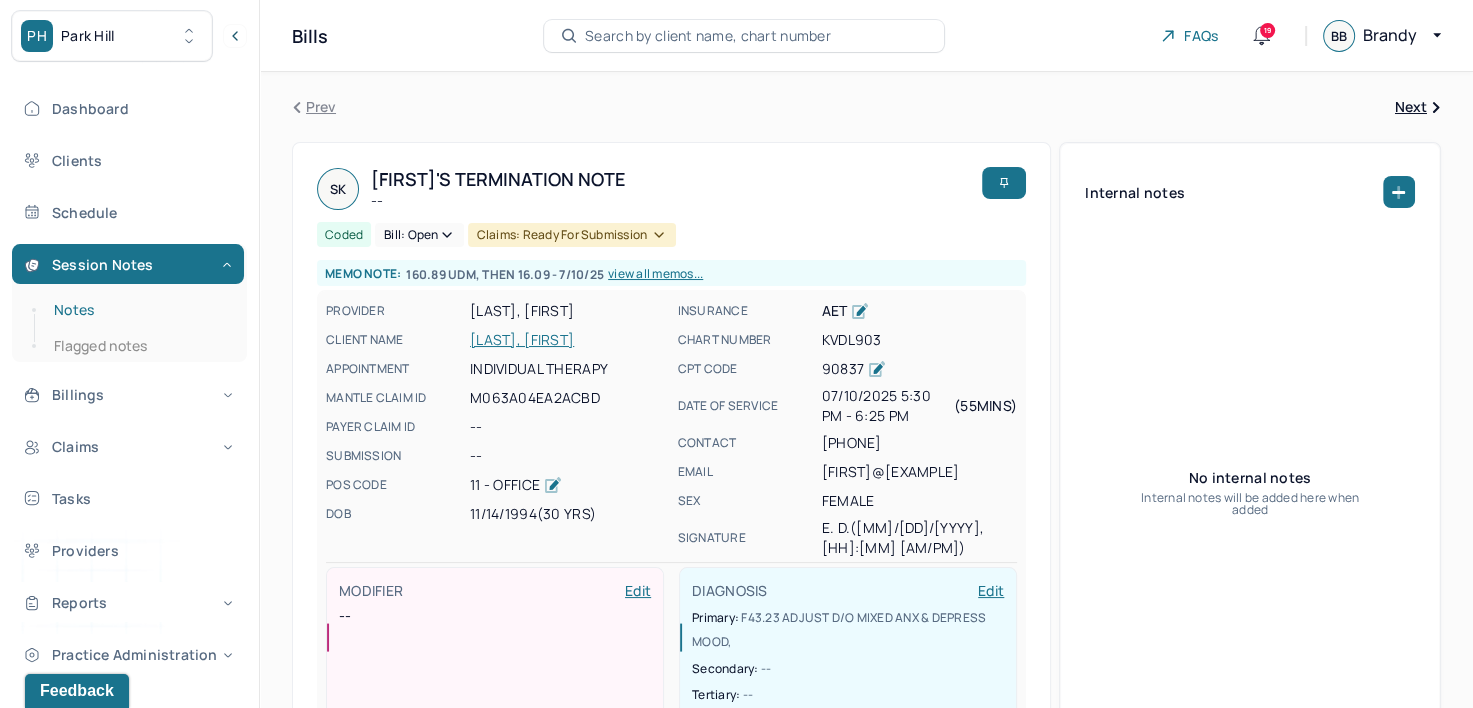 click on "Notes" at bounding box center [139, 310] 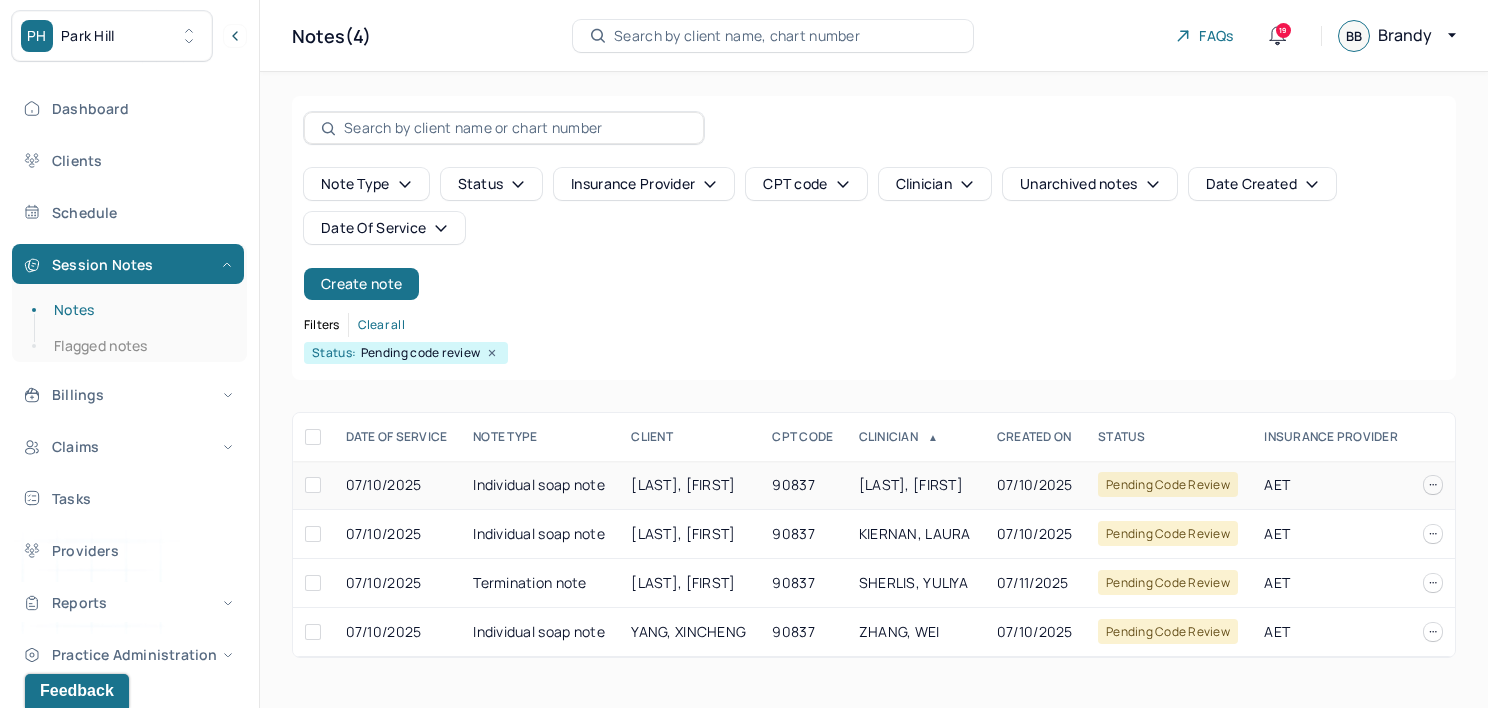 click on "HOLEMAN, KEIASIA" at bounding box center [911, 484] 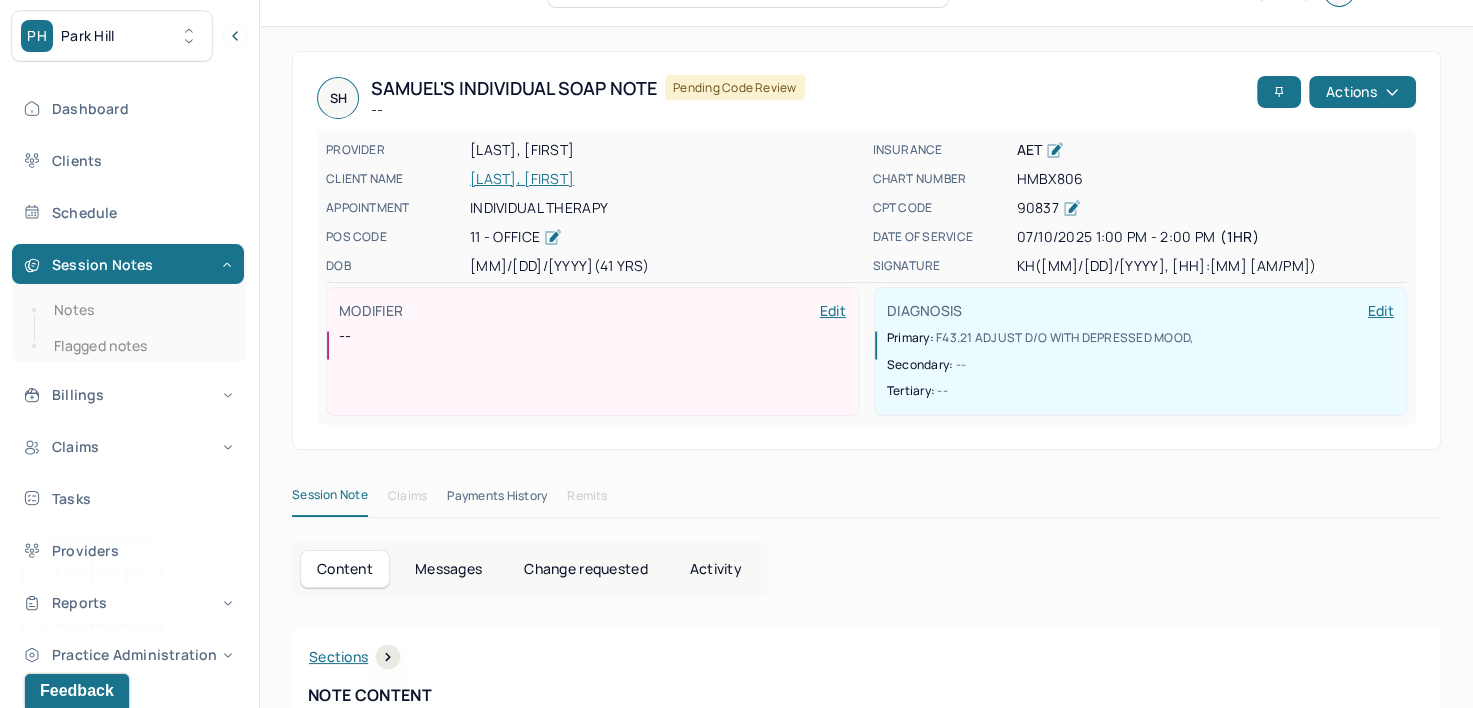 scroll, scrollTop: 0, scrollLeft: 0, axis: both 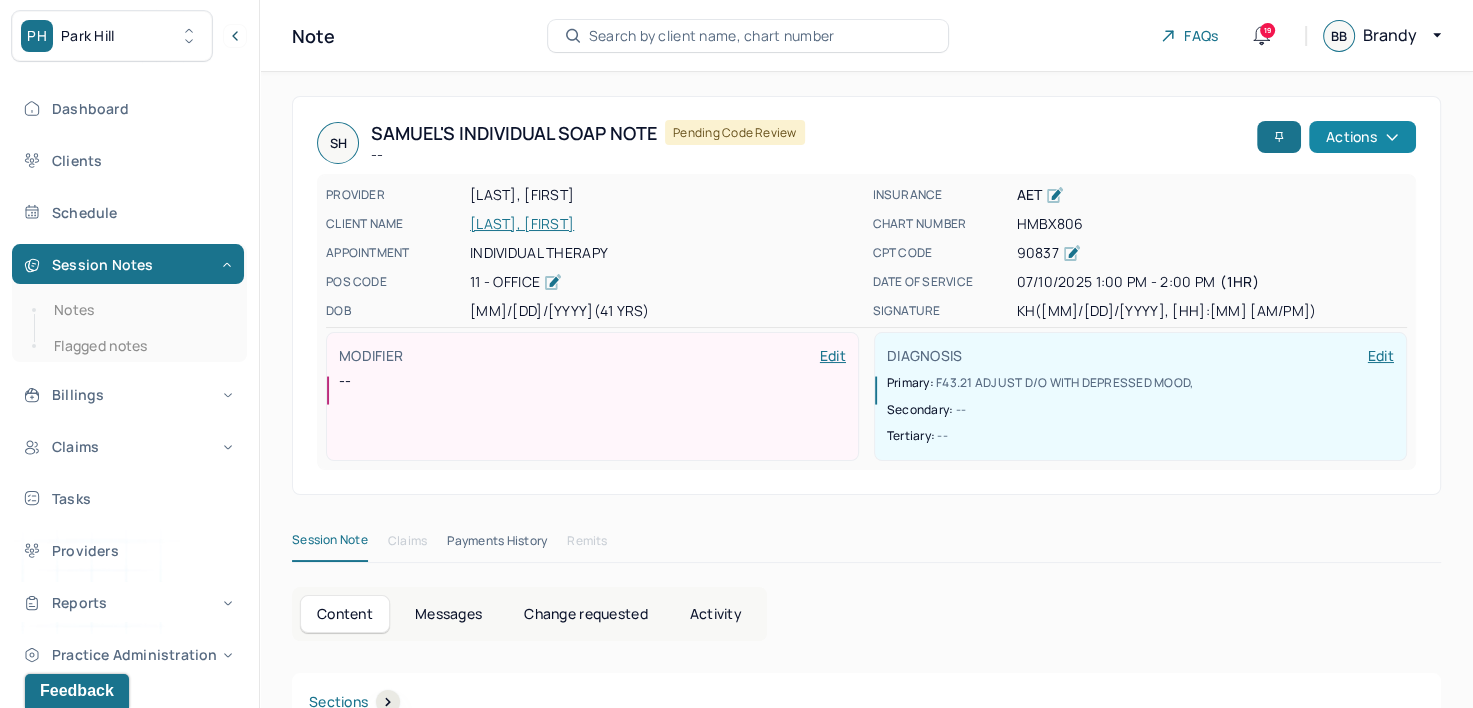 click 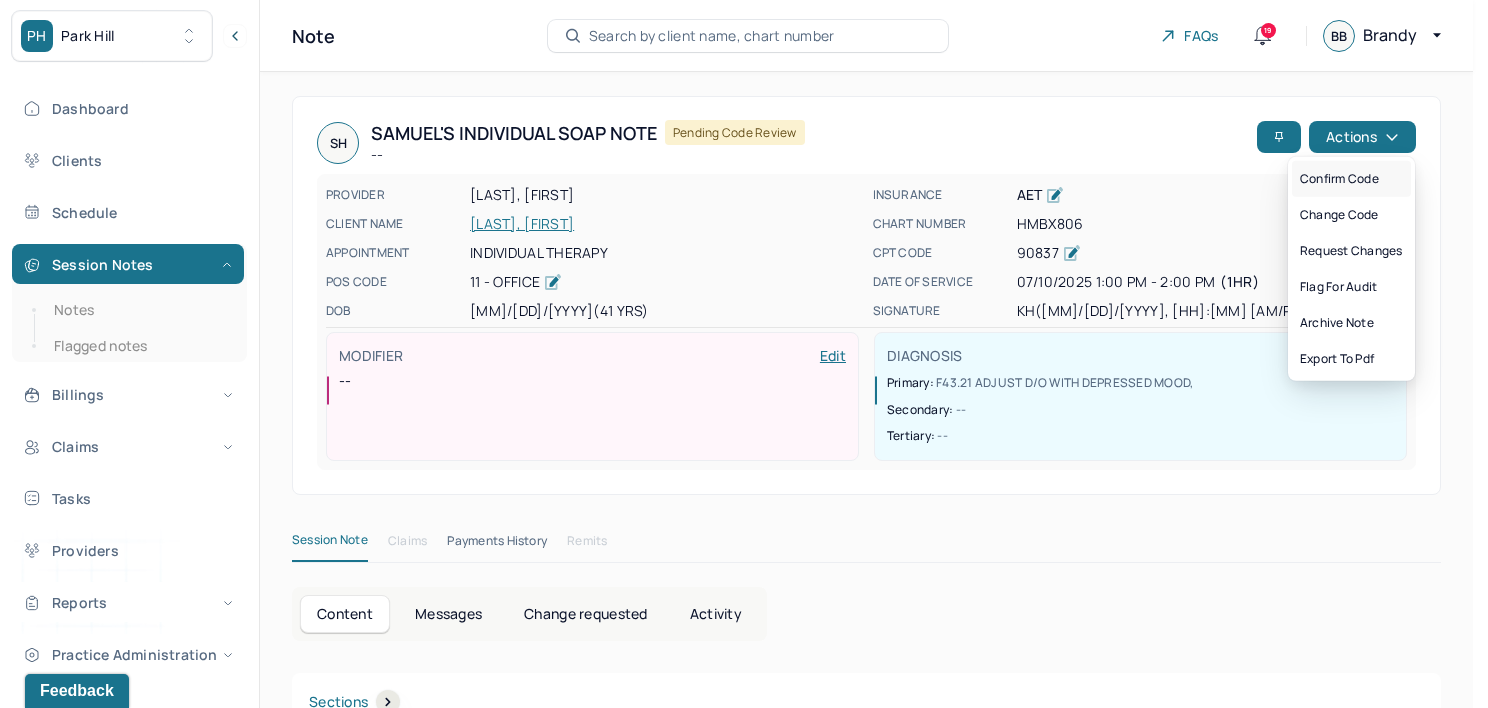 click on "Confirm code" at bounding box center (1351, 179) 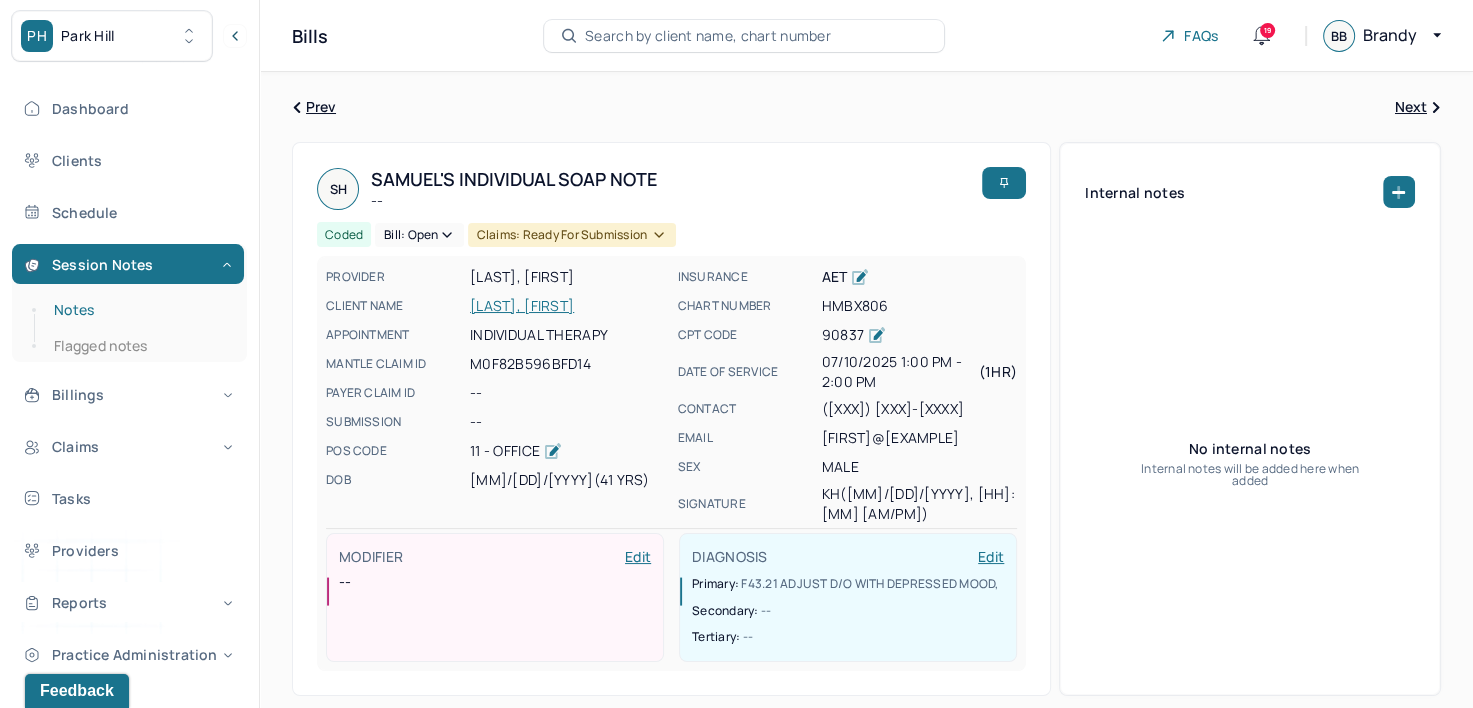 click on "Notes" at bounding box center (139, 310) 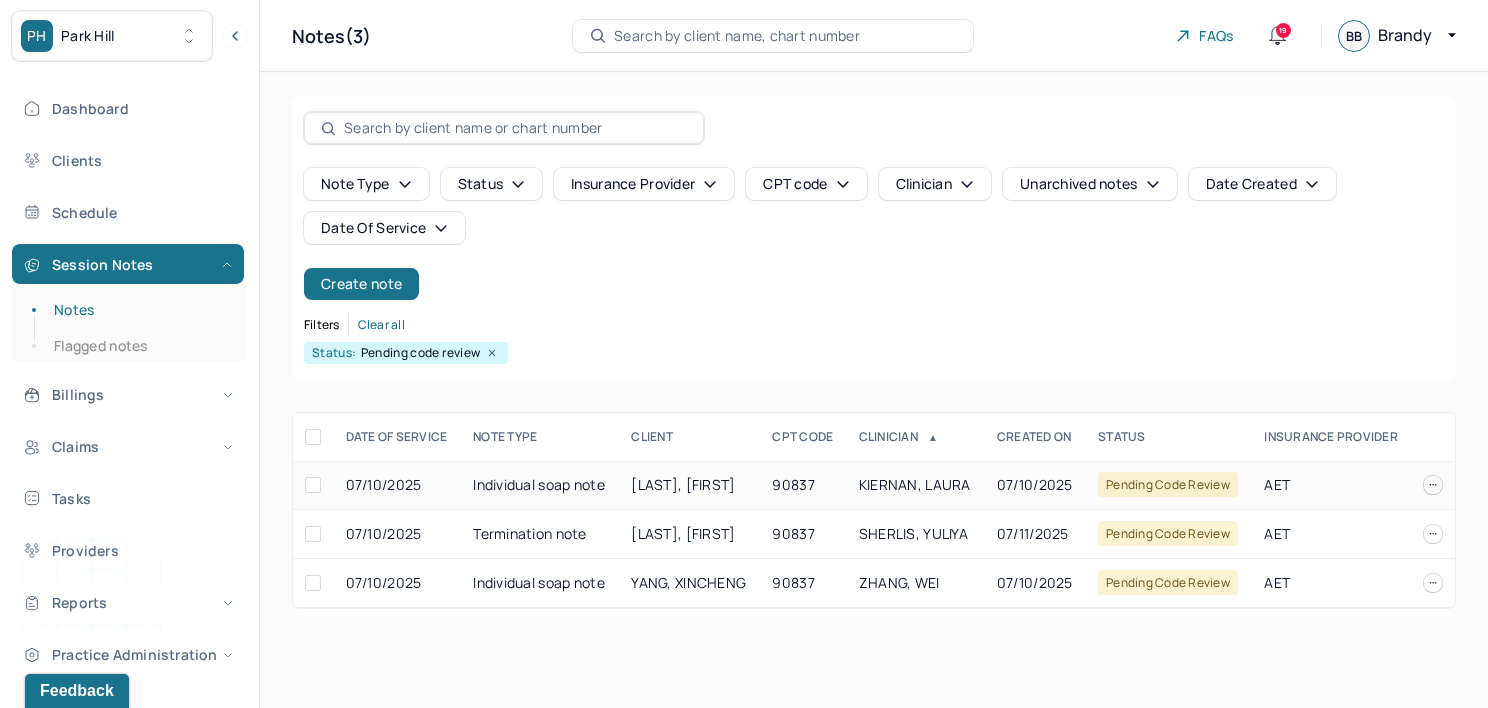 click on "90837" at bounding box center [803, 485] 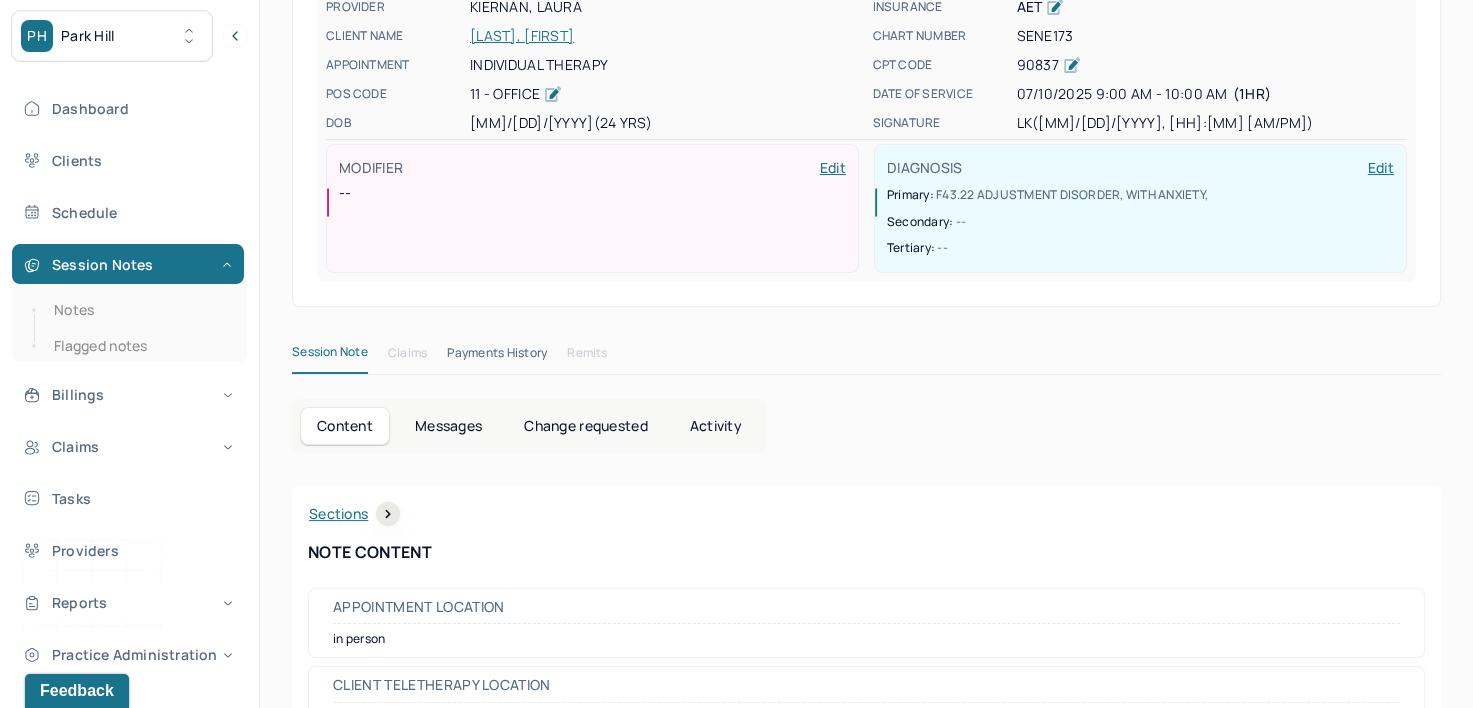 scroll, scrollTop: 0, scrollLeft: 0, axis: both 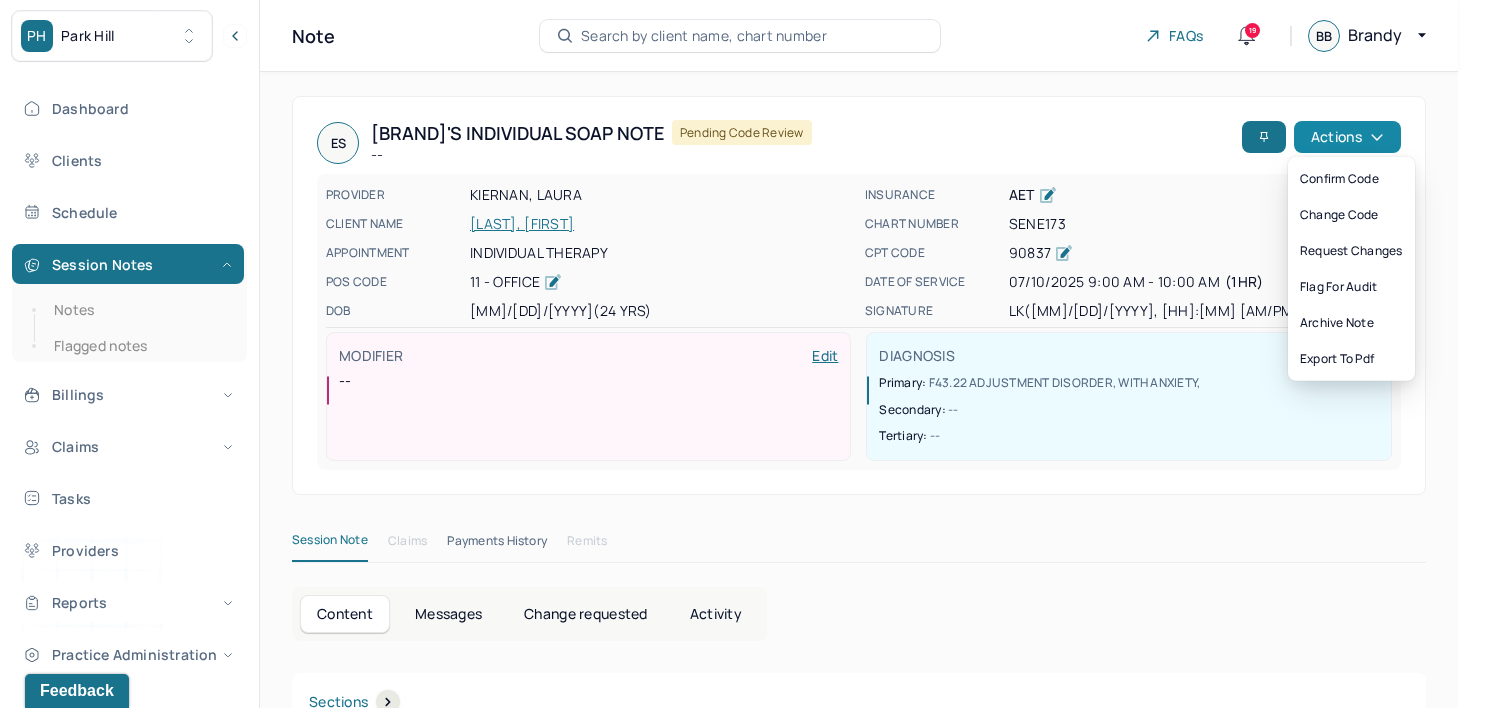 click on "Actions" at bounding box center (1347, 137) 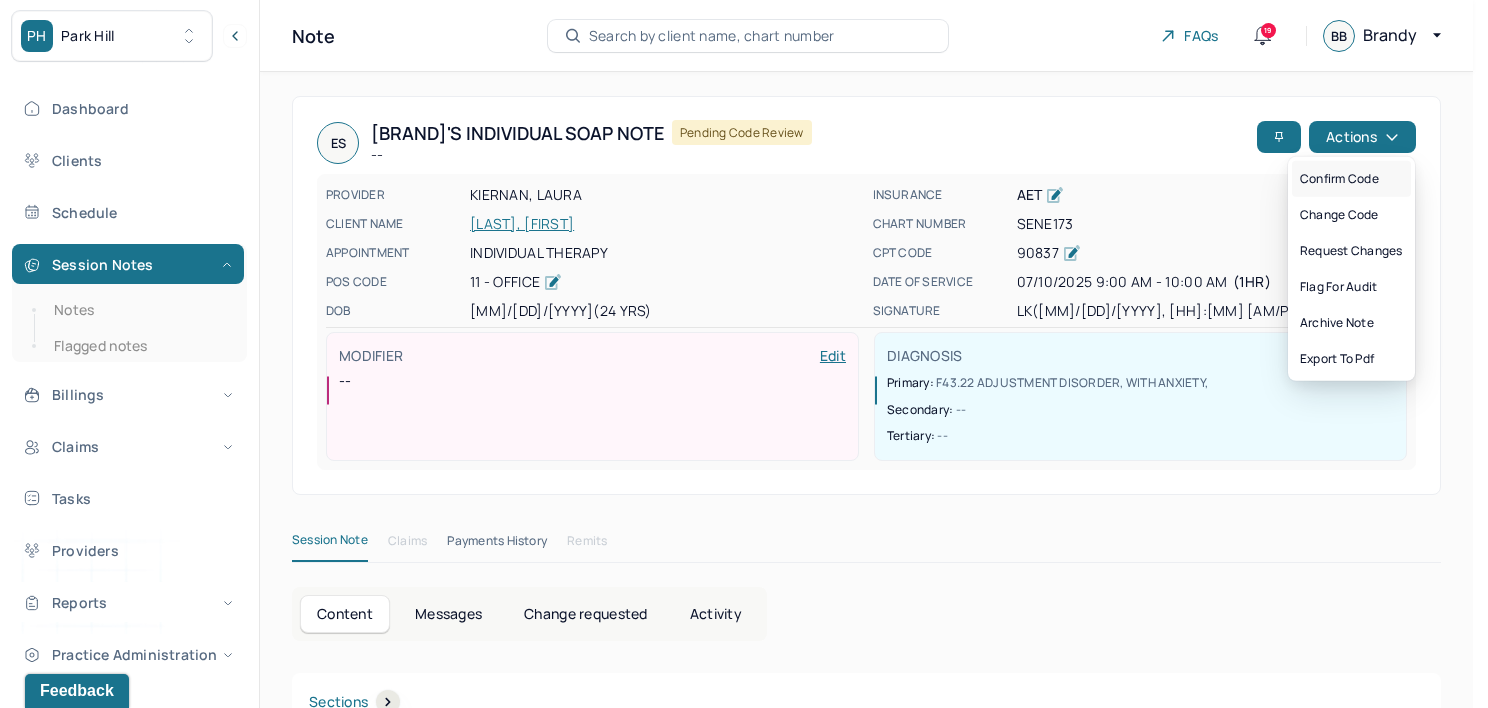 click on "Confirm code" at bounding box center (1351, 179) 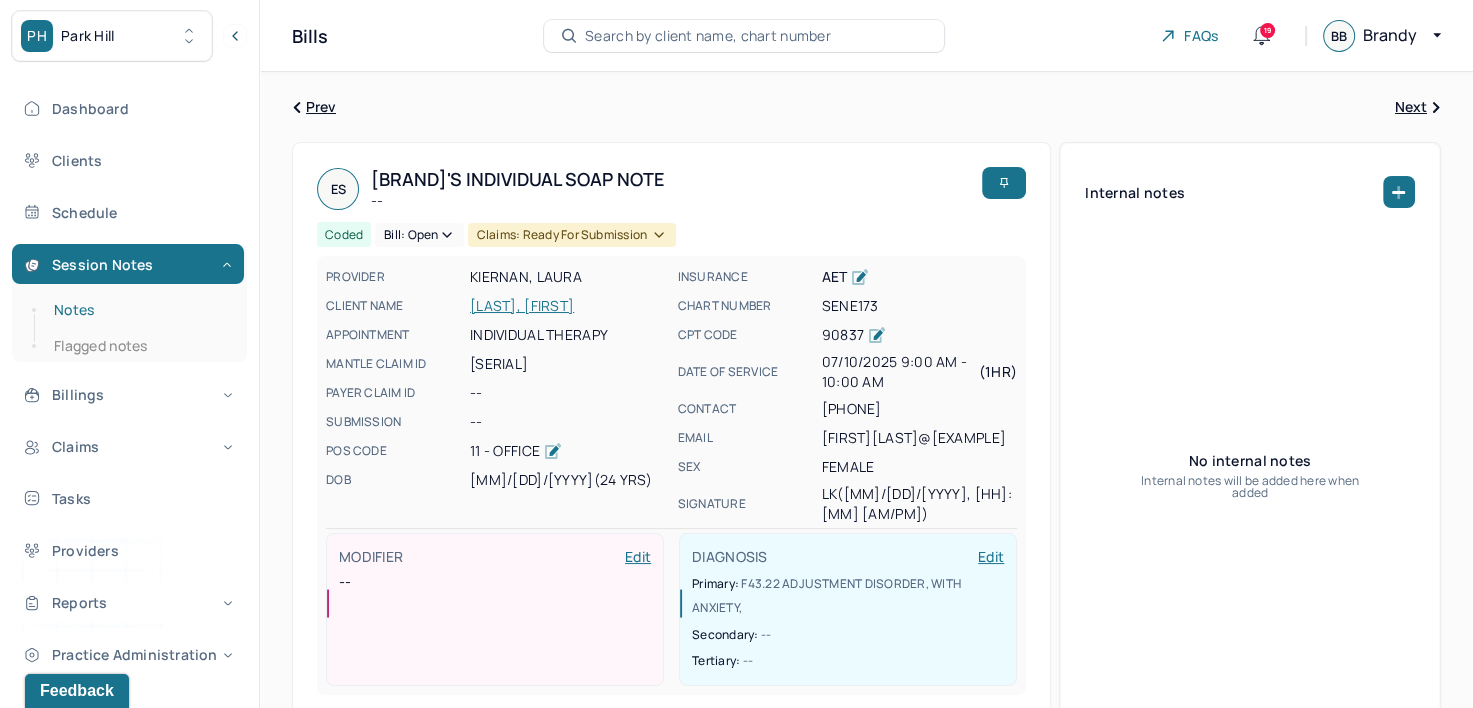 click on "Notes" at bounding box center [139, 310] 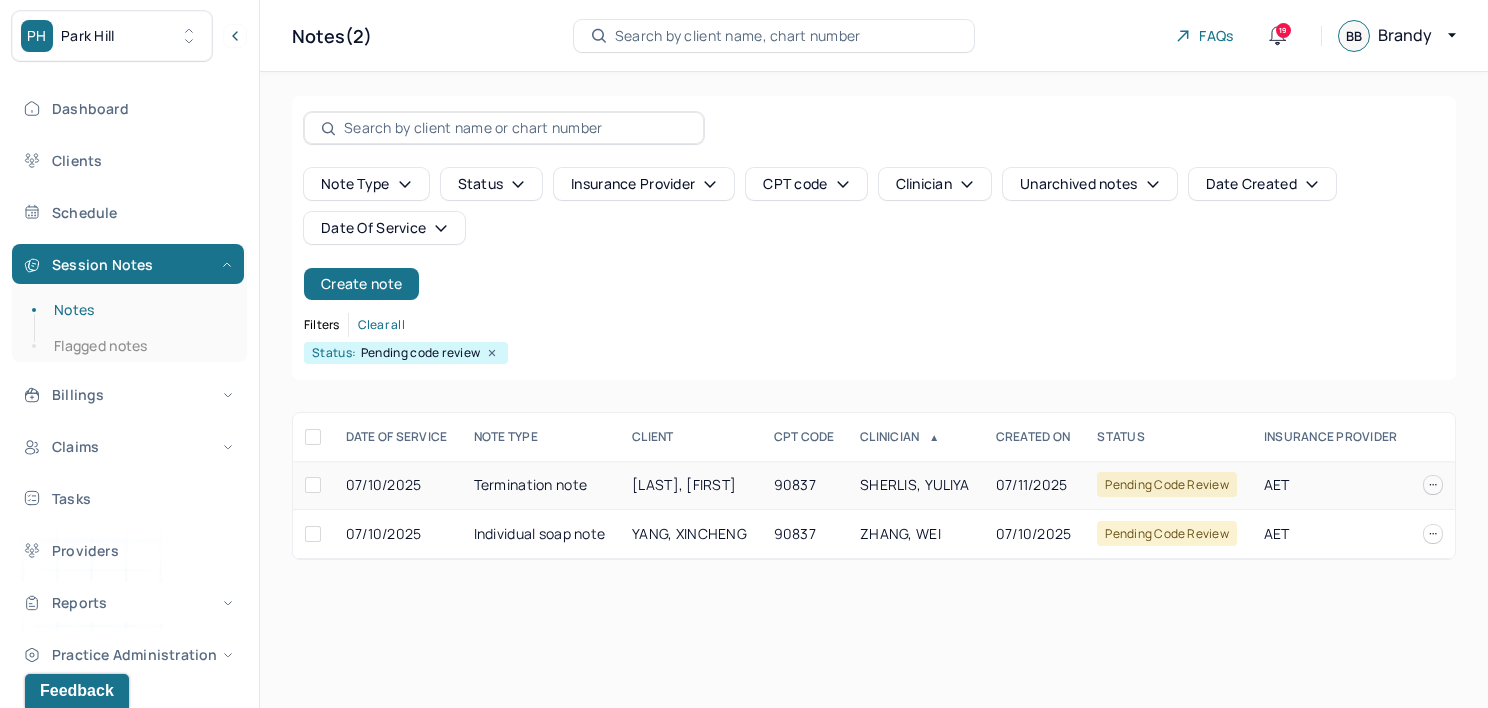 click on "SHERLIS, YULIYA" at bounding box center (914, 484) 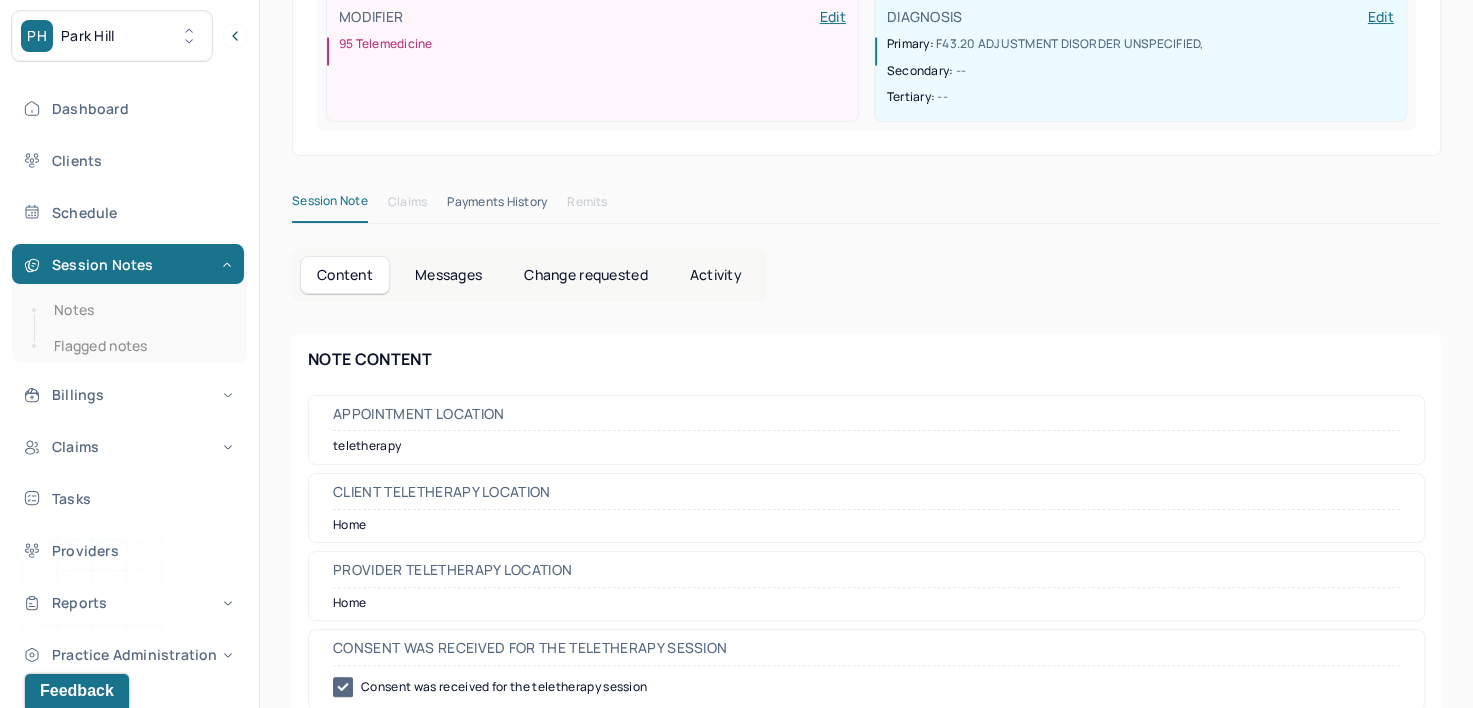 scroll, scrollTop: 0, scrollLeft: 0, axis: both 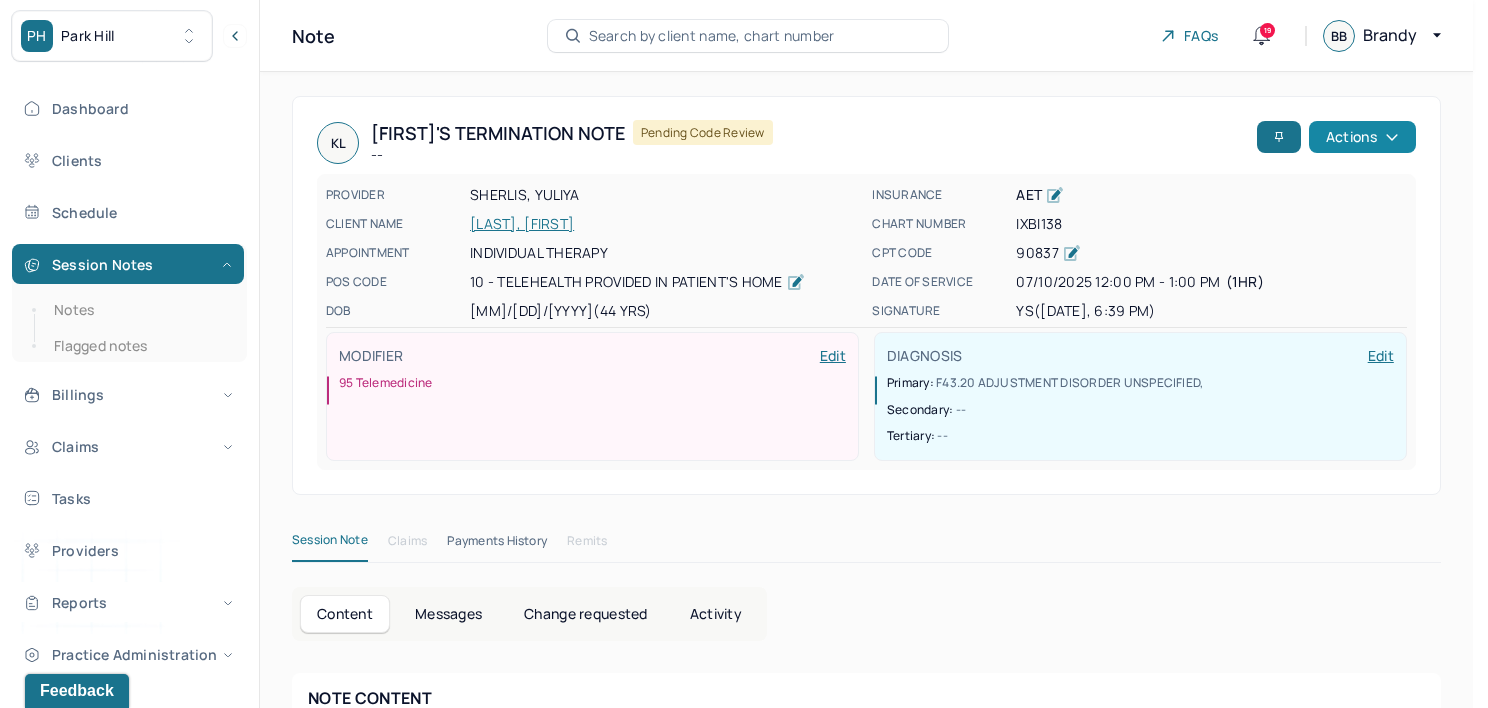 click on "Actions" at bounding box center (1362, 137) 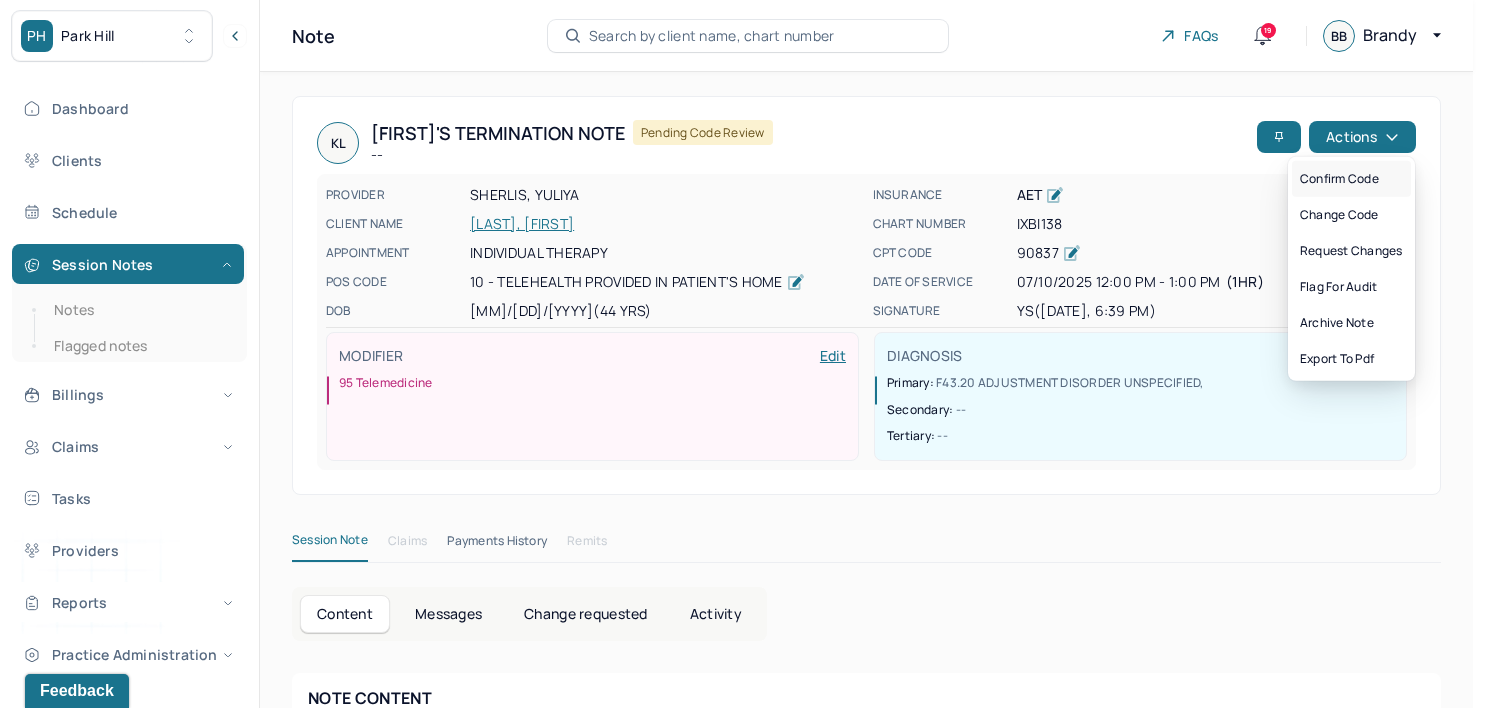 click on "Confirm code" at bounding box center (1351, 179) 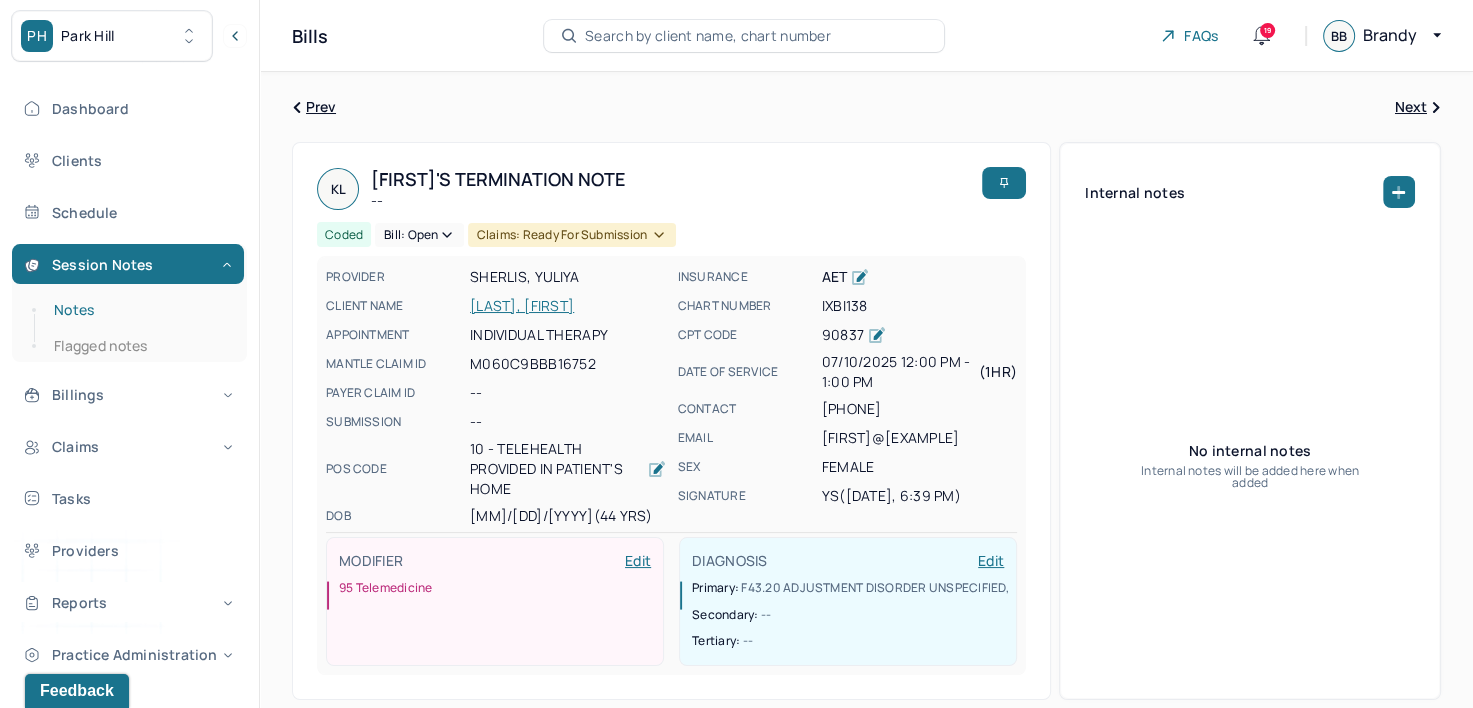 click on "Notes" at bounding box center [139, 310] 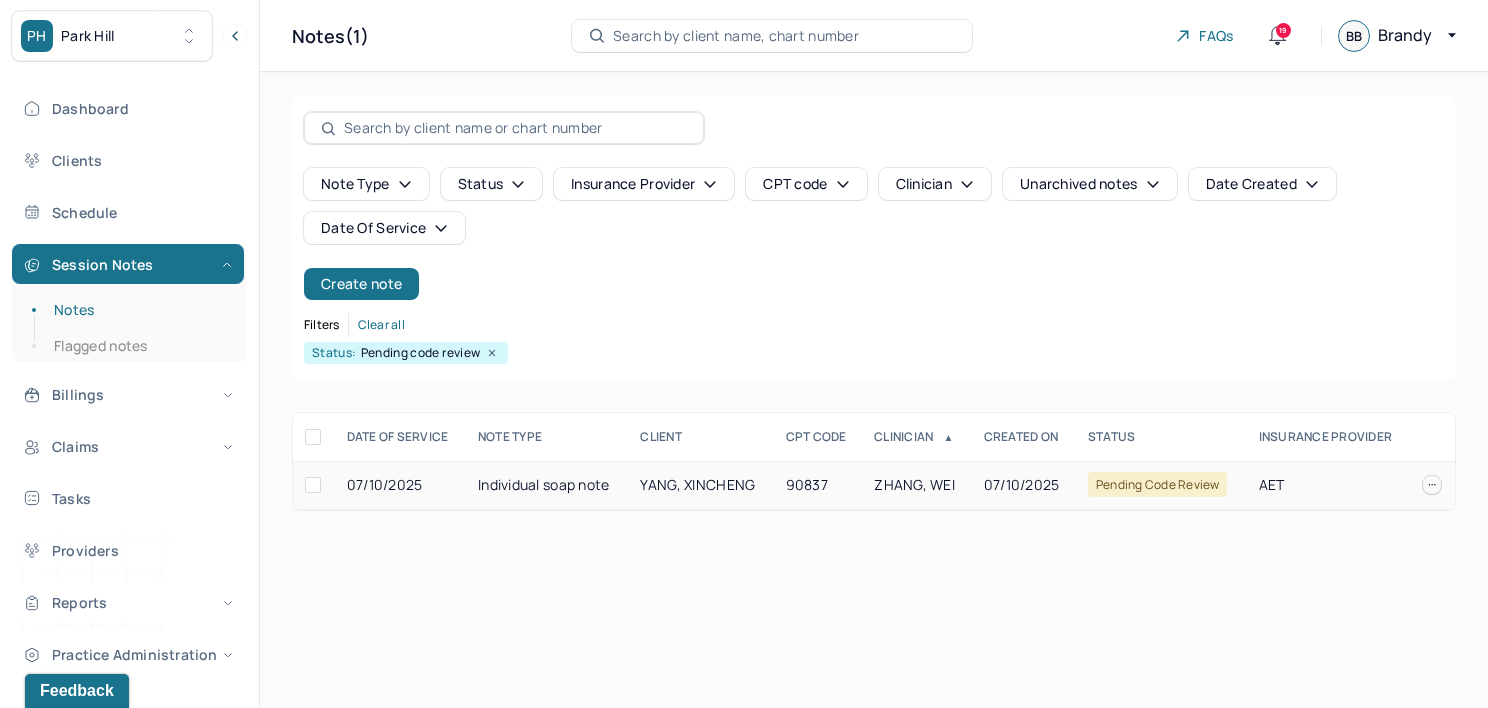 click on "ZHANG, WEI" at bounding box center (914, 484) 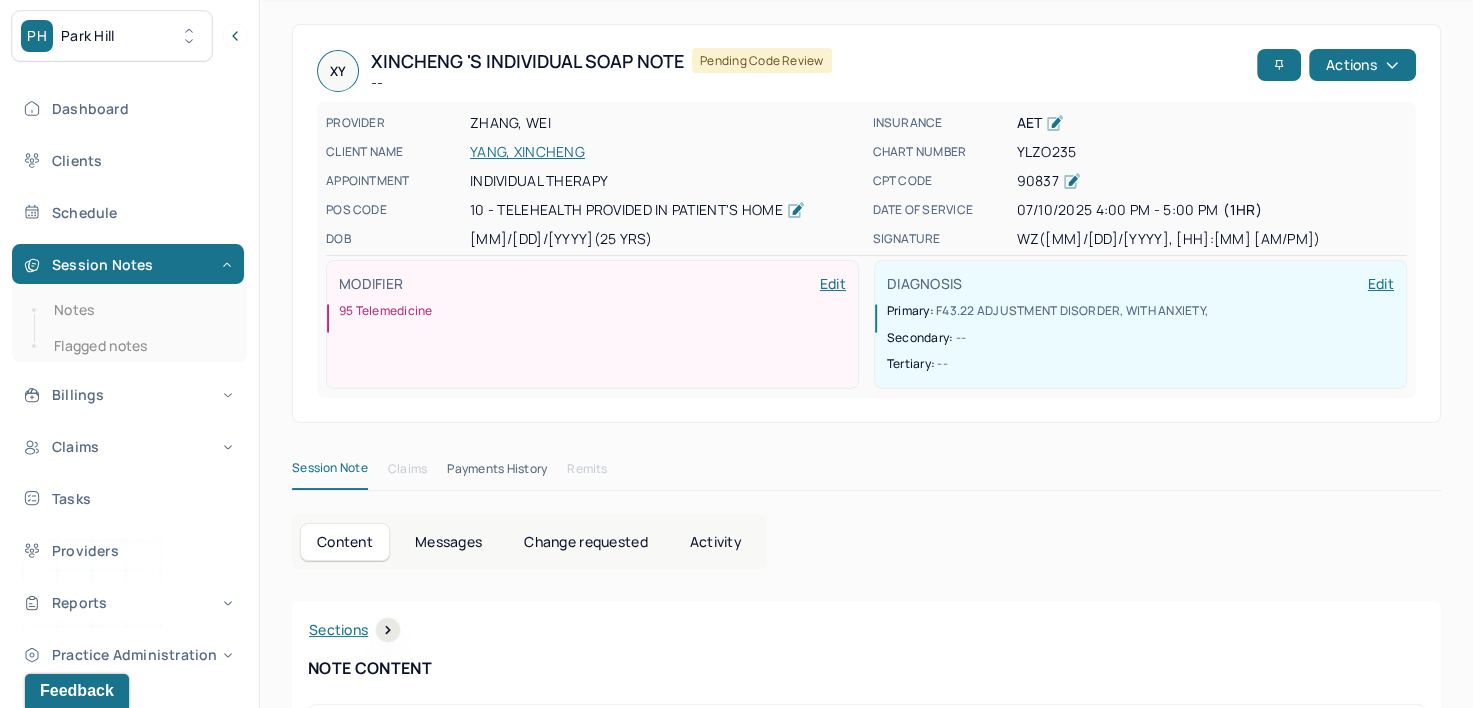 scroll, scrollTop: 0, scrollLeft: 0, axis: both 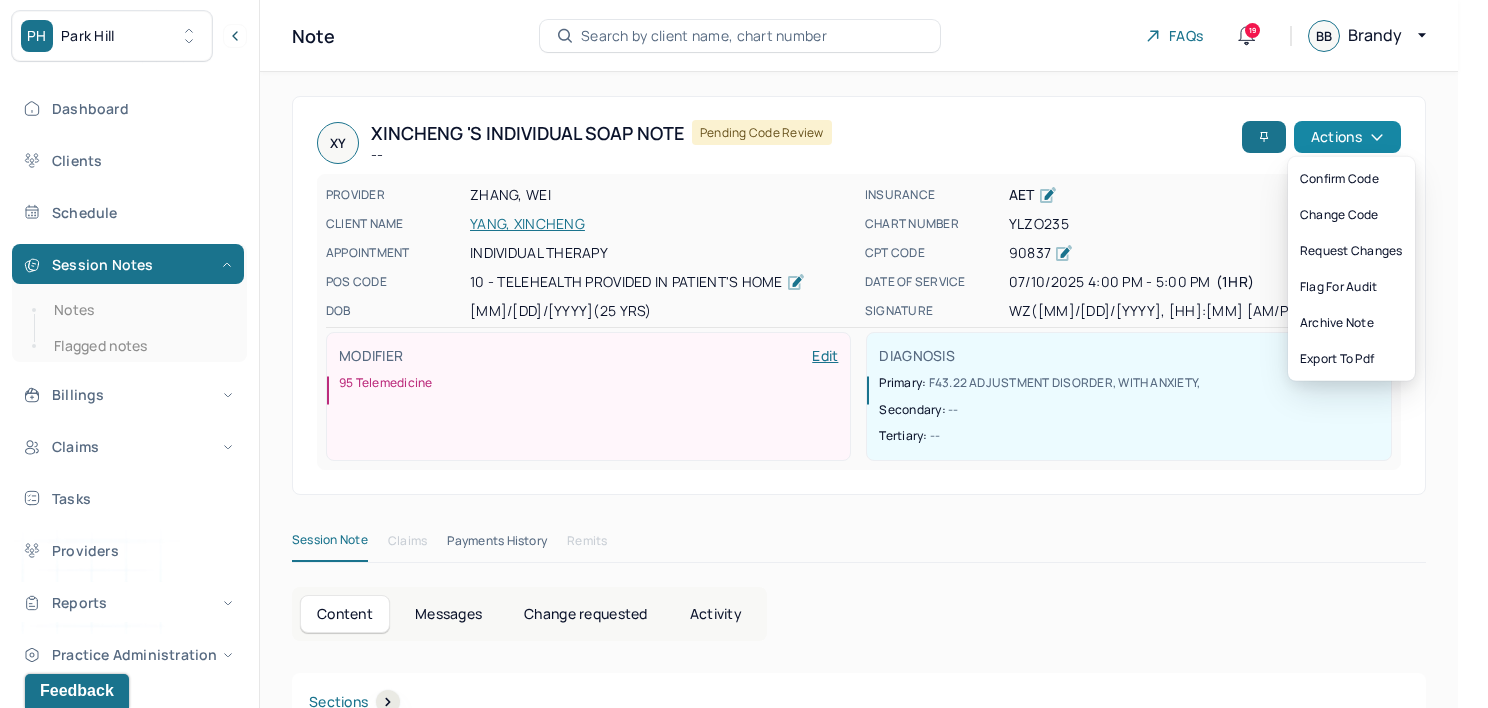 click on "Actions" at bounding box center (1347, 137) 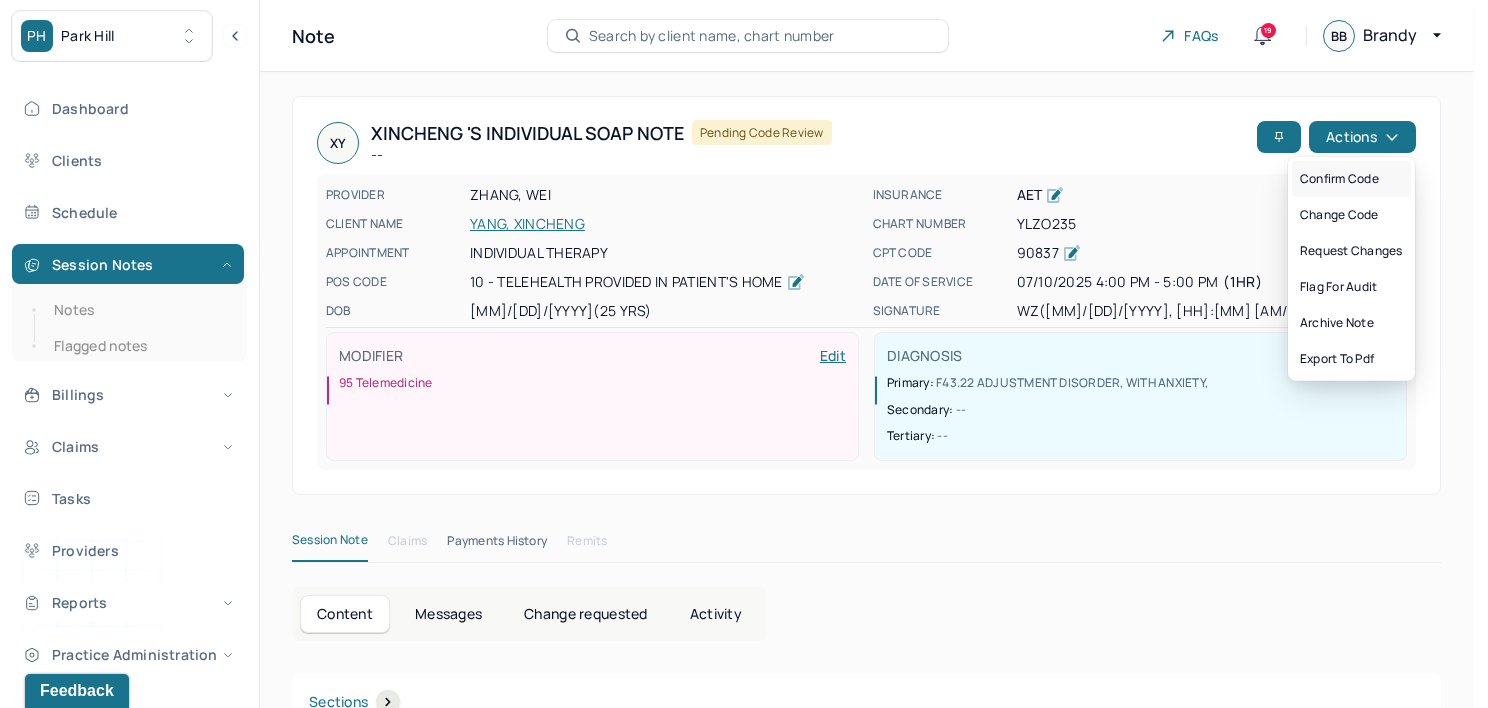 click on "Confirm code" at bounding box center (1351, 179) 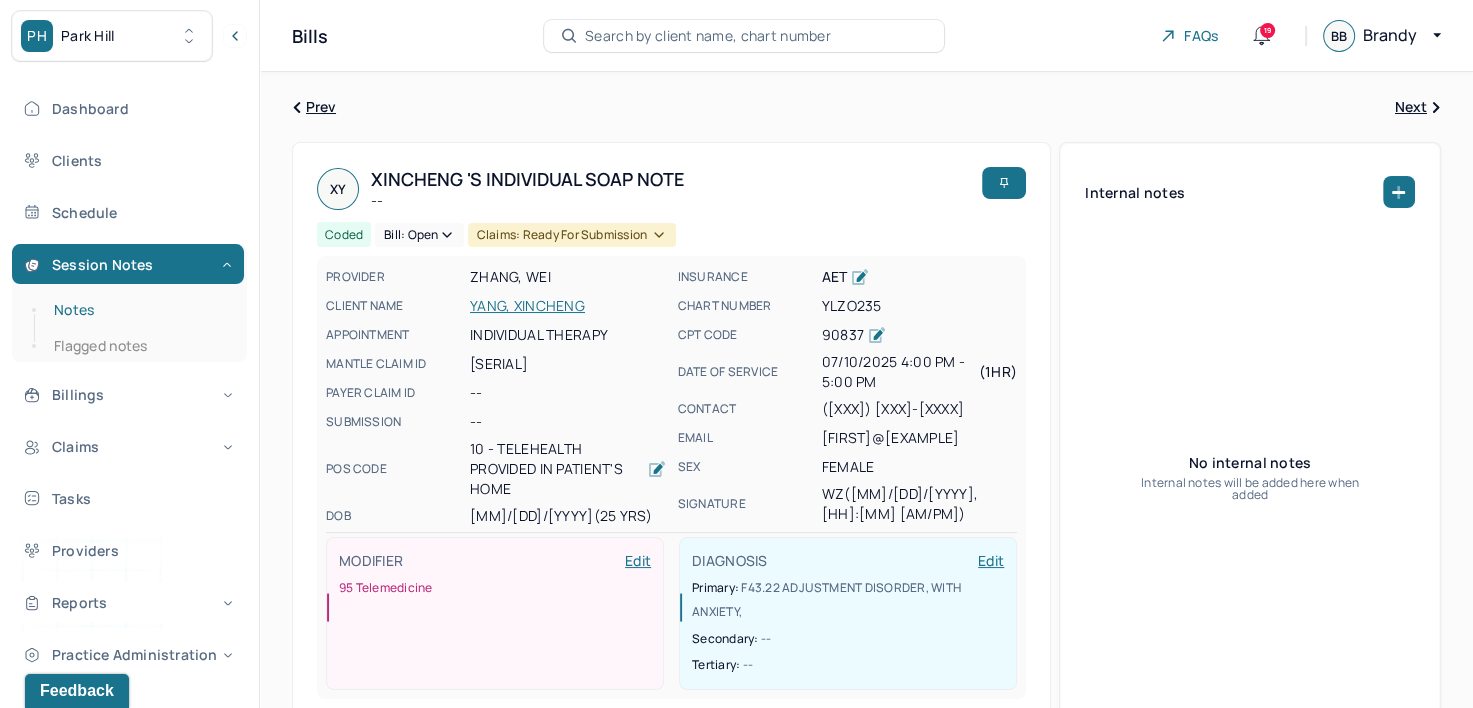 click on "Notes" at bounding box center [139, 310] 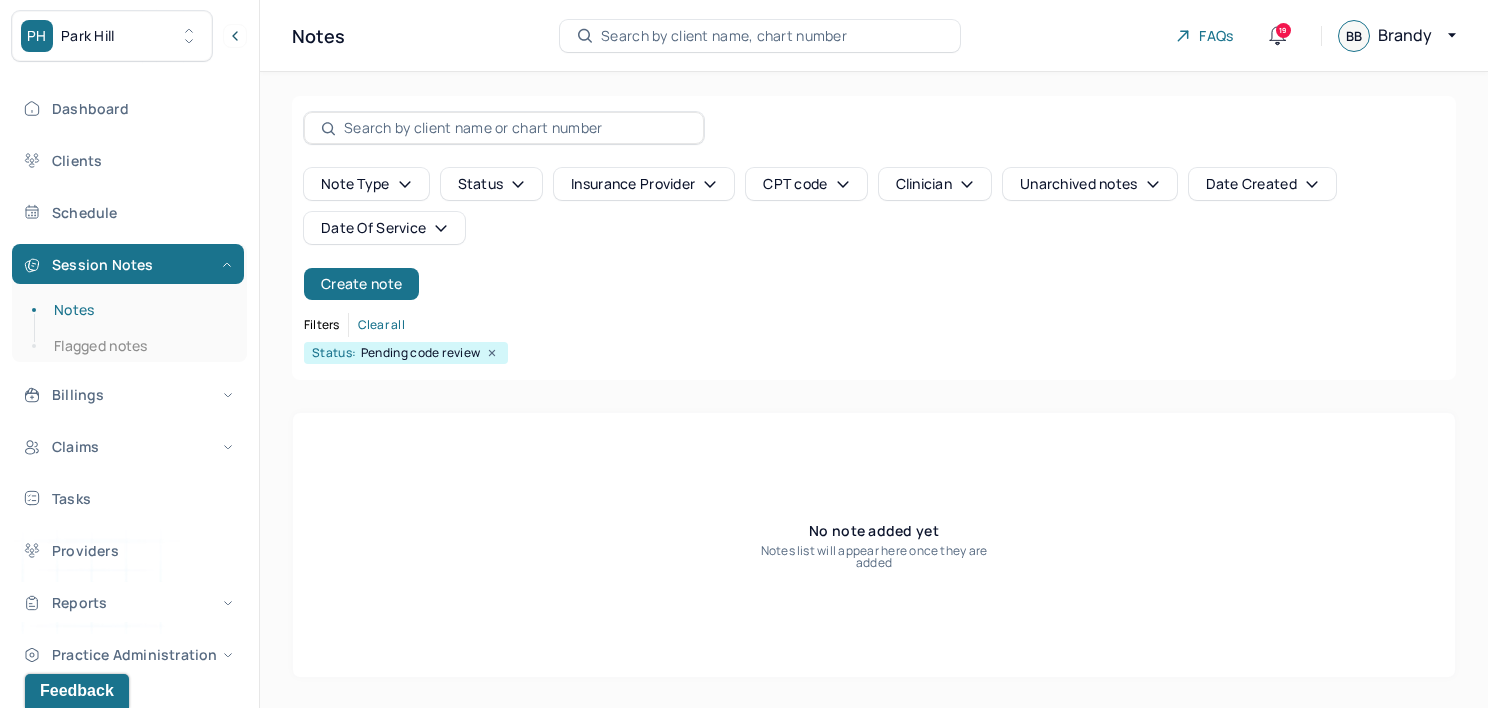 click on "Date Of Service" at bounding box center (384, 228) 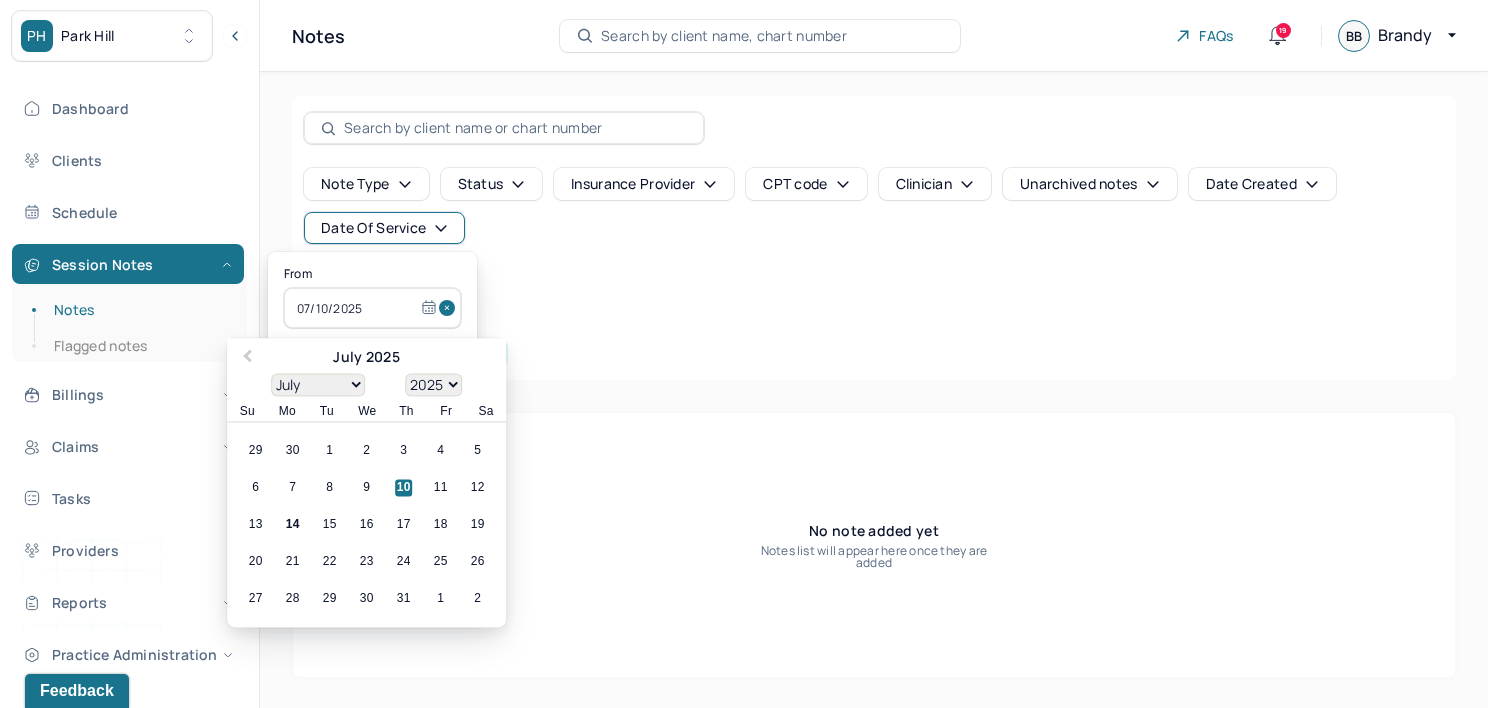 click at bounding box center (450, 308) 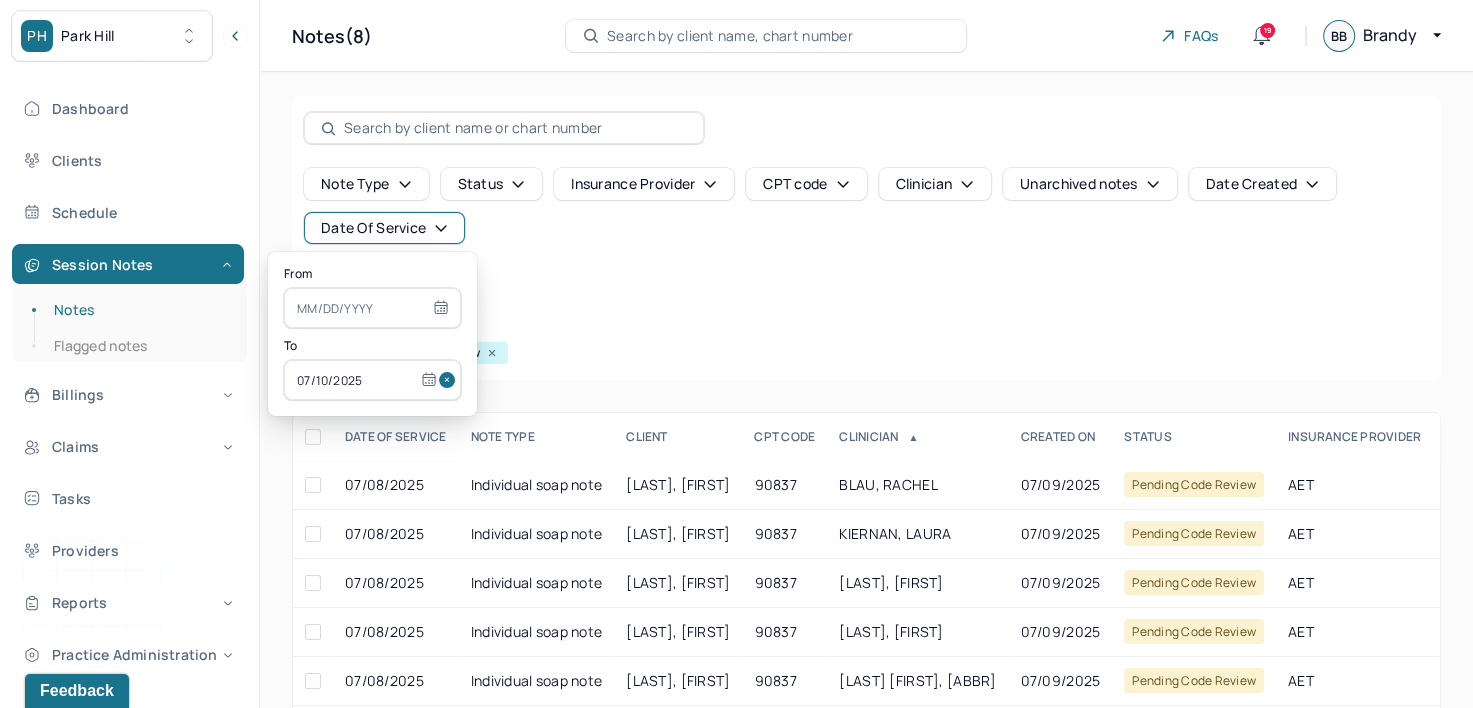 click at bounding box center [450, 380] 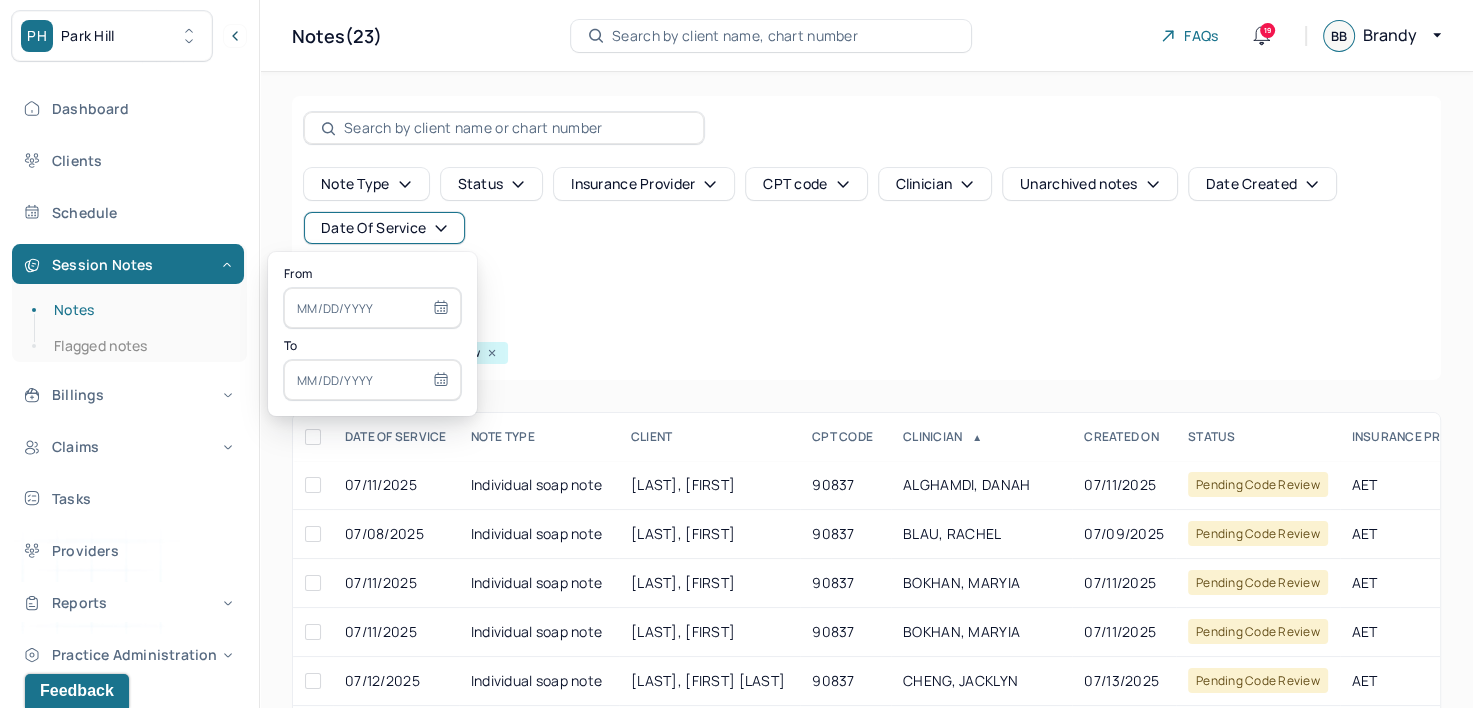 click at bounding box center [372, 308] 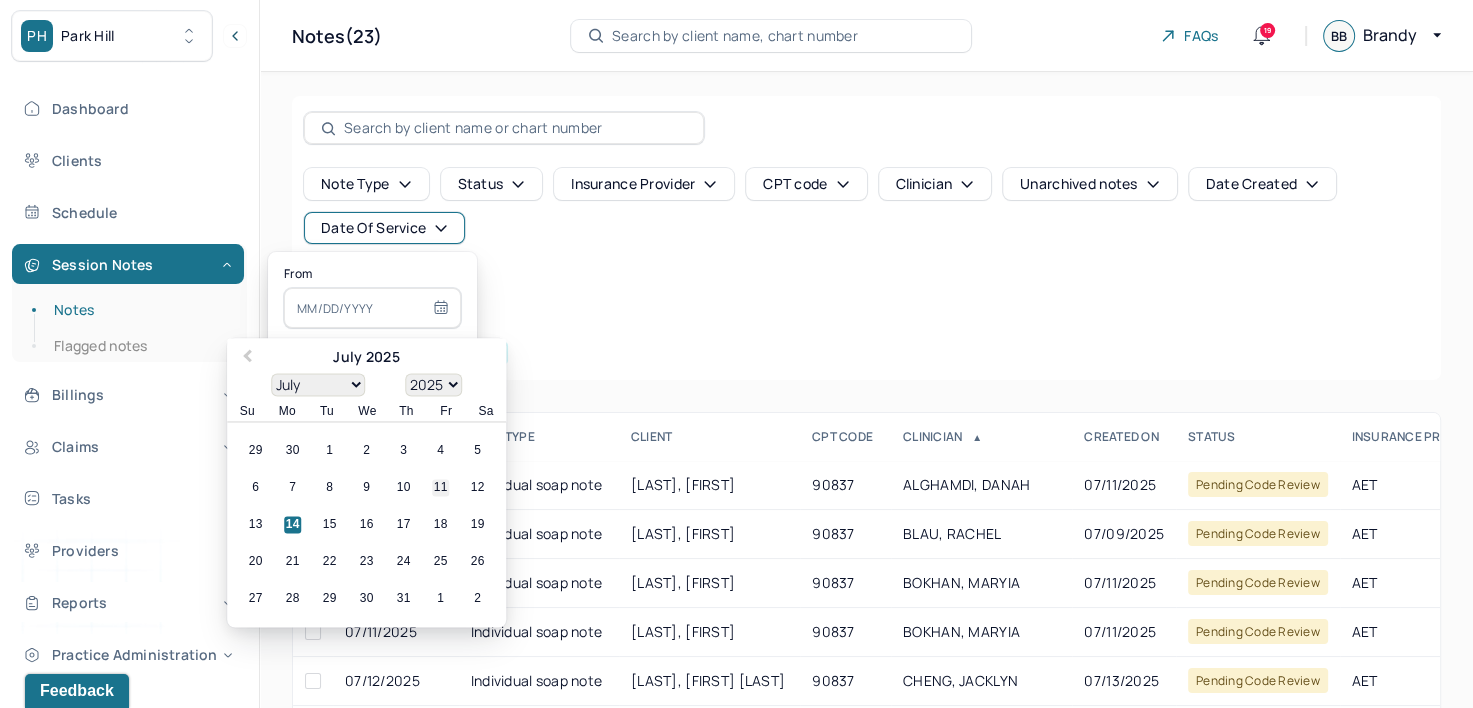 click on "11" at bounding box center (440, 488) 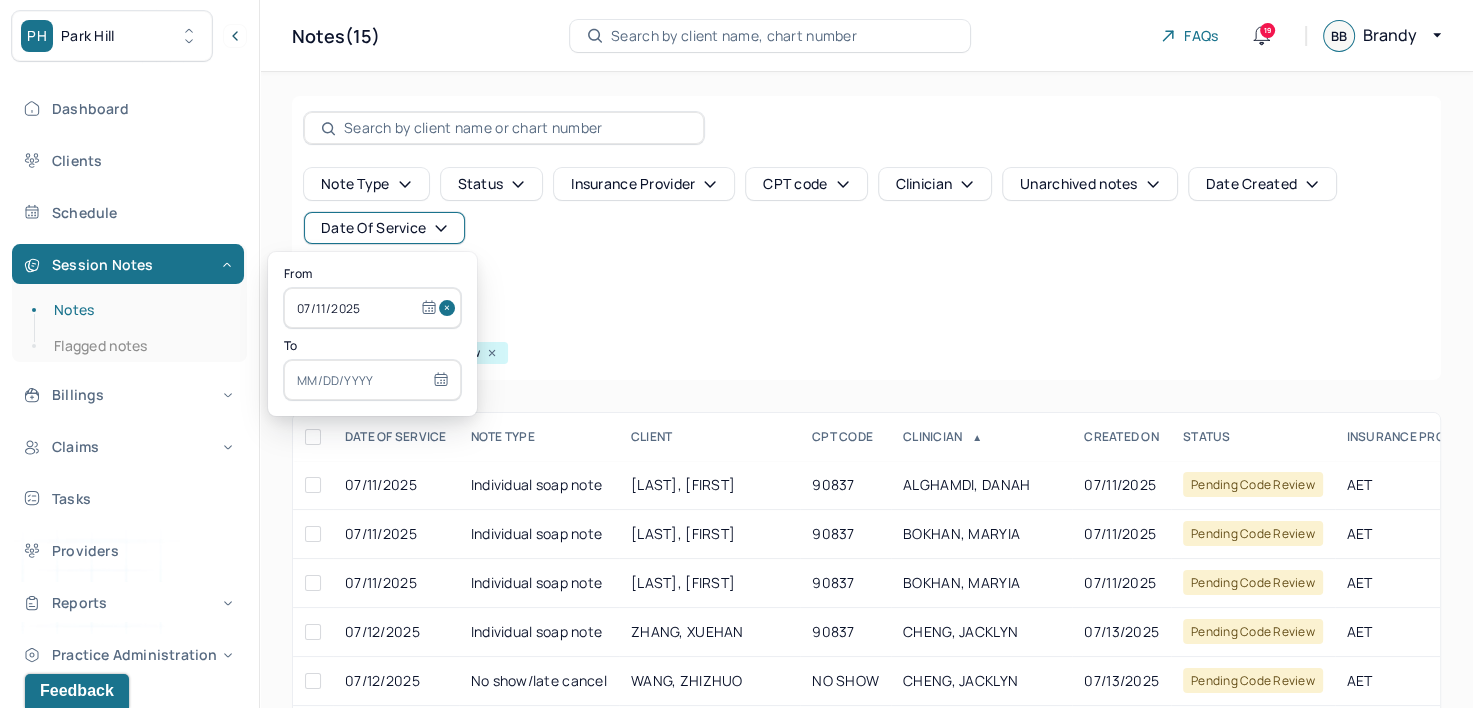 select on "6" 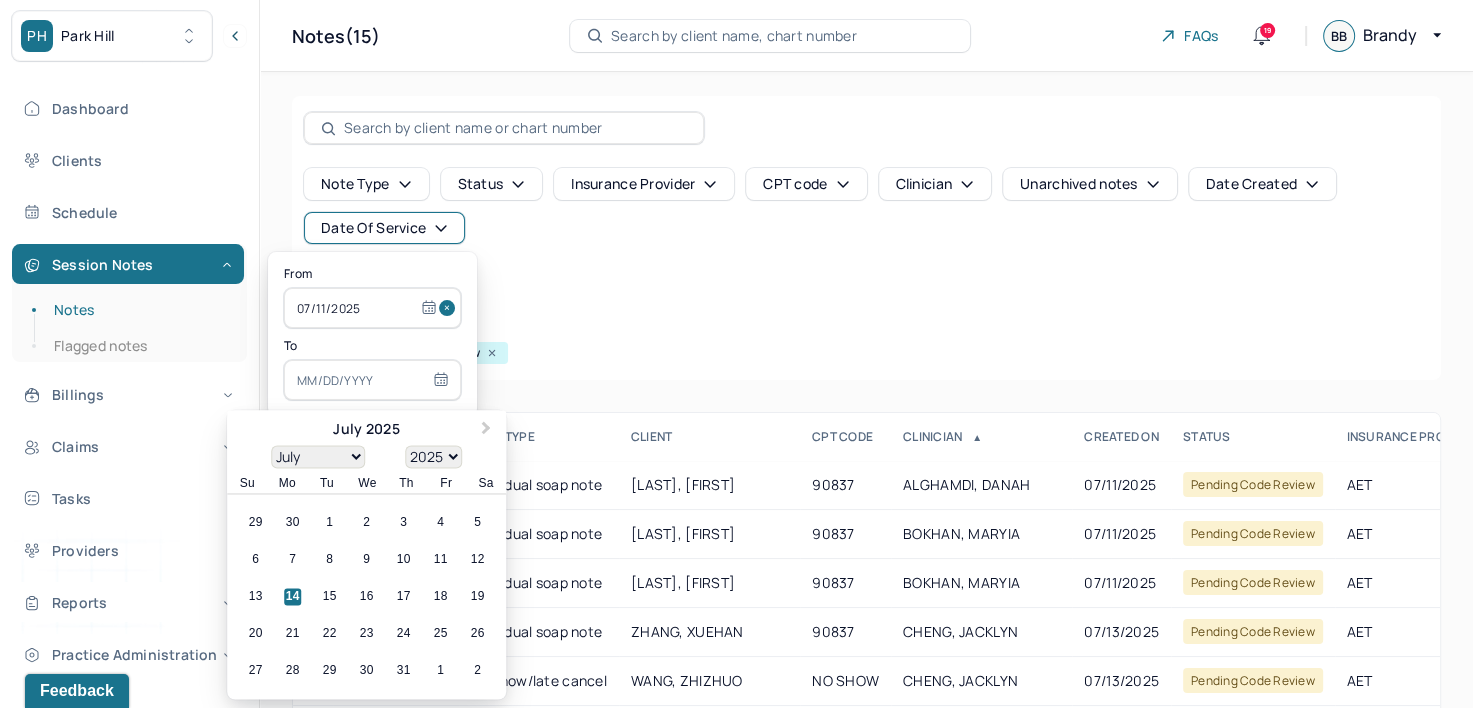click at bounding box center (372, 380) 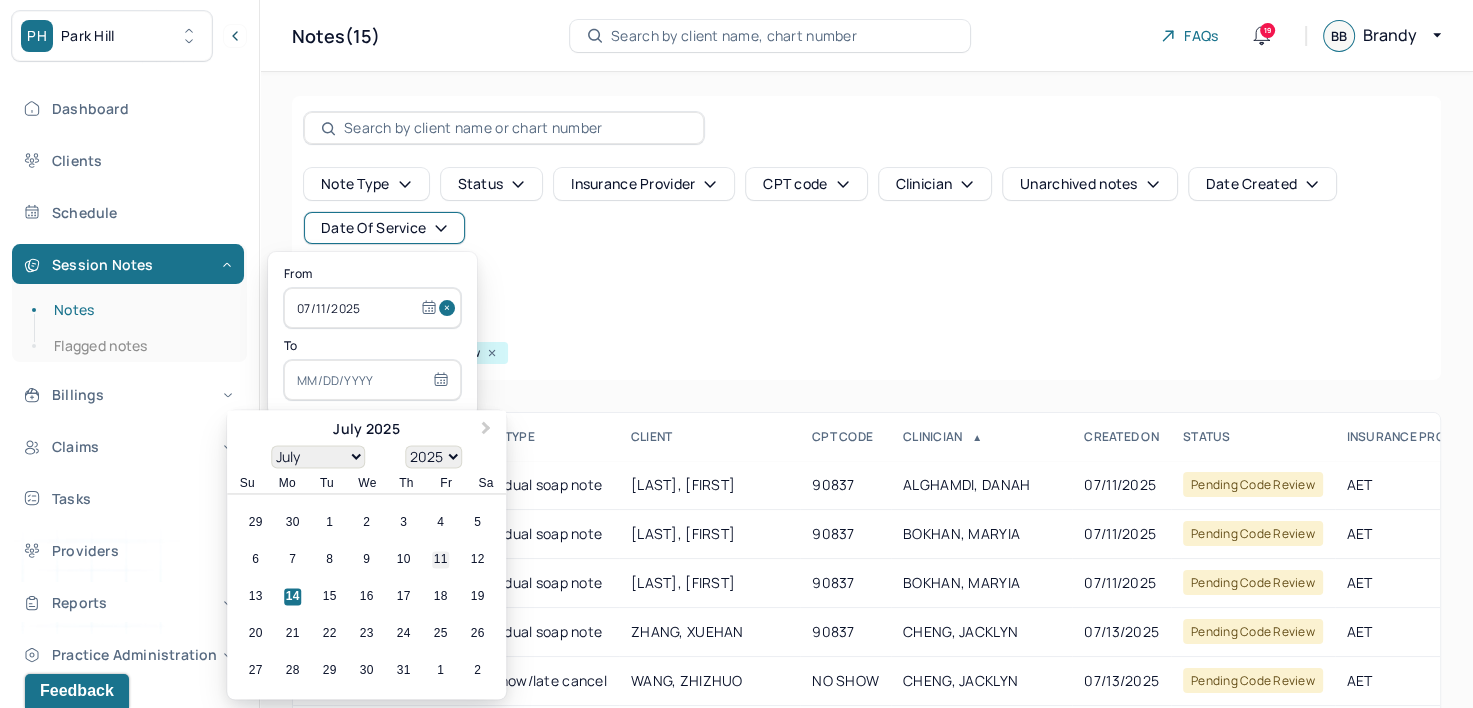 click on "11" at bounding box center (440, 560) 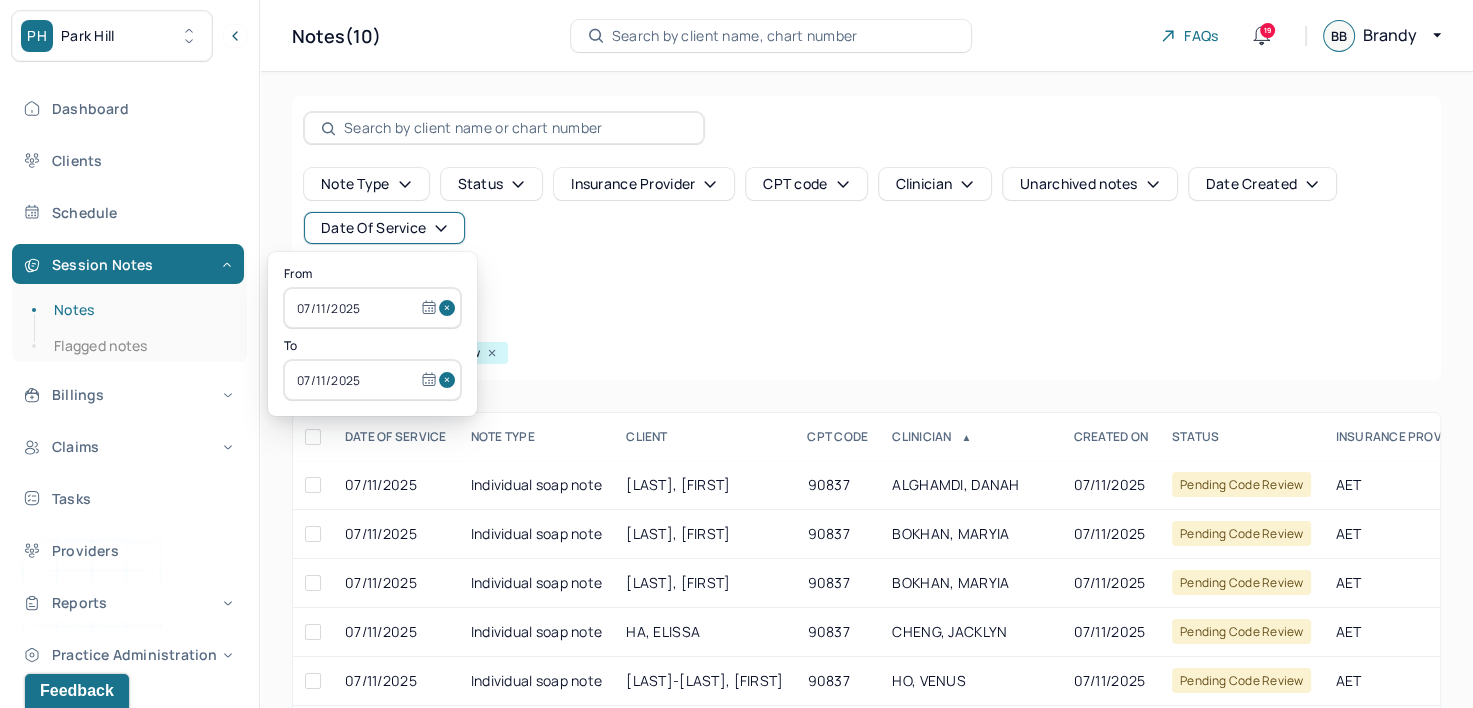 click on "Note type     Status     Insurance provider     CPT code     Clinician     Unarchived notes     Date Created     Date Of Service     Create note   Filters   Clear all   Status: Pending code review" at bounding box center (866, 238) 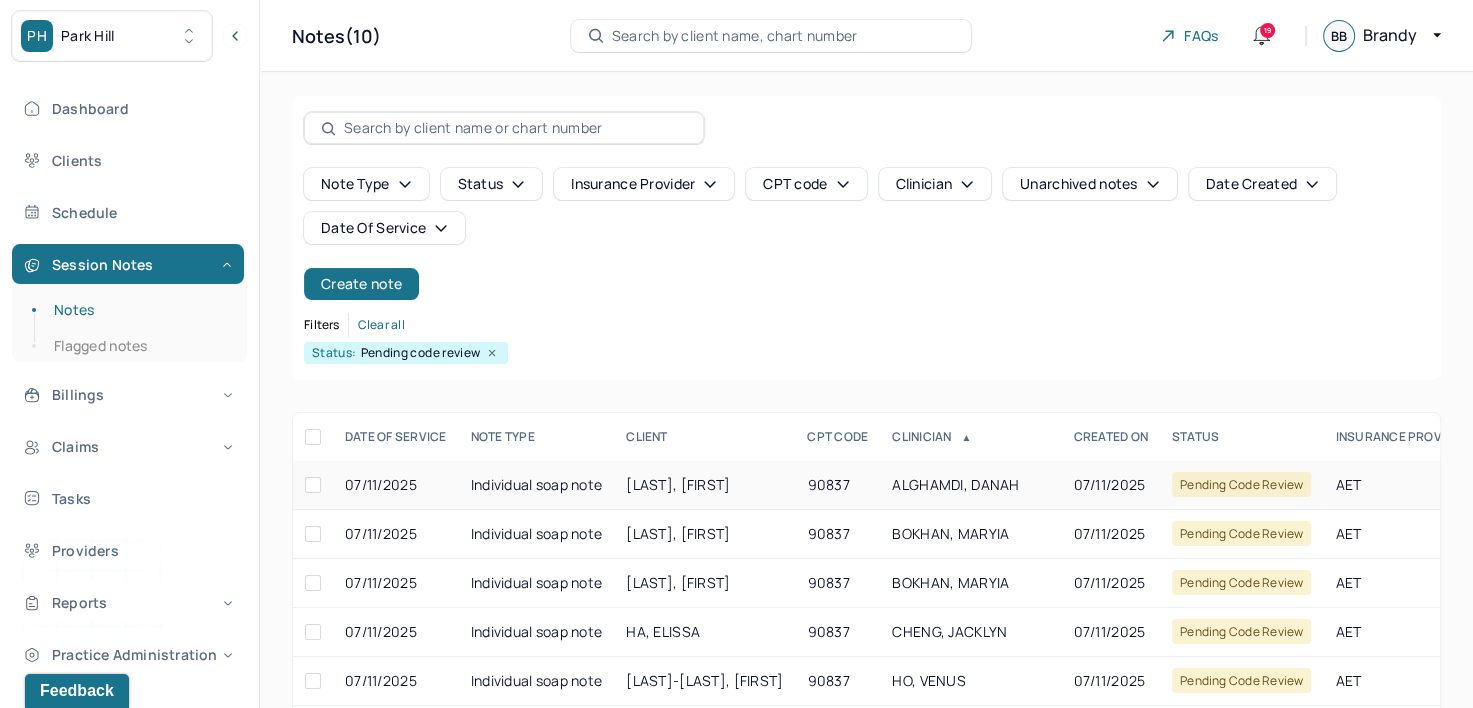 click on "ALGHAMDI, DANAH" at bounding box center (970, 485) 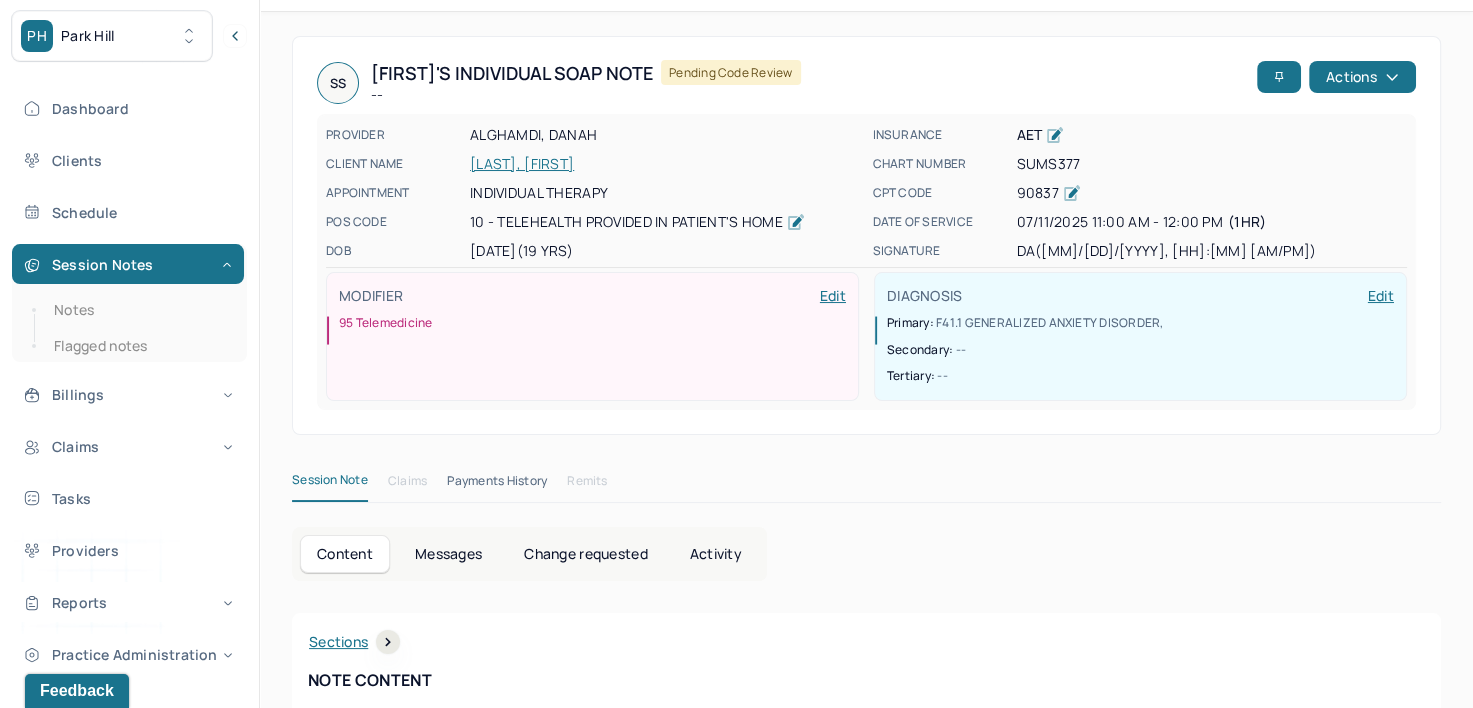 scroll, scrollTop: 0, scrollLeft: 0, axis: both 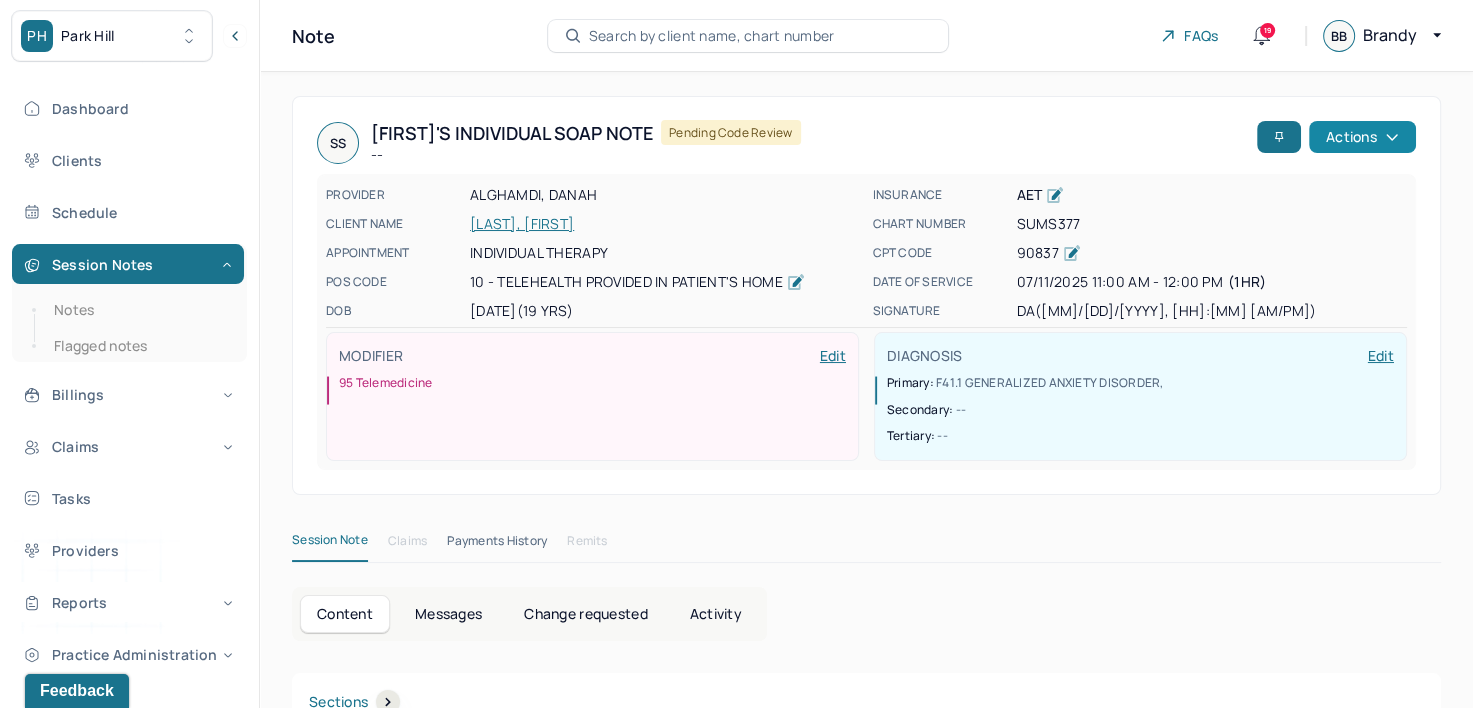 click 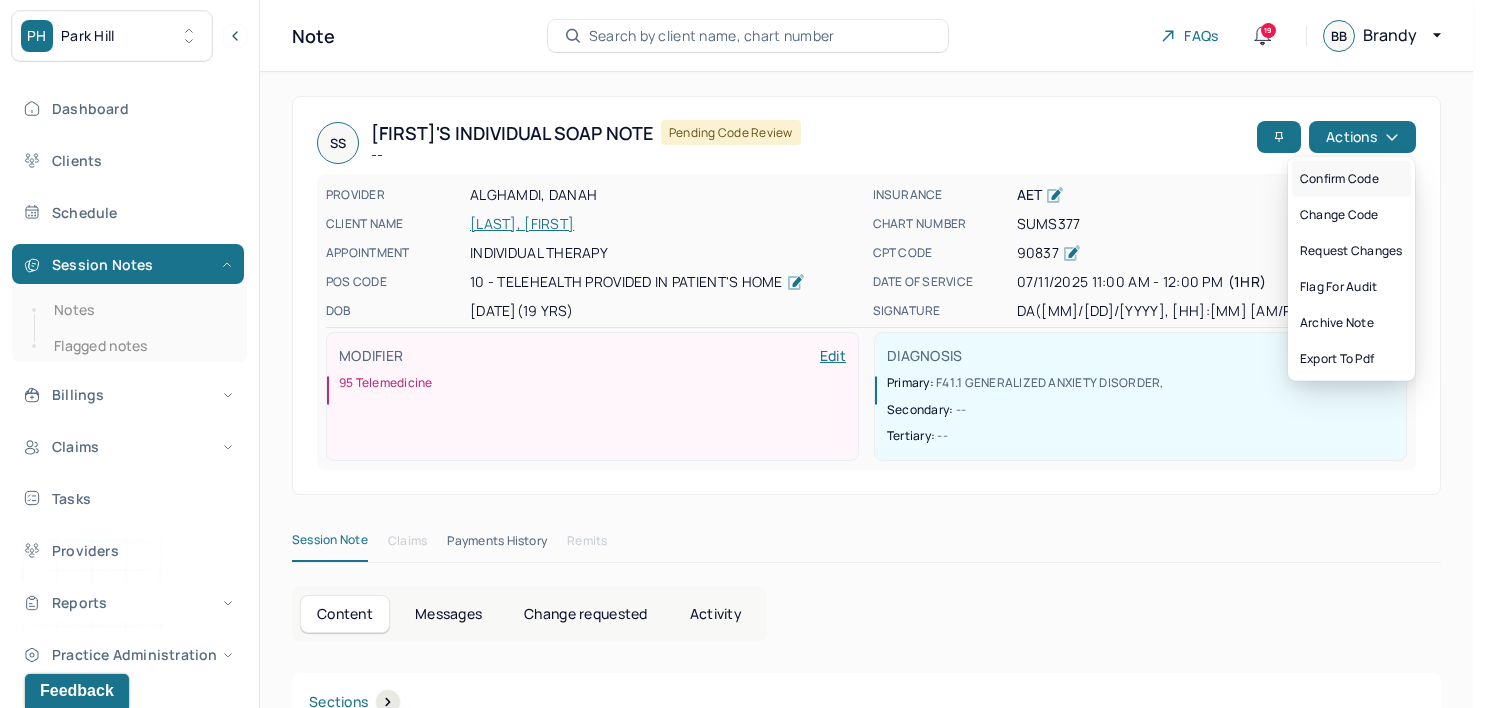 click on "Confirm code" at bounding box center [1351, 179] 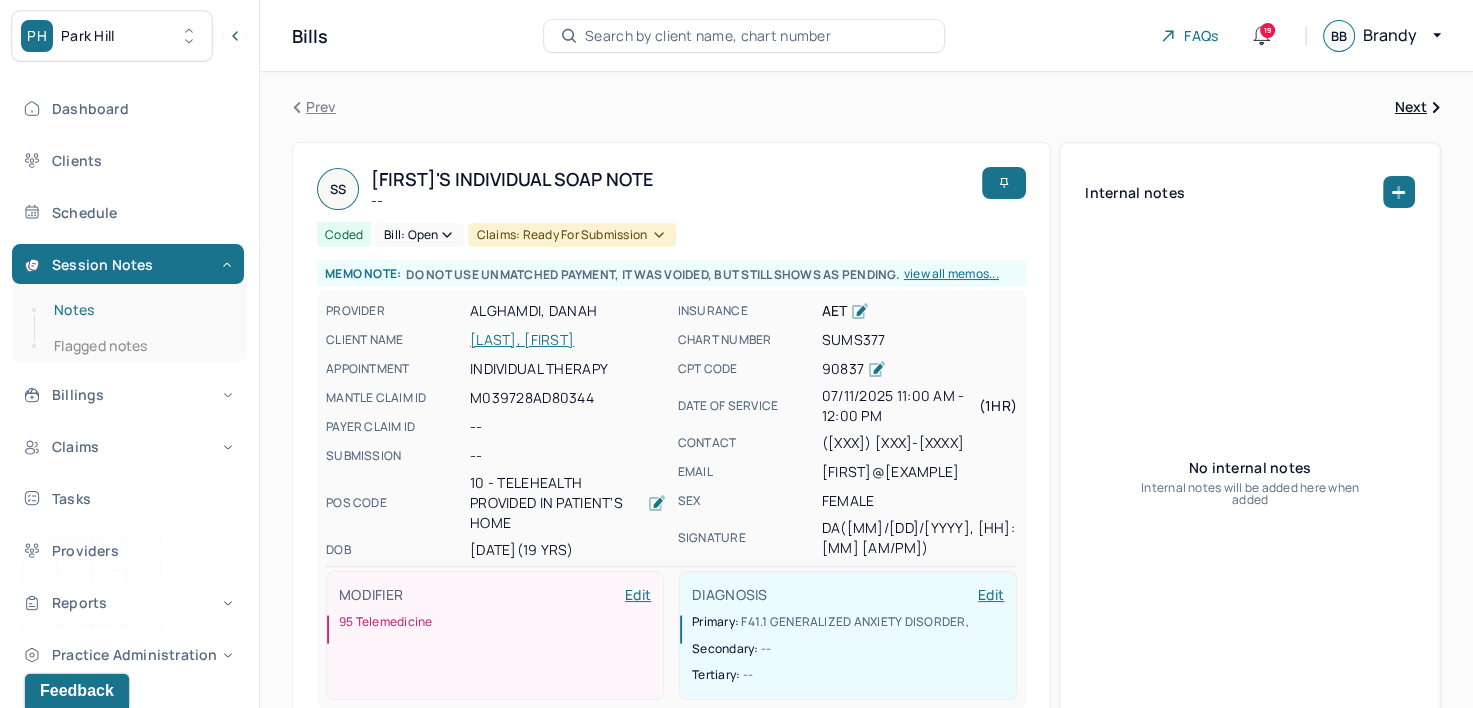 click on "Notes" at bounding box center [139, 310] 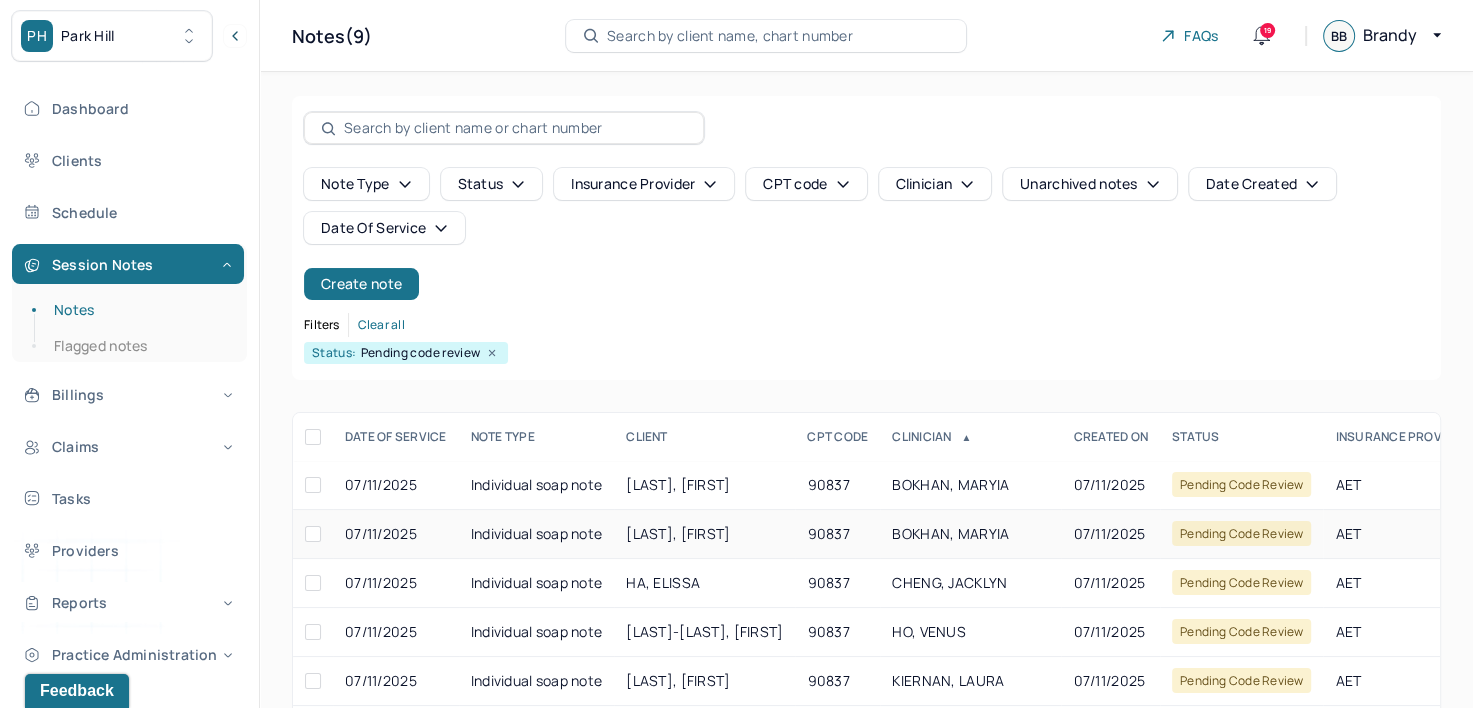 click on "BOKHAN, MARYIA" at bounding box center (950, 533) 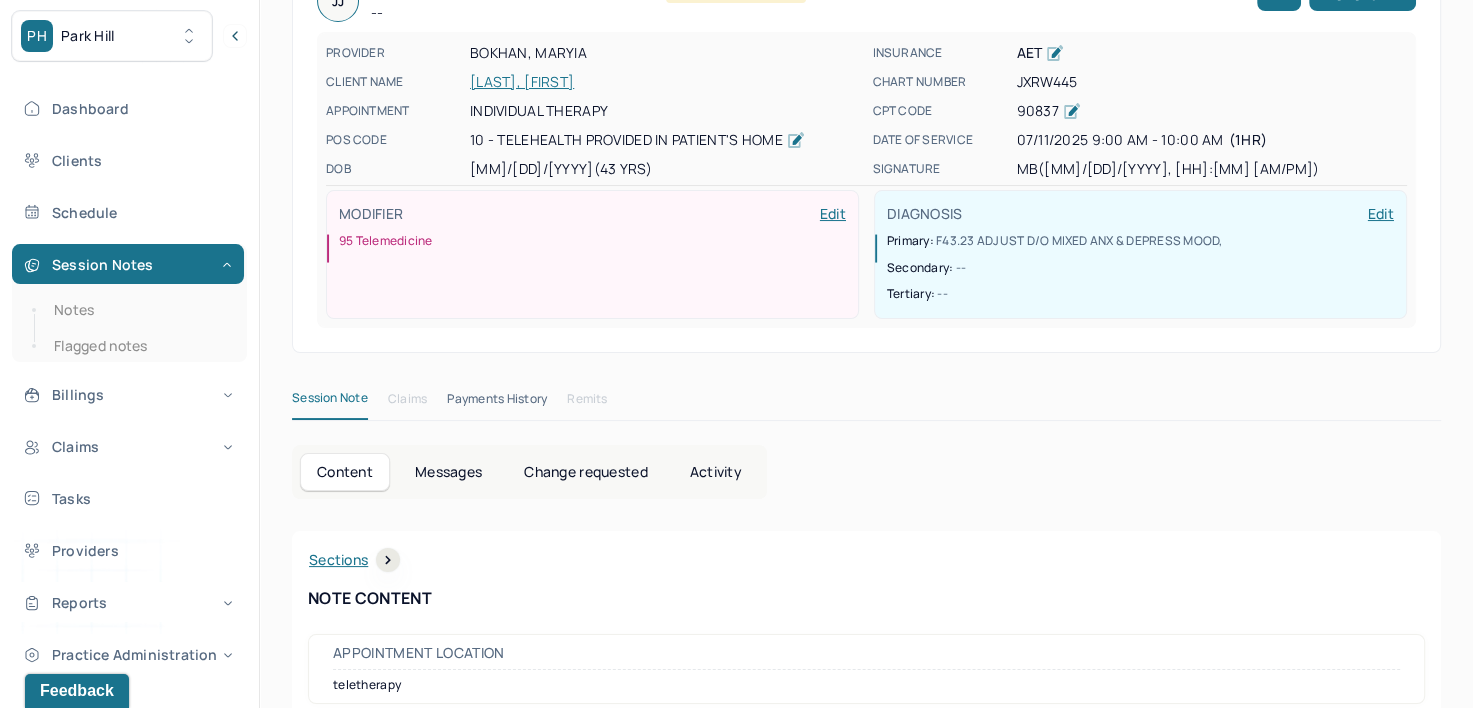scroll, scrollTop: 0, scrollLeft: 0, axis: both 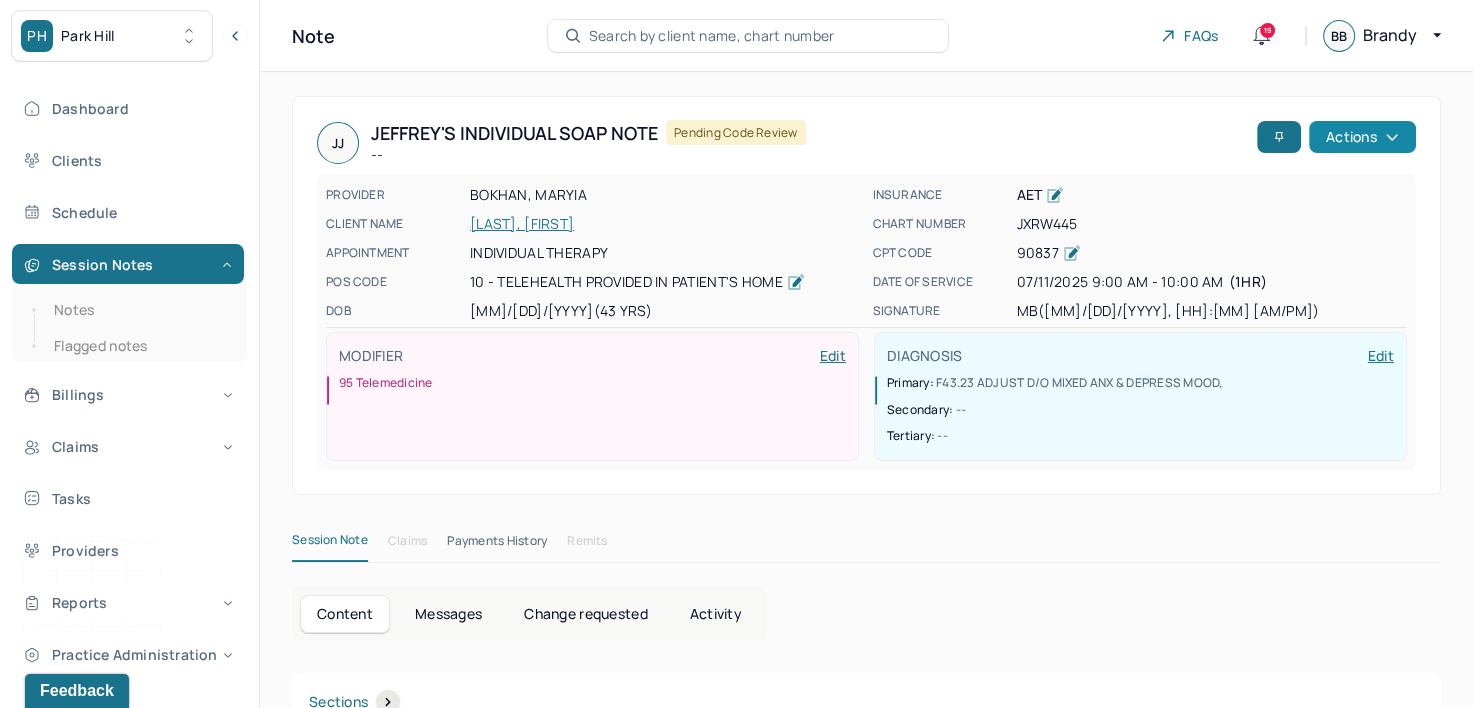 click 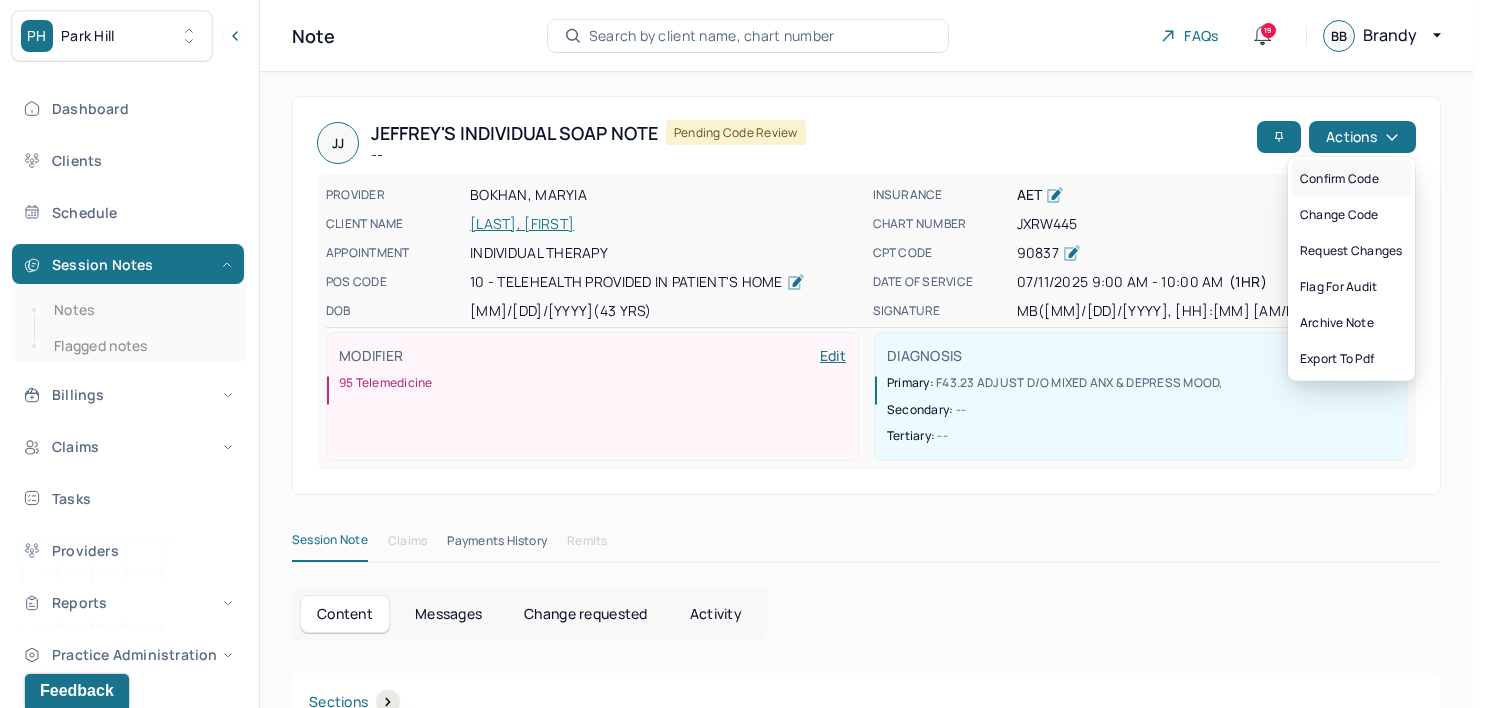 click on "Confirm code" at bounding box center (1351, 179) 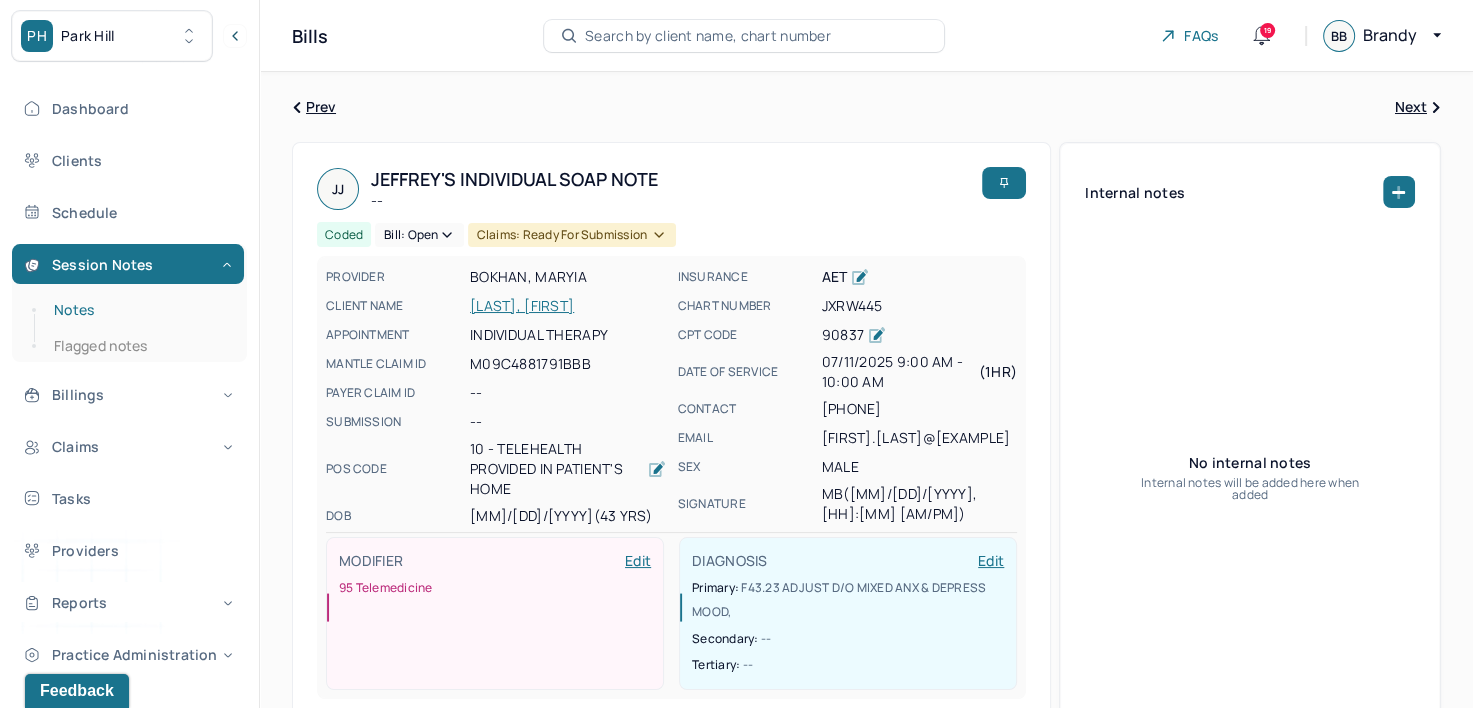 click on "Notes" at bounding box center (139, 310) 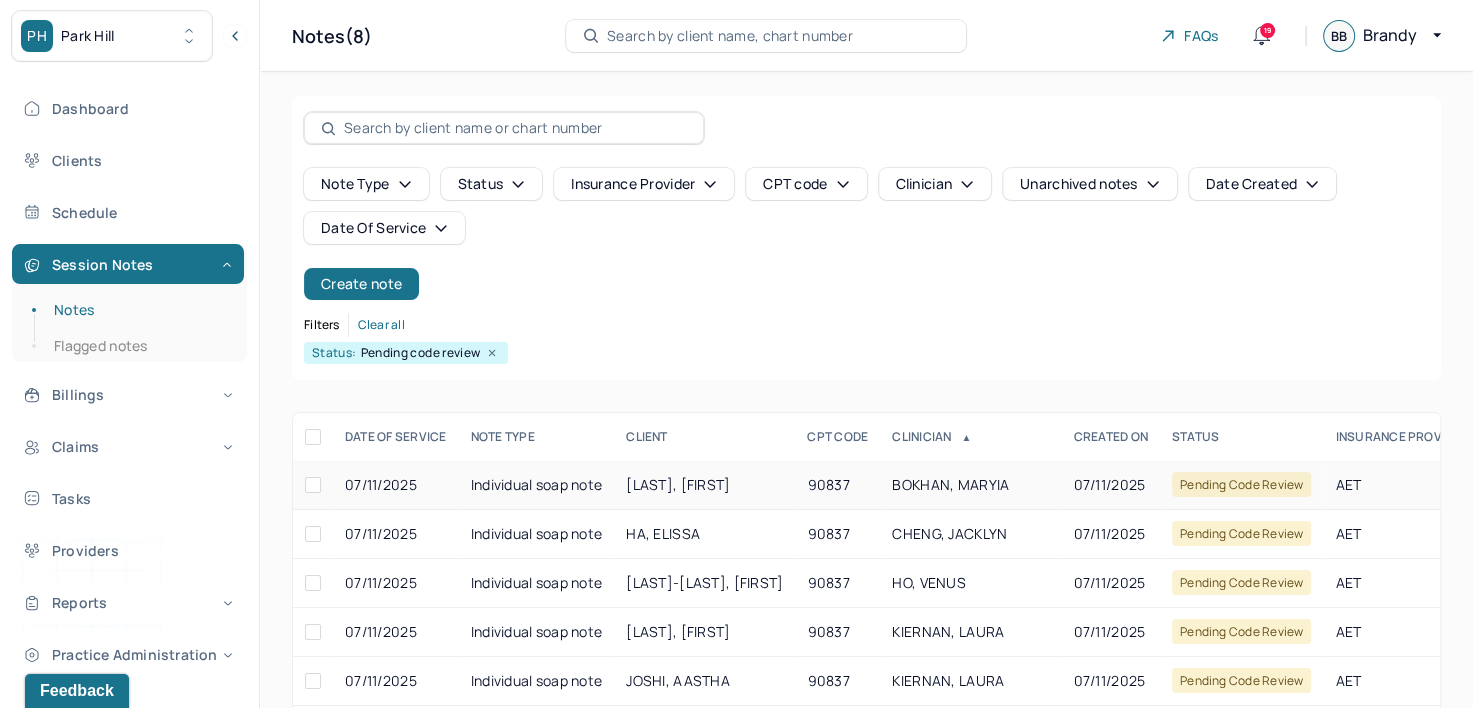 click on "YANDER, MICHAEL" at bounding box center [704, 485] 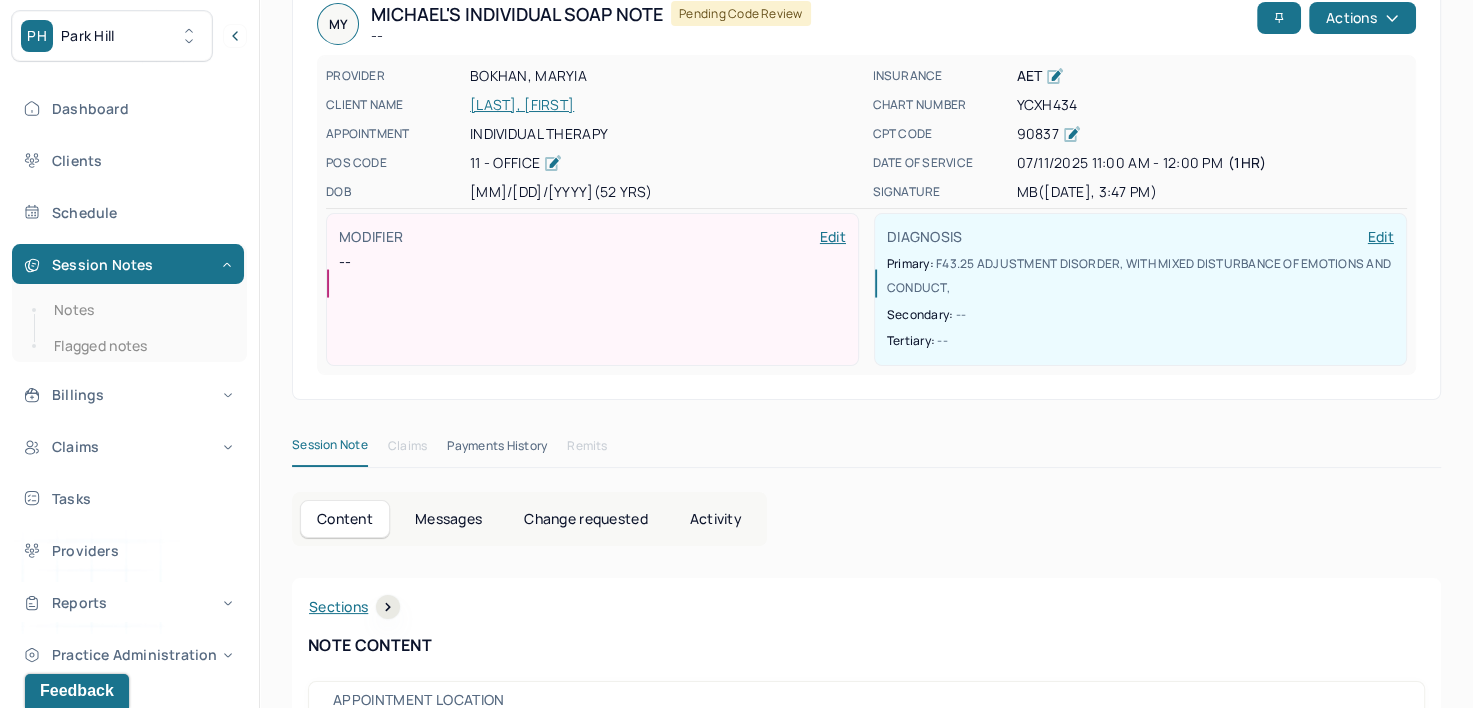 scroll, scrollTop: 0, scrollLeft: 0, axis: both 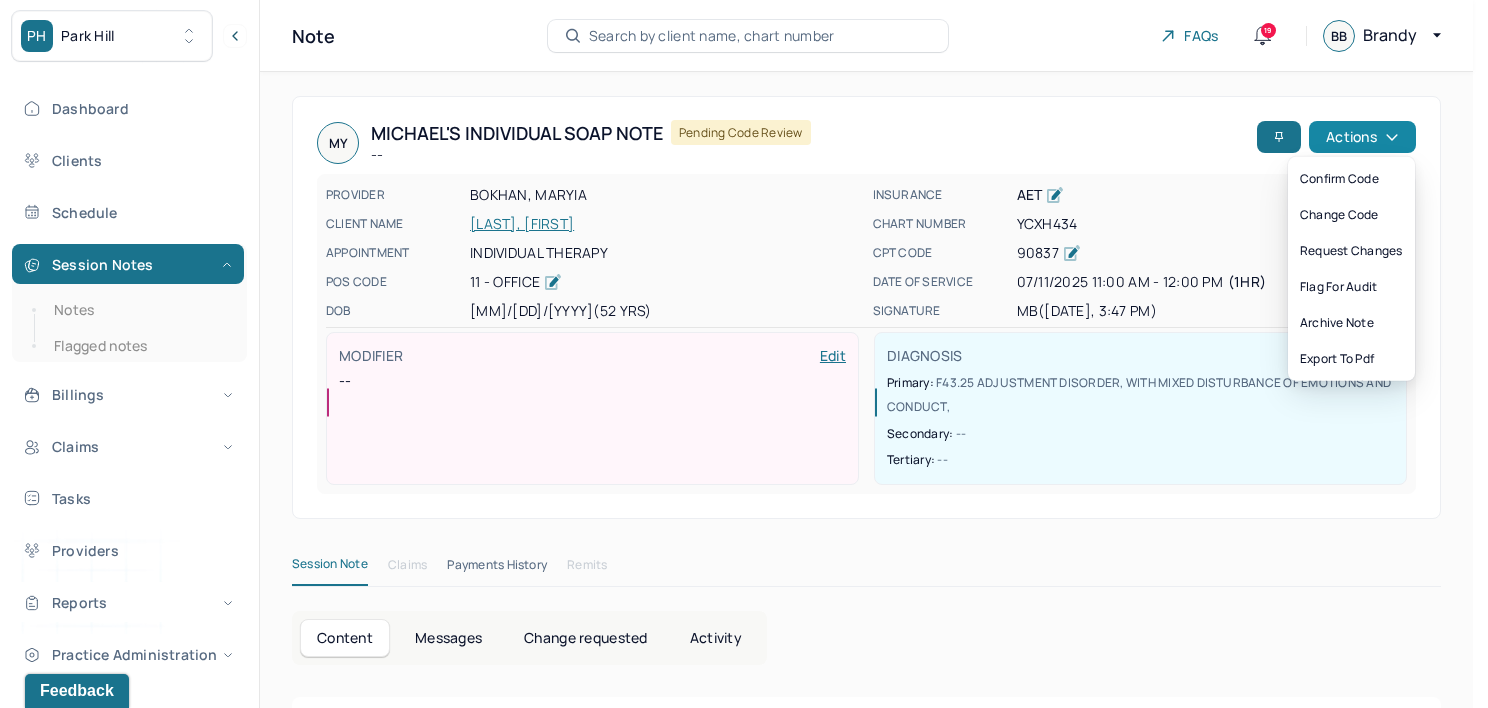 click on "Actions" at bounding box center (1362, 137) 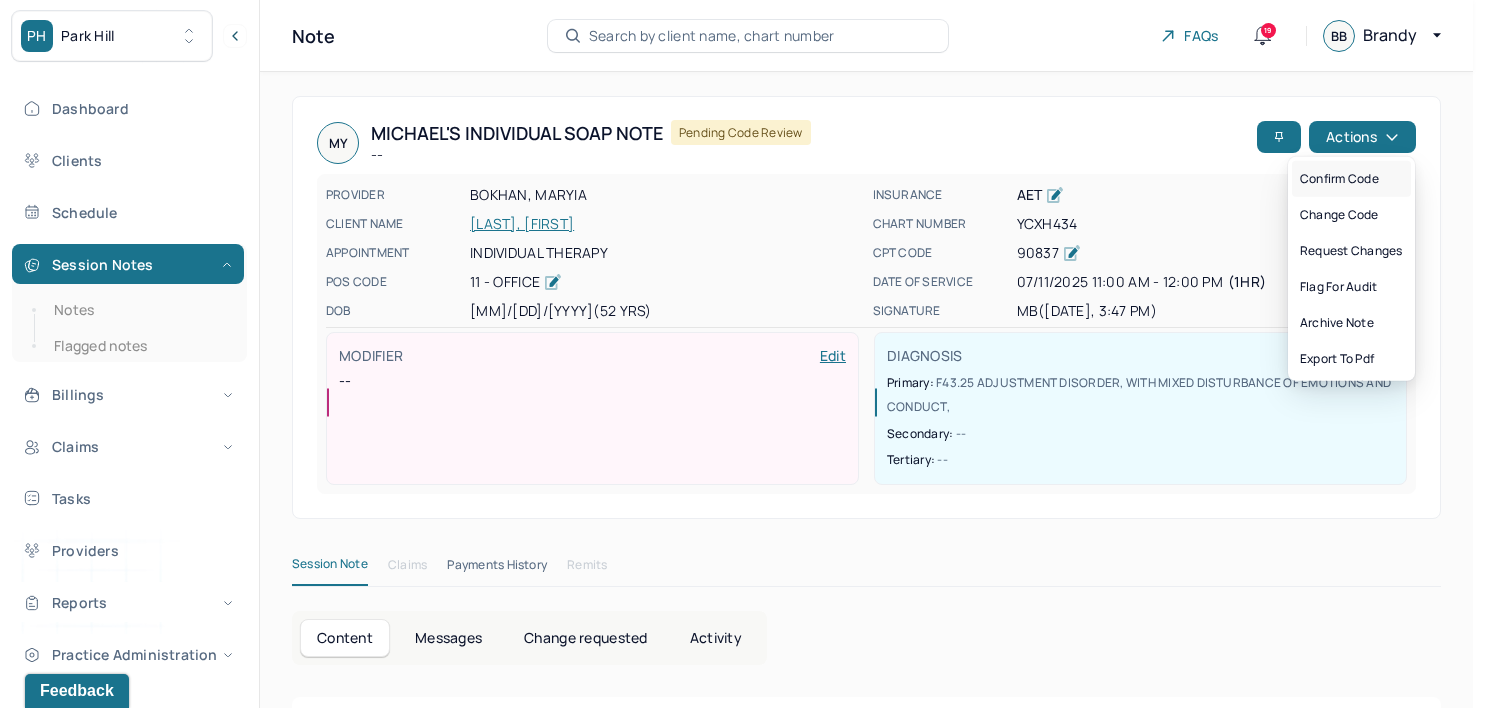 click on "Confirm code" at bounding box center [1351, 179] 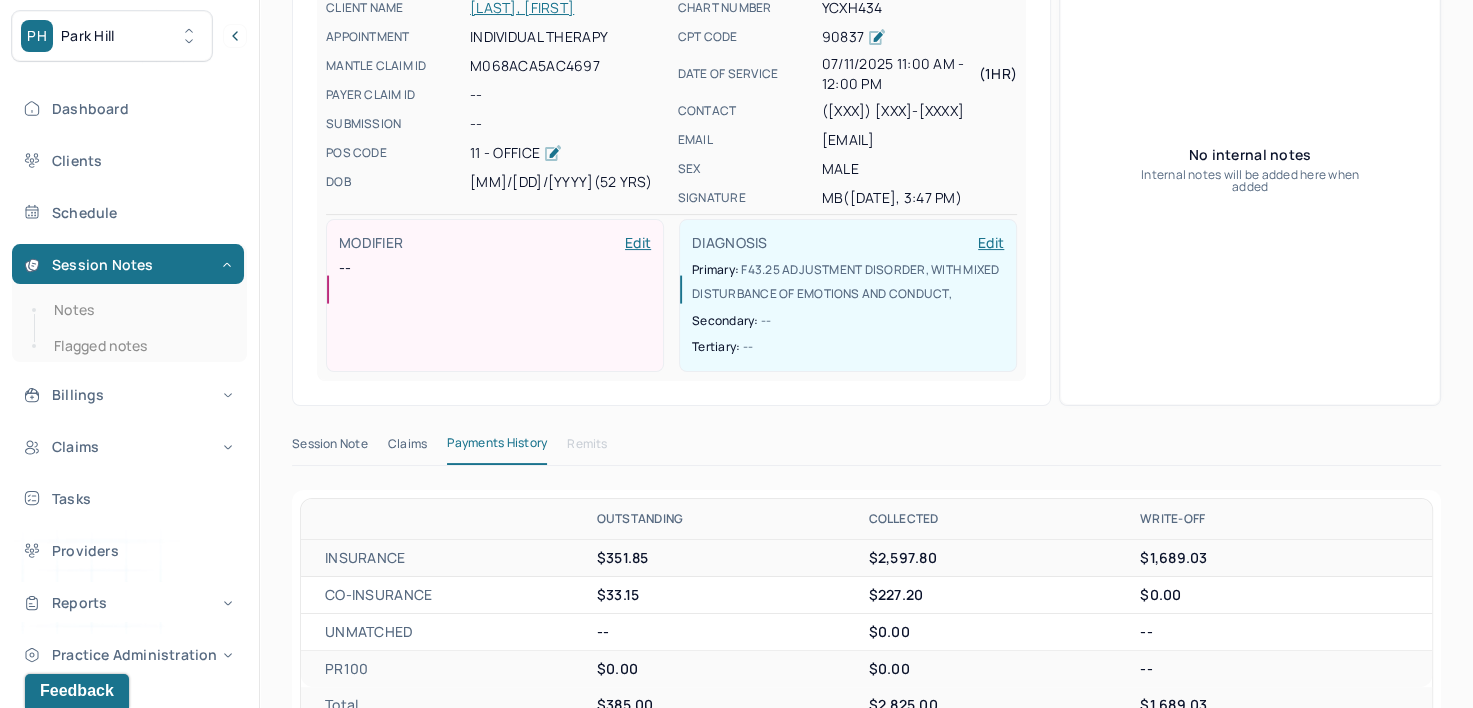 scroll, scrollTop: 0, scrollLeft: 0, axis: both 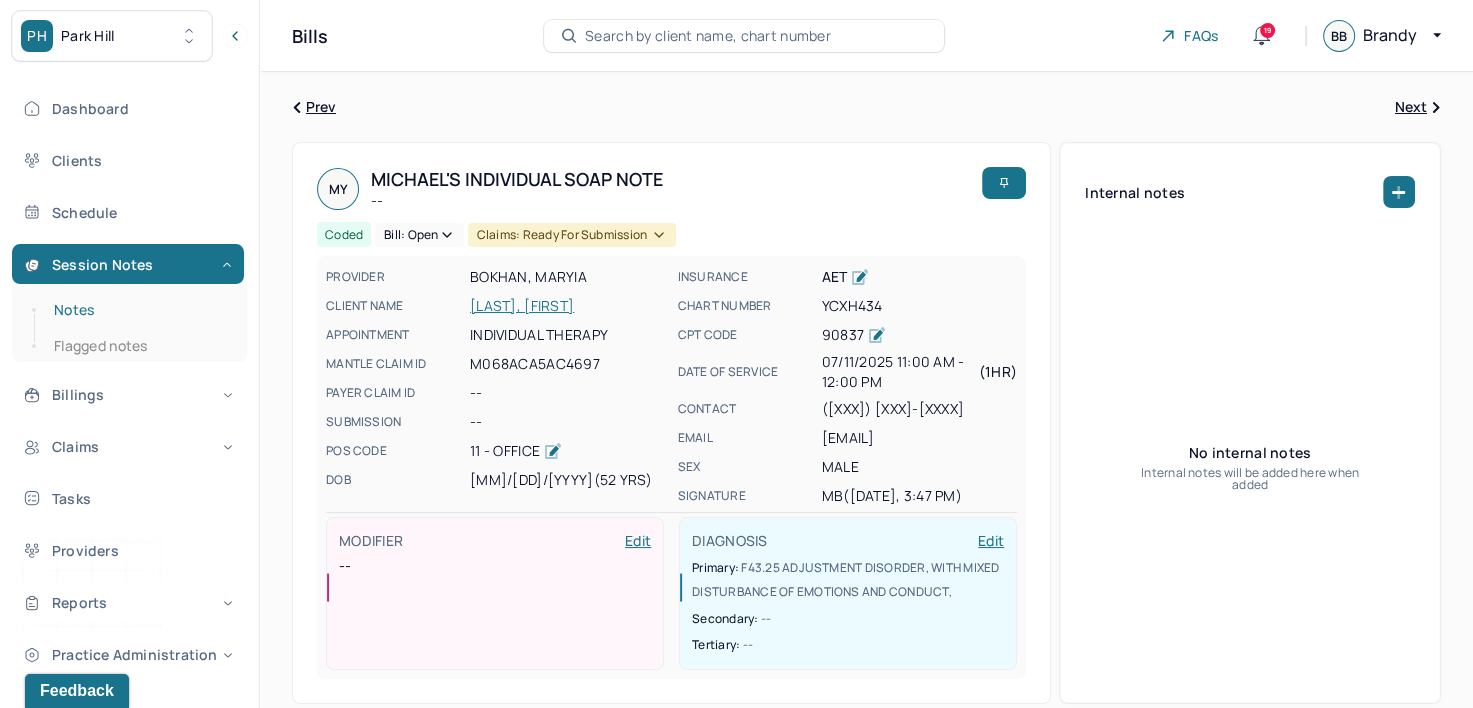 click on "Notes" at bounding box center [139, 310] 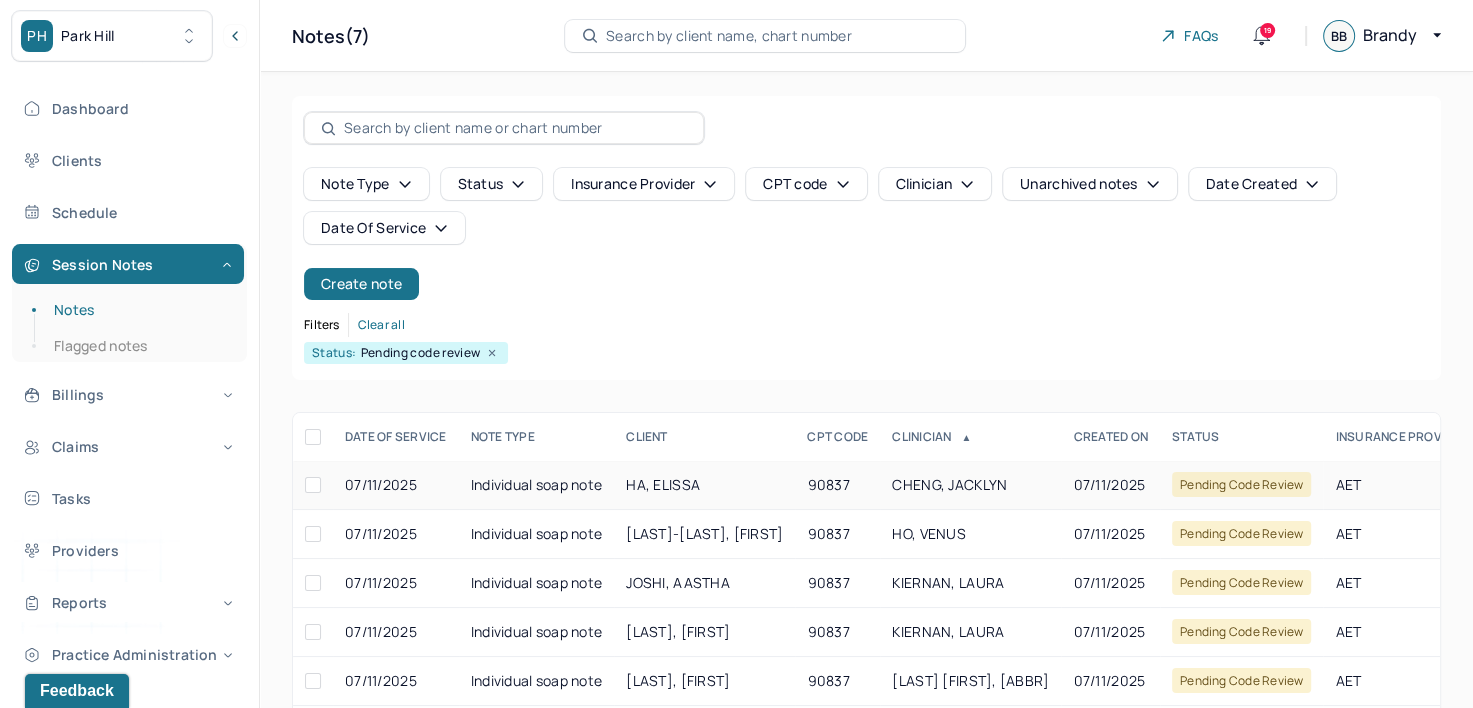 click on "90837" at bounding box center (837, 485) 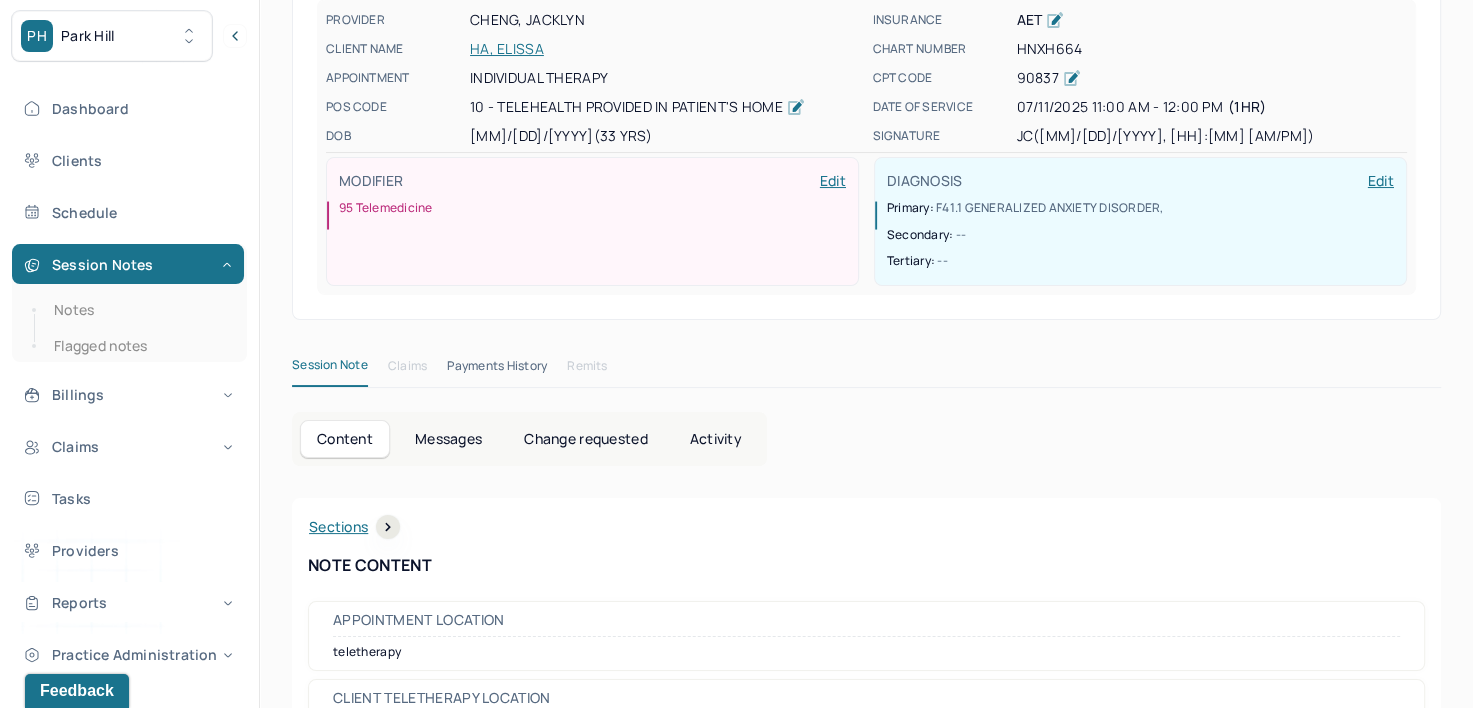 scroll, scrollTop: 78, scrollLeft: 0, axis: vertical 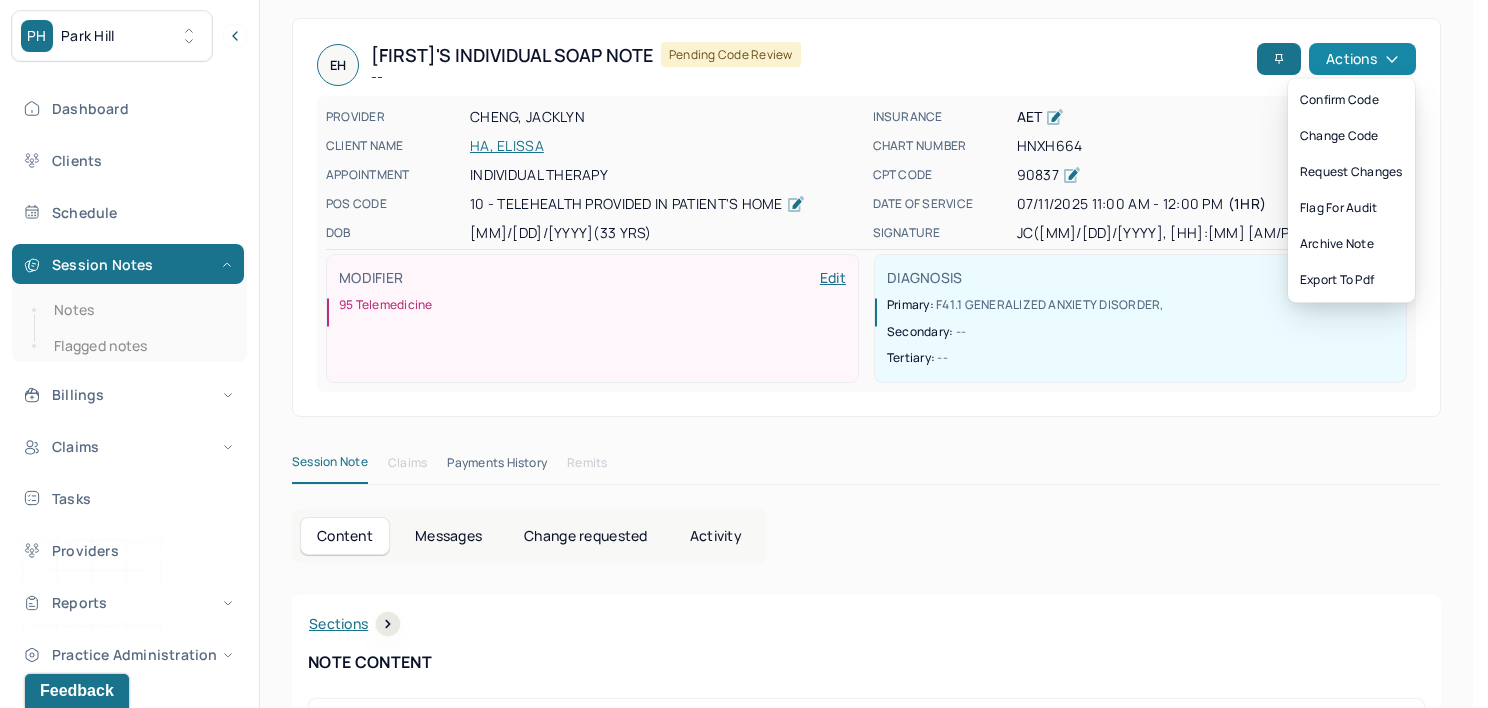 click on "Actions" at bounding box center (1362, 59) 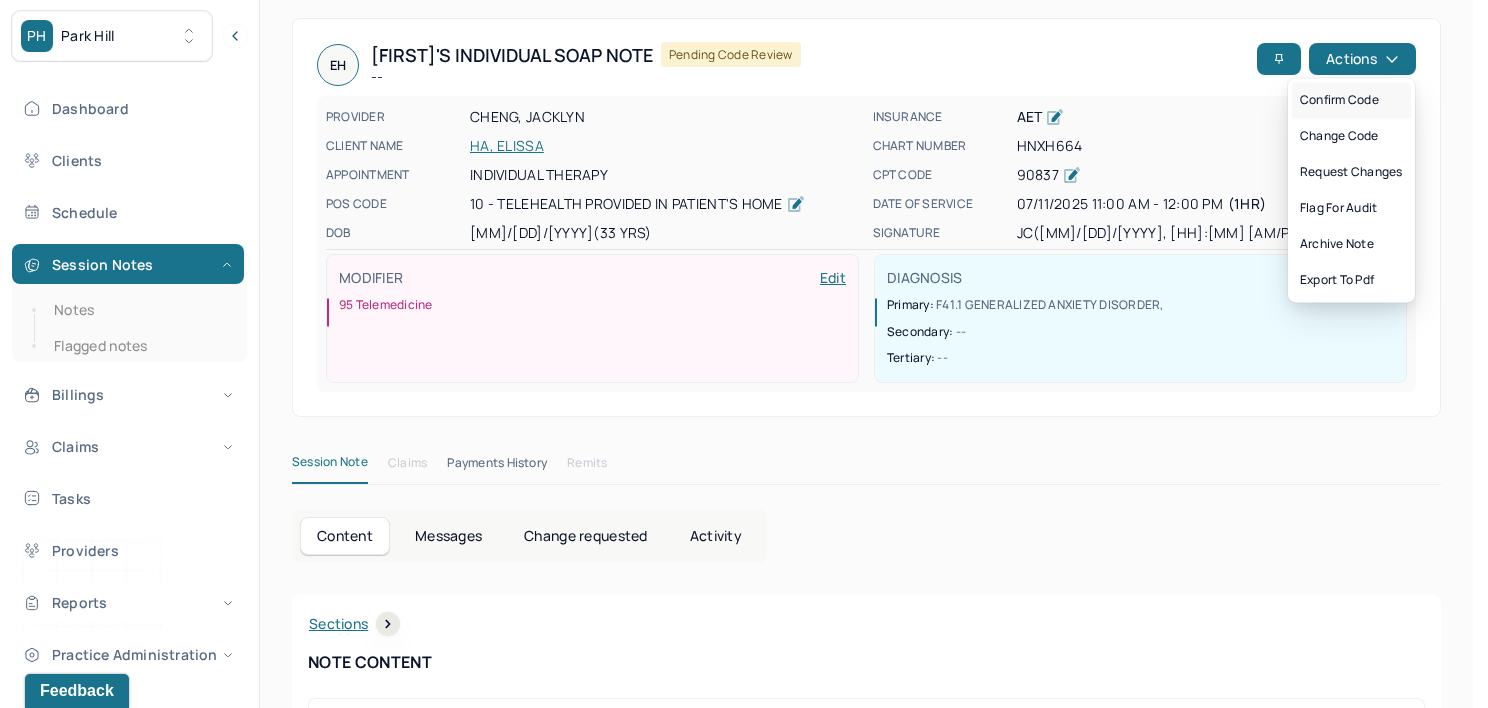 click on "Confirm code" at bounding box center [1351, 100] 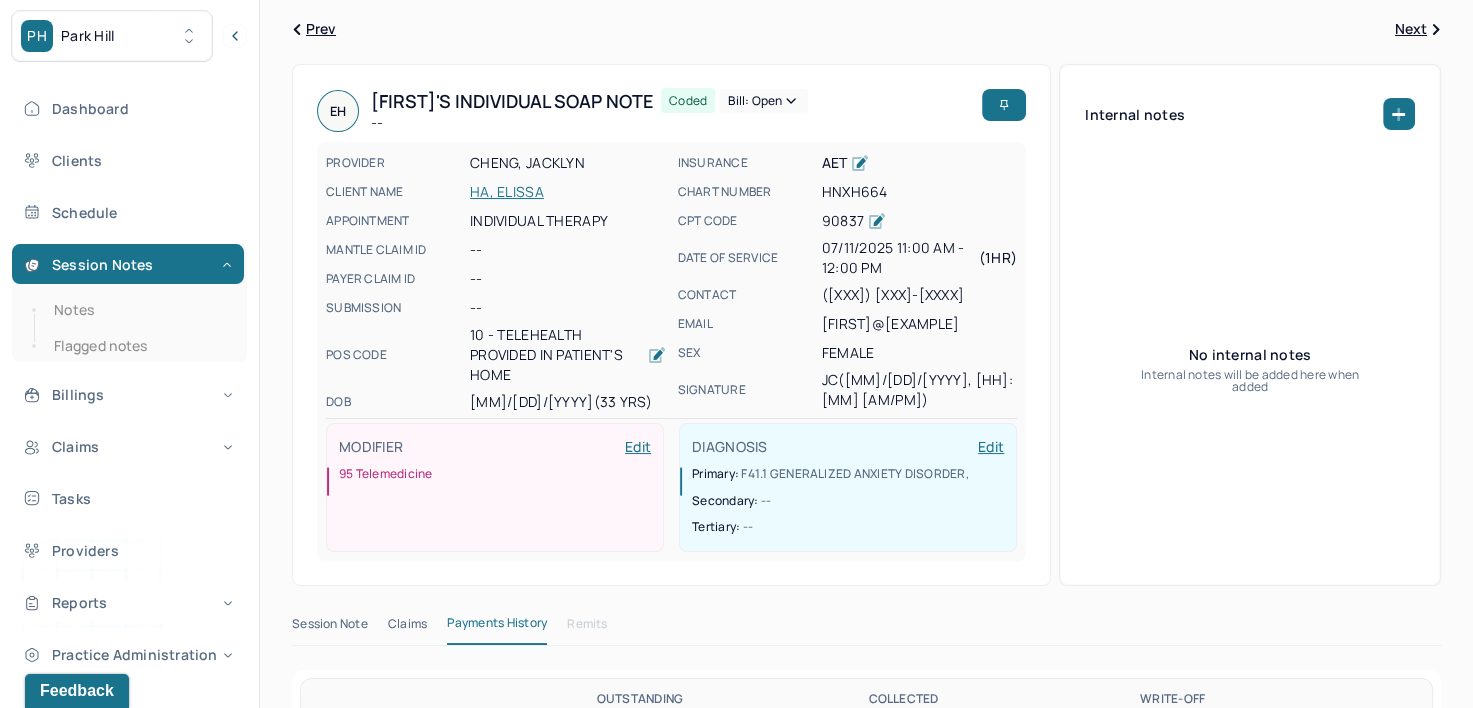 scroll, scrollTop: 6, scrollLeft: 0, axis: vertical 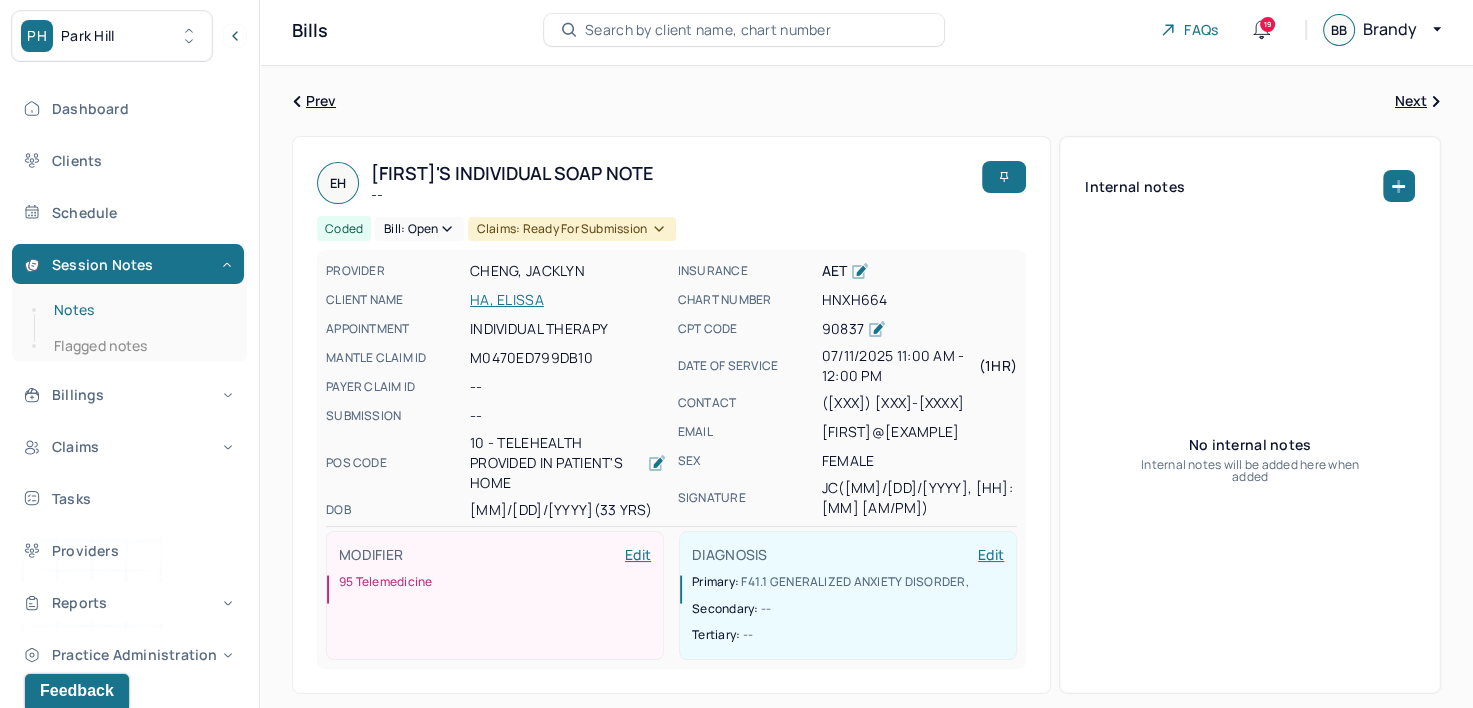 click on "Notes" at bounding box center (139, 310) 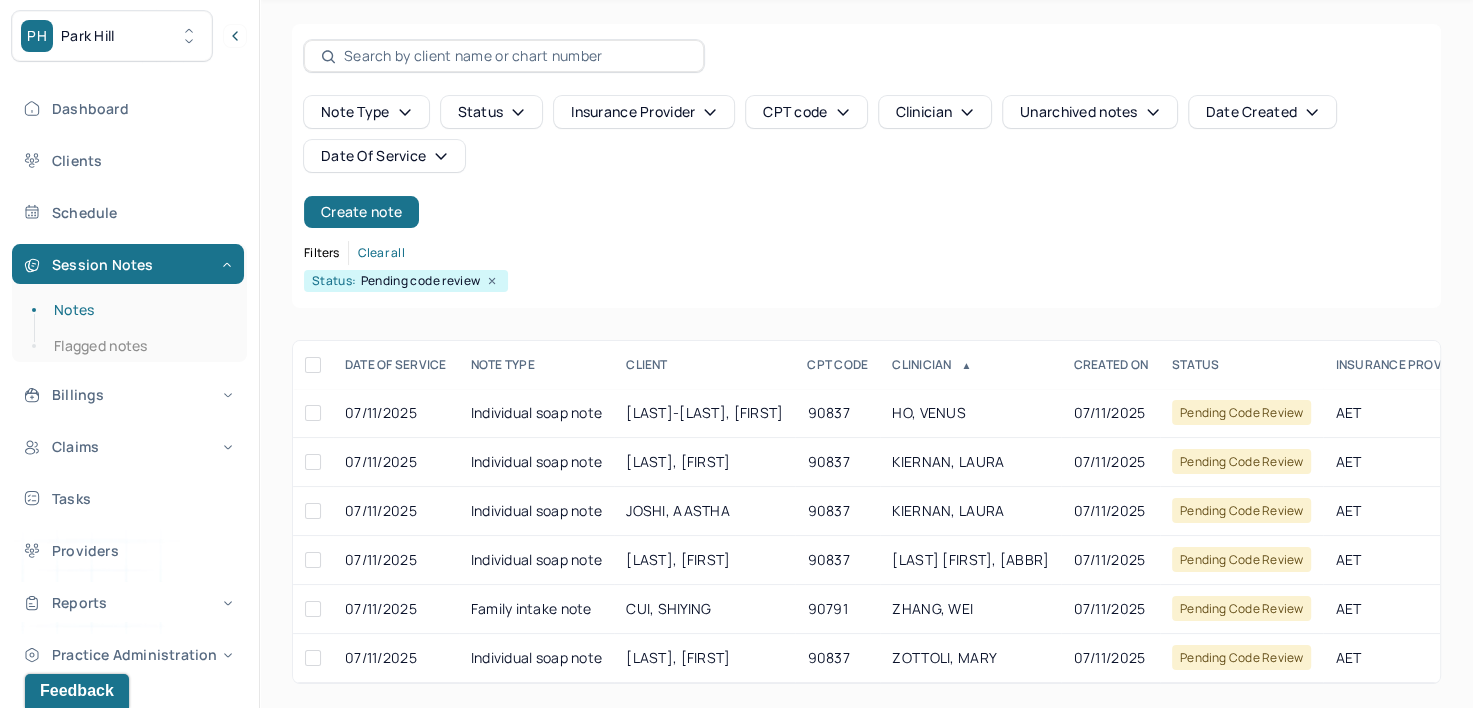 scroll, scrollTop: 0, scrollLeft: 0, axis: both 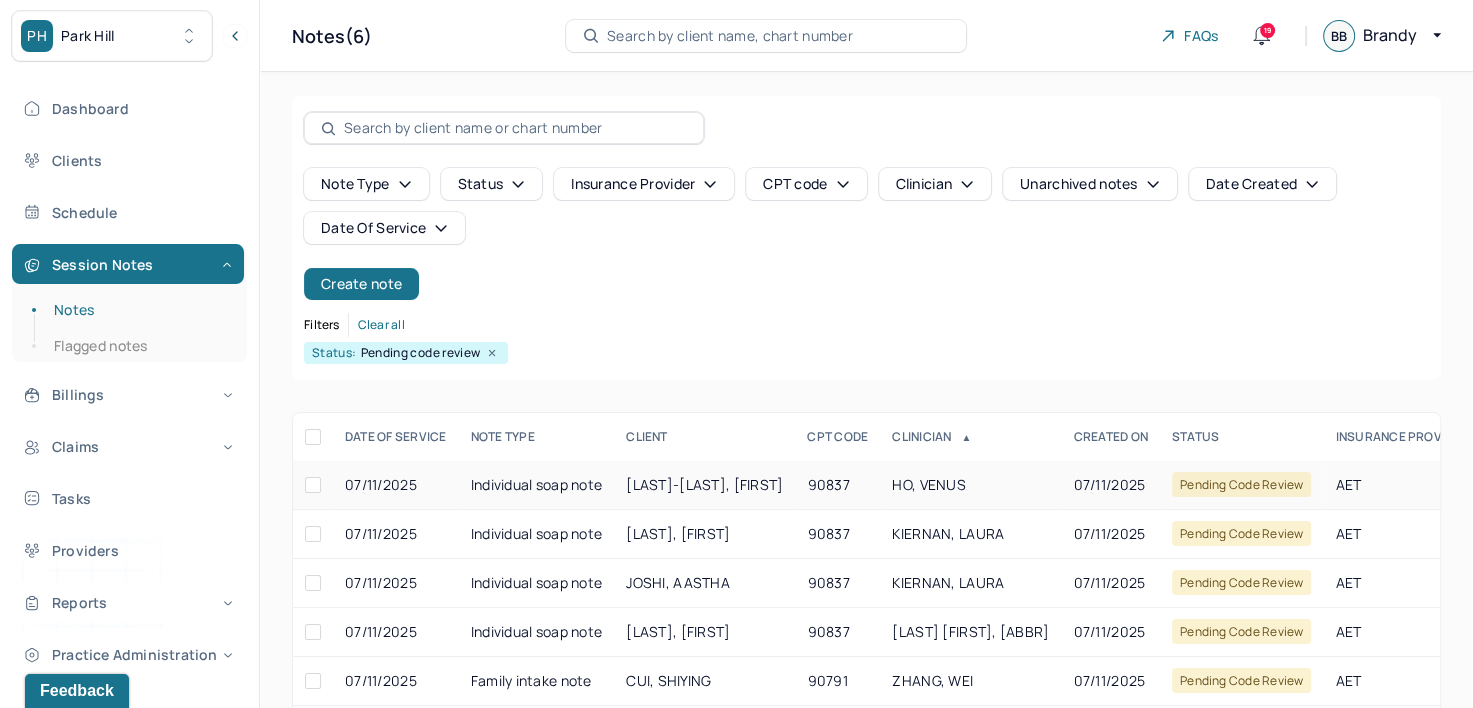 click on "HO, VENUS" at bounding box center [929, 484] 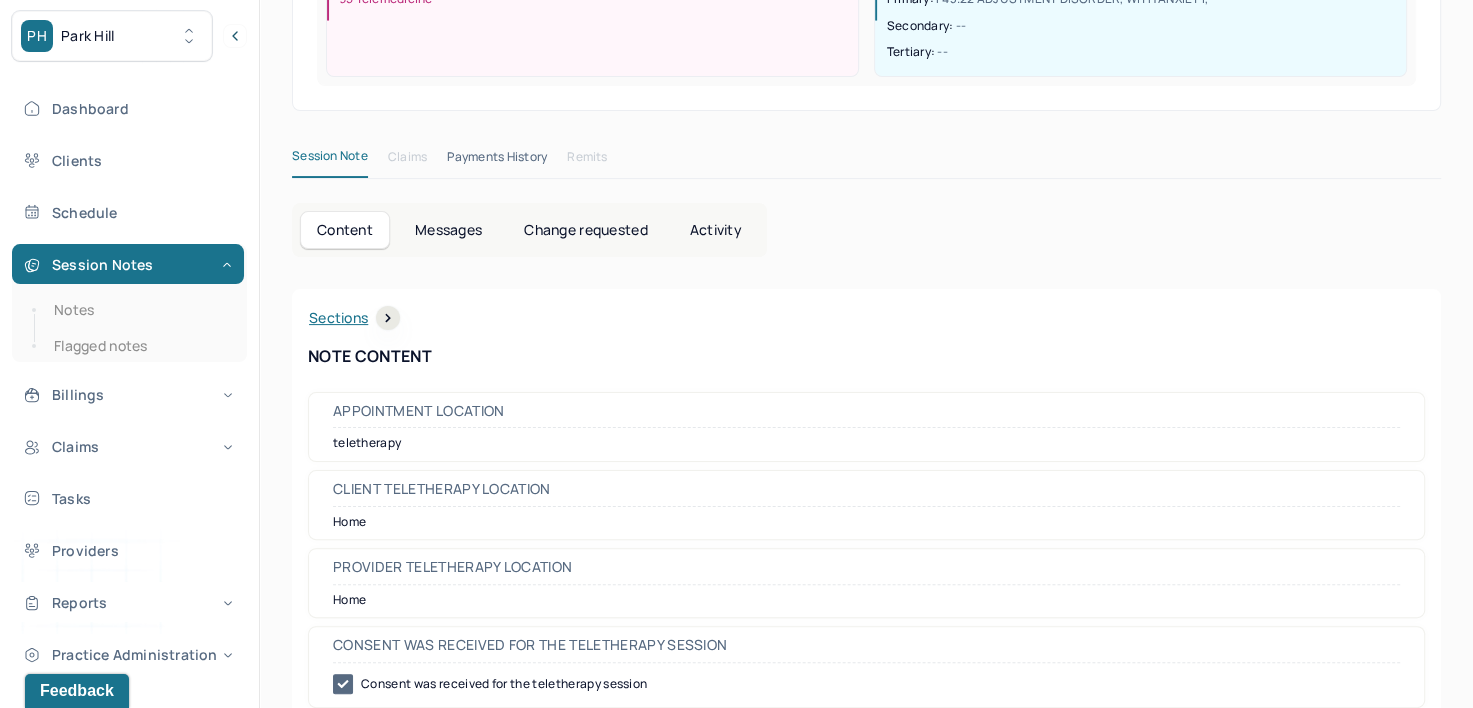 scroll, scrollTop: 0, scrollLeft: 0, axis: both 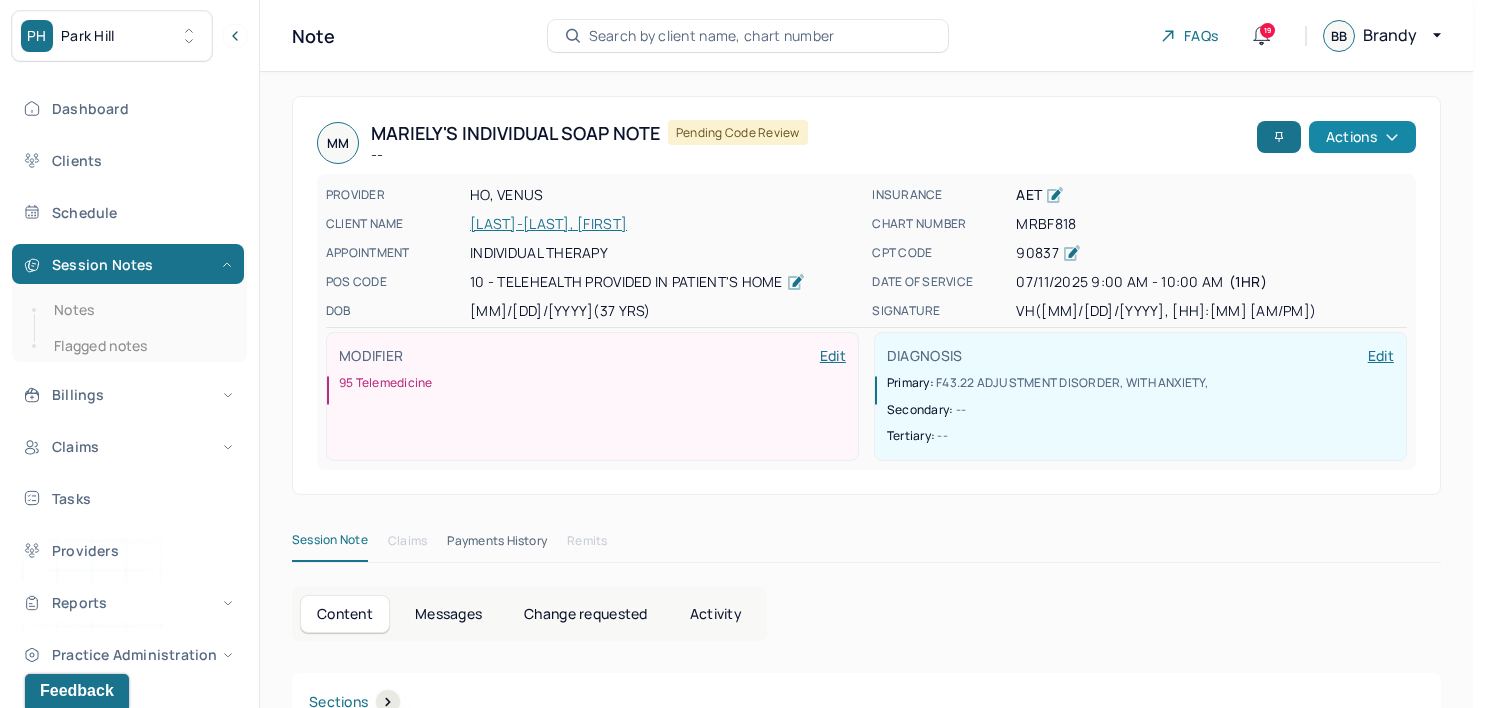 click on "Actions" at bounding box center (1362, 137) 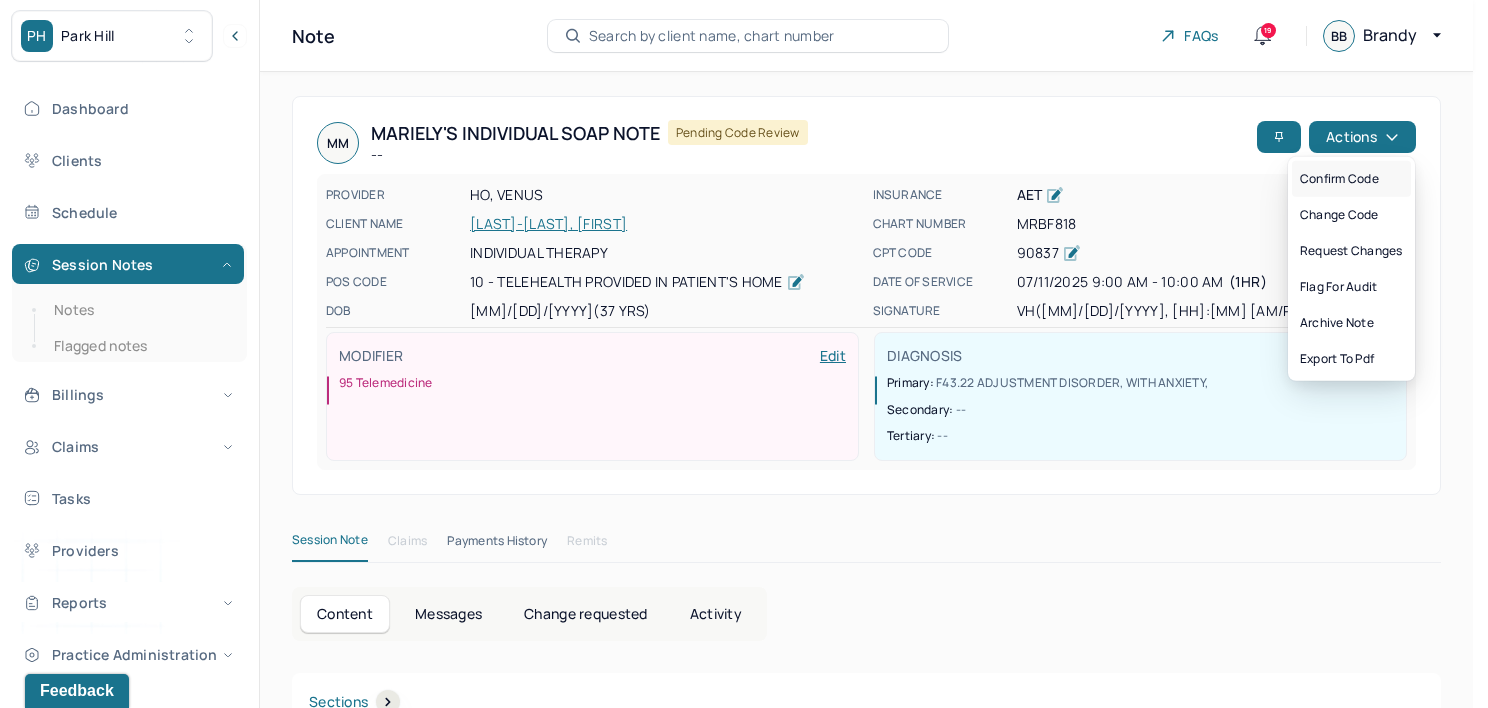 click on "Confirm code" at bounding box center [1351, 179] 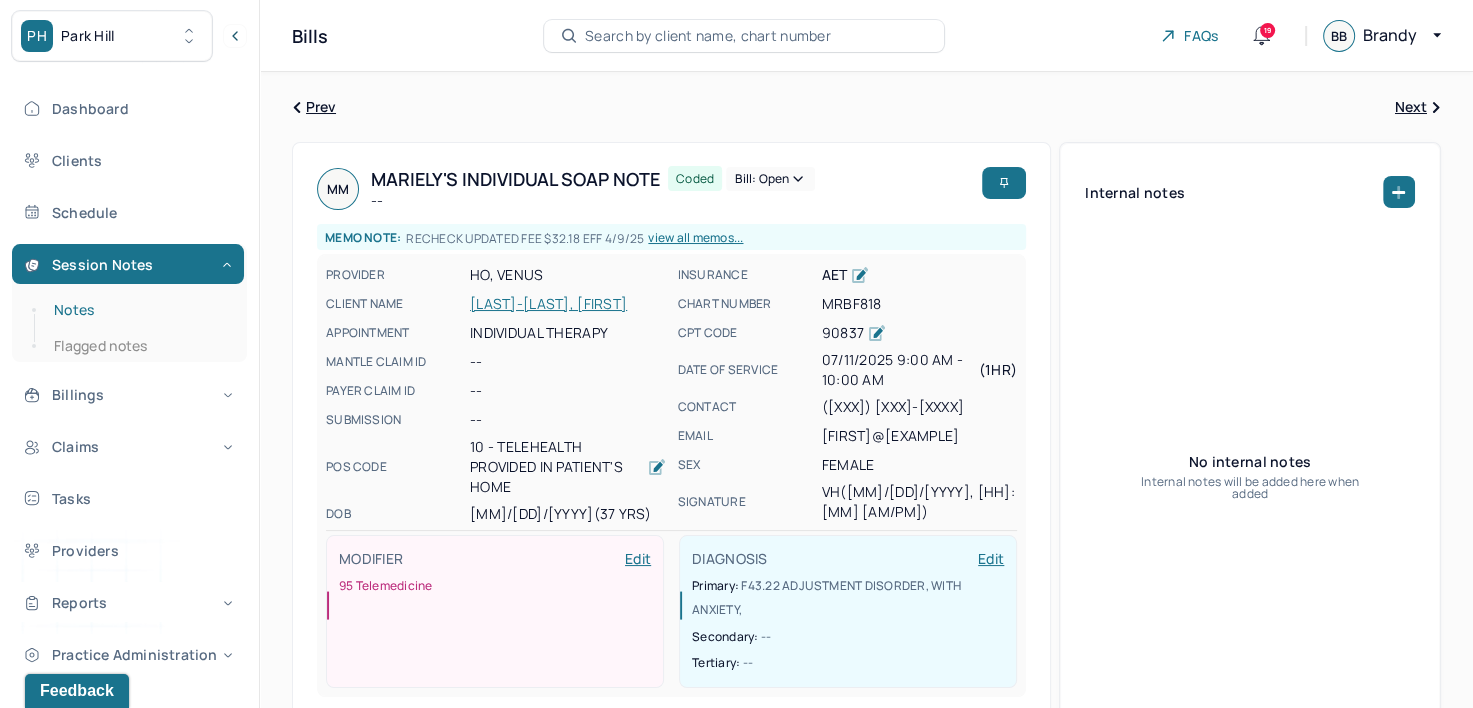click on "Notes" at bounding box center [139, 310] 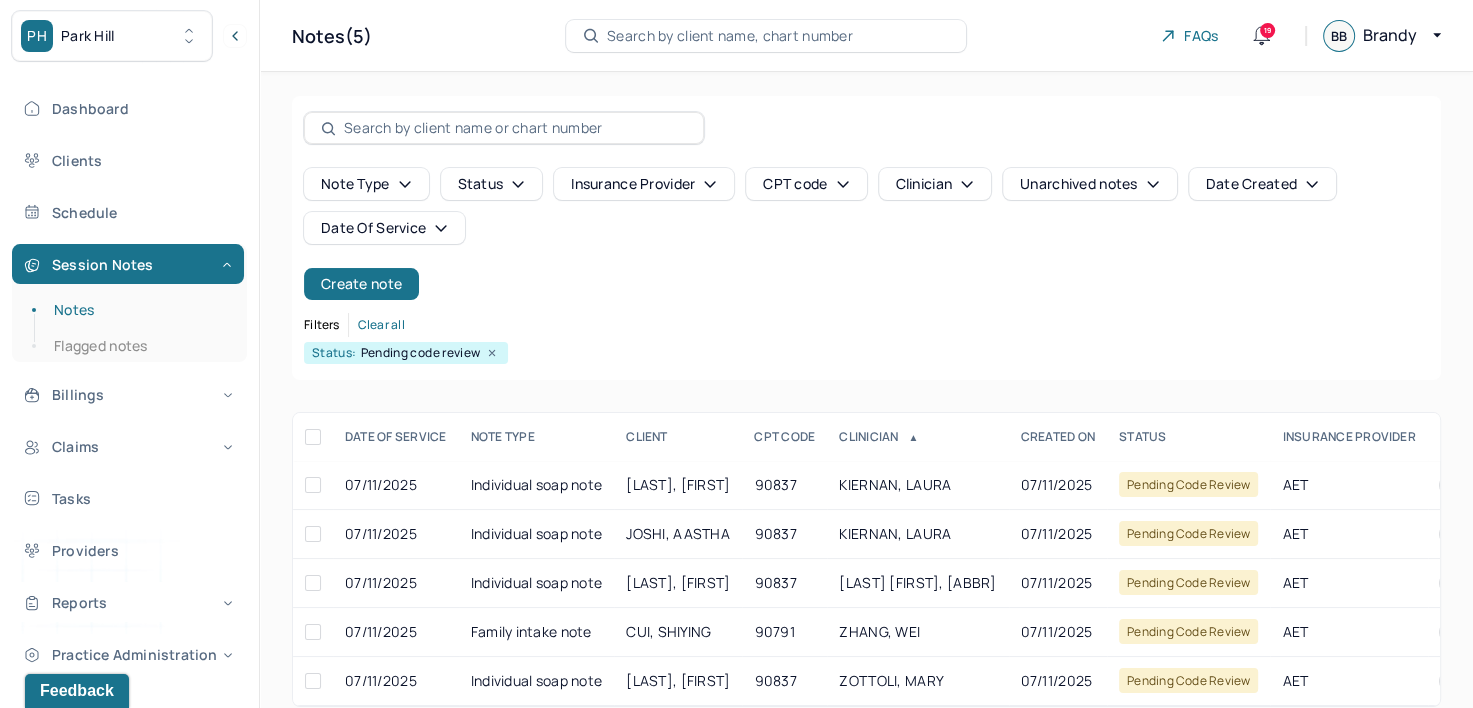scroll, scrollTop: 37, scrollLeft: 0, axis: vertical 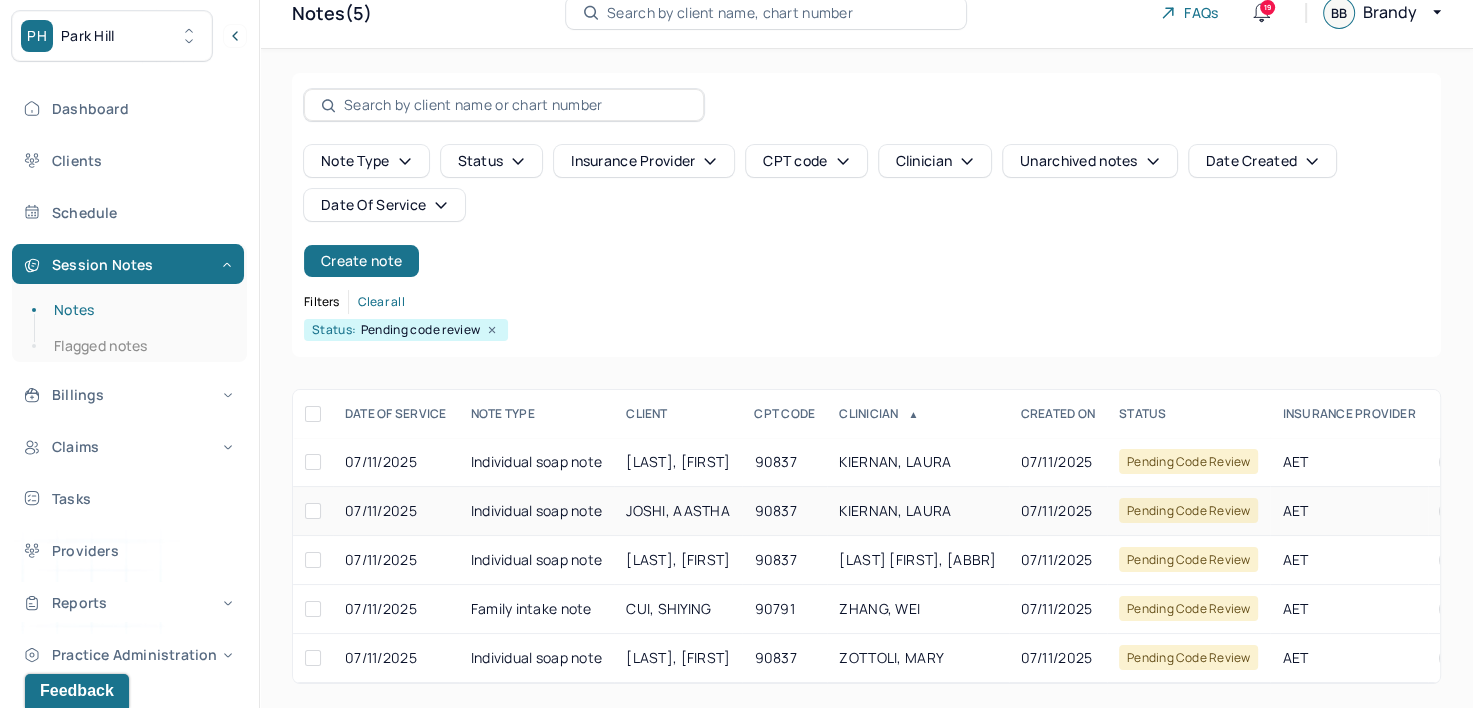 click on "KIERNAN, LAURA" at bounding box center [917, 511] 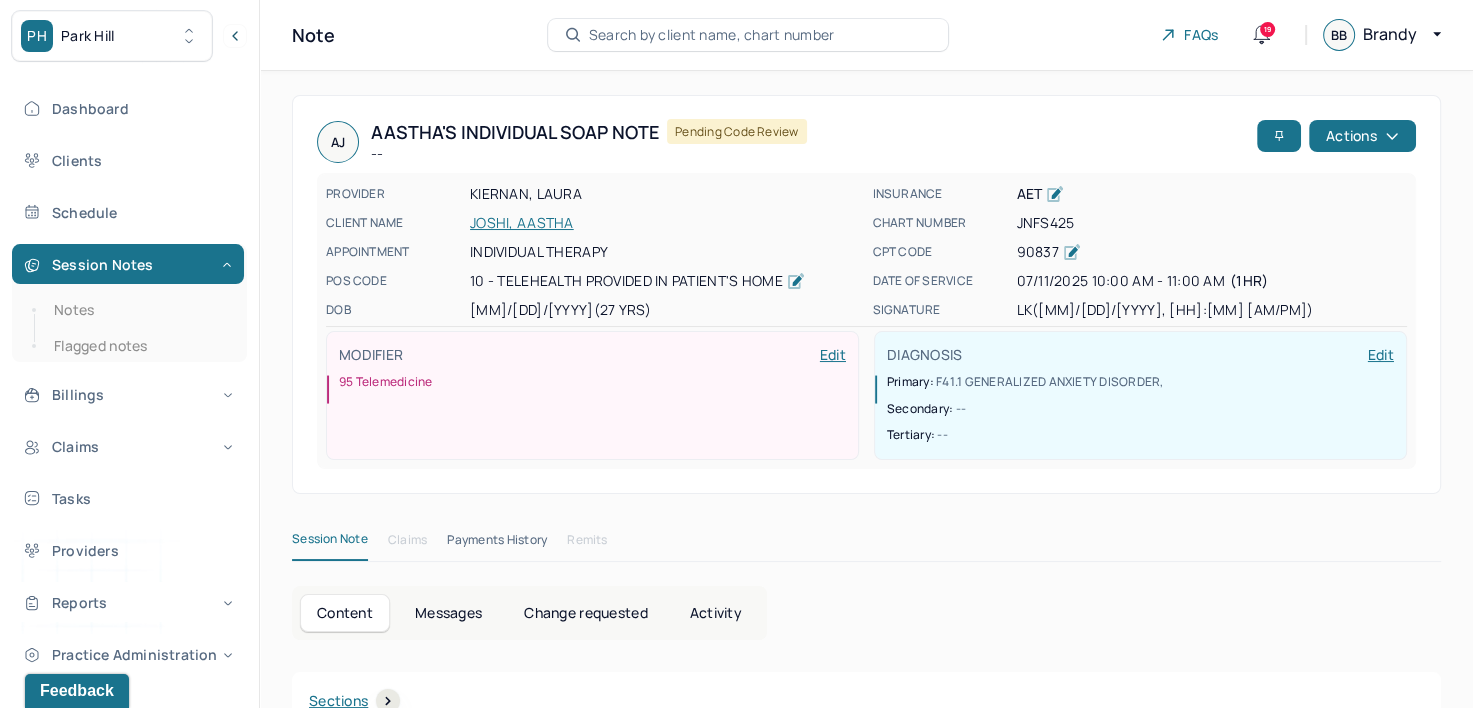 scroll, scrollTop: 0, scrollLeft: 0, axis: both 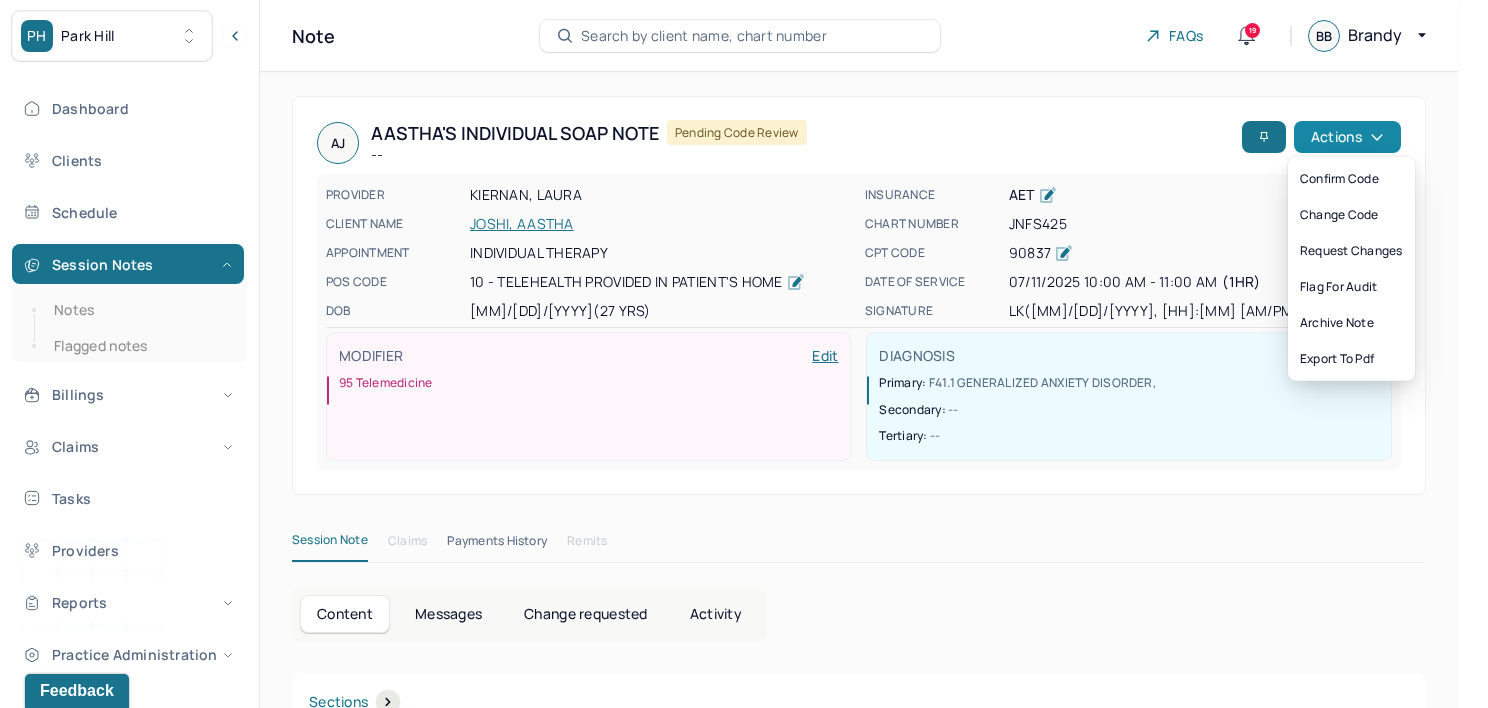 click 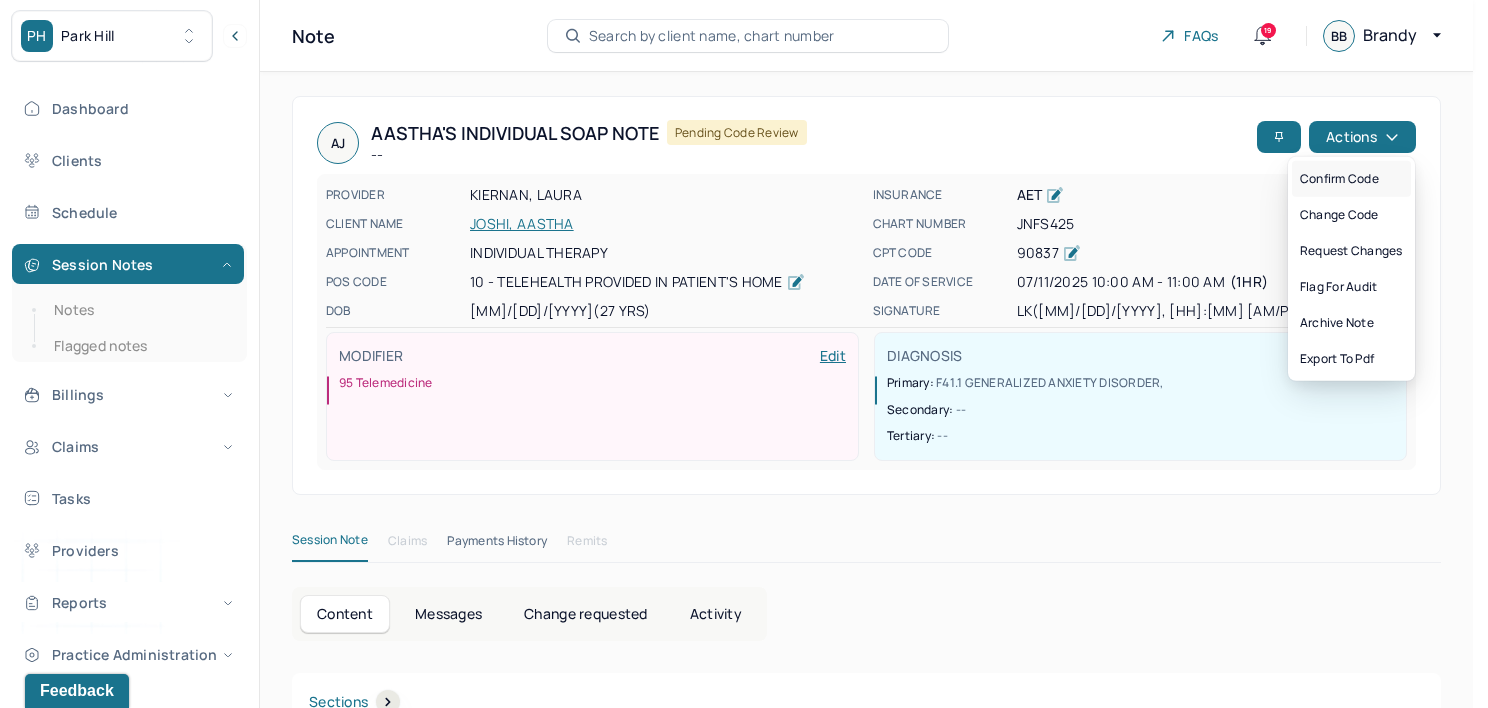 click on "Confirm code" at bounding box center [1351, 179] 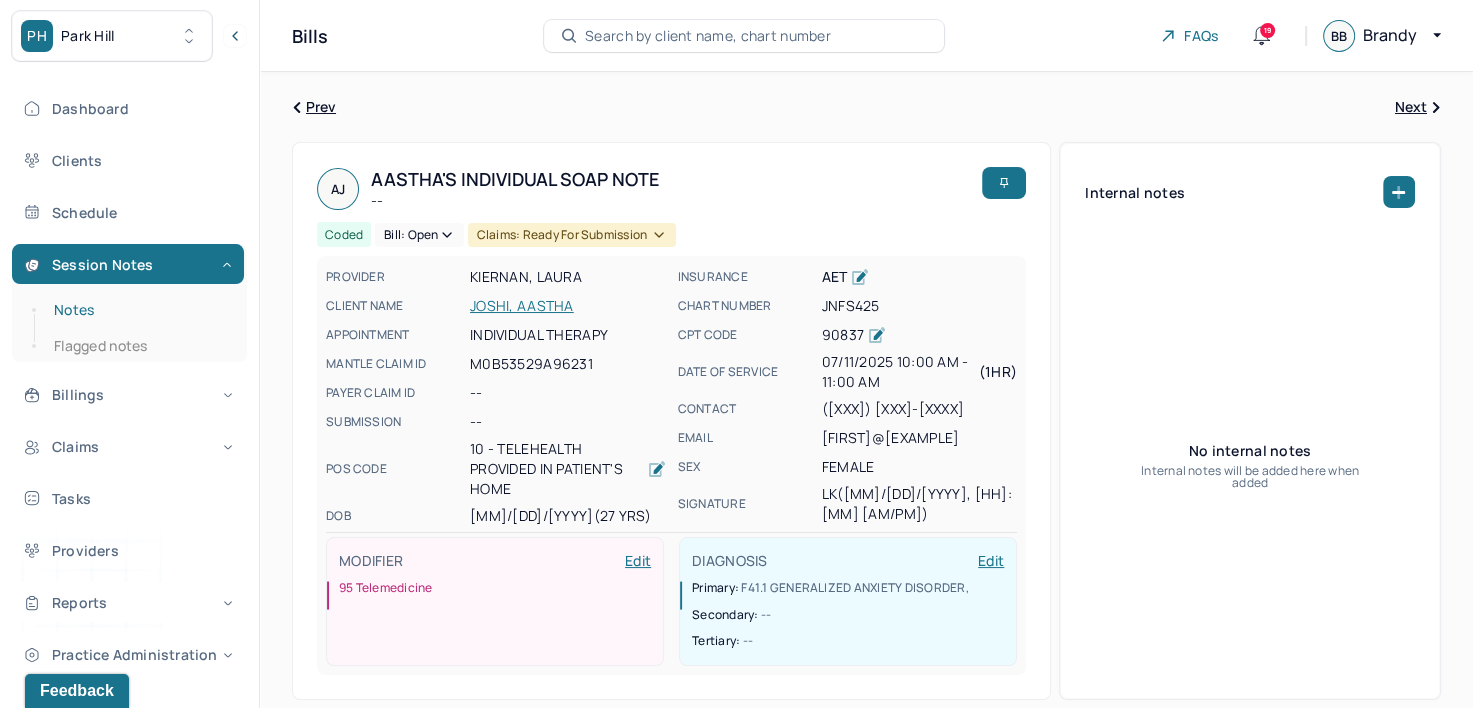 click on "Notes" at bounding box center (139, 310) 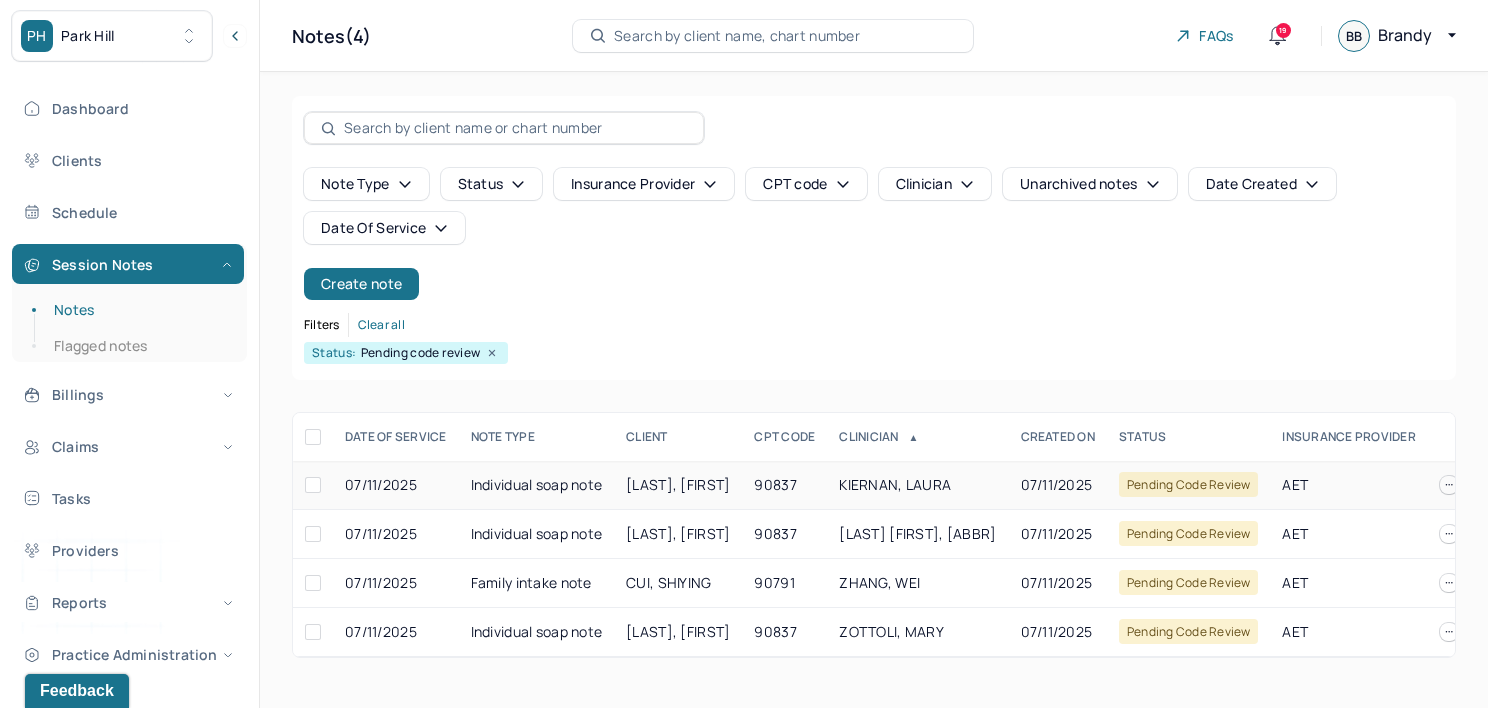 click on "KIERNAN, LAURA" at bounding box center (917, 485) 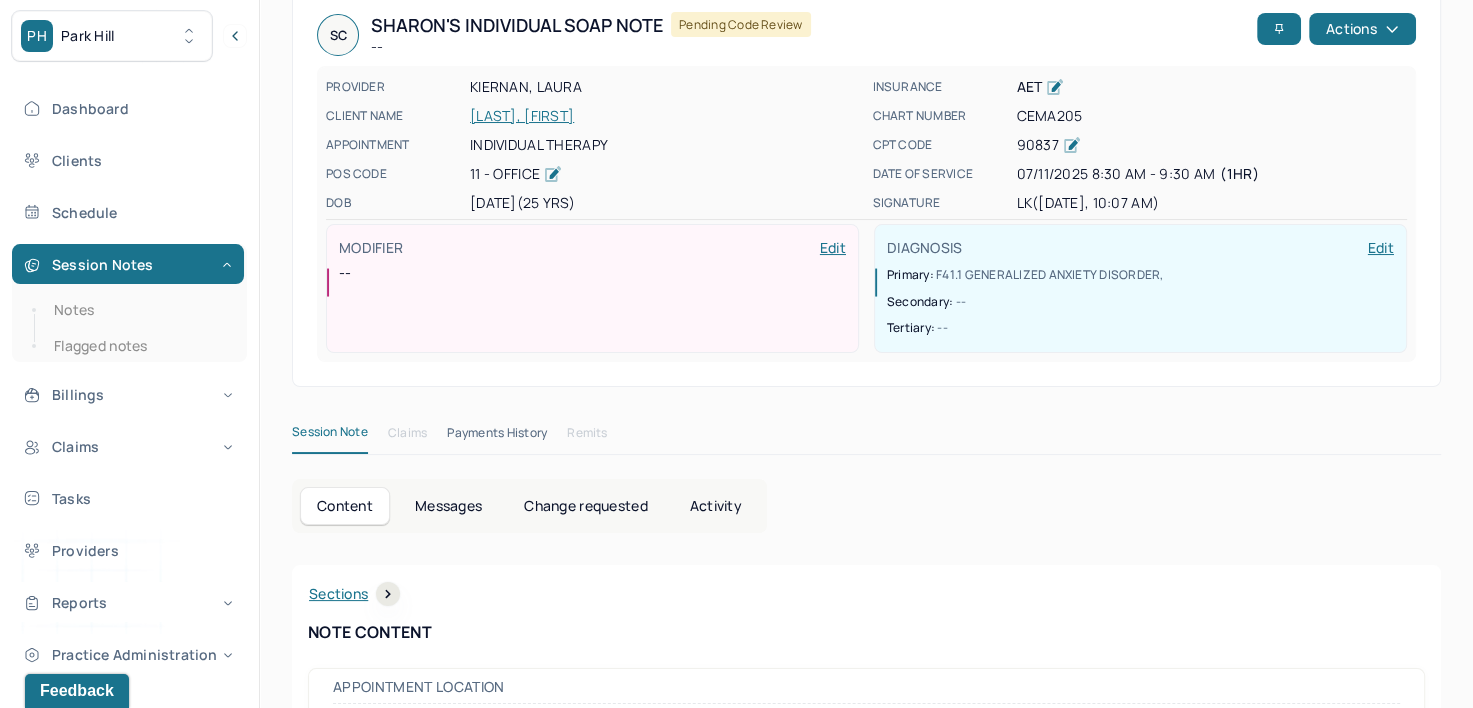 scroll, scrollTop: 0, scrollLeft: 0, axis: both 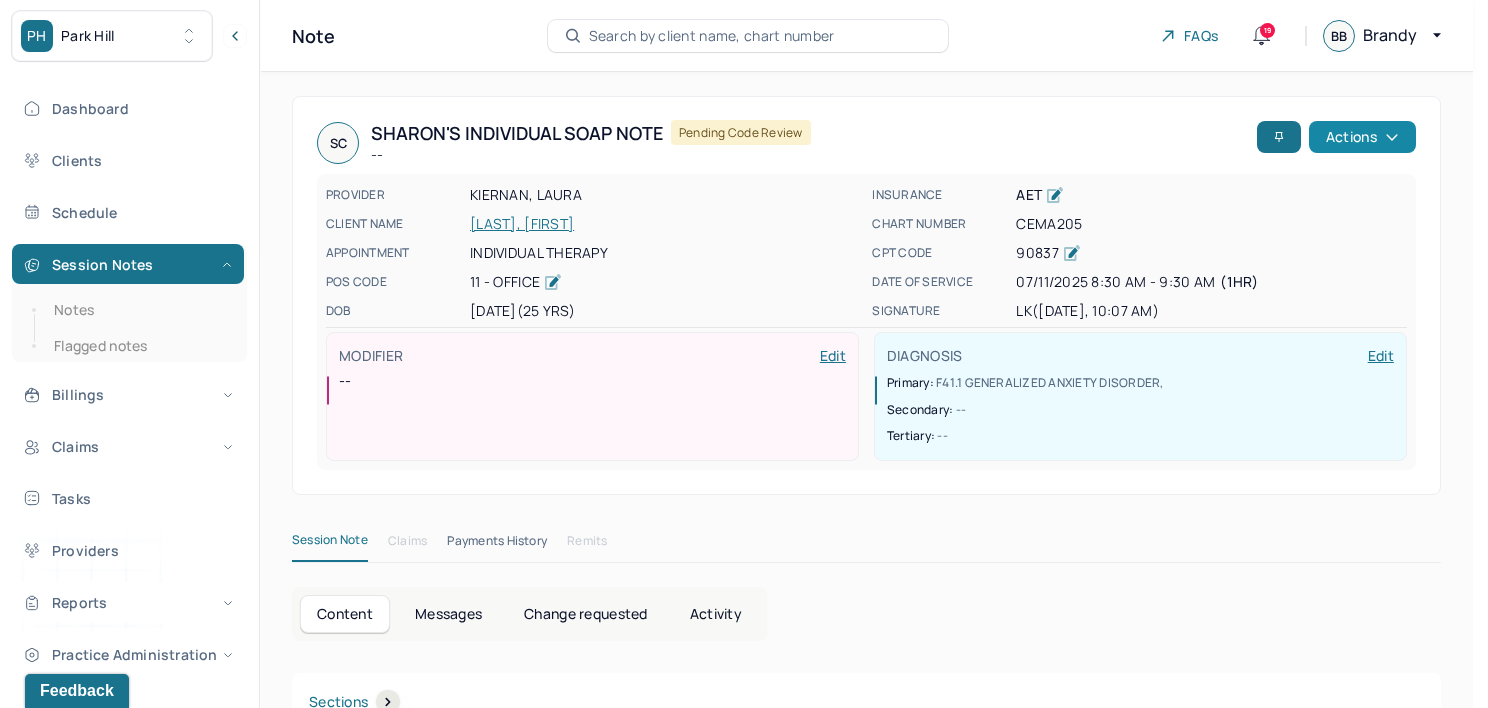 click on "Actions" at bounding box center (1362, 137) 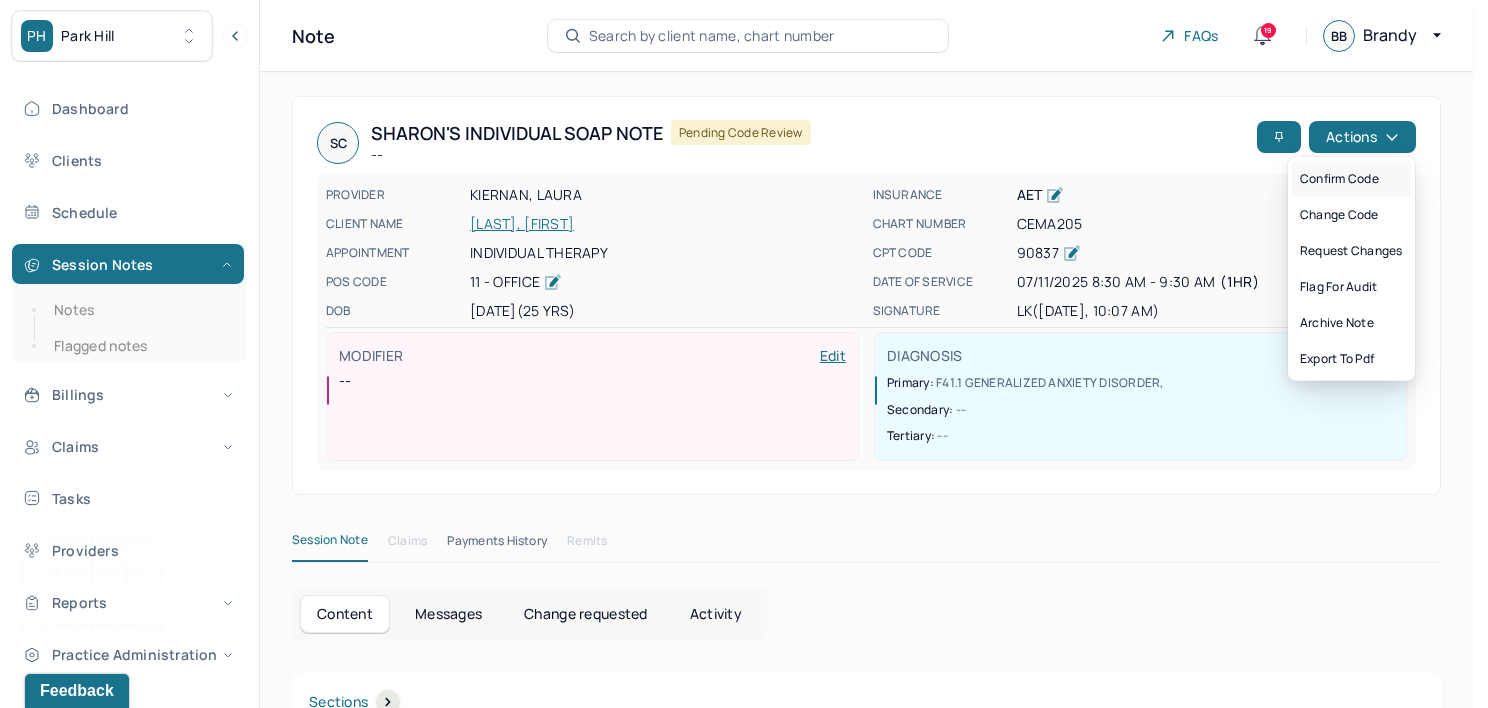 click on "Confirm code" at bounding box center [1351, 179] 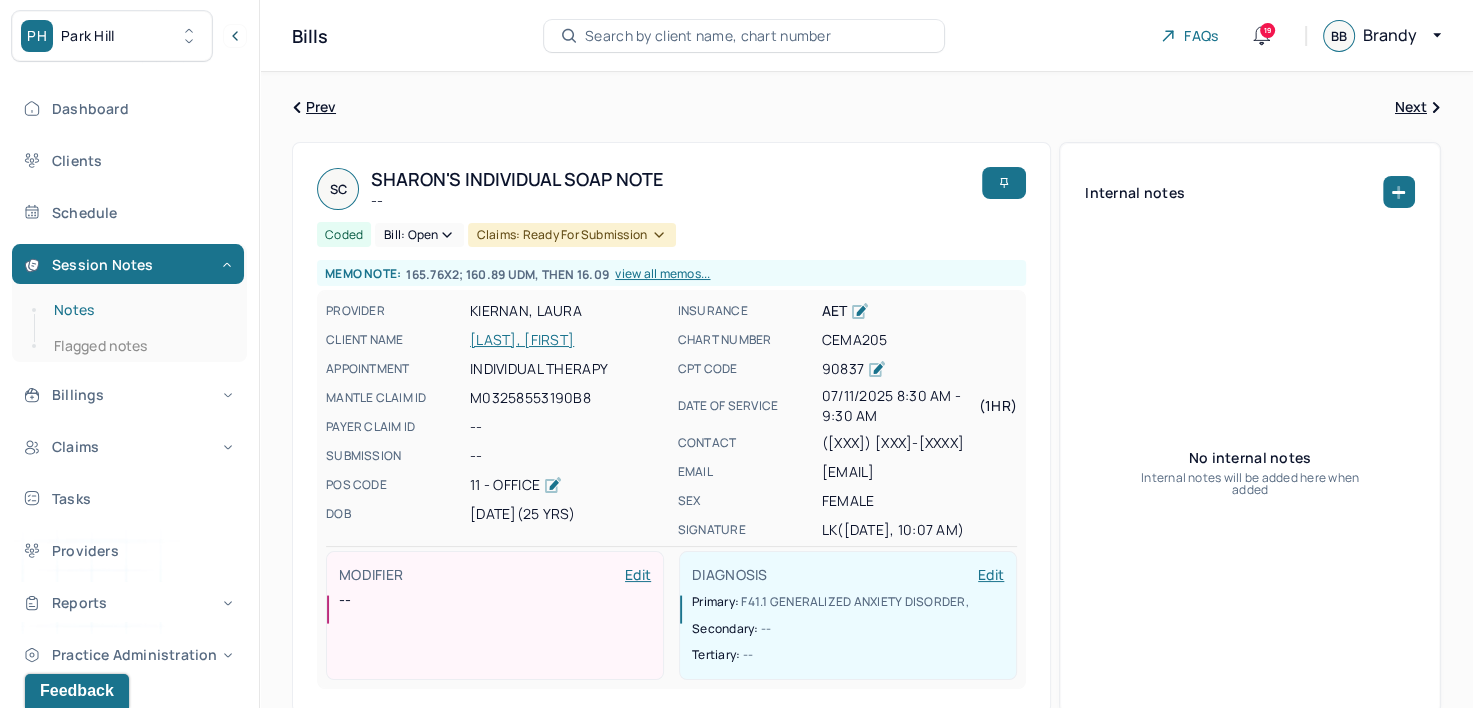 click on "Notes" at bounding box center [139, 310] 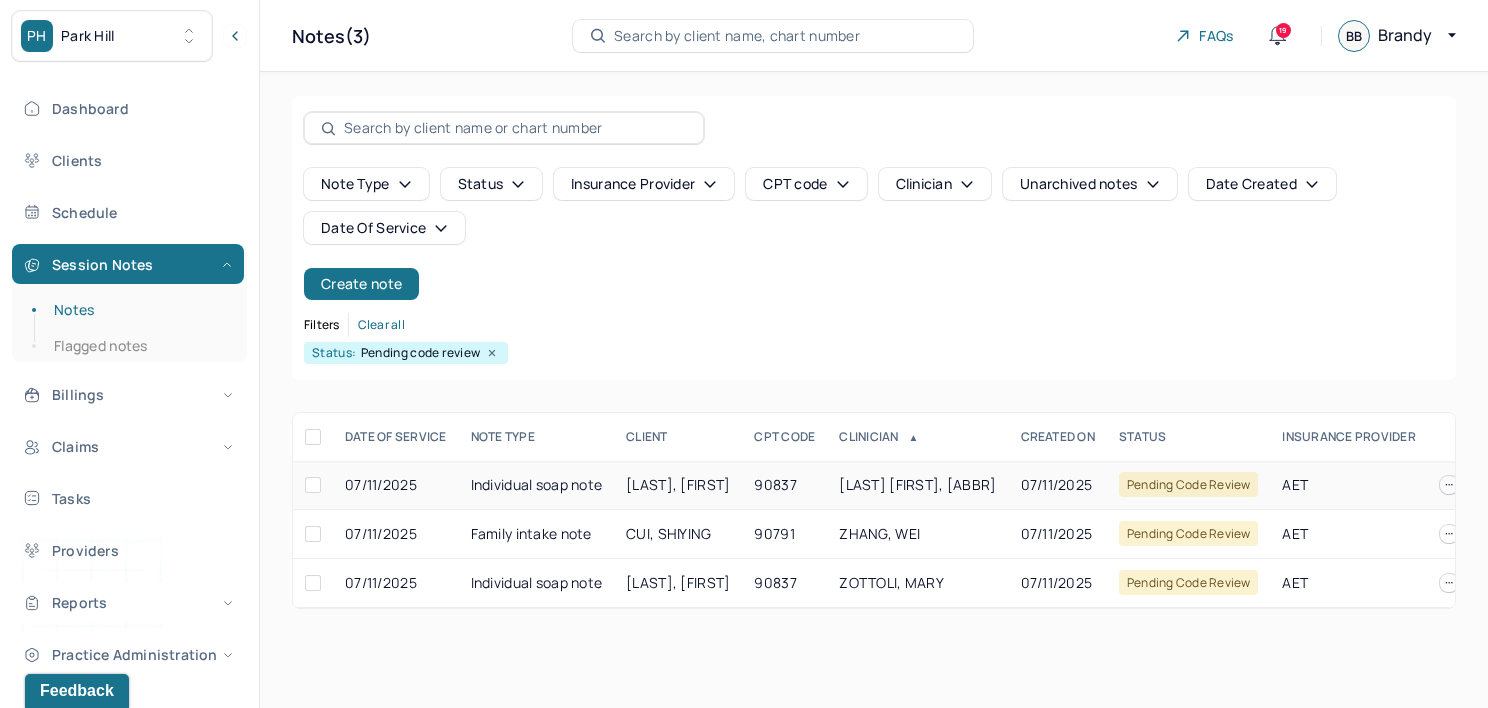 click on "MADELAINE BUKIET, MADS" at bounding box center (917, 484) 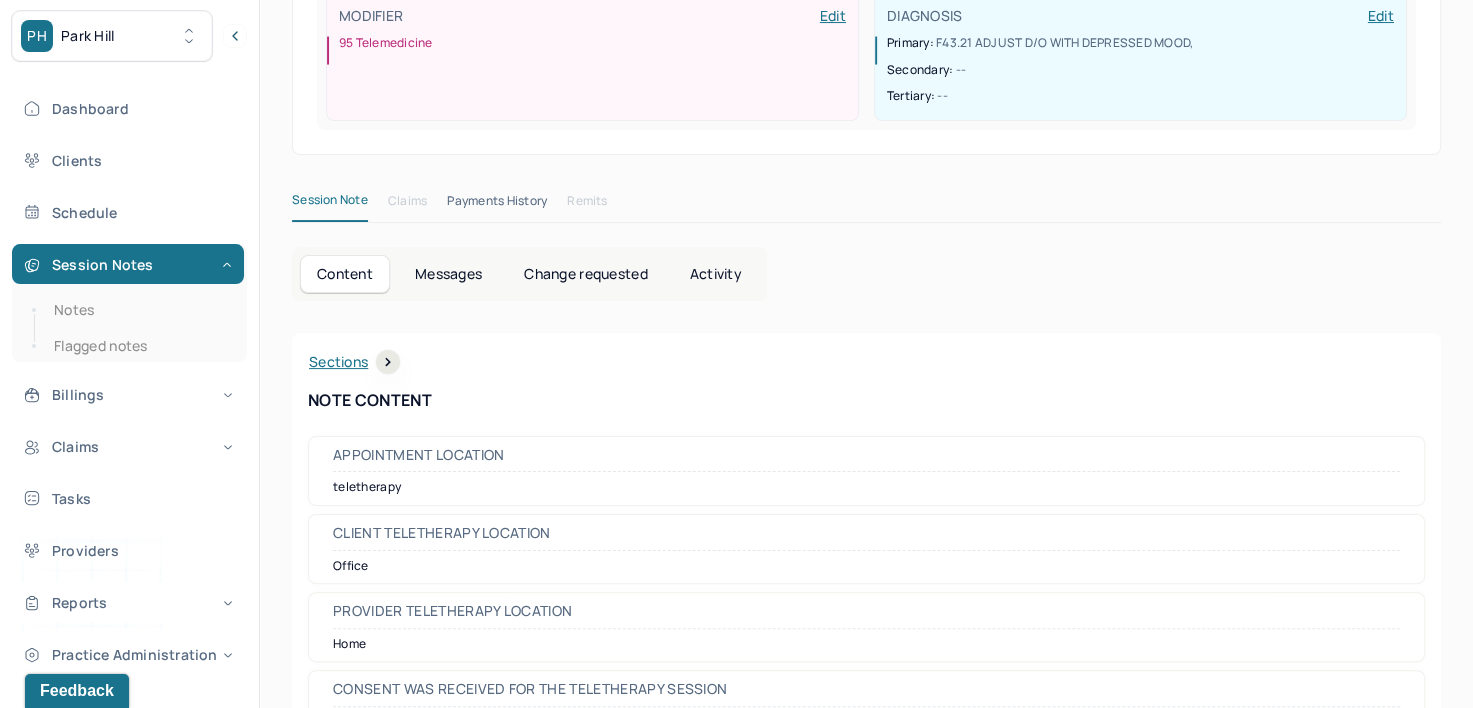 scroll, scrollTop: 0, scrollLeft: 0, axis: both 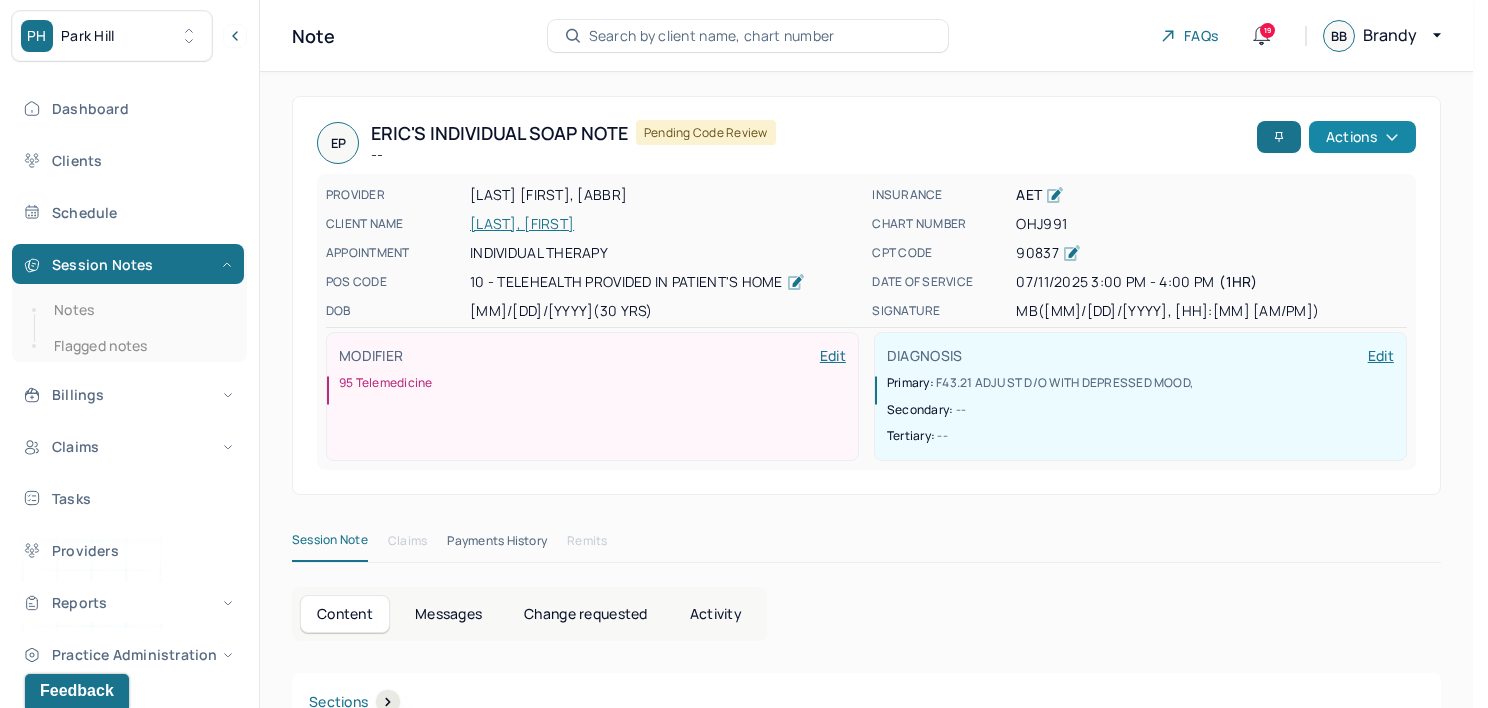 click 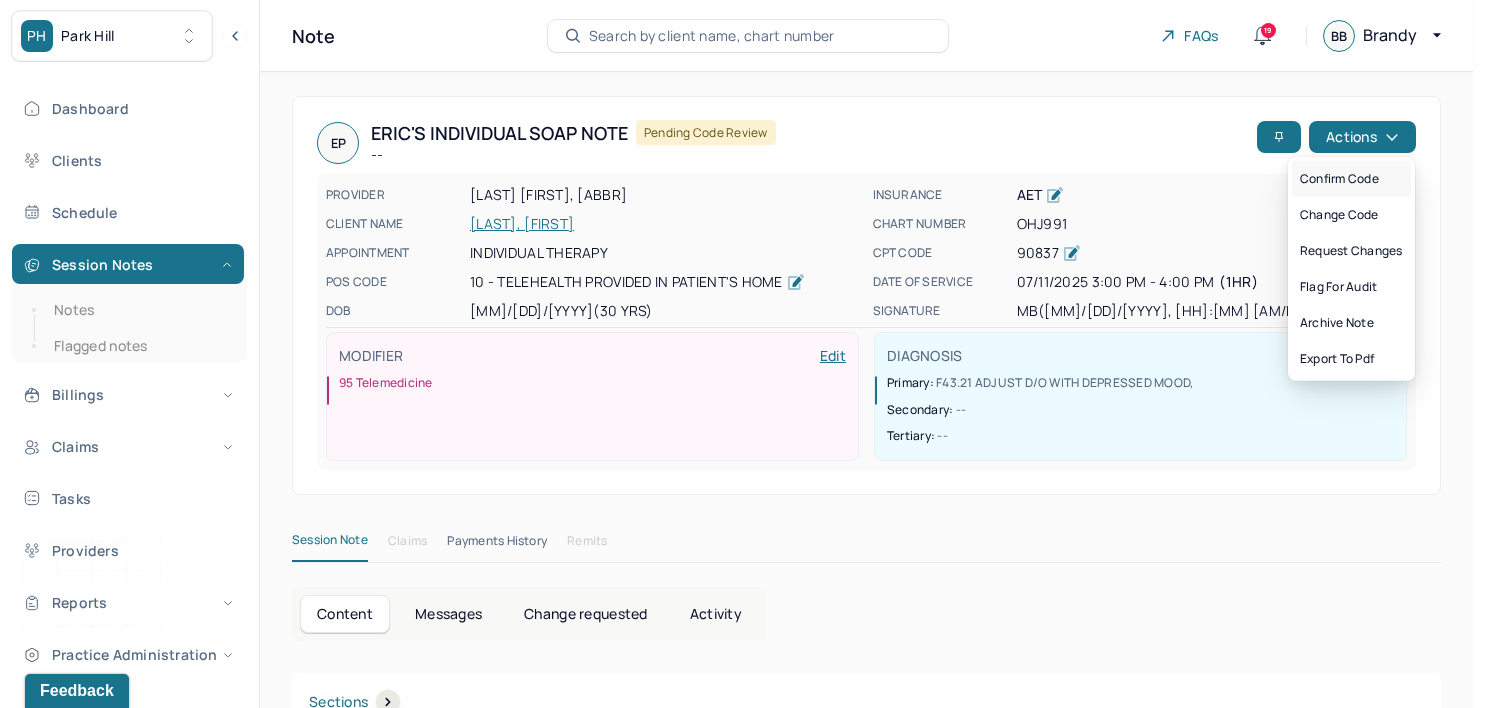 click on "Confirm code" at bounding box center [1351, 179] 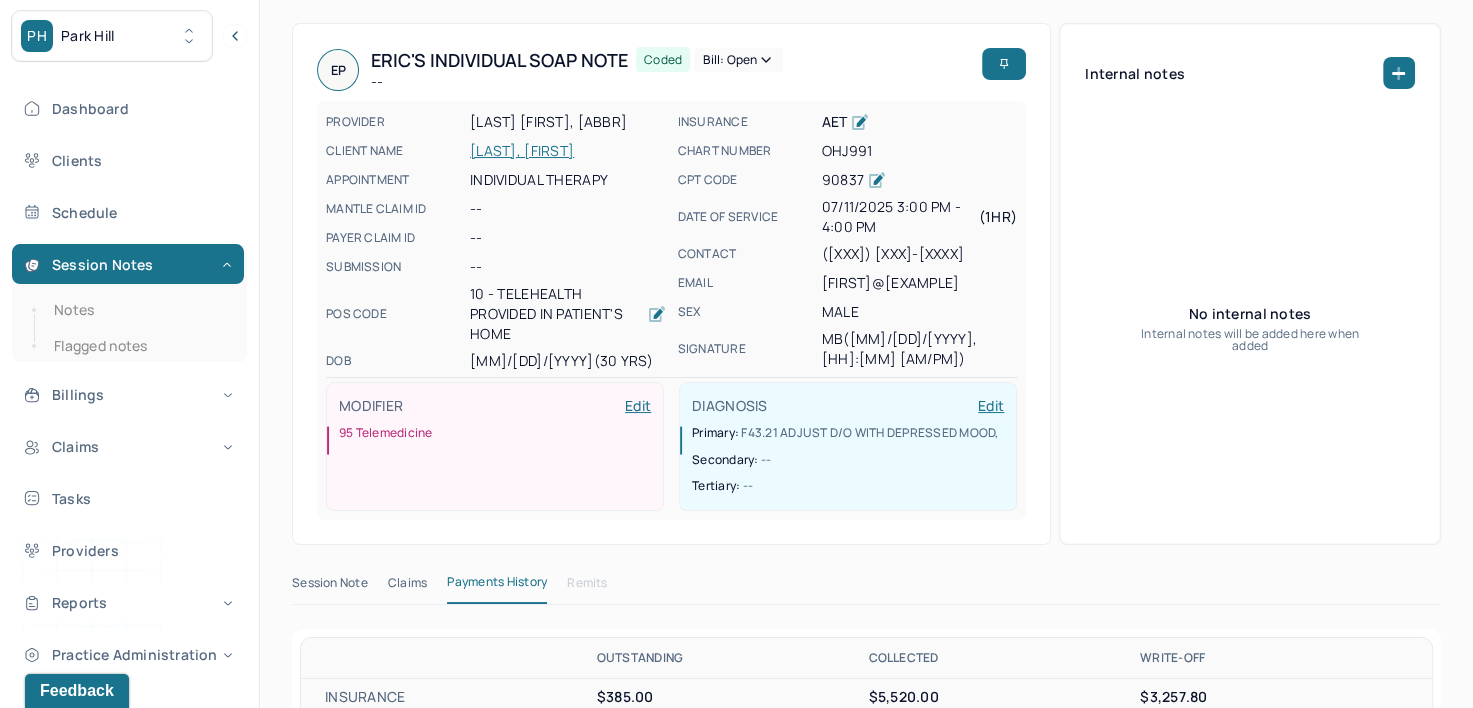 scroll, scrollTop: 148, scrollLeft: 0, axis: vertical 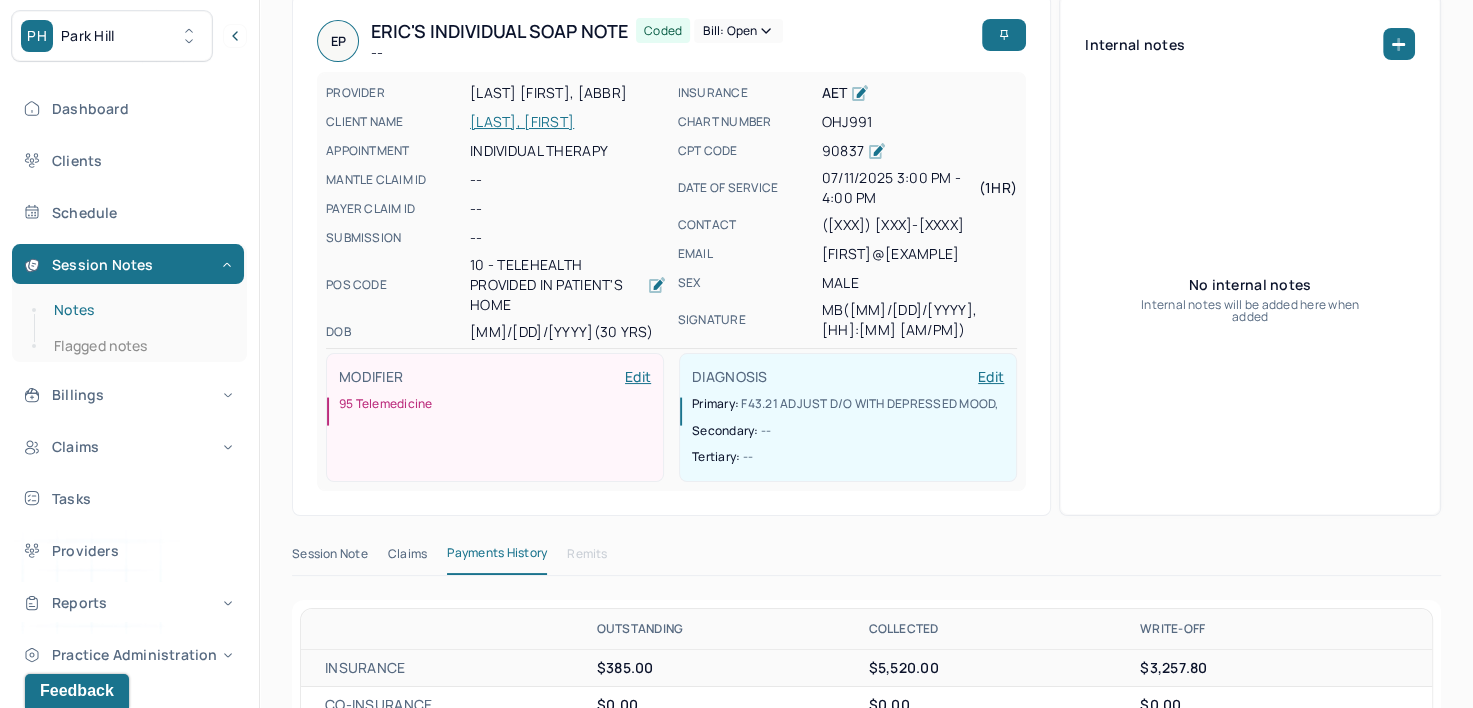 click on "Notes" at bounding box center (139, 310) 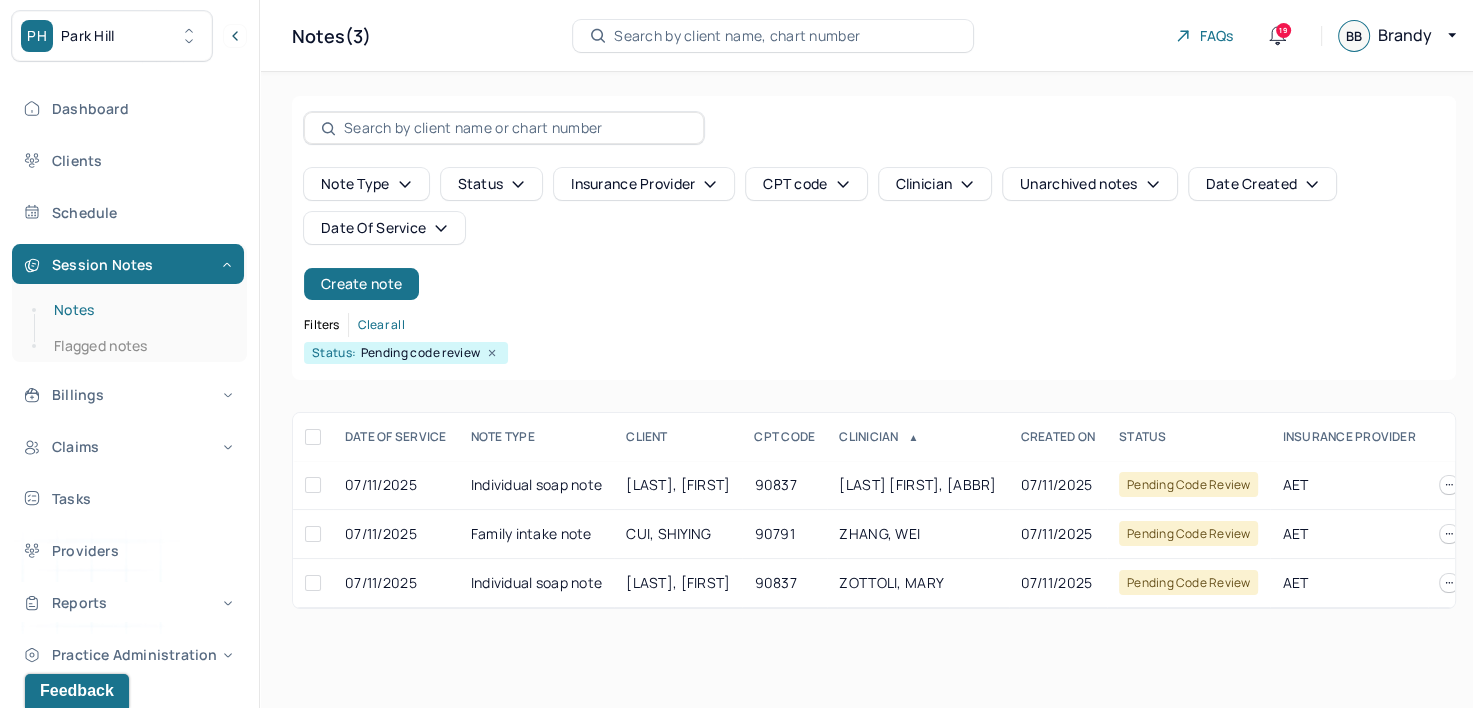 scroll, scrollTop: 0, scrollLeft: 0, axis: both 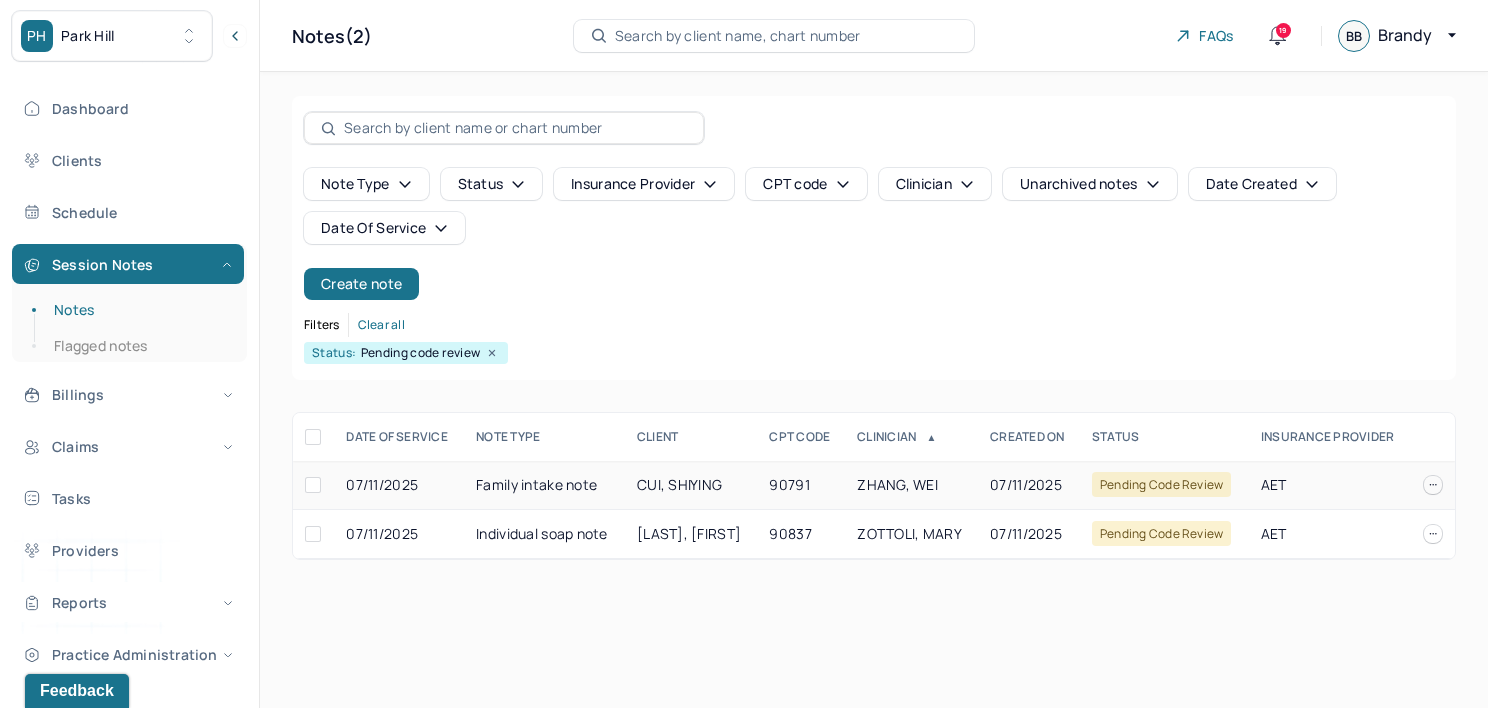 click on "ZHANG, WEI" at bounding box center (911, 485) 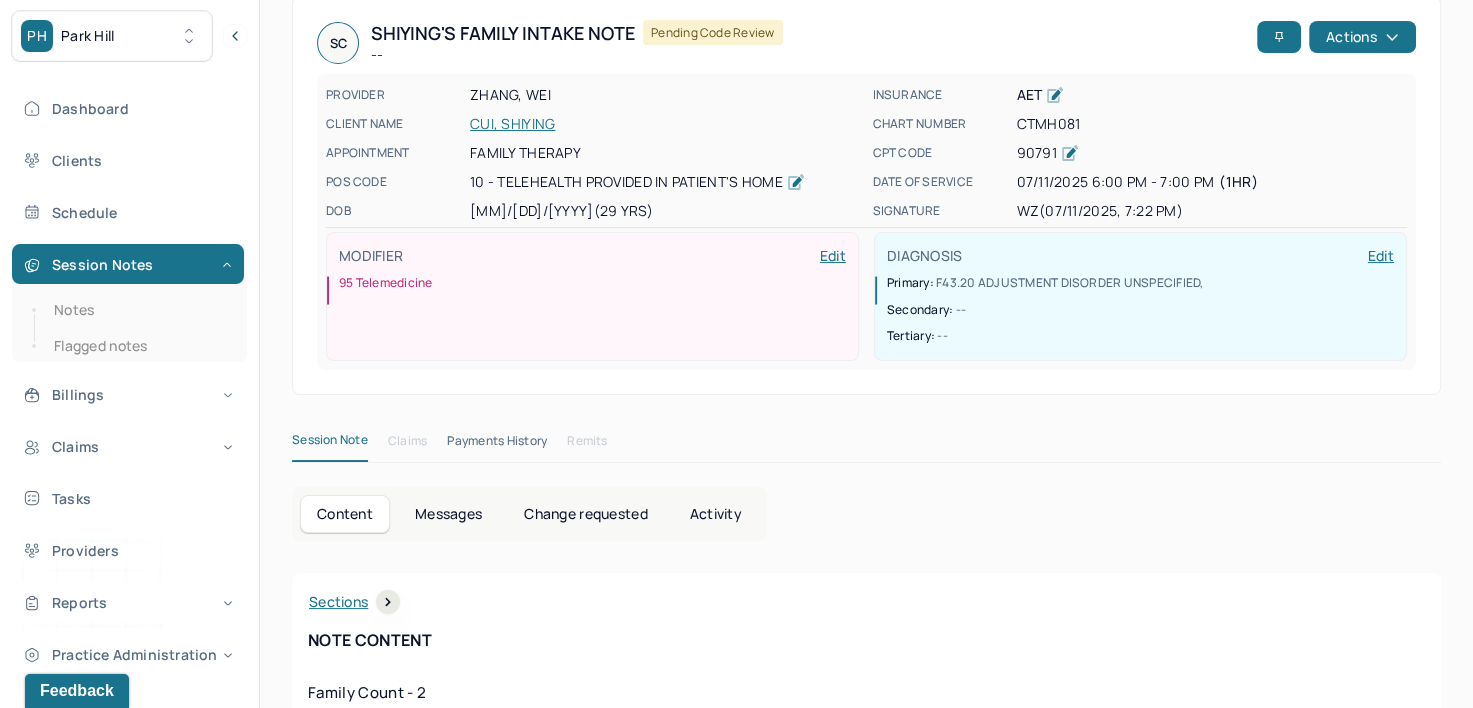 scroll, scrollTop: 0, scrollLeft: 0, axis: both 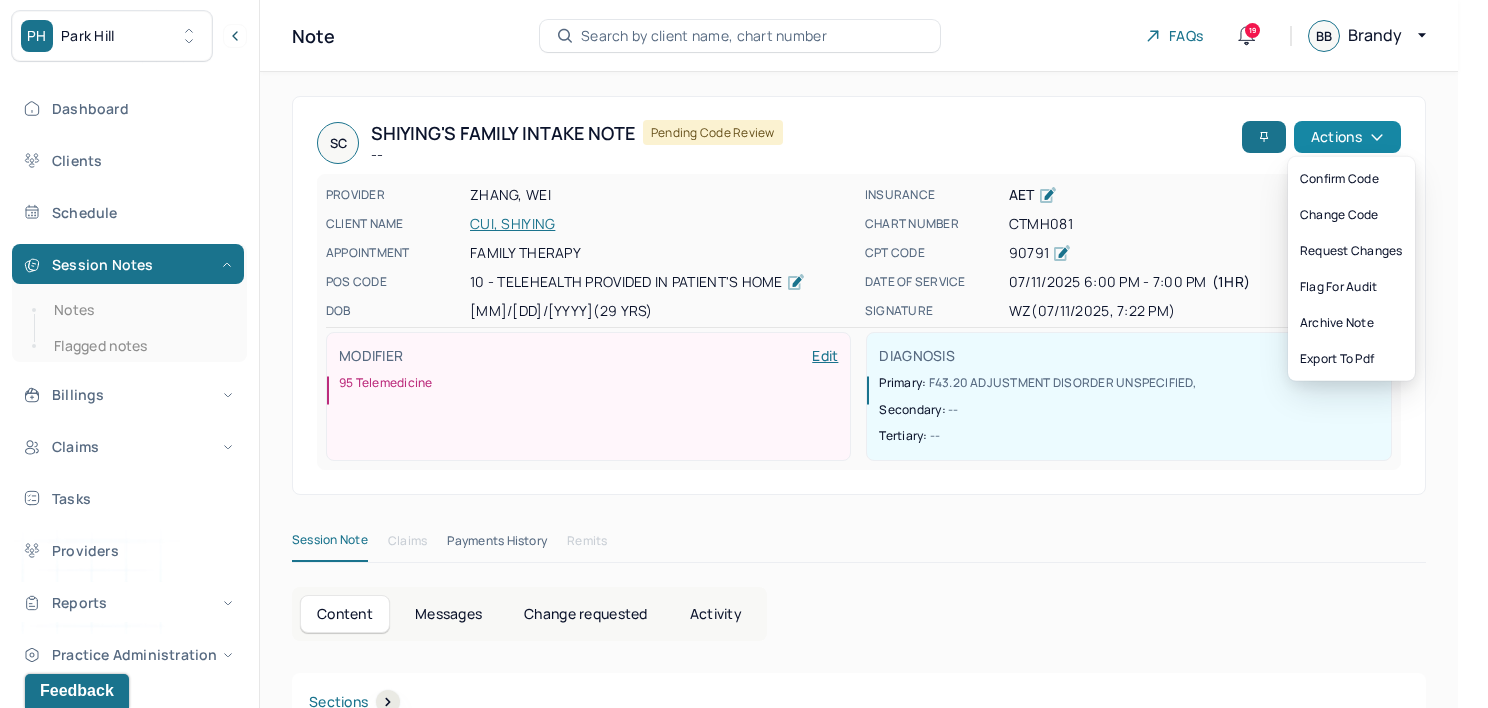 click on "Actions" at bounding box center [1347, 137] 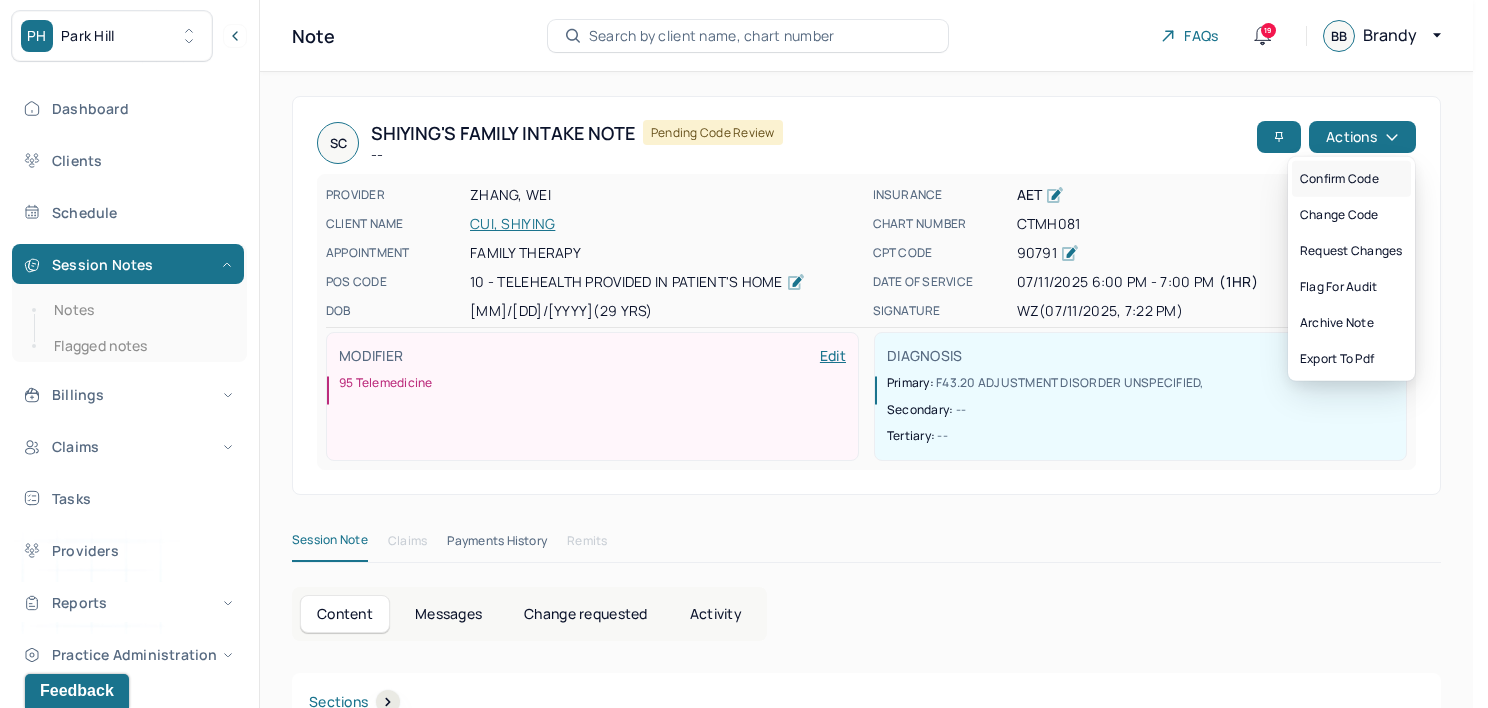 click on "Confirm code" at bounding box center (1351, 179) 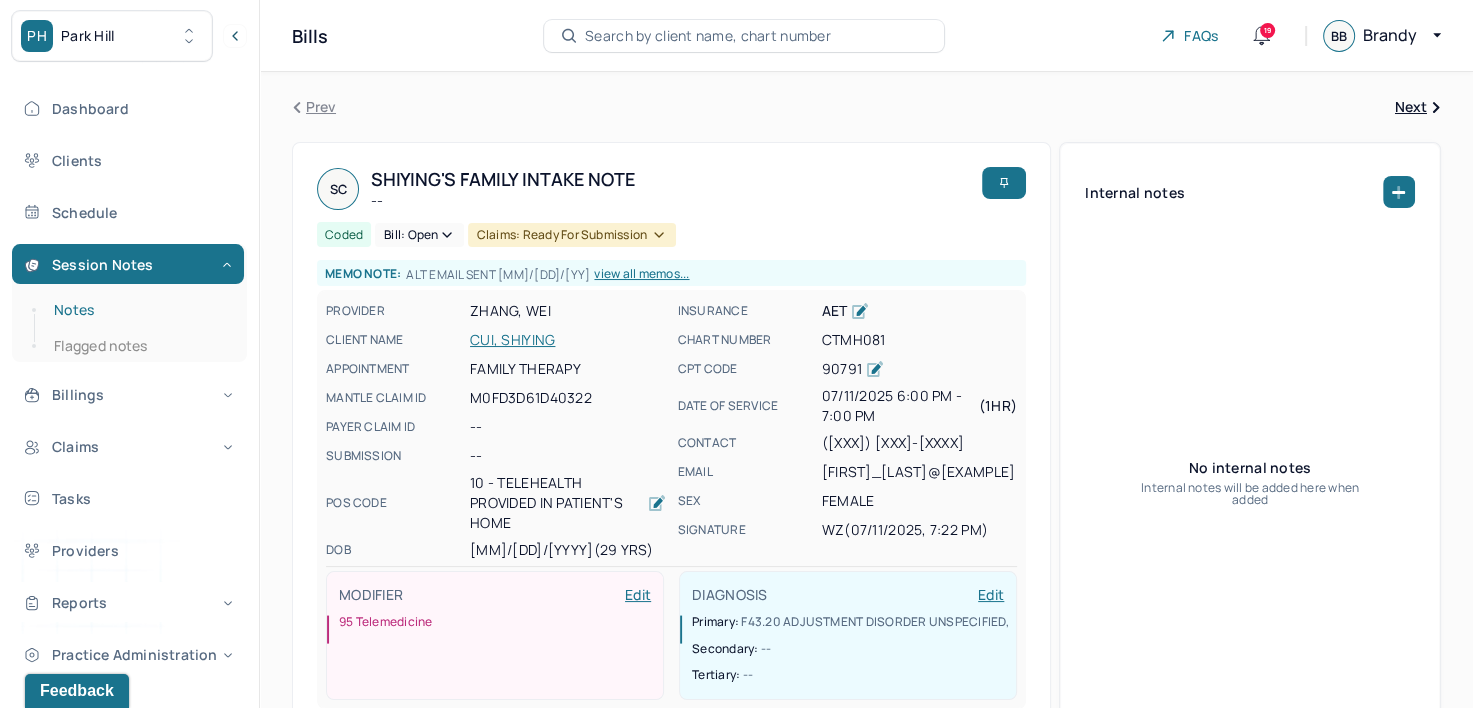 click on "Notes" at bounding box center (139, 310) 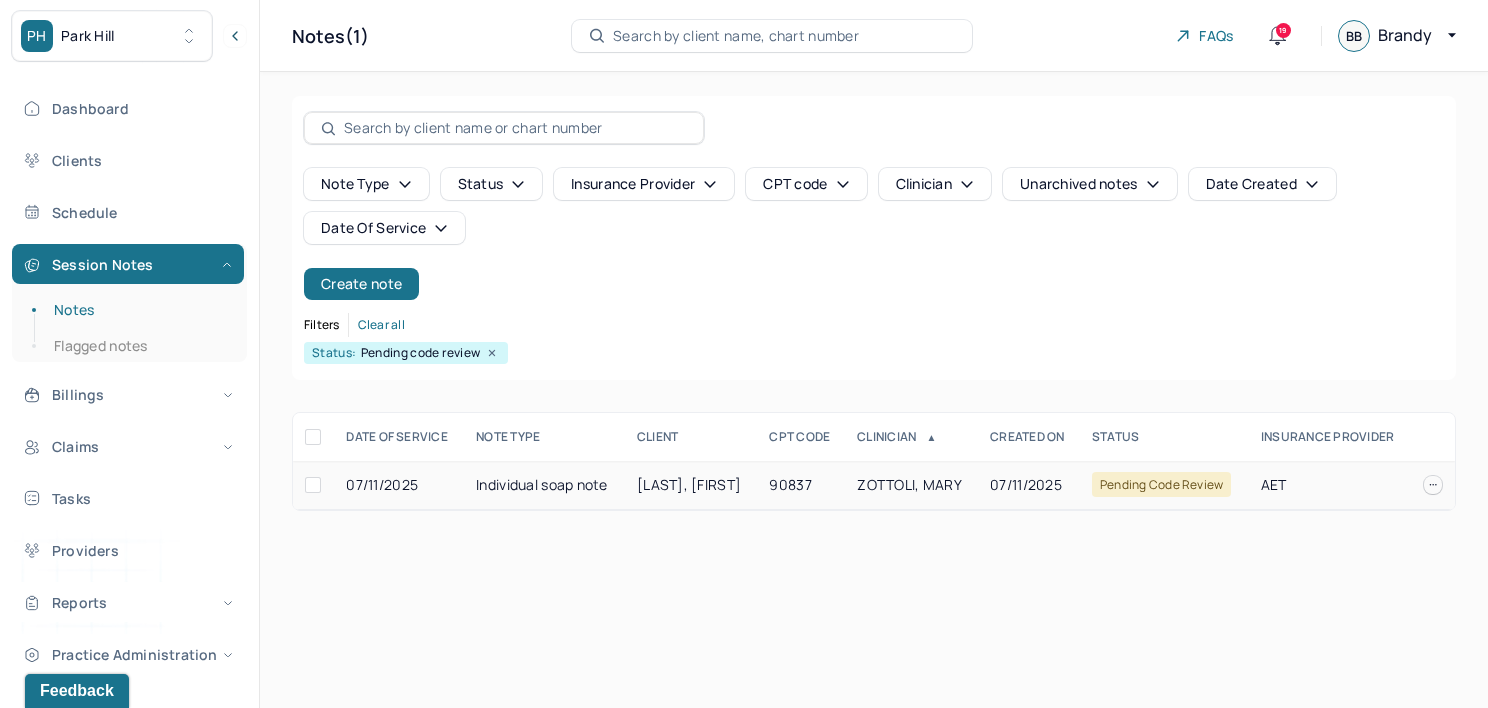 click on "90837" at bounding box center (801, 485) 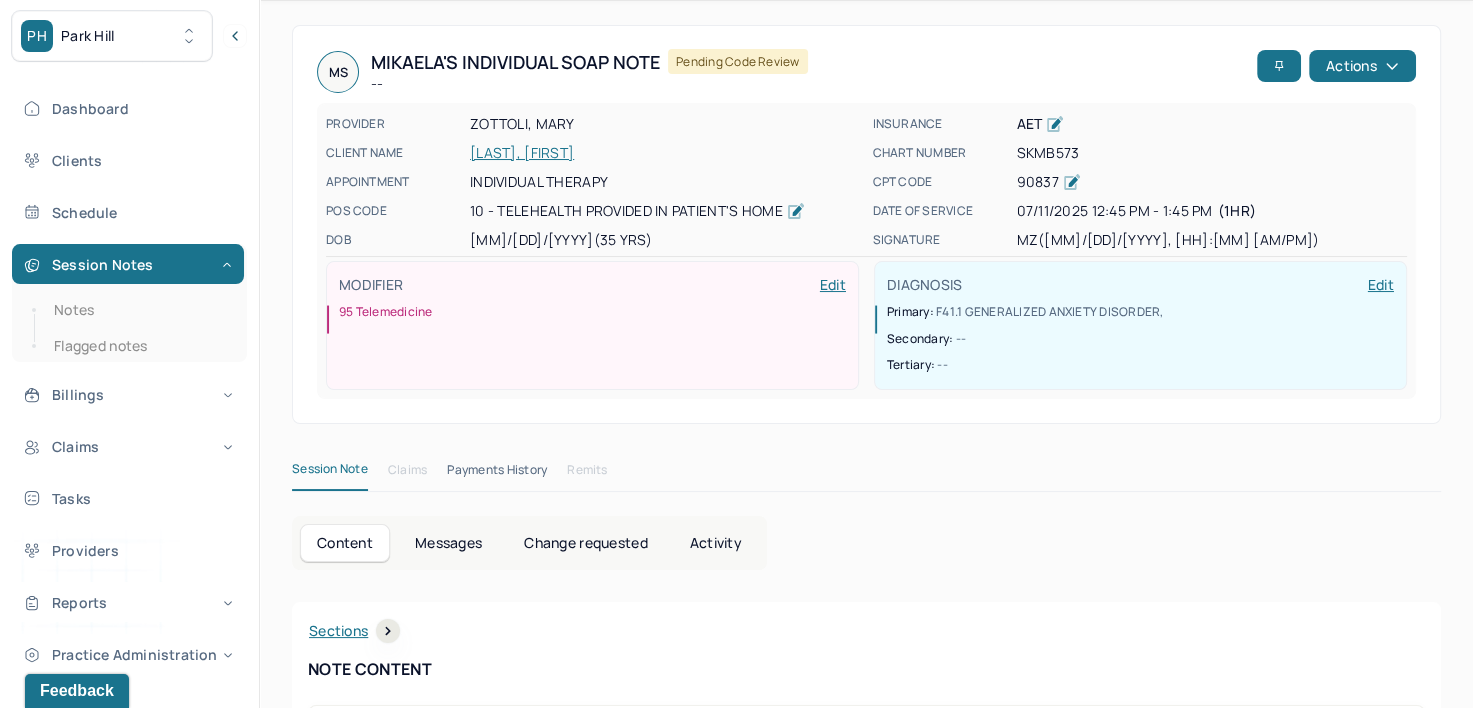 scroll, scrollTop: 0, scrollLeft: 0, axis: both 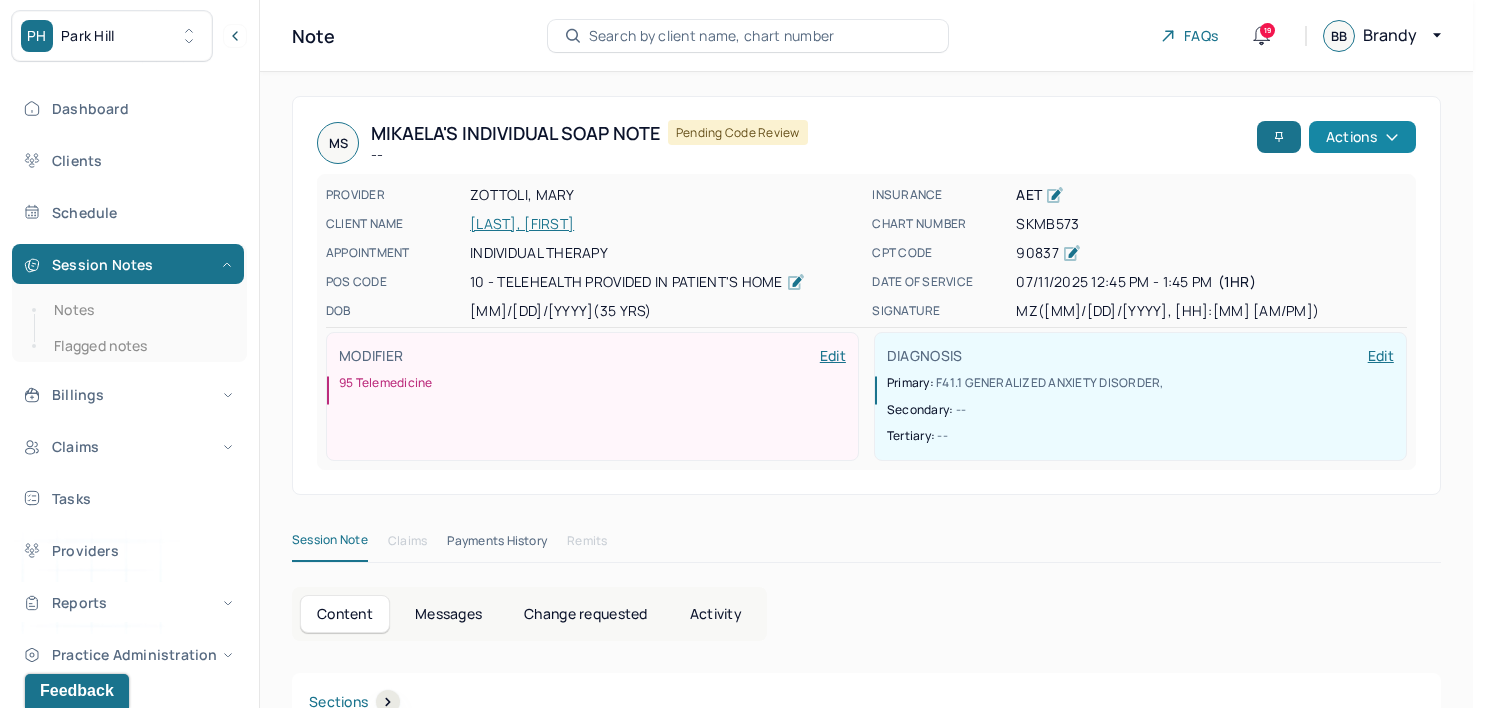 click on "Actions" at bounding box center [1362, 137] 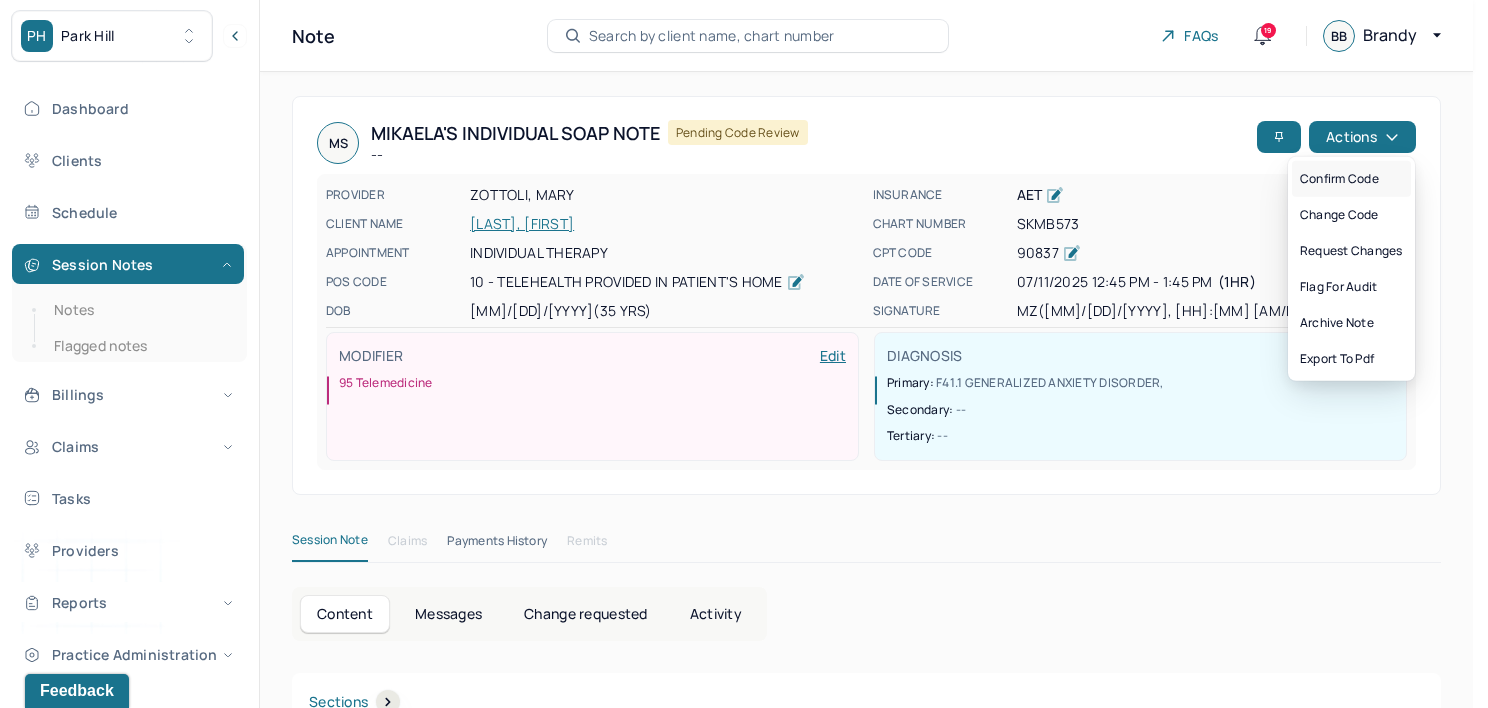 click on "Confirm code" at bounding box center [1351, 179] 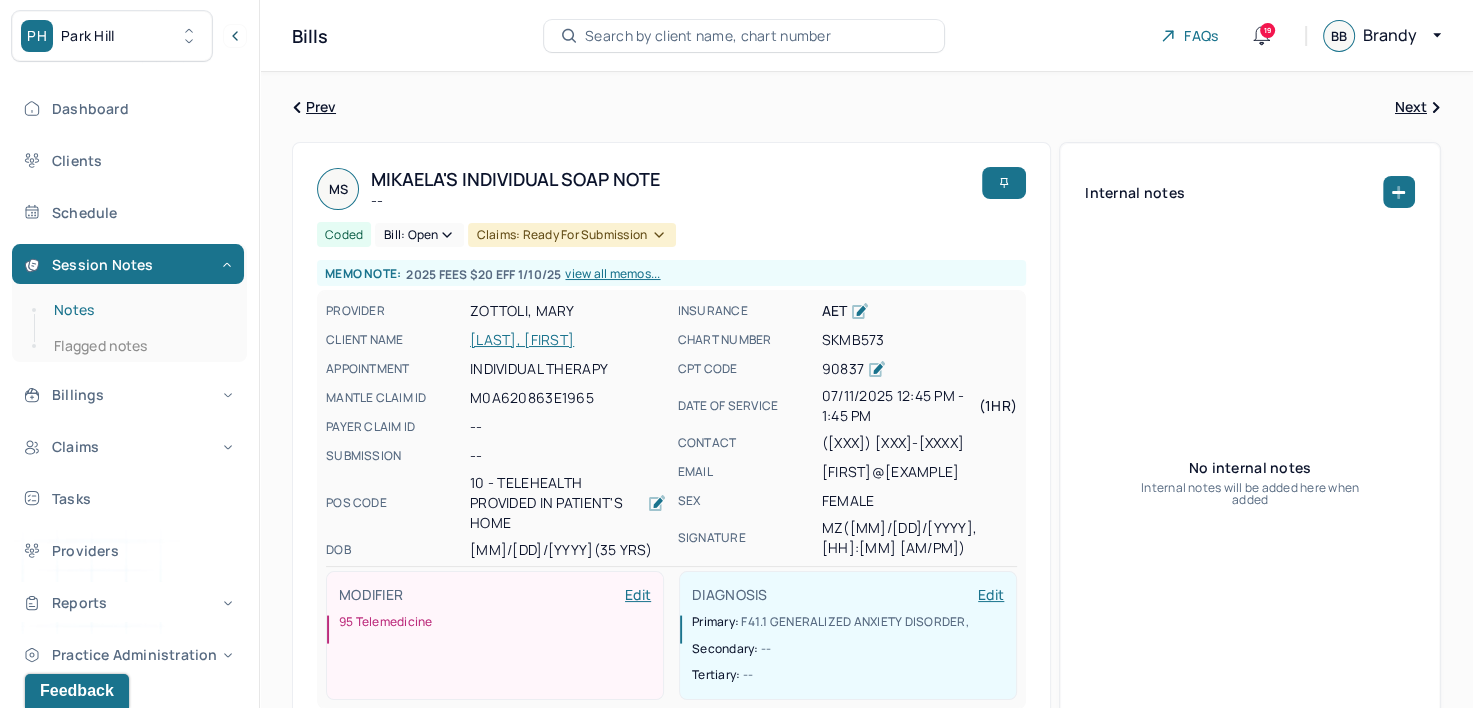 click on "Notes" at bounding box center [139, 310] 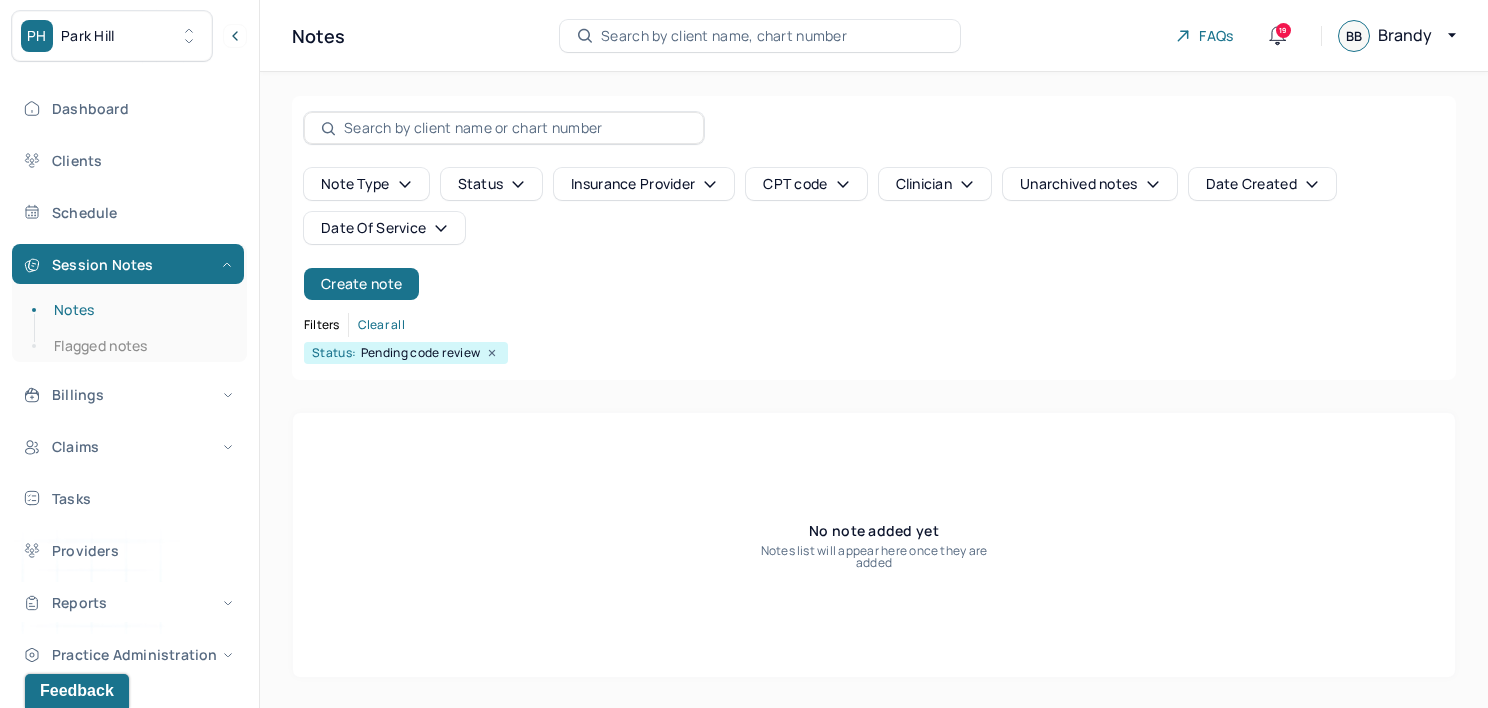 click on "Date Of Service" at bounding box center [384, 228] 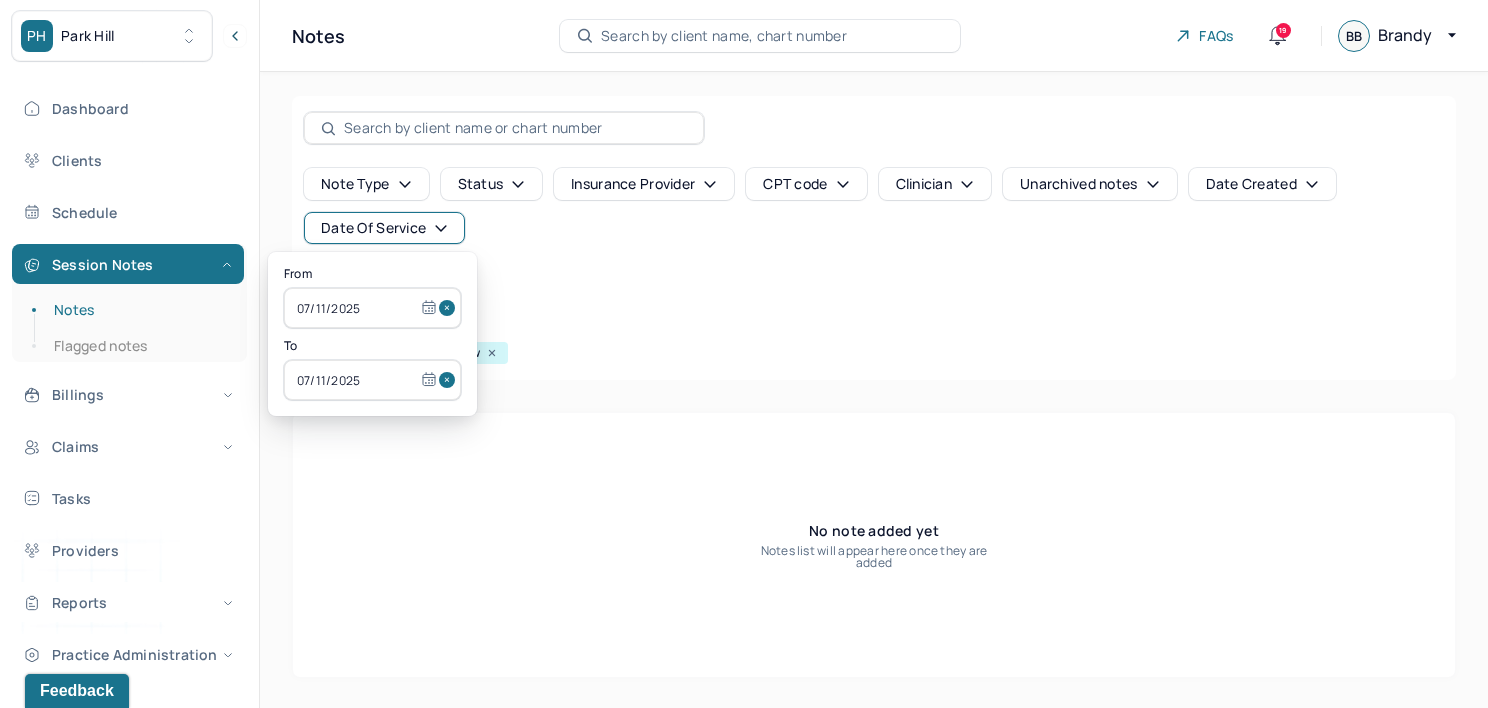 click at bounding box center [450, 308] 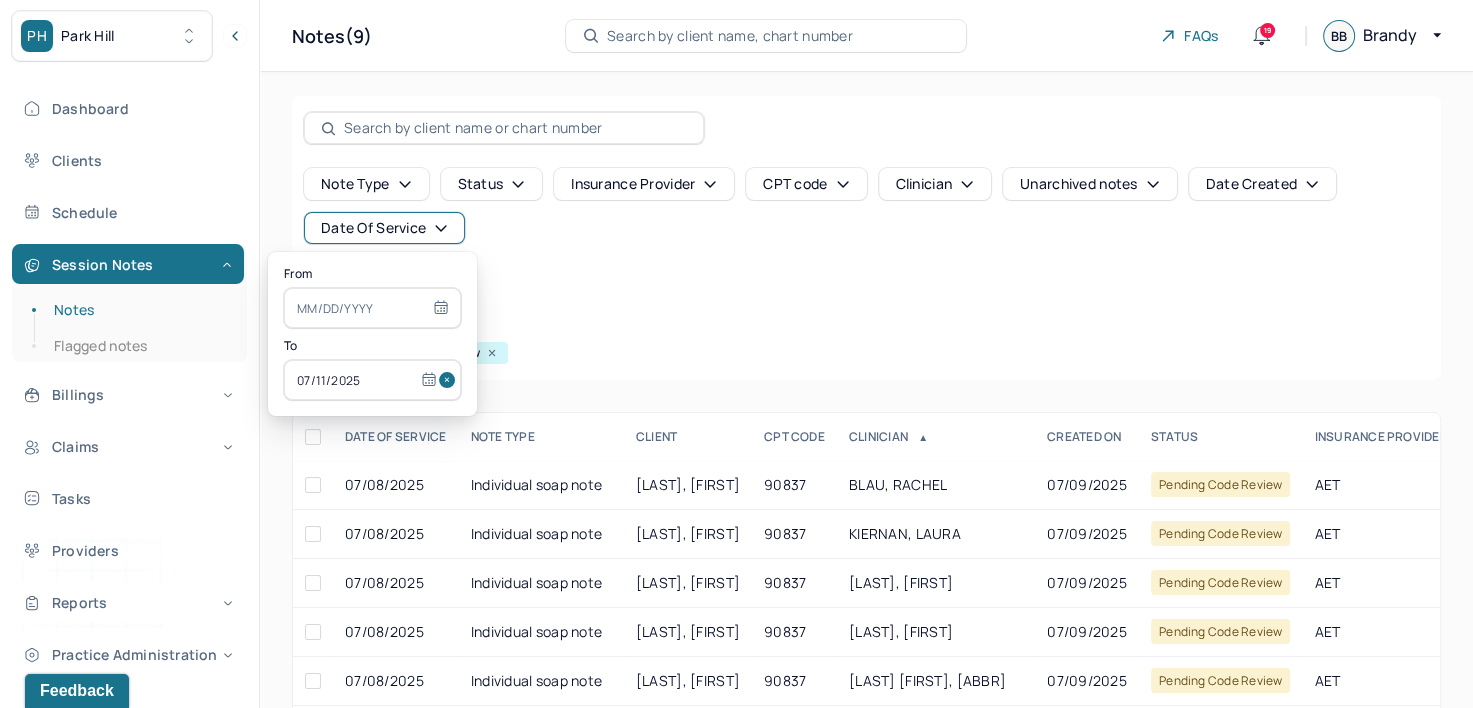 click at bounding box center [450, 380] 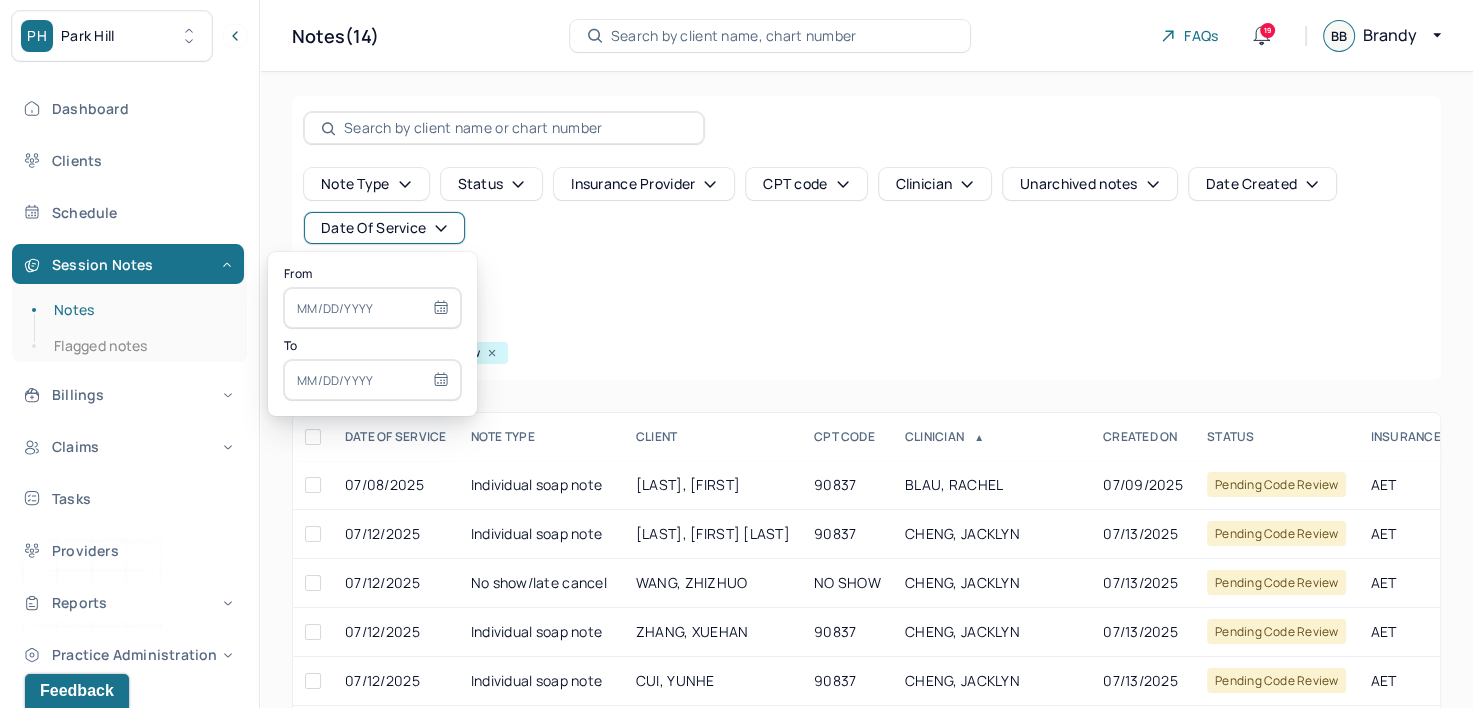 click at bounding box center (372, 308) 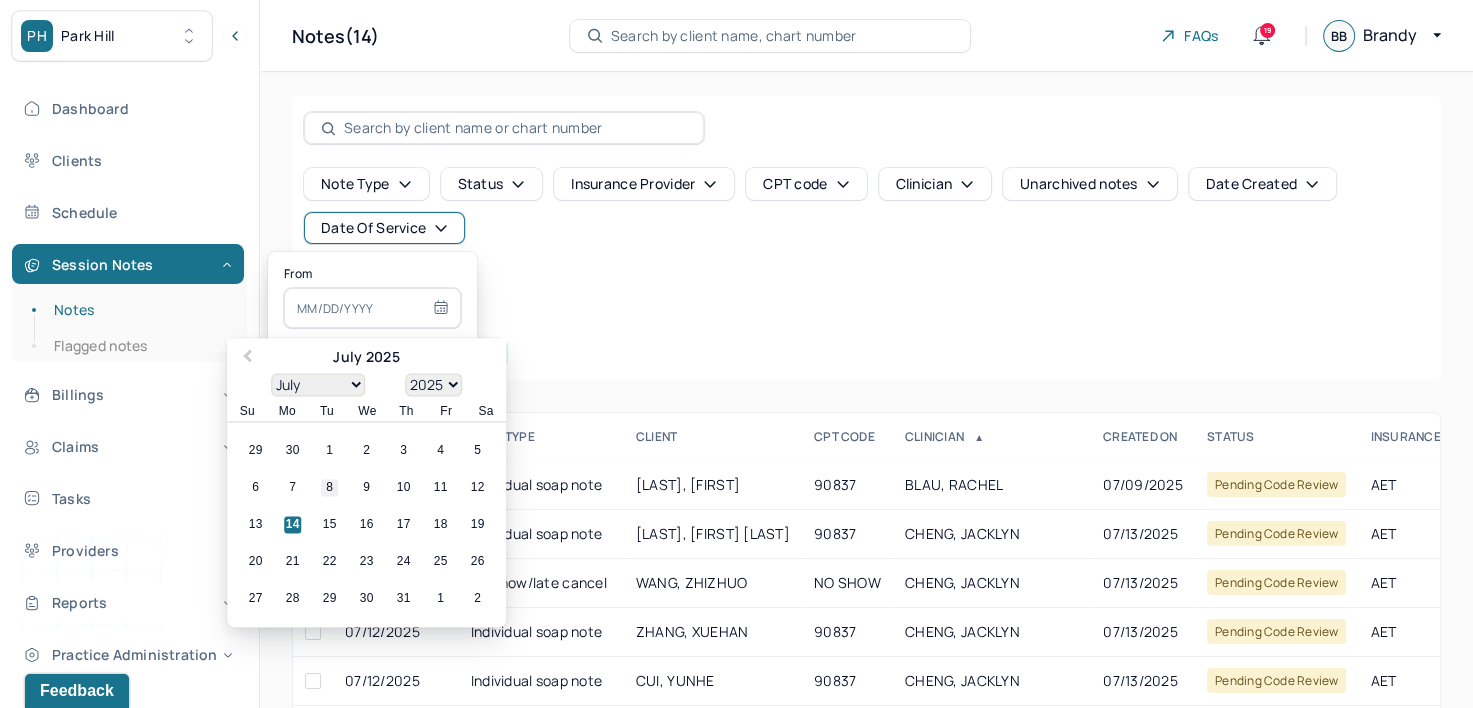 click on "8" at bounding box center (329, 488) 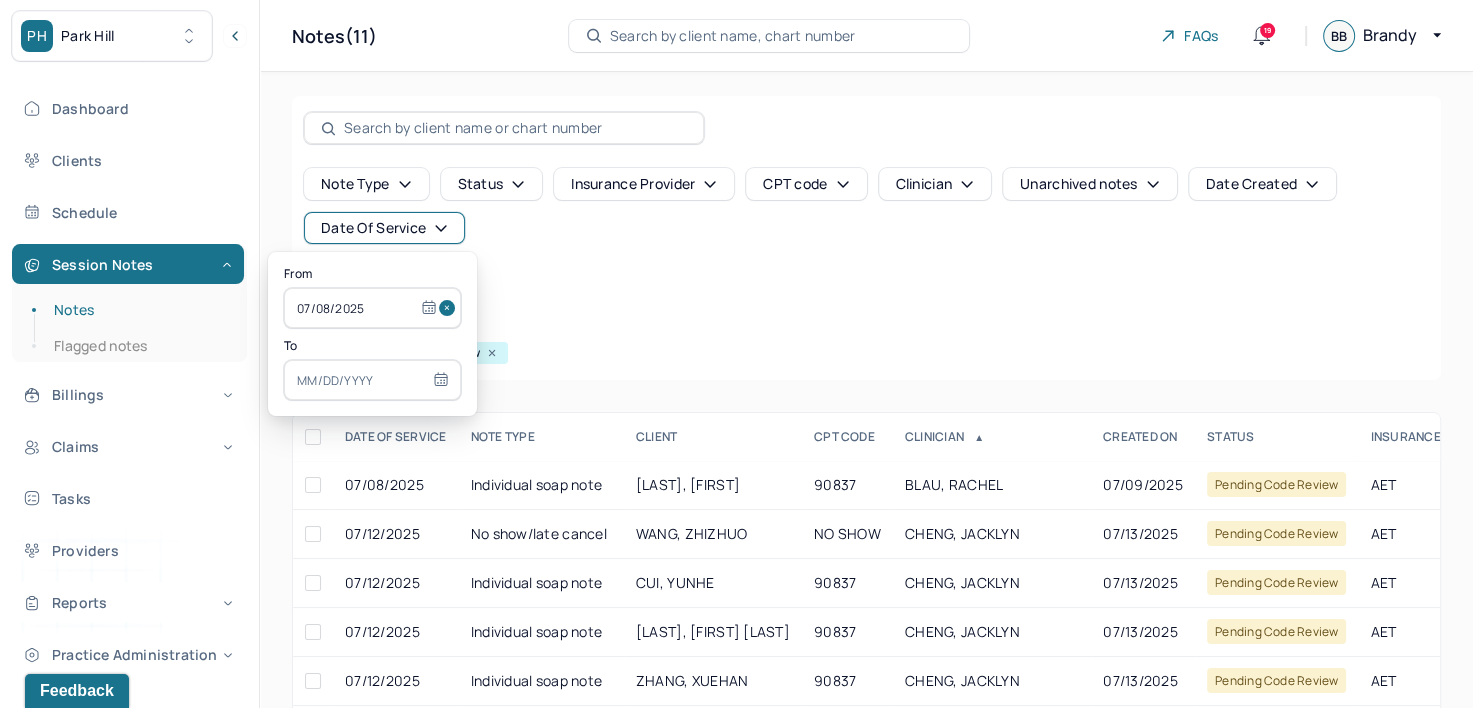 click at bounding box center [372, 380] 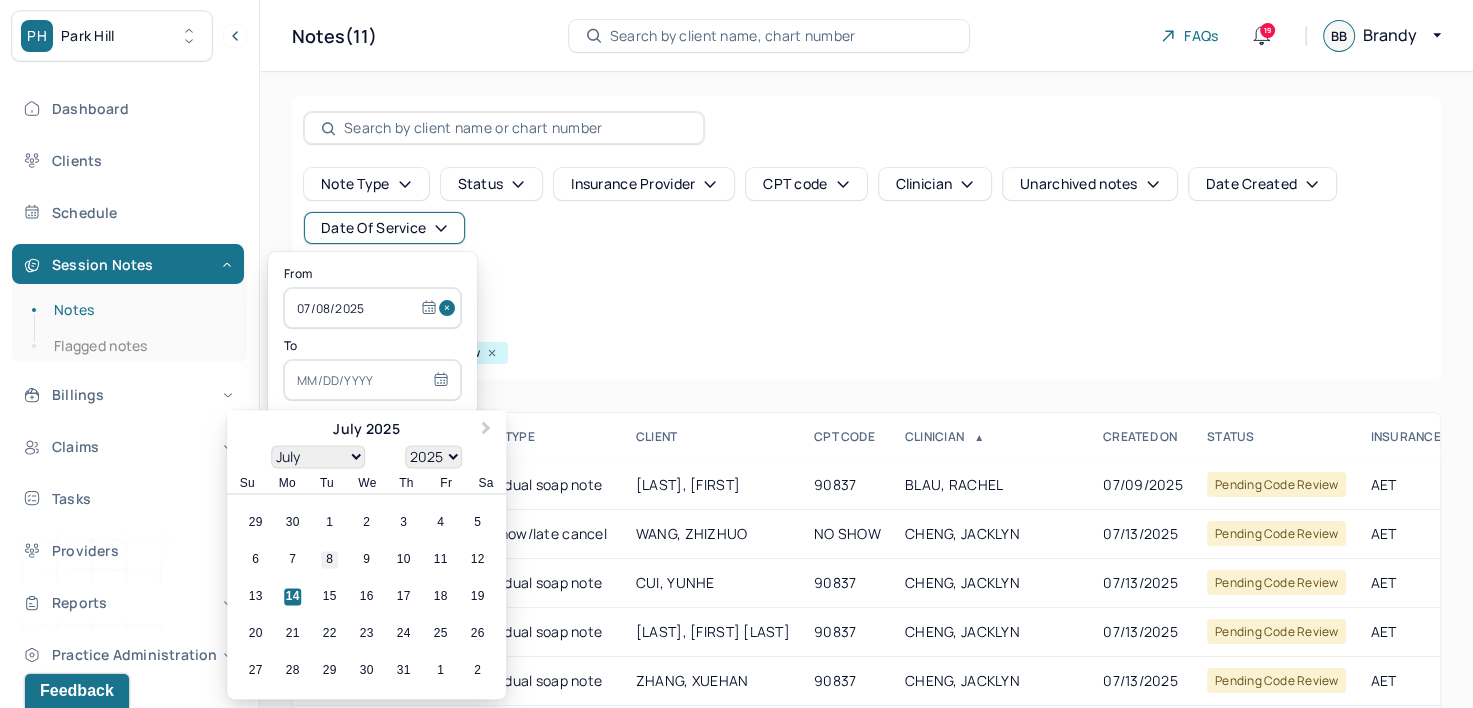 click on "8" at bounding box center (329, 560) 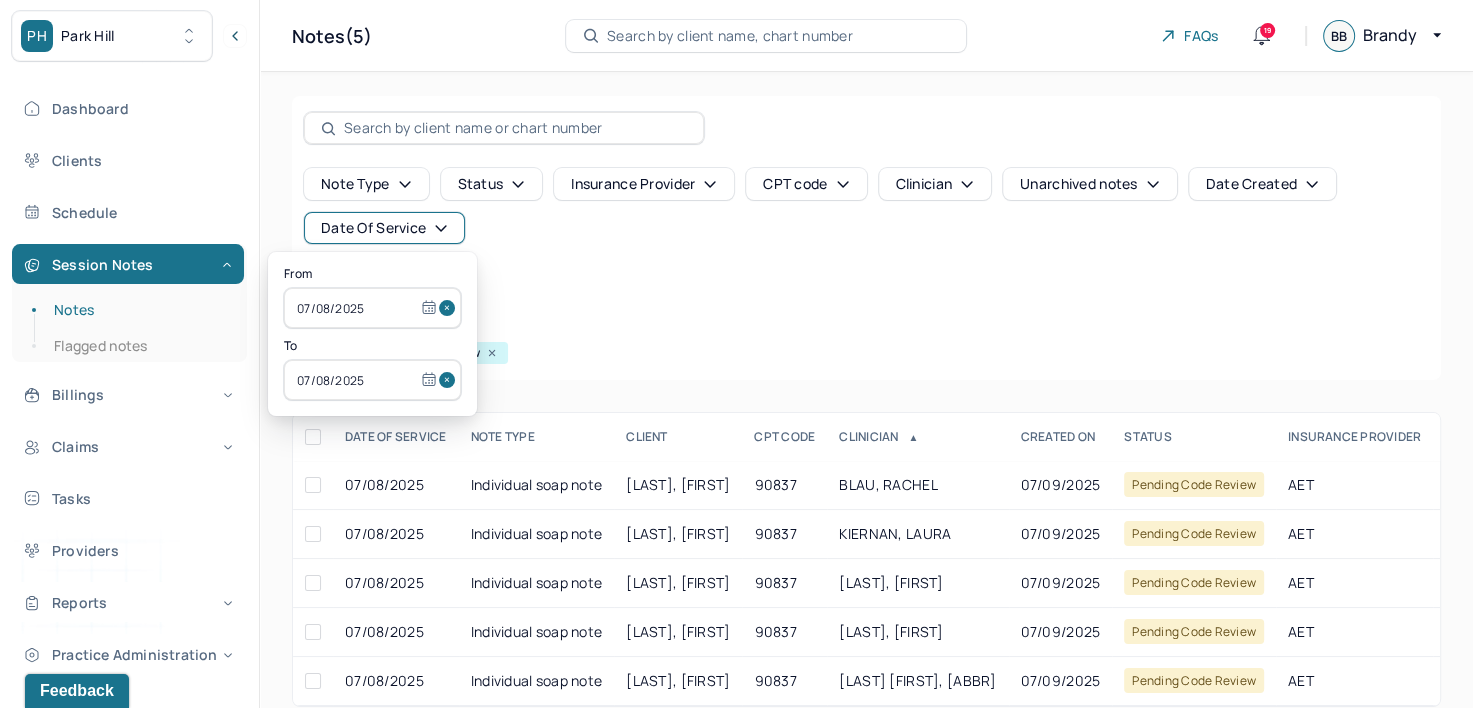 click on "Note type     Status     Insurance provider     CPT code     Clinician     Unarchived notes     Date Created     Date Of Service     Create note" at bounding box center [866, 234] 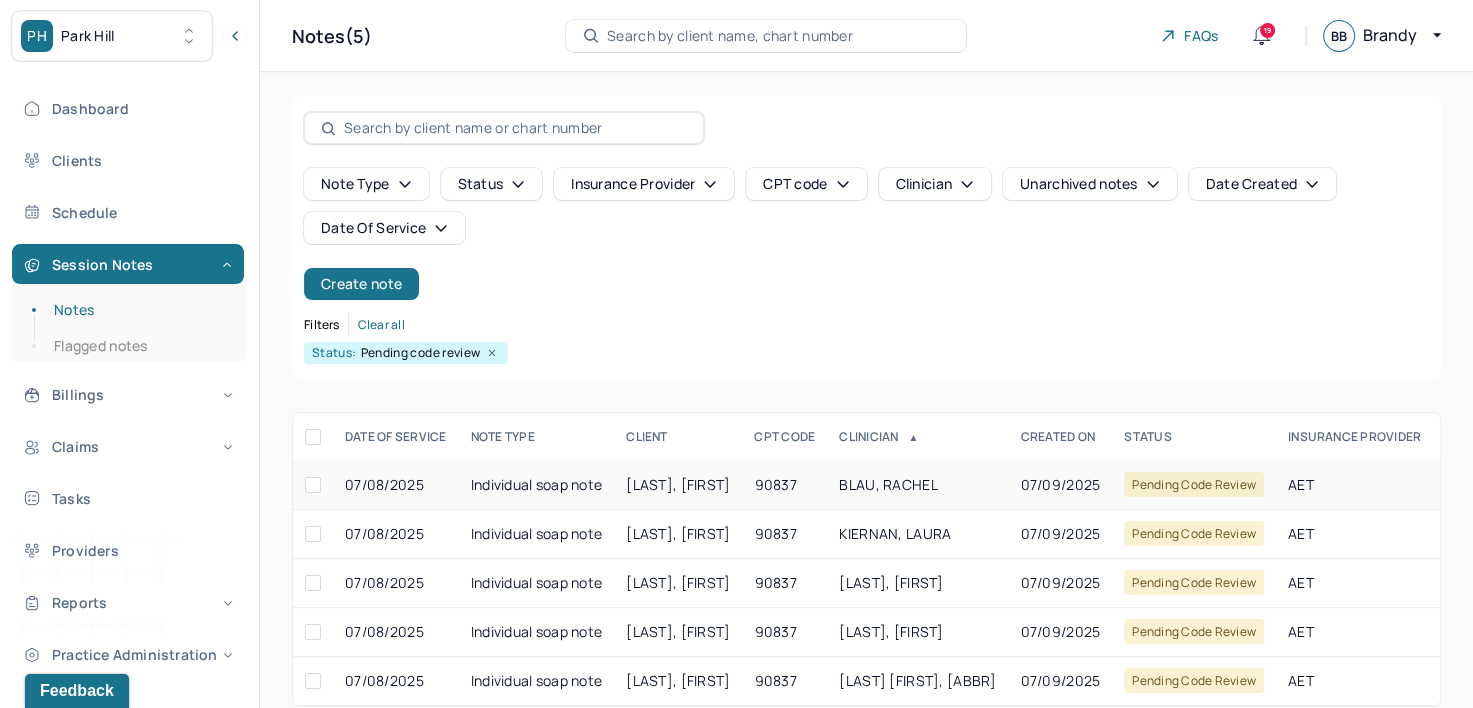 click on "BLAU, RACHEL" at bounding box center [888, 484] 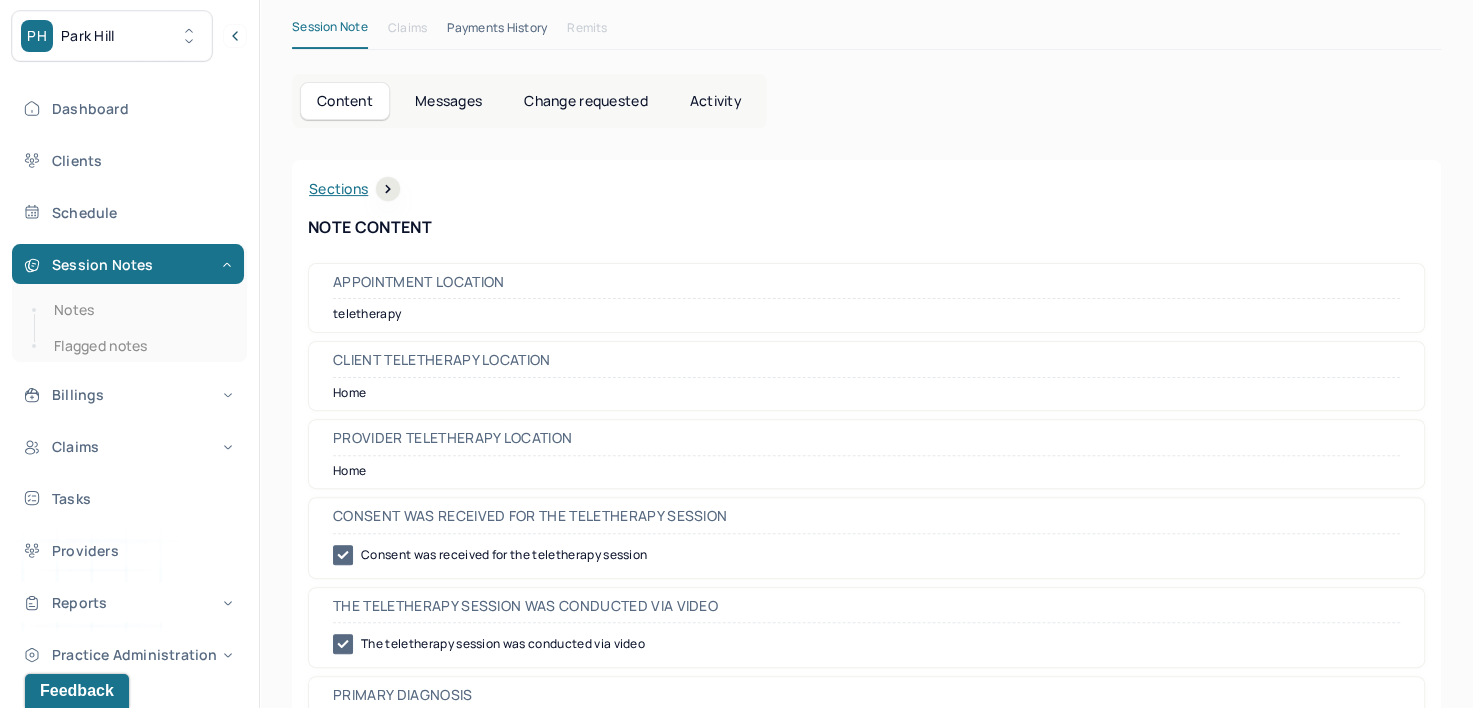scroll, scrollTop: 0, scrollLeft: 0, axis: both 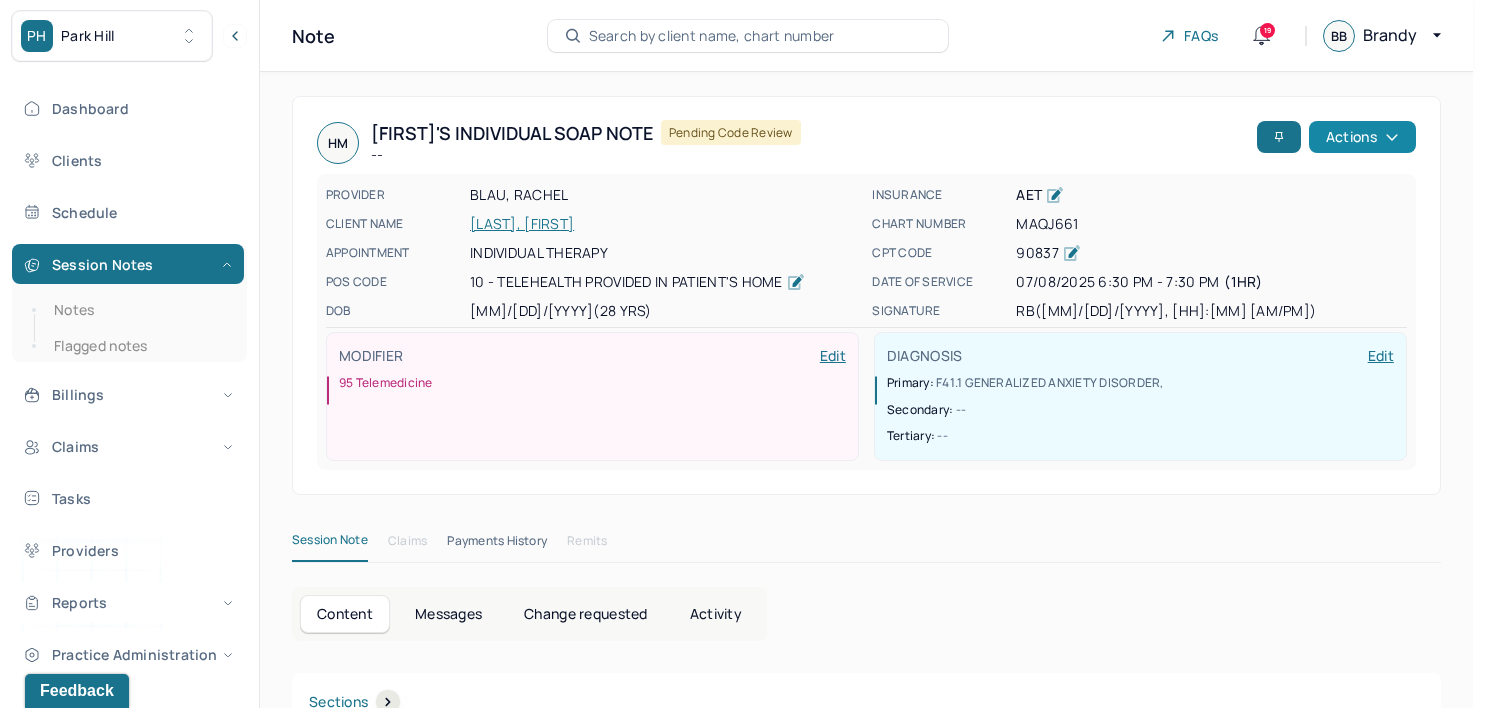 click on "Actions" at bounding box center (1362, 137) 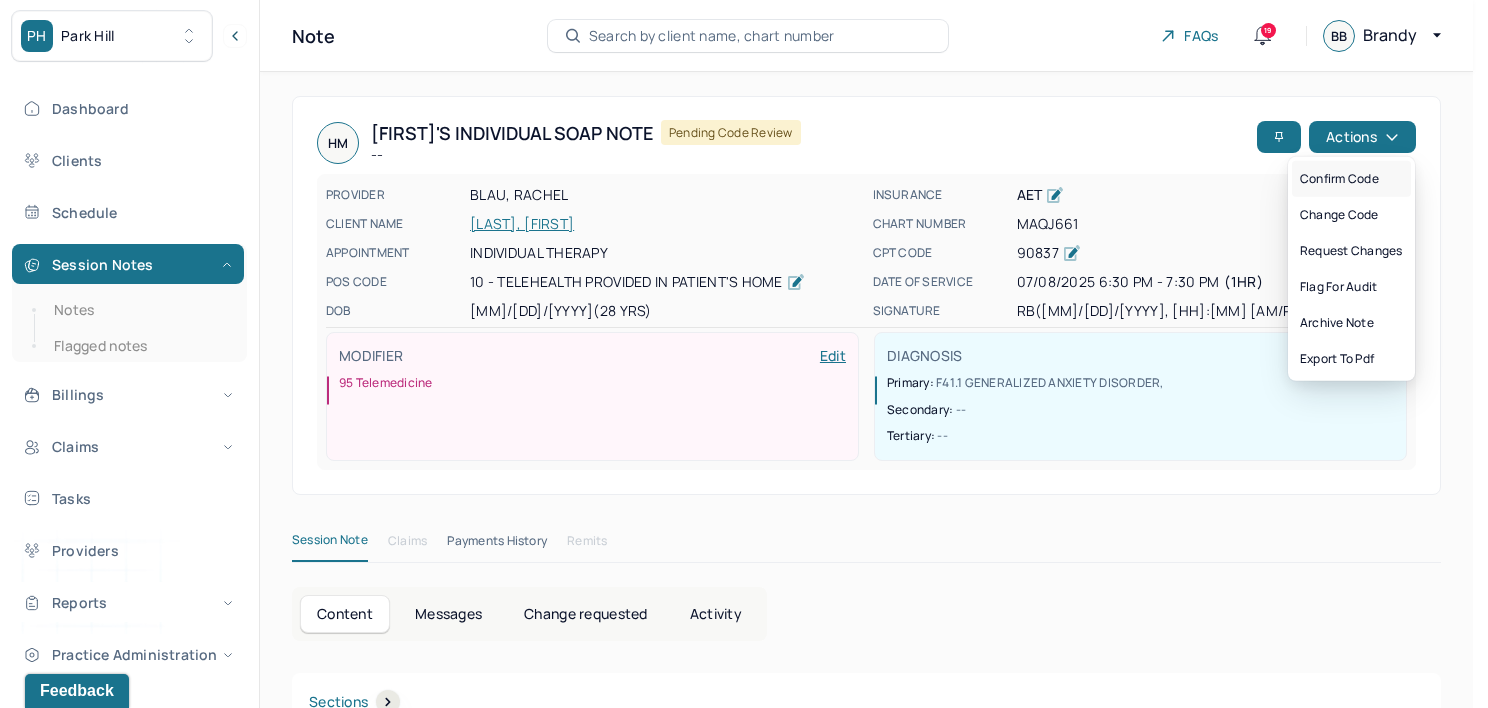 click on "Confirm code" at bounding box center [1351, 179] 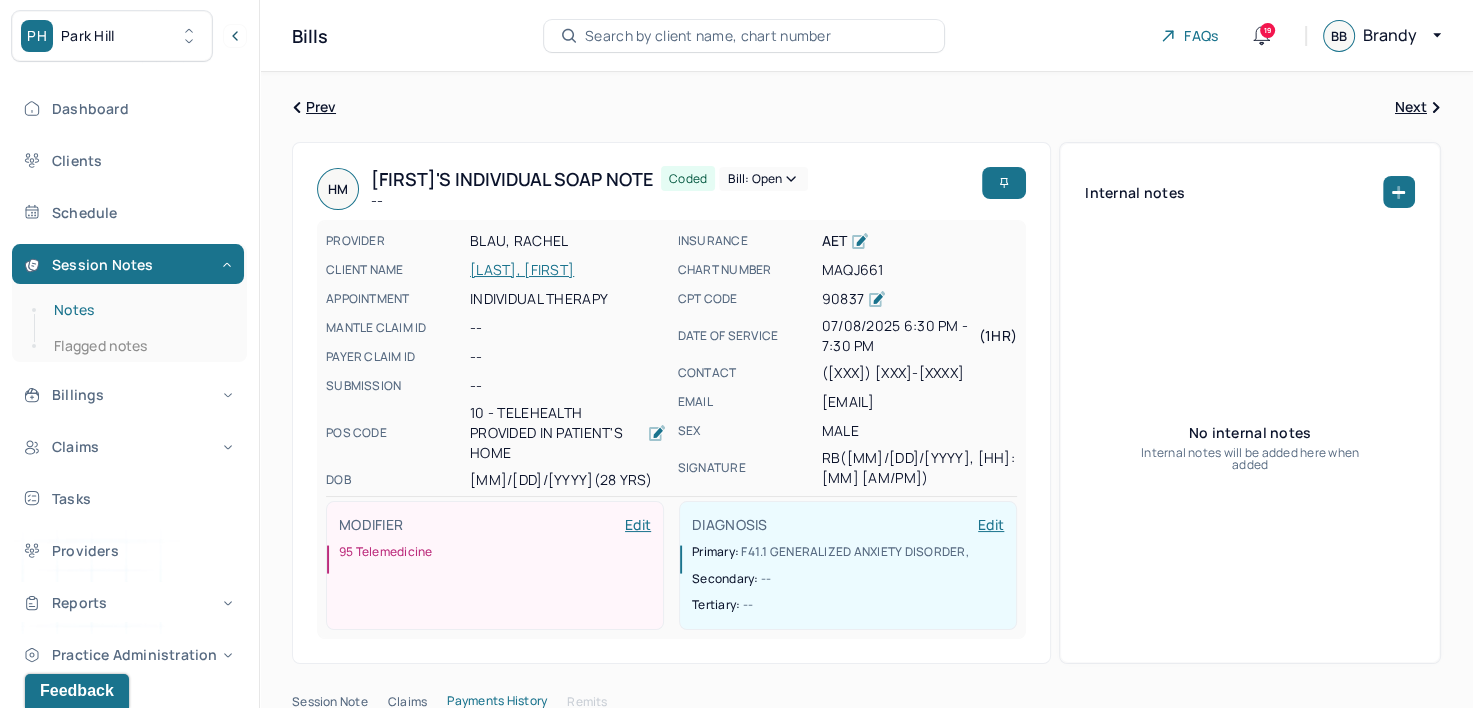 click on "Notes" at bounding box center (139, 310) 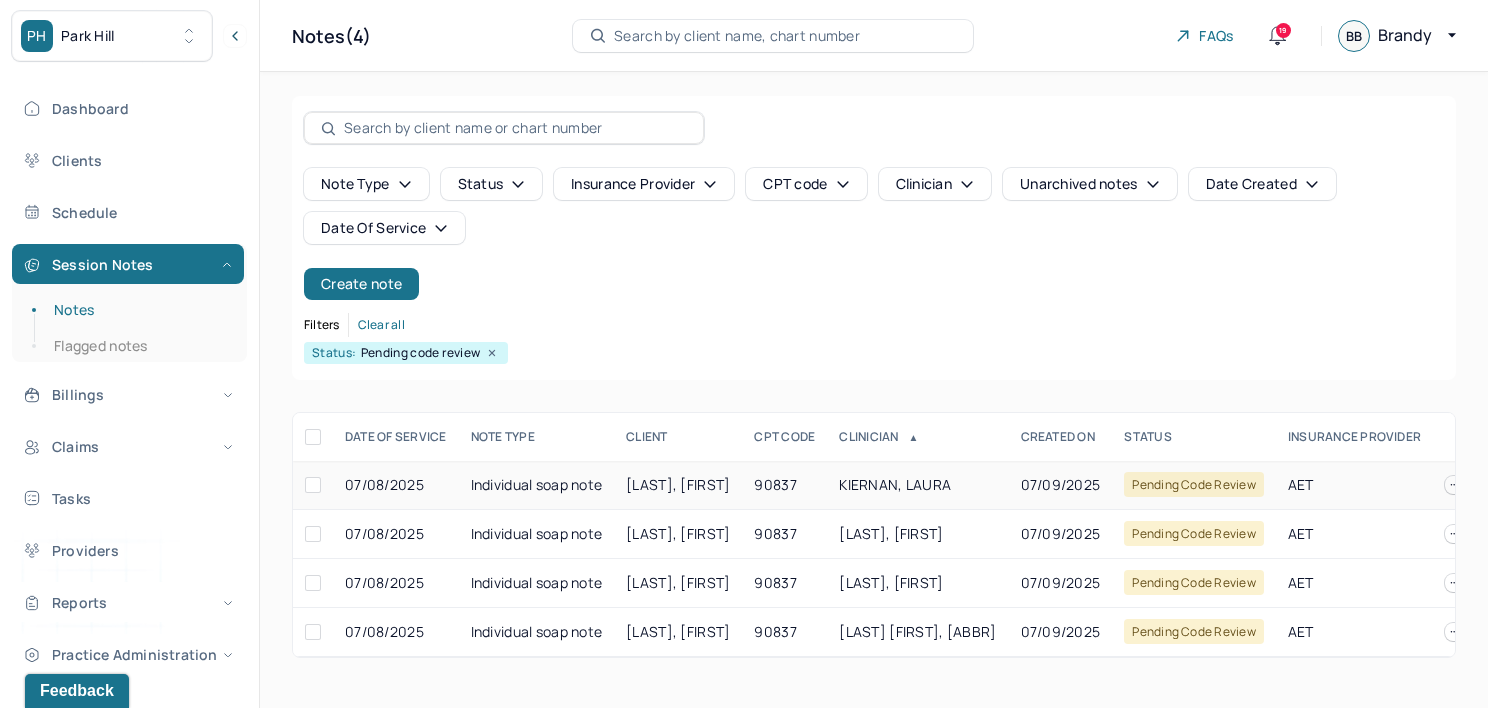 click on "KIERNAN, LAURA" at bounding box center [917, 485] 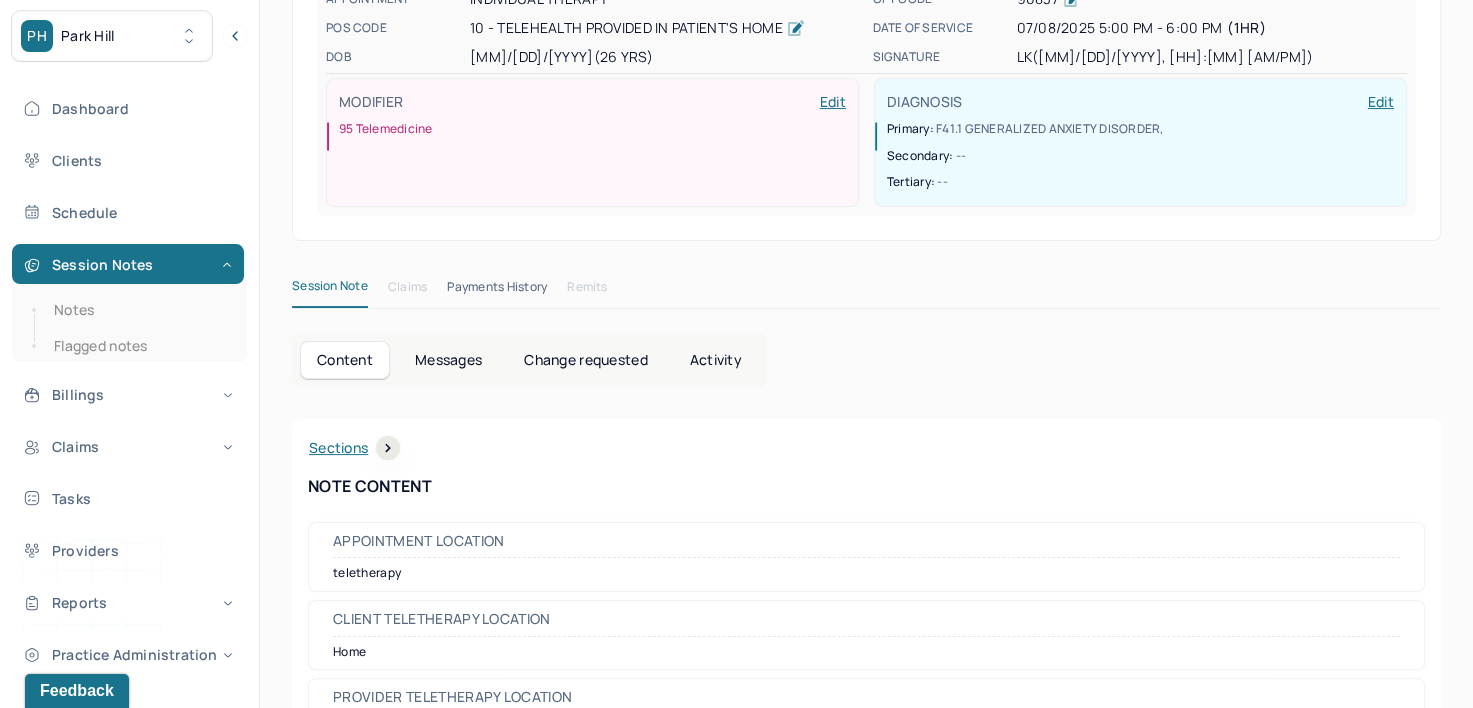 scroll, scrollTop: 0, scrollLeft: 0, axis: both 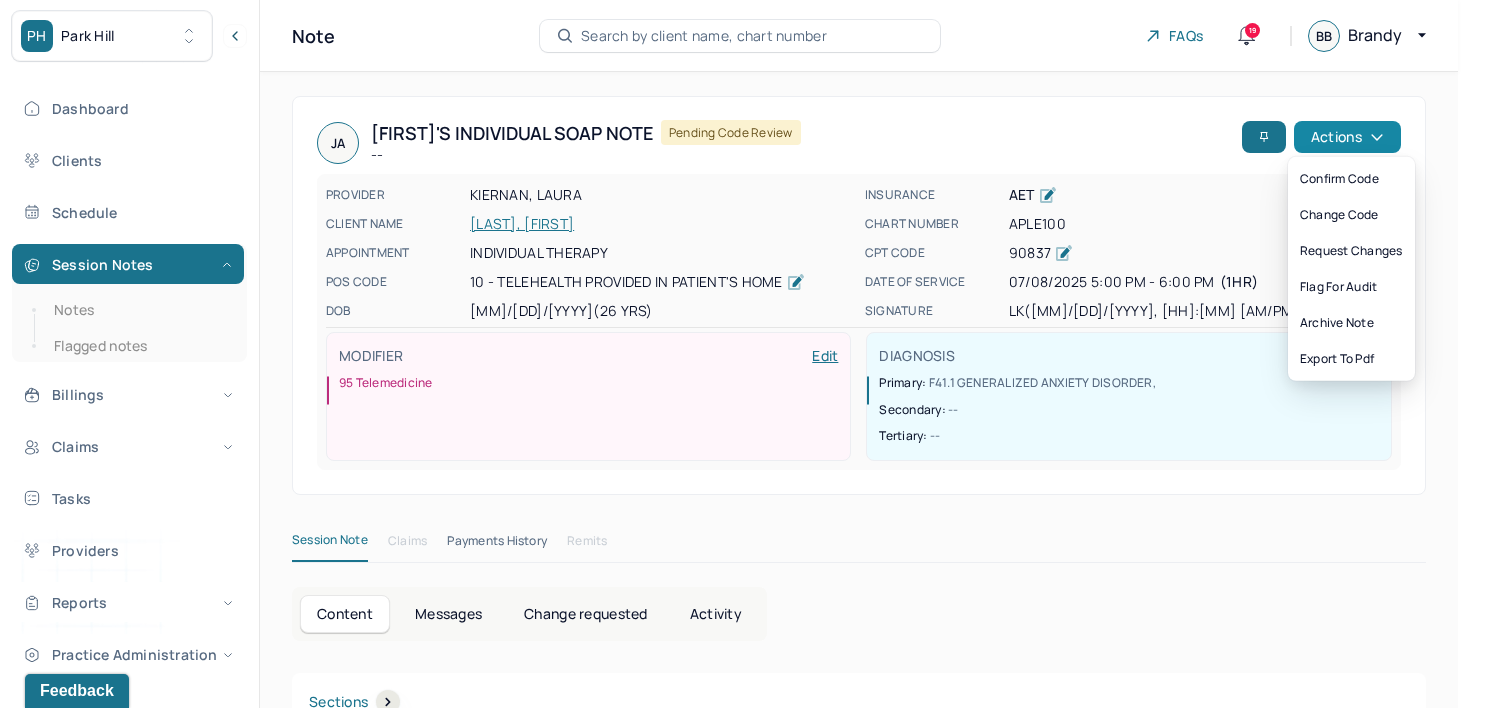 click on "Actions" at bounding box center (1347, 137) 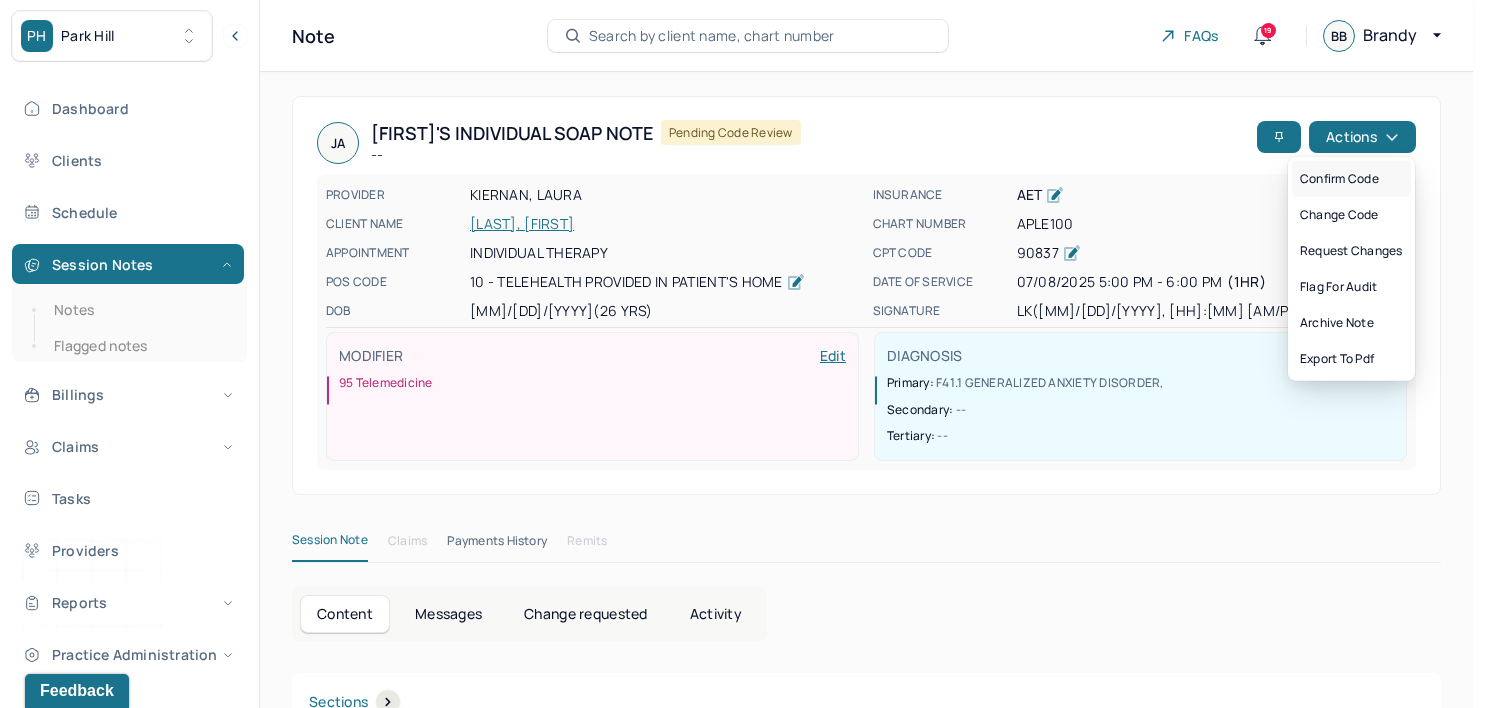 click on "Confirm code" at bounding box center [1351, 179] 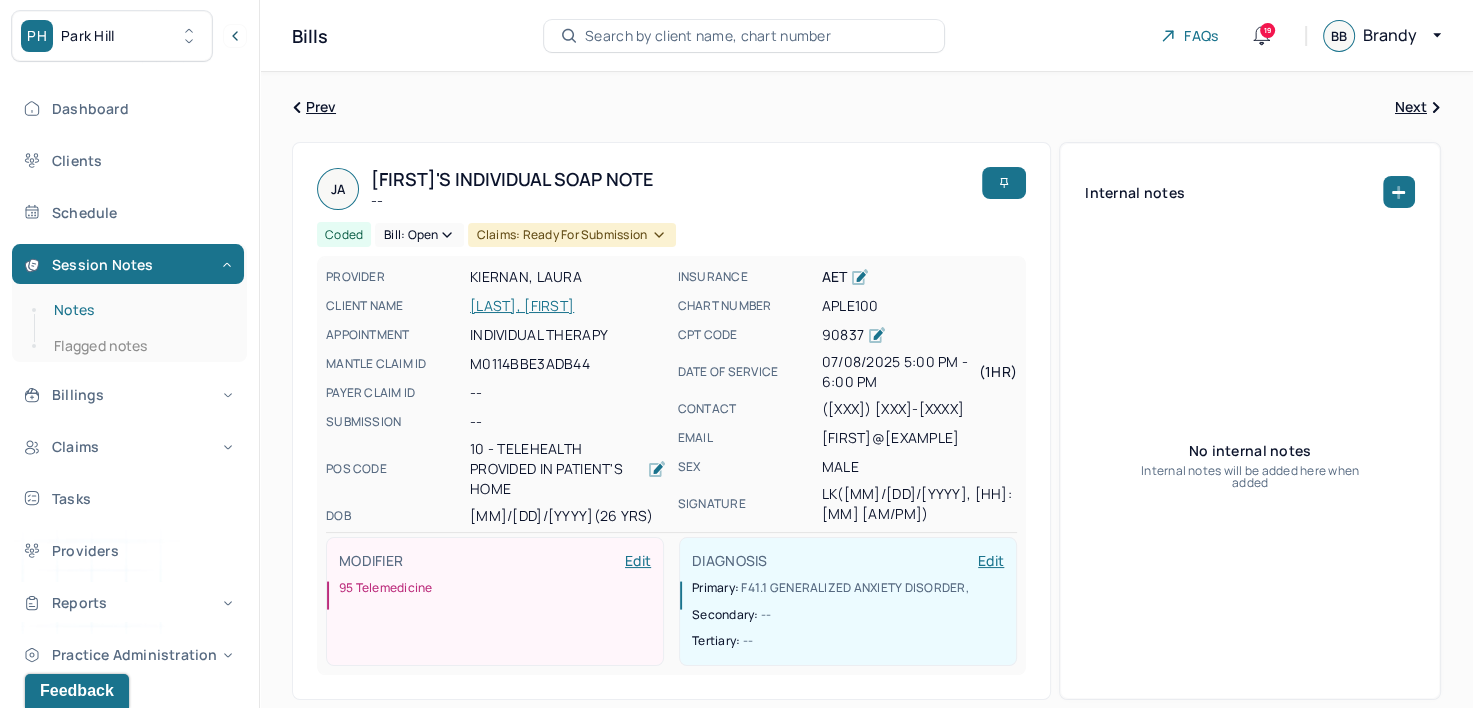 click on "Notes" at bounding box center (139, 310) 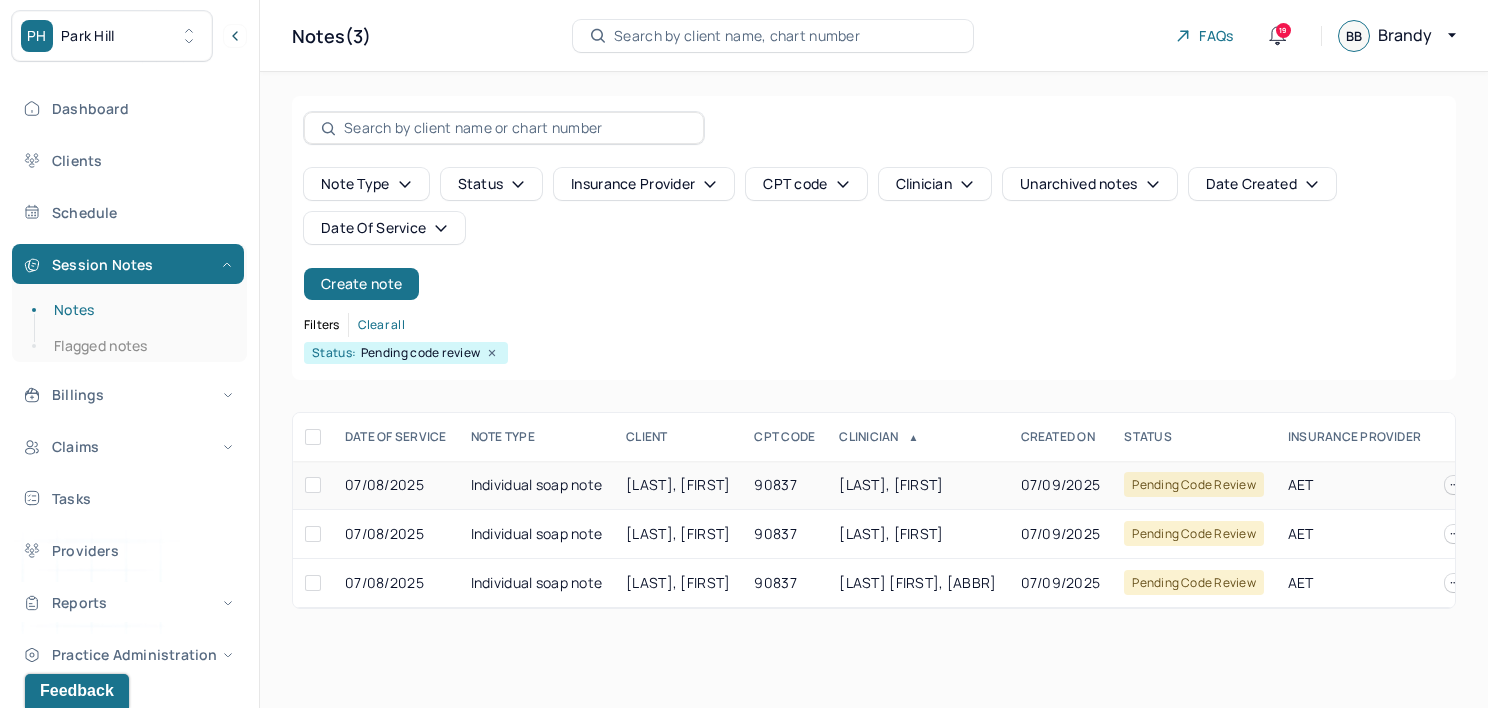 click on "KINANE, SARAH" at bounding box center (917, 485) 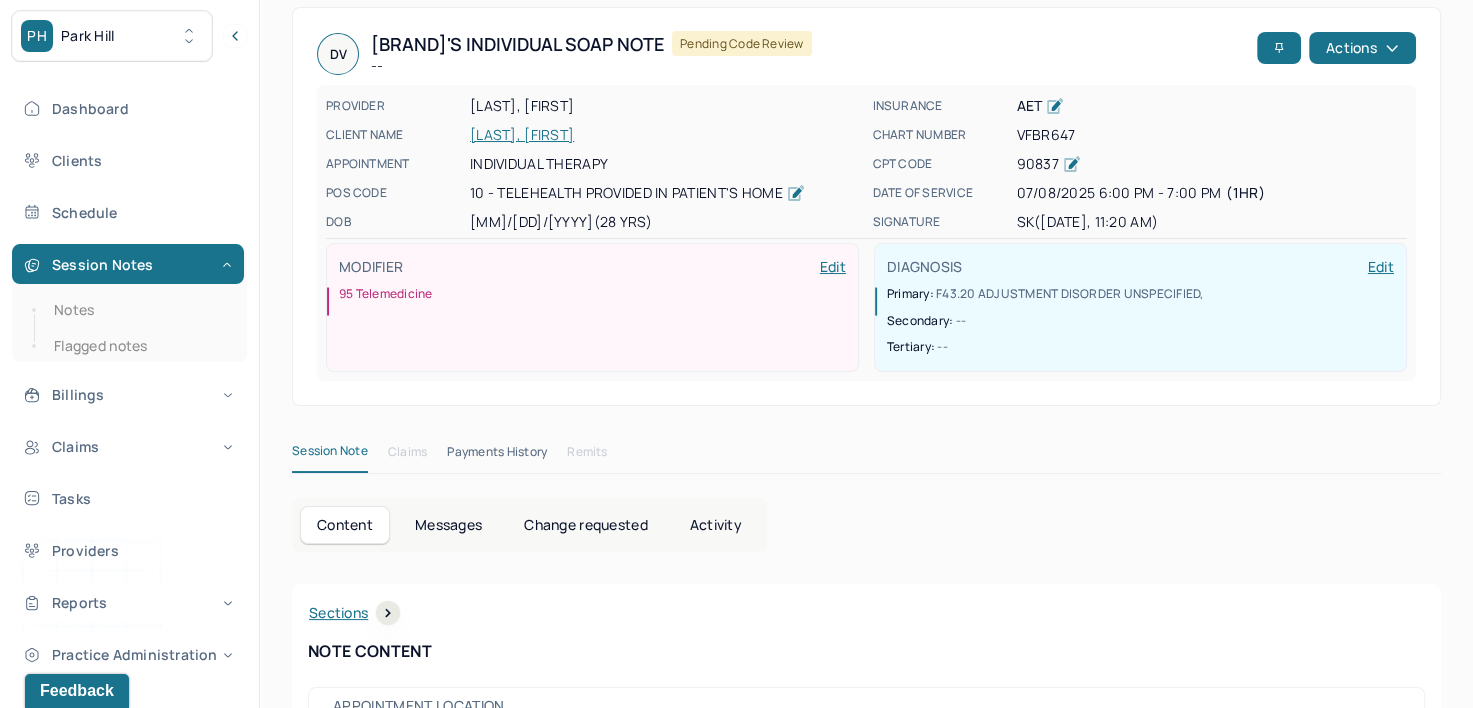 scroll, scrollTop: 66, scrollLeft: 0, axis: vertical 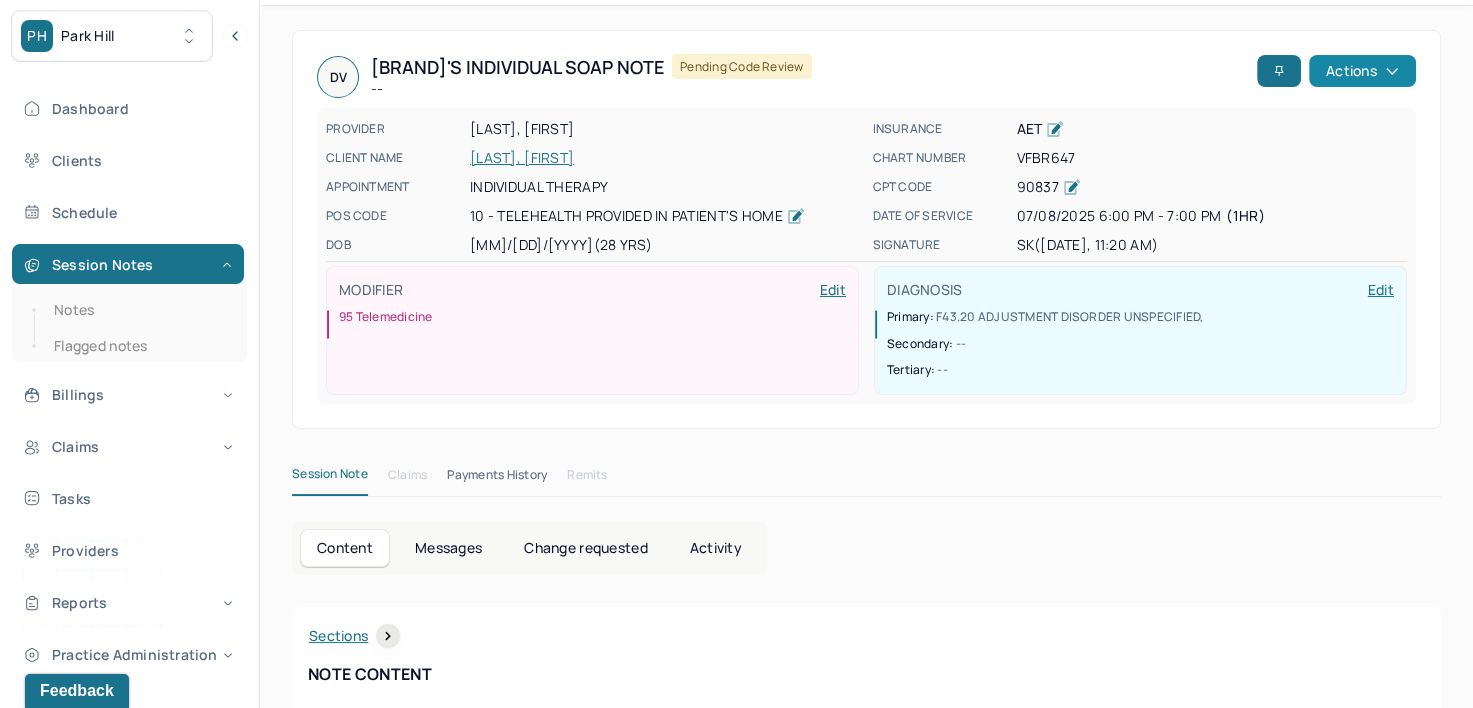click on "Actions" at bounding box center (1362, 71) 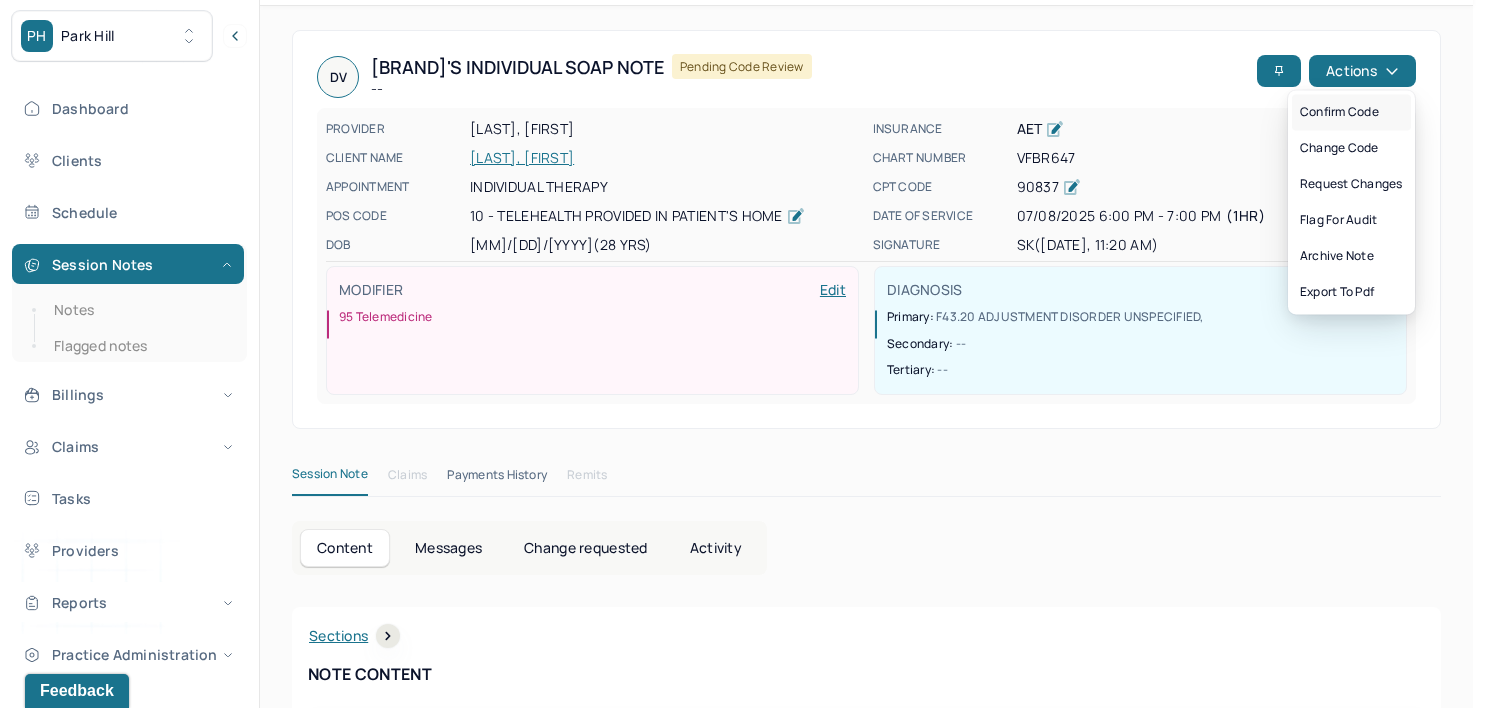 click on "Confirm code" at bounding box center [1351, 112] 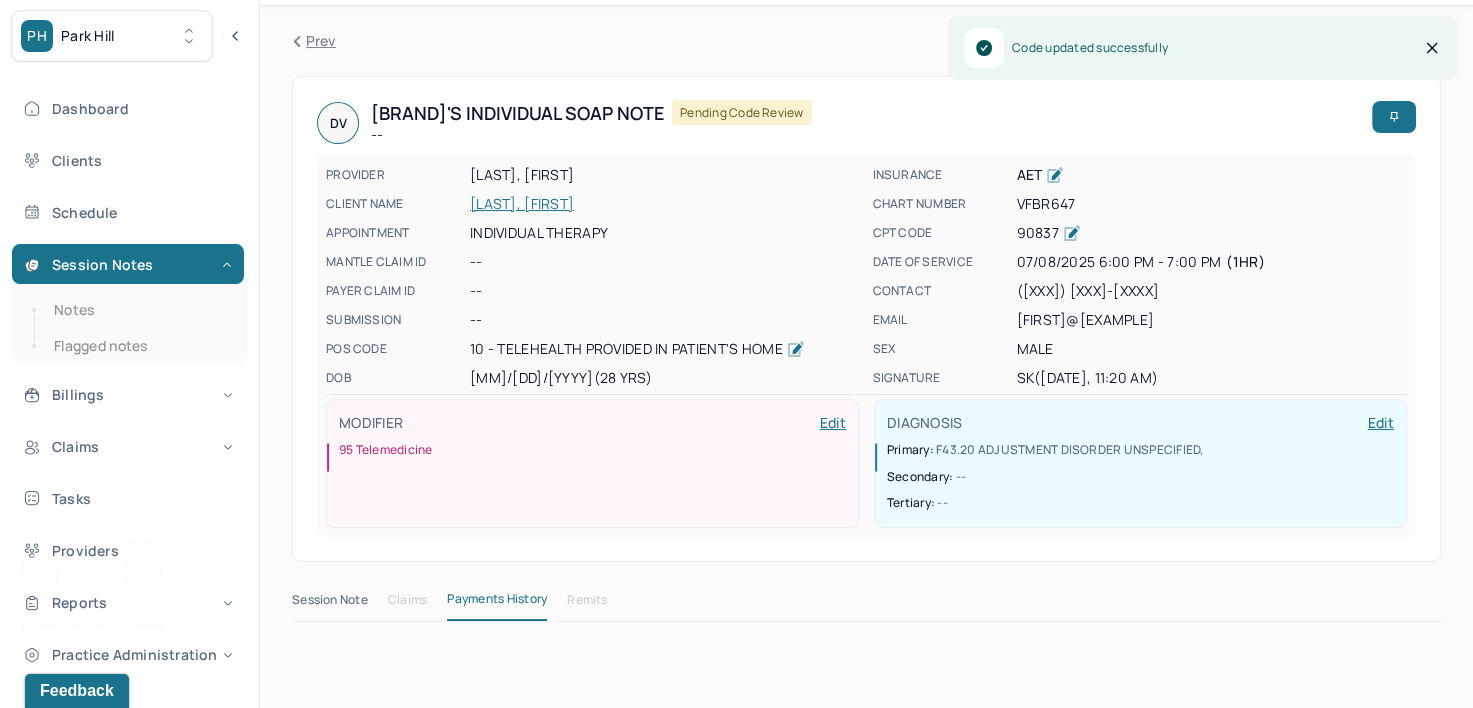 scroll, scrollTop: 0, scrollLeft: 0, axis: both 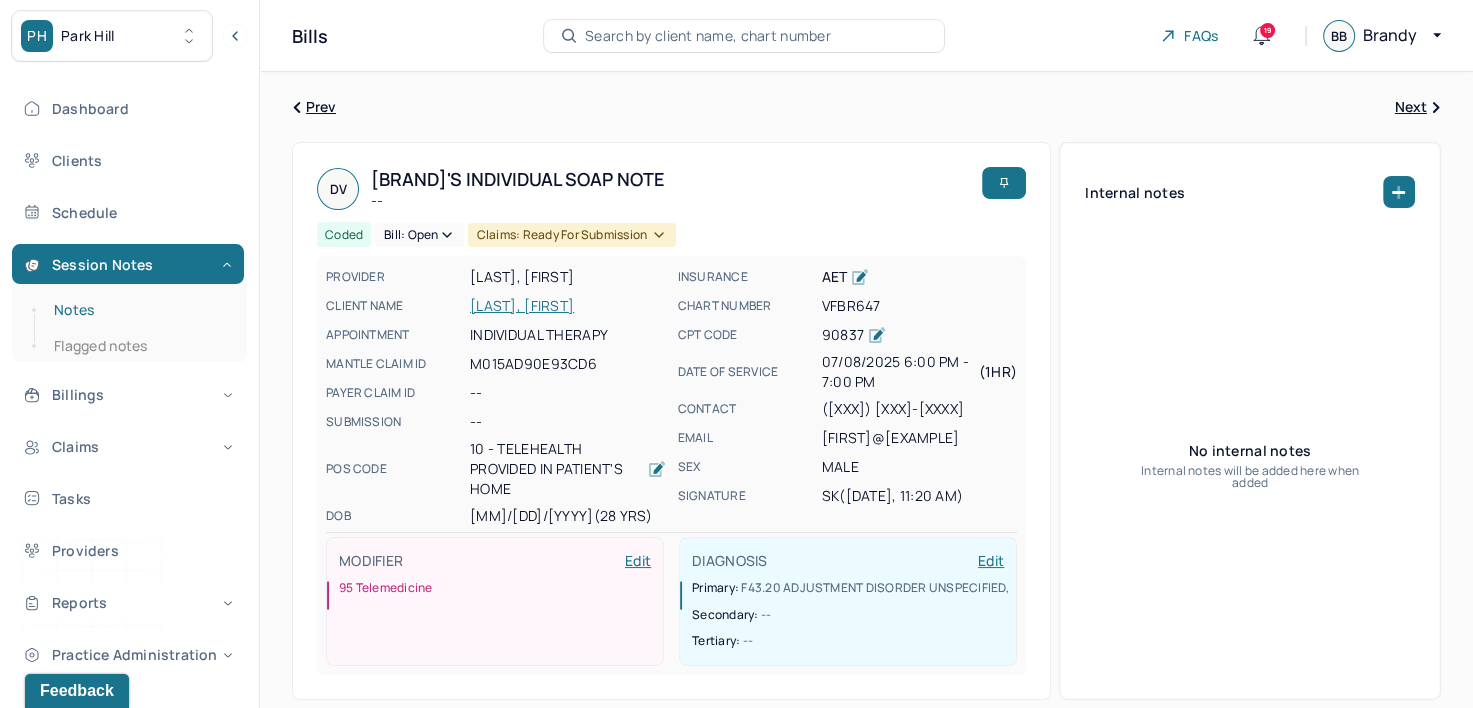click on "Notes" at bounding box center (139, 310) 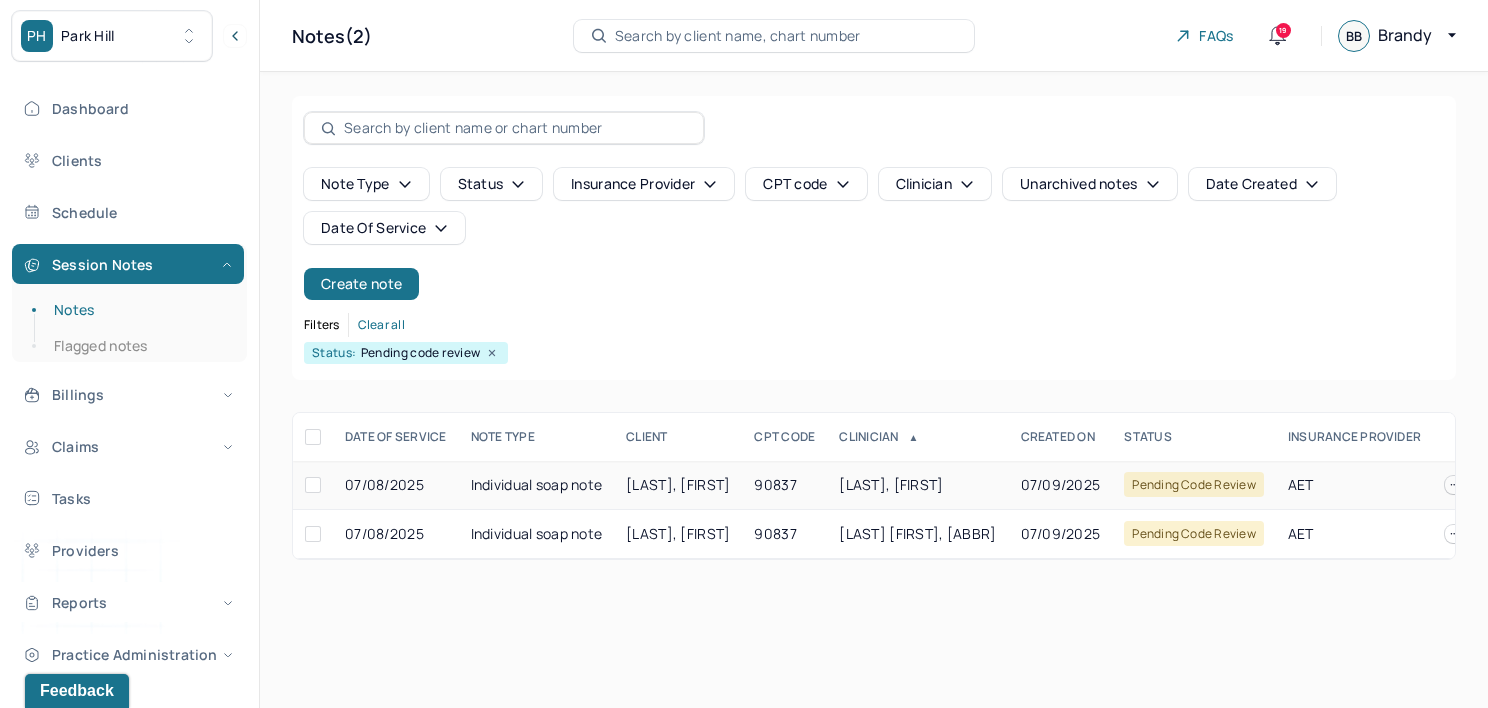 click on "KINANE, SARAH" at bounding box center [917, 485] 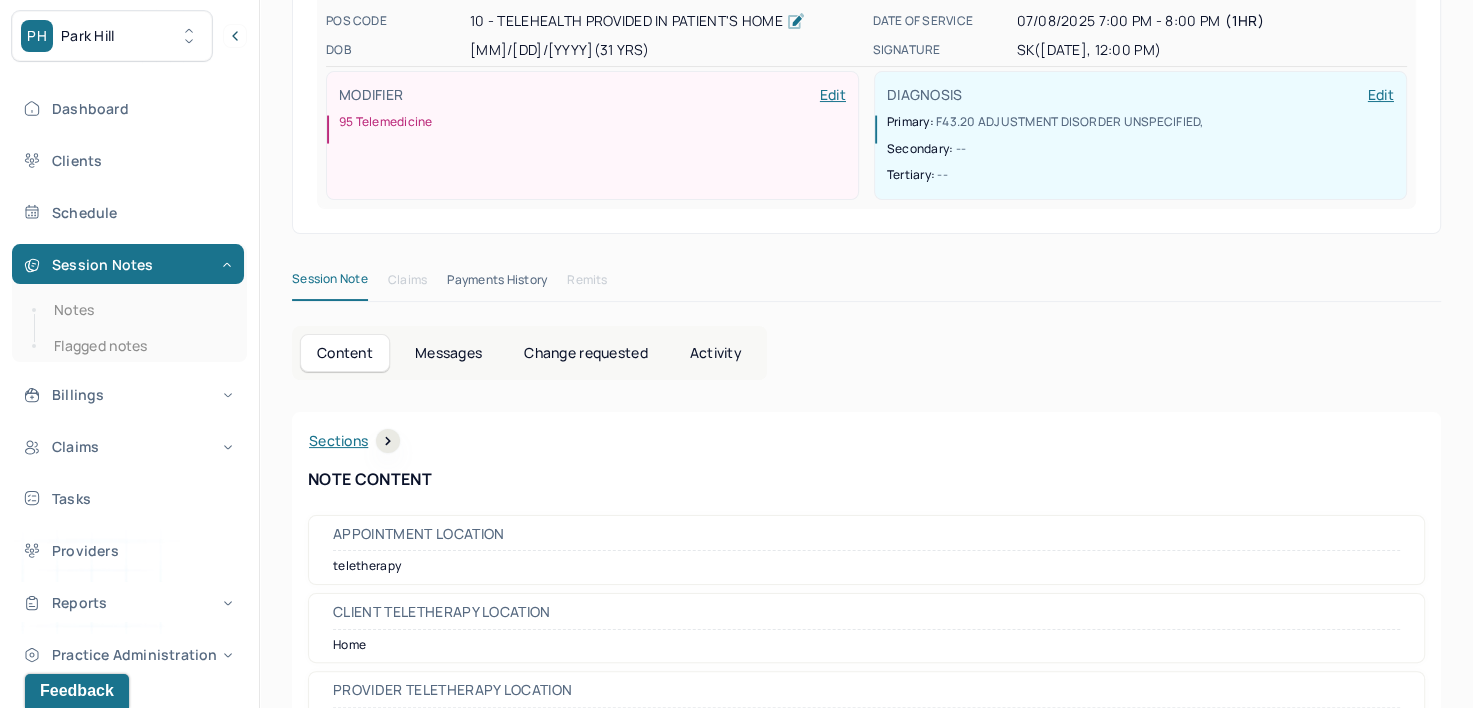 scroll, scrollTop: 0, scrollLeft: 0, axis: both 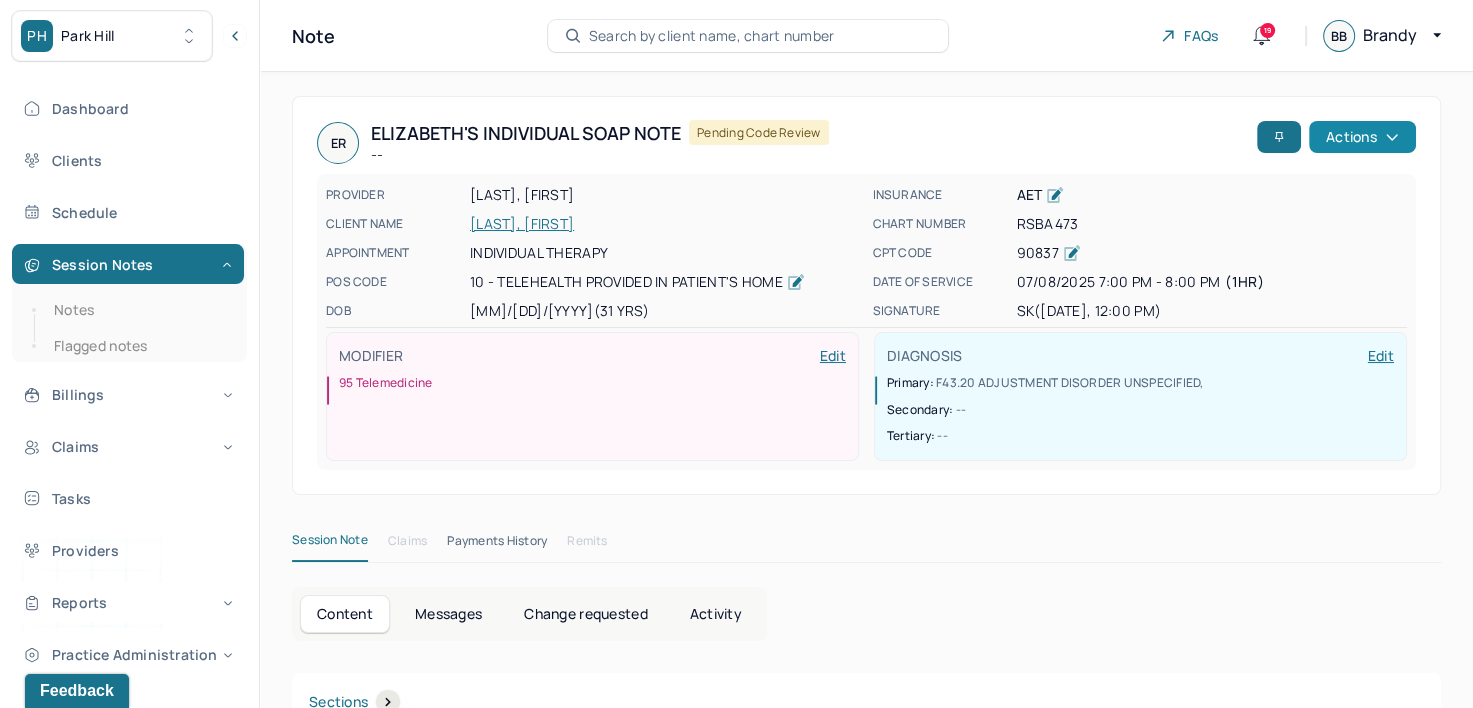 click on "Actions" at bounding box center [1362, 137] 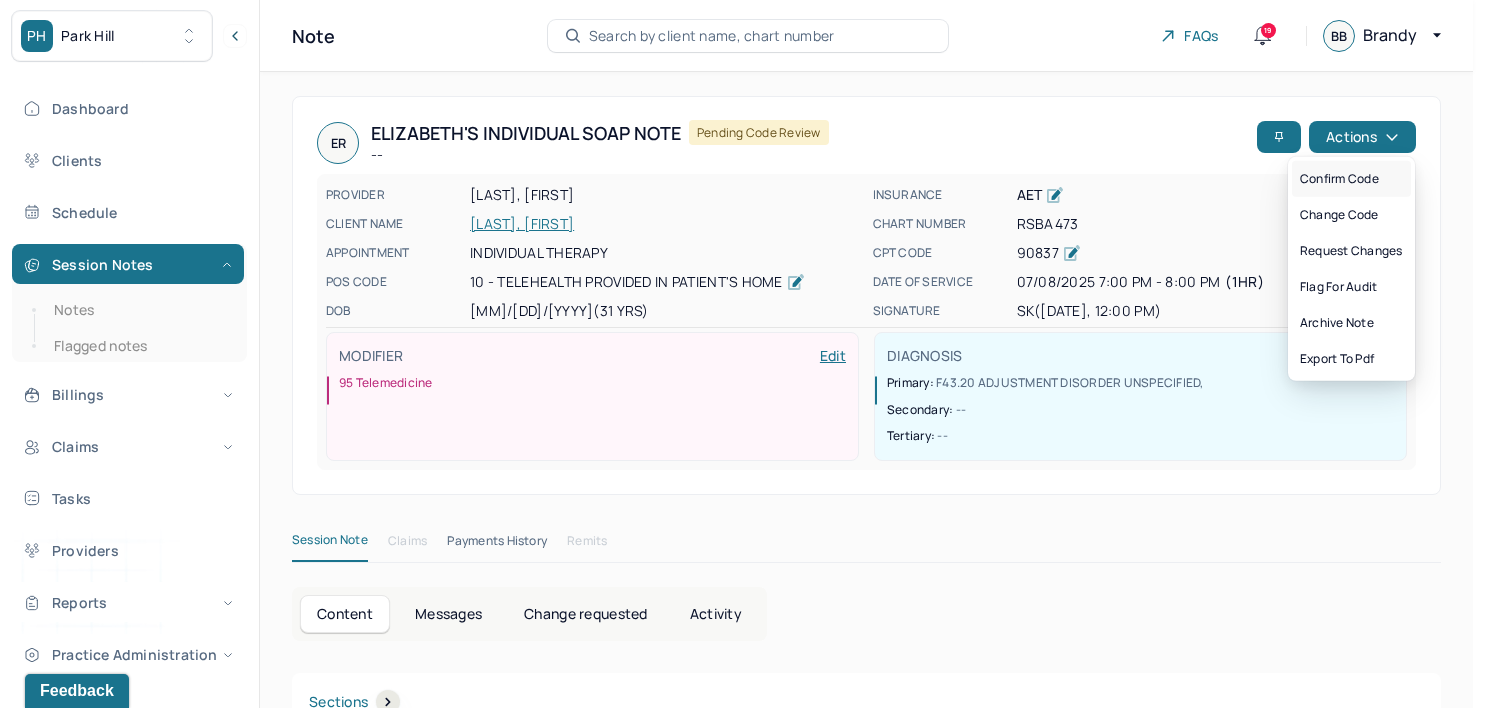 click on "Confirm code" at bounding box center (1351, 179) 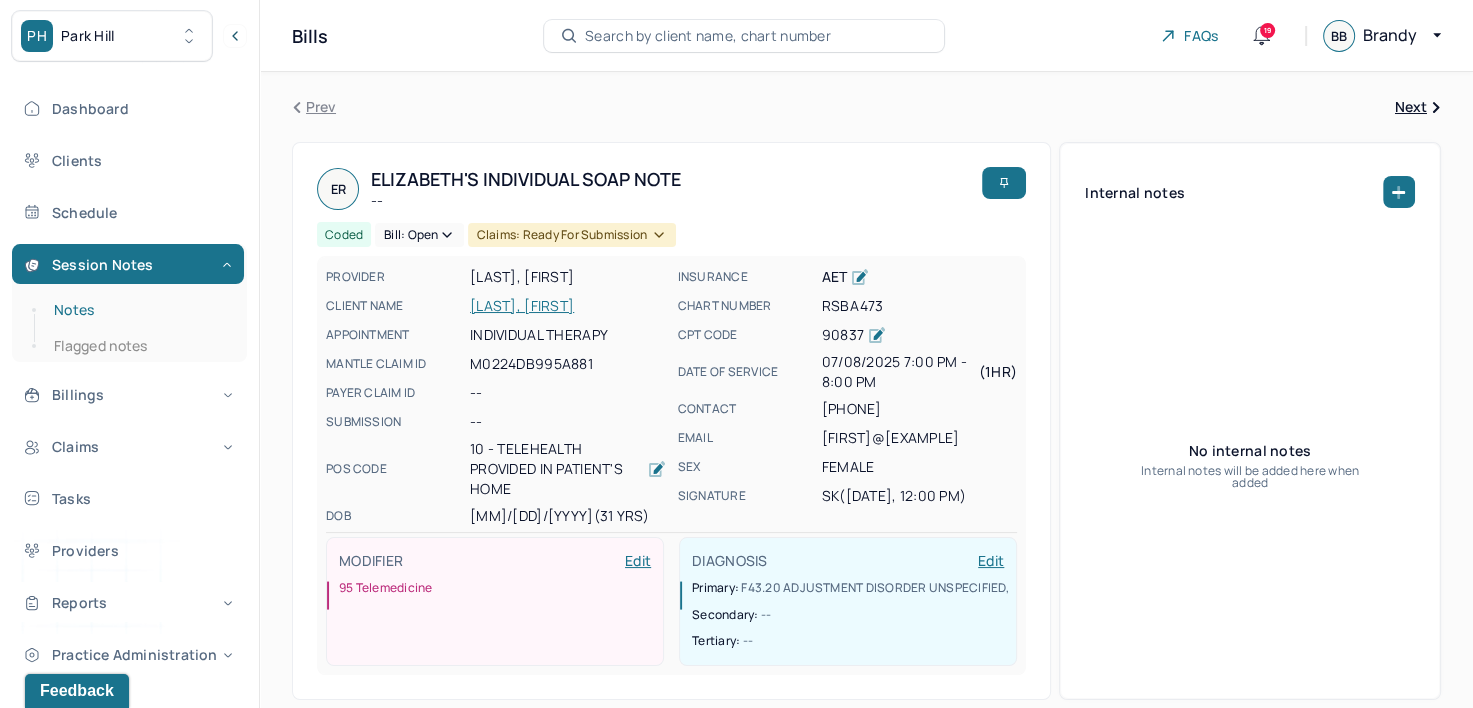 click on "Notes" at bounding box center [139, 310] 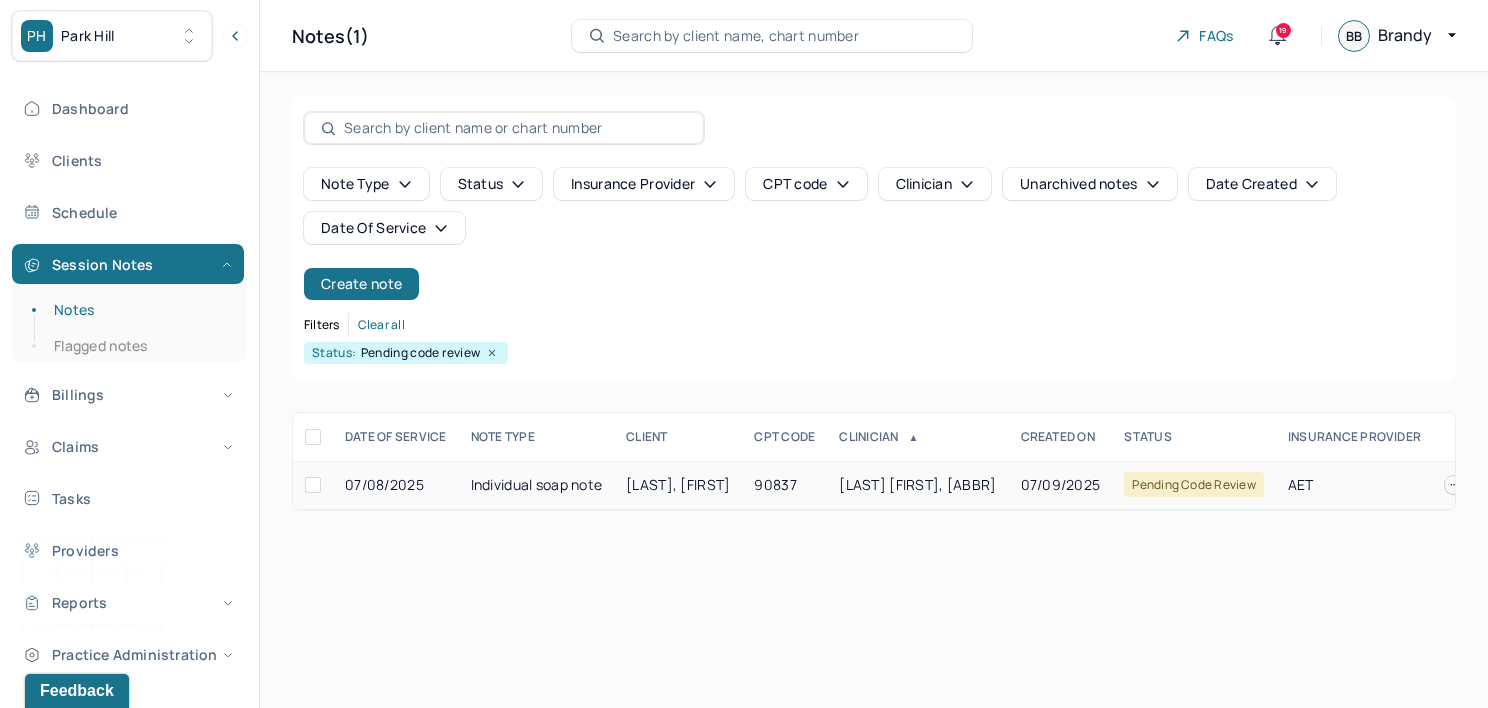 click on "MADELAINE BUKIET, MADS" at bounding box center (917, 485) 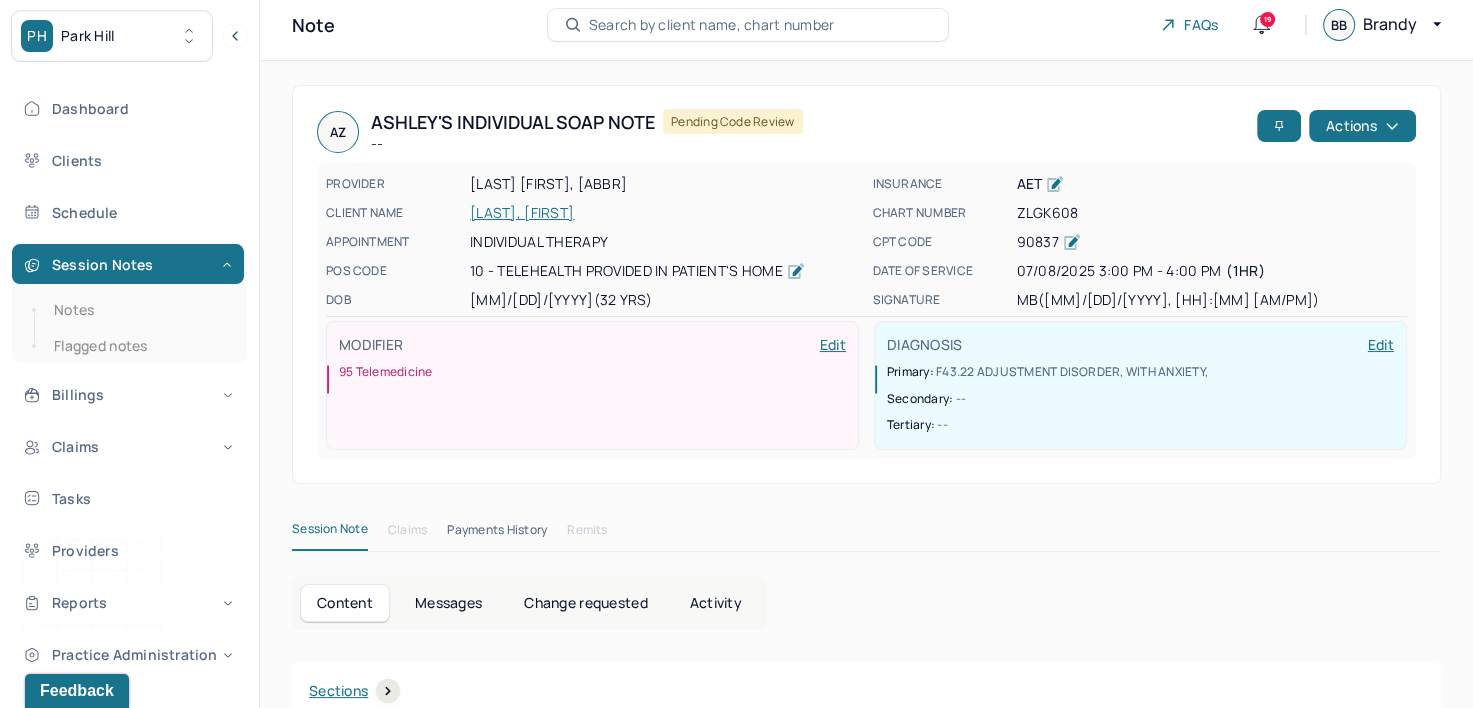 scroll, scrollTop: 0, scrollLeft: 0, axis: both 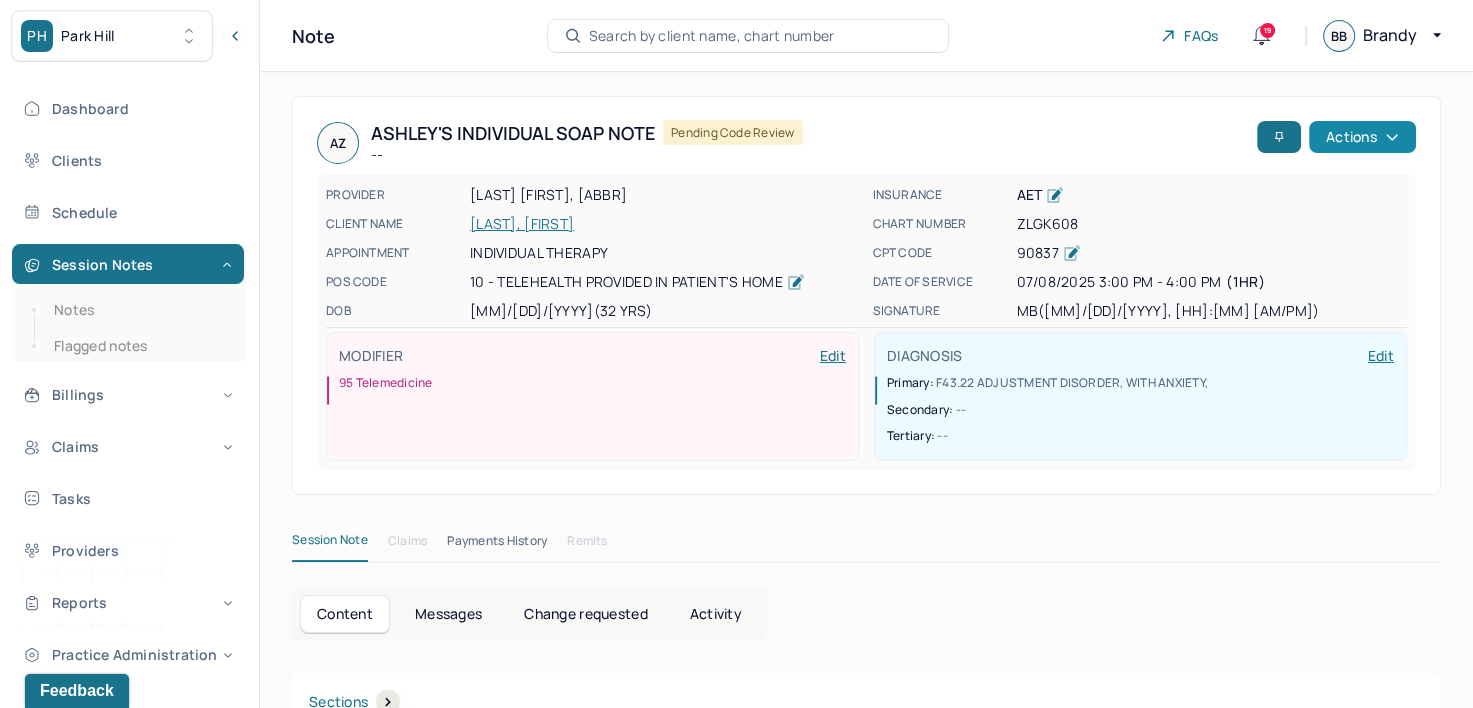 click on "Actions" at bounding box center [1362, 137] 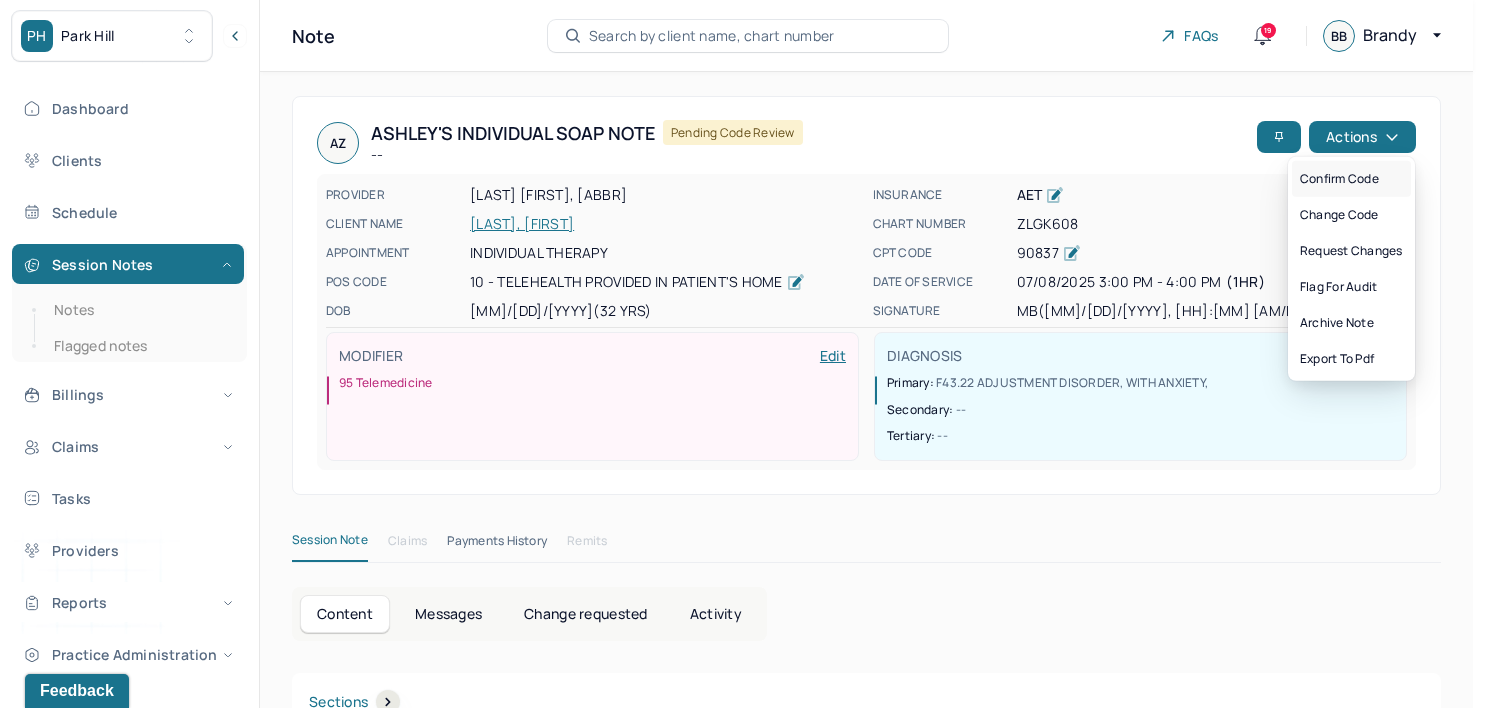 click on "Confirm code" at bounding box center [1351, 179] 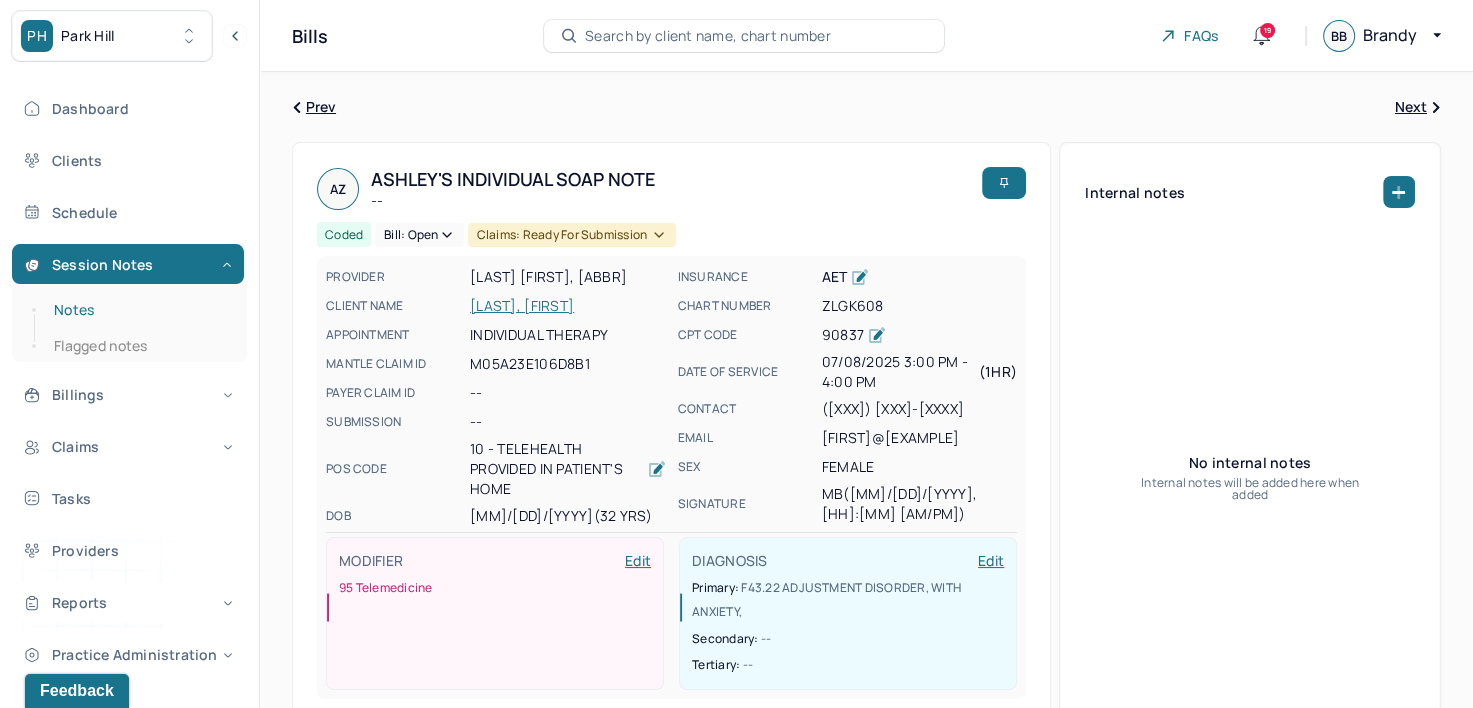 click on "Notes" at bounding box center [139, 310] 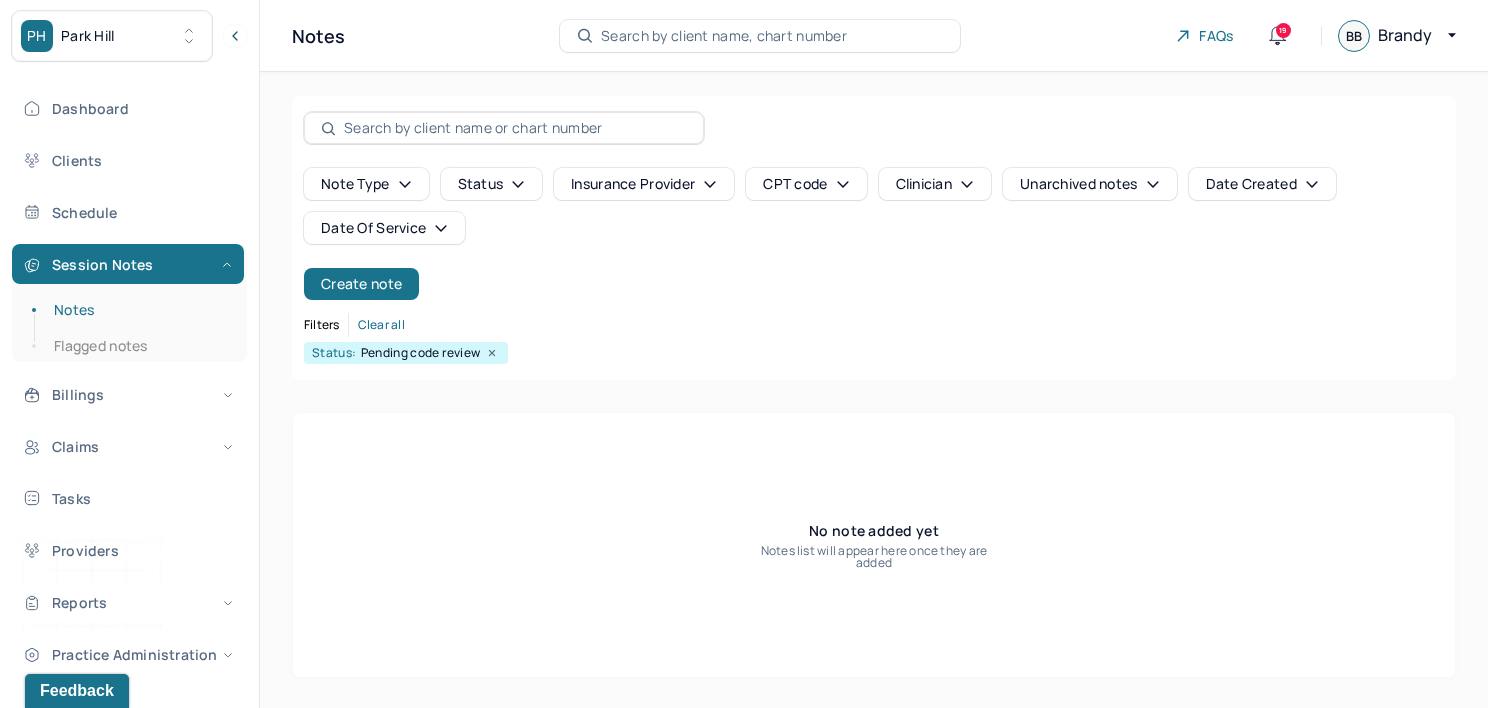click 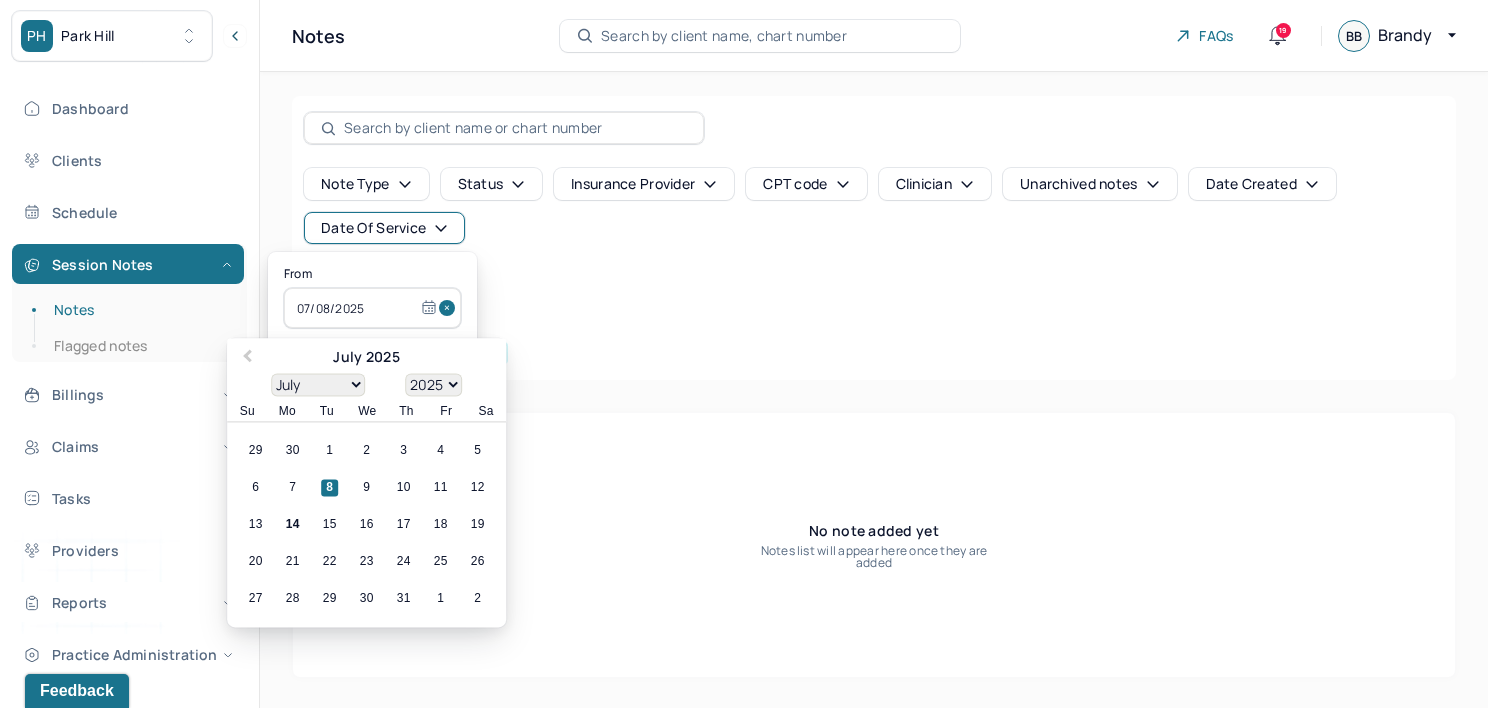 click at bounding box center [450, 308] 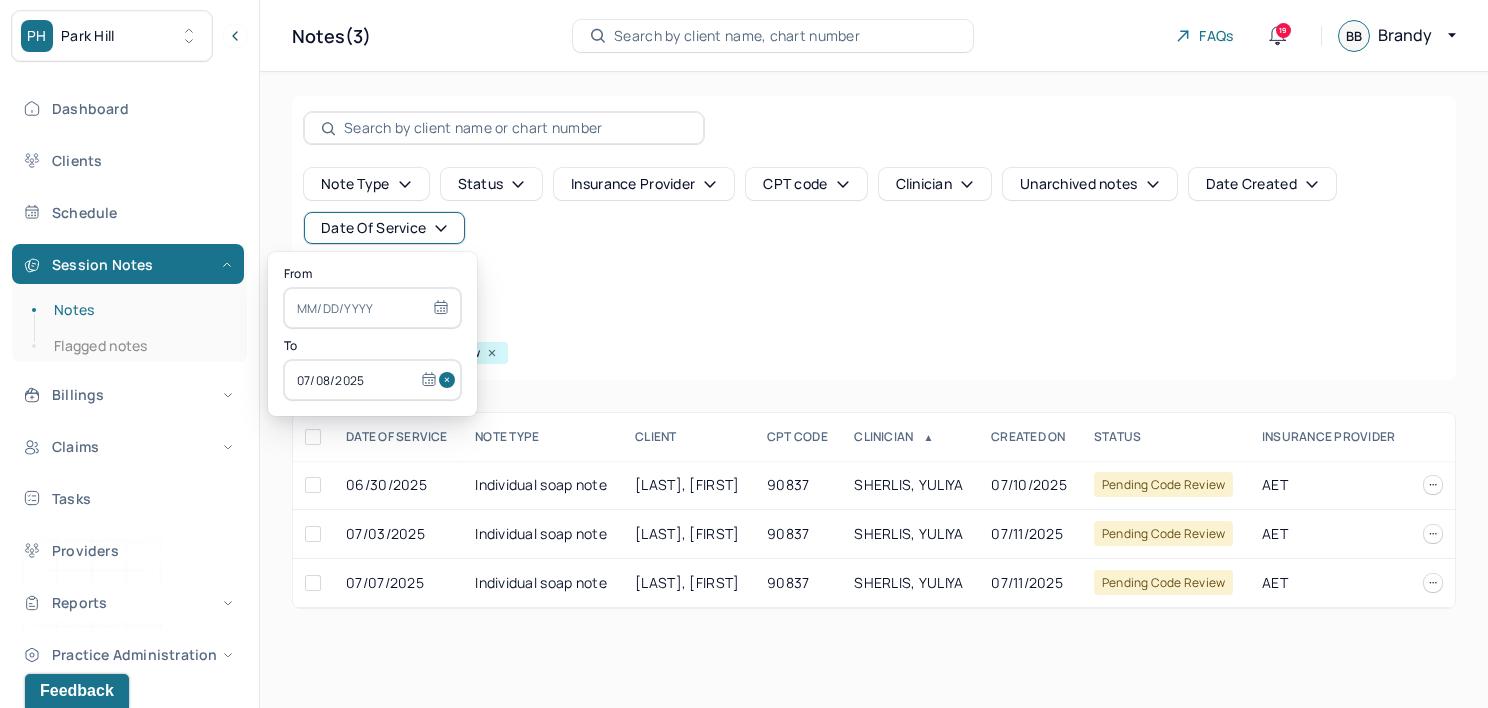 click at bounding box center (450, 380) 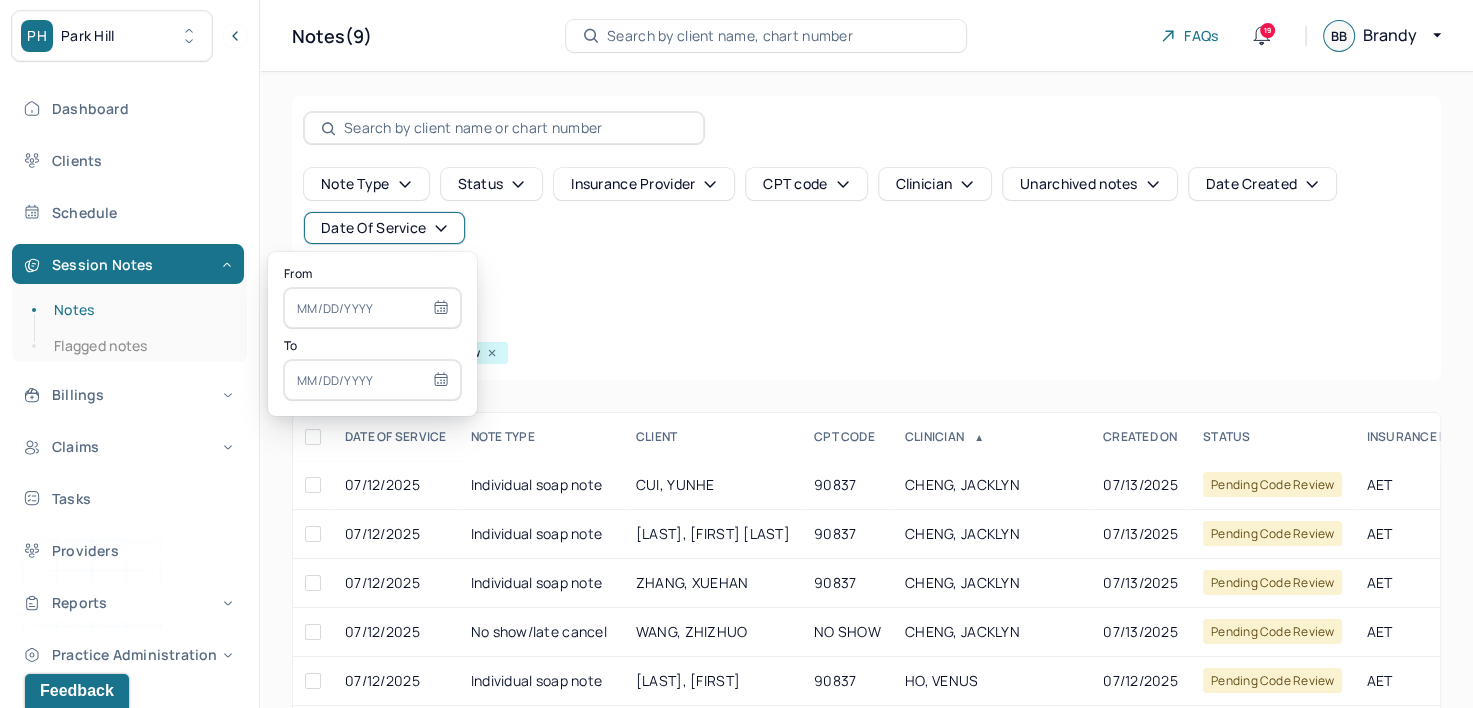 click at bounding box center [372, 308] 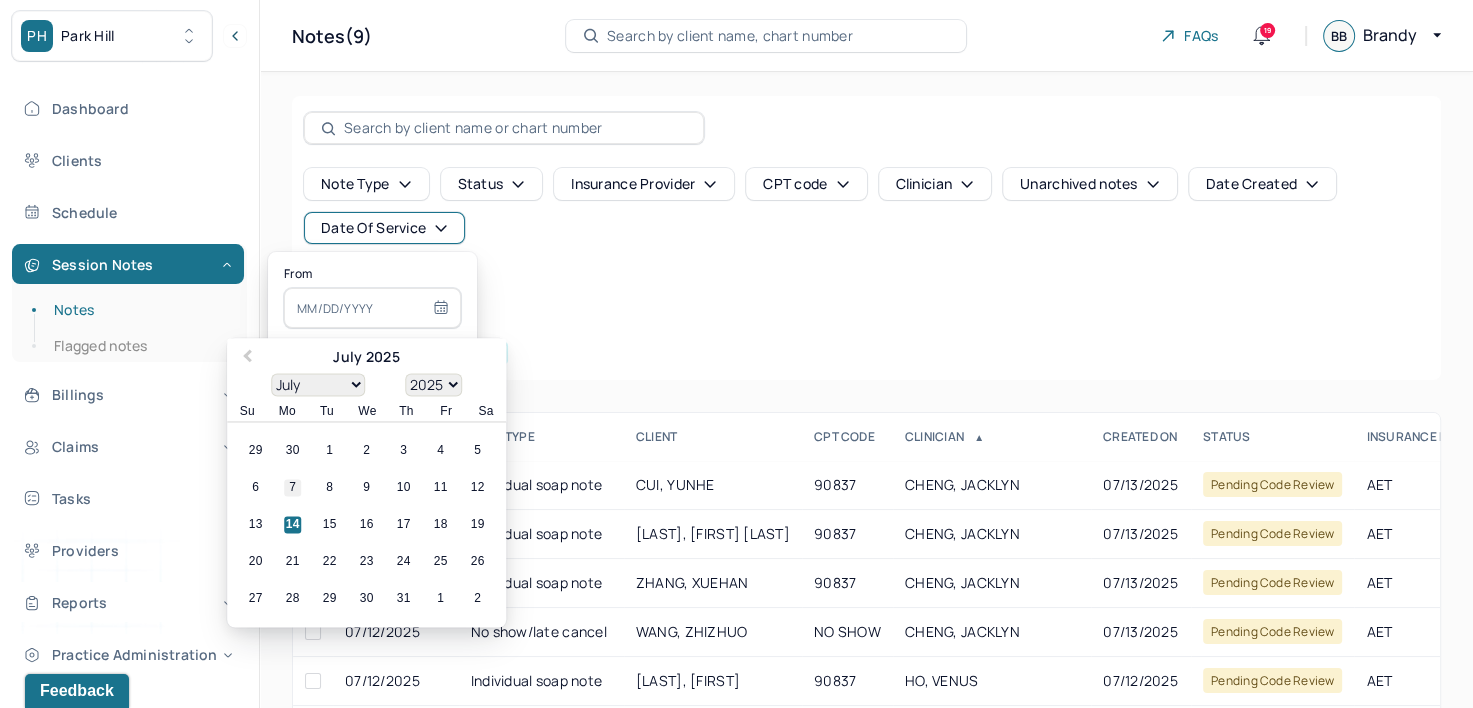click on "7" at bounding box center [292, 488] 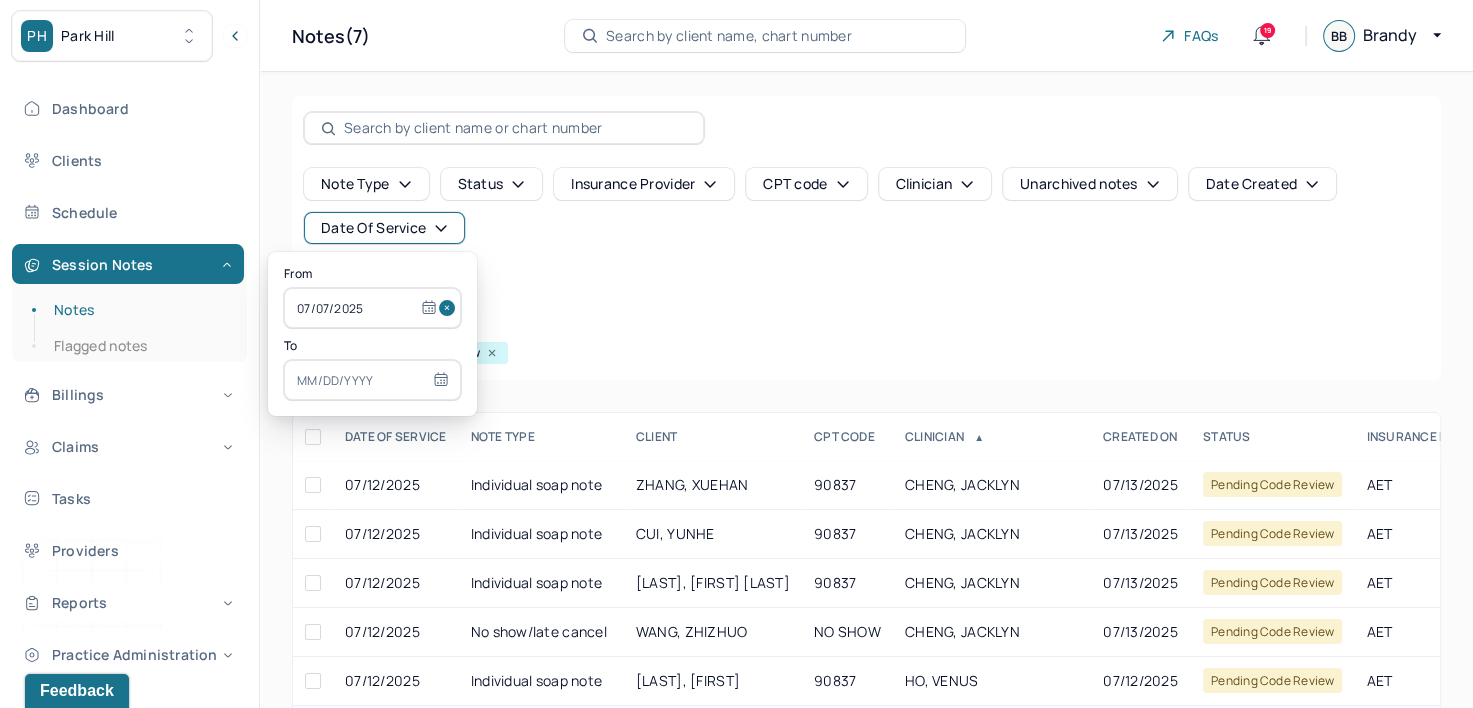 click at bounding box center (372, 380) 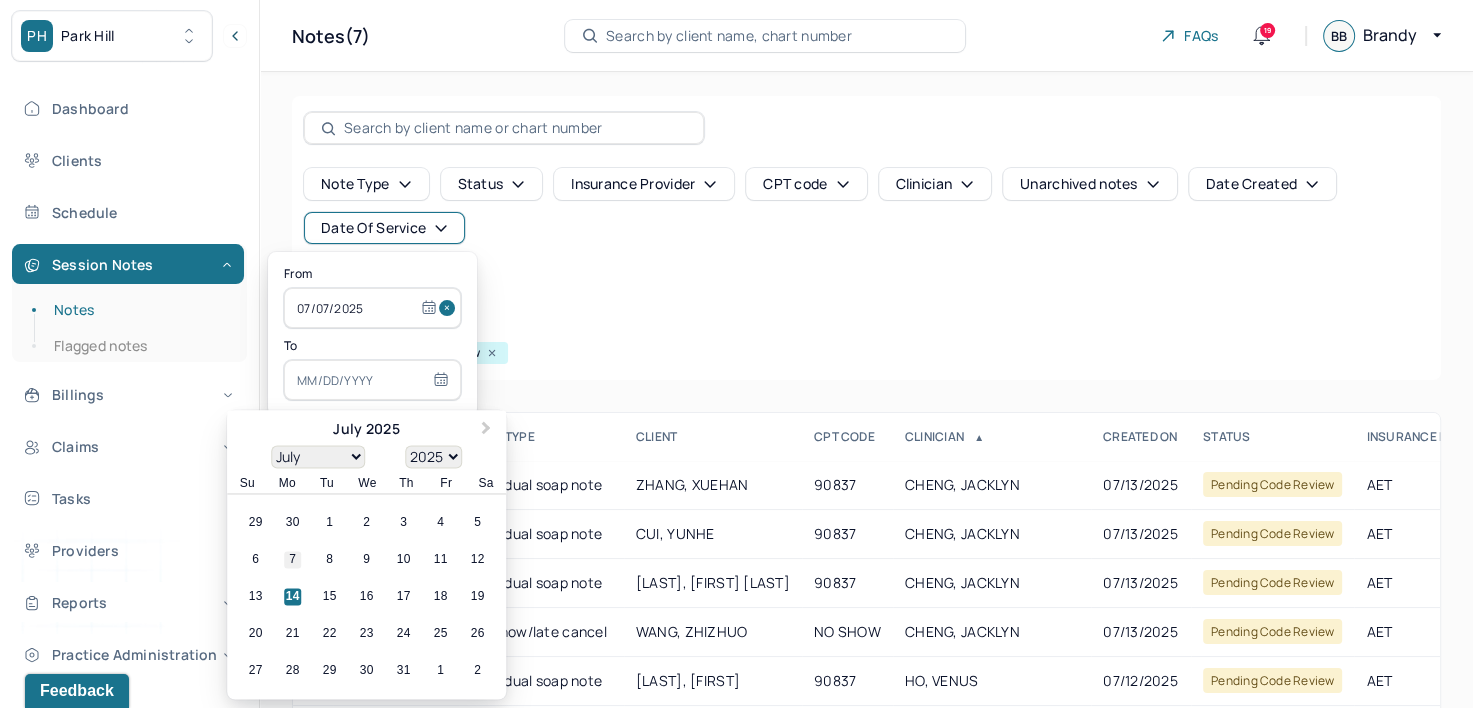 click on "7" at bounding box center [292, 560] 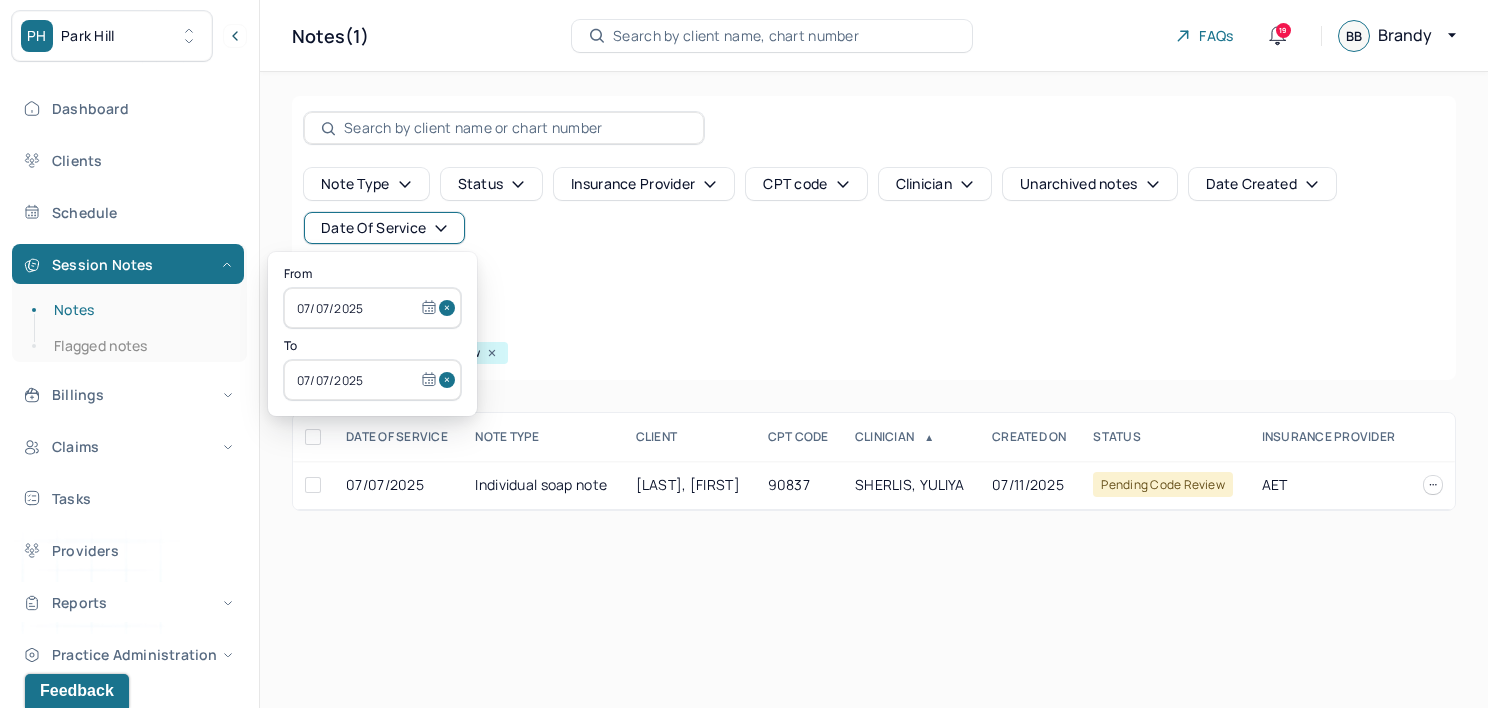click on "Note type     Status     Insurance provider     CPT code     Clinician     Unarchived notes     Date Created     Date Of Service     Create note   Filters   Clear all   Status: Pending code review" at bounding box center (874, 238) 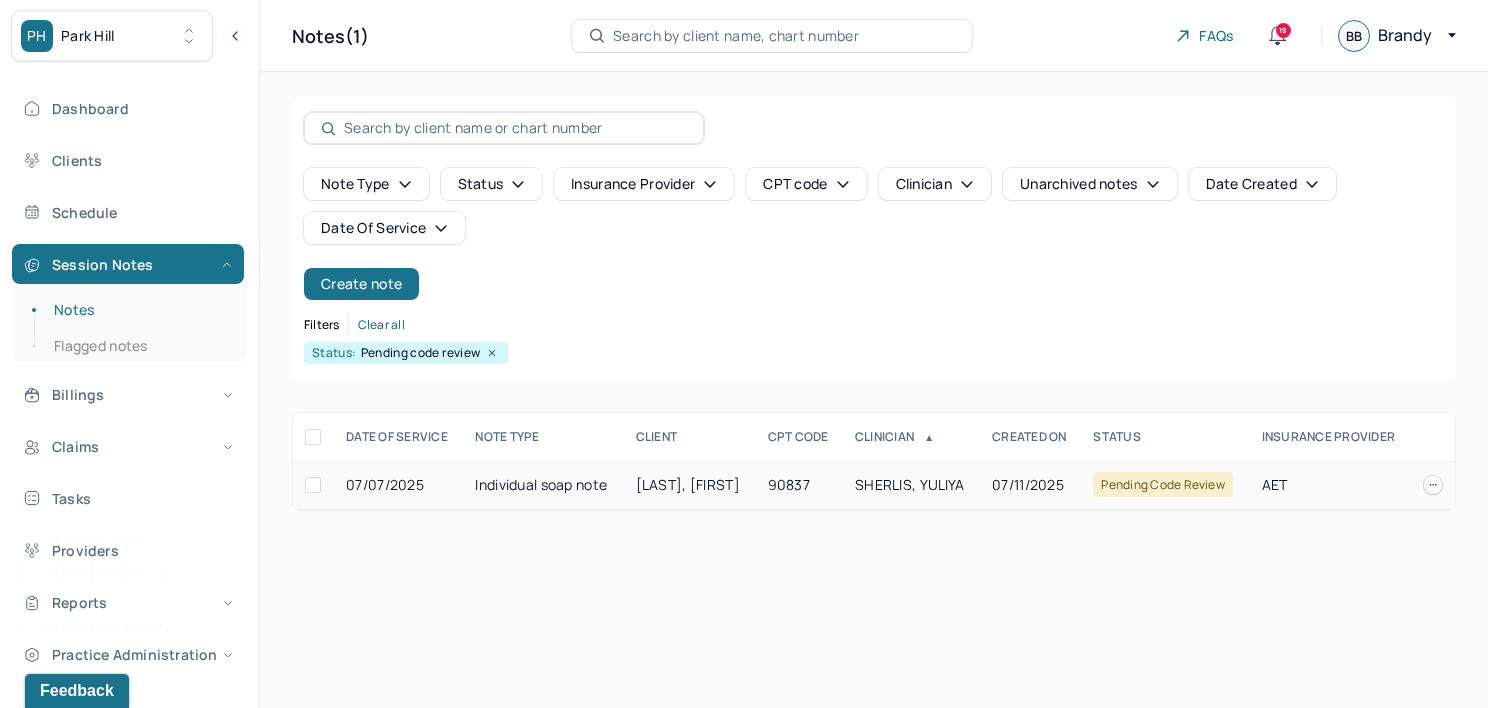click on "SHERLIS, YULIYA" at bounding box center [909, 484] 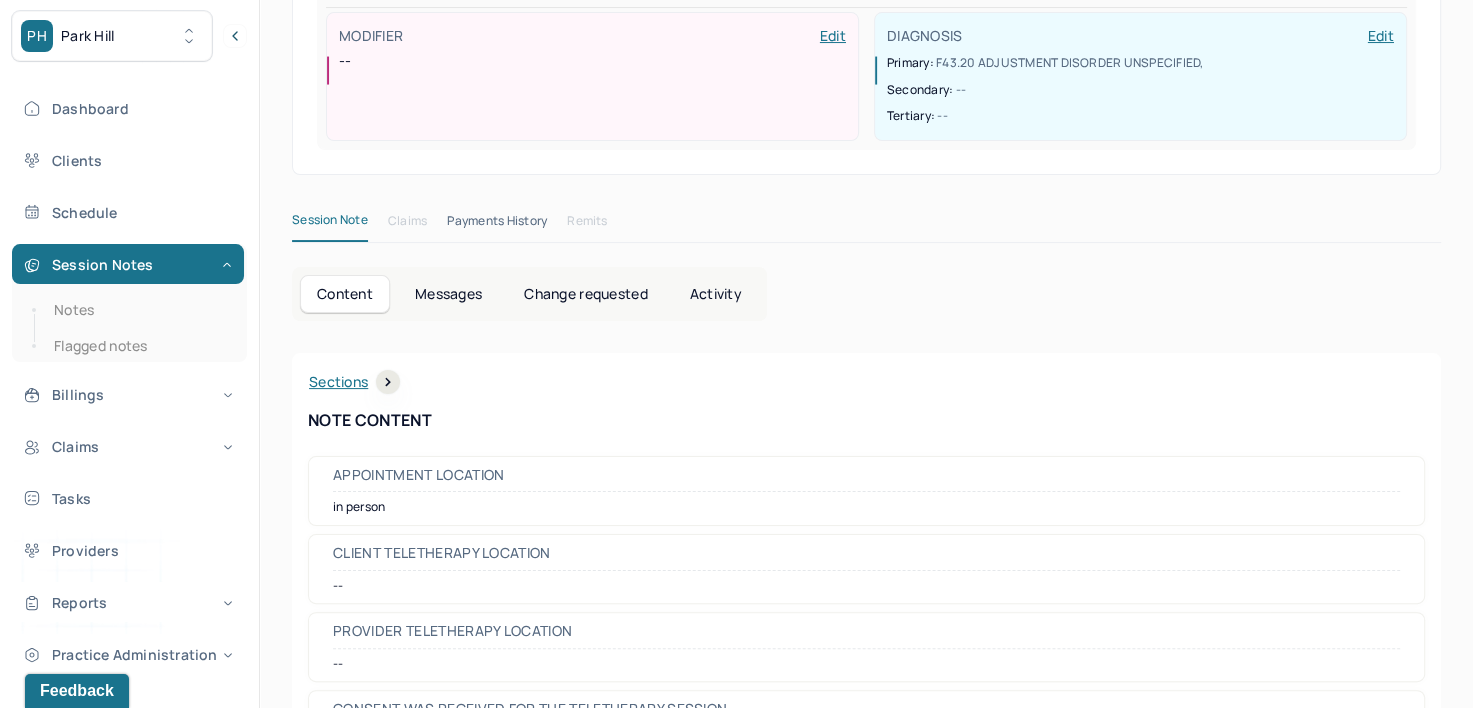 scroll, scrollTop: 0, scrollLeft: 0, axis: both 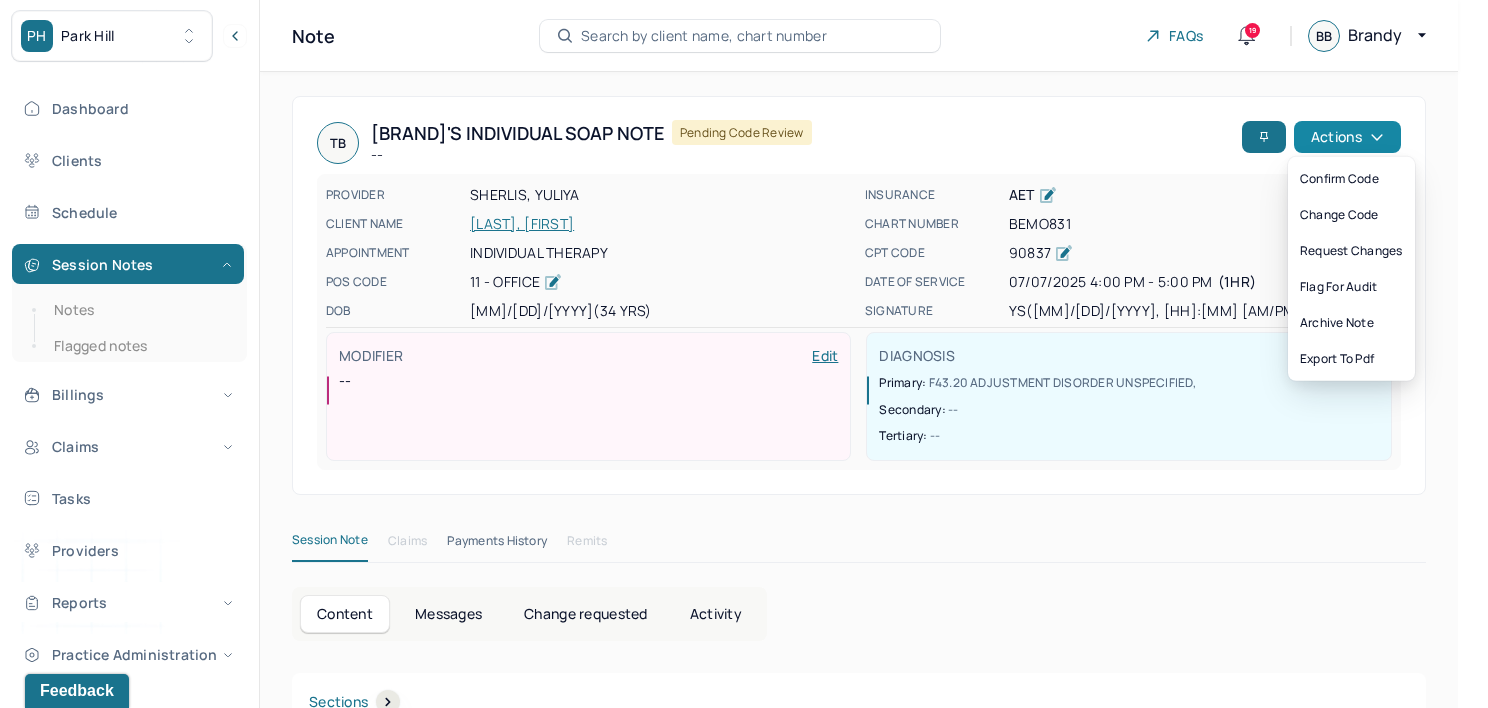 click 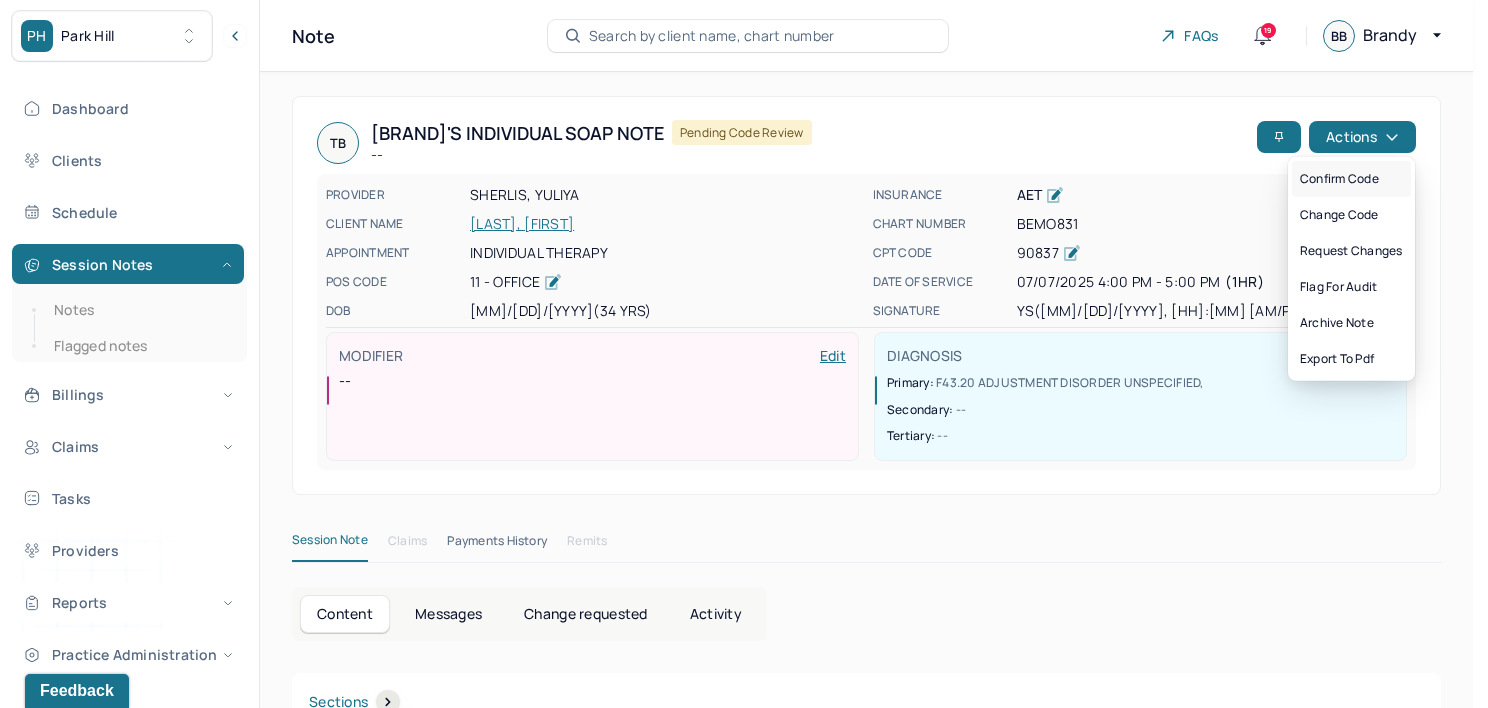 click on "Confirm code" at bounding box center [1351, 179] 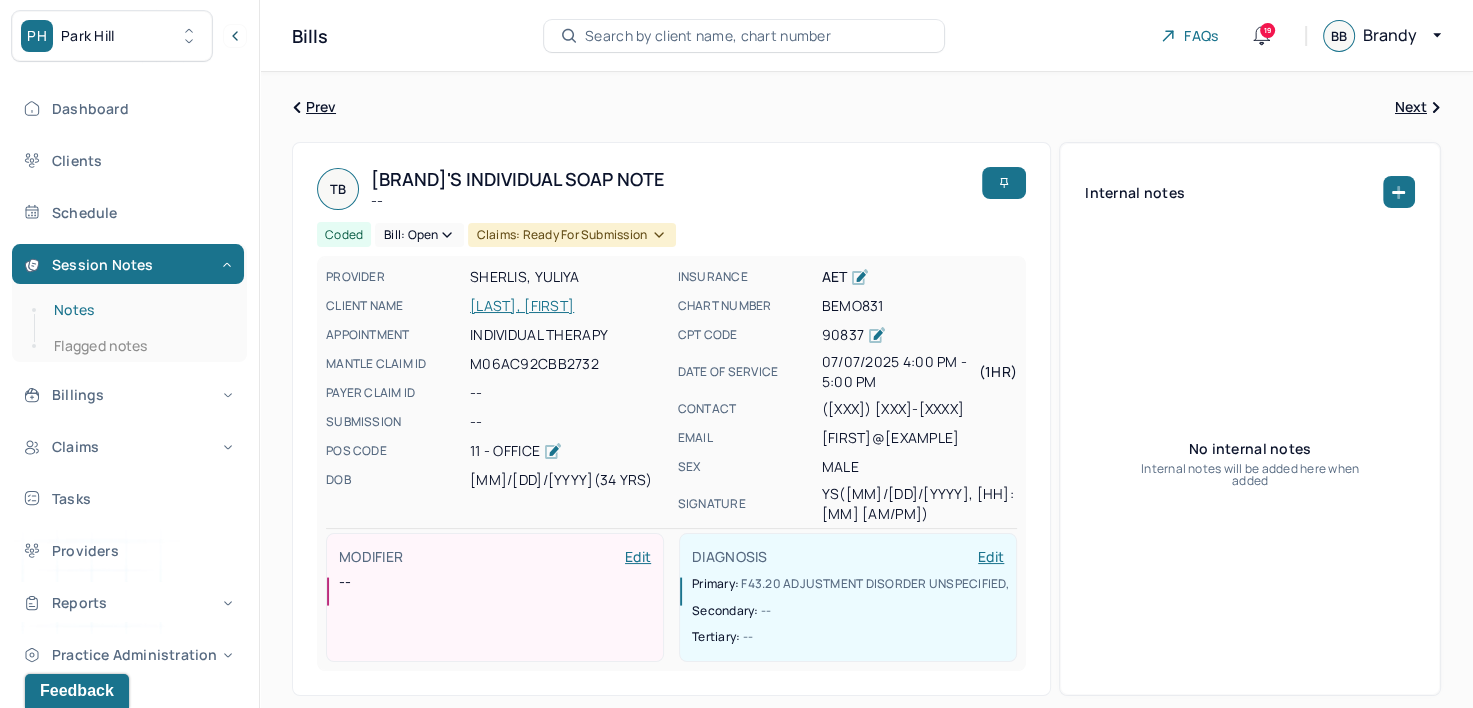 click on "Notes" at bounding box center [139, 310] 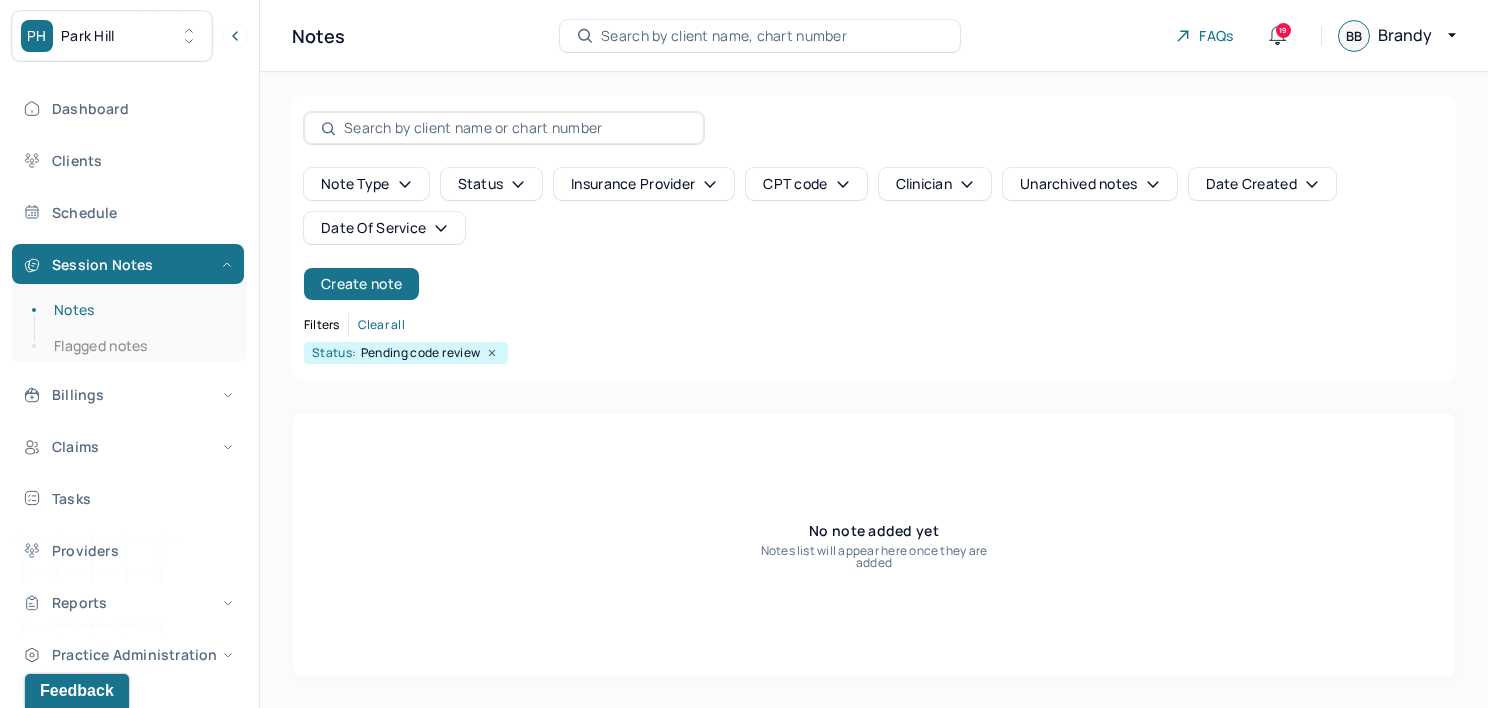 click 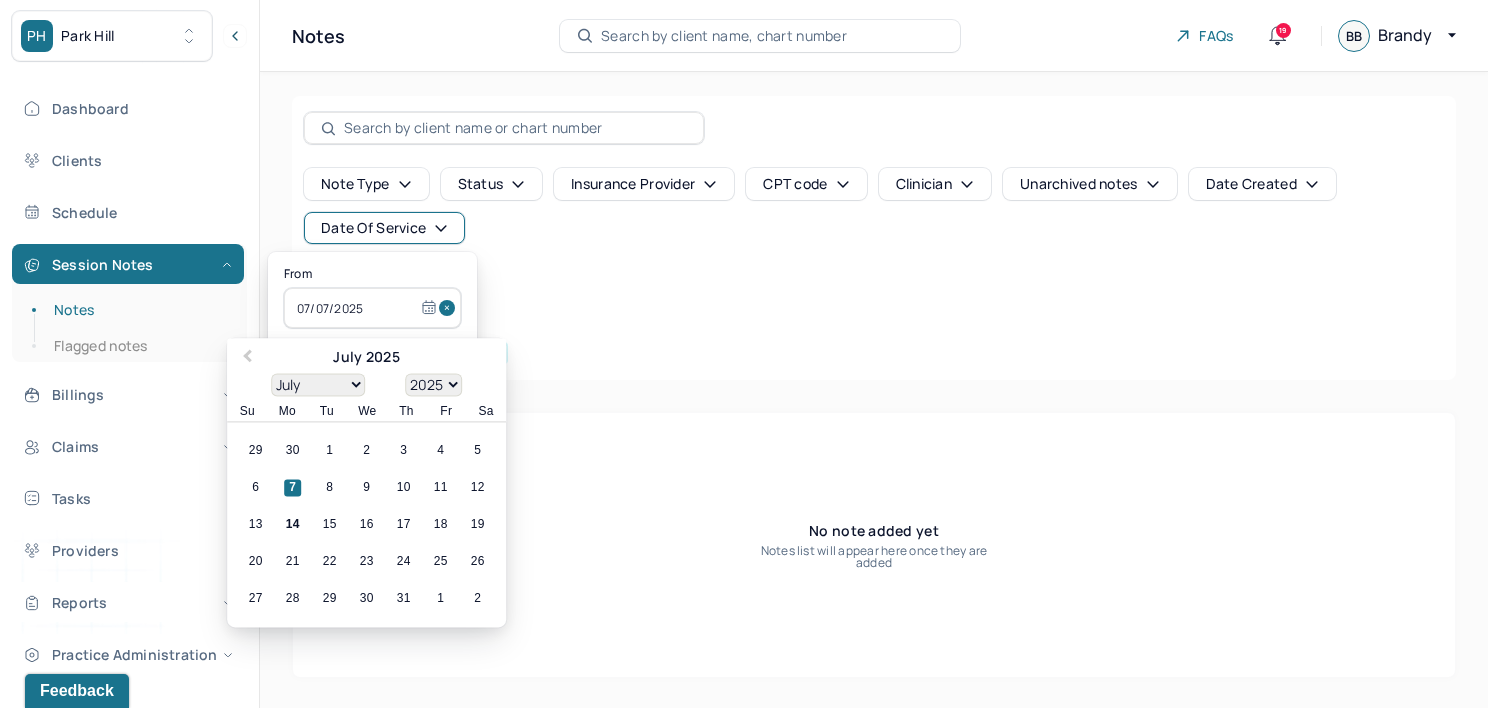 click at bounding box center (450, 308) 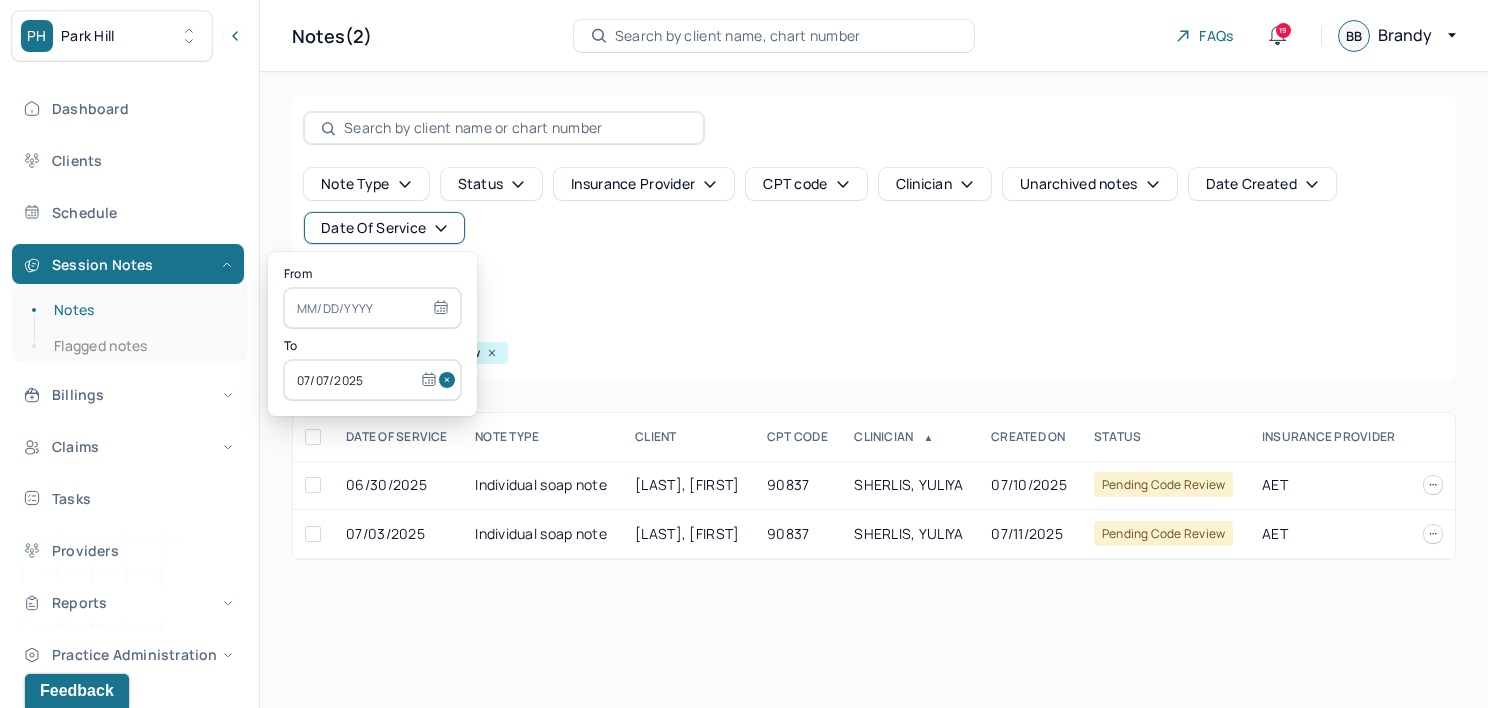 click at bounding box center [450, 380] 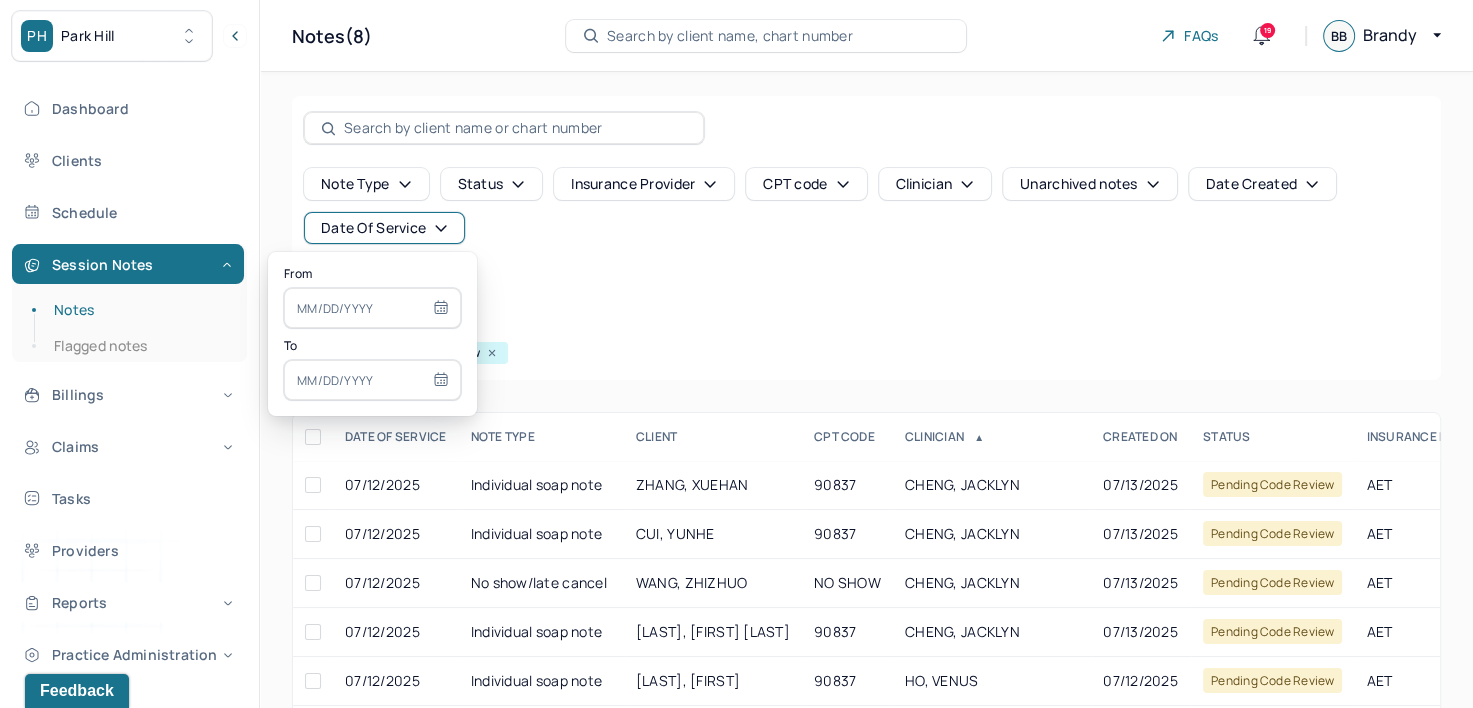 click at bounding box center (372, 308) 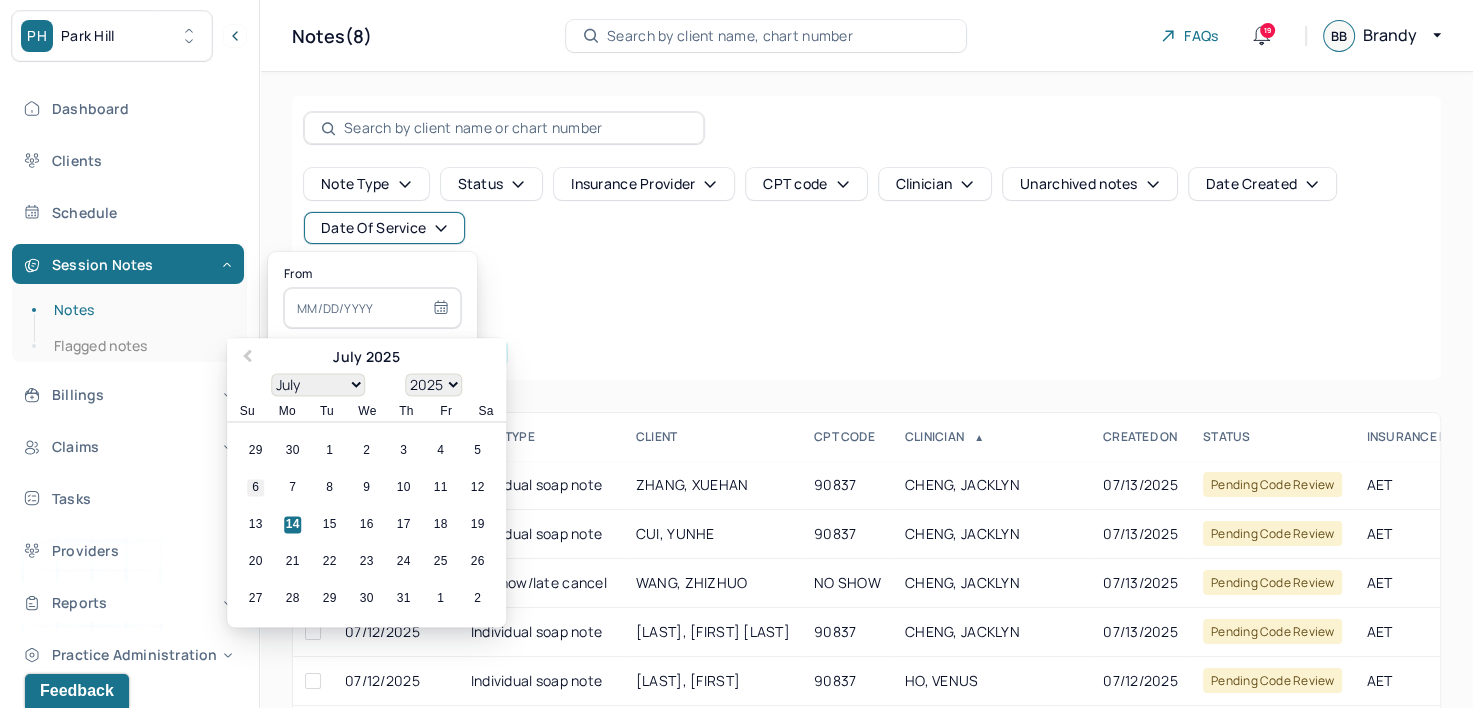 click on "6" at bounding box center [255, 488] 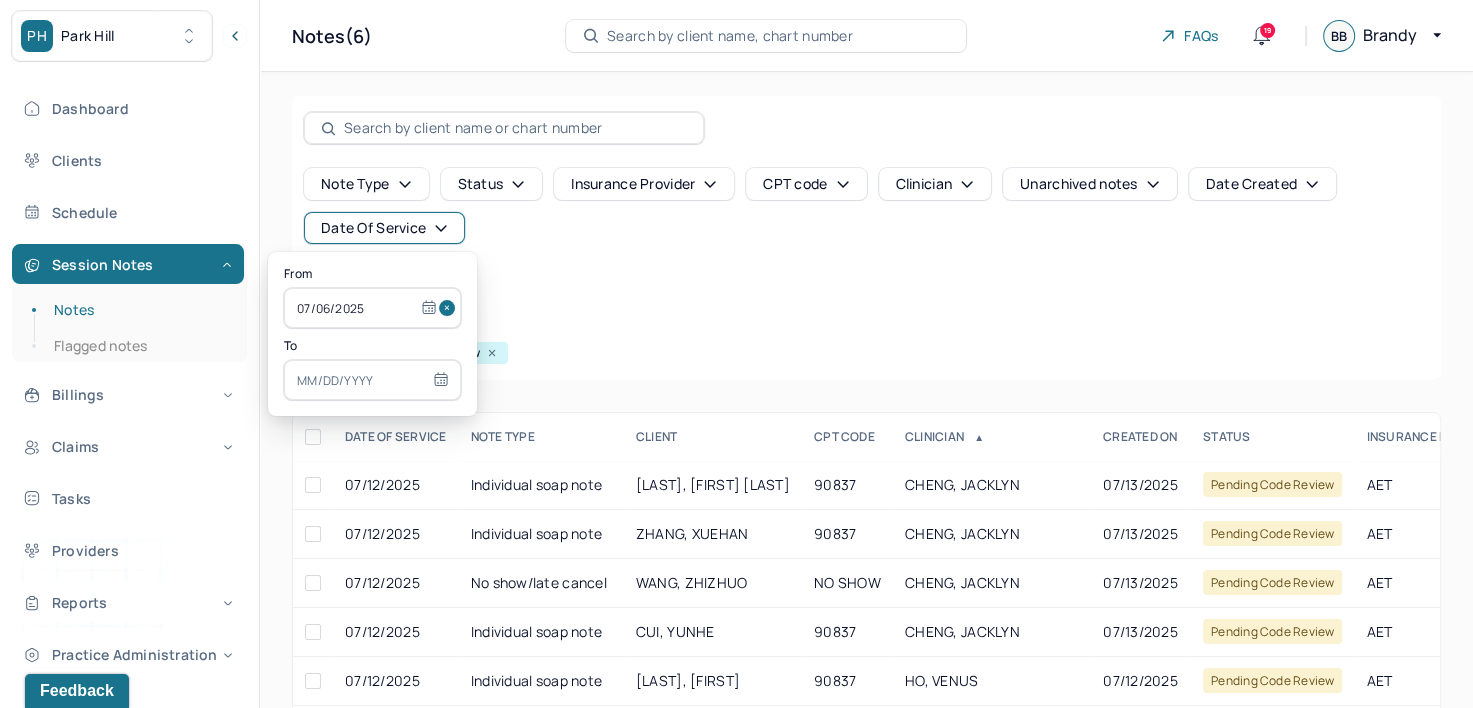 click at bounding box center [372, 380] 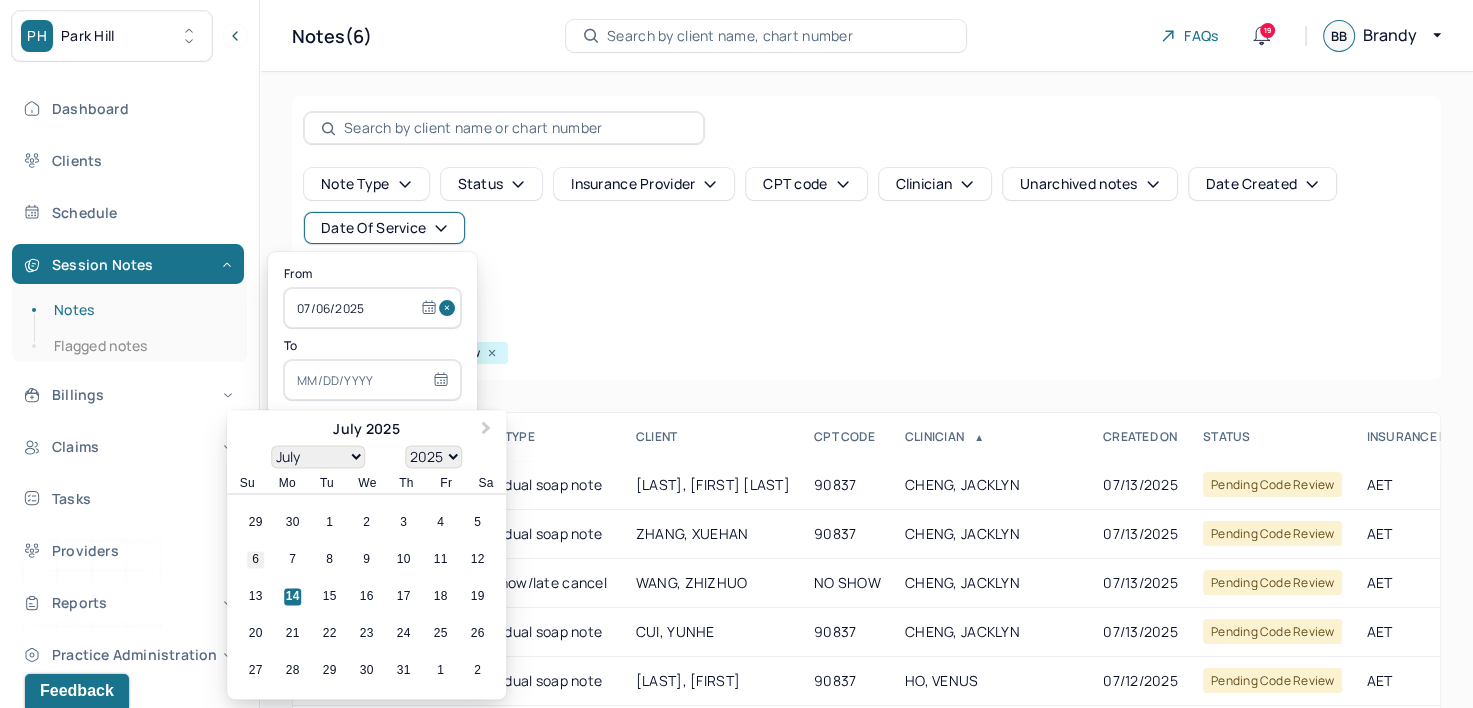 click on "6" at bounding box center (255, 560) 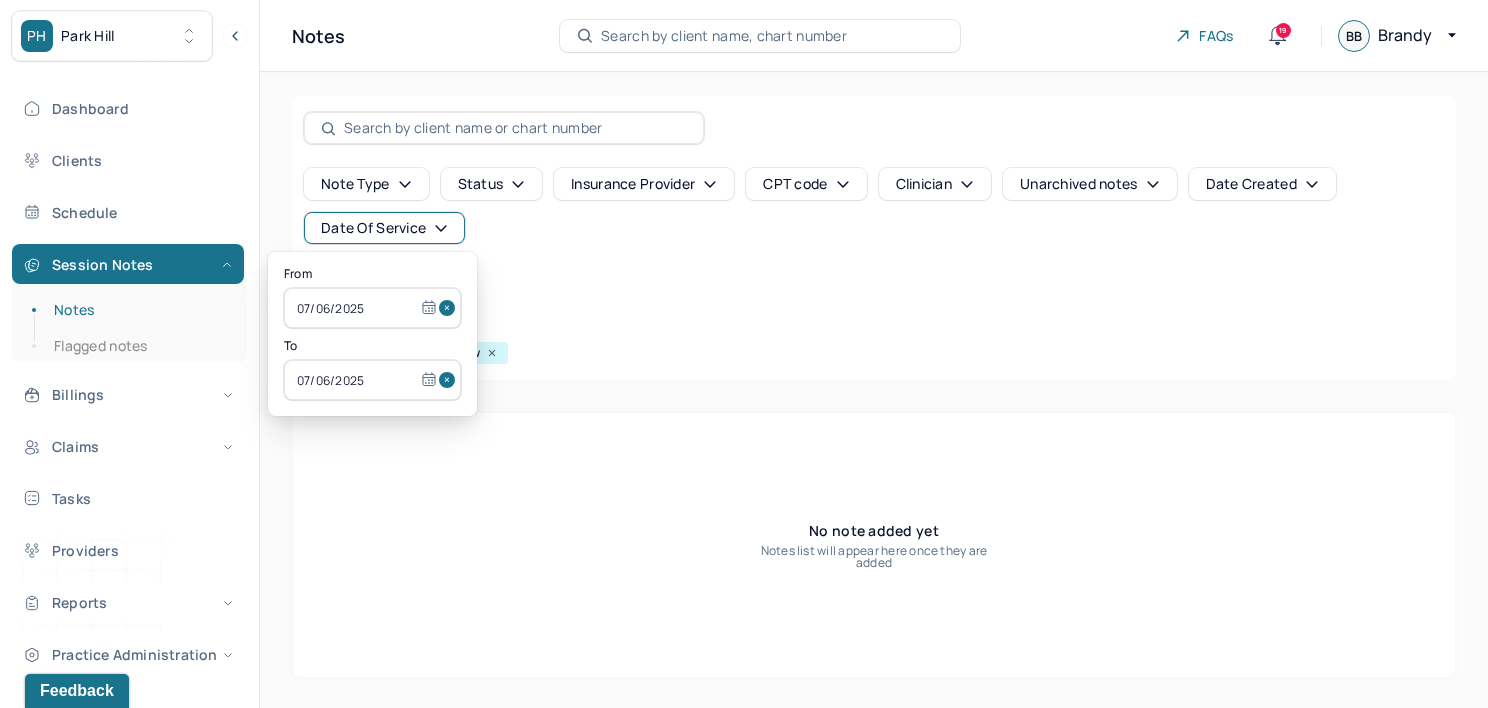 click on "Note type     Status     Insurance provider     CPT code     Clinician     Unarchived notes     Date Created     Date Of Service     Create note" at bounding box center (874, 234) 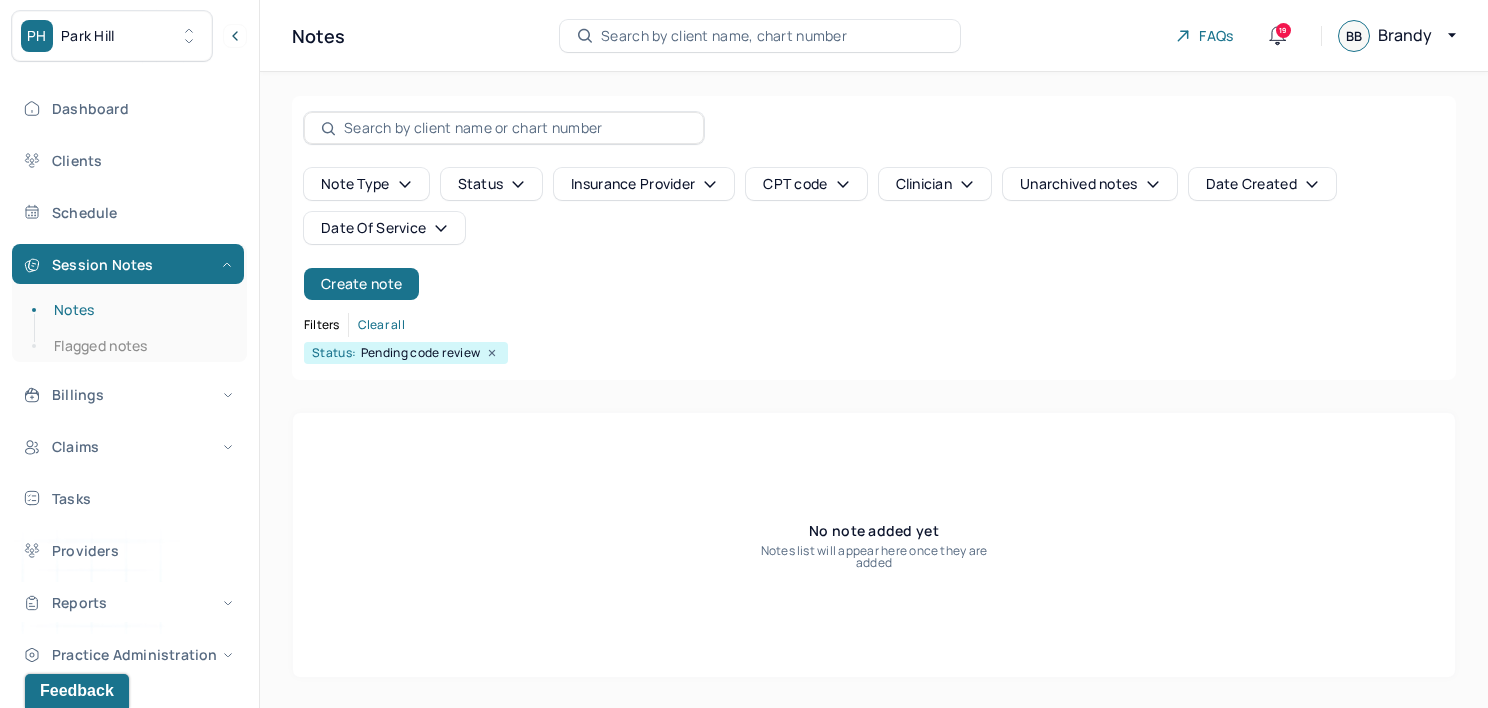 click on "Date Of Service" at bounding box center (384, 228) 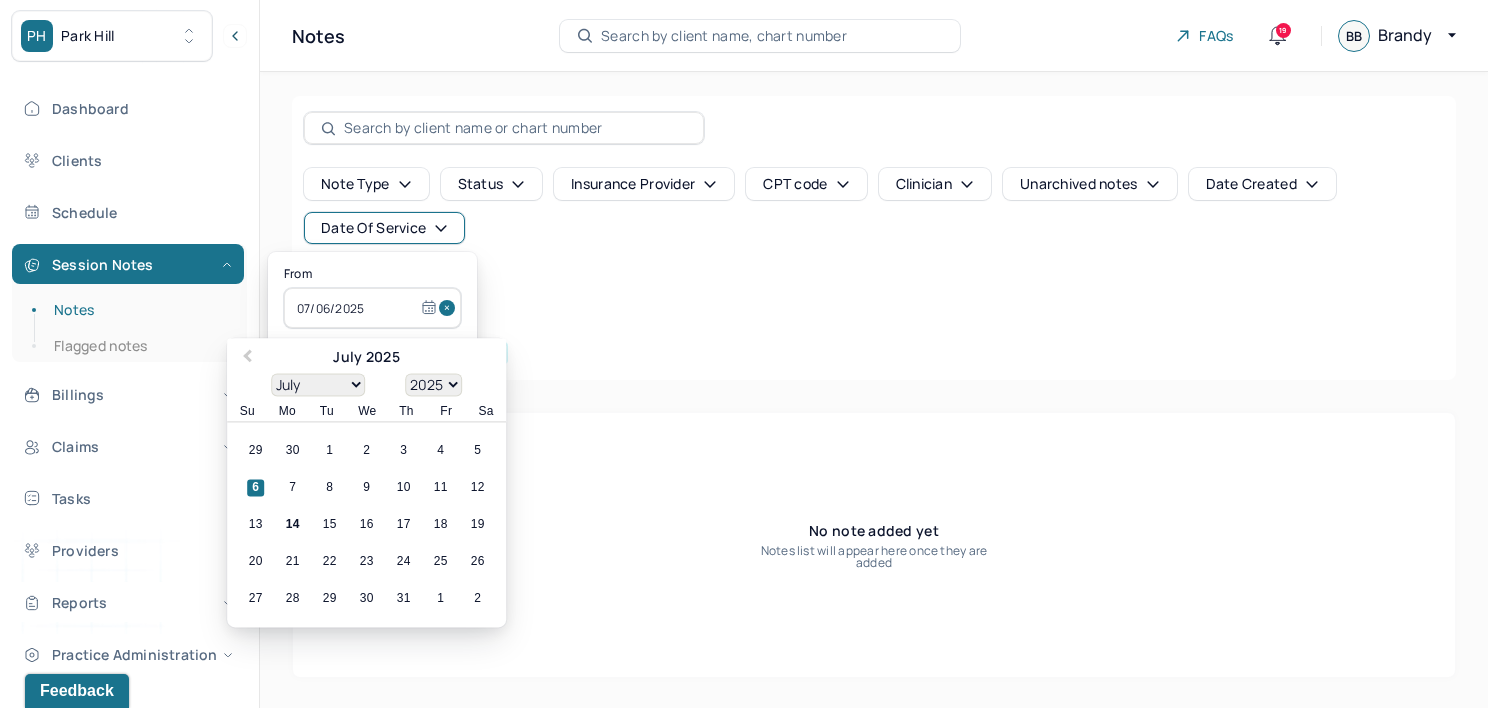 click at bounding box center [450, 308] 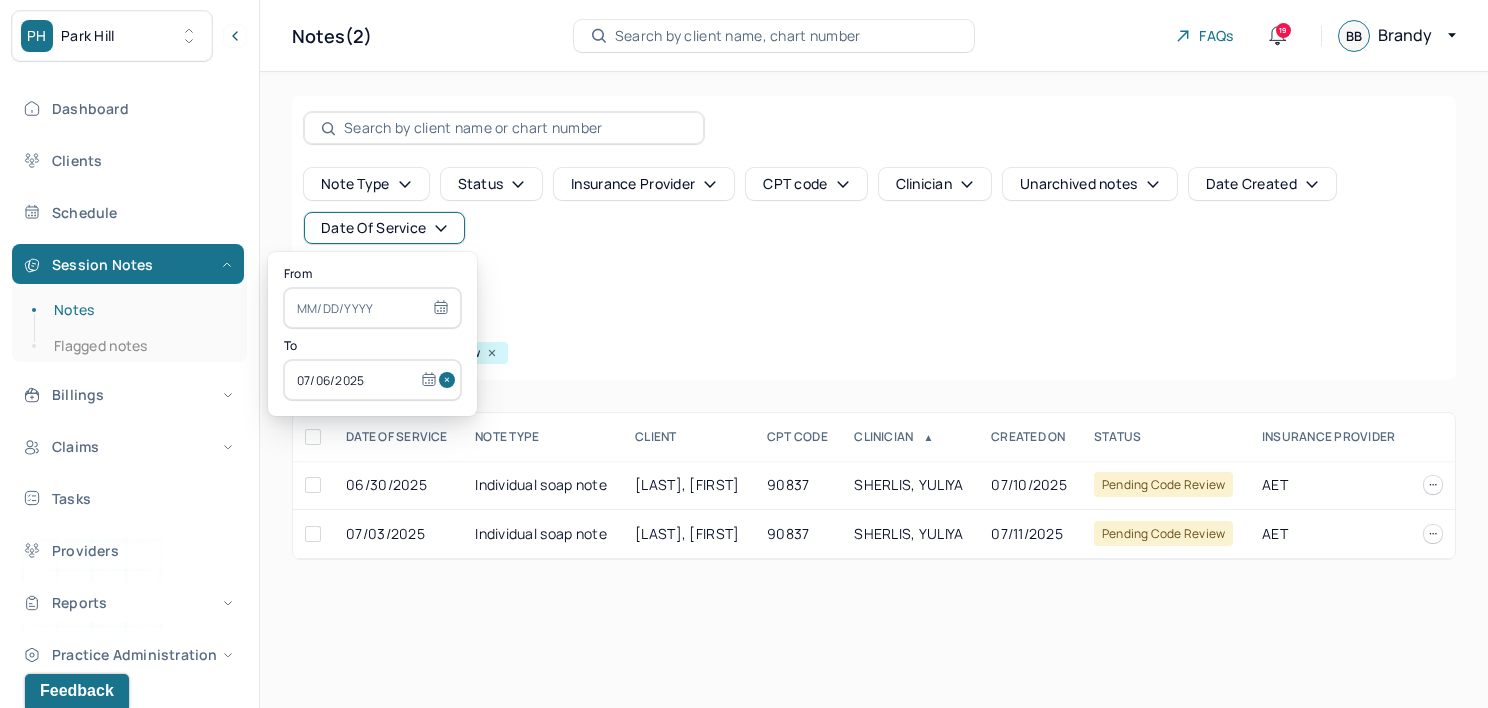 click at bounding box center [450, 380] 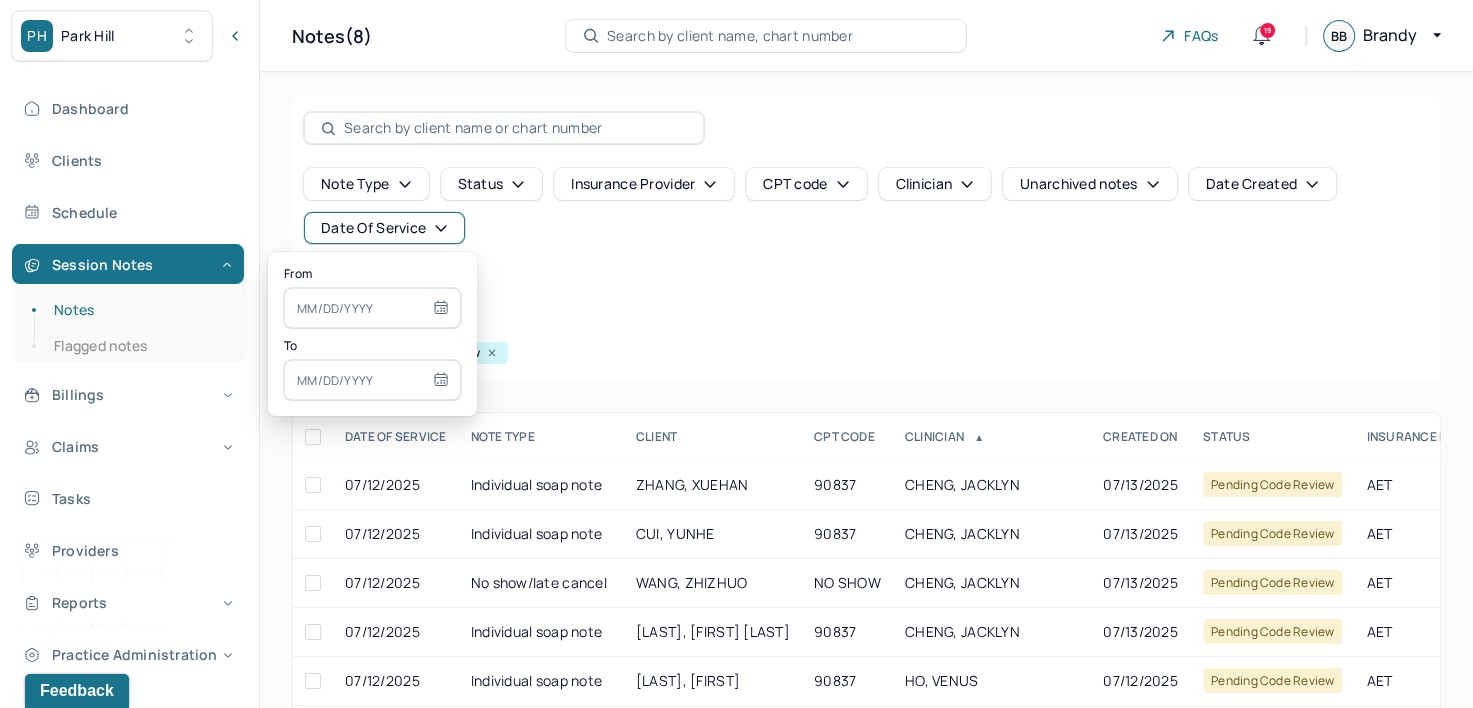 select on "6" 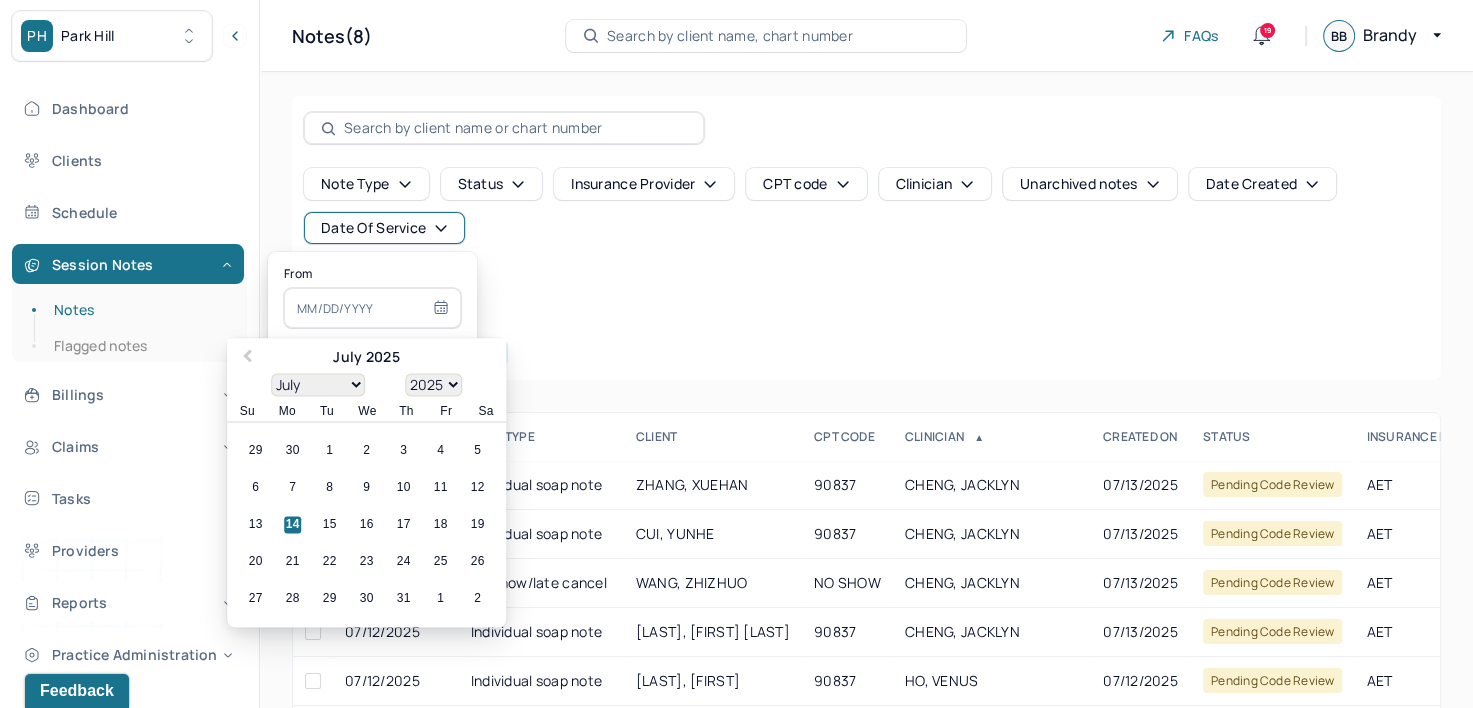 click at bounding box center (372, 308) 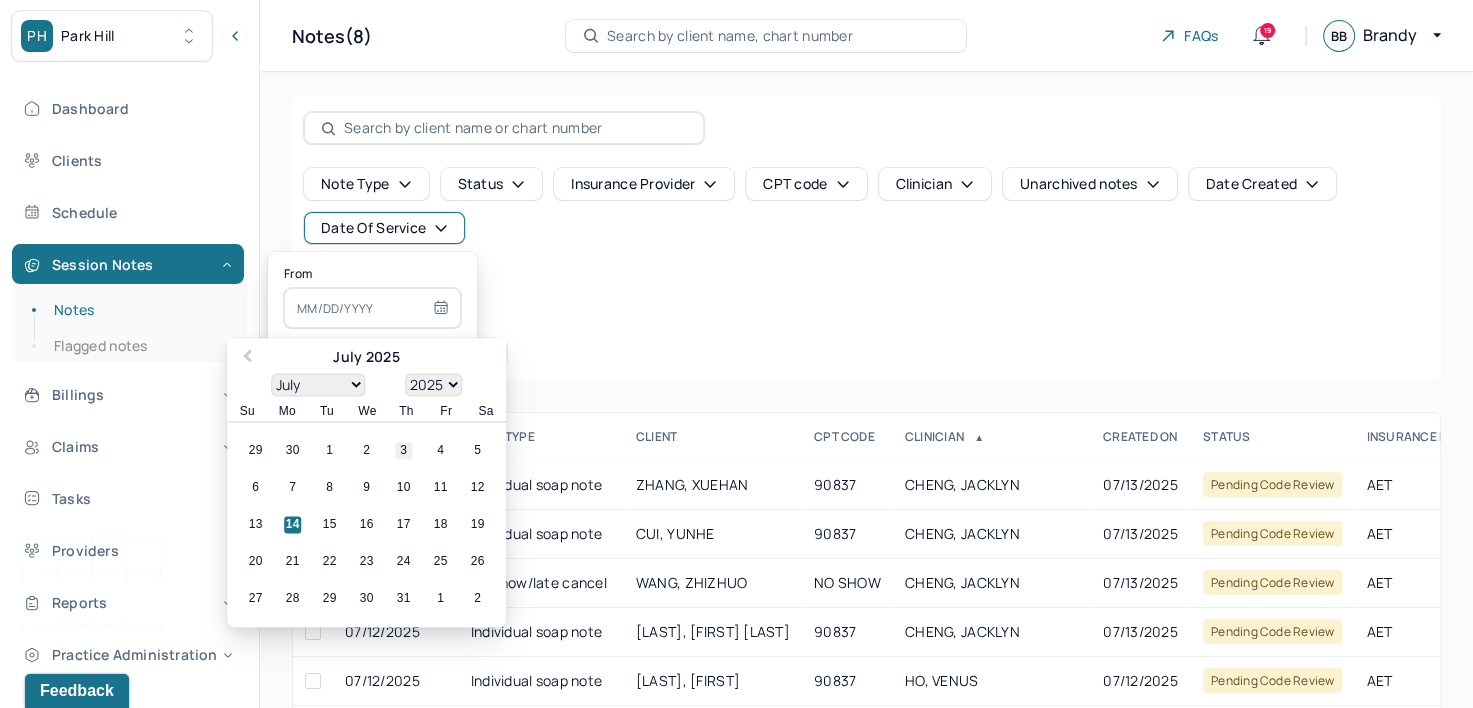 click on "3" at bounding box center (403, 451) 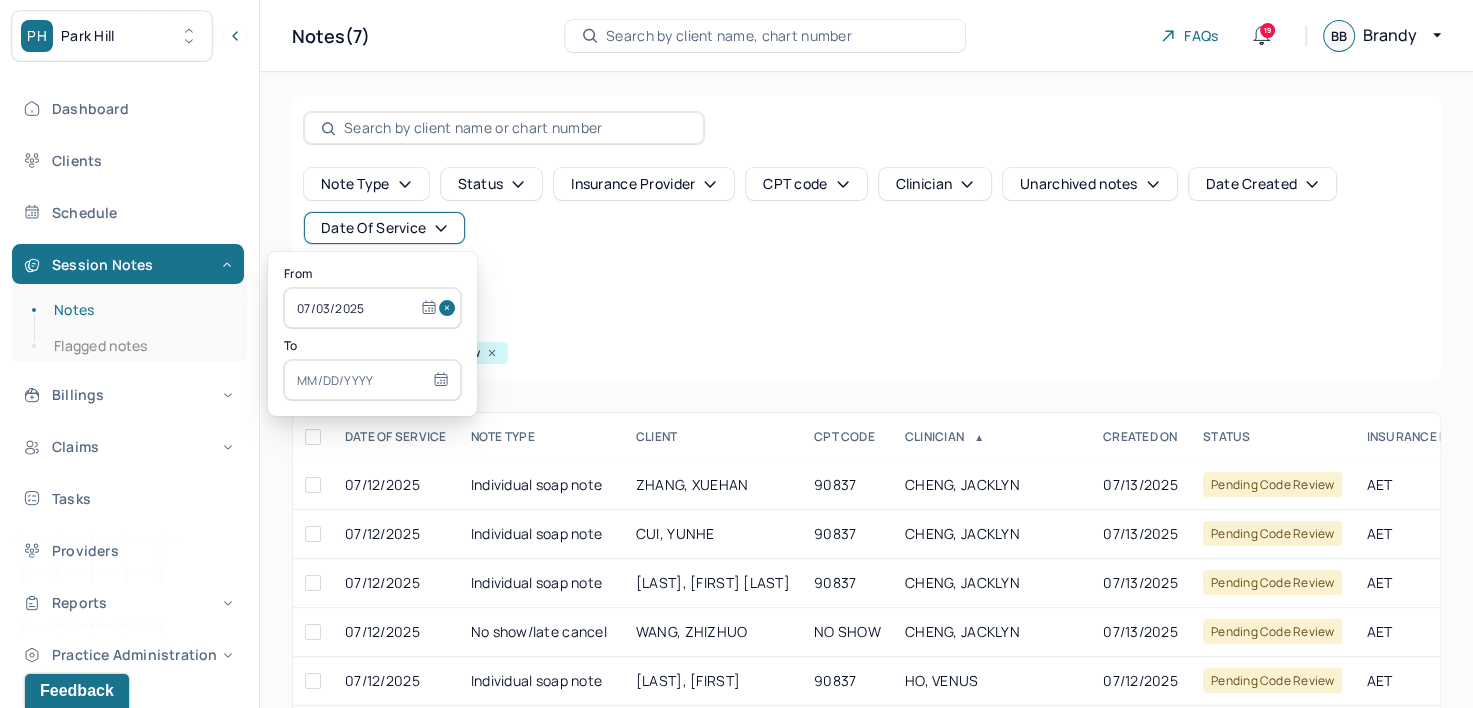 select on "6" 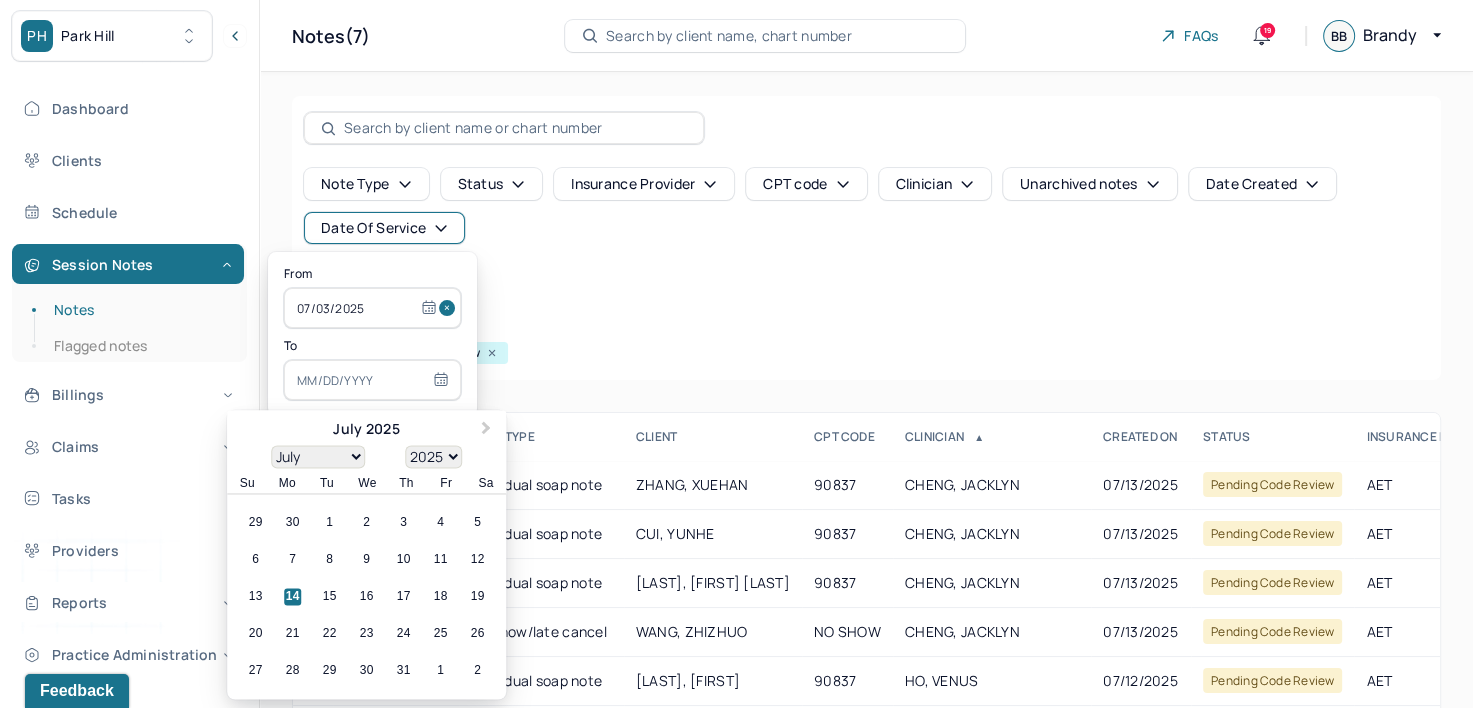 click at bounding box center (372, 380) 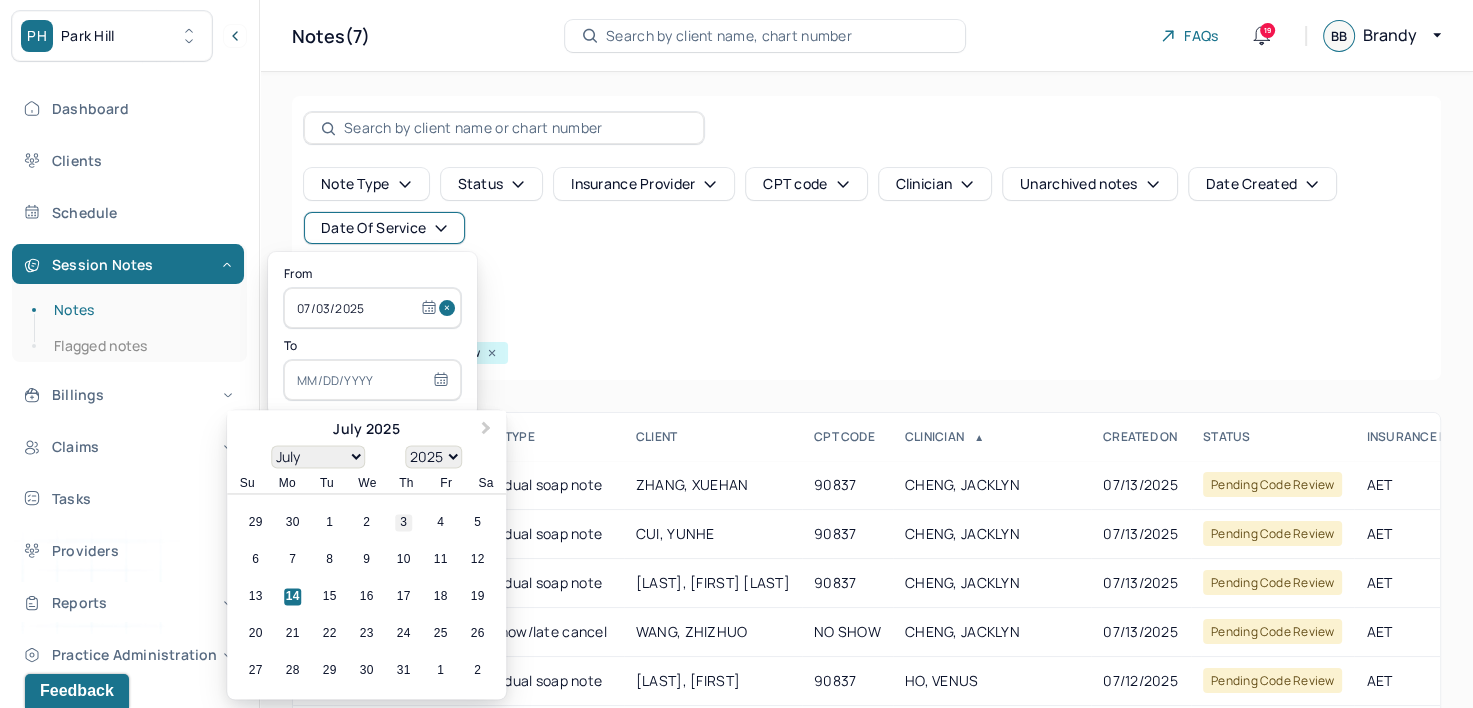 click on "3" at bounding box center (403, 523) 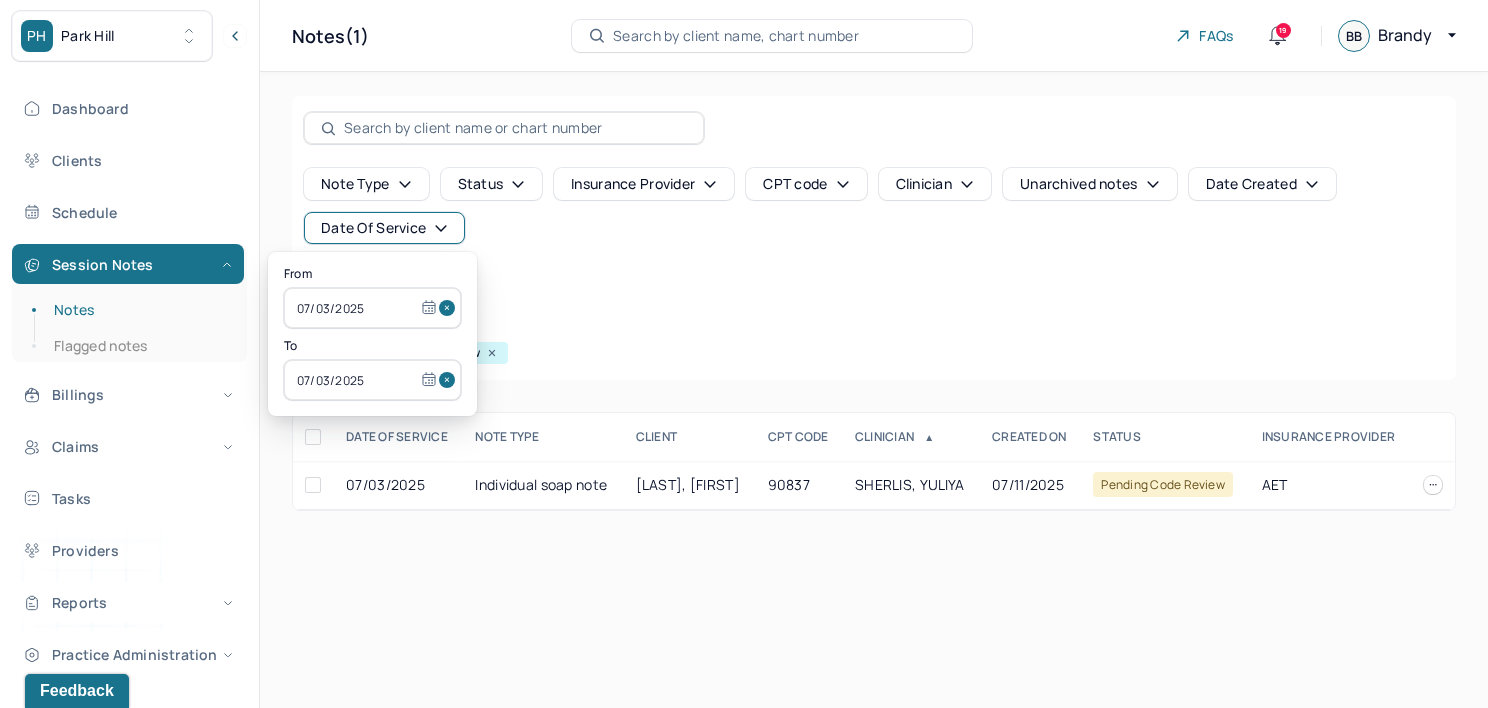 click on "Note type     Status     Insurance provider     CPT code     Clinician     Unarchived notes     Date Created     Date Of Service" at bounding box center (874, 206) 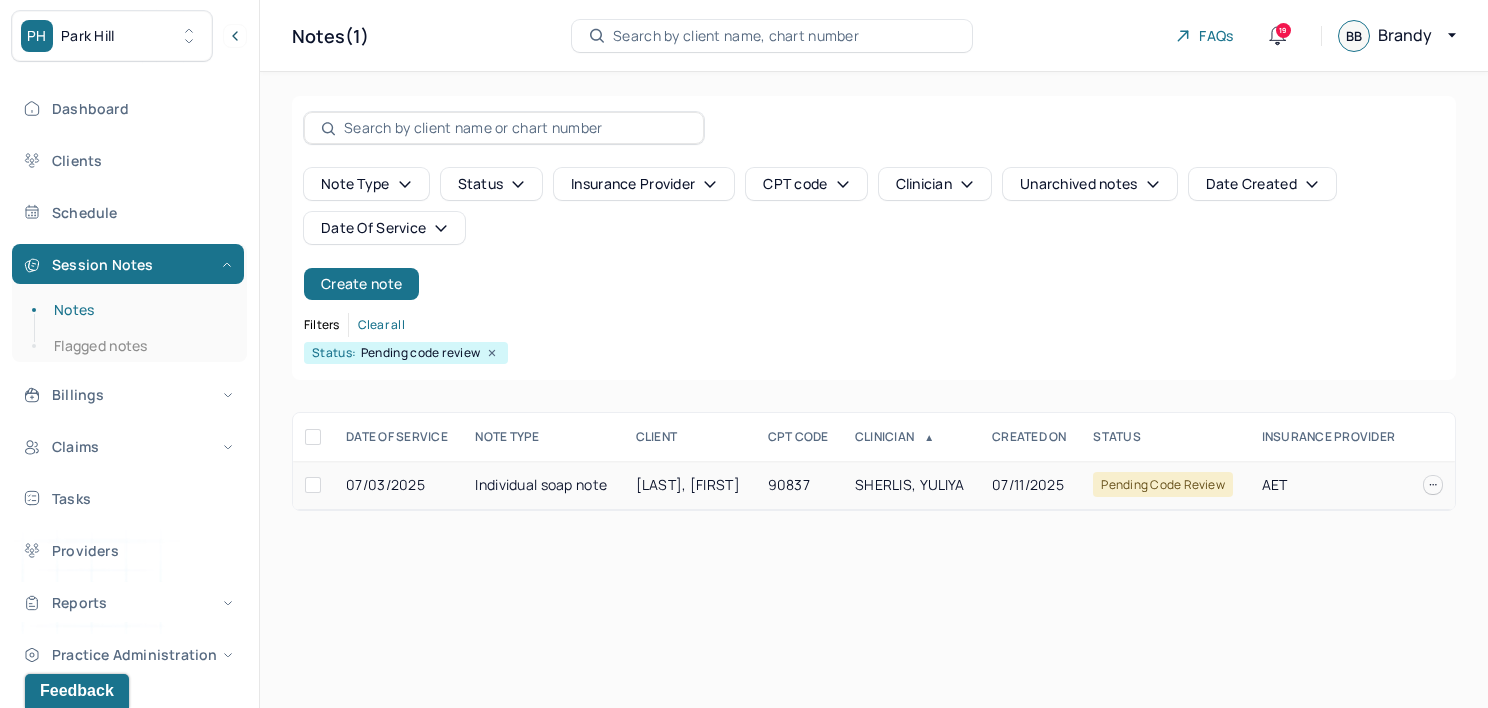 click on "SHERLIS, YULIYA" at bounding box center (909, 484) 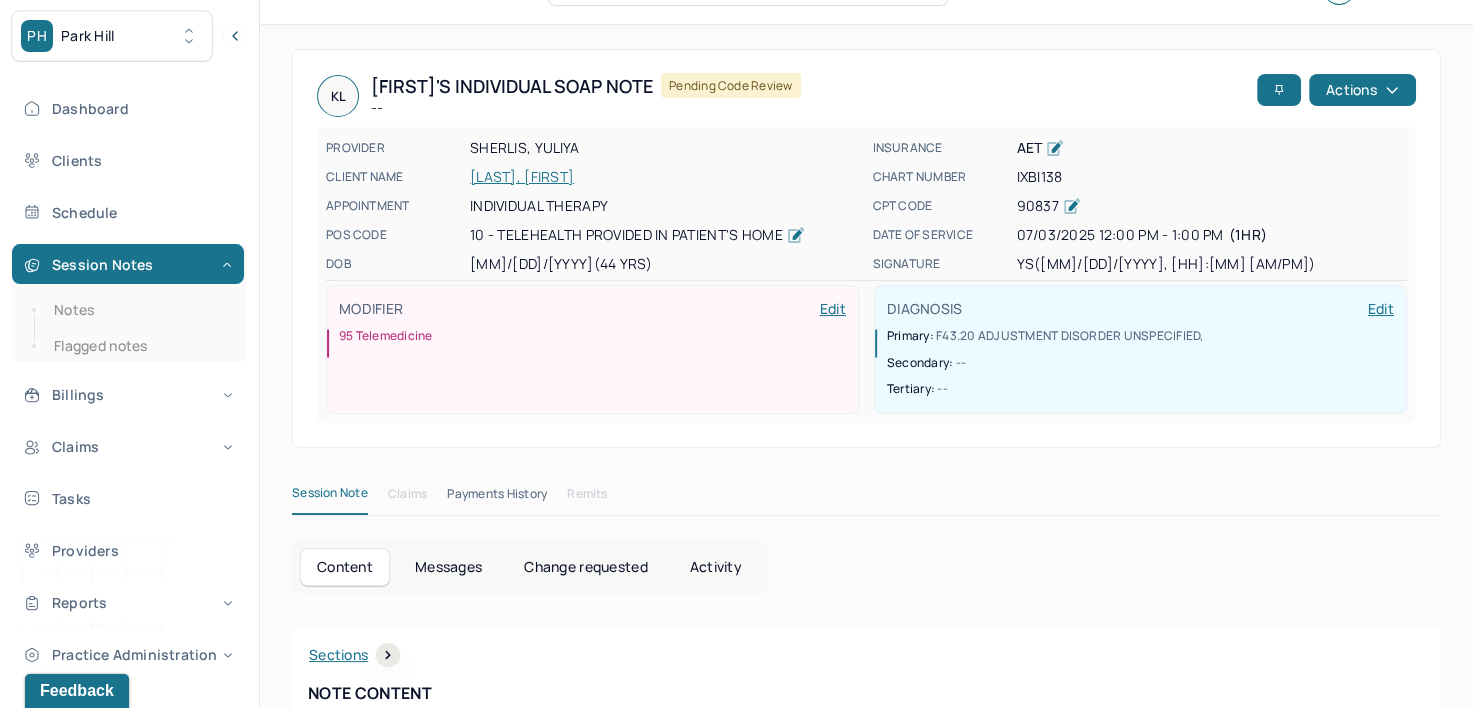 scroll, scrollTop: 0, scrollLeft: 0, axis: both 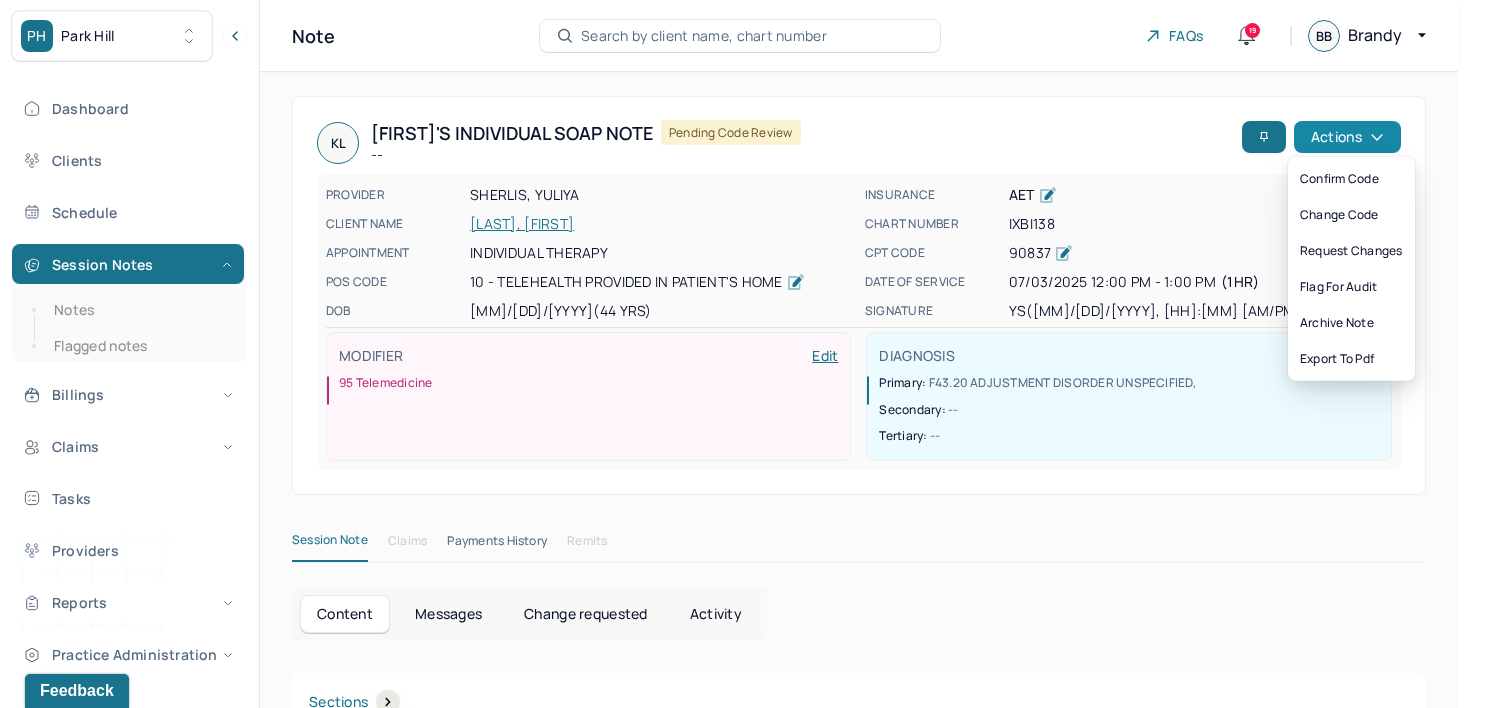 click 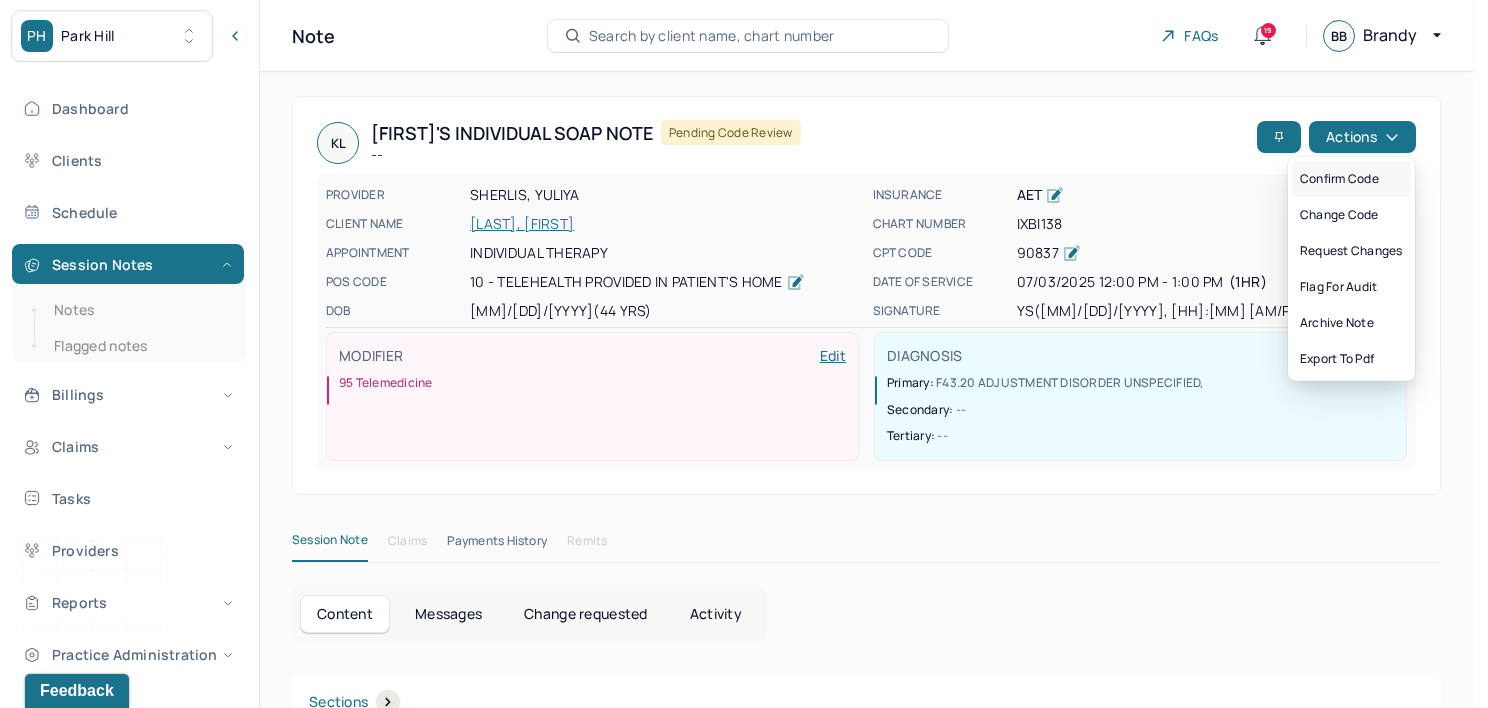click on "Confirm code" at bounding box center (1351, 179) 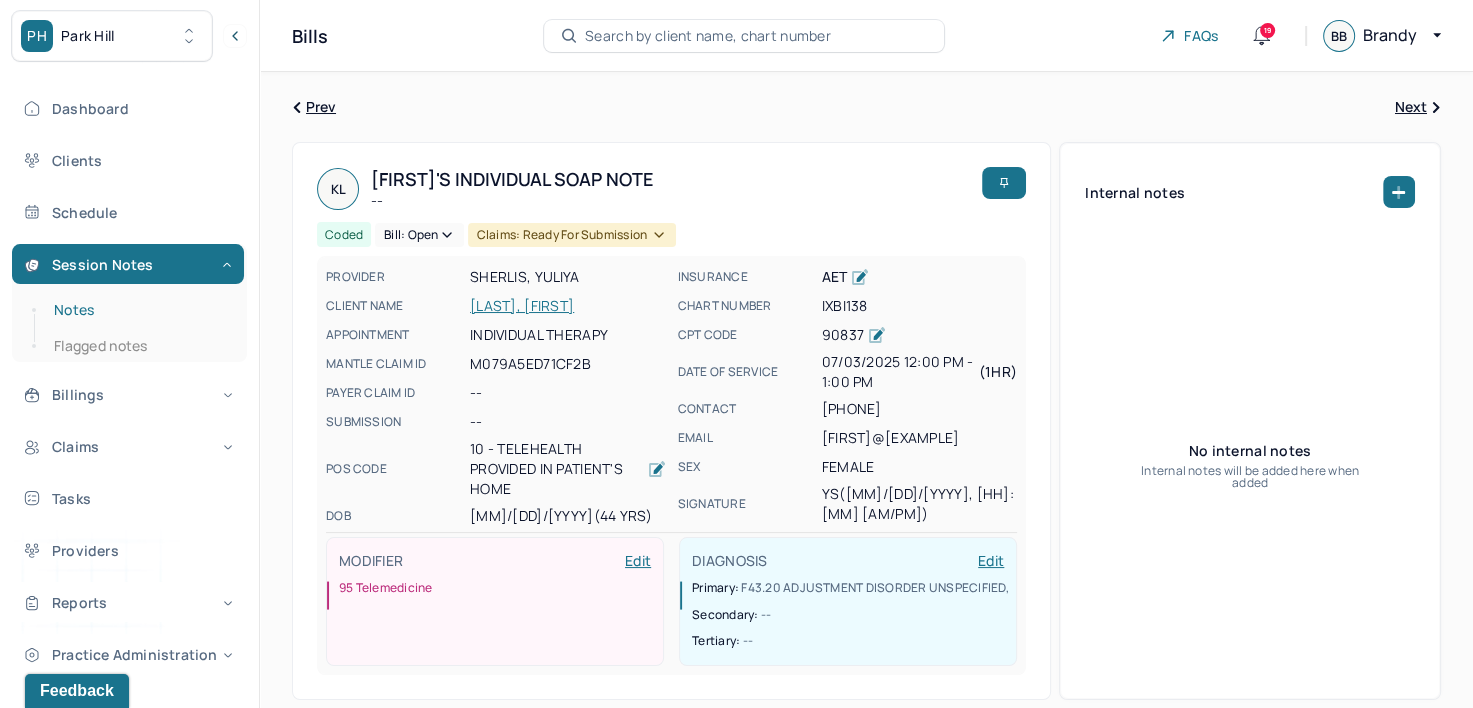 click on "Notes" at bounding box center [139, 310] 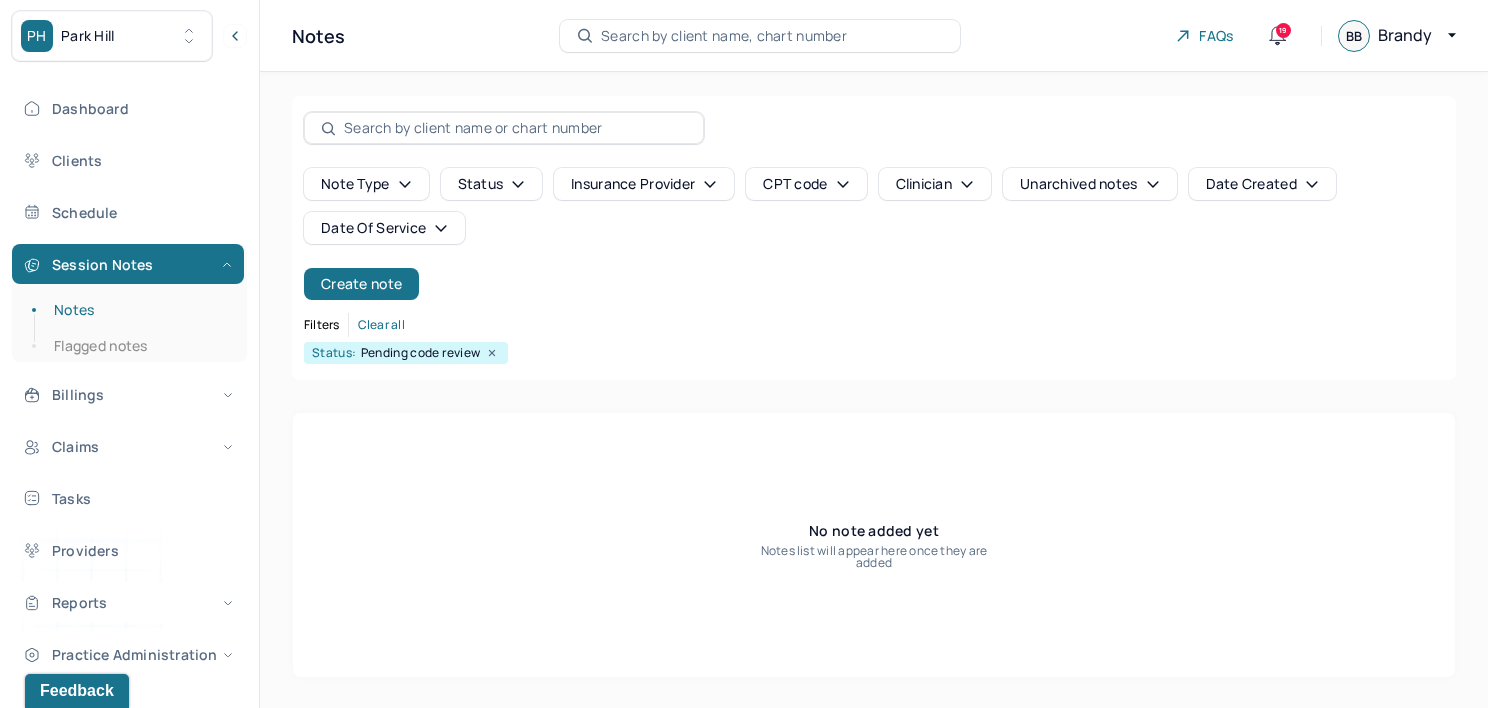 click on "Date Of Service" at bounding box center [384, 228] 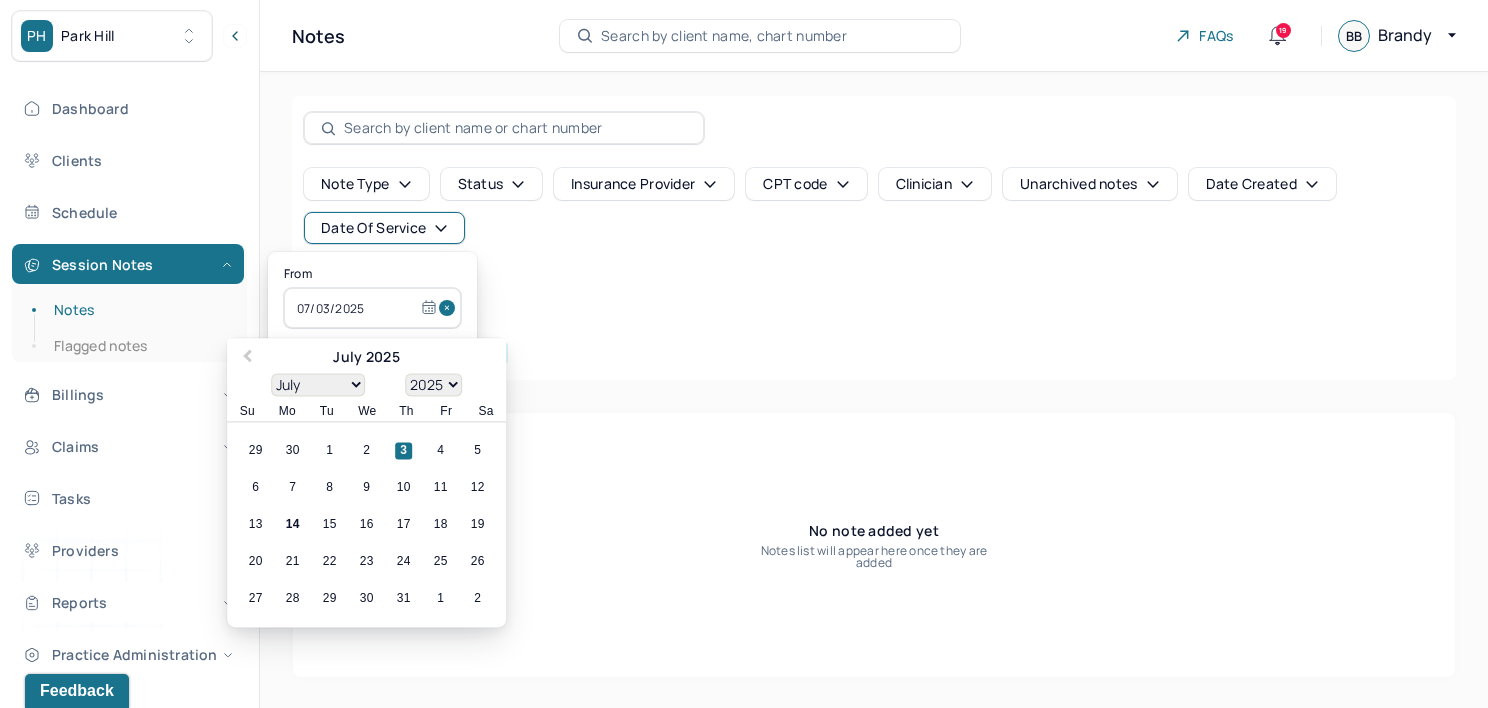 click at bounding box center [450, 308] 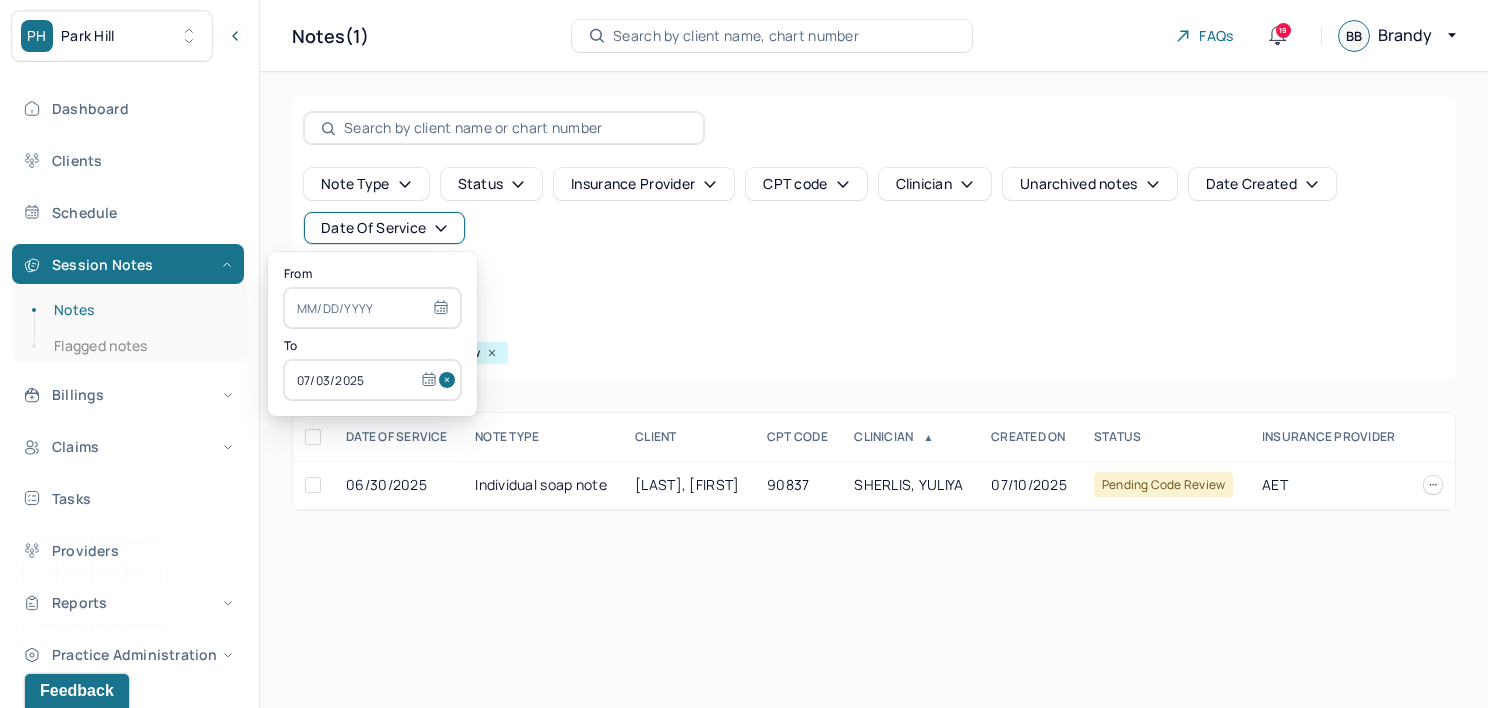 click at bounding box center (450, 380) 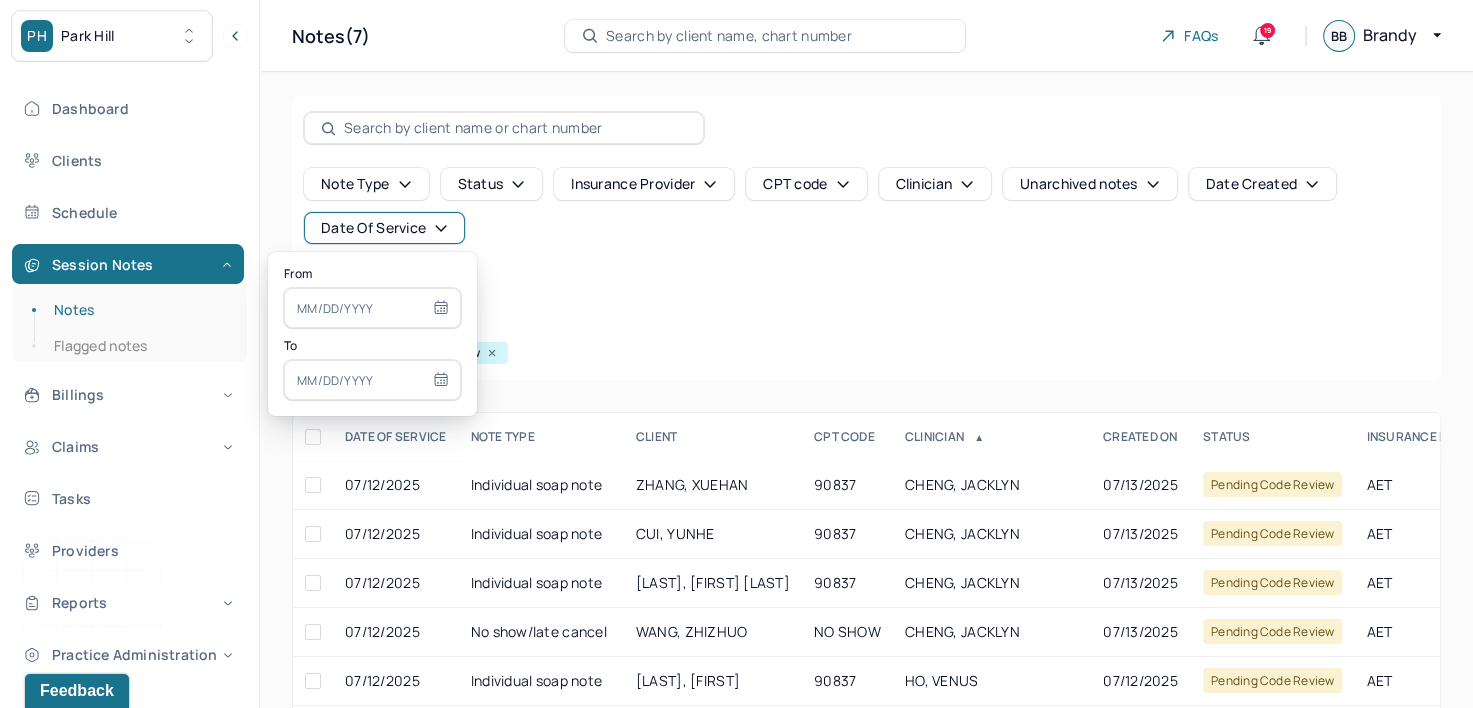 click at bounding box center [372, 308] 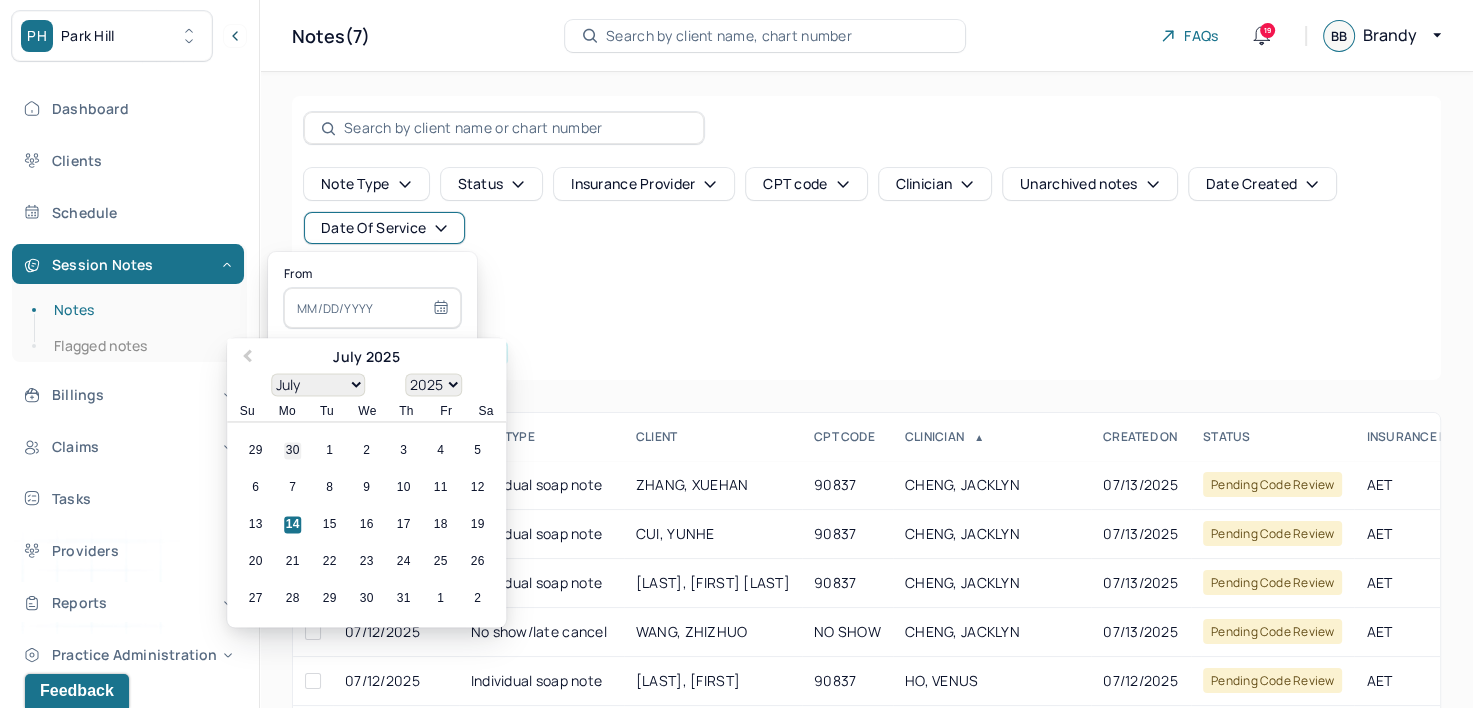 click on "30" at bounding box center (292, 451) 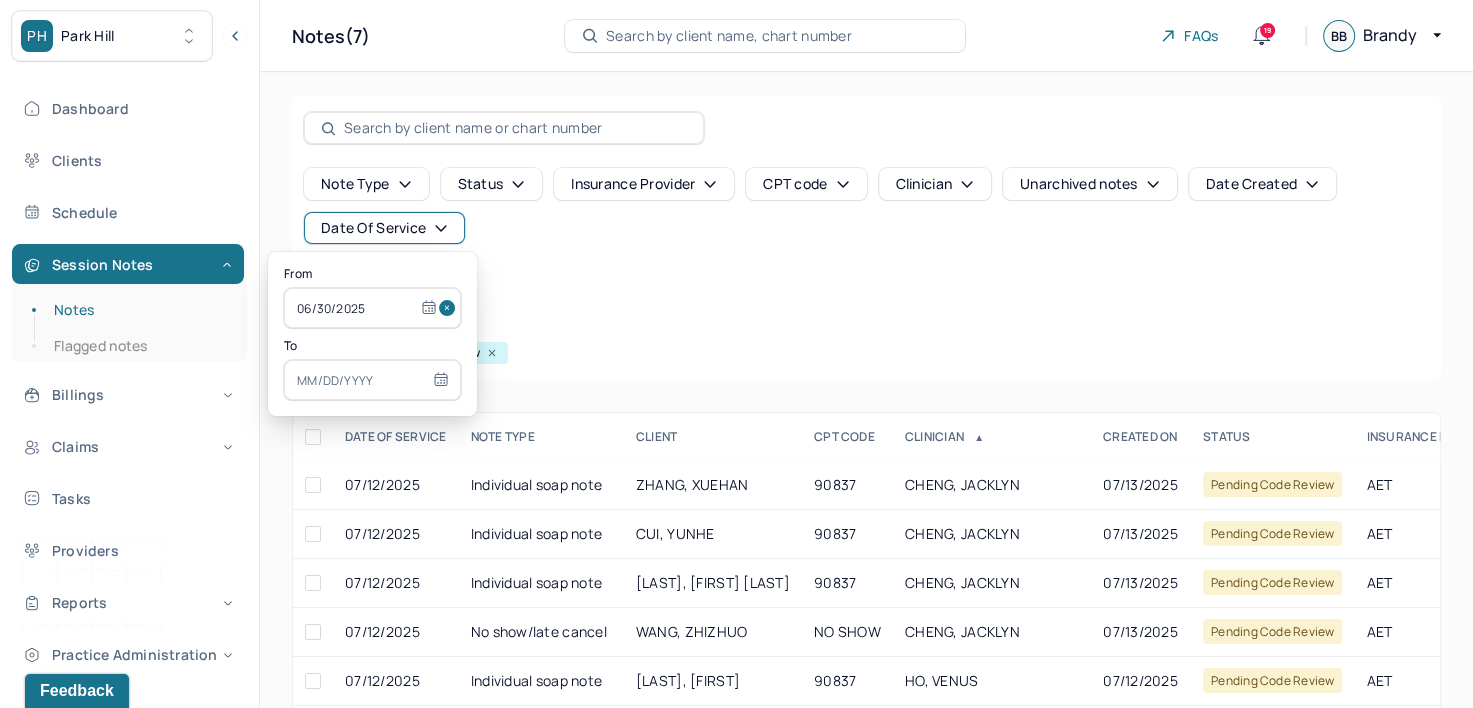 select on "6" 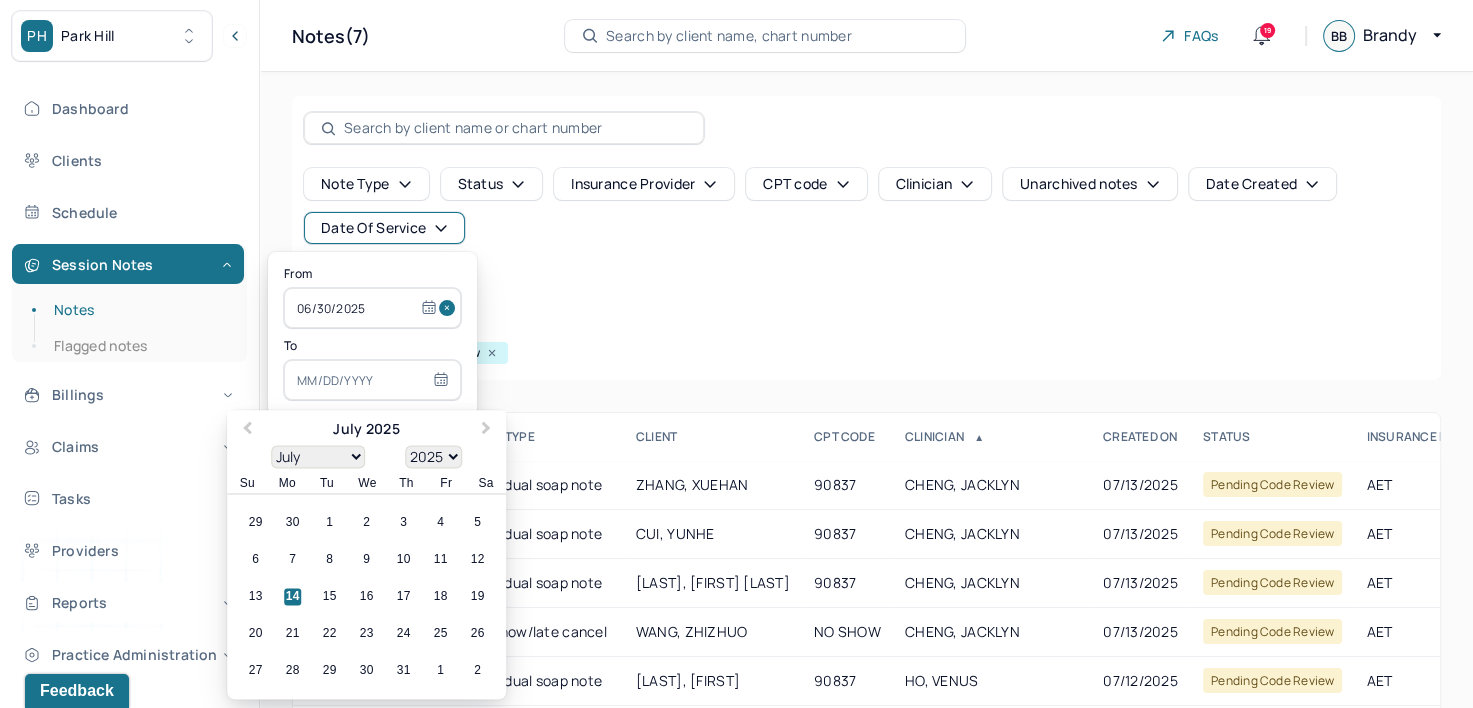click at bounding box center [372, 380] 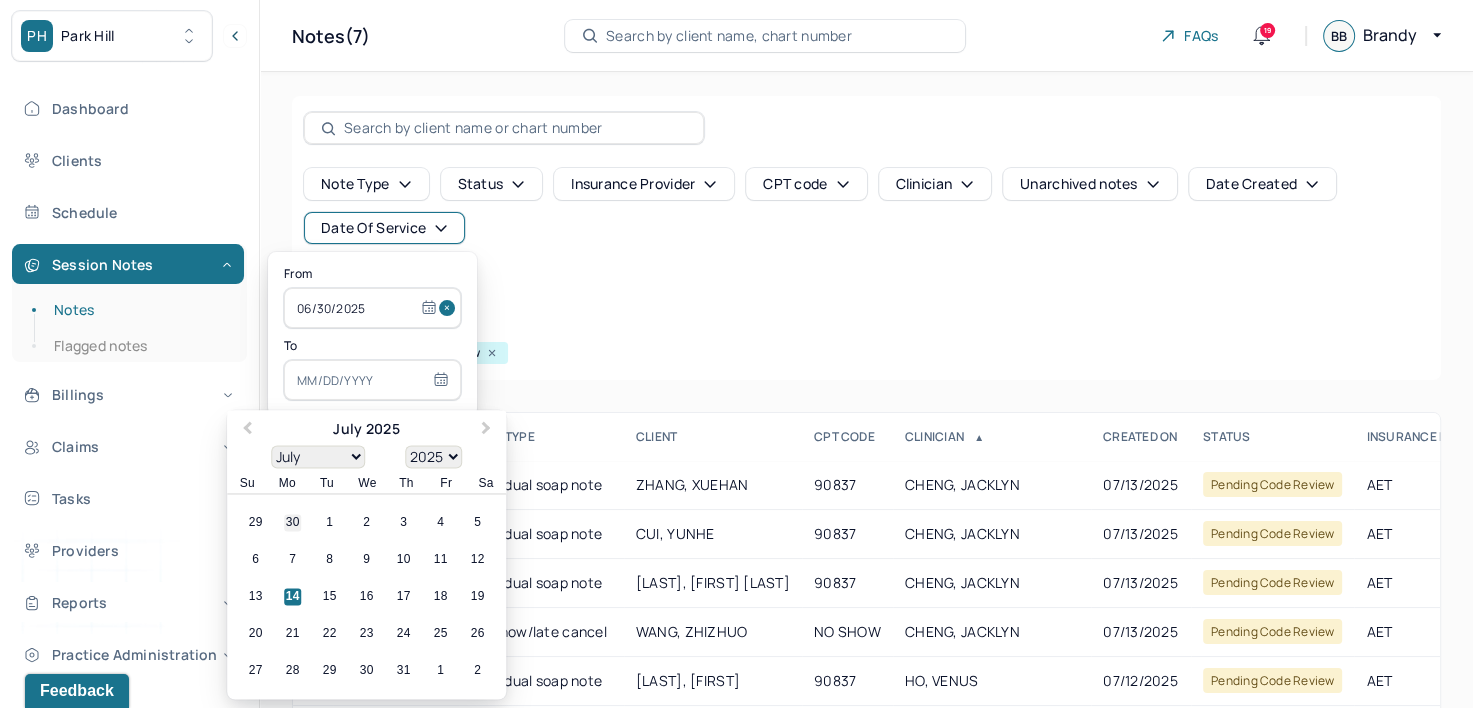 click on "30" at bounding box center (292, 523) 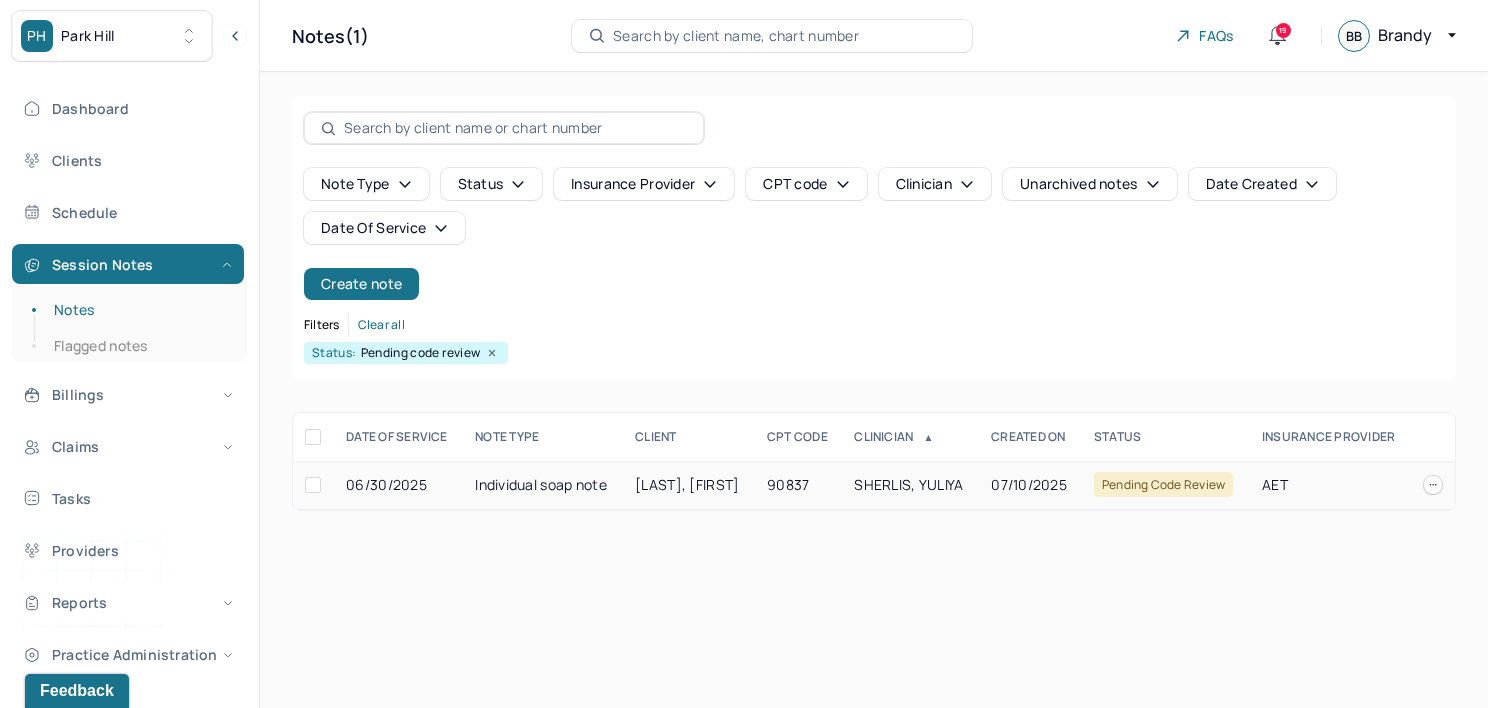 click on "90837" at bounding box center [798, 485] 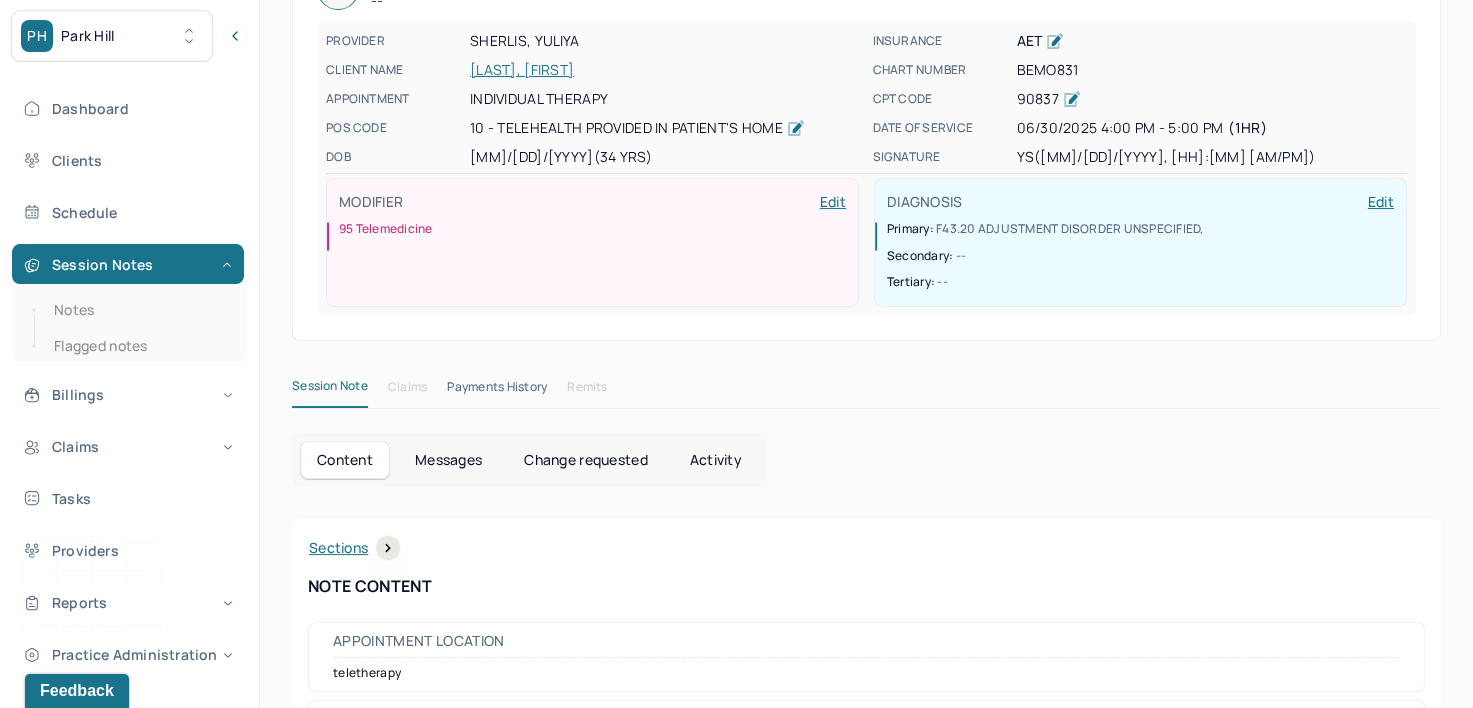 scroll, scrollTop: 0, scrollLeft: 0, axis: both 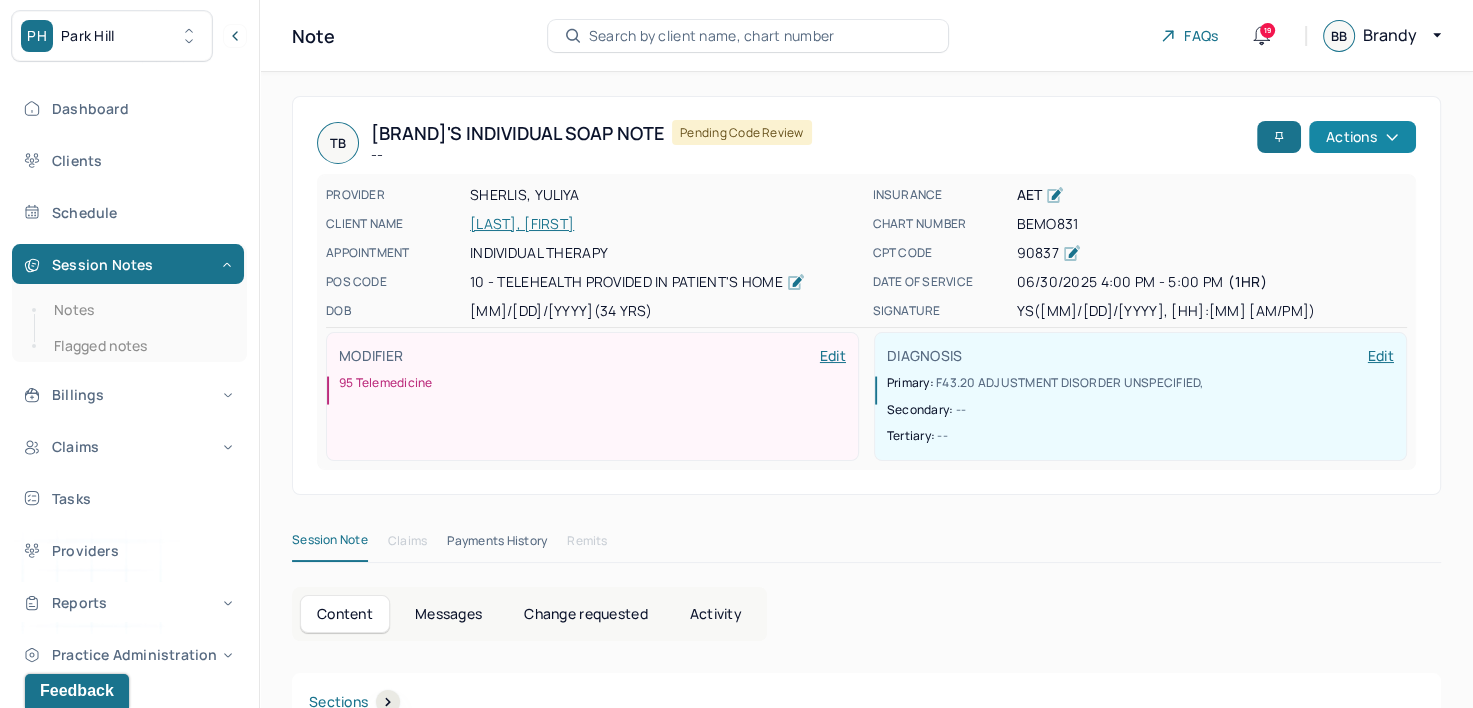 click on "Actions" at bounding box center [1362, 137] 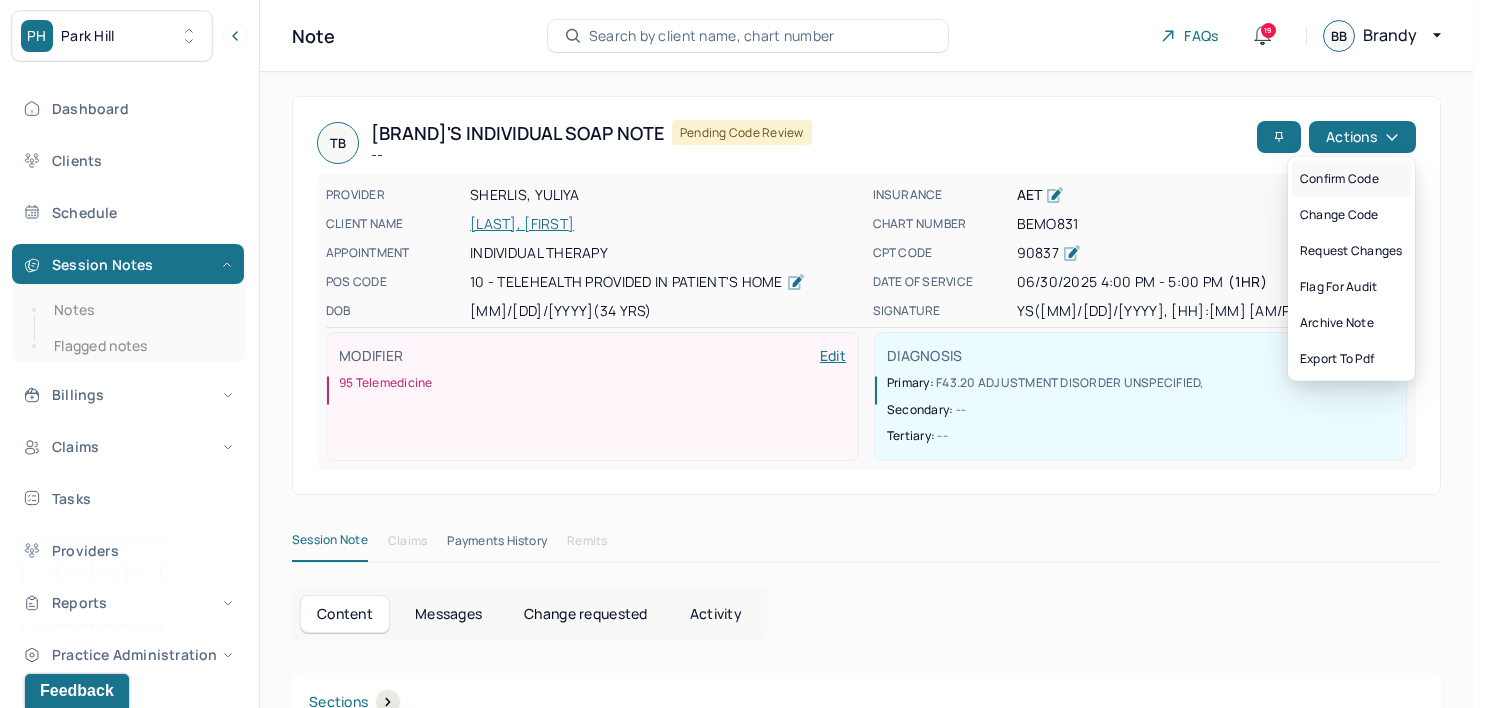 click on "Confirm code" at bounding box center [1351, 179] 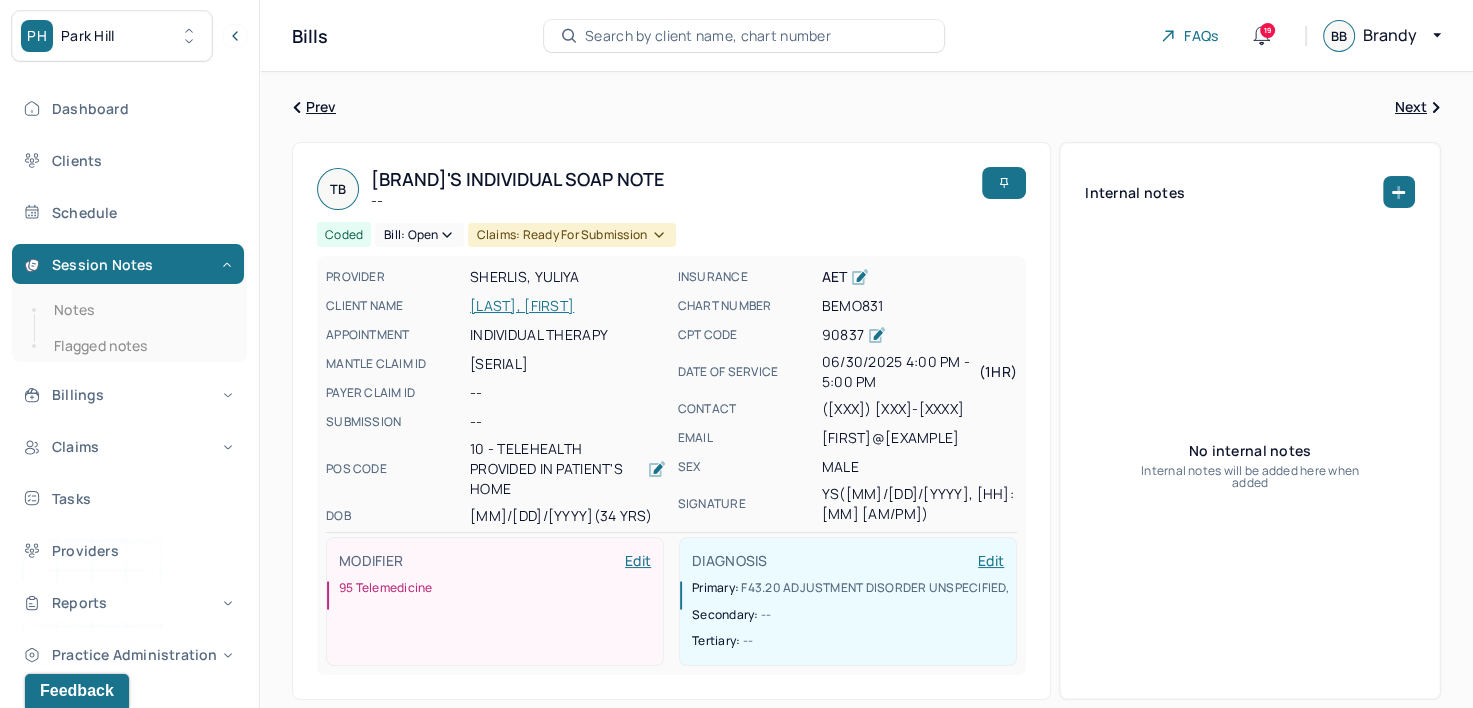 click on "Search by client name, chart number" at bounding box center (708, 36) 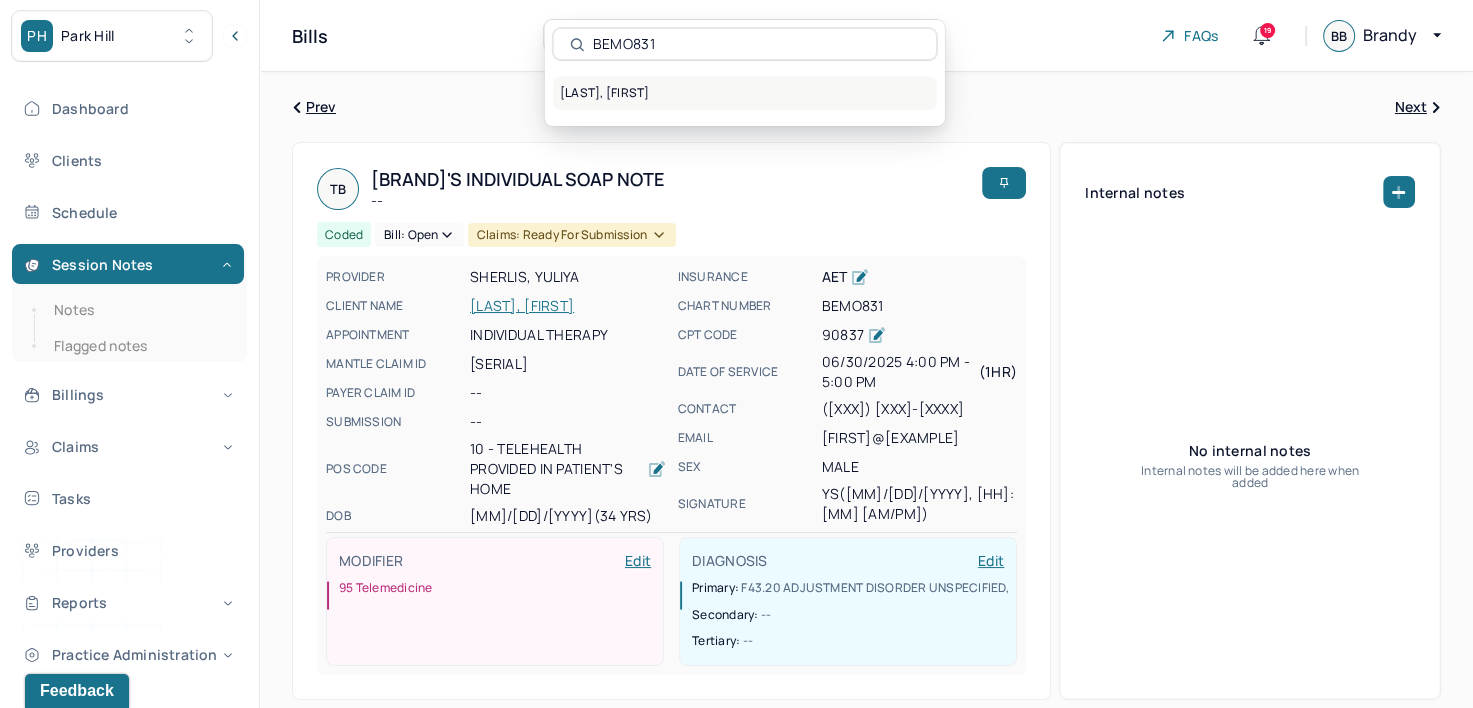 type on "BEMO831" 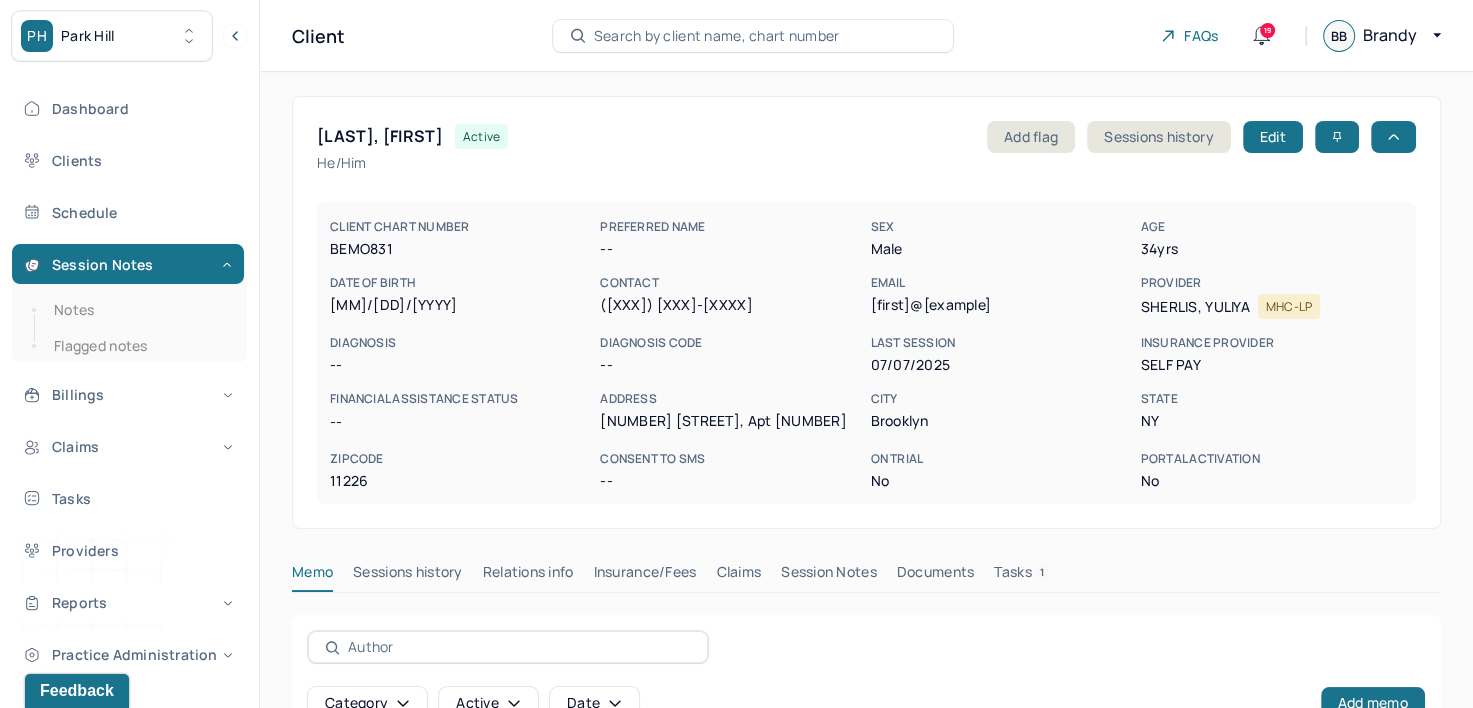 click on "Insurance/Fees" at bounding box center [645, 576] 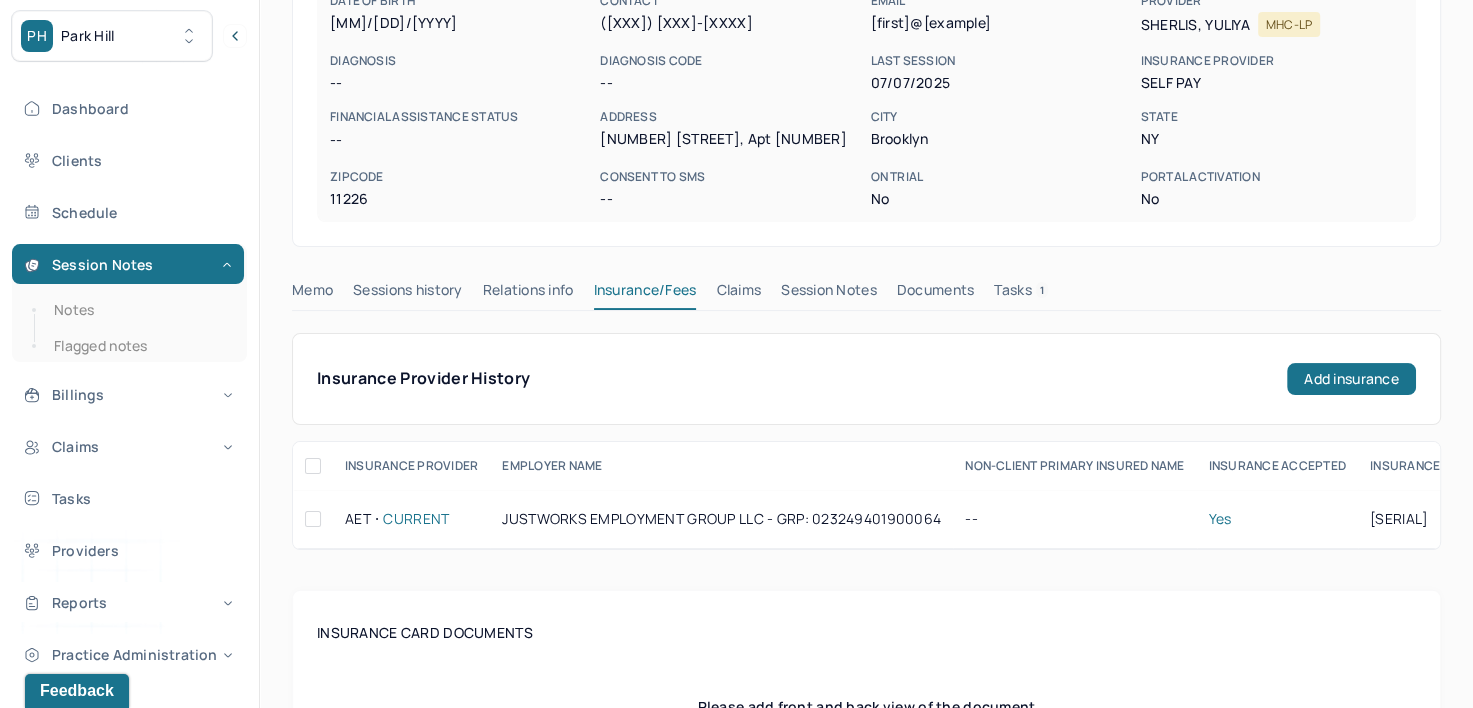 scroll, scrollTop: 0, scrollLeft: 0, axis: both 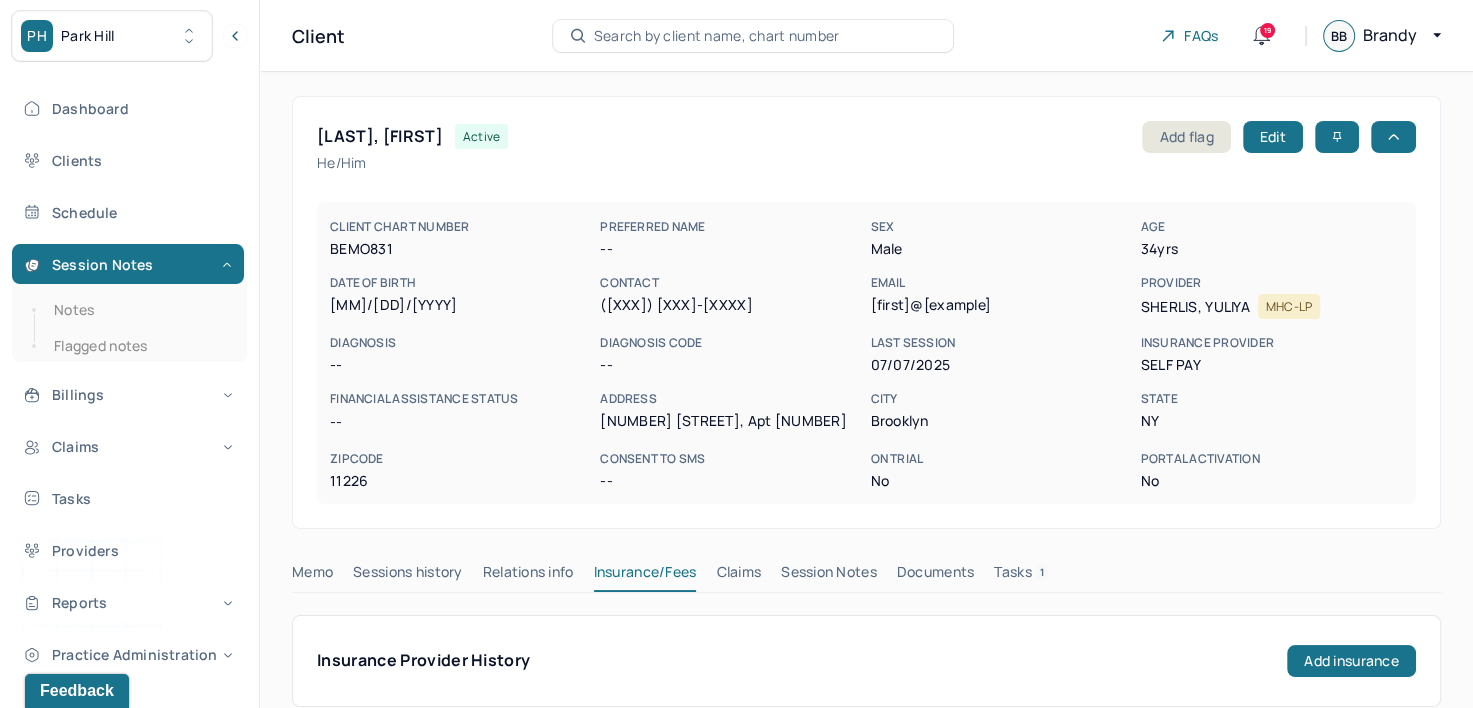 click on "Claims" at bounding box center (738, 576) 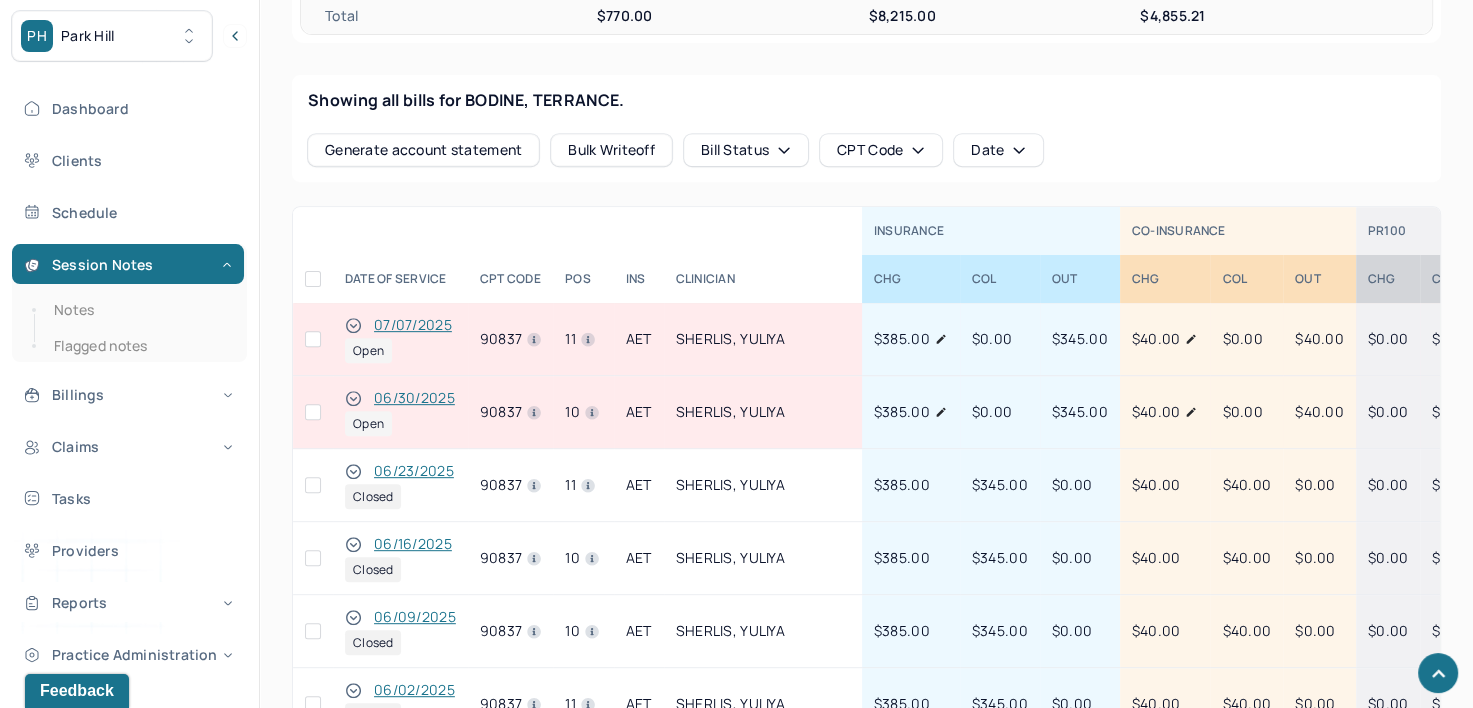 scroll, scrollTop: 815, scrollLeft: 0, axis: vertical 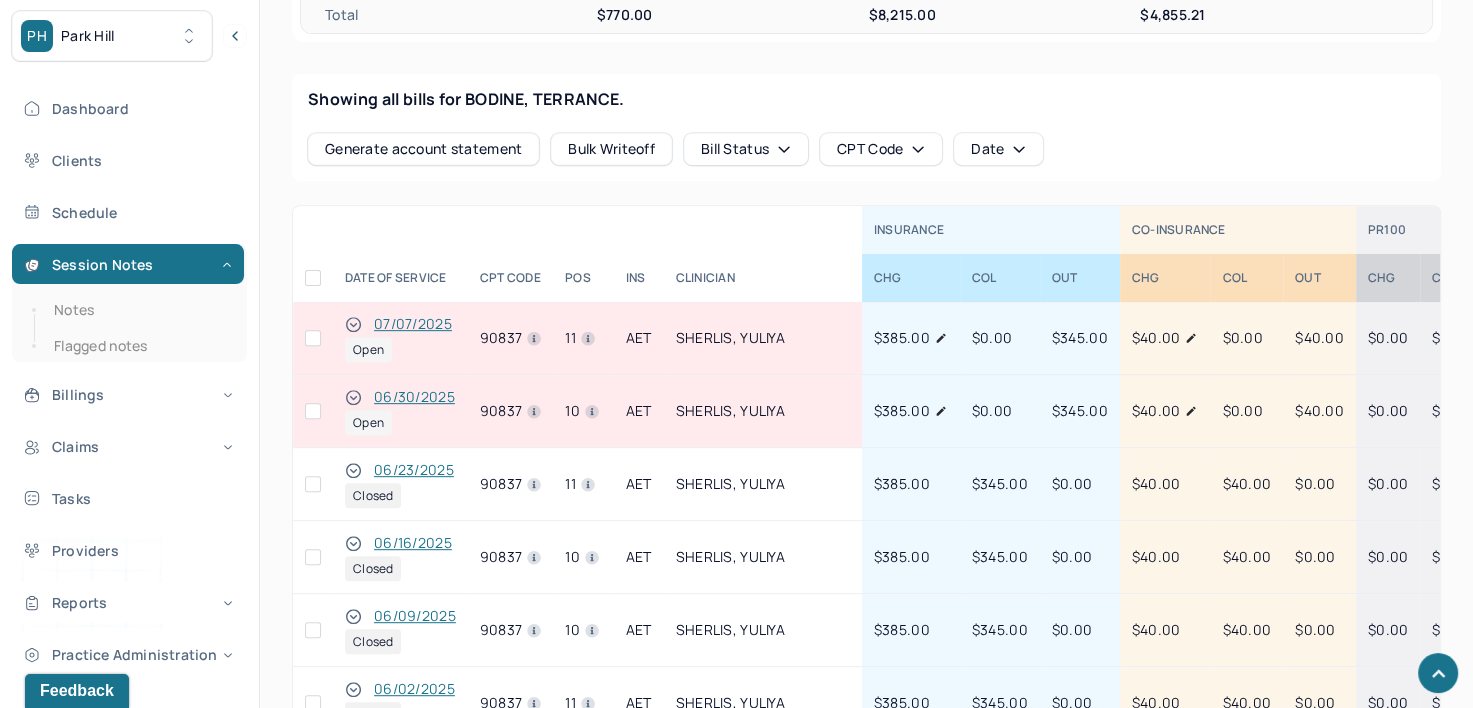 click at bounding box center (313, 411) 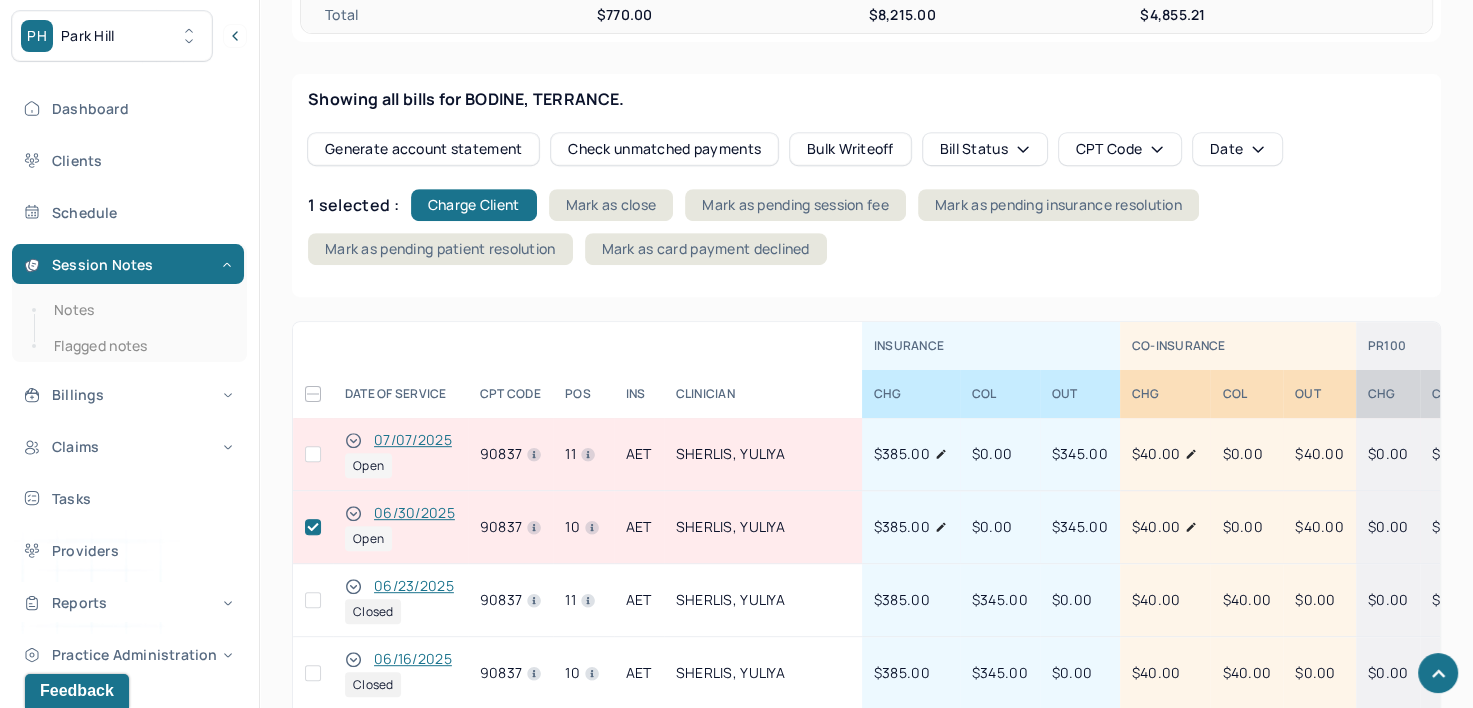 click at bounding box center [313, 454] 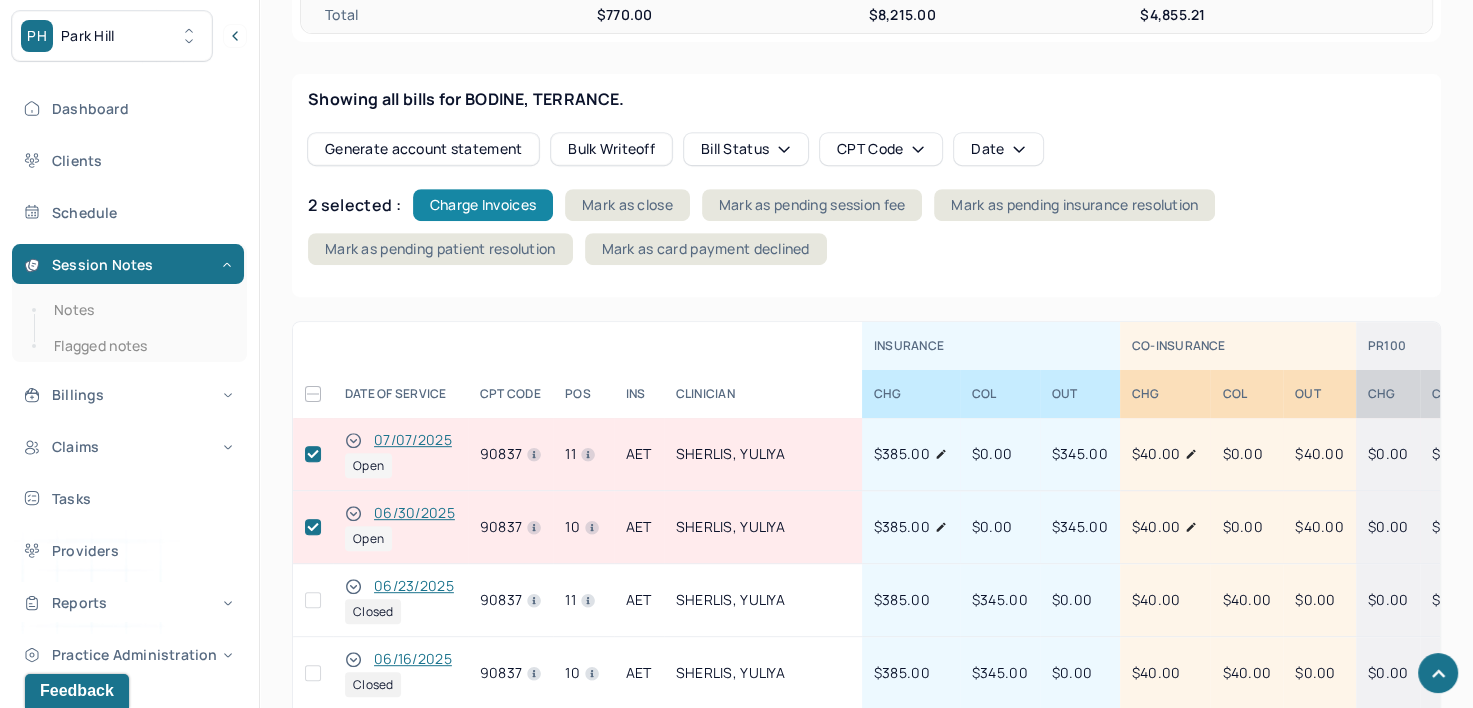 click on "Charge Invoices" at bounding box center (483, 205) 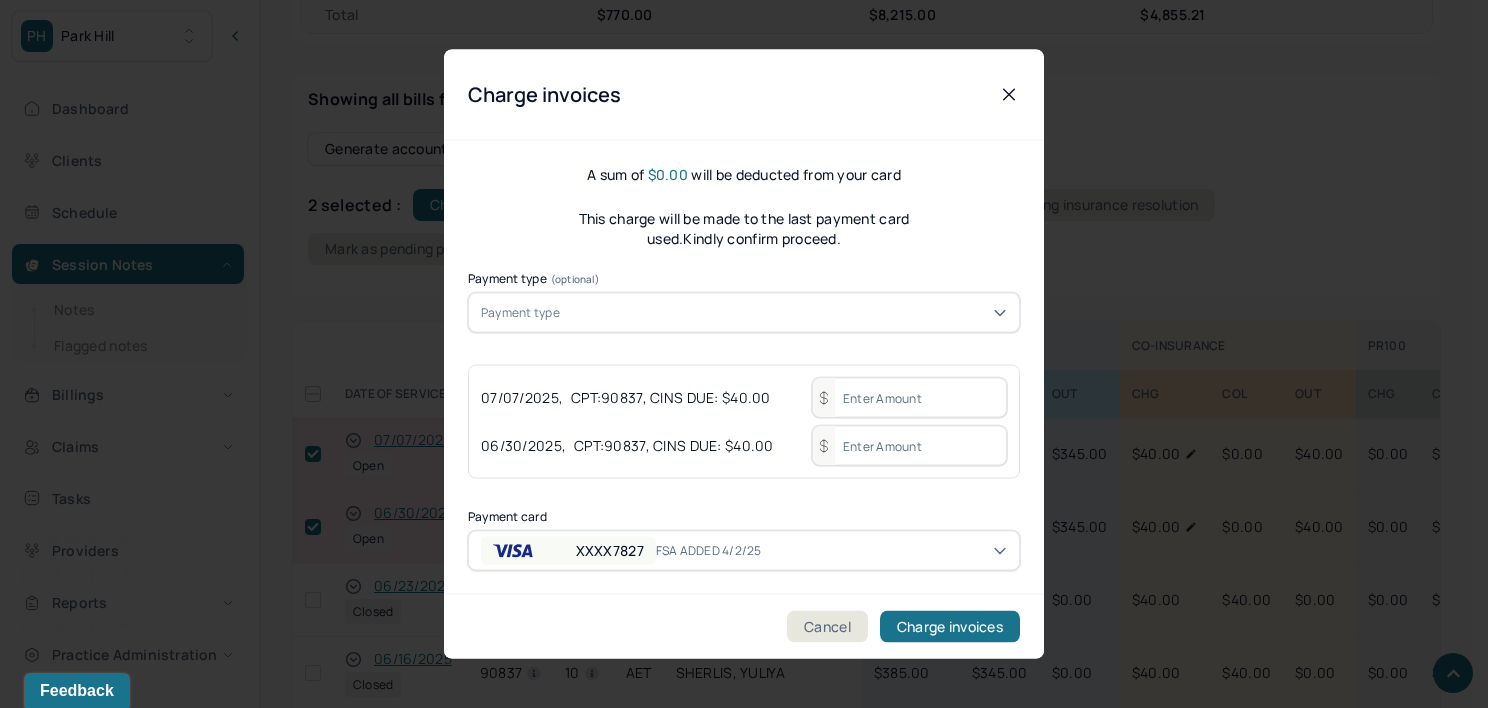 click on "Payment type" at bounding box center (744, 313) 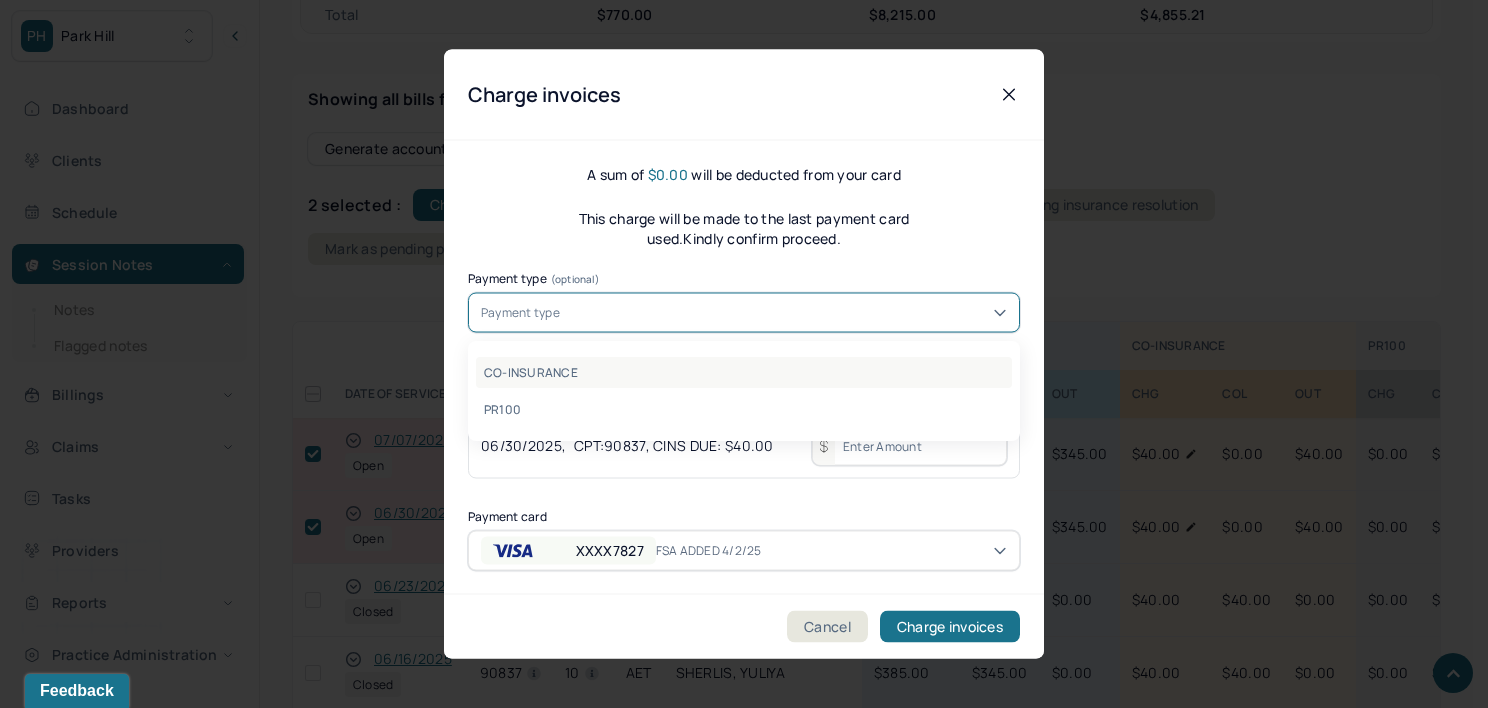 click on "CO-INSURANCE" at bounding box center (744, 372) 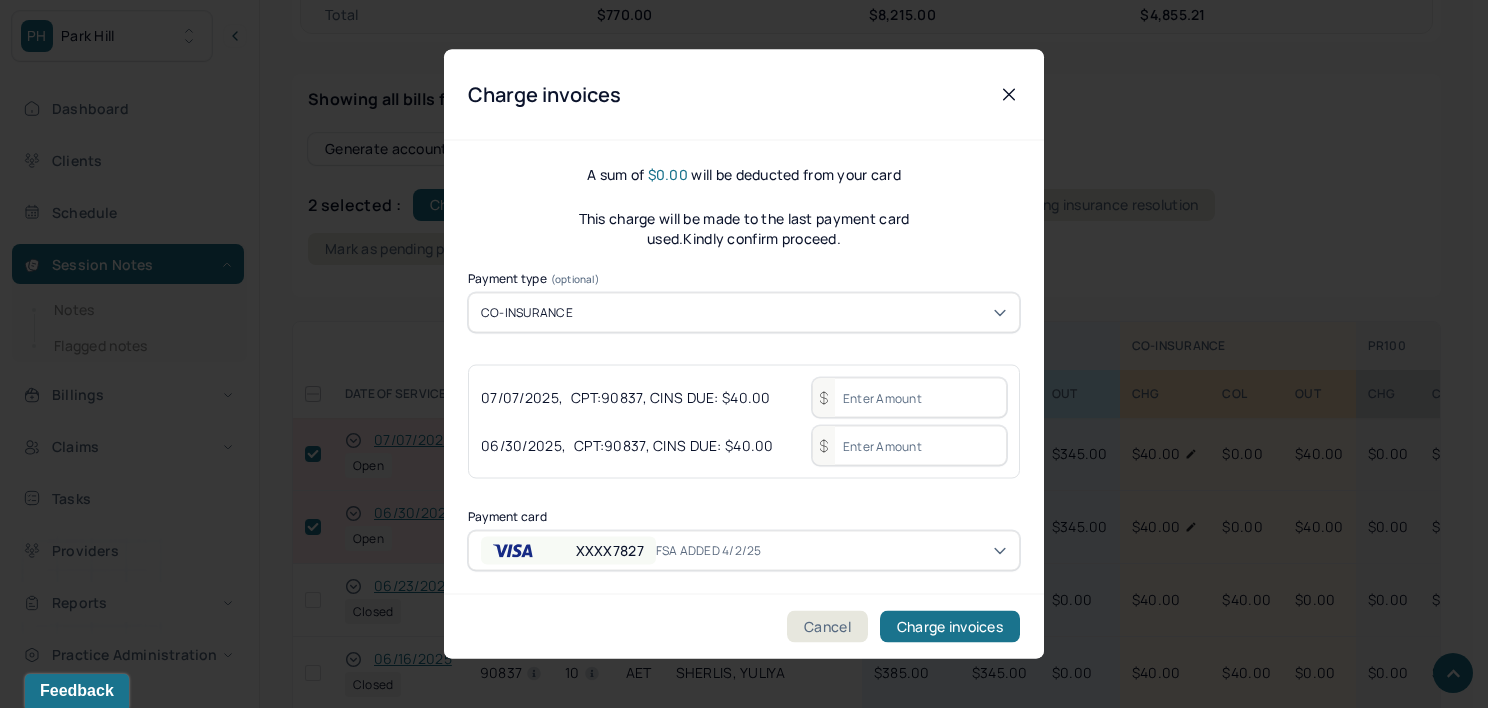 click at bounding box center (909, 398) 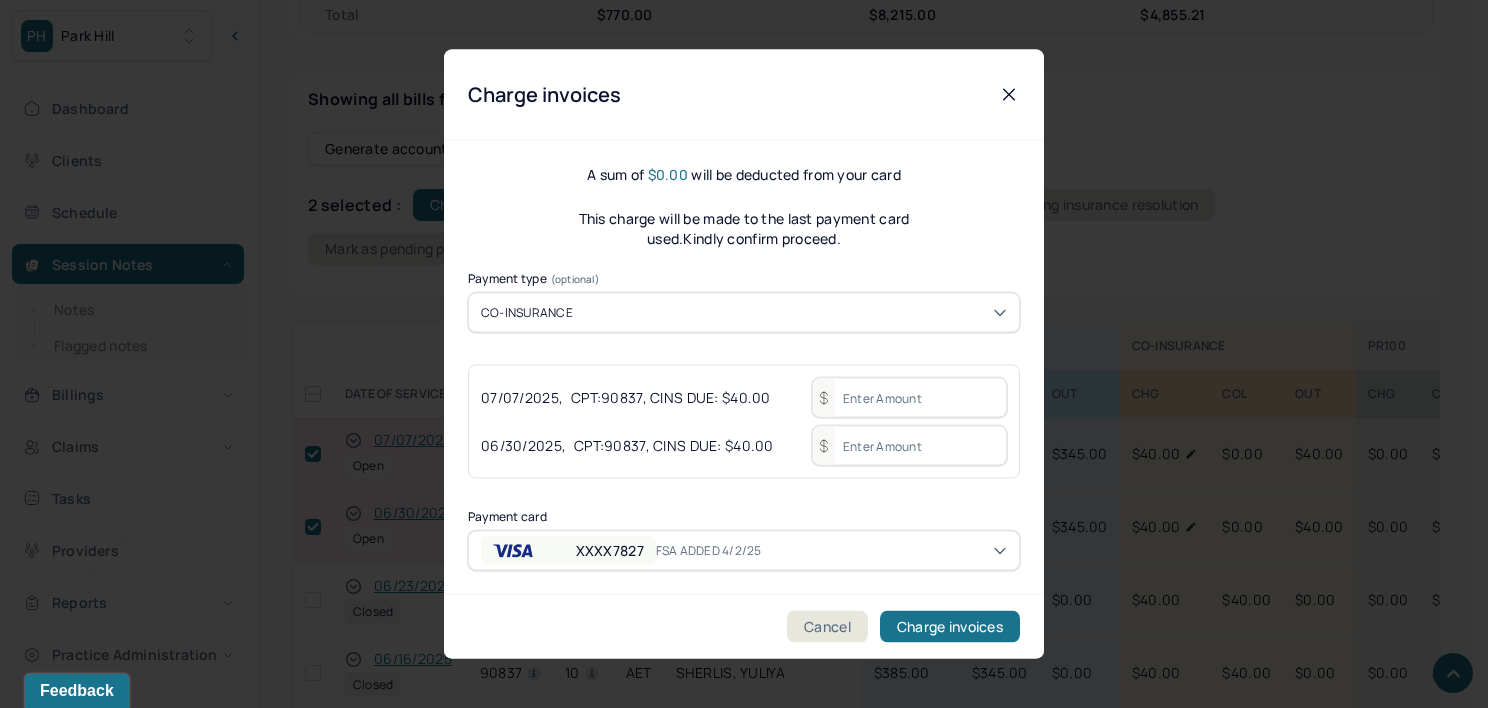 click at bounding box center (909, 398) 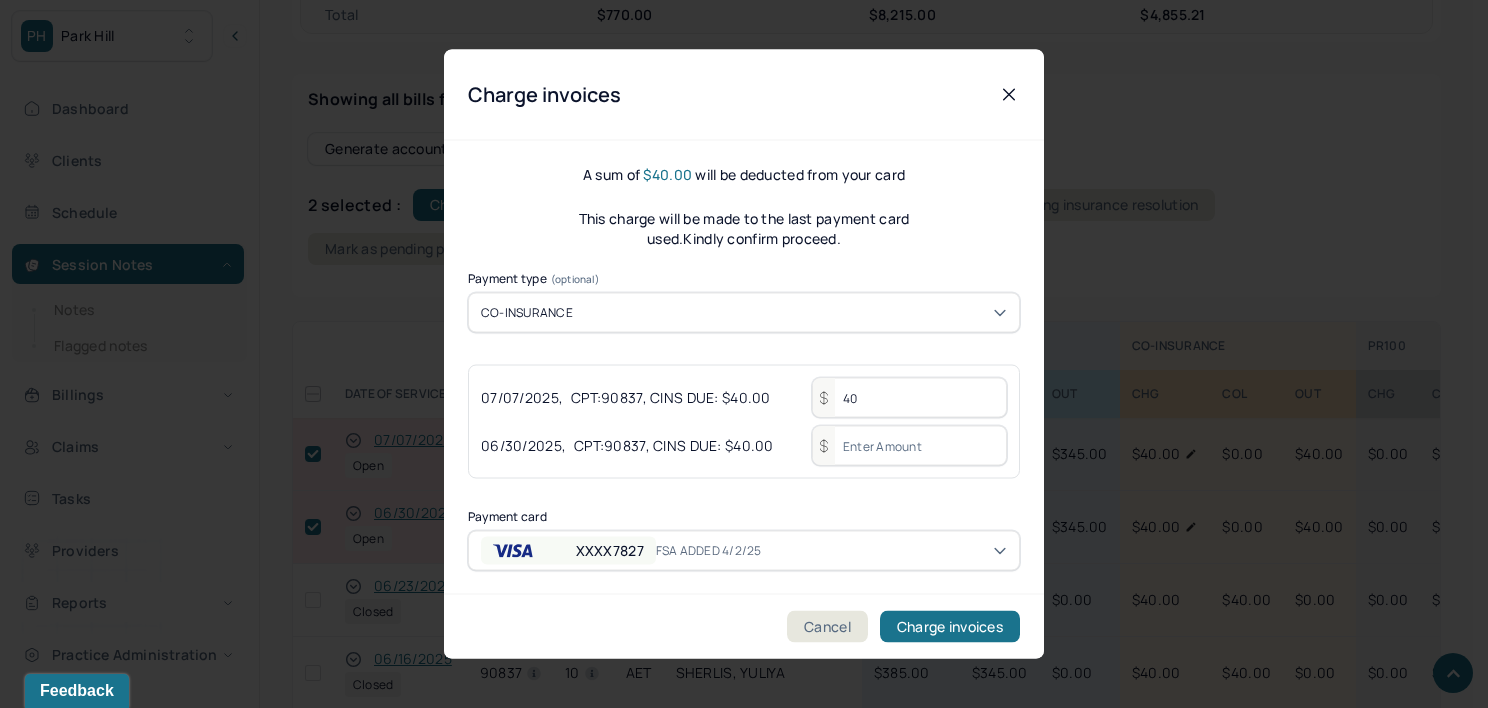type on "40" 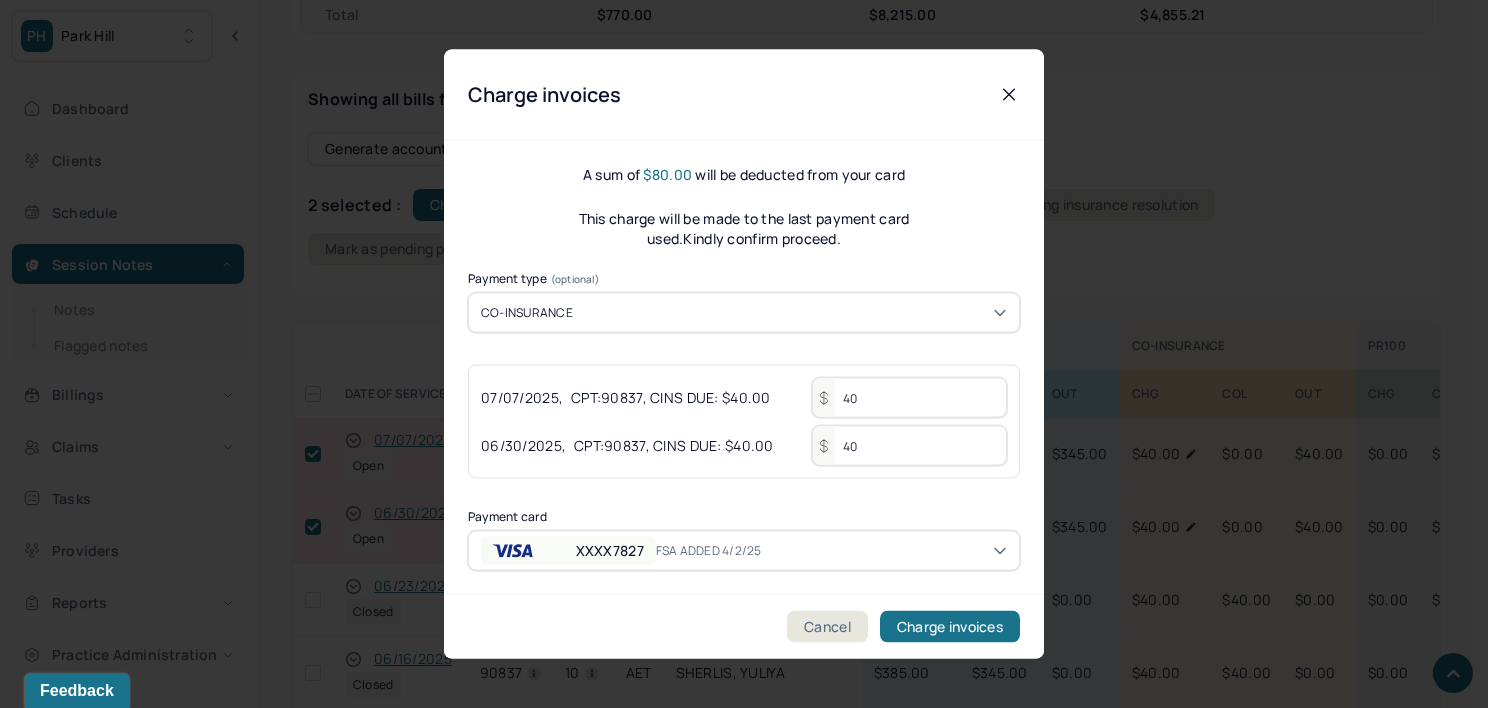 type on "40" 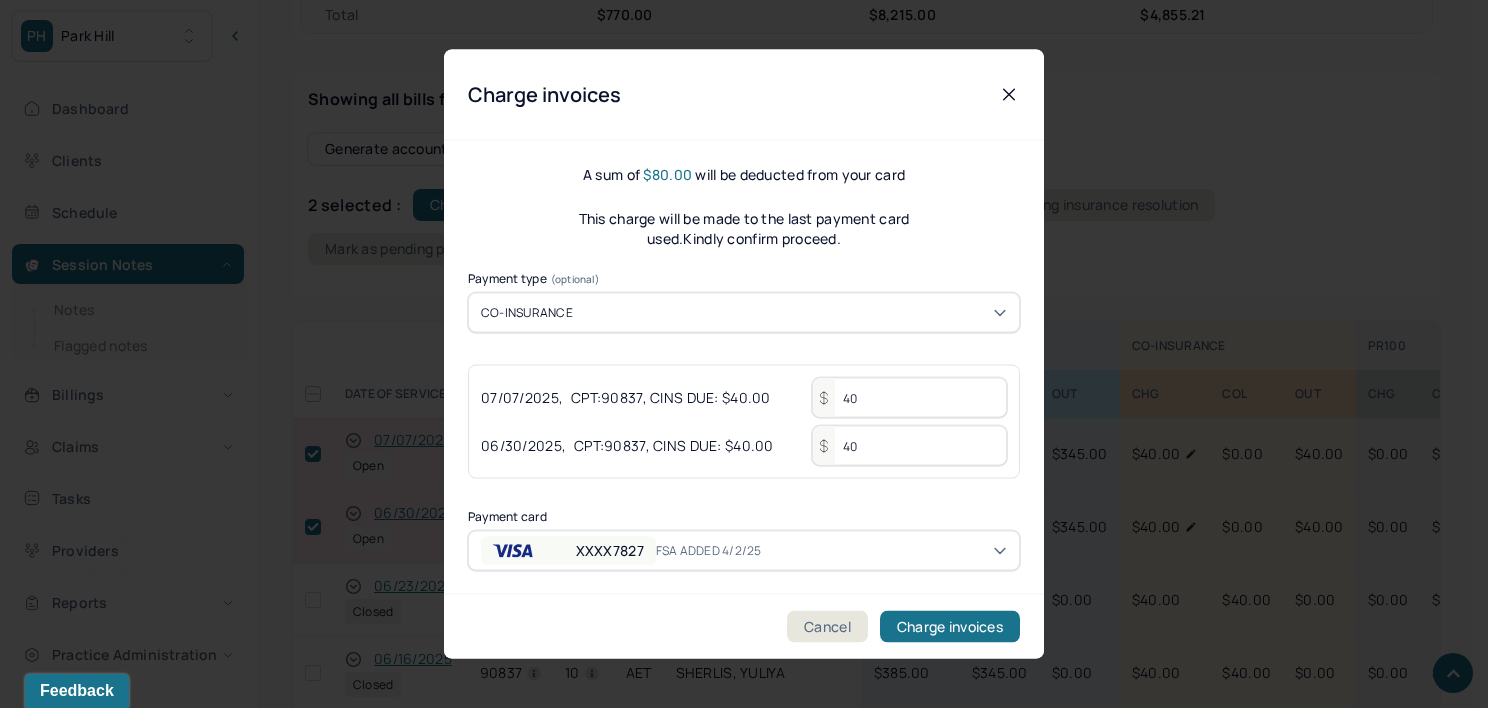 click on "Payment card" at bounding box center [744, 517] 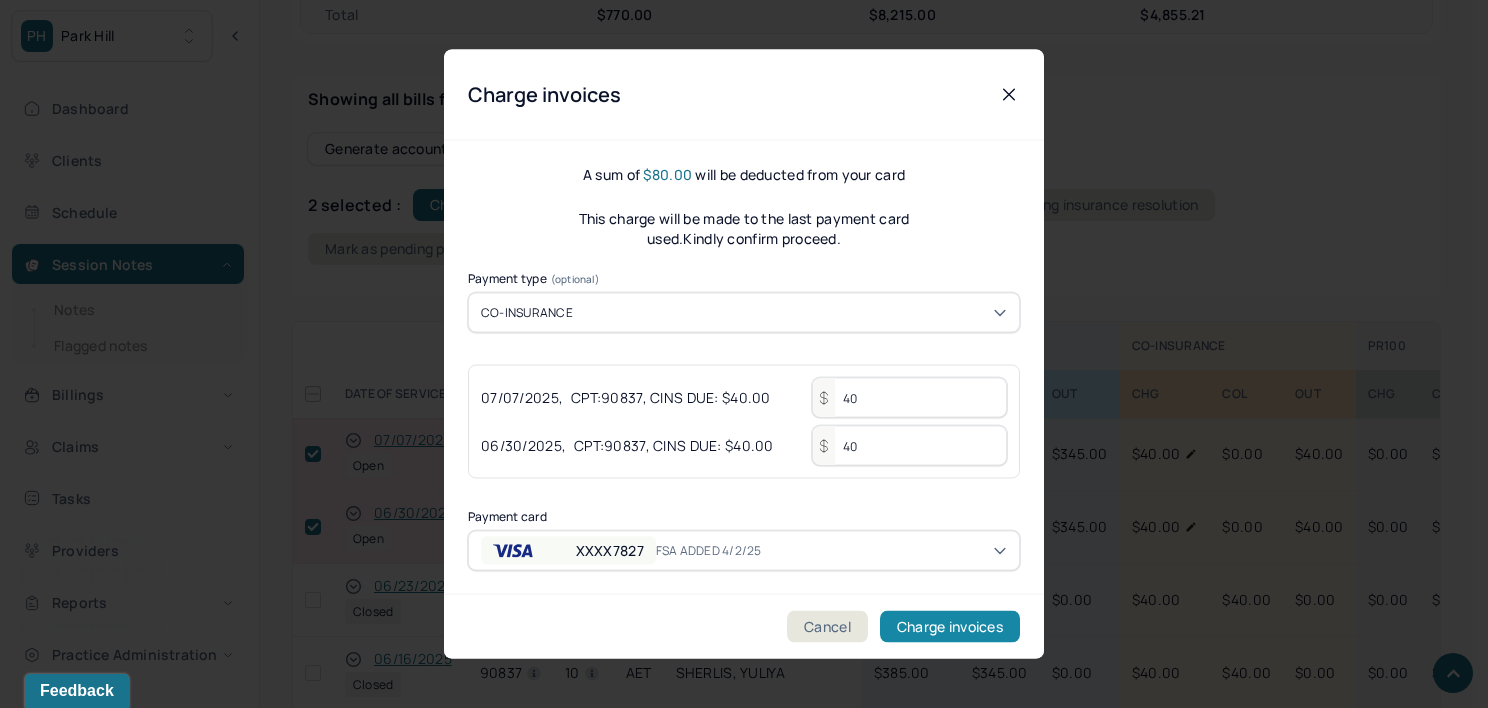click on "Charge invoices" at bounding box center (950, 627) 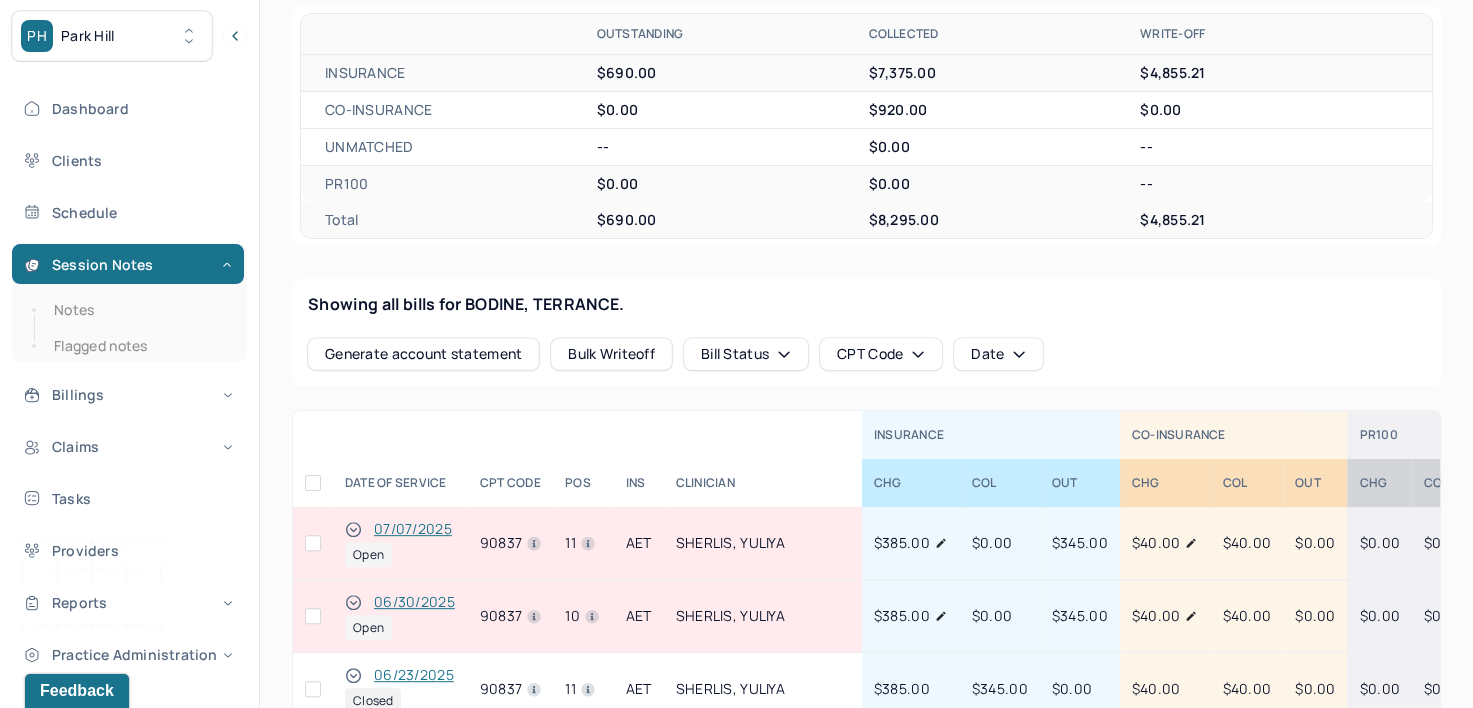 scroll, scrollTop: 564, scrollLeft: 0, axis: vertical 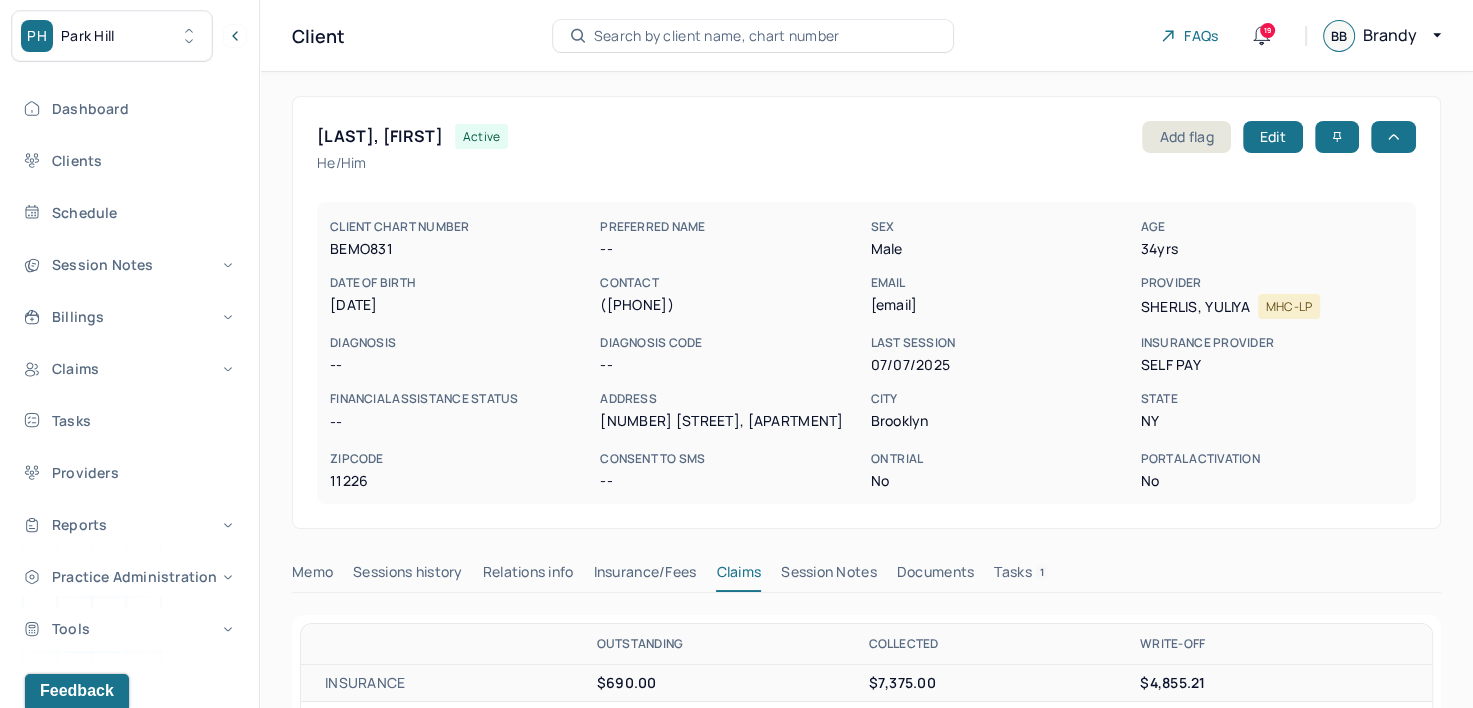 click on "Search by client name, chart number" at bounding box center [717, 36] 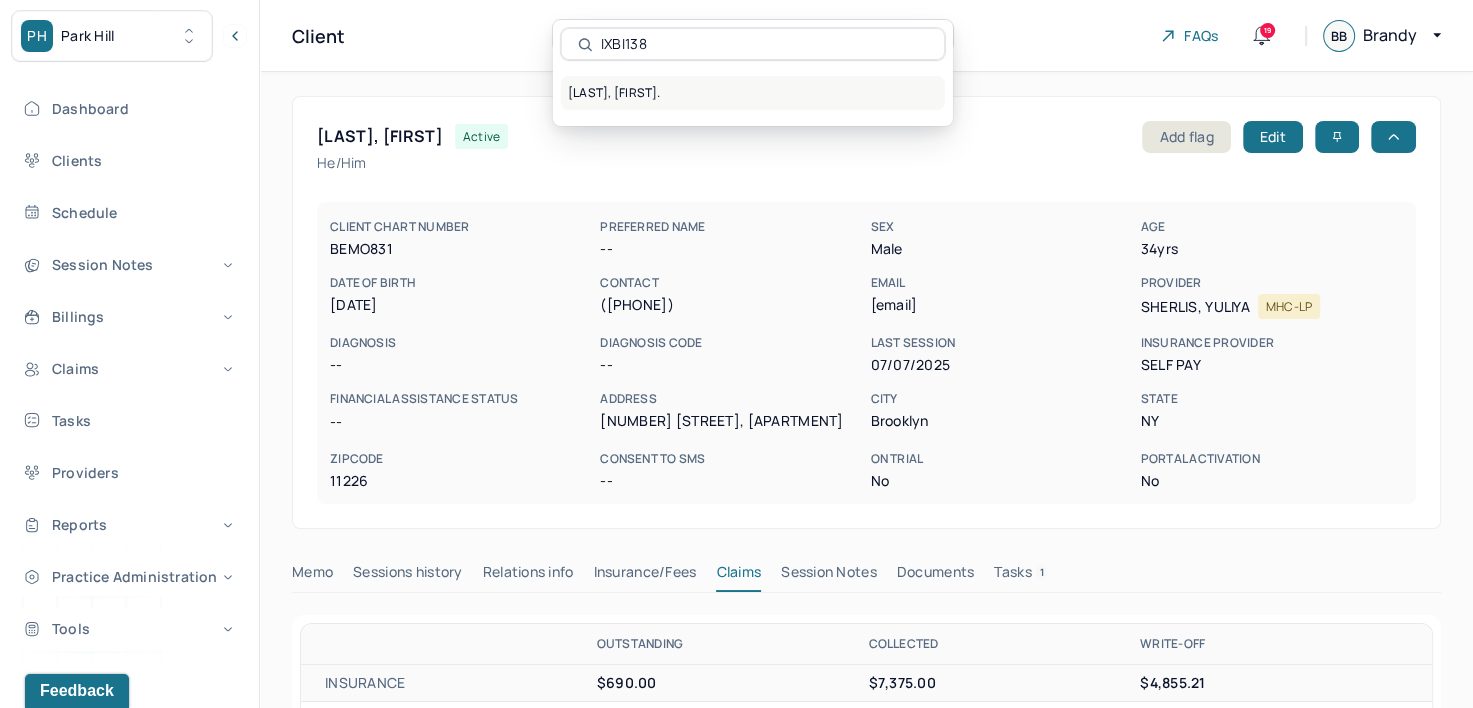 type on "IXBI138" 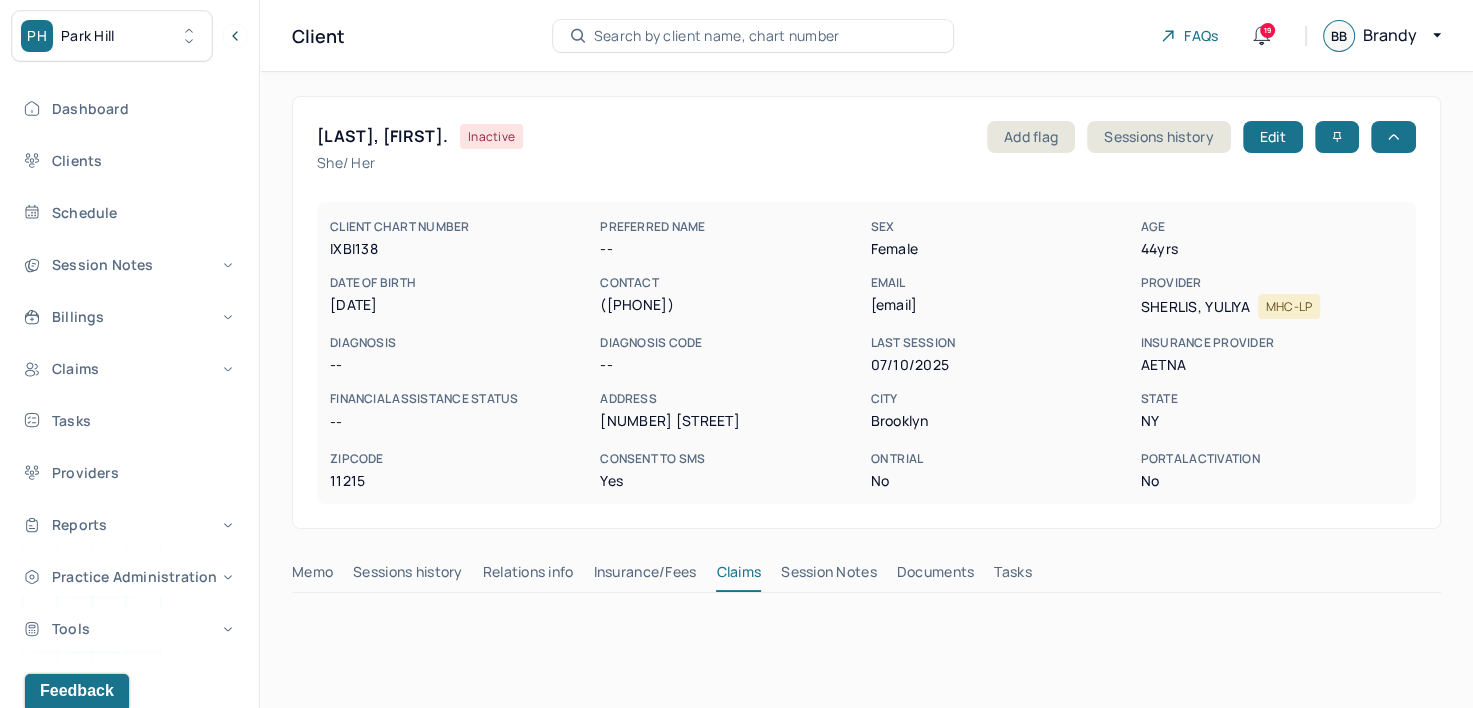 click on "Insurance/Fees" at bounding box center (645, 576) 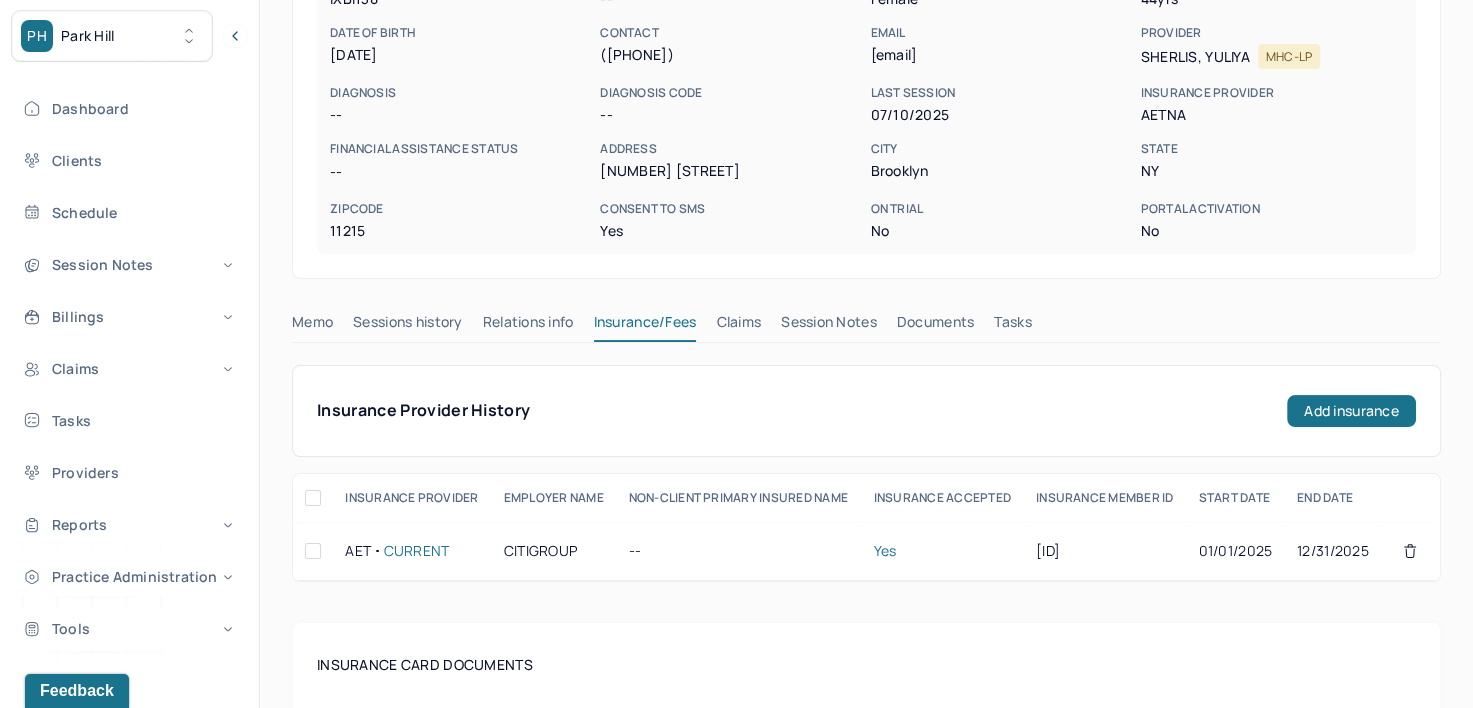 scroll, scrollTop: 243, scrollLeft: 0, axis: vertical 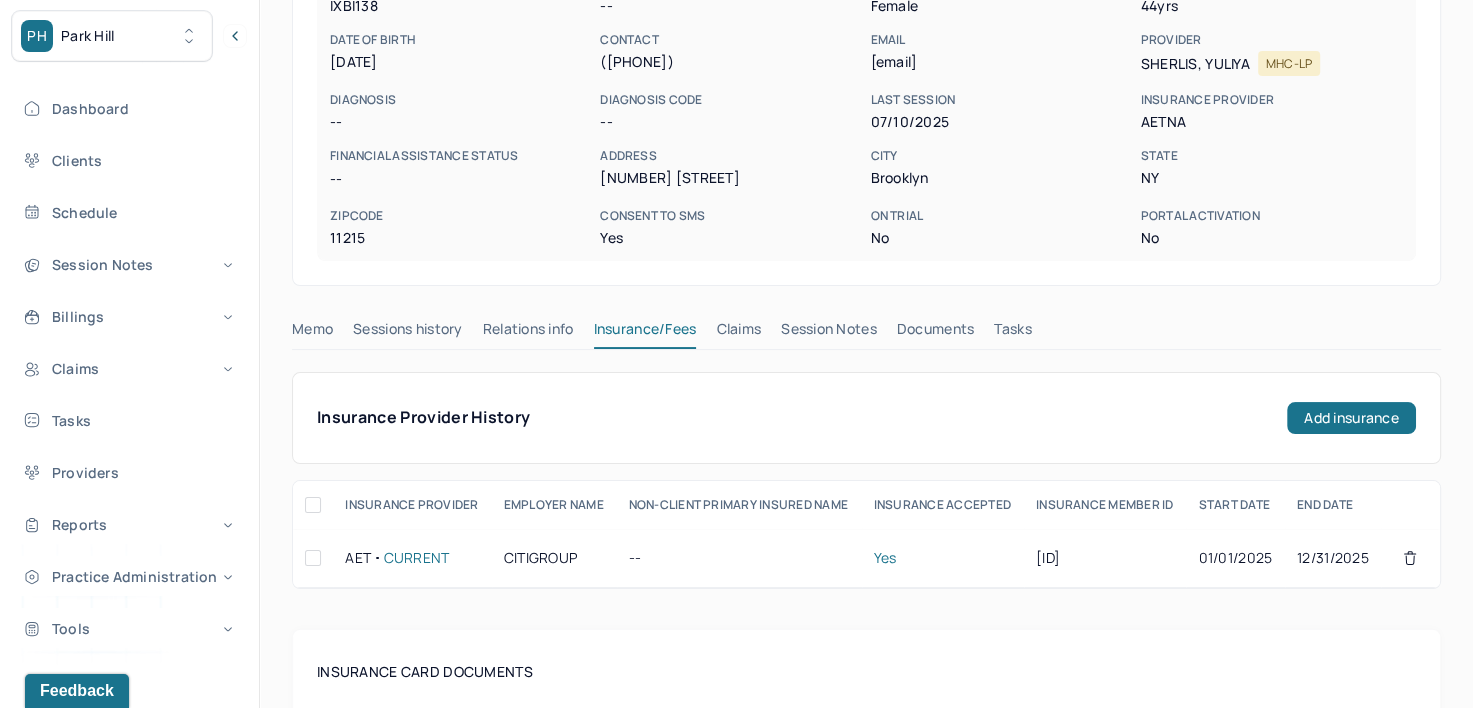 click on "Claims" at bounding box center [738, 333] 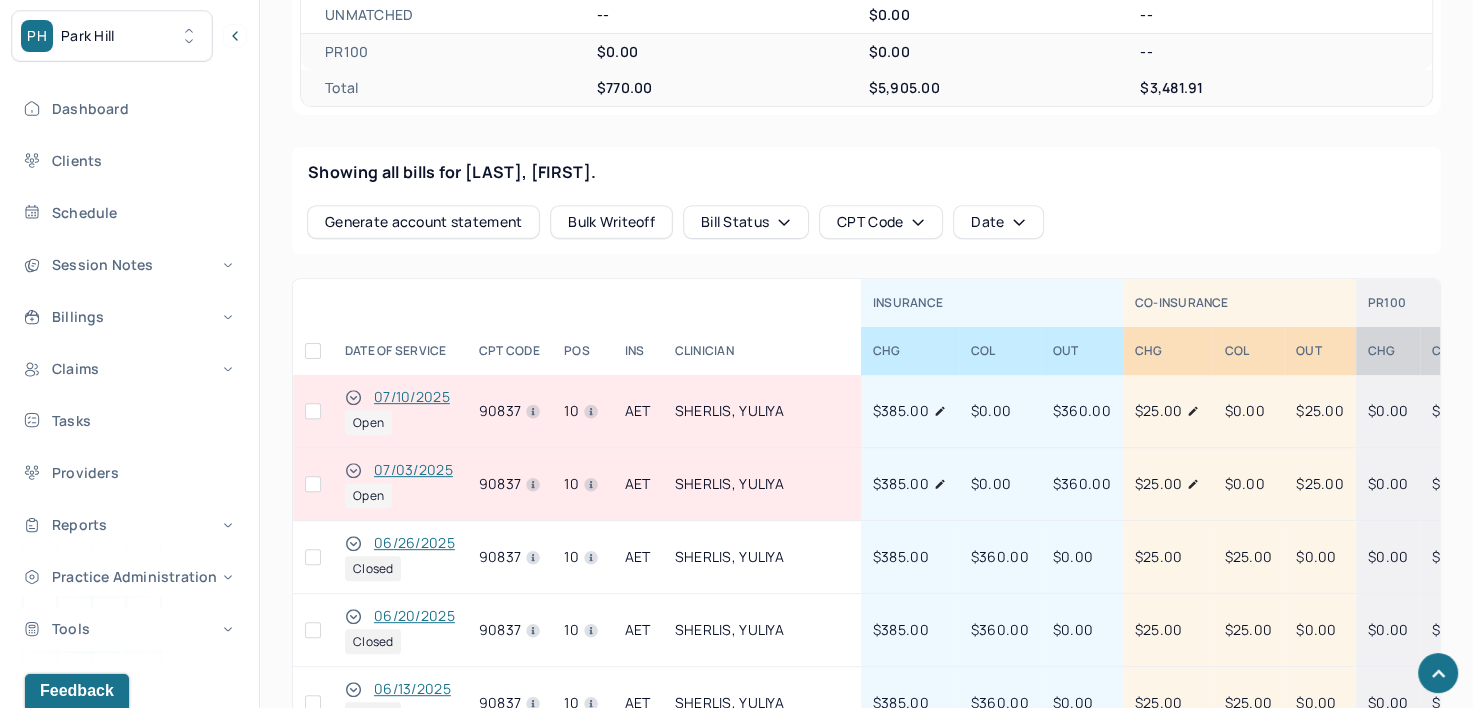 scroll, scrollTop: 743, scrollLeft: 0, axis: vertical 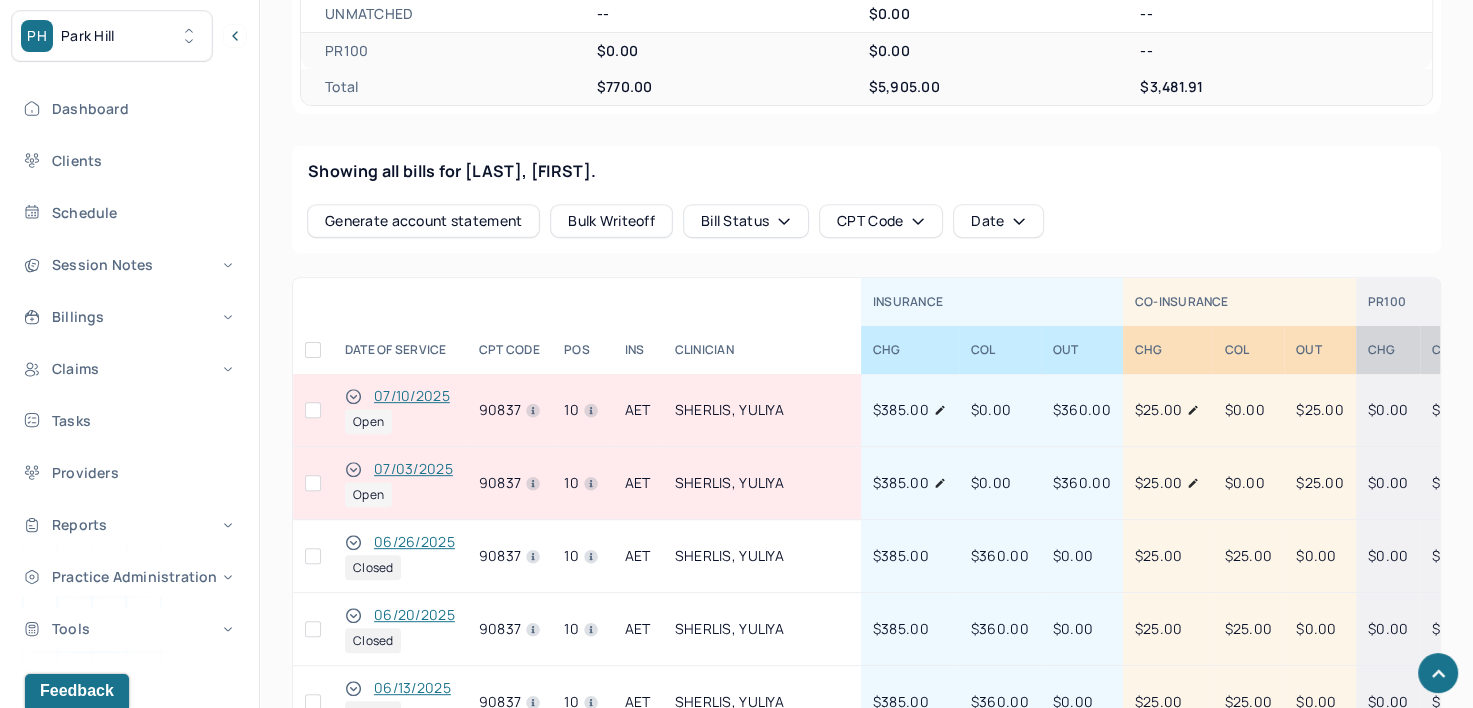 click at bounding box center [313, 483] 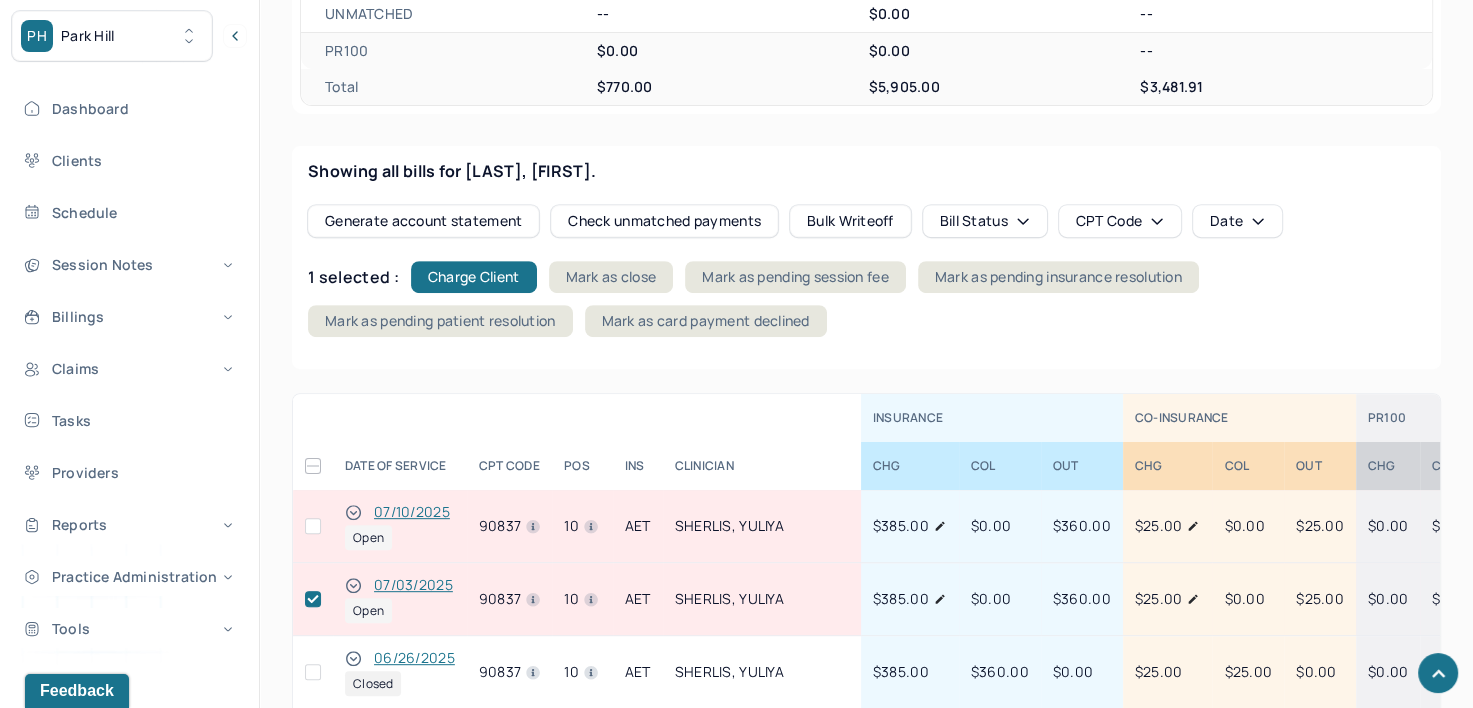 click at bounding box center [313, 526] 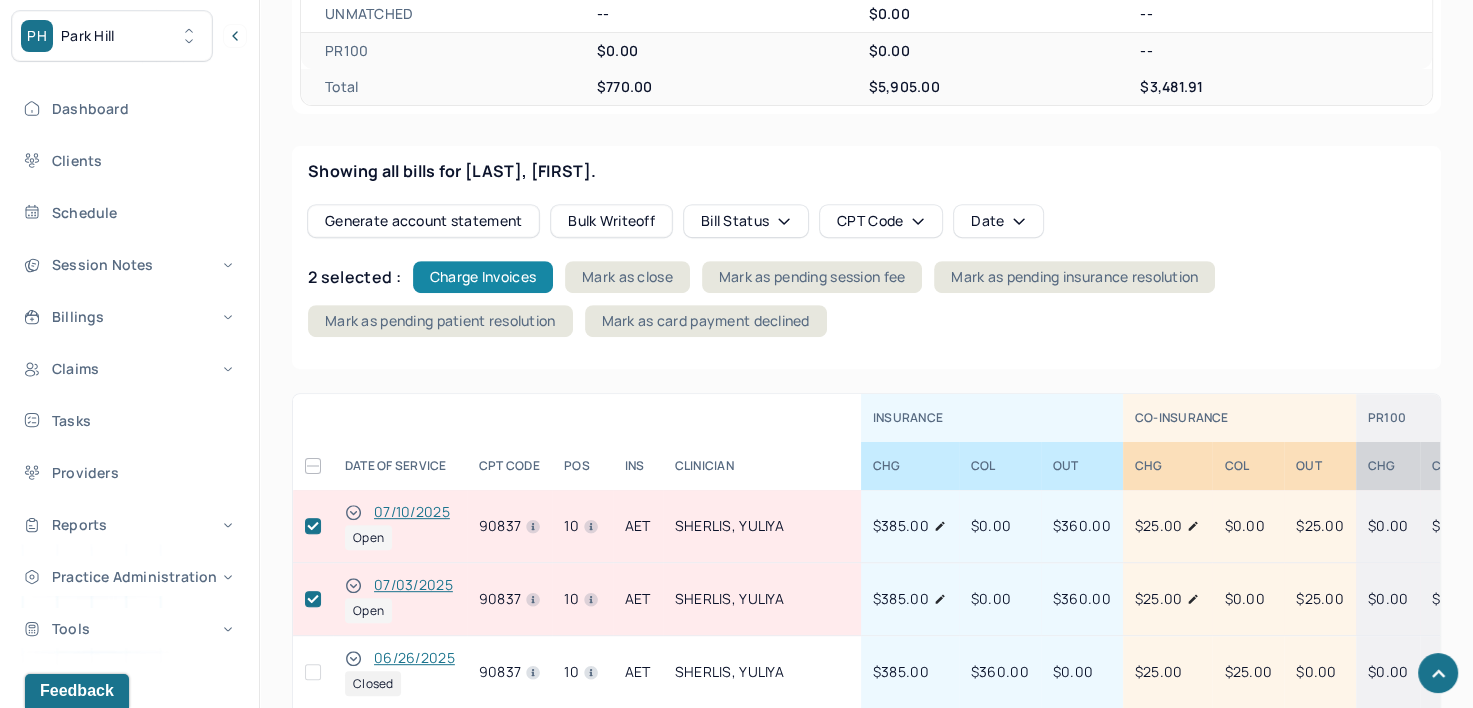 click on "Charge Invoices" at bounding box center (483, 277) 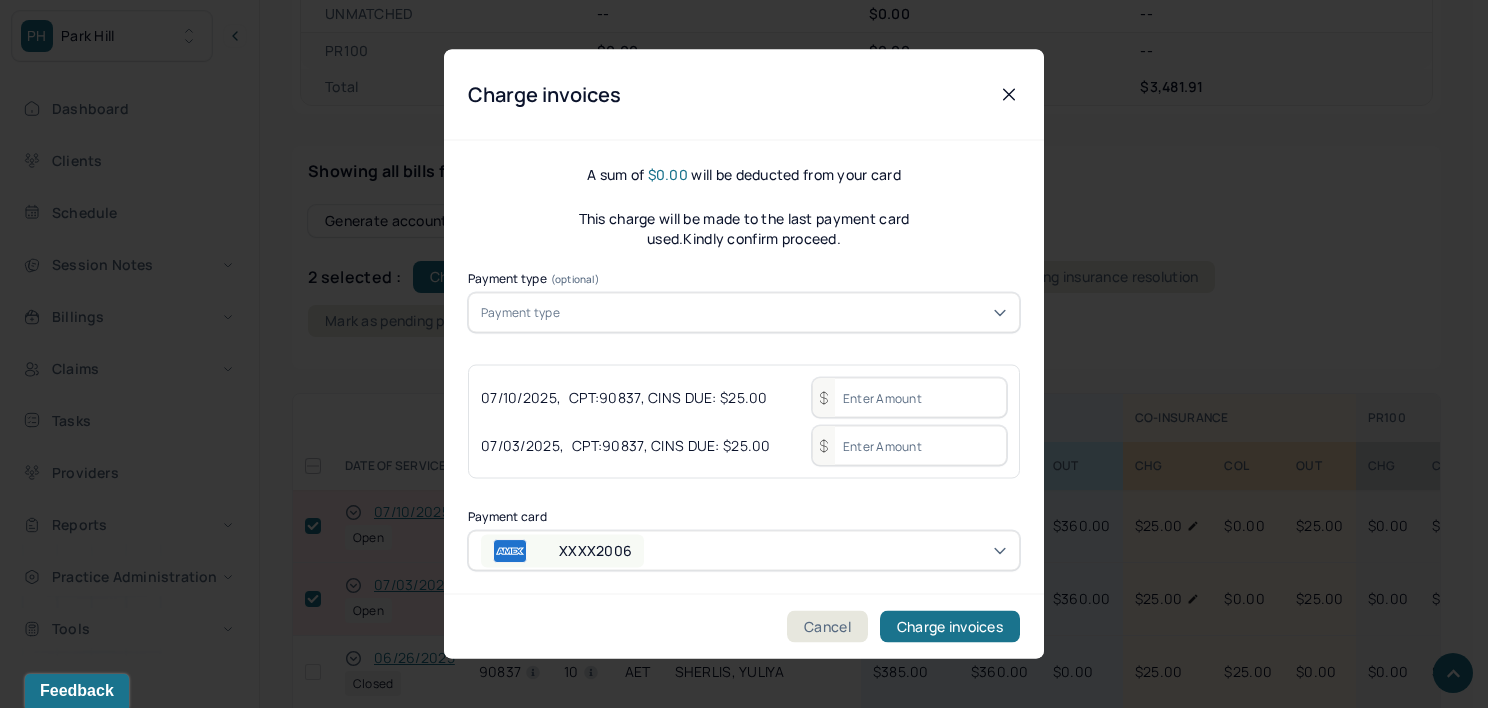 click on "Payment type" at bounding box center [744, 313] 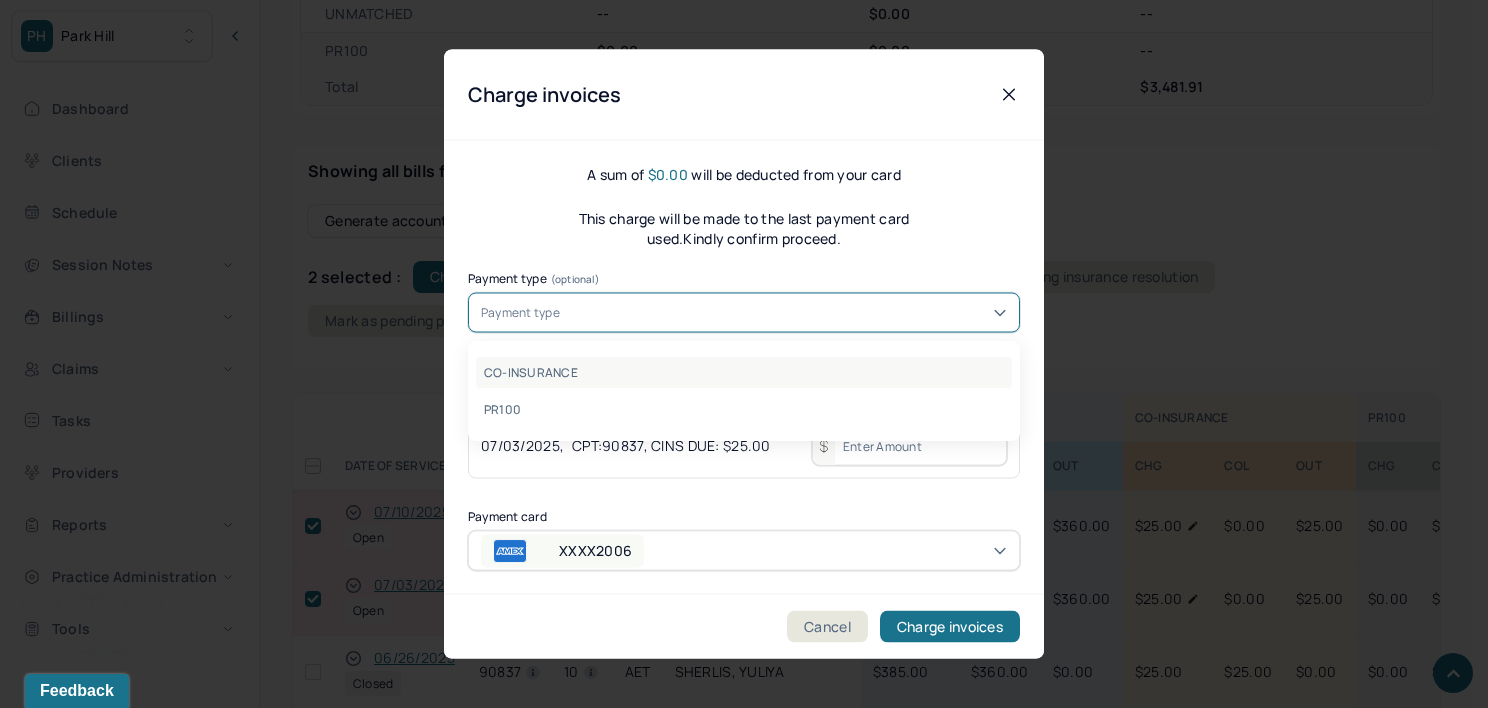 click on "CO-INSURANCE" at bounding box center [744, 372] 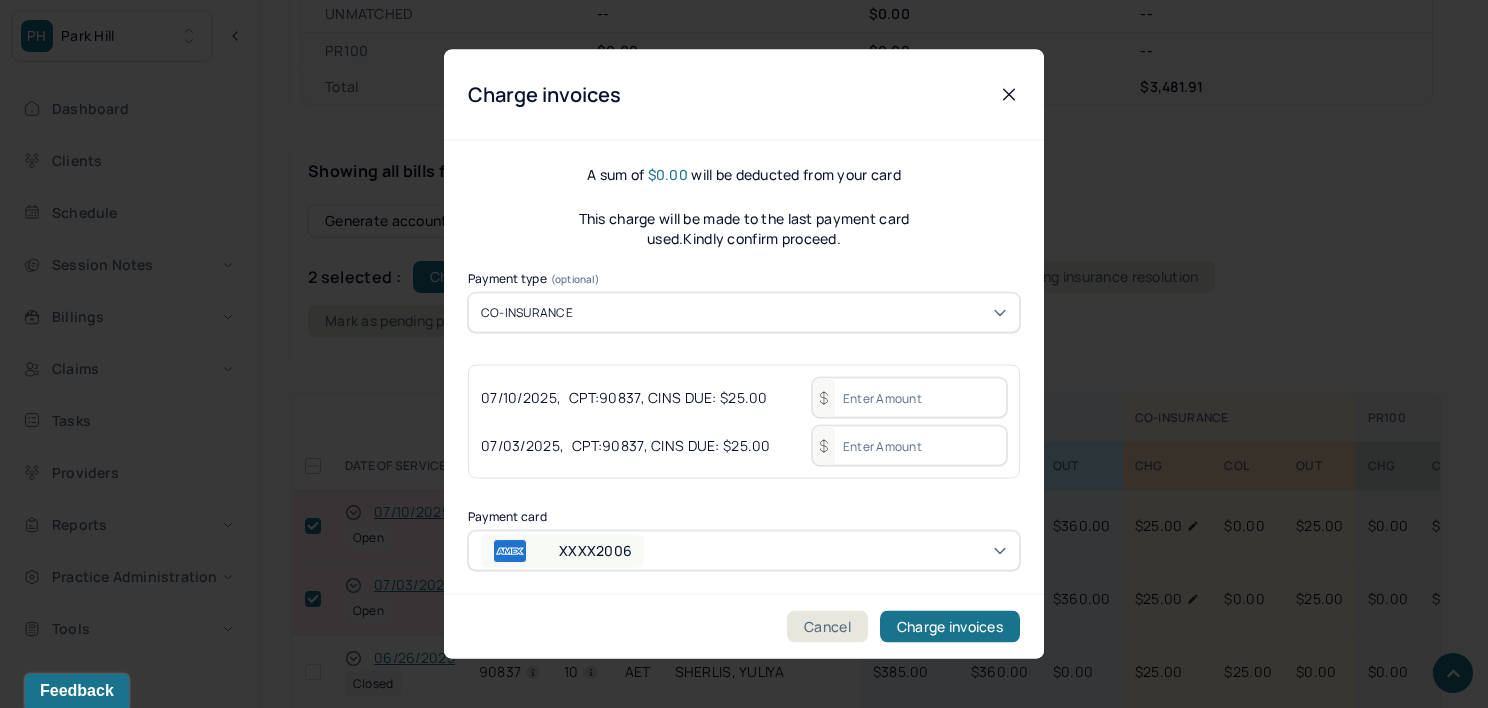 click at bounding box center [909, 398] 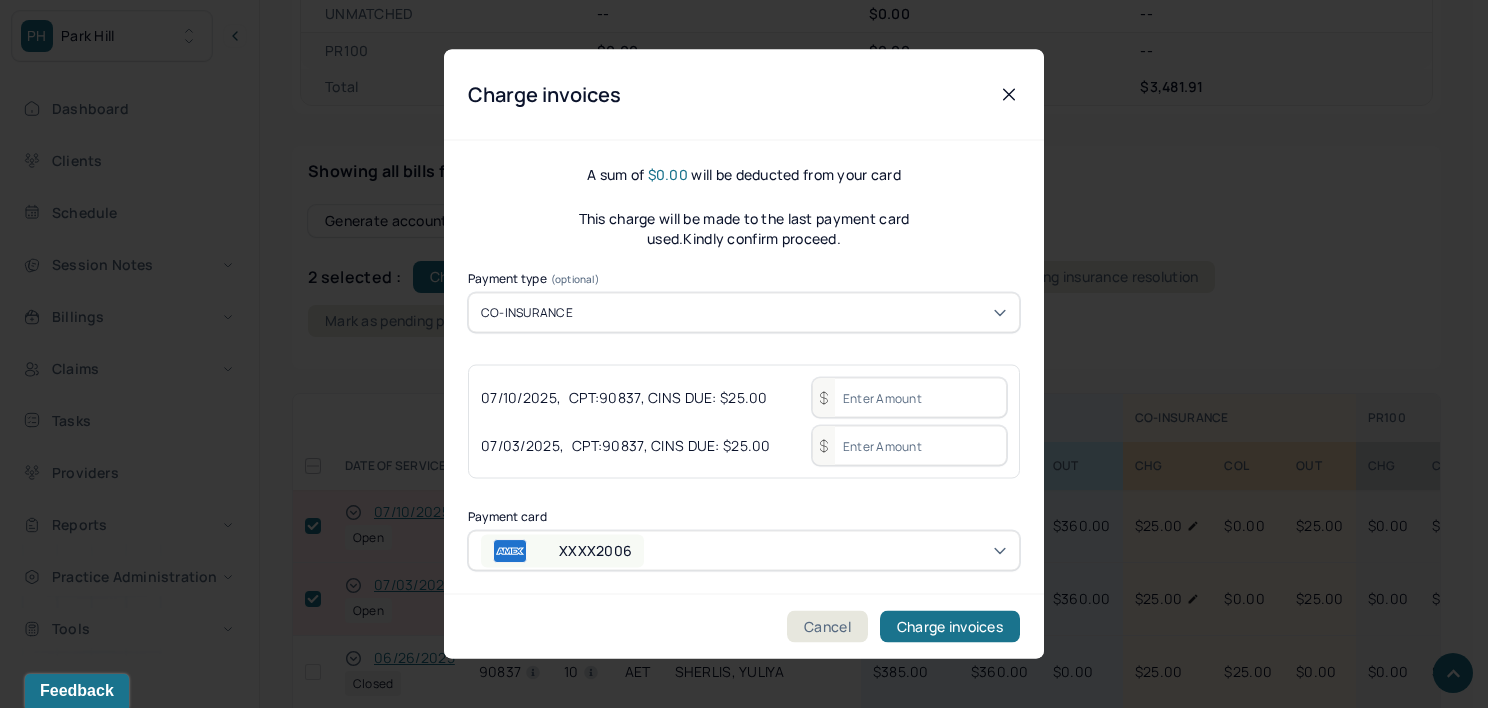 click at bounding box center (909, 398) 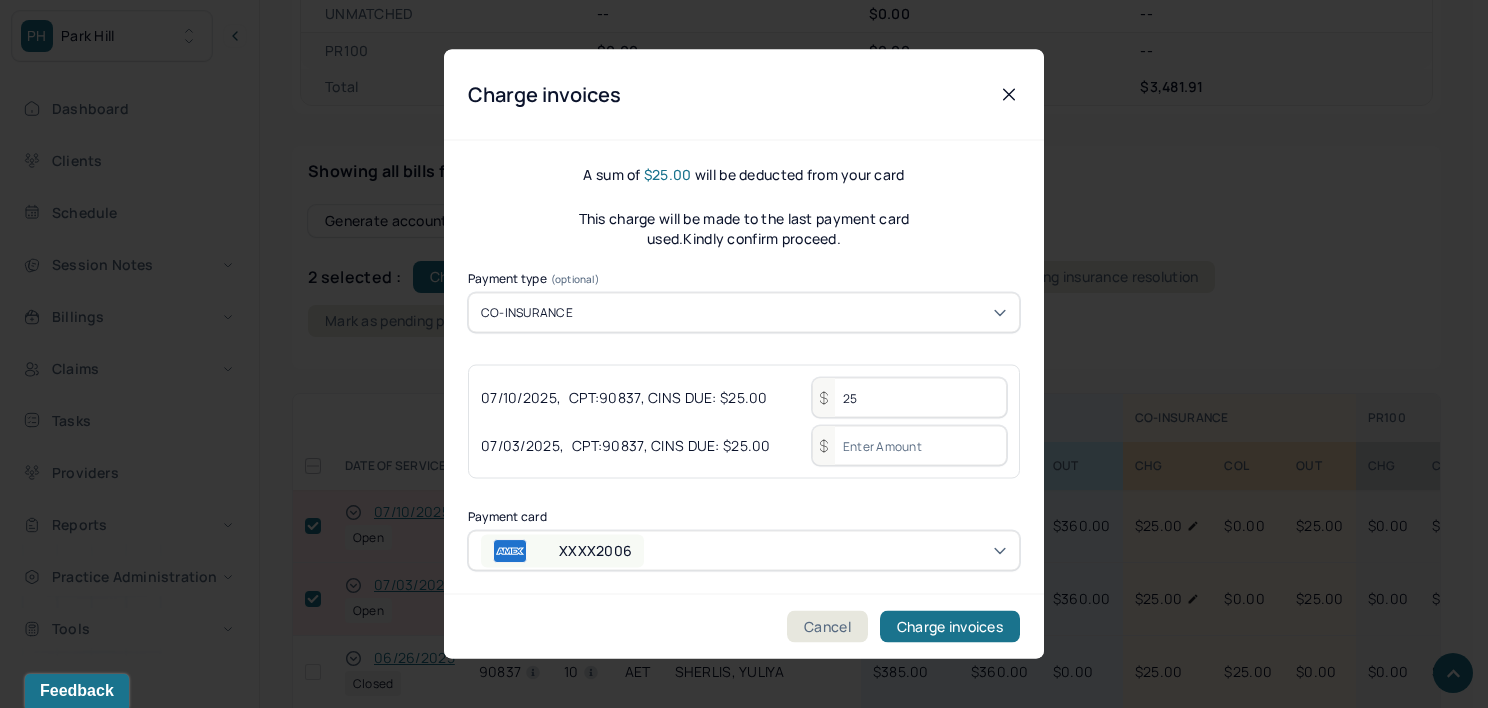 type on "25" 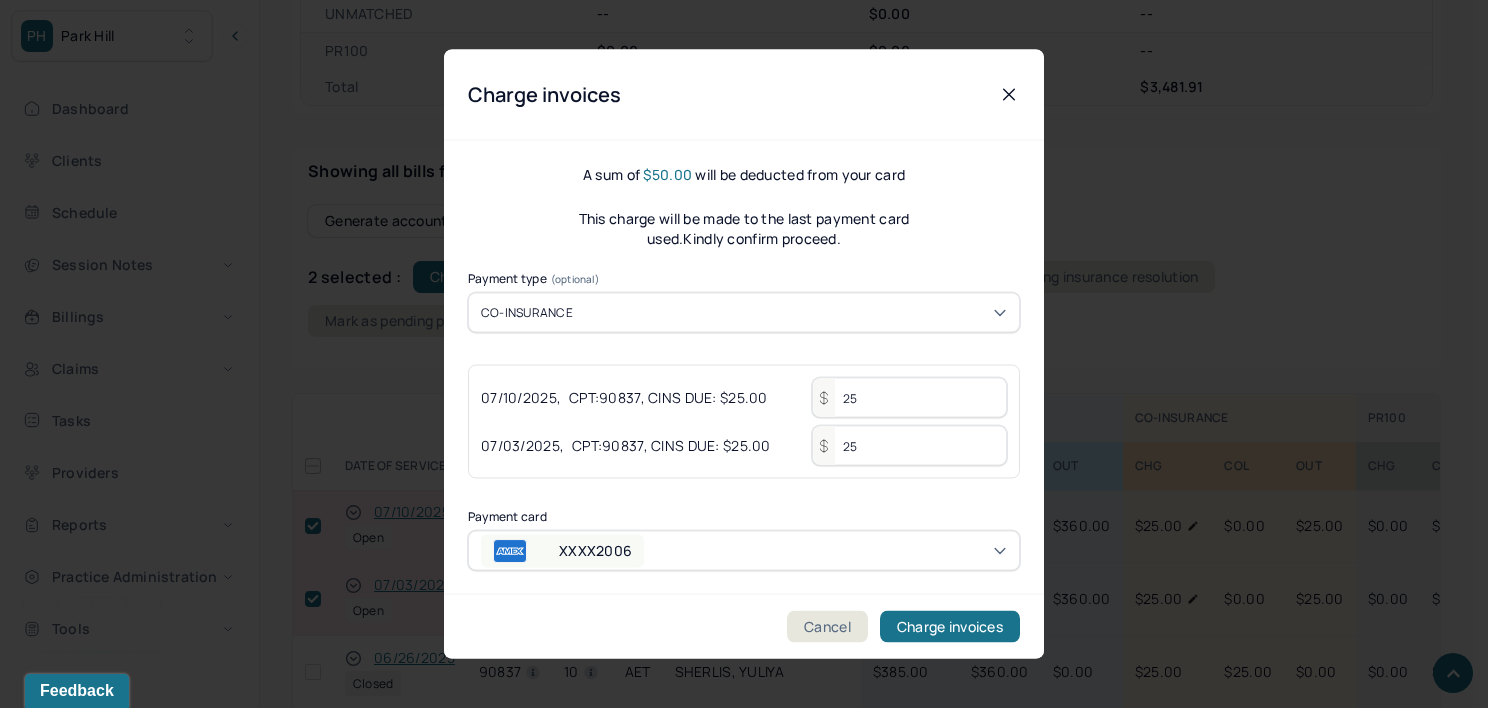 type on "25" 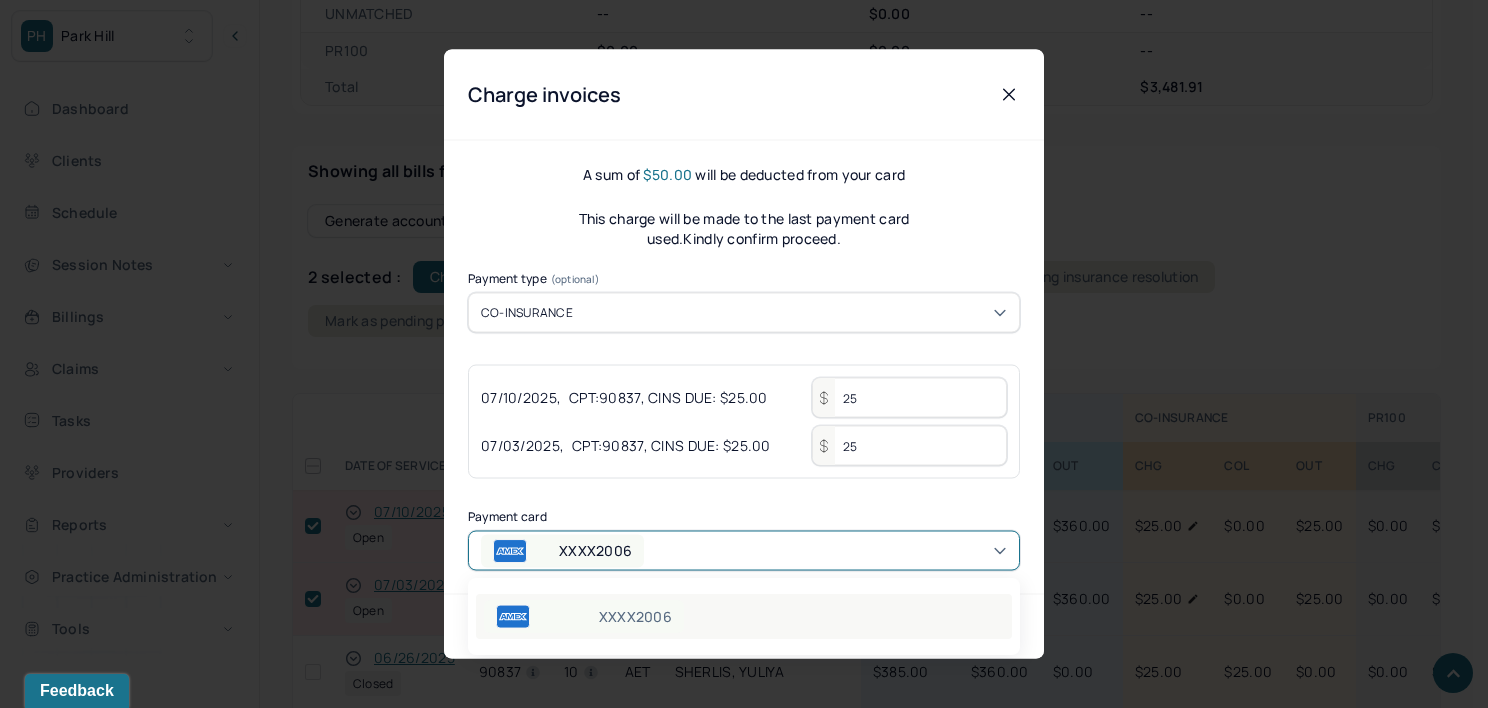 click on "XXXX2006" at bounding box center [744, 616] 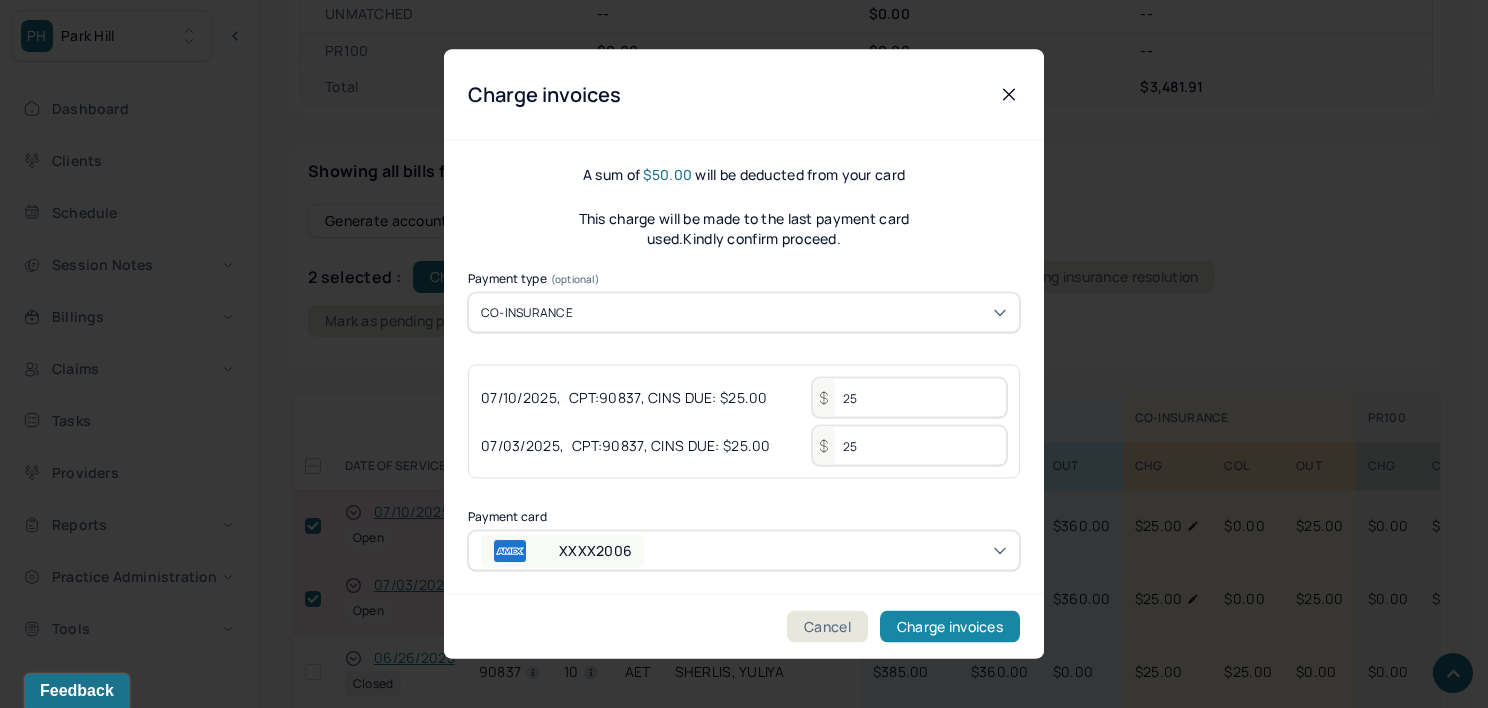 click on "Charge invoices" at bounding box center [950, 627] 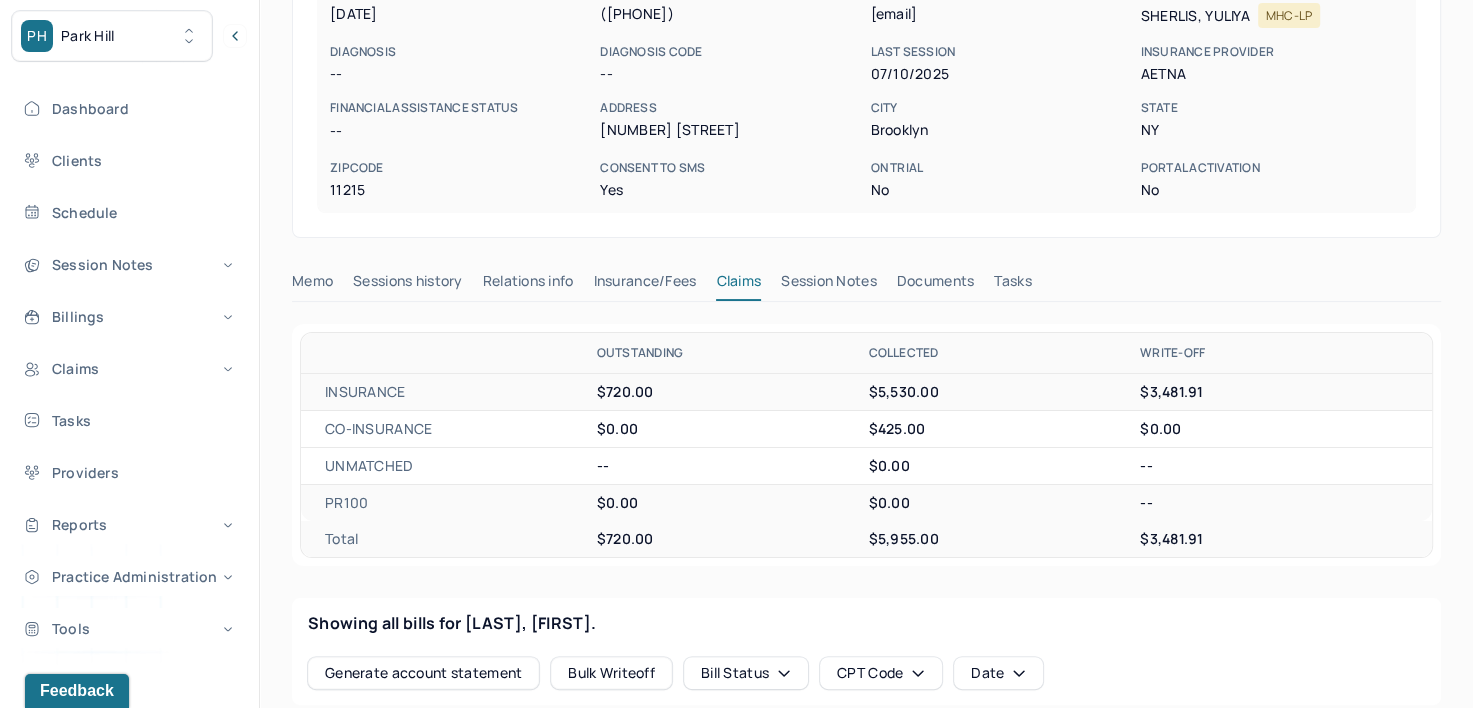 scroll, scrollTop: 0, scrollLeft: 0, axis: both 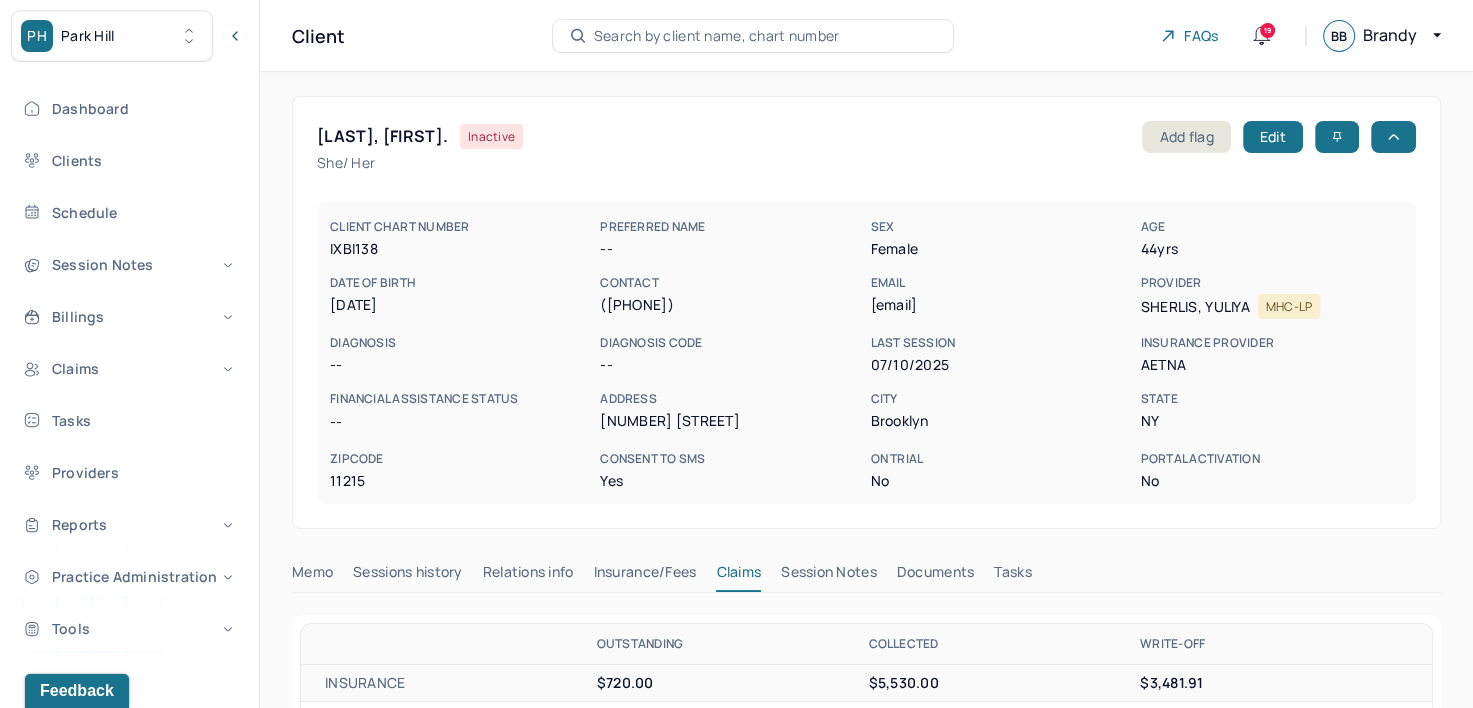 click on "Search by client name, chart number" at bounding box center (717, 36) 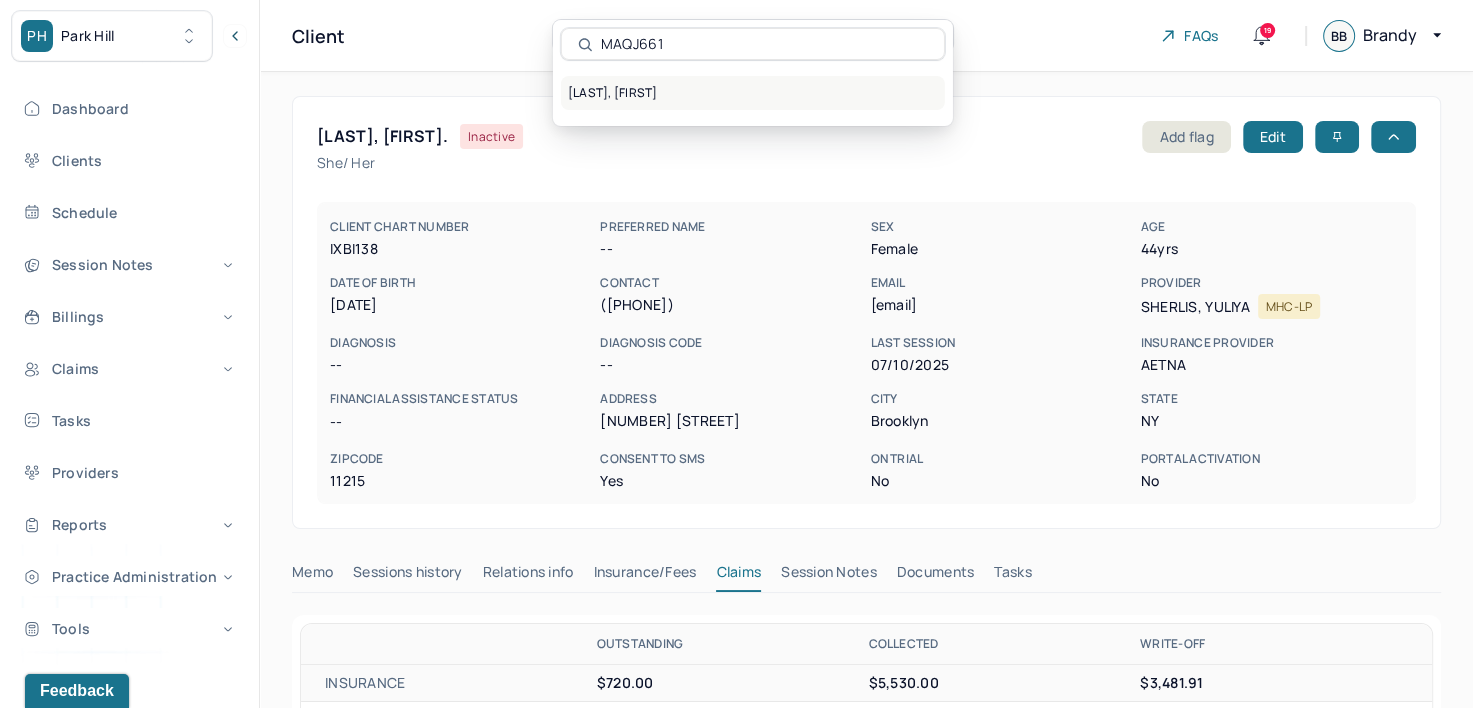 type on "MAQJ661" 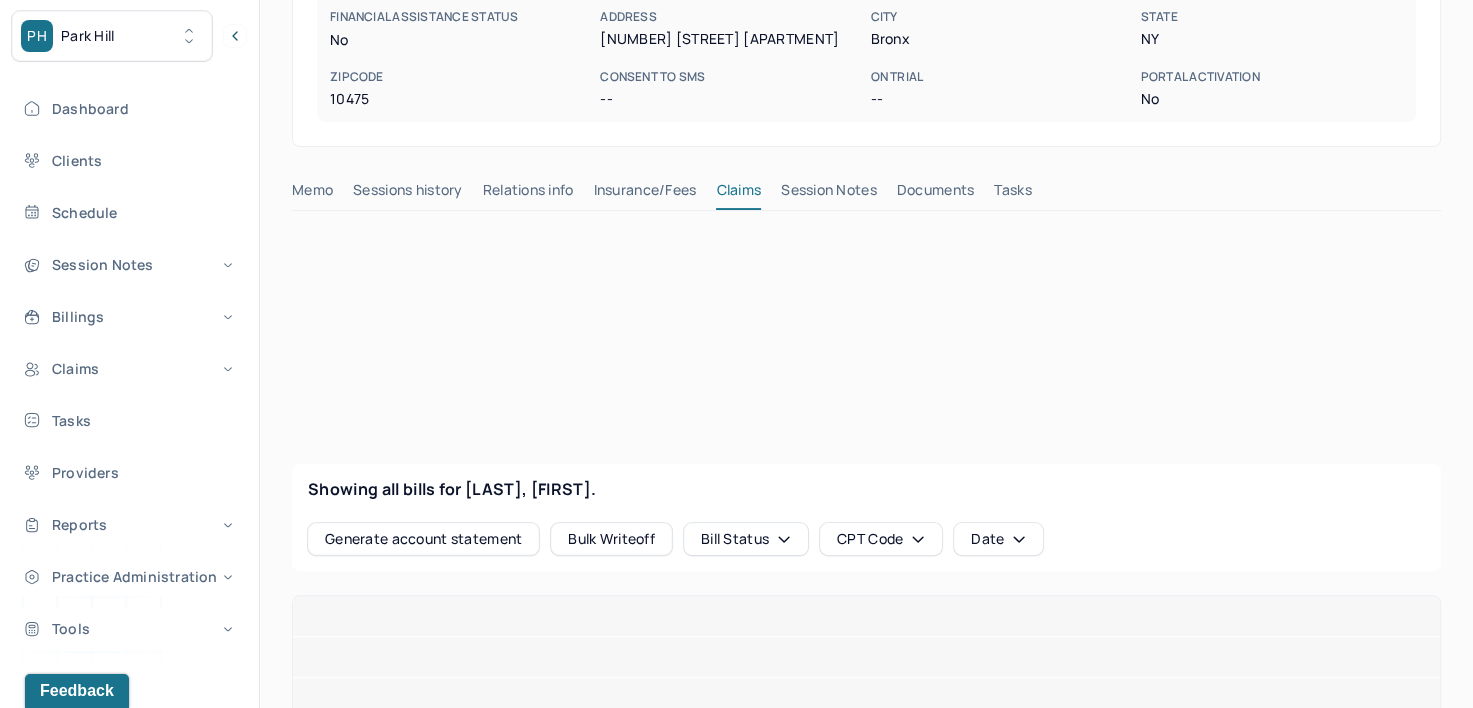 scroll, scrollTop: 384, scrollLeft: 0, axis: vertical 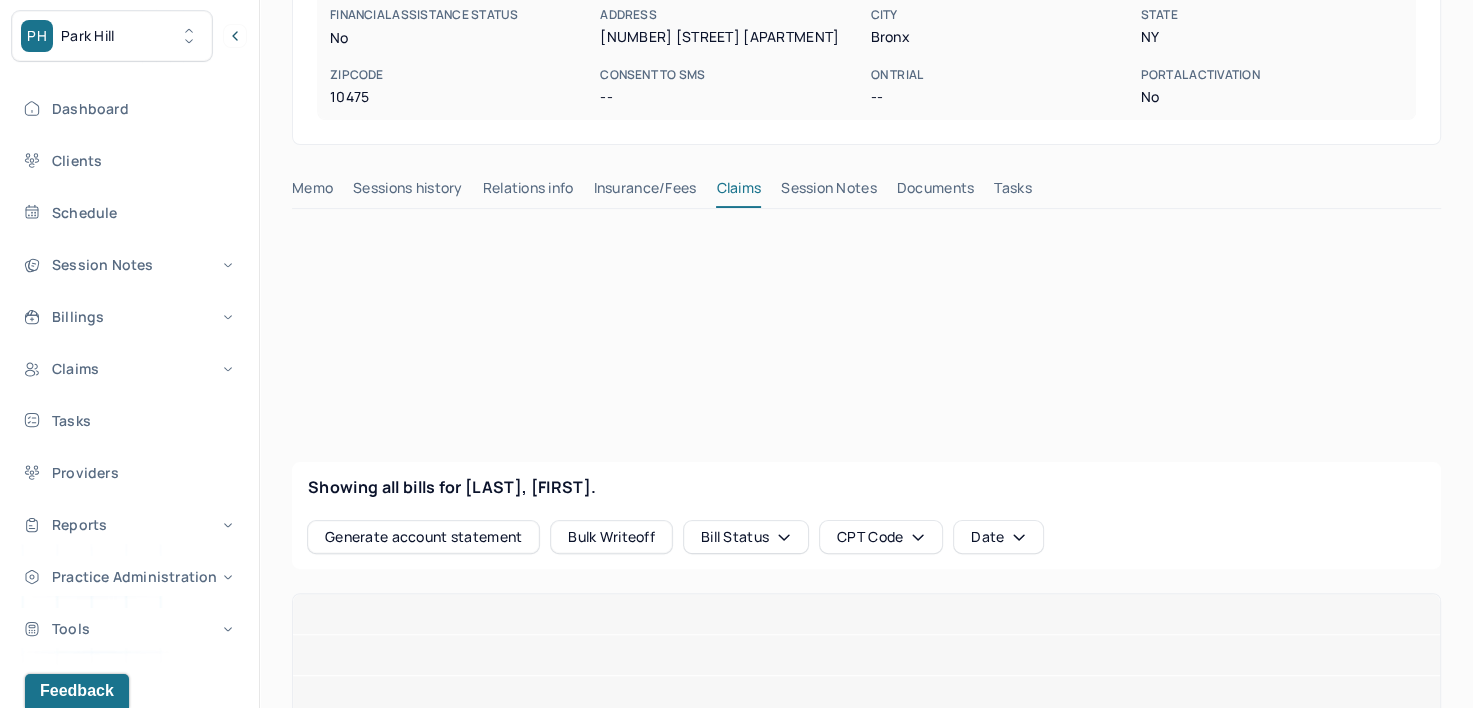click on "Insurance/Fees" at bounding box center (645, 192) 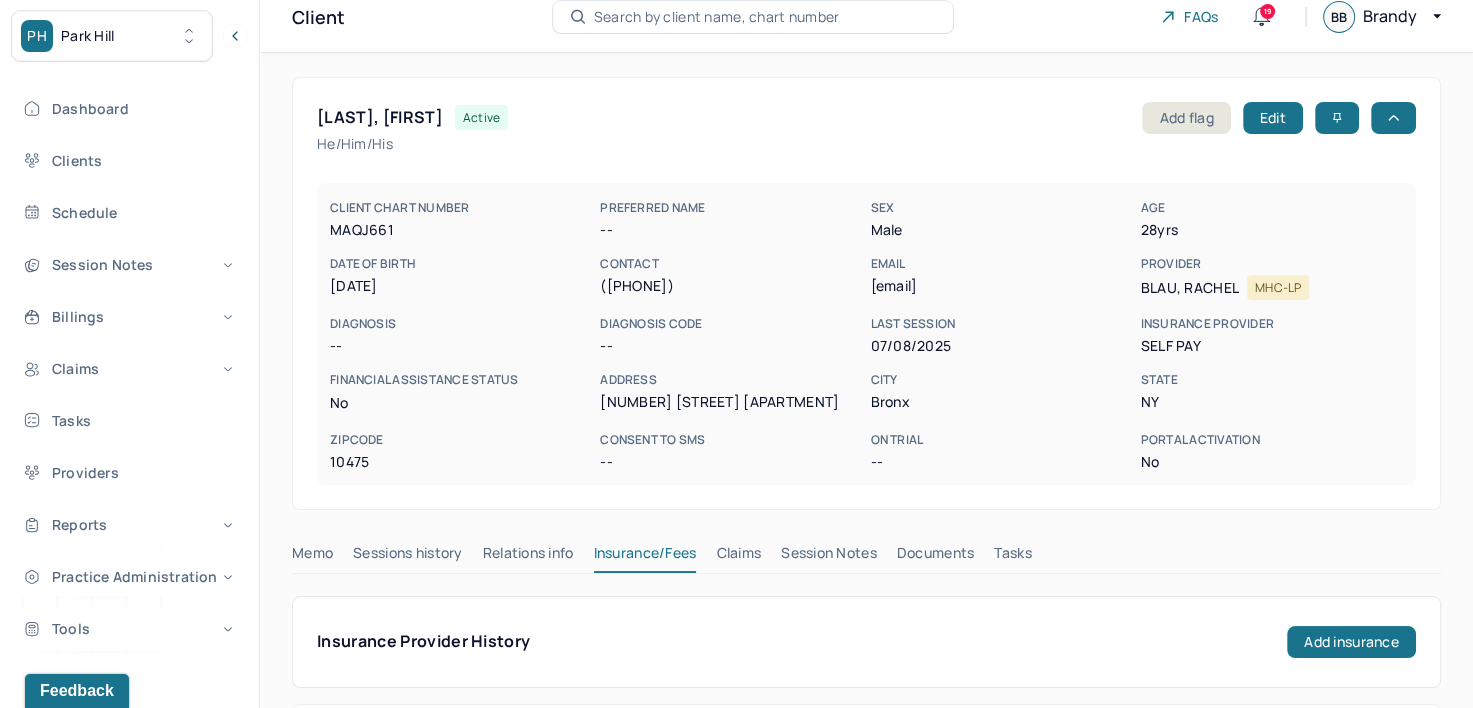 scroll, scrollTop: 0, scrollLeft: 0, axis: both 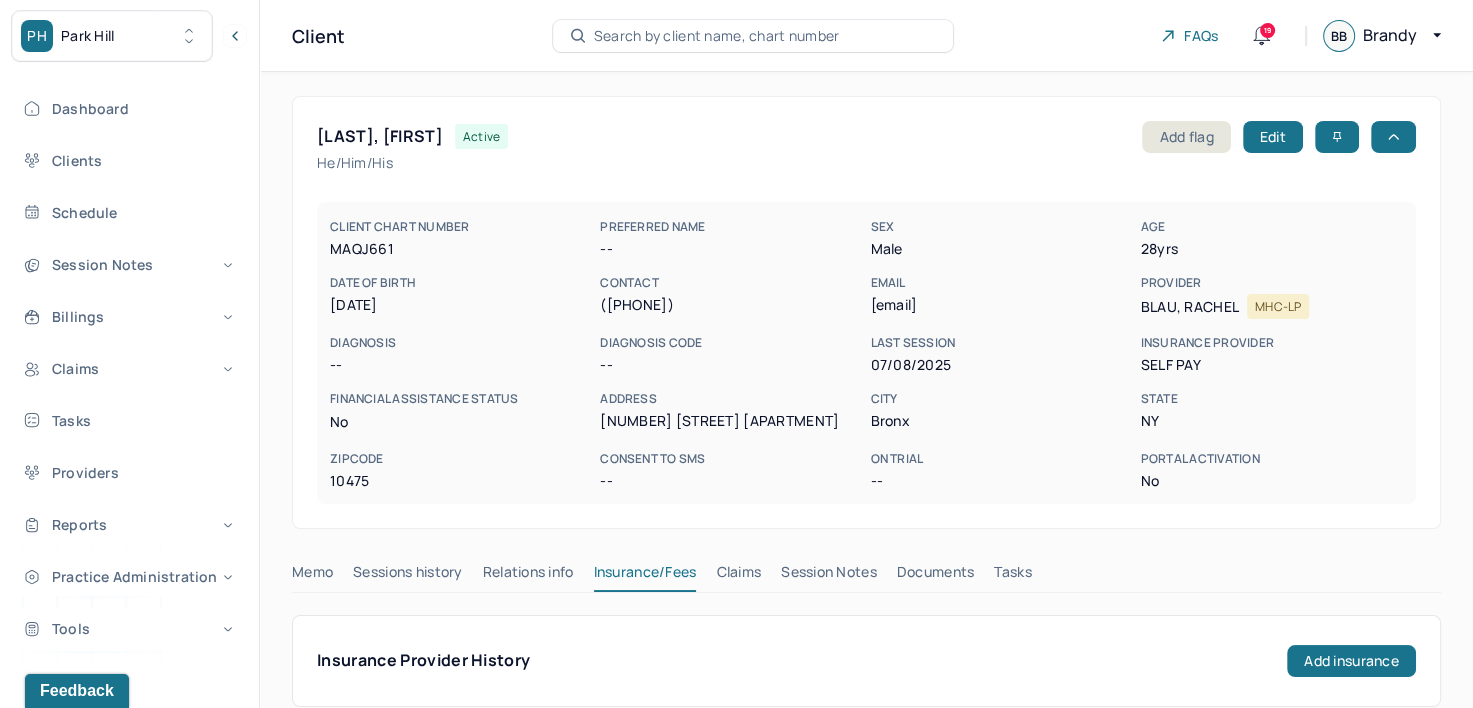 click on "Claims" at bounding box center [738, 576] 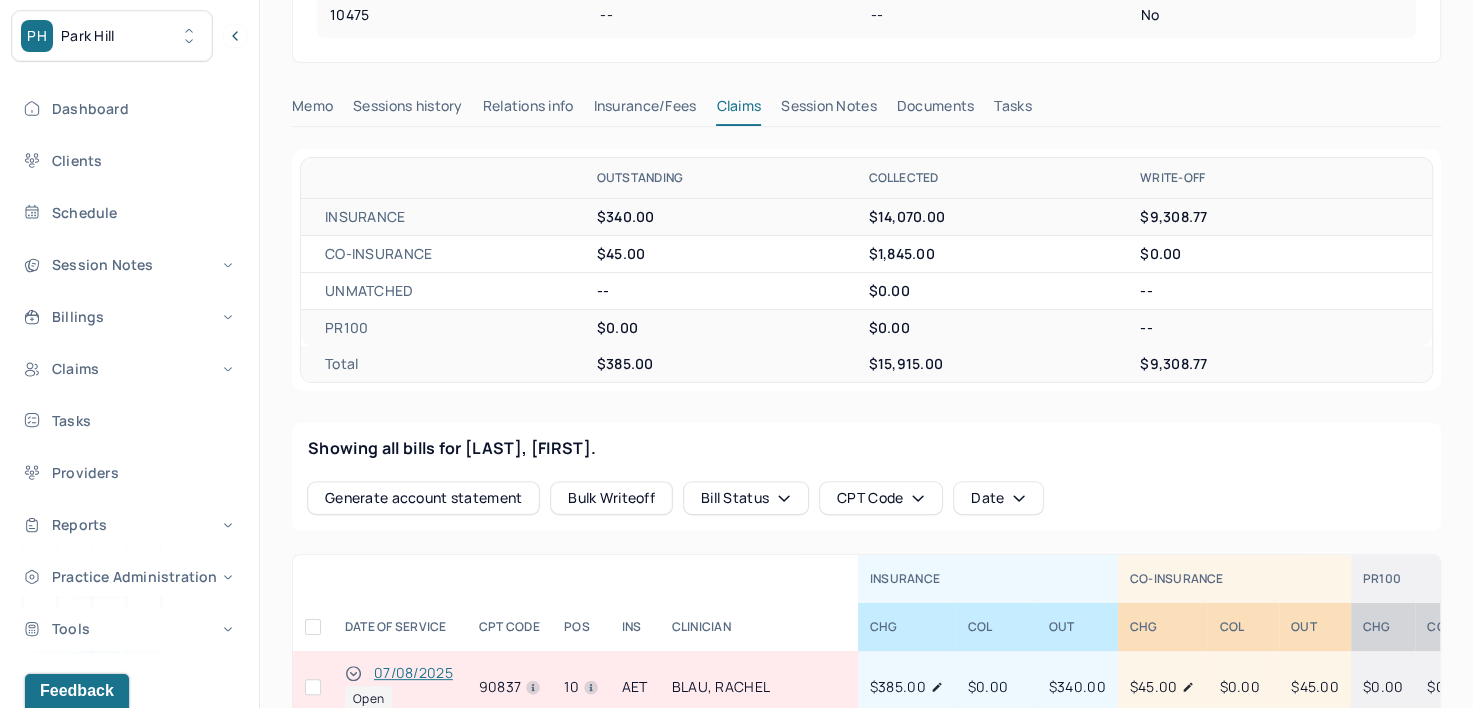 scroll, scrollTop: 468, scrollLeft: 0, axis: vertical 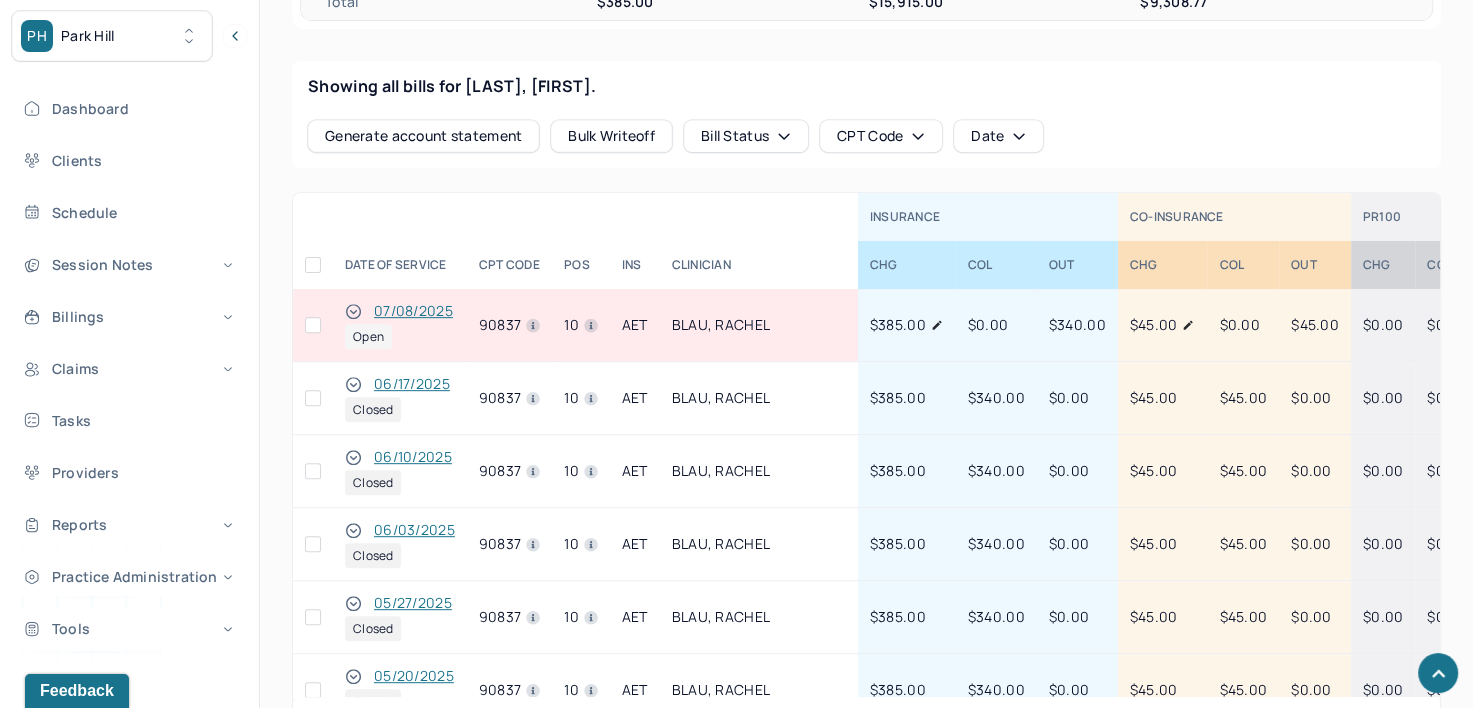 click at bounding box center (313, 325) 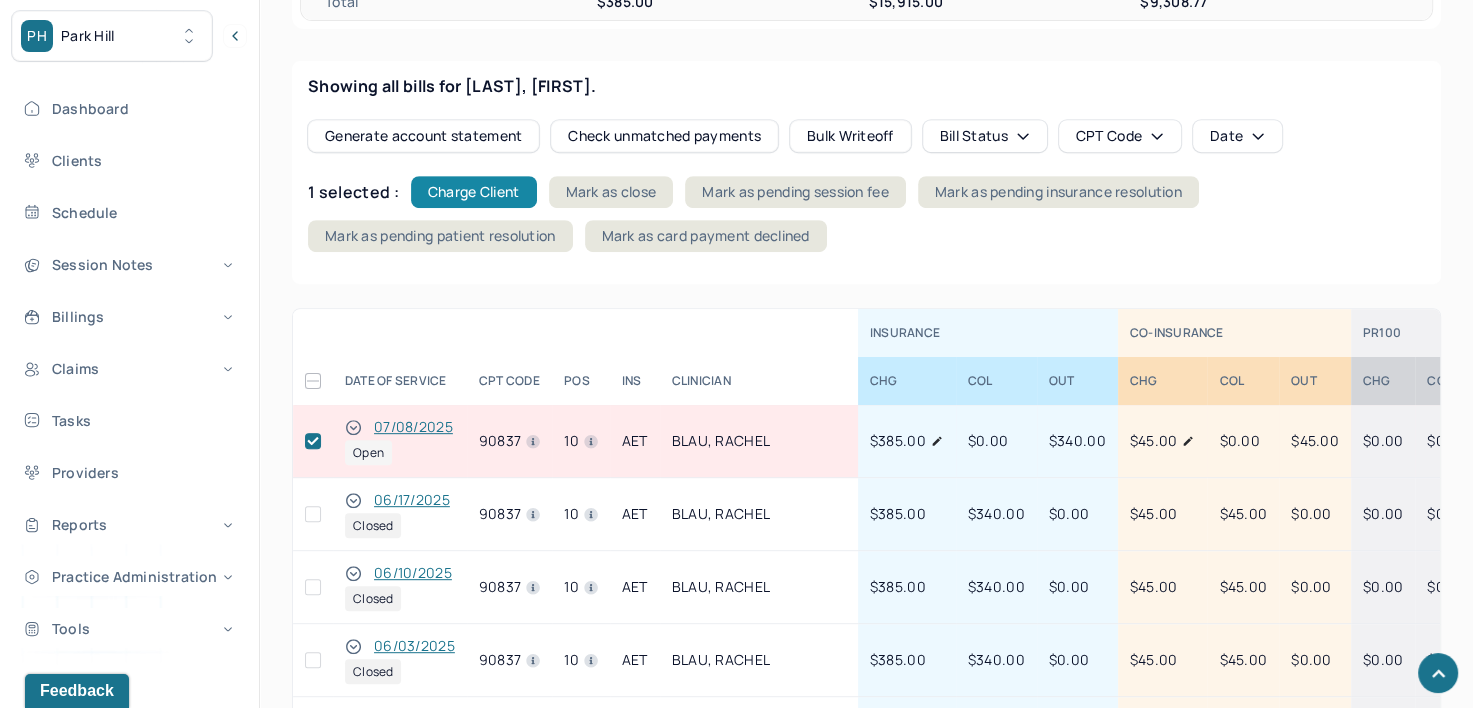 click on "Charge Client" at bounding box center (474, 192) 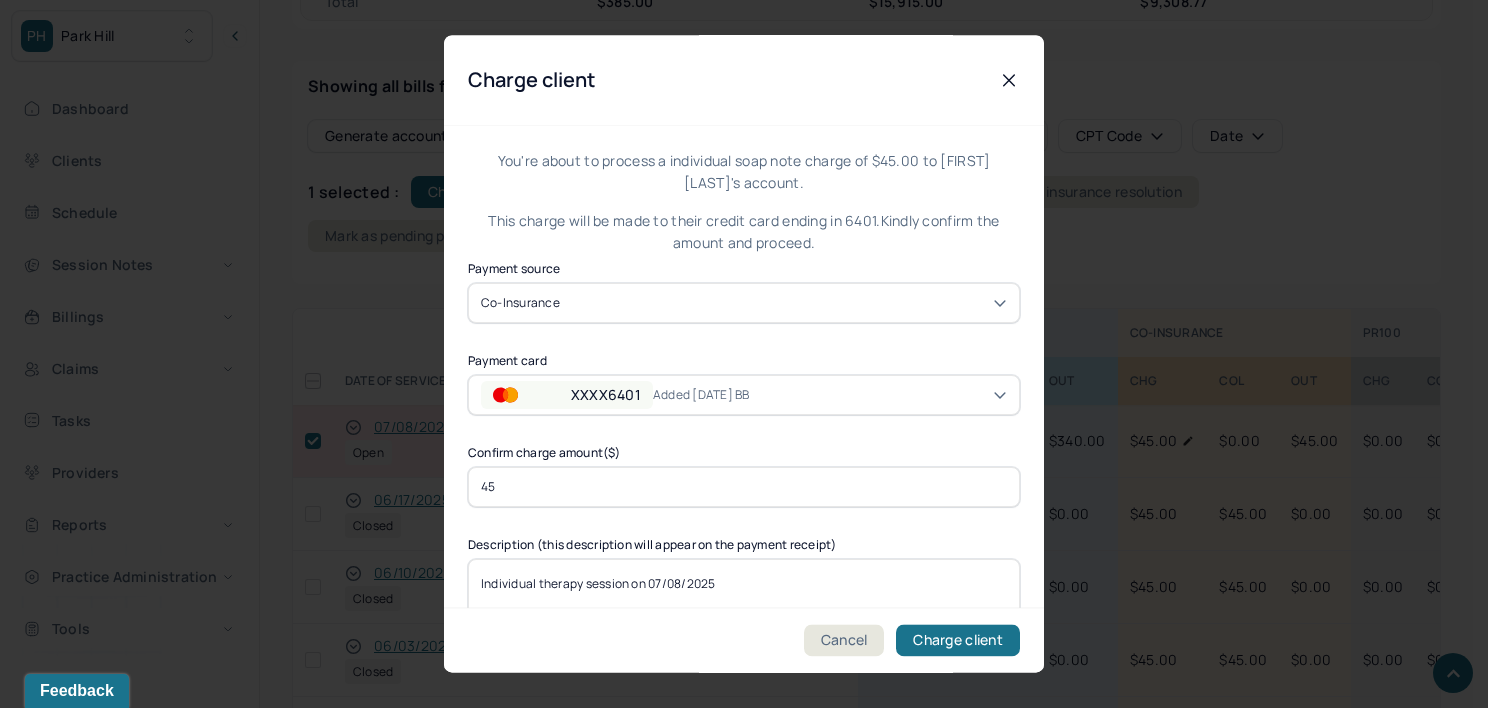 click on "XXXX6401 Added 10/15/24 BB" at bounding box center (744, 395) 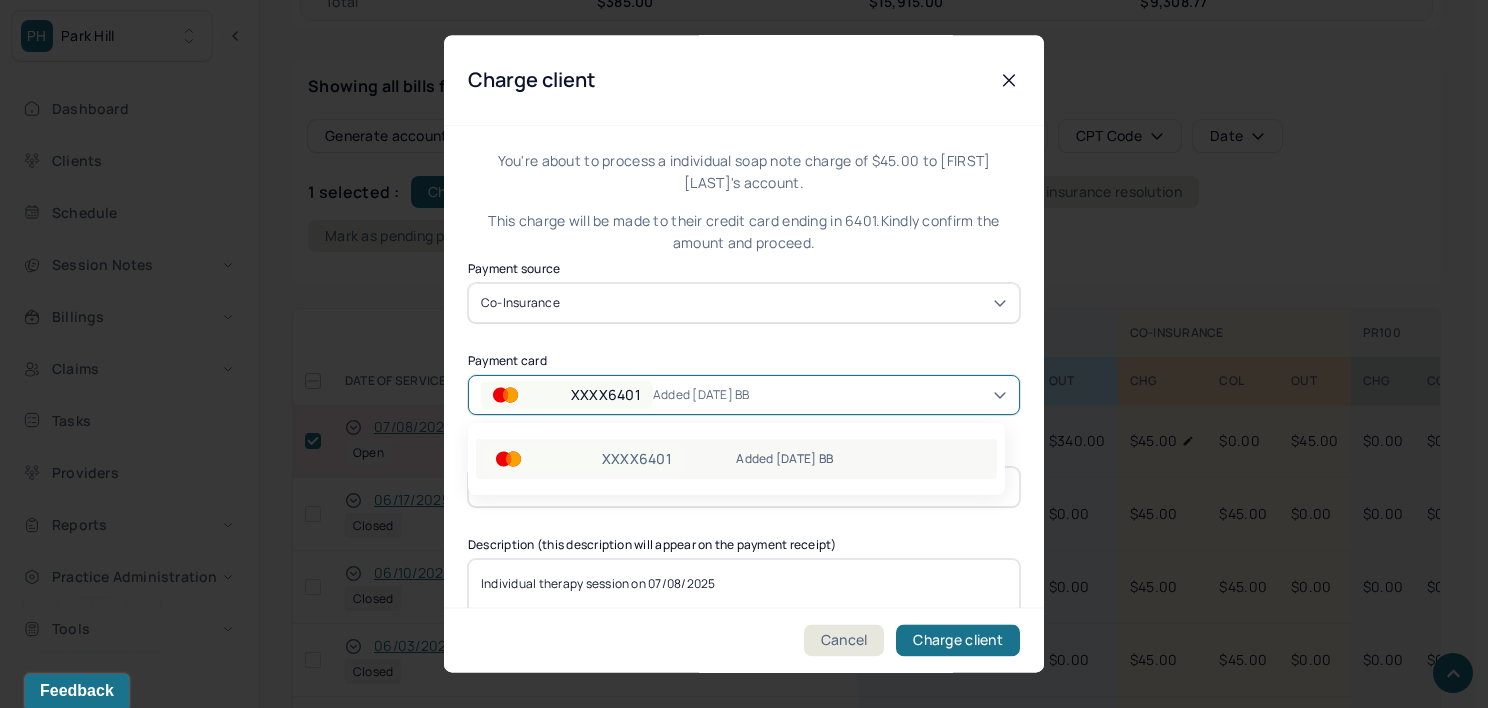 click on "XXXX6401 Added 10/15/24 BB" at bounding box center (736, 459) 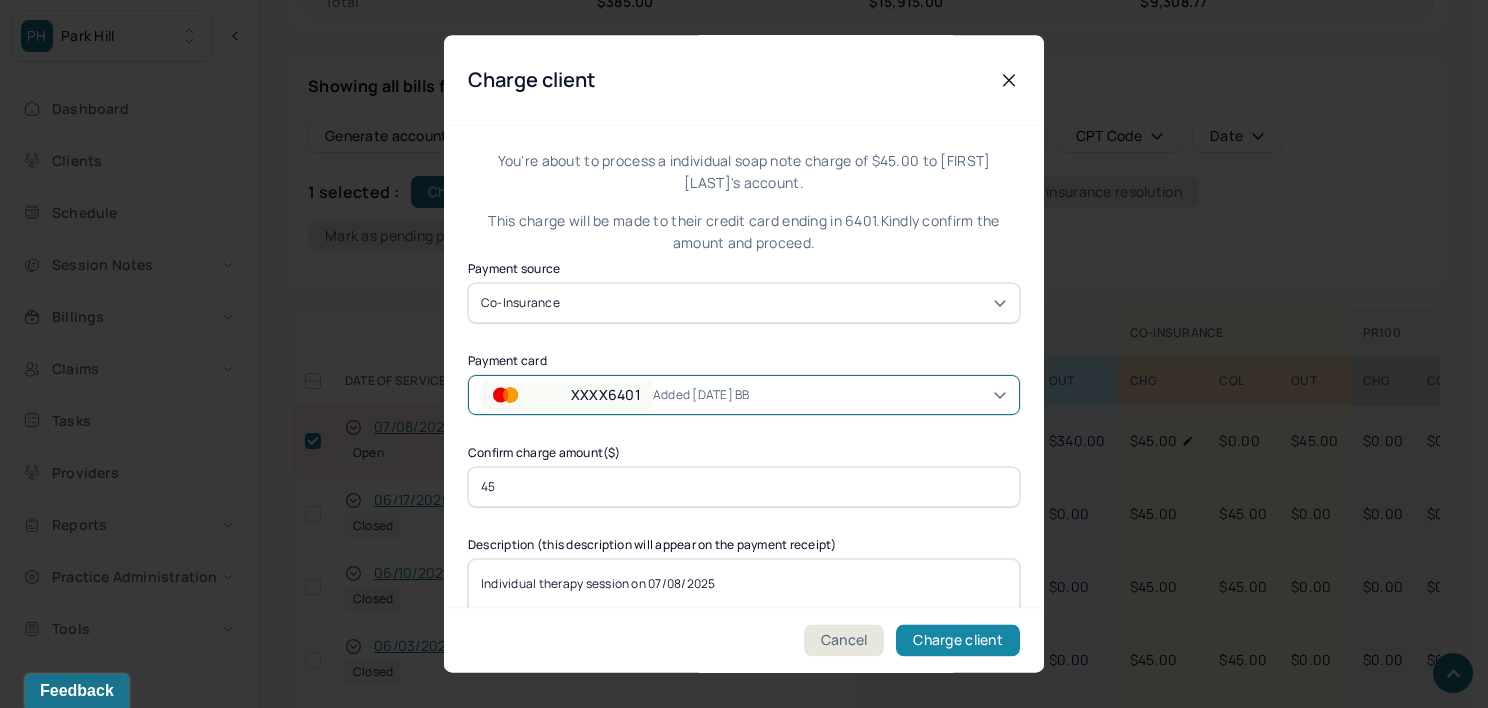click on "Charge client" at bounding box center [958, 641] 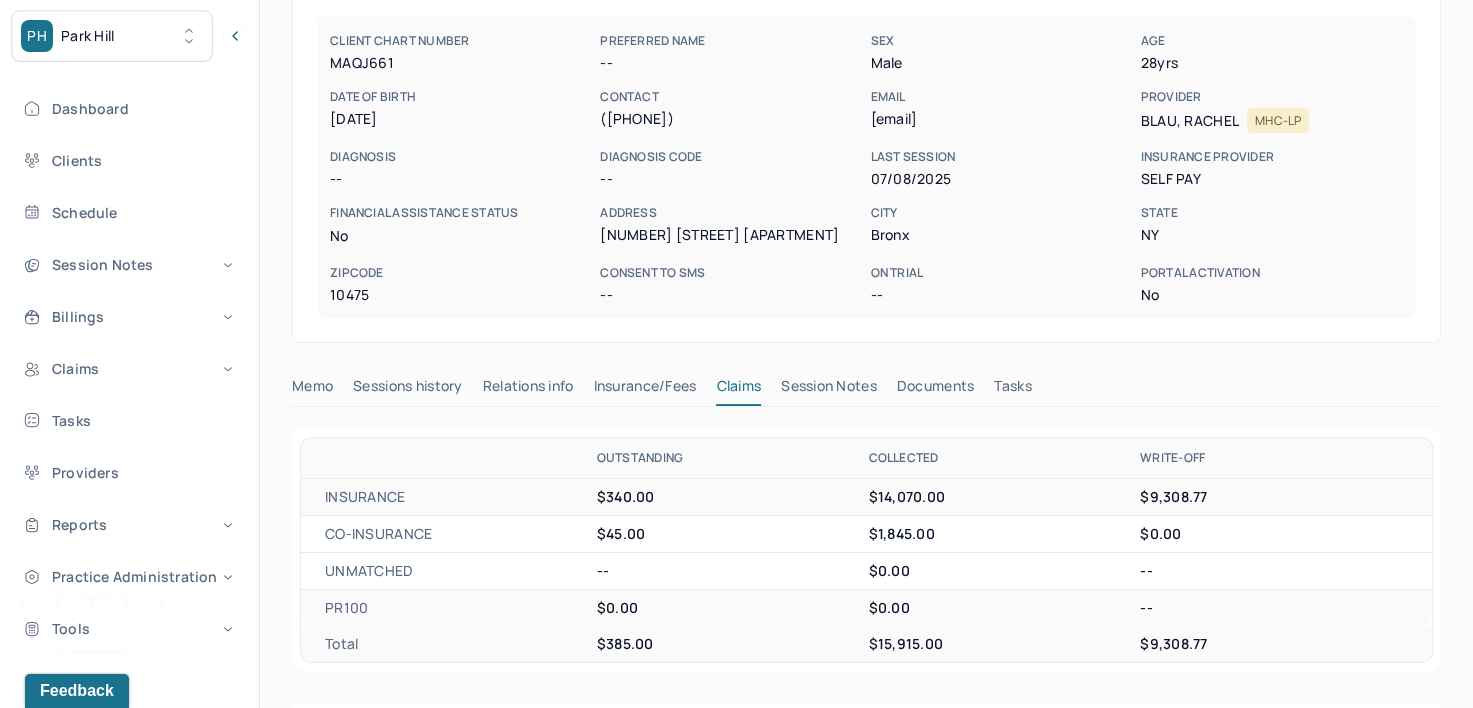 scroll, scrollTop: 0, scrollLeft: 0, axis: both 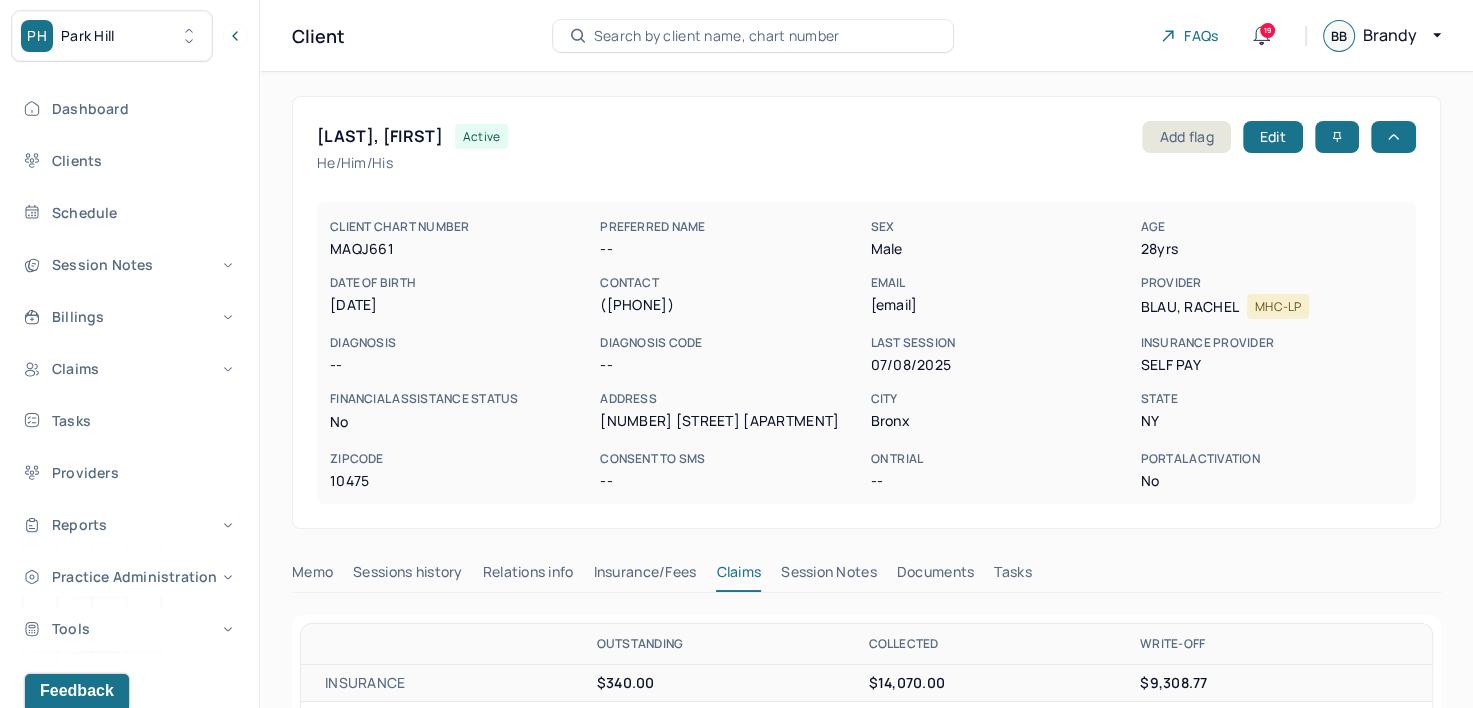 click on "Search by client name, chart number" at bounding box center [717, 36] 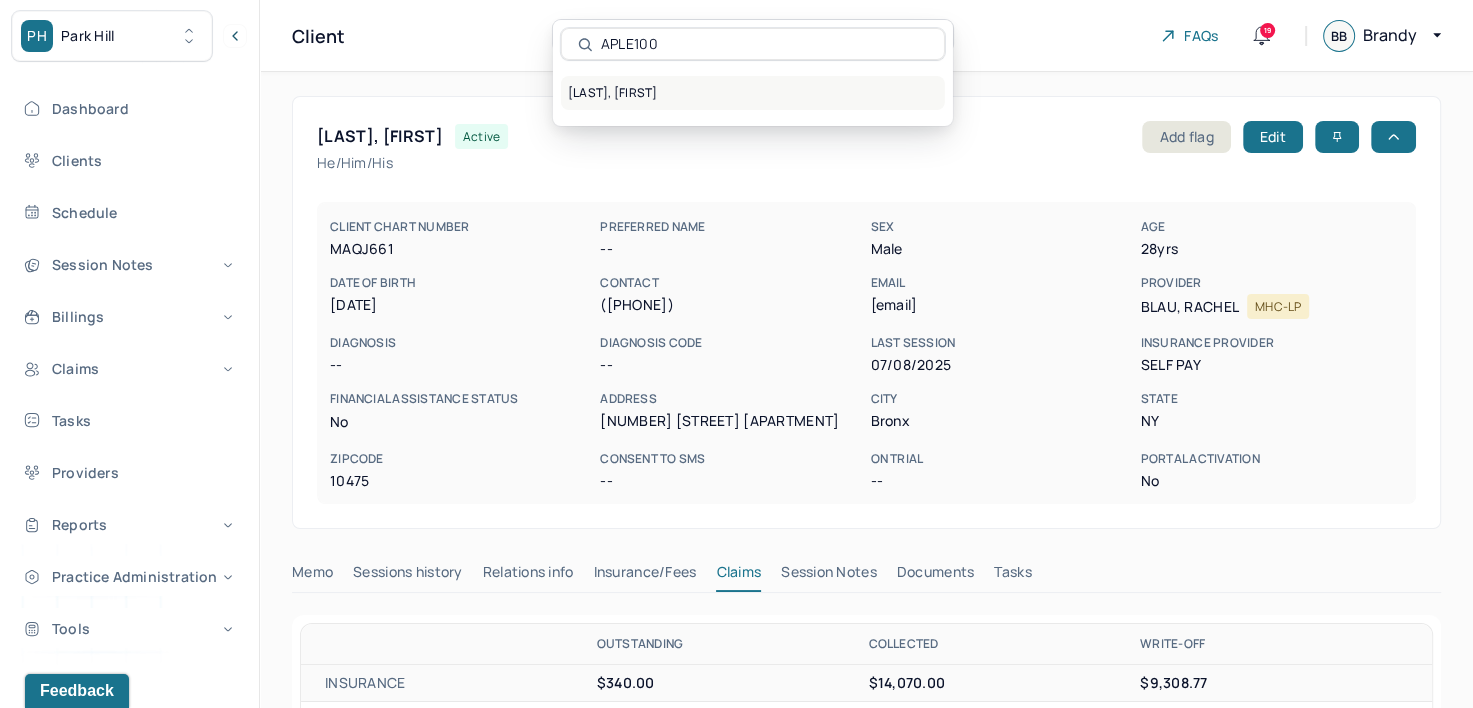 type on "APLE100" 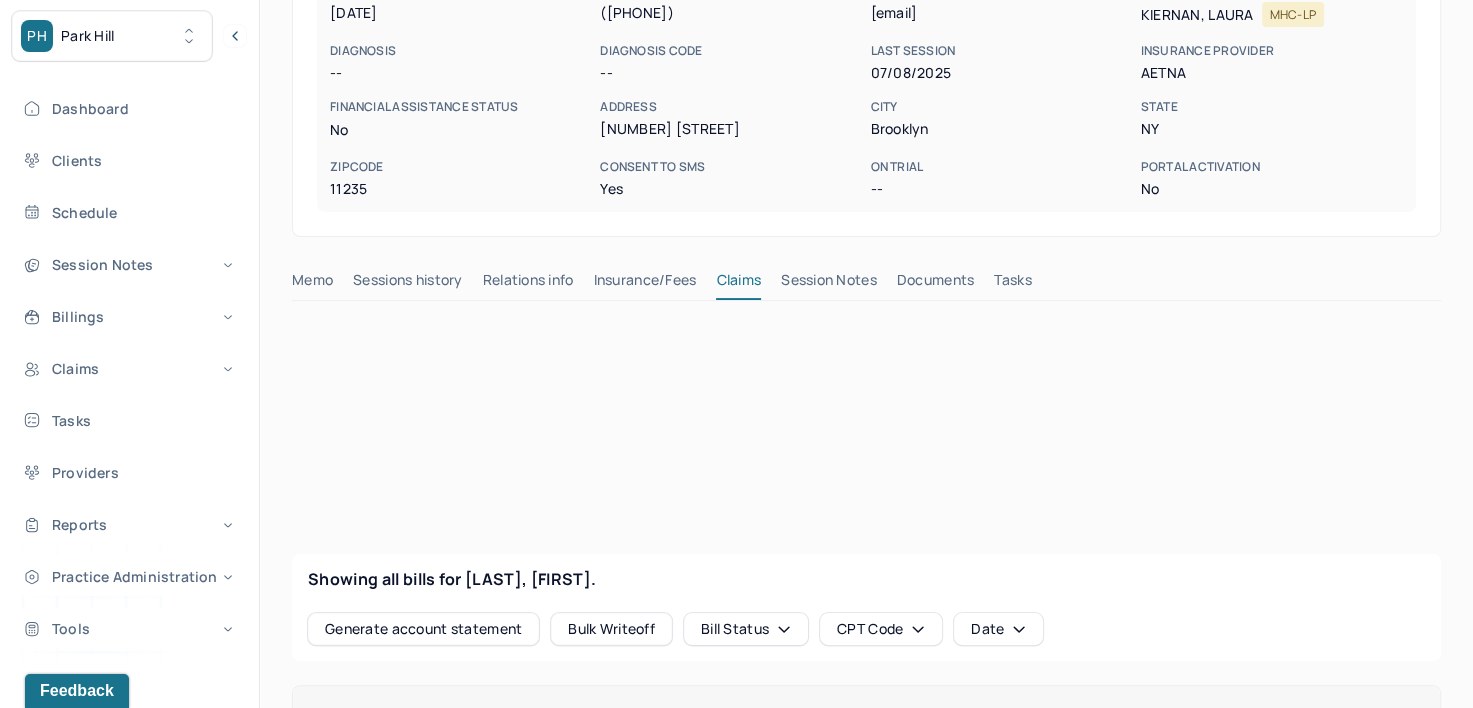 scroll, scrollTop: 304, scrollLeft: 0, axis: vertical 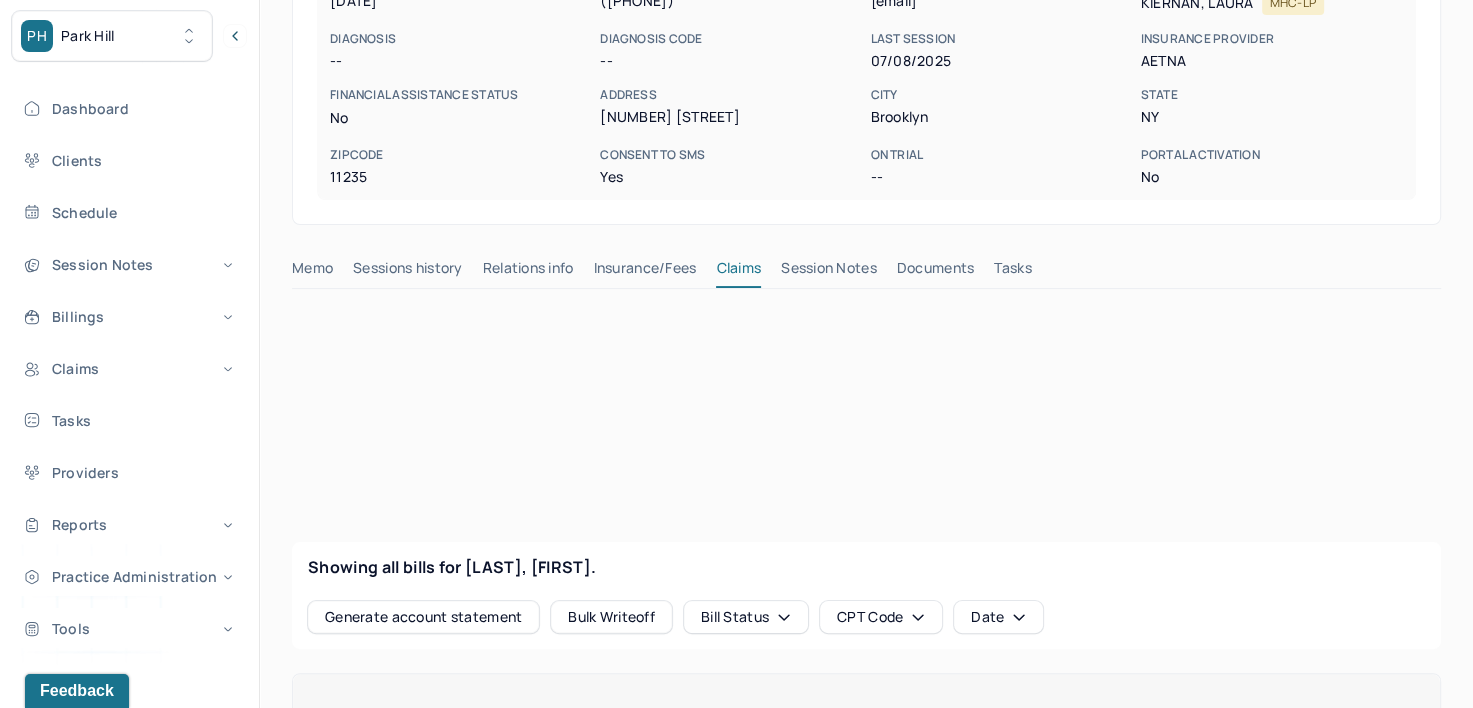 click on "Insurance/Fees" at bounding box center [645, 272] 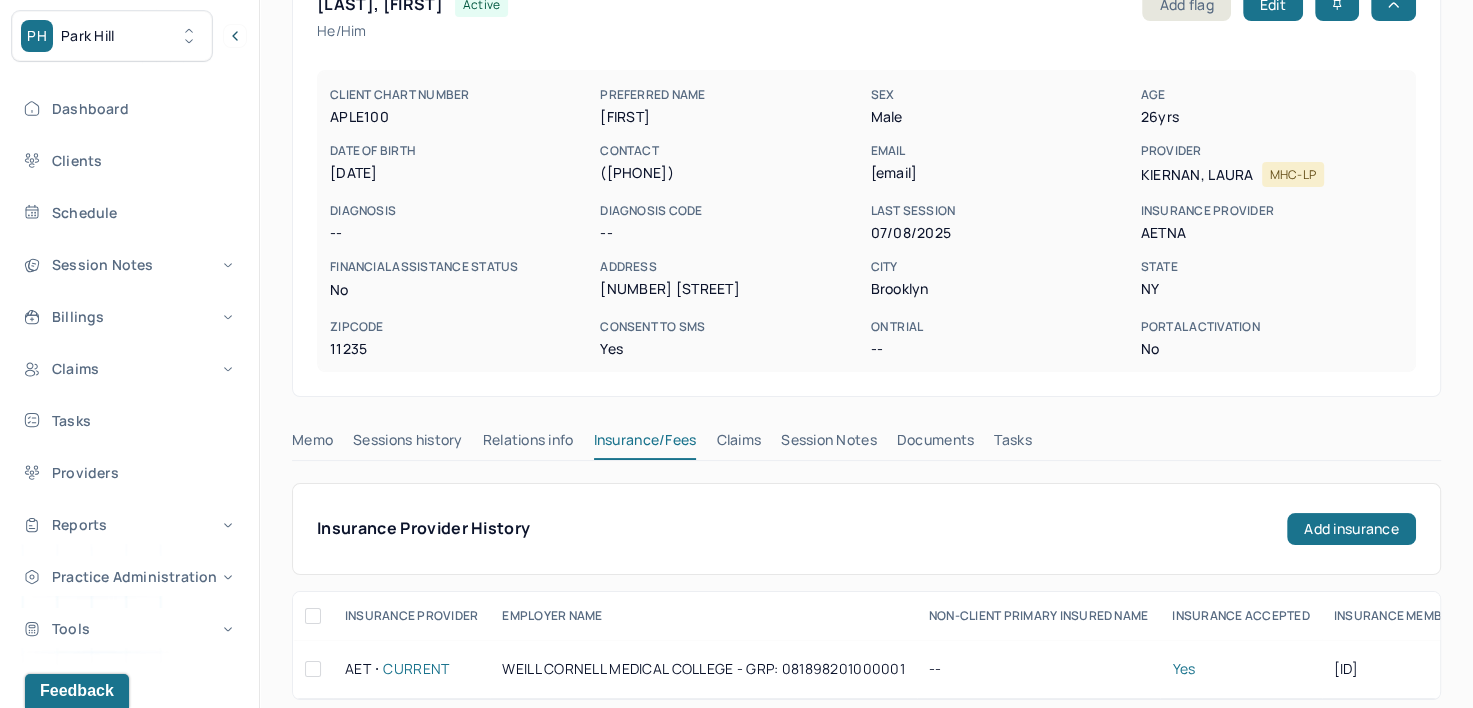 scroll, scrollTop: 0, scrollLeft: 0, axis: both 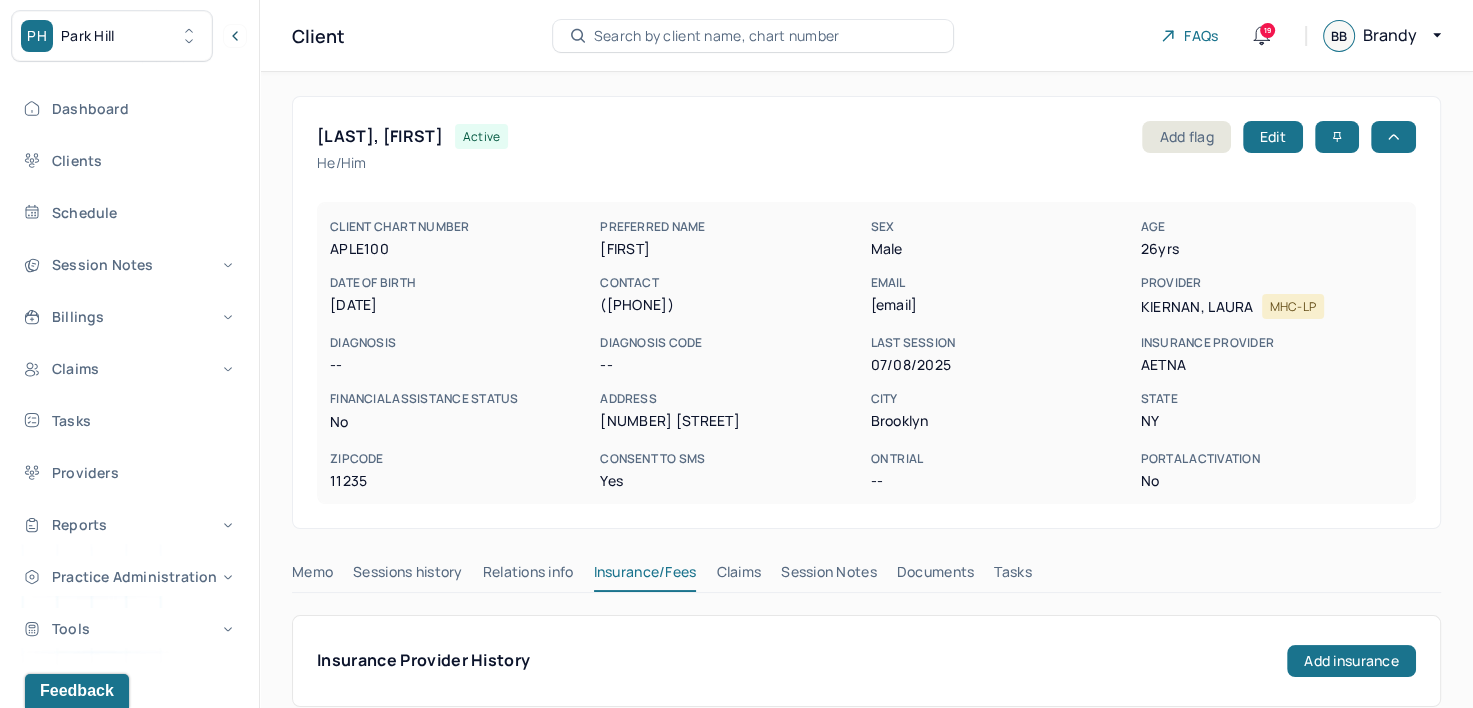click on "Claims" at bounding box center [738, 576] 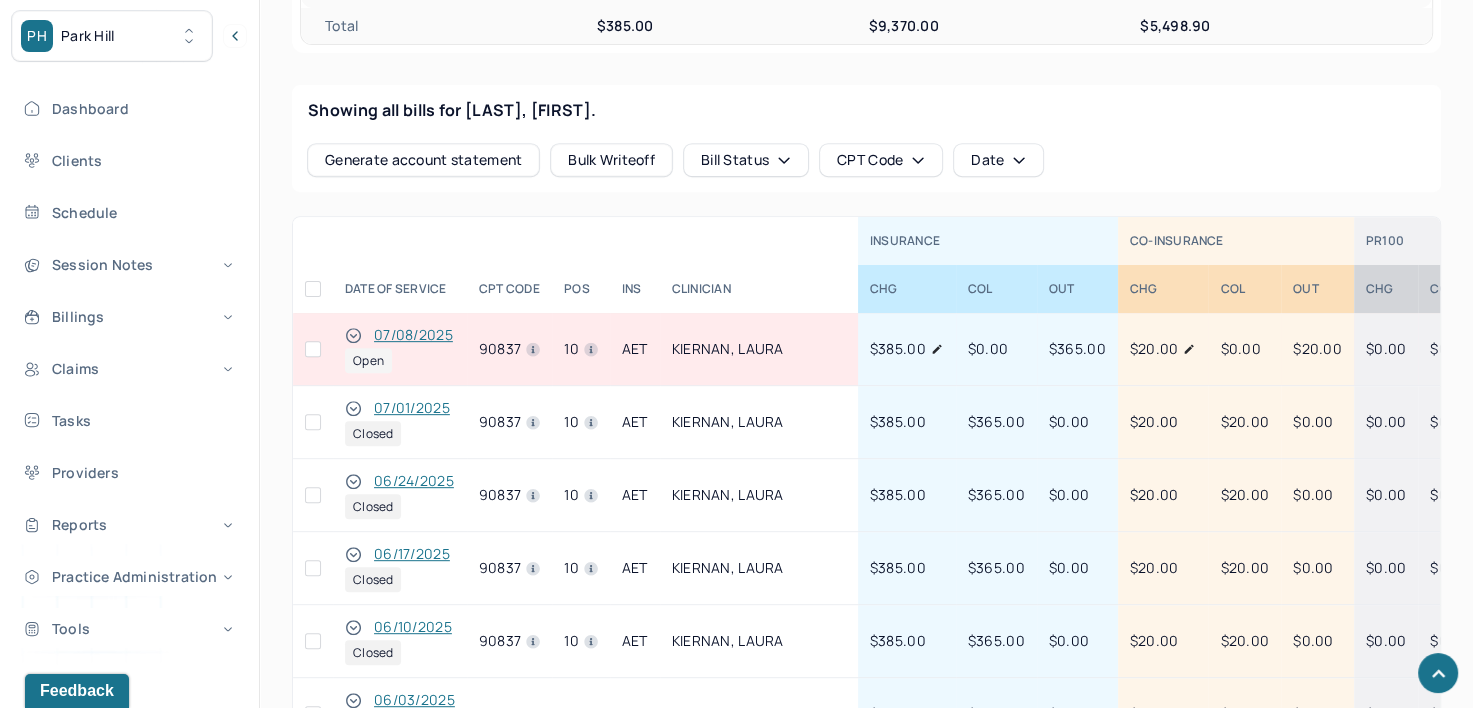 scroll, scrollTop: 807, scrollLeft: 0, axis: vertical 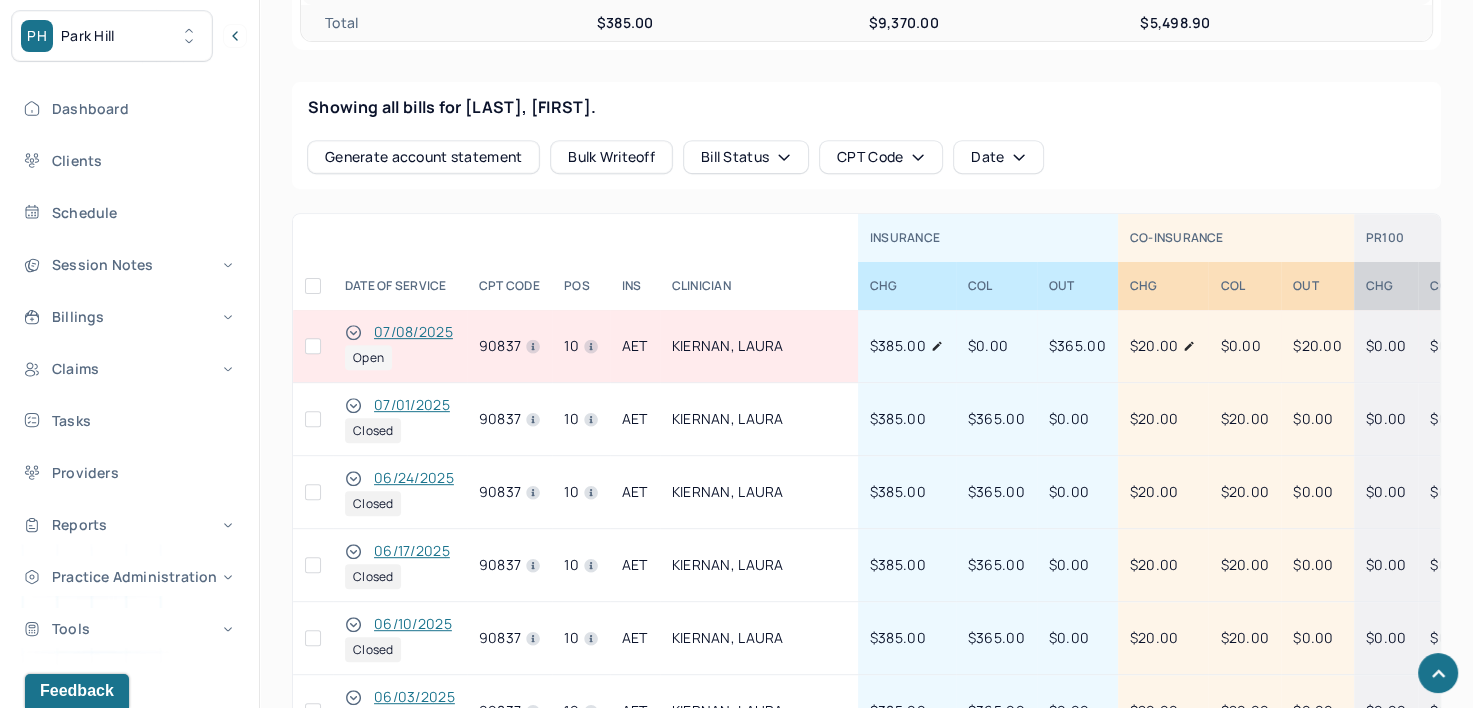 click at bounding box center [313, 346] 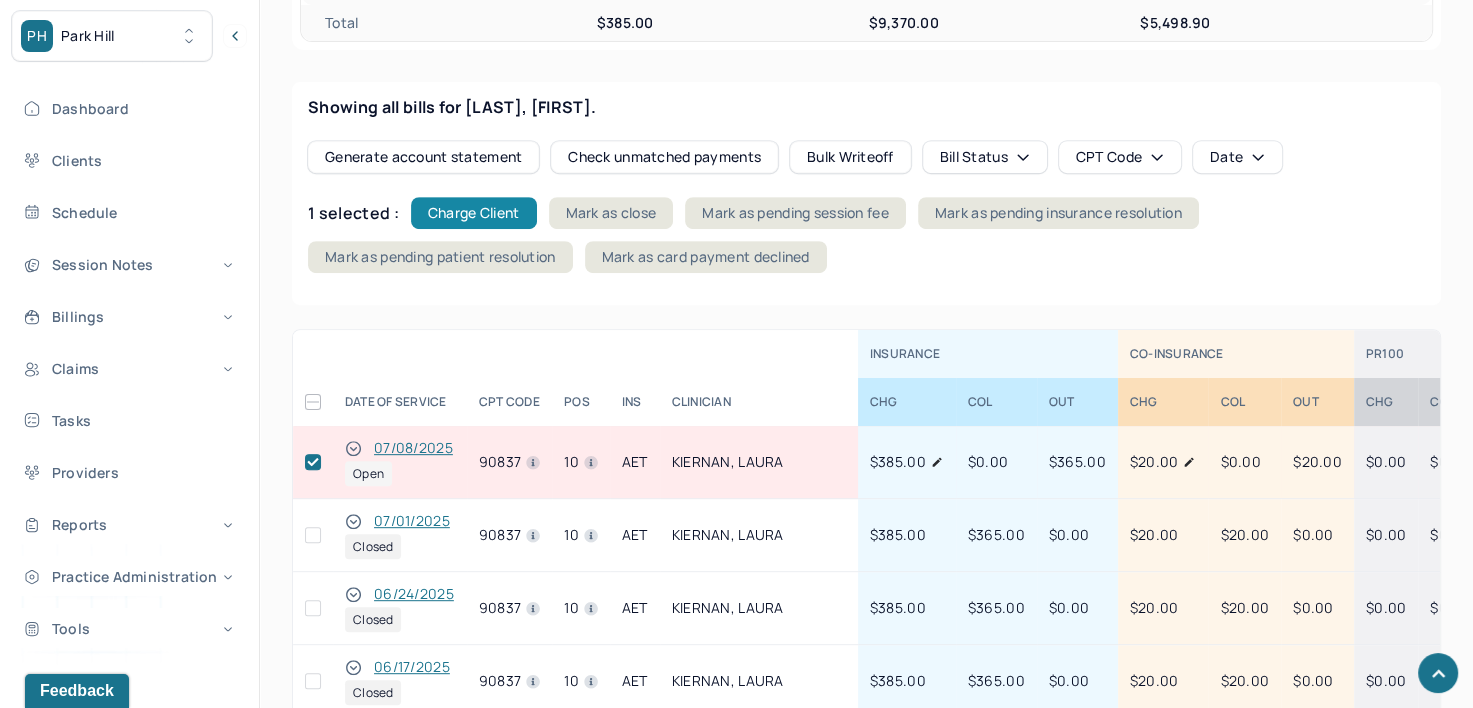 click on "Charge Client" at bounding box center (474, 213) 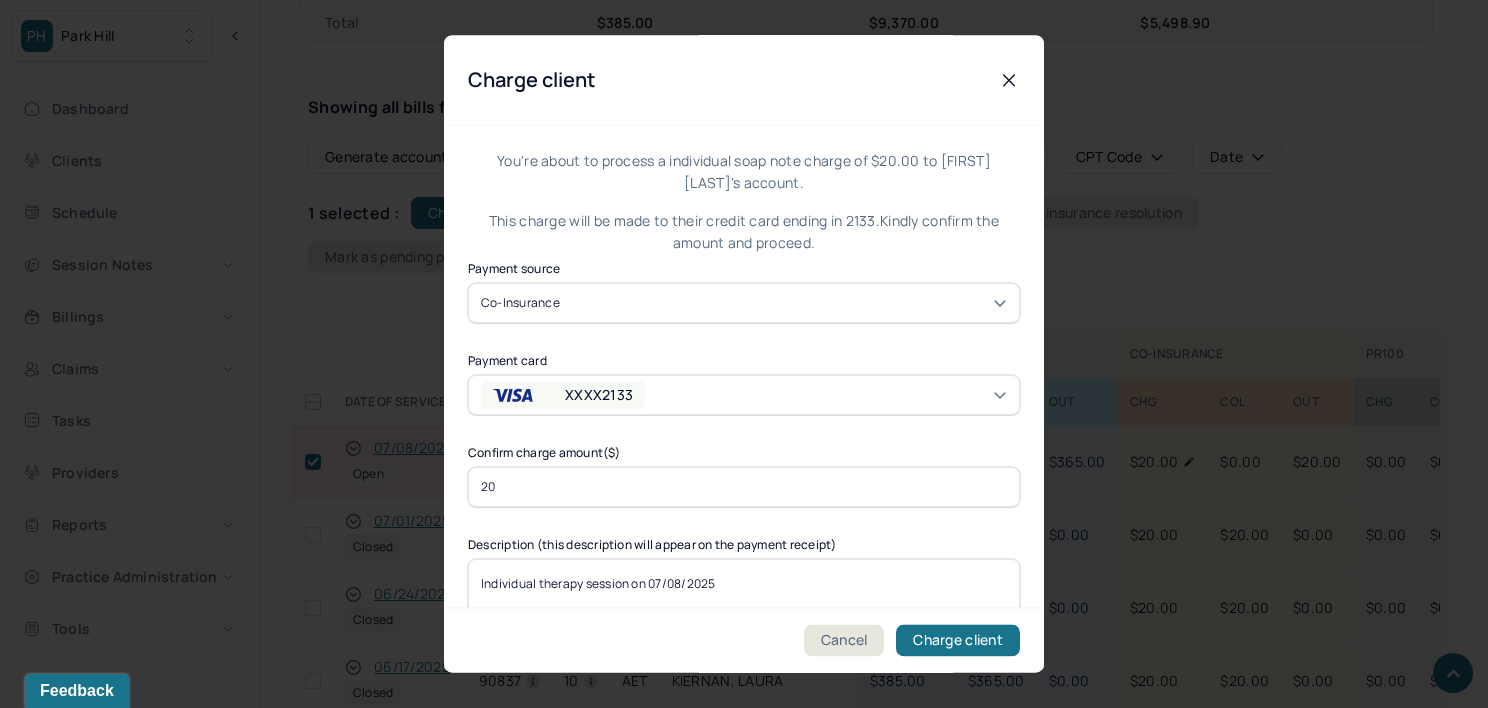 click on "XXXX2133" at bounding box center [744, 395] 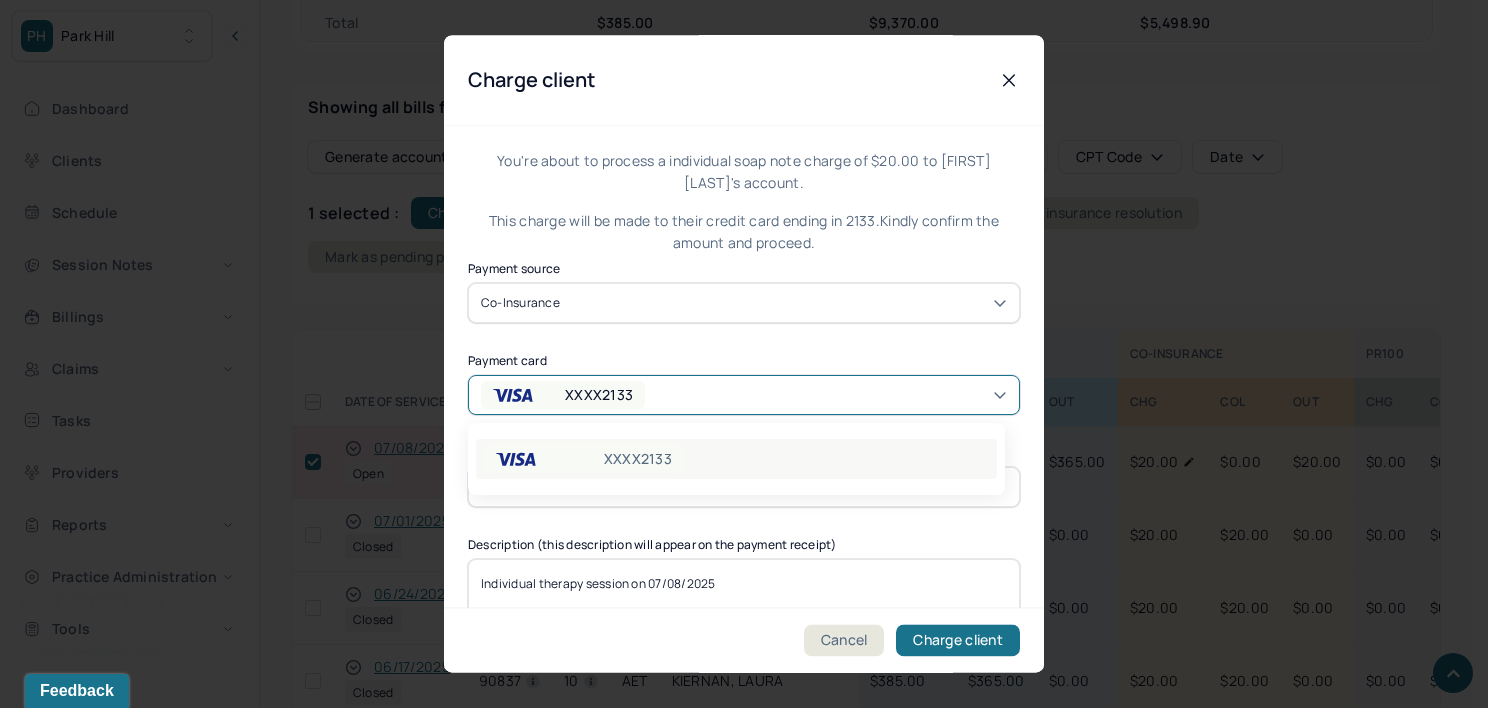 click on "XXXX2133" at bounding box center (736, 459) 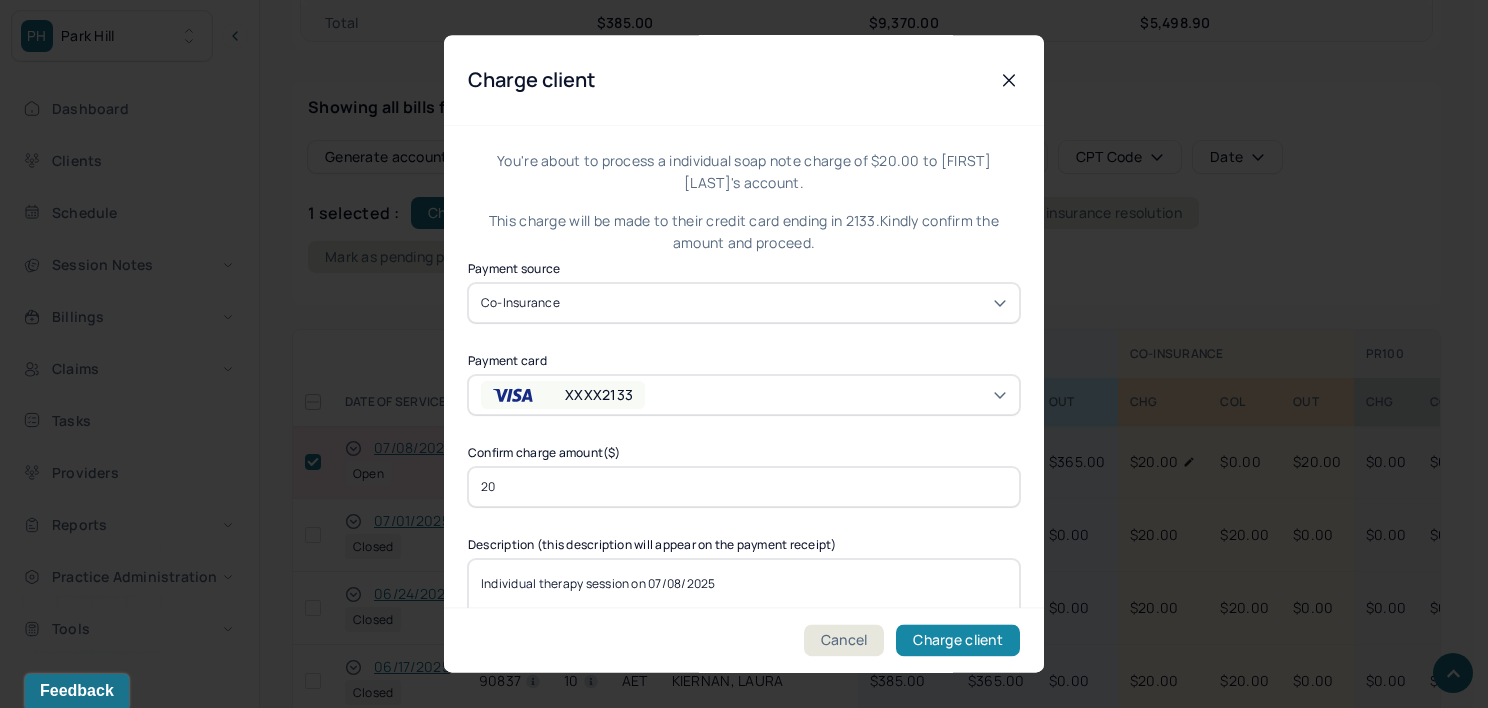 click on "Charge client" at bounding box center [958, 641] 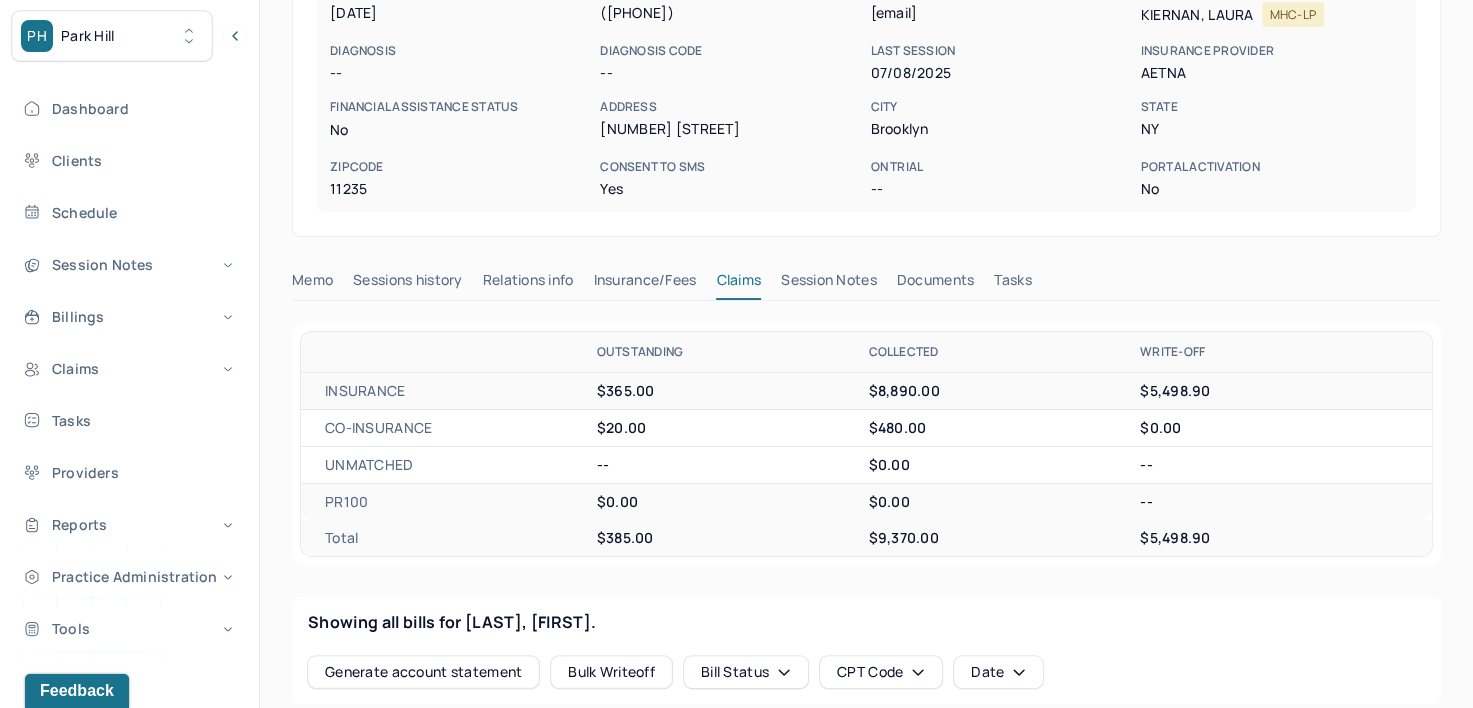 scroll, scrollTop: 0, scrollLeft: 0, axis: both 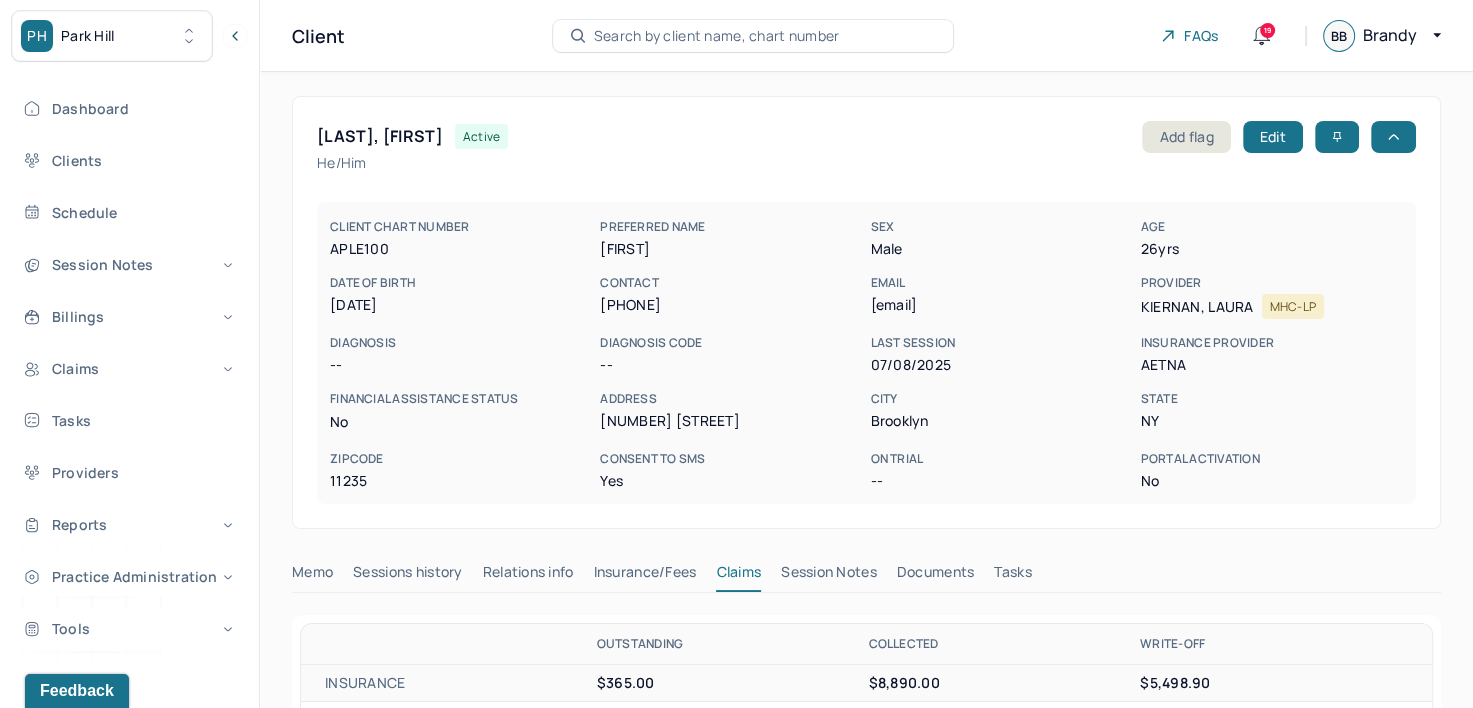 click on "Search by client name, chart number" at bounding box center [717, 36] 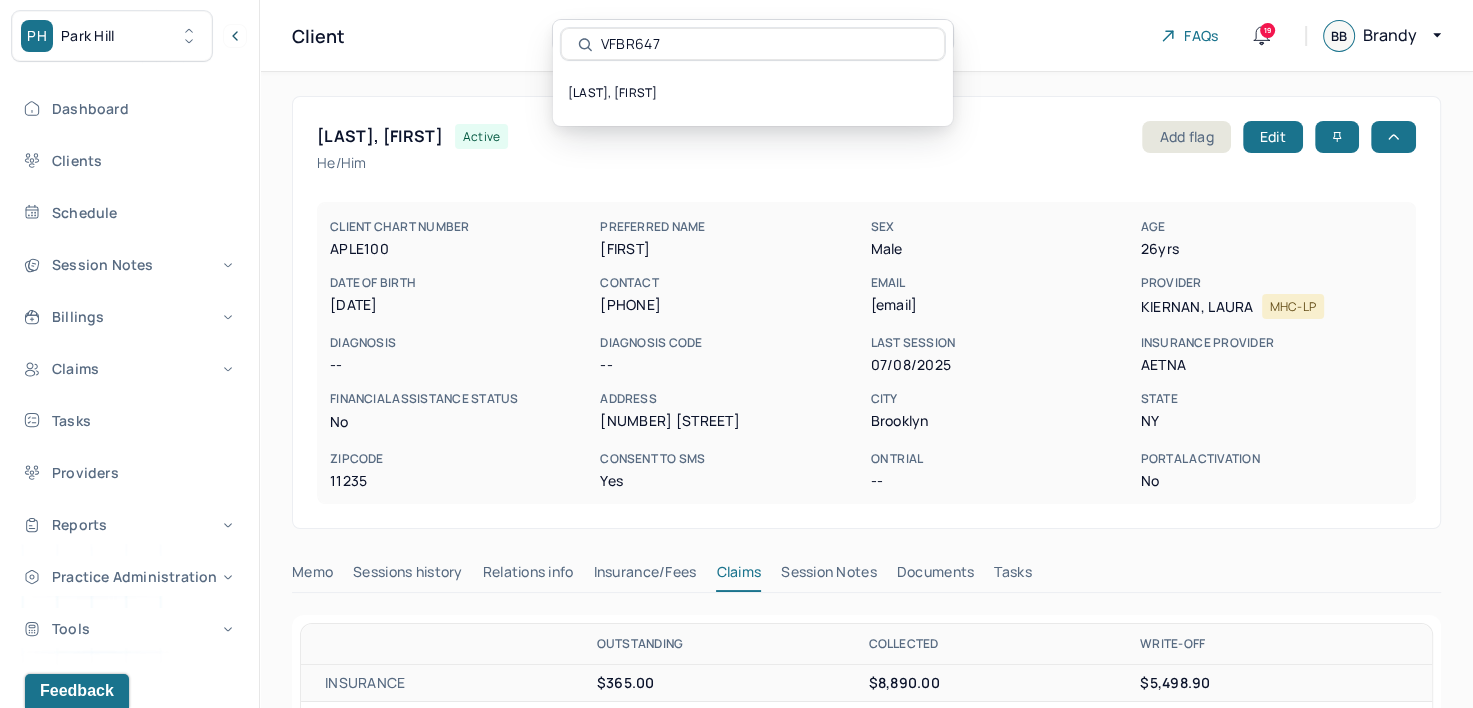 type on "VFBR647" 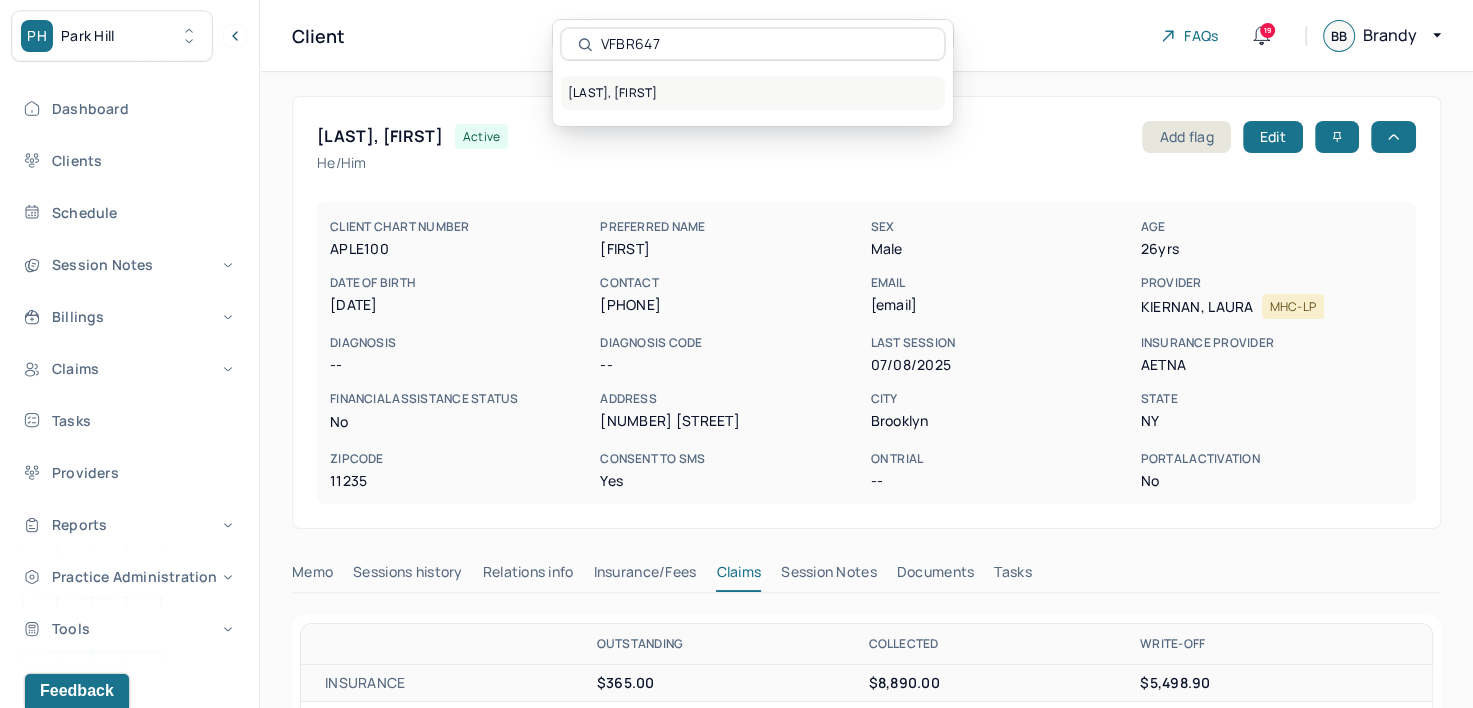 click on "[LAST], [FIRST]" at bounding box center [753, 93] 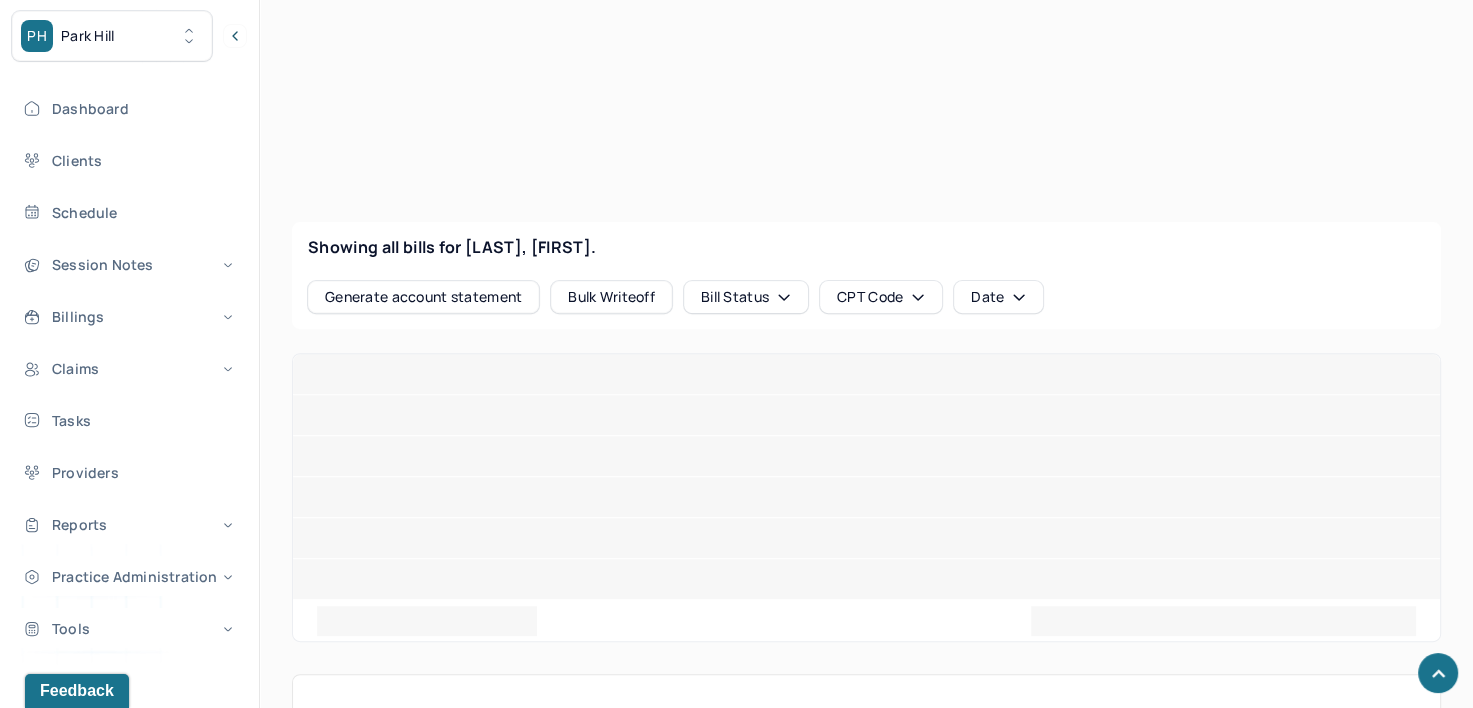 scroll, scrollTop: 666, scrollLeft: 0, axis: vertical 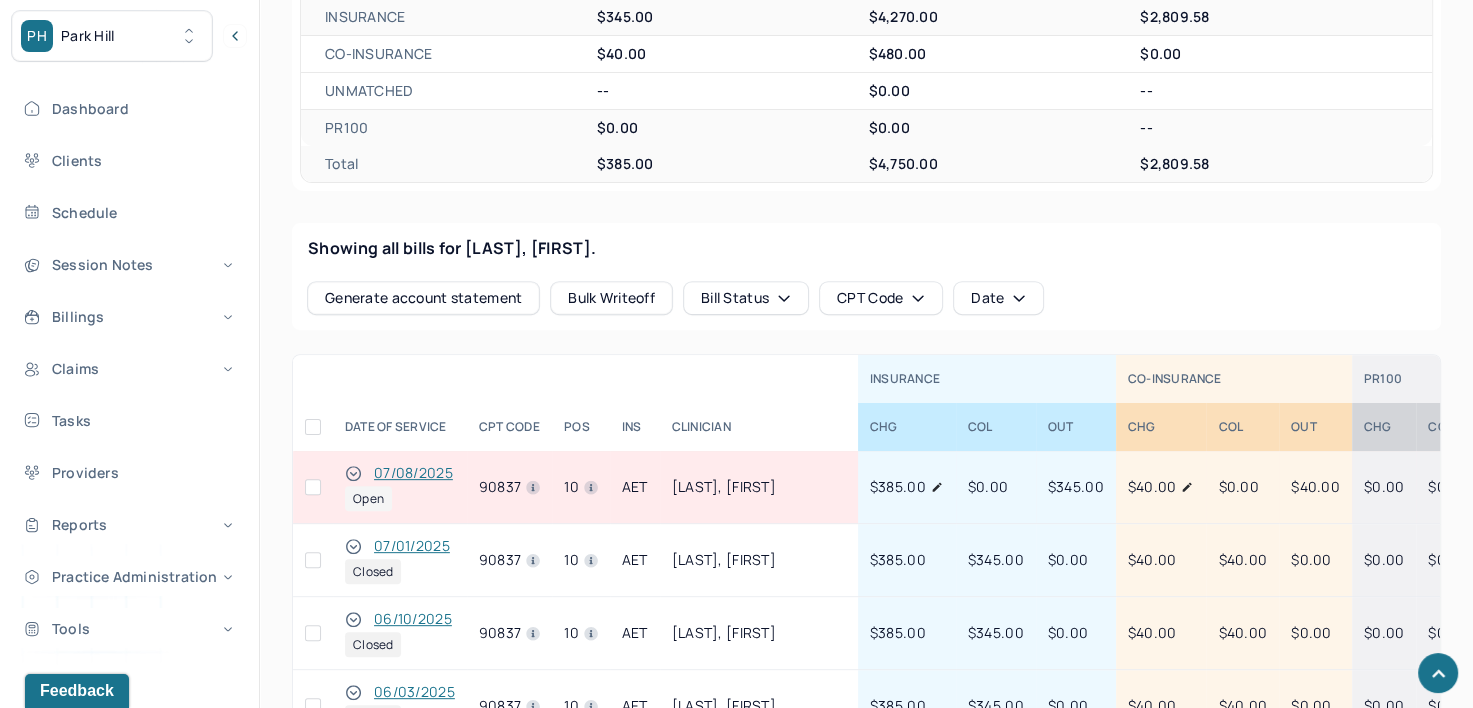 click at bounding box center [313, 487] 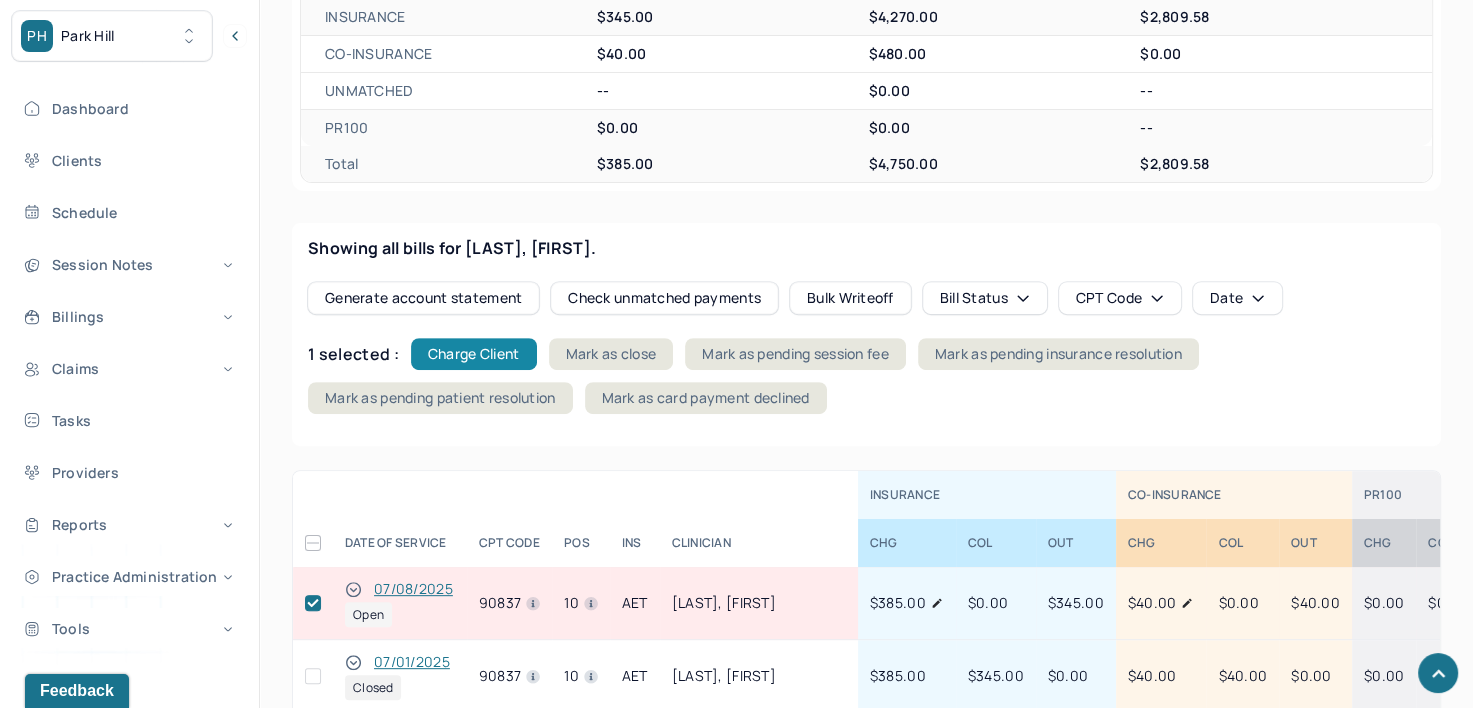 click on "Charge Client" at bounding box center [474, 354] 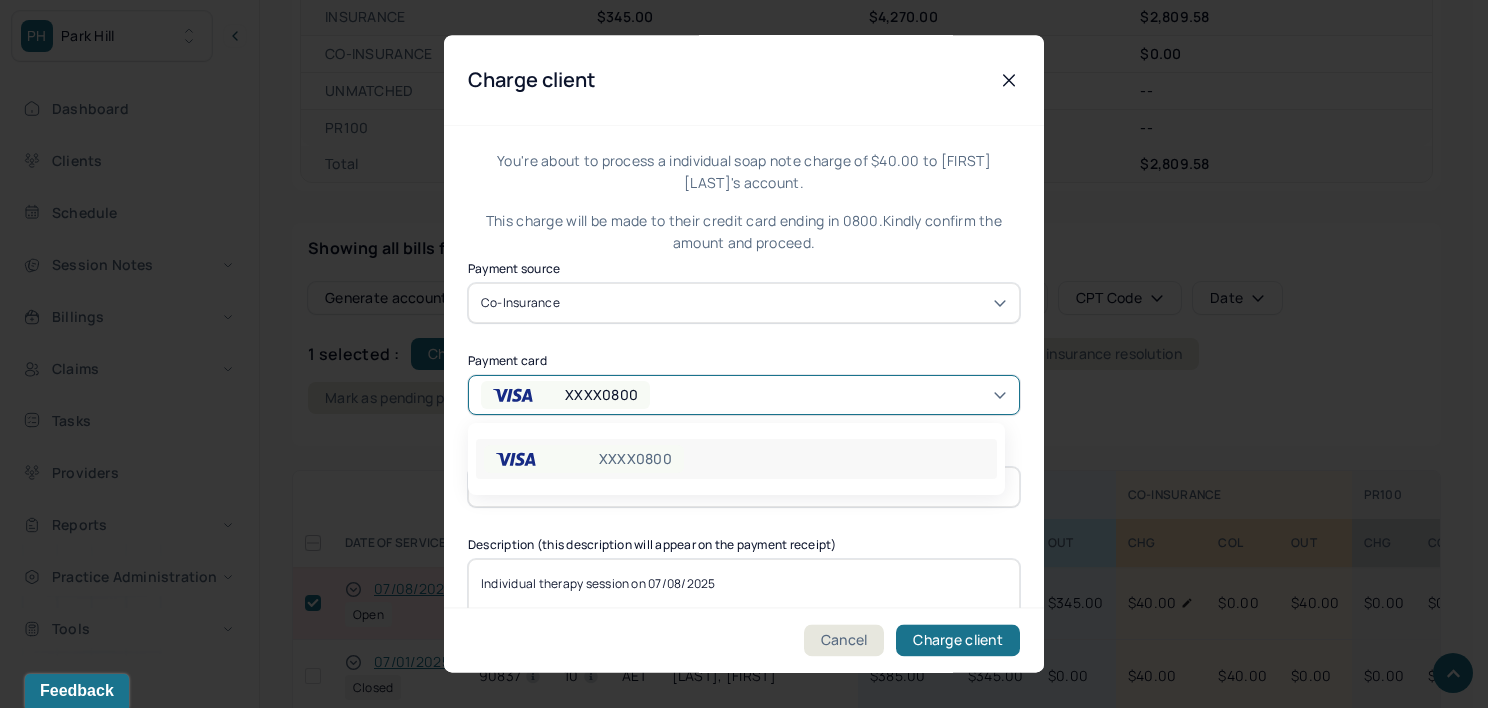 click on "XXXX0800" at bounding box center (744, 395) 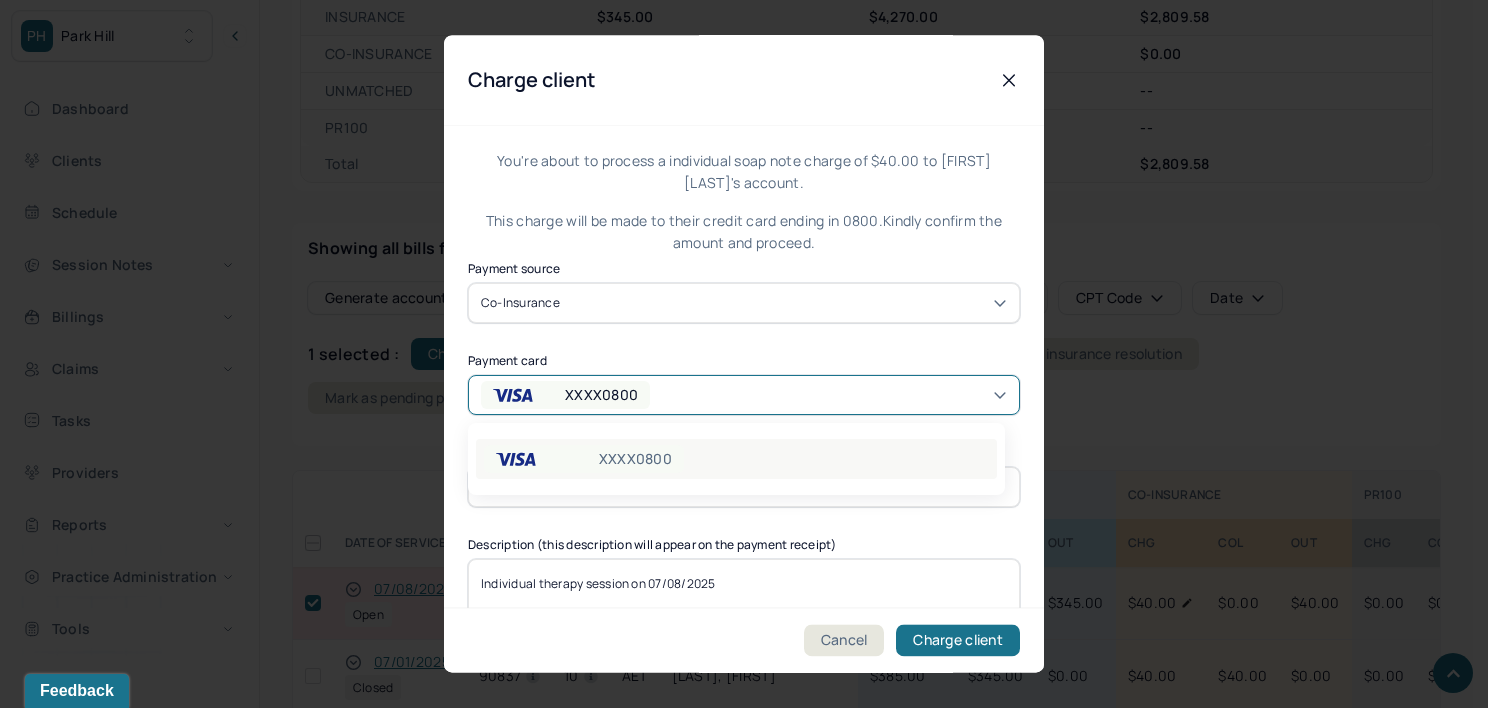 click on "XXXX0800" at bounding box center [736, 459] 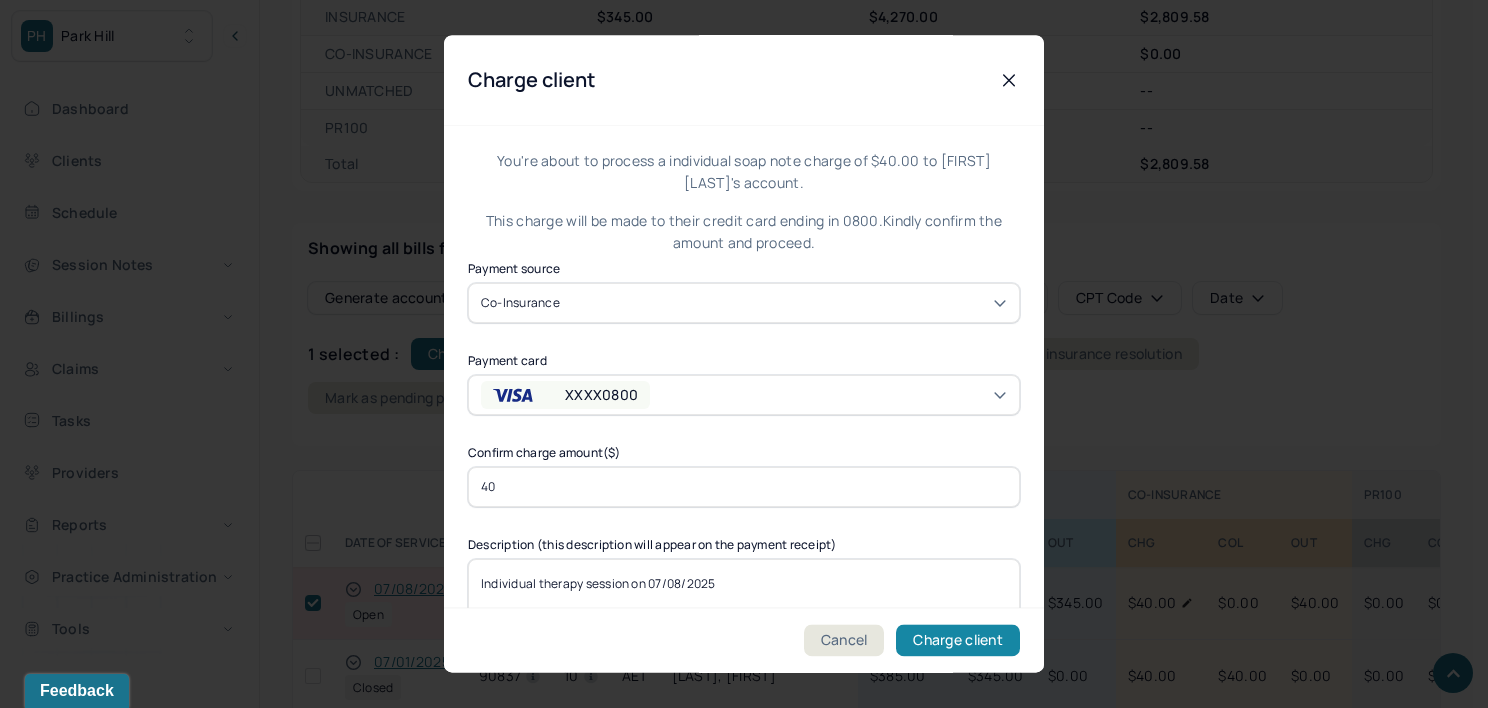 click on "Charge client" at bounding box center [958, 641] 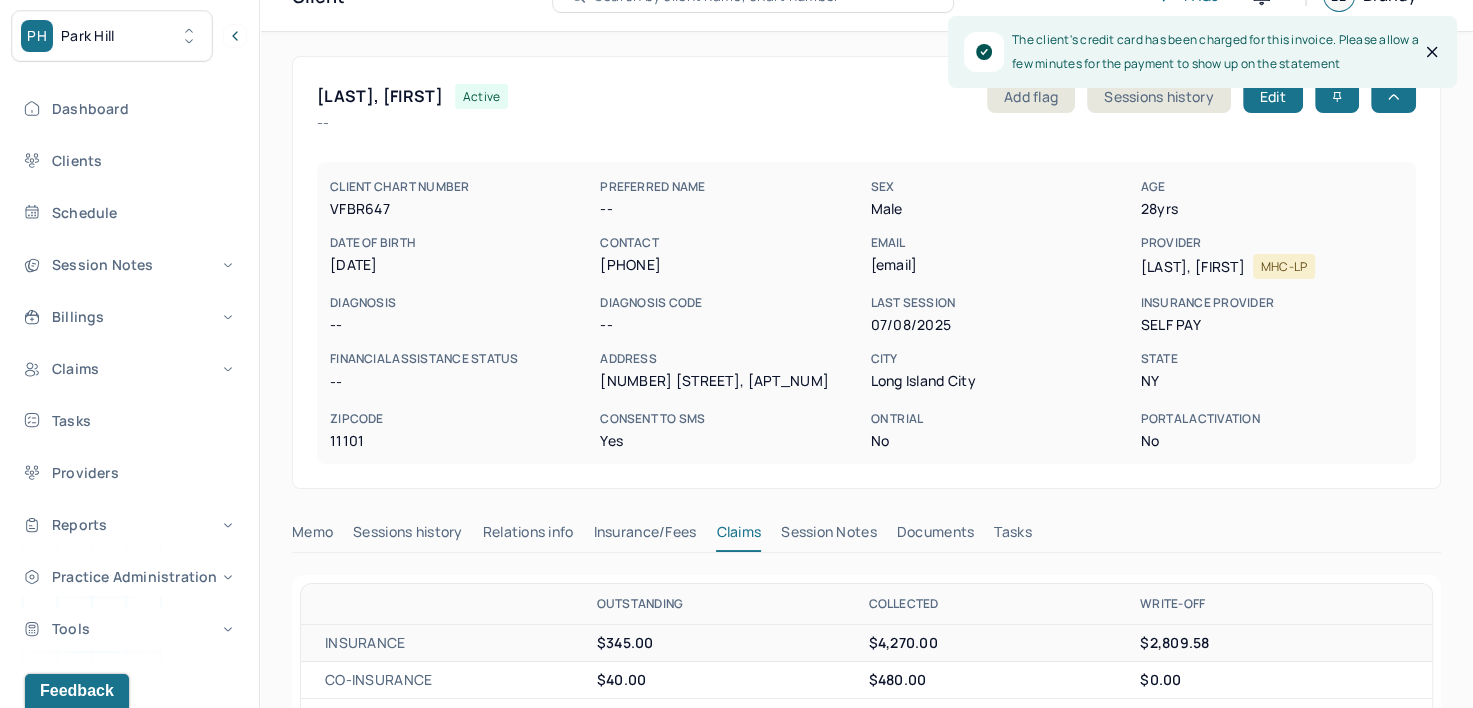 scroll, scrollTop: 0, scrollLeft: 0, axis: both 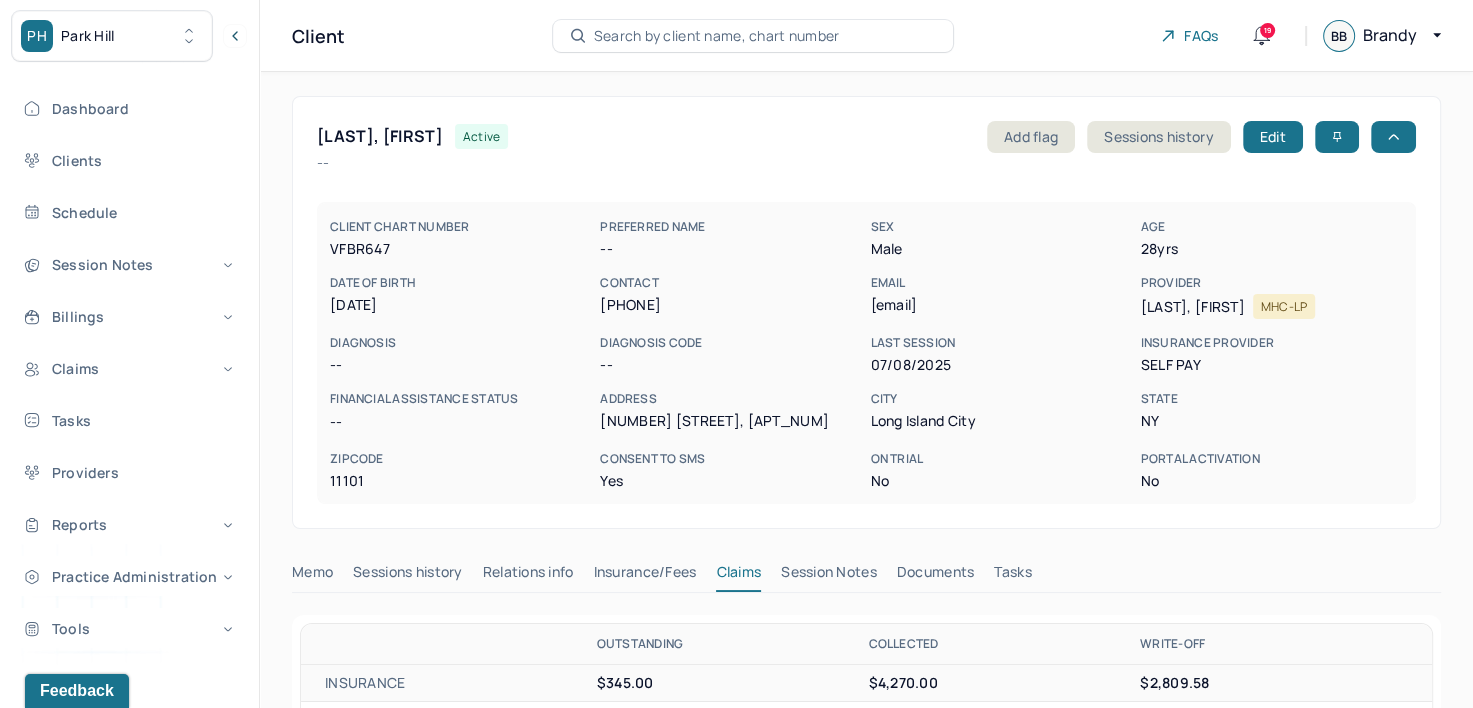 click on "Search by client name, chart number" at bounding box center [717, 36] 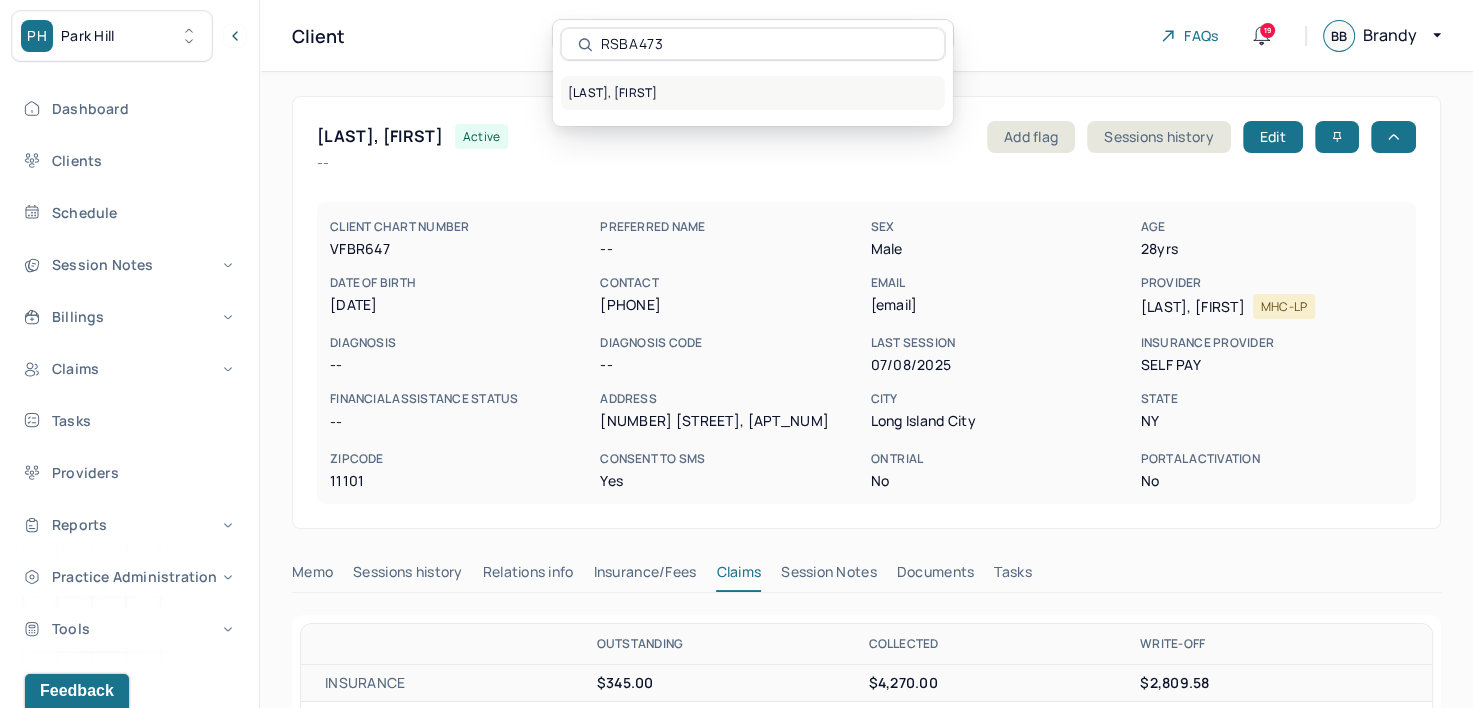 type on "RSBA473" 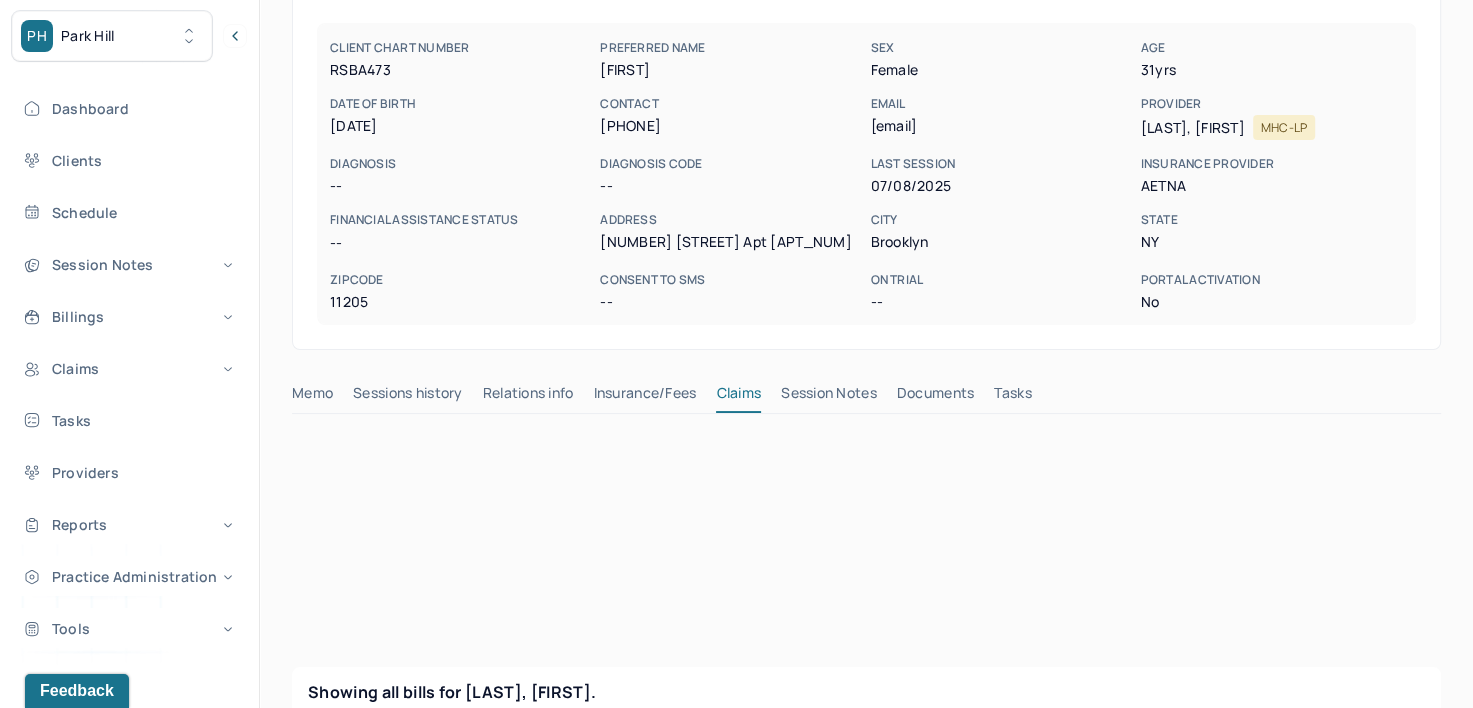 scroll, scrollTop: 200, scrollLeft: 0, axis: vertical 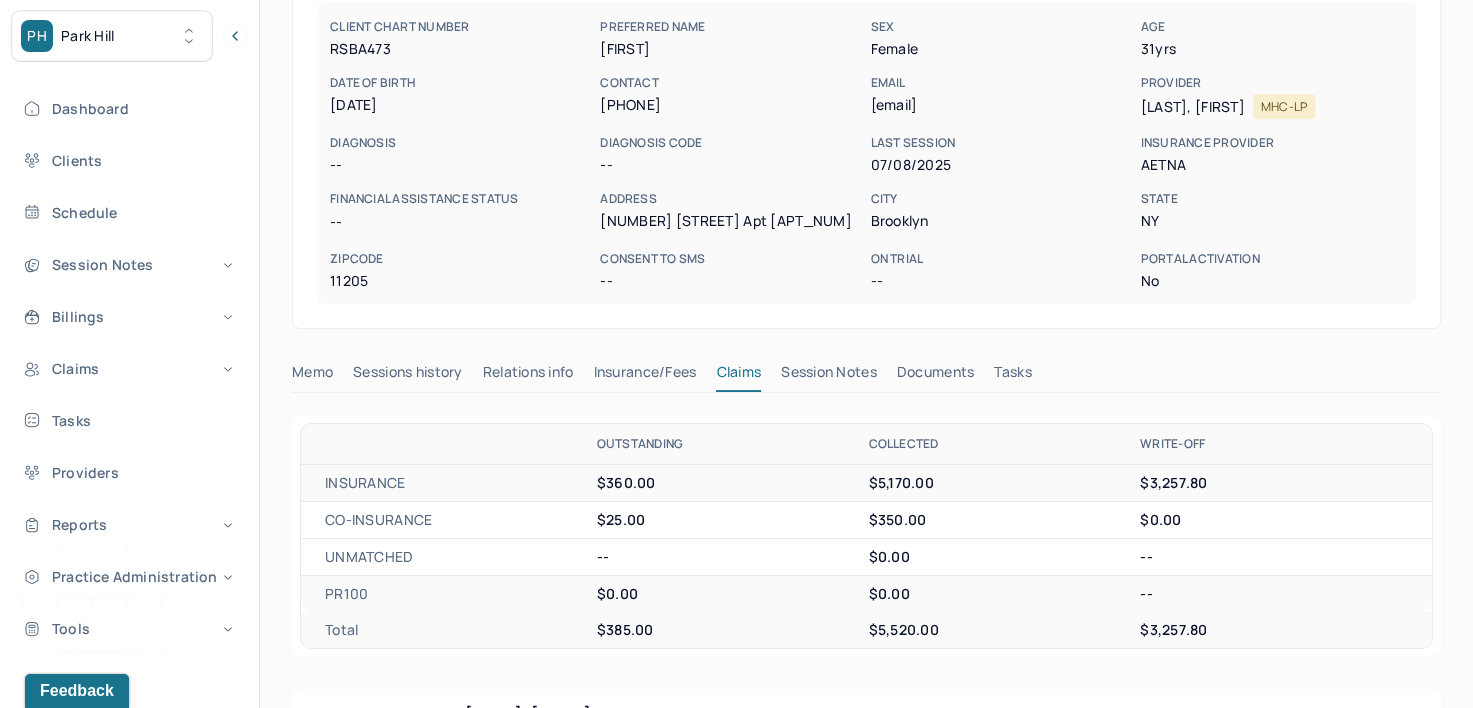 click on "Insurance/Fees" at bounding box center [645, 376] 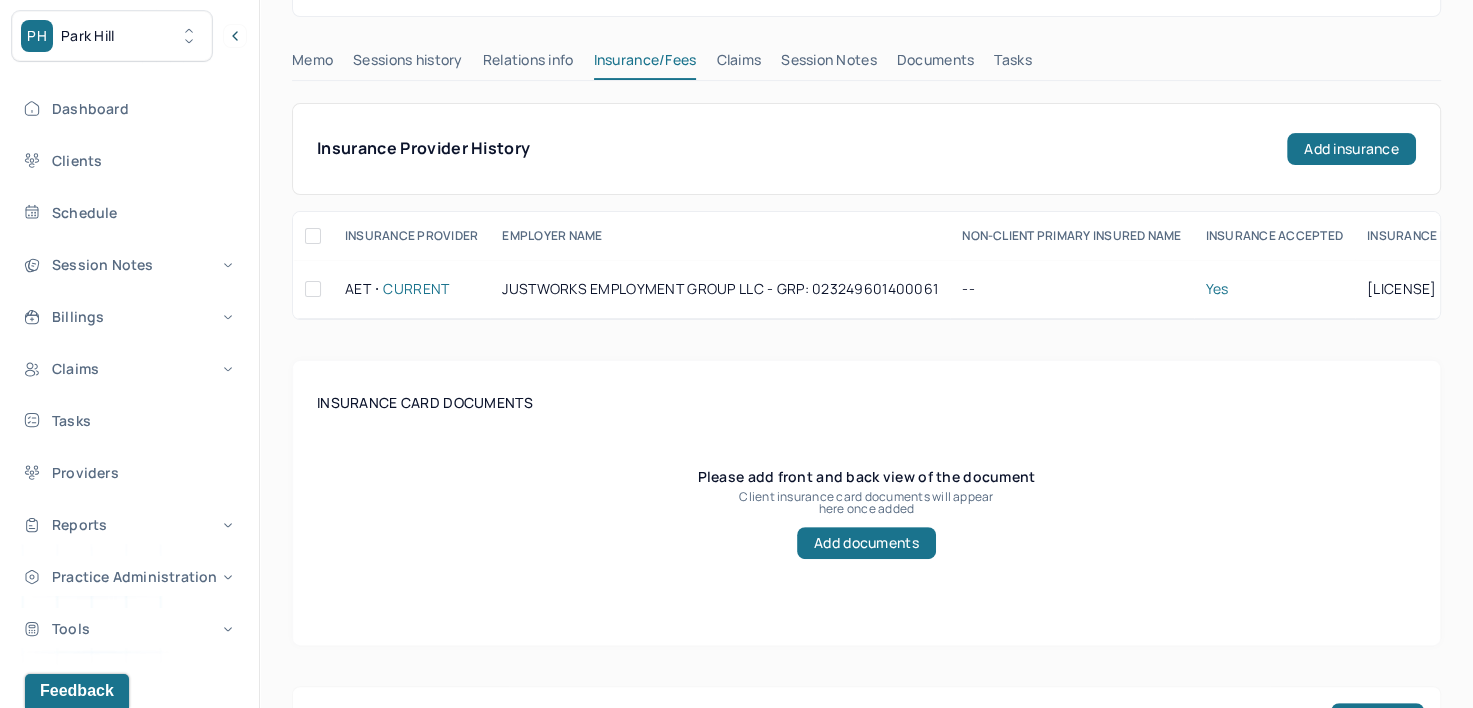 scroll, scrollTop: 510, scrollLeft: 0, axis: vertical 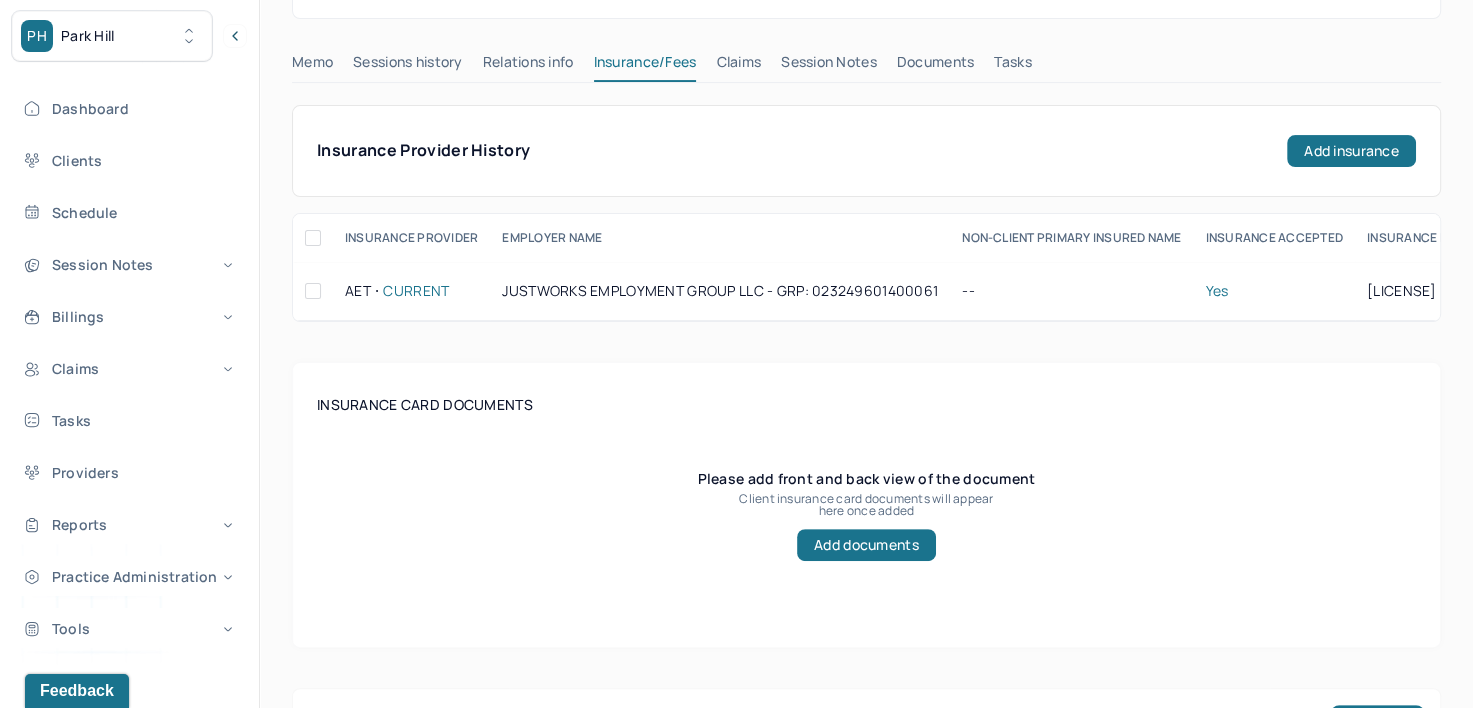click on "Claims" at bounding box center (738, 66) 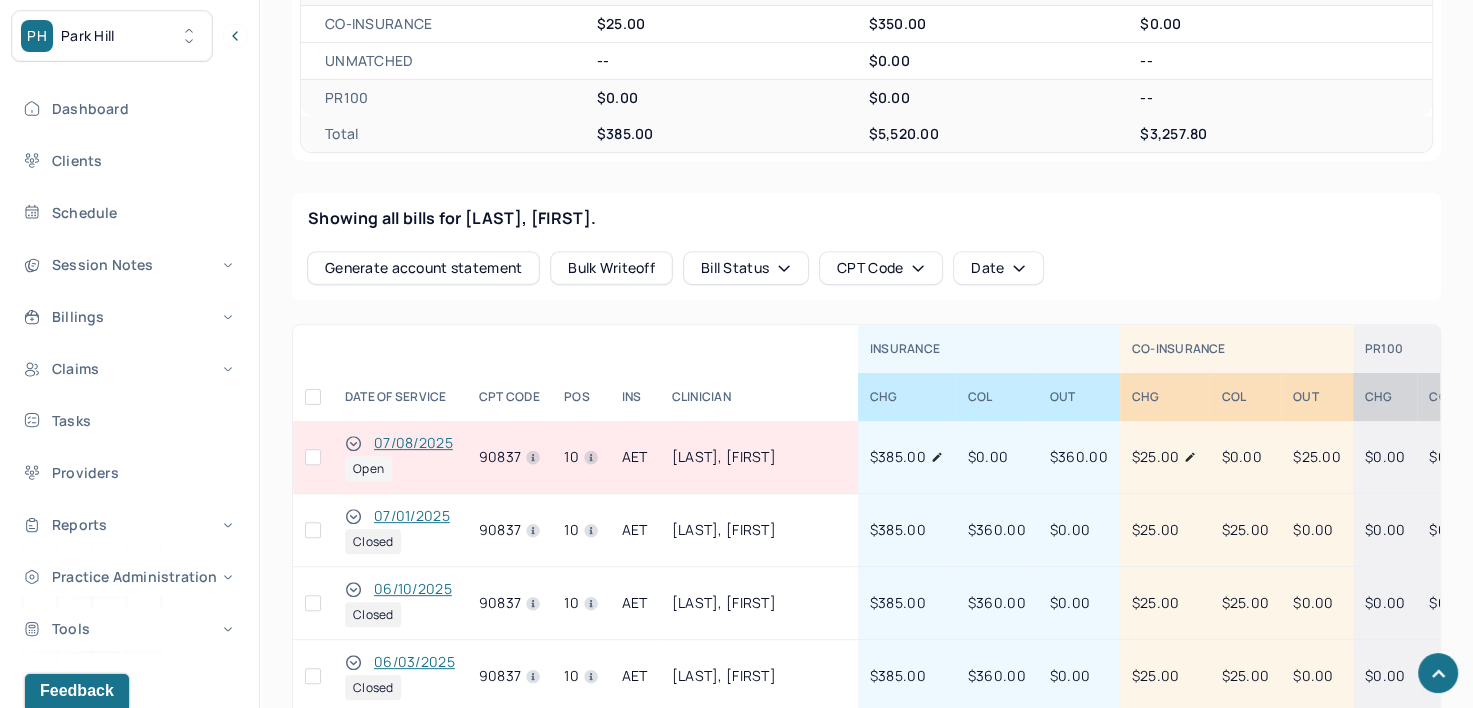 scroll, scrollTop: 698, scrollLeft: 0, axis: vertical 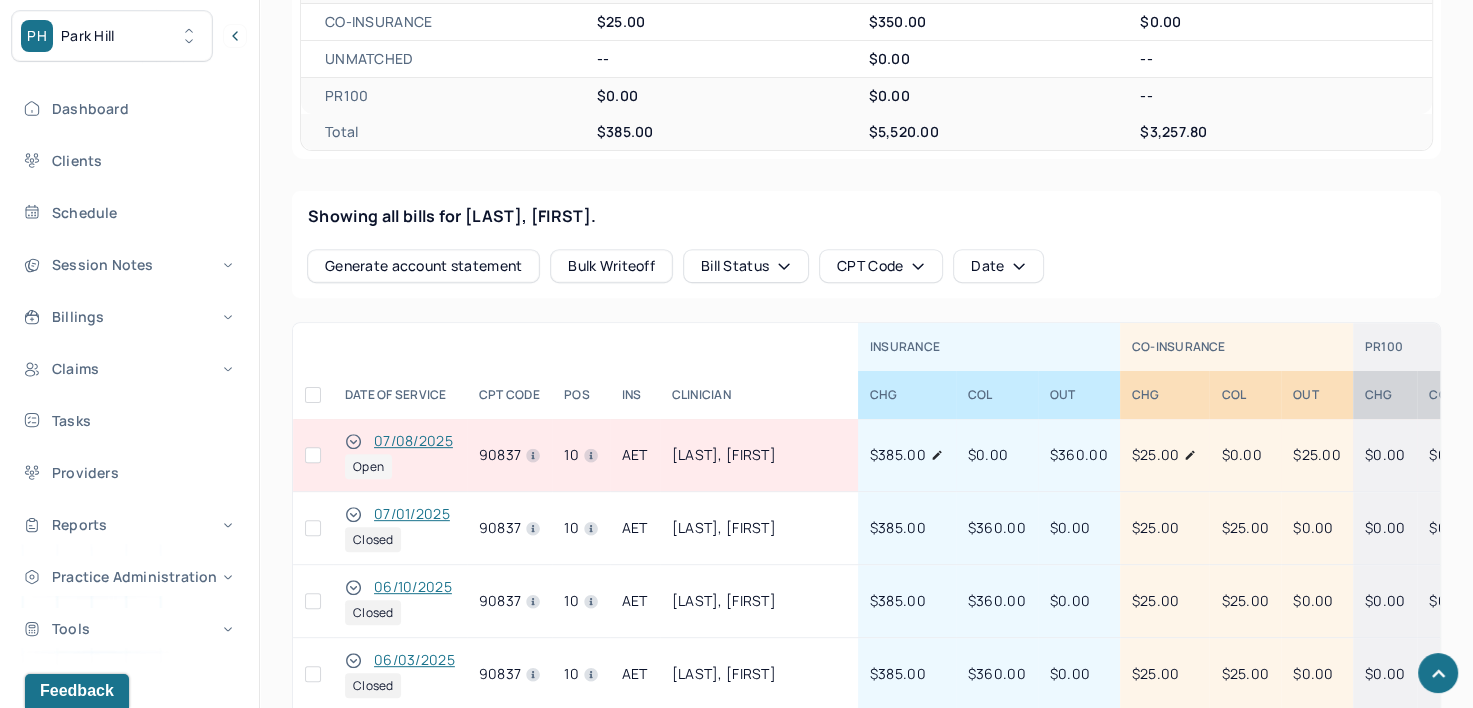 click at bounding box center (313, 455) 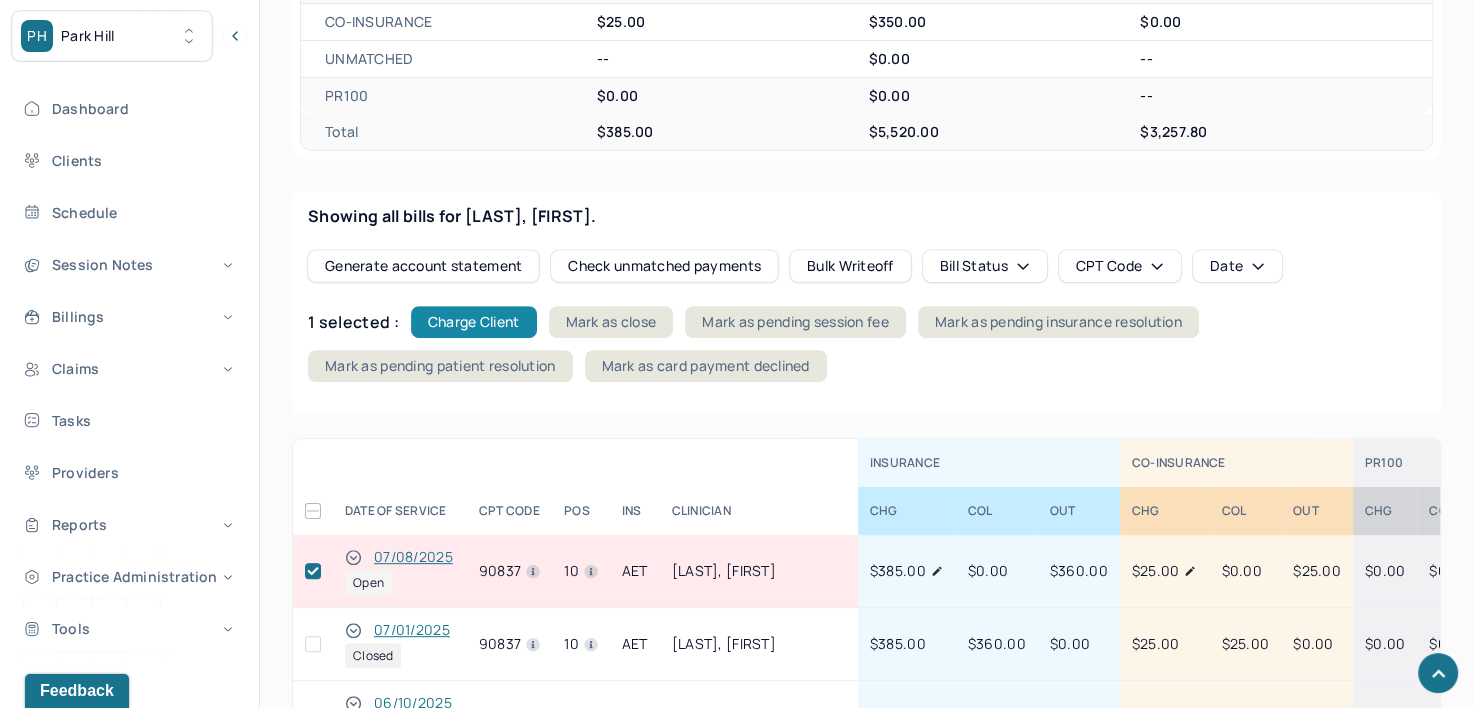 click on "Charge Client" at bounding box center [474, 322] 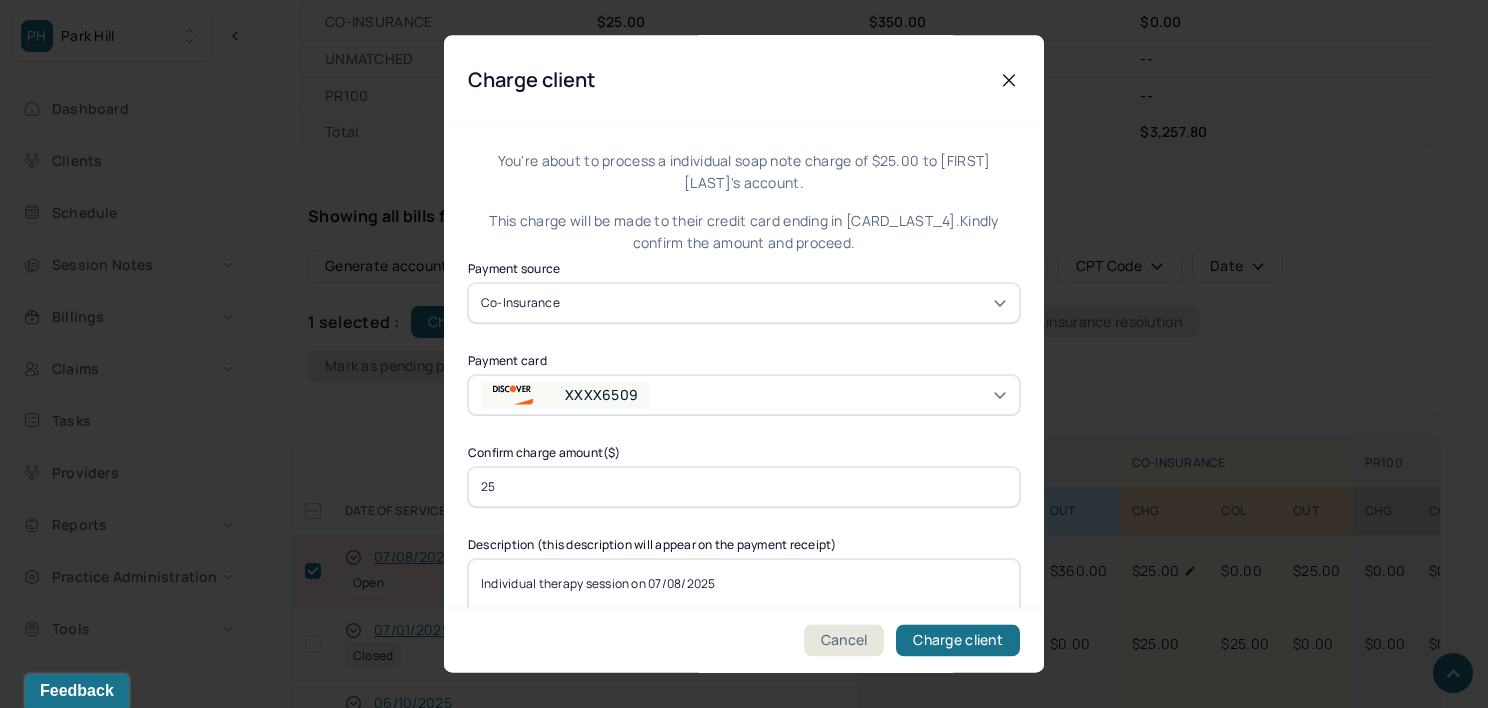 click on "XXXX6509" at bounding box center [744, 395] 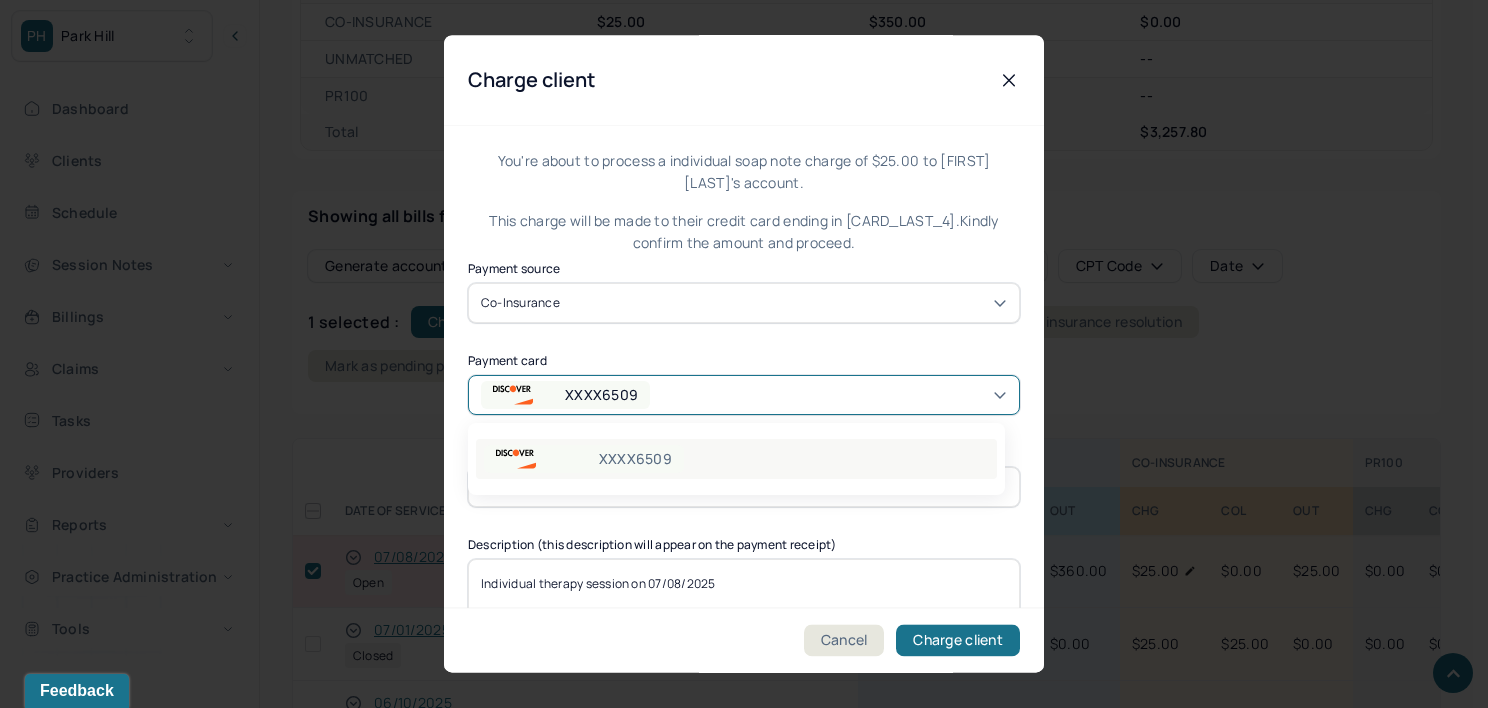 click on "XXXX6509" at bounding box center (736, 459) 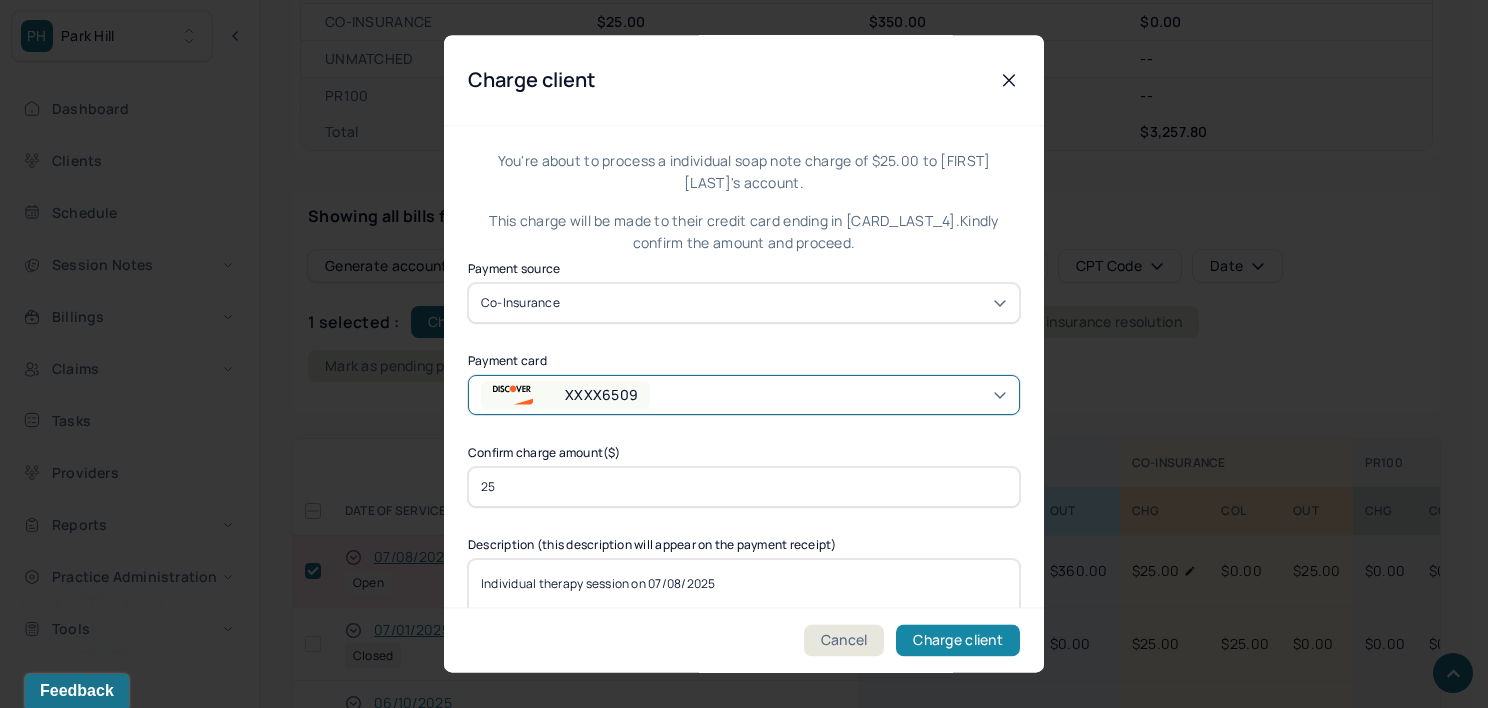 click on "Charge client" at bounding box center (958, 641) 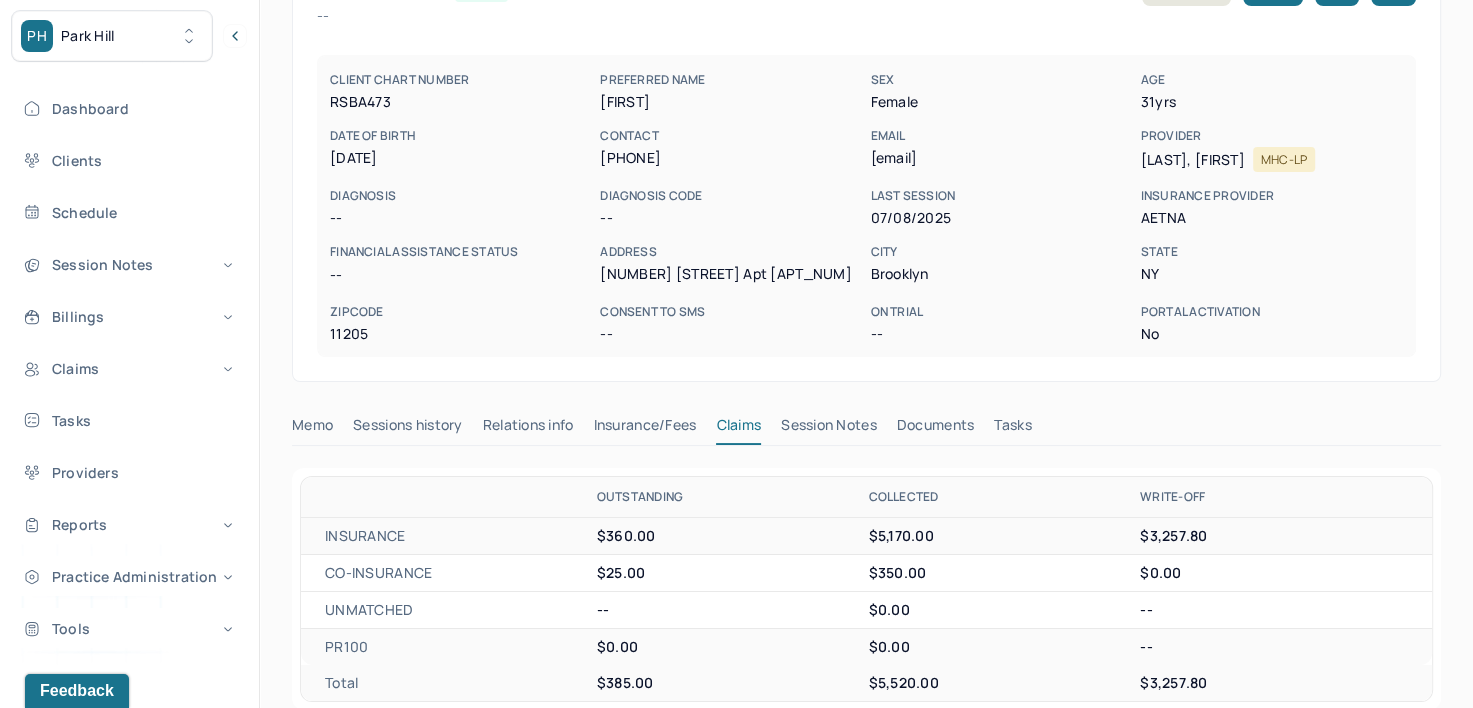 scroll, scrollTop: 0, scrollLeft: 0, axis: both 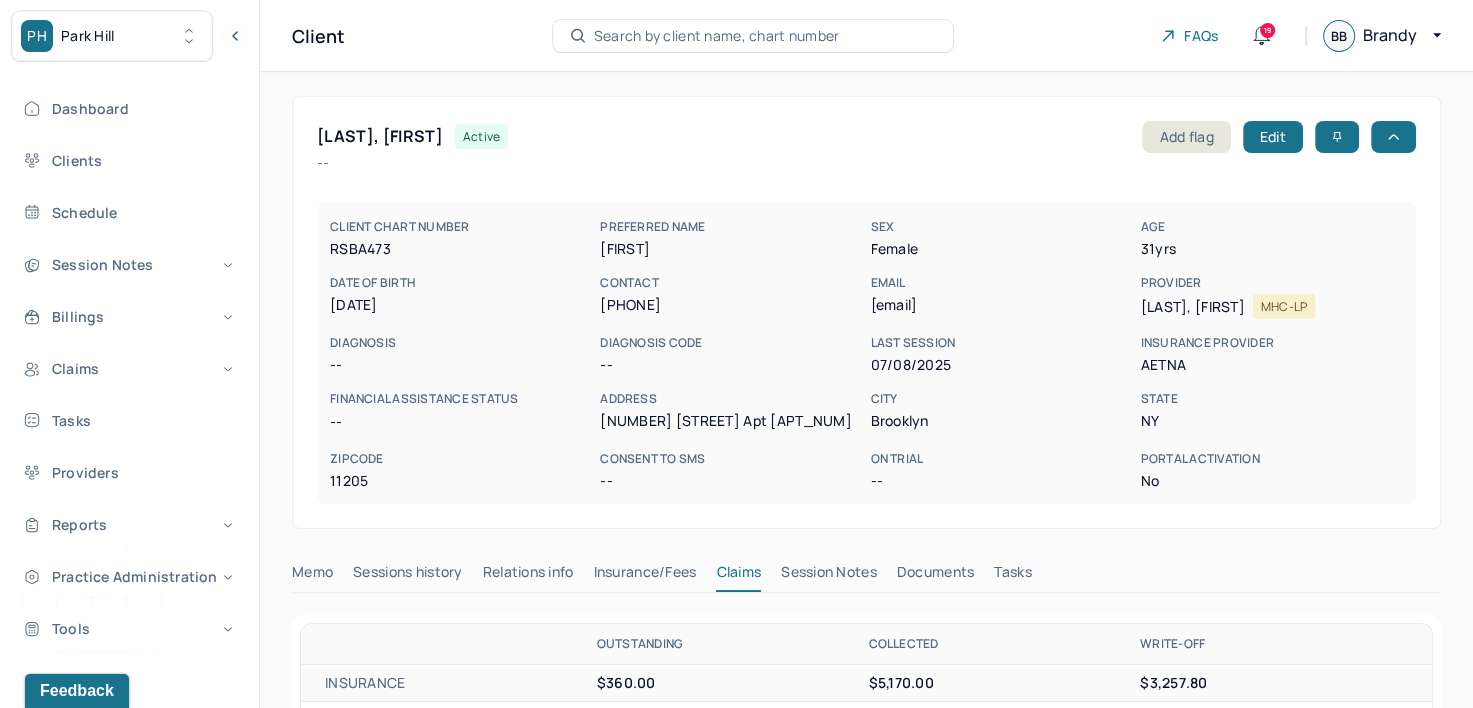 click on "Search by client name, chart number" at bounding box center [717, 36] 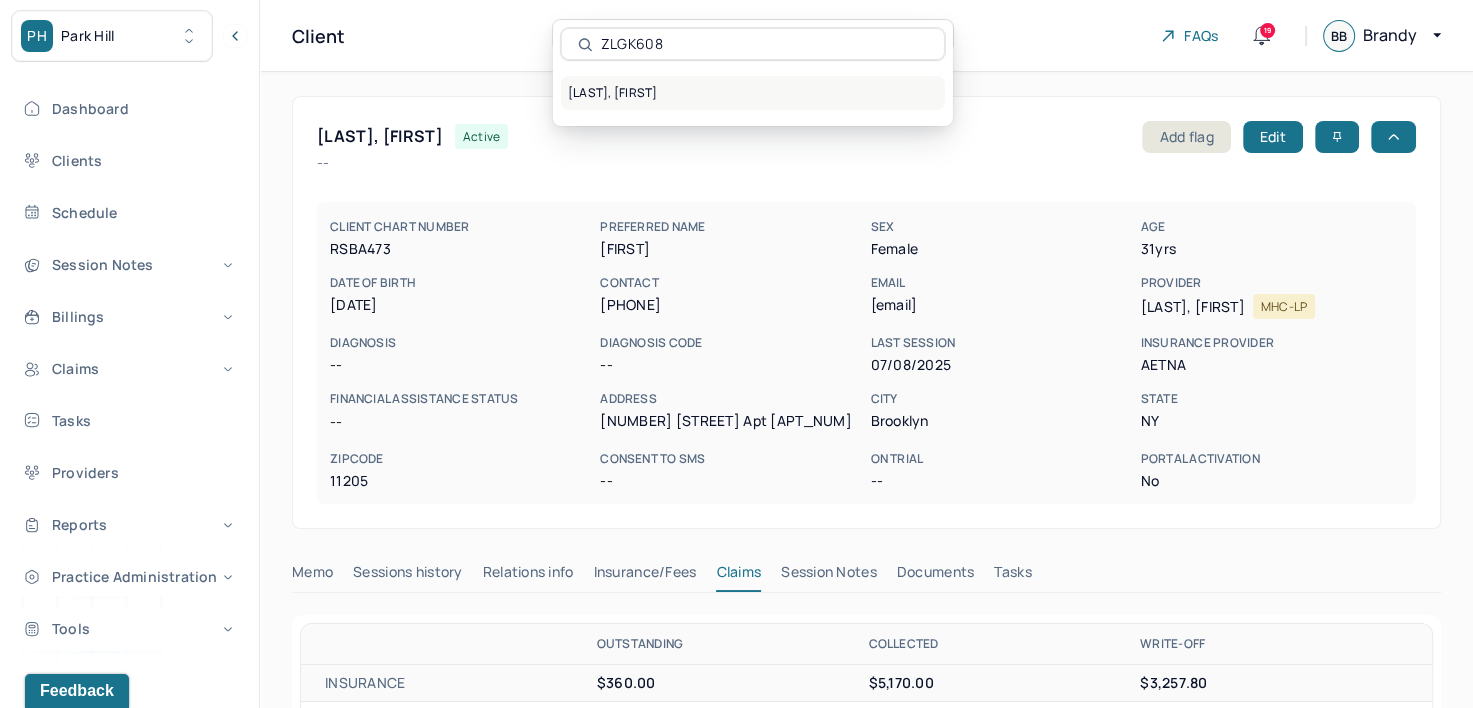 type on "ZLGK608" 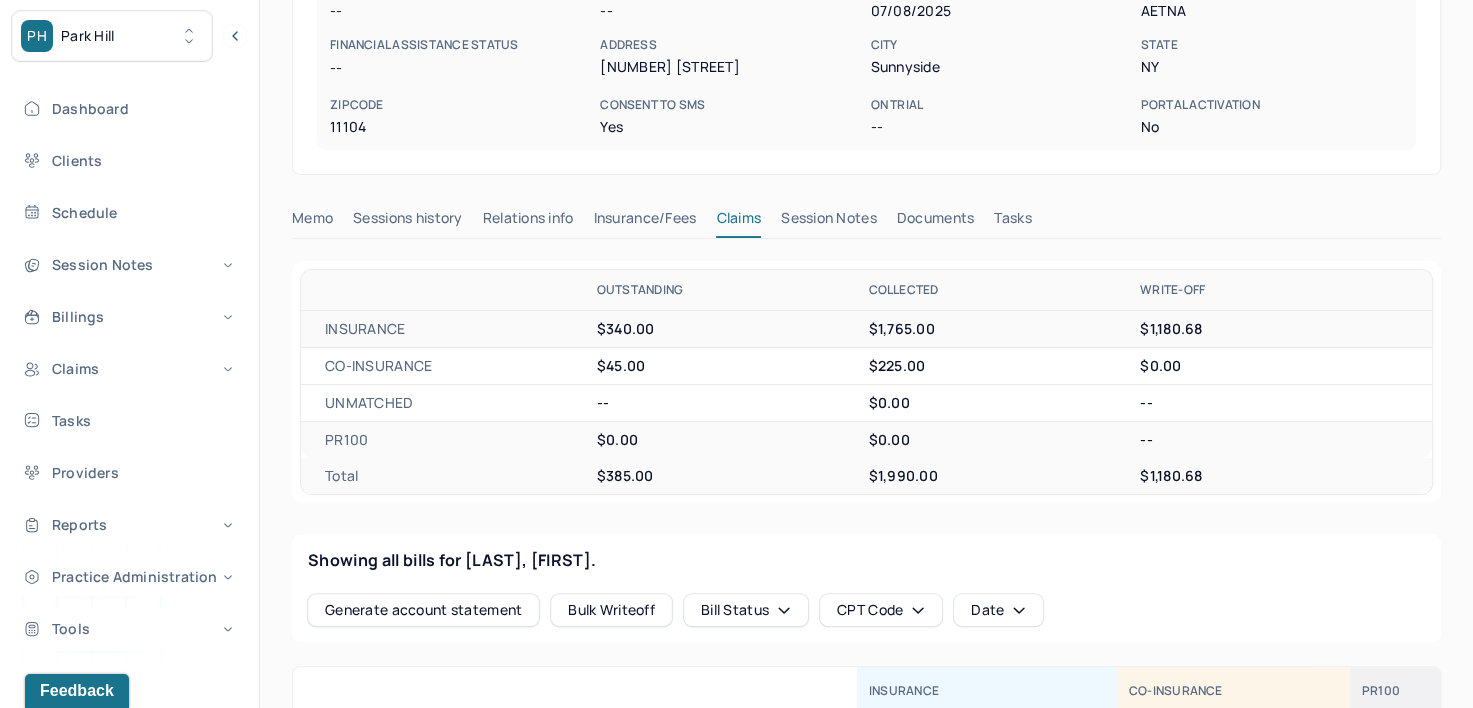 scroll, scrollTop: 356, scrollLeft: 0, axis: vertical 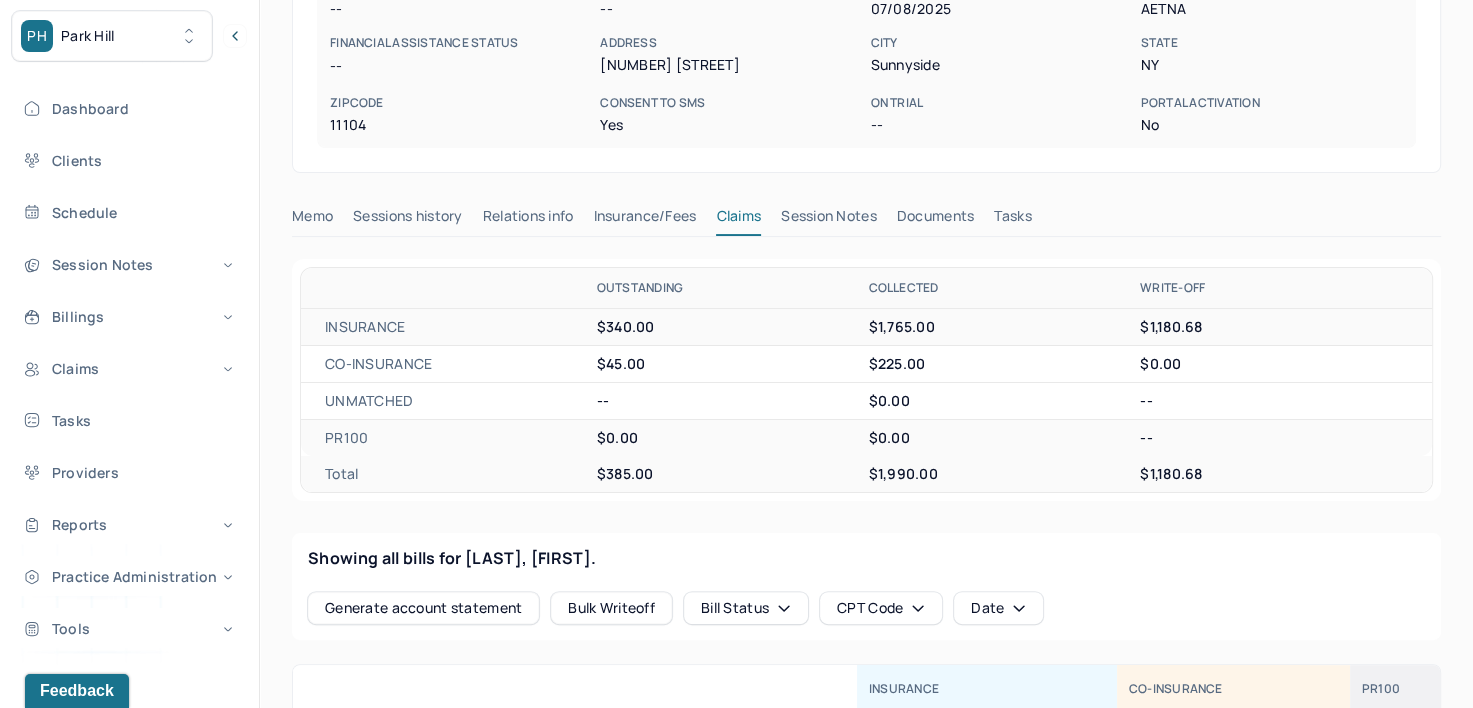 click on "Insurance/Fees" at bounding box center [645, 220] 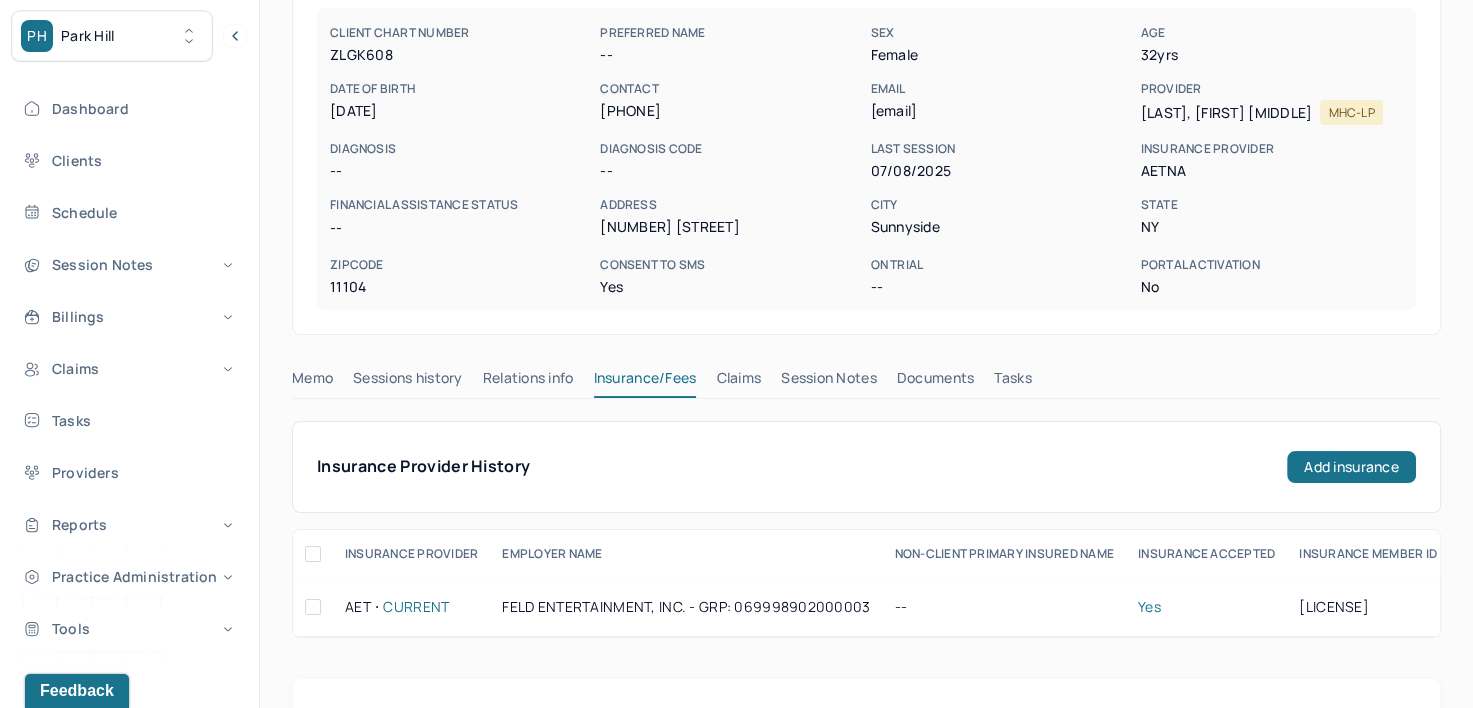 scroll, scrollTop: 0, scrollLeft: 0, axis: both 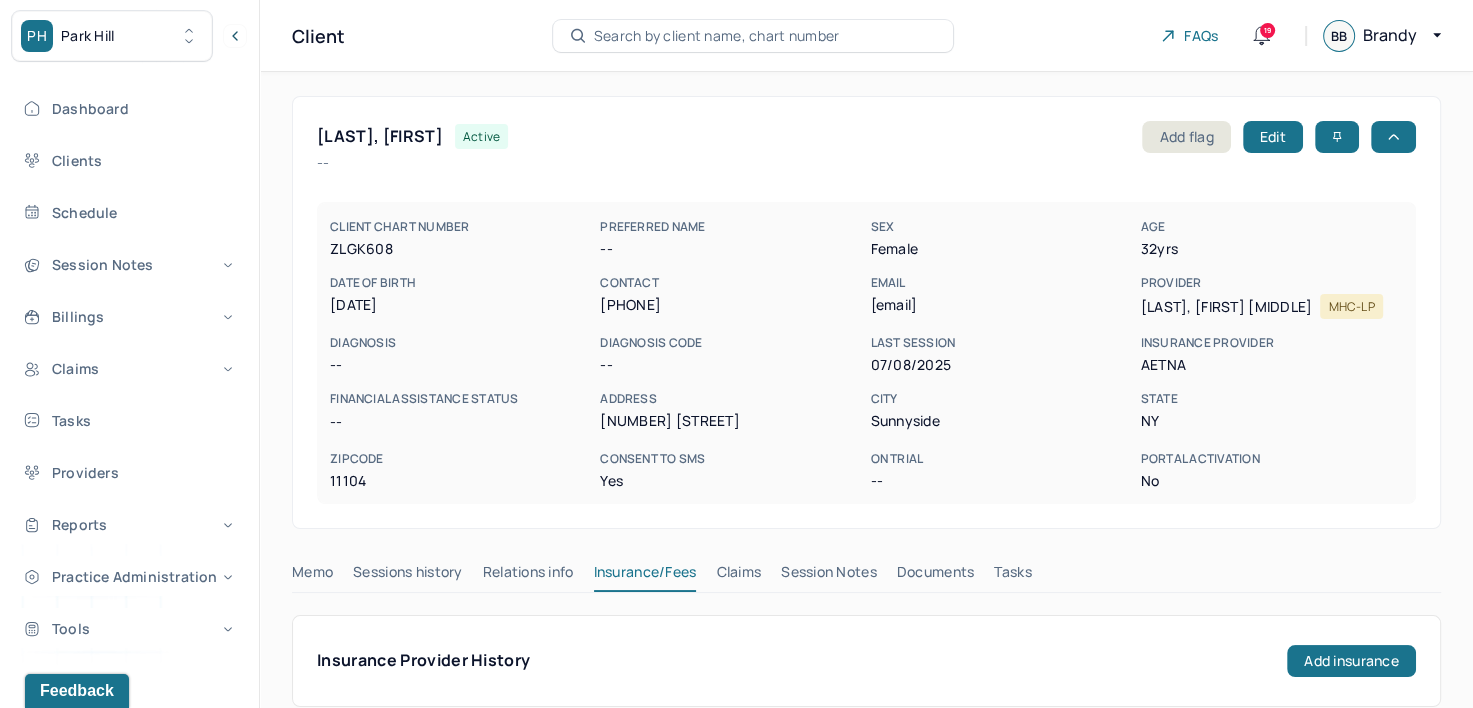 click on "Claims" at bounding box center (738, 576) 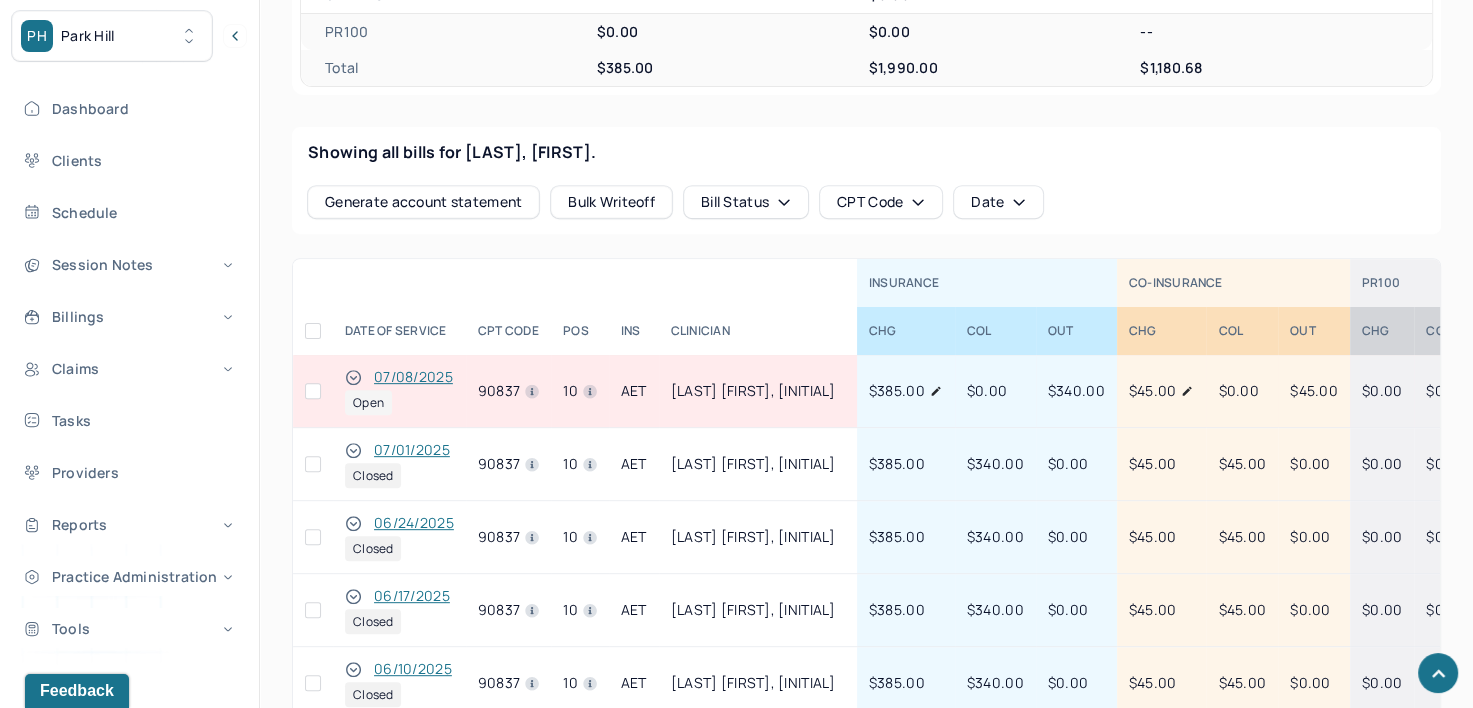 scroll, scrollTop: 763, scrollLeft: 0, axis: vertical 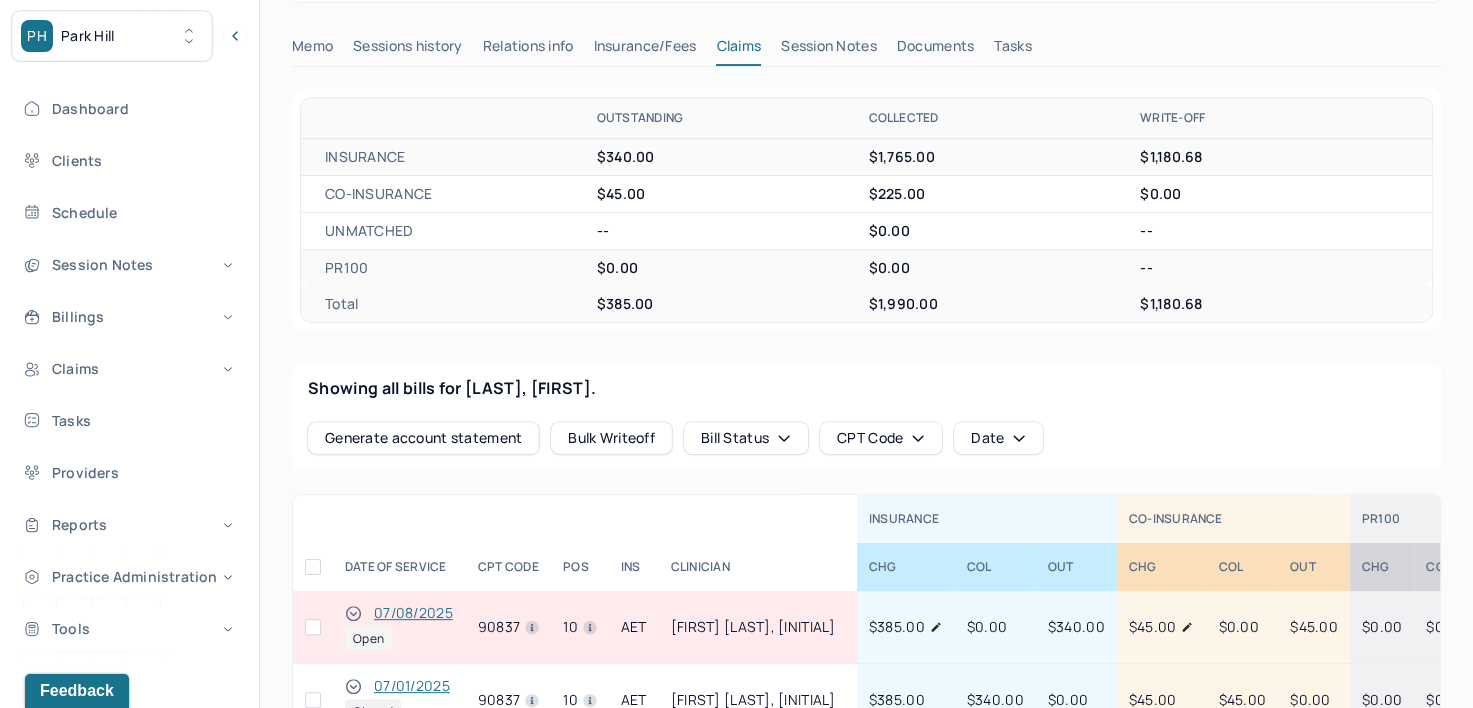 click at bounding box center [313, 627] 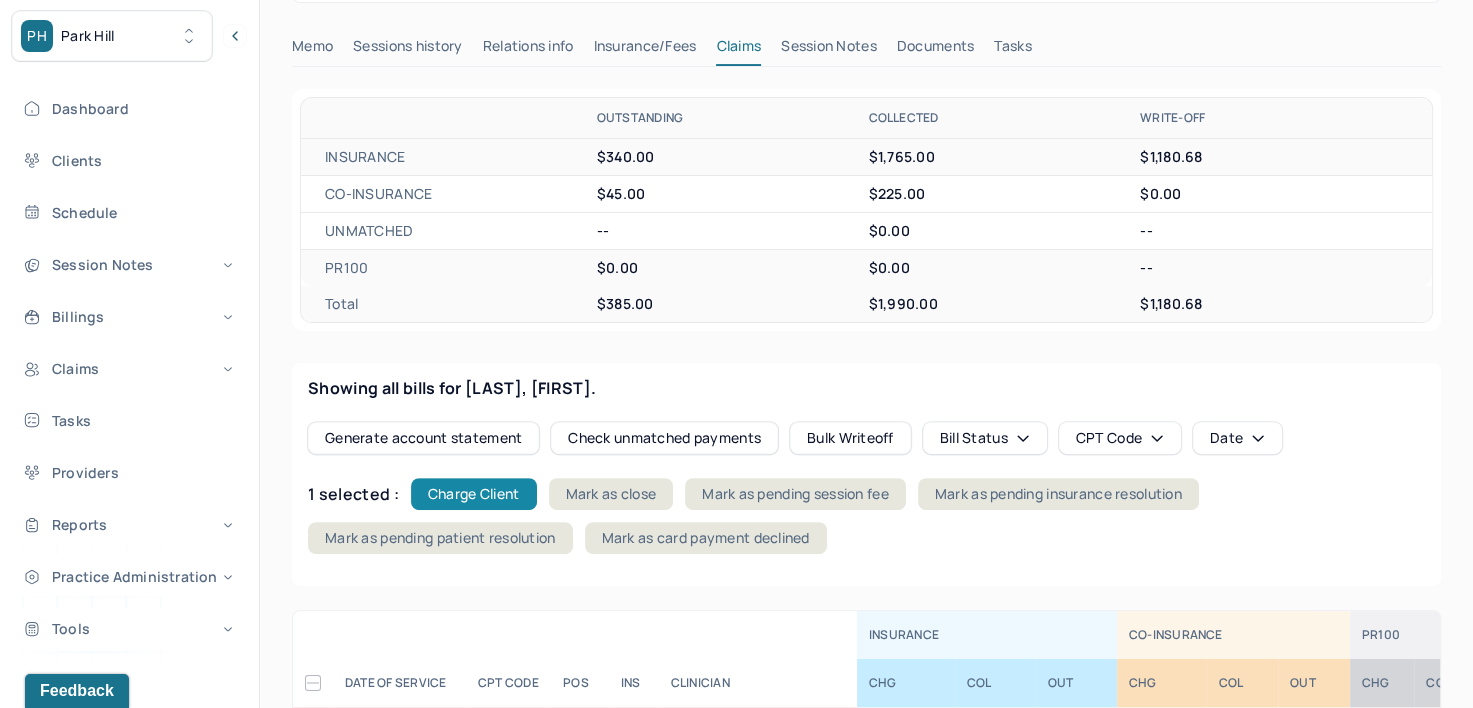 click on "Charge Client" at bounding box center (474, 494) 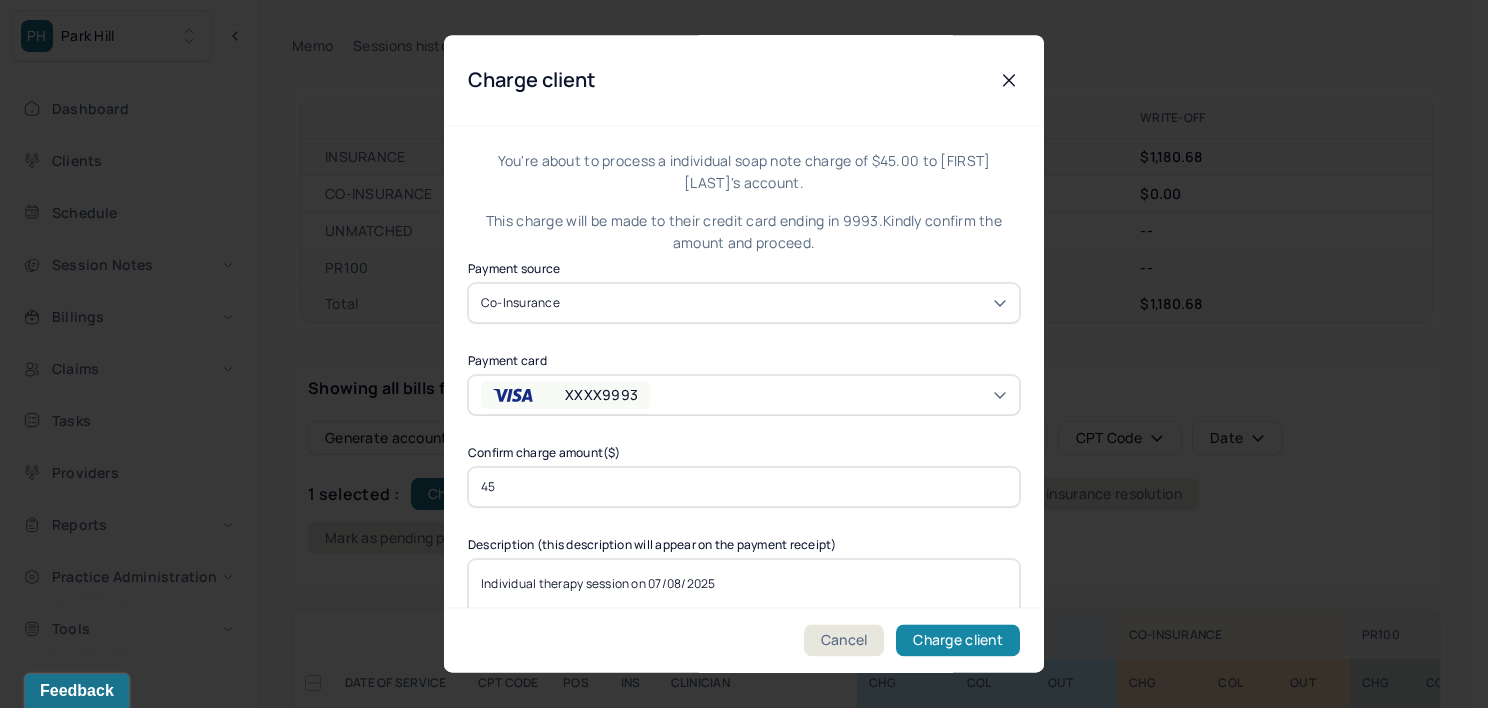 click on "Charge client" at bounding box center (958, 641) 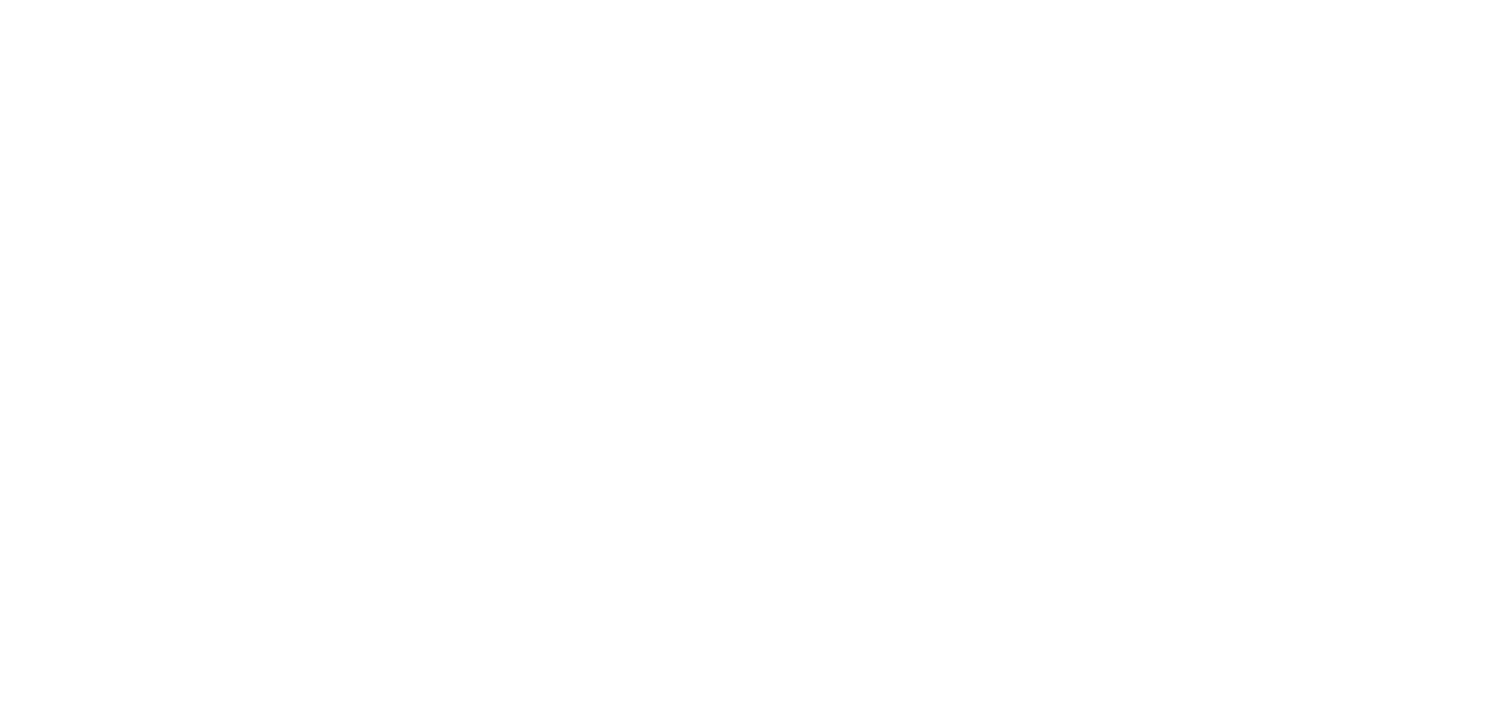 scroll, scrollTop: 0, scrollLeft: 0, axis: both 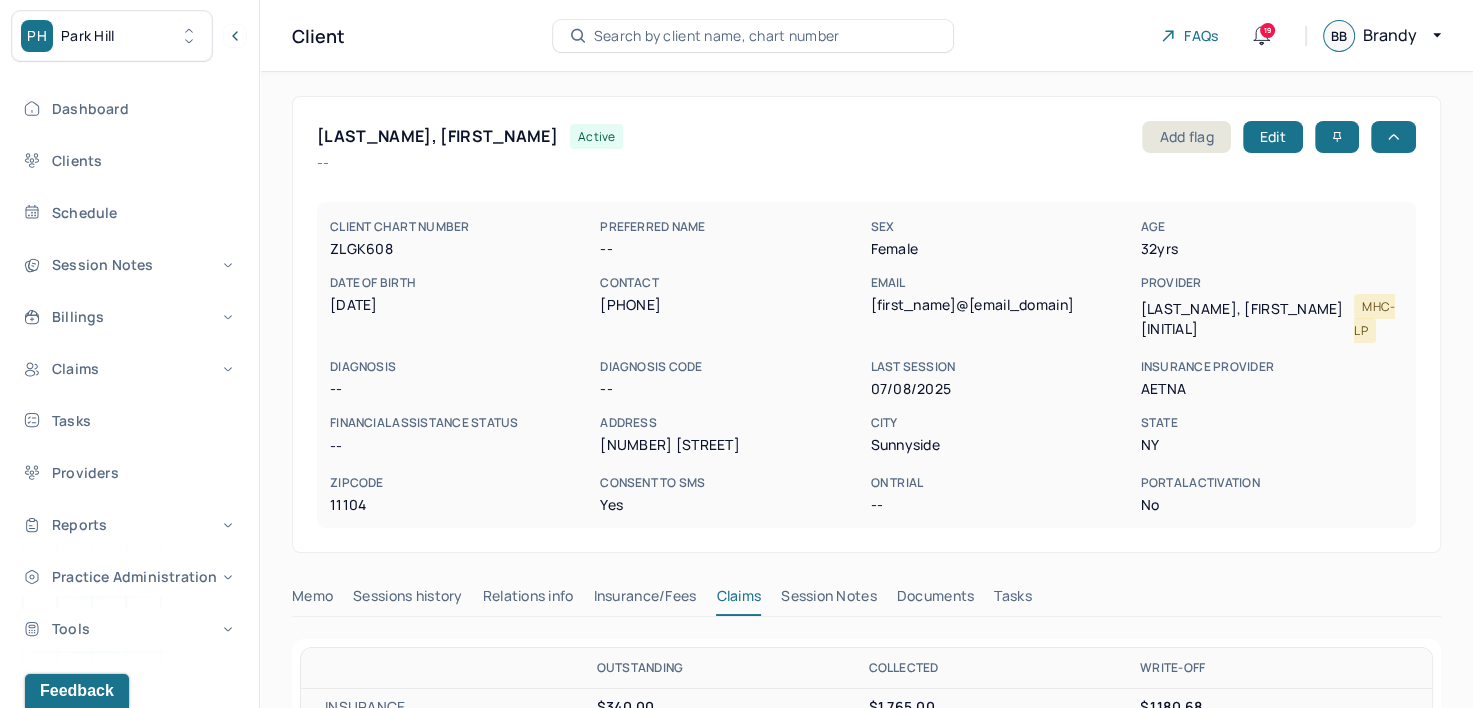 click on "Search by client name, chart number" at bounding box center (717, 36) 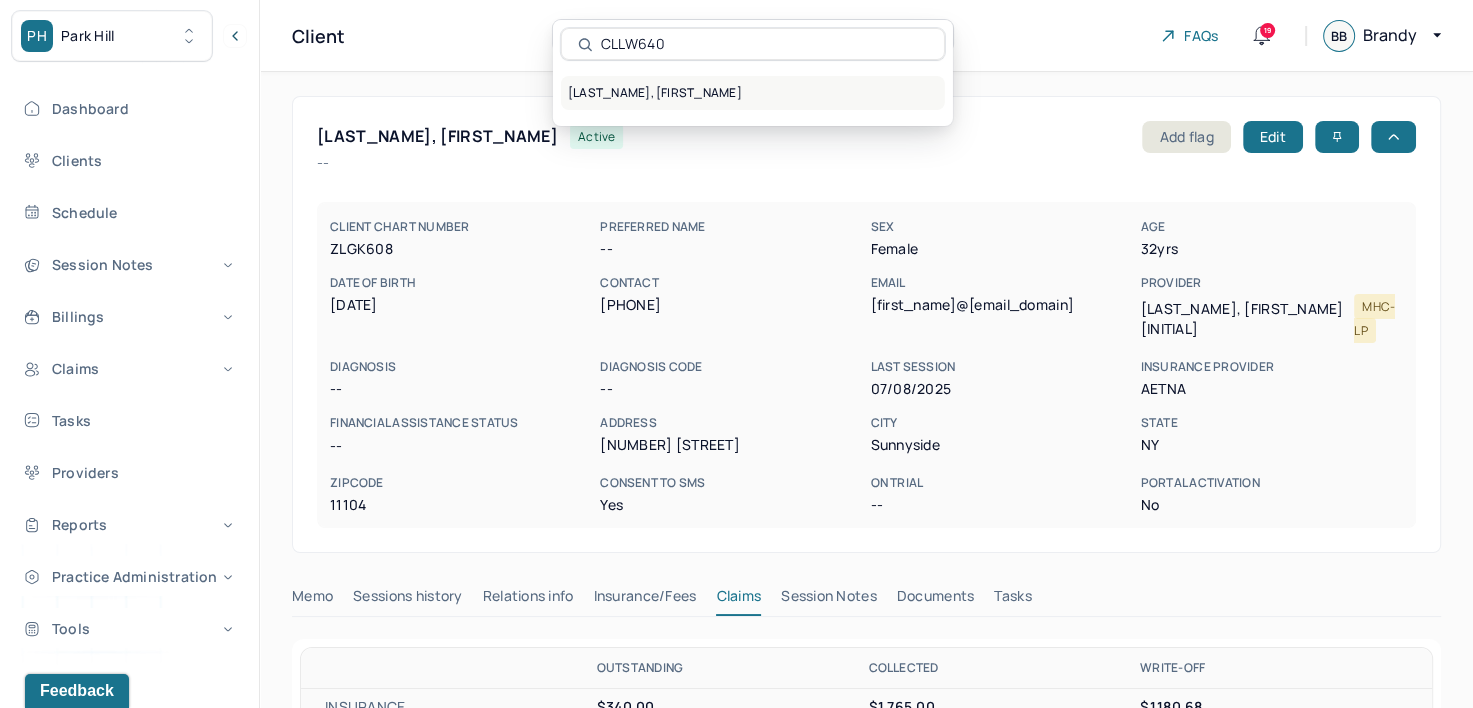 type on "CLLW640" 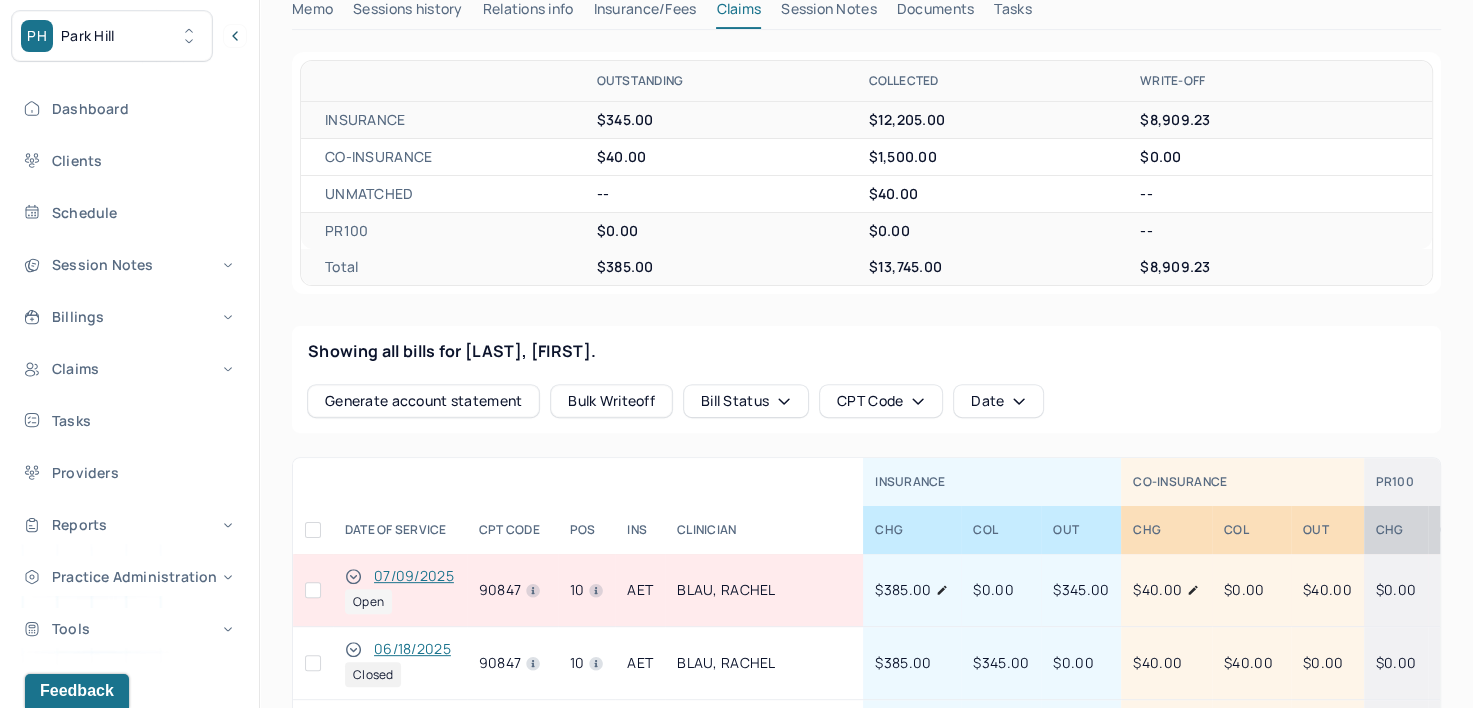 scroll, scrollTop: 580, scrollLeft: 0, axis: vertical 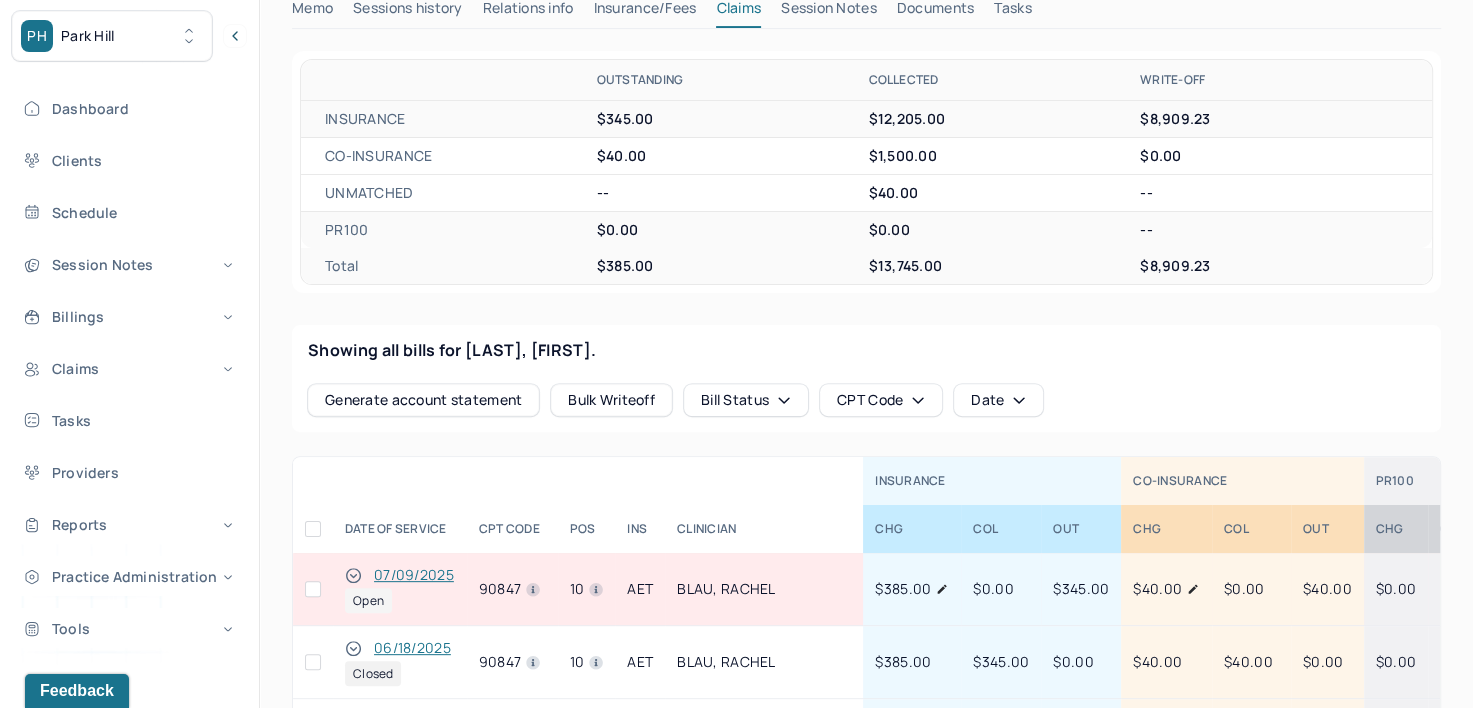 click at bounding box center (764, 481) 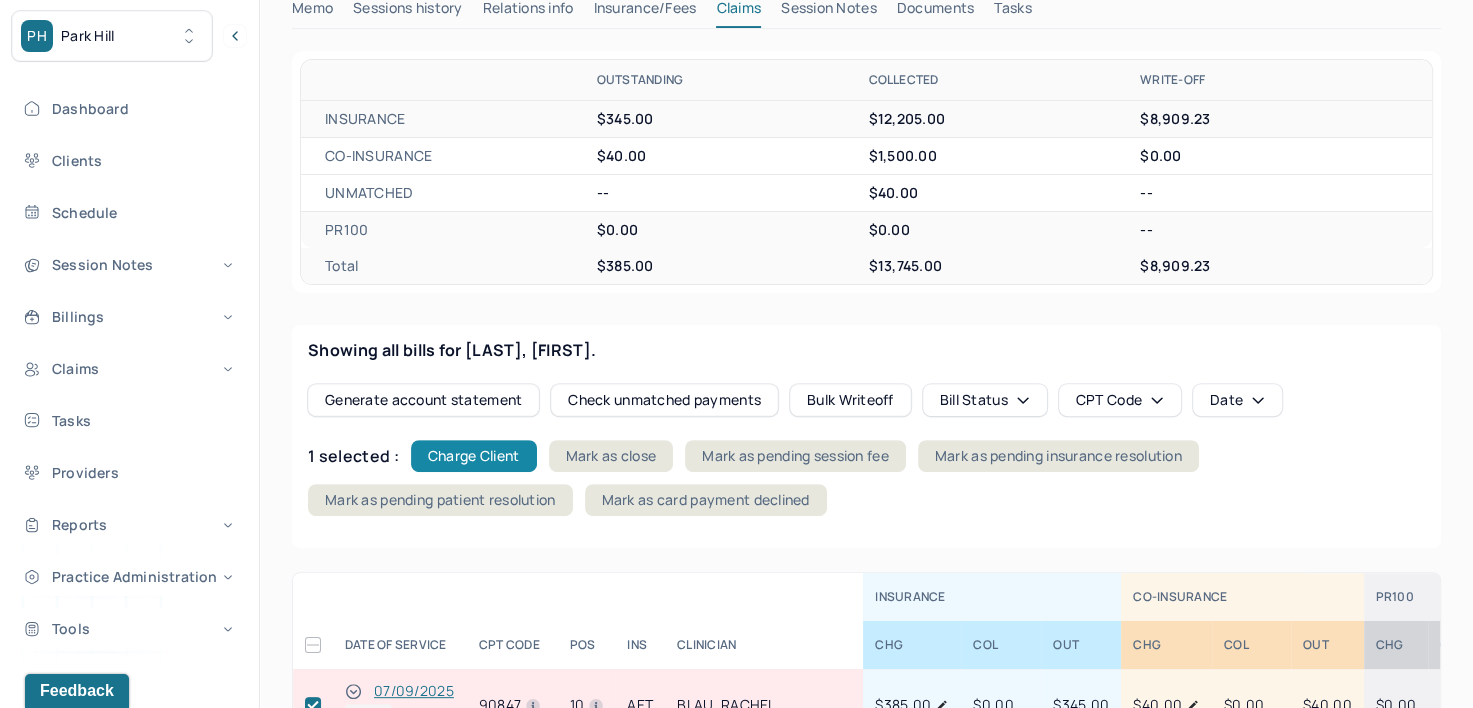 click on "Charge Client" at bounding box center [474, 456] 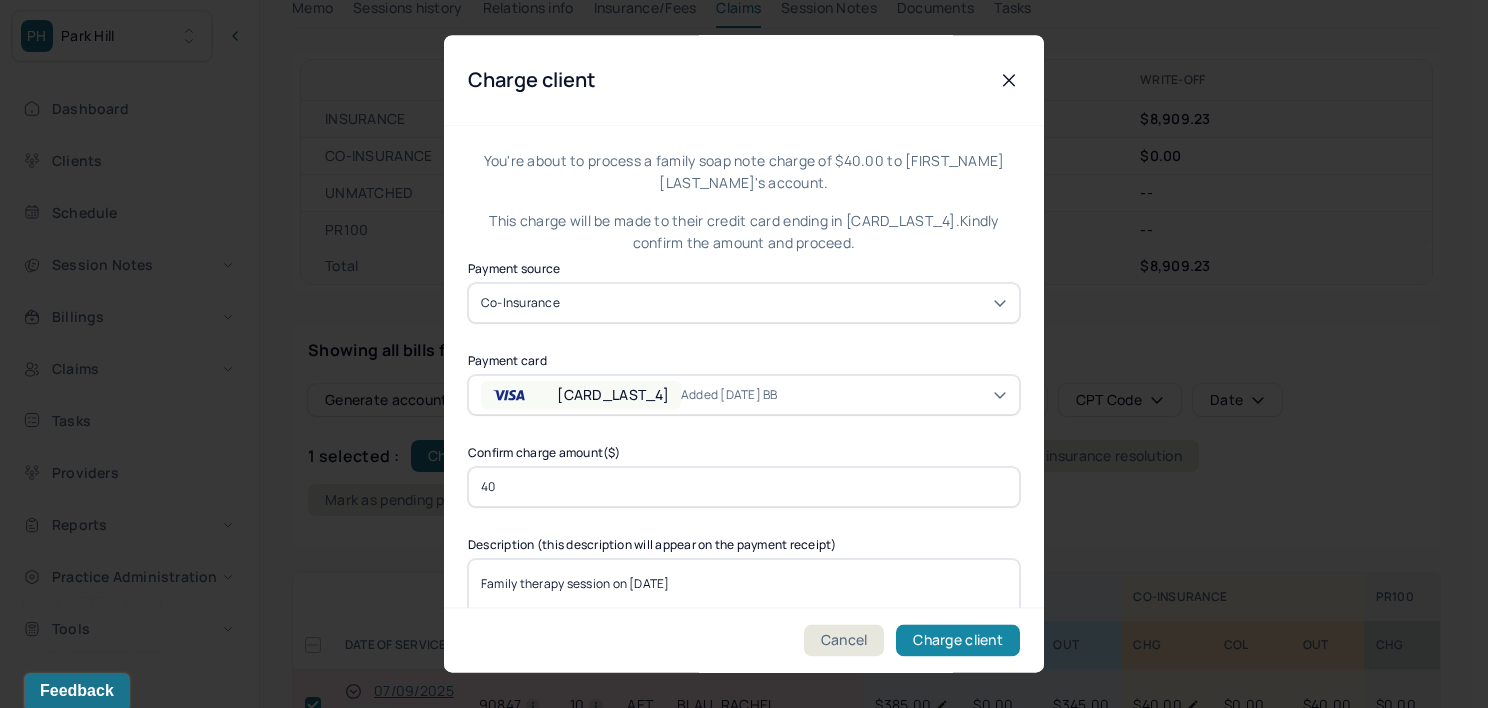 click on "Charge client" at bounding box center (958, 641) 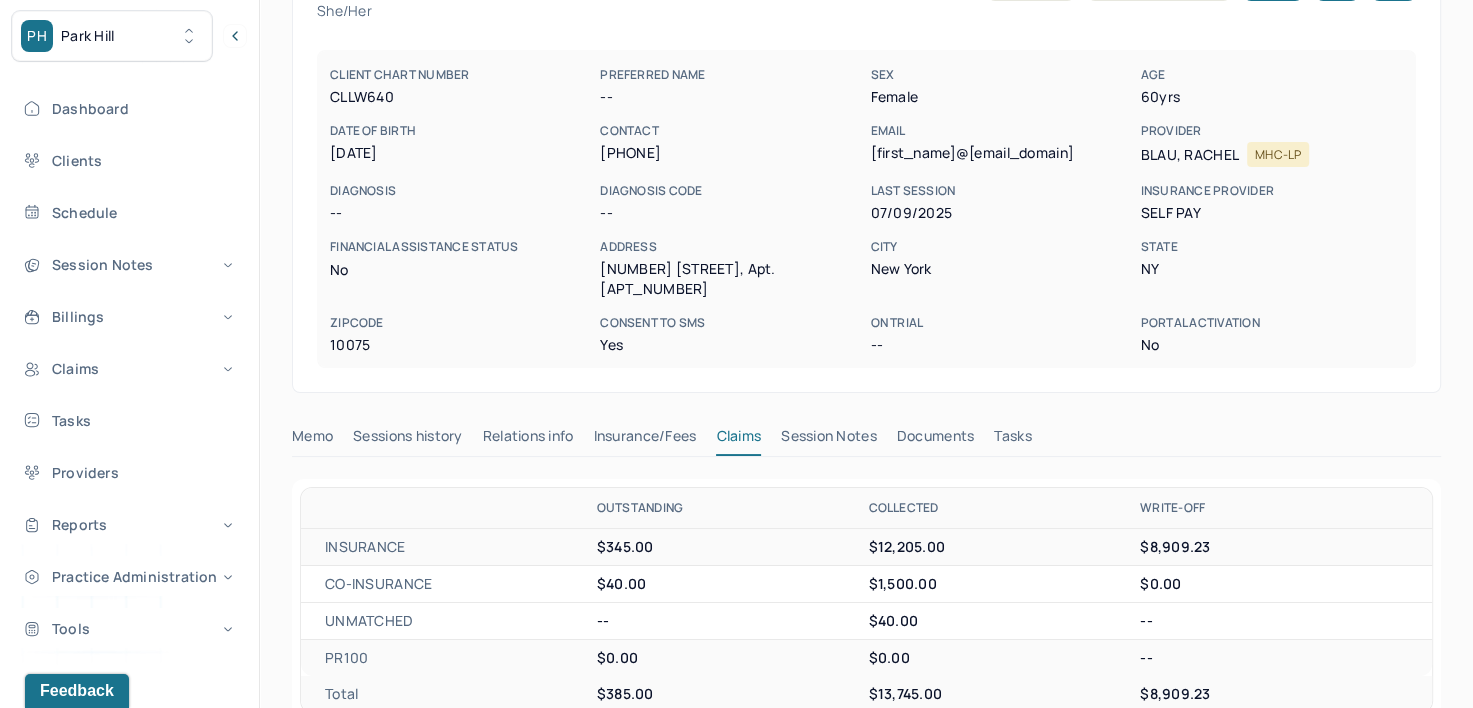 scroll, scrollTop: 0, scrollLeft: 0, axis: both 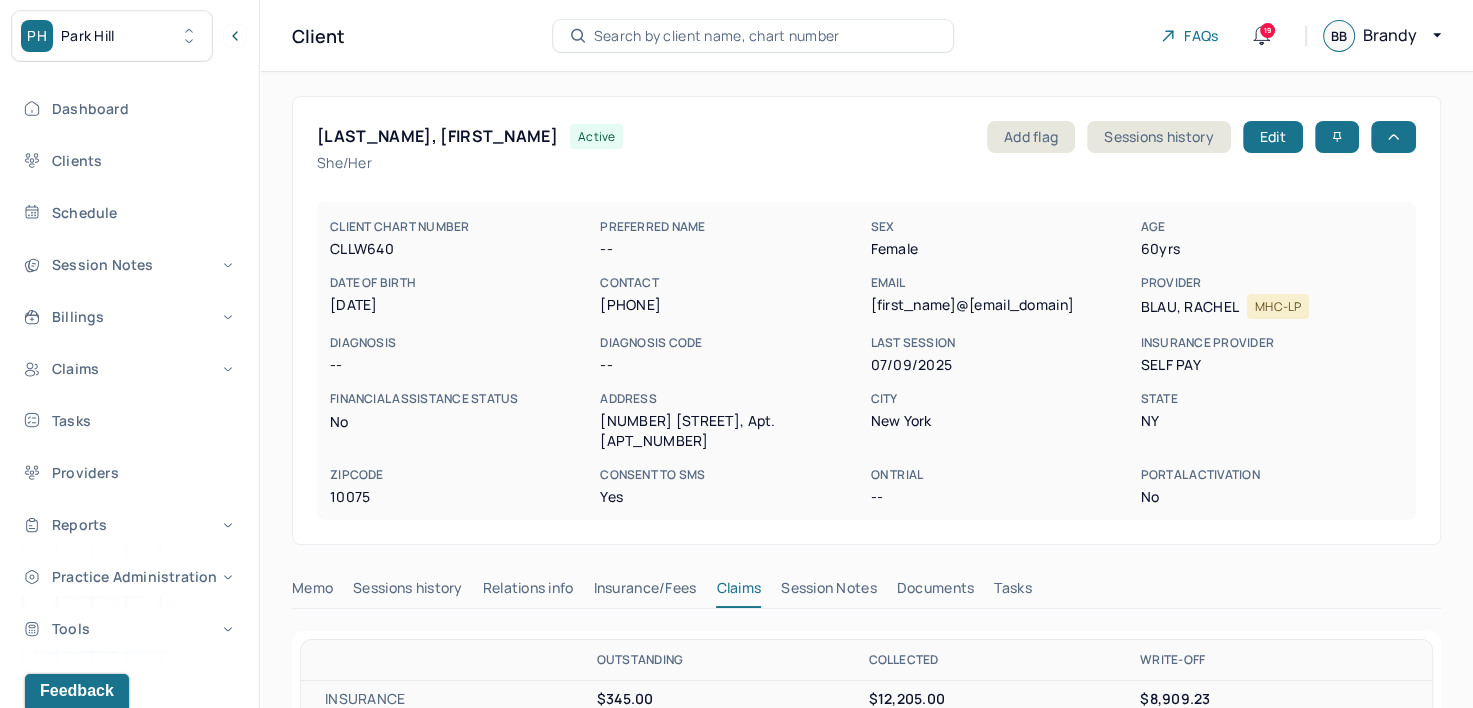 click on "Search by client name, chart number" at bounding box center [717, 36] 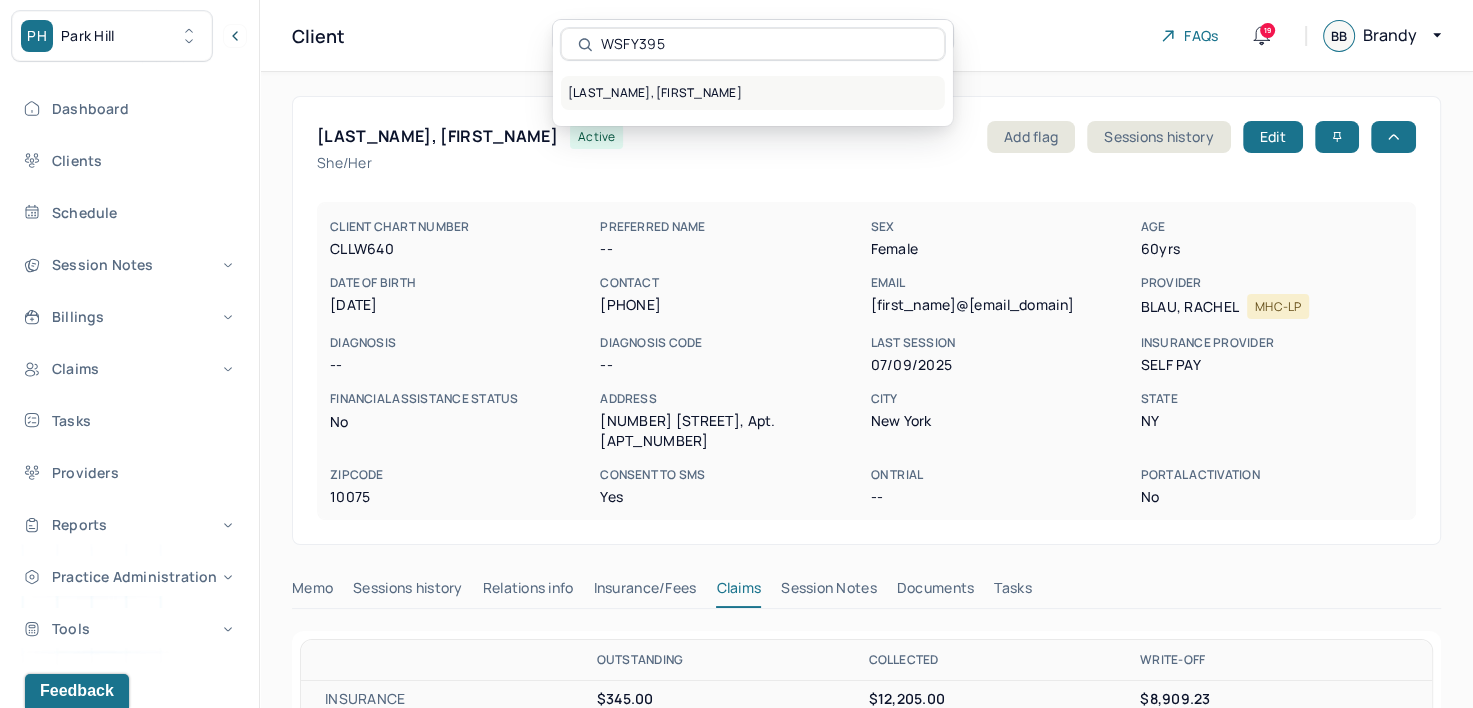 type on "WSFY395" 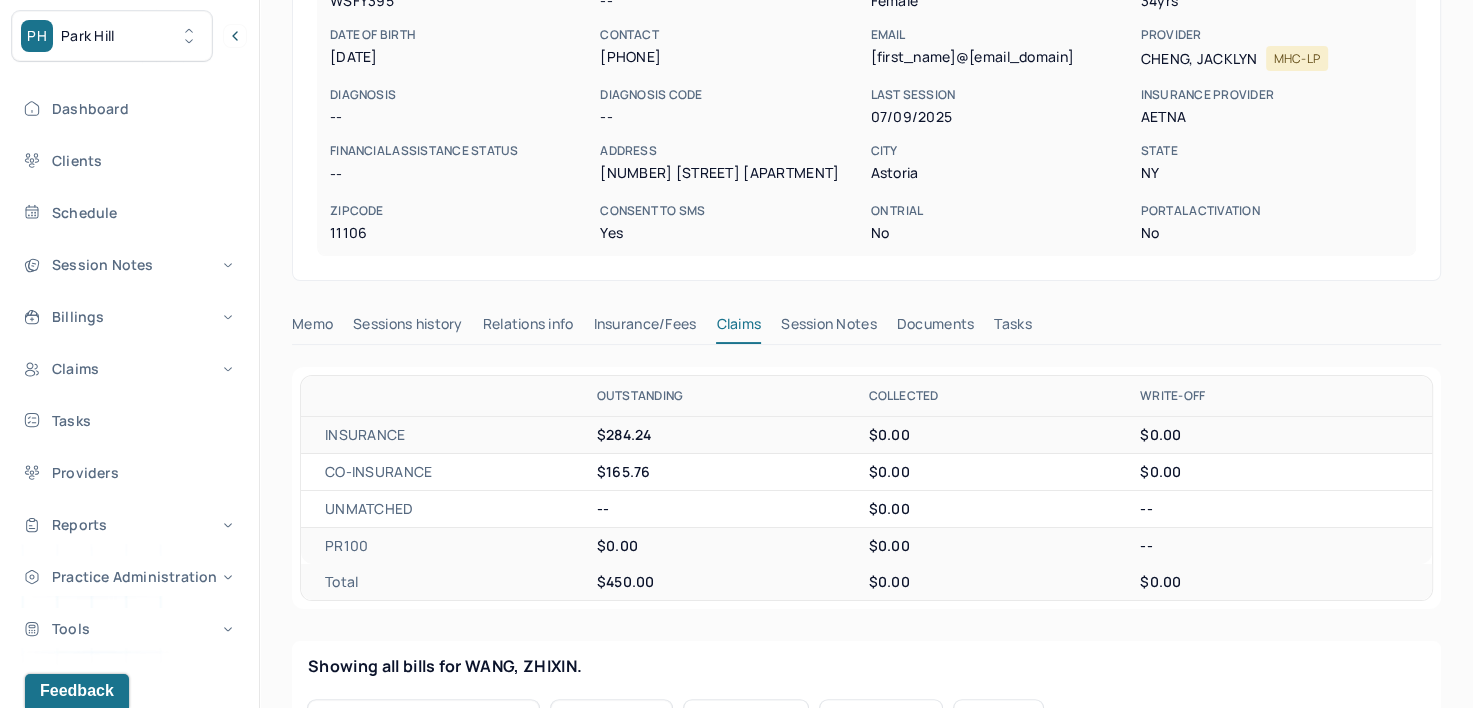 scroll, scrollTop: 250, scrollLeft: 0, axis: vertical 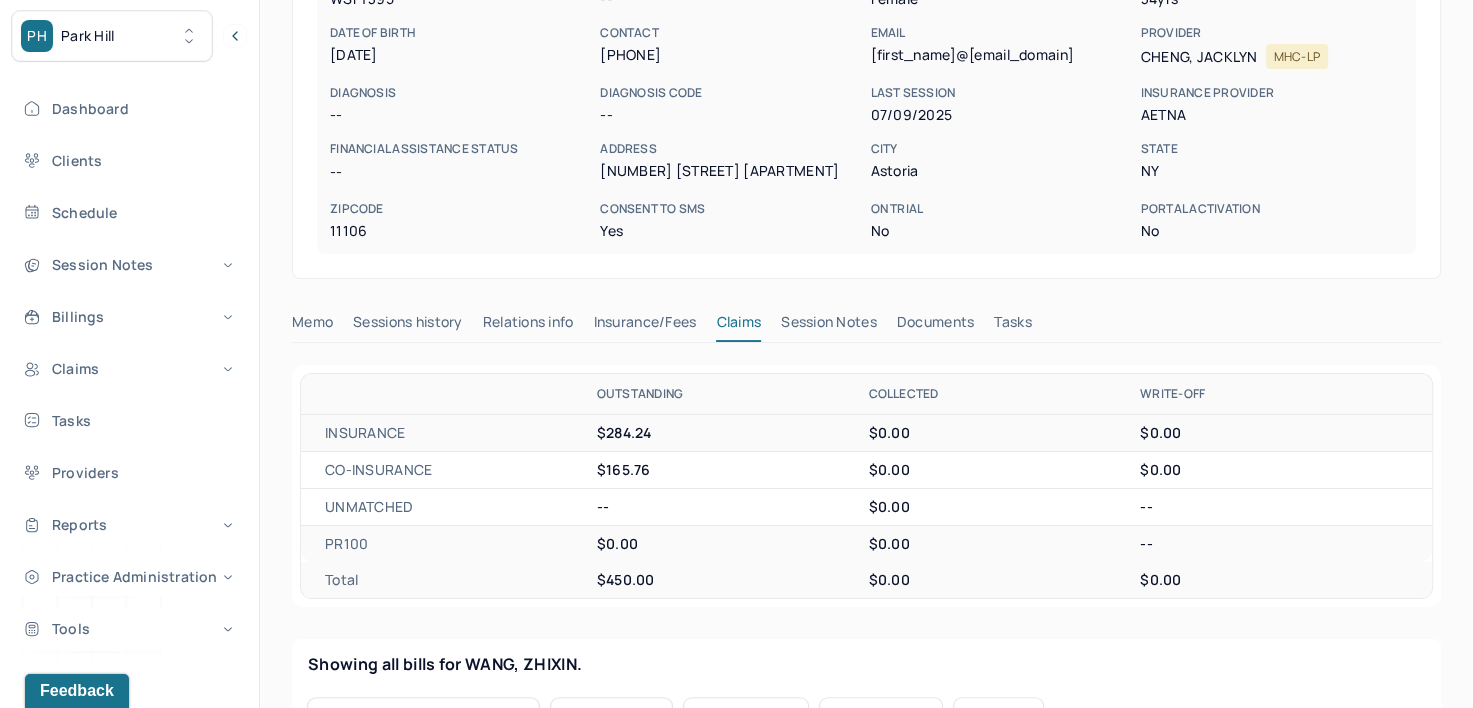 click on "Insurance/Fees" at bounding box center (645, 326) 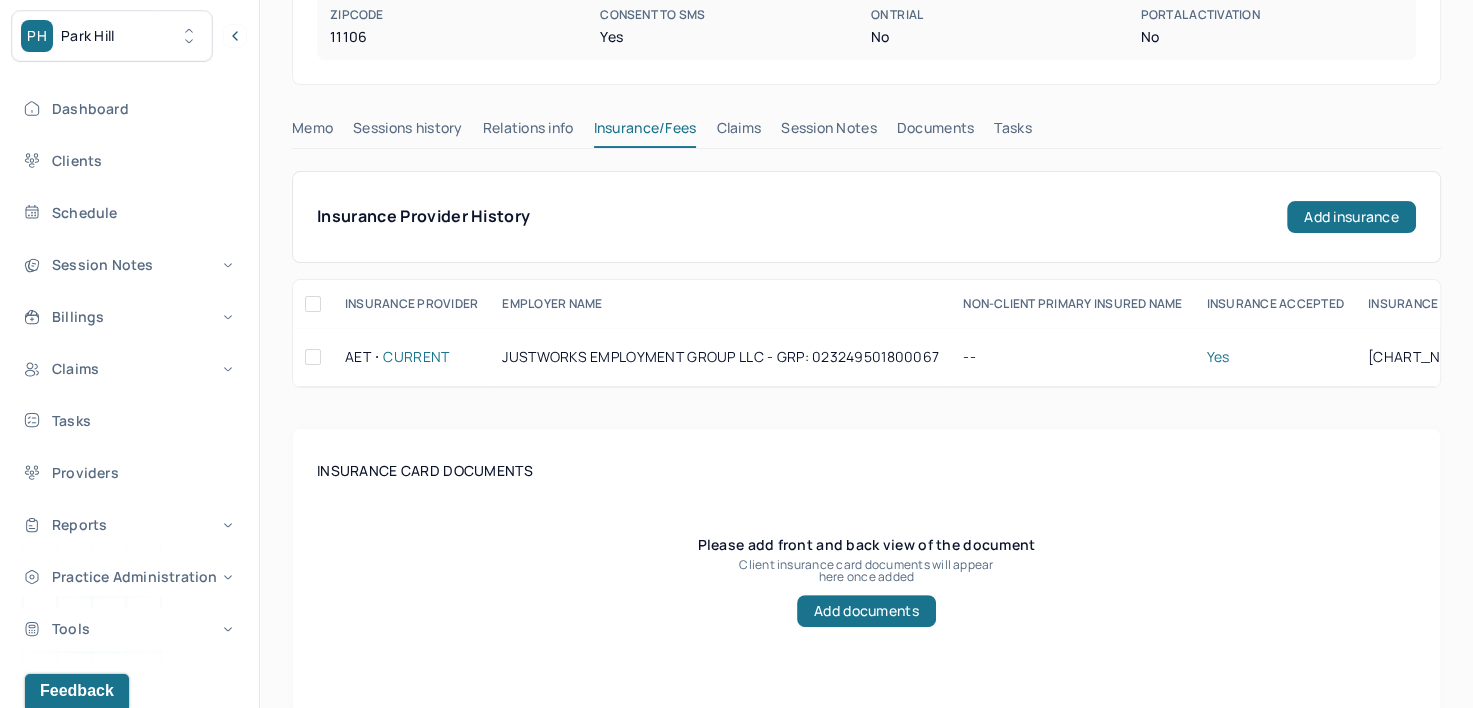 scroll, scrollTop: 430, scrollLeft: 0, axis: vertical 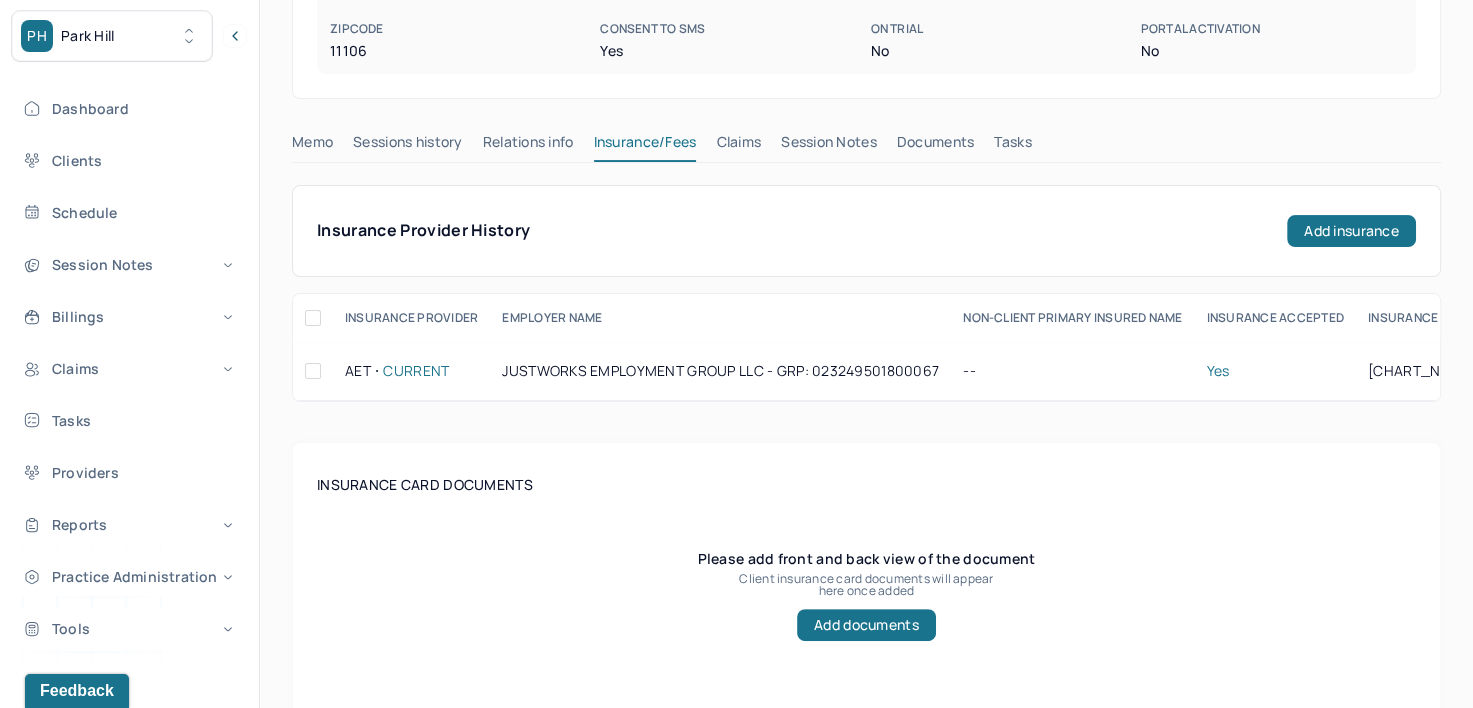 click on "Claims" at bounding box center [738, 146] 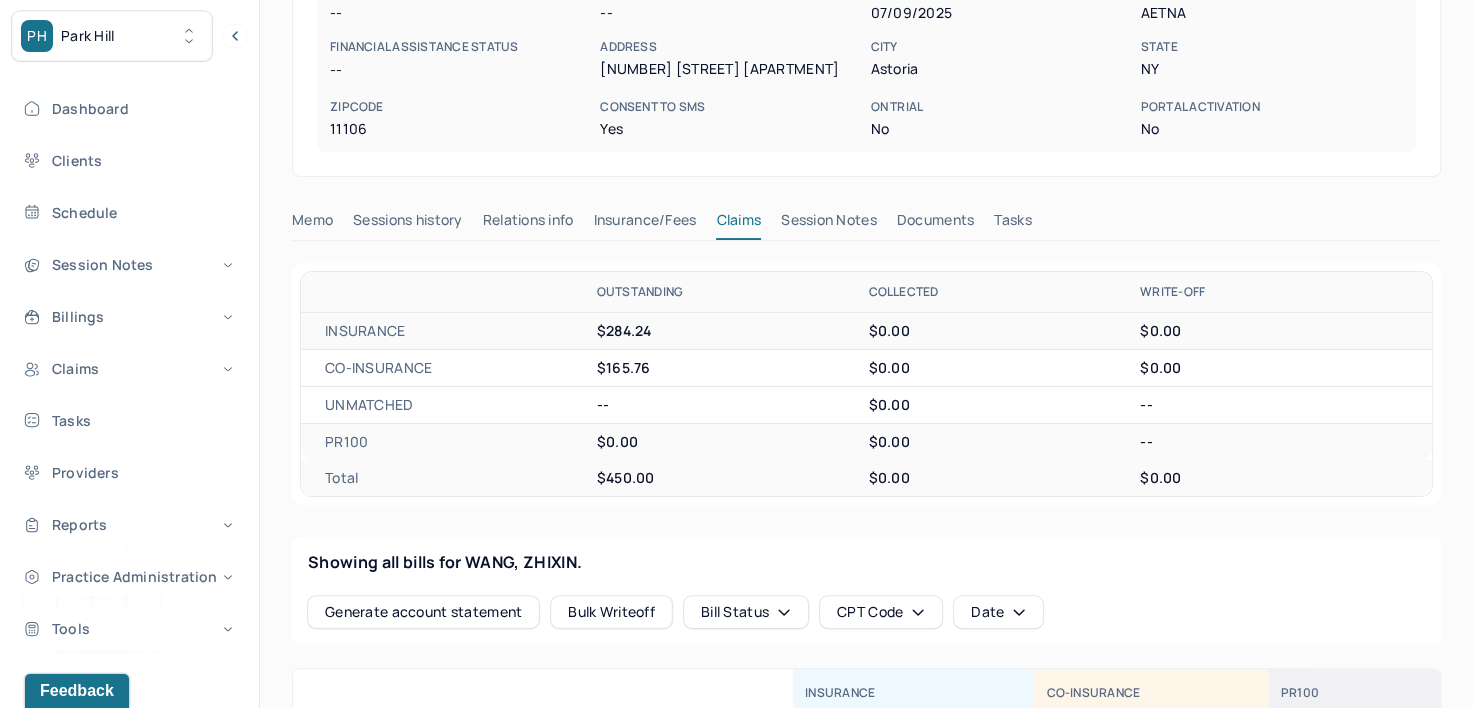 scroll, scrollTop: 348, scrollLeft: 0, axis: vertical 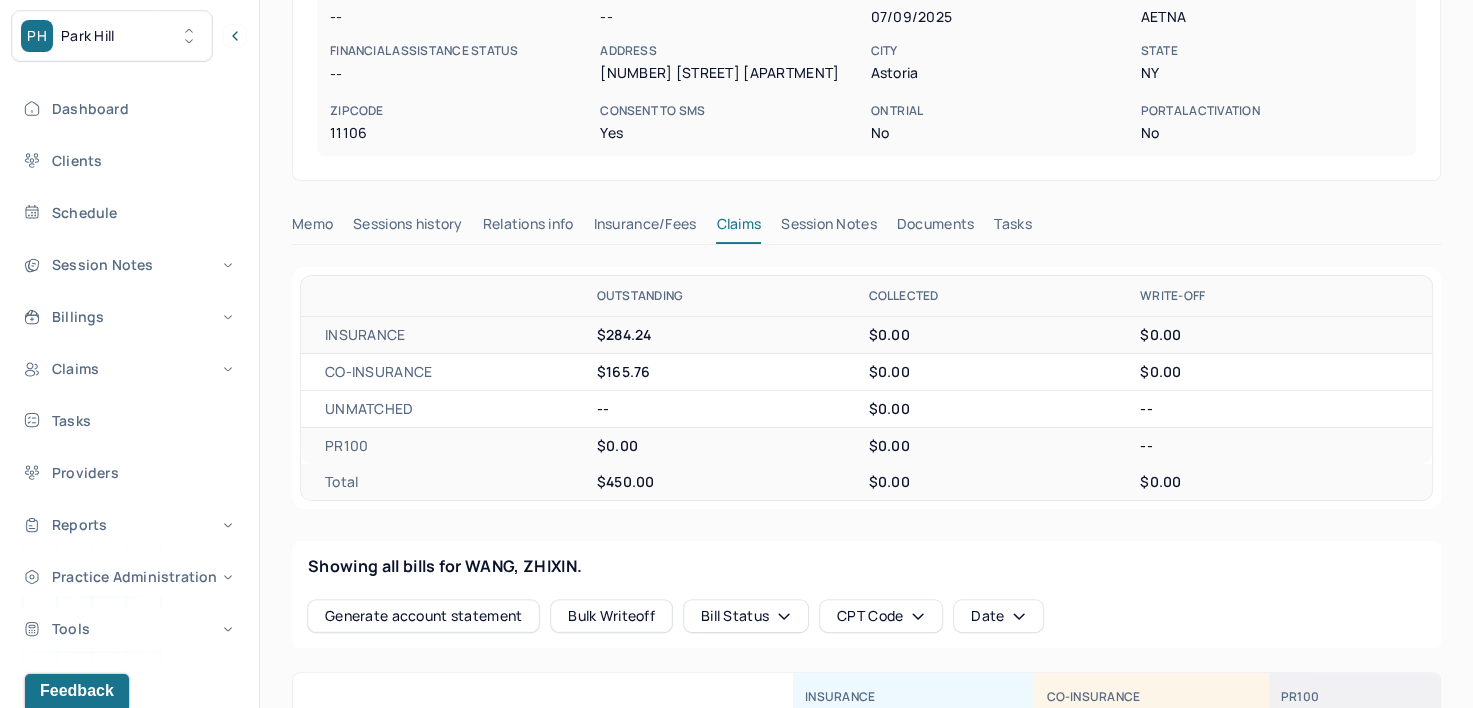 click on "Insurance/Fees" at bounding box center (645, 228) 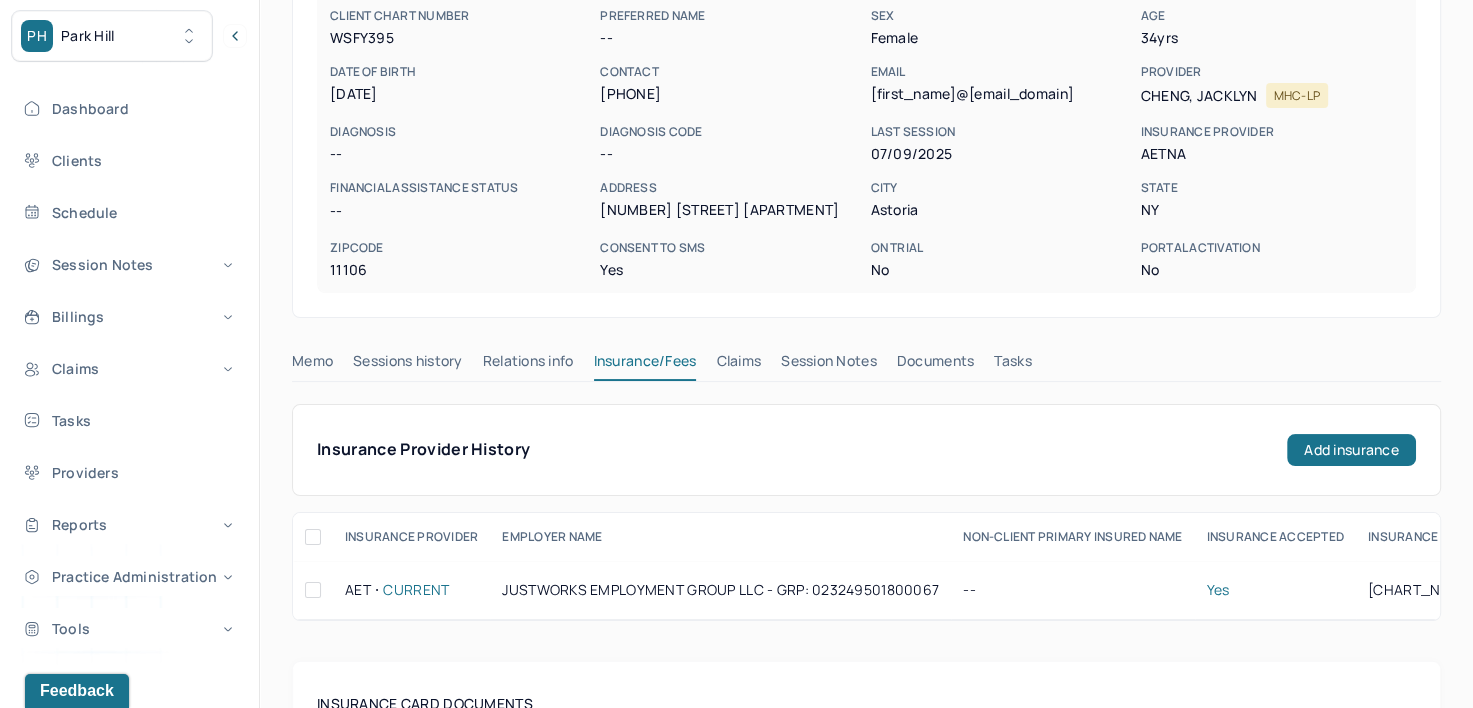 scroll, scrollTop: 0, scrollLeft: 0, axis: both 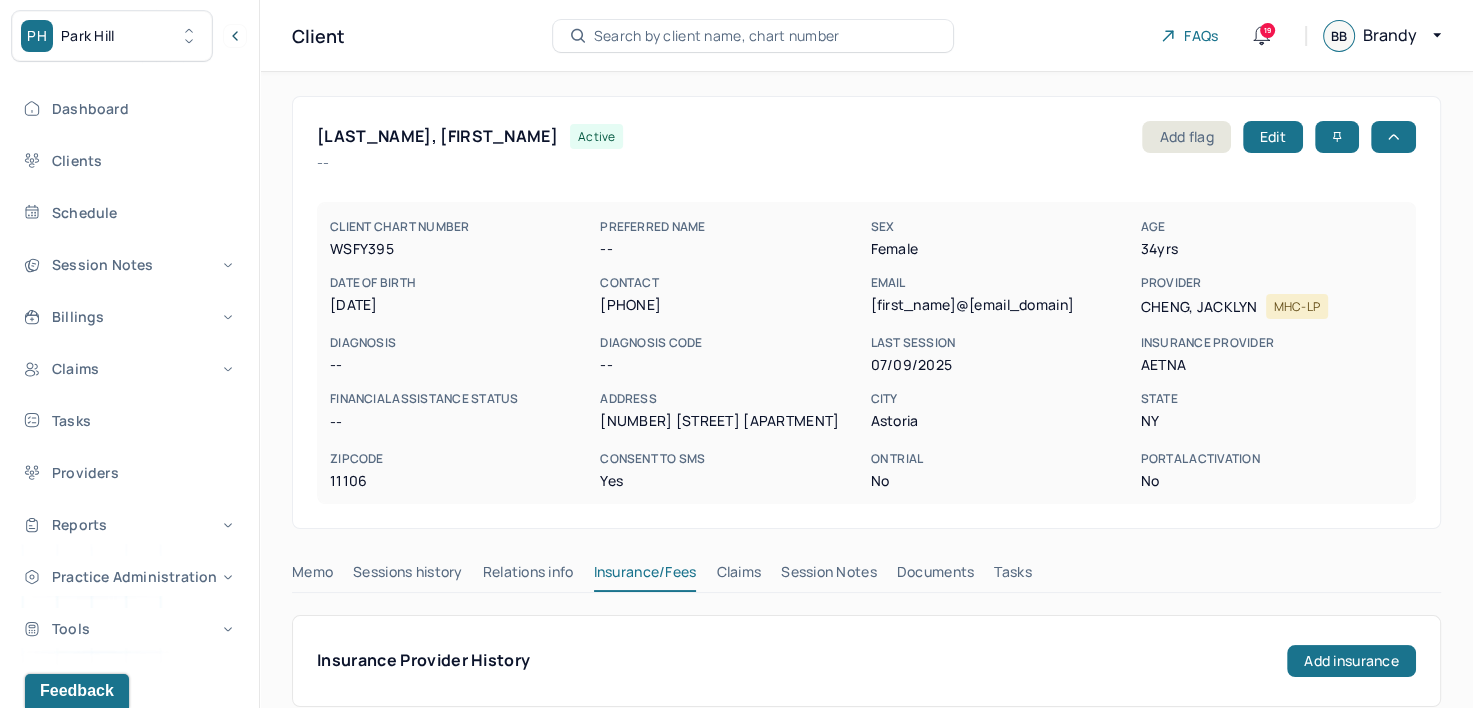 click on "Claims" at bounding box center (738, 576) 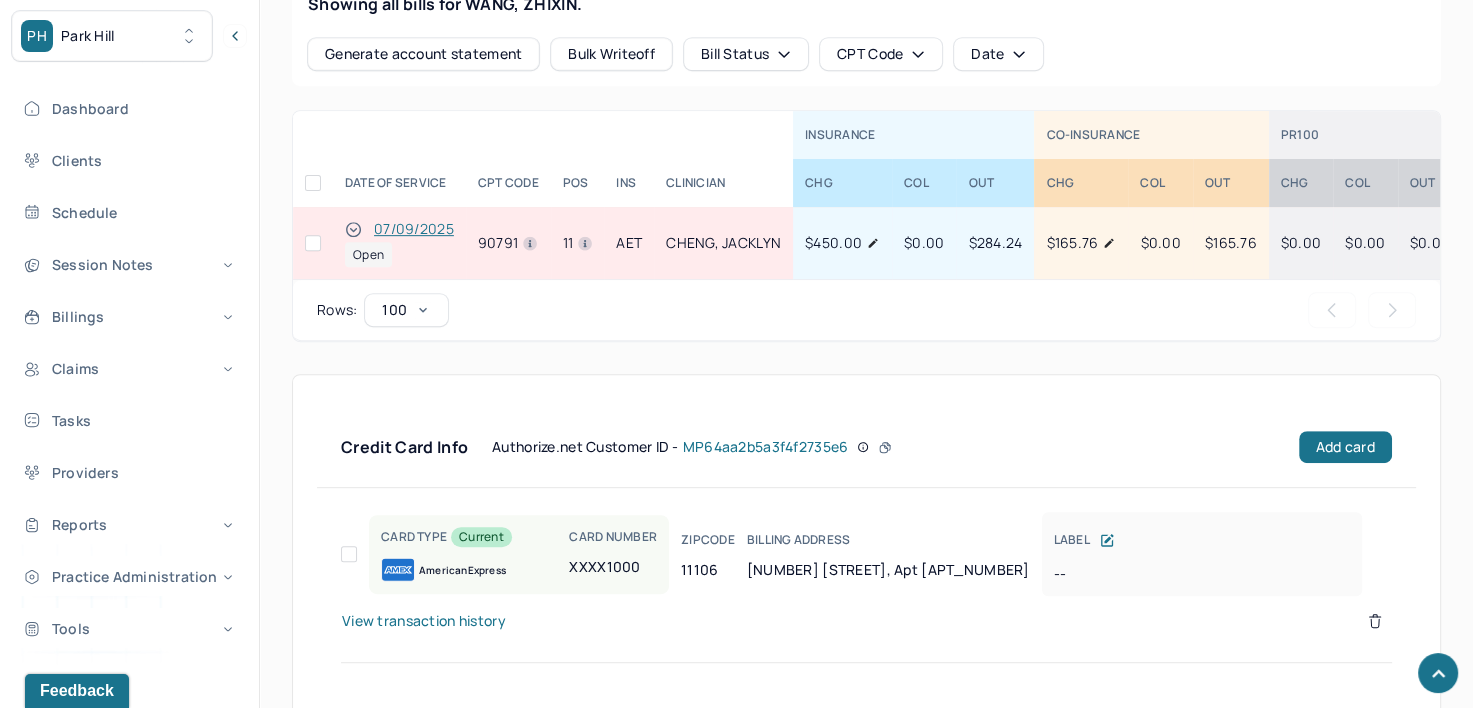 scroll, scrollTop: 932, scrollLeft: 0, axis: vertical 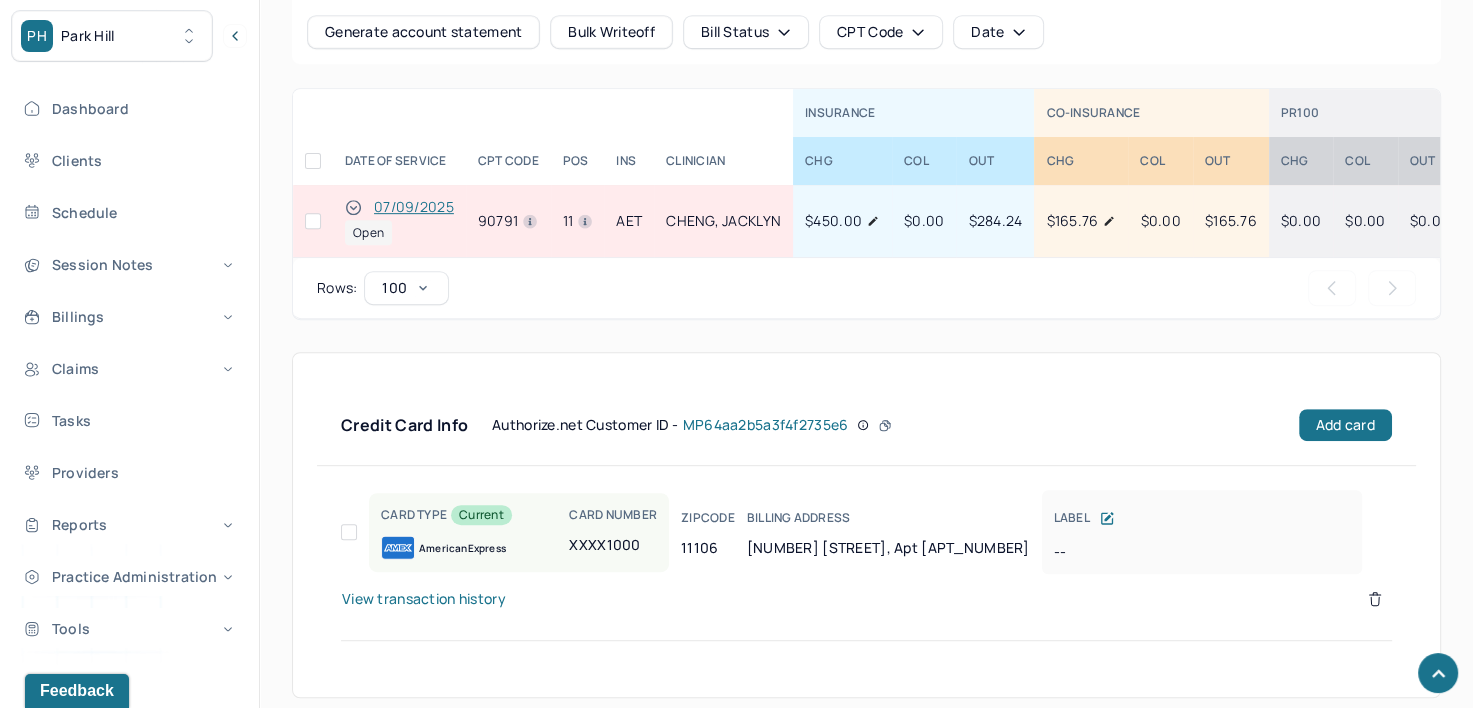 click at bounding box center [313, 221] 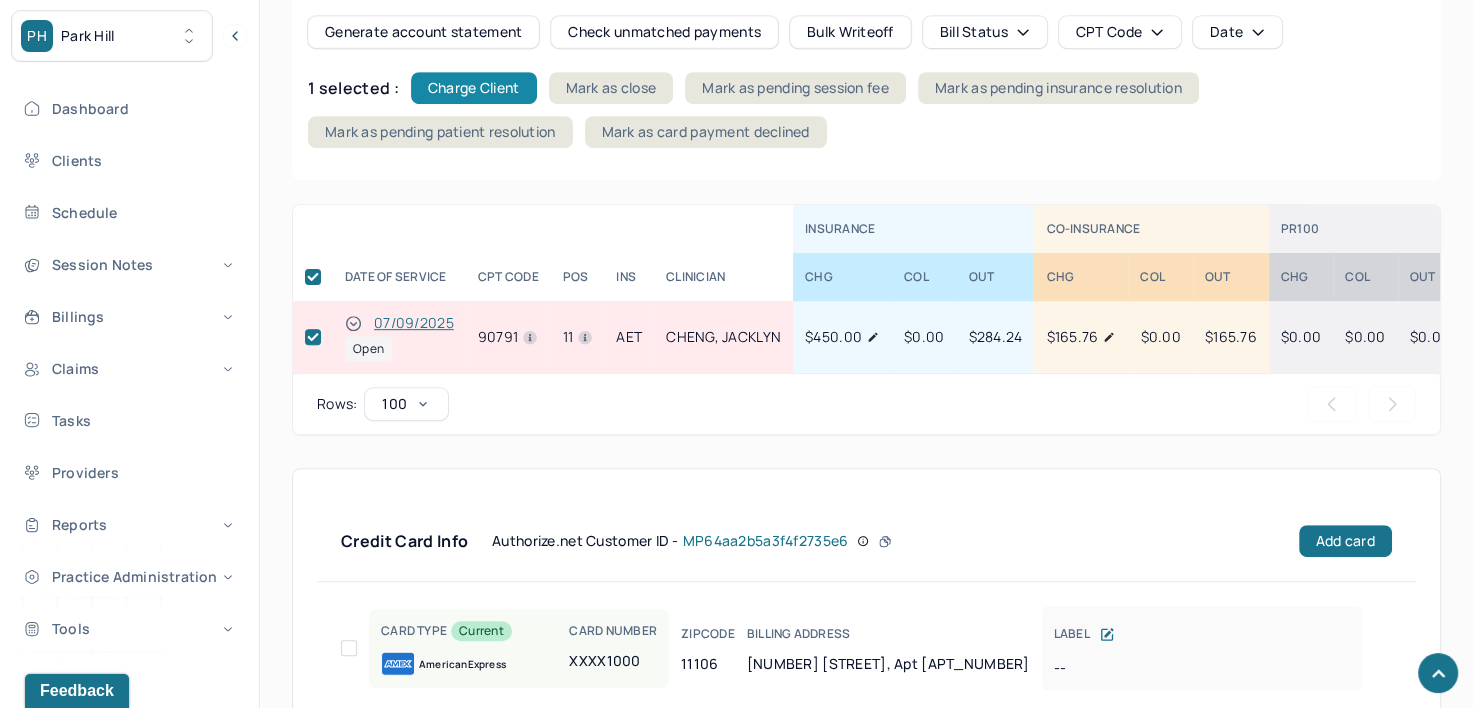 click on "Charge Client" at bounding box center (474, 88) 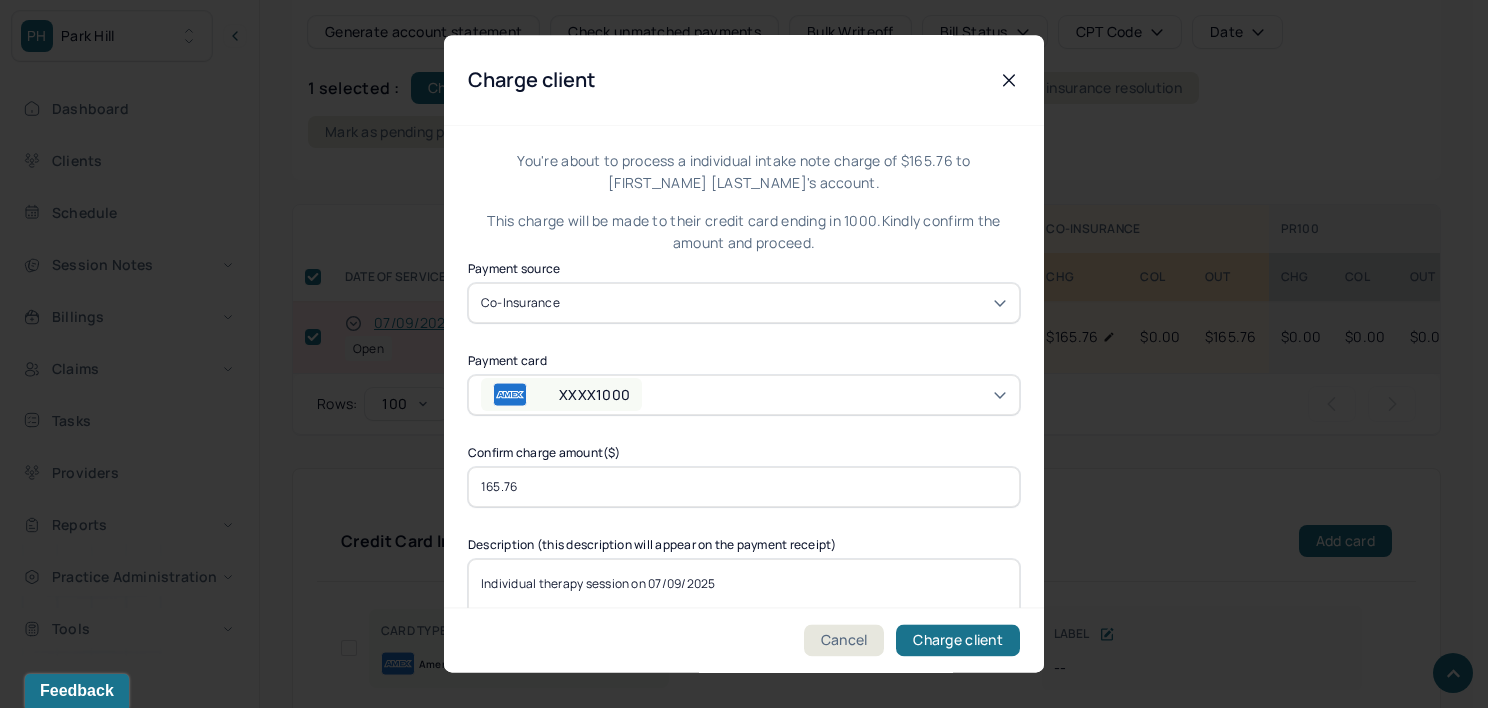 click on "XXXX1000" at bounding box center (744, 395) 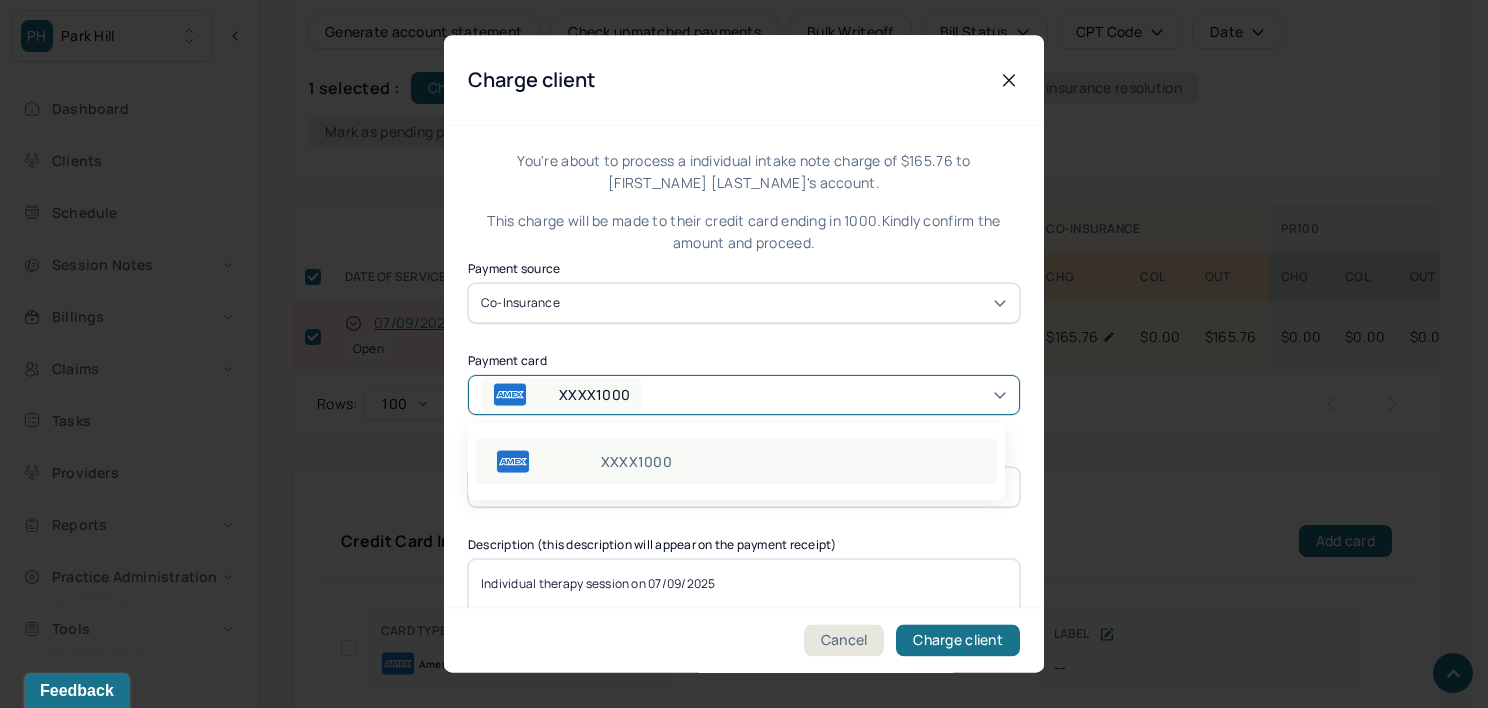click on "XXXX1000" at bounding box center (736, 461) 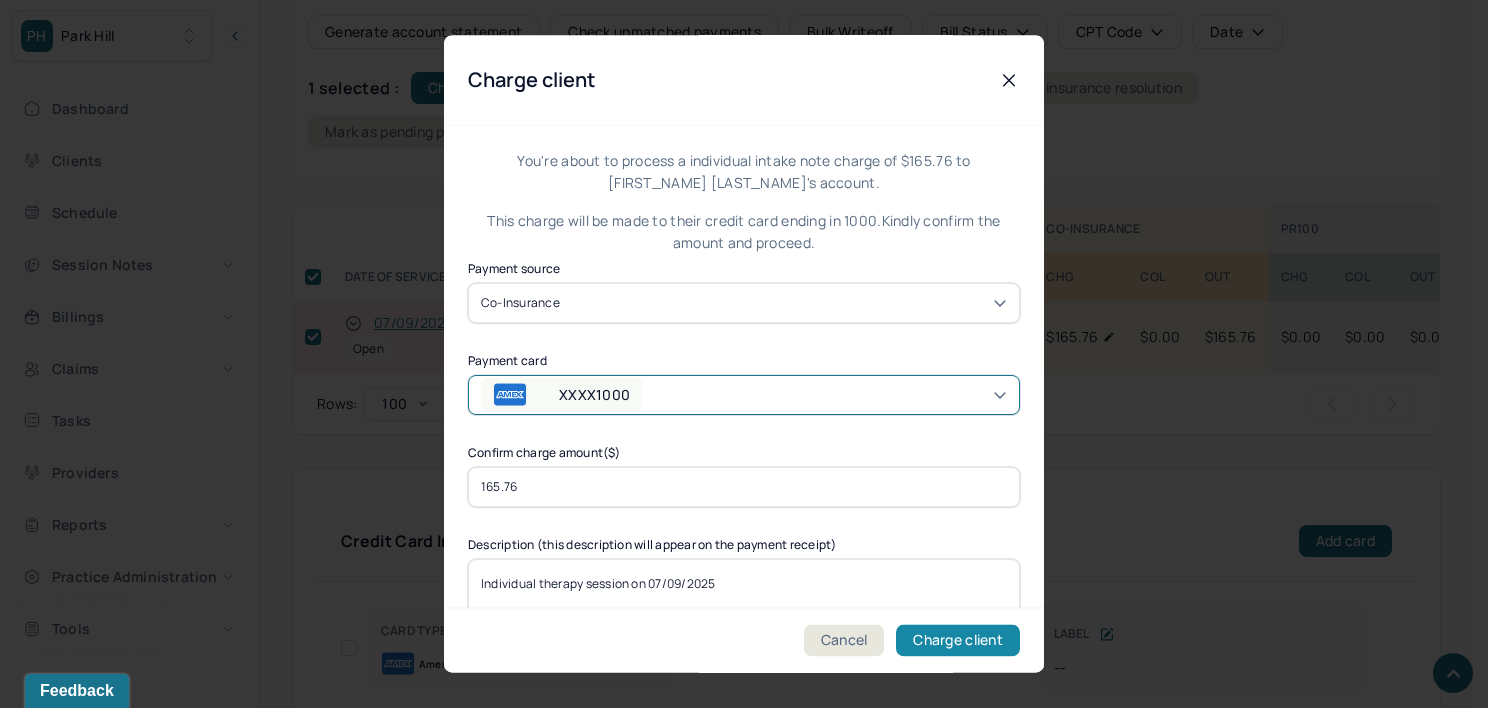 click on "Charge client" at bounding box center [958, 641] 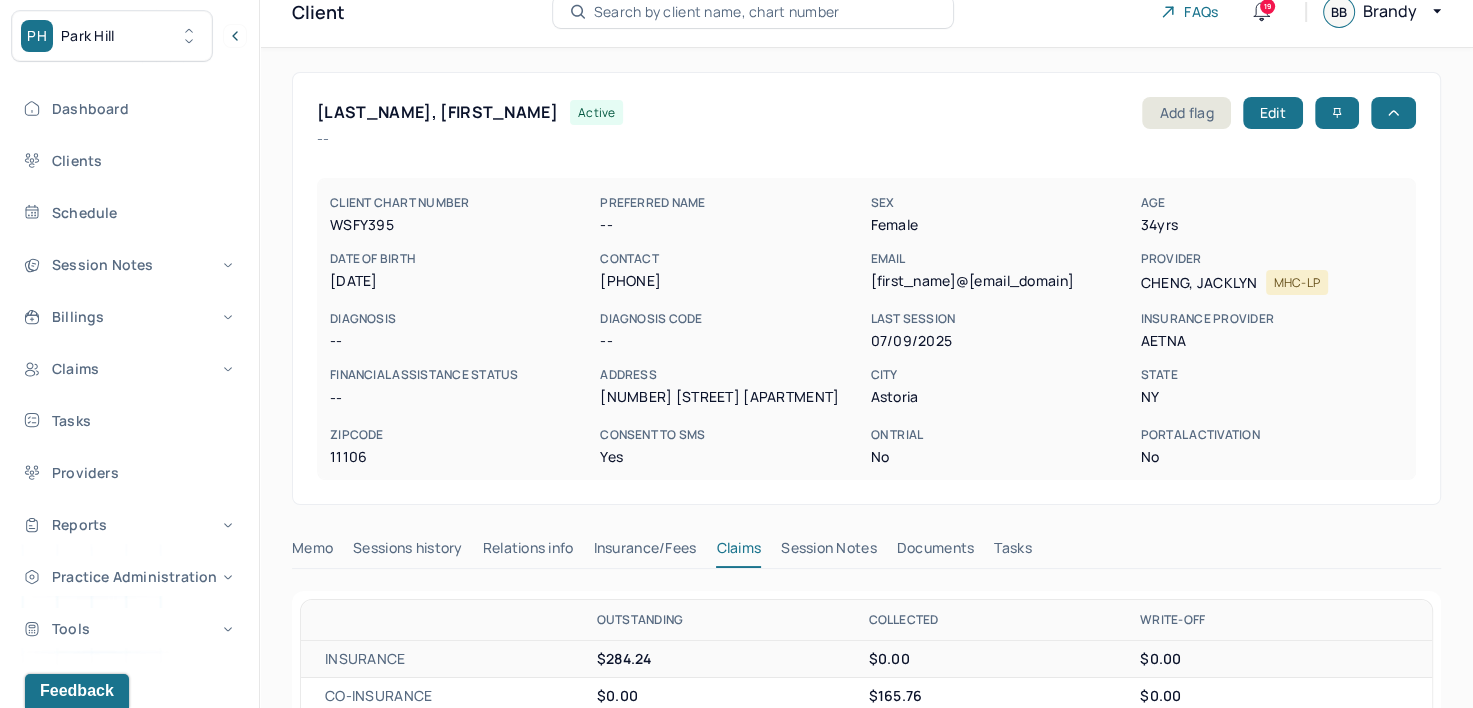 scroll, scrollTop: 0, scrollLeft: 0, axis: both 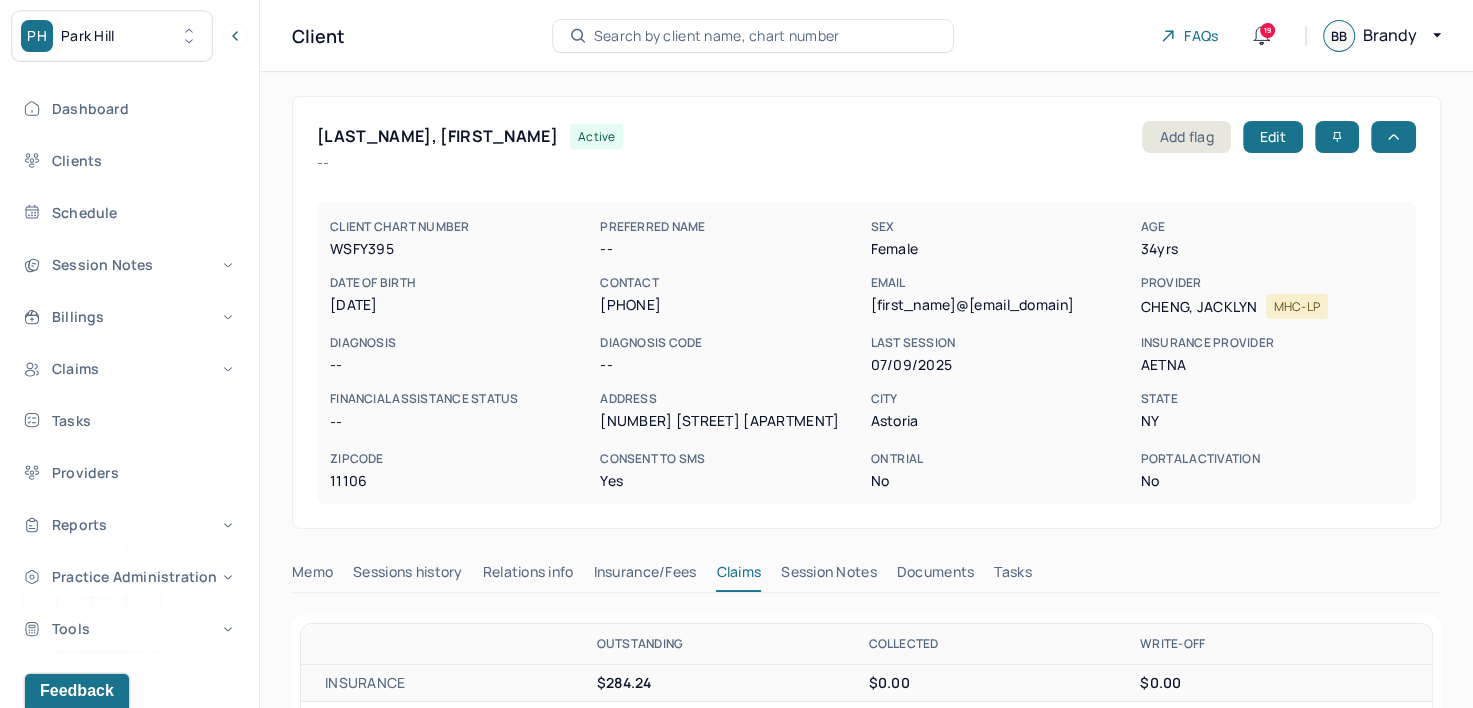 click on "Search by client name, chart number" at bounding box center (717, 36) 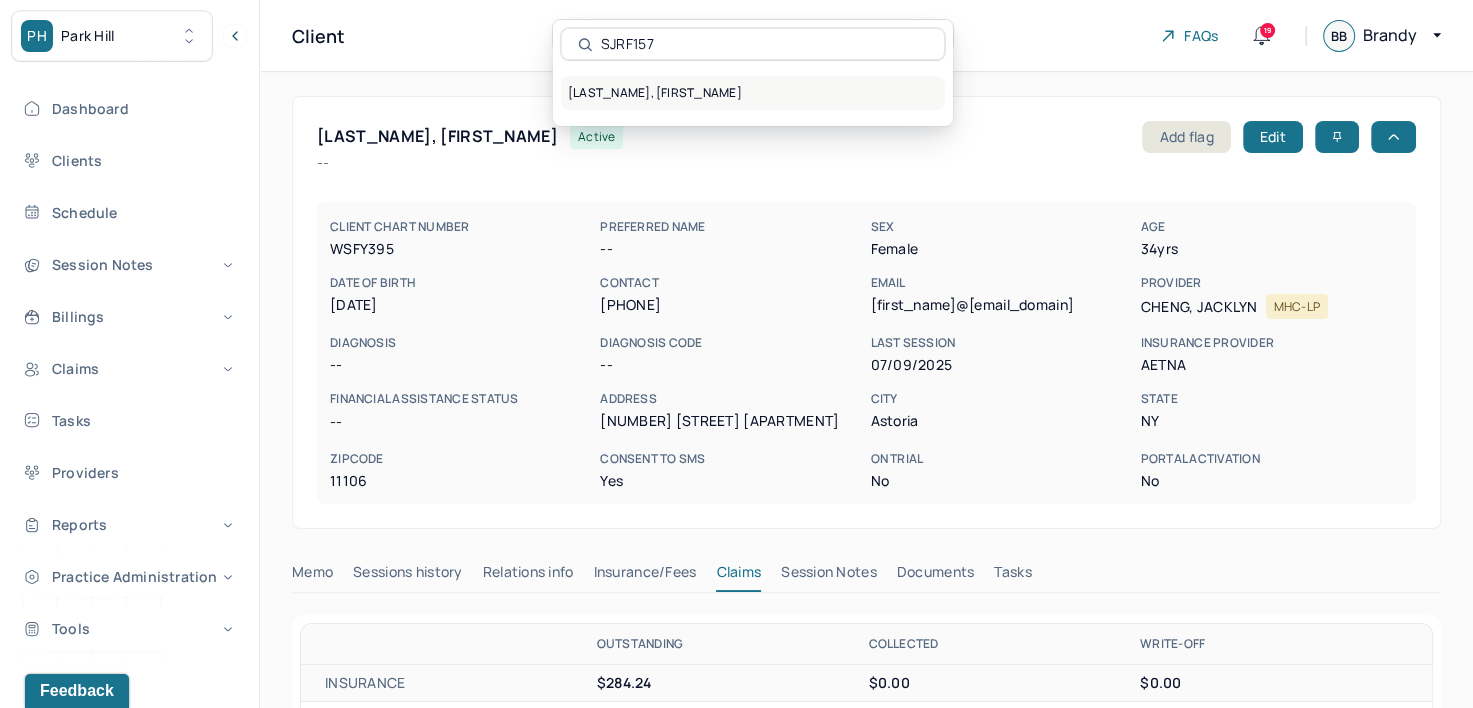 type on "SJRF157" 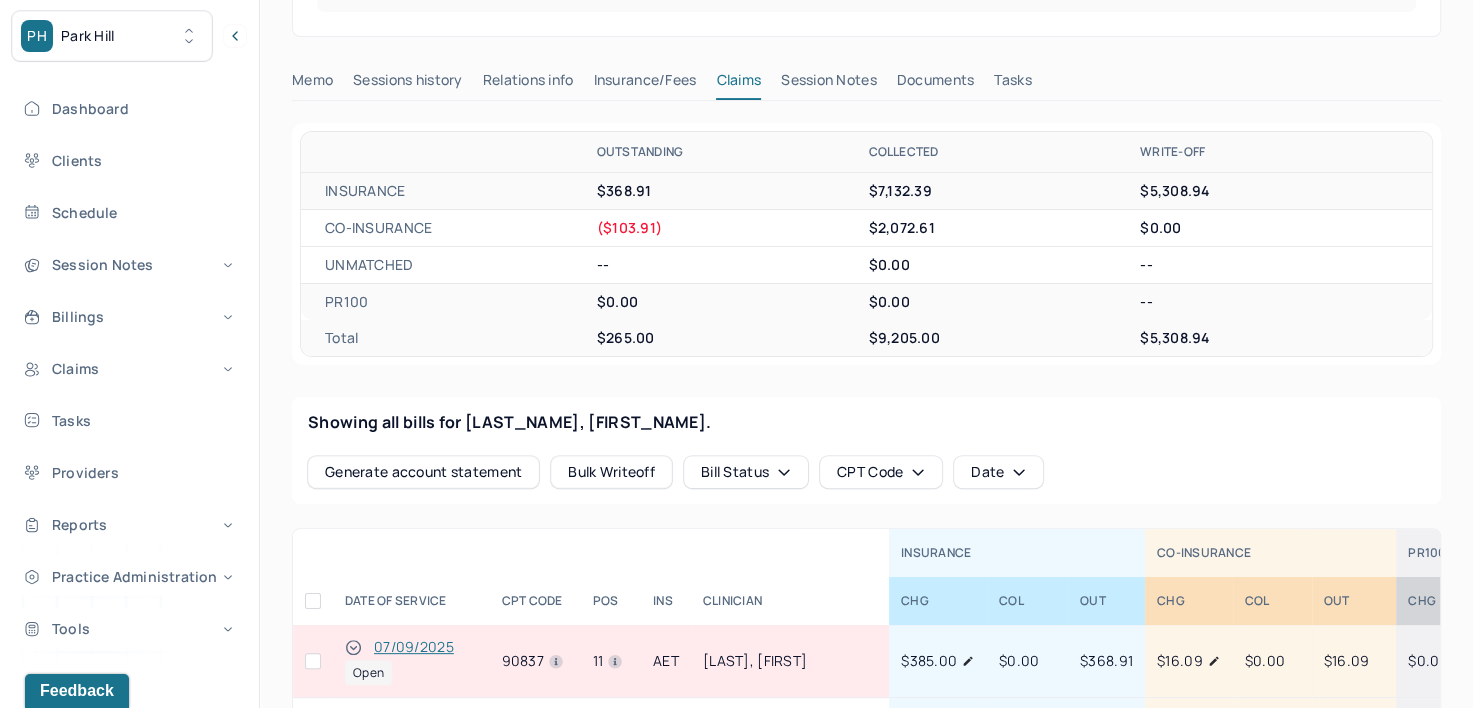 scroll, scrollTop: 532, scrollLeft: 0, axis: vertical 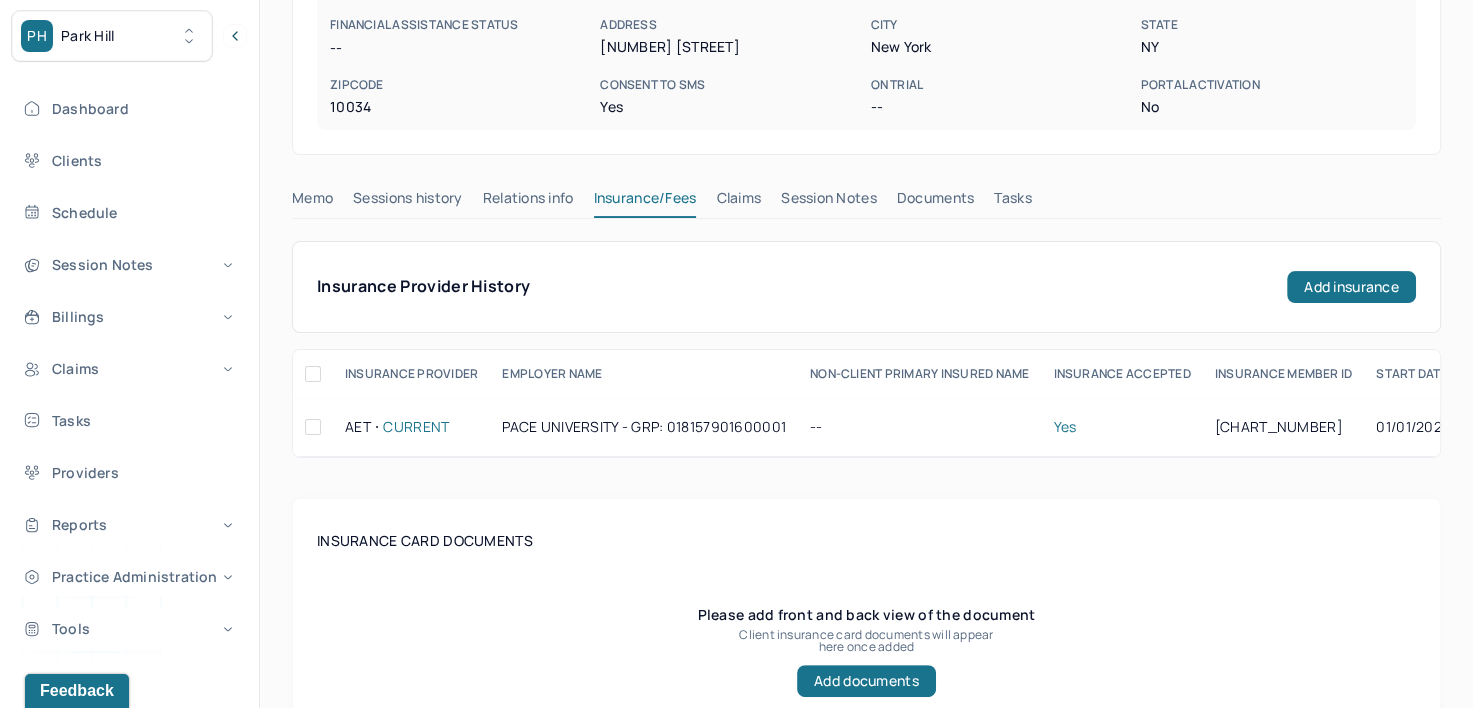 click on "Claims" at bounding box center [738, 202] 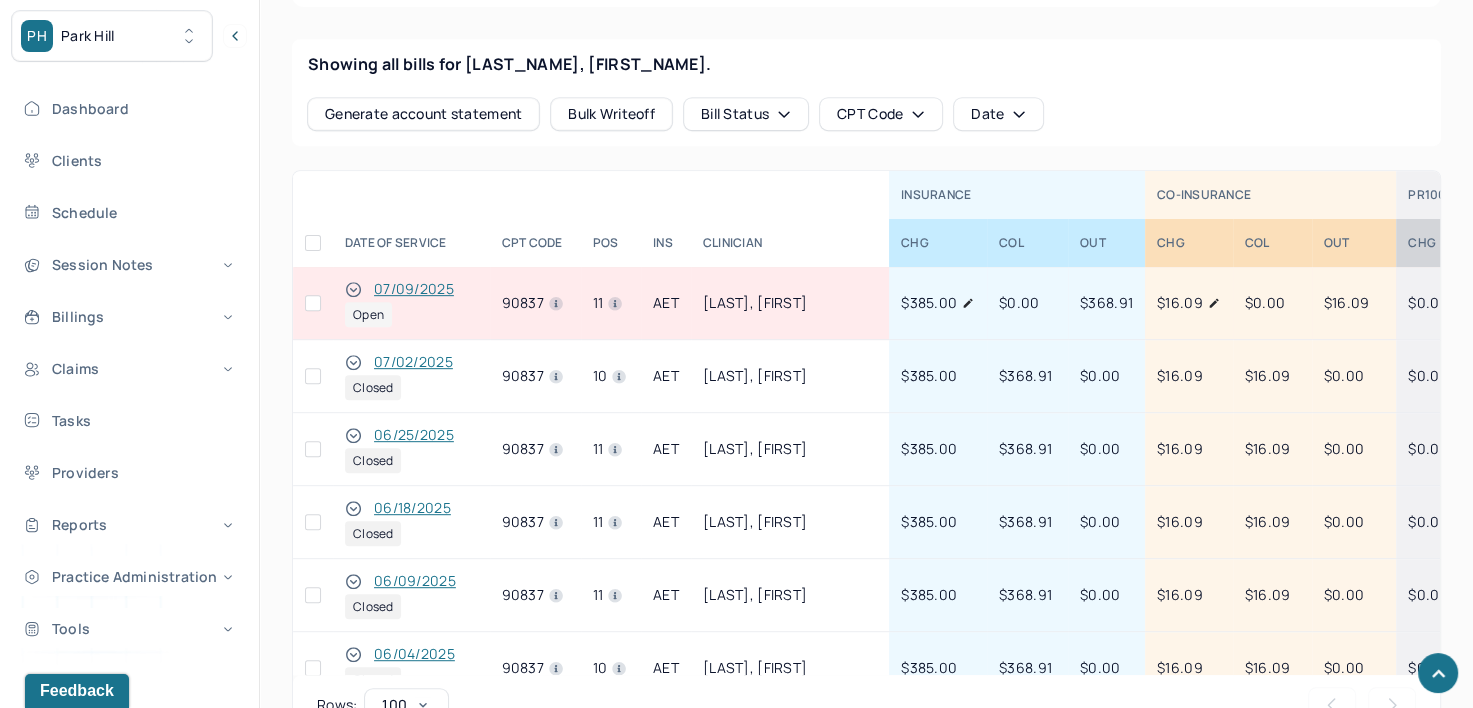 scroll, scrollTop: 888, scrollLeft: 0, axis: vertical 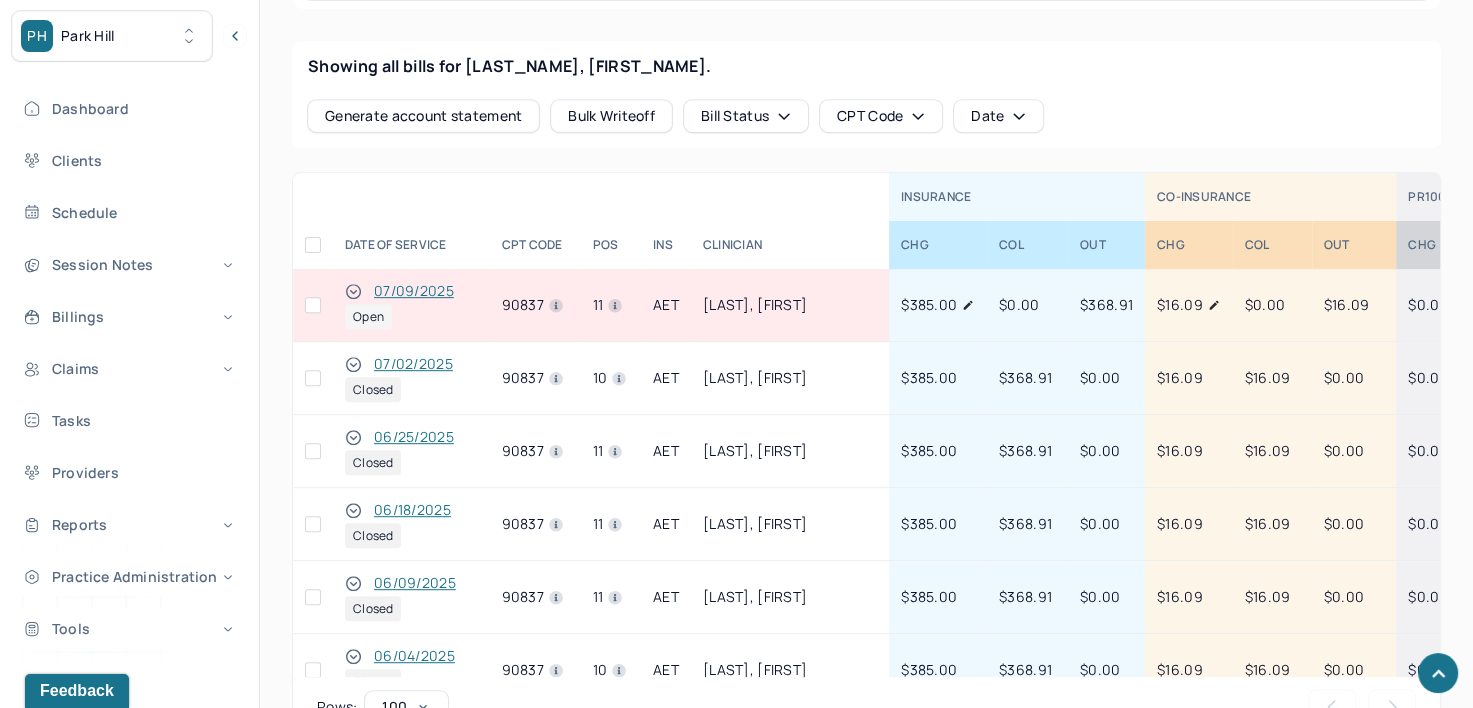 click at bounding box center [313, 305] 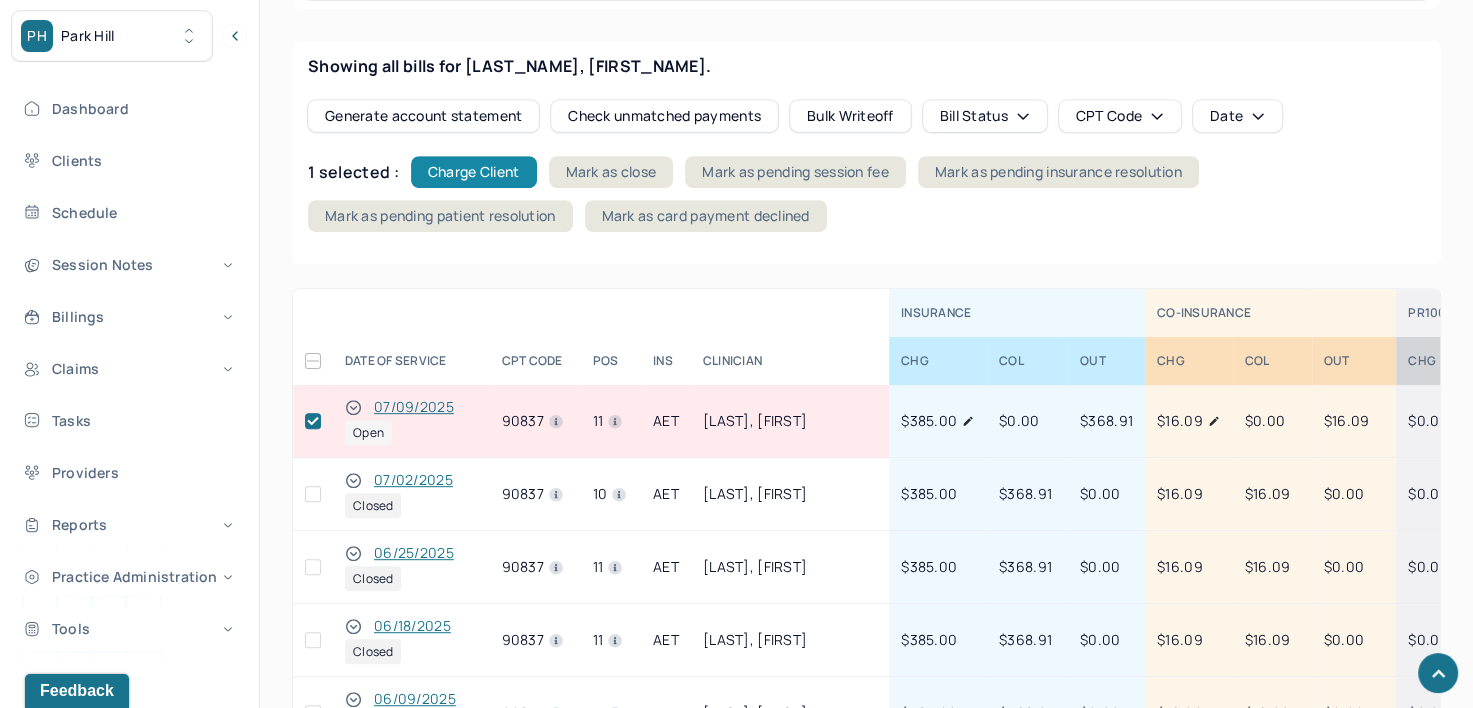 click on "Charge Client" at bounding box center [474, 172] 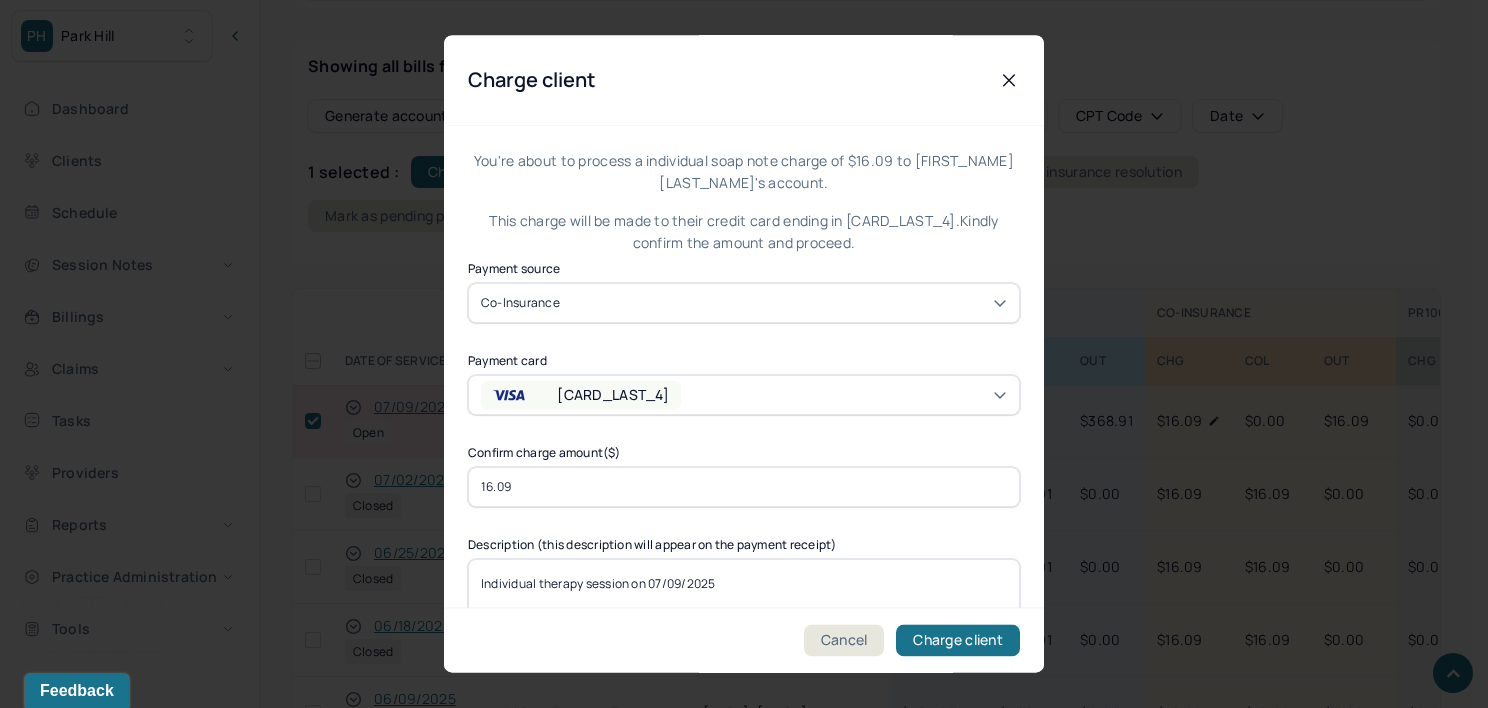 click on "Payment source Co-Insurance Payment card XXXX3297 Confirm charge amount($) 16.09 Description (this description will appear on the payment receipt) Individual therapy session on 07/09/2025" at bounding box center [744, 463] 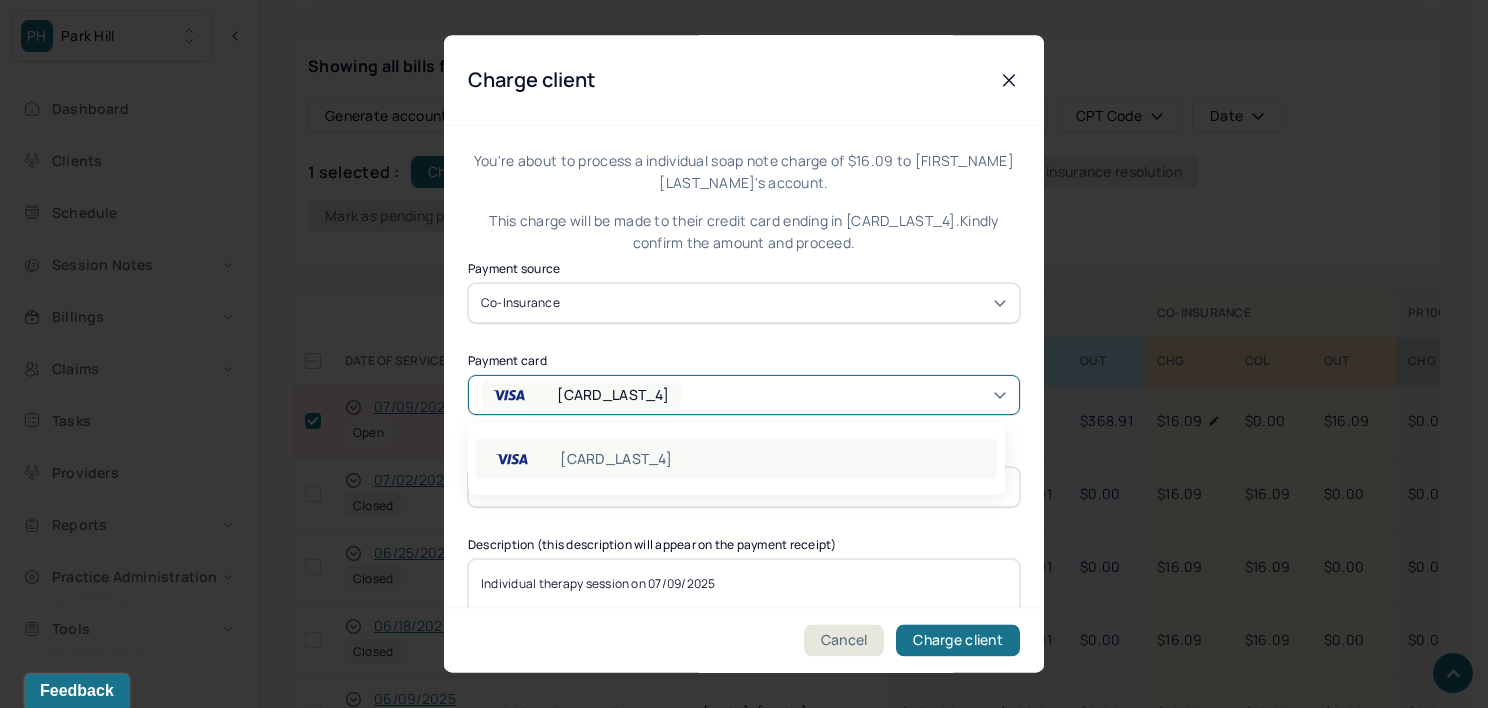 click on "XXXX3297" at bounding box center [736, 459] 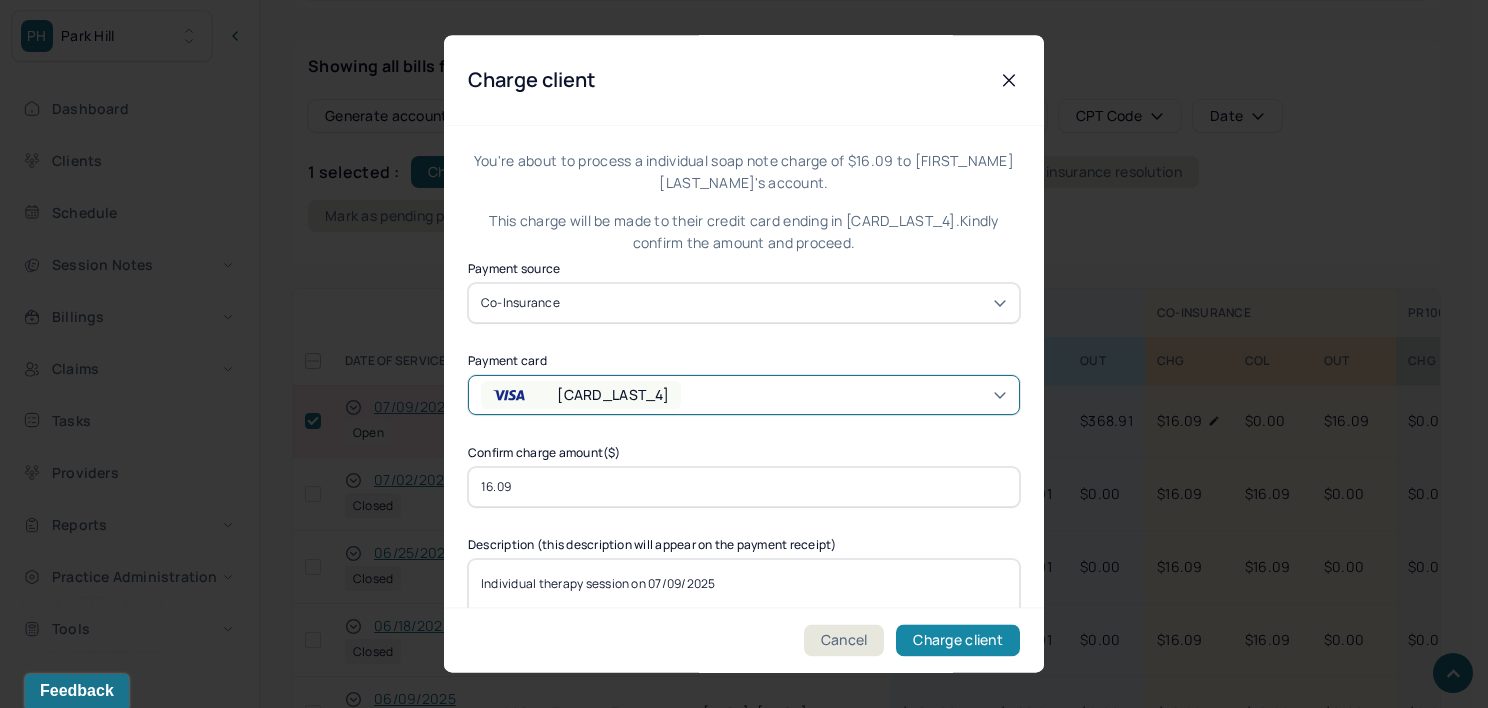 click on "Charge client" at bounding box center (958, 641) 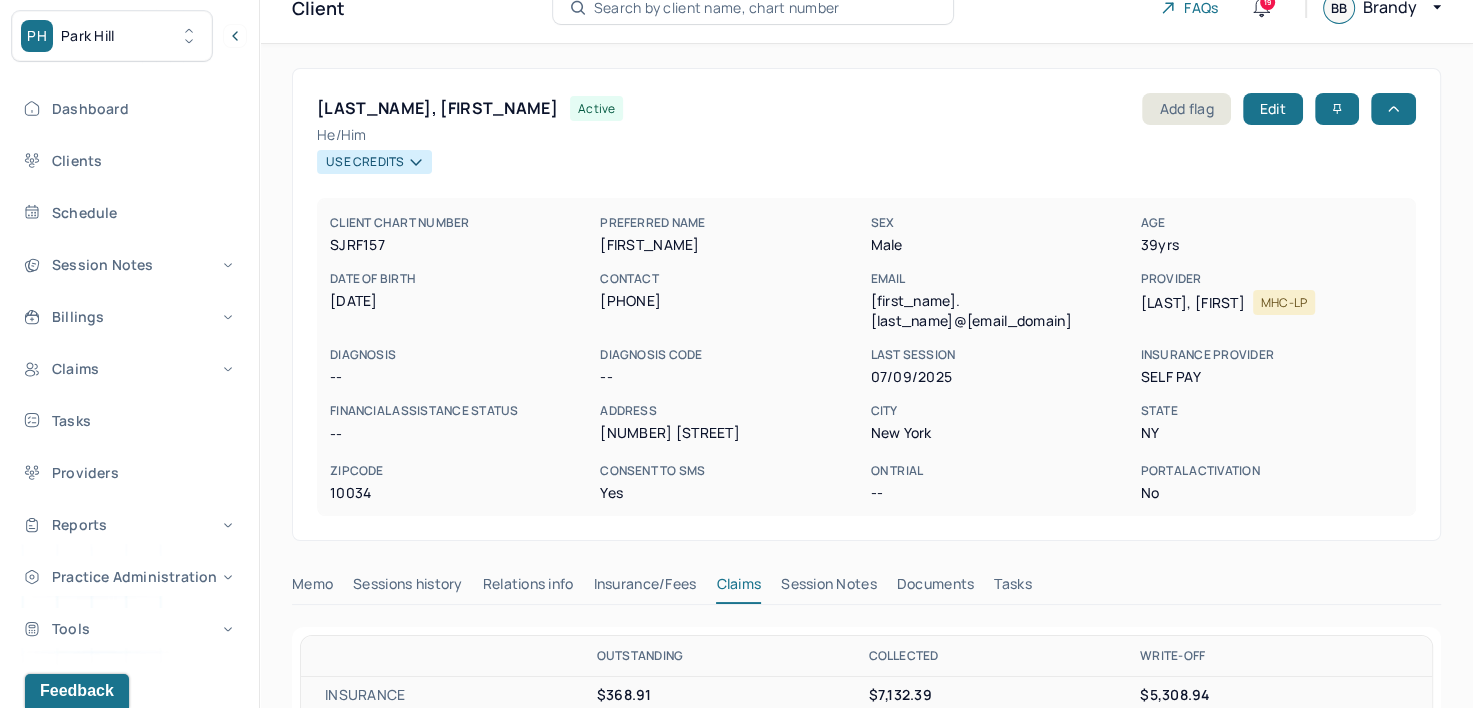 scroll, scrollTop: 0, scrollLeft: 0, axis: both 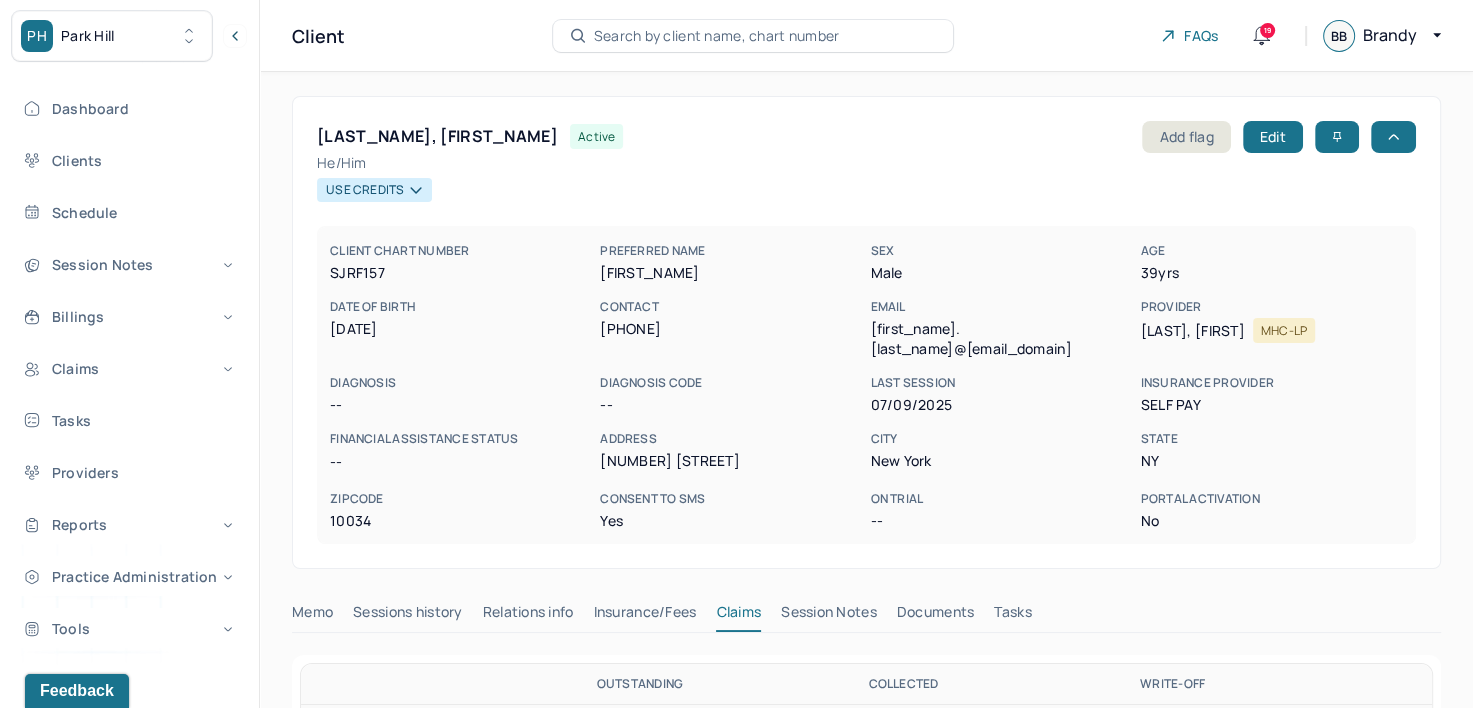 click on "Search by client name, chart number" at bounding box center (717, 36) 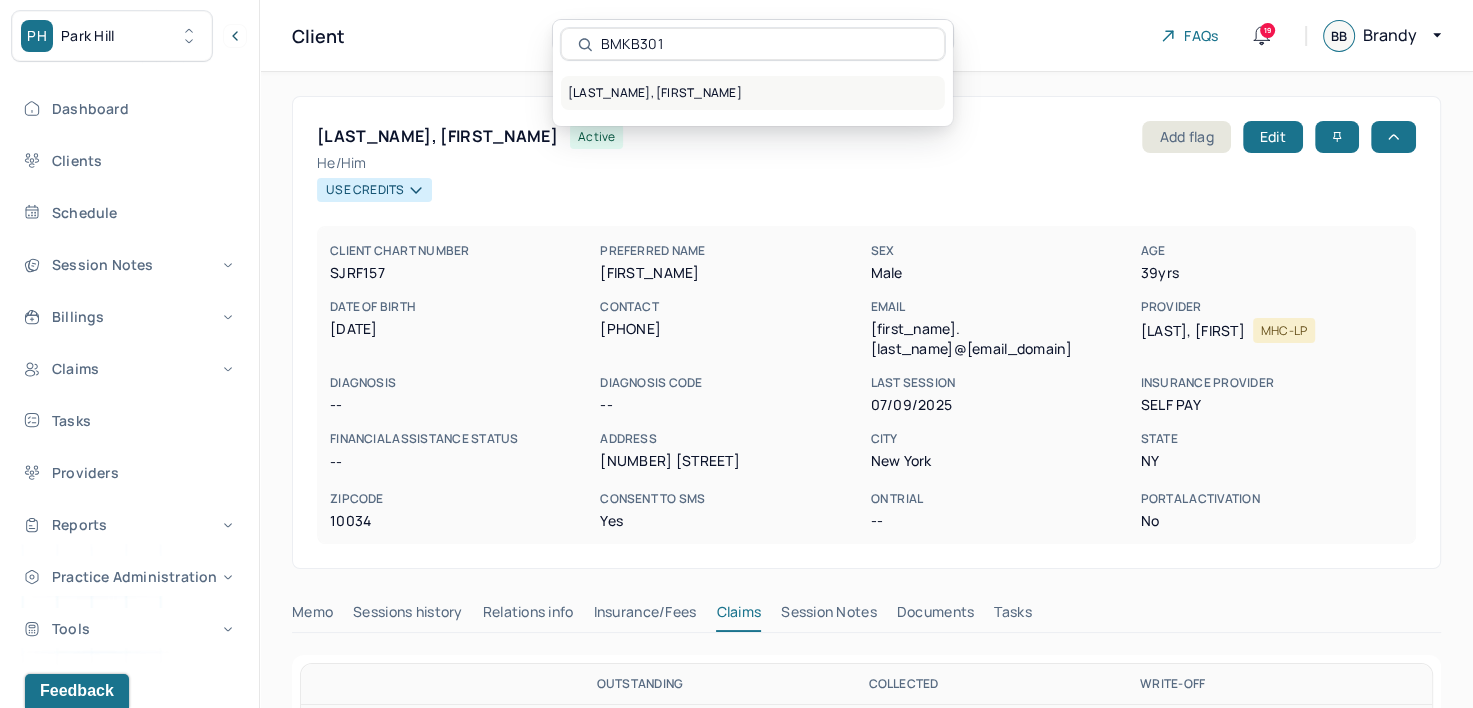 type on "BMKB301" 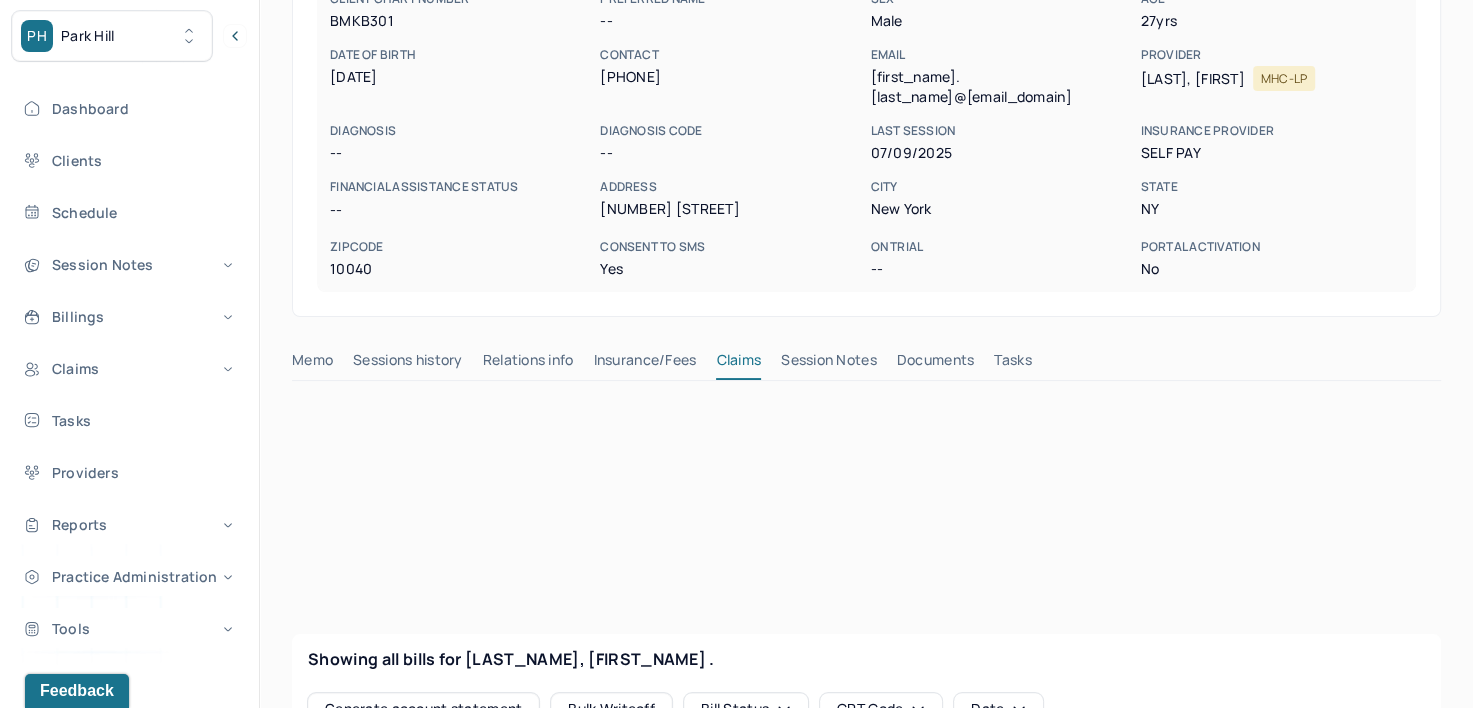 scroll, scrollTop: 231, scrollLeft: 0, axis: vertical 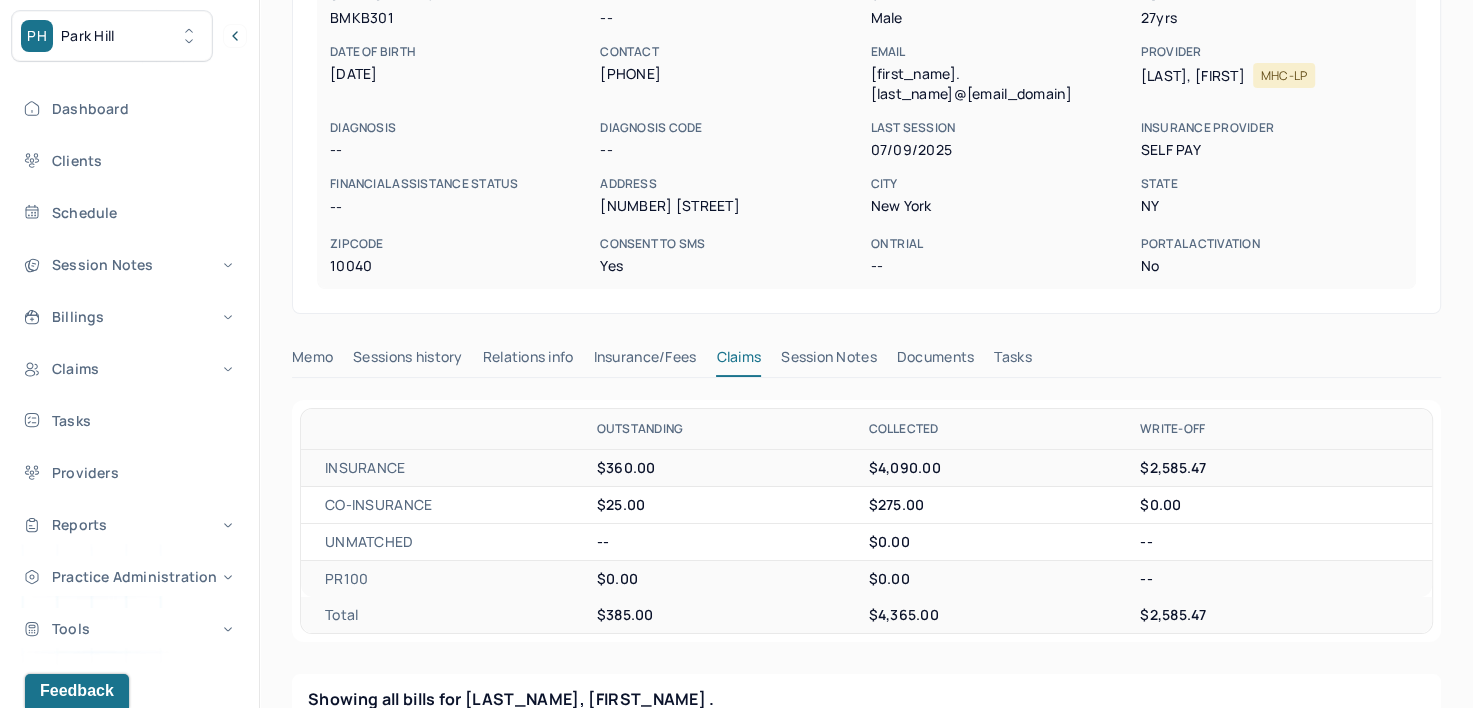 click on "Insurance/Fees" at bounding box center (645, 361) 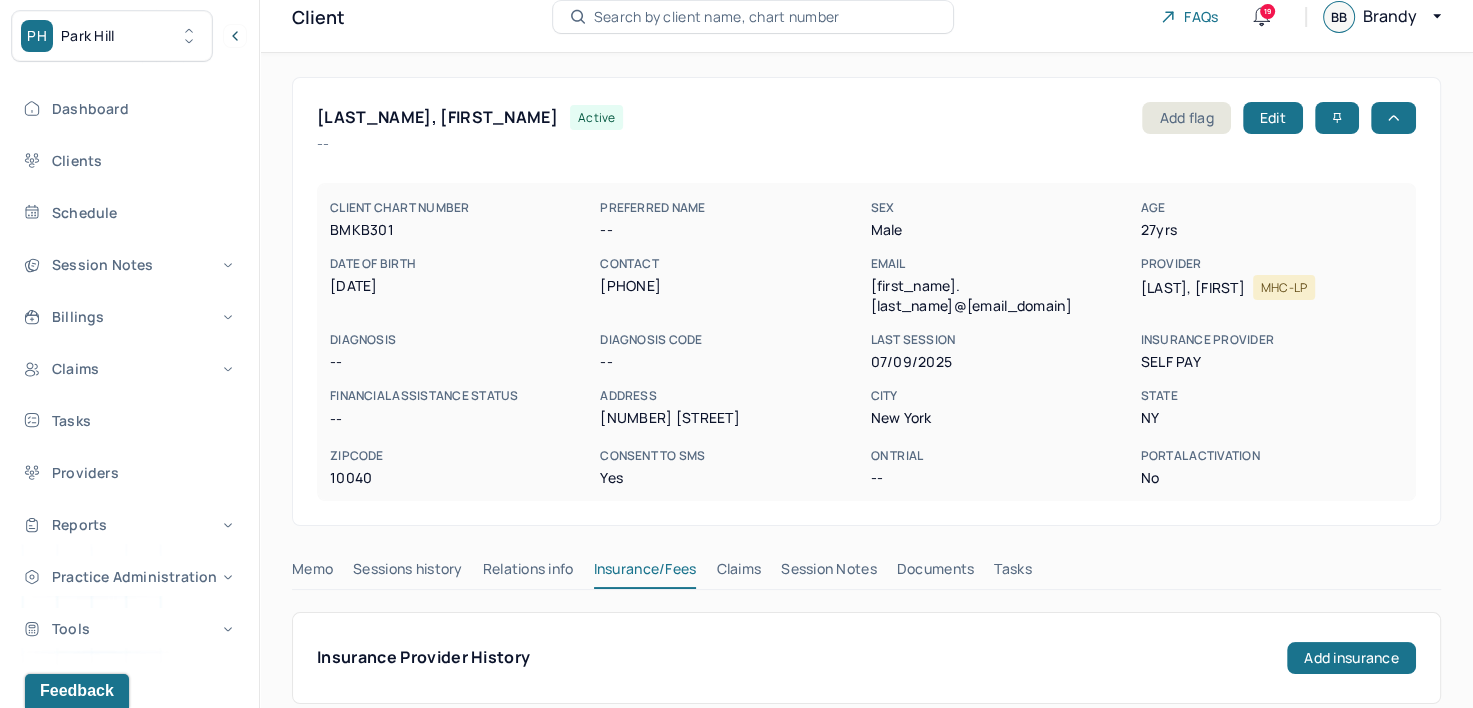 scroll, scrollTop: 0, scrollLeft: 0, axis: both 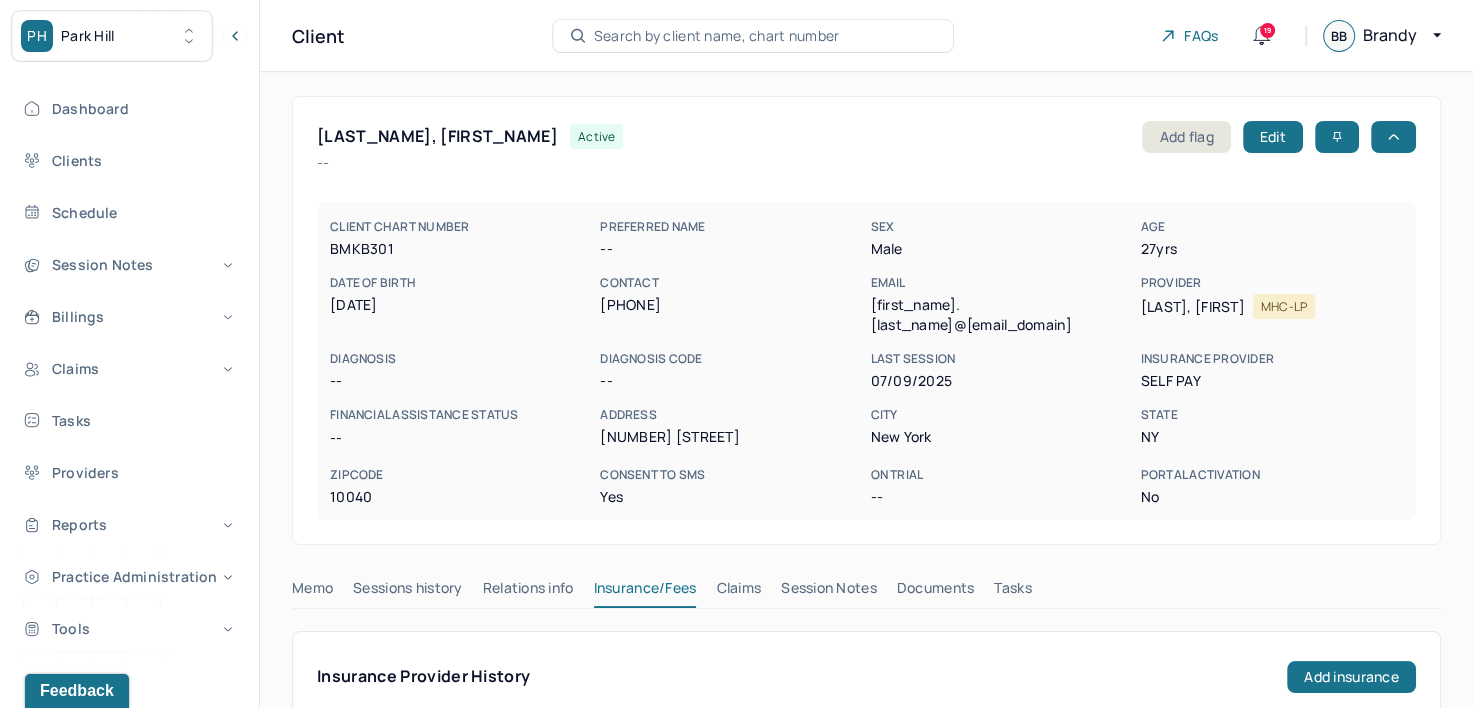 click on "Claims" at bounding box center [738, 592] 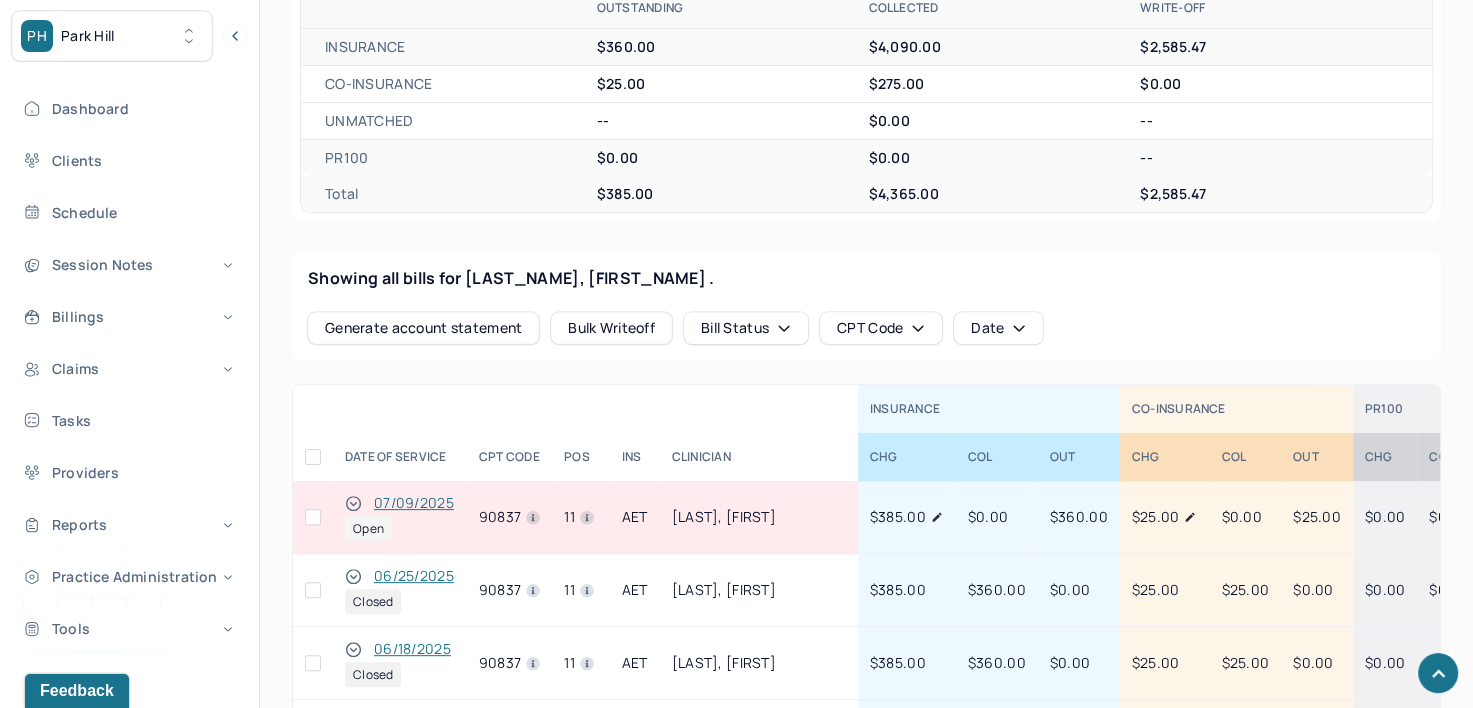 scroll, scrollTop: 652, scrollLeft: 0, axis: vertical 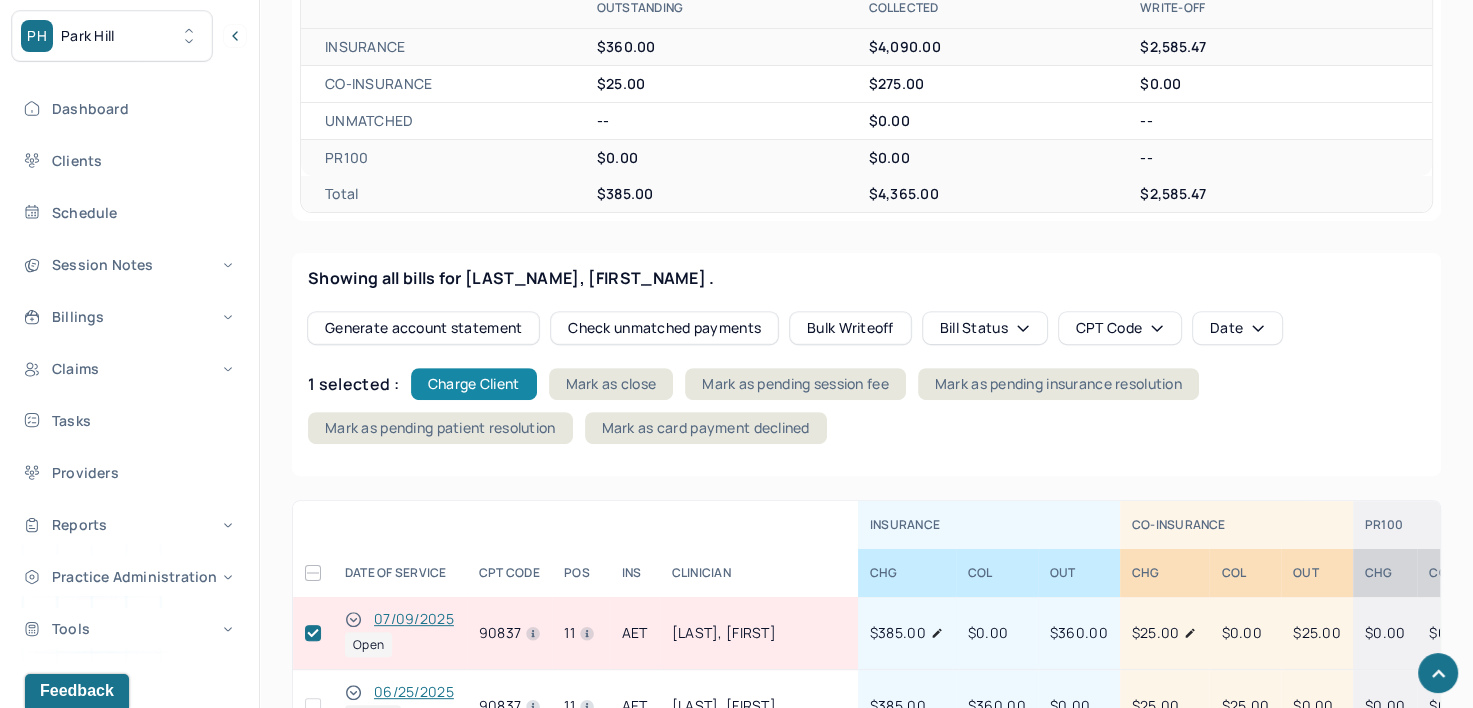 click on "Charge Client" at bounding box center (474, 384) 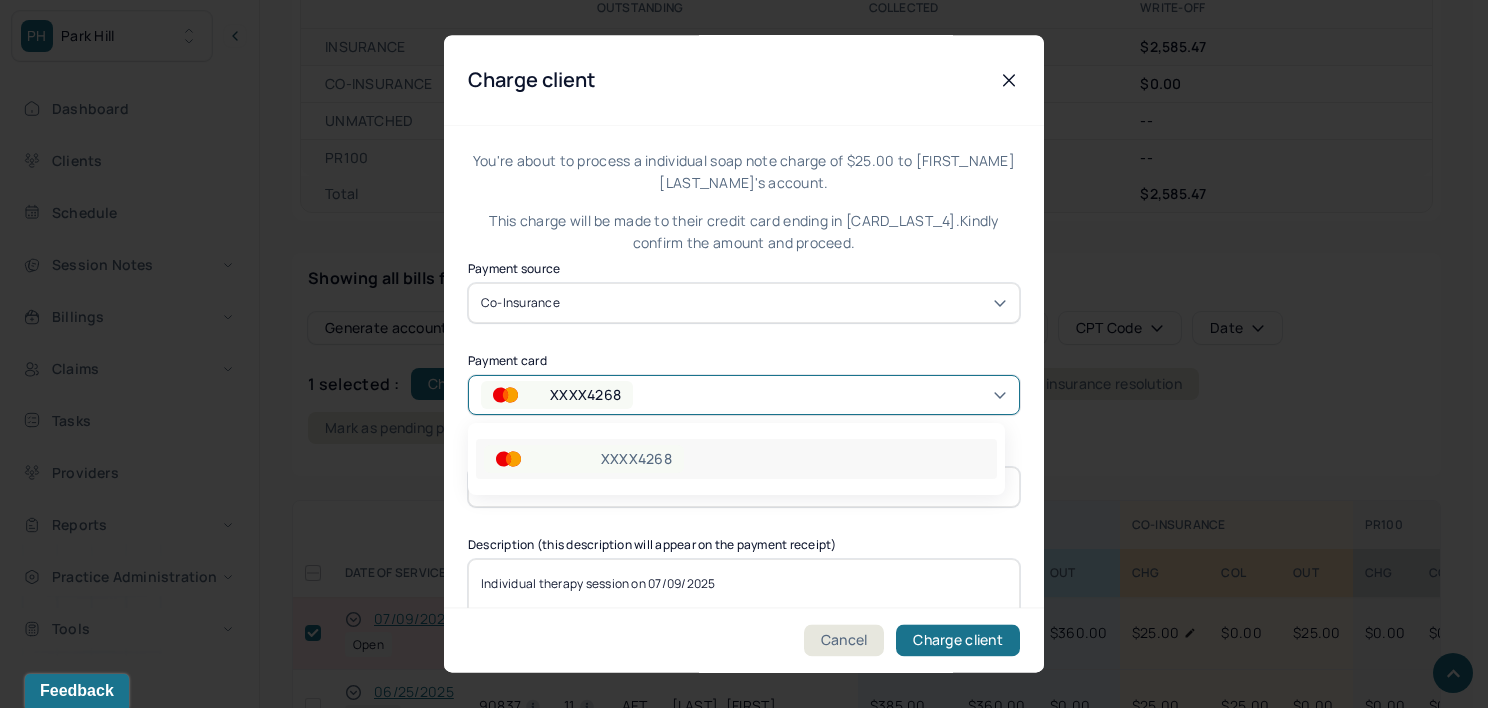 click on "XXXX4268" at bounding box center [744, 395] 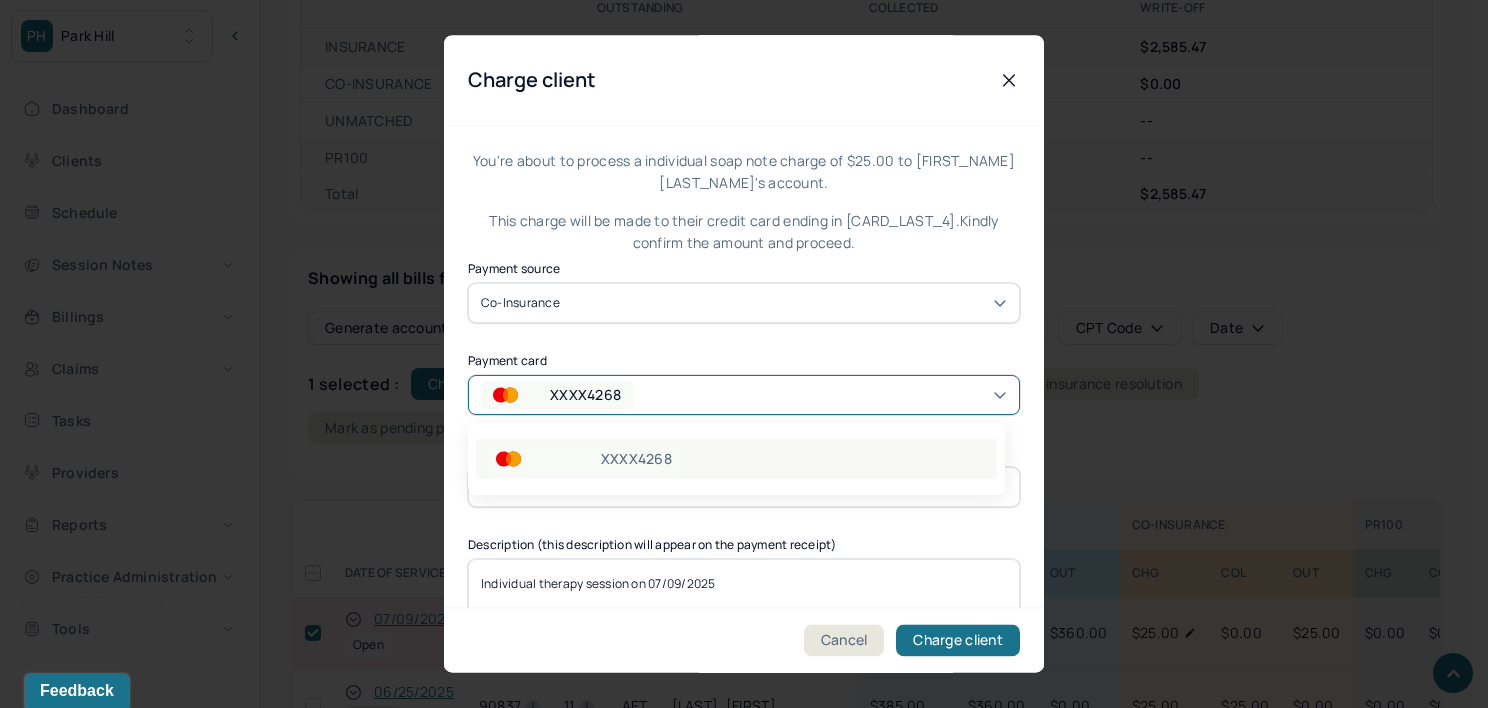 click on "XXXX4268" at bounding box center [736, 459] 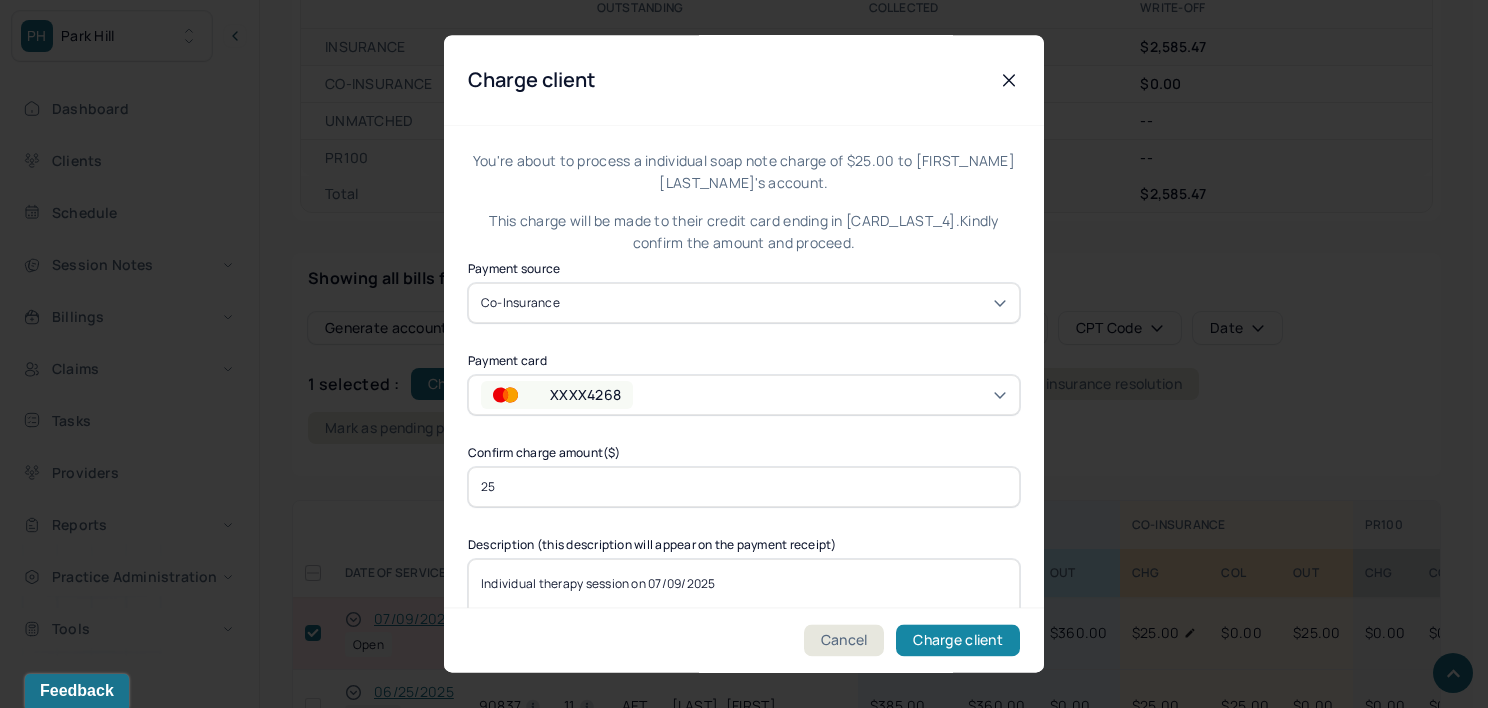 click on "Charge client" at bounding box center [958, 641] 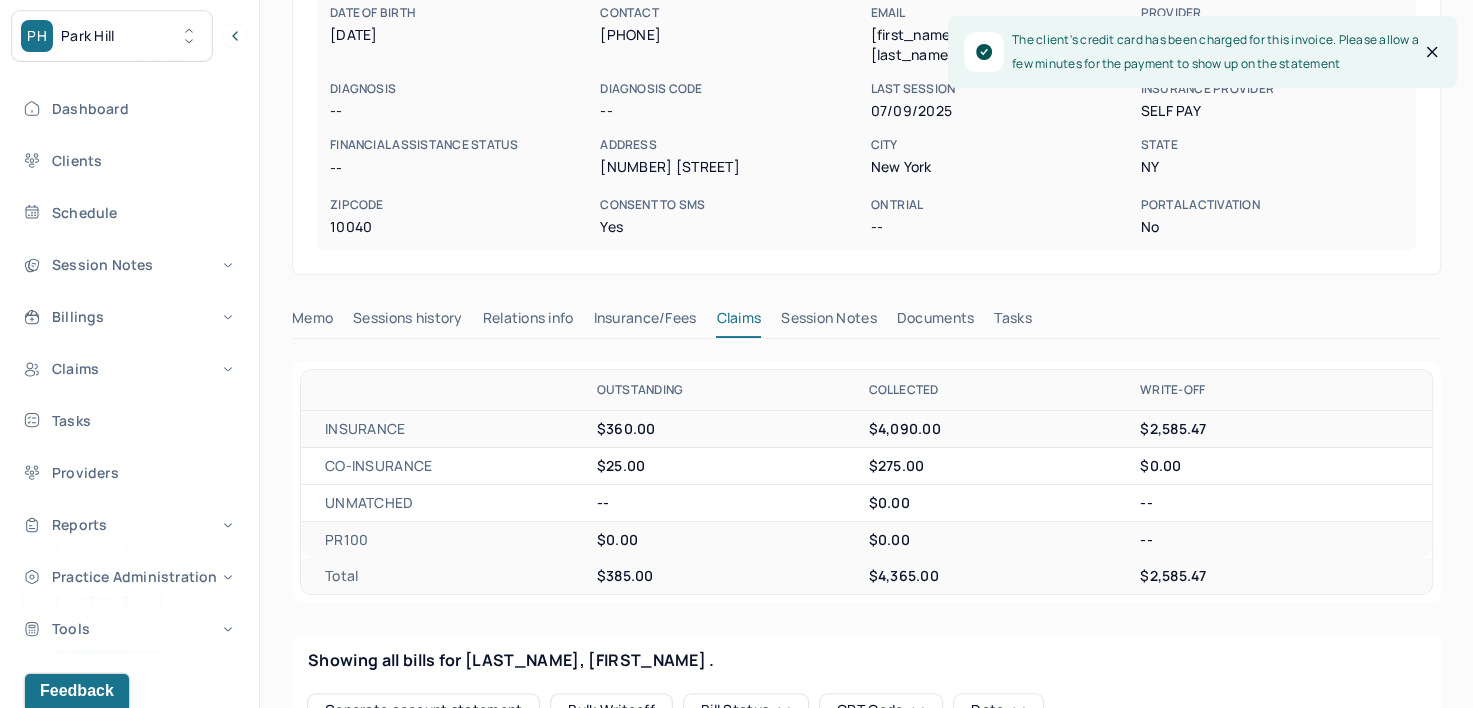 scroll, scrollTop: 0, scrollLeft: 0, axis: both 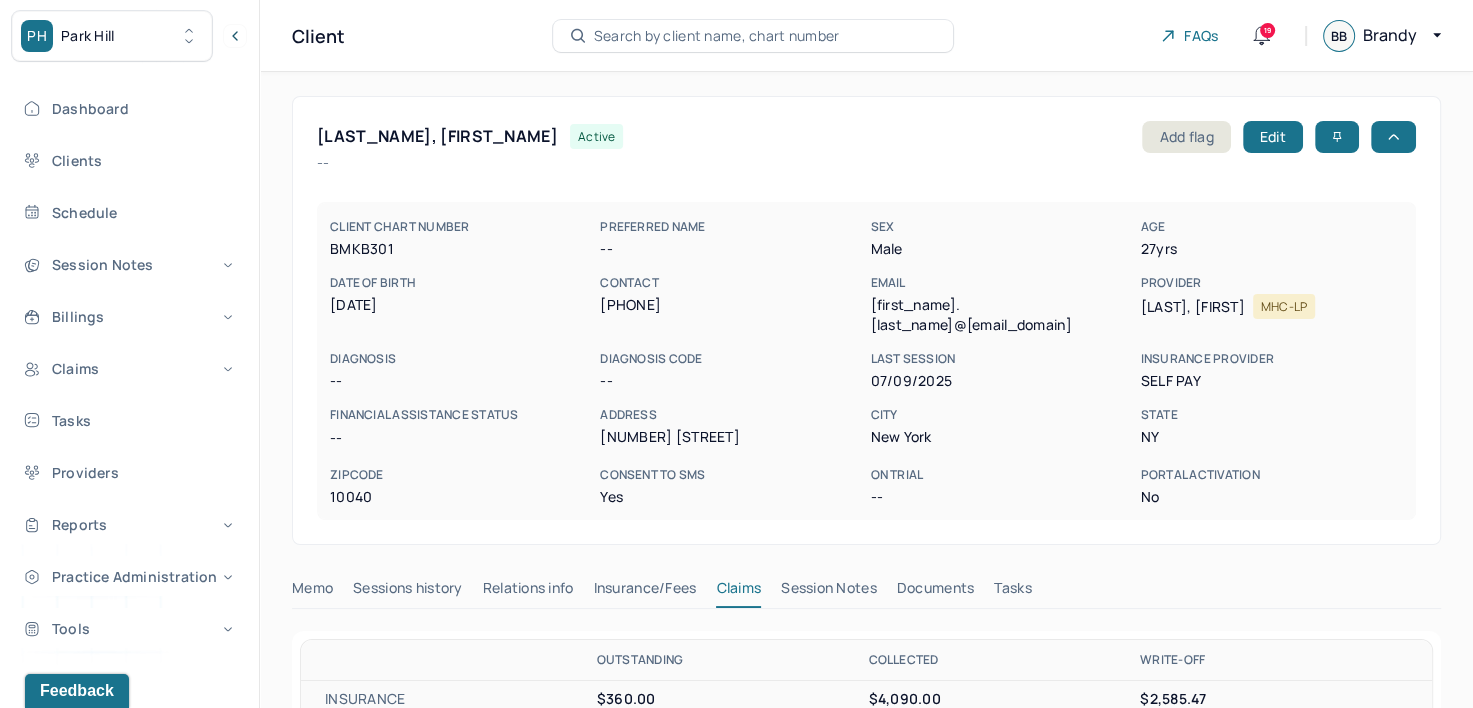 click on "Search by client name, chart number" at bounding box center [717, 36] 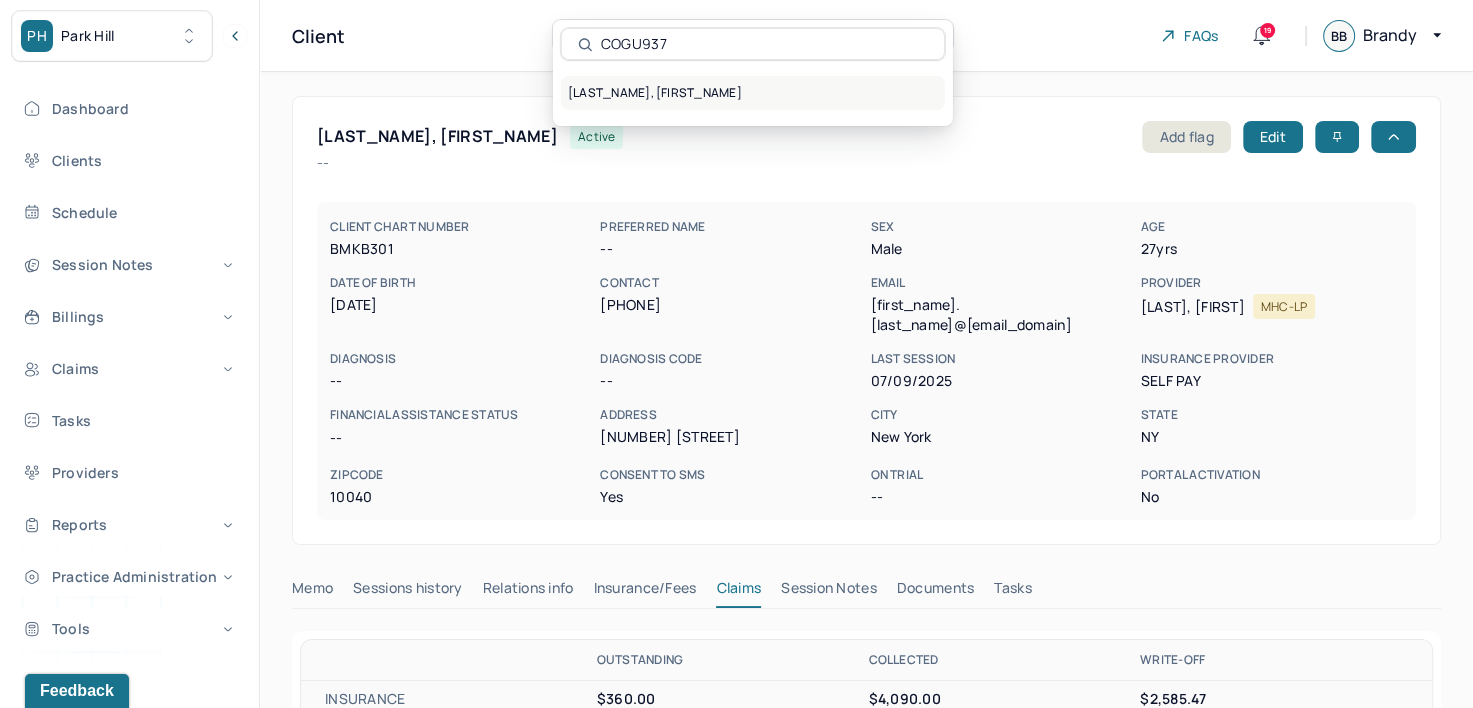 type on "COGU937" 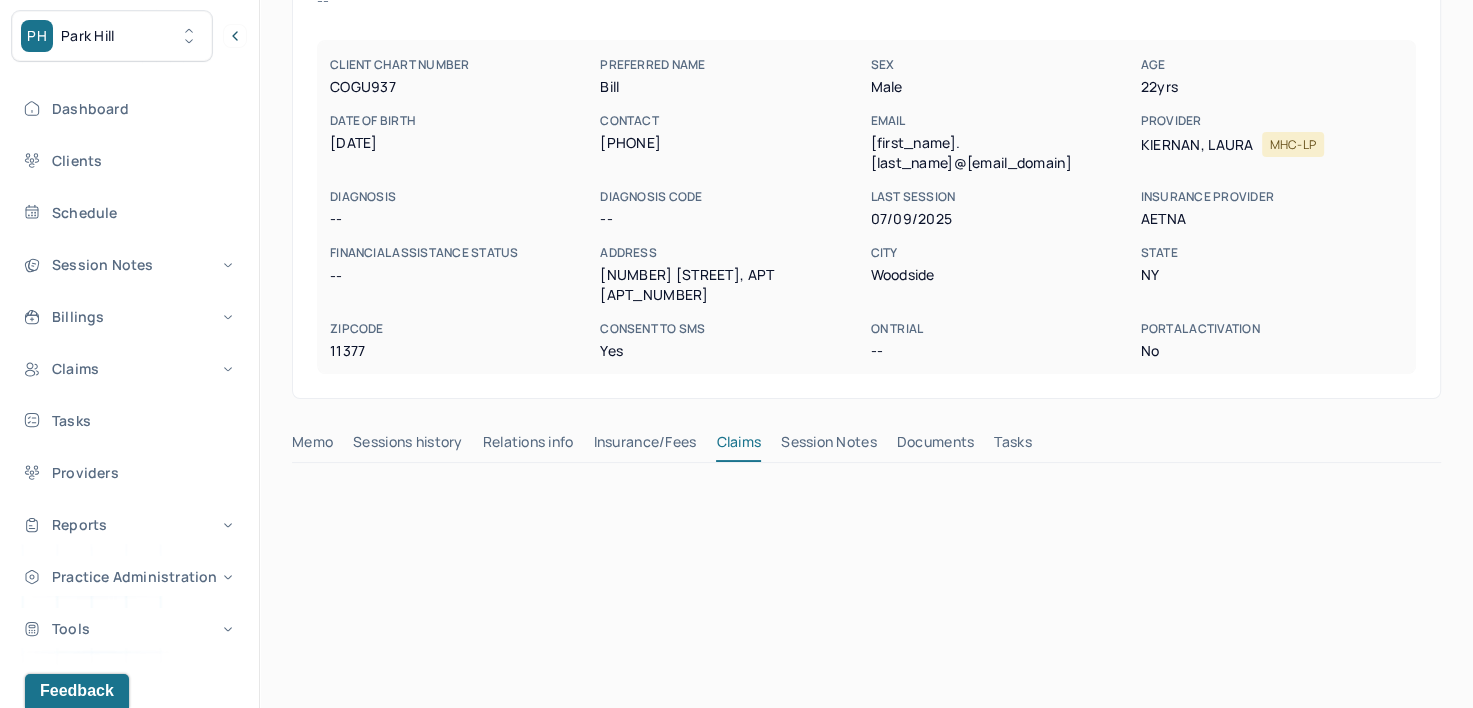 scroll, scrollTop: 183, scrollLeft: 0, axis: vertical 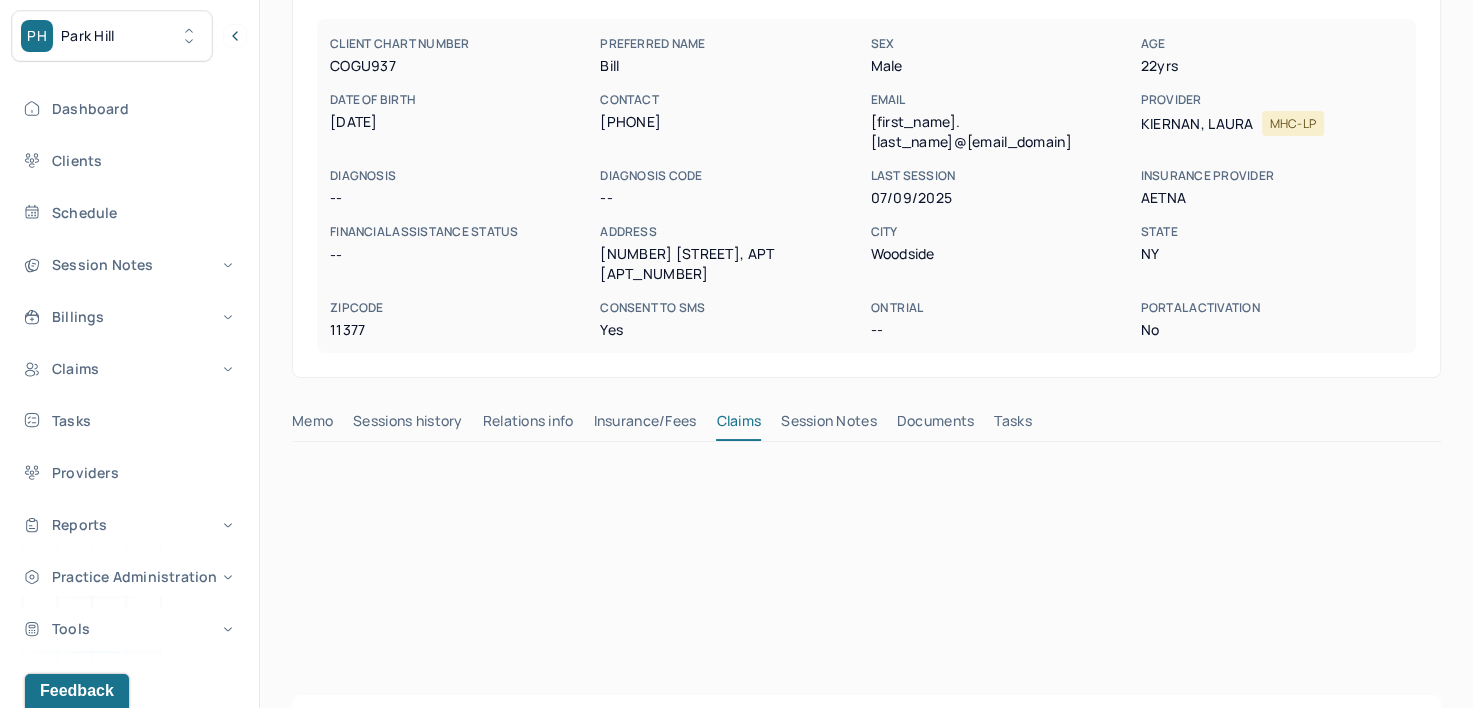 click on "Insurance/Fees" at bounding box center [645, 425] 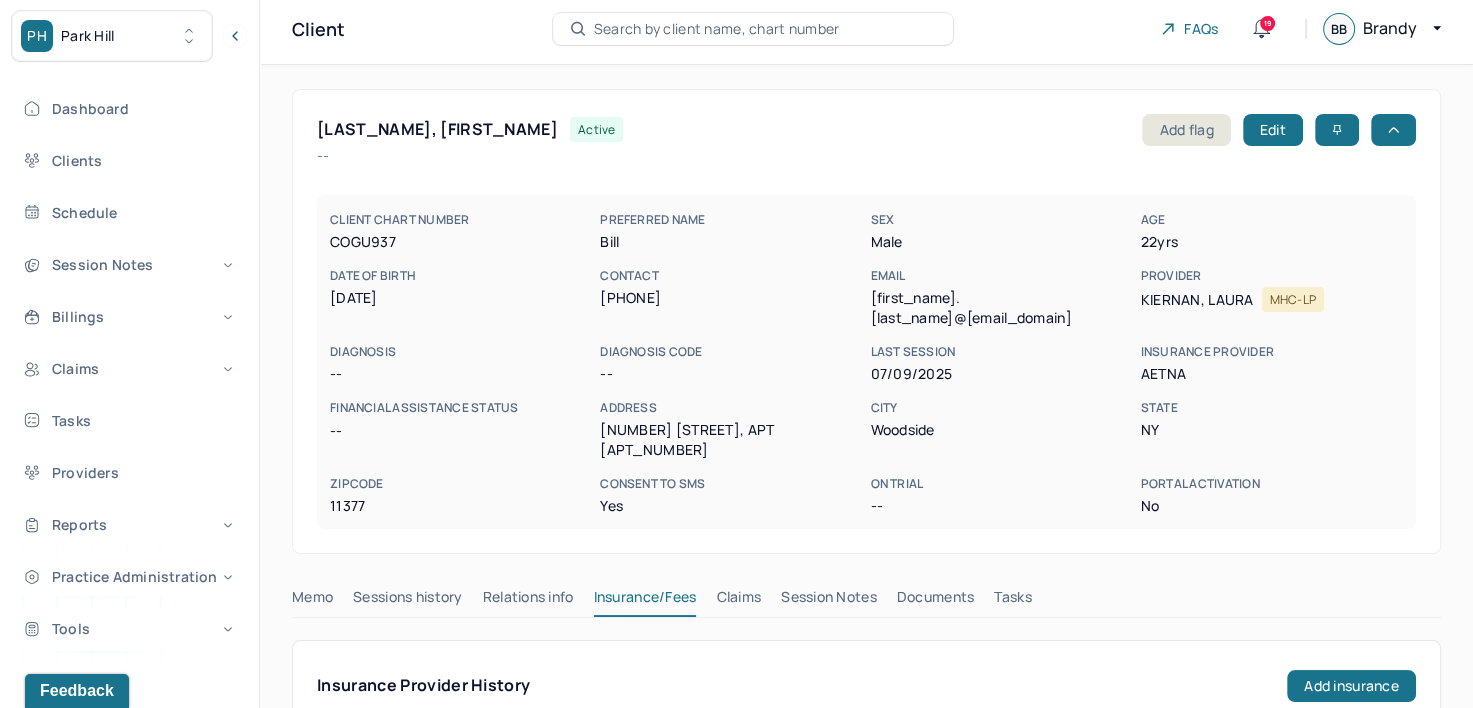 scroll, scrollTop: 0, scrollLeft: 0, axis: both 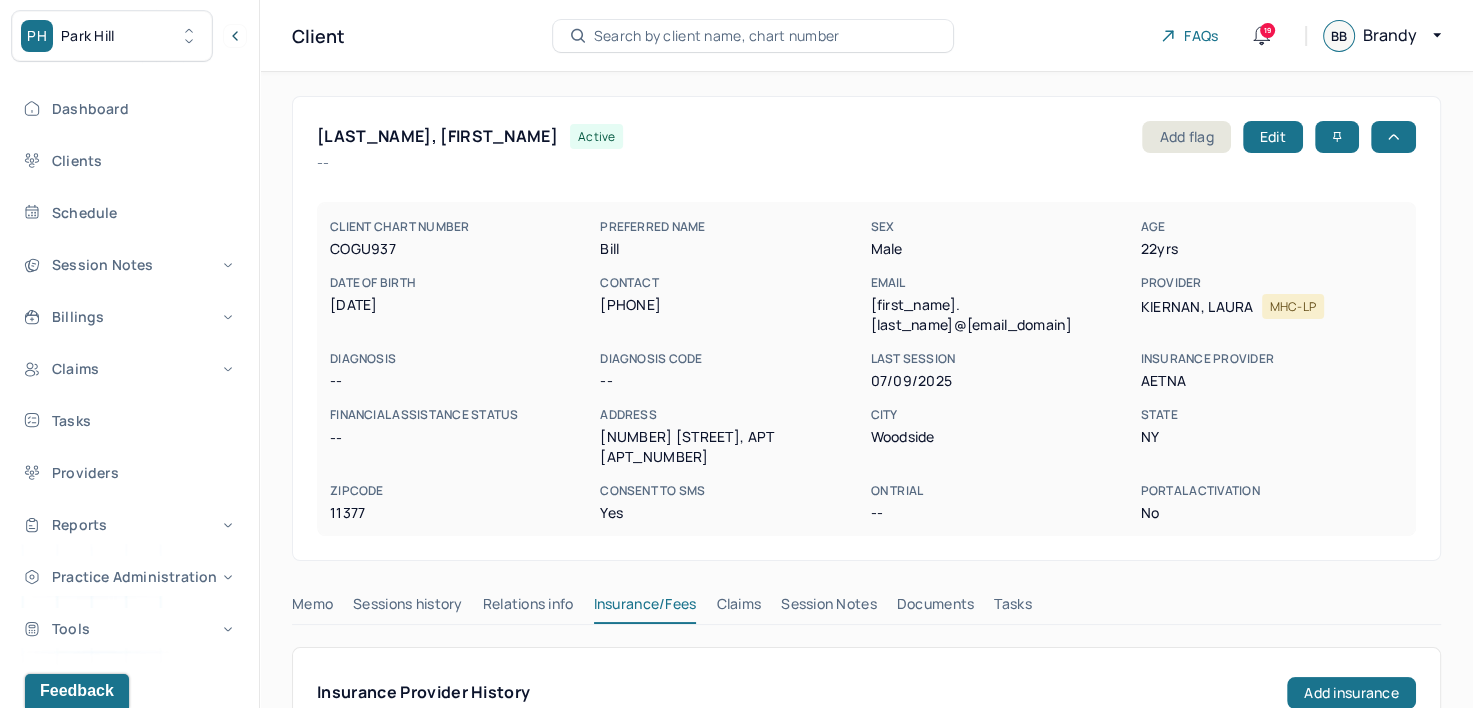 click on "Claims" at bounding box center (738, 608) 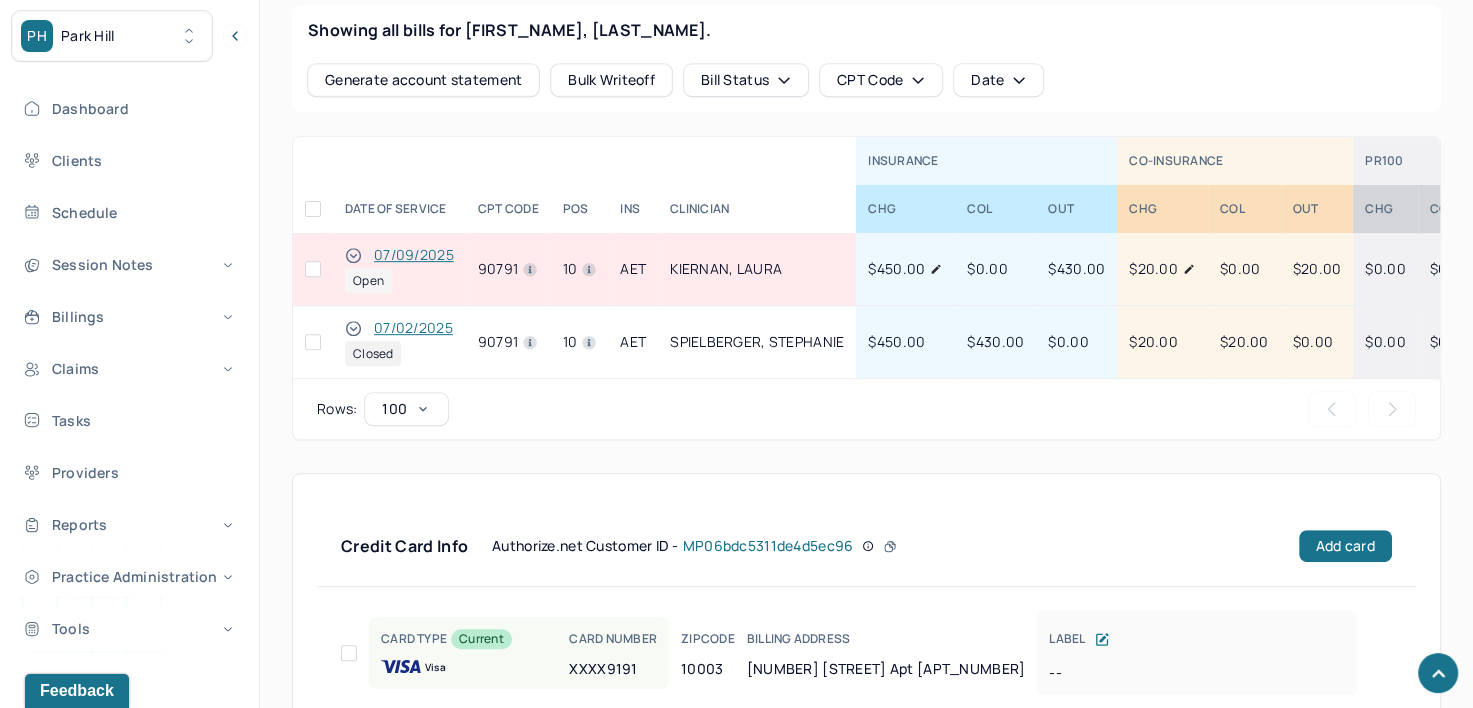 scroll, scrollTop: 918, scrollLeft: 0, axis: vertical 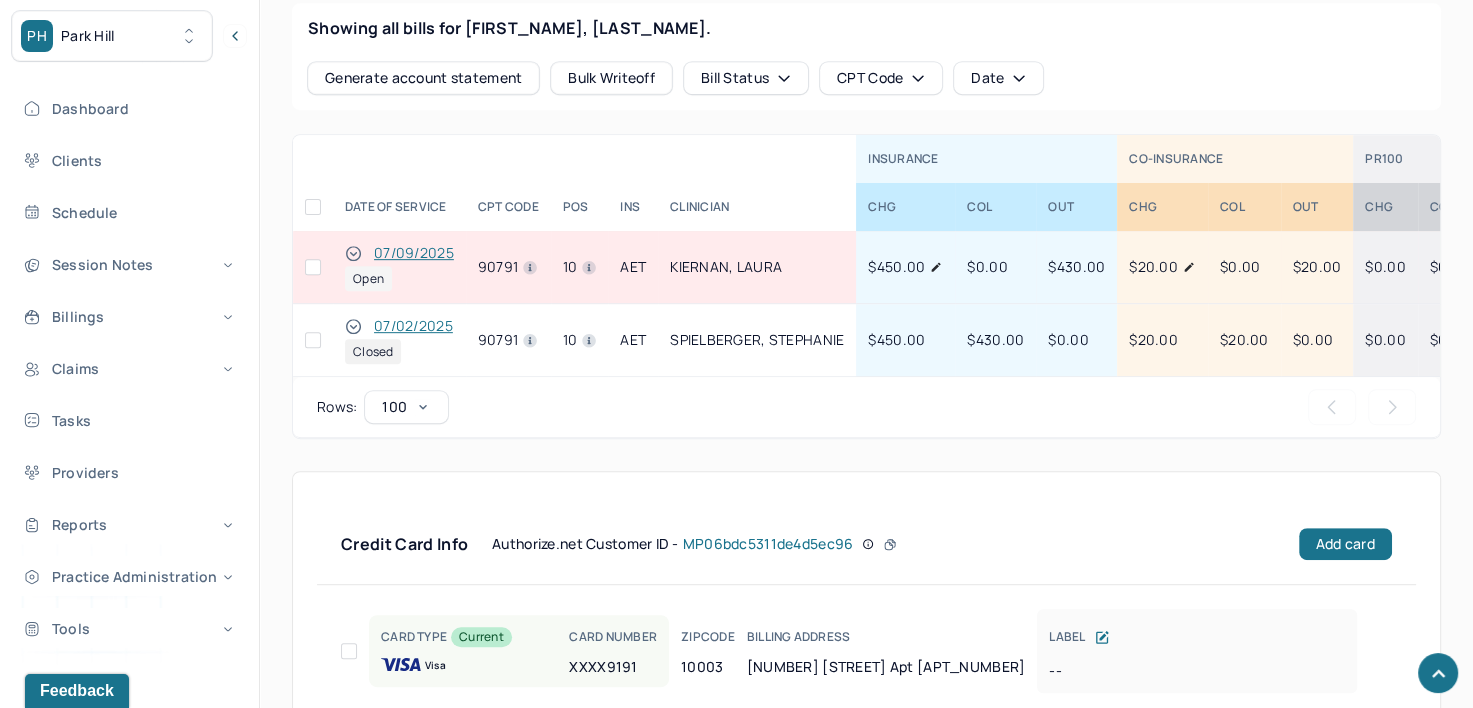 click at bounding box center (313, 267) 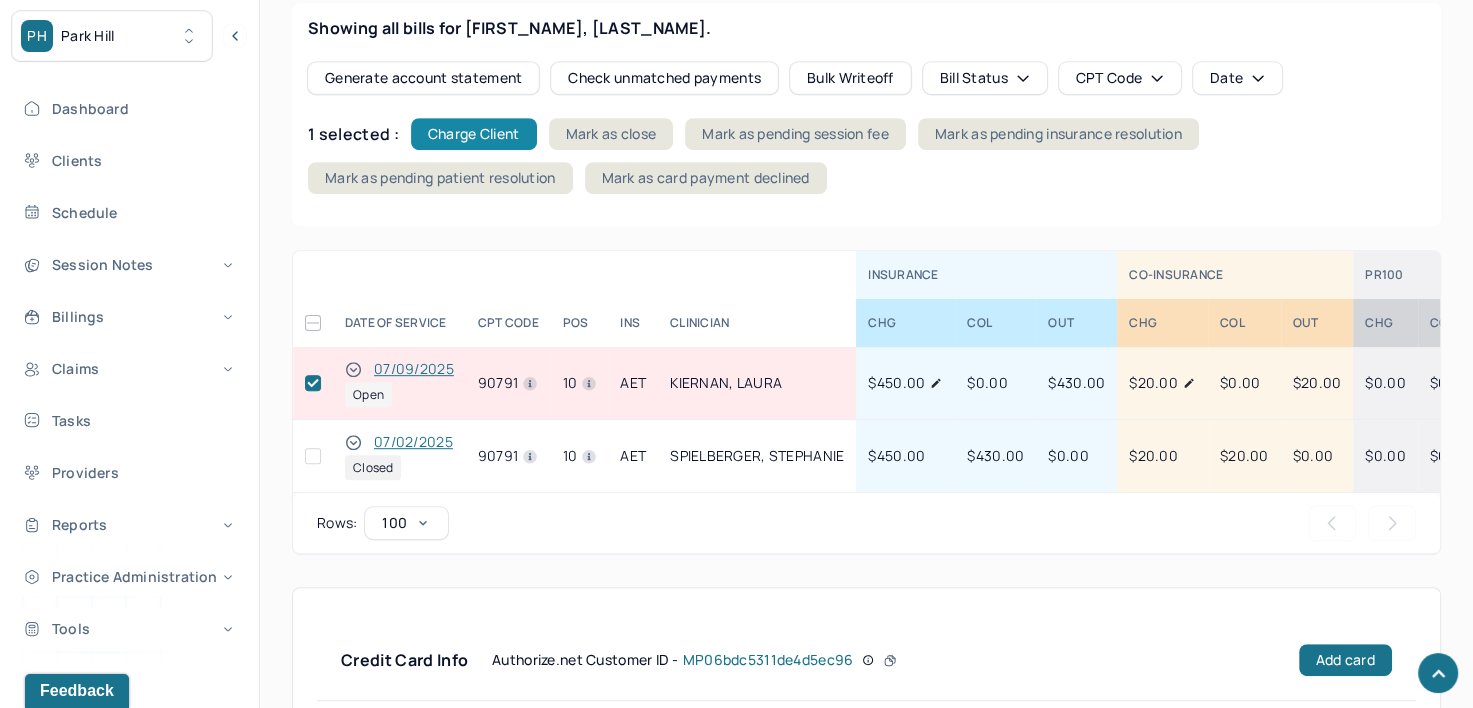 click on "Charge Client" at bounding box center [474, 134] 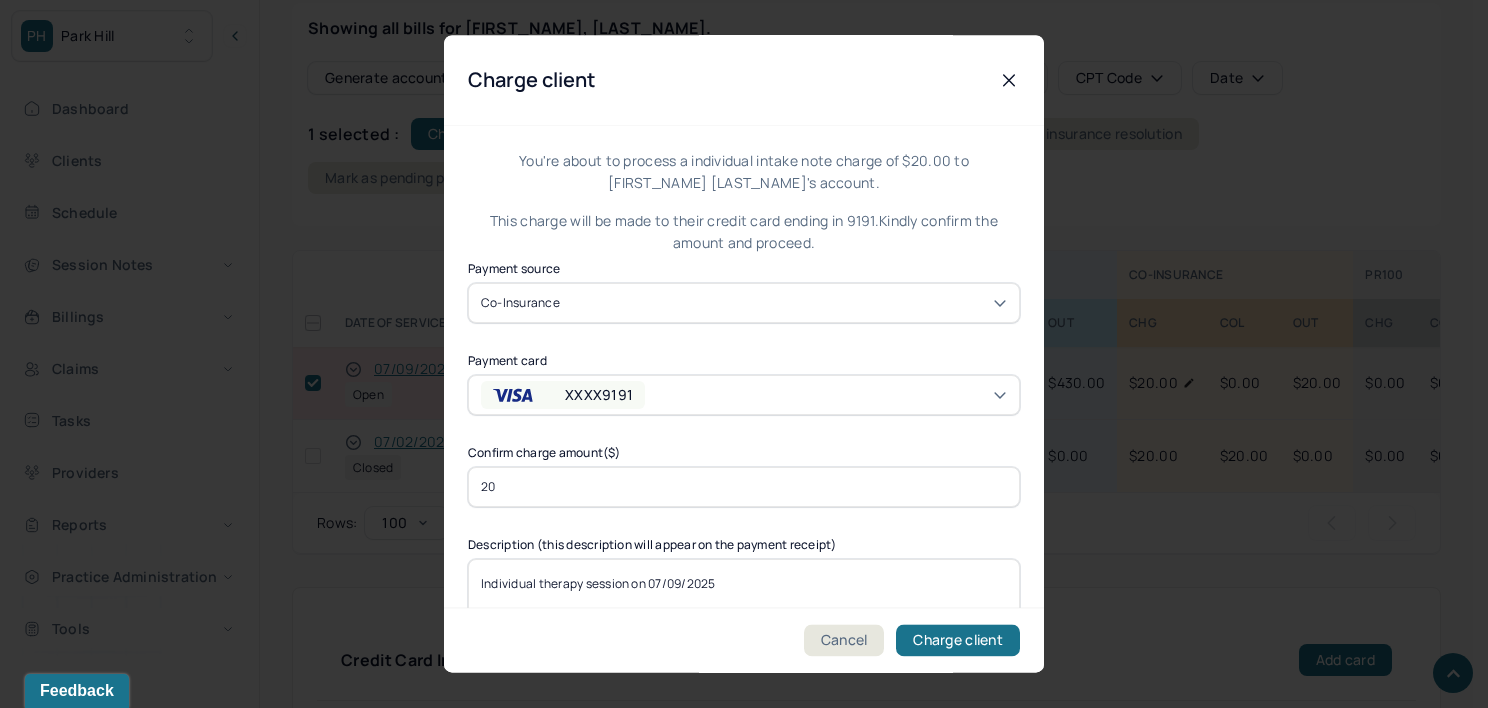 click on "XXXX9191" at bounding box center (581, 395) 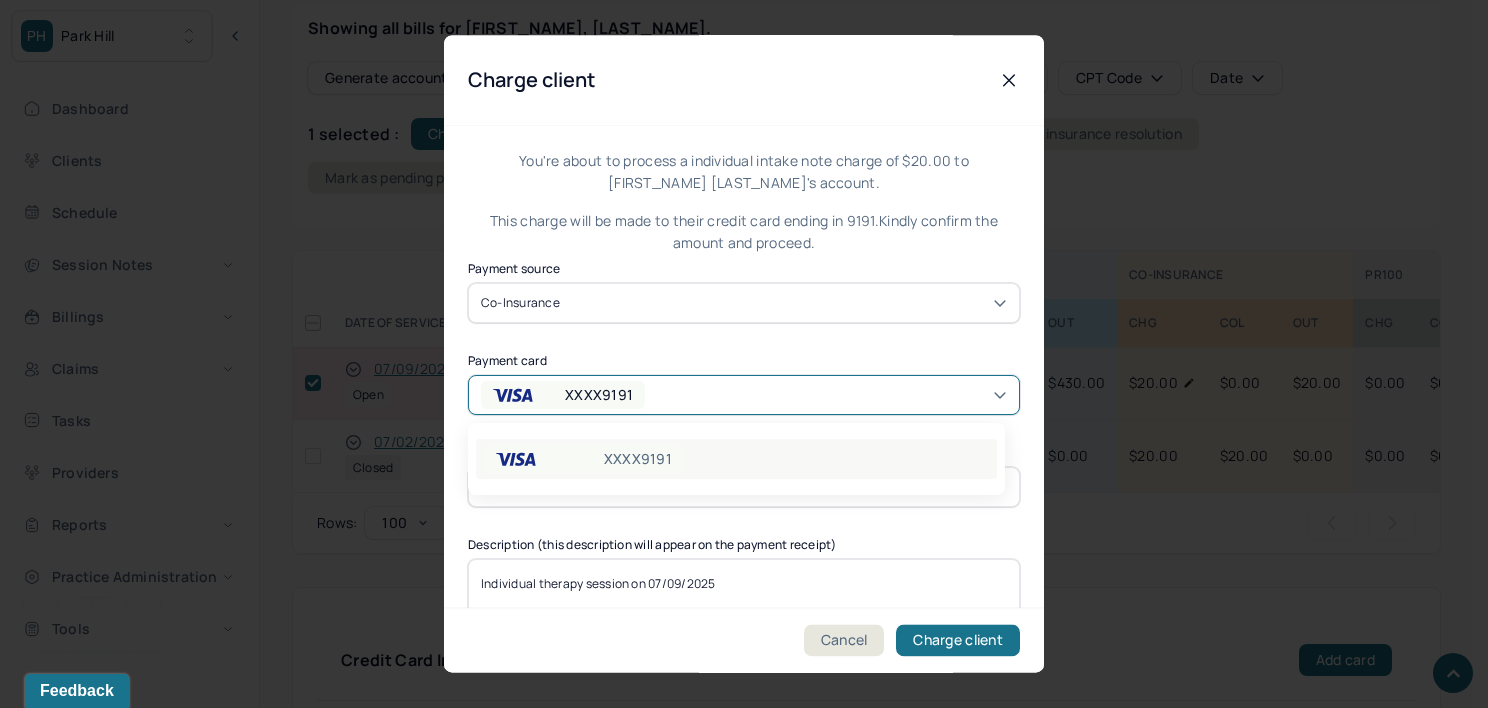 click on "XXXX9191" at bounding box center [584, 459] 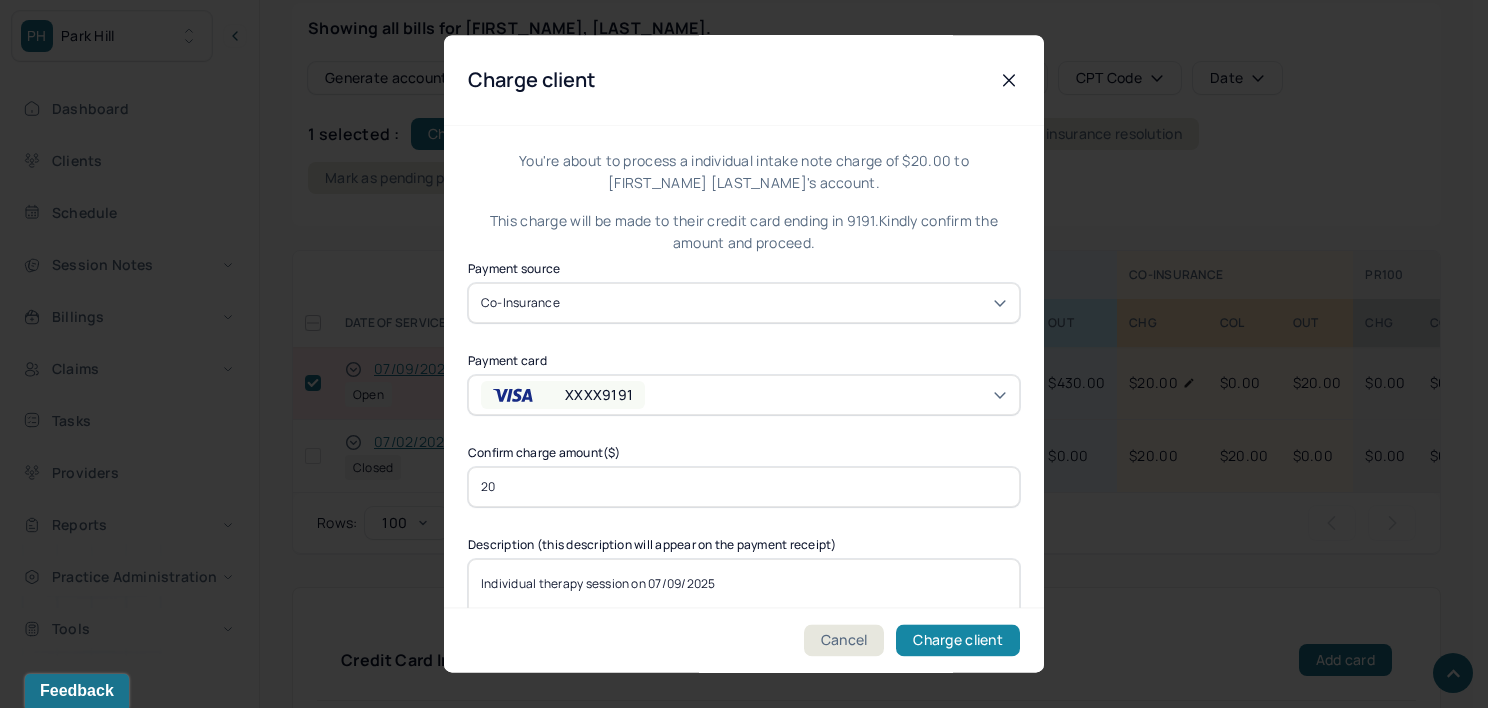 click on "Charge client" at bounding box center [958, 641] 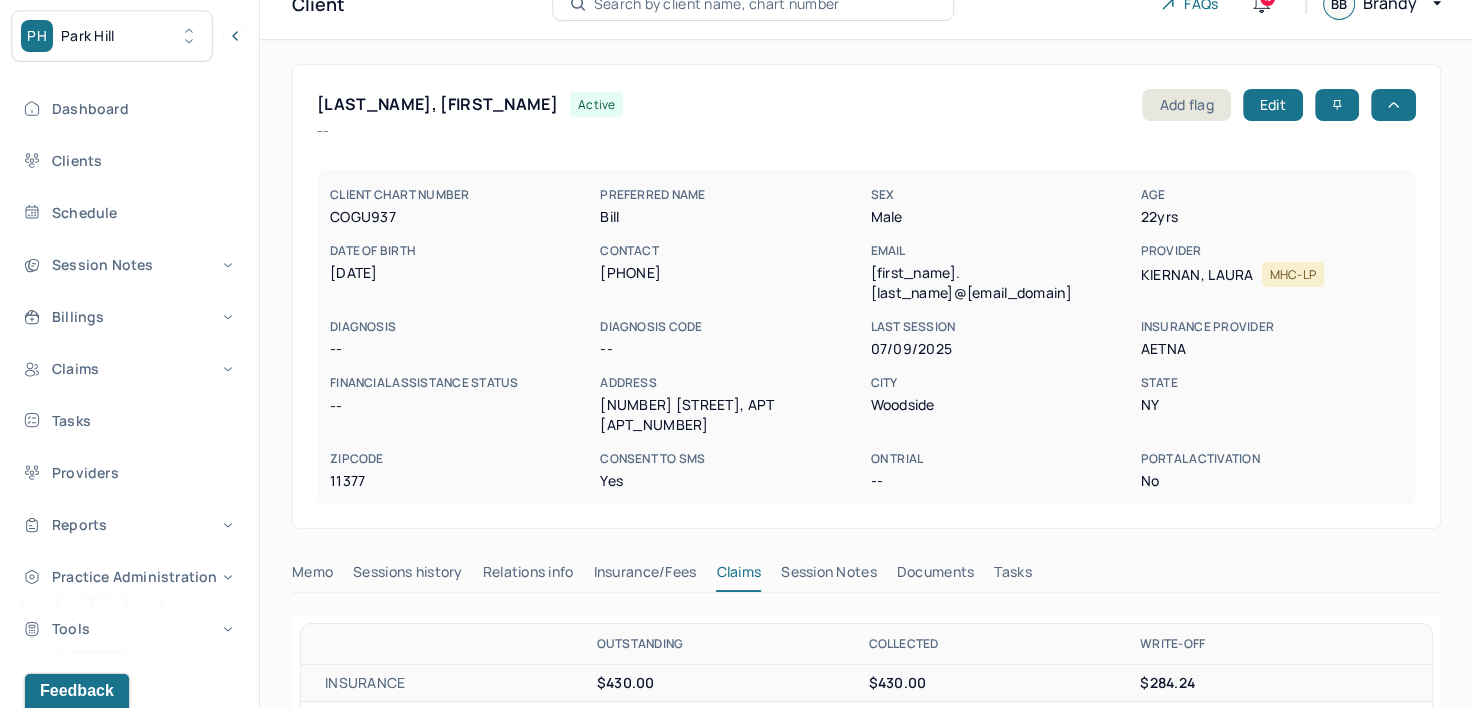 scroll, scrollTop: 0, scrollLeft: 0, axis: both 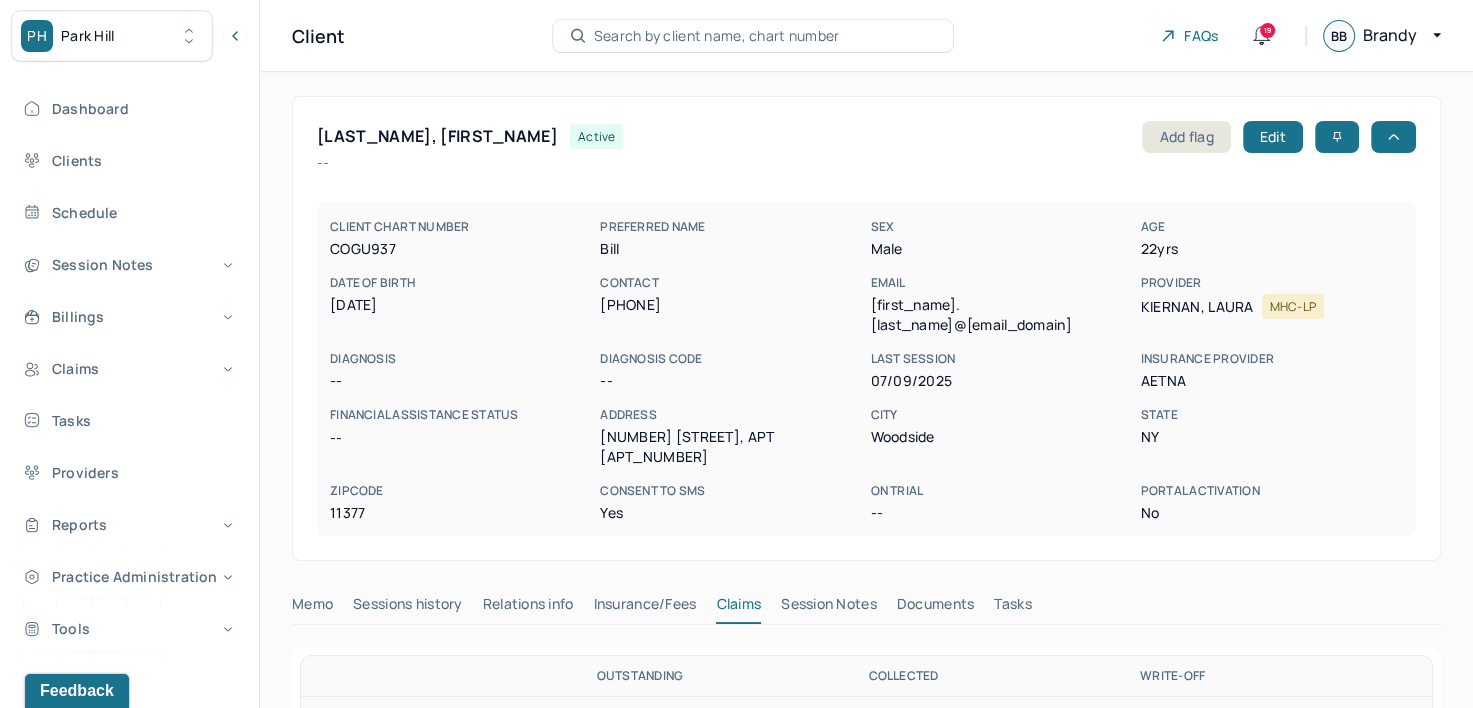 click on "Search by client name, chart number" at bounding box center (717, 36) 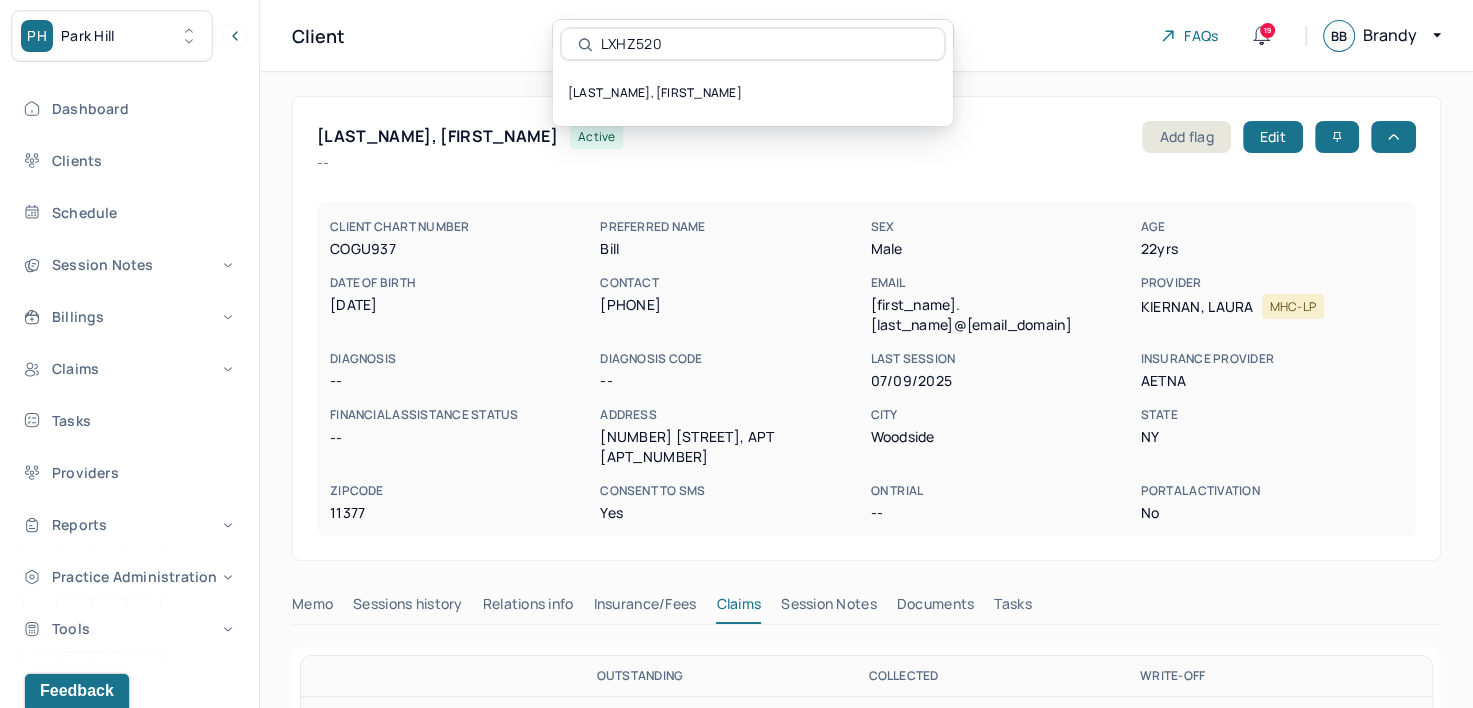 type on "LXHZ520" 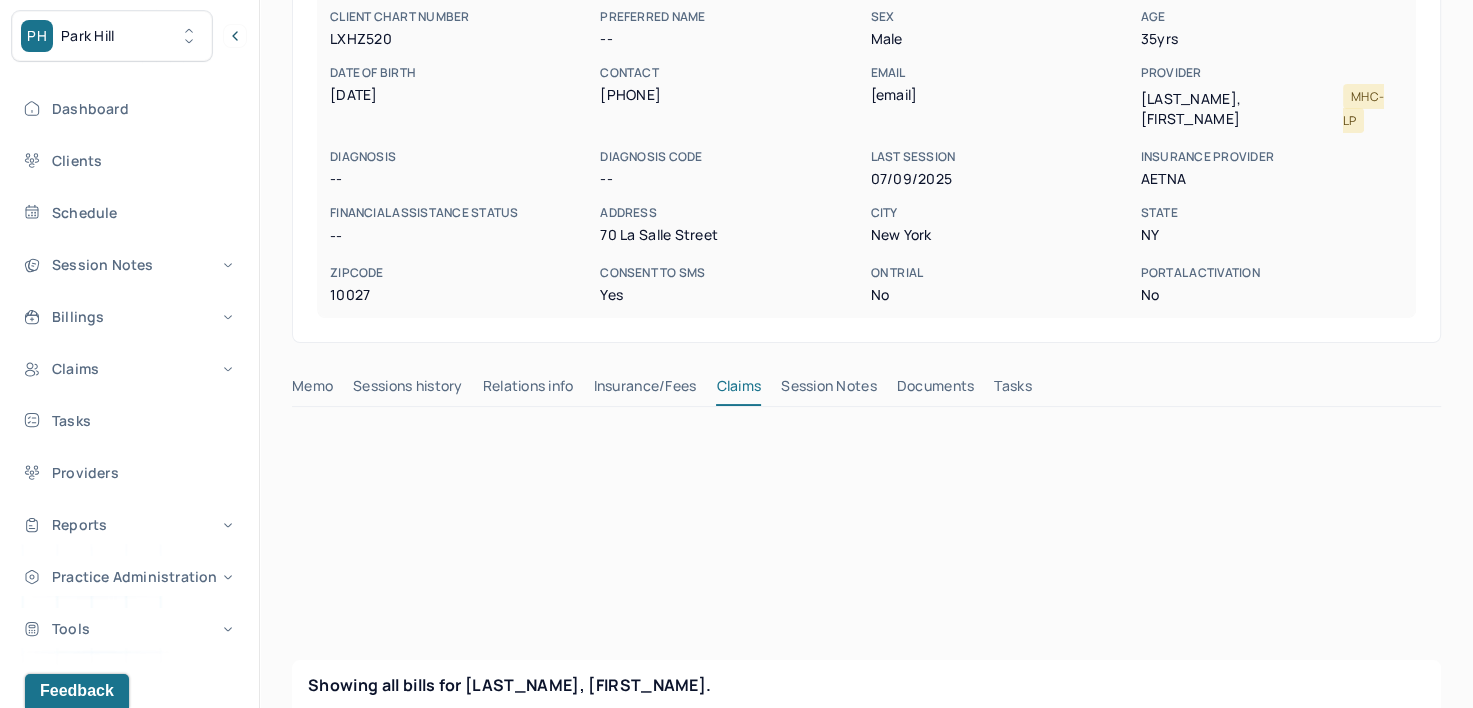 scroll, scrollTop: 211, scrollLeft: 0, axis: vertical 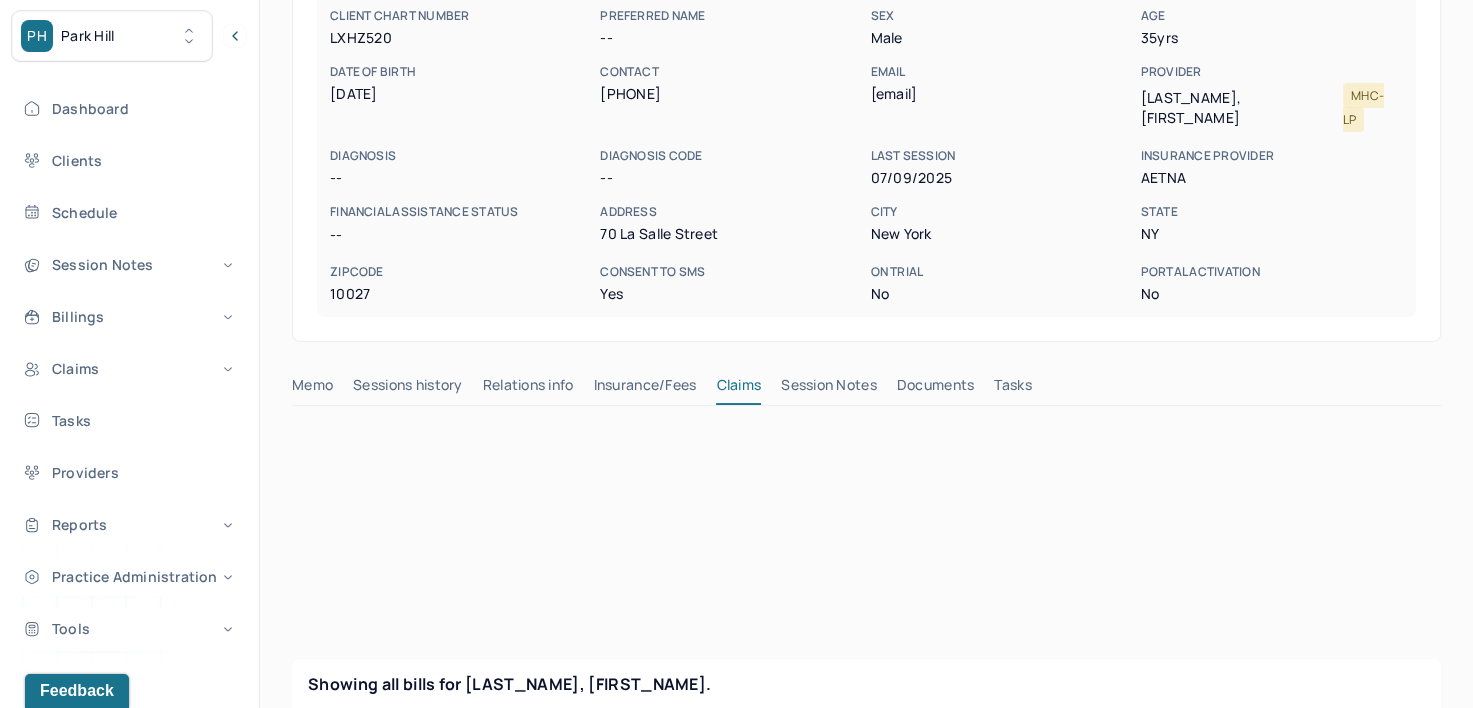 click on "Insurance/Fees" at bounding box center [645, 389] 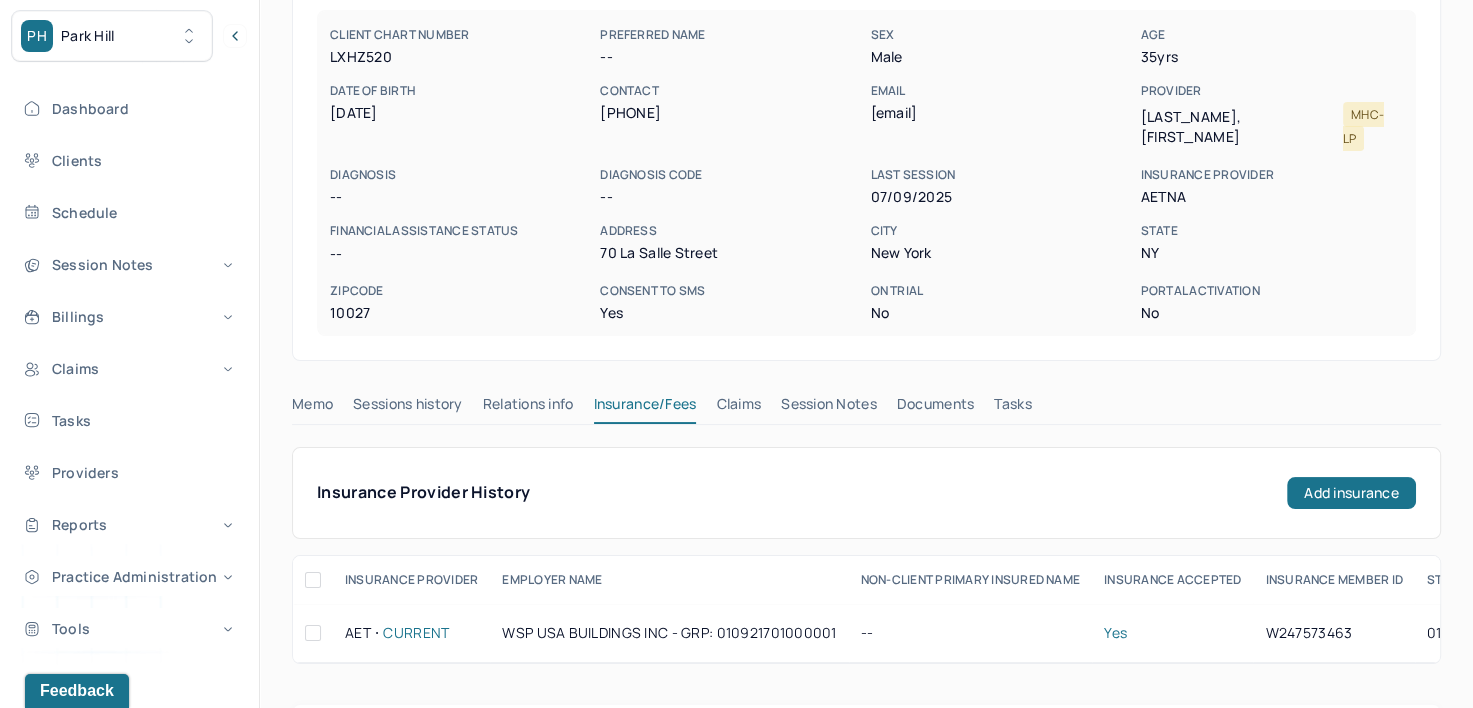 scroll, scrollTop: 191, scrollLeft: 0, axis: vertical 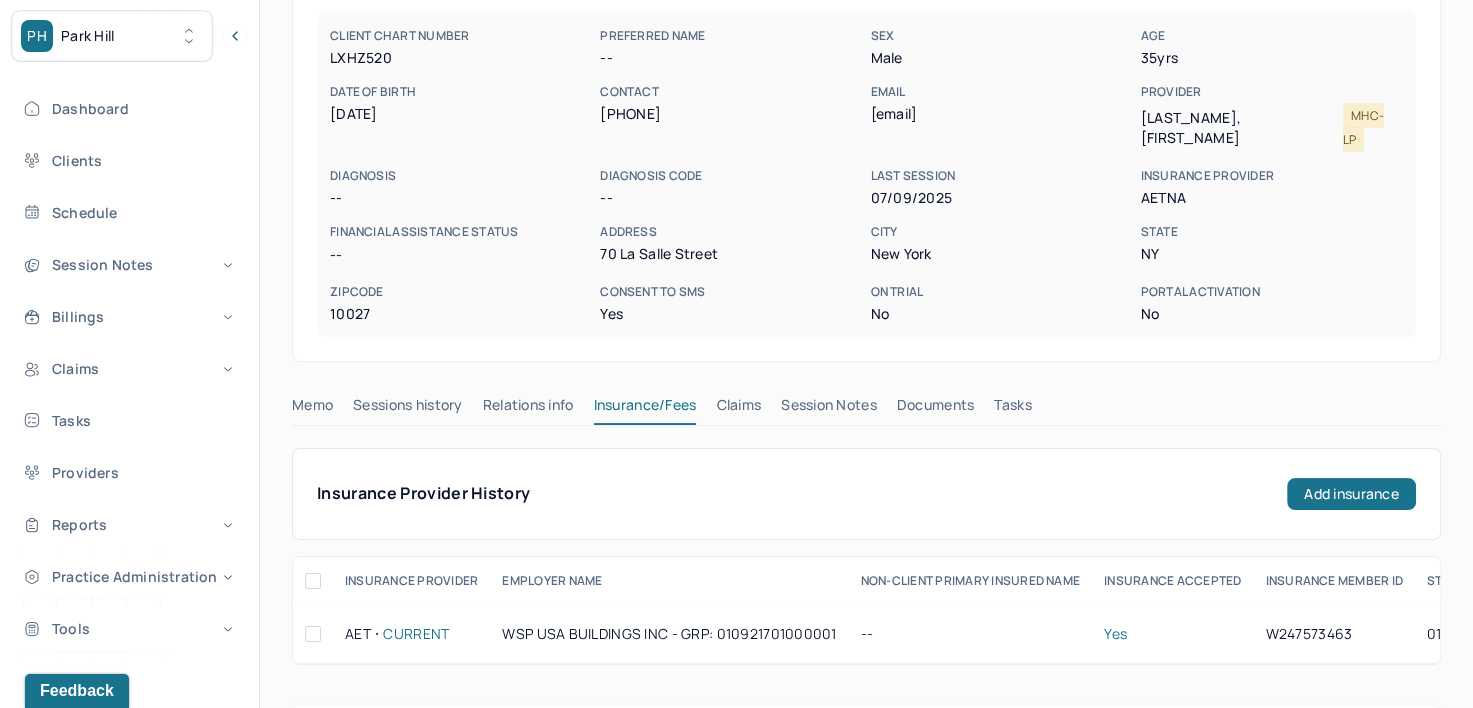 click on "Claims" at bounding box center [738, 409] 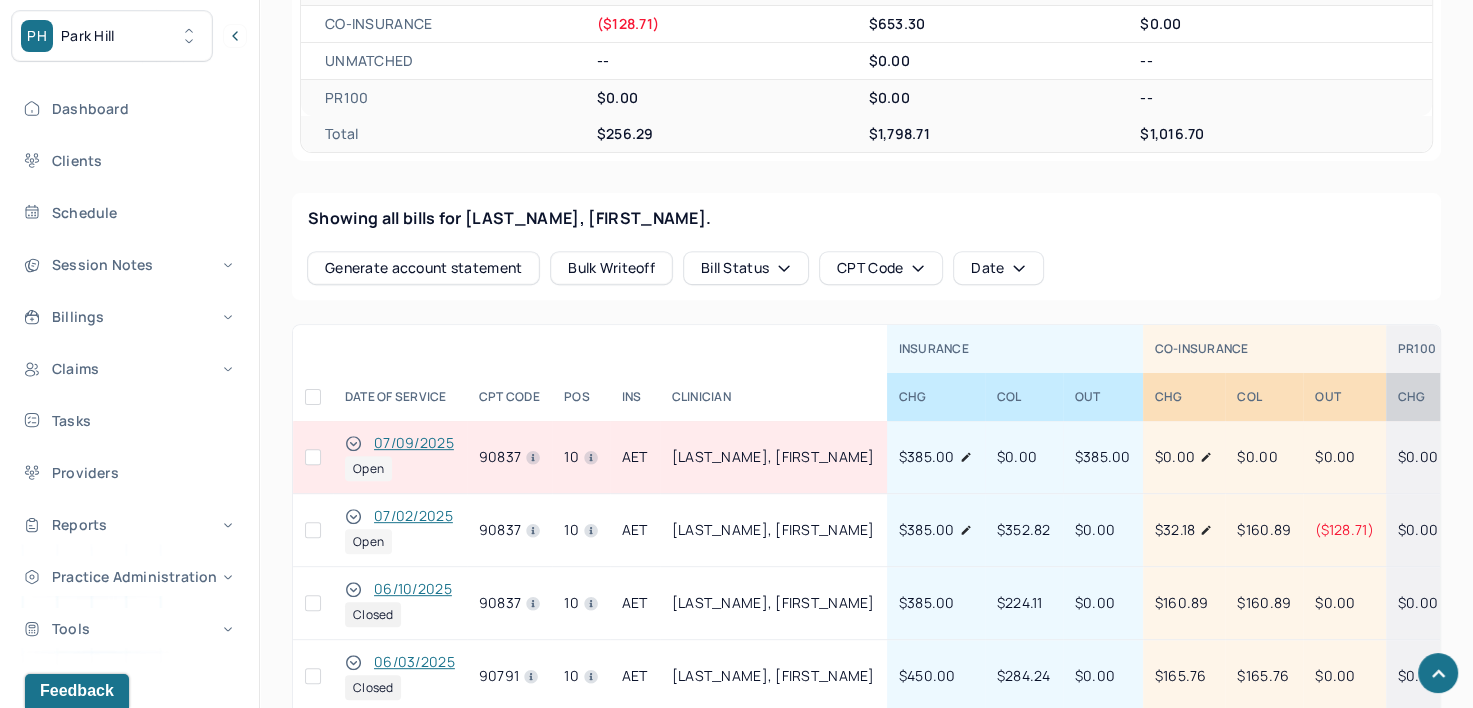 scroll, scrollTop: 739, scrollLeft: 0, axis: vertical 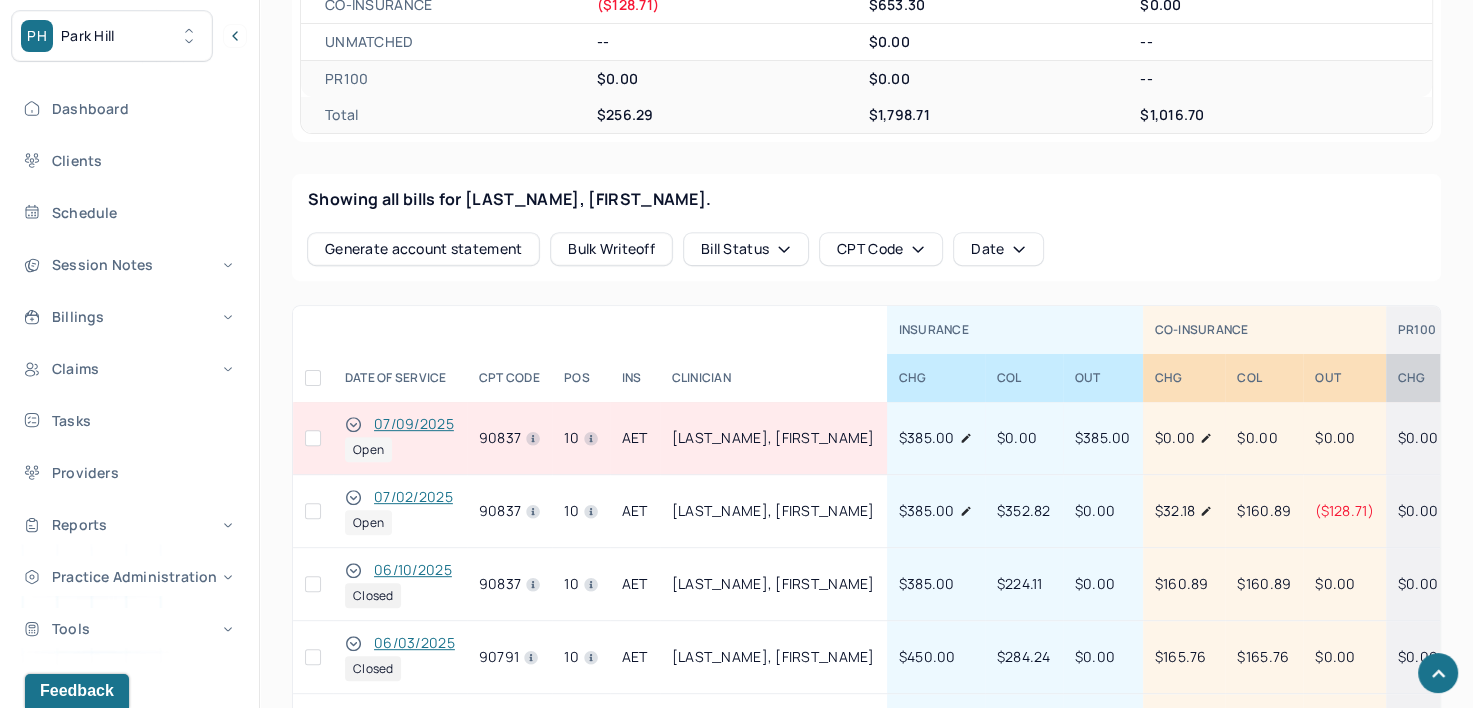 click on "07/09/2025" at bounding box center [414, 424] 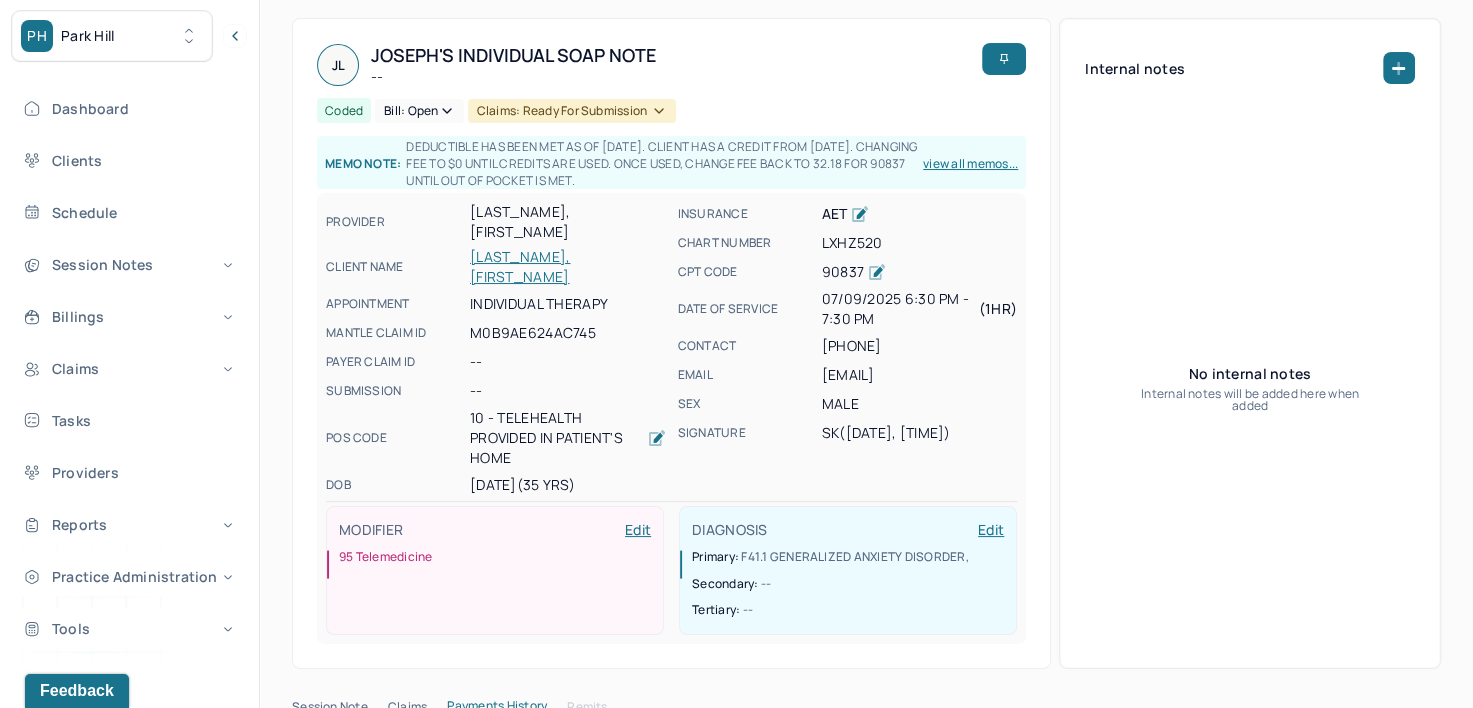 scroll, scrollTop: 98, scrollLeft: 0, axis: vertical 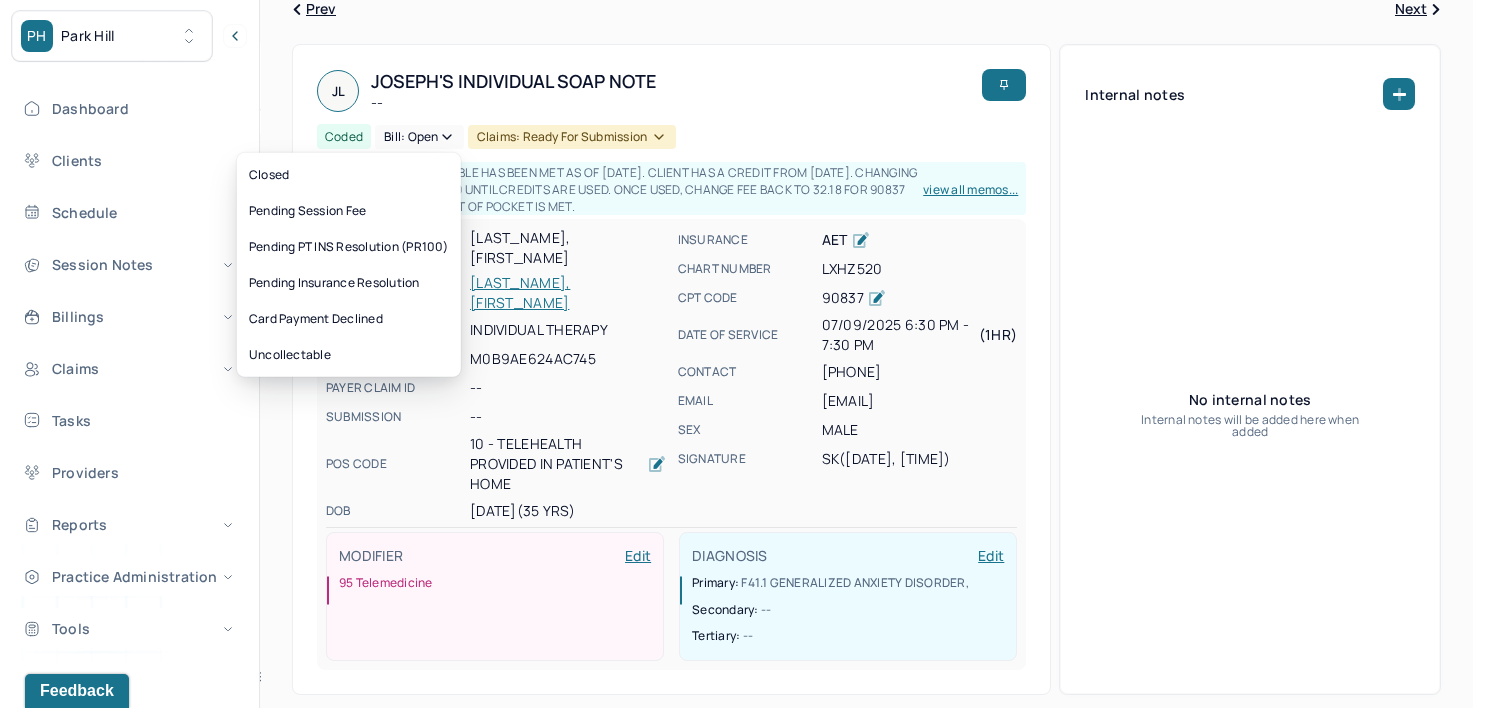 click 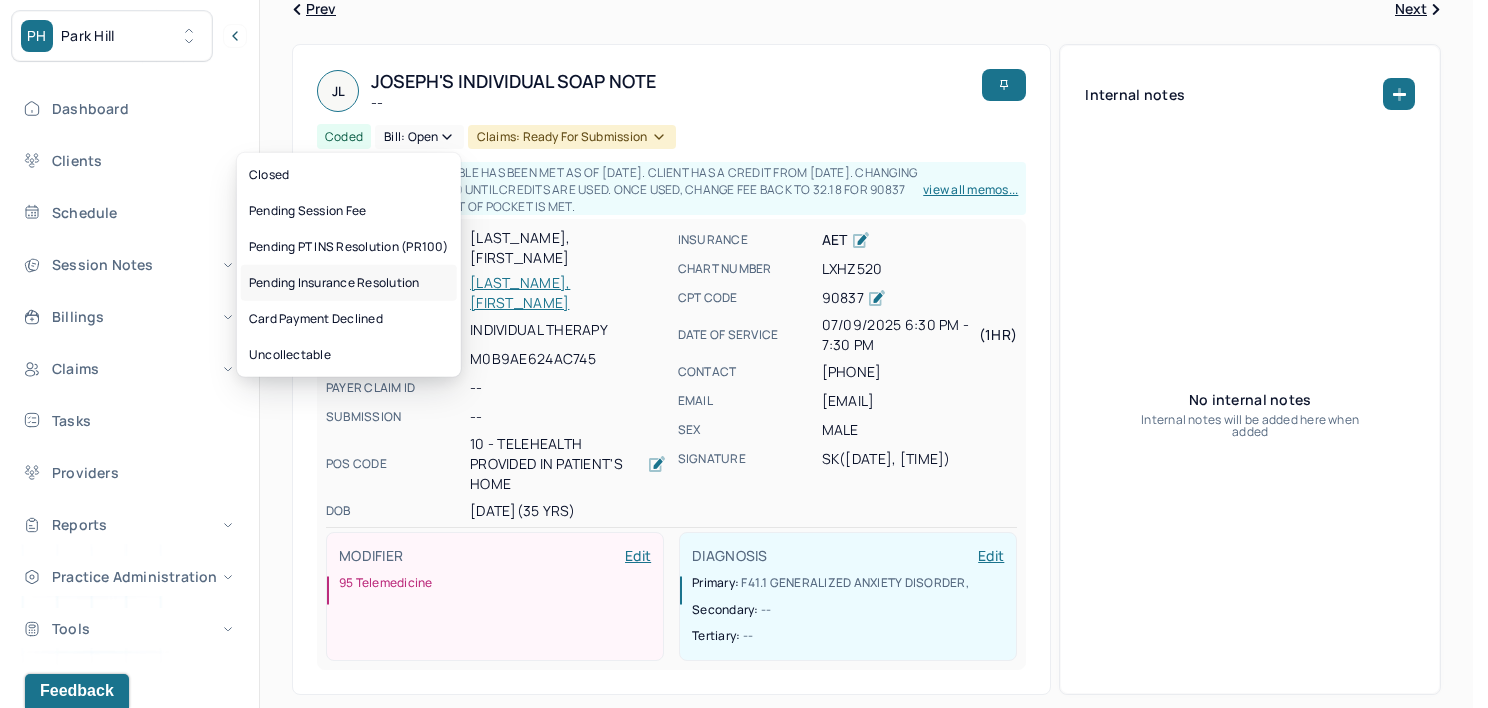 click on "Pending Insurance Resolution" at bounding box center (349, 283) 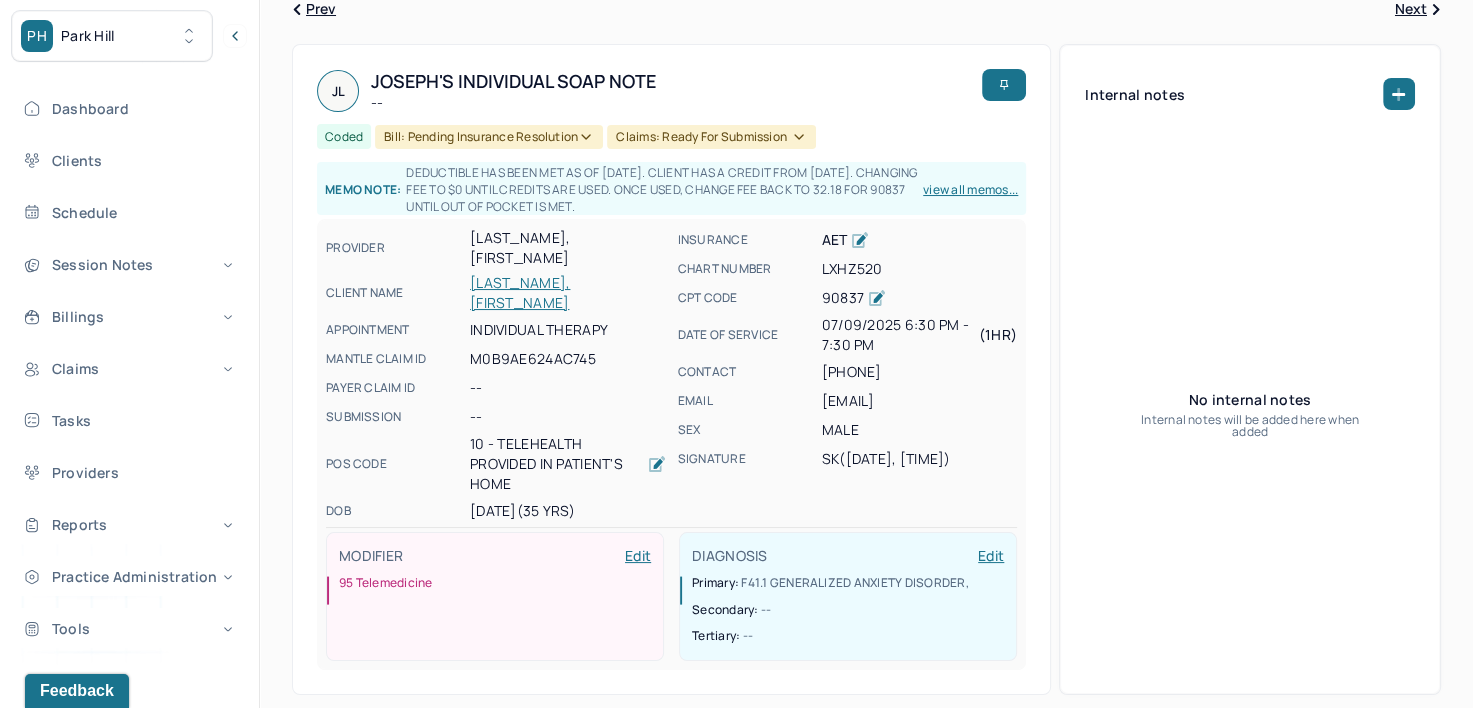 scroll, scrollTop: 0, scrollLeft: 0, axis: both 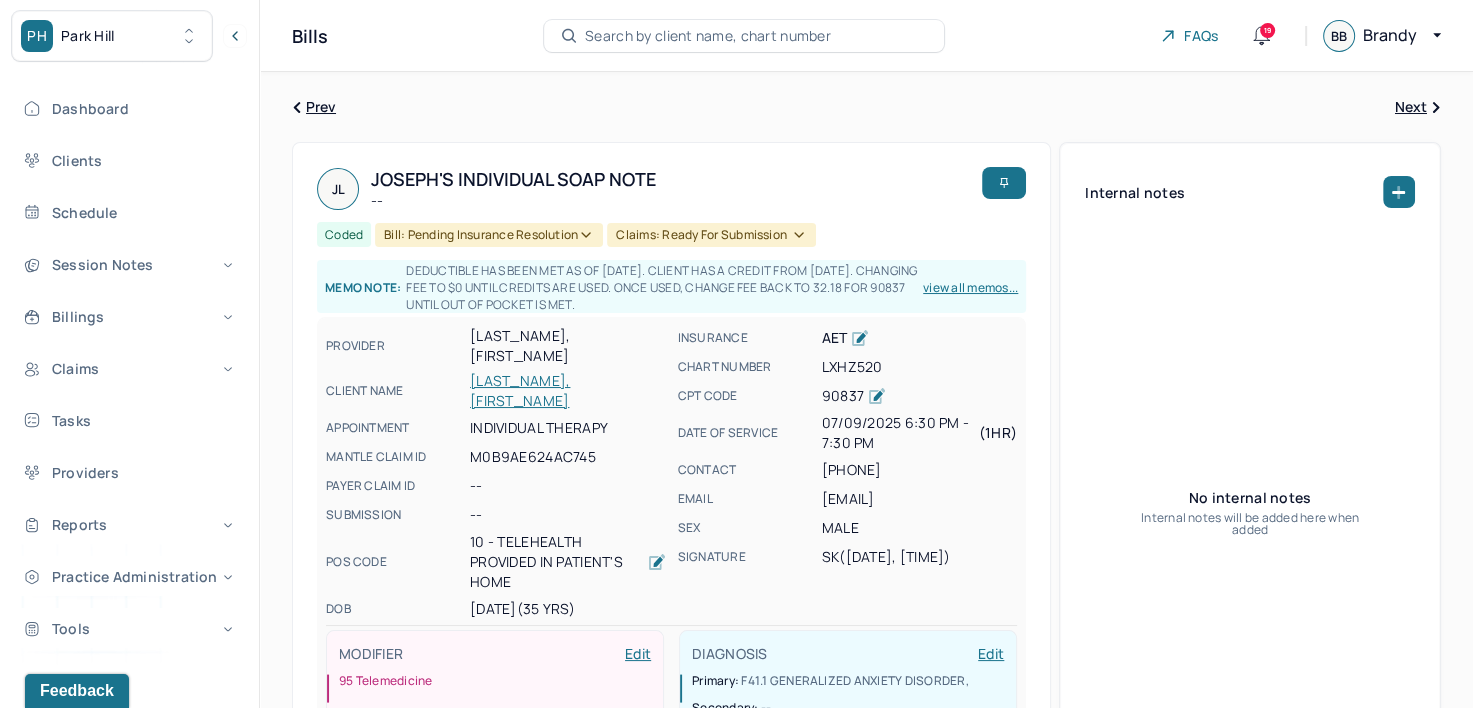 click on "Search by client name, chart number" at bounding box center [708, 36] 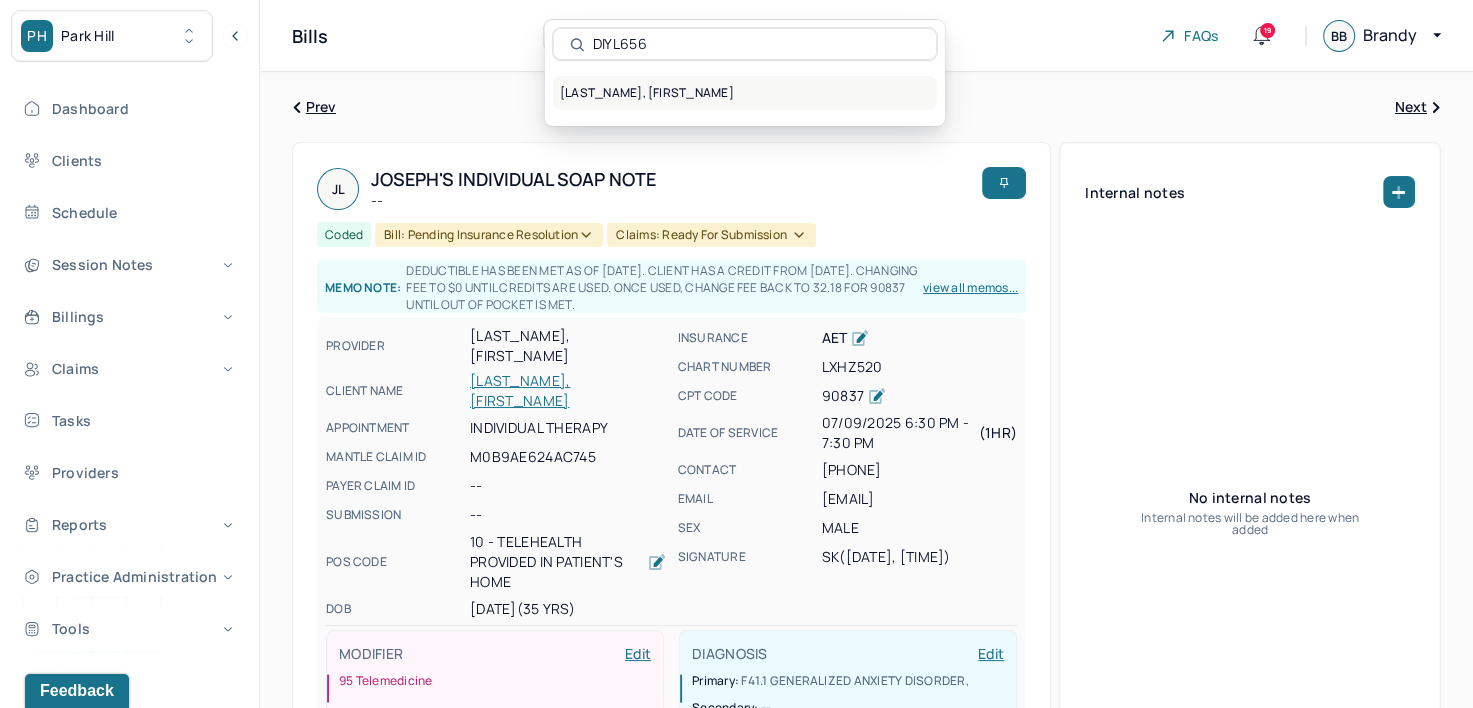 type on "DIYL656" 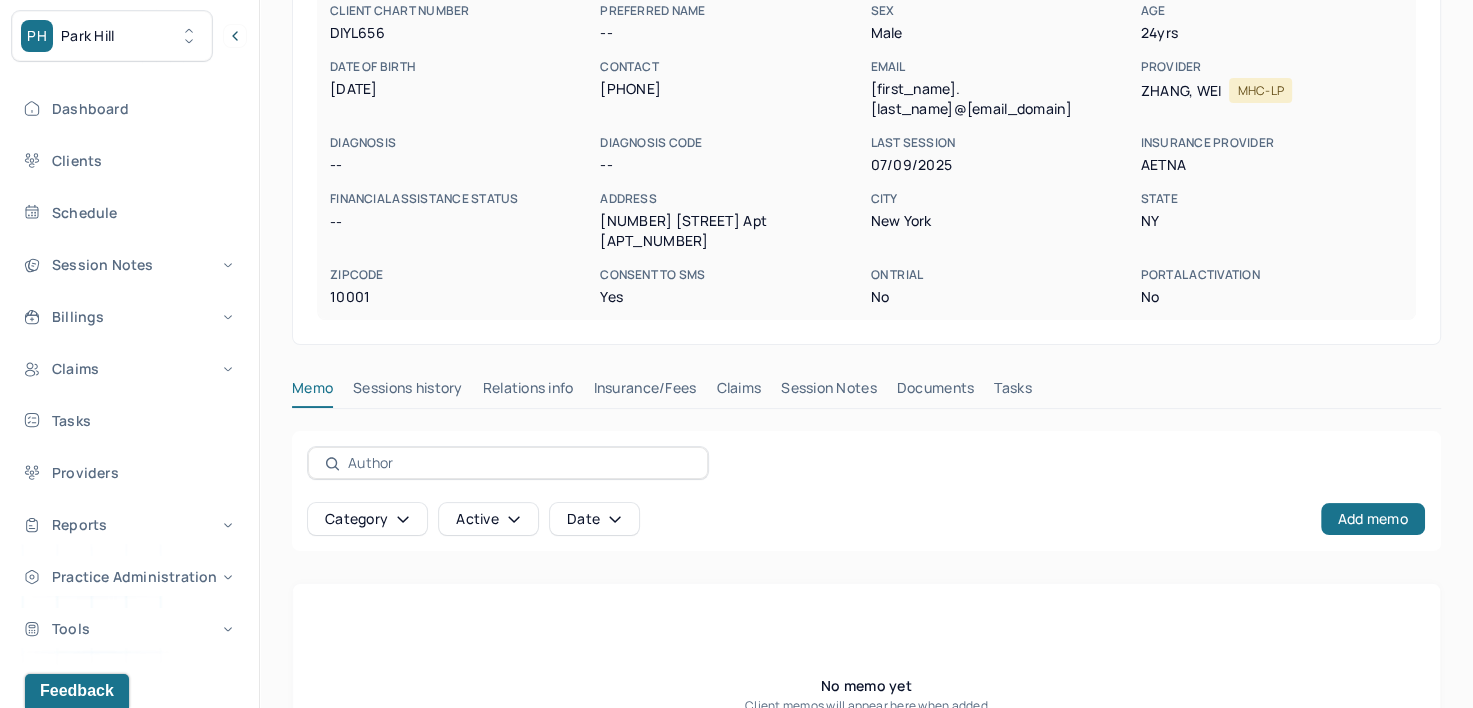 scroll, scrollTop: 219, scrollLeft: 0, axis: vertical 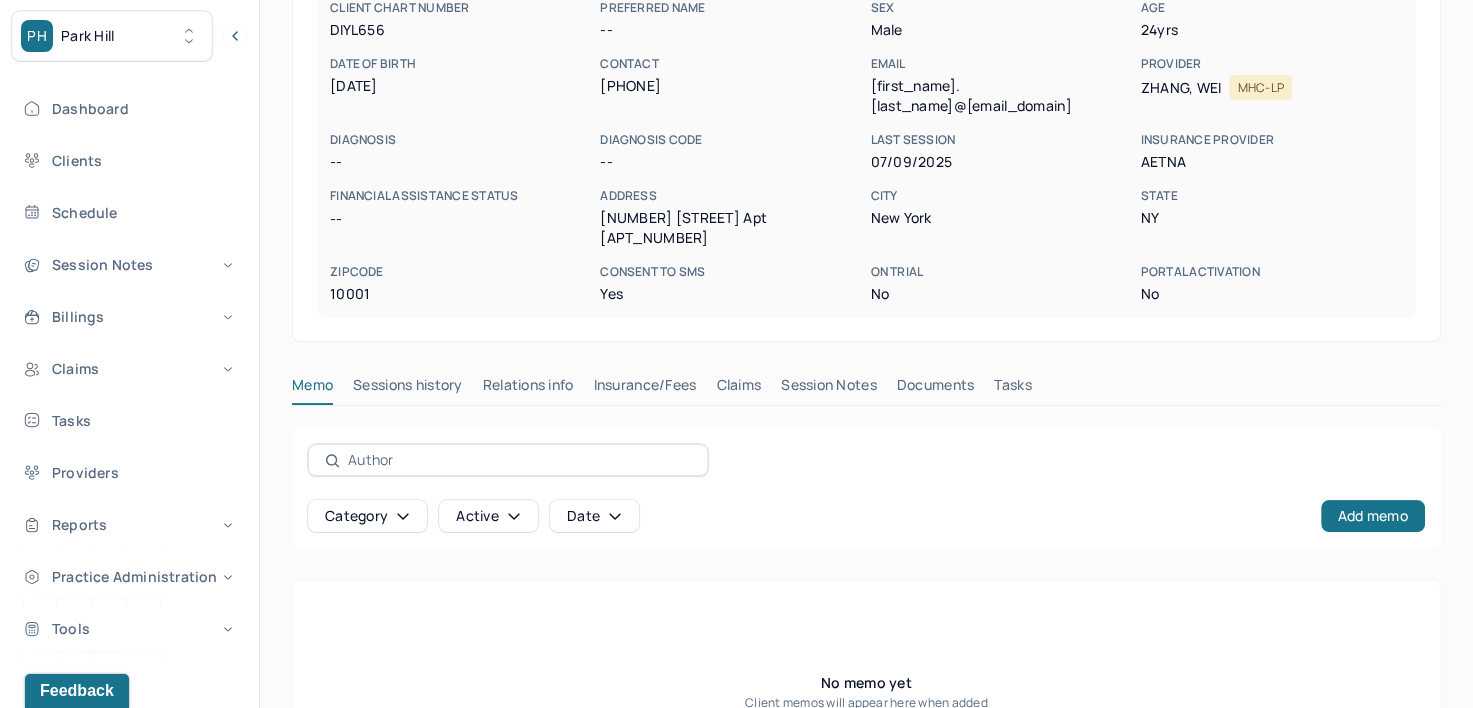 click on "Insurance/Fees" at bounding box center (645, 389) 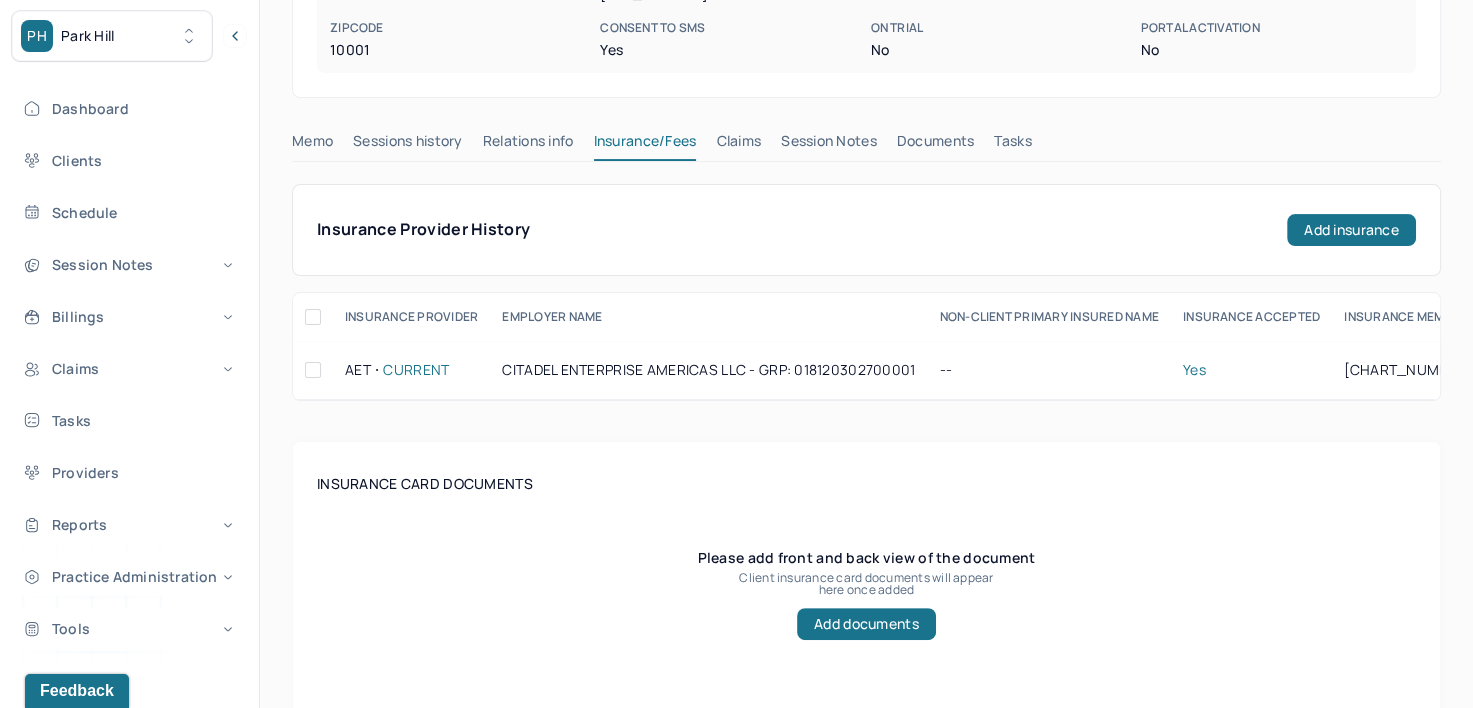 scroll, scrollTop: 411, scrollLeft: 0, axis: vertical 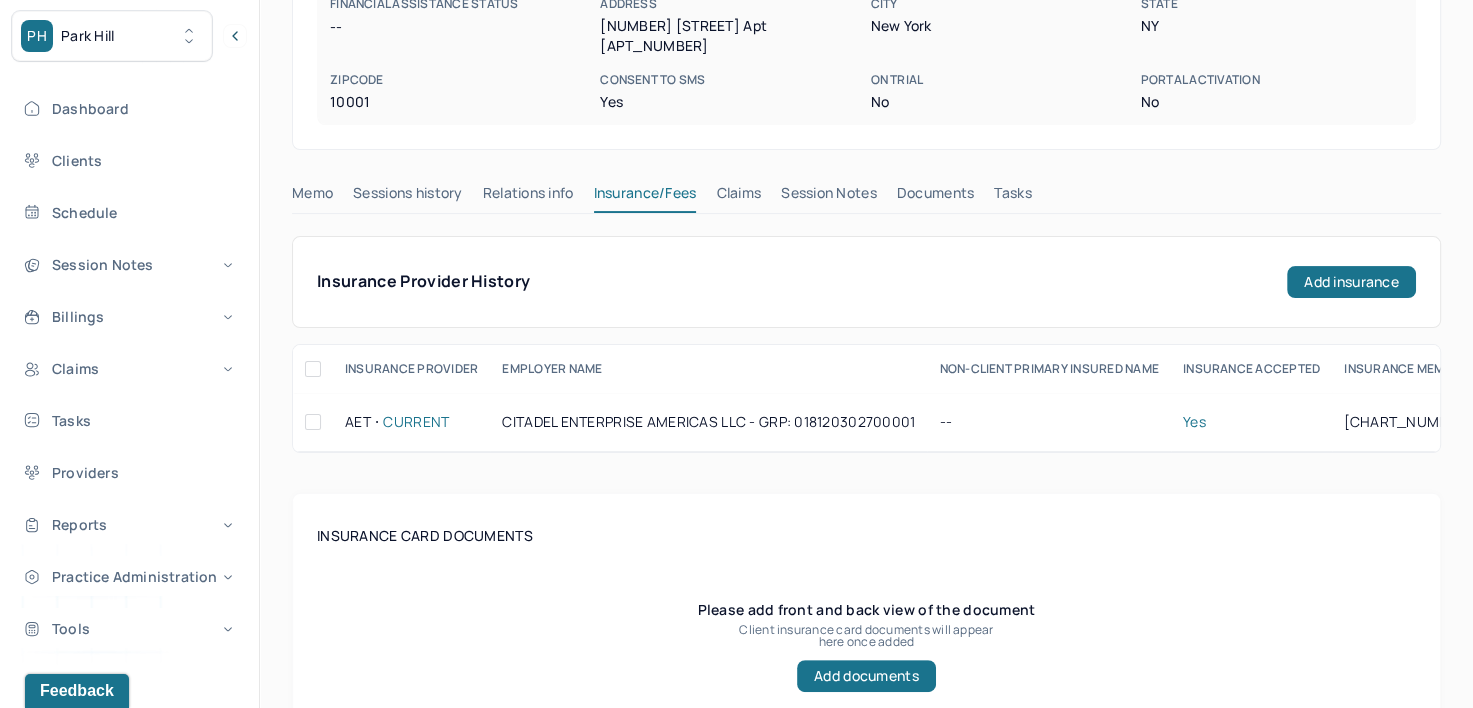 click on "Claims" at bounding box center (738, 197) 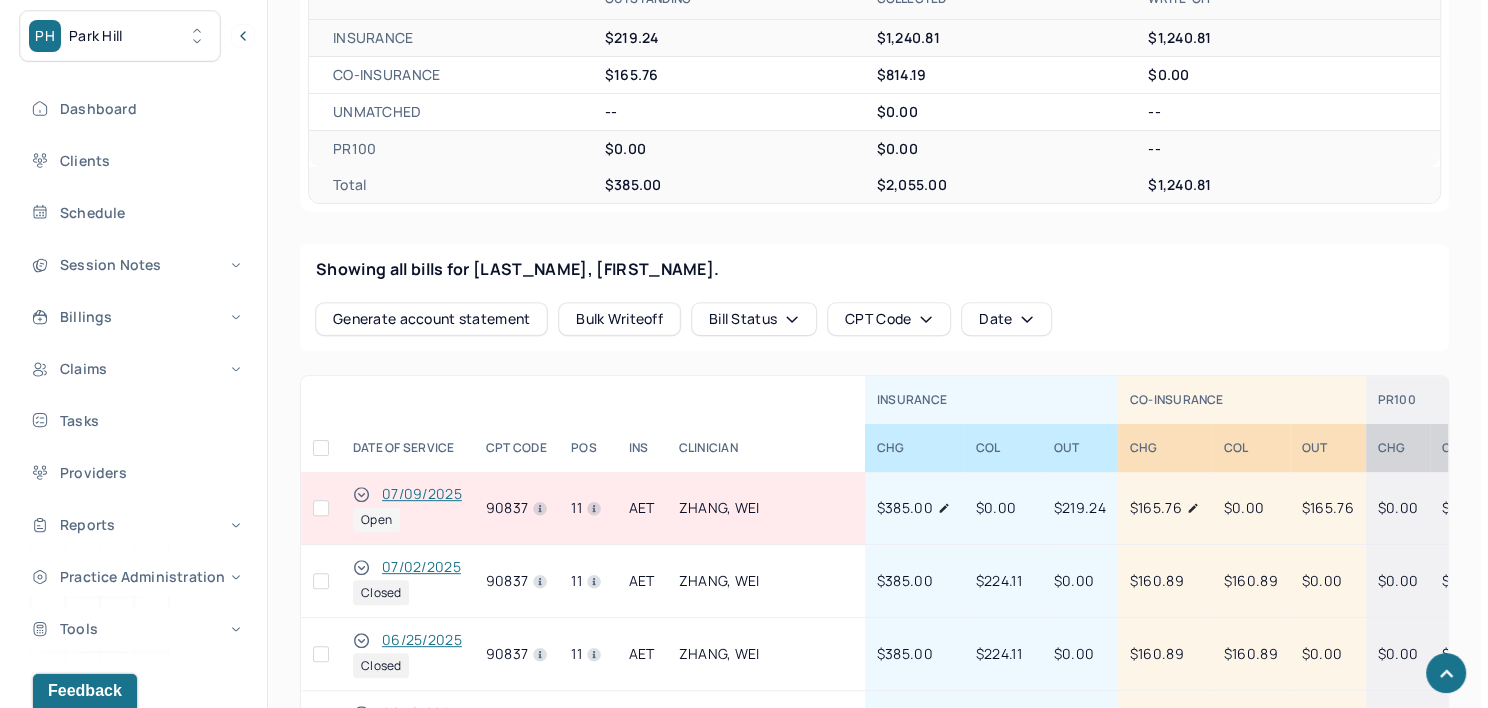 scroll, scrollTop: 701, scrollLeft: 0, axis: vertical 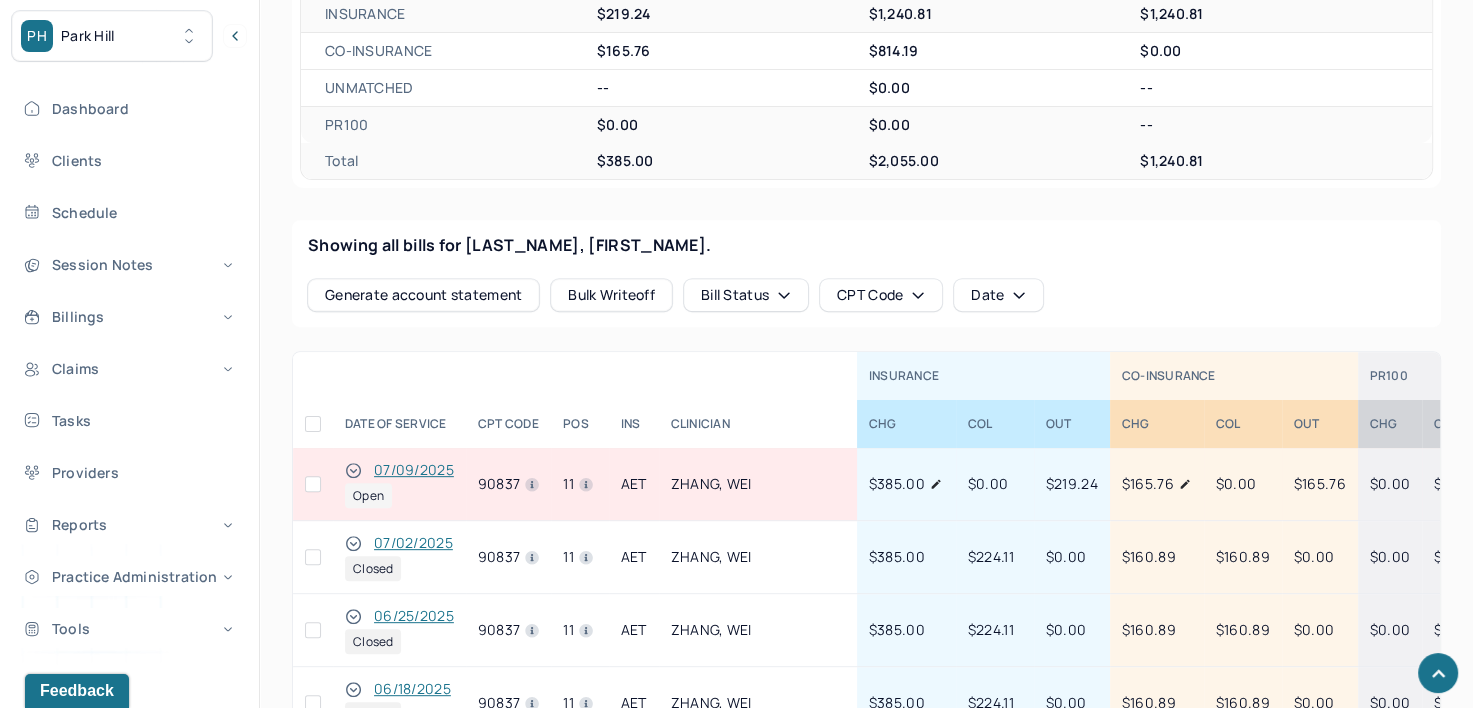 click 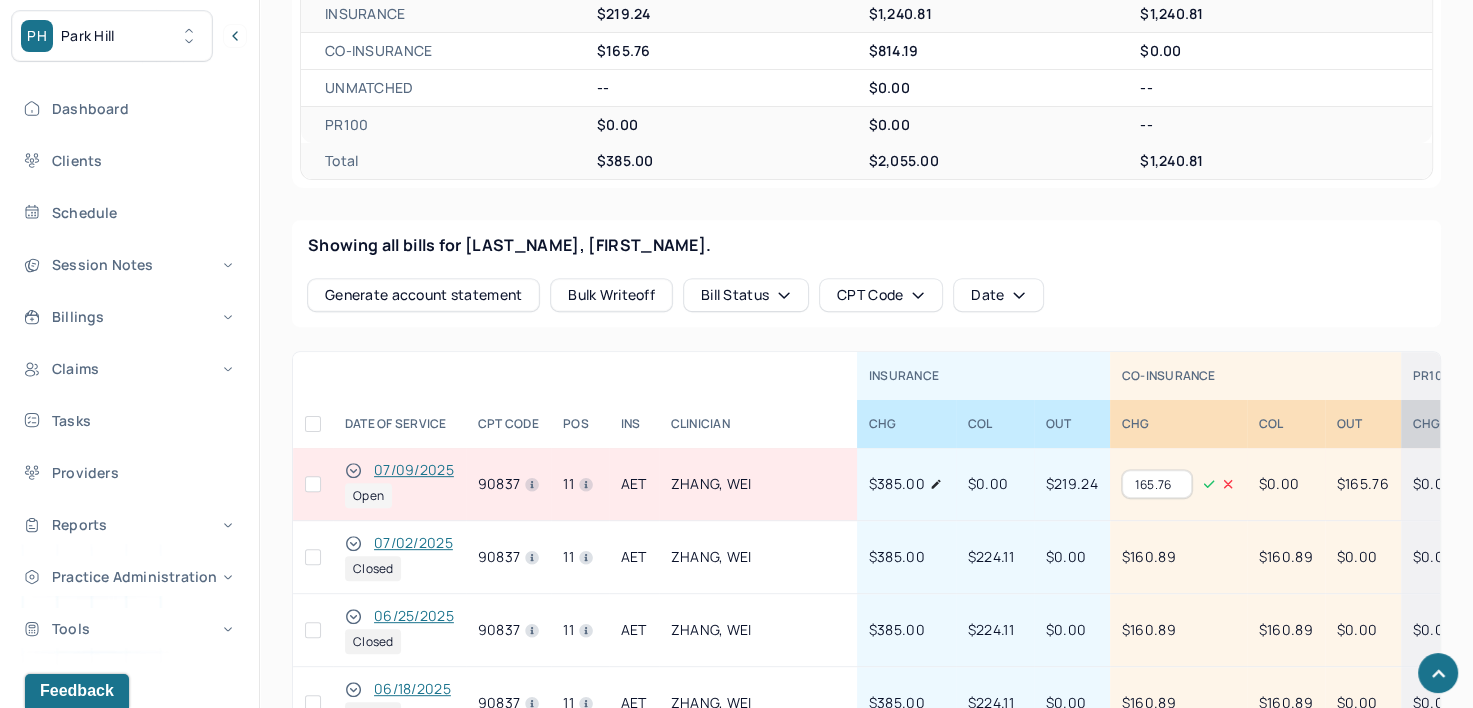 click on "165.76" at bounding box center [1157, 484] 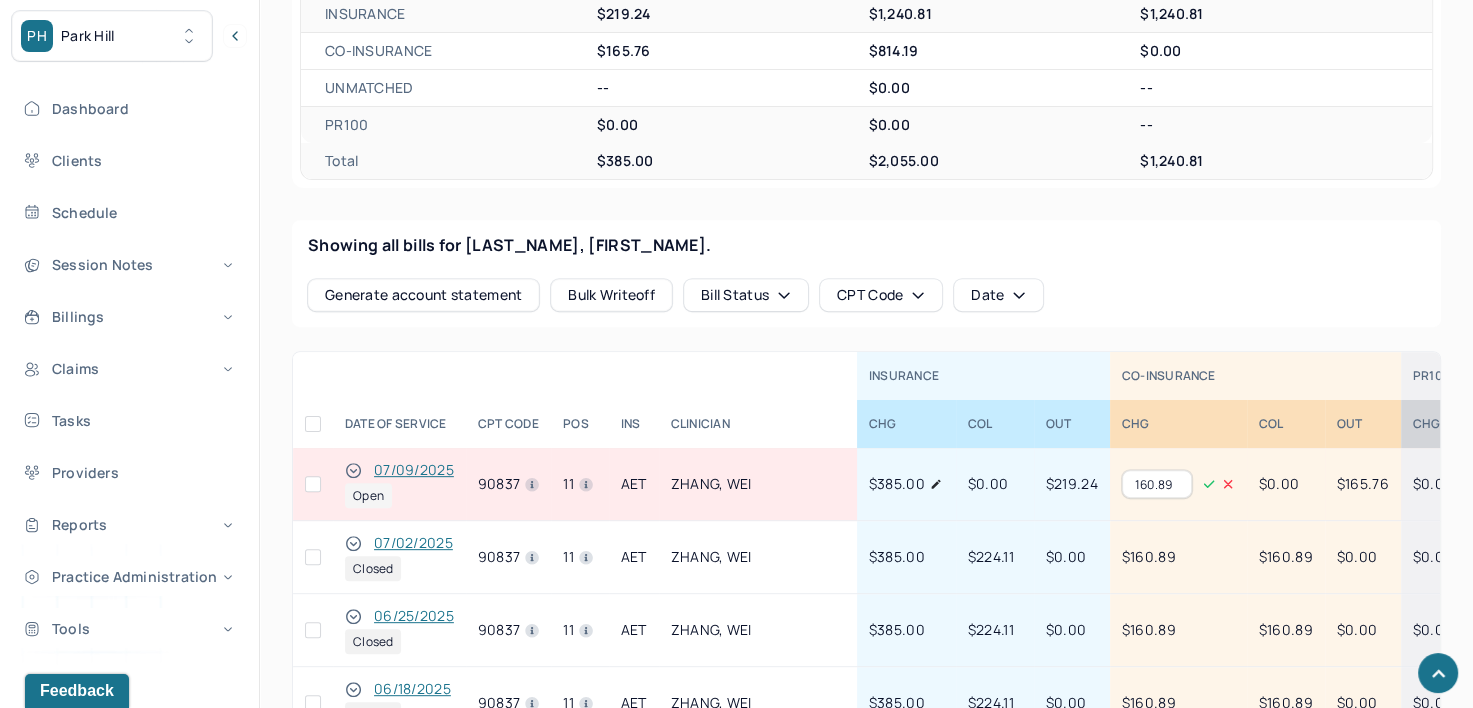 type on "160.89" 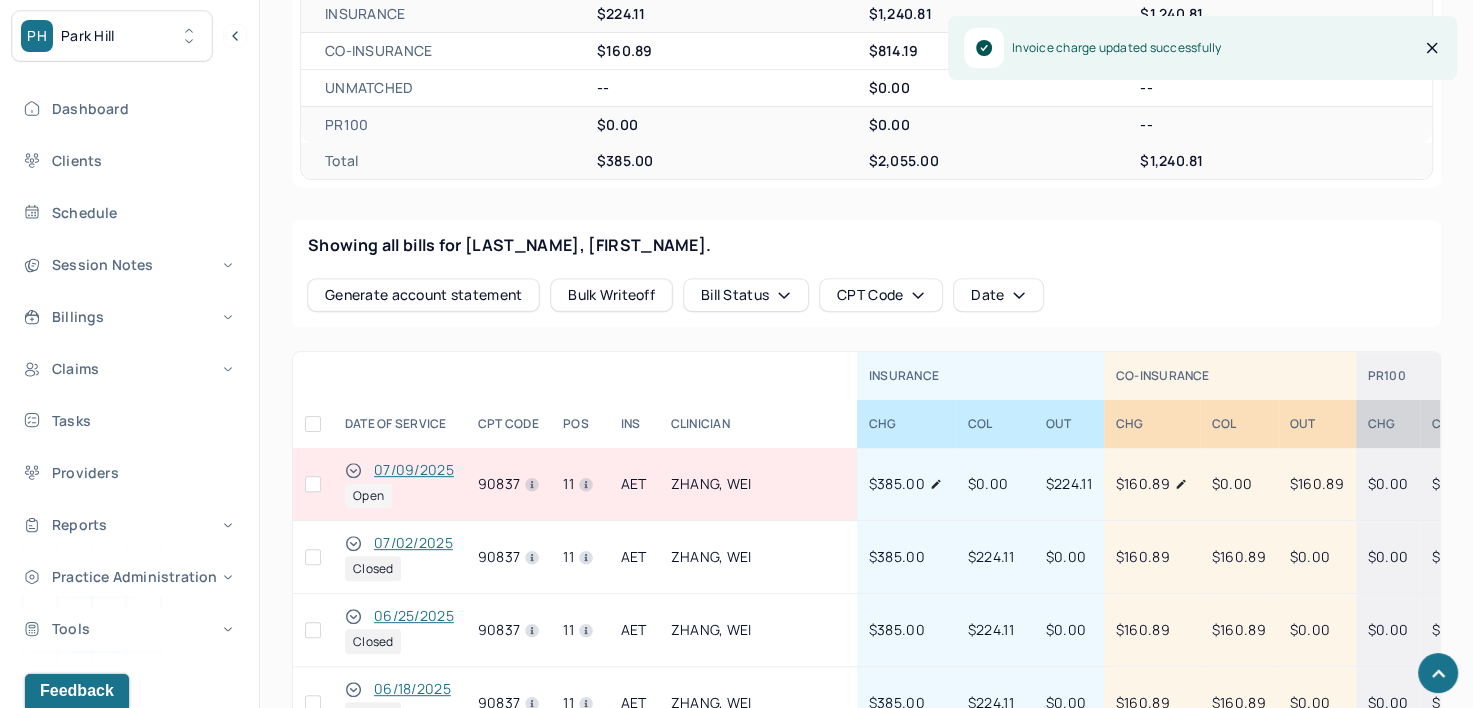 click at bounding box center [313, 484] 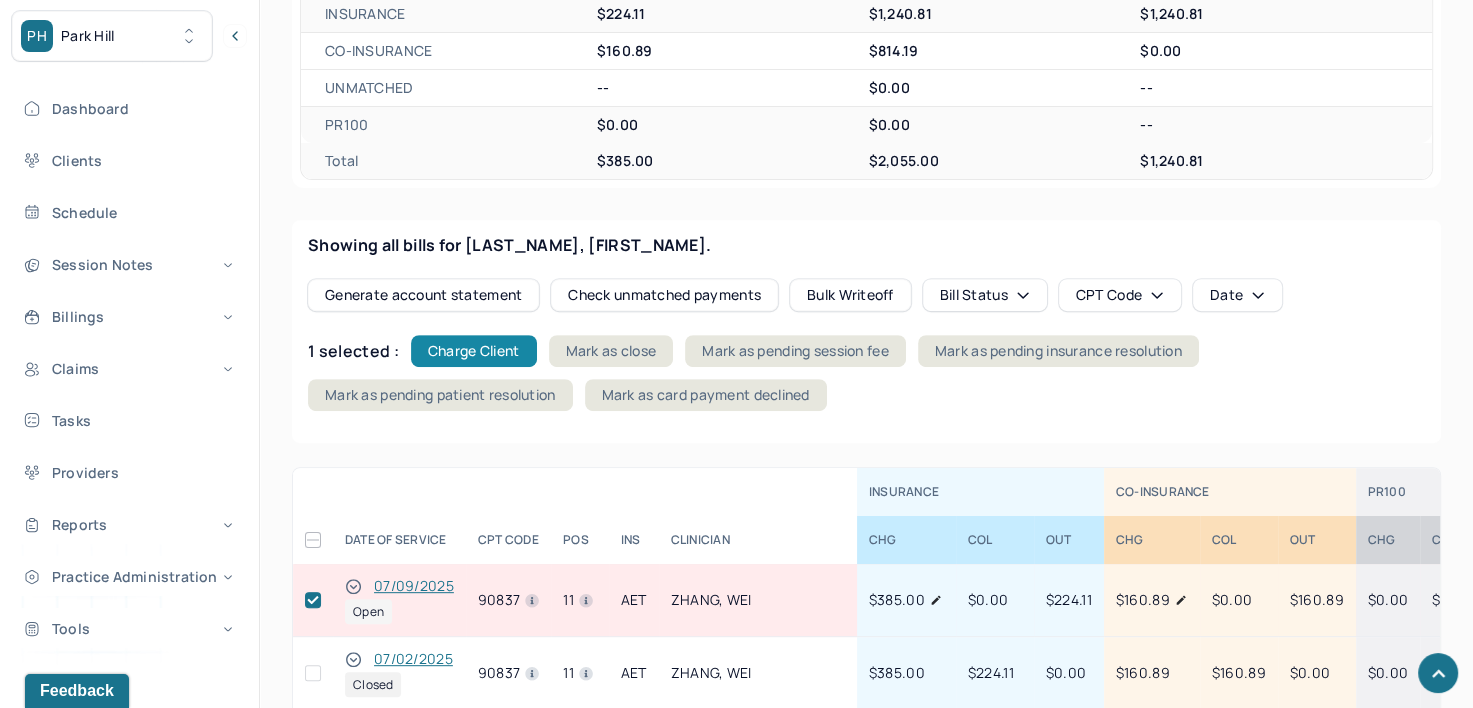 click on "Charge Client" at bounding box center (474, 351) 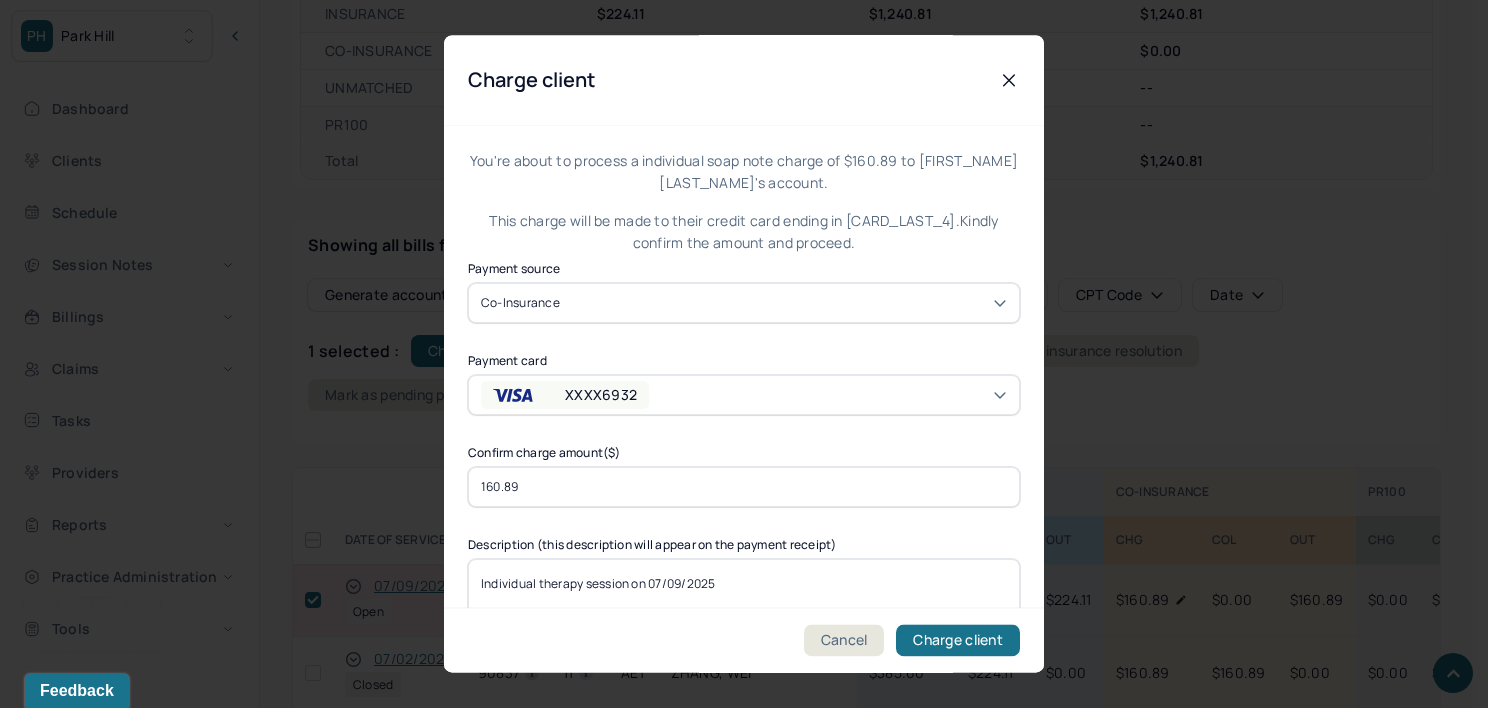 click on "XXXX6932" at bounding box center (744, 395) 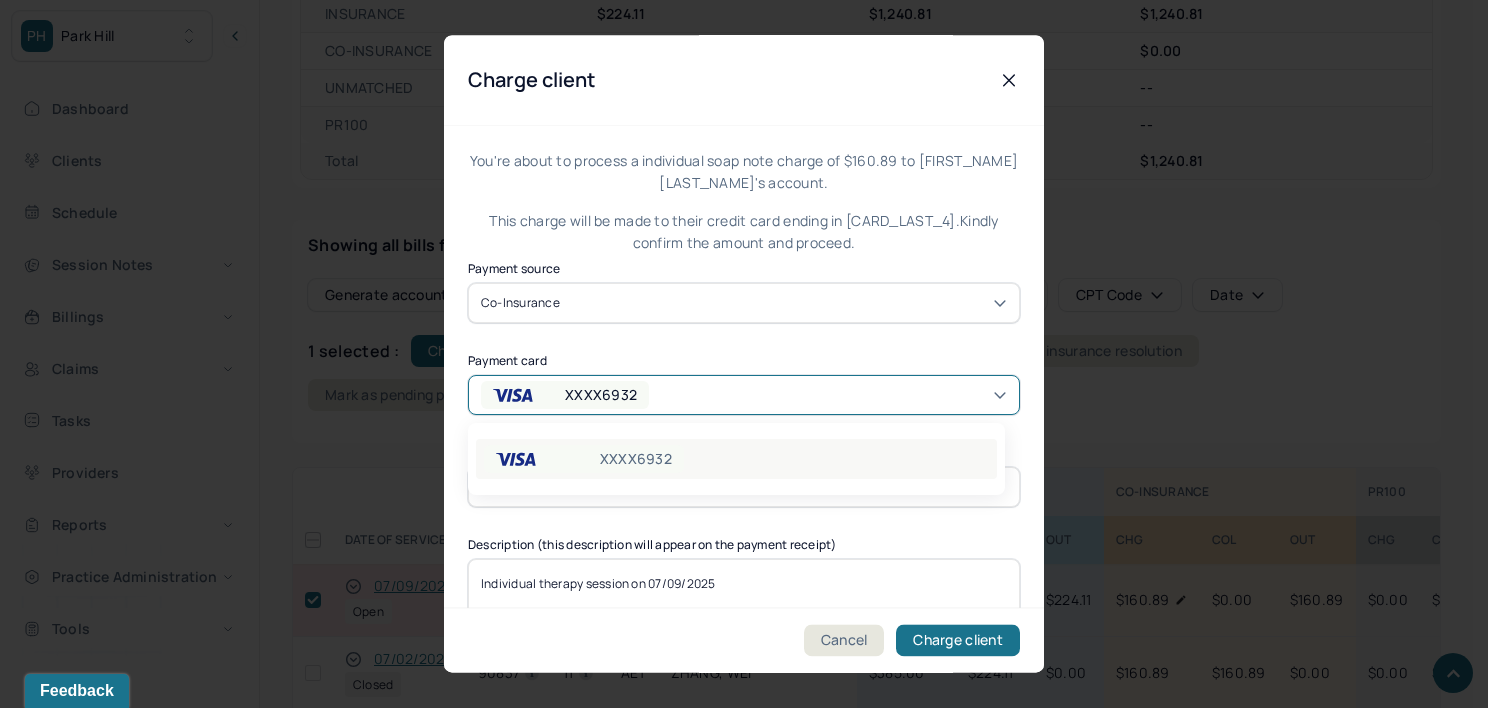 click on "XXXX6932" at bounding box center [736, 459] 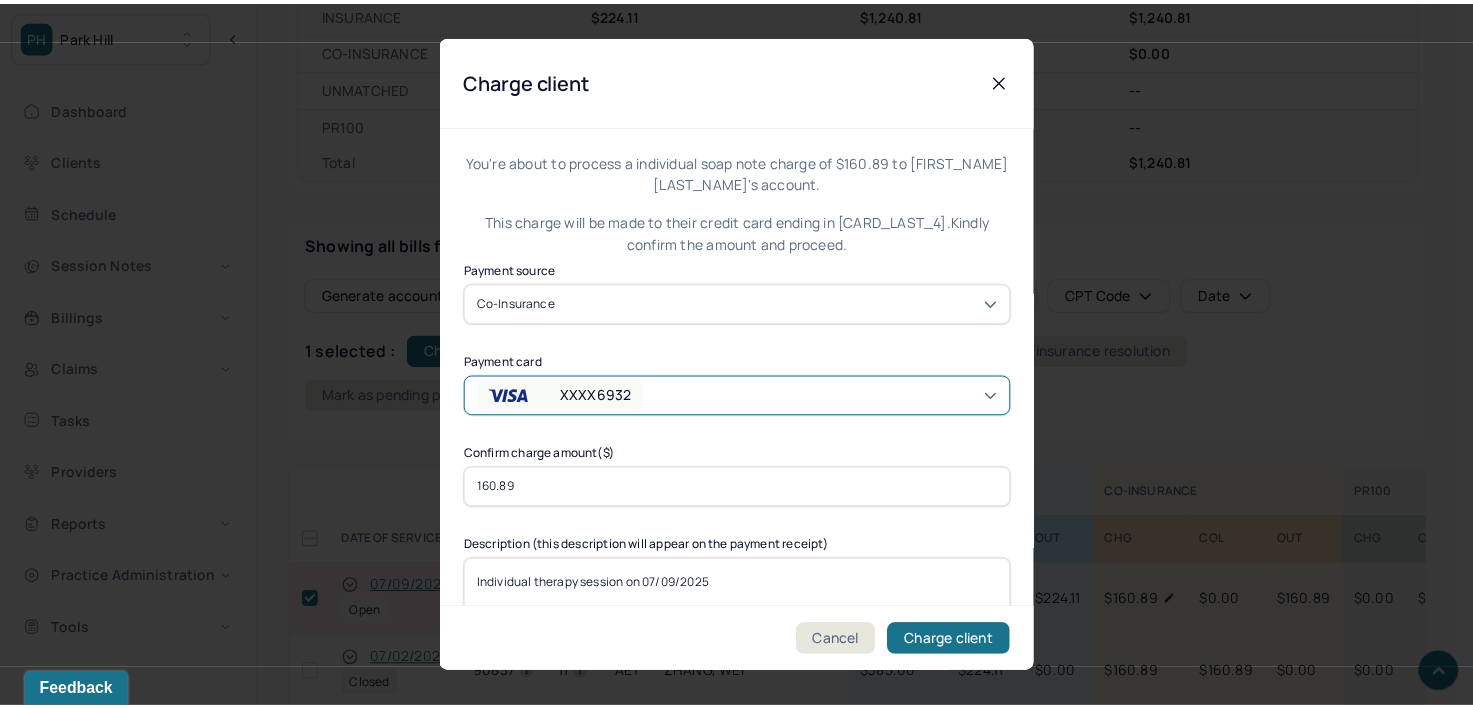 scroll, scrollTop: 79, scrollLeft: 0, axis: vertical 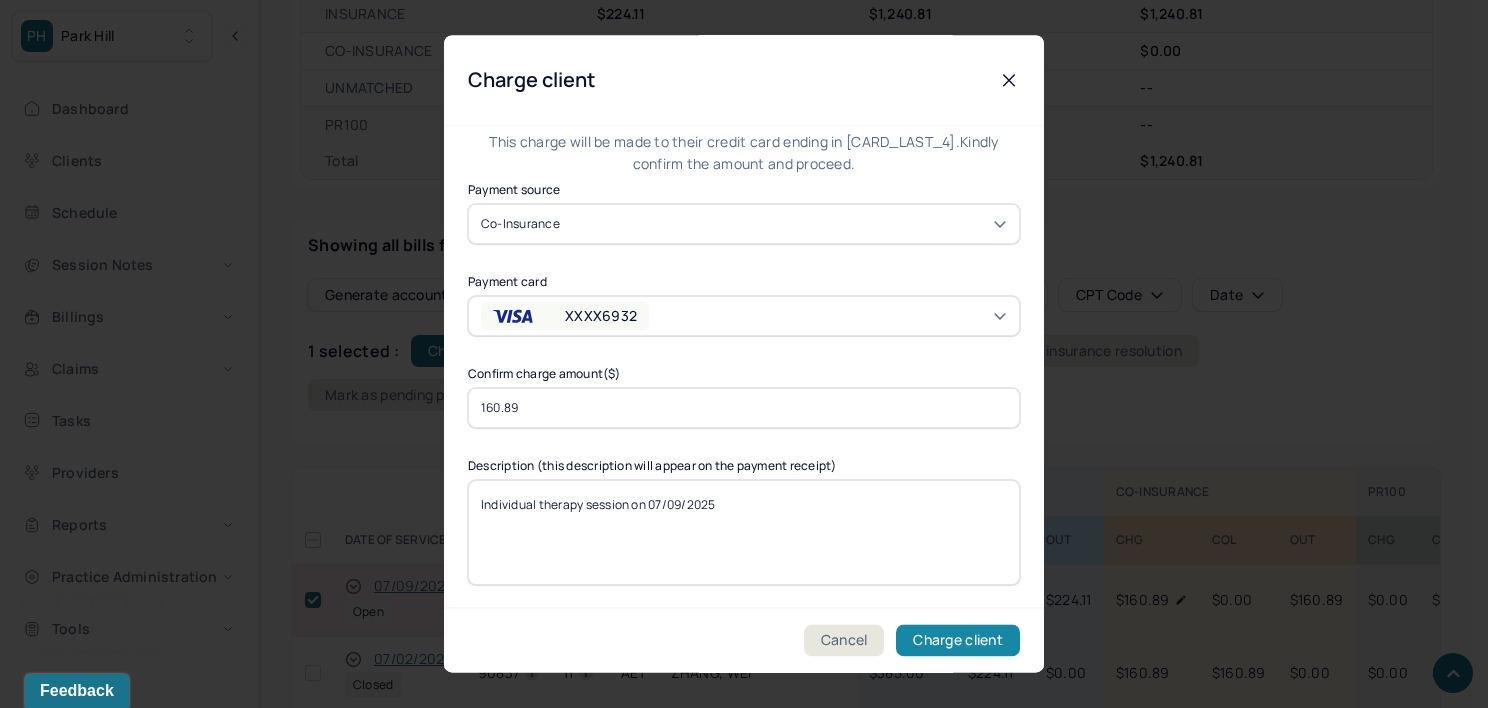 click on "Charge client" at bounding box center [958, 641] 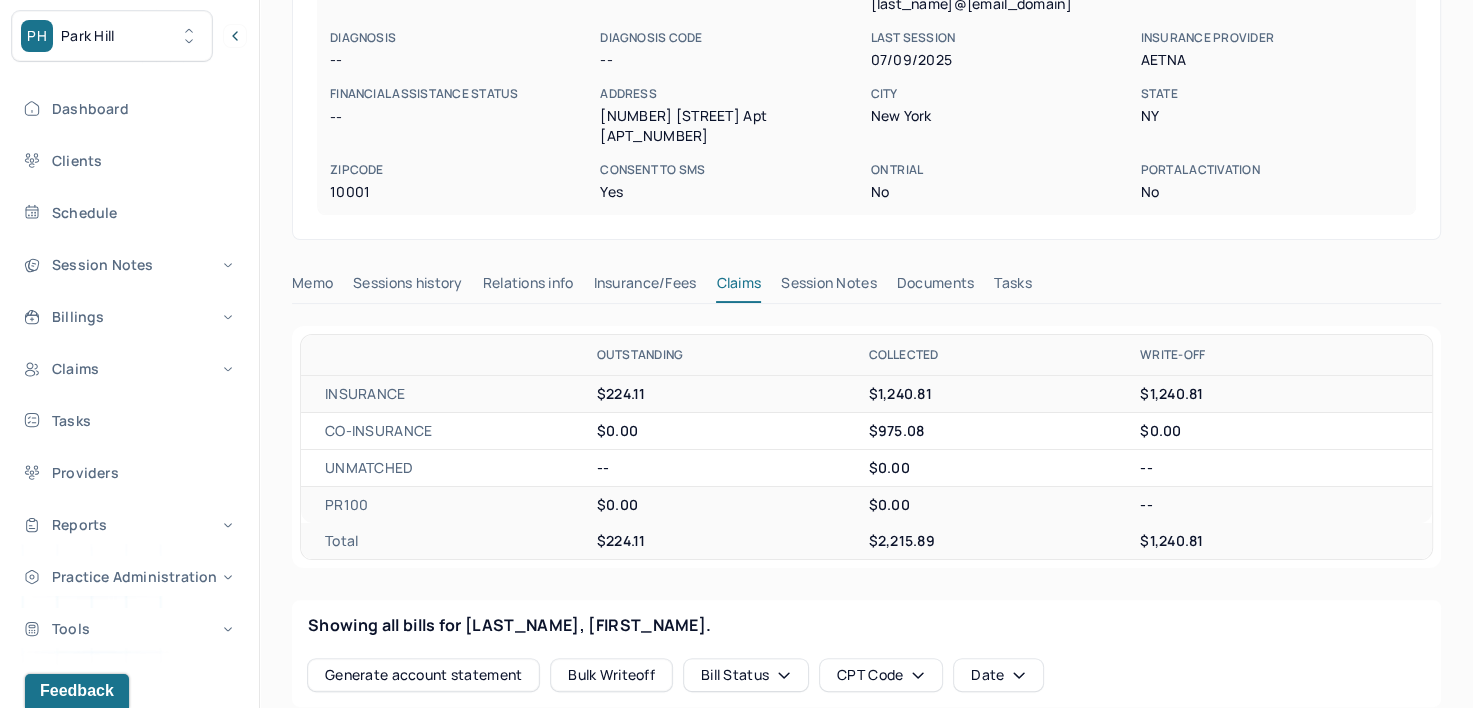 scroll, scrollTop: 0, scrollLeft: 0, axis: both 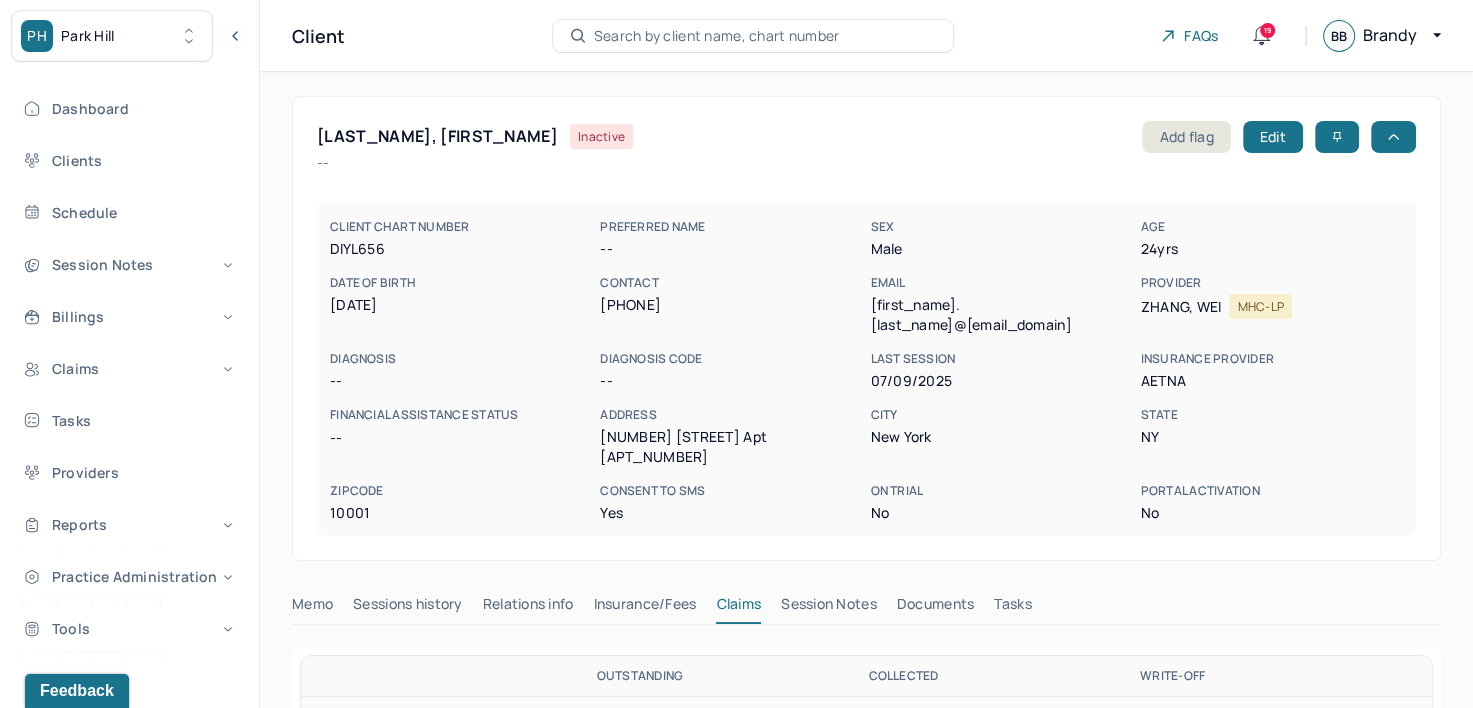 click on "Search by client name, chart number" at bounding box center (717, 36) 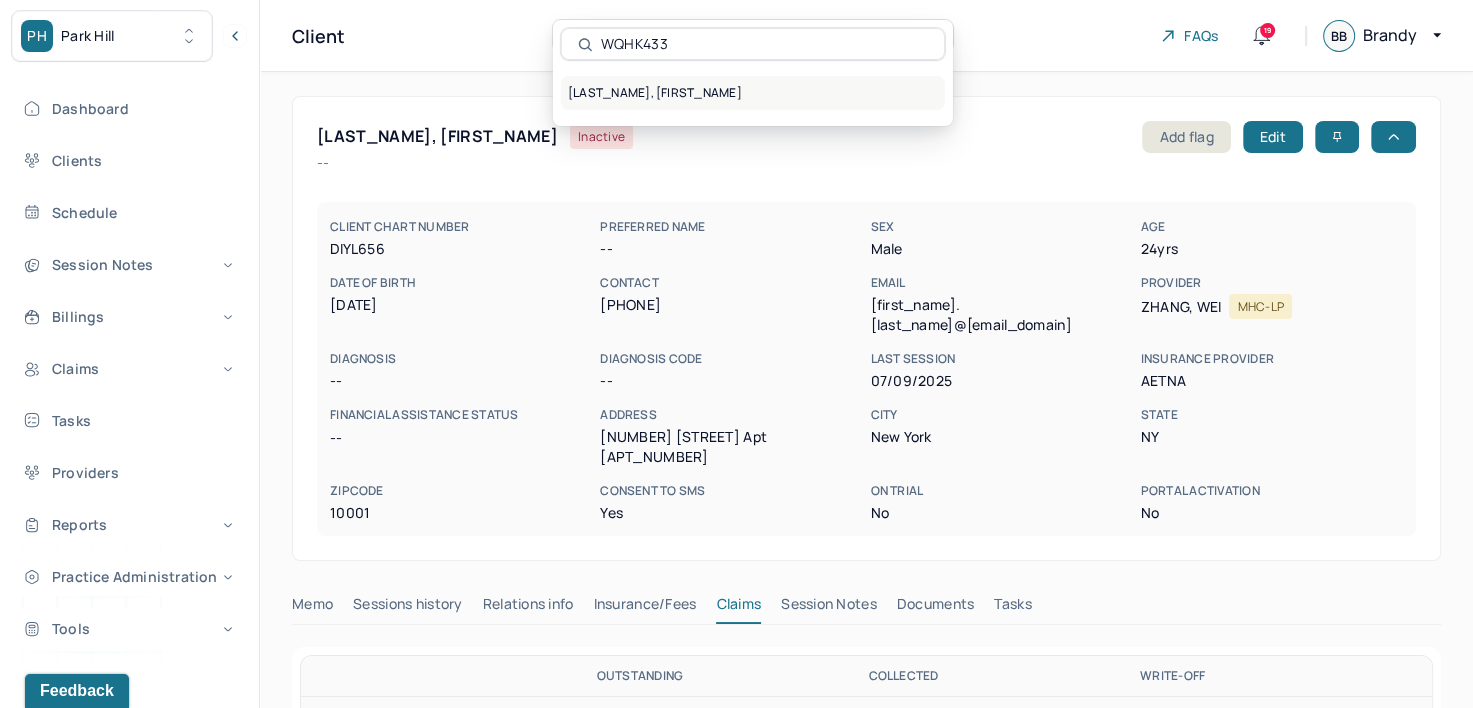 type on "WQHK433" 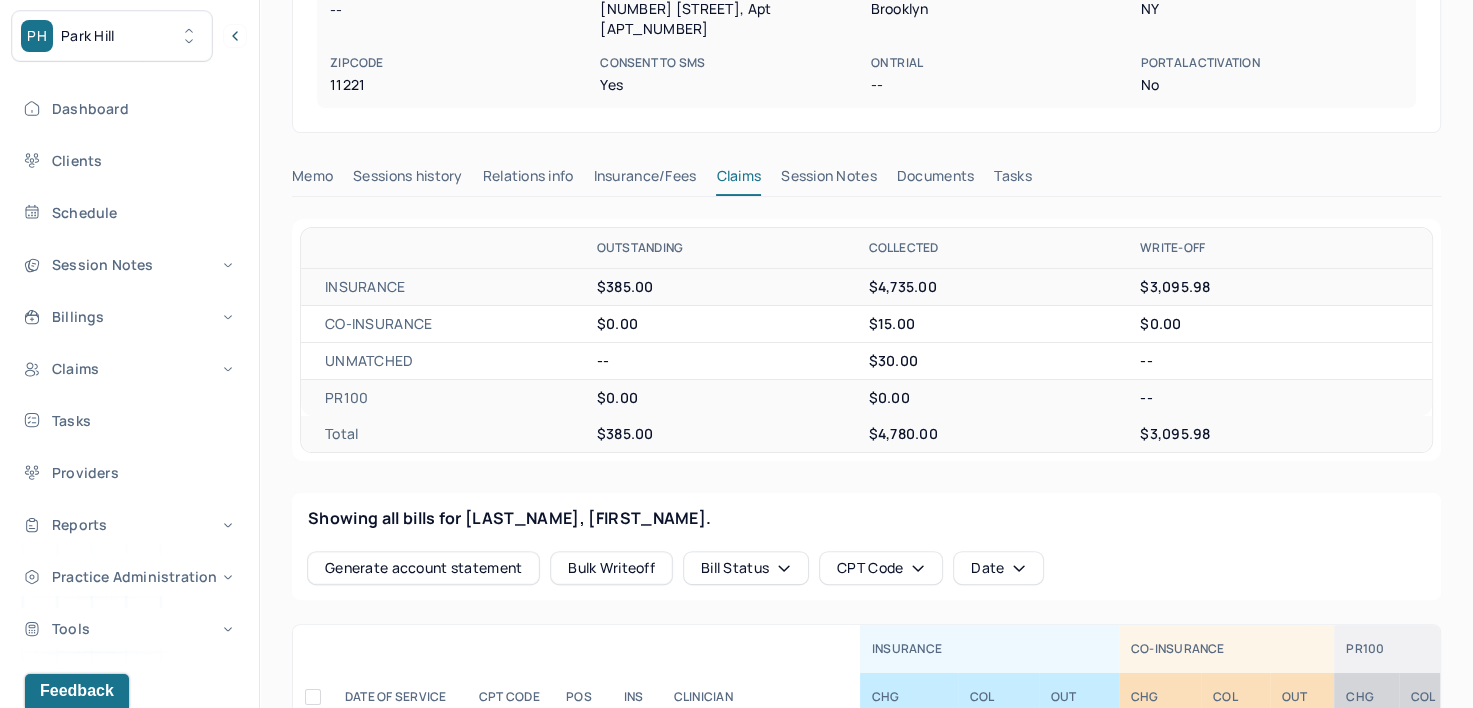 scroll, scrollTop: 0, scrollLeft: 0, axis: both 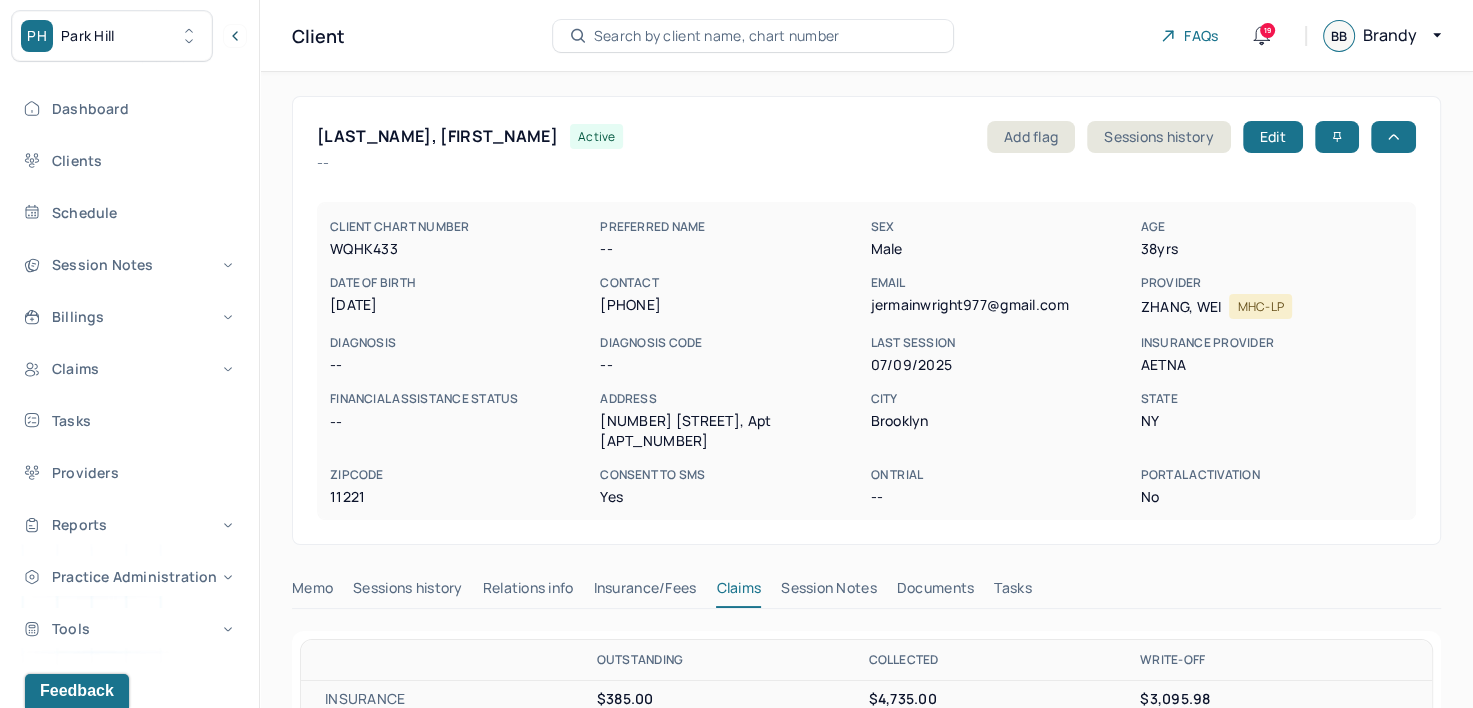 click on "Insurance/Fees" at bounding box center [645, 592] 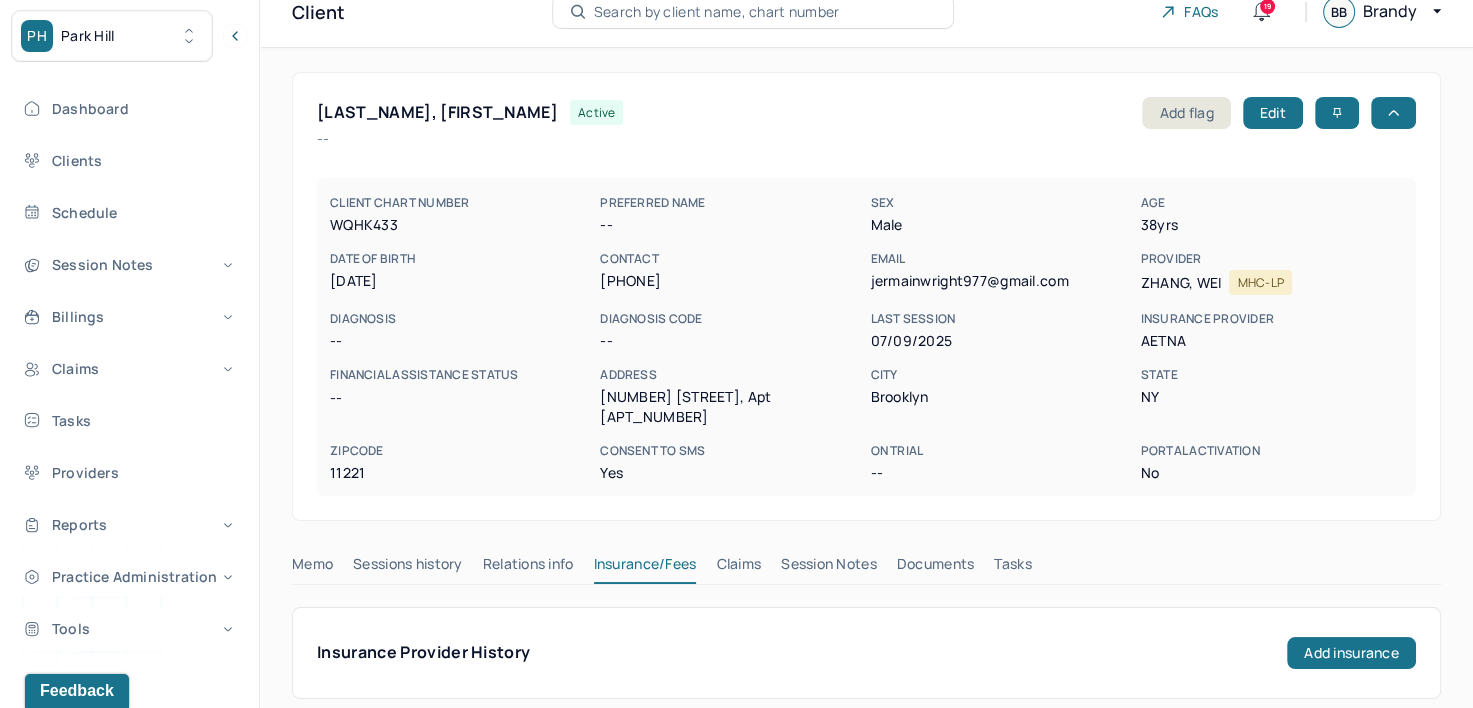 scroll, scrollTop: 0, scrollLeft: 0, axis: both 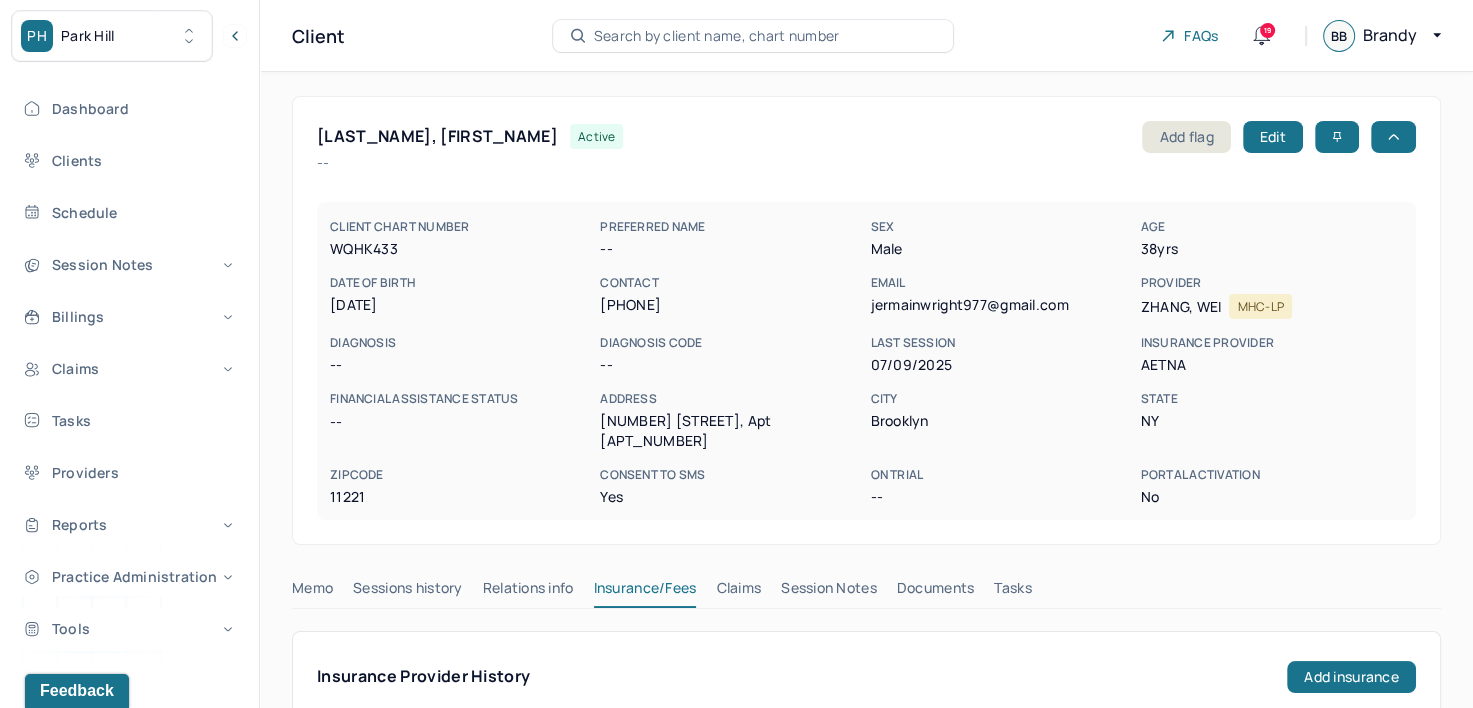 click on "Claims" at bounding box center (738, 592) 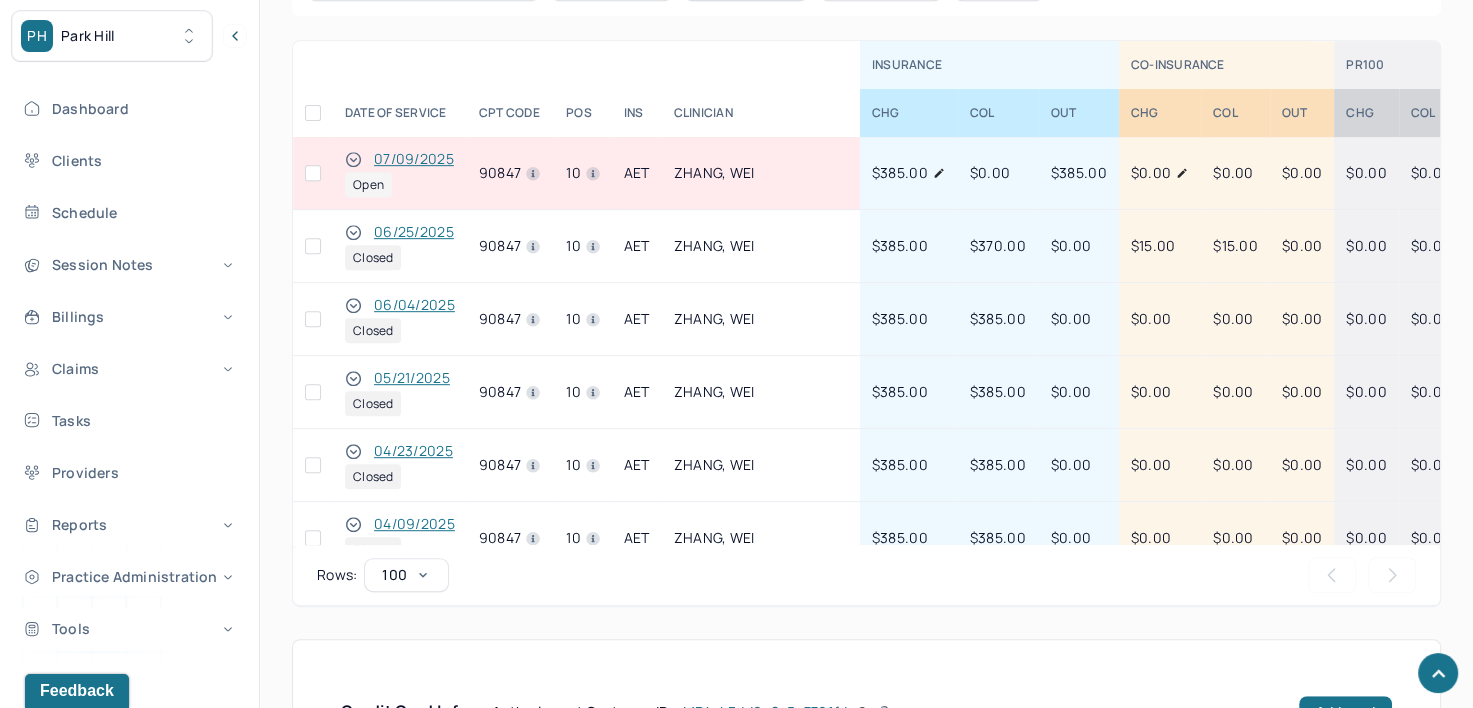 scroll, scrollTop: 998, scrollLeft: 0, axis: vertical 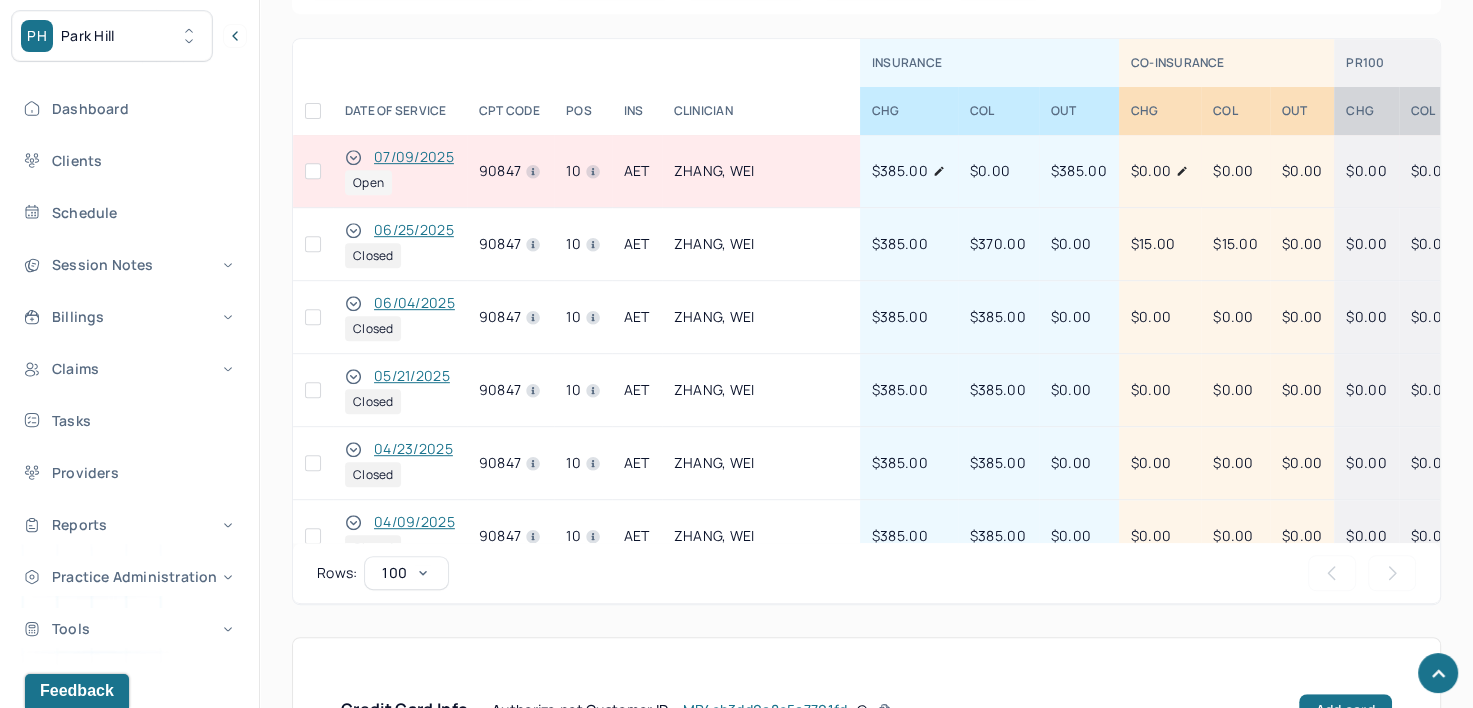 click on "07/09/2025" at bounding box center [414, 157] 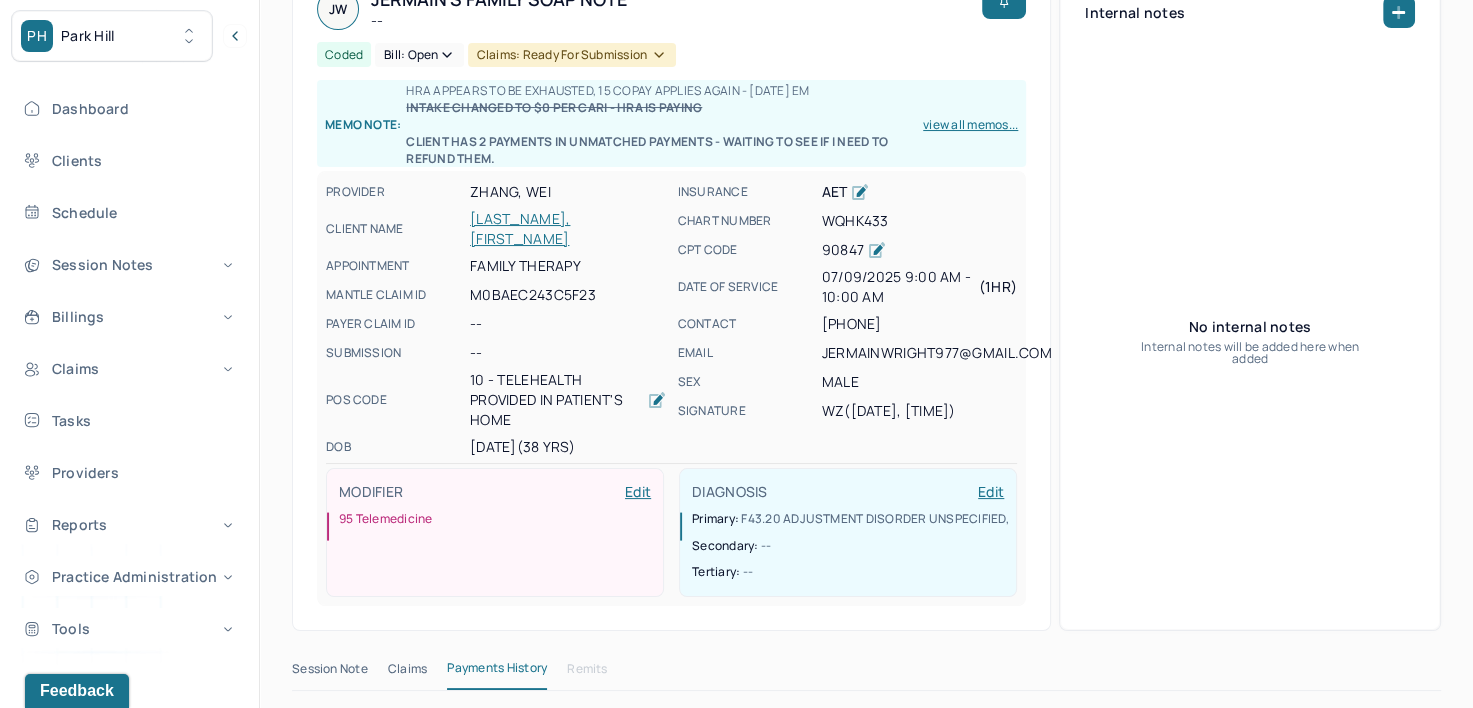 scroll, scrollTop: 178, scrollLeft: 0, axis: vertical 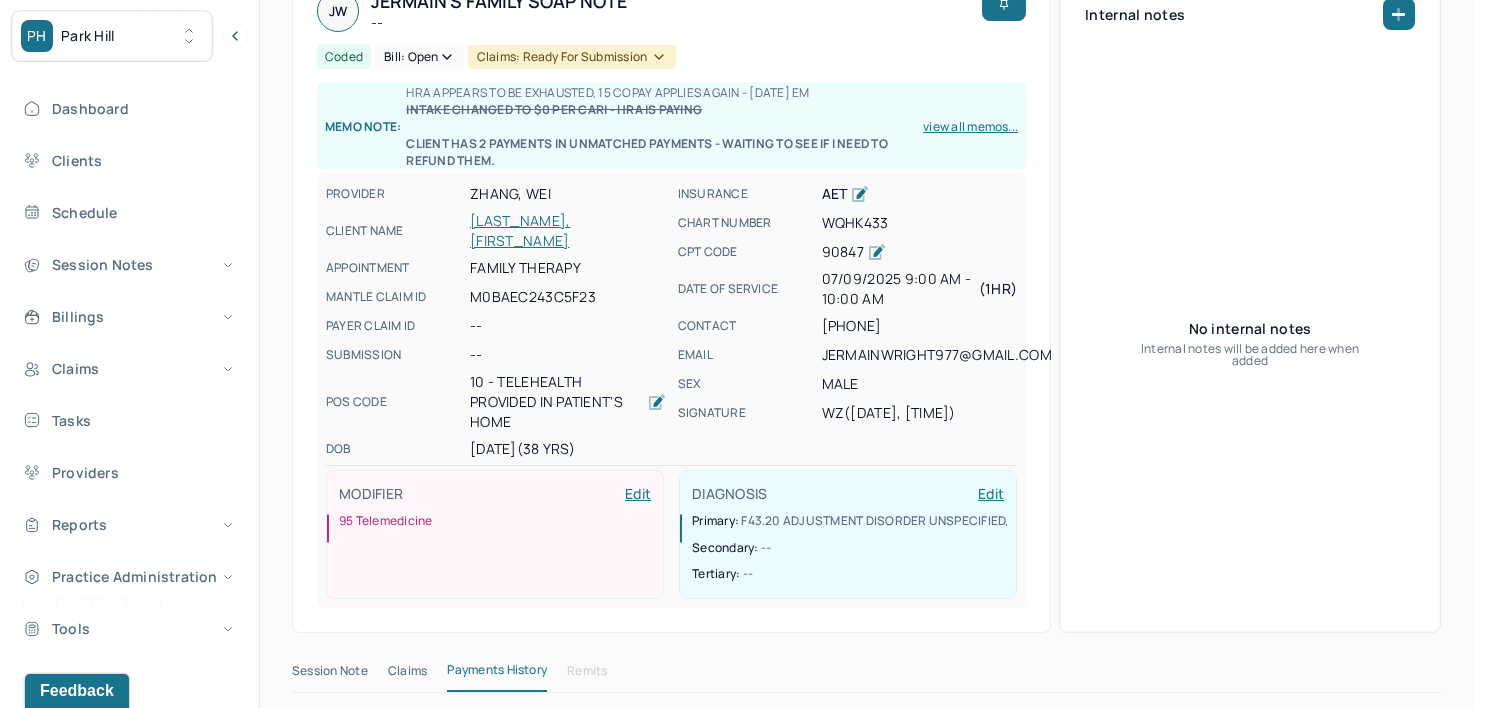click on "Bill: Open" at bounding box center [419, 57] 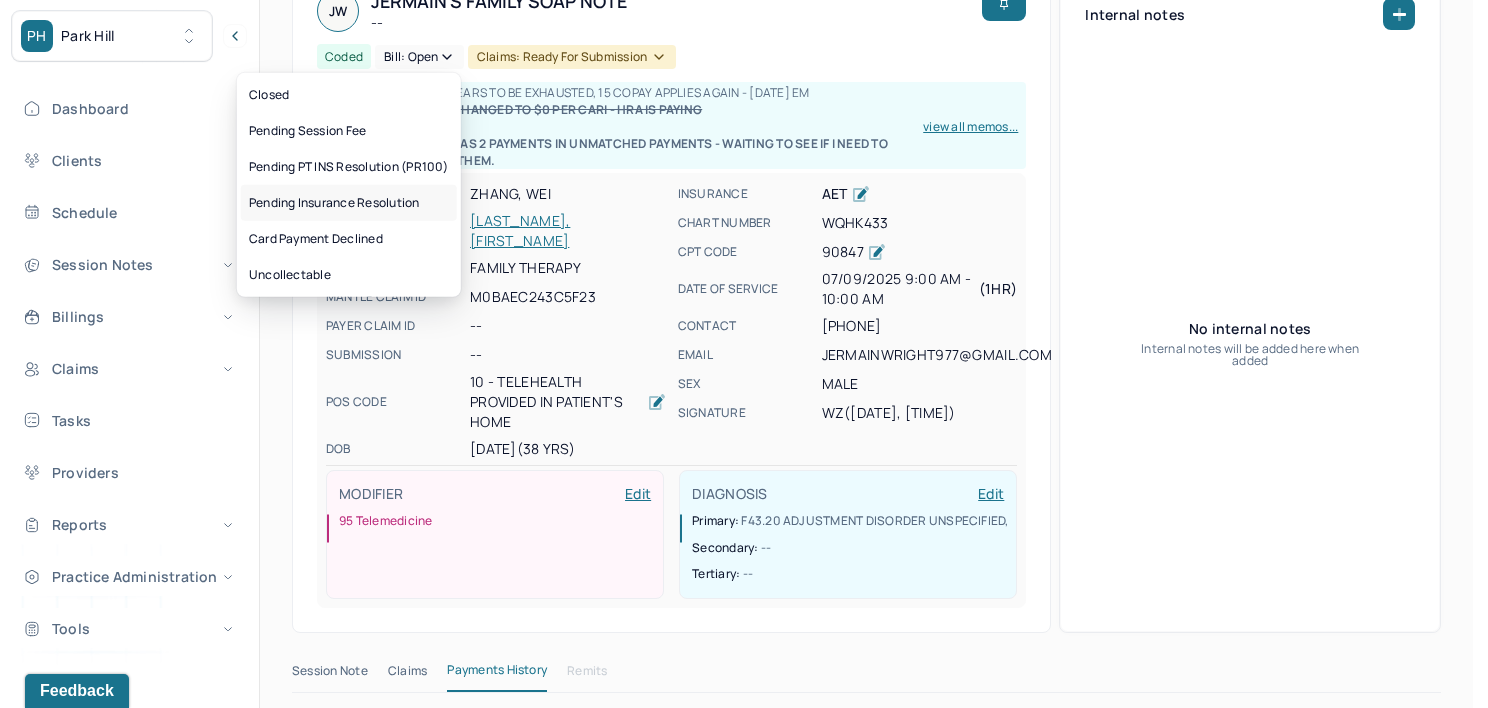 click on "Pending Insurance Resolution" at bounding box center [349, 203] 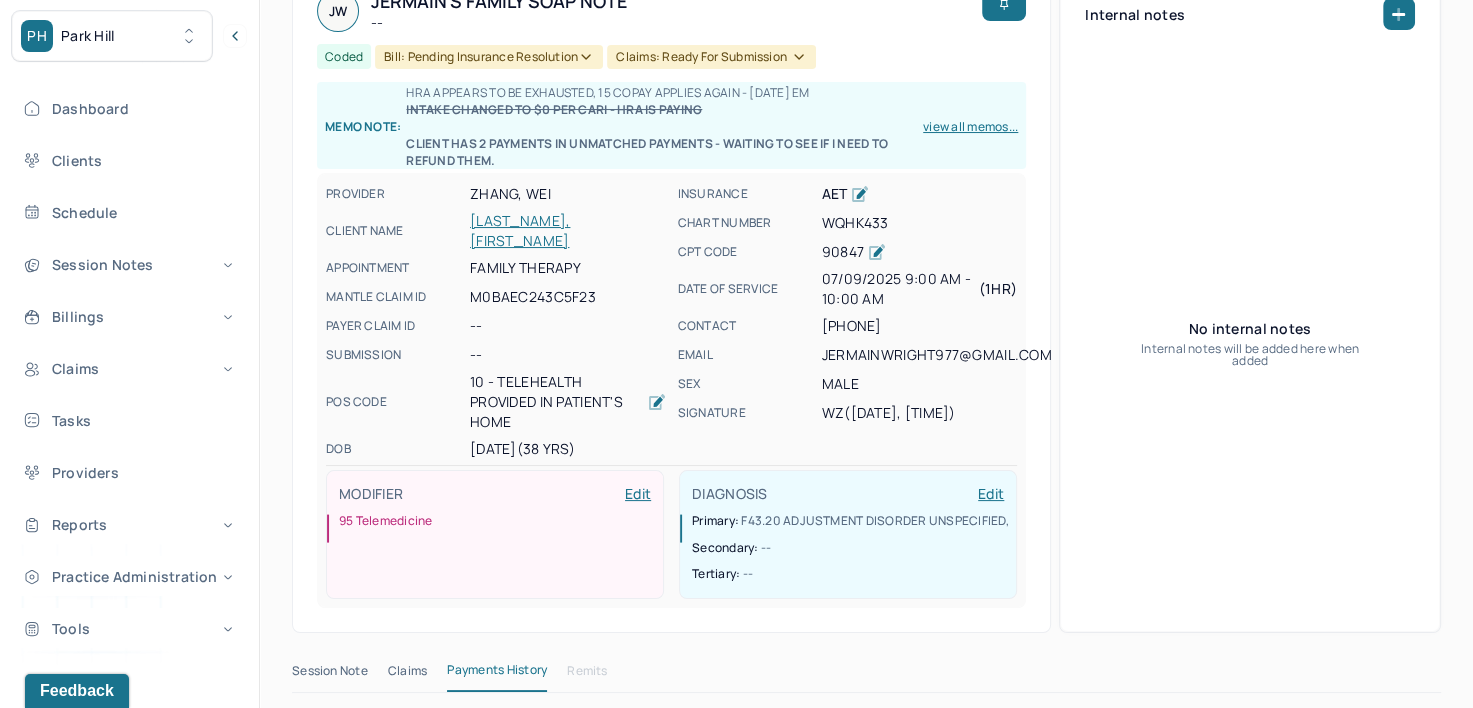 scroll, scrollTop: 0, scrollLeft: 0, axis: both 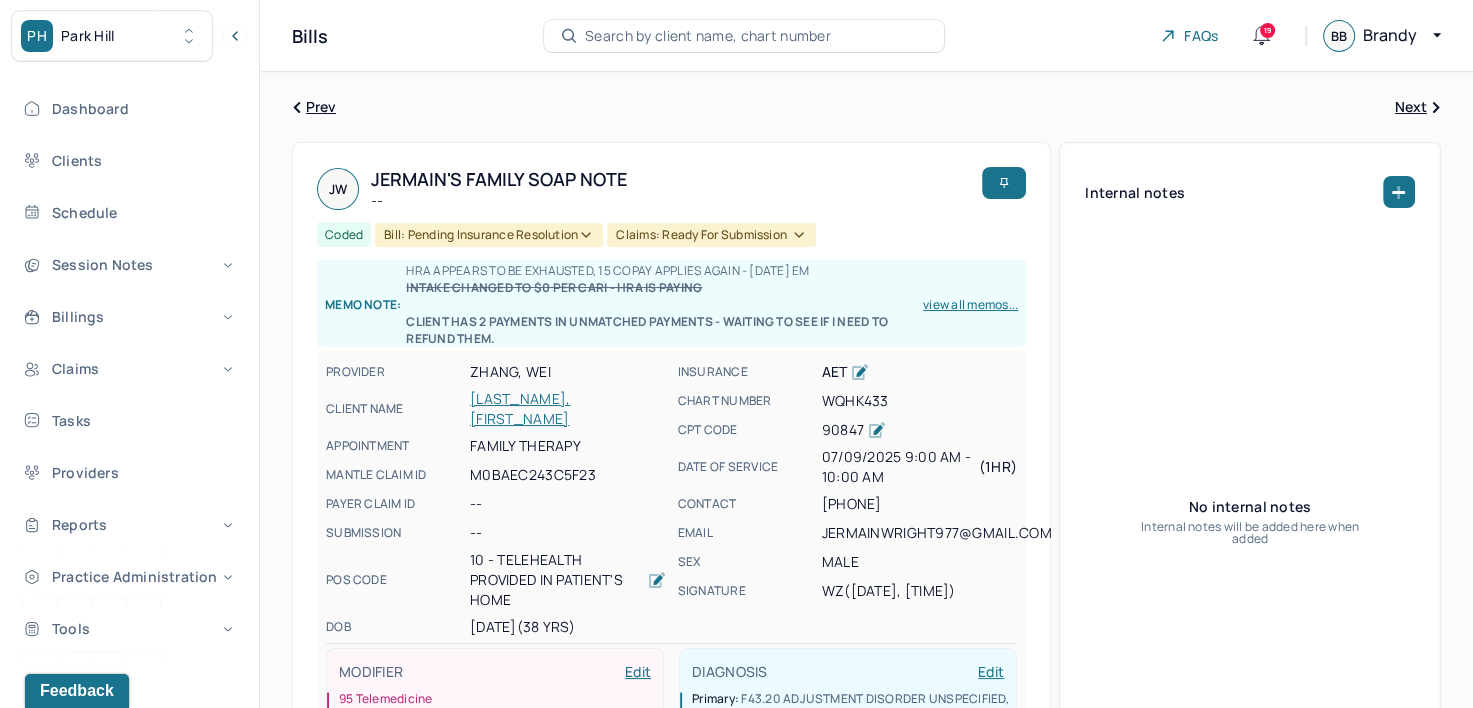 click on "Search by client name, chart number" at bounding box center [708, 36] 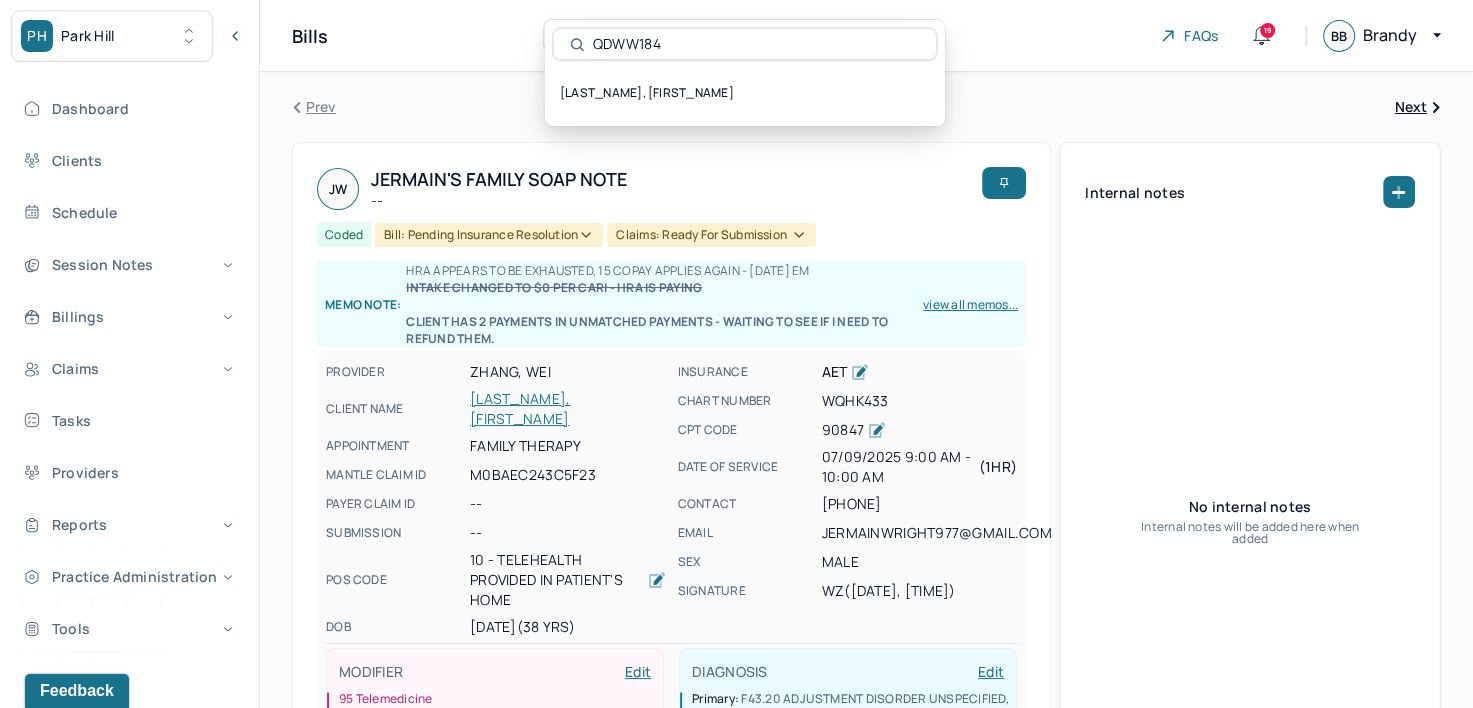 type on "QDWW184" 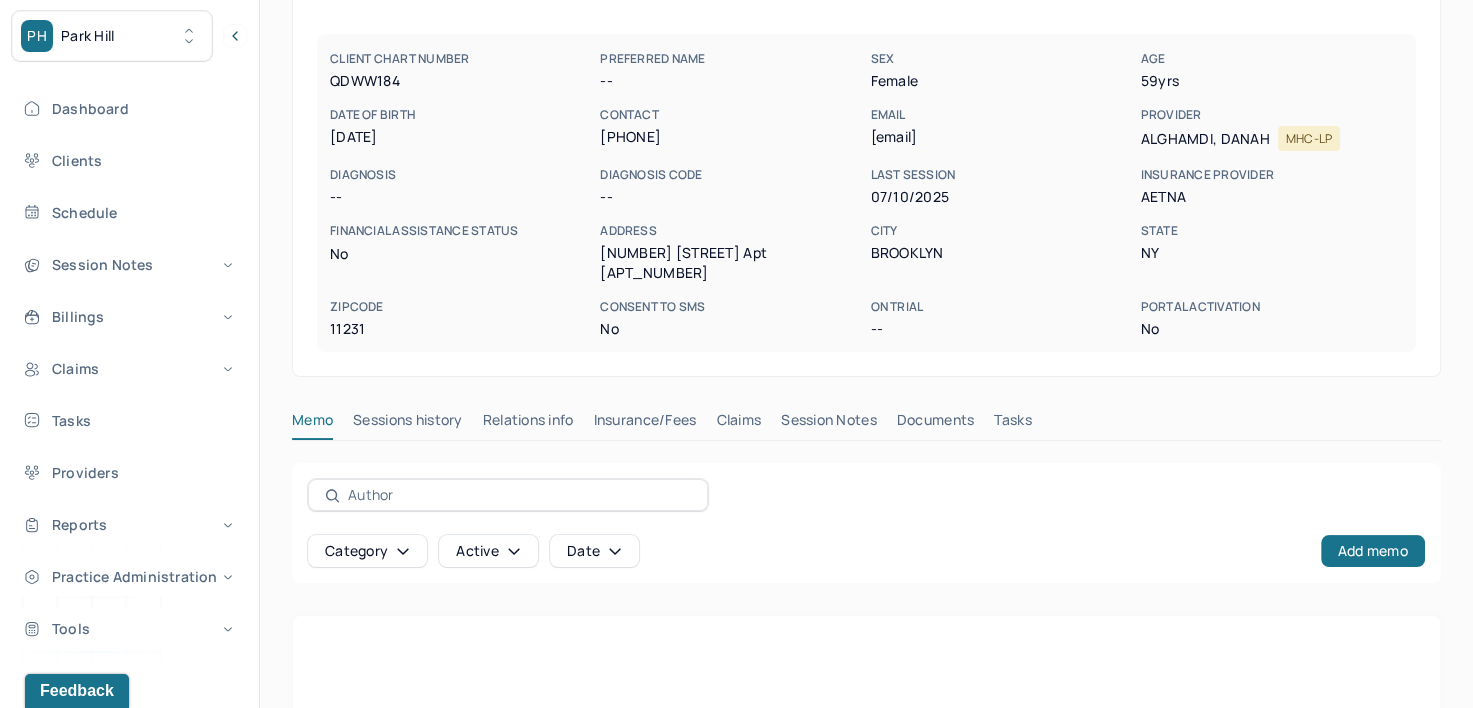 scroll, scrollTop: 172, scrollLeft: 0, axis: vertical 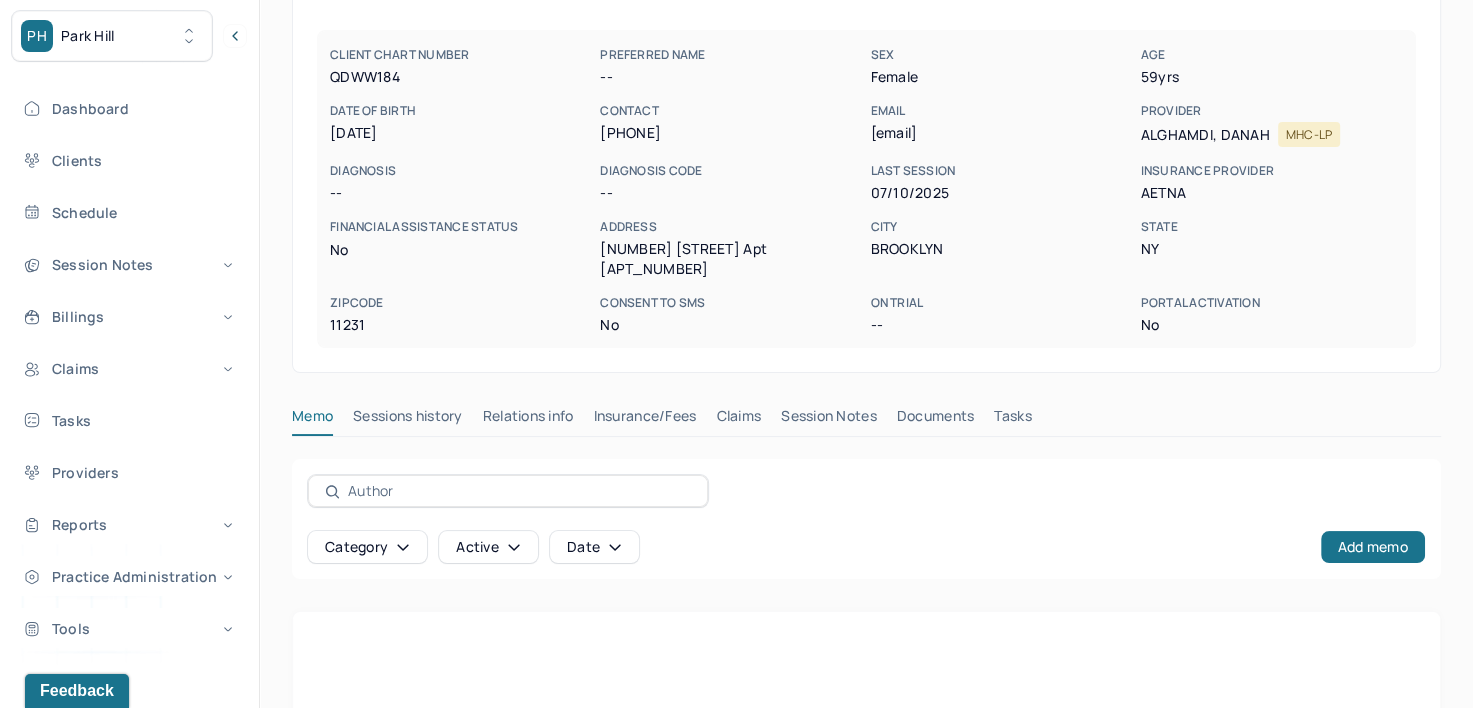 click on "Insurance/Fees" at bounding box center [645, 420] 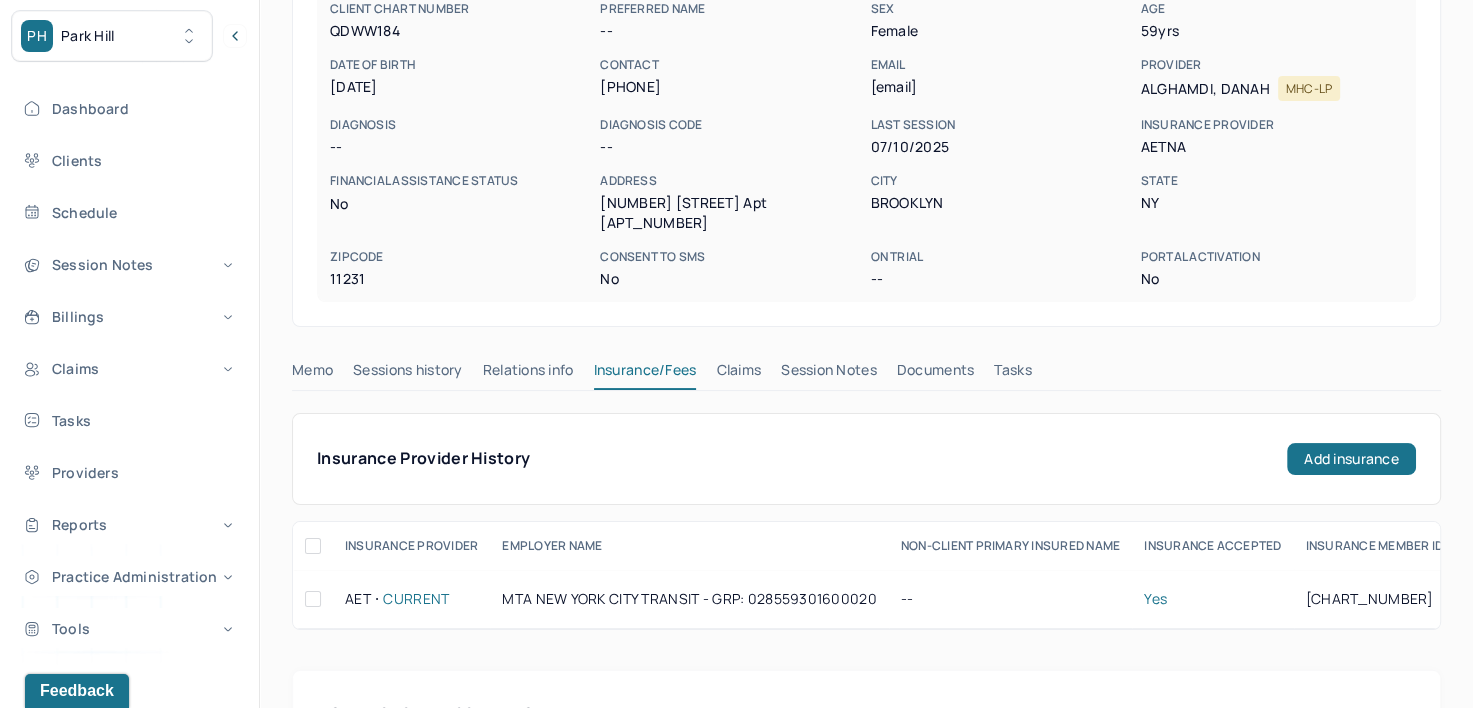 scroll, scrollTop: 212, scrollLeft: 0, axis: vertical 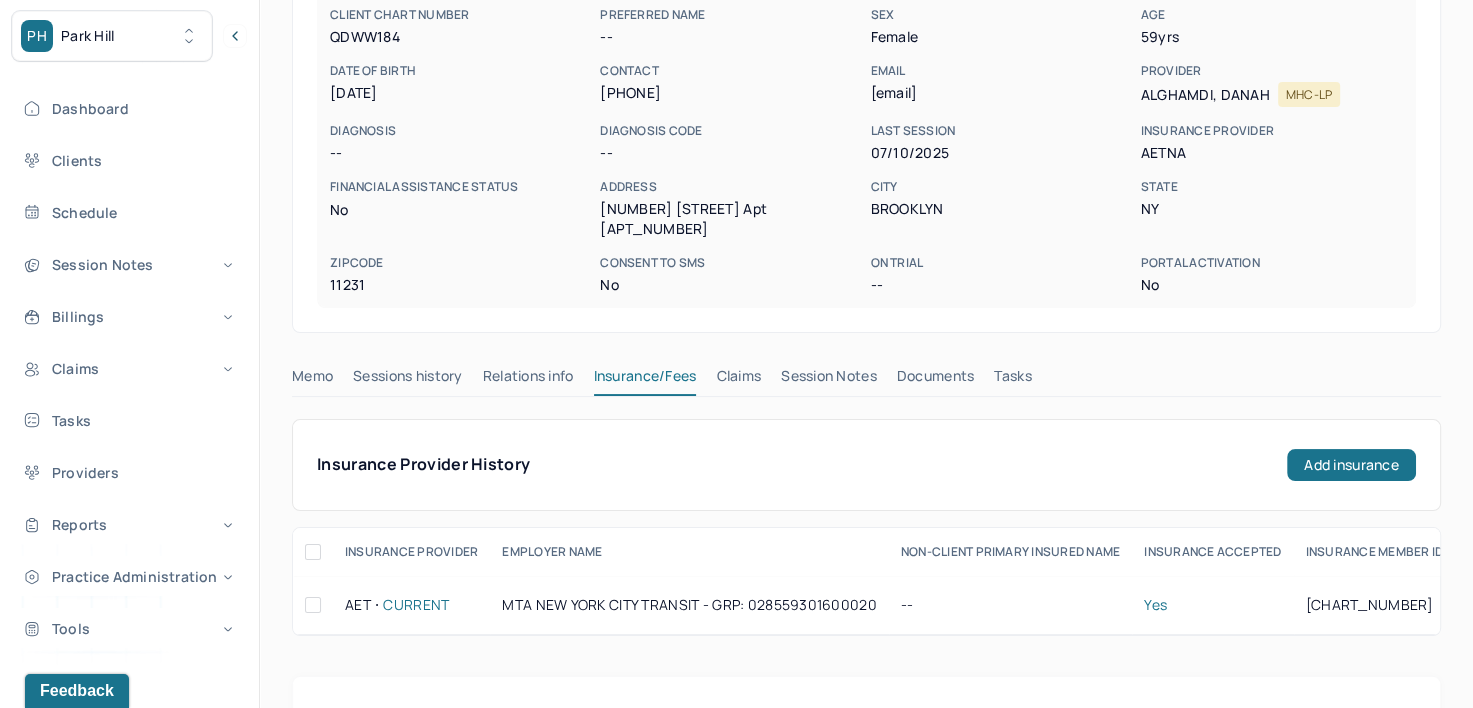 click on "Claims" at bounding box center (738, 380) 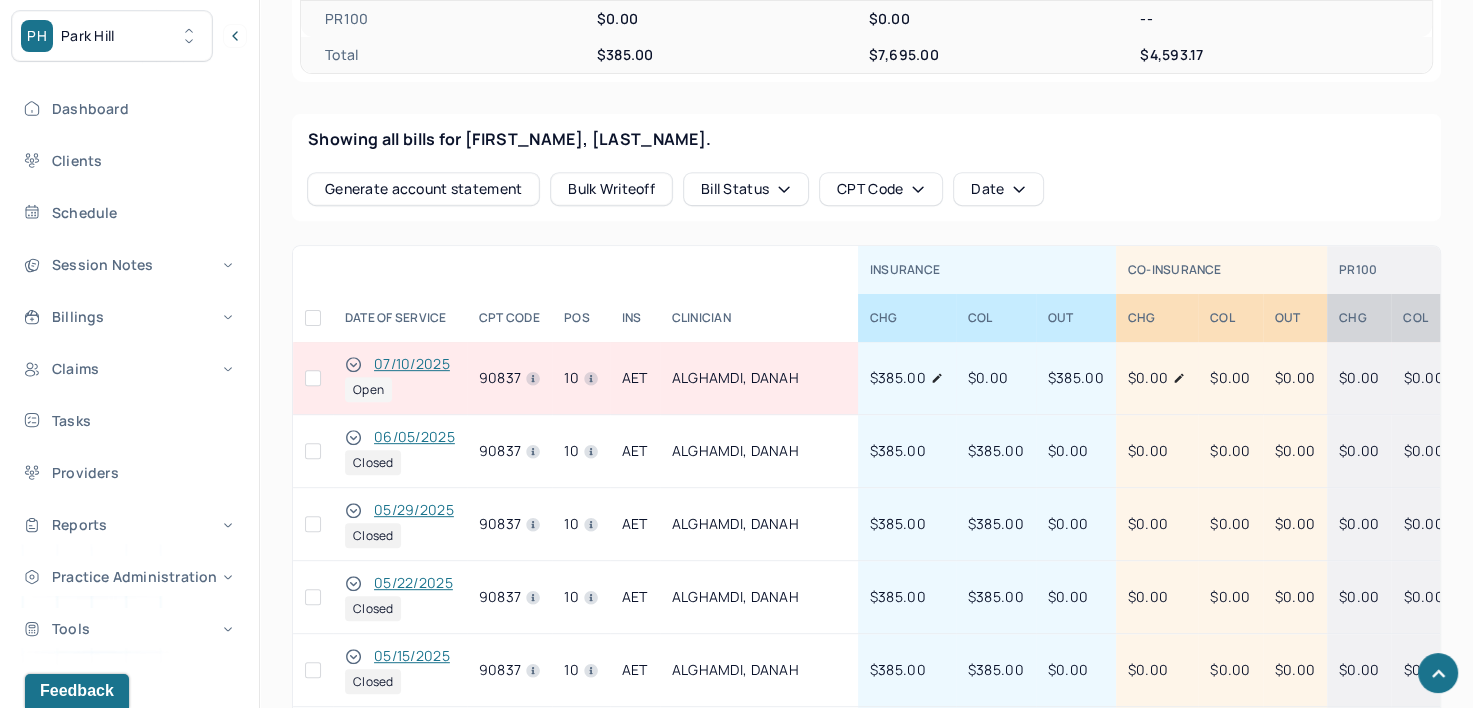 scroll, scrollTop: 789, scrollLeft: 0, axis: vertical 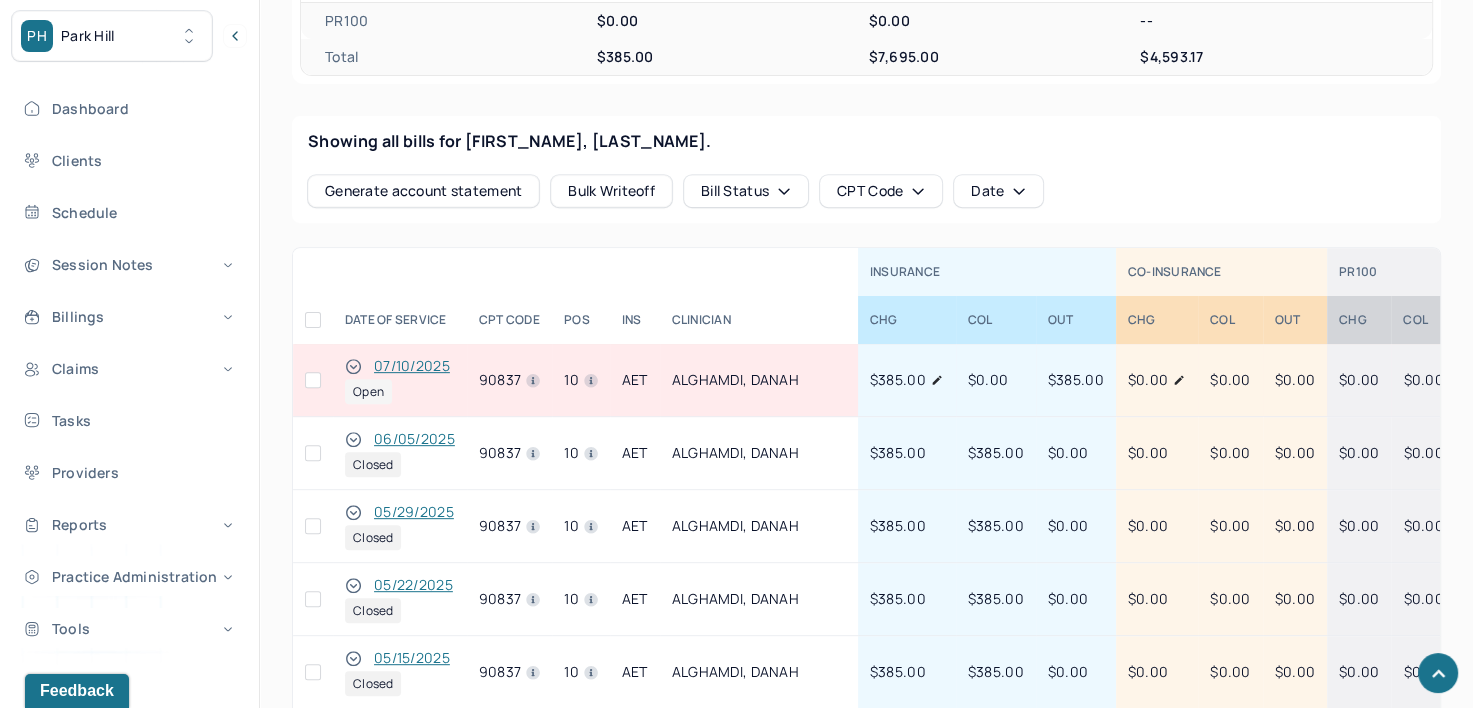 click on "07/10/2025" at bounding box center [412, 366] 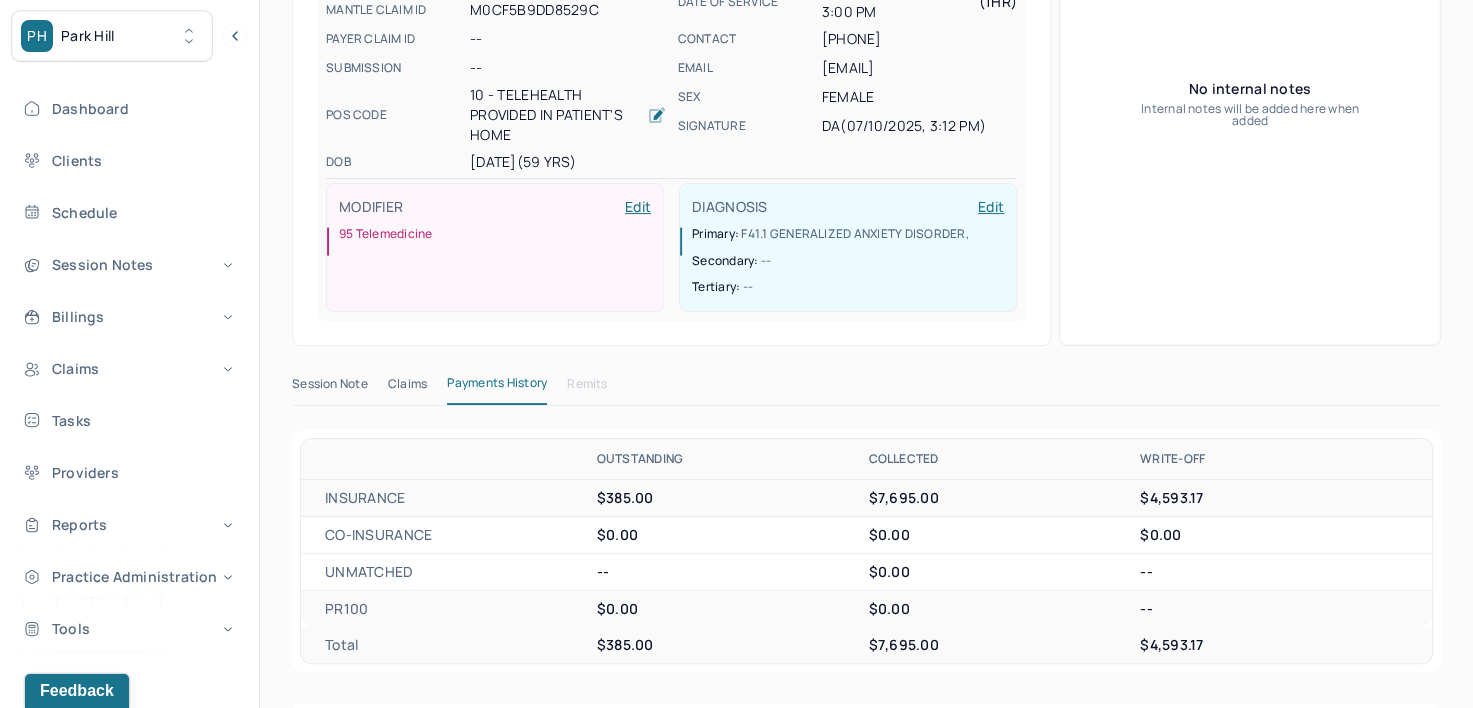scroll, scrollTop: 0, scrollLeft: 0, axis: both 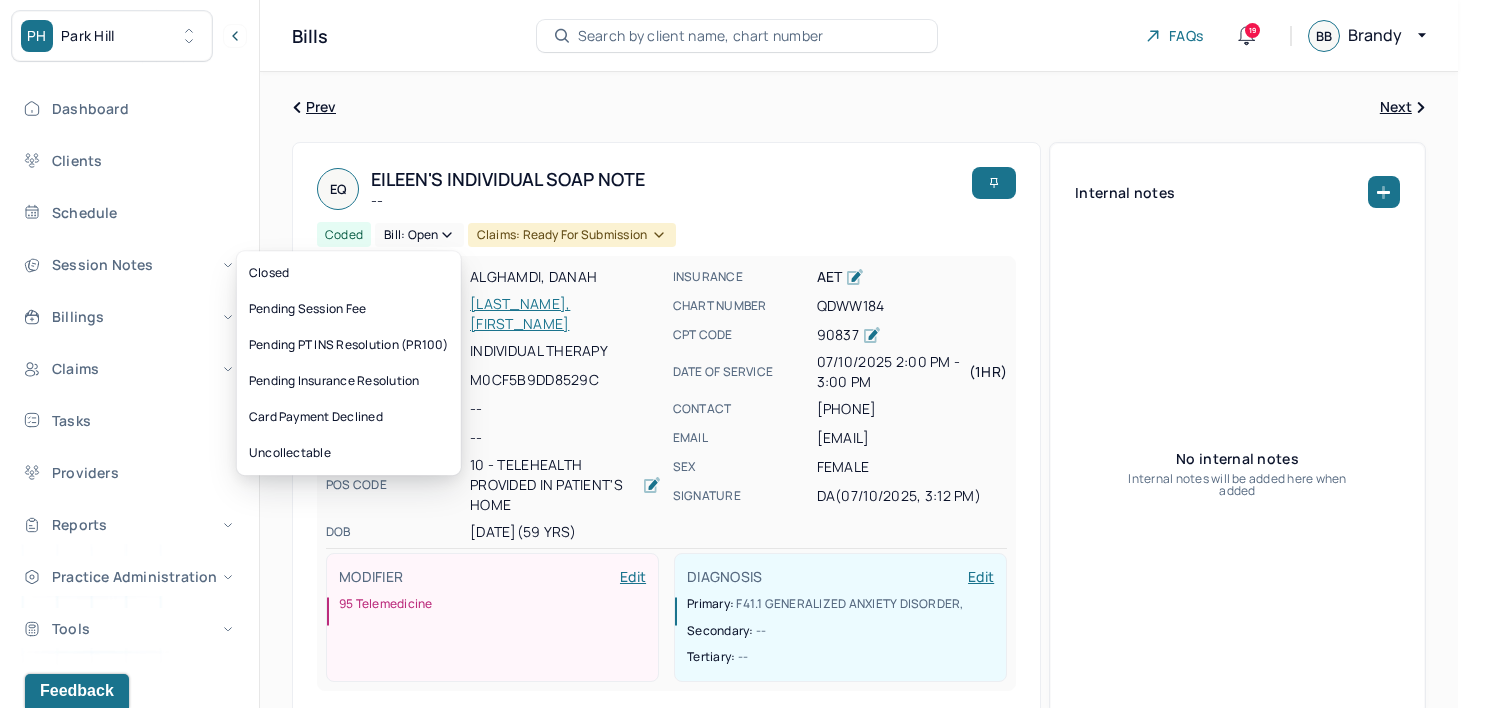 click on "Bill: Open" at bounding box center (419, 235) 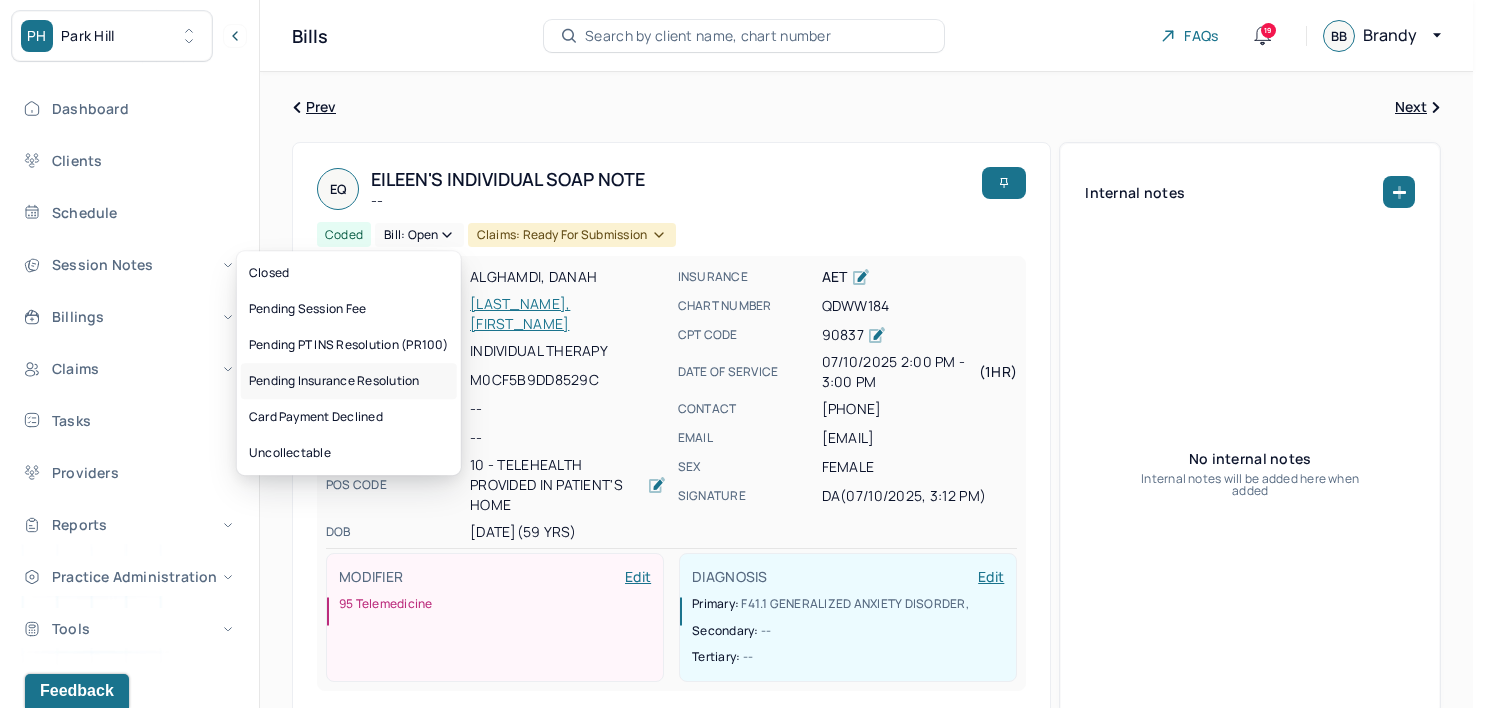 click on "Pending Insurance Resolution" at bounding box center [349, 381] 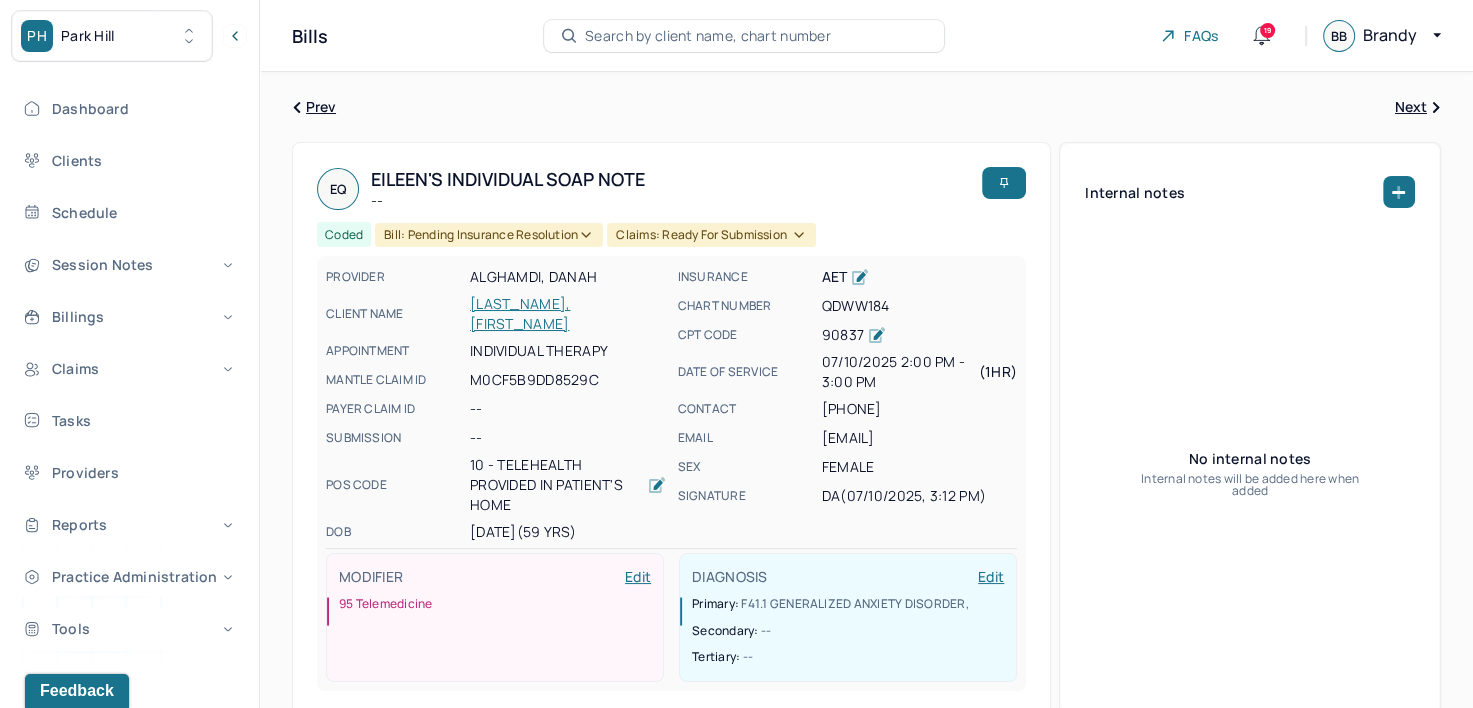 click on "Search by client name, chart number" at bounding box center (708, 36) 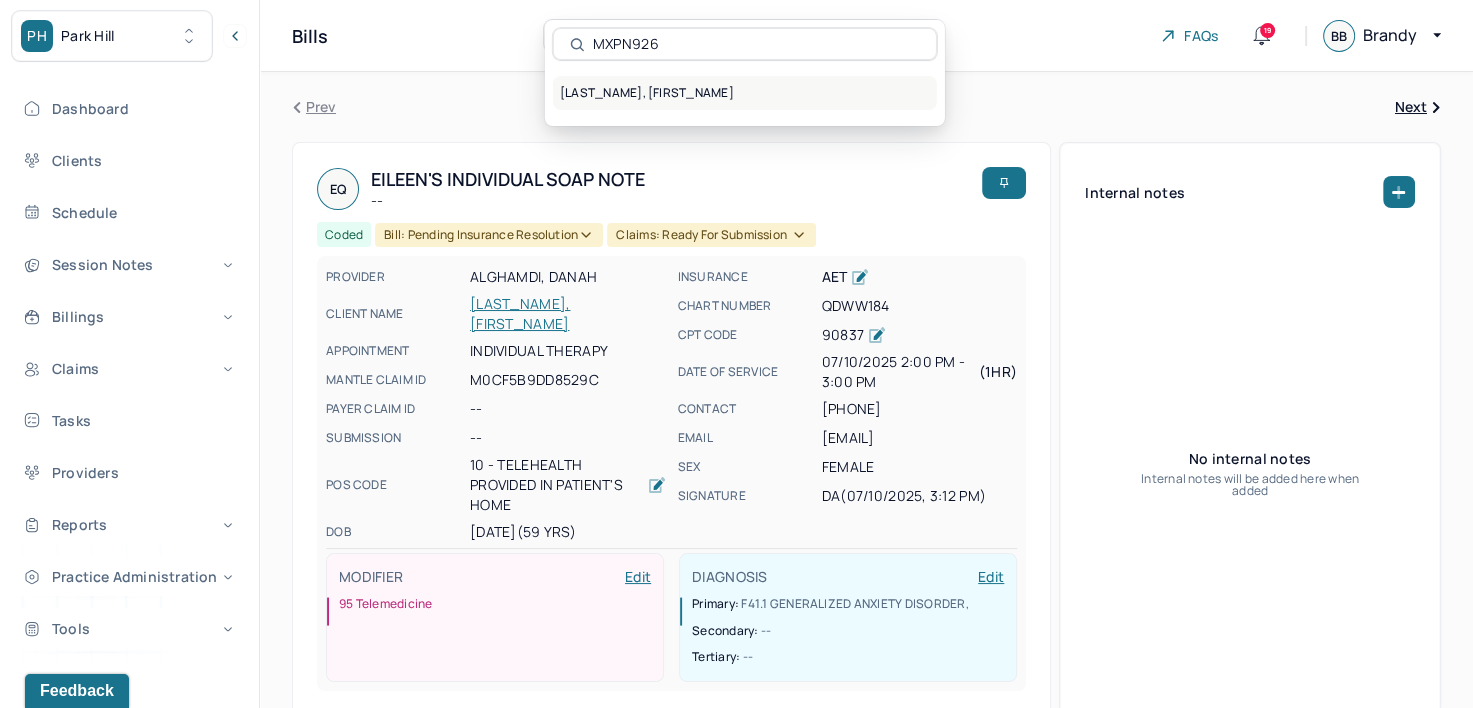 type on "MXPN926" 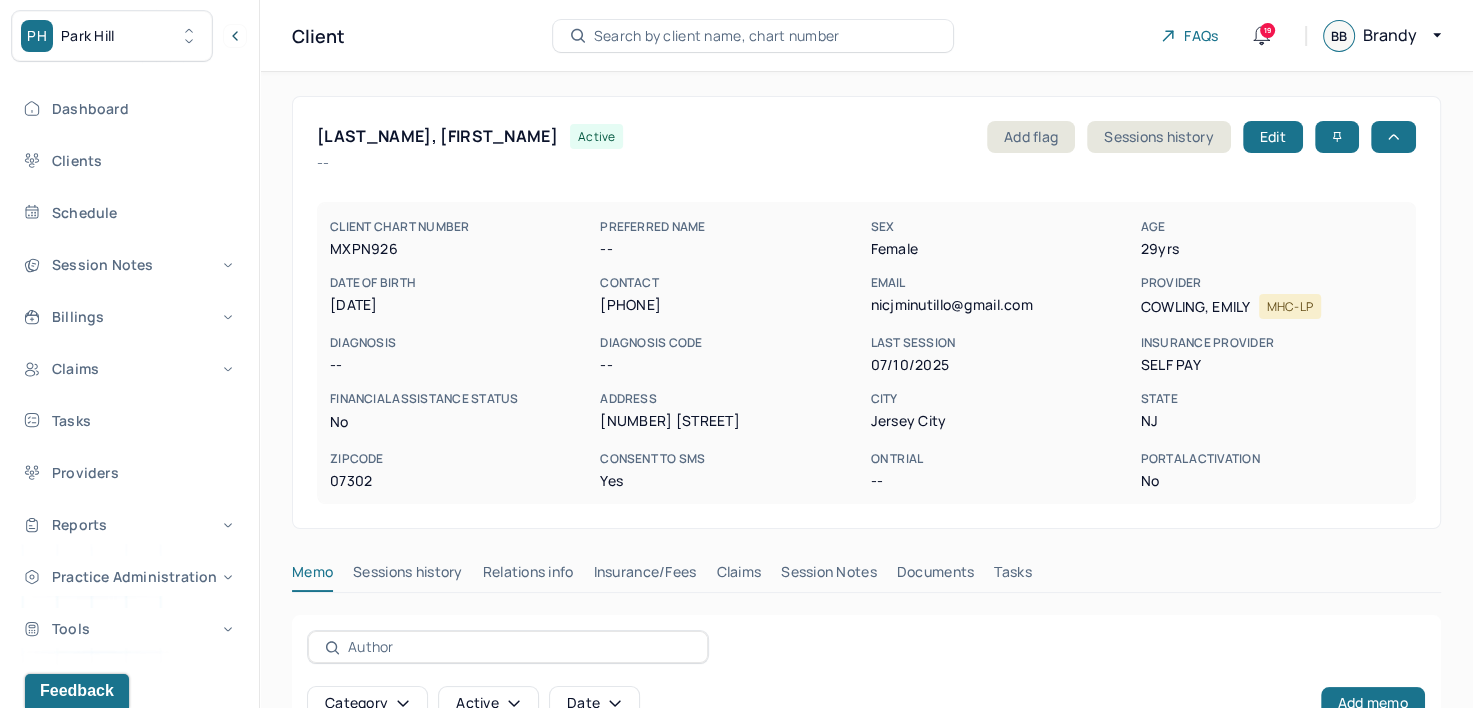 scroll, scrollTop: 136, scrollLeft: 0, axis: vertical 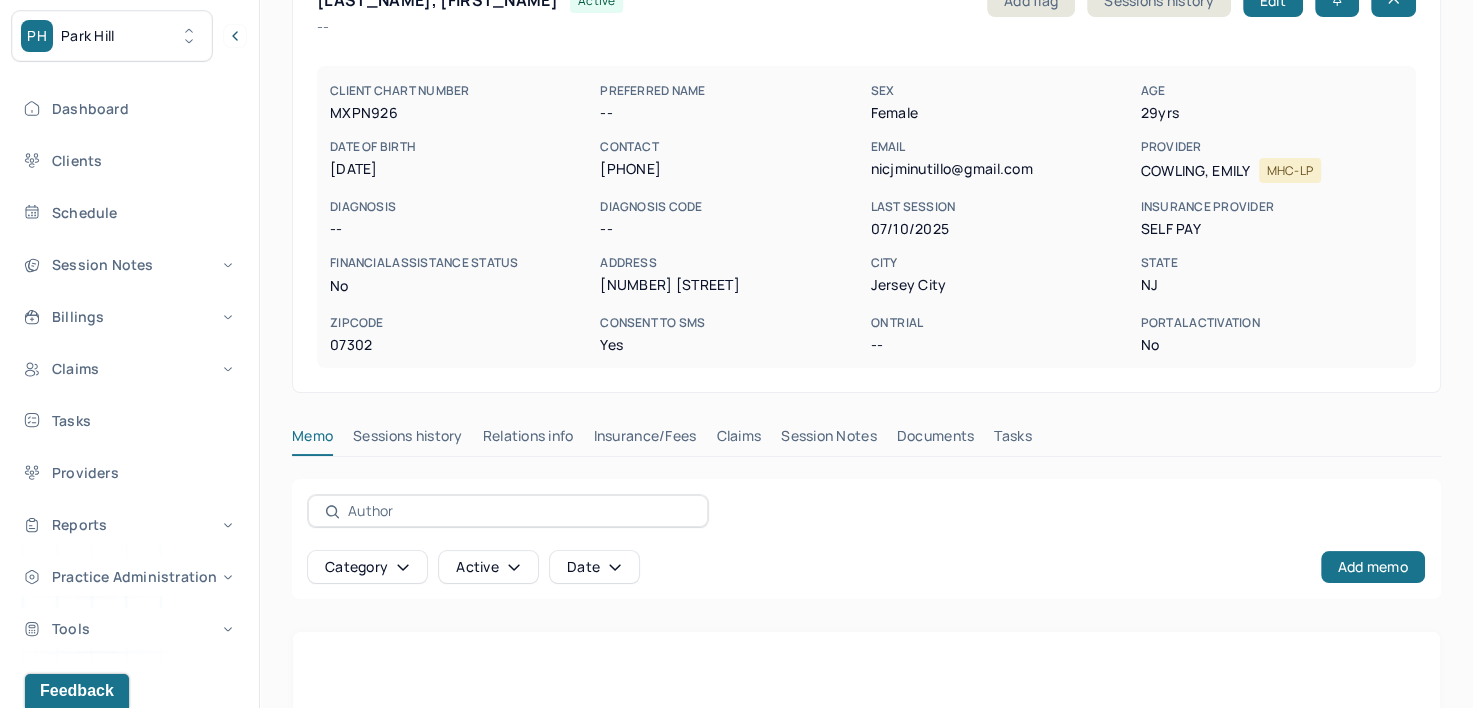 click on "Insurance/Fees" at bounding box center (645, 440) 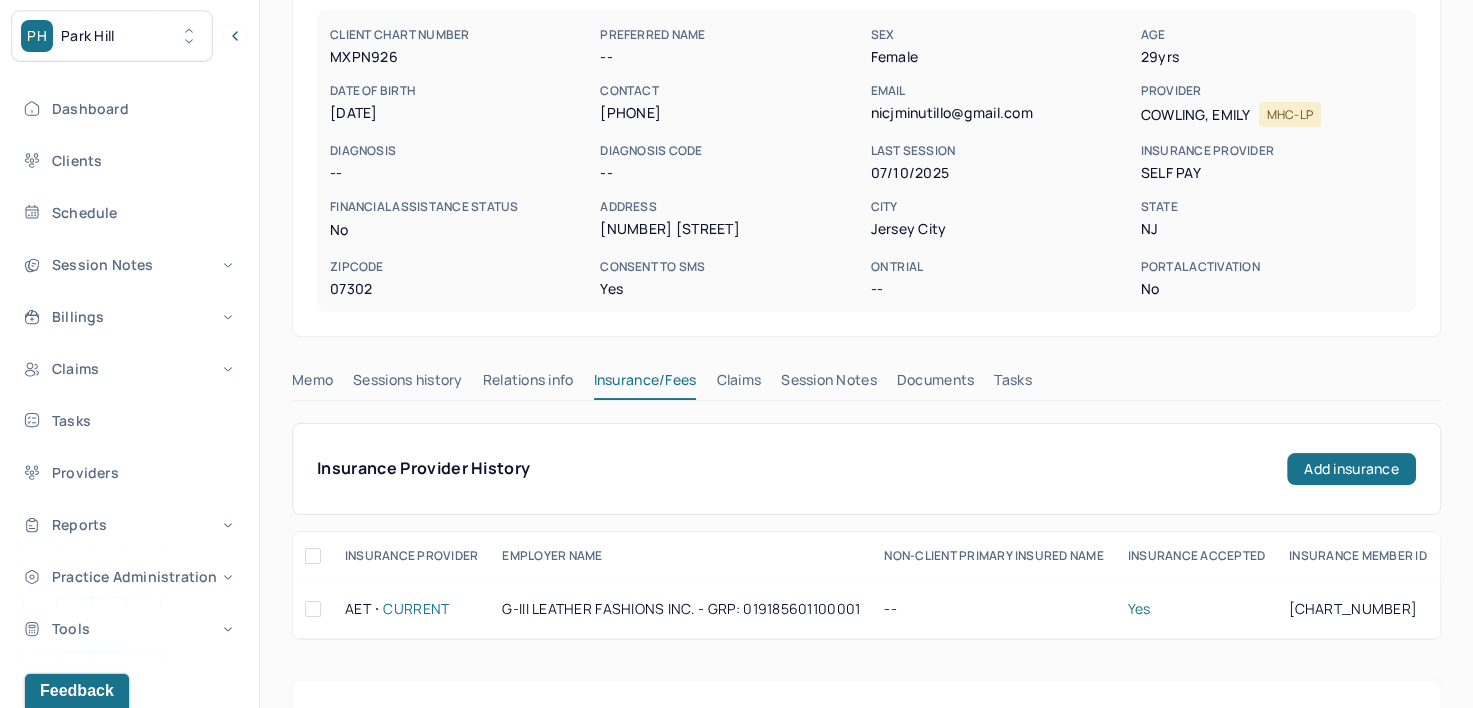 scroll, scrollTop: 0, scrollLeft: 0, axis: both 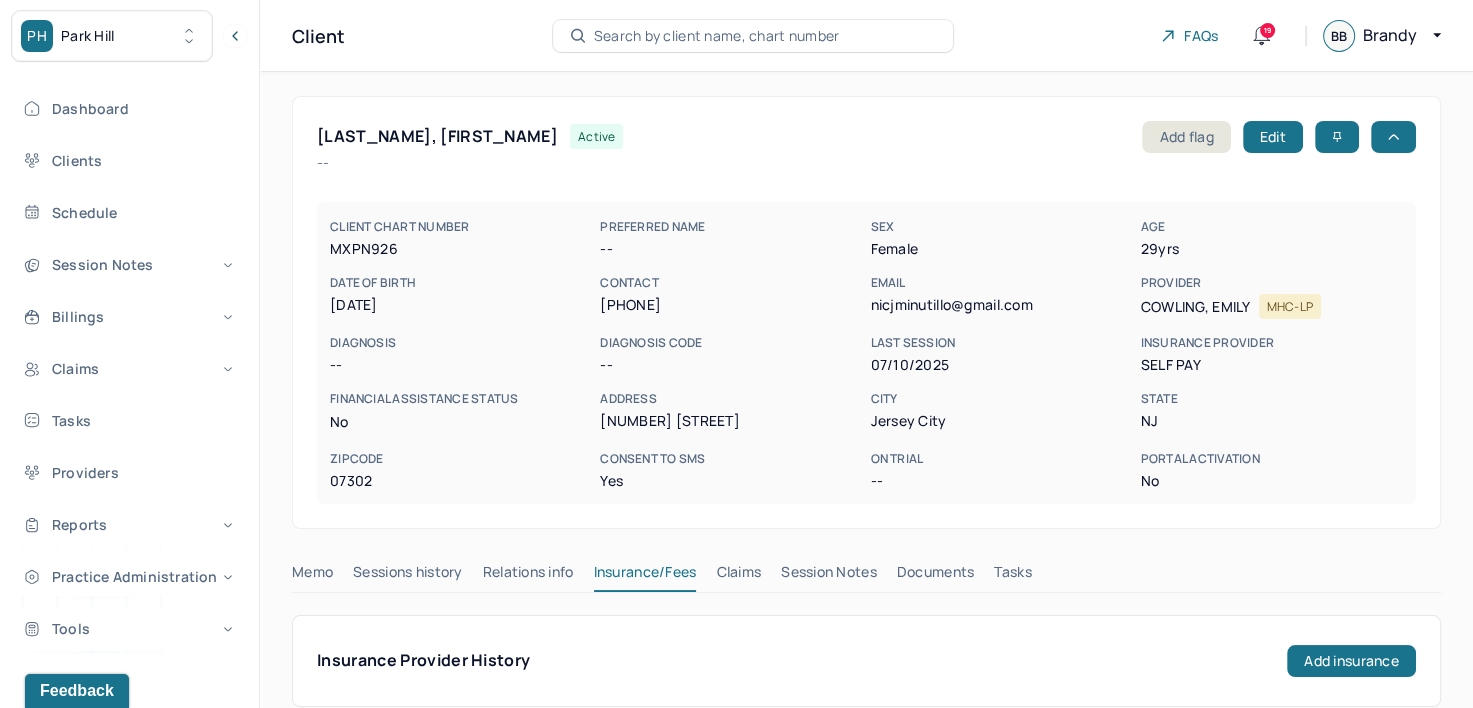click on "Claims" at bounding box center [738, 576] 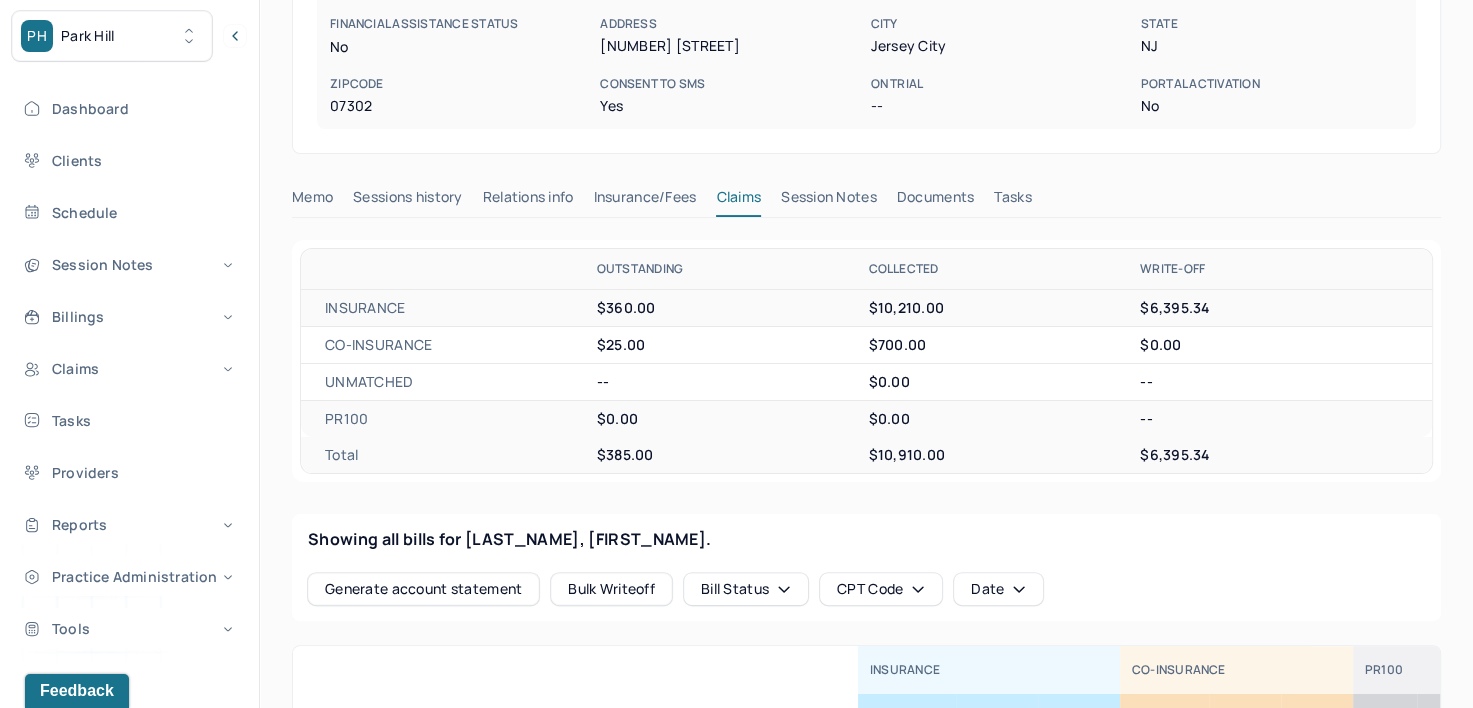 scroll, scrollTop: 379, scrollLeft: 0, axis: vertical 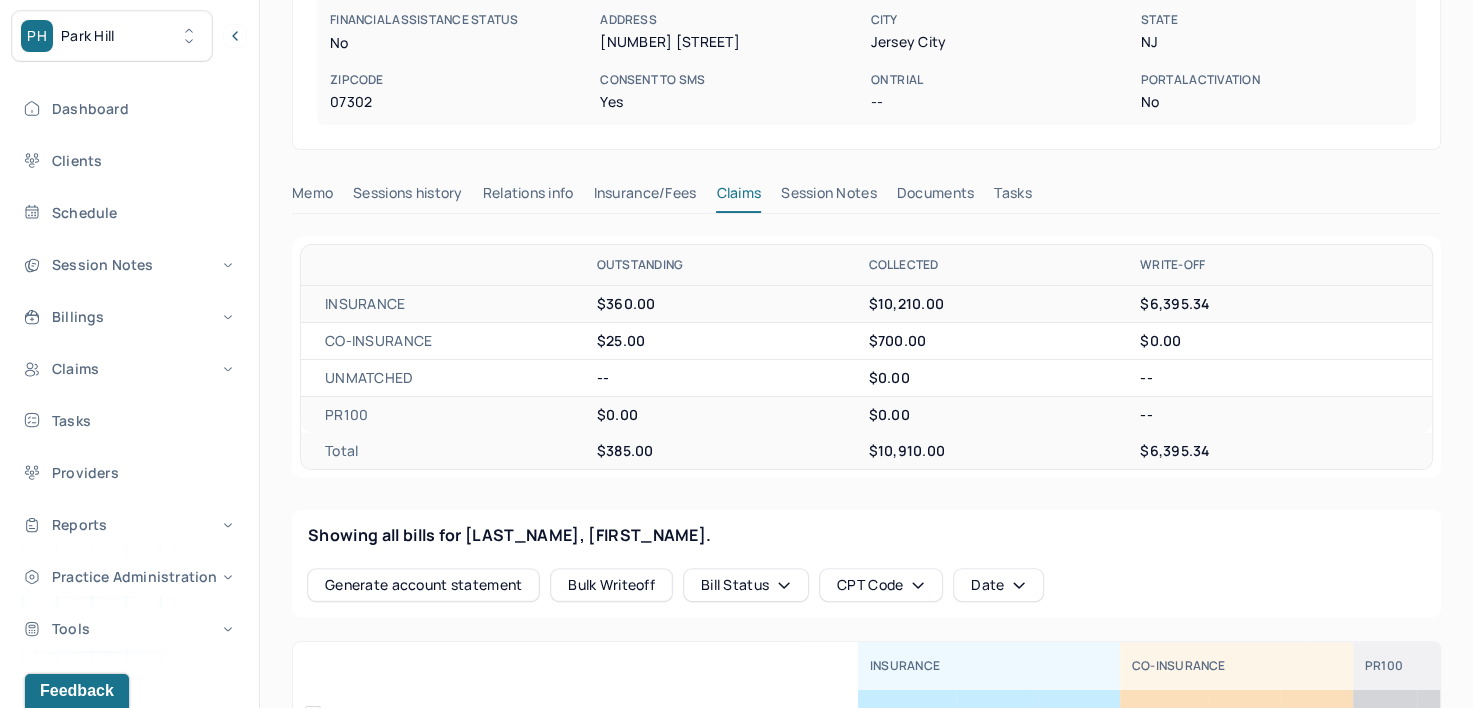 click on "Insurance/Fees" at bounding box center [645, 197] 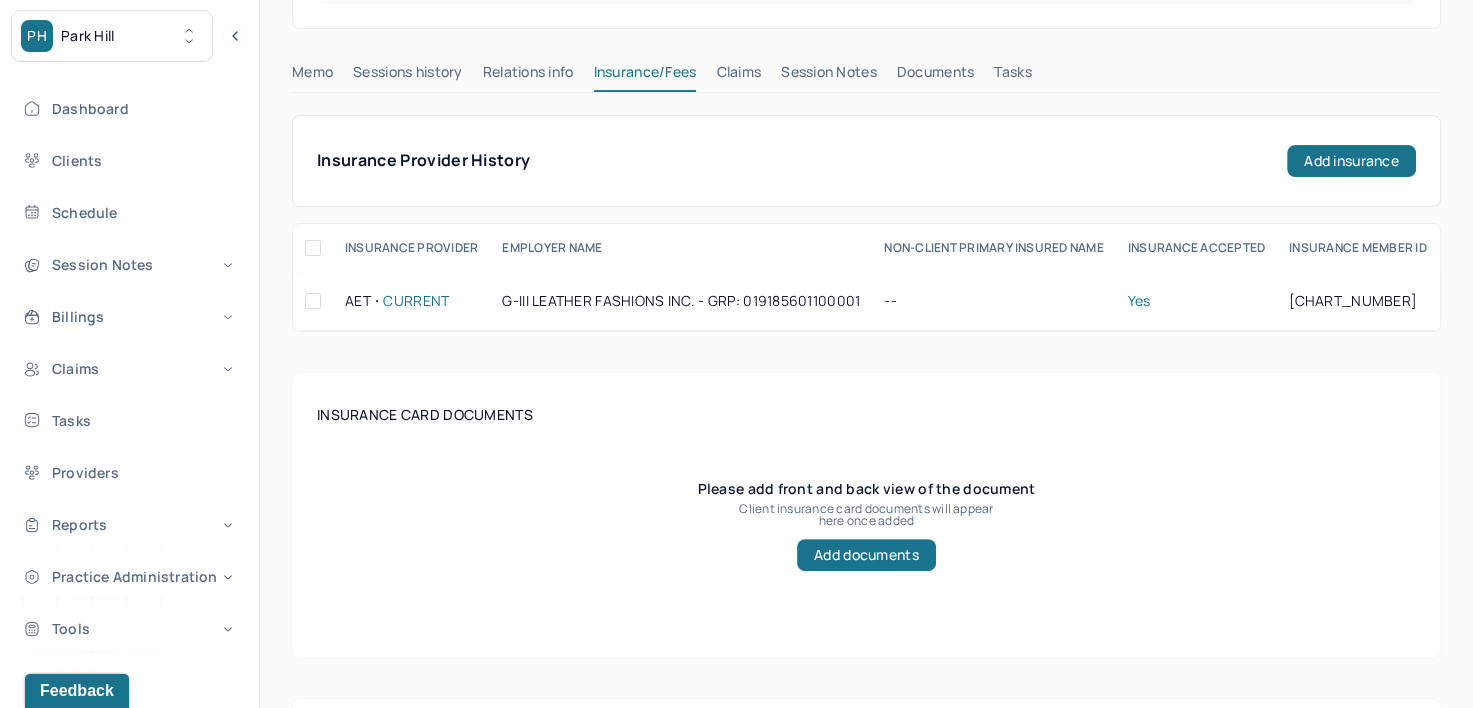 scroll, scrollTop: 499, scrollLeft: 0, axis: vertical 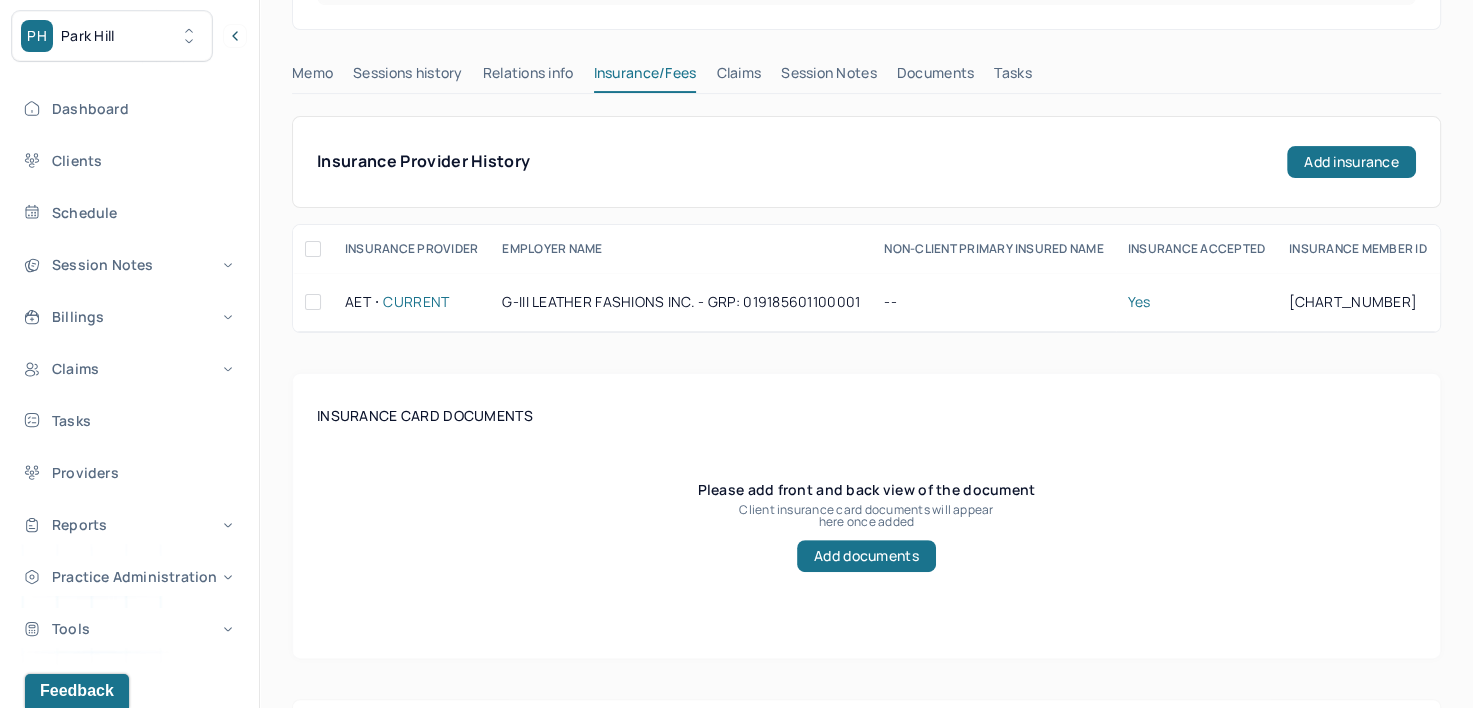 click on "Claims" at bounding box center [738, 77] 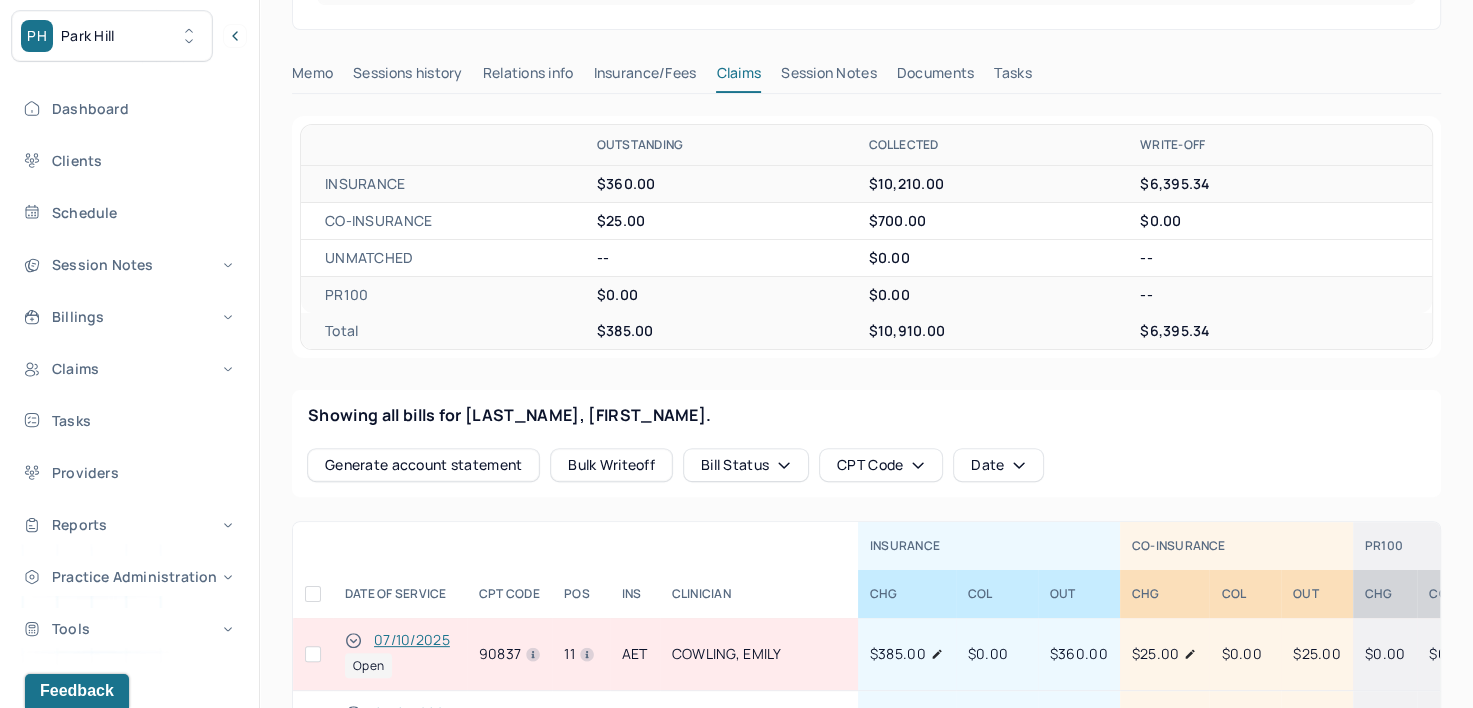 scroll, scrollTop: 627, scrollLeft: 0, axis: vertical 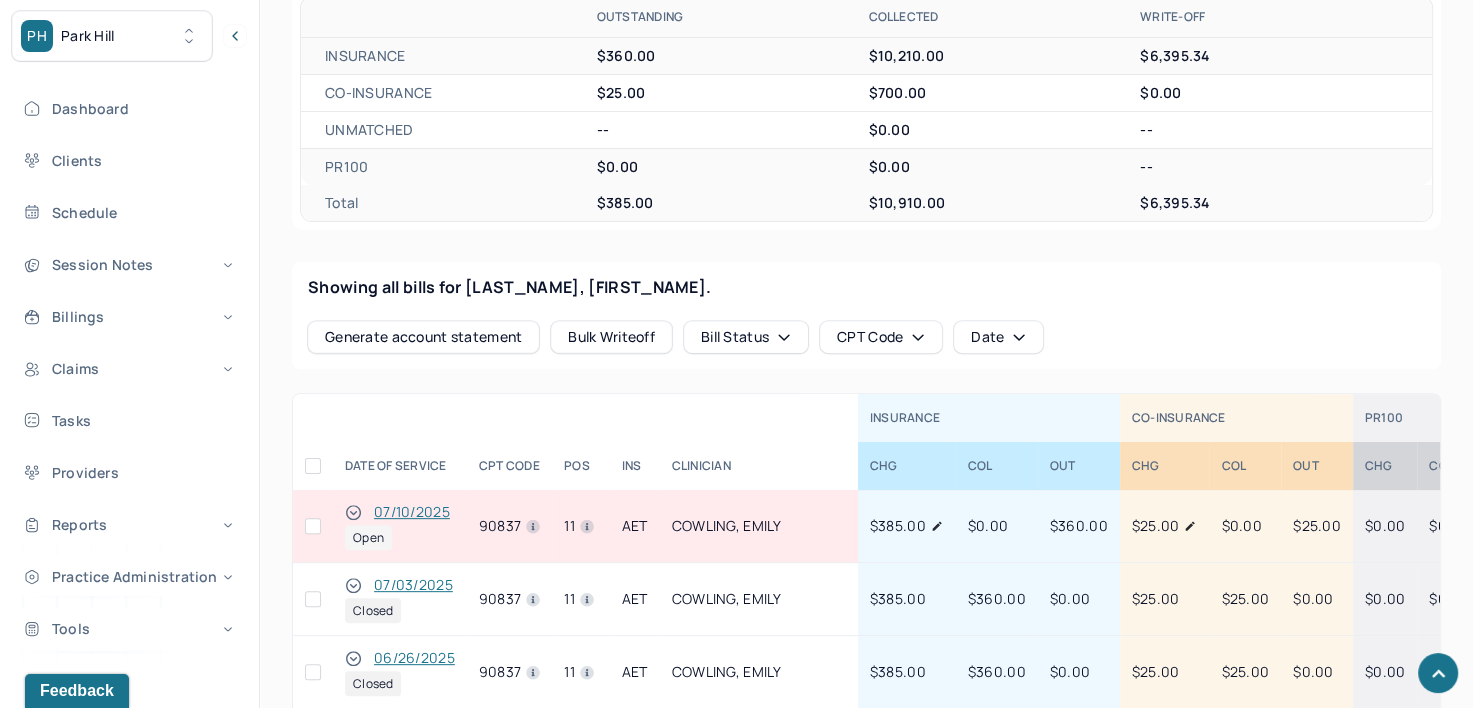 click at bounding box center [313, 526] 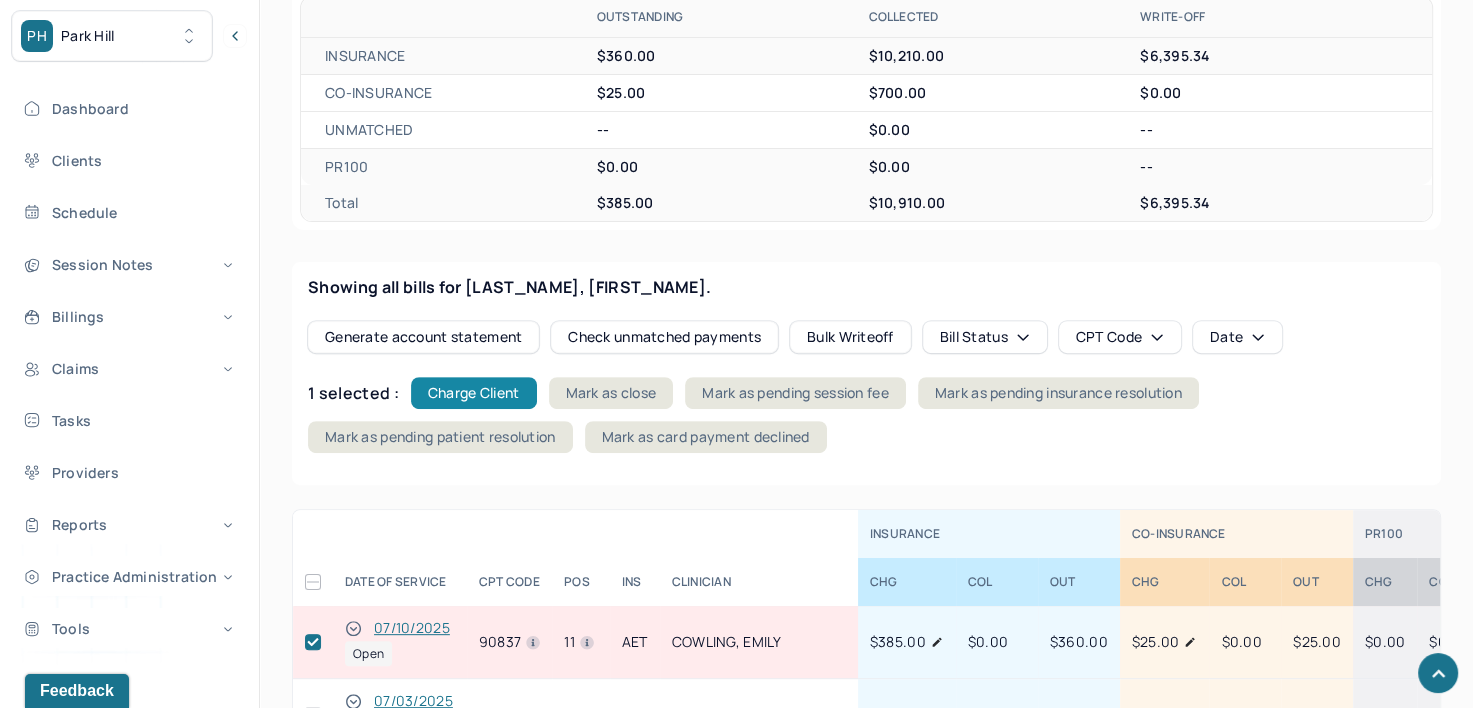 click on "Charge Client" at bounding box center [474, 393] 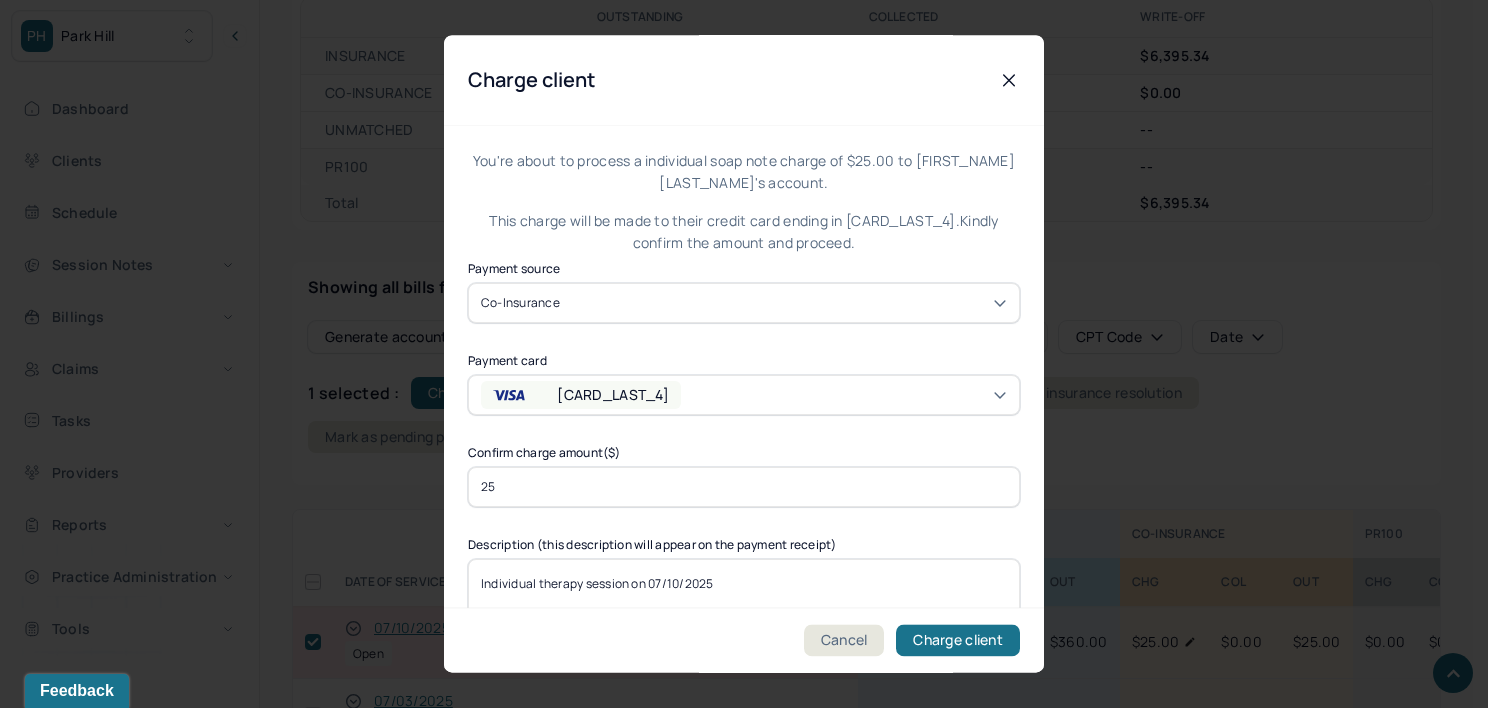 click on "XXXX7354" at bounding box center (744, 395) 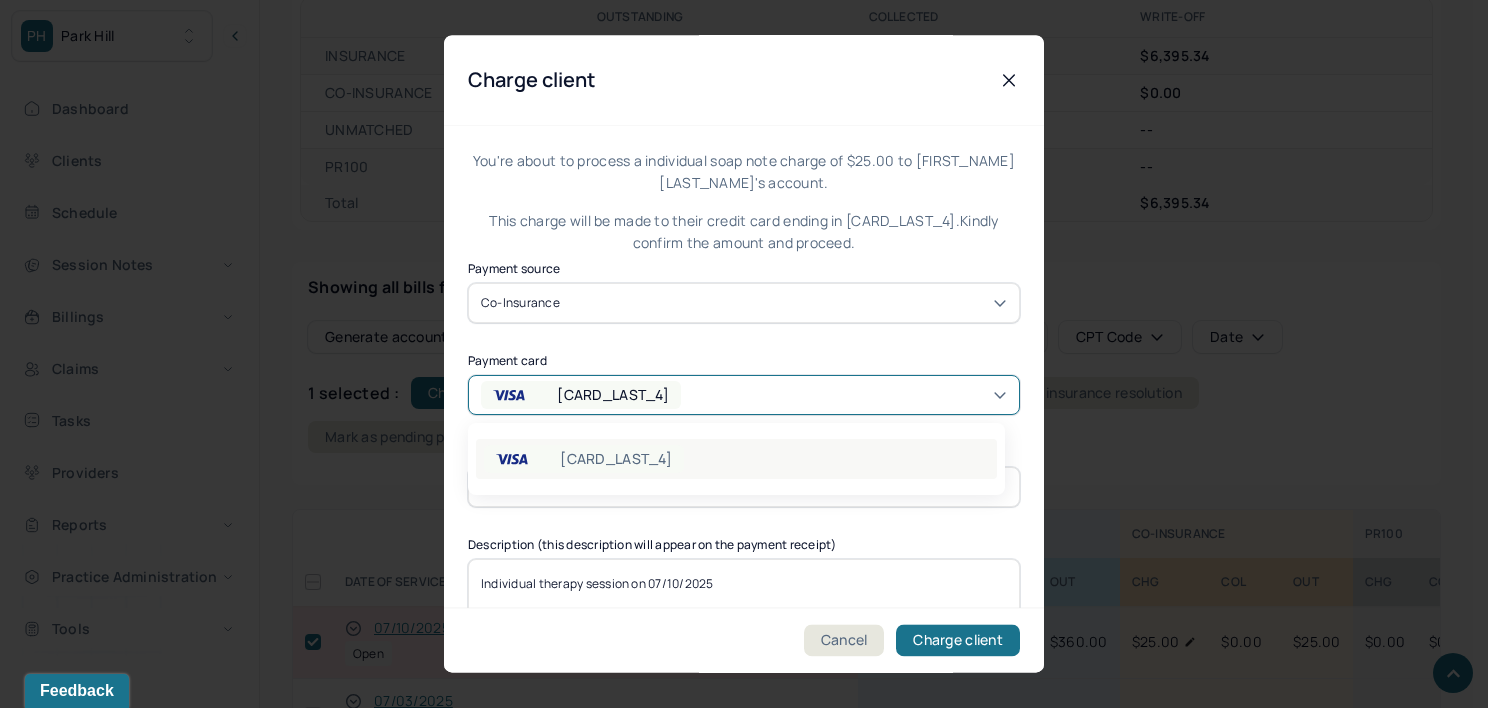 click on "XXXX7354" at bounding box center (736, 459) 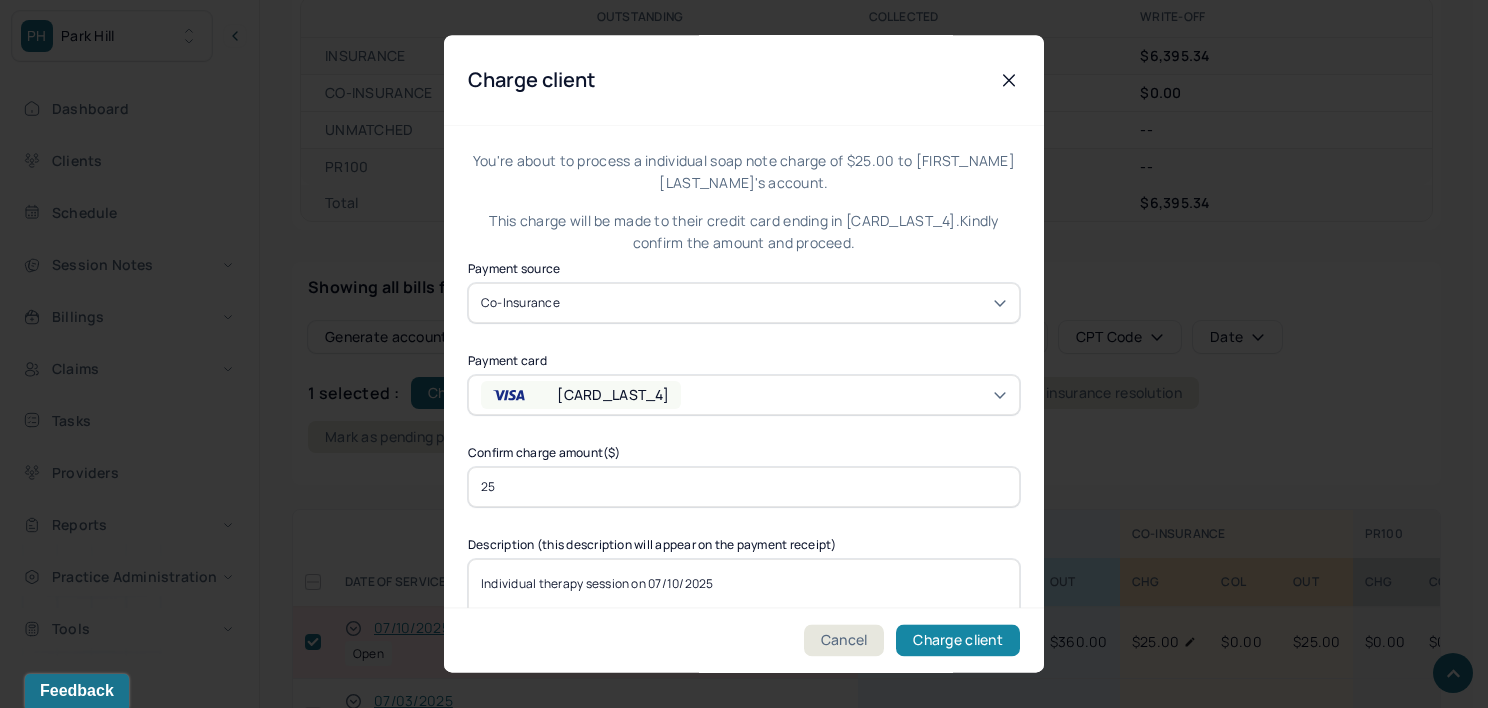 click on "Charge client" at bounding box center (958, 641) 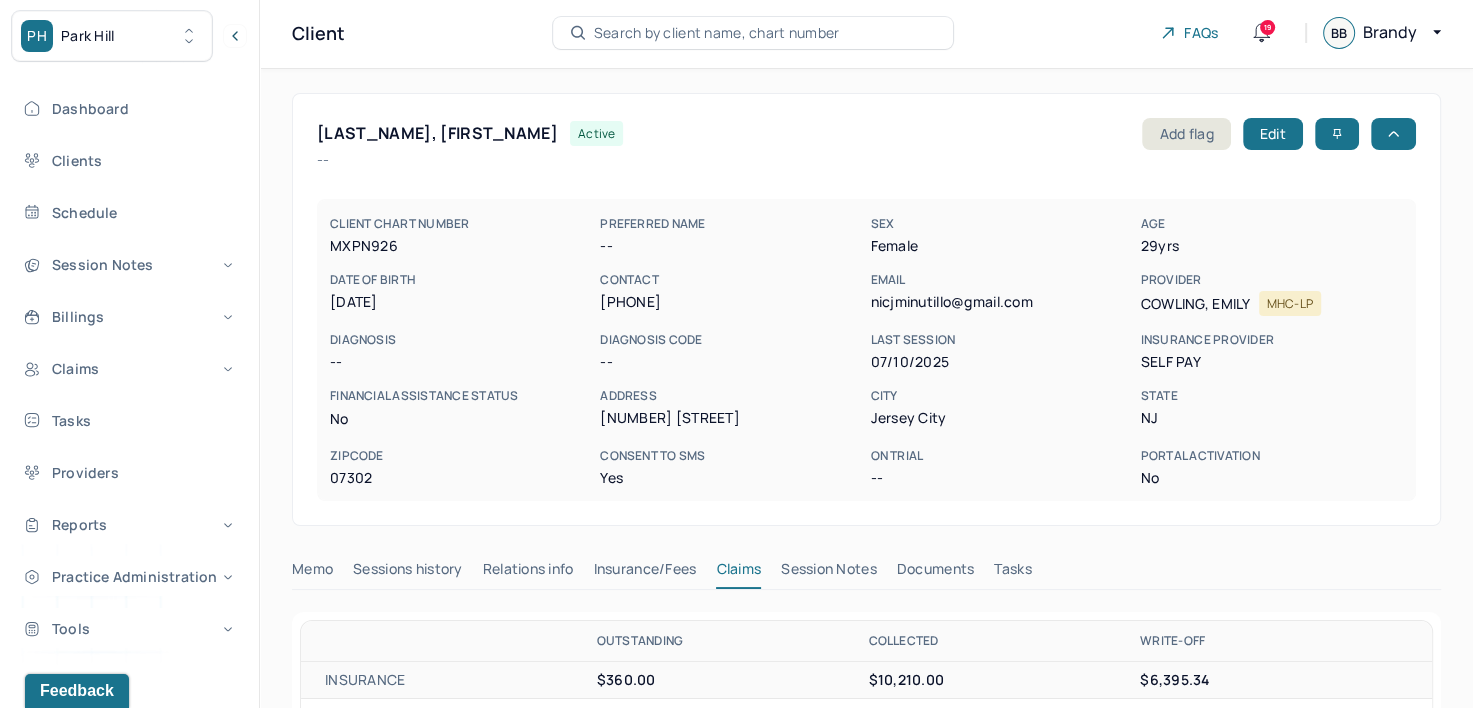 scroll, scrollTop: 0, scrollLeft: 0, axis: both 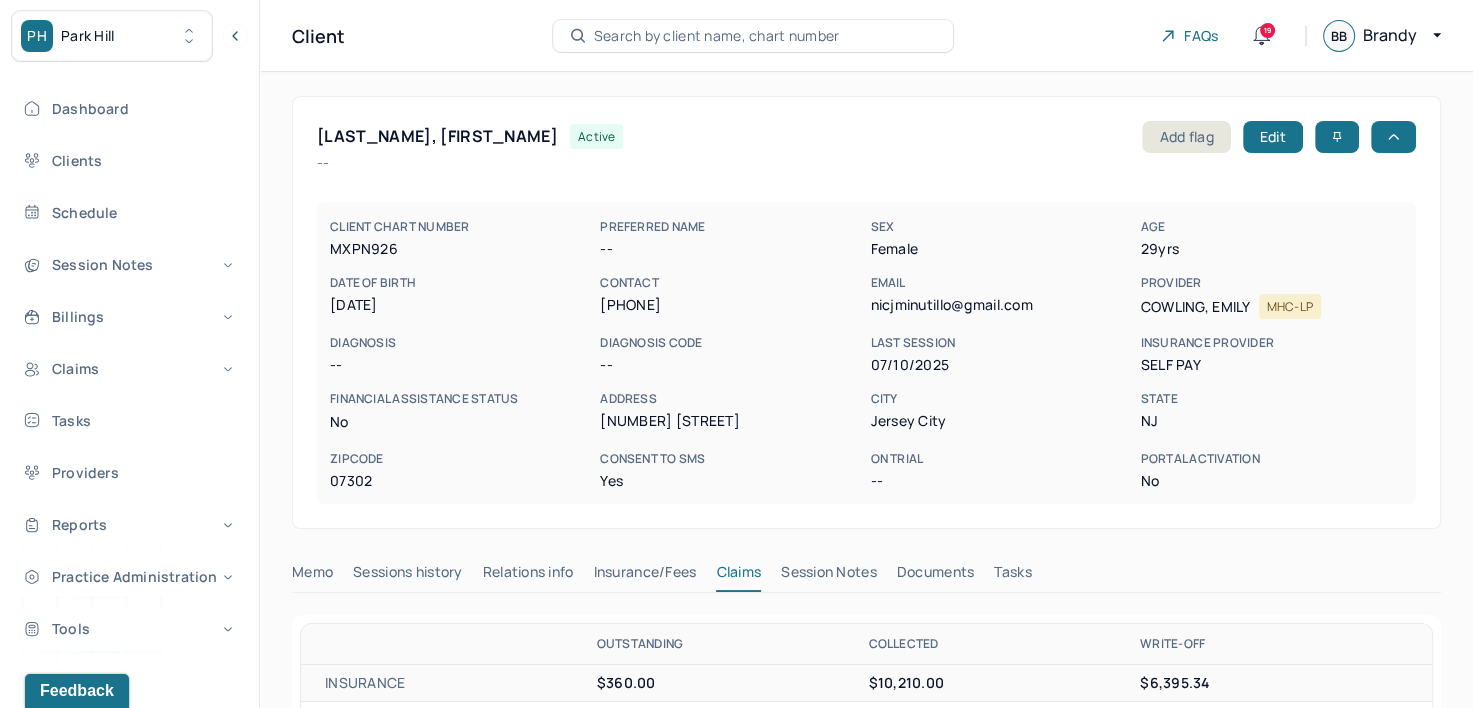 click on "Search by client name, chart number" at bounding box center (717, 36) 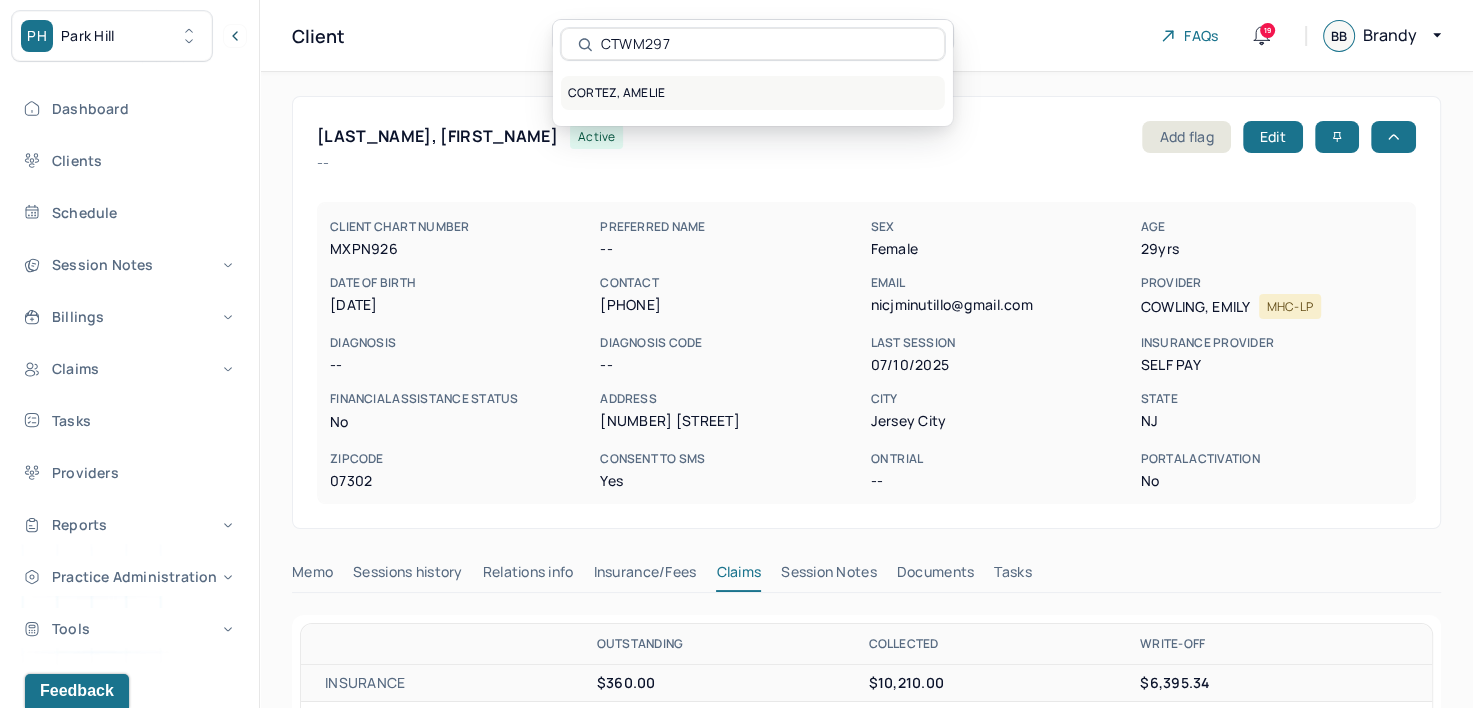 type on "CTWM297" 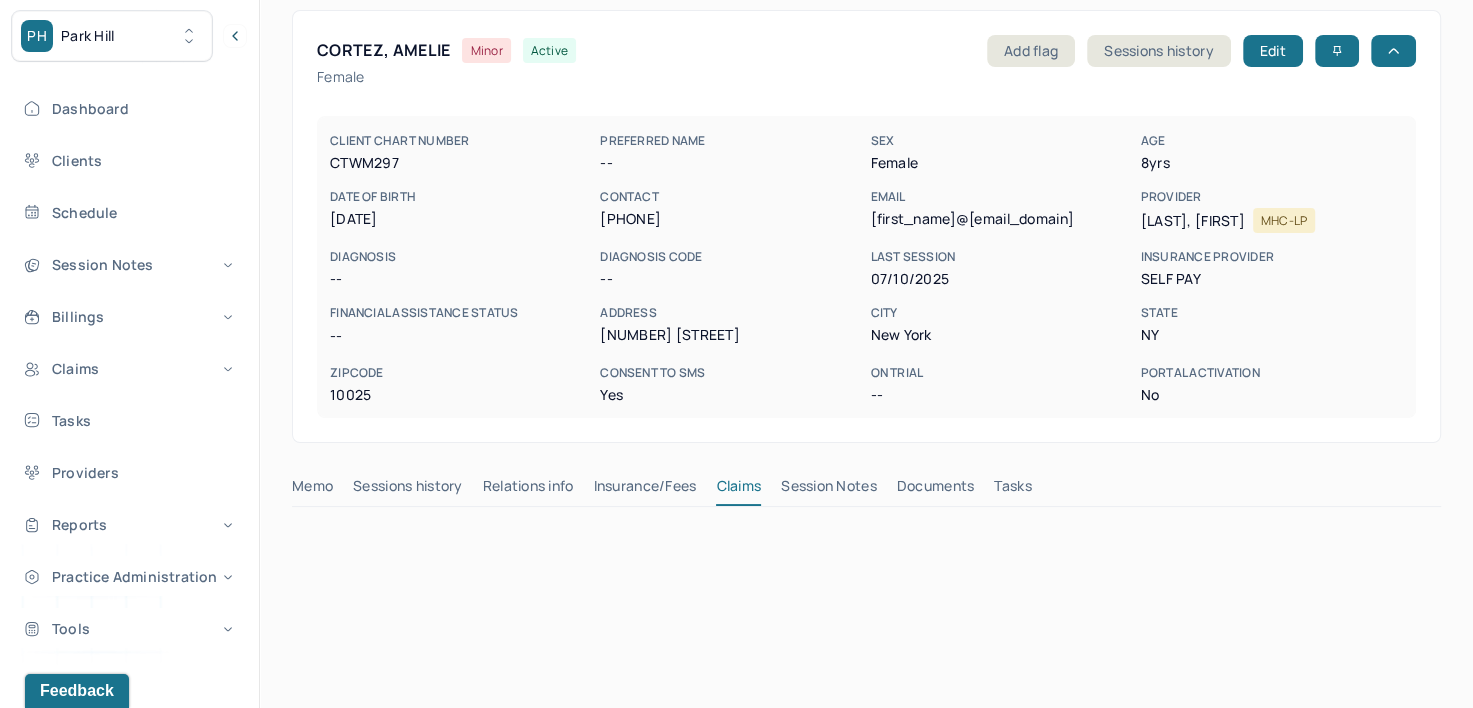 scroll, scrollTop: 76, scrollLeft: 0, axis: vertical 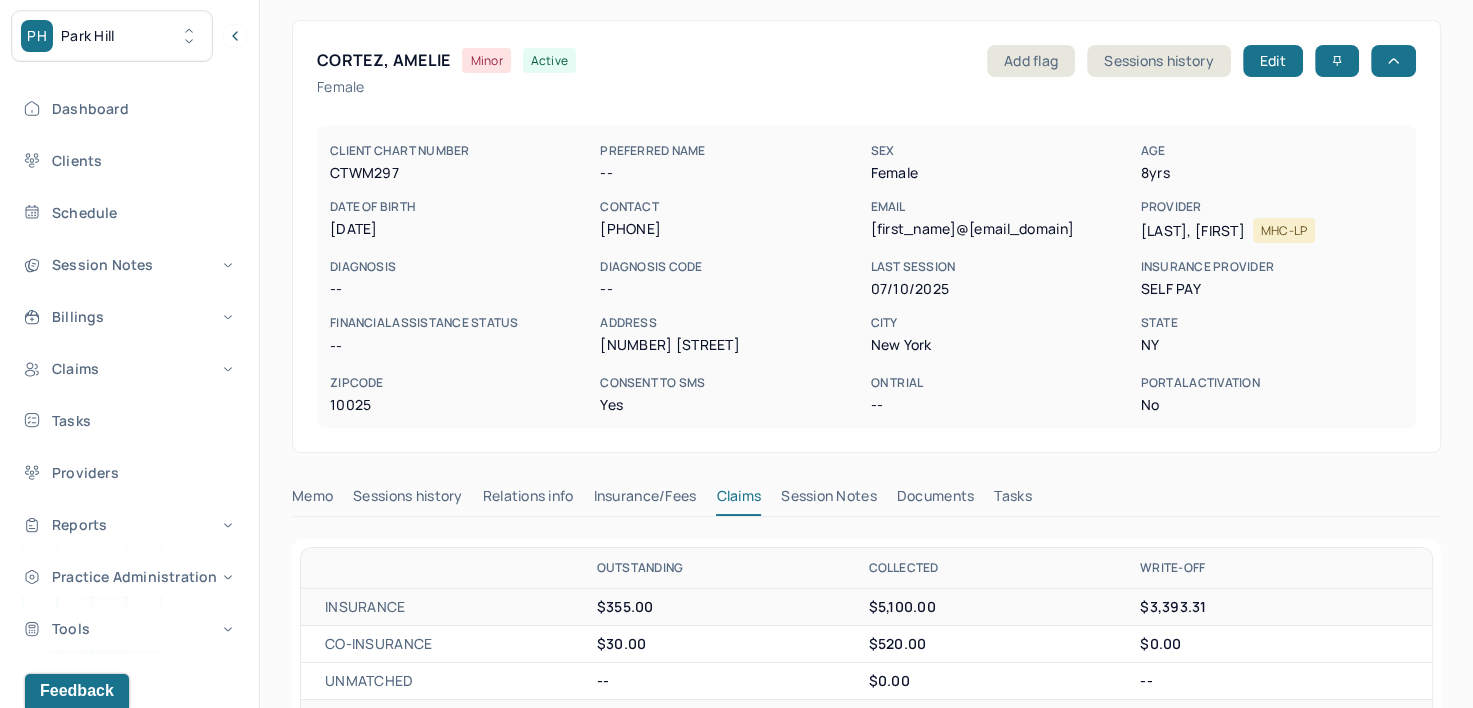 click on "Insurance/Fees" at bounding box center (645, 500) 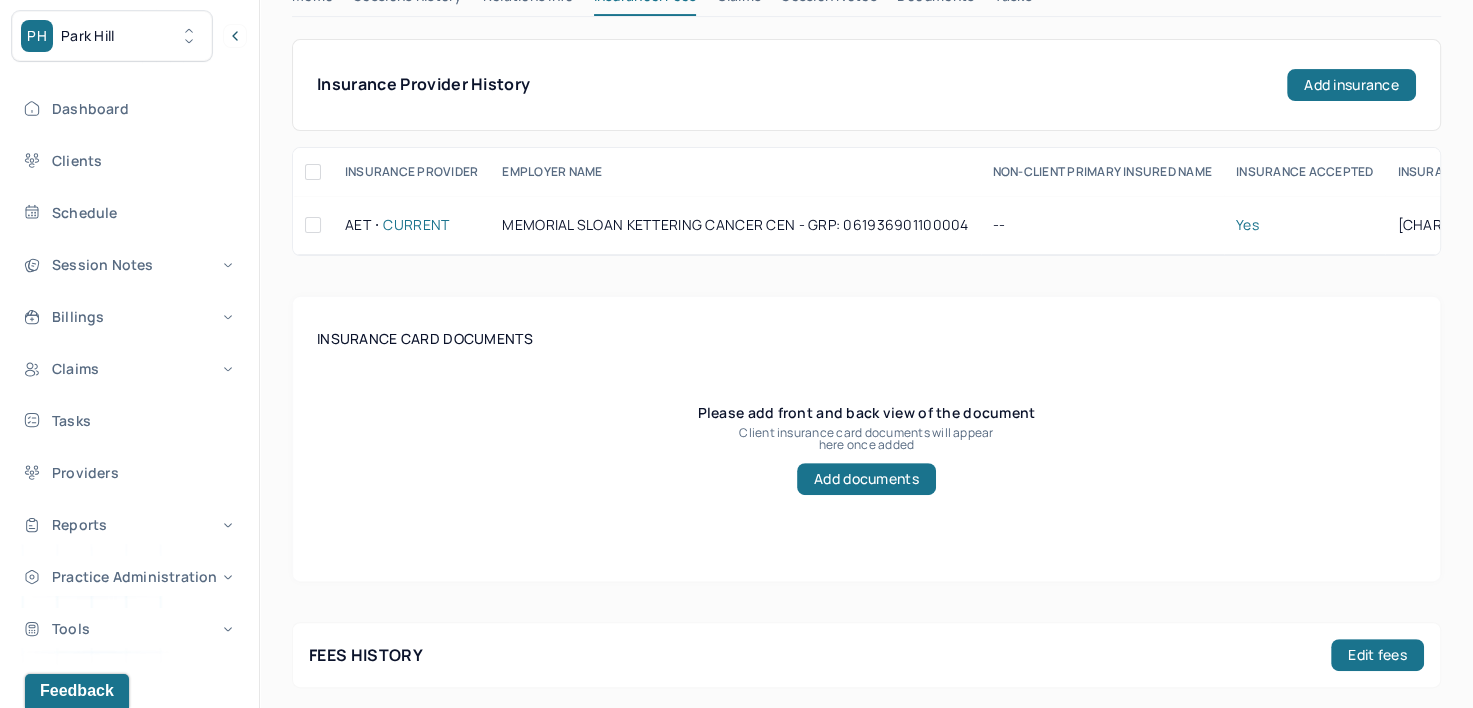 scroll, scrollTop: 563, scrollLeft: 0, axis: vertical 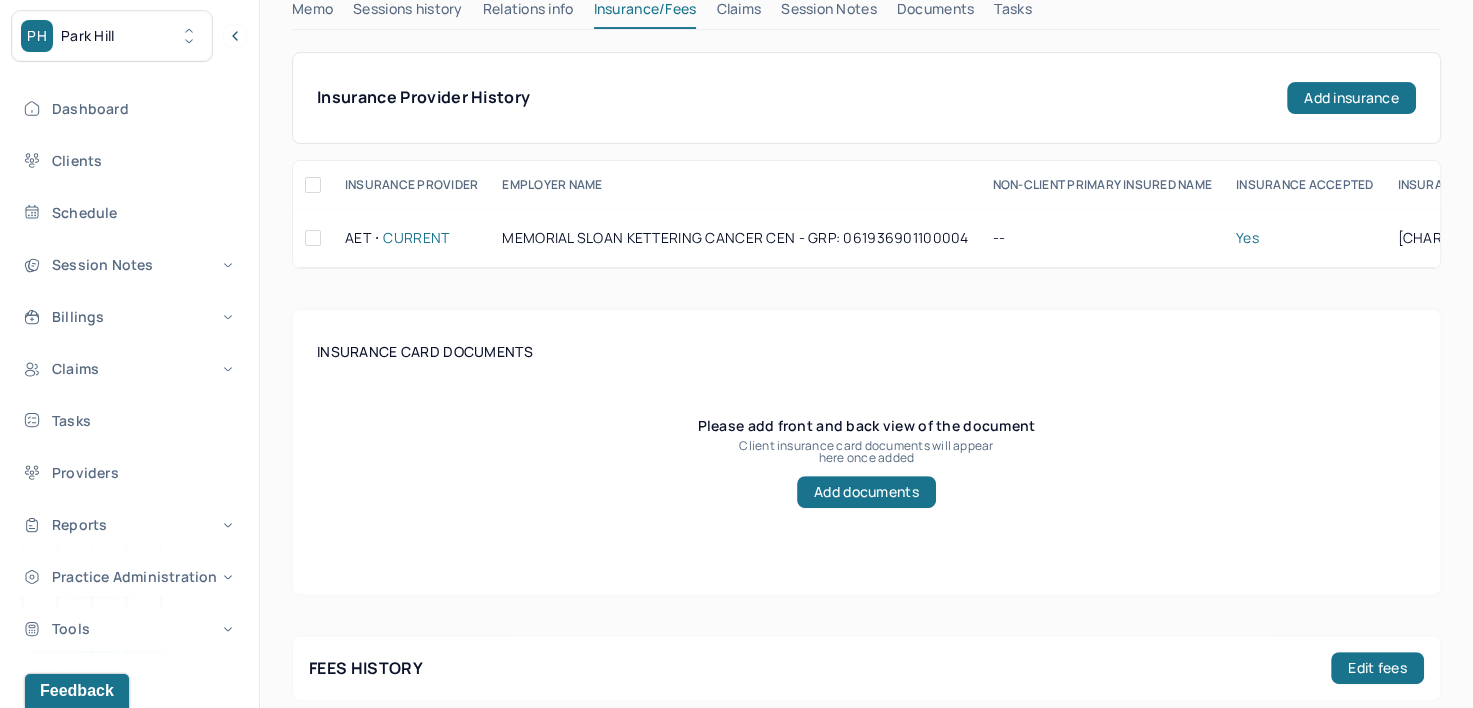 click on "Claims" at bounding box center (738, 13) 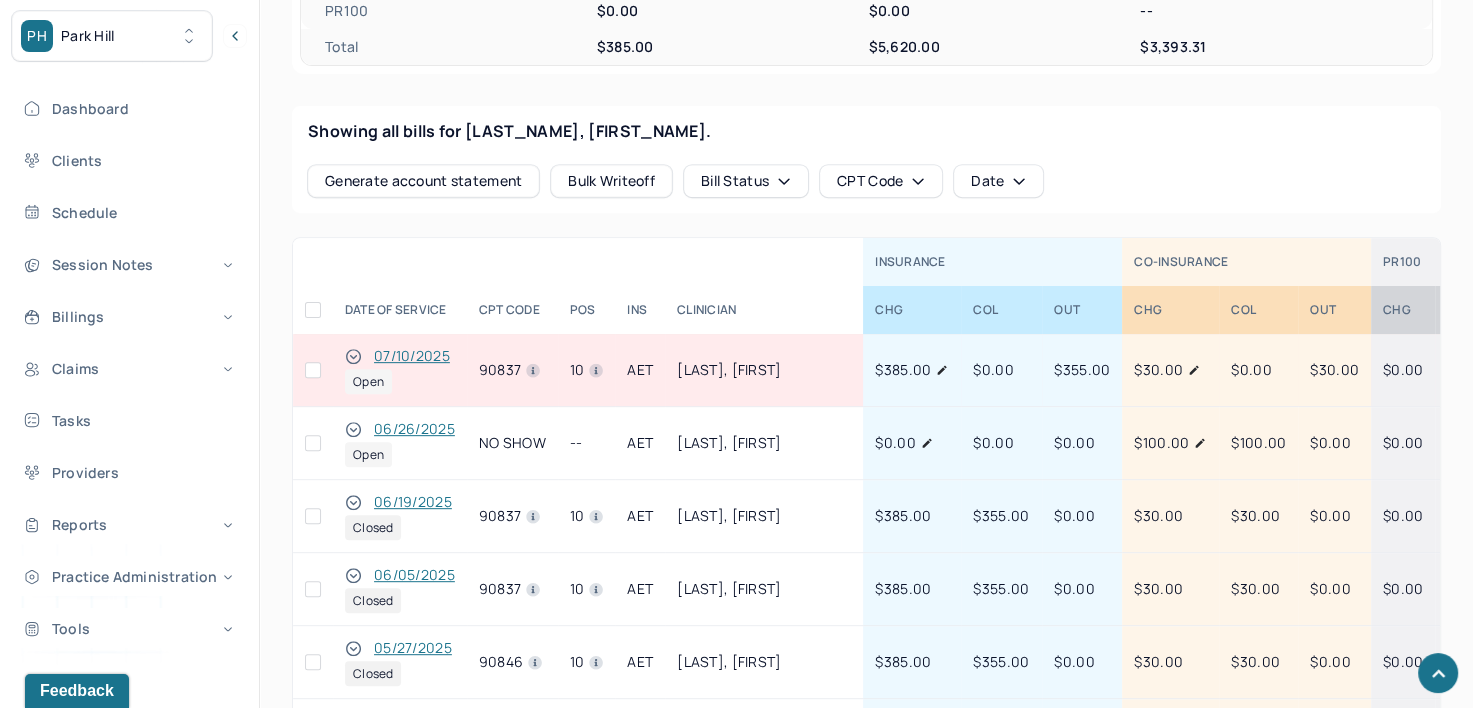 scroll, scrollTop: 784, scrollLeft: 0, axis: vertical 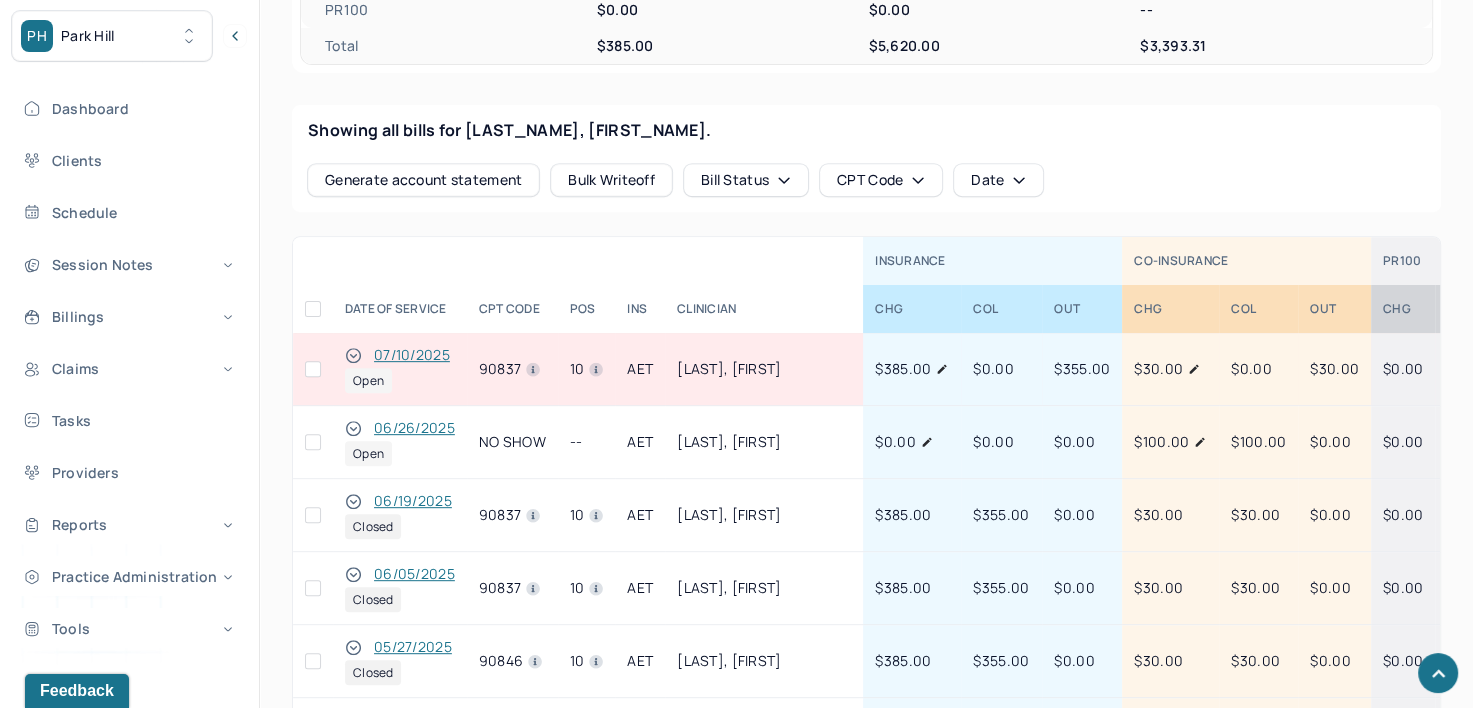 click at bounding box center (313, 369) 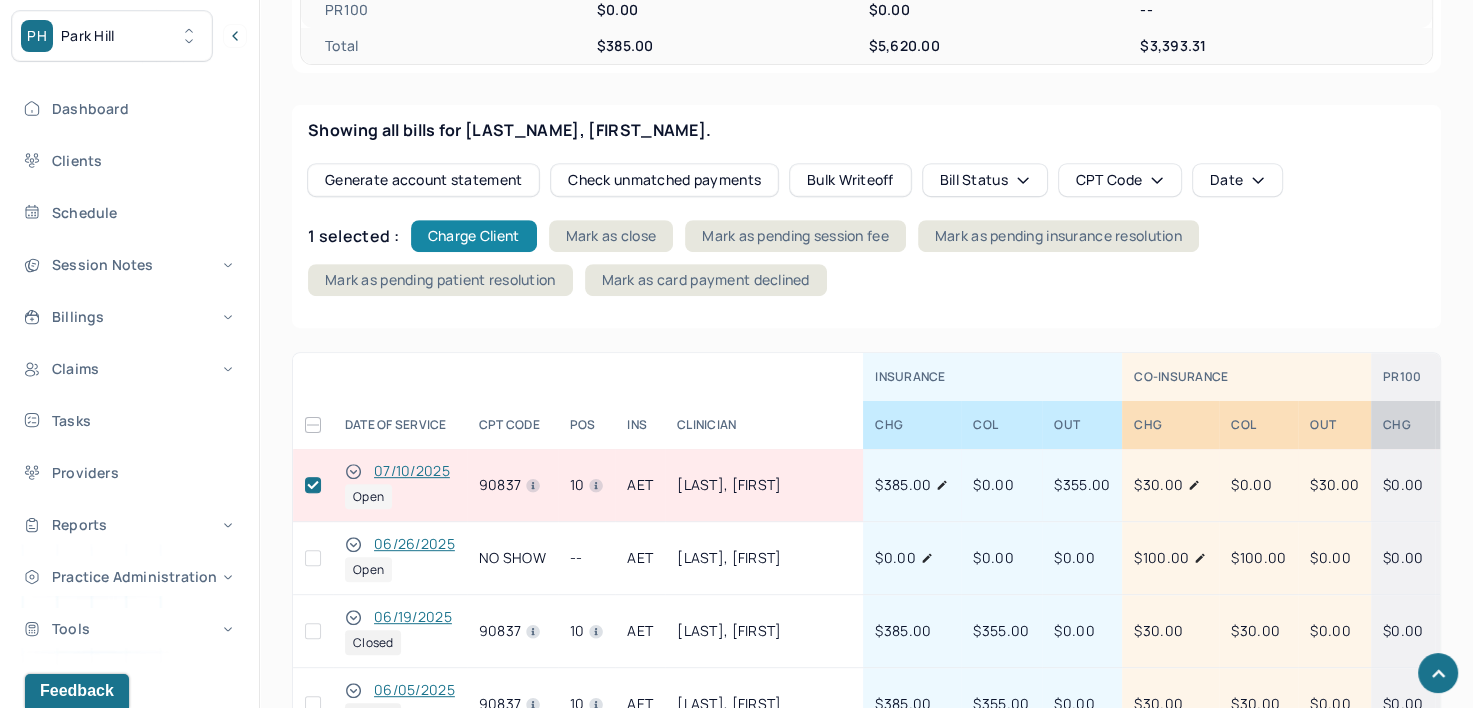 click on "Charge Client" at bounding box center [474, 236] 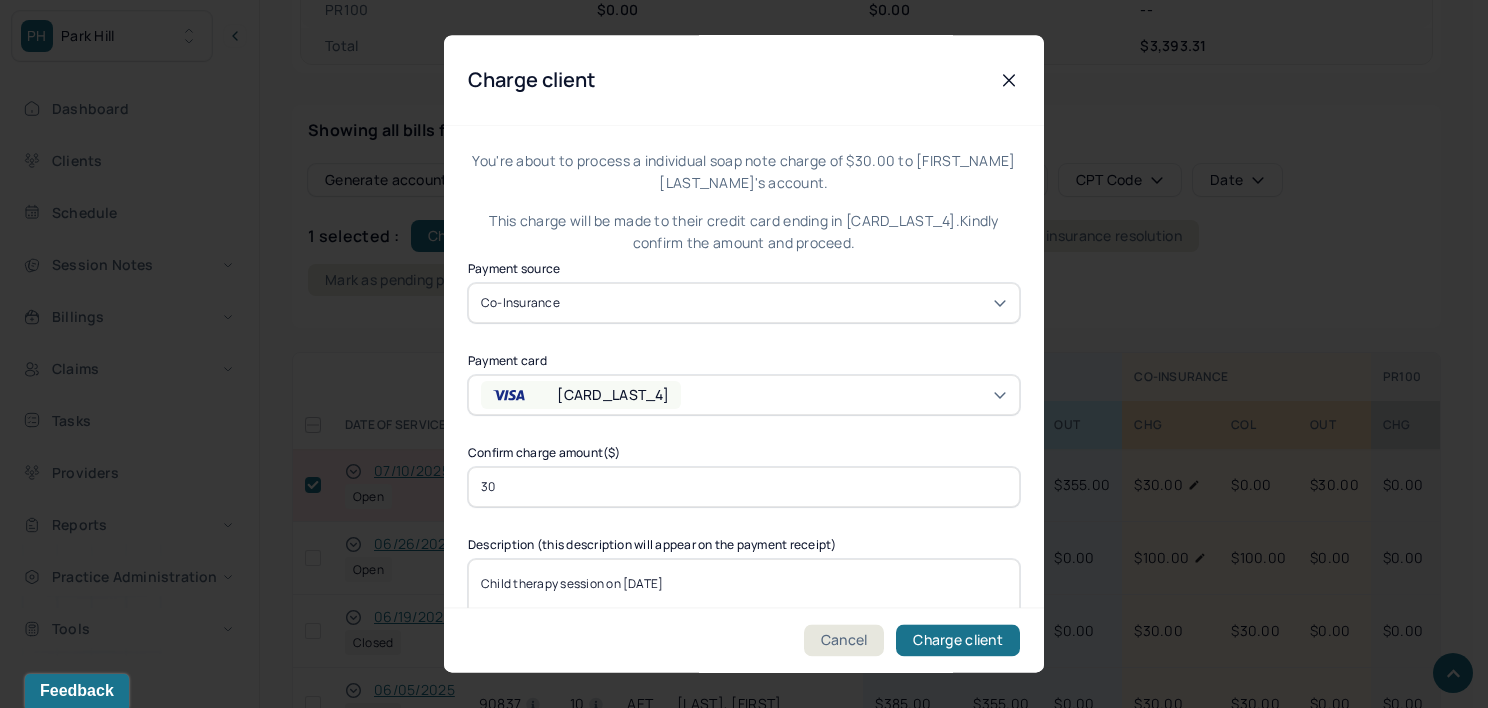 click on "XXXX3751" at bounding box center (744, 395) 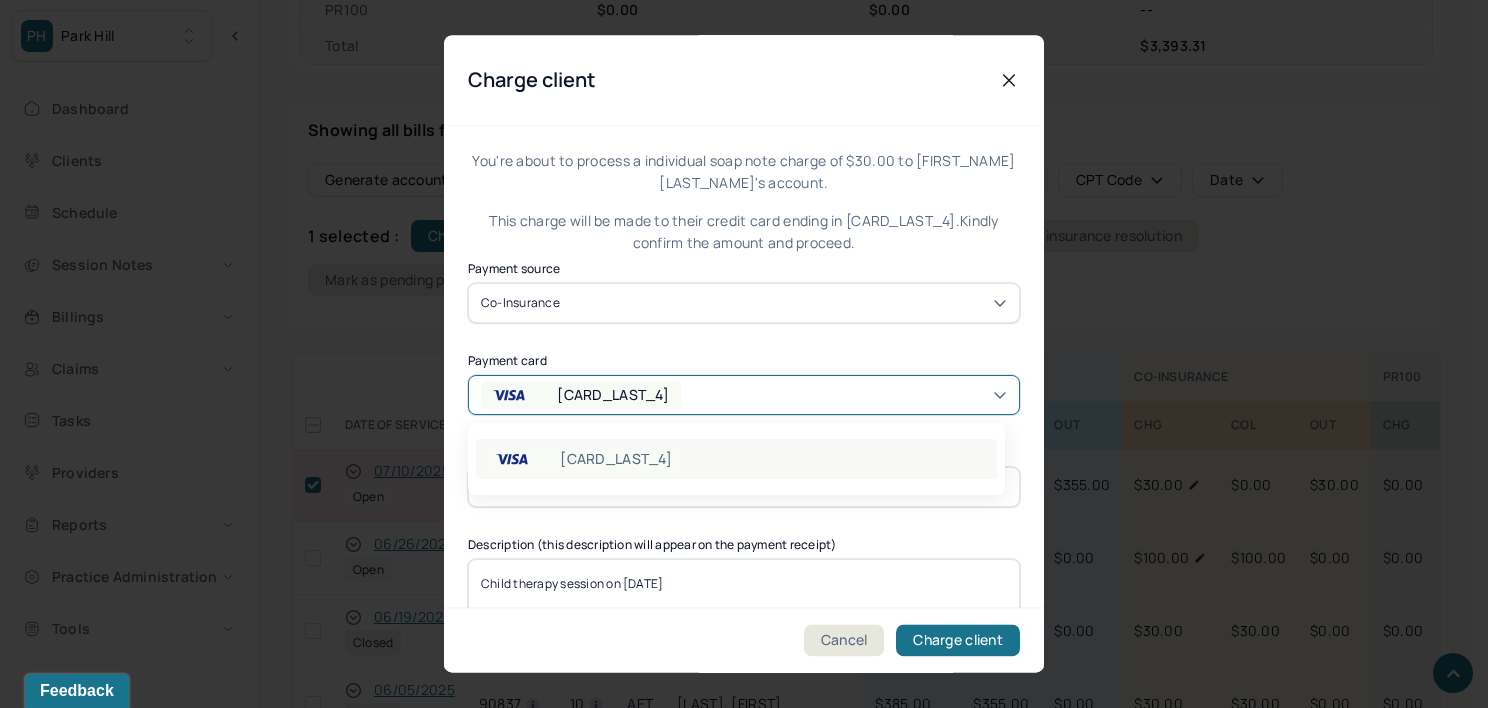 click on "XXXX3751" at bounding box center (736, 459) 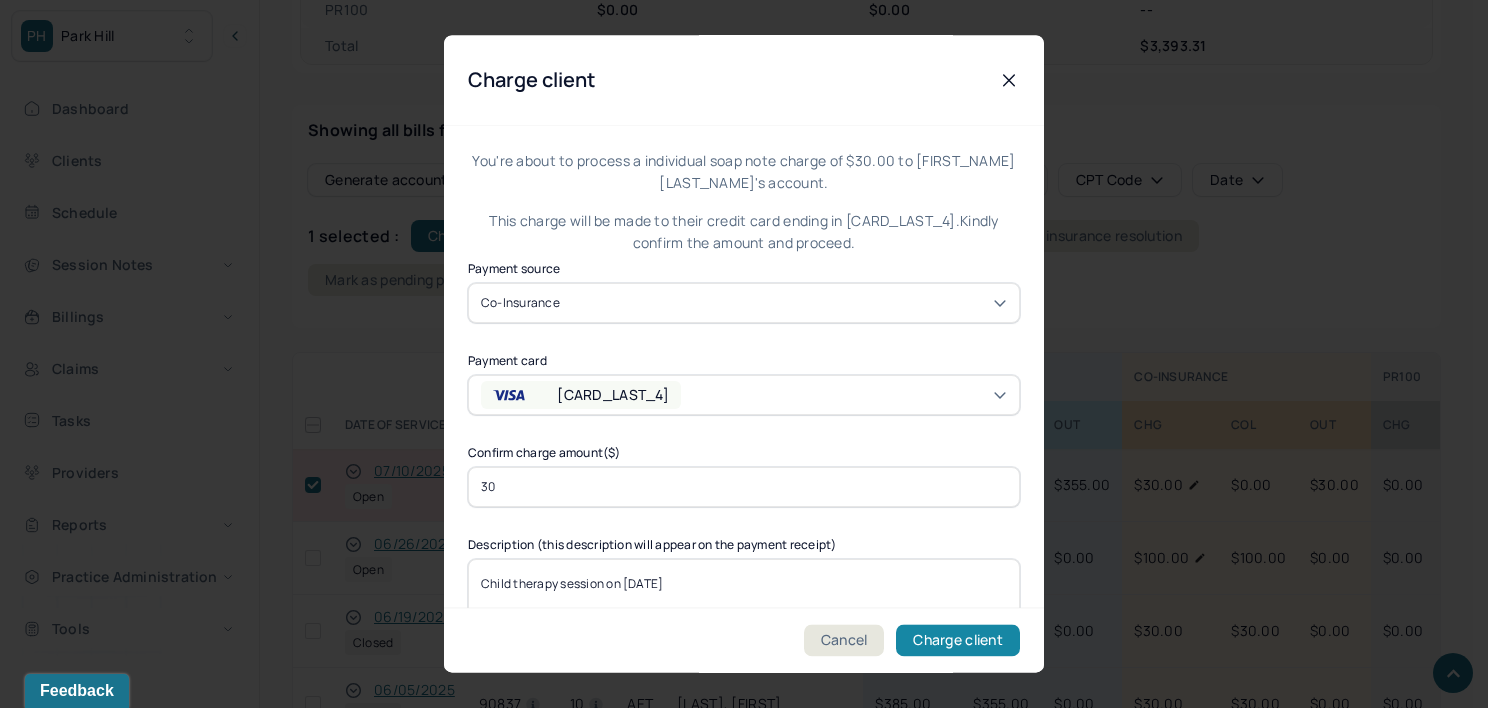 click on "Charge client" at bounding box center (958, 641) 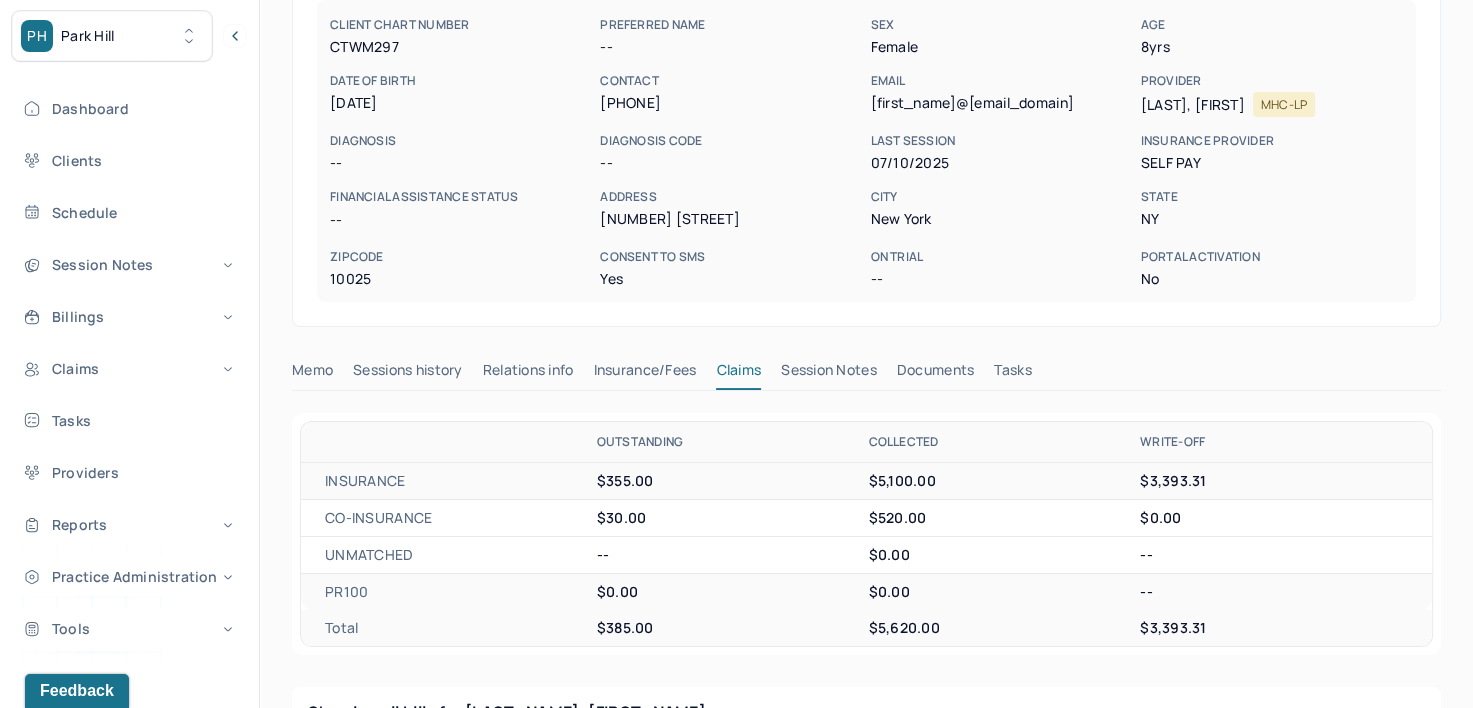 scroll, scrollTop: 0, scrollLeft: 0, axis: both 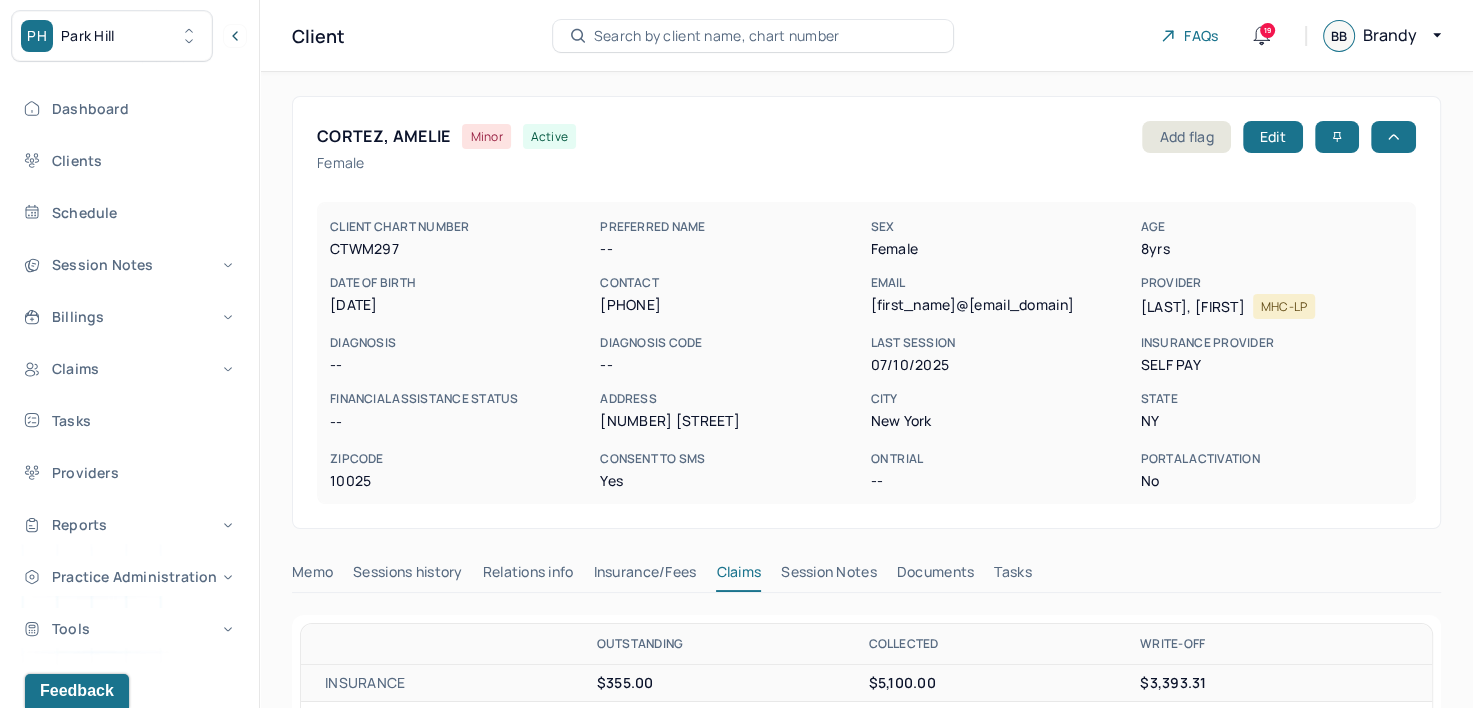 click on "Search by client name, chart number" at bounding box center (717, 36) 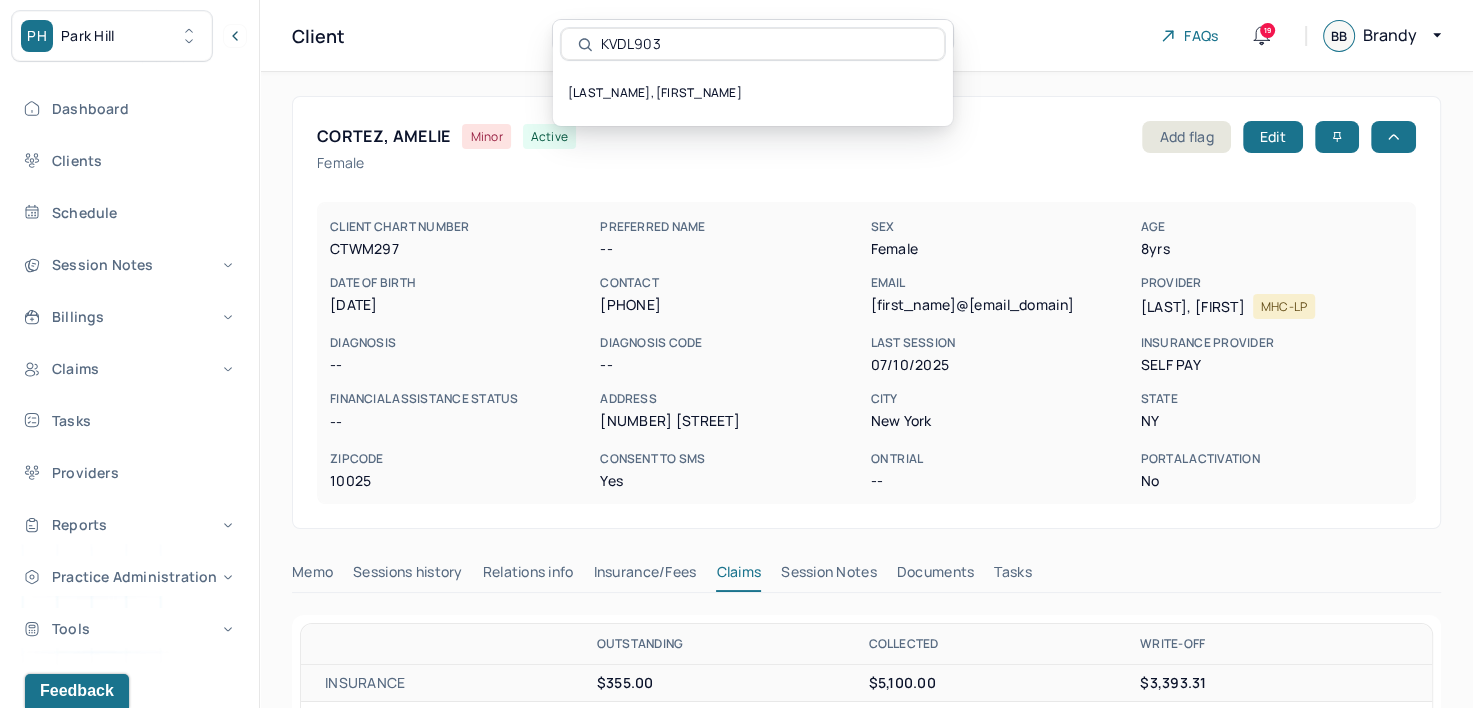 type on "KVDL903" 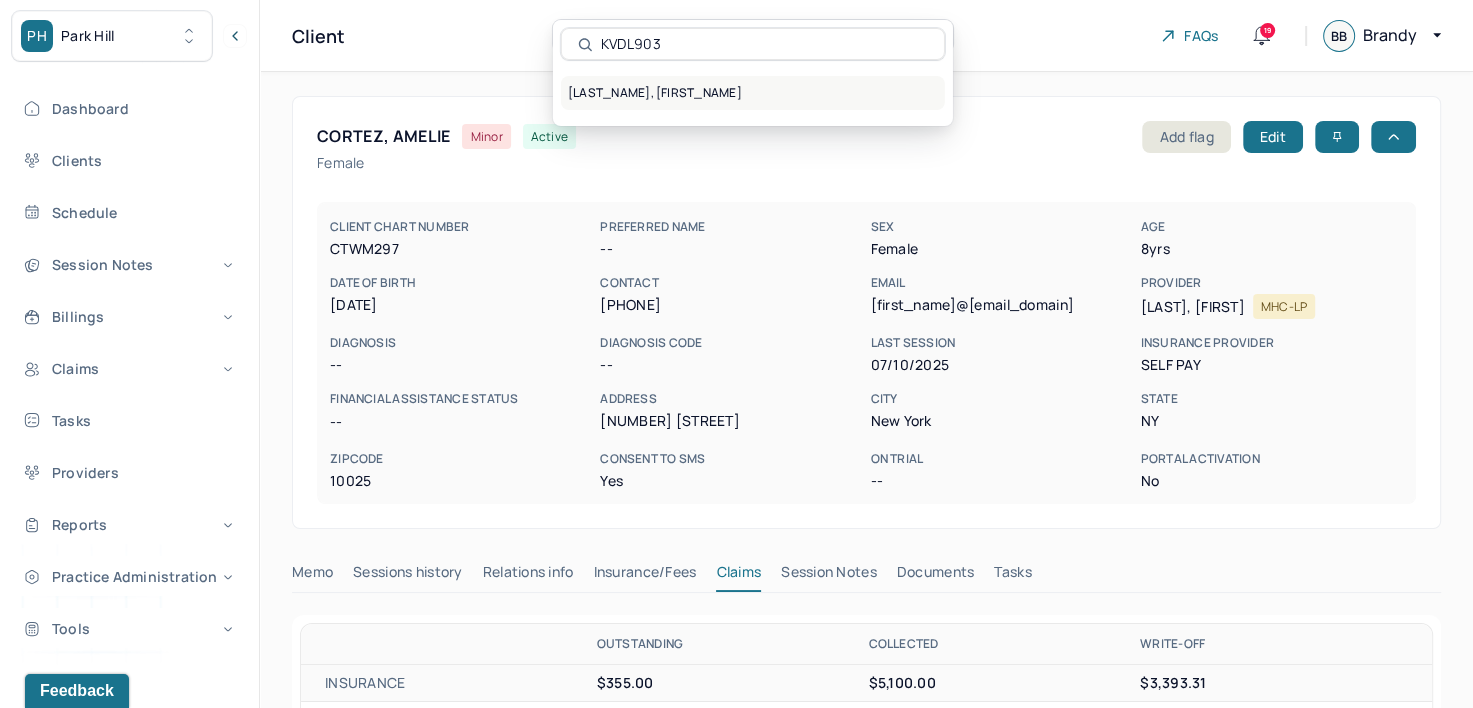 click on "KLEIN, SIMONE" at bounding box center (753, 93) 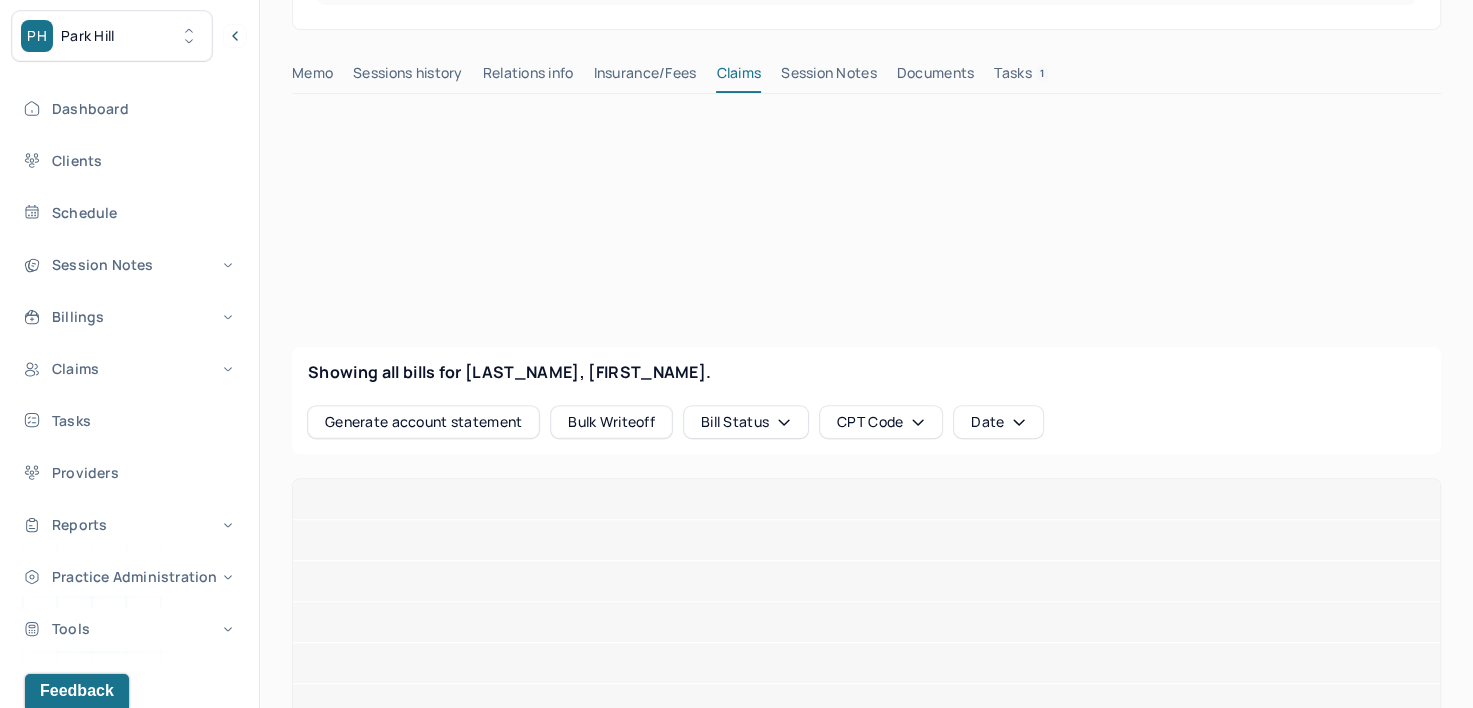scroll, scrollTop: 538, scrollLeft: 0, axis: vertical 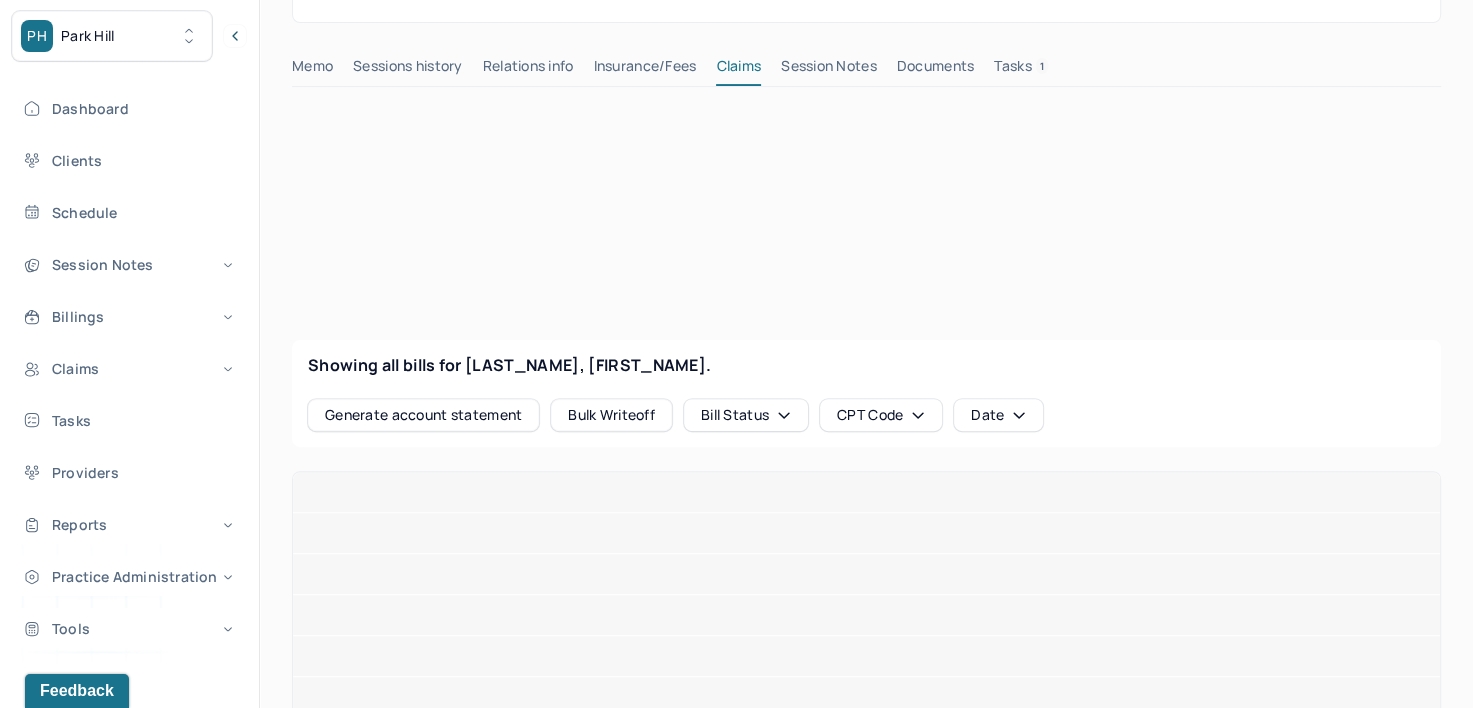 click on "KLEIN, SIMONE completed   Add flag     Sessions history     Edit               she/her CLIENT CHART NUMBER KVDL903 PREFERRED NAME -- SEX female AGE 30  yrs DATE OF BIRTH 11/14/1994  CONTACT (732) 853-7254 EMAIL simone.j.klein@gmail.com PROVIDER DISTLER, EMMA MHC-LP DIAGNOSIS -- DIAGNOSIS CODE -- LAST SESSION 07/10/2025 insurance provider Self Pay FINANCIAL ASSISTANCE STATUS -- Address 101 W 90 st, apt 20J City New York State NY Zipcode 10024 Consent to Sms Yes On Trial No Portal Activation No   Memo     Sessions history     Relations info     Insurance/Fees     Claims     Session Notes     Documents     Tasks 1   Showing all bills for KLEIN, SIMONE.    Generate account statement     Bulk Writeoff     Bill Status     CPT Code     Date   Credit Card Info   Authorize.net Customer ID -     MP073435b331831405c3           Add card       CARD TYPE MasterCard CARD NUMBER XXXX2235 ZIPCODE 10024 BILLING ADDRESS 101 W 90st apt 20j LABEL     ADDED 7/8/25   View transaction history       CARD TYPE Current MasterCard 10024" at bounding box center (866, 435) 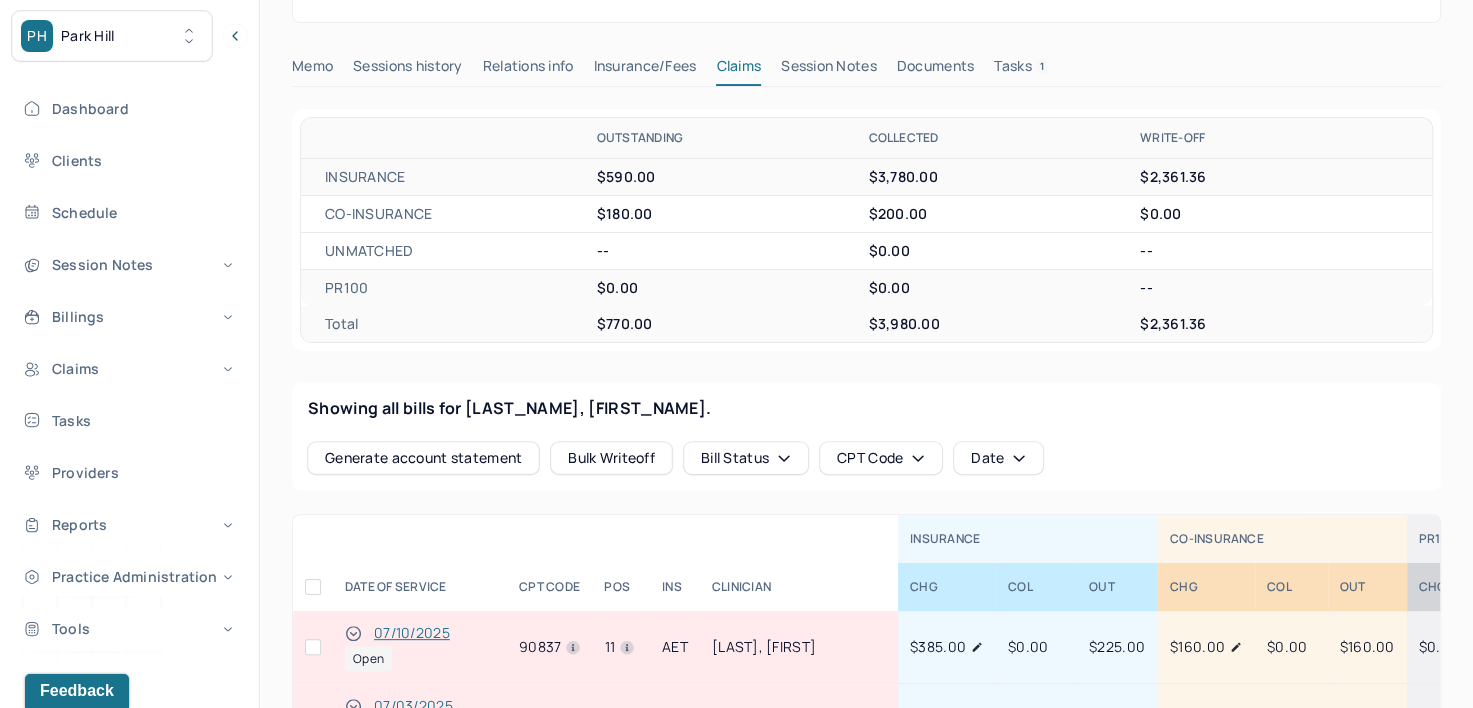 click on "Insurance/Fees" at bounding box center [645, 70] 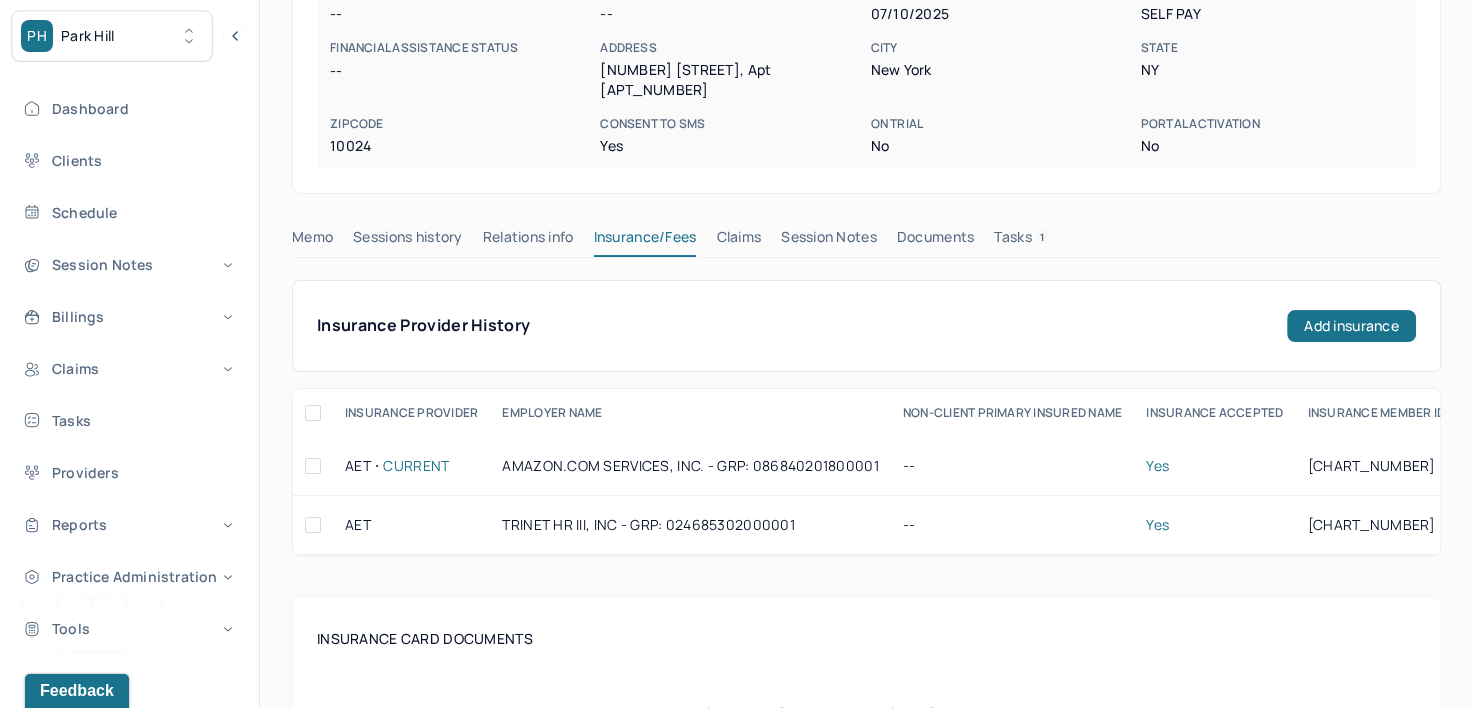 scroll, scrollTop: 363, scrollLeft: 0, axis: vertical 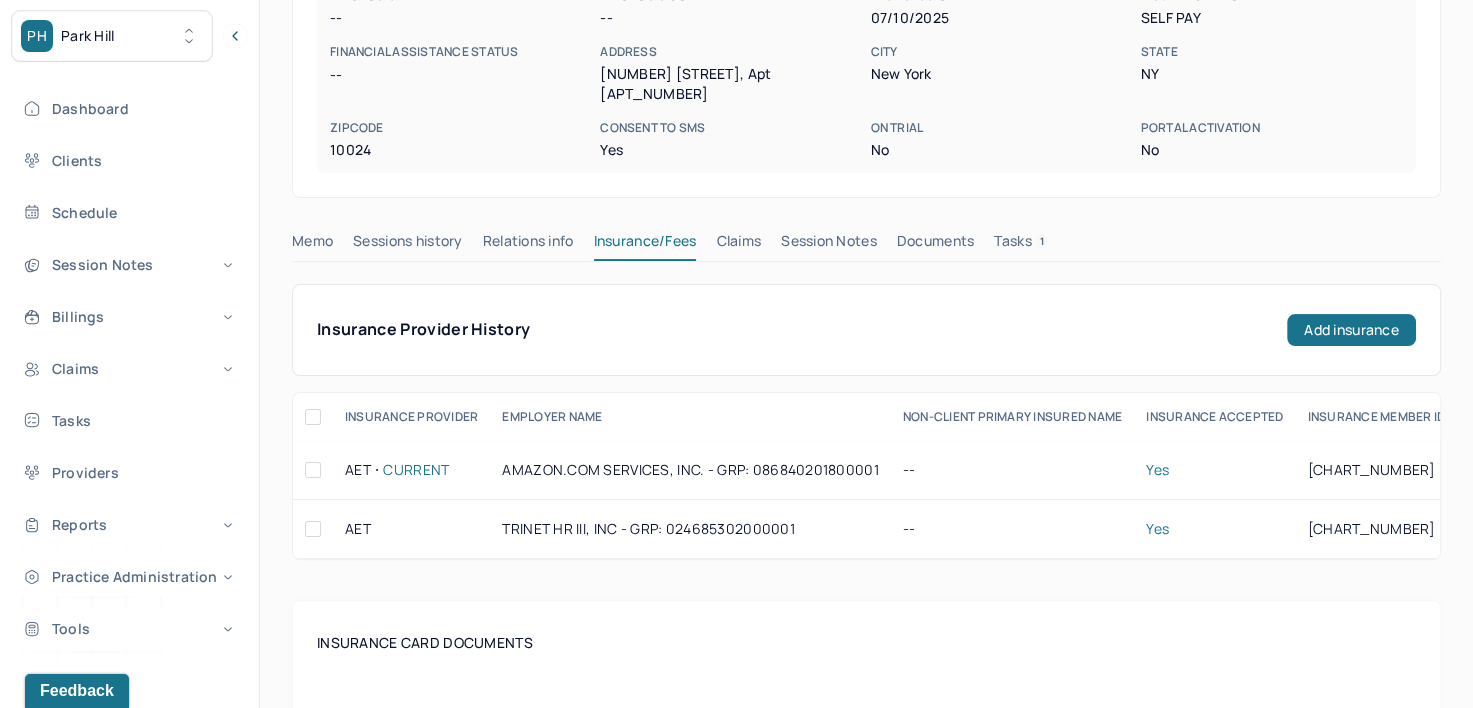 click on "Claims" at bounding box center (738, 245) 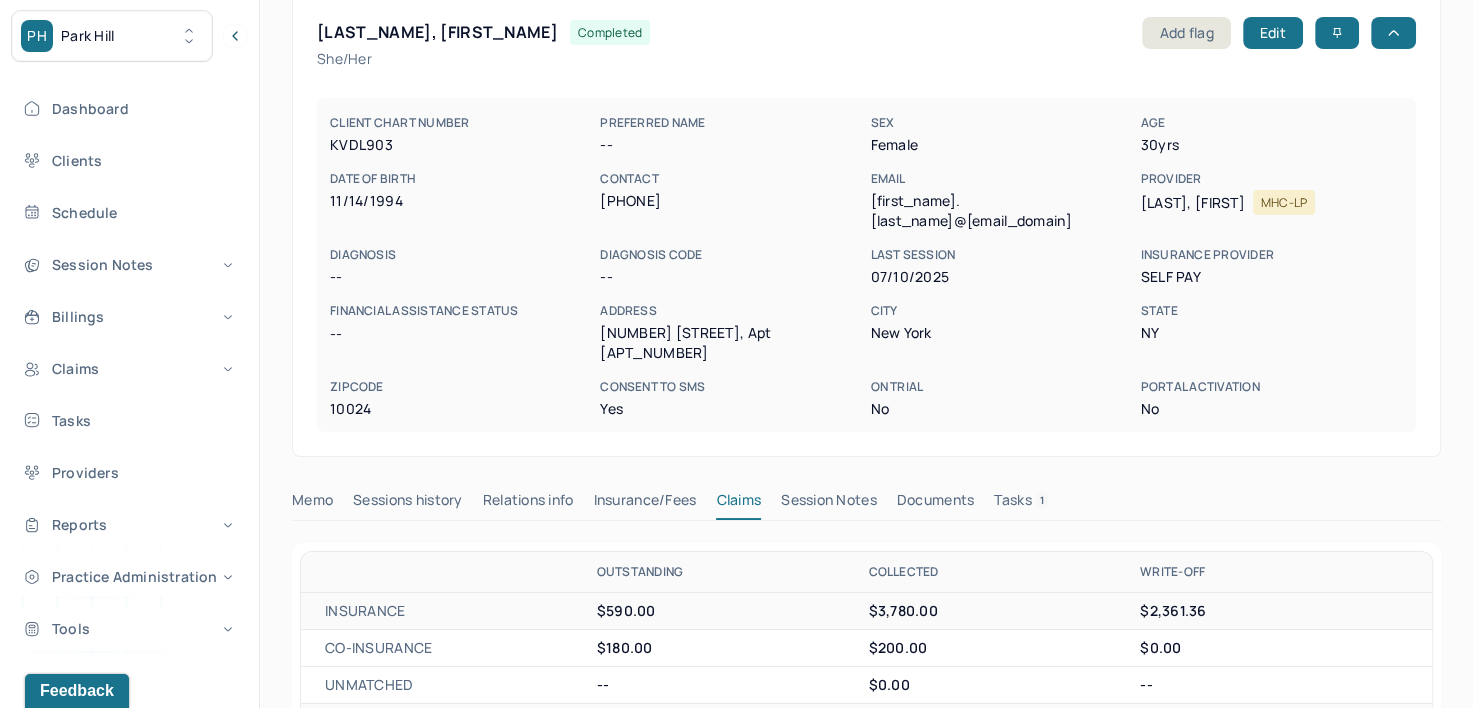 scroll, scrollTop: 103, scrollLeft: 0, axis: vertical 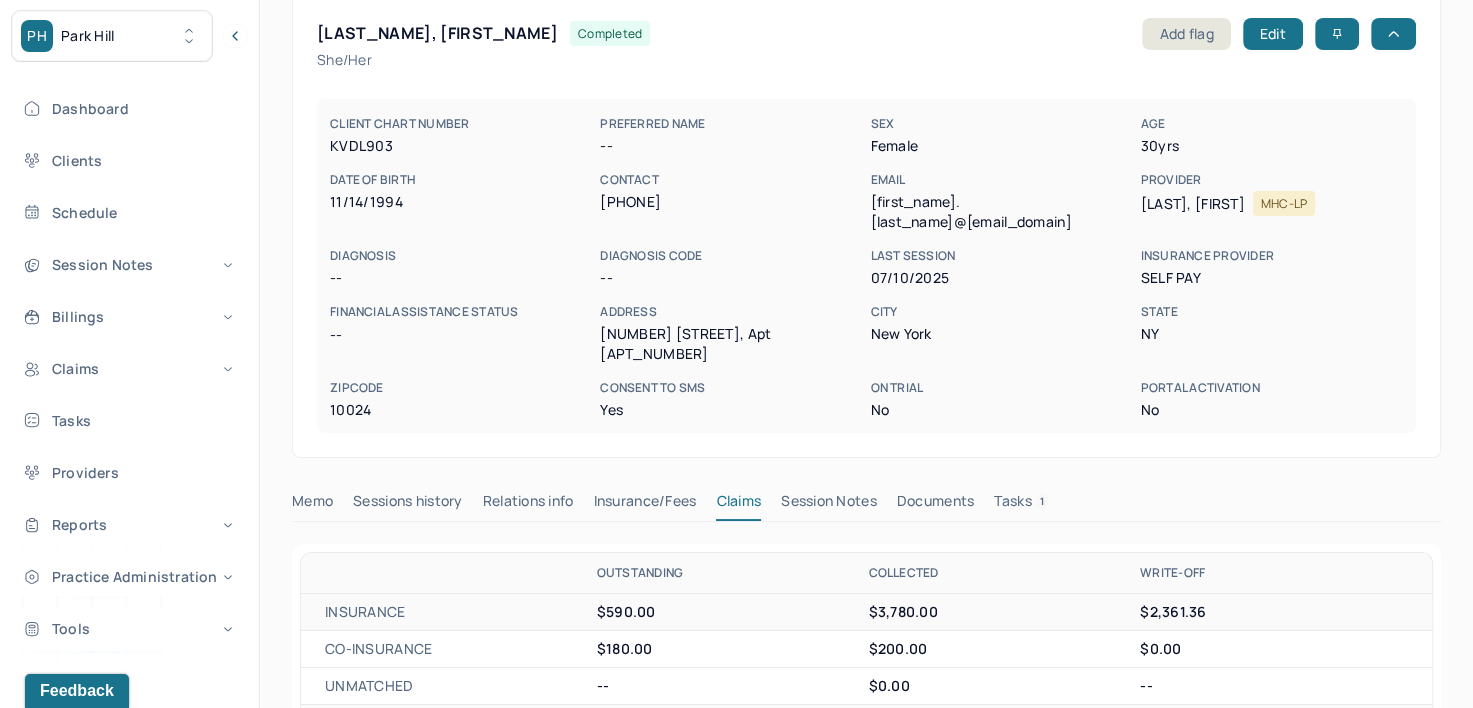 click on "Insurance/Fees" at bounding box center (645, 505) 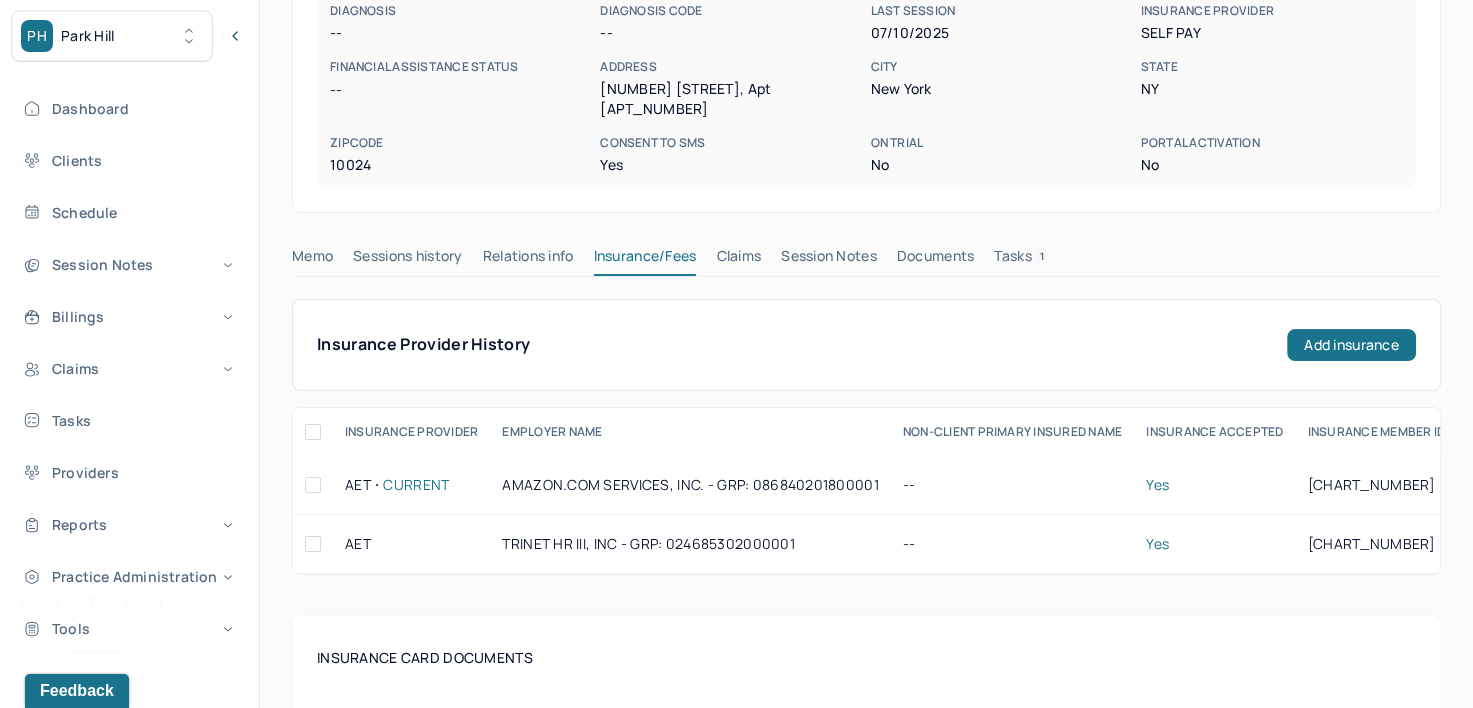 scroll, scrollTop: 350, scrollLeft: 0, axis: vertical 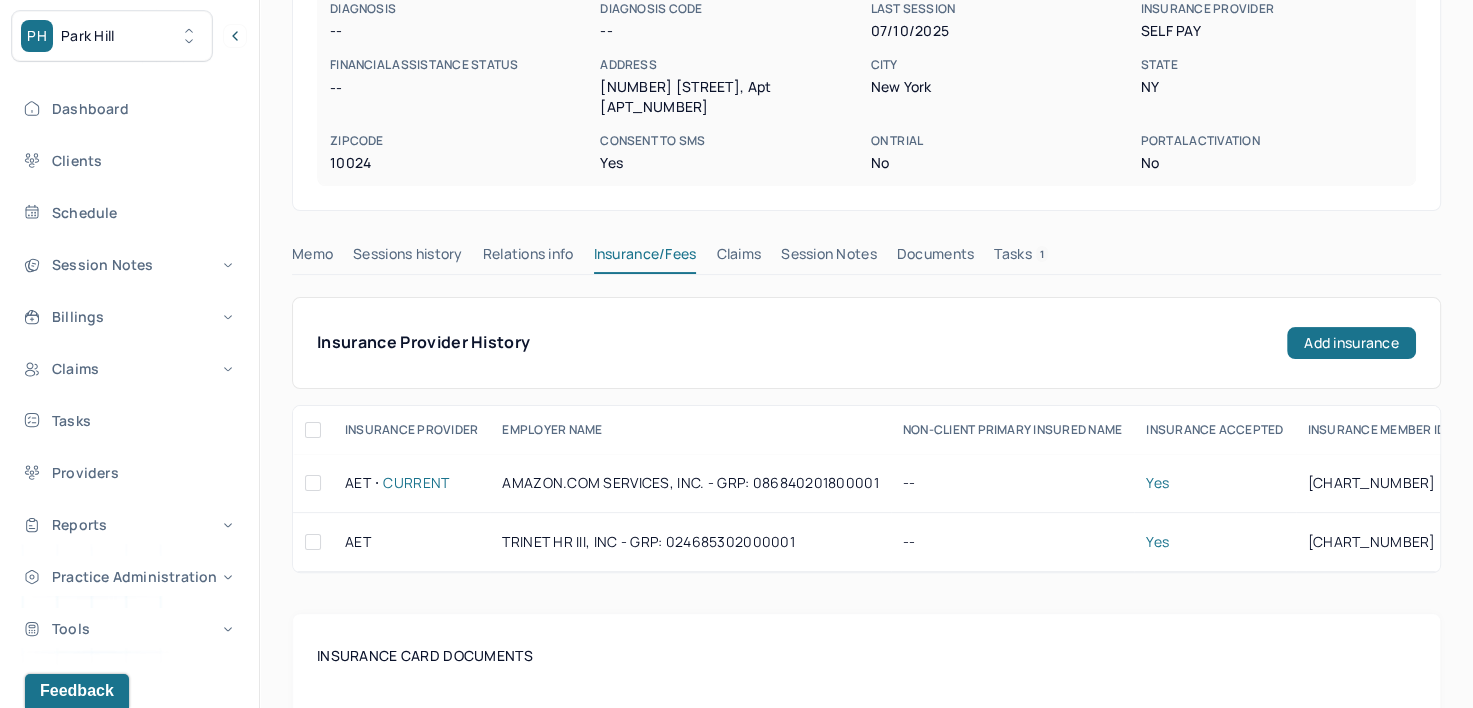 click on "Memo" at bounding box center [312, 258] 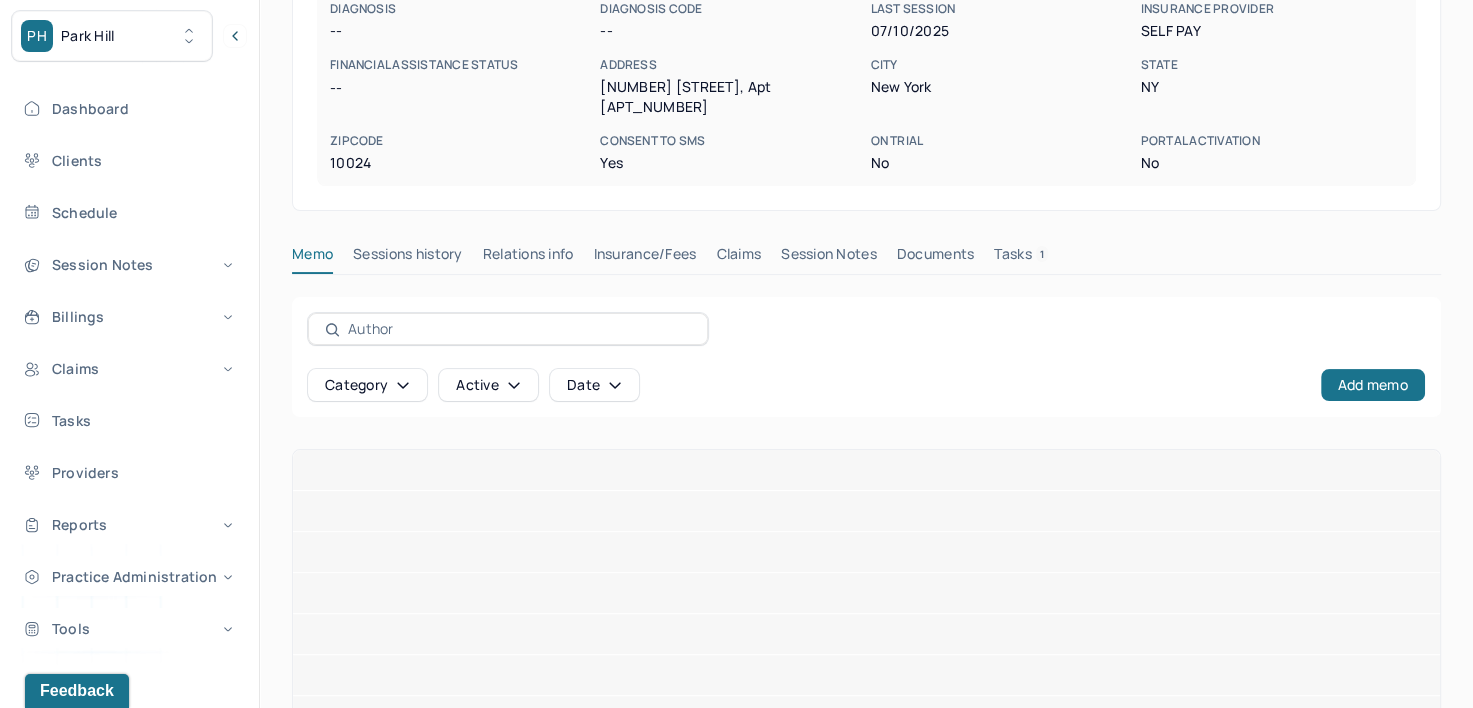 scroll, scrollTop: 214, scrollLeft: 0, axis: vertical 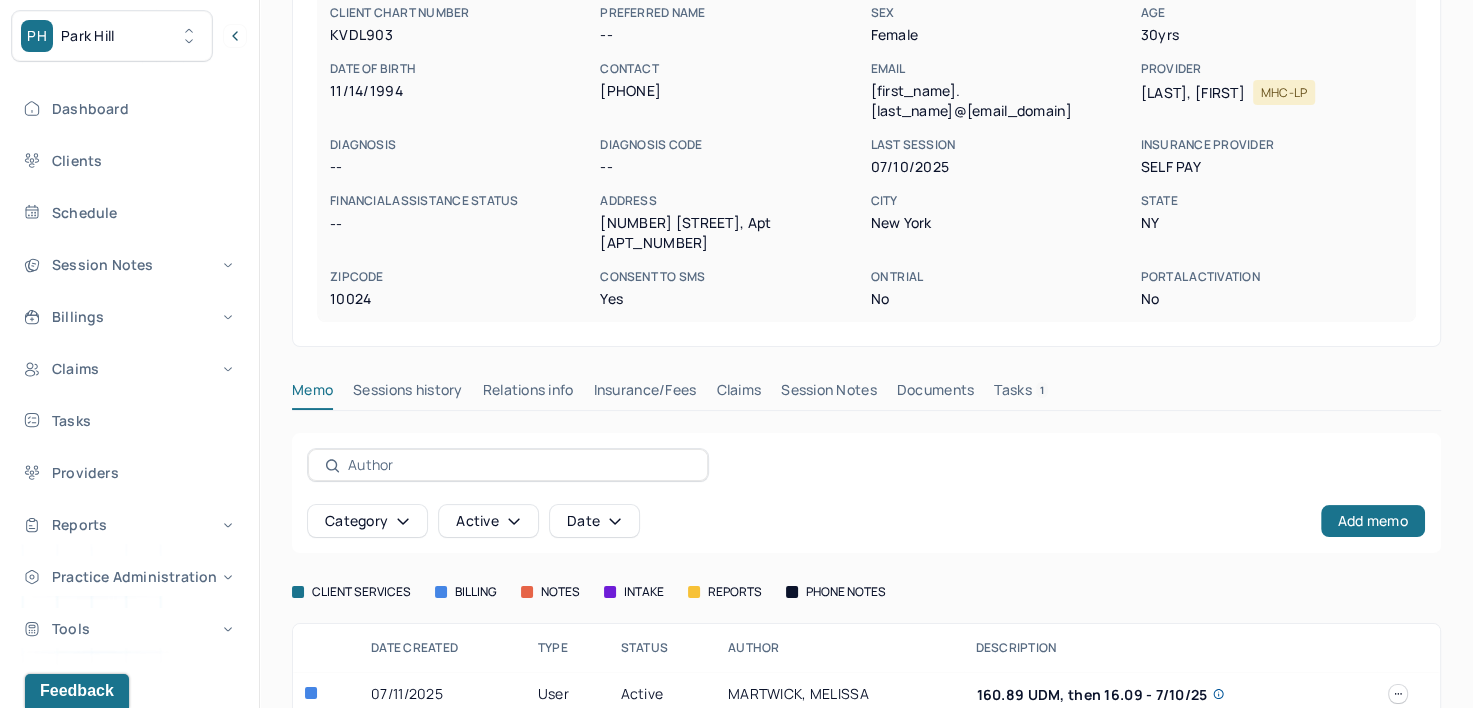 click on "Claims" at bounding box center (738, 394) 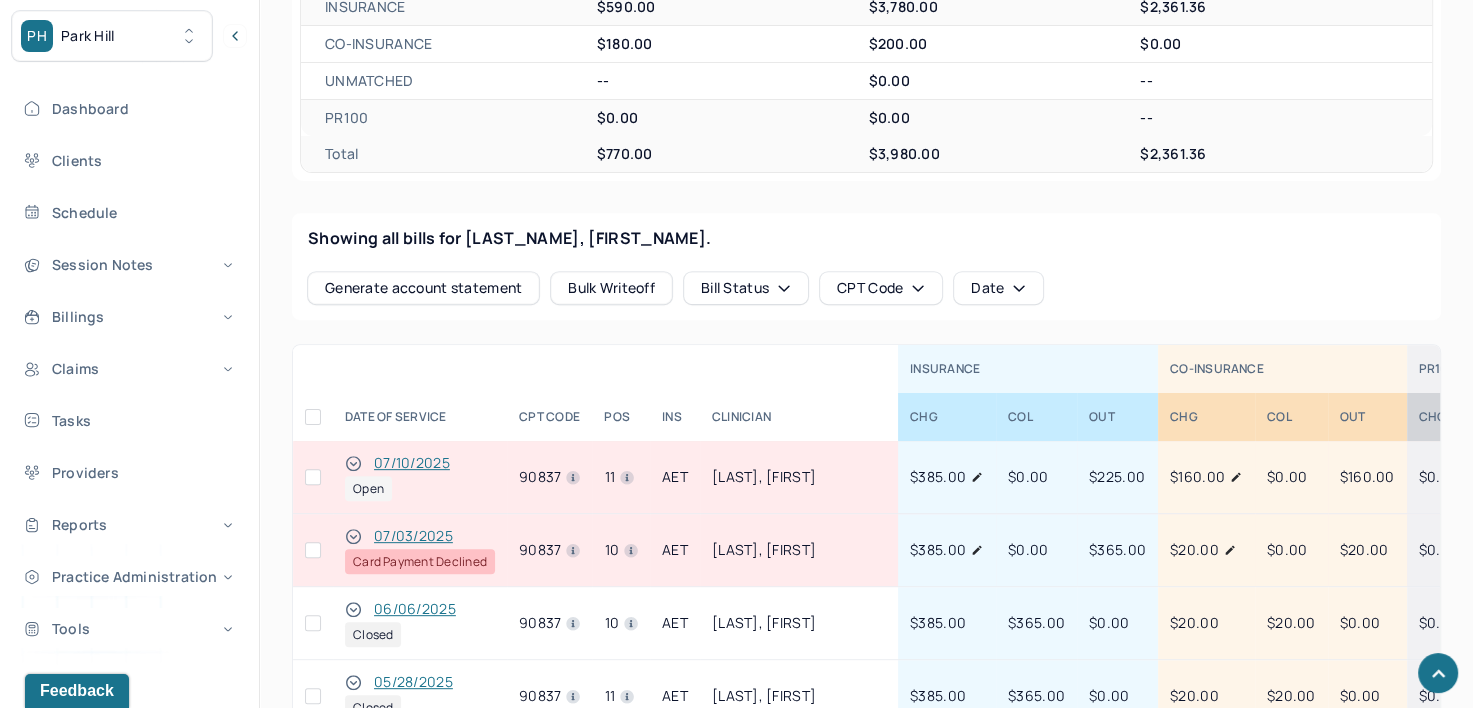 scroll, scrollTop: 709, scrollLeft: 0, axis: vertical 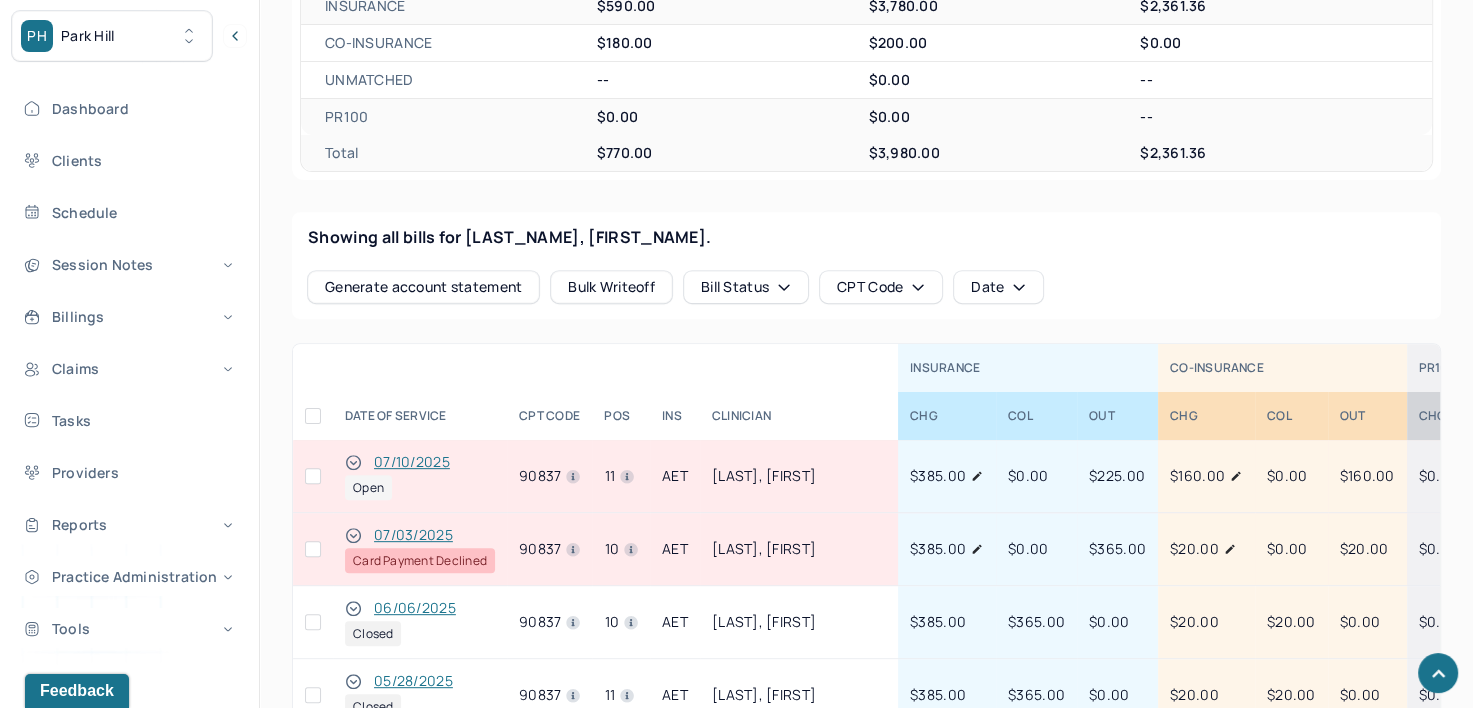 click 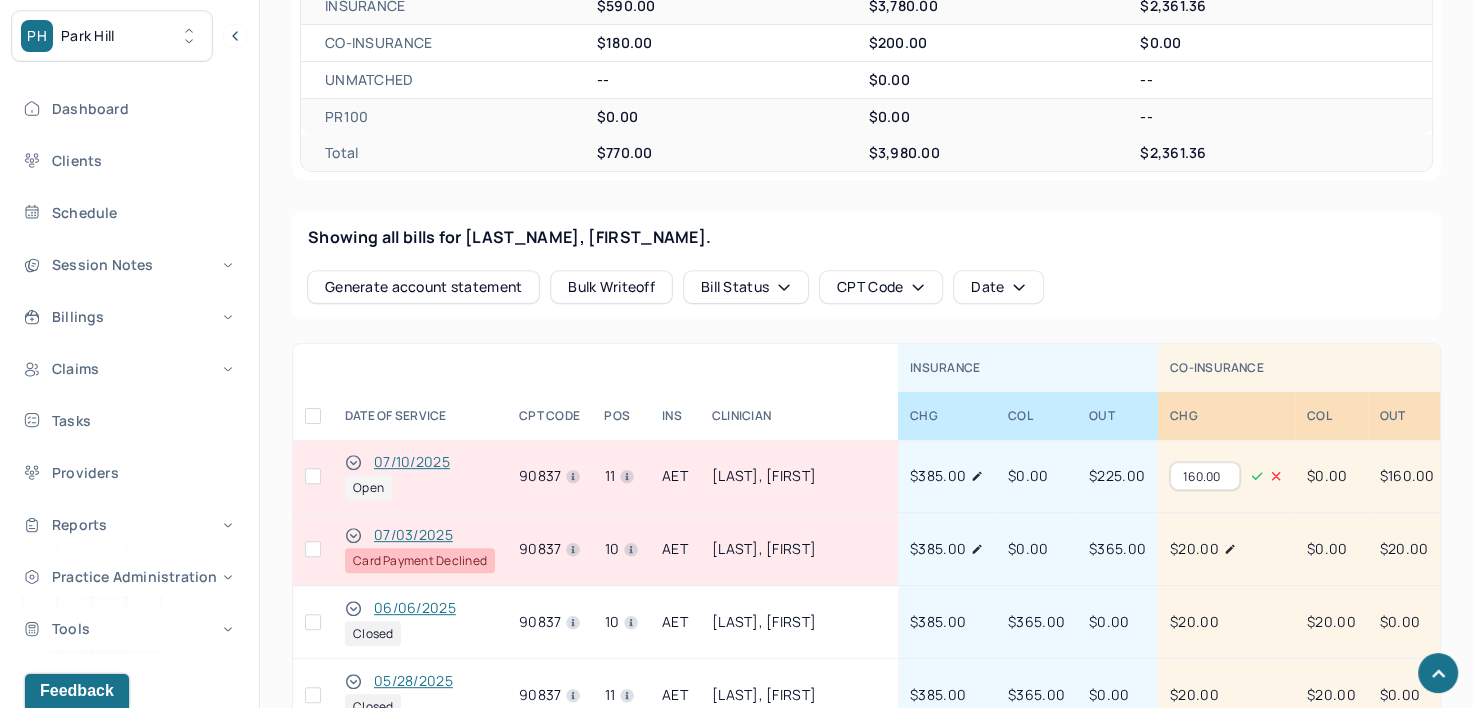 click on "160.00" at bounding box center [1205, 476] 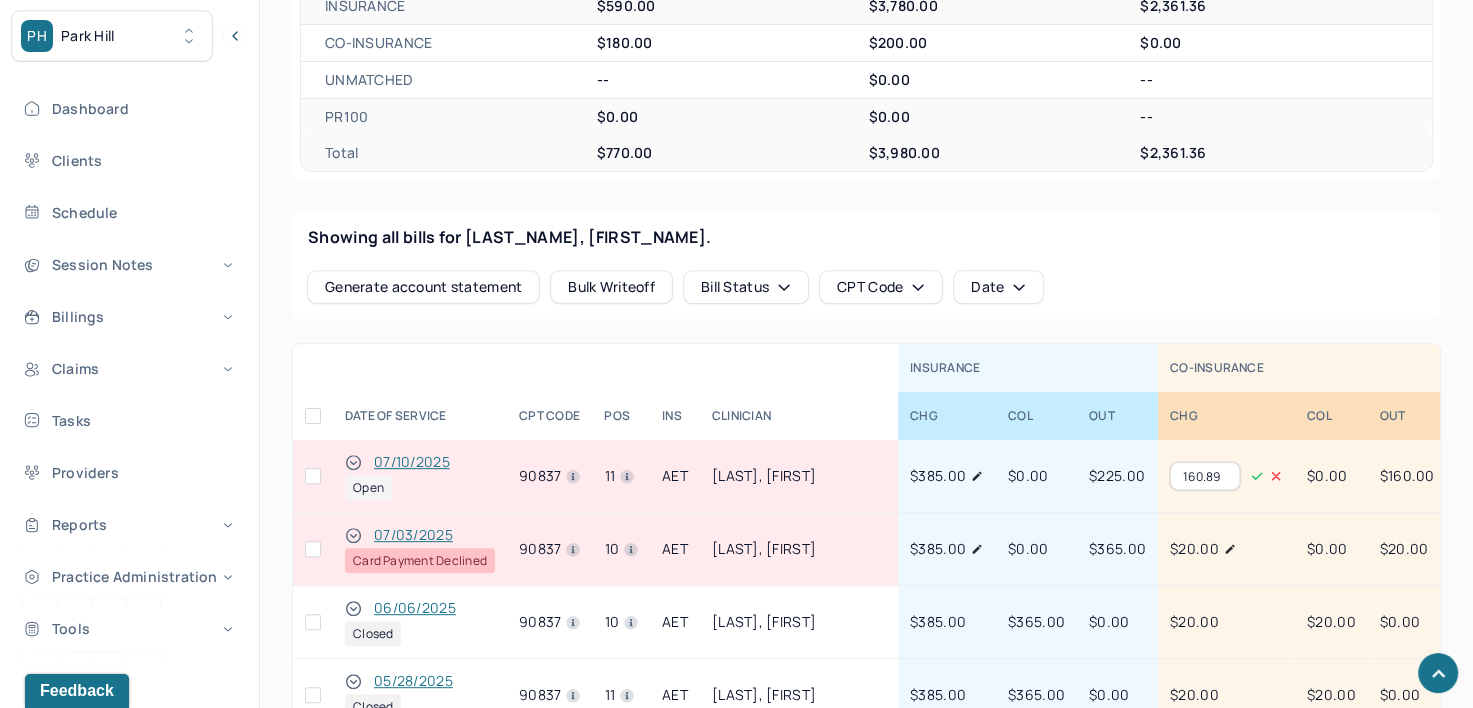type on "160.89" 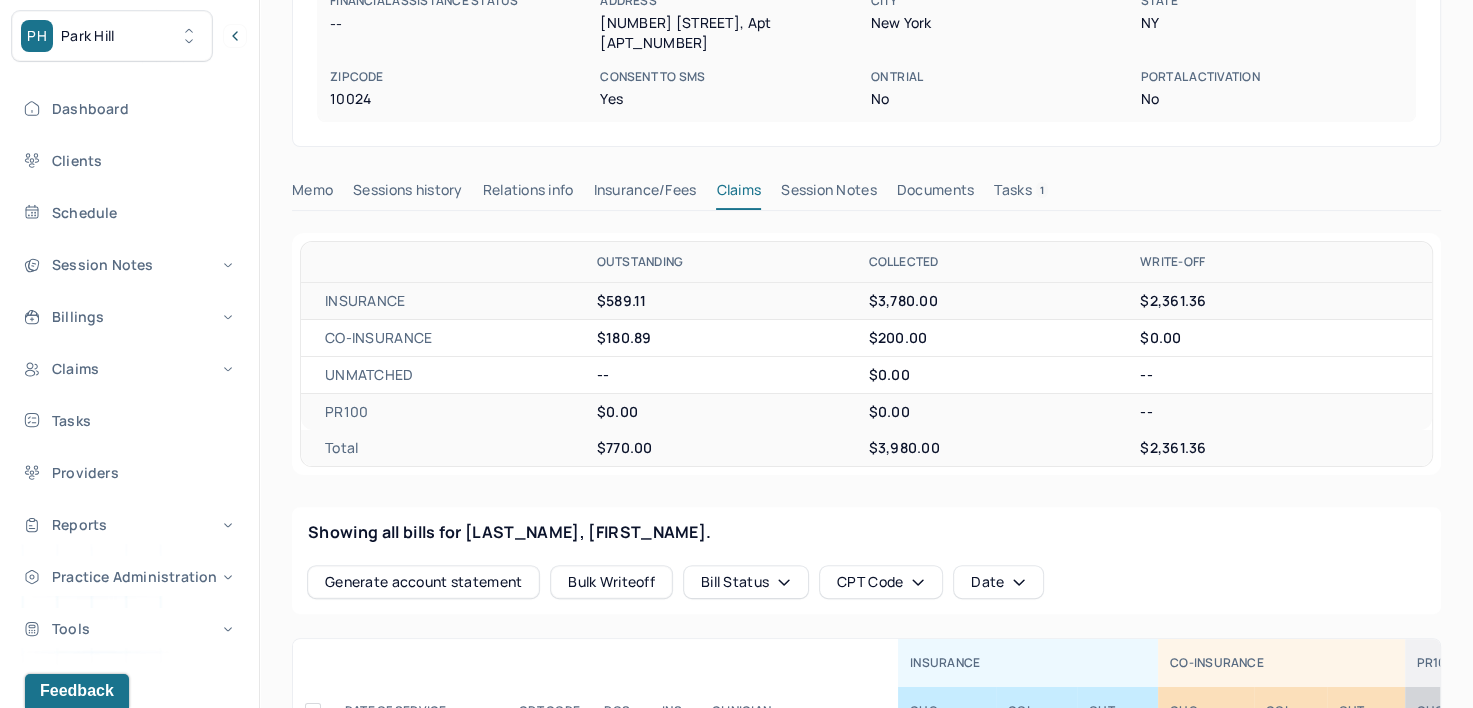 scroll, scrollTop: 413, scrollLeft: 0, axis: vertical 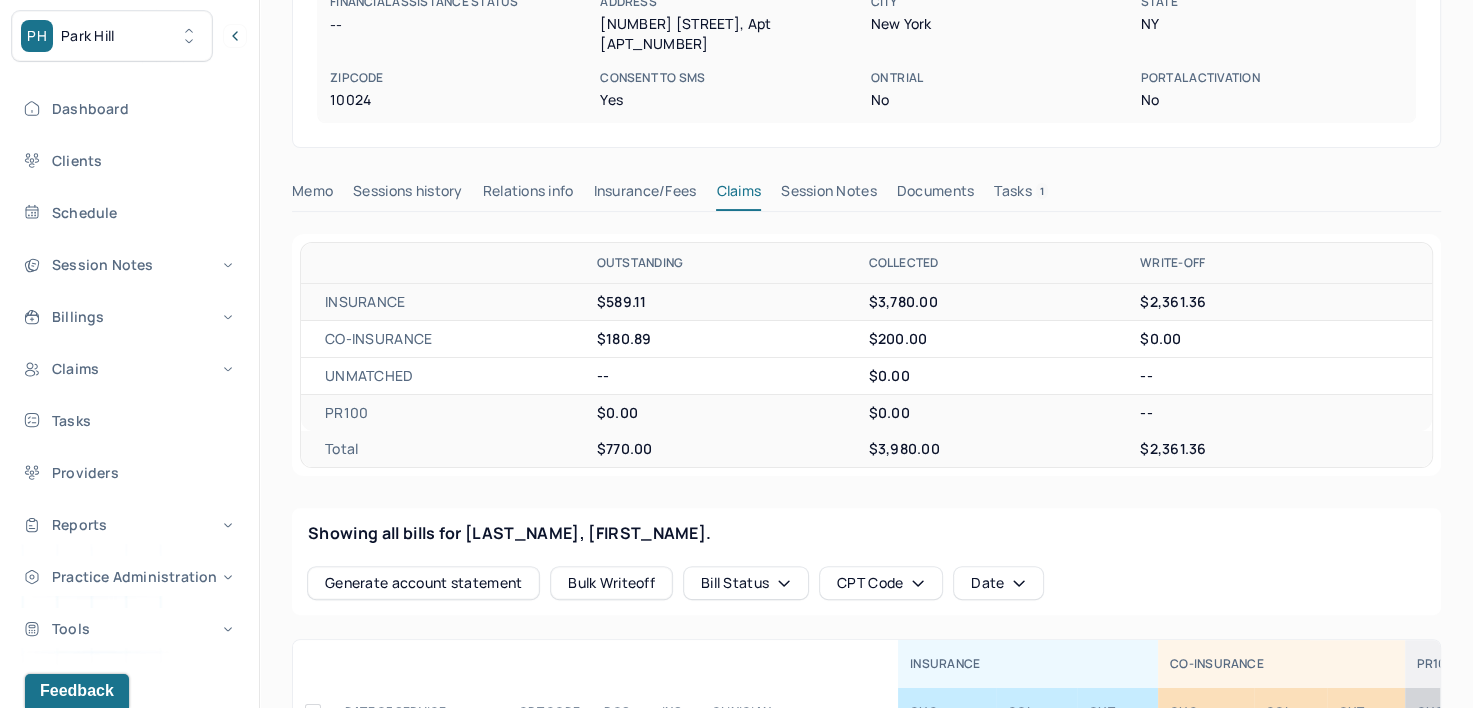 click on "Memo" at bounding box center (312, 195) 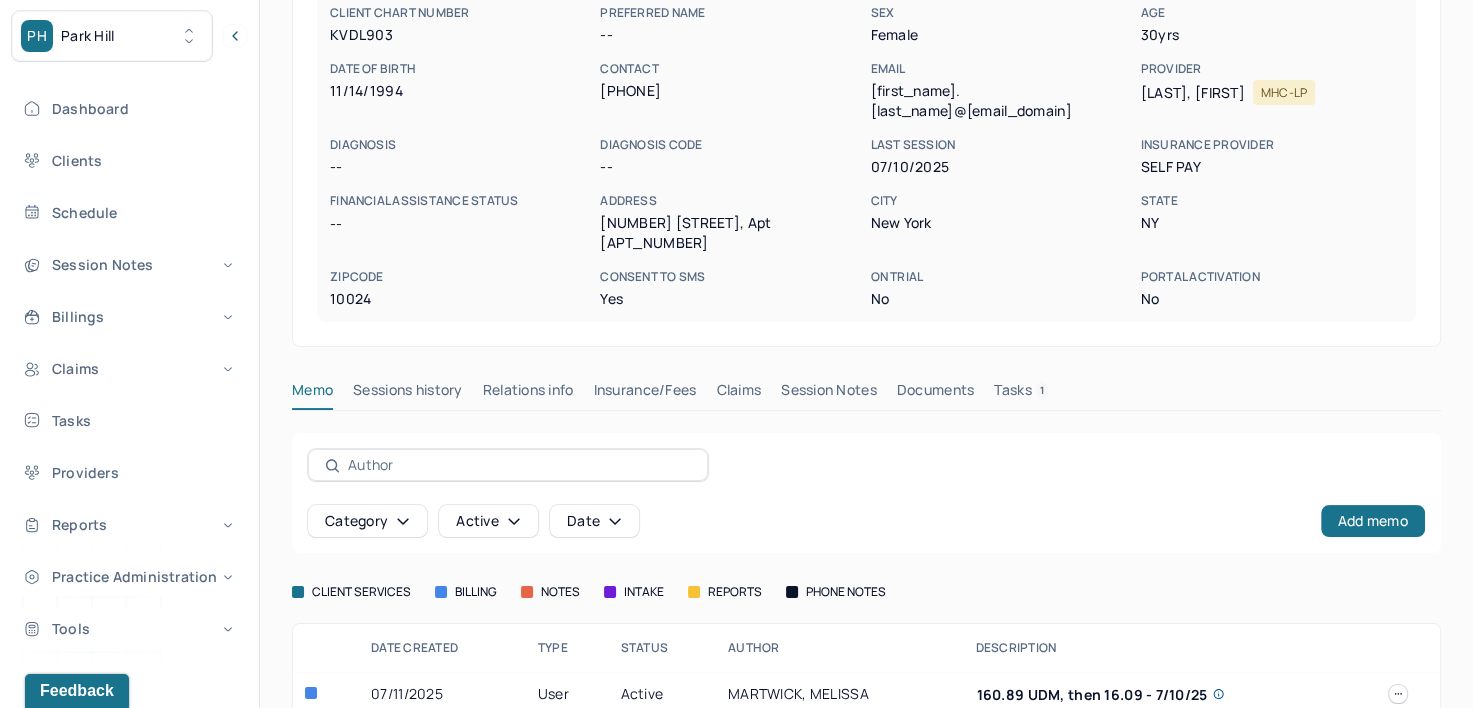 click on "Insurance/Fees" at bounding box center [645, 394] 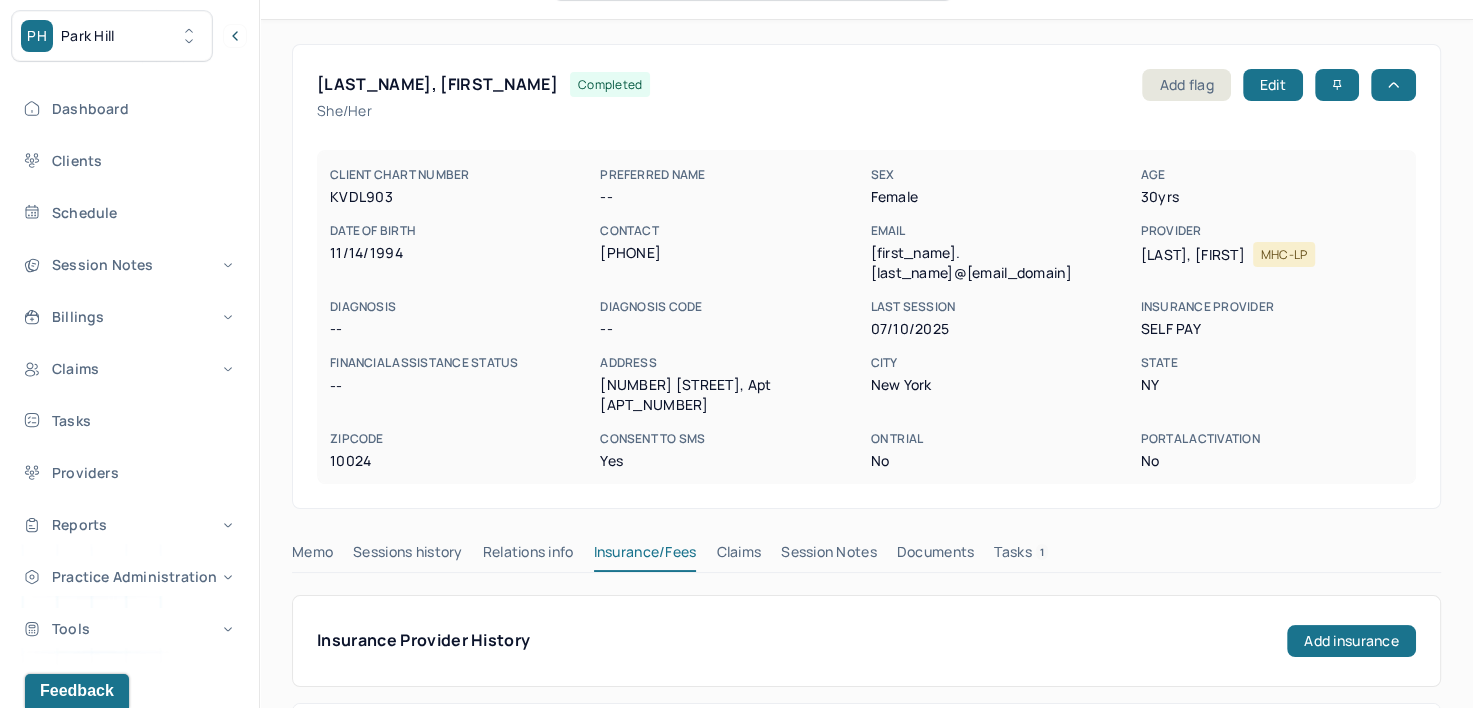 scroll, scrollTop: 0, scrollLeft: 0, axis: both 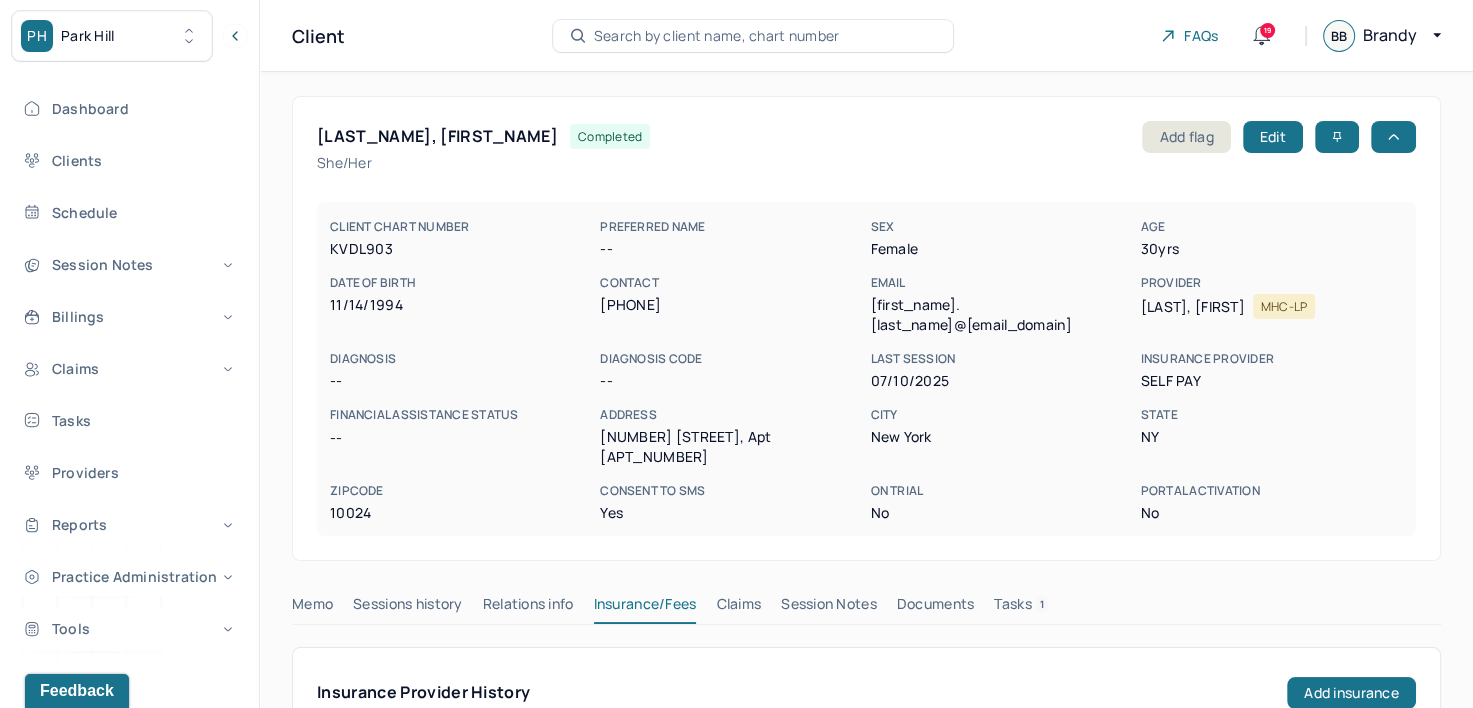 click on "Claims" at bounding box center (738, 608) 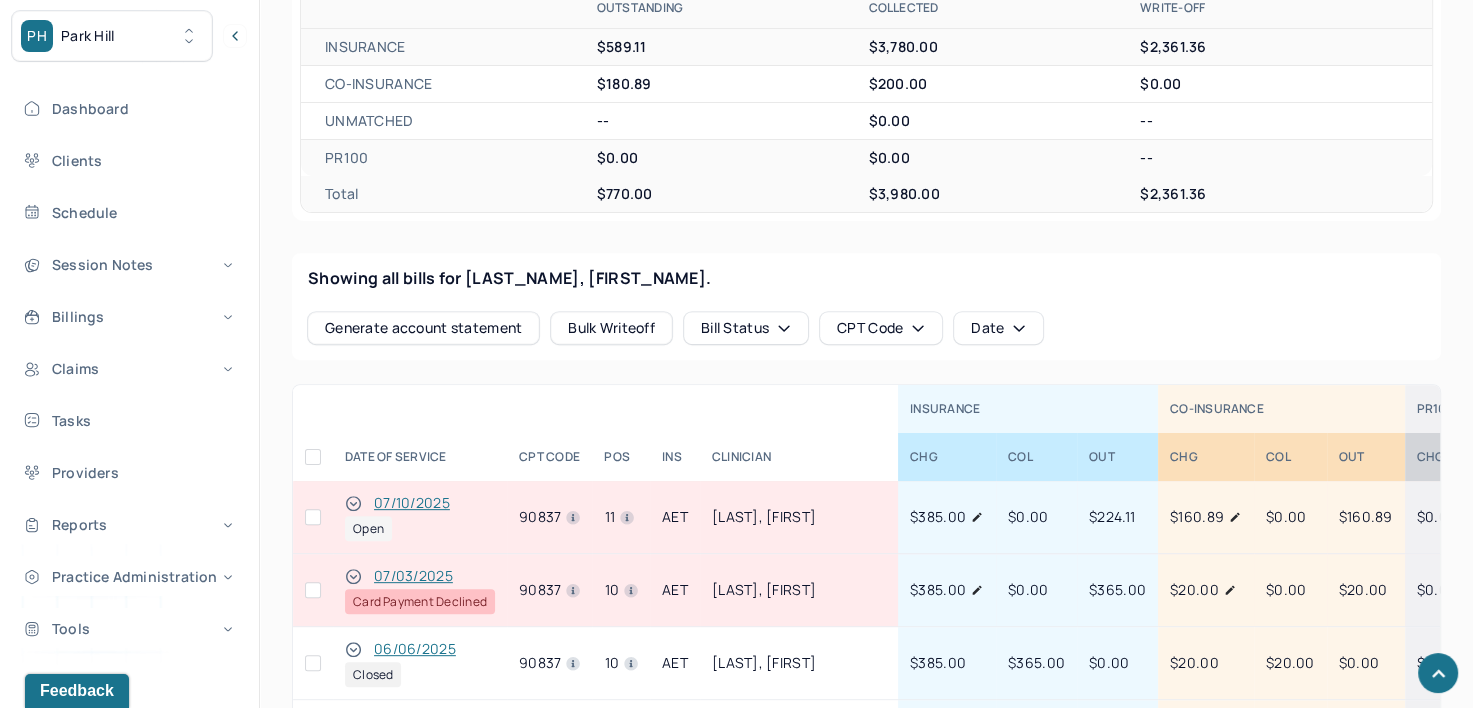 scroll, scrollTop: 669, scrollLeft: 0, axis: vertical 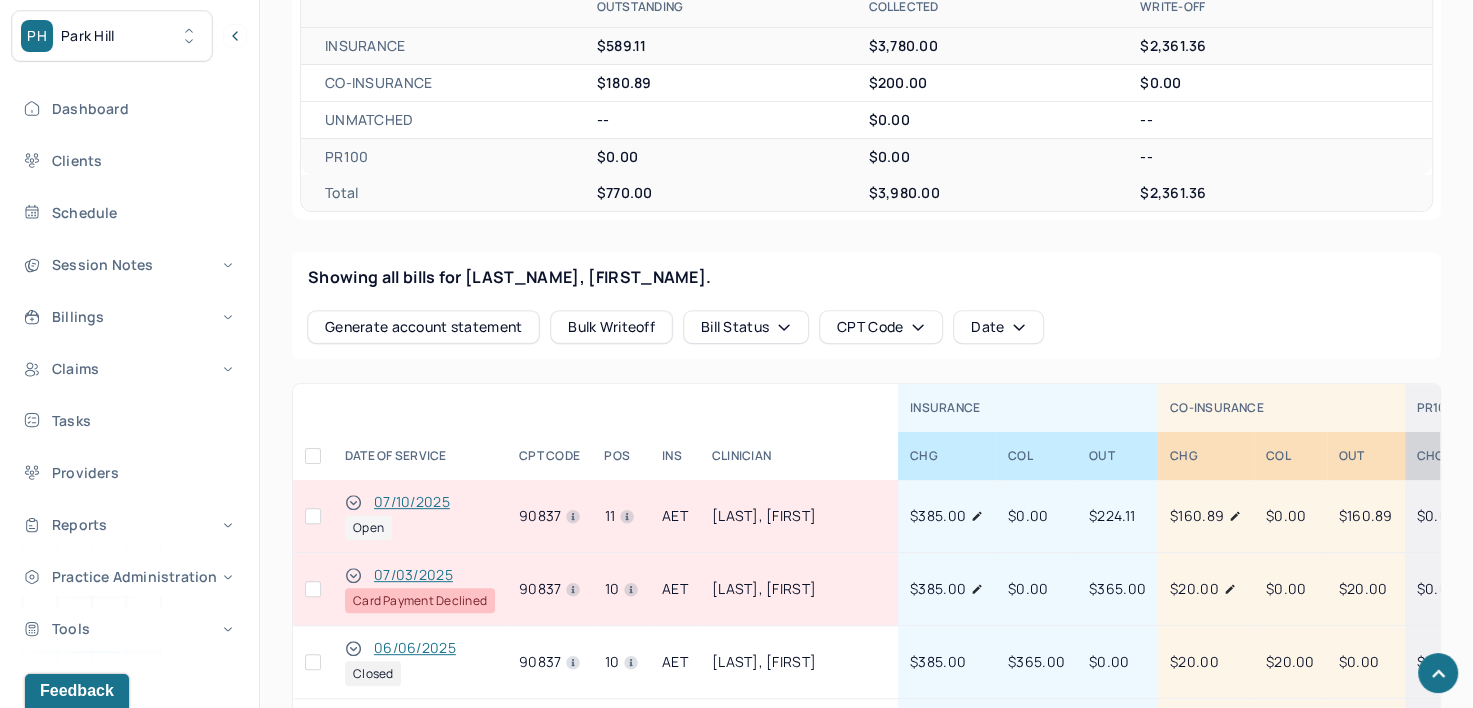 click at bounding box center (313, 516) 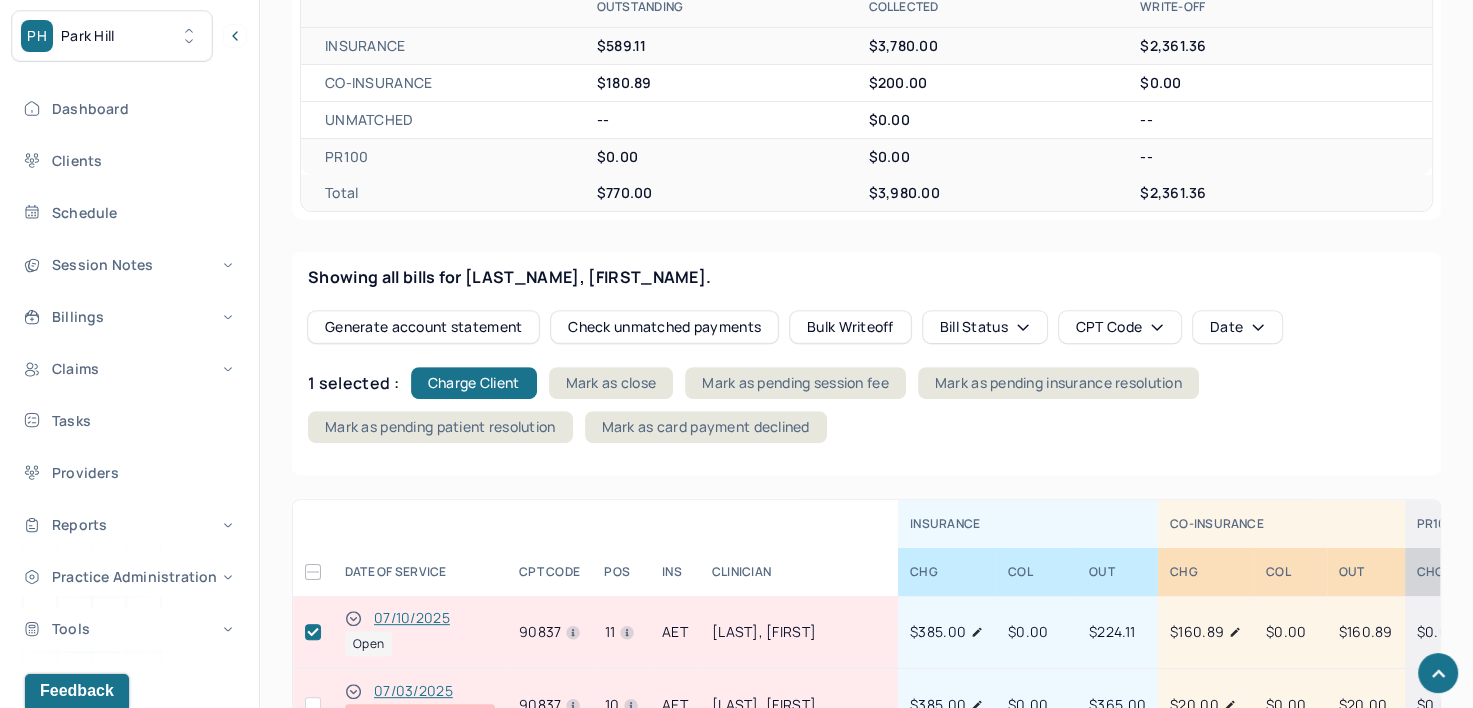 click on "Showing all bills for KLEIN, SIMONE.    Generate account statement     Check unmatched payments     Bulk Writeoff     Bill Status     CPT Code     Date   1 selected   :   Charge Client     Mark as close     Mark as pending session fee     Mark as pending insurance resolution     Mark as pending patient resolution     Mark as card payment declined" at bounding box center [866, 363] 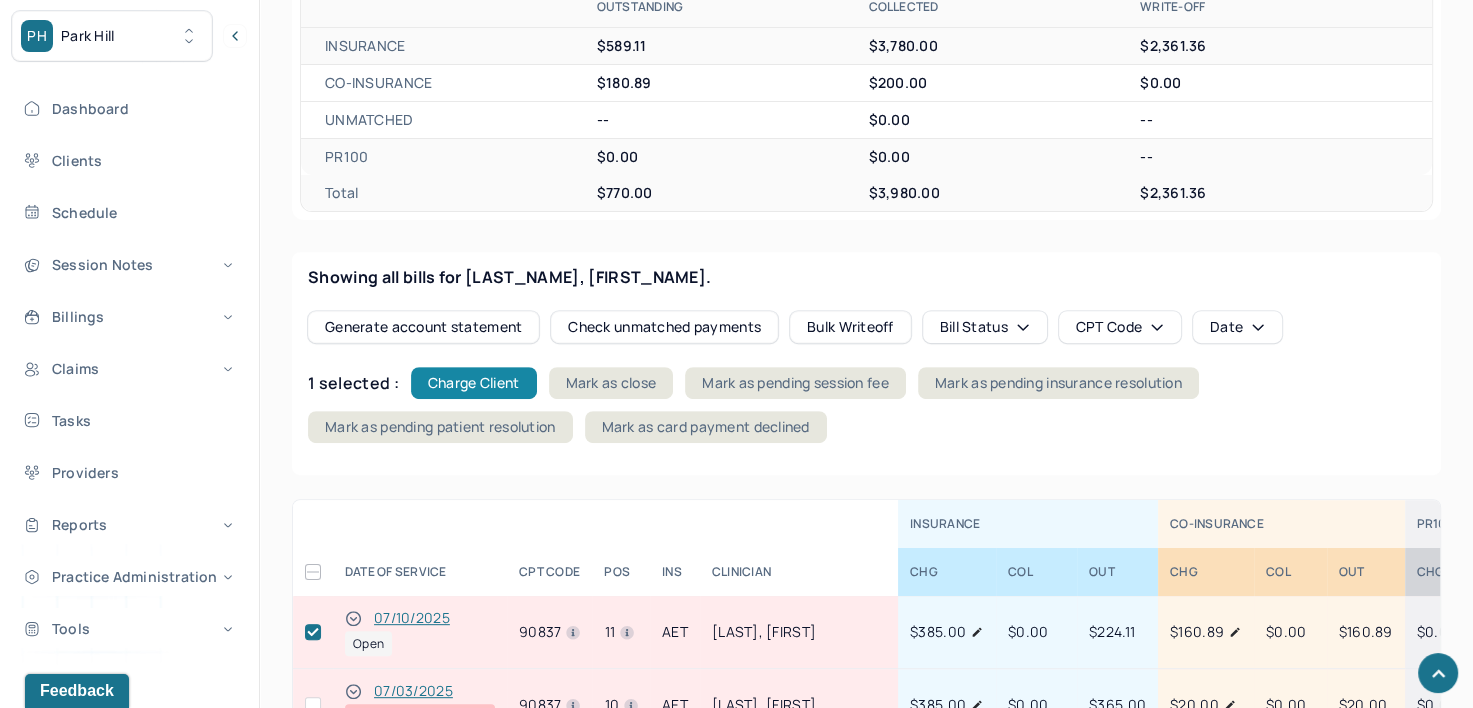 click on "Charge Client" at bounding box center (474, 383) 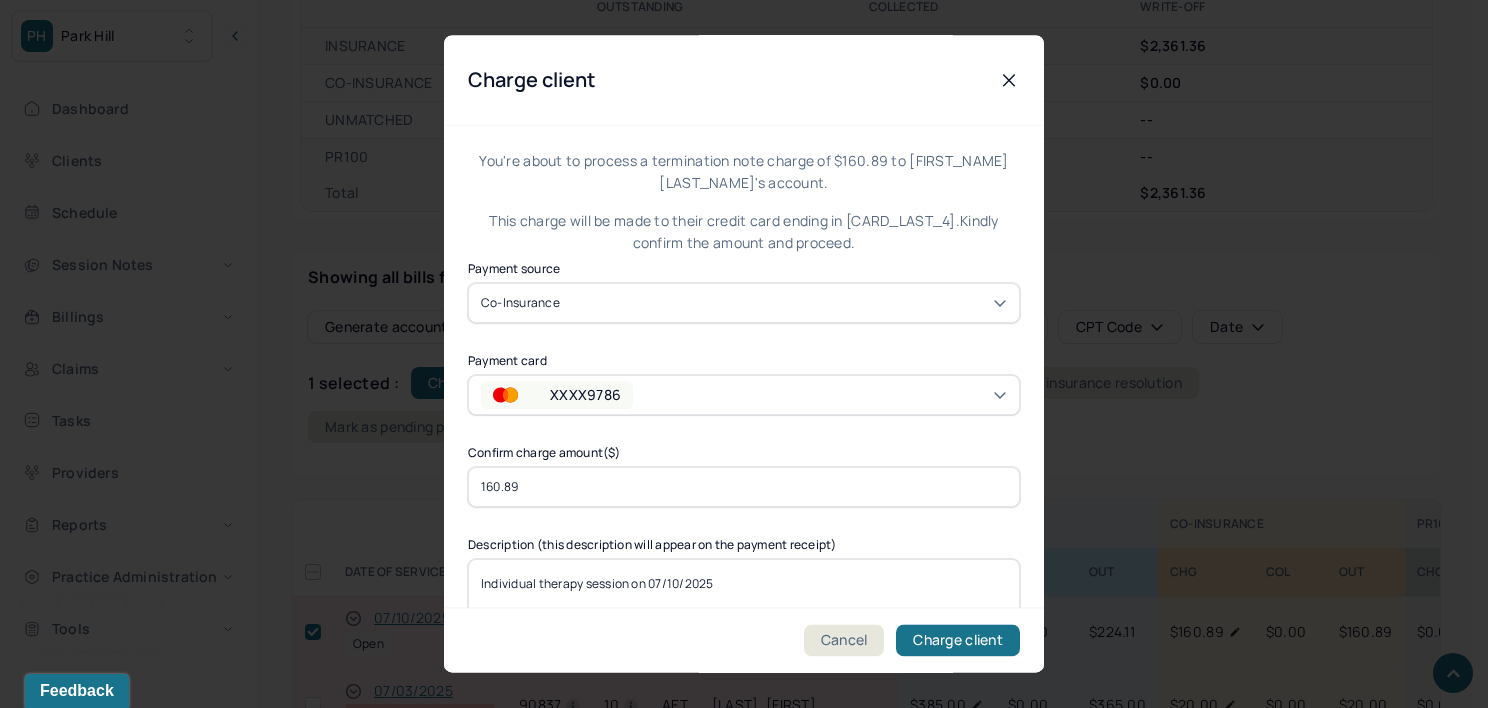 click on "XXXX9786" at bounding box center [581, 395] 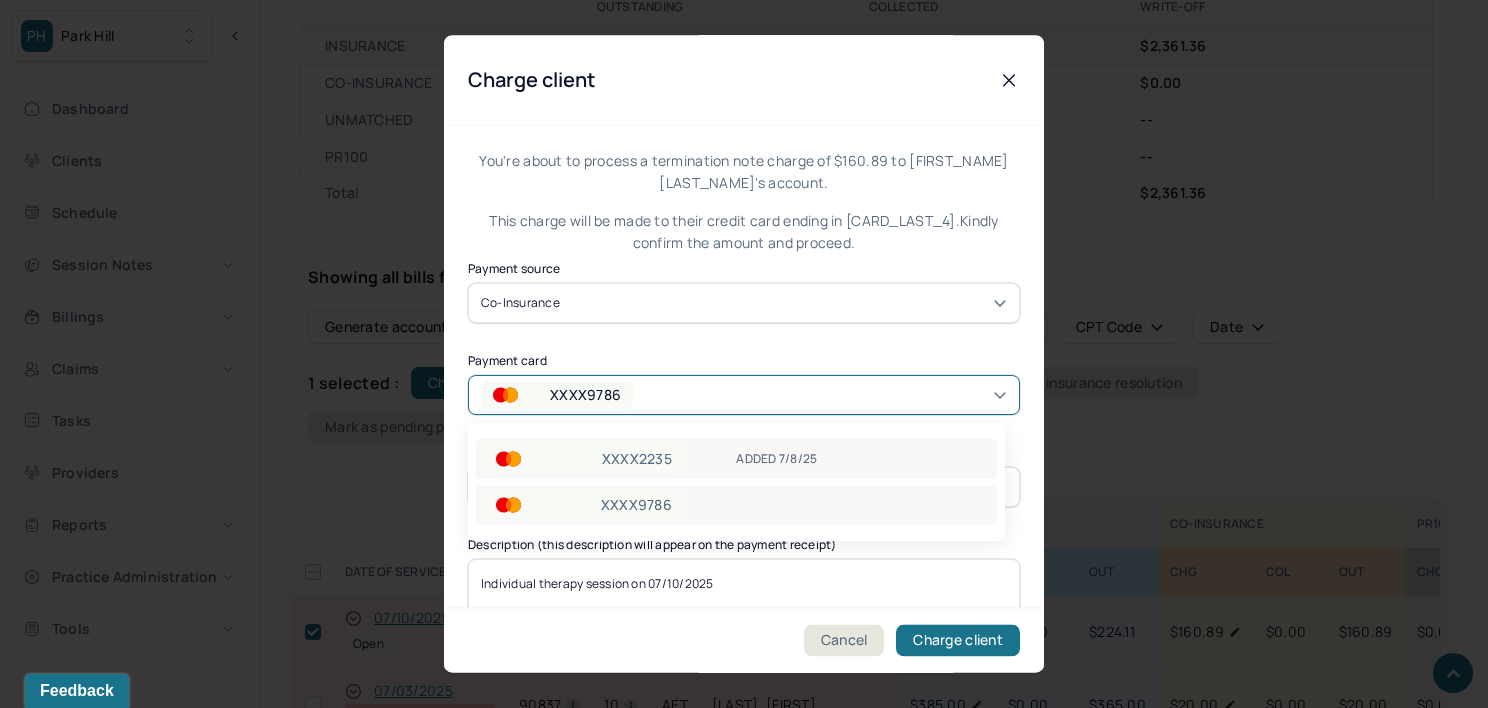 click on "XXXX2235" at bounding box center [637, 459] 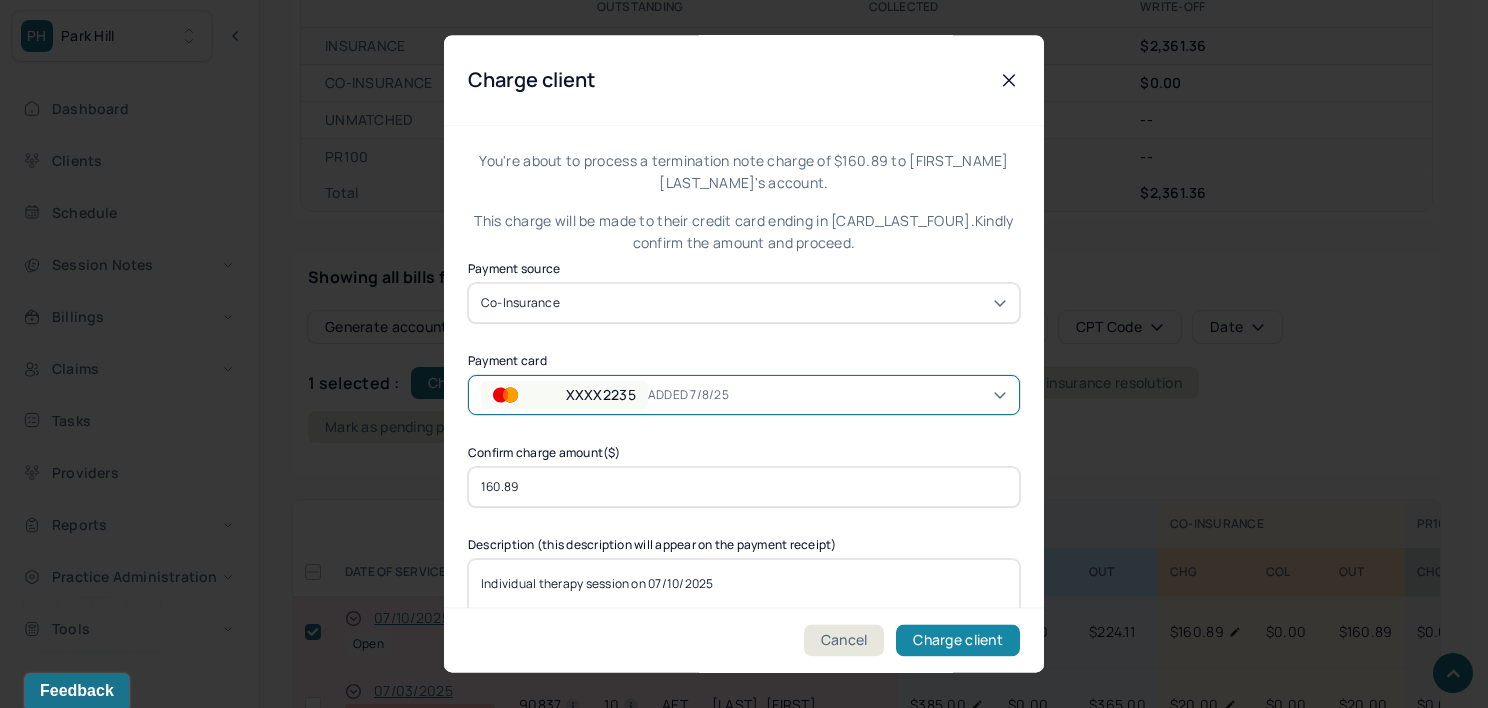 click on "Charge client" at bounding box center (958, 641) 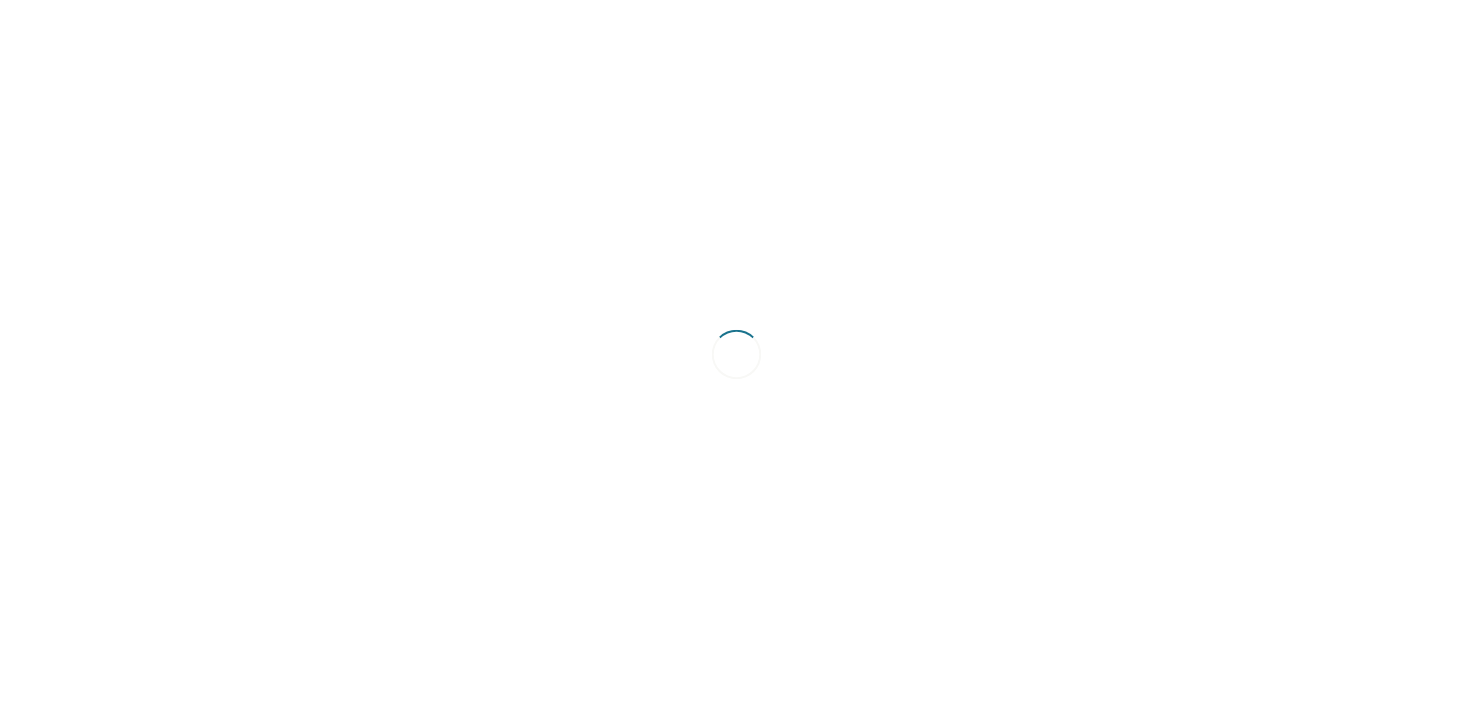 scroll, scrollTop: 0, scrollLeft: 0, axis: both 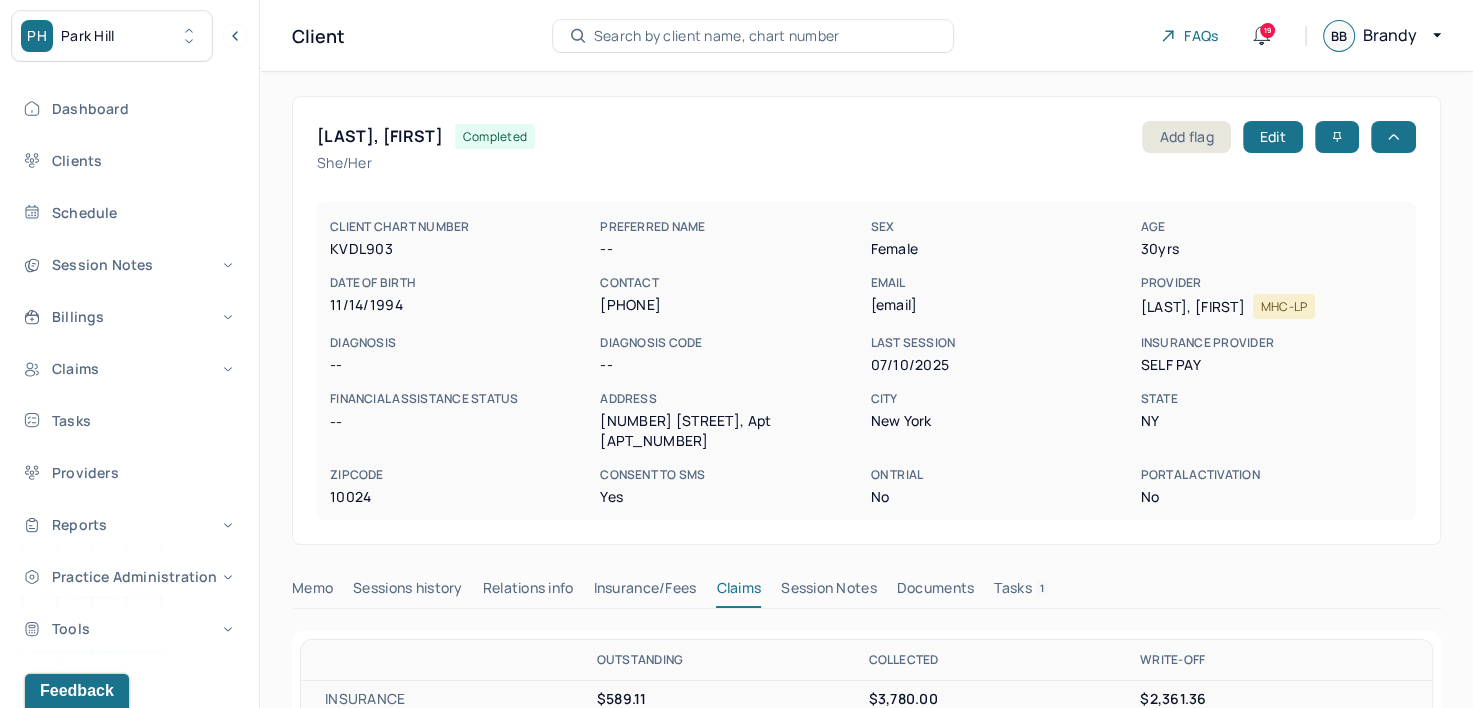 click on "Search by client name, chart number" at bounding box center (717, 36) 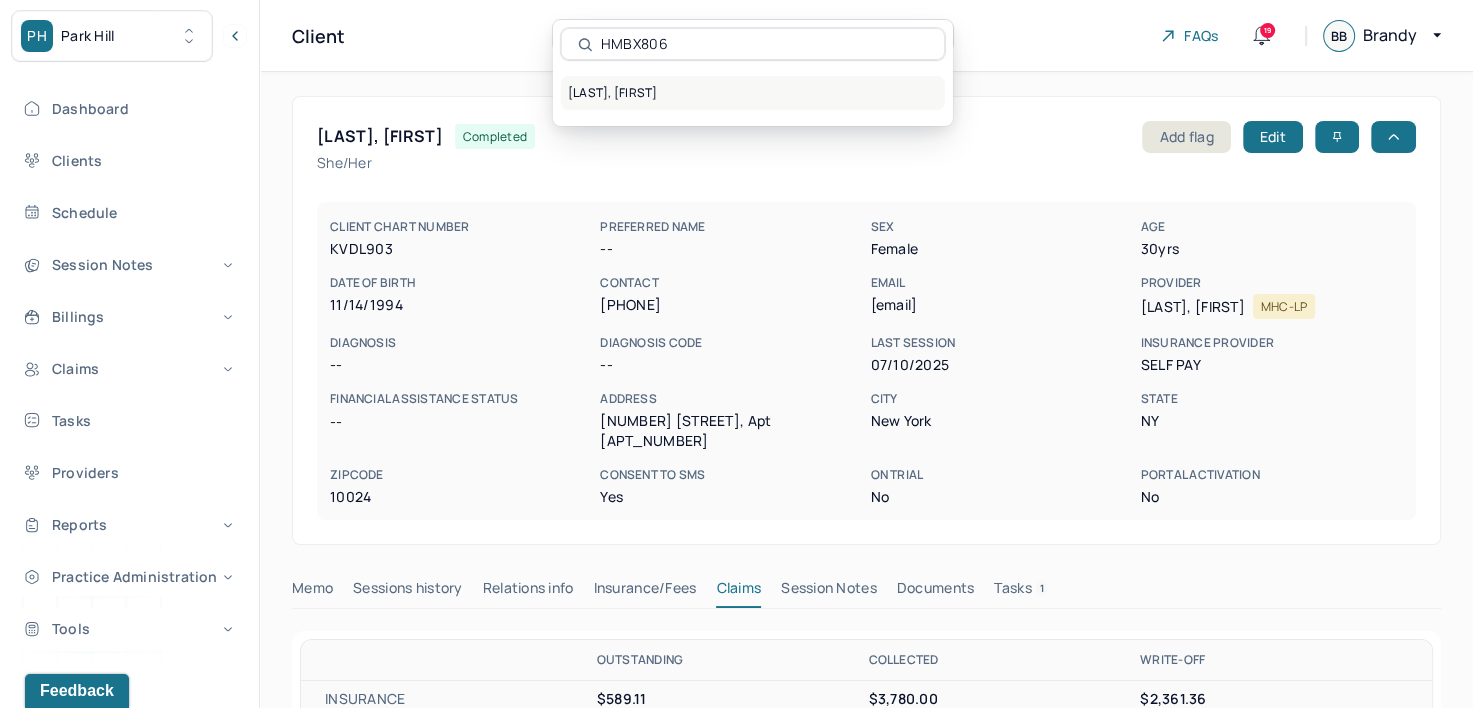 type on "HMBX806" 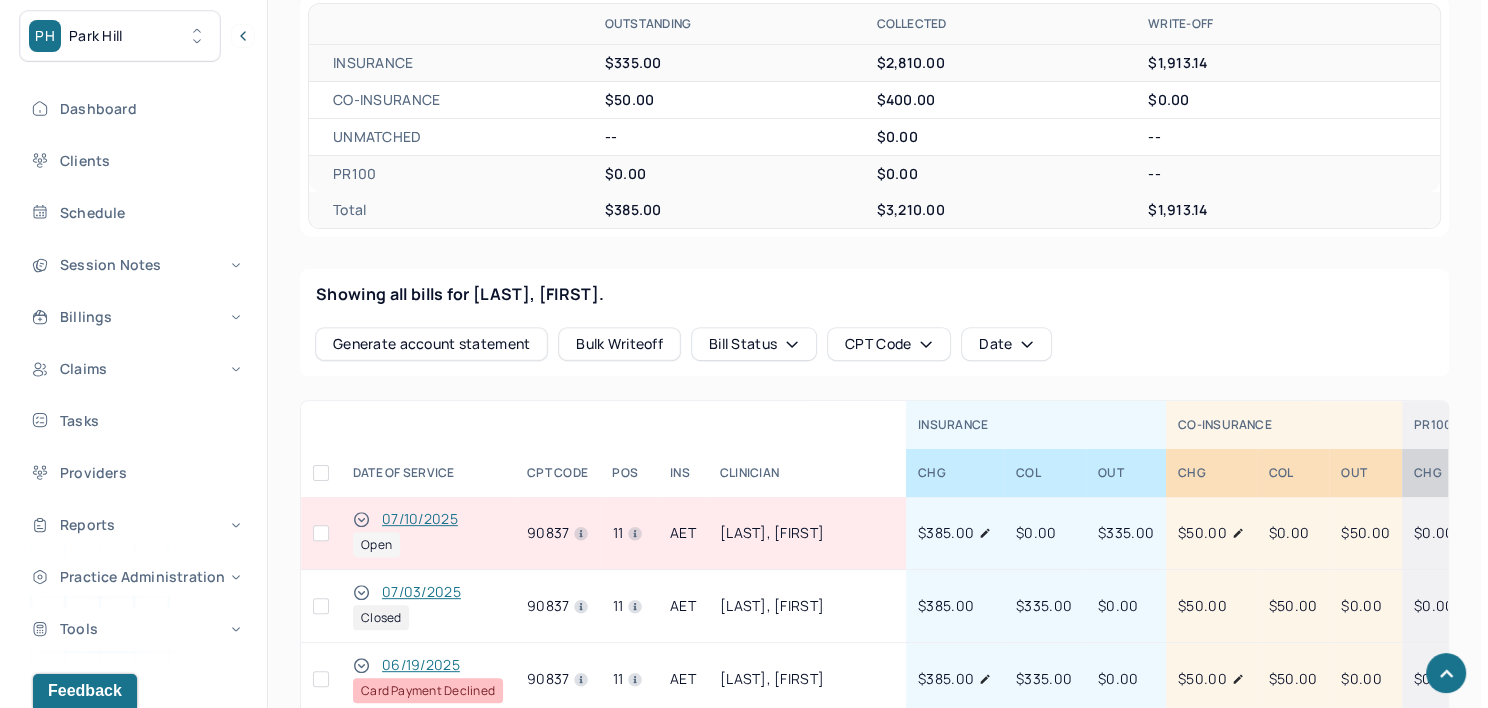 scroll, scrollTop: 700, scrollLeft: 0, axis: vertical 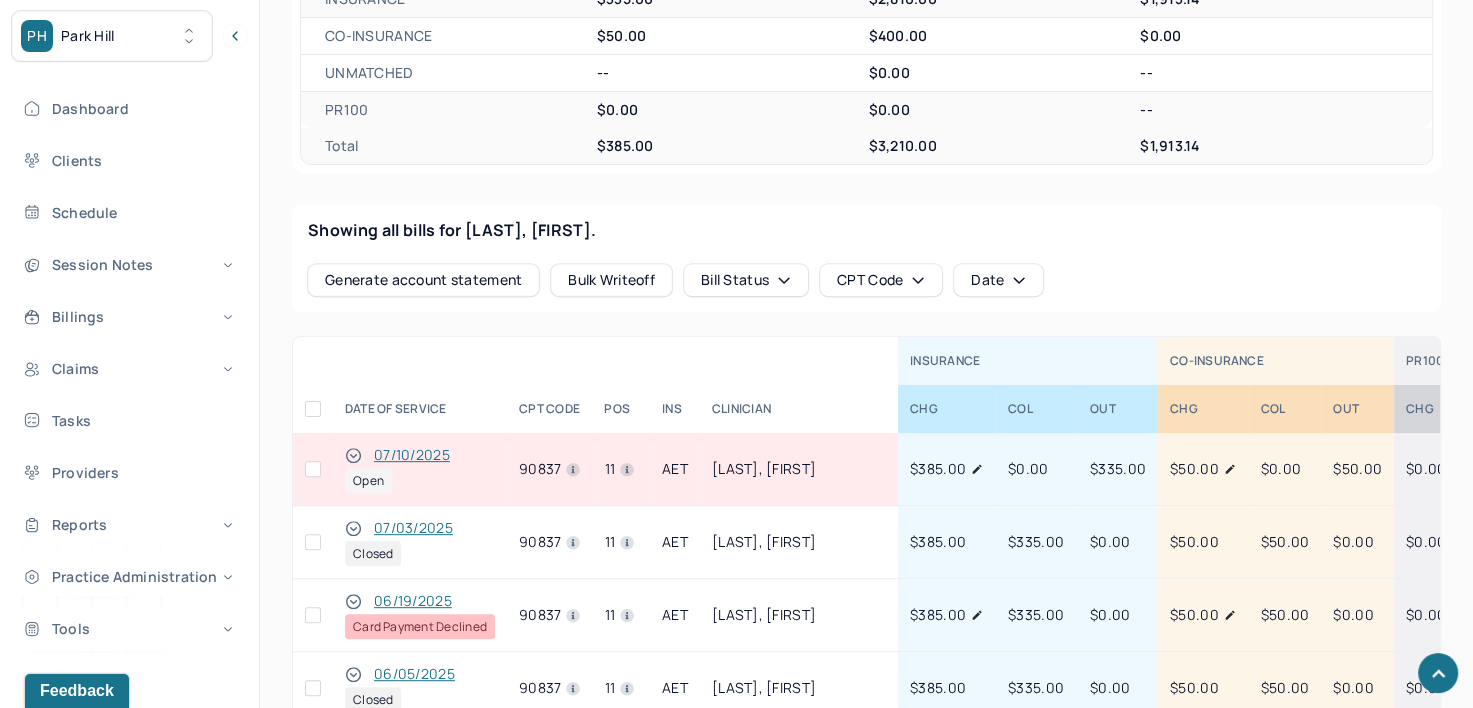 click at bounding box center (313, 469) 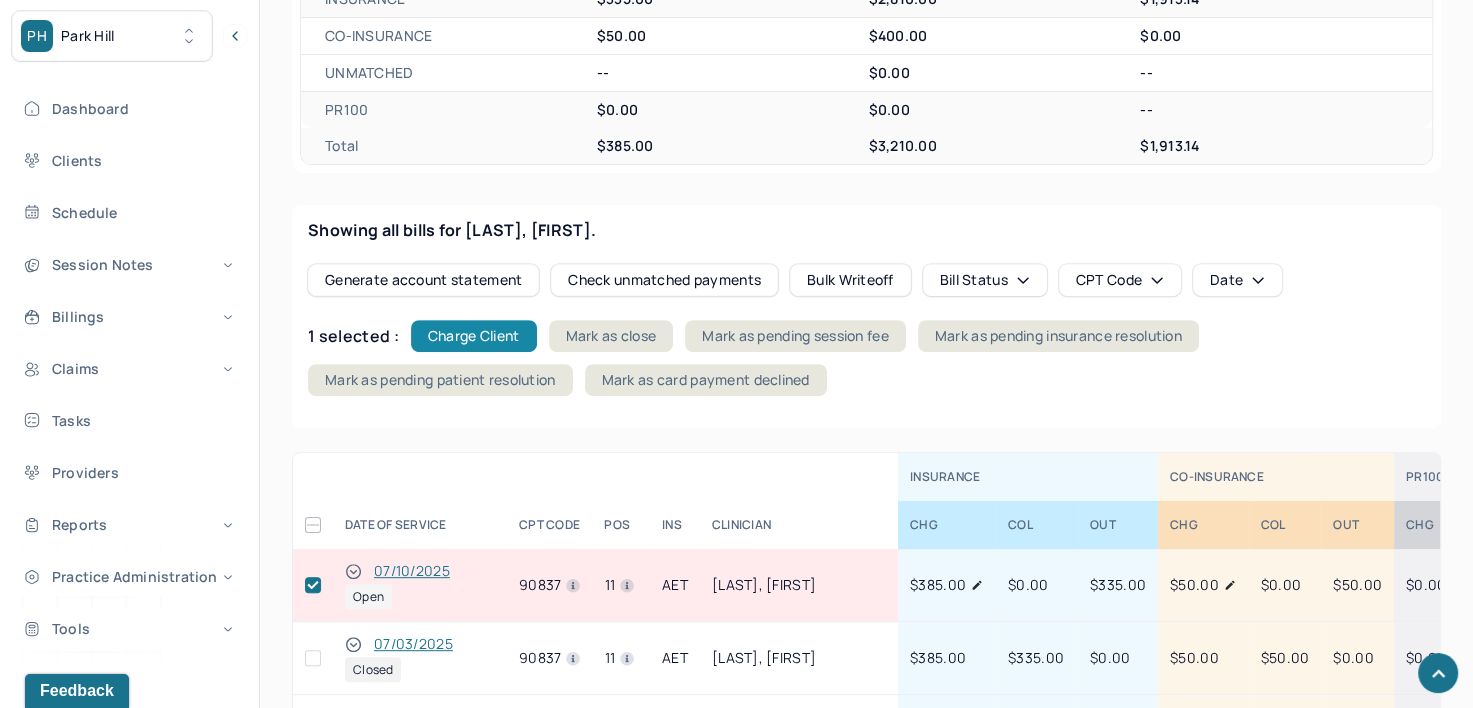 click on "Charge Client" at bounding box center [474, 336] 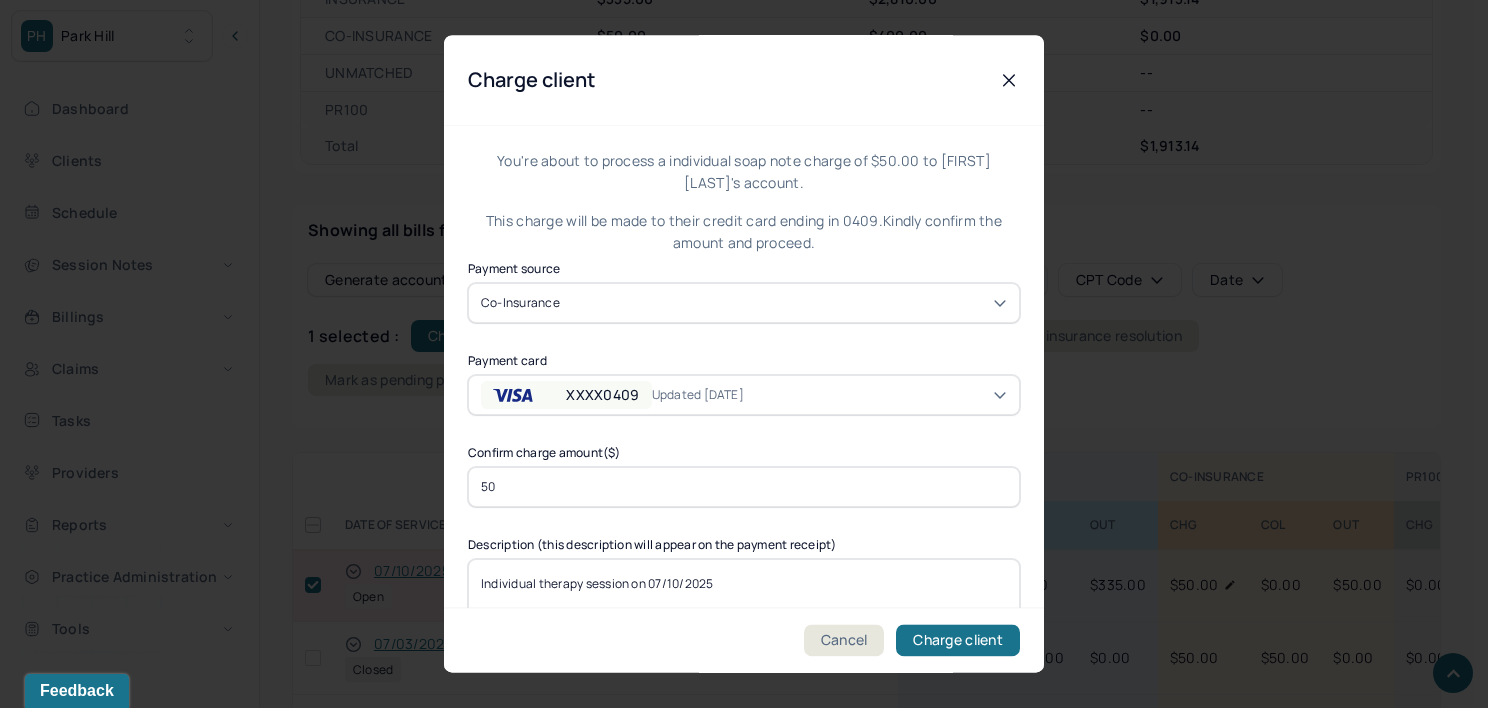 click on "updated 7/2/25" at bounding box center (713, 395) 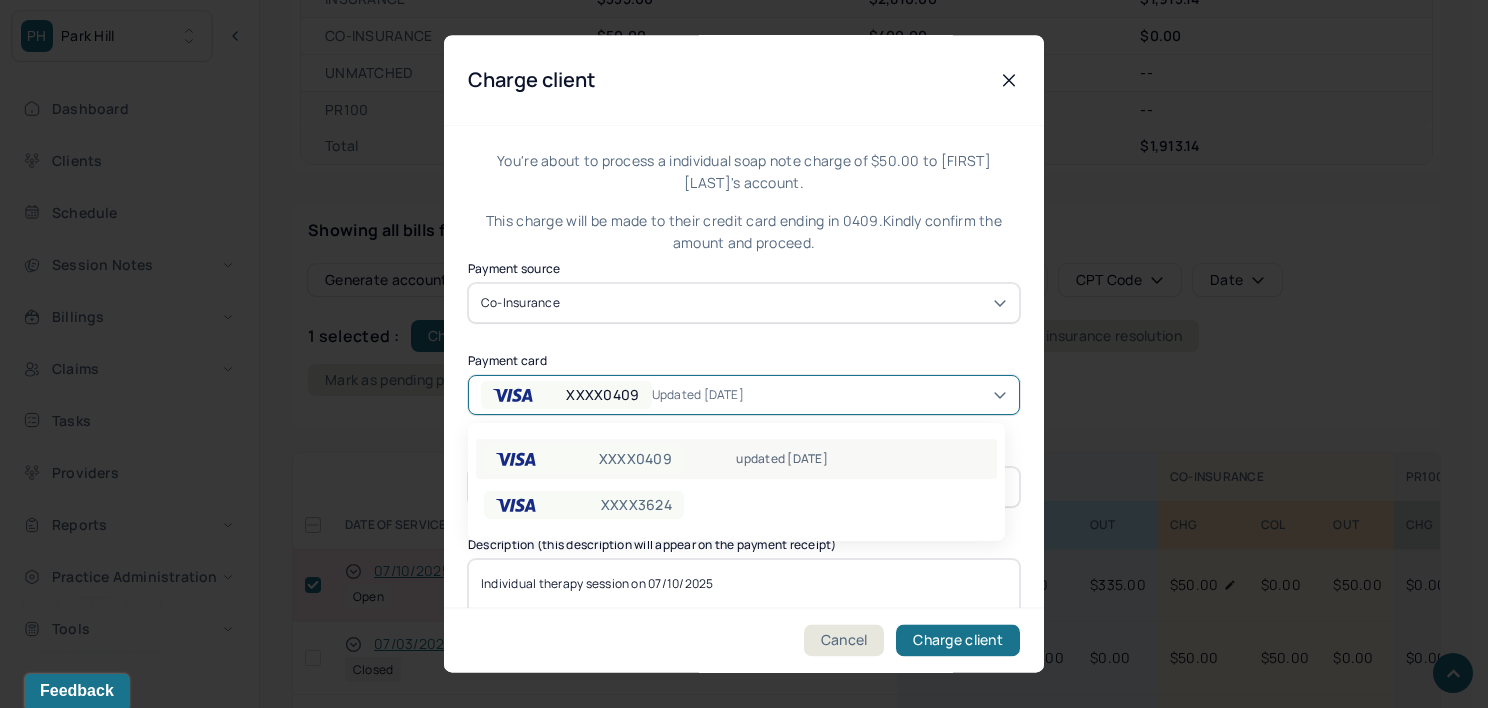 click on "XXXX0409 updated 7/2/25" at bounding box center (736, 459) 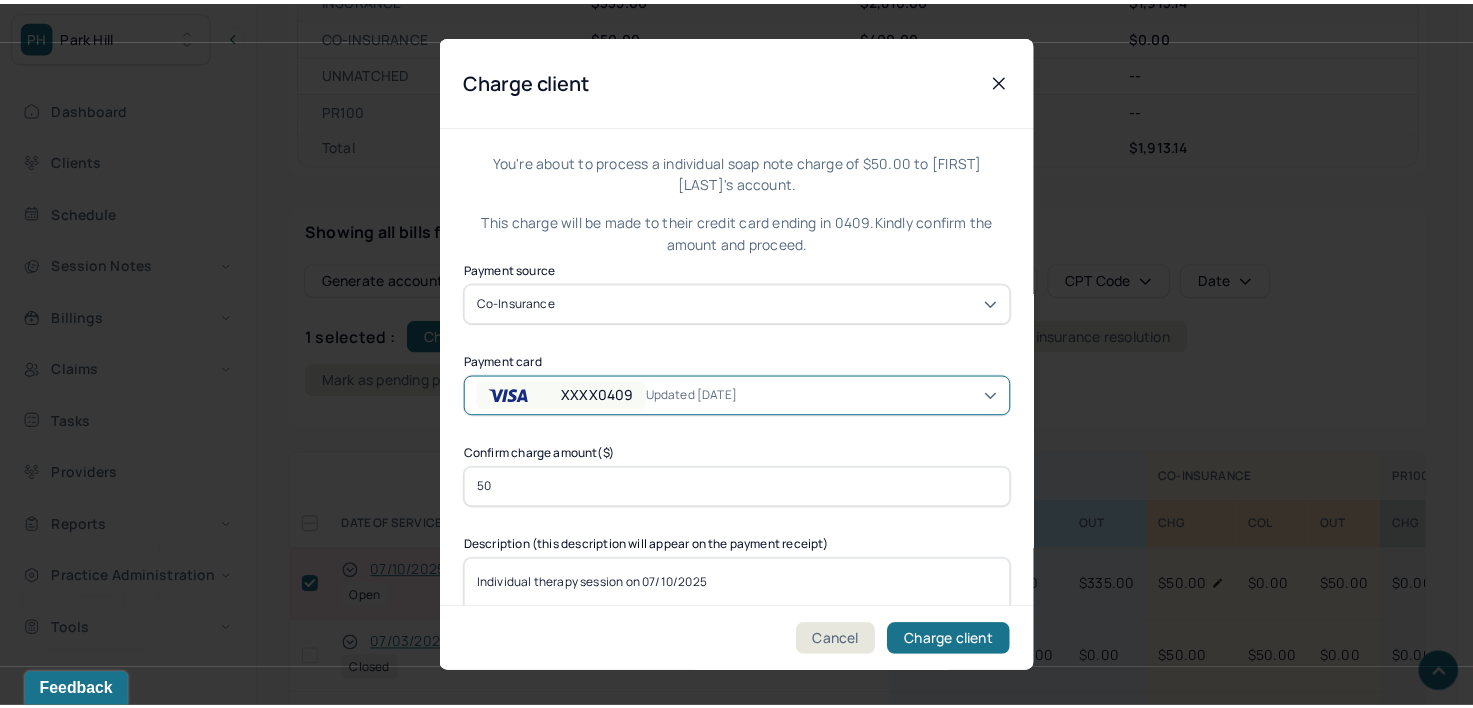 scroll, scrollTop: 79, scrollLeft: 0, axis: vertical 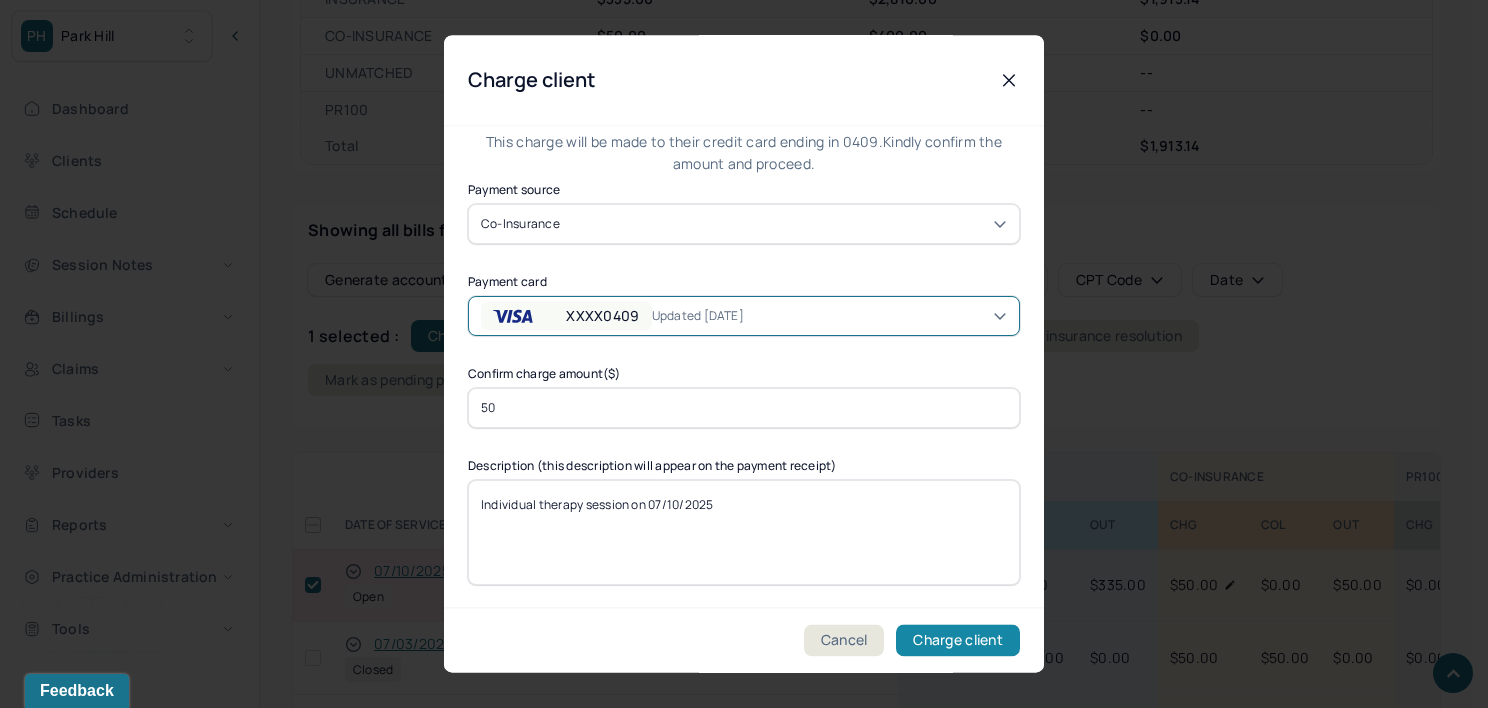 click on "Charge client" at bounding box center (958, 641) 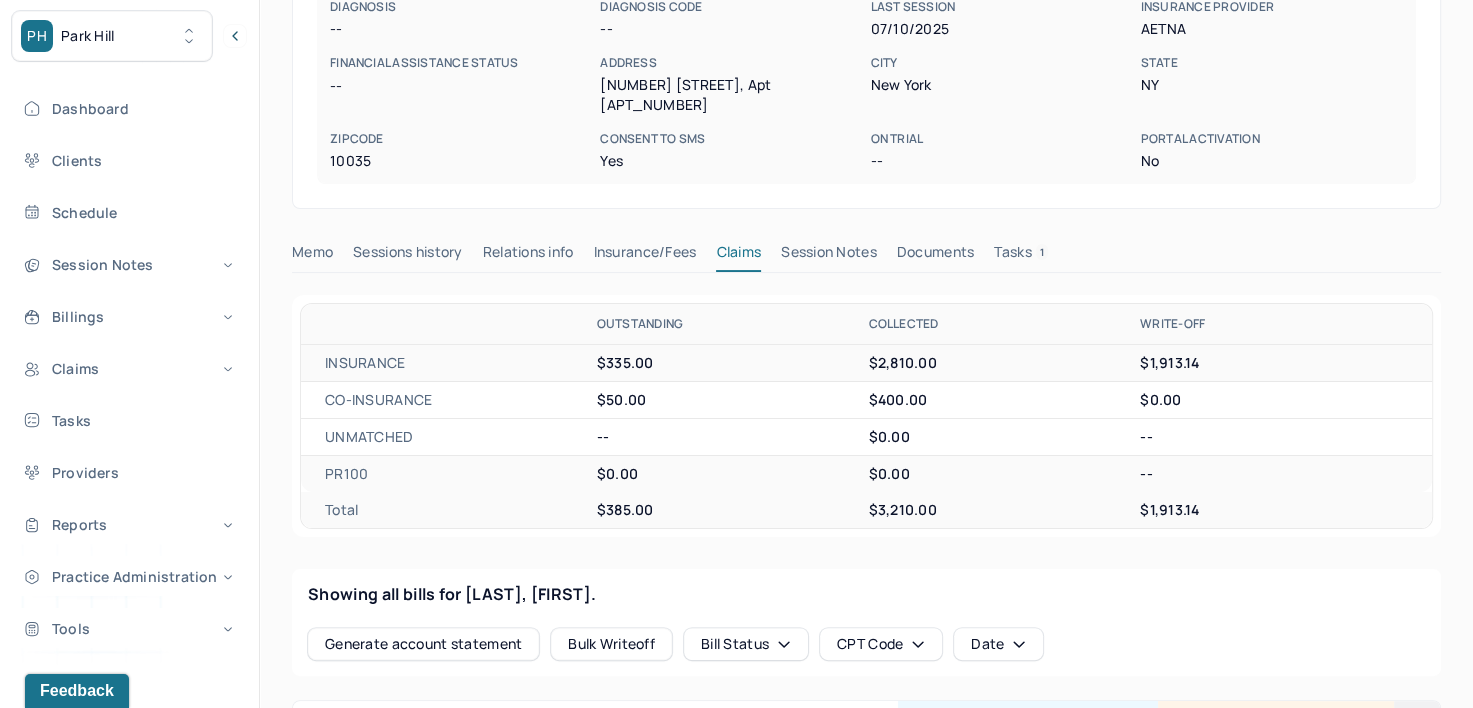 scroll, scrollTop: 0, scrollLeft: 0, axis: both 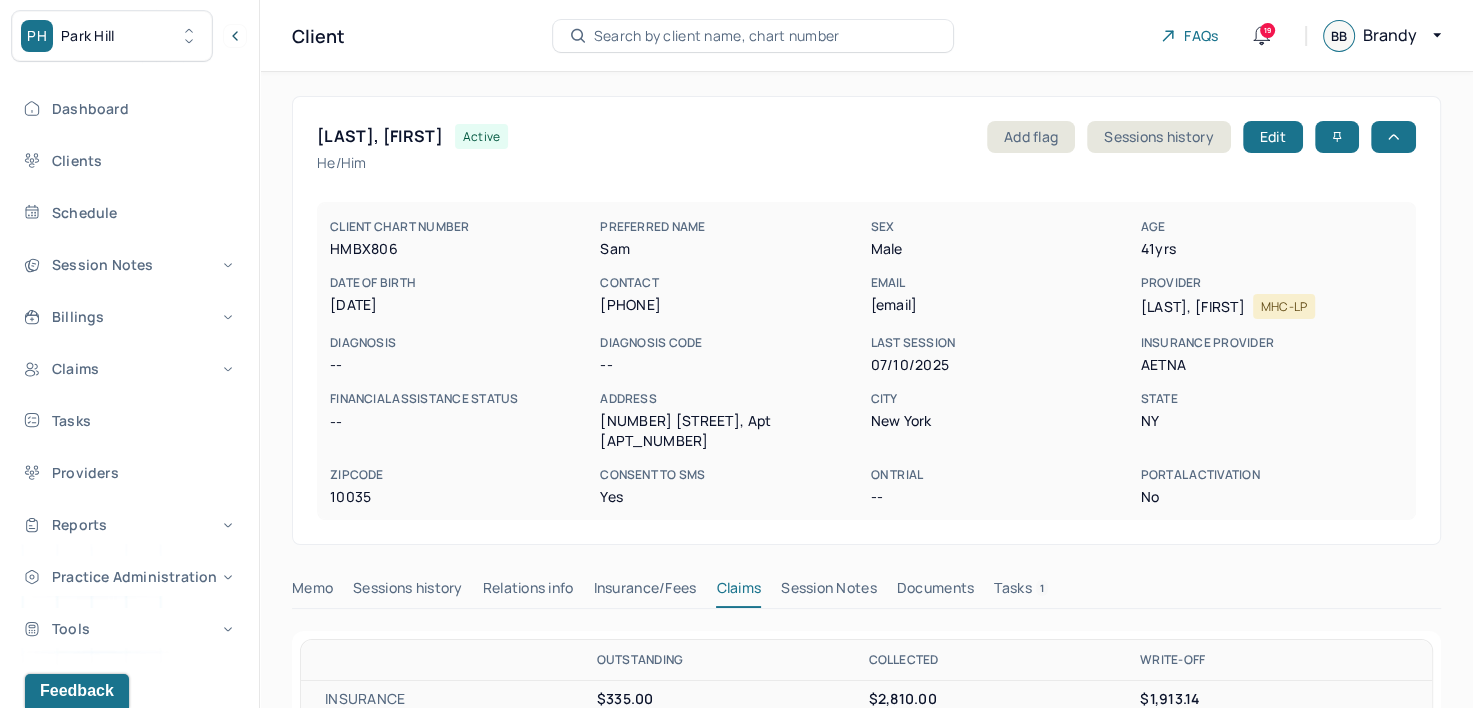 click on "Search by client name, chart number" at bounding box center (717, 36) 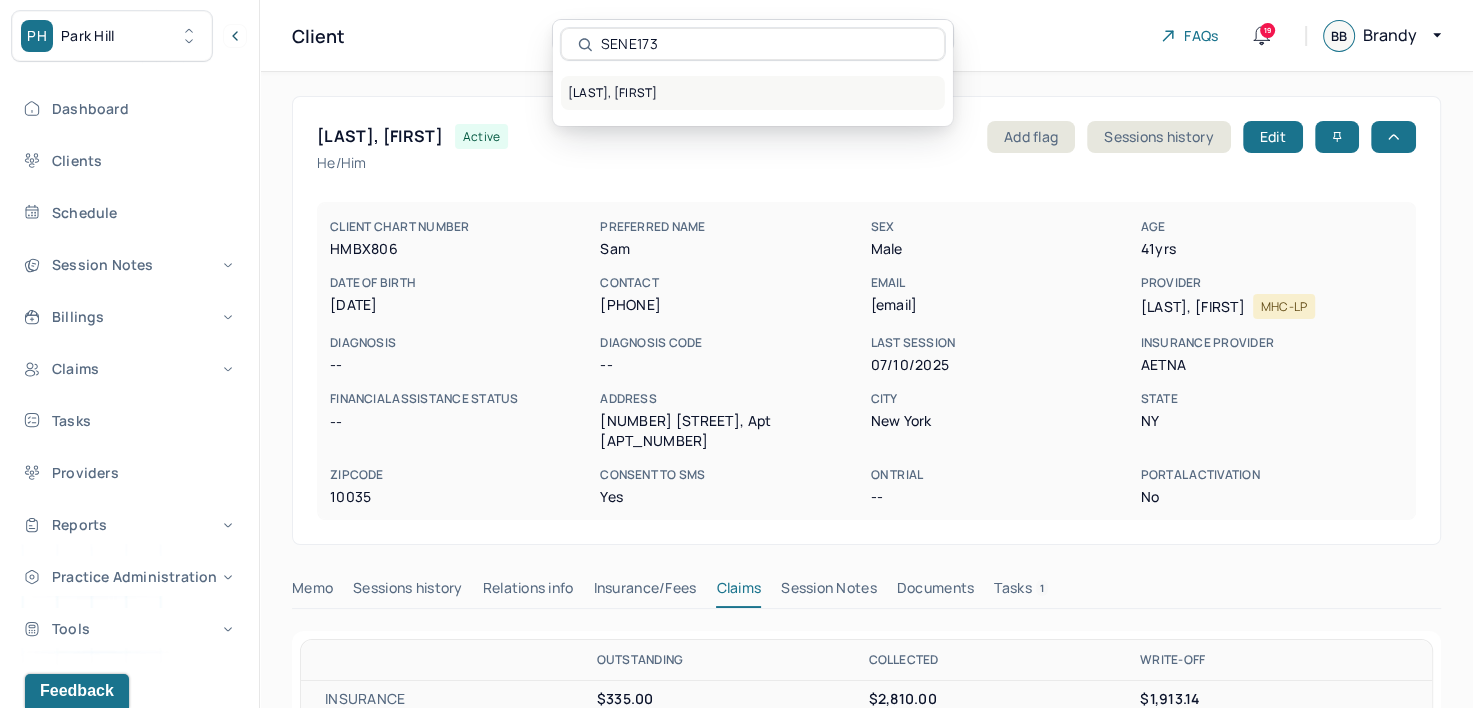 type on "SENE173" 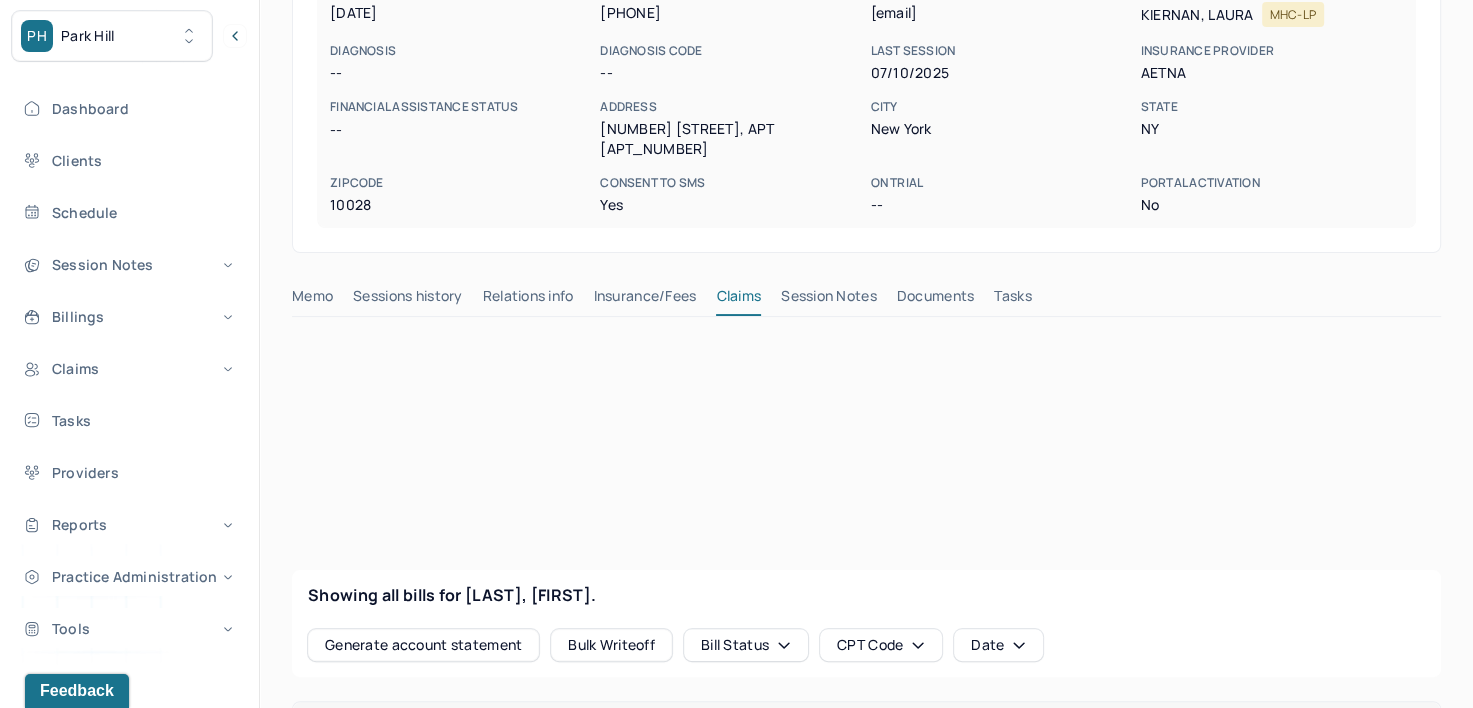 scroll, scrollTop: 300, scrollLeft: 0, axis: vertical 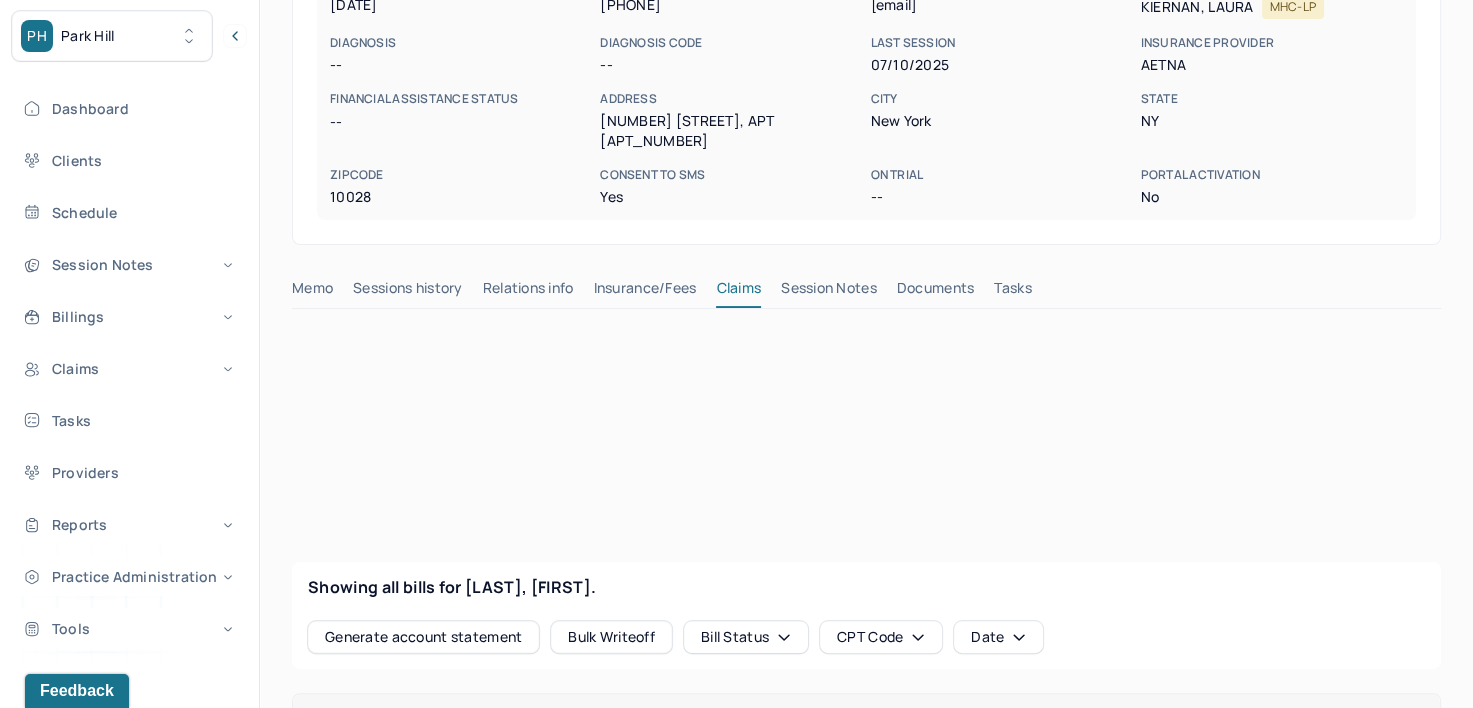 click on "Insurance/Fees" at bounding box center [645, 292] 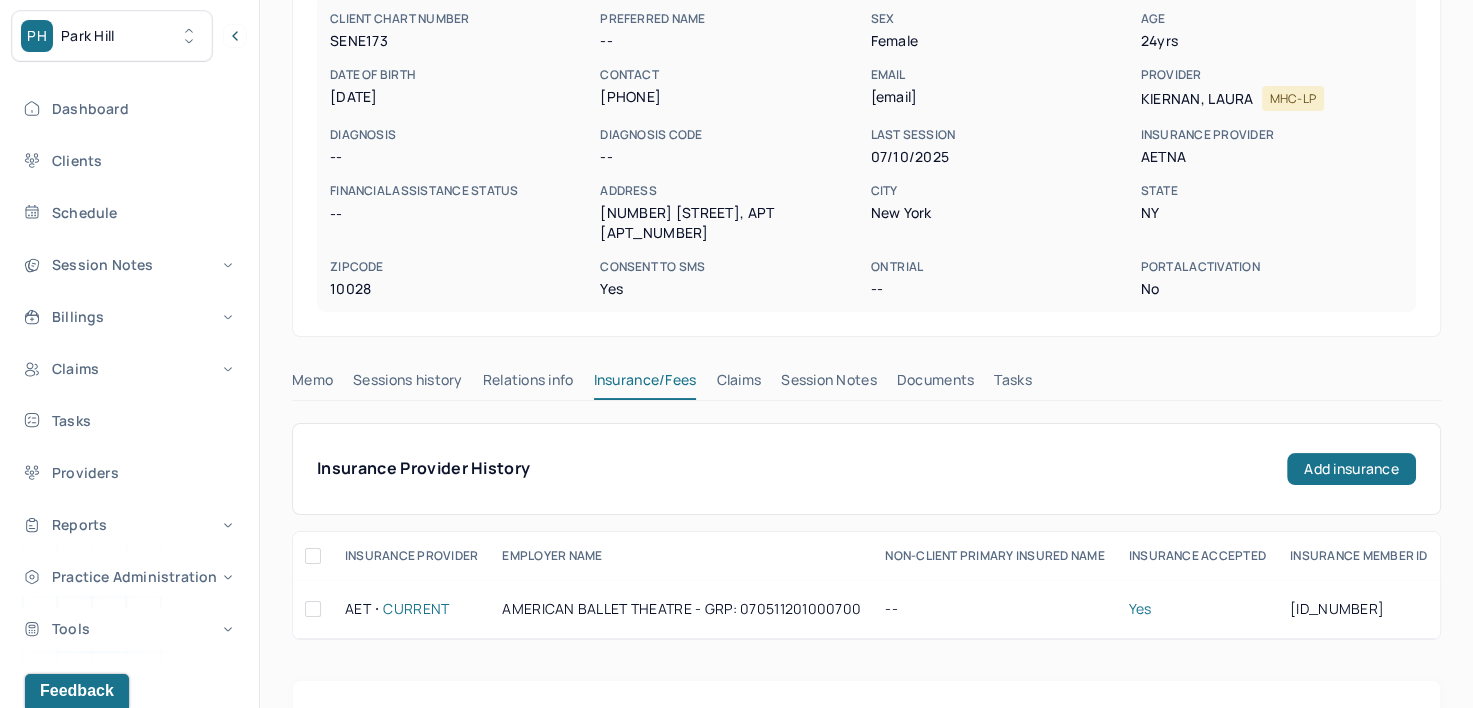 scroll, scrollTop: 200, scrollLeft: 0, axis: vertical 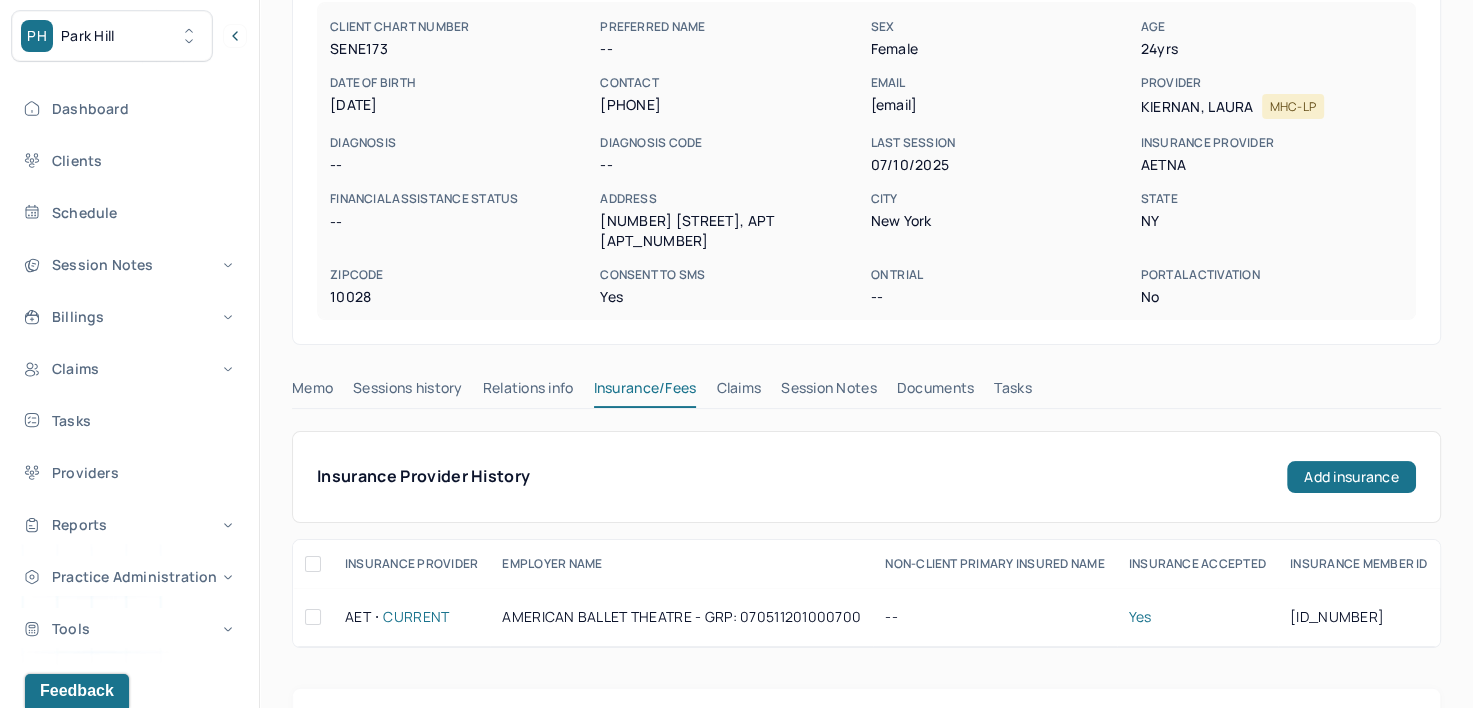 click on "Claims" at bounding box center [738, 392] 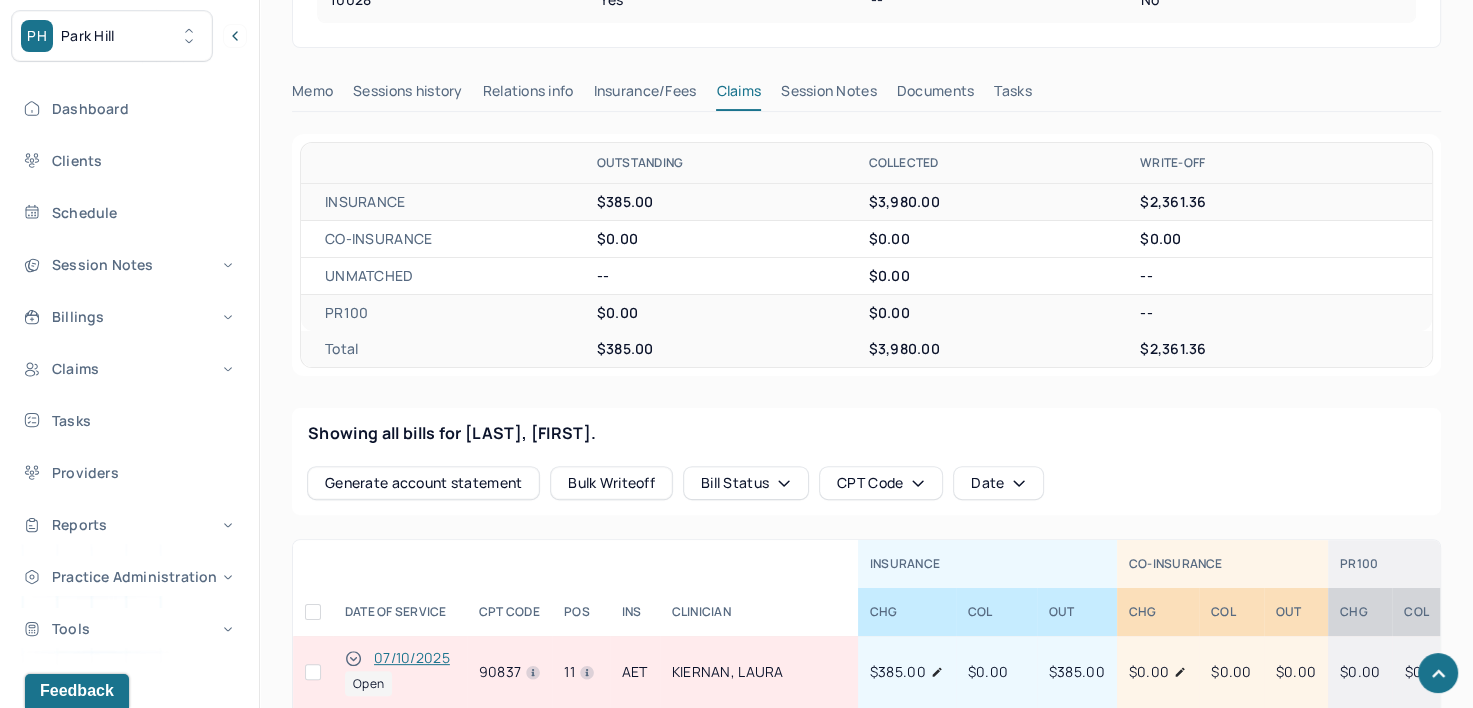 scroll, scrollTop: 700, scrollLeft: 0, axis: vertical 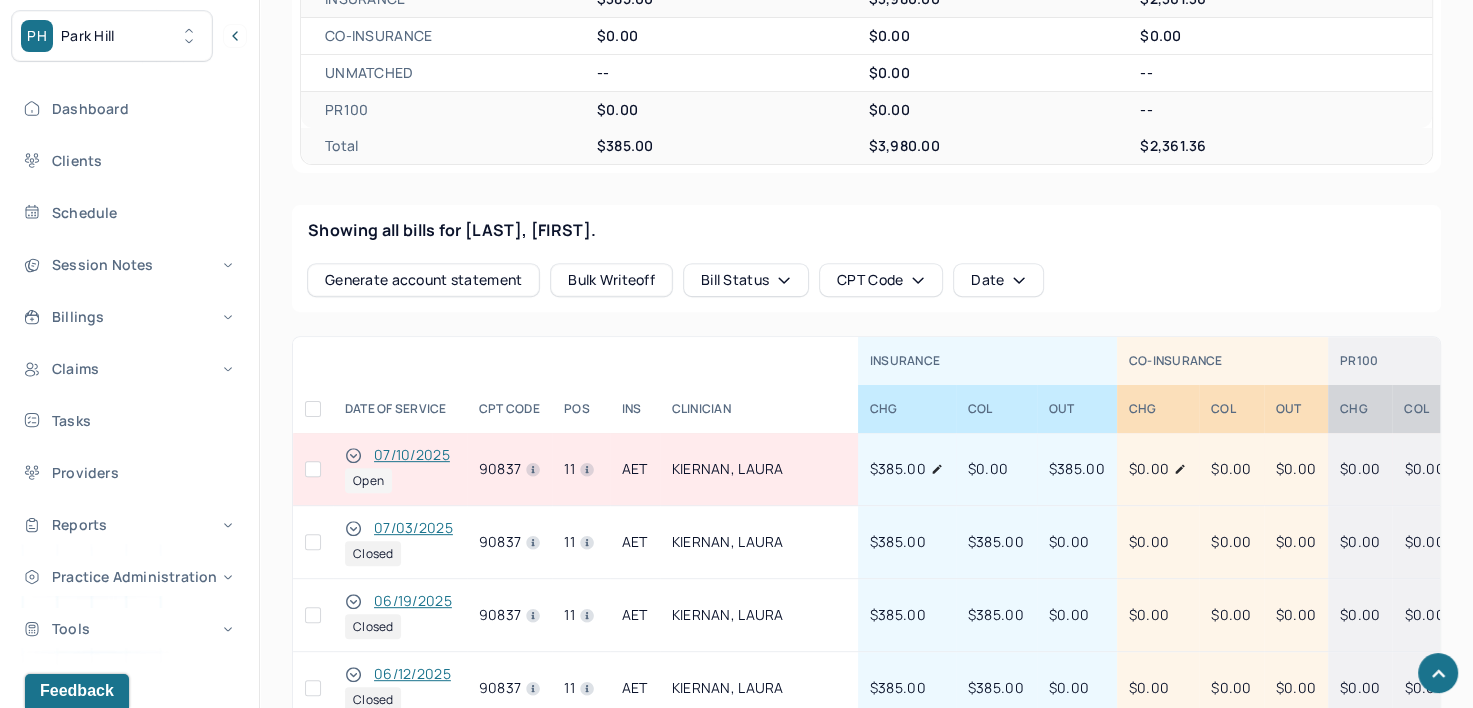 click on "07/10/2025" at bounding box center [412, 455] 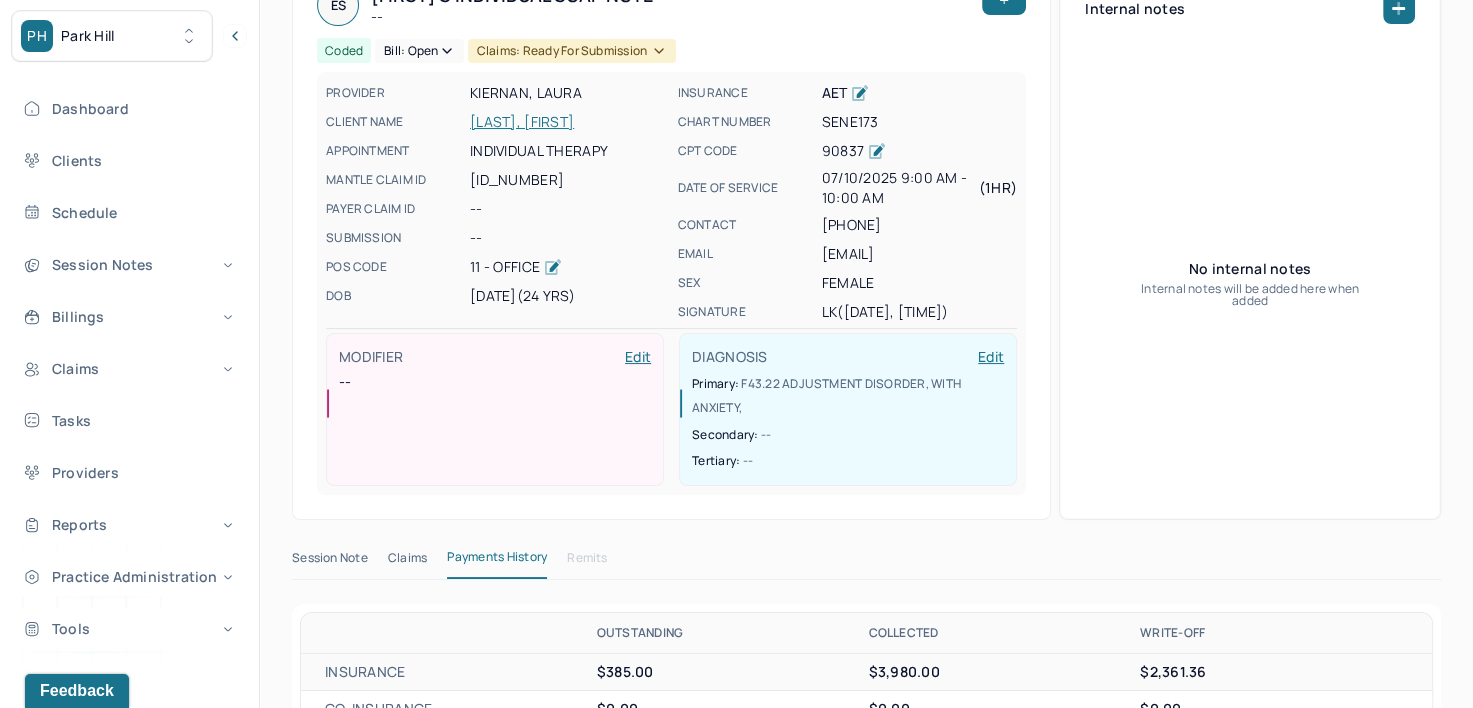 scroll, scrollTop: 0, scrollLeft: 0, axis: both 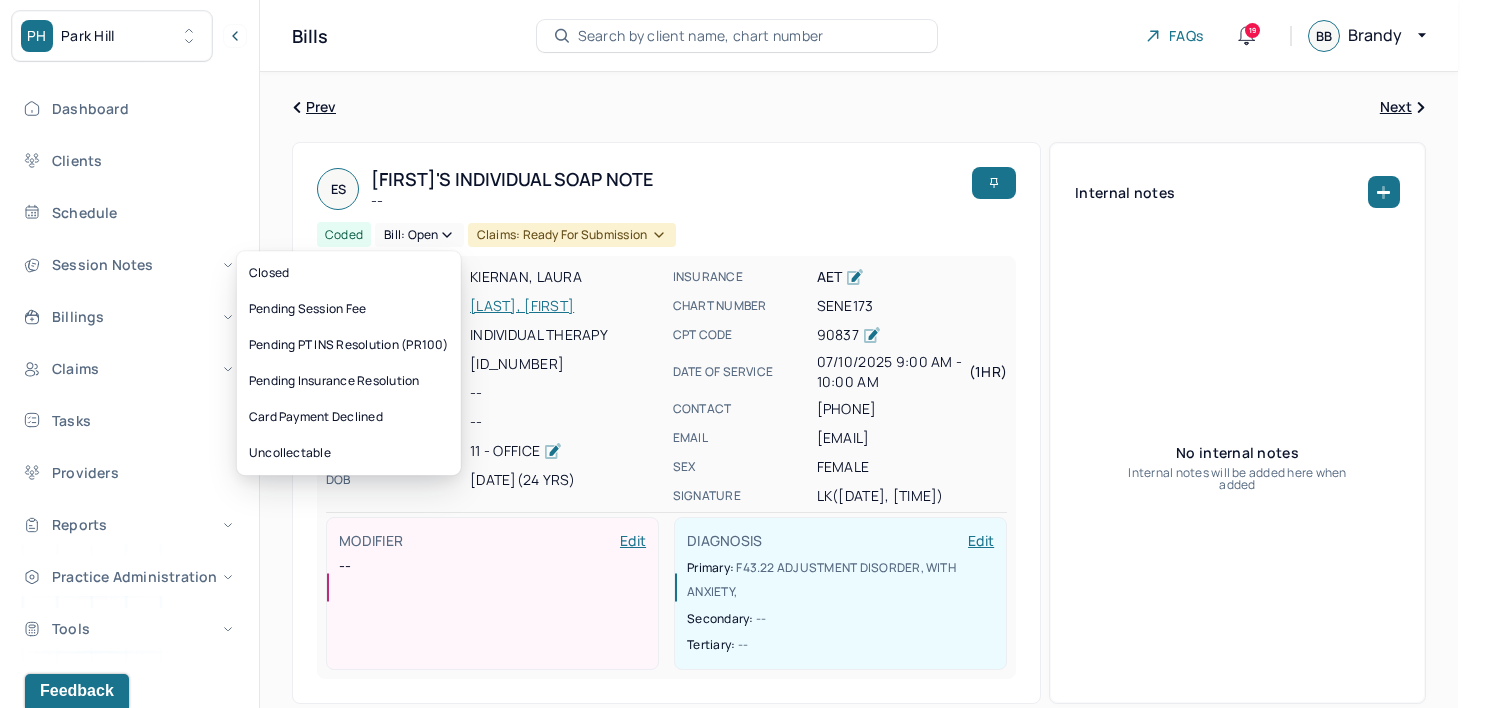 click on "Bill: Open" at bounding box center (419, 235) 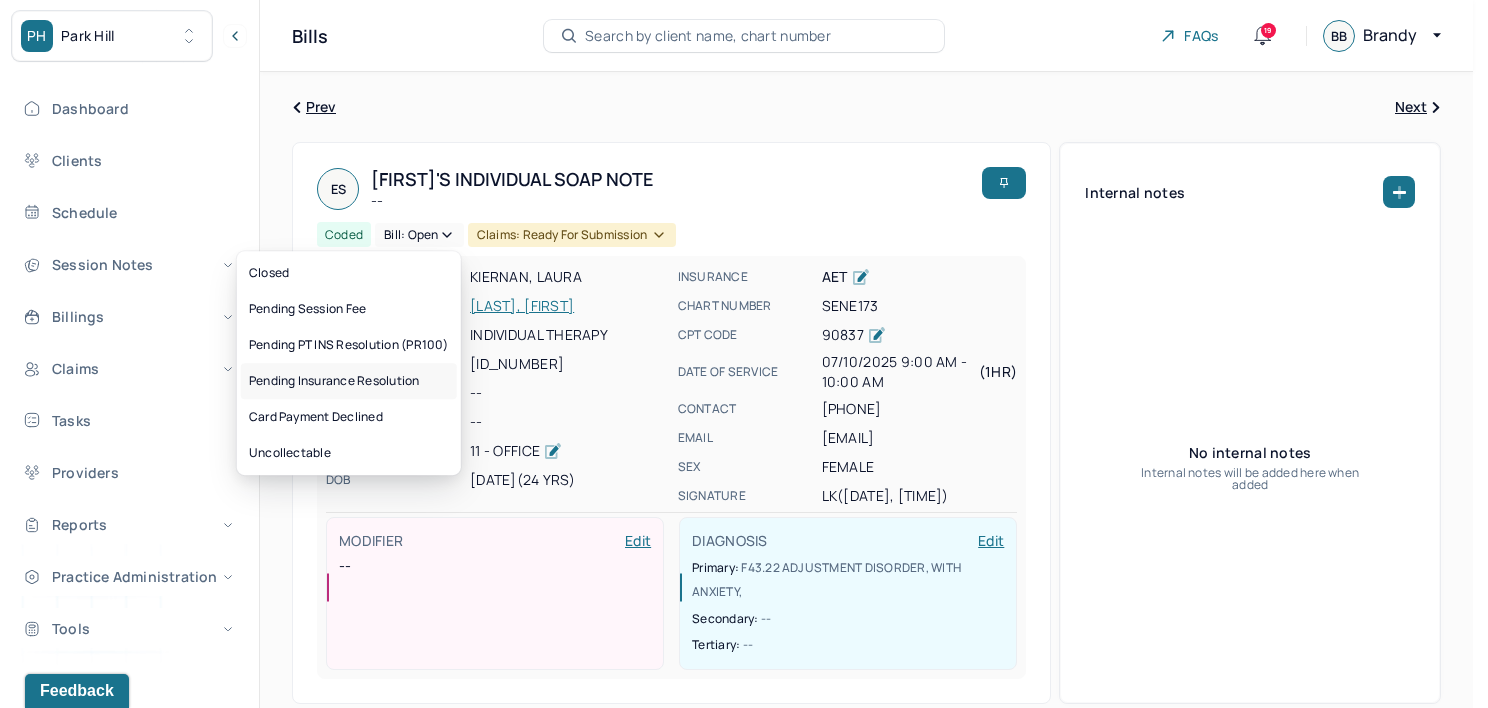 click on "Pending Insurance Resolution" at bounding box center [349, 381] 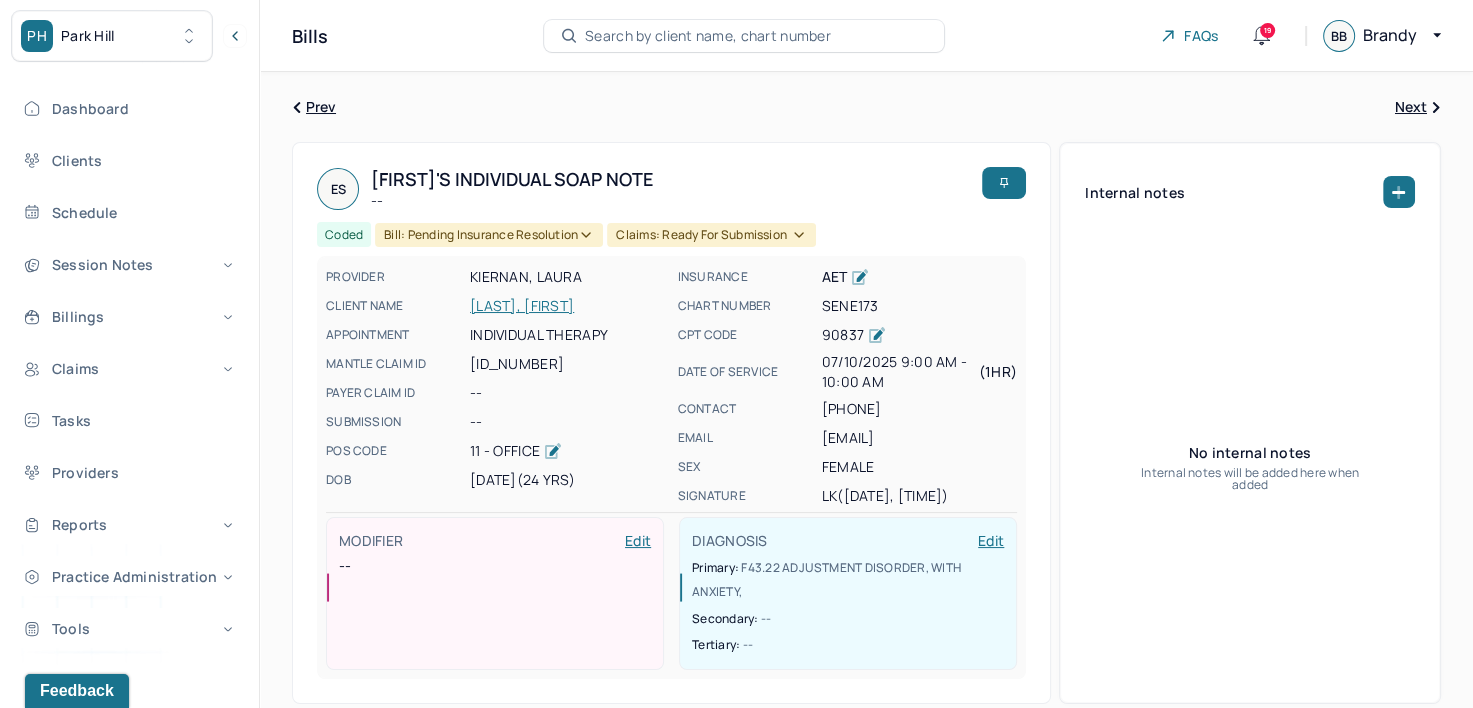 type 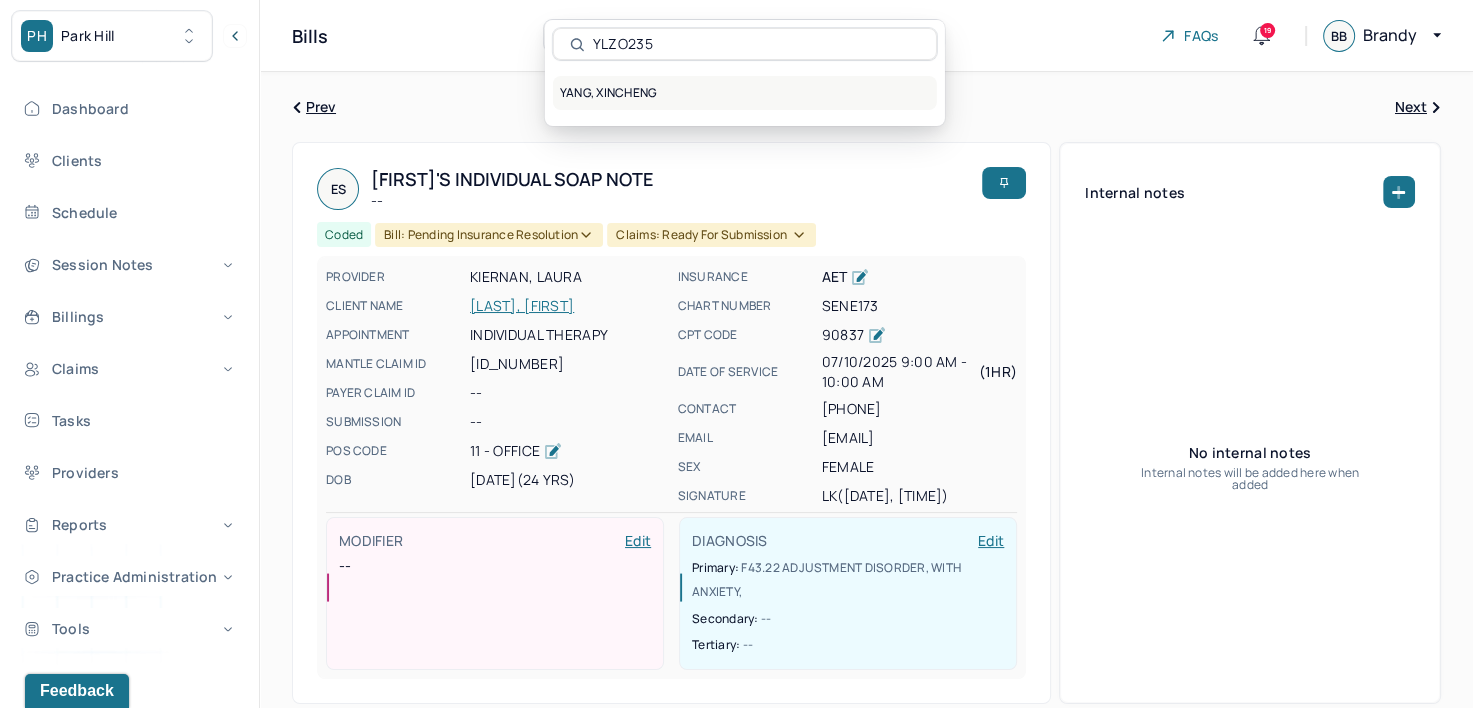 type on "YLZO235" 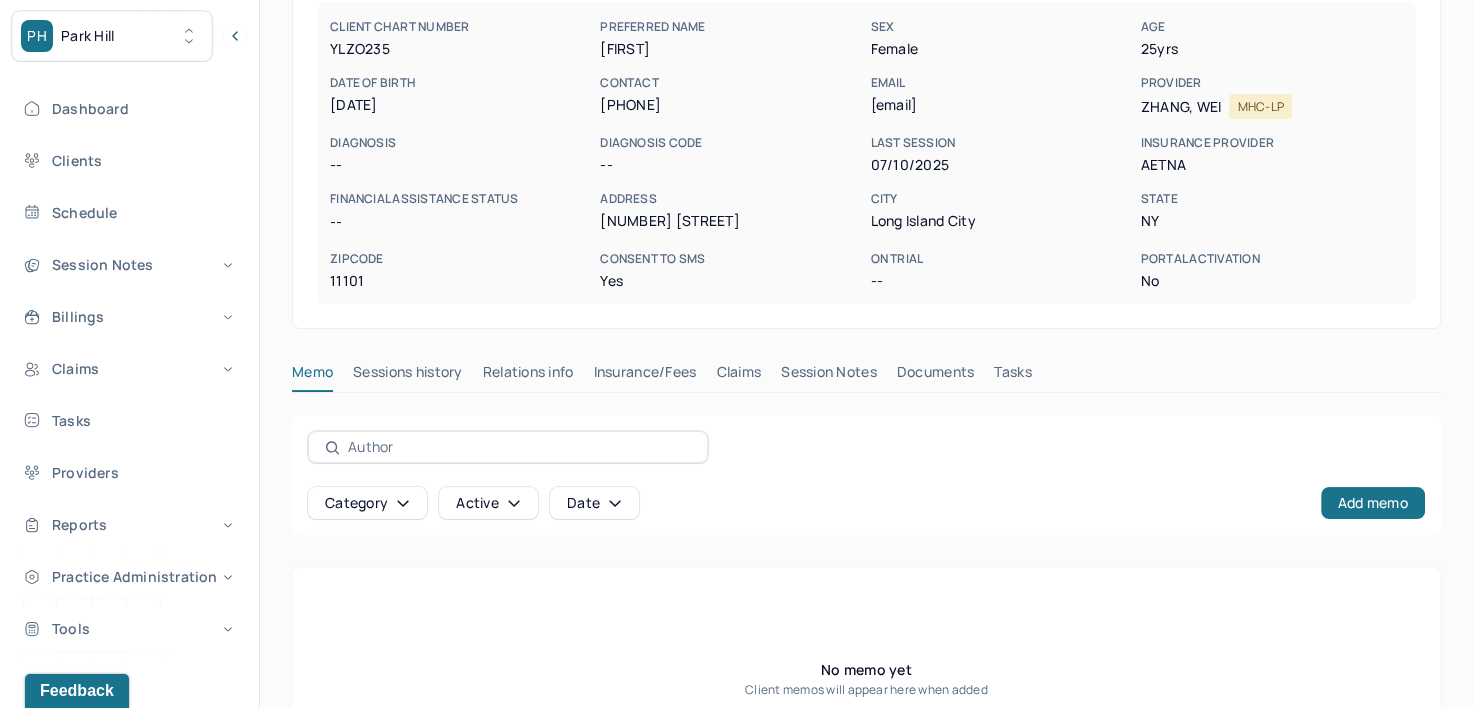 click on "Insurance/Fees" at bounding box center (645, 376) 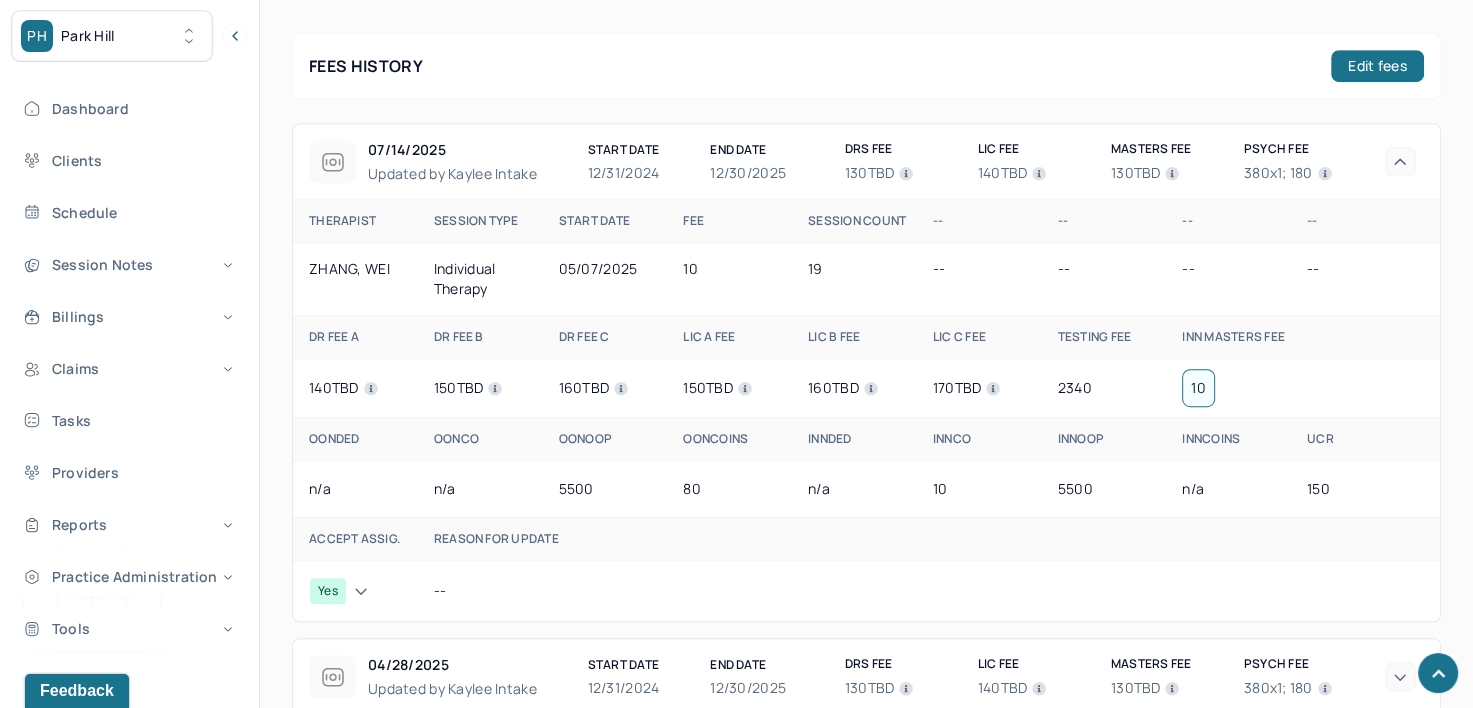 scroll, scrollTop: 1200, scrollLeft: 0, axis: vertical 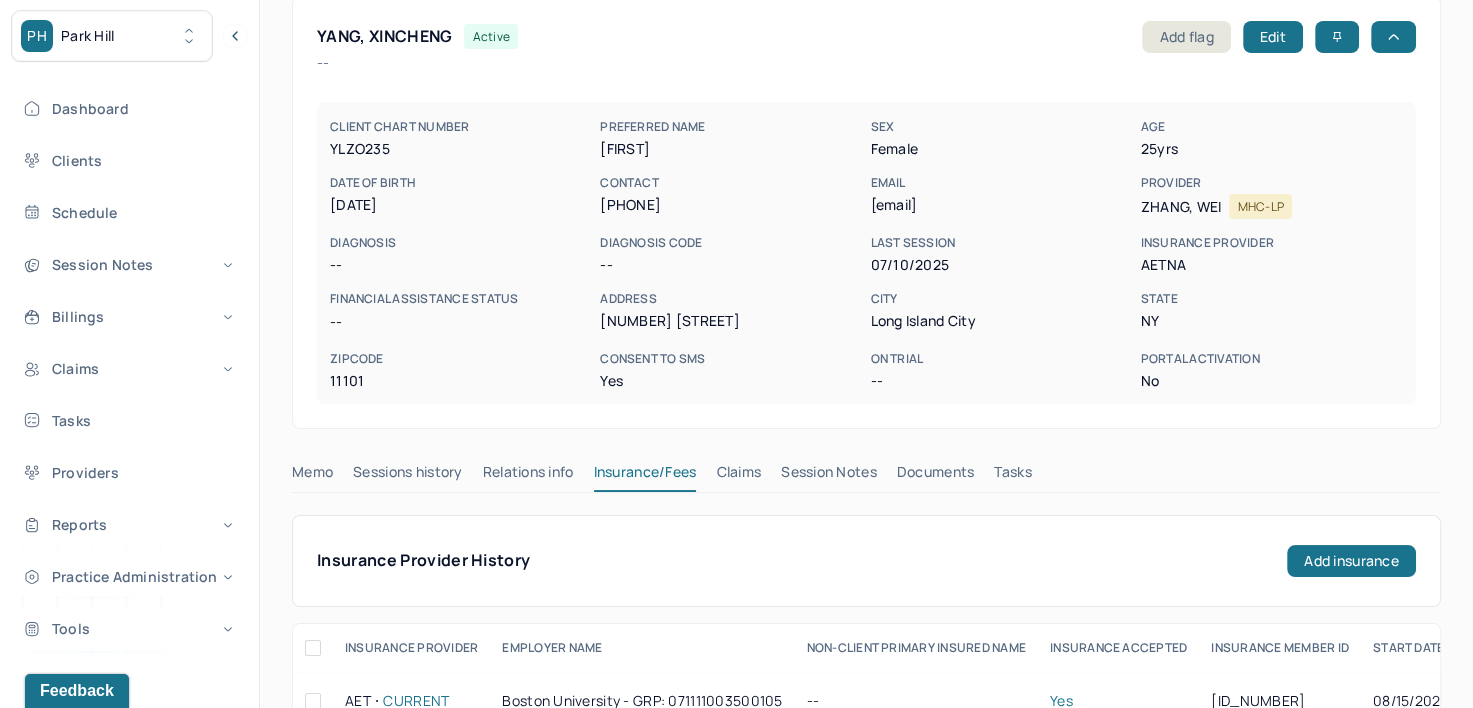 click on "Claims" at bounding box center [738, 476] 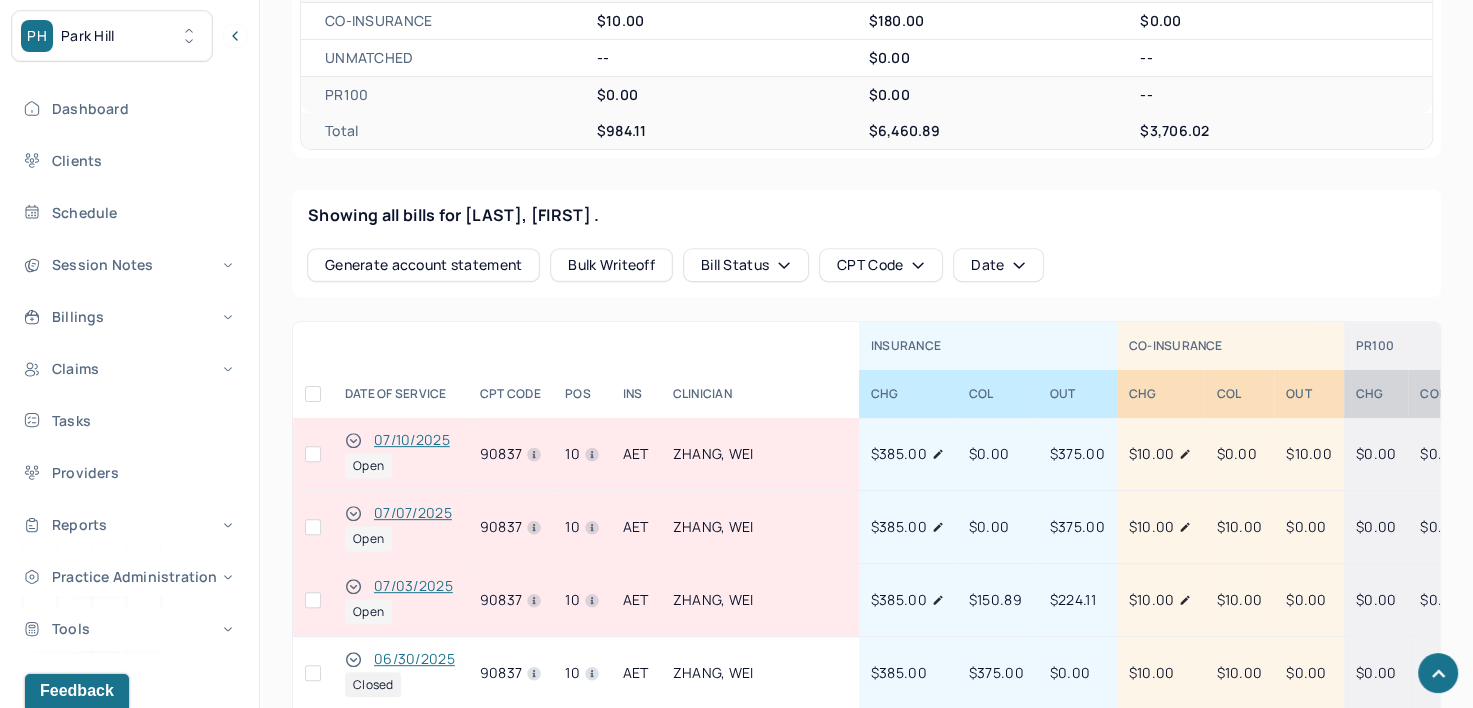 scroll, scrollTop: 999, scrollLeft: 0, axis: vertical 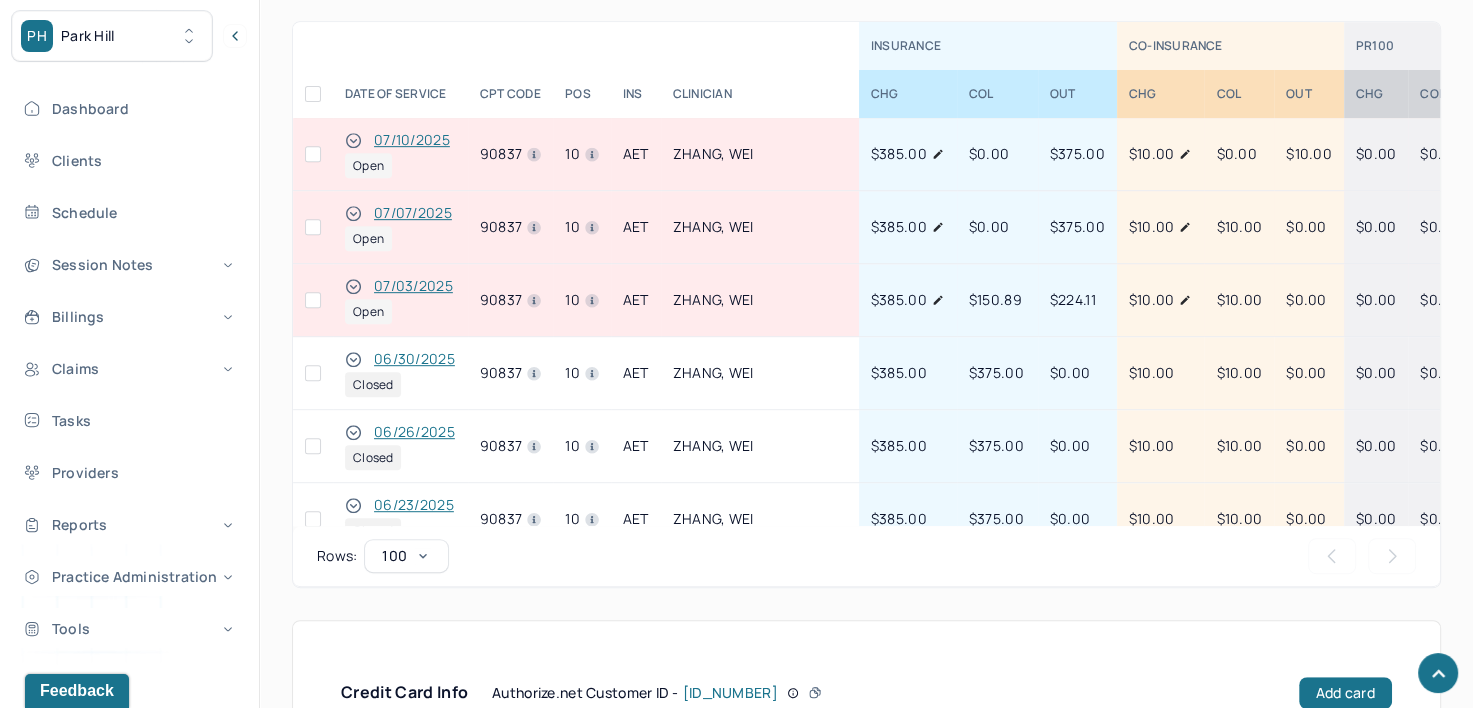 click at bounding box center [313, 154] 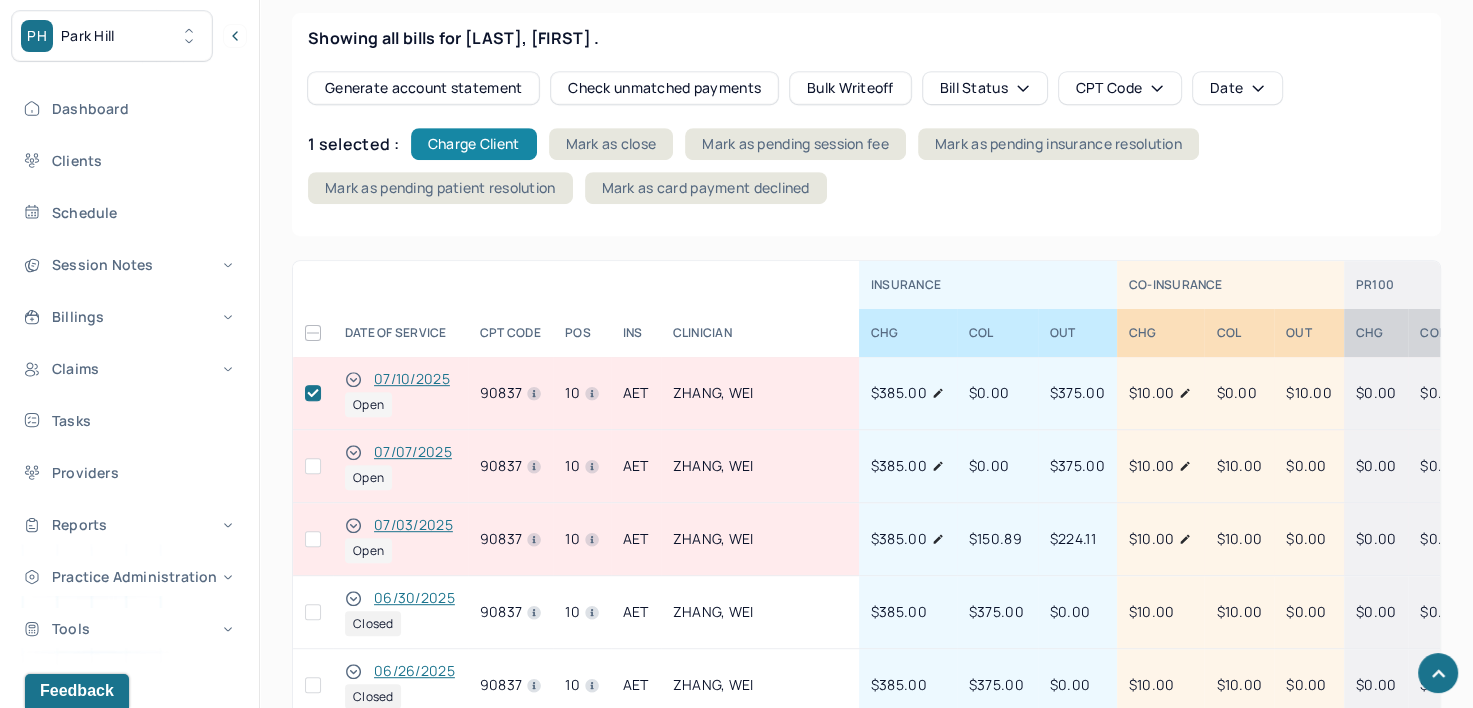 scroll, scrollTop: 815, scrollLeft: 0, axis: vertical 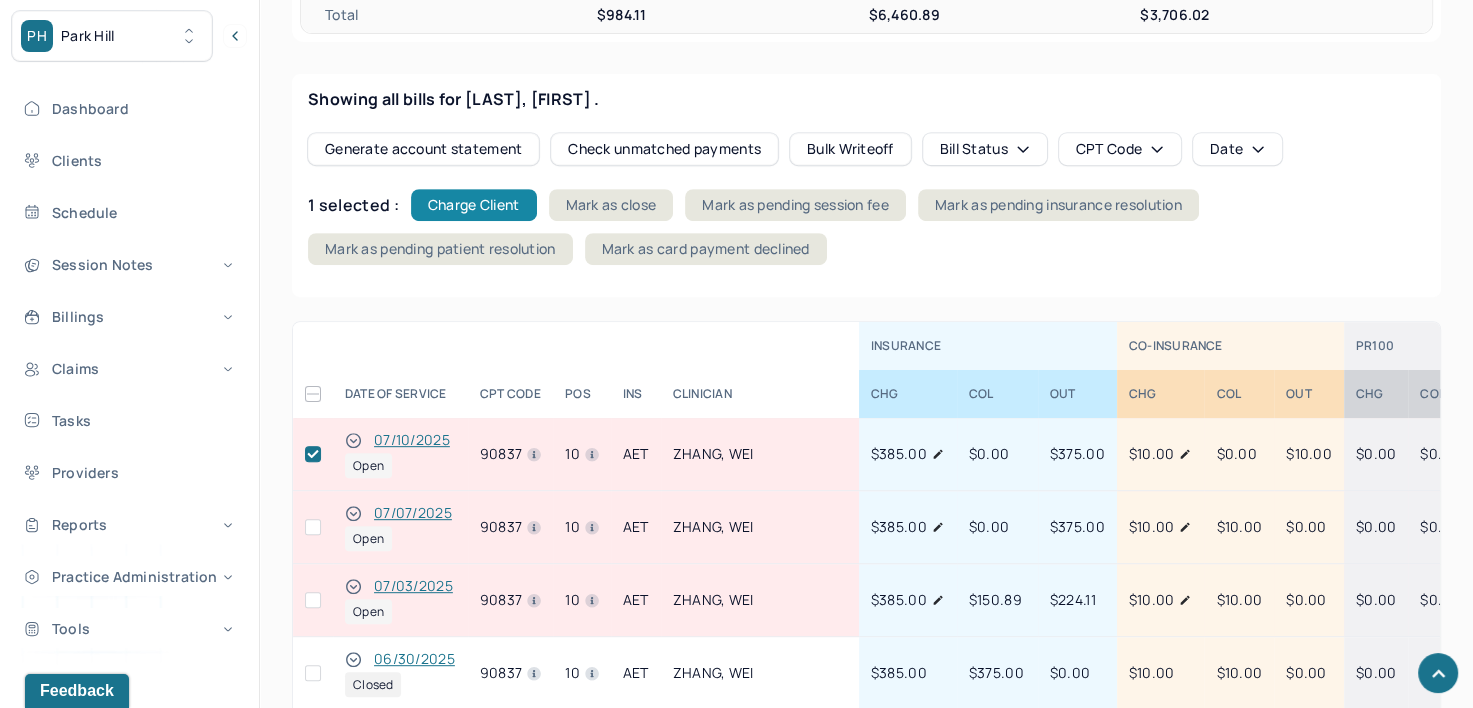 click on "Charge Client" at bounding box center [474, 205] 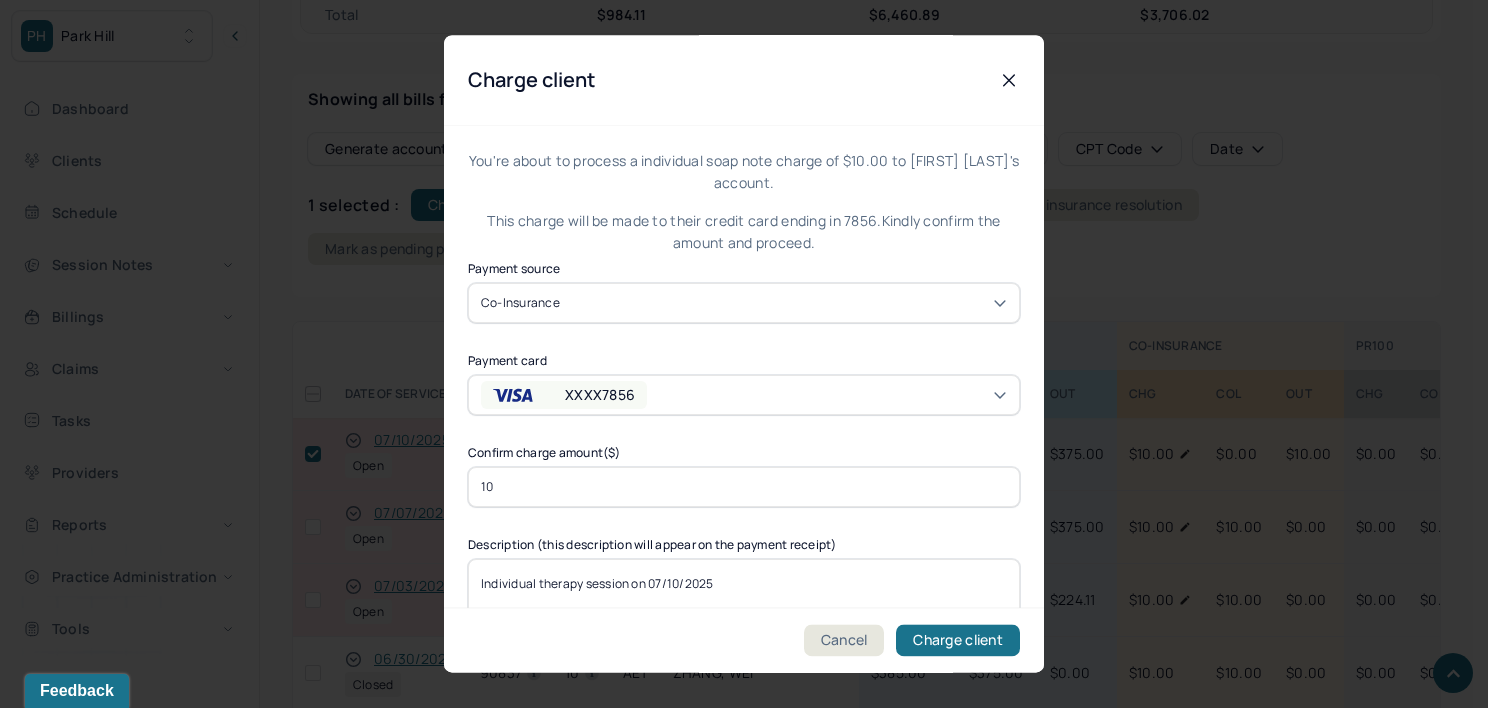 click on "XXXX7856" at bounding box center [744, 395] 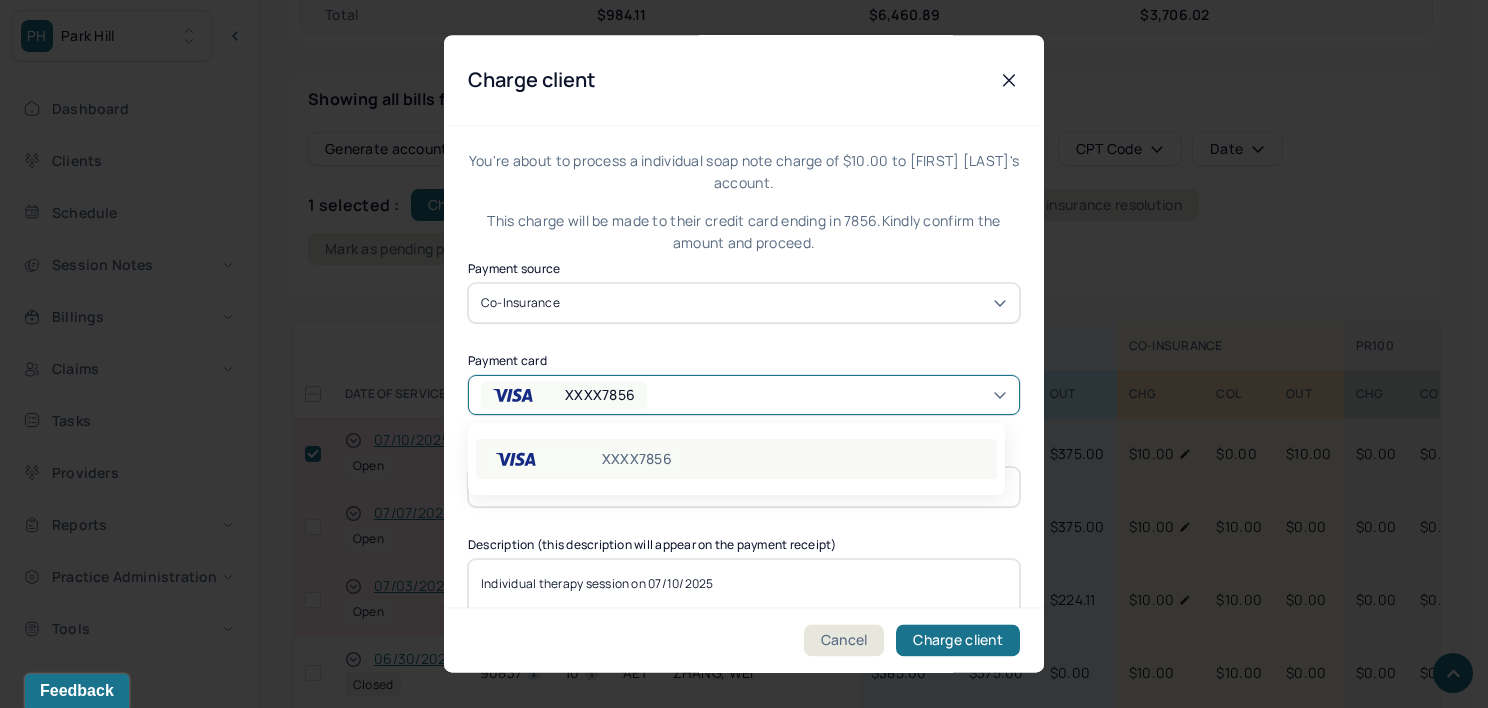 click on "XXXX7856" at bounding box center [736, 459] 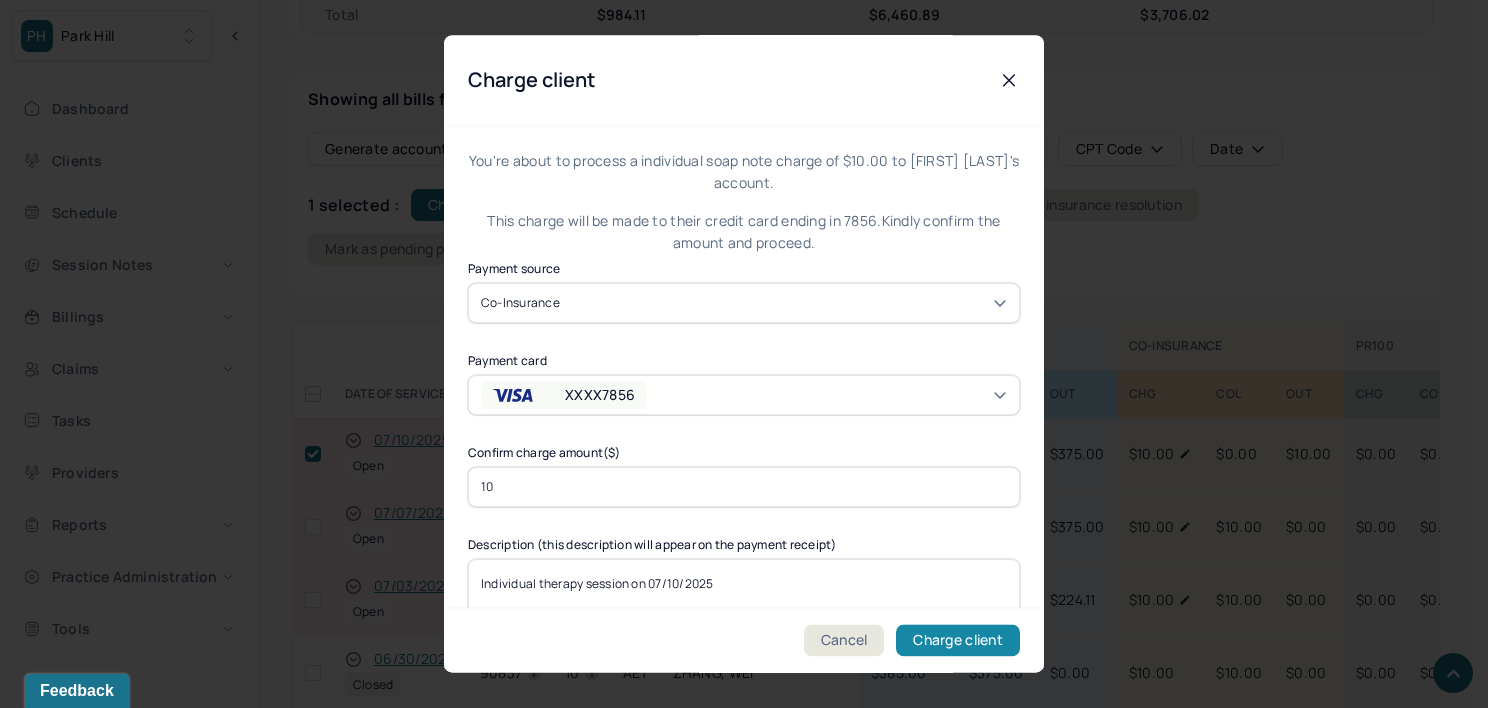 click on "Charge client" at bounding box center [958, 641] 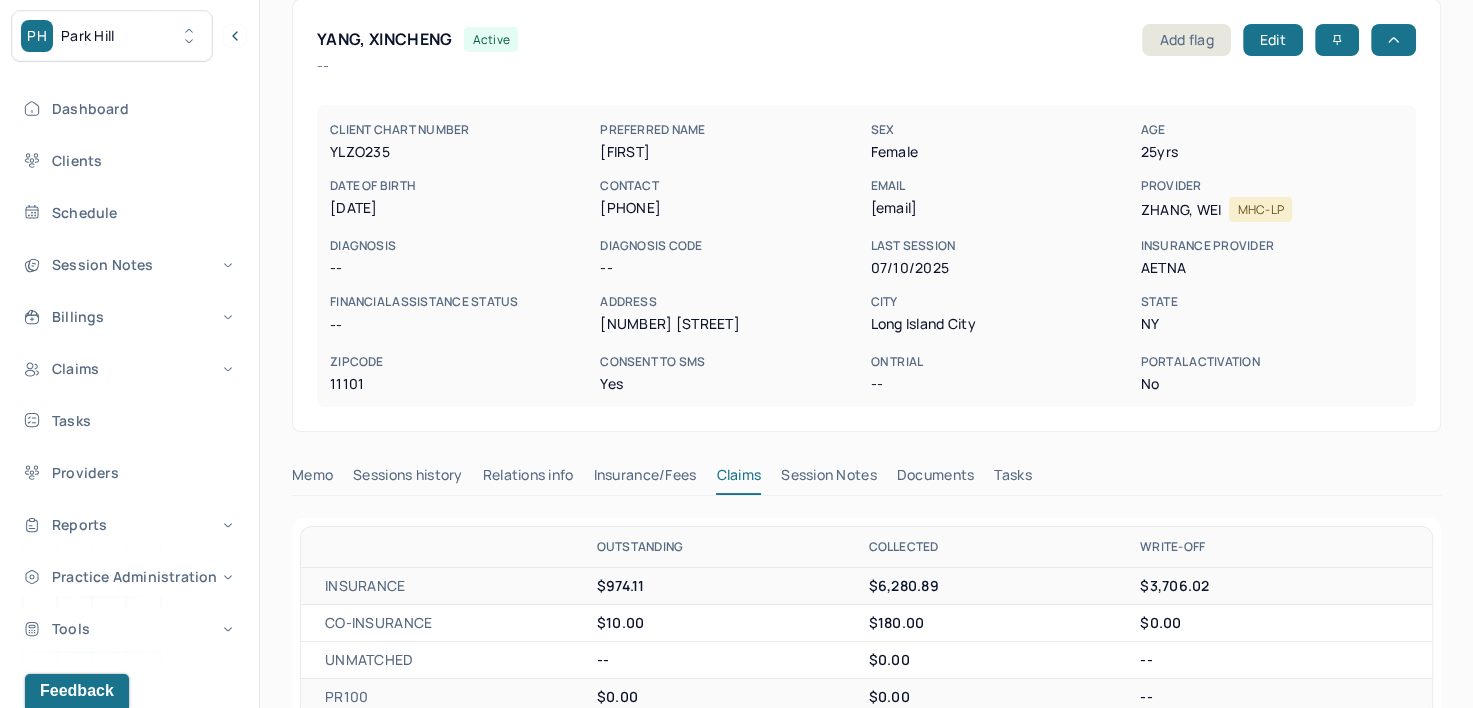 scroll, scrollTop: 0, scrollLeft: 0, axis: both 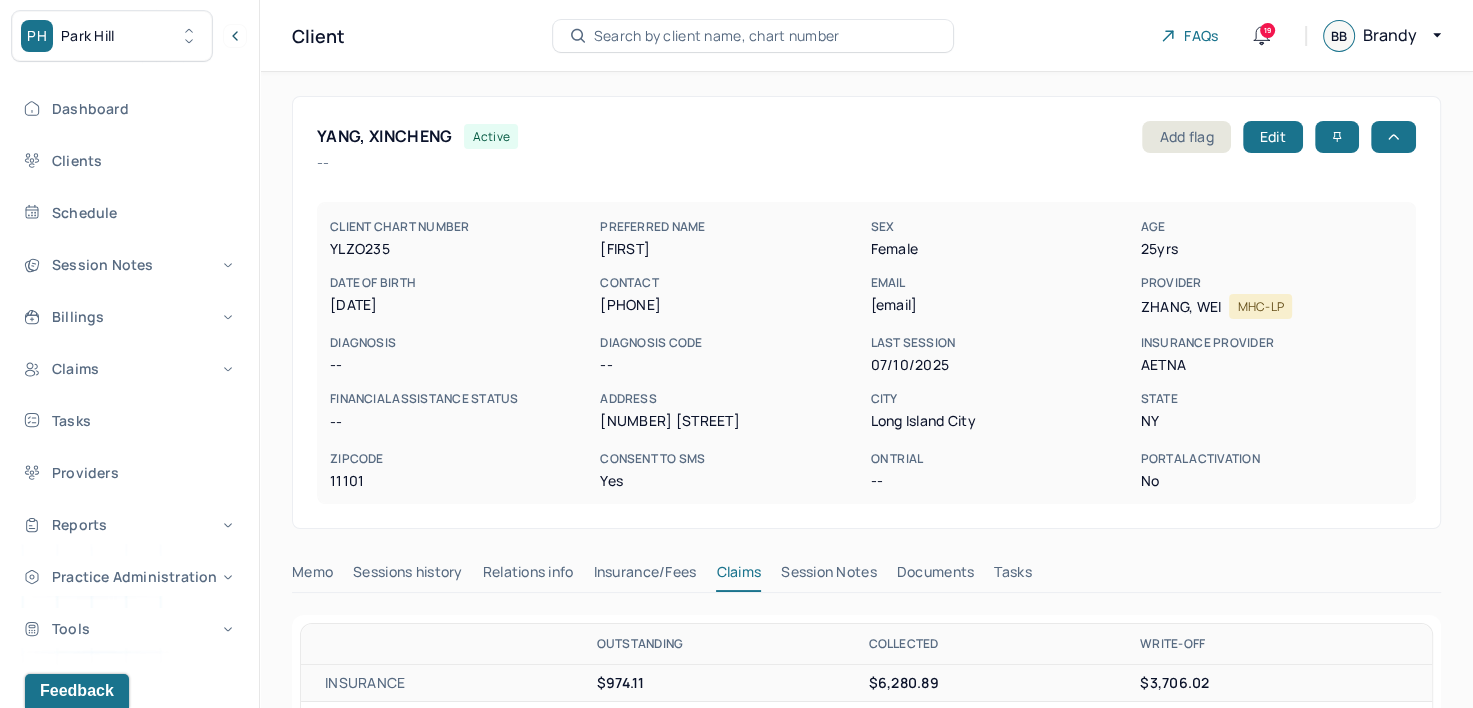 type 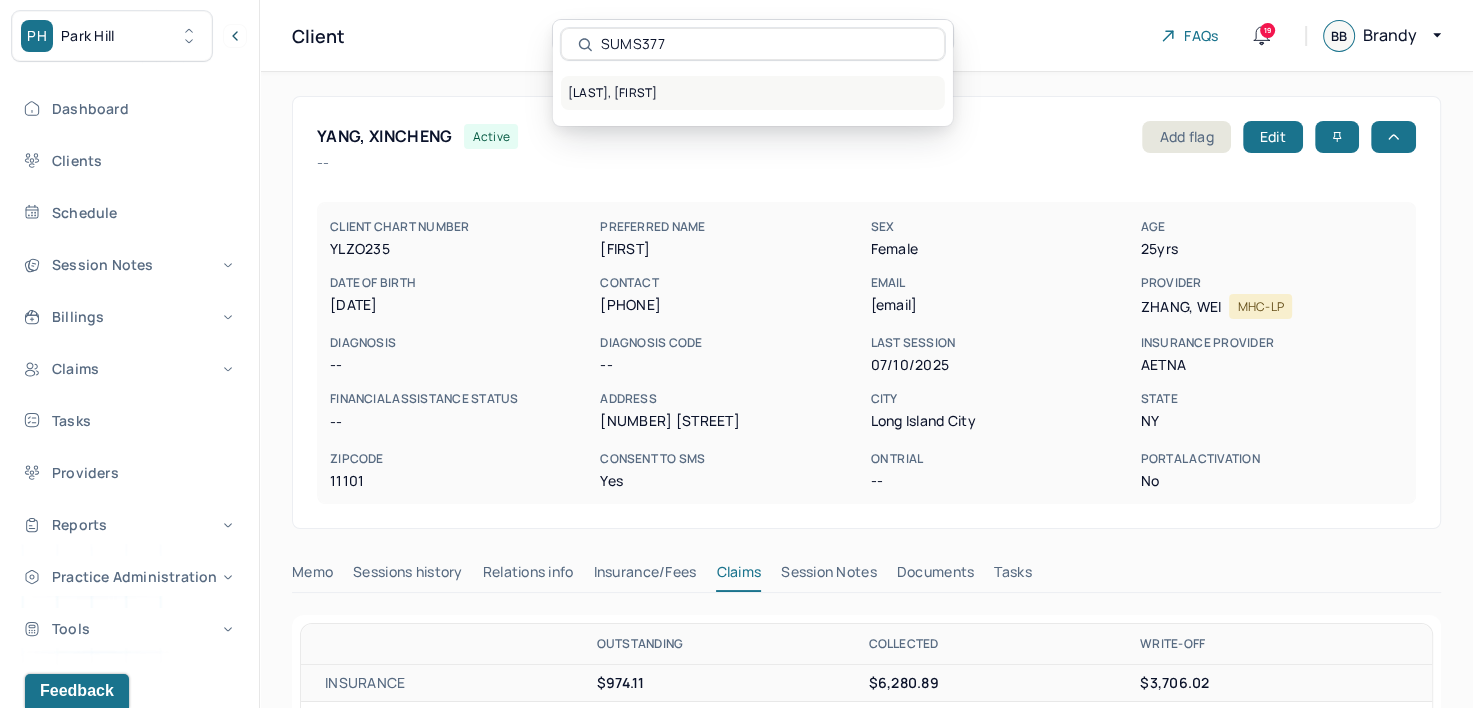 type on "SUMS377" 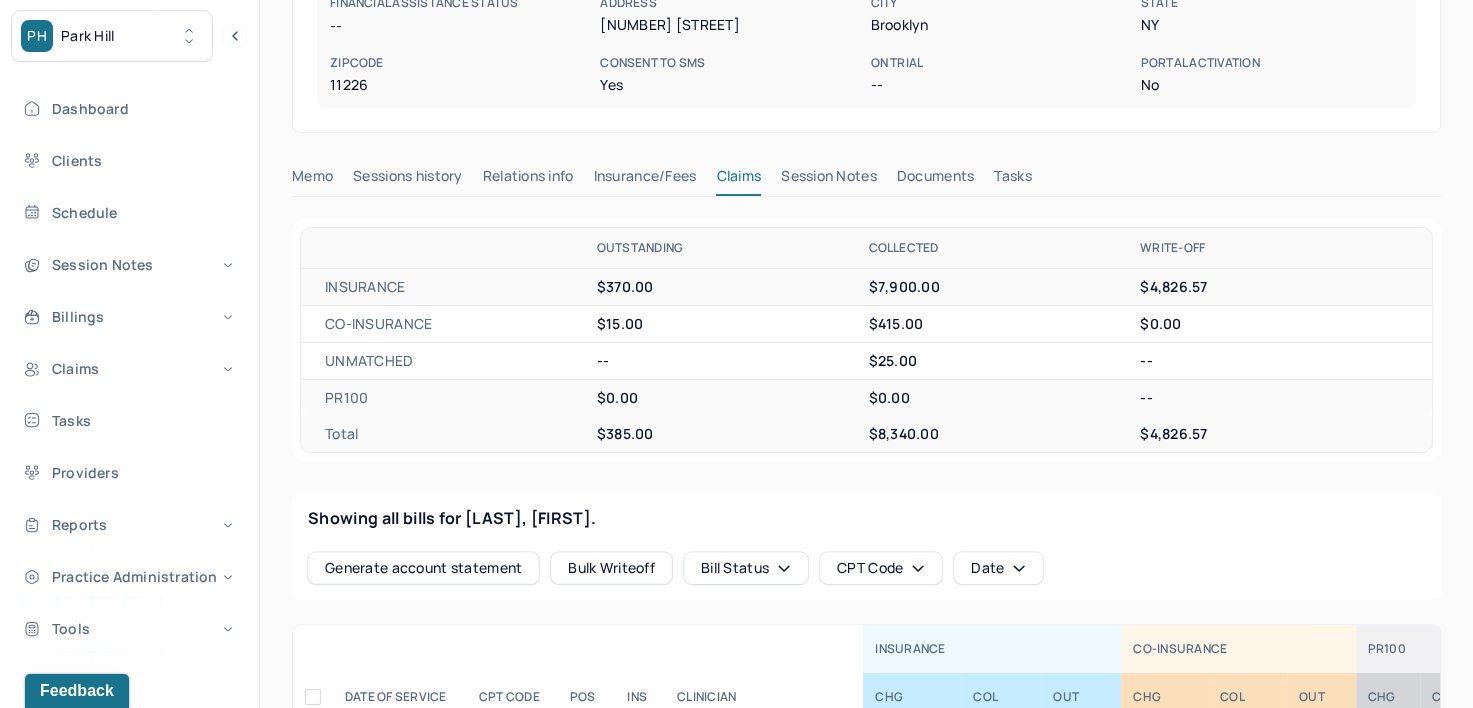 scroll, scrollTop: 400, scrollLeft: 0, axis: vertical 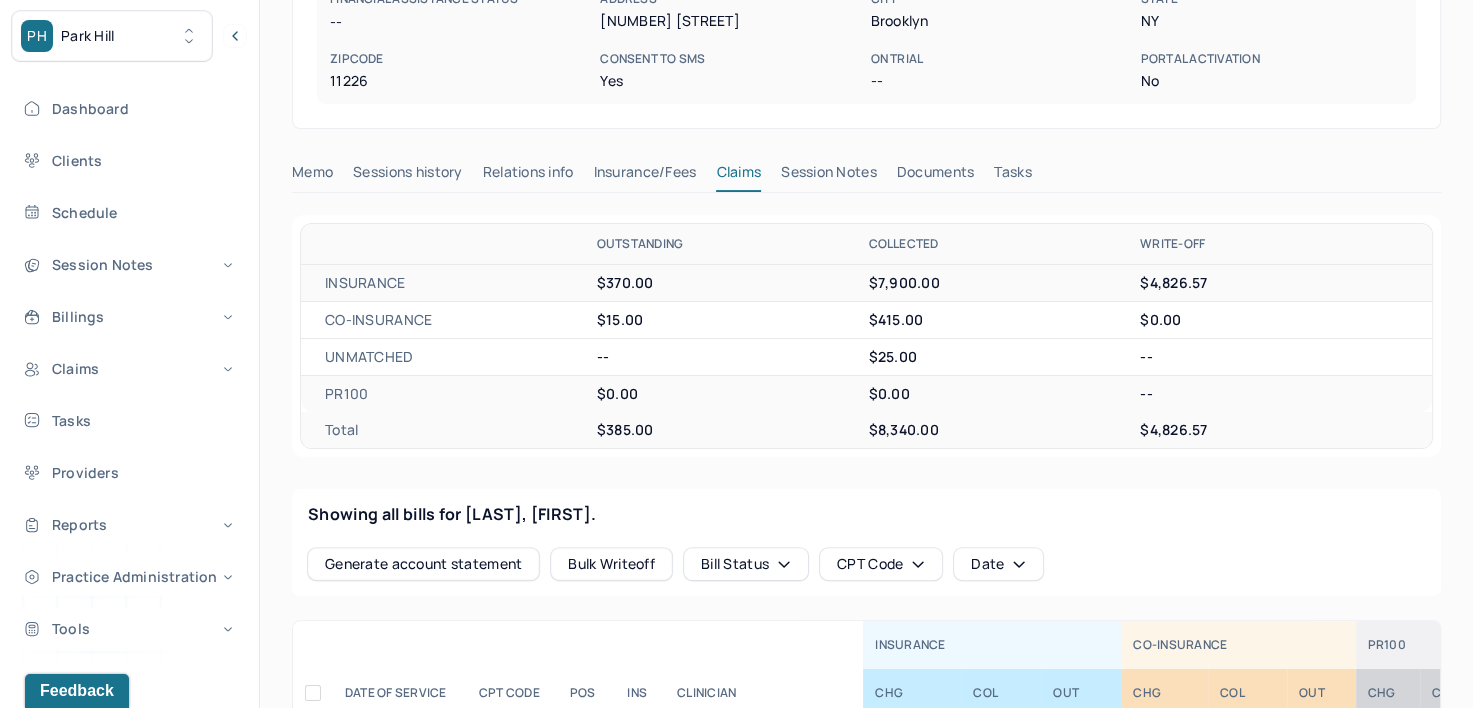 click on "Insurance/Fees" at bounding box center (645, 176) 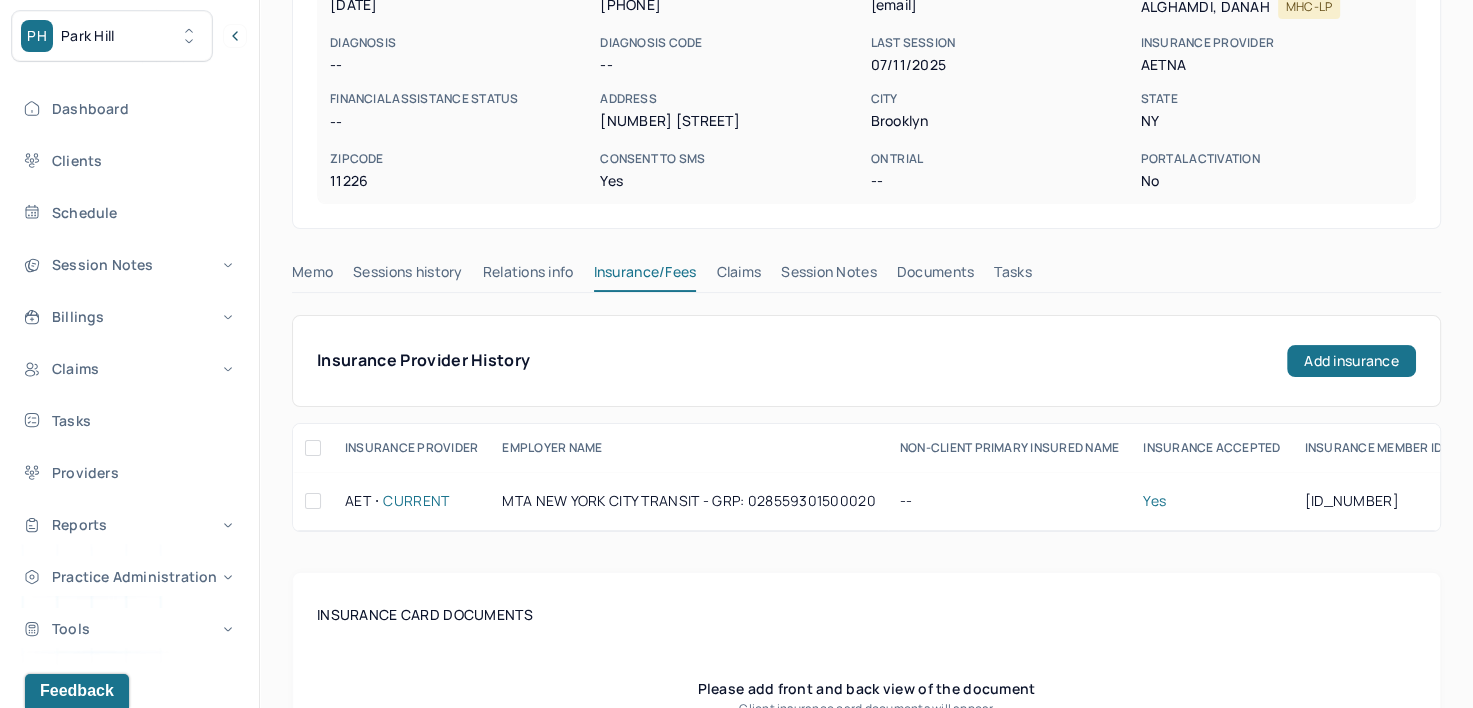 scroll, scrollTop: 300, scrollLeft: 0, axis: vertical 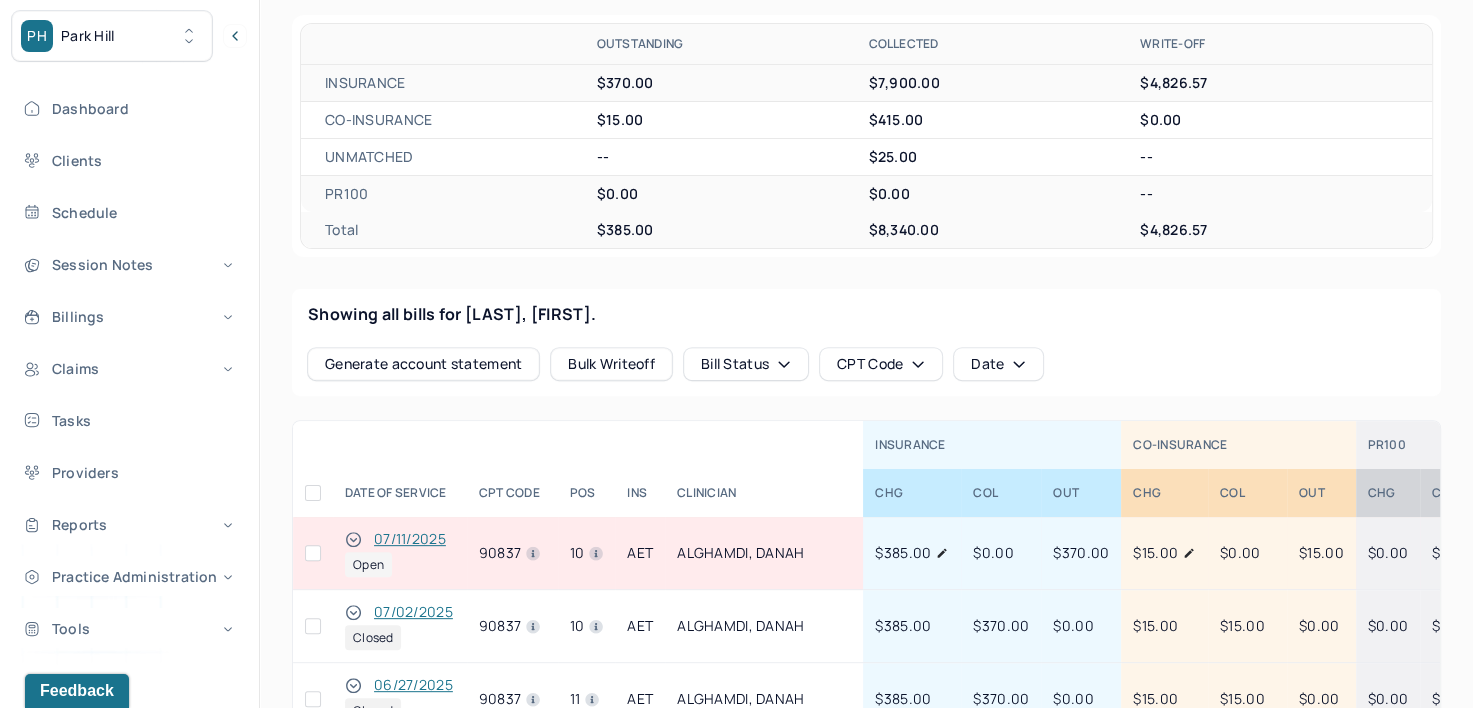 click at bounding box center (313, 553) 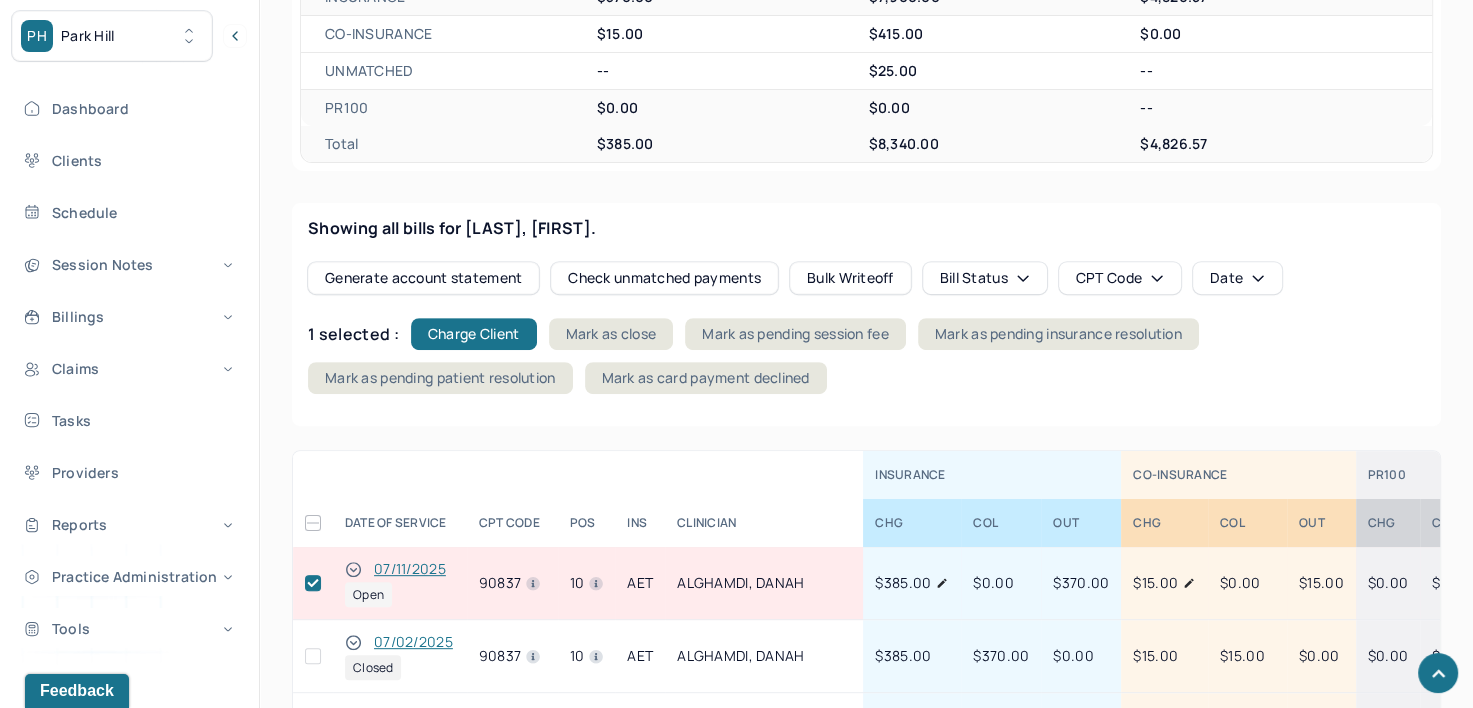 scroll, scrollTop: 400, scrollLeft: 0, axis: vertical 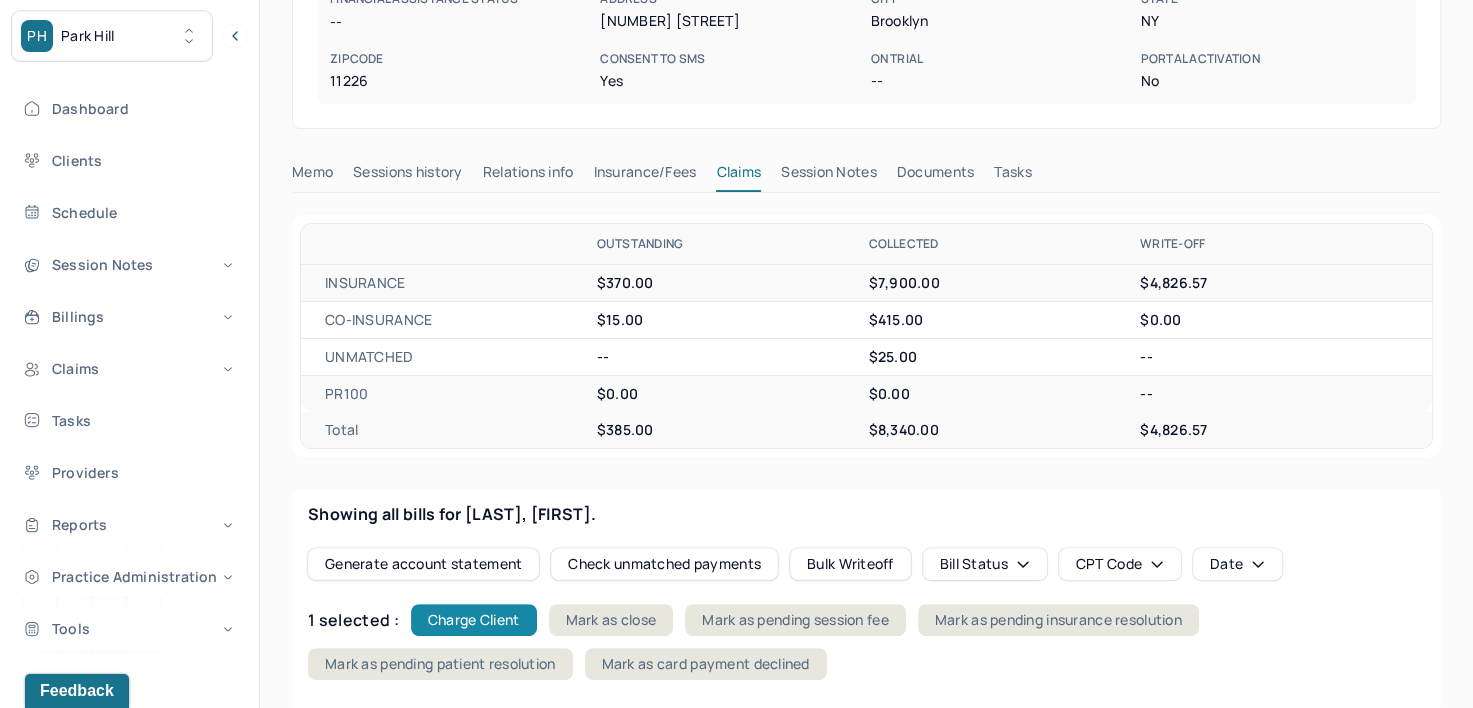 click on "Charge Client" at bounding box center (474, 620) 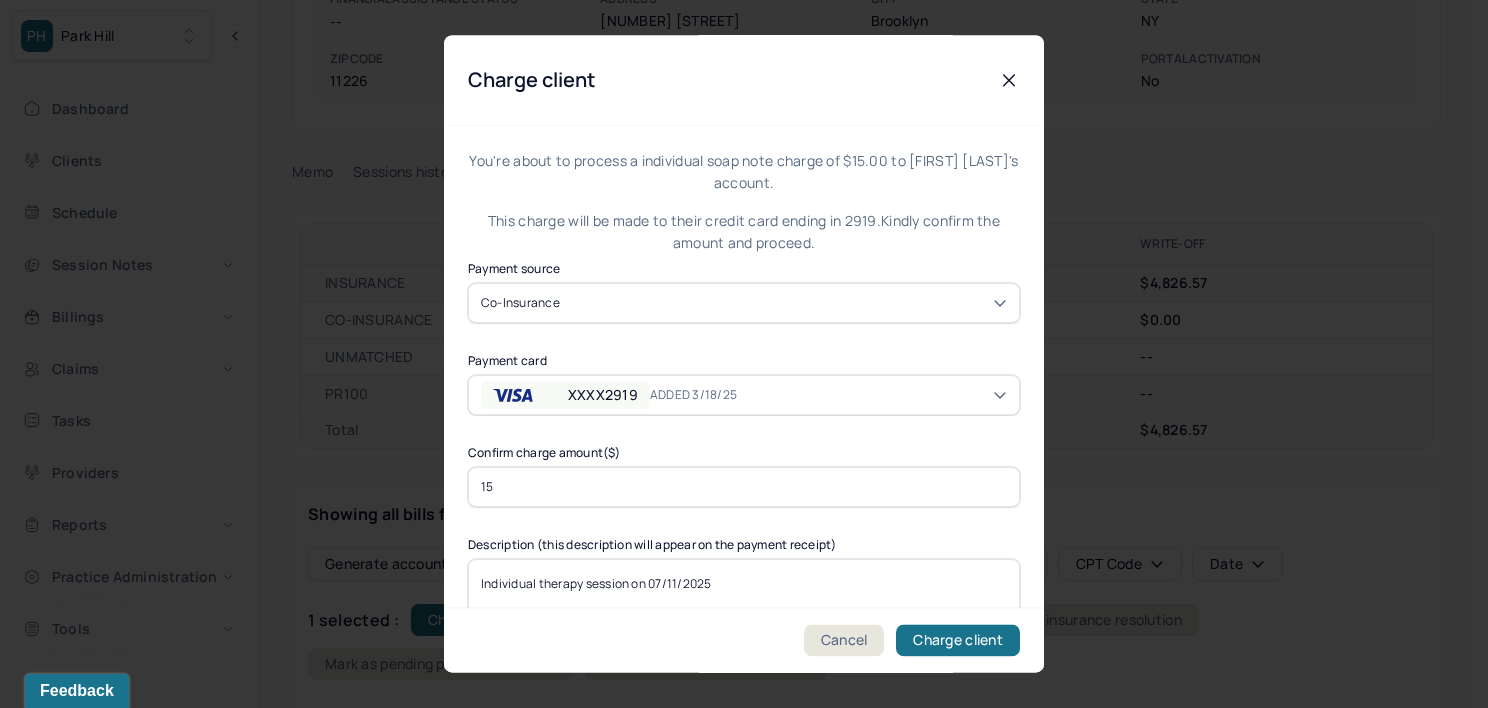 click on "Cancel     Charge client" at bounding box center (744, 640) 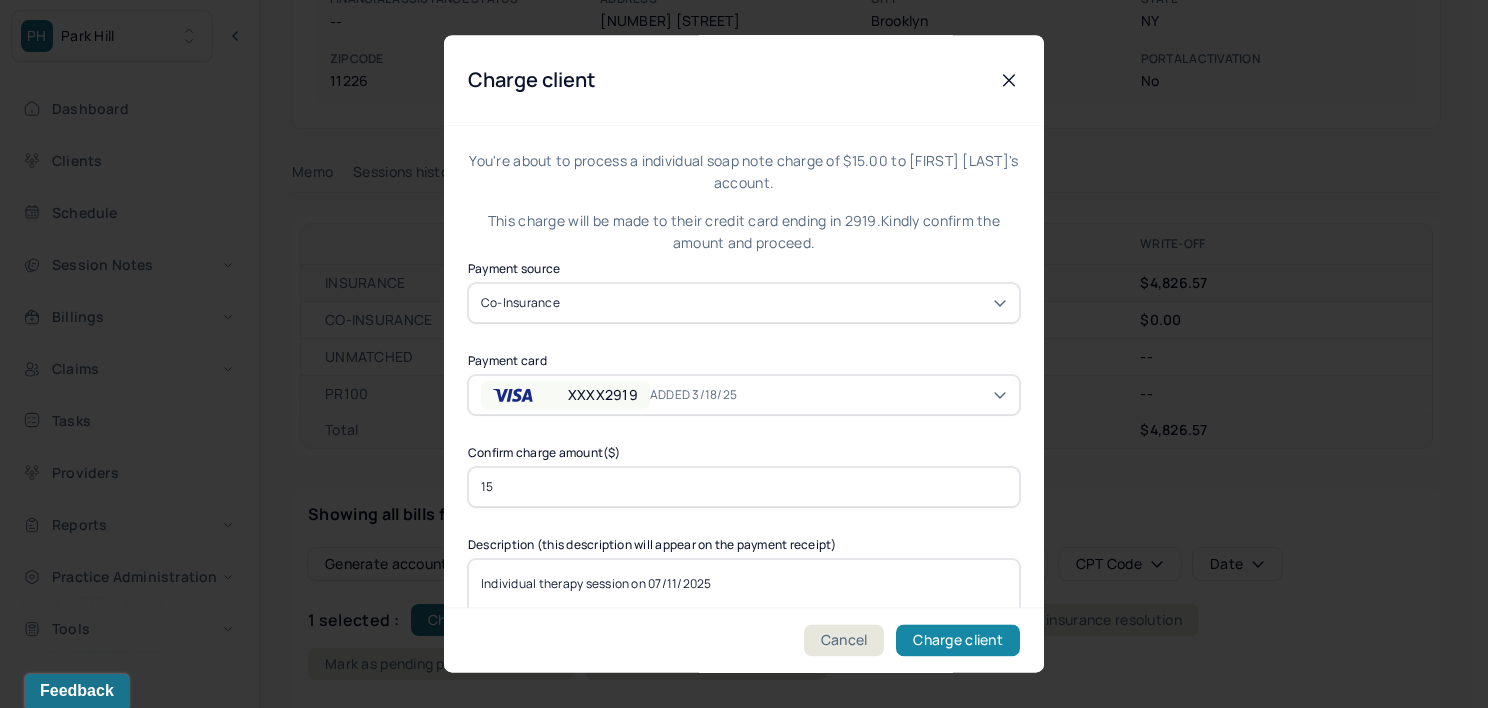 click on "Charge client" at bounding box center (958, 641) 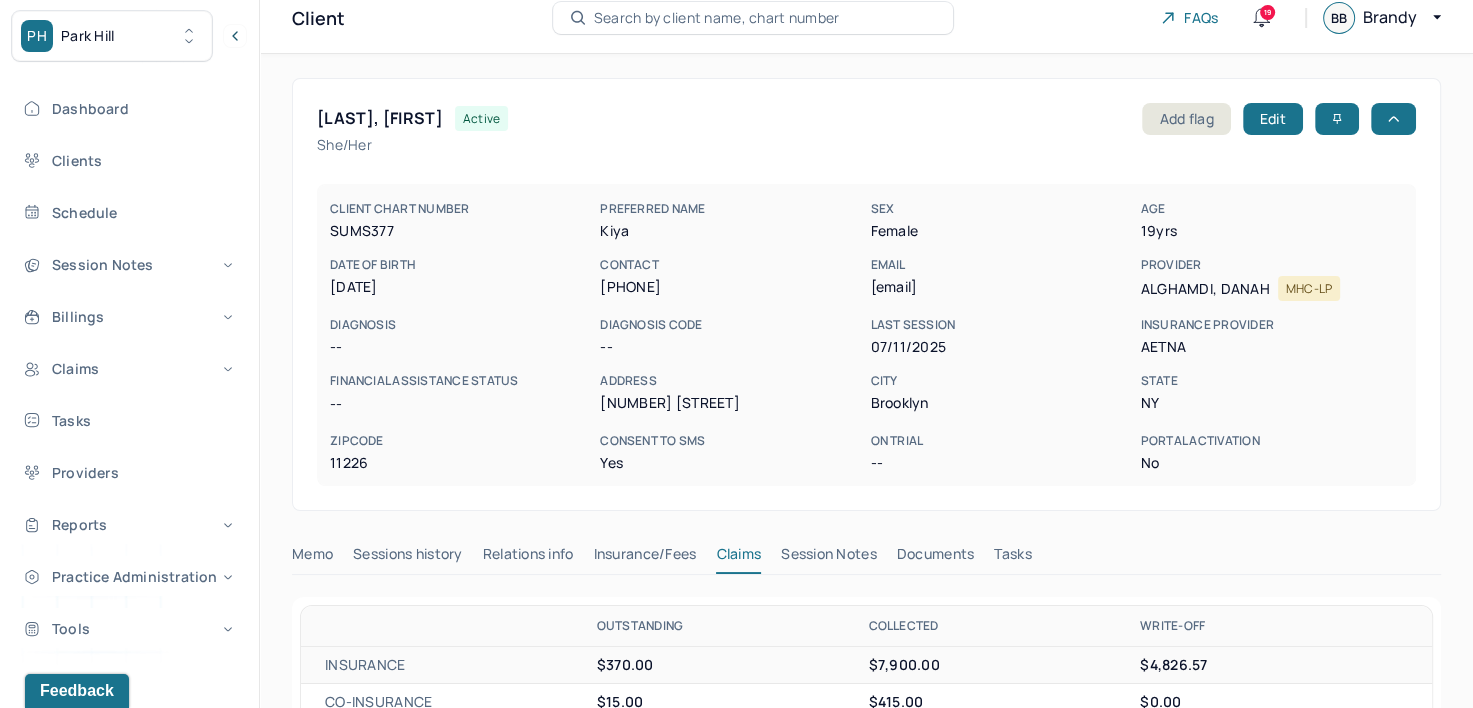 scroll, scrollTop: 0, scrollLeft: 0, axis: both 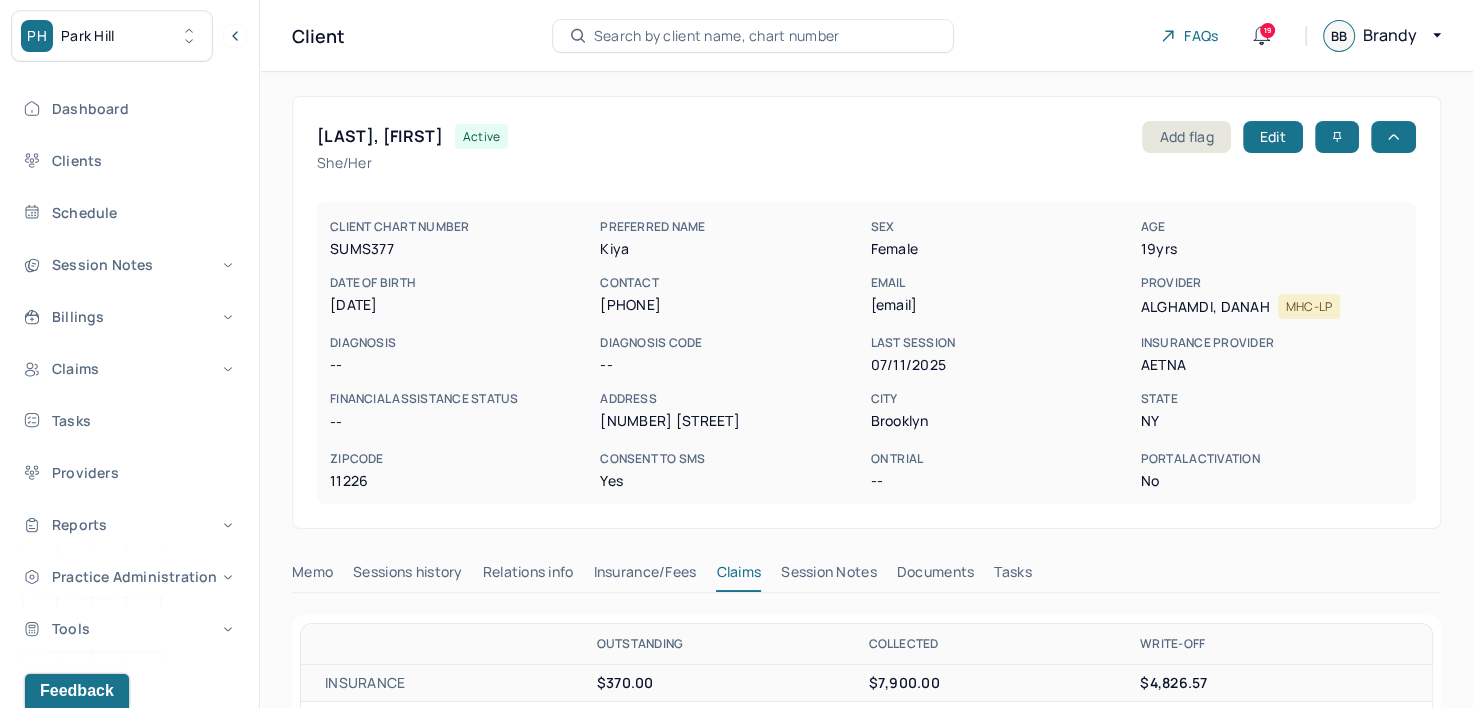 click on "Search by client name, chart number" at bounding box center [717, 36] 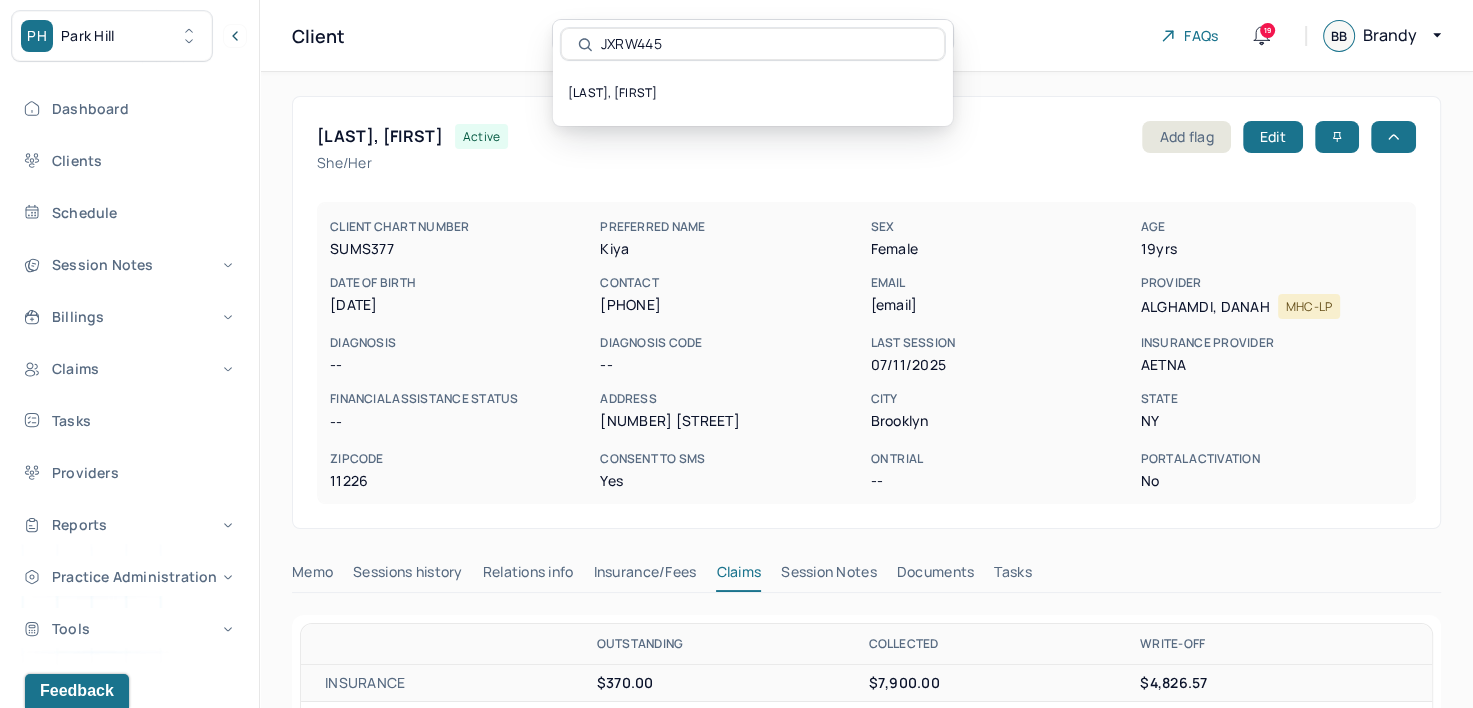 type on "JXRW445" 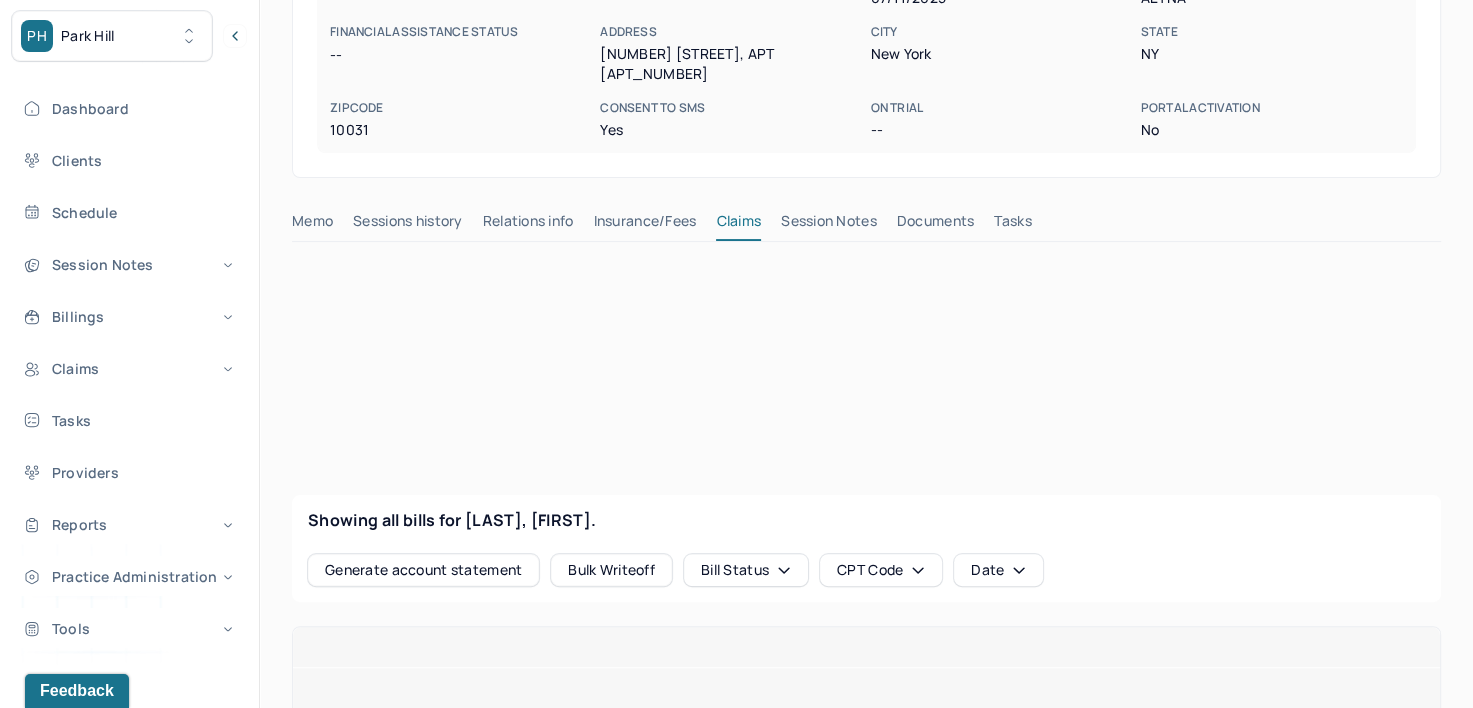 scroll, scrollTop: 400, scrollLeft: 0, axis: vertical 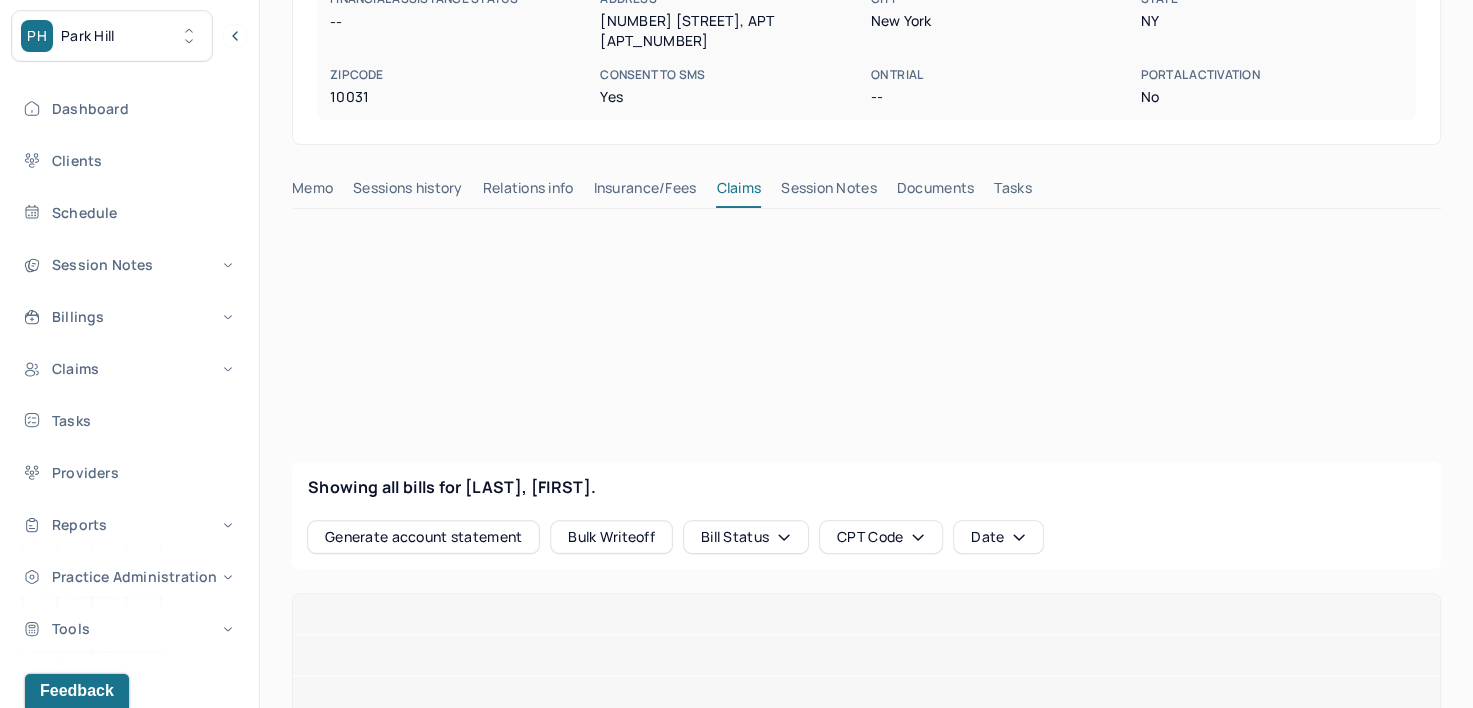 click on "Insurance/Fees" at bounding box center (645, 192) 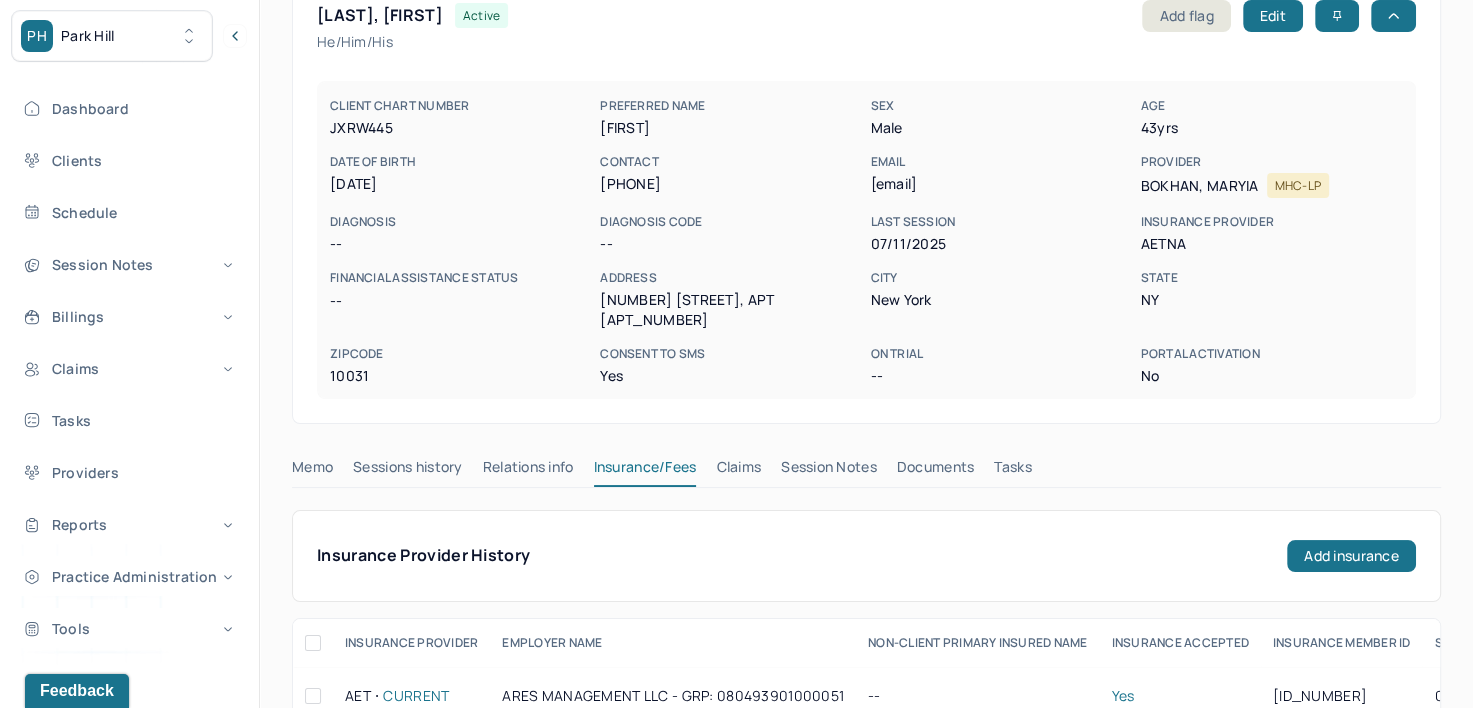 scroll, scrollTop: 0, scrollLeft: 0, axis: both 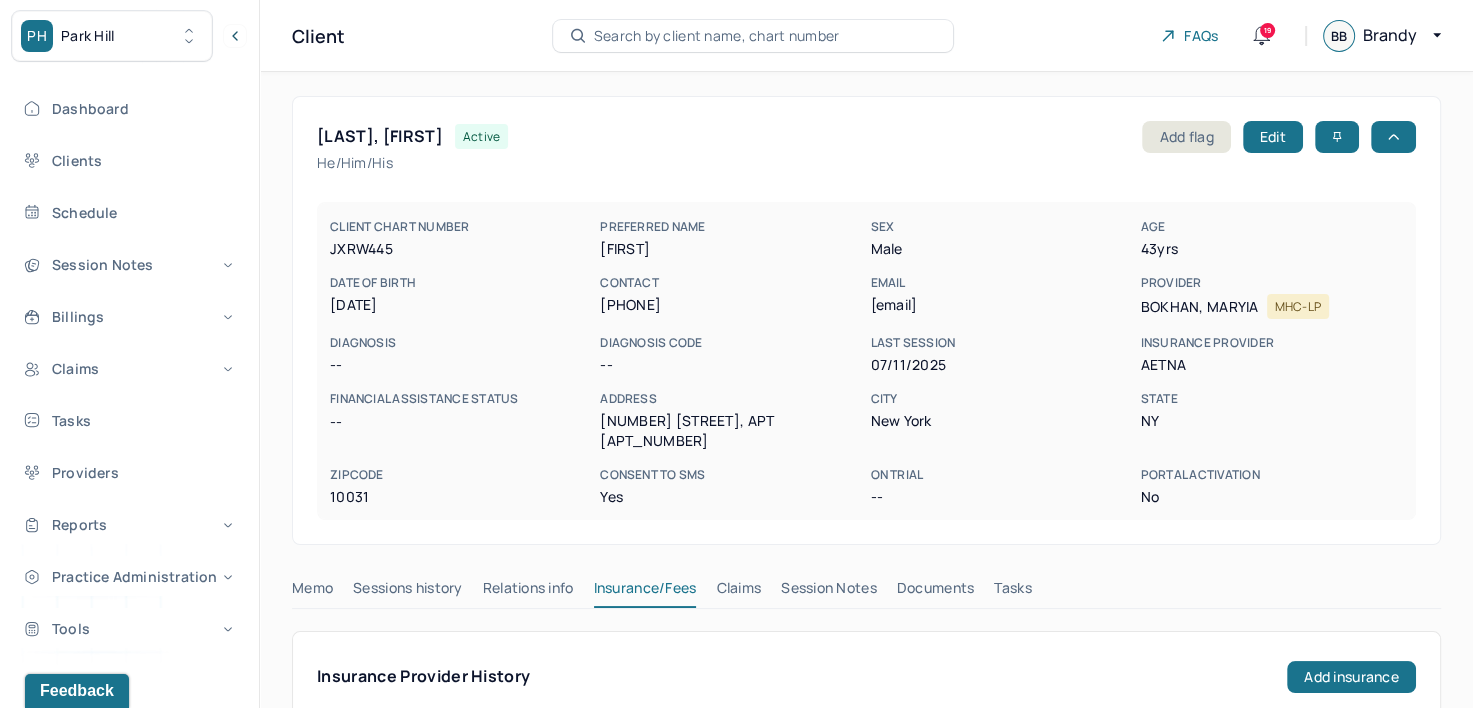 click on "Claims" at bounding box center (738, 592) 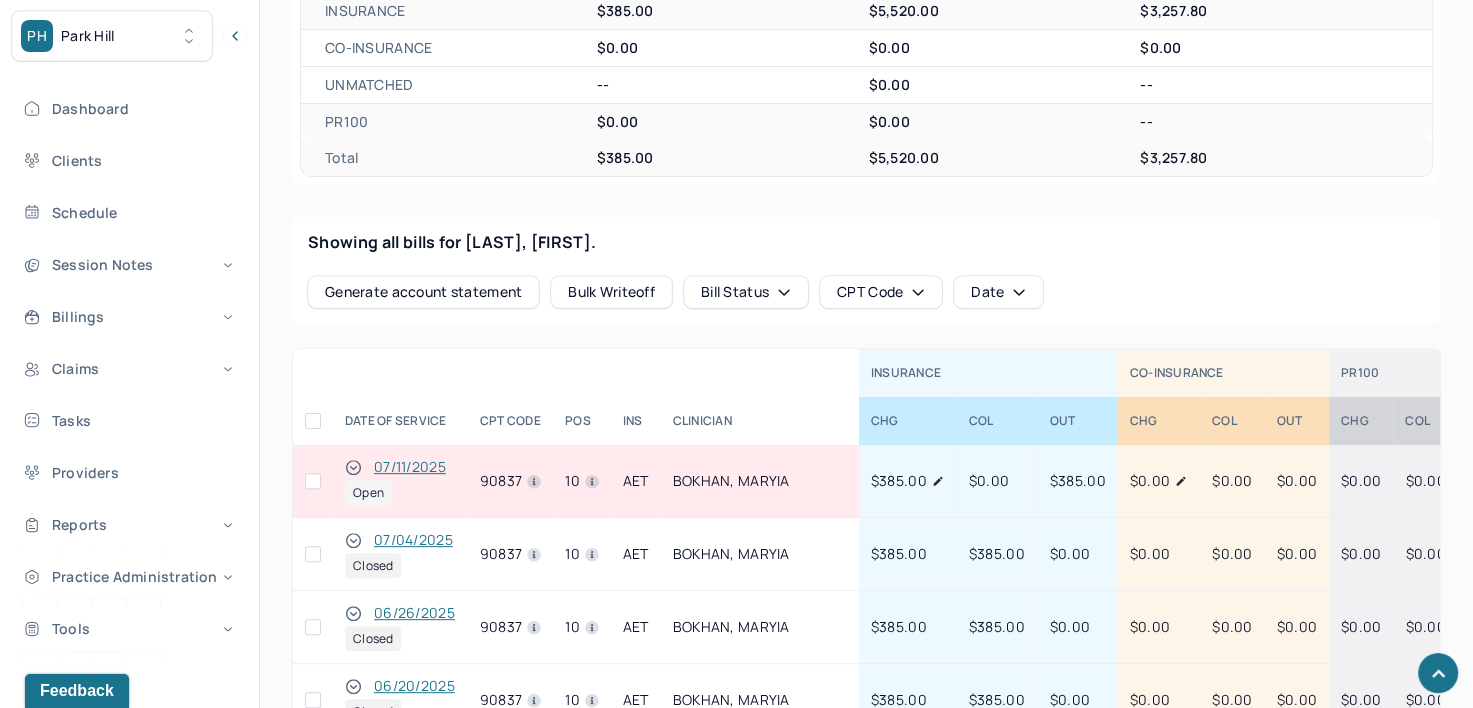 scroll, scrollTop: 900, scrollLeft: 0, axis: vertical 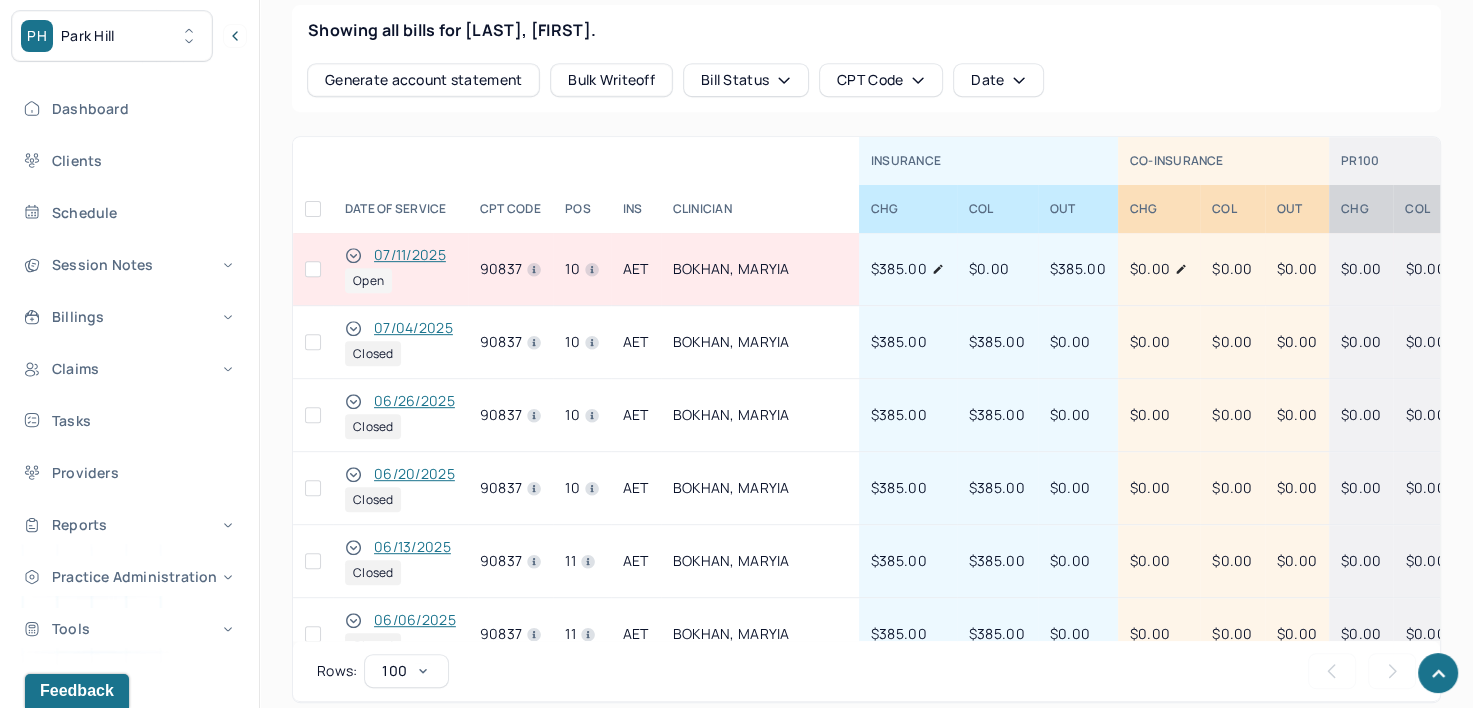 click on "07/11/2025 Open" at bounding box center (400, 269) 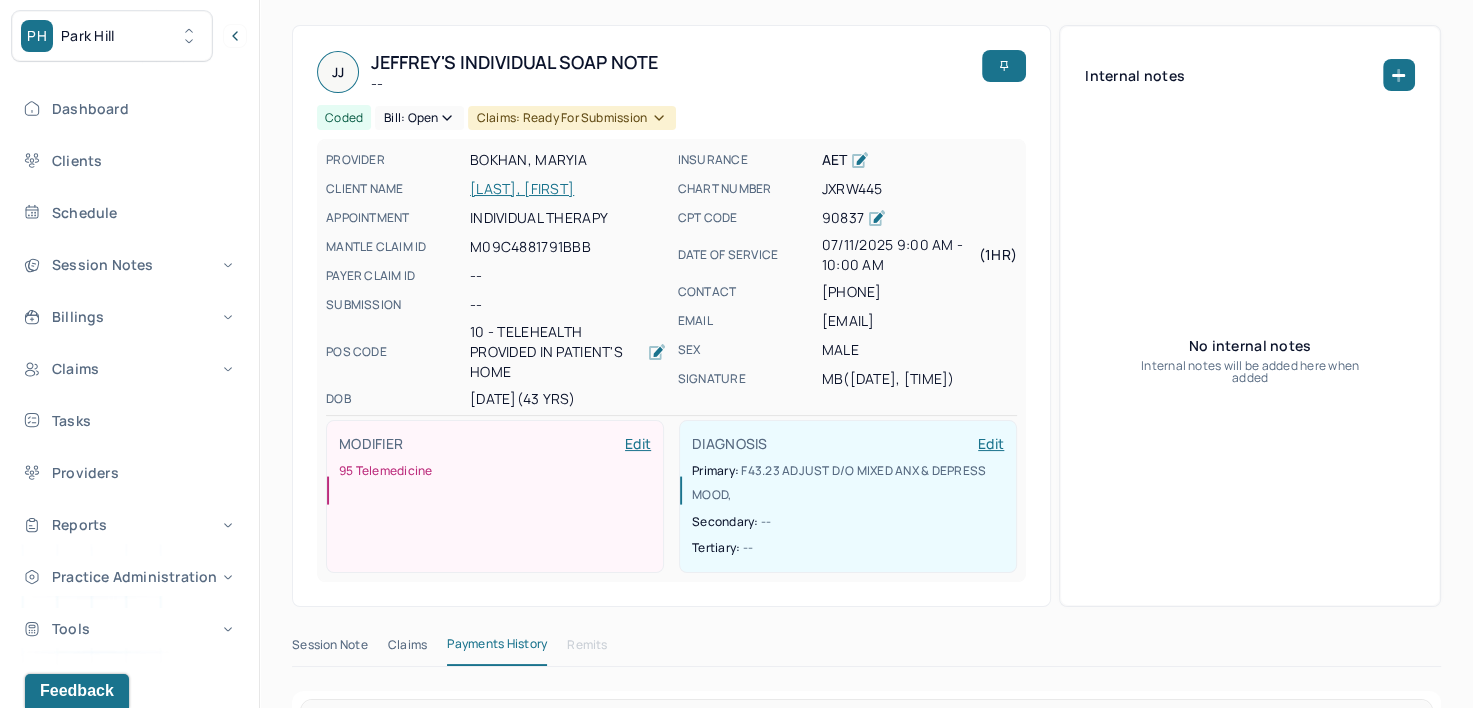 scroll, scrollTop: 111, scrollLeft: 0, axis: vertical 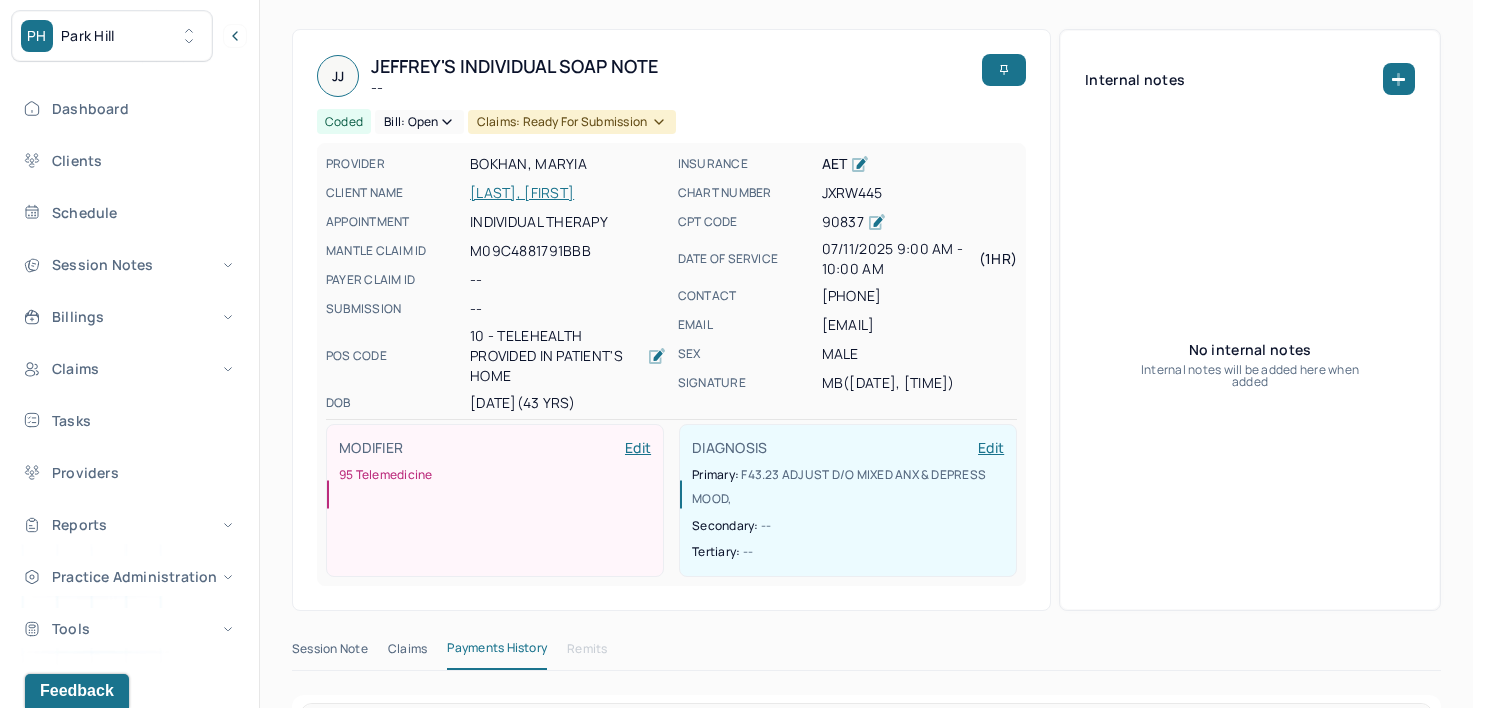 click 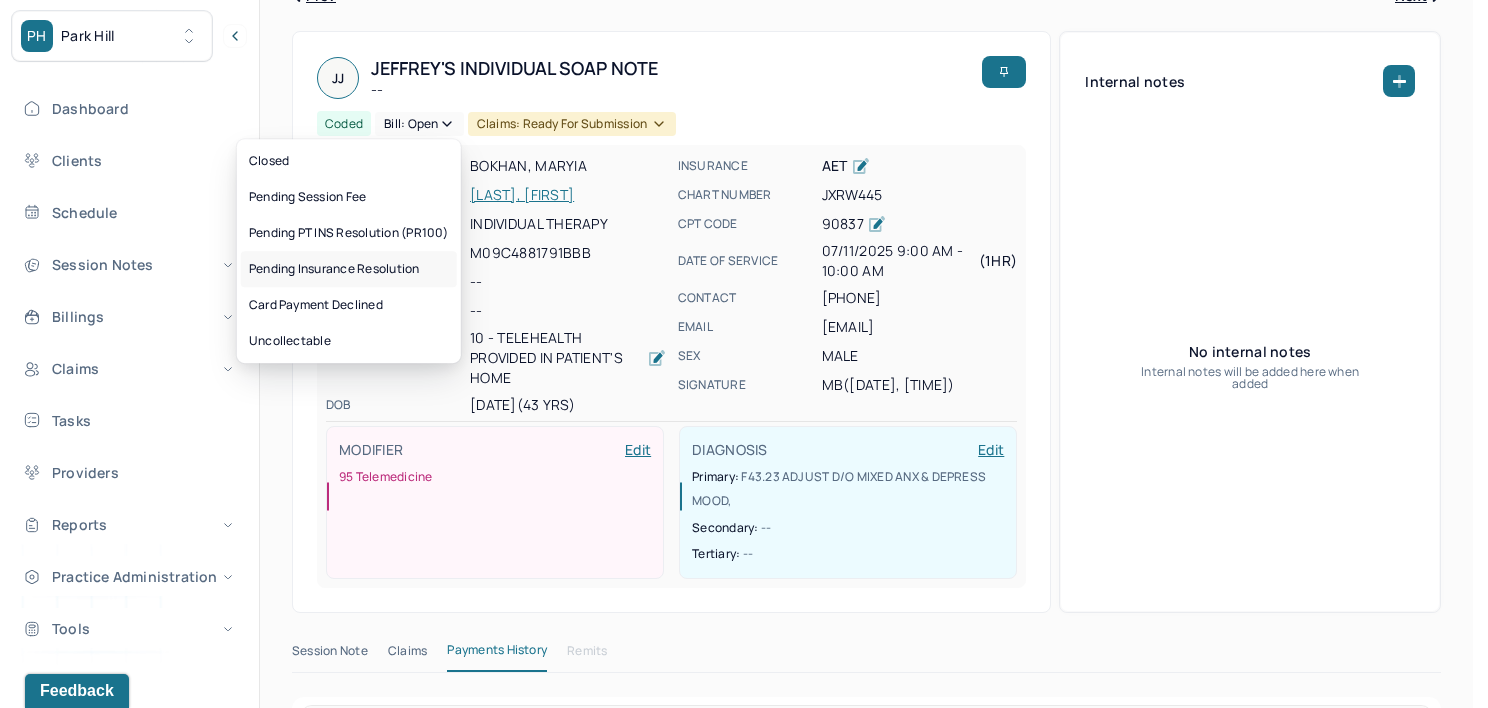 click on "Pending Insurance Resolution" at bounding box center [349, 269] 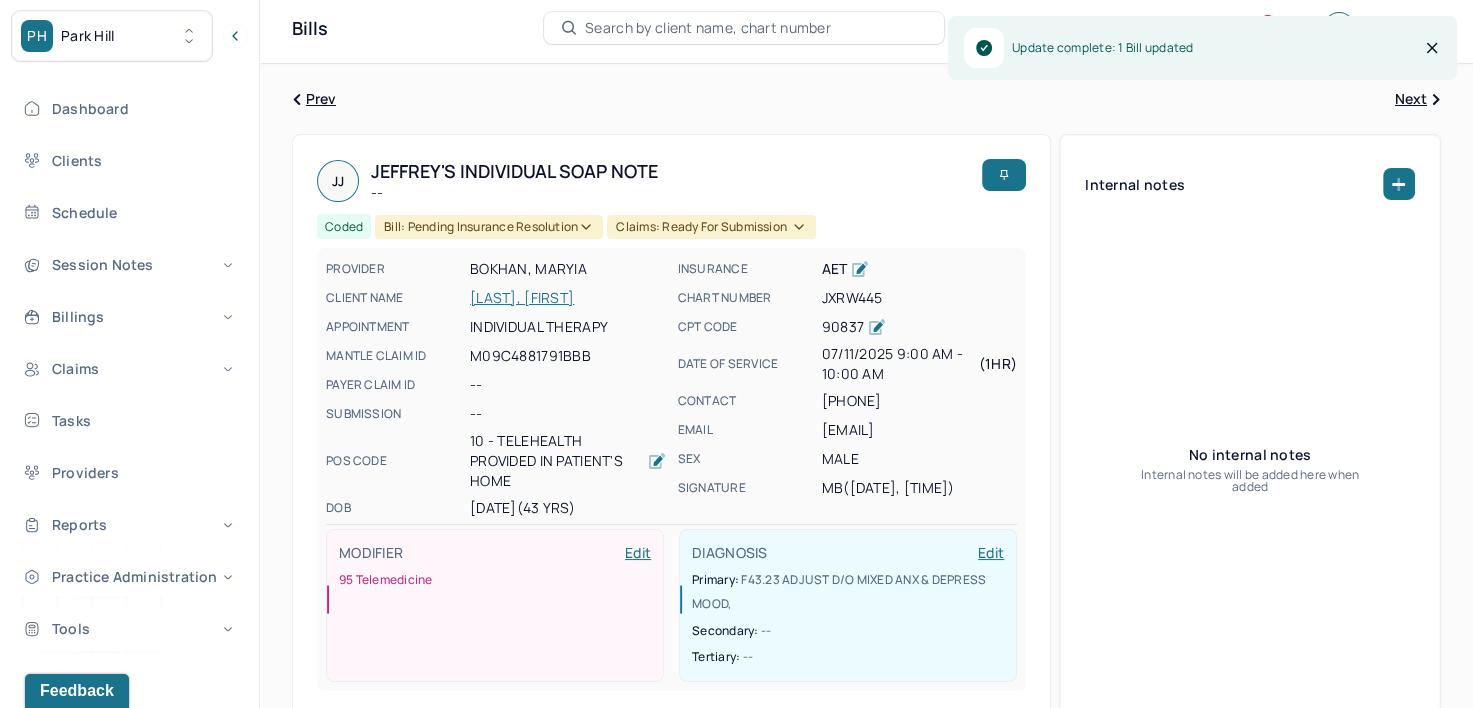 scroll, scrollTop: 0, scrollLeft: 0, axis: both 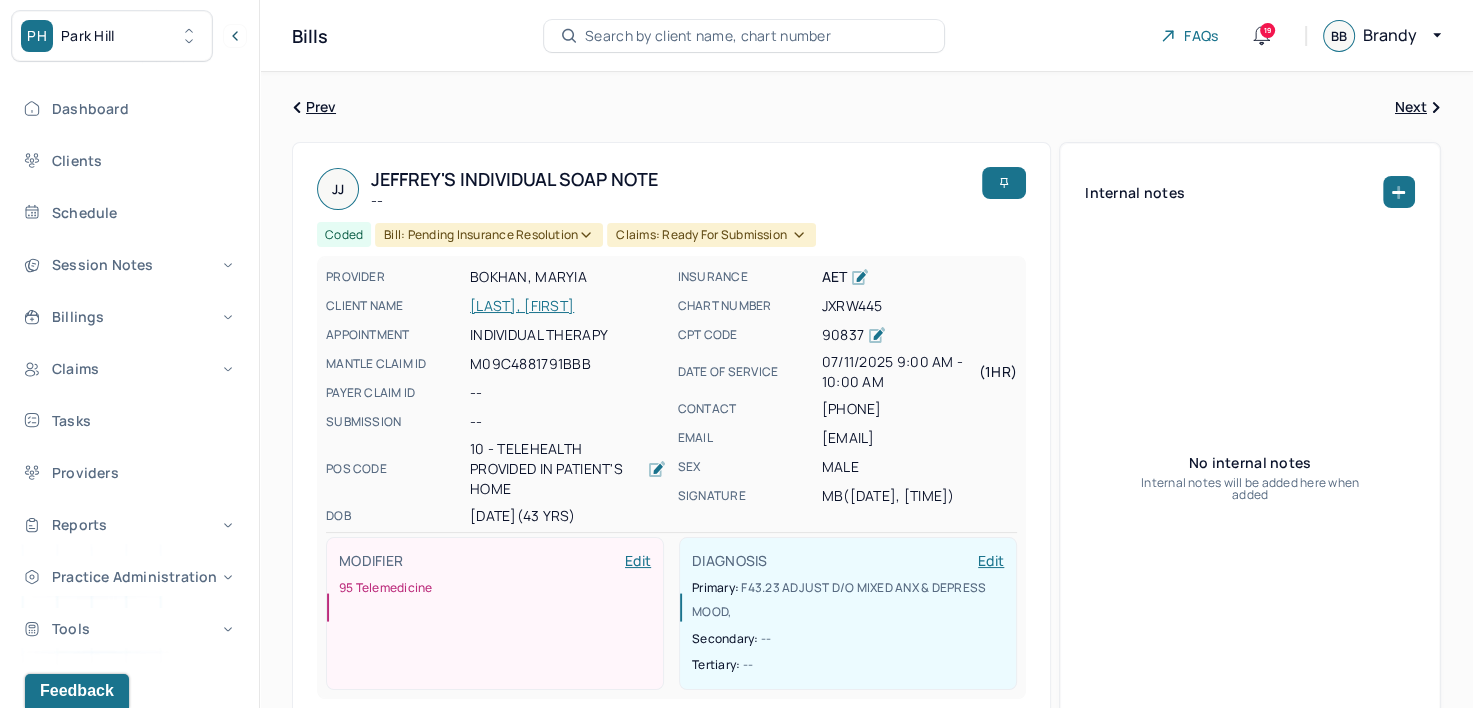 type 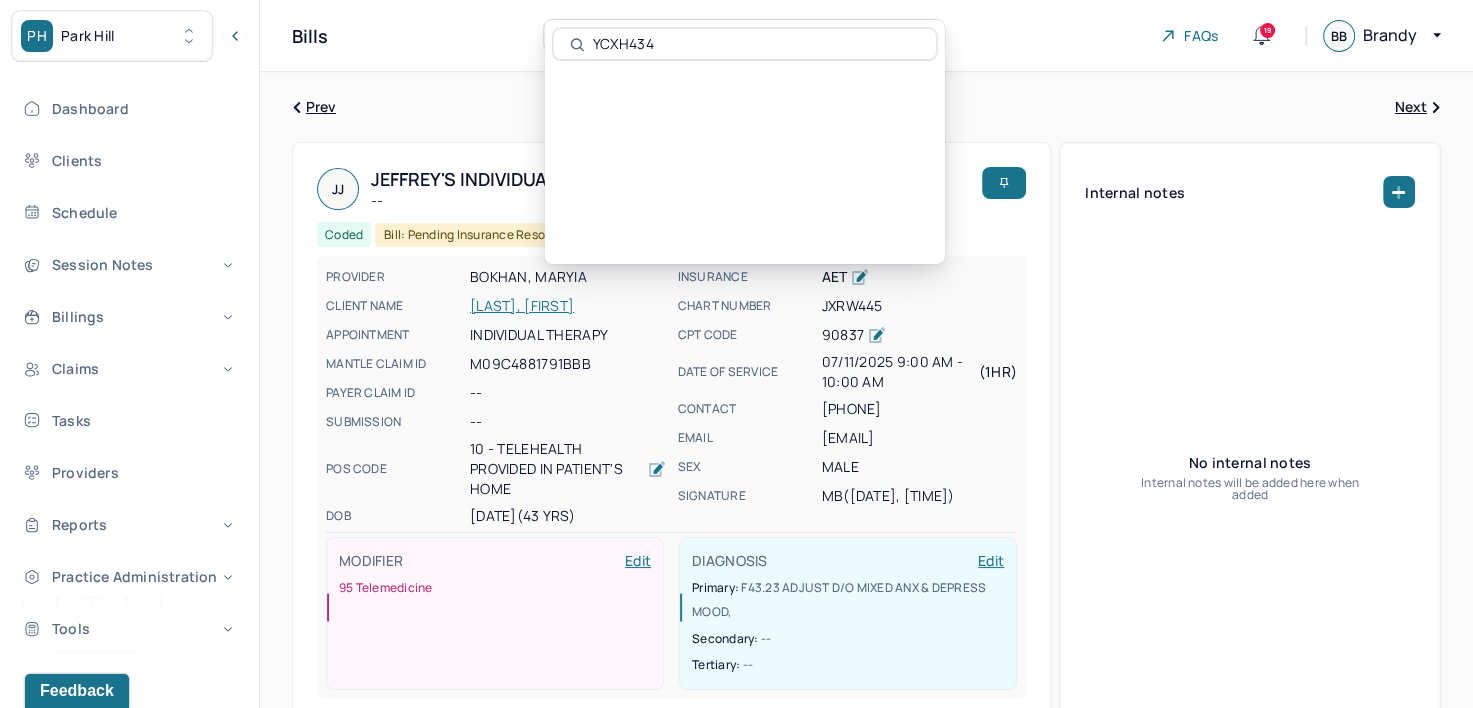 type on "YCXH434" 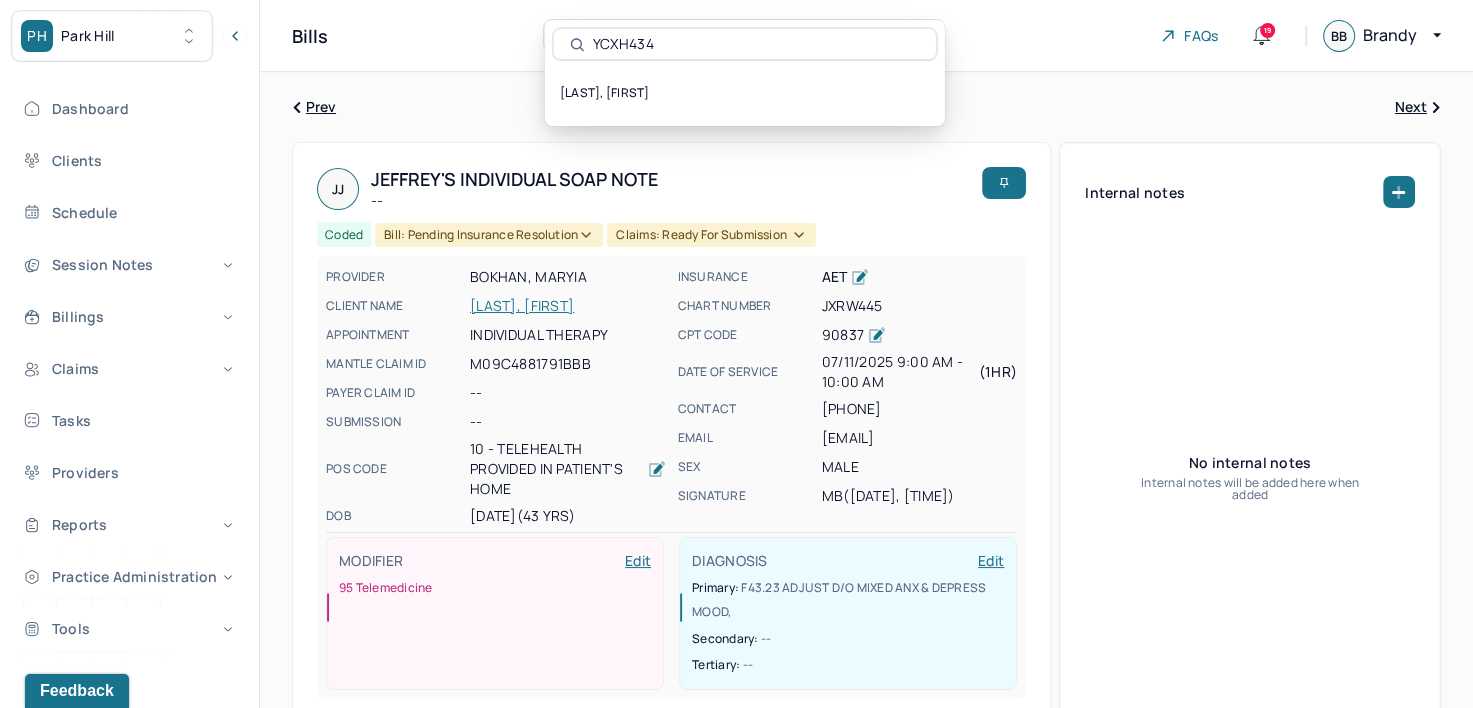 click on "[LAST], [FIRST]" at bounding box center [745, 93] 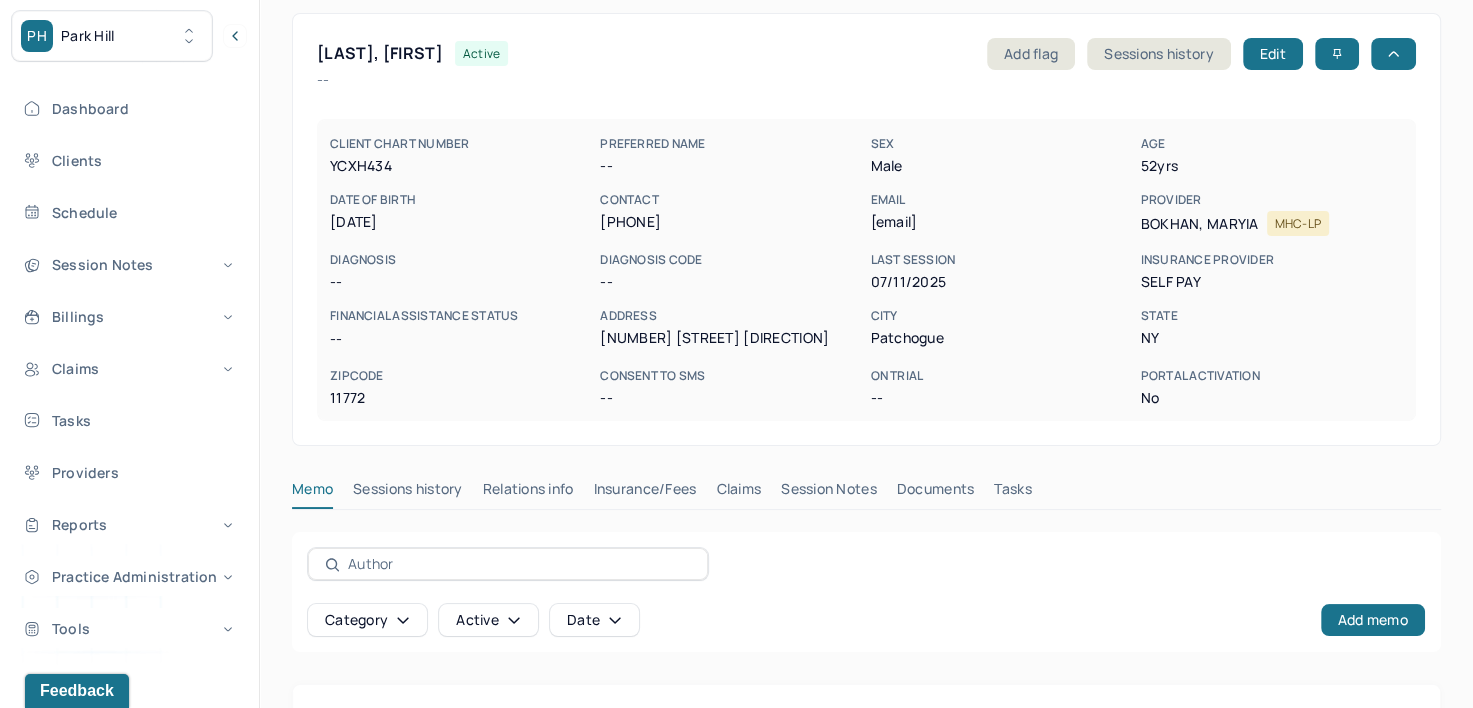 scroll, scrollTop: 300, scrollLeft: 0, axis: vertical 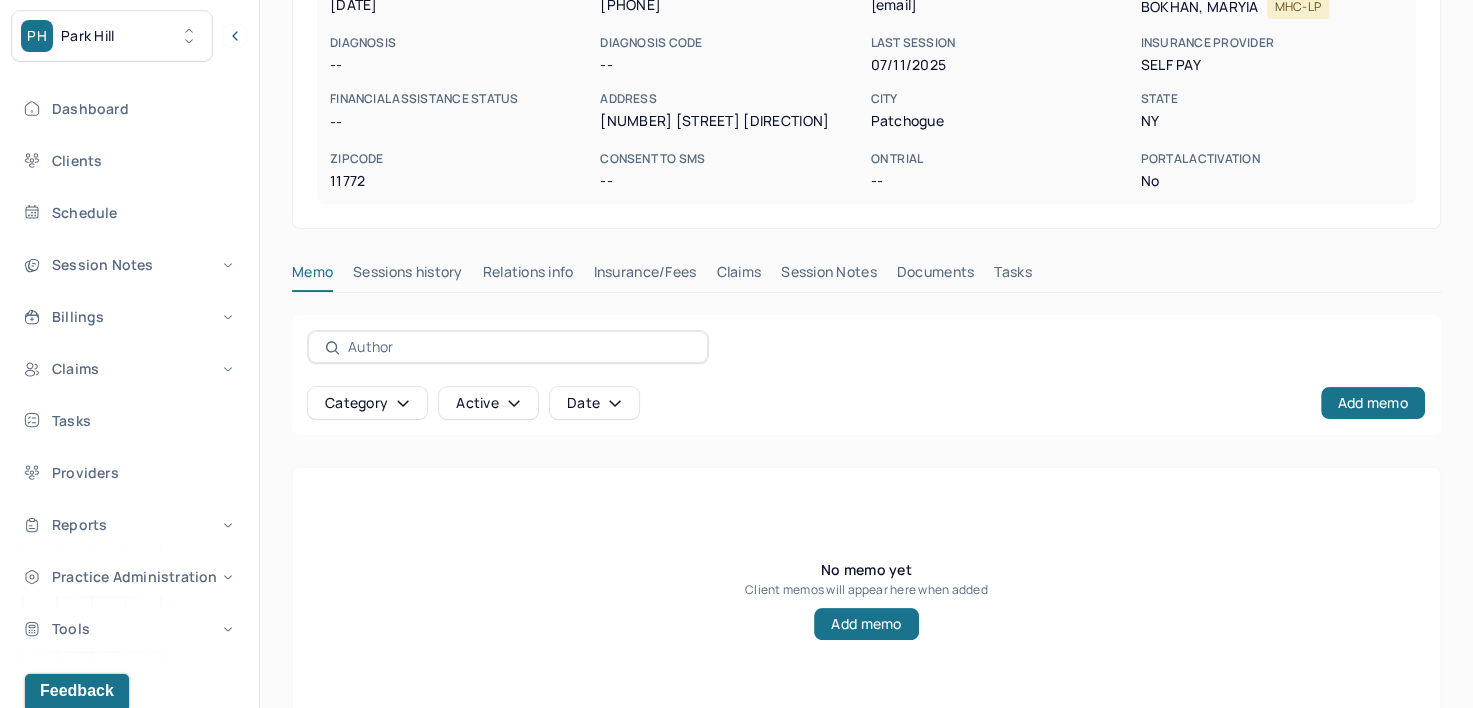 click on "Insurance/Fees" at bounding box center (645, 276) 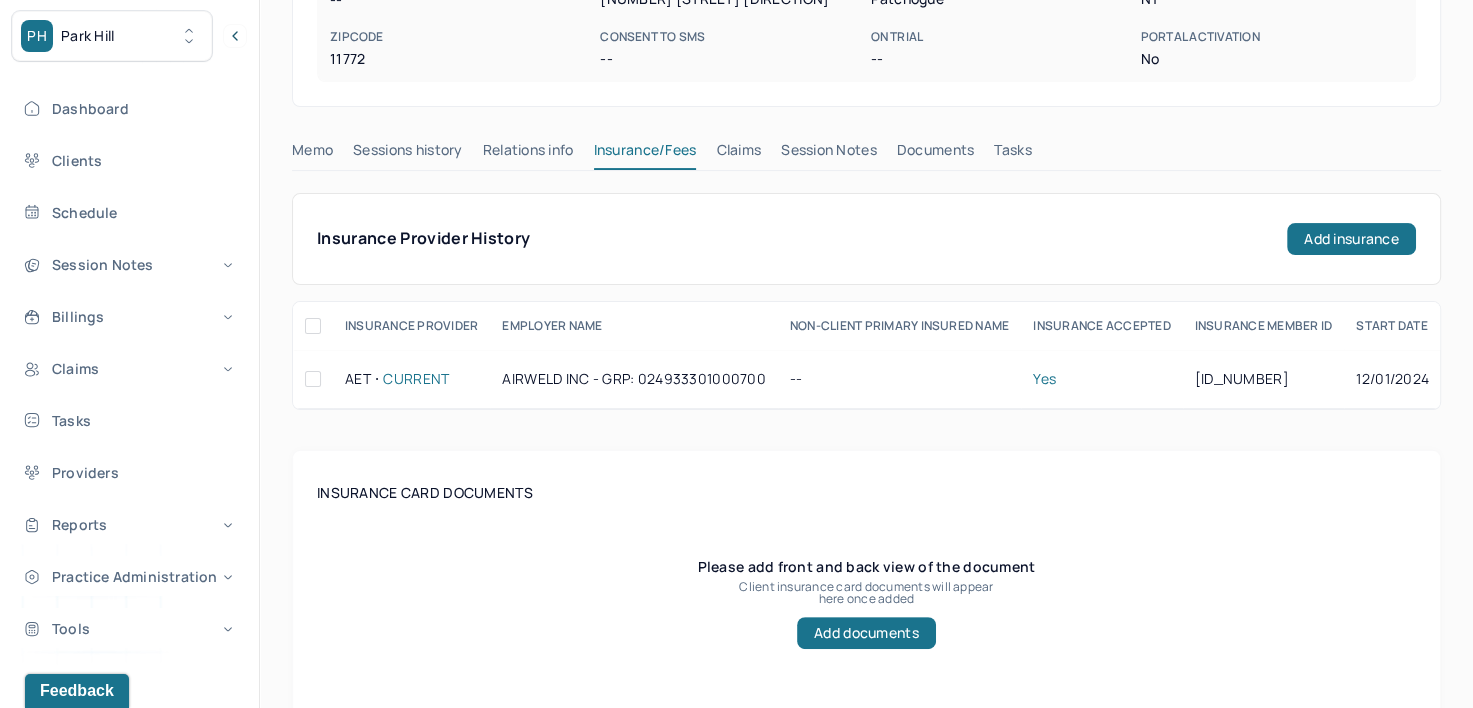 scroll, scrollTop: 300, scrollLeft: 0, axis: vertical 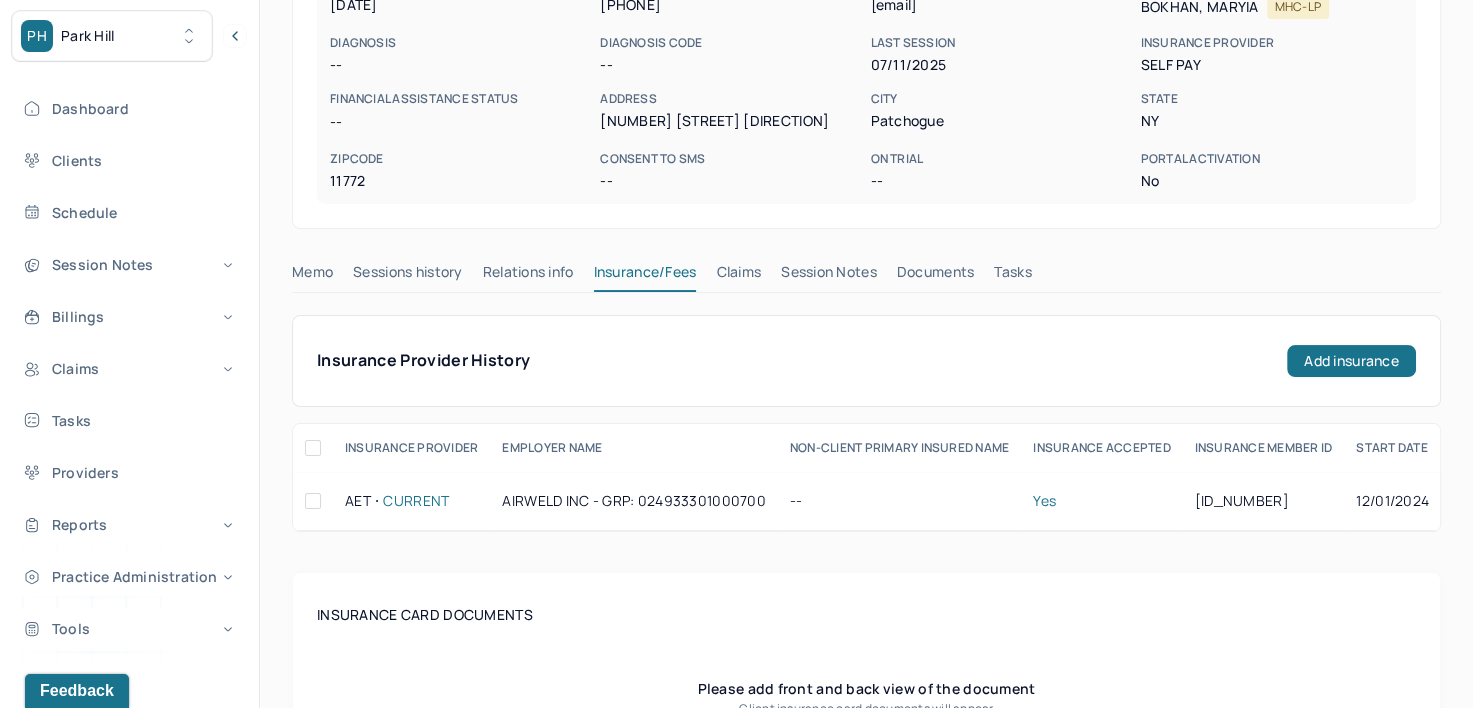 click on "Claims" at bounding box center [738, 276] 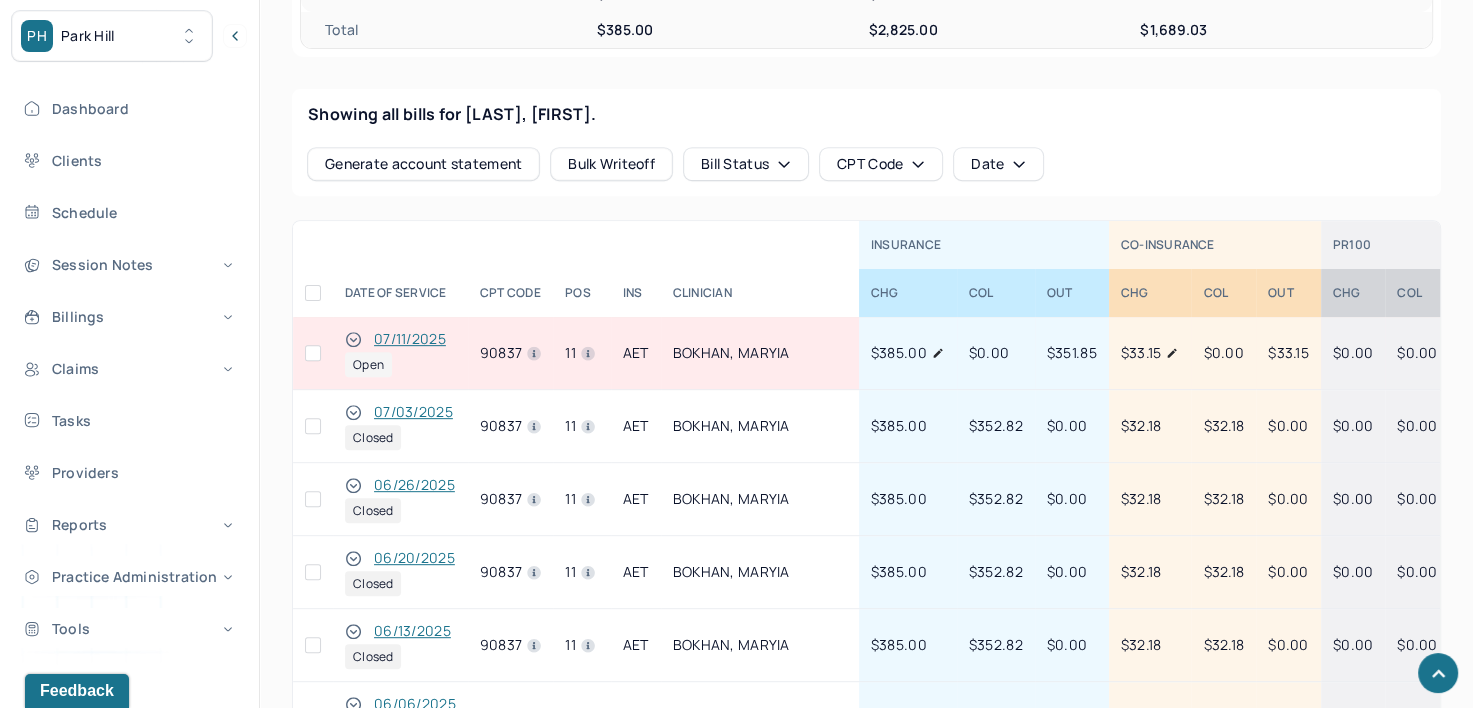 scroll, scrollTop: 841, scrollLeft: 0, axis: vertical 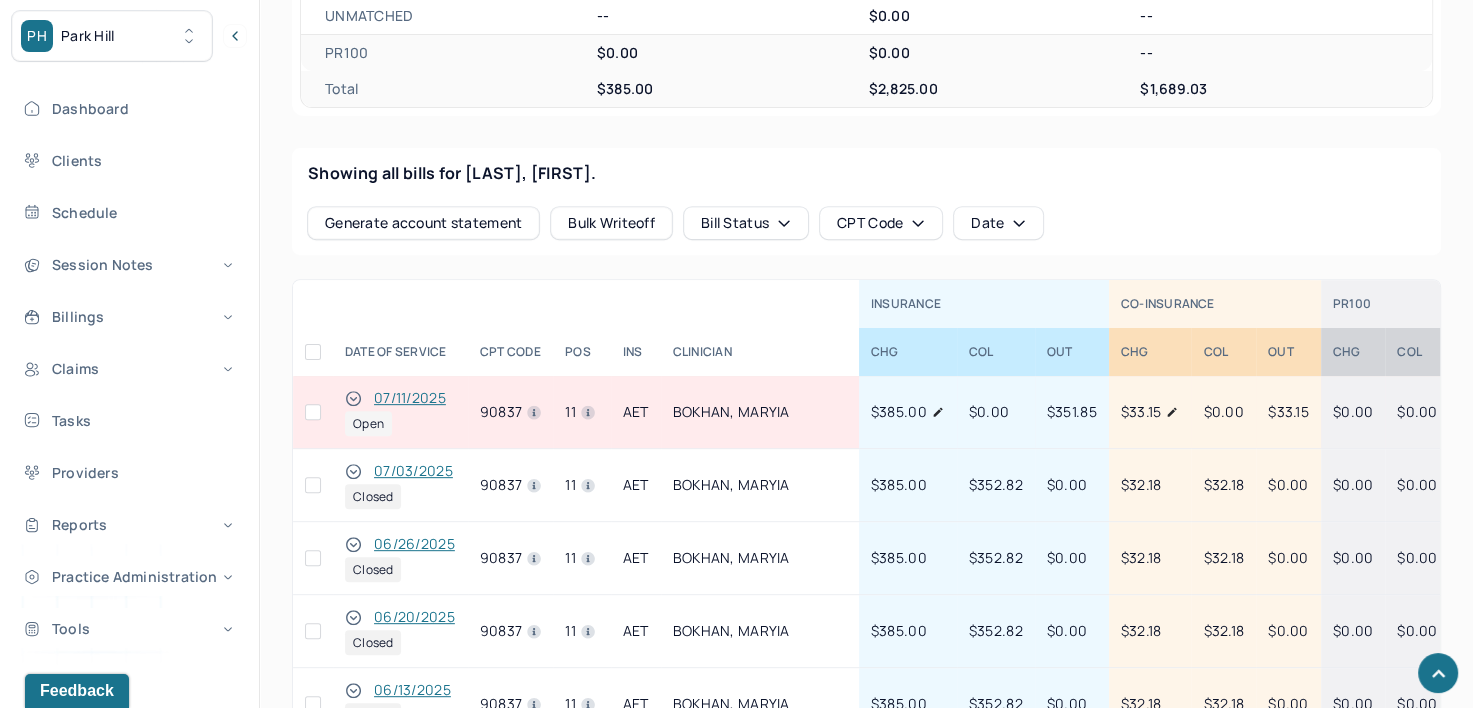 click 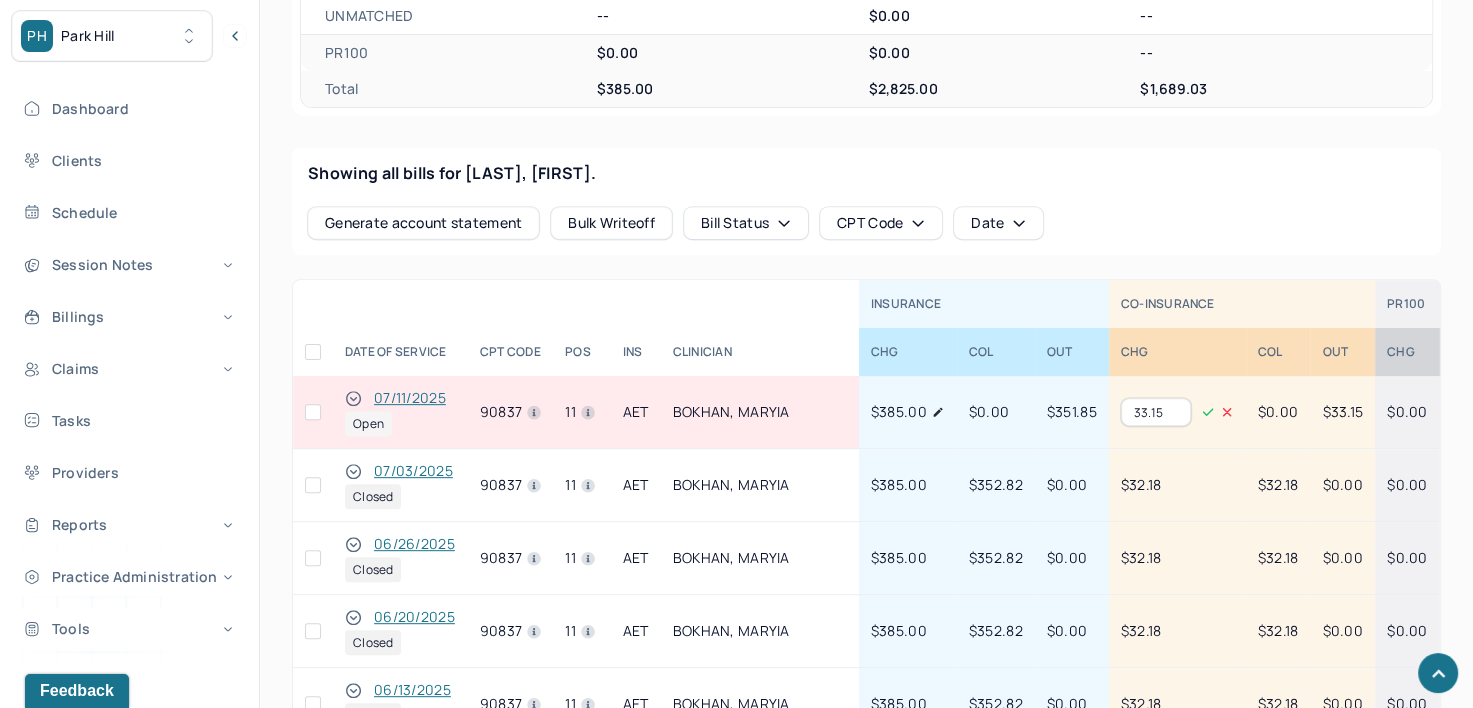 drag, startPoint x: 1163, startPoint y: 409, endPoint x: 1055, endPoint y: 389, distance: 109.83624 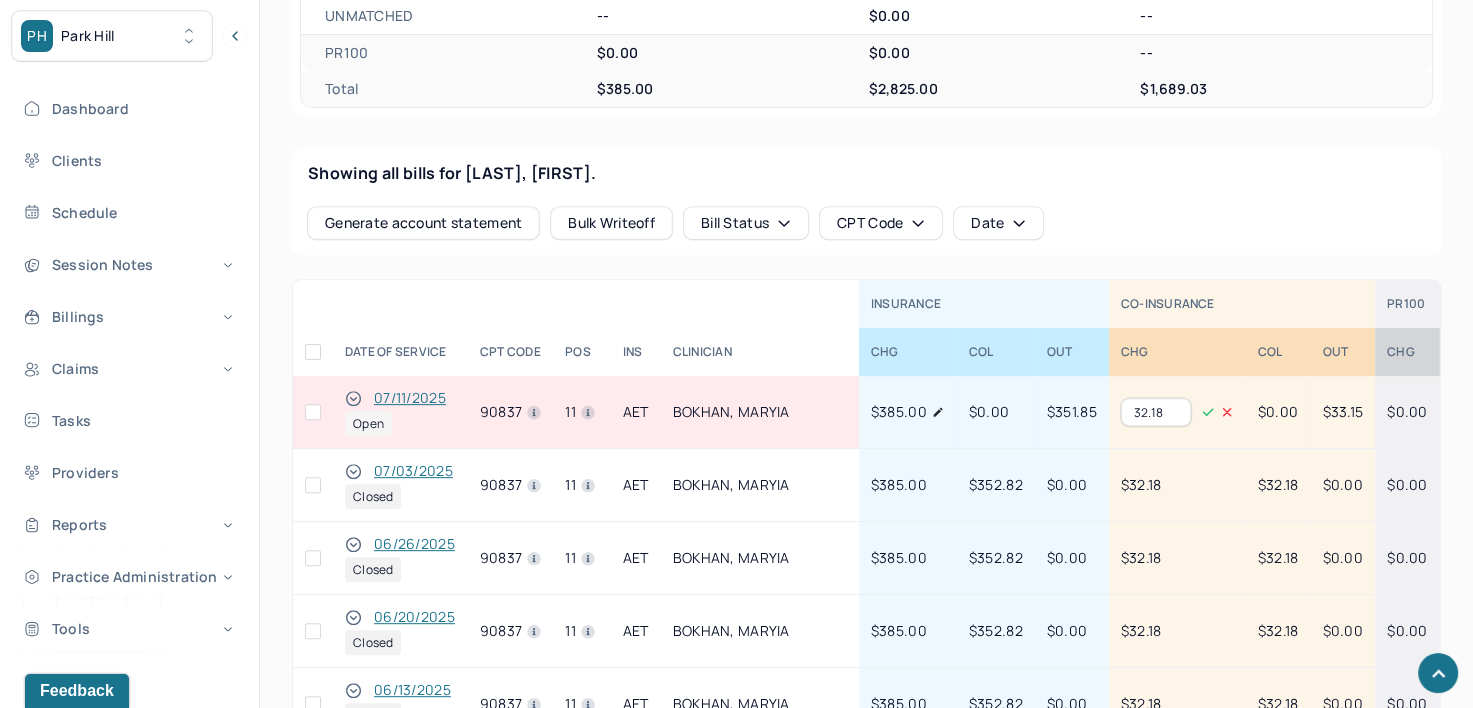 type on "32.18" 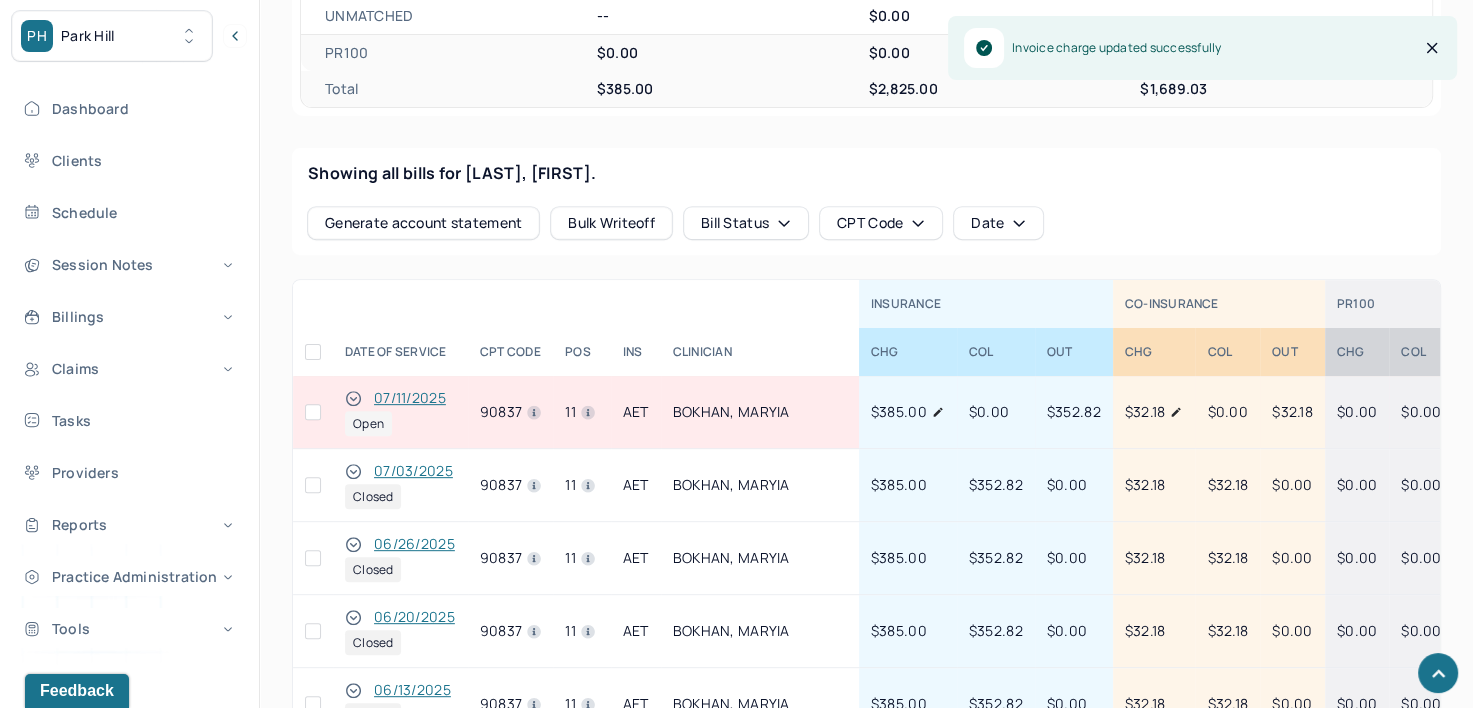 click at bounding box center (313, 412) 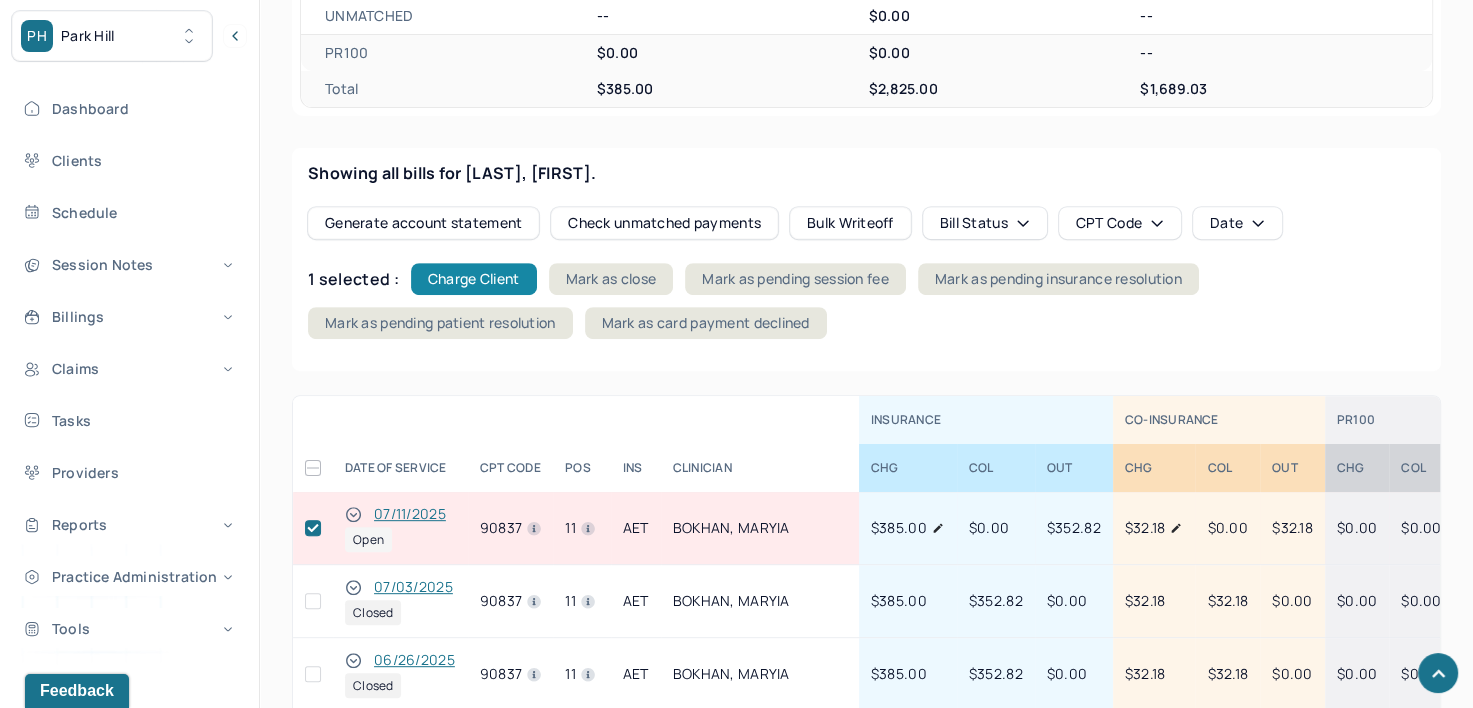 click on "Charge Client" at bounding box center [474, 279] 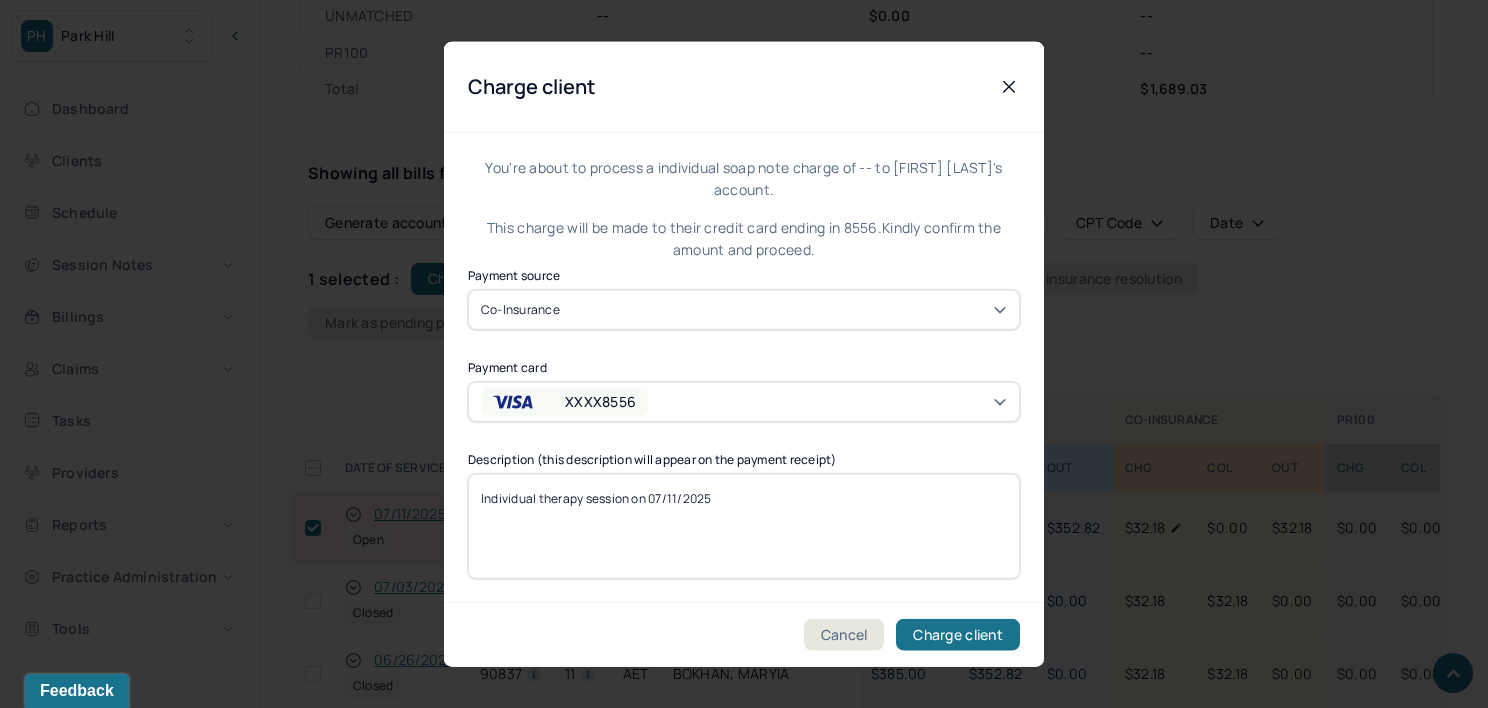 click on "XXXX8556" at bounding box center [744, 401] 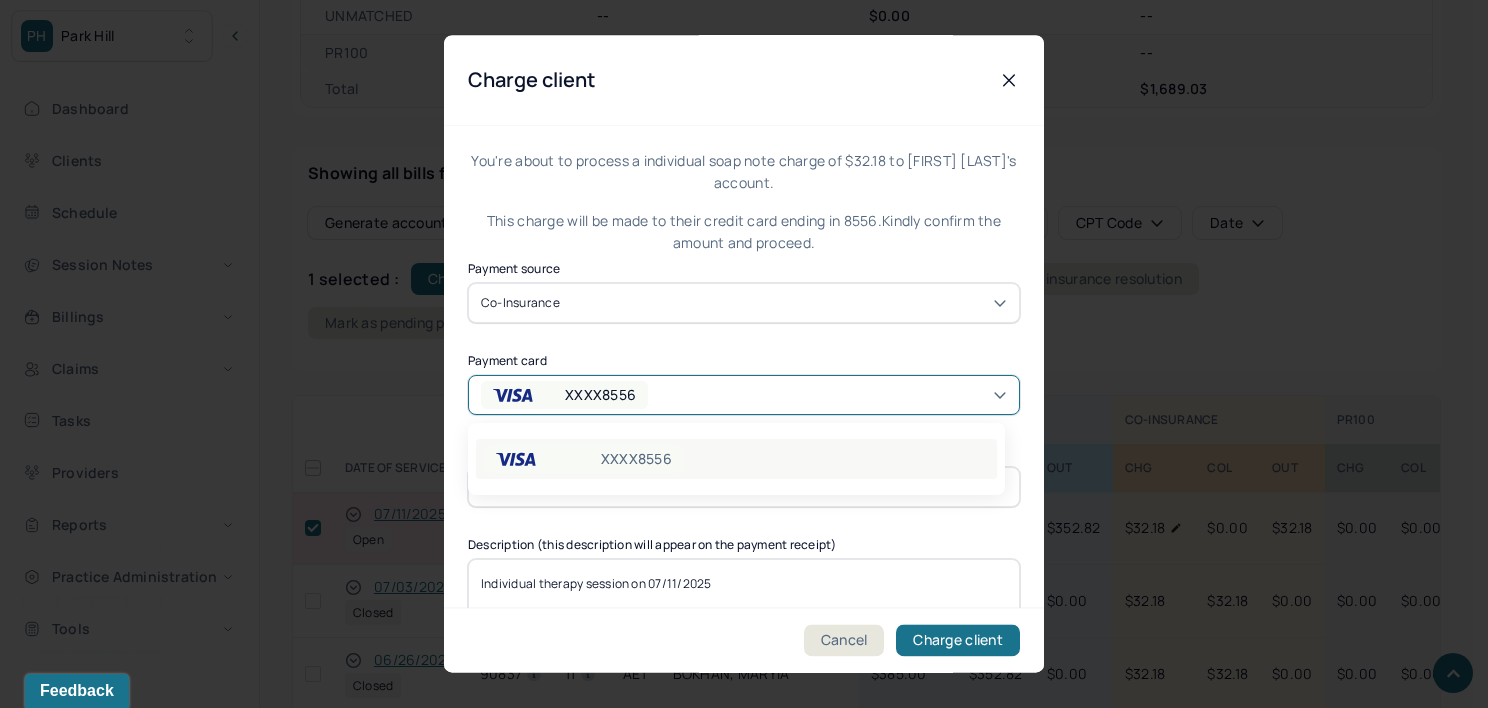 click on "XXXX8556" at bounding box center (736, 459) 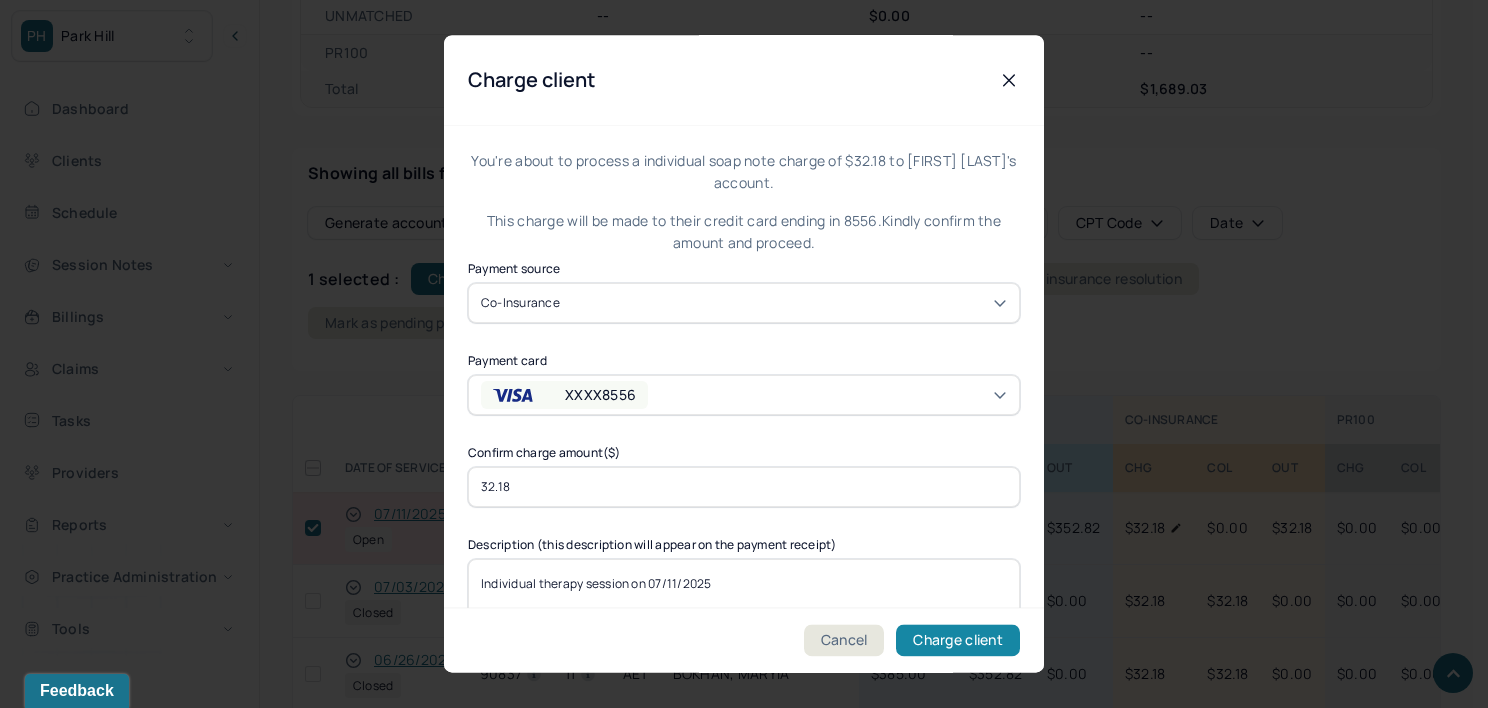 click on "Charge client" at bounding box center [958, 641] 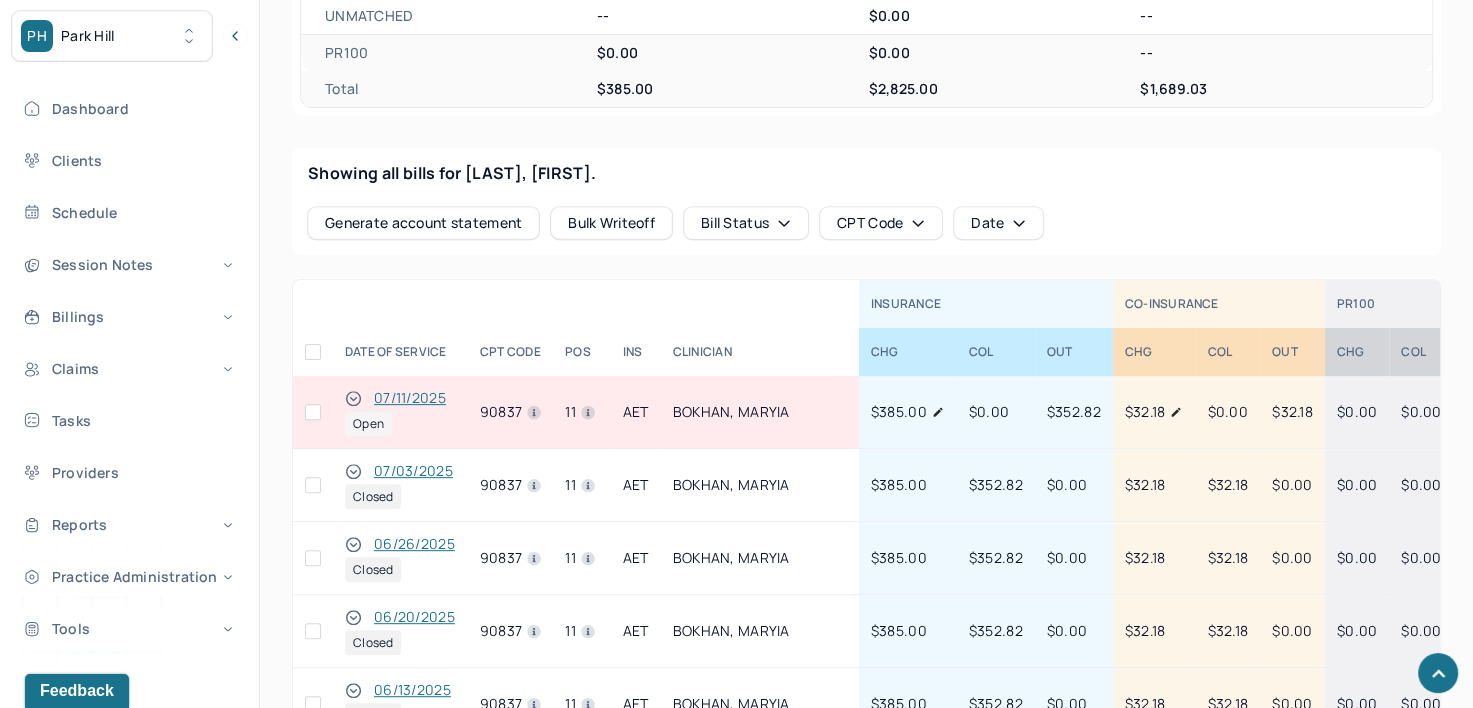 drag, startPoint x: 312, startPoint y: 405, endPoint x: 328, endPoint y: 384, distance: 26.400757 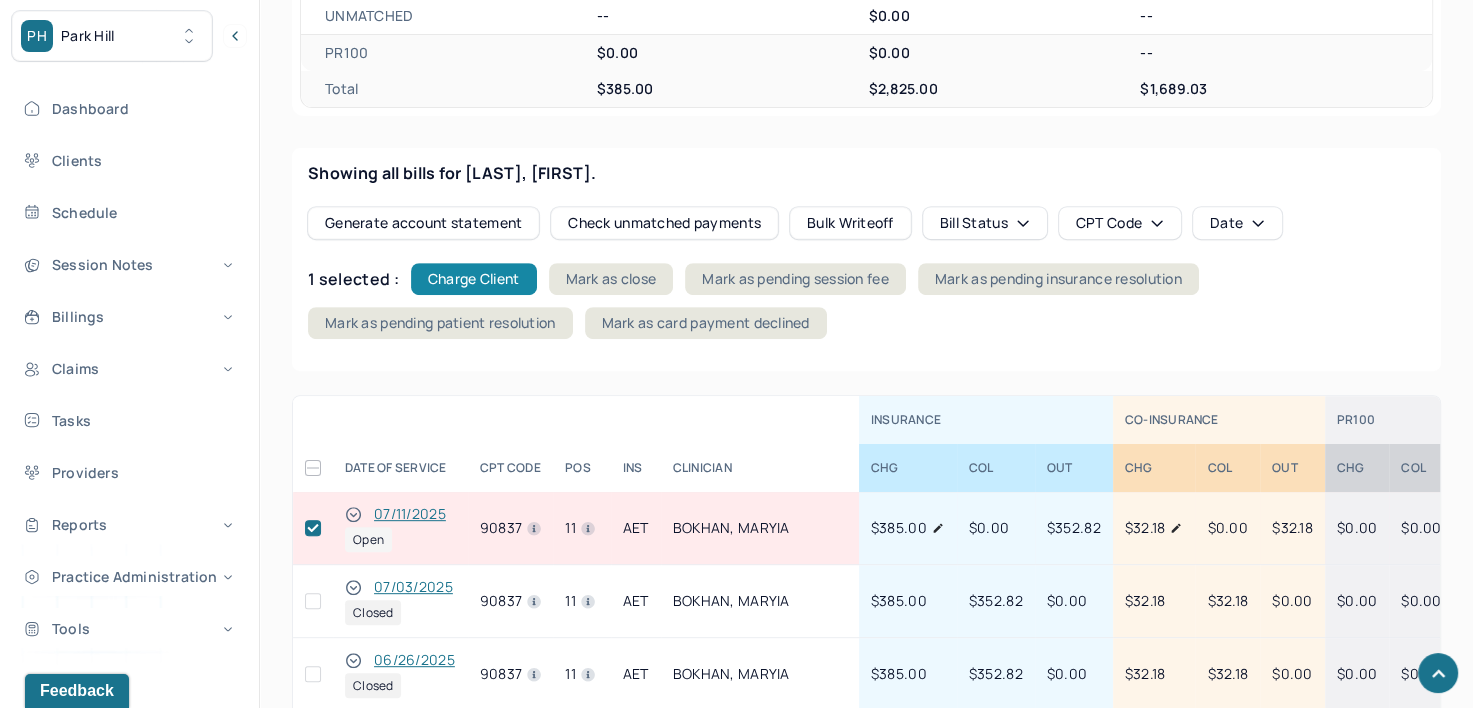 click on "Charge Client" at bounding box center [474, 279] 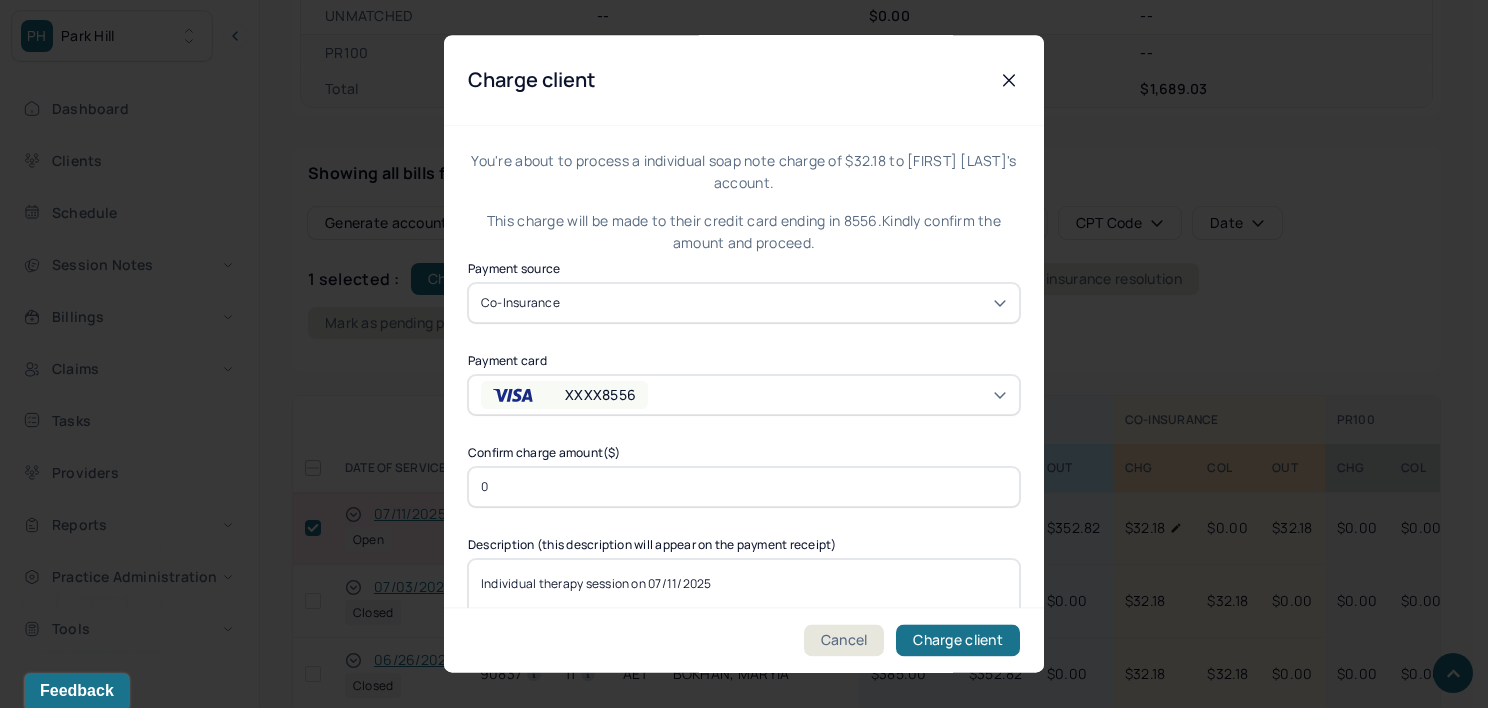 click on "XXXX8556" at bounding box center (744, 395) 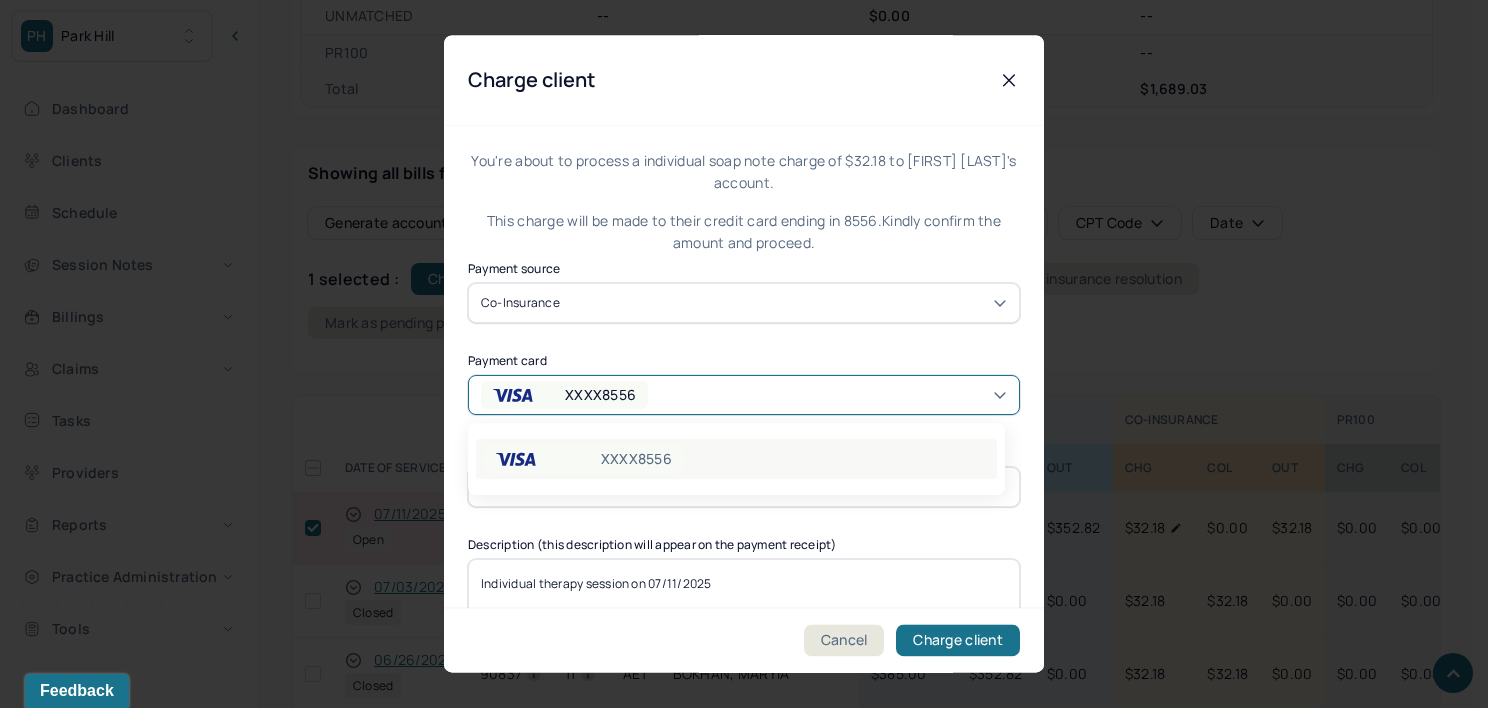 click on "XXXX8556" at bounding box center (736, 459) 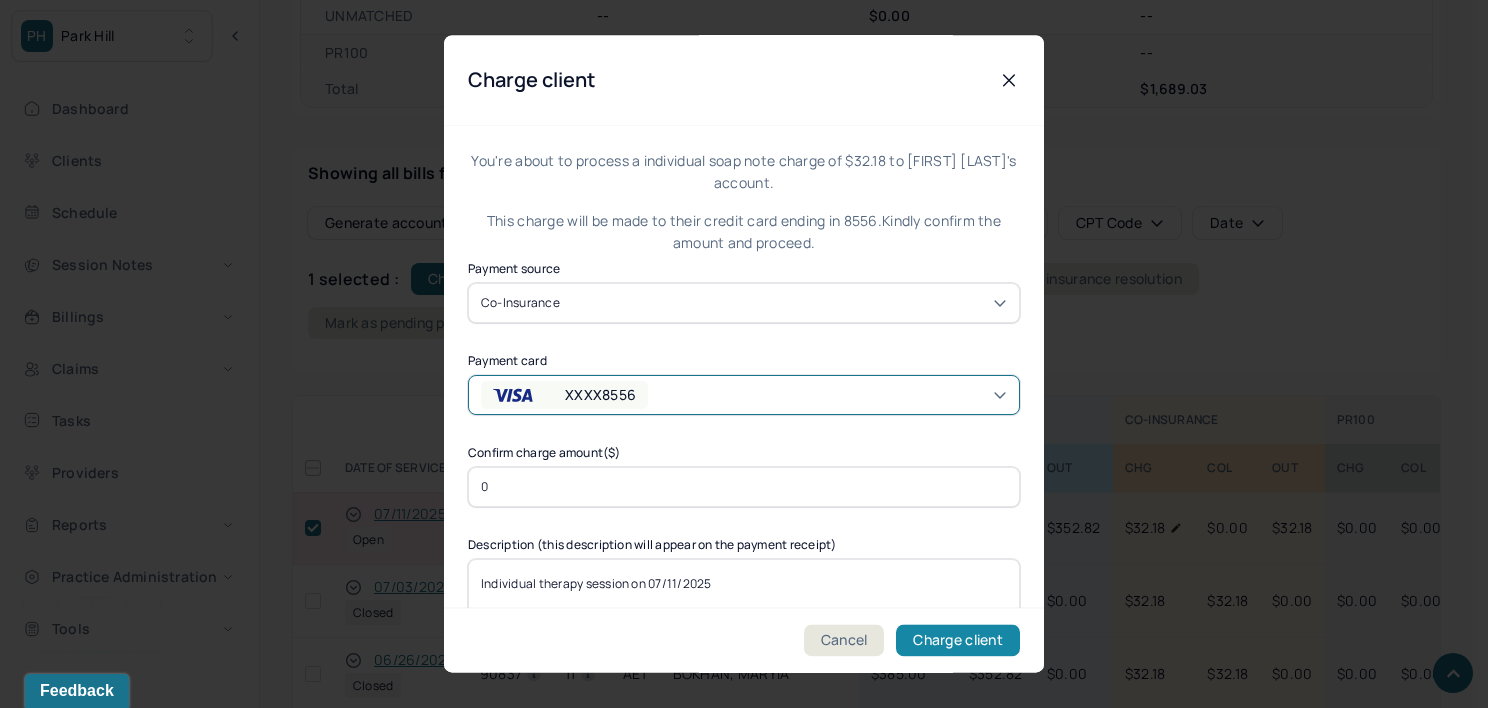 click on "Charge client" at bounding box center [958, 641] 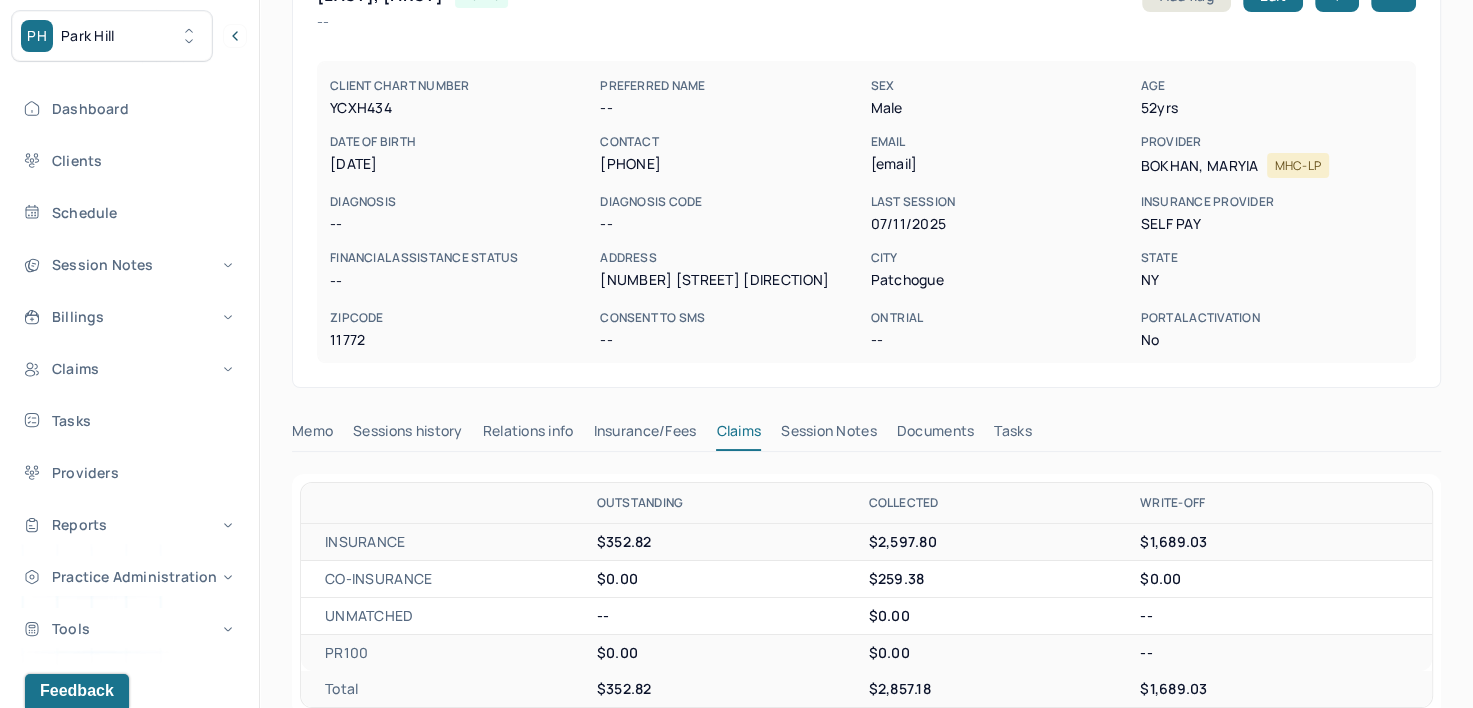scroll, scrollTop: 0, scrollLeft: 0, axis: both 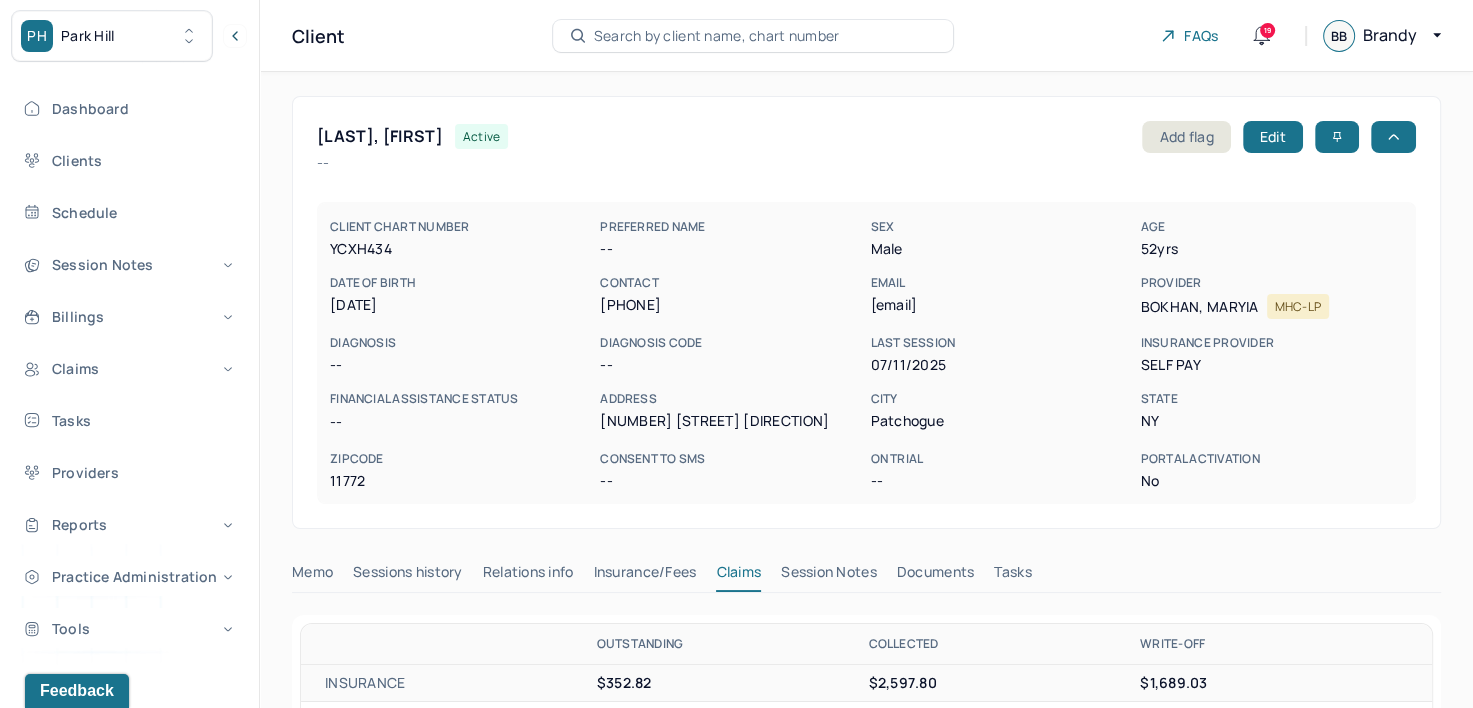 type 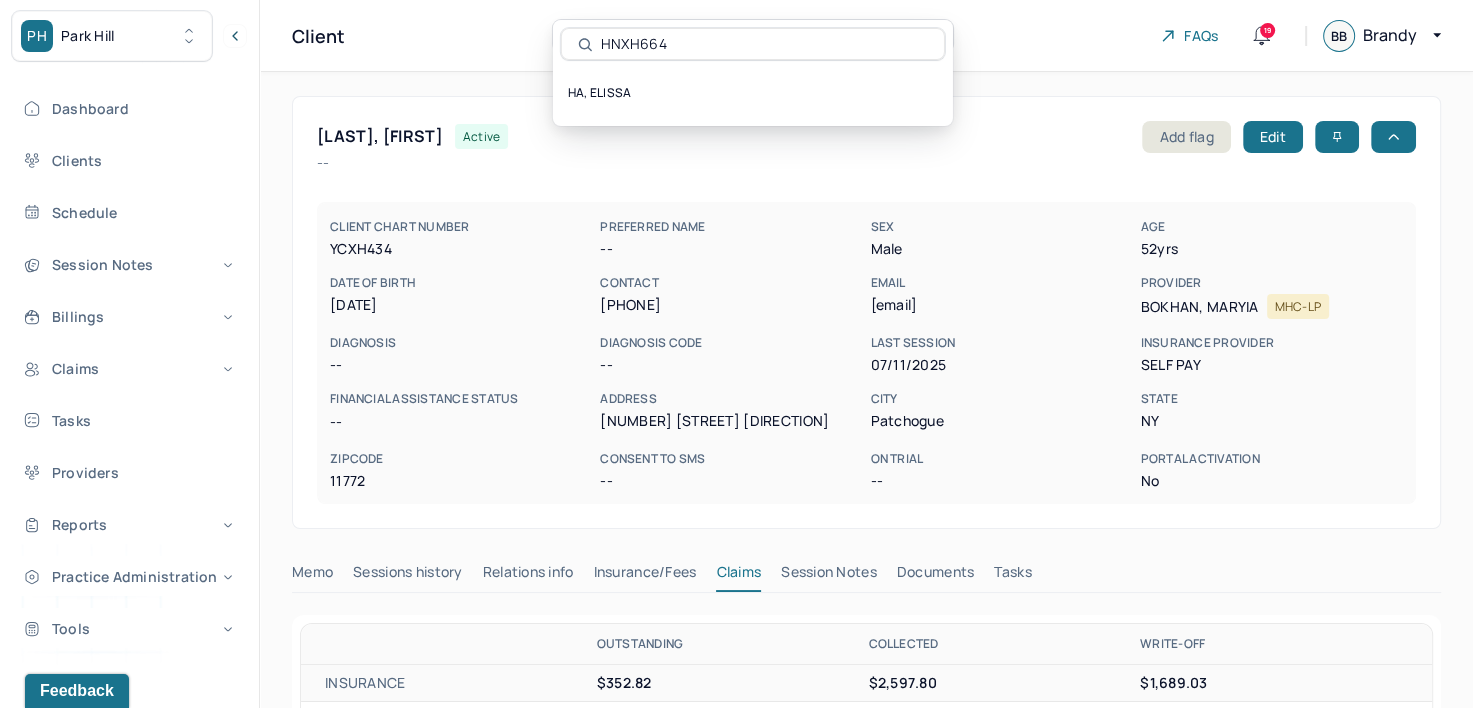 type on "HNXH664" 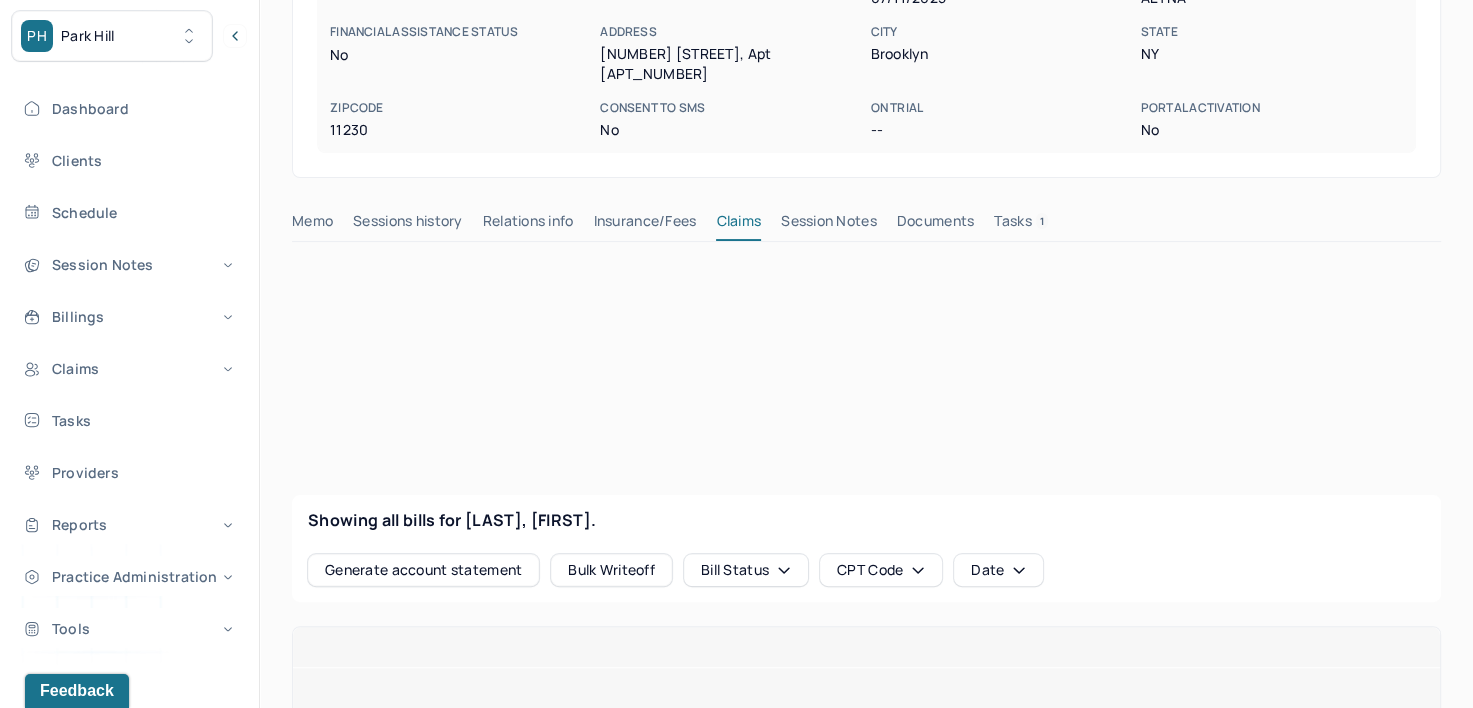 scroll, scrollTop: 400, scrollLeft: 0, axis: vertical 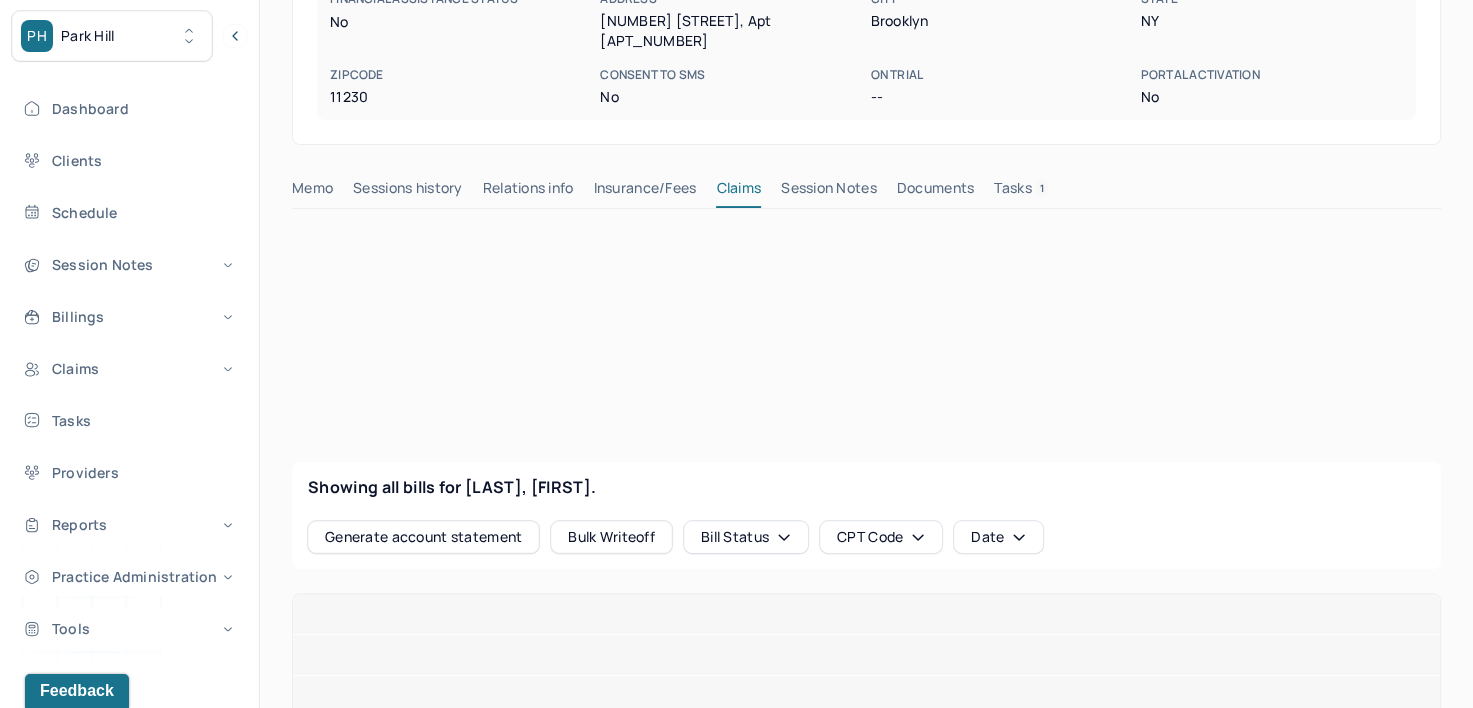 click on "Insurance/Fees" at bounding box center (645, 192) 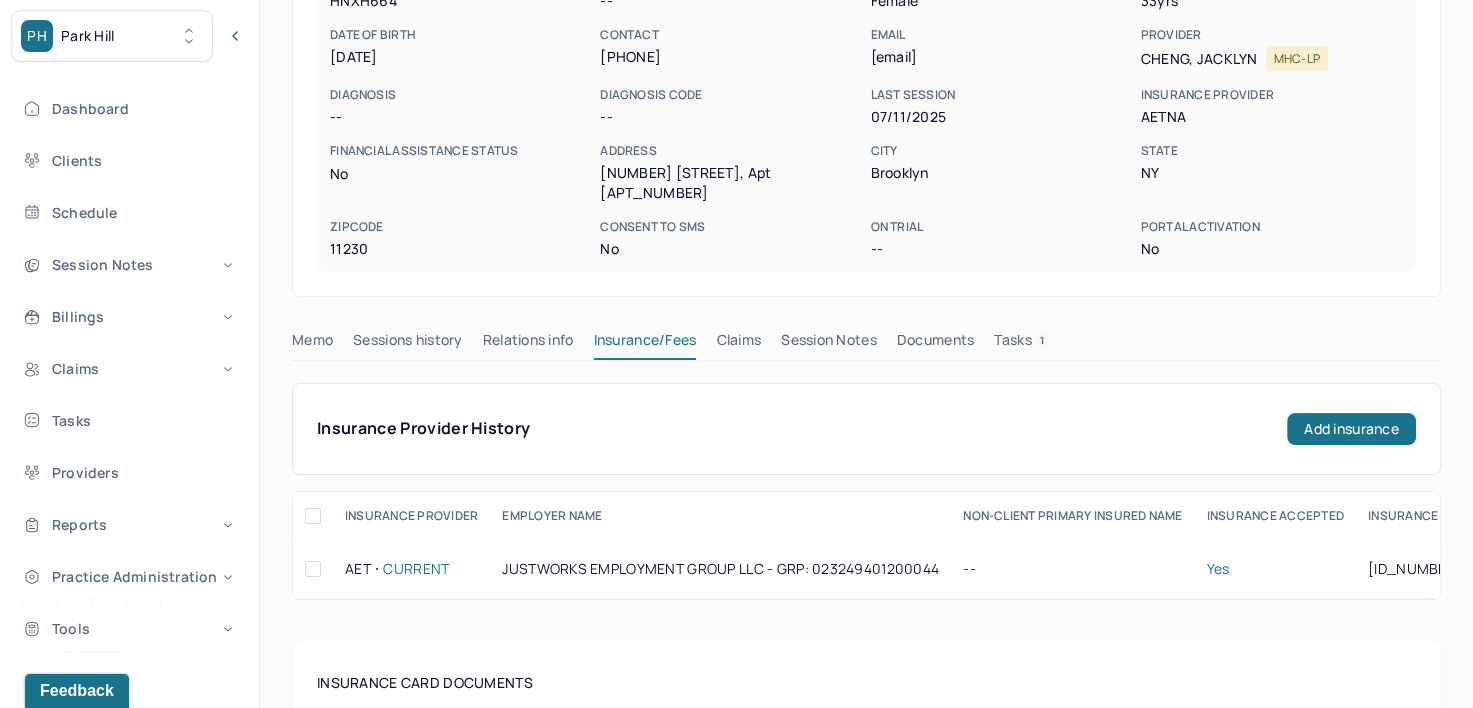 scroll, scrollTop: 100, scrollLeft: 0, axis: vertical 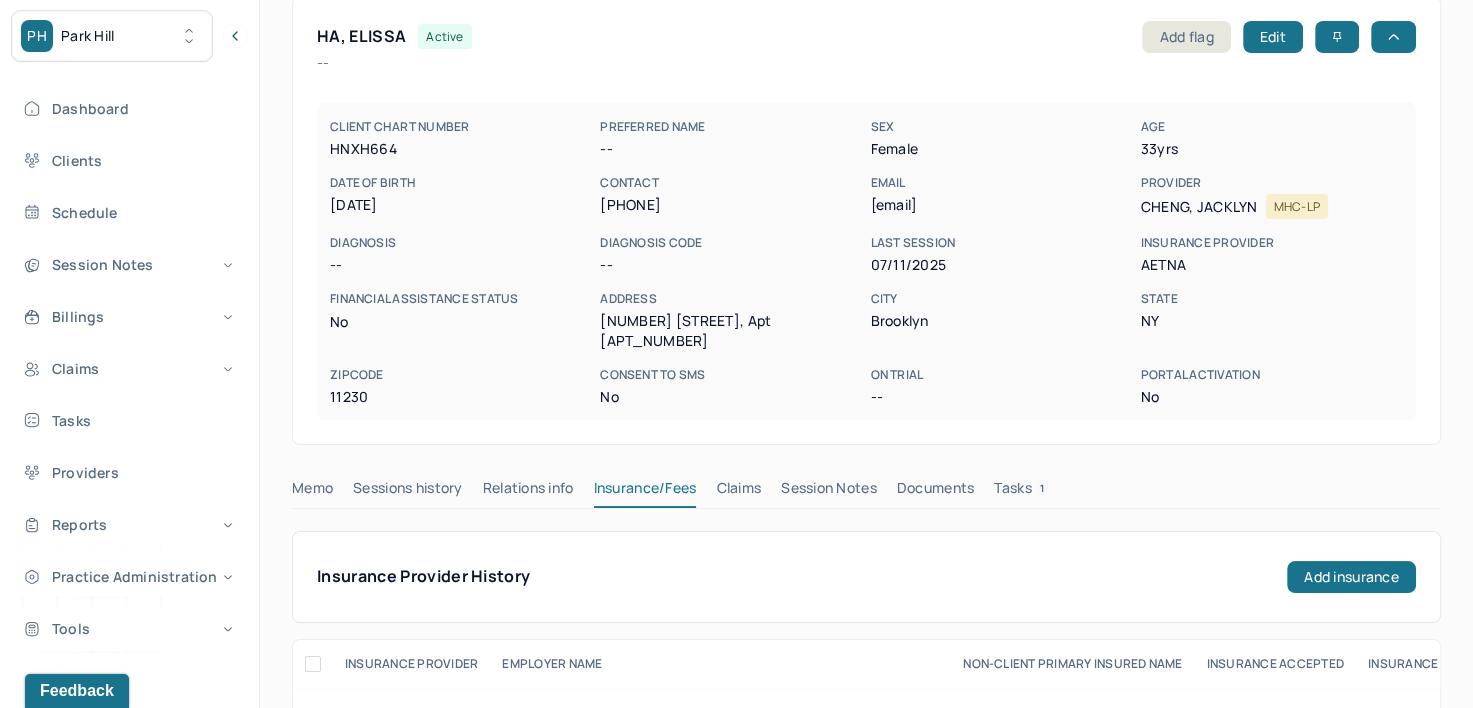 click on "Claims" at bounding box center [738, 492] 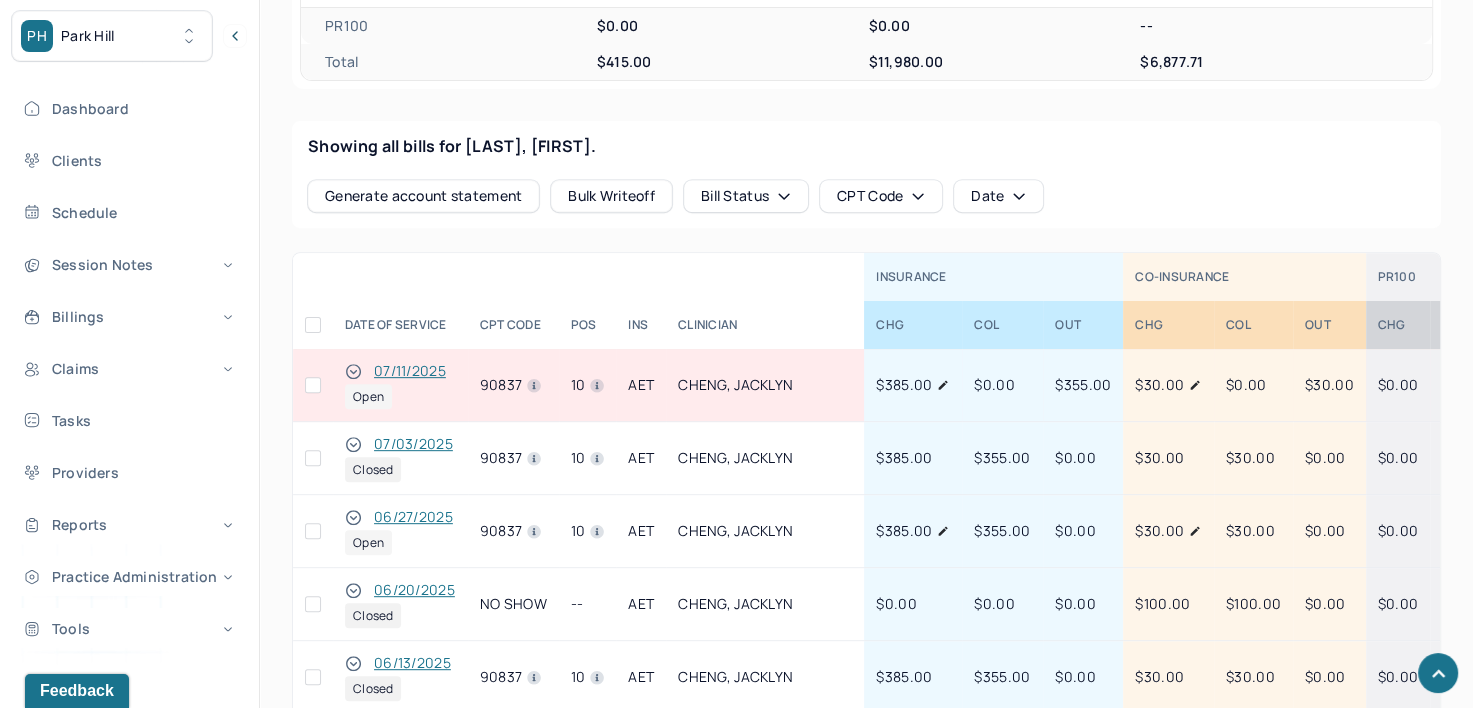scroll, scrollTop: 800, scrollLeft: 0, axis: vertical 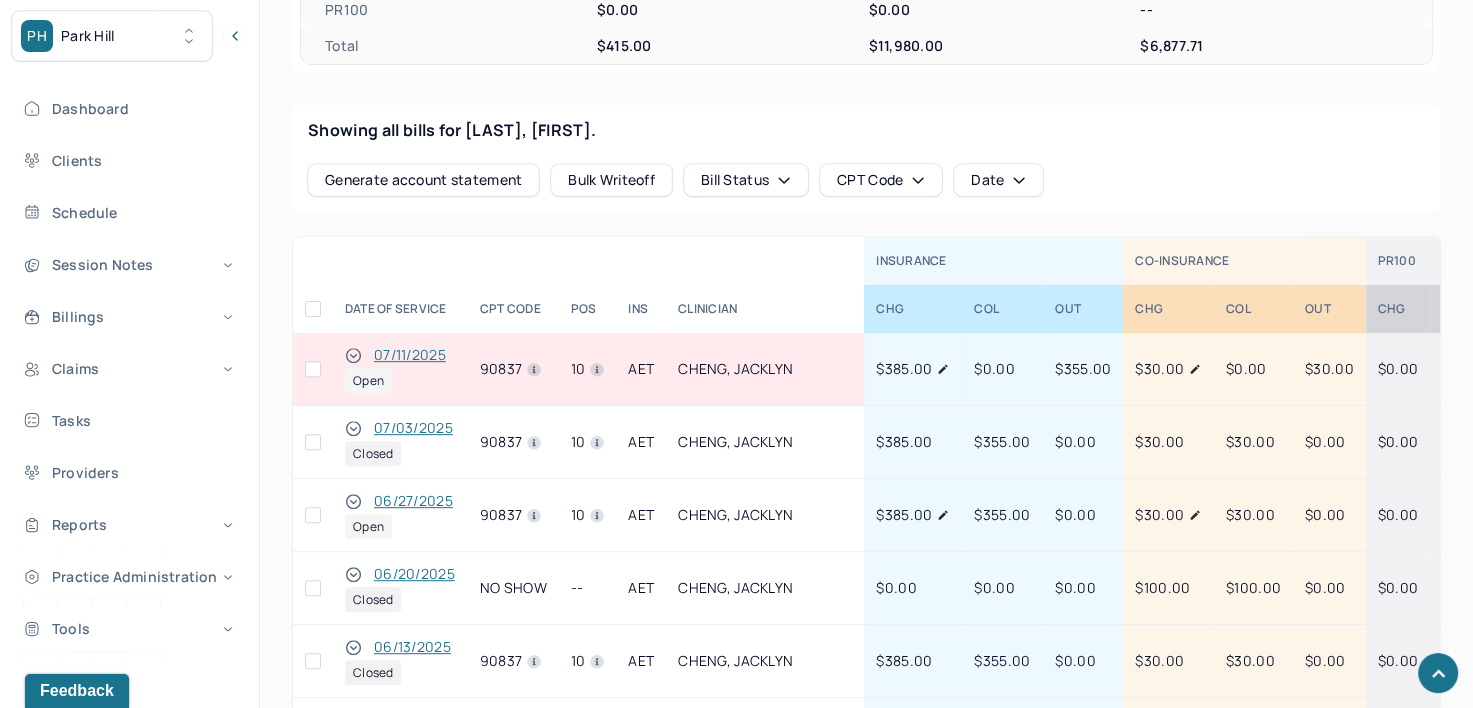 click at bounding box center [313, 369] 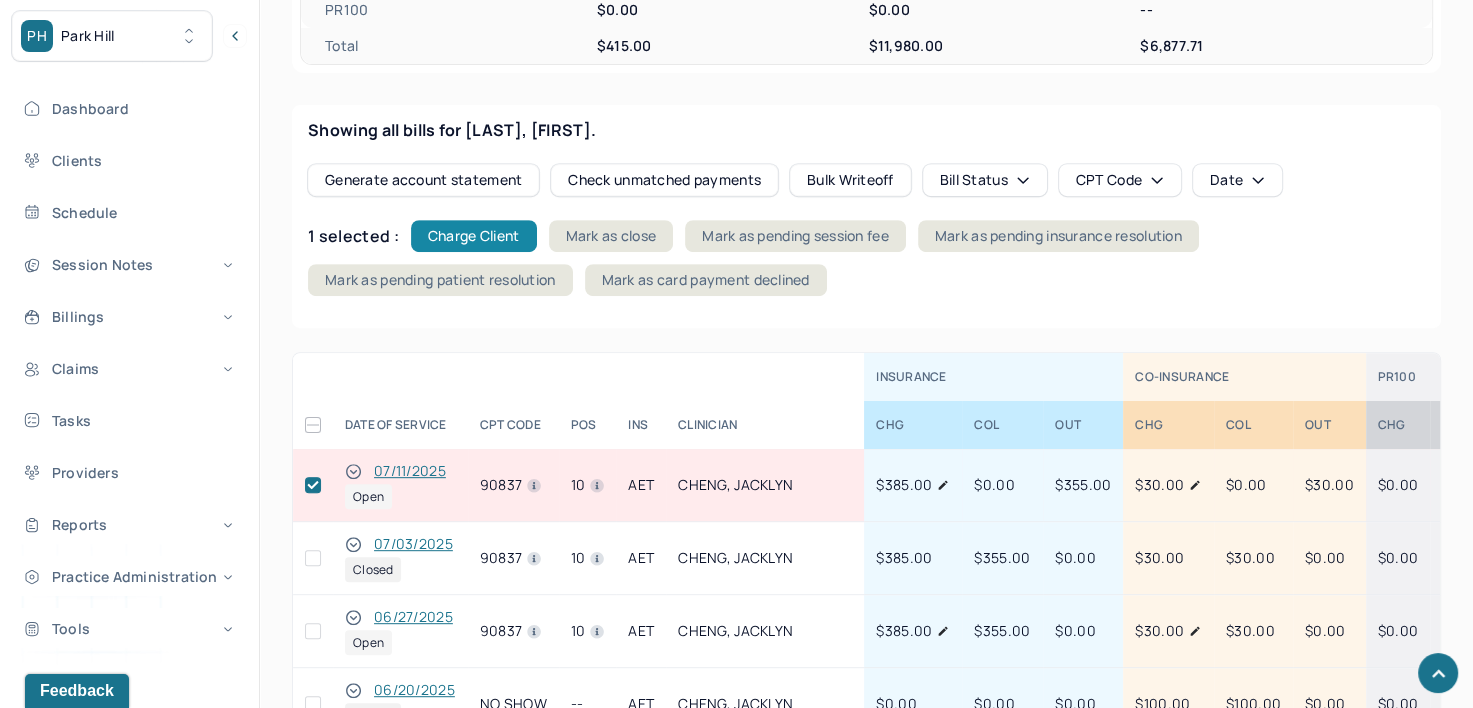 click on "Charge Client" at bounding box center (474, 236) 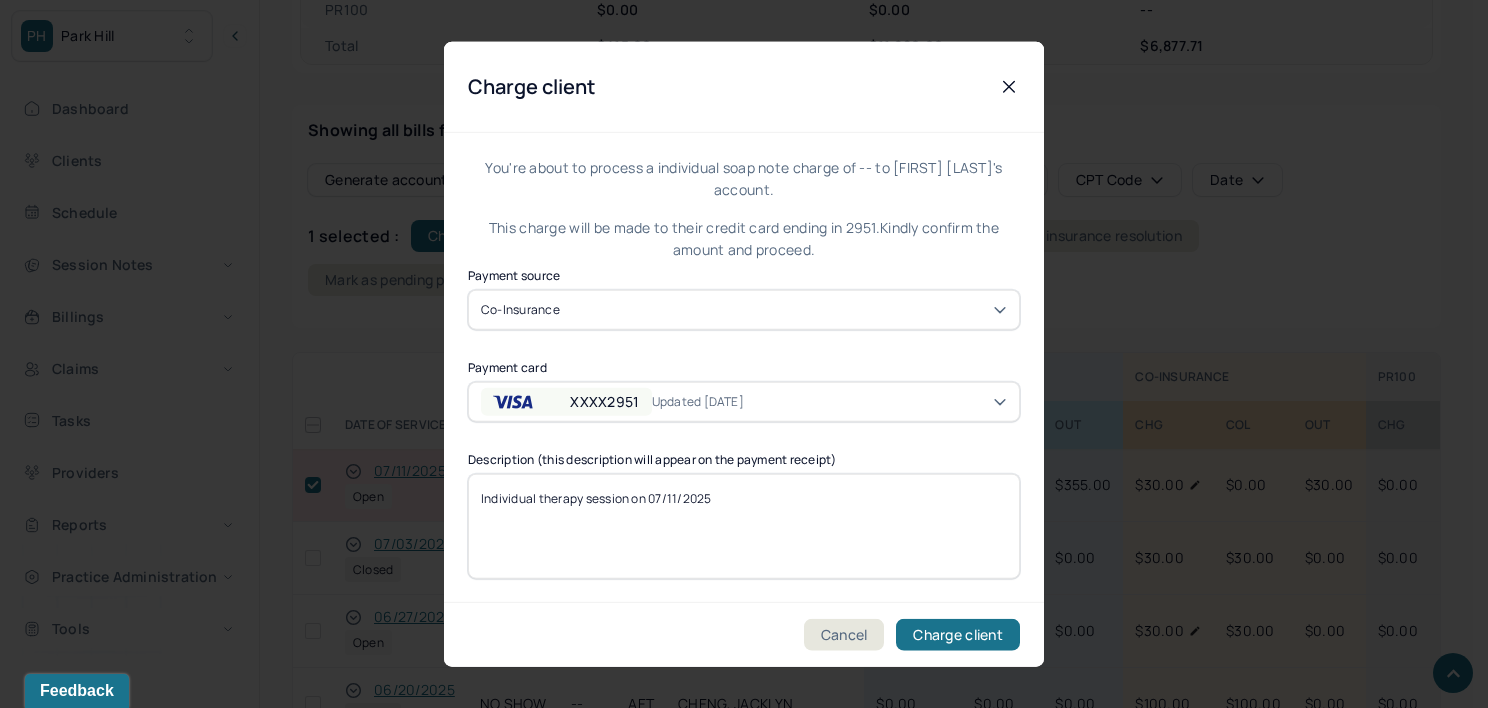 click on "XXXX2951 Updated 6/30/25" at bounding box center [744, 401] 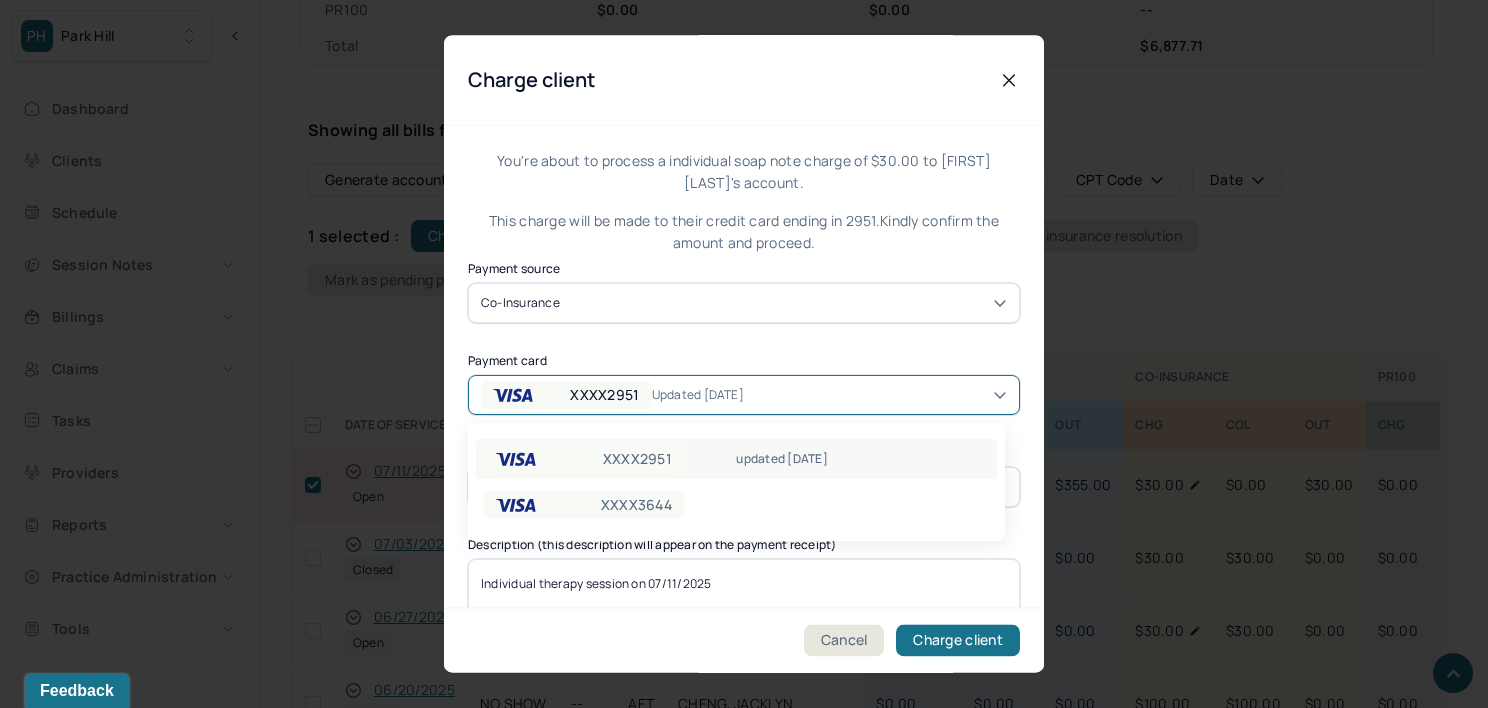 click on "Updated 6/30/25" at bounding box center [862, 459] 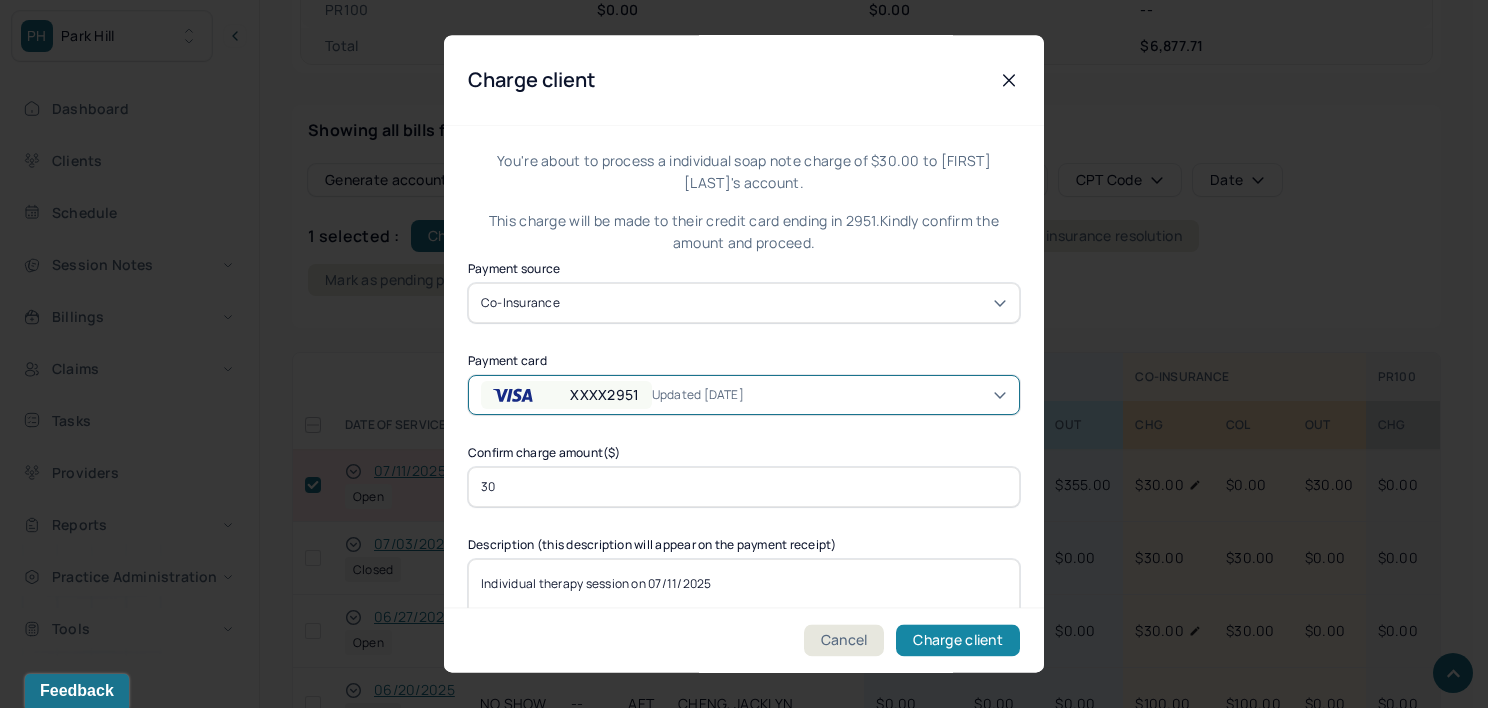 click on "Charge client" at bounding box center [958, 641] 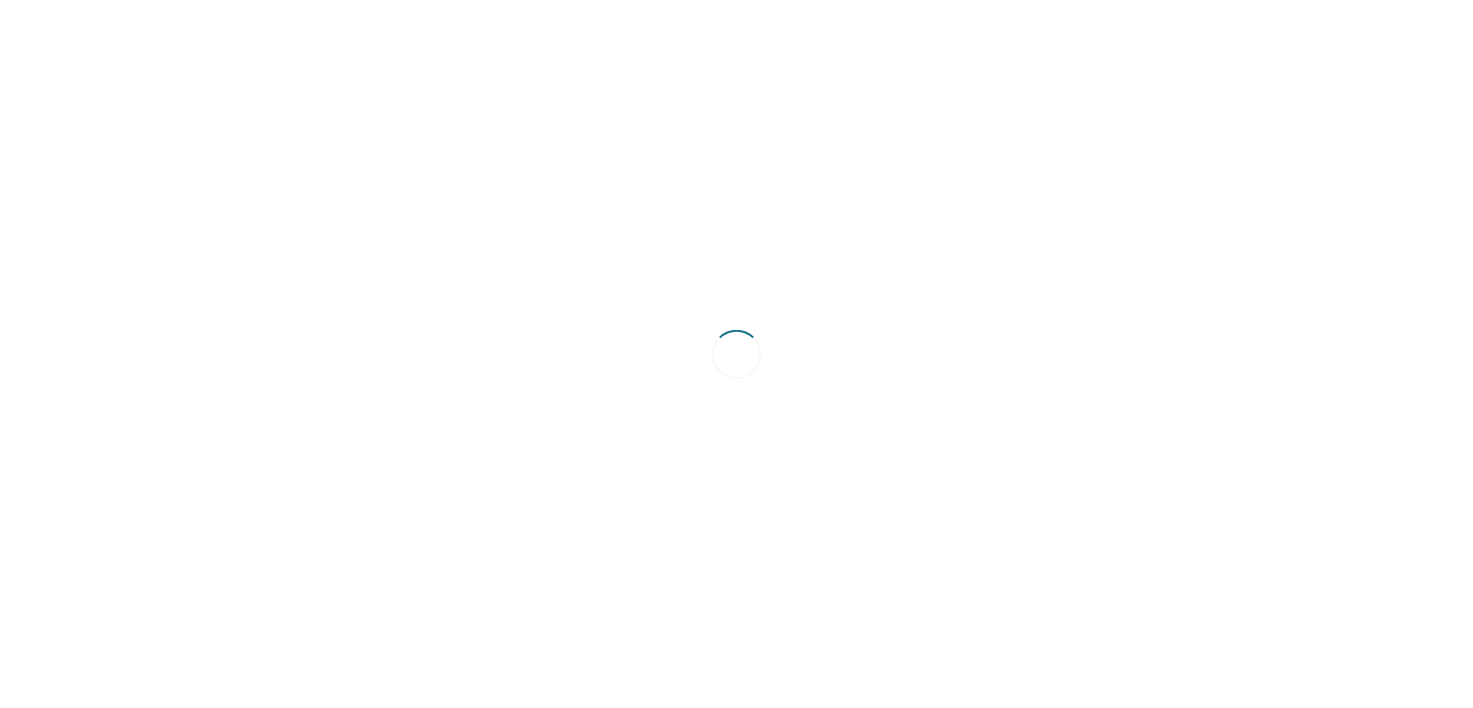 scroll, scrollTop: 0, scrollLeft: 0, axis: both 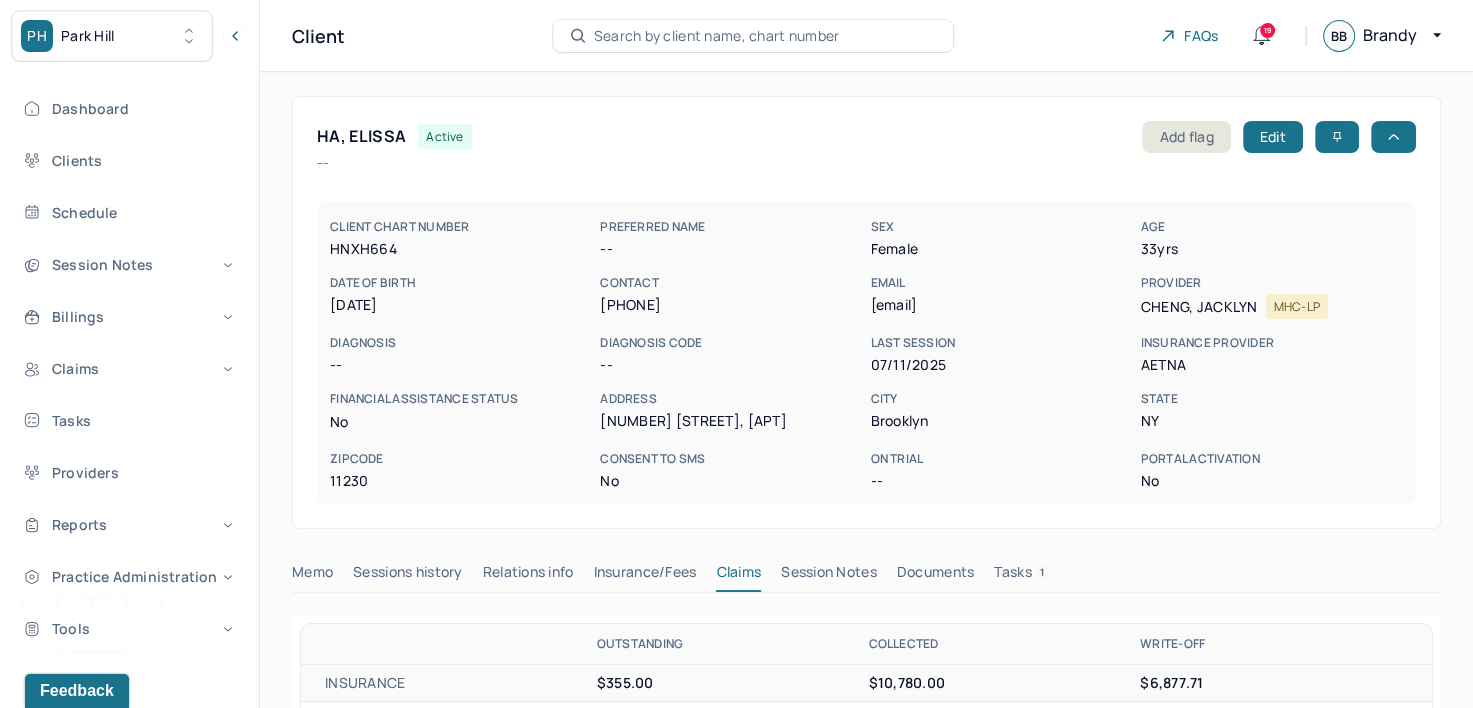 type 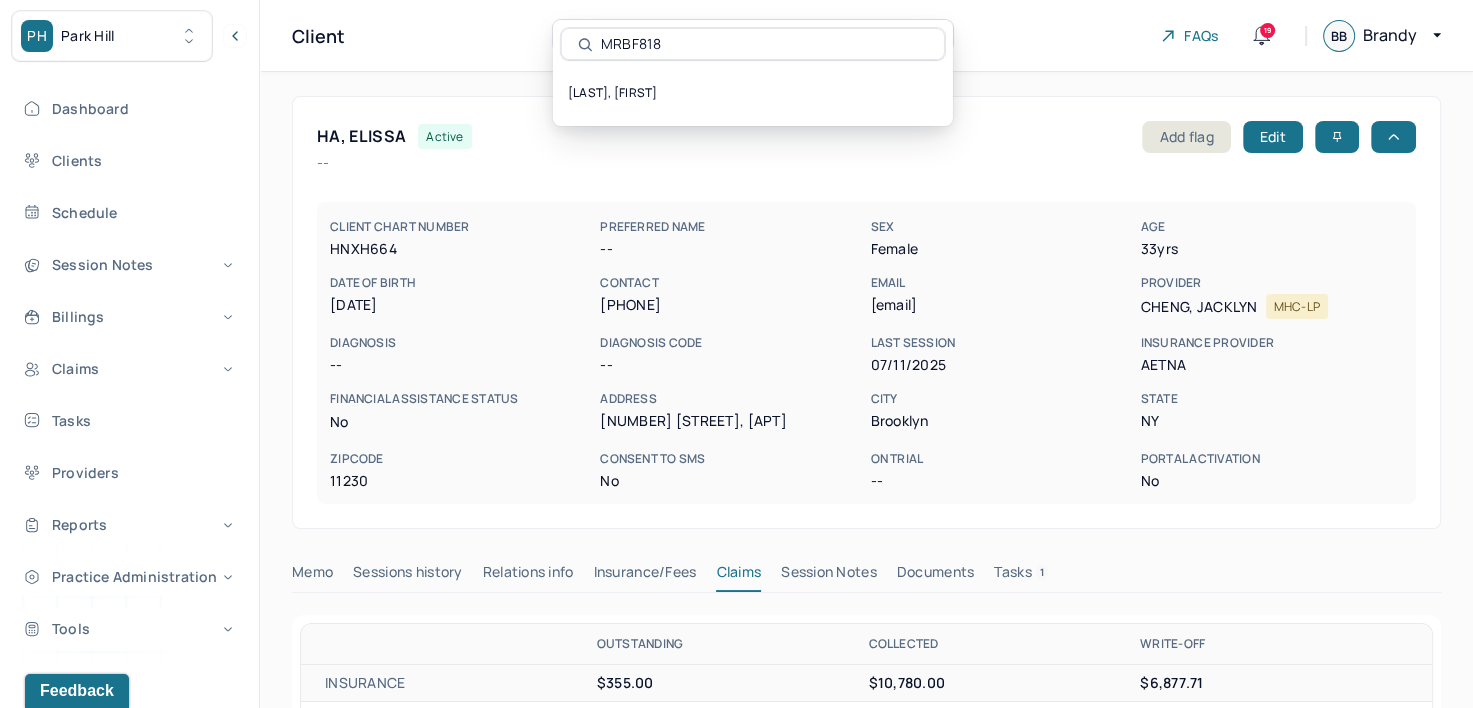 type on "MRBF818" 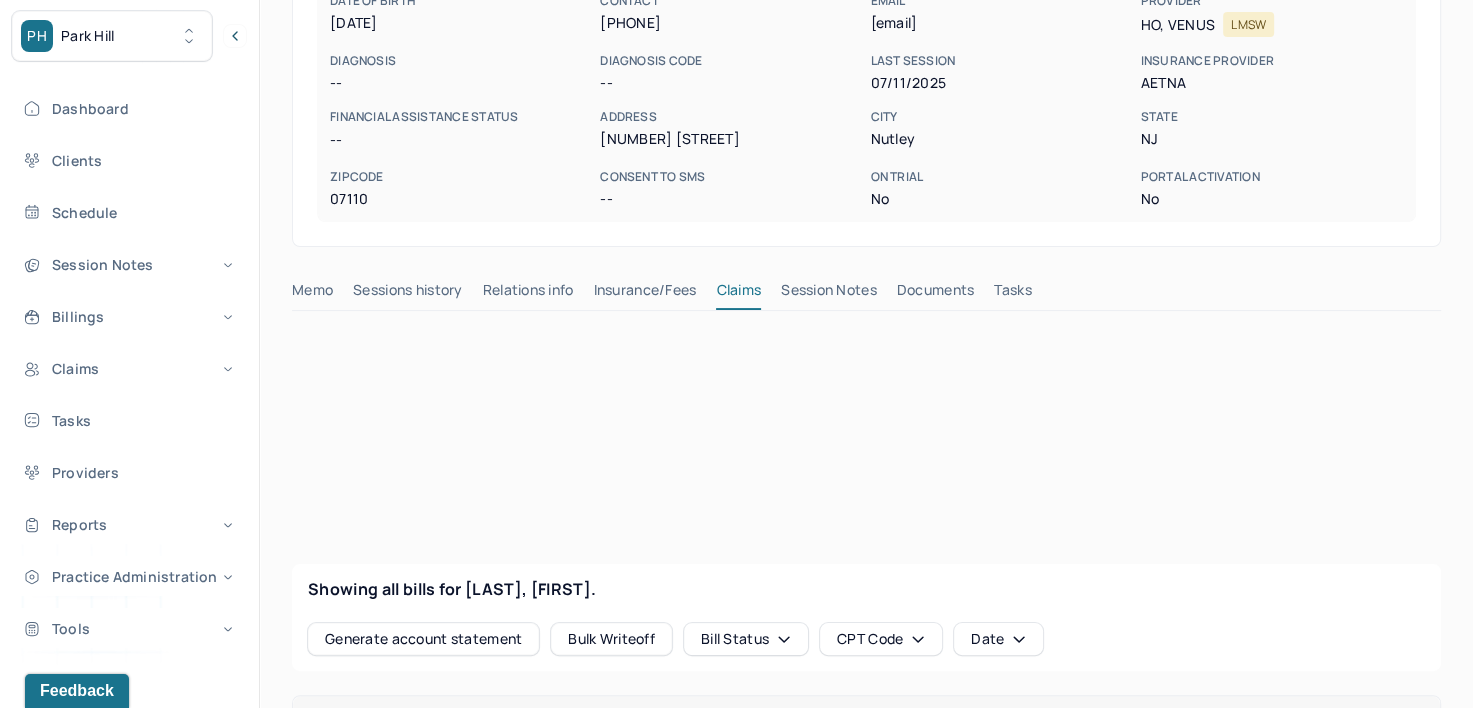 scroll, scrollTop: 300, scrollLeft: 0, axis: vertical 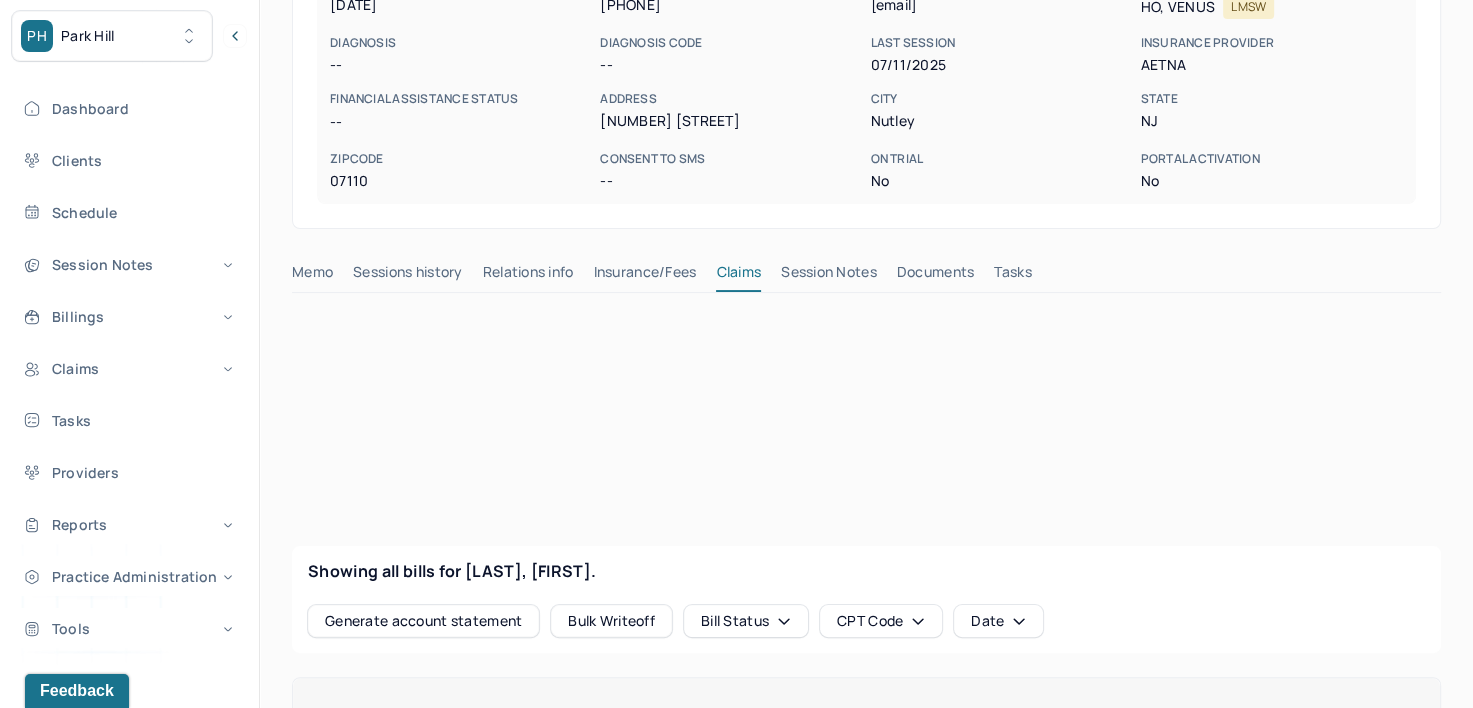 click on "Insurance/Fees" at bounding box center (645, 276) 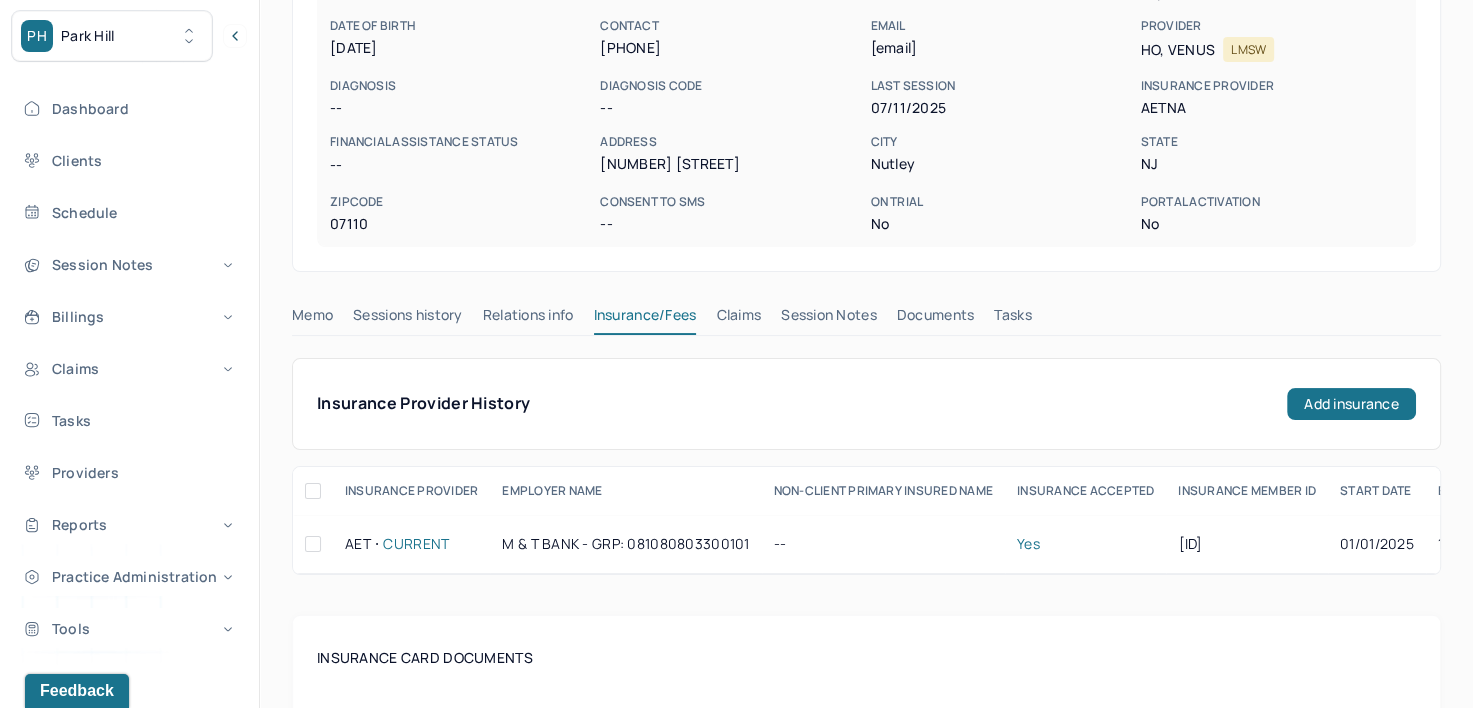 scroll, scrollTop: 100, scrollLeft: 0, axis: vertical 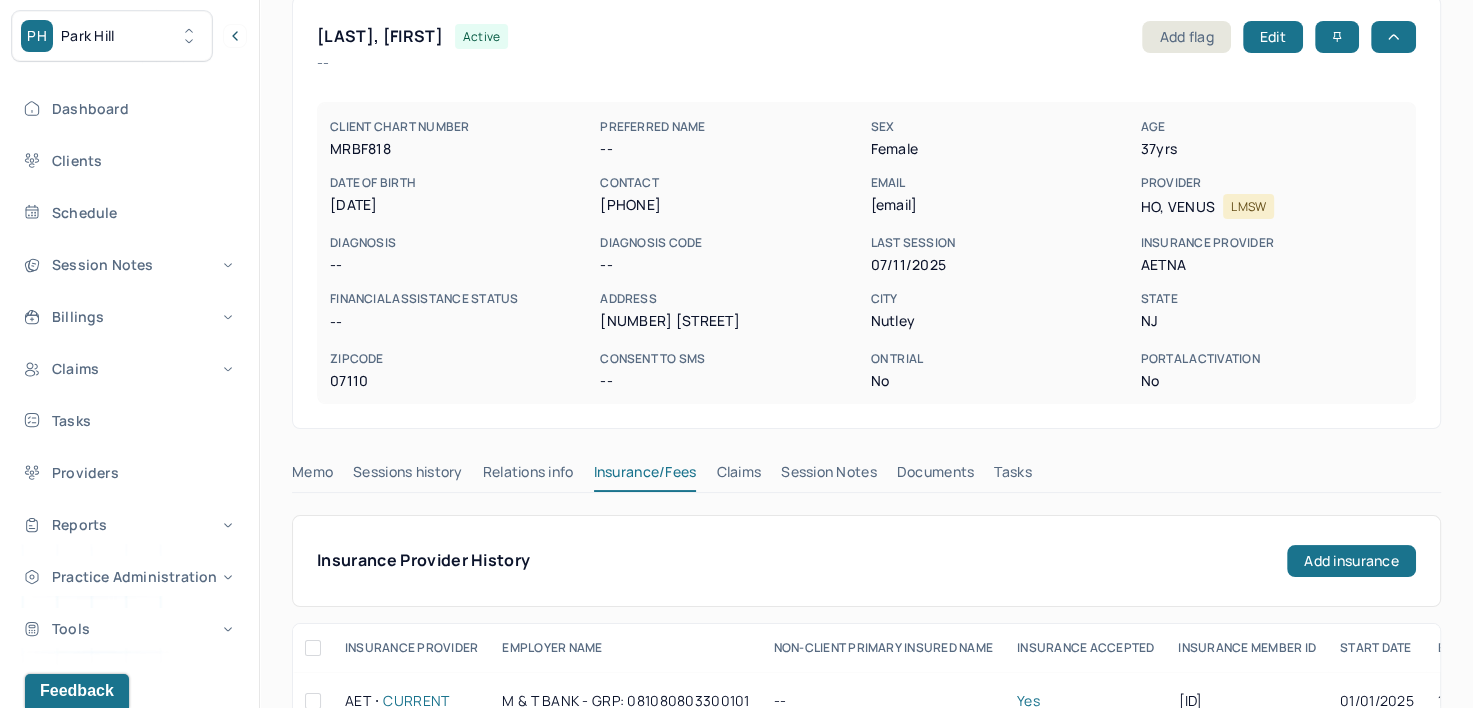 click on "Claims" at bounding box center [738, 476] 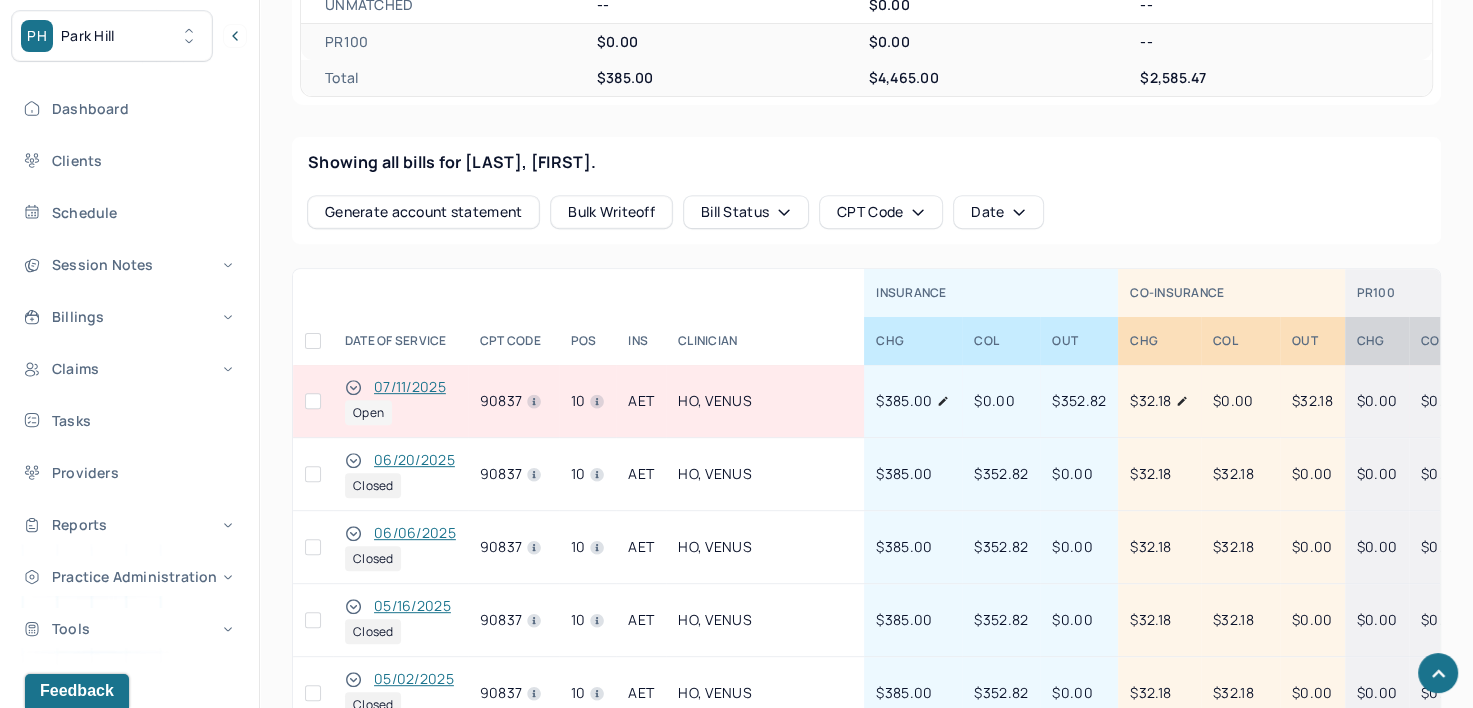scroll, scrollTop: 800, scrollLeft: 0, axis: vertical 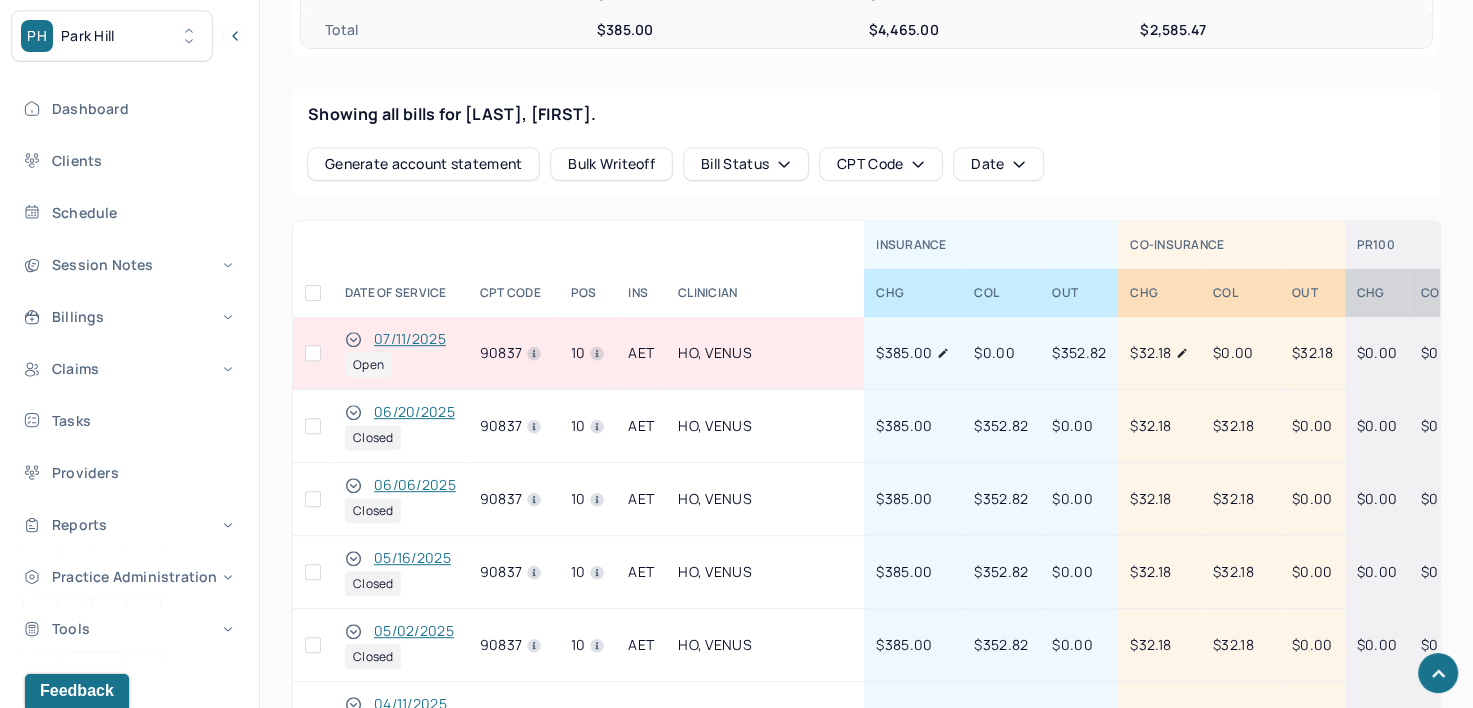 click at bounding box center [313, 353] 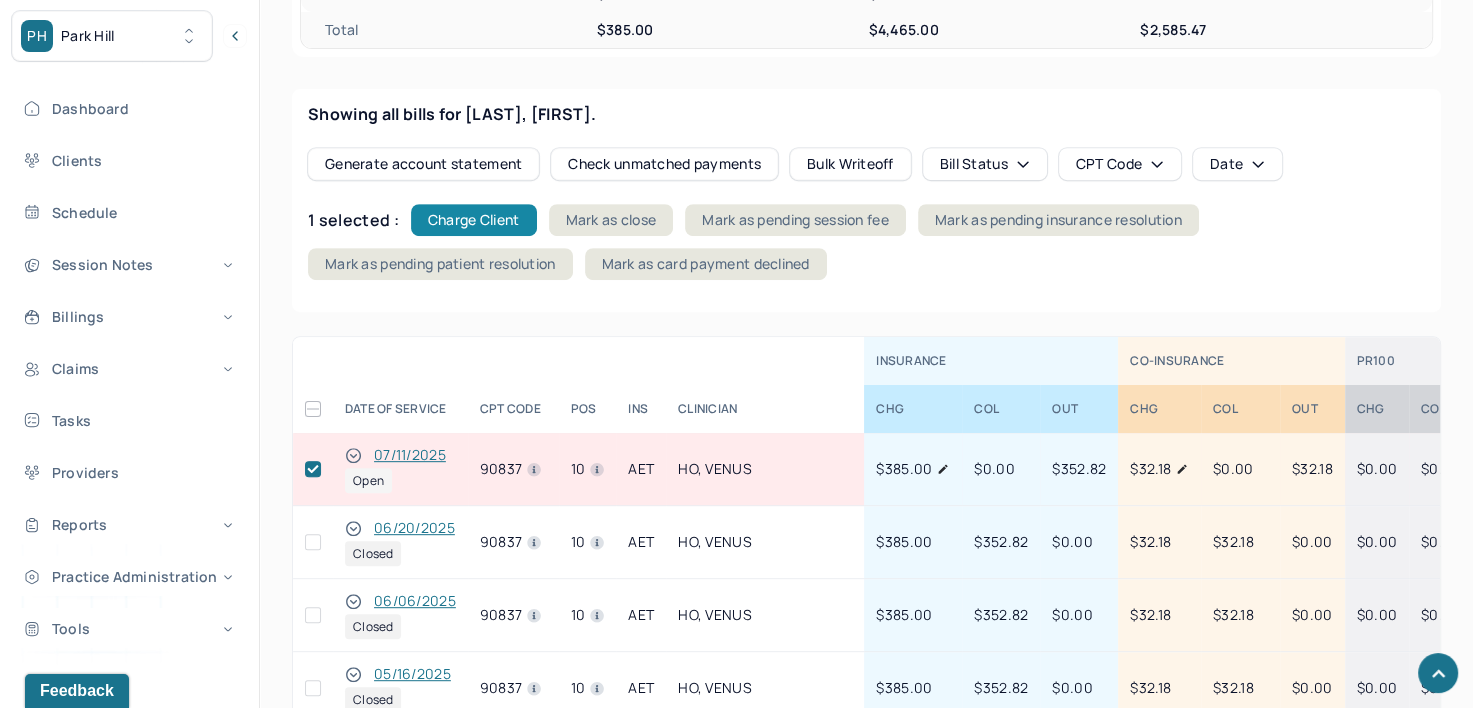 click on "Charge Client" at bounding box center [474, 220] 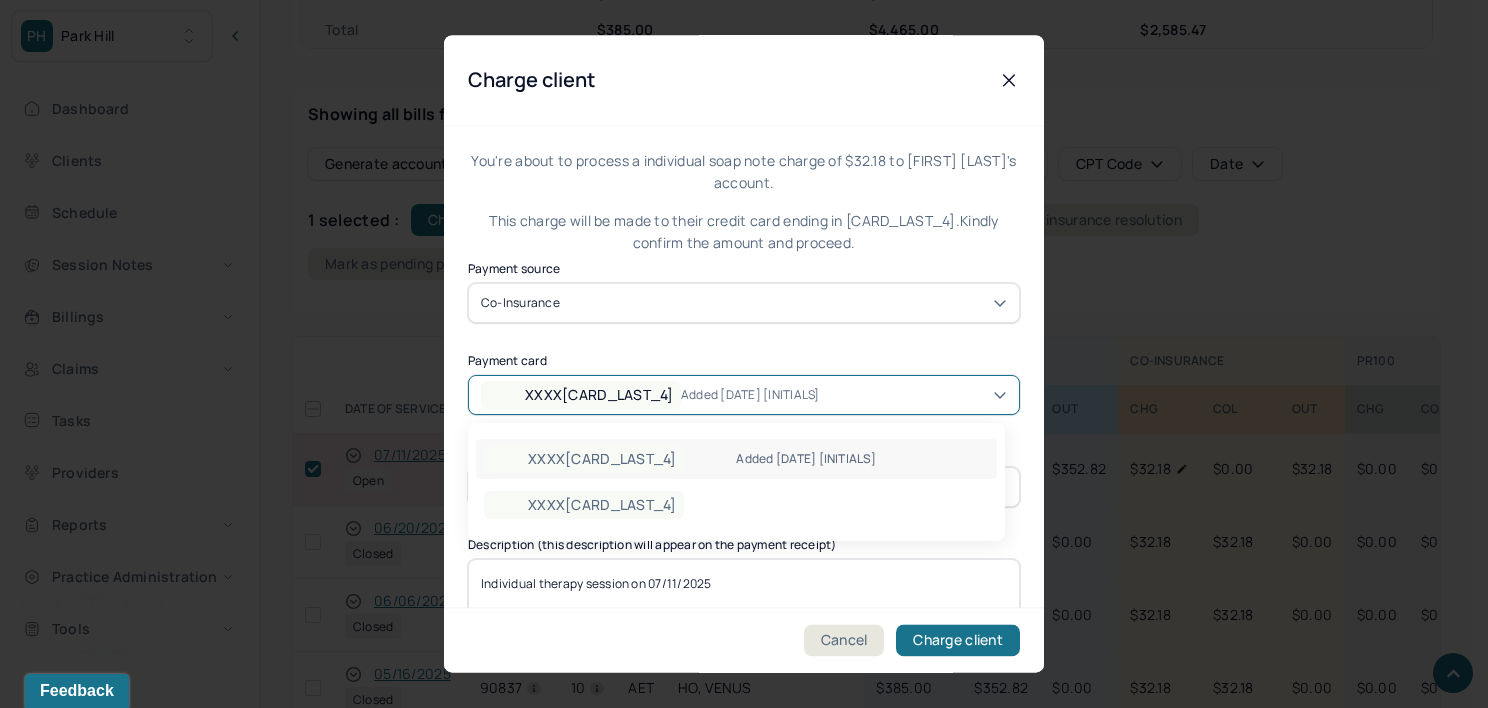 click on "XXXX[CARD_LAST_4] Added [DATE] [INITIALS]" at bounding box center [744, 395] 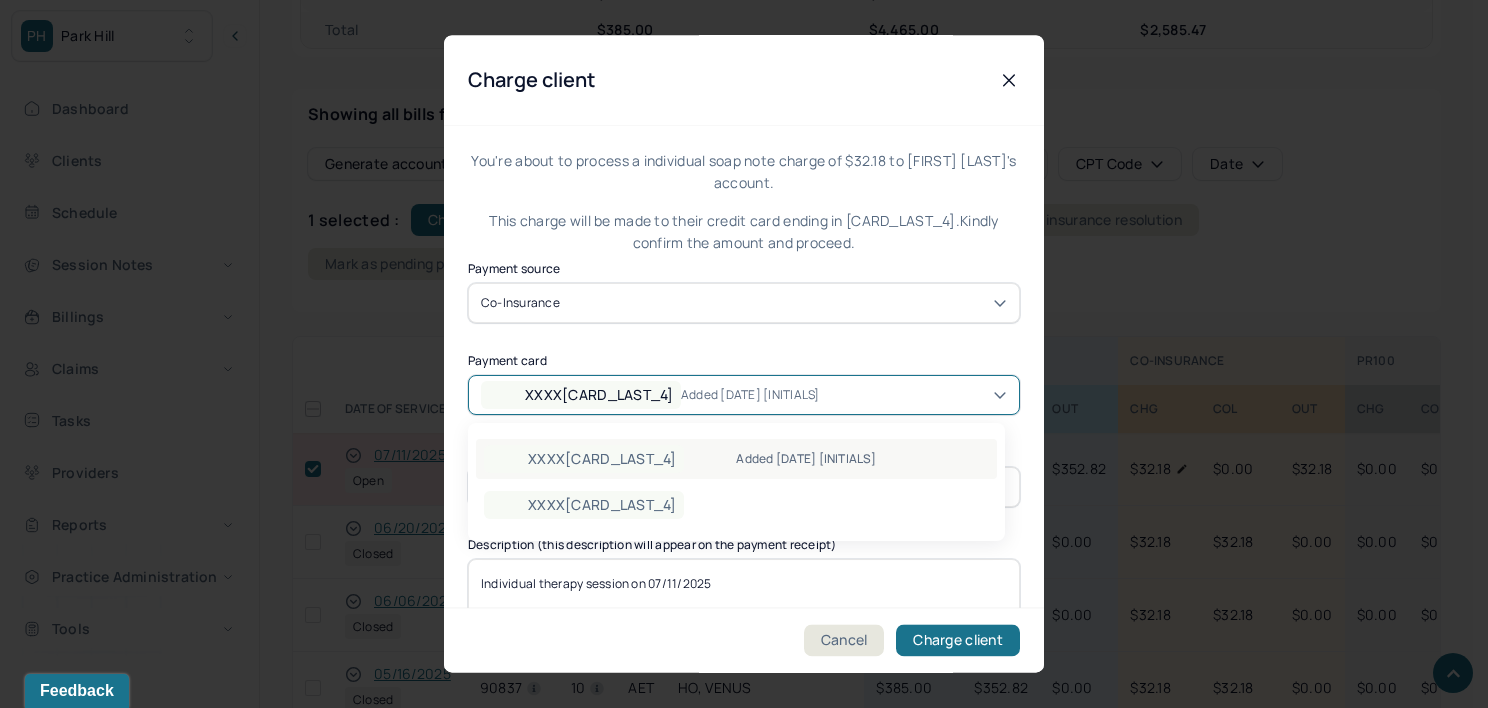 click on "XXXX[CARD_LAST_4] Added [DATE] [INITIALS]" at bounding box center (736, 459) 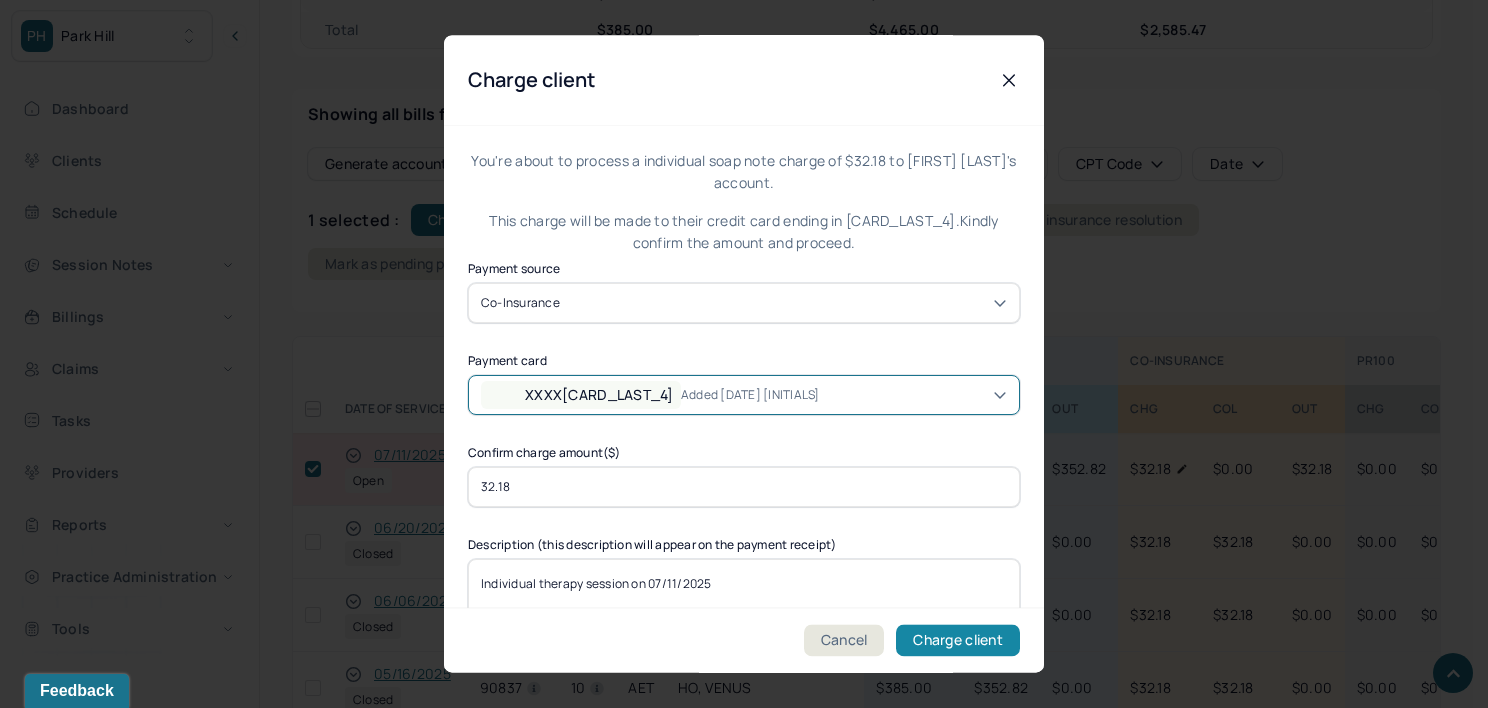 click on "Charge client" at bounding box center [958, 641] 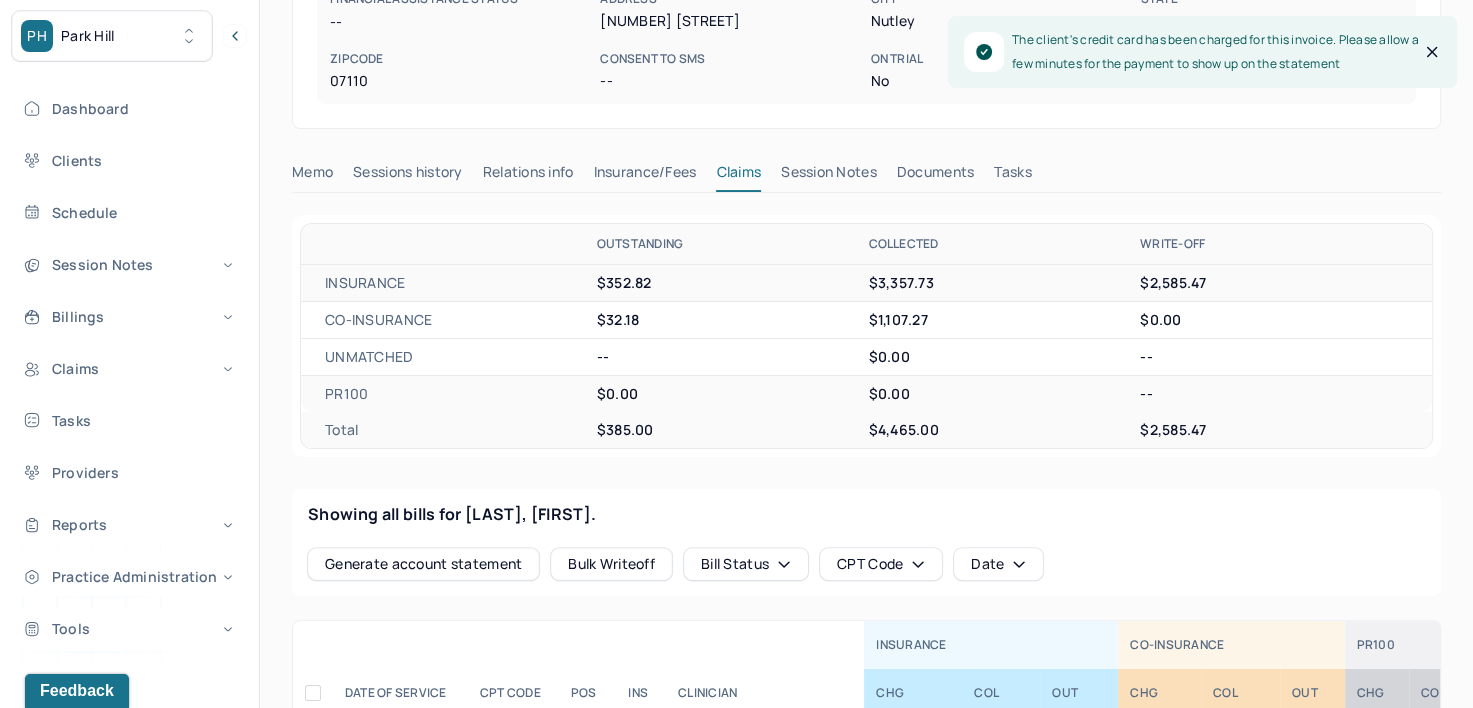 scroll, scrollTop: 0, scrollLeft: 0, axis: both 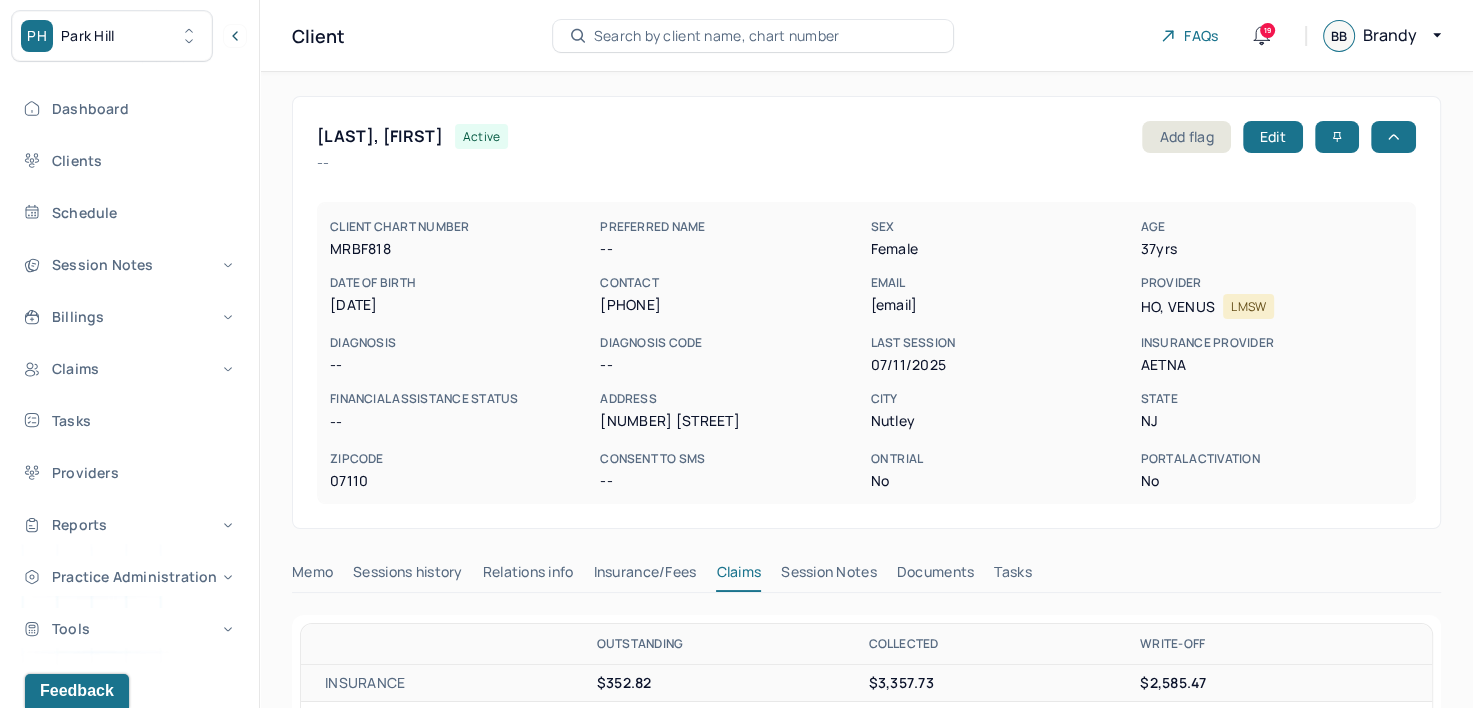 click on "Search by client name, chart number" at bounding box center (717, 36) 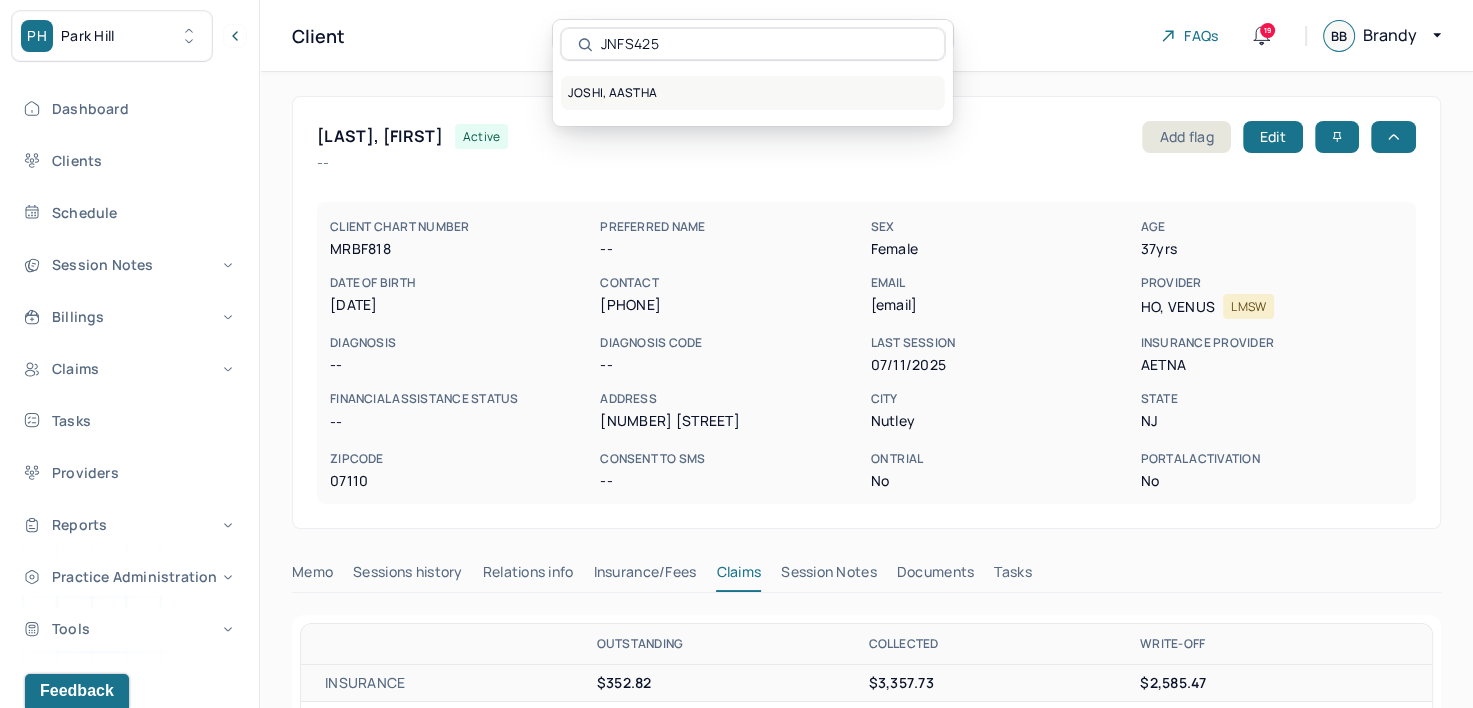 type on "JNFS425" 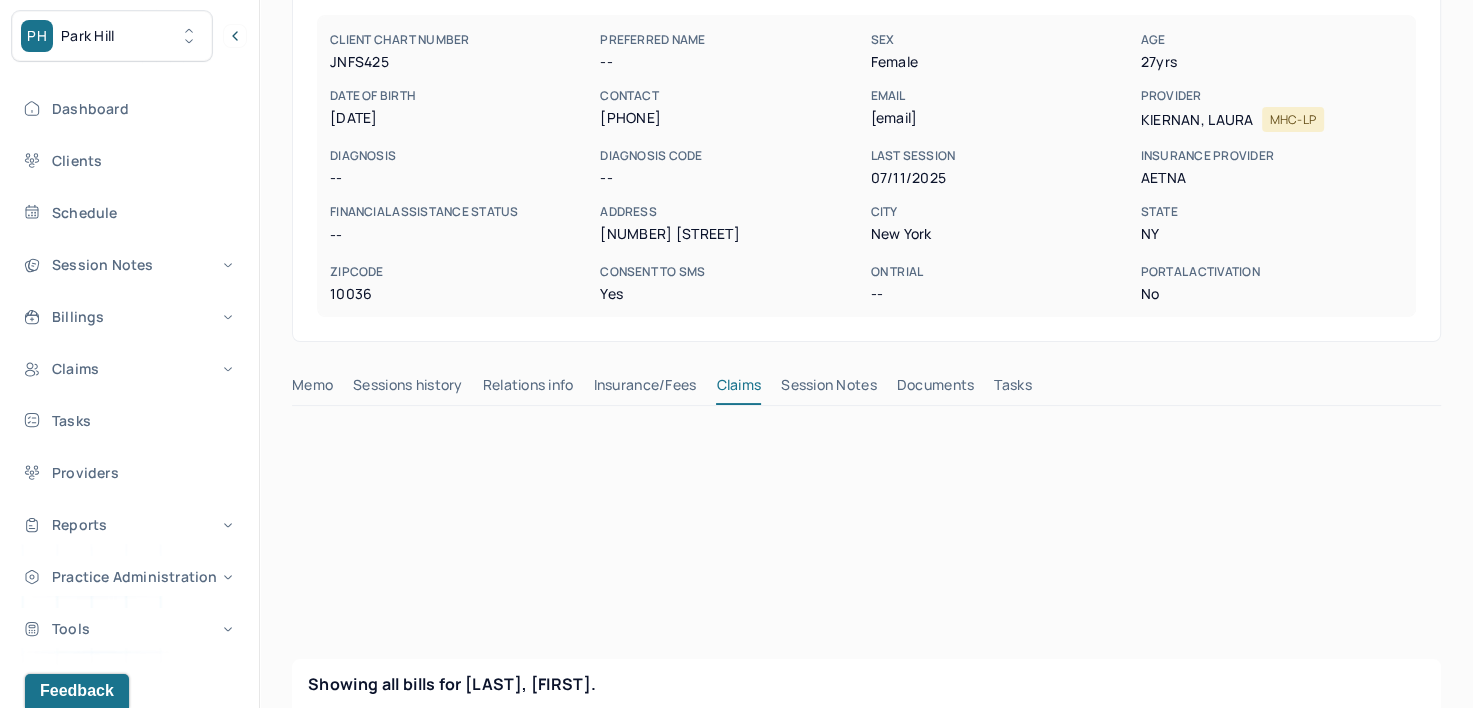 scroll, scrollTop: 200, scrollLeft: 0, axis: vertical 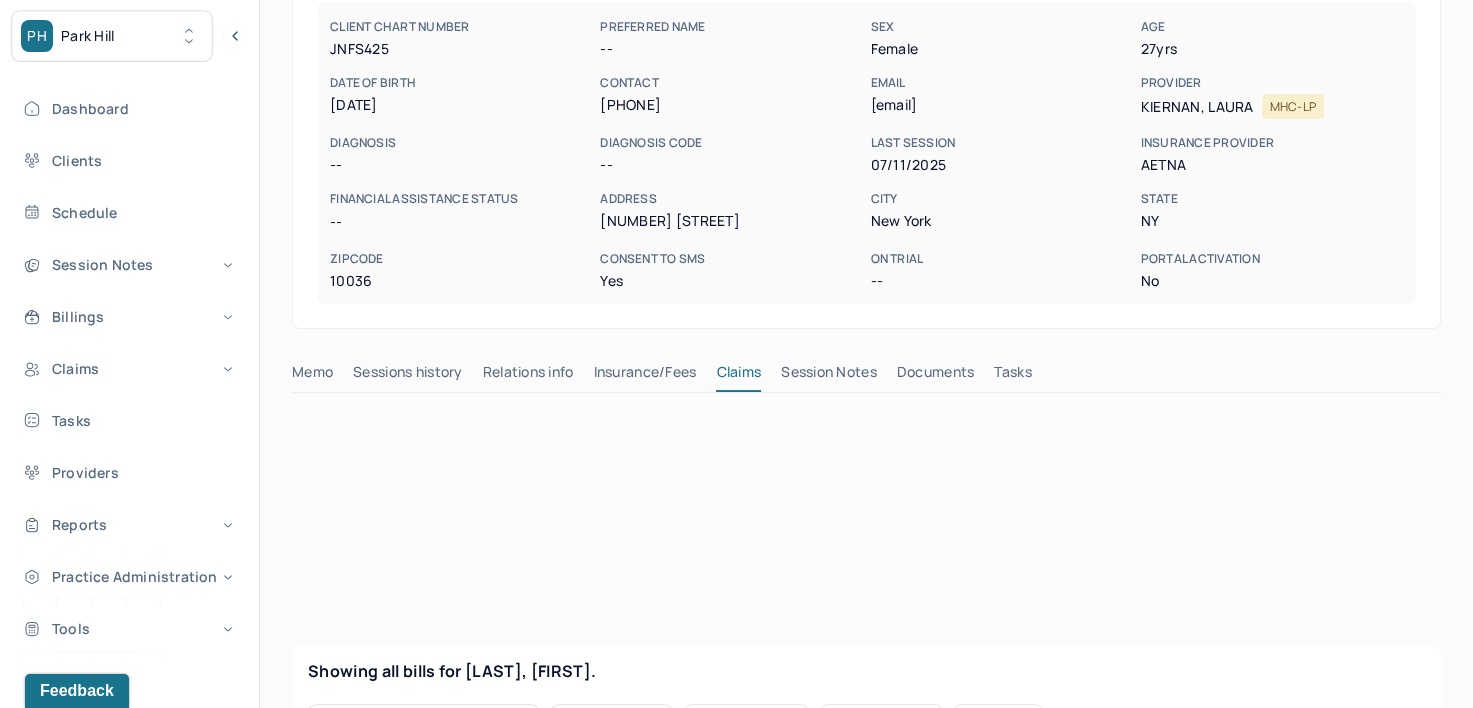 click on "Insurance/Fees" at bounding box center (645, 376) 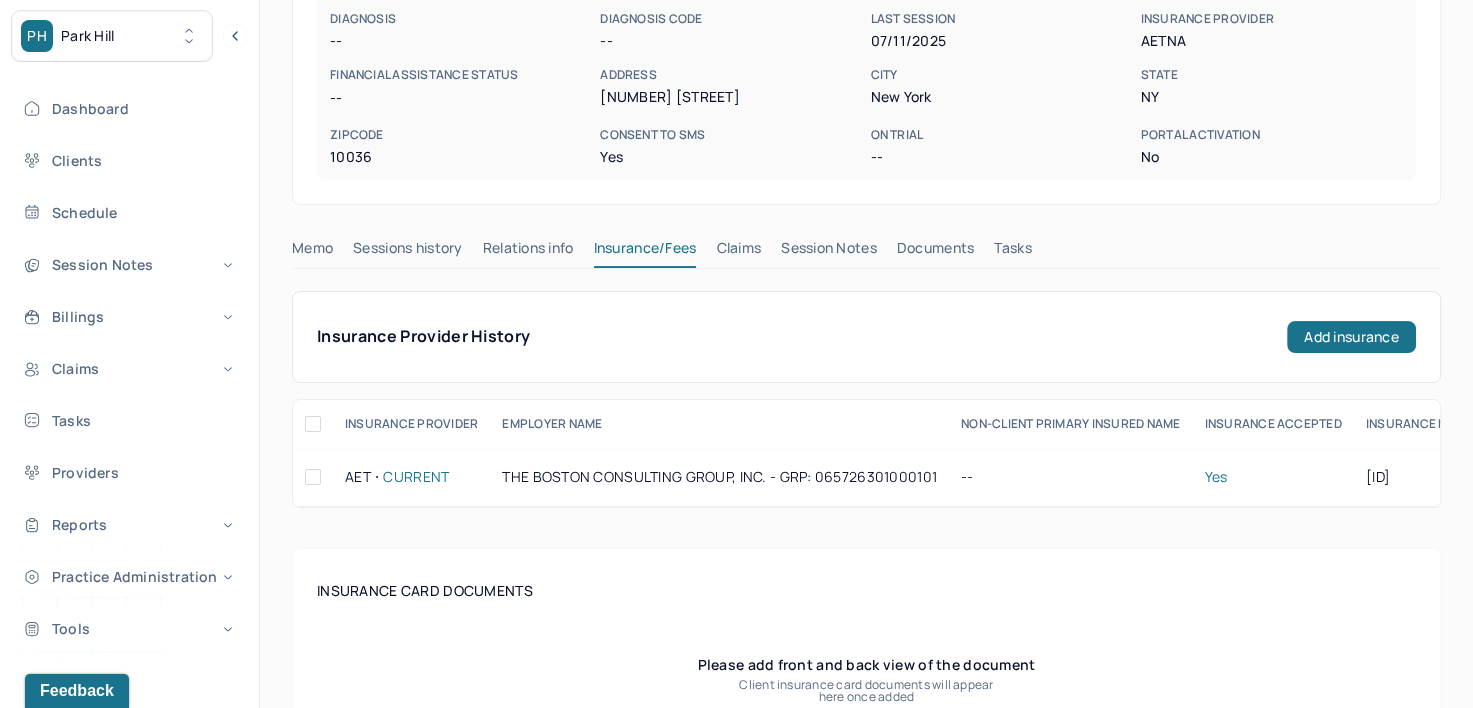 scroll, scrollTop: 100, scrollLeft: 0, axis: vertical 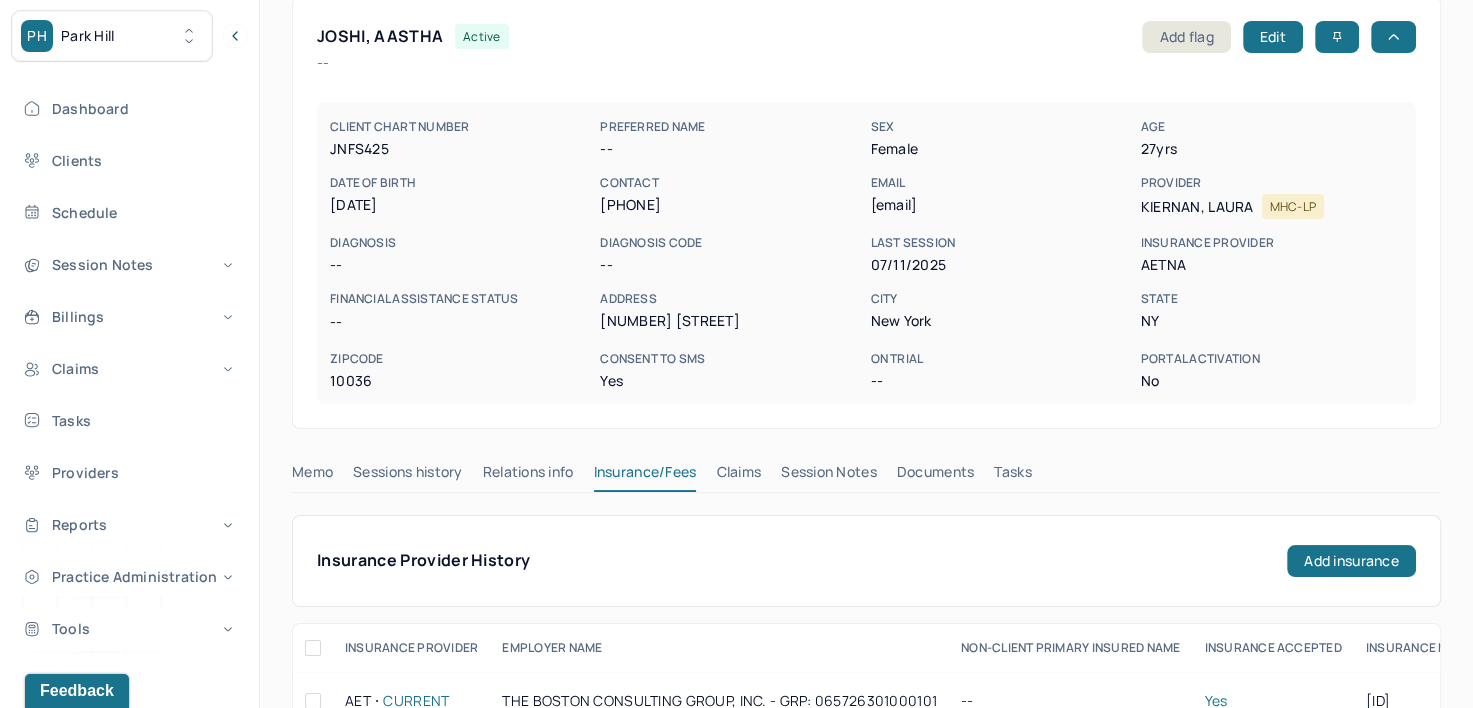 click on "Claims" at bounding box center (738, 476) 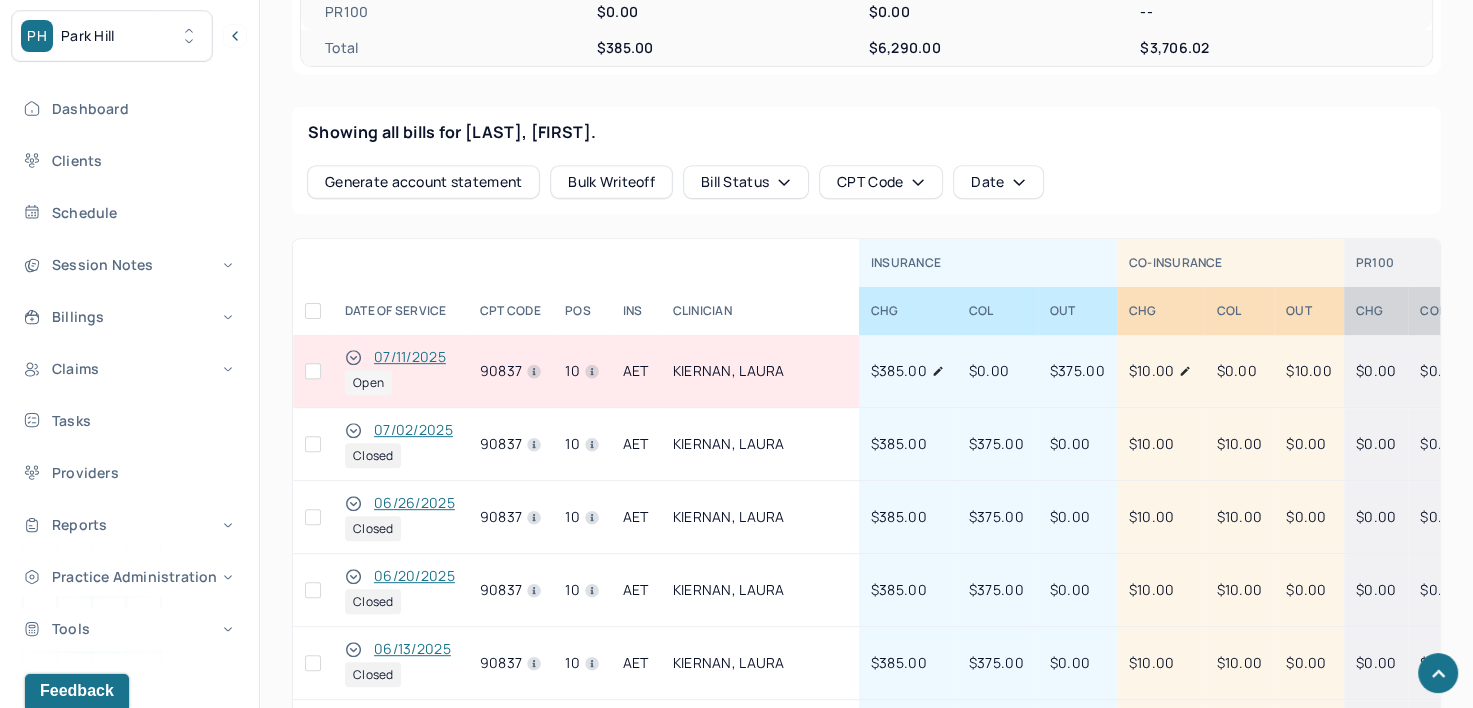 scroll, scrollTop: 800, scrollLeft: 0, axis: vertical 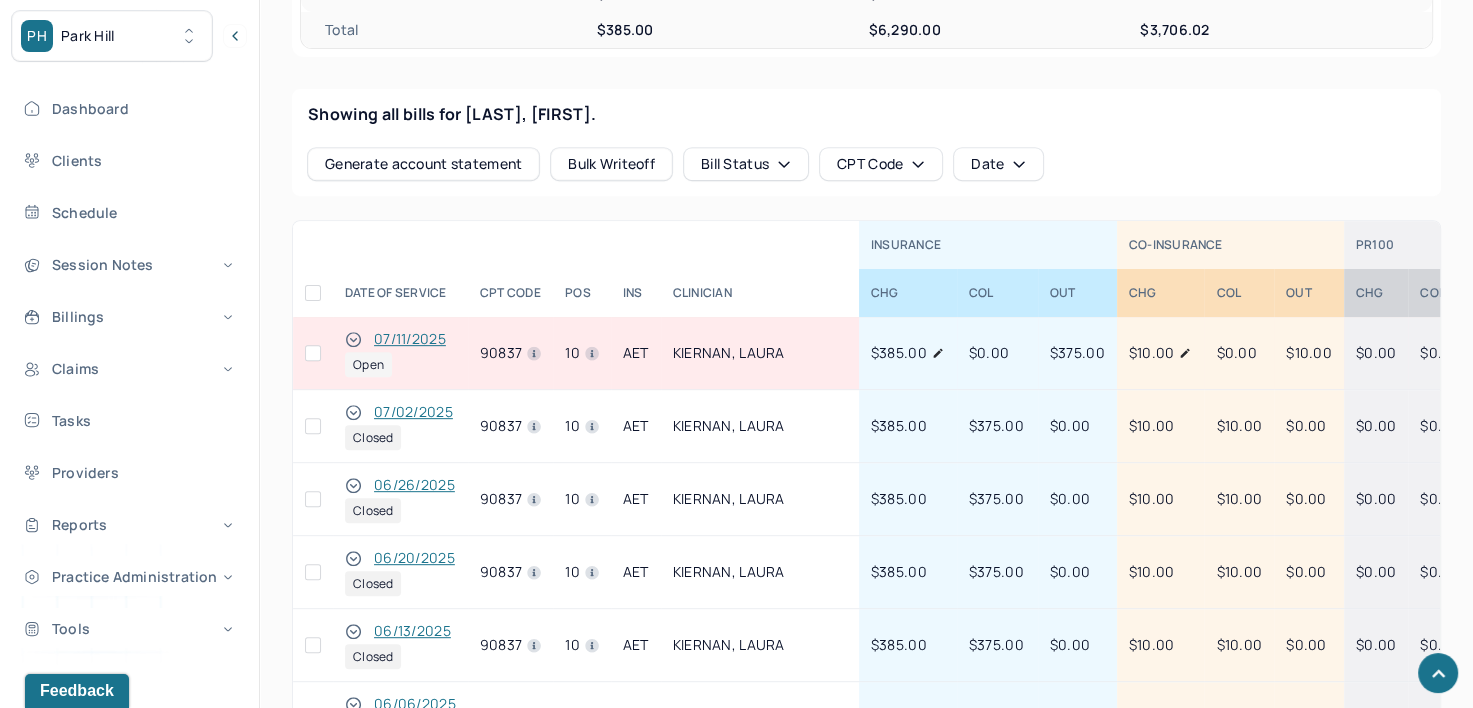 click at bounding box center [313, 353] 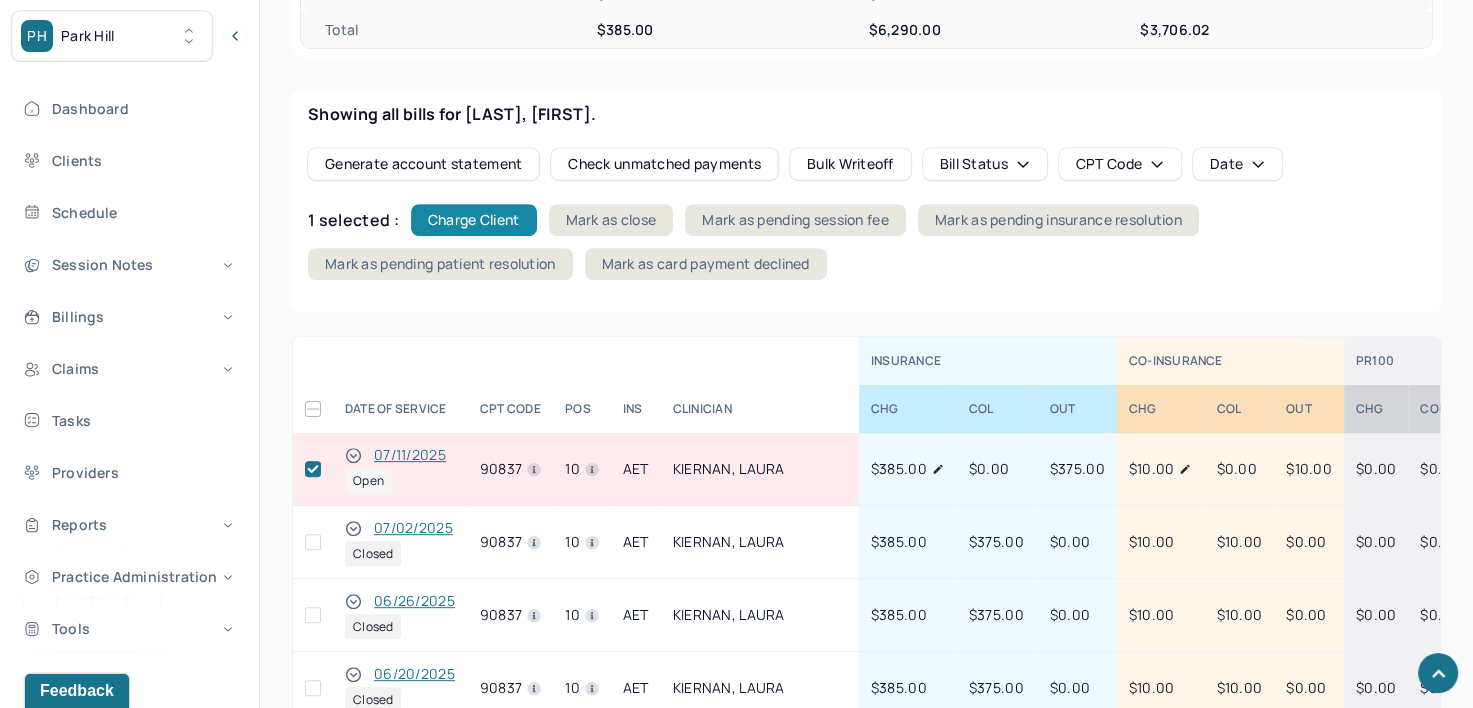 click on "Charge Client" at bounding box center (474, 220) 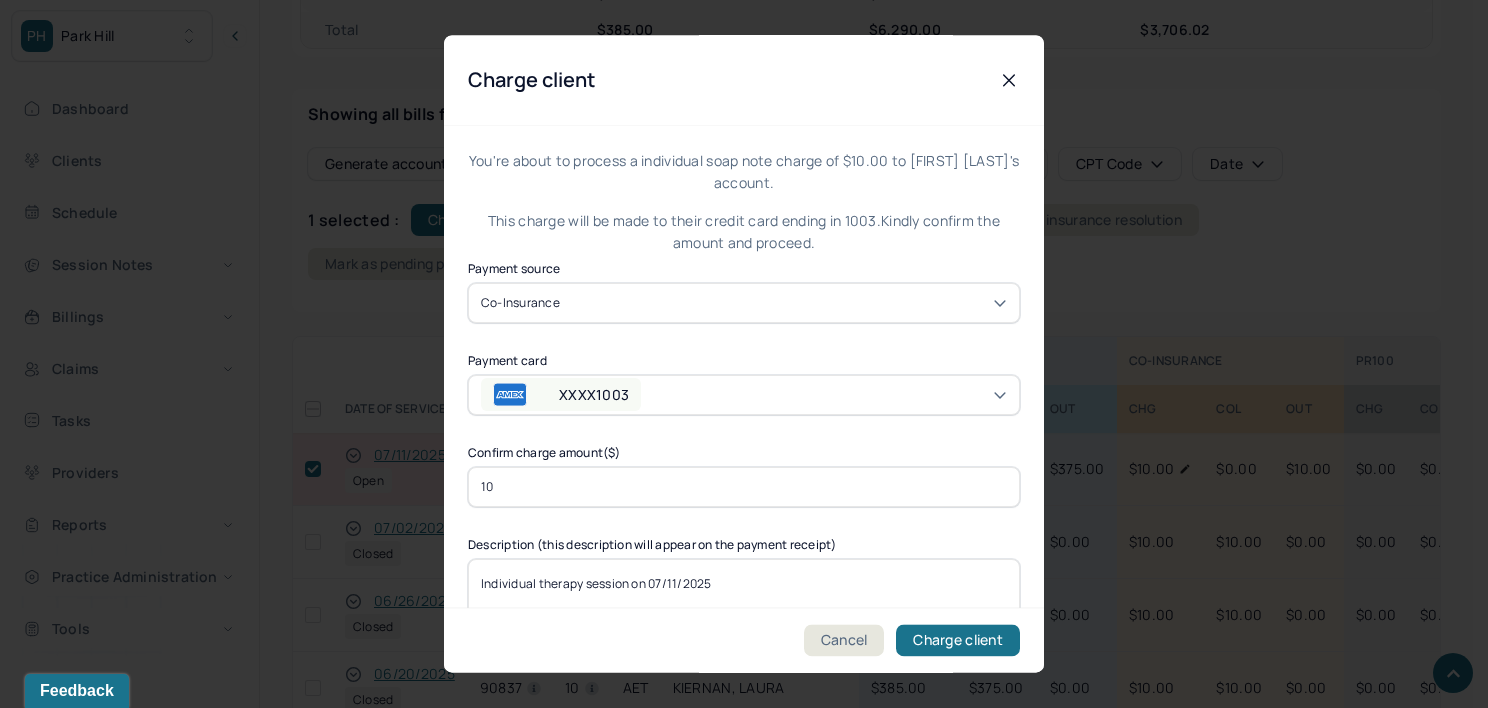 click on "XXXX1003" at bounding box center [581, 395] 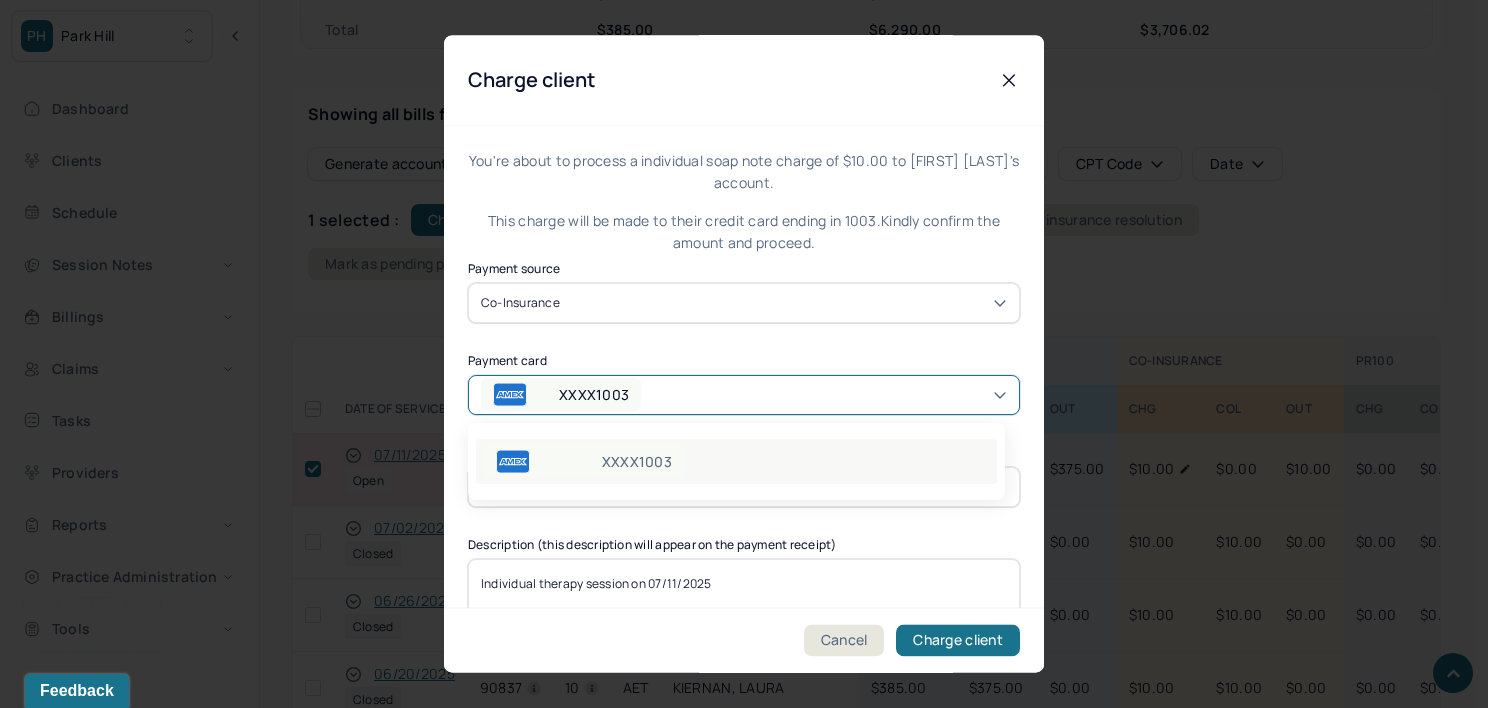 click on "XXXX1003" at bounding box center [637, 462] 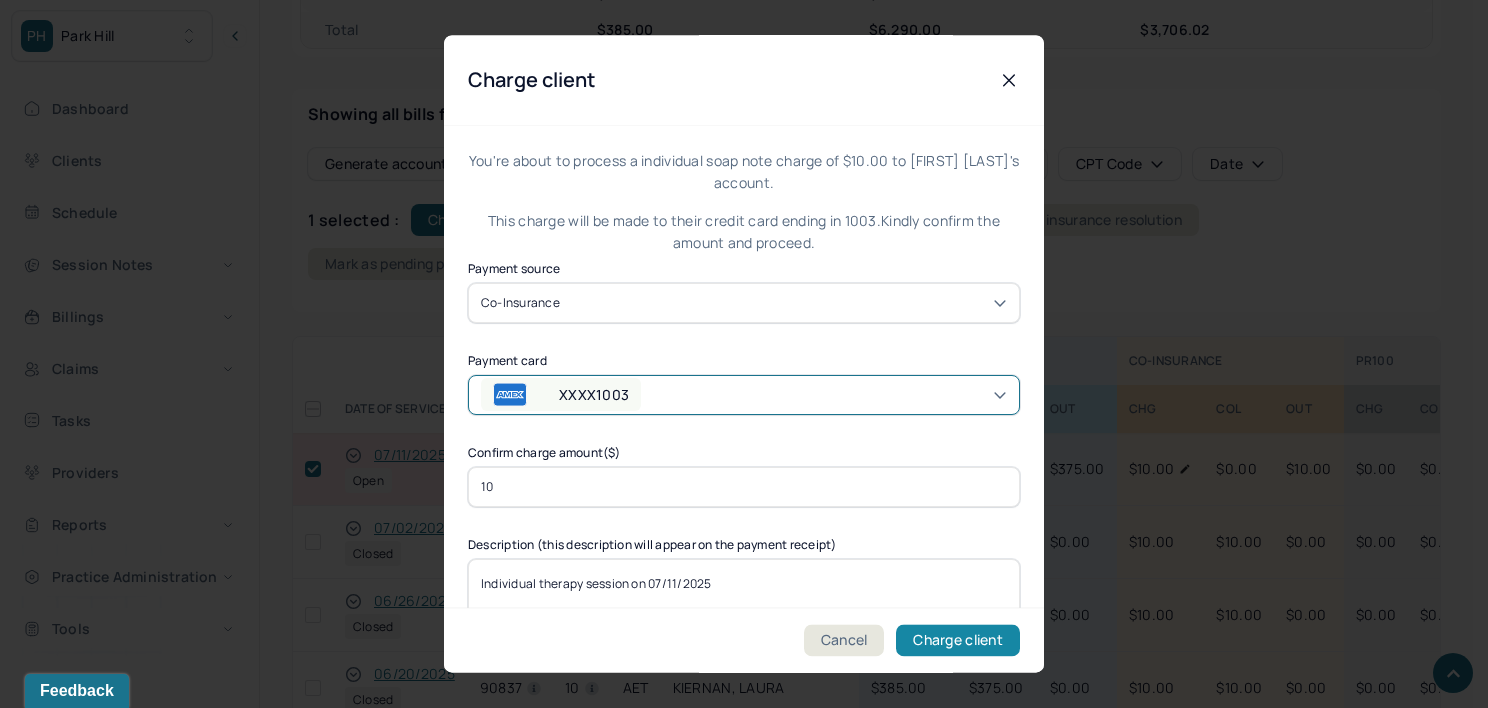 click on "Charge client" at bounding box center (958, 641) 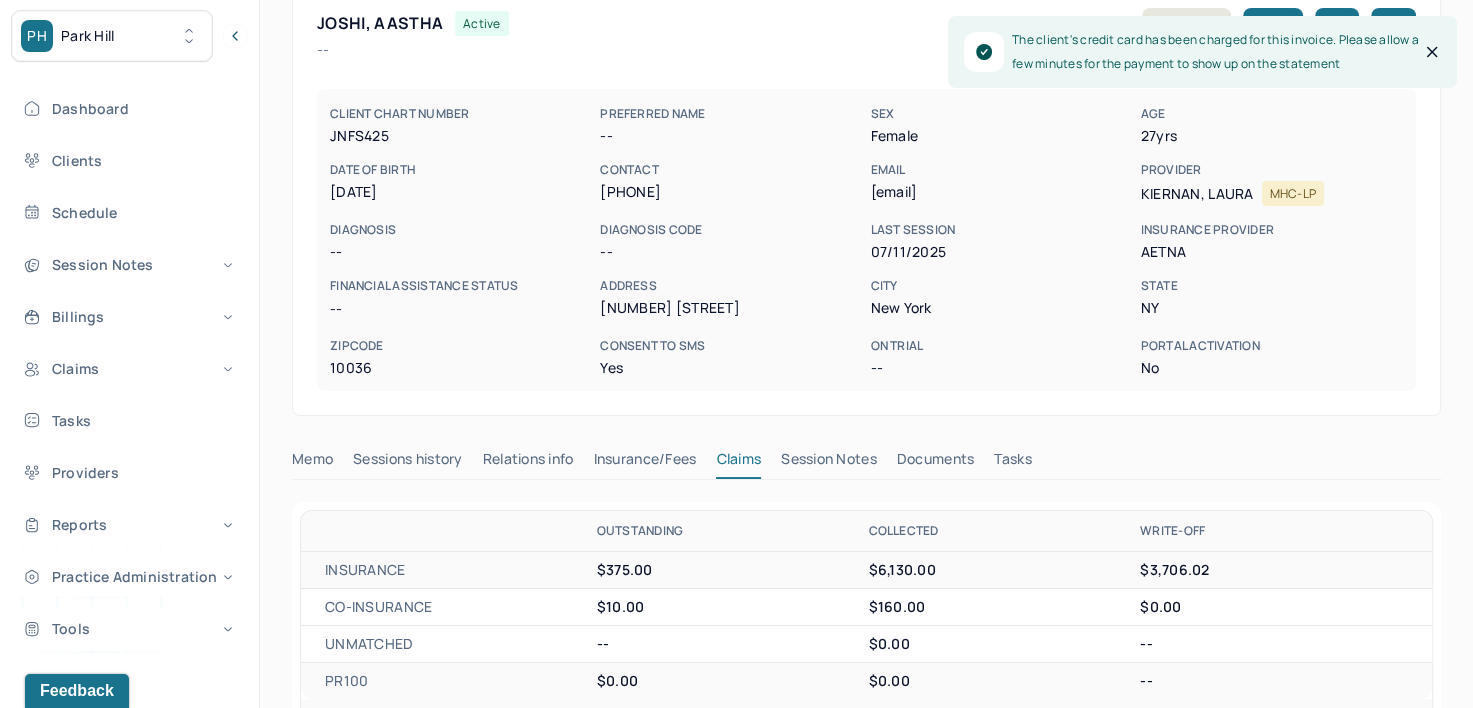 scroll, scrollTop: 0, scrollLeft: 0, axis: both 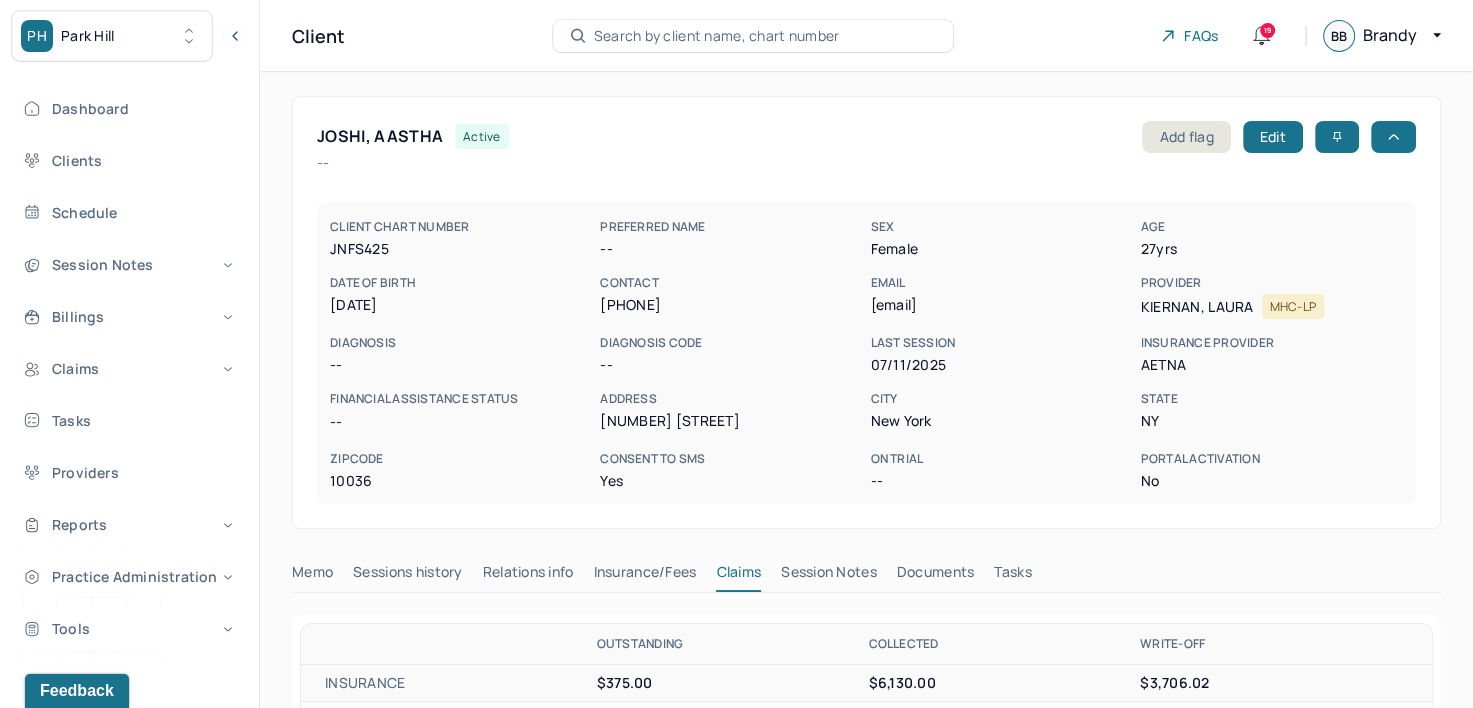 click on "Search by client name, chart number" at bounding box center (717, 36) 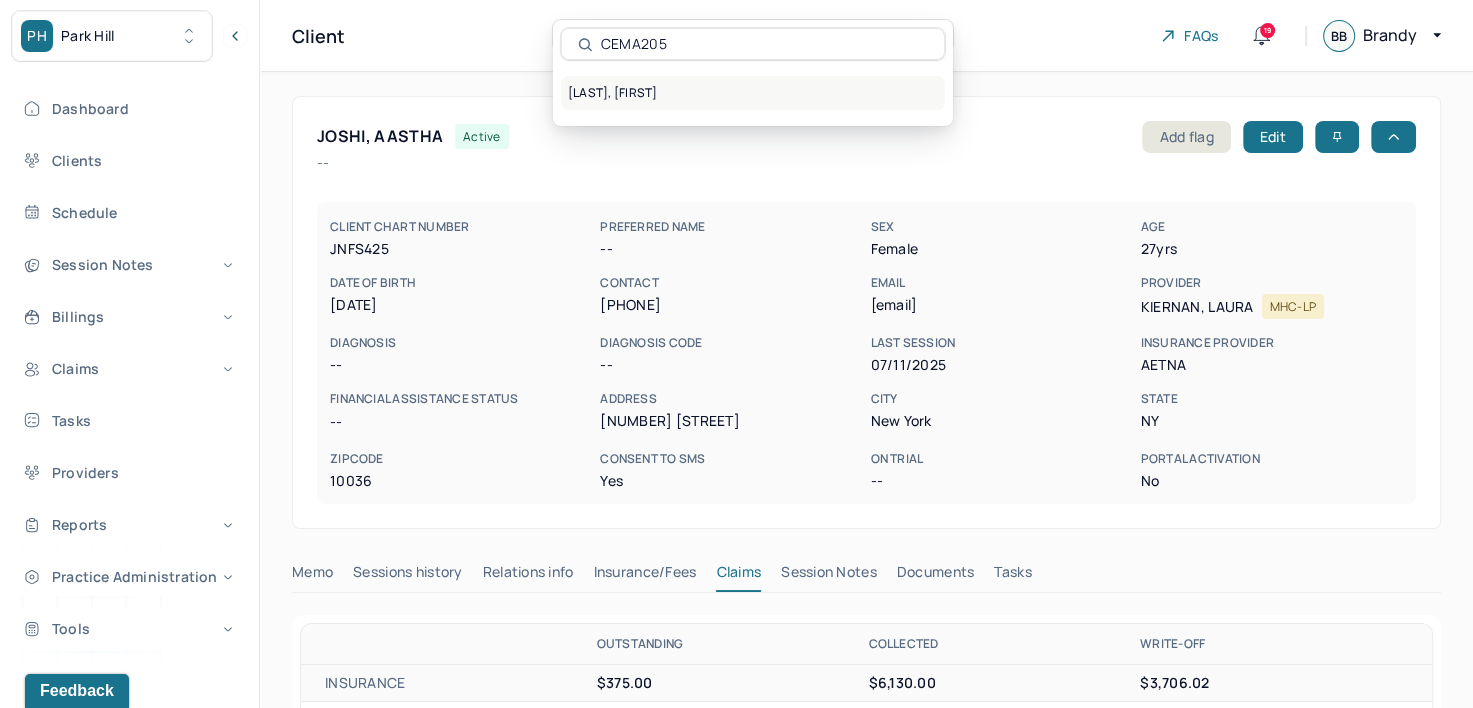 type on "CEMA205" 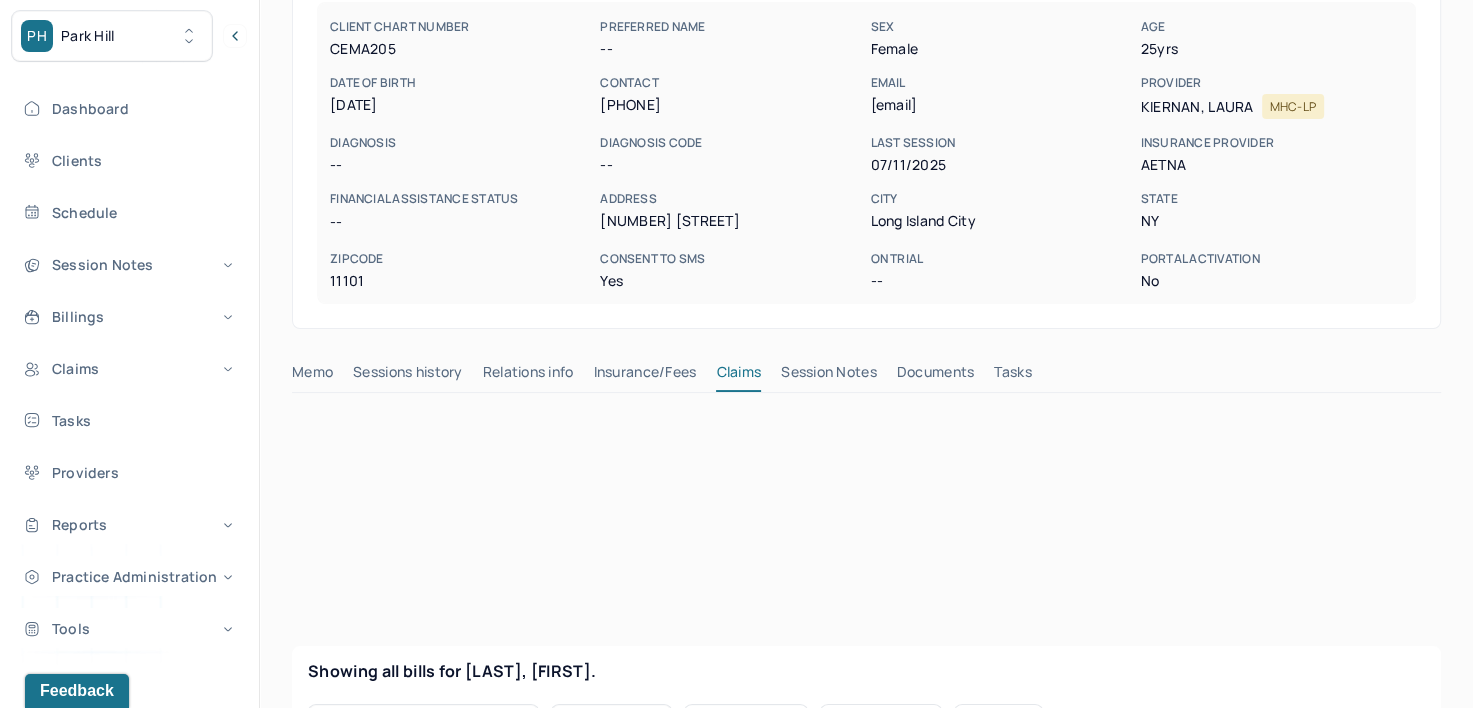 click on "Insurance/Fees" at bounding box center [645, 376] 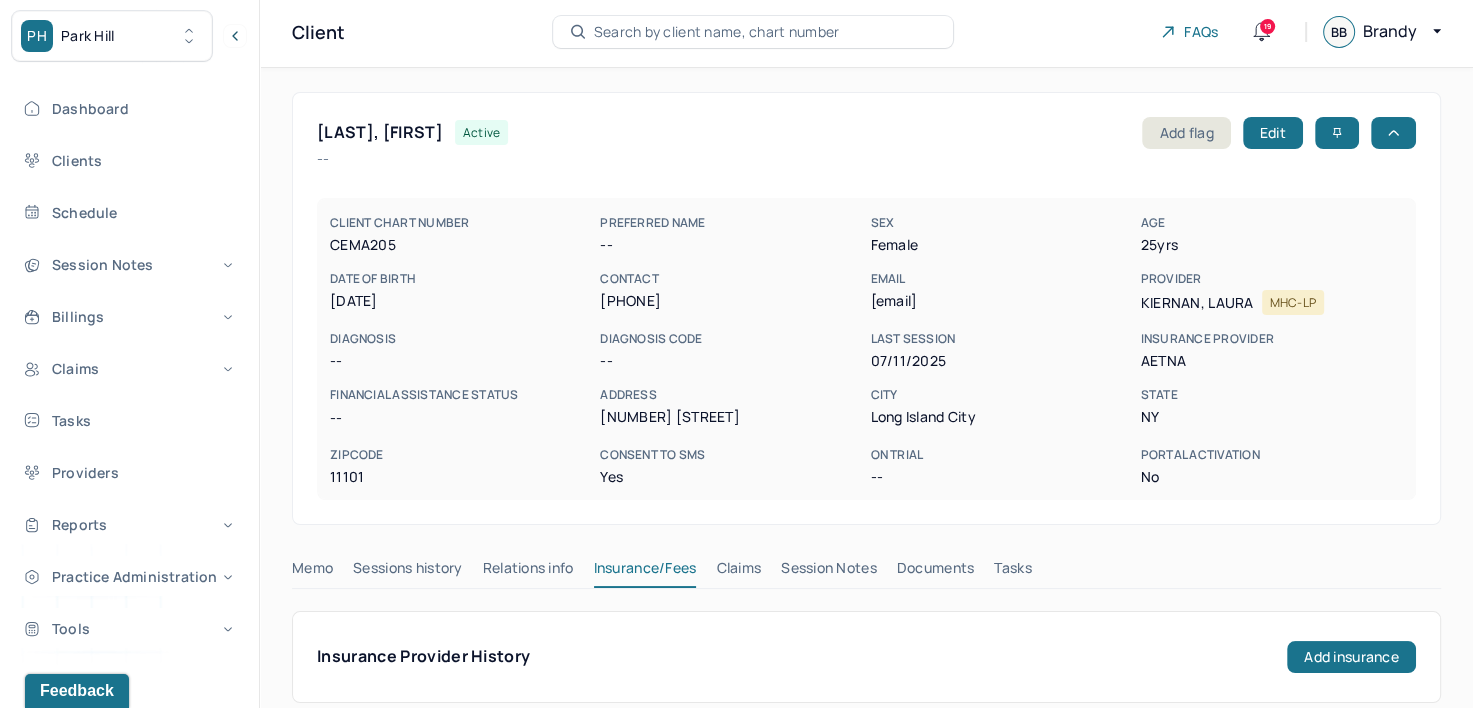 scroll, scrollTop: 0, scrollLeft: 0, axis: both 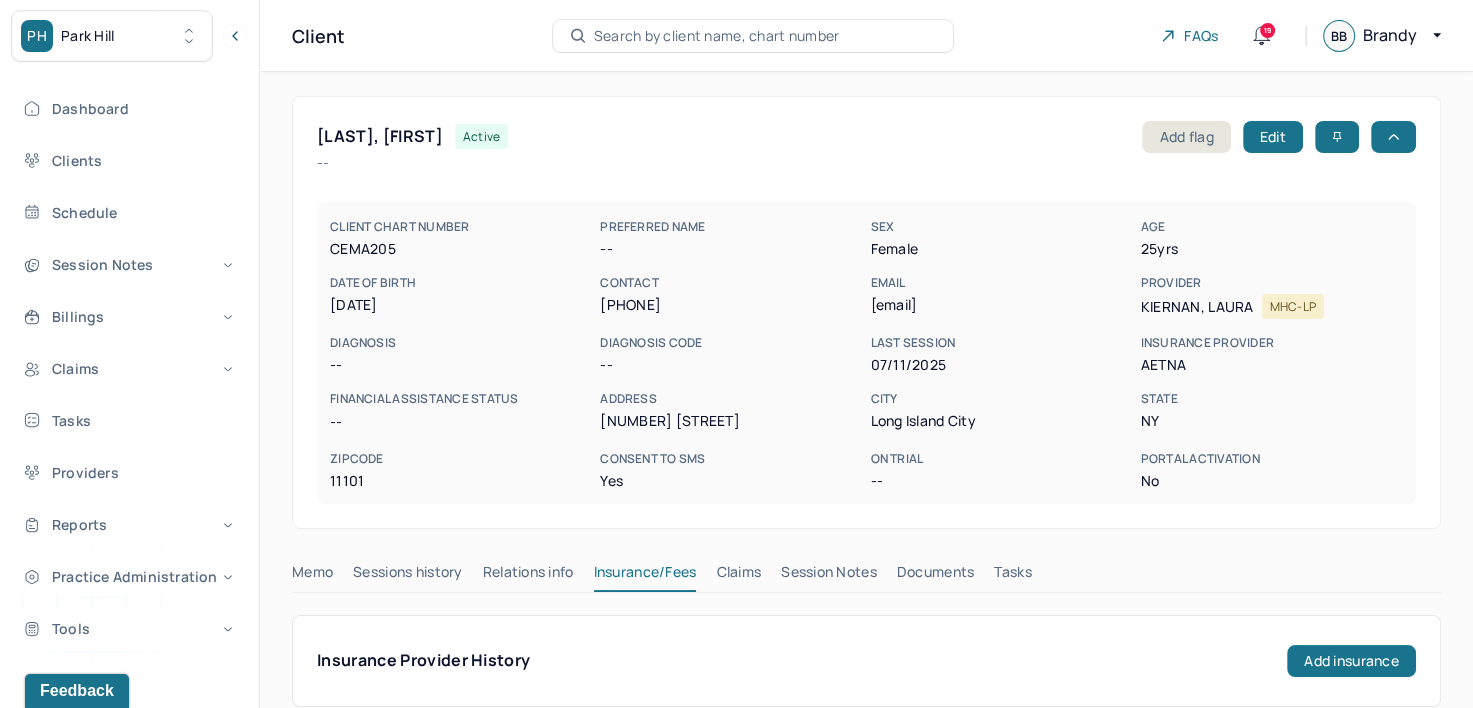 click on "Claims" at bounding box center [738, 576] 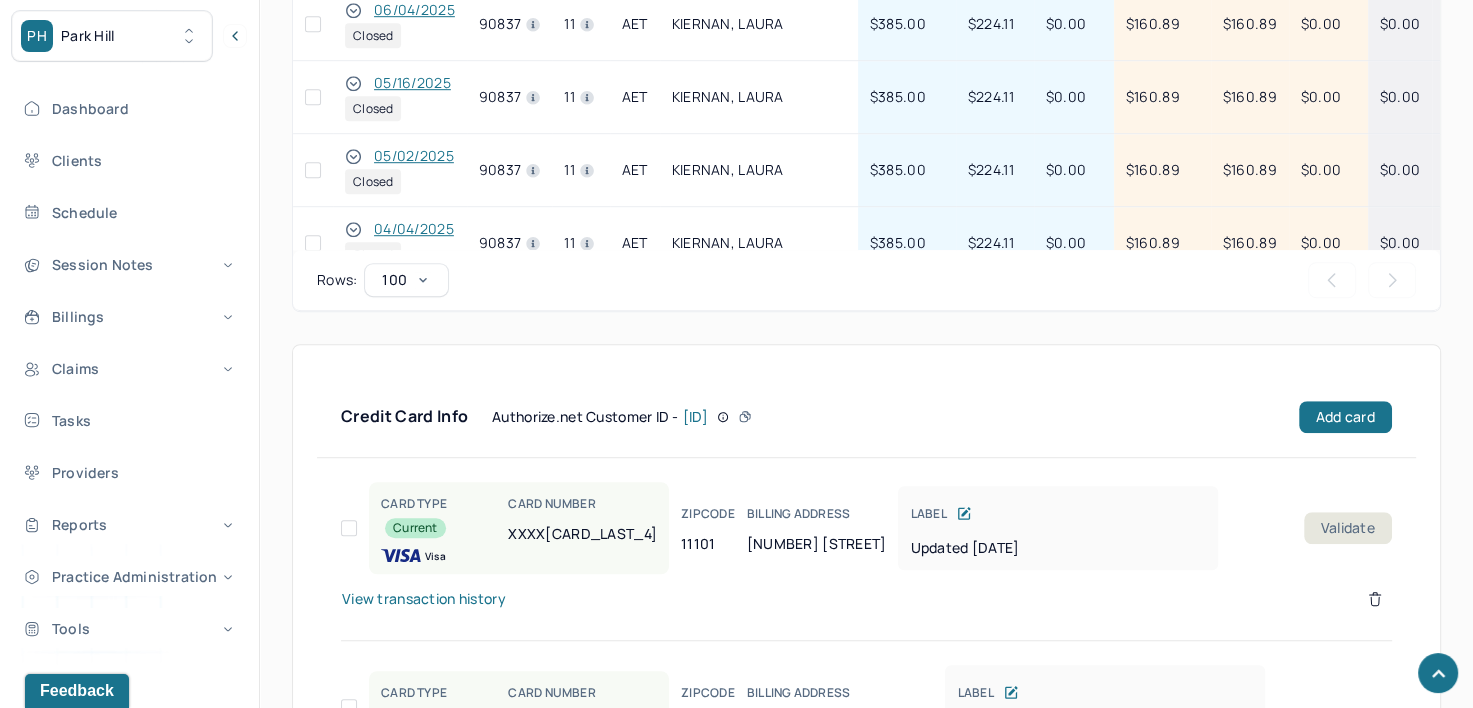 scroll, scrollTop: 951, scrollLeft: 0, axis: vertical 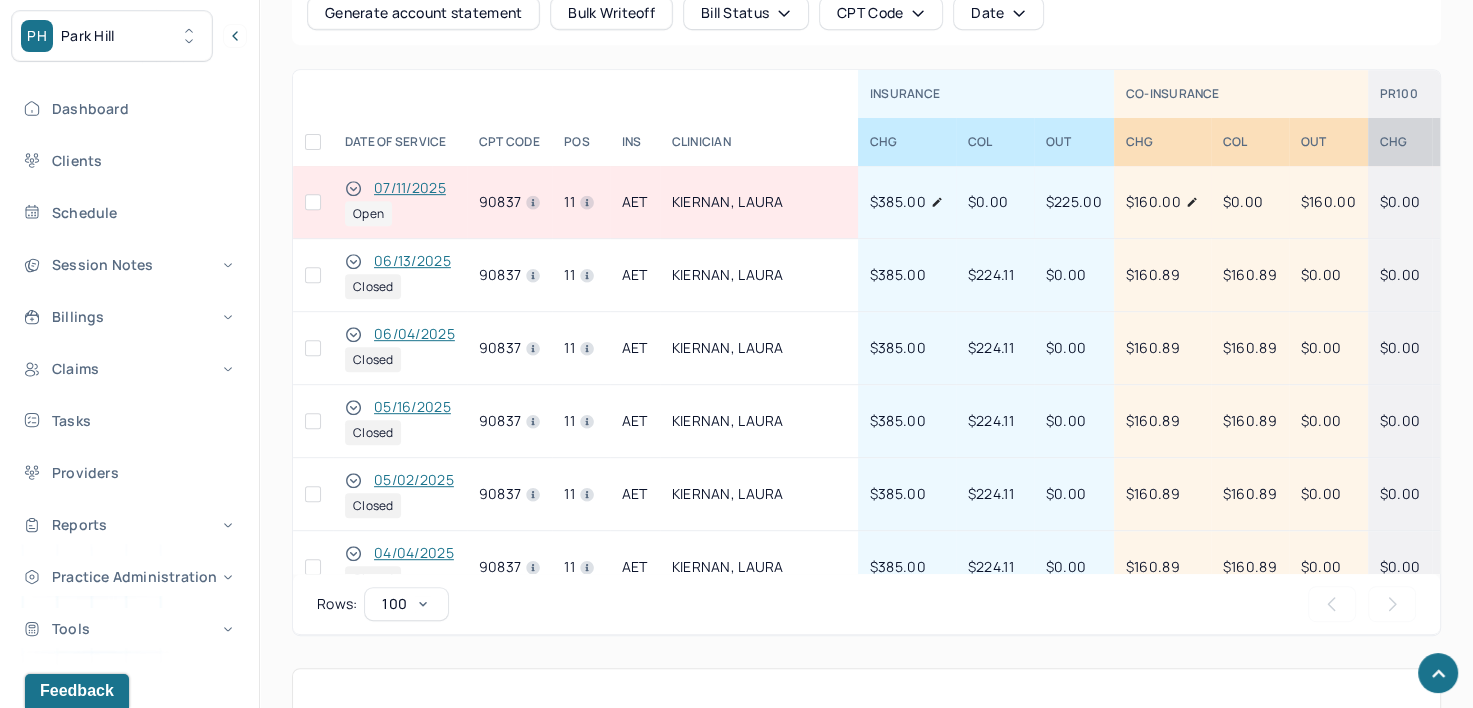 click at bounding box center [1192, 202] 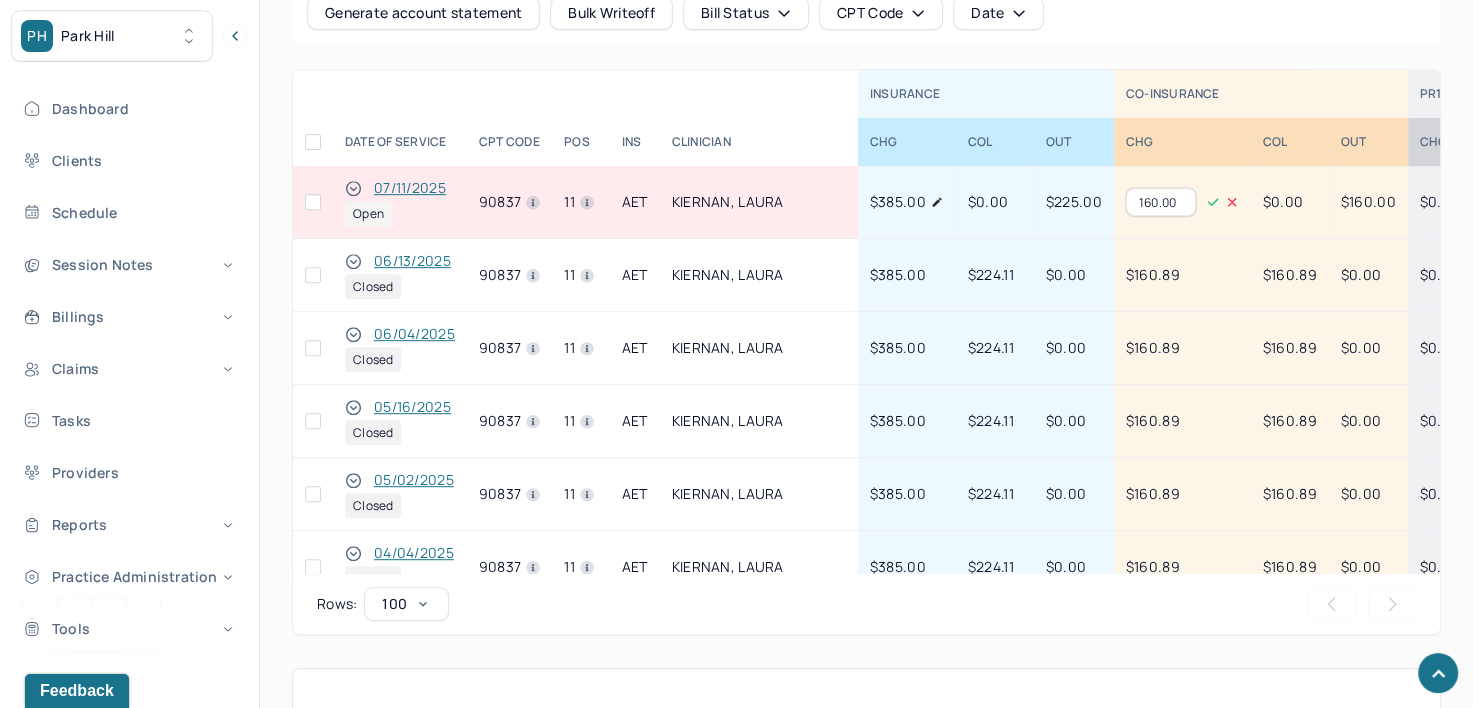 click on "160.00" at bounding box center [1161, 202] 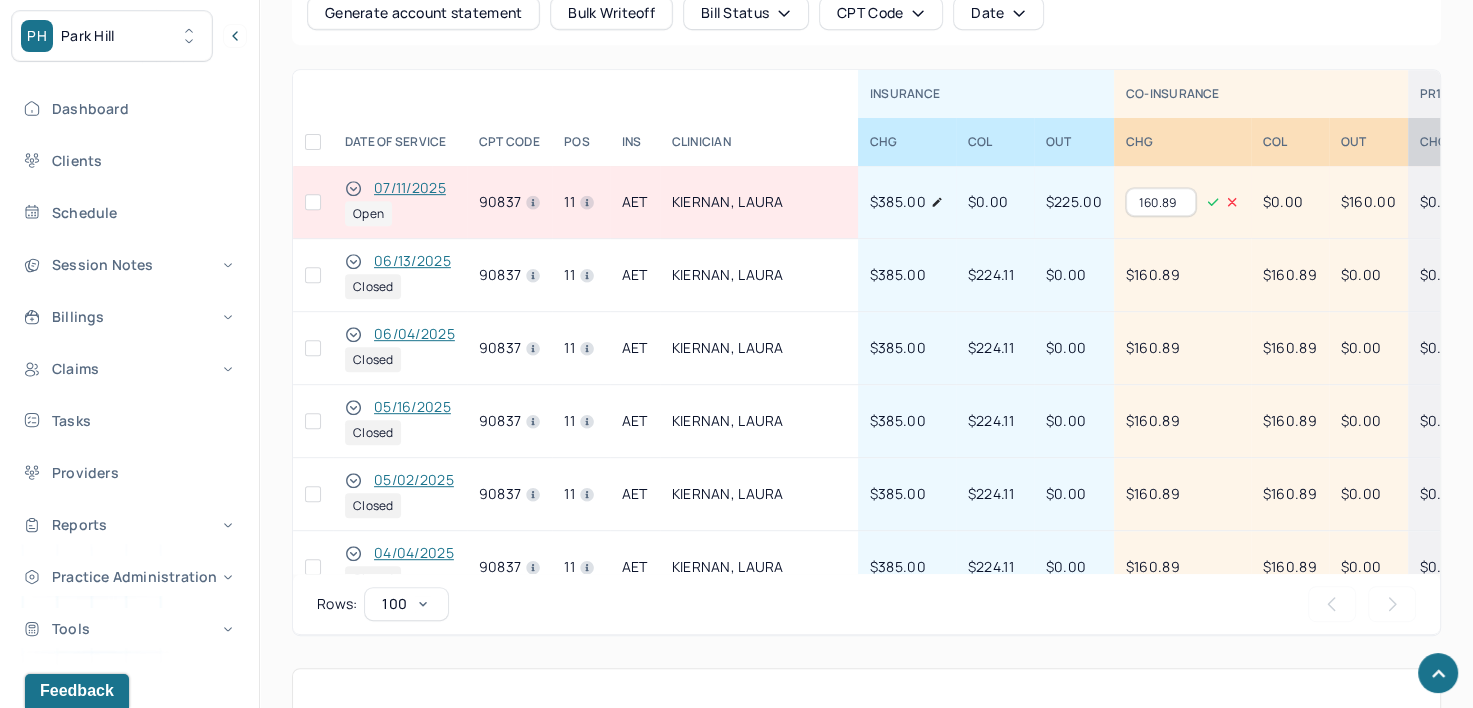 type on "160.89" 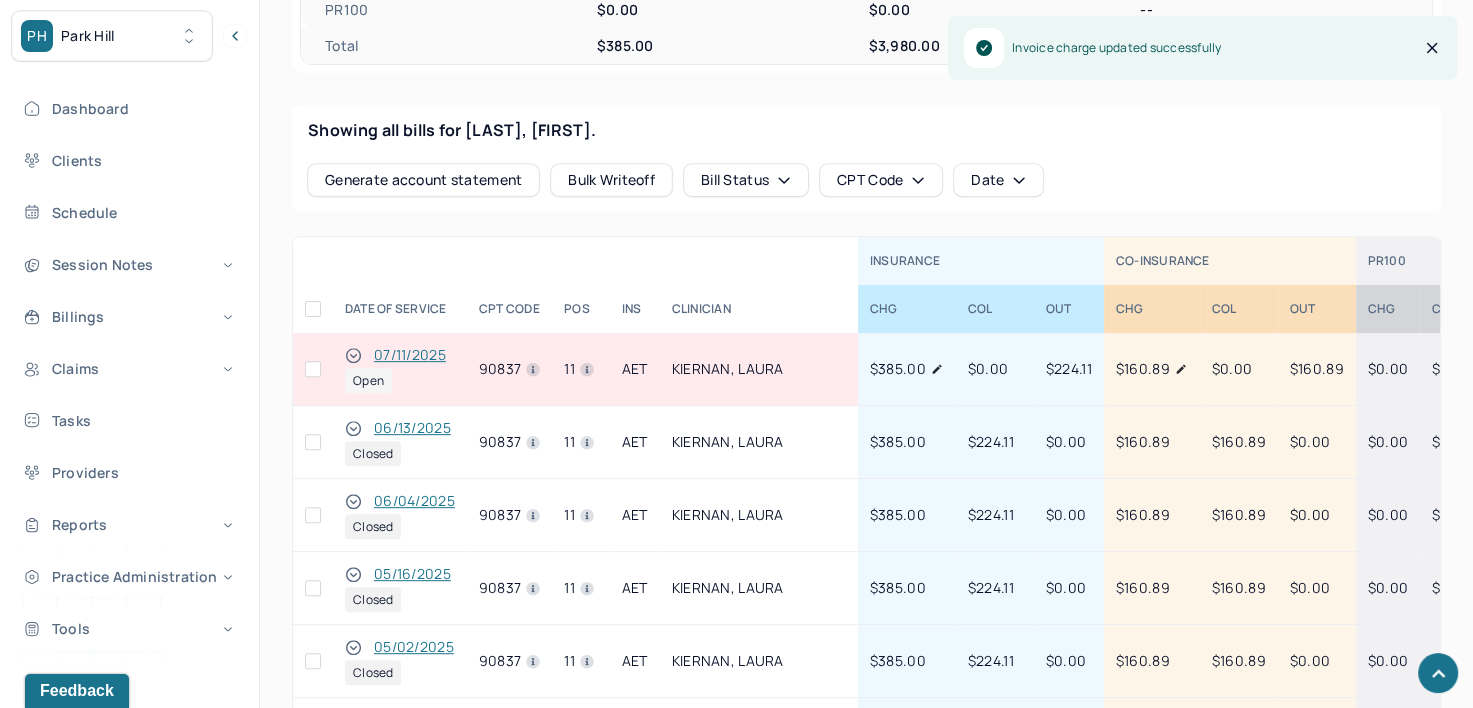 scroll, scrollTop: 751, scrollLeft: 0, axis: vertical 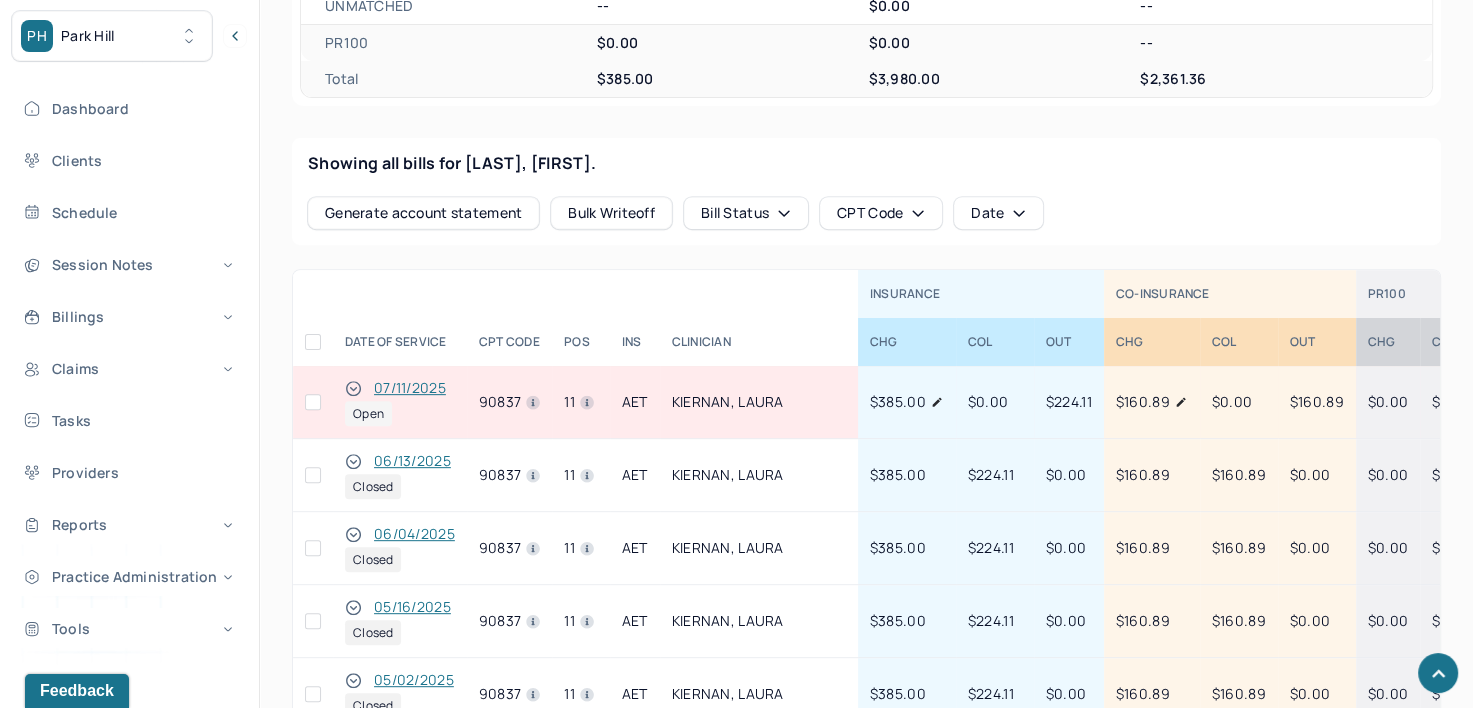 click at bounding box center [313, 402] 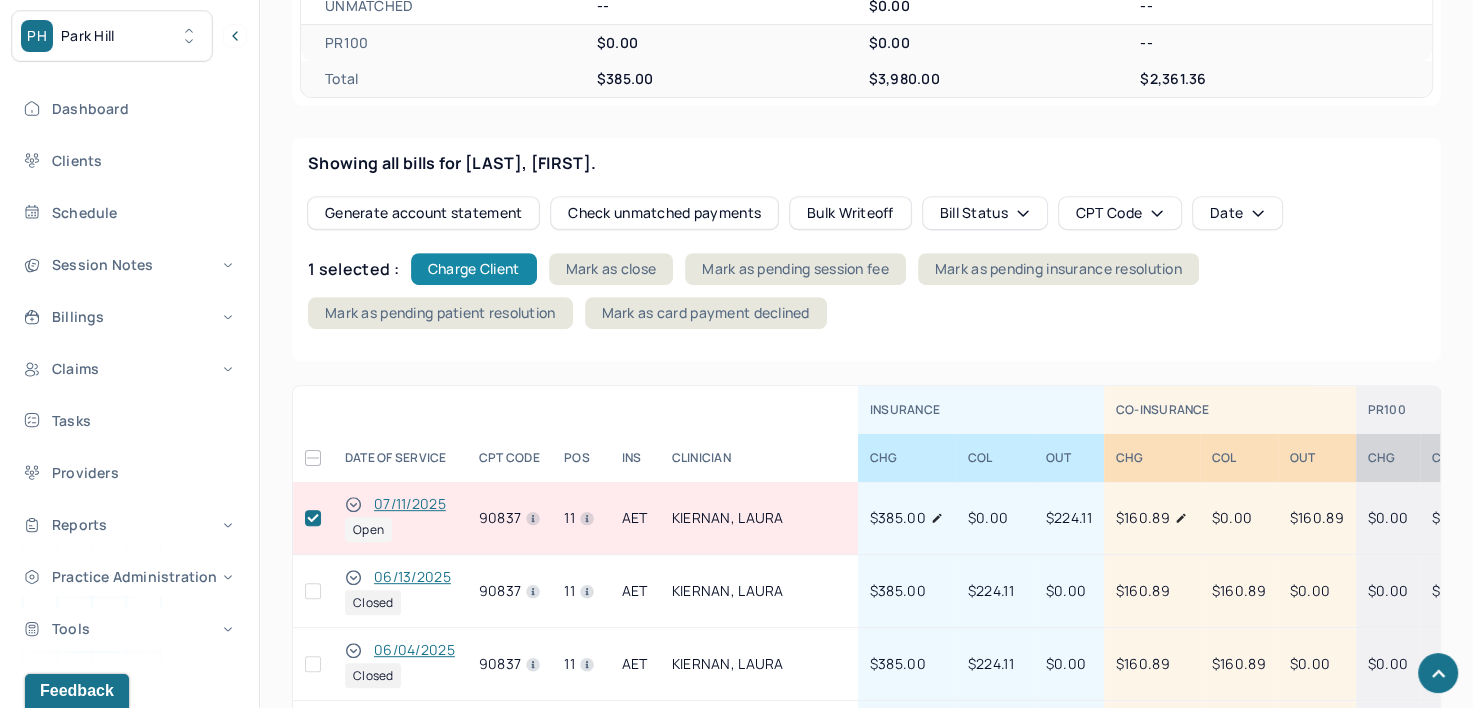 click on "Charge Client" at bounding box center (474, 269) 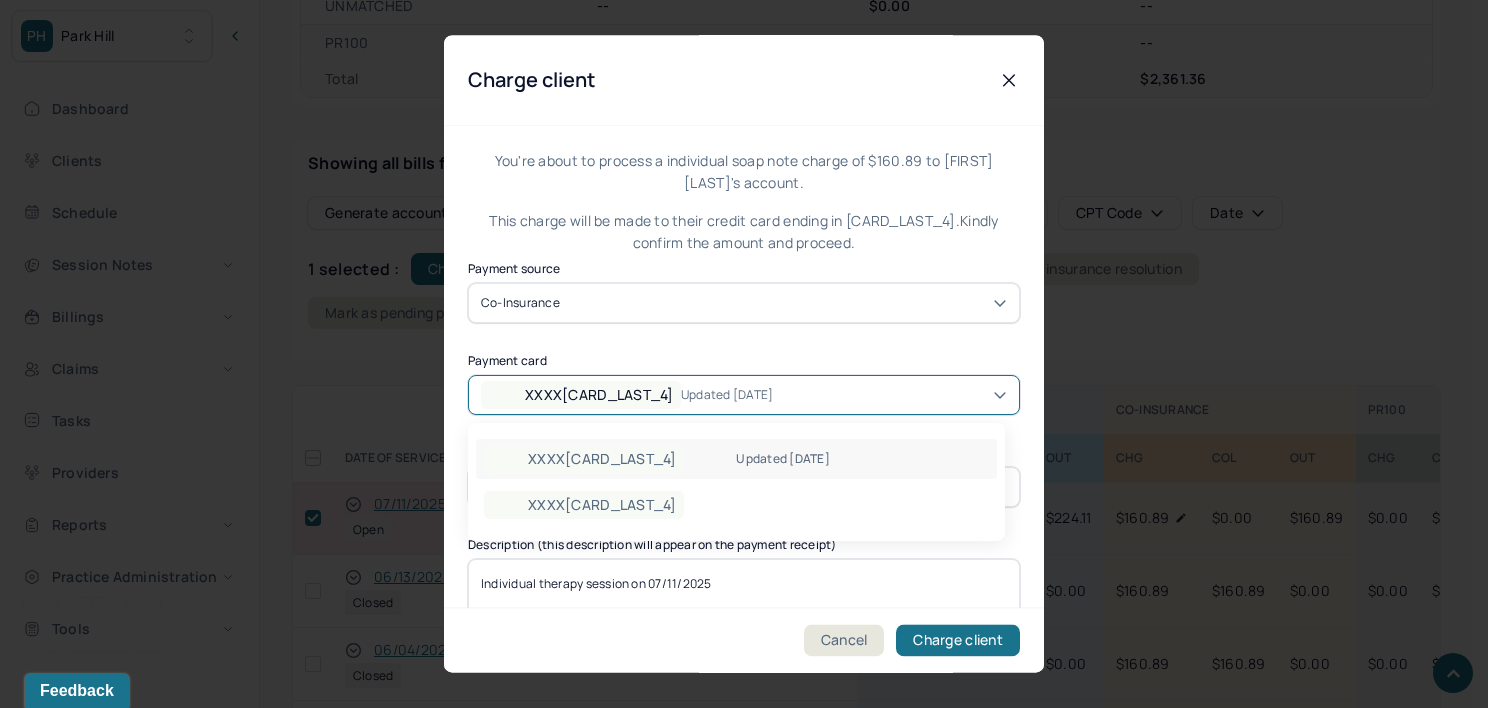 click on "XXXX[CARD_LAST_4] Updated [DATE]" at bounding box center [744, 395] 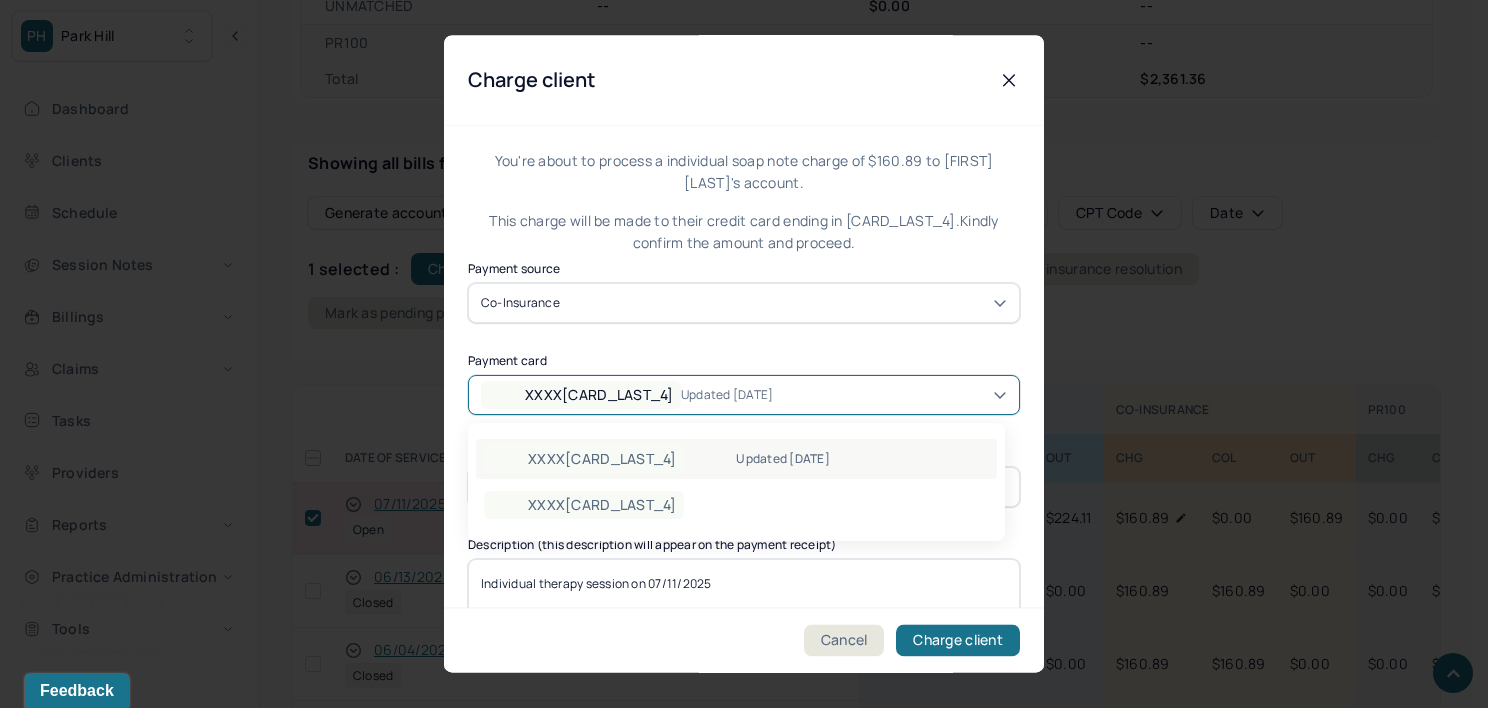 click on "XXXX[CARD_LAST_4] Updated [DATE]" at bounding box center (736, 459) 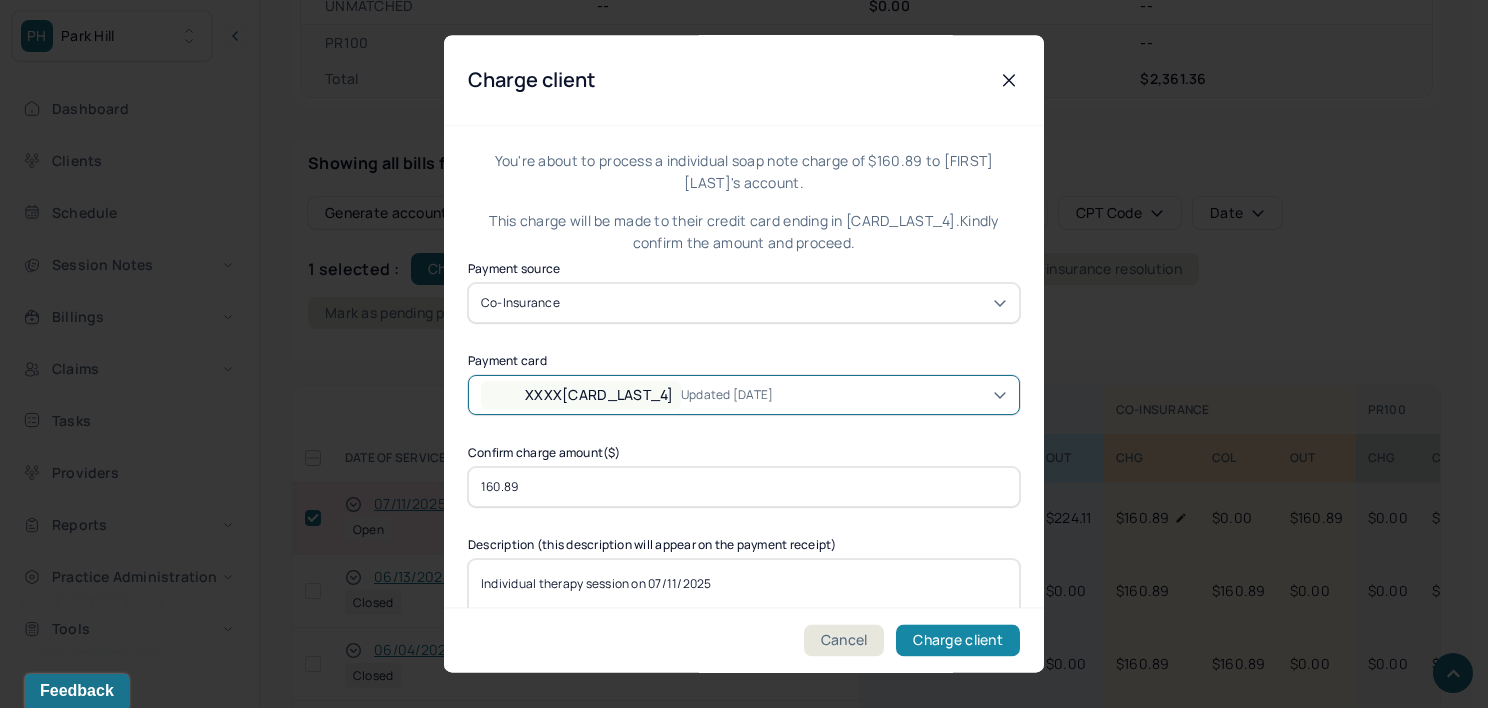 click on "Charge client" at bounding box center (958, 641) 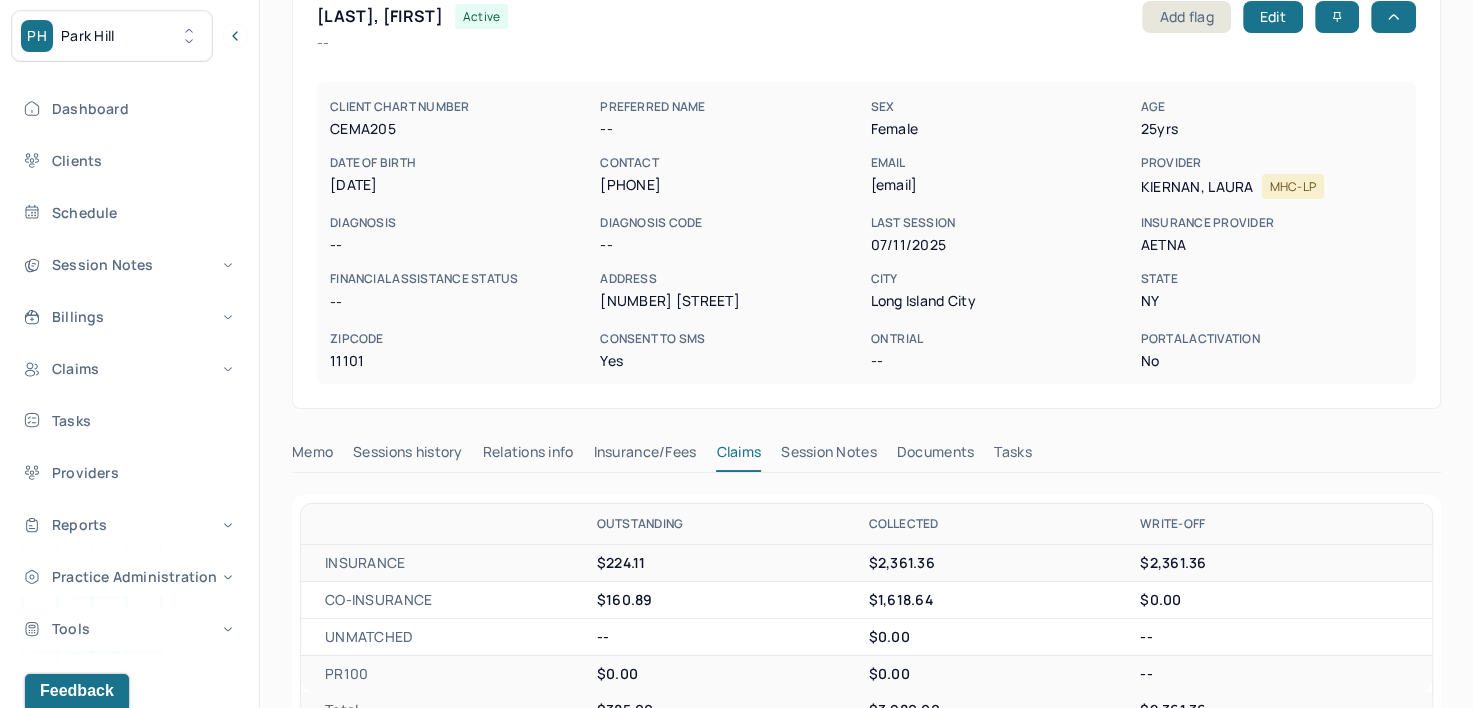 scroll, scrollTop: 0, scrollLeft: 0, axis: both 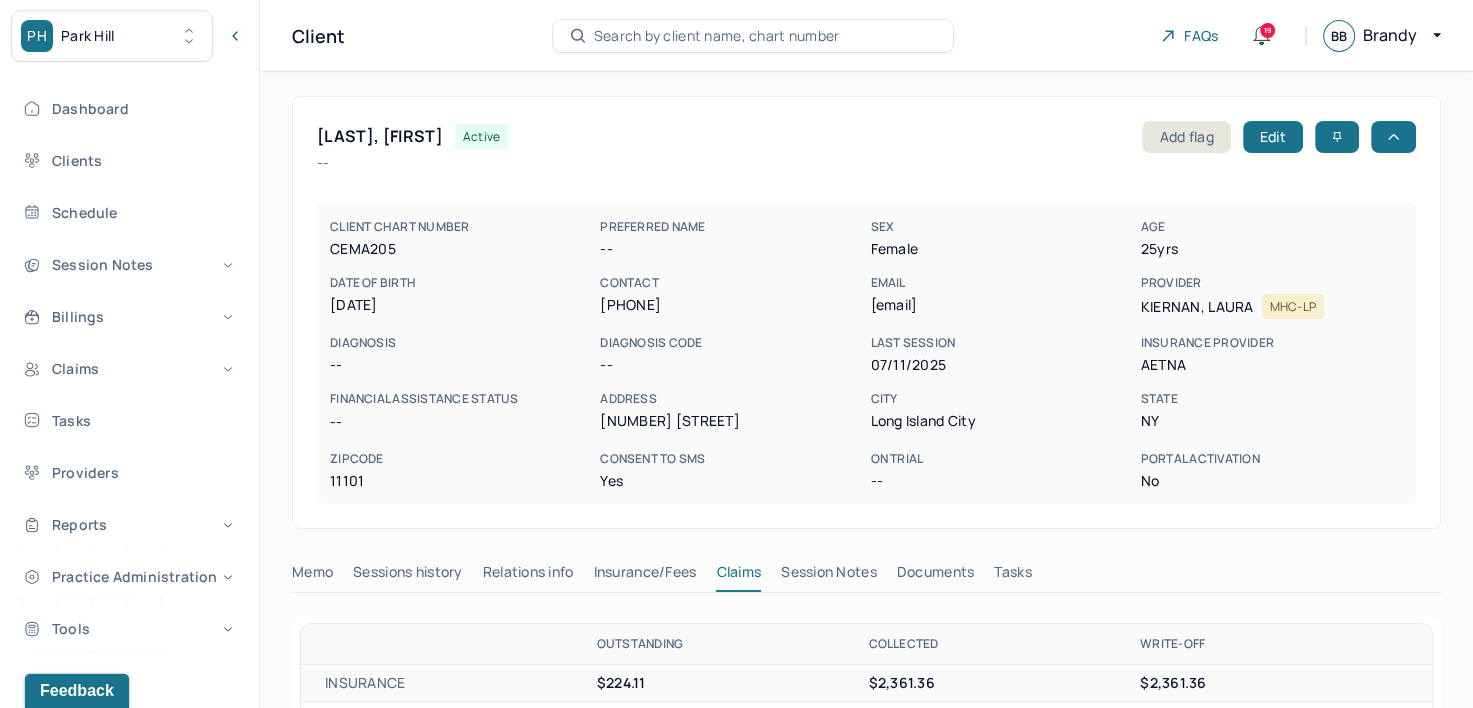 click on "Search by client name, chart number" at bounding box center (753, 36) 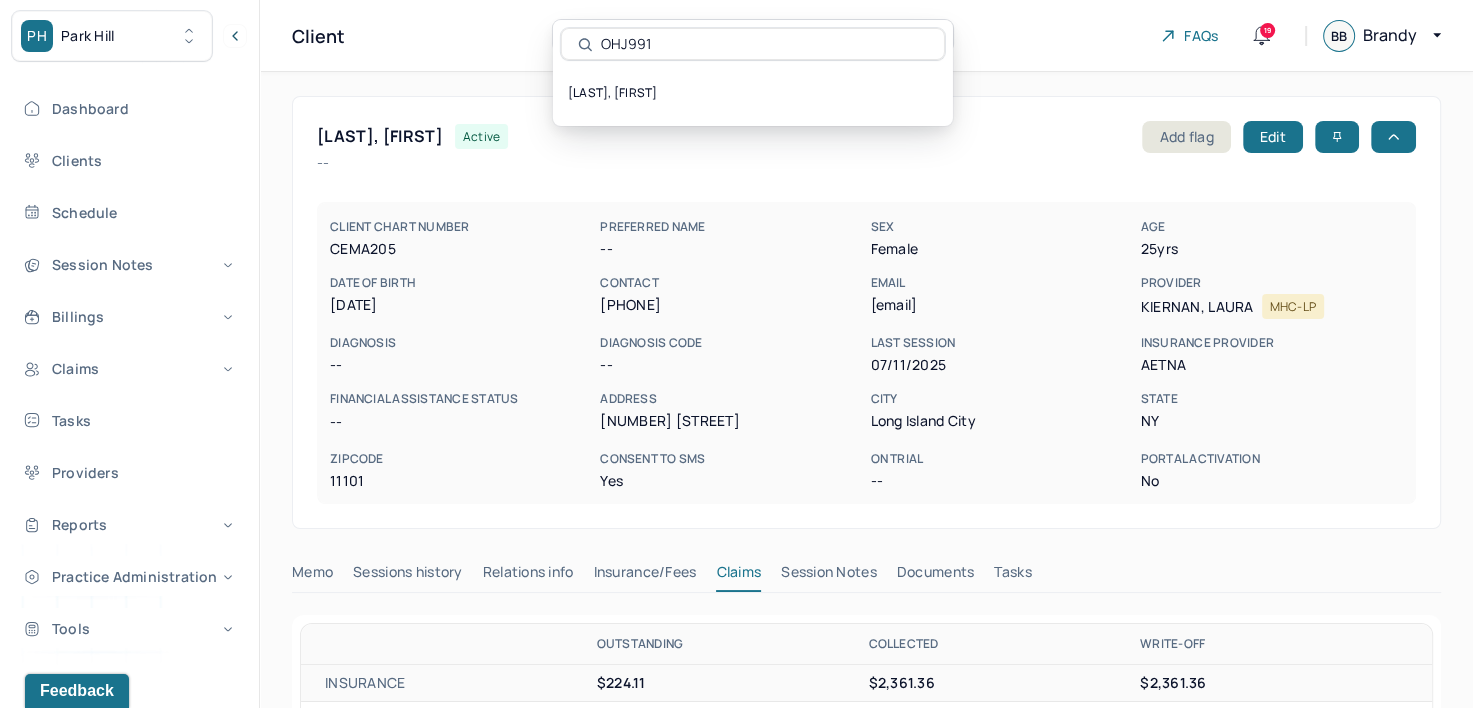 type on "OHJ991" 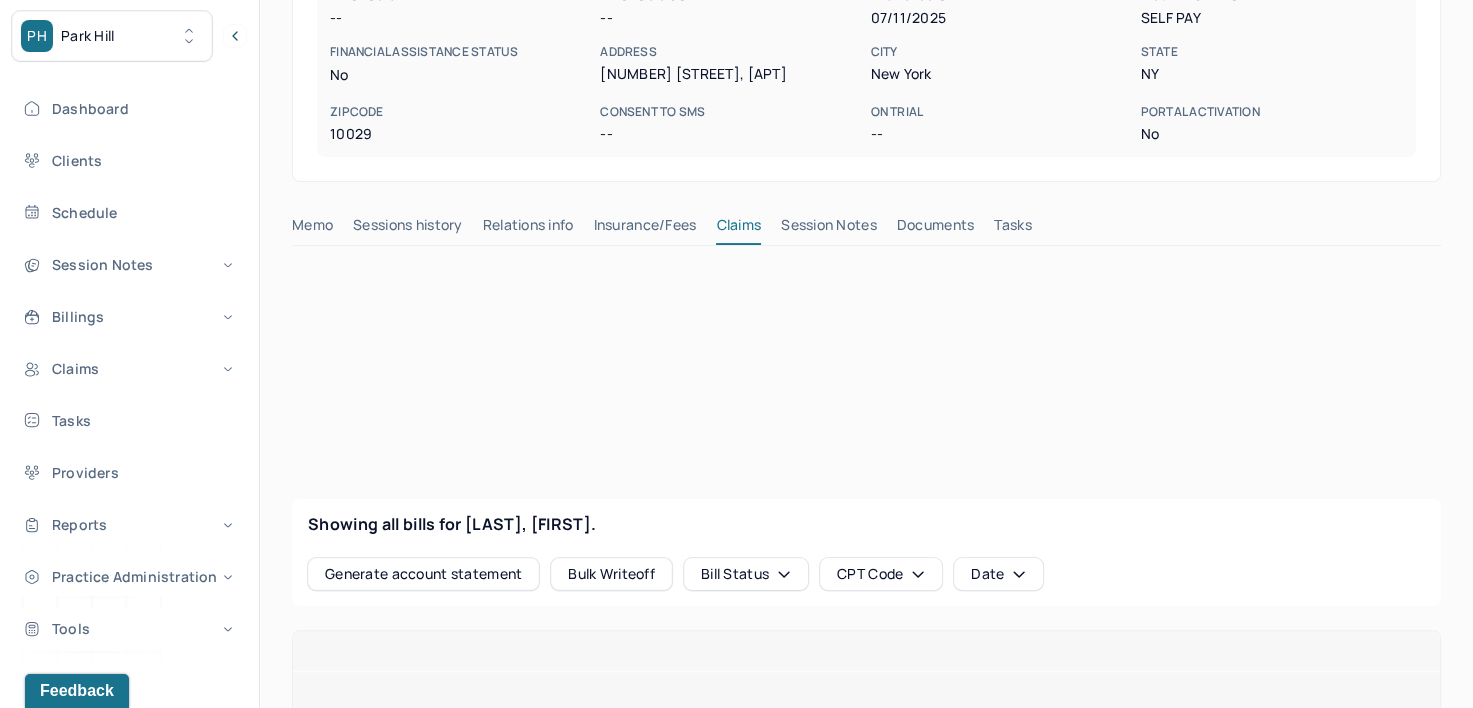 scroll, scrollTop: 400, scrollLeft: 0, axis: vertical 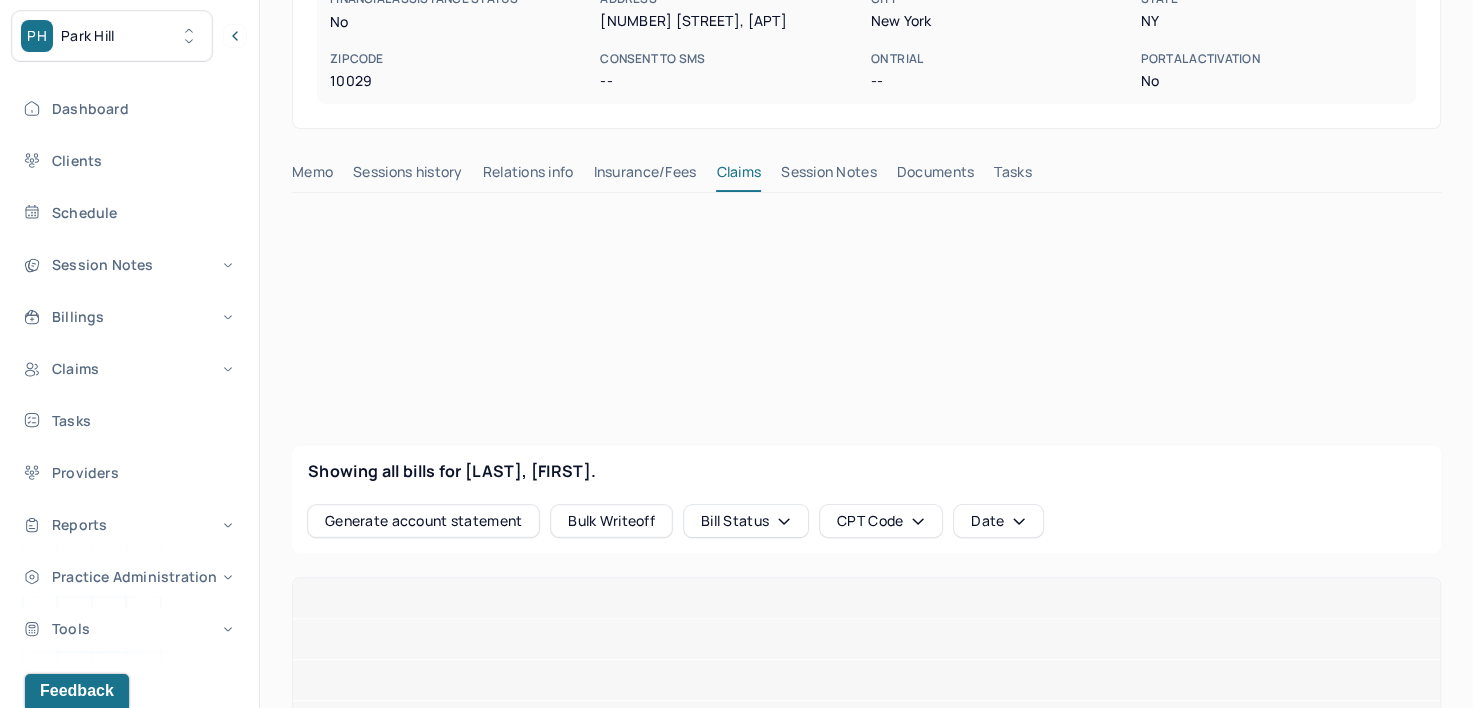 click on "Insurance/Fees" at bounding box center (645, 176) 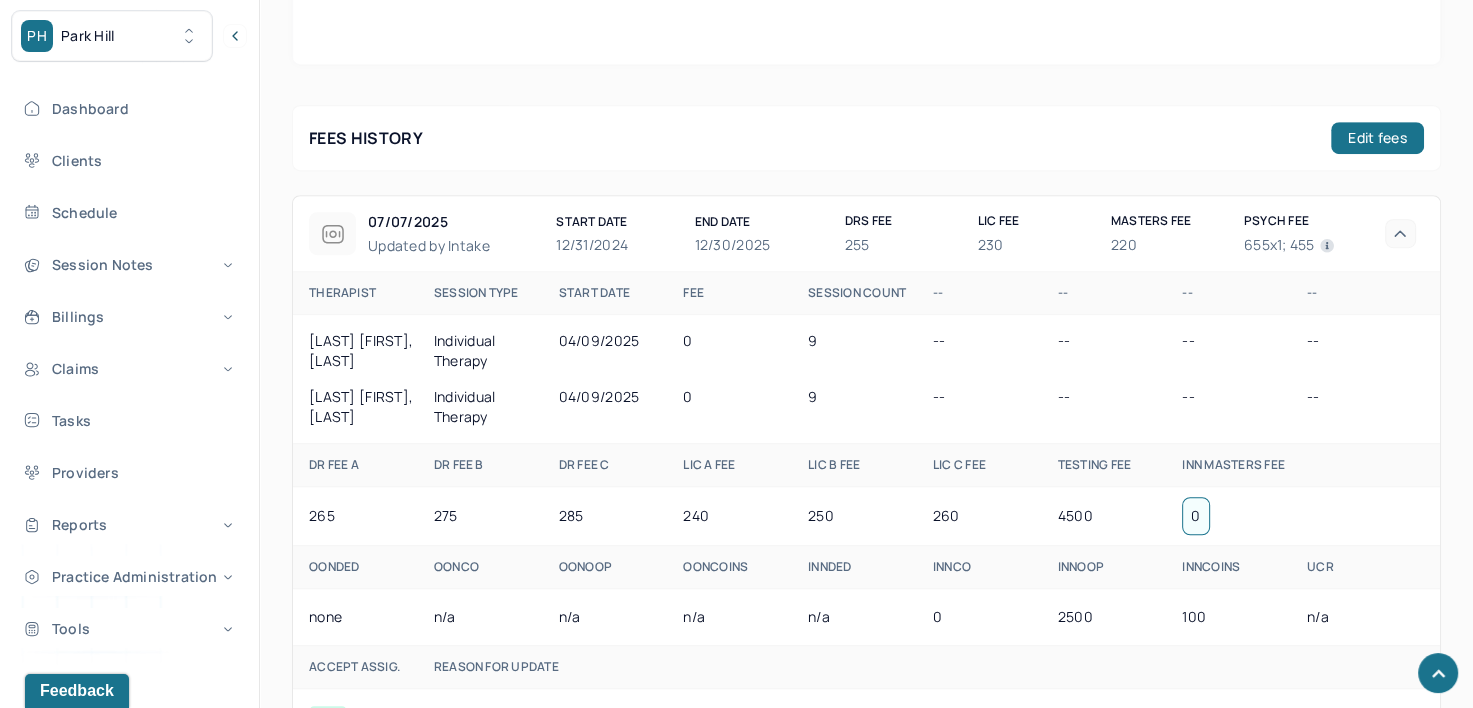 scroll, scrollTop: 500, scrollLeft: 0, axis: vertical 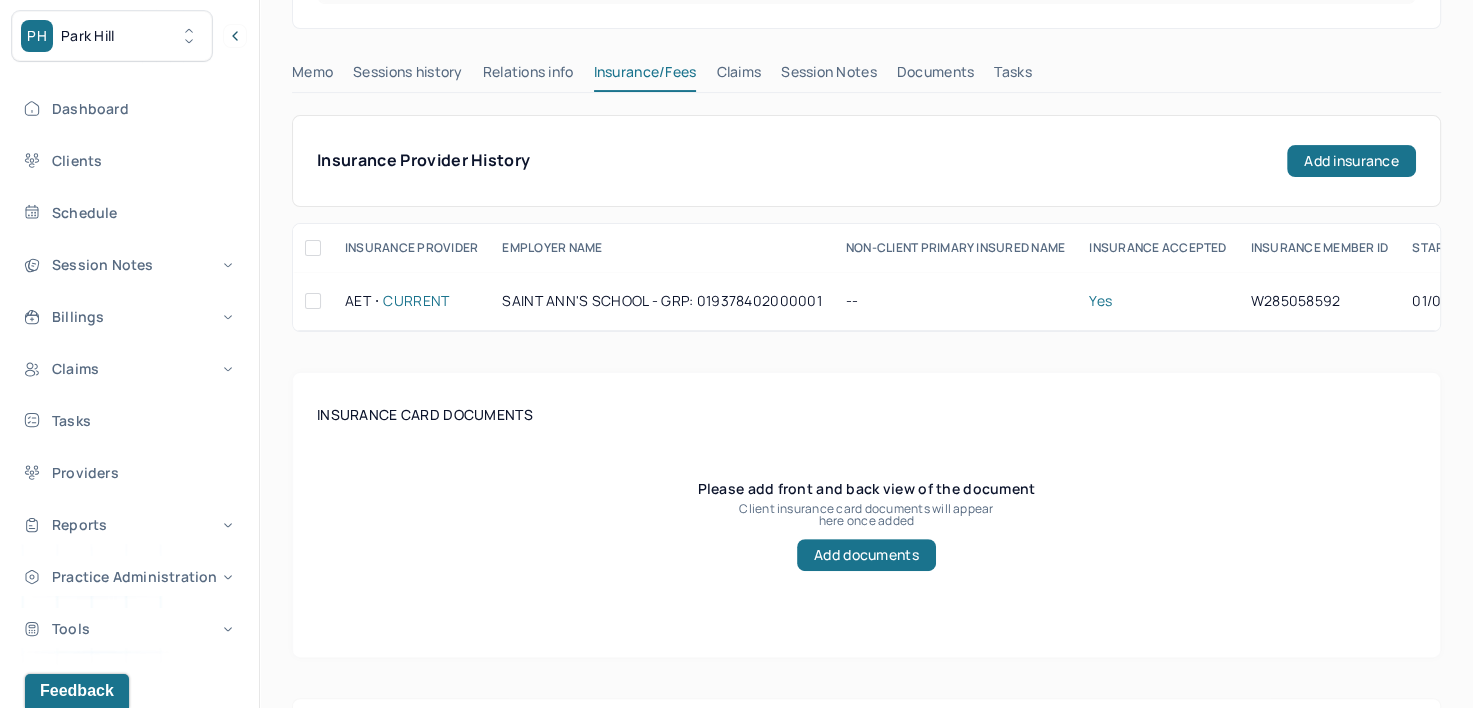 click on "Claims" at bounding box center (738, 76) 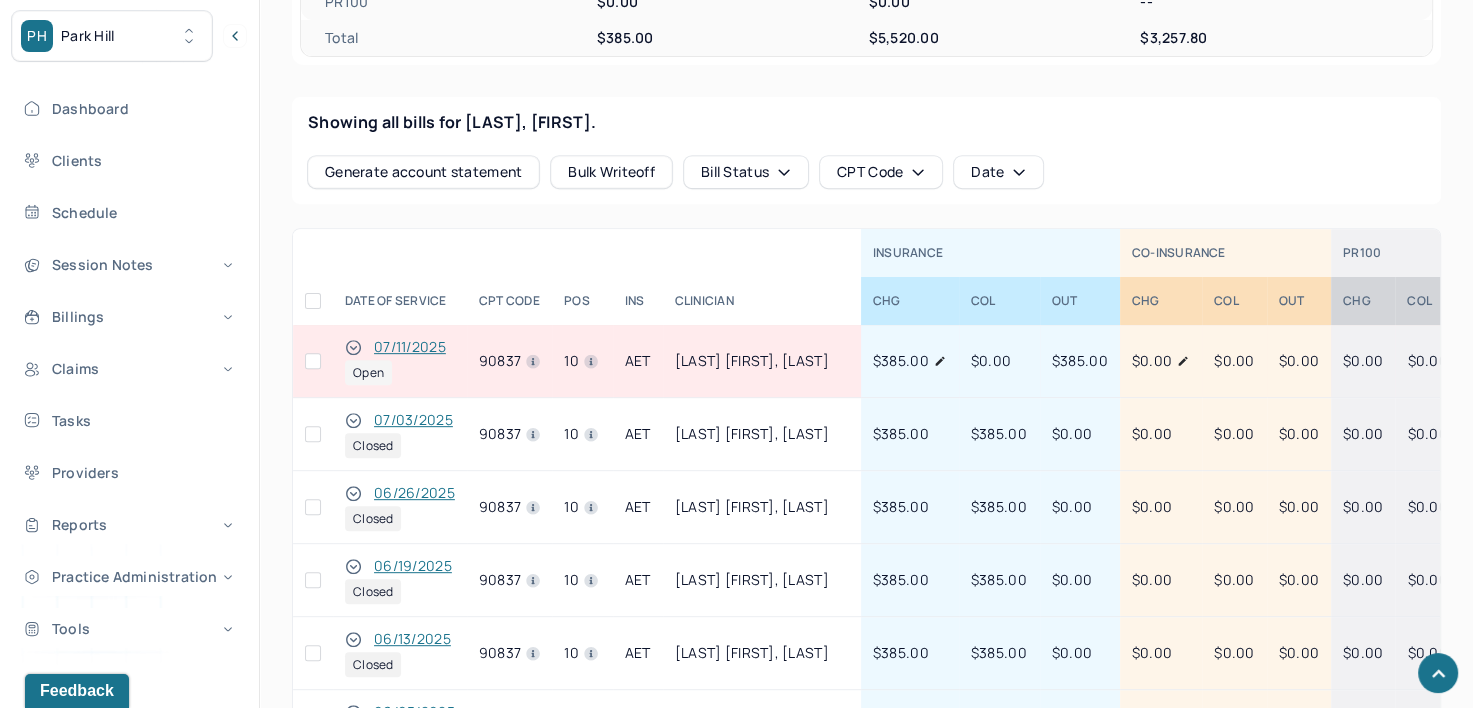 scroll, scrollTop: 900, scrollLeft: 0, axis: vertical 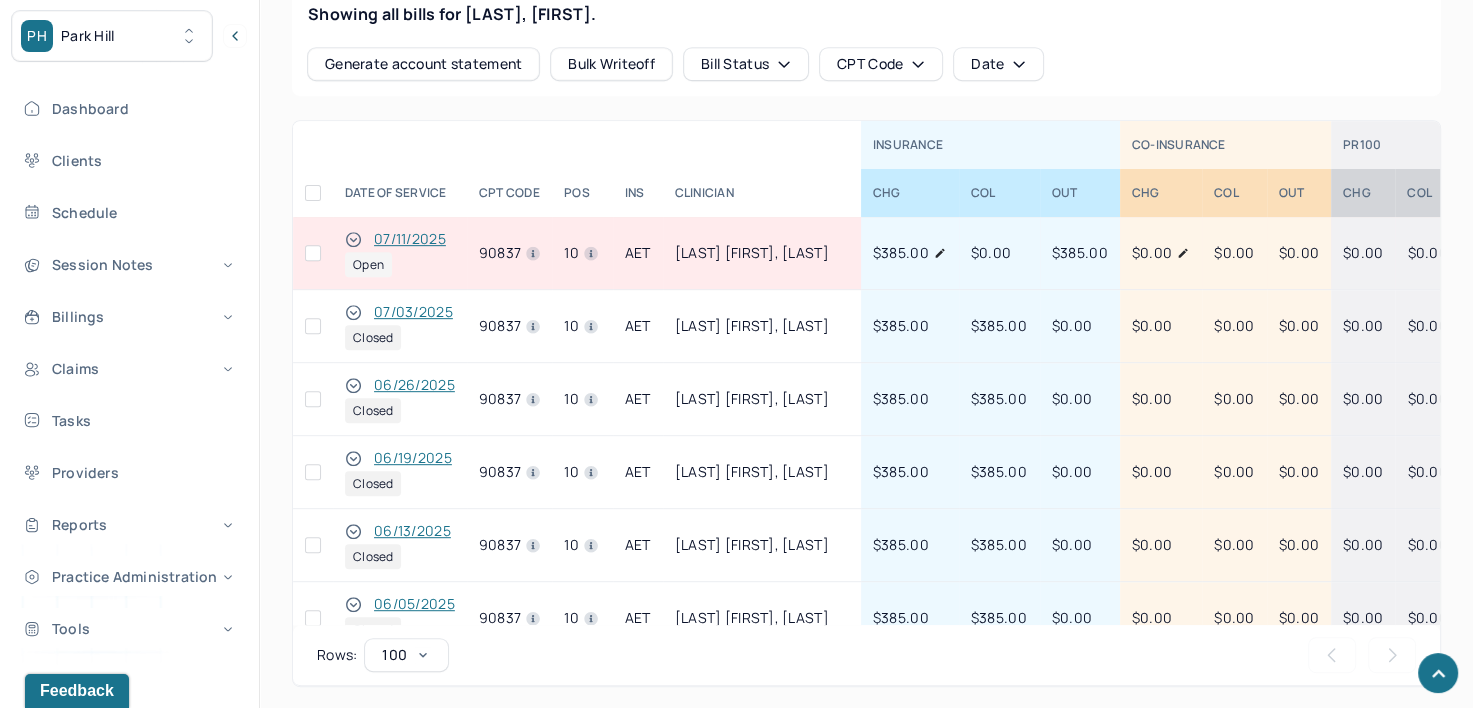 click on "07/11/2025" at bounding box center (410, 239) 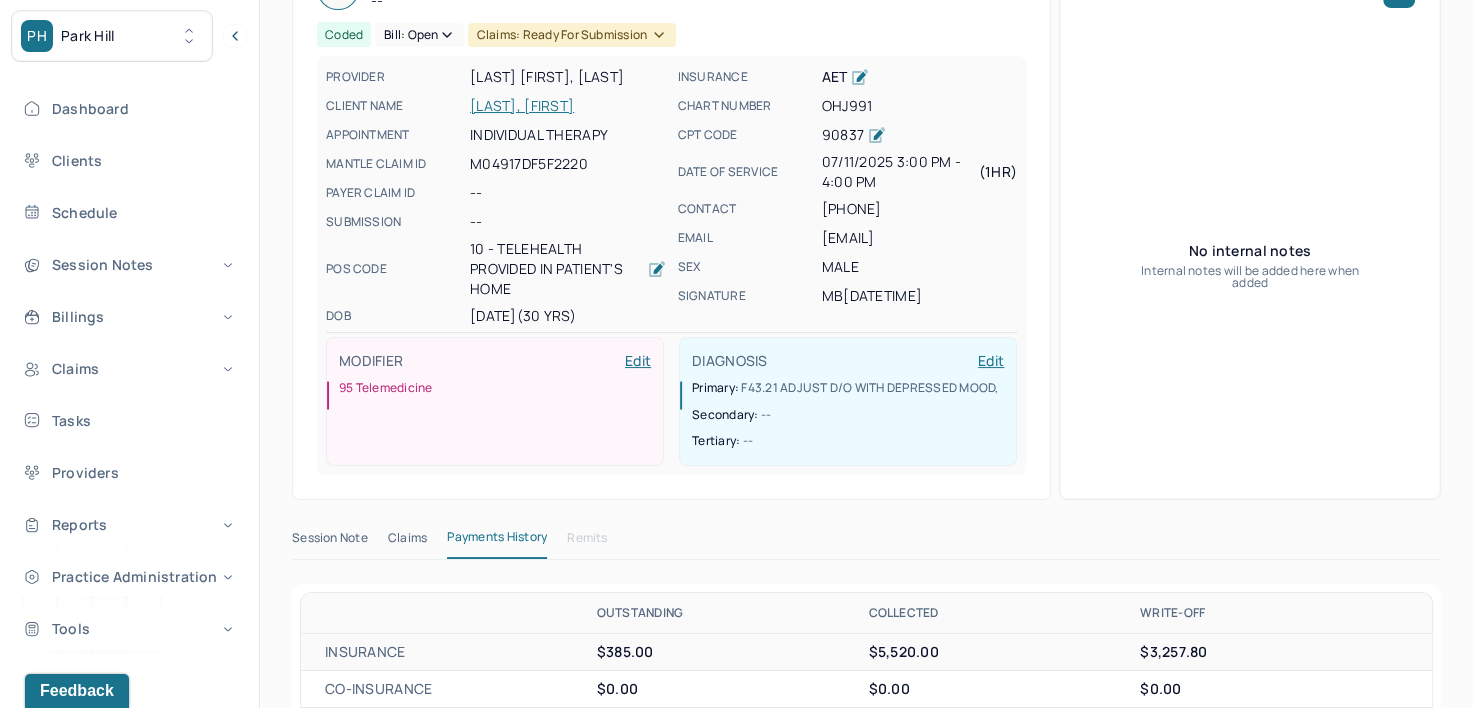 scroll, scrollTop: 100, scrollLeft: 0, axis: vertical 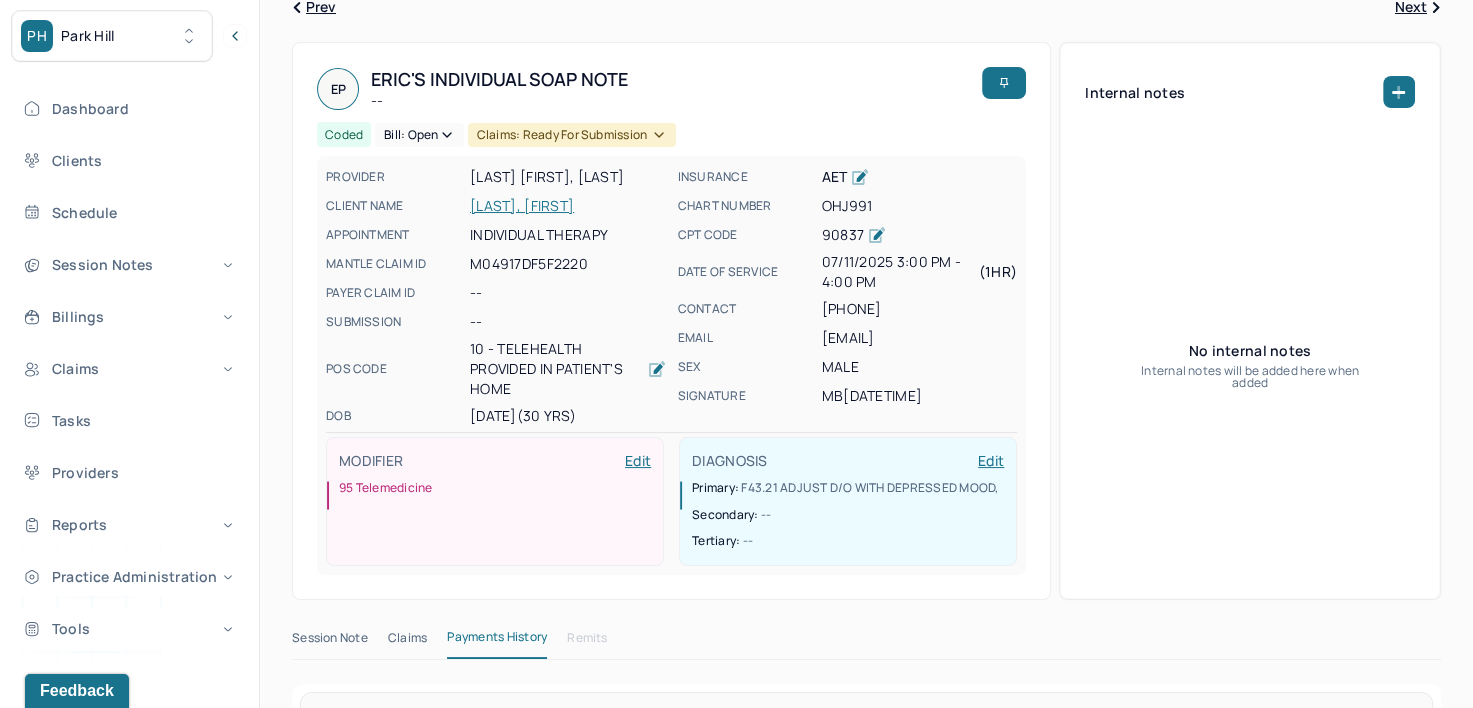 click 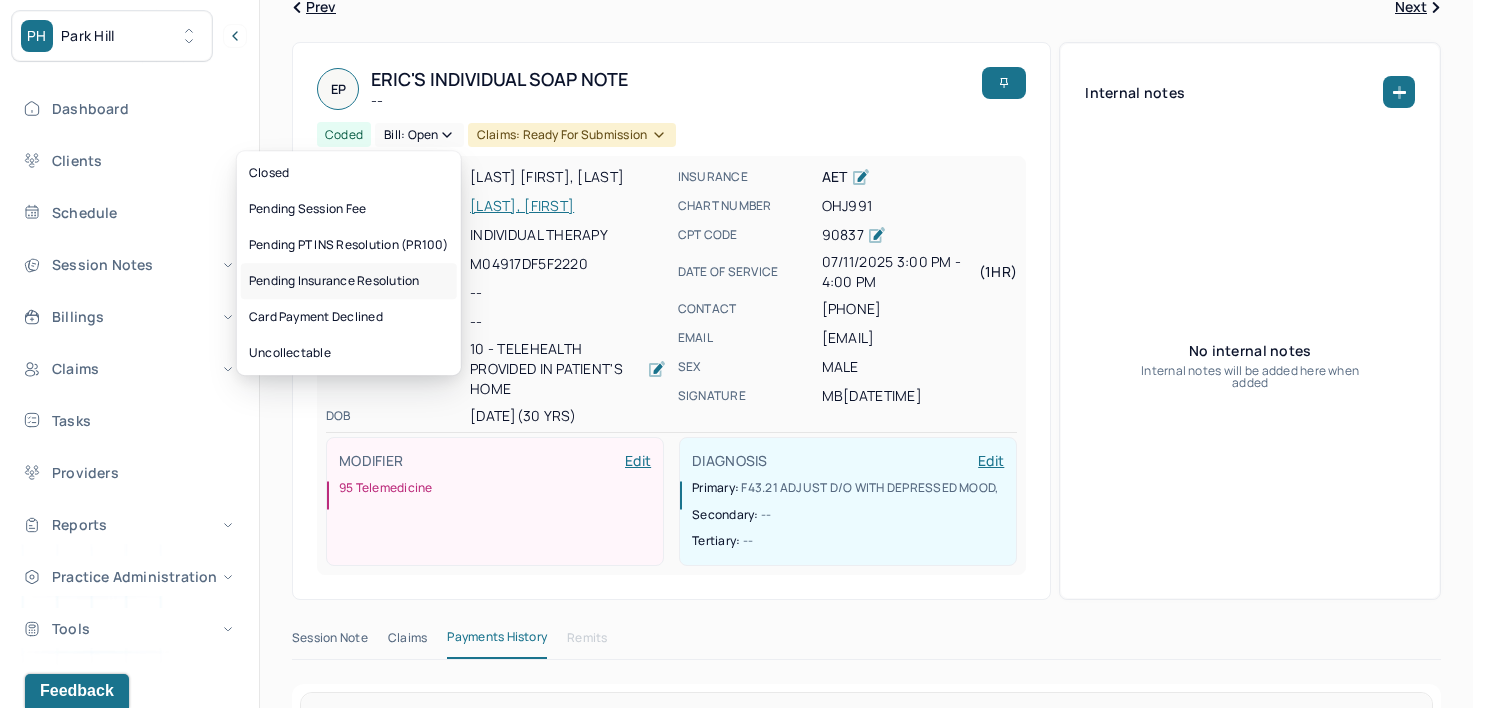click on "Pending Insurance Resolution" at bounding box center [349, 281] 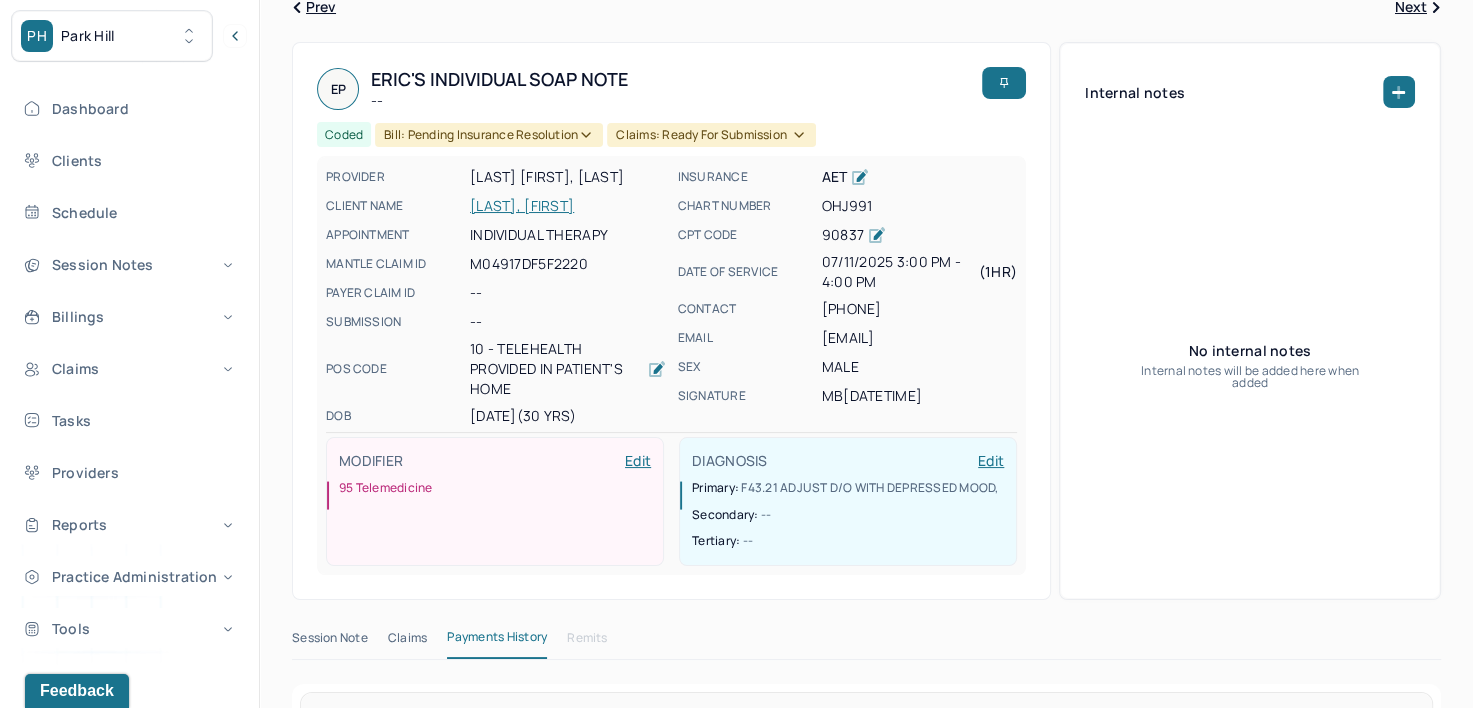 scroll, scrollTop: 0, scrollLeft: 0, axis: both 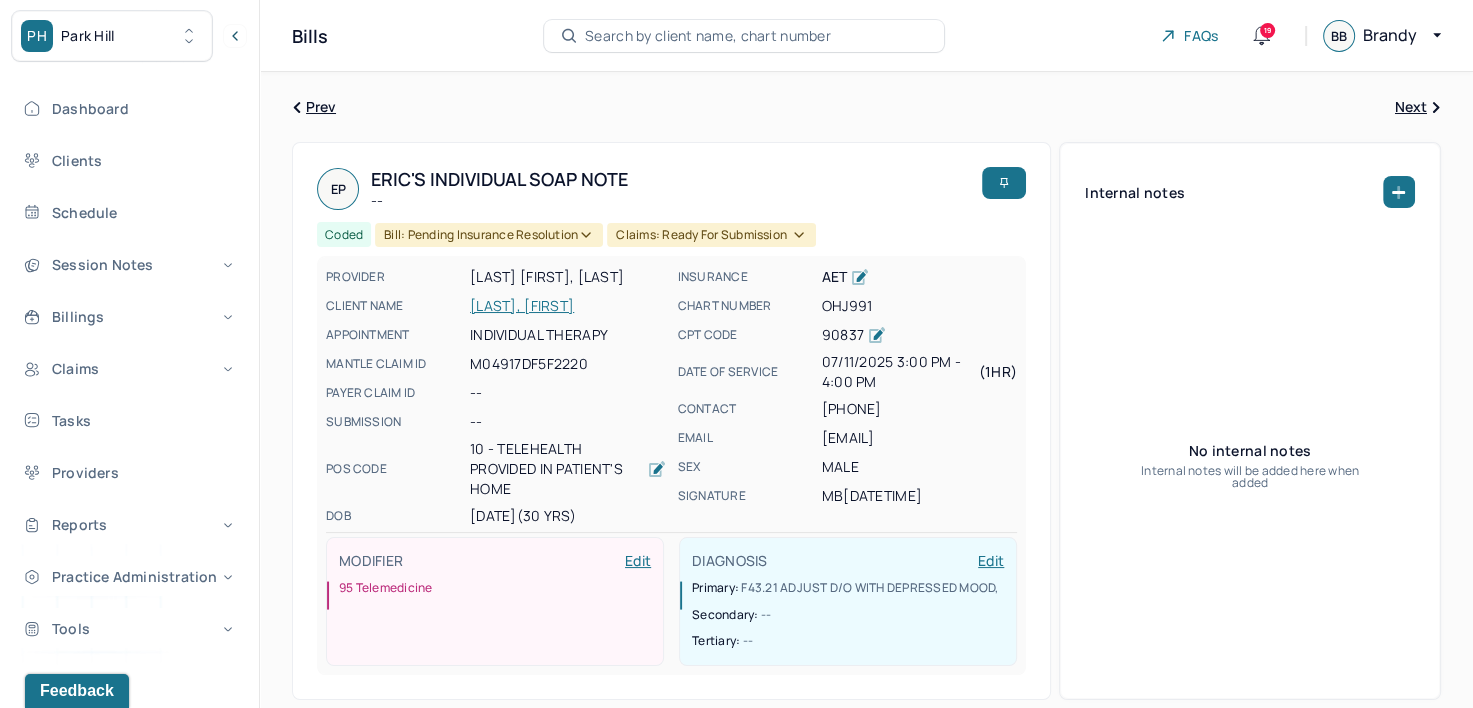 type 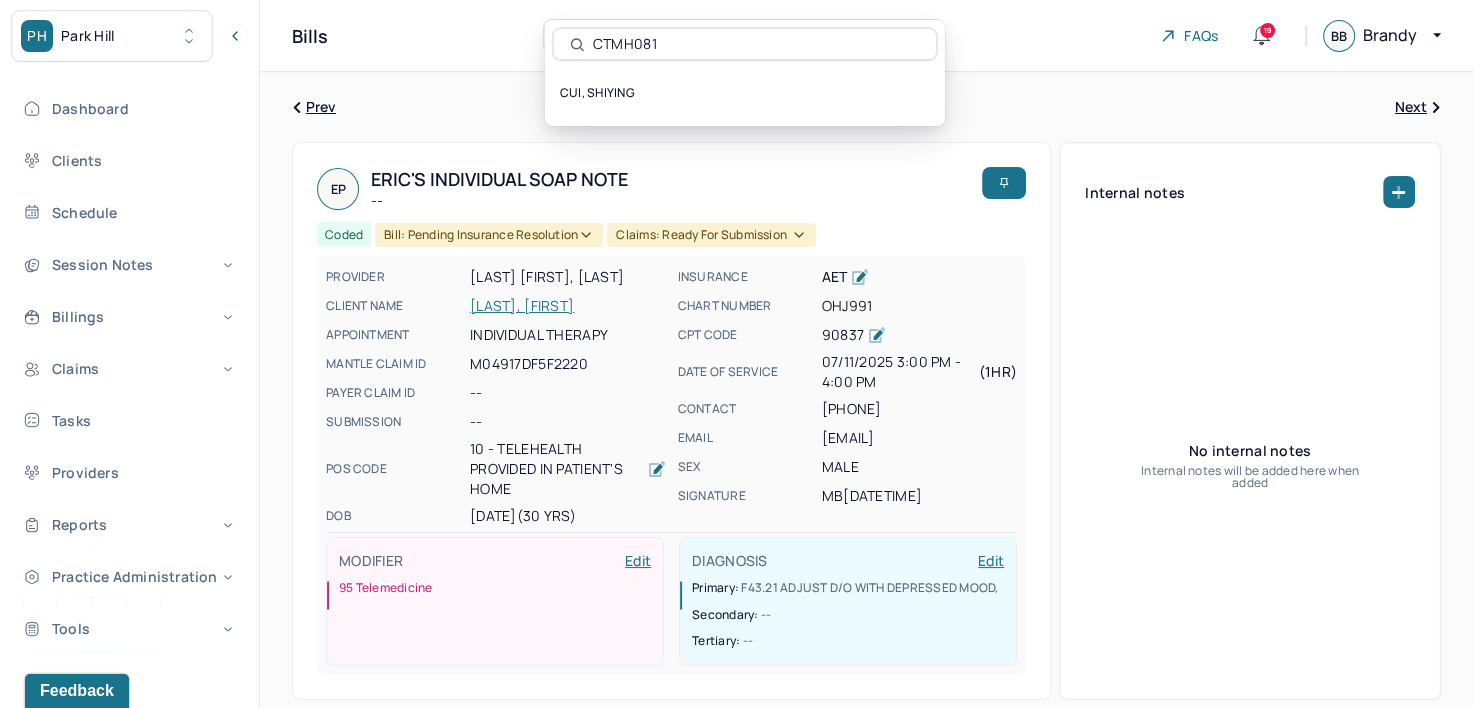 type on "CTMH081" 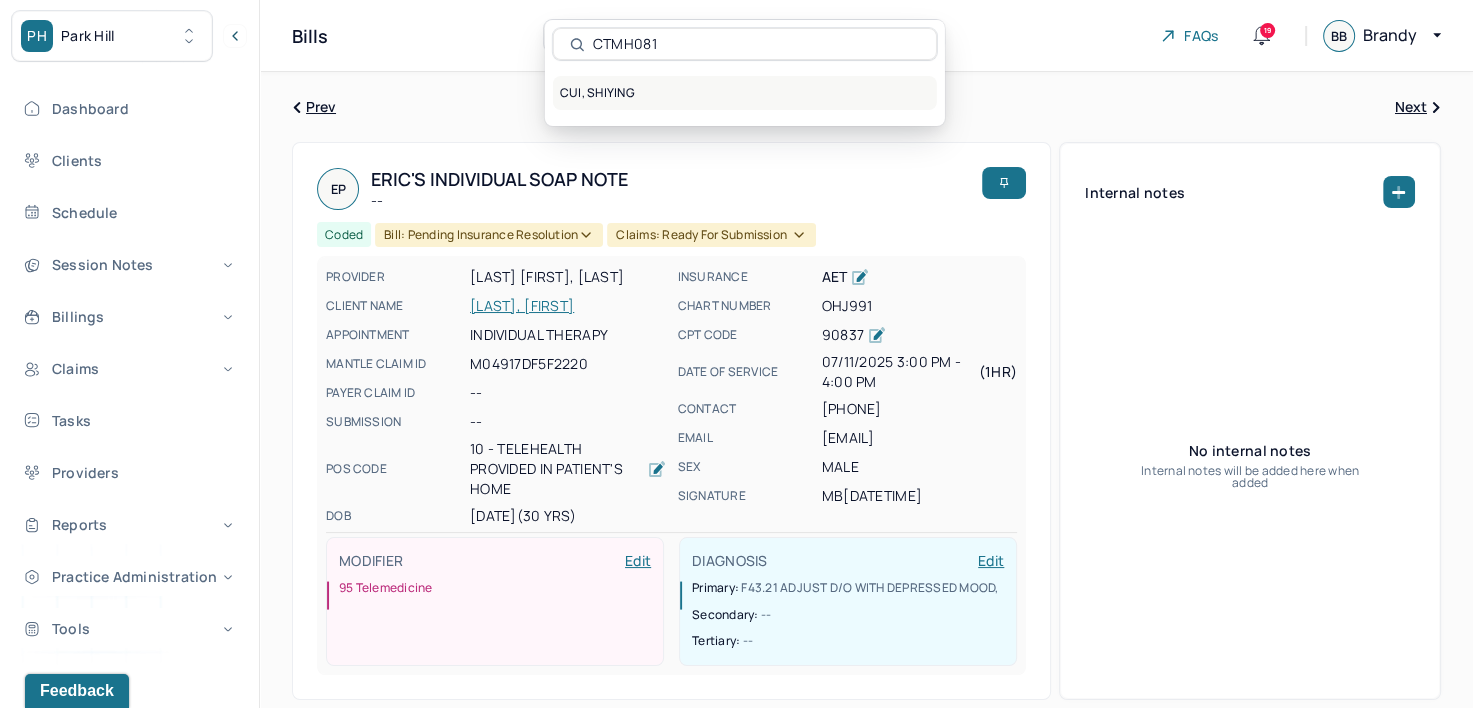 click on "CUI, SHIYING" at bounding box center (745, 93) 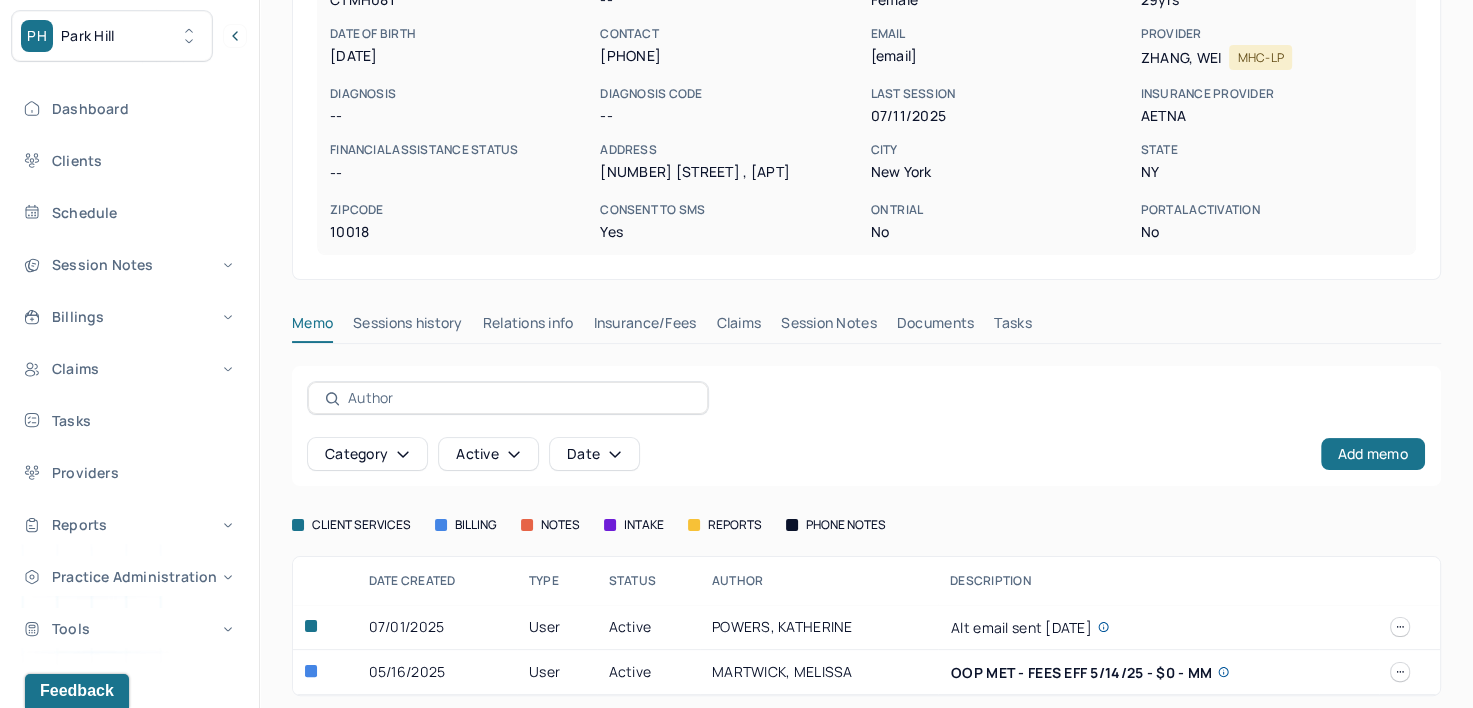 scroll, scrollTop: 259, scrollLeft: 0, axis: vertical 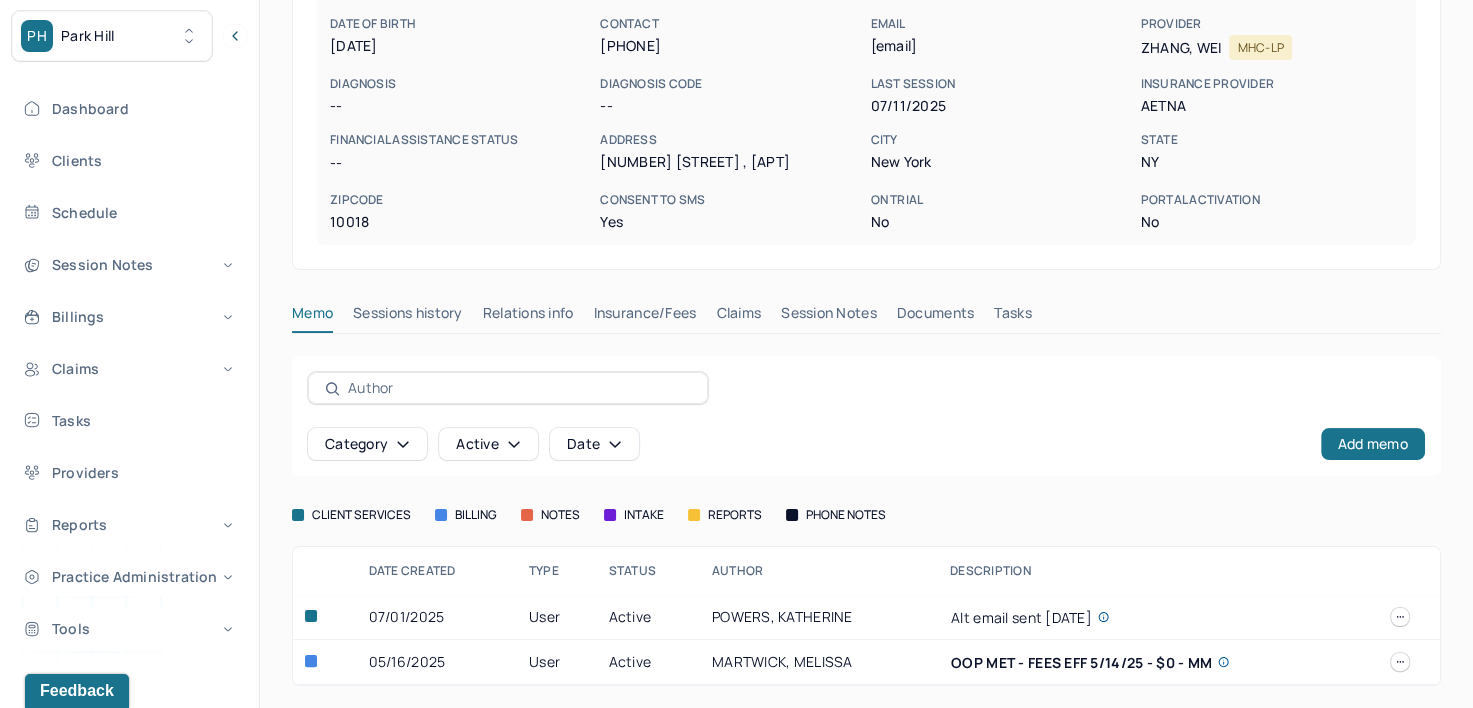 click on "Insurance/Fees" at bounding box center (645, 317) 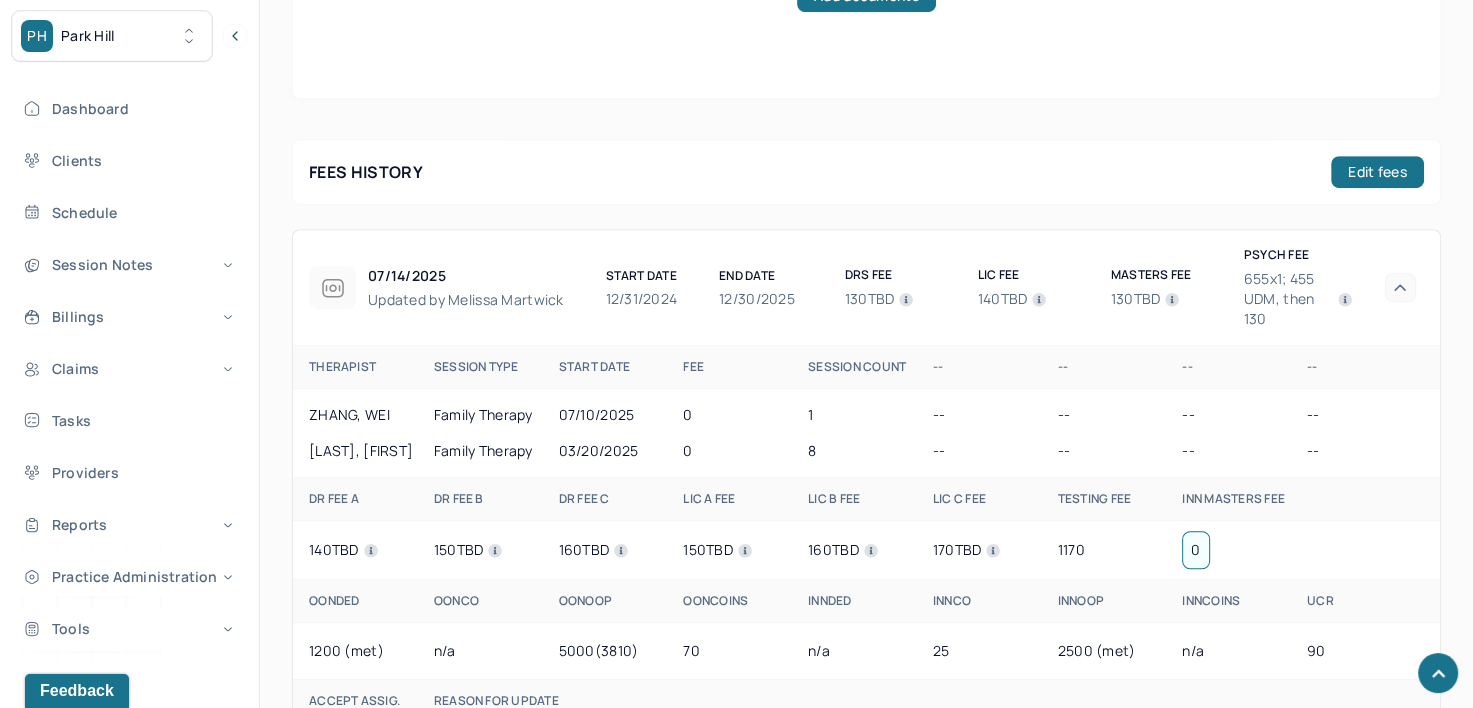 scroll, scrollTop: 459, scrollLeft: 0, axis: vertical 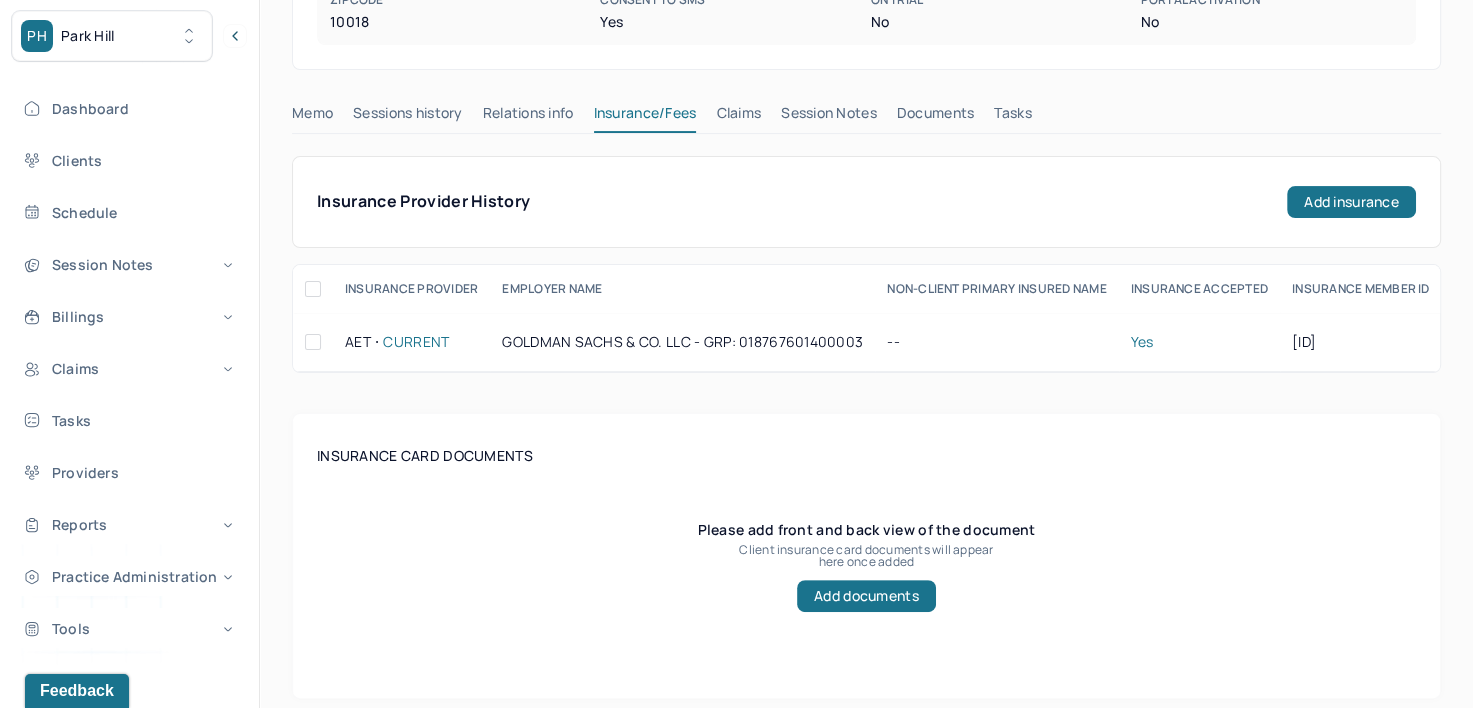 click on "Claims" at bounding box center [738, 117] 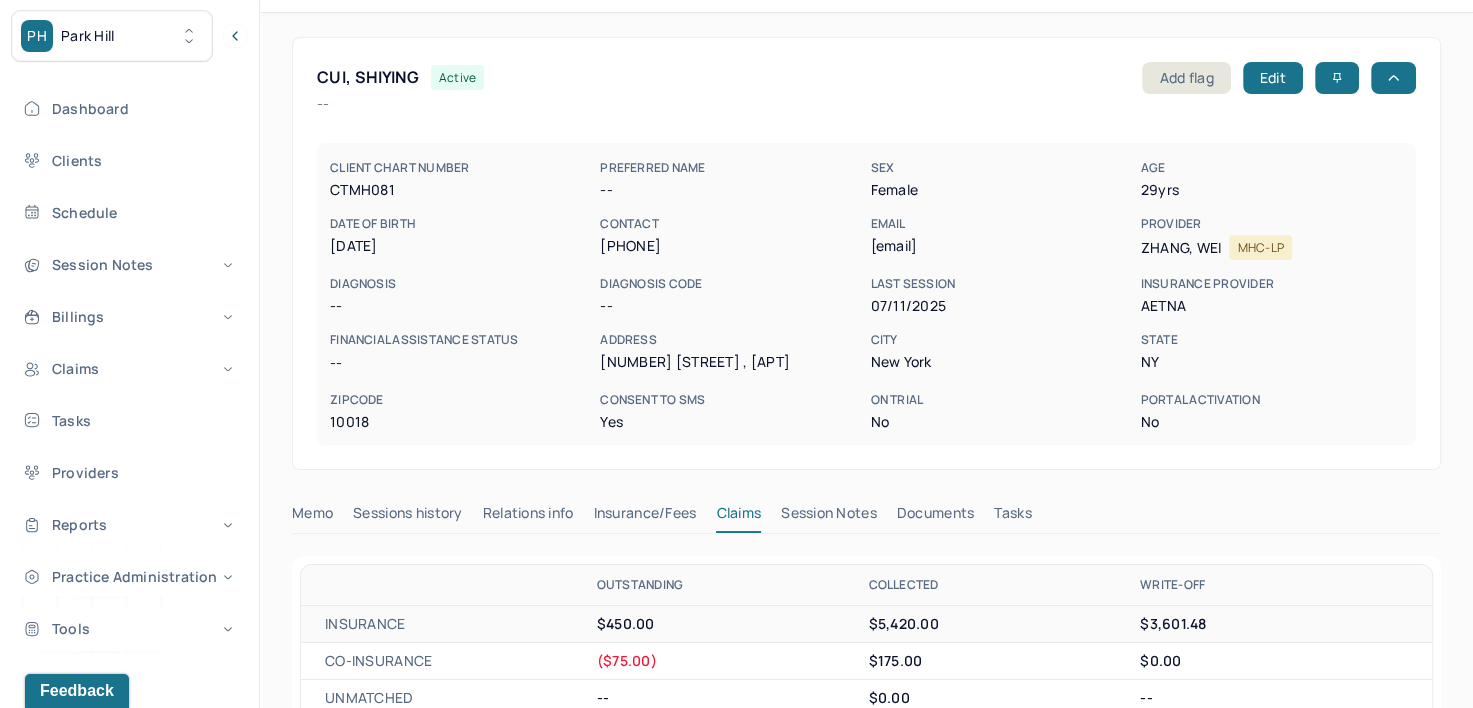 scroll, scrollTop: 0, scrollLeft: 0, axis: both 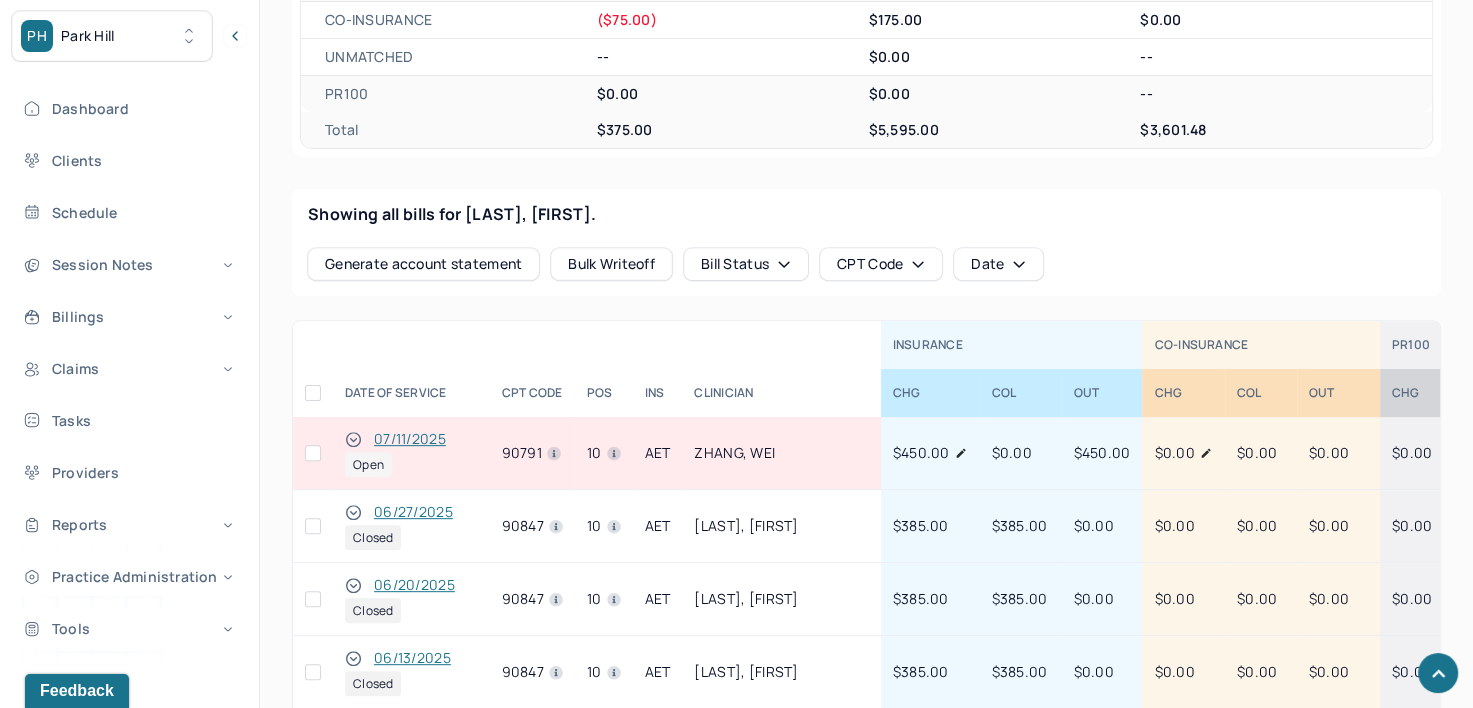 click on "07/11/2025" at bounding box center (410, 439) 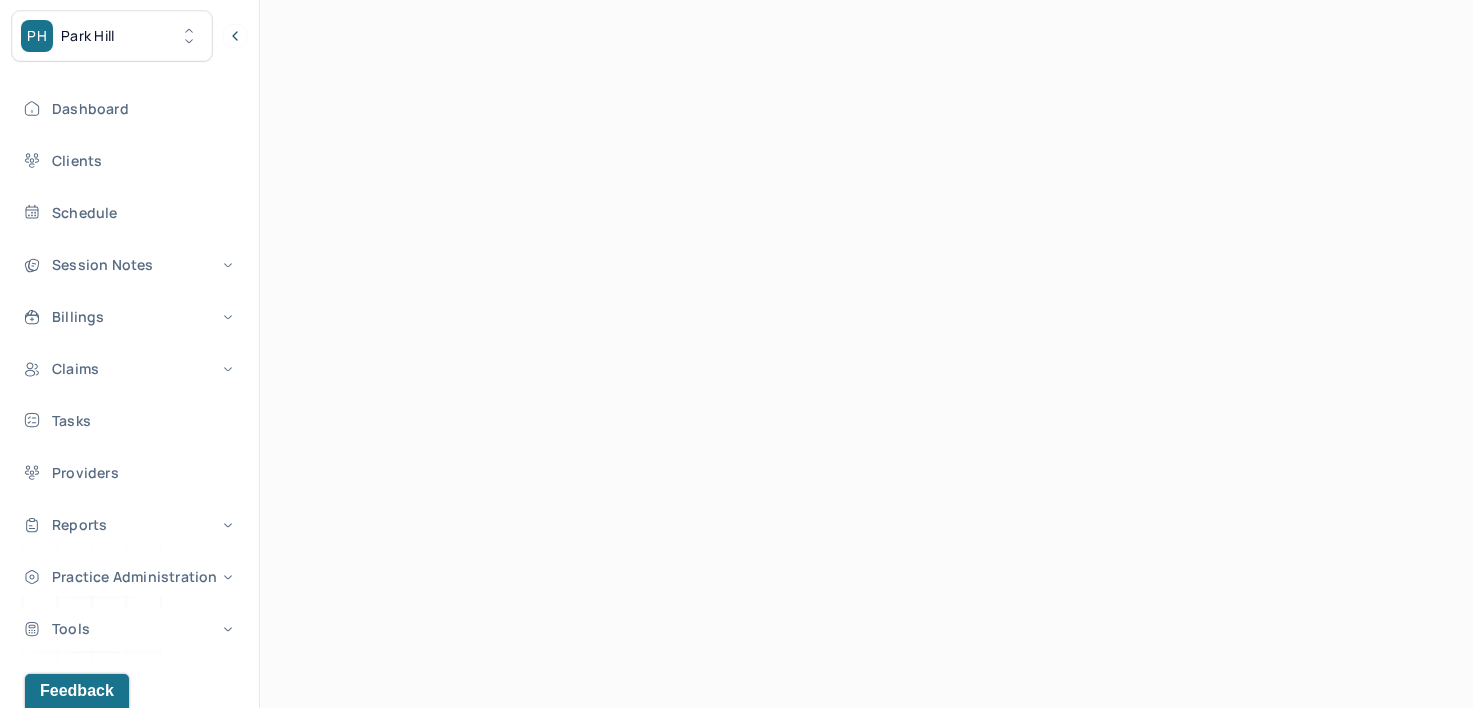 scroll, scrollTop: 0, scrollLeft: 0, axis: both 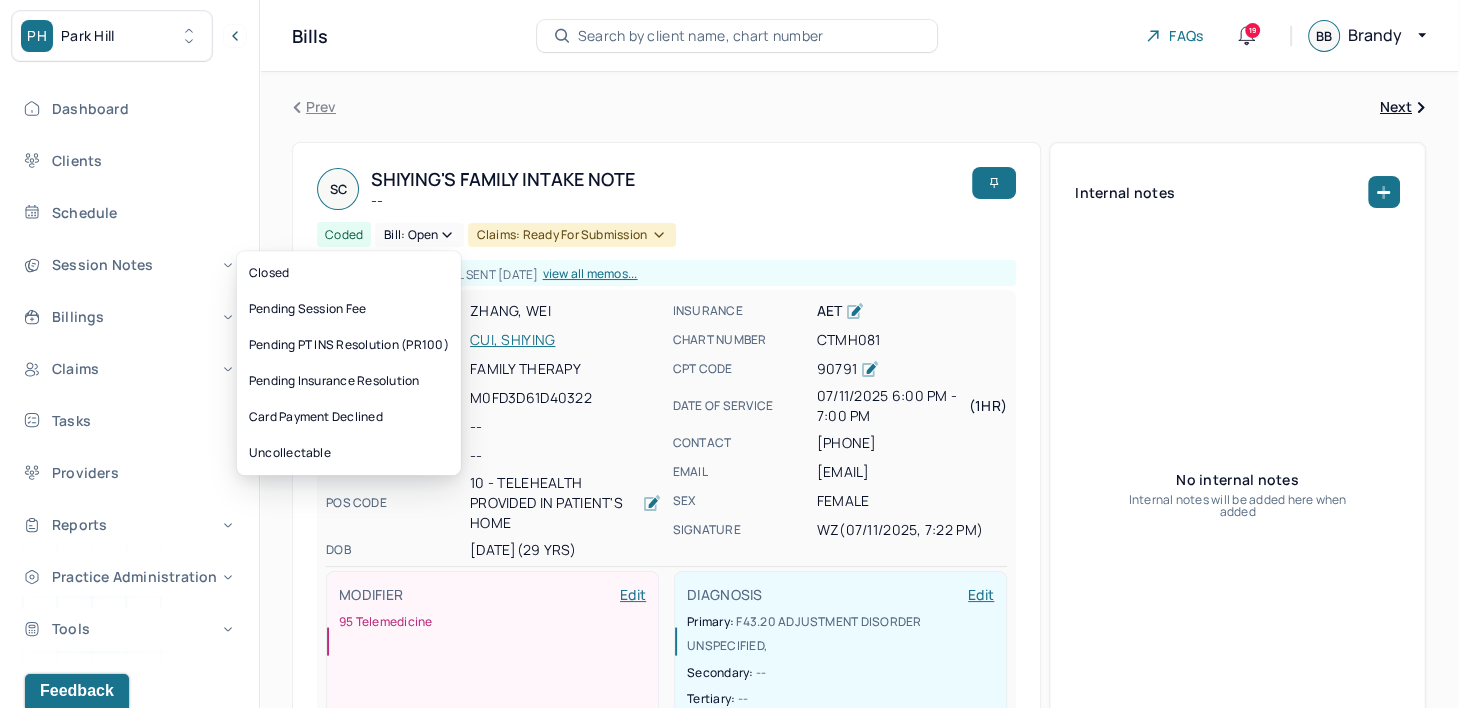 click 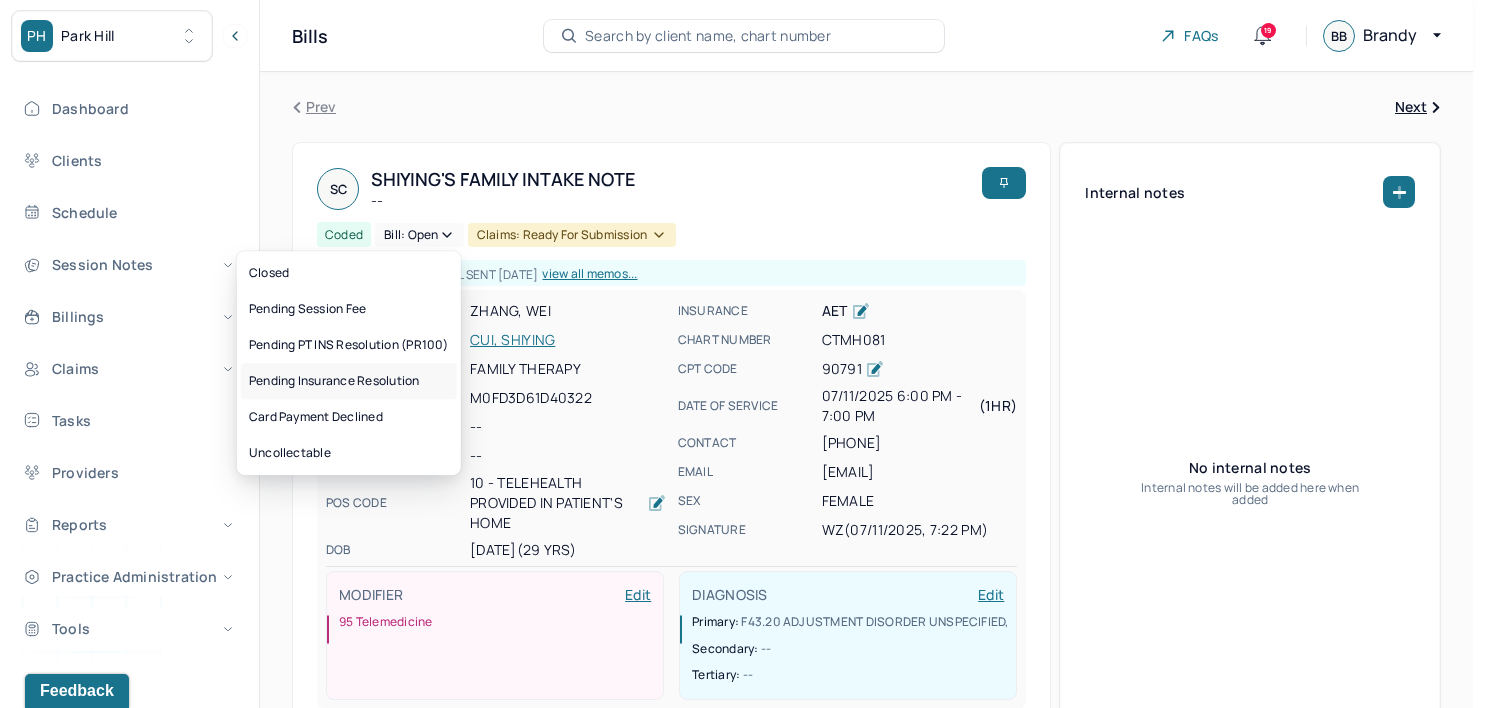 click on "Pending Insurance Resolution" at bounding box center (349, 381) 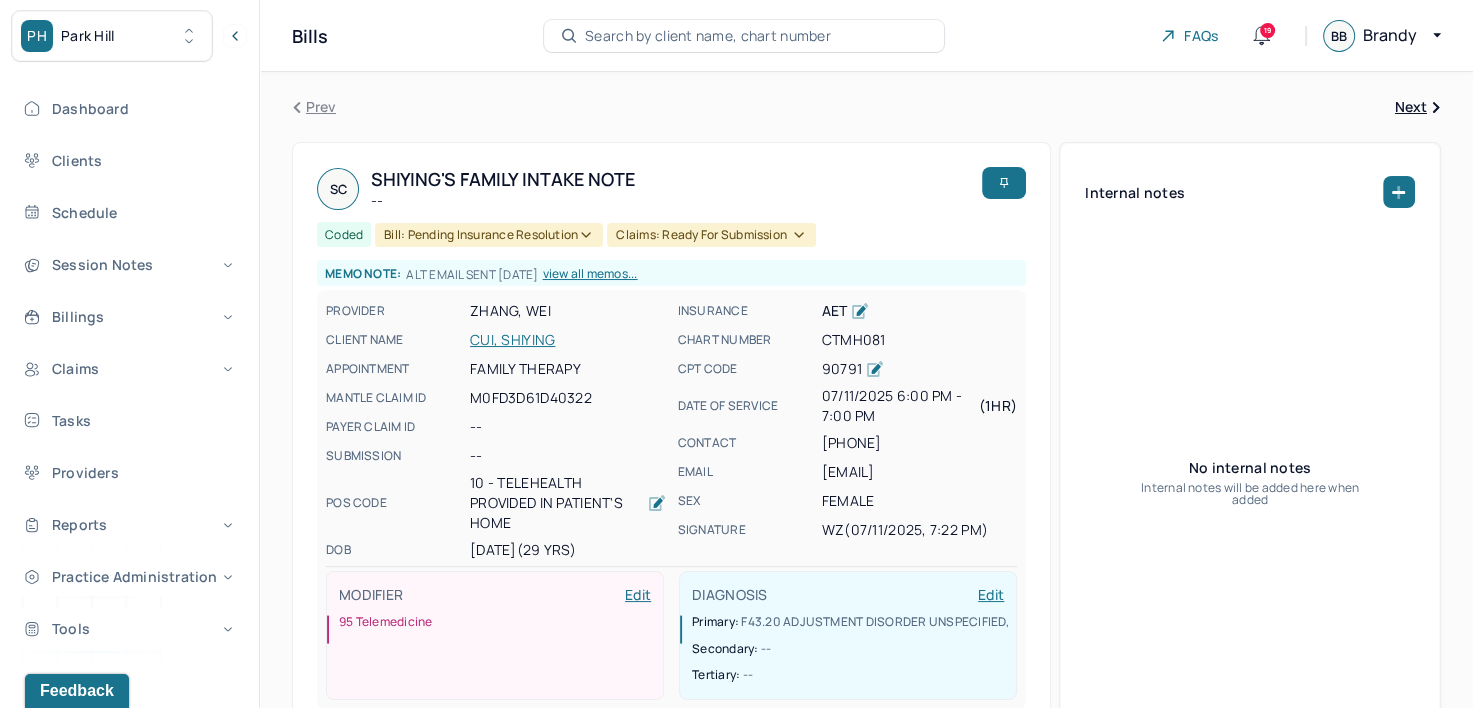 click on "Search by client name, chart number" at bounding box center [708, 36] 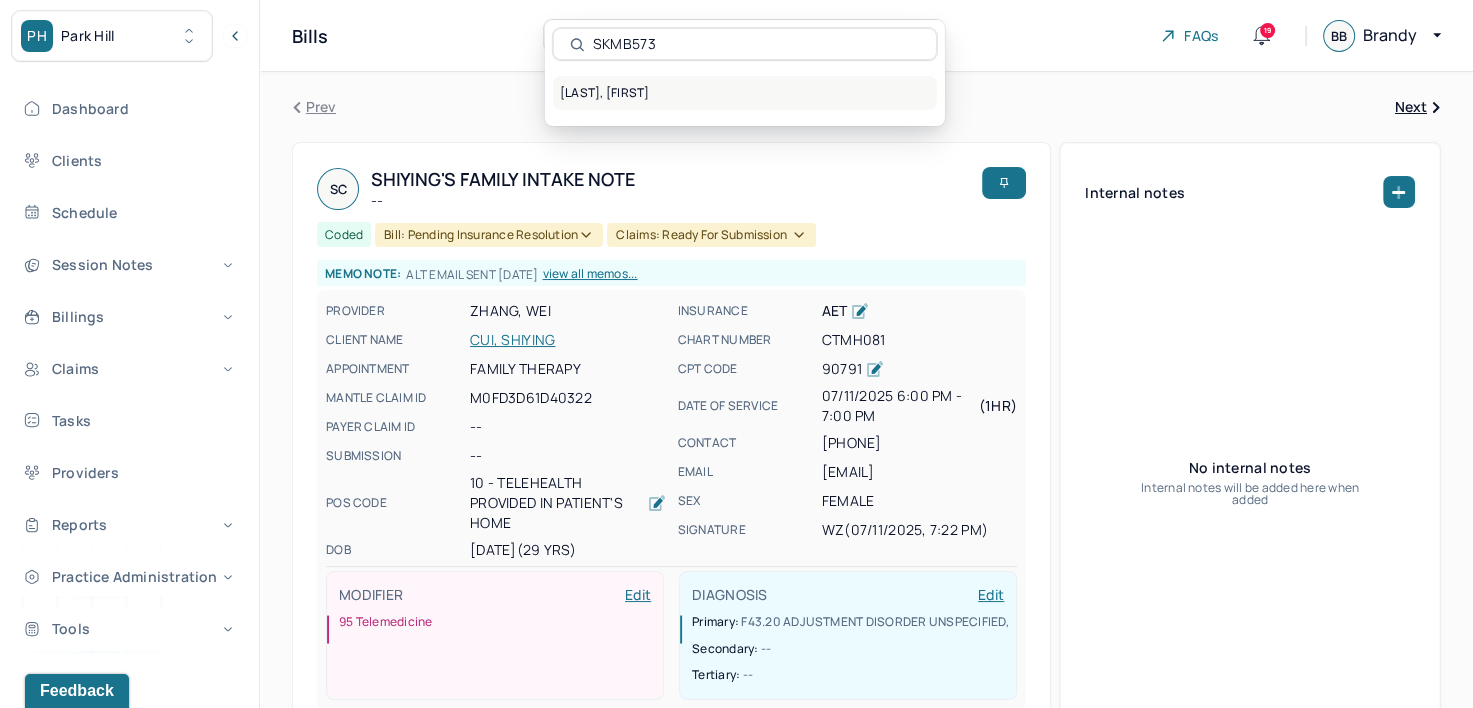 type on "SKMB573" 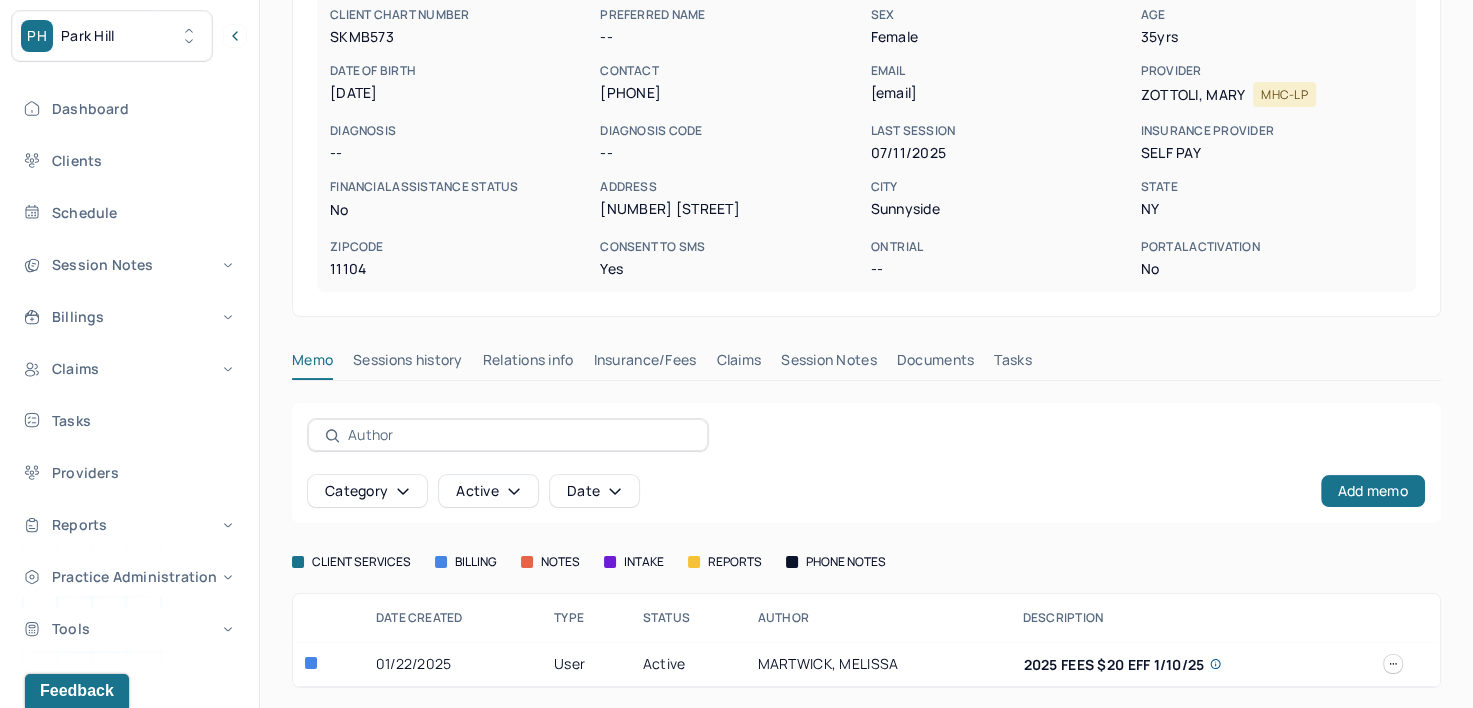 scroll, scrollTop: 214, scrollLeft: 0, axis: vertical 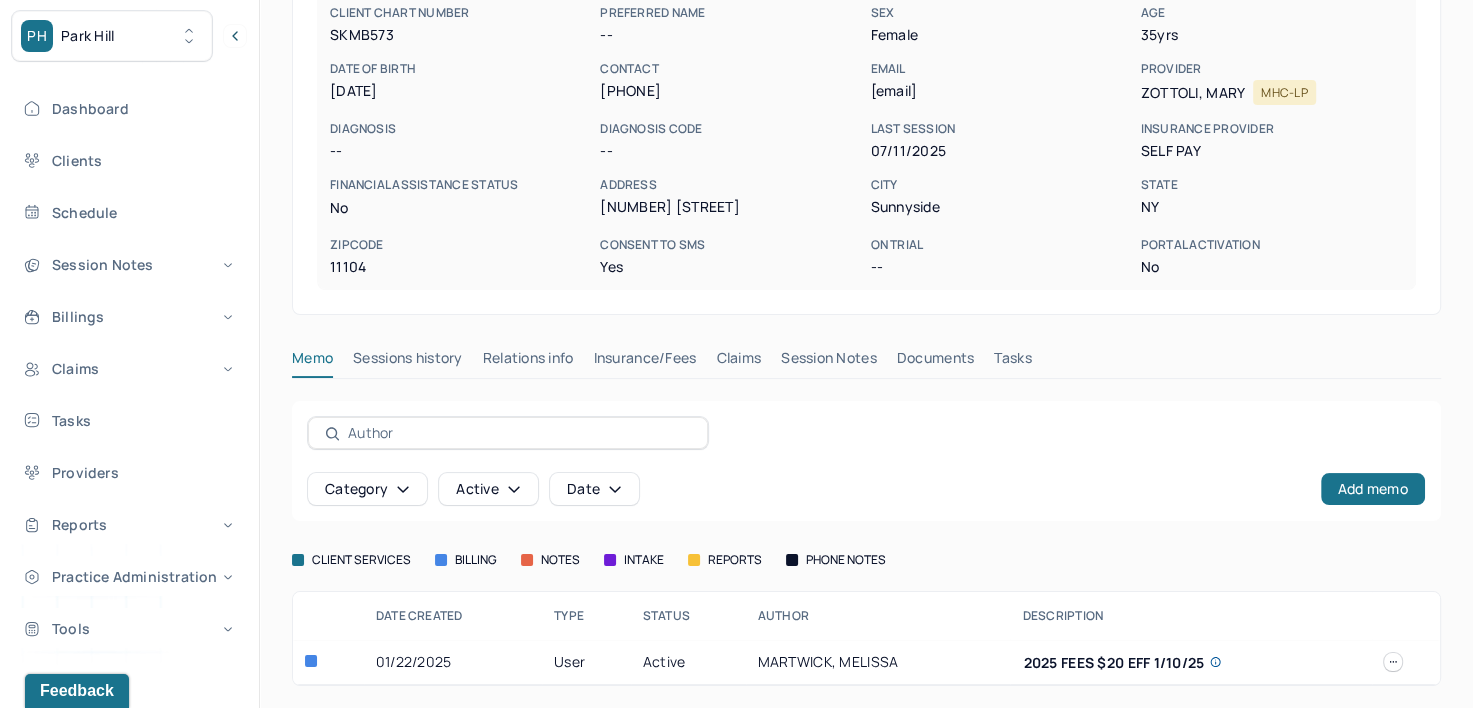 click on "Claims" at bounding box center [738, 362] 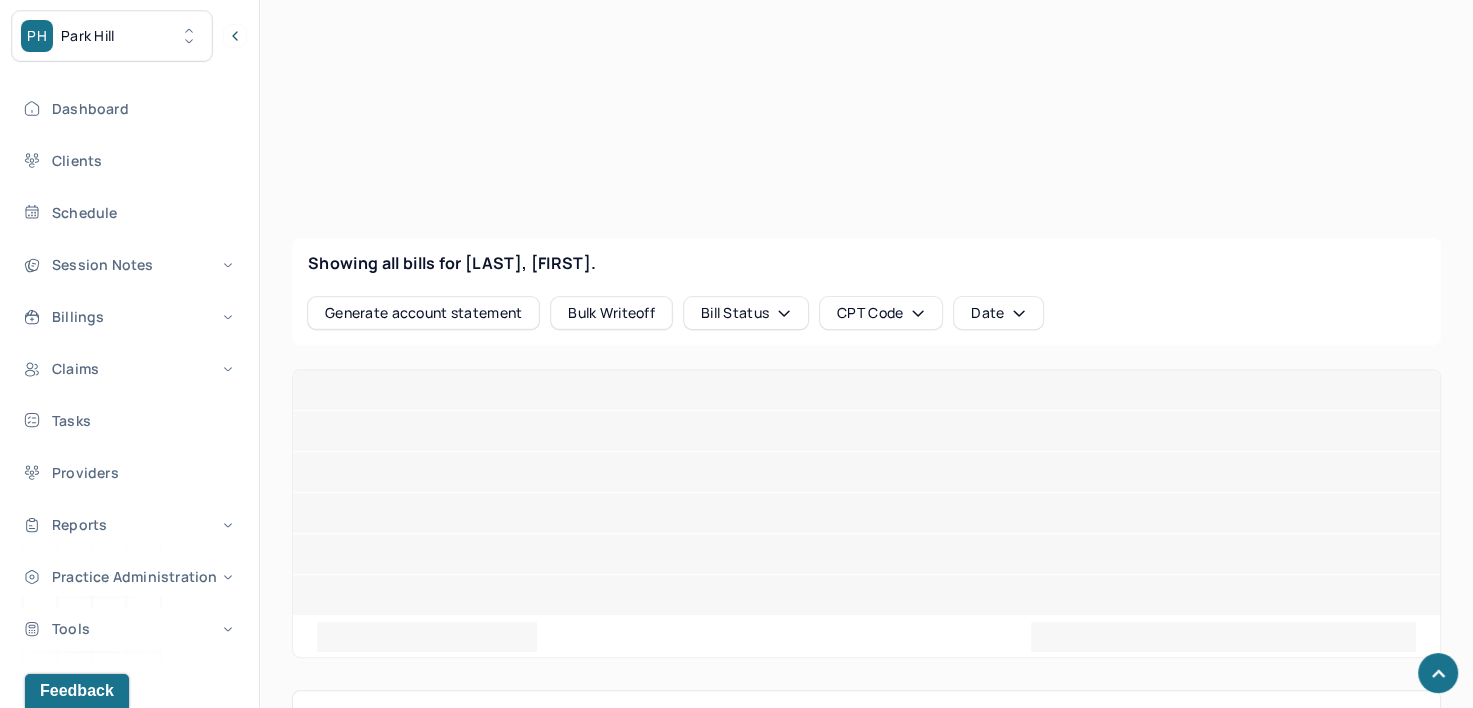 scroll, scrollTop: 414, scrollLeft: 0, axis: vertical 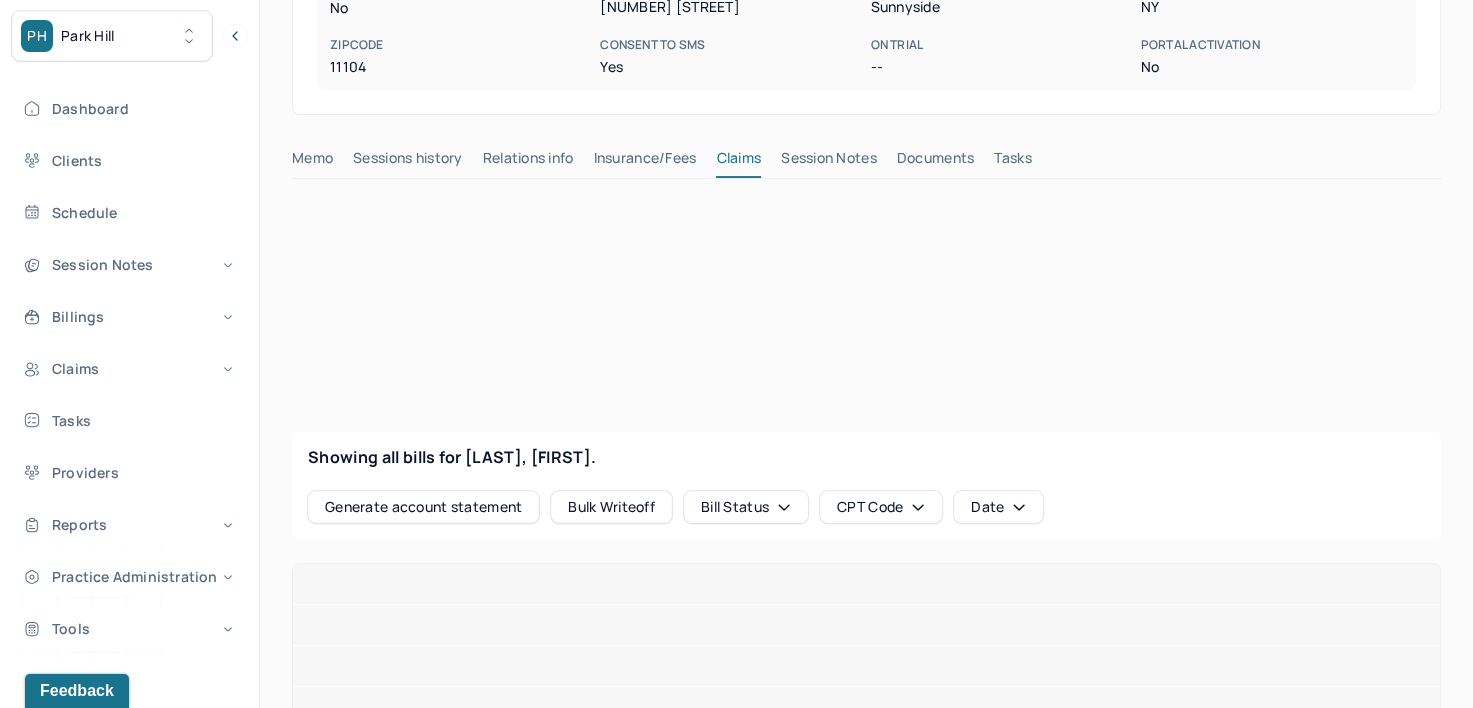 click on "Insurance/Fees" at bounding box center [645, 162] 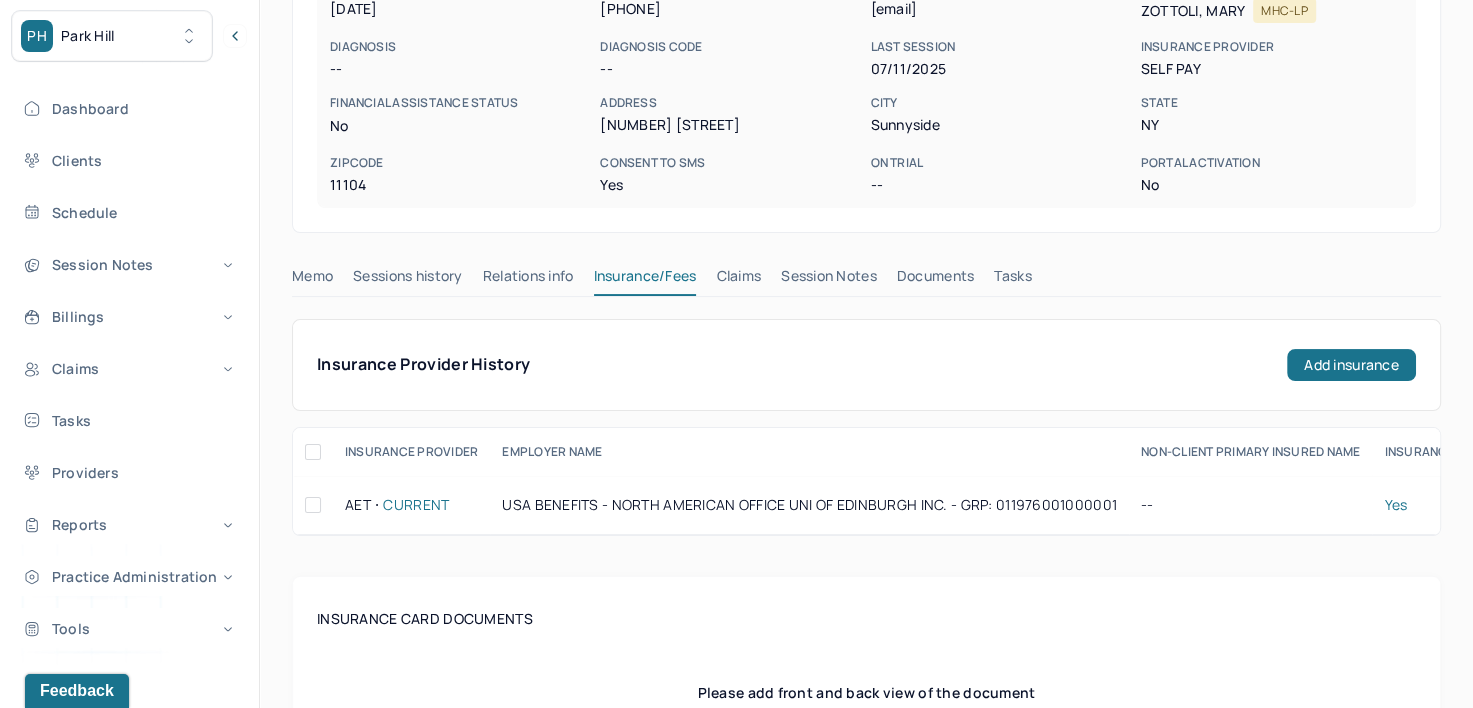 scroll, scrollTop: 114, scrollLeft: 0, axis: vertical 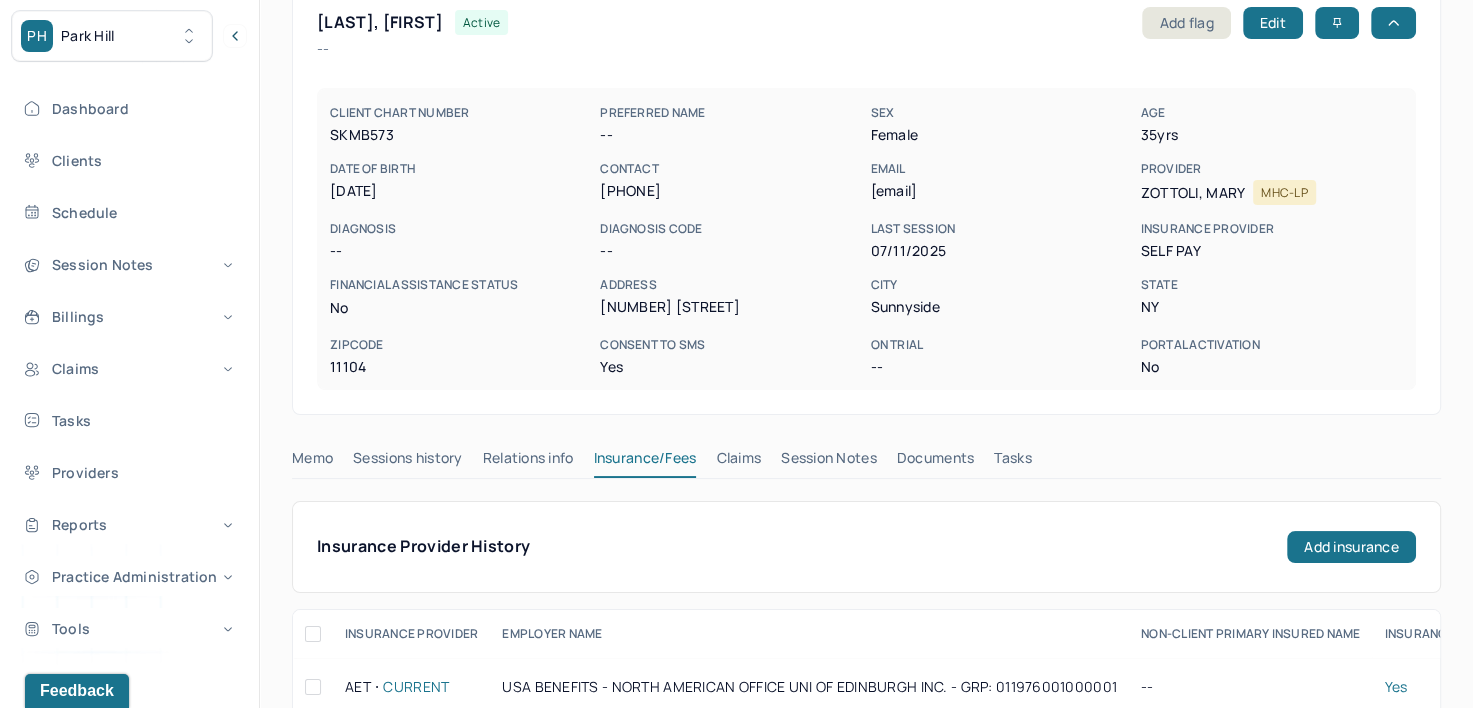 click on "Claims" at bounding box center (738, 462) 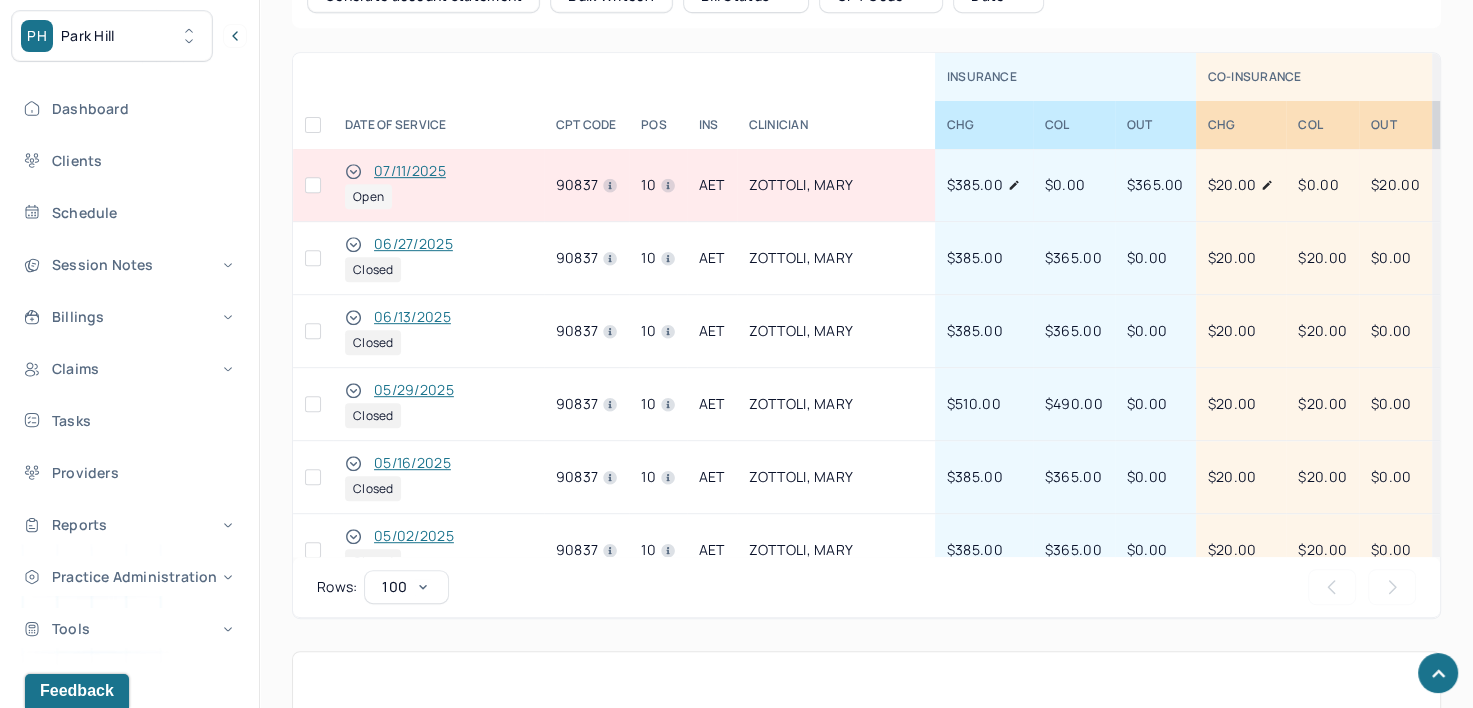 scroll, scrollTop: 1014, scrollLeft: 0, axis: vertical 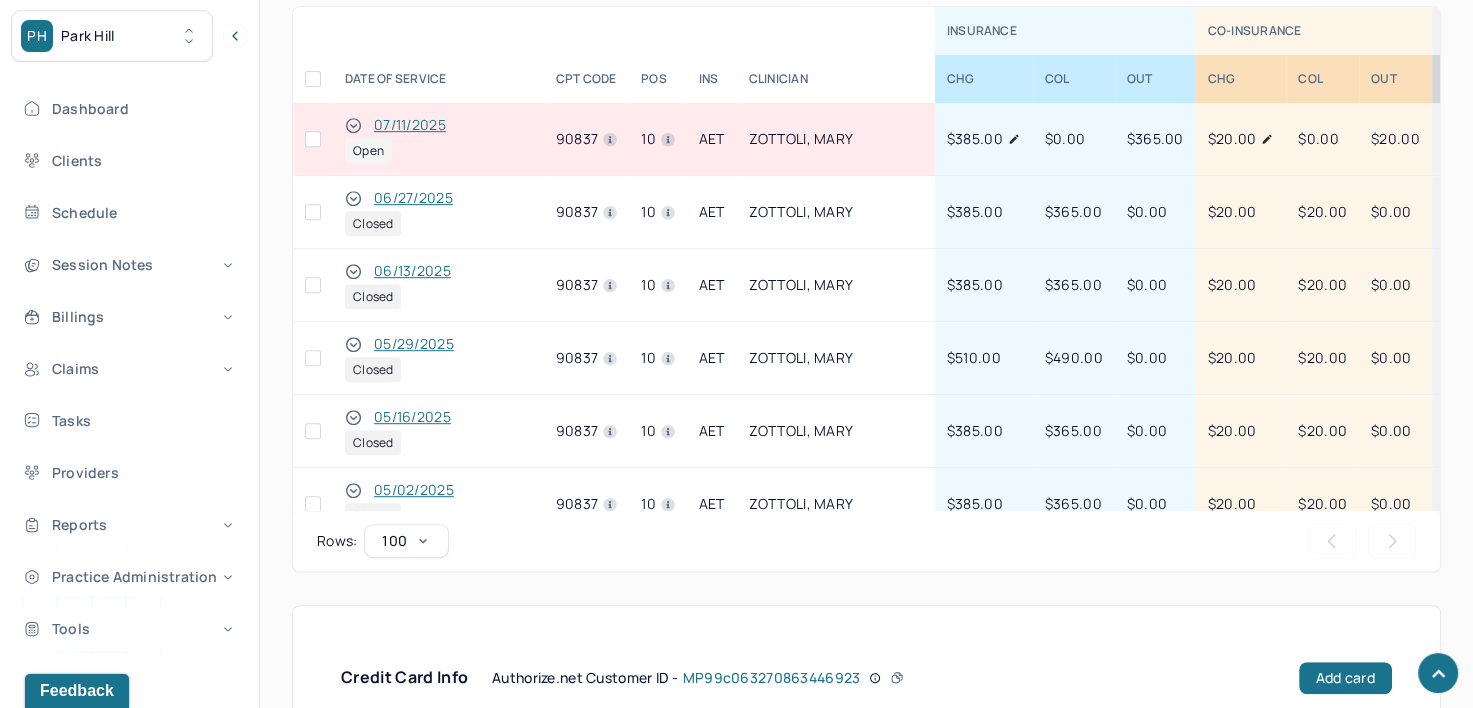 click at bounding box center [313, 139] 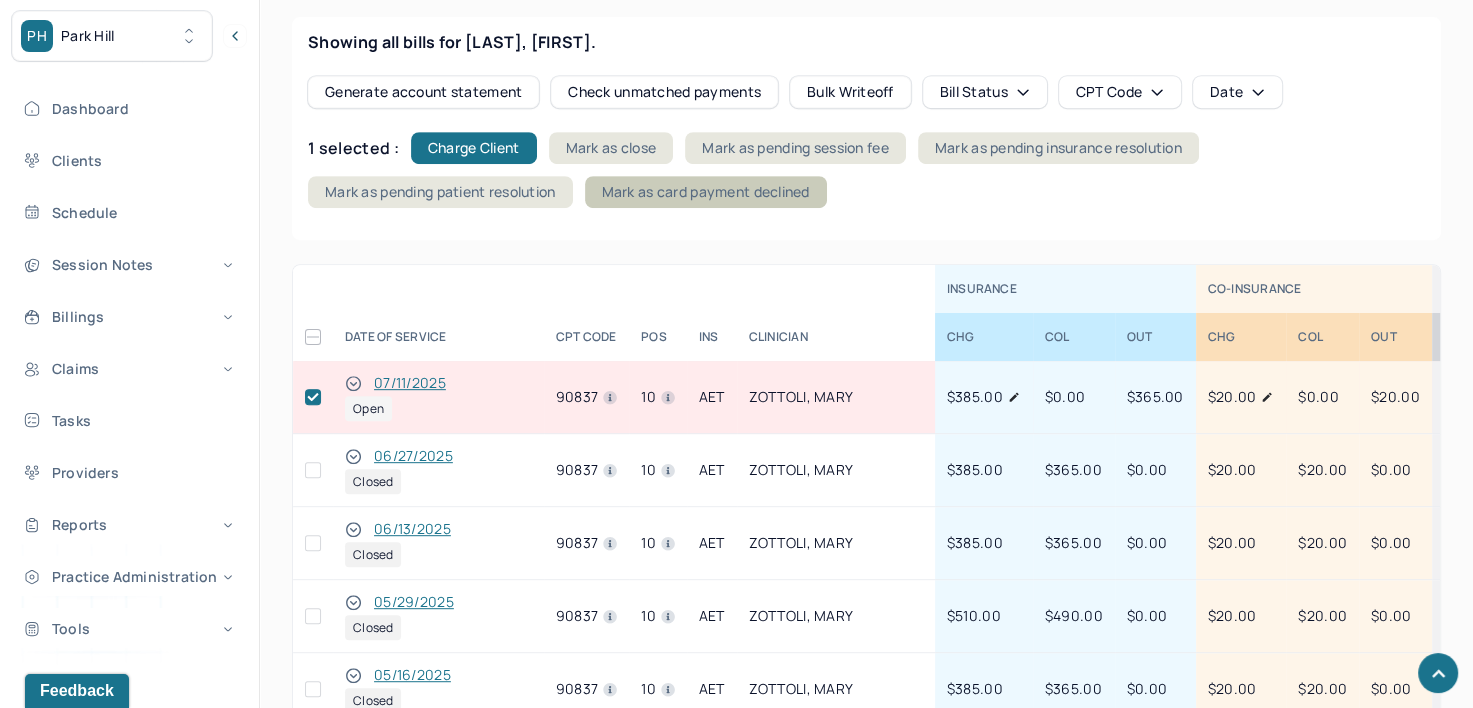 scroll, scrollTop: 830, scrollLeft: 0, axis: vertical 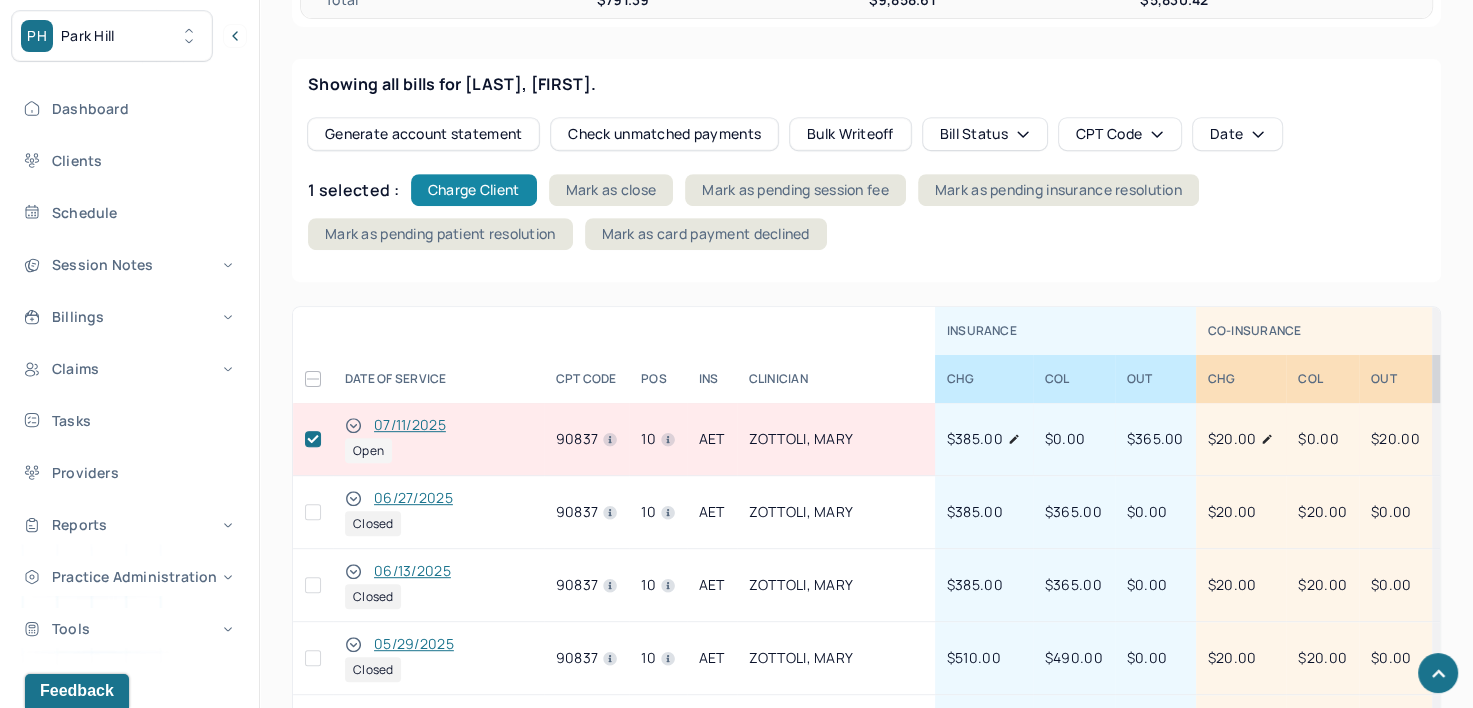 click on "Charge Client" at bounding box center [474, 190] 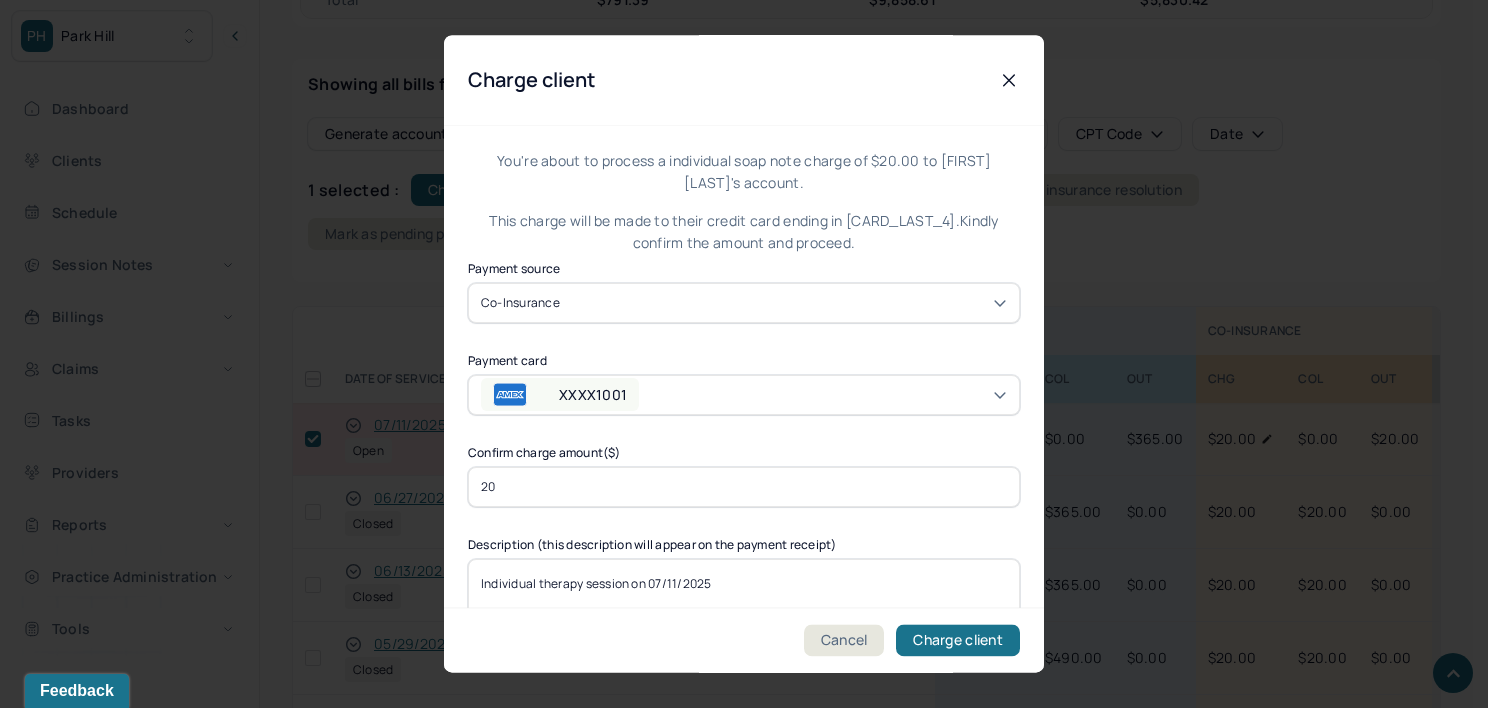 click on "XXXX1001" at bounding box center [593, 395] 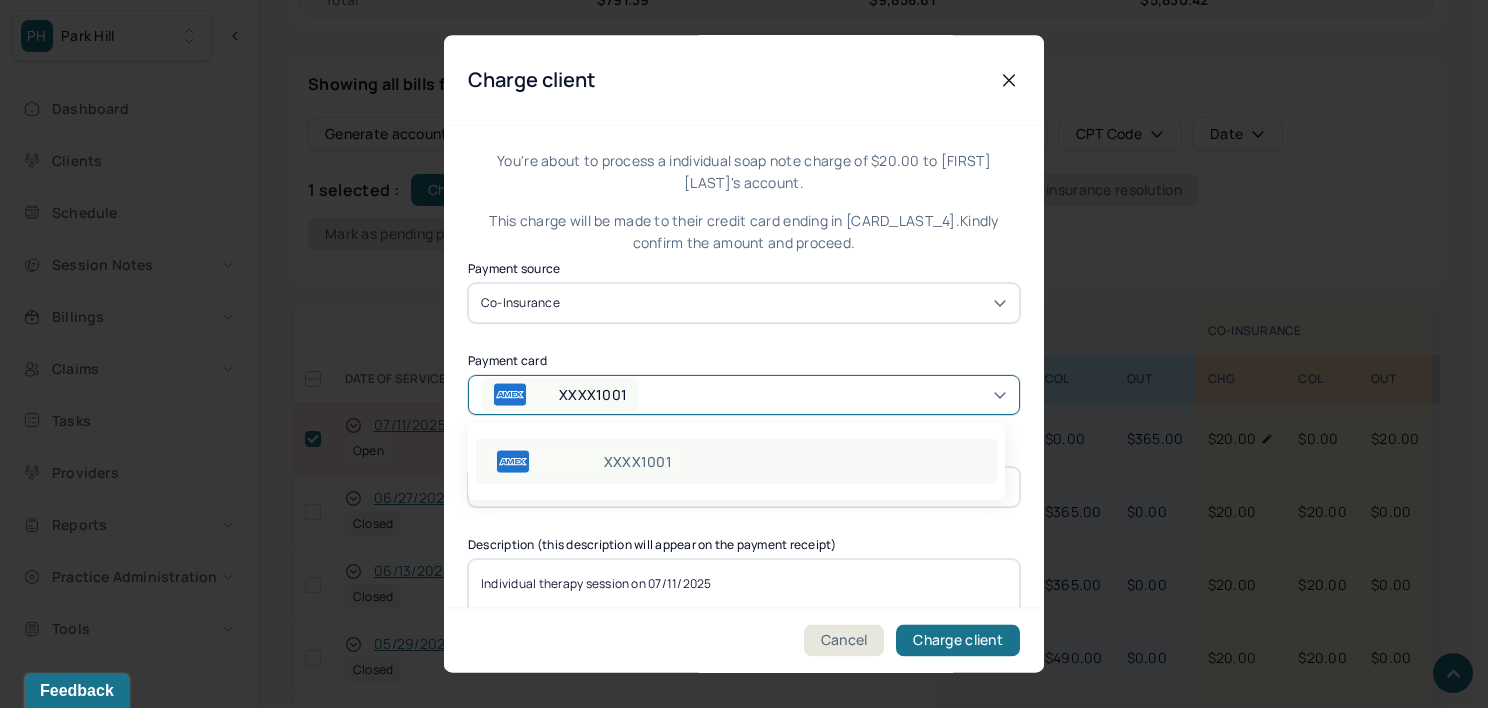 click on "XXXX1001" at bounding box center (584, 461) 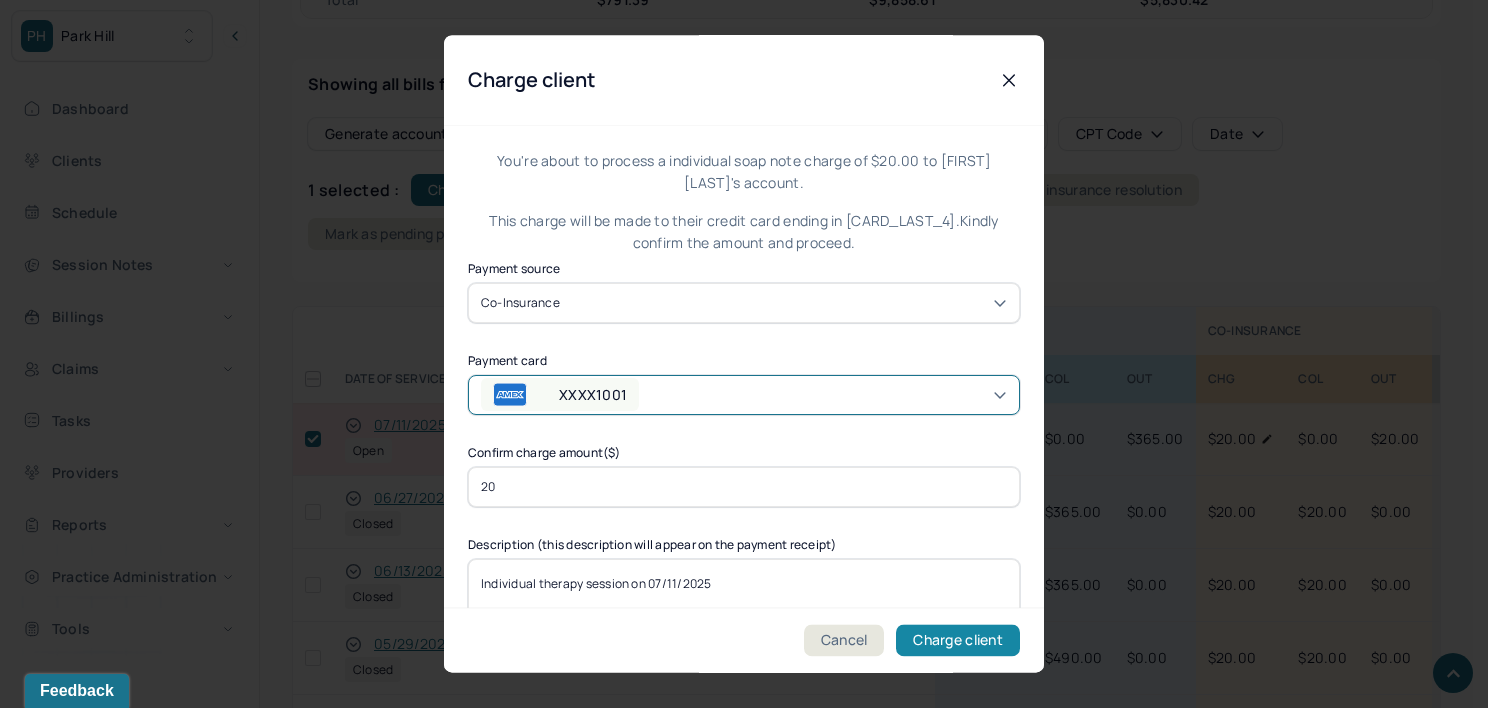 click on "Charge client" at bounding box center (958, 641) 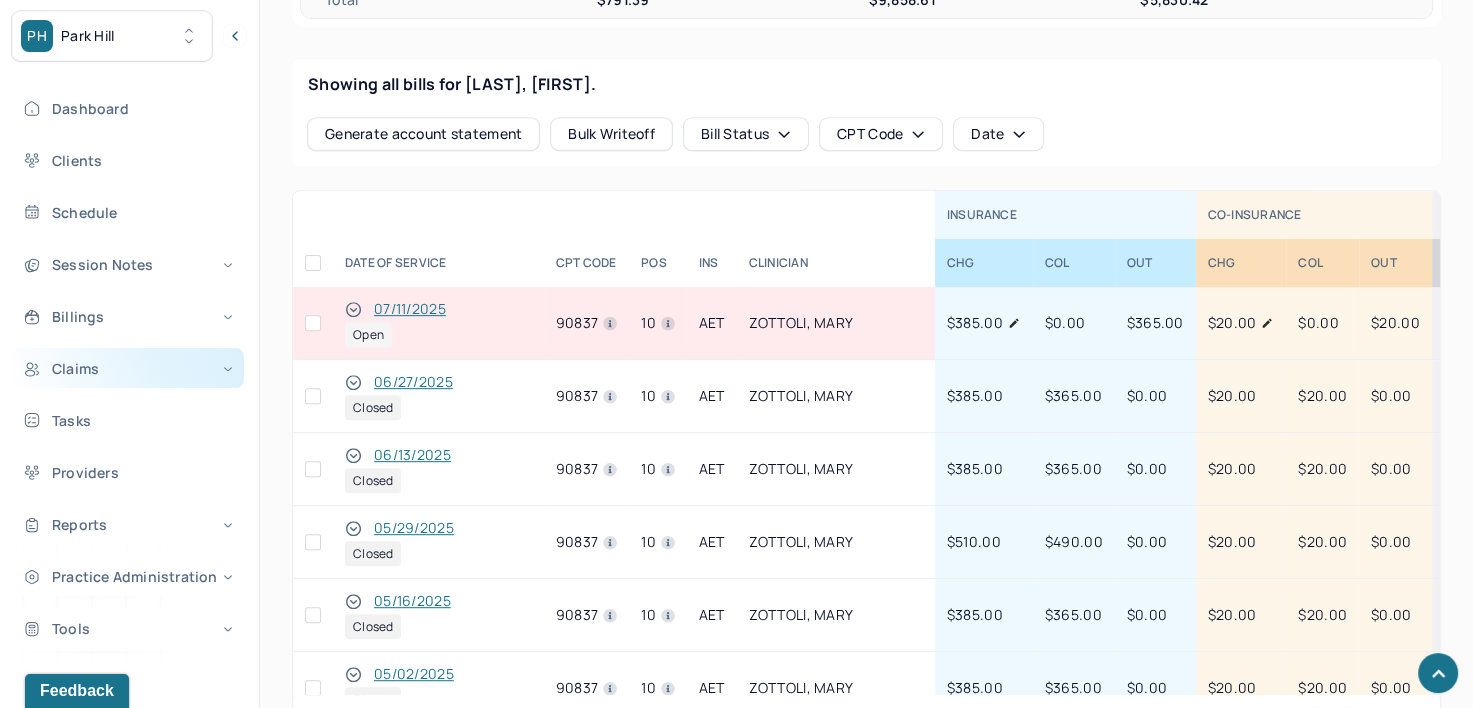 click on "Claims" at bounding box center (128, 368) 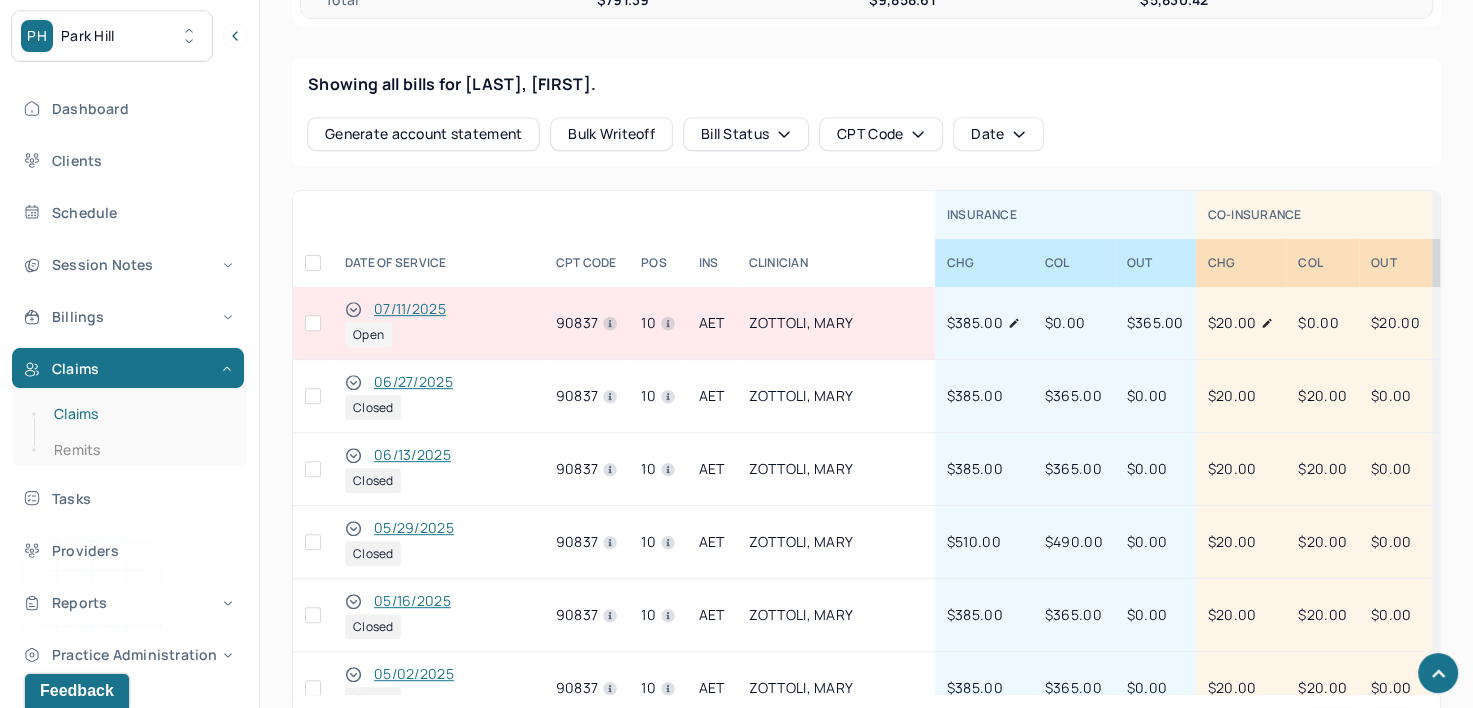 click on "Claims" at bounding box center [139, 414] 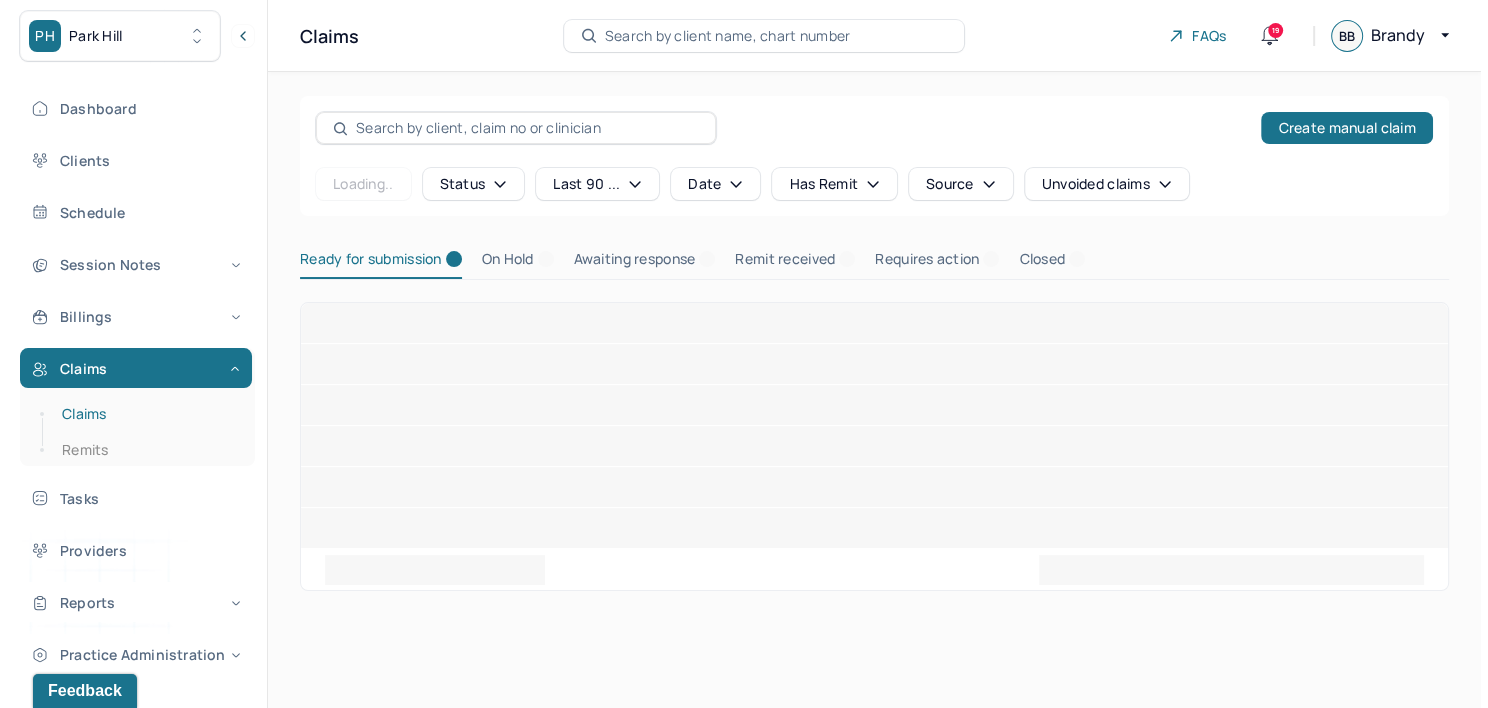 scroll, scrollTop: 0, scrollLeft: 0, axis: both 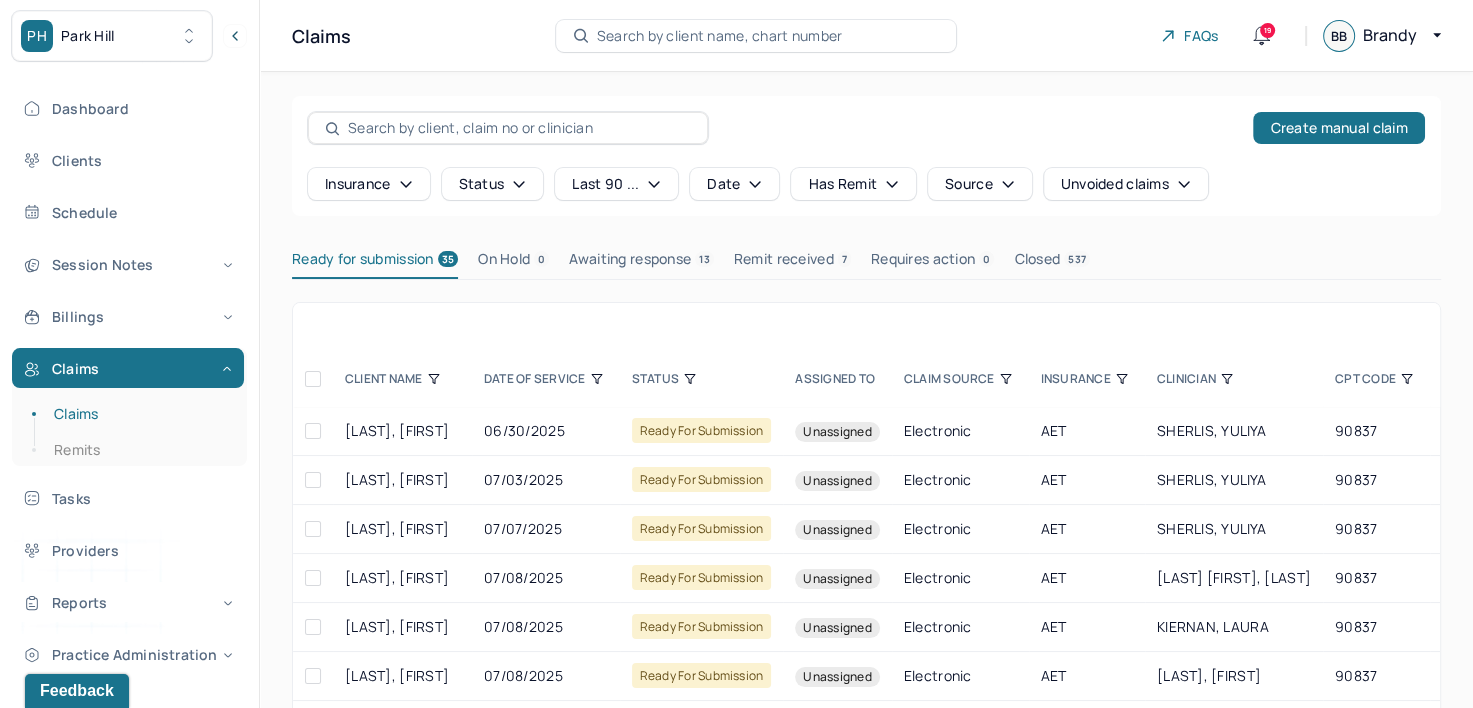 click at bounding box center [313, 379] 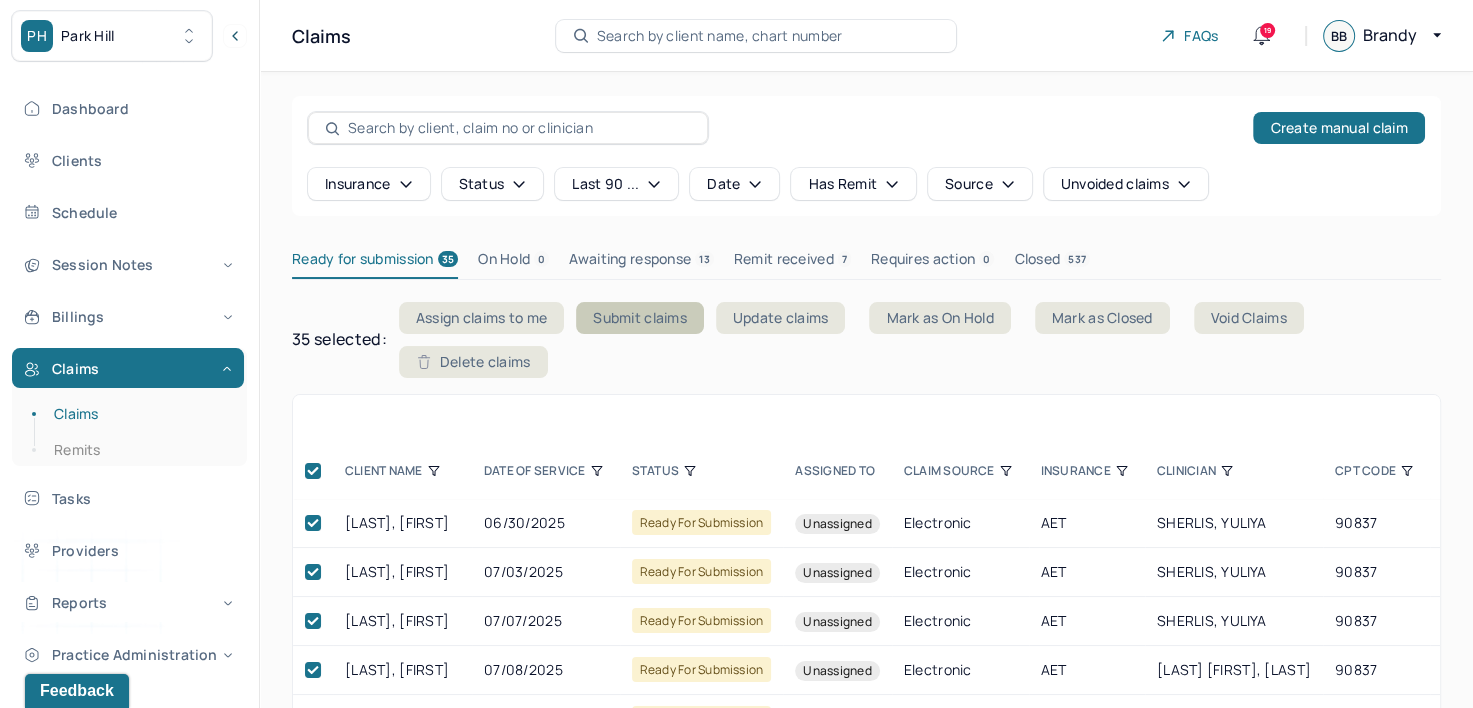 click on "Submit claims" at bounding box center (640, 318) 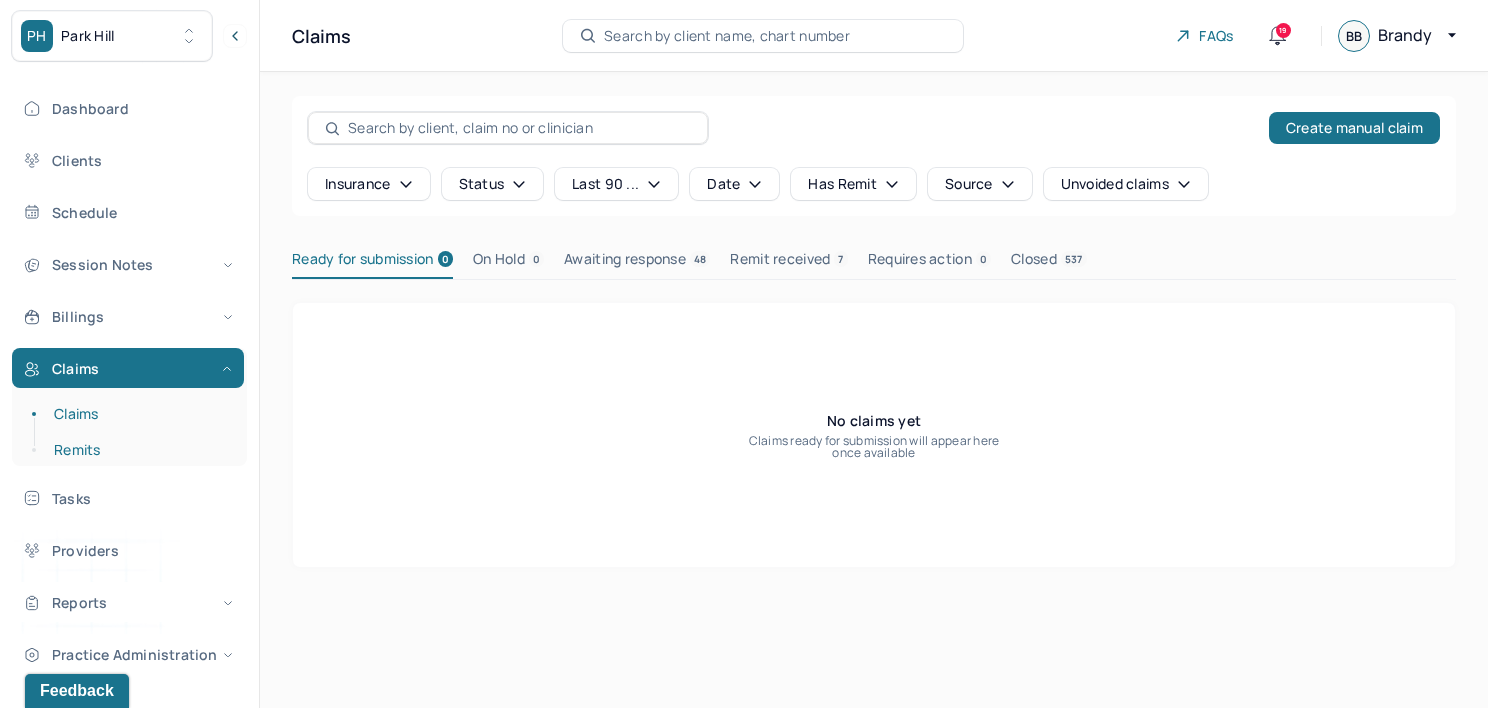 click on "Remits" at bounding box center (139, 450) 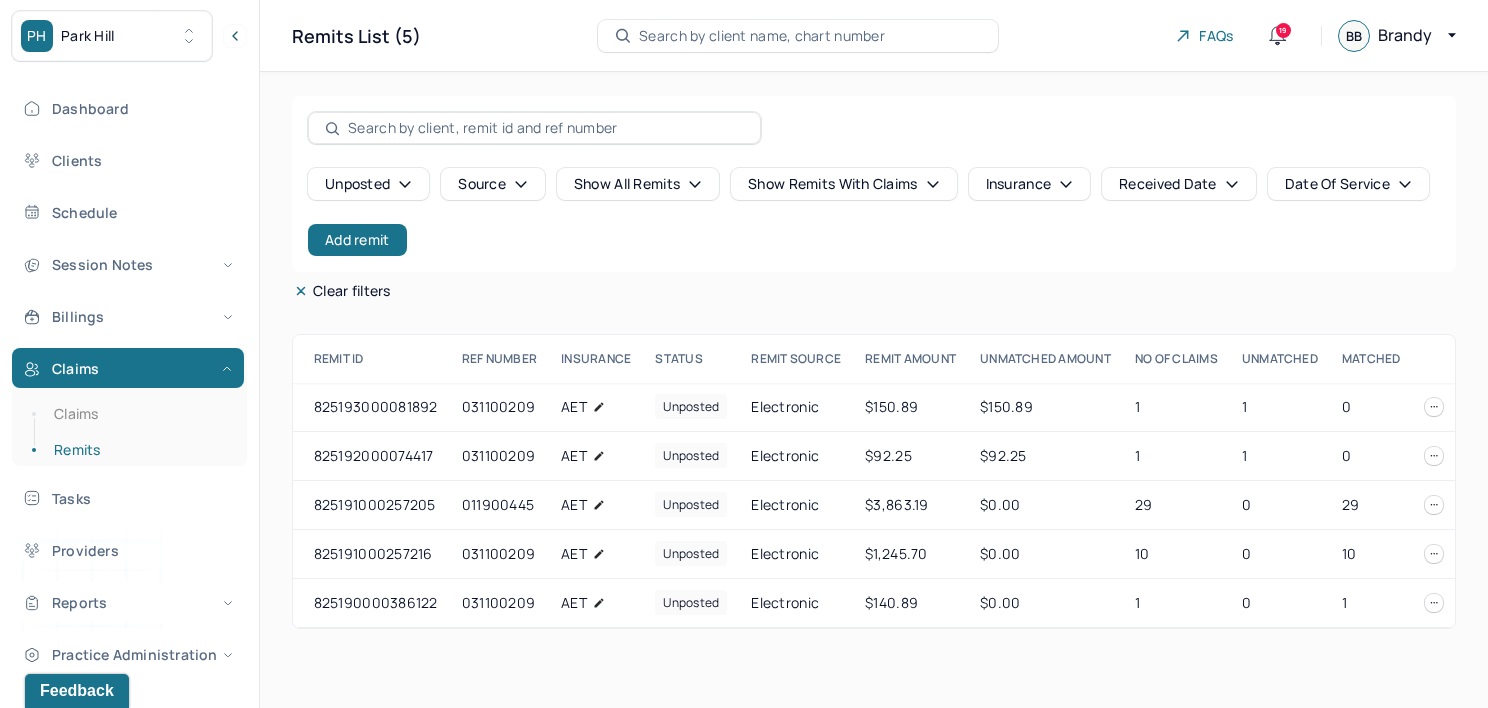 scroll, scrollTop: 0, scrollLeft: 0, axis: both 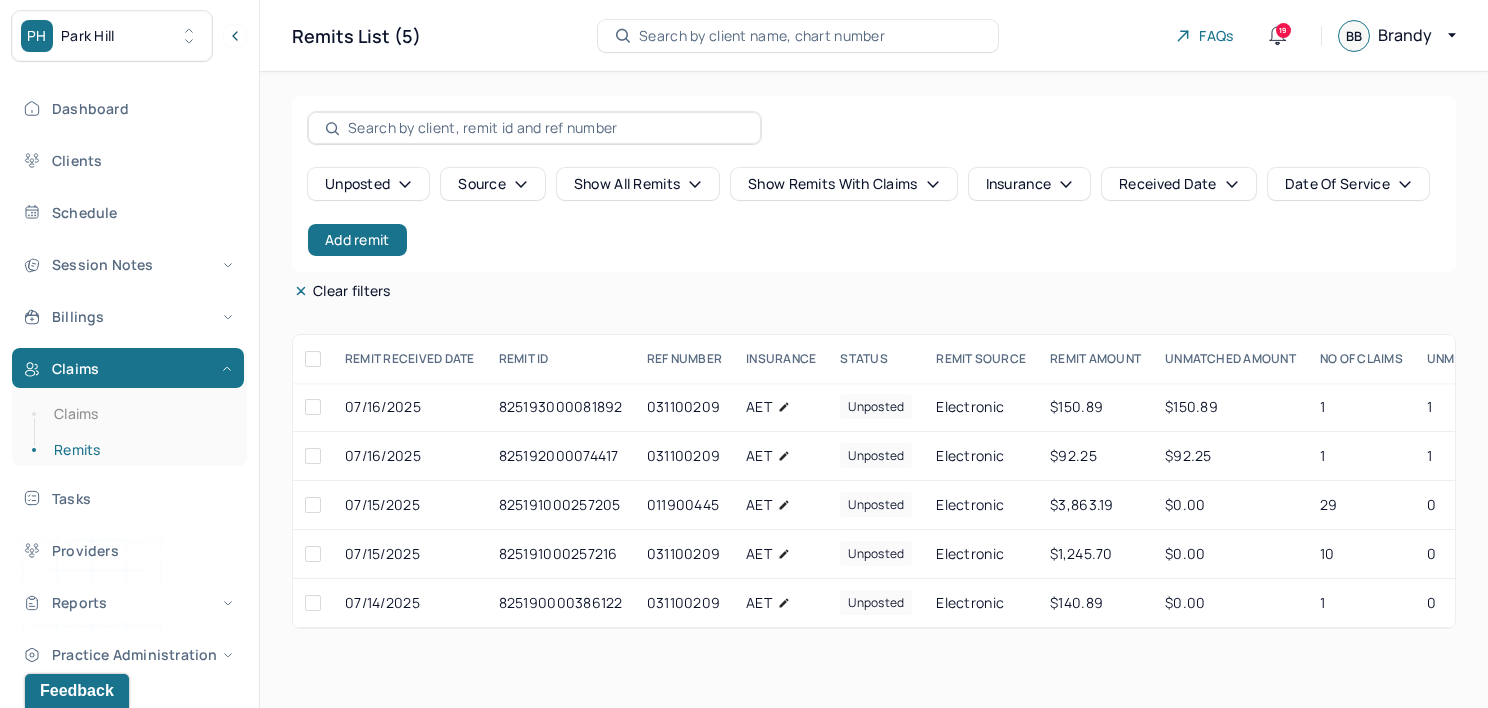 click on "PH Park Hill" at bounding box center (112, 36) 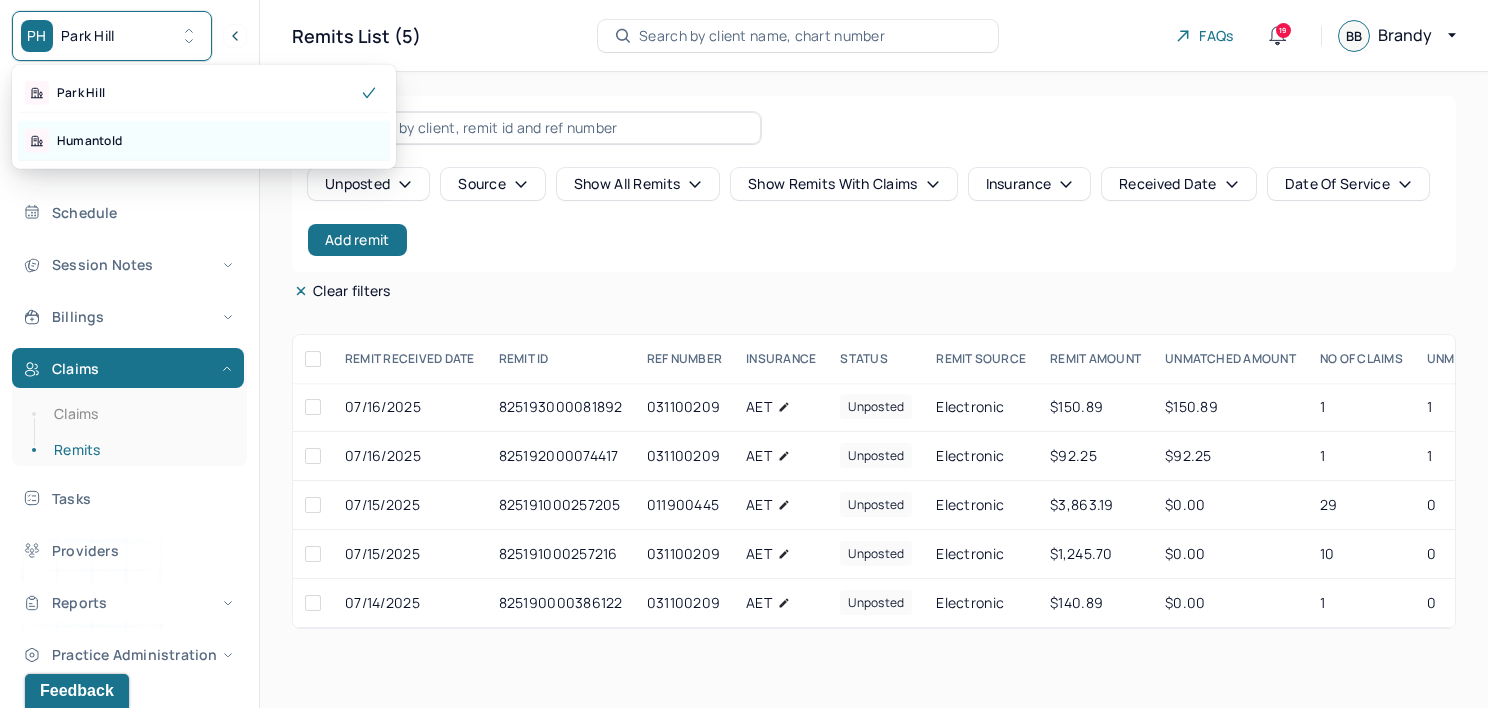 click on "Humantold" at bounding box center (204, 141) 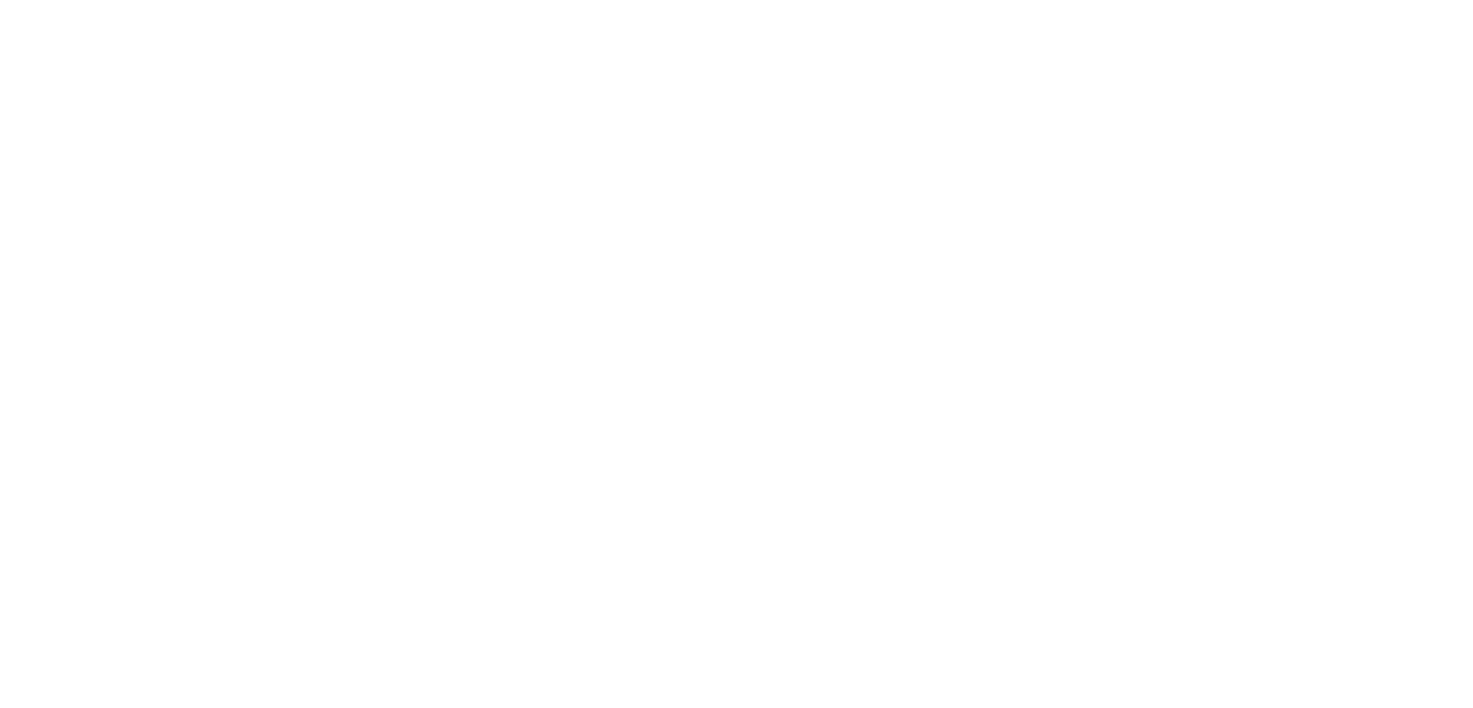 scroll, scrollTop: 0, scrollLeft: 0, axis: both 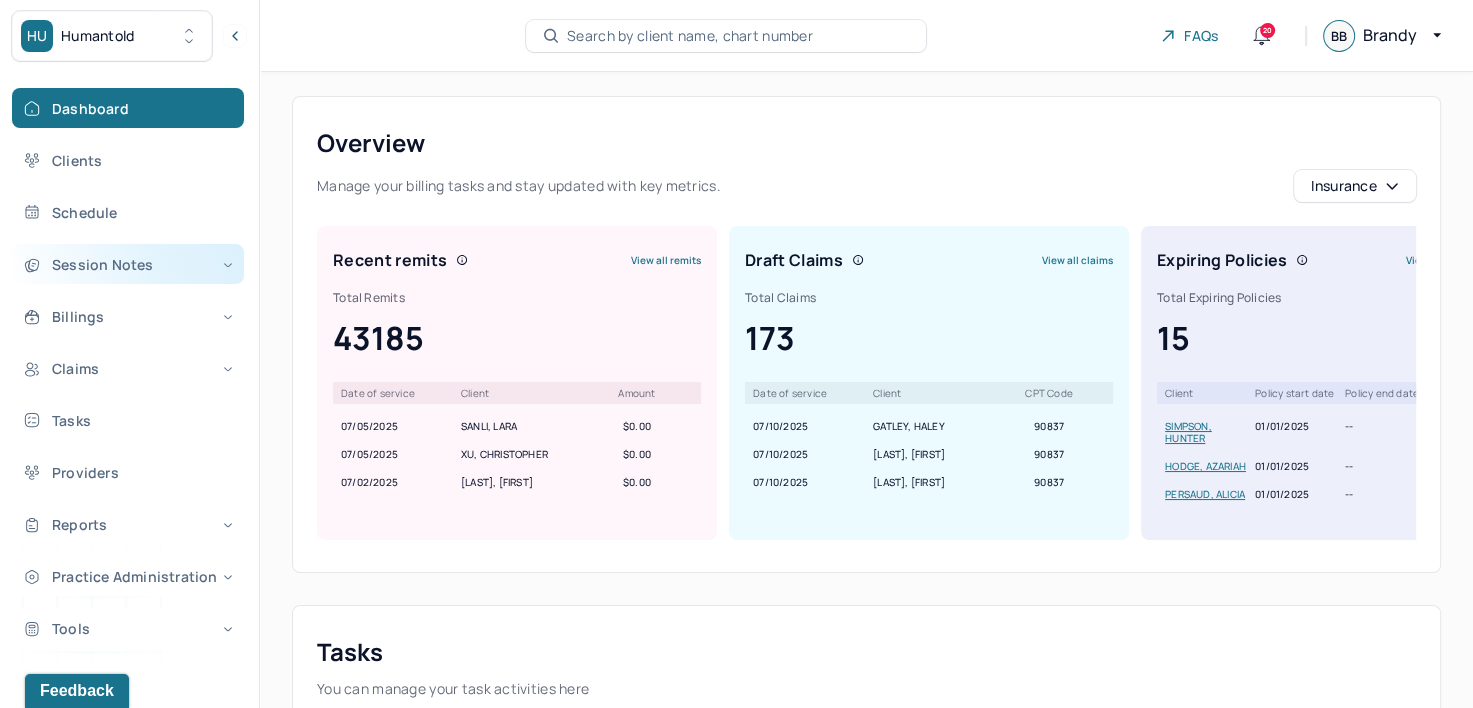 click on "Session Notes" at bounding box center [128, 264] 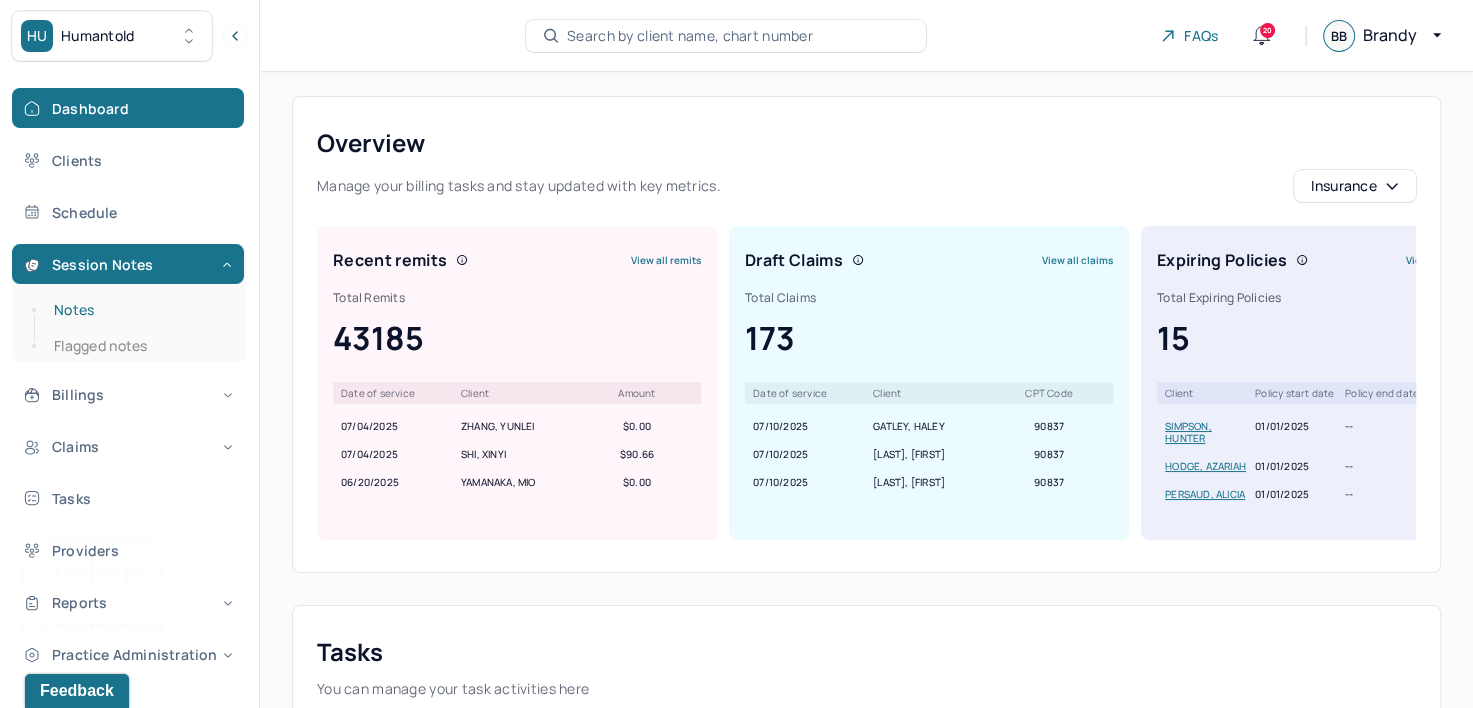 click on "Notes" at bounding box center (139, 310) 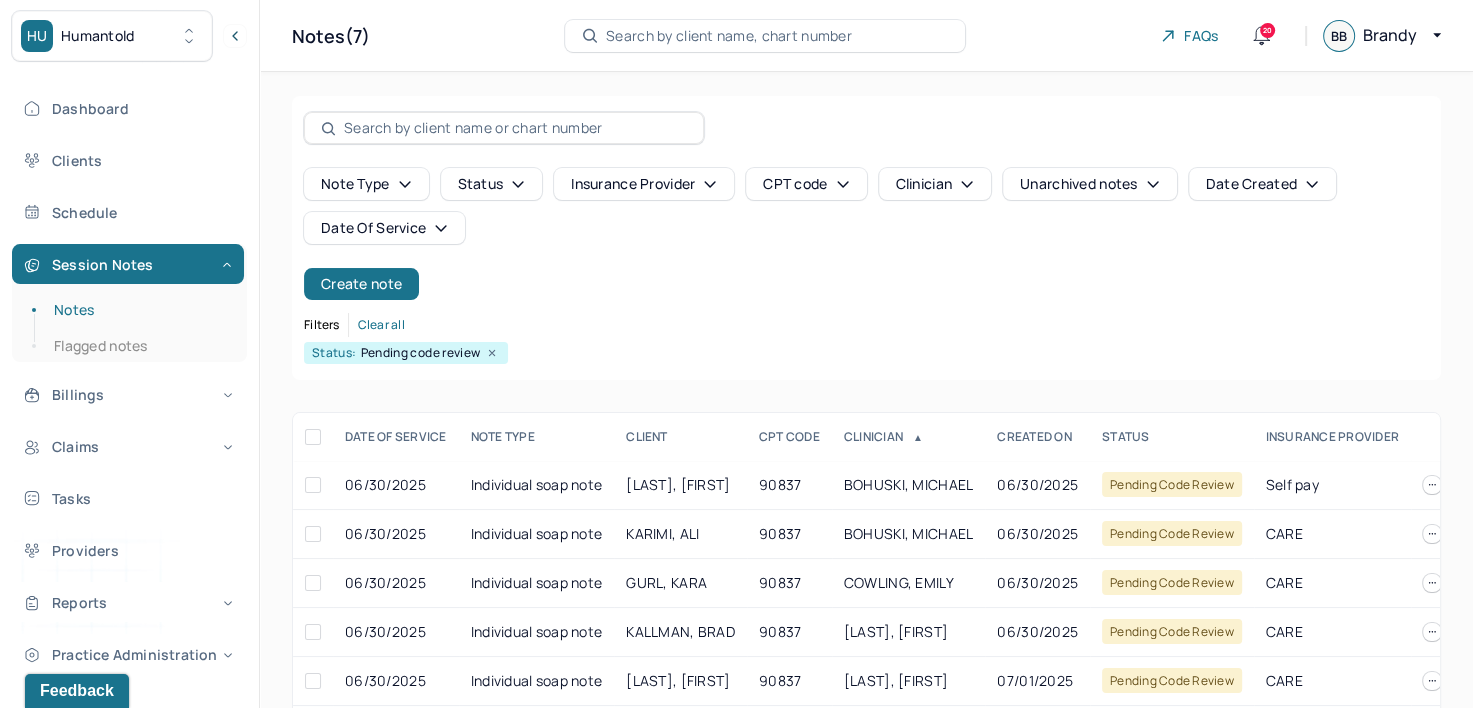 click on "Date Of Service" at bounding box center (384, 228) 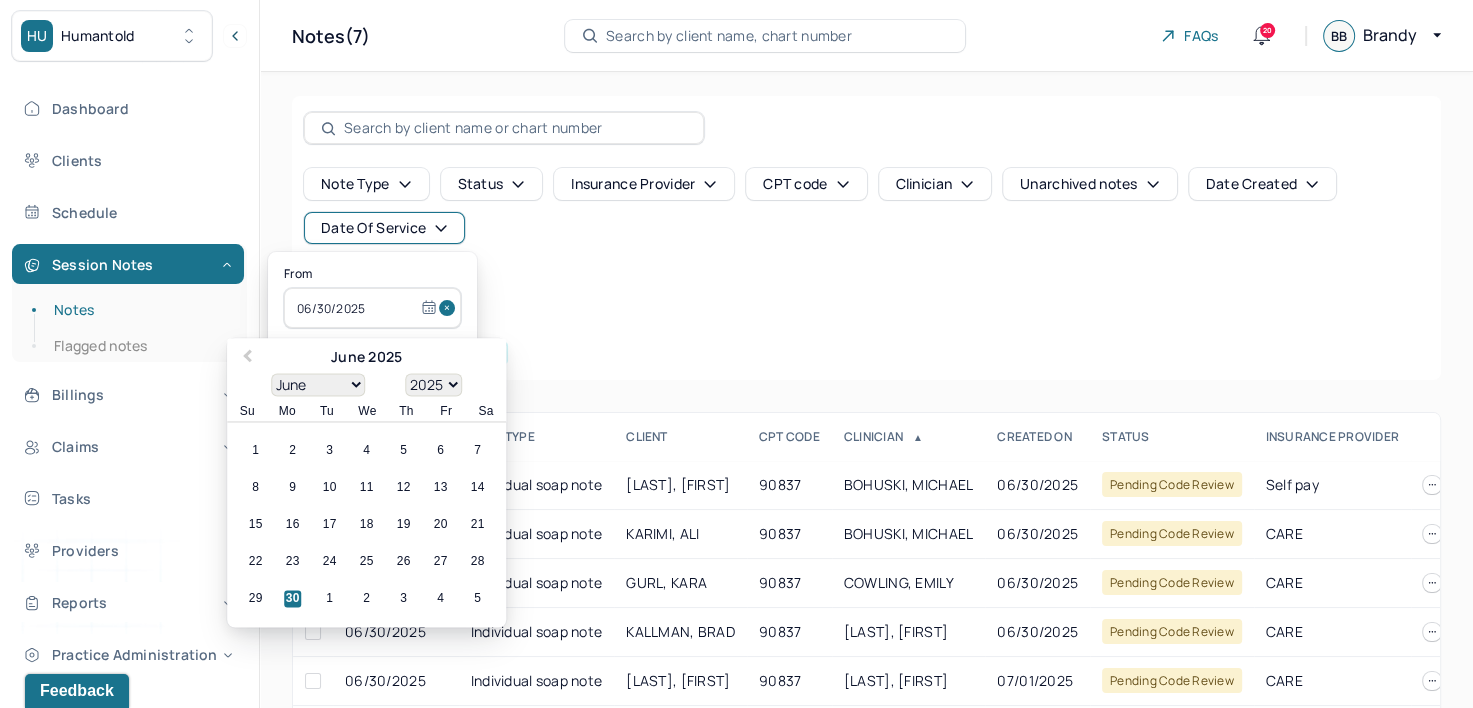 click at bounding box center (450, 308) 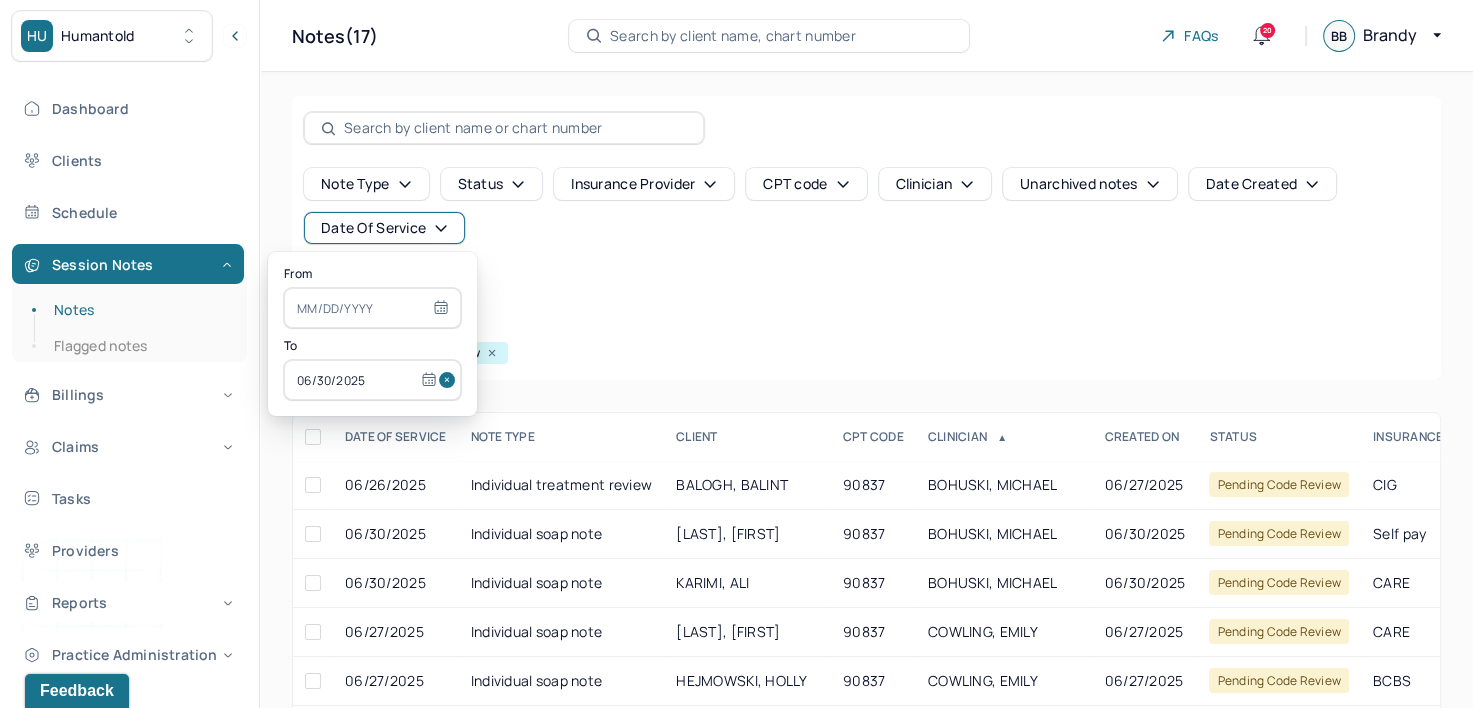 click at bounding box center (450, 380) 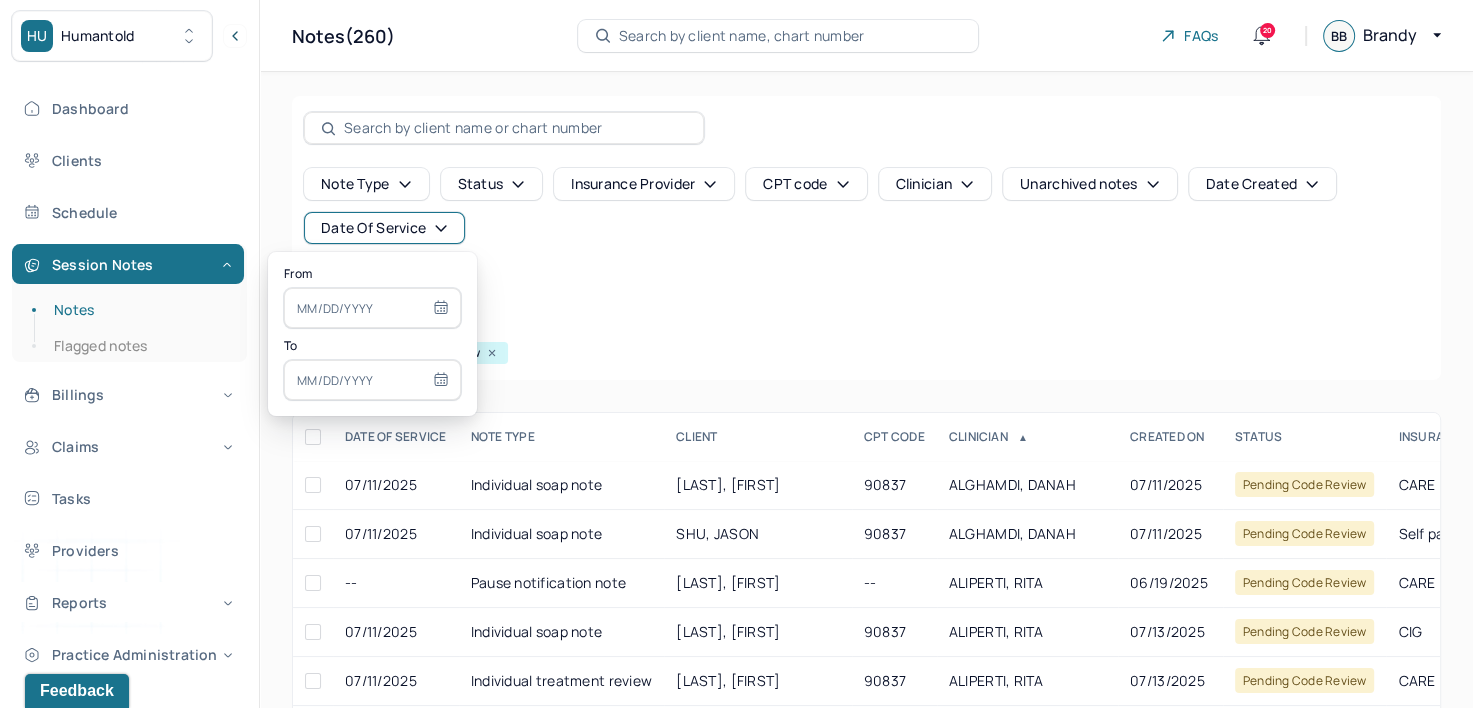 click at bounding box center (372, 308) 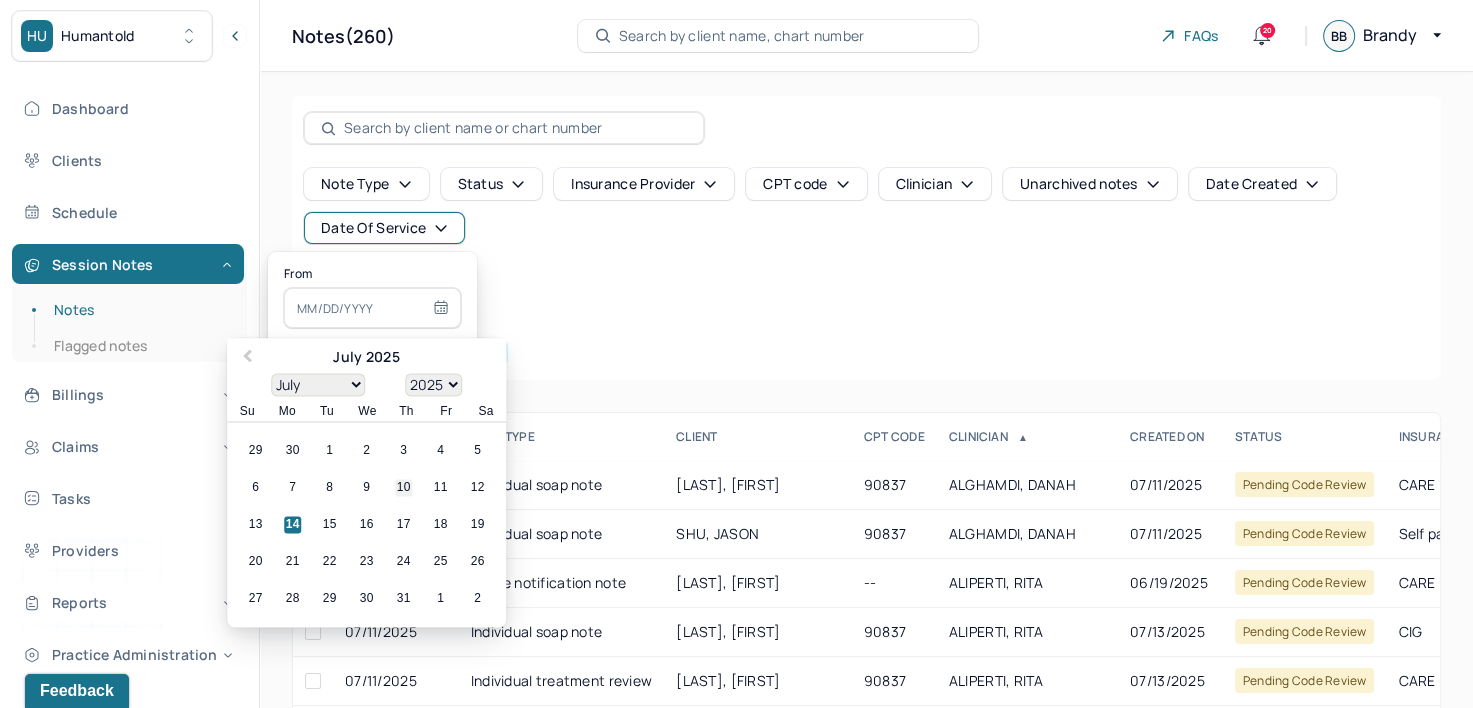 click on "10" at bounding box center (403, 488) 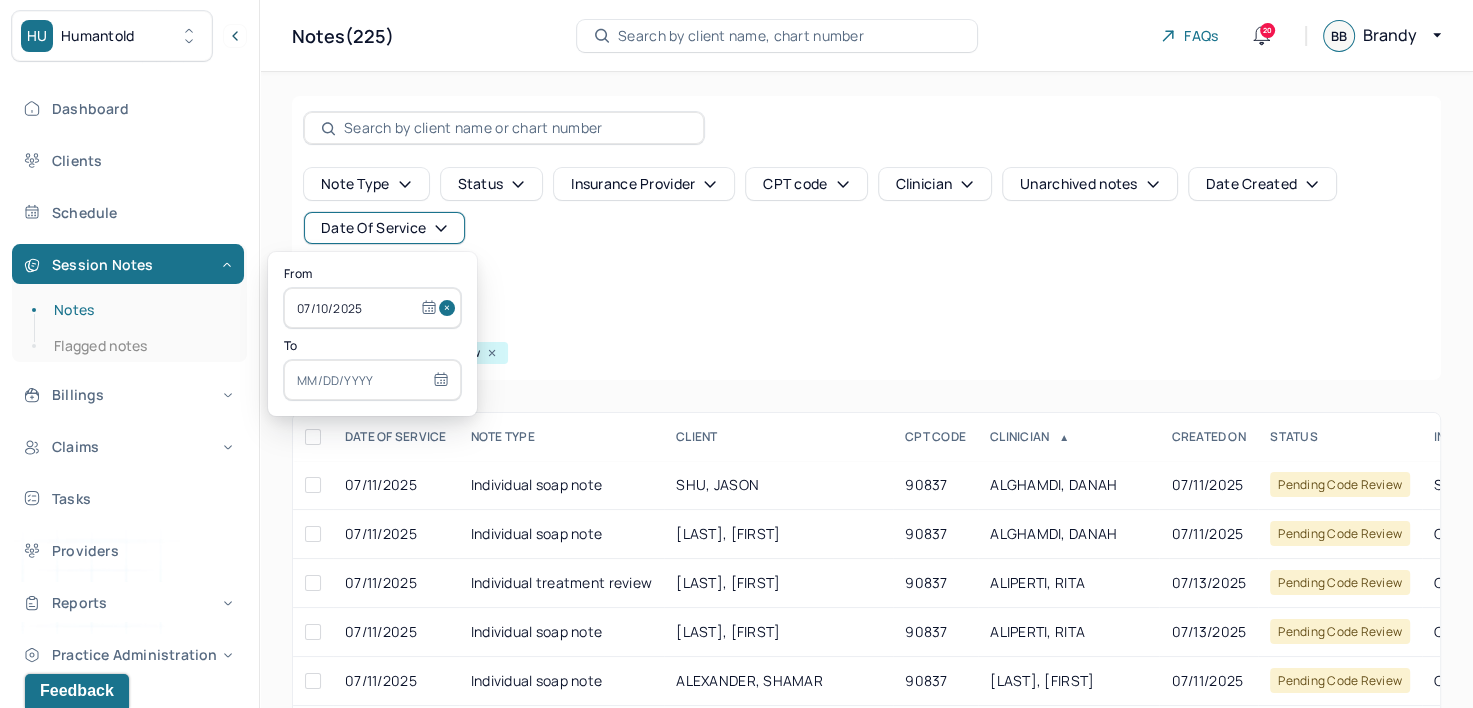 click at bounding box center (372, 380) 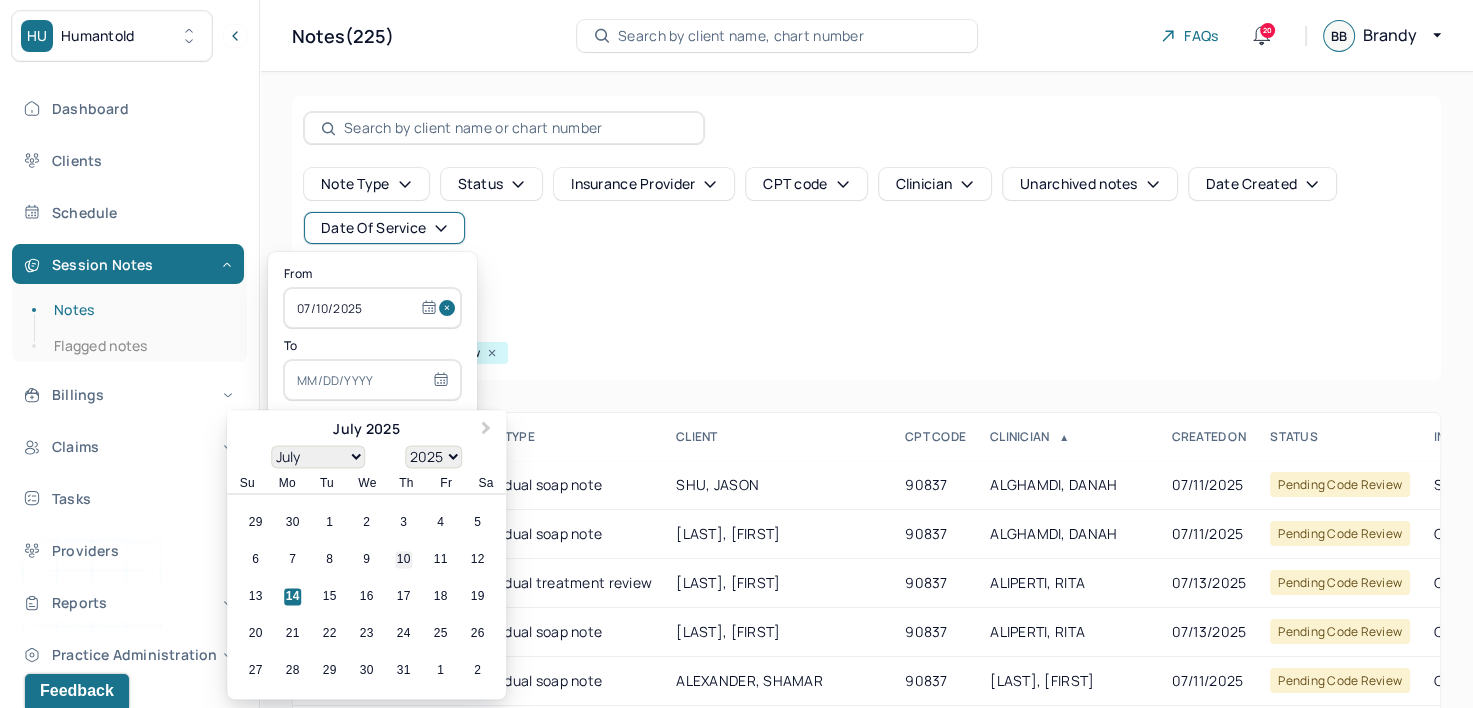 click on "10" at bounding box center (403, 560) 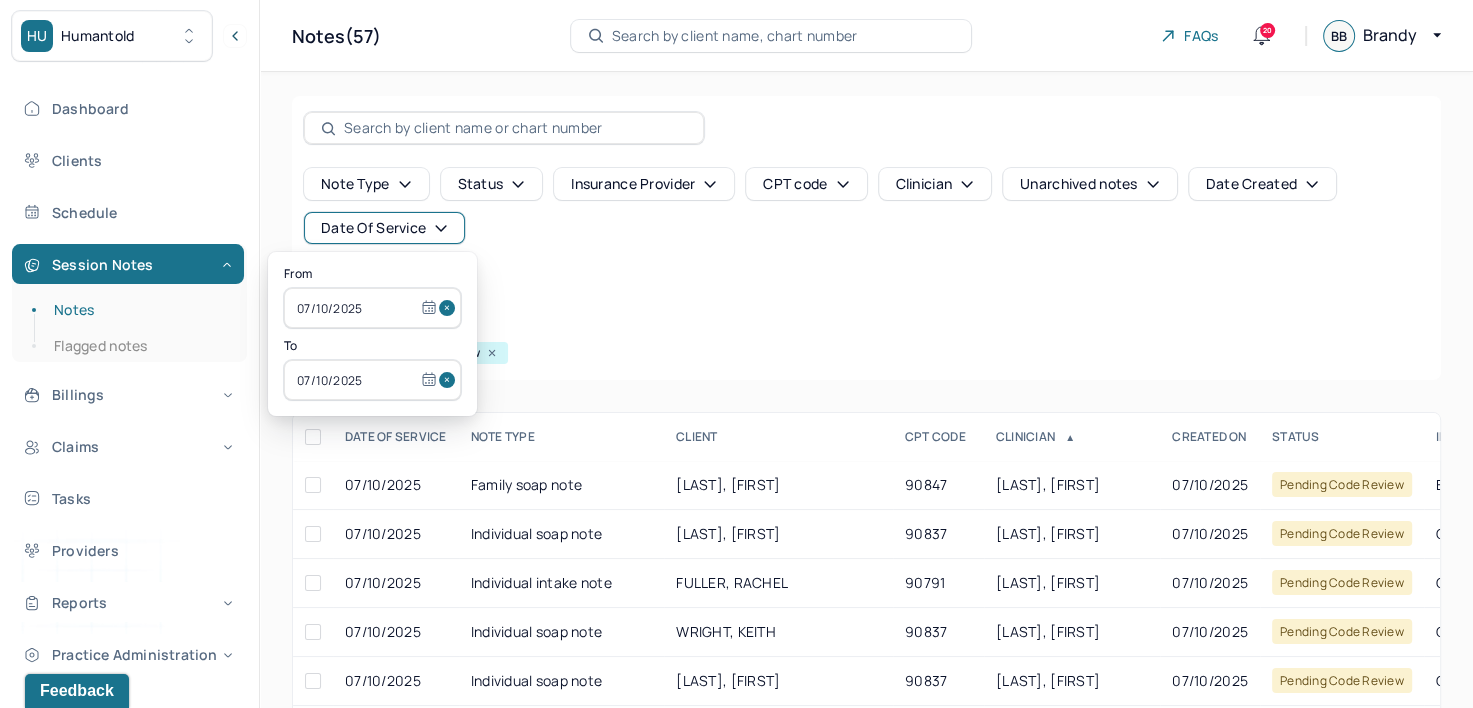 click on "Note type     Status     Insurance provider     CPT code     Clinician     Unarchived notes     Date Created     Date Of Service     Create note   Filters   Clear all   Status: Pending code review" at bounding box center [866, 238] 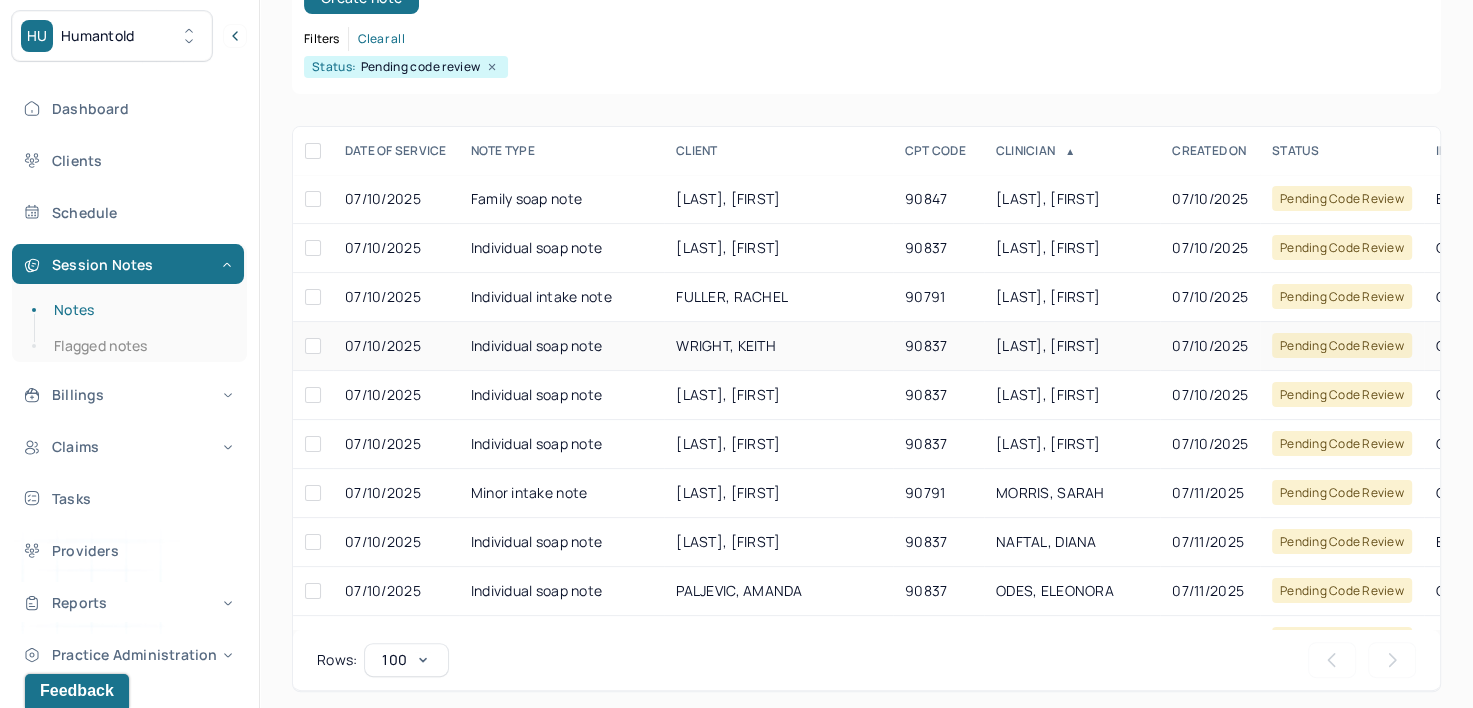 scroll, scrollTop: 294, scrollLeft: 0, axis: vertical 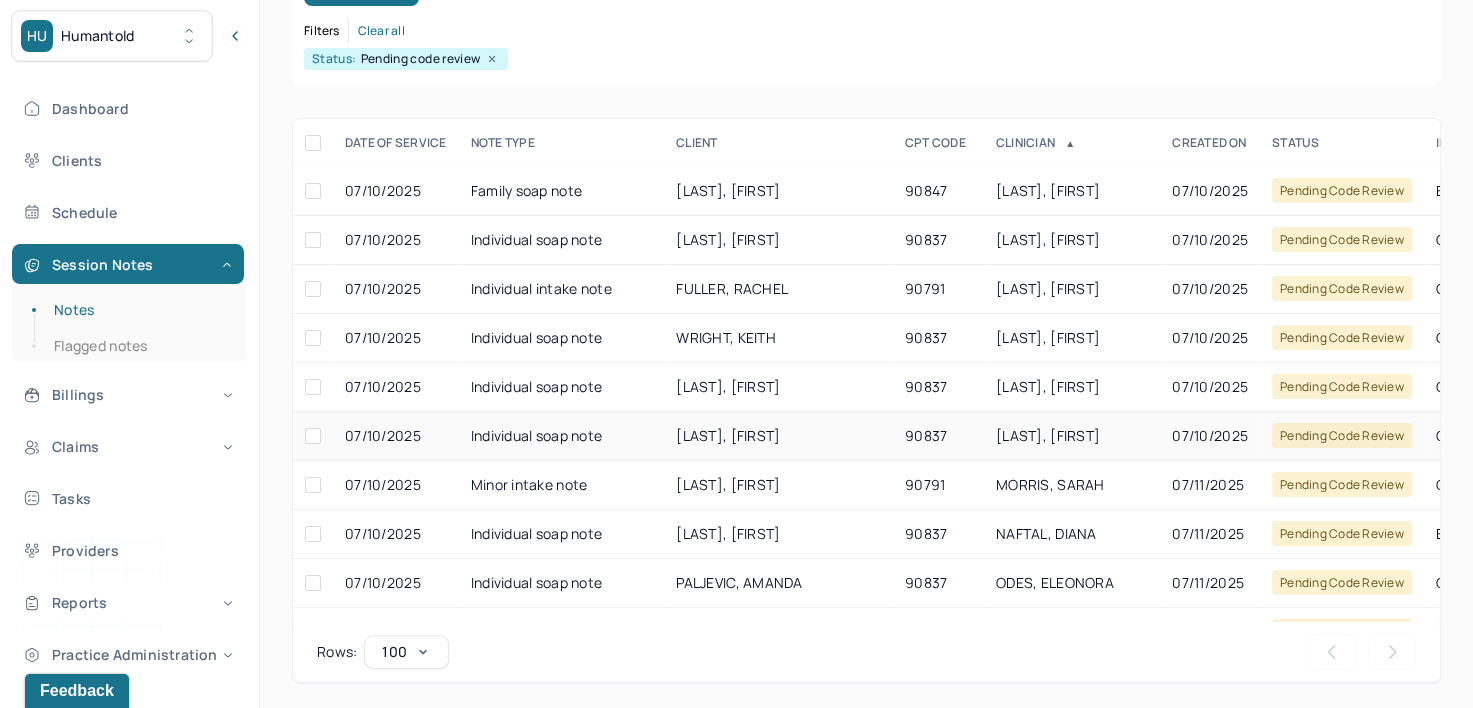 click on "[LAST], [FIRST]" at bounding box center (1048, 435) 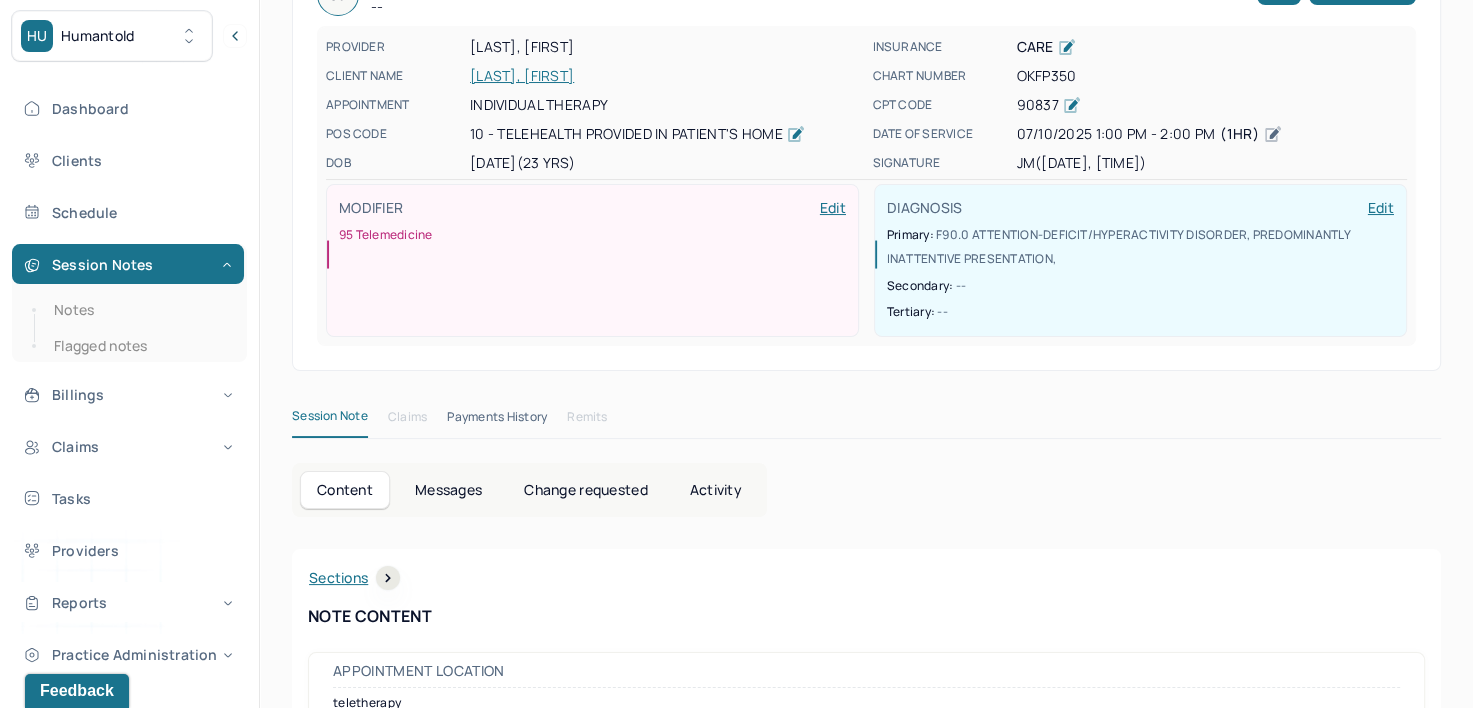 scroll, scrollTop: 0, scrollLeft: 0, axis: both 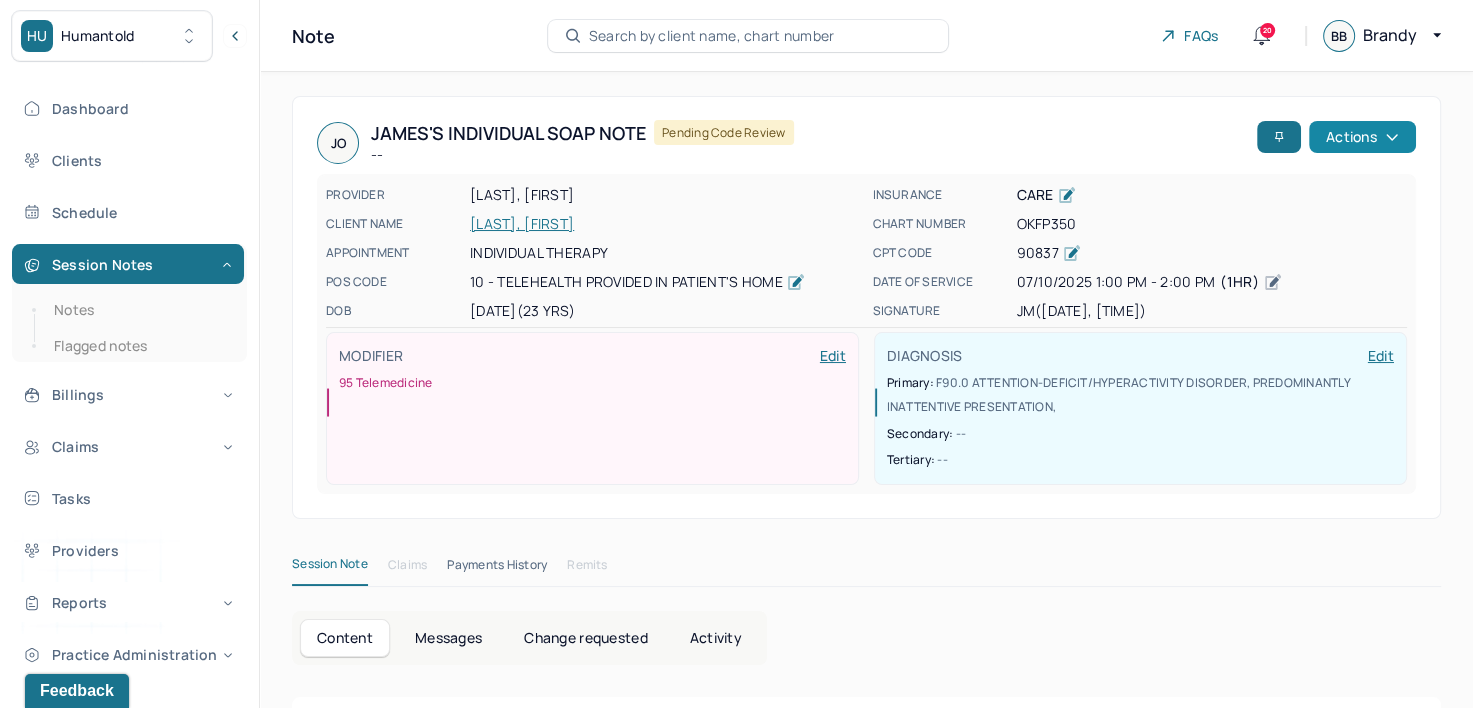 click on "Actions" at bounding box center (1362, 137) 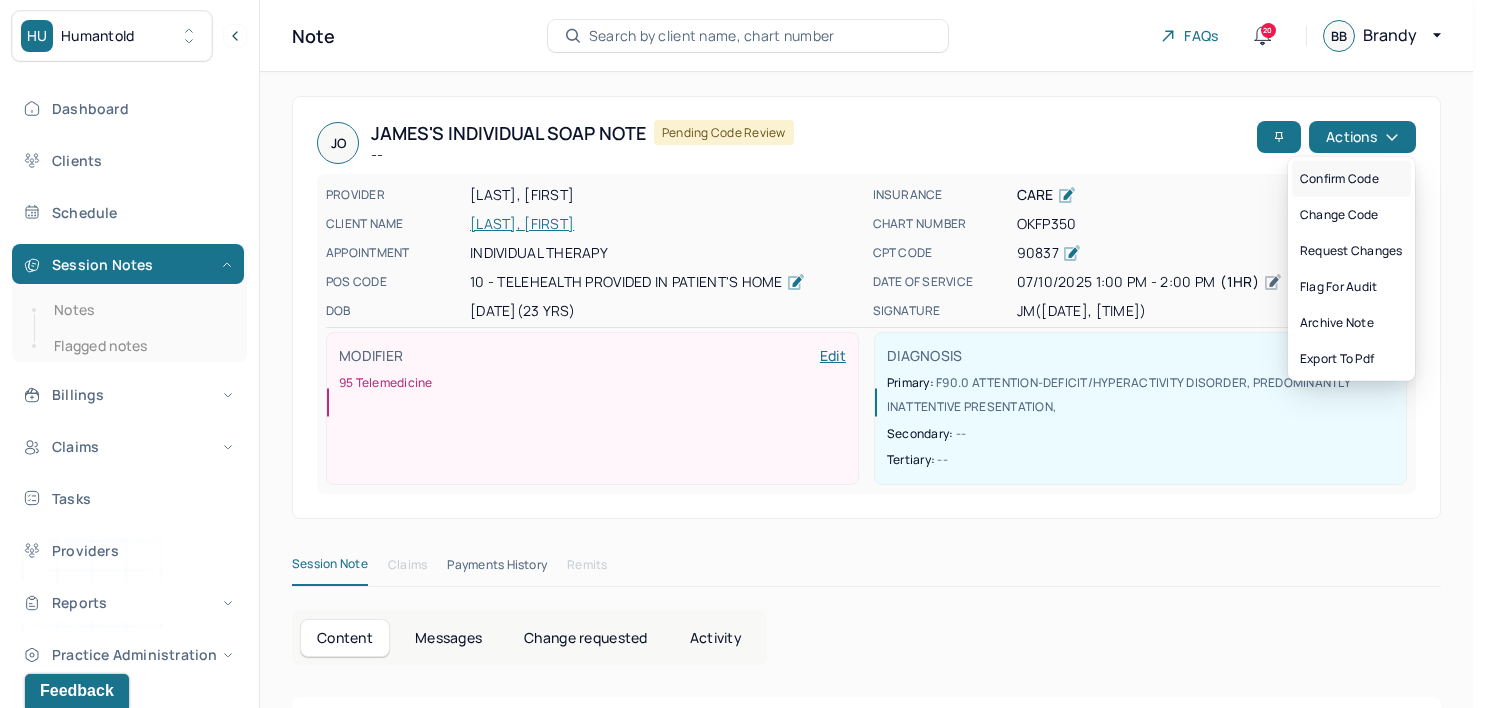 click on "Confirm code" at bounding box center [1351, 179] 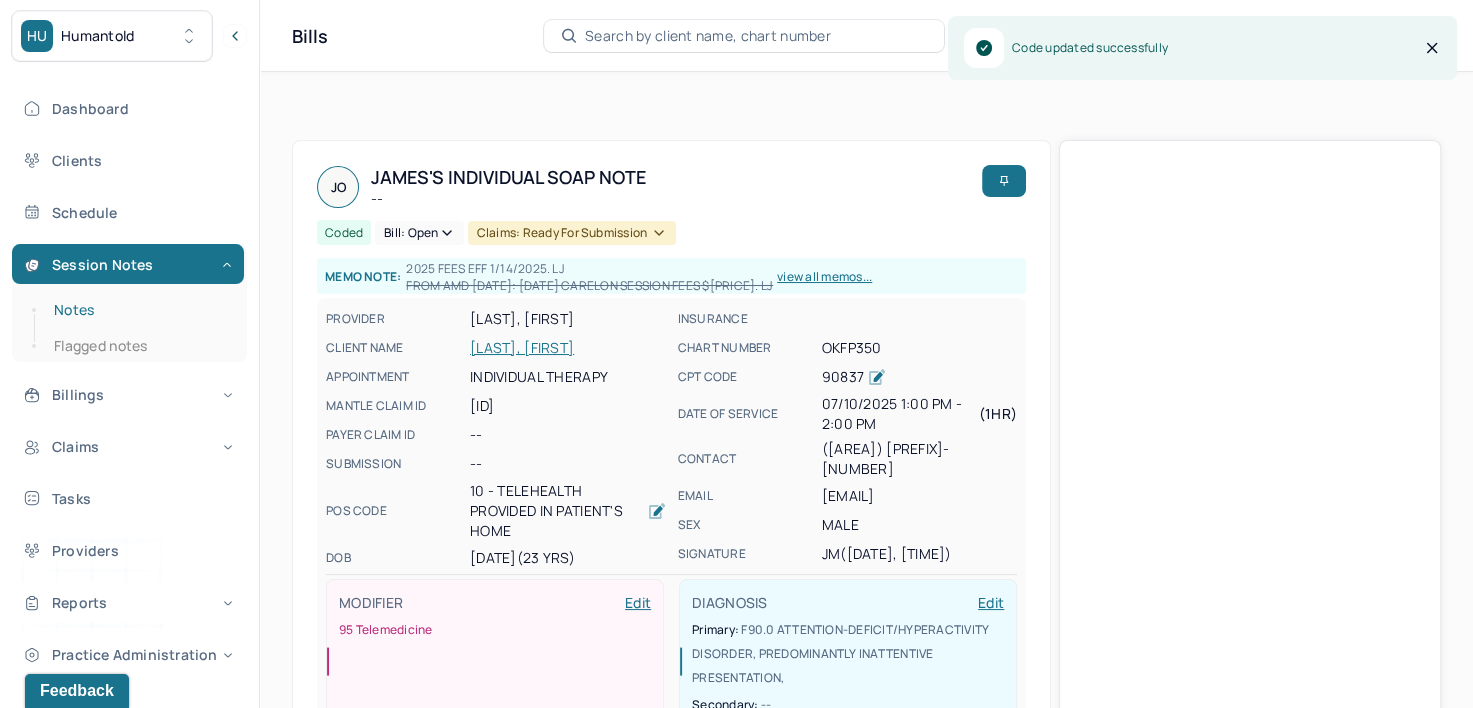 click on "Notes" at bounding box center (139, 310) 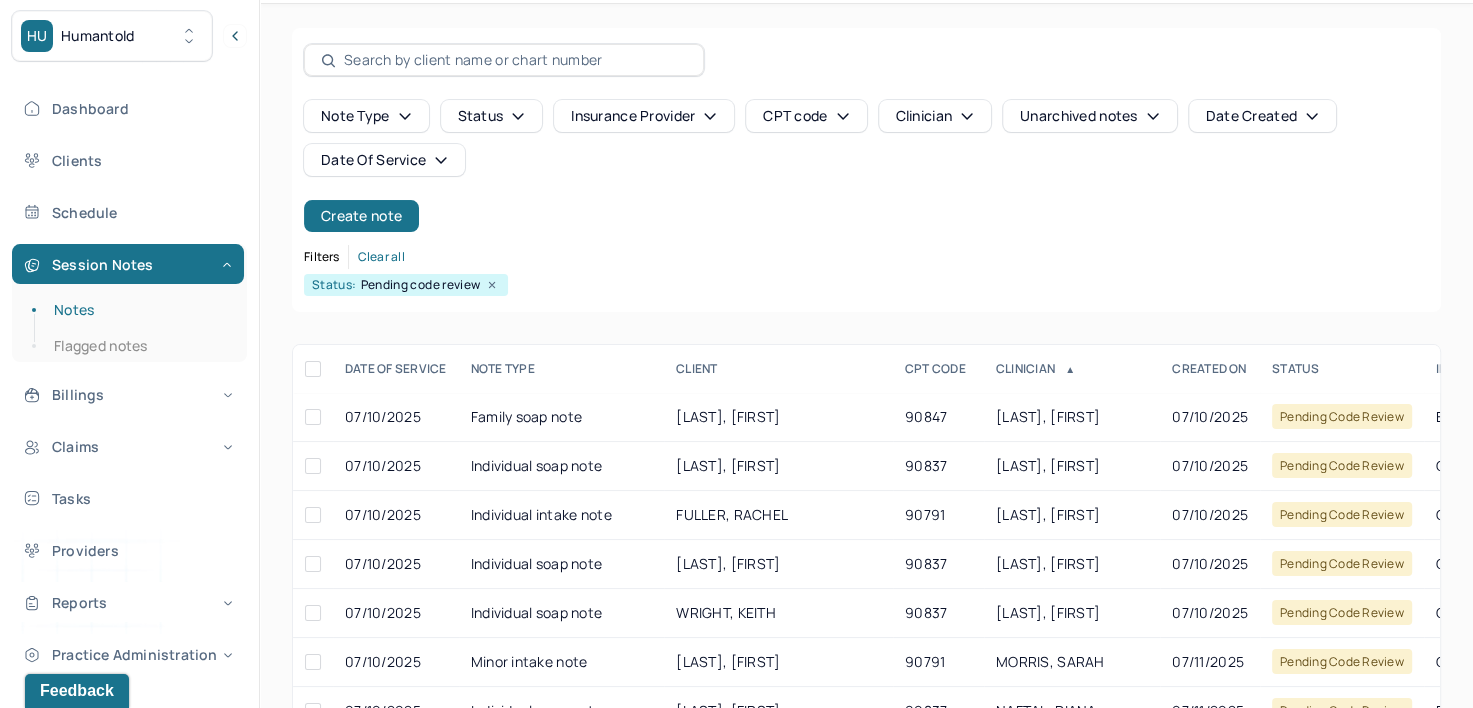 scroll, scrollTop: 100, scrollLeft: 0, axis: vertical 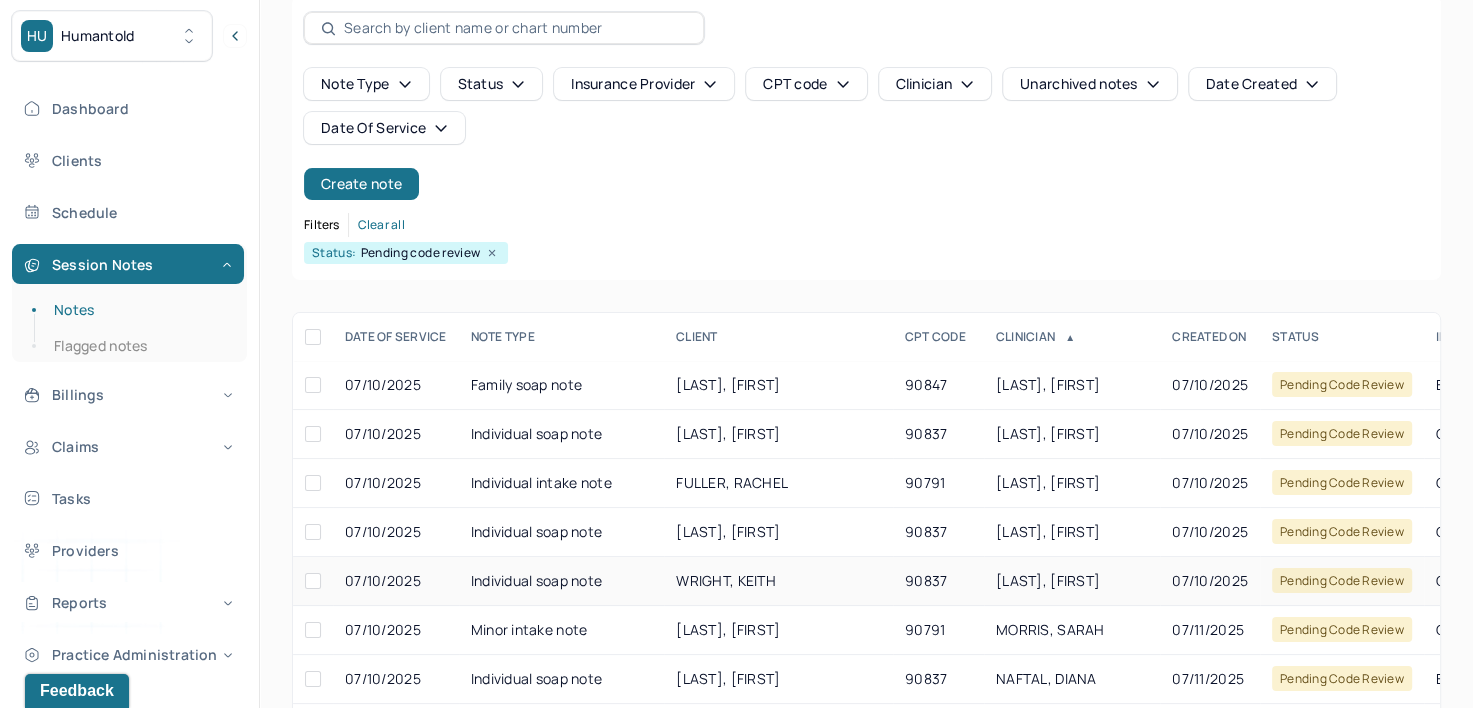 click on "[LAST], [FIRST]" at bounding box center [1048, 580] 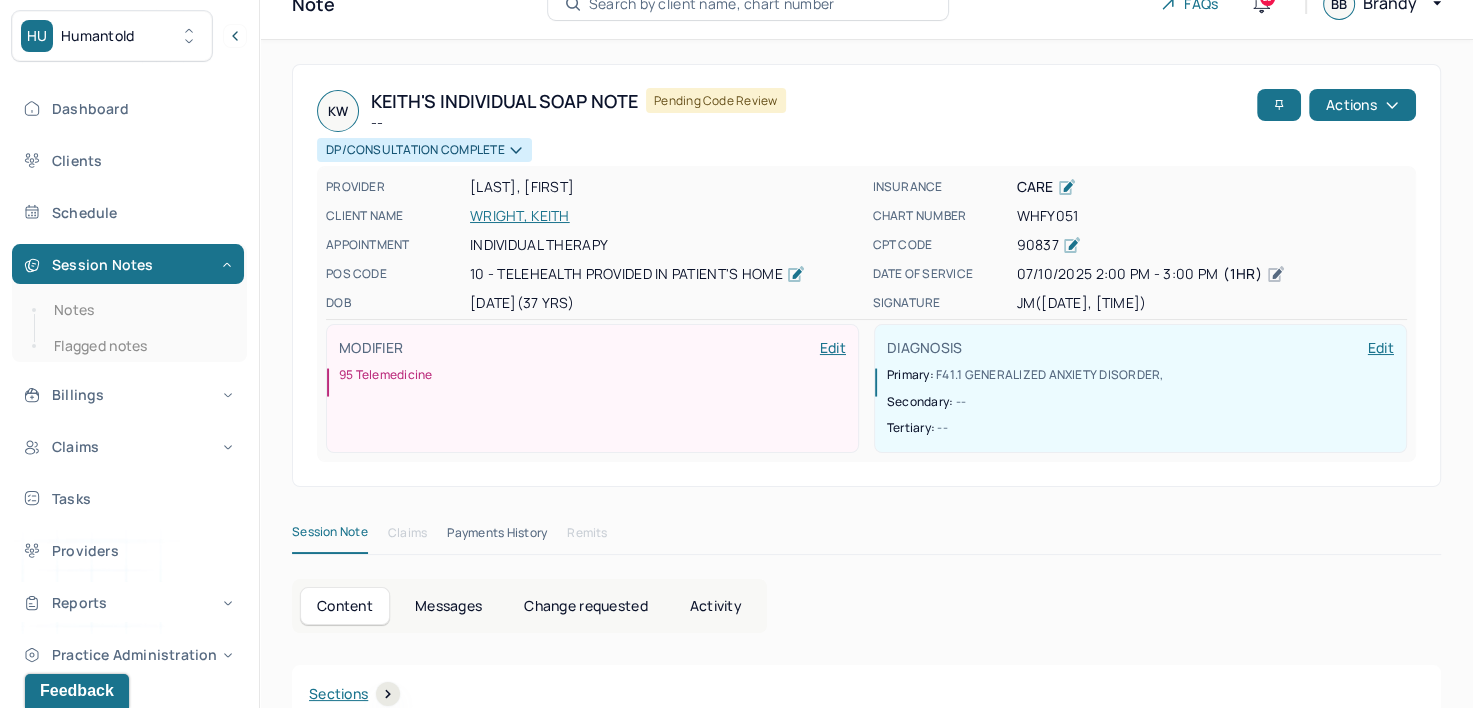 scroll, scrollTop: 0, scrollLeft: 0, axis: both 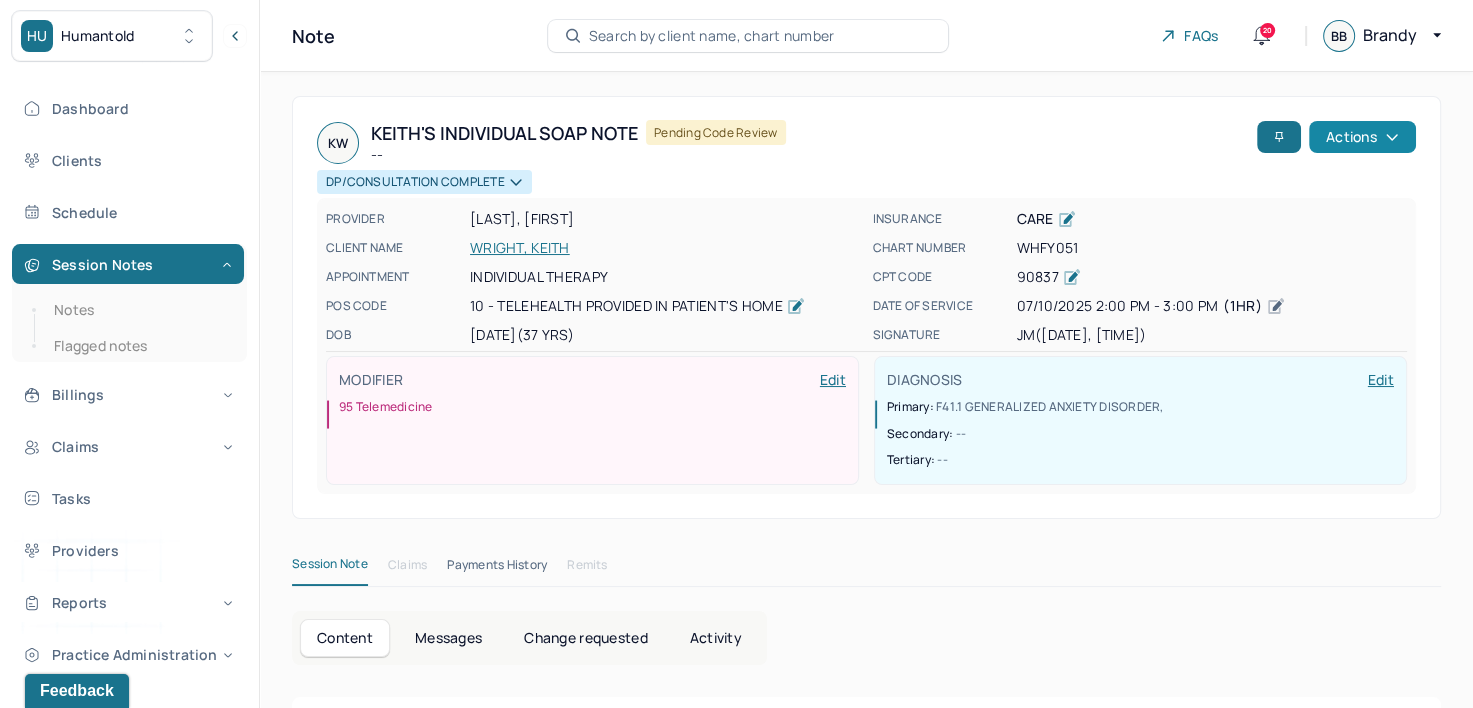 click on "Actions" at bounding box center [1362, 137] 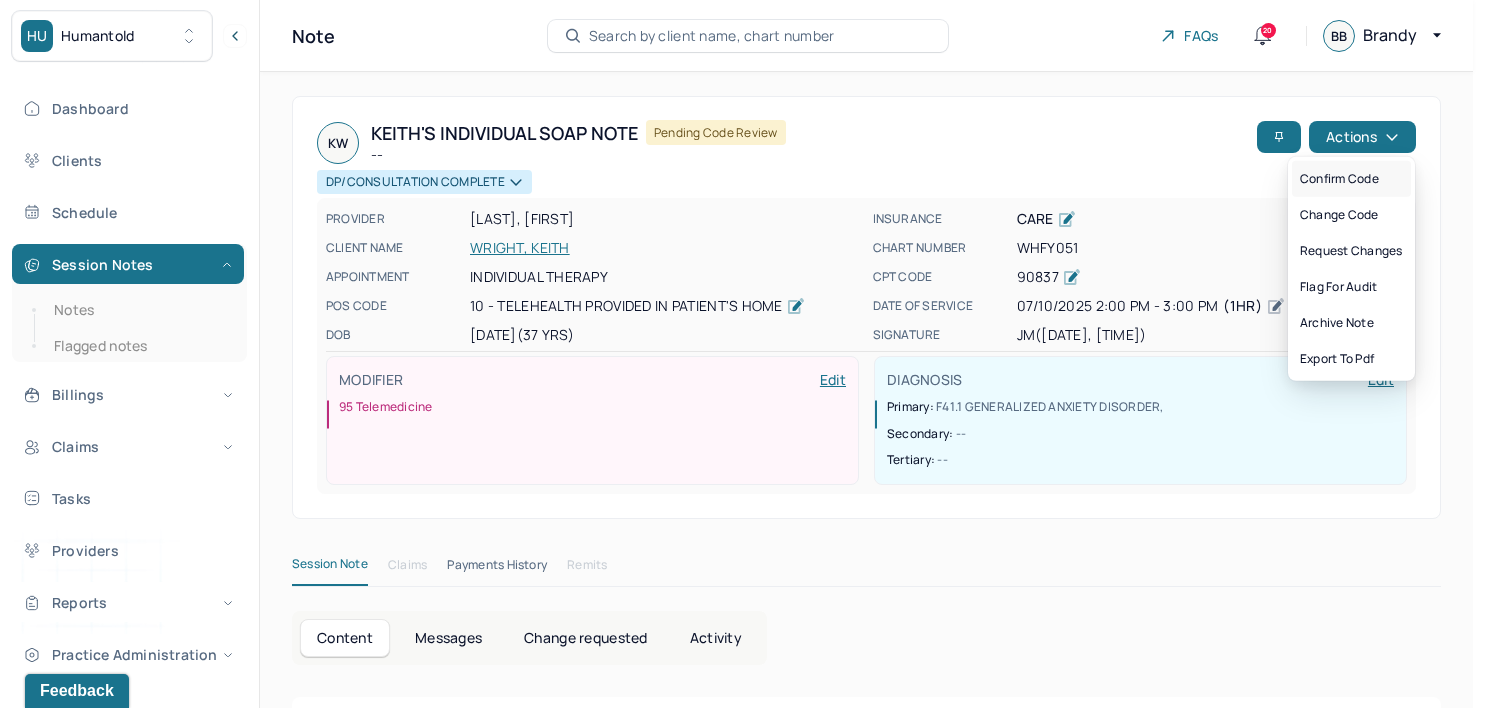 click on "Confirm code" at bounding box center [1351, 179] 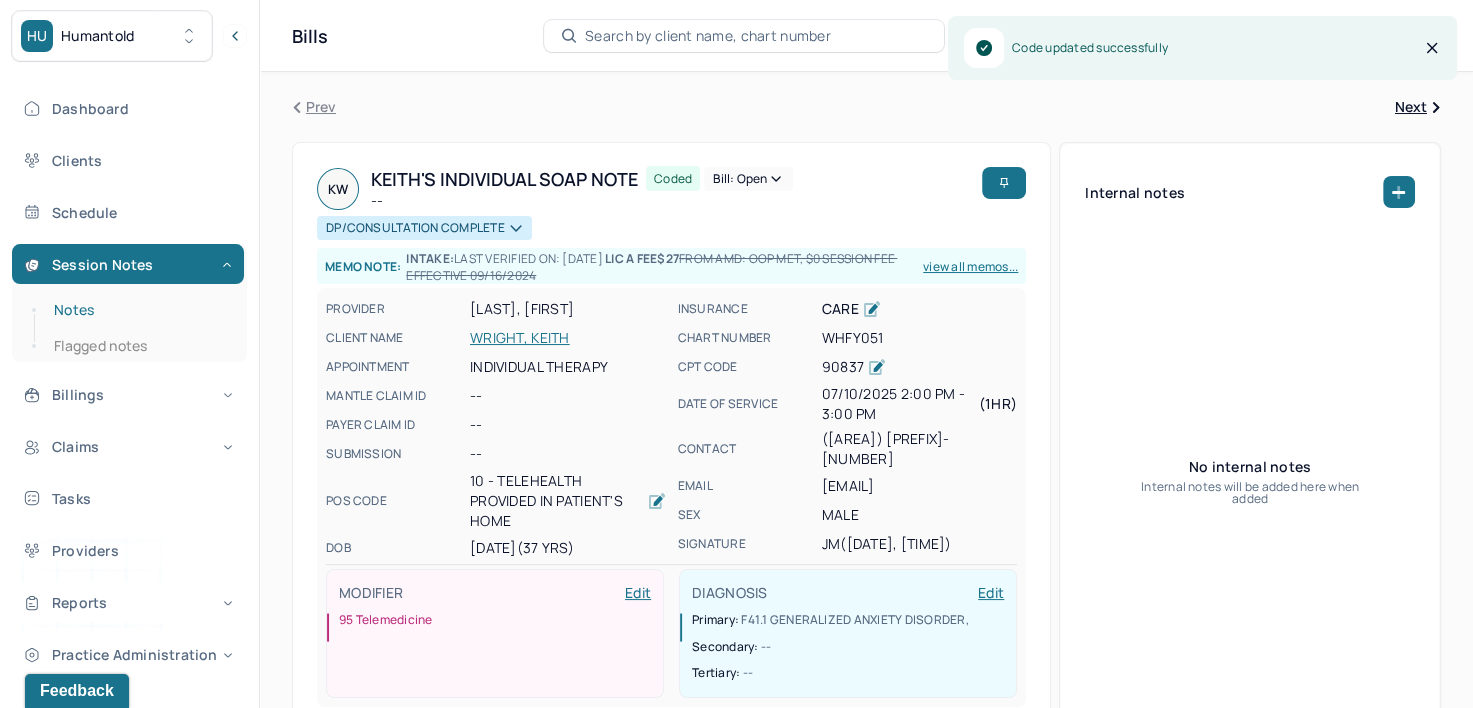 drag, startPoint x: 74, startPoint y: 316, endPoint x: 209, endPoint y: 317, distance: 135.00371 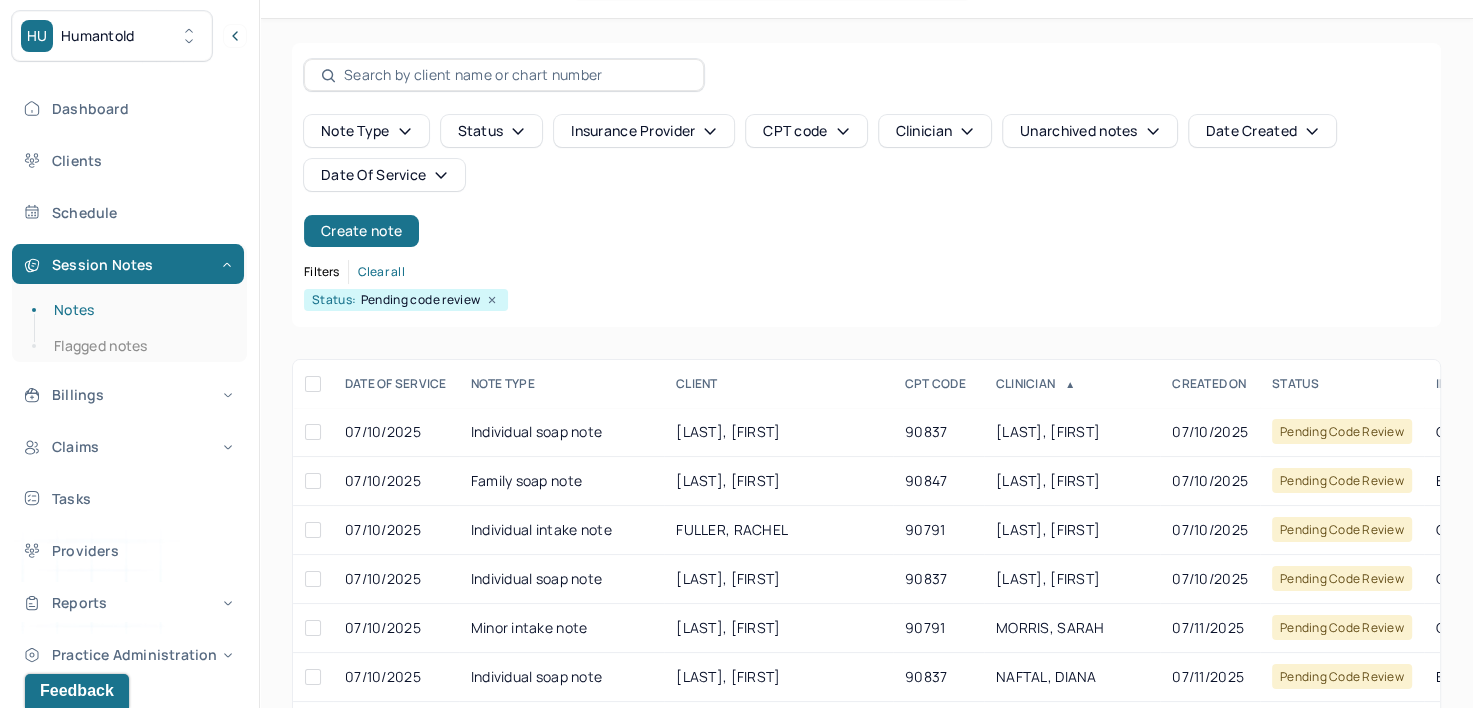 scroll, scrollTop: 100, scrollLeft: 0, axis: vertical 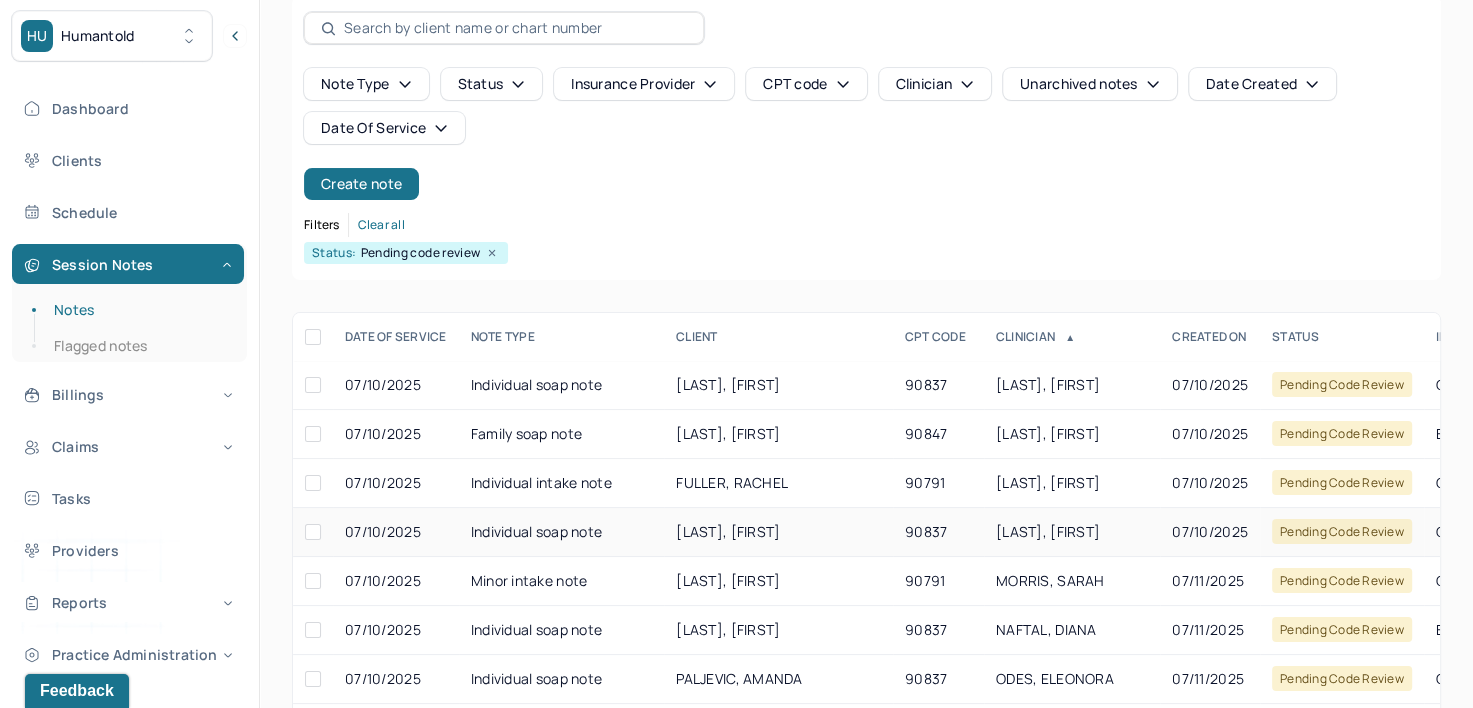 click on "[LAST], [FIRST]" at bounding box center [1048, 531] 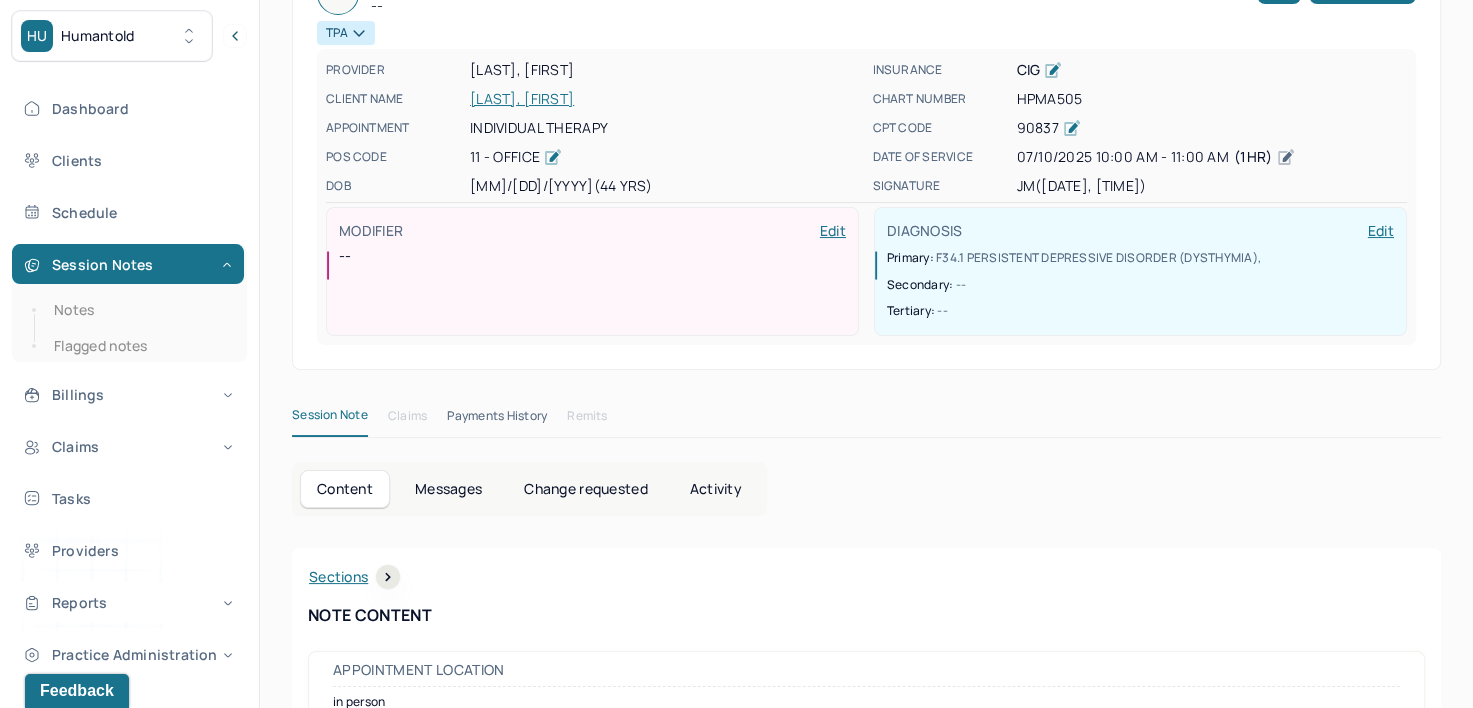 scroll, scrollTop: 0, scrollLeft: 0, axis: both 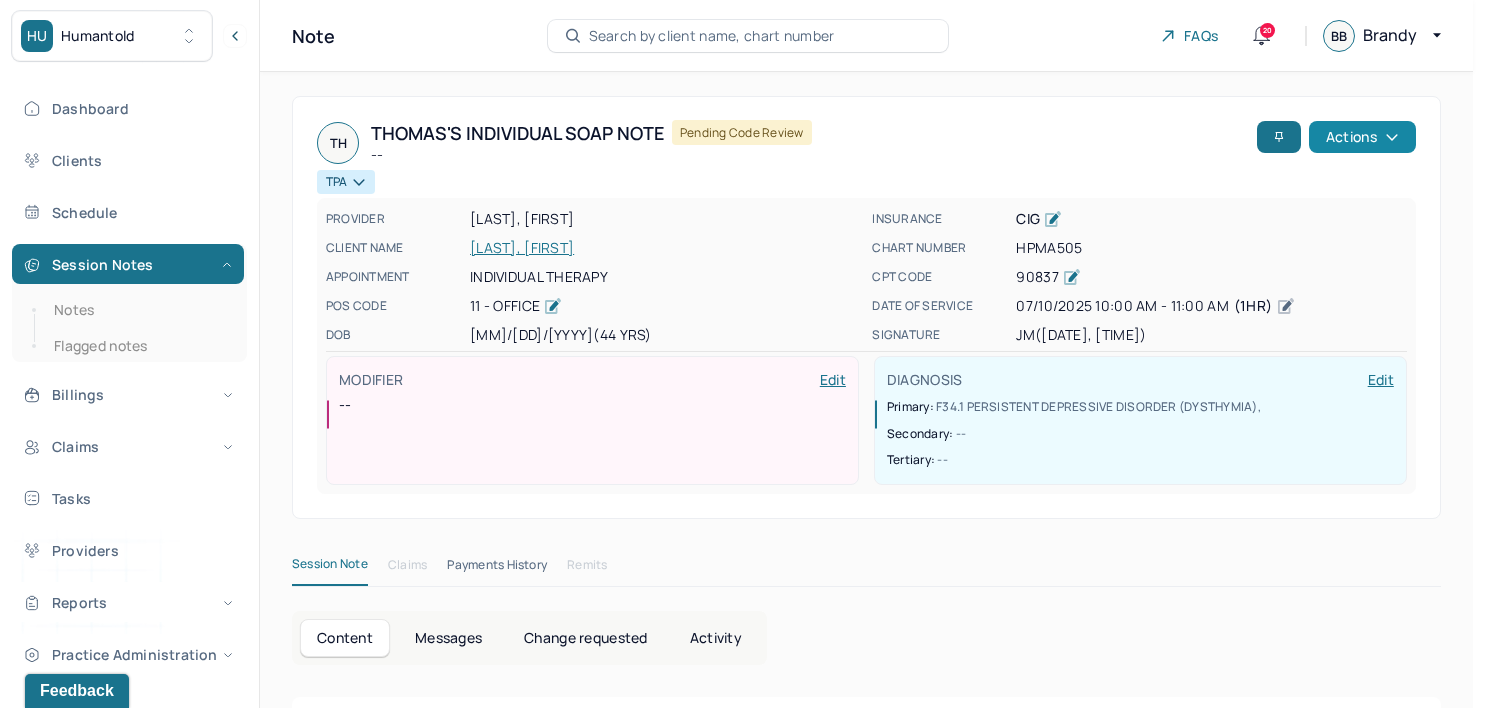 click 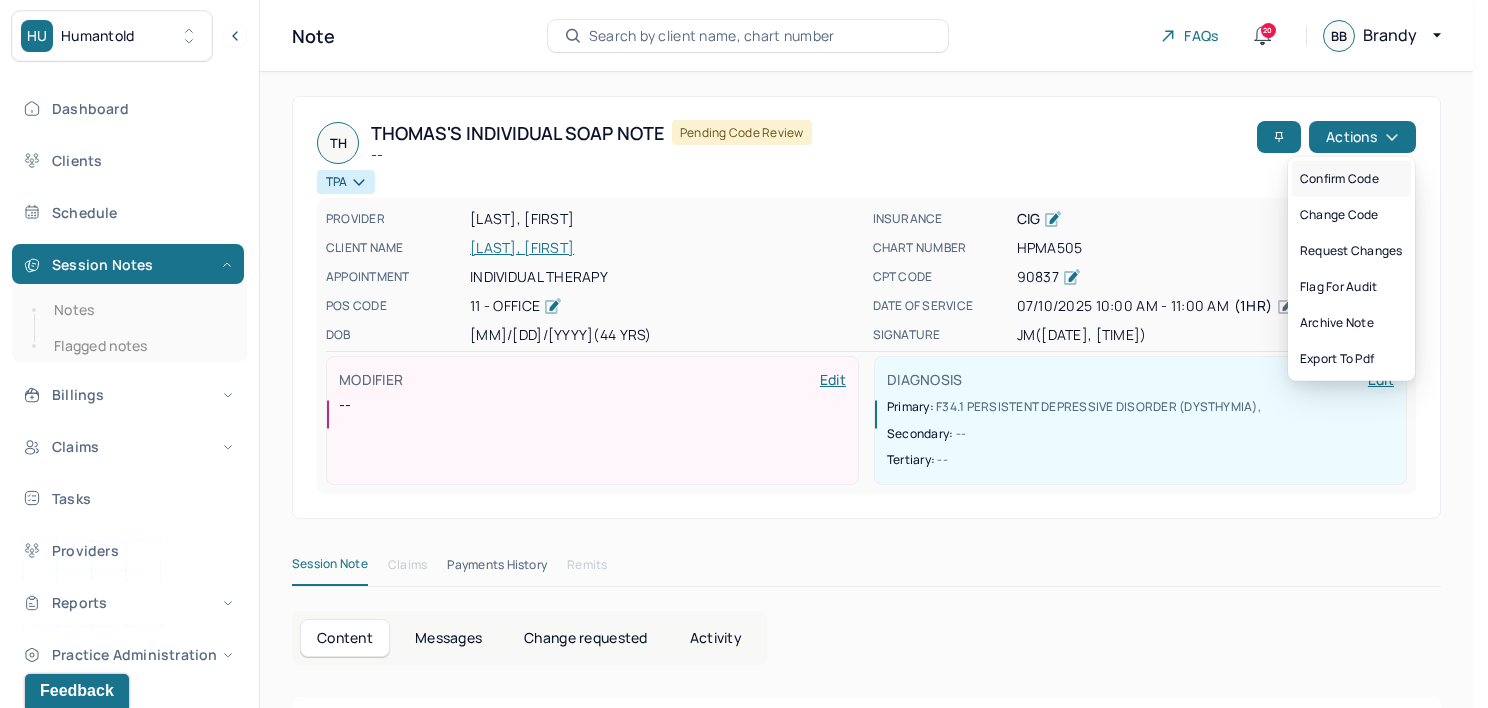 click on "Confirm code" at bounding box center (1351, 179) 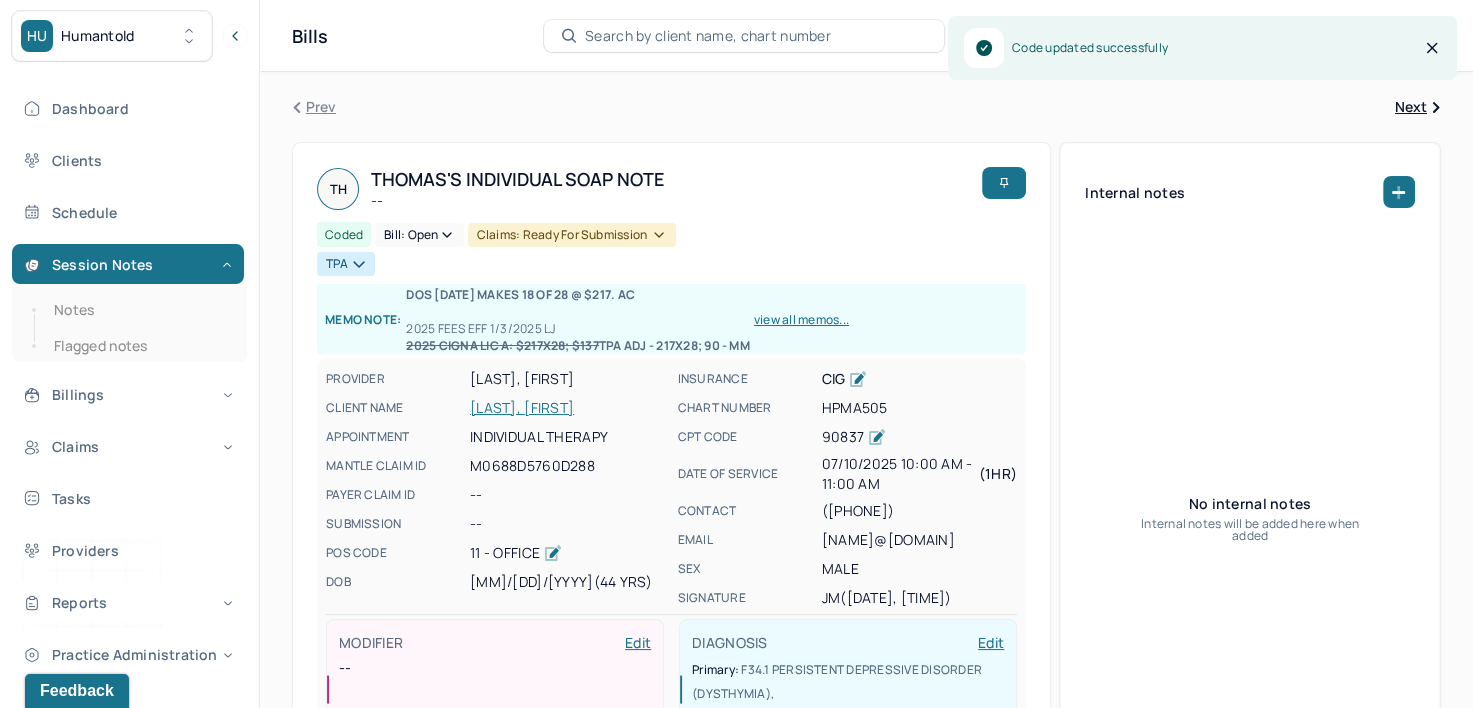 drag, startPoint x: 76, startPoint y: 312, endPoint x: 255, endPoint y: 313, distance: 179.00279 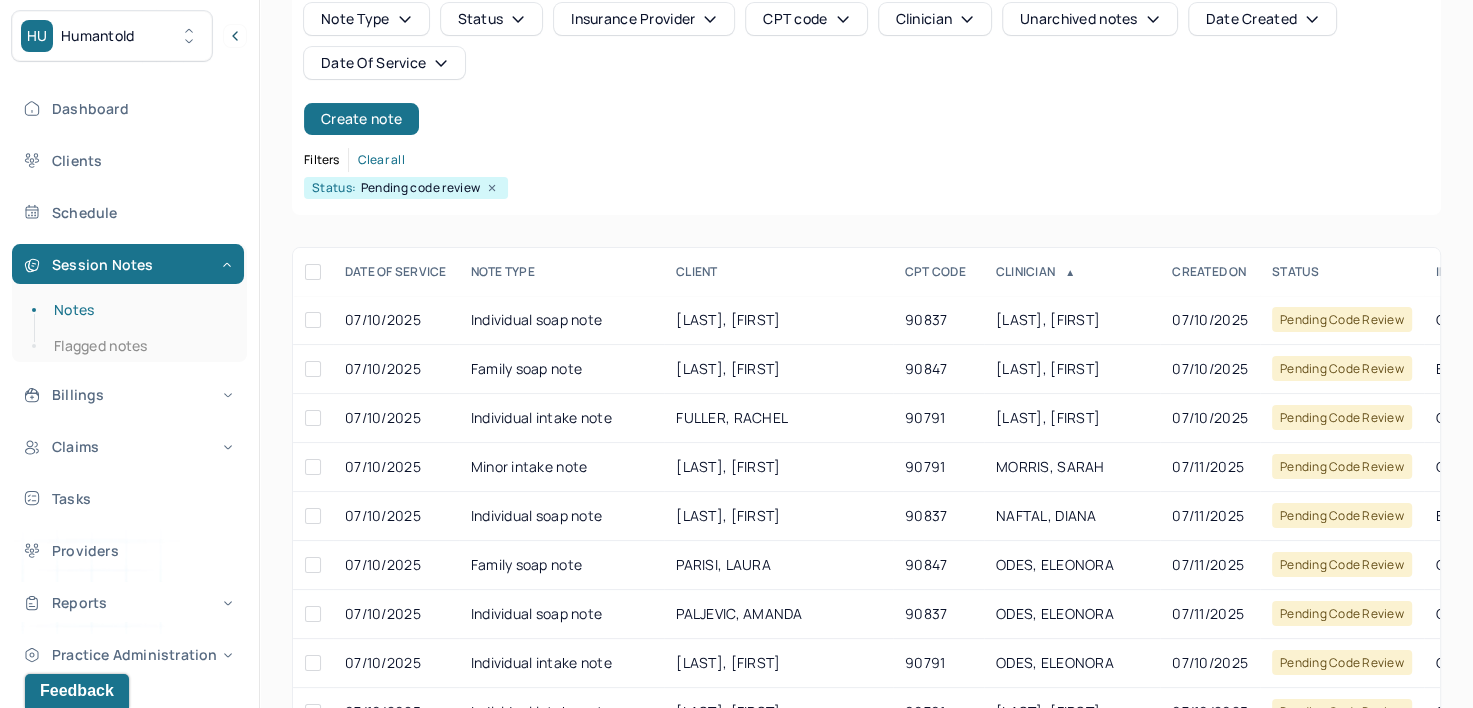 scroll, scrollTop: 200, scrollLeft: 0, axis: vertical 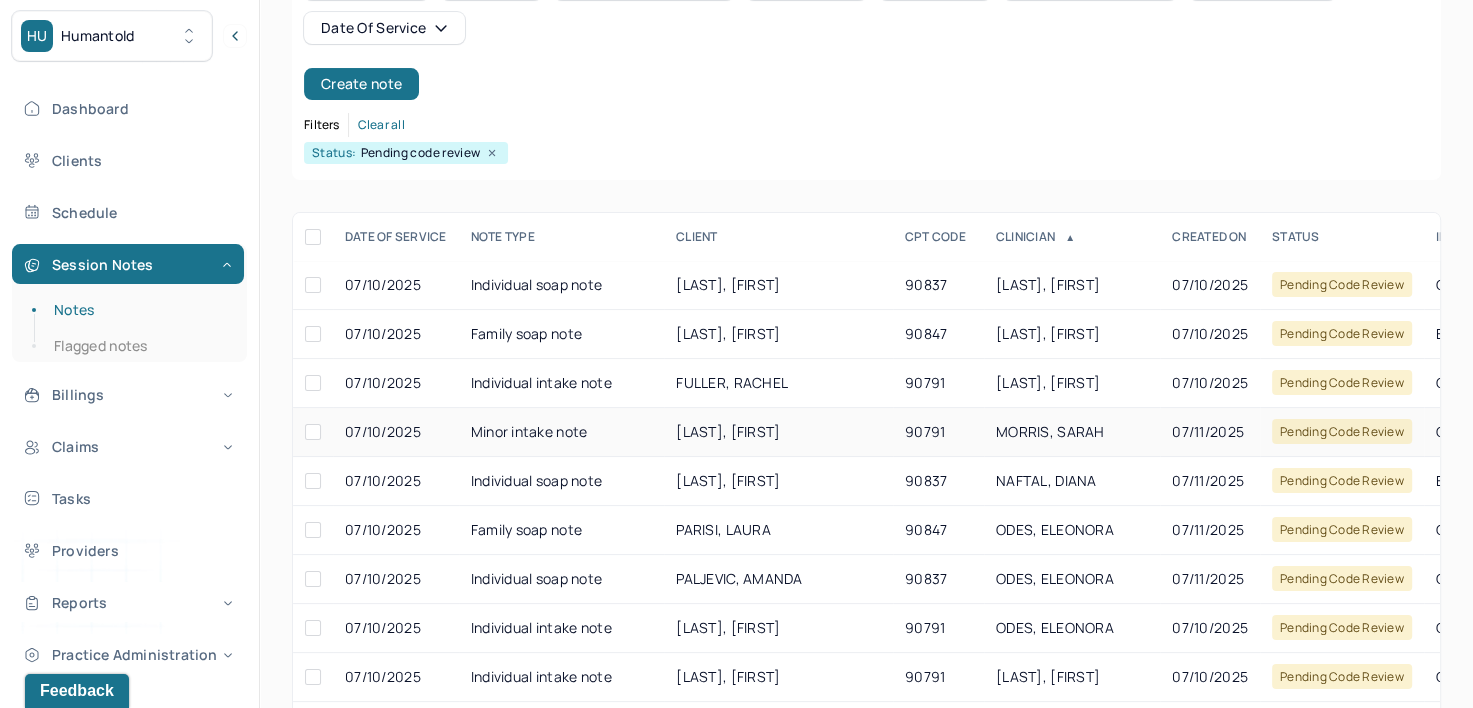 click on "MORRIS, SARAH" at bounding box center (1072, 432) 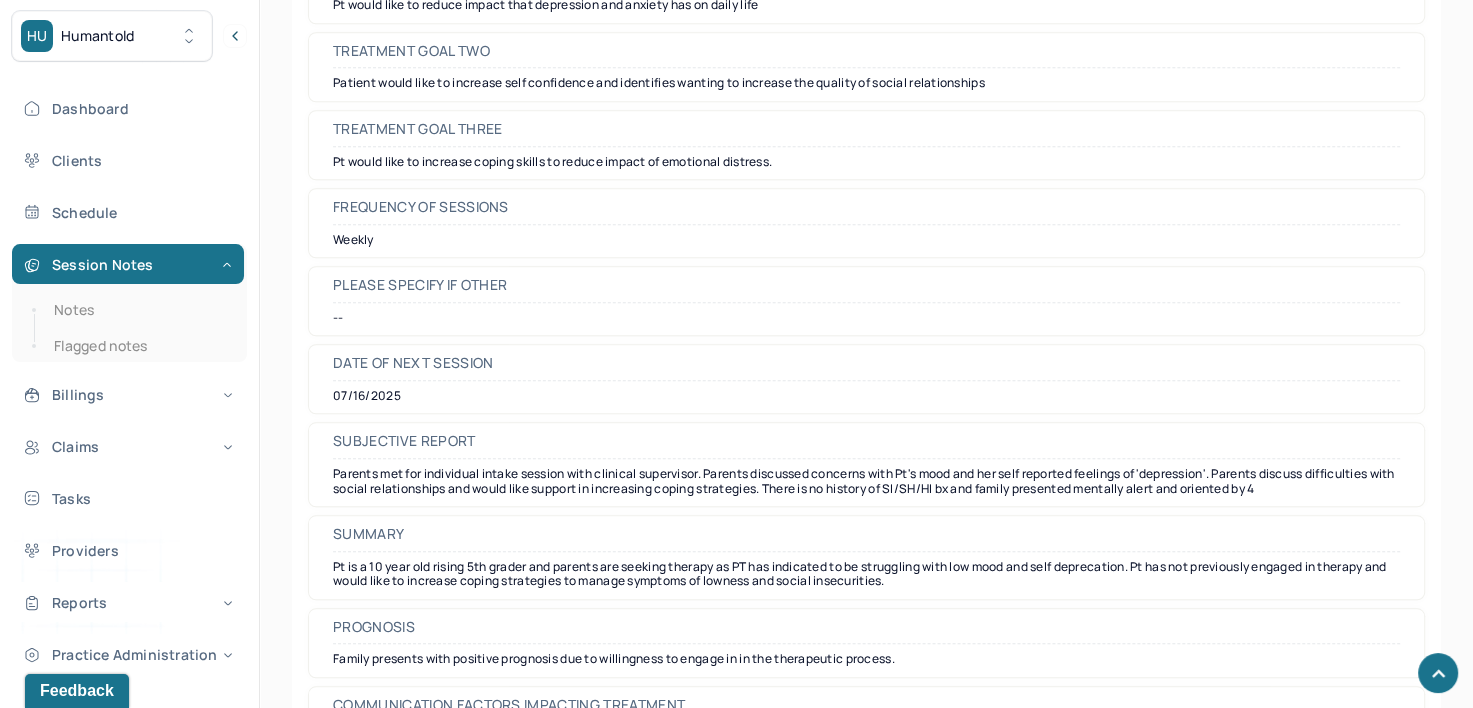 scroll, scrollTop: 9024, scrollLeft: 0, axis: vertical 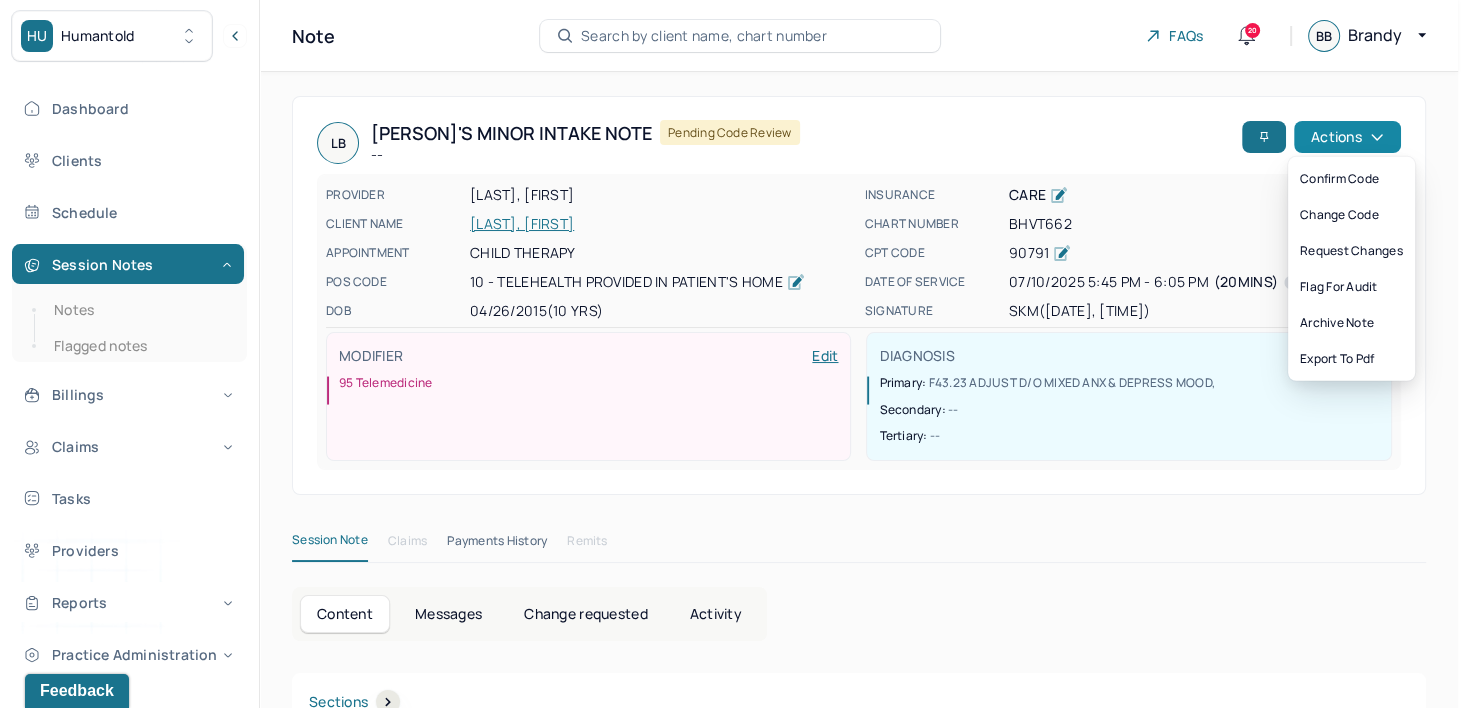 click 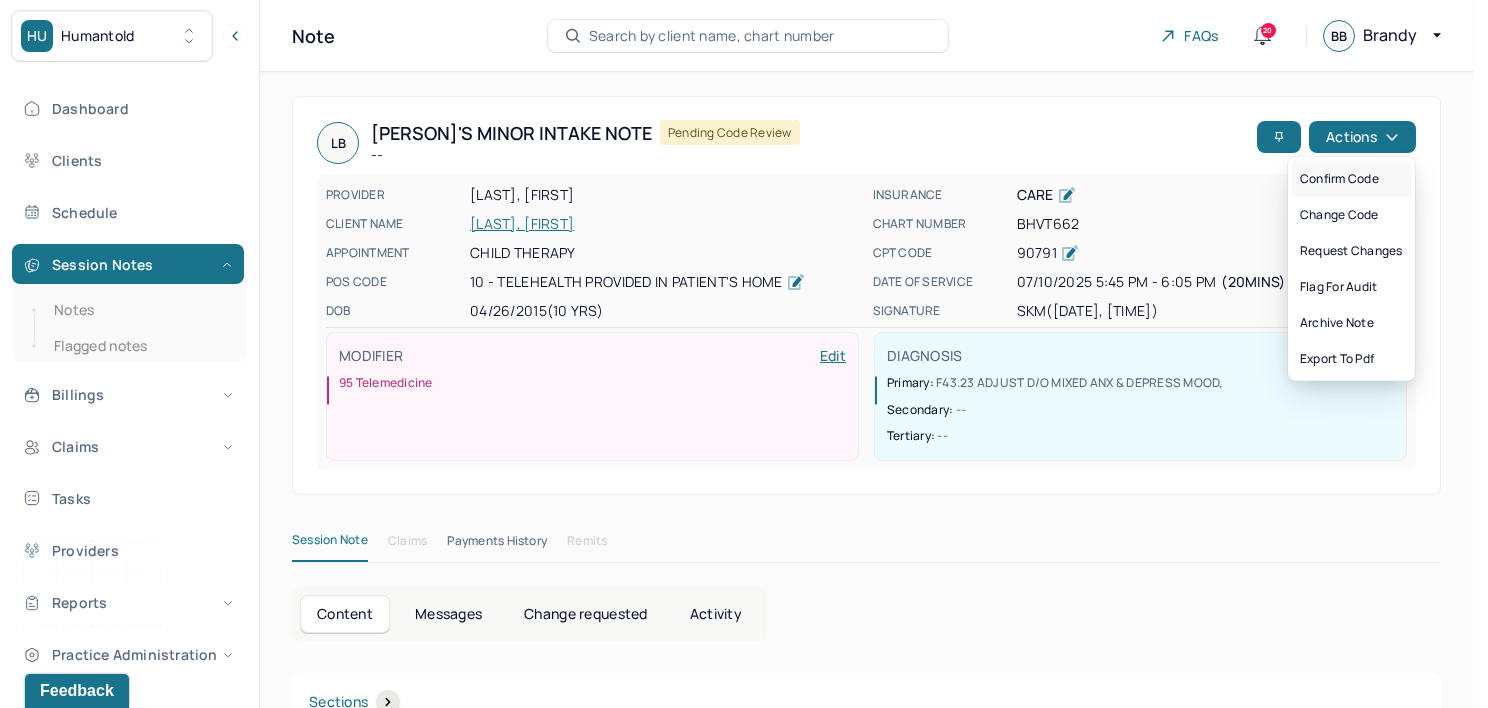 click on "Confirm code" at bounding box center [1351, 179] 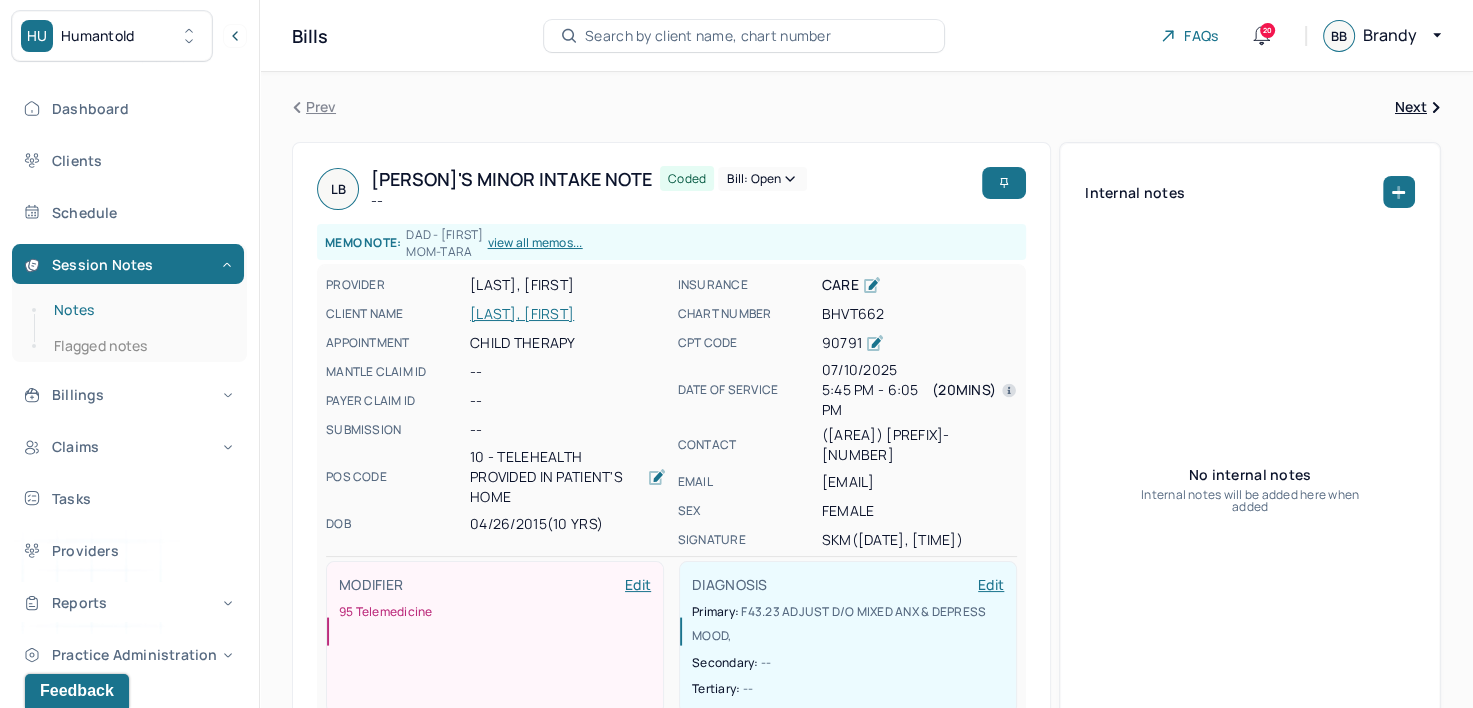 click on "Notes" at bounding box center (139, 310) 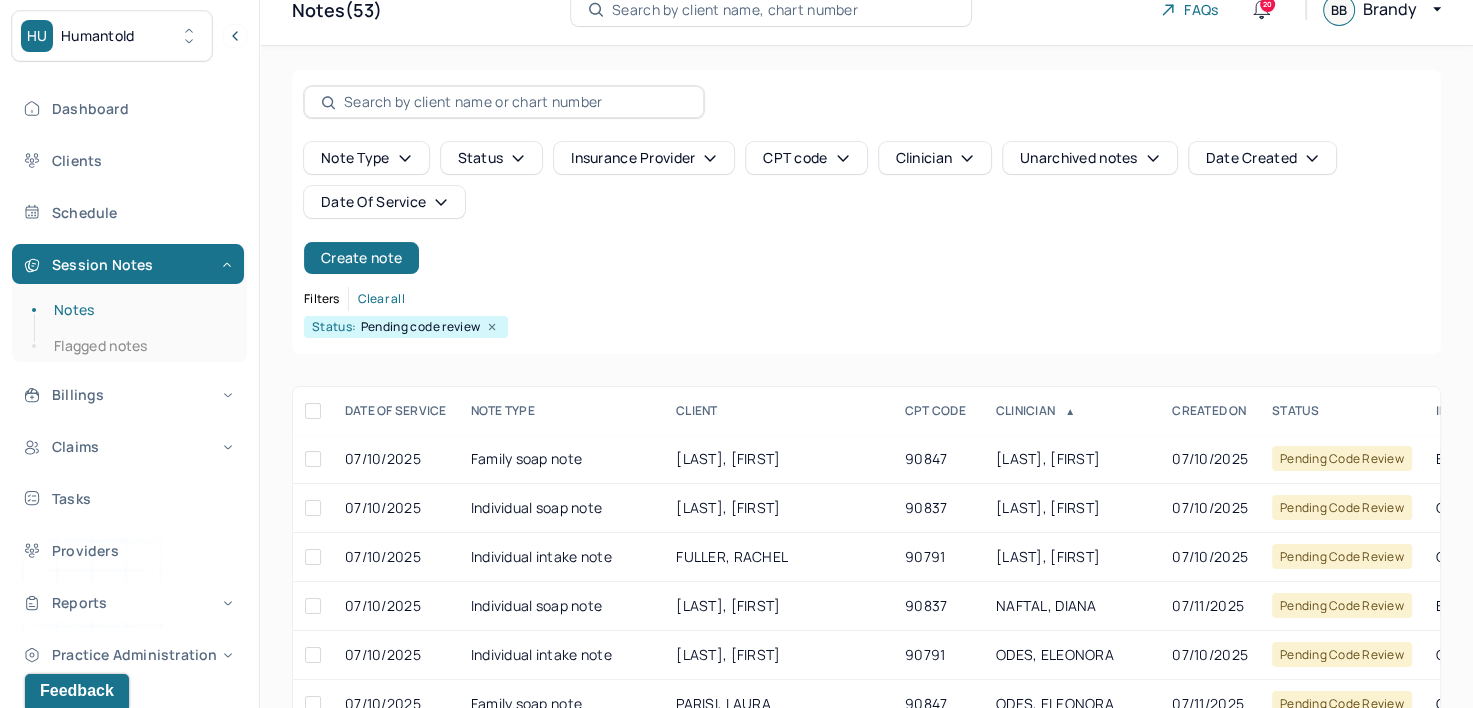 scroll, scrollTop: 100, scrollLeft: 0, axis: vertical 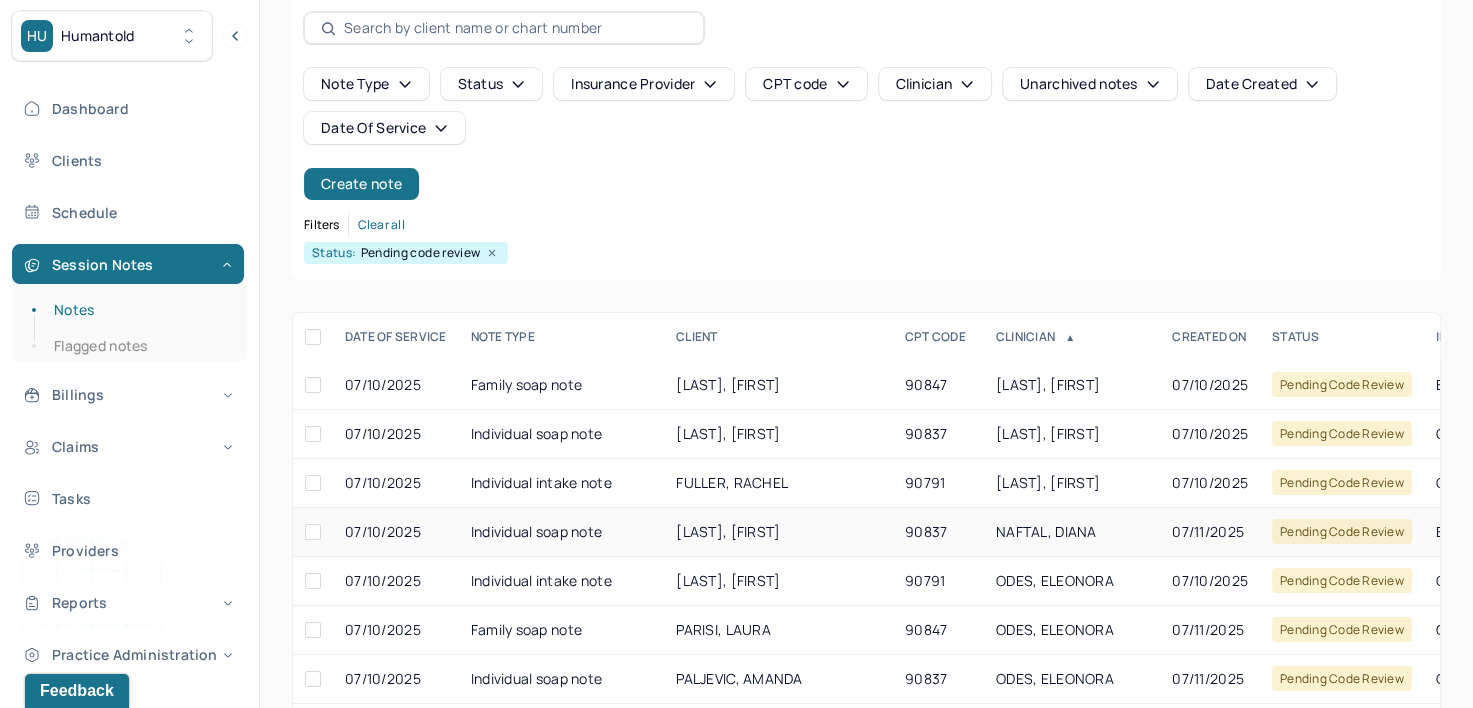 click on "NAFTAL, DIANA" at bounding box center [1072, 532] 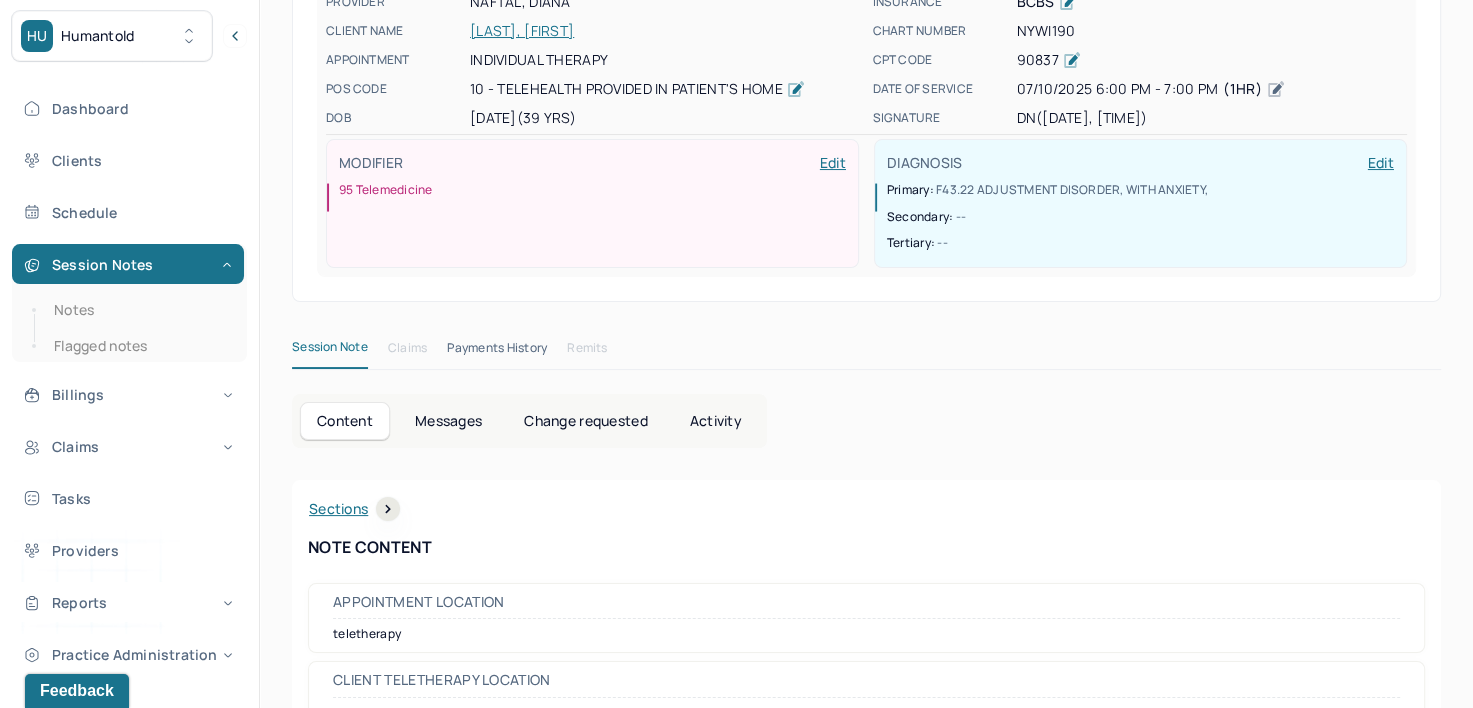 scroll, scrollTop: 0, scrollLeft: 0, axis: both 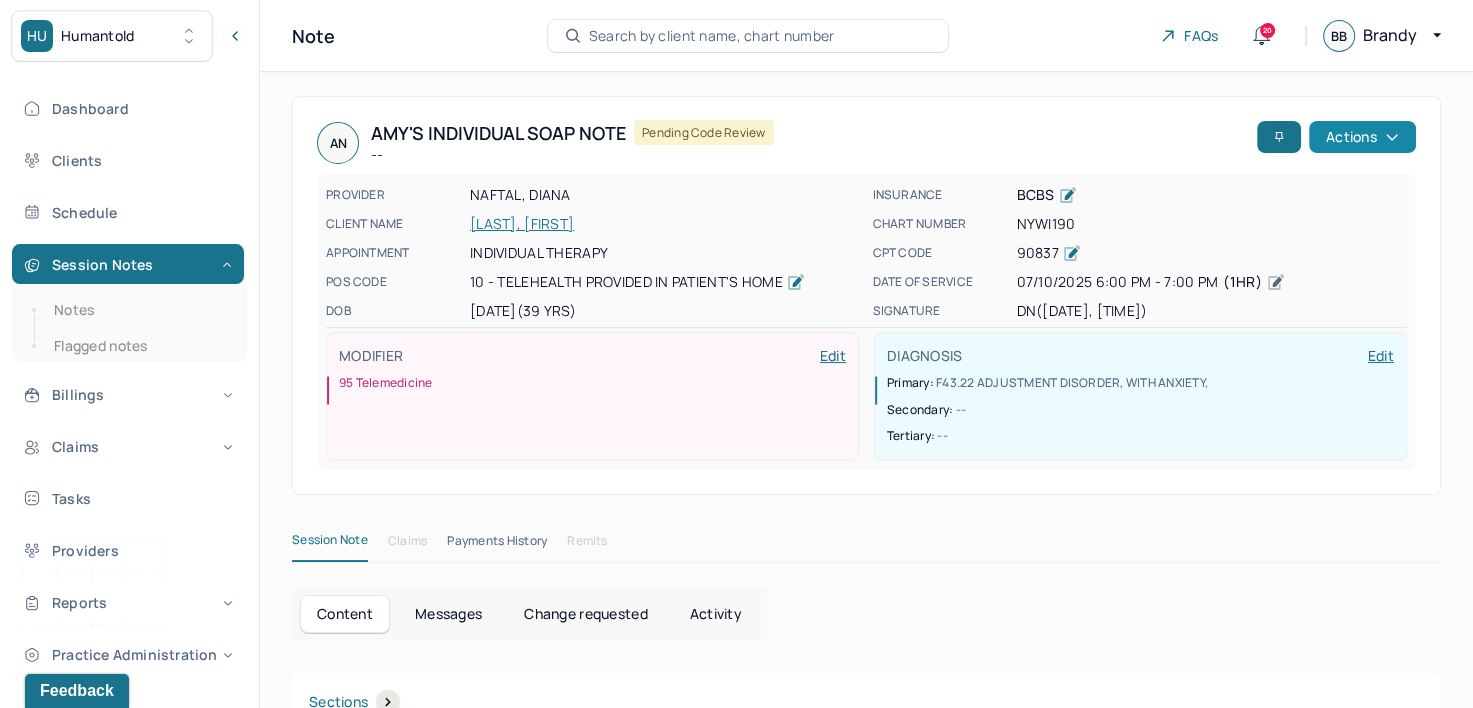 click on "Actions" at bounding box center (1362, 137) 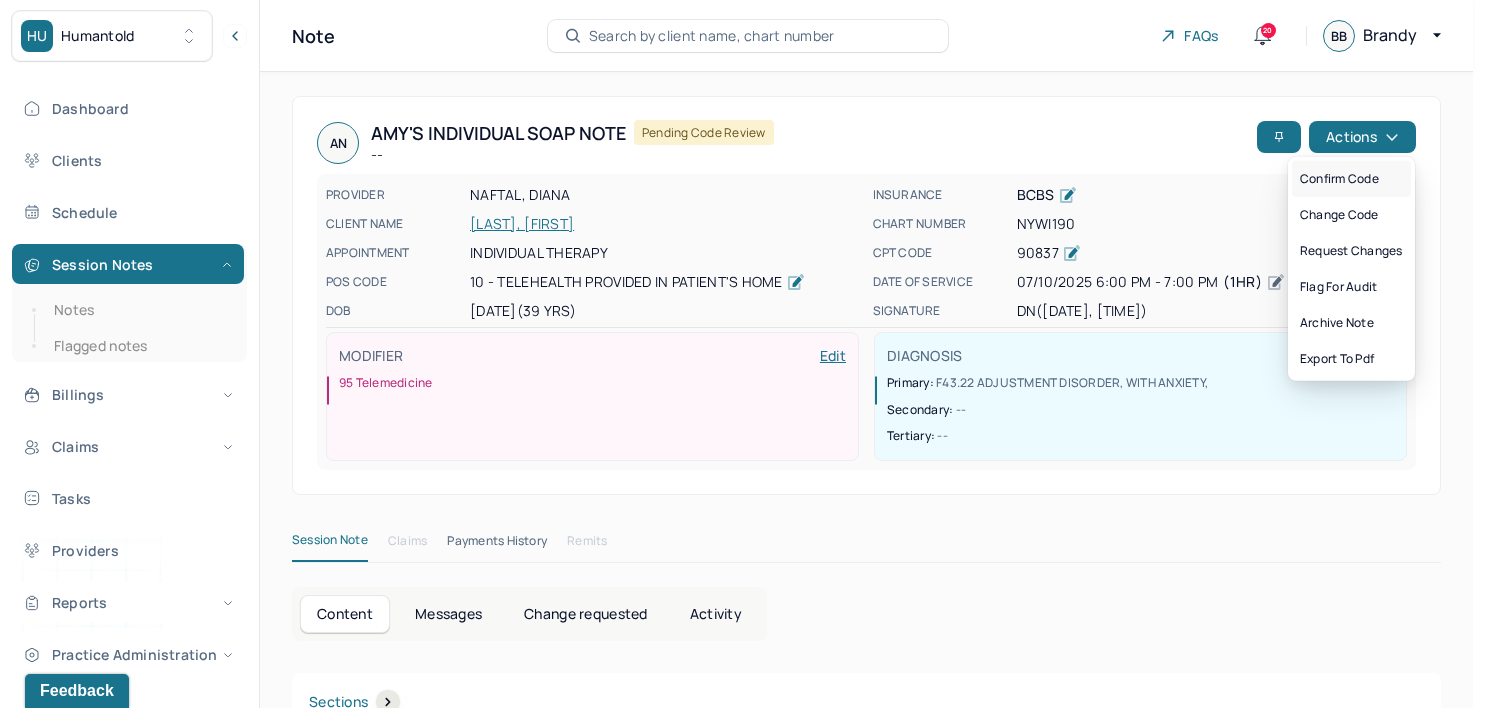 click on "Confirm code" at bounding box center (1351, 179) 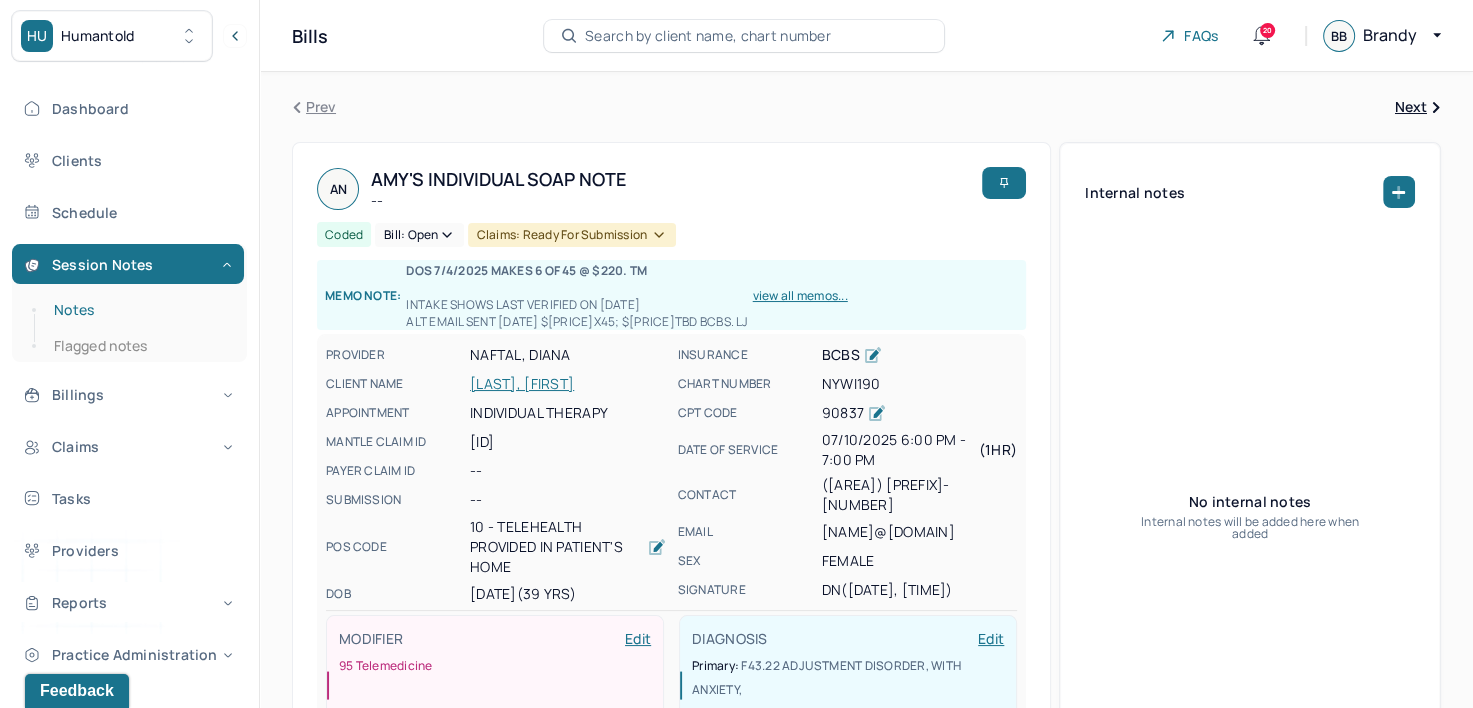 click on "Notes" at bounding box center (139, 310) 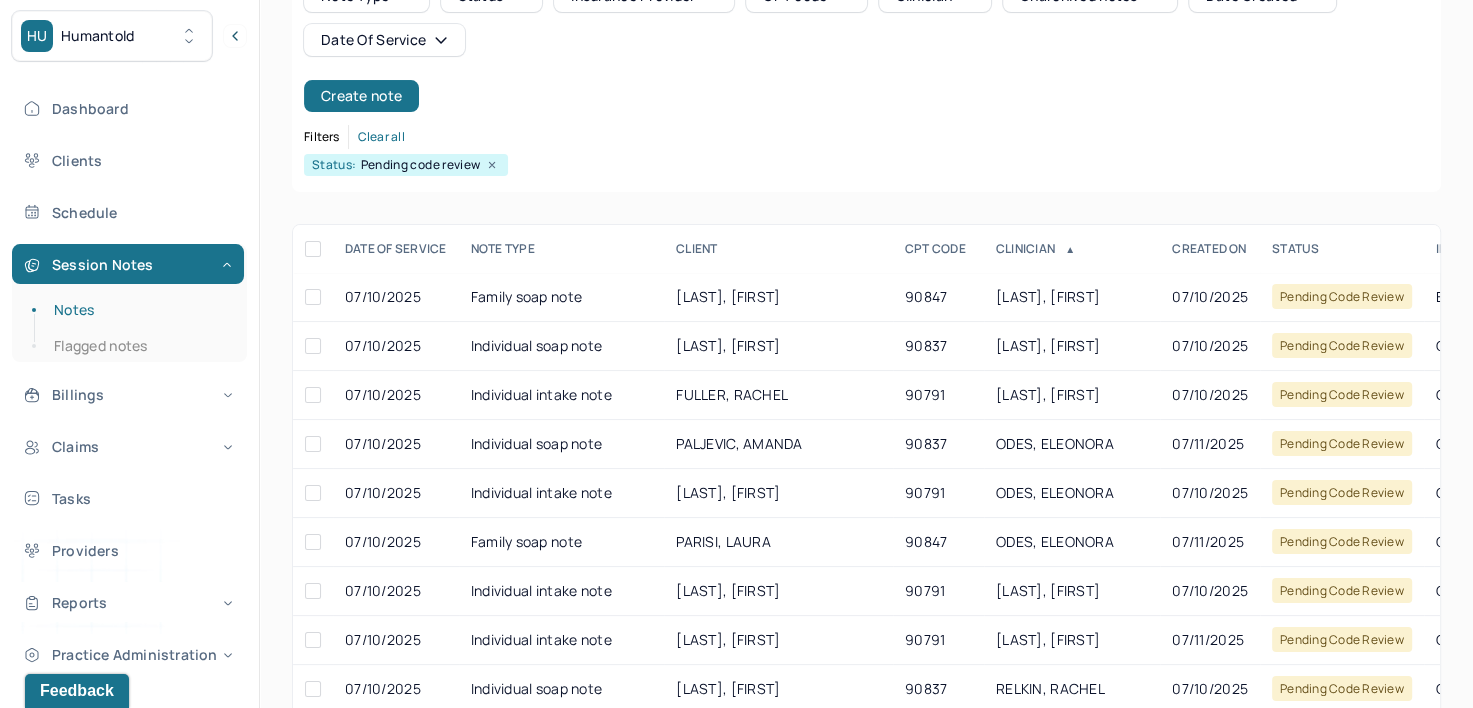 scroll, scrollTop: 200, scrollLeft: 0, axis: vertical 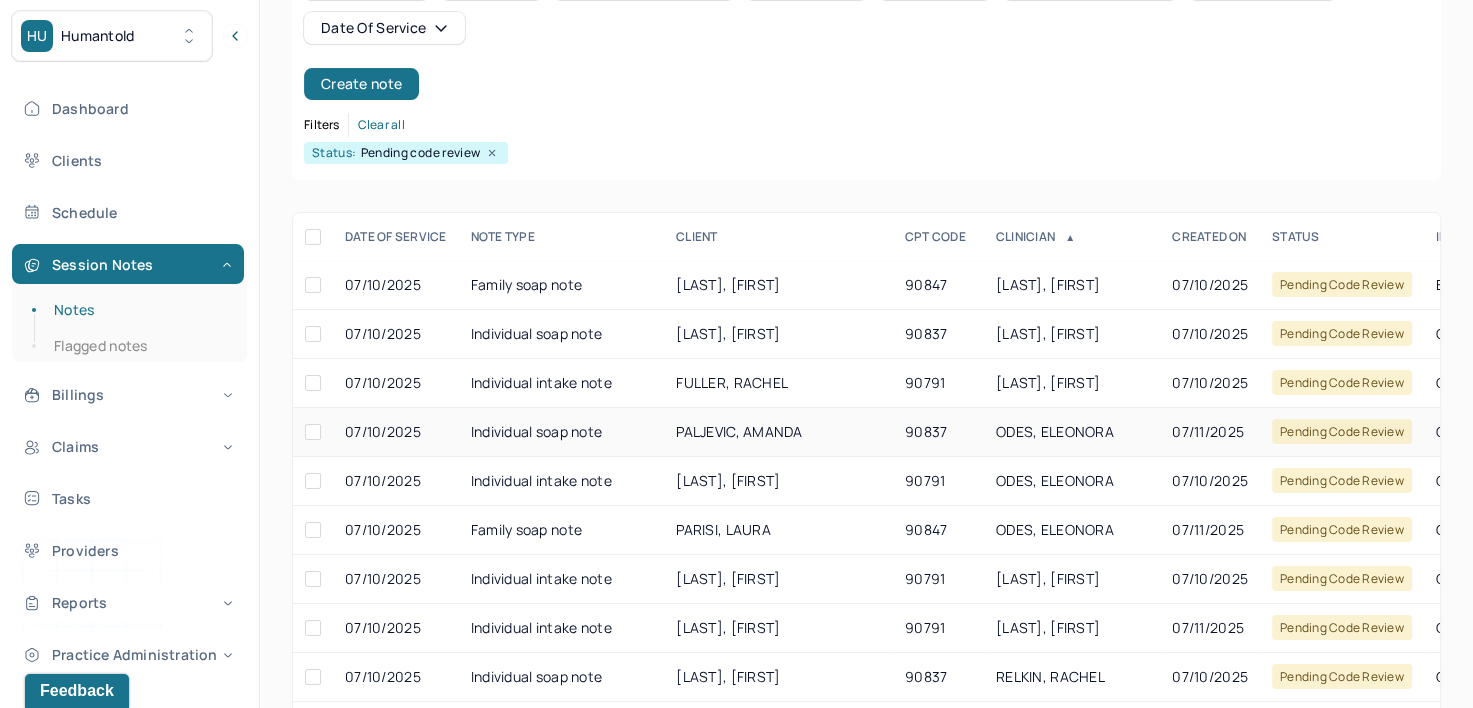 click on "ODES, ELEONORA" at bounding box center (1055, 431) 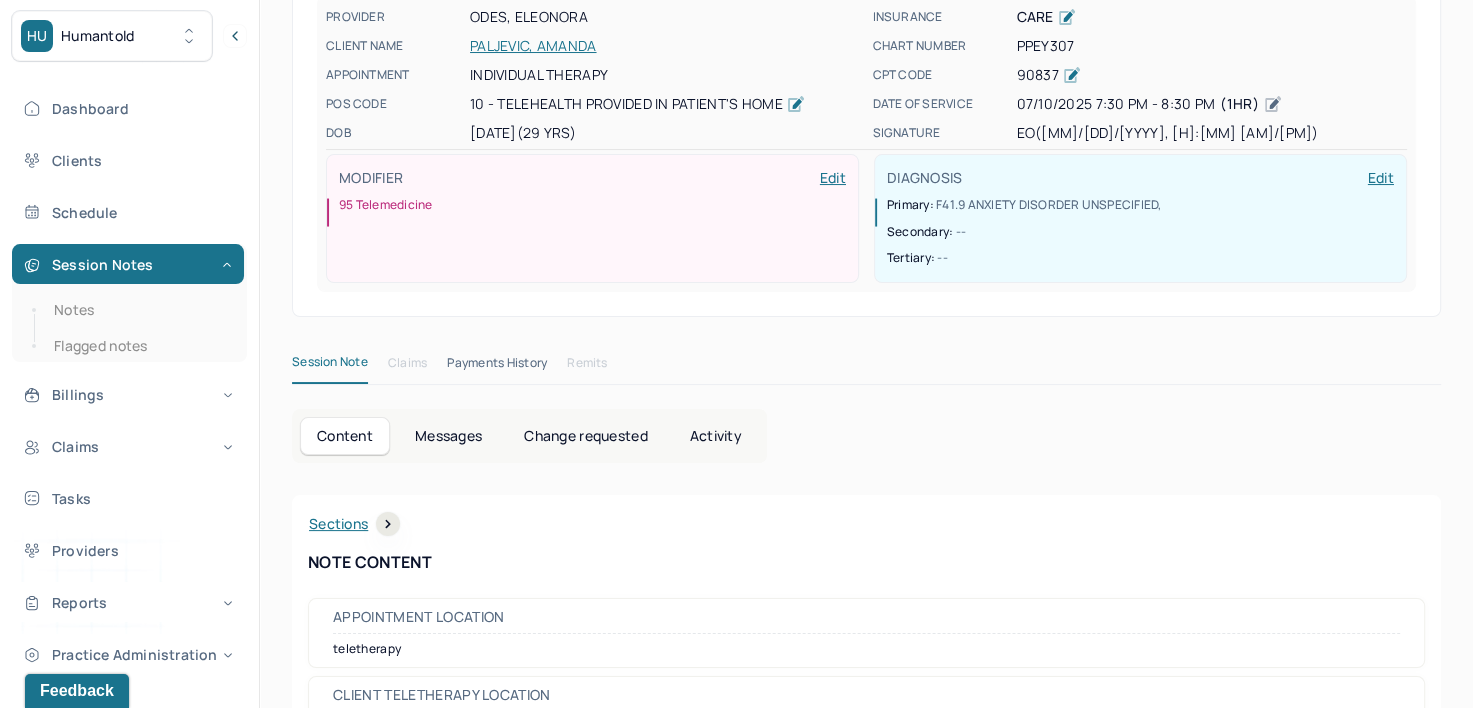 scroll, scrollTop: 0, scrollLeft: 0, axis: both 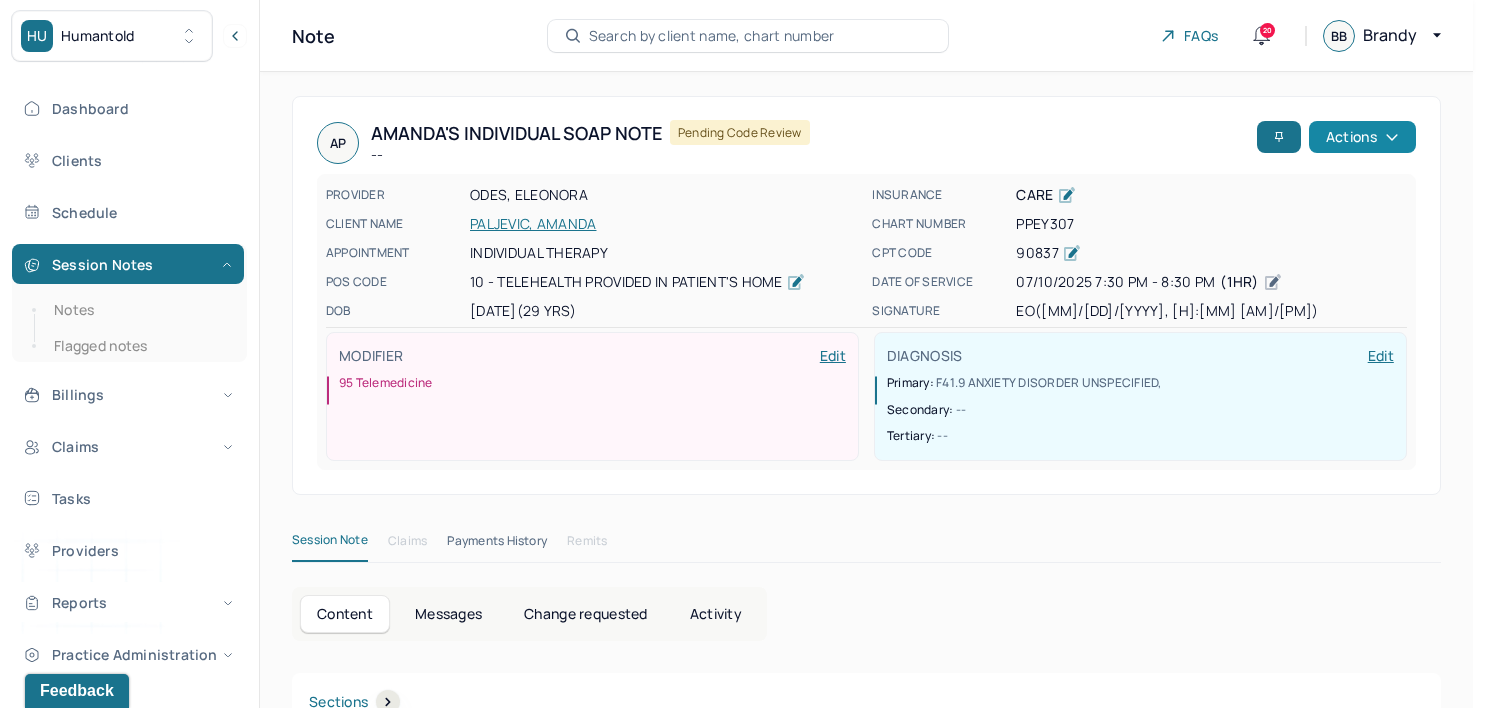 click 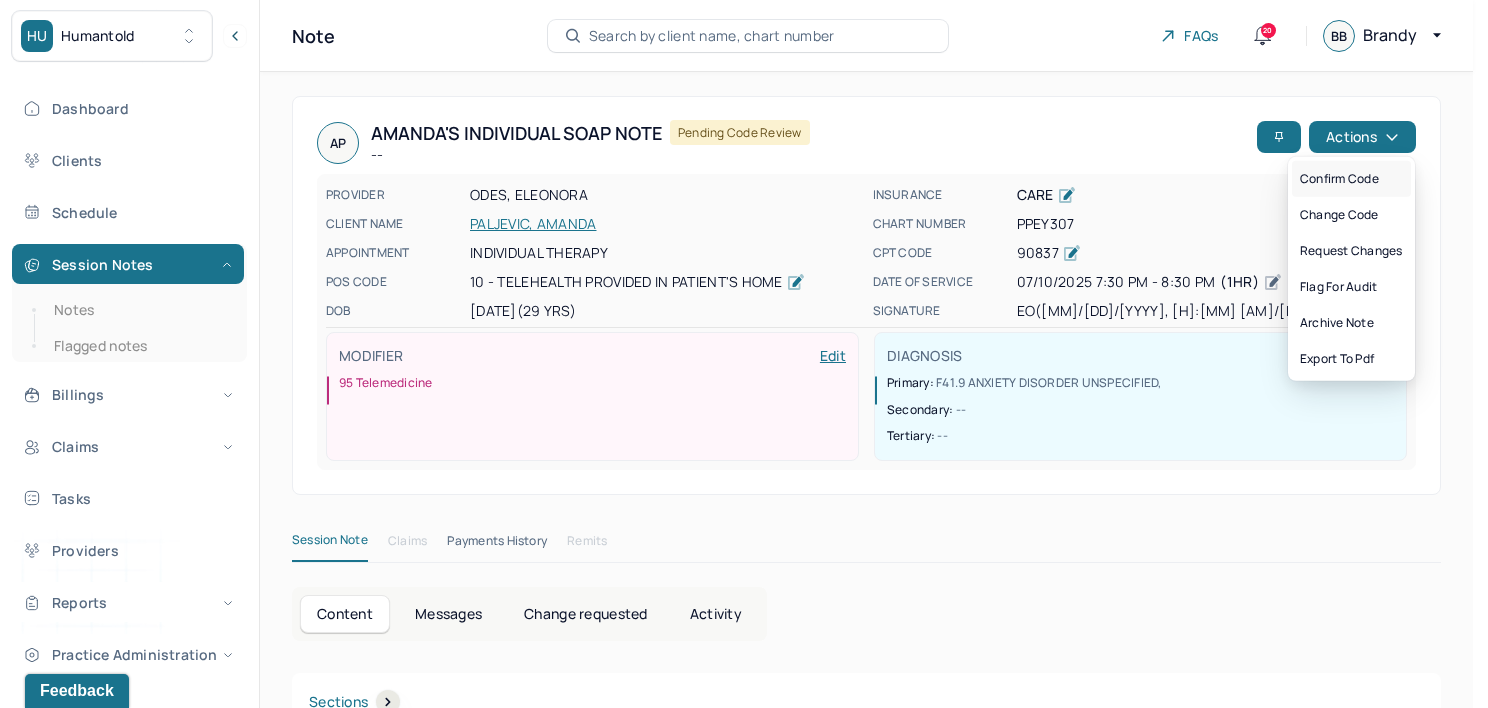 click on "Confirm code" at bounding box center (1351, 179) 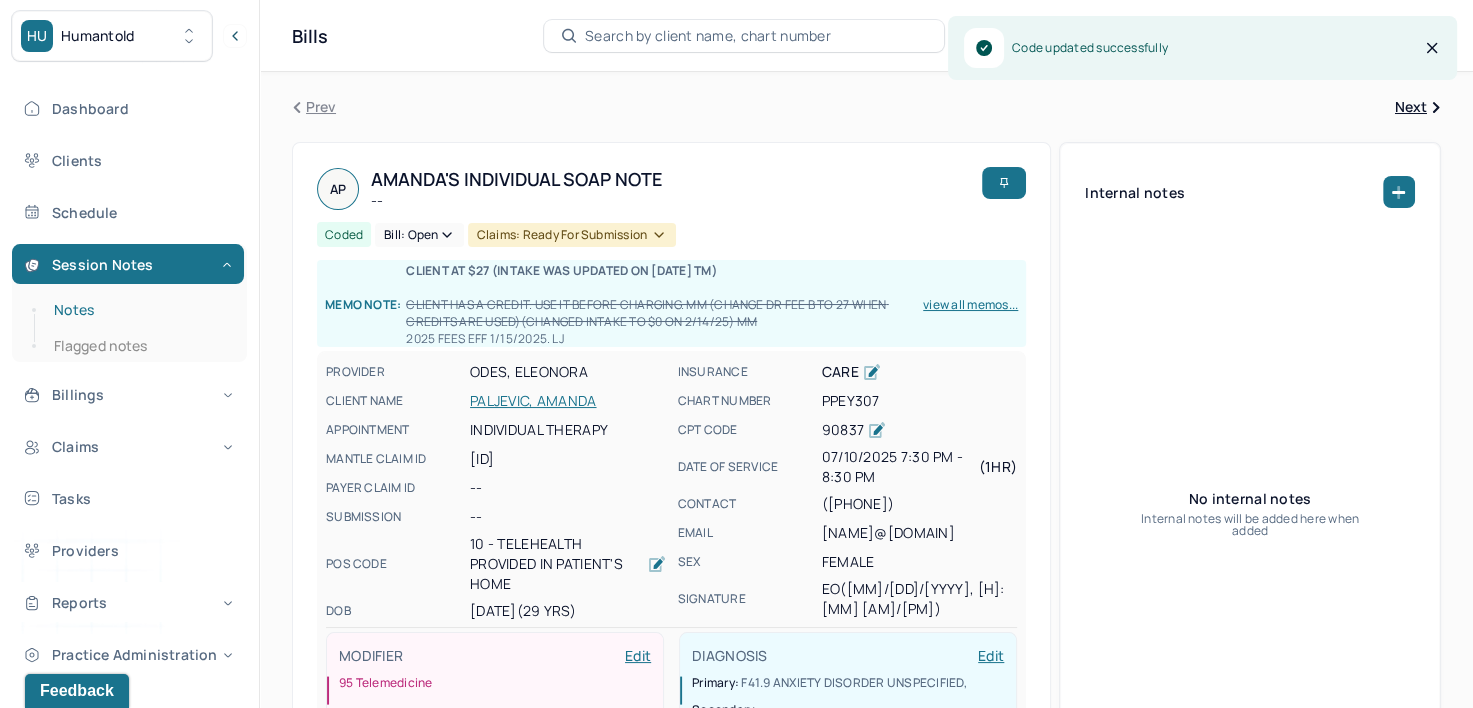 click on "Notes" at bounding box center [139, 310] 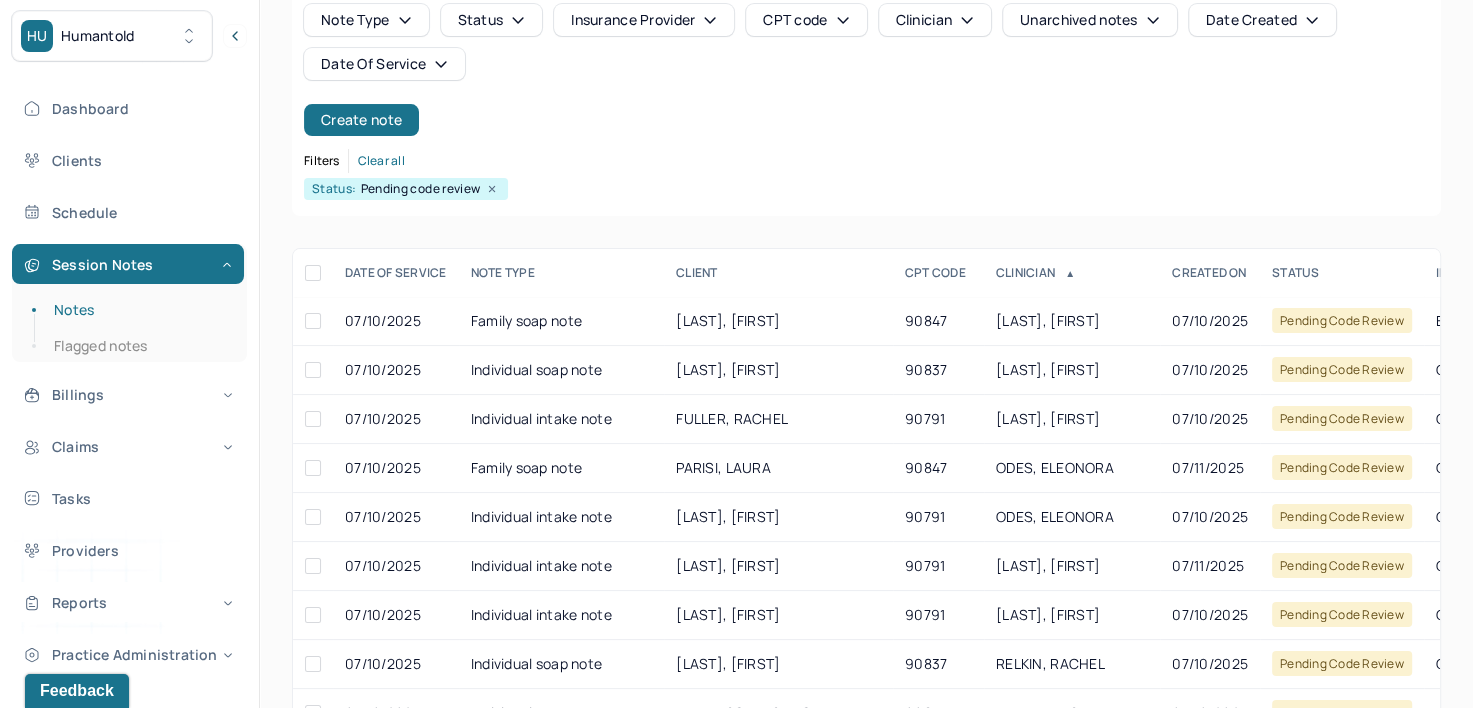 scroll, scrollTop: 200, scrollLeft: 0, axis: vertical 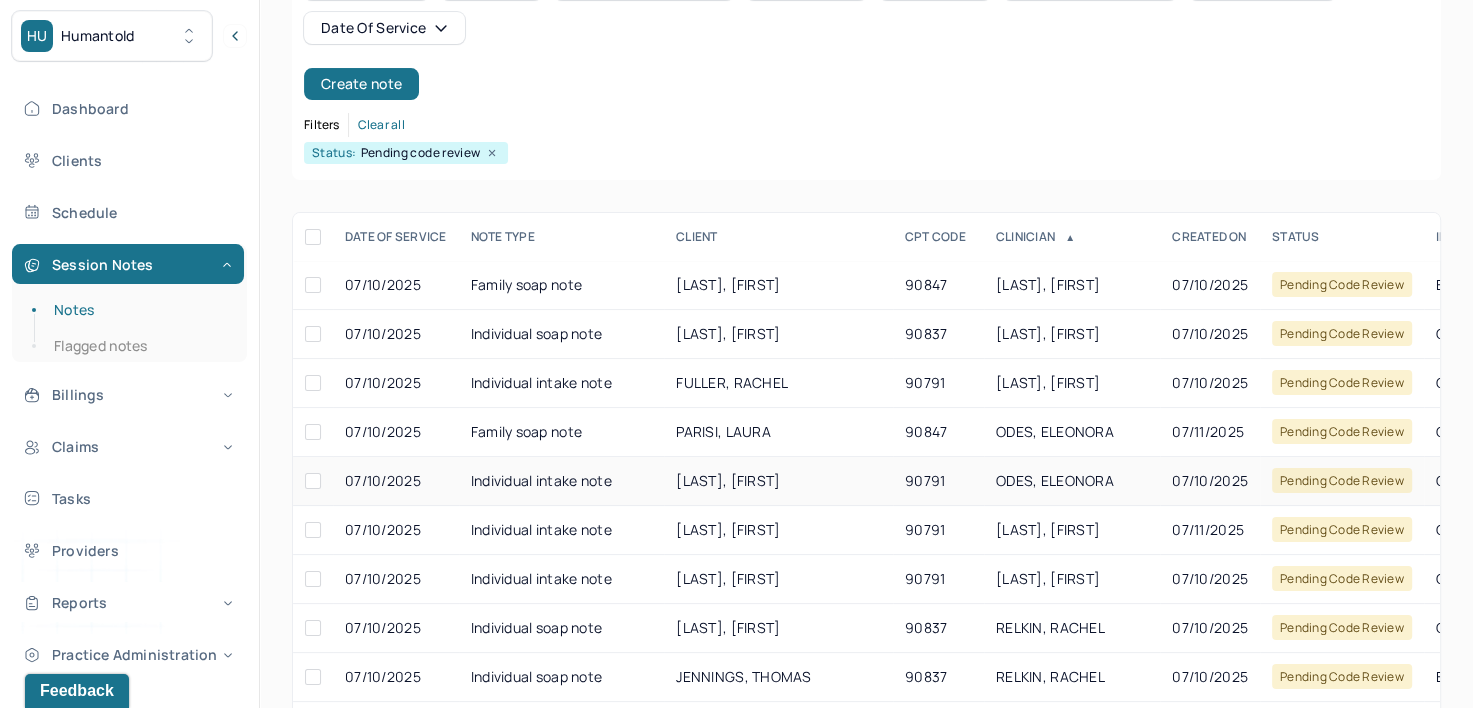 click on "ODES, ELEONORA" at bounding box center (1055, 480) 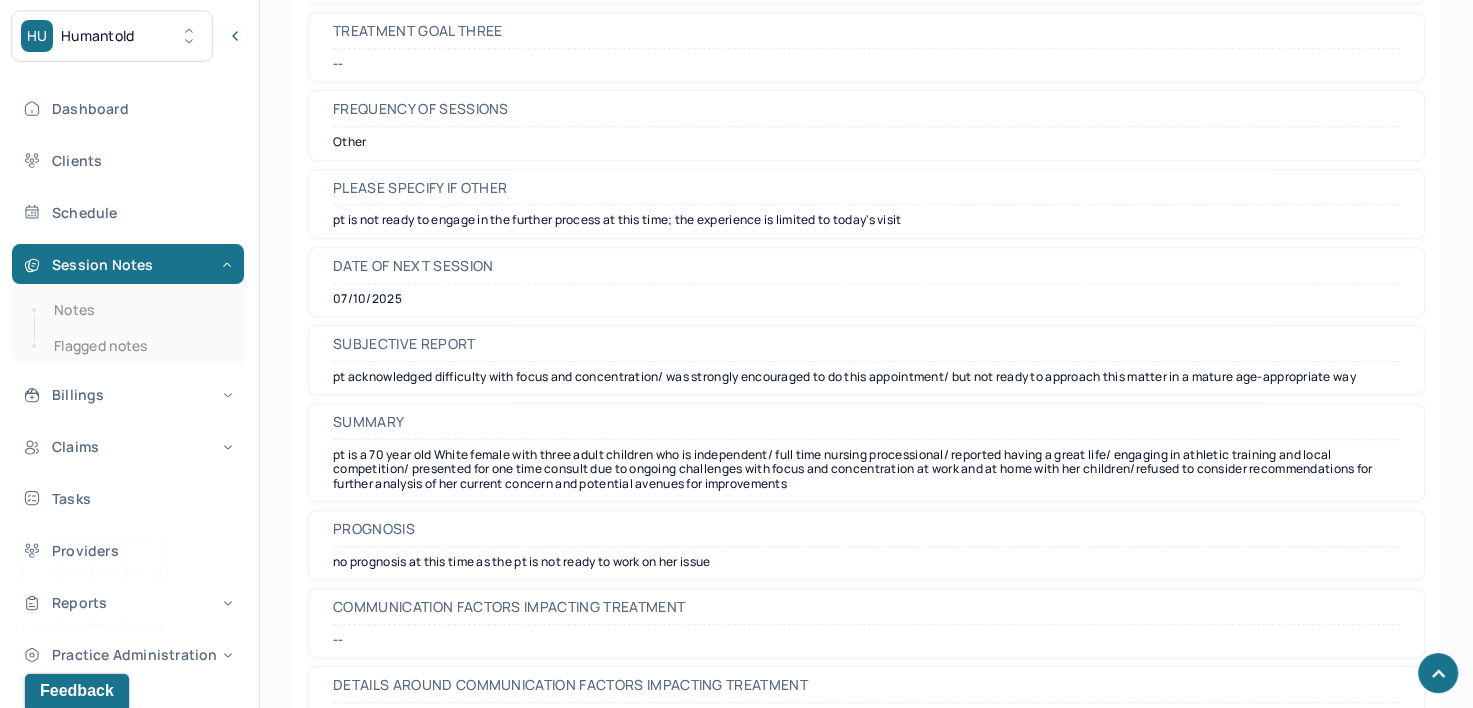 scroll, scrollTop: 8747, scrollLeft: 0, axis: vertical 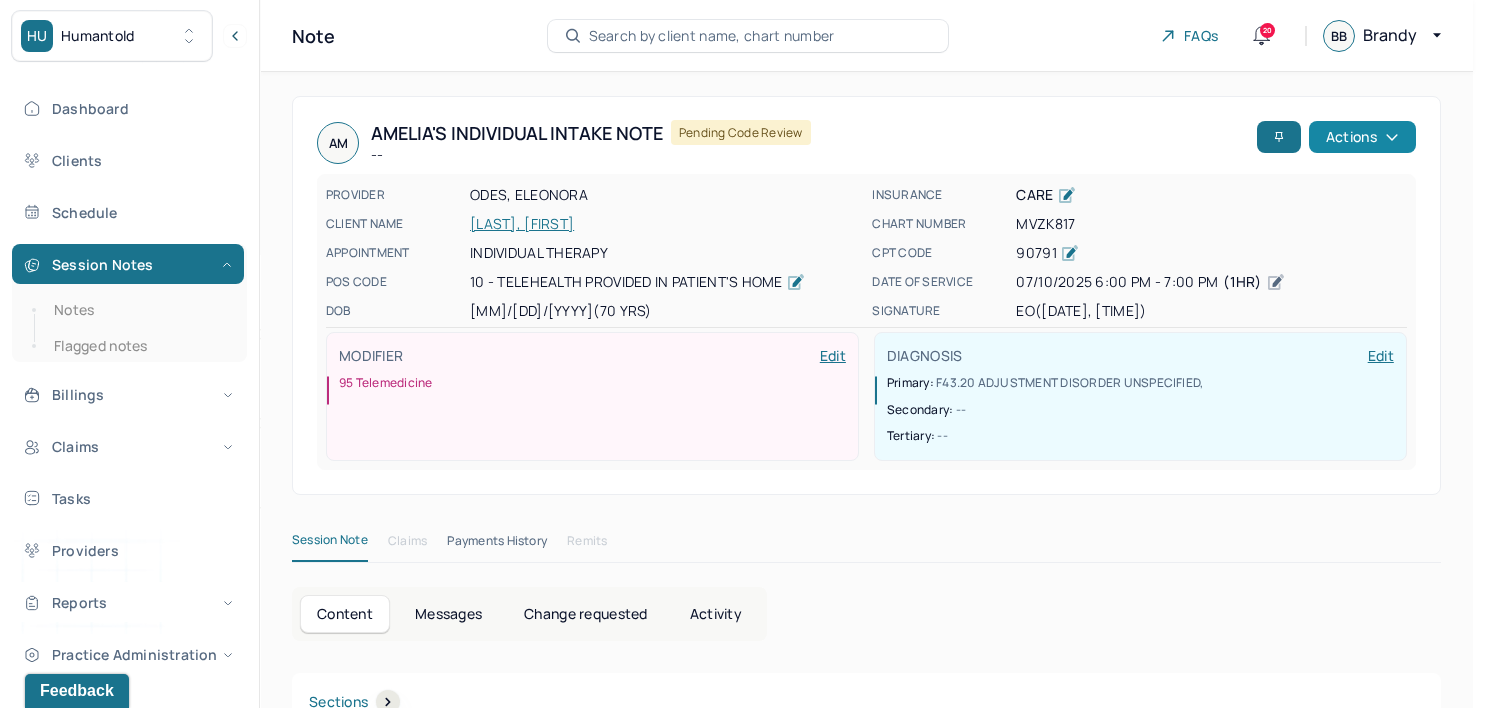 click on "Actions" at bounding box center [1362, 137] 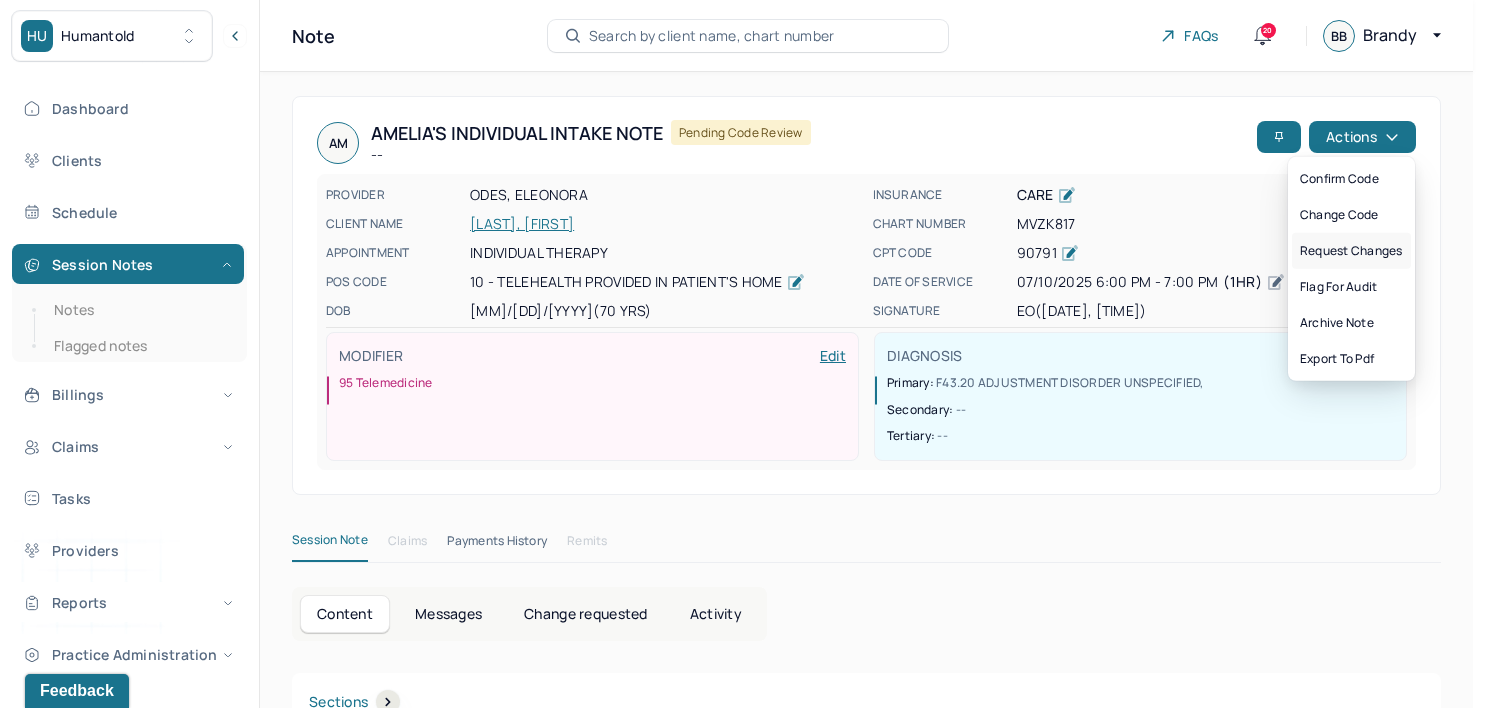 click on "Request changes" at bounding box center [1351, 251] 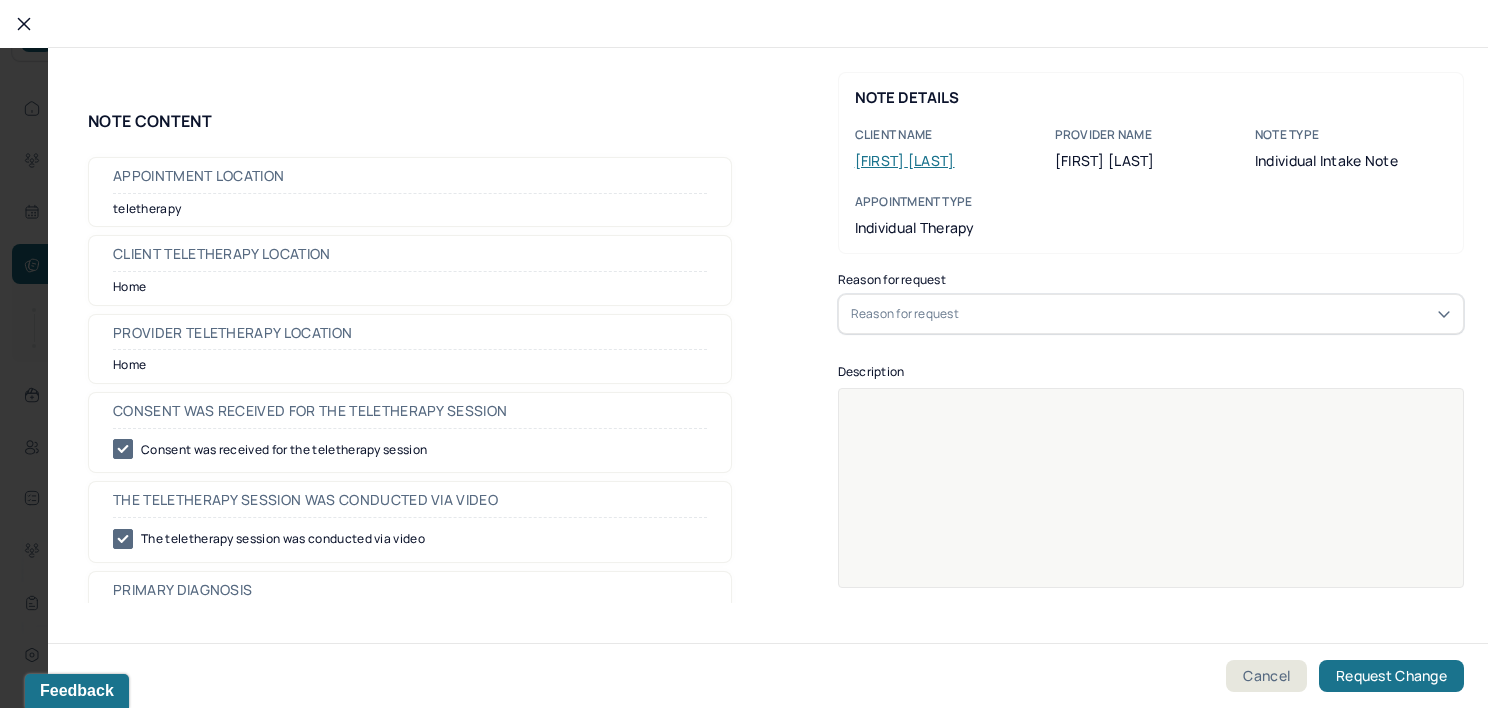 click on "Reason for request" at bounding box center (1151, 314) 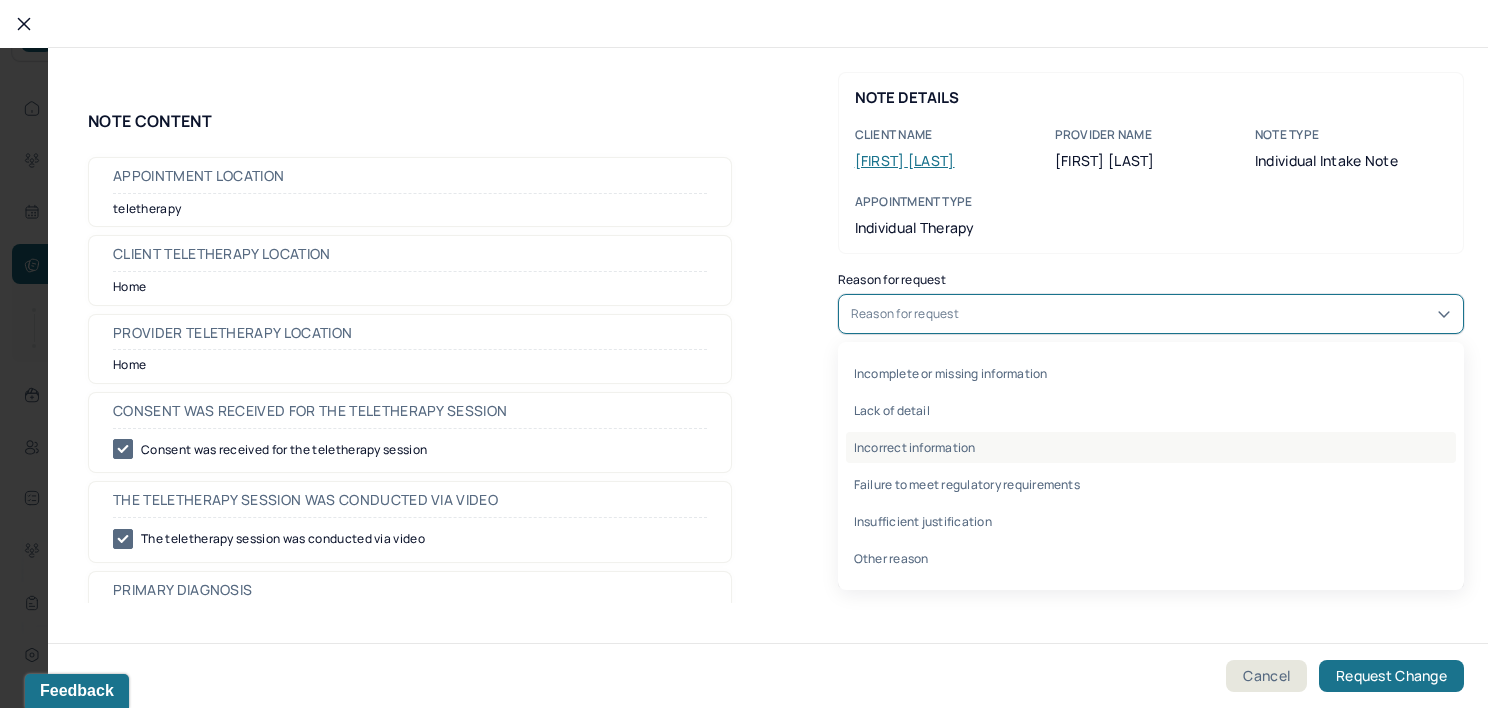 click on "Incorrect information" at bounding box center (1151, 447) 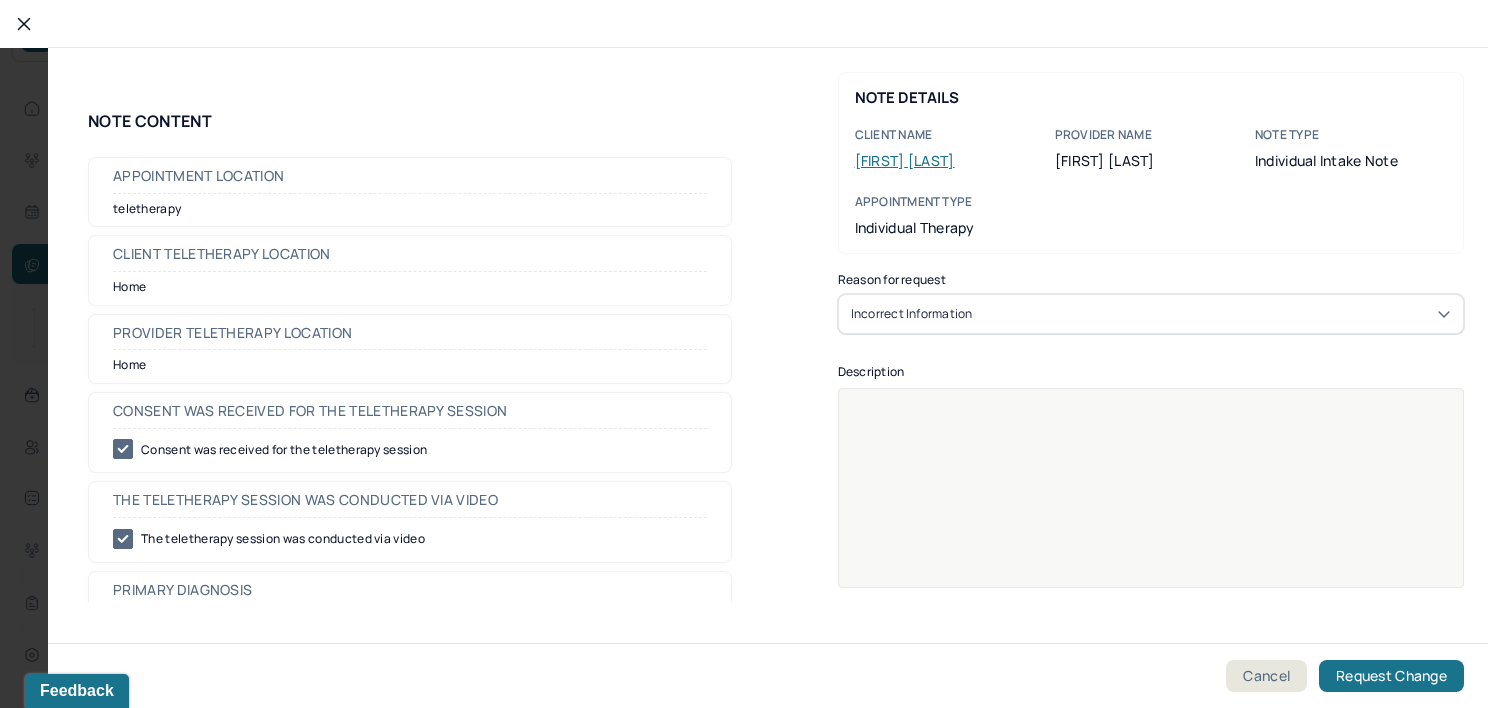 click at bounding box center [1151, 501] 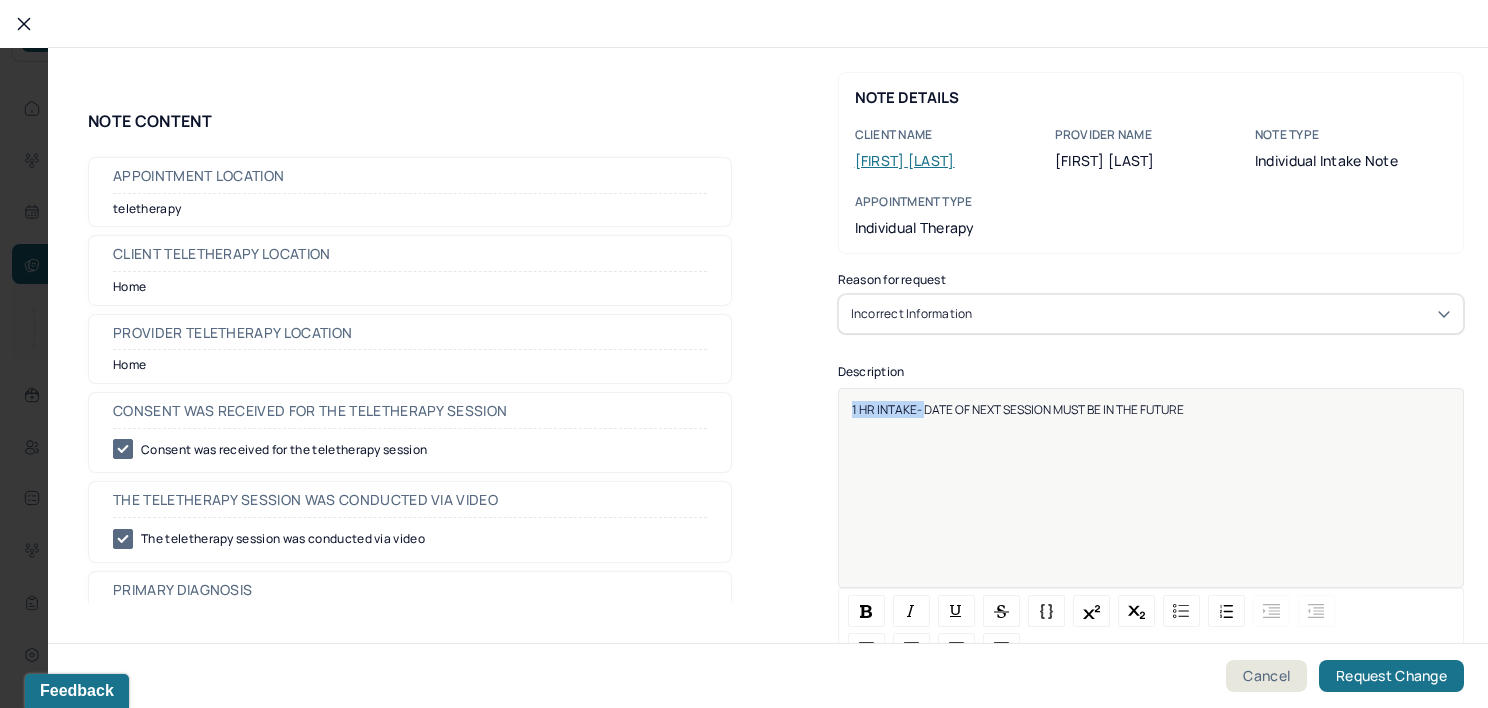 drag, startPoint x: 916, startPoint y: 408, endPoint x: 735, endPoint y: 397, distance: 181.33394 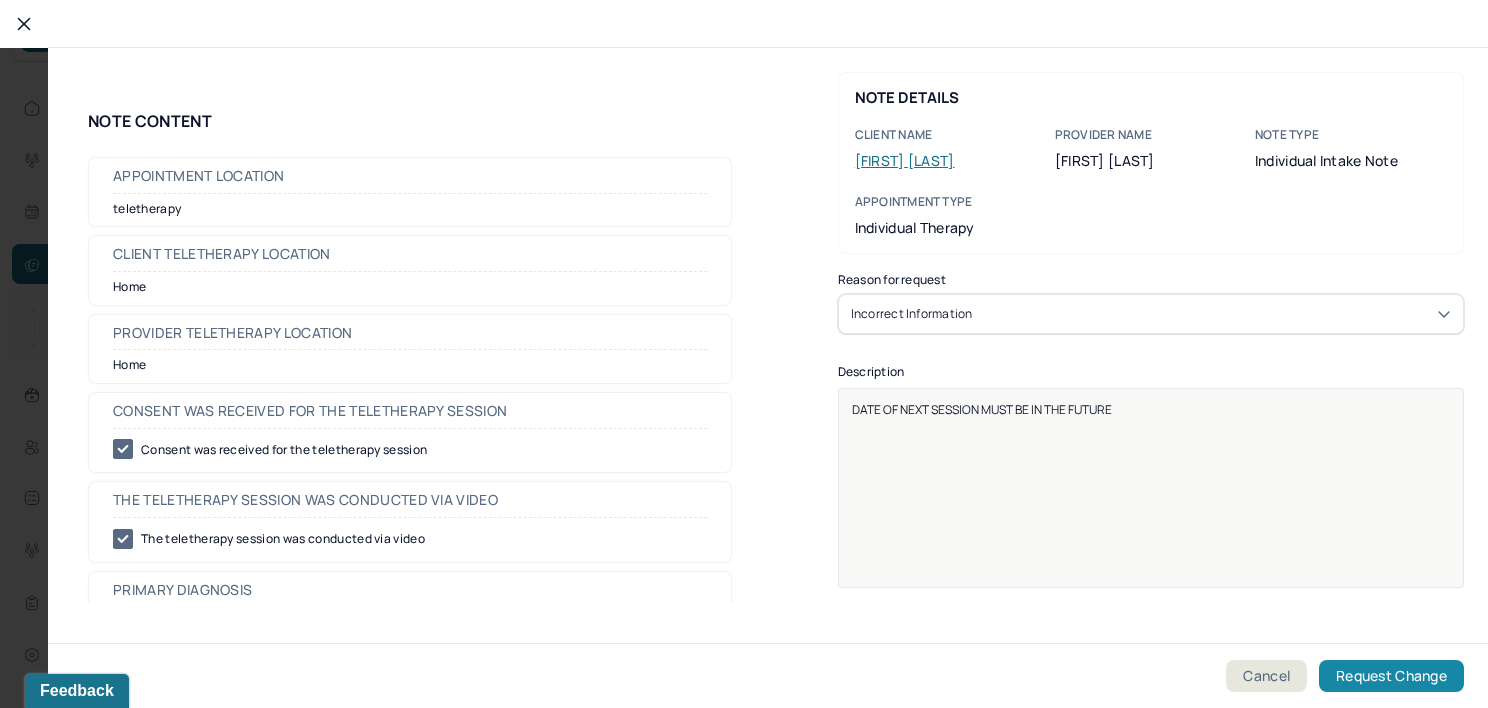 click on "Request Change" at bounding box center (1391, 676) 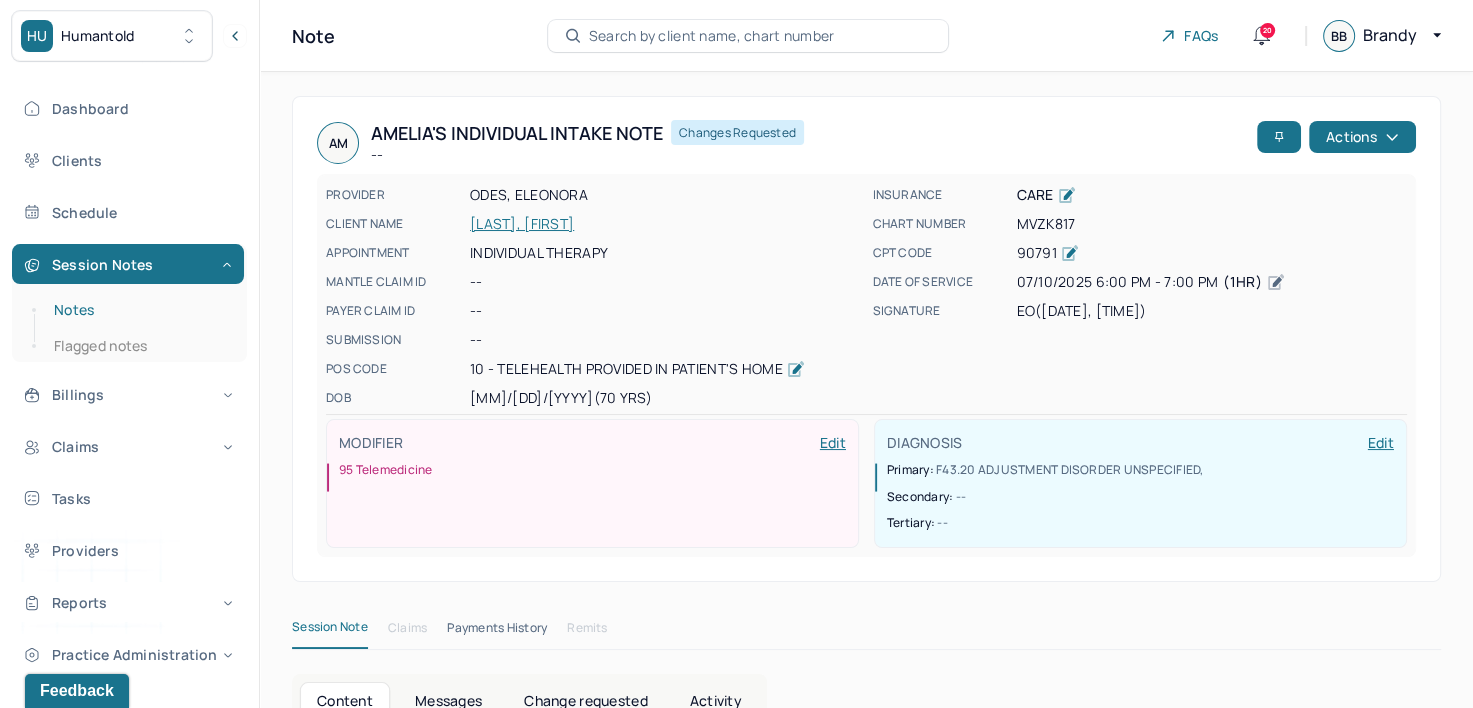 click on "Notes" at bounding box center [139, 310] 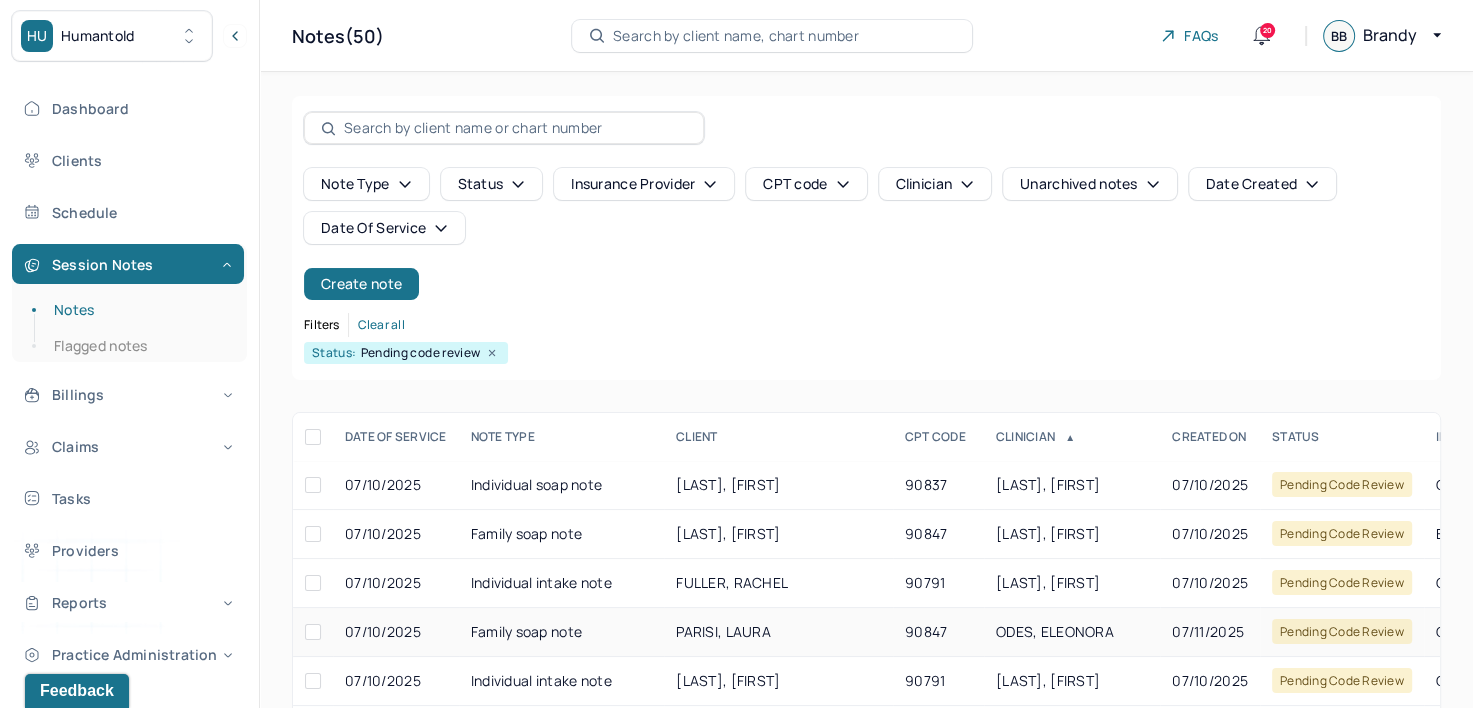 click on "ODES, ELEONORA" at bounding box center (1055, 631) 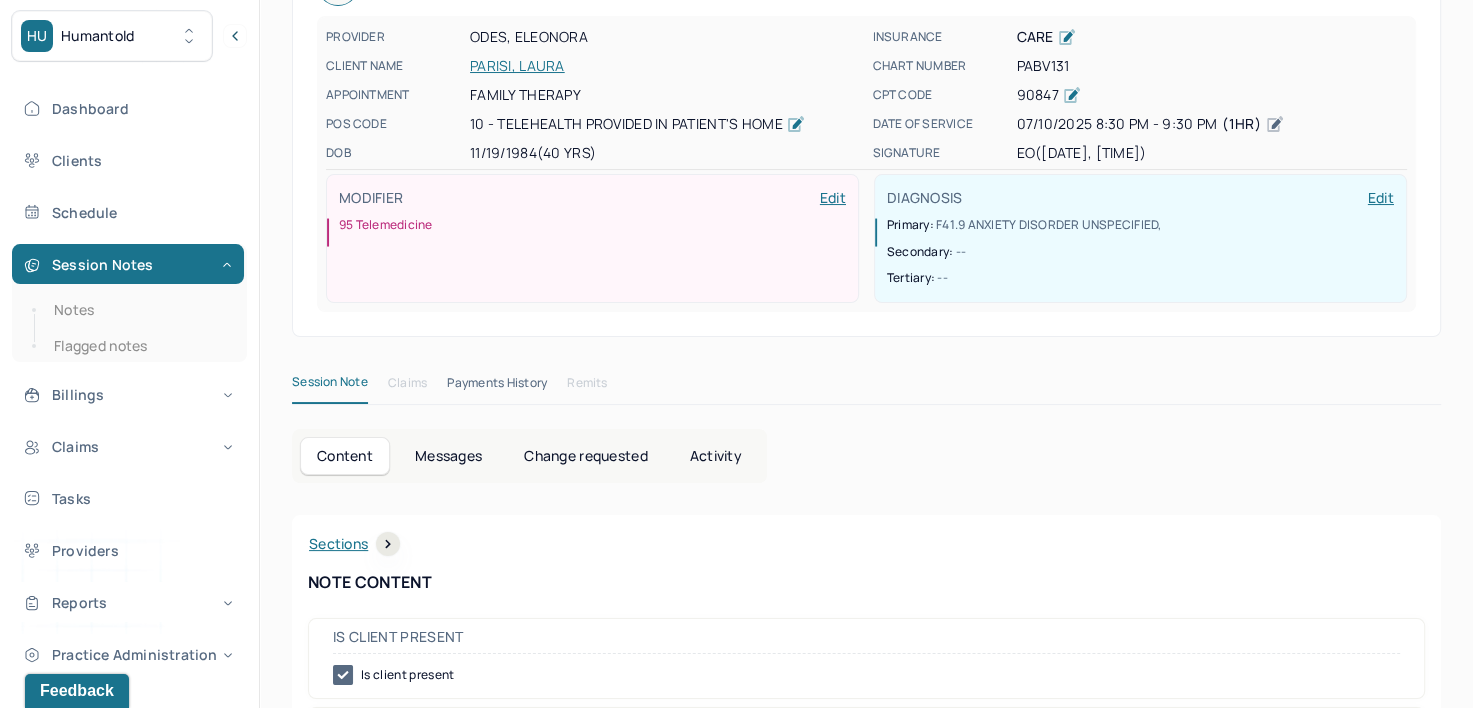 scroll, scrollTop: 0, scrollLeft: 0, axis: both 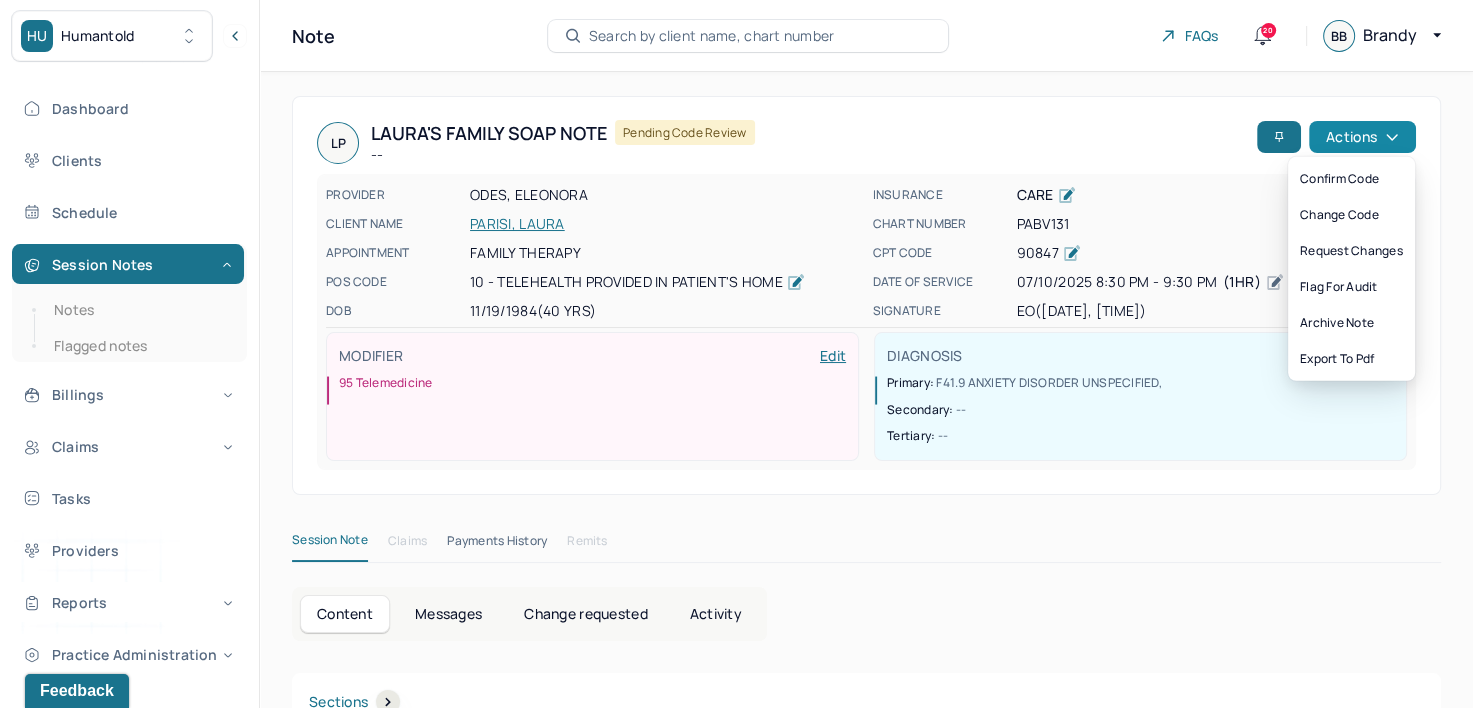 click 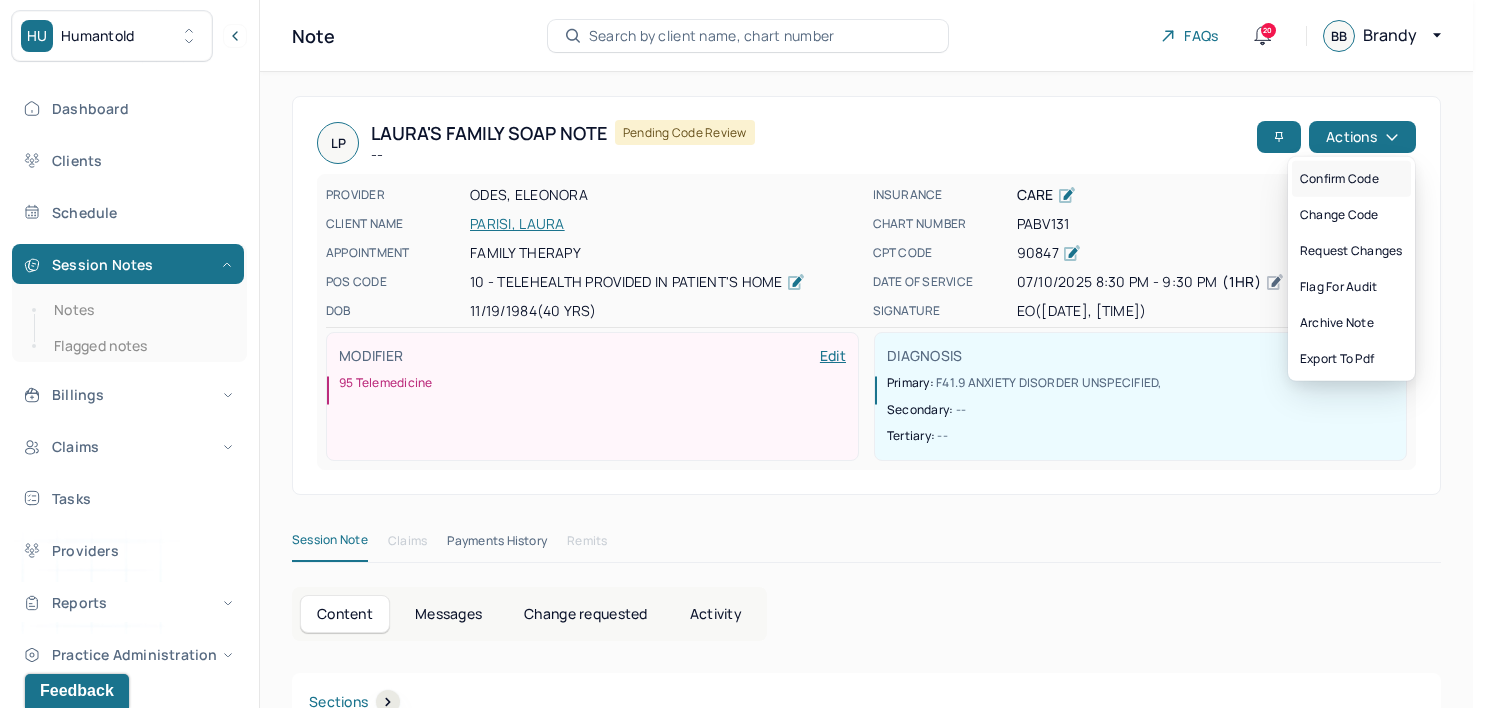 click on "Confirm code" at bounding box center [1351, 179] 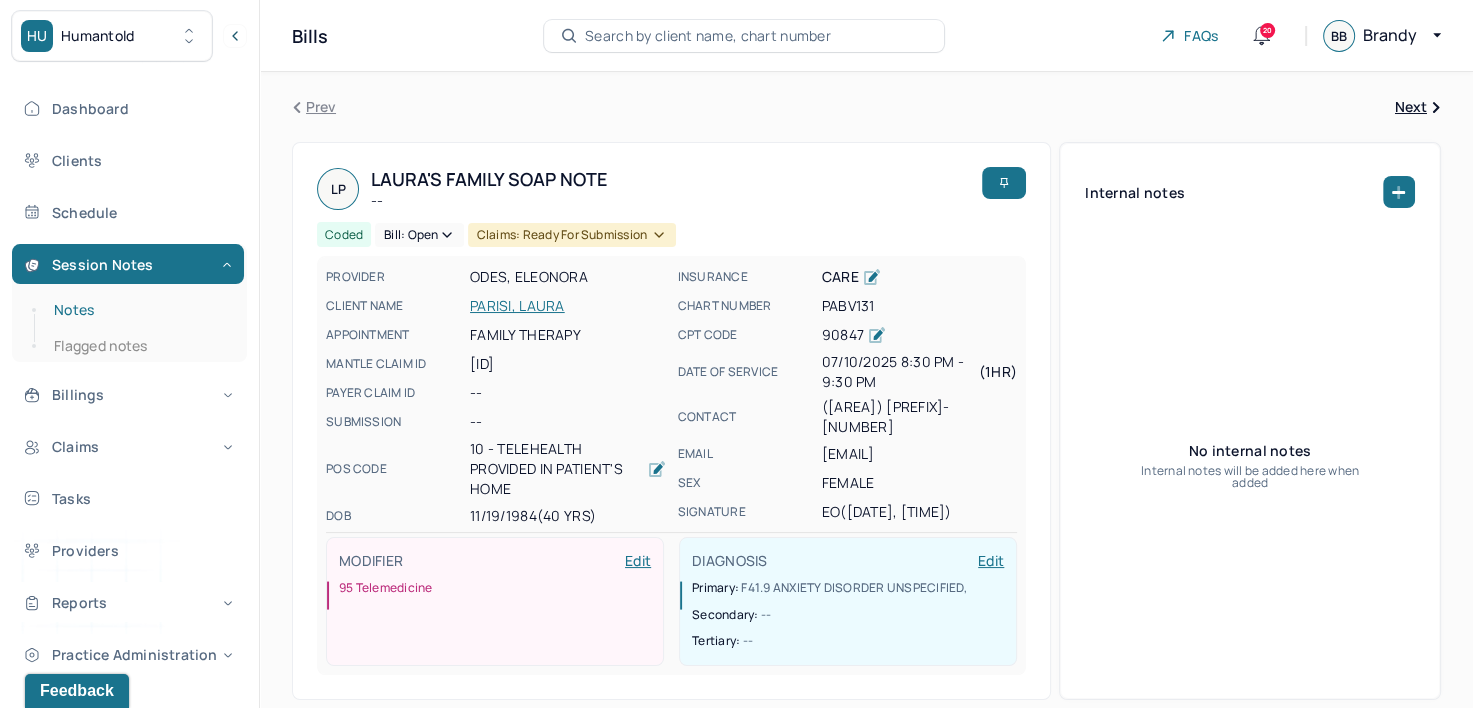 drag, startPoint x: 111, startPoint y: 308, endPoint x: 222, endPoint y: 321, distance: 111.75867 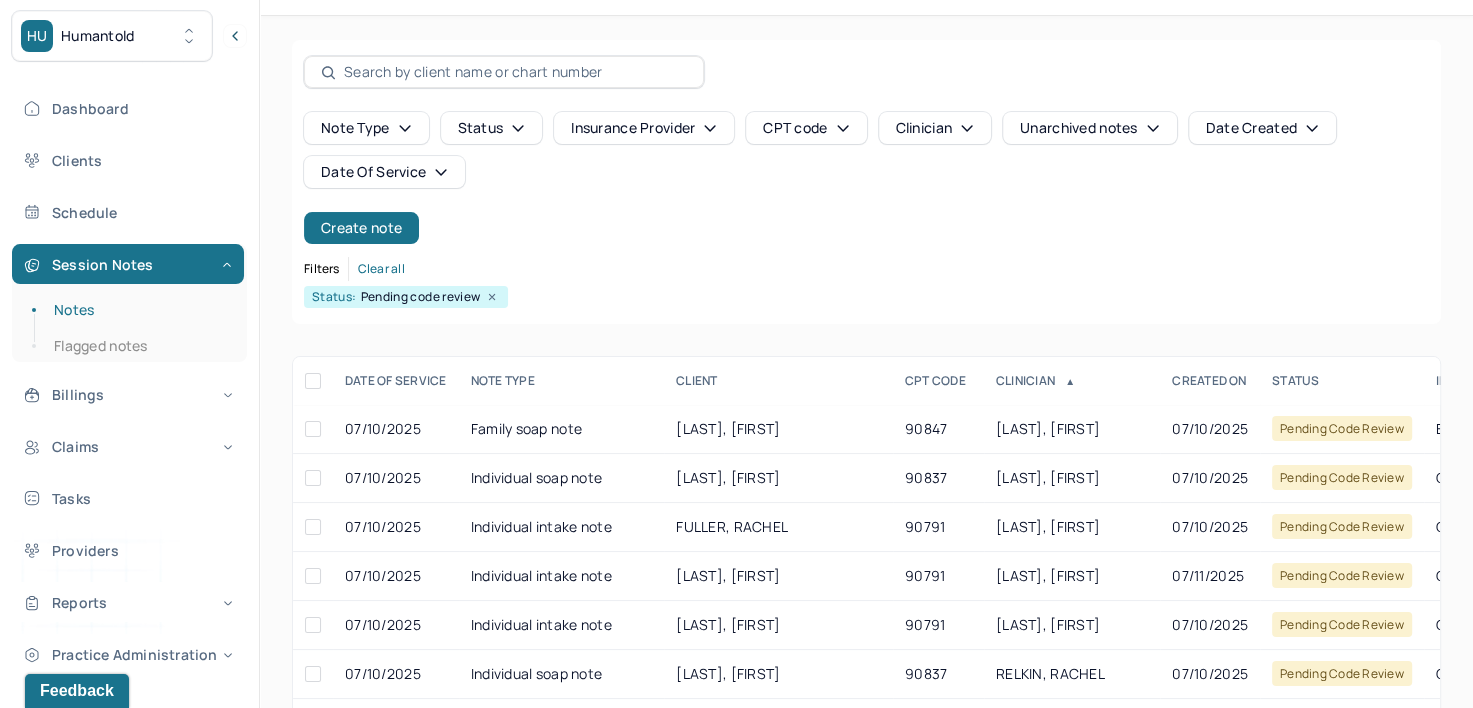 scroll, scrollTop: 100, scrollLeft: 0, axis: vertical 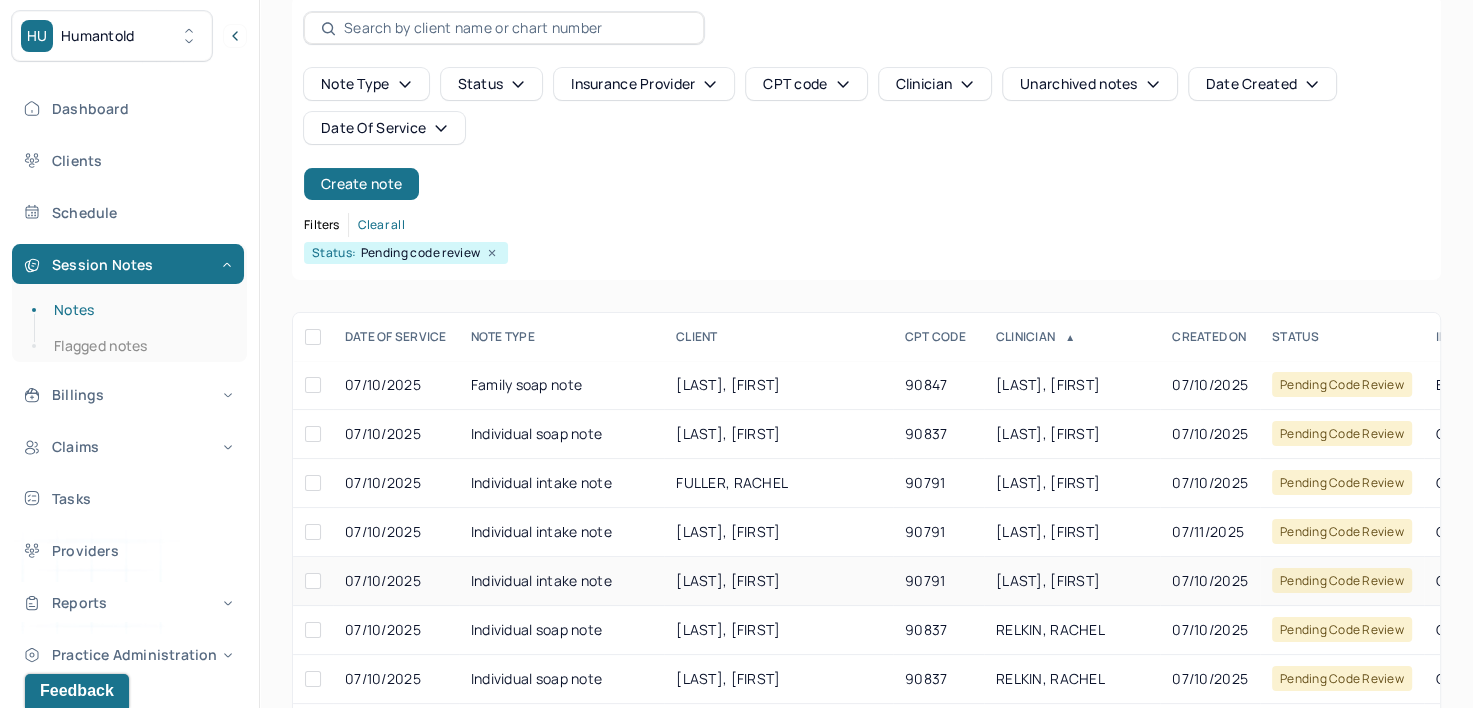 click on "[LAST], [FIRST]" at bounding box center (1048, 580) 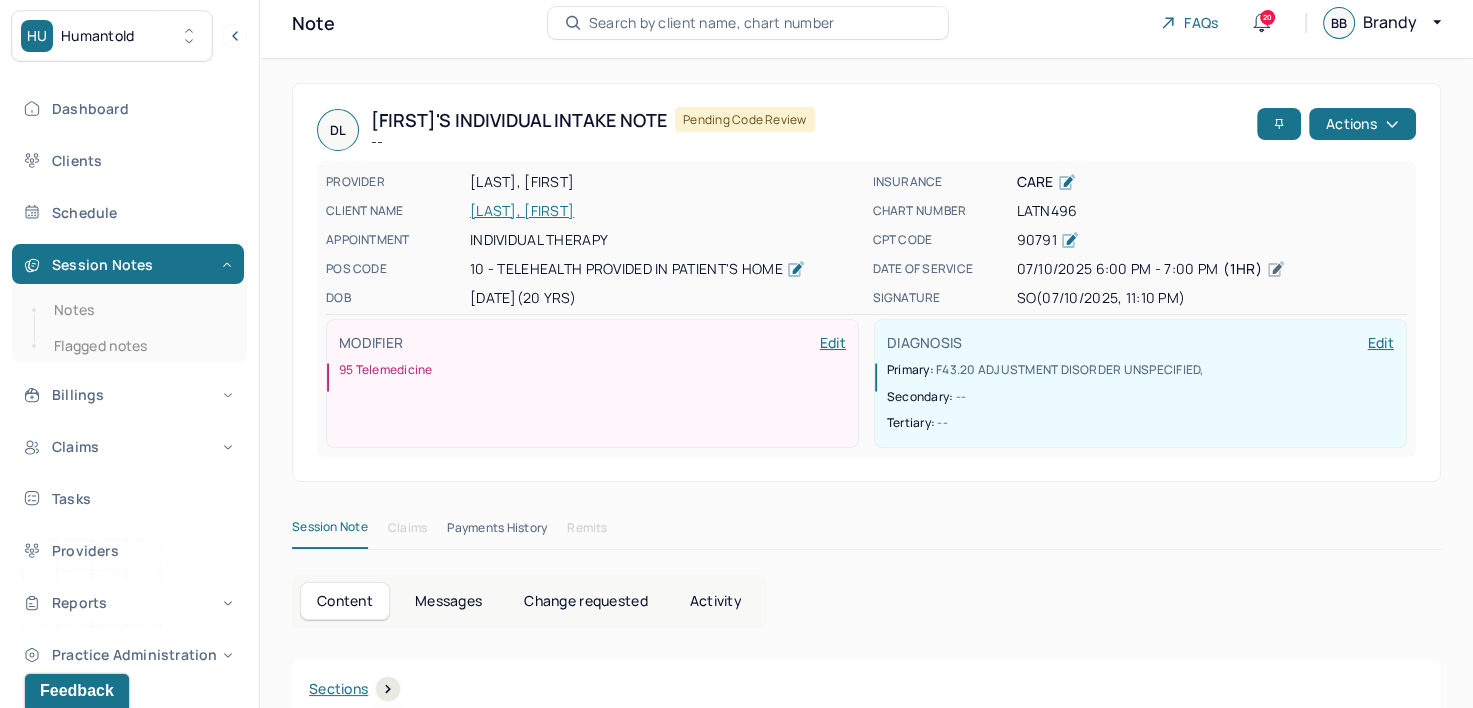 scroll, scrollTop: 0, scrollLeft: 0, axis: both 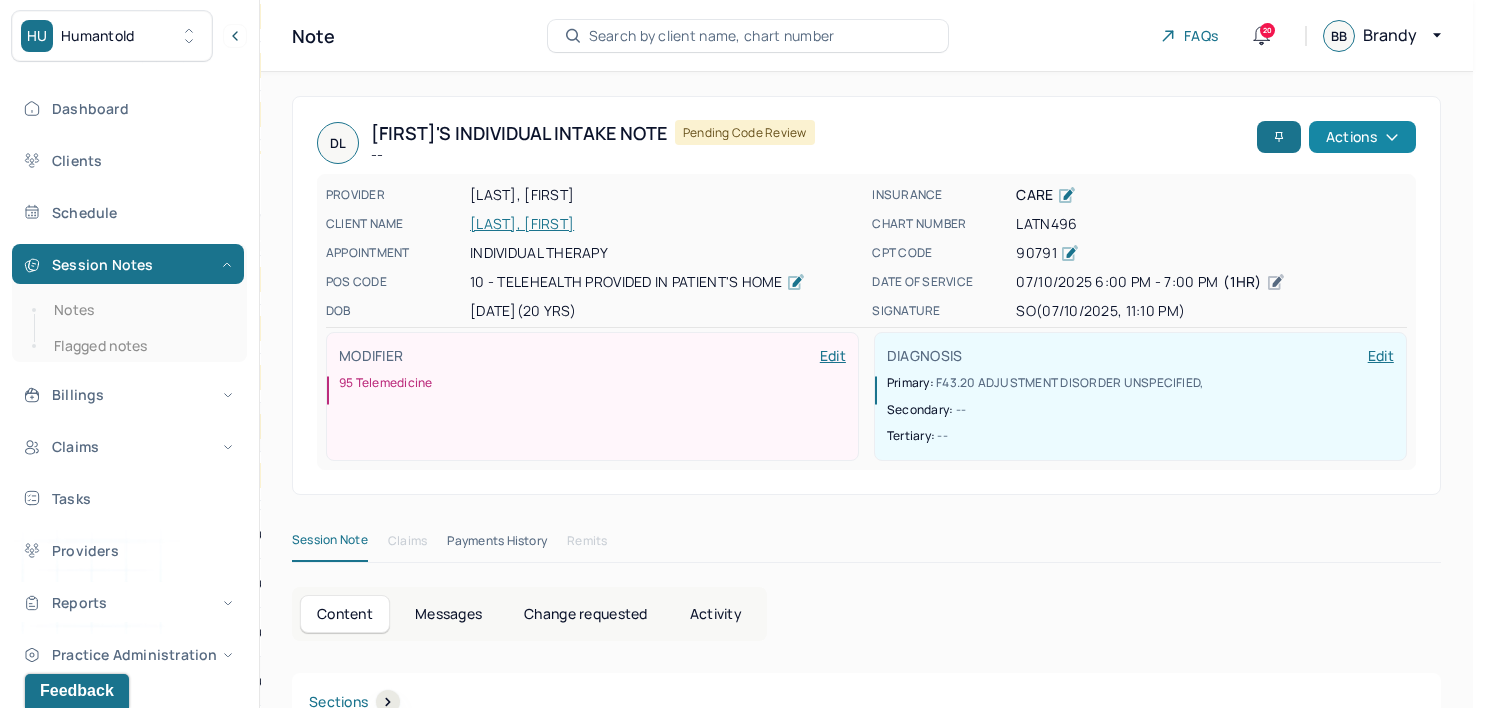 click on "Actions" at bounding box center [1362, 137] 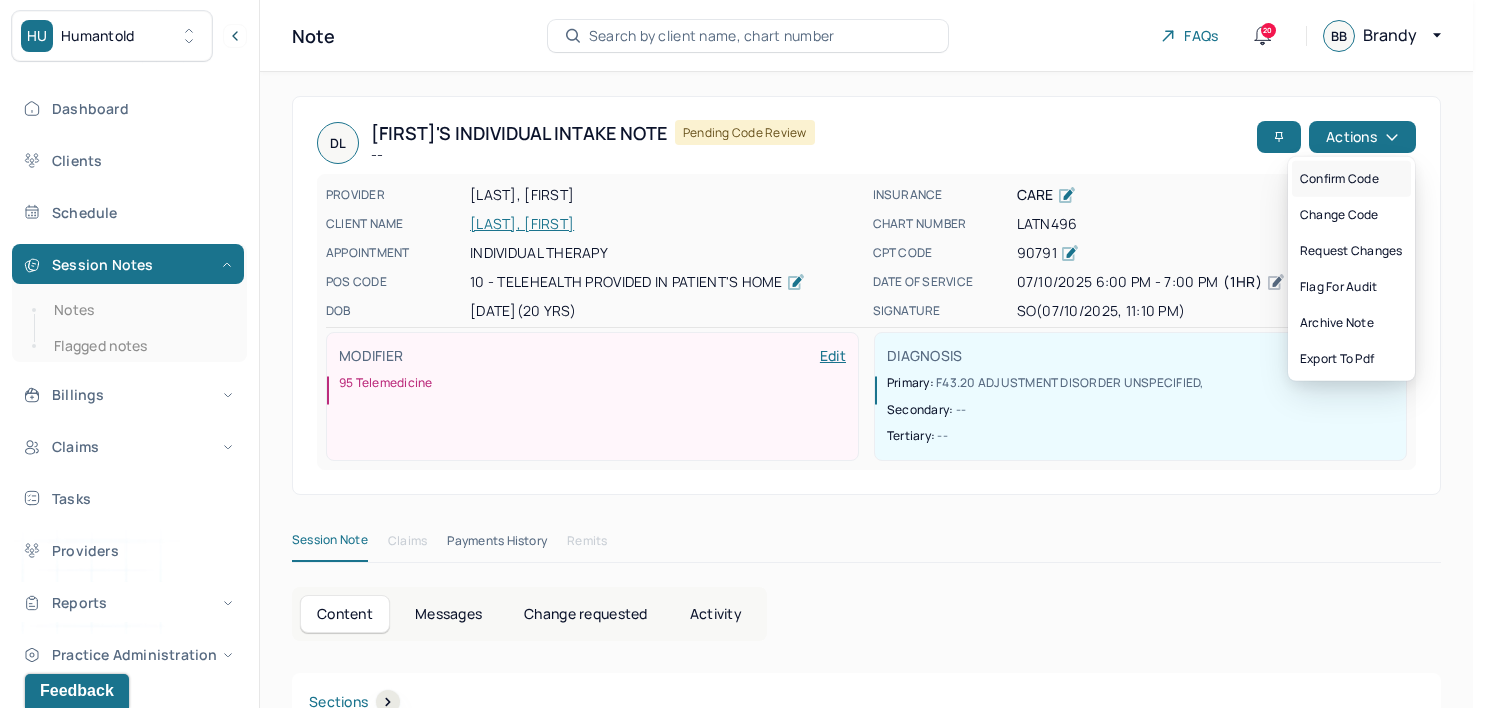 click on "Confirm code" at bounding box center (1351, 179) 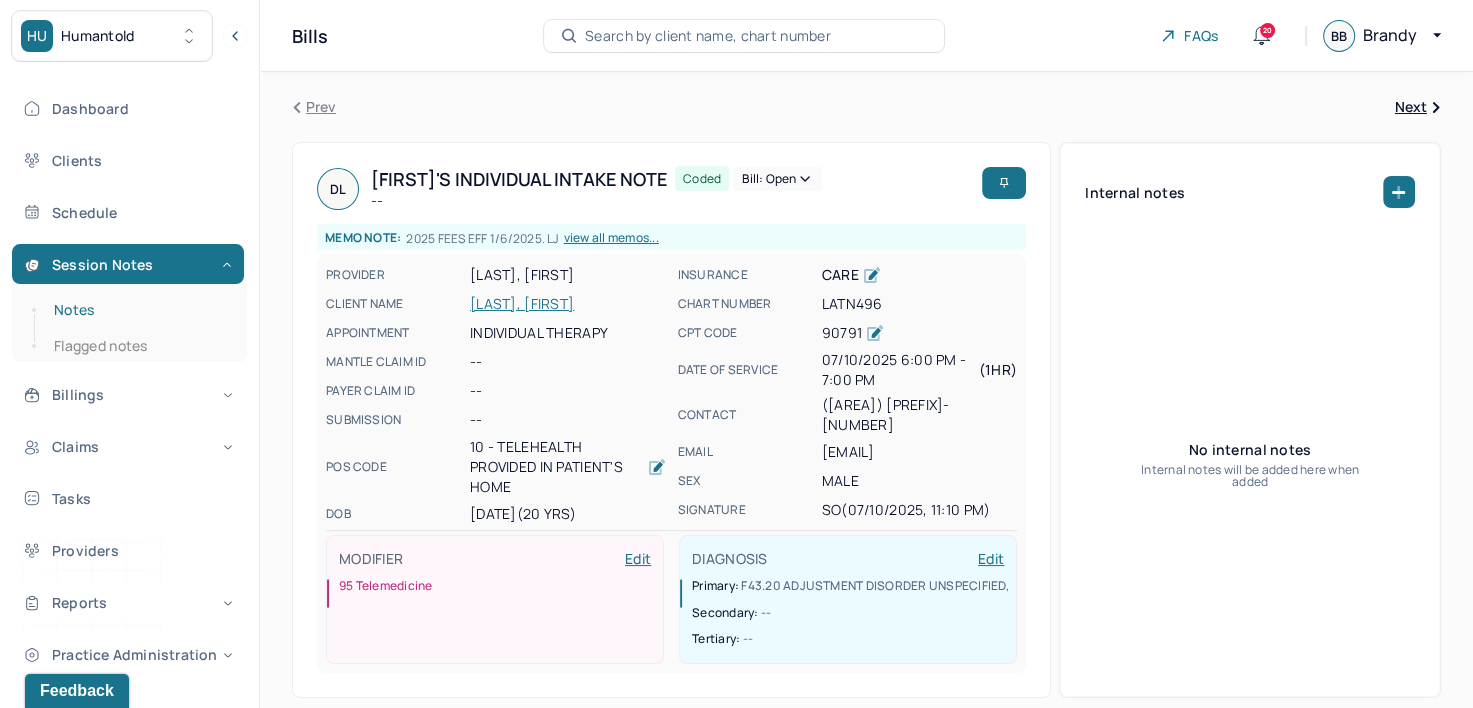 drag, startPoint x: 88, startPoint y: 309, endPoint x: 224, endPoint y: 315, distance: 136.1323 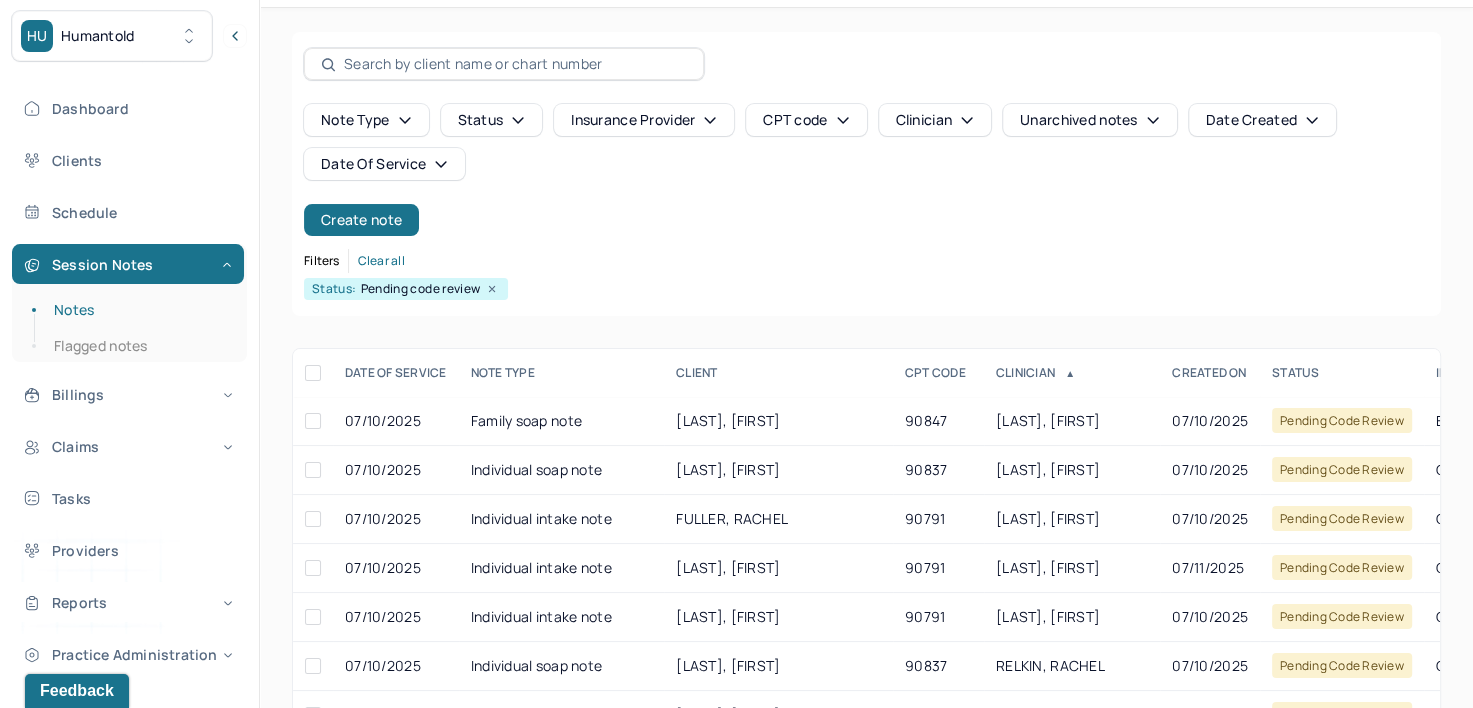 scroll, scrollTop: 100, scrollLeft: 0, axis: vertical 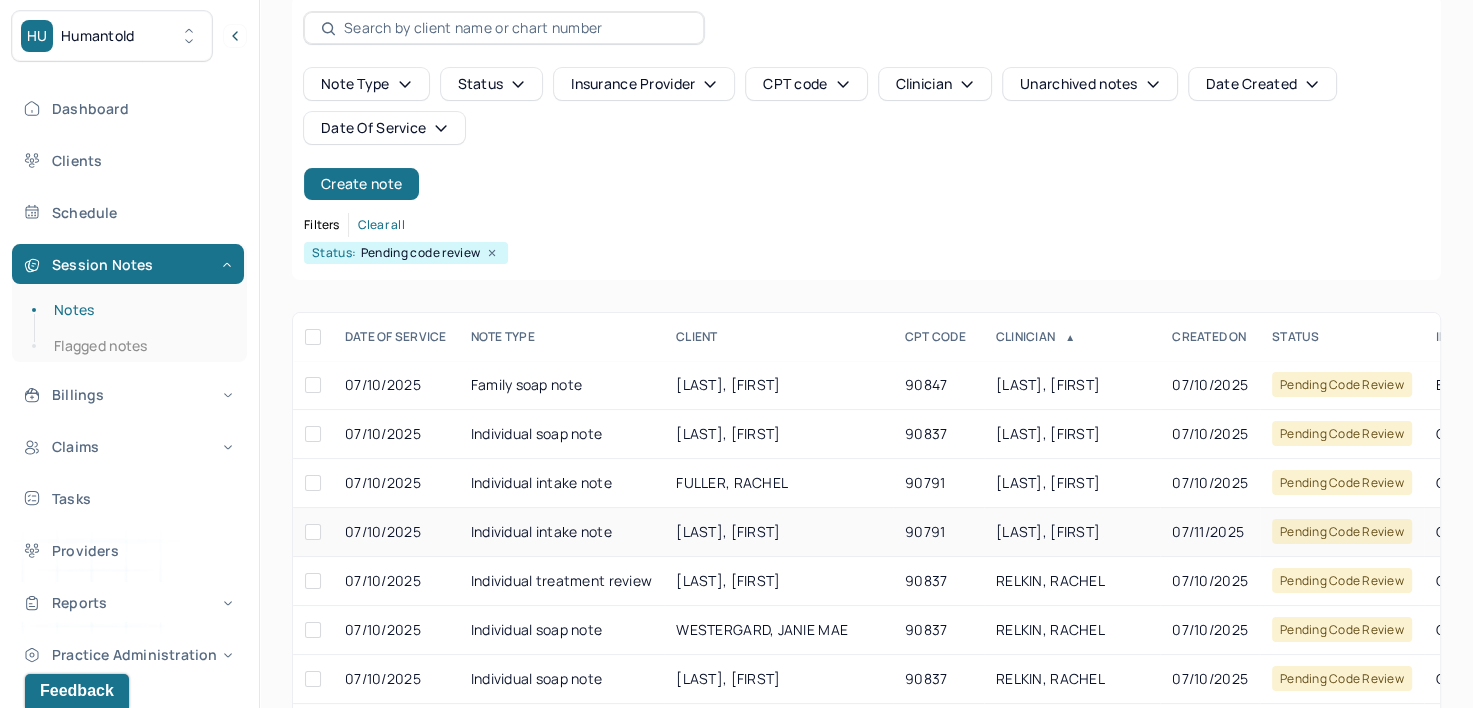 click on "[LAST], [FIRST]" at bounding box center (1048, 531) 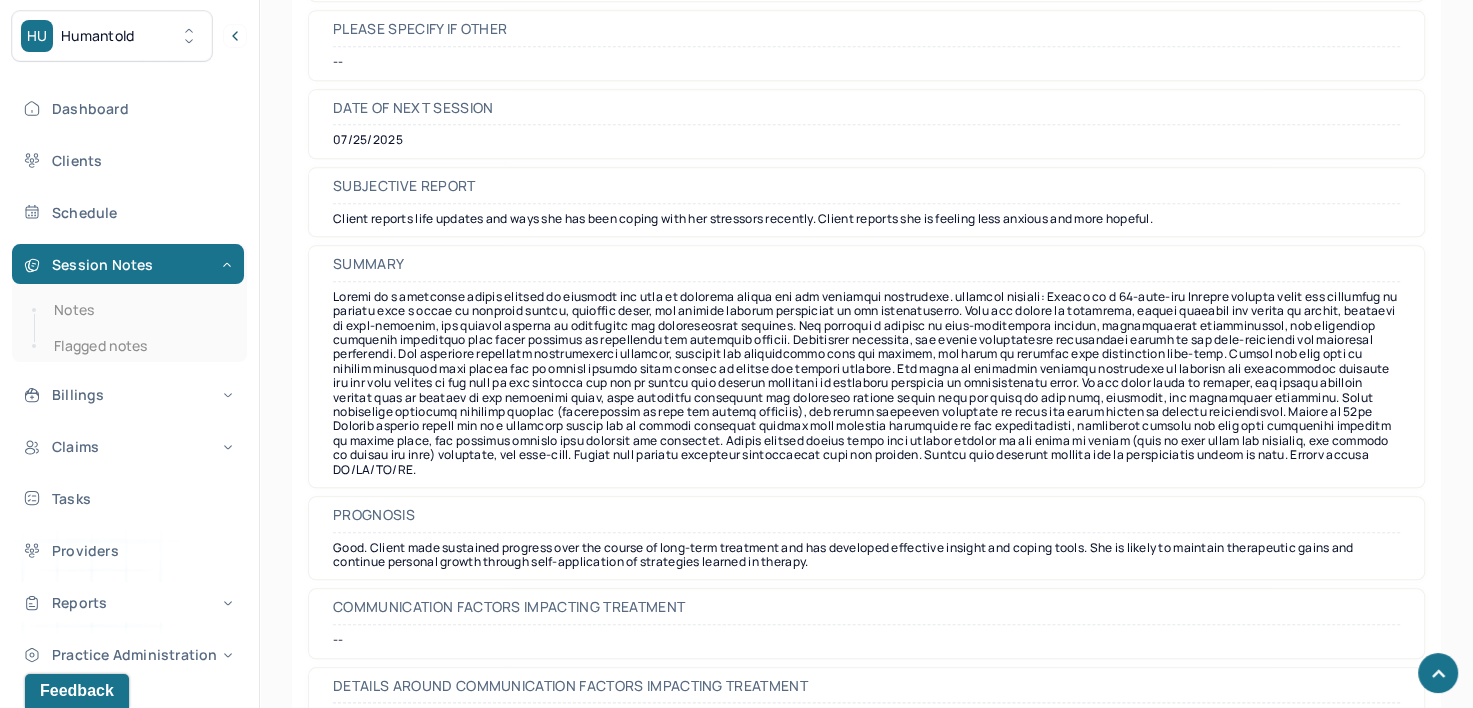 scroll, scrollTop: 9425, scrollLeft: 0, axis: vertical 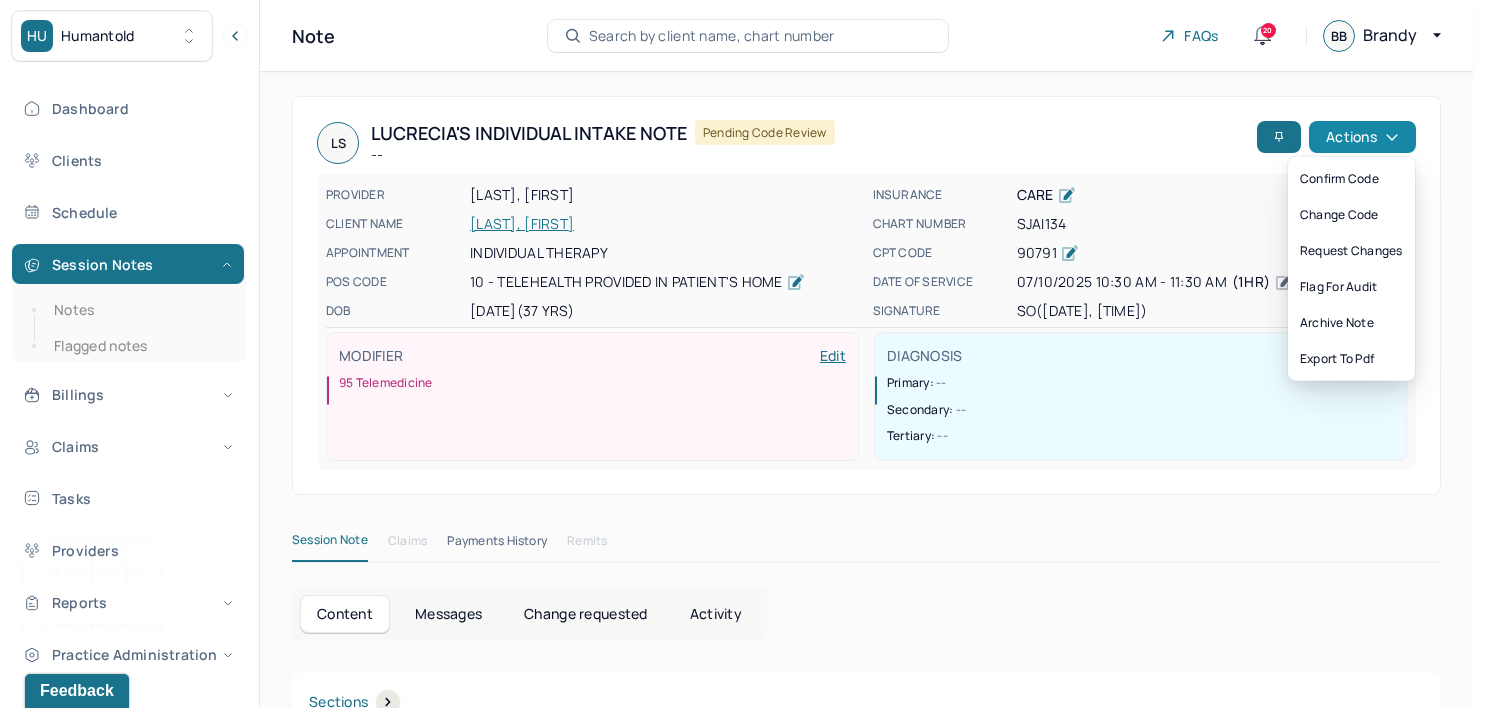 click on "Actions" at bounding box center [1362, 137] 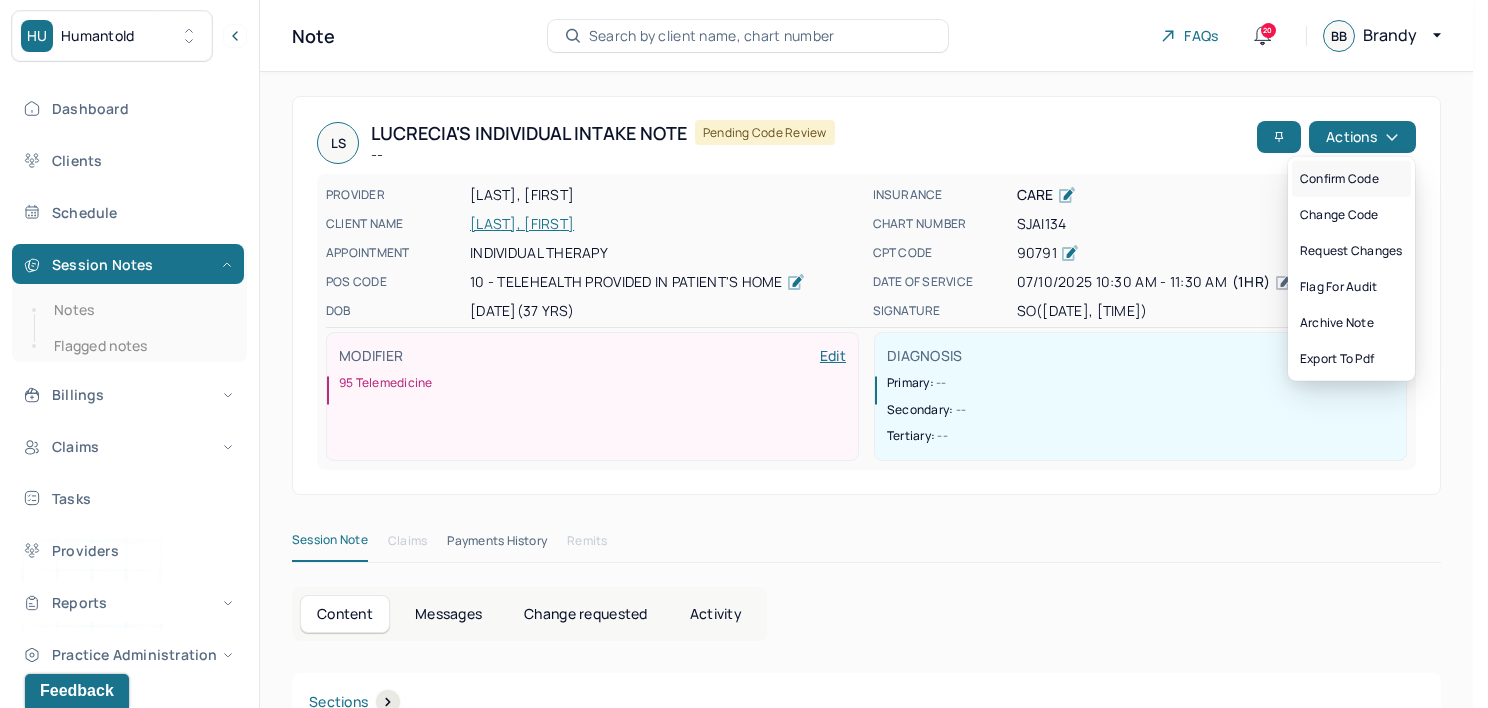 click on "Confirm code" at bounding box center [1351, 179] 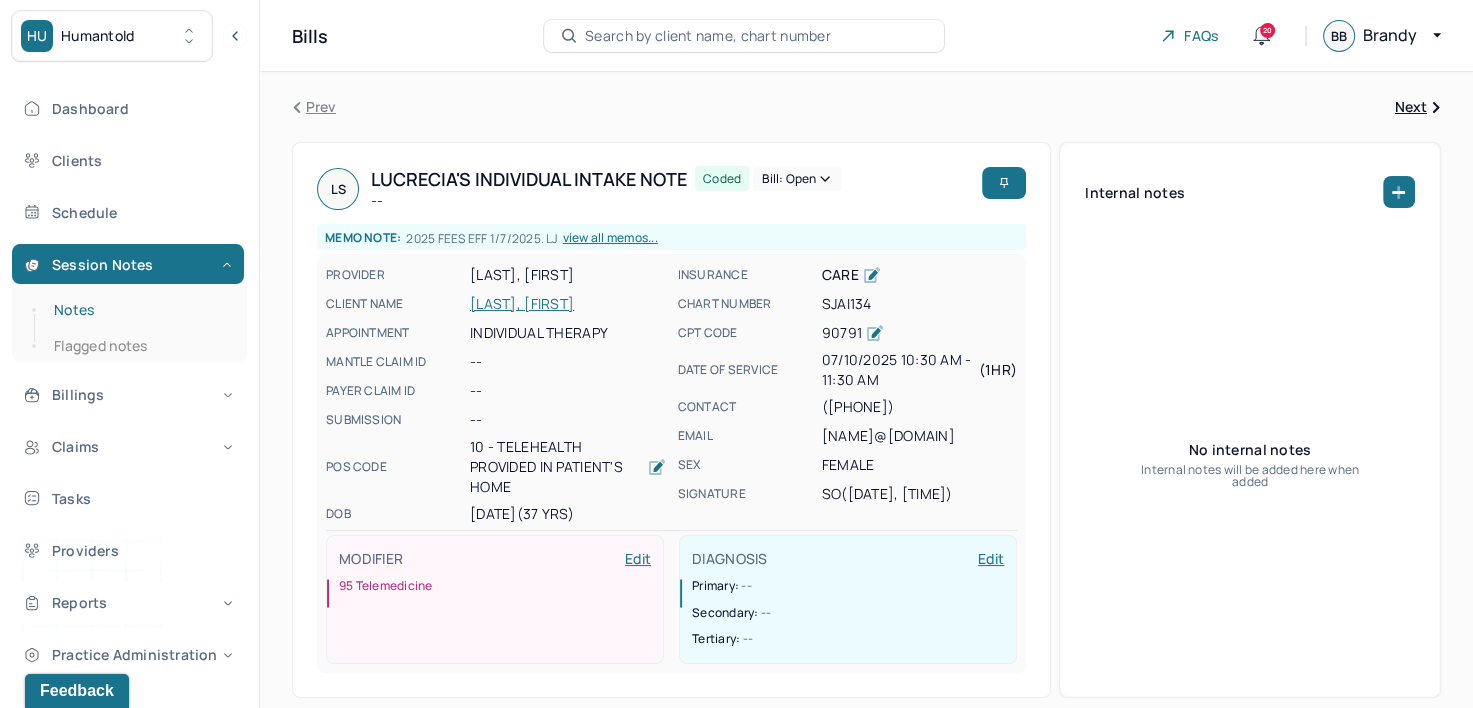 drag, startPoint x: 112, startPoint y: 299, endPoint x: 186, endPoint y: 299, distance: 74 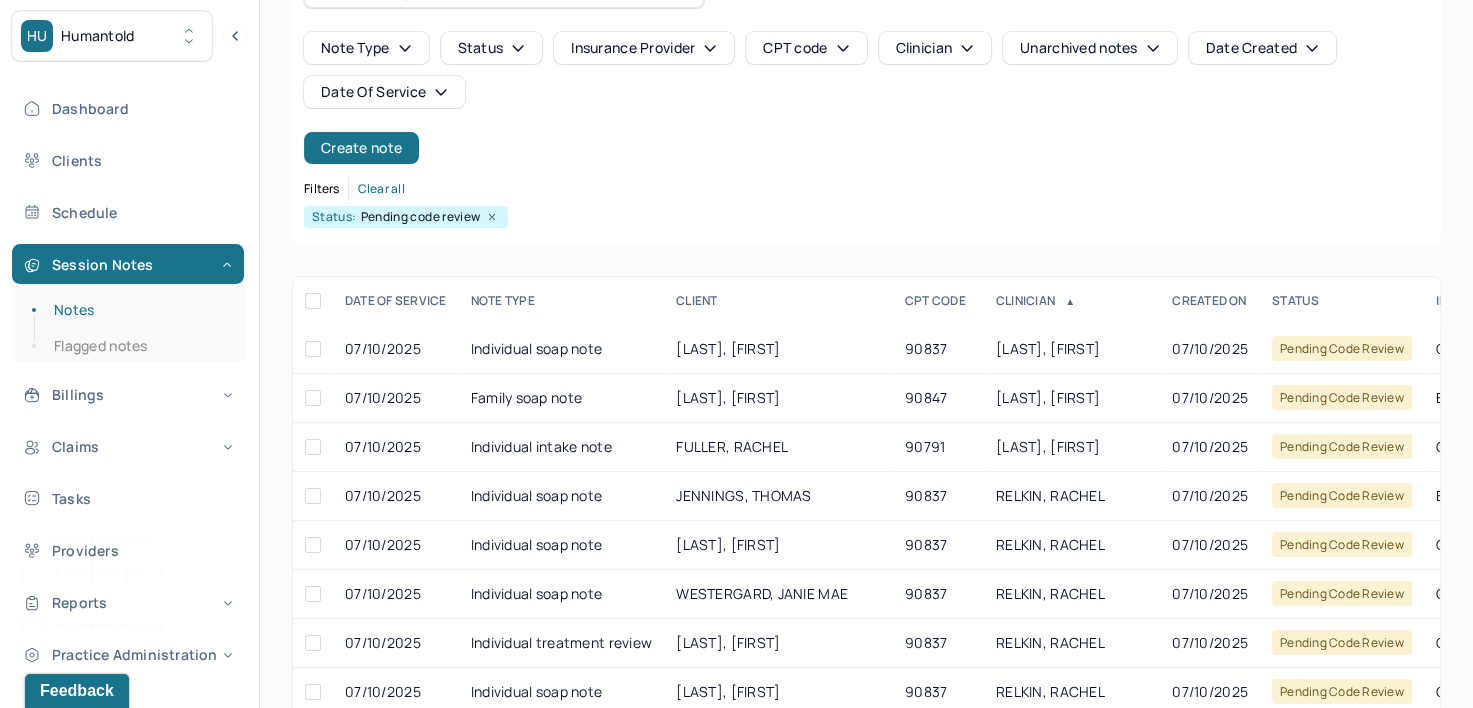 scroll, scrollTop: 200, scrollLeft: 0, axis: vertical 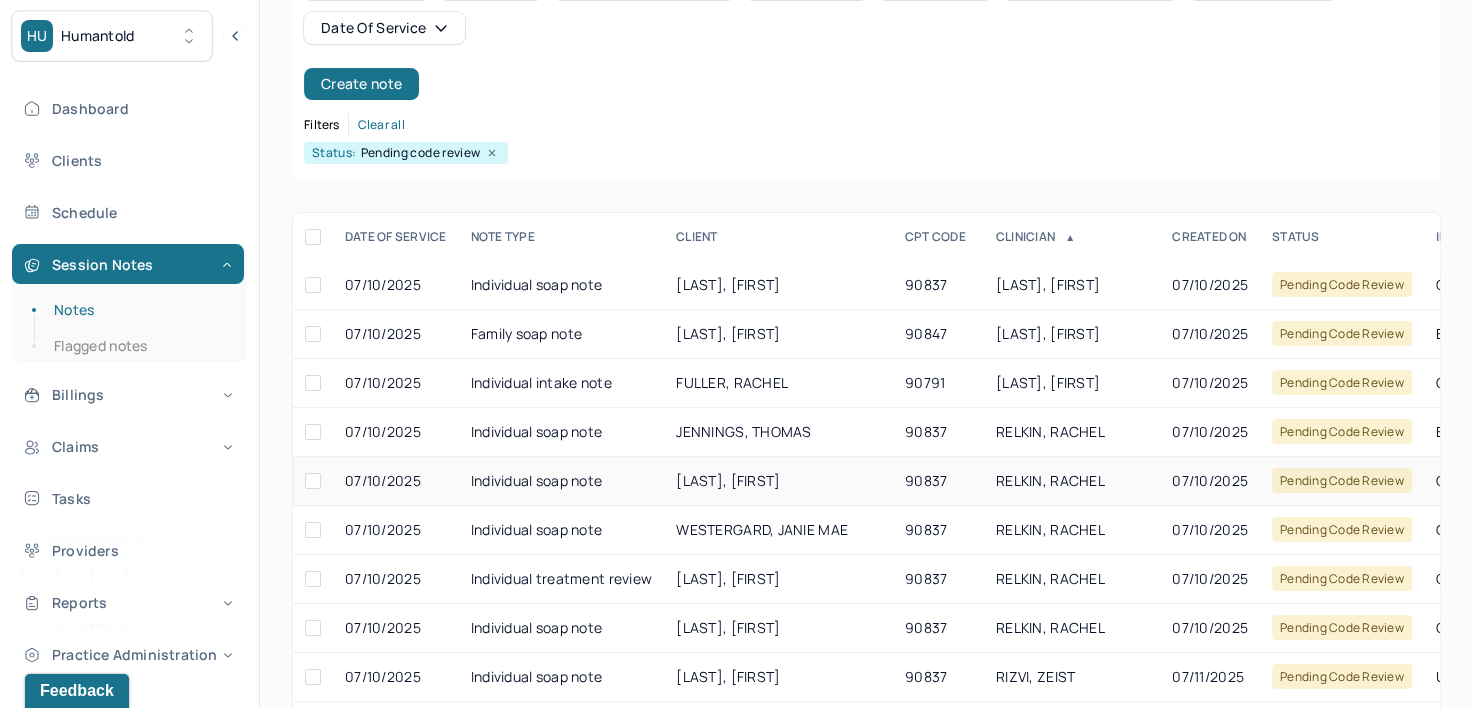 click on "RELKIN, RACHEL" at bounding box center (1050, 480) 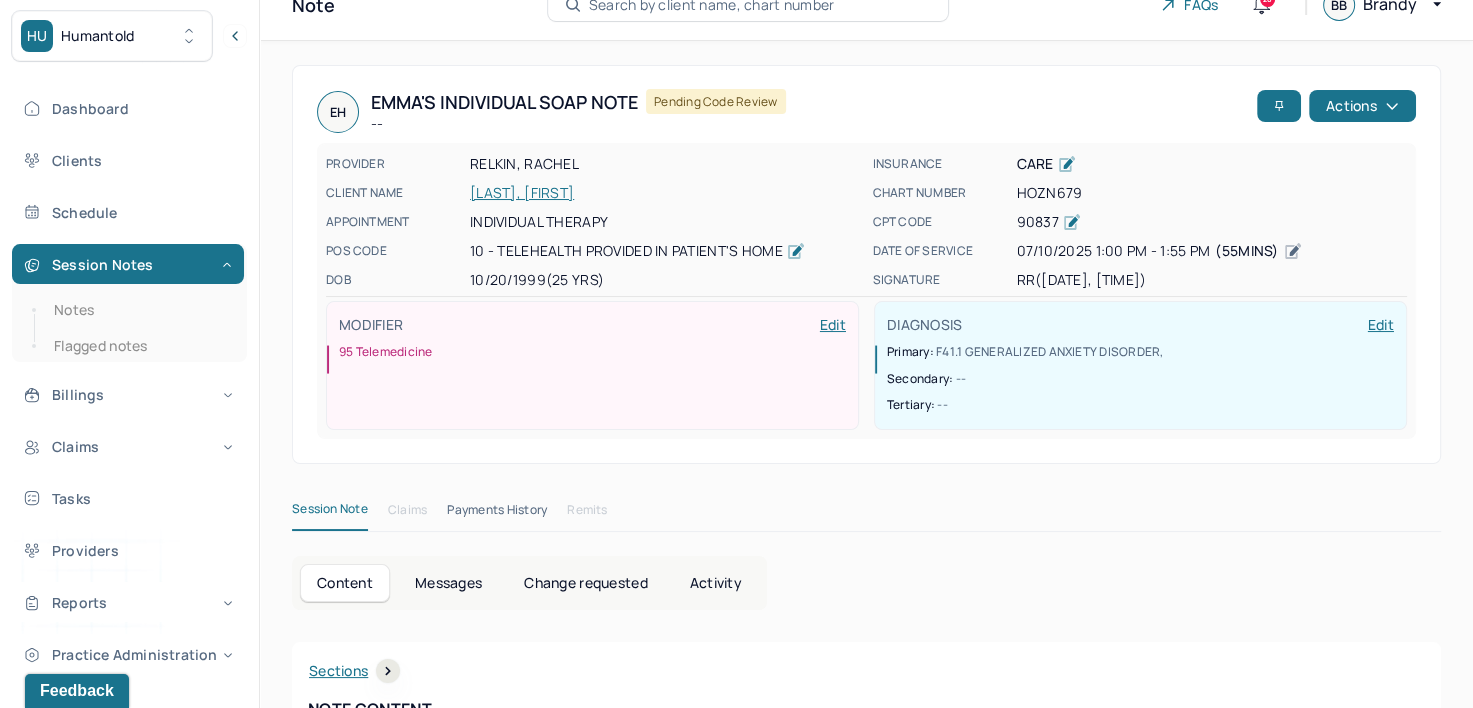 scroll, scrollTop: 0, scrollLeft: 0, axis: both 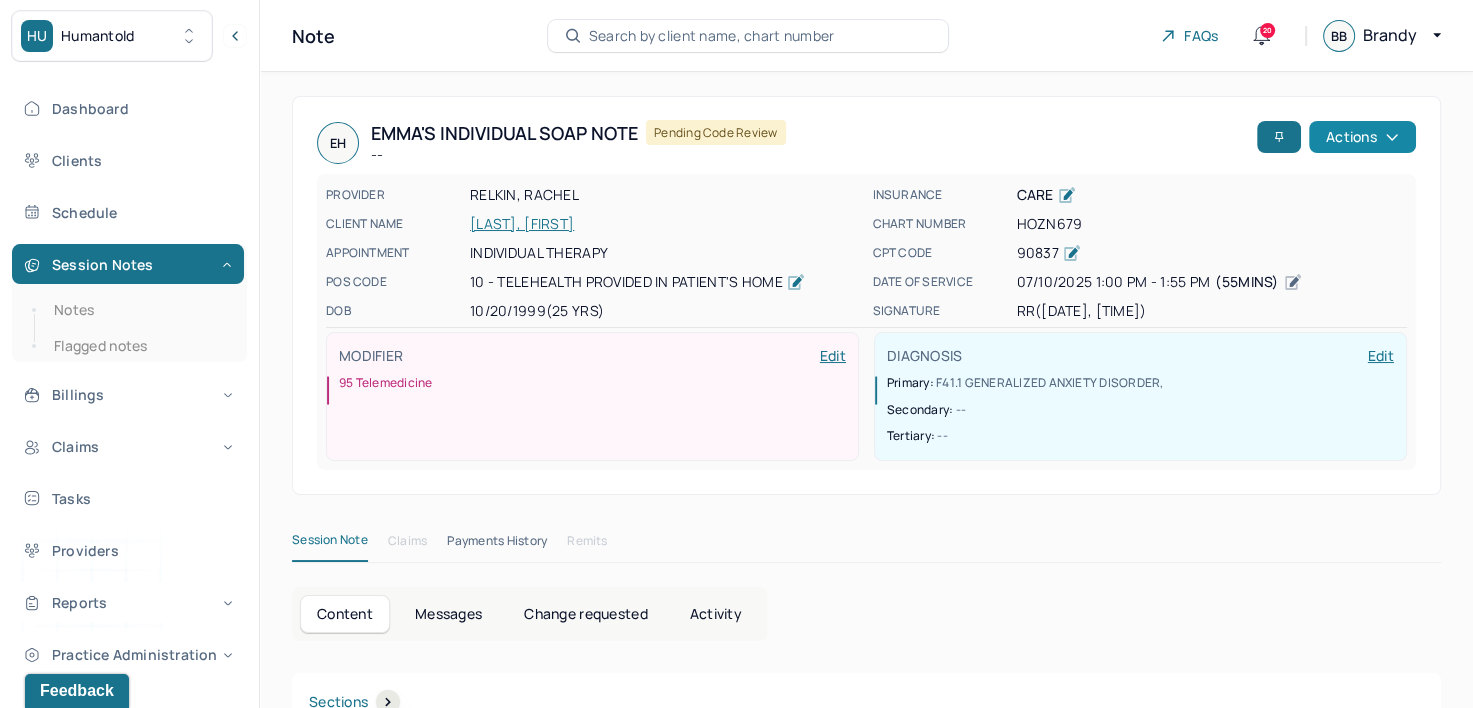 click on "Actions" at bounding box center [1362, 137] 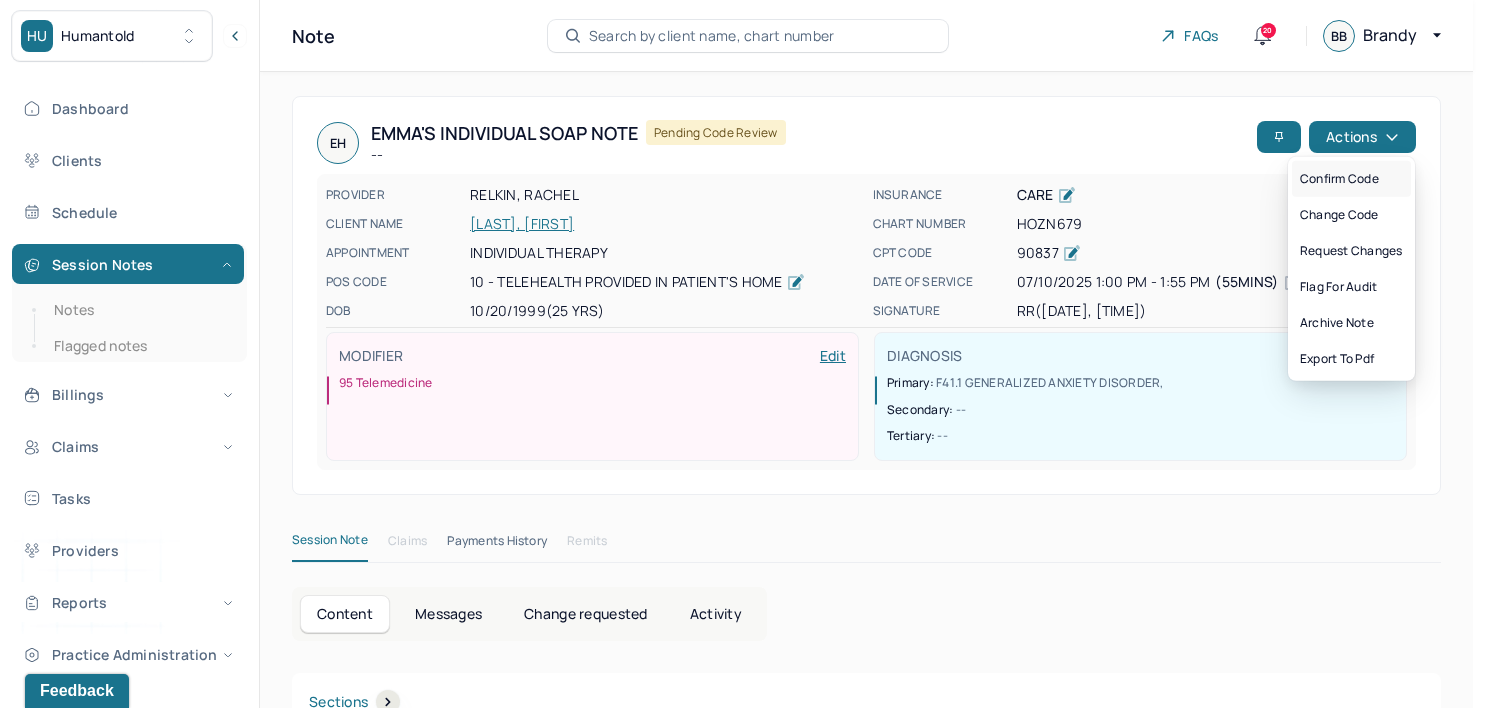 click on "Confirm code" at bounding box center [1351, 179] 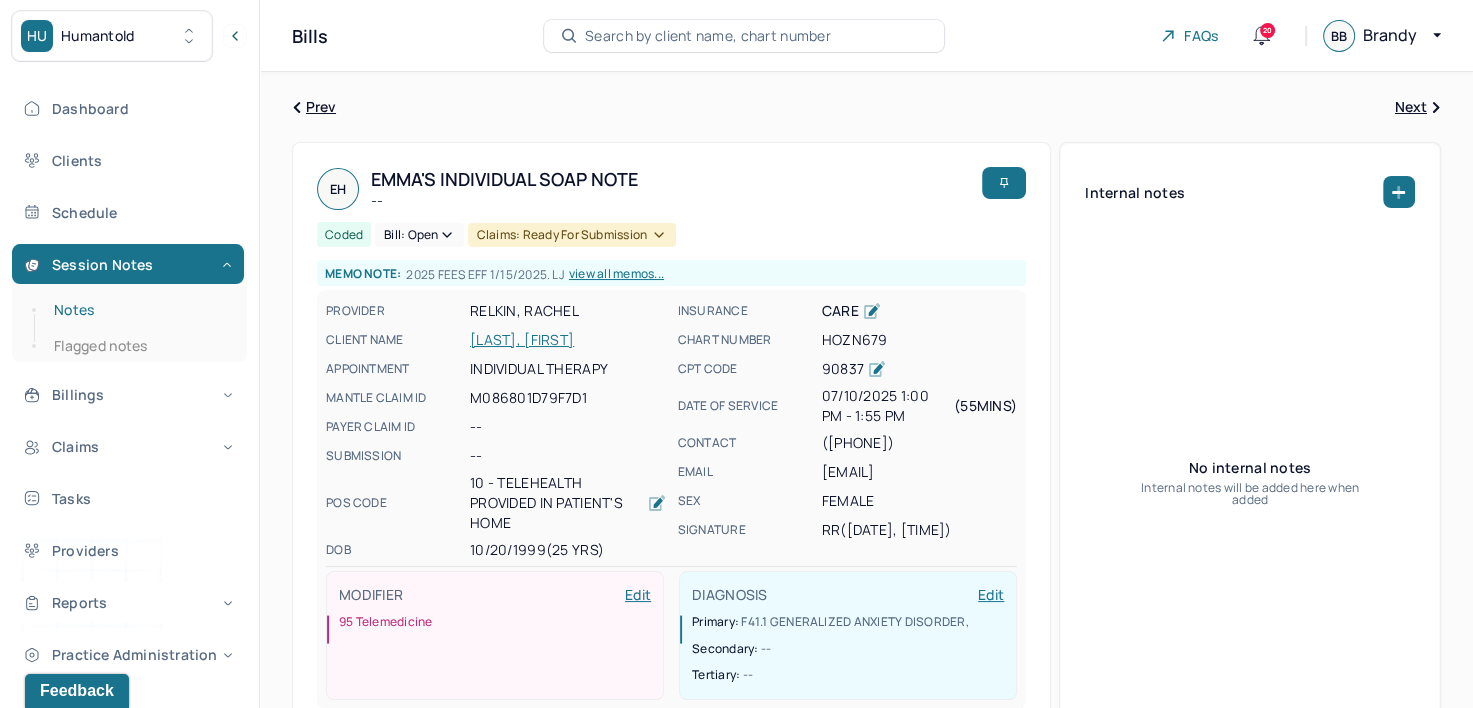 click on "Notes" at bounding box center [139, 310] 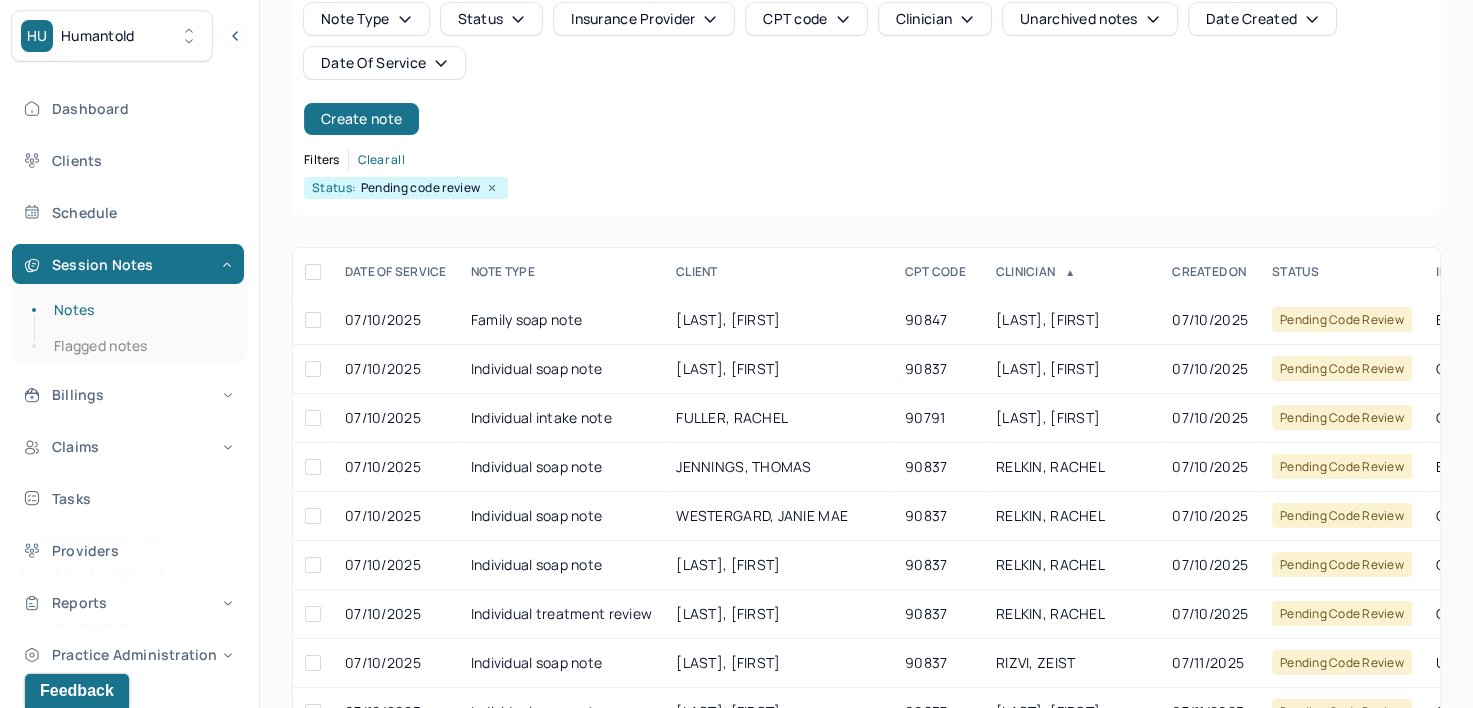 scroll, scrollTop: 200, scrollLeft: 0, axis: vertical 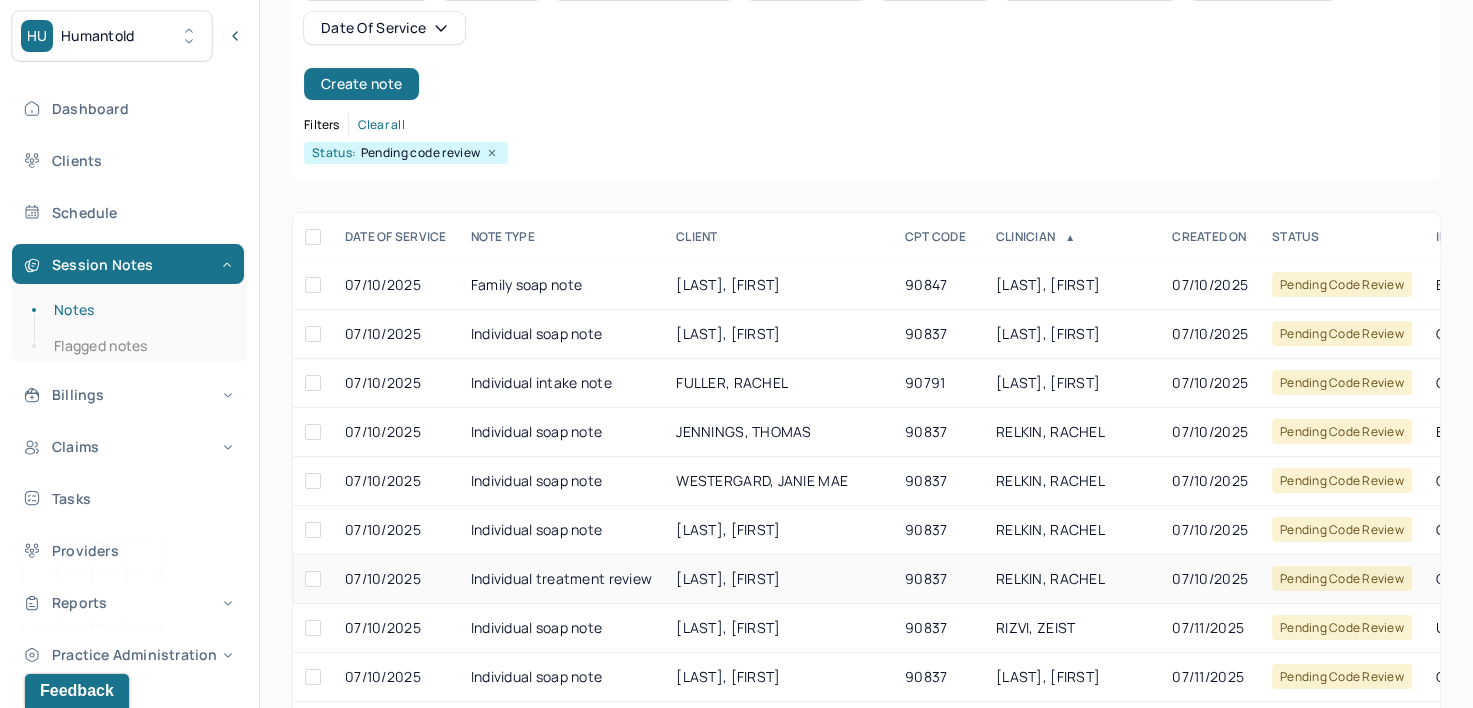 click on "RELKIN, RACHEL" at bounding box center [1050, 578] 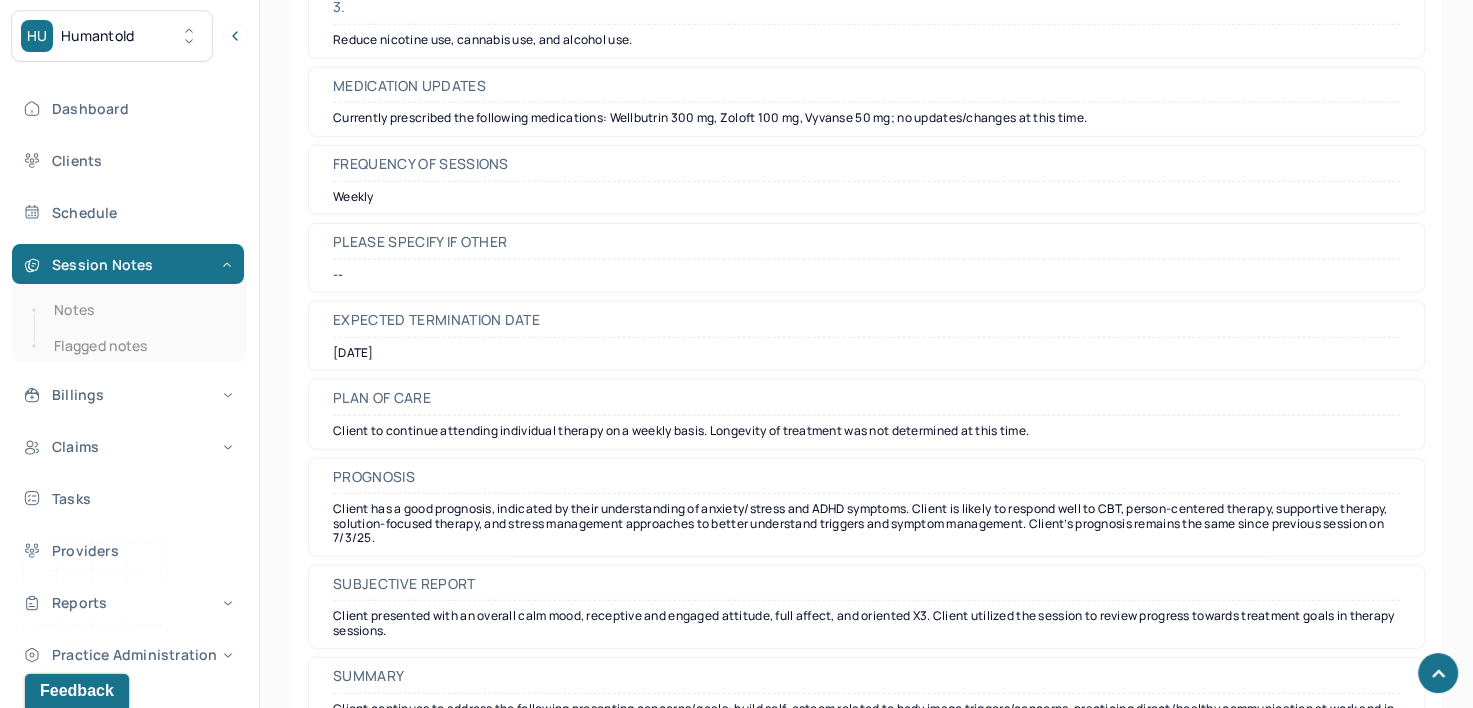 scroll, scrollTop: 5494, scrollLeft: 0, axis: vertical 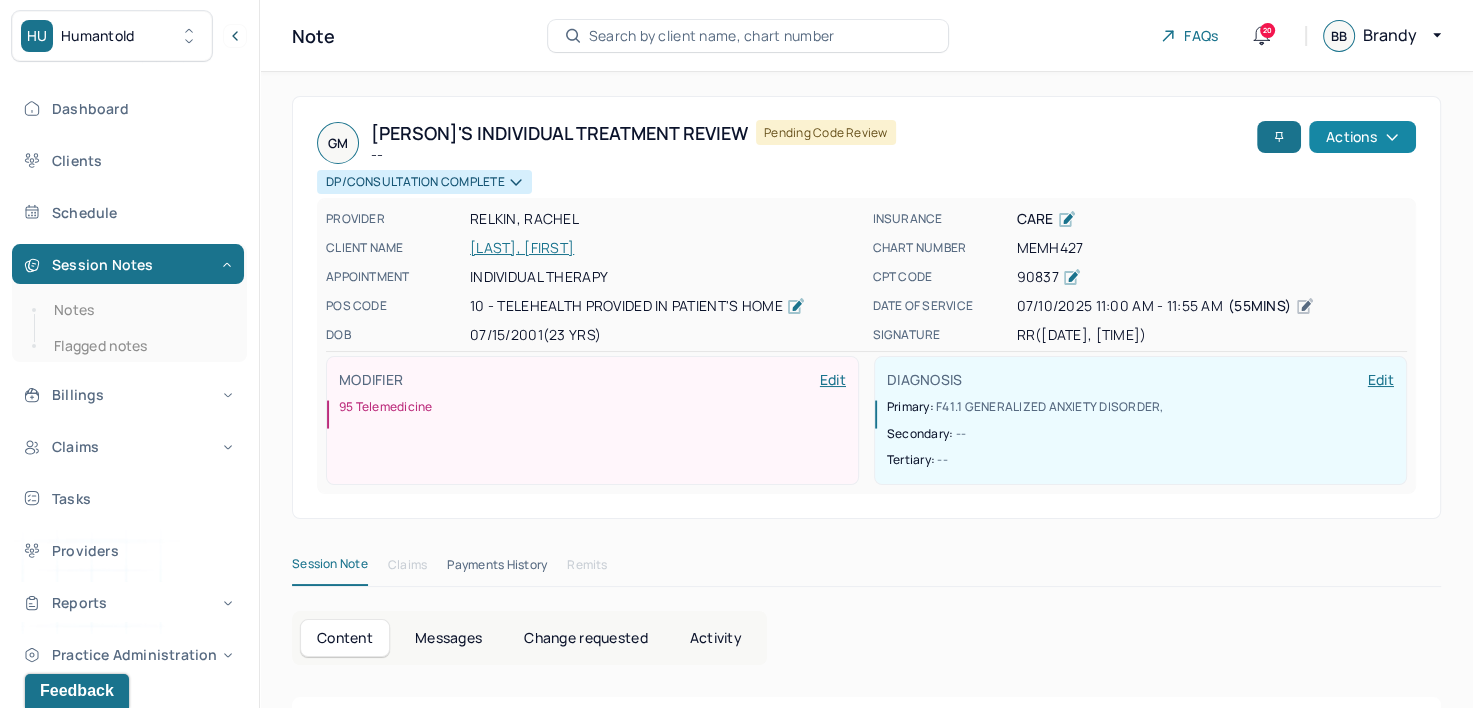 click 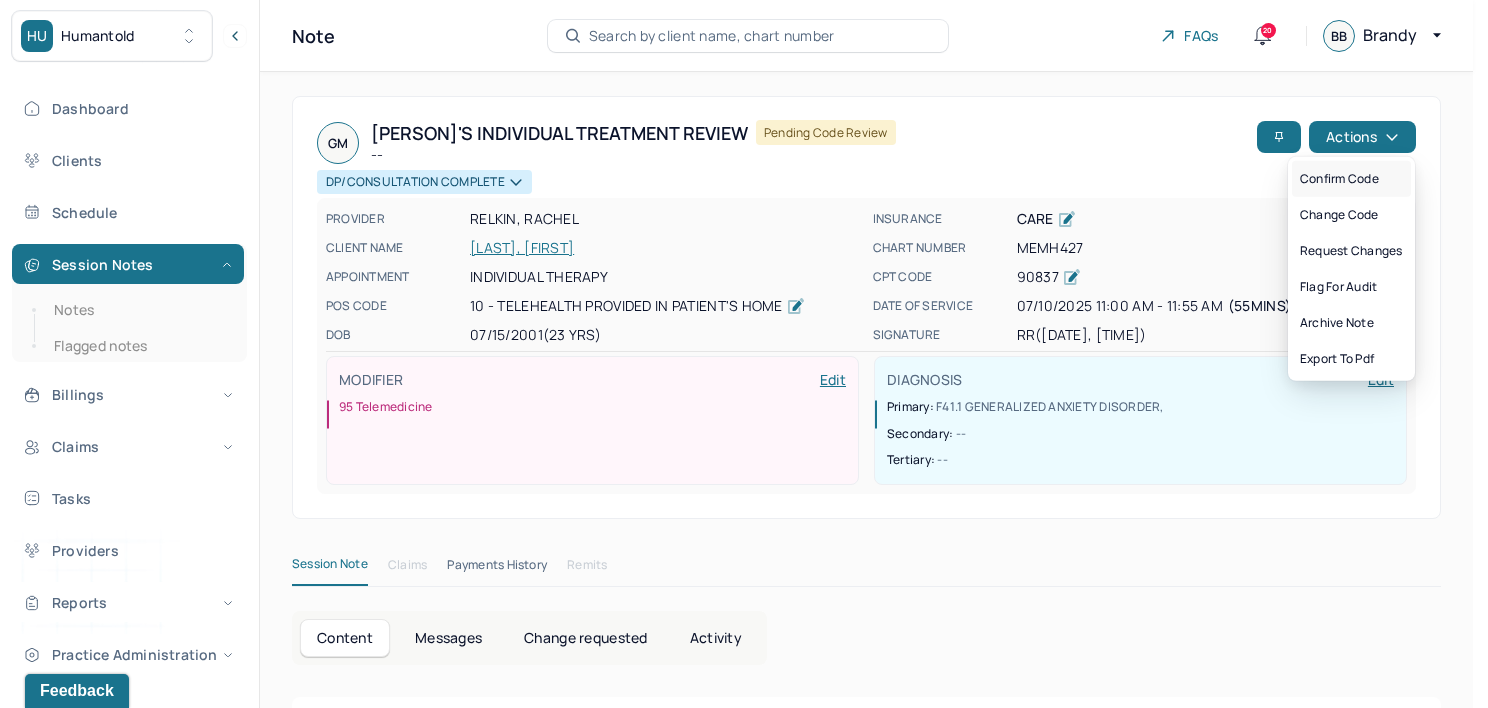 click on "Confirm code" at bounding box center [1351, 179] 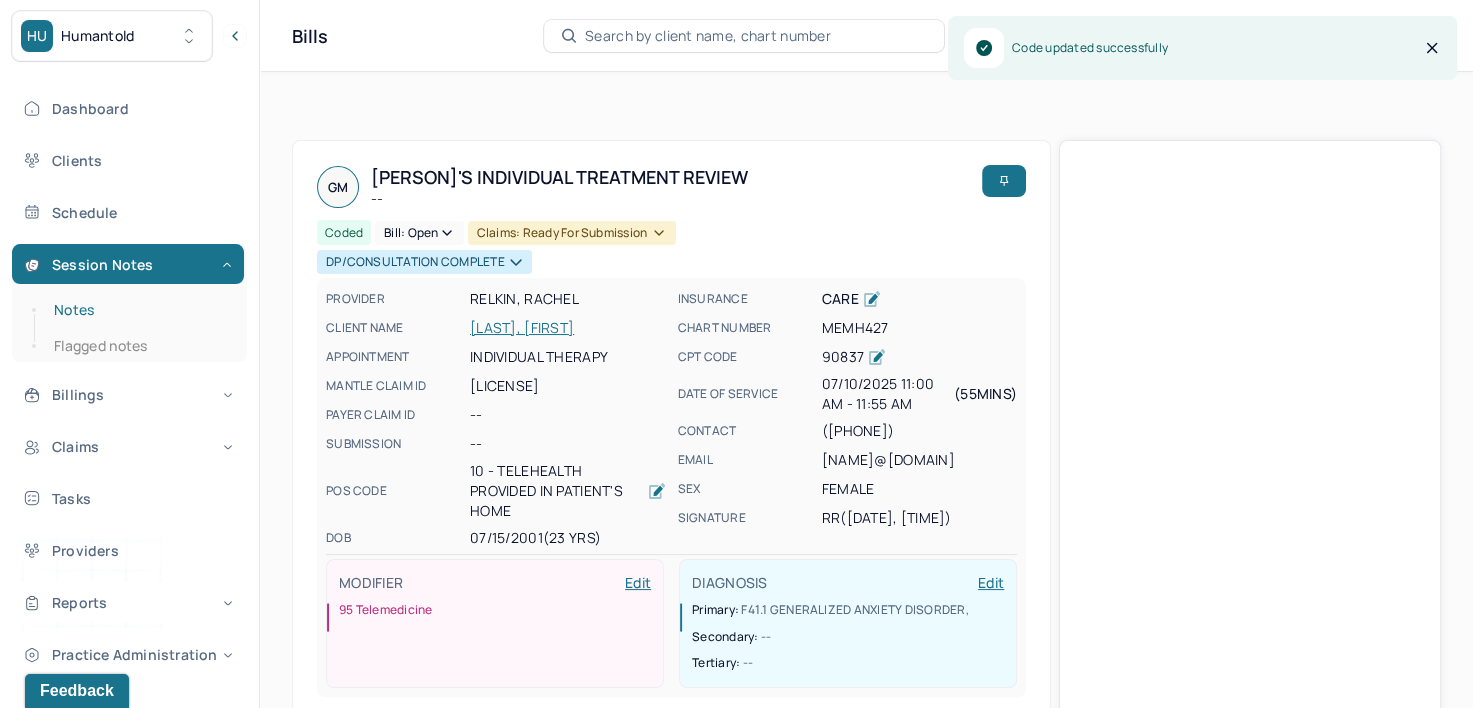click on "Notes" at bounding box center [139, 310] 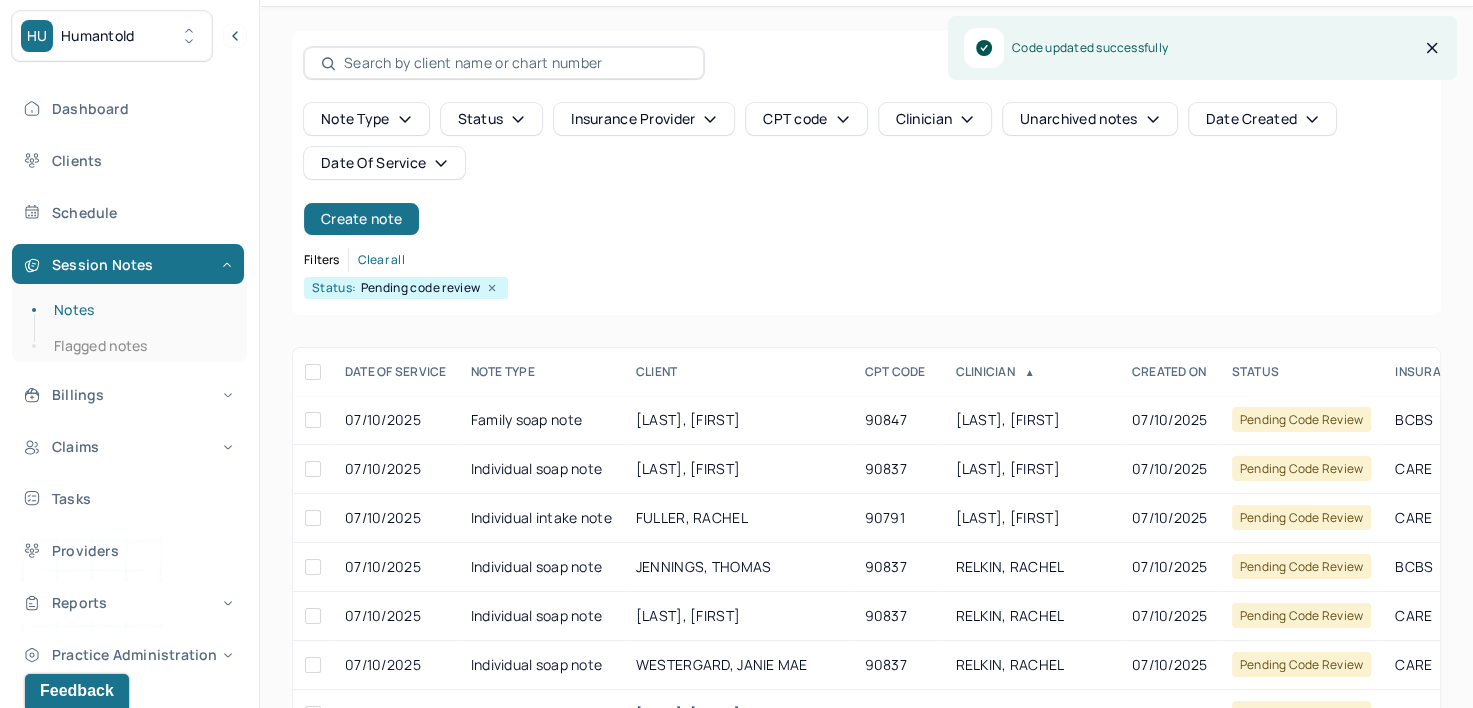 scroll, scrollTop: 100, scrollLeft: 0, axis: vertical 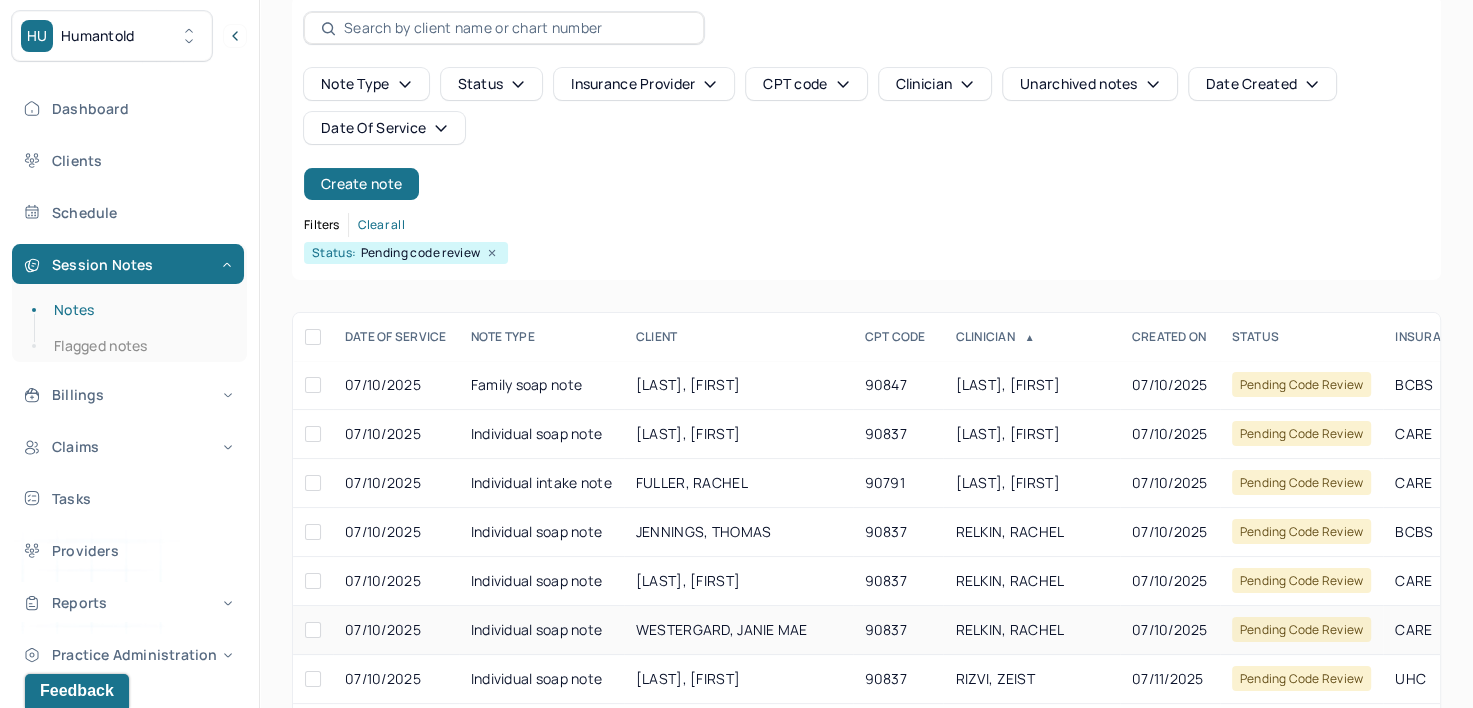 click on "RELKIN, RACHEL" at bounding box center (1009, 629) 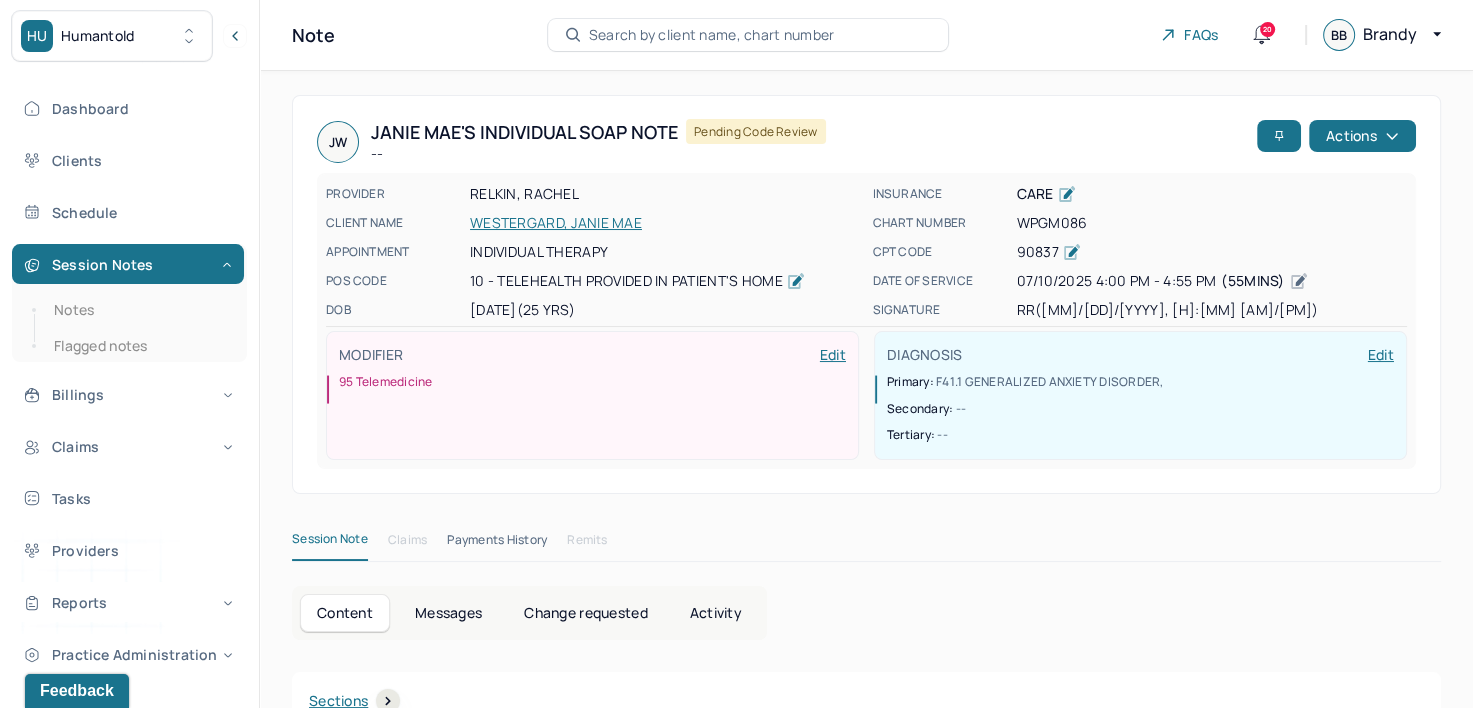 scroll, scrollTop: 0, scrollLeft: 0, axis: both 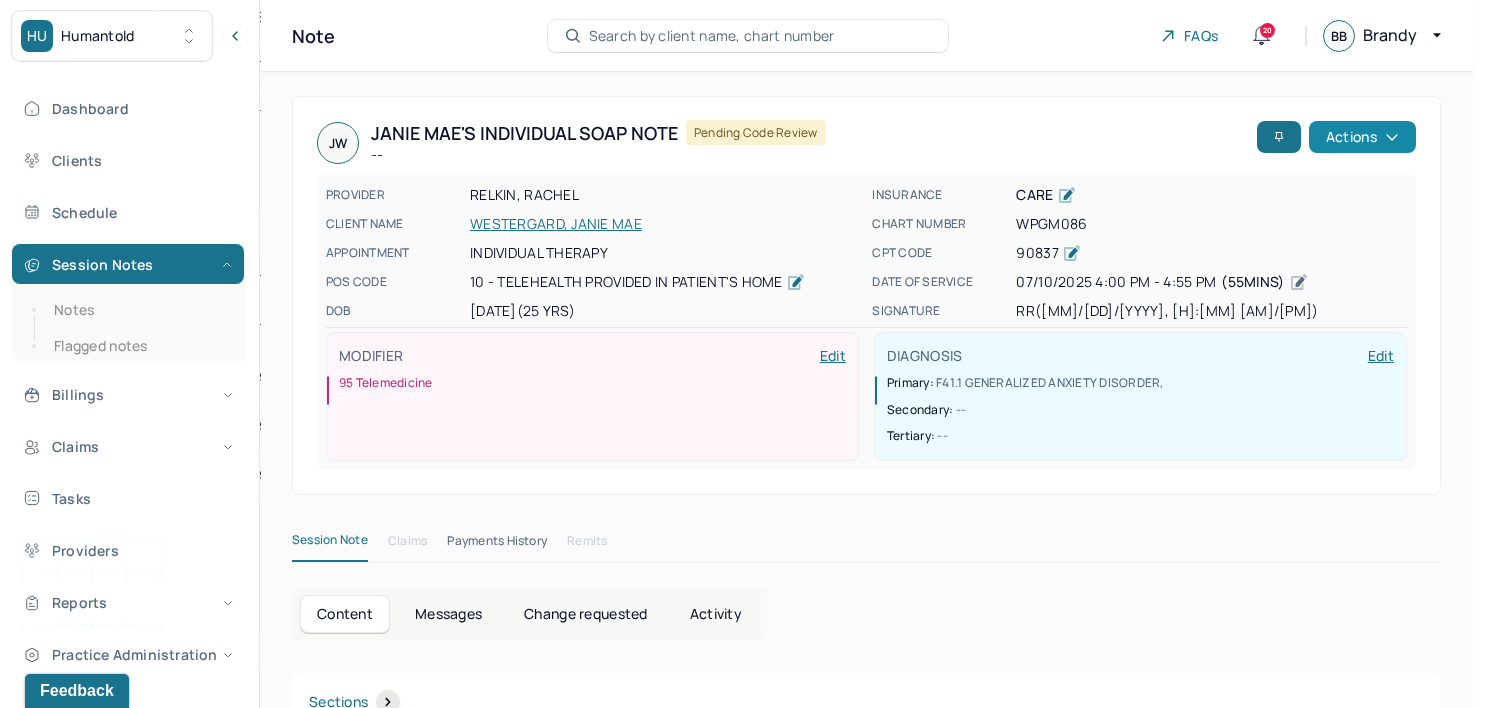 click on "Actions" at bounding box center [1362, 137] 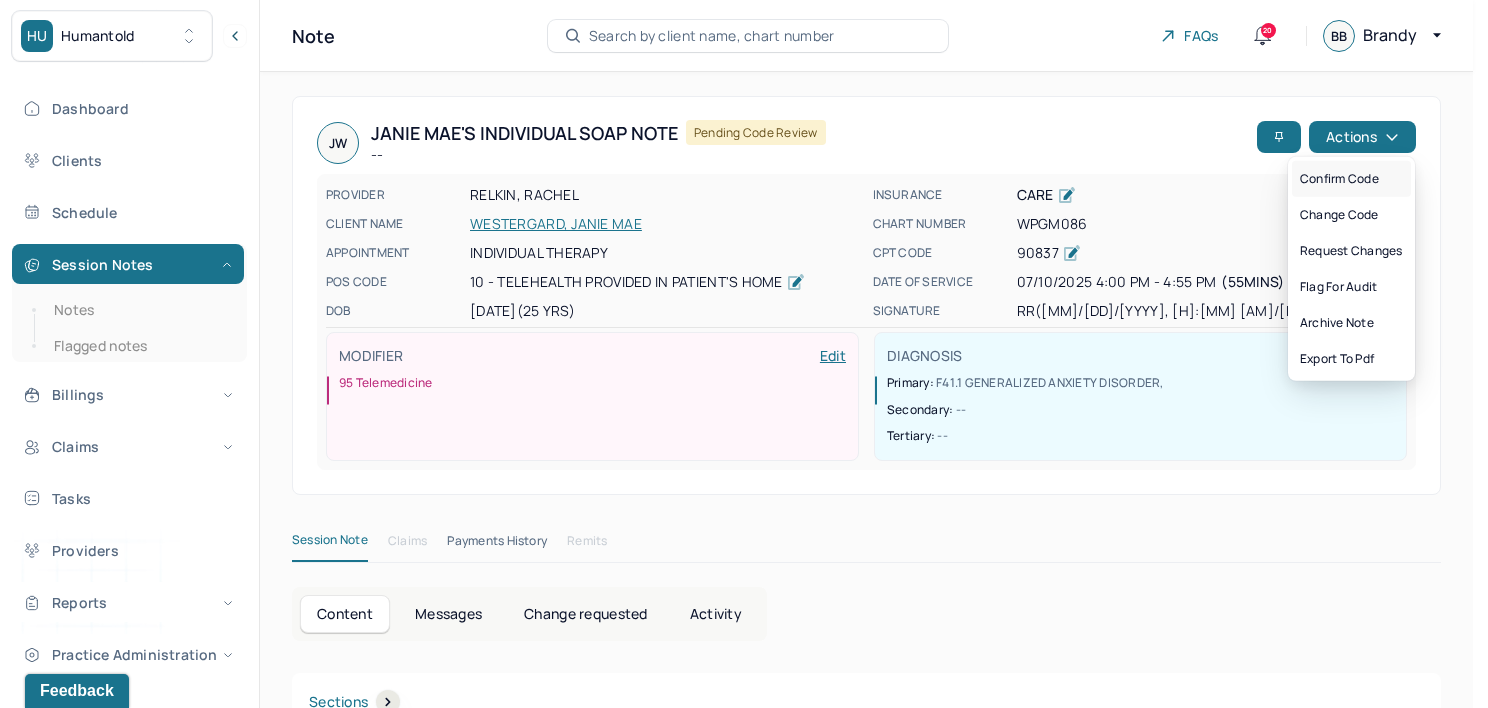 click on "Confirm code" at bounding box center [1351, 179] 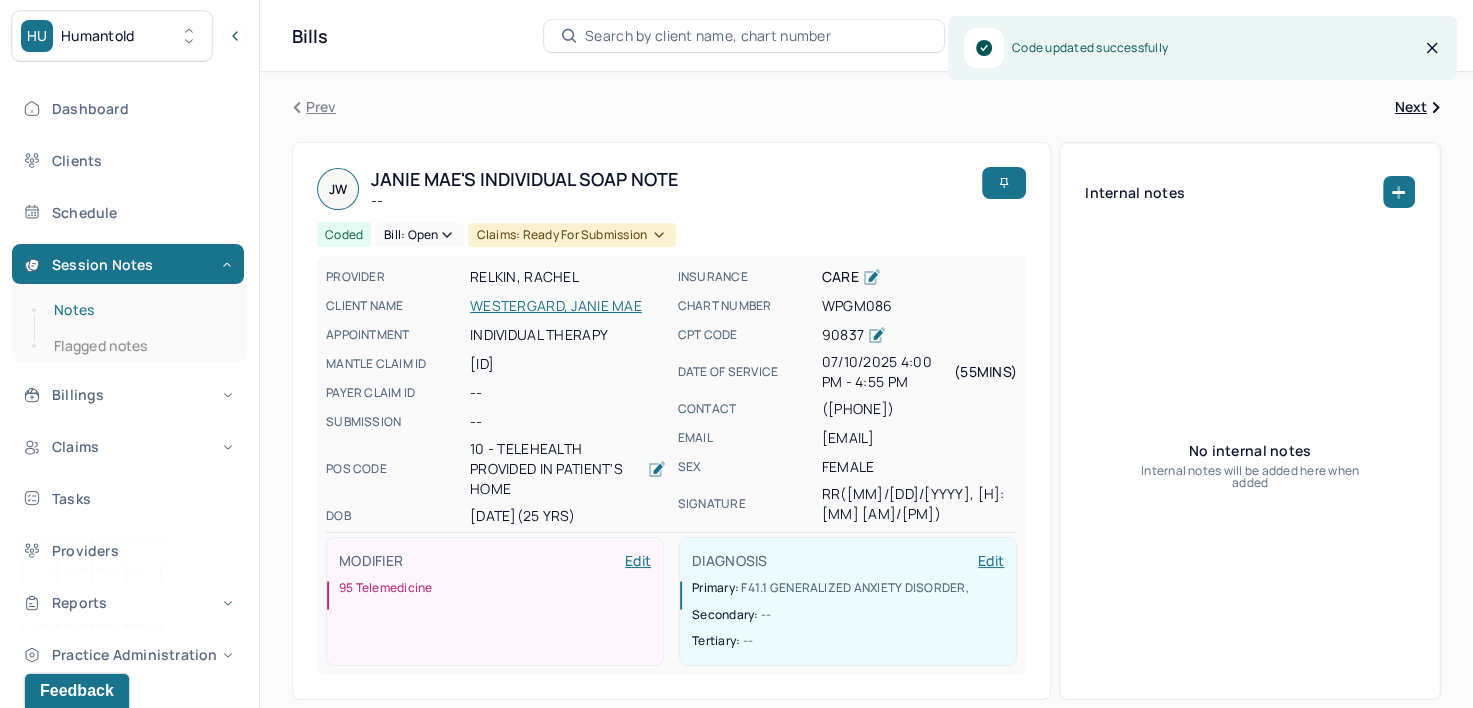 click on "Notes" at bounding box center (139, 310) 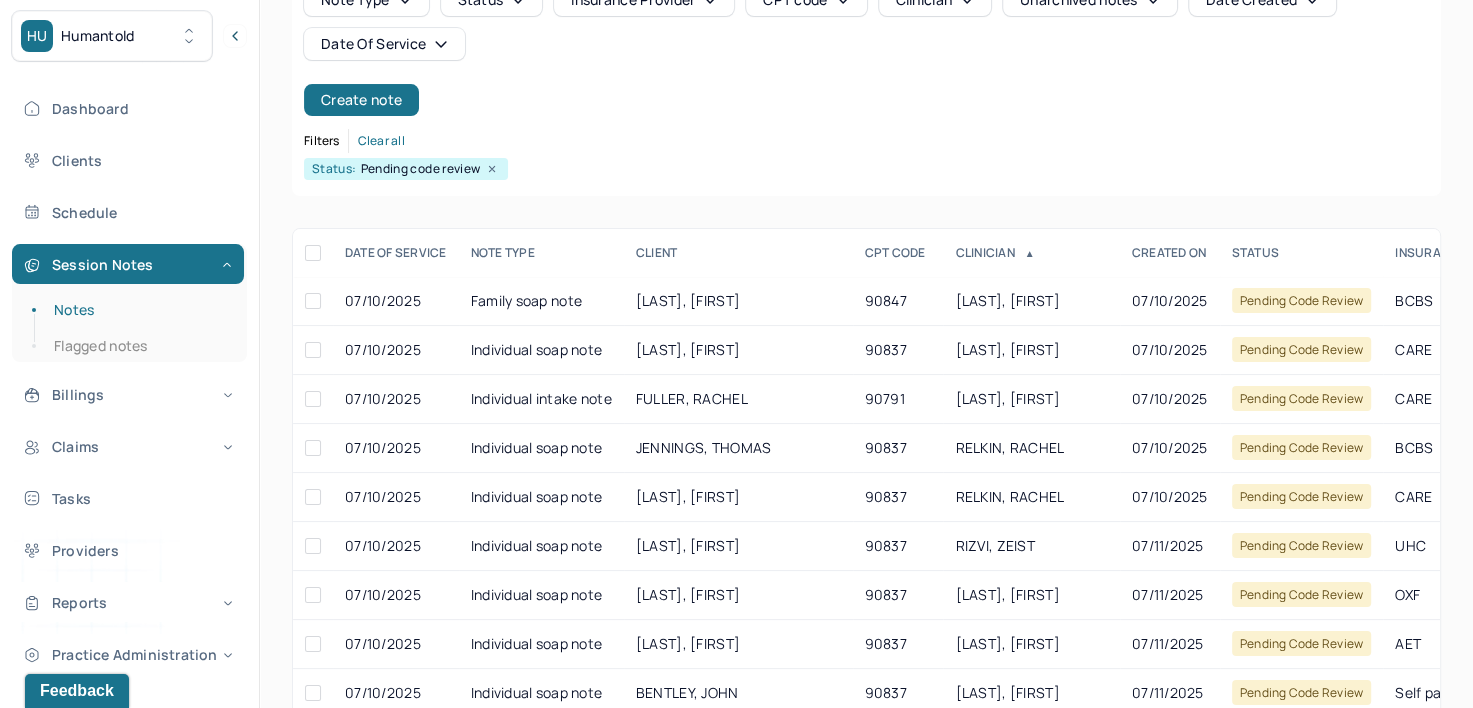 scroll, scrollTop: 294, scrollLeft: 0, axis: vertical 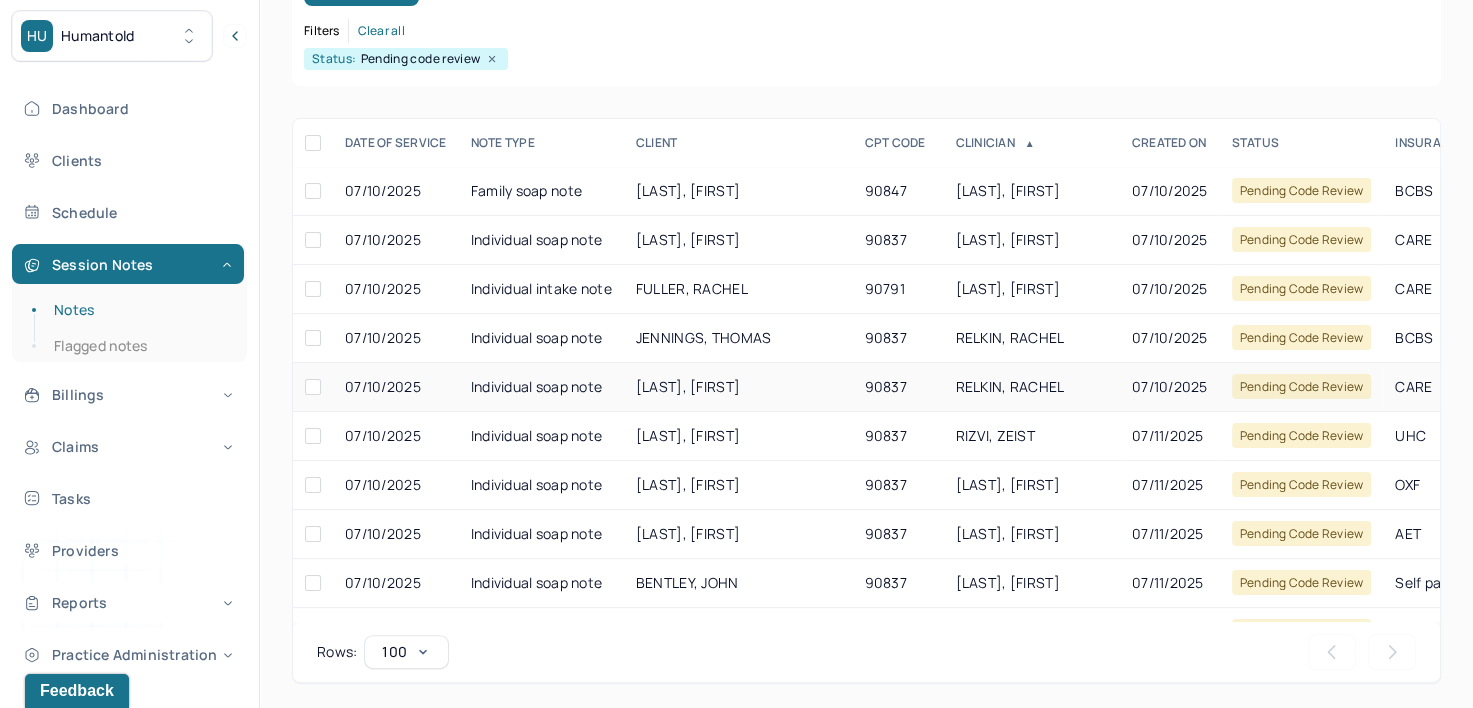 click on "RELKIN, RACHEL" at bounding box center [1009, 386] 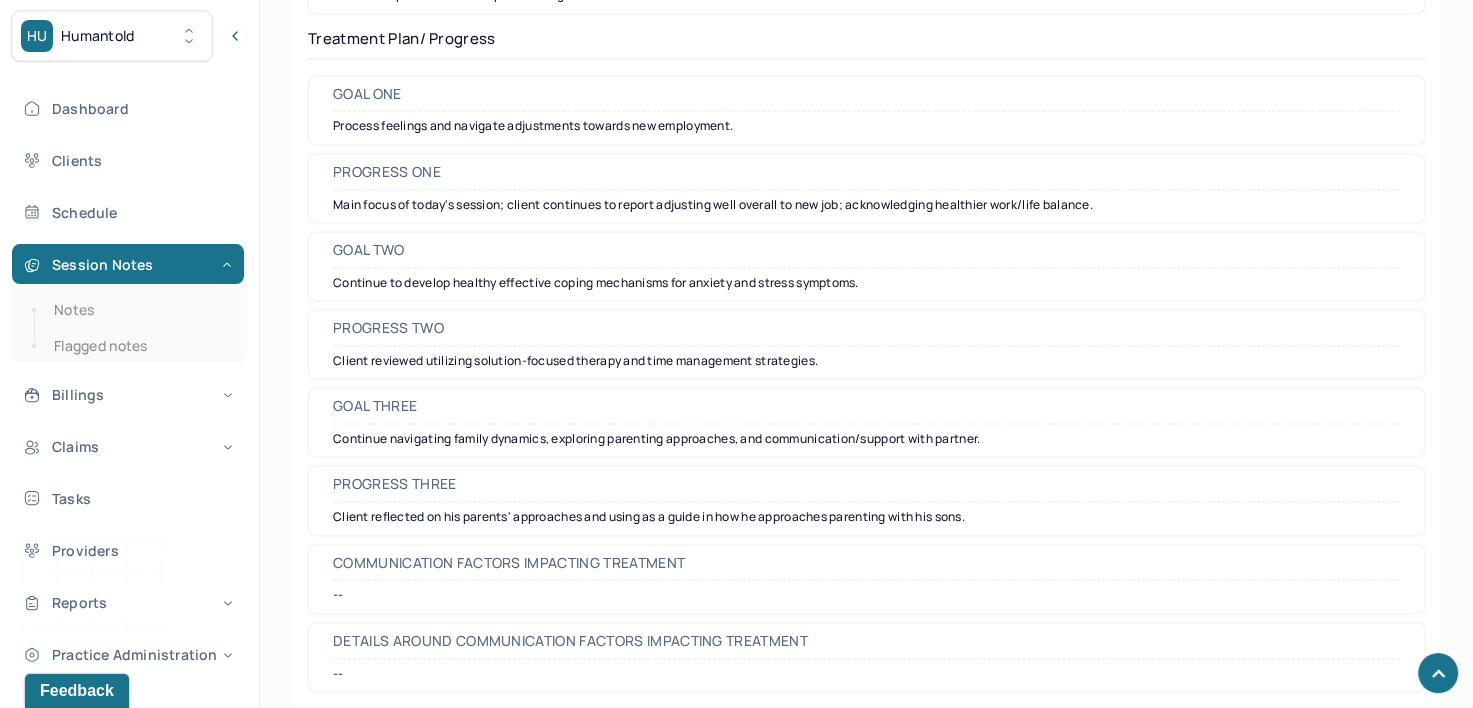 scroll, scrollTop: 2933, scrollLeft: 0, axis: vertical 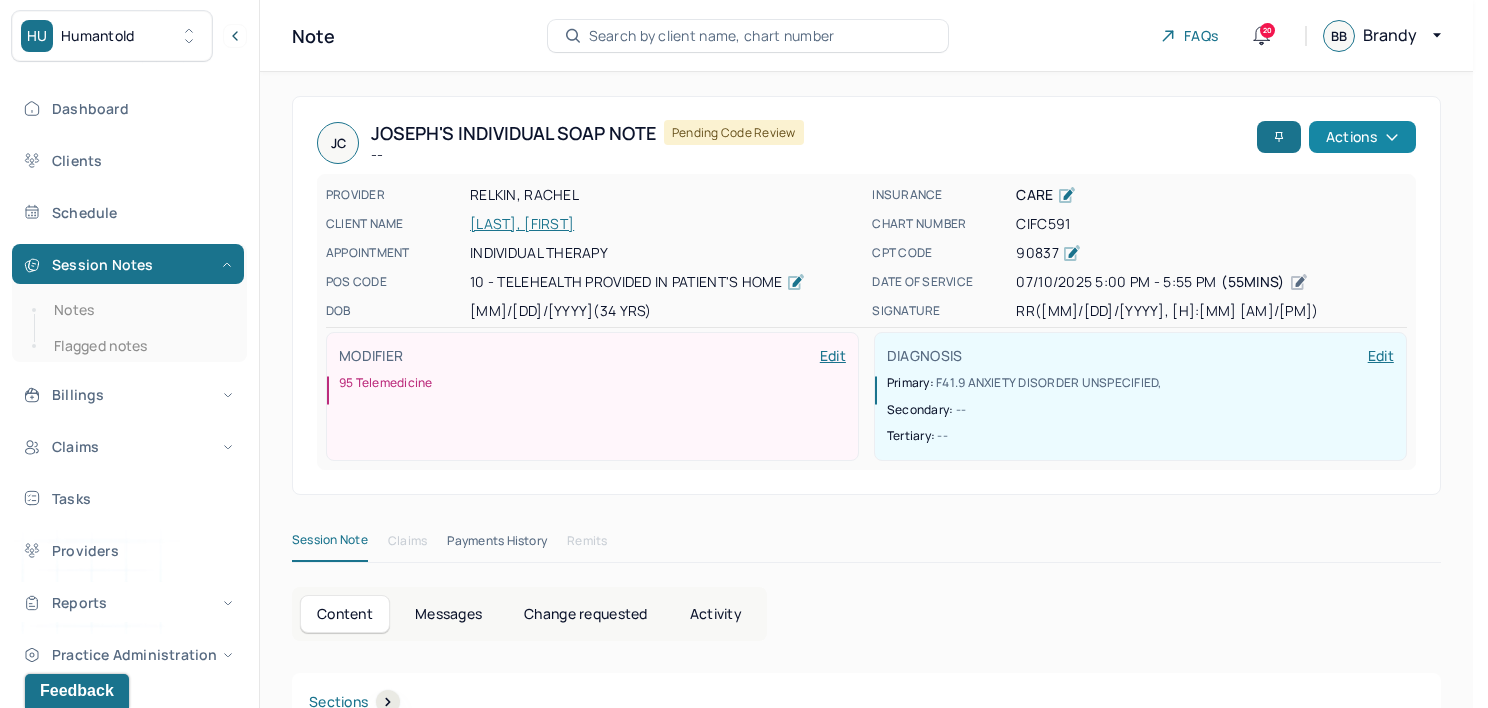 click on "Actions" at bounding box center [1362, 137] 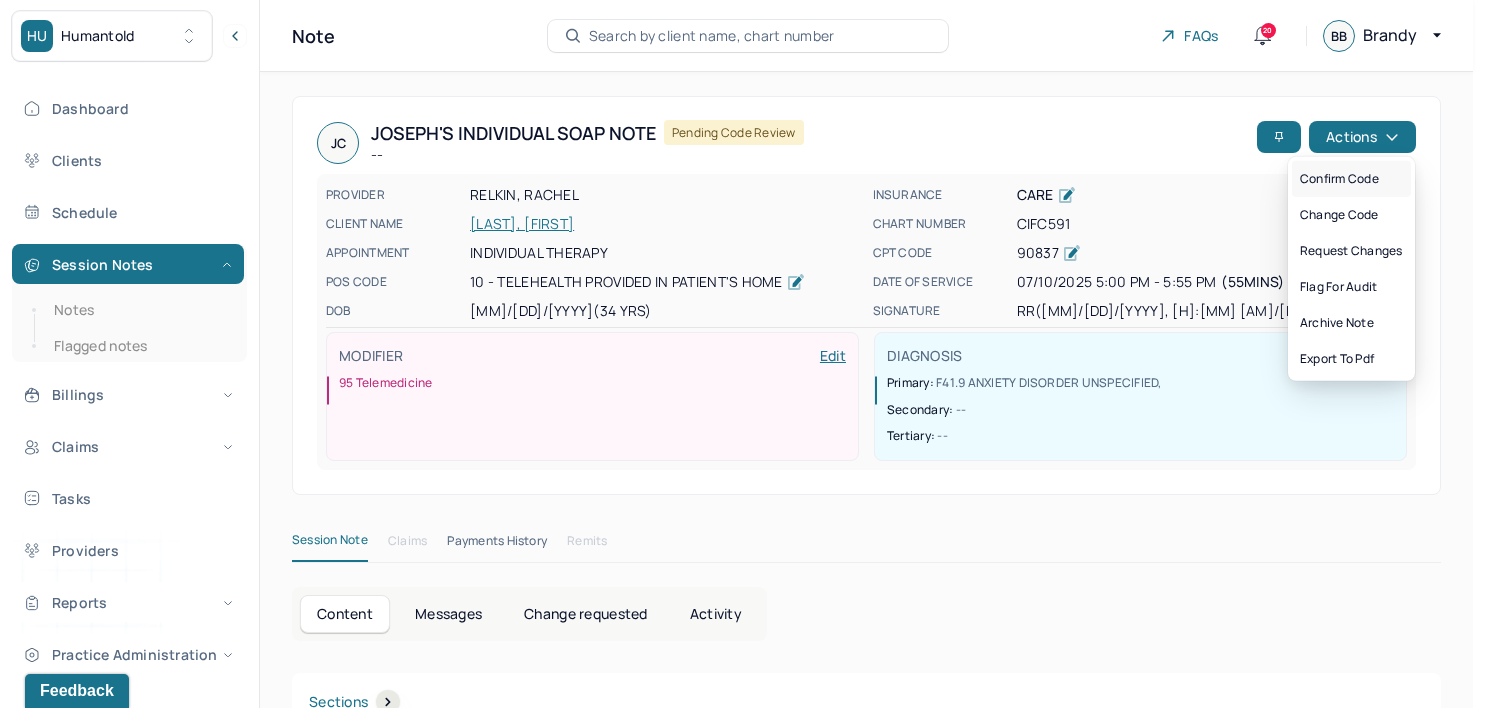 click on "Confirm code" at bounding box center [1351, 179] 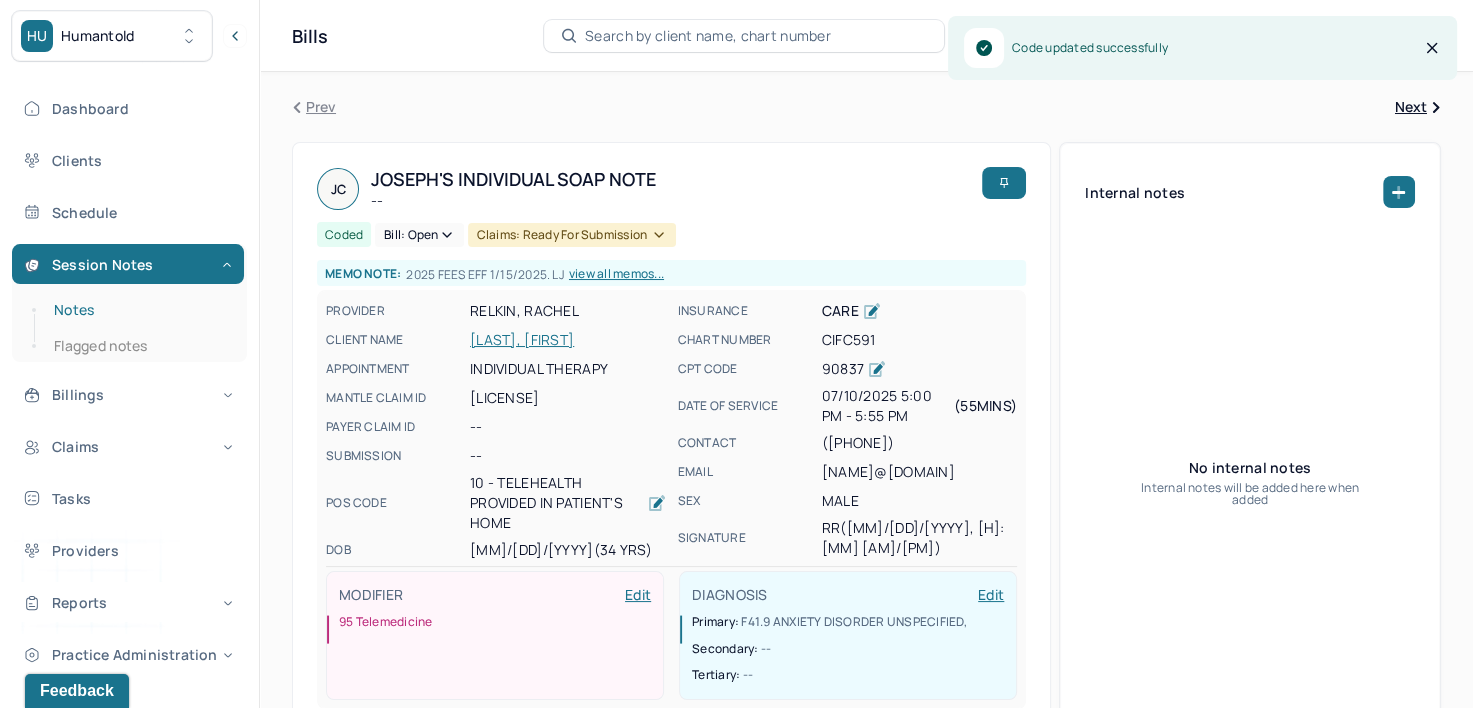 drag, startPoint x: 138, startPoint y: 308, endPoint x: 206, endPoint y: 322, distance: 69.426216 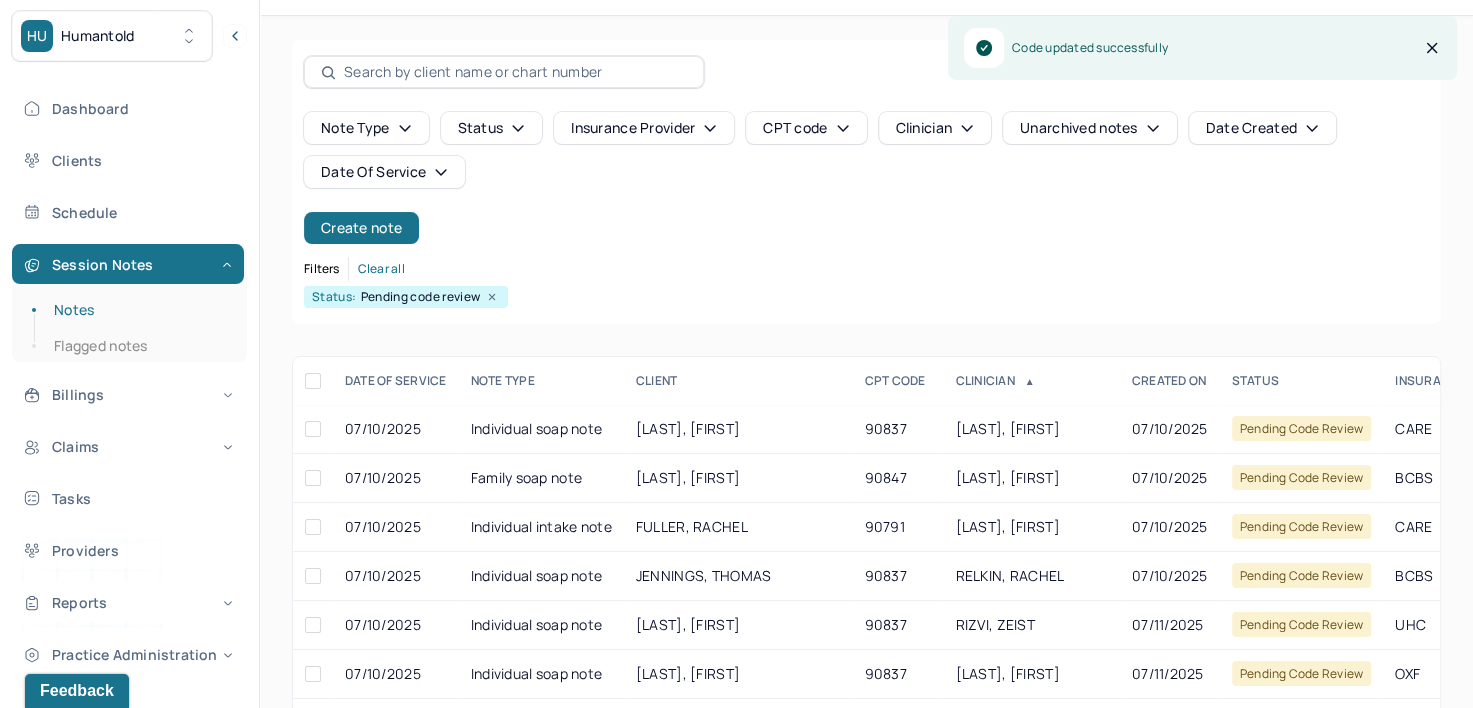scroll, scrollTop: 100, scrollLeft: 0, axis: vertical 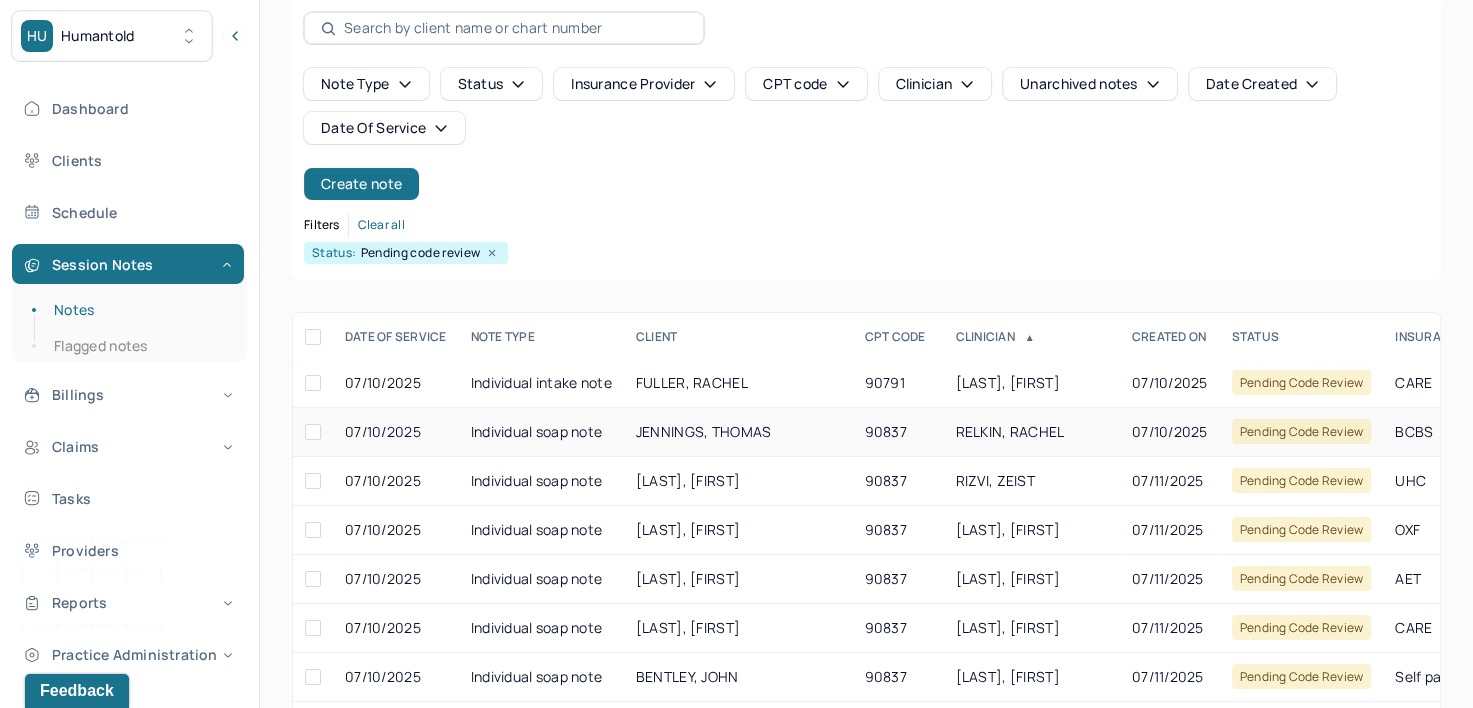 click on "RELKIN, RACHEL" at bounding box center [1031, 432] 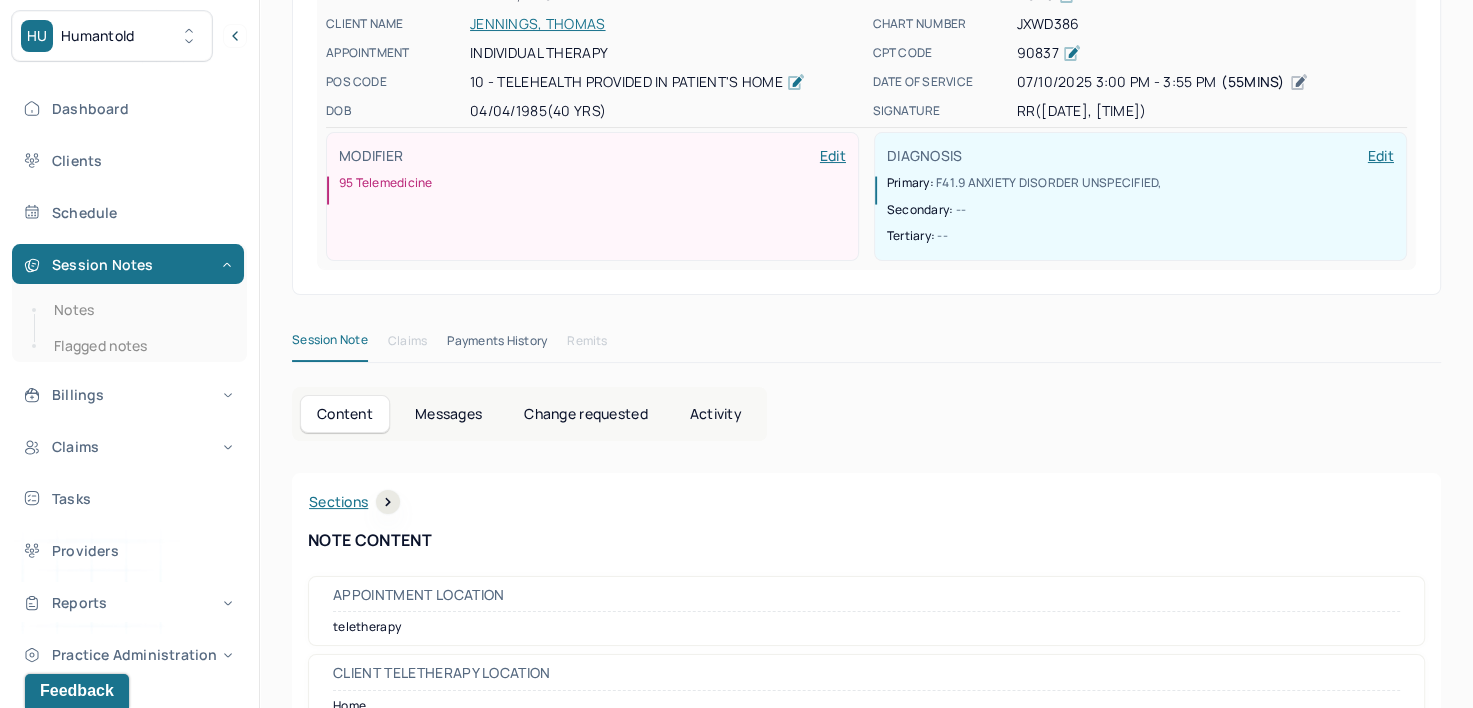 scroll, scrollTop: 0, scrollLeft: 0, axis: both 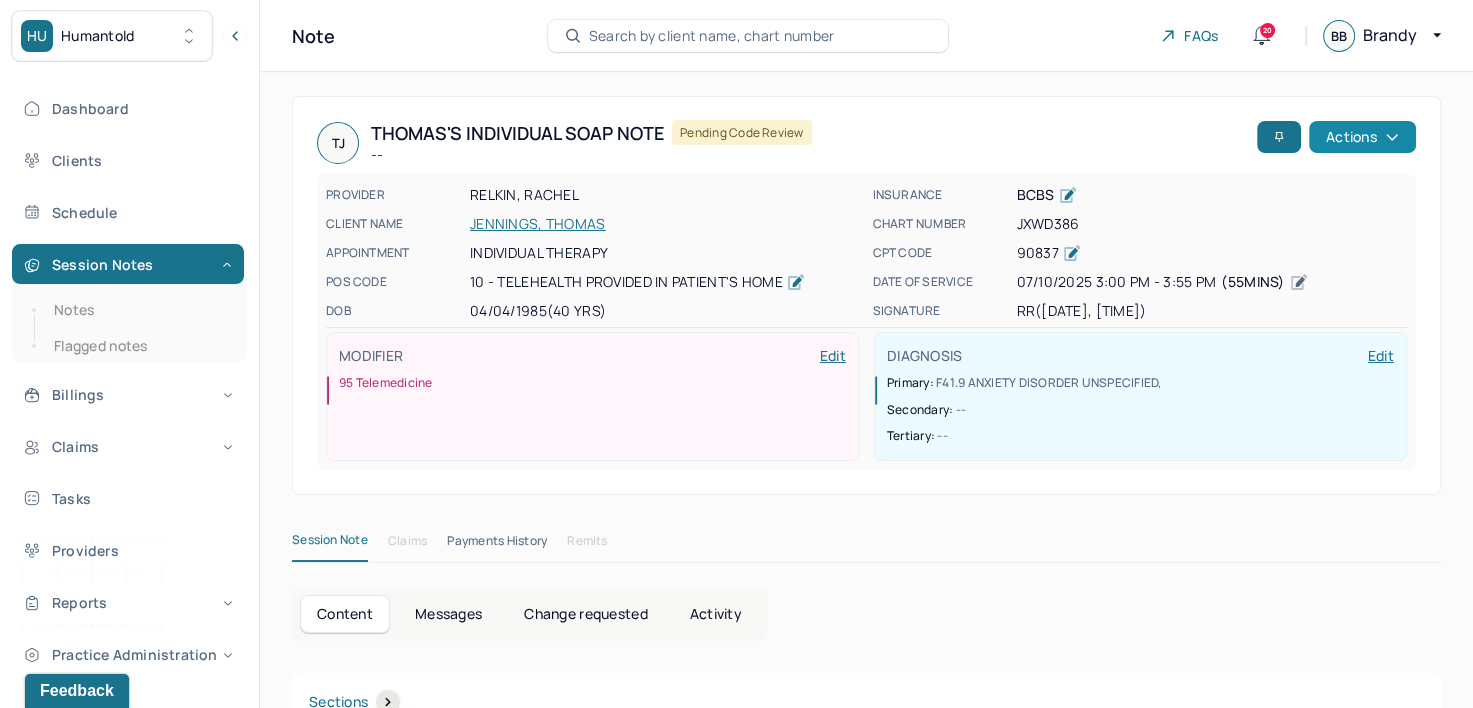 click on "Actions" at bounding box center [1362, 137] 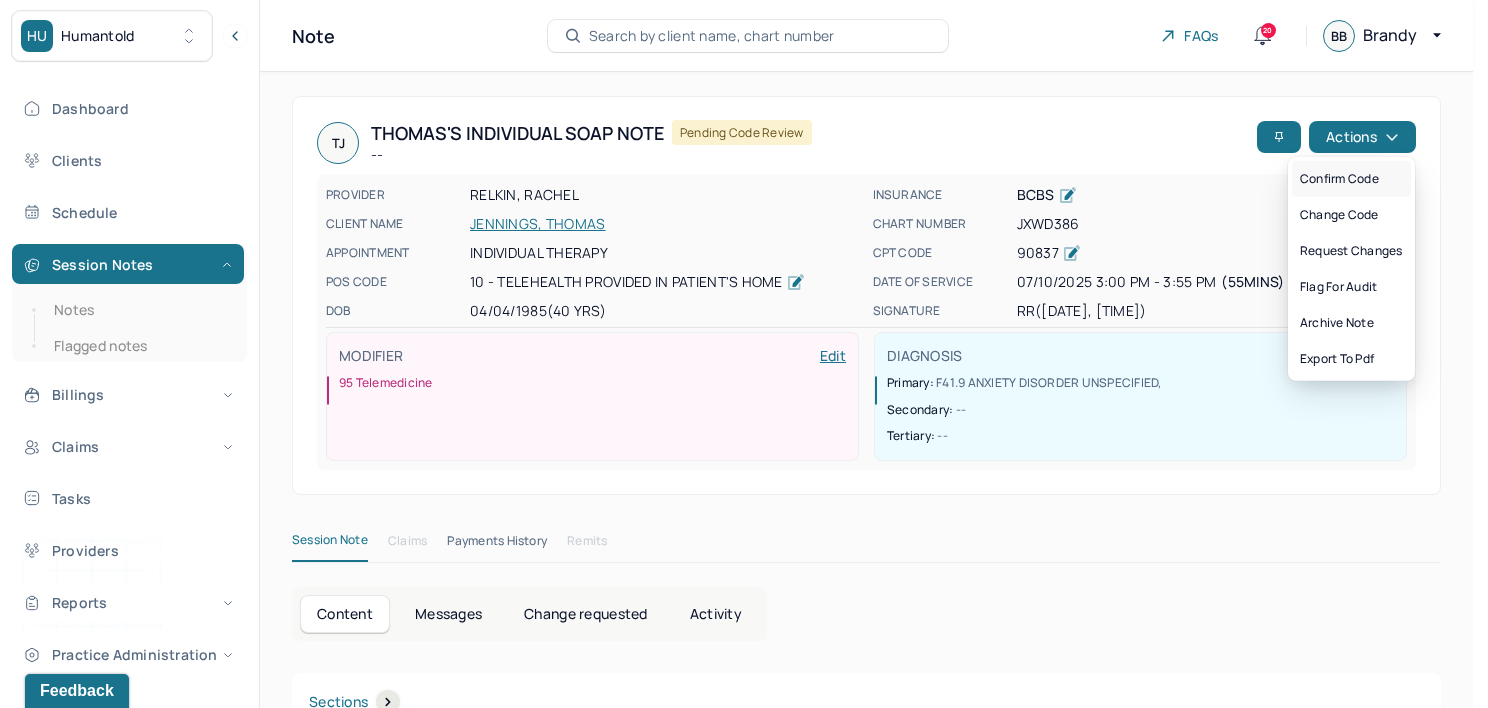 click on "Confirm code" at bounding box center [1351, 179] 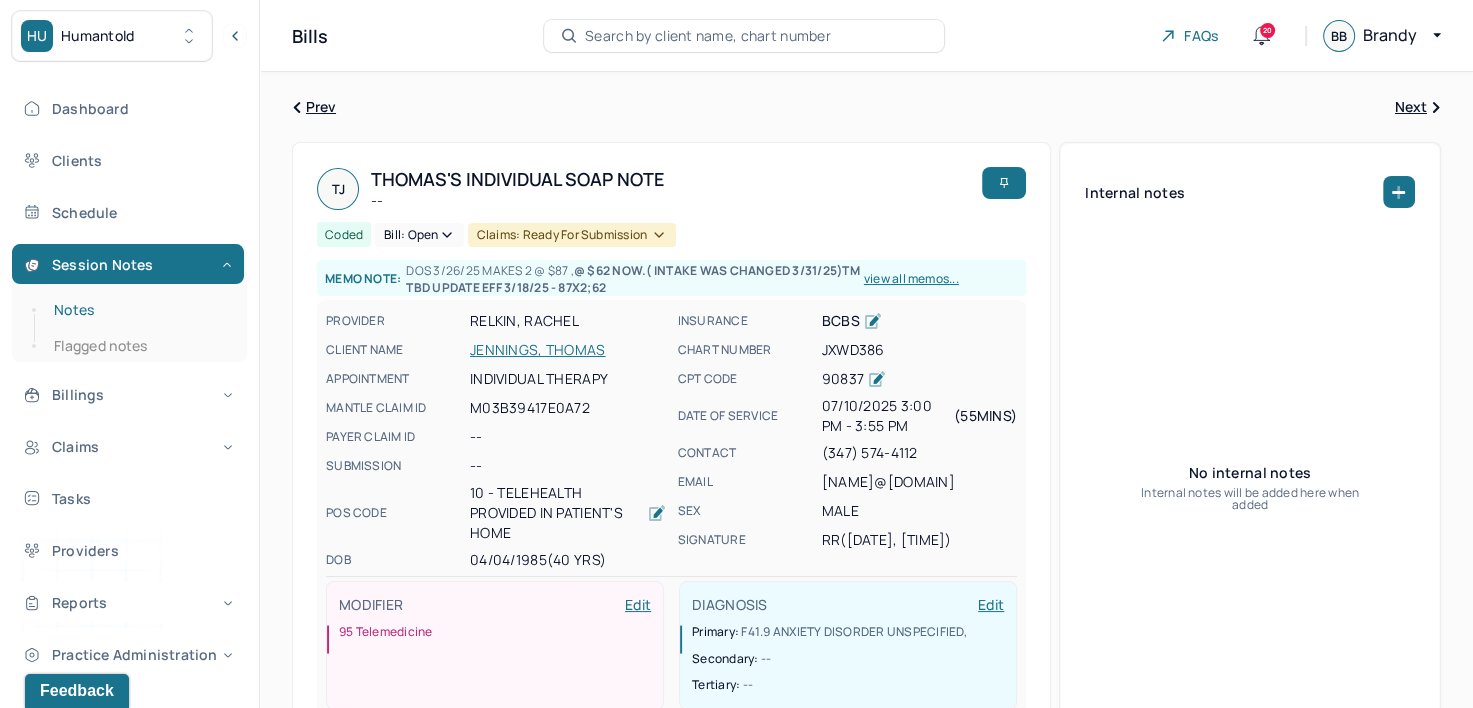 click on "Notes" at bounding box center [139, 310] 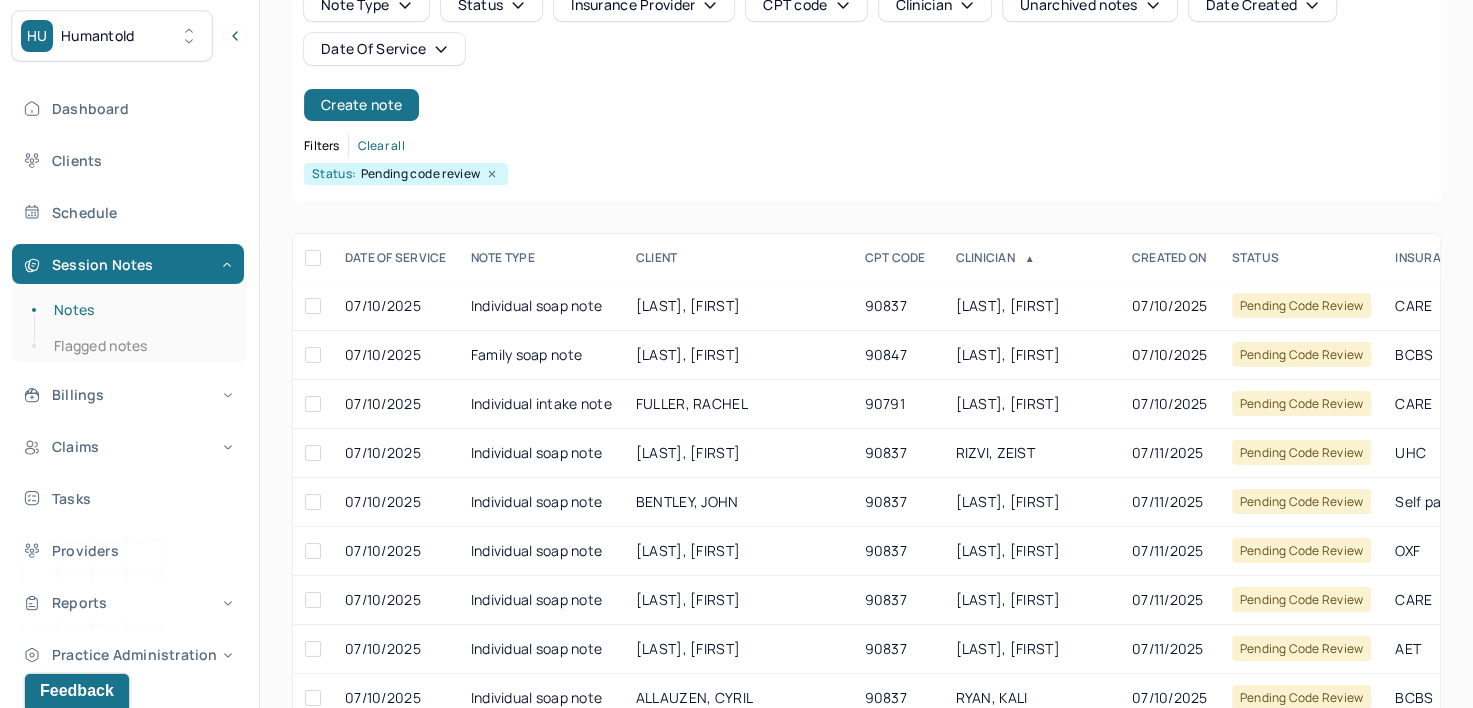 scroll, scrollTop: 200, scrollLeft: 0, axis: vertical 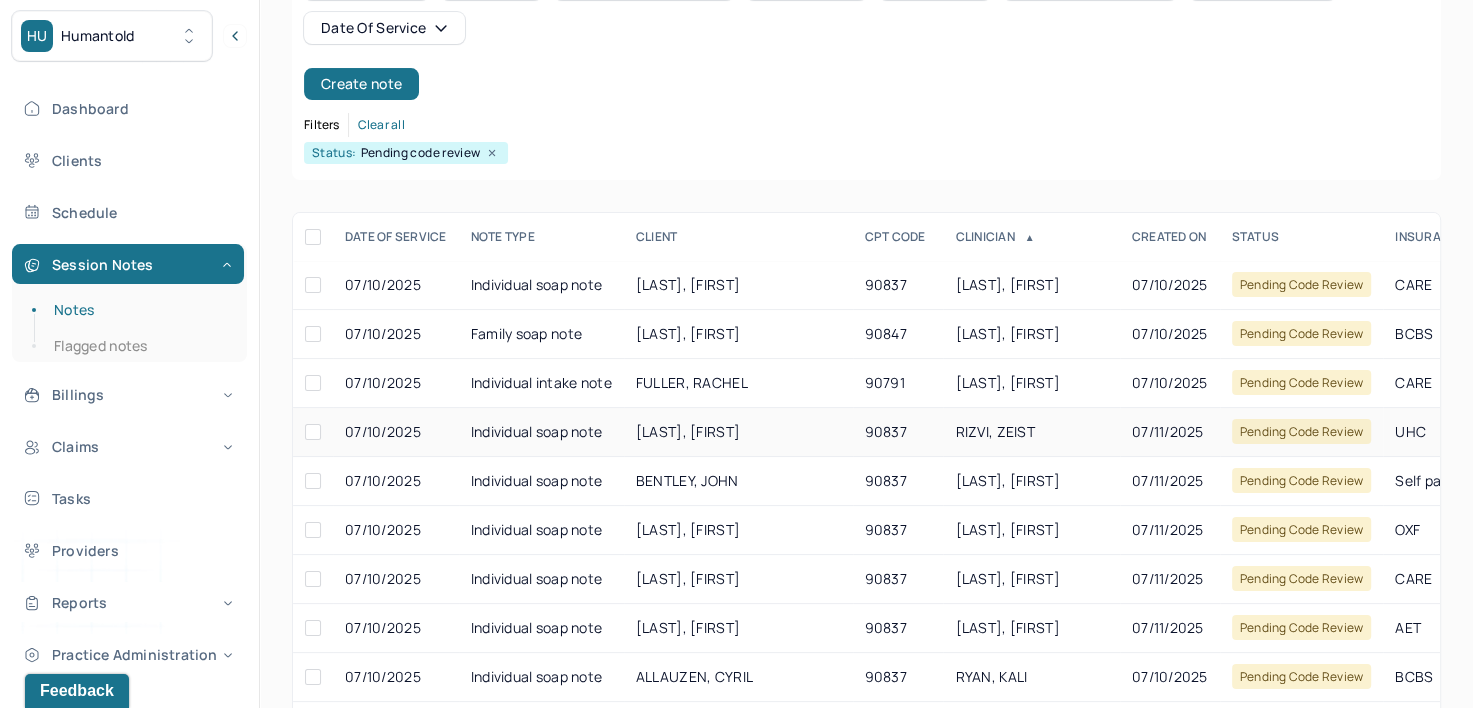 click on "RIZVI, ZEIST" at bounding box center [1031, 432] 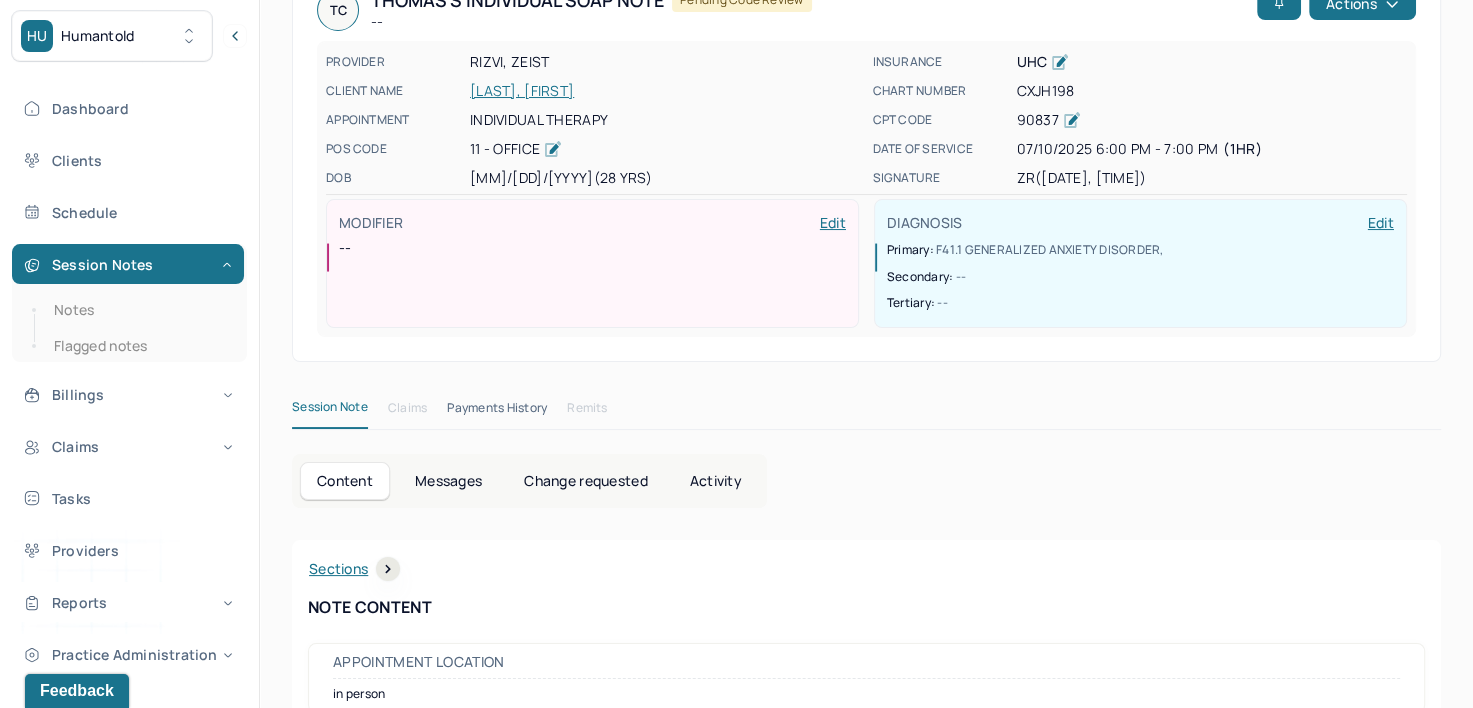 scroll, scrollTop: 0, scrollLeft: 0, axis: both 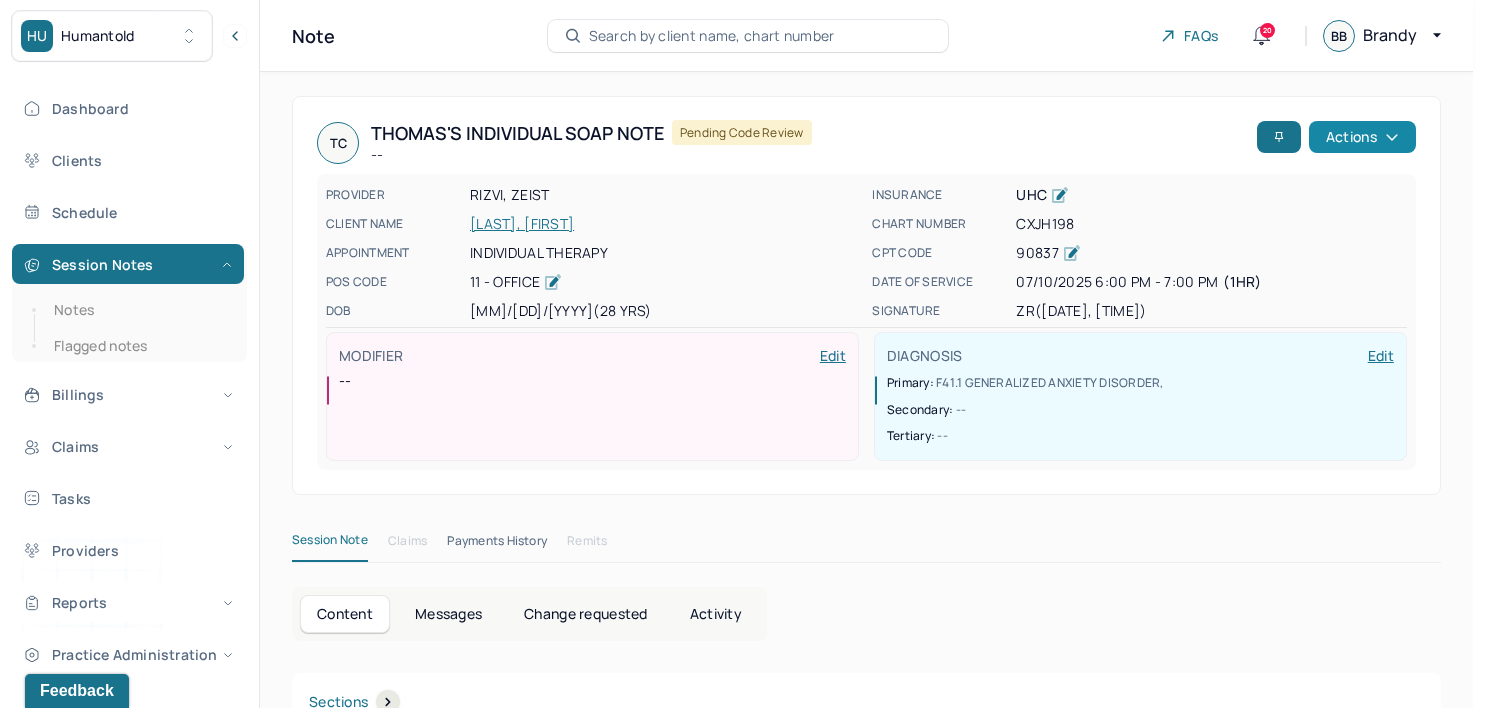 click on "Actions" at bounding box center [1362, 137] 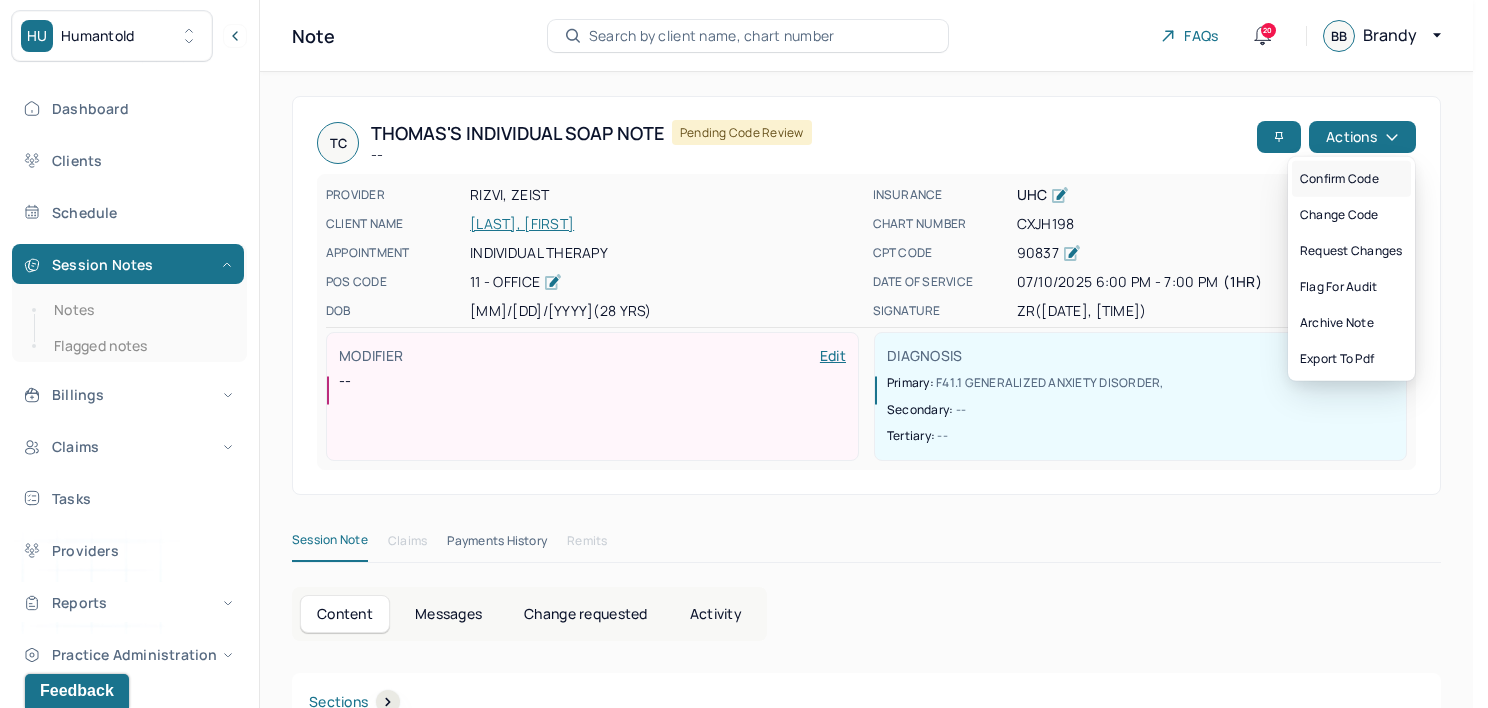 click on "Confirm code" at bounding box center [1351, 179] 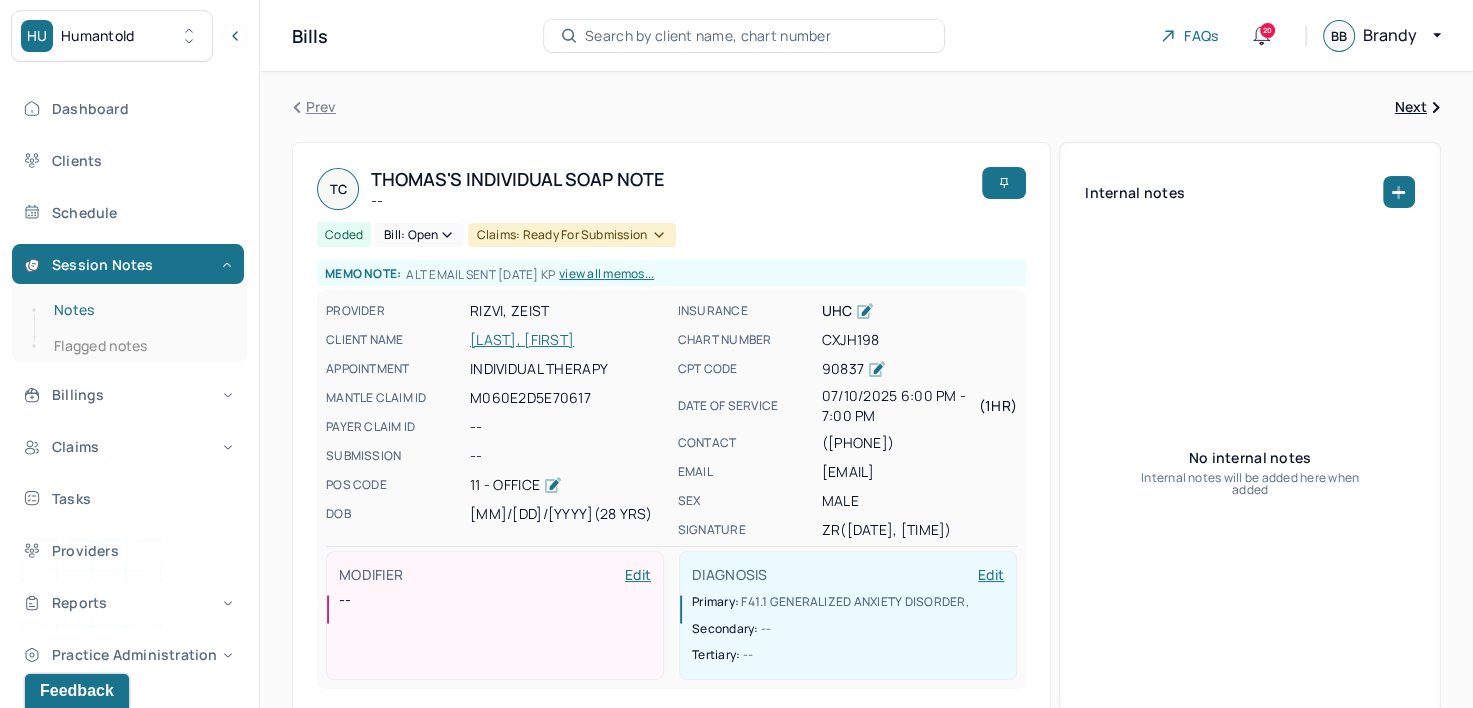 click on "Notes" at bounding box center [139, 310] 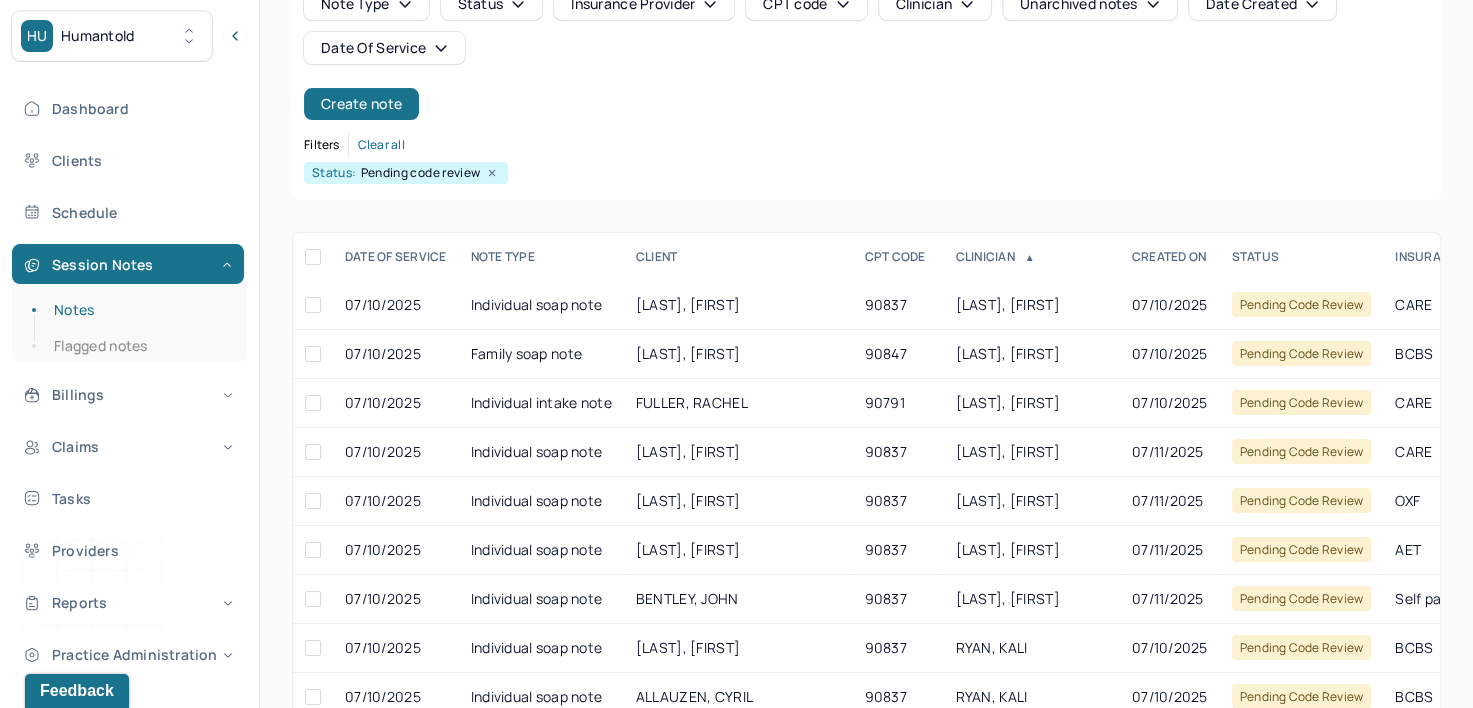 scroll, scrollTop: 200, scrollLeft: 0, axis: vertical 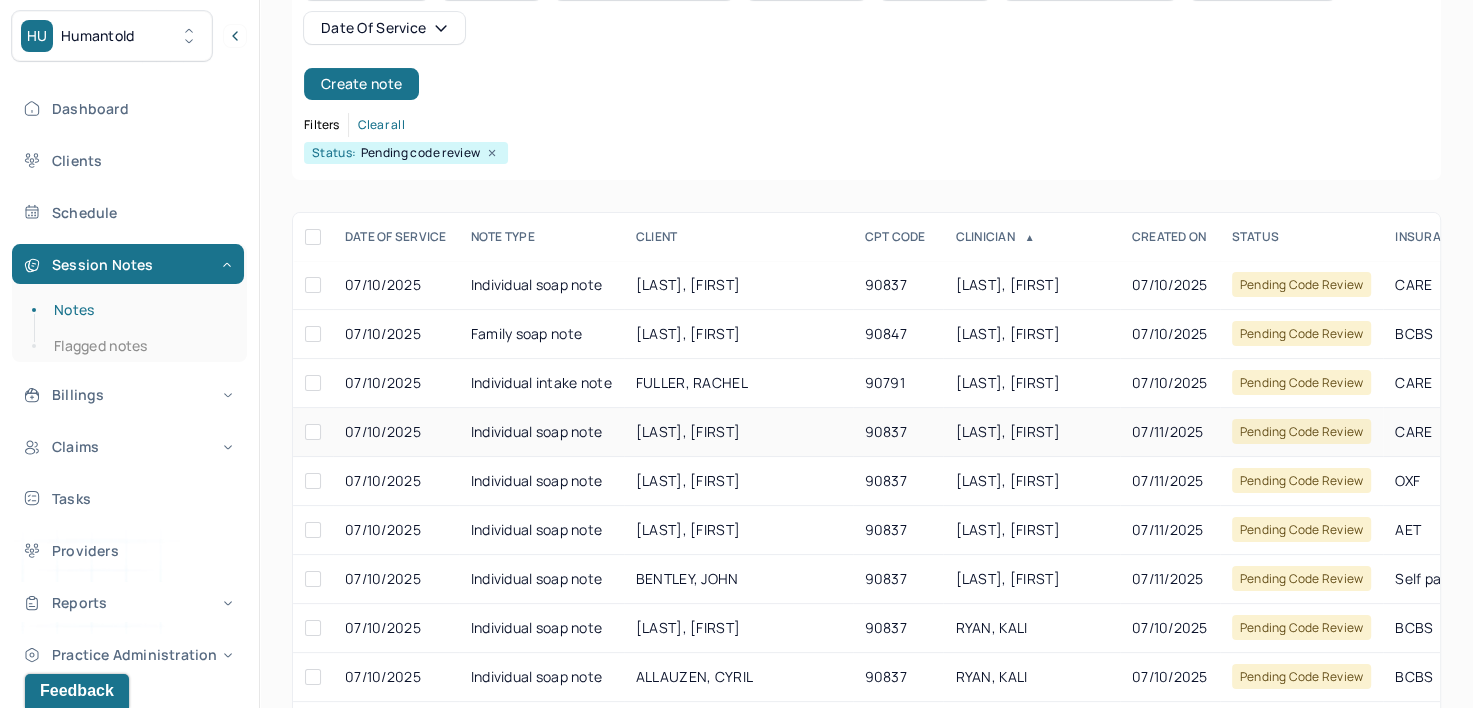click on "RODWIN, AARON" at bounding box center [1007, 431] 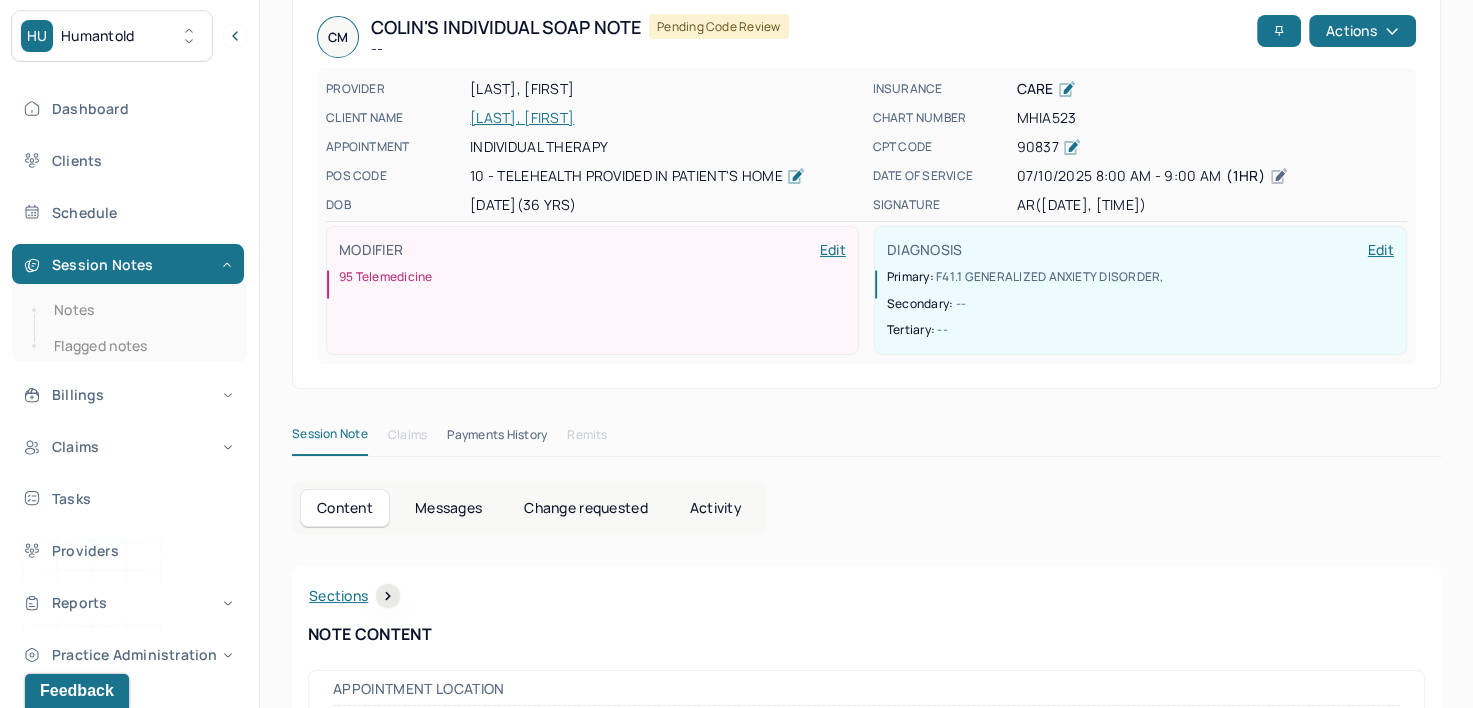 scroll, scrollTop: 0, scrollLeft: 0, axis: both 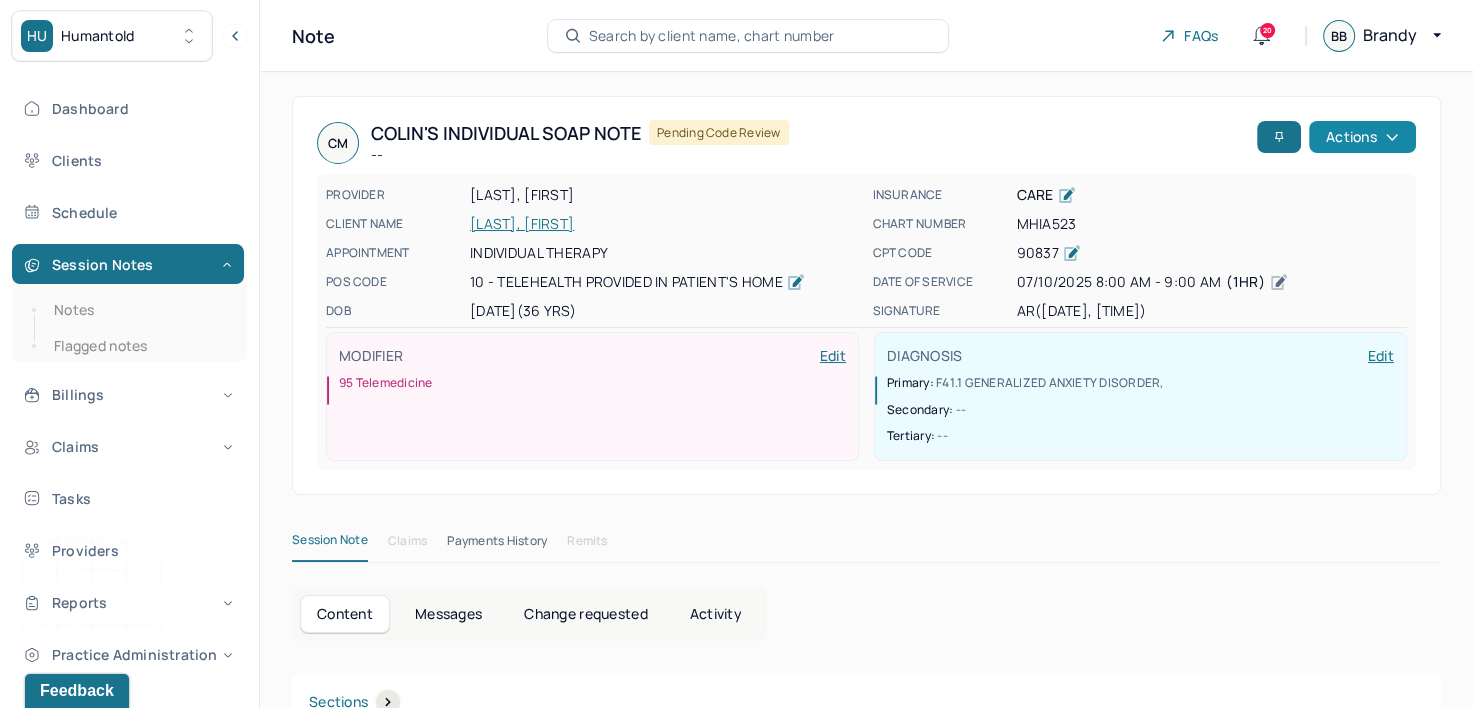 click 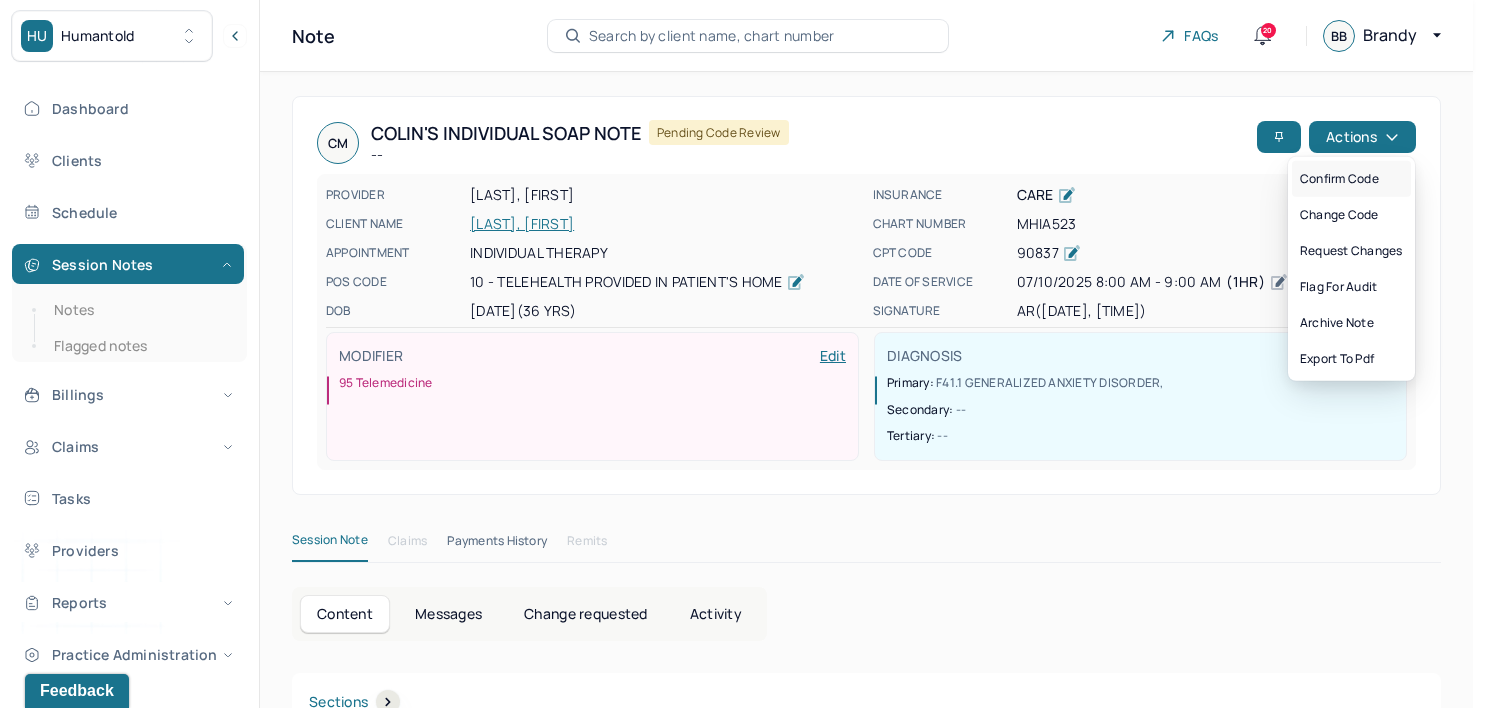 click on "Confirm code" at bounding box center (1351, 179) 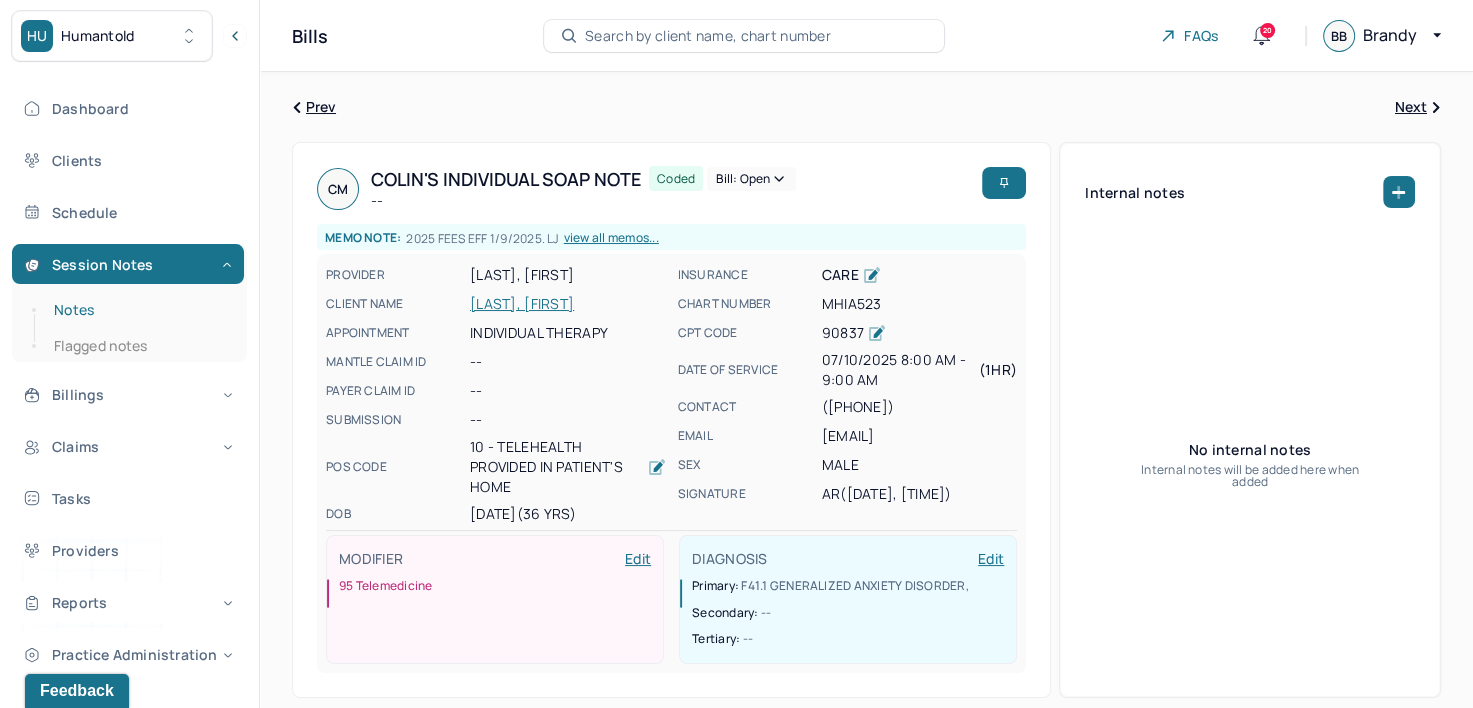 click on "Notes" at bounding box center (139, 310) 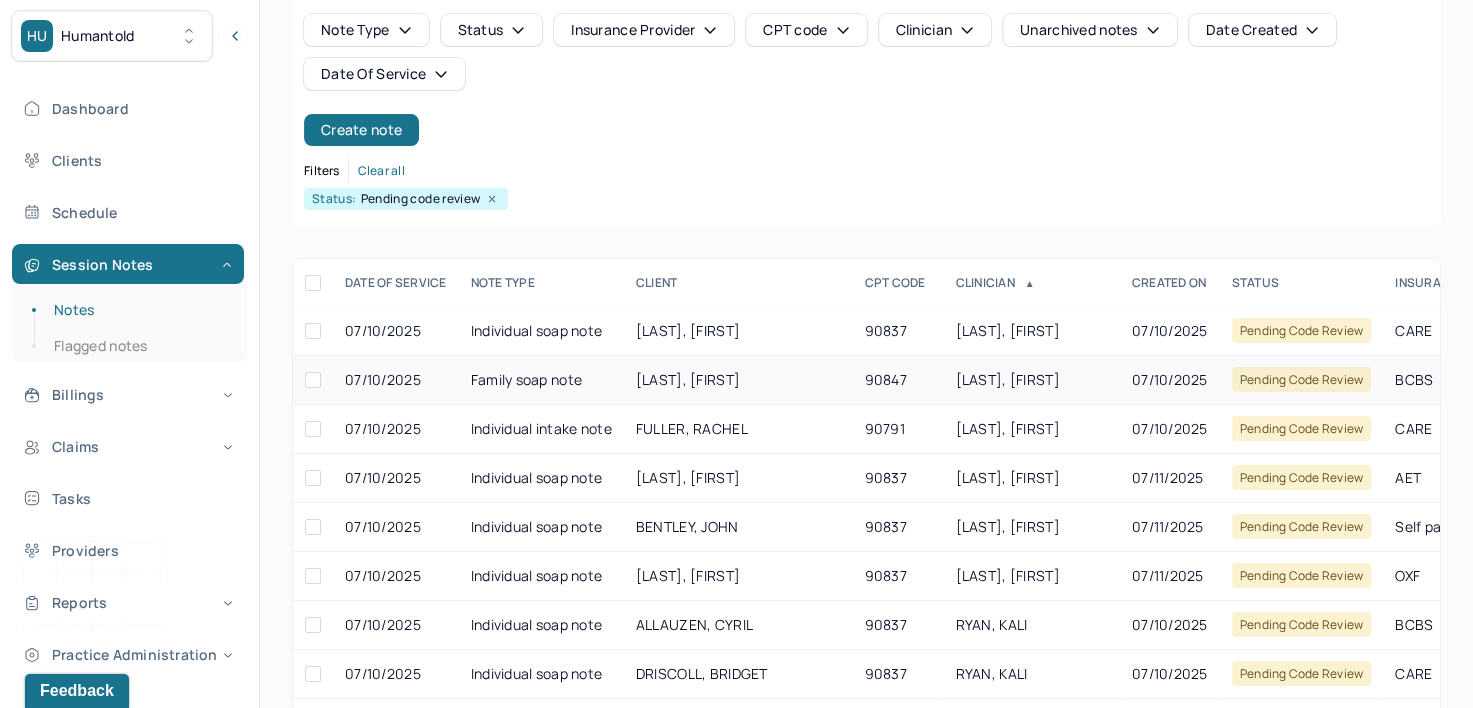 scroll, scrollTop: 200, scrollLeft: 0, axis: vertical 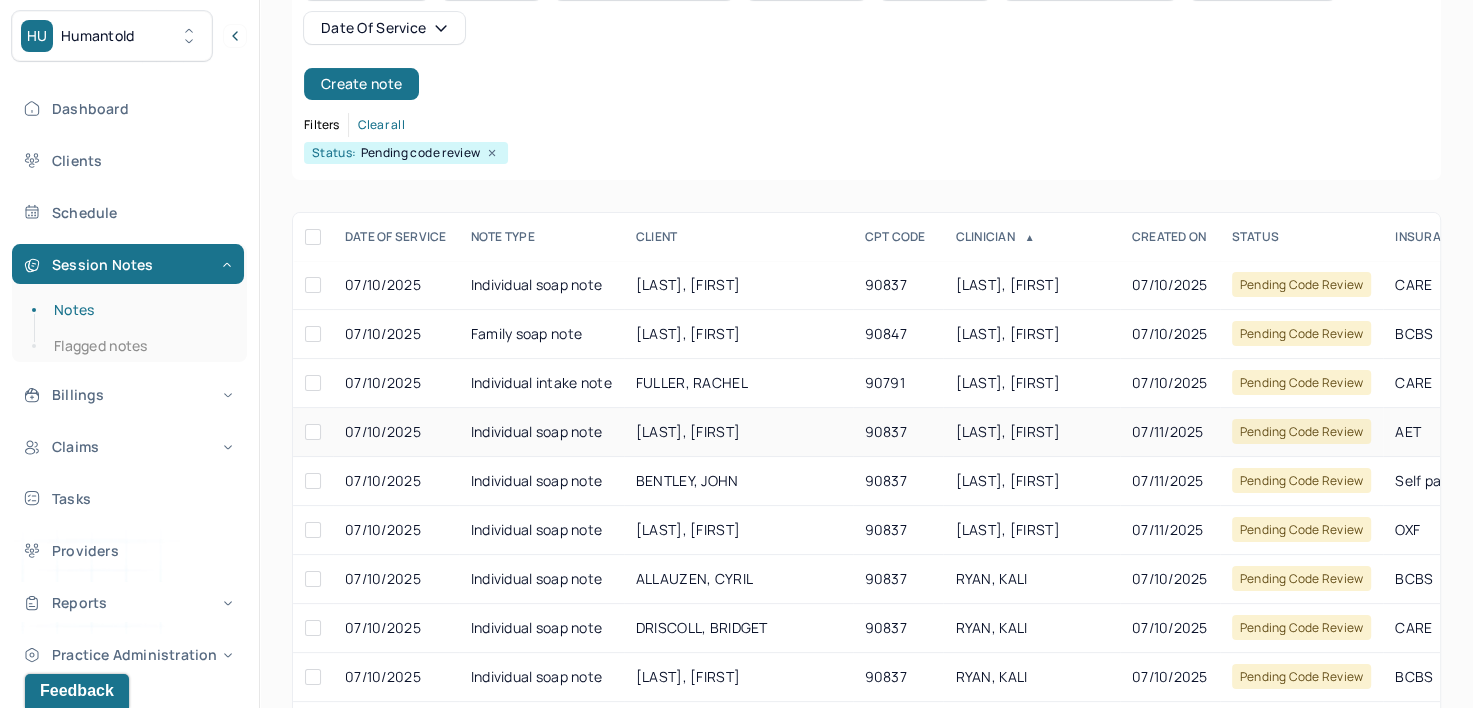 click on "RODWIN, AARON" at bounding box center [1007, 431] 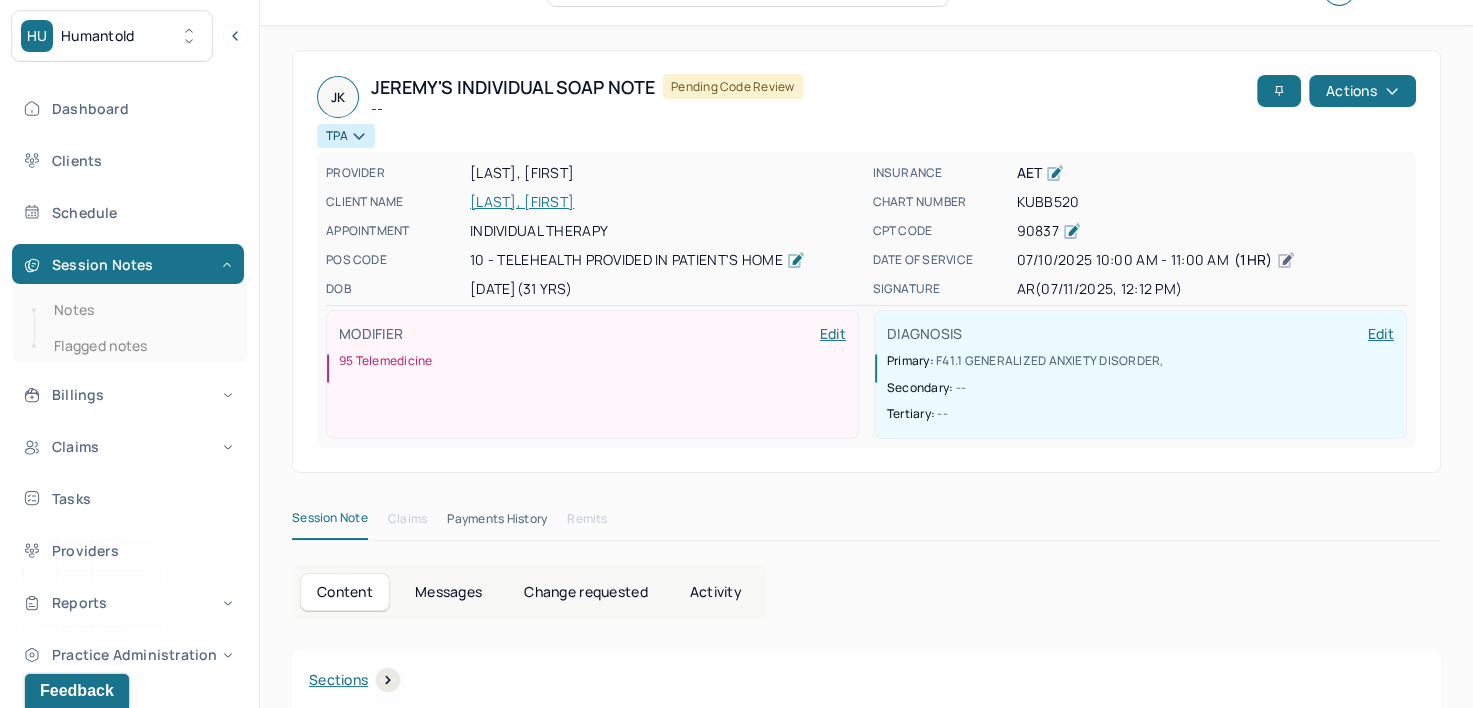 scroll, scrollTop: 0, scrollLeft: 0, axis: both 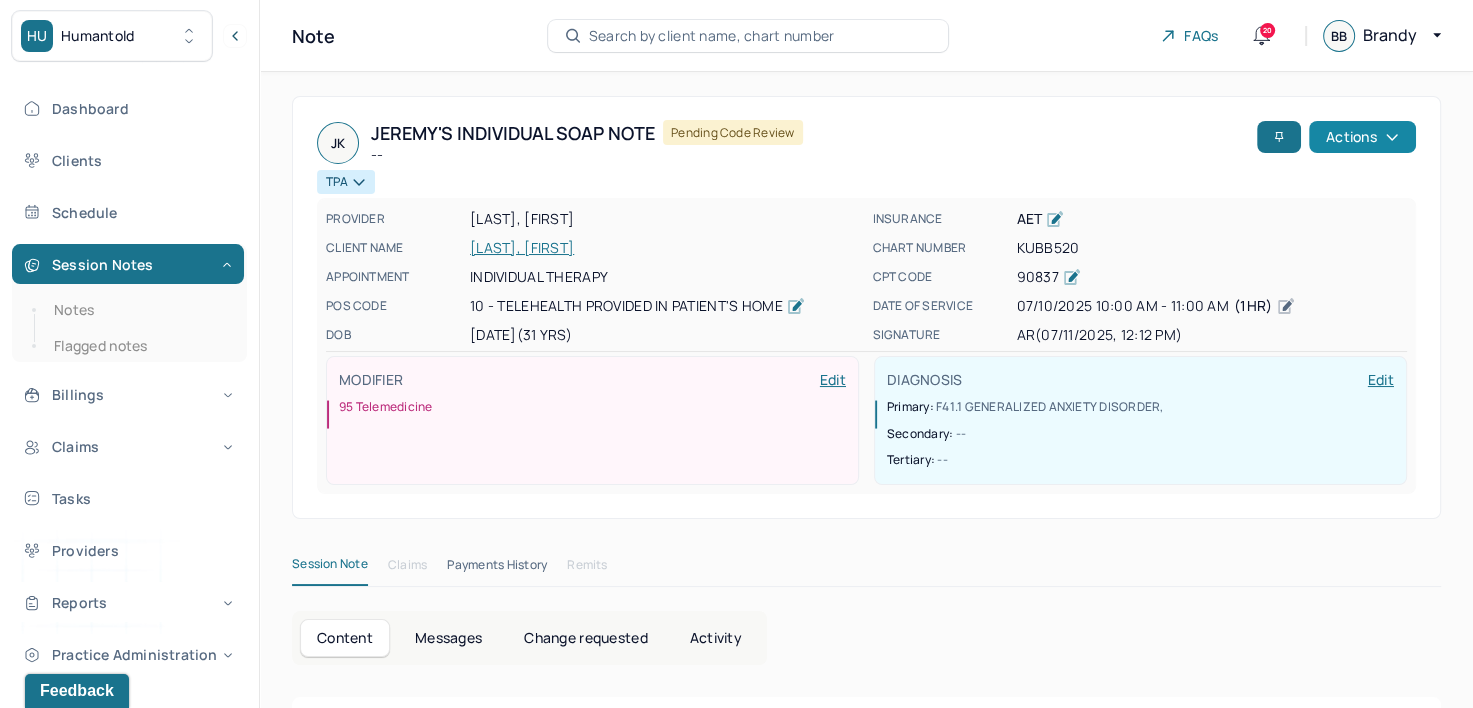 click on "Actions" at bounding box center (1362, 137) 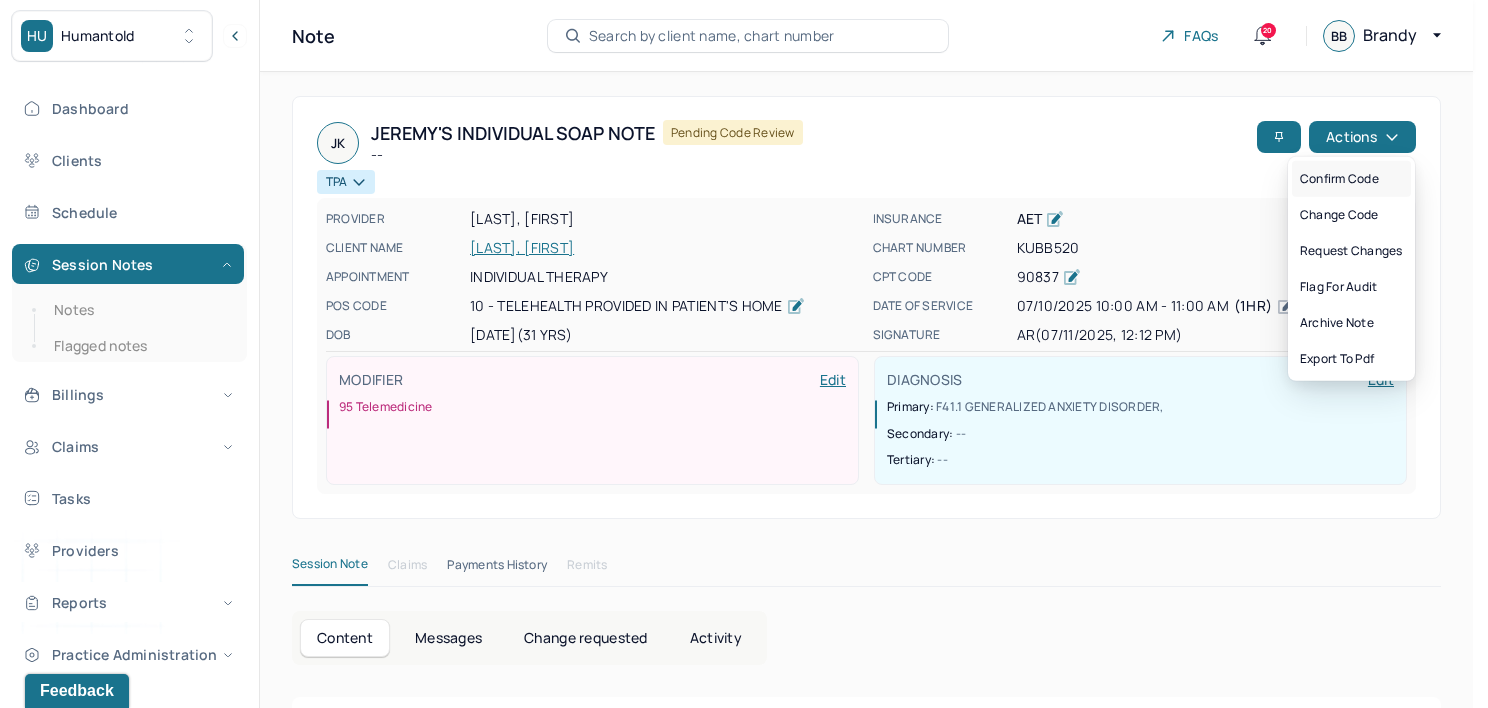 click on "Confirm code" at bounding box center (1351, 179) 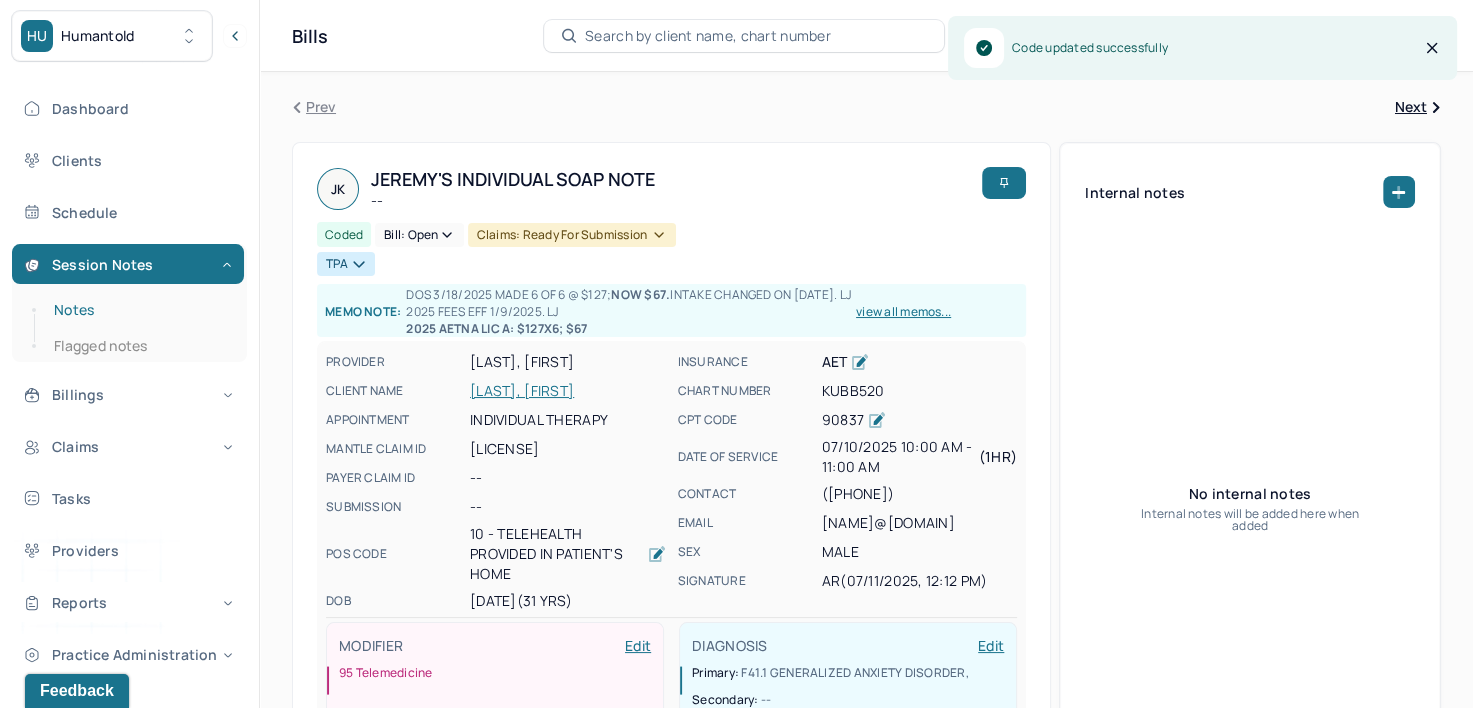click on "Notes" at bounding box center (139, 310) 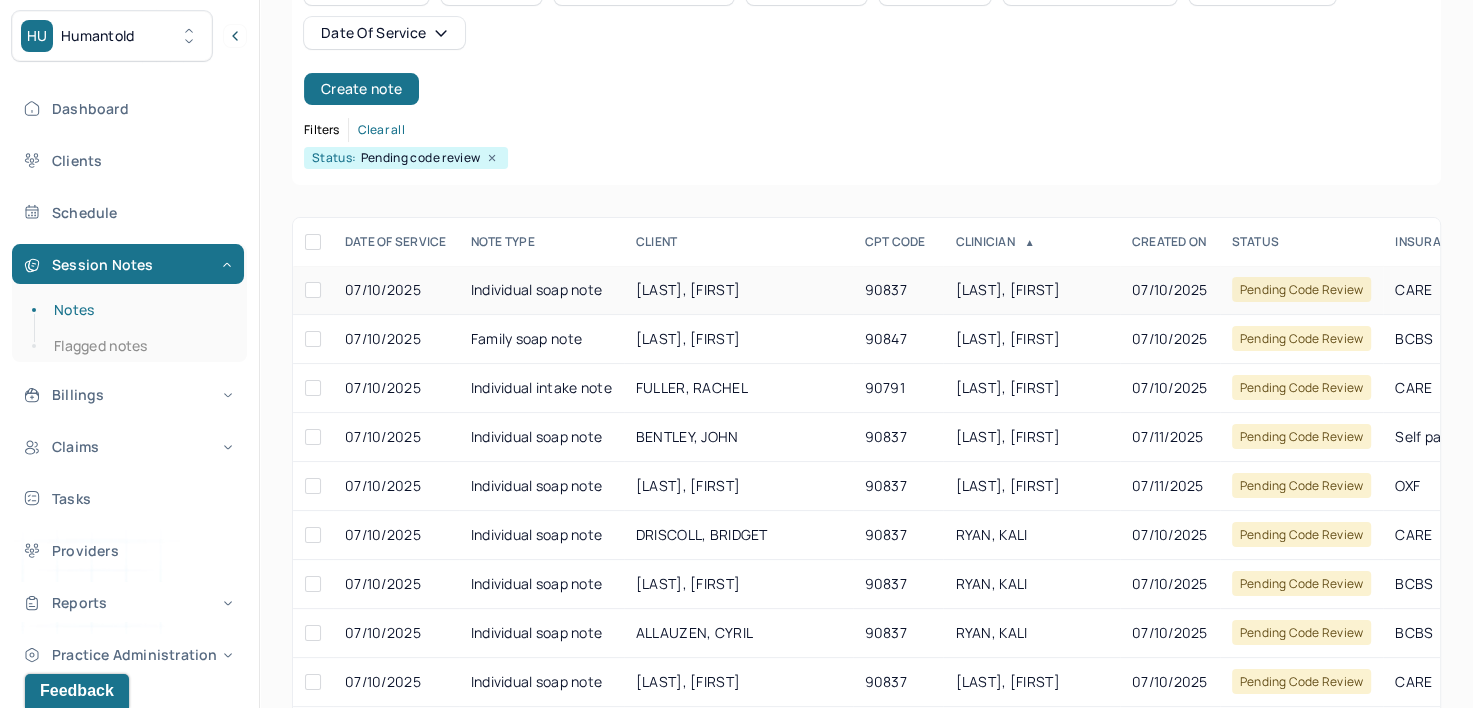 scroll, scrollTop: 200, scrollLeft: 0, axis: vertical 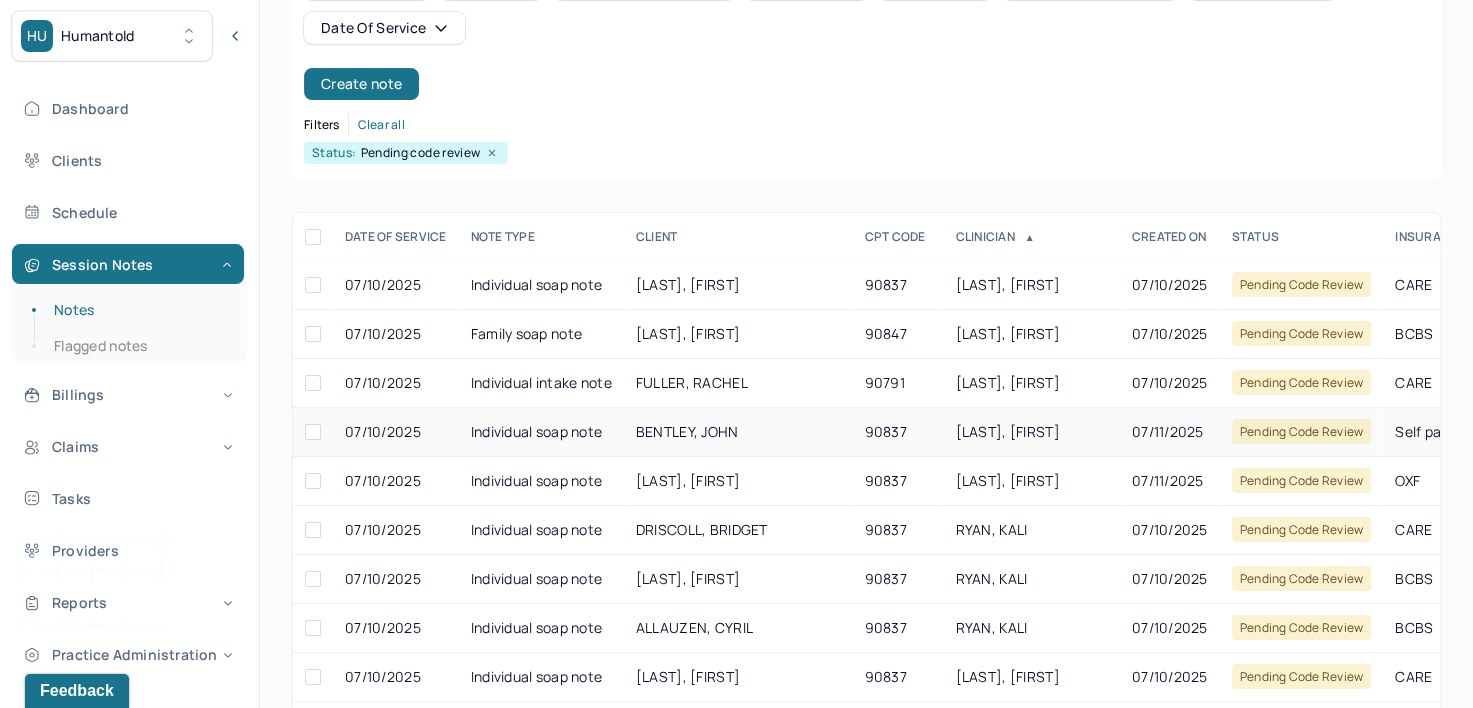 click on "RODWIN, AARON" at bounding box center [1007, 431] 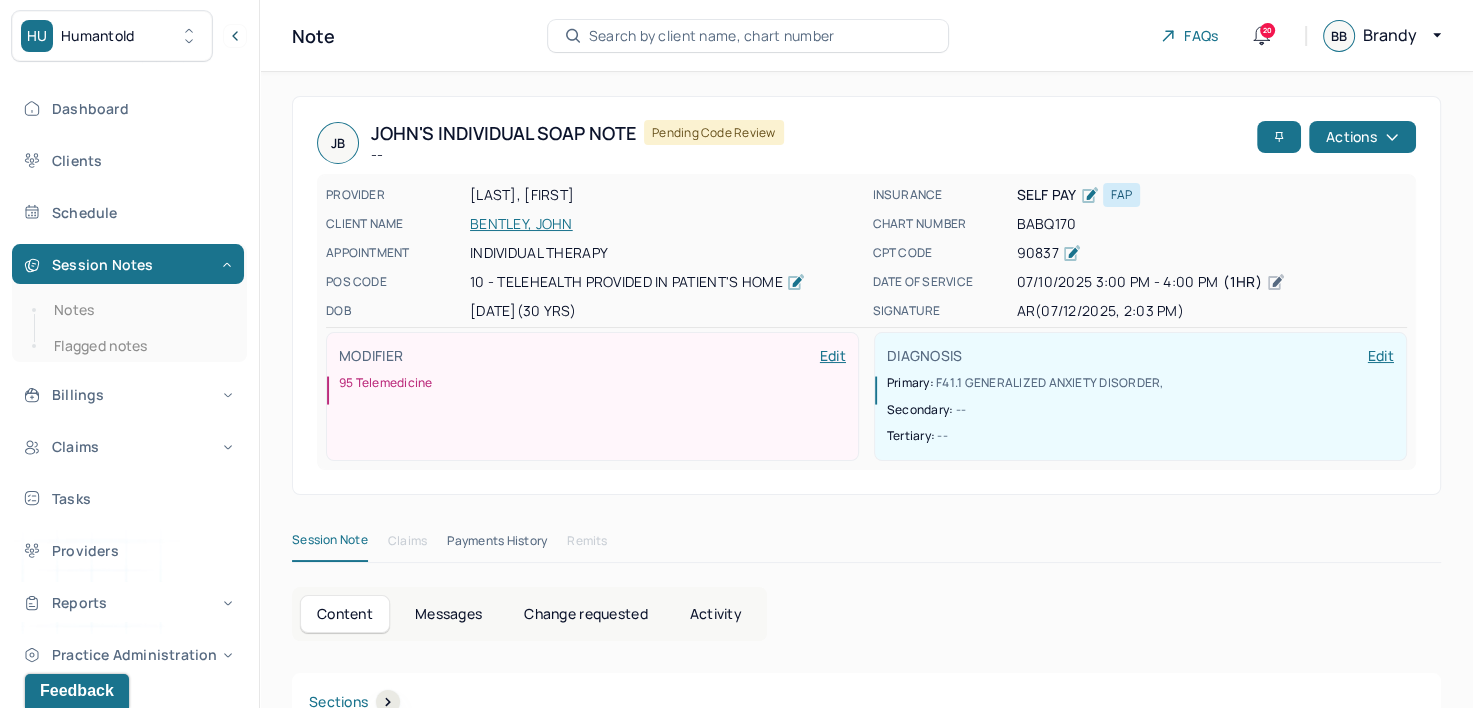 scroll, scrollTop: 0, scrollLeft: 0, axis: both 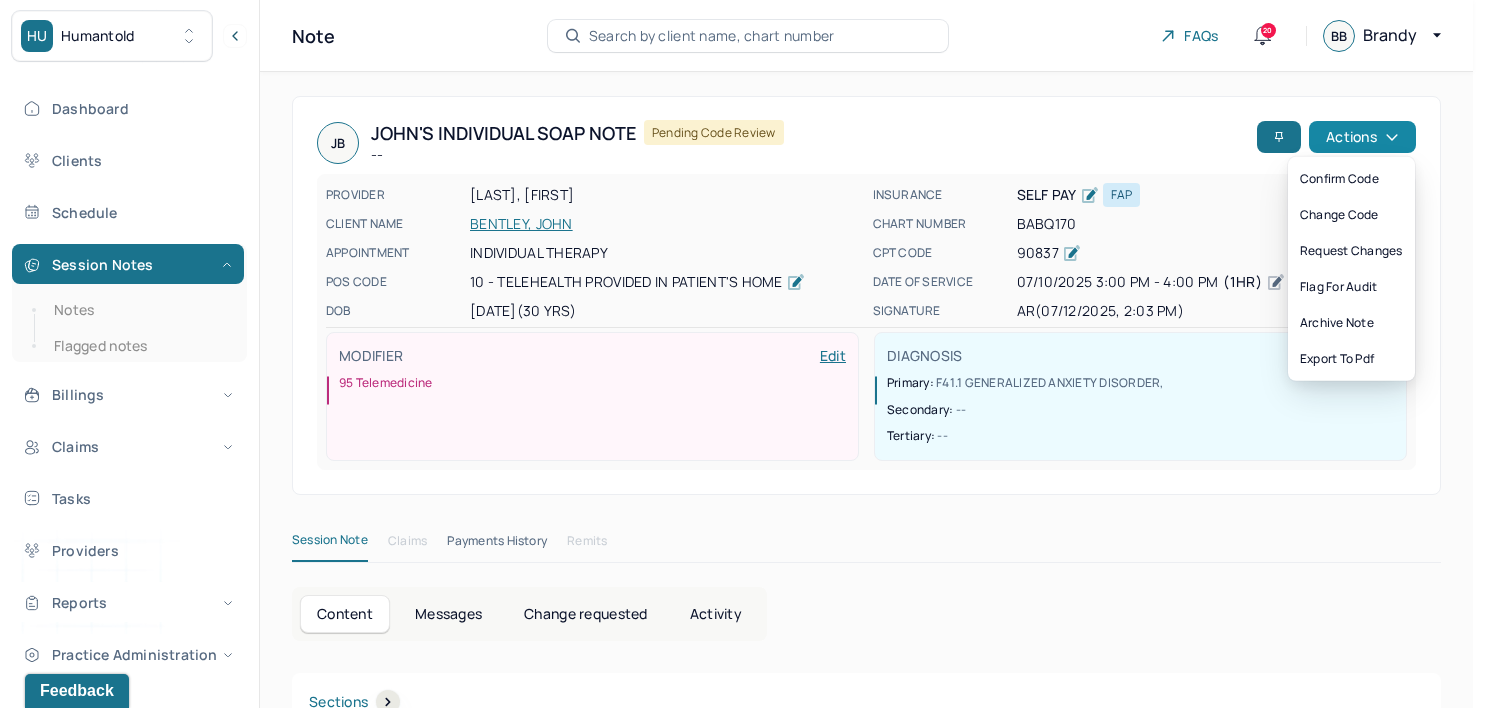click on "Actions" at bounding box center (1362, 137) 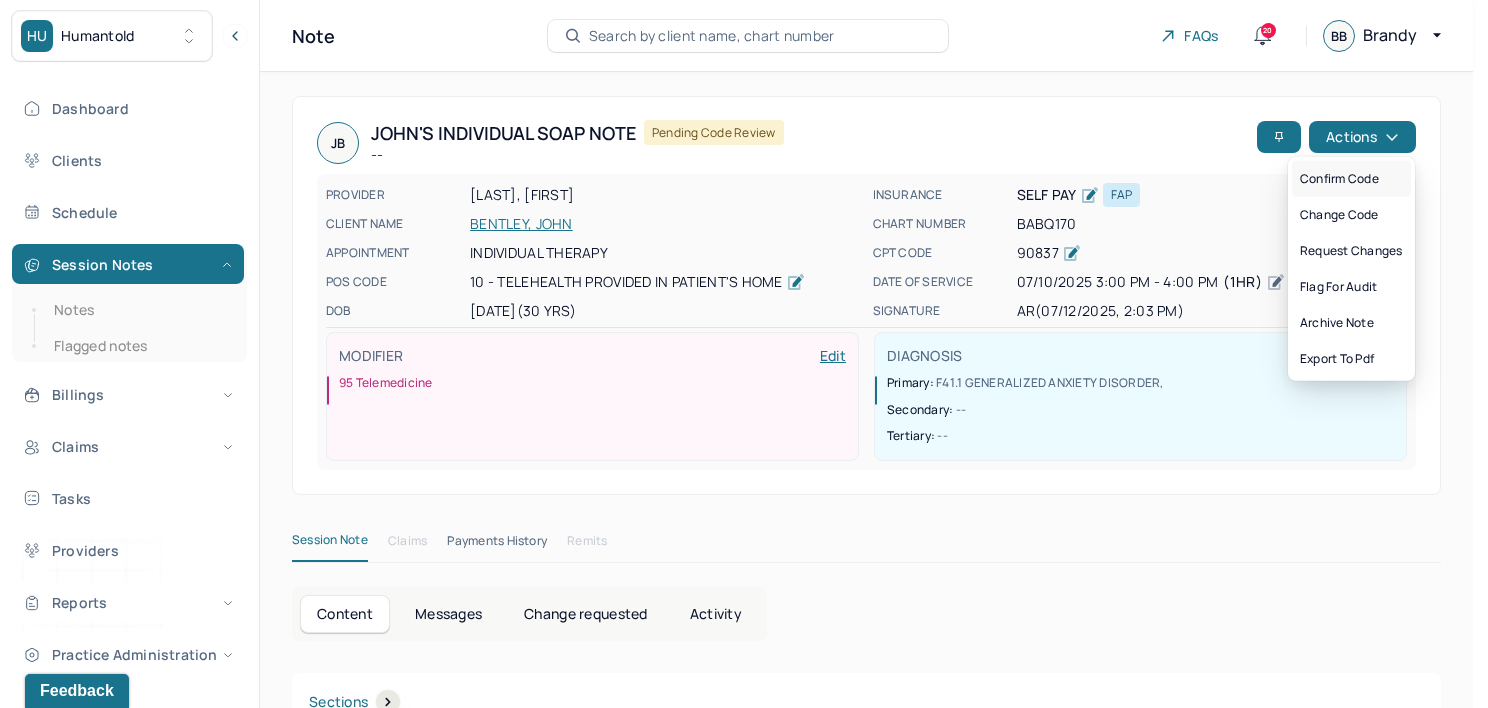 click on "Confirm code" at bounding box center [1351, 179] 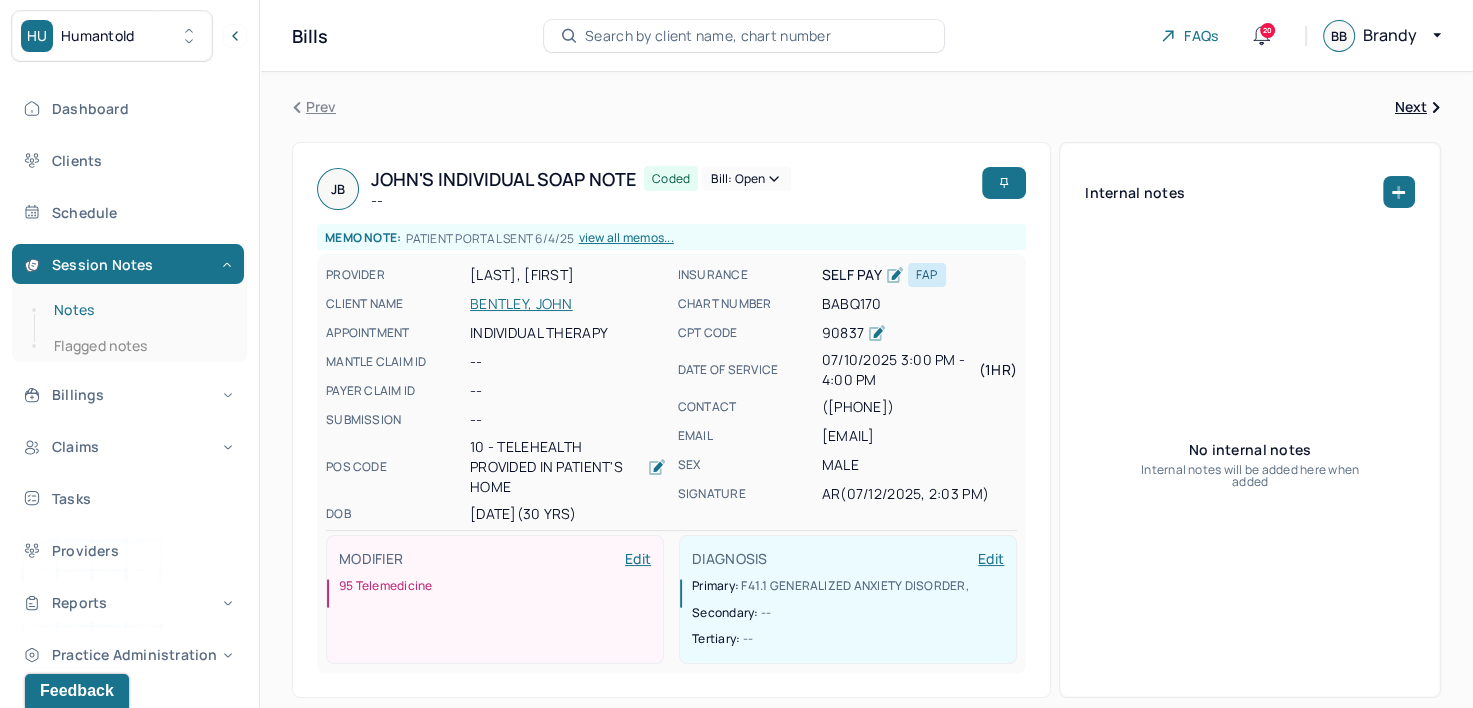 click on "Notes" at bounding box center (139, 310) 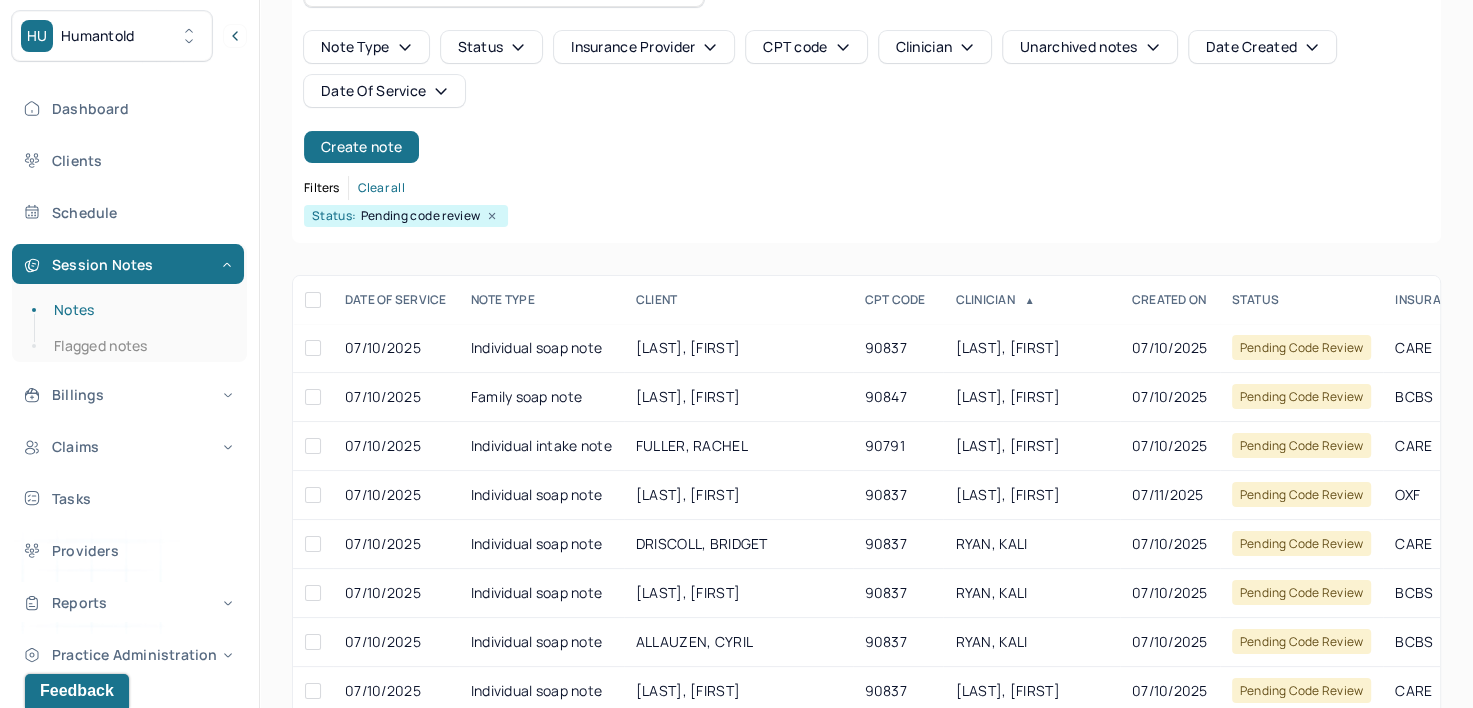 scroll, scrollTop: 200, scrollLeft: 0, axis: vertical 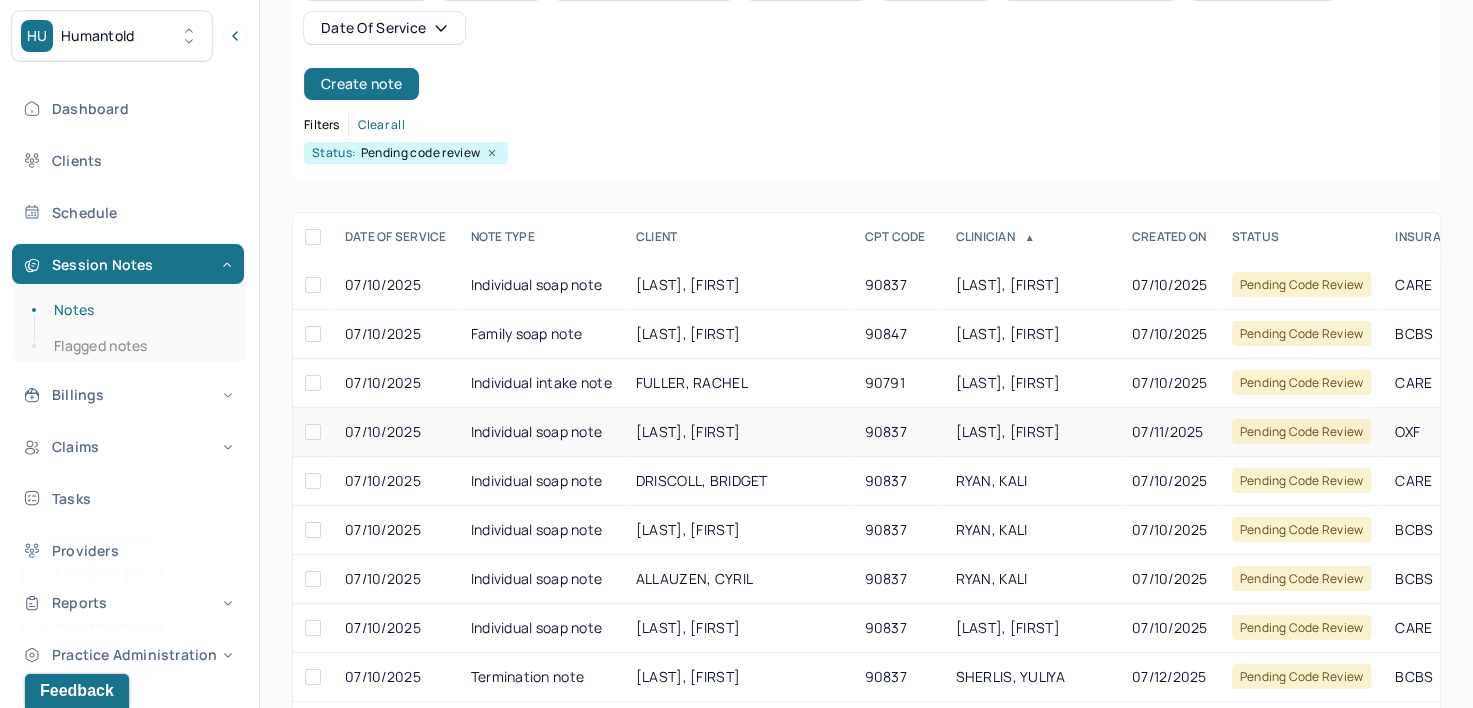 click on "RODWIN, AARON" at bounding box center (1007, 431) 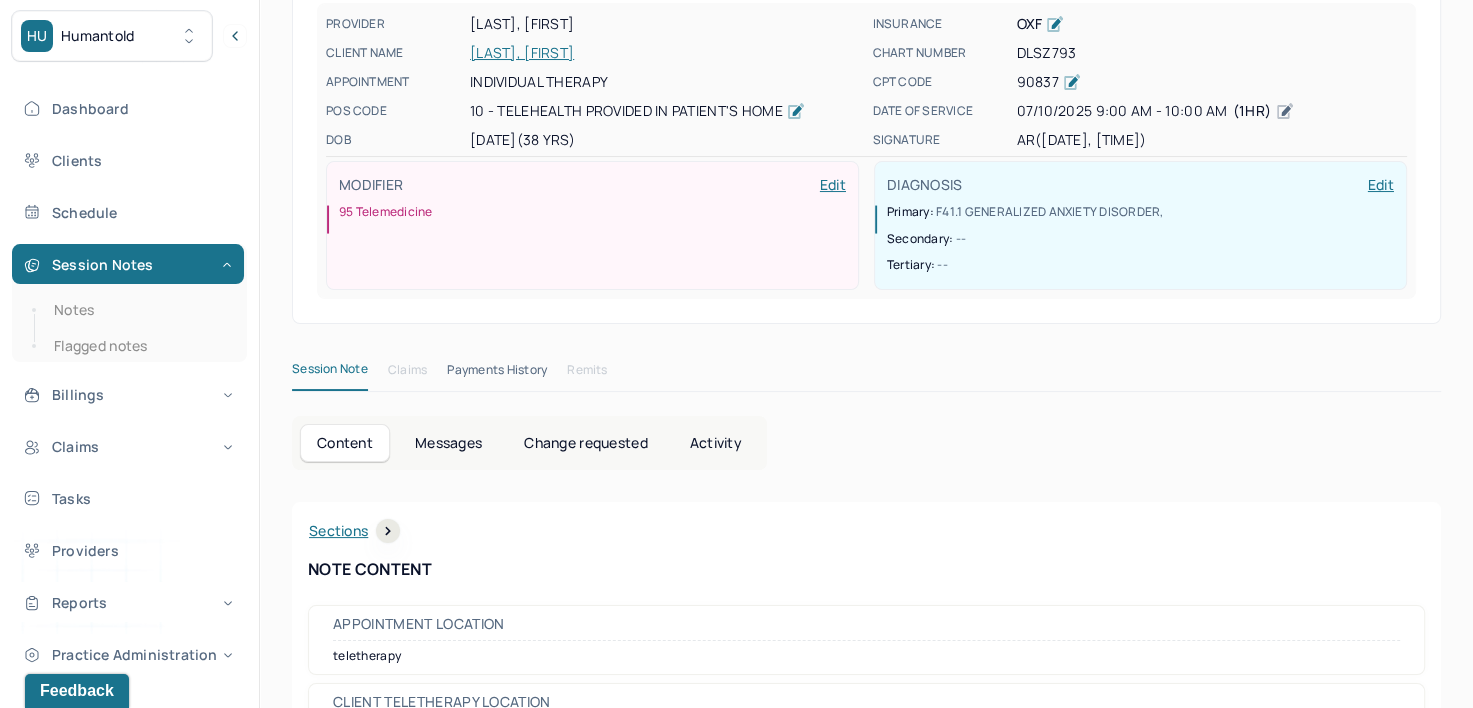scroll, scrollTop: 0, scrollLeft: 0, axis: both 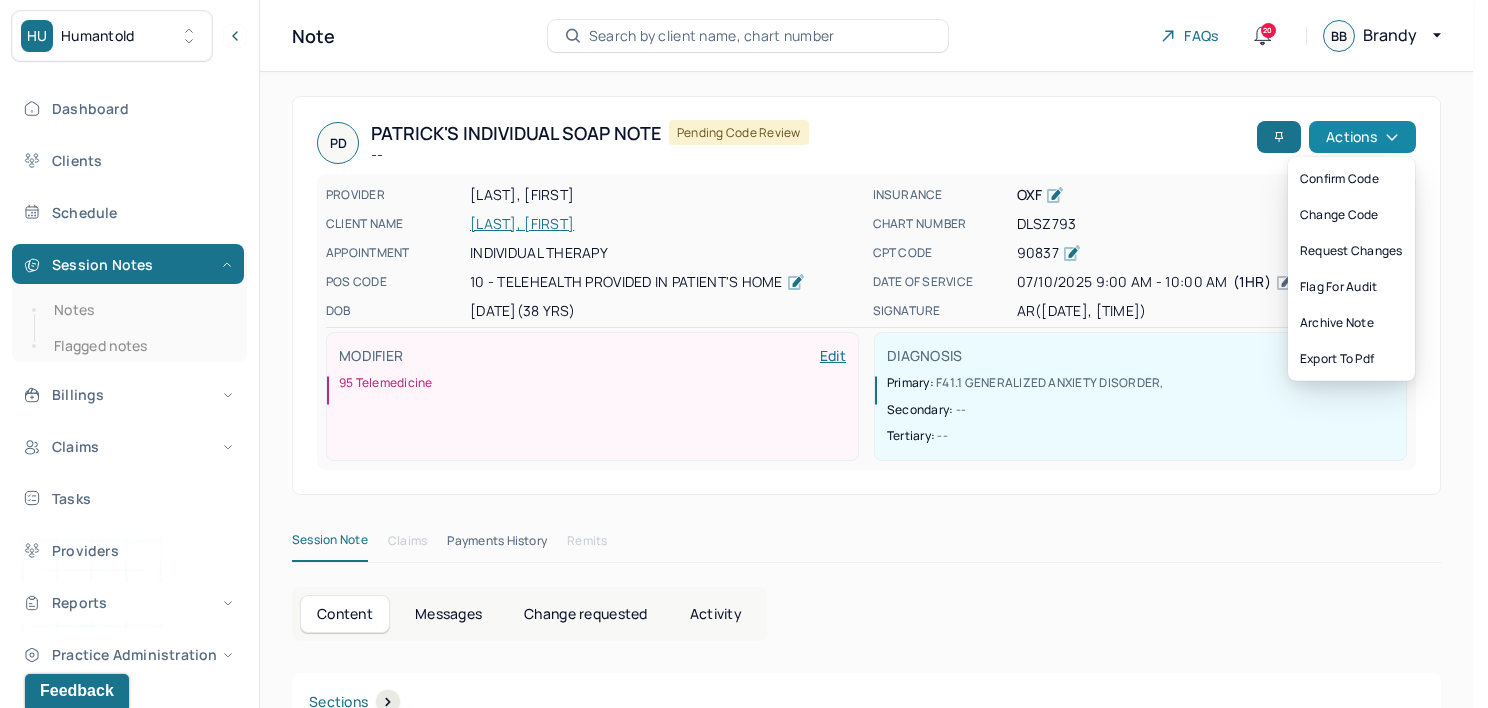 click on "Actions" at bounding box center [1362, 137] 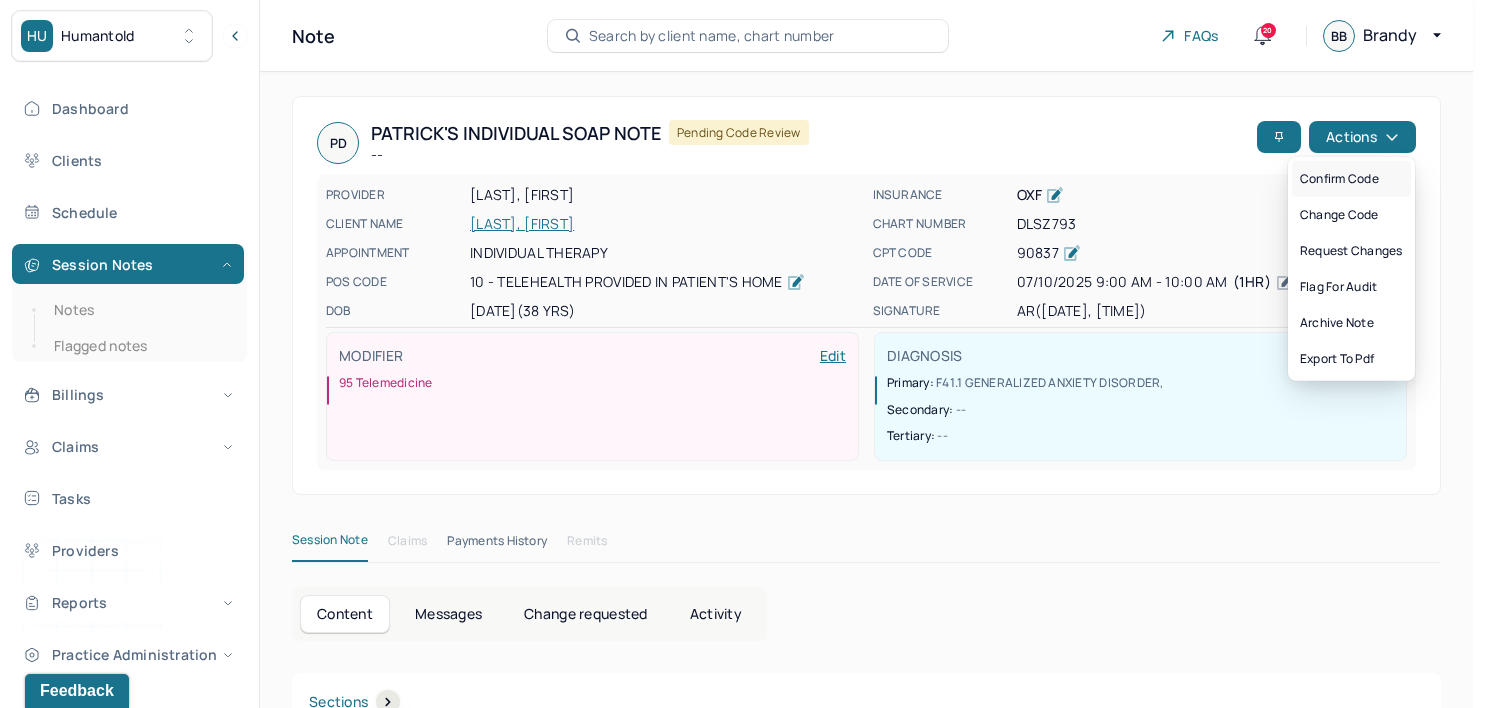 click on "Confirm code" at bounding box center [1351, 179] 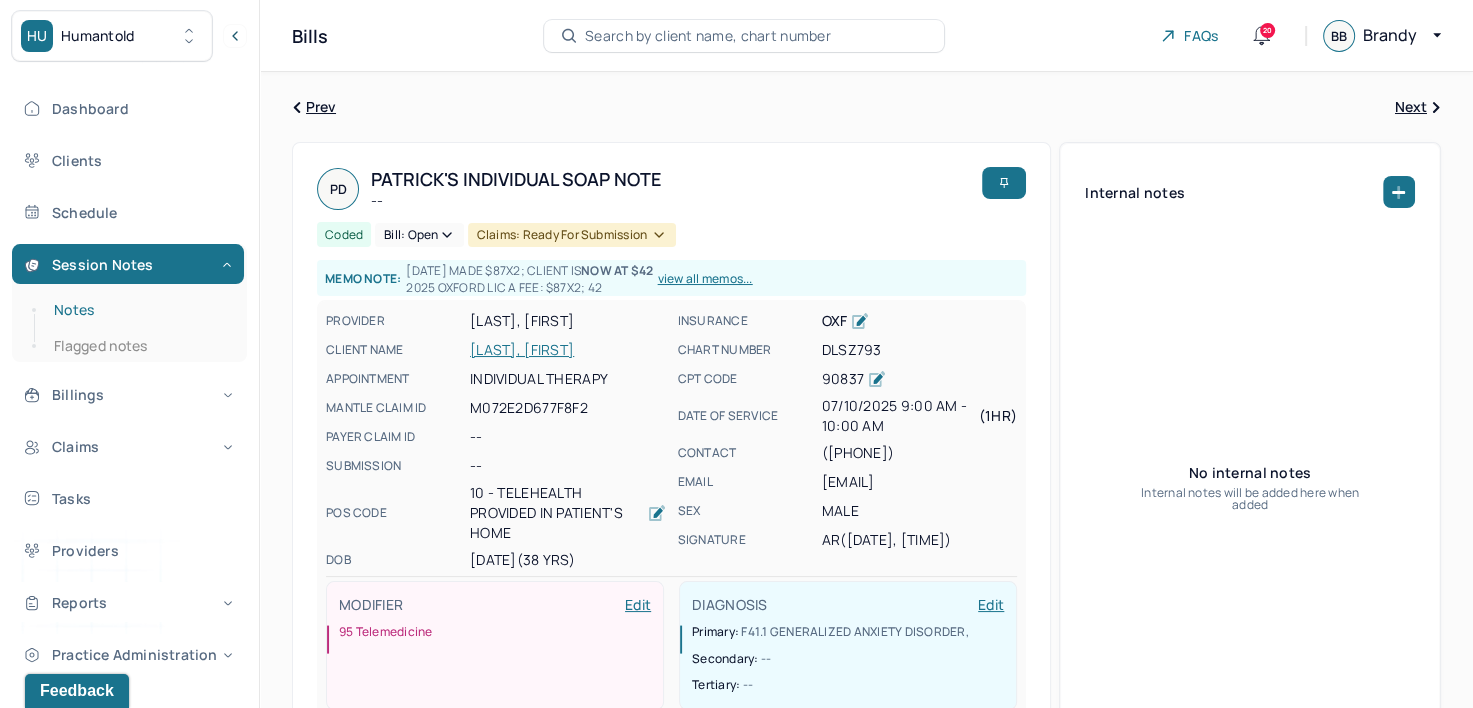click on "Notes" at bounding box center (139, 310) 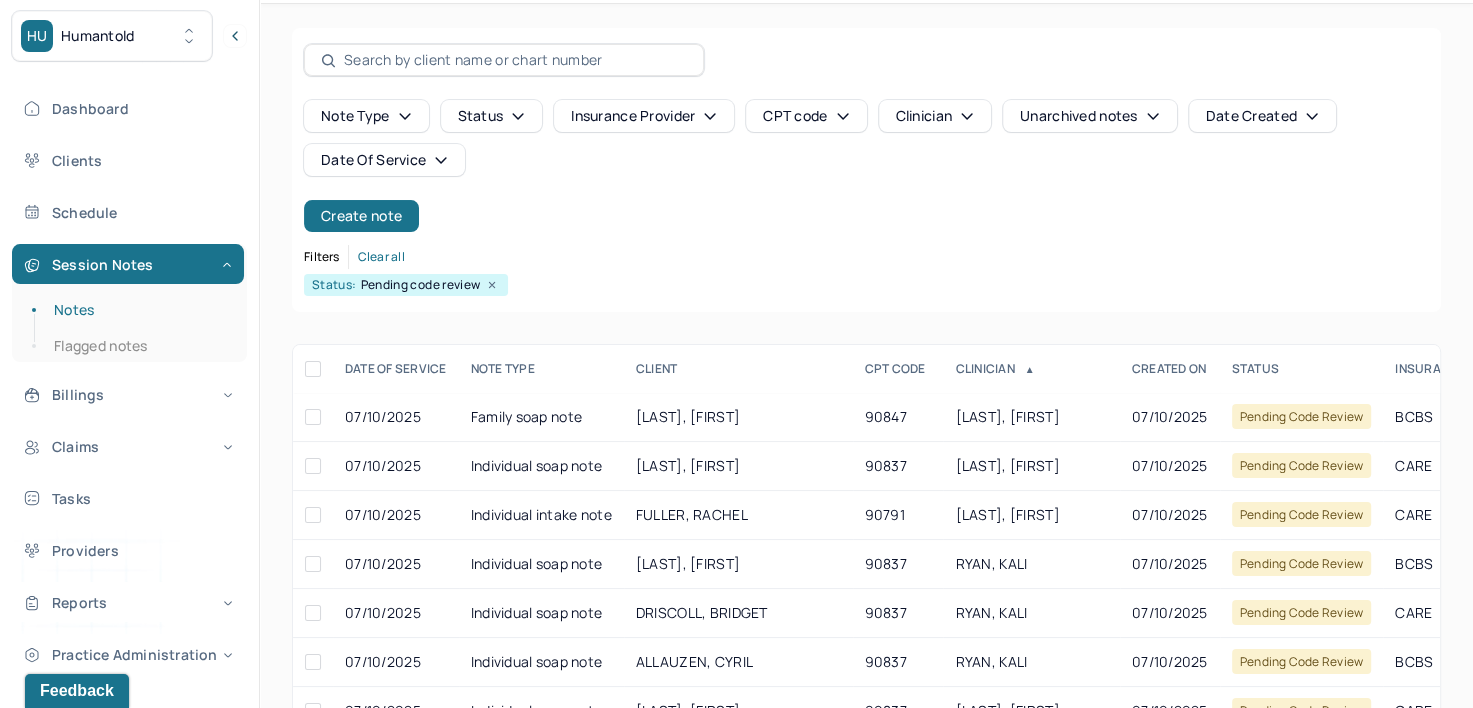 scroll, scrollTop: 100, scrollLeft: 0, axis: vertical 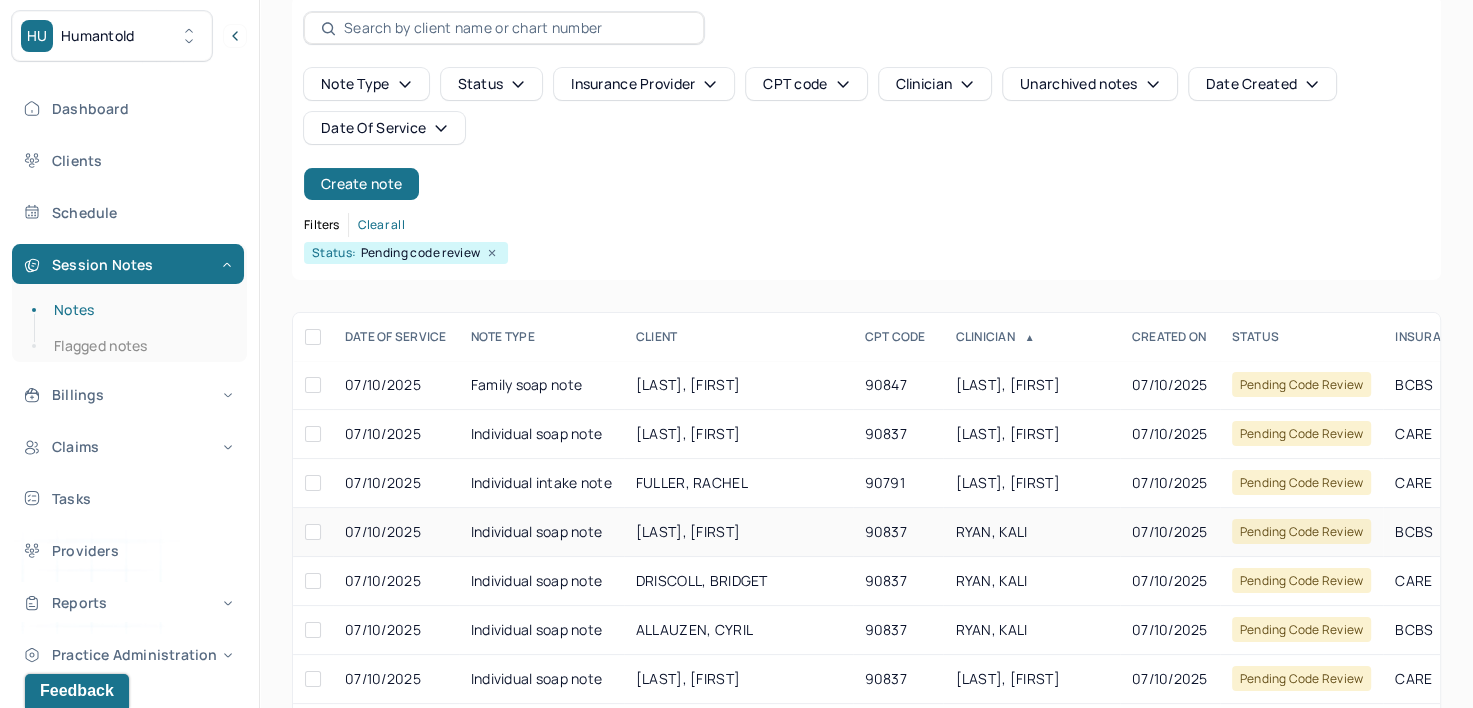 click on "RYAN, KALI" at bounding box center [1031, 532] 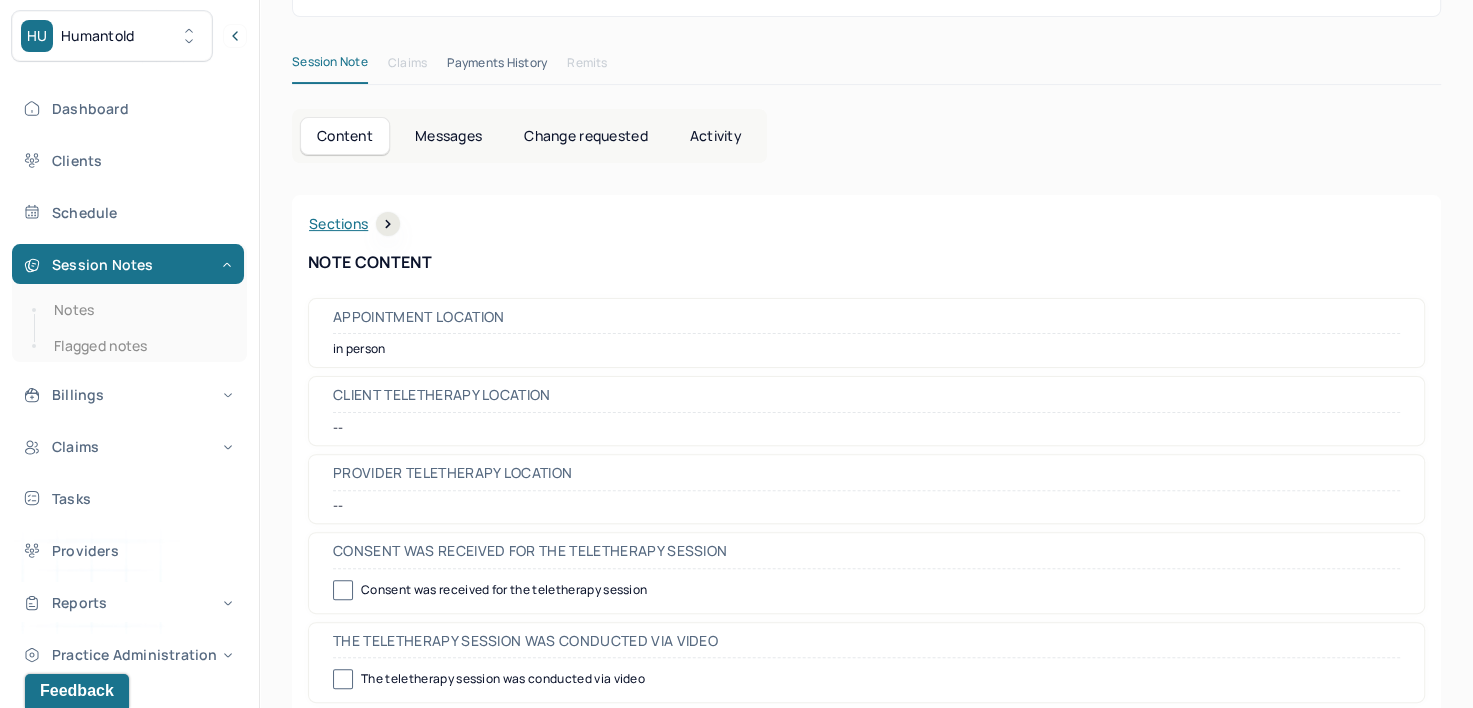 scroll, scrollTop: 0, scrollLeft: 0, axis: both 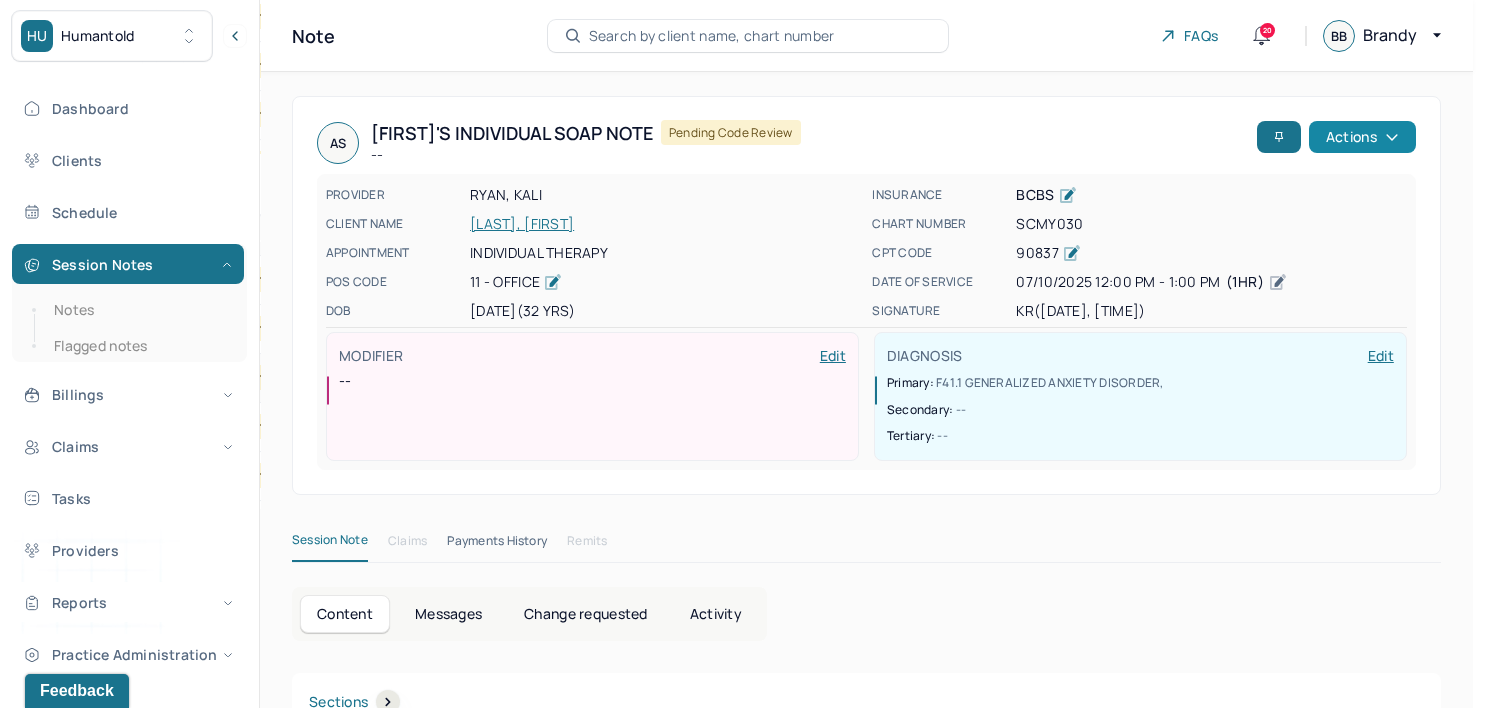 click 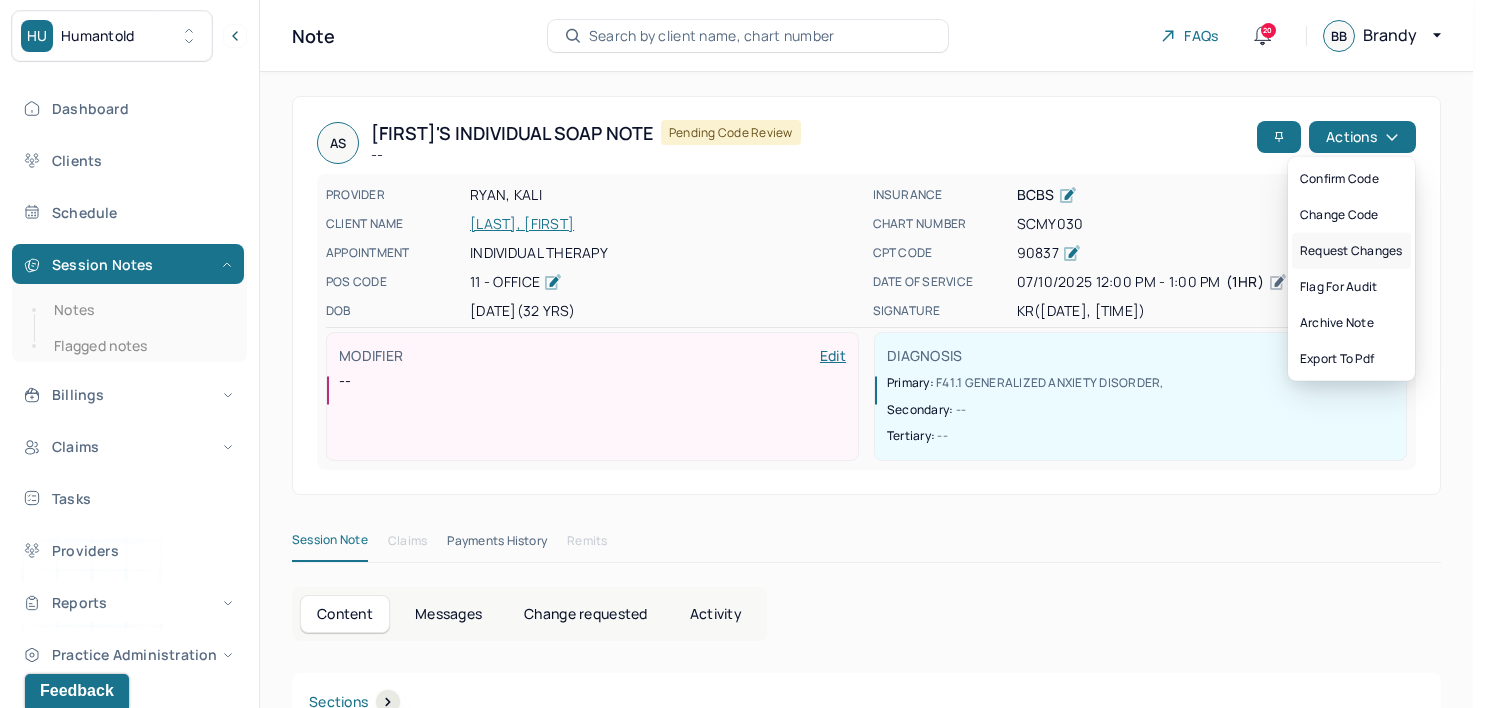 click on "Request changes" at bounding box center (1351, 251) 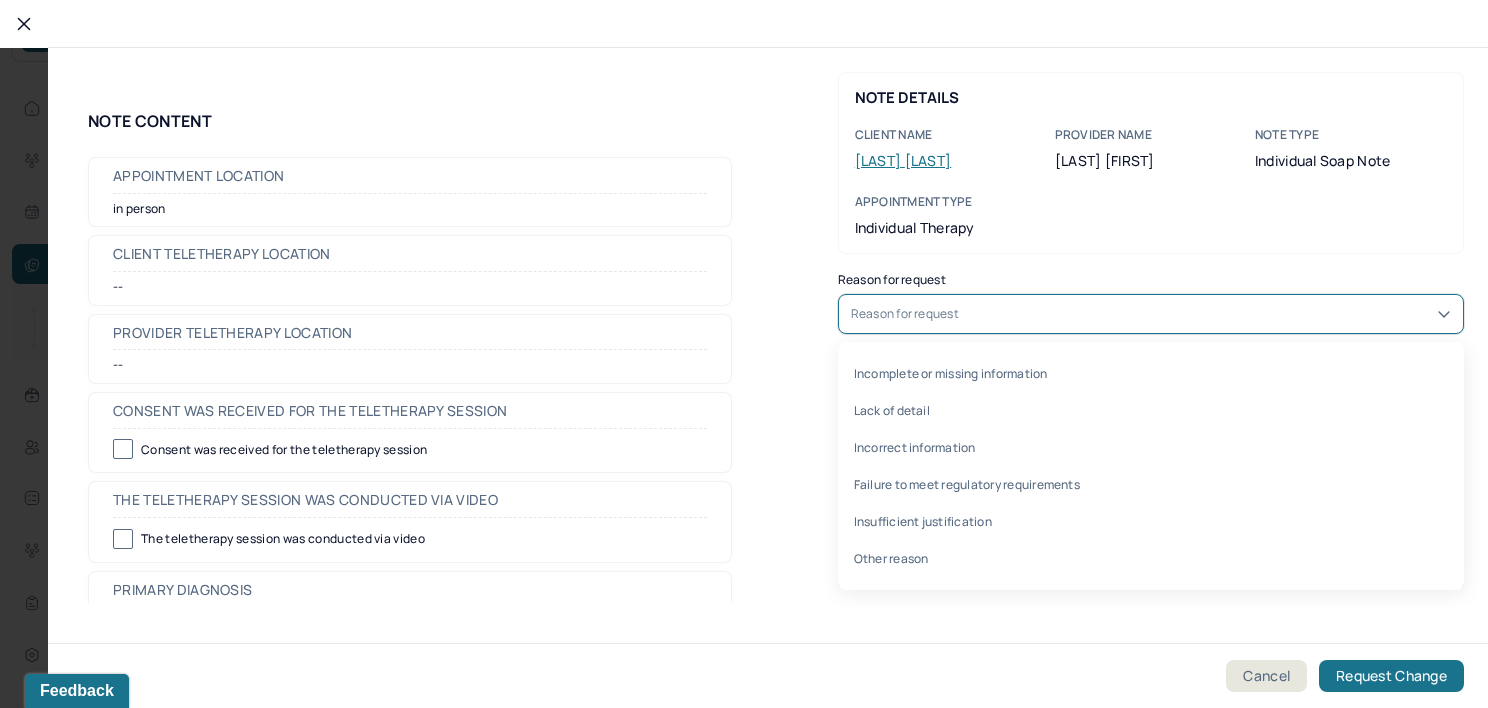click on "Reason for request" at bounding box center [1151, 314] 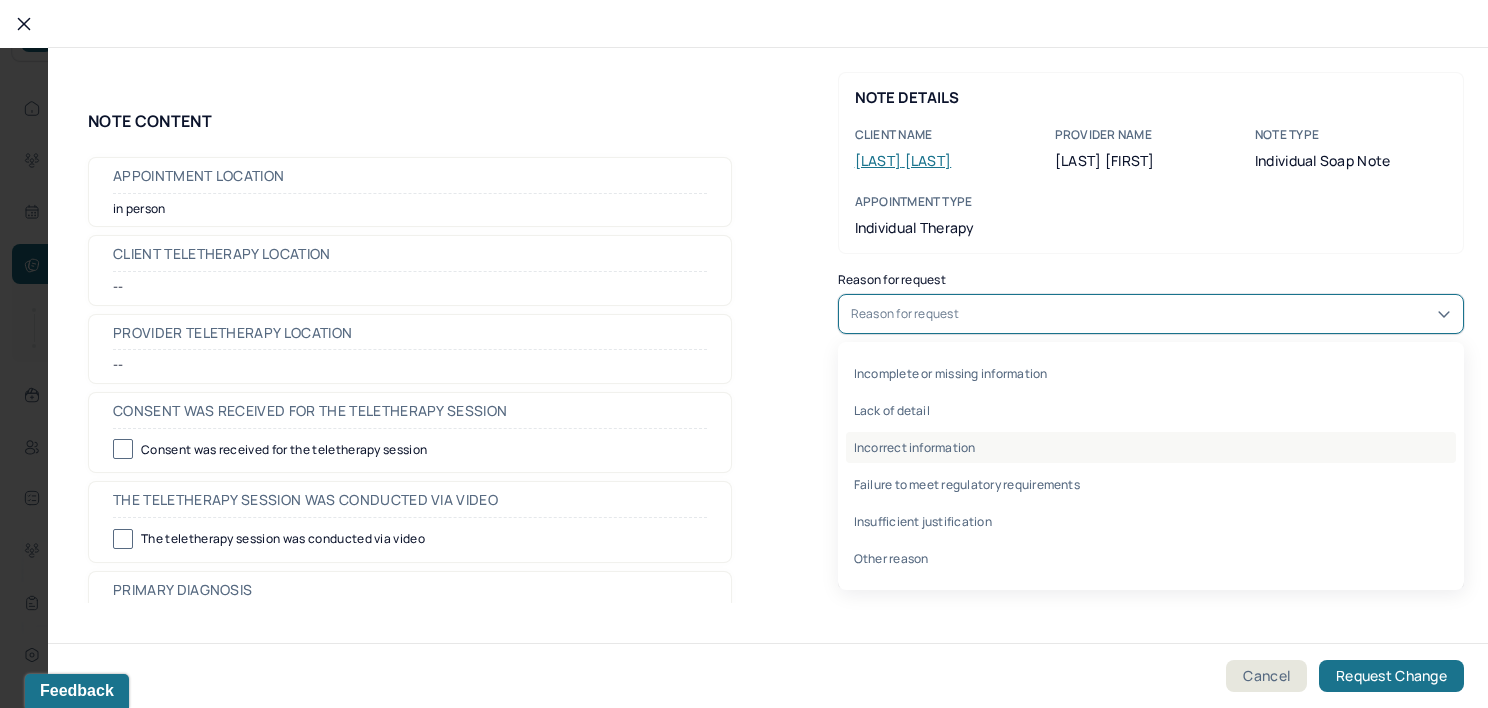 click on "Incorrect information" at bounding box center (1151, 447) 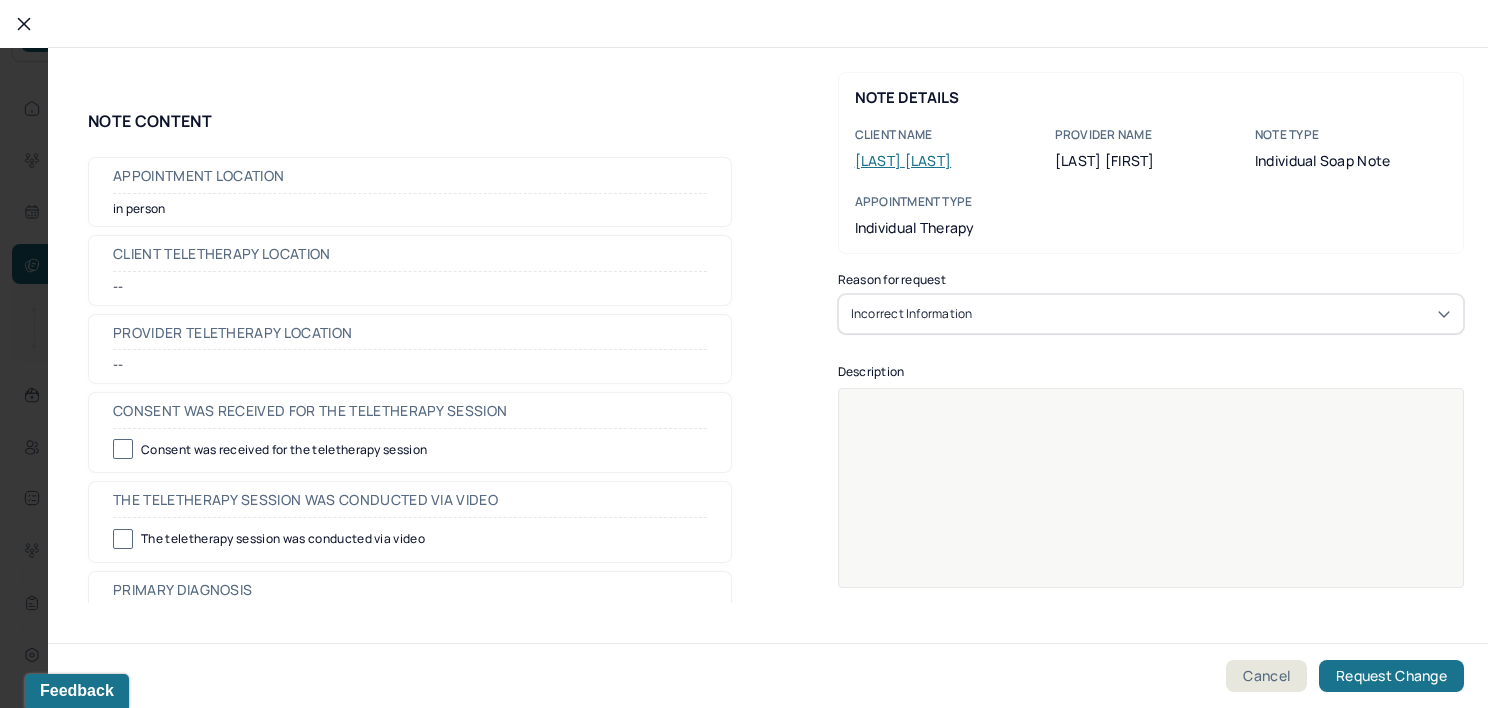 drag, startPoint x: 961, startPoint y: 438, endPoint x: 1335, endPoint y: 540, distance: 387.65964 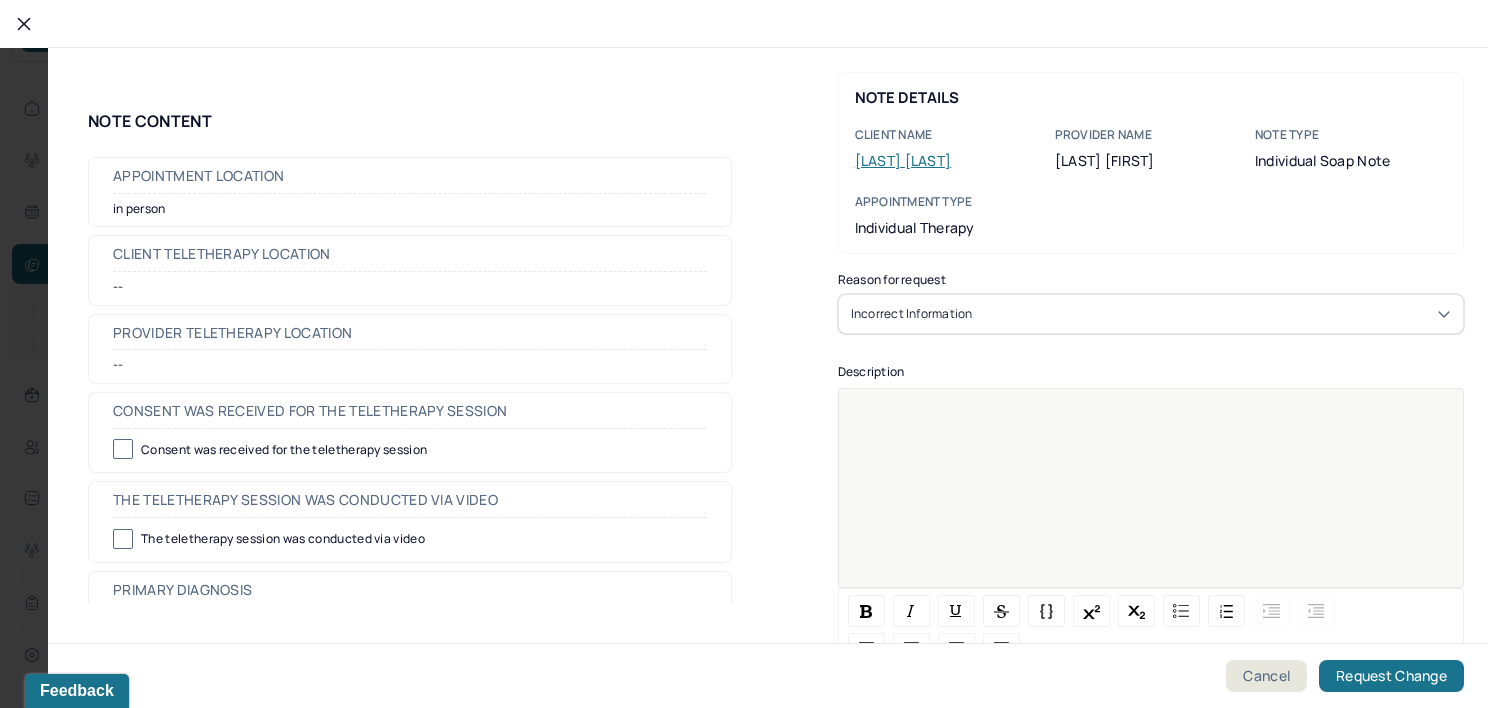 click at bounding box center (1151, 501) 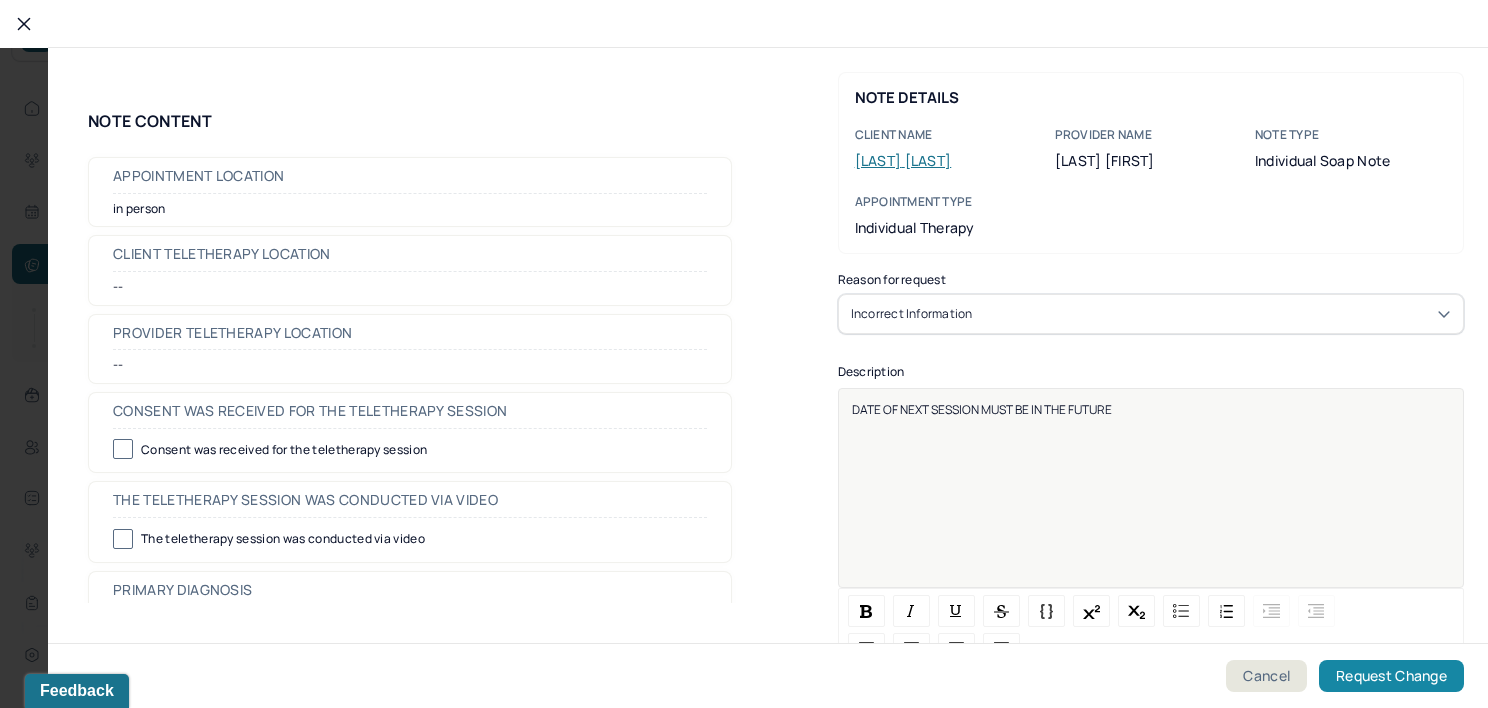 click on "Request Change" at bounding box center [1391, 676] 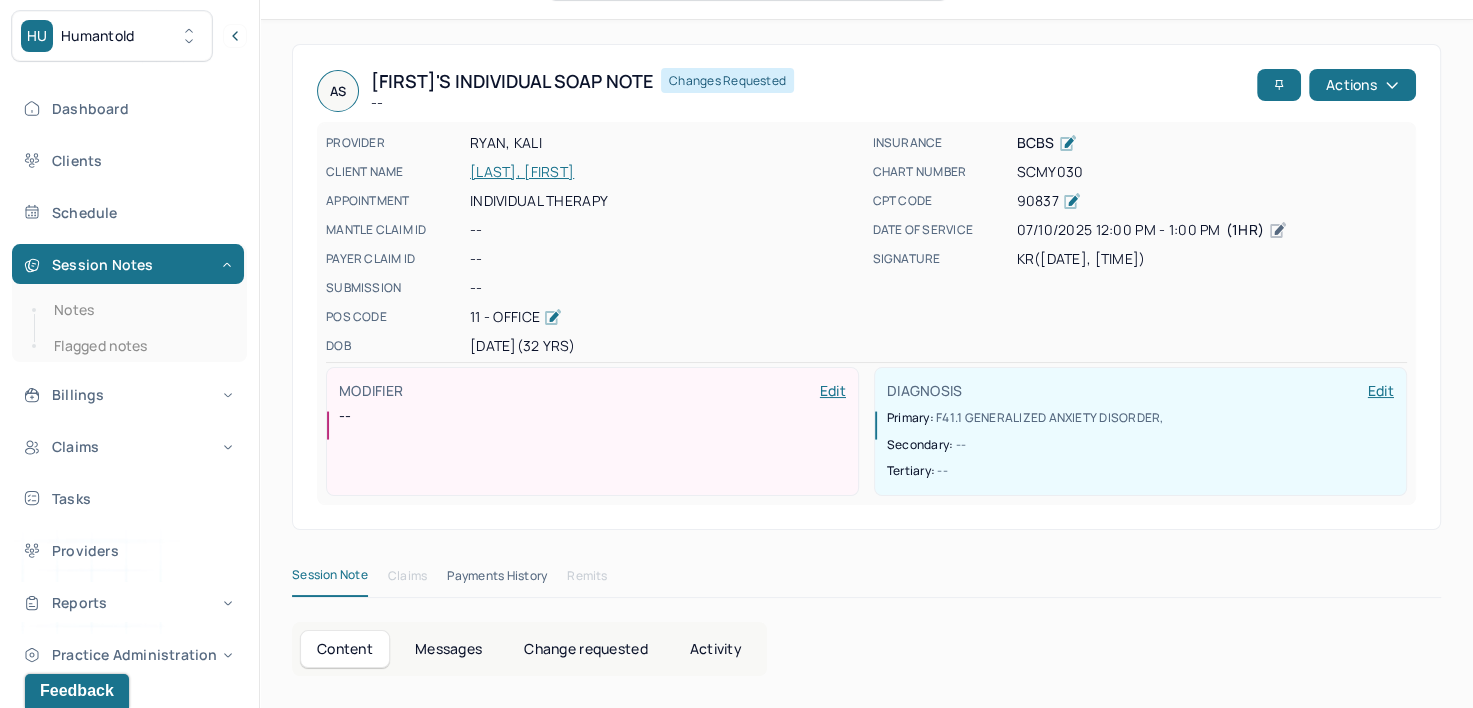 scroll, scrollTop: 100, scrollLeft: 0, axis: vertical 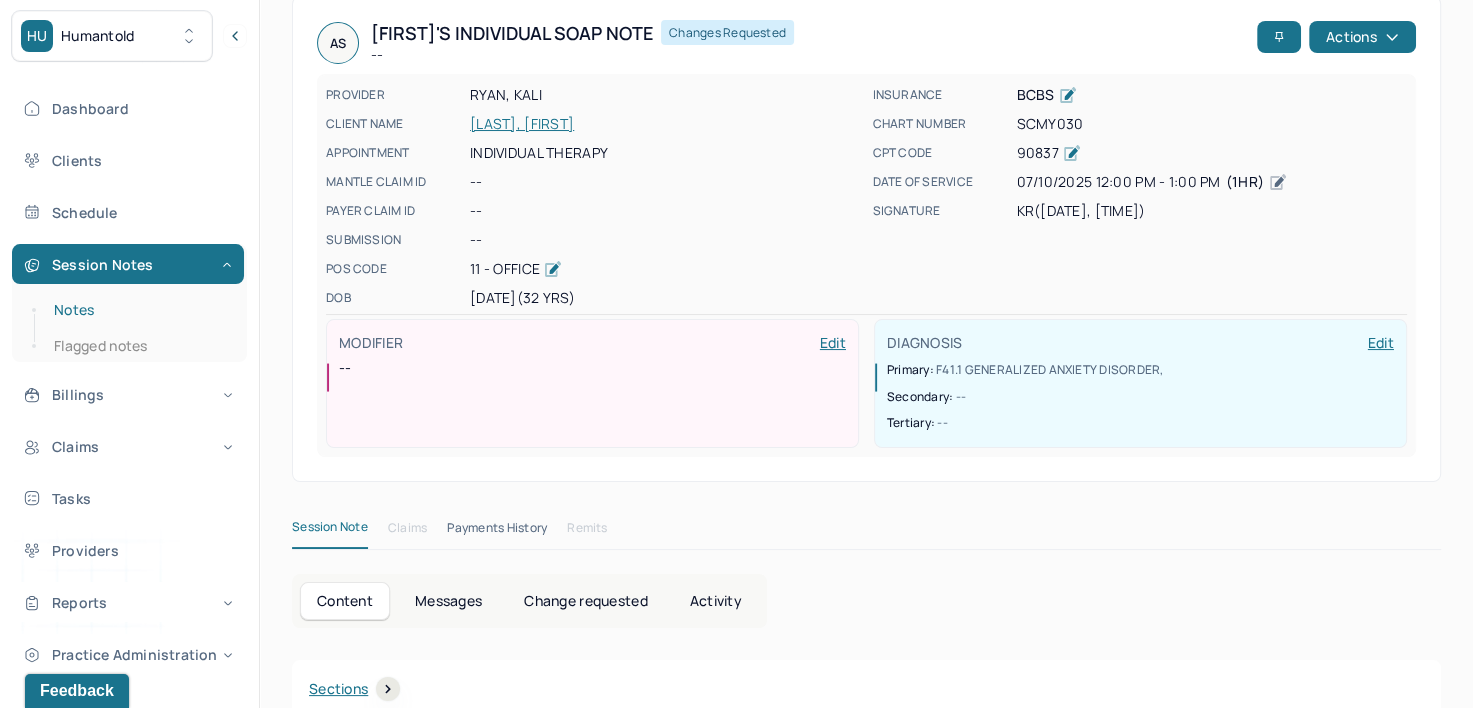 drag, startPoint x: 94, startPoint y: 308, endPoint x: 177, endPoint y: 308, distance: 83 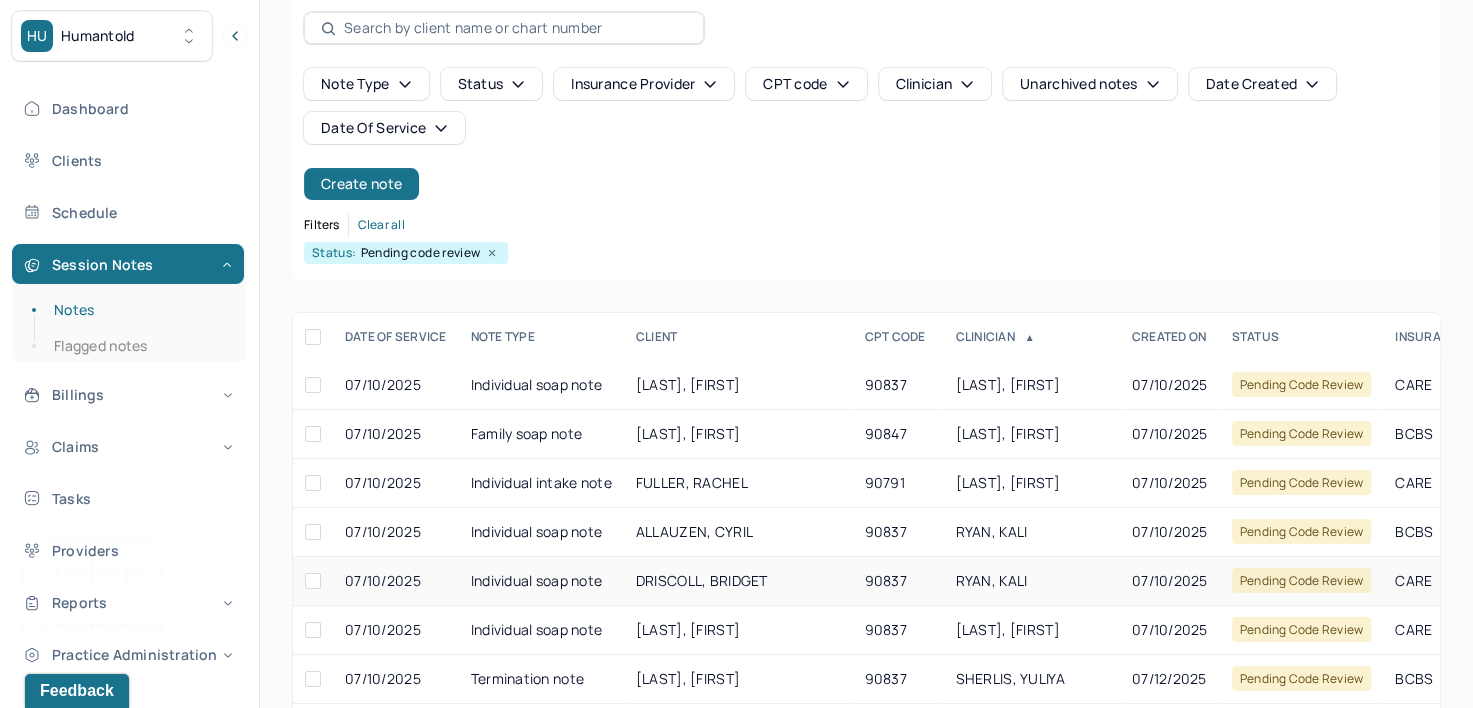 click on "RYAN, KALI" at bounding box center [991, 580] 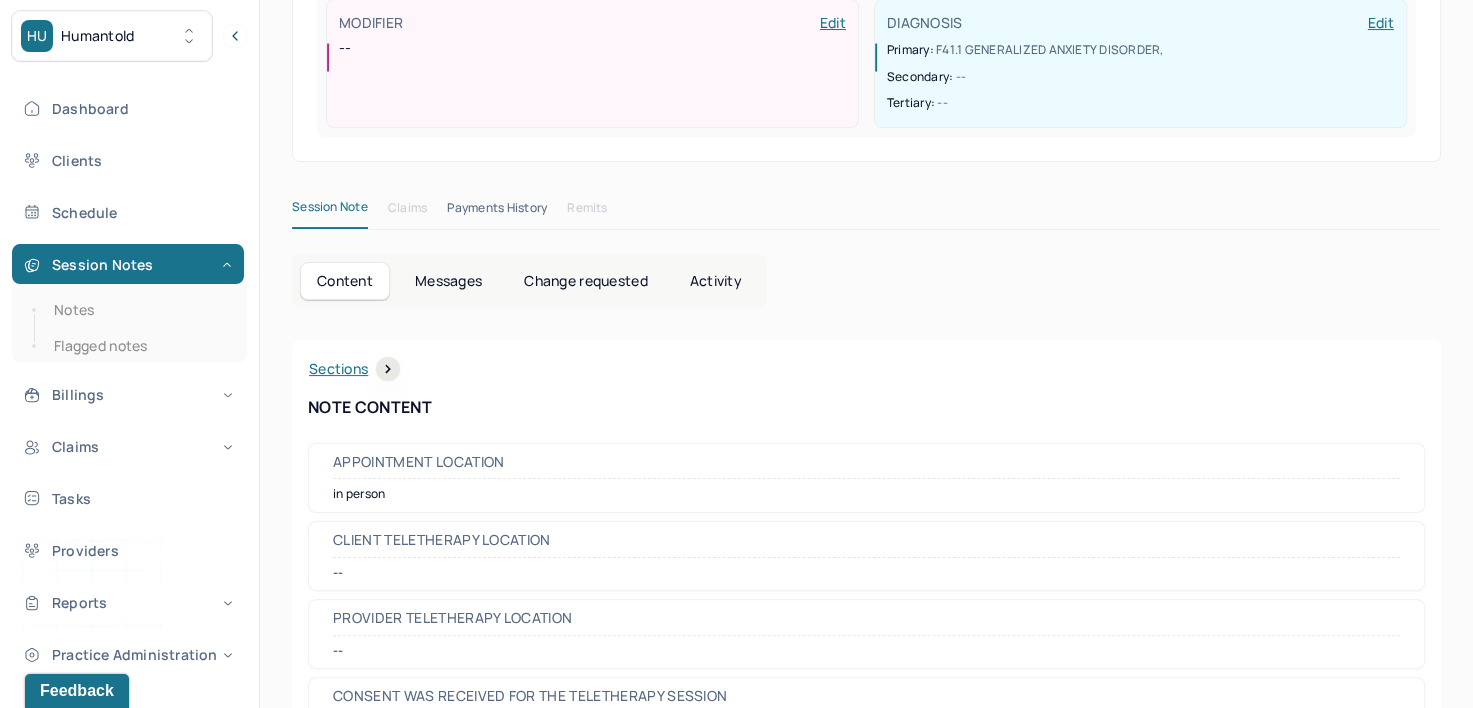 scroll, scrollTop: 0, scrollLeft: 0, axis: both 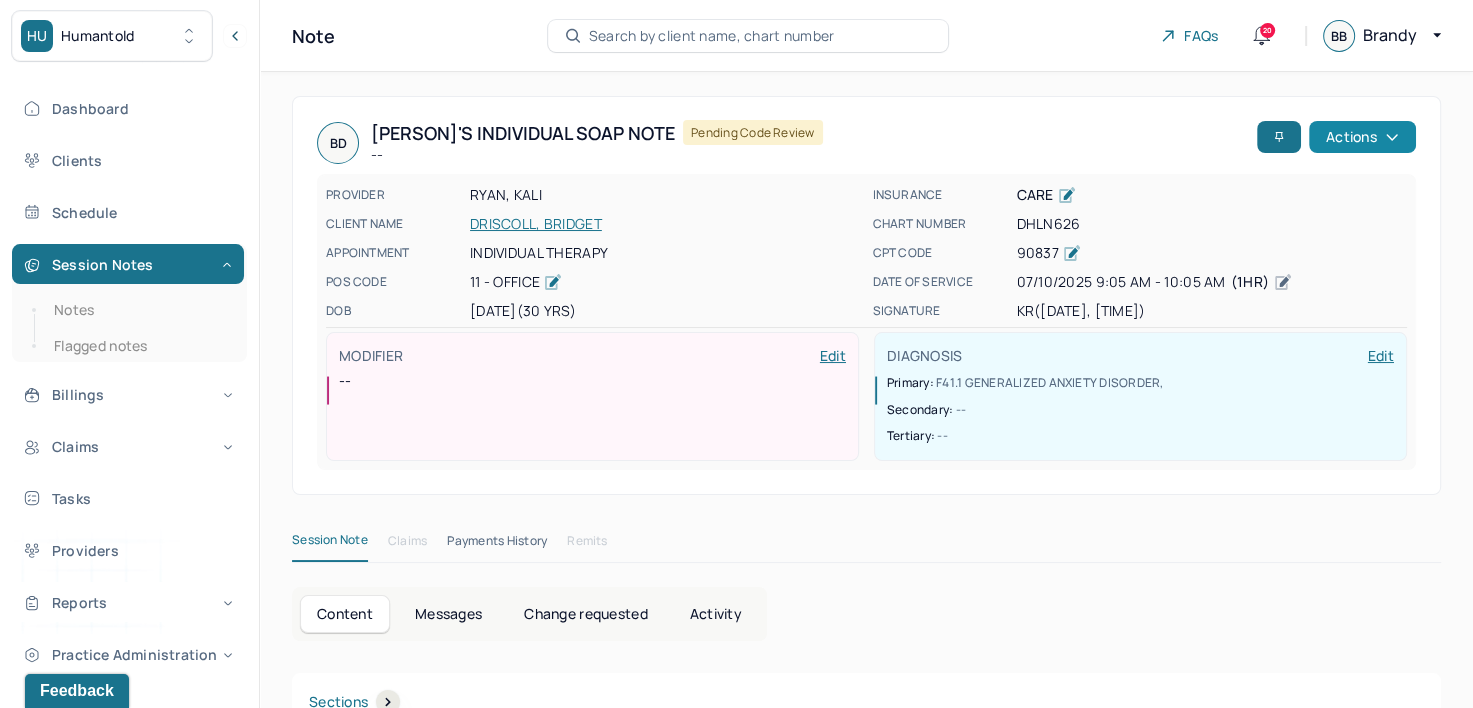 click on "Actions" at bounding box center (1362, 137) 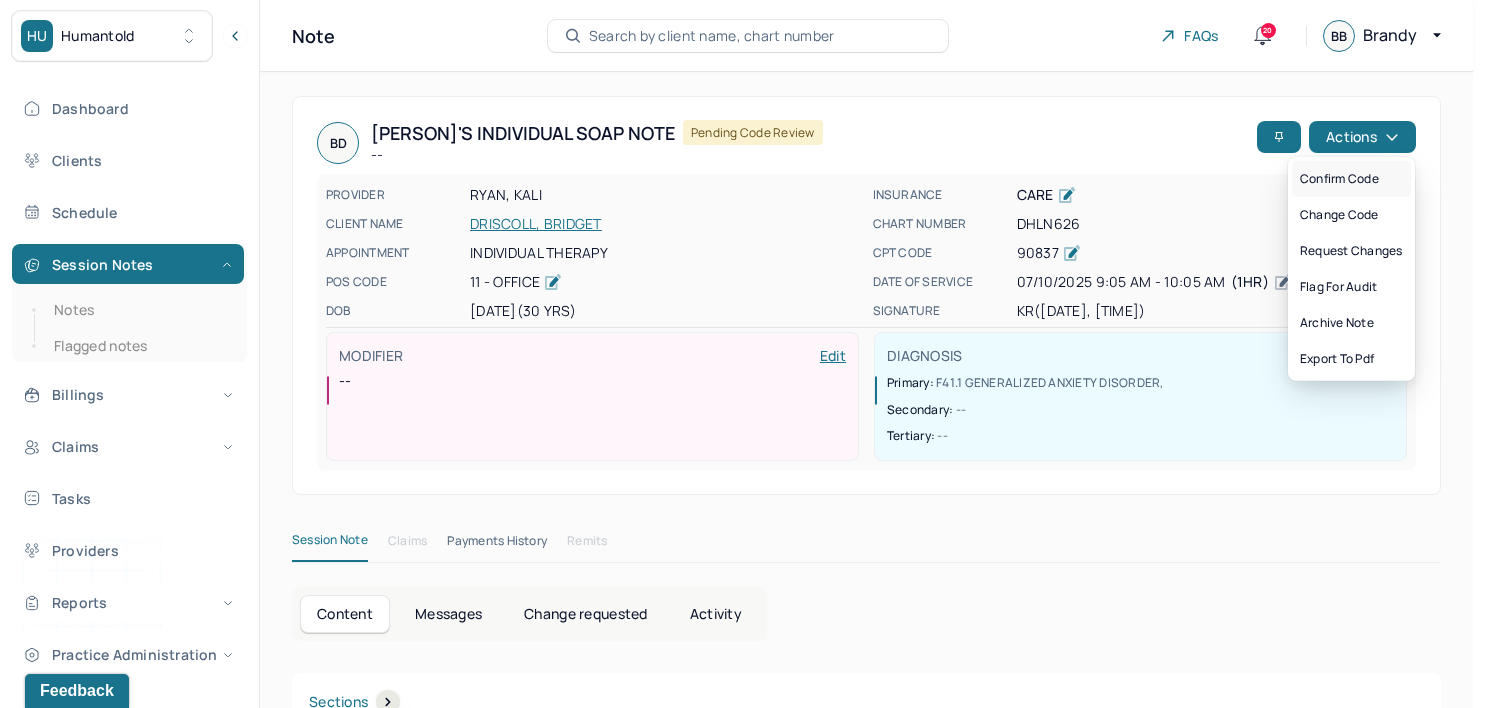click on "Confirm code" at bounding box center [1351, 179] 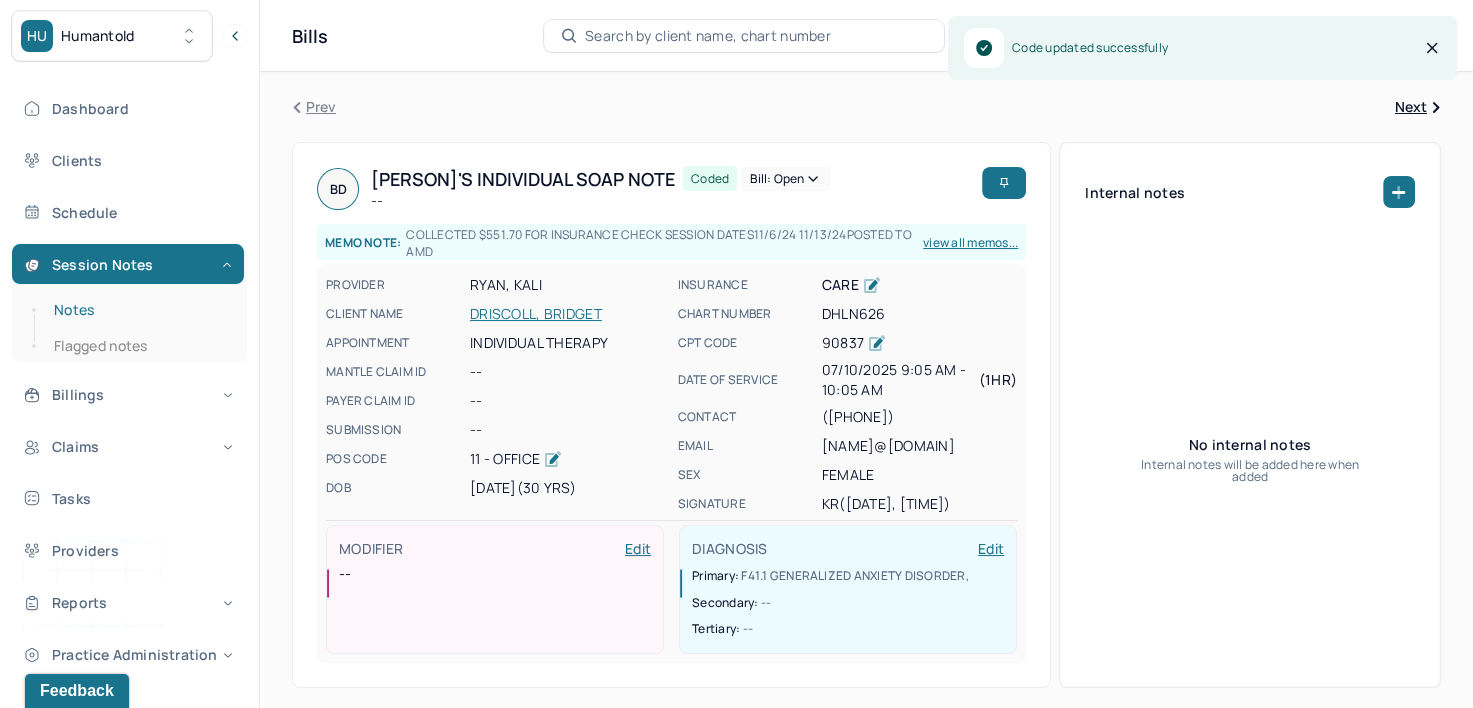 click on "Notes" at bounding box center (139, 310) 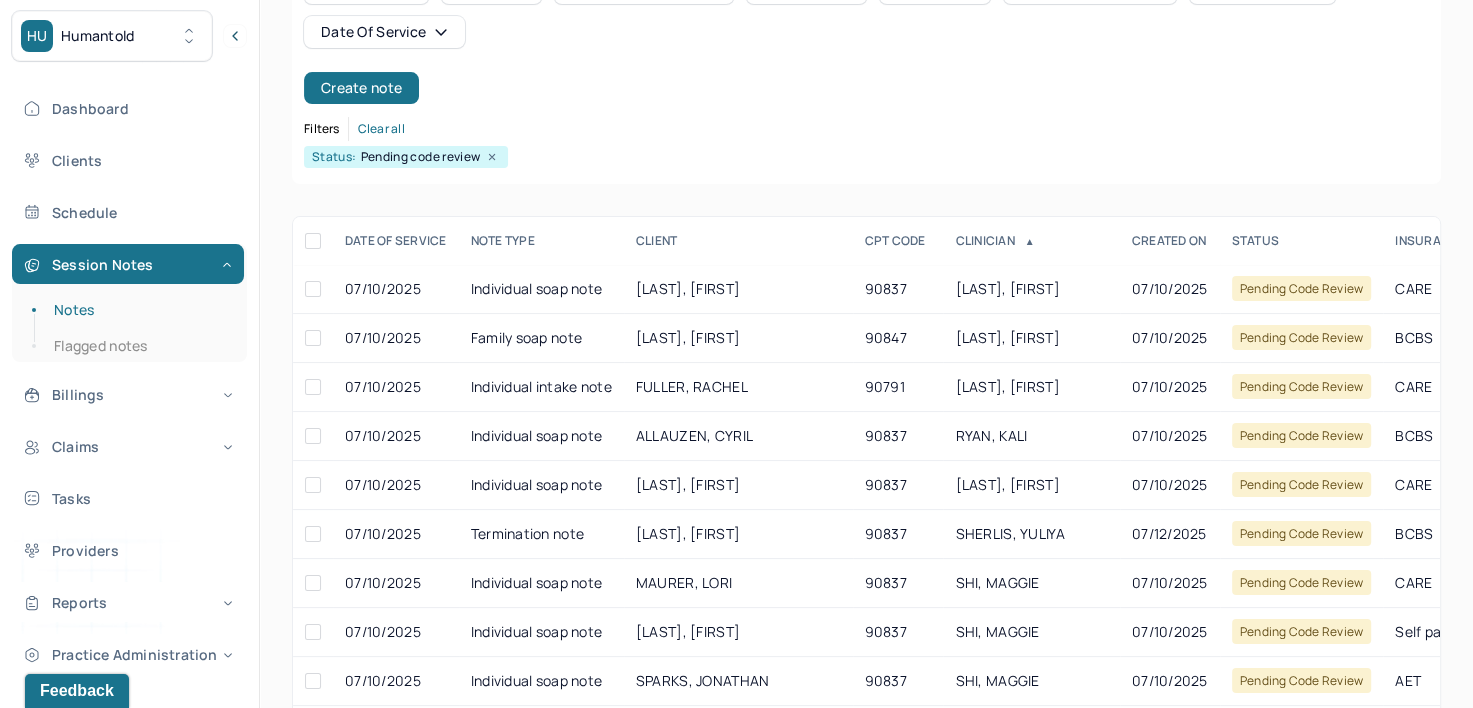 scroll, scrollTop: 200, scrollLeft: 0, axis: vertical 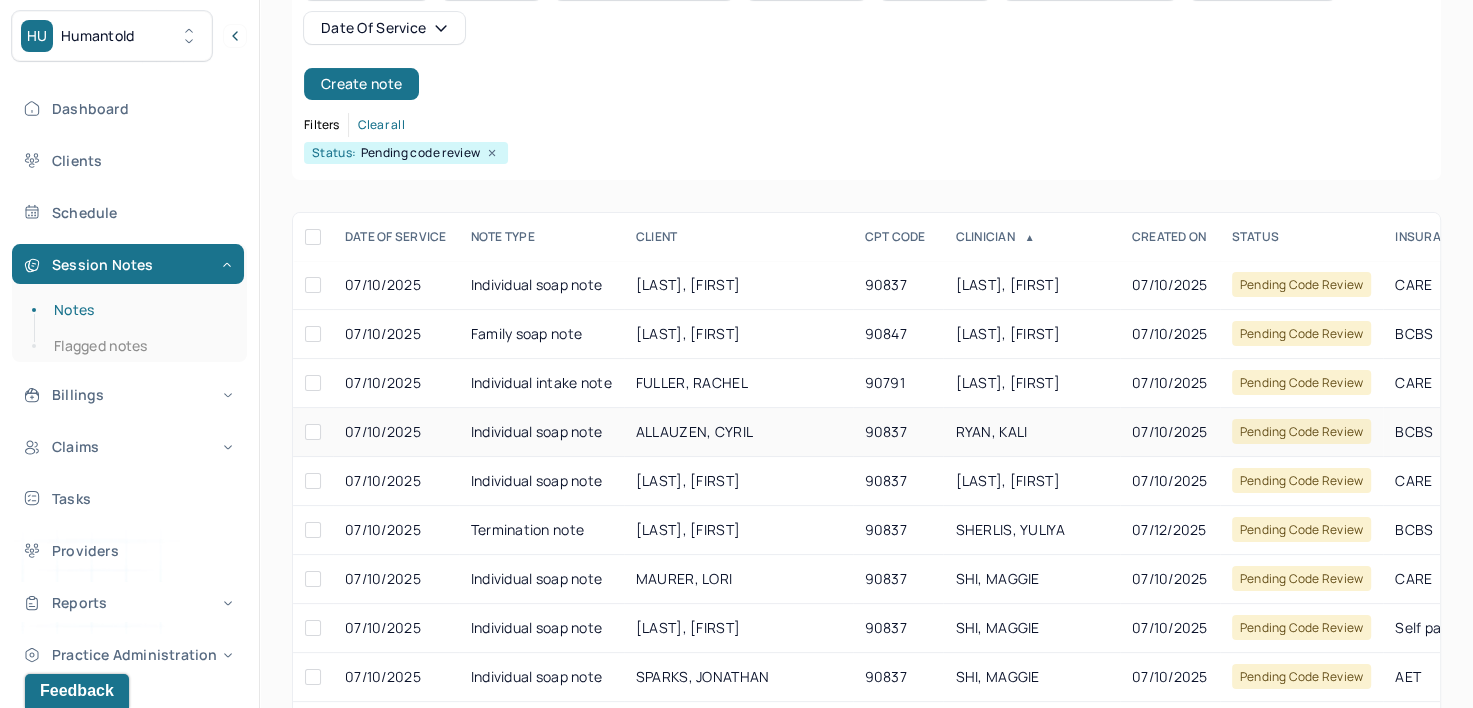 click on "RYAN, KALI" at bounding box center [991, 431] 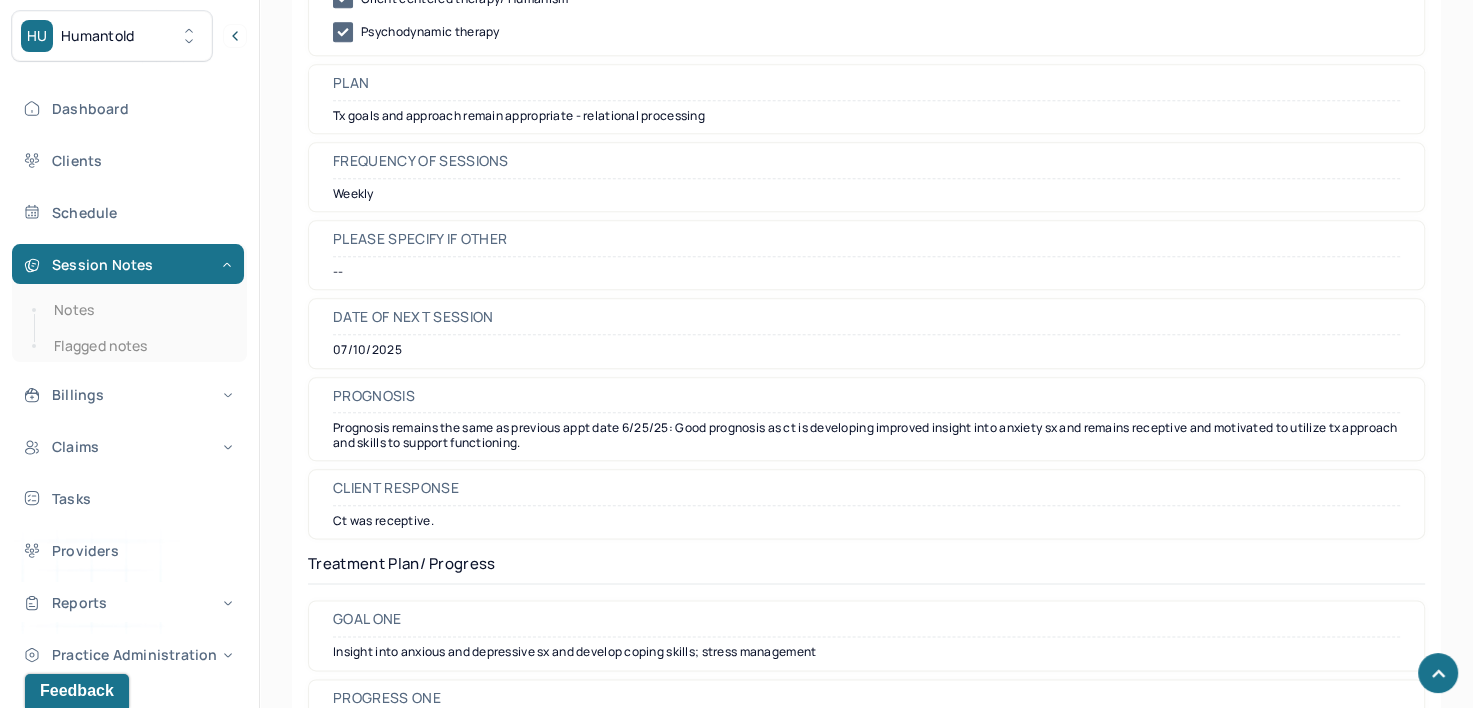 scroll, scrollTop: 2300, scrollLeft: 0, axis: vertical 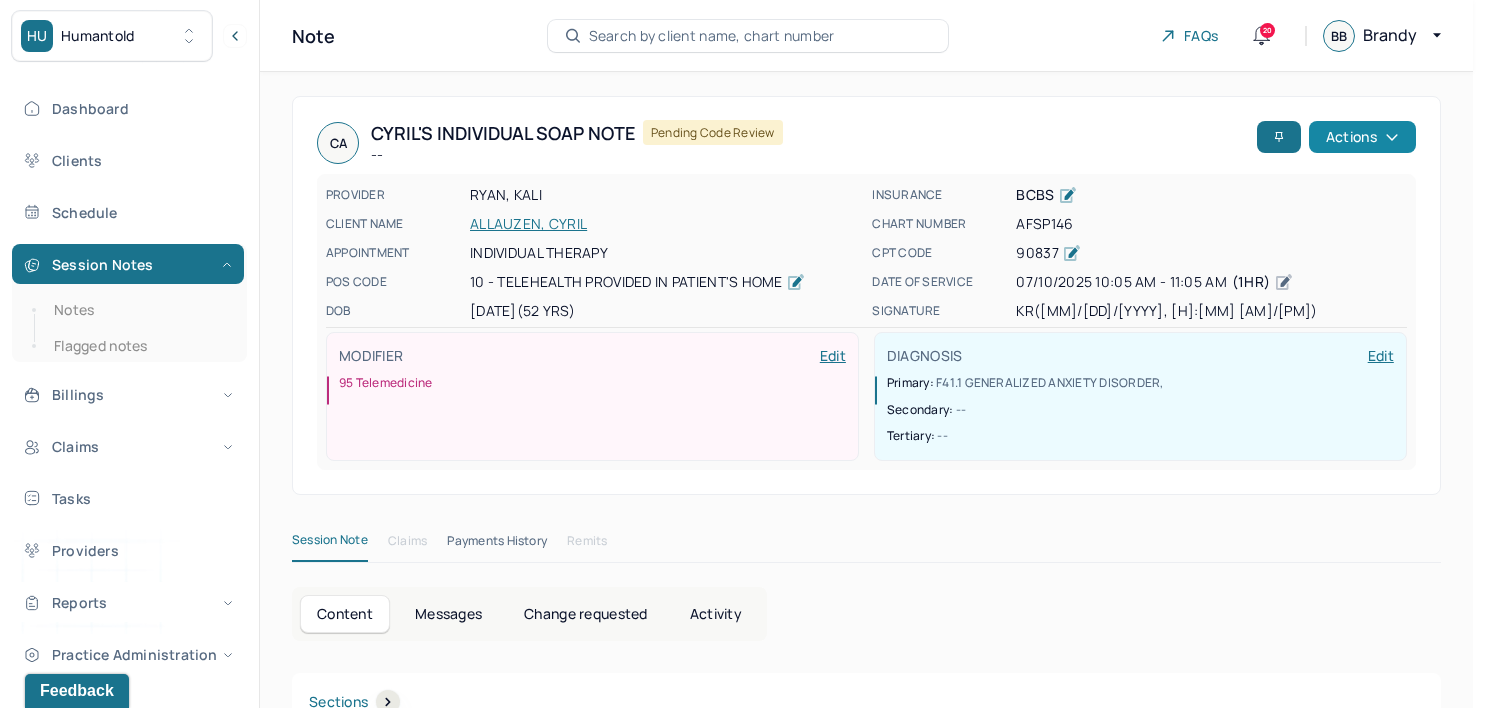 click on "Actions" at bounding box center [1362, 137] 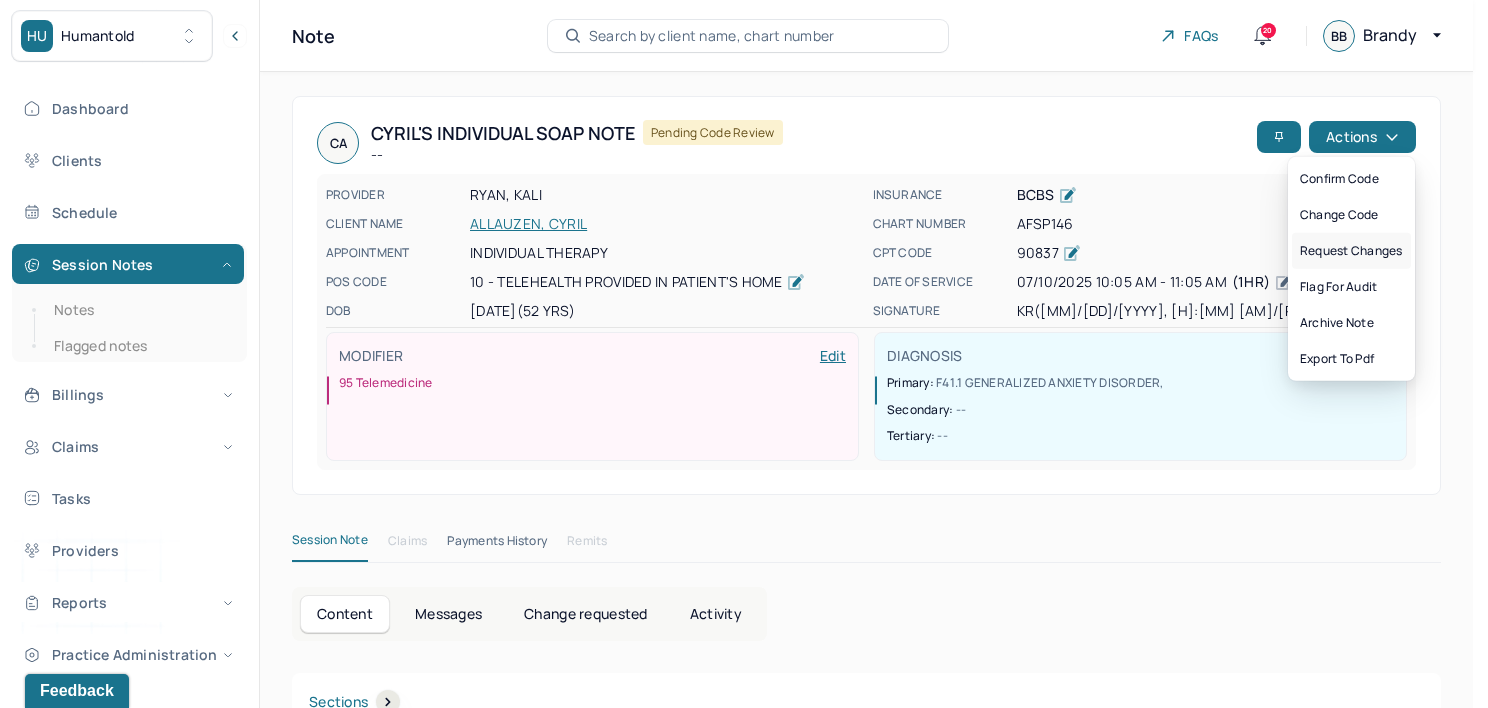 click on "Request changes" at bounding box center (1351, 251) 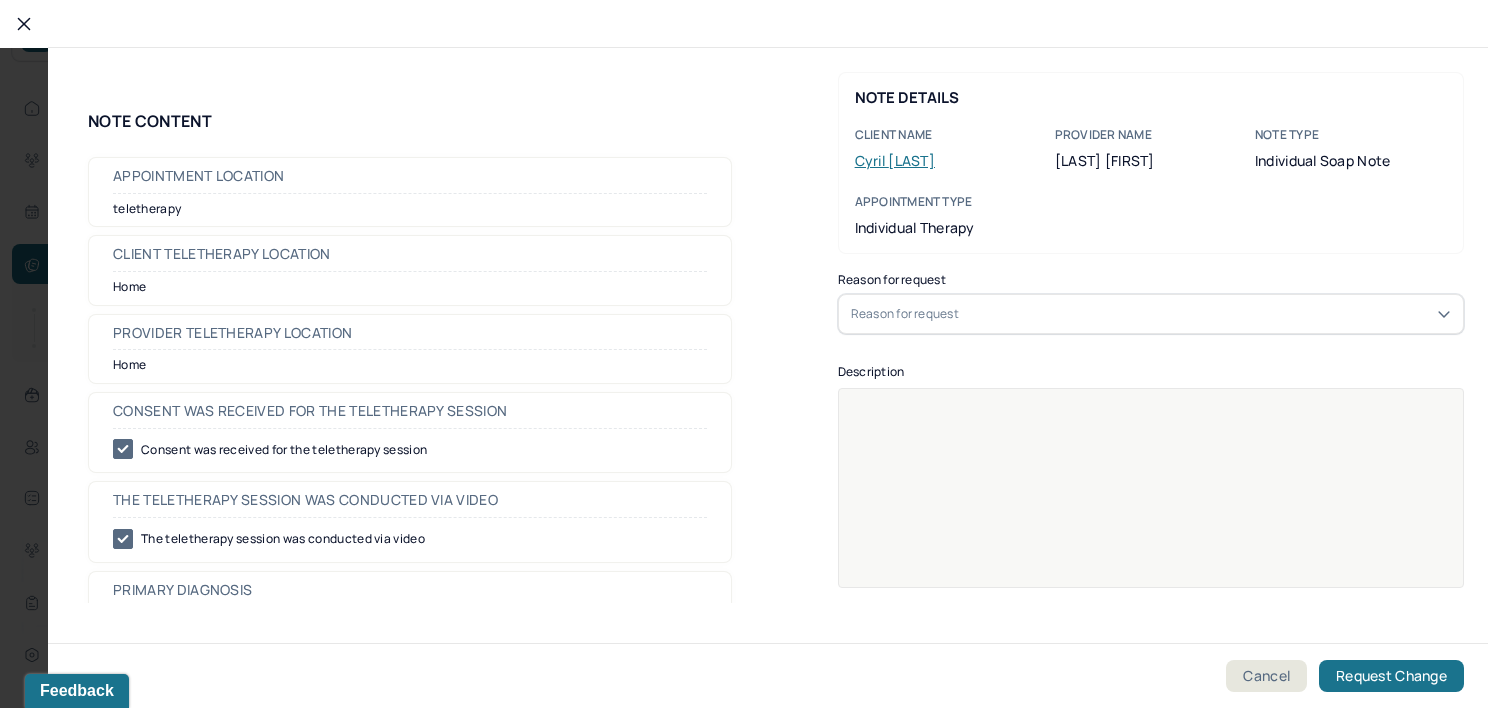 click on "Reason for request" at bounding box center (905, 314) 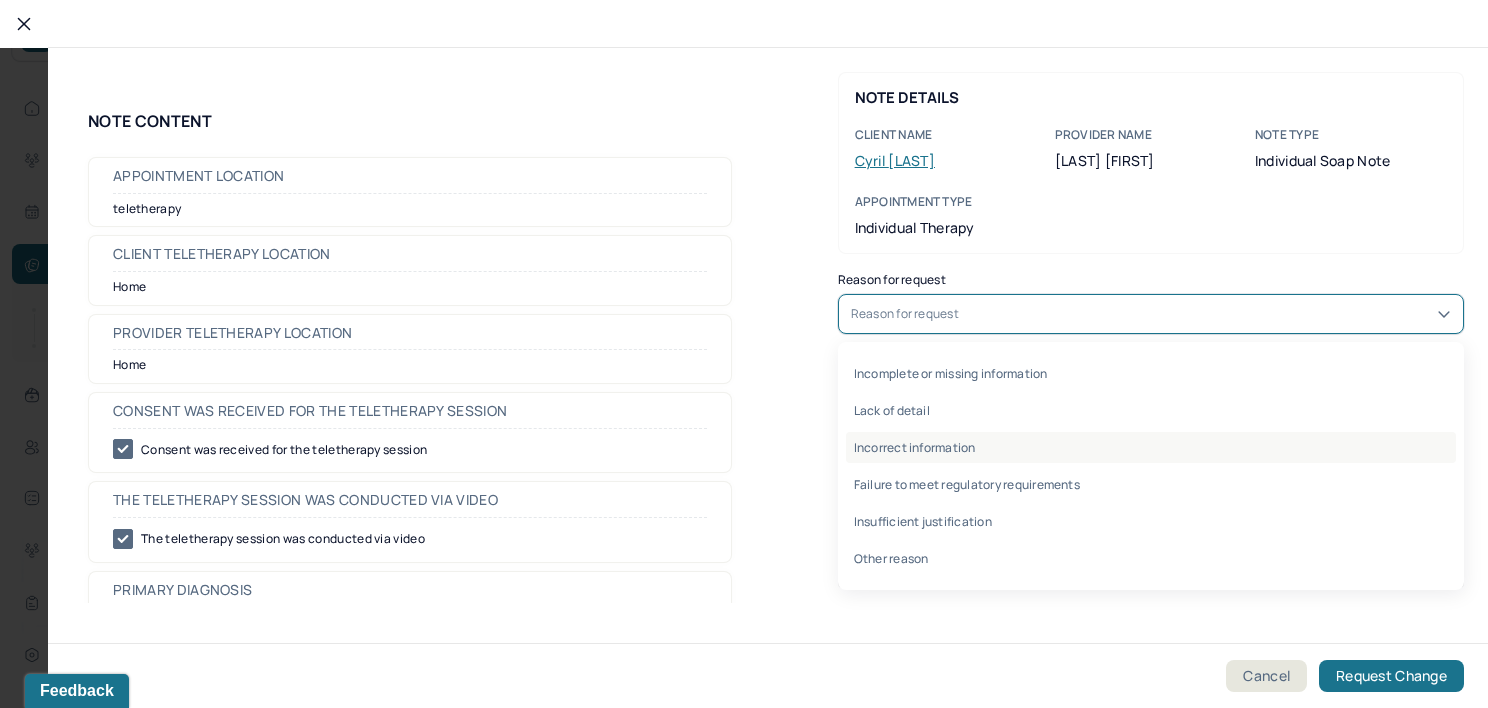 click on "Incorrect information" at bounding box center [1151, 447] 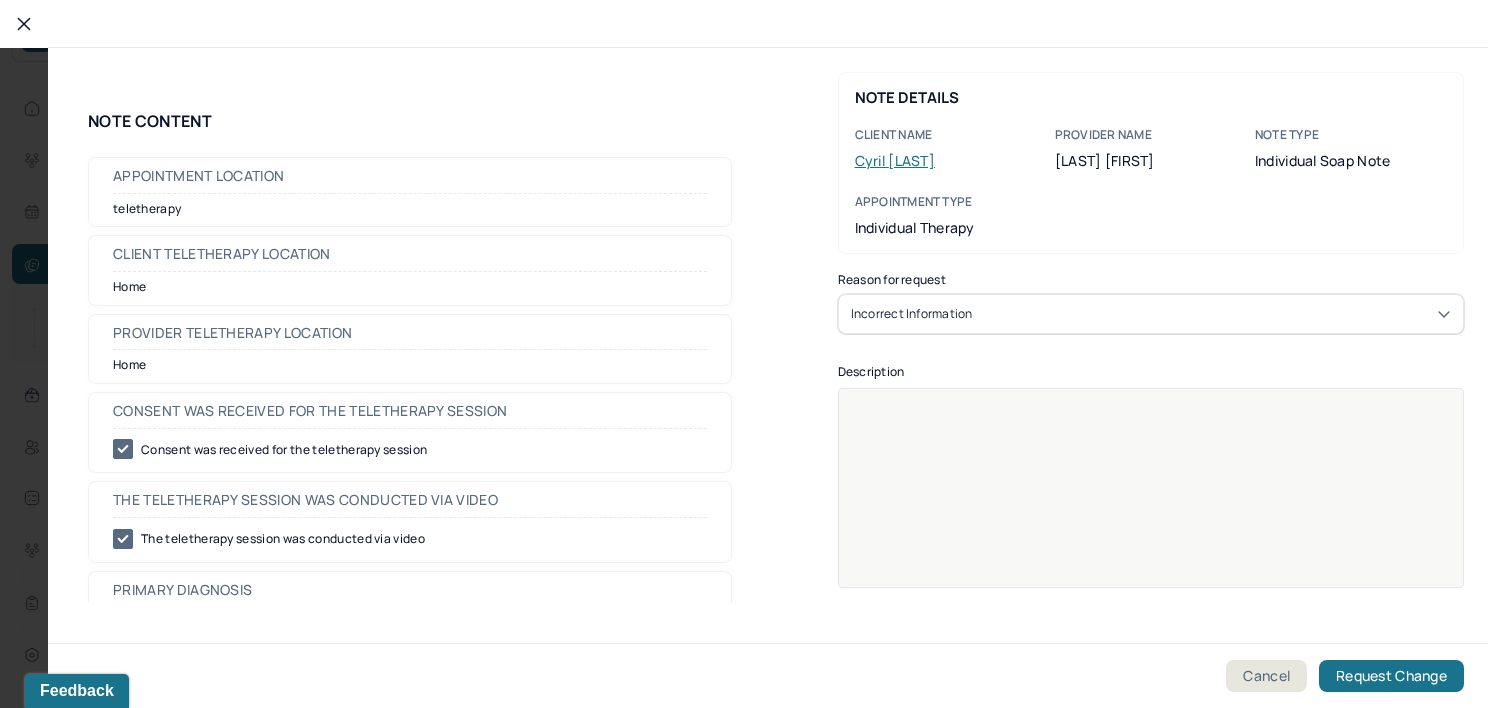 click at bounding box center (1151, 501) 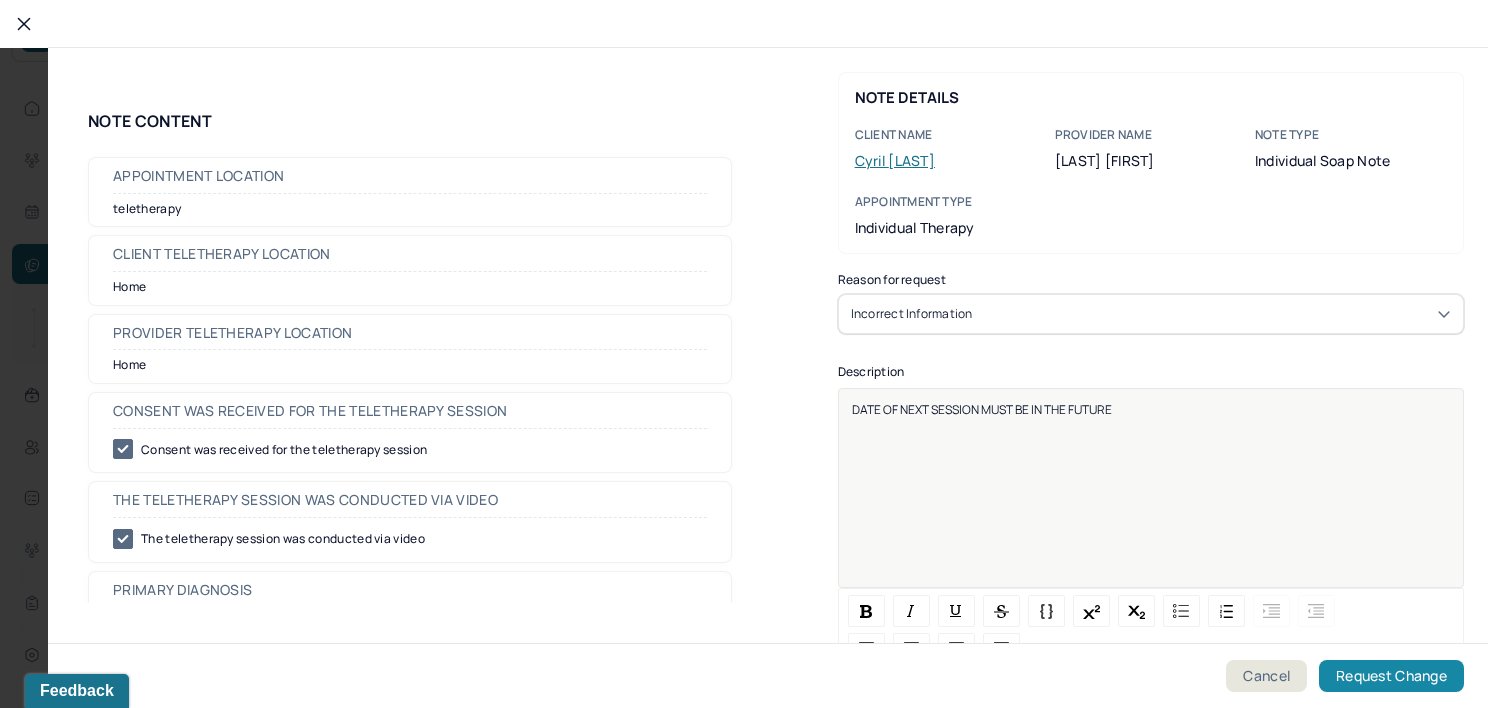 click on "Request Change" at bounding box center [1391, 676] 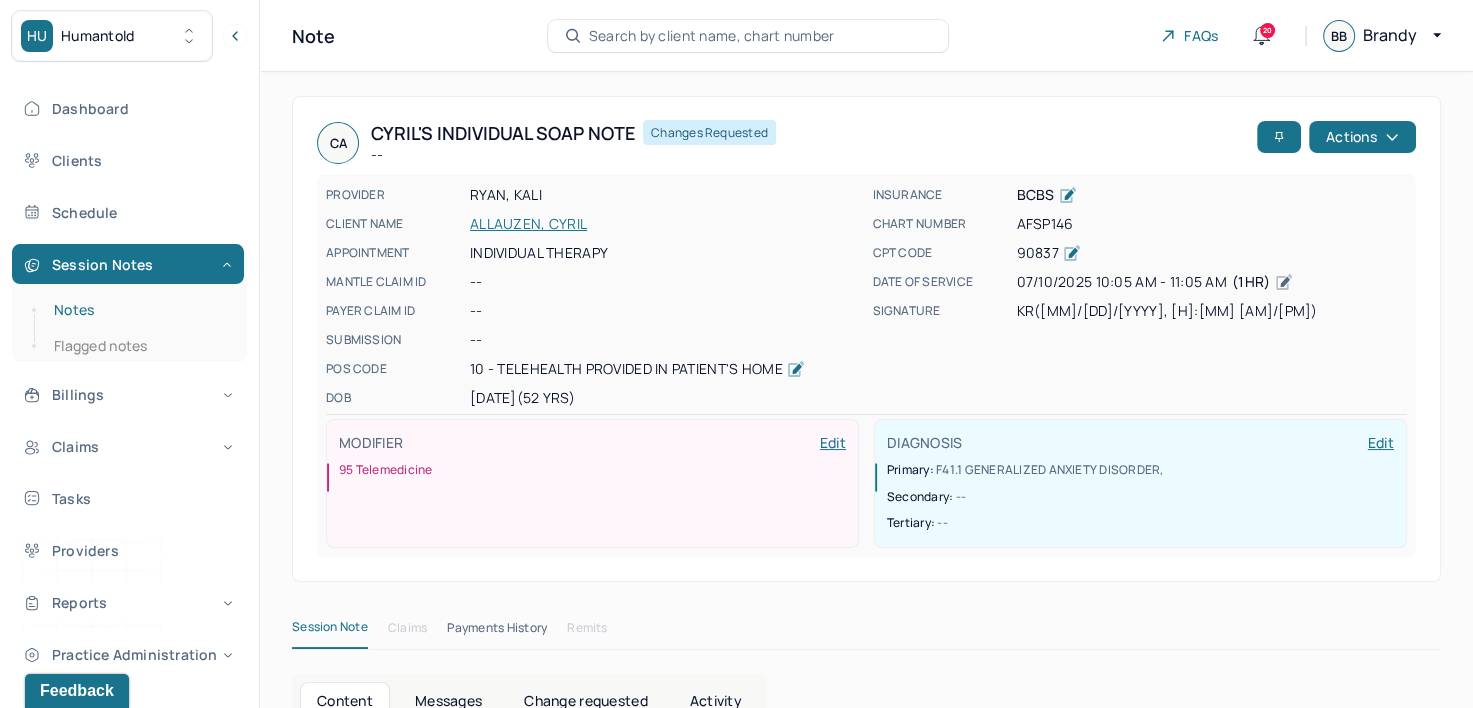 drag, startPoint x: 87, startPoint y: 304, endPoint x: 195, endPoint y: 304, distance: 108 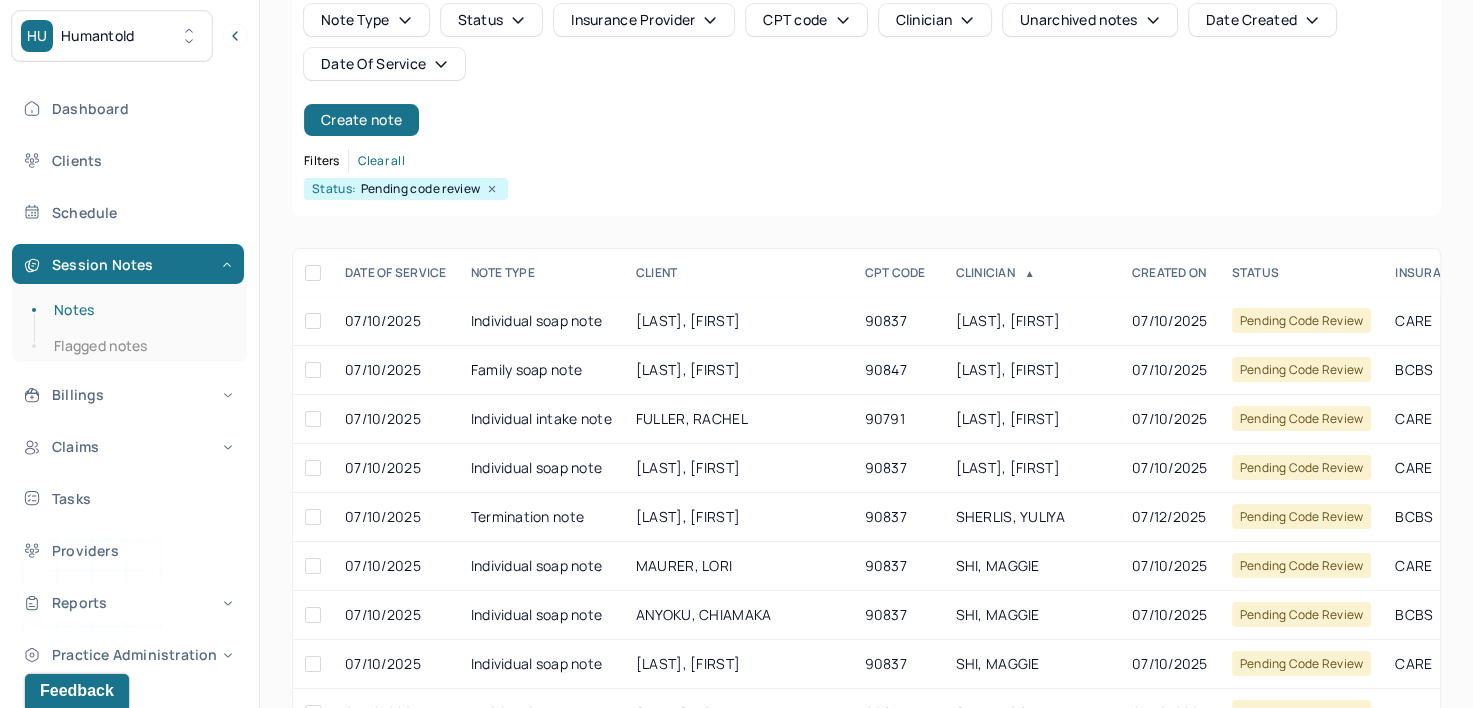 scroll, scrollTop: 200, scrollLeft: 0, axis: vertical 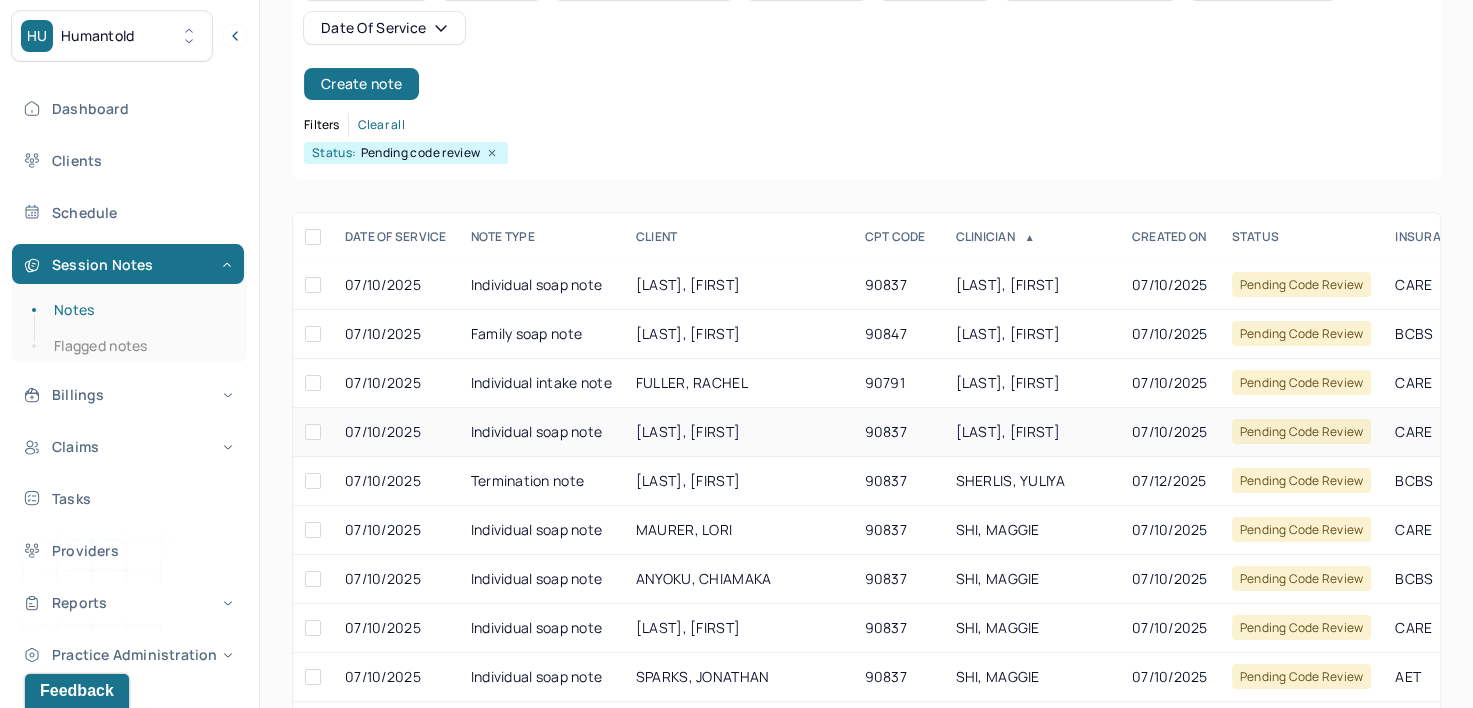 click on "[LAST], [FIRST]" at bounding box center (1031, 432) 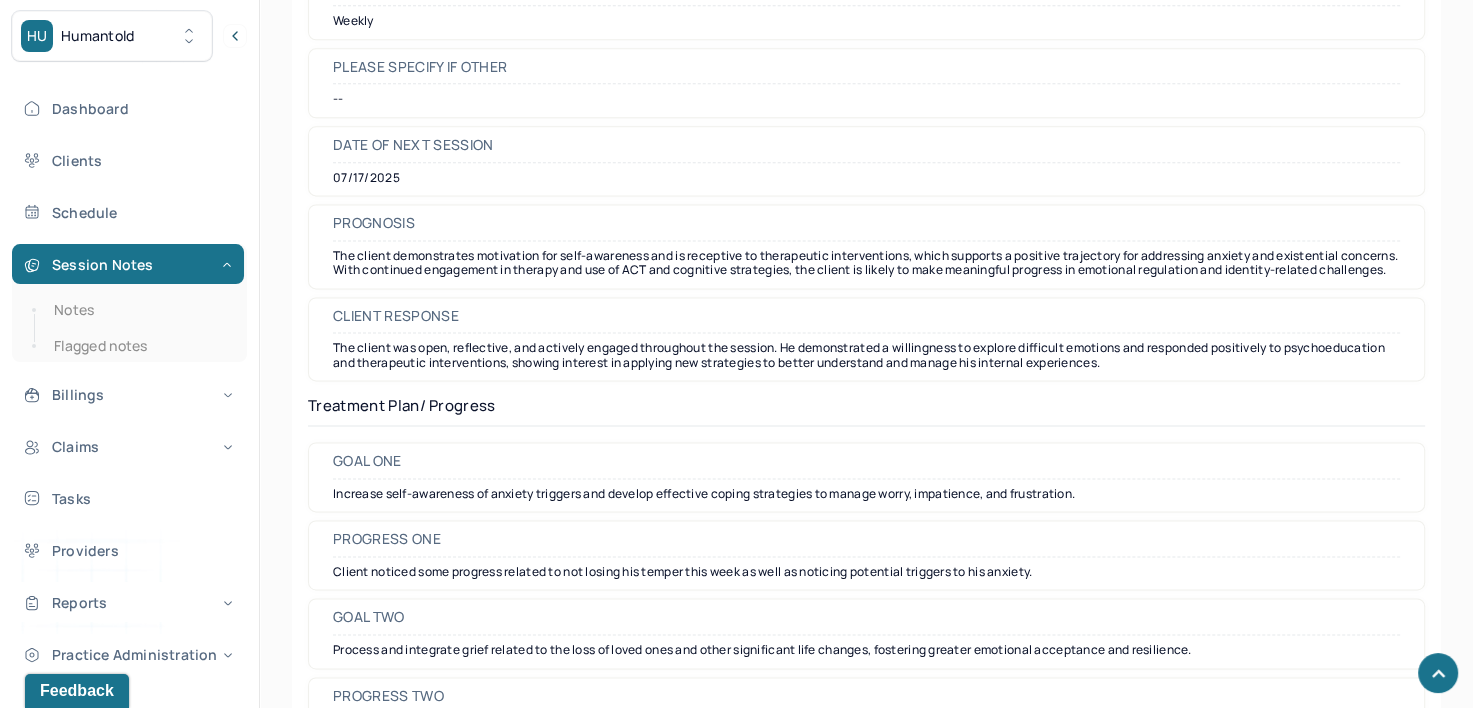scroll, scrollTop: 2865, scrollLeft: 0, axis: vertical 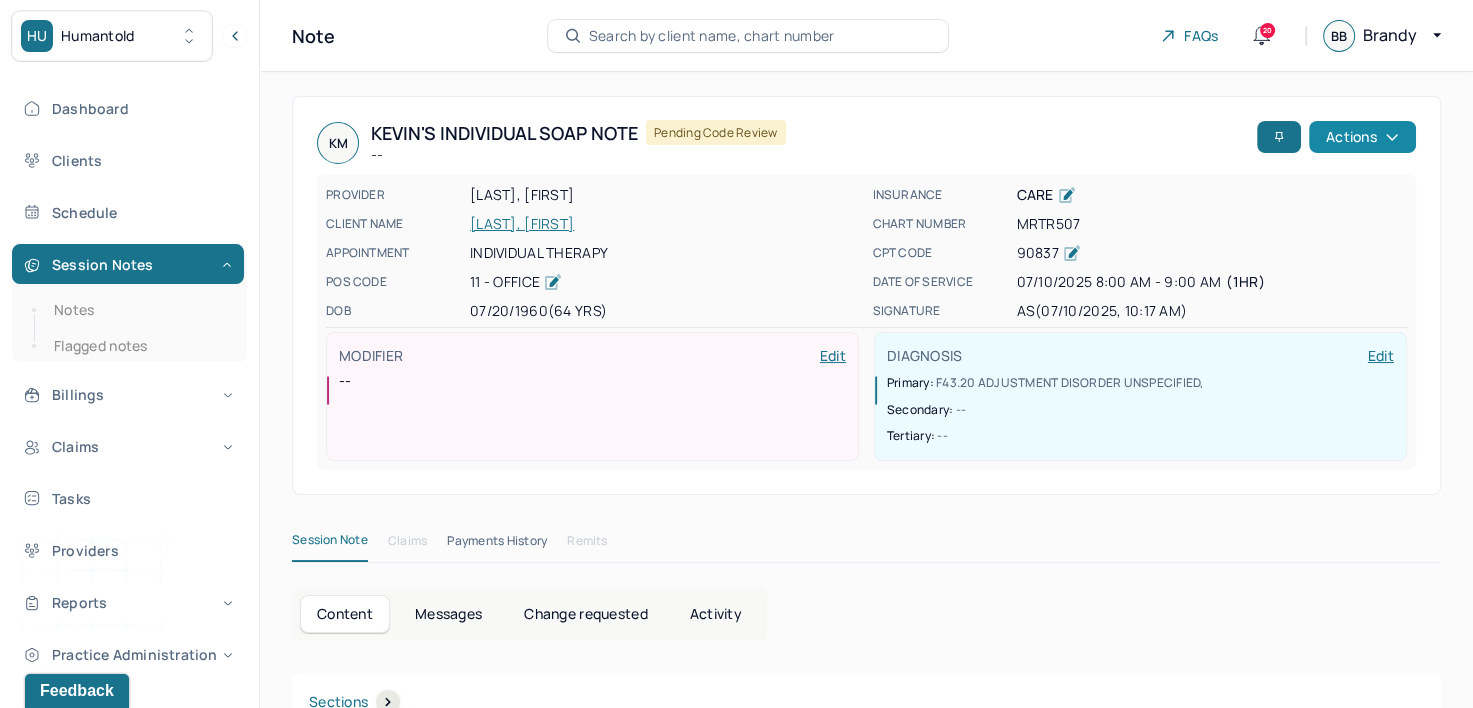 click 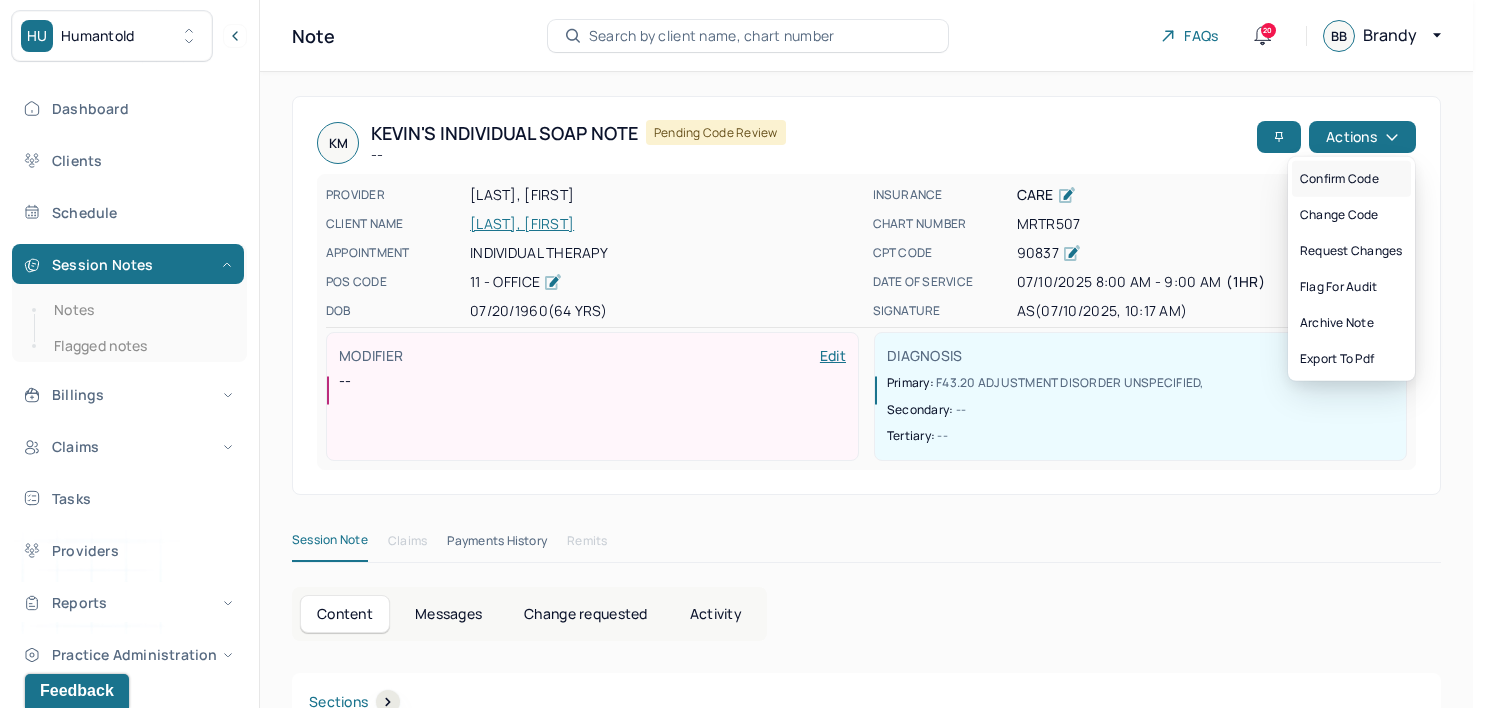 click on "Confirm code" at bounding box center [1351, 179] 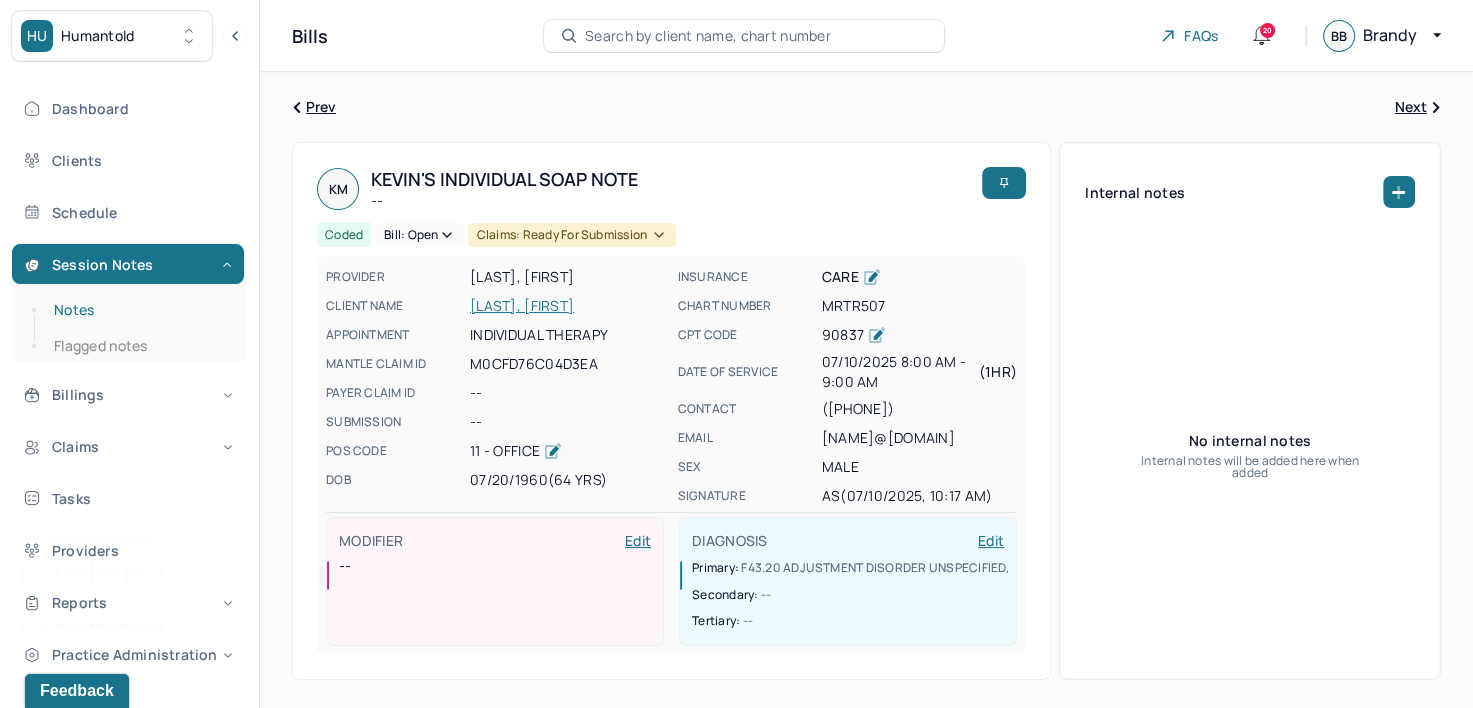 click on "Notes" at bounding box center [139, 310] 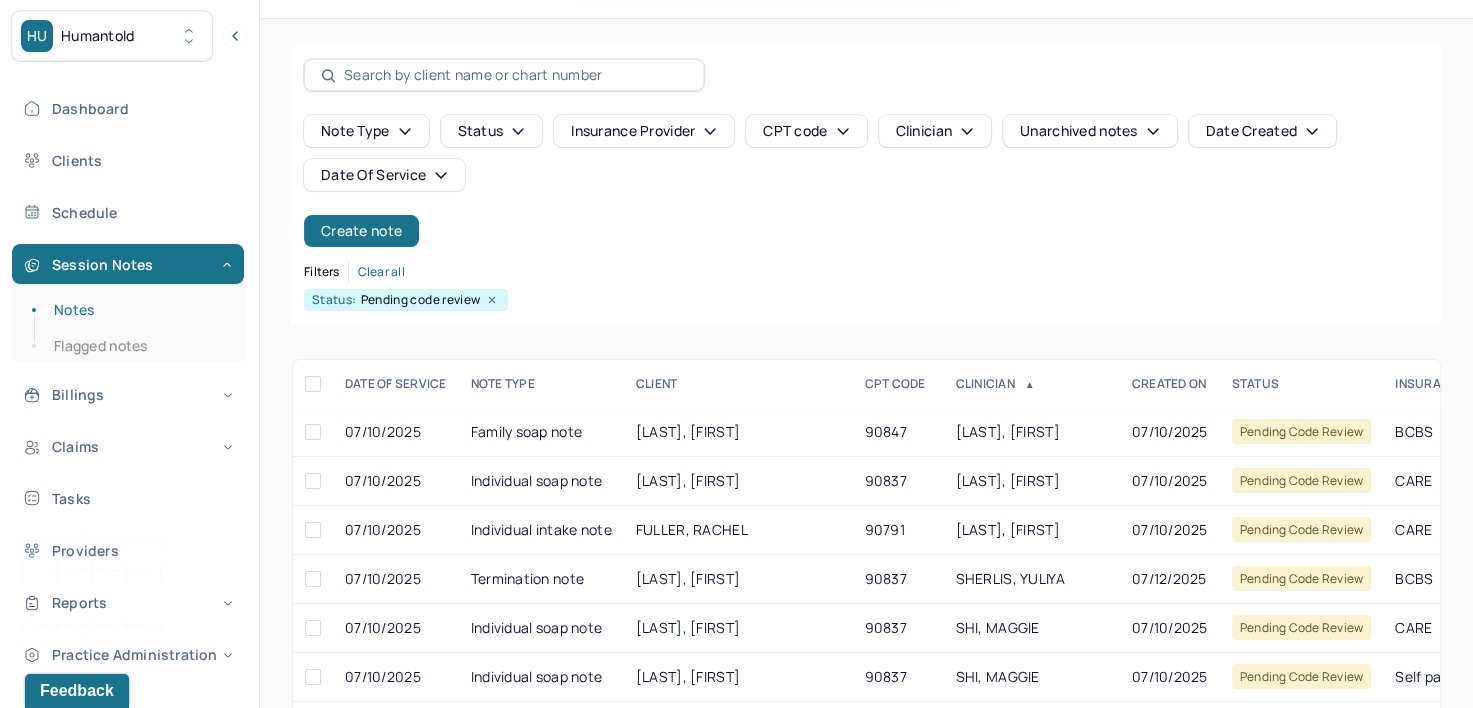 scroll, scrollTop: 100, scrollLeft: 0, axis: vertical 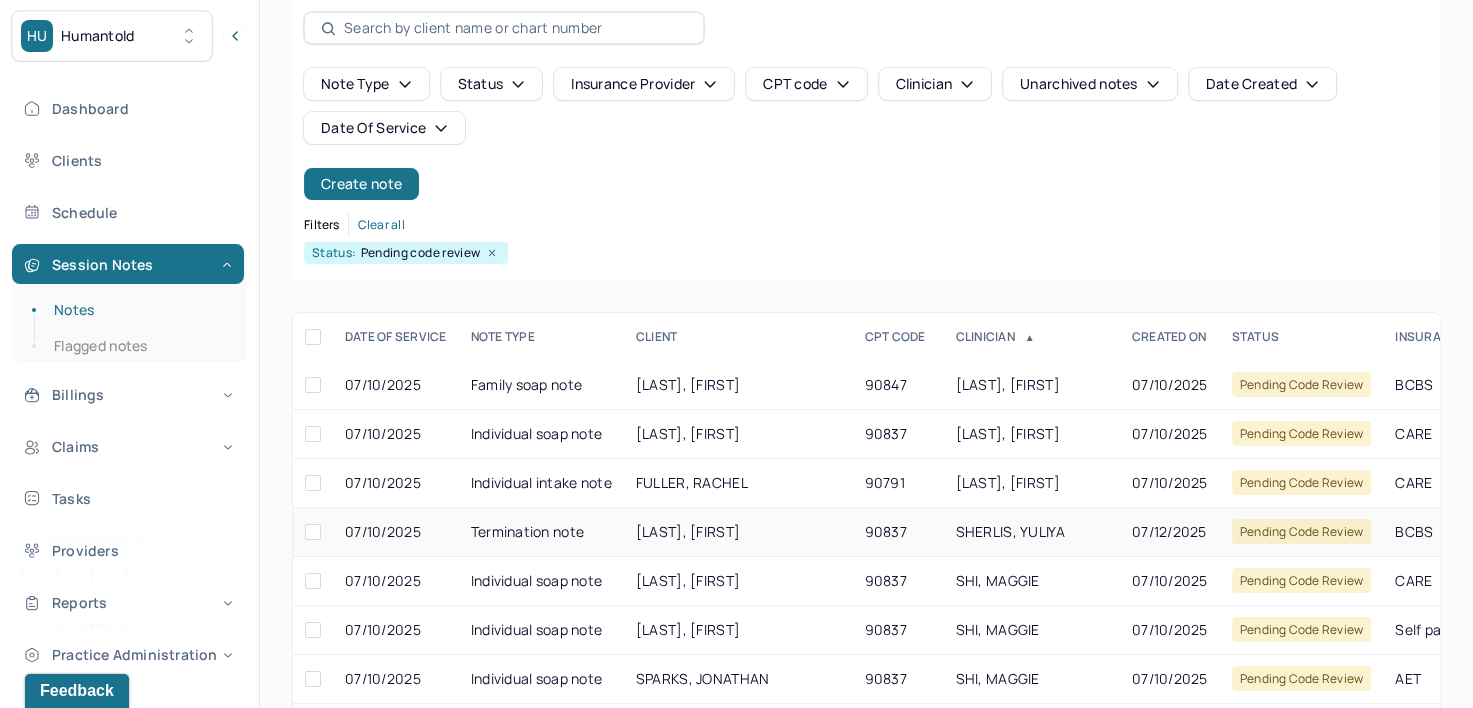 click on "SHERLIS, YULIYA" at bounding box center (1009, 531) 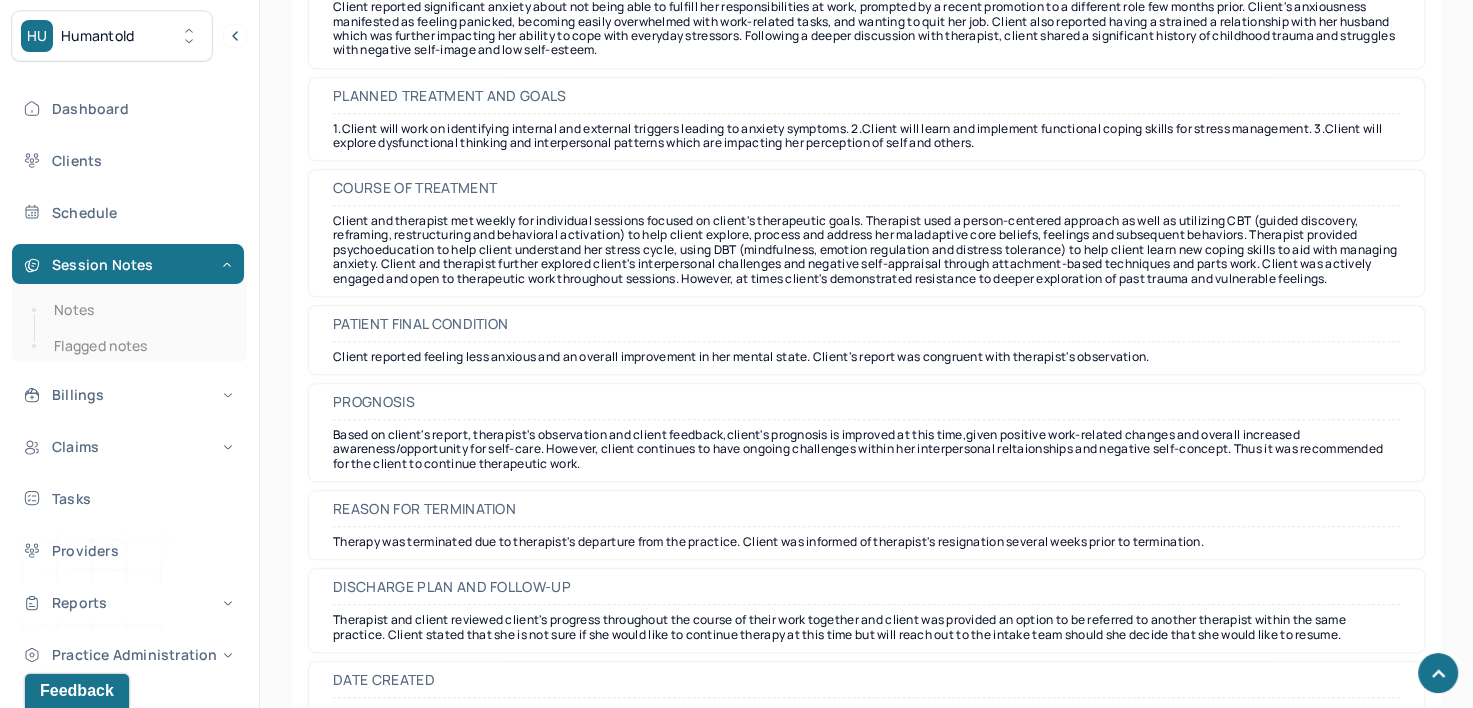 scroll, scrollTop: 1759, scrollLeft: 0, axis: vertical 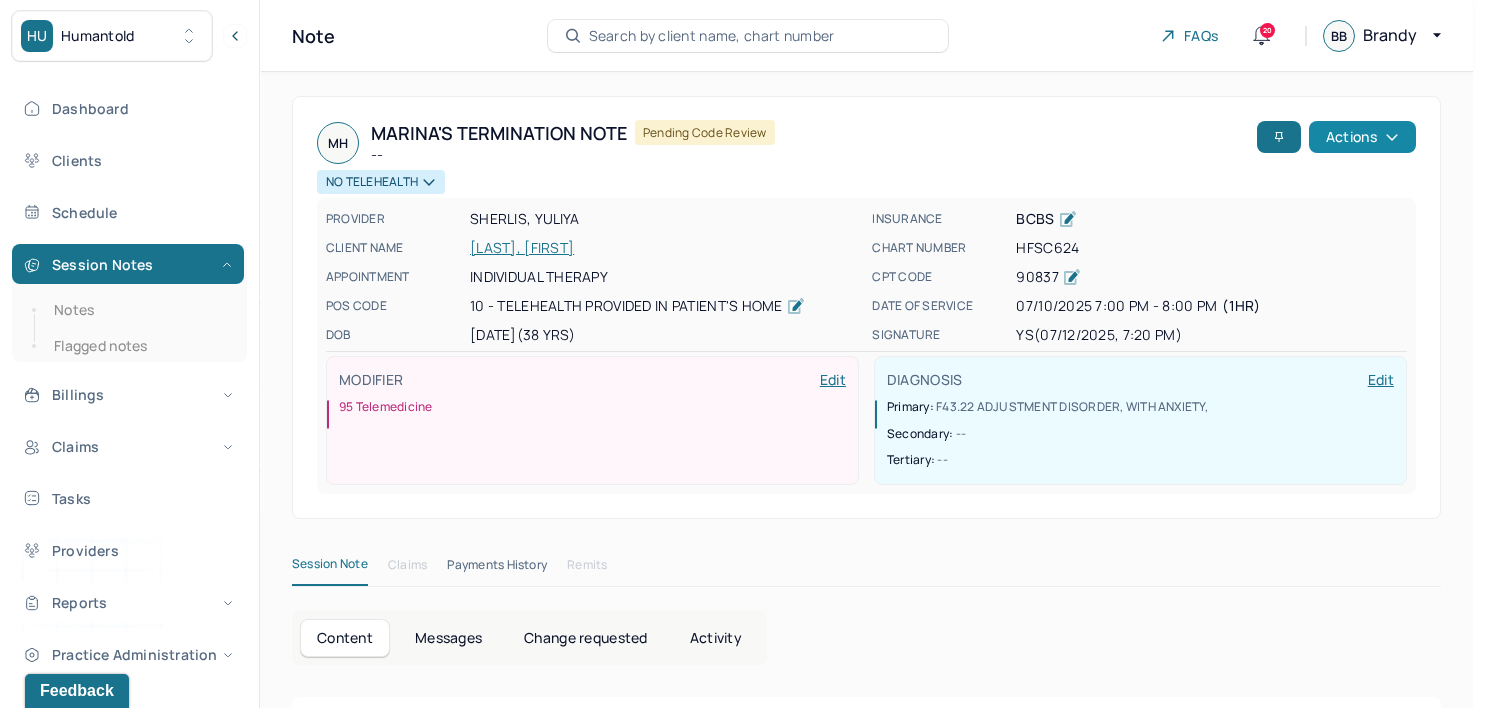 click on "Actions" at bounding box center [1362, 137] 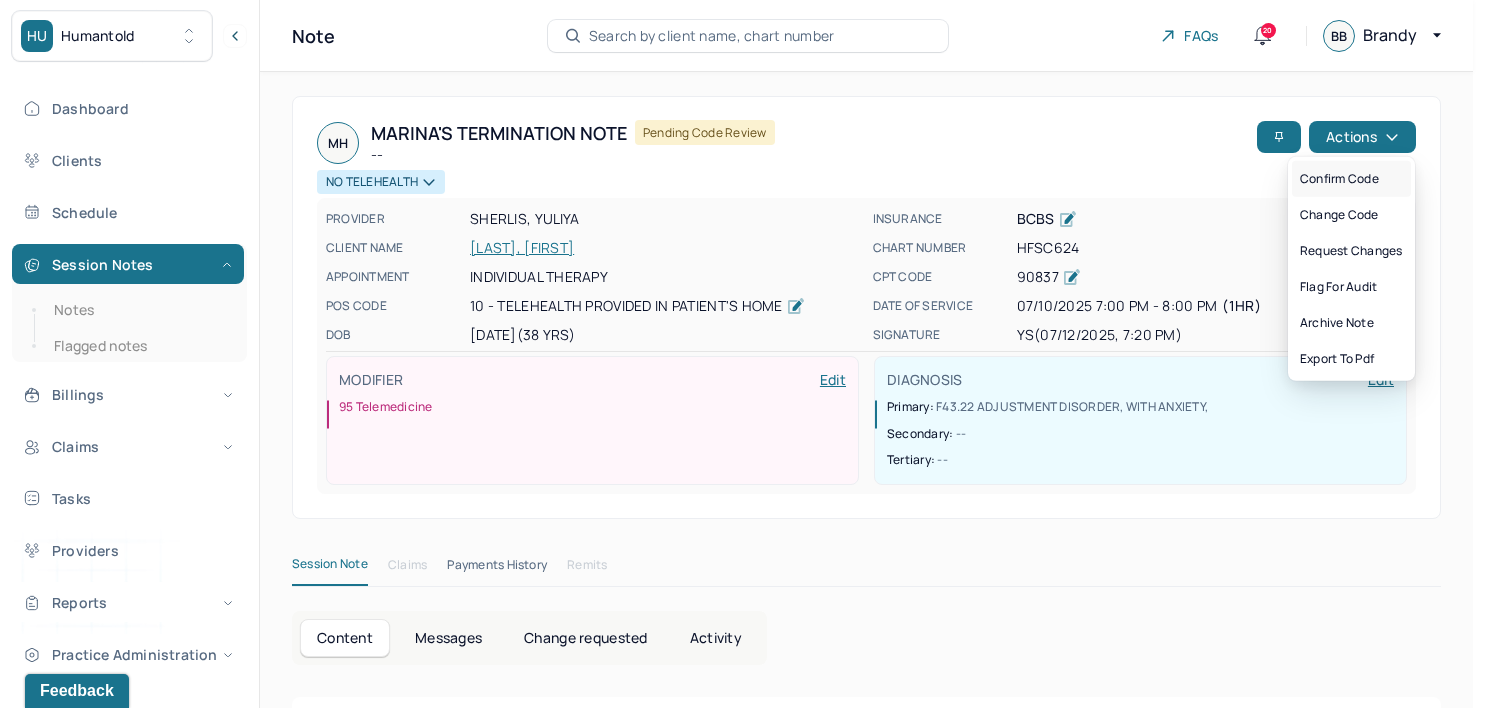 click on "Confirm code" at bounding box center [1351, 179] 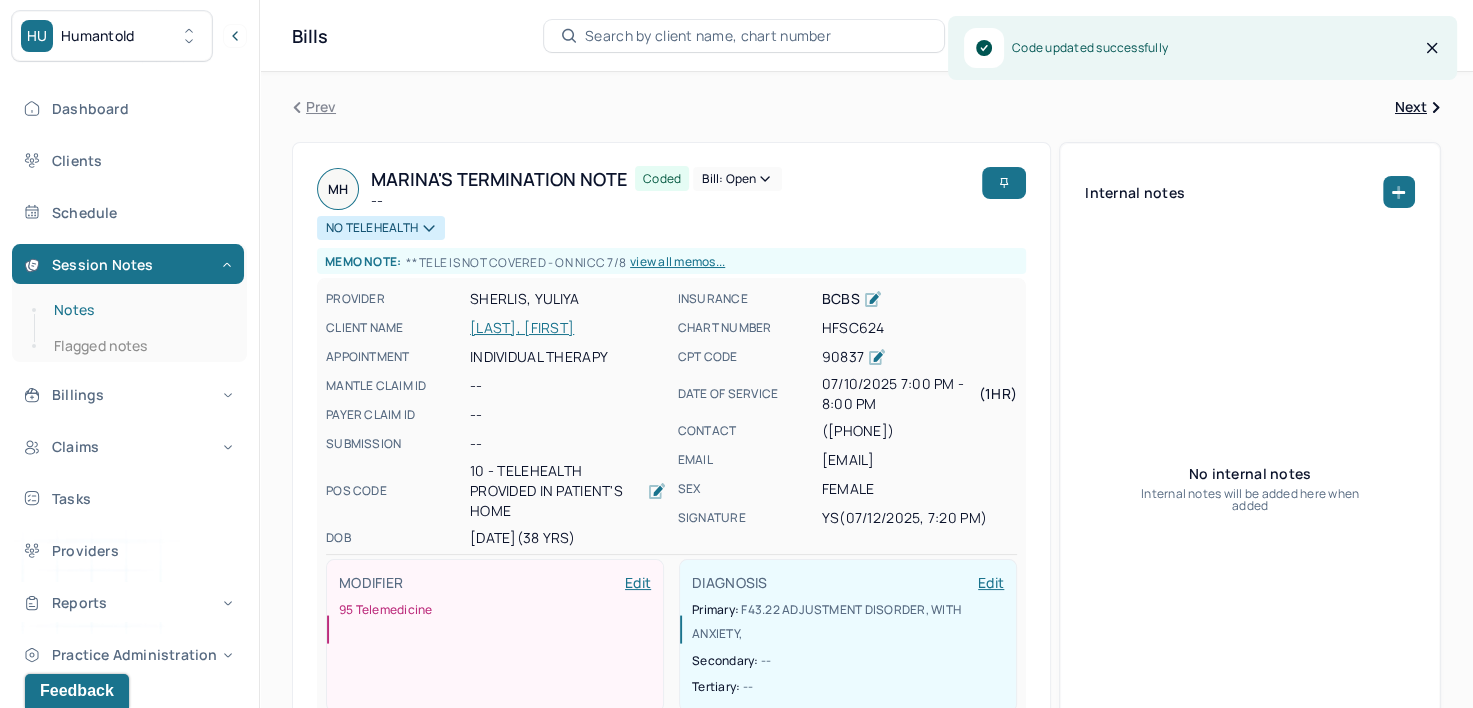 click on "Notes" at bounding box center (139, 310) 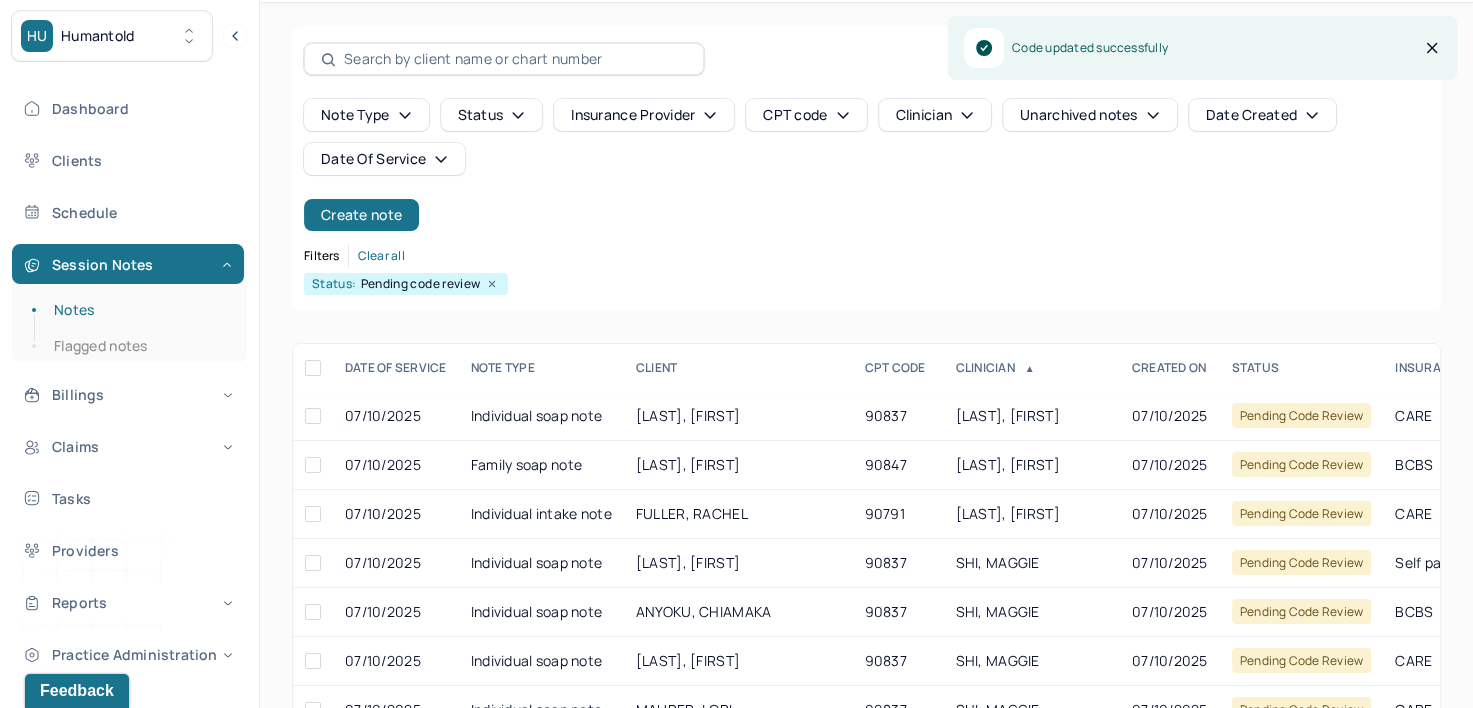 scroll, scrollTop: 100, scrollLeft: 0, axis: vertical 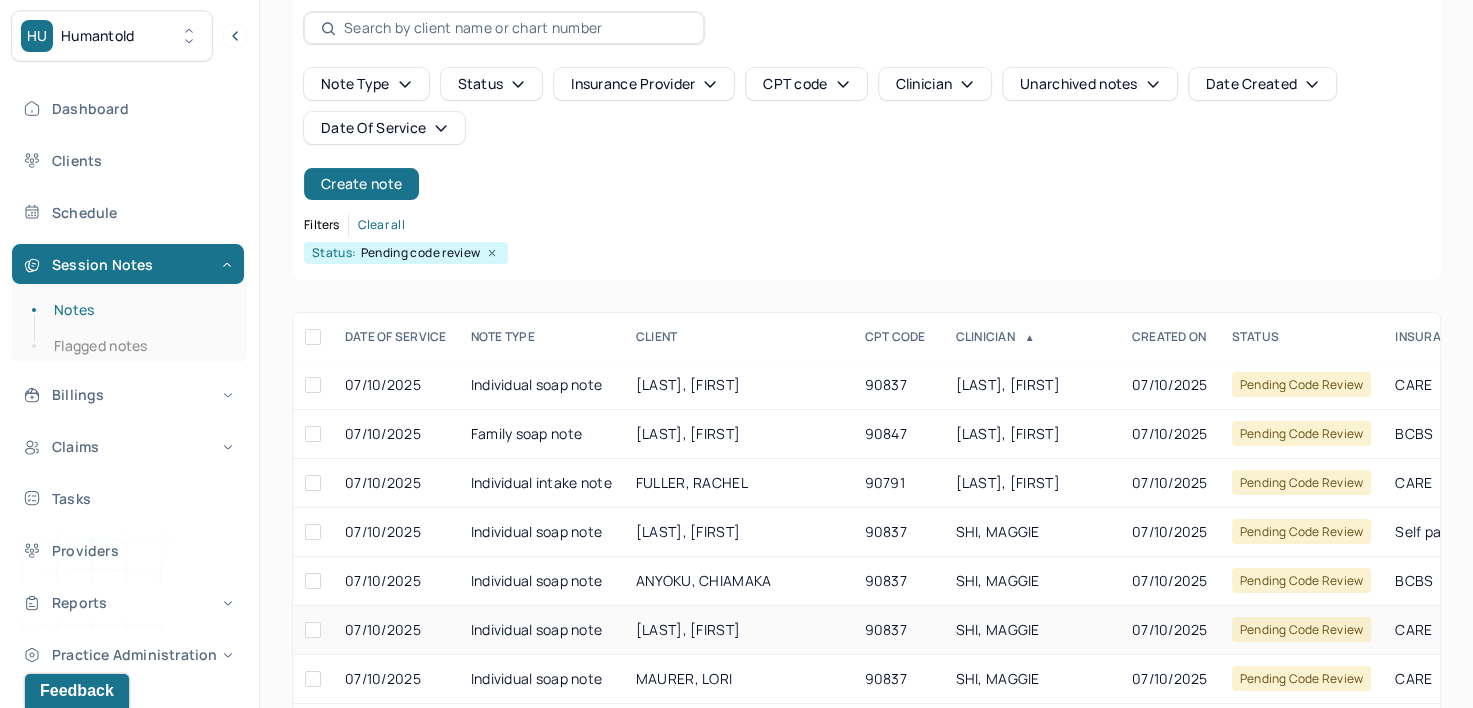 click on "SHI, MAGGIE" at bounding box center [997, 629] 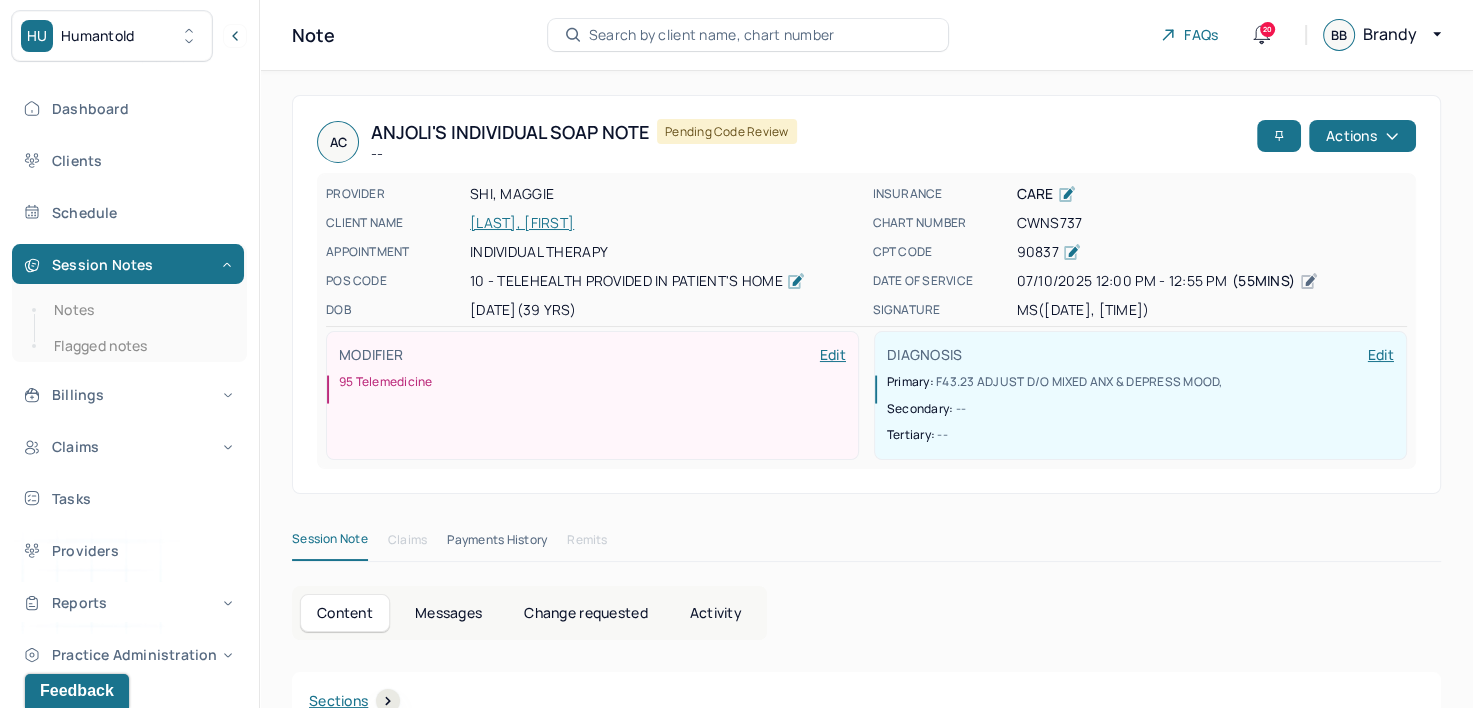 scroll, scrollTop: 0, scrollLeft: 0, axis: both 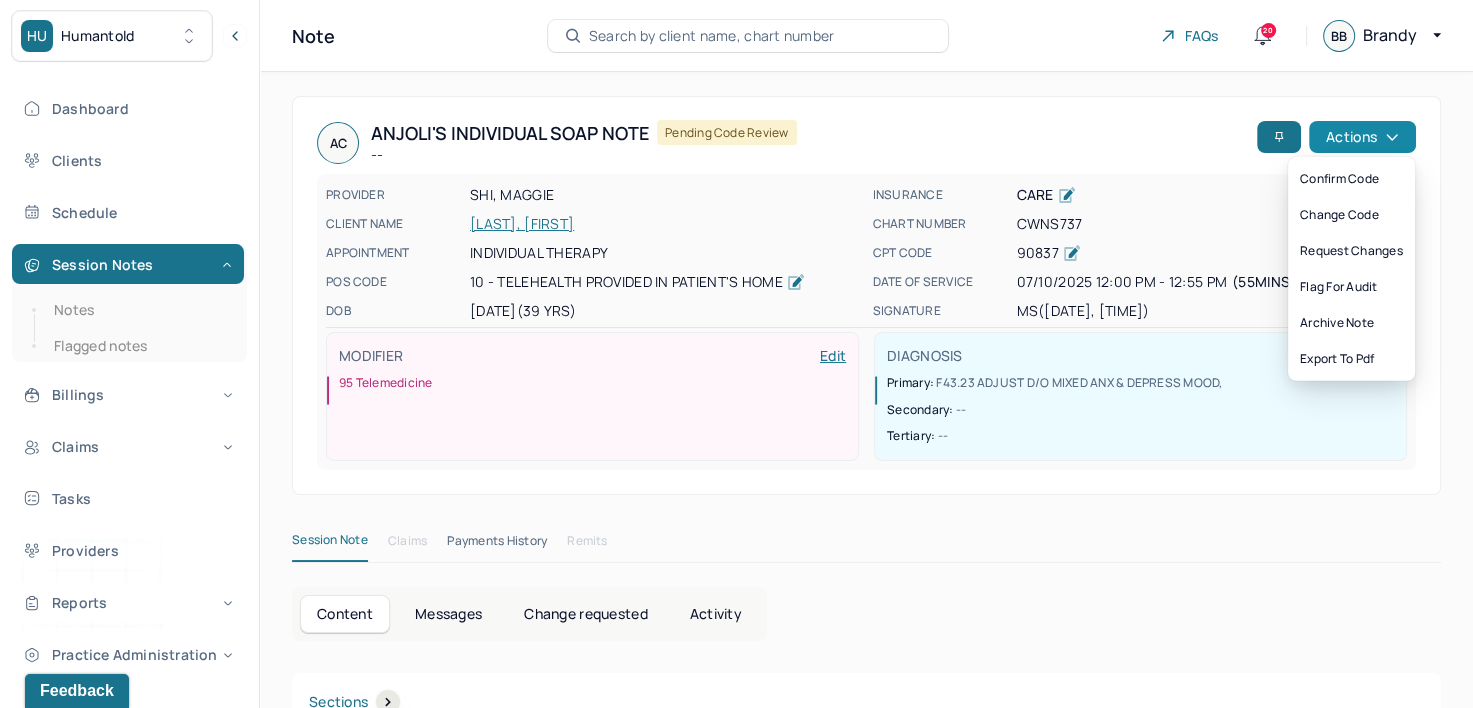 click on "Actions" at bounding box center [1362, 137] 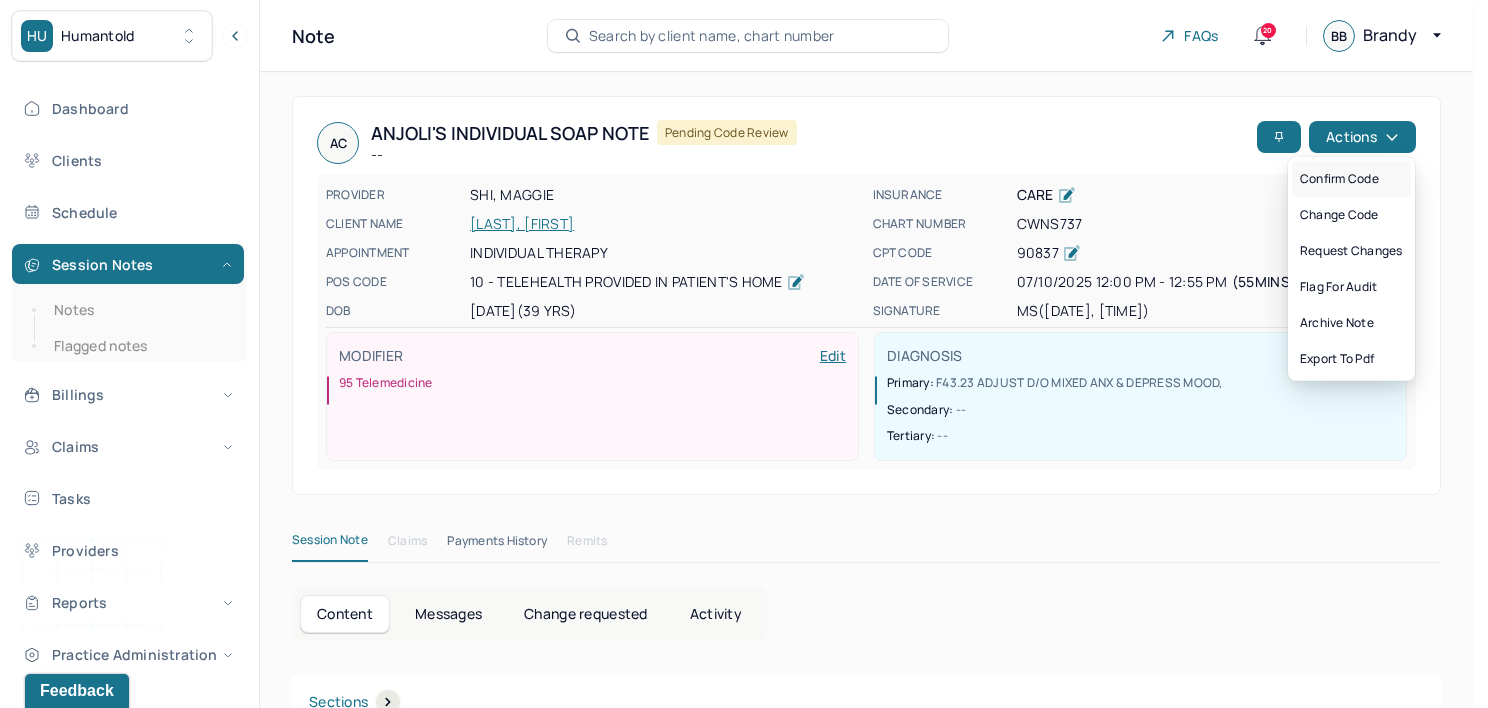 click on "Confirm code" at bounding box center (1351, 179) 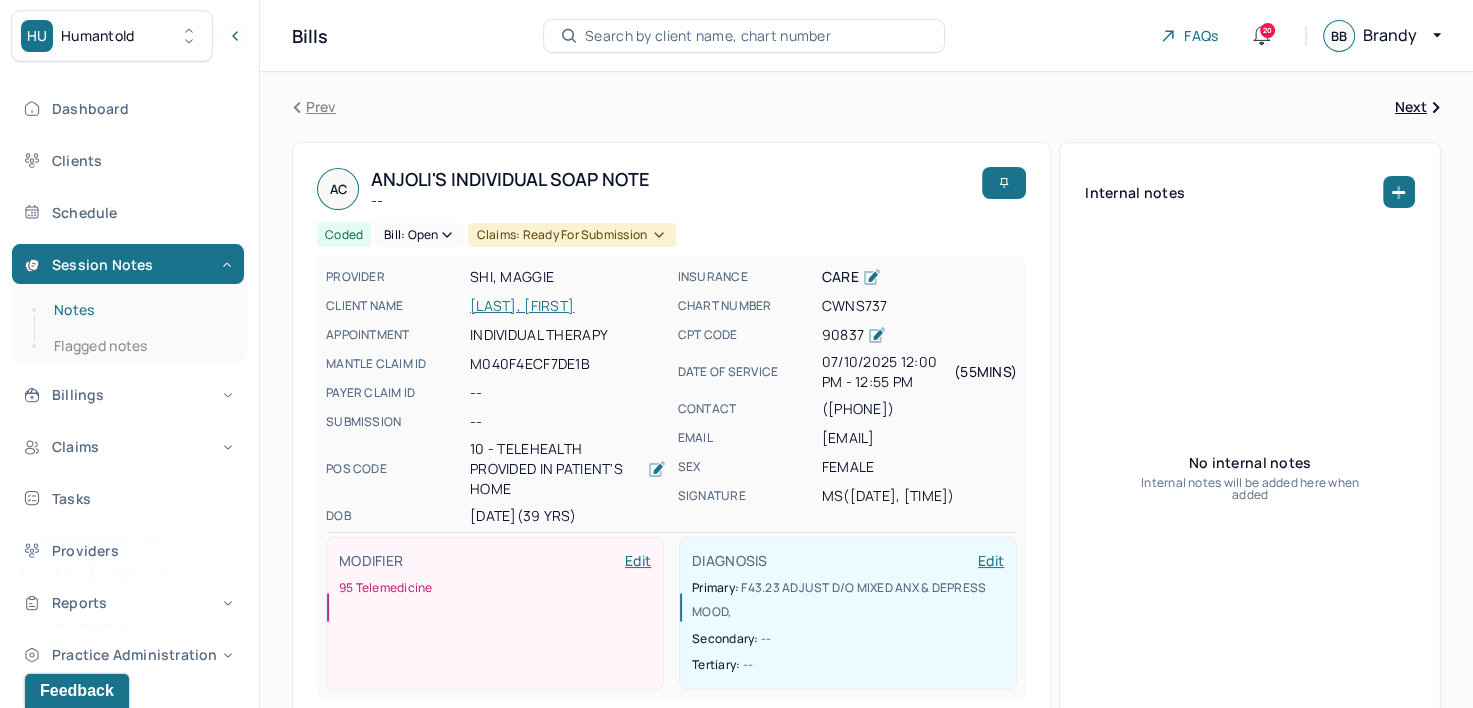 click on "Notes" at bounding box center (139, 310) 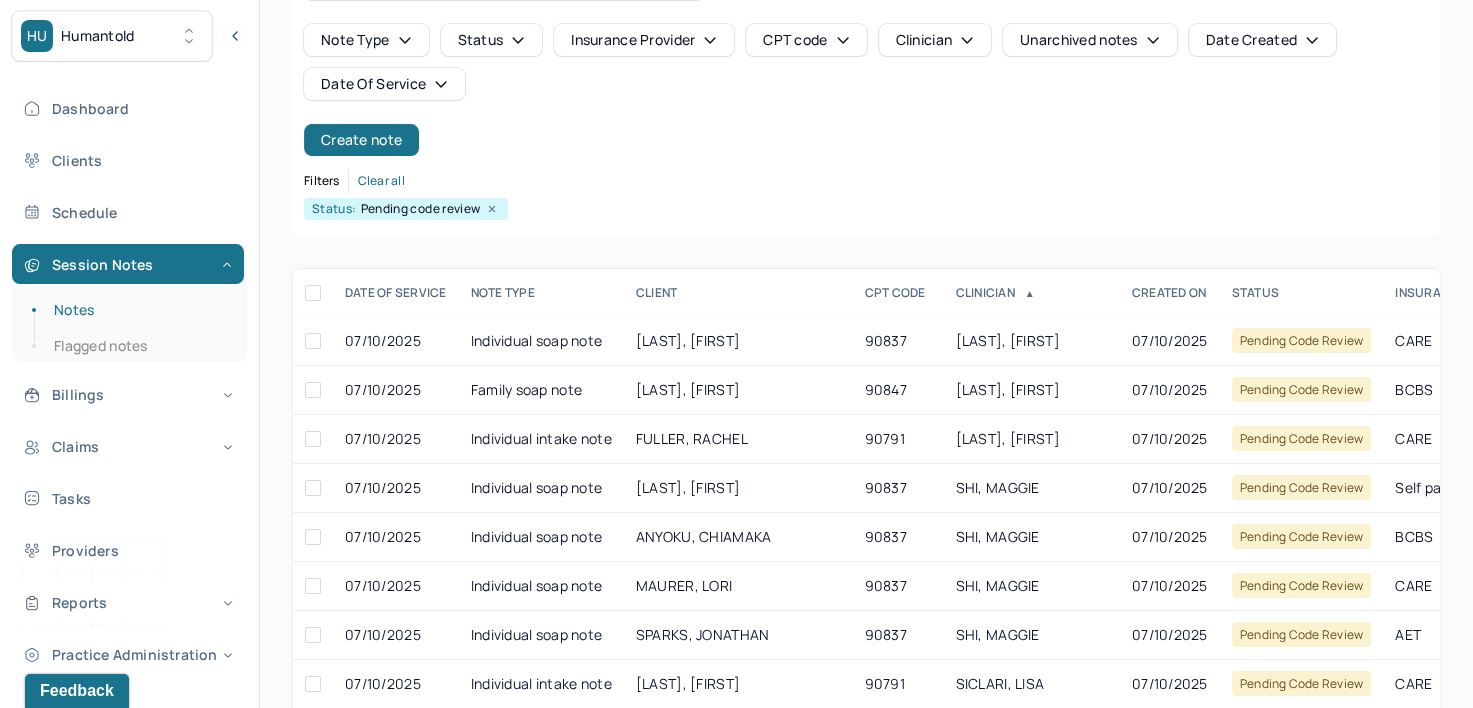 scroll, scrollTop: 200, scrollLeft: 0, axis: vertical 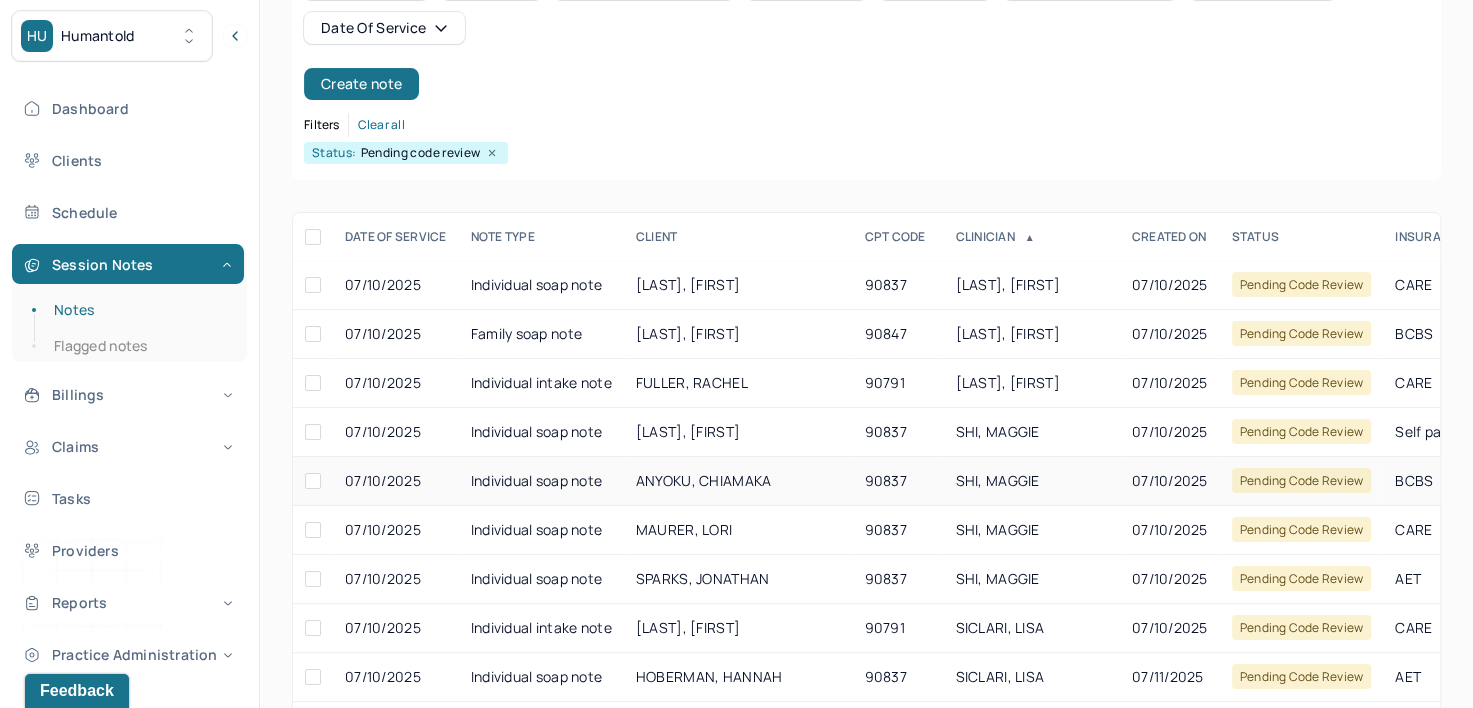 click on "SHI, MAGGIE" at bounding box center (997, 480) 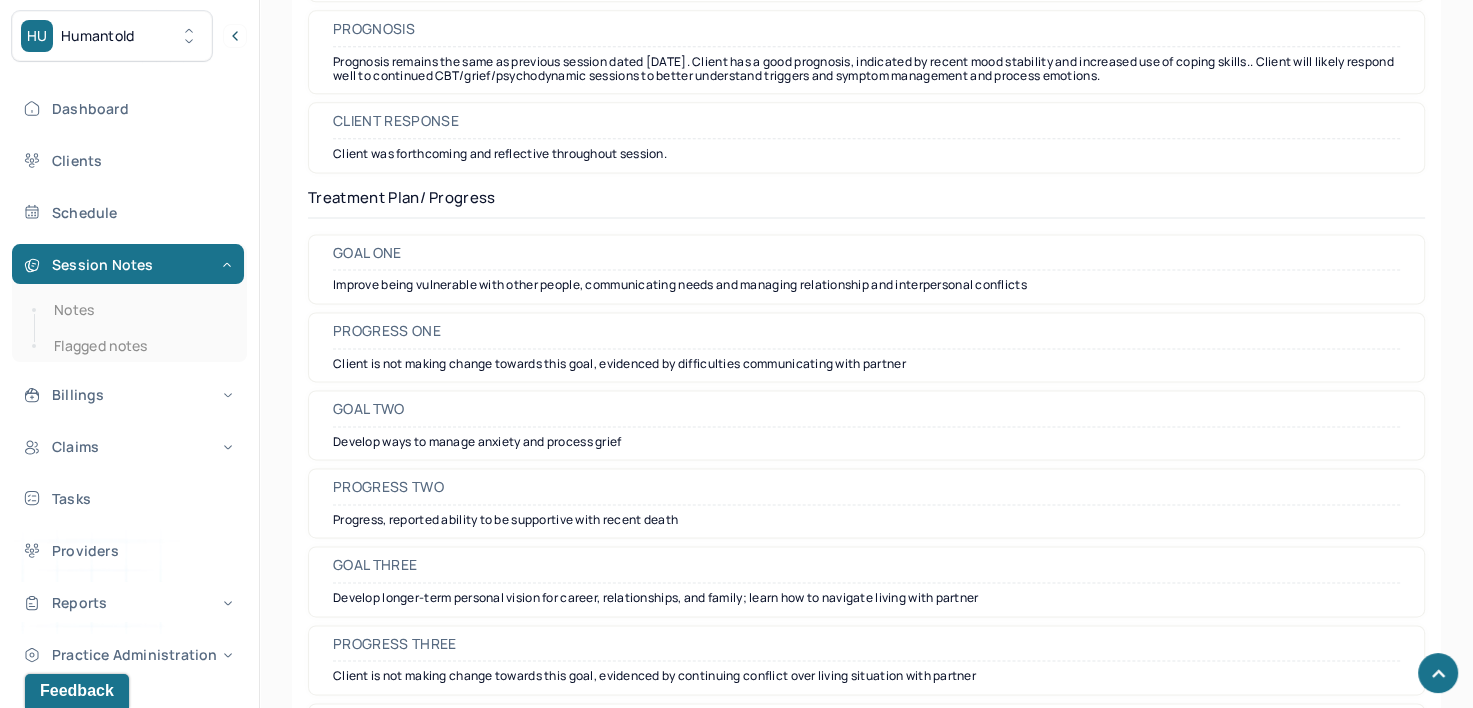 scroll, scrollTop: 2781, scrollLeft: 0, axis: vertical 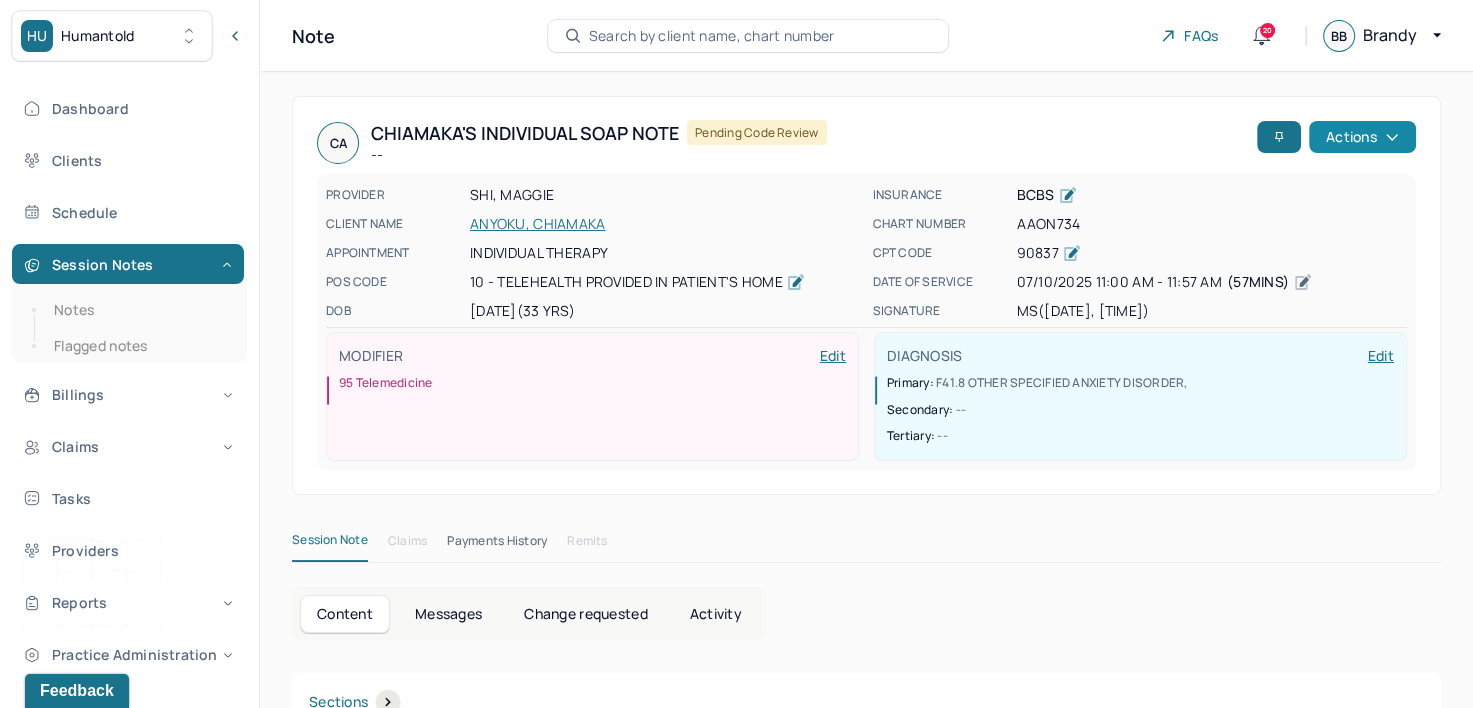 click on "Actions" at bounding box center [1362, 137] 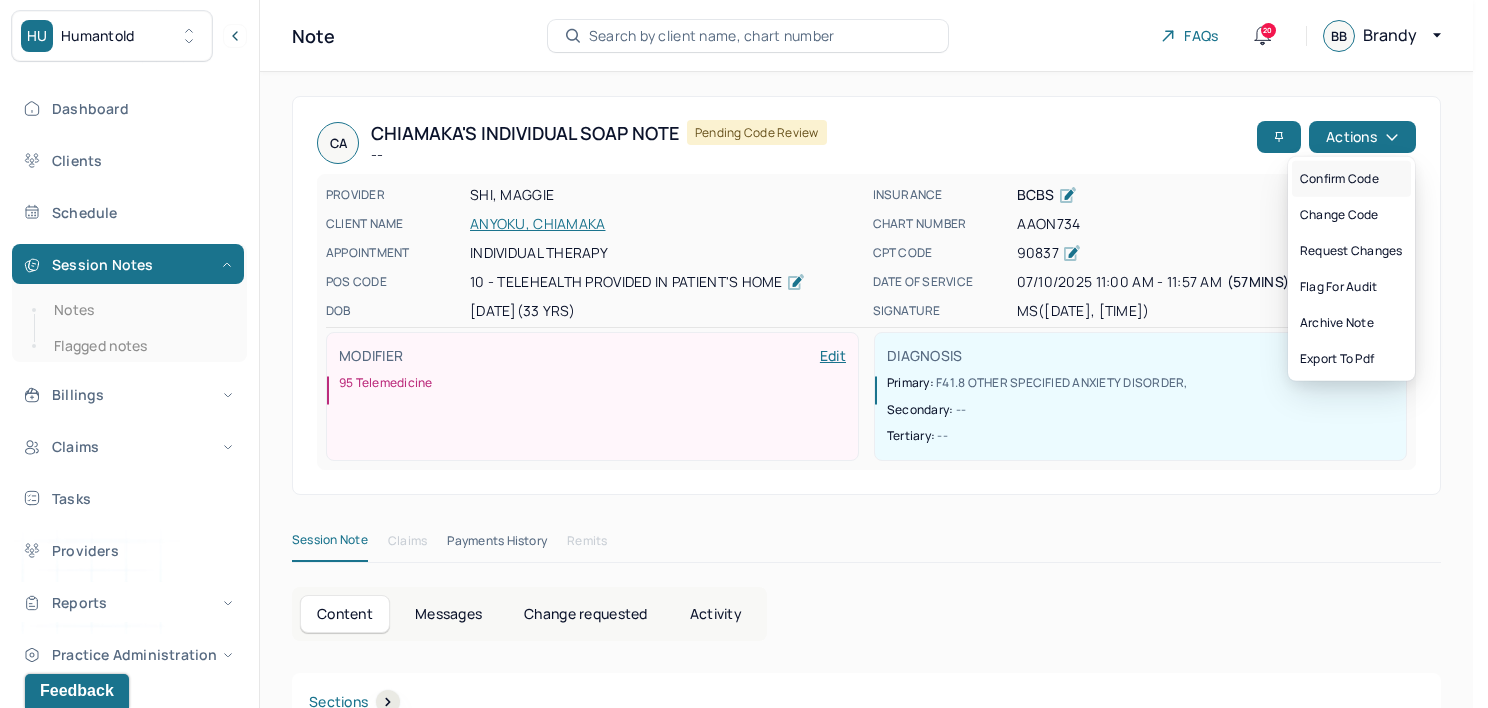click on "Confirm code" at bounding box center [1351, 179] 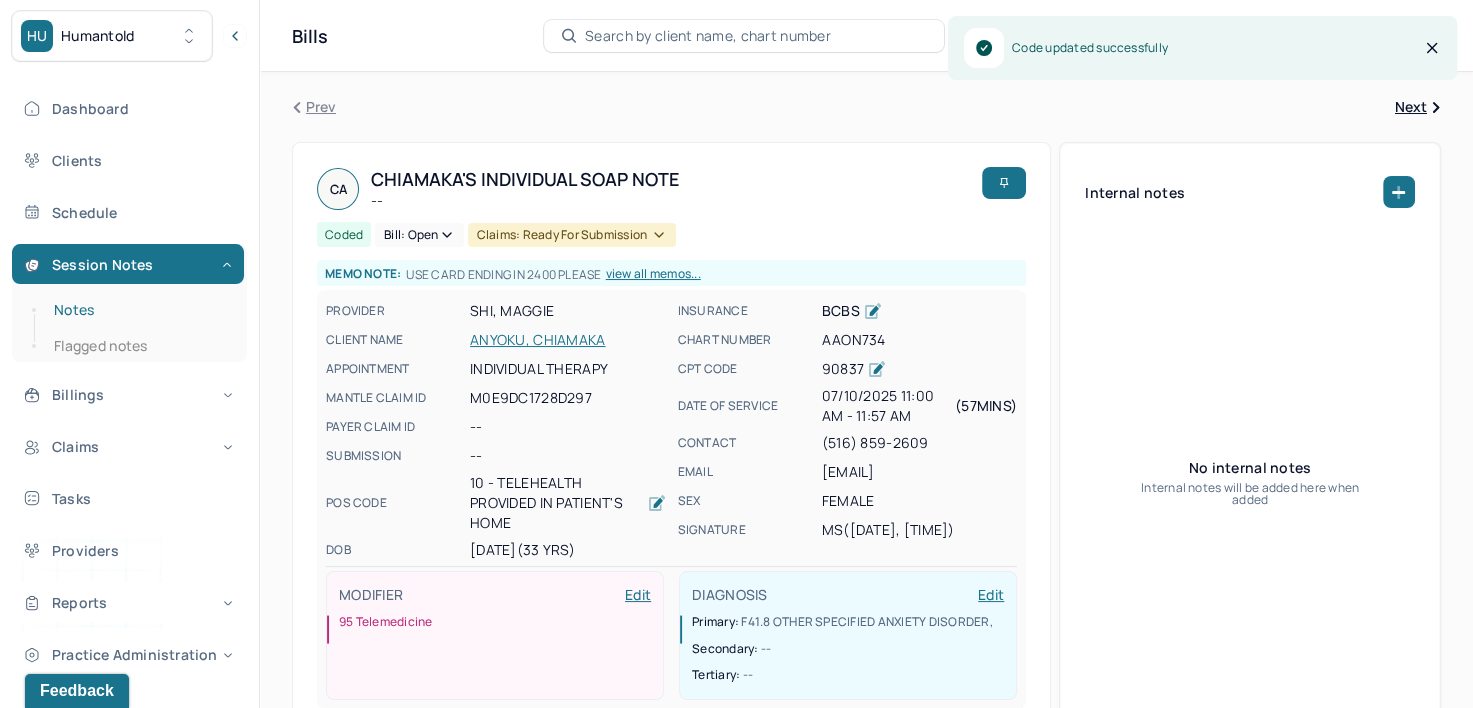 click on "Notes" at bounding box center (139, 310) 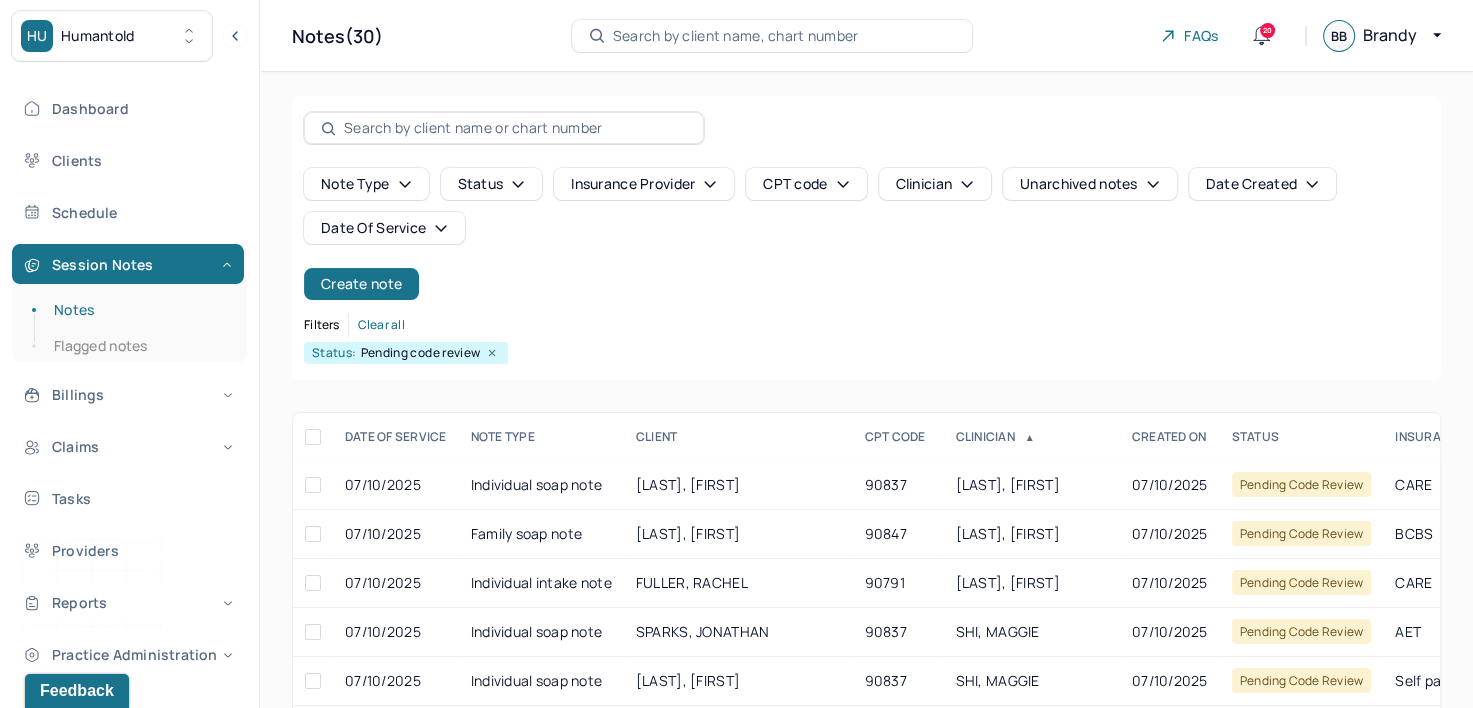 scroll, scrollTop: 100, scrollLeft: 0, axis: vertical 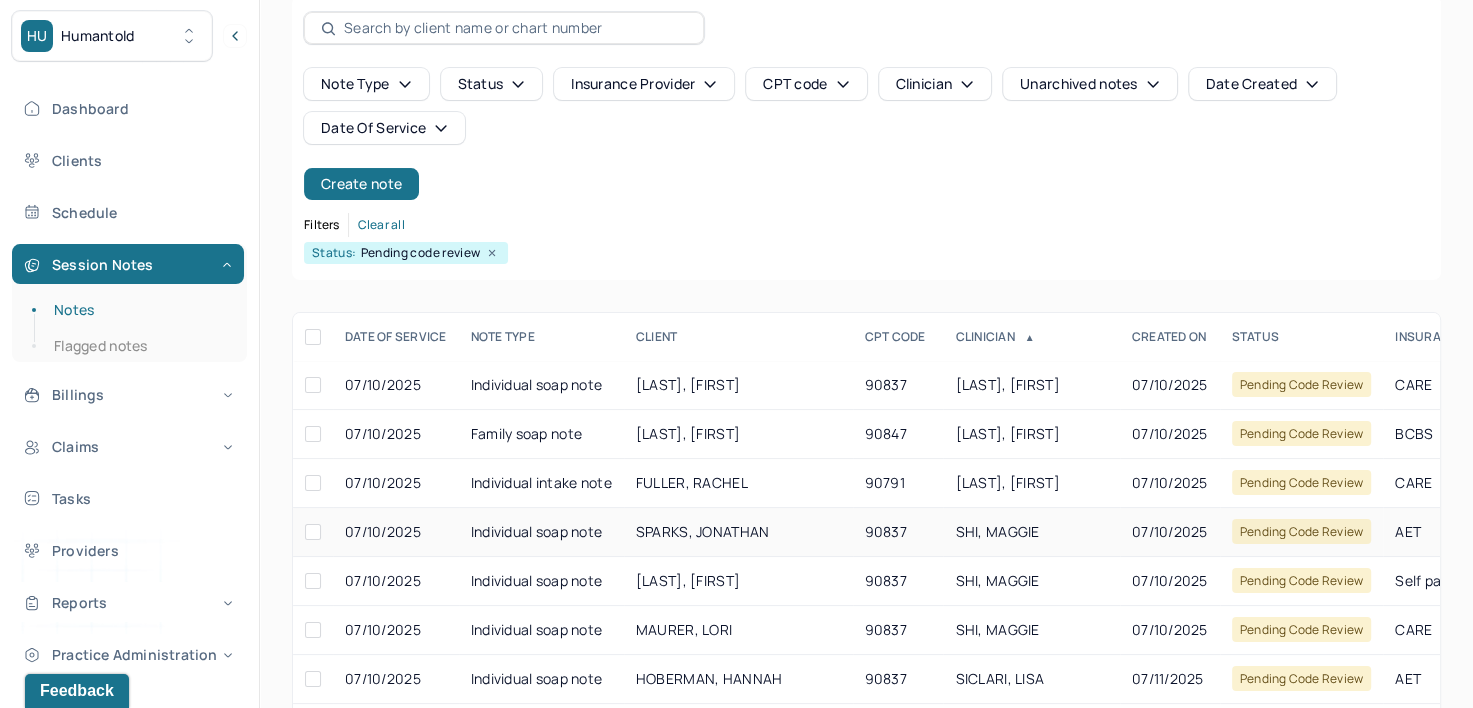 click on "SHI, MAGGIE" at bounding box center (1031, 532) 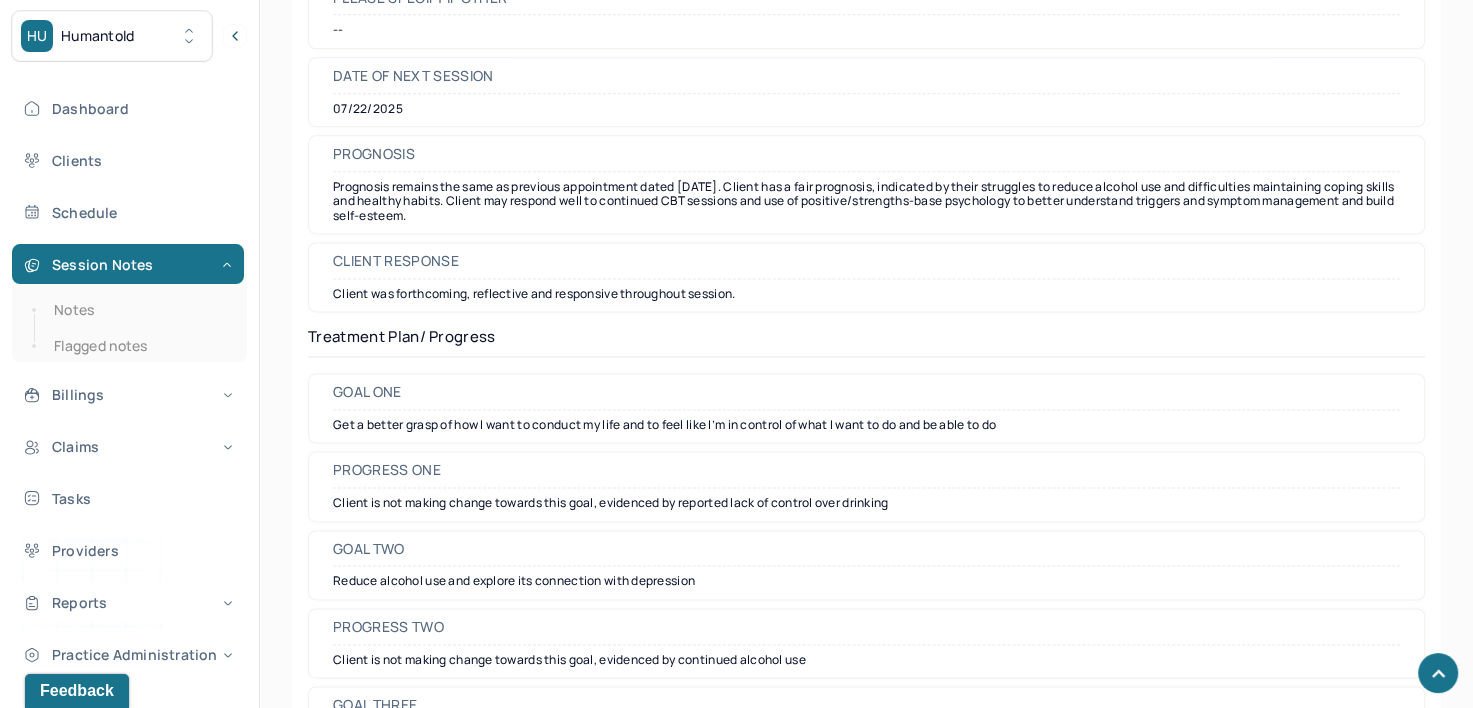 scroll, scrollTop: 2431, scrollLeft: 0, axis: vertical 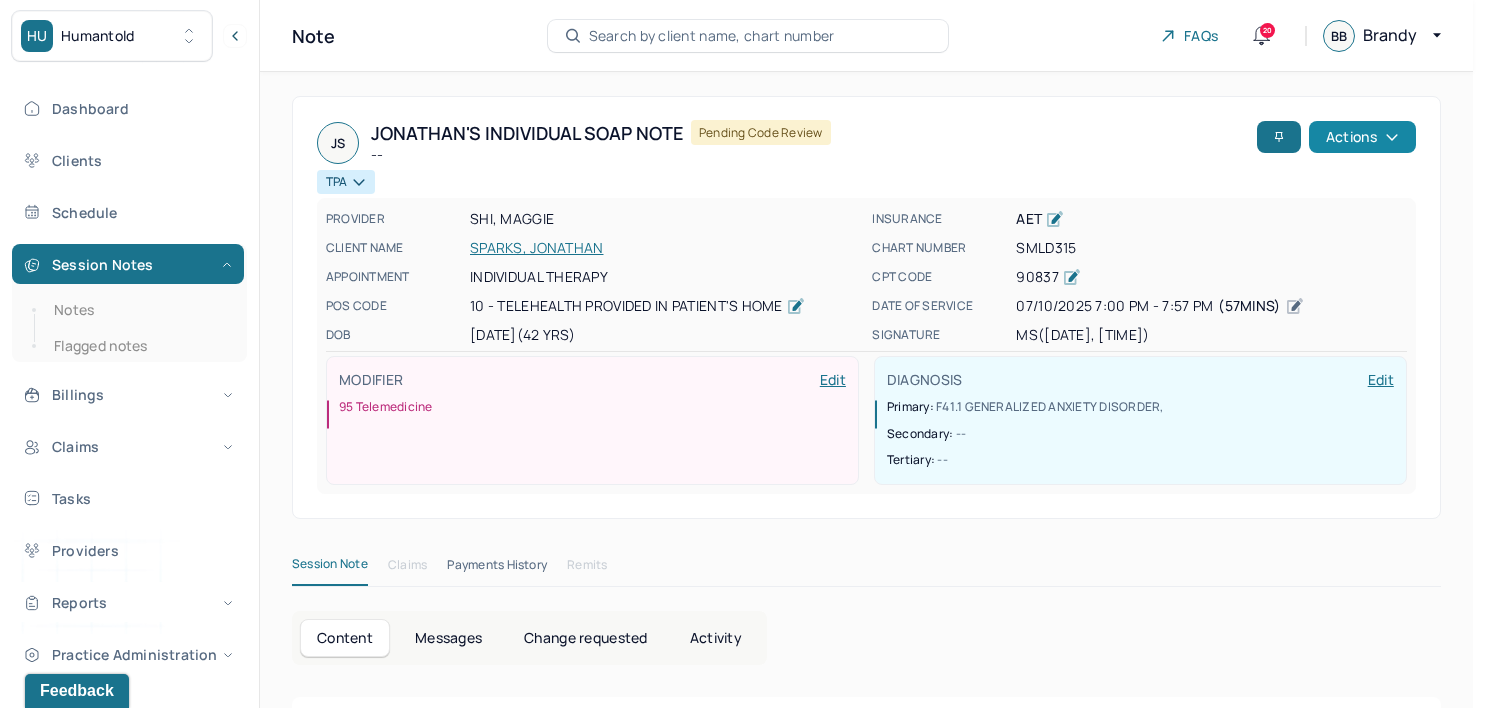 click on "Actions" at bounding box center [1362, 137] 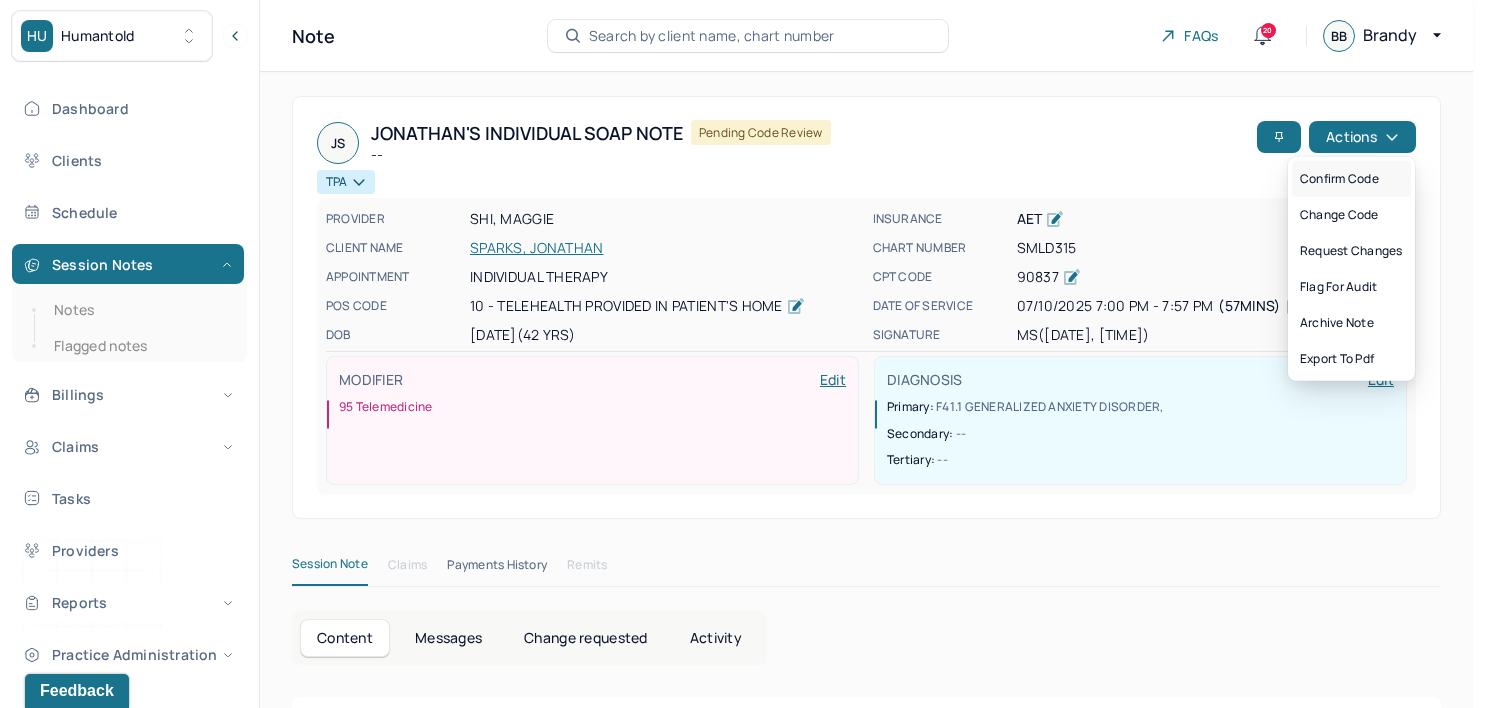 click on "Confirm code" at bounding box center [1351, 179] 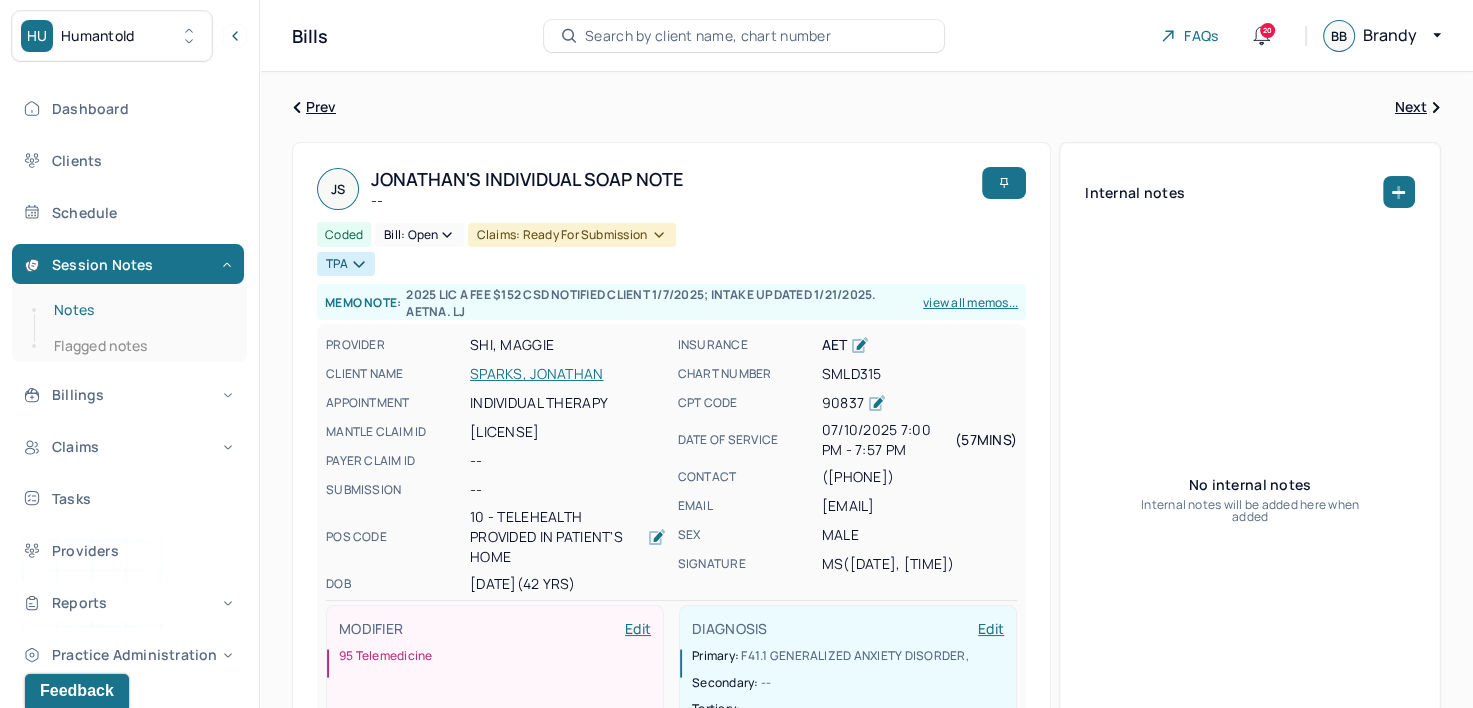 click on "Notes" at bounding box center (139, 310) 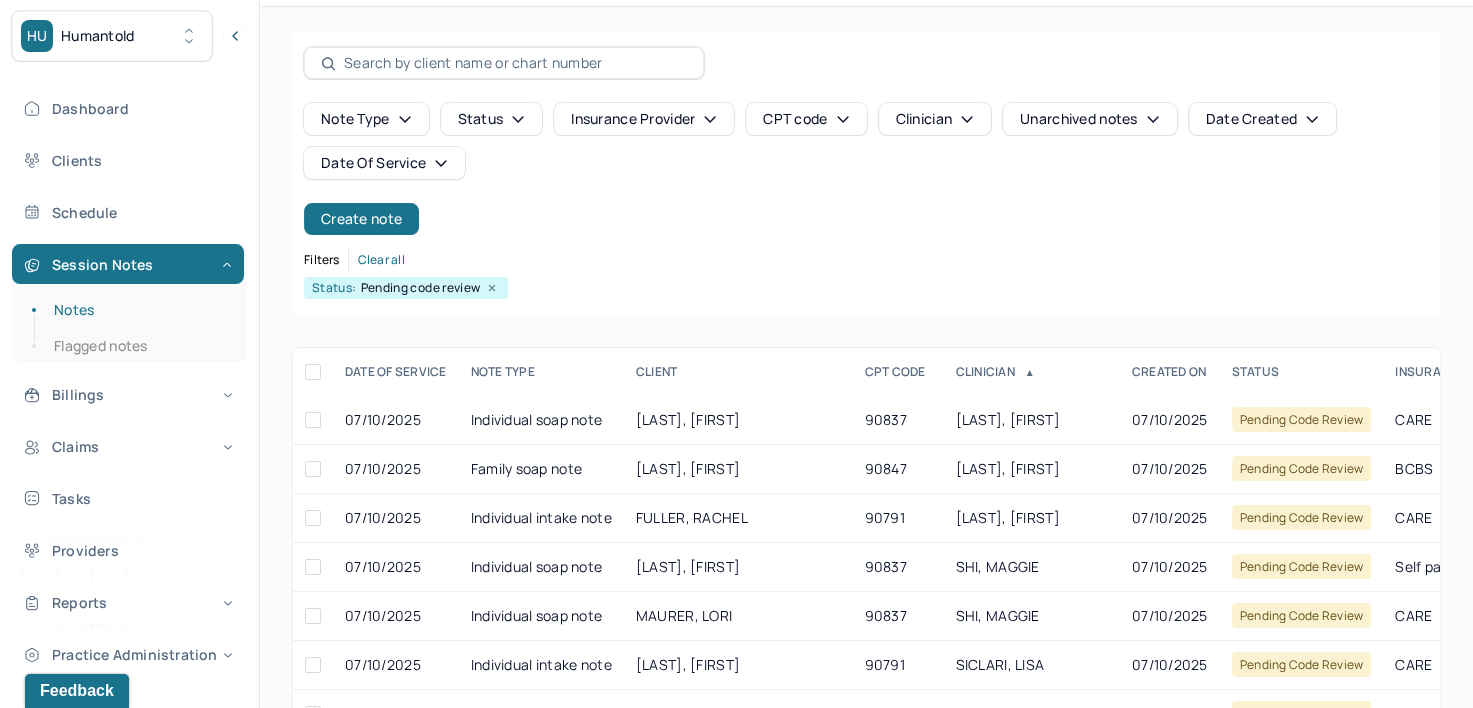 scroll, scrollTop: 100, scrollLeft: 0, axis: vertical 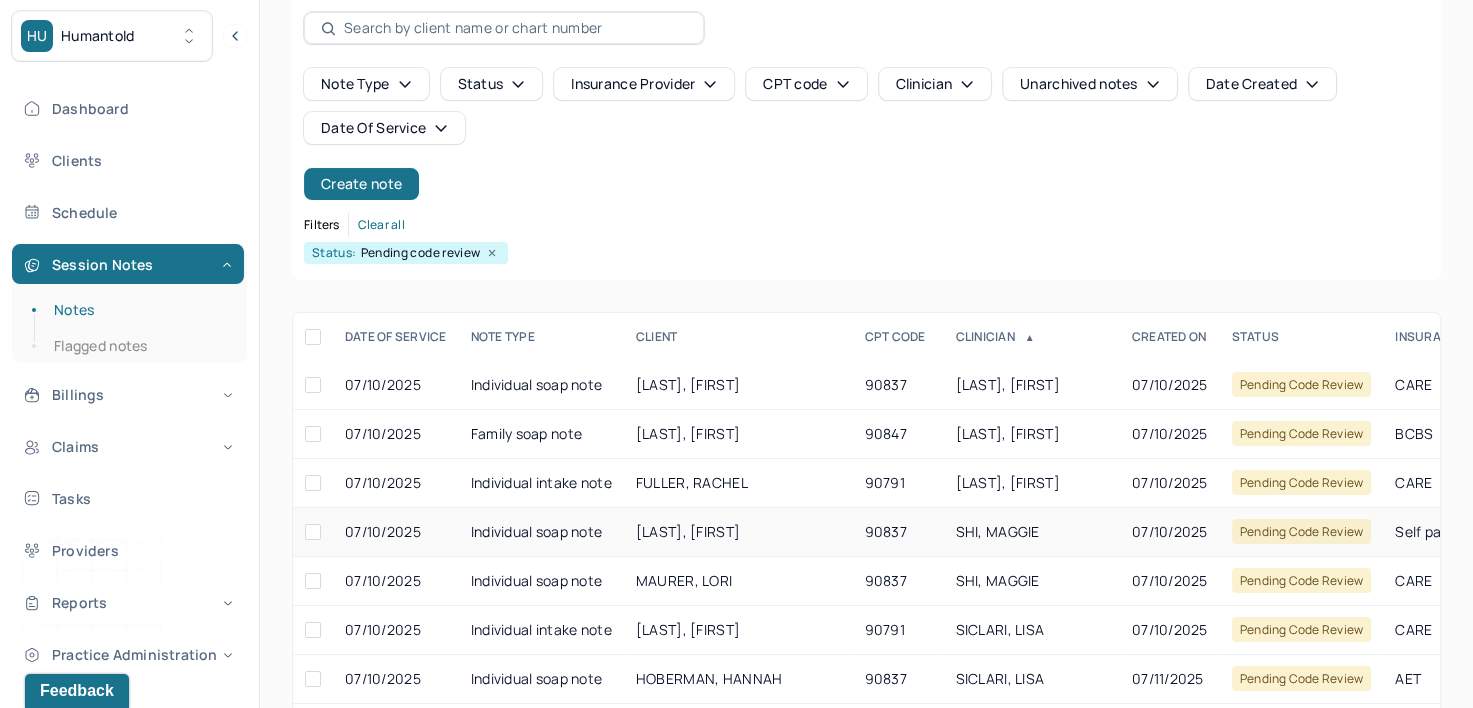 click on "SHI, MAGGIE" at bounding box center (997, 531) 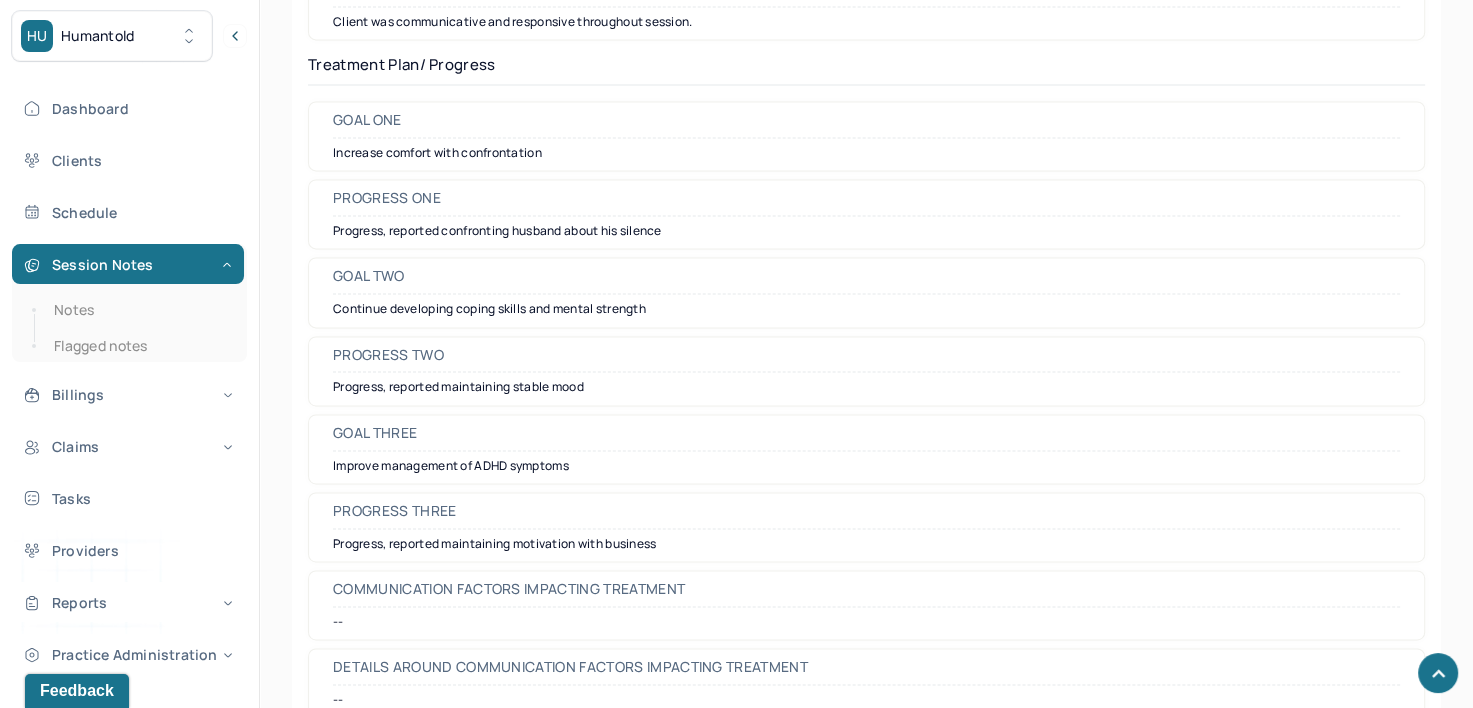 scroll, scrollTop: 2796, scrollLeft: 0, axis: vertical 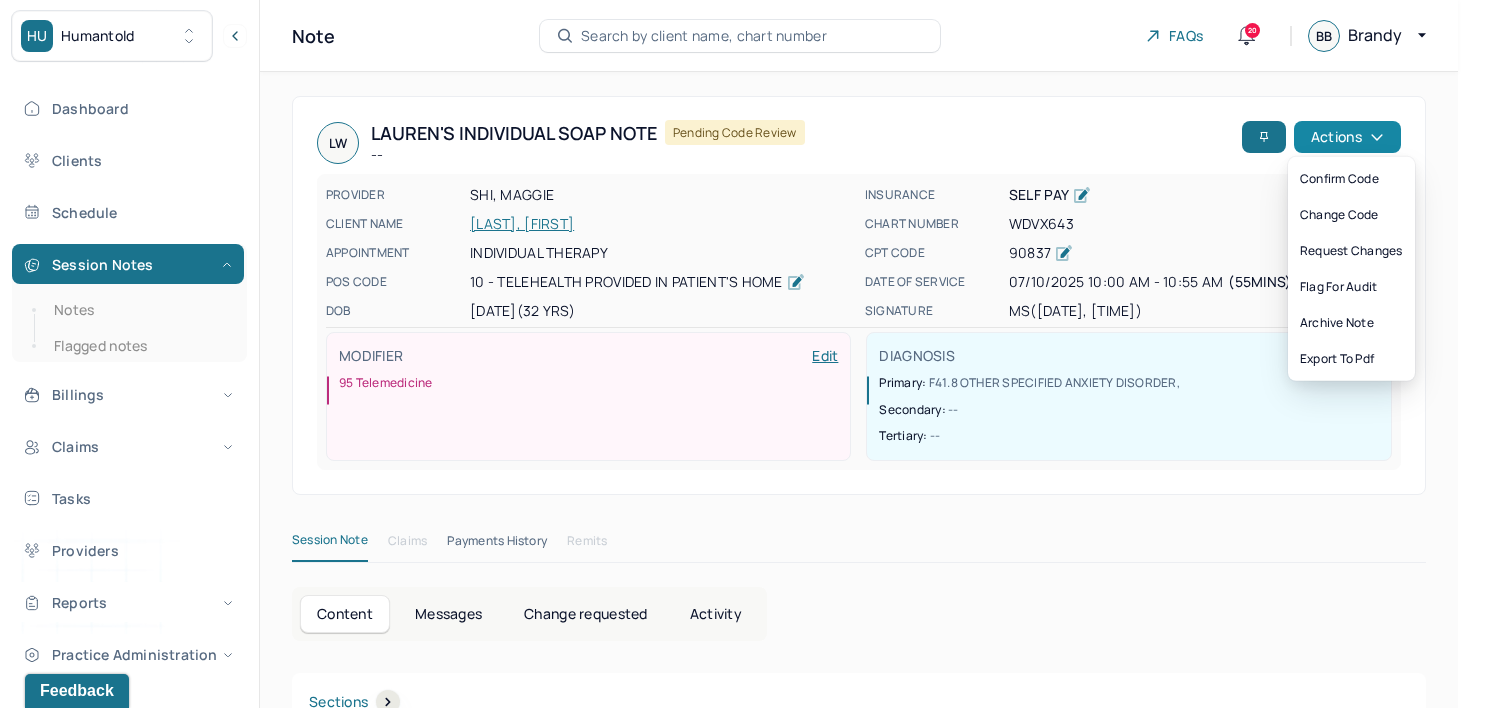 click on "Actions" at bounding box center (1347, 137) 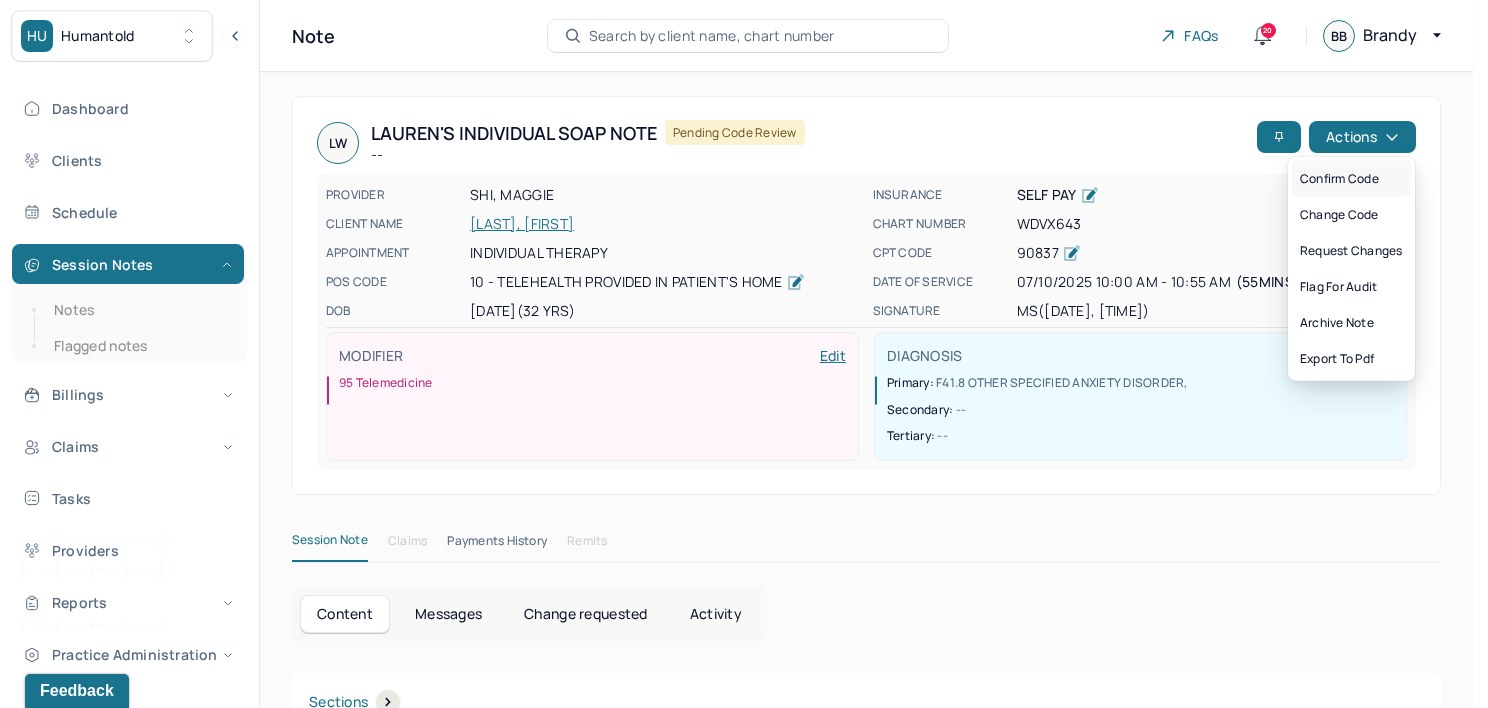 click on "Confirm code" at bounding box center (1351, 179) 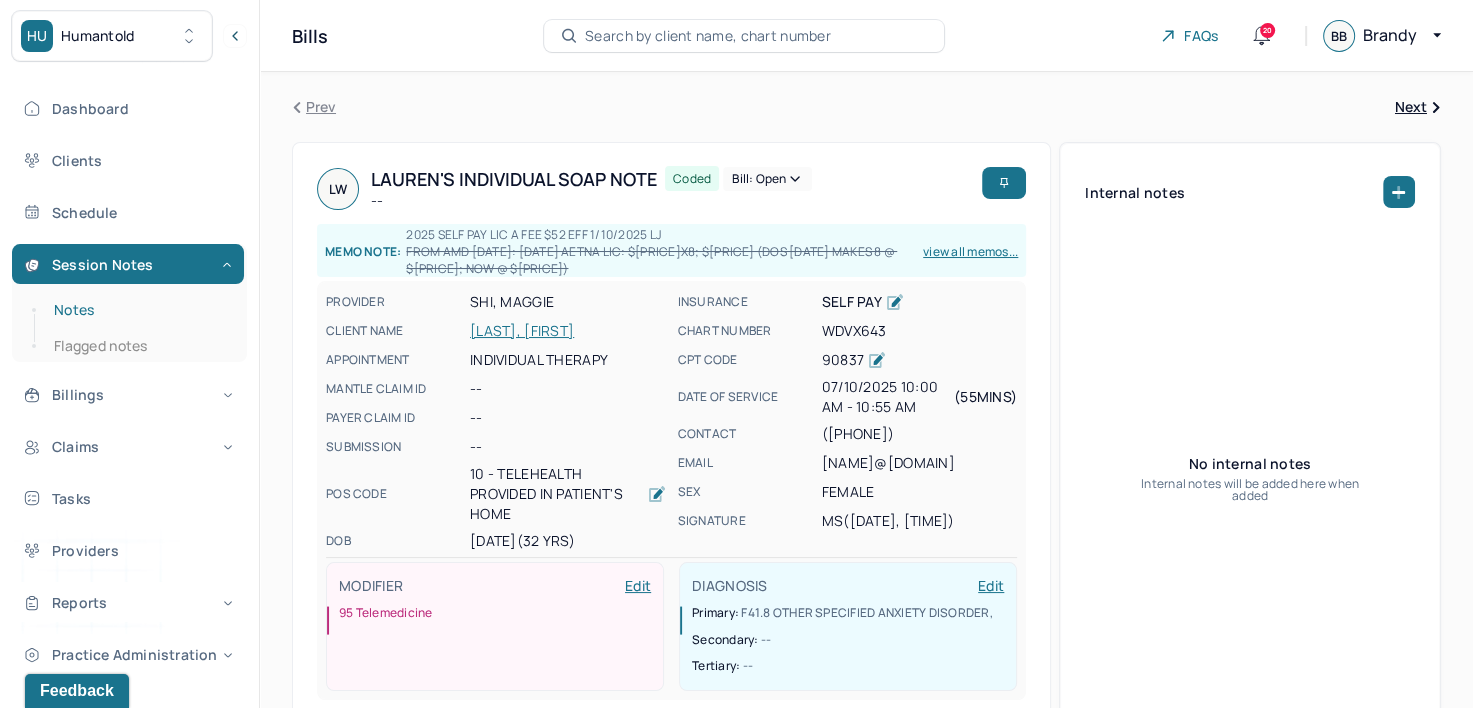 click on "Notes" at bounding box center [139, 310] 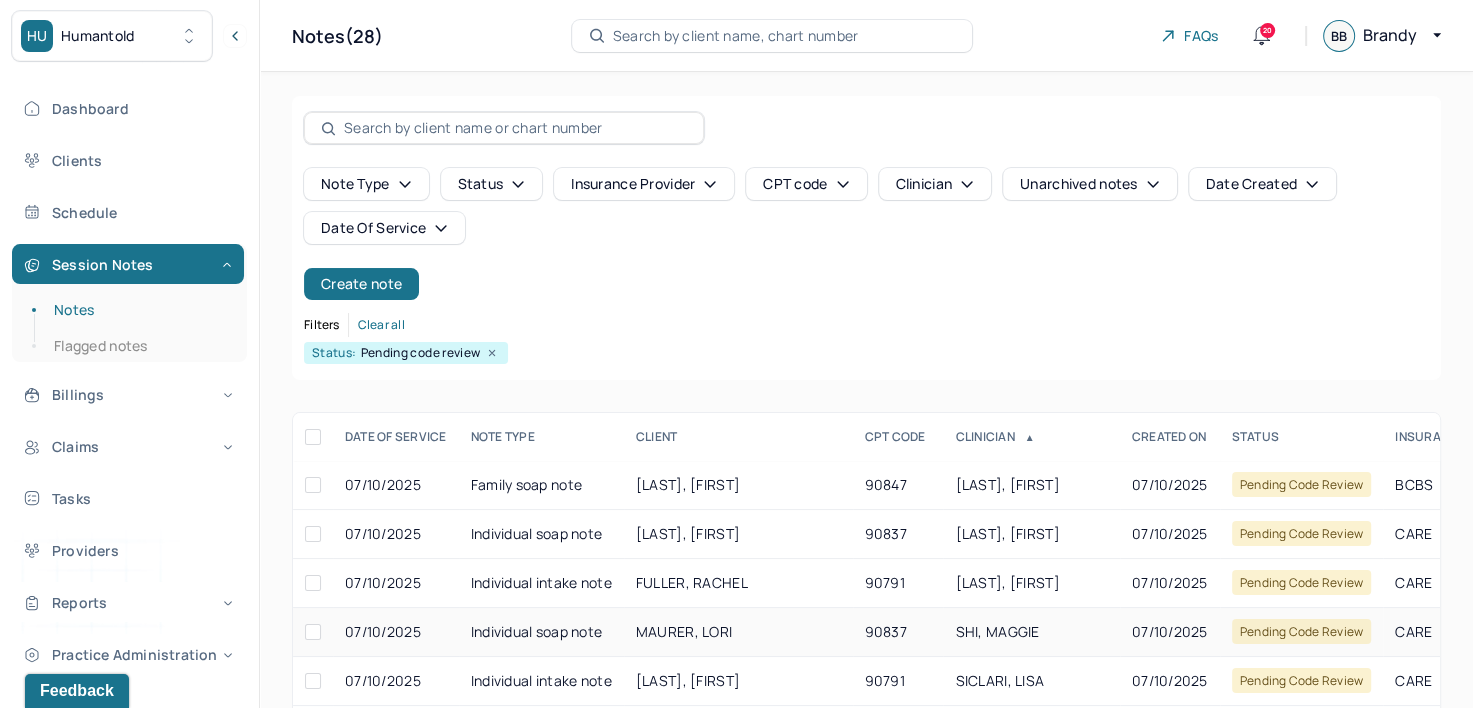 click on "SHI, MAGGIE" at bounding box center [997, 631] 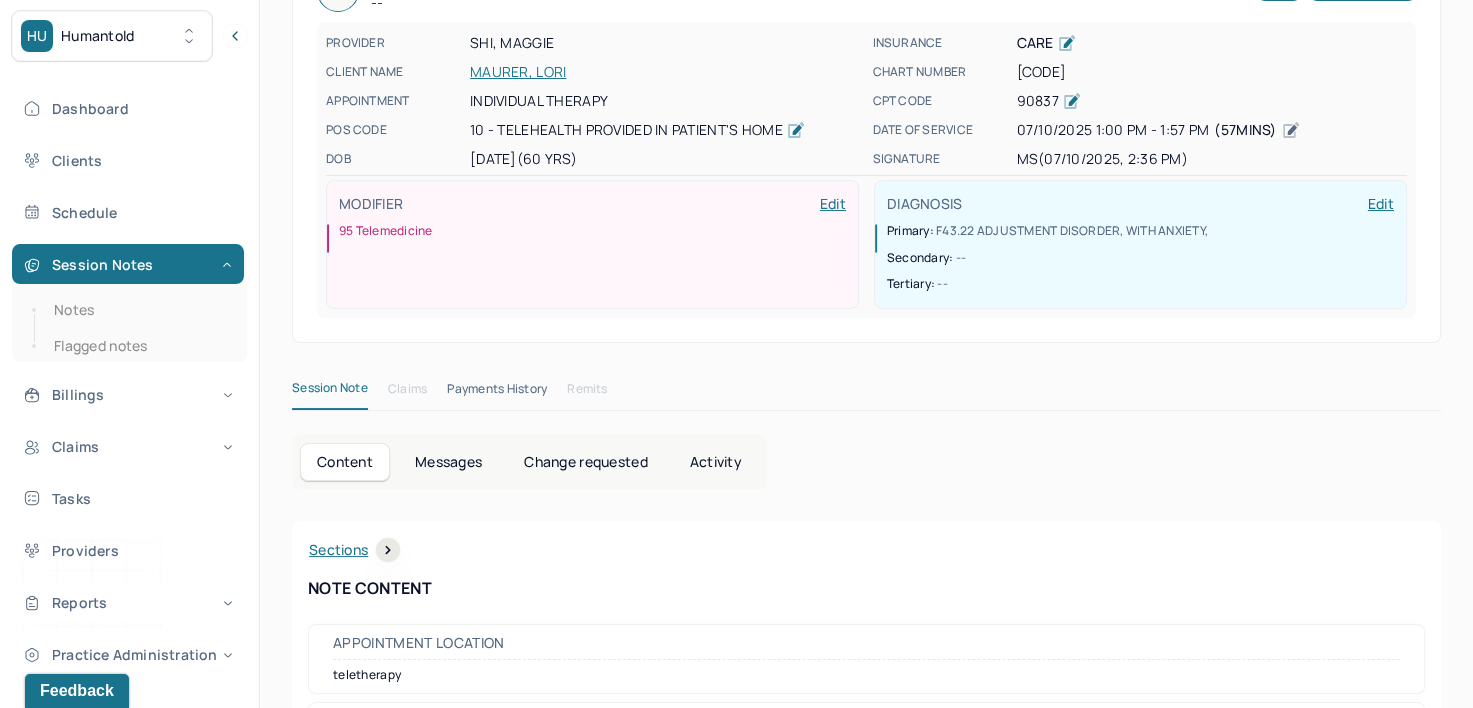scroll, scrollTop: 0, scrollLeft: 0, axis: both 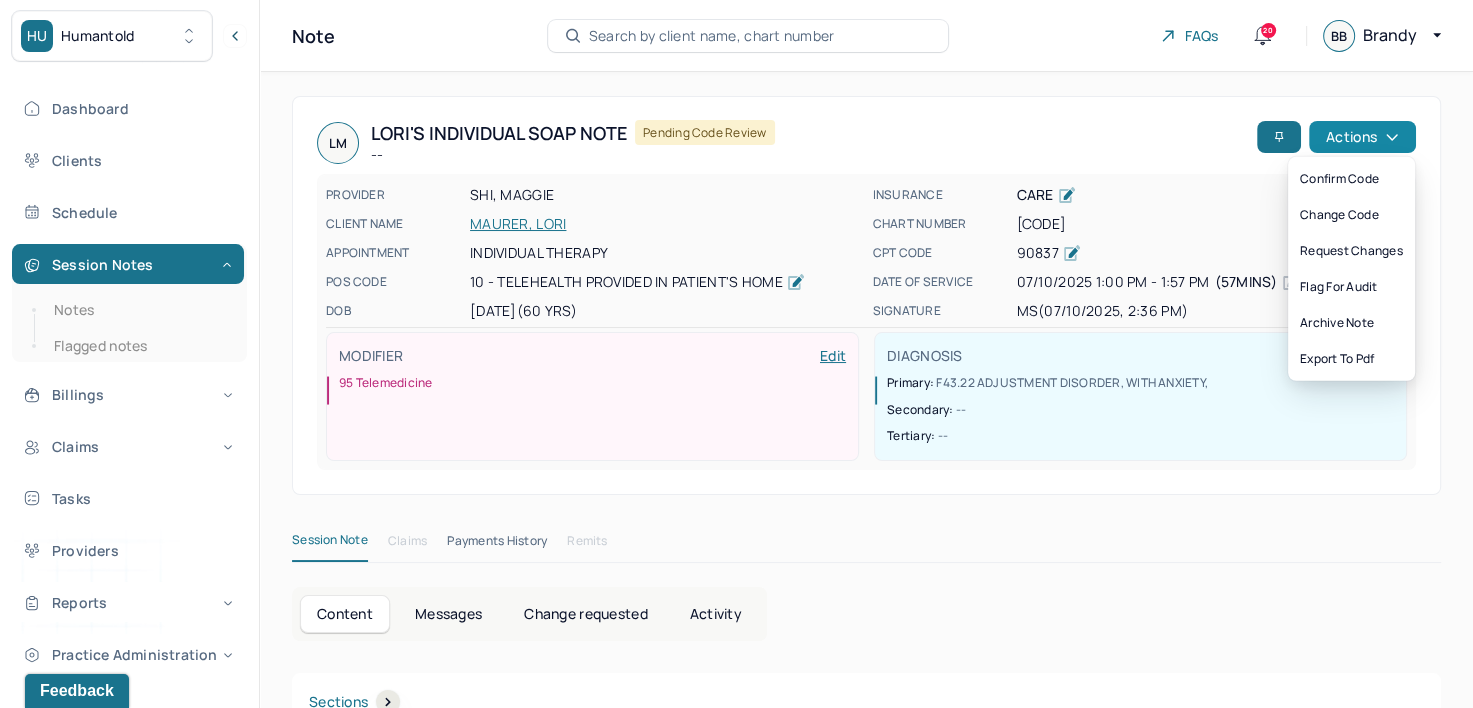 click 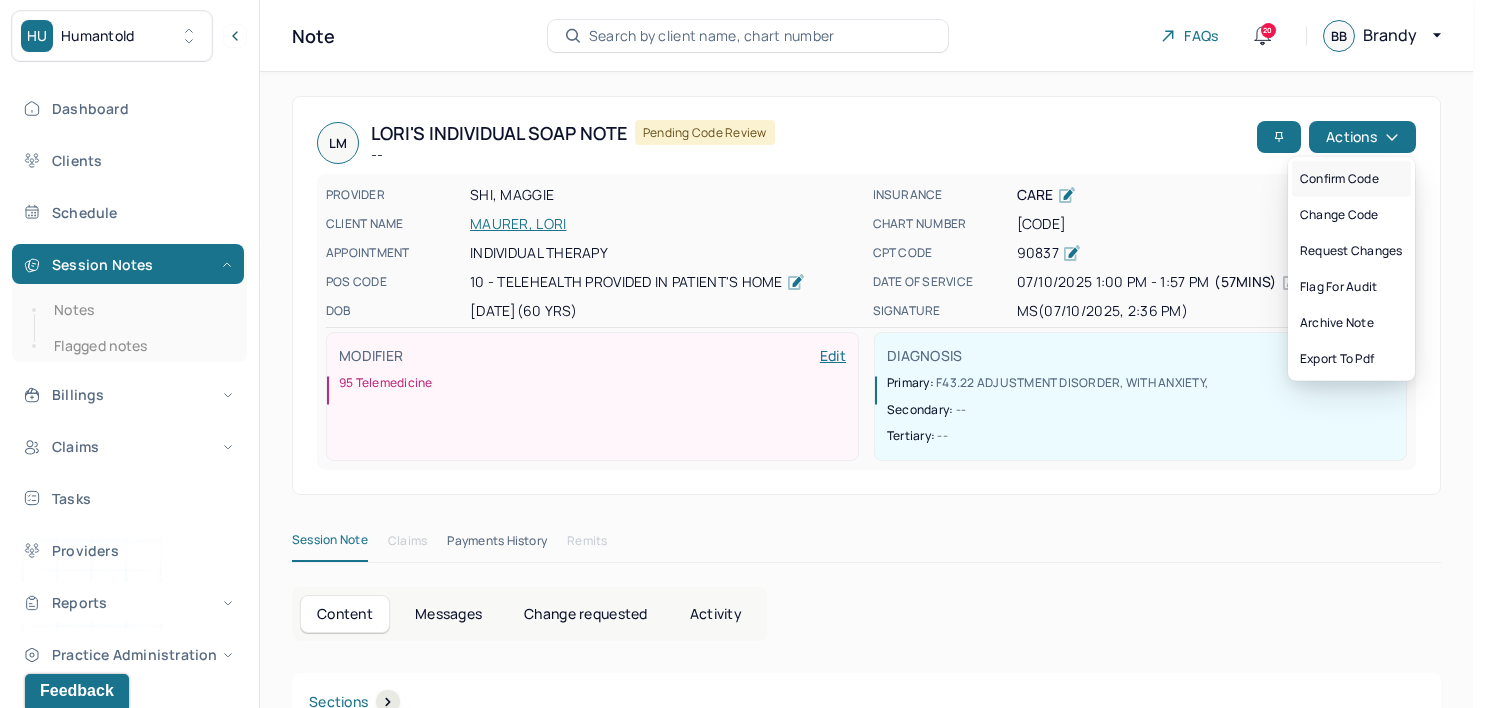 click on "Confirm code" at bounding box center [1351, 179] 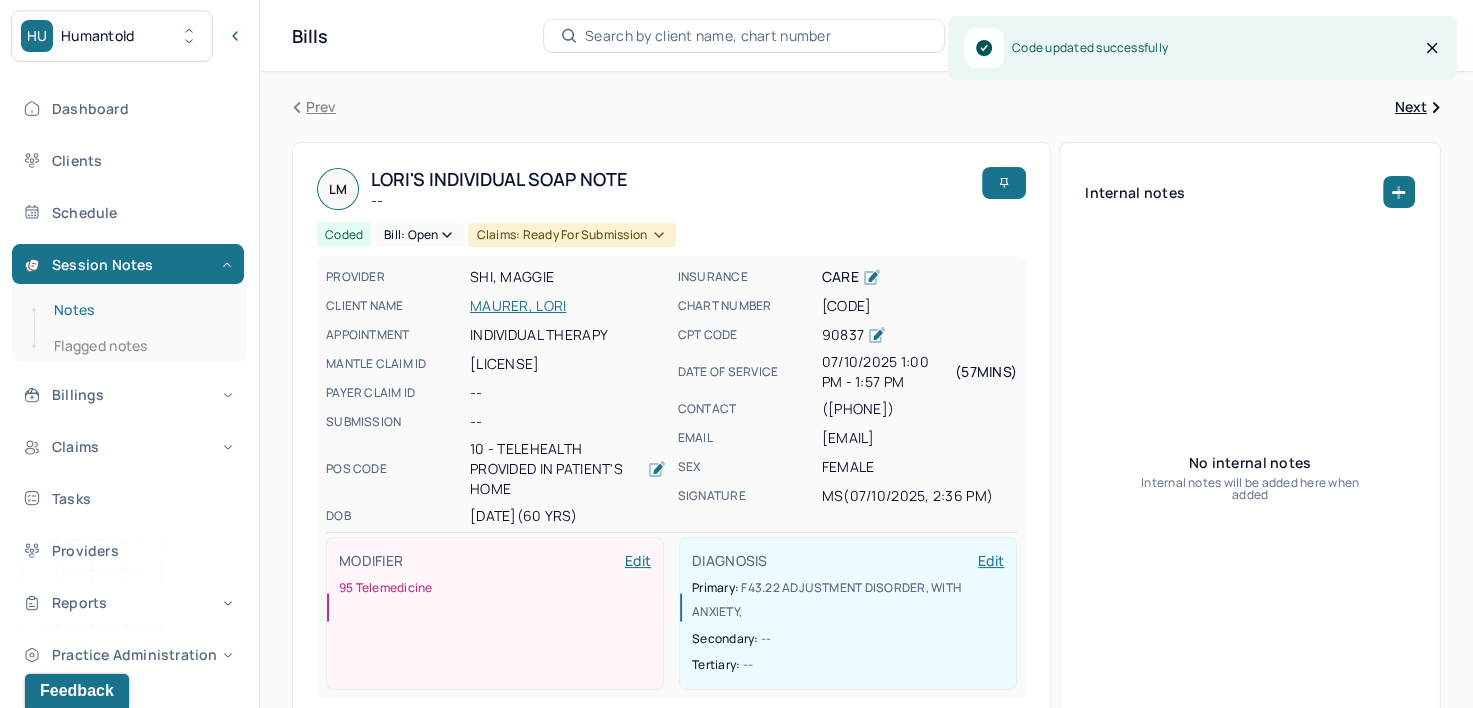 click on "Notes" at bounding box center [139, 310] 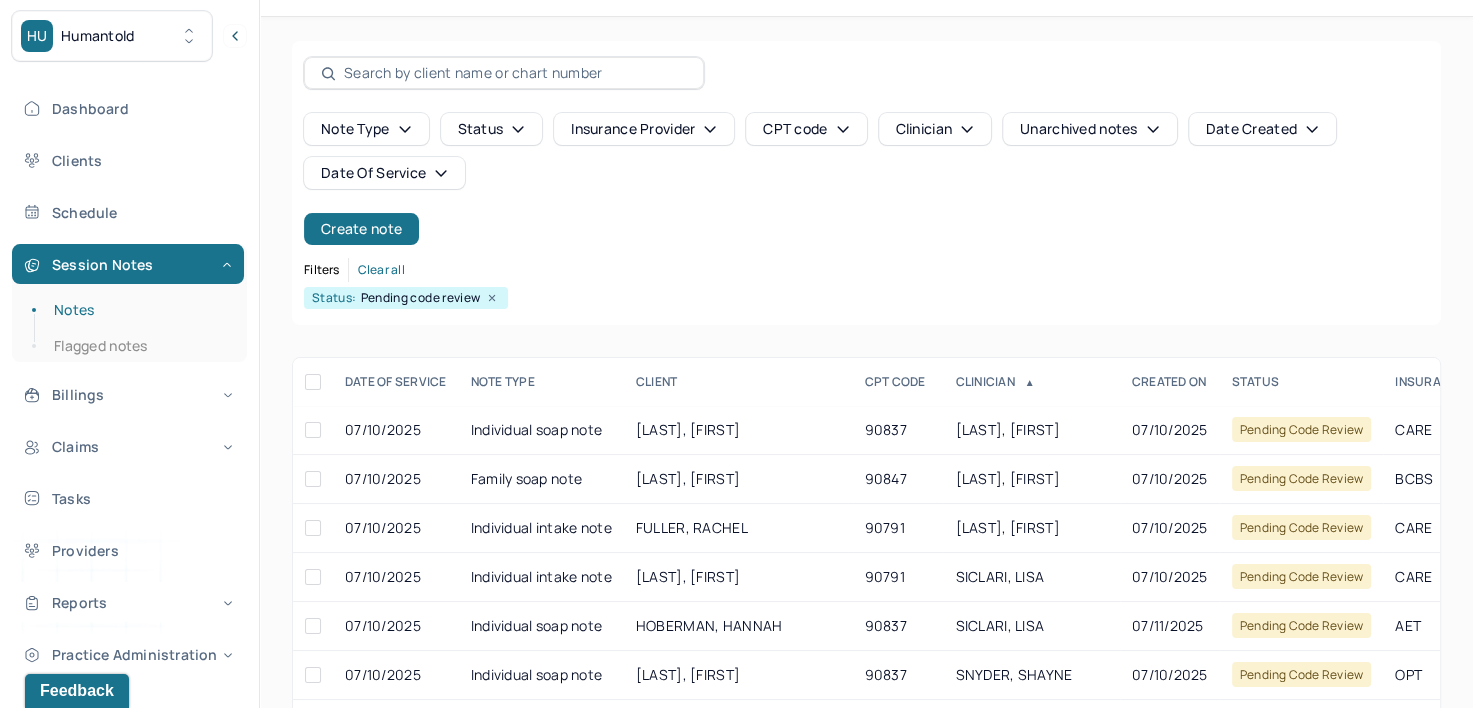 scroll, scrollTop: 100, scrollLeft: 0, axis: vertical 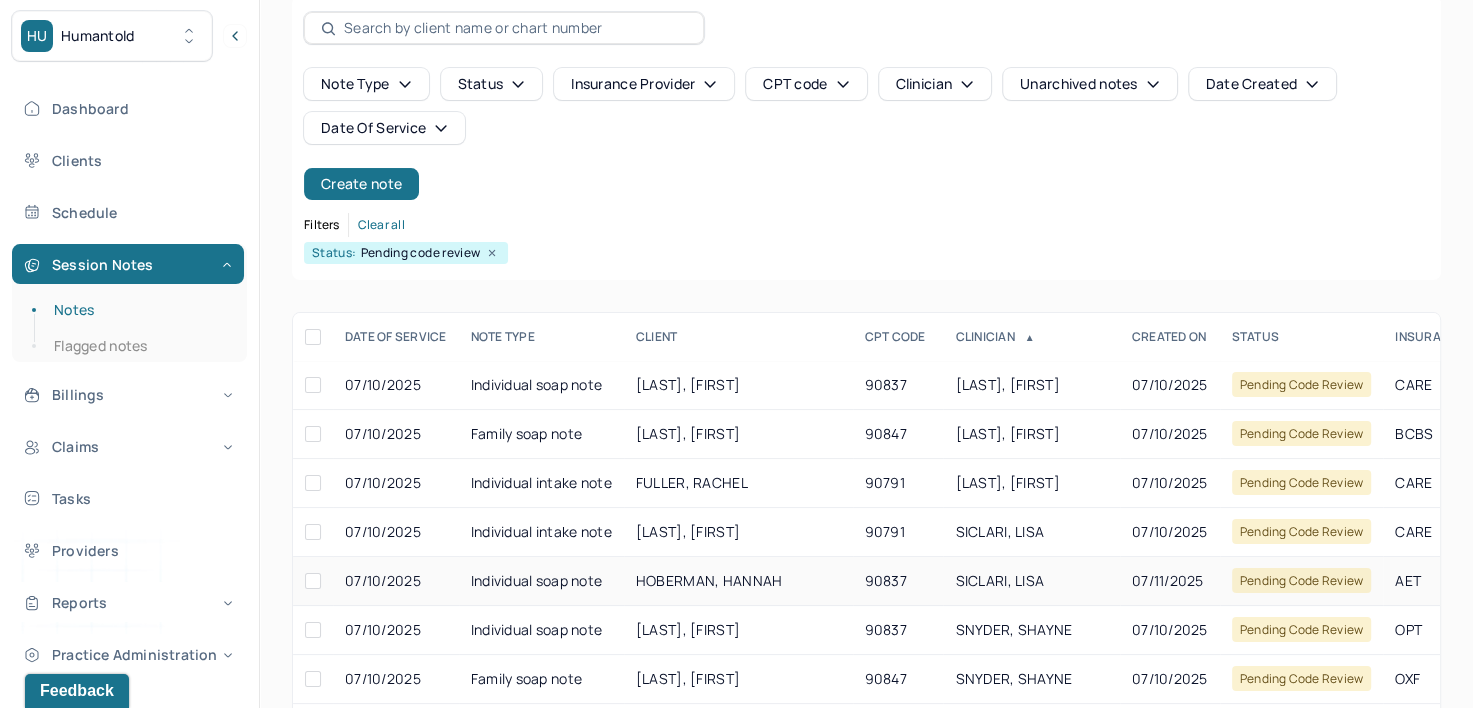 click on "SICLARI, LISA" at bounding box center [999, 580] 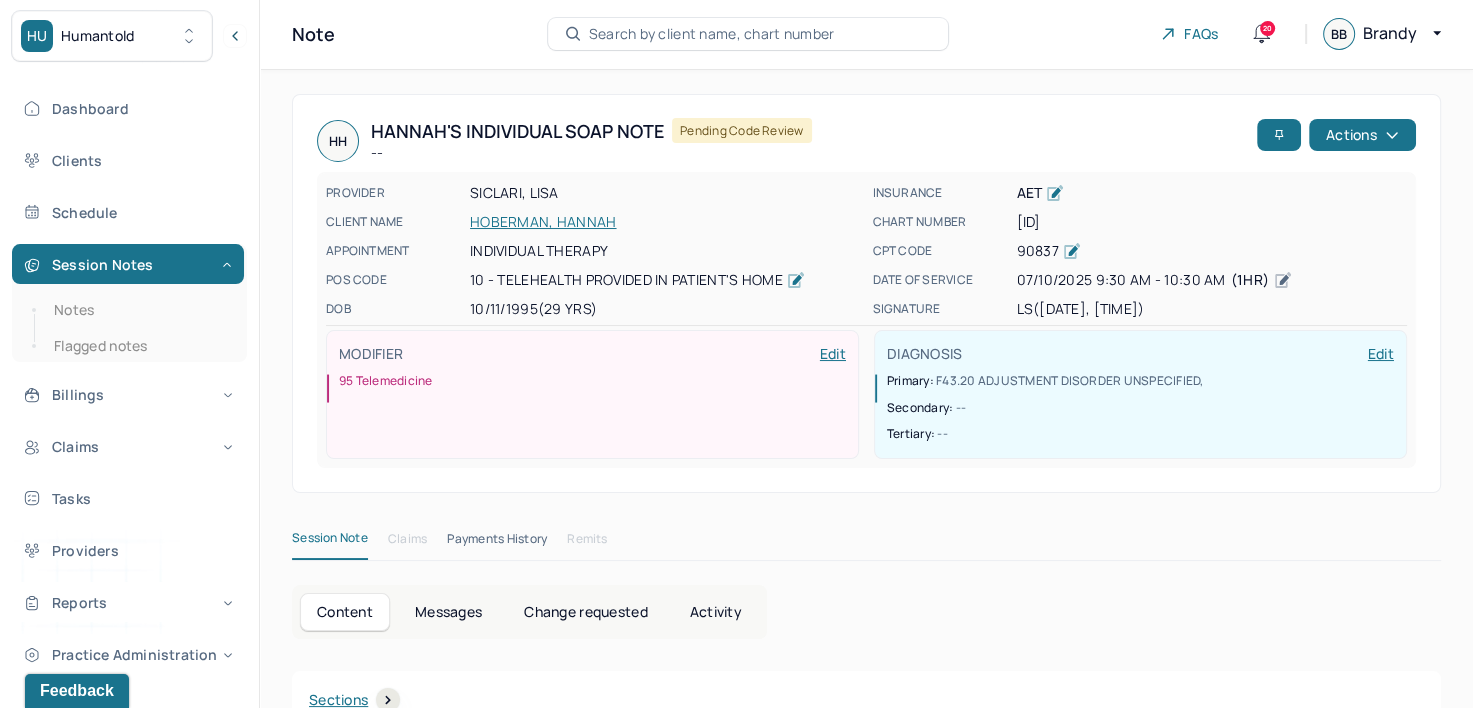 scroll, scrollTop: 0, scrollLeft: 0, axis: both 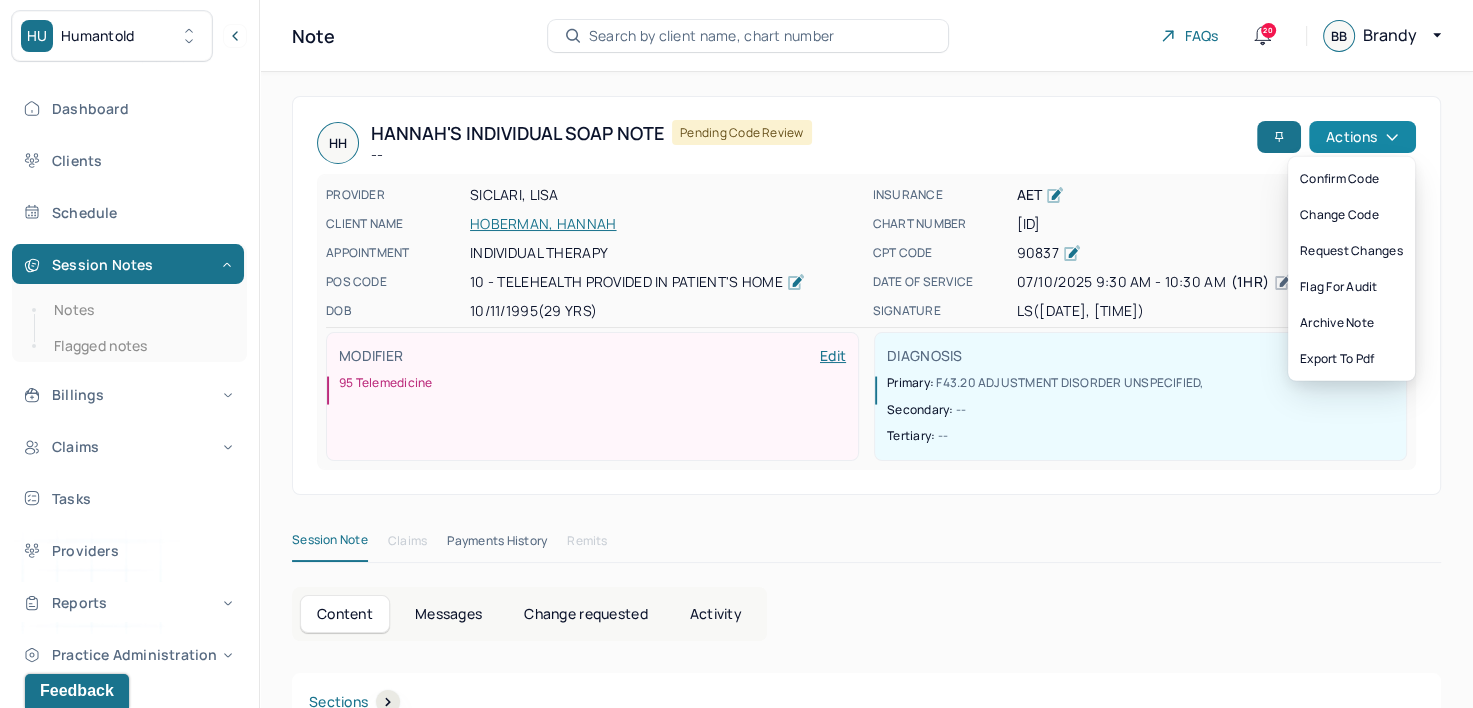 click on "Actions" at bounding box center [1362, 137] 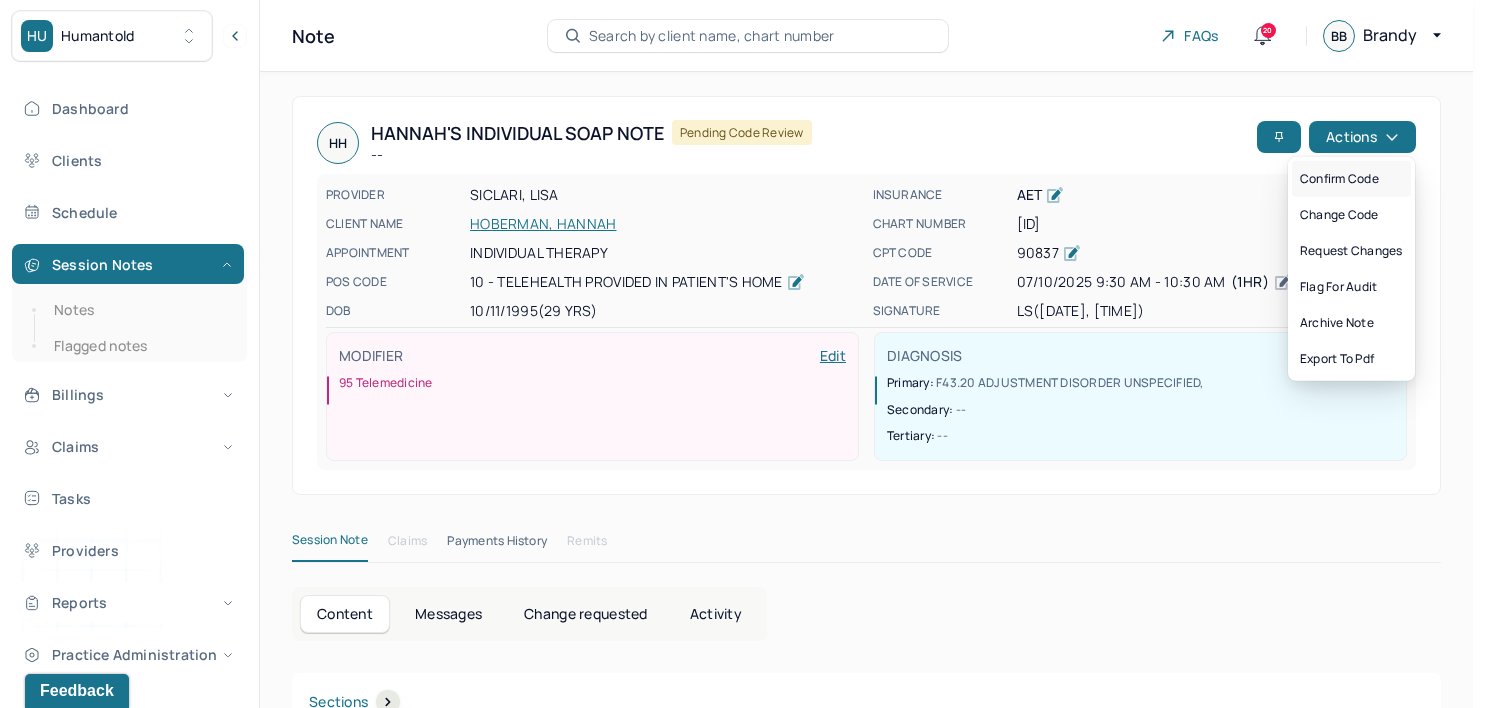 click on "Confirm code" at bounding box center [1351, 179] 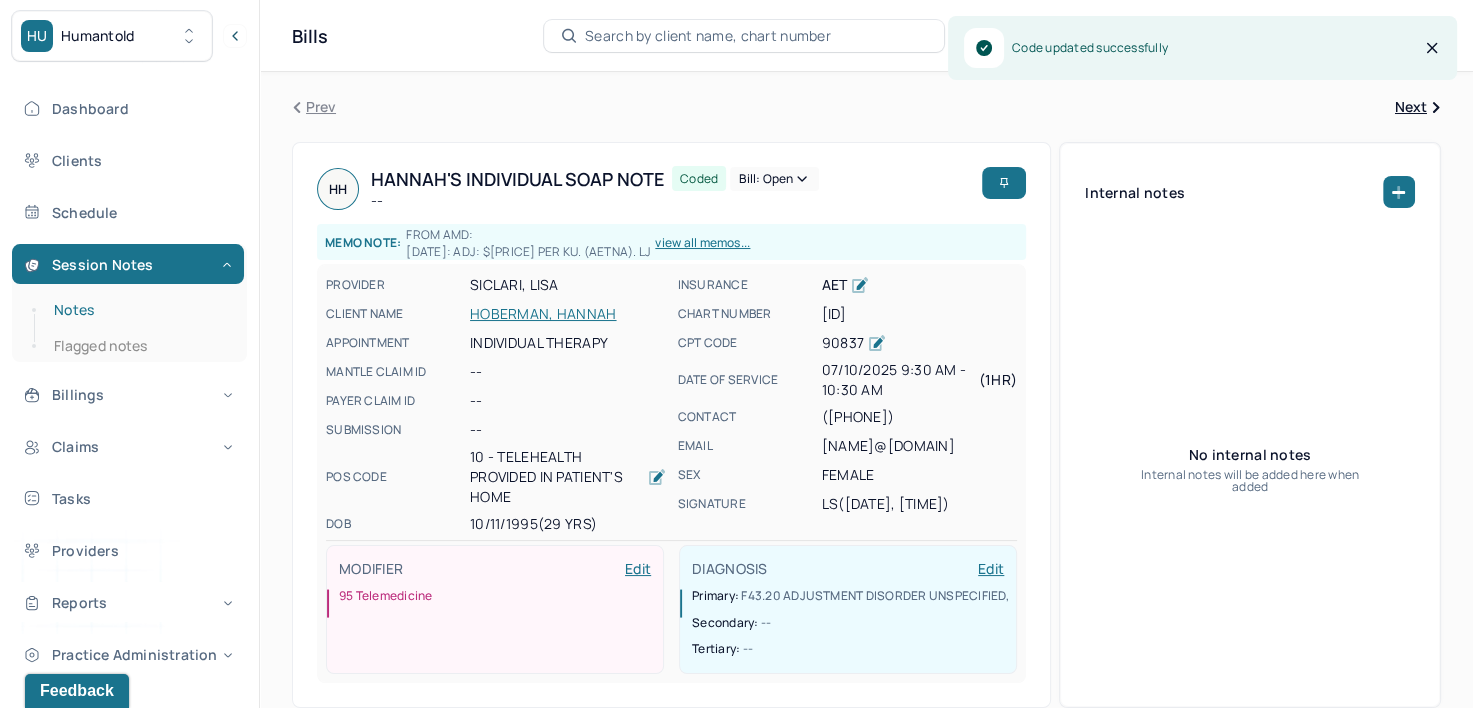 click on "Notes" at bounding box center (139, 310) 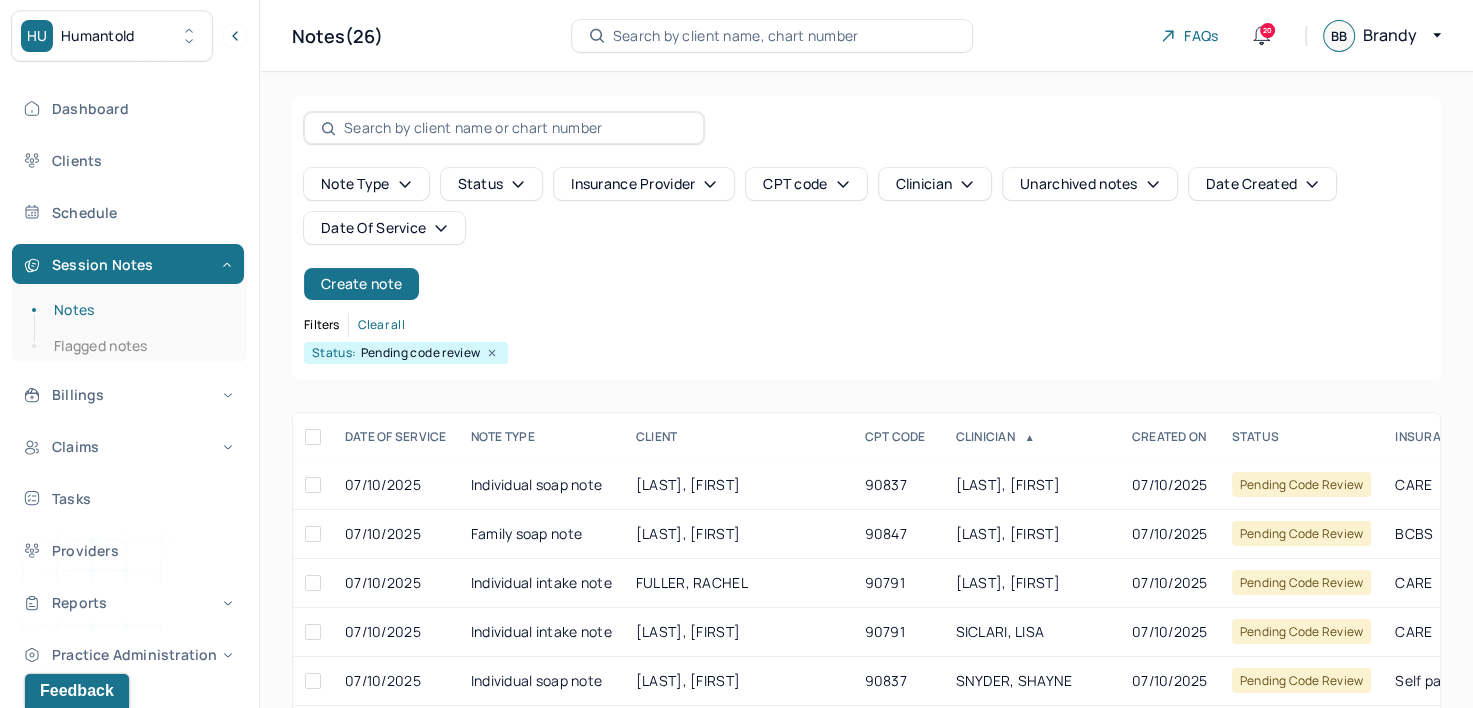 scroll, scrollTop: 100, scrollLeft: 0, axis: vertical 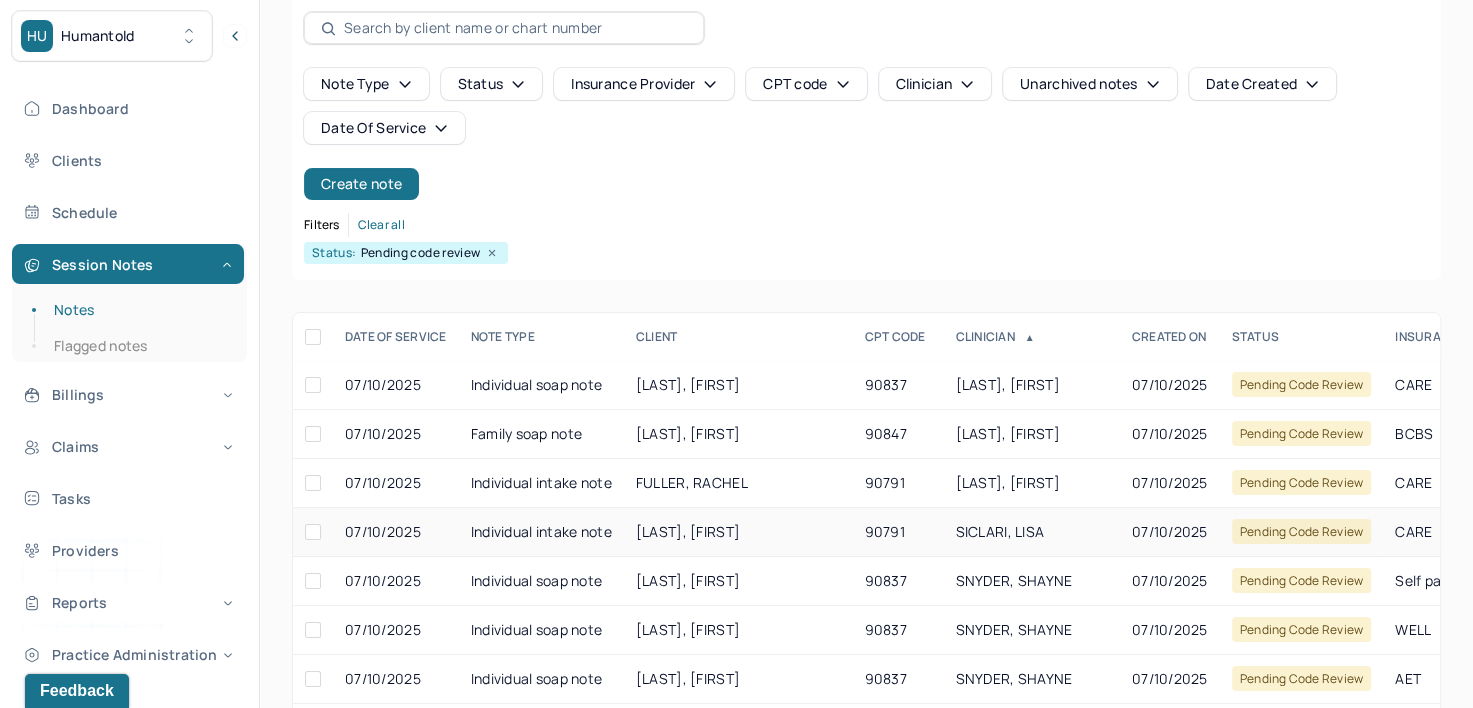 click on "SICLARI, LISA" at bounding box center (1031, 532) 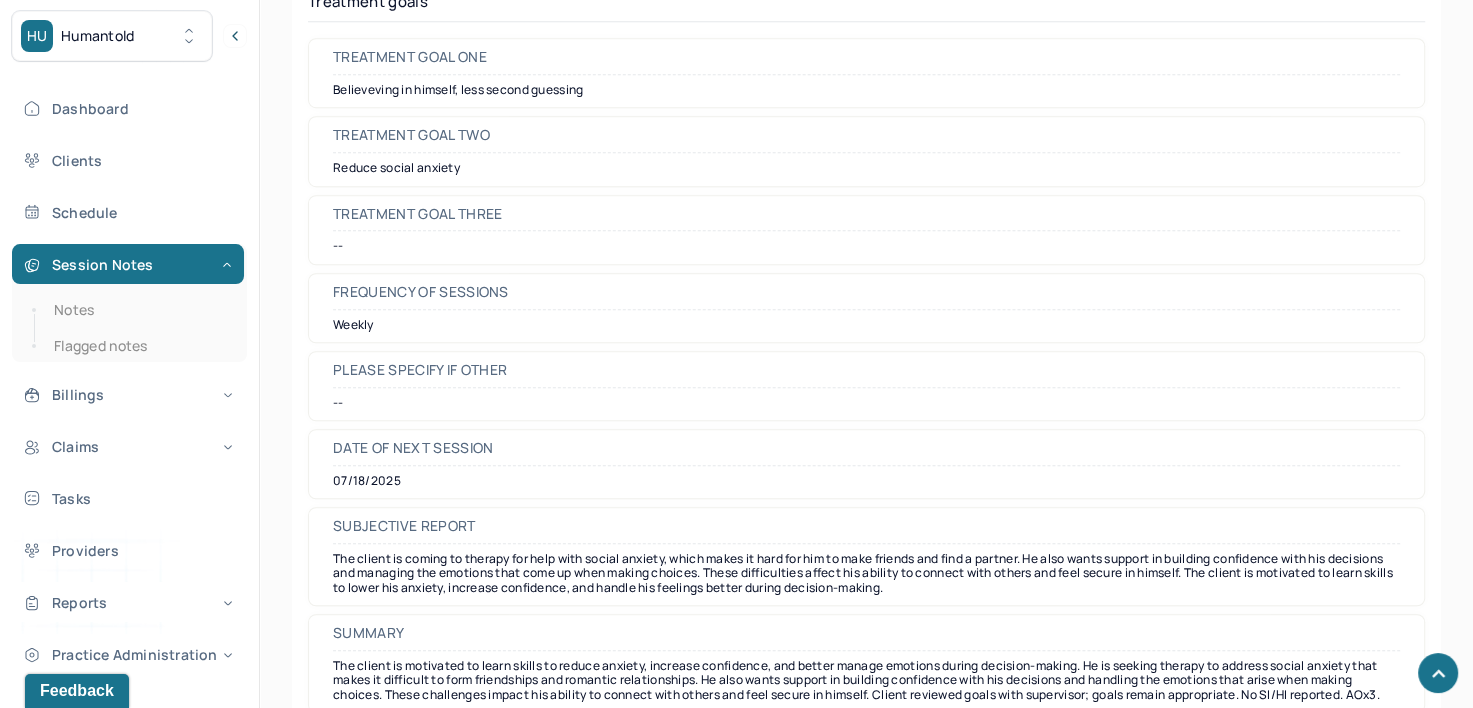 scroll, scrollTop: 8800, scrollLeft: 0, axis: vertical 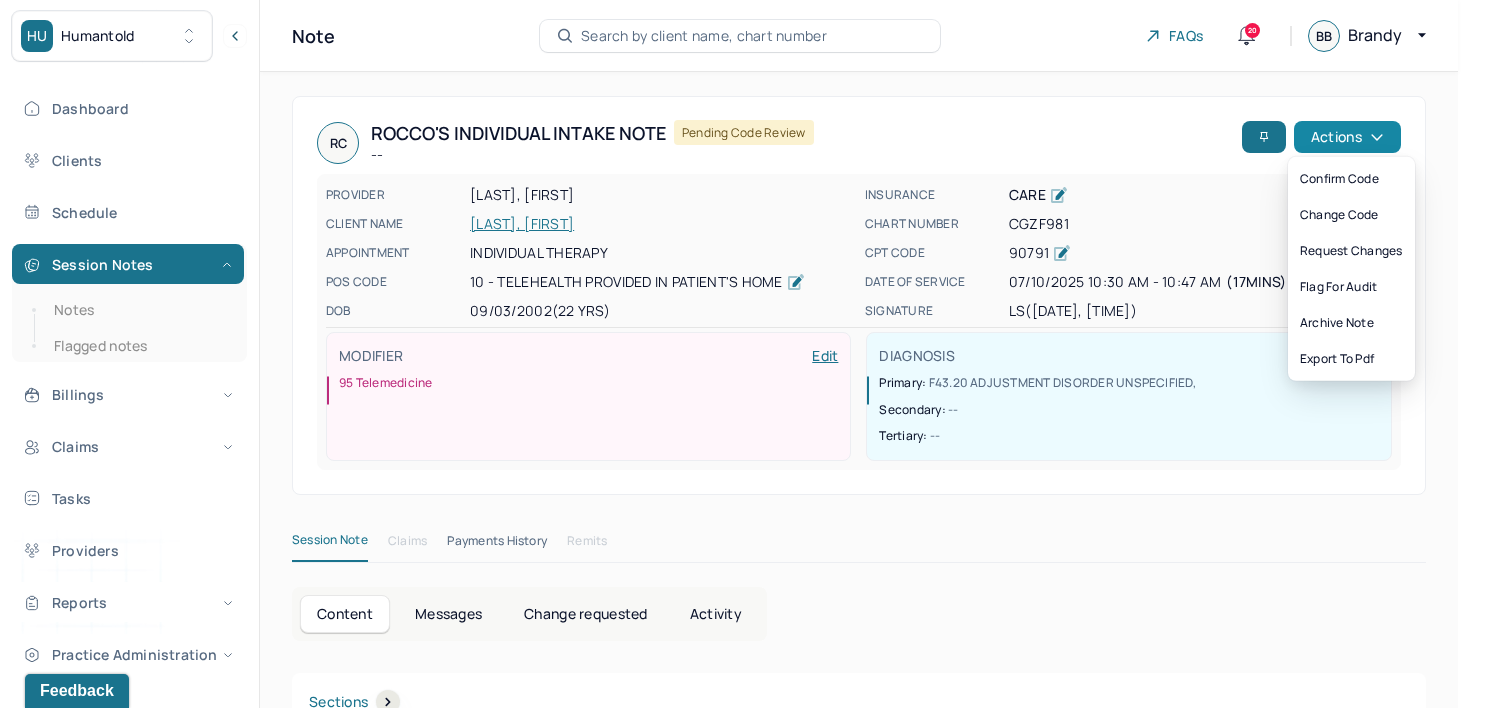 click on "Actions" at bounding box center [1347, 137] 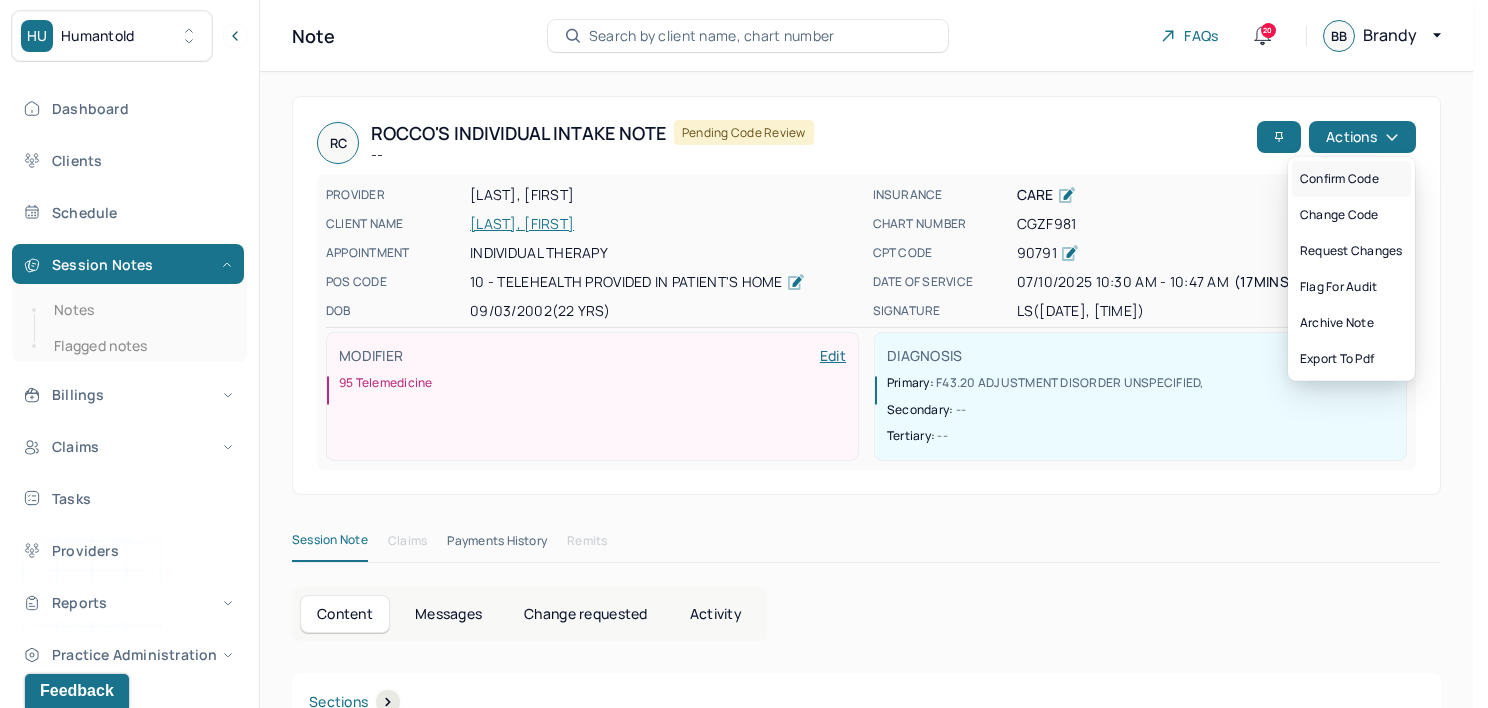 click on "Confirm code" at bounding box center [1351, 179] 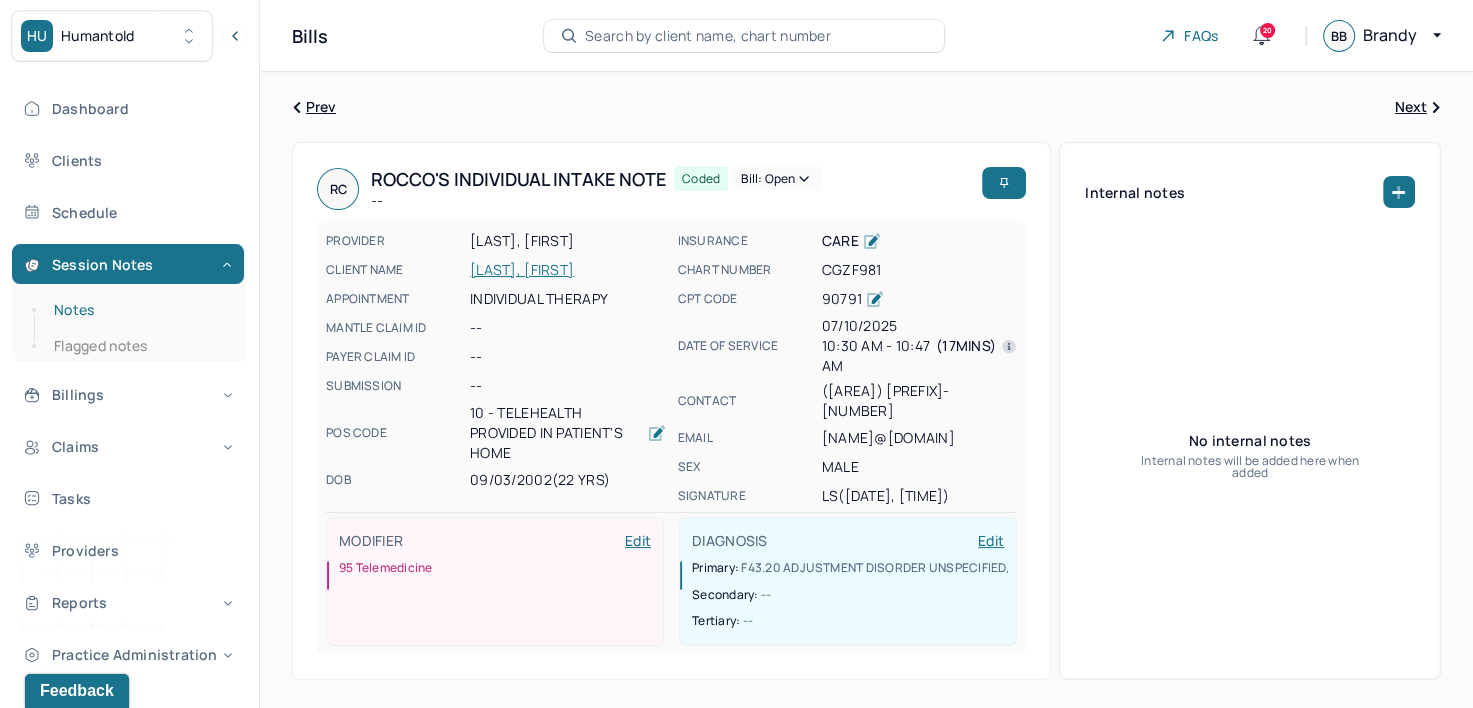 click on "Notes" at bounding box center [139, 310] 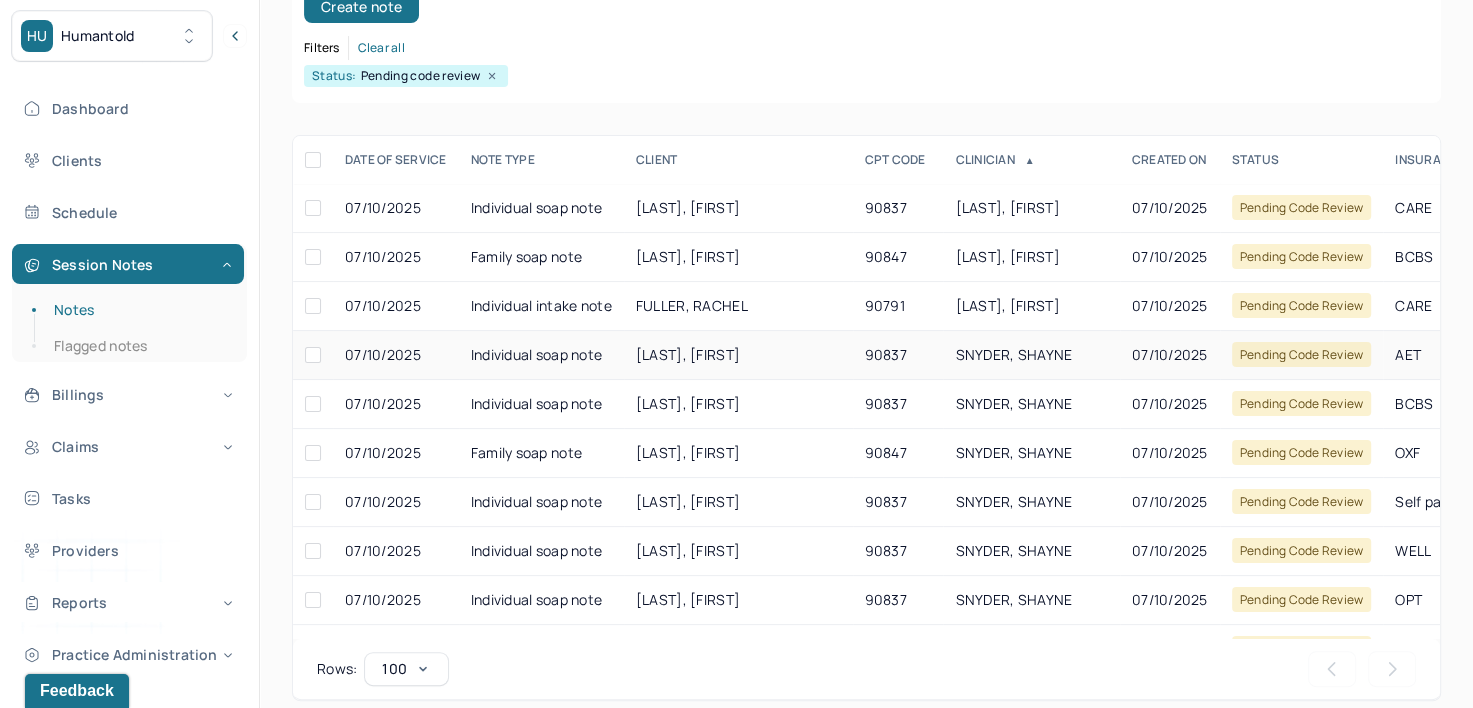 scroll, scrollTop: 294, scrollLeft: 0, axis: vertical 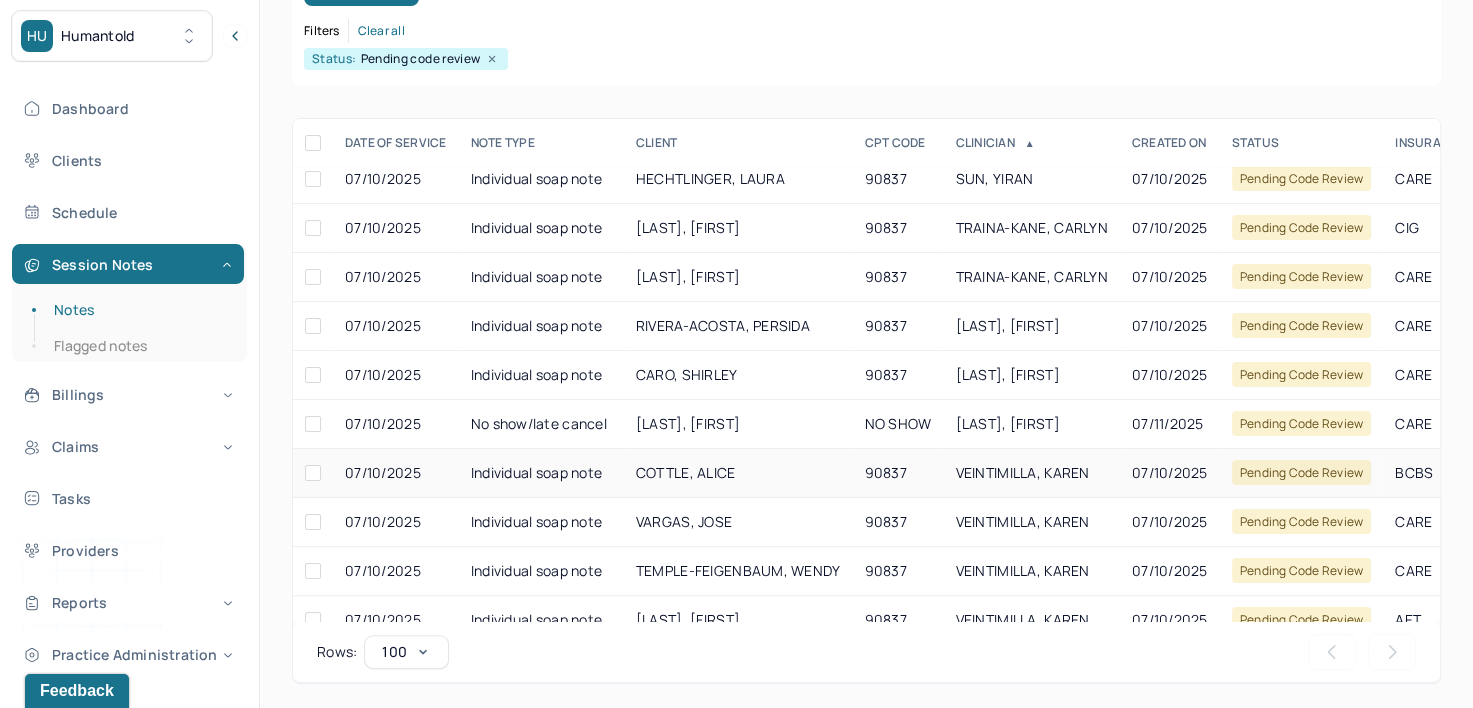 click on "VEINTIMILLA, KAREN" at bounding box center [1022, 472] 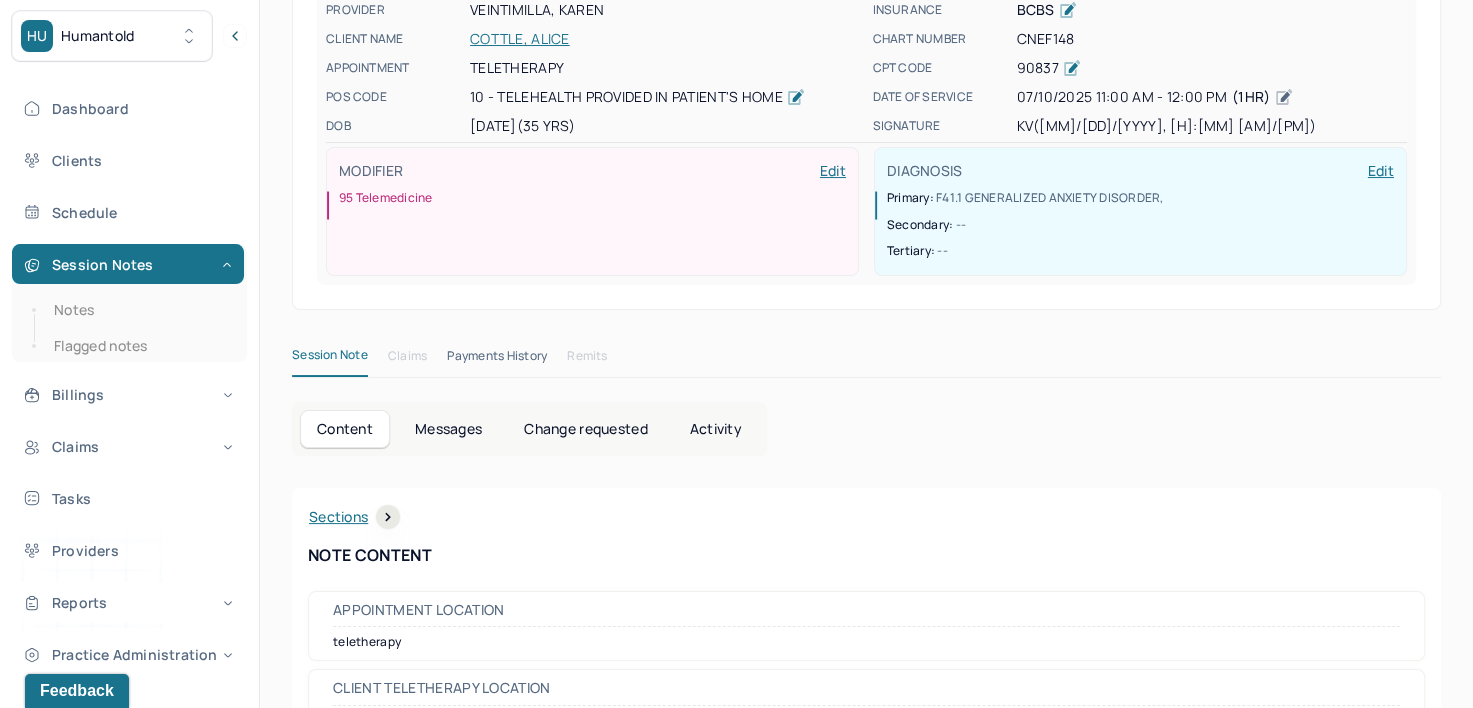 scroll, scrollTop: 67, scrollLeft: 0, axis: vertical 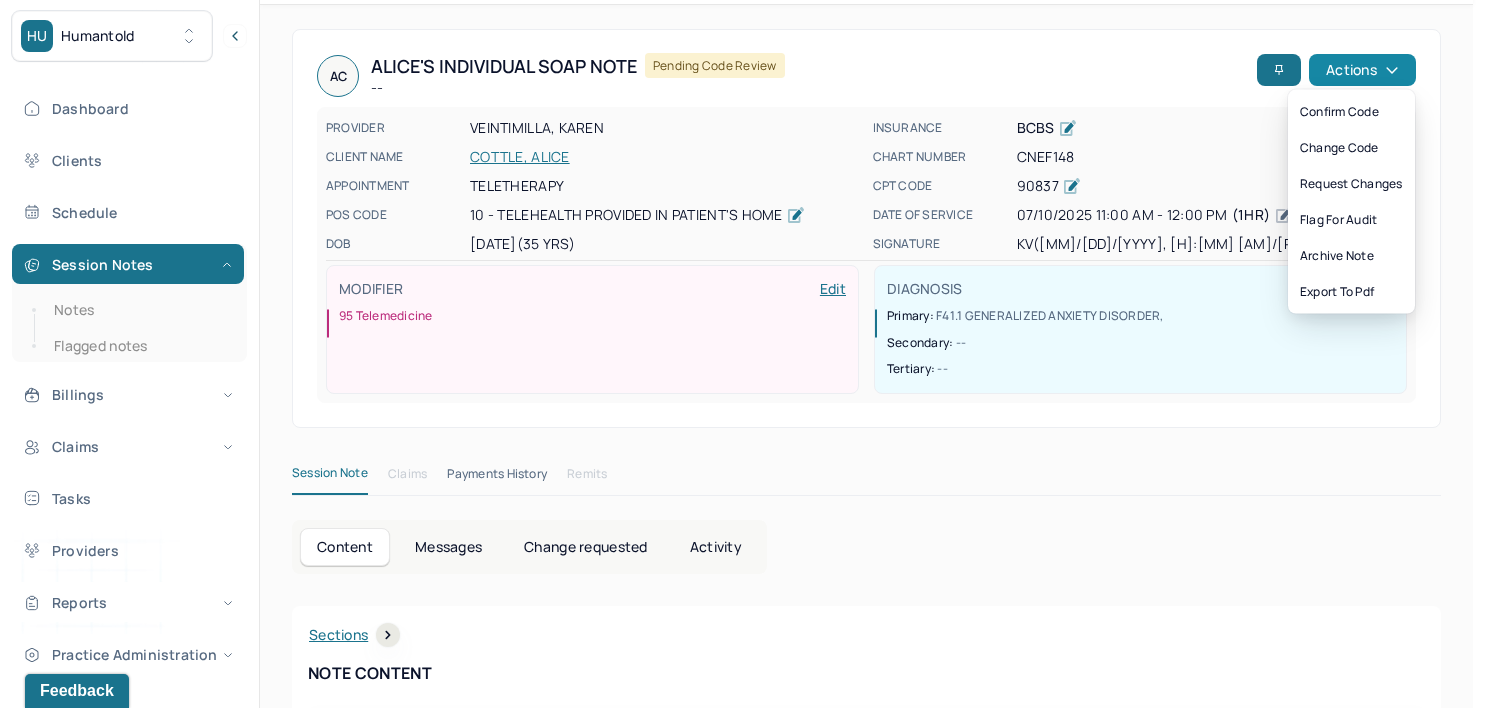 click on "Actions" at bounding box center (1362, 70) 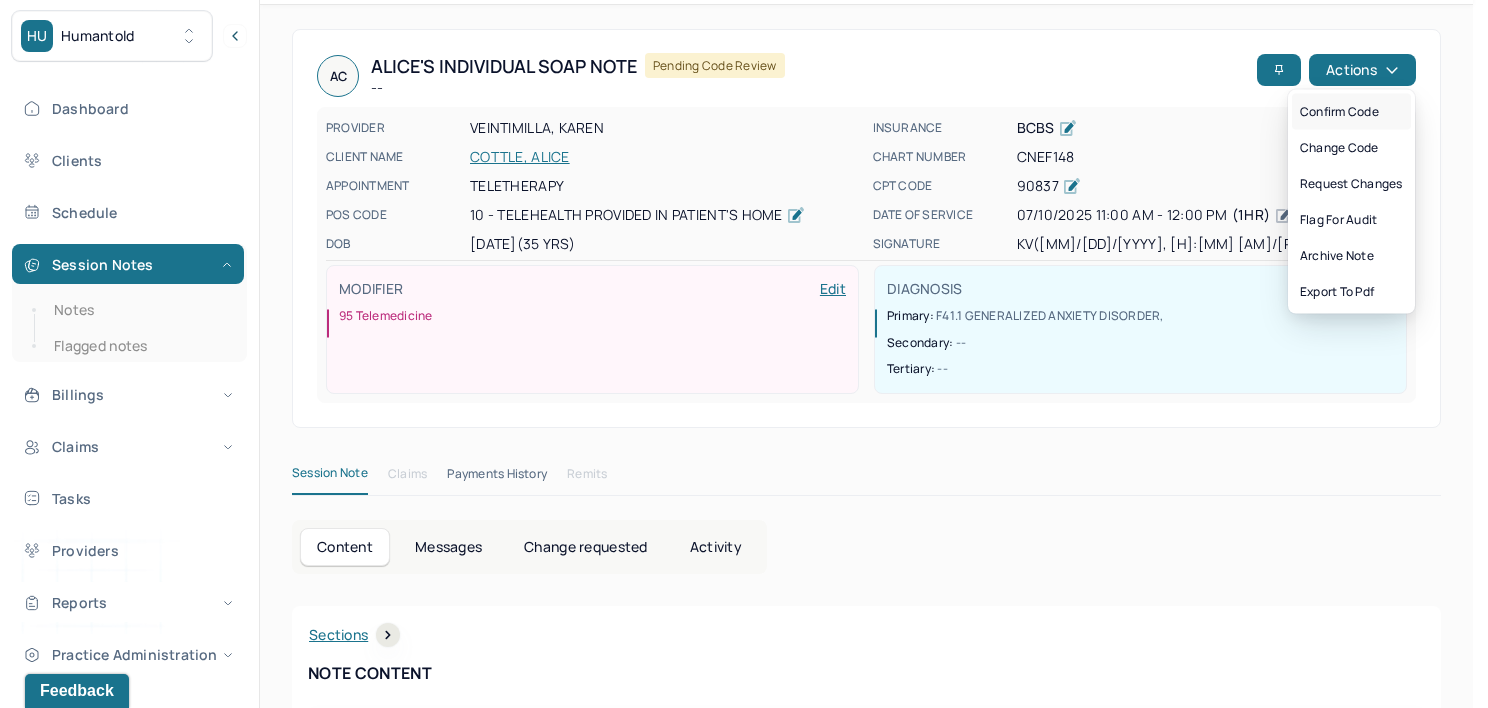 click on "Confirm code" at bounding box center (1351, 112) 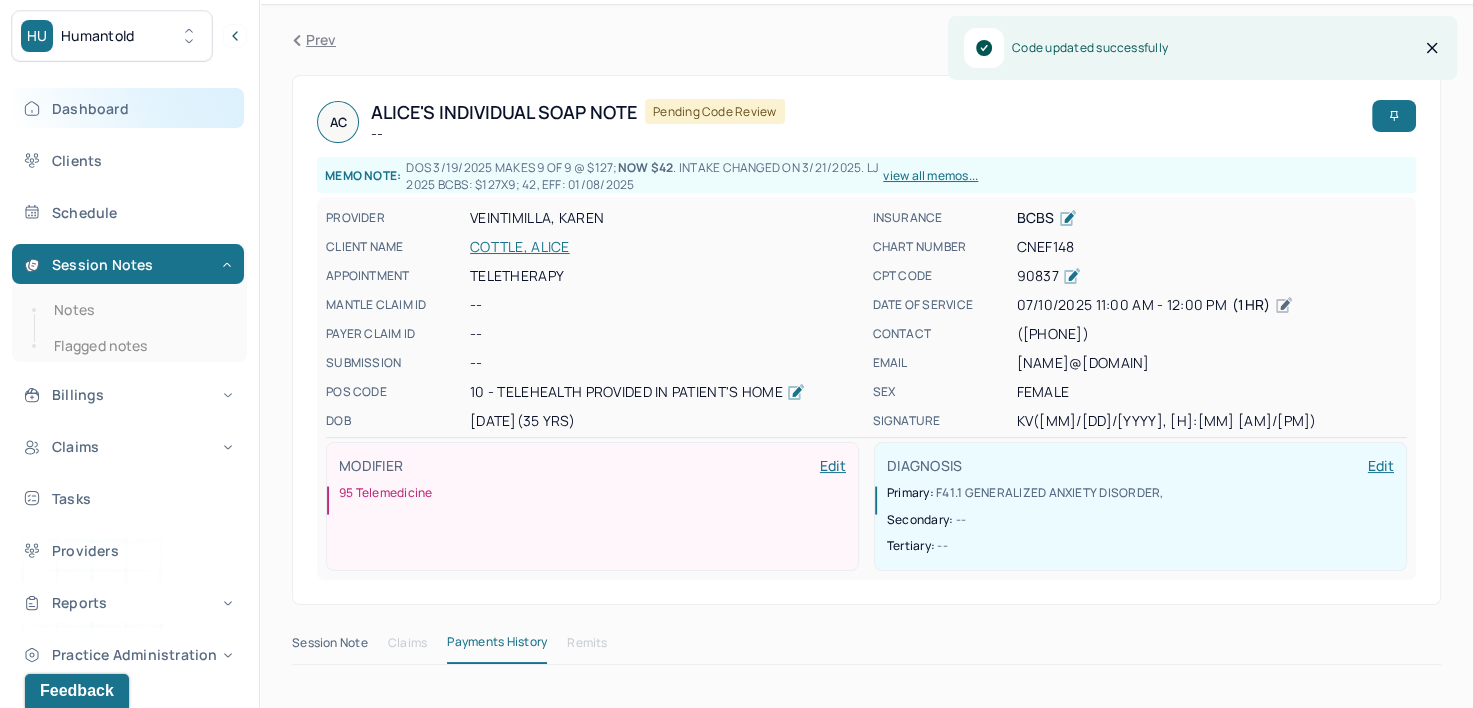 scroll, scrollTop: 0, scrollLeft: 0, axis: both 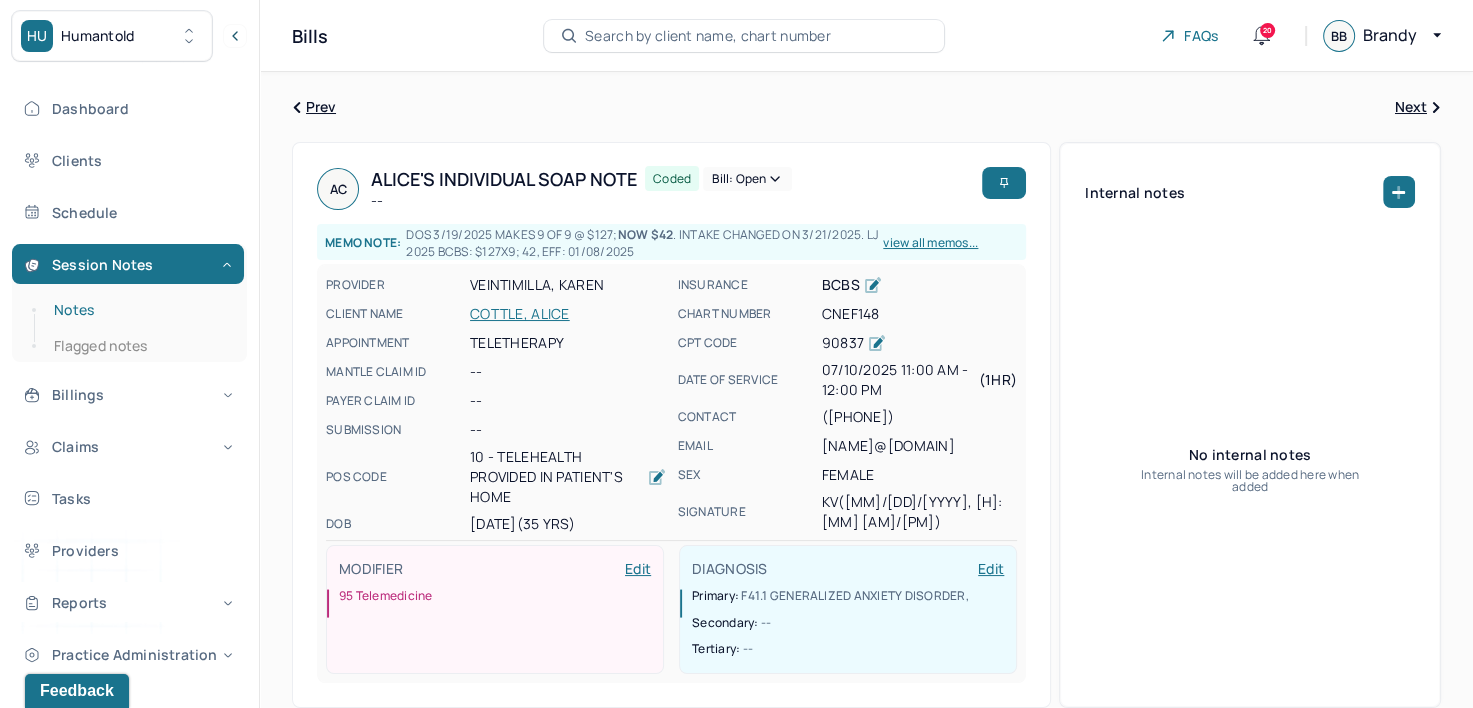 click on "Notes" at bounding box center [139, 310] 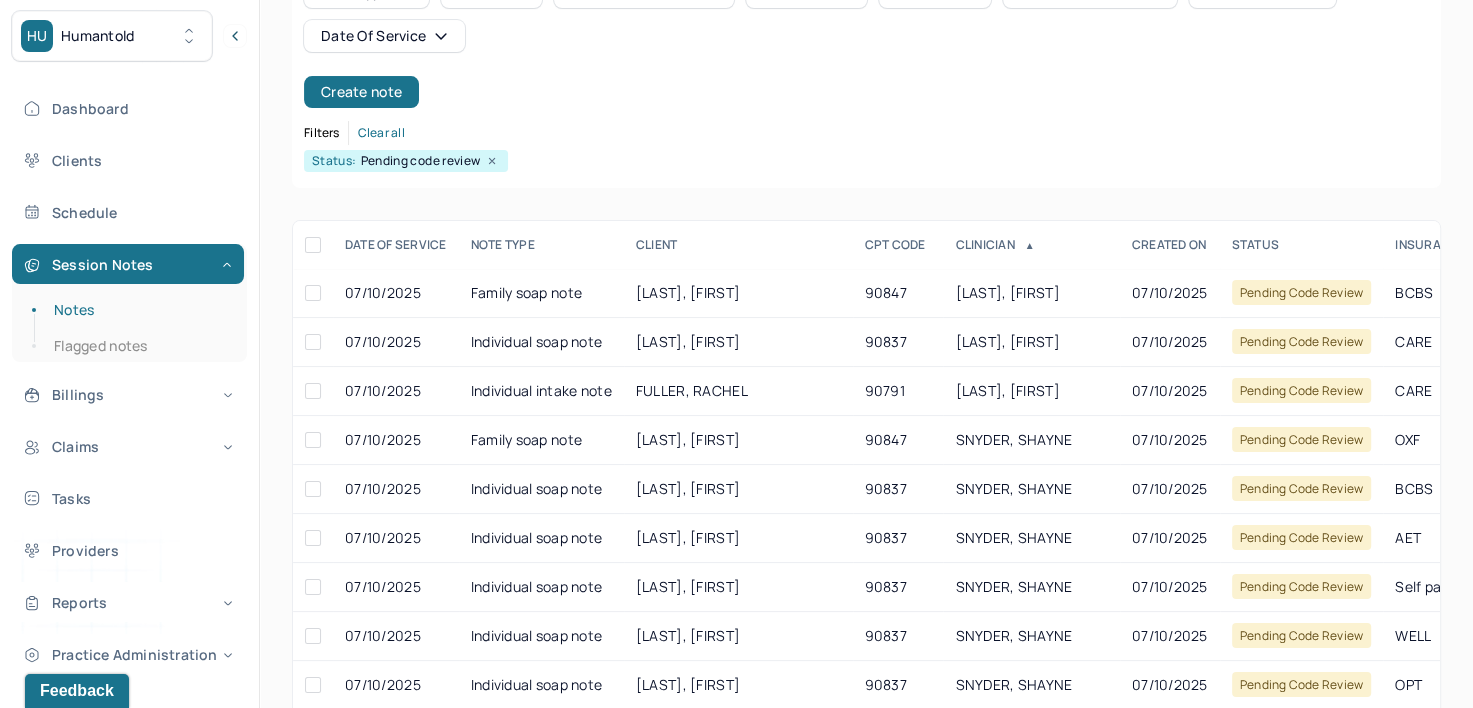 scroll, scrollTop: 200, scrollLeft: 0, axis: vertical 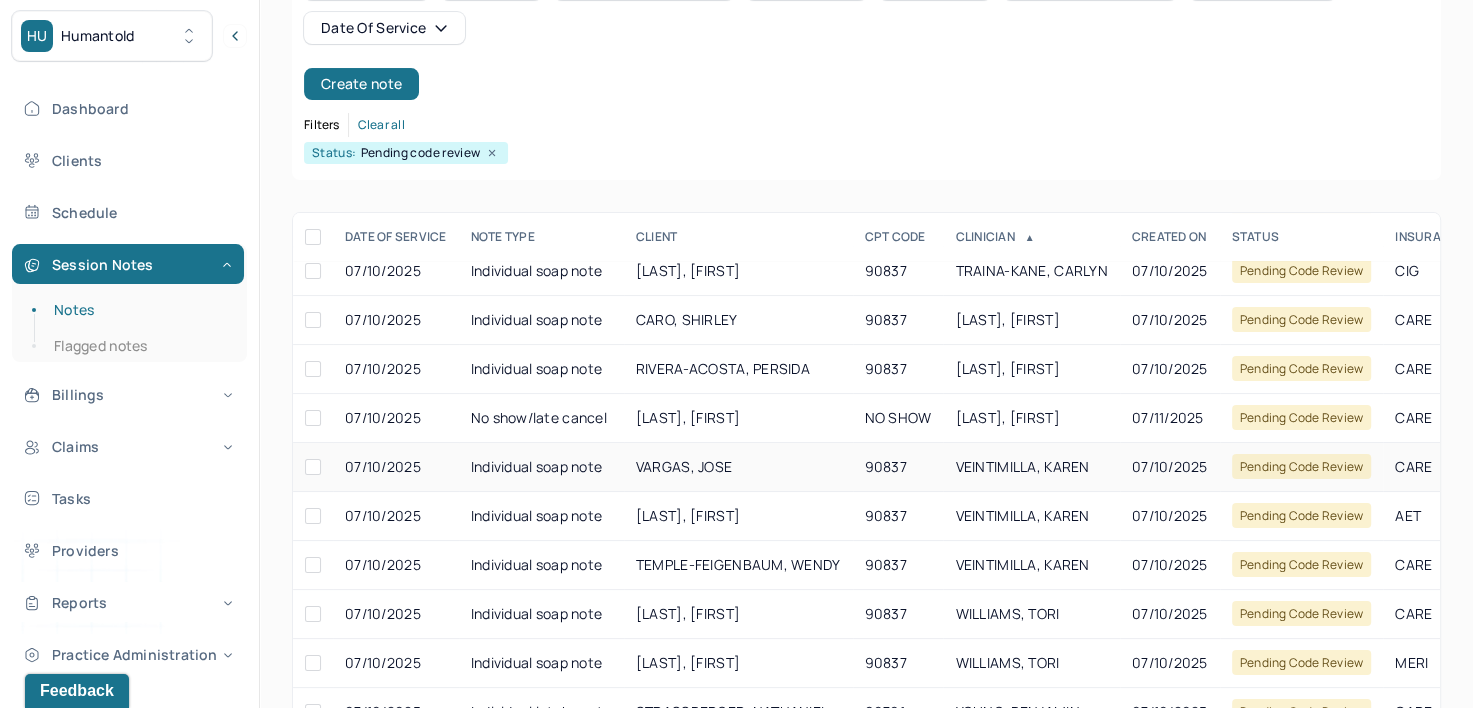 click on "VEINTIMILLA, KAREN" at bounding box center (1022, 466) 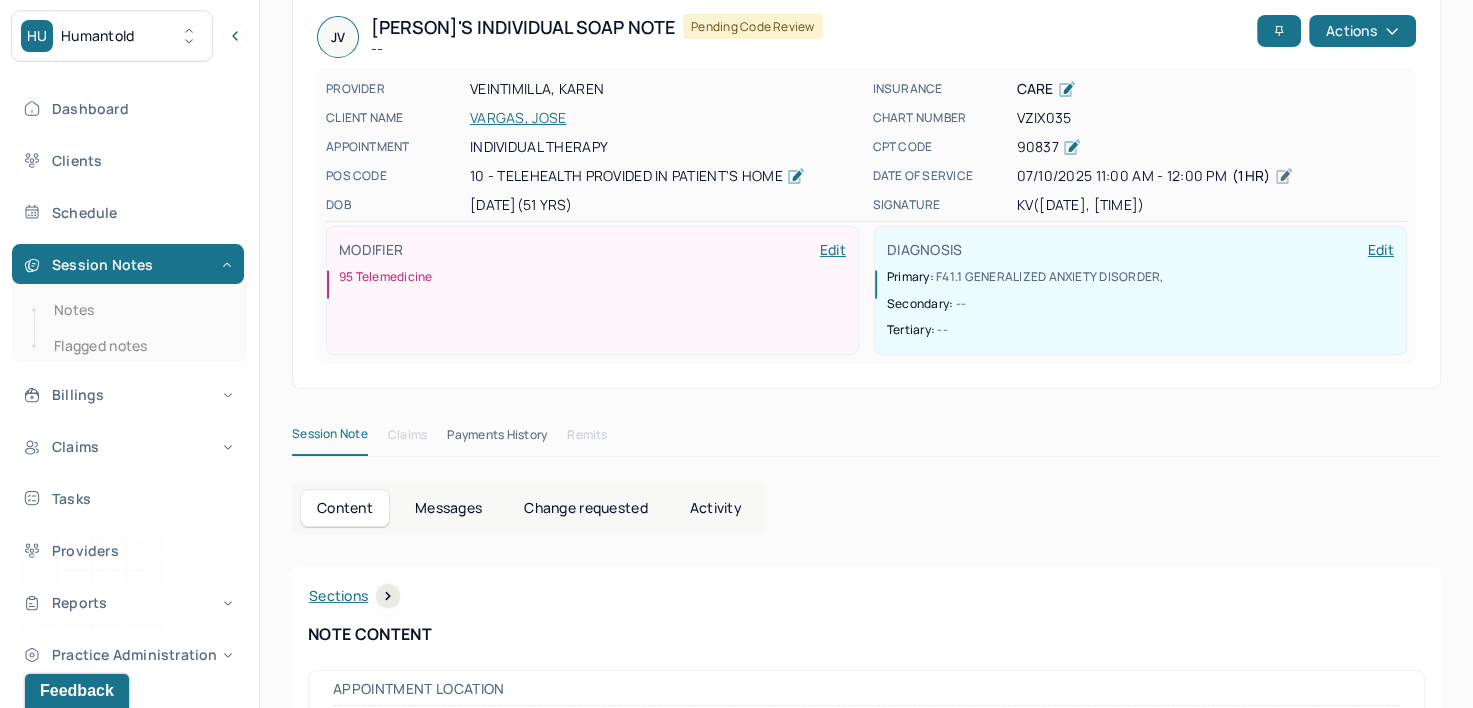 scroll, scrollTop: 0, scrollLeft: 0, axis: both 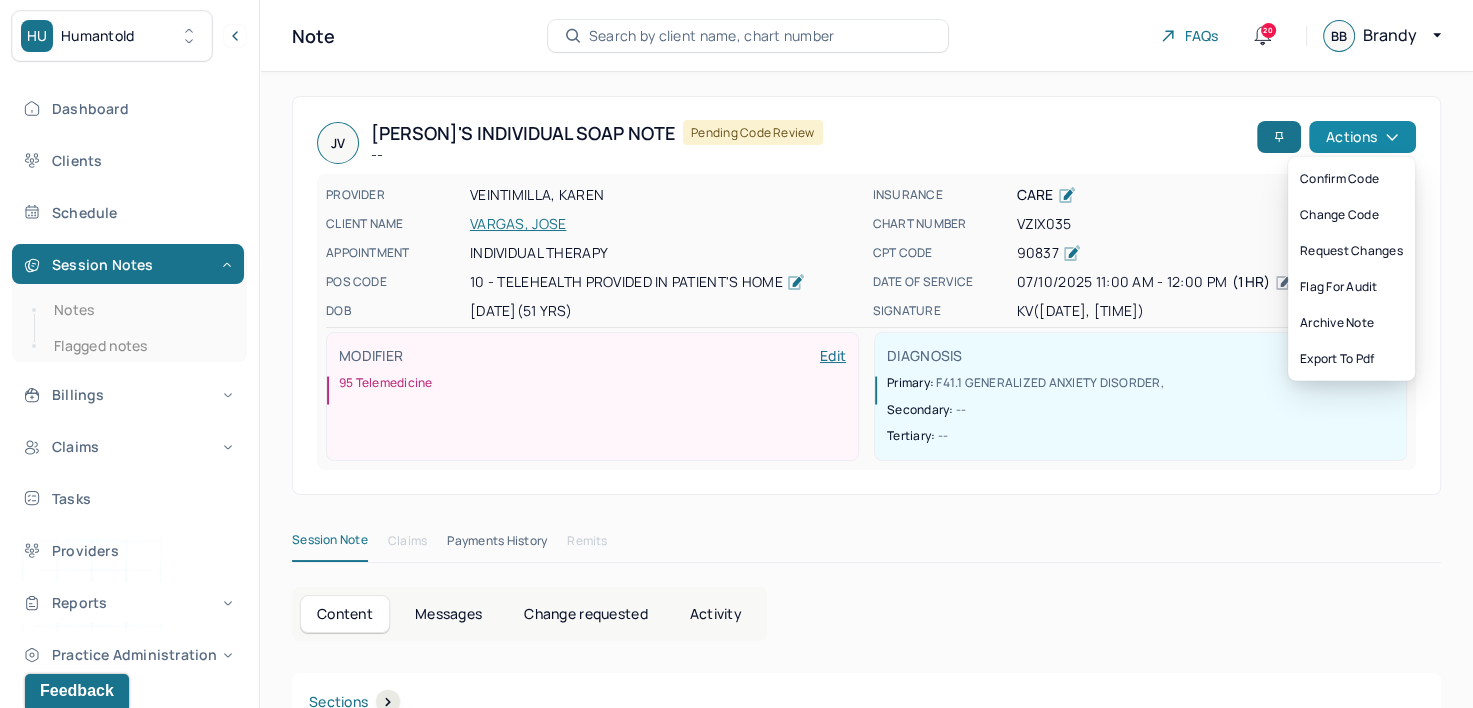 click on "Actions" at bounding box center (1362, 137) 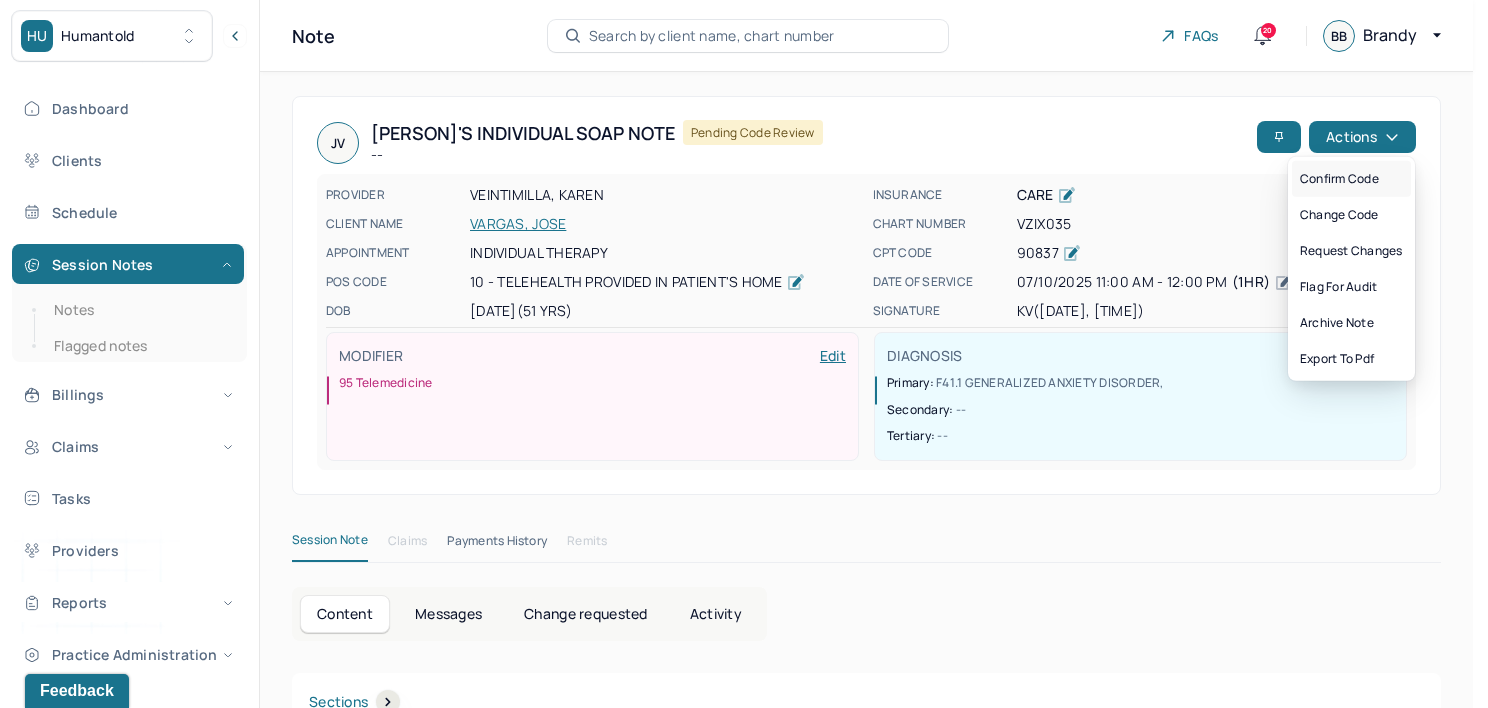 click on "Confirm code" at bounding box center [1351, 179] 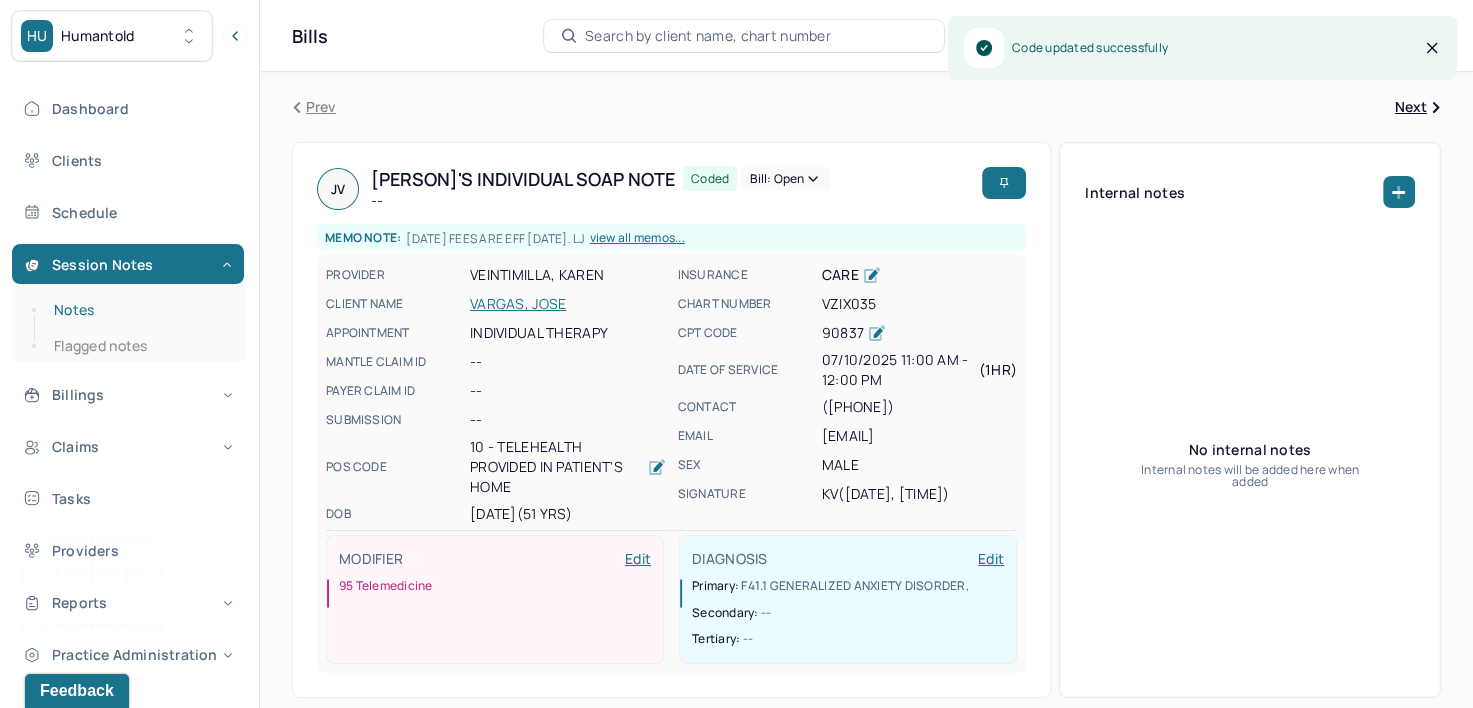 drag, startPoint x: 96, startPoint y: 303, endPoint x: 110, endPoint y: 303, distance: 14 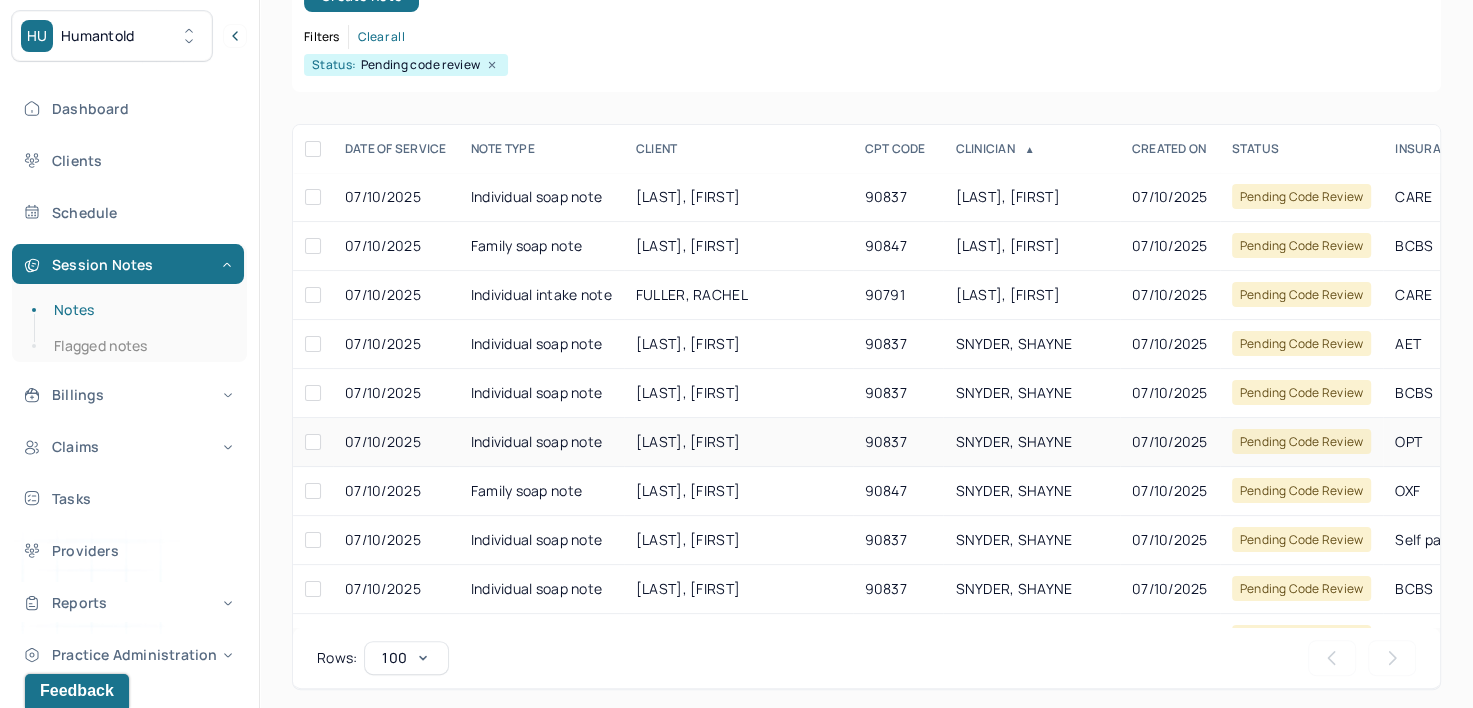 scroll, scrollTop: 294, scrollLeft: 0, axis: vertical 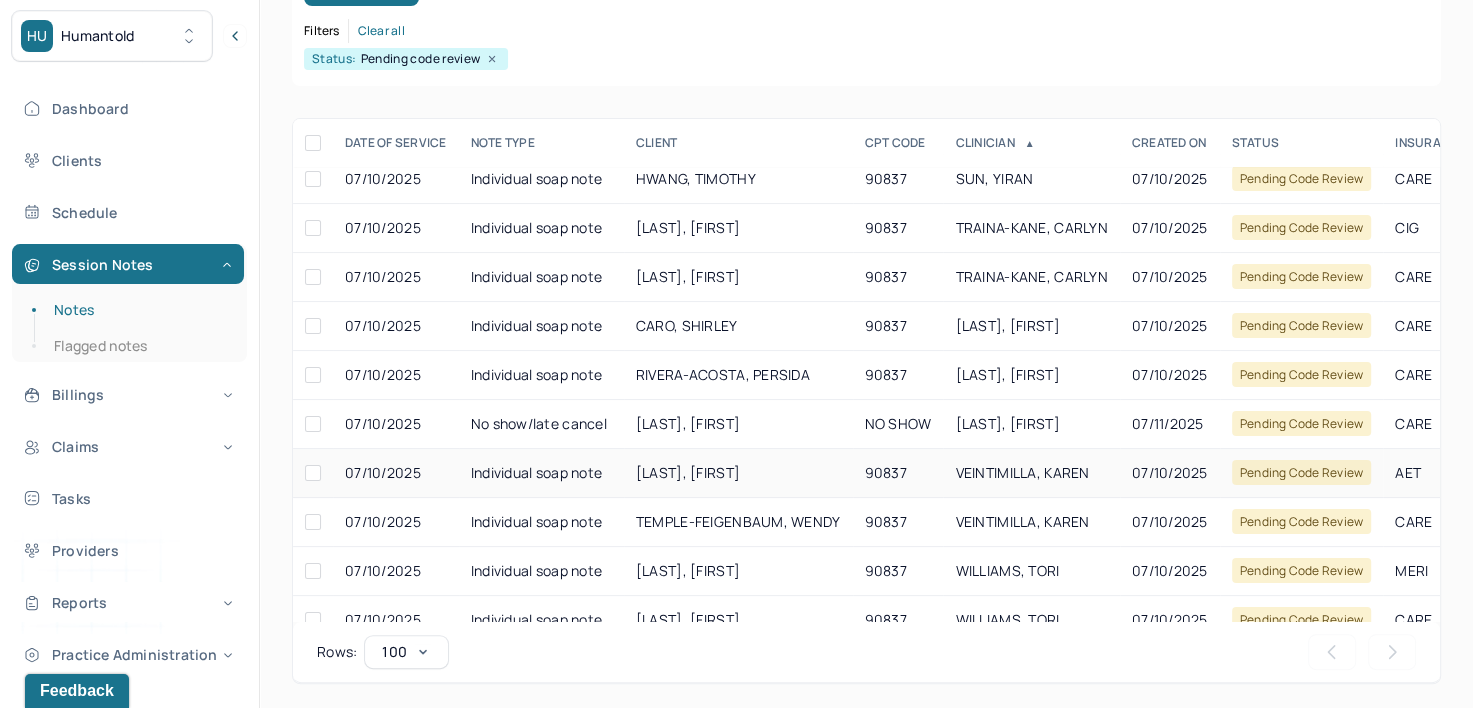 click on "VEINTIMILLA, KAREN" at bounding box center [1022, 472] 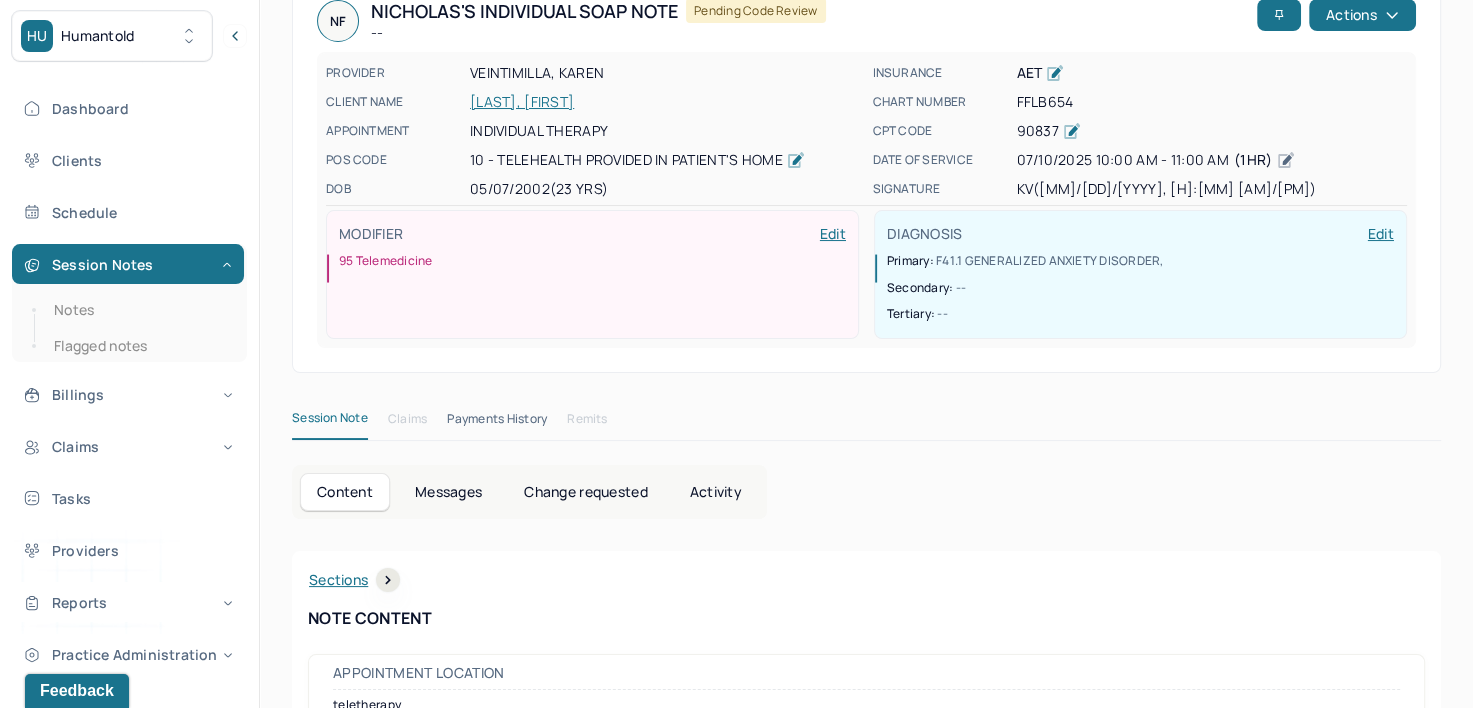 scroll, scrollTop: 0, scrollLeft: 0, axis: both 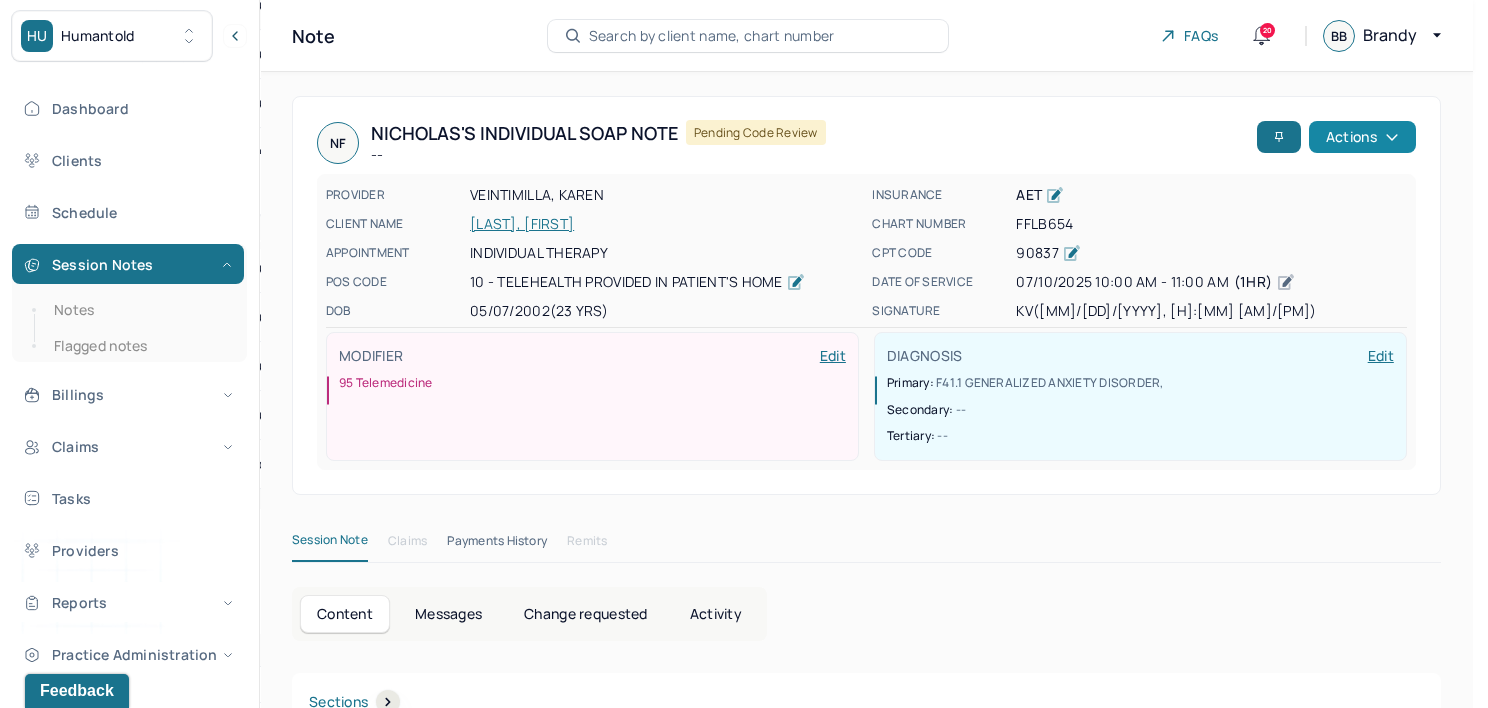 click 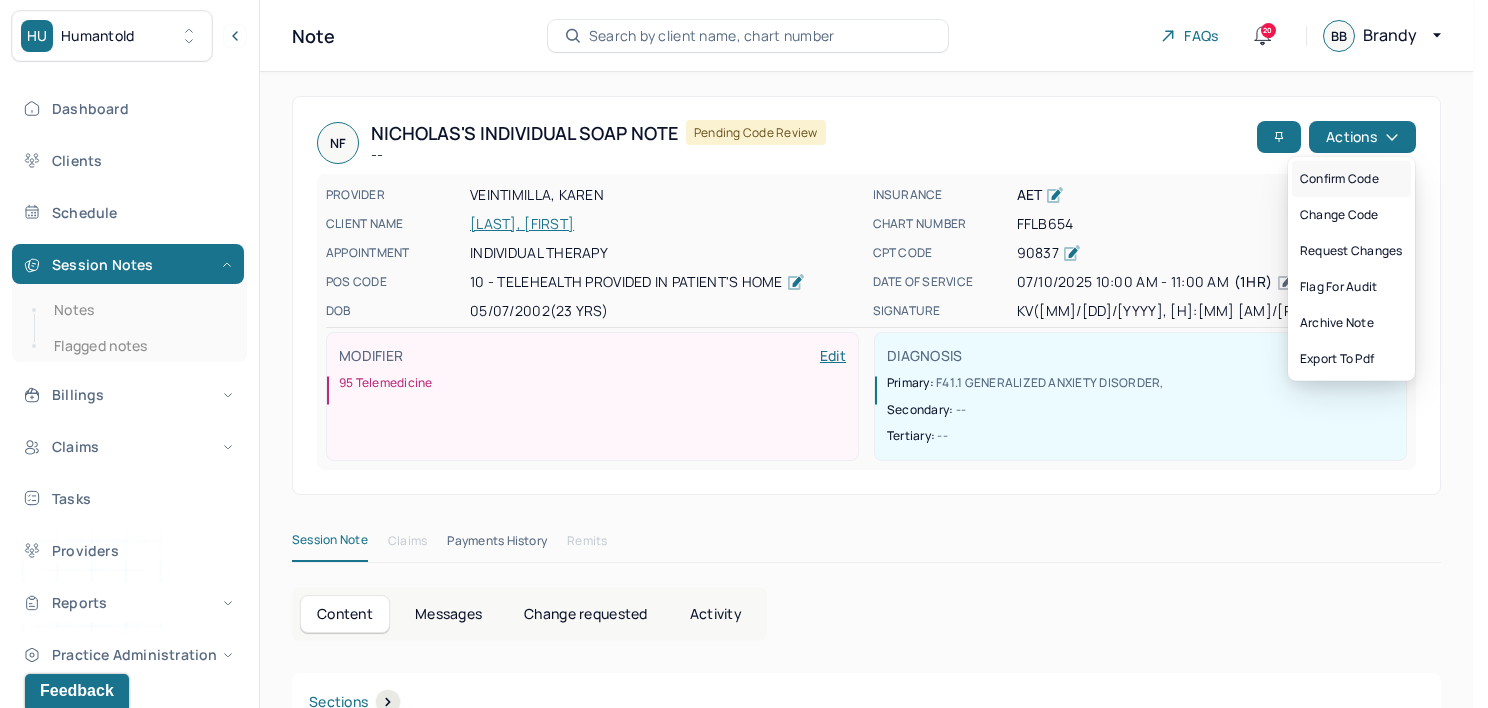 click on "Confirm code" at bounding box center (1351, 179) 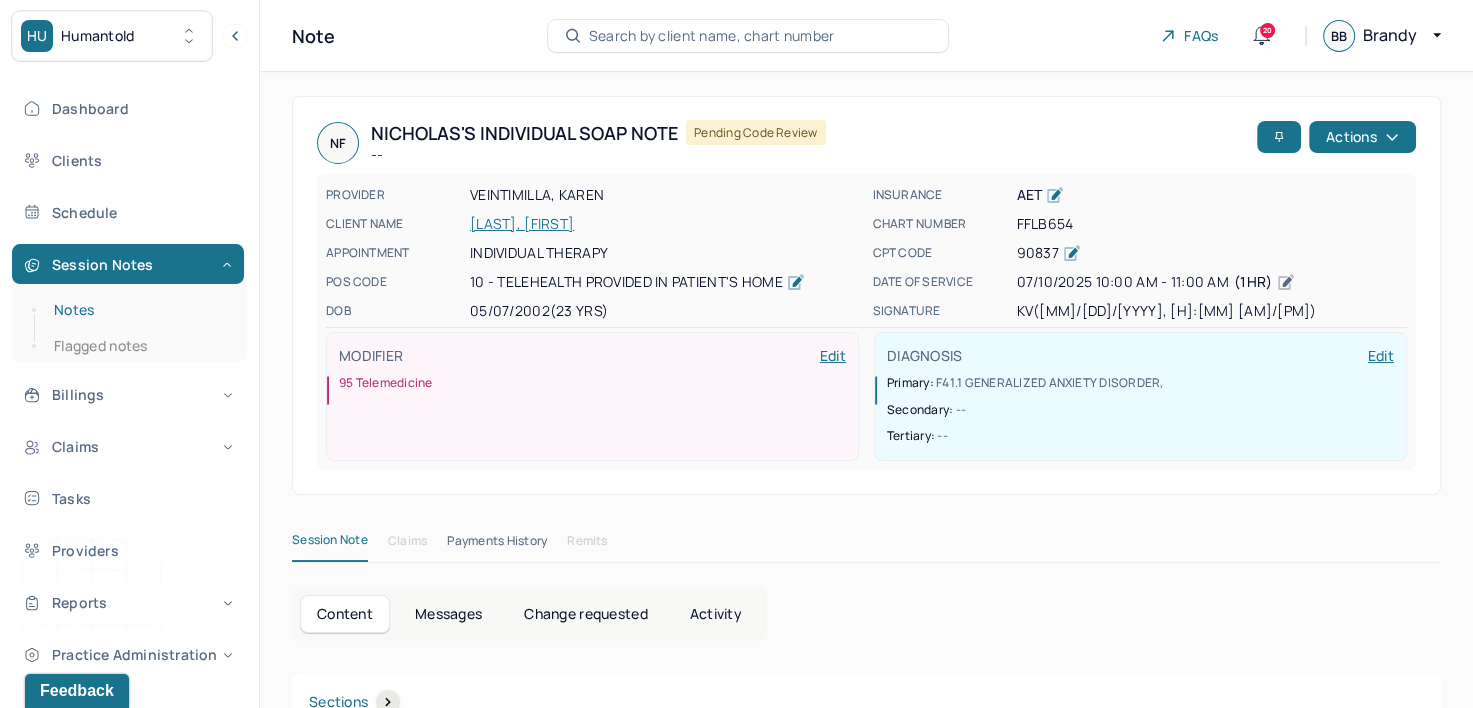 click on "Notes" at bounding box center [139, 310] 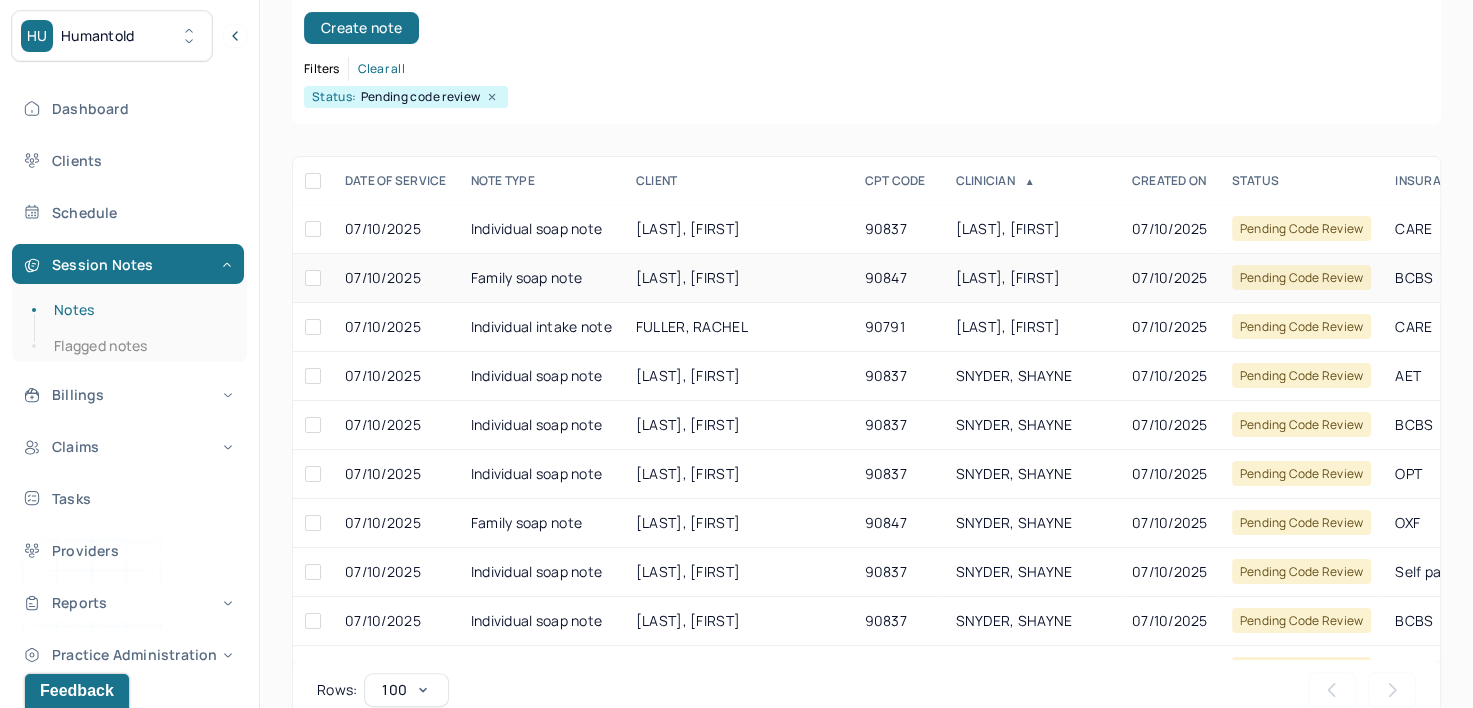 scroll, scrollTop: 194, scrollLeft: 0, axis: vertical 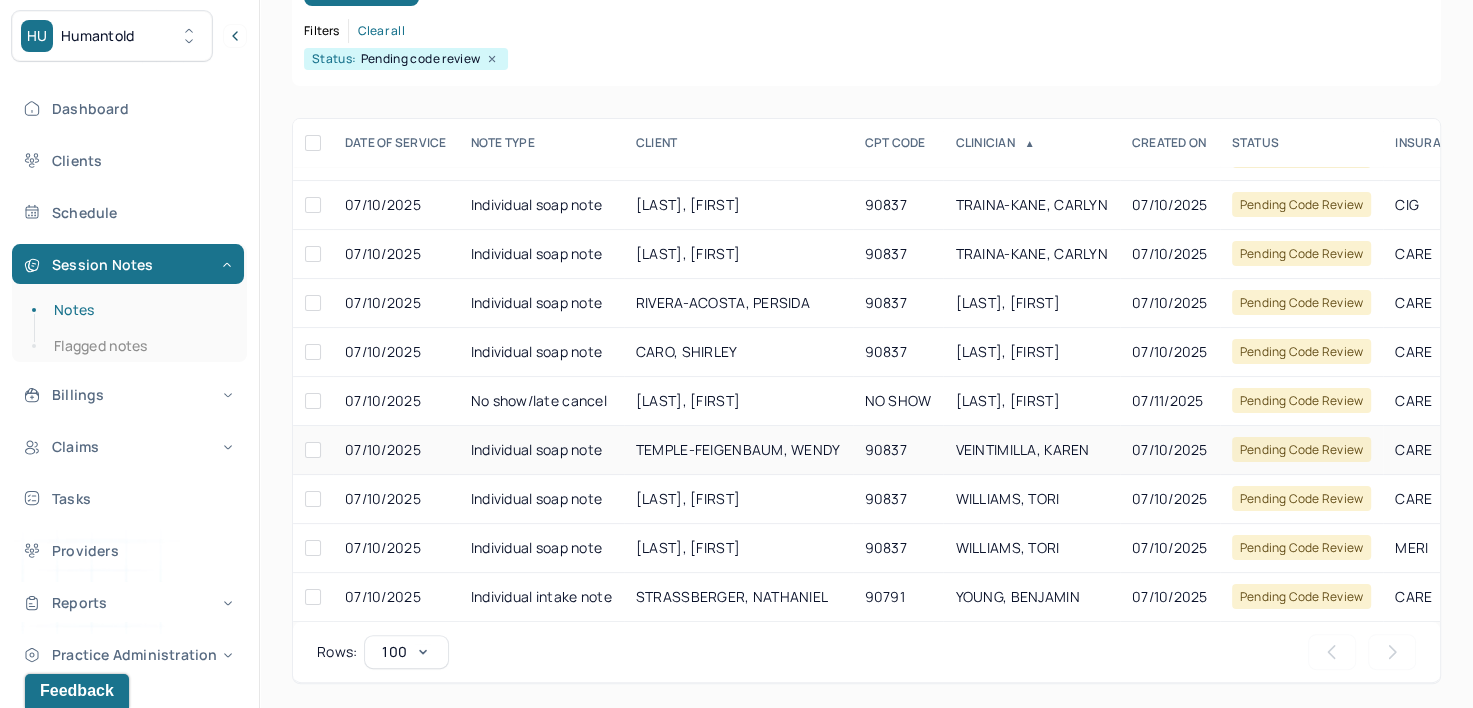 click on "VEINTIMILLA, KAREN" at bounding box center [1022, 449] 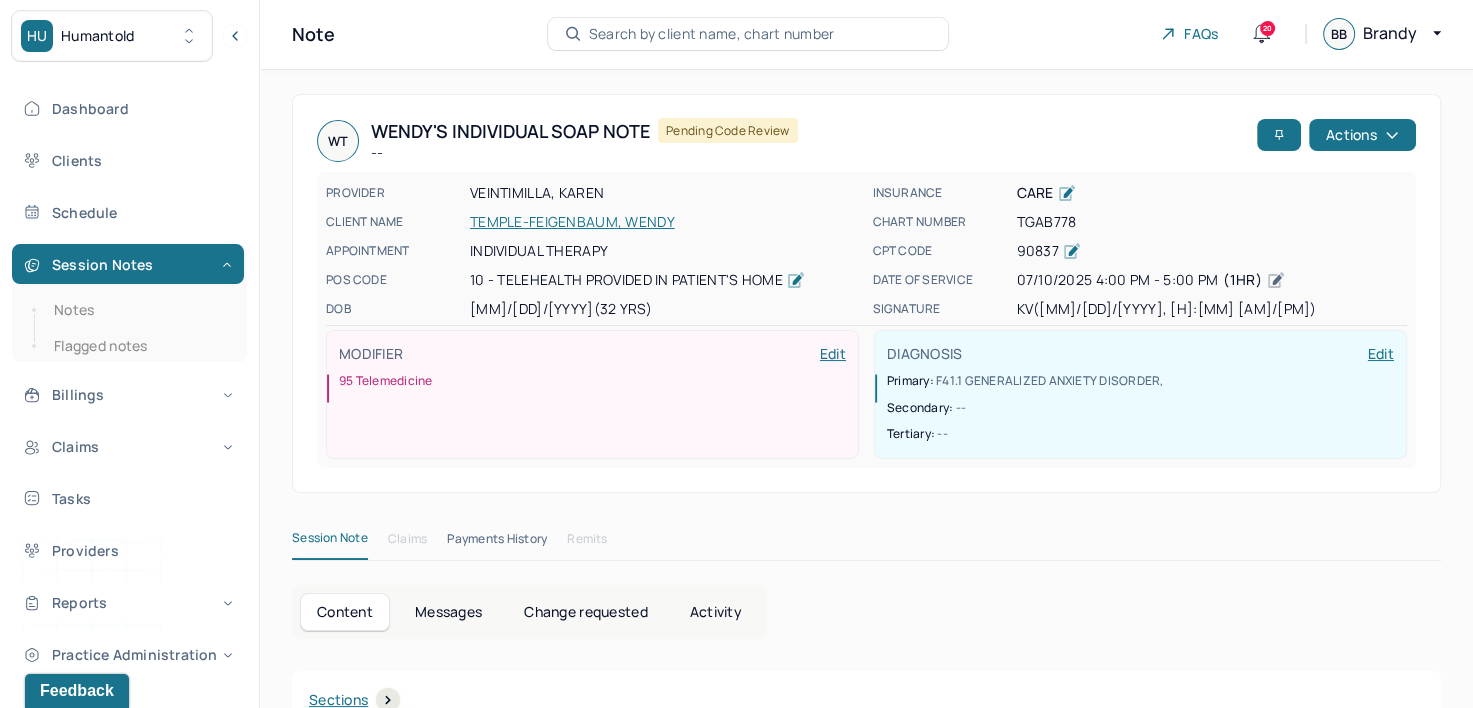 scroll, scrollTop: 0, scrollLeft: 0, axis: both 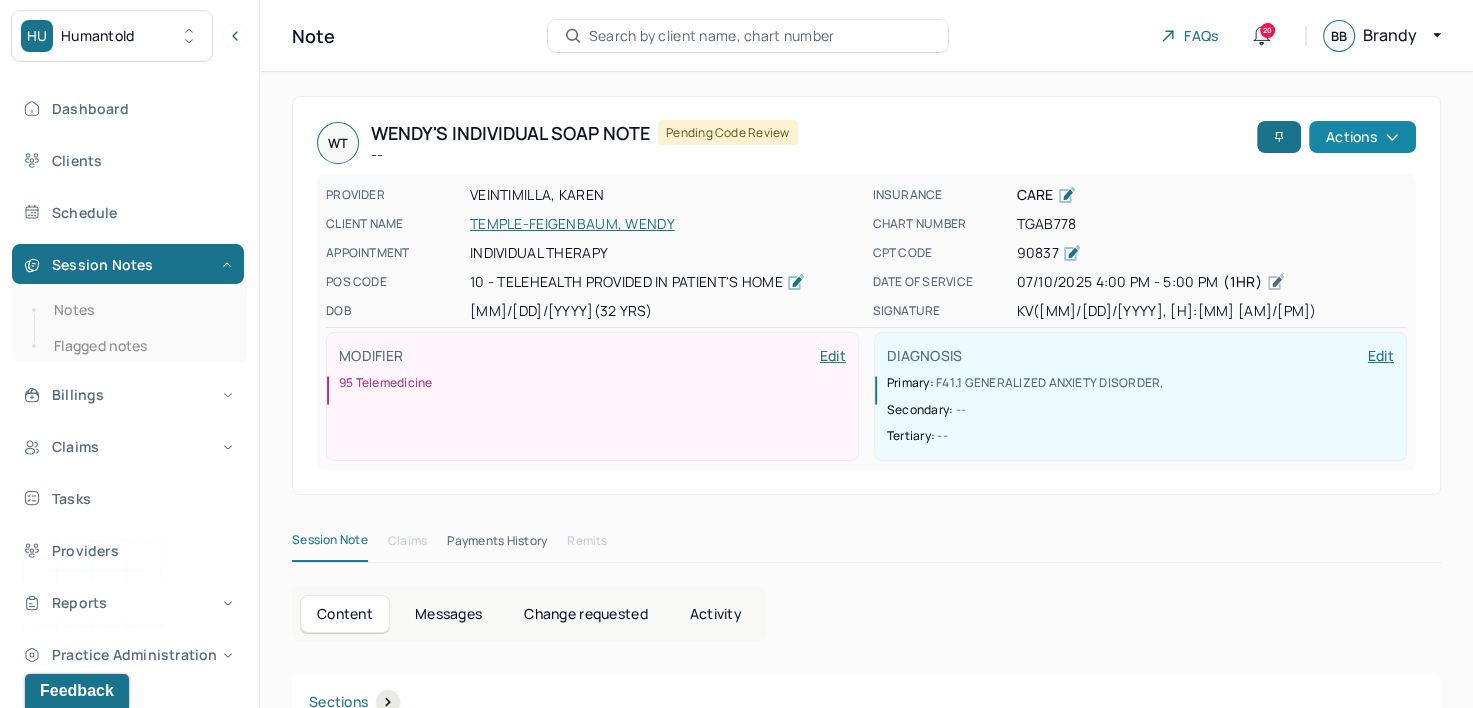 click 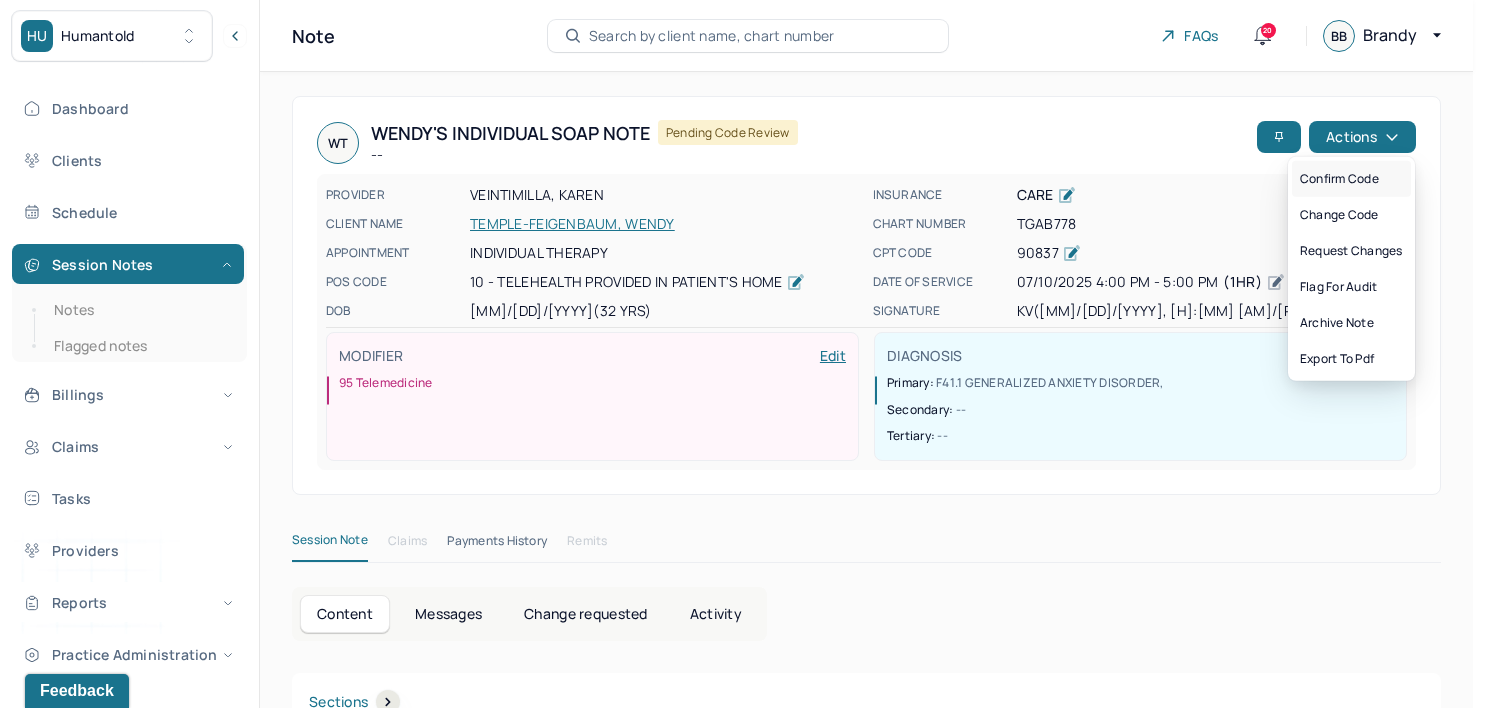 click on "Confirm code" at bounding box center [1351, 179] 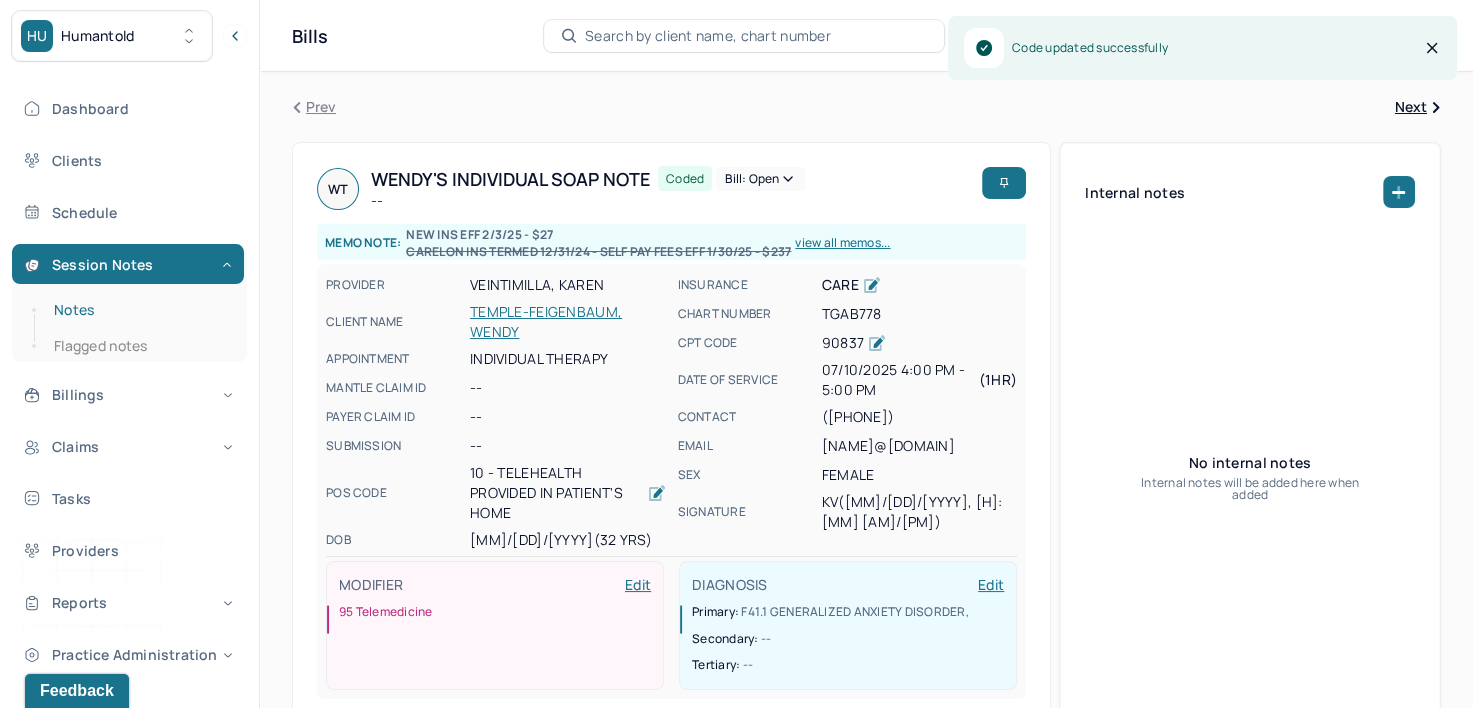drag, startPoint x: 134, startPoint y: 306, endPoint x: 169, endPoint y: 306, distance: 35 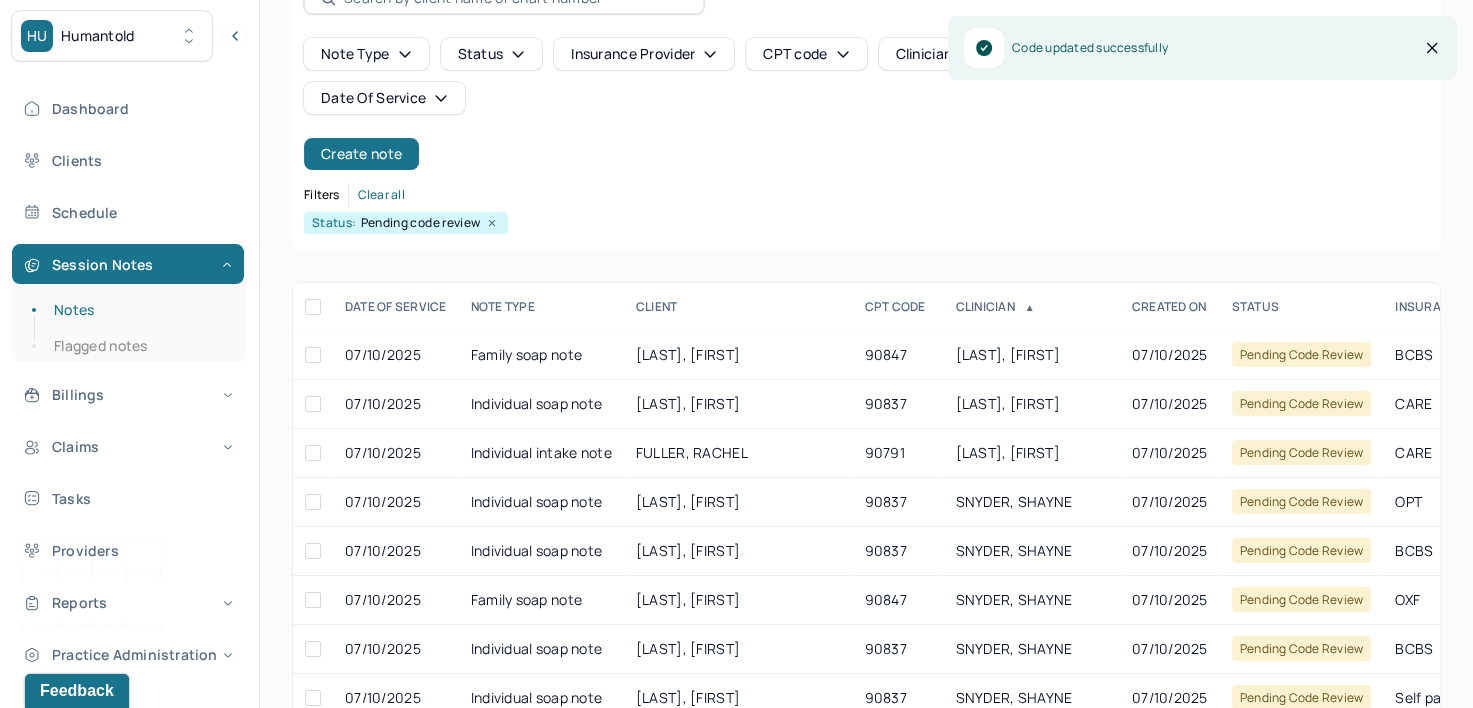 scroll, scrollTop: 294, scrollLeft: 0, axis: vertical 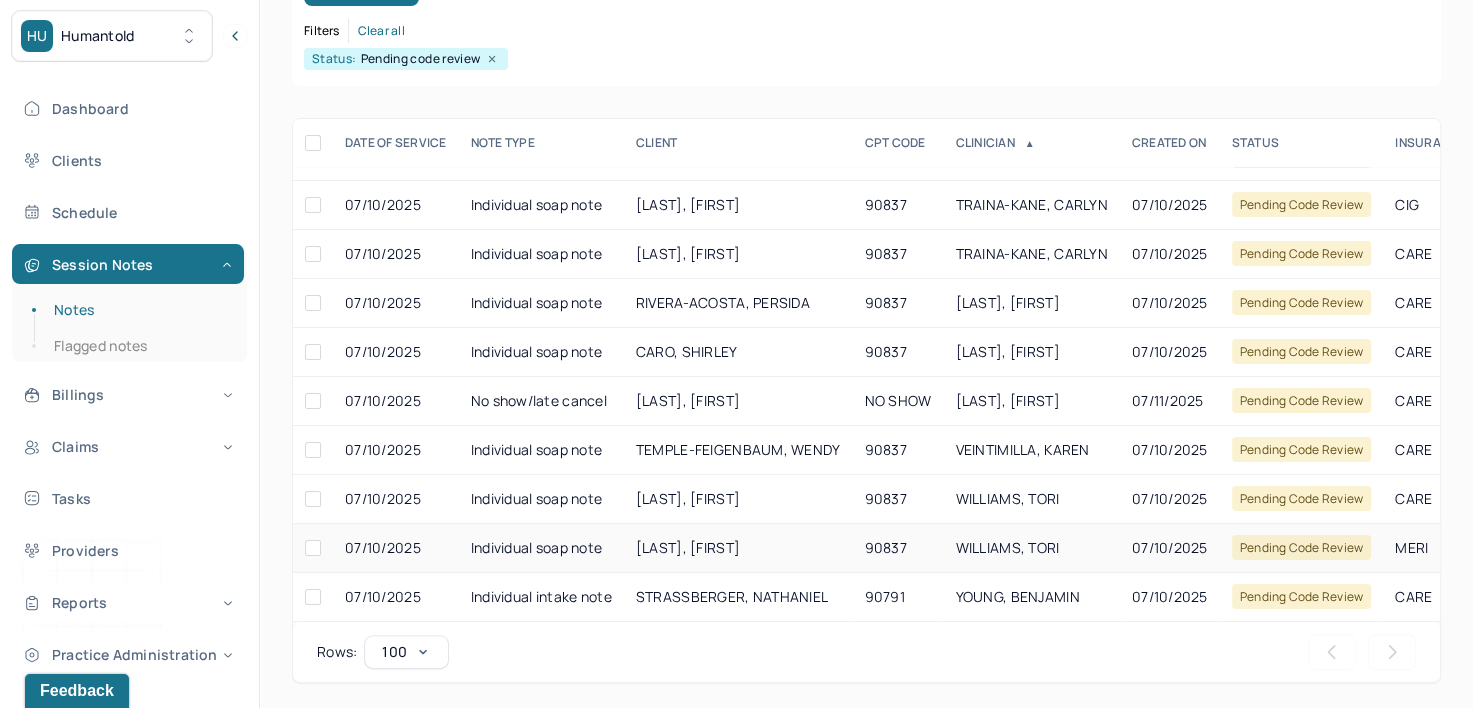 click on "WILLIAMS, TORI" at bounding box center [1031, 548] 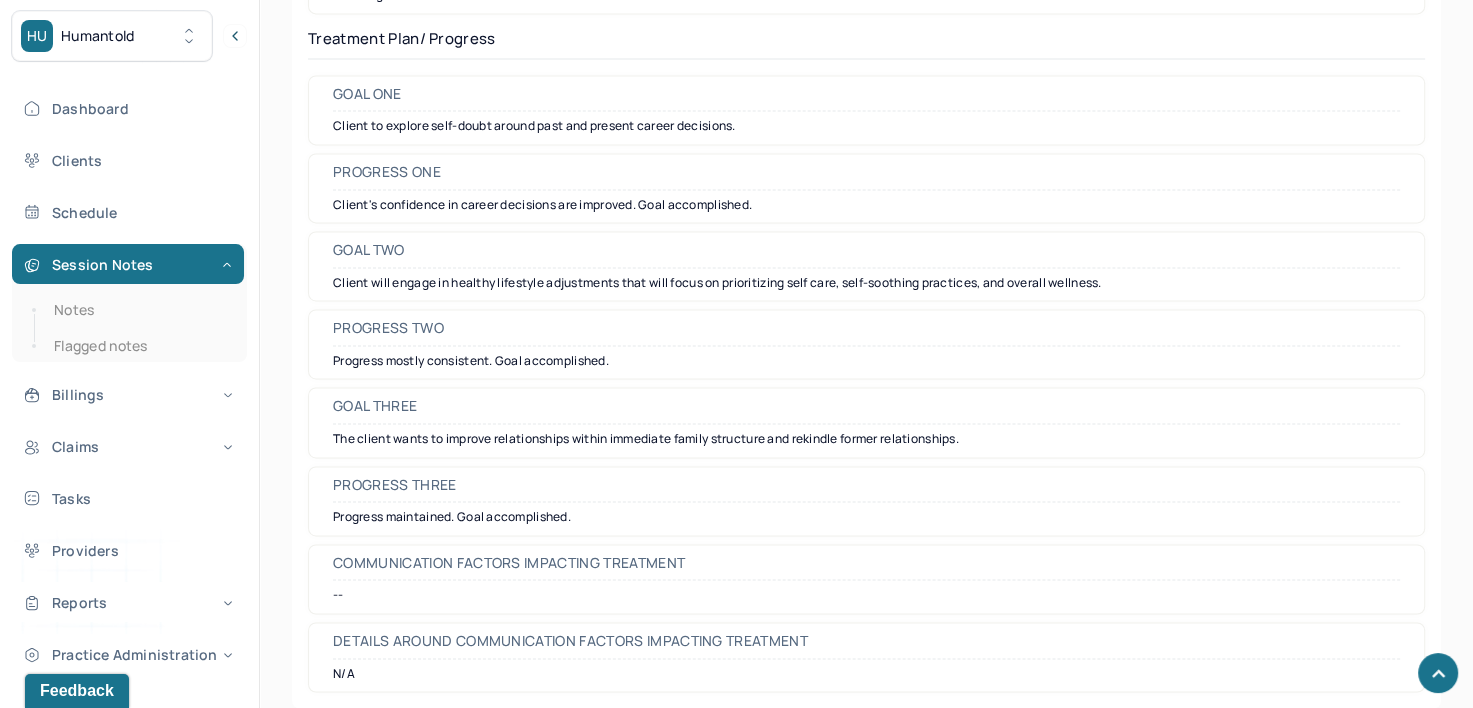 scroll, scrollTop: 2845, scrollLeft: 0, axis: vertical 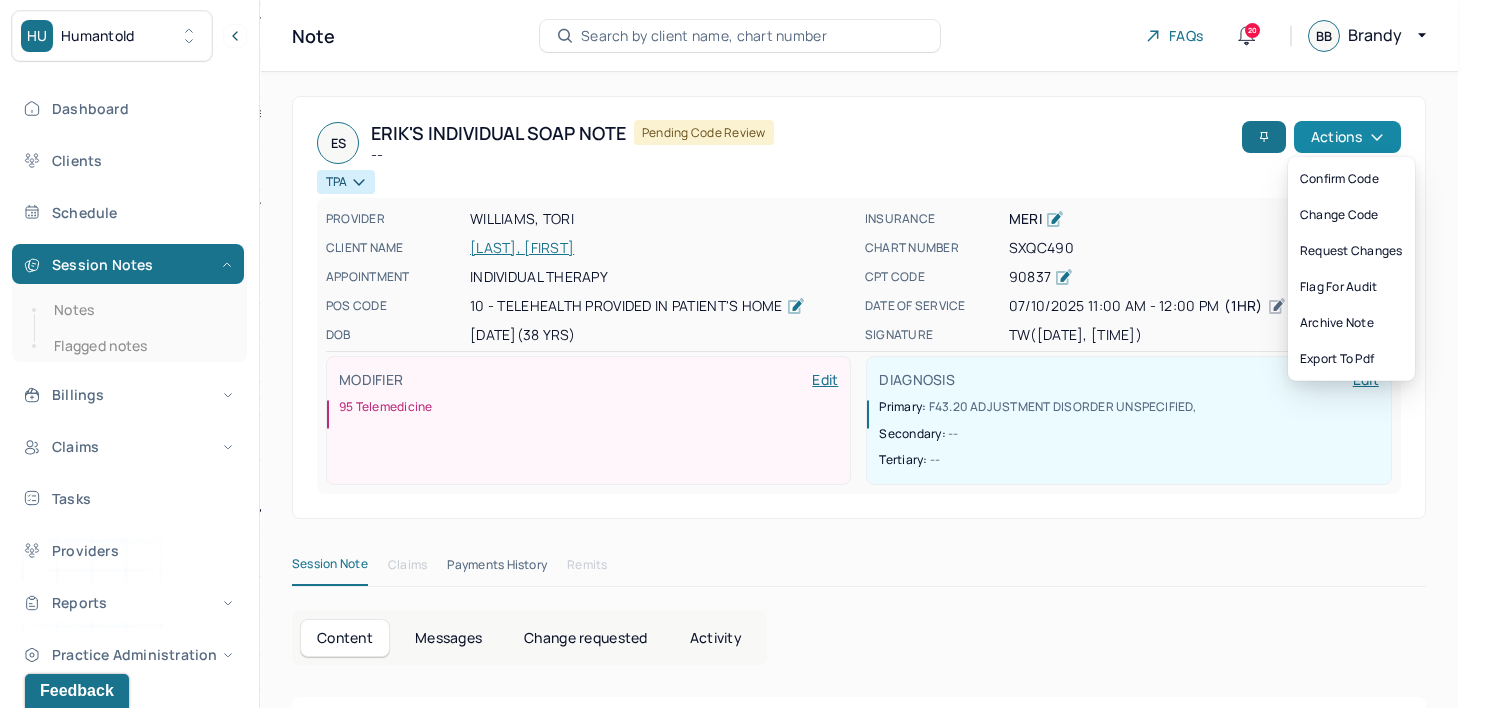 click 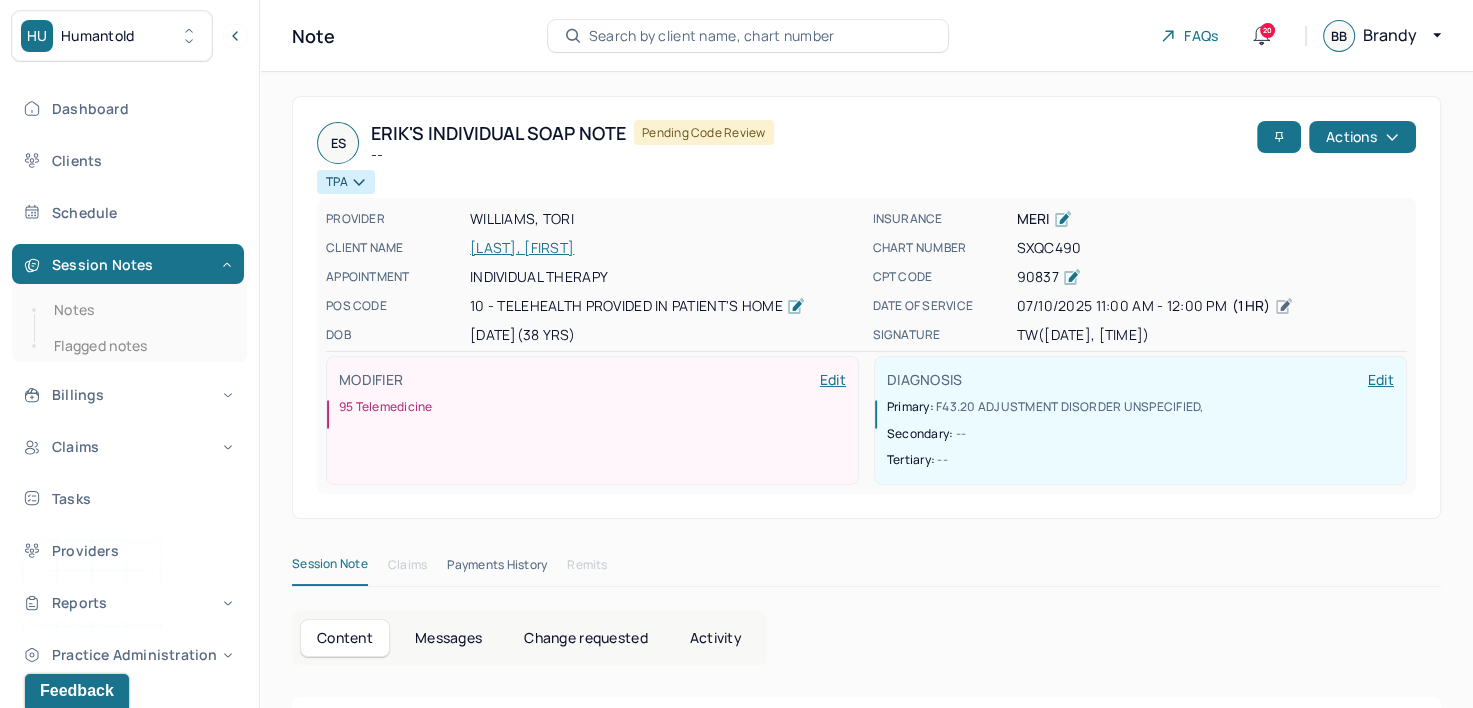 click on "ES Erik's   Individual soap note -- Pending code review" at bounding box center [783, 143] 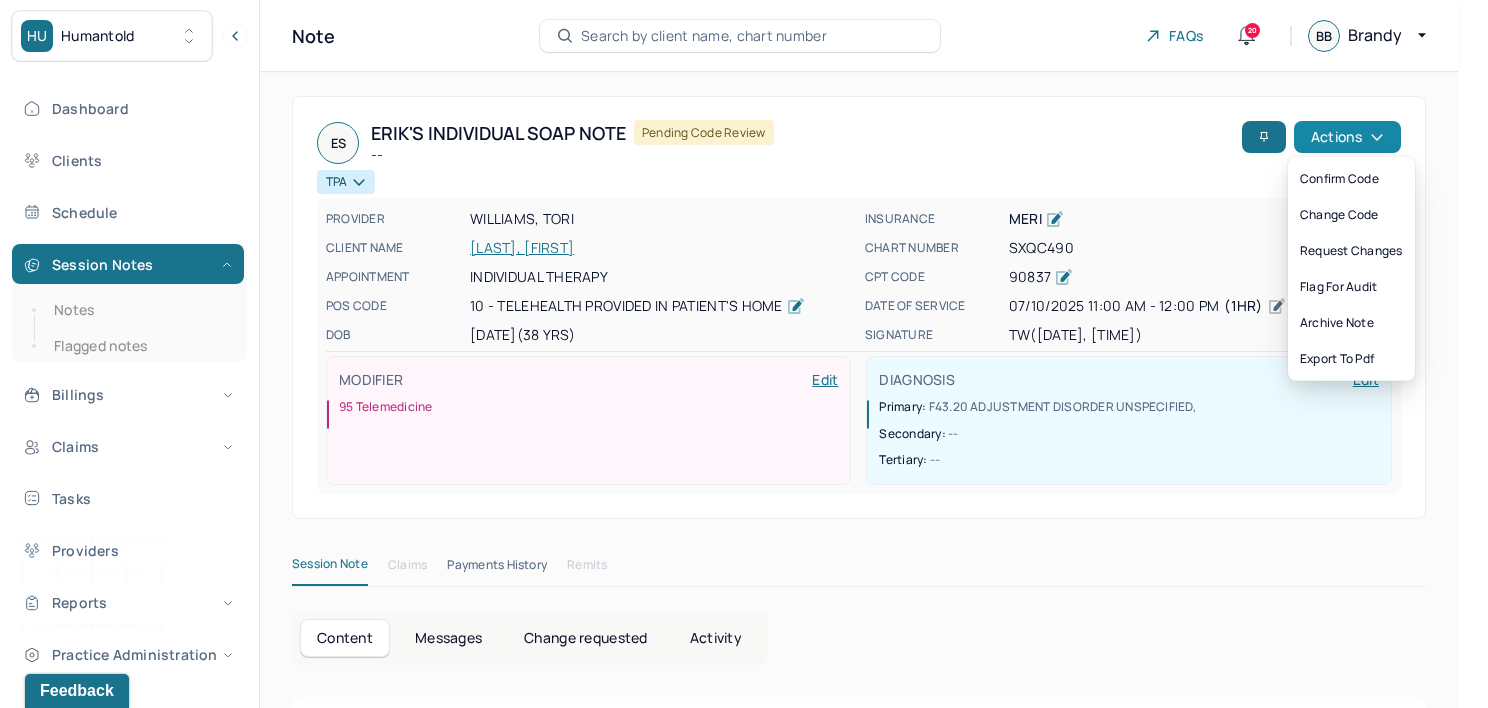 click on "Actions" at bounding box center [1347, 137] 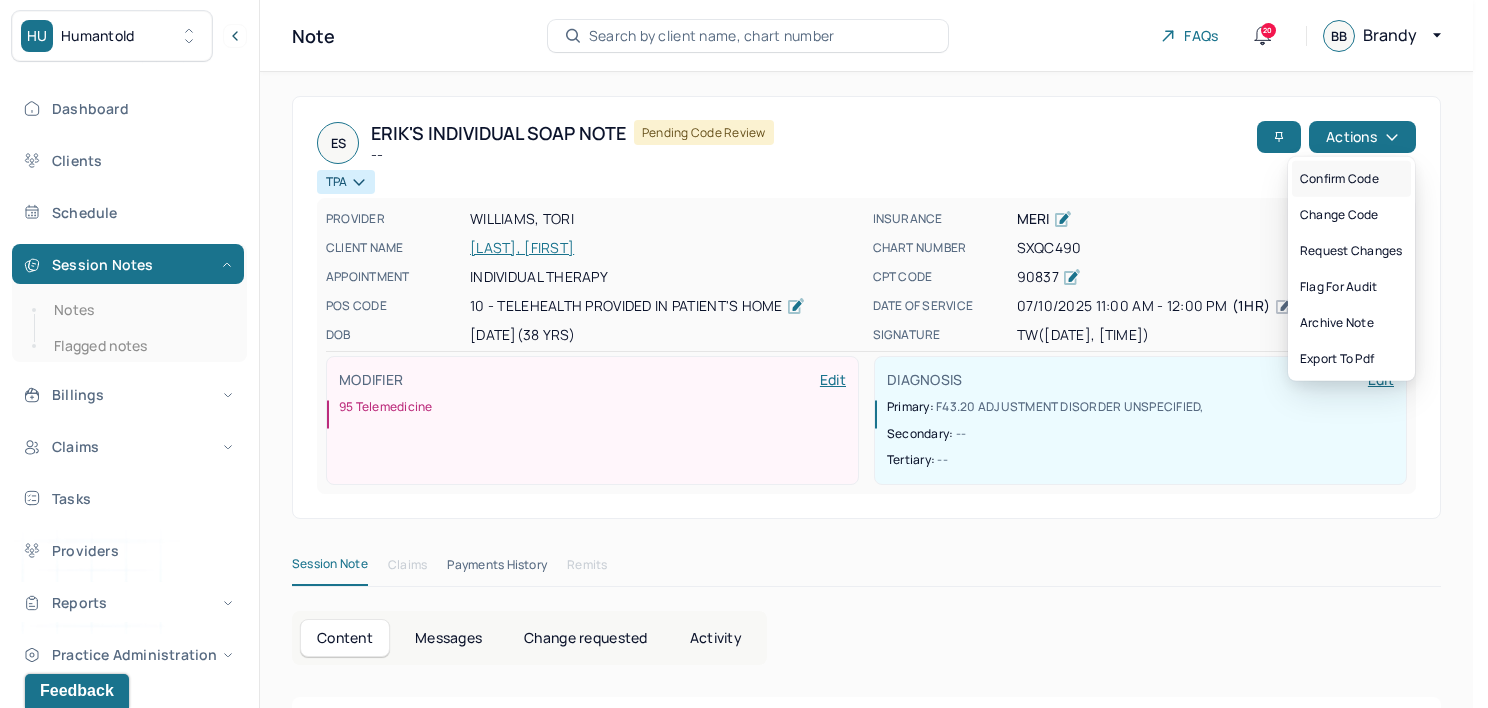 click on "Confirm code" at bounding box center (1351, 179) 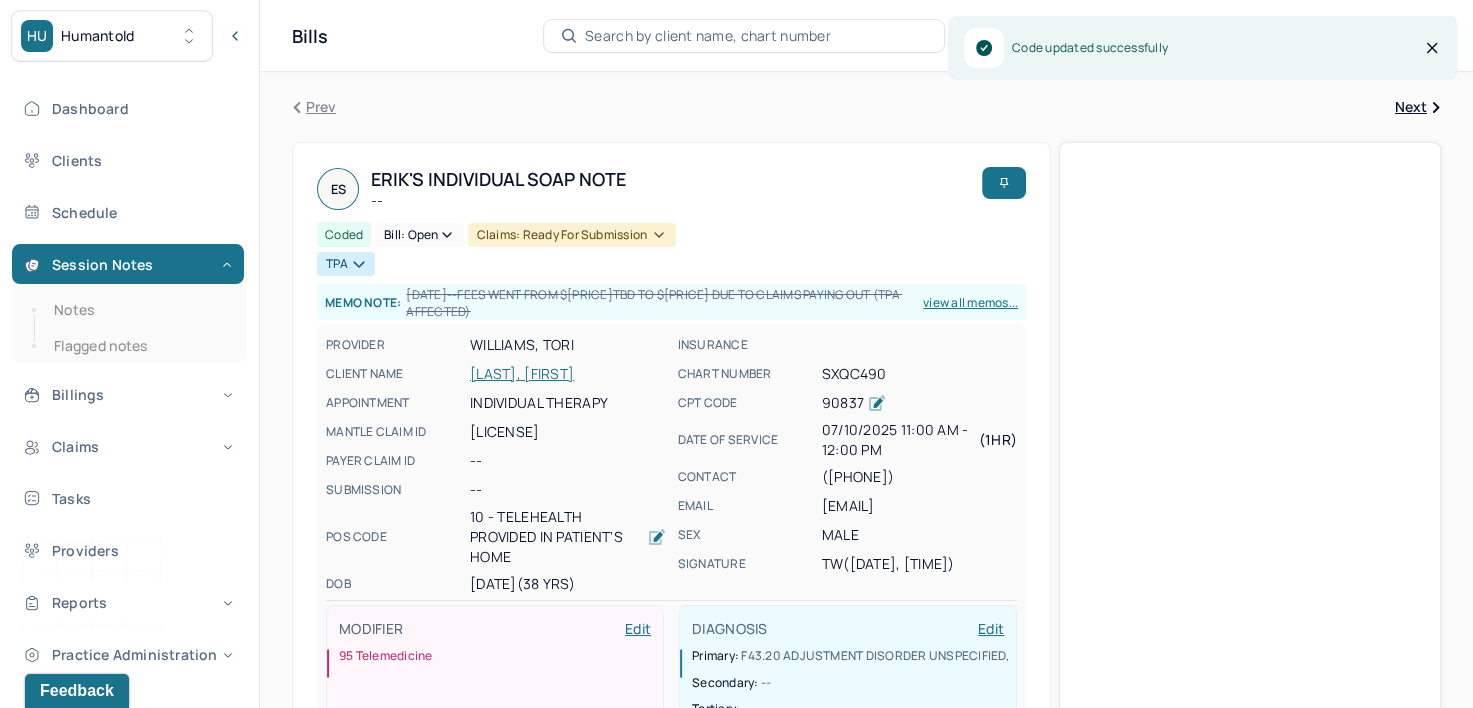 click on "TPA" at bounding box center (671, 261) 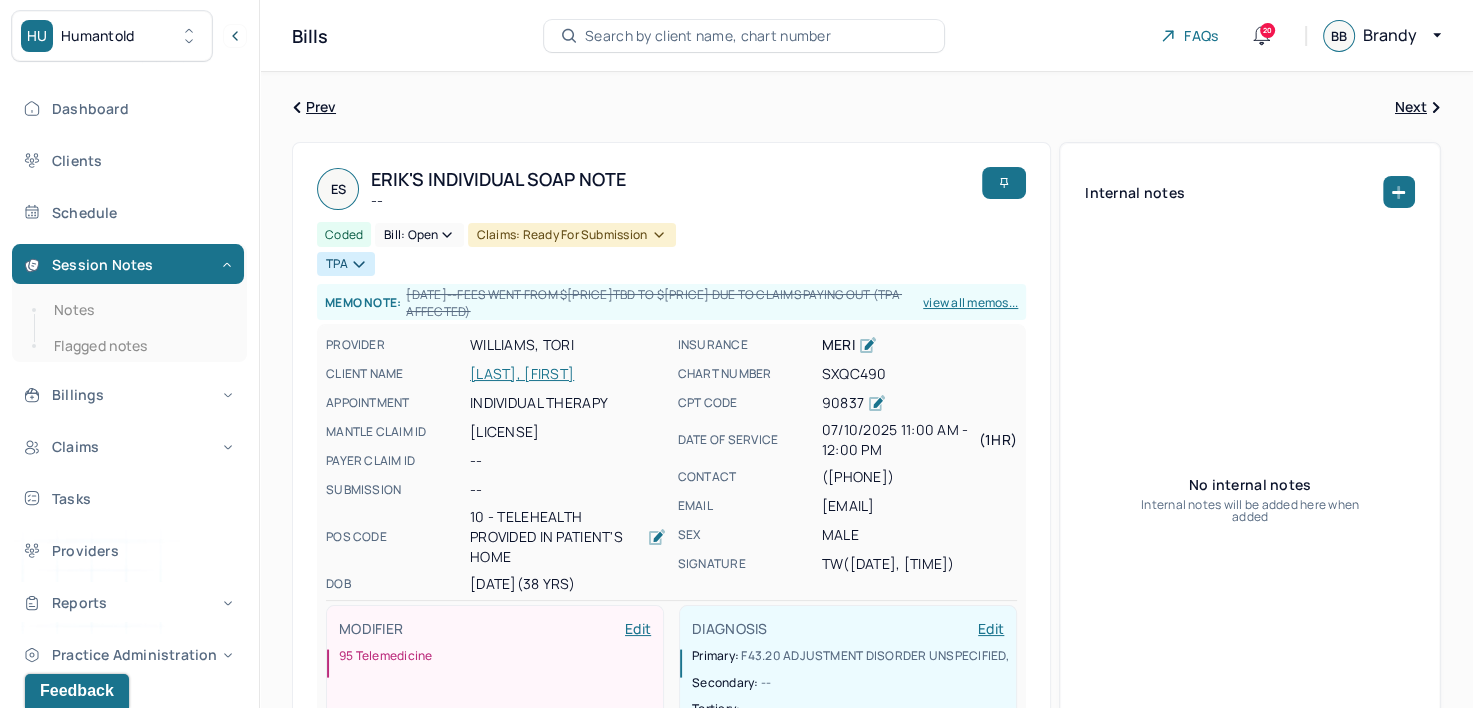 click on "SARAS, ERIK" at bounding box center (568, 374) 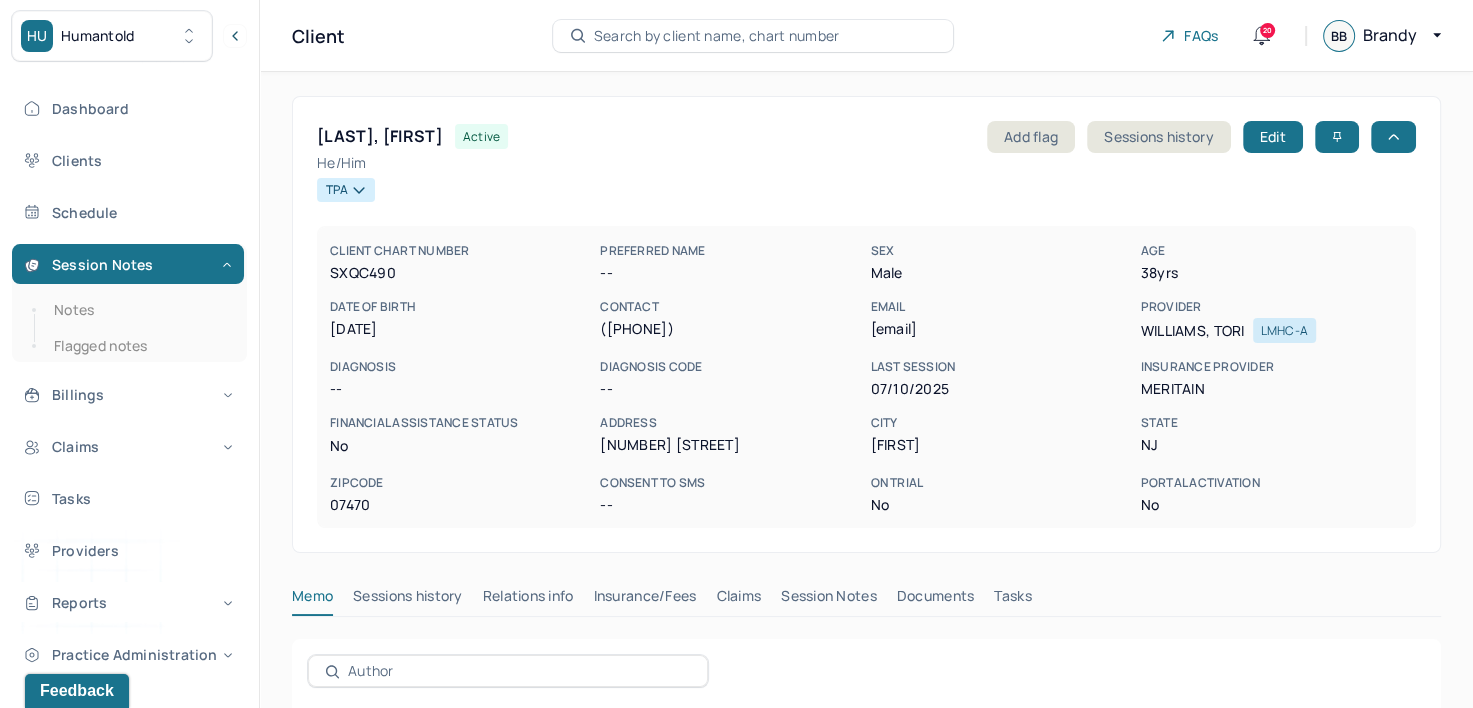 click on "active" at bounding box center (481, 136) 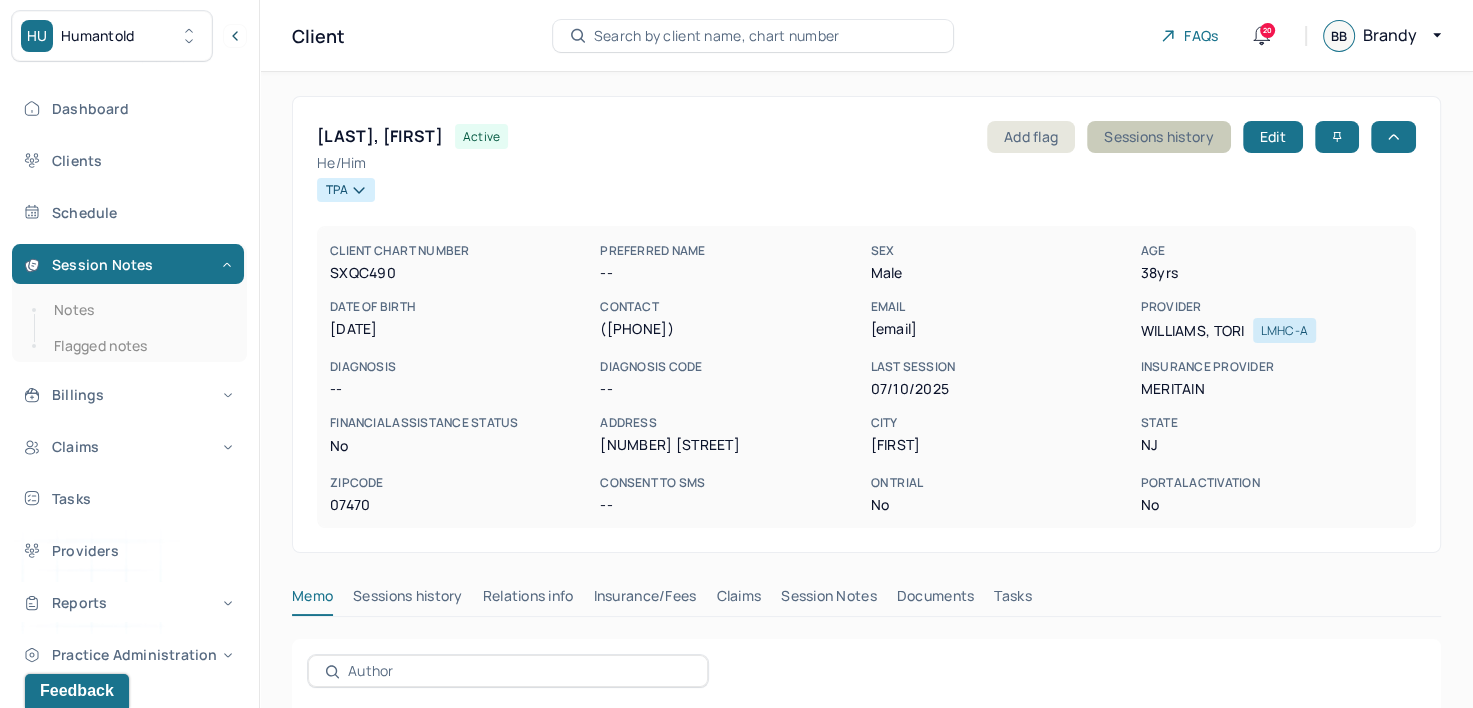 click on "Sessions history" at bounding box center [1158, 137] 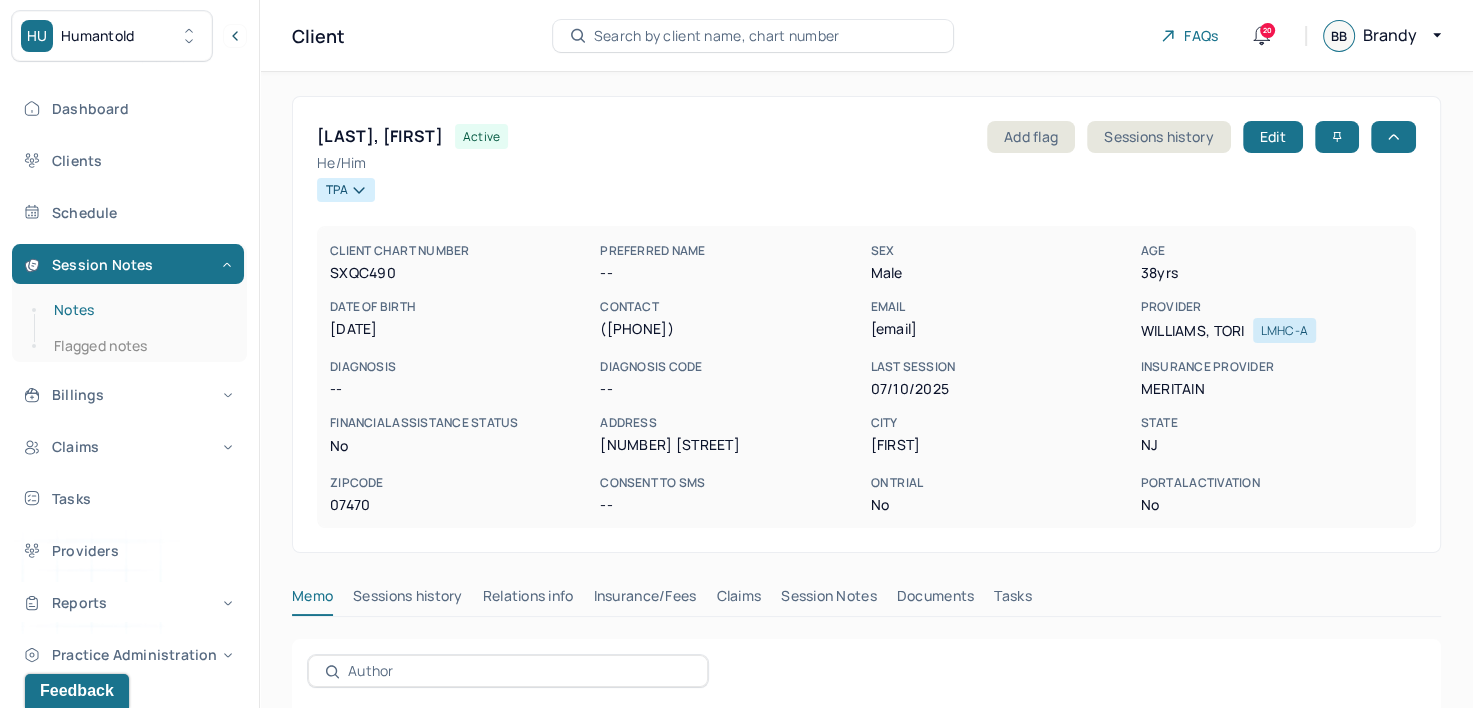 click on "Notes" at bounding box center [139, 310] 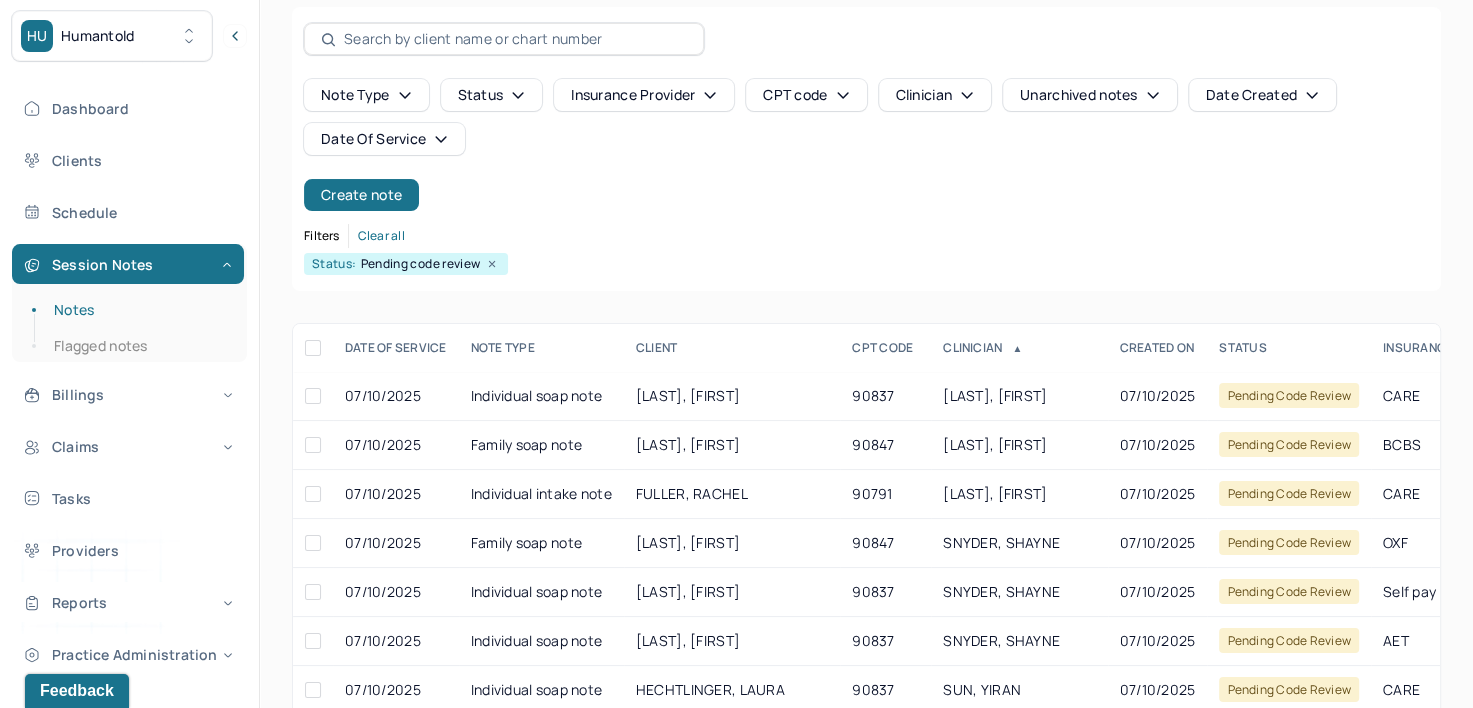 scroll, scrollTop: 294, scrollLeft: 0, axis: vertical 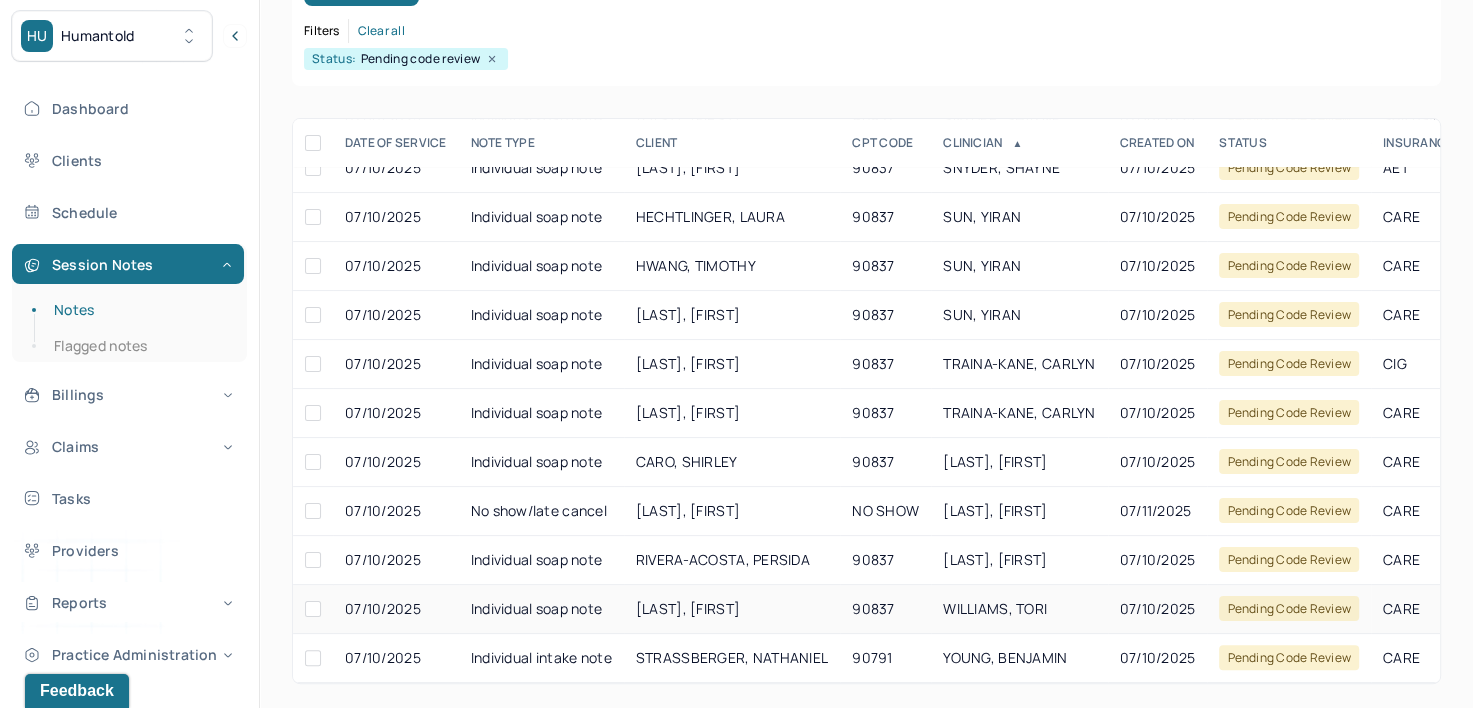 click on "WILLIAMS, TORI" at bounding box center [995, 608] 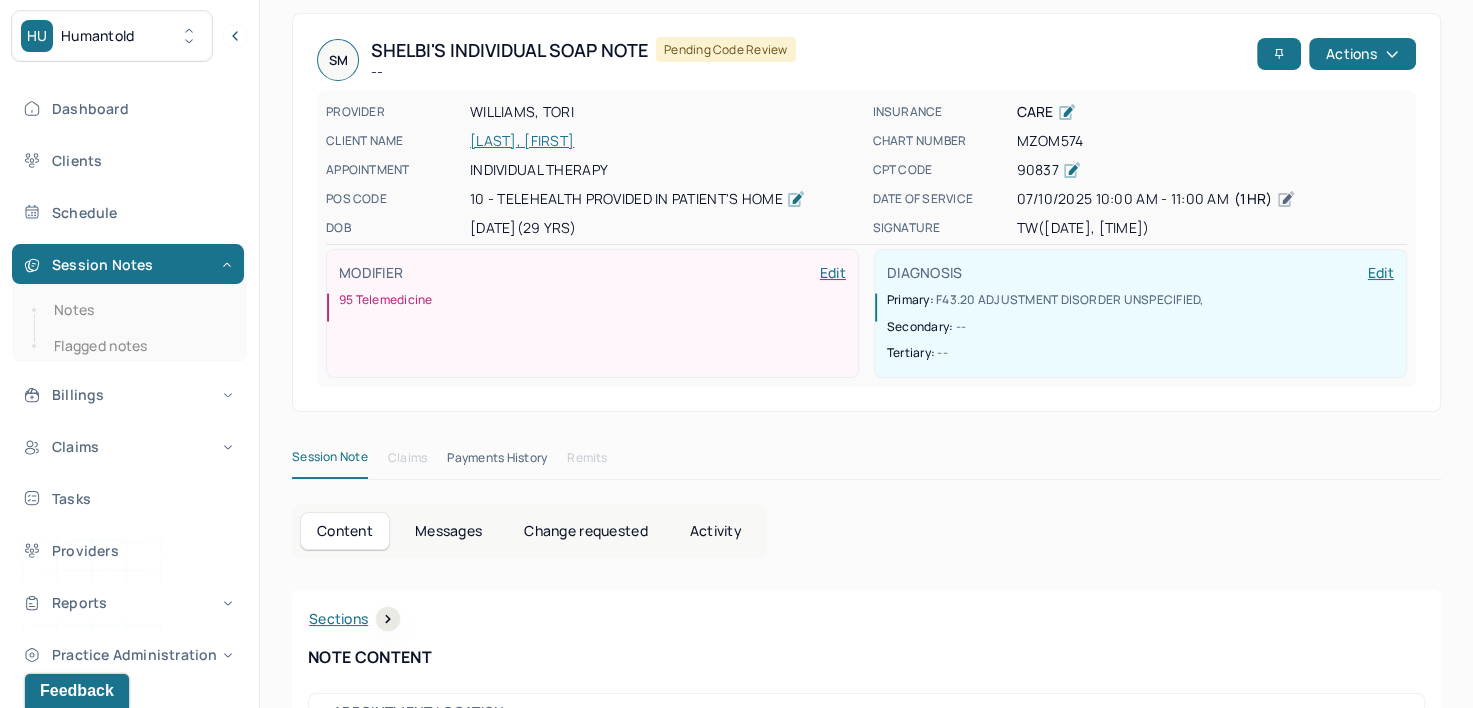 scroll, scrollTop: 0, scrollLeft: 0, axis: both 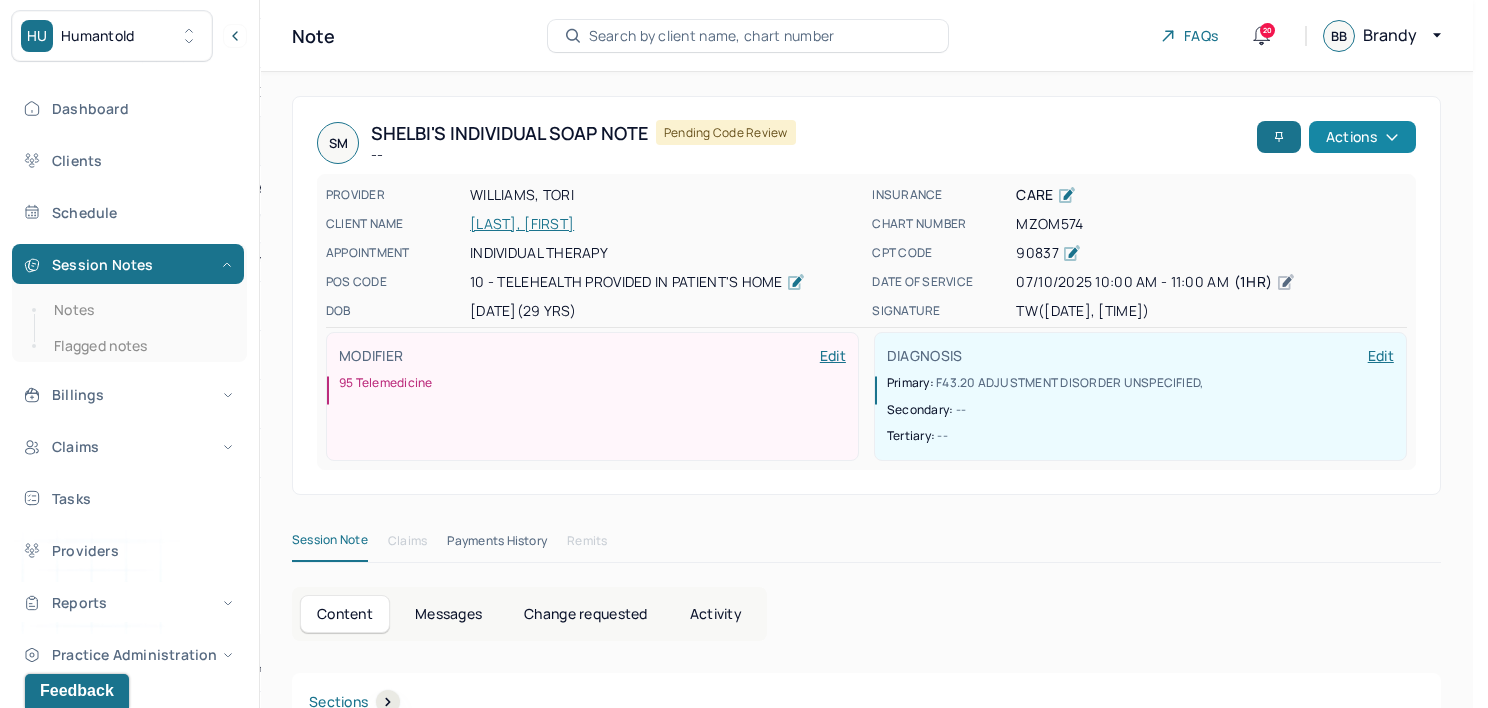 click on "Actions" at bounding box center [1362, 137] 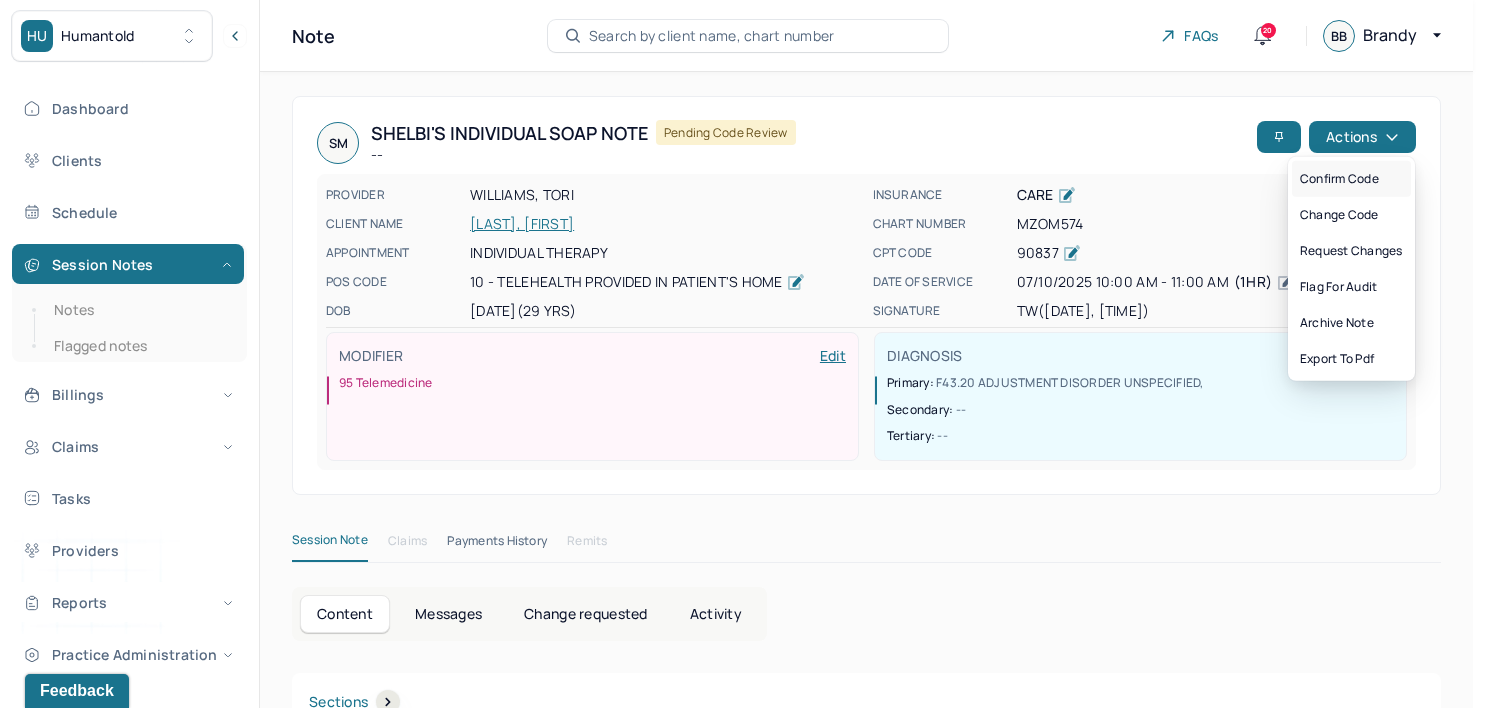 click on "Confirm code" at bounding box center [1351, 179] 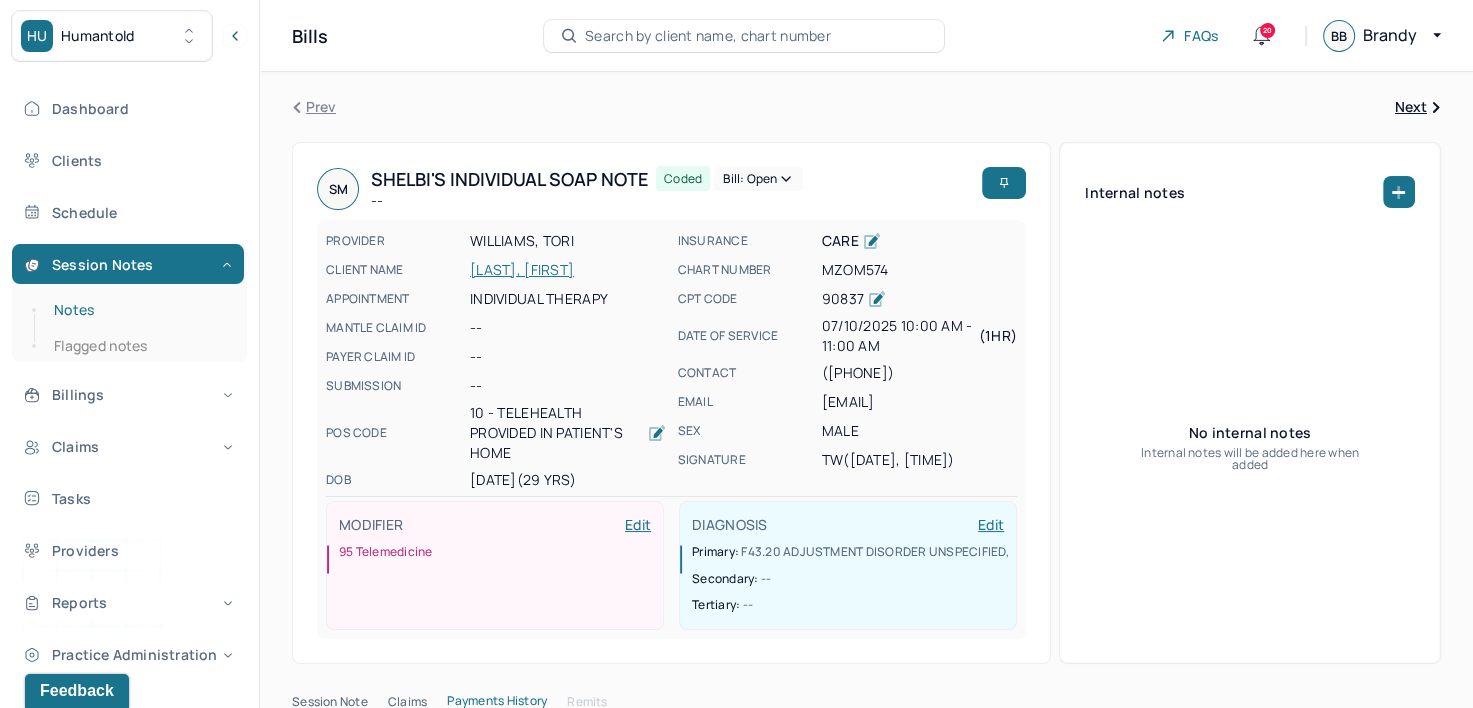 click on "Notes" at bounding box center (139, 310) 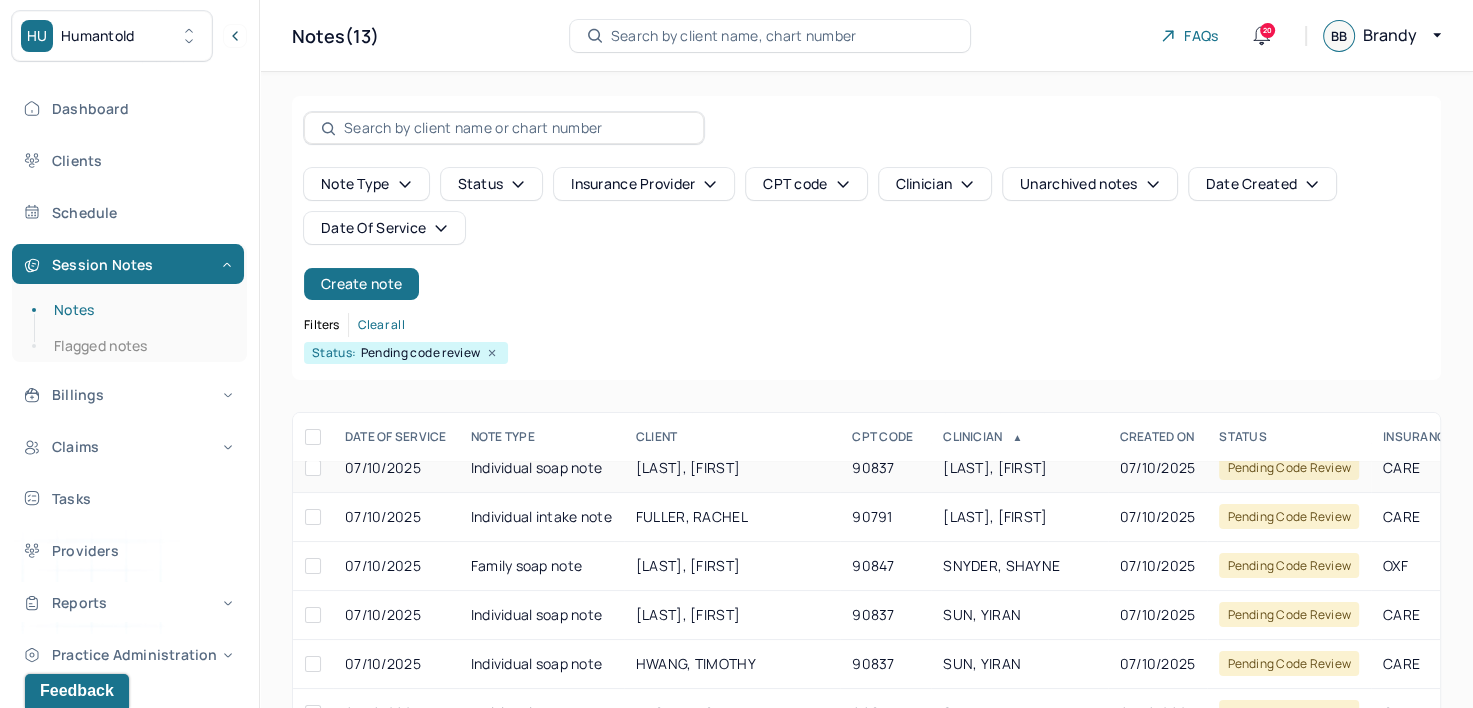 scroll, scrollTop: 133, scrollLeft: 0, axis: vertical 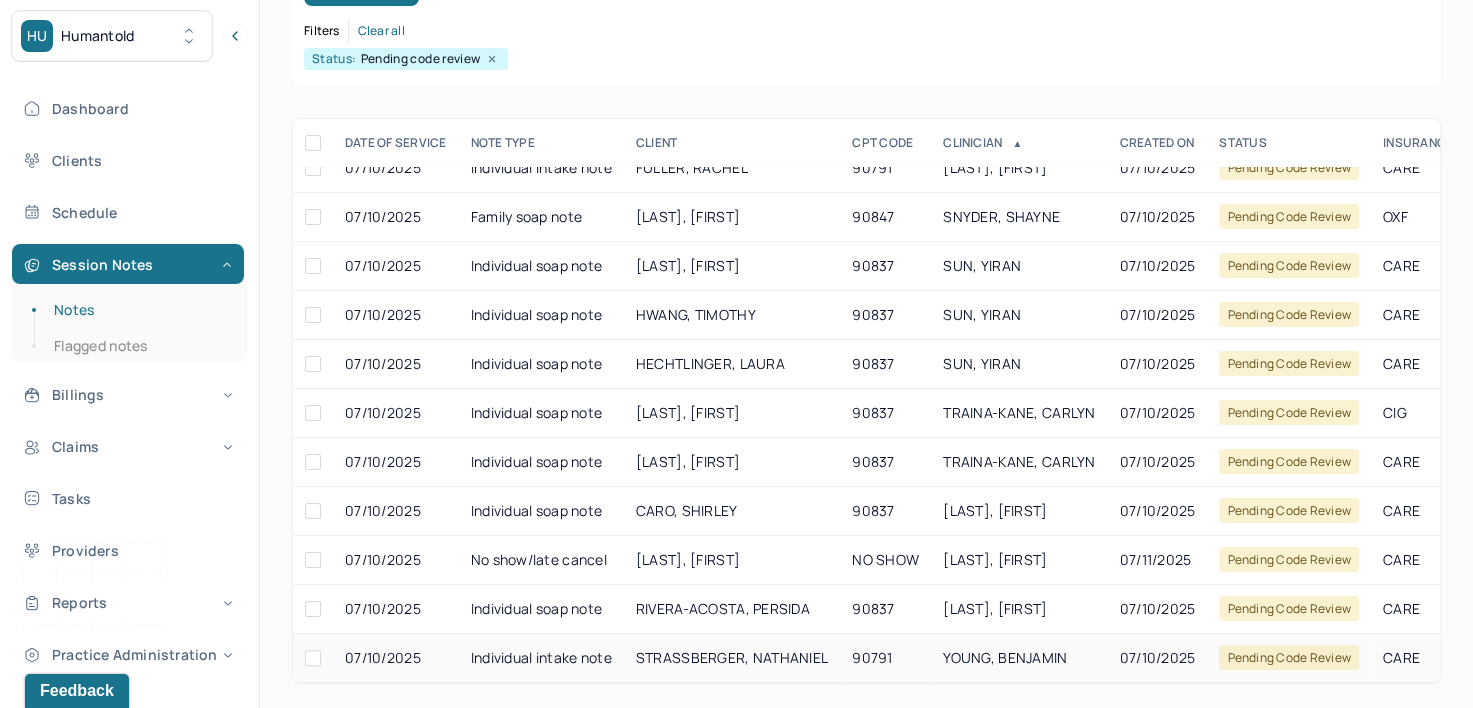 click on "YOUNG, BENJAMIN" at bounding box center (1005, 657) 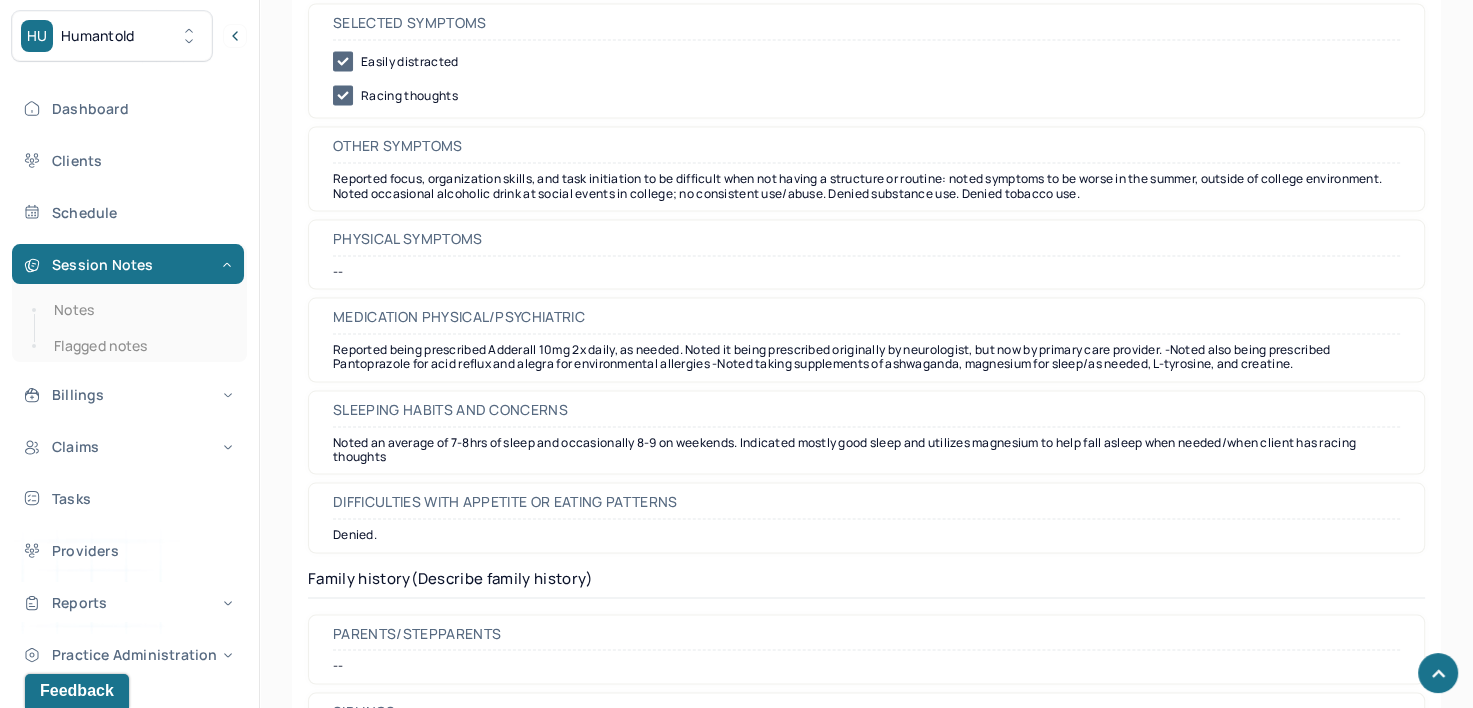 scroll, scrollTop: 3700, scrollLeft: 0, axis: vertical 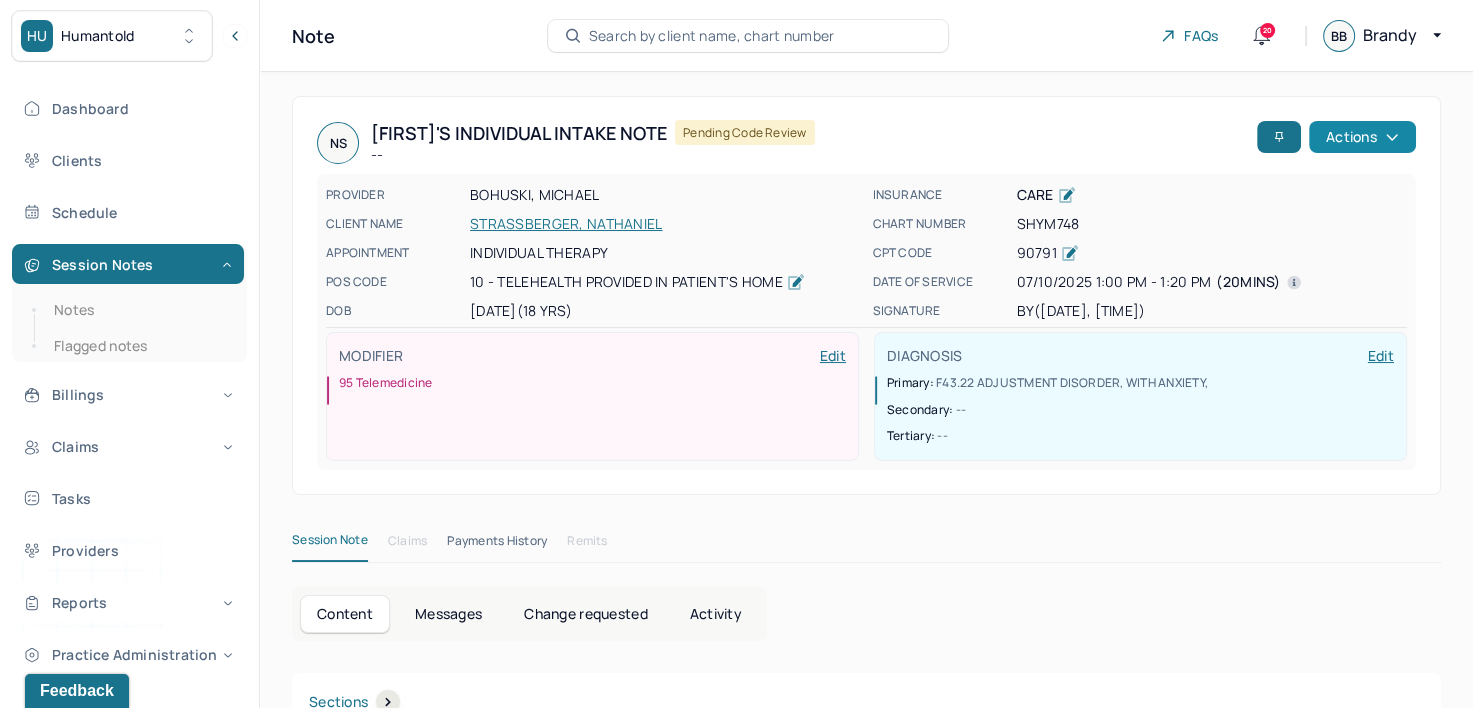drag, startPoint x: 1426, startPoint y: 135, endPoint x: 1407, endPoint y: 143, distance: 20.615528 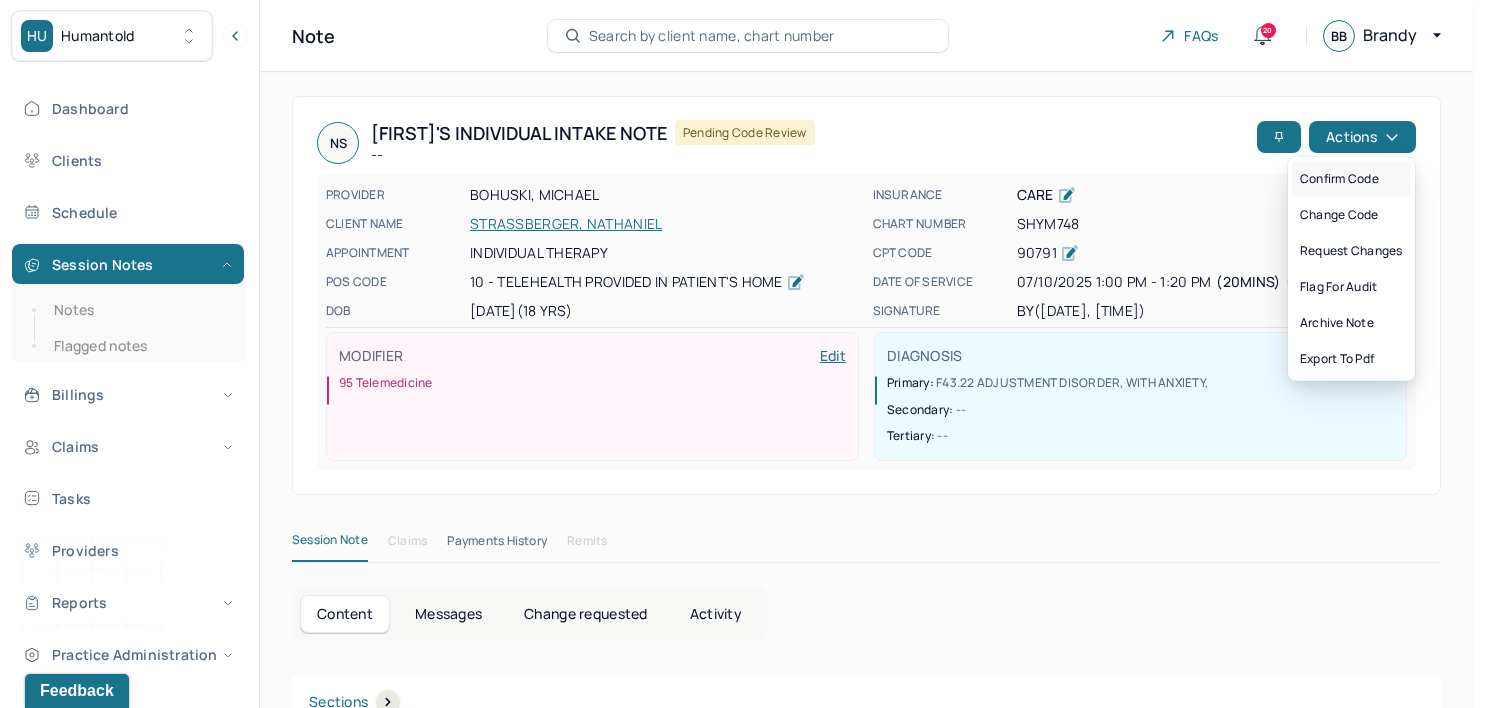 drag, startPoint x: 1381, startPoint y: 172, endPoint x: 64, endPoint y: 132, distance: 1317.6073 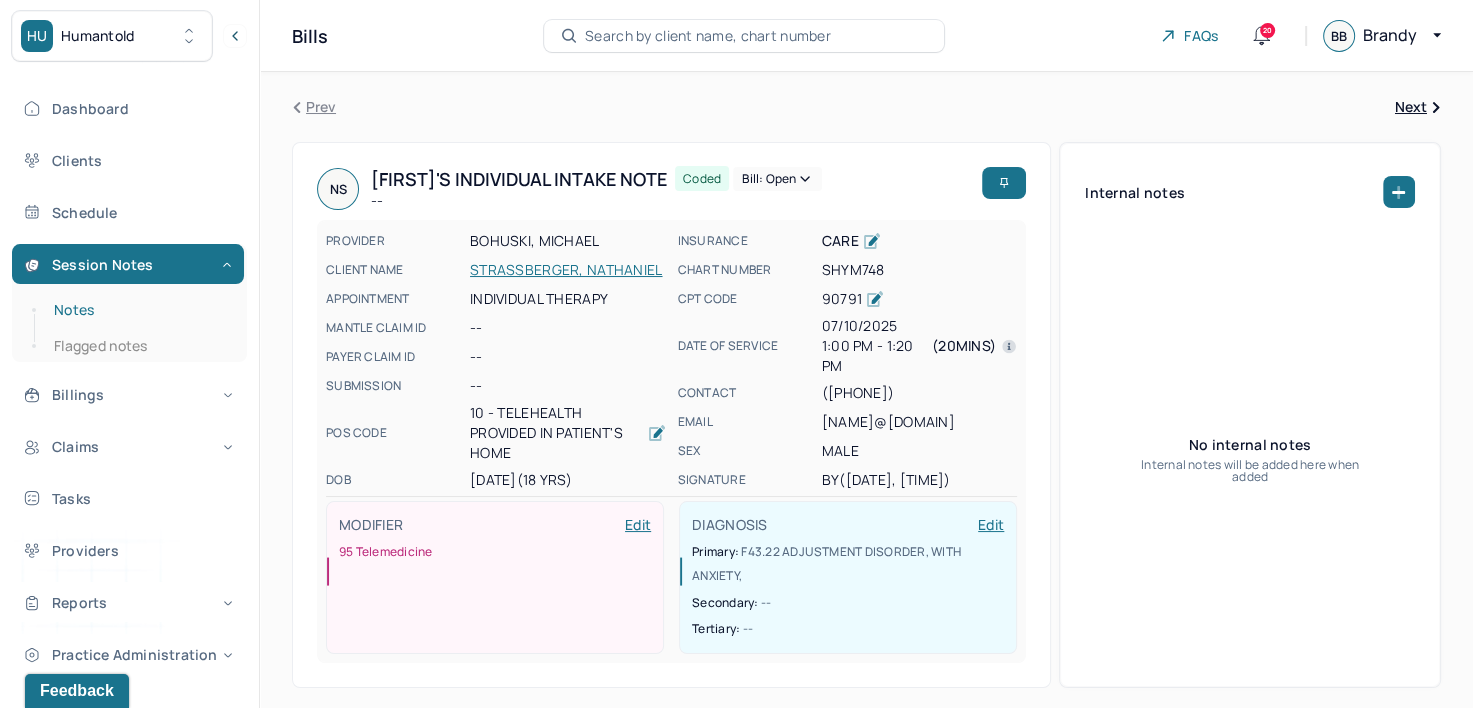 click on "Notes" at bounding box center (139, 310) 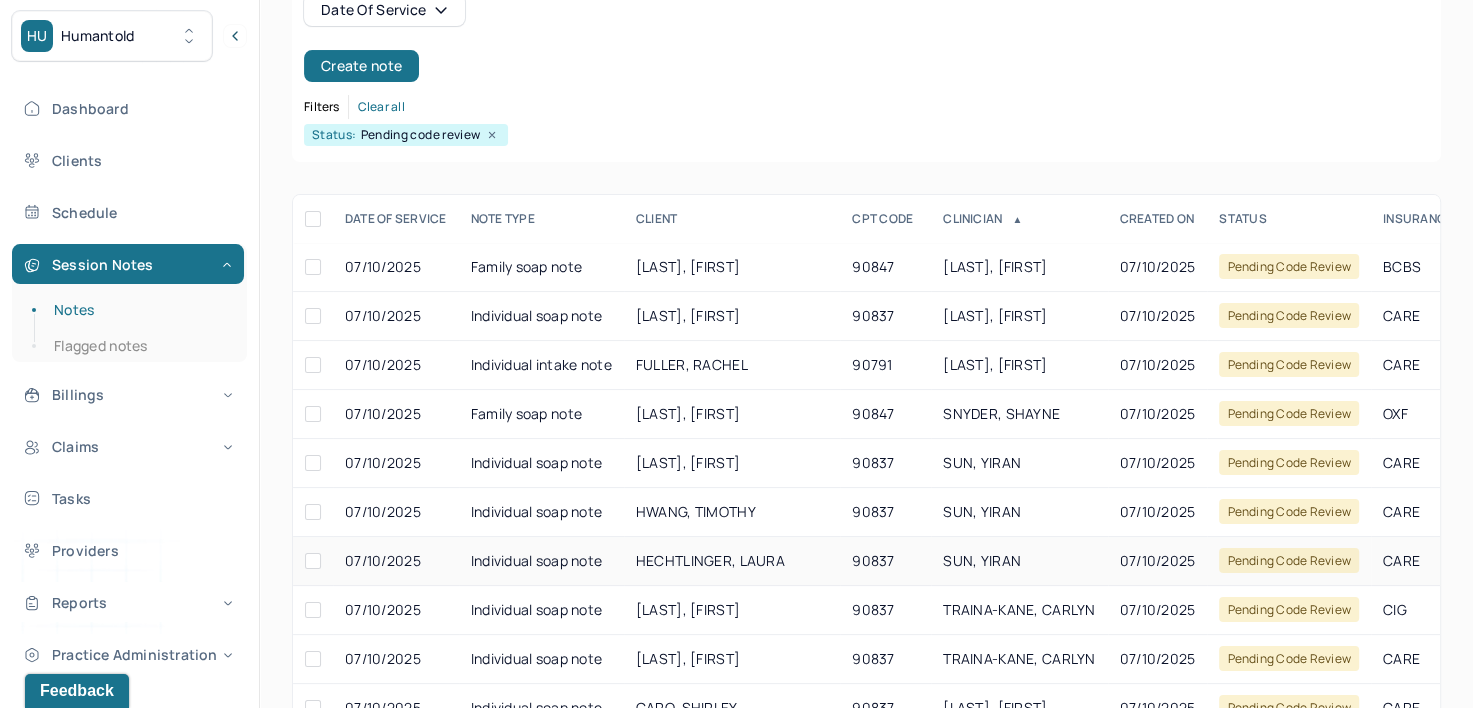 scroll, scrollTop: 294, scrollLeft: 0, axis: vertical 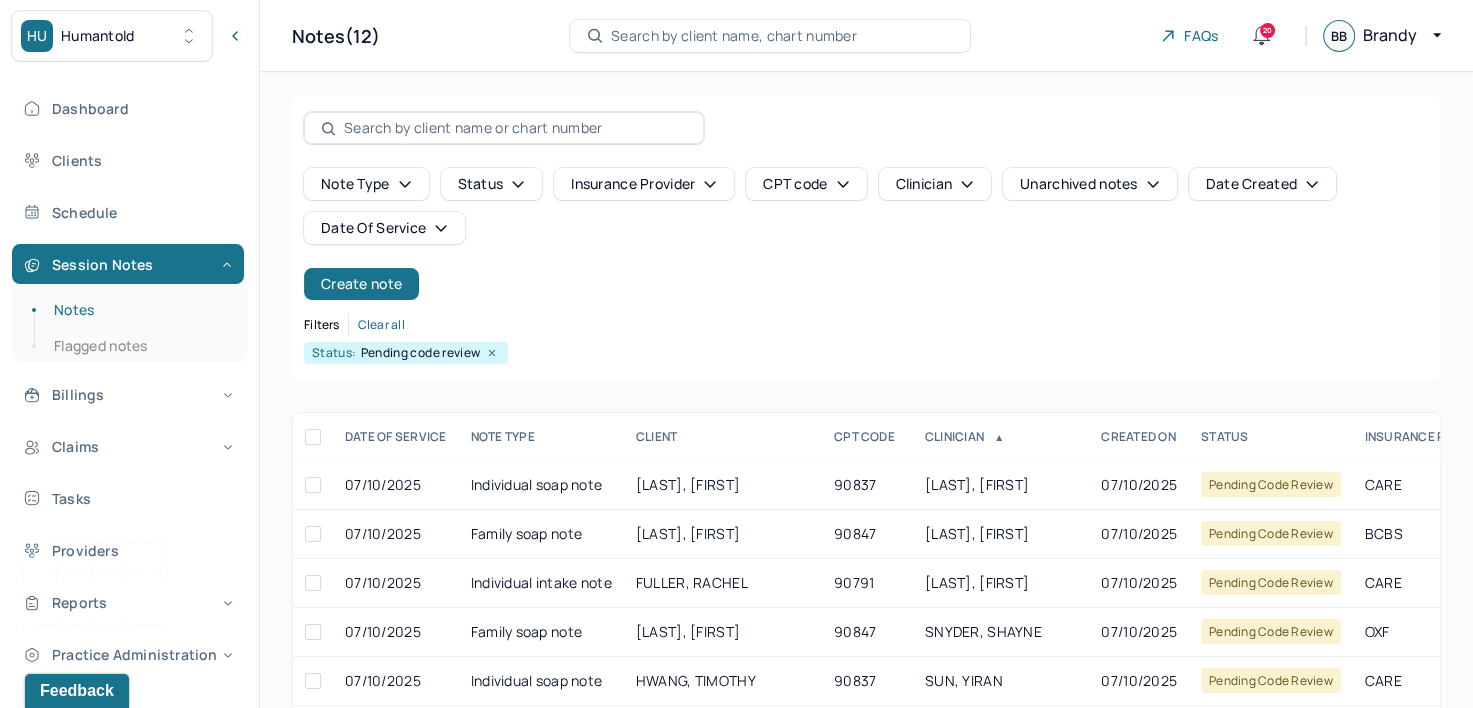 click on "Date Of Service" at bounding box center (384, 228) 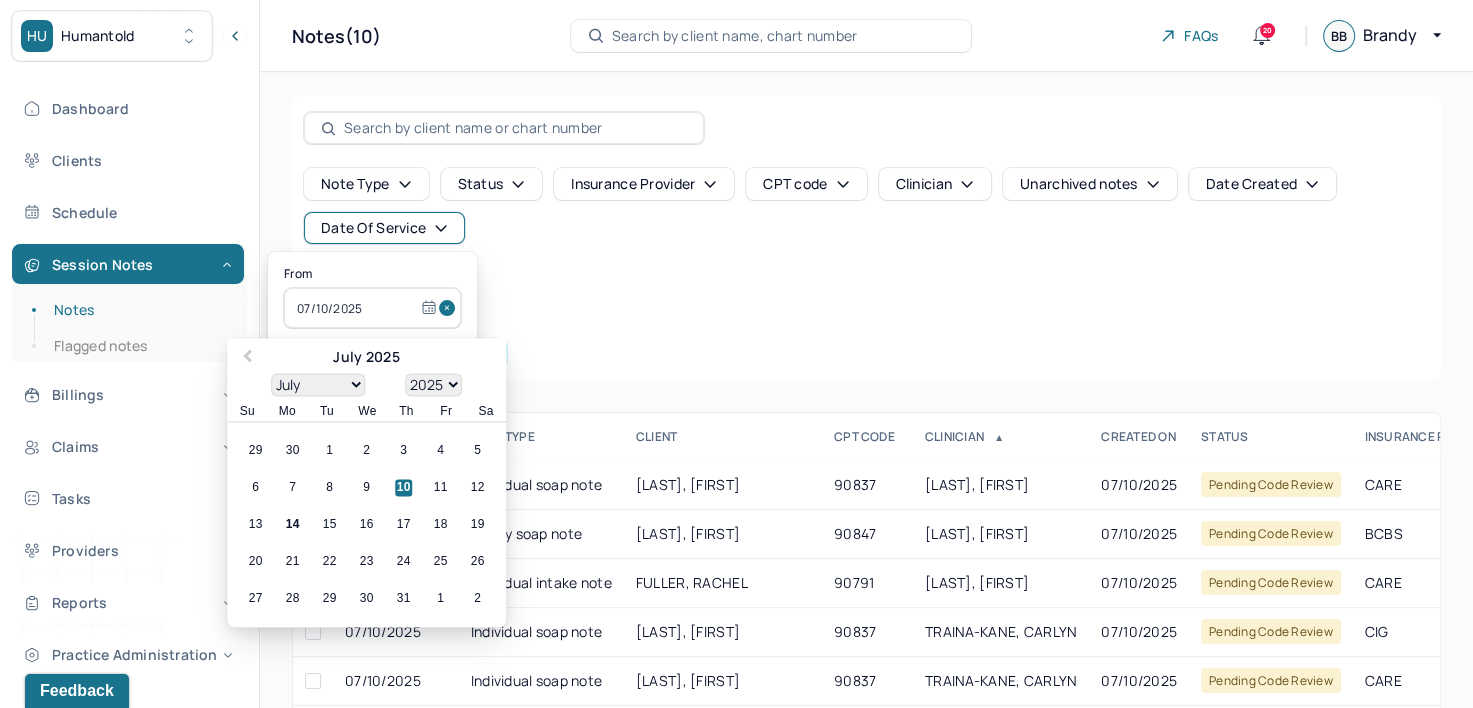 click at bounding box center [450, 308] 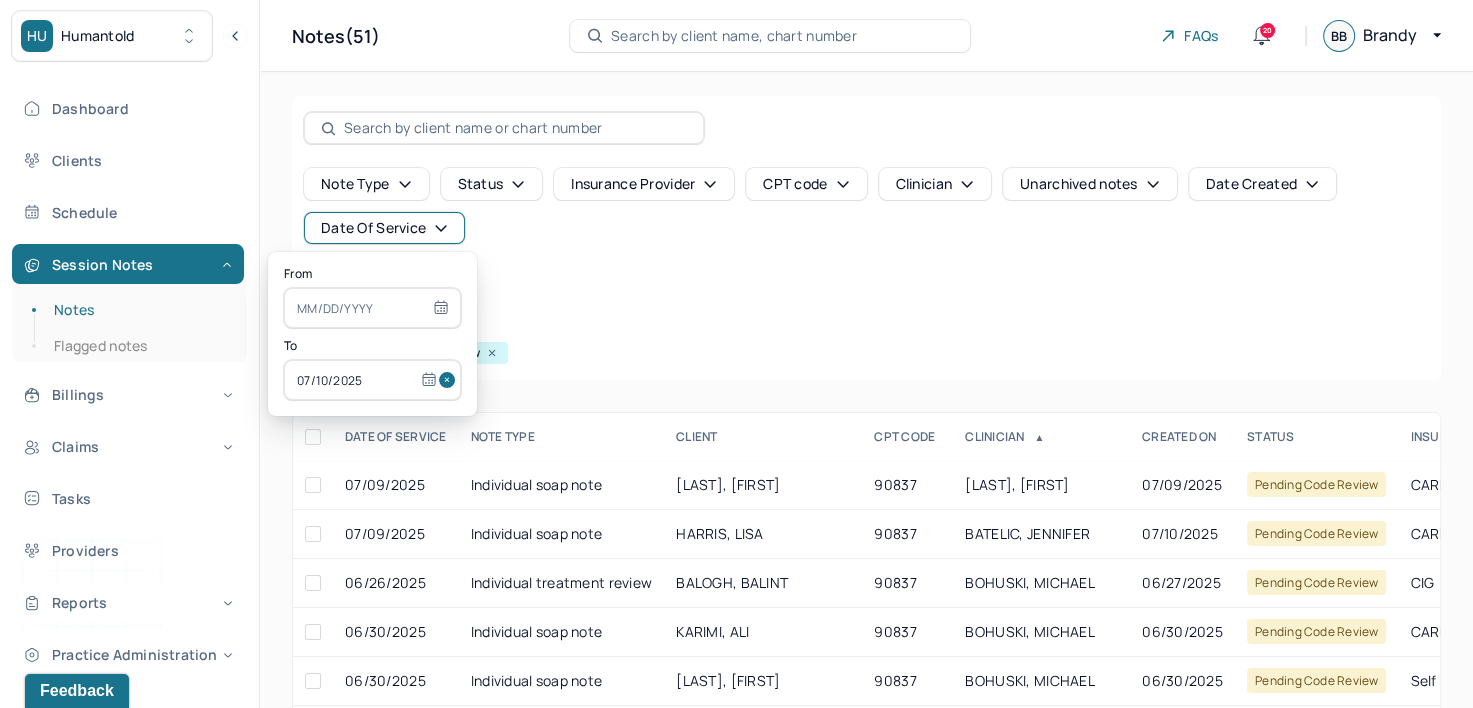 click at bounding box center (450, 380) 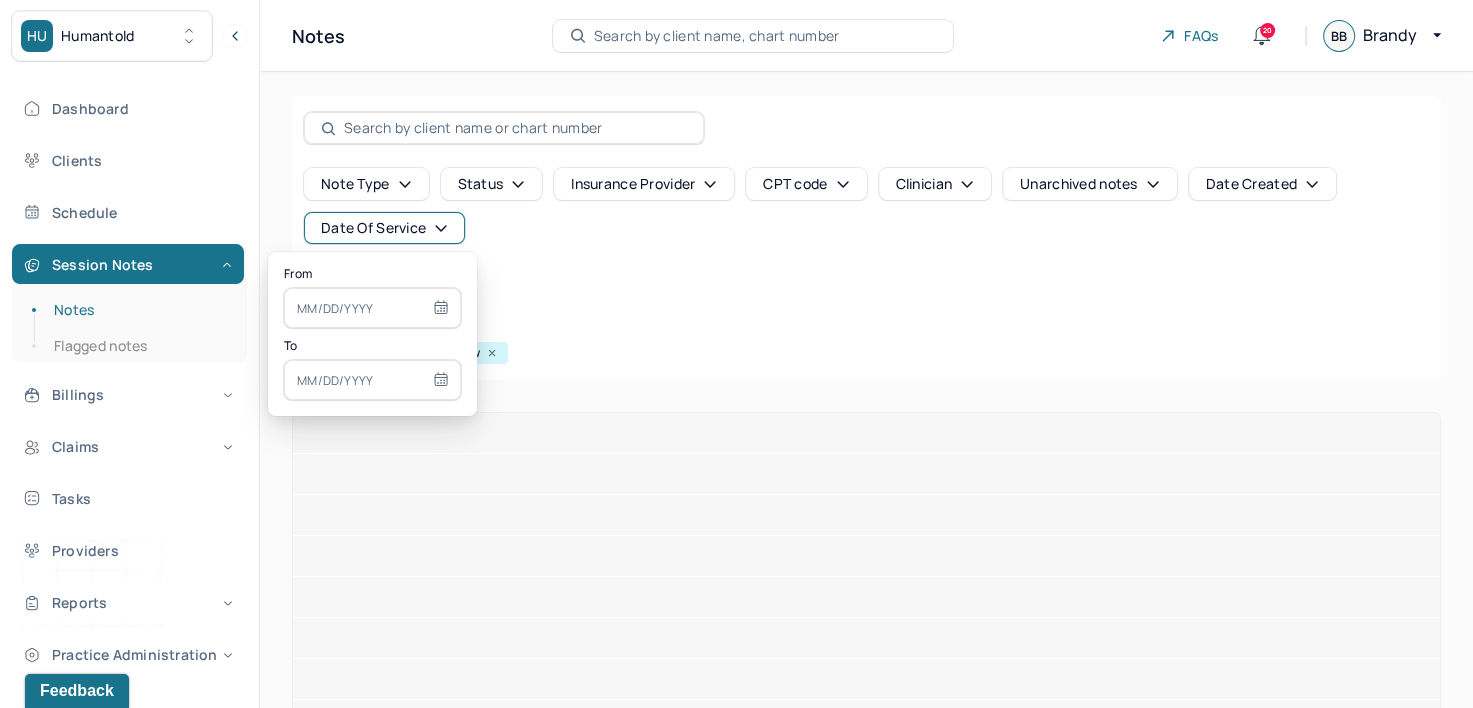 click at bounding box center [372, 308] 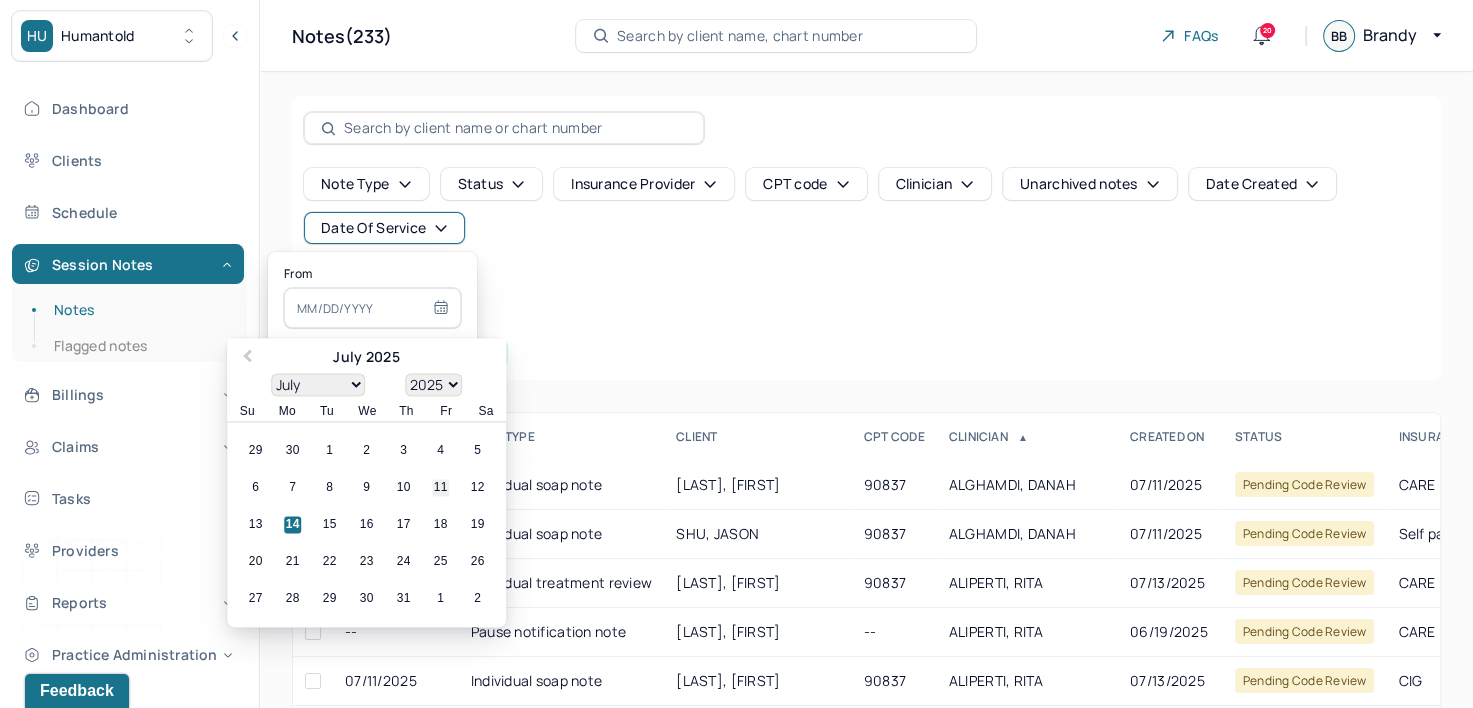 click on "11" at bounding box center (440, 488) 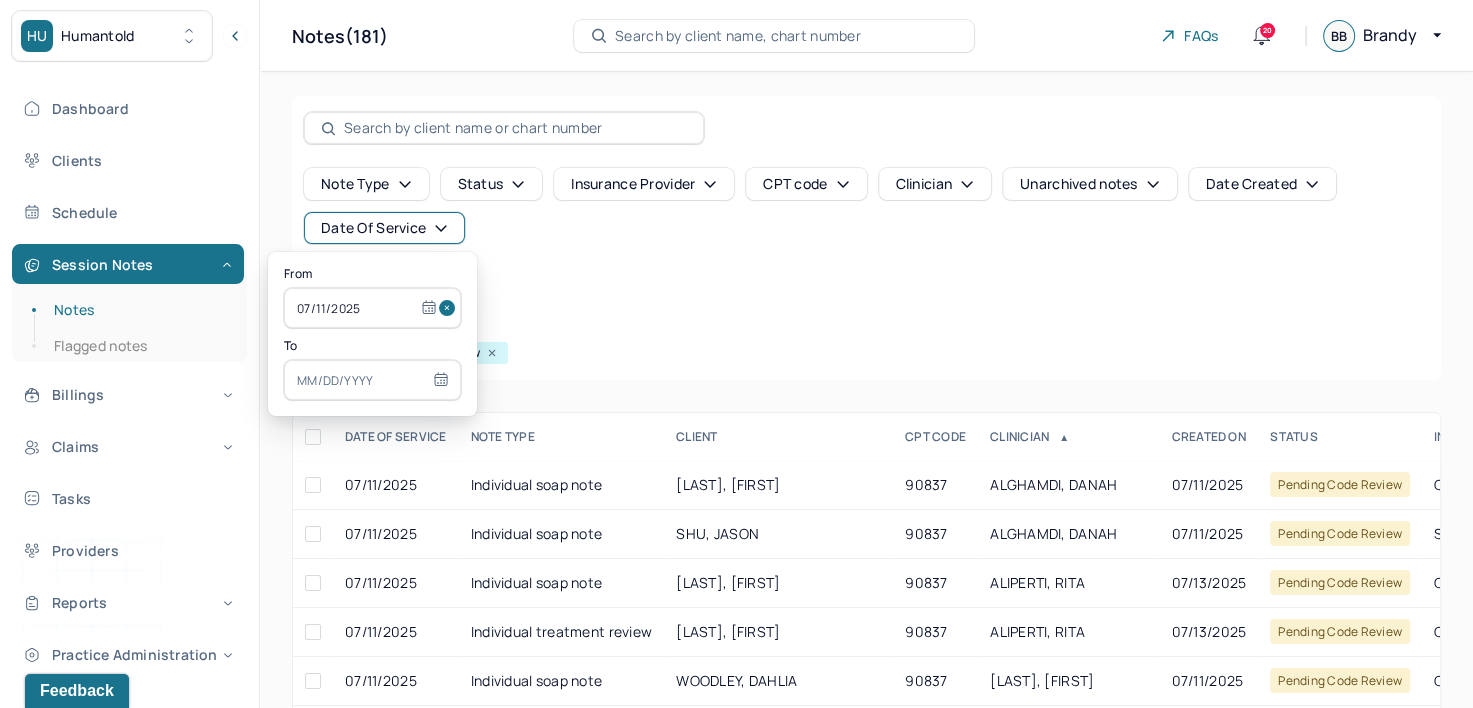 click at bounding box center [372, 380] 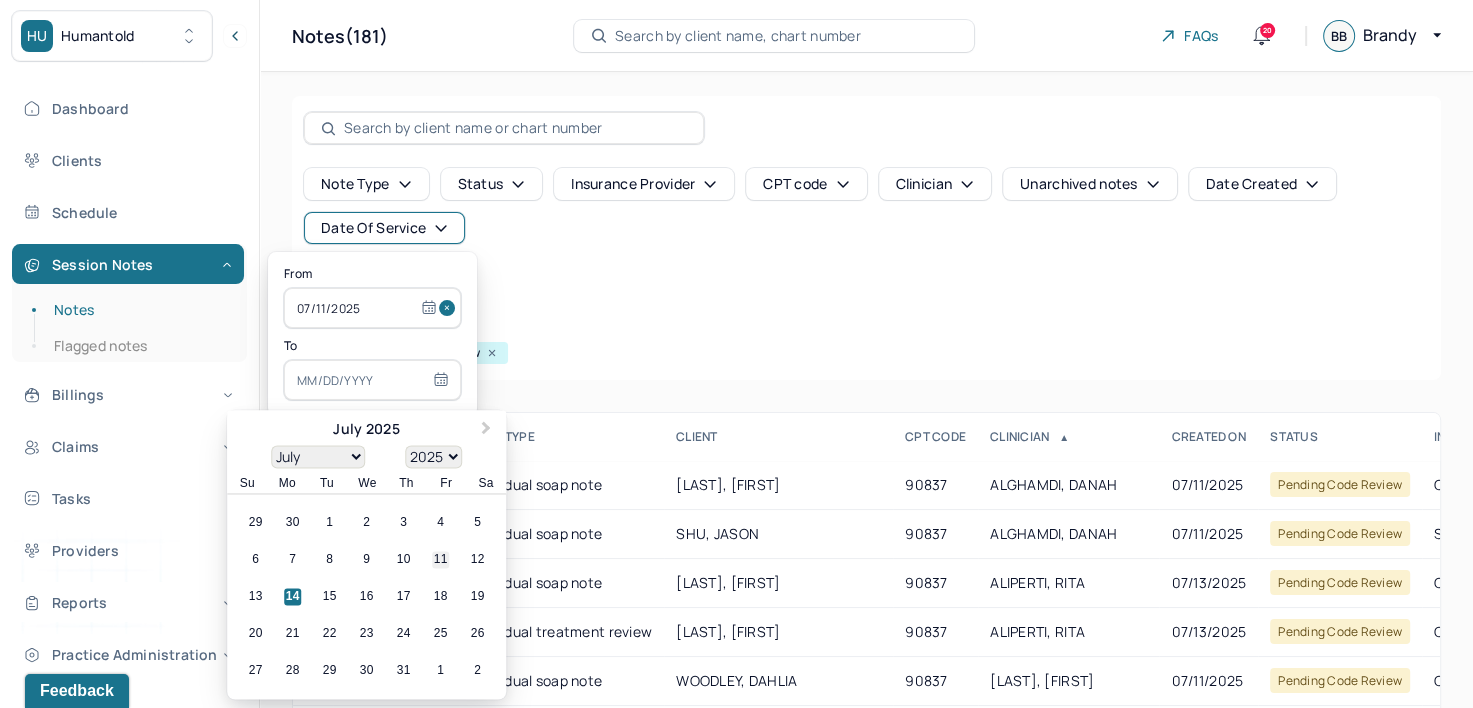 click on "11" at bounding box center [440, 560] 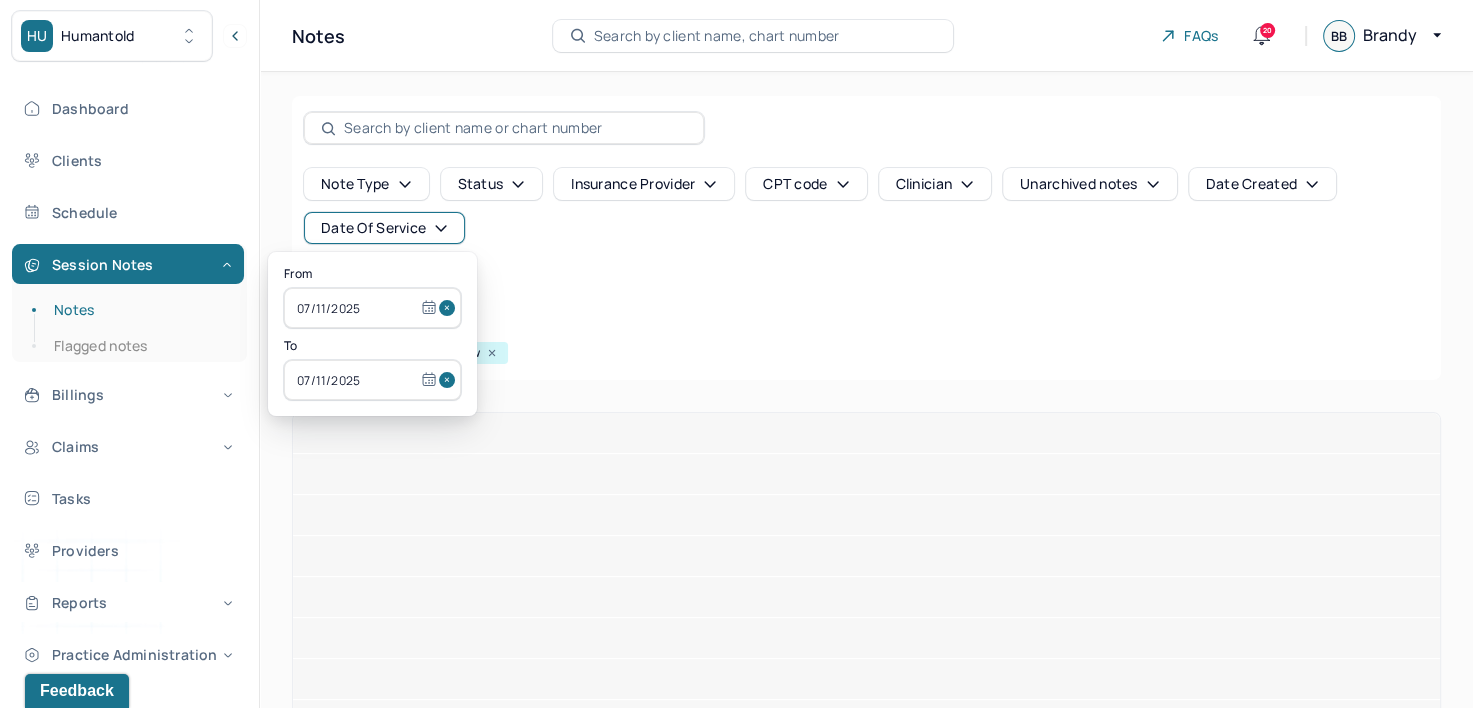 click on "Filters   Clear all   Status: Pending code review" at bounding box center (866, 338) 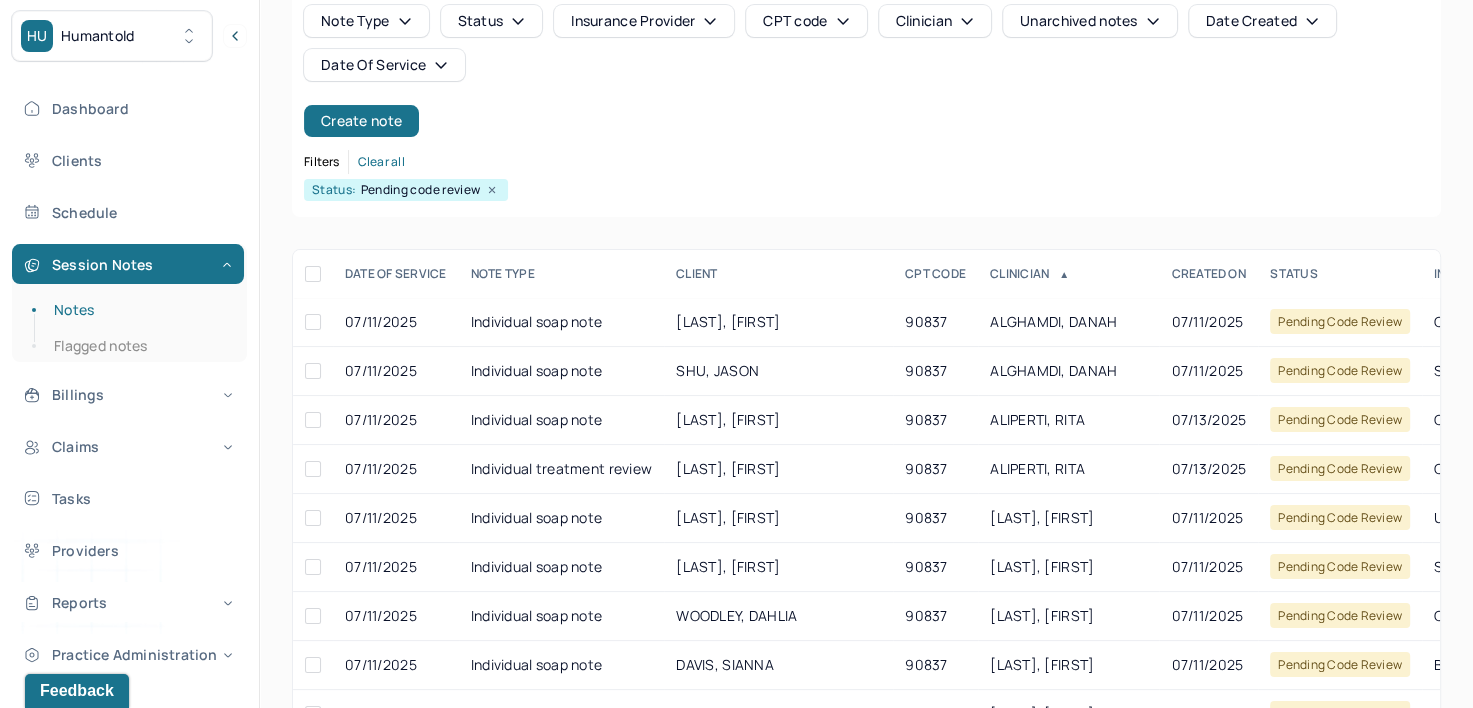 scroll, scrollTop: 200, scrollLeft: 0, axis: vertical 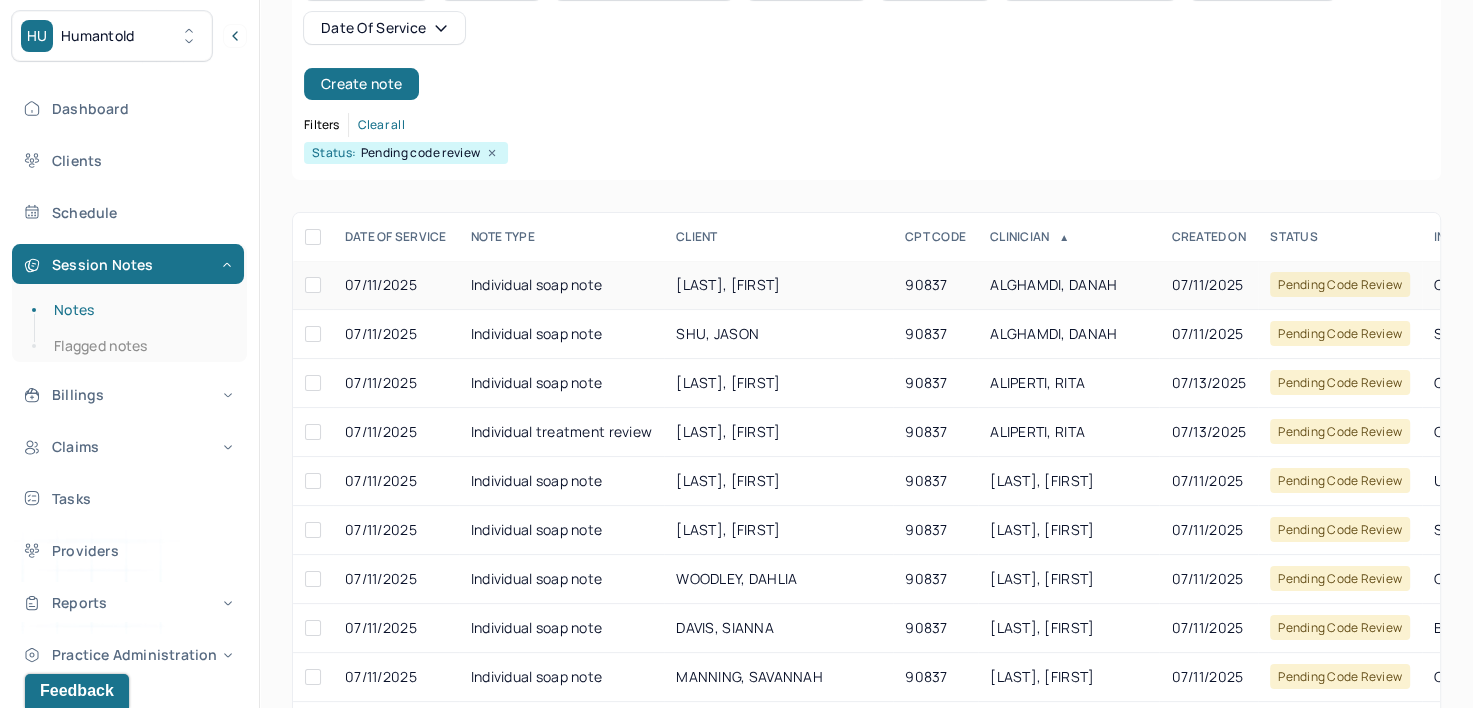 click on "90837" at bounding box center (935, 285) 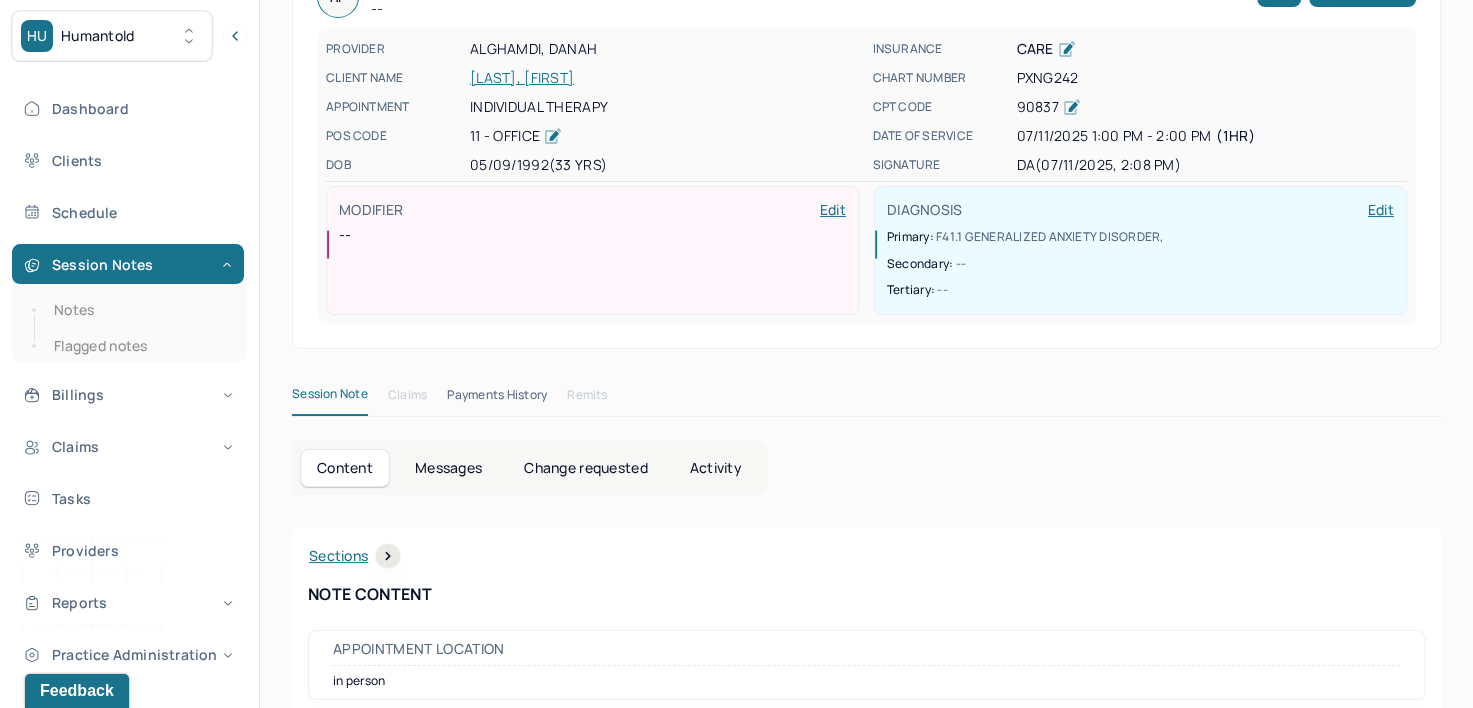 scroll, scrollTop: 0, scrollLeft: 0, axis: both 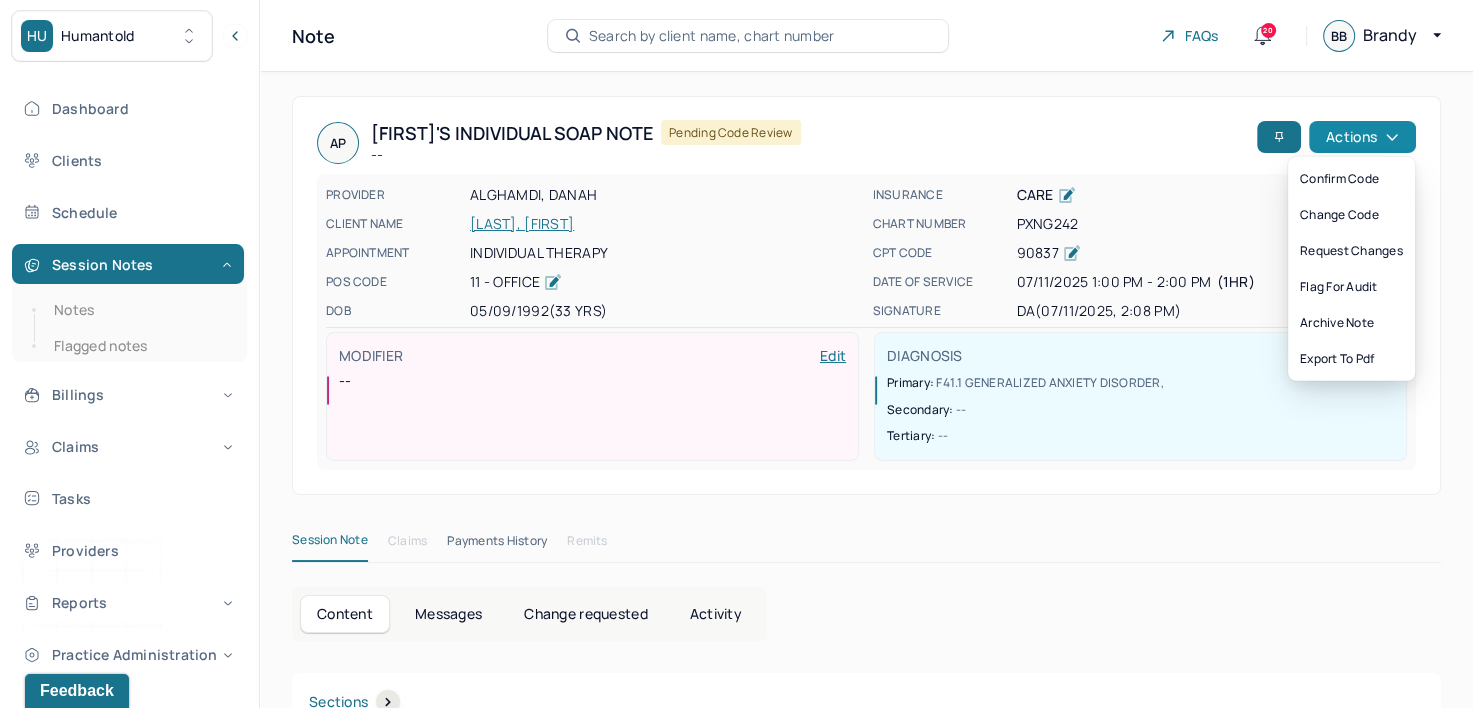 click on "Actions" at bounding box center [1362, 137] 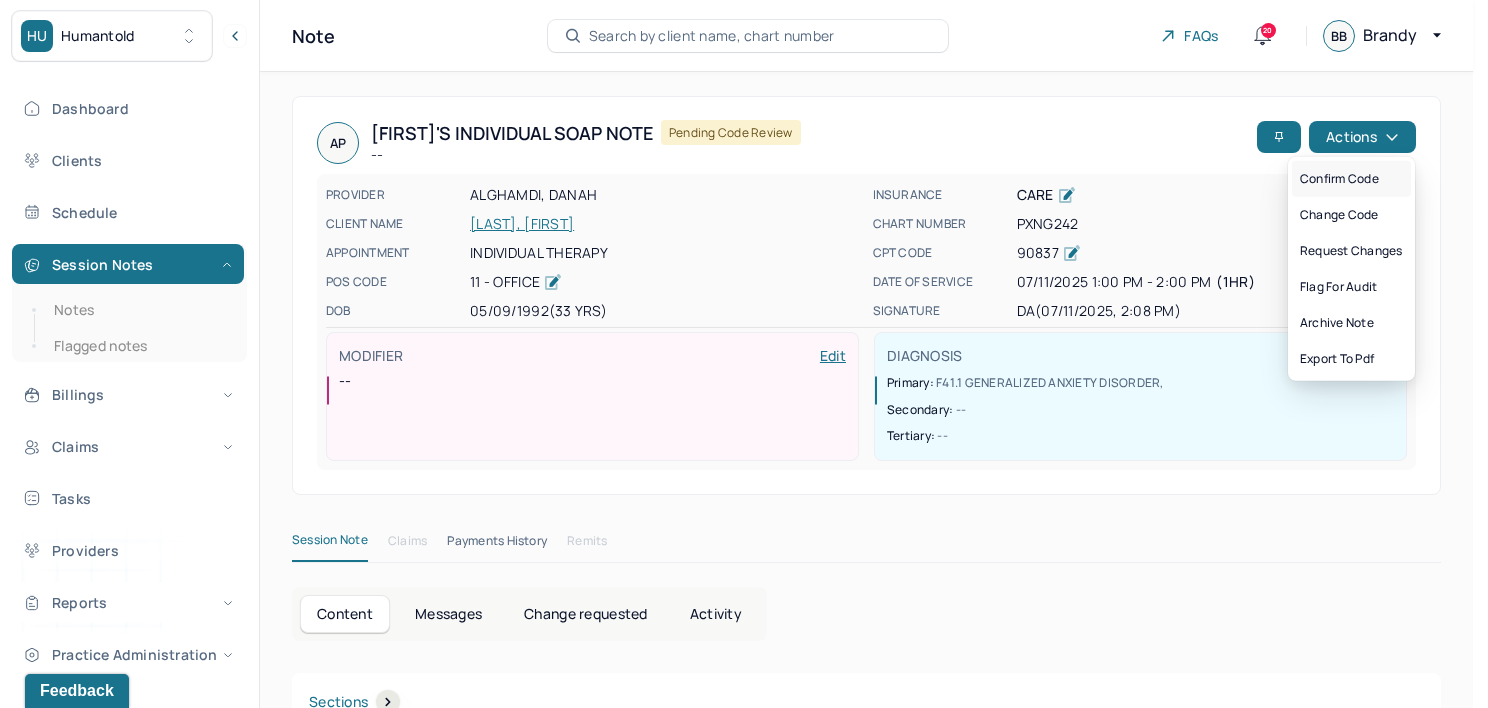 click on "Confirm code" at bounding box center (1351, 179) 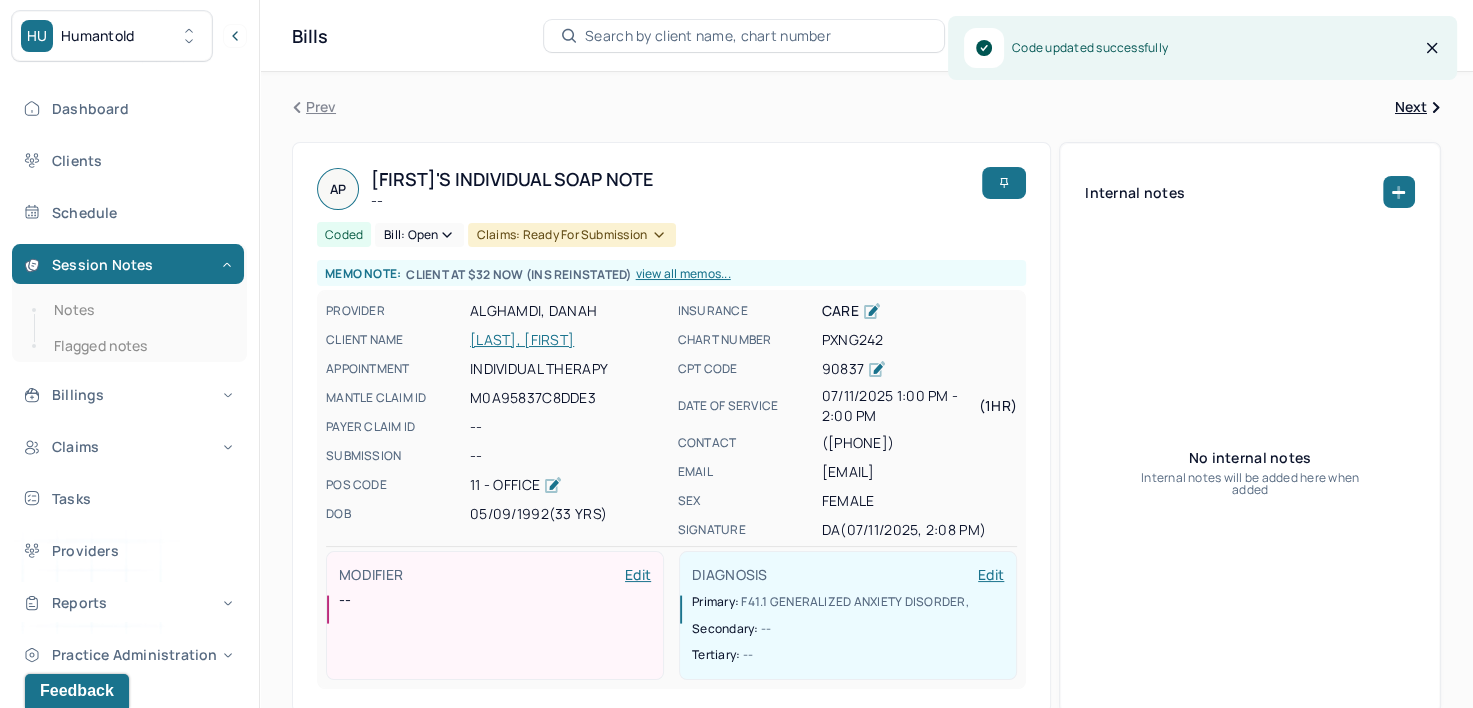 drag, startPoint x: 101, startPoint y: 310, endPoint x: 178, endPoint y: 292, distance: 79.07591 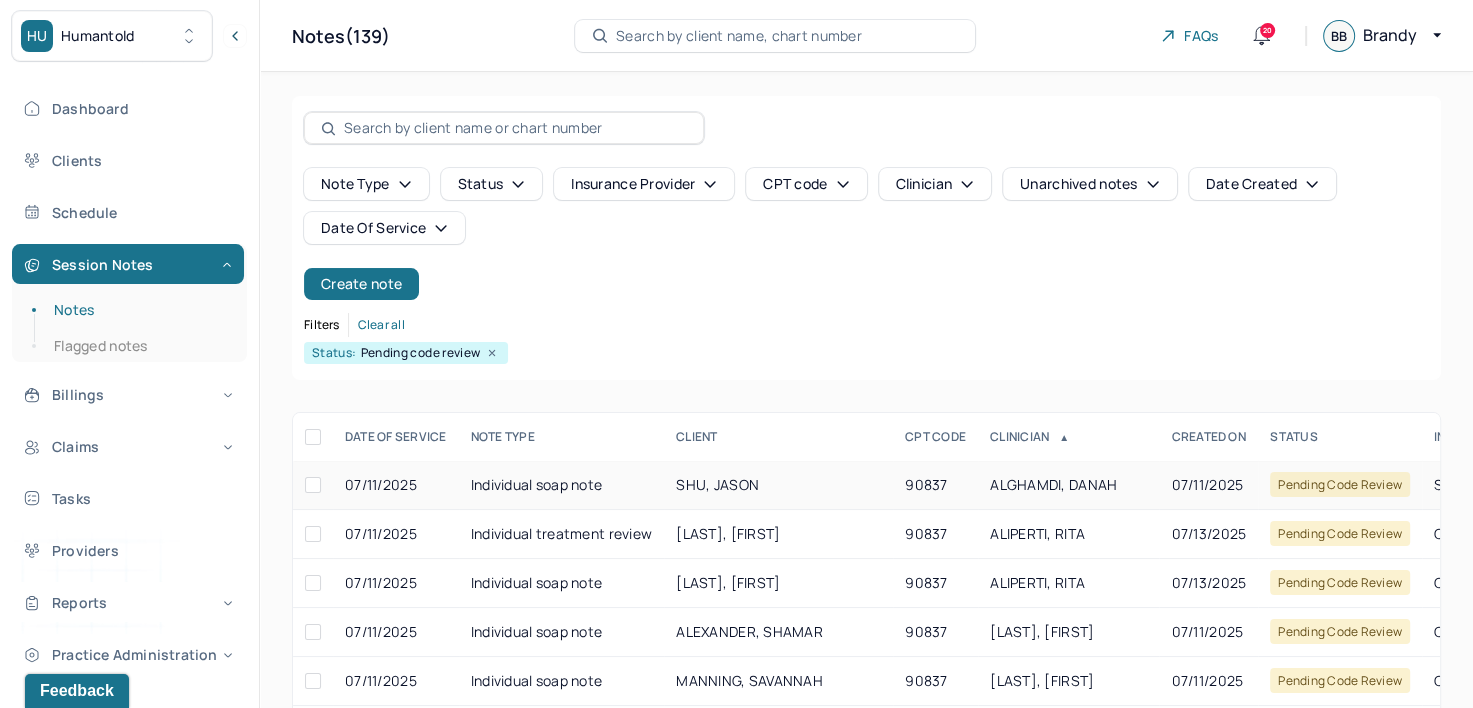 click on "ALGHAMDI, DANAH" at bounding box center (1053, 484) 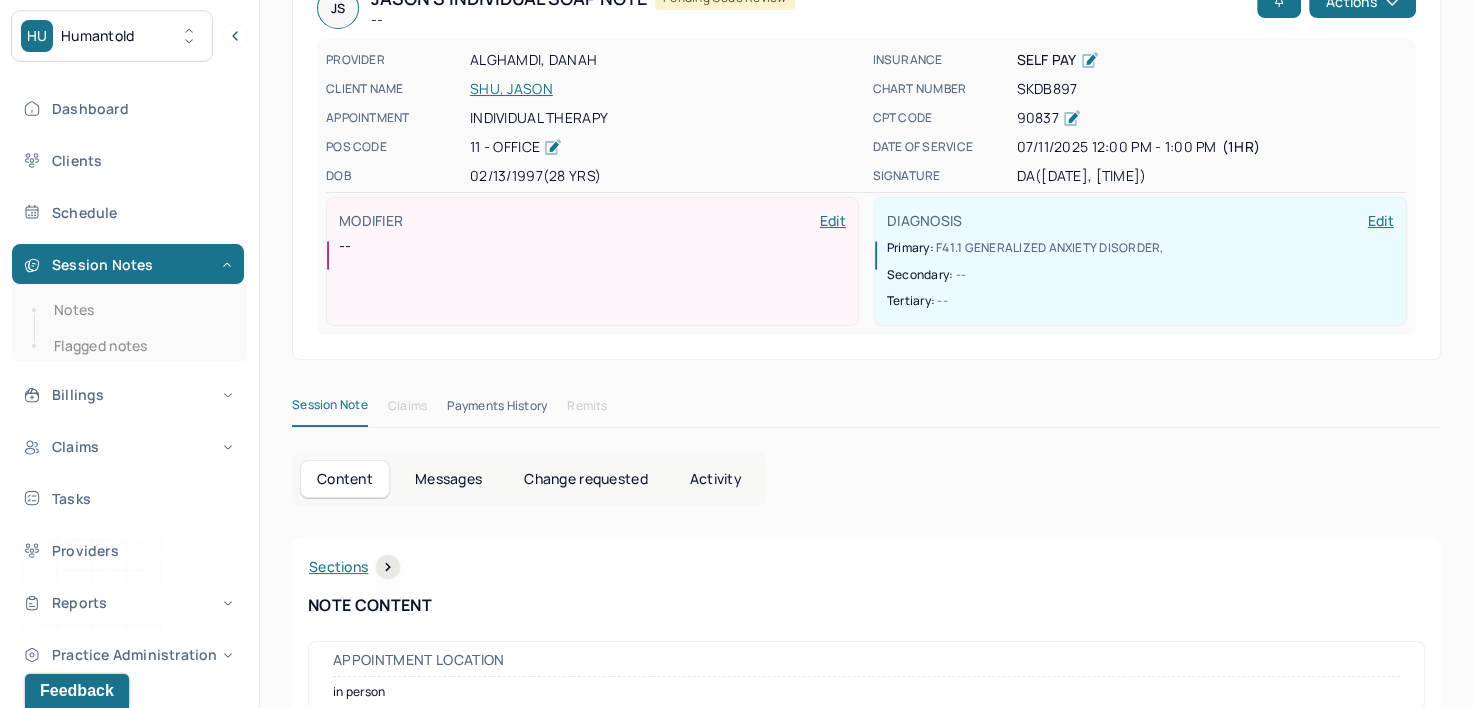 scroll, scrollTop: 0, scrollLeft: 0, axis: both 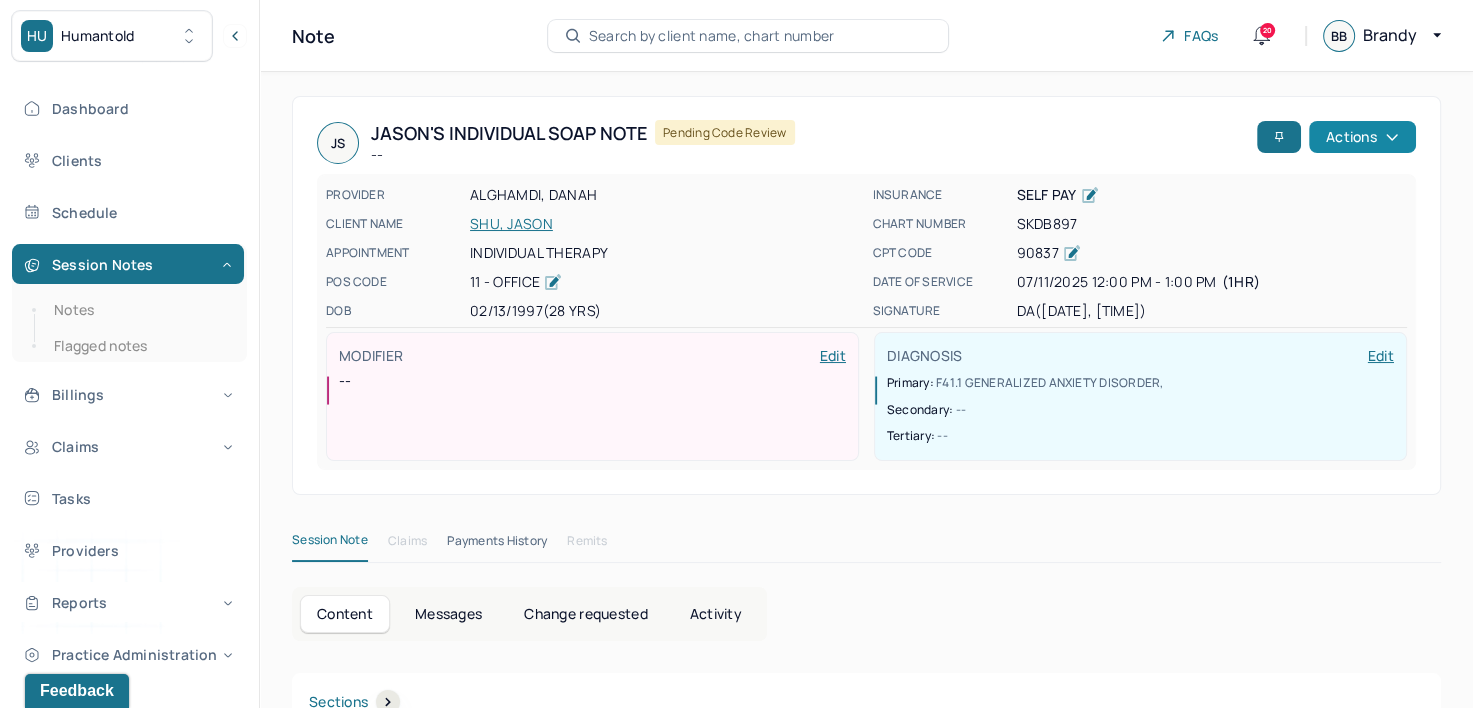 click on "Actions" at bounding box center (1362, 137) 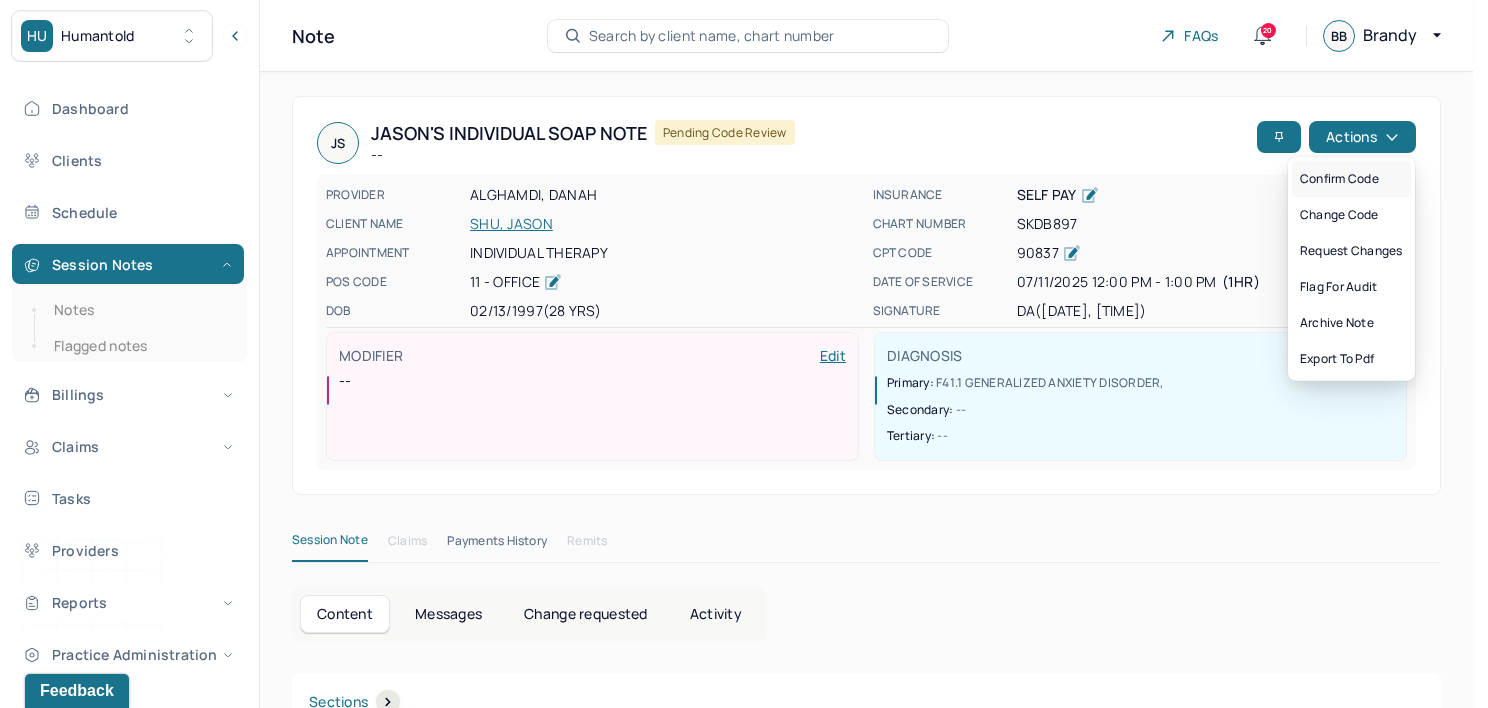 click on "Confirm code" at bounding box center (1351, 179) 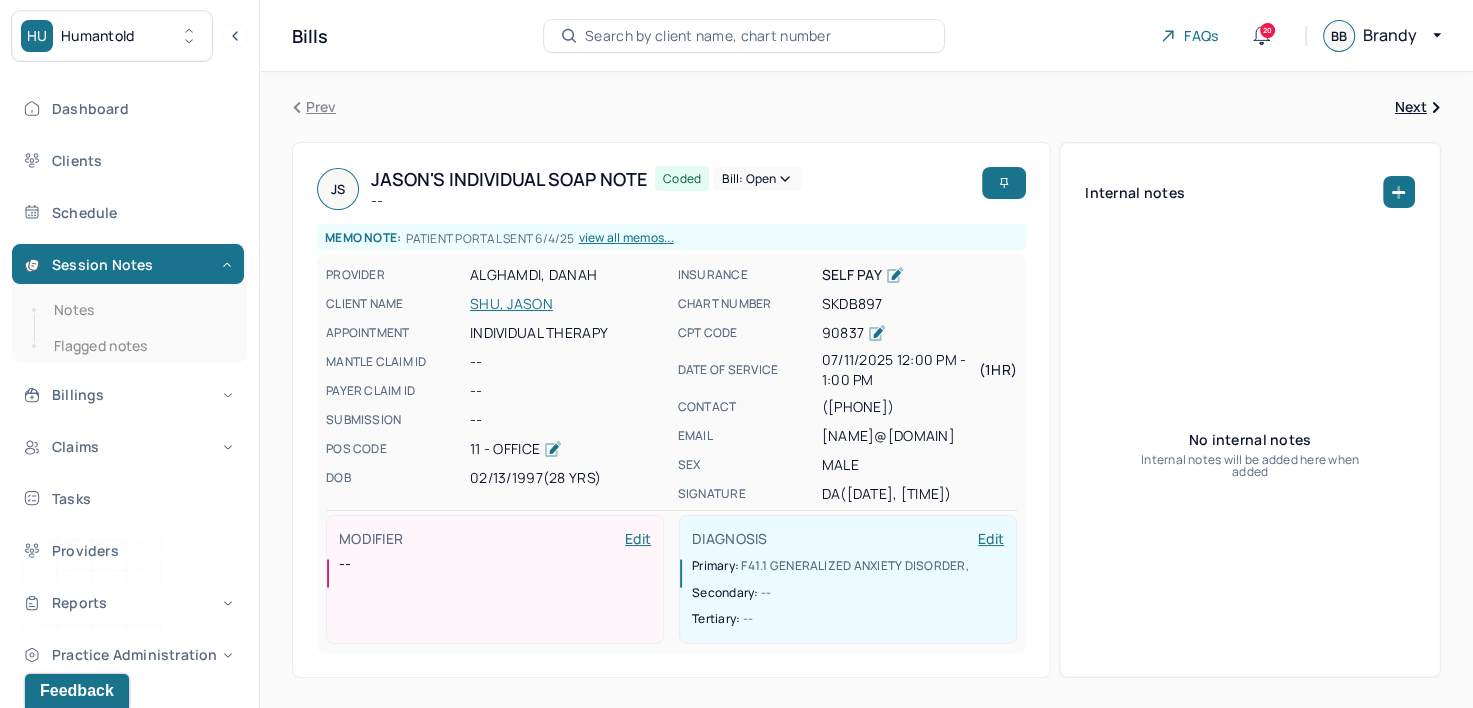 click on "Notes Flagged notes" at bounding box center (129, 328) 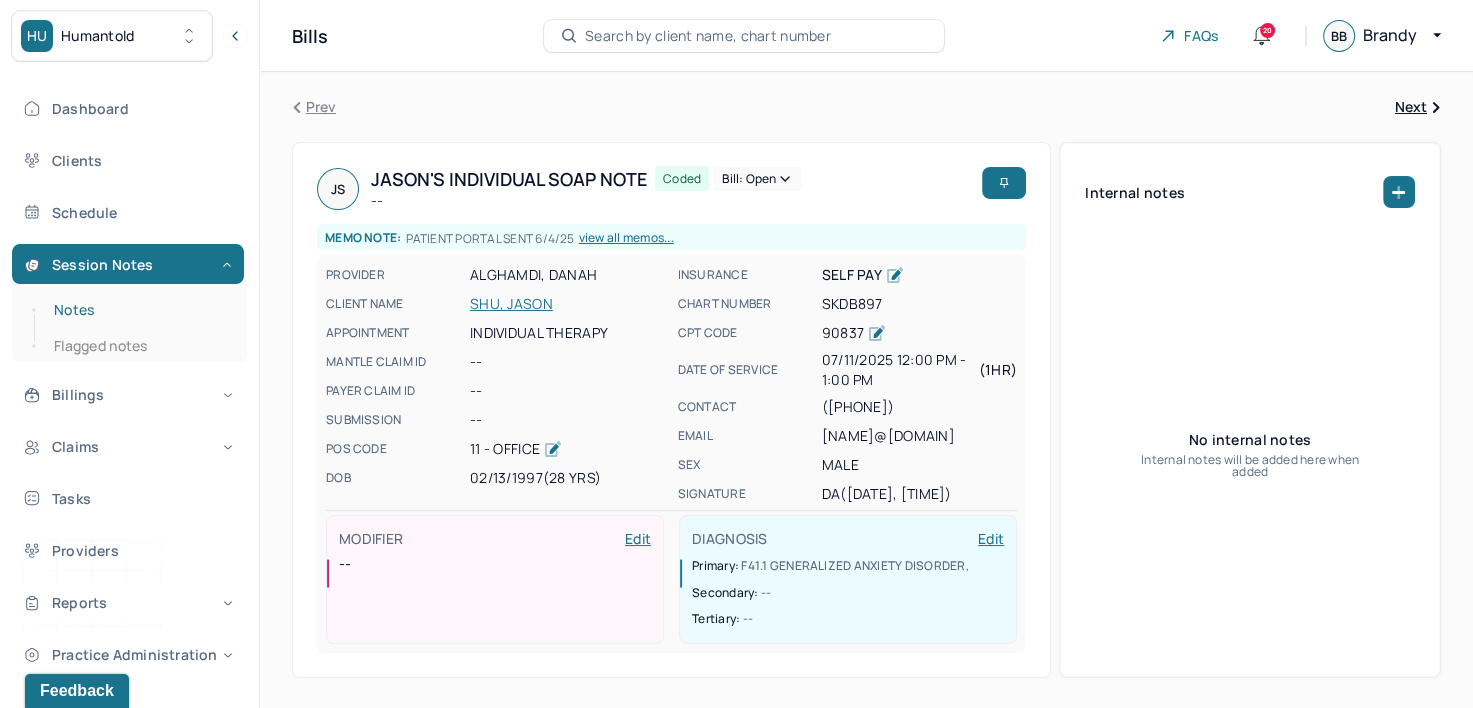 click on "Notes" at bounding box center [139, 310] 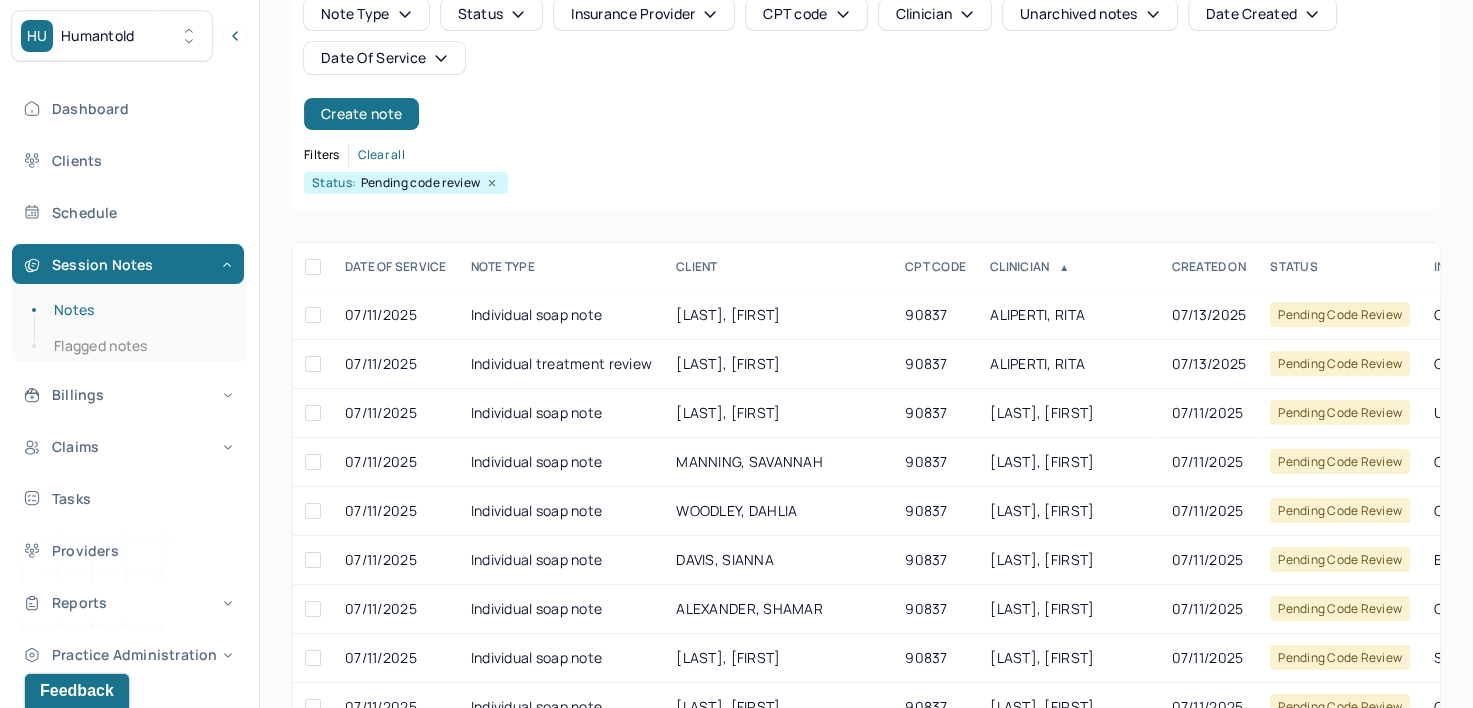 scroll, scrollTop: 200, scrollLeft: 0, axis: vertical 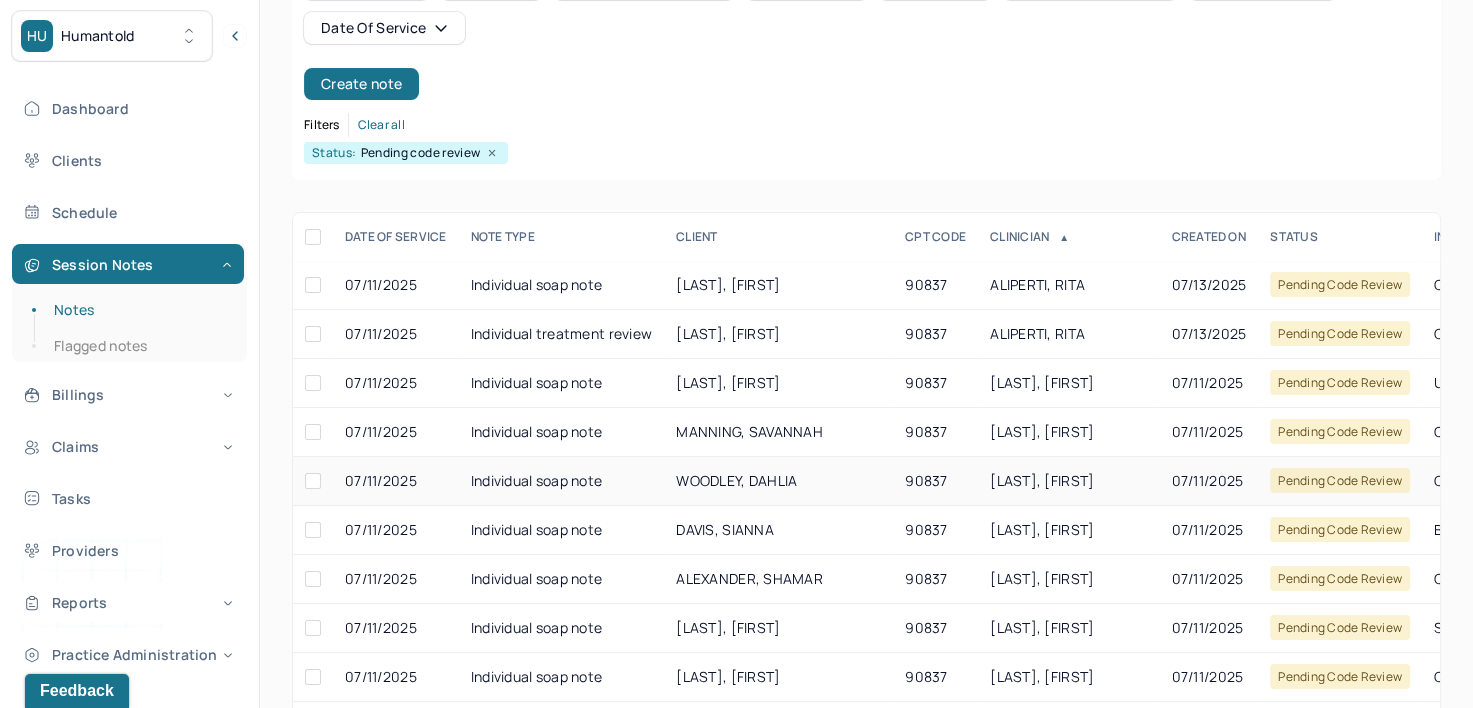 click on "90837" at bounding box center [935, 481] 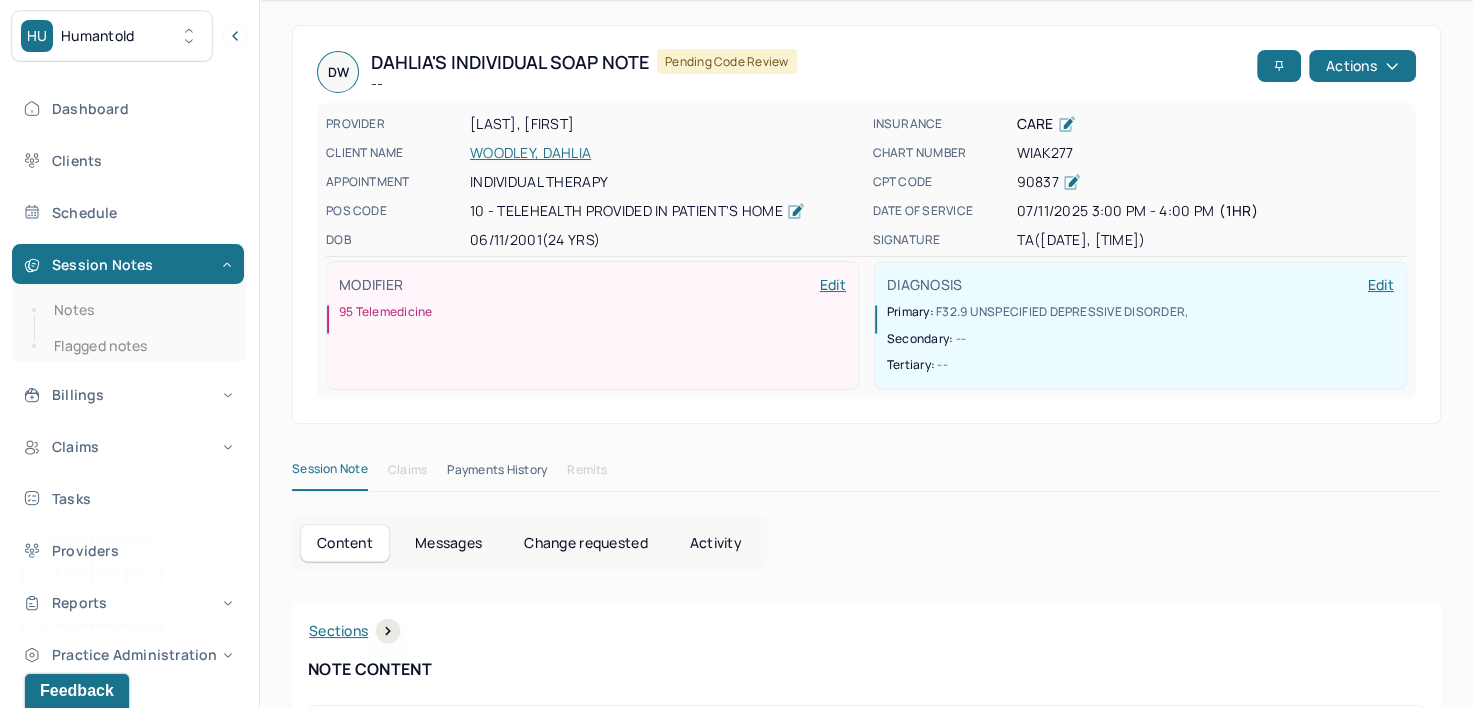 scroll, scrollTop: 0, scrollLeft: 0, axis: both 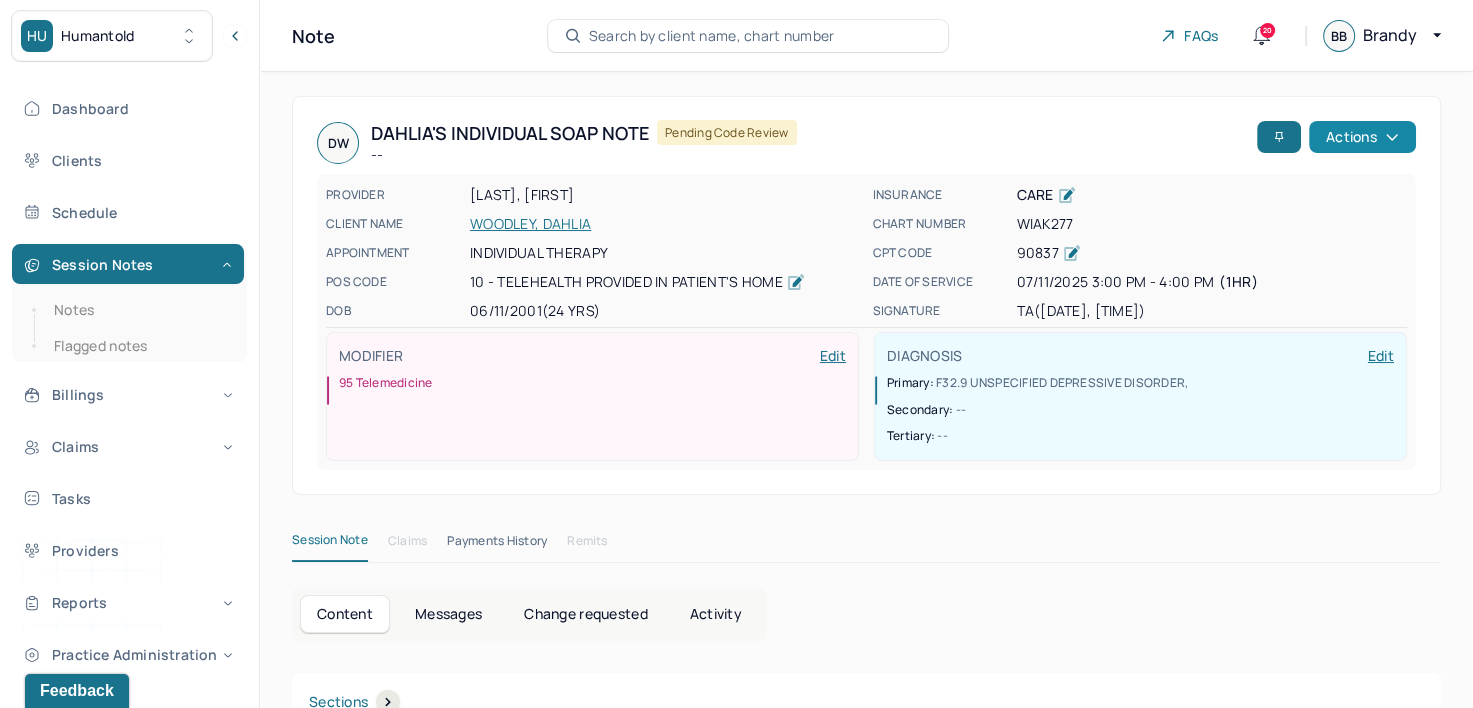 click on "Actions" at bounding box center [1362, 137] 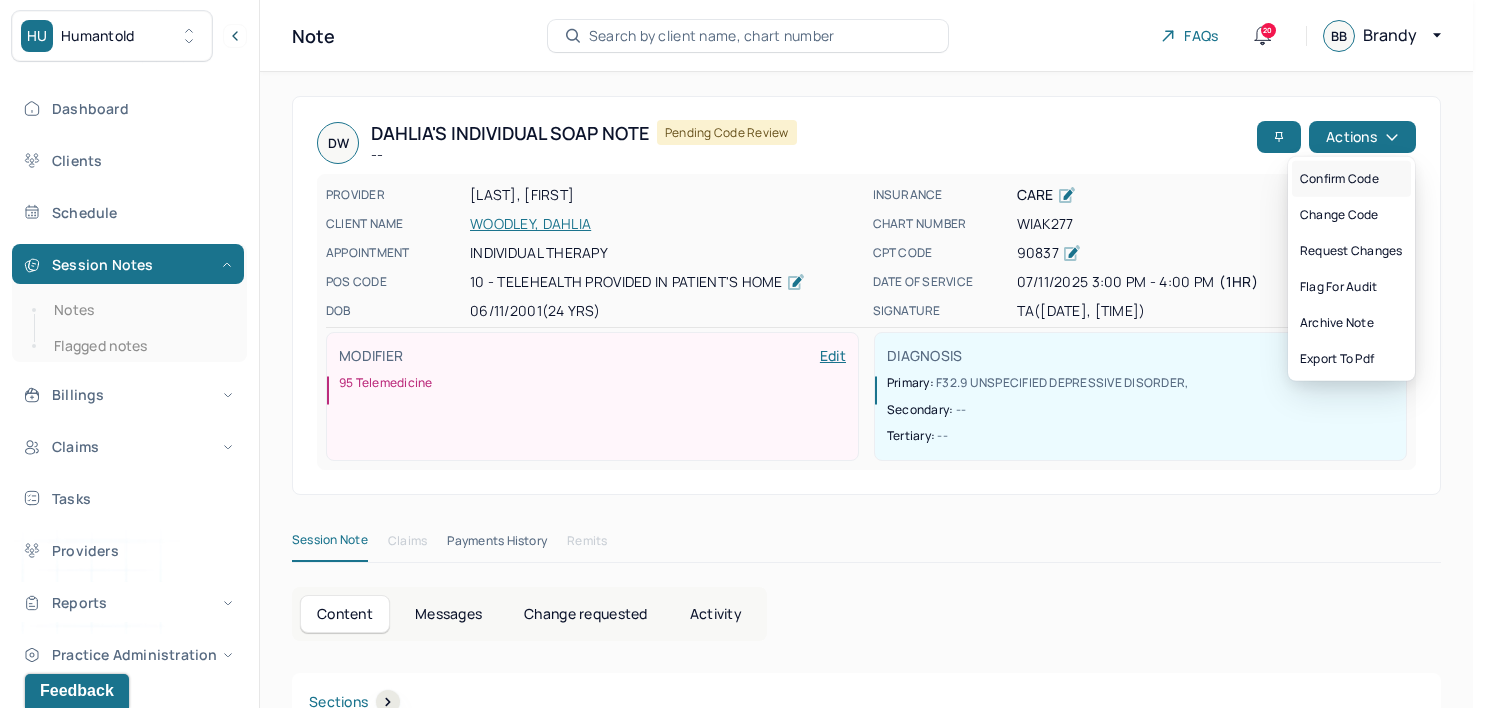 click on "Confirm code" at bounding box center [1351, 179] 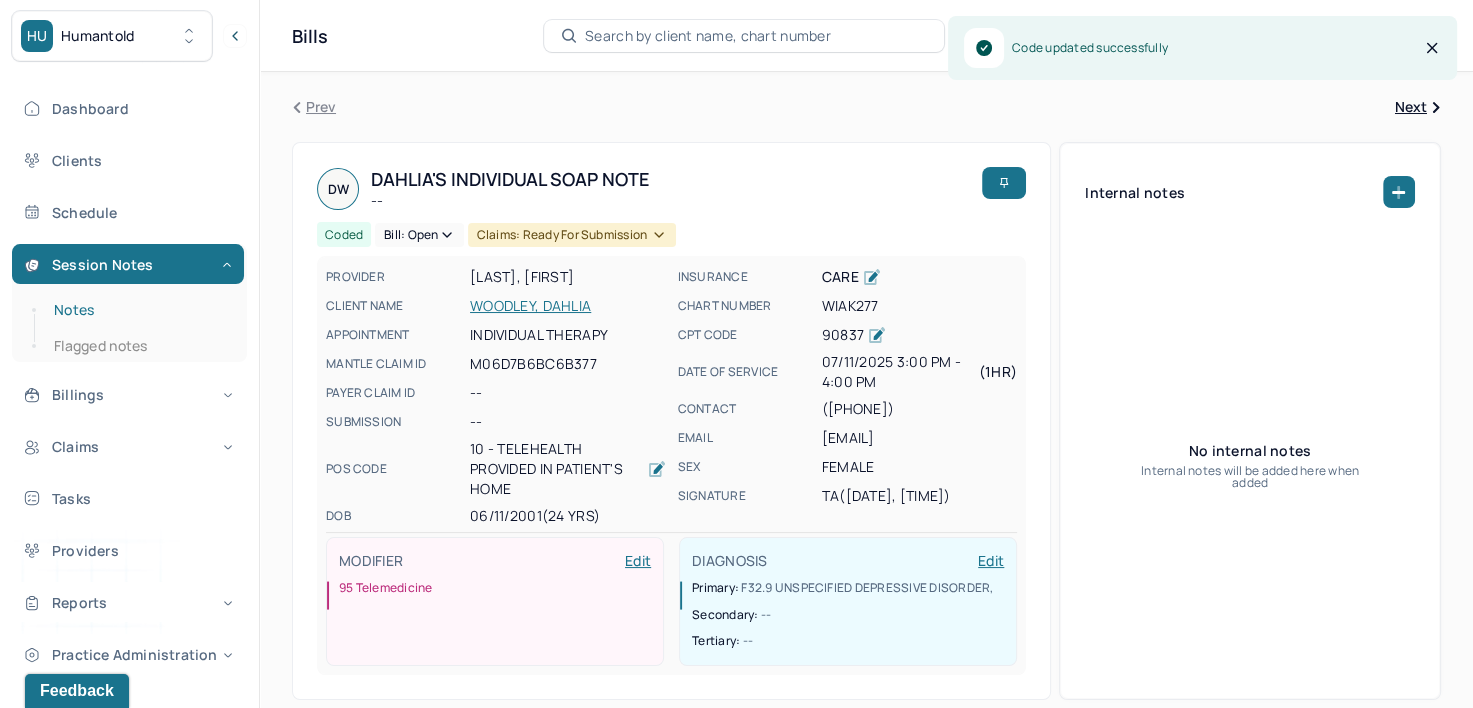 click on "Notes" at bounding box center [139, 310] 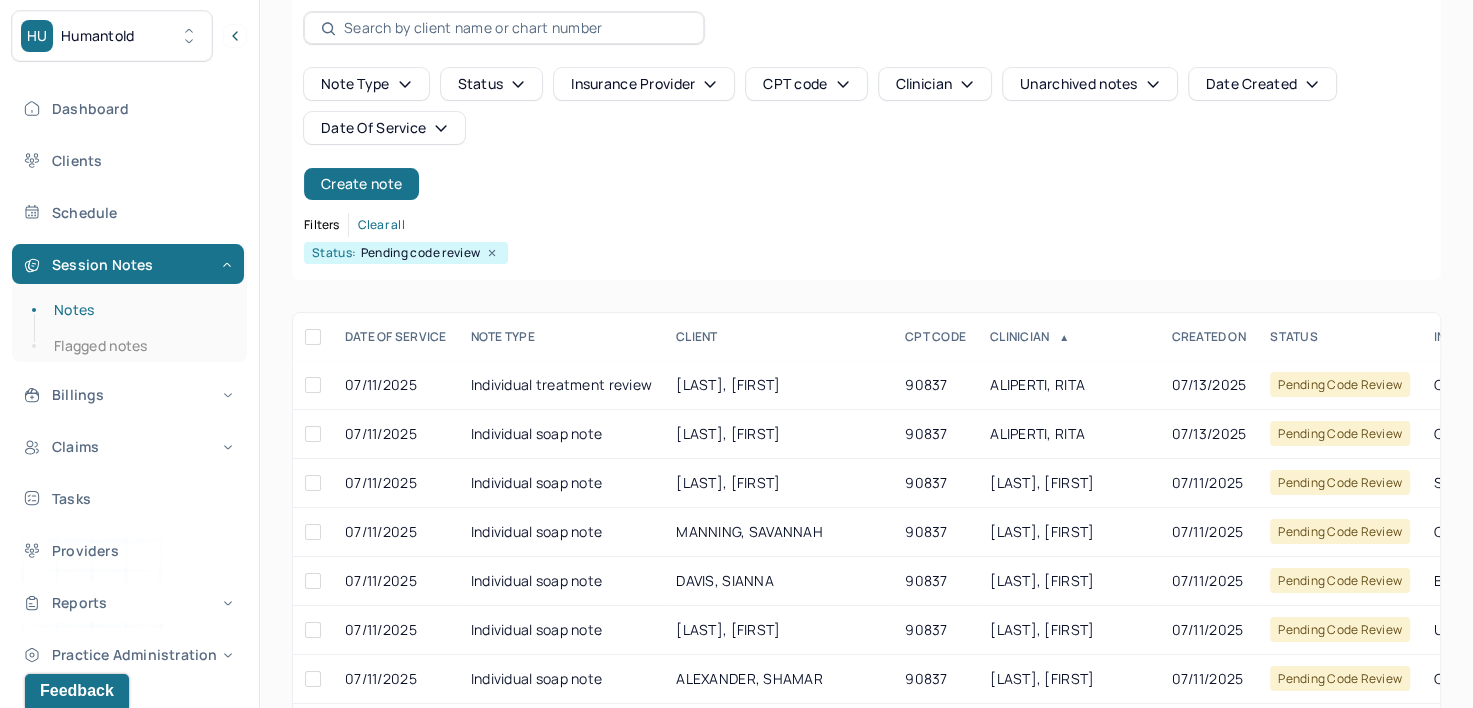 scroll, scrollTop: 200, scrollLeft: 0, axis: vertical 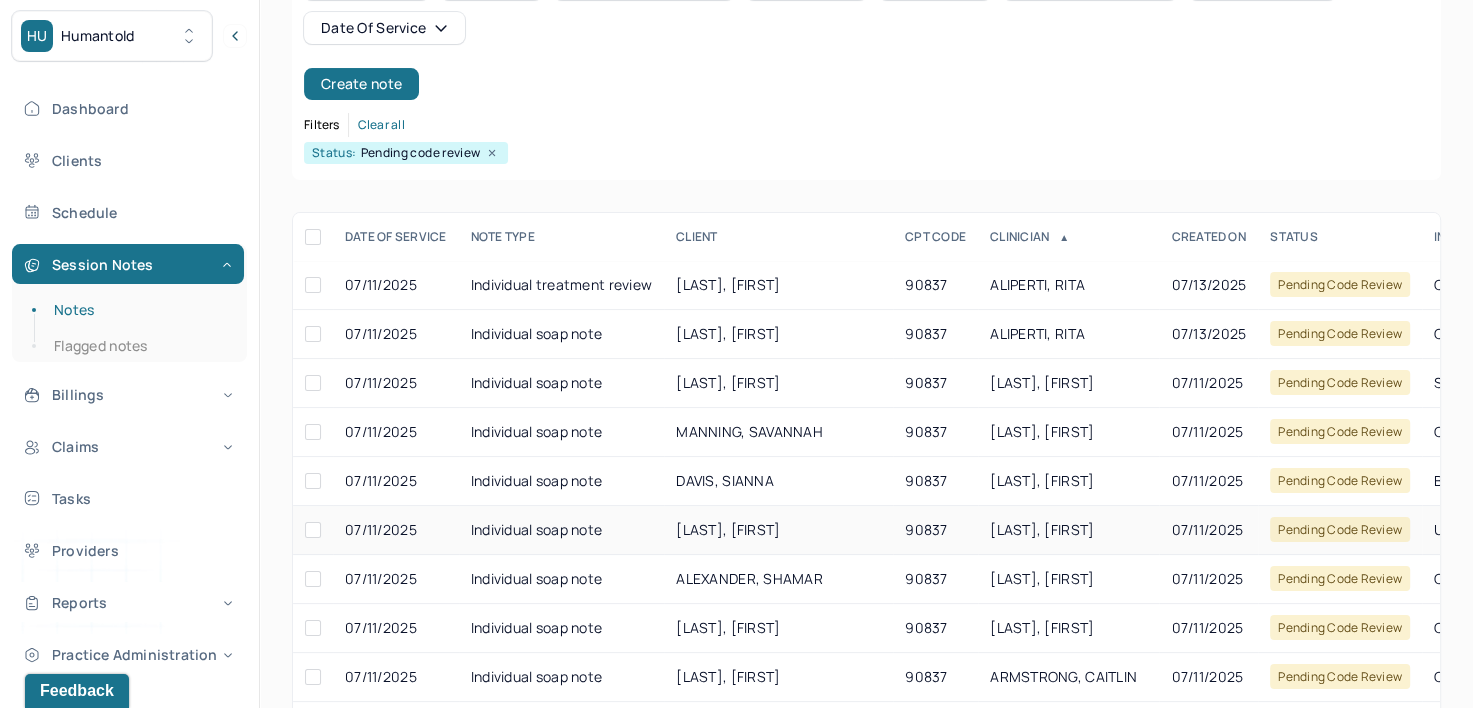 click on "ANDERSON, TASHAY" at bounding box center (1042, 529) 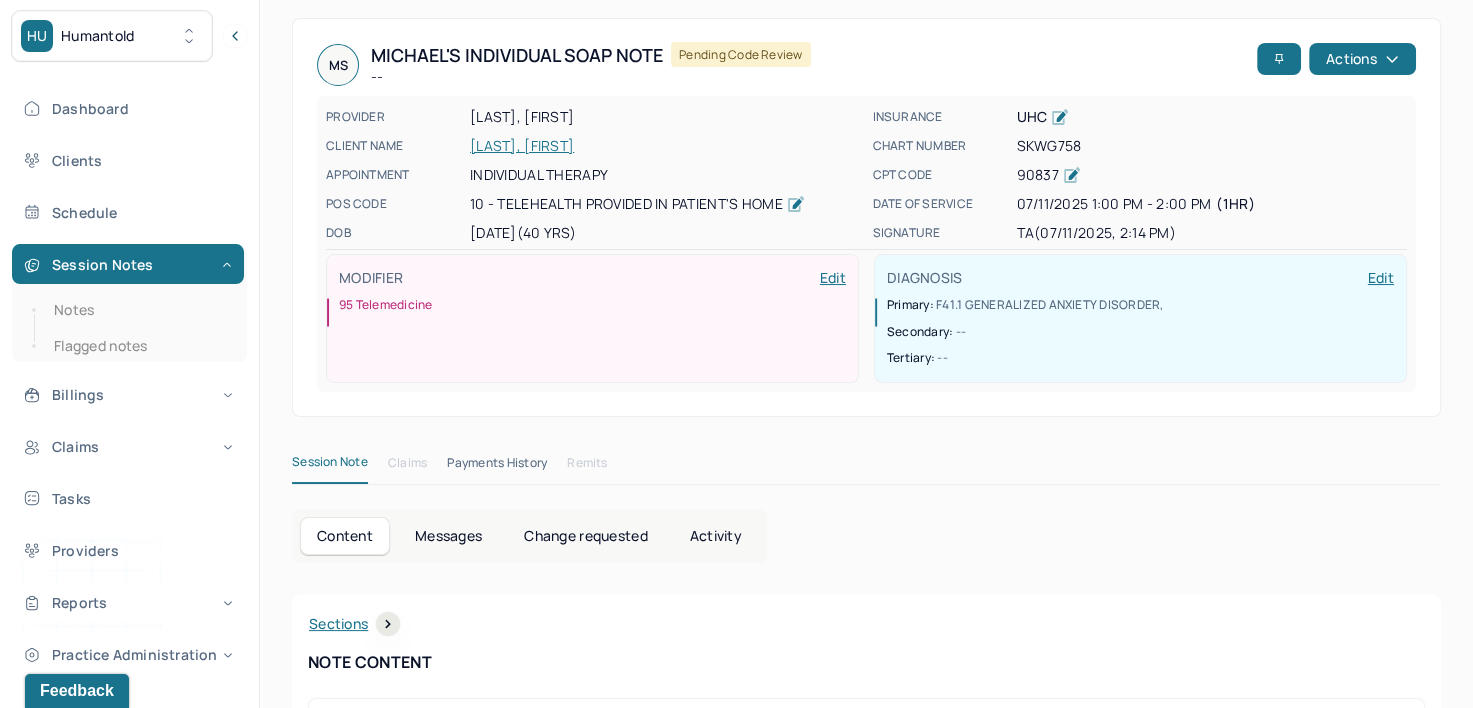 scroll, scrollTop: 0, scrollLeft: 0, axis: both 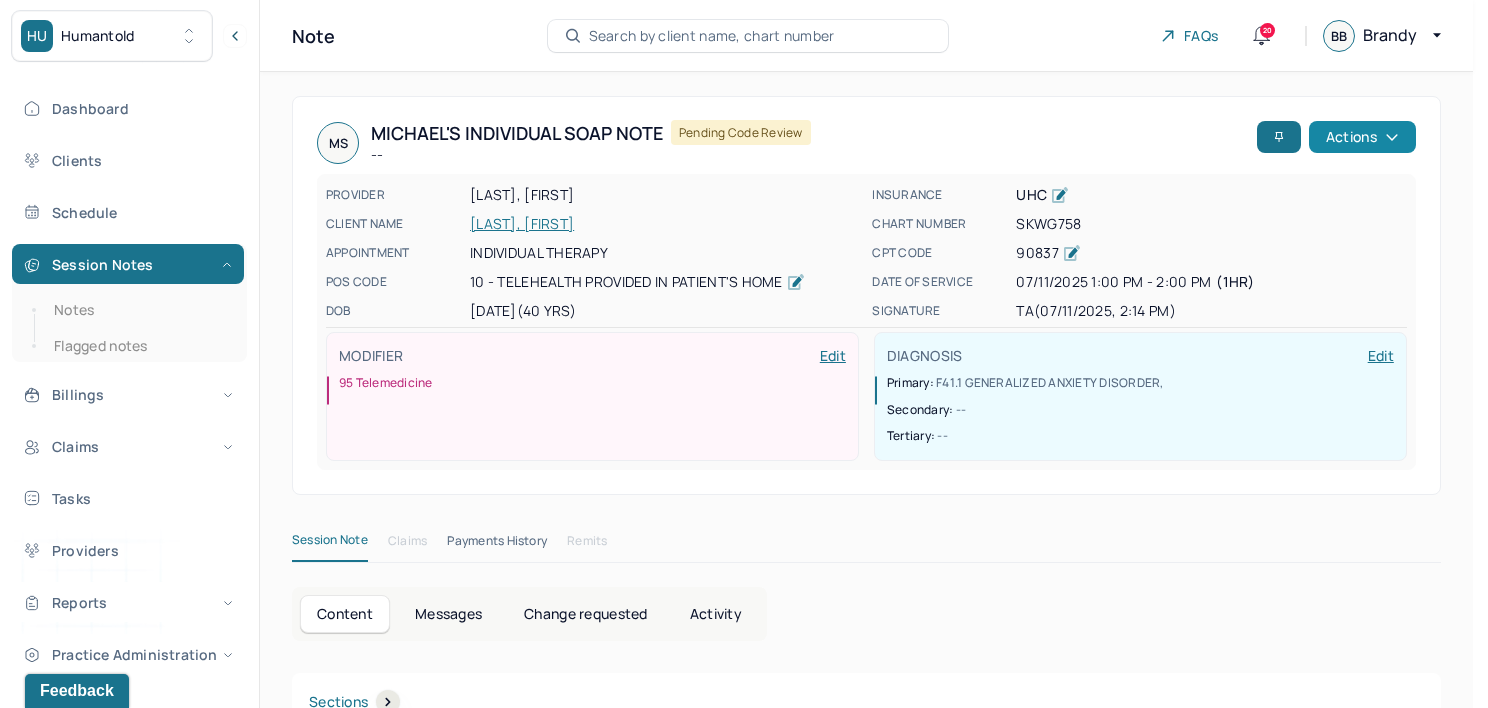 click on "Actions" at bounding box center (1362, 137) 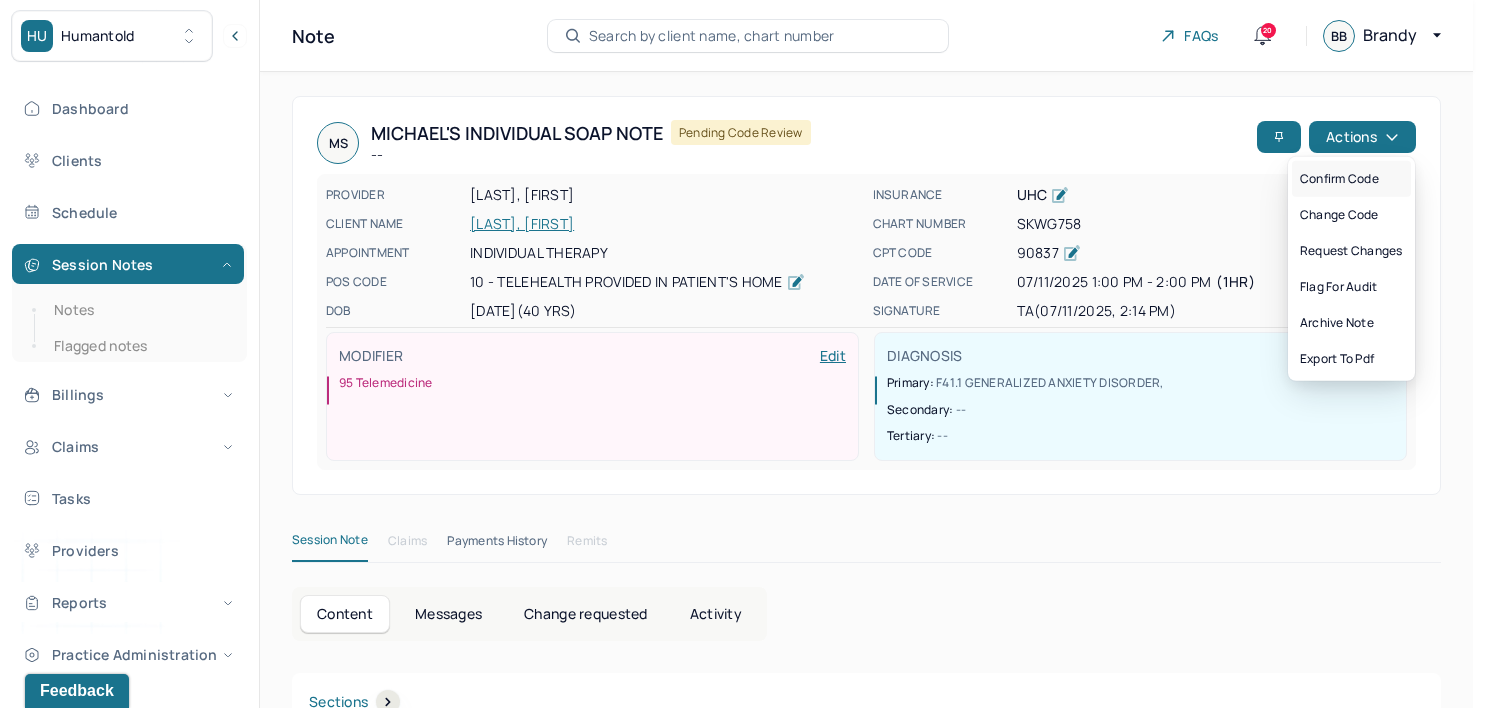 click on "Confirm code" at bounding box center (1351, 179) 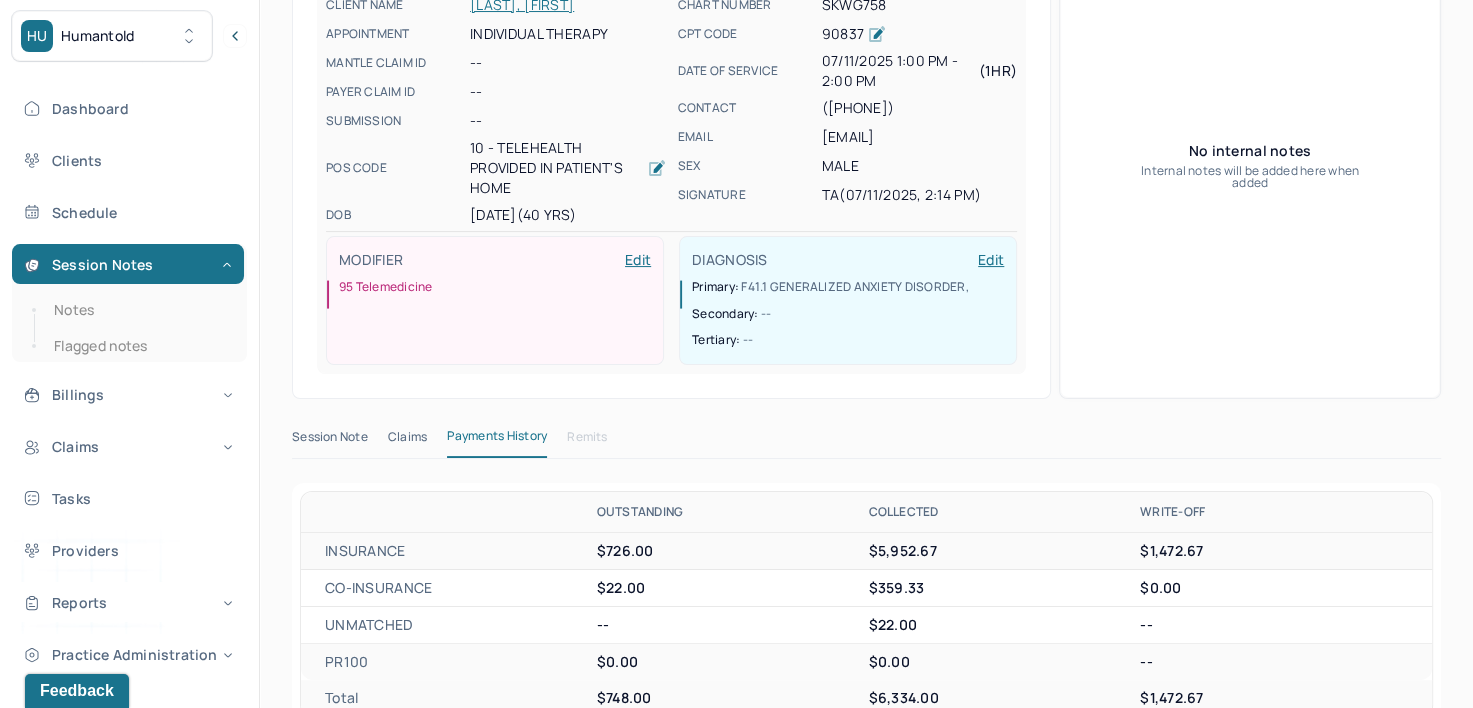 scroll, scrollTop: 500, scrollLeft: 0, axis: vertical 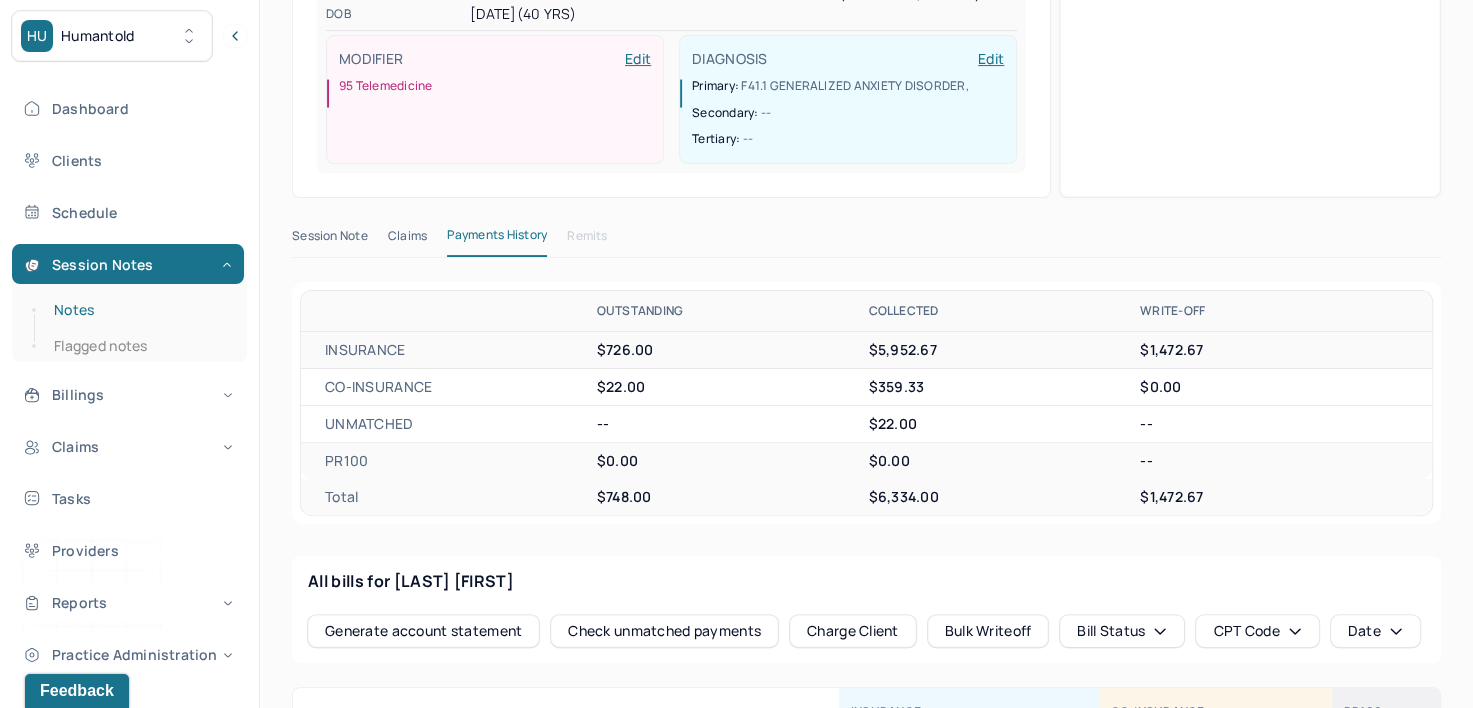 click on "Notes" at bounding box center [139, 310] 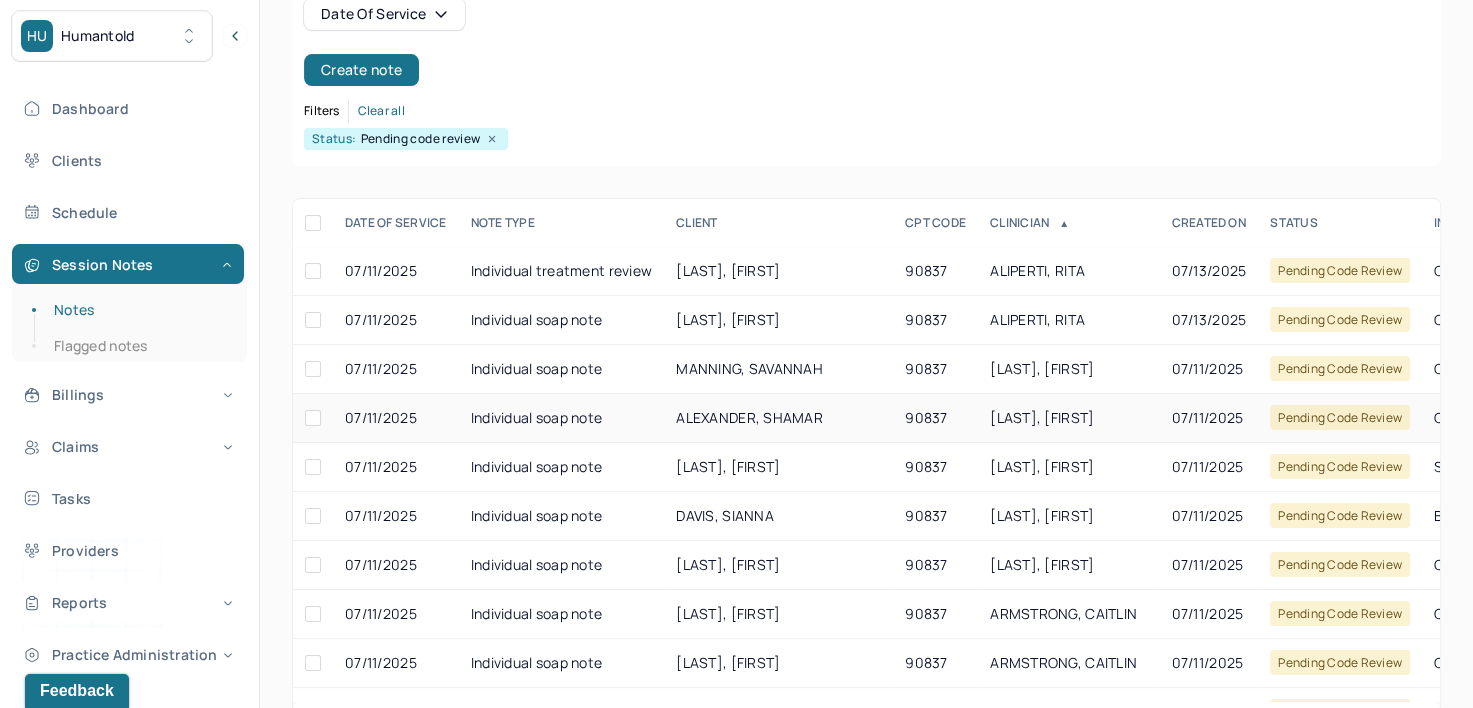 scroll, scrollTop: 94, scrollLeft: 0, axis: vertical 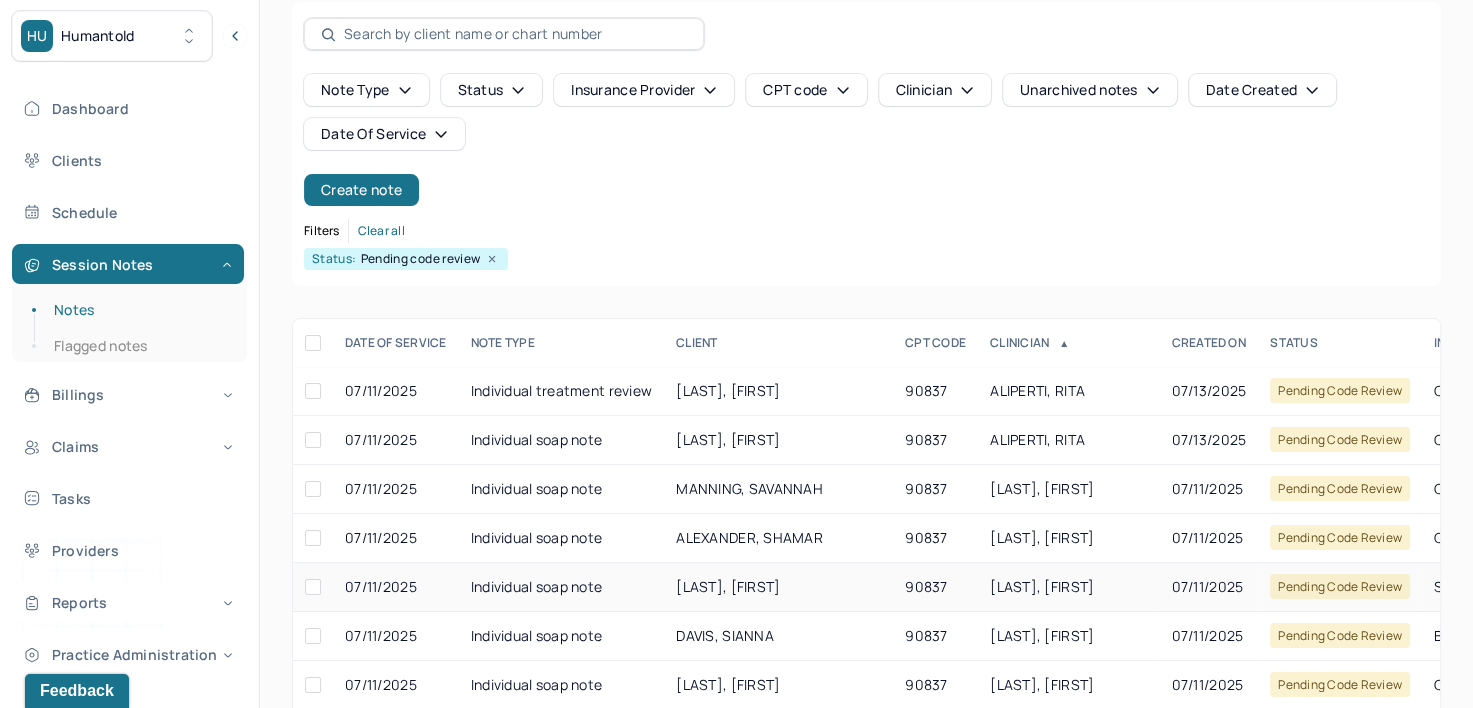 click on "ANDERSON, TASHAY" at bounding box center [1042, 586] 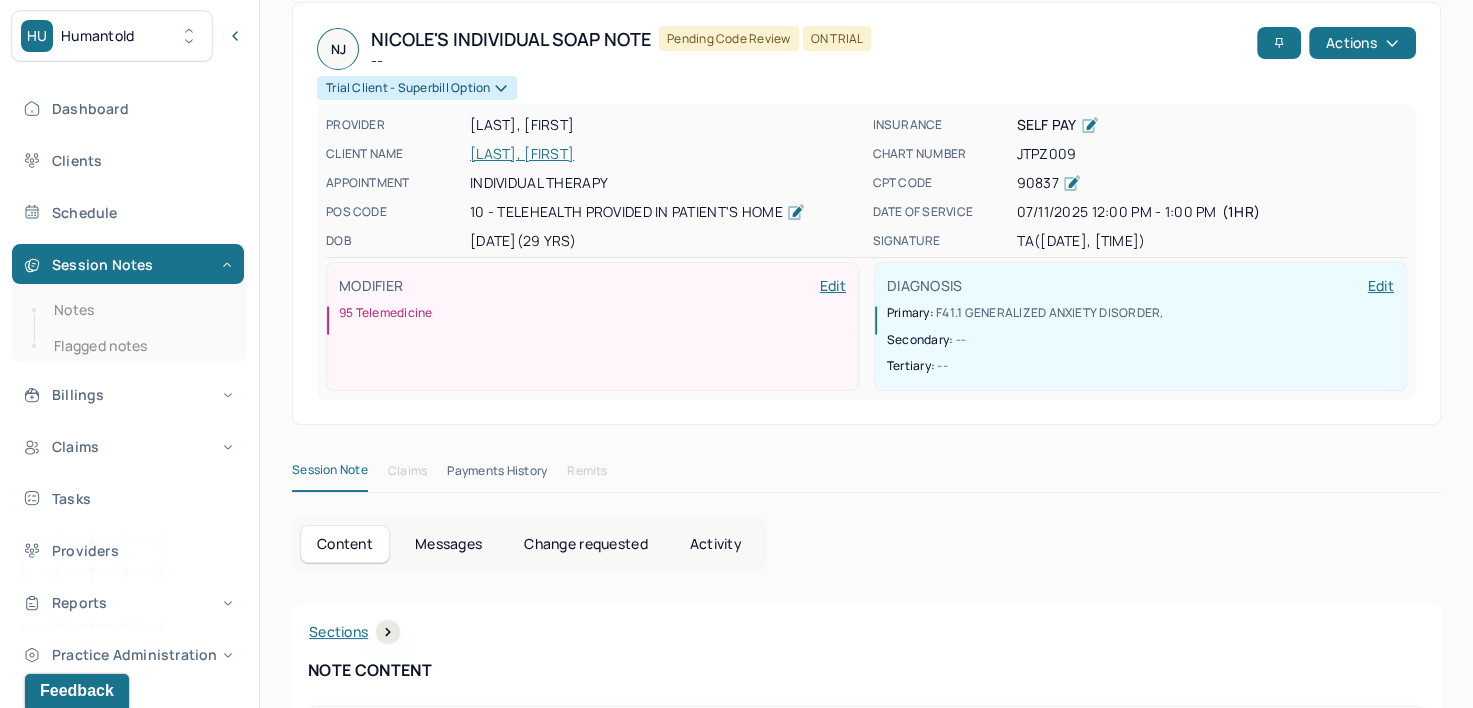 scroll, scrollTop: 0, scrollLeft: 0, axis: both 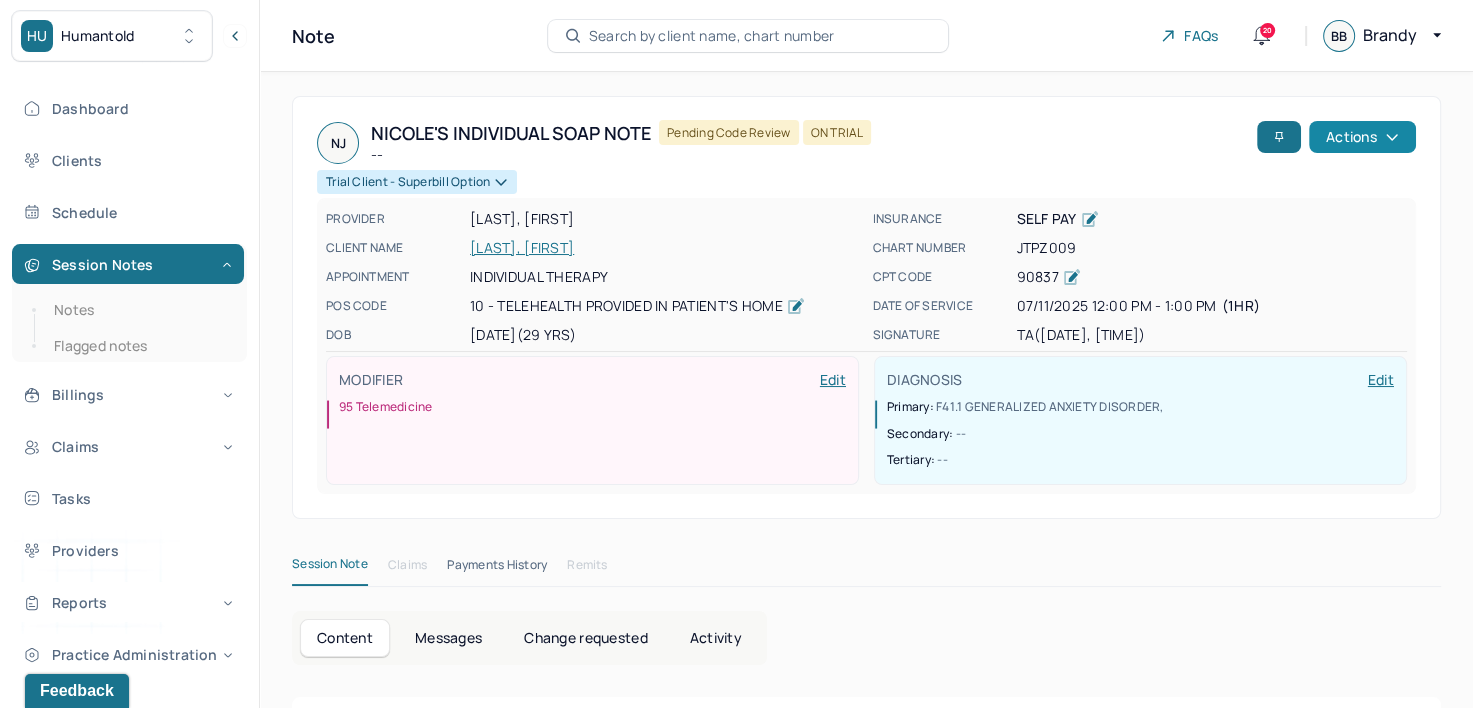 click on "Actions" at bounding box center [1362, 137] 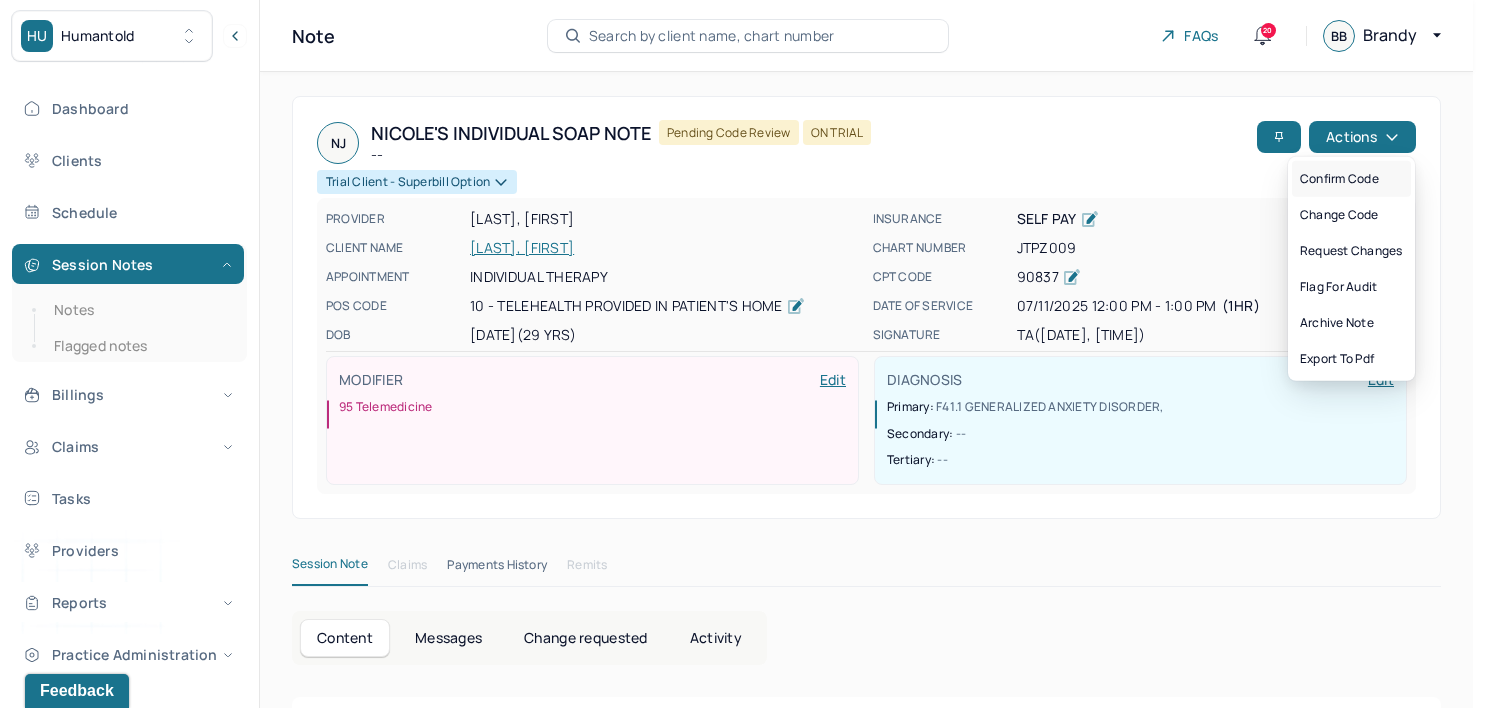 click on "Confirm code" at bounding box center [1351, 179] 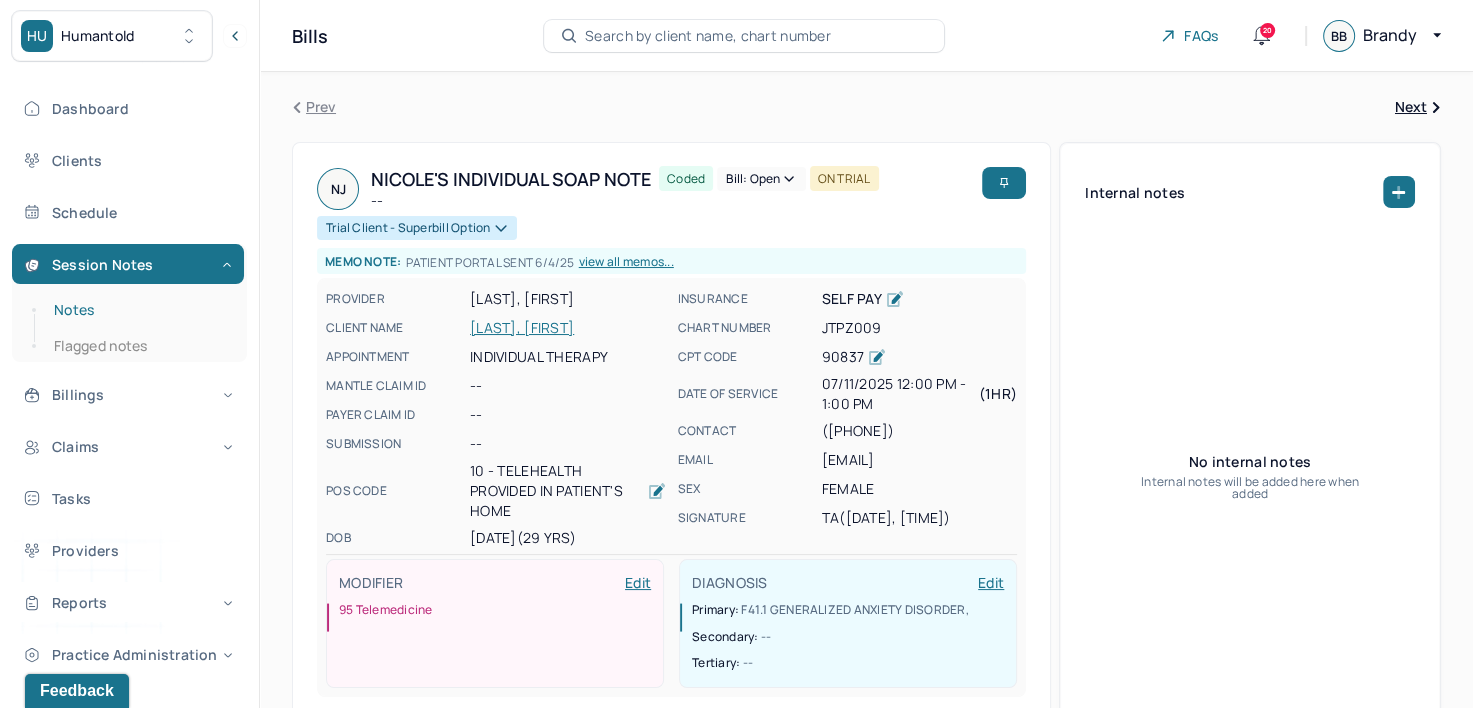 drag, startPoint x: 67, startPoint y: 319, endPoint x: 145, endPoint y: 308, distance: 78.77182 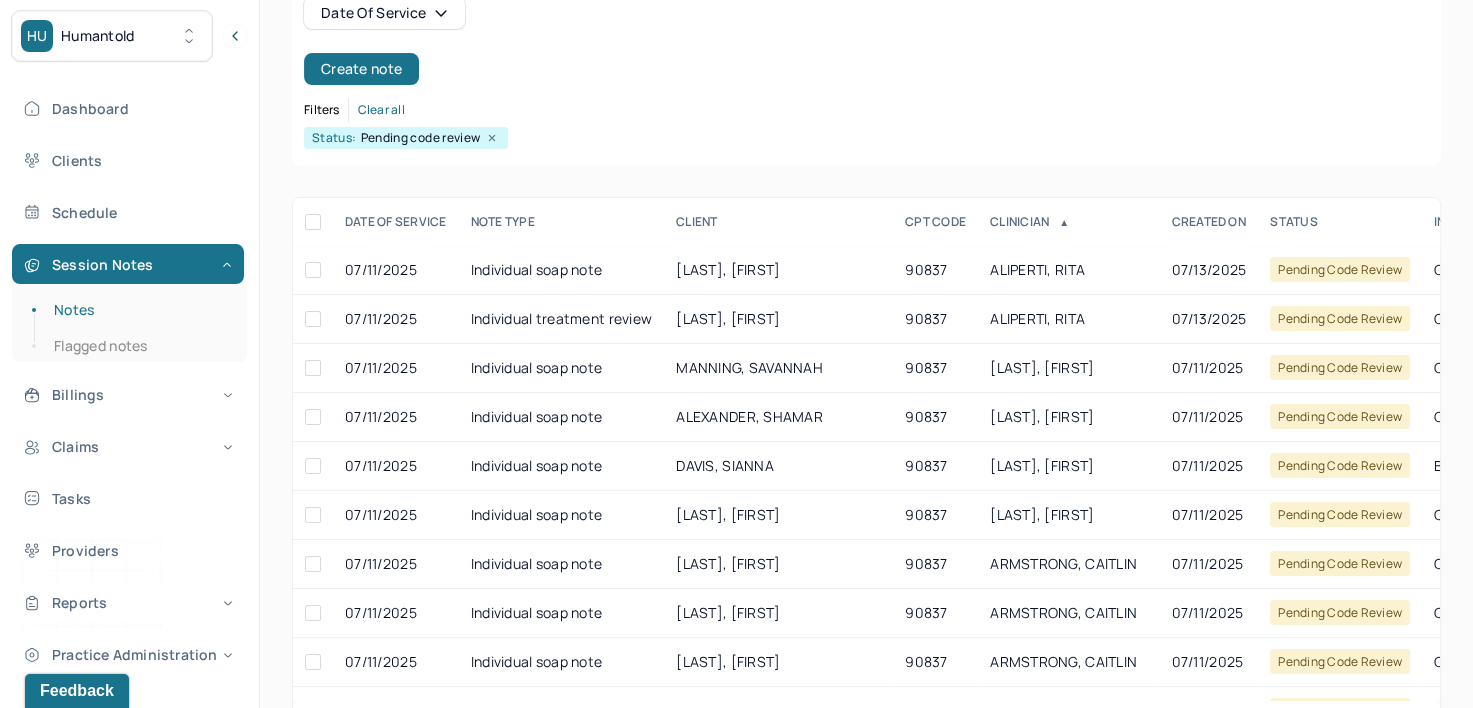 scroll, scrollTop: 294, scrollLeft: 0, axis: vertical 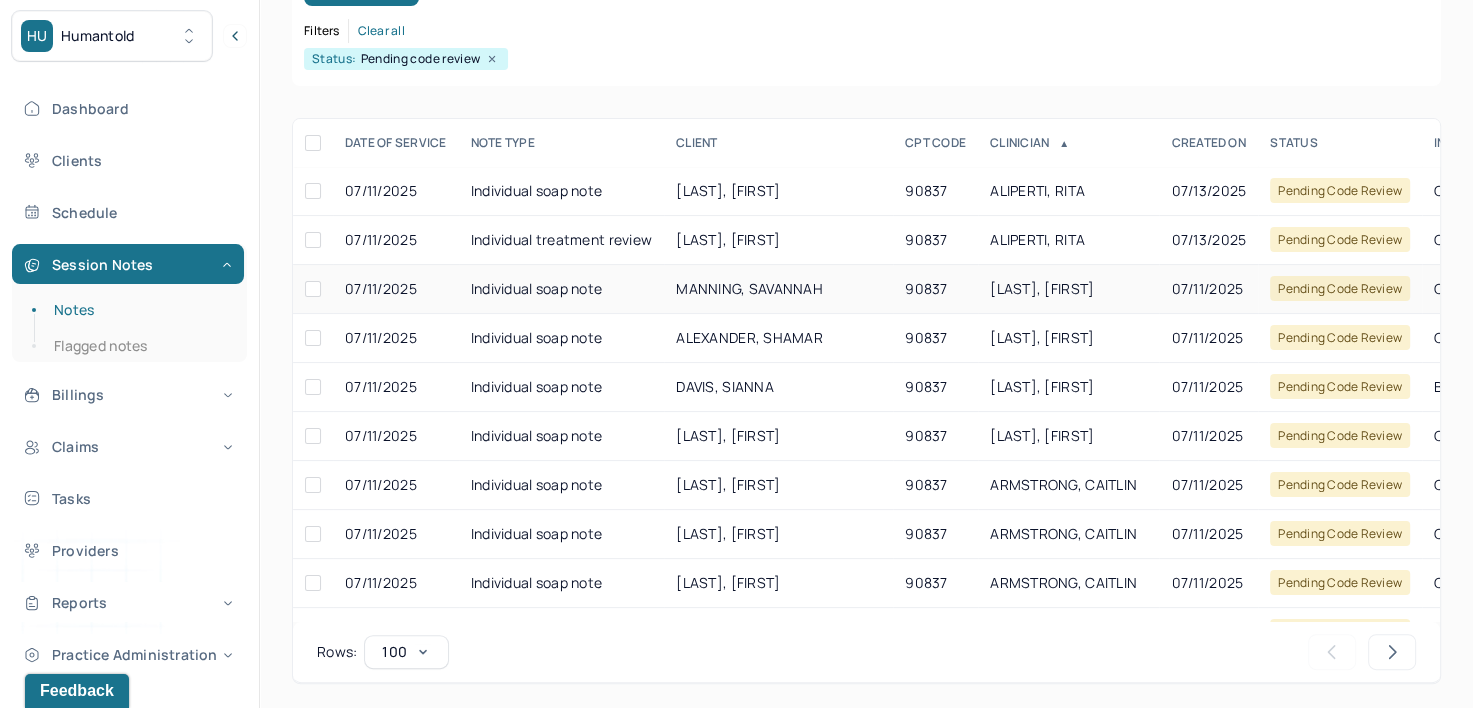click on "ANDERSON, TASHAY" at bounding box center (1068, 289) 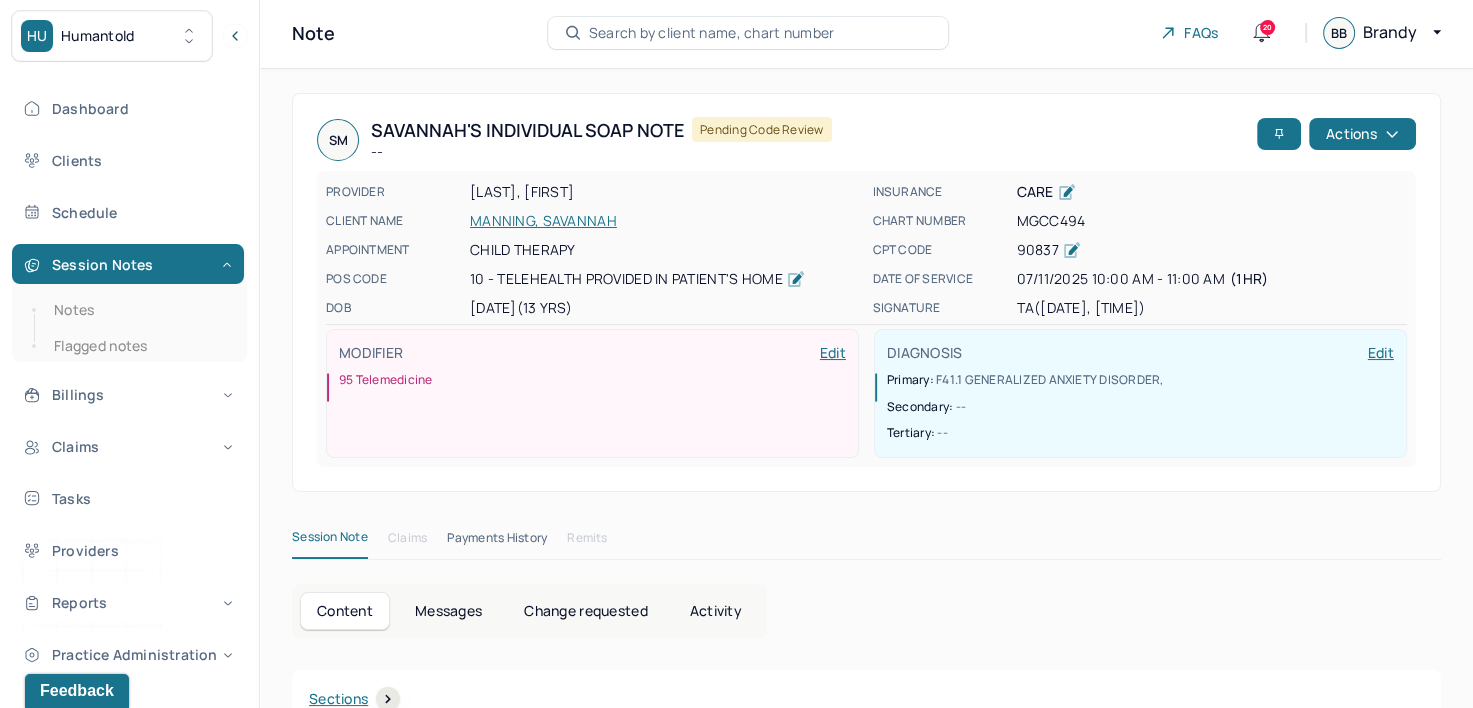 scroll, scrollTop: 0, scrollLeft: 0, axis: both 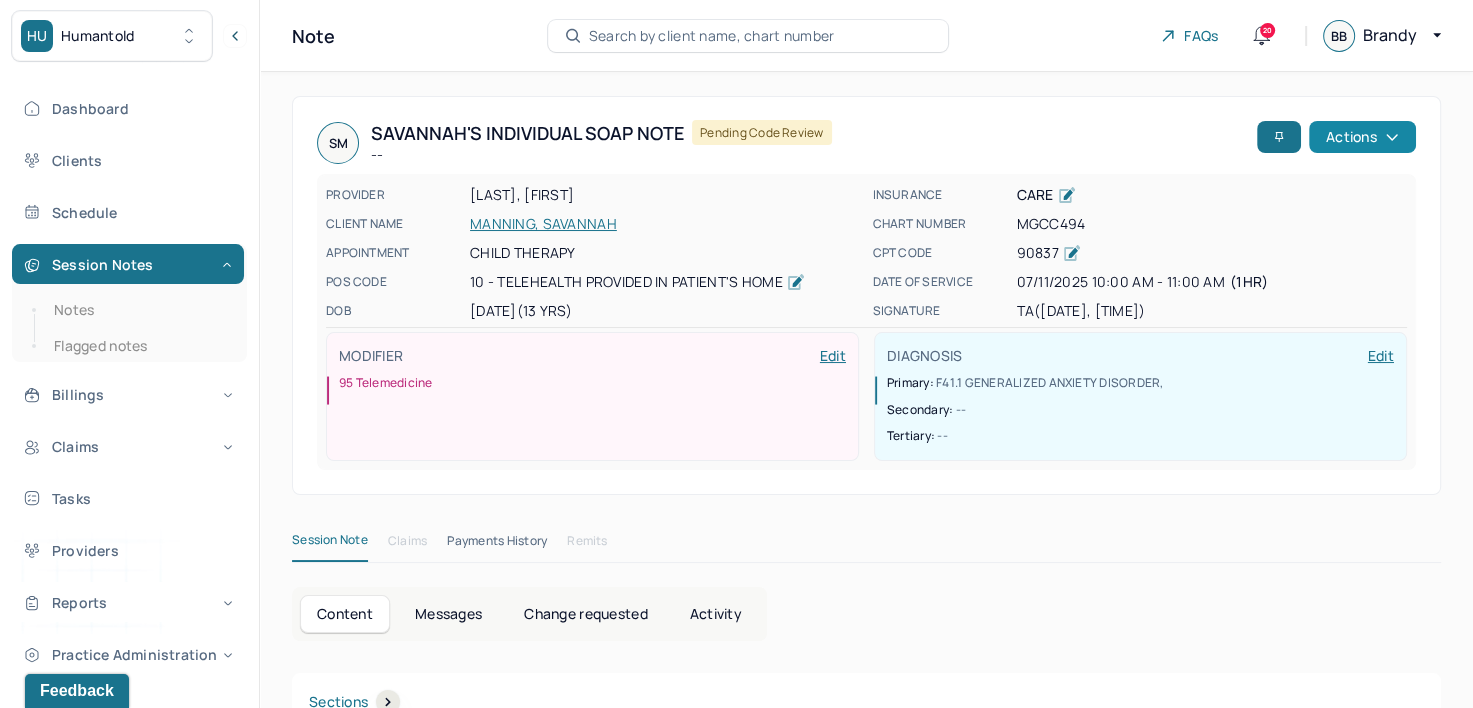 click 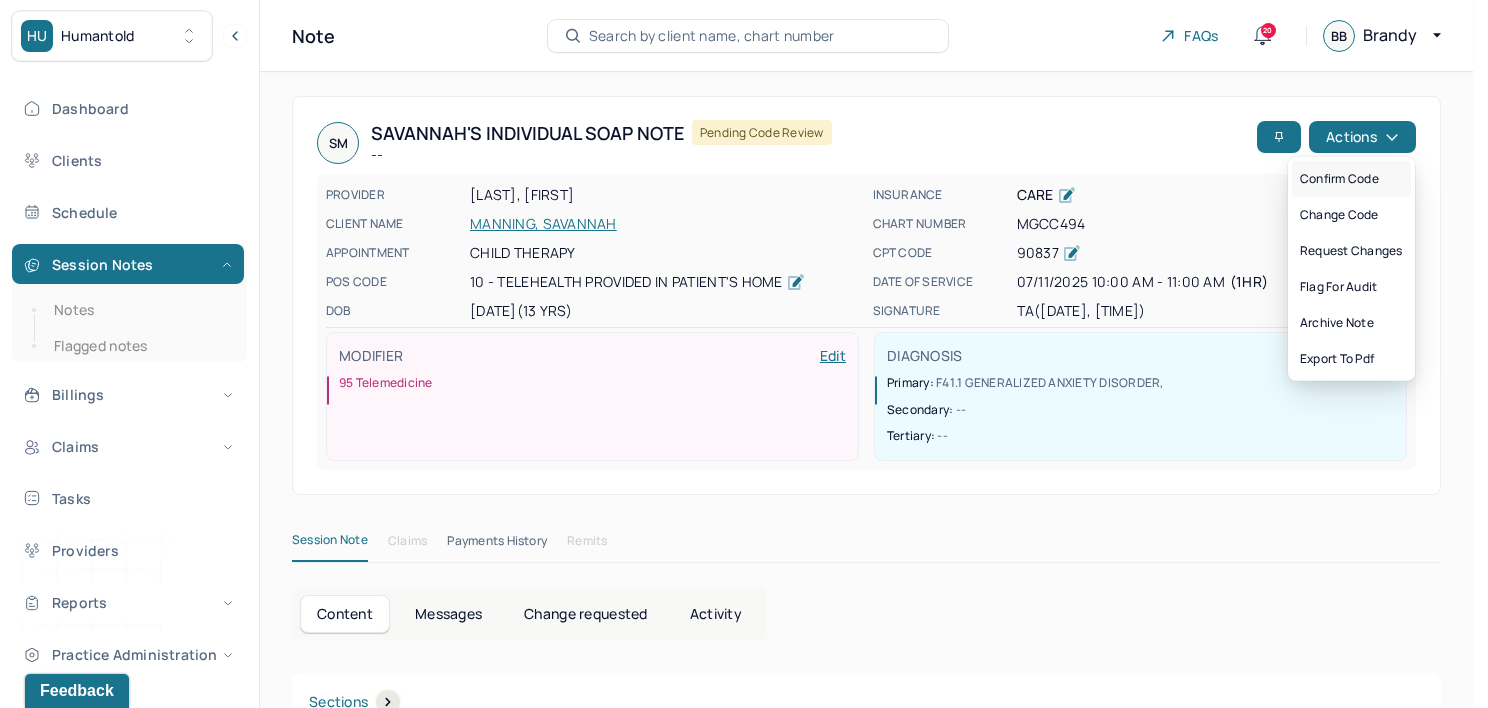 click on "Confirm code" at bounding box center (1351, 179) 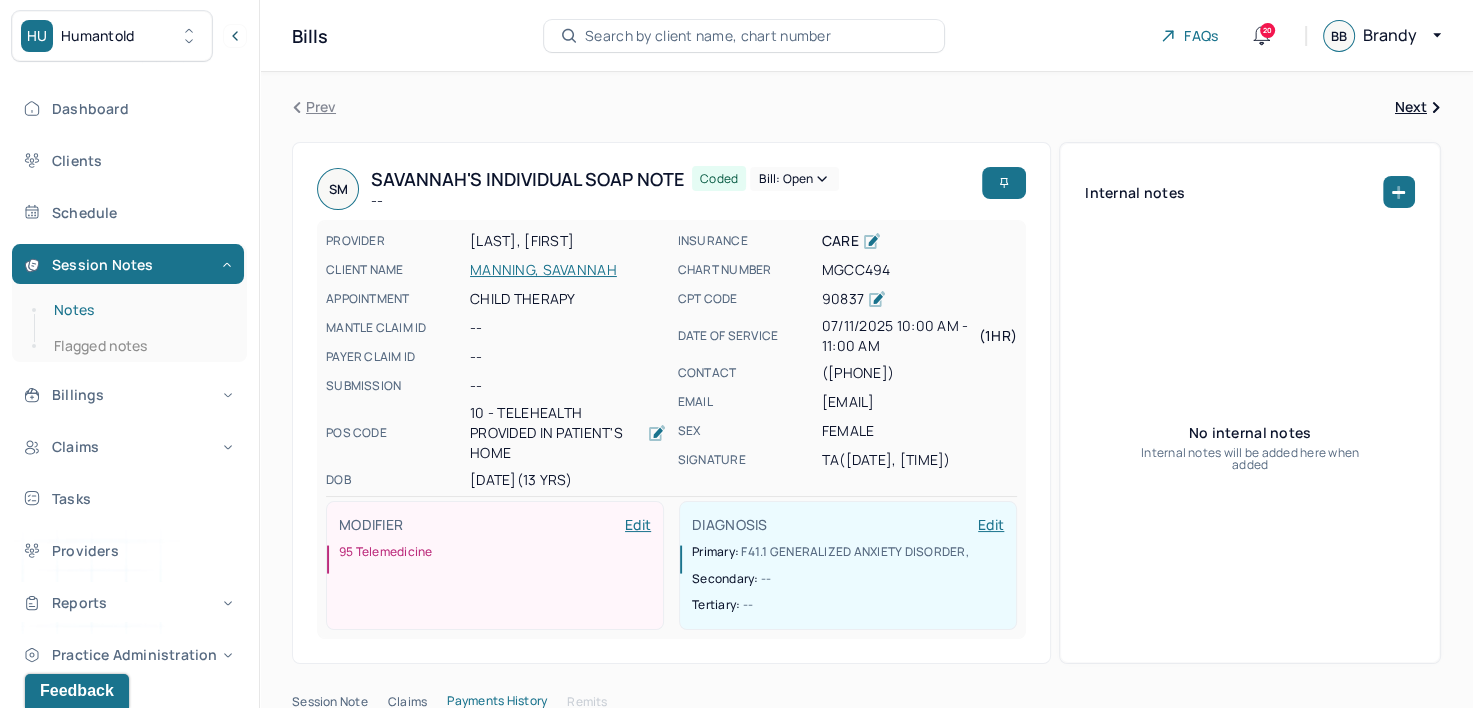 drag, startPoint x: 116, startPoint y: 314, endPoint x: 215, endPoint y: 299, distance: 100.12991 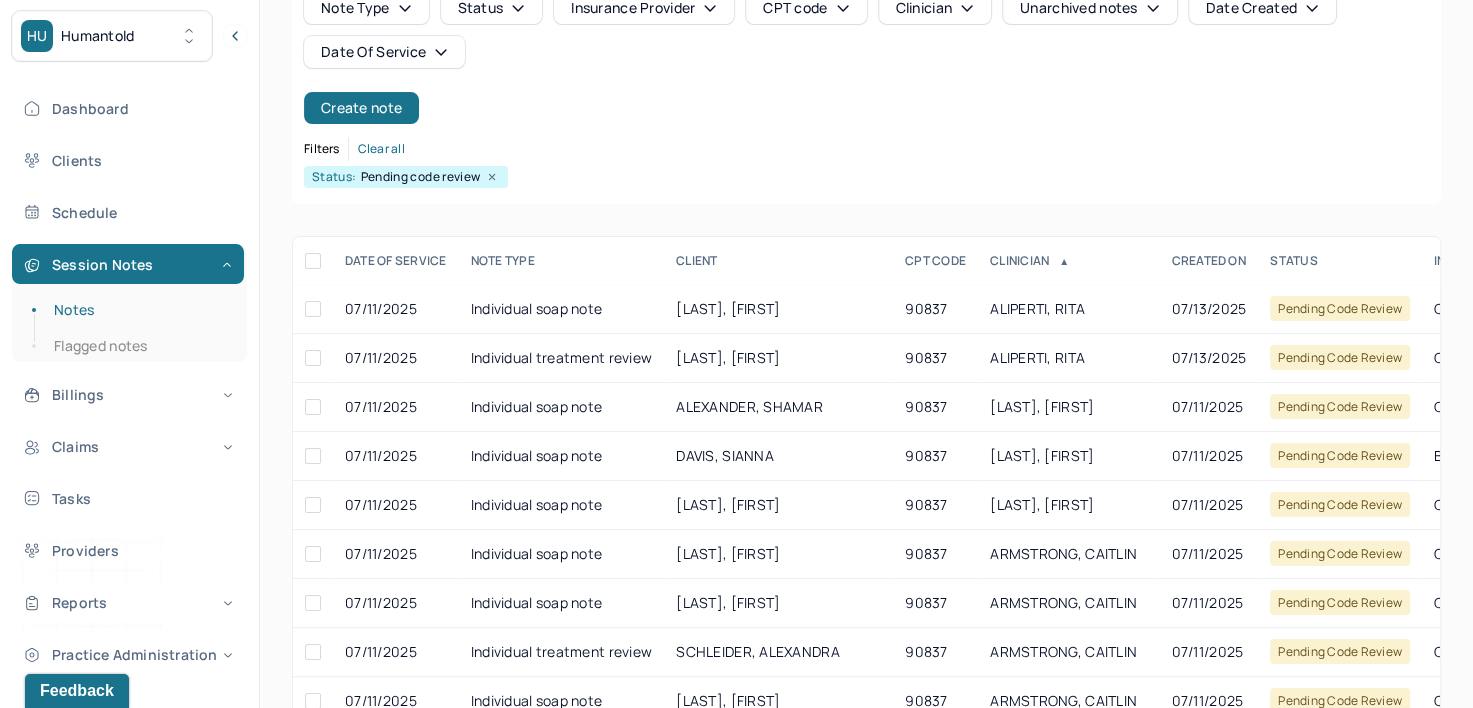scroll, scrollTop: 200, scrollLeft: 0, axis: vertical 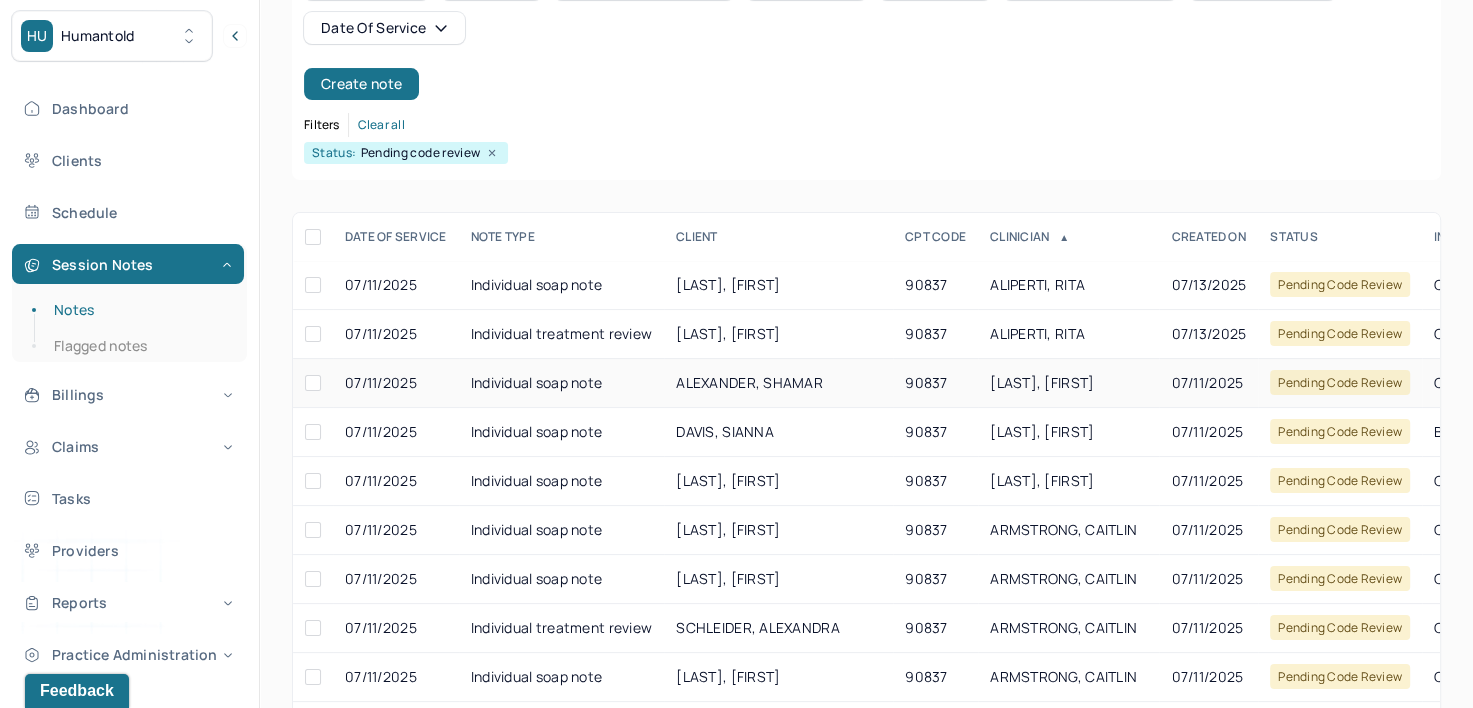 click on "ANDERSON, TASHAY" at bounding box center (1068, 383) 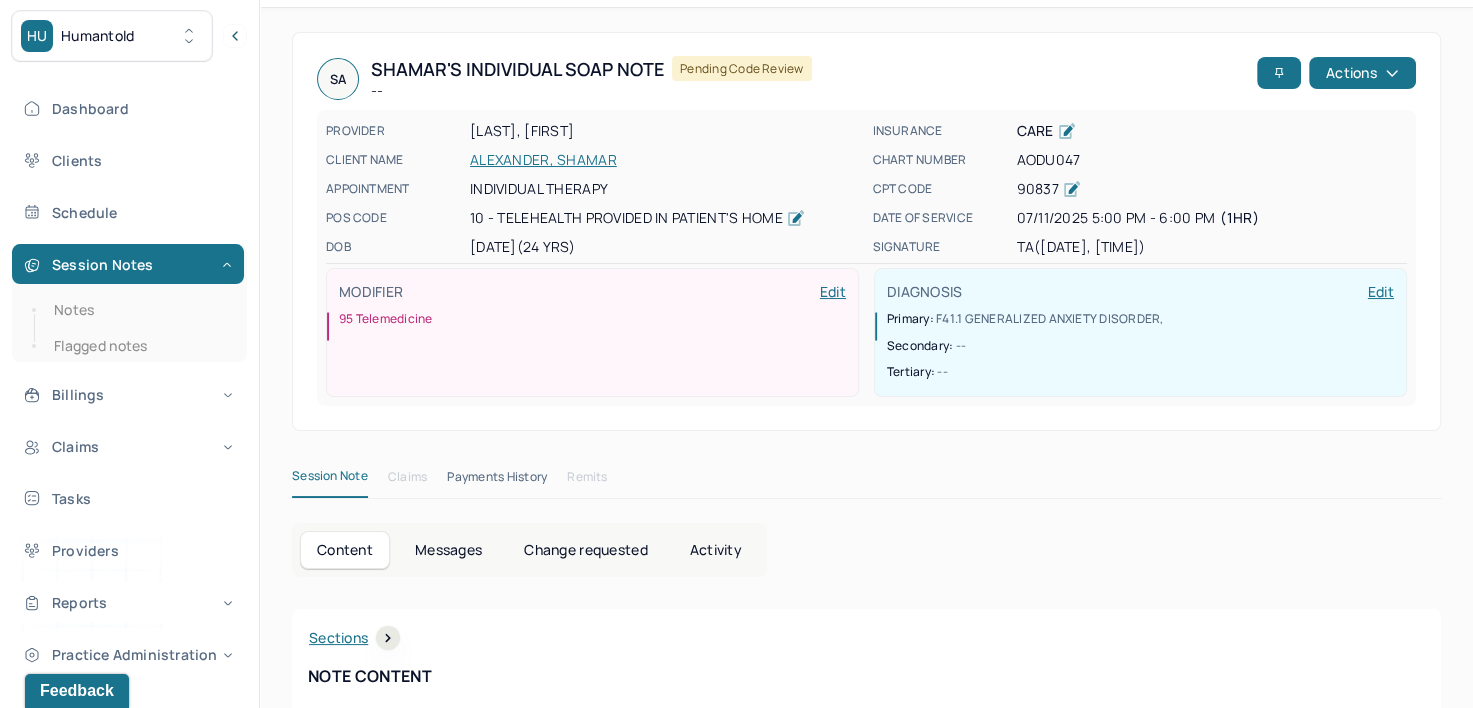 scroll, scrollTop: 0, scrollLeft: 0, axis: both 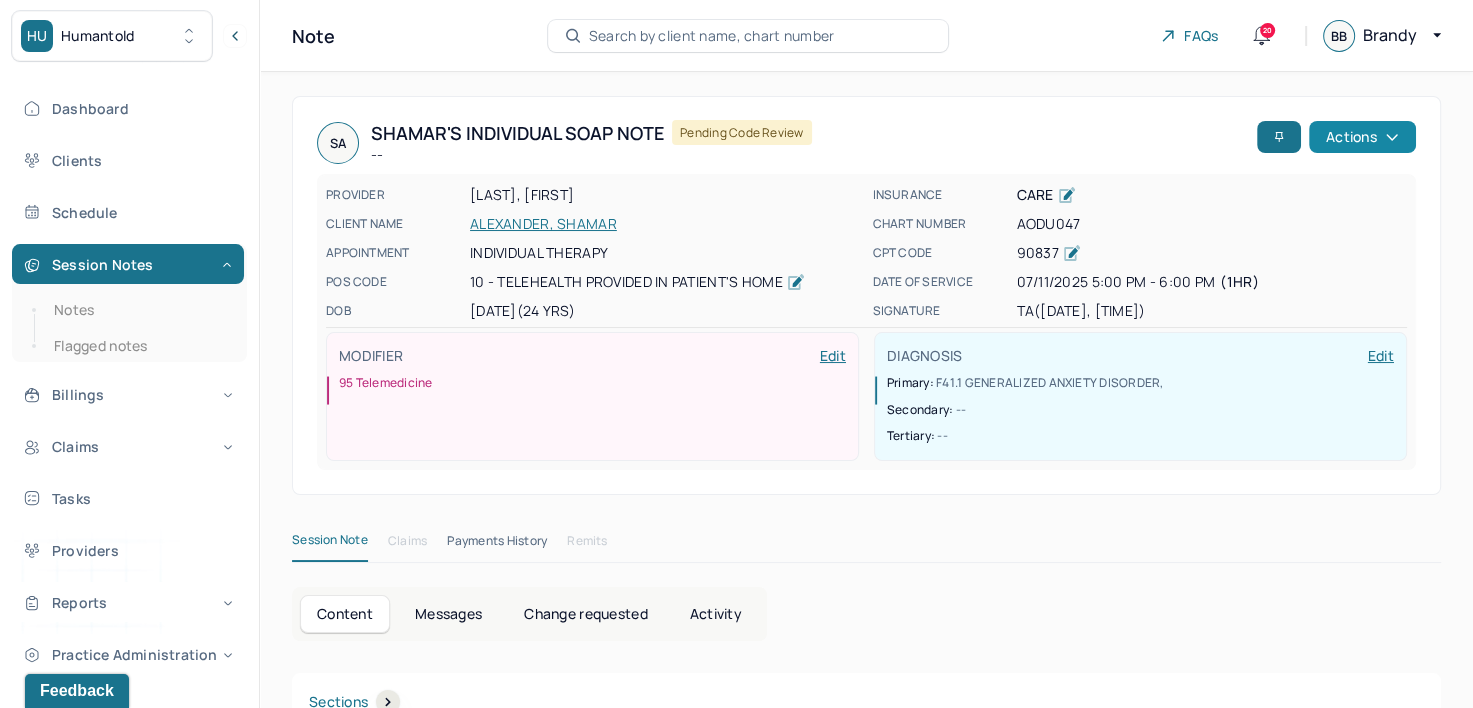 click 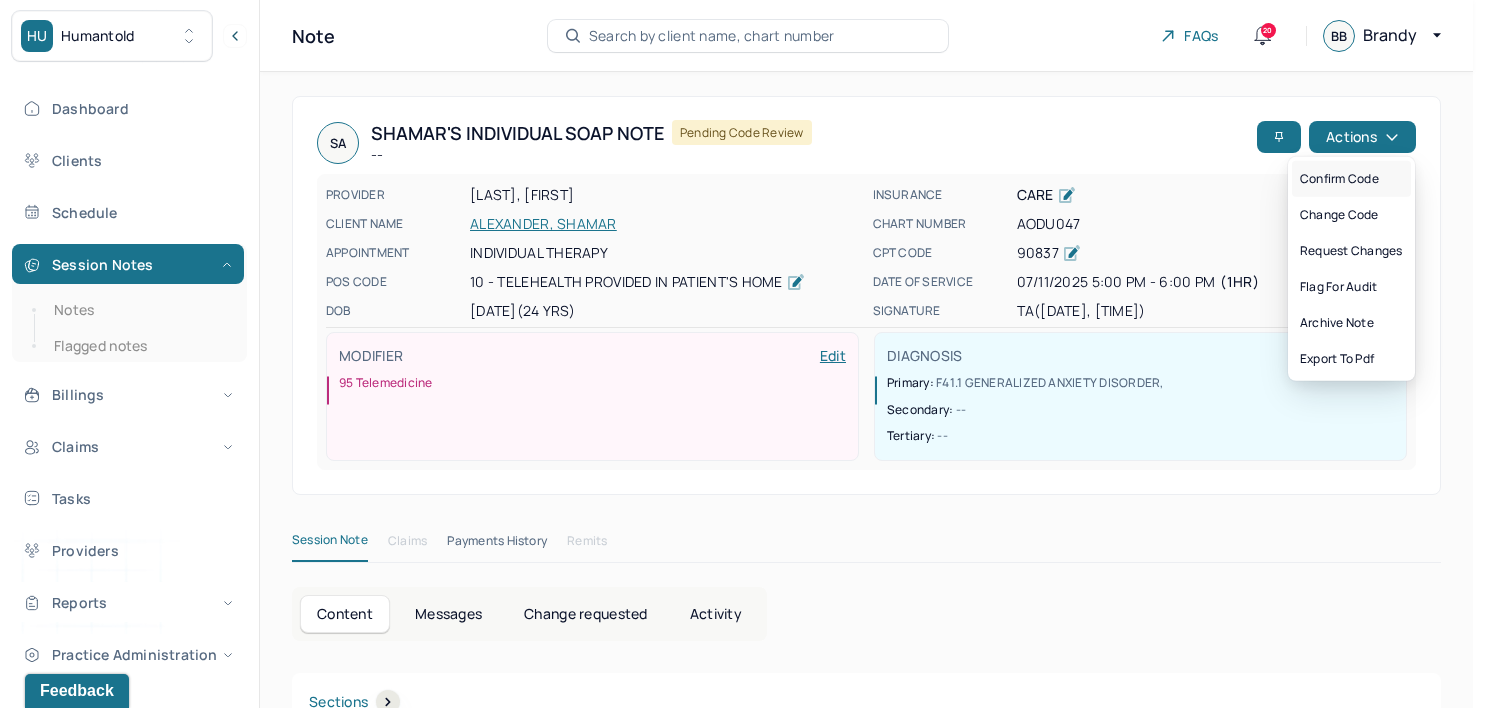 click on "Confirm code" at bounding box center (1351, 179) 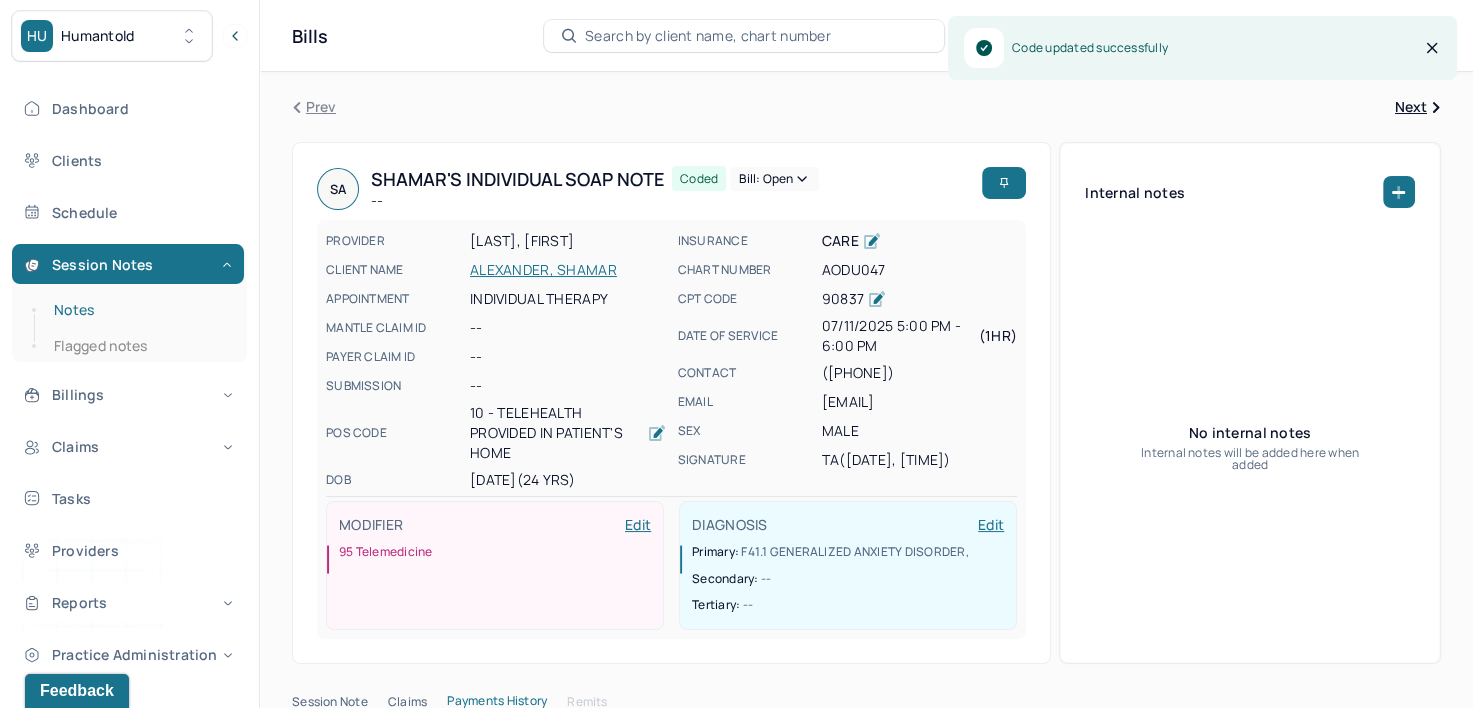 click on "Notes" at bounding box center [139, 310] 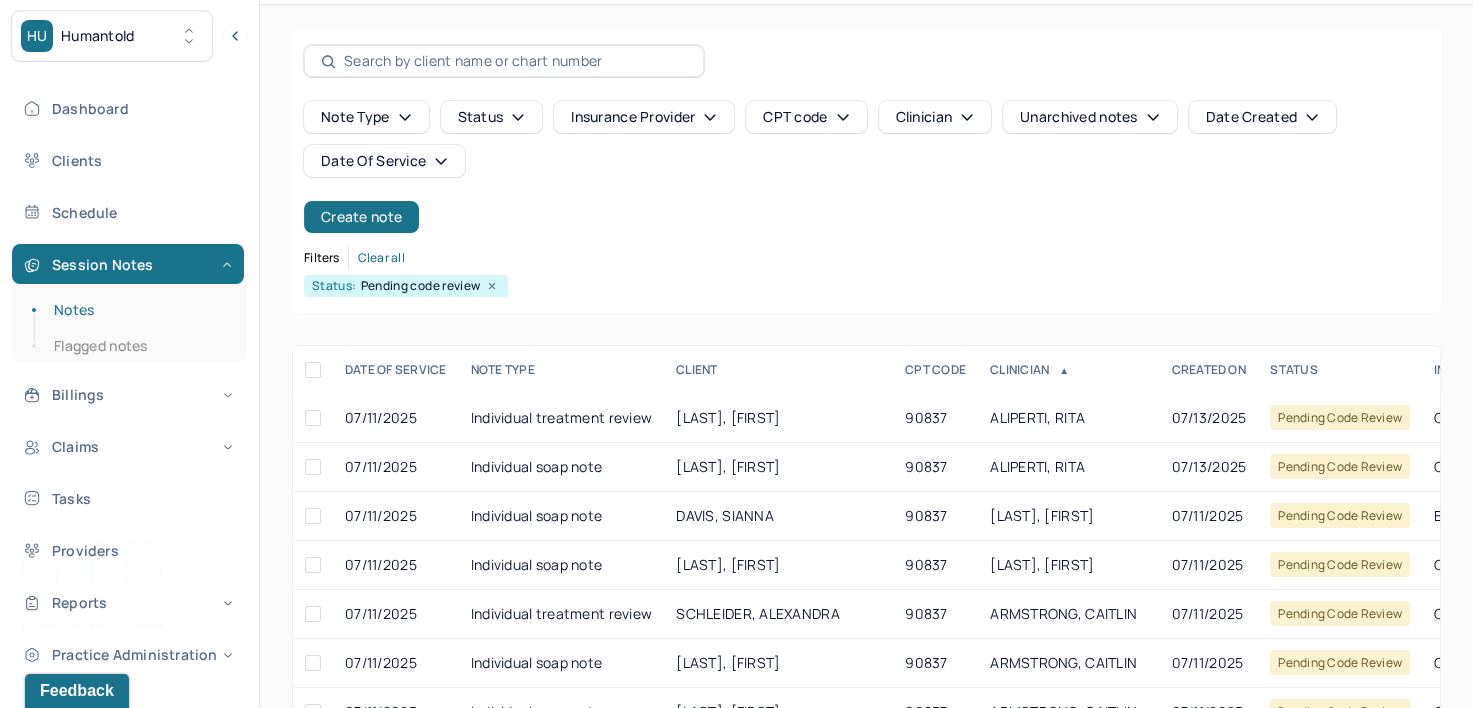 scroll, scrollTop: 294, scrollLeft: 0, axis: vertical 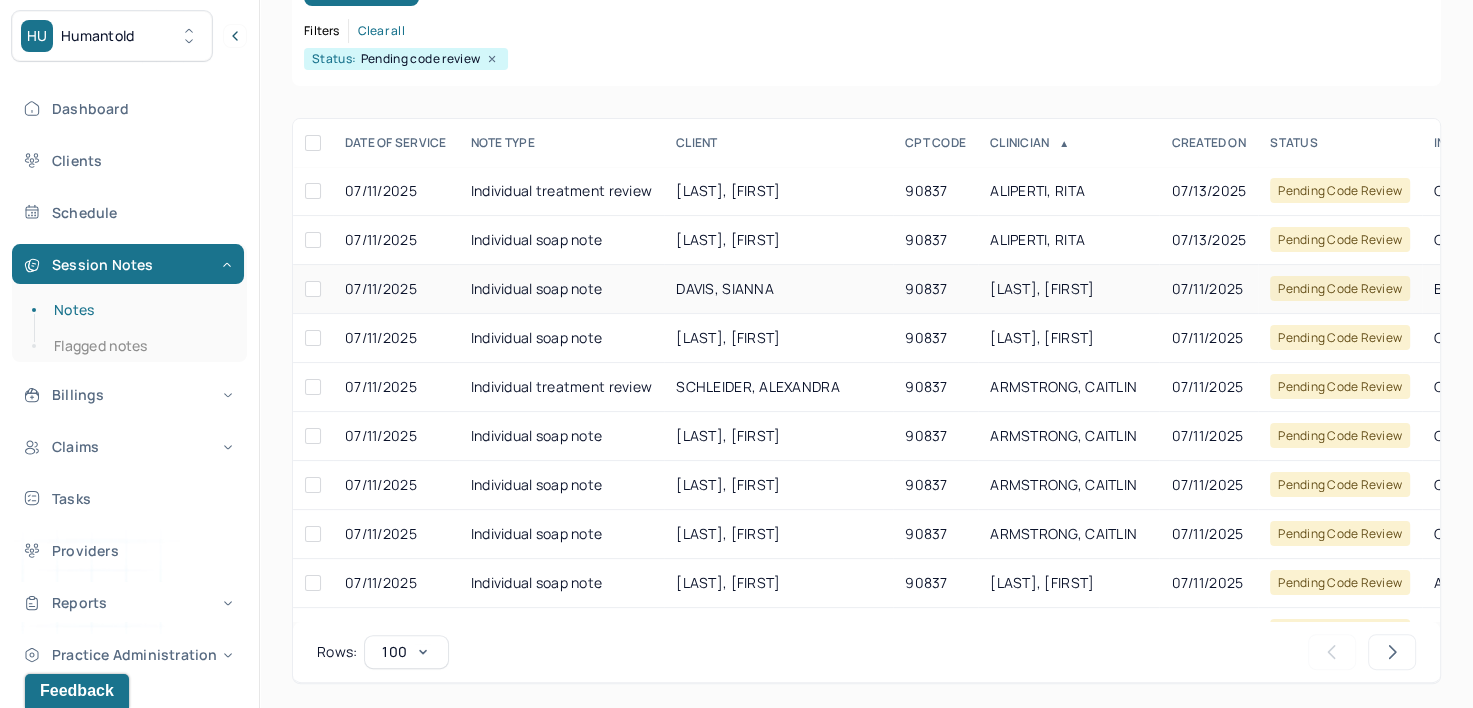 click on "90837" at bounding box center [935, 289] 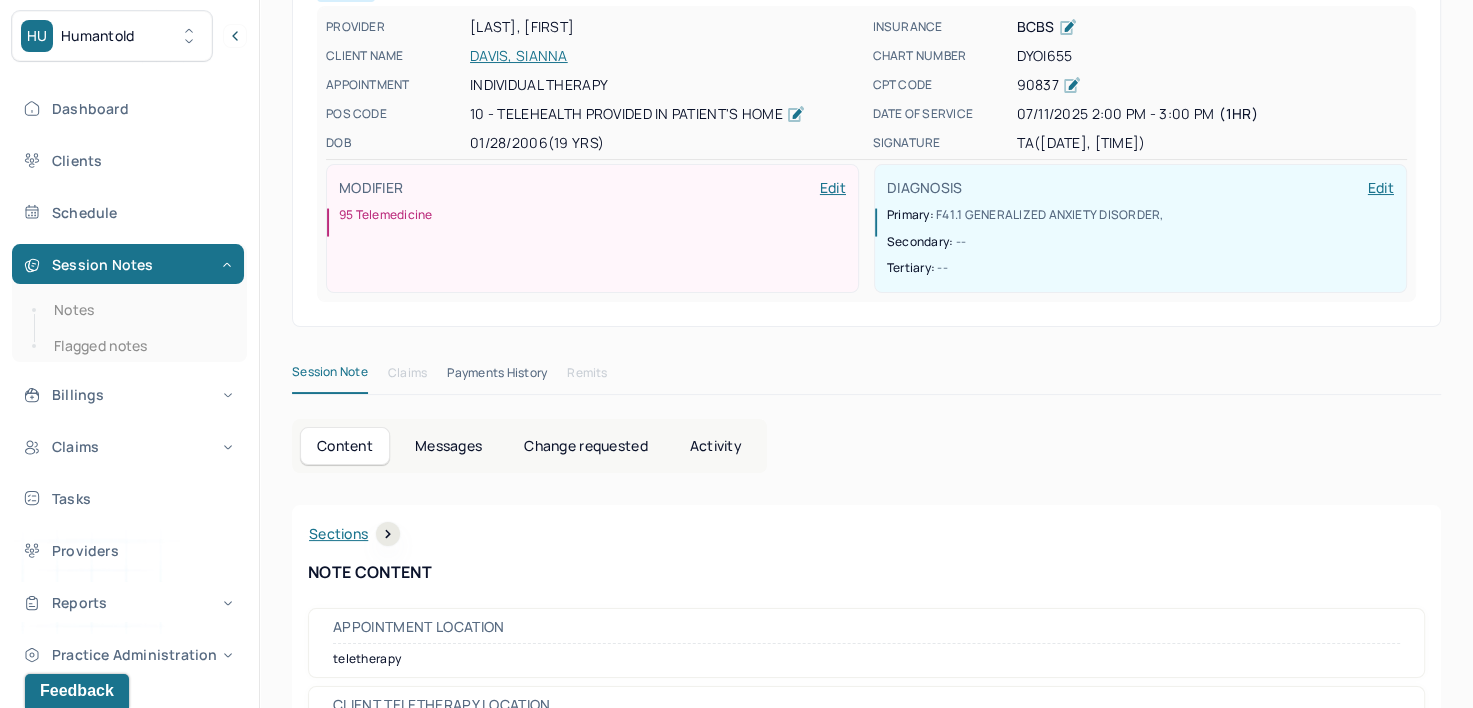 scroll, scrollTop: 0, scrollLeft: 0, axis: both 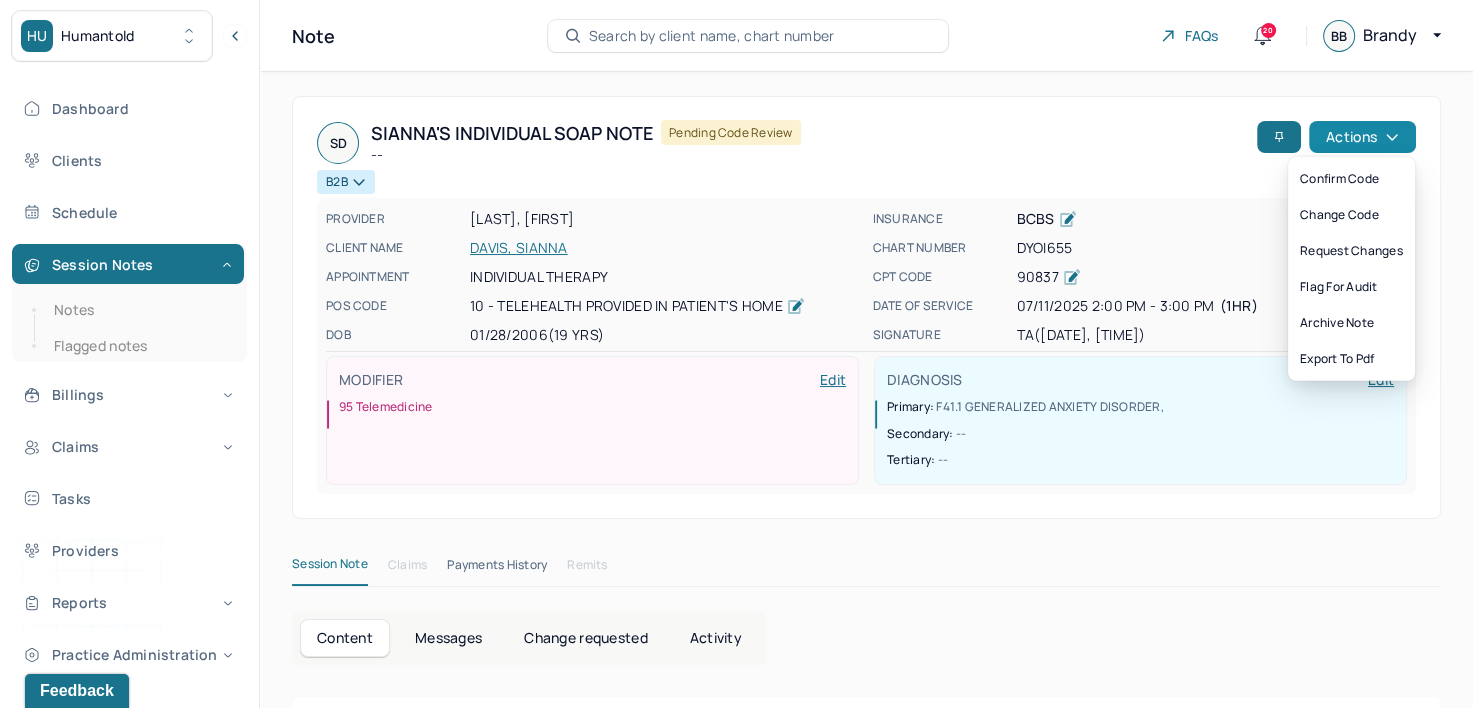 click on "Actions" at bounding box center [1362, 137] 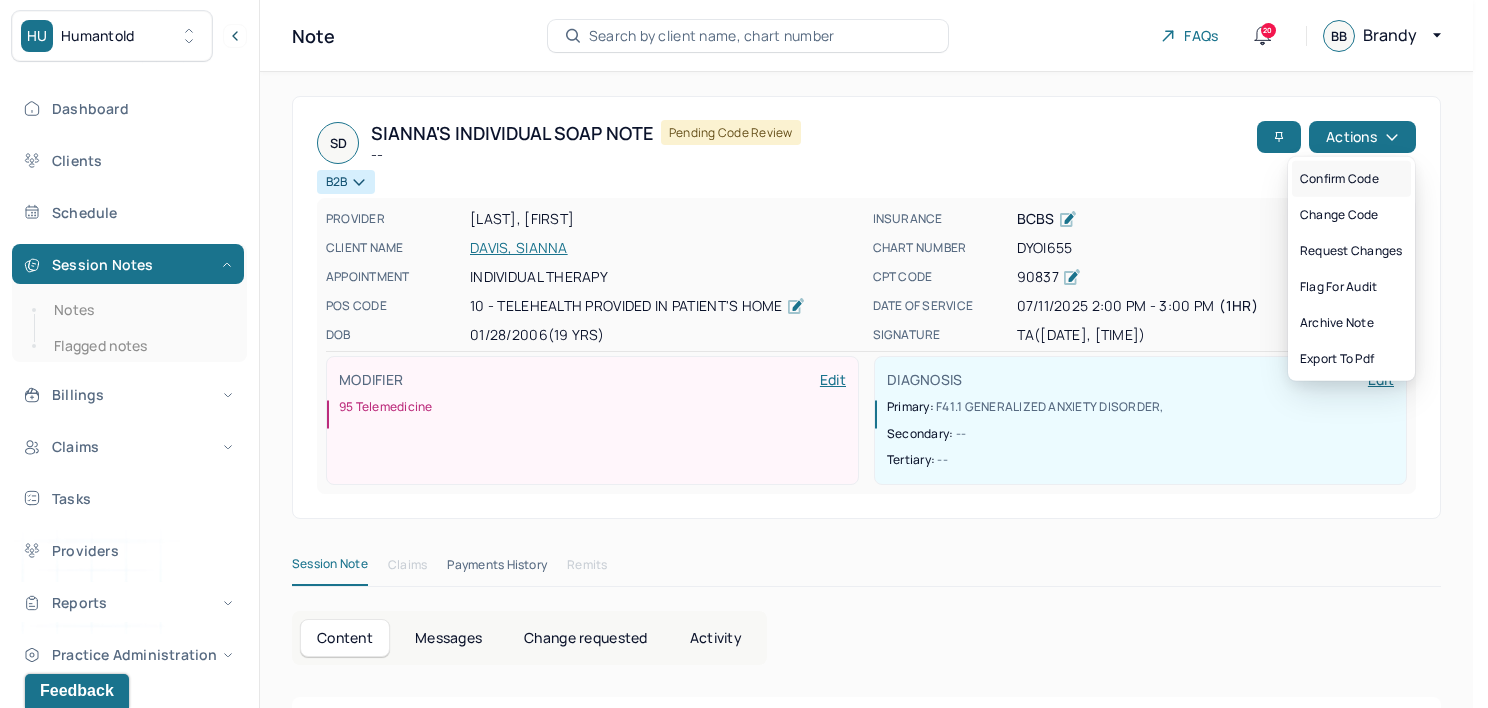 click on "Confirm code" at bounding box center [1351, 179] 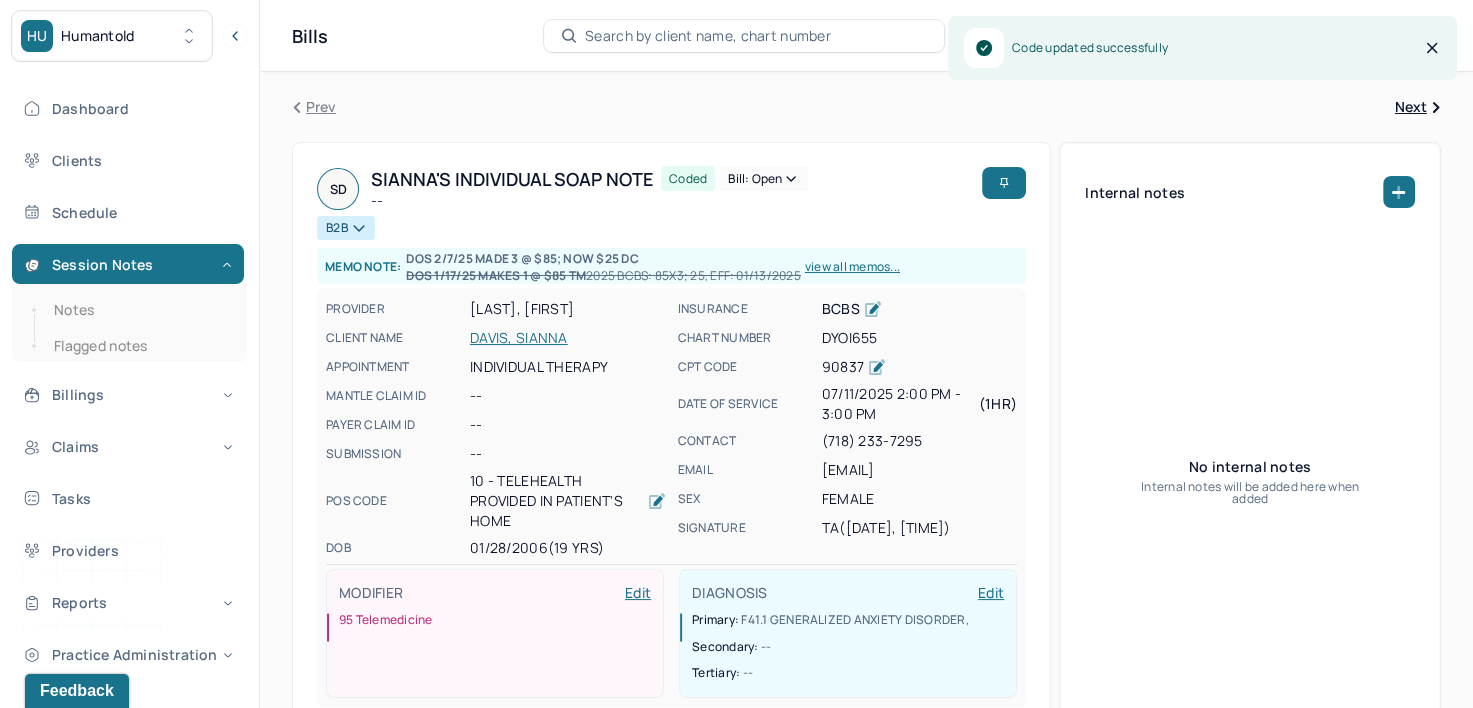click on "Notes Flagged notes" at bounding box center [129, 328] 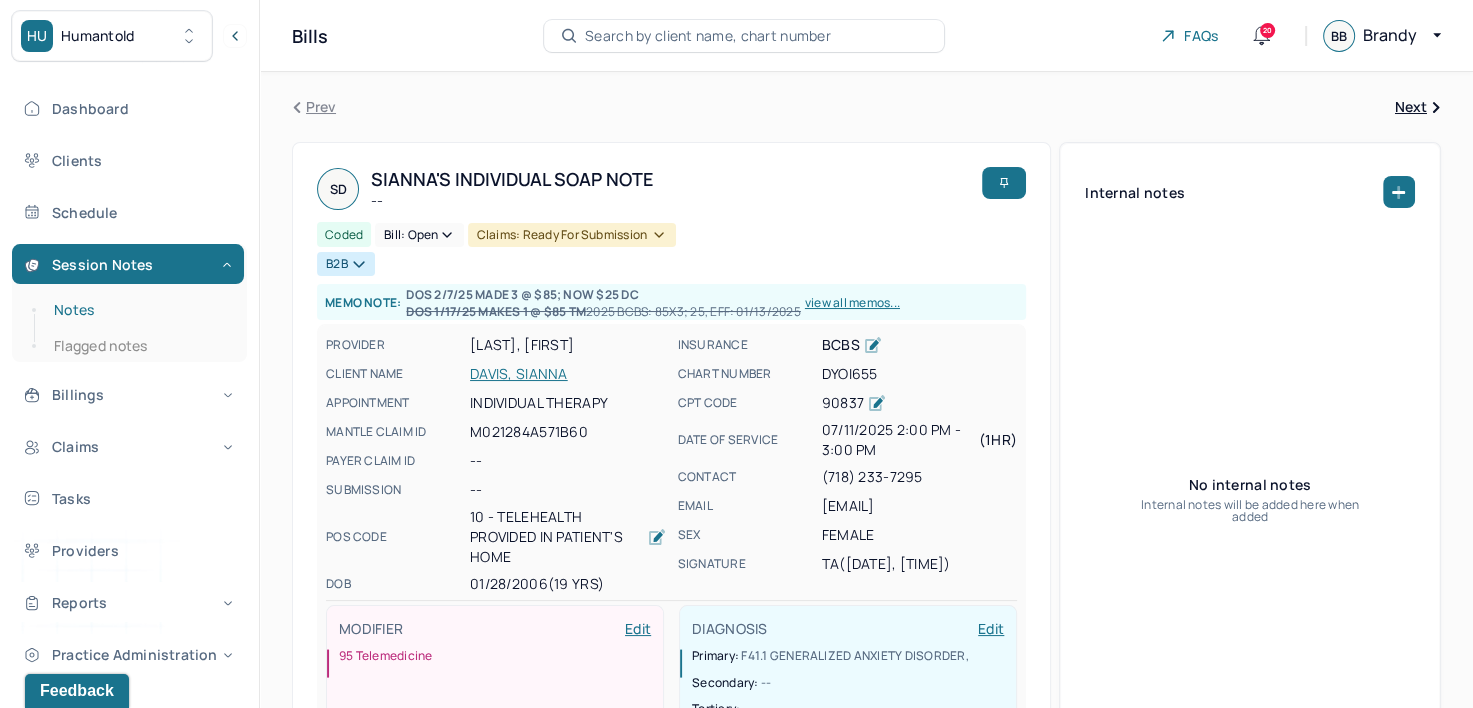 click on "Notes" at bounding box center (139, 310) 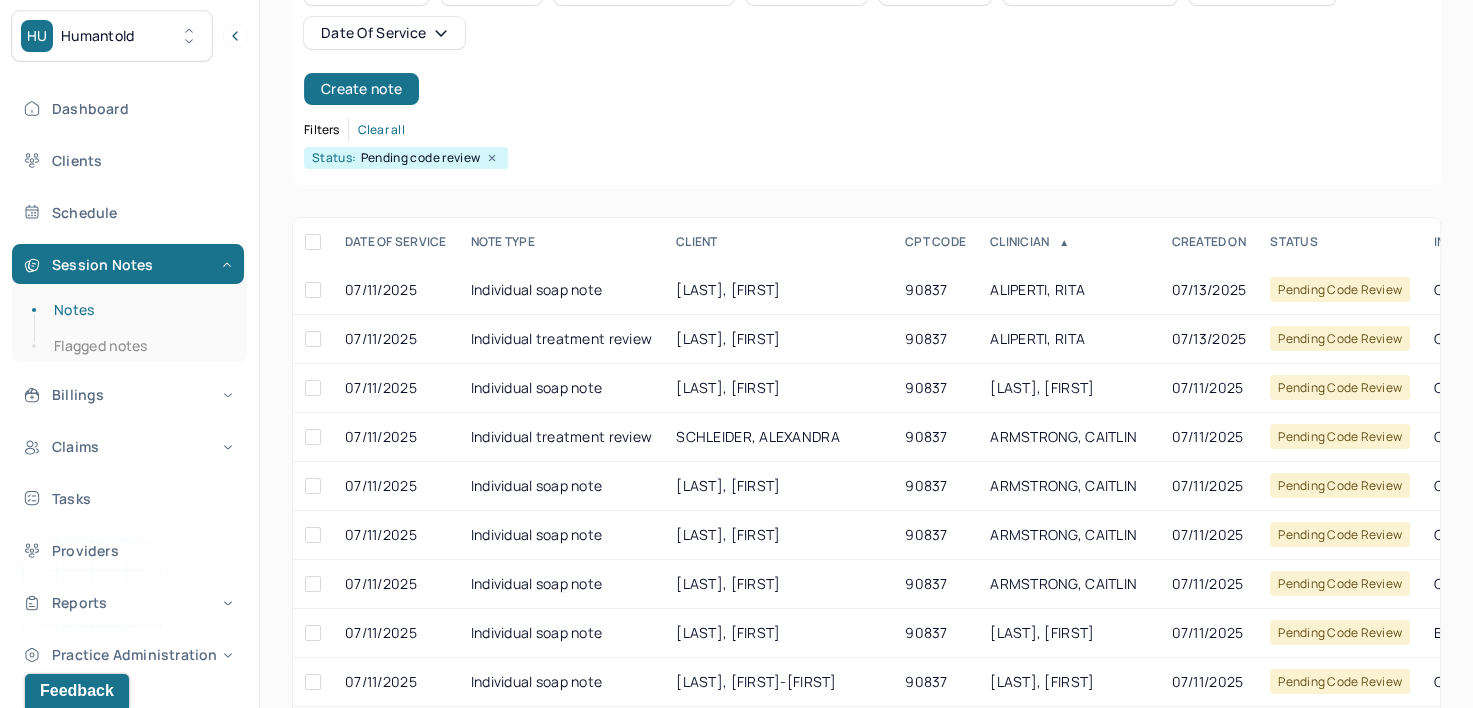 scroll, scrollTop: 200, scrollLeft: 0, axis: vertical 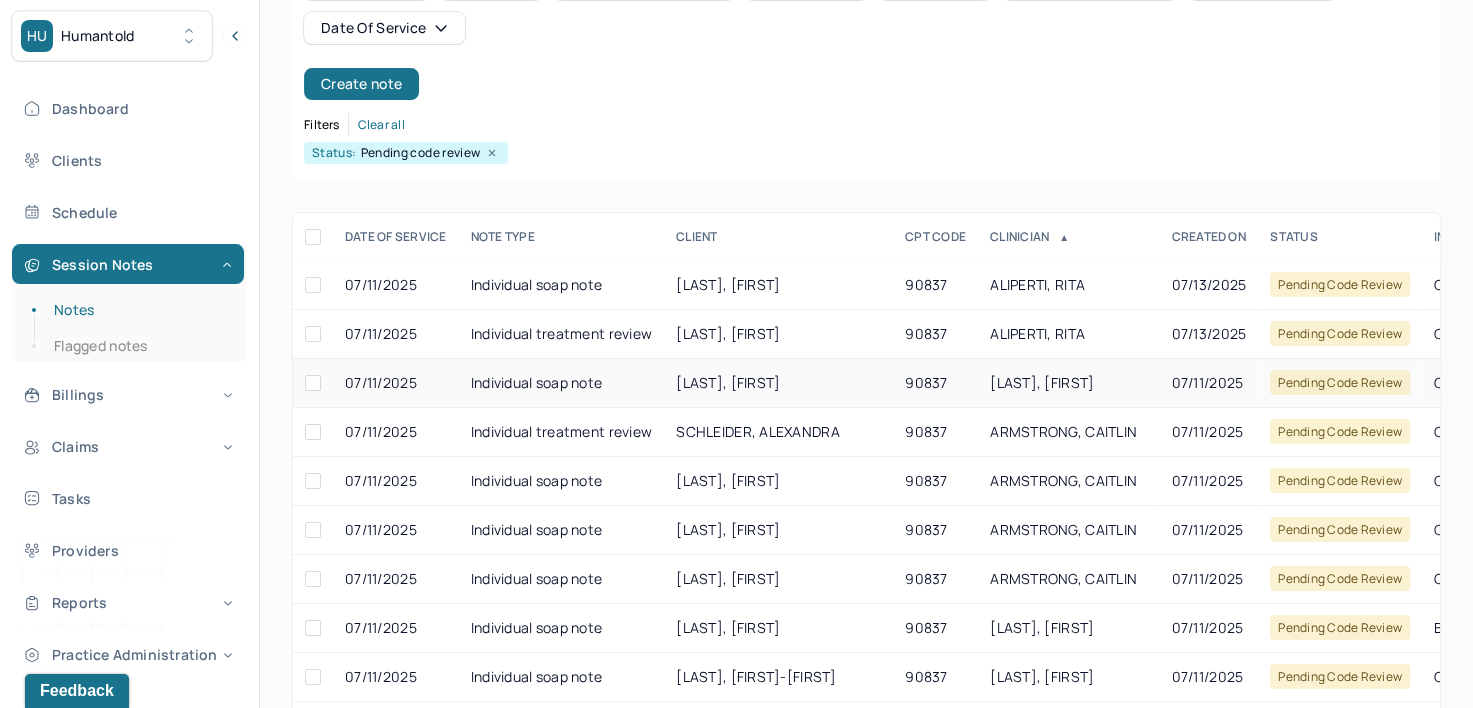 click on "ANTIGUA, RANDY" at bounding box center [1042, 382] 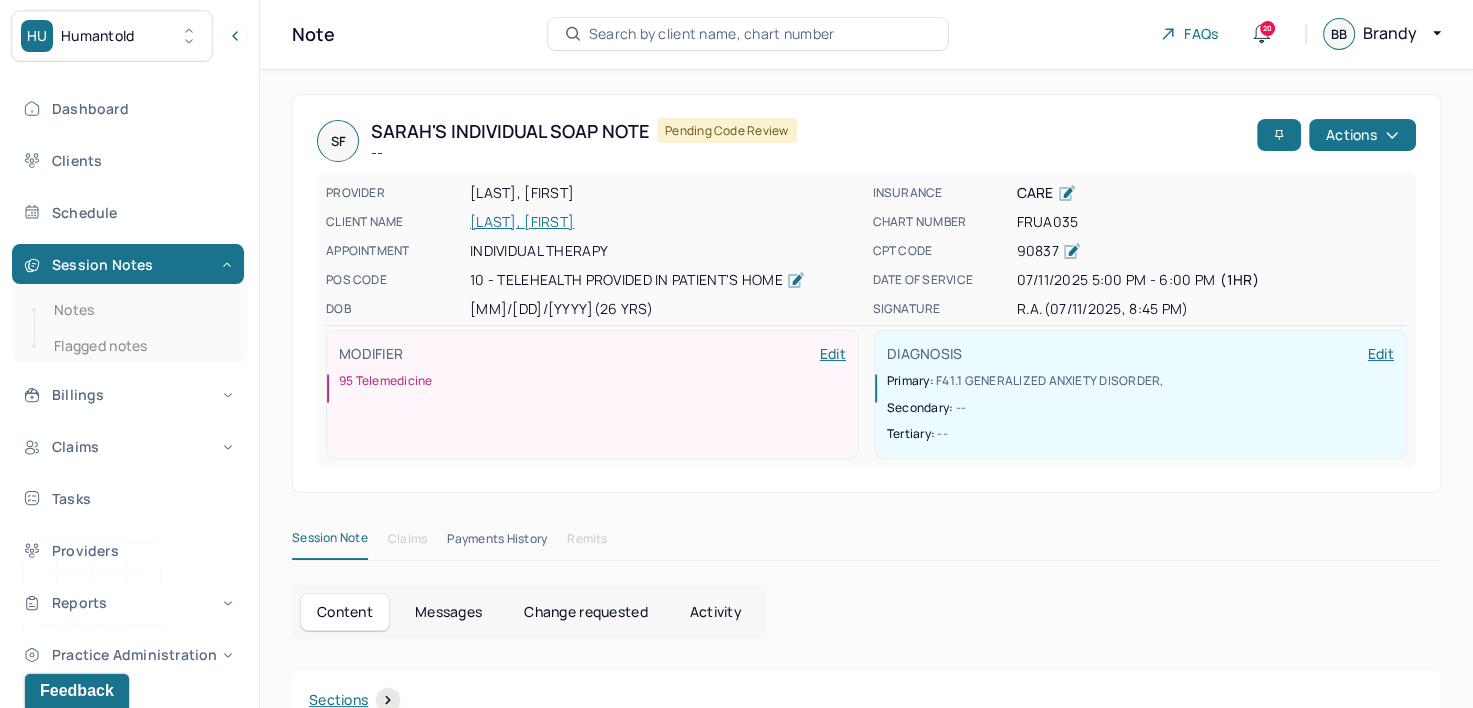 scroll, scrollTop: 0, scrollLeft: 0, axis: both 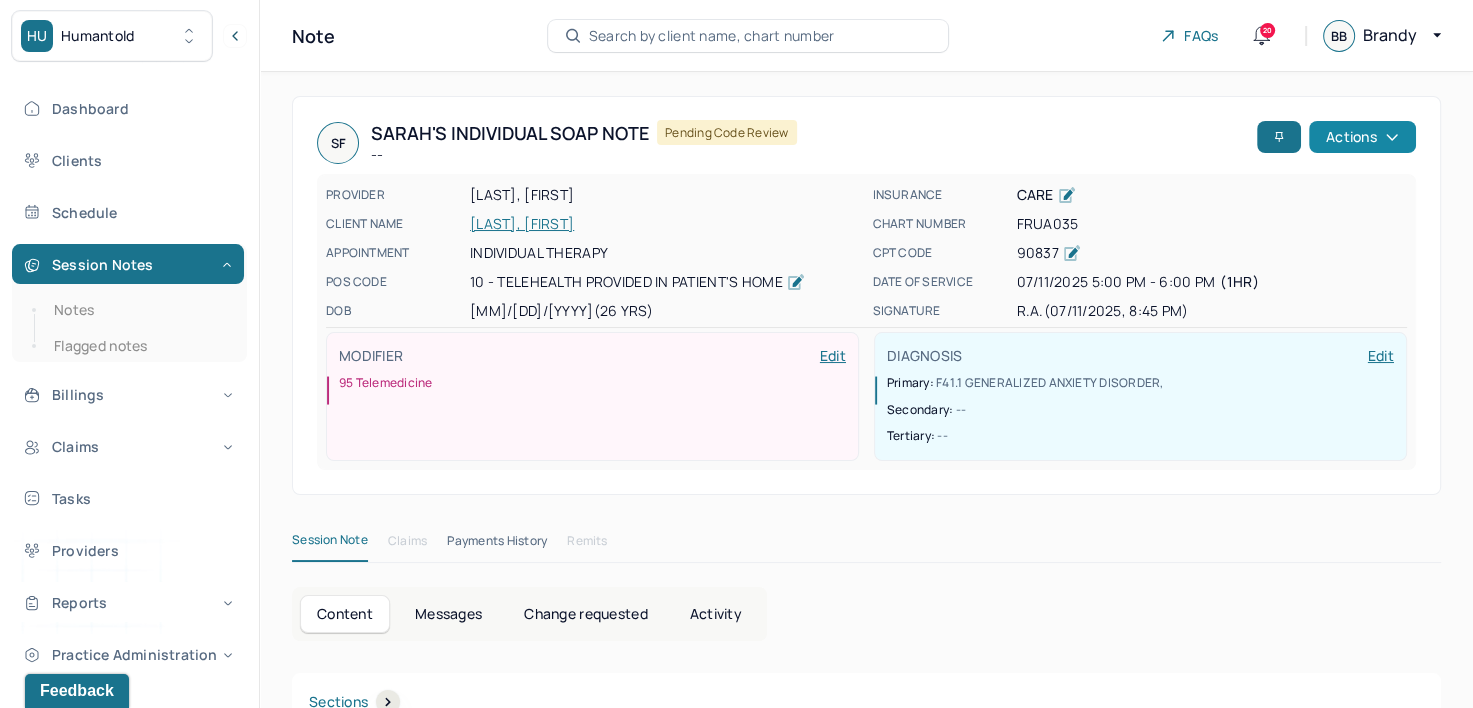 click on "Actions" at bounding box center (1362, 137) 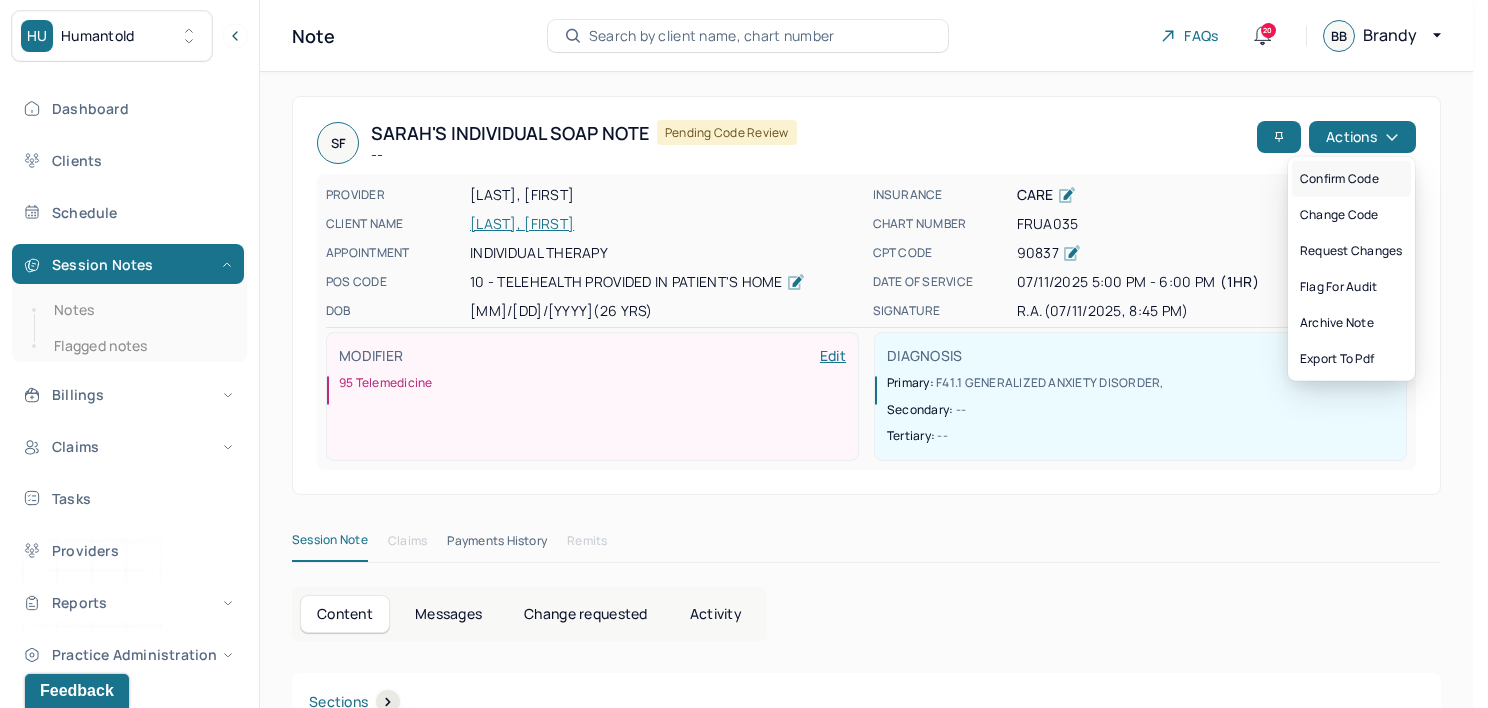 click on "Confirm code" at bounding box center (1351, 179) 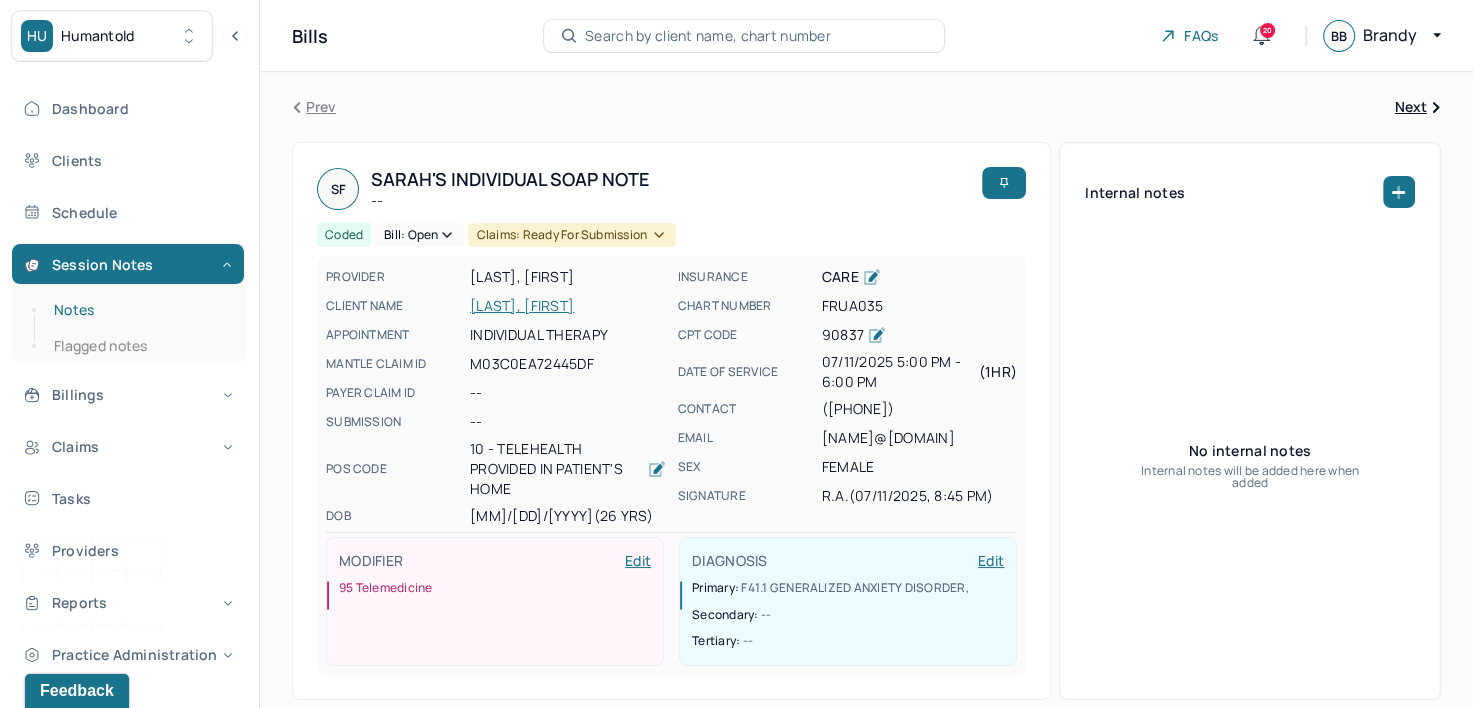 click on "Notes" at bounding box center [139, 310] 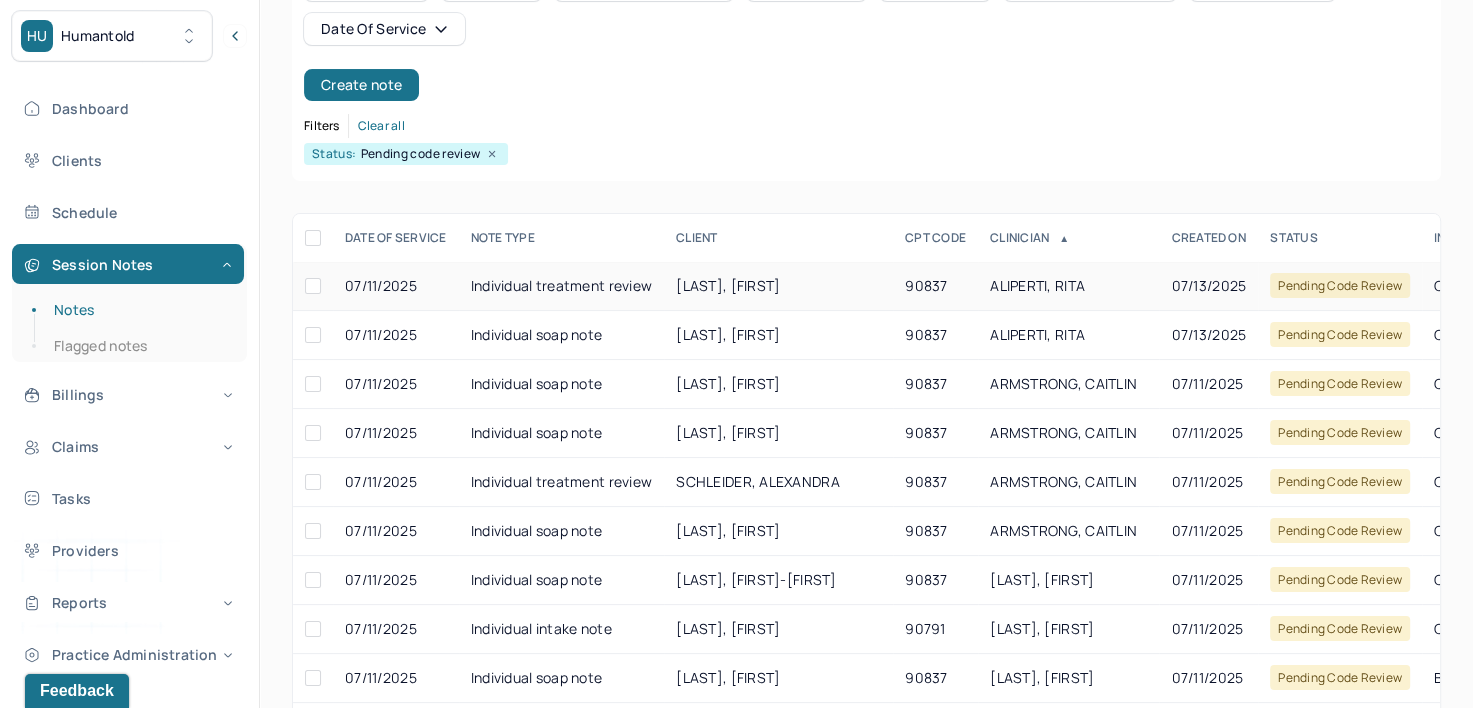 scroll, scrollTop: 200, scrollLeft: 0, axis: vertical 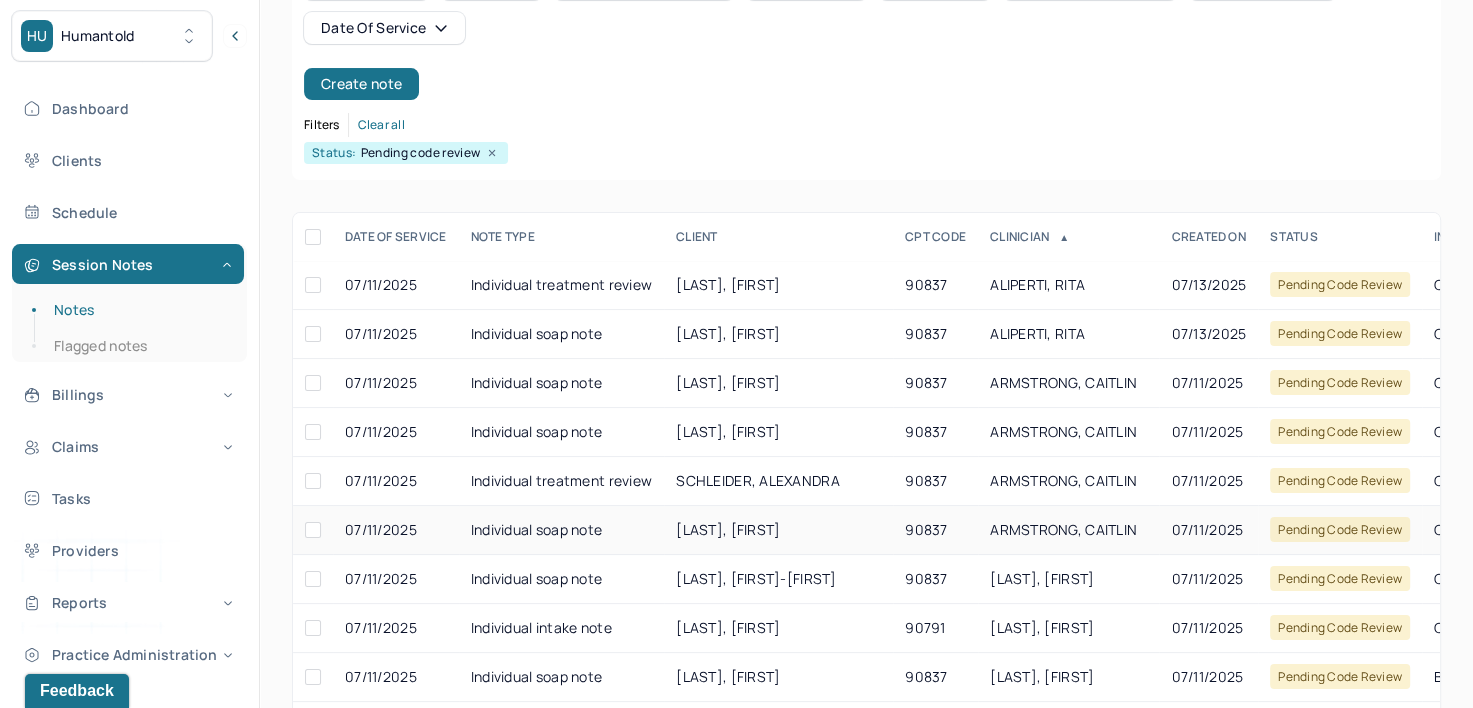 click on "ARMSTRONG, CAITLIN" at bounding box center [1068, 530] 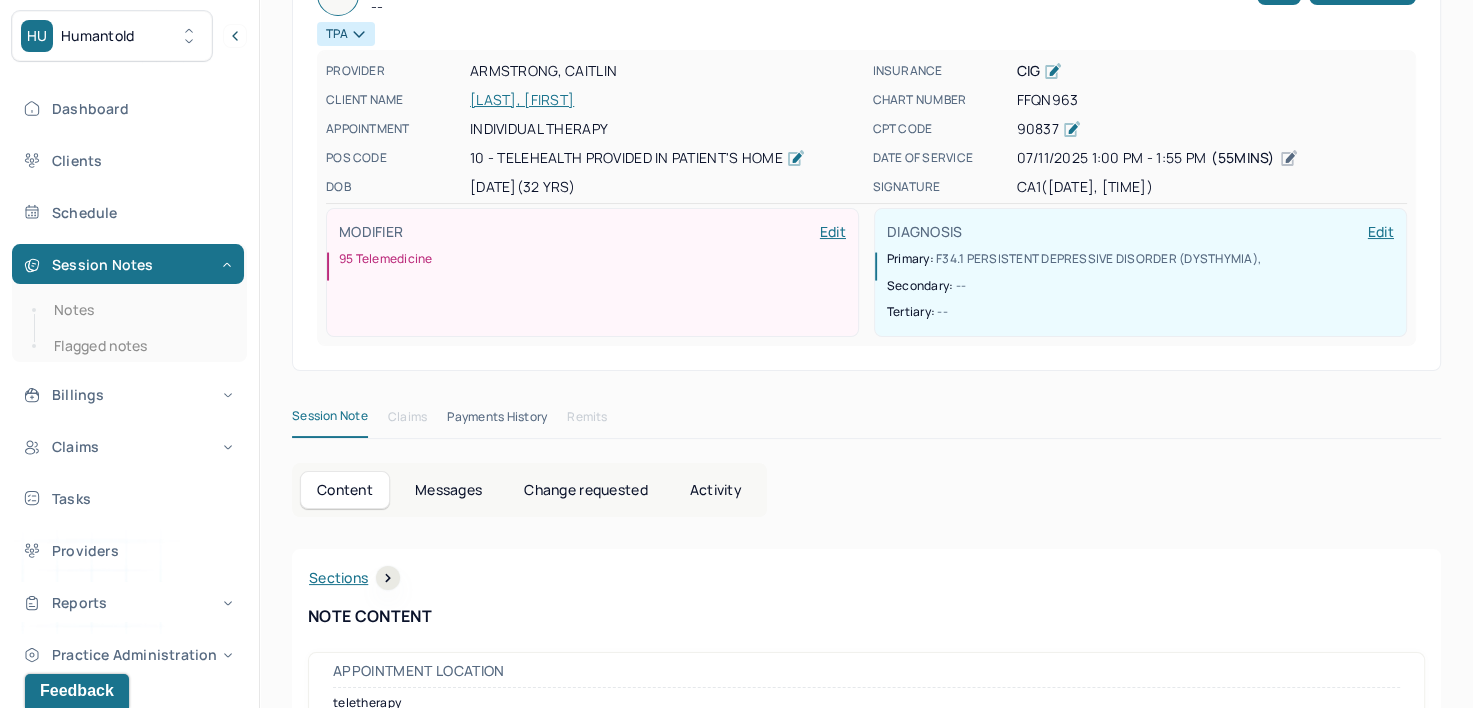 scroll, scrollTop: 0, scrollLeft: 0, axis: both 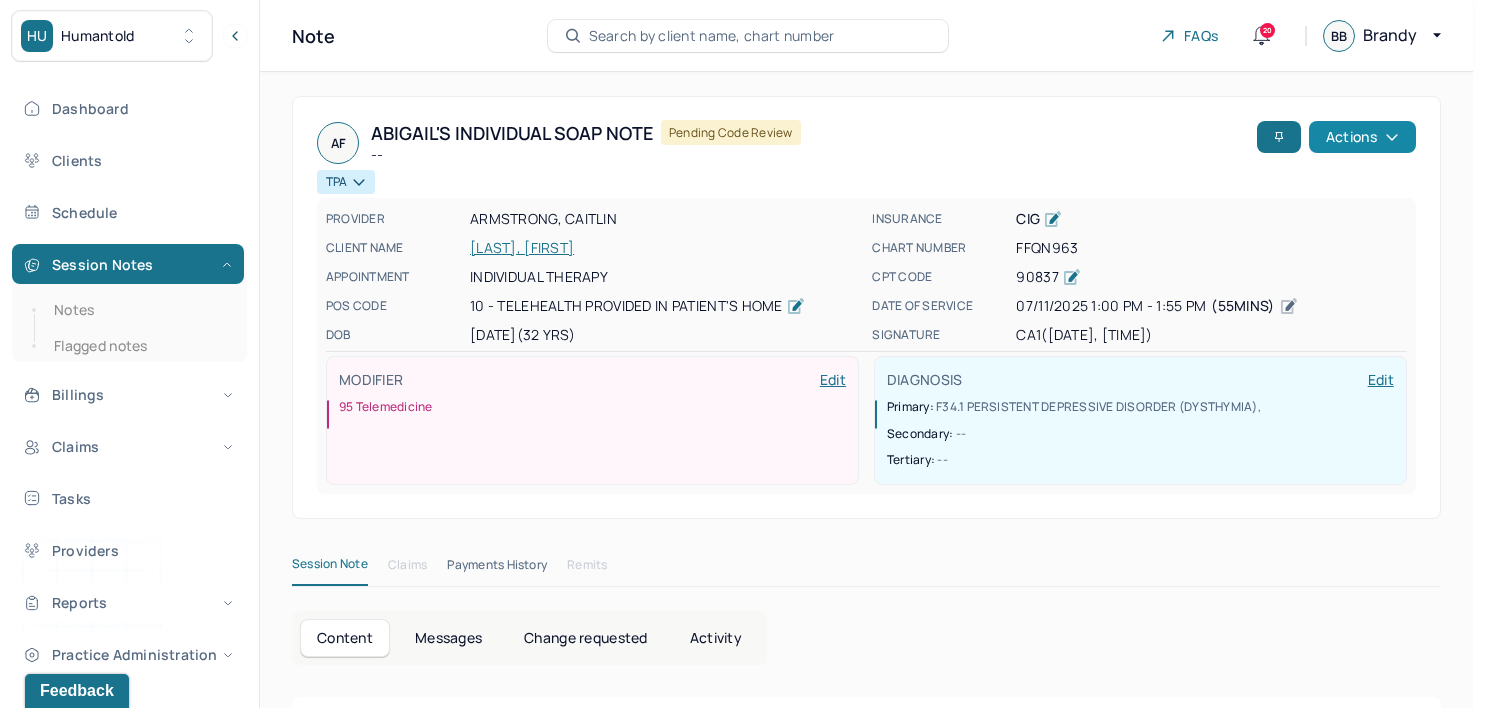 click on "Actions" at bounding box center (1362, 137) 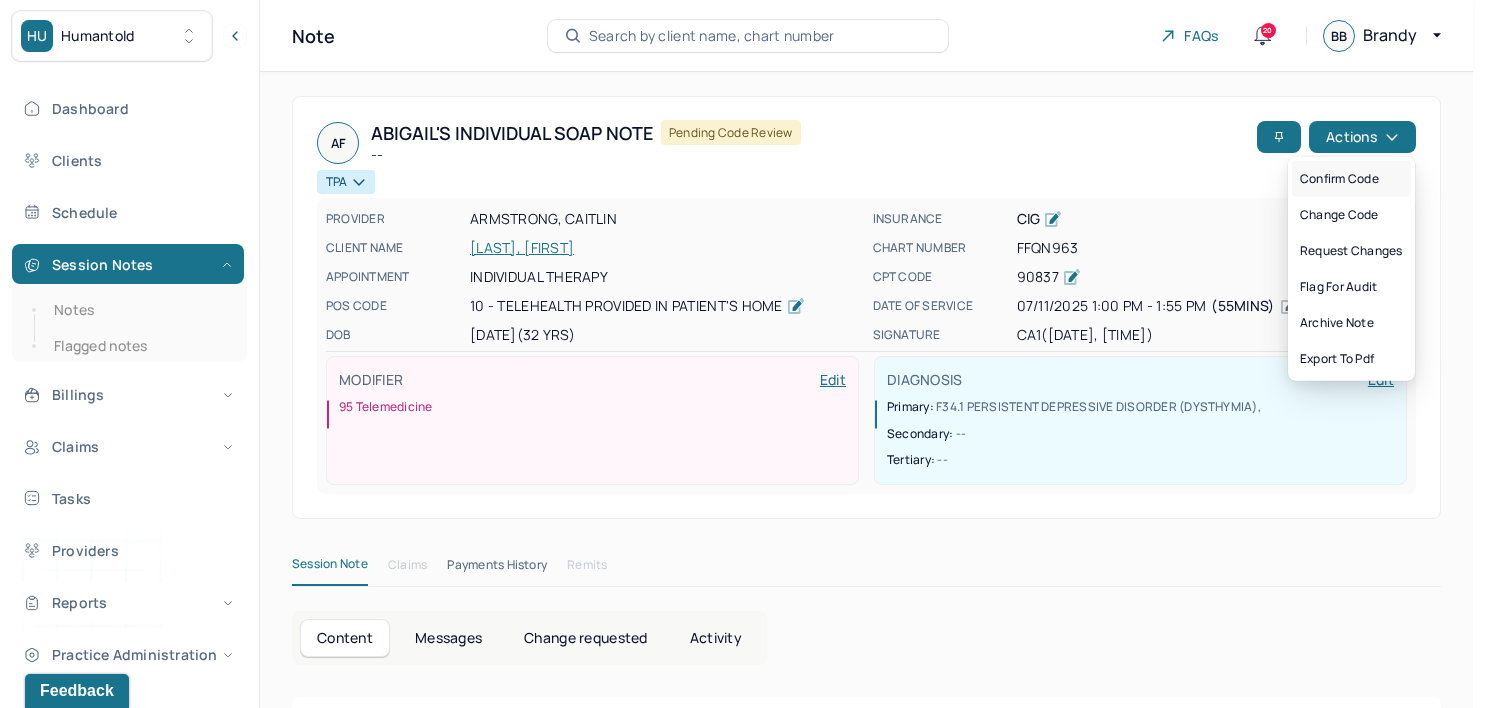 click on "Confirm code" at bounding box center (1351, 179) 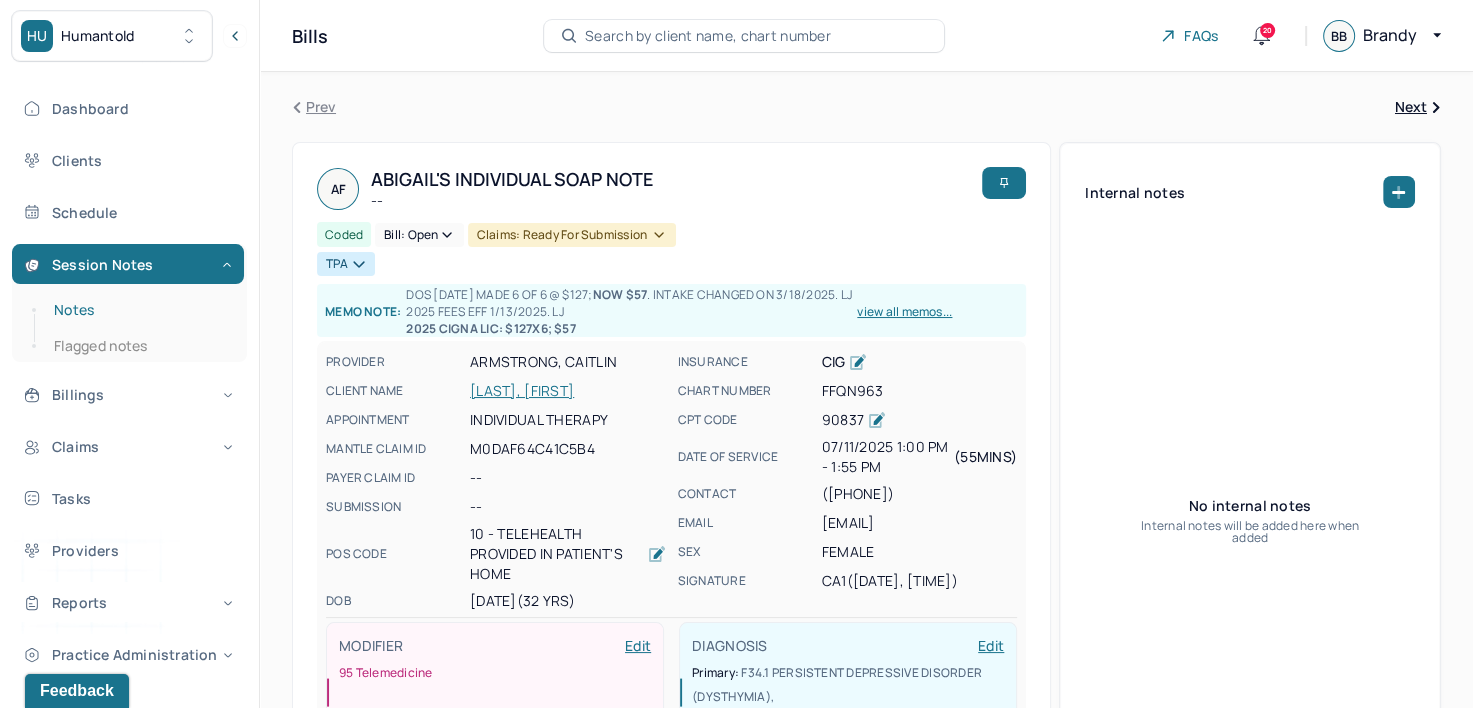 drag, startPoint x: 92, startPoint y: 309, endPoint x: 172, endPoint y: 301, distance: 80.399 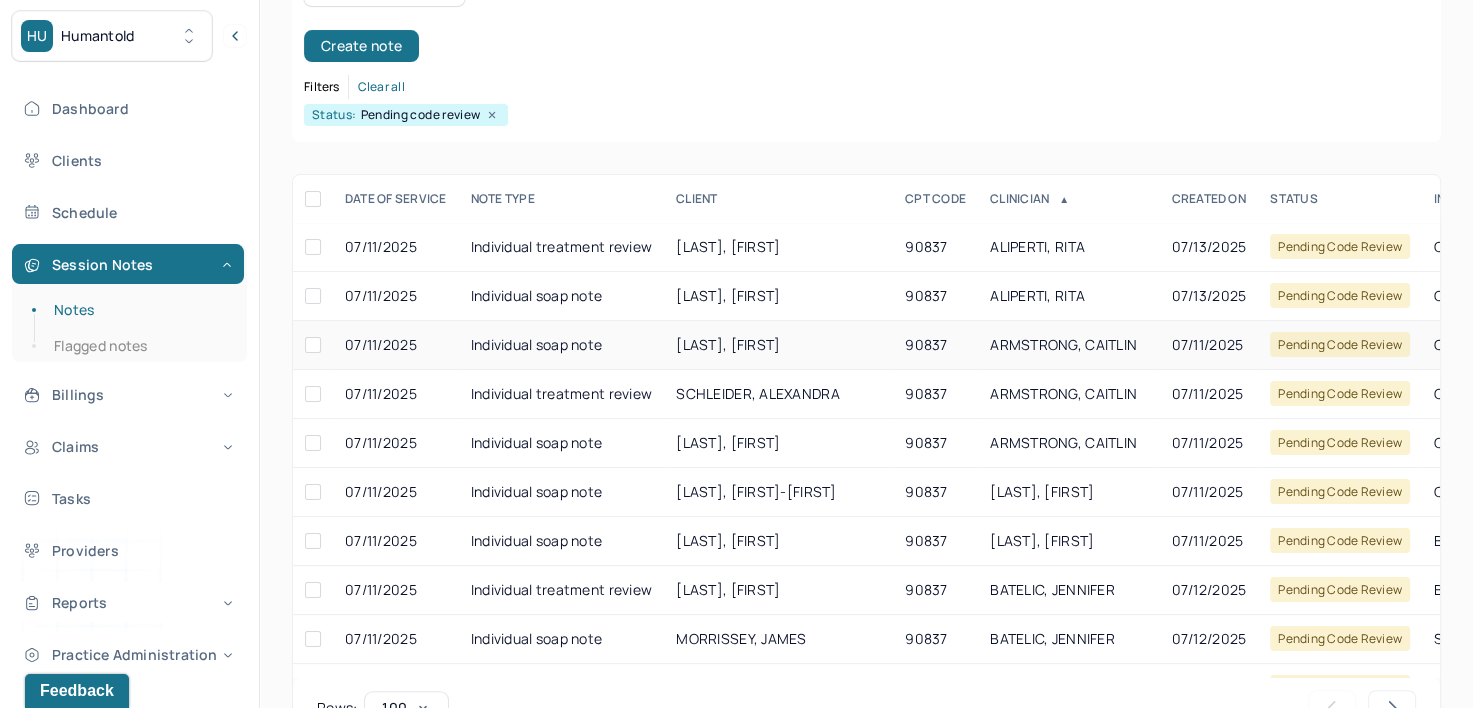 scroll, scrollTop: 294, scrollLeft: 0, axis: vertical 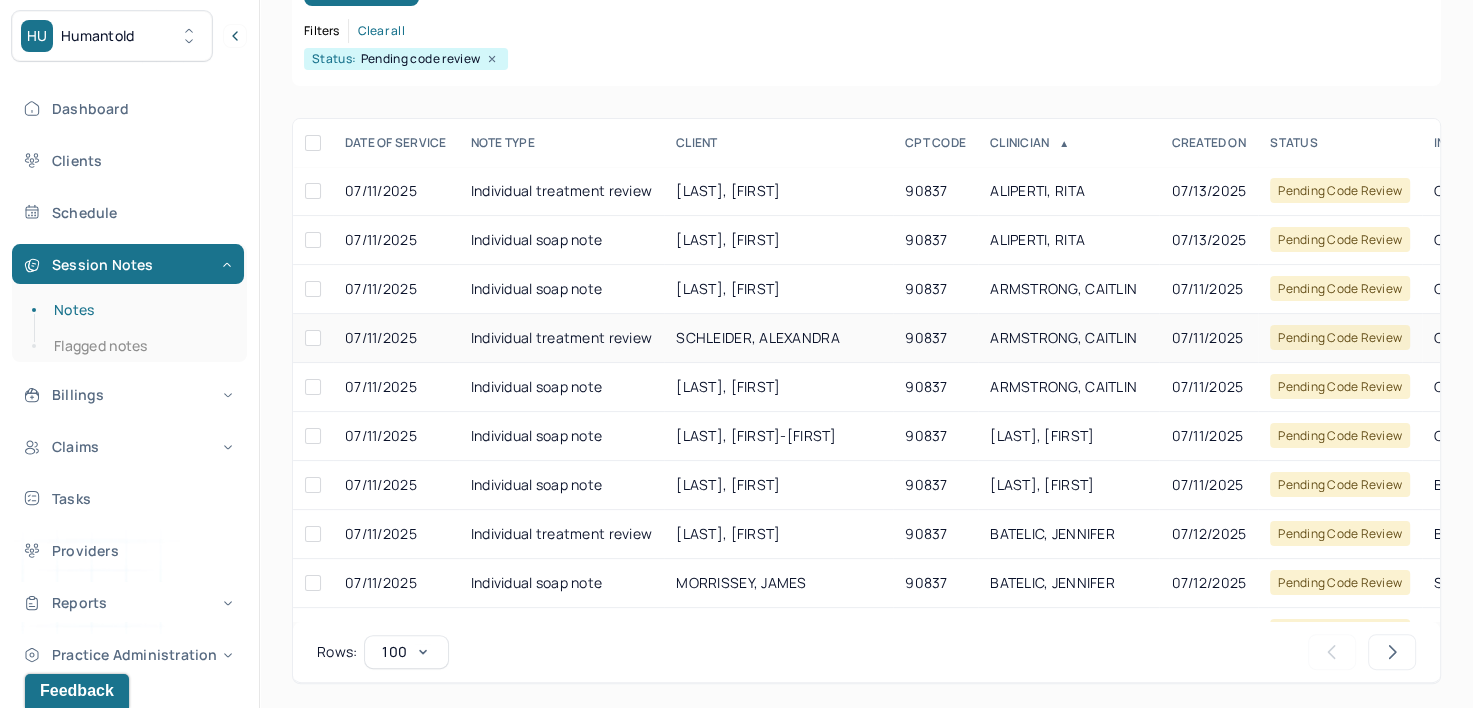 click on "ARMSTRONG, CAITLIN" at bounding box center [1068, 338] 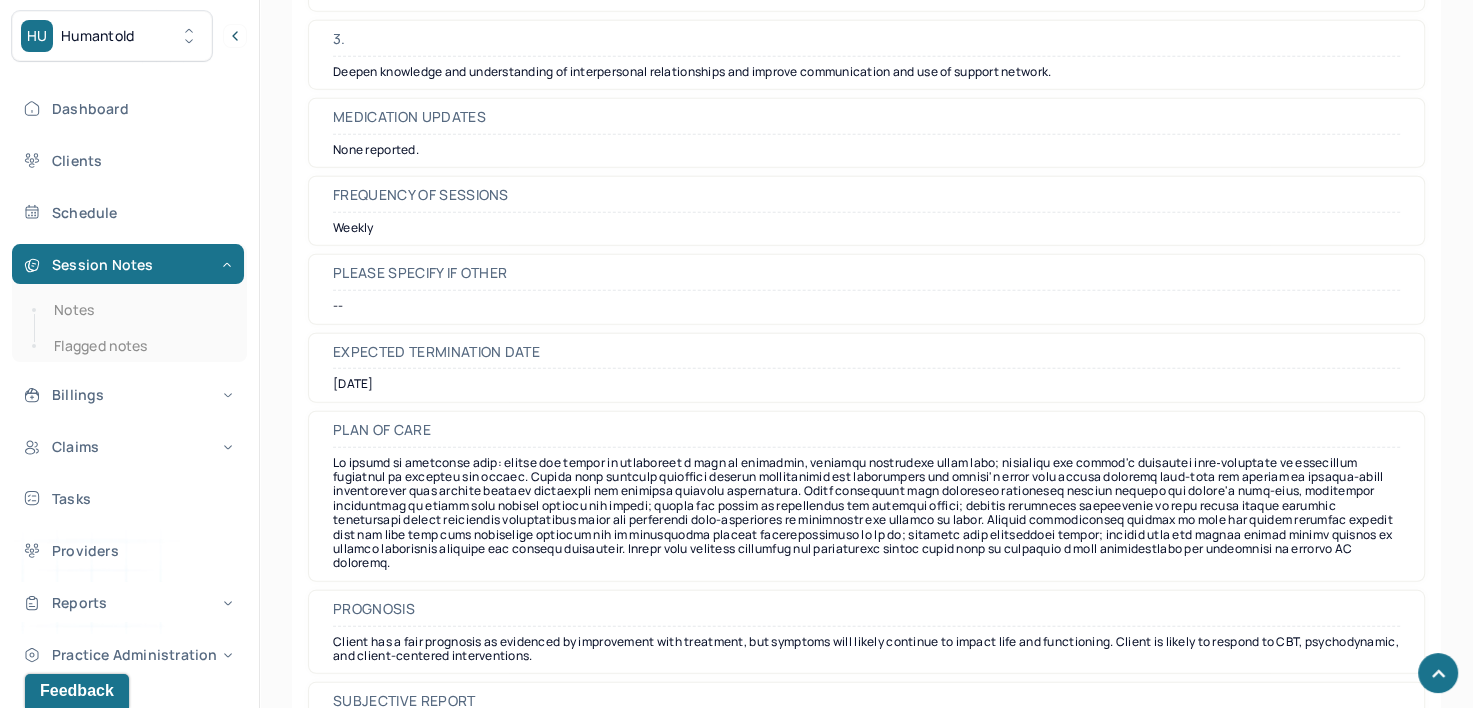 scroll, scrollTop: 5155, scrollLeft: 0, axis: vertical 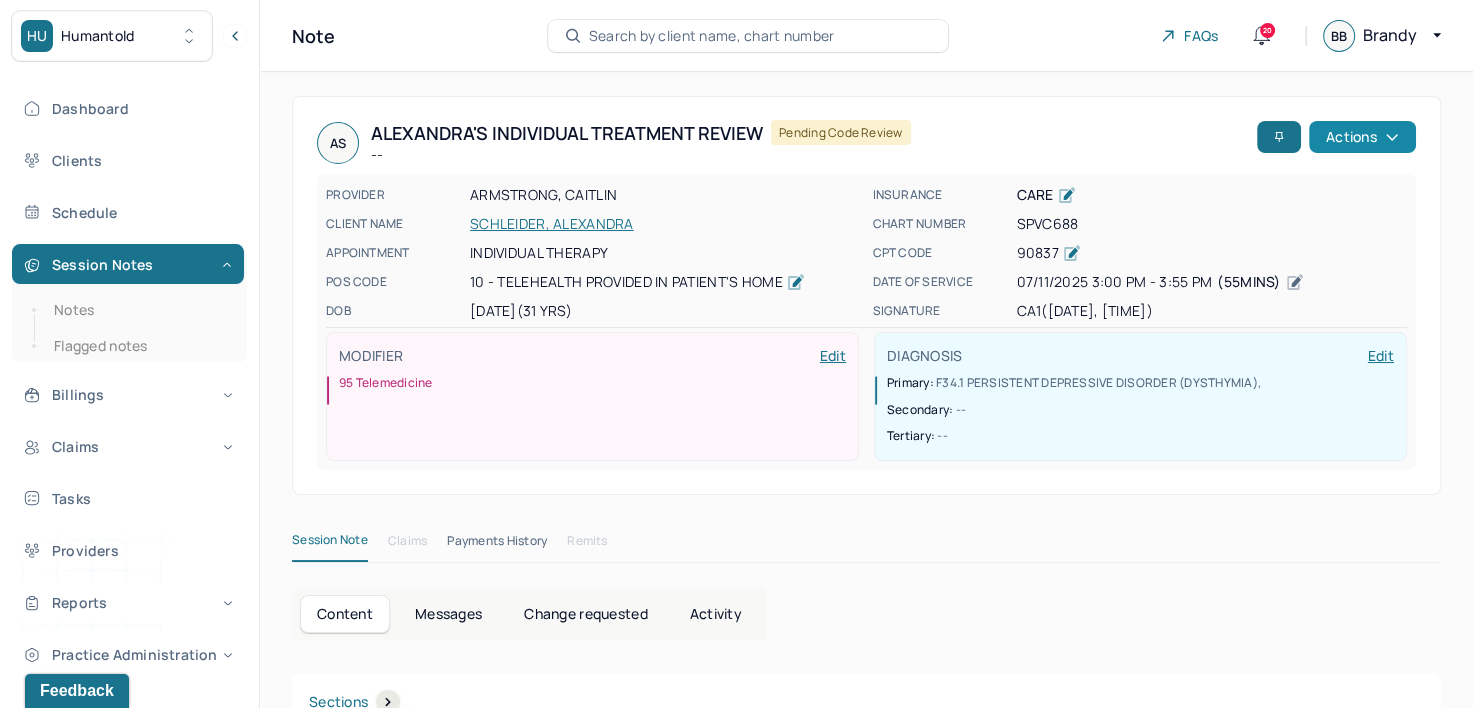 click on "Actions" at bounding box center (1362, 137) 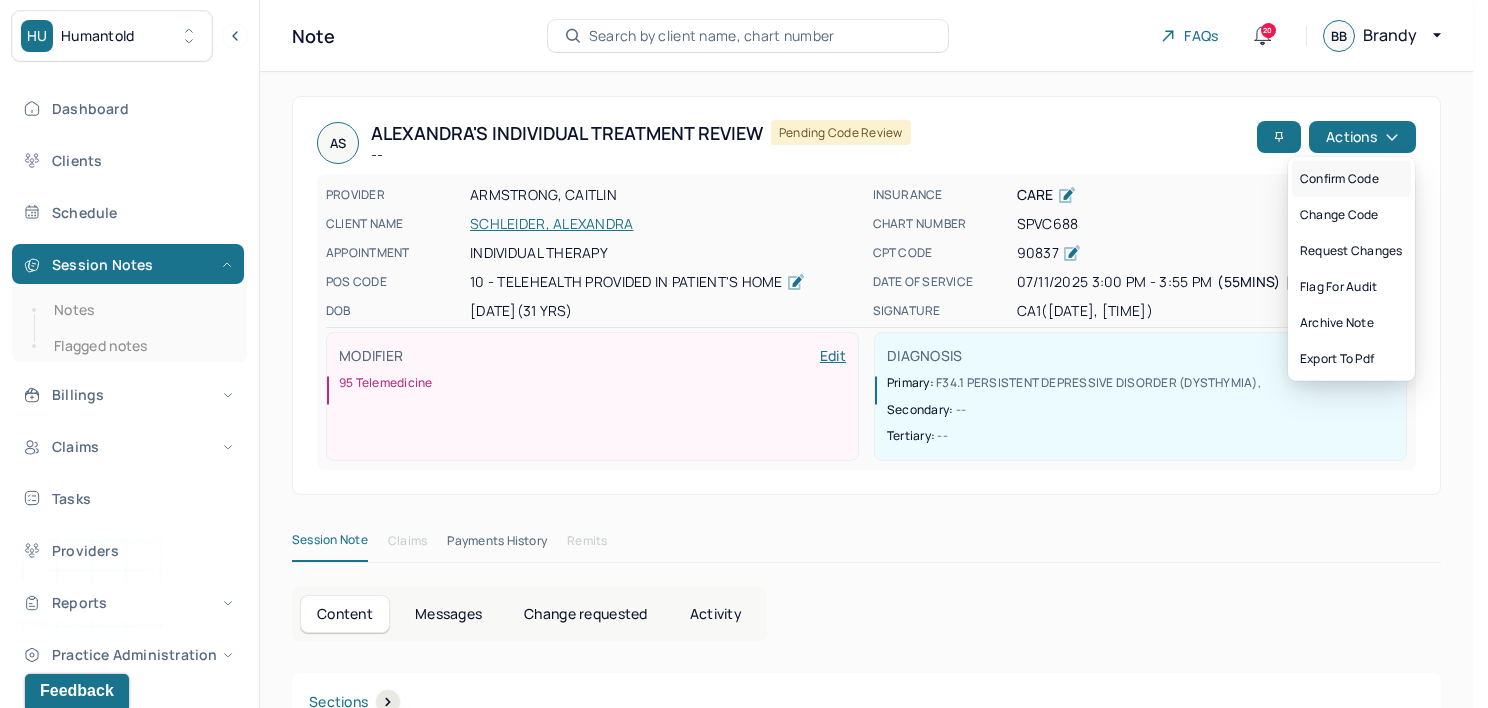 click on "Confirm code" at bounding box center (1351, 179) 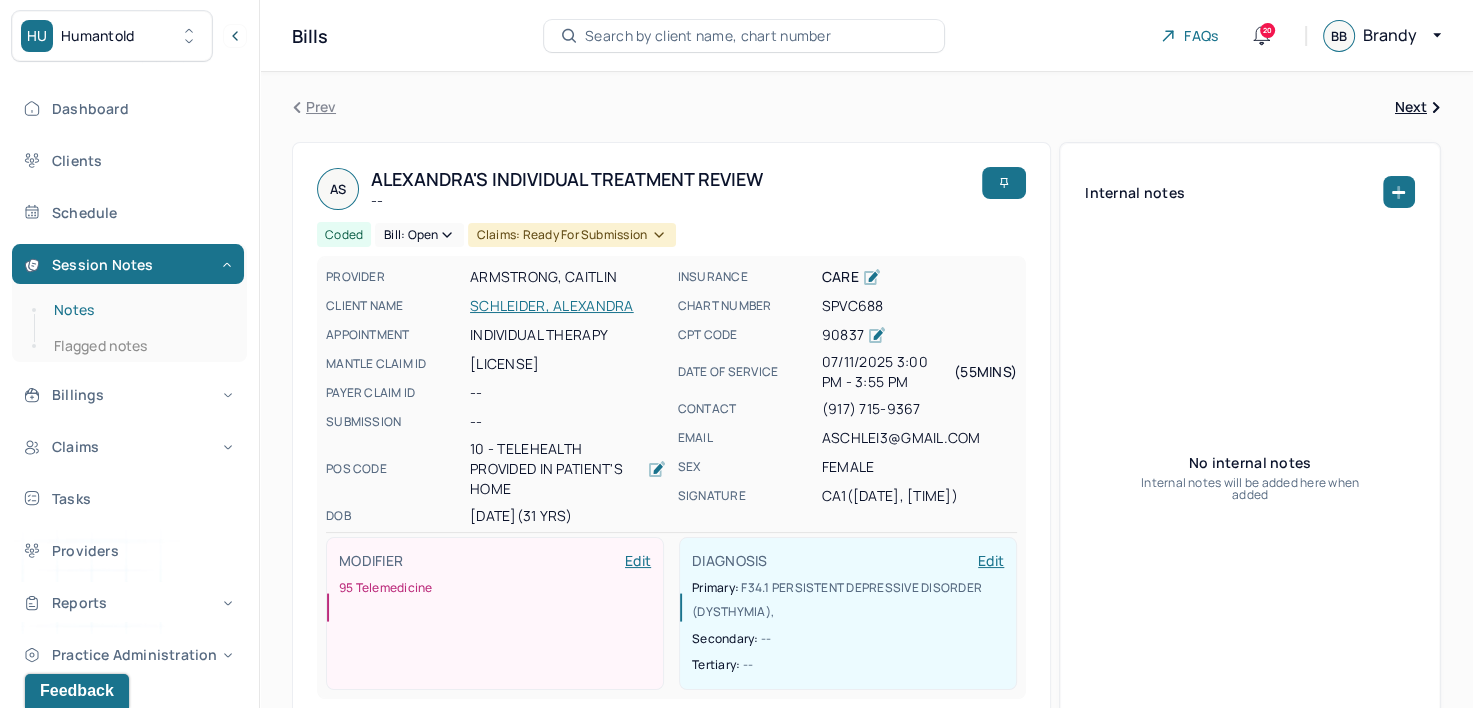 click on "Notes" at bounding box center (139, 310) 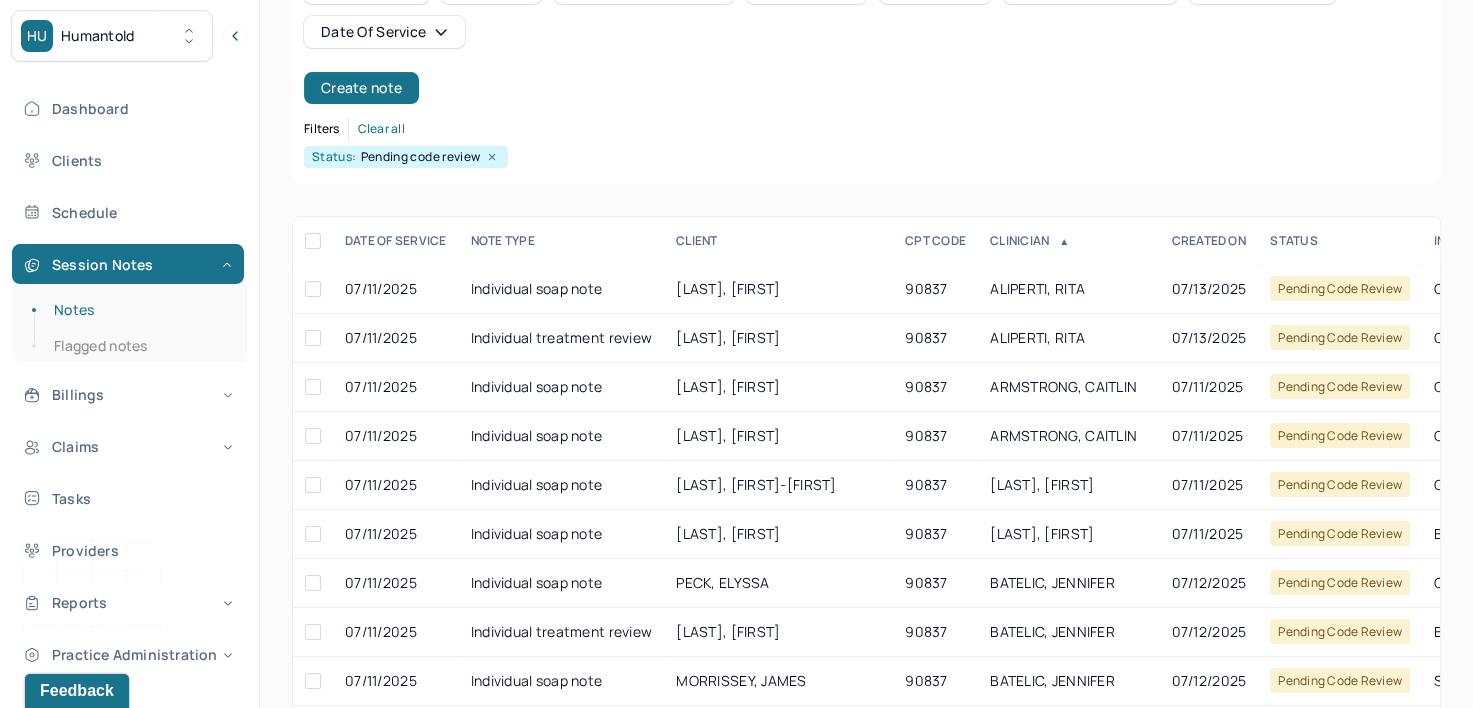 scroll, scrollTop: 200, scrollLeft: 0, axis: vertical 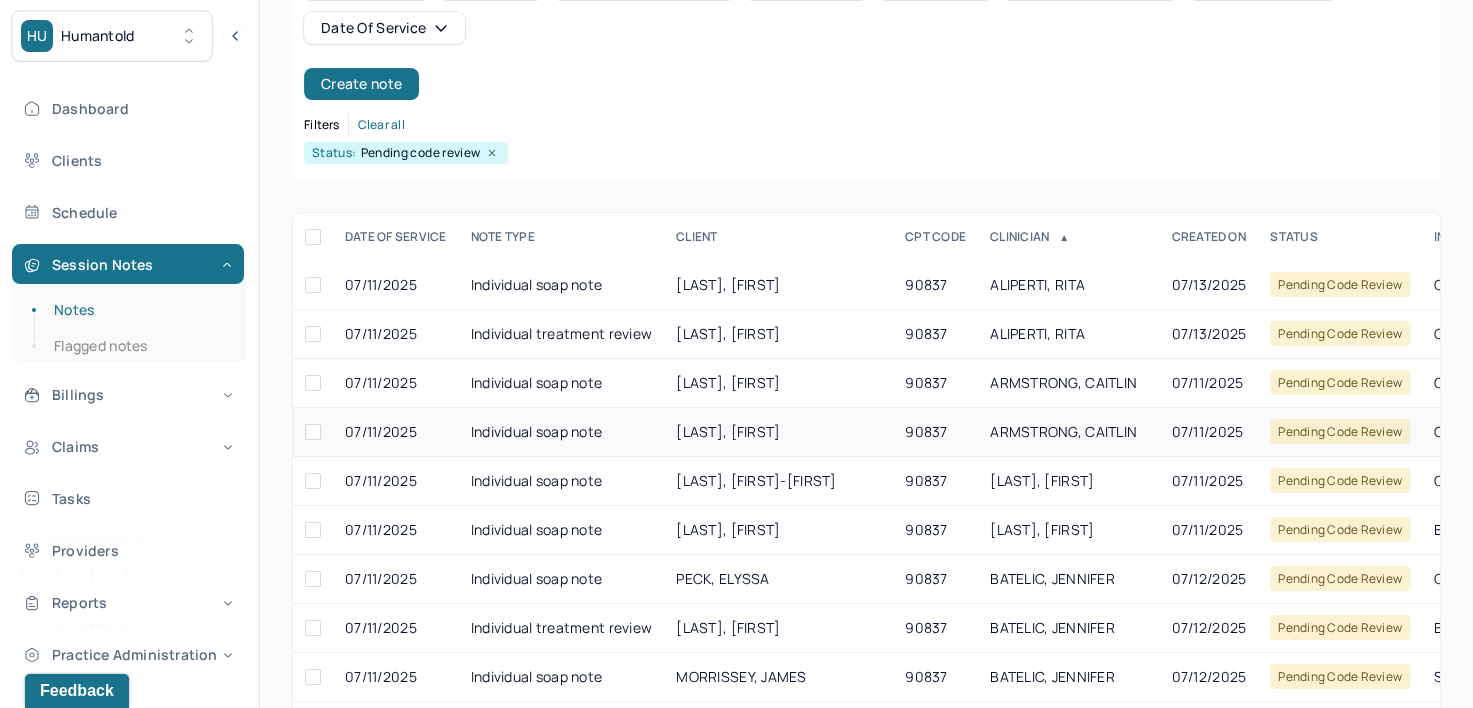 click on "ARMSTRONG, CAITLIN" at bounding box center (1063, 431) 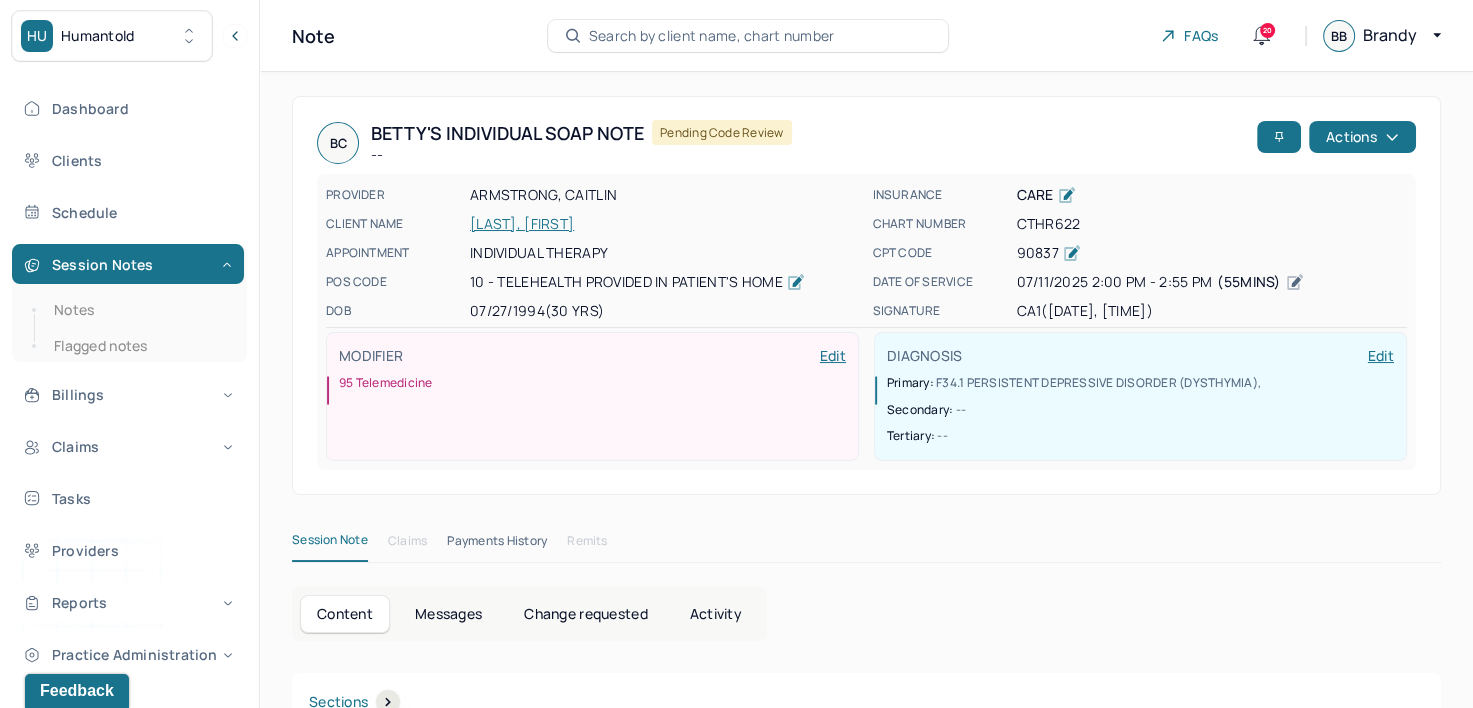 scroll, scrollTop: 0, scrollLeft: 0, axis: both 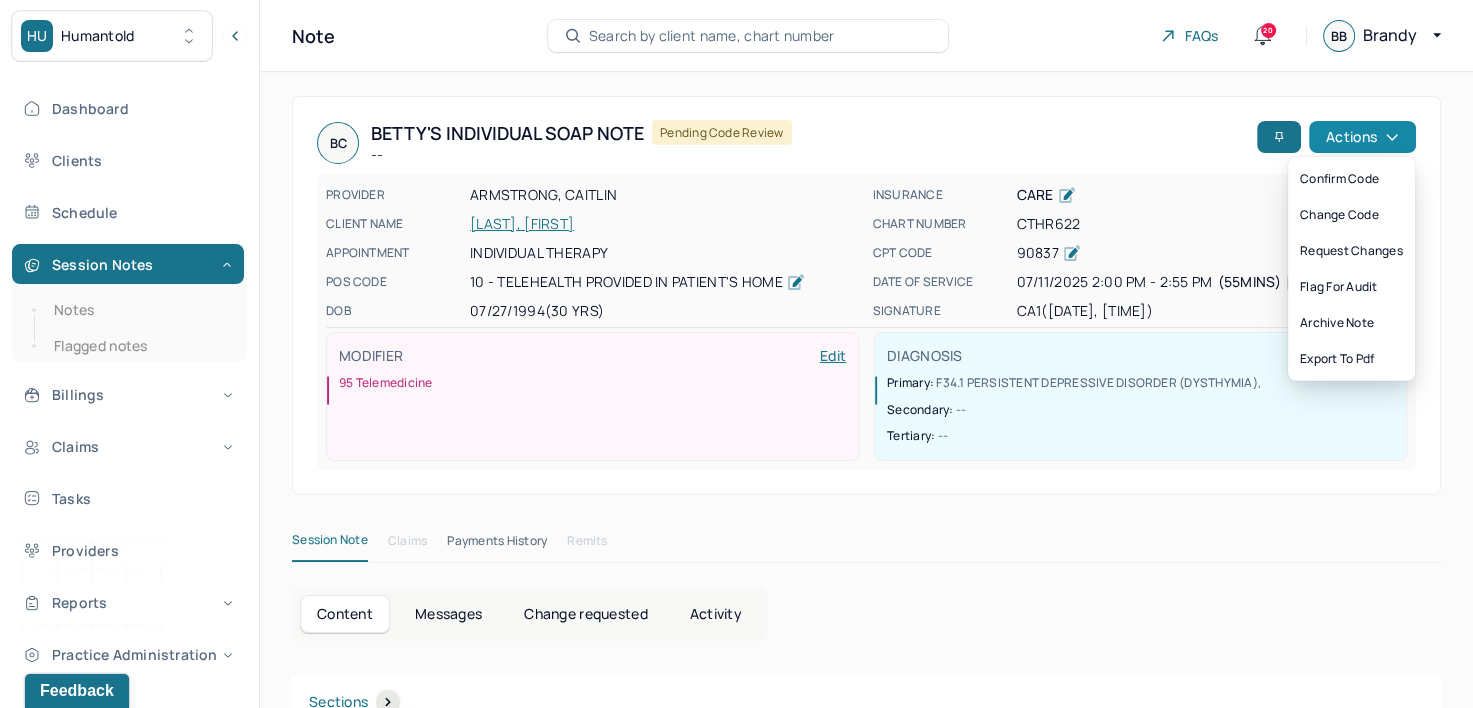 click 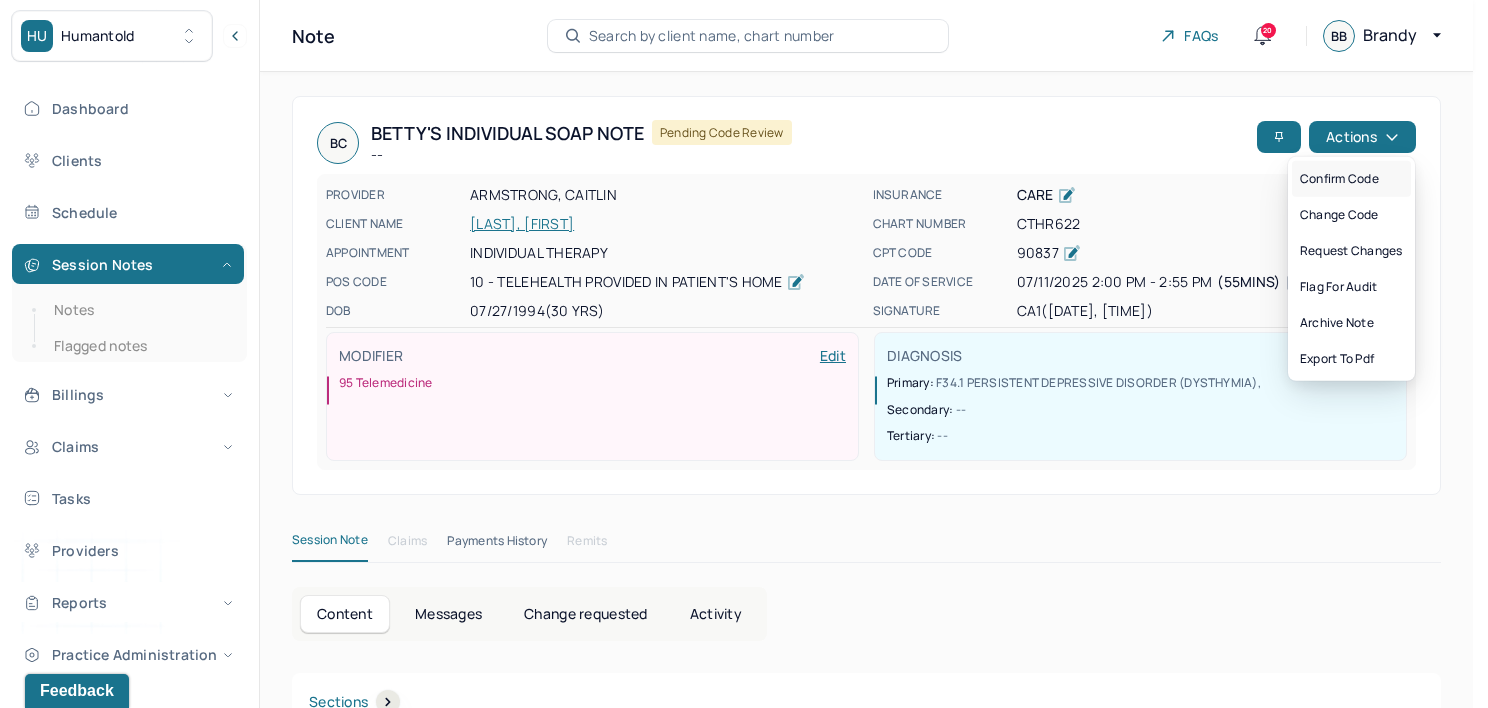 click on "Confirm code" at bounding box center (1351, 179) 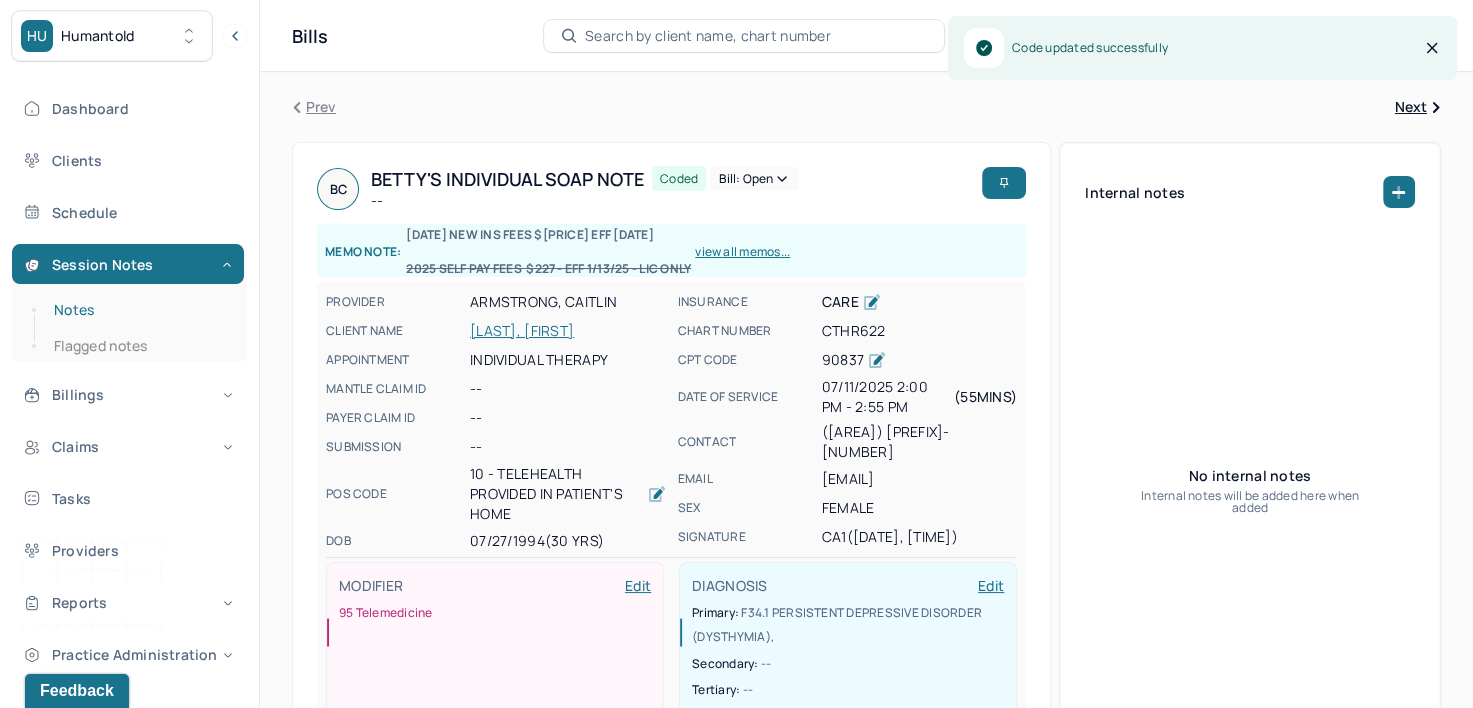 click on "Notes" at bounding box center (139, 310) 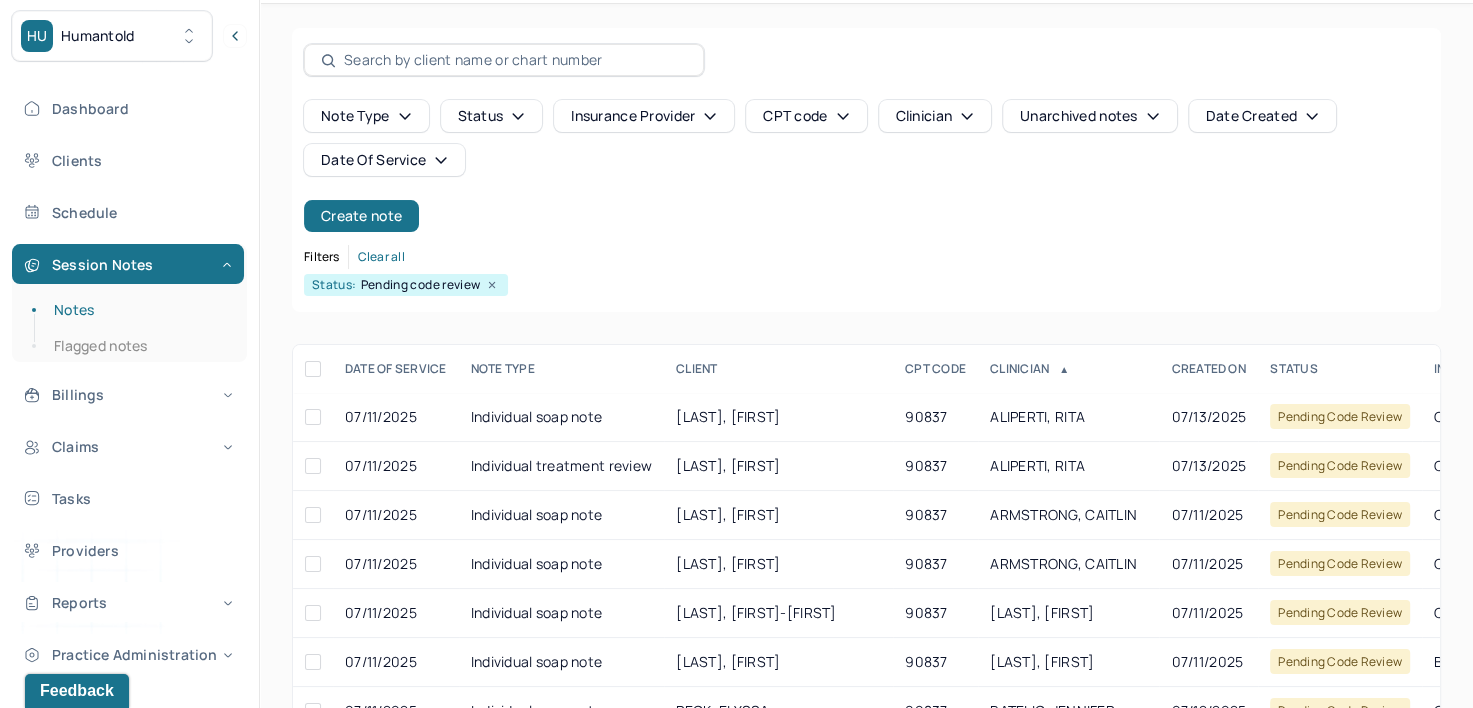 scroll, scrollTop: 294, scrollLeft: 0, axis: vertical 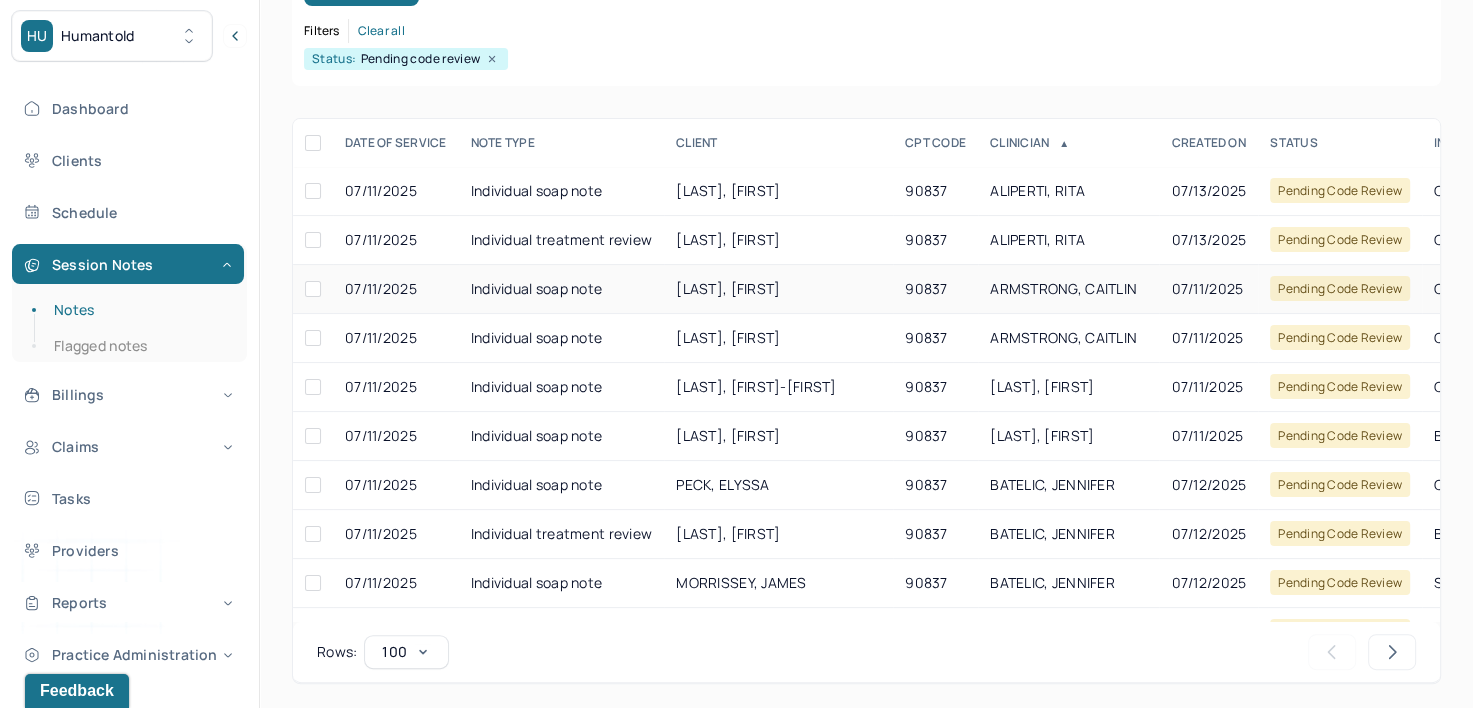 click on "ARMSTRONG, CAITLIN" at bounding box center (1063, 288) 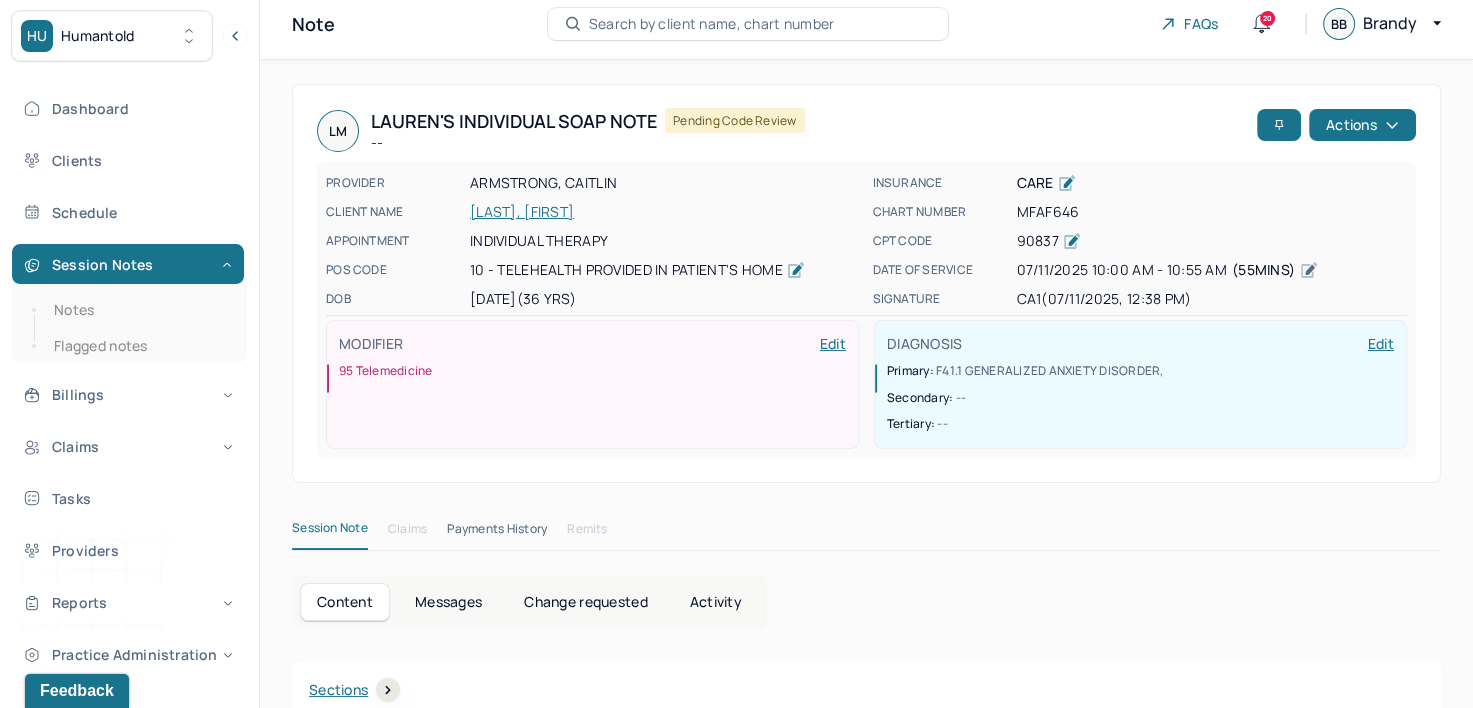 scroll, scrollTop: 0, scrollLeft: 0, axis: both 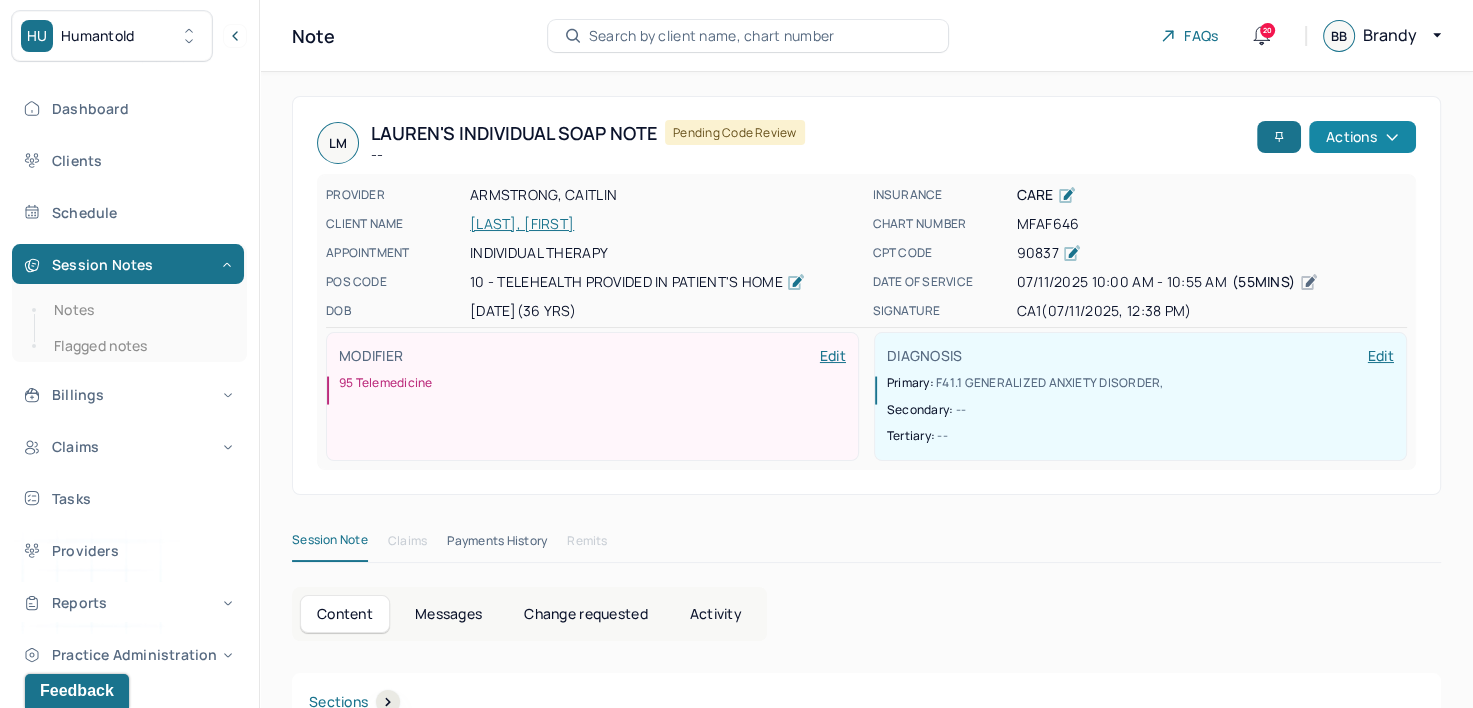 click on "Actions" at bounding box center (1362, 137) 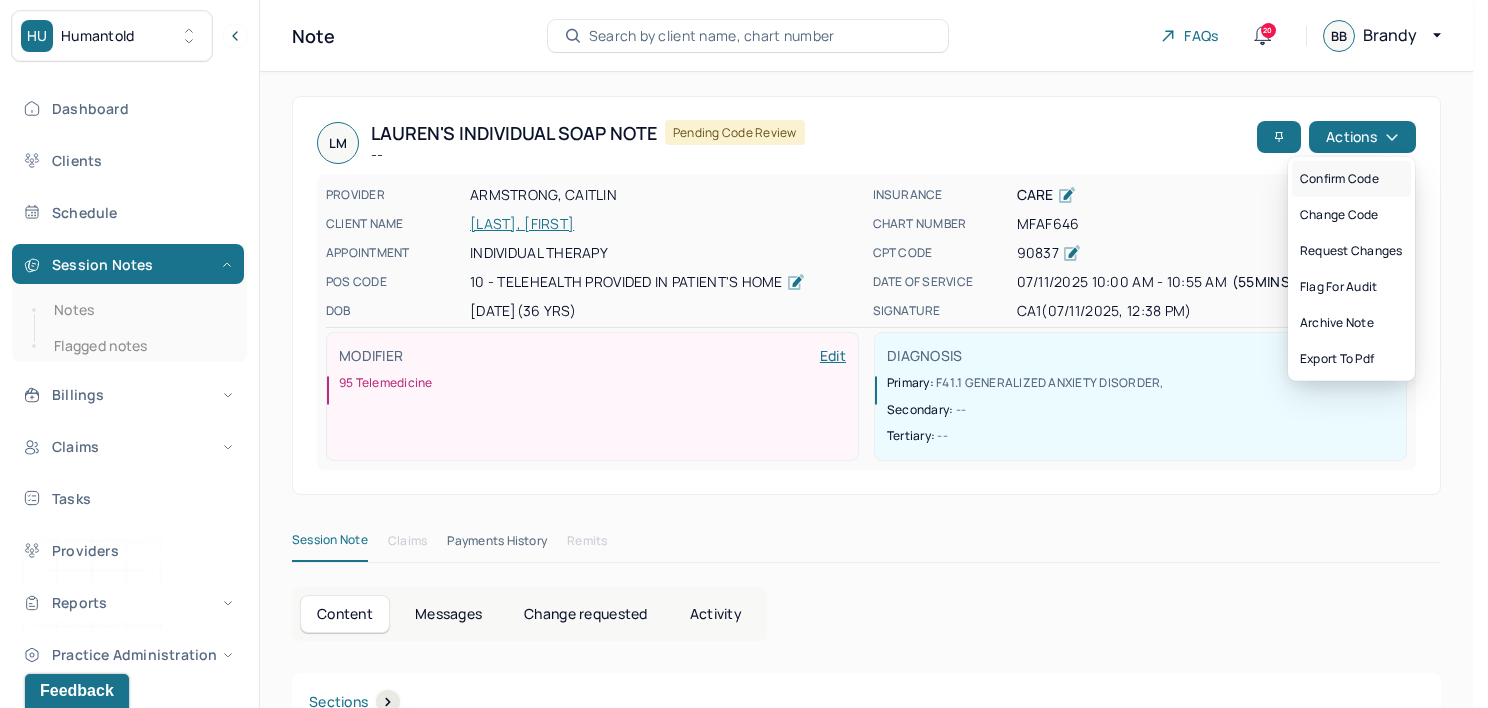 click on "Confirm code" at bounding box center [1351, 179] 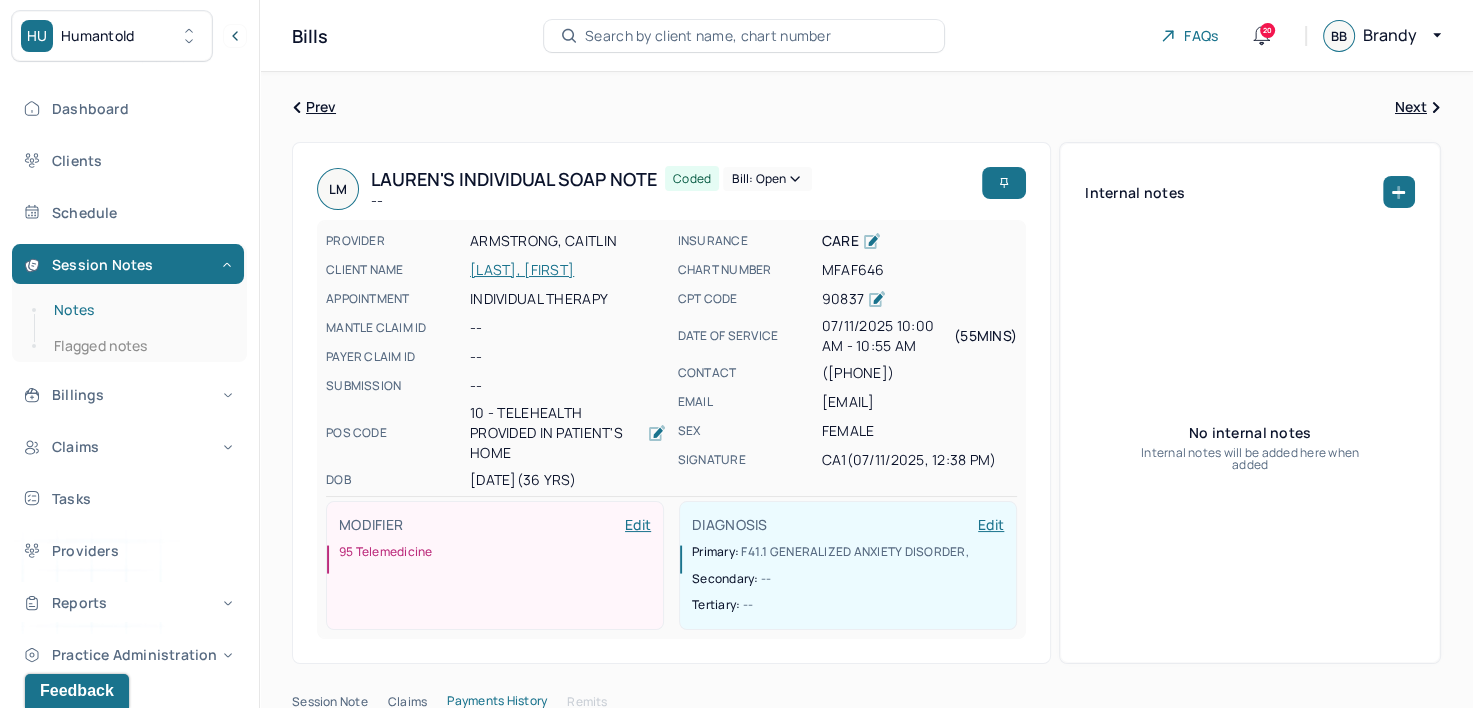 click on "Notes" at bounding box center [139, 310] 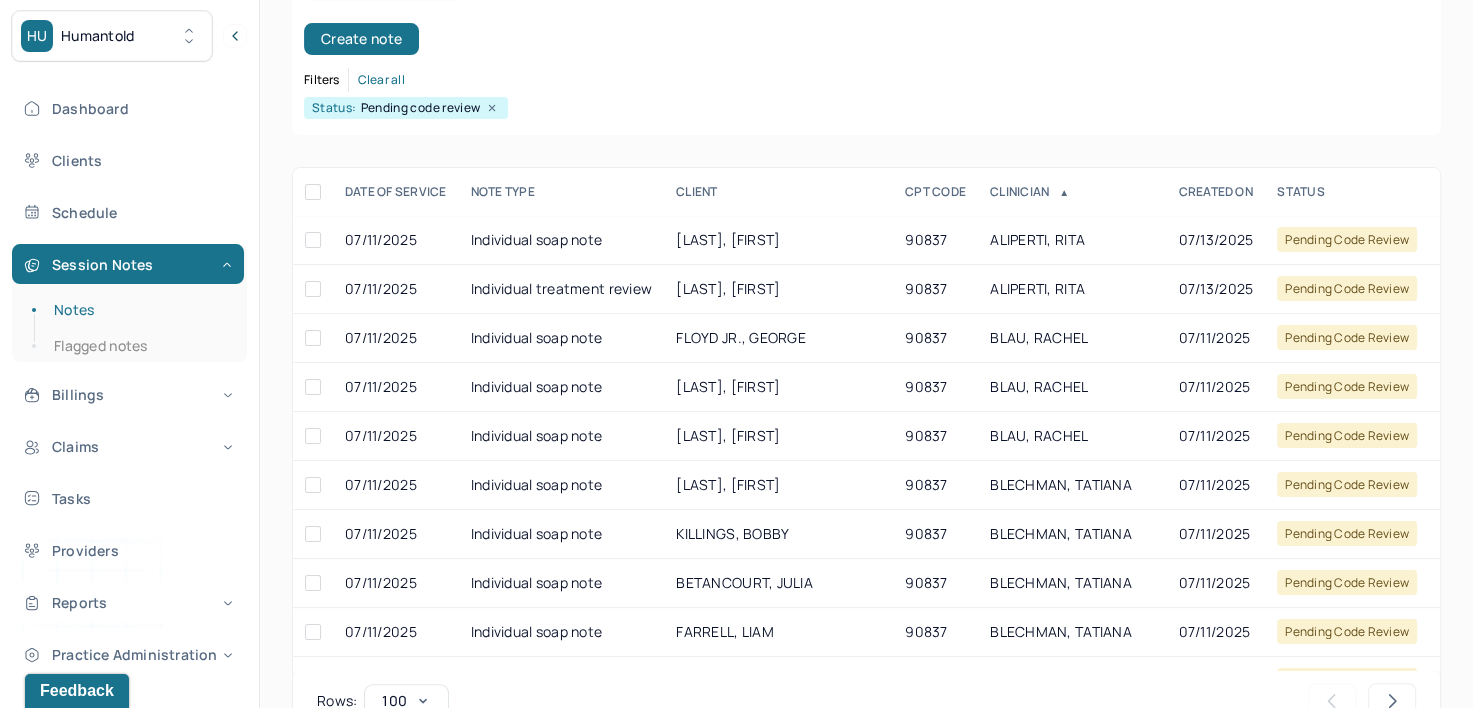 scroll, scrollTop: 294, scrollLeft: 0, axis: vertical 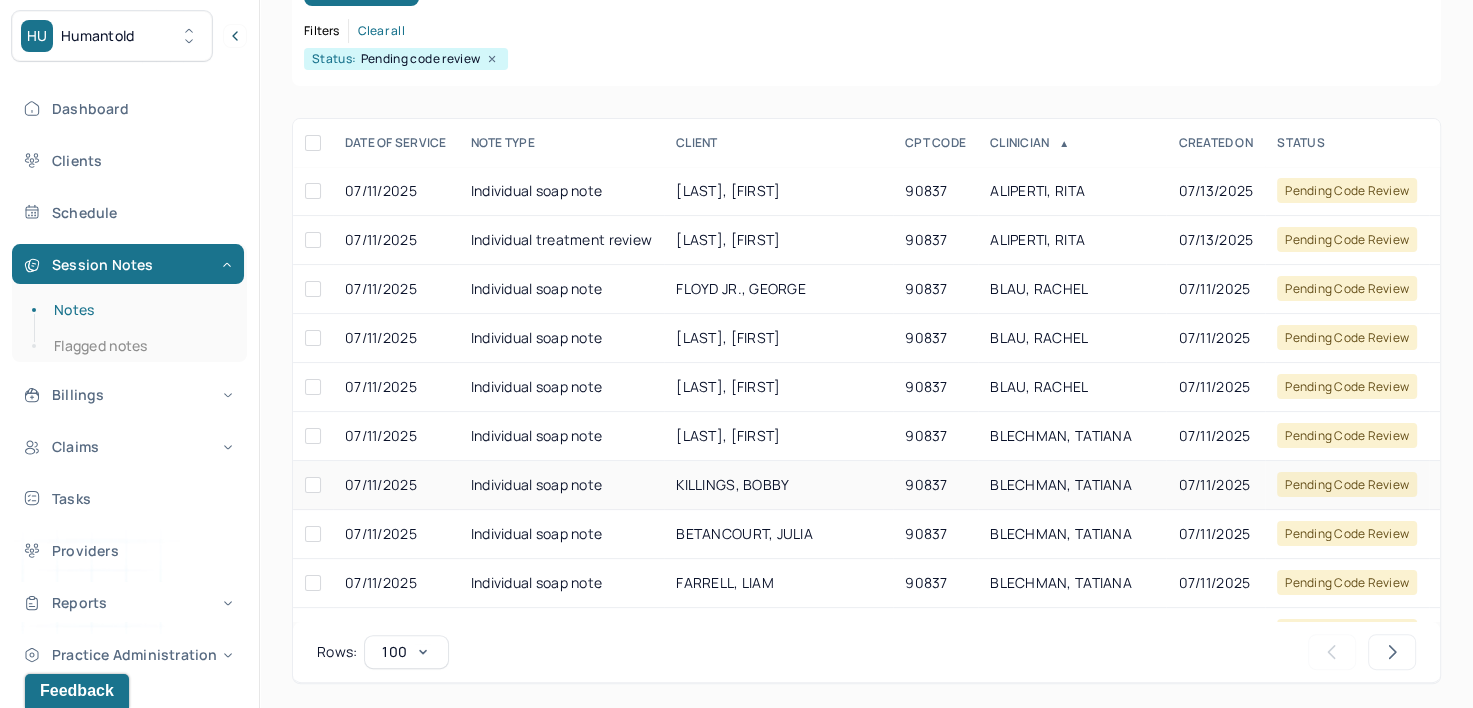 click on "BLECHMAN, TATIANA" at bounding box center (1061, 484) 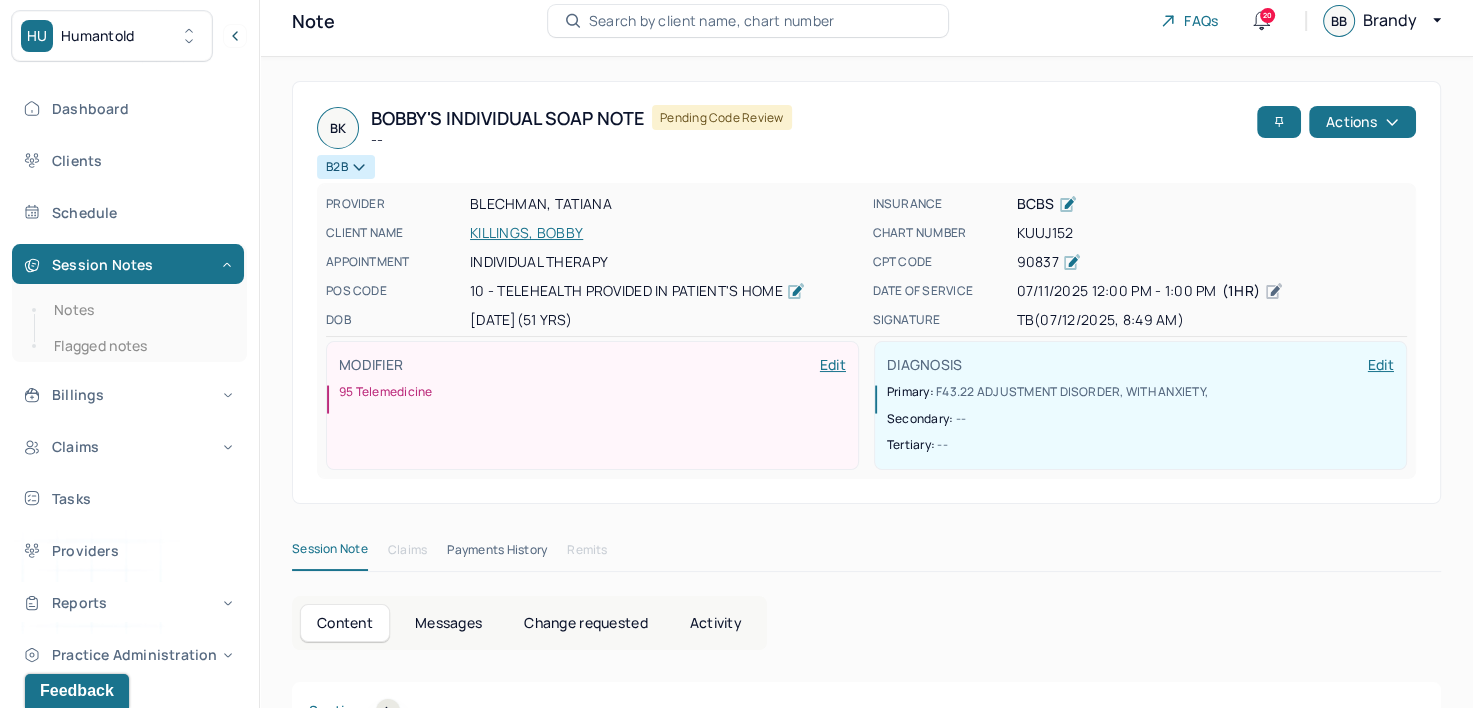 scroll, scrollTop: 0, scrollLeft: 0, axis: both 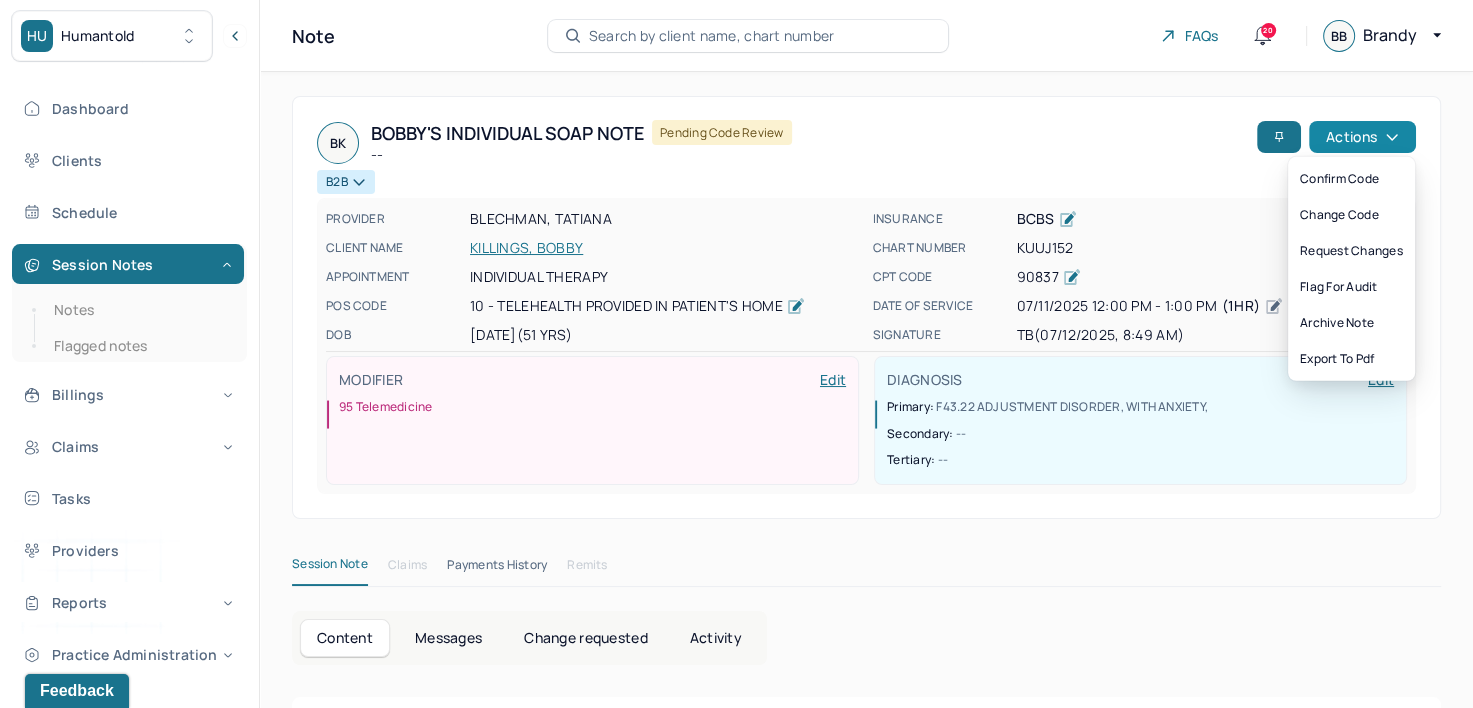 click 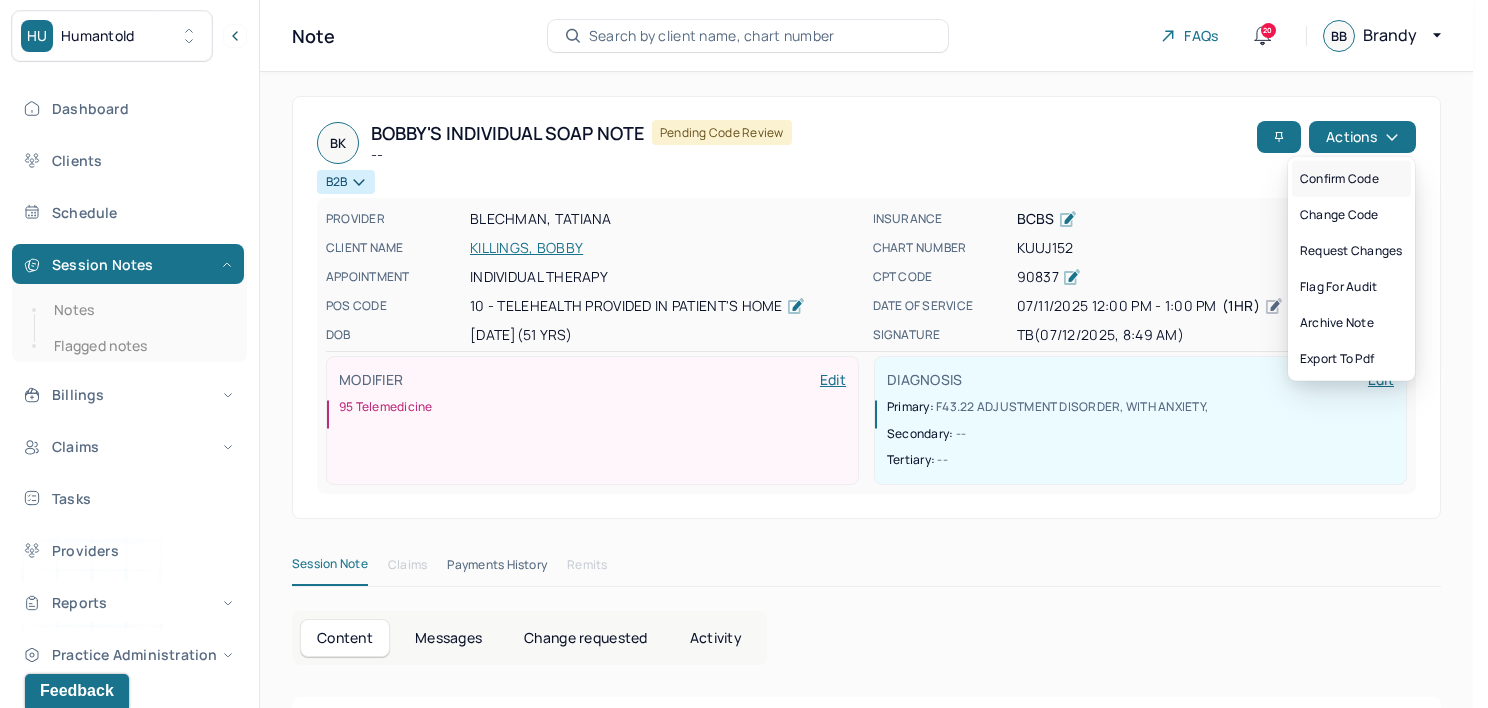 click on "Confirm code" at bounding box center (1351, 179) 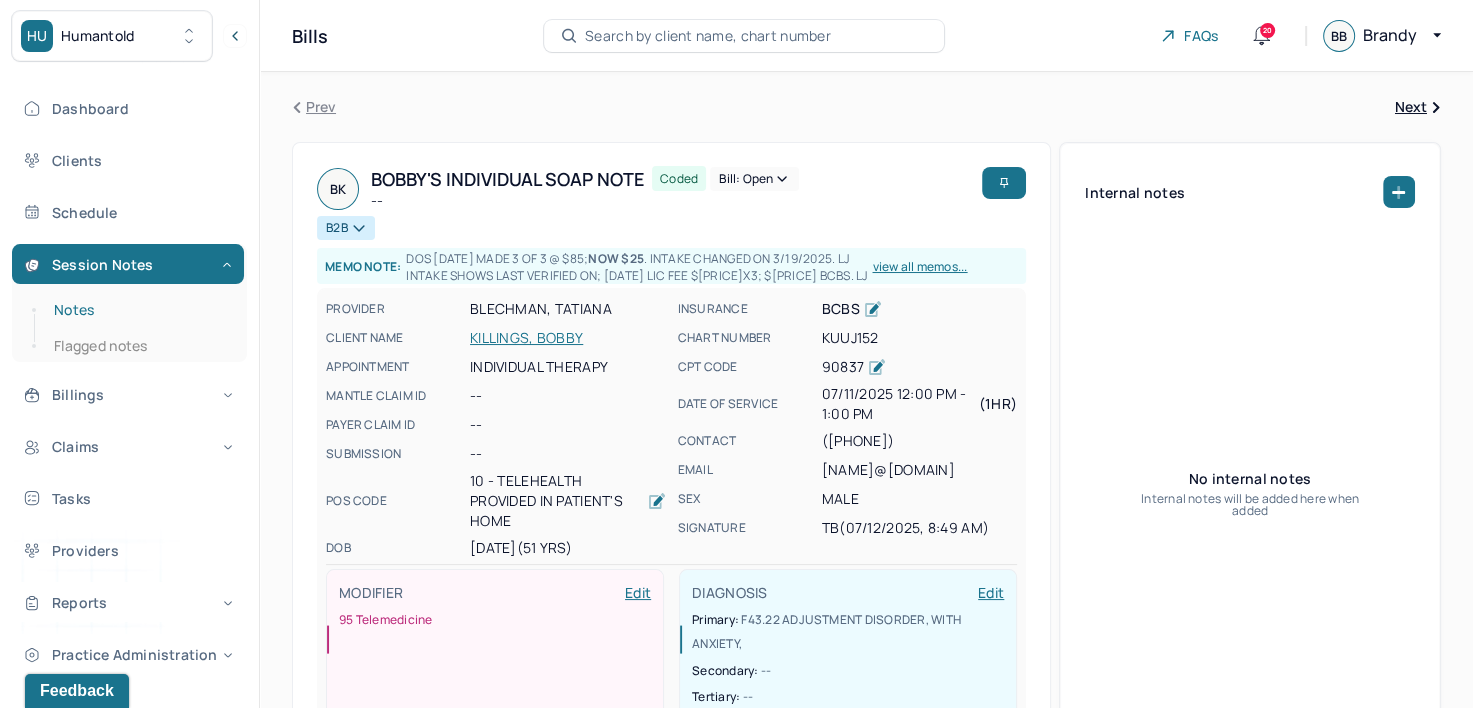 click on "Notes" at bounding box center [139, 310] 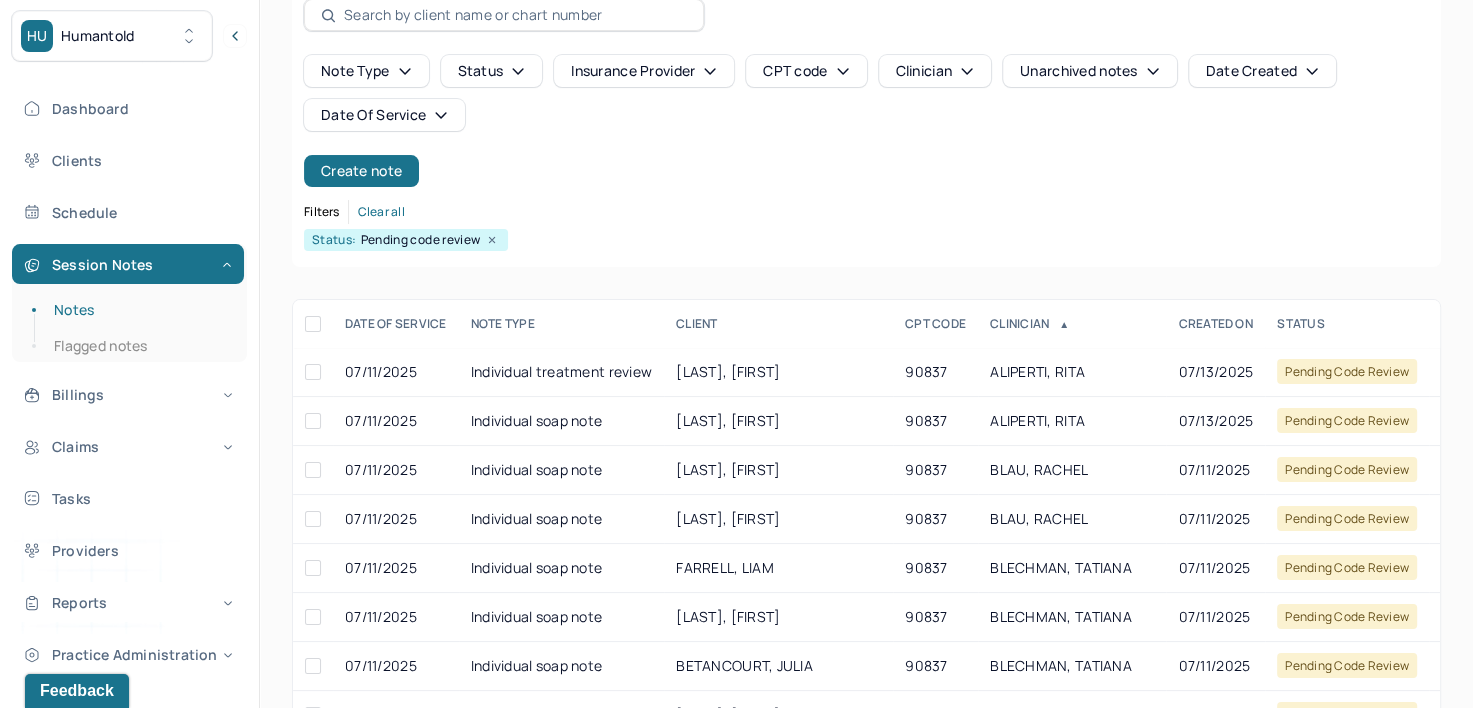 scroll, scrollTop: 200, scrollLeft: 0, axis: vertical 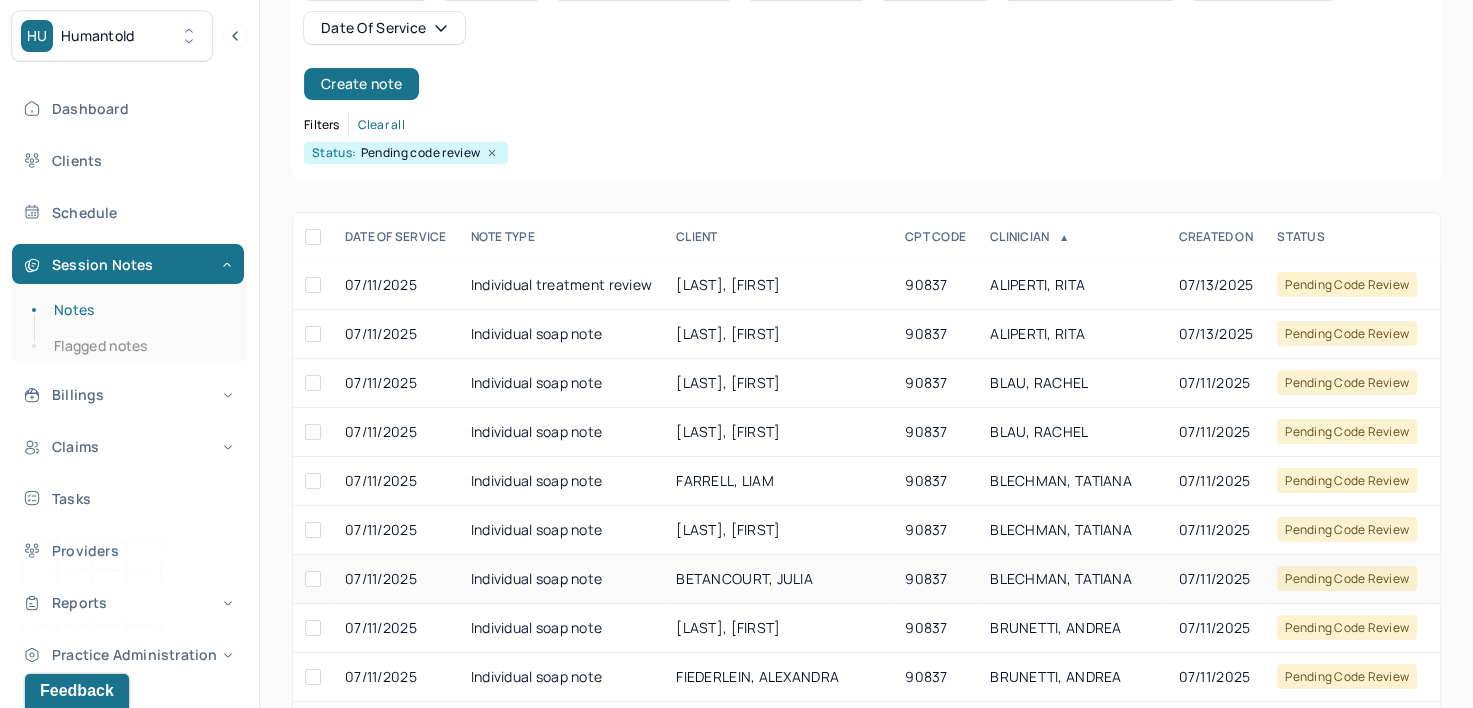 click on "BLECHMAN, TATIANA" at bounding box center [1061, 578] 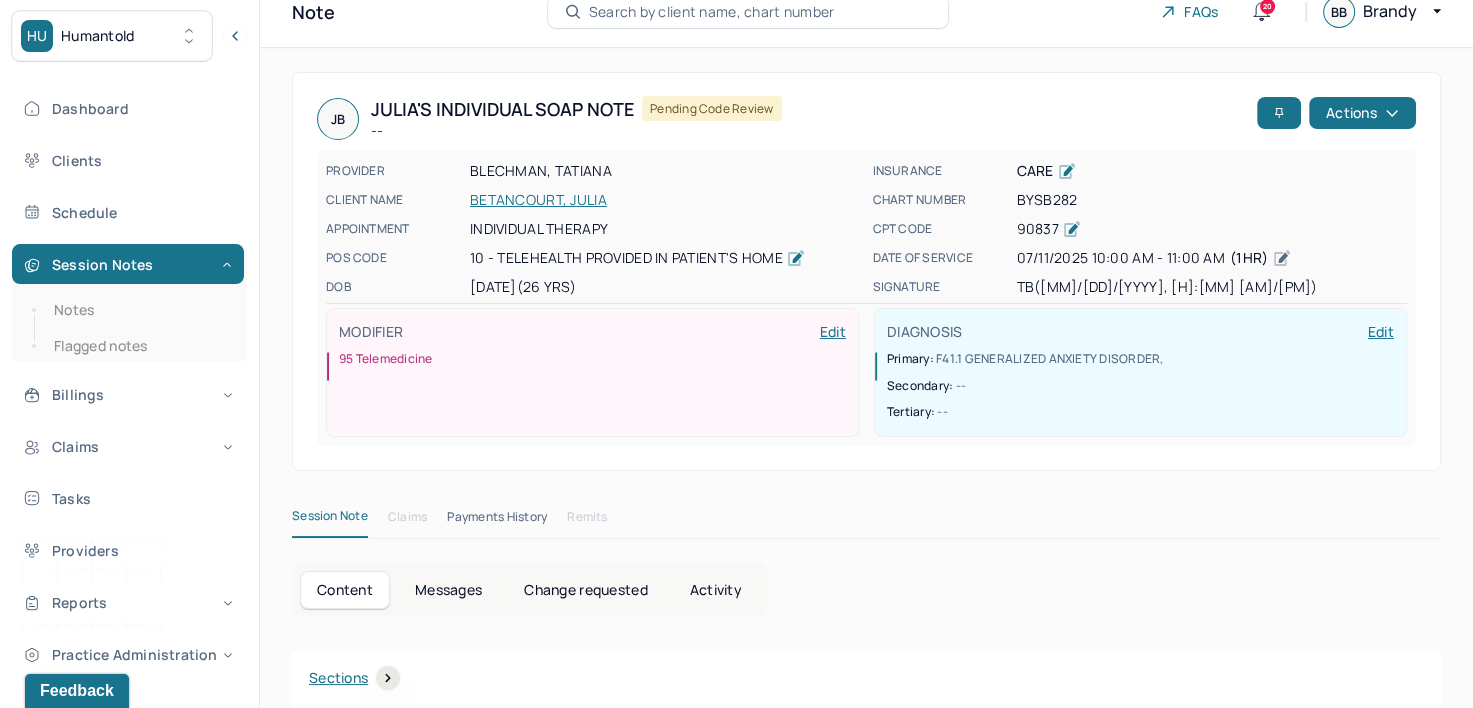 scroll, scrollTop: 0, scrollLeft: 0, axis: both 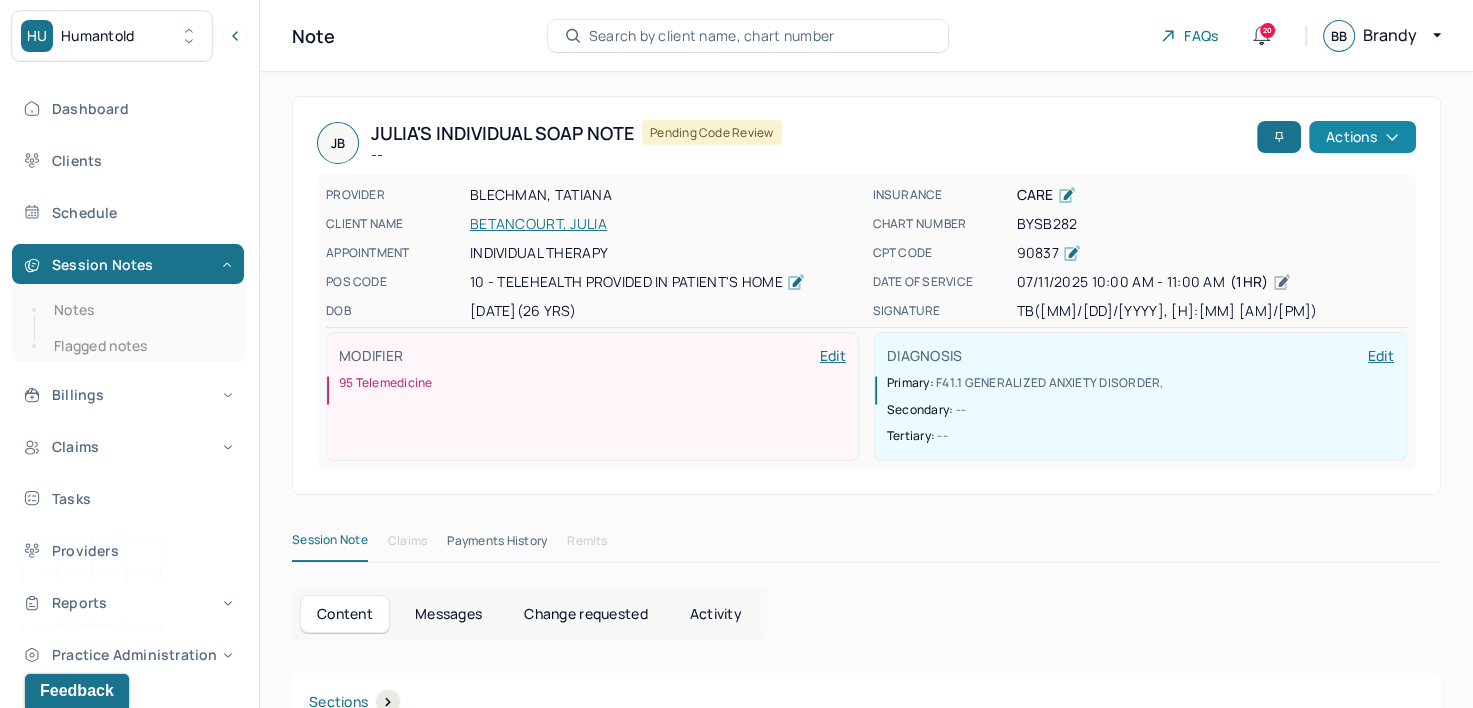 click on "Actions" at bounding box center (1362, 137) 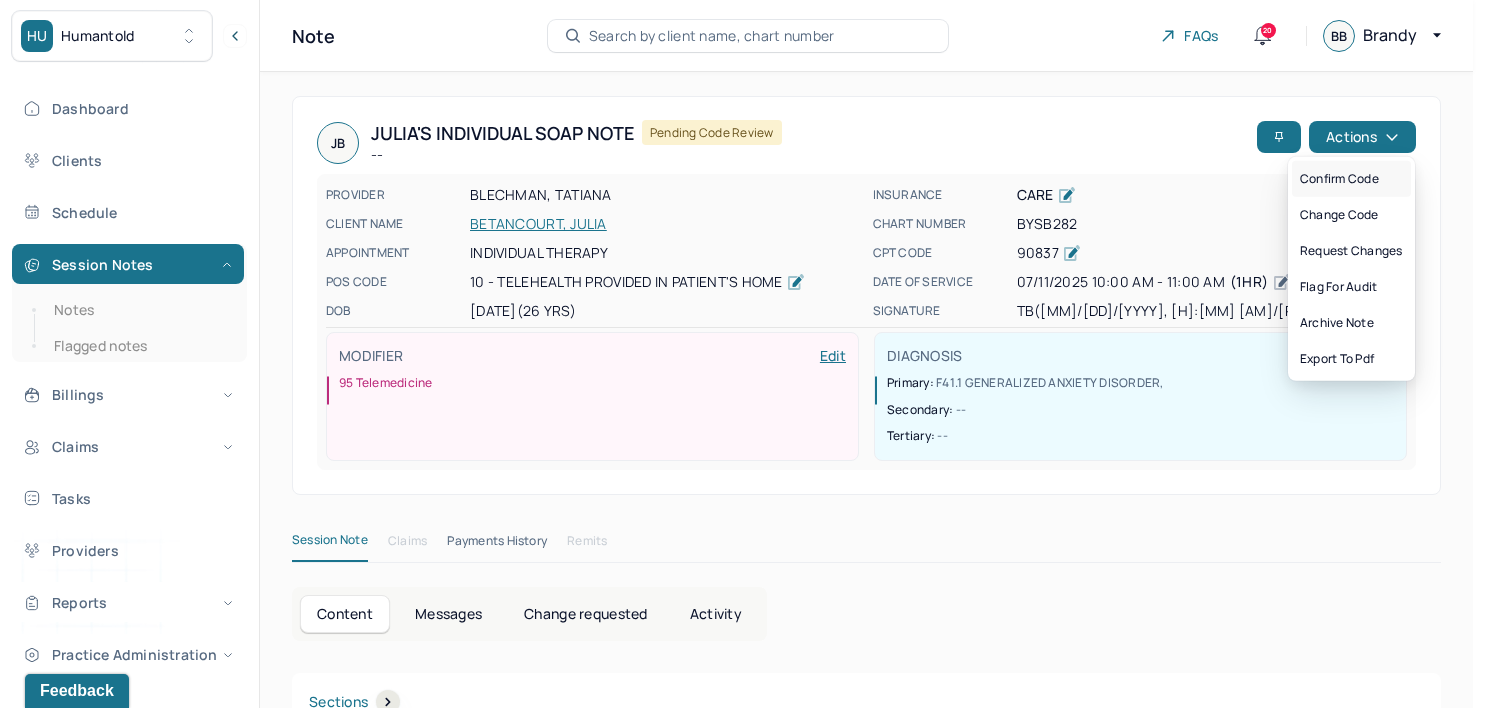 click on "Confirm code" at bounding box center [1351, 179] 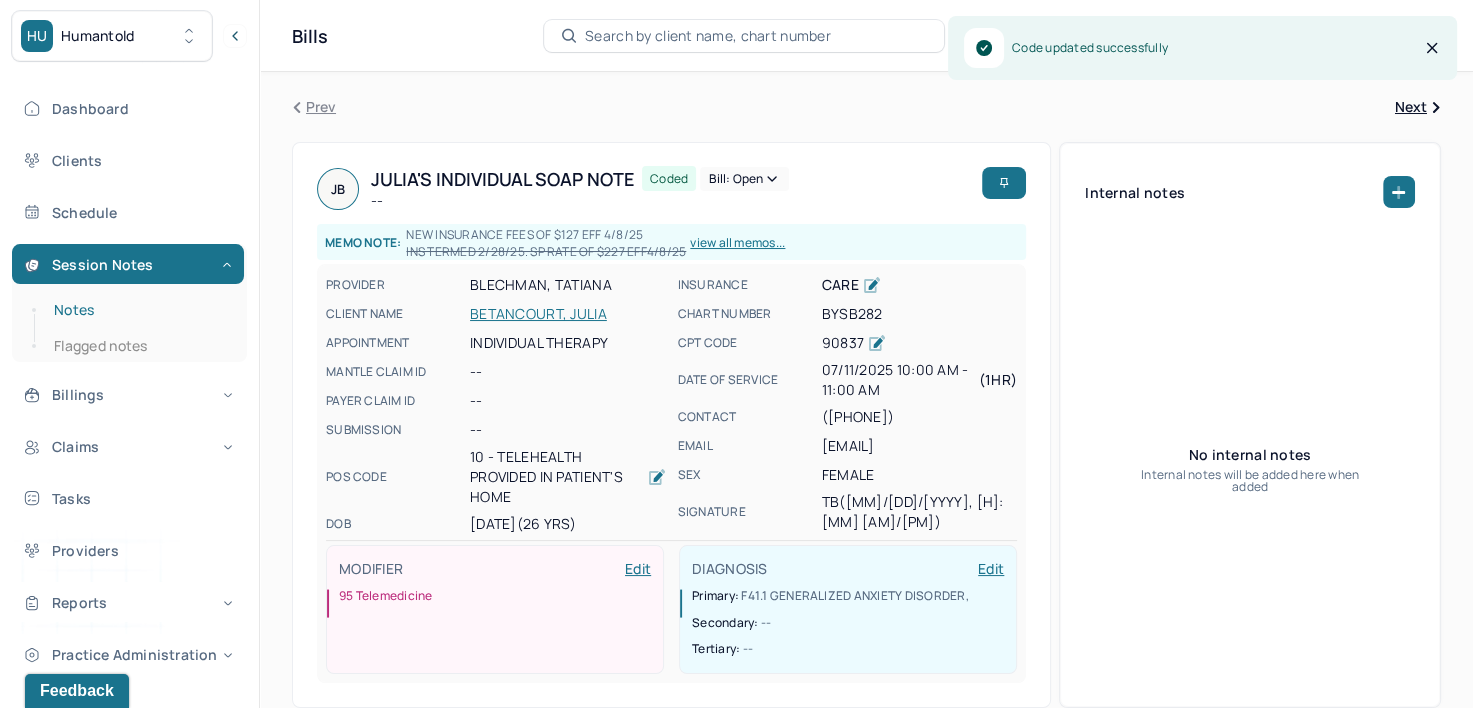 drag, startPoint x: 84, startPoint y: 316, endPoint x: 196, endPoint y: 312, distance: 112.0714 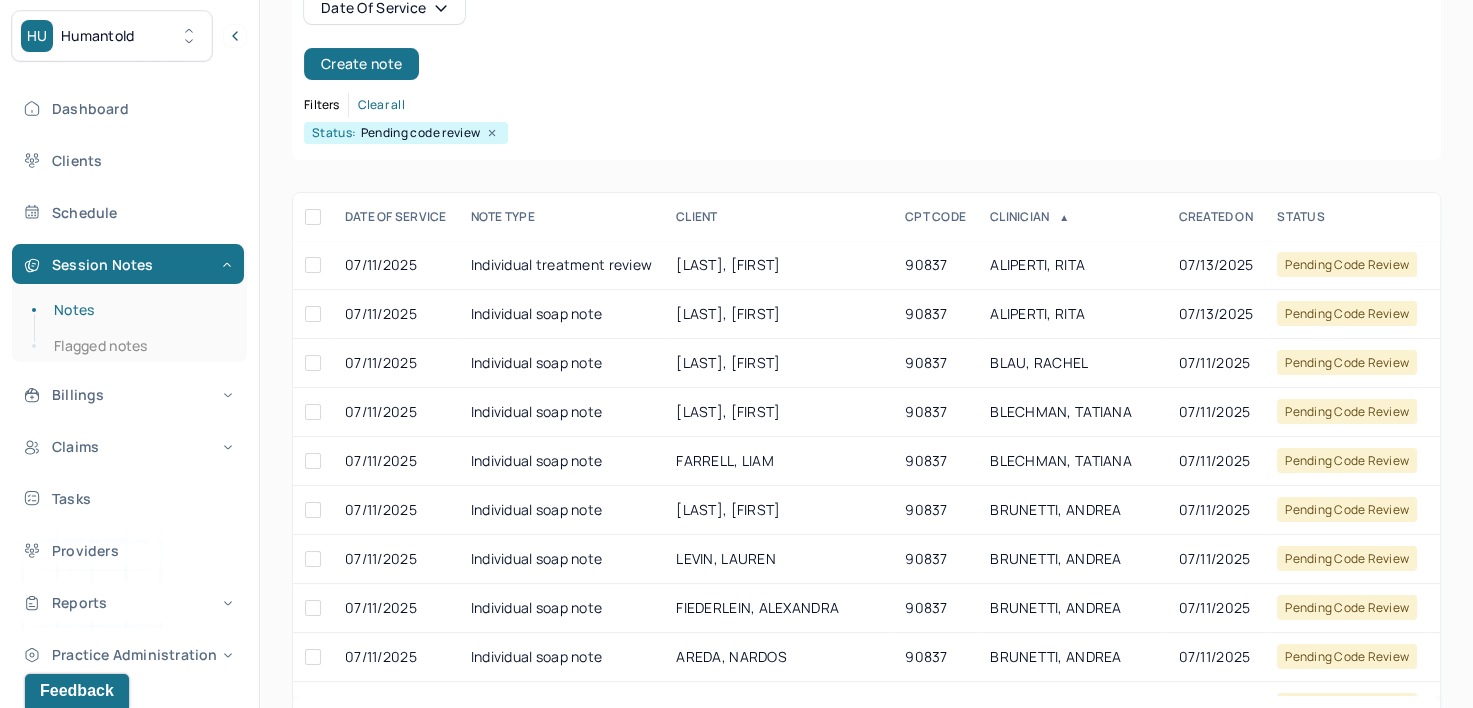 scroll, scrollTop: 294, scrollLeft: 0, axis: vertical 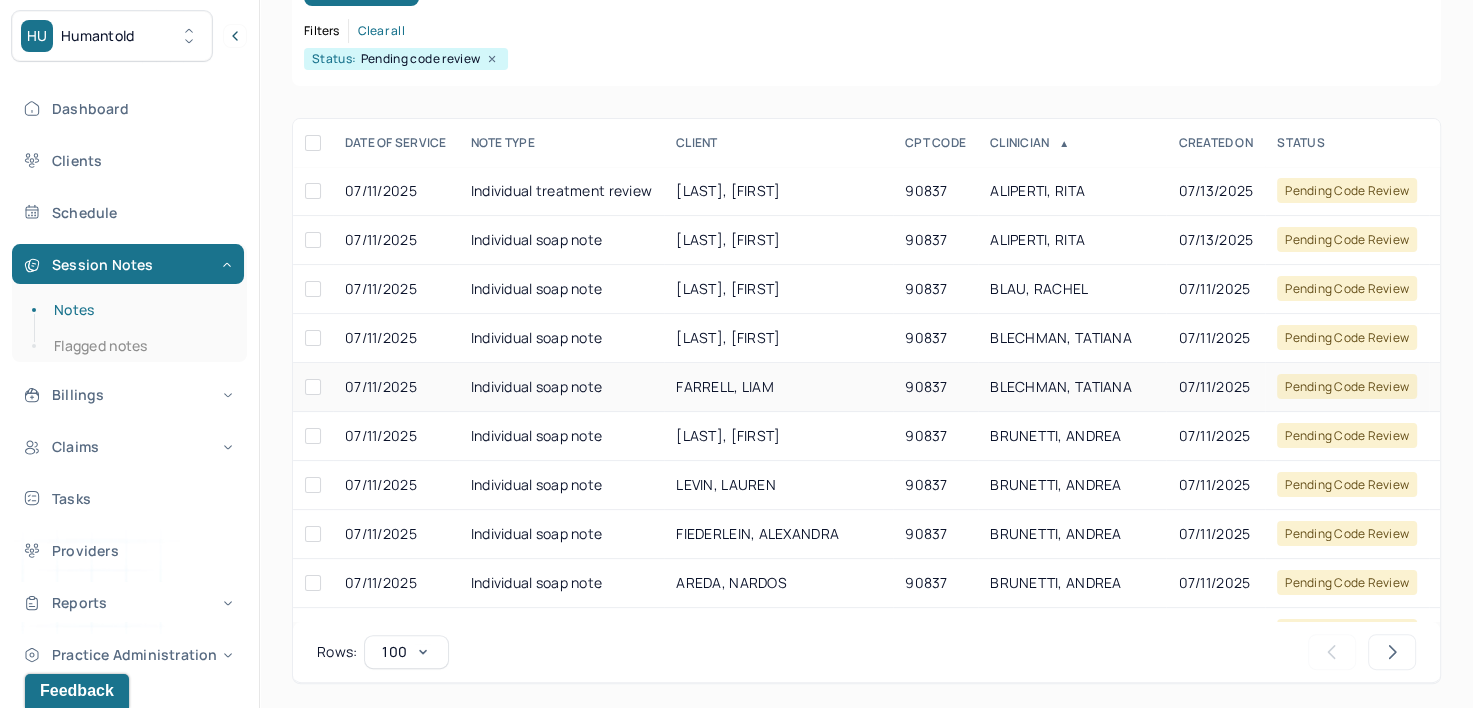 click on "BLECHMAN, TATIANA" at bounding box center [1072, 387] 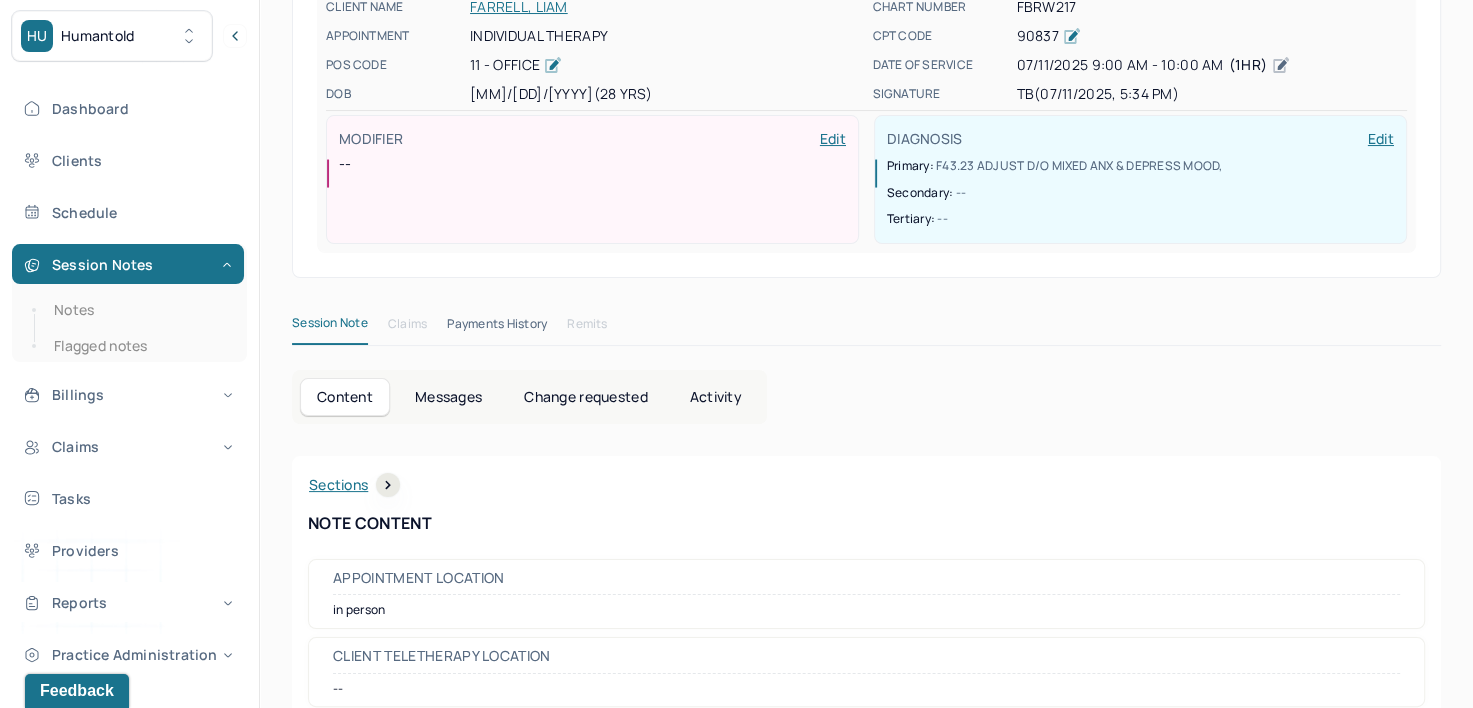 scroll, scrollTop: 0, scrollLeft: 0, axis: both 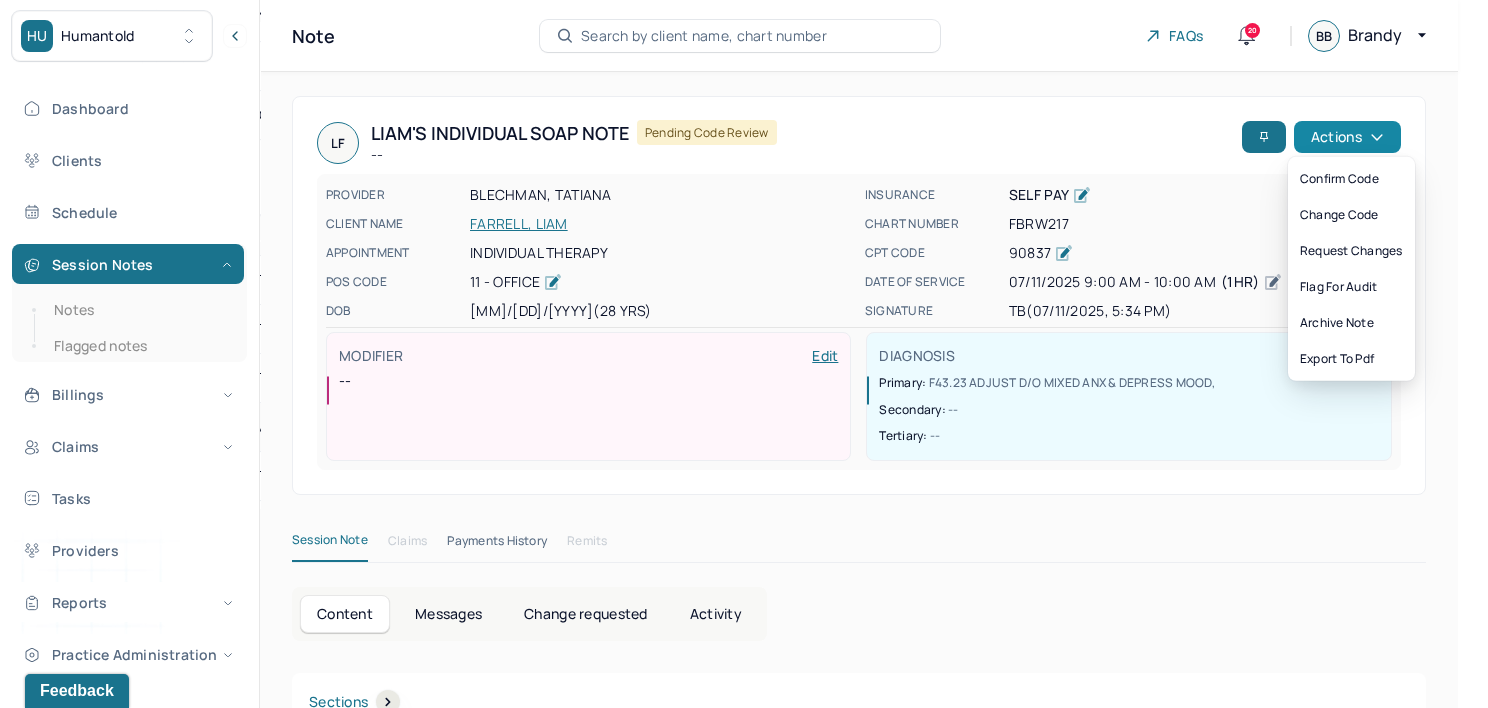 click 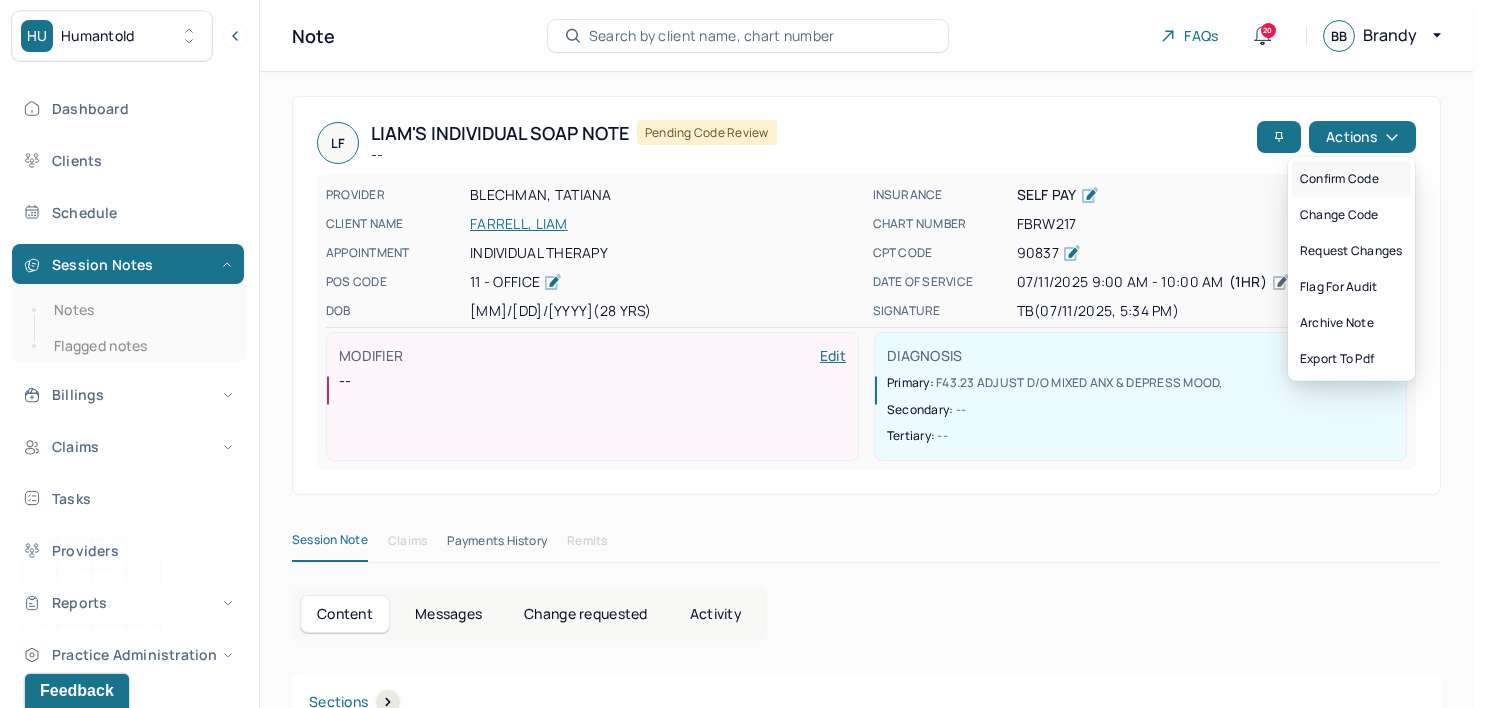 click on "Confirm code" at bounding box center [1351, 179] 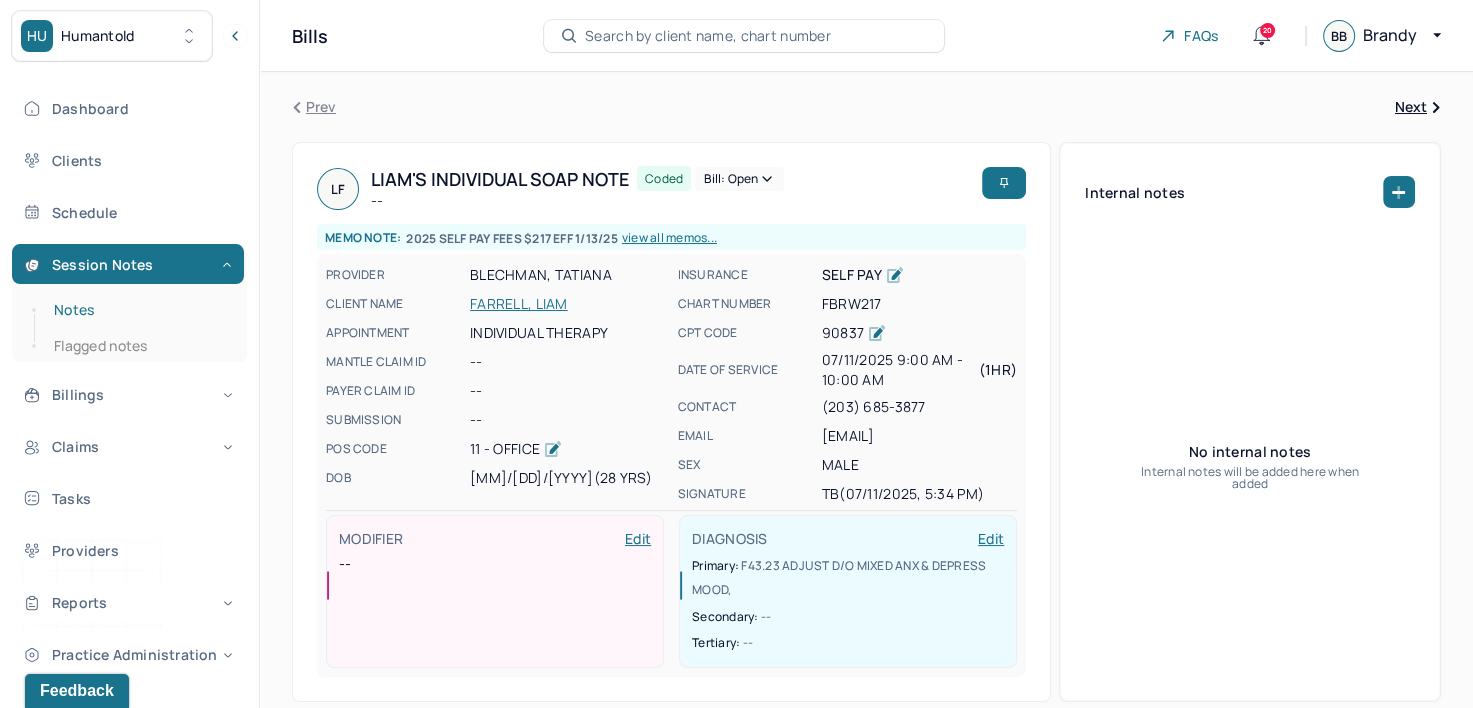 click on "Notes" at bounding box center (139, 310) 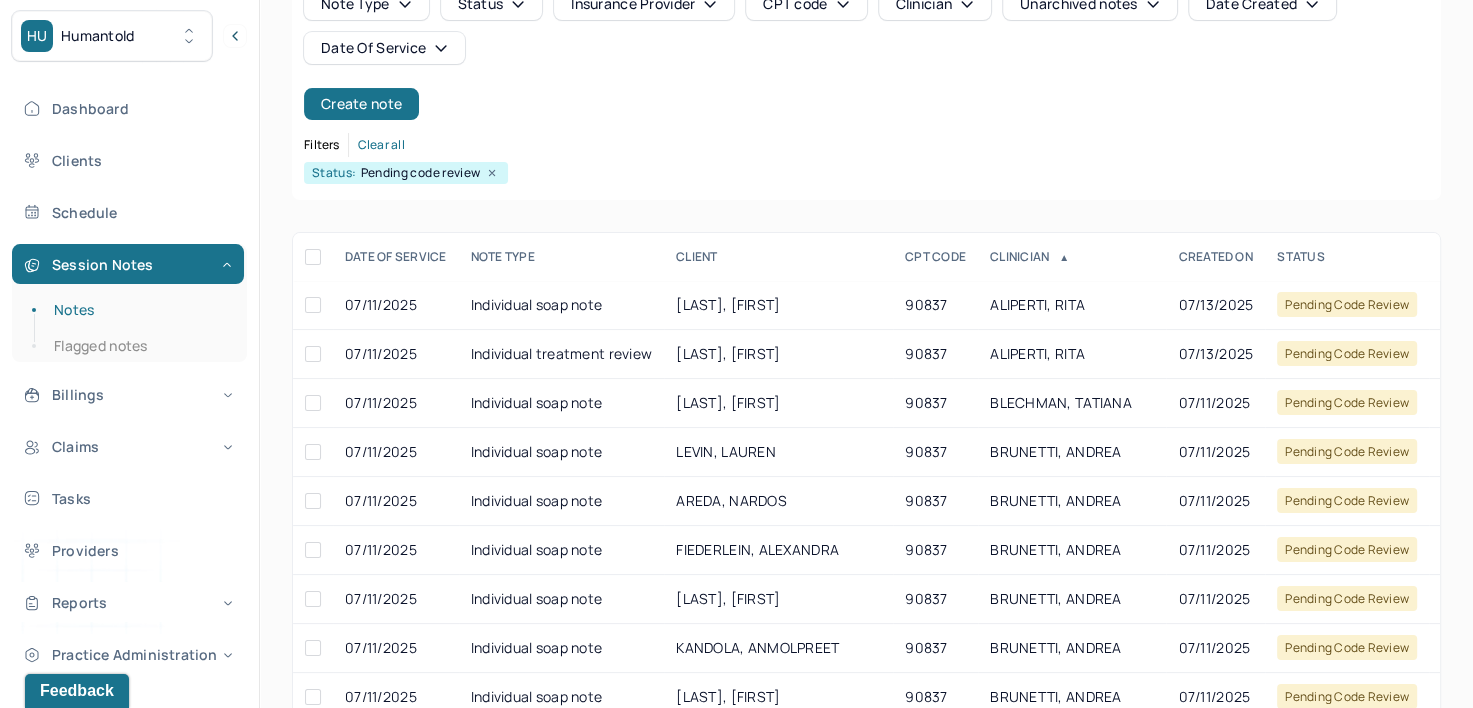 scroll, scrollTop: 200, scrollLeft: 0, axis: vertical 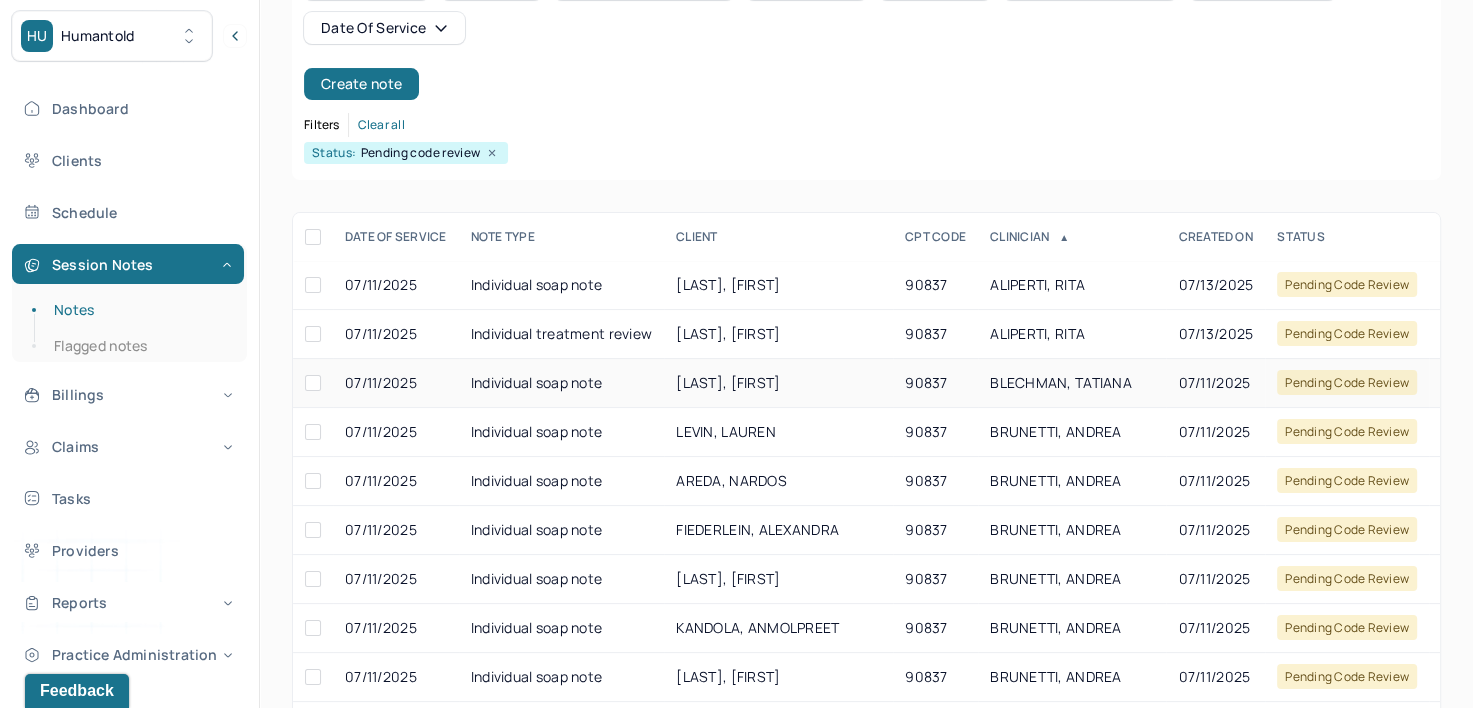 click on "BLECHMAN, TATIANA" at bounding box center (1061, 382) 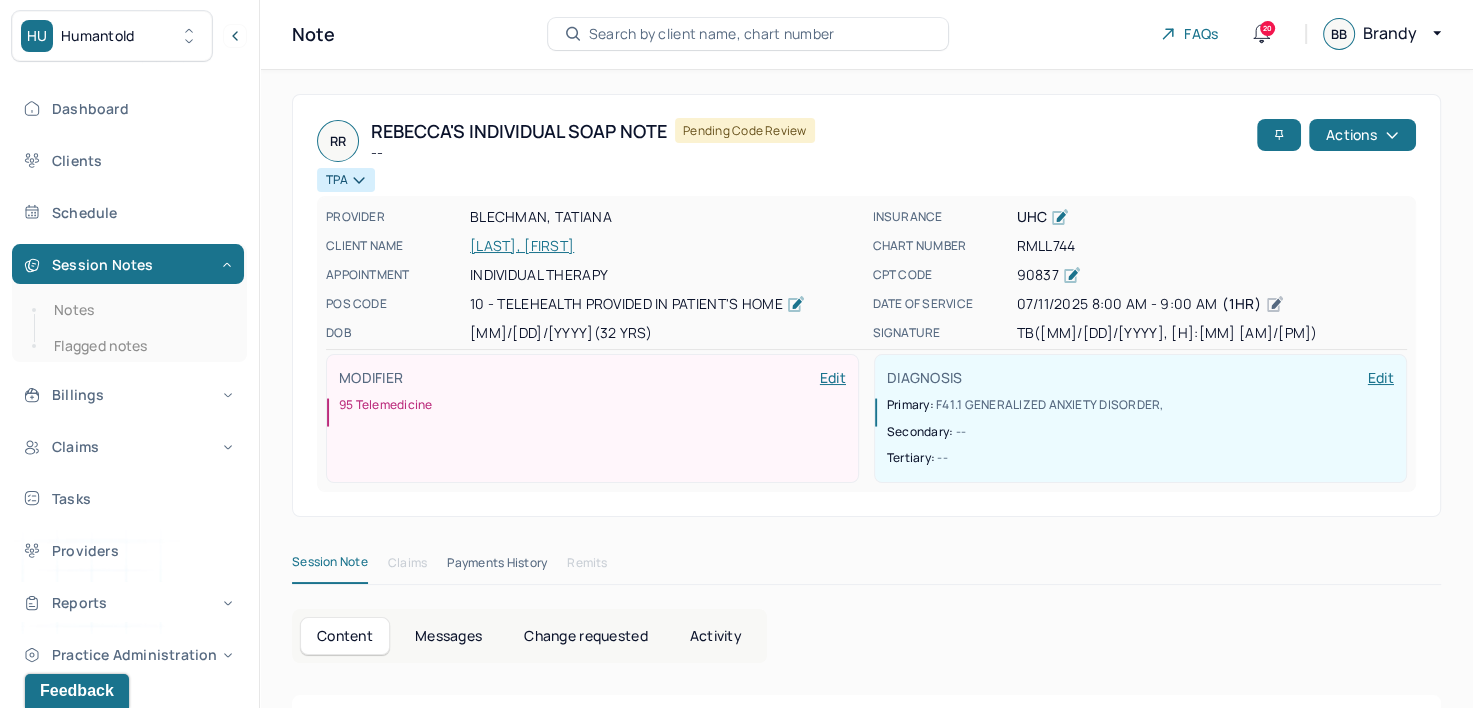 scroll, scrollTop: 0, scrollLeft: 0, axis: both 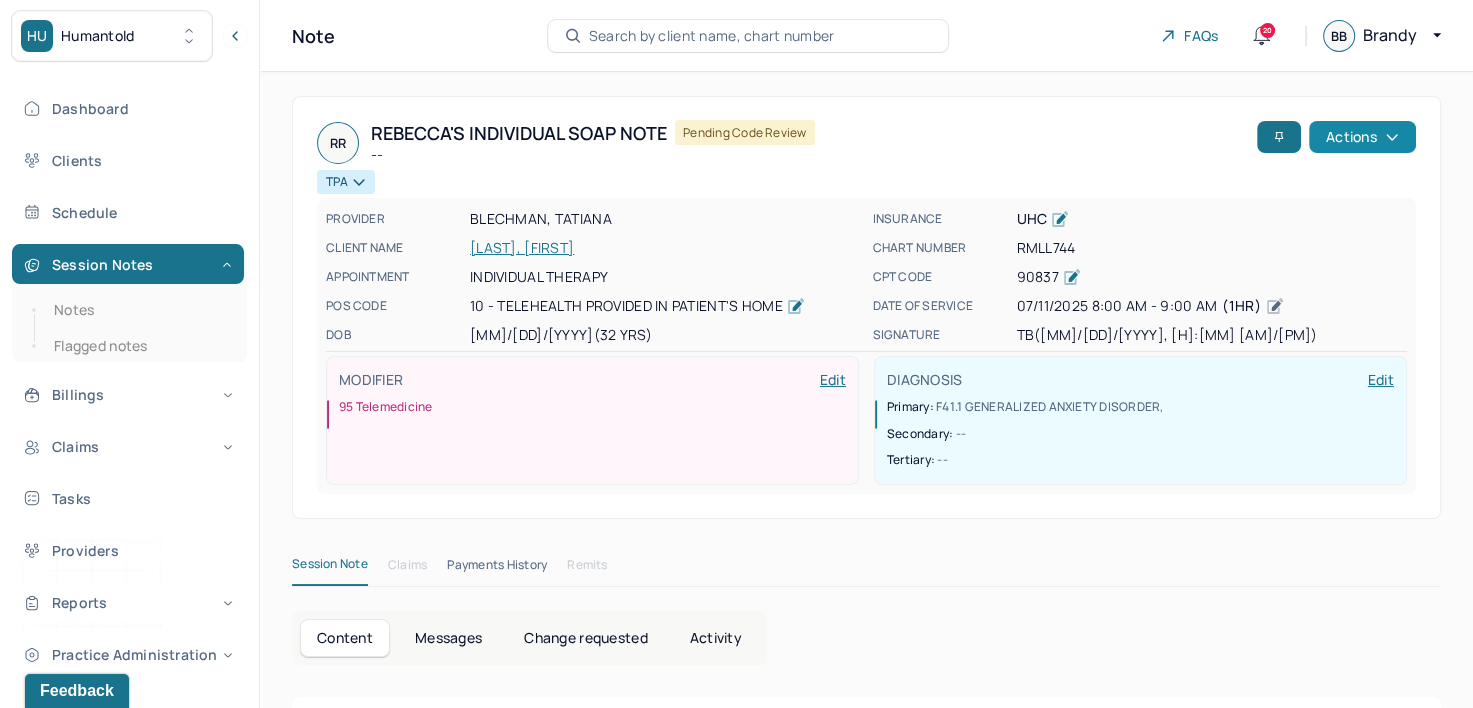 click on "Actions" at bounding box center (1362, 137) 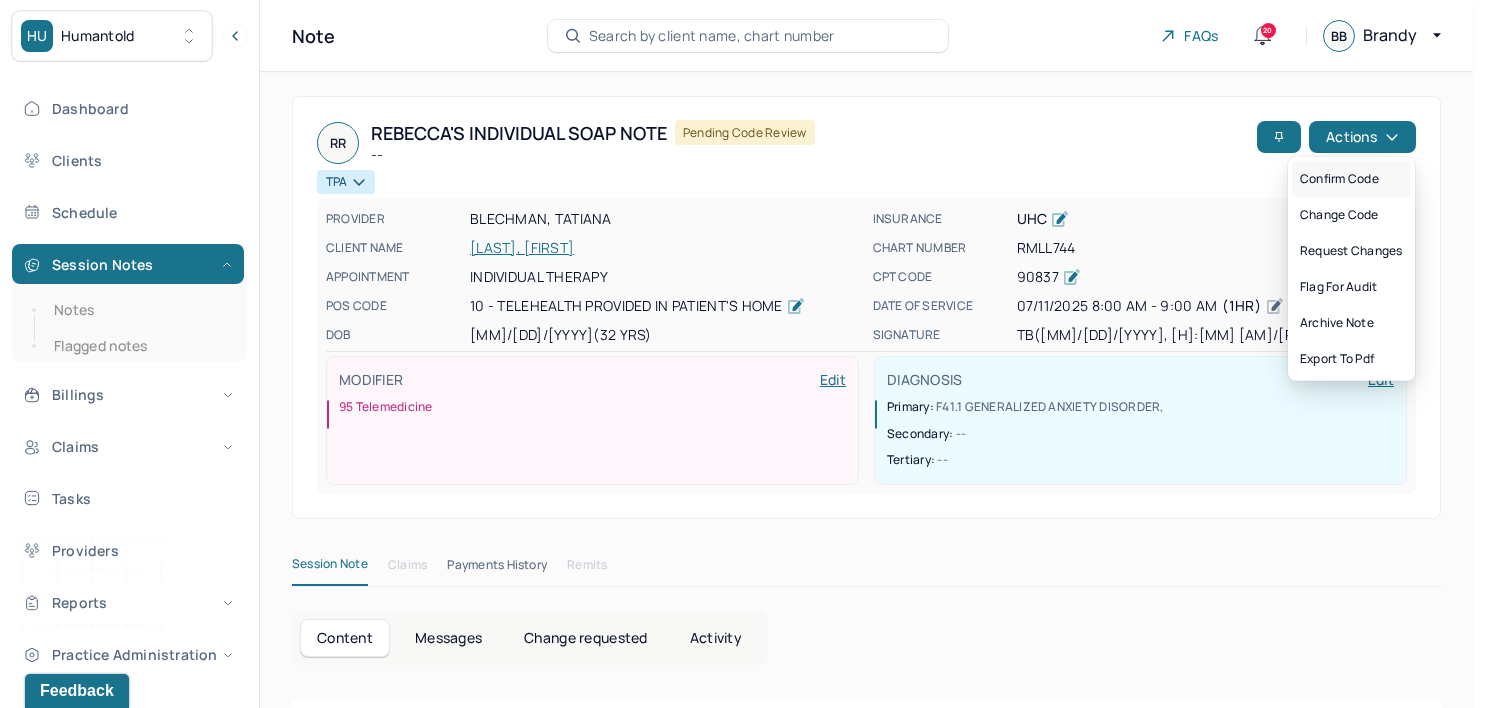 click on "Confirm code" at bounding box center (1351, 179) 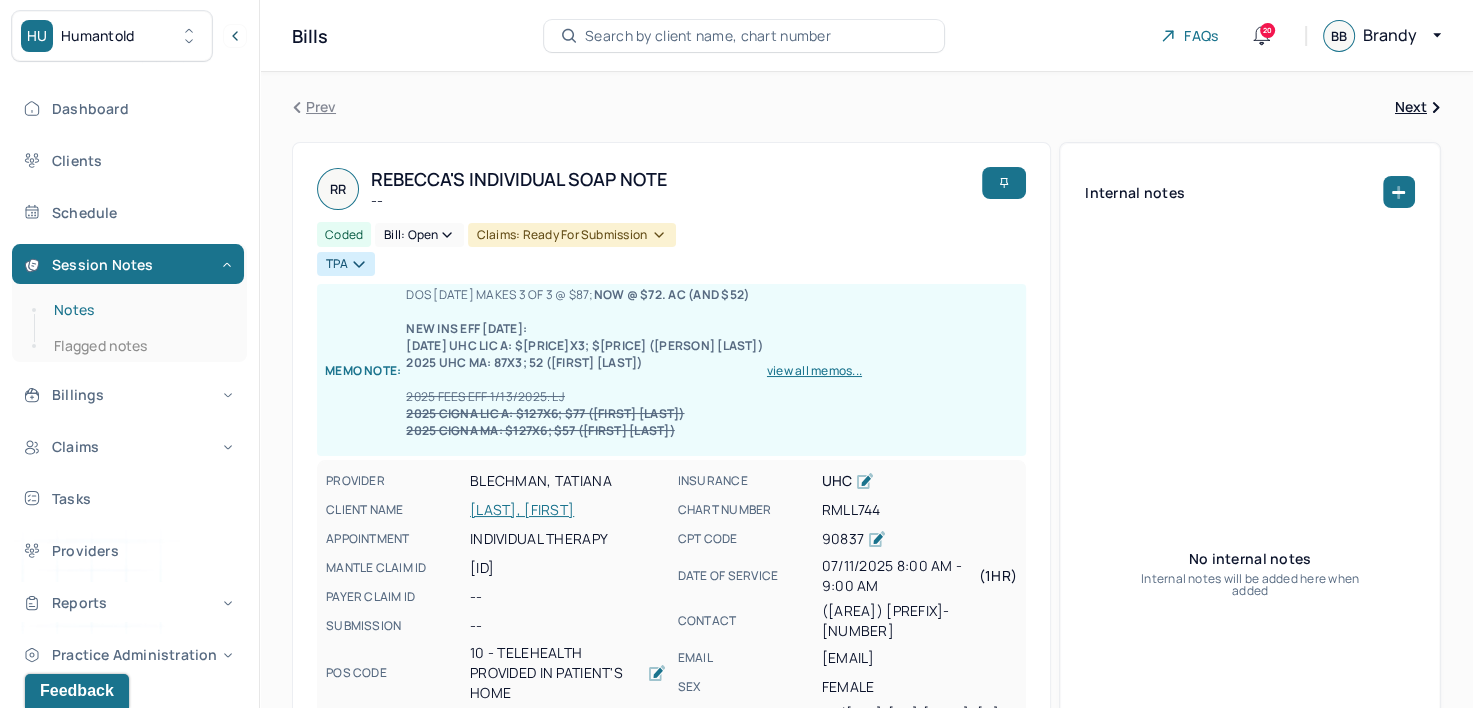 click on "Notes" at bounding box center [139, 310] 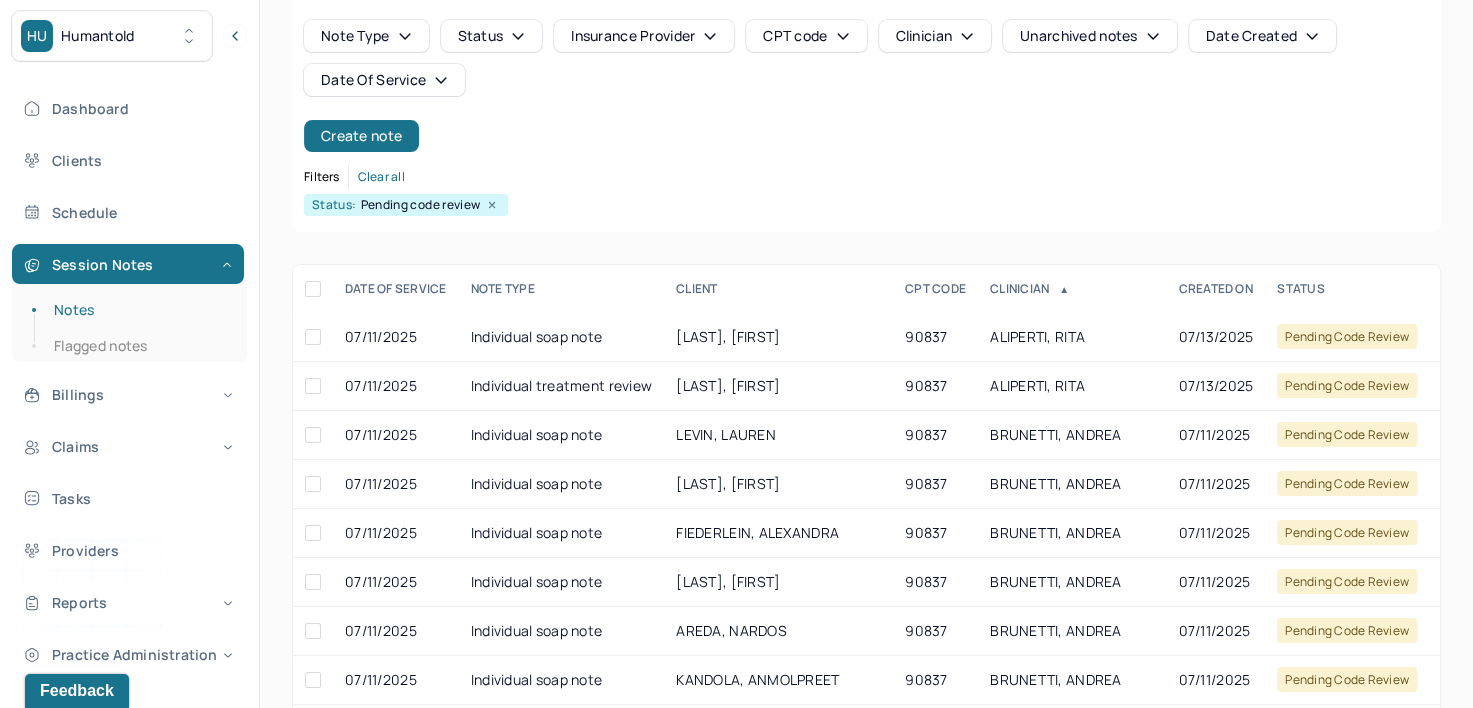 scroll, scrollTop: 200, scrollLeft: 0, axis: vertical 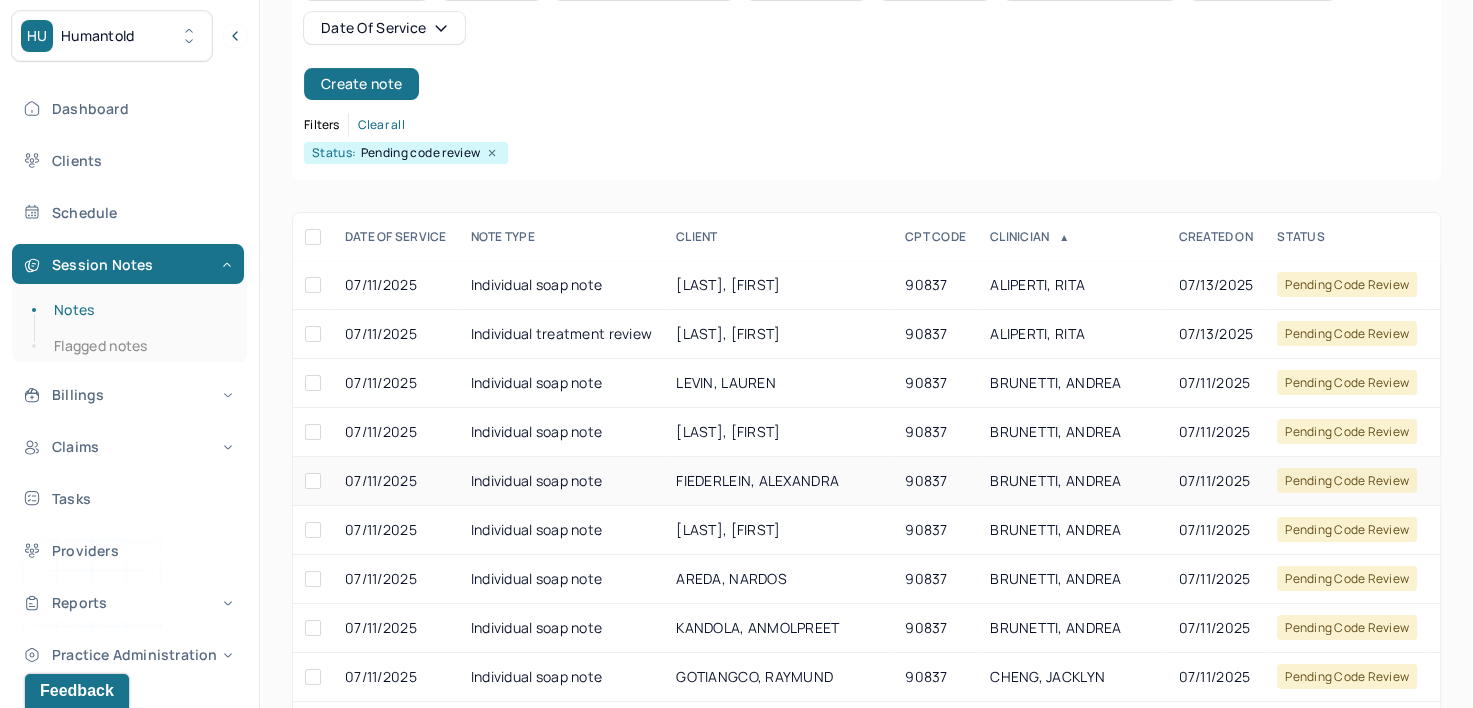 click on "BRUNETTI, ANDREA" at bounding box center (1055, 480) 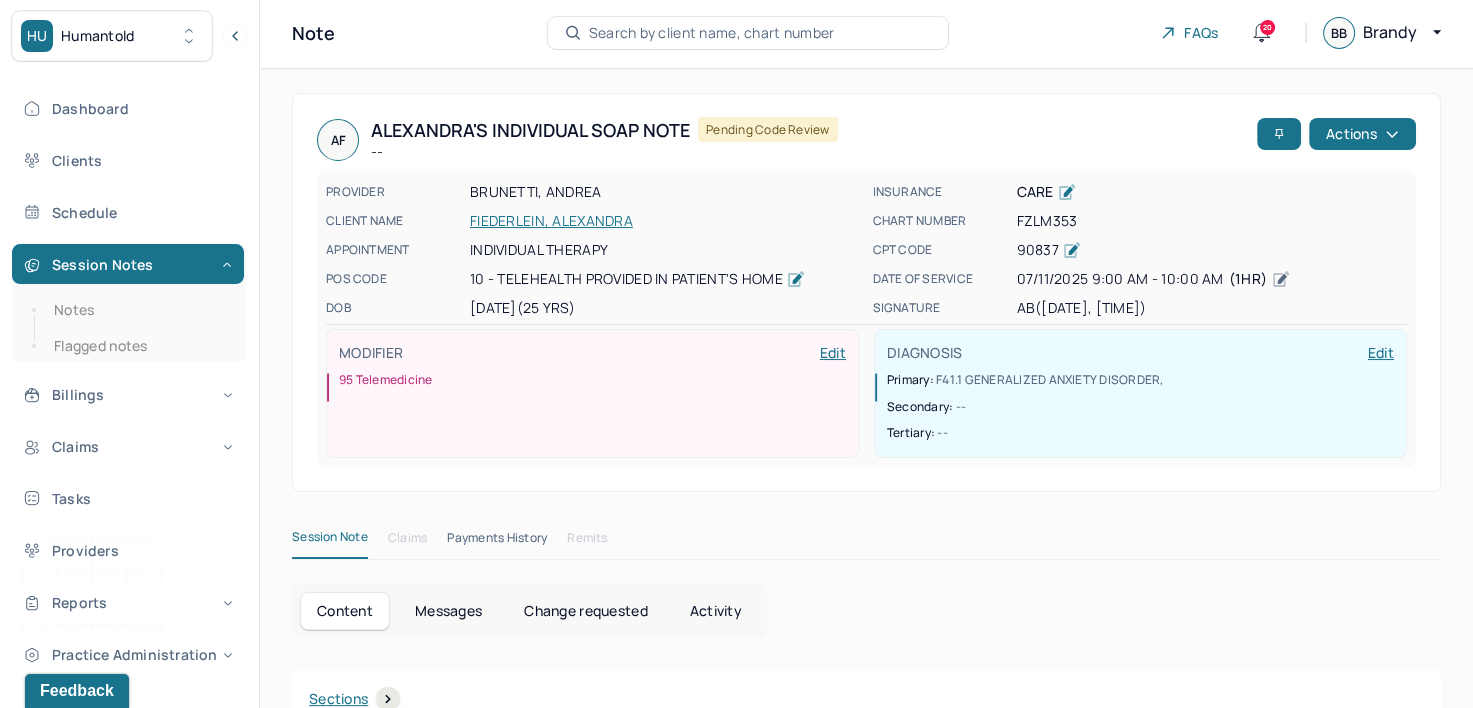 scroll, scrollTop: 0, scrollLeft: 0, axis: both 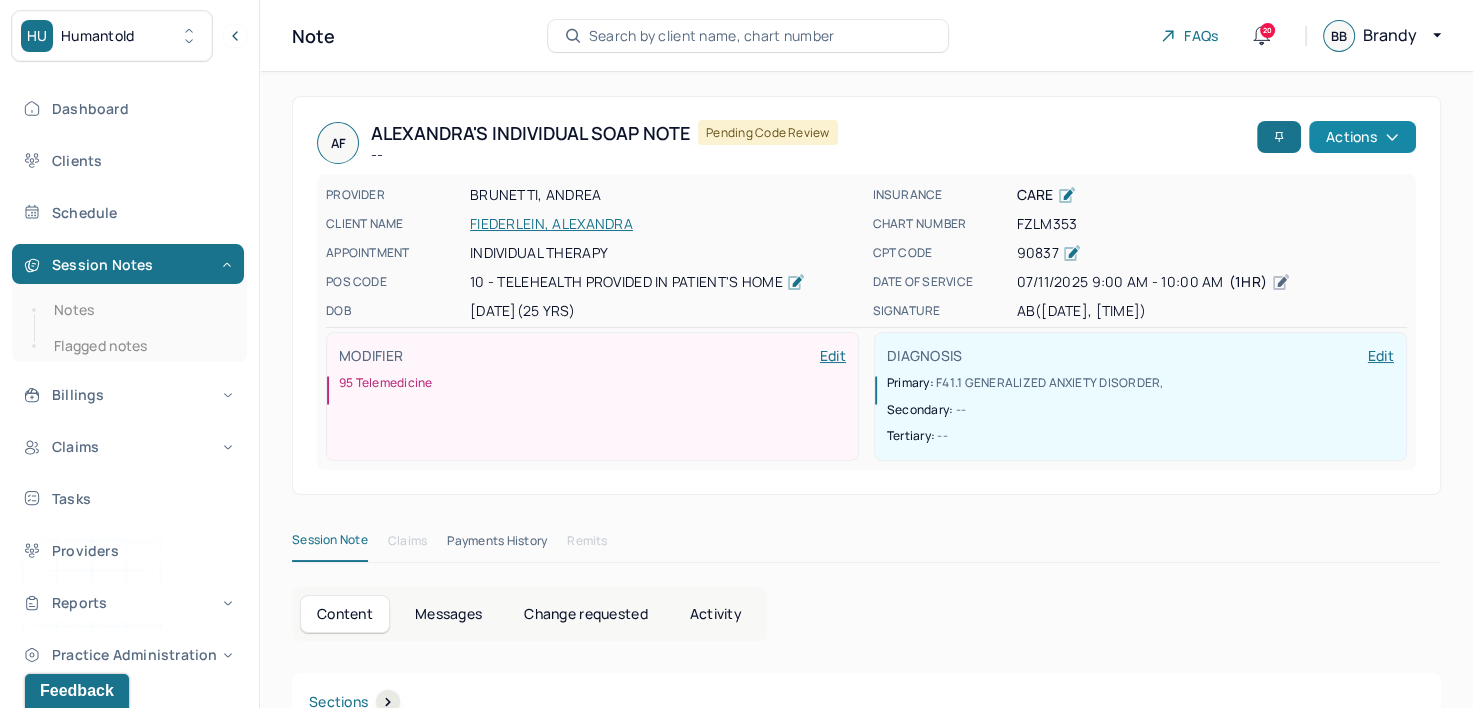 click on "Actions" at bounding box center (1362, 137) 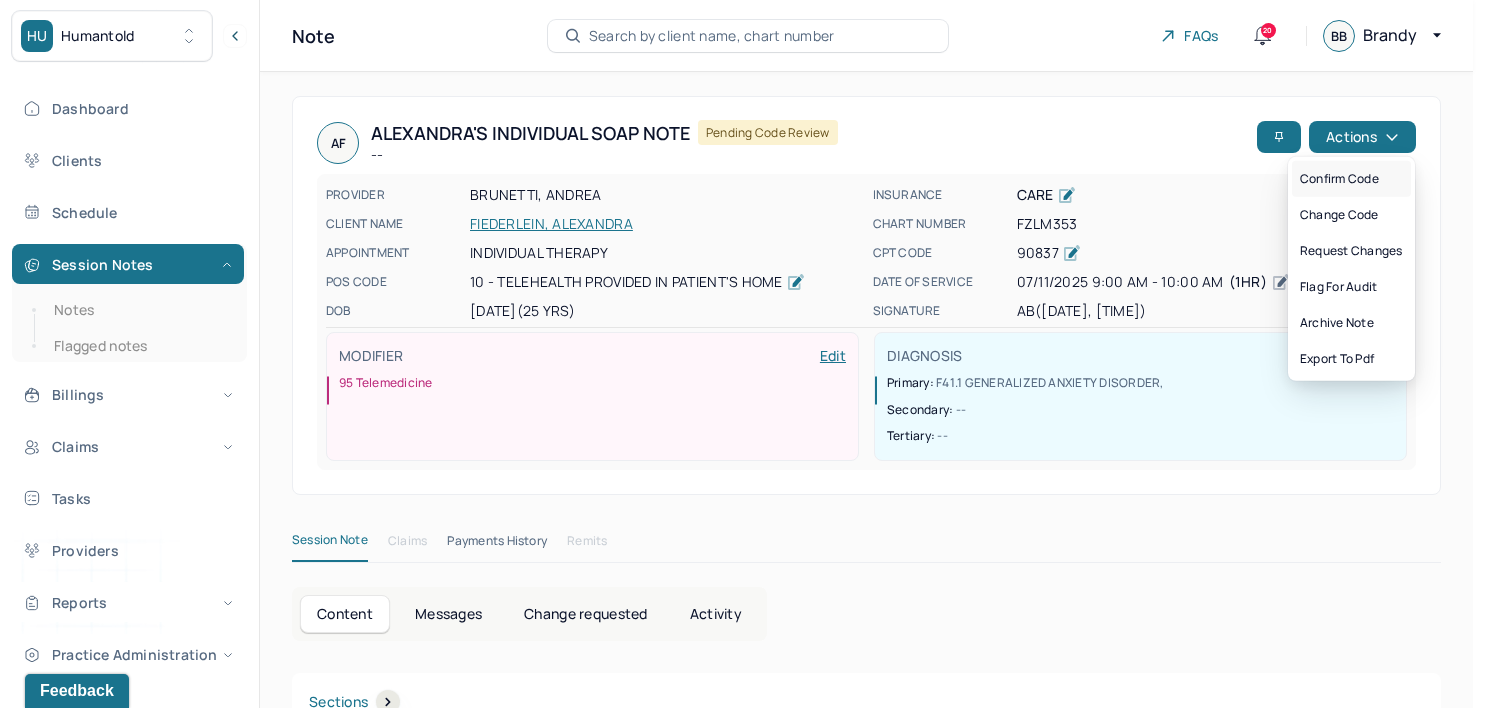 click on "Confirm code" at bounding box center (1351, 179) 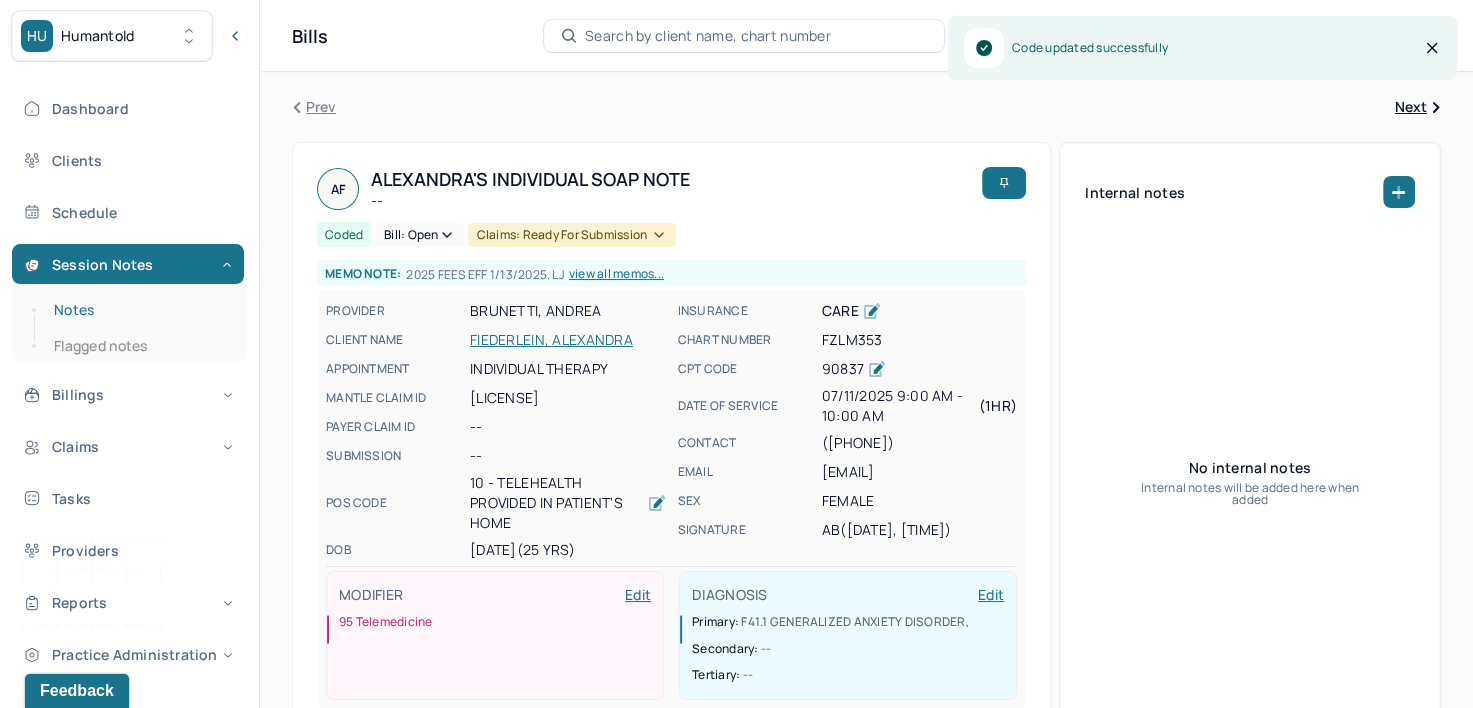 click on "Notes" at bounding box center [139, 310] 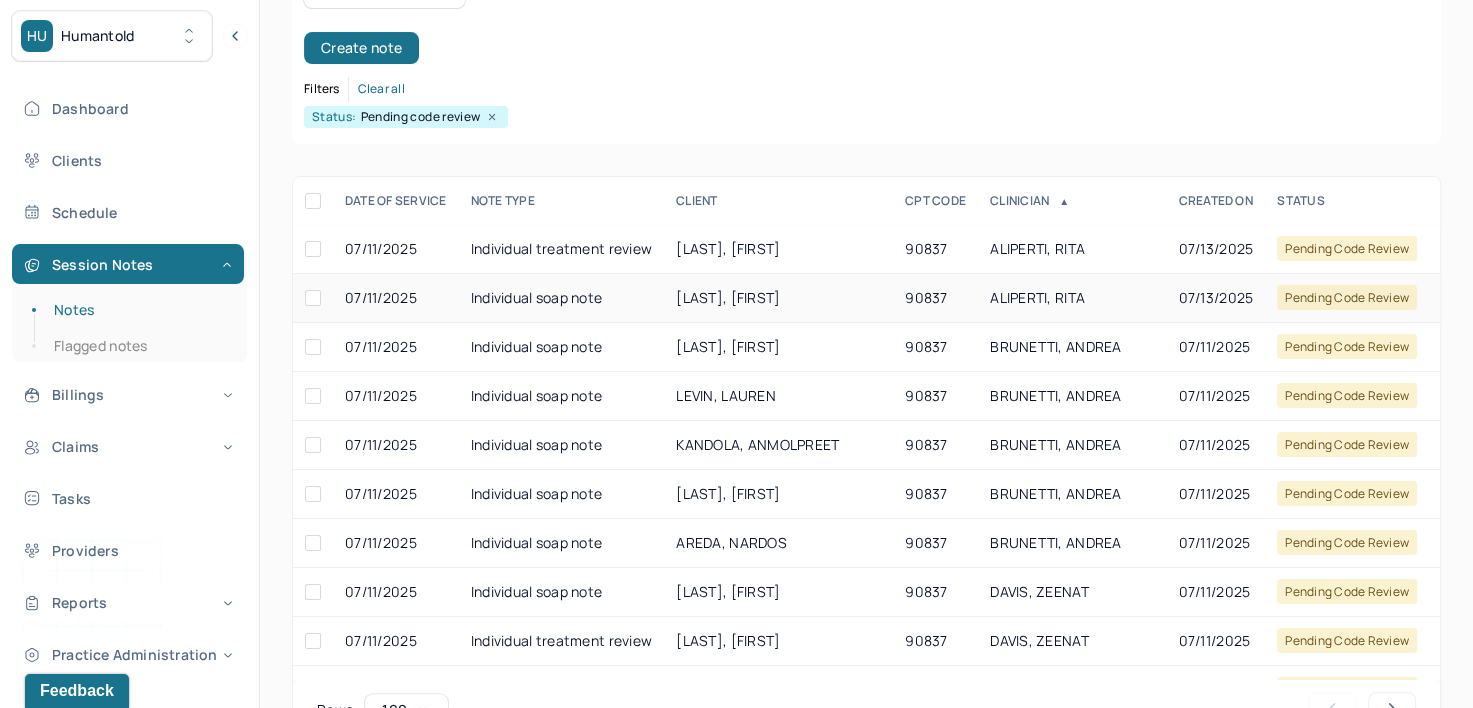 scroll, scrollTop: 294, scrollLeft: 0, axis: vertical 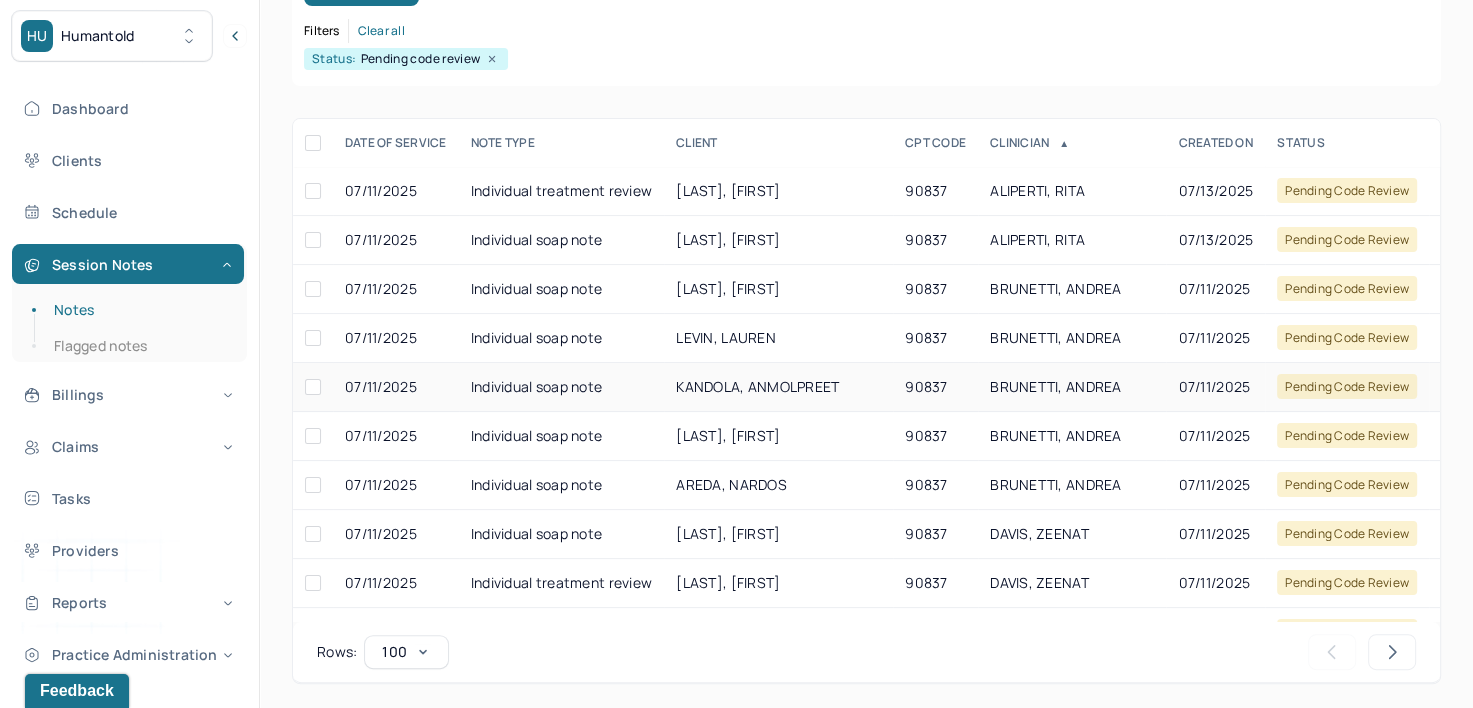 click on "BRUNETTI, ANDREA" at bounding box center [1055, 386] 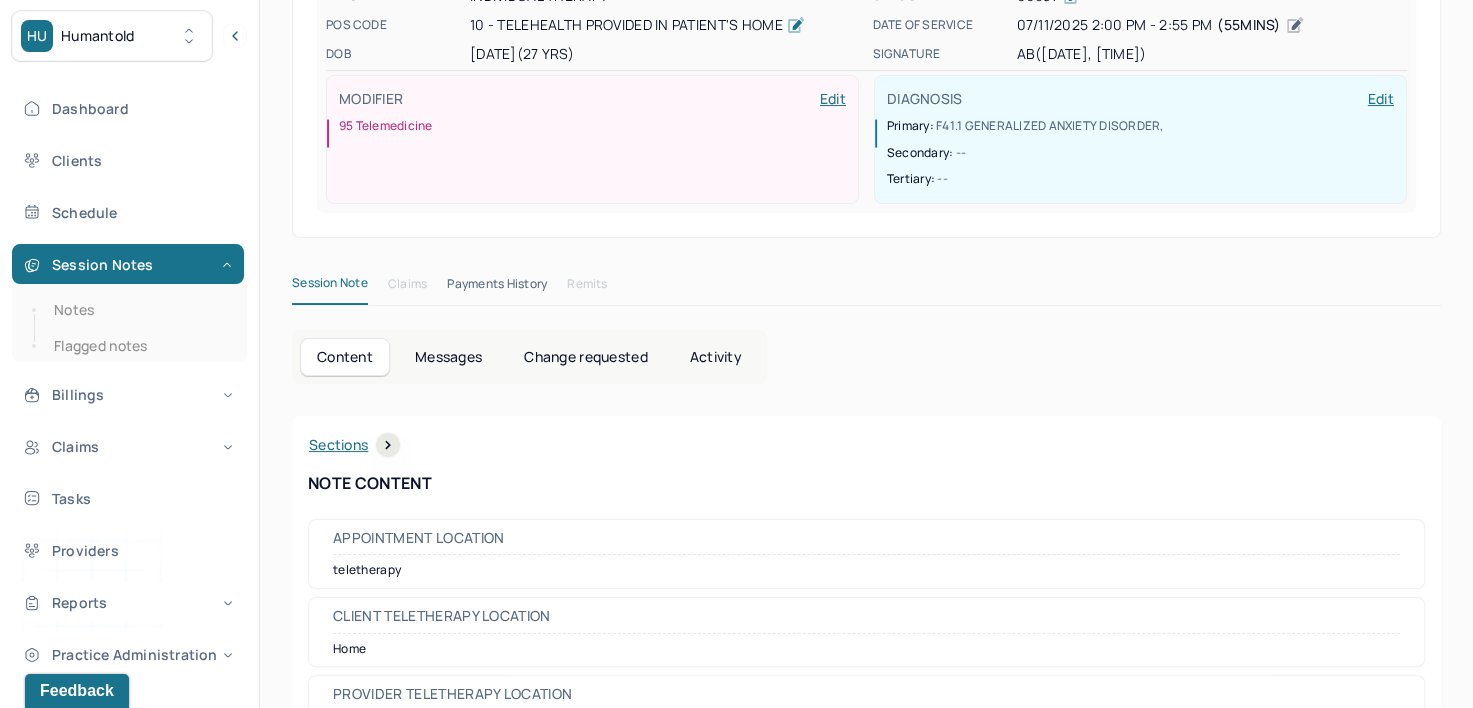 scroll, scrollTop: 0, scrollLeft: 0, axis: both 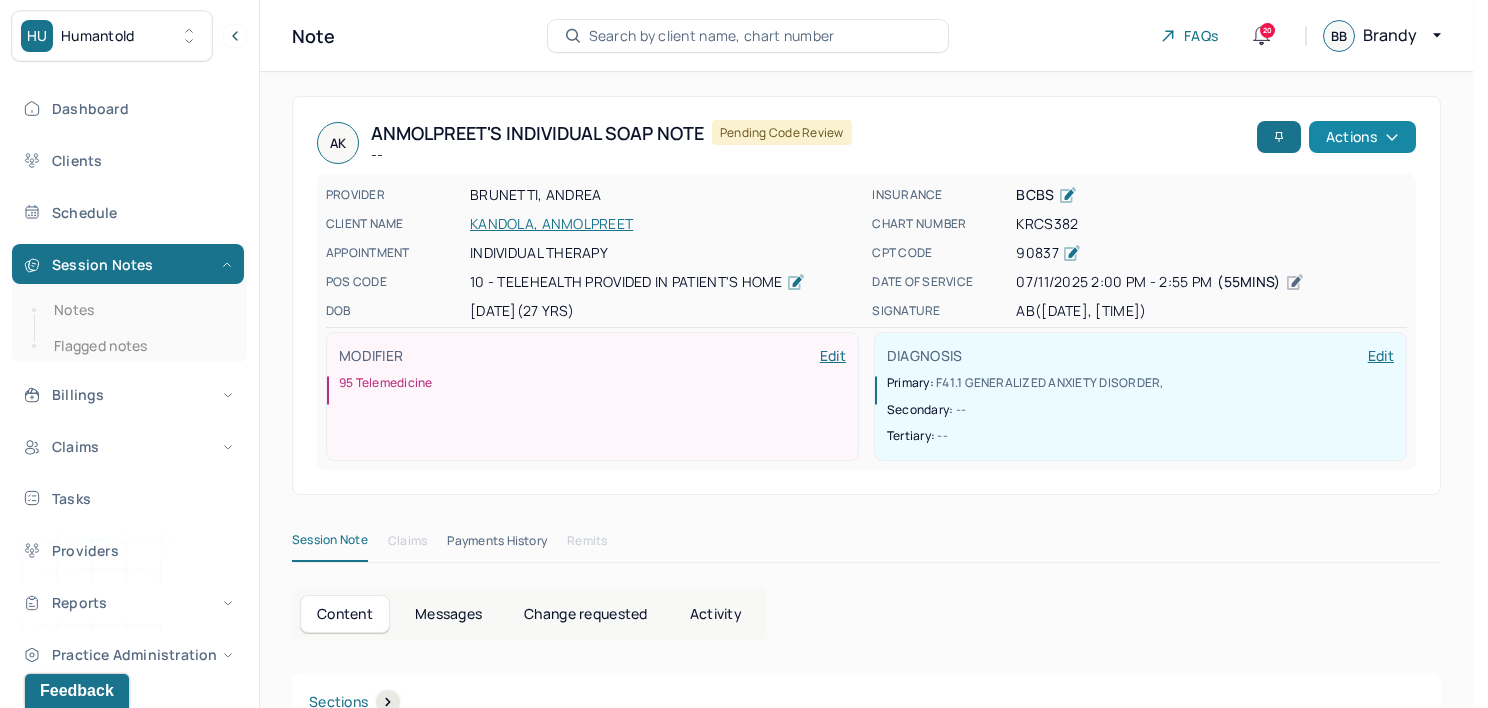 click 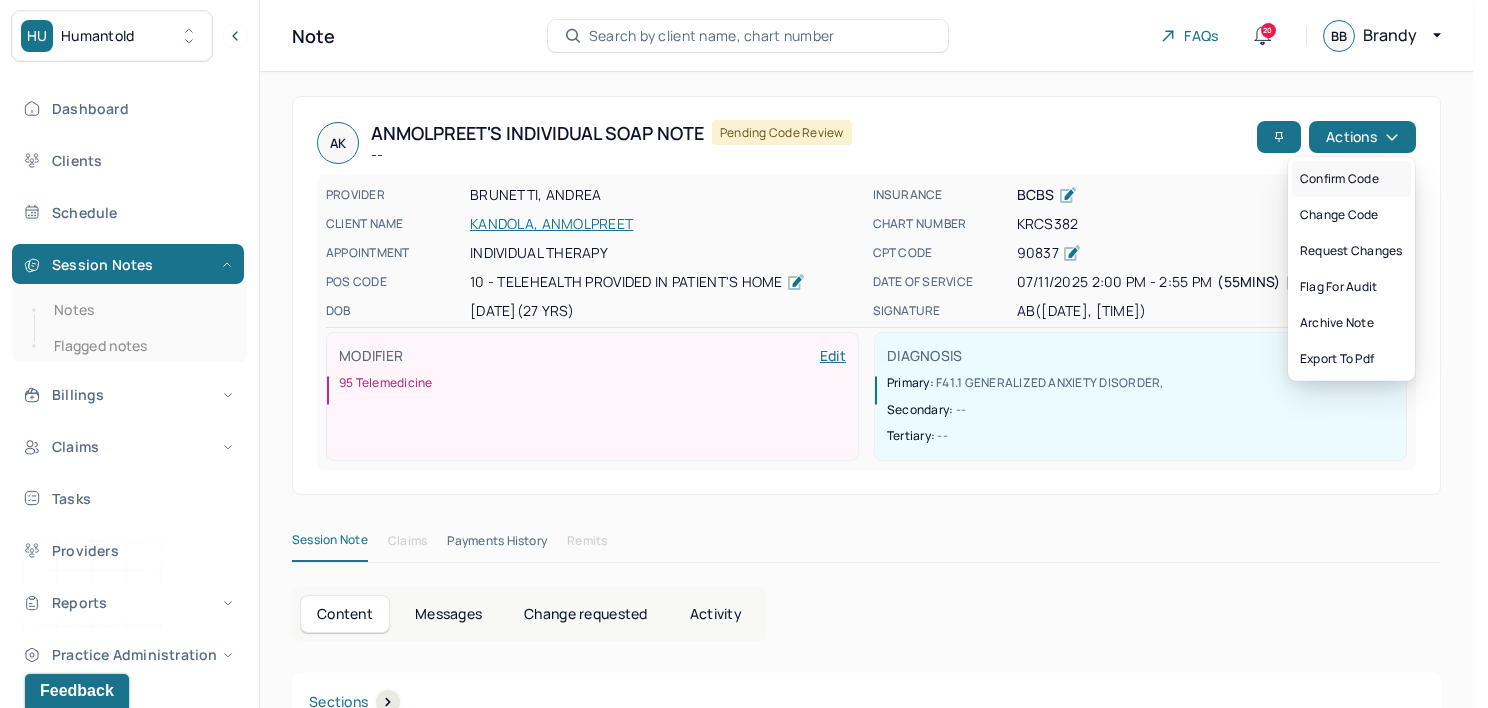 click on "Confirm code" at bounding box center (1351, 179) 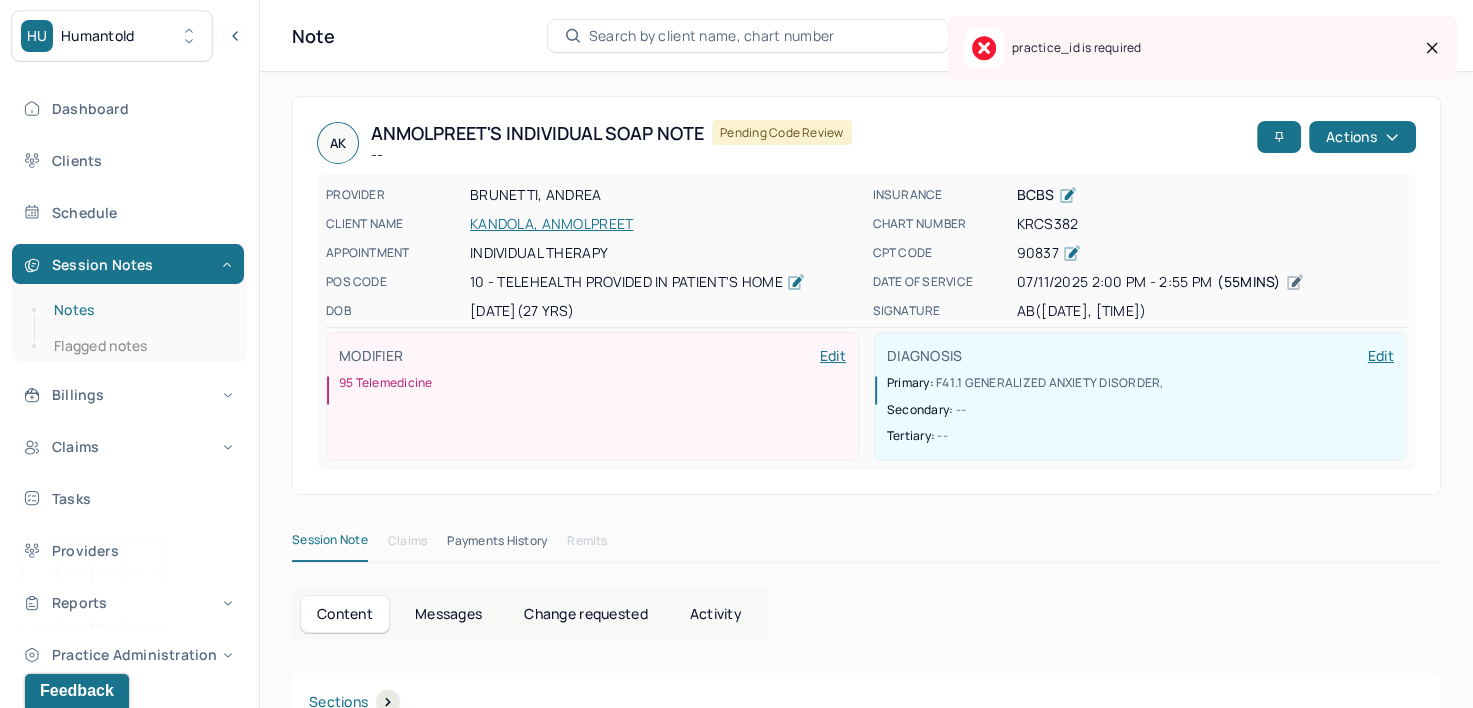 click on "Notes" at bounding box center (139, 310) 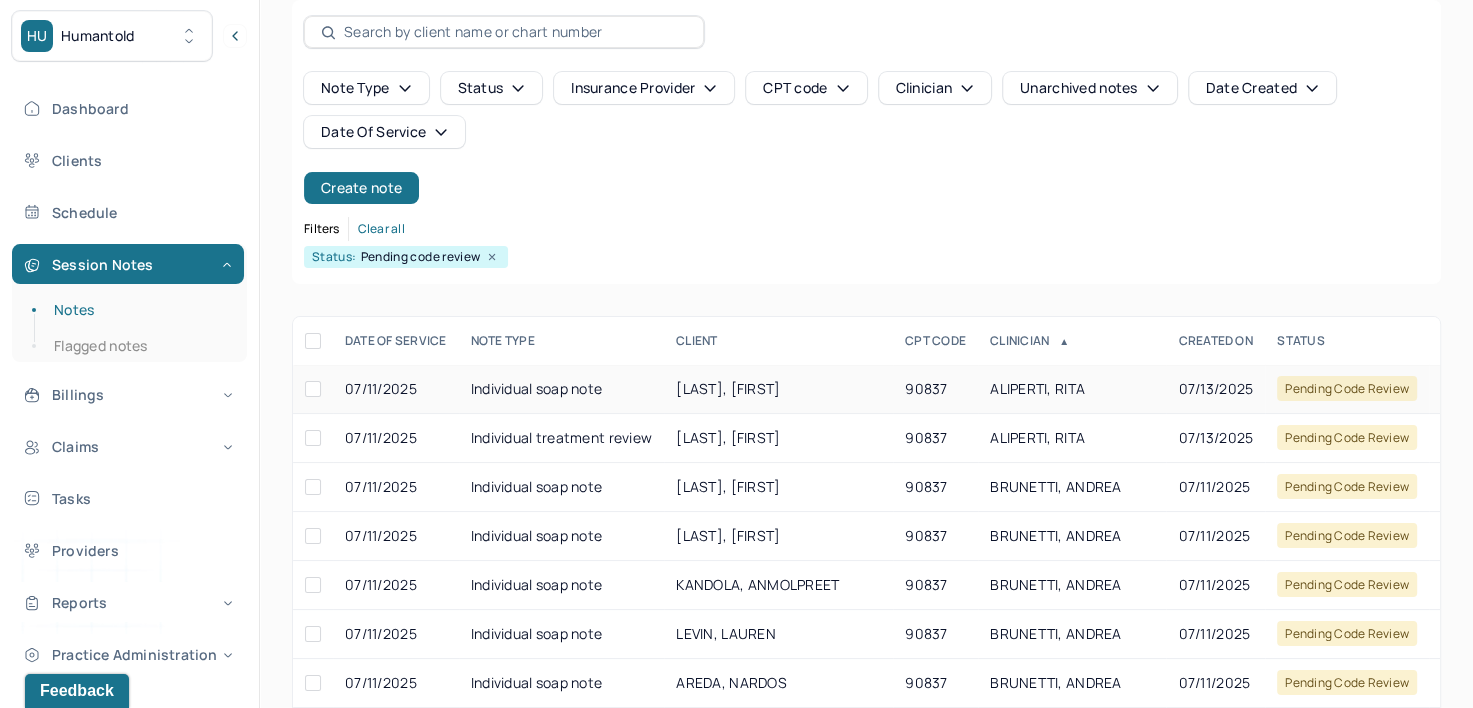 scroll, scrollTop: 200, scrollLeft: 0, axis: vertical 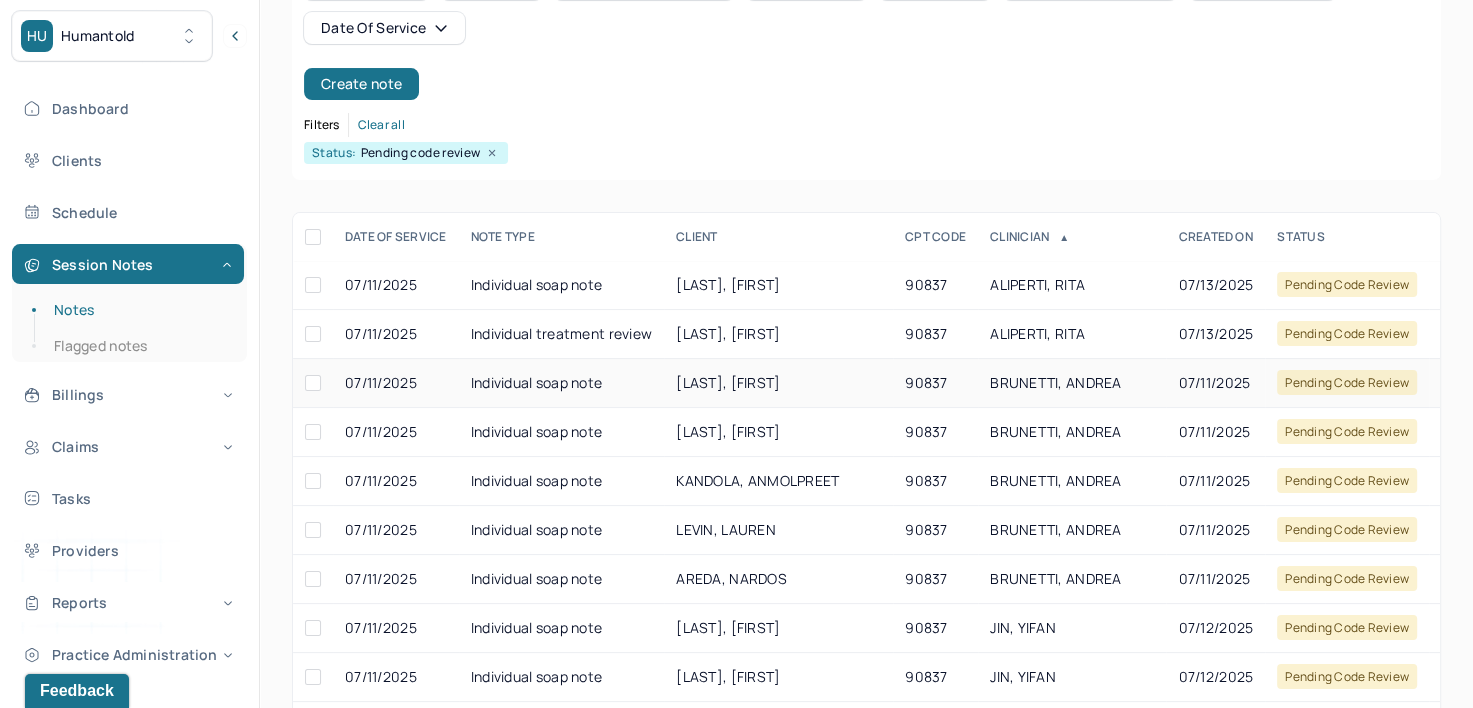click on "BRUNETTI, ANDREA" at bounding box center [1072, 383] 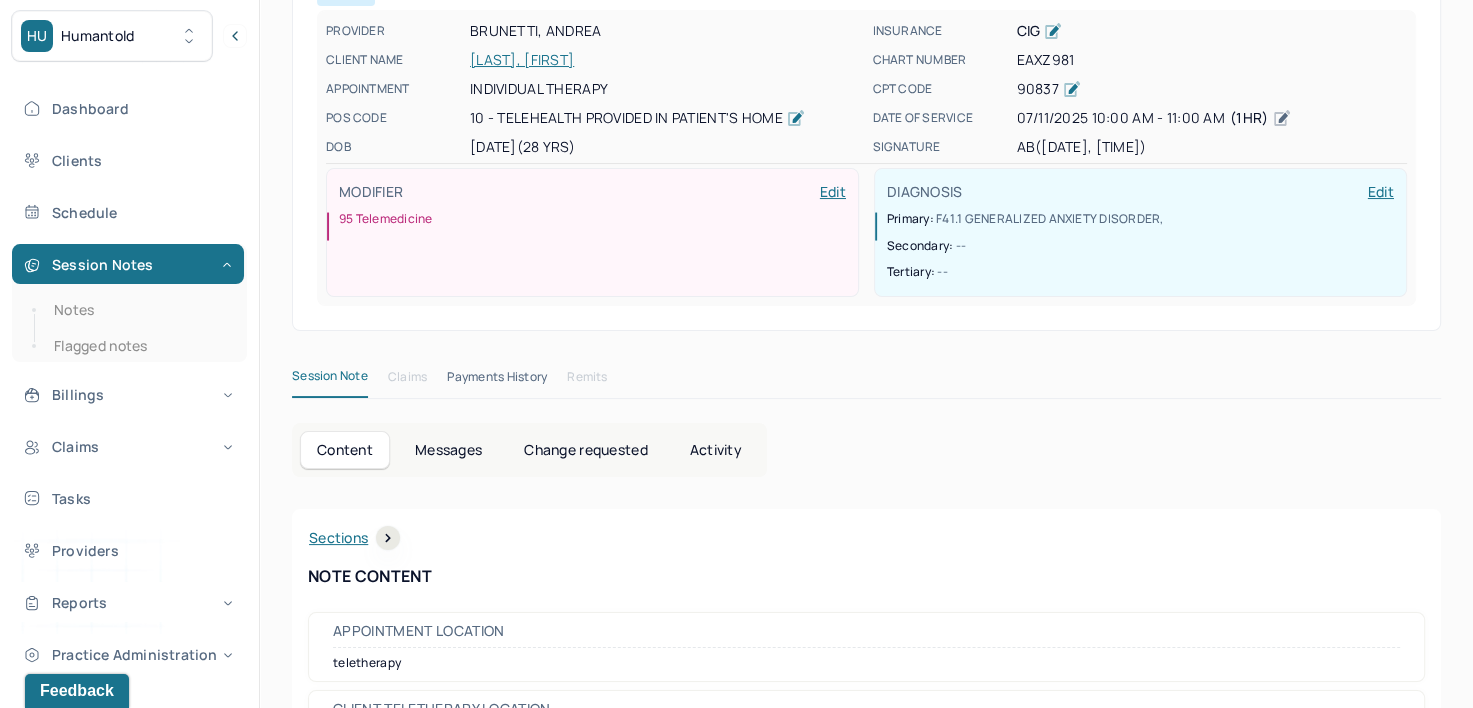 scroll, scrollTop: 0, scrollLeft: 0, axis: both 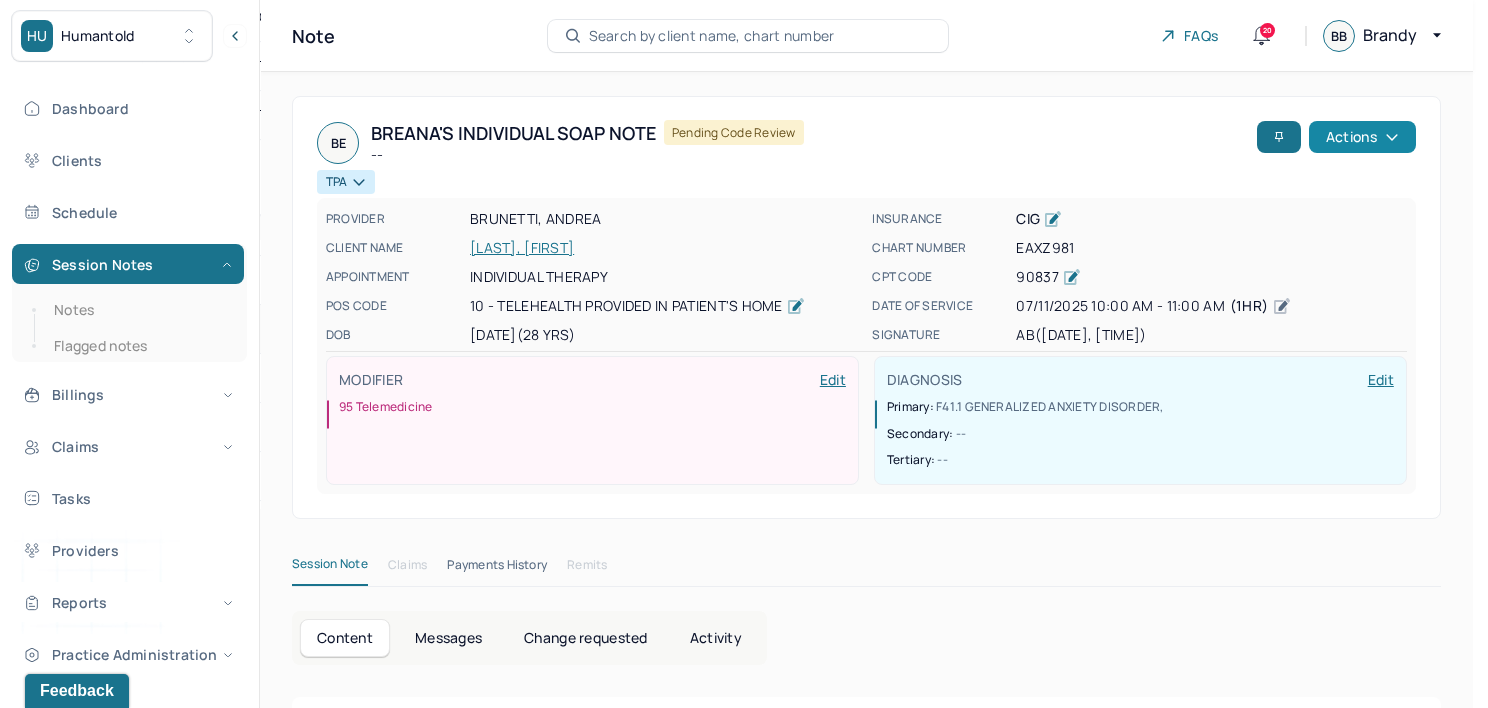 click on "Actions" at bounding box center [1362, 137] 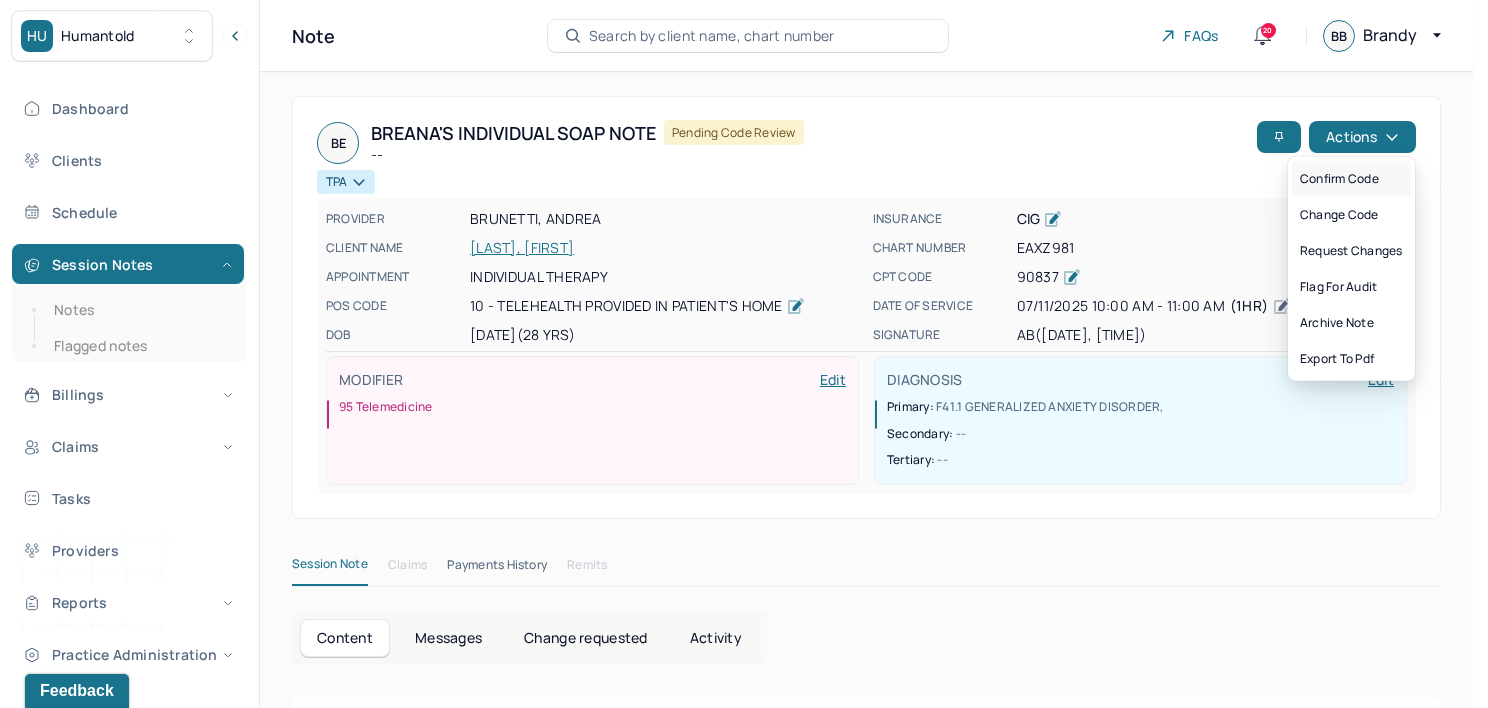 click on "Confirm code" at bounding box center (1351, 179) 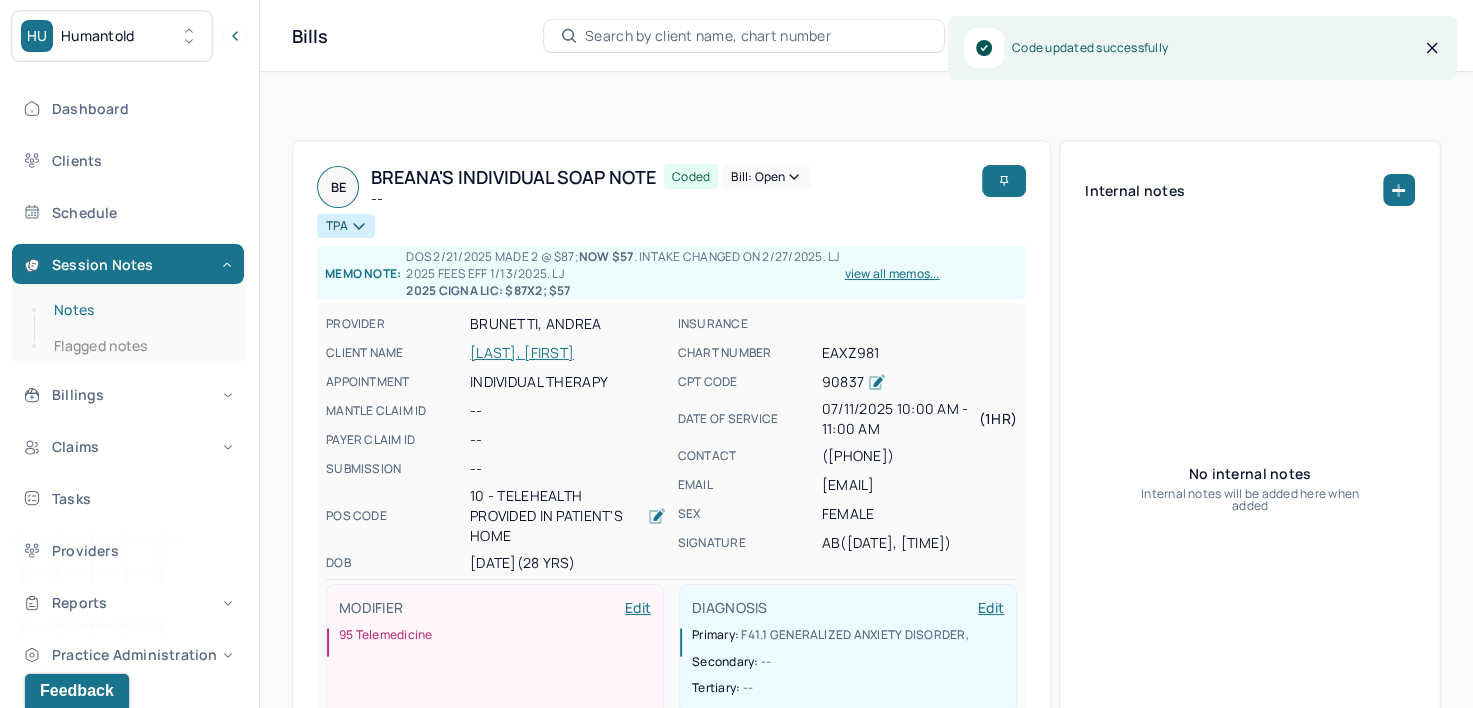 click on "Notes" at bounding box center [139, 310] 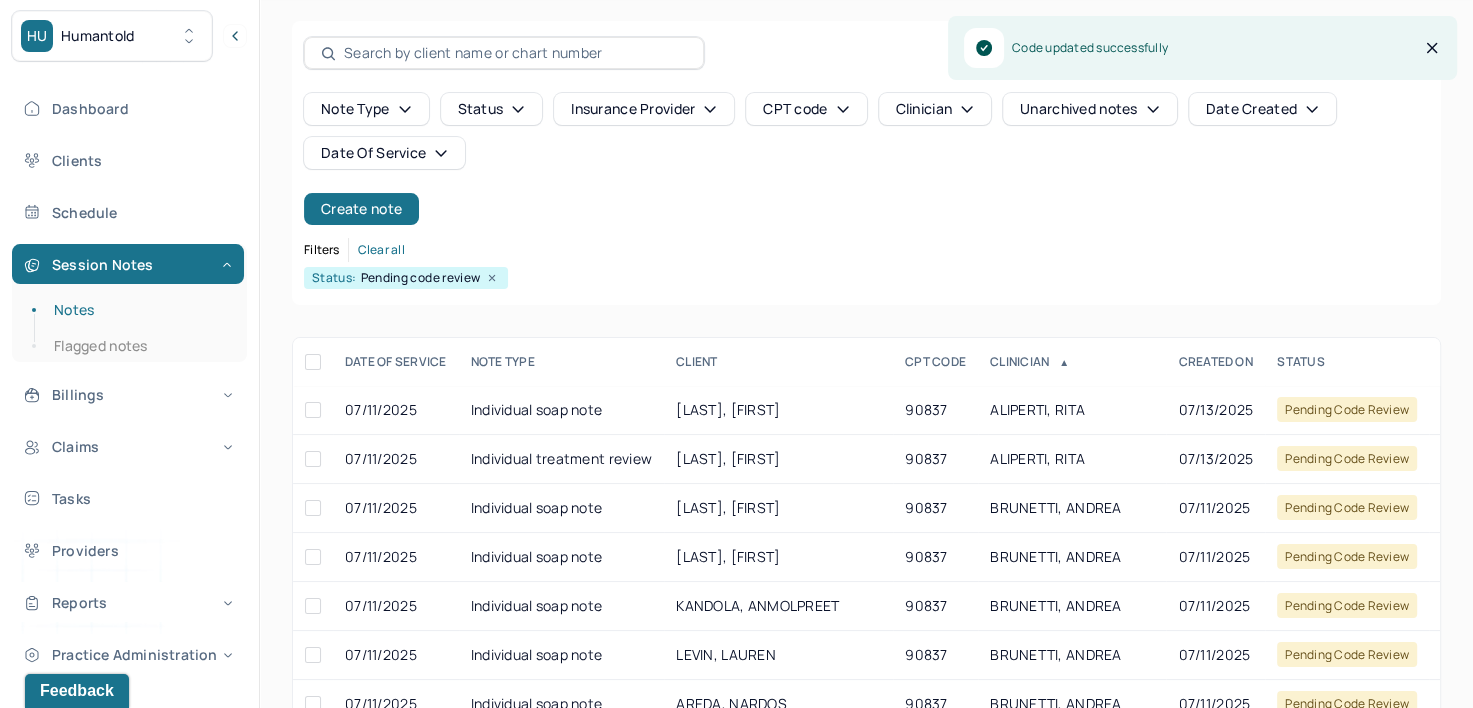 scroll, scrollTop: 200, scrollLeft: 0, axis: vertical 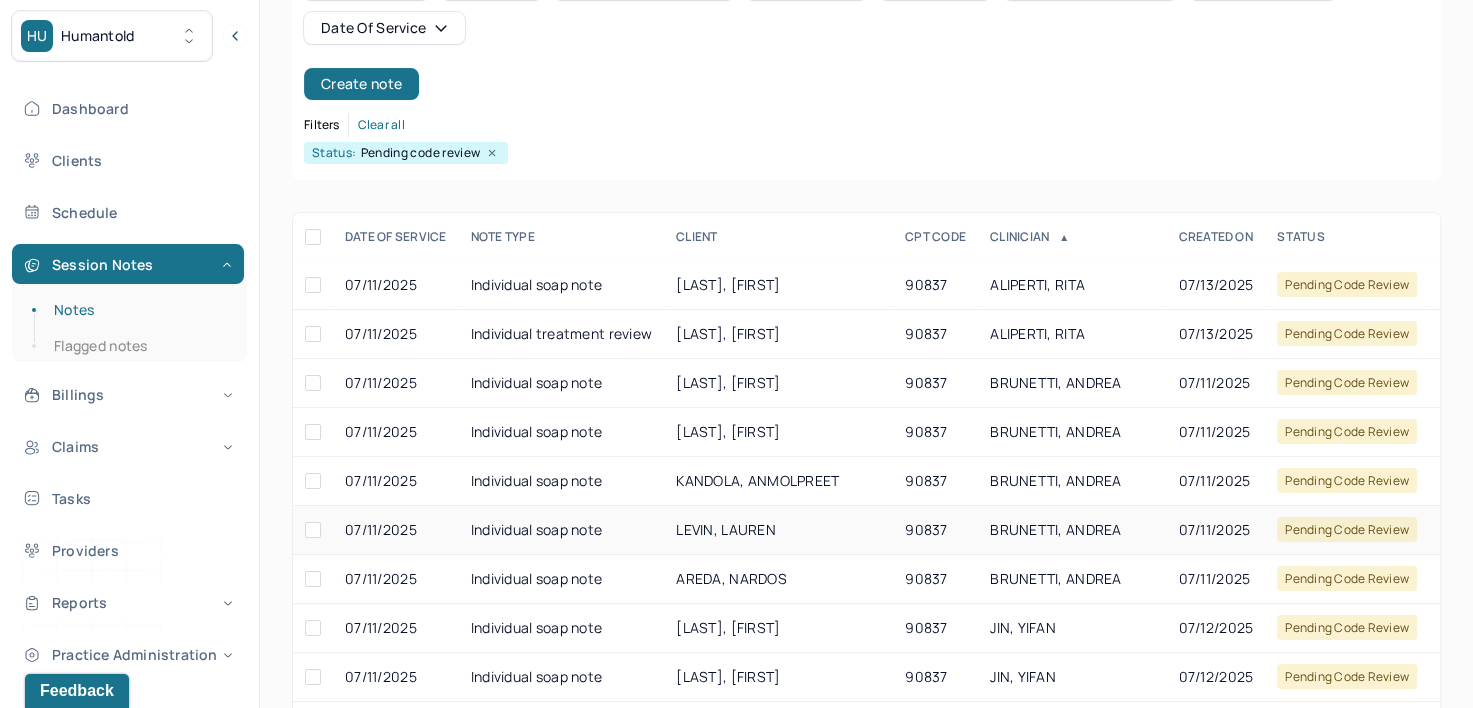 click on "BRUNETTI, ANDREA" at bounding box center [1055, 529] 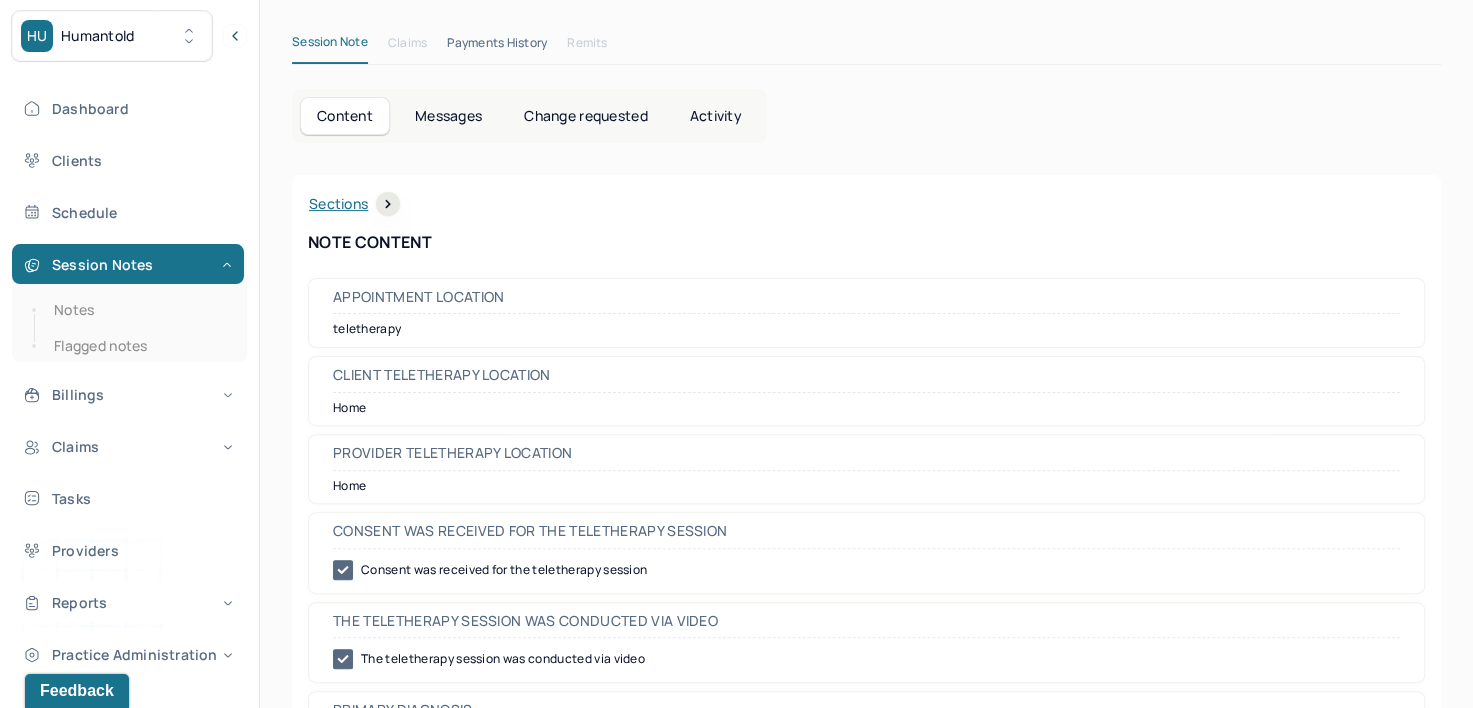 scroll, scrollTop: 0, scrollLeft: 0, axis: both 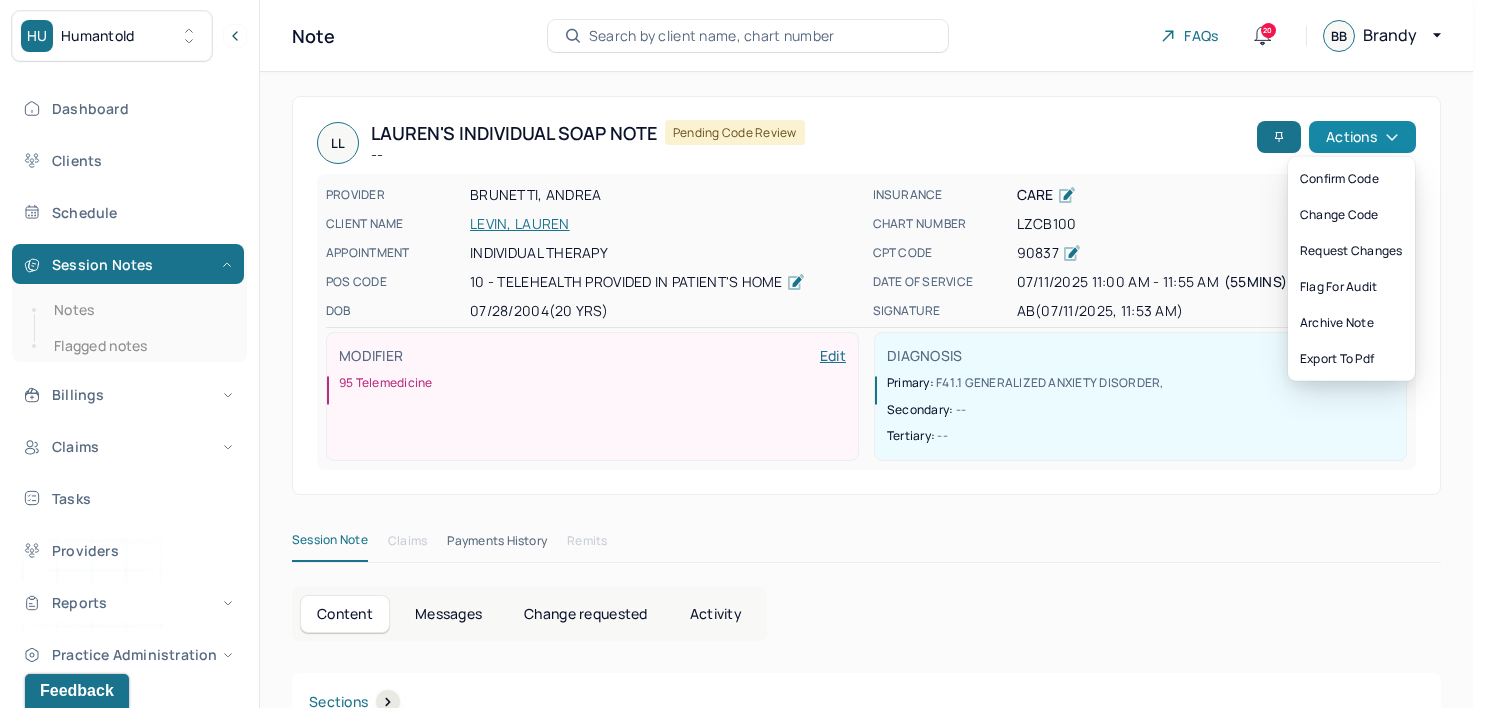 click 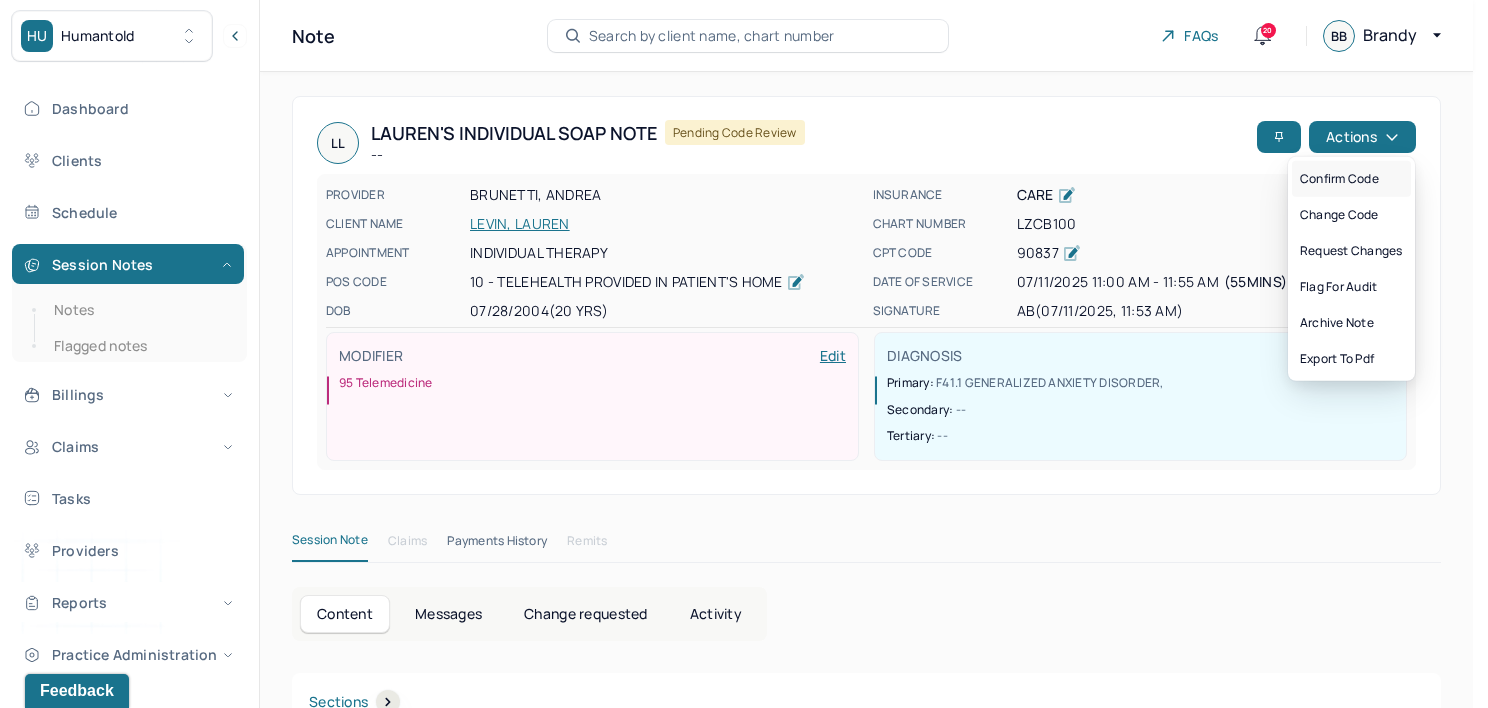 click on "Confirm code" at bounding box center (1351, 179) 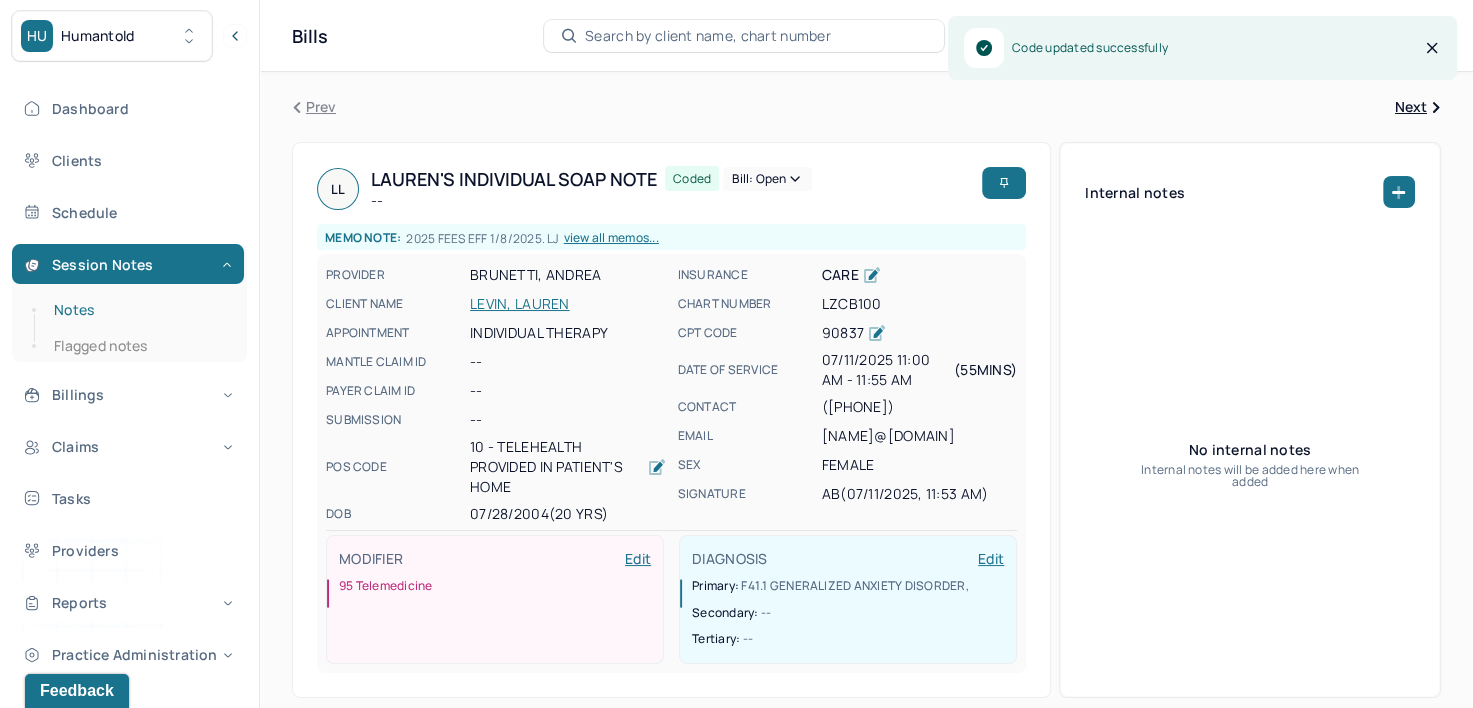 click on "Notes" at bounding box center [139, 310] 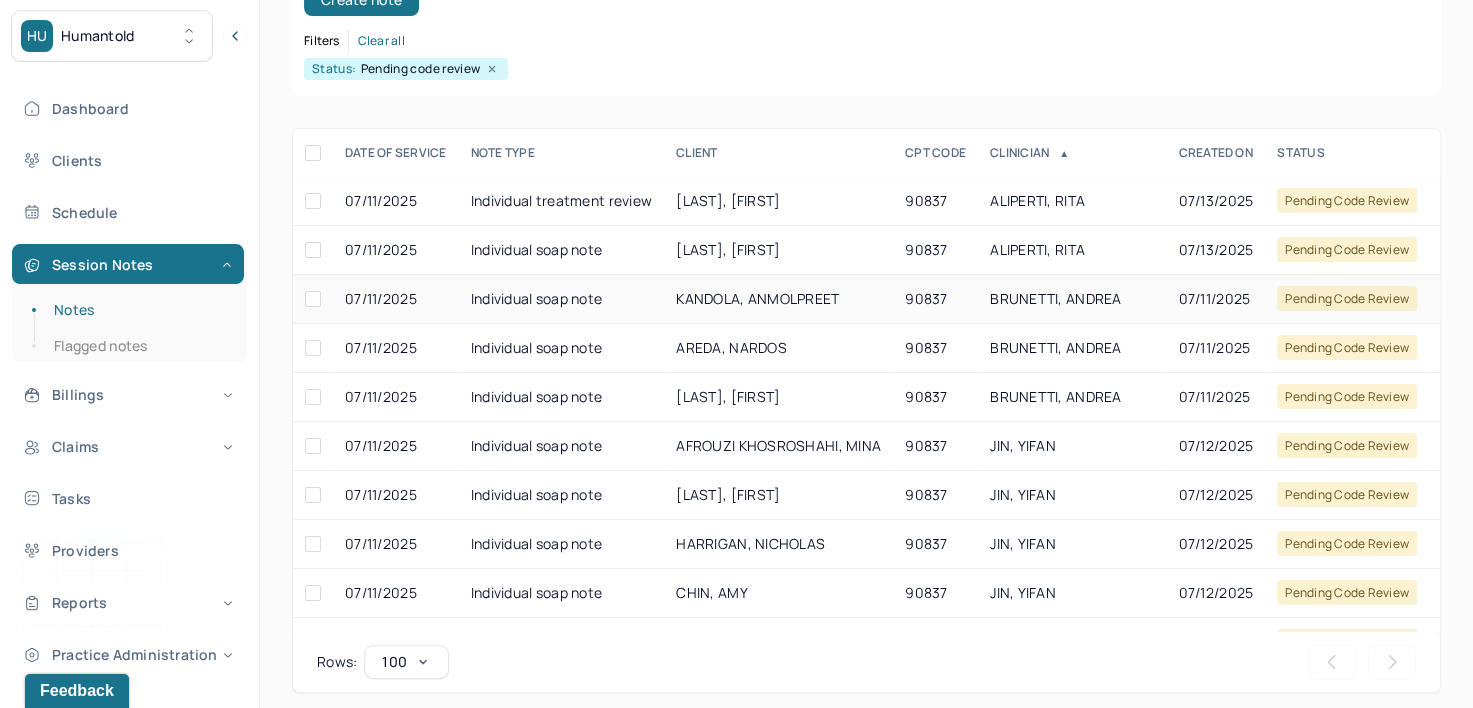 scroll, scrollTop: 294, scrollLeft: 0, axis: vertical 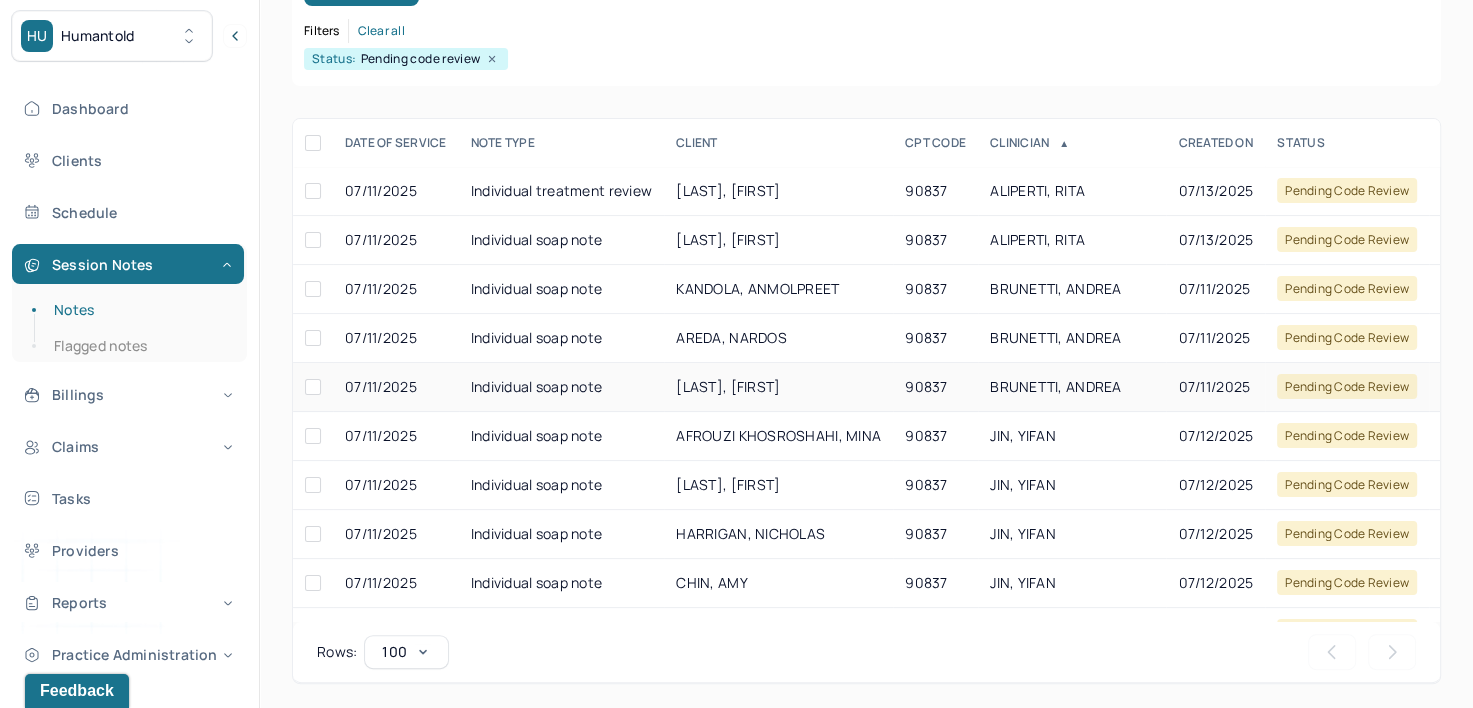 click on "BRUNETTI, ANDREA" at bounding box center (1072, 387) 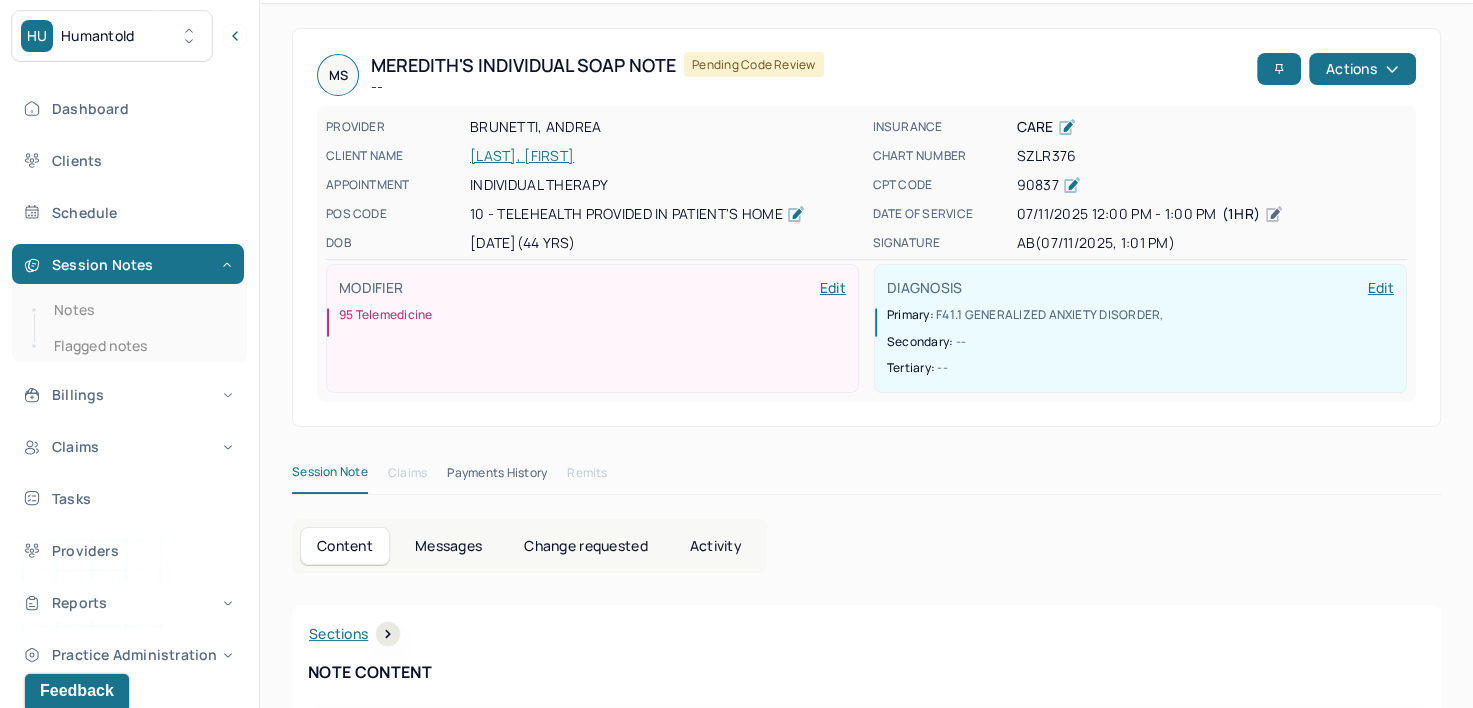 scroll, scrollTop: 0, scrollLeft: 0, axis: both 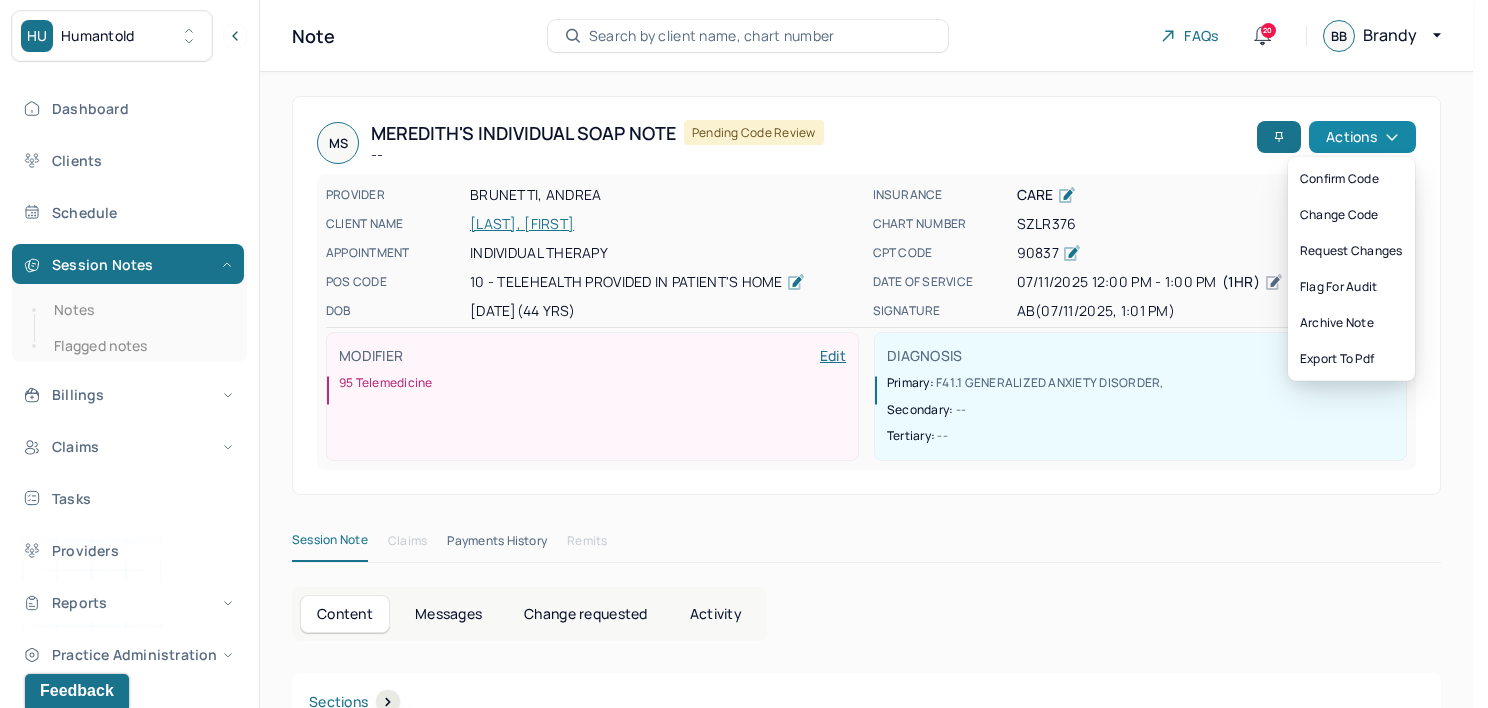 click 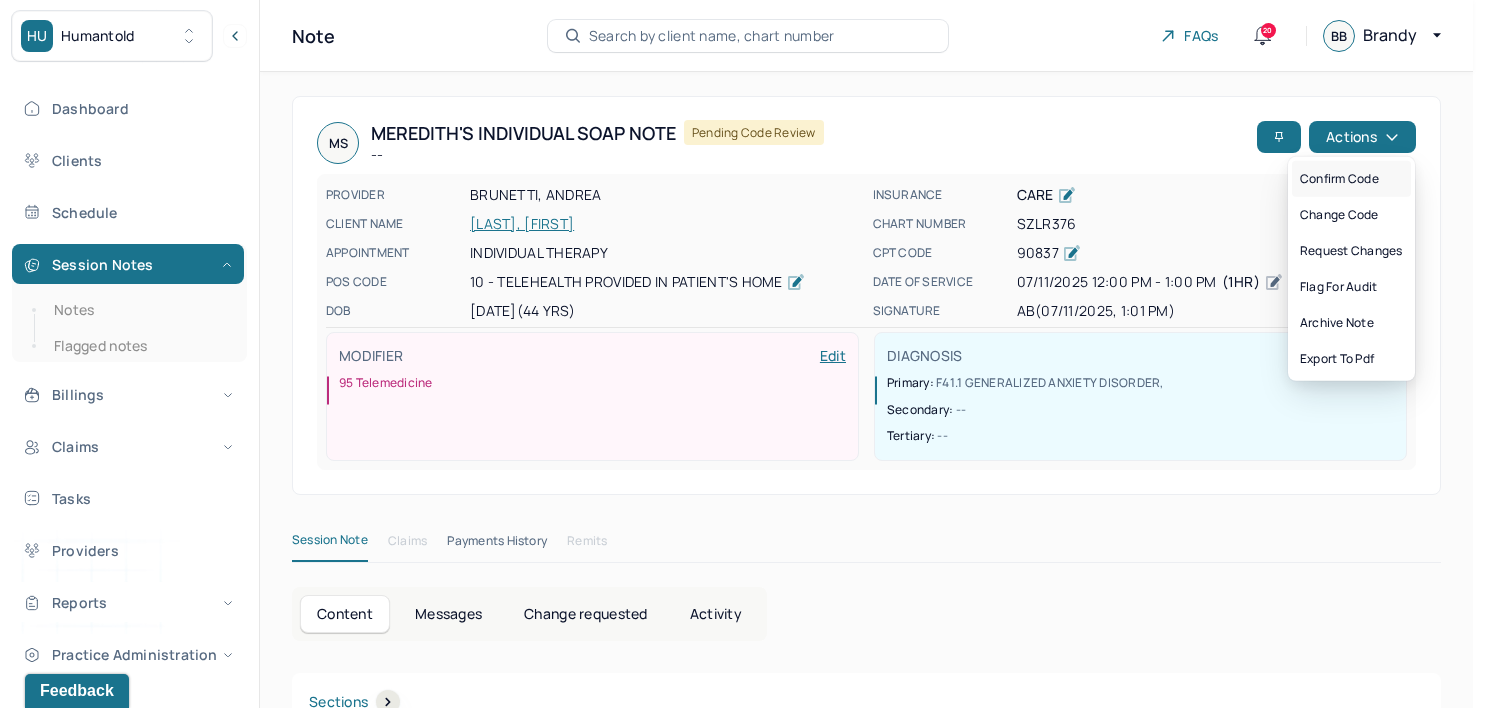 click on "Confirm code" at bounding box center (1351, 179) 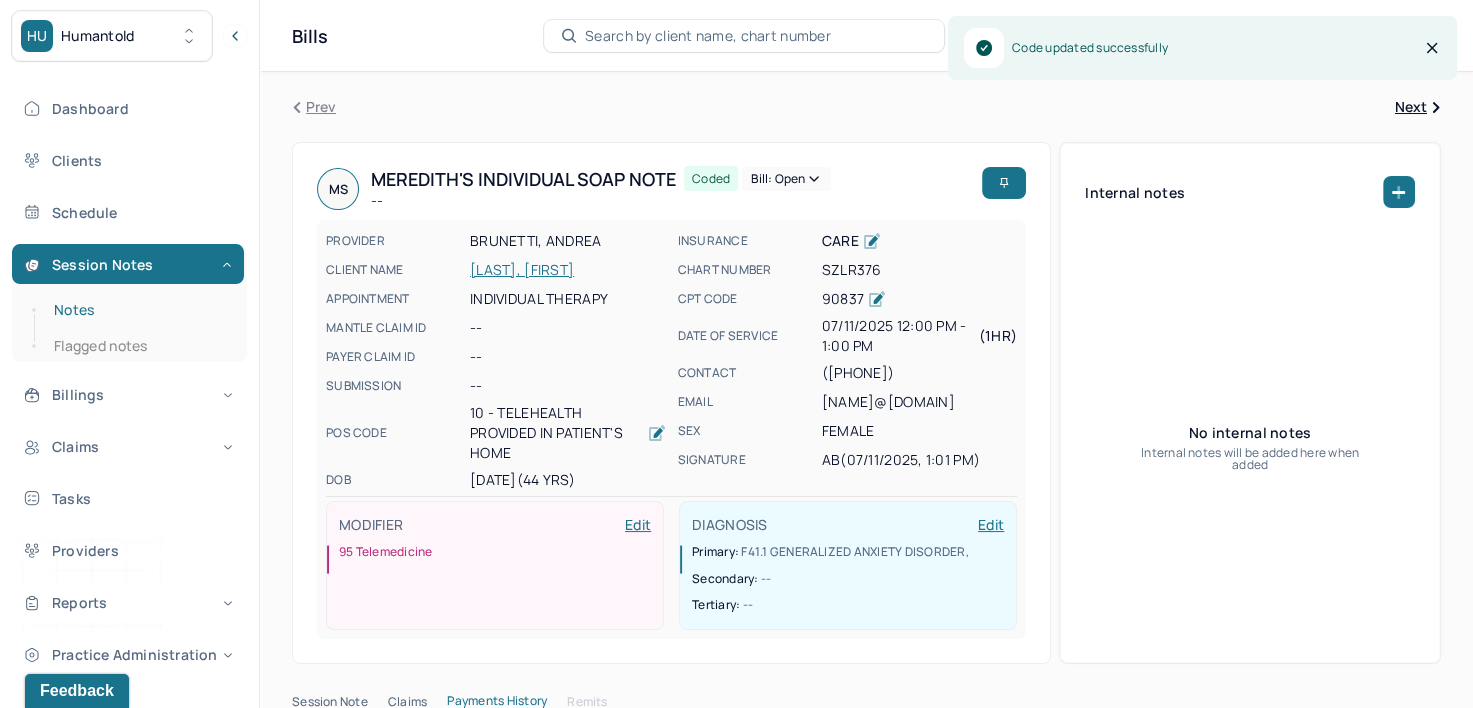drag, startPoint x: 114, startPoint y: 308, endPoint x: 220, endPoint y: 296, distance: 106.677086 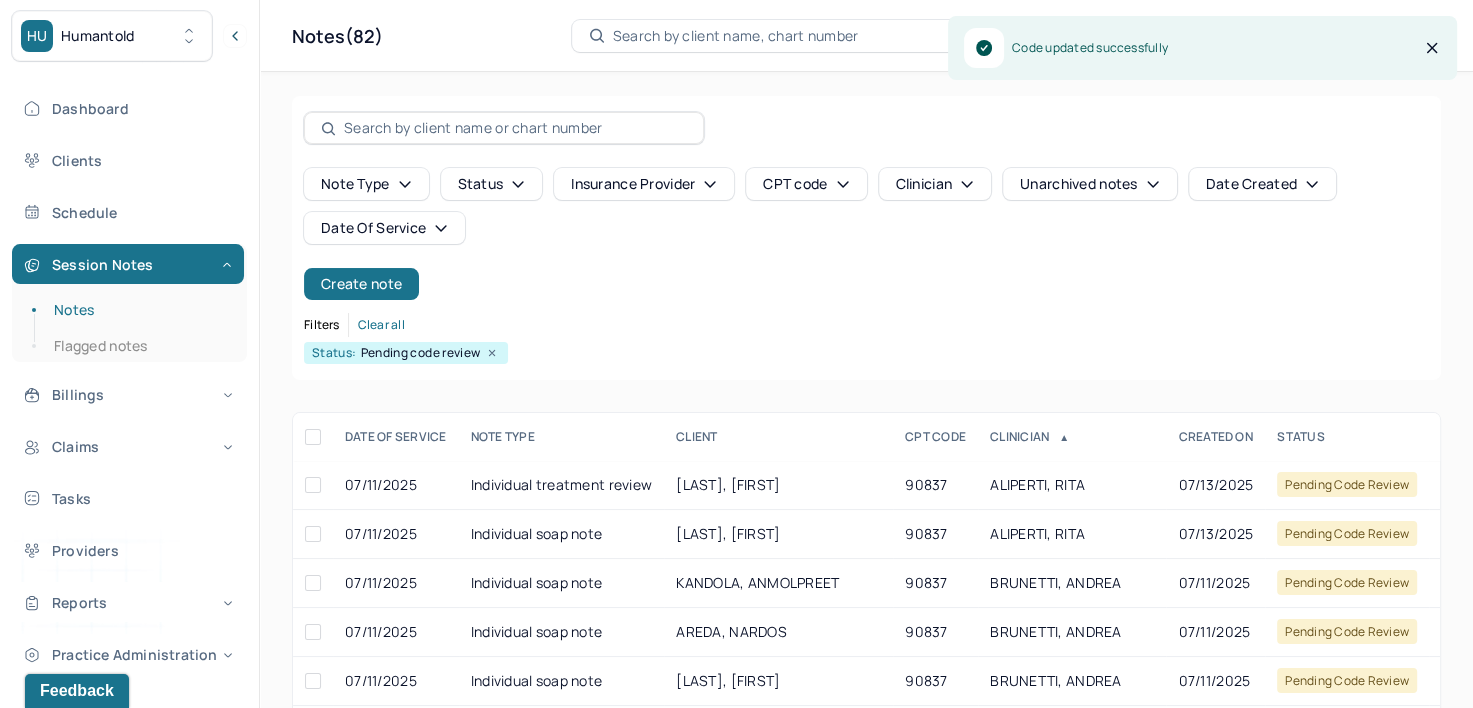 scroll, scrollTop: 294, scrollLeft: 0, axis: vertical 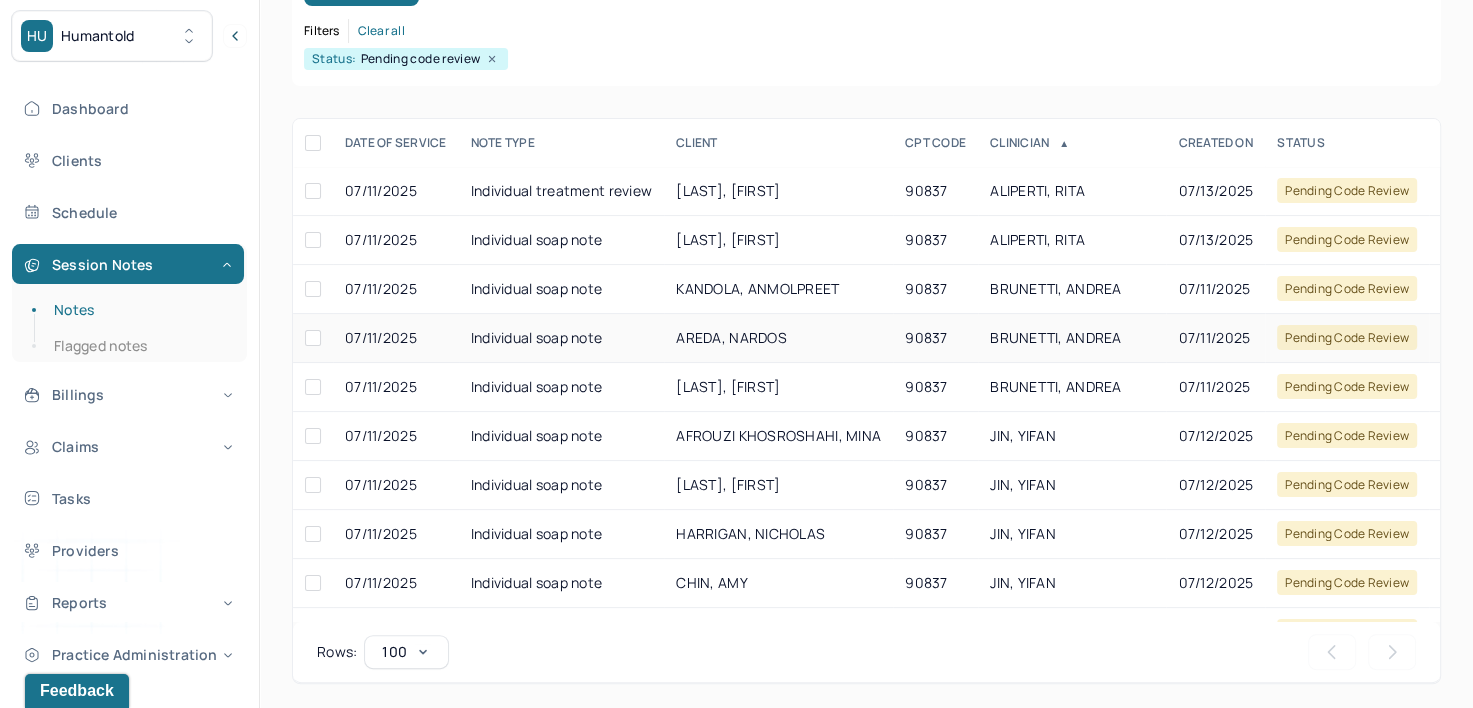 click on "BRUNETTI, ANDREA" at bounding box center (1055, 337) 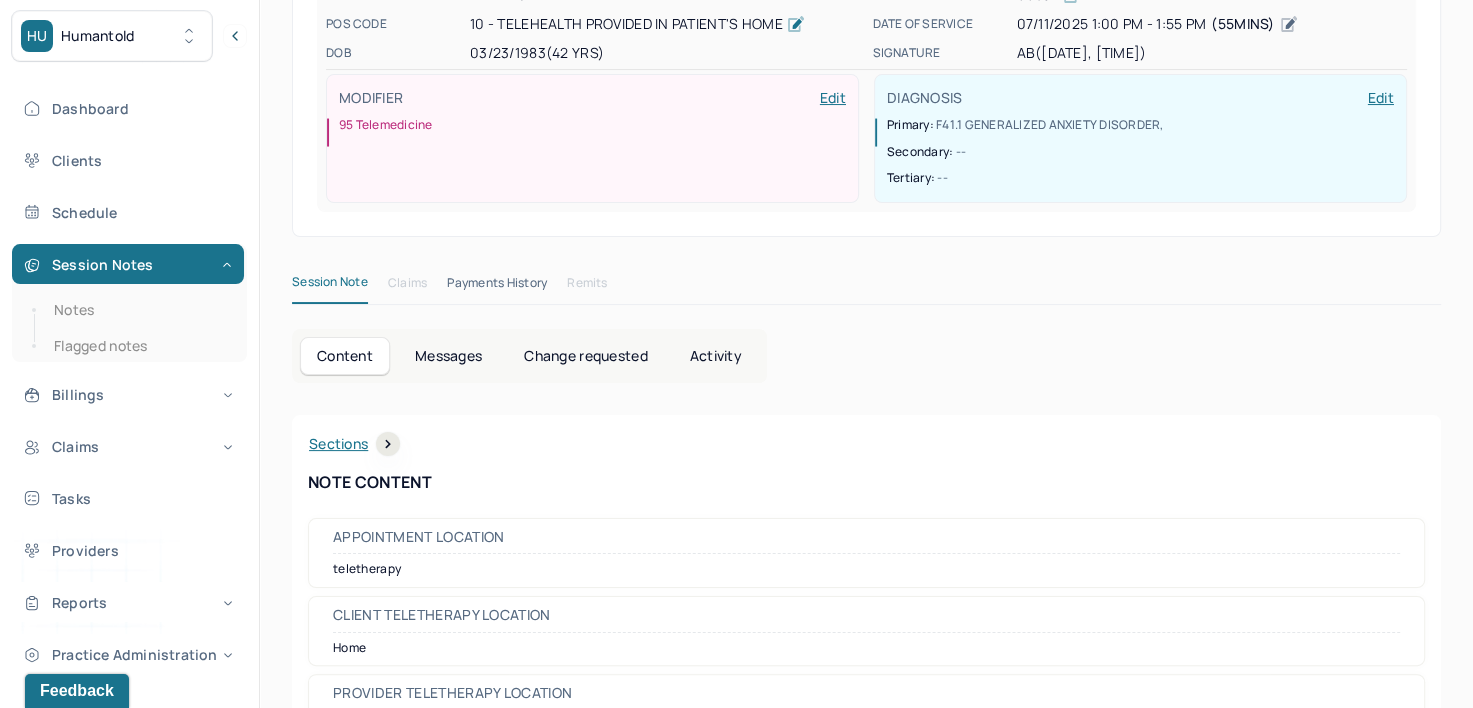 scroll, scrollTop: 0, scrollLeft: 0, axis: both 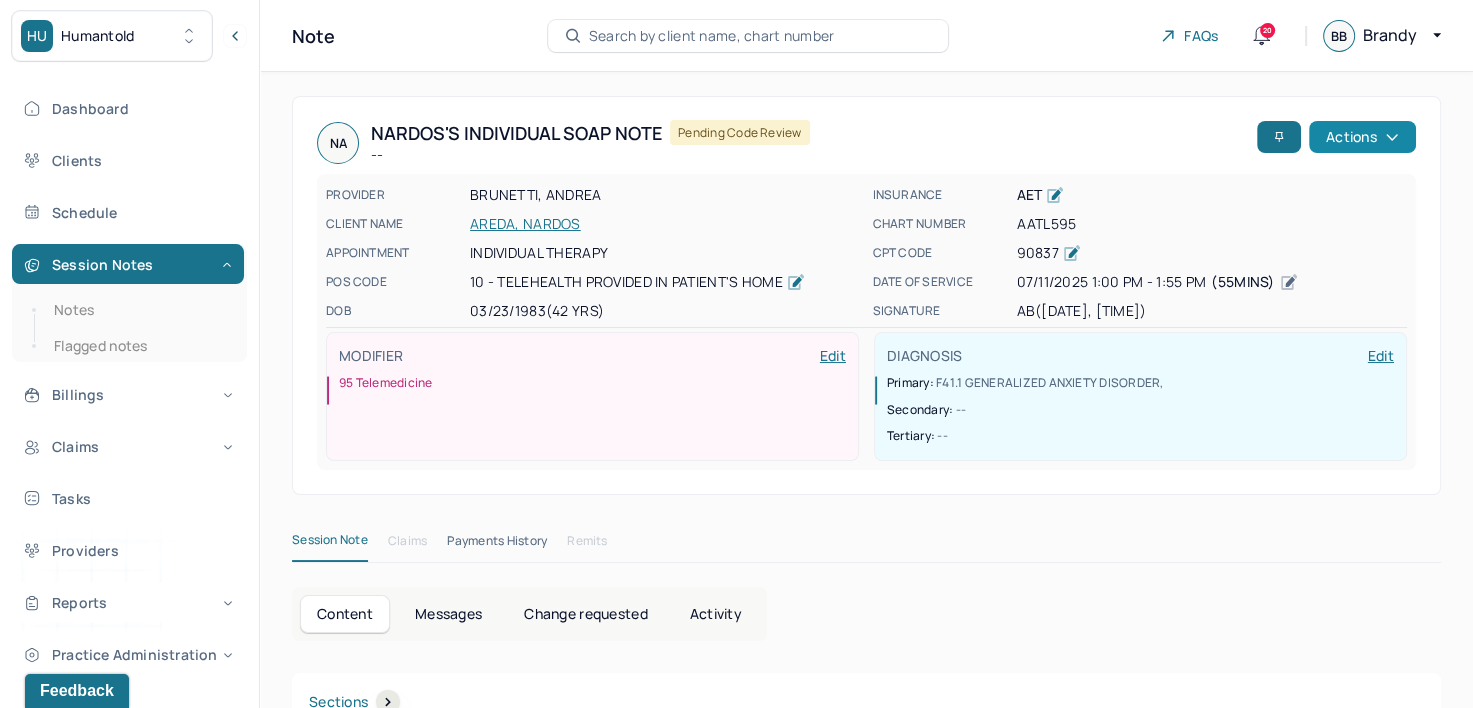 click 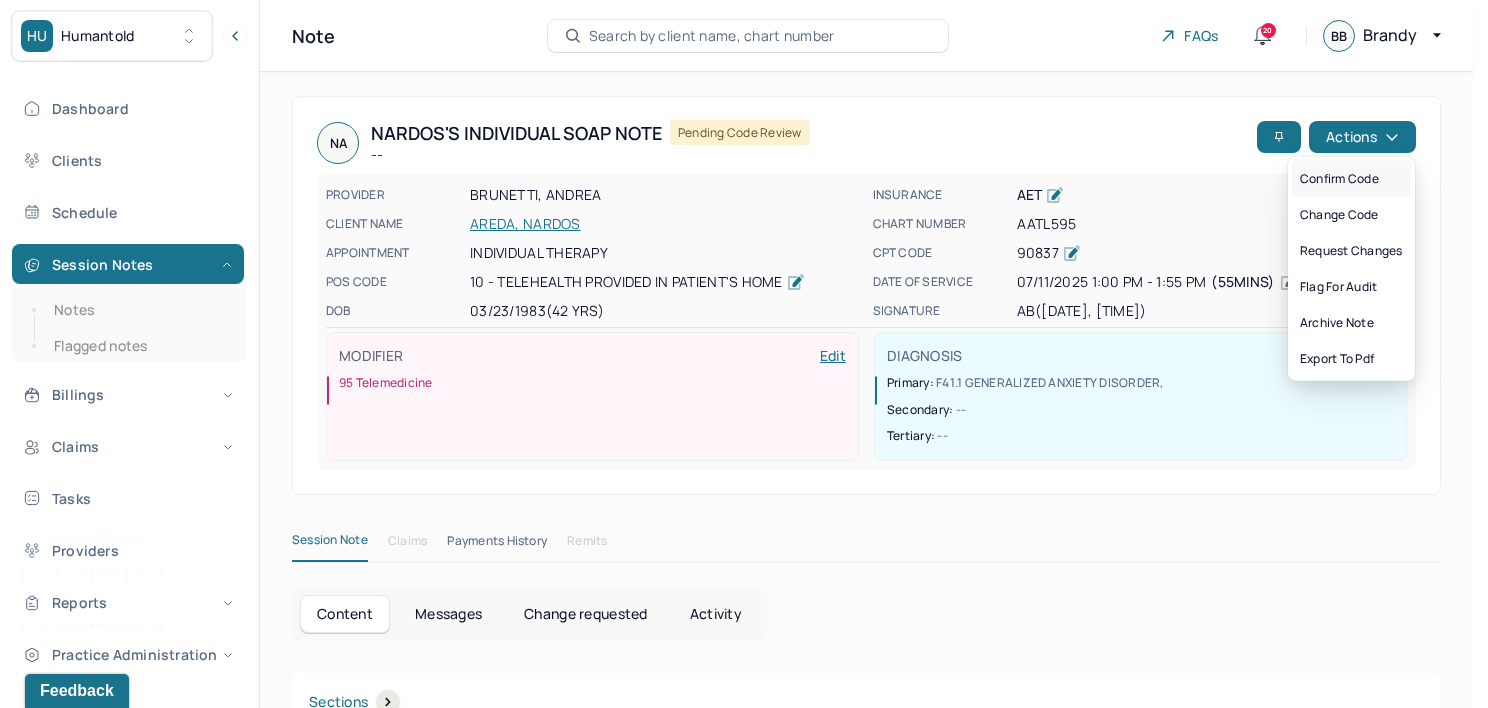 click on "Confirm code" at bounding box center (1351, 179) 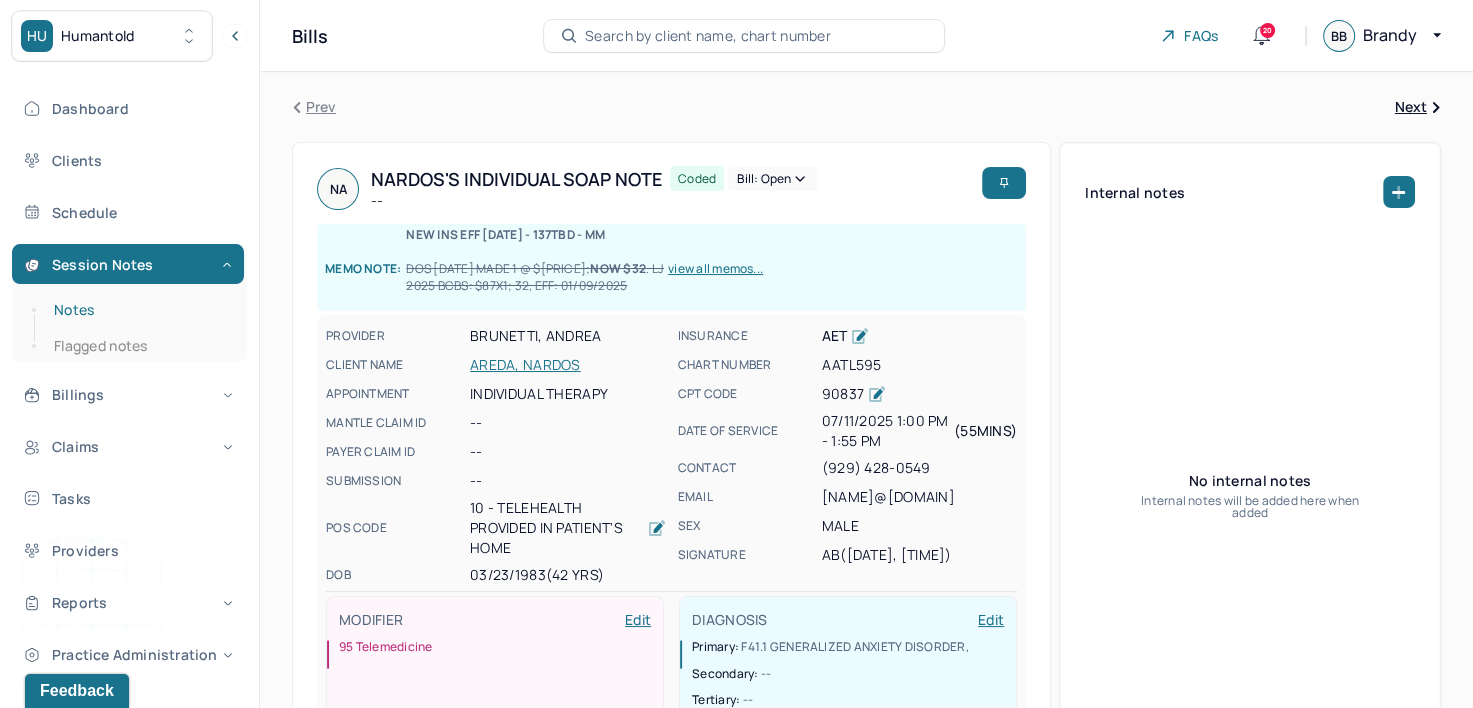 drag, startPoint x: 92, startPoint y: 311, endPoint x: 95, endPoint y: 301, distance: 10.440307 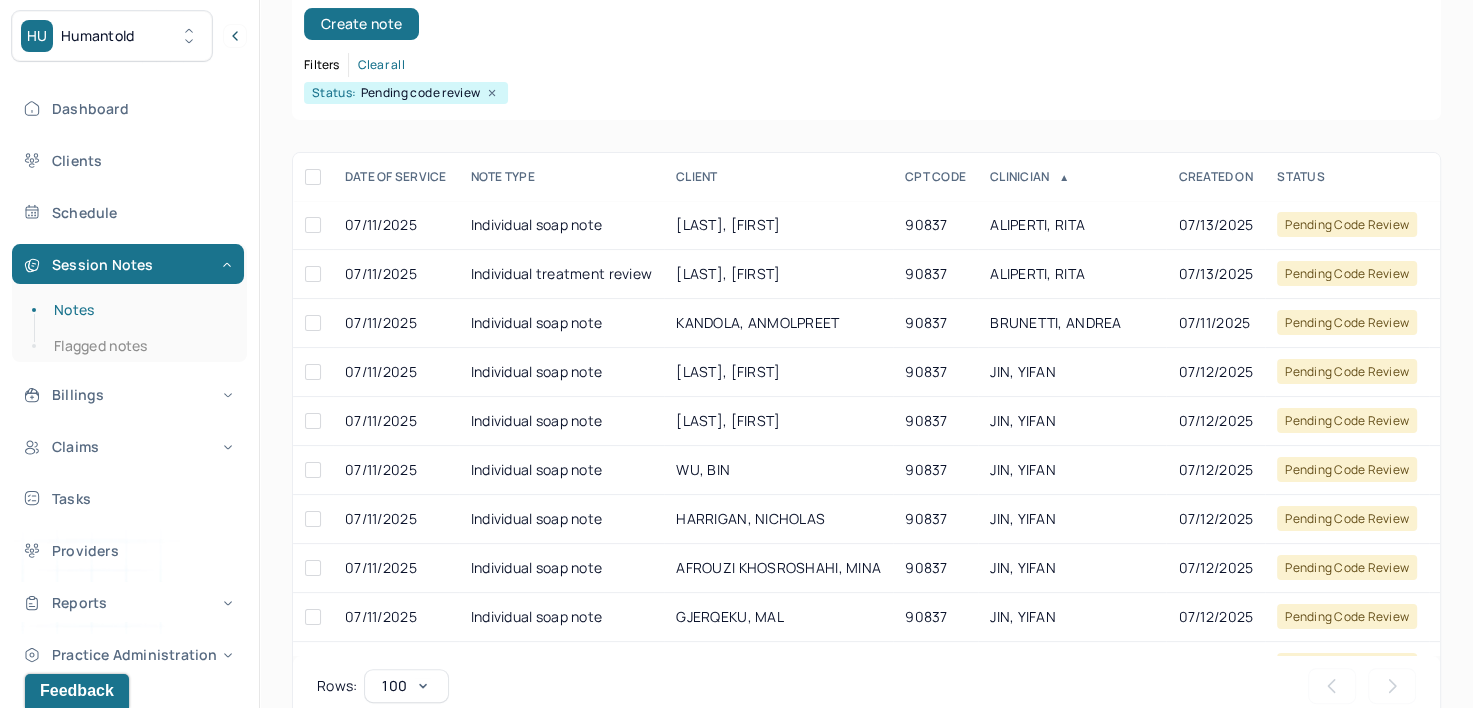 scroll, scrollTop: 294, scrollLeft: 0, axis: vertical 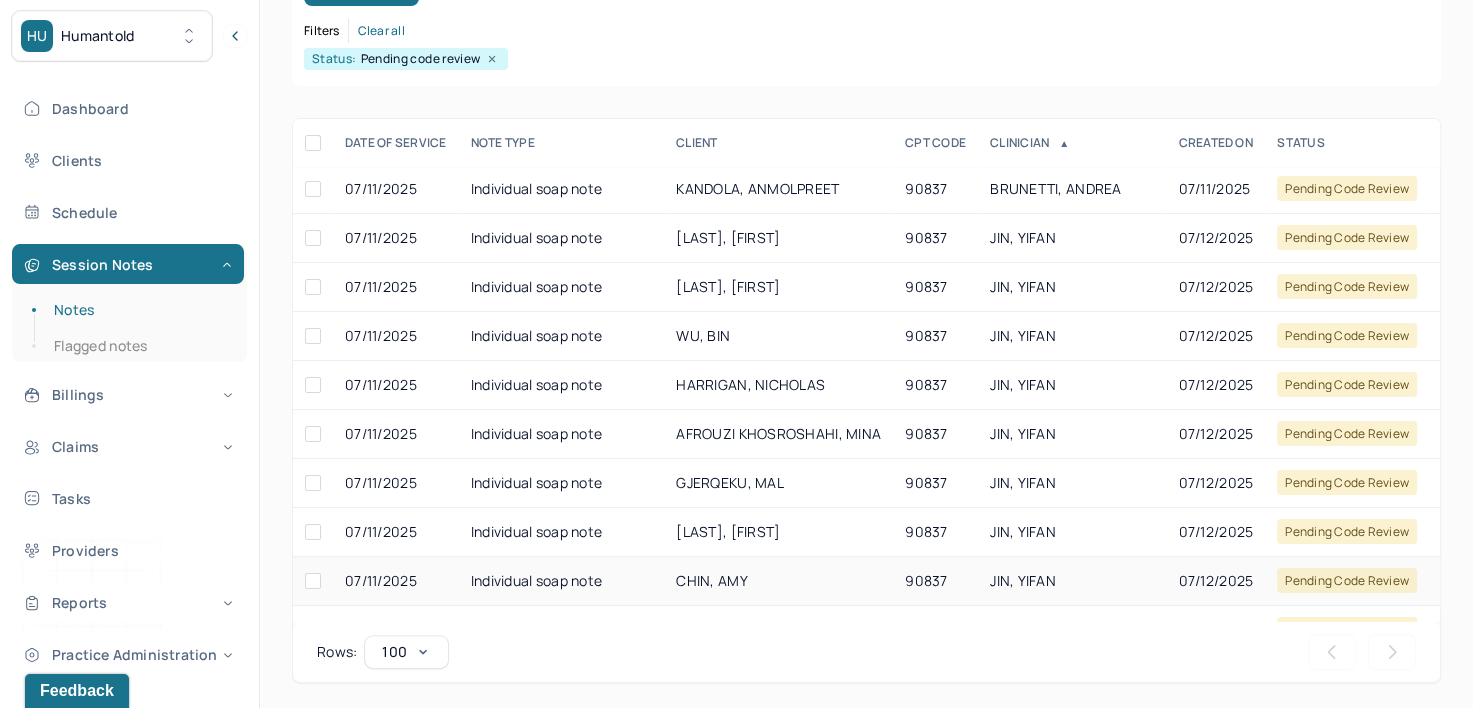 click on "JIN, YIFAN" at bounding box center [1023, 580] 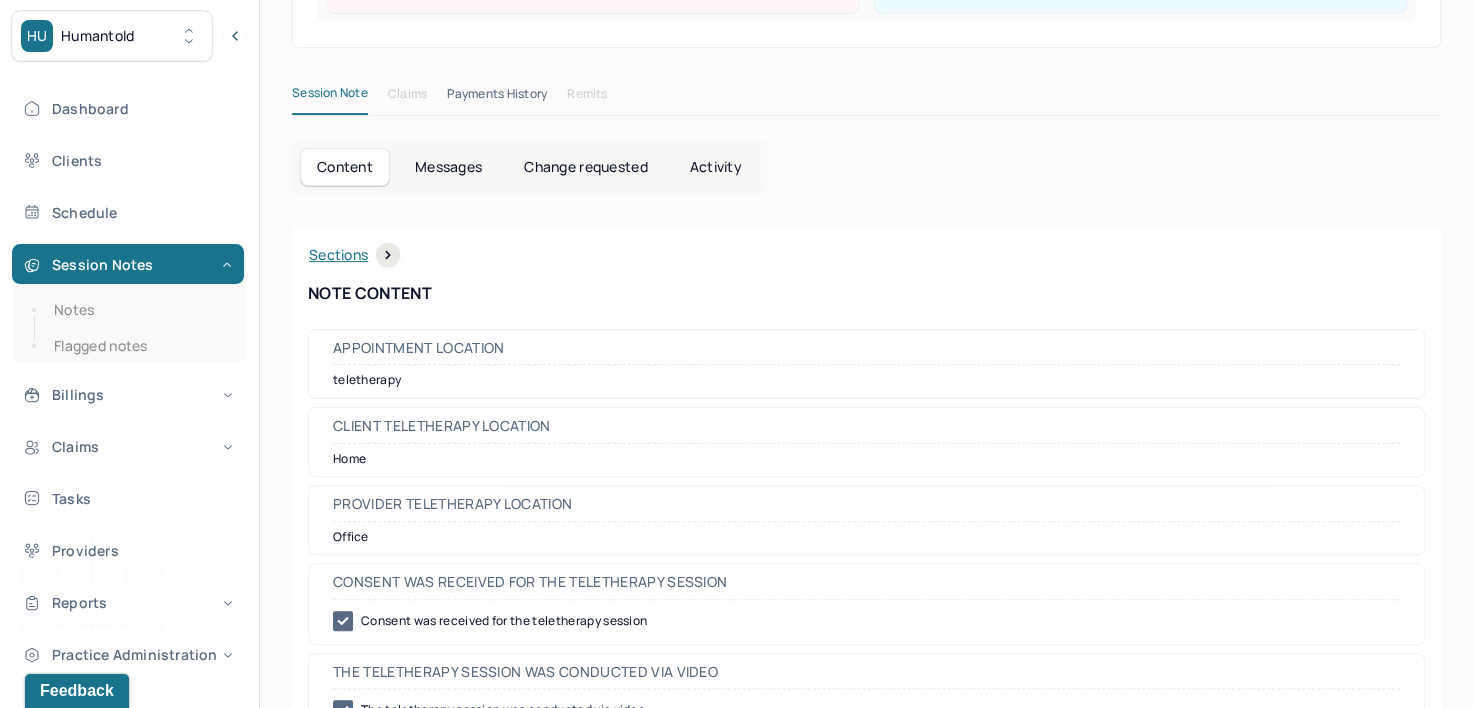scroll, scrollTop: 0, scrollLeft: 0, axis: both 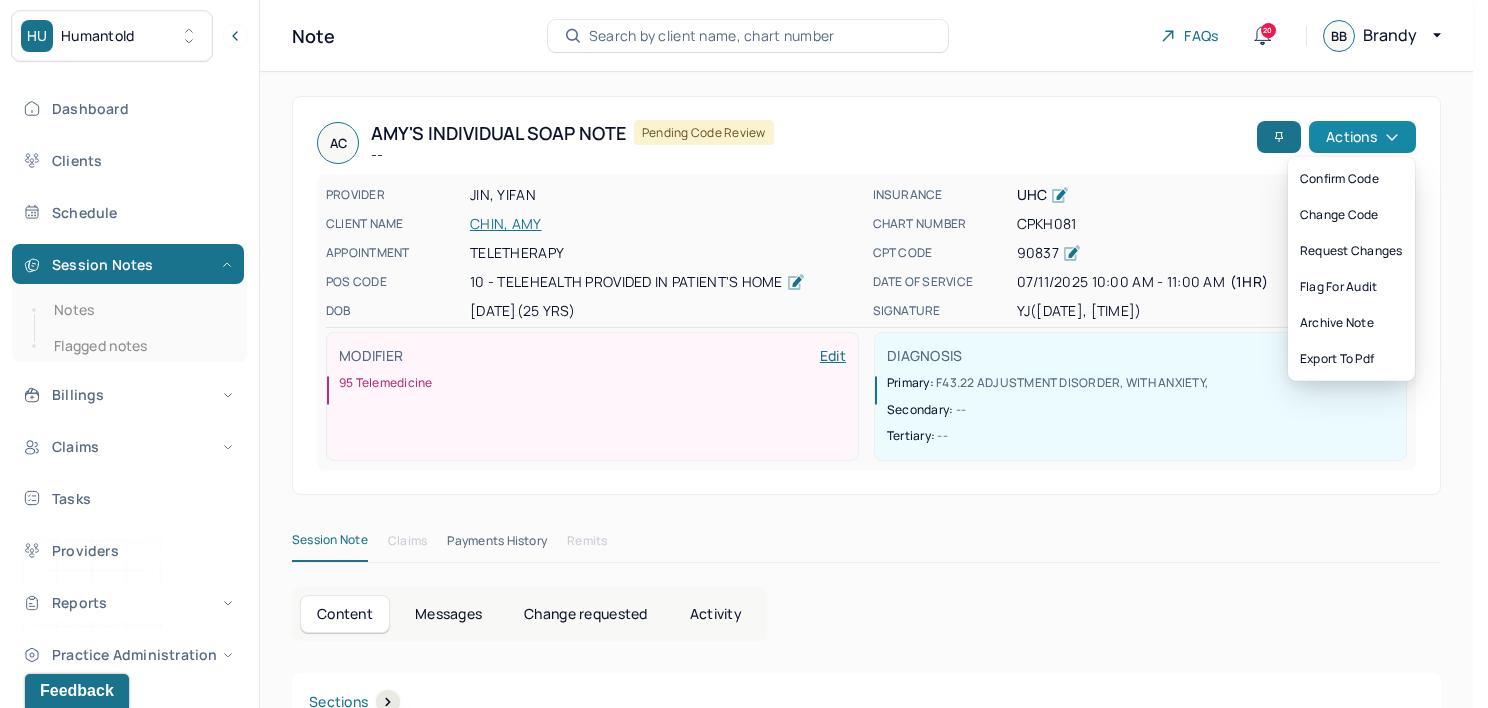 click on "Actions" at bounding box center [1362, 137] 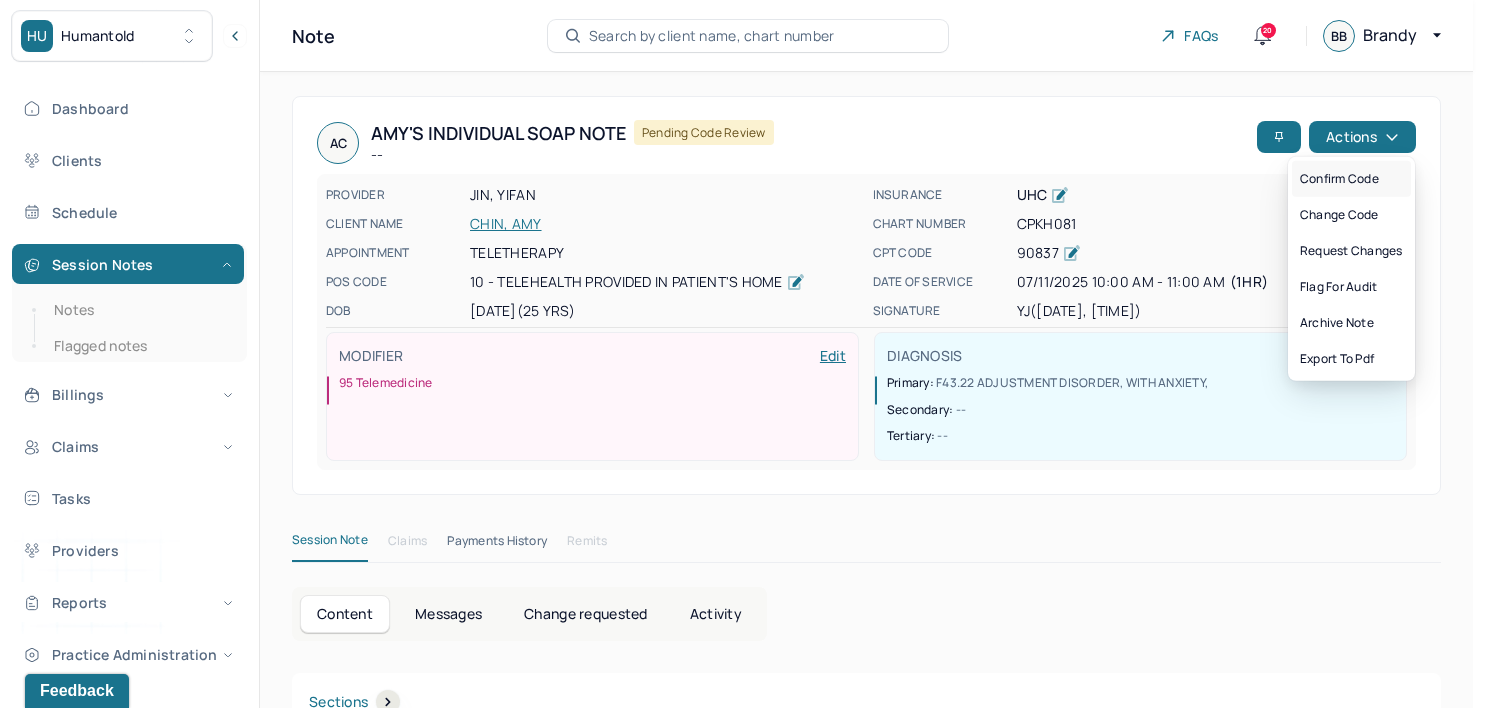 click on "Confirm code" at bounding box center [1351, 179] 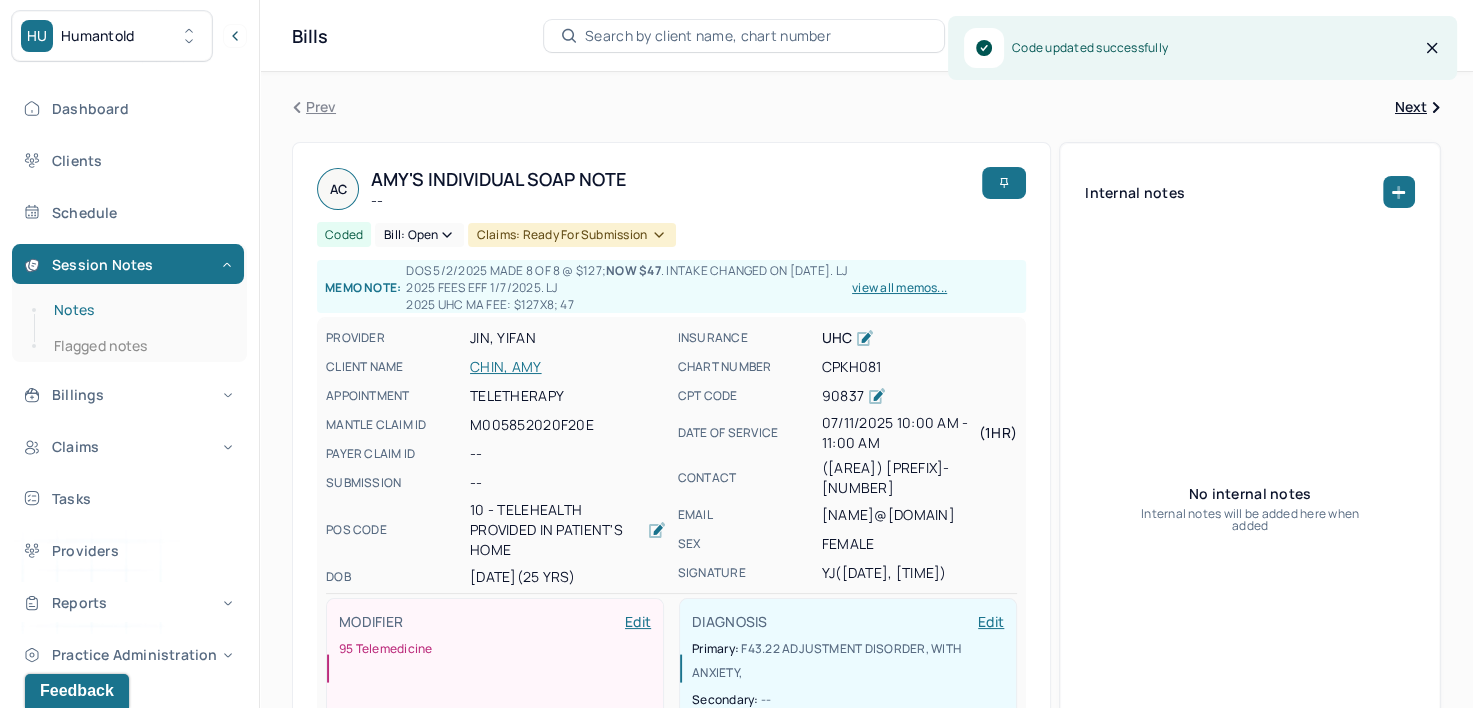 drag, startPoint x: 92, startPoint y: 303, endPoint x: 195, endPoint y: 303, distance: 103 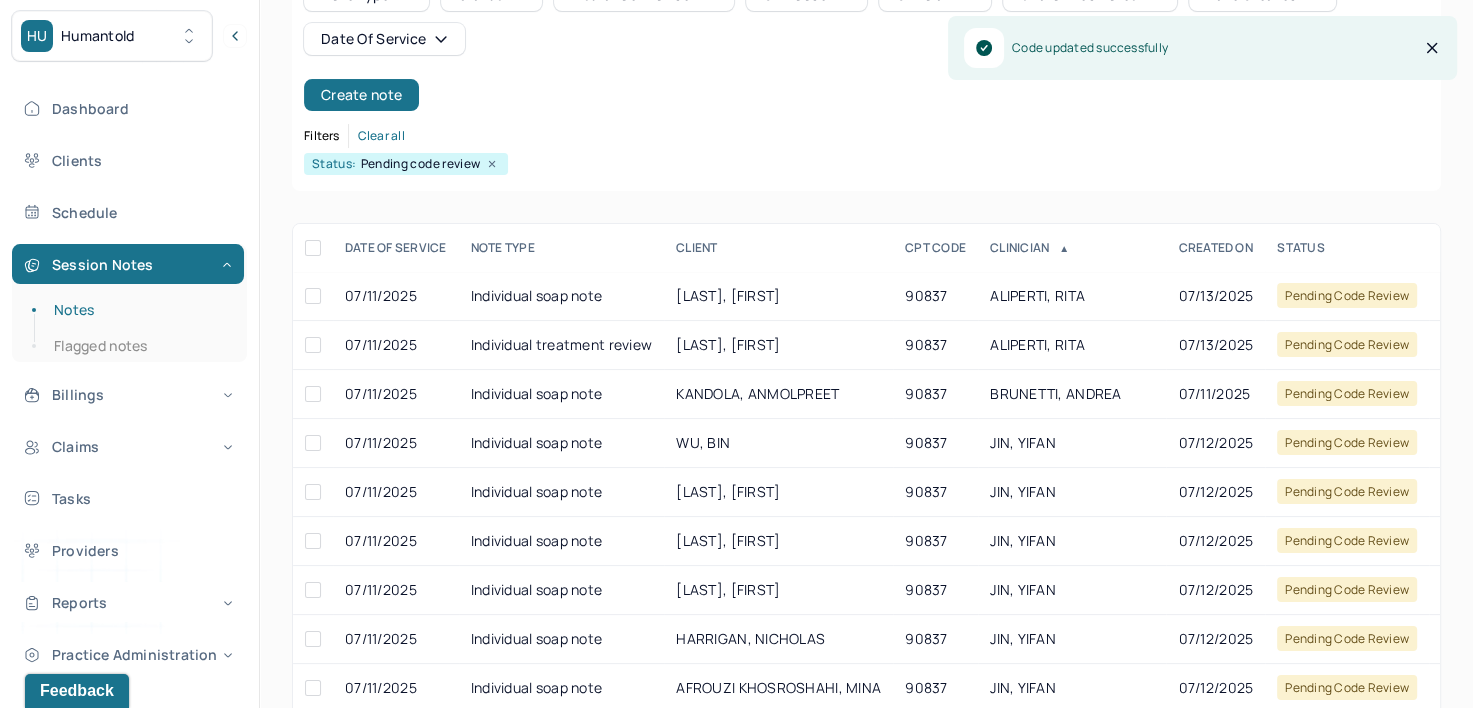 scroll, scrollTop: 200, scrollLeft: 0, axis: vertical 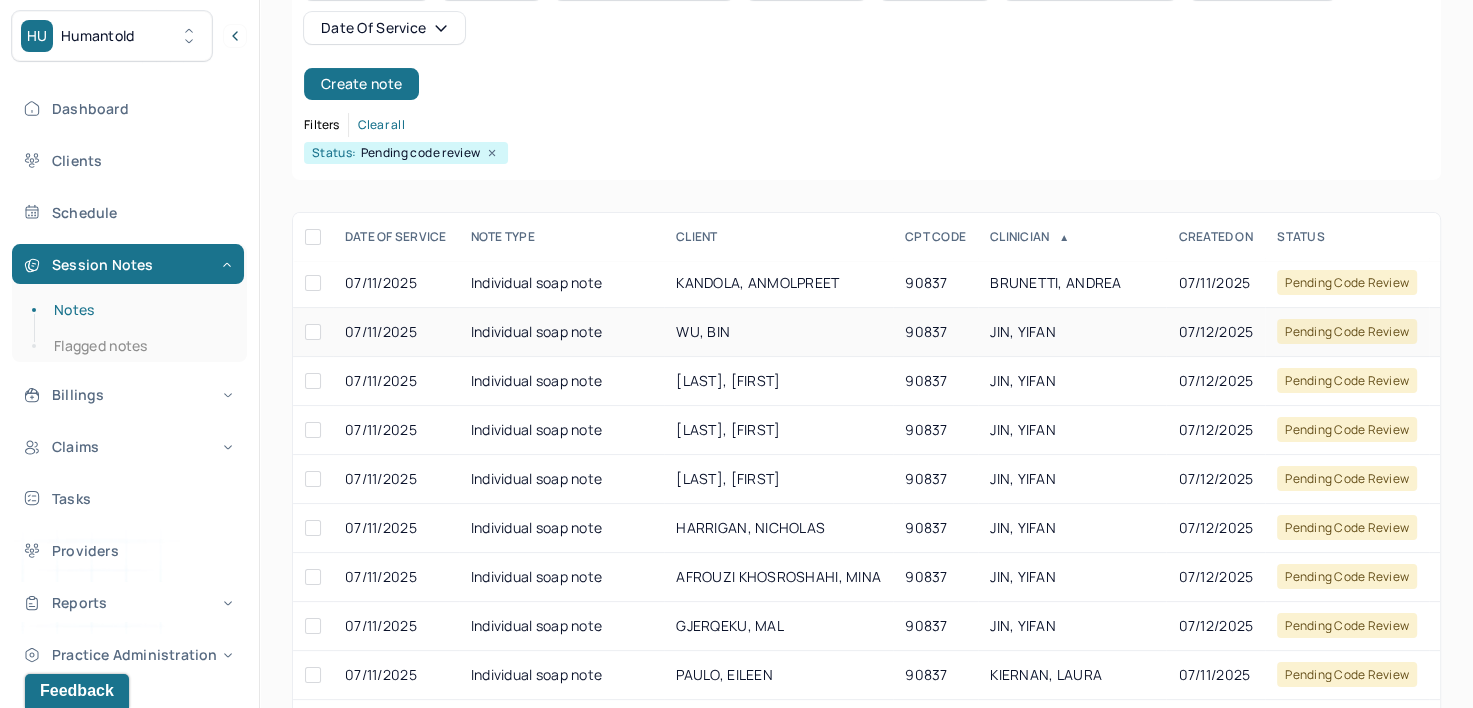 click on "JIN, YIFAN" at bounding box center [1023, 331] 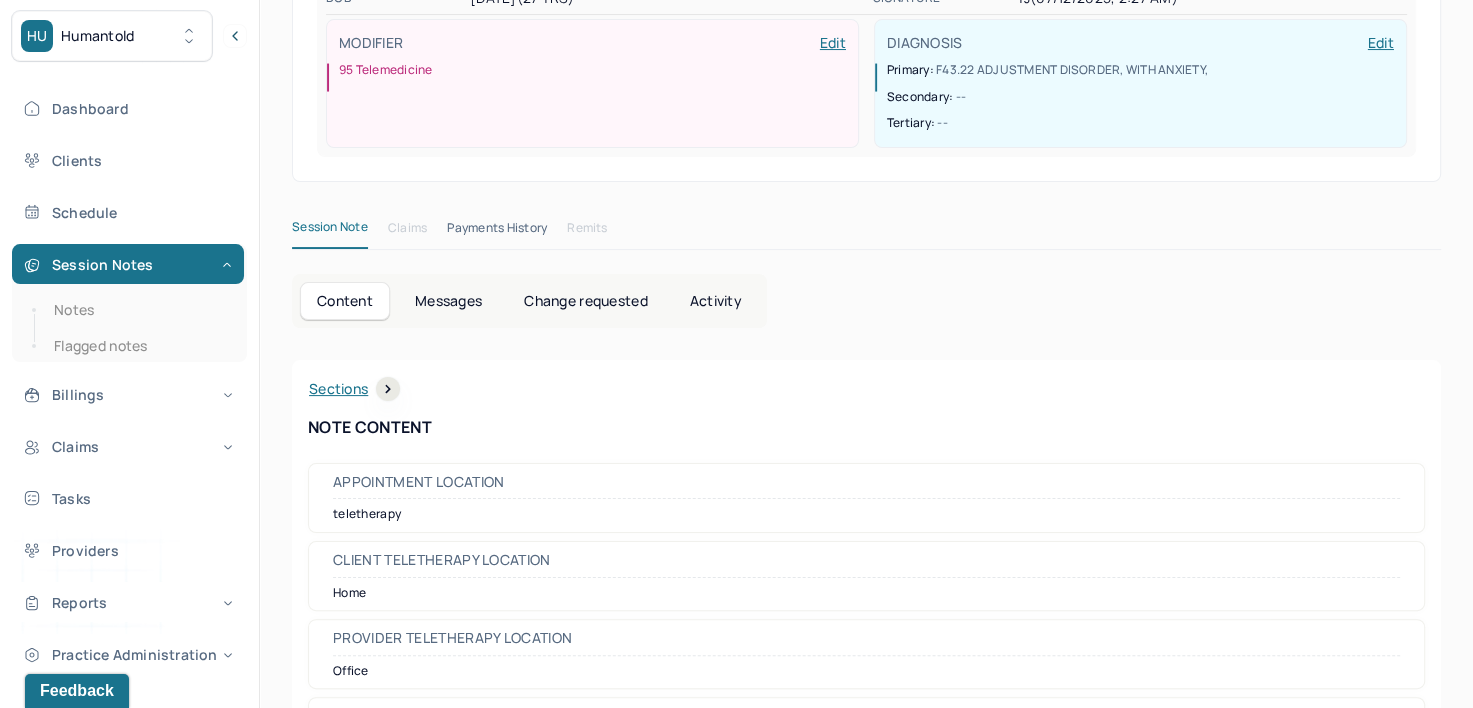 scroll, scrollTop: 0, scrollLeft: 0, axis: both 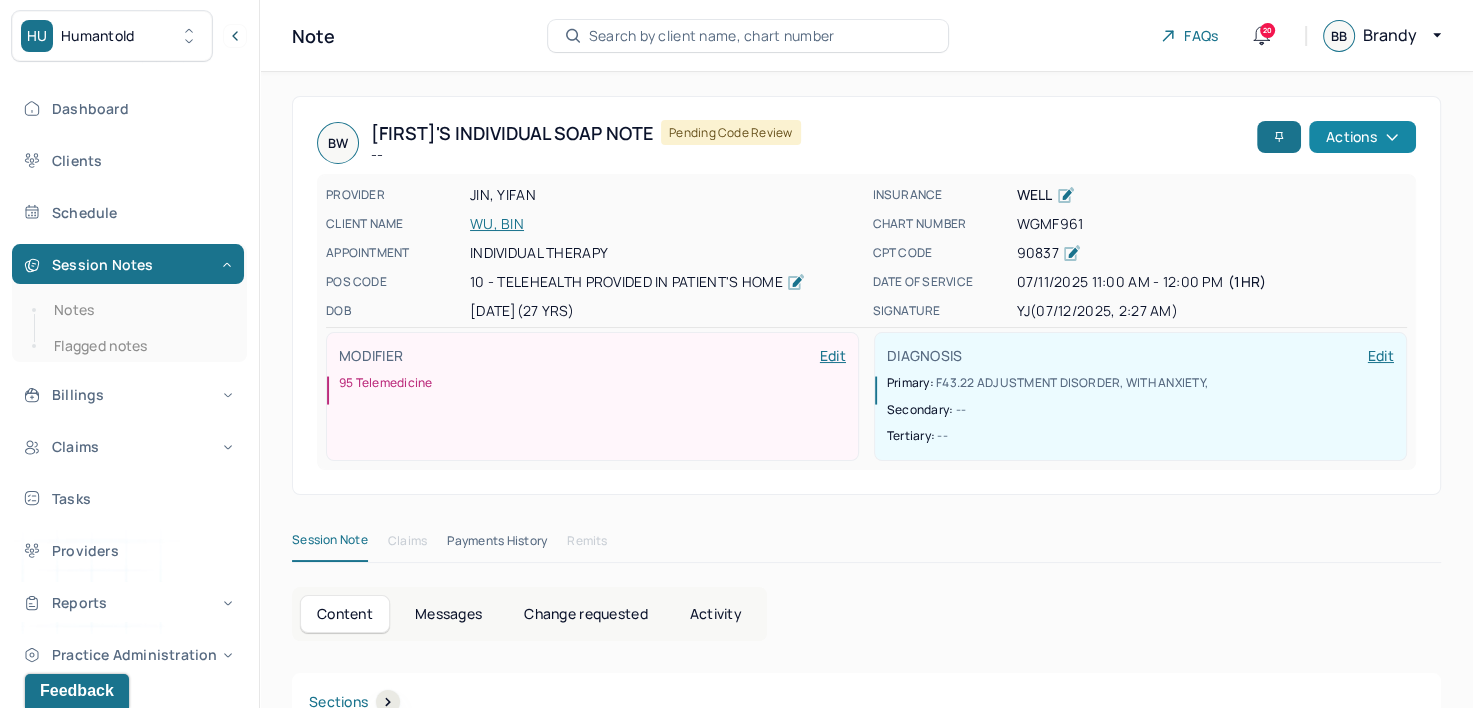 click on "Actions" at bounding box center (1362, 137) 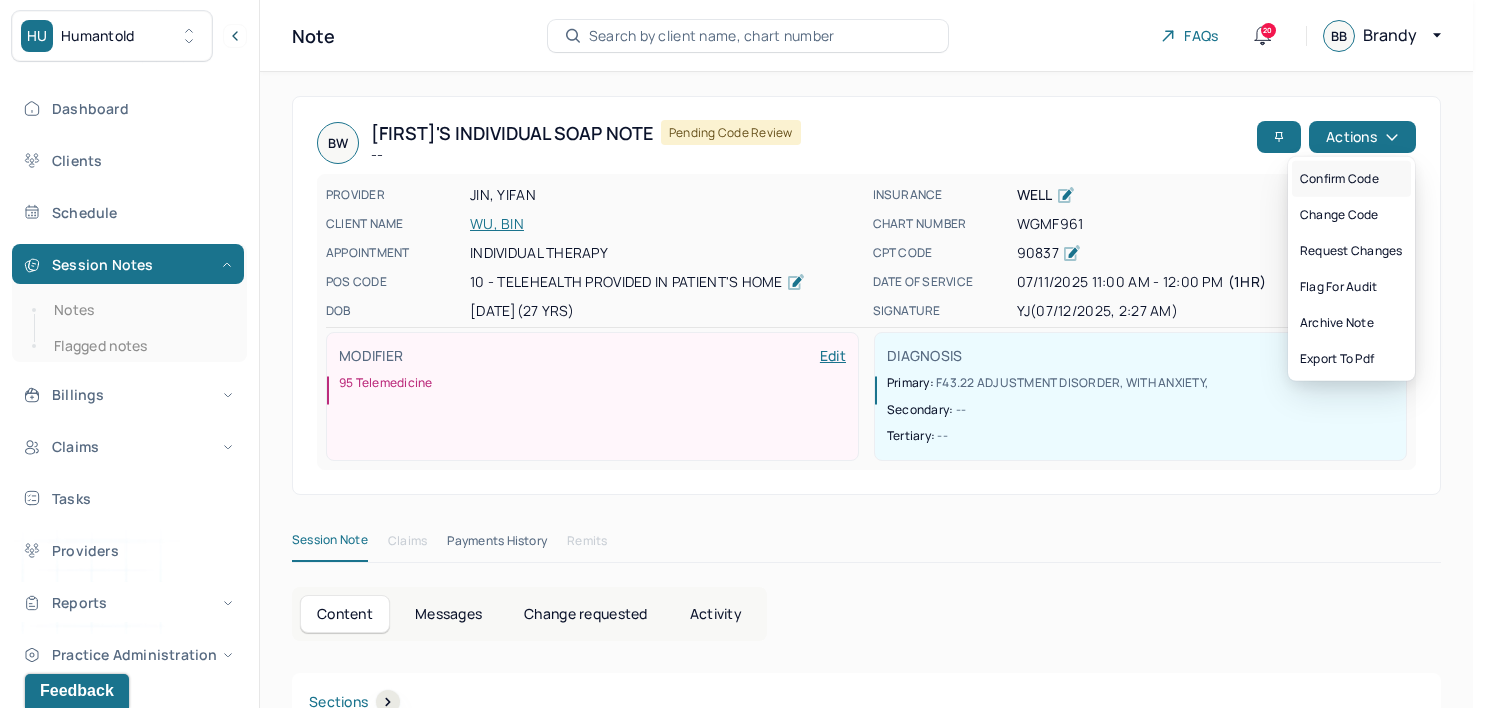 click on "Confirm code" at bounding box center (1351, 179) 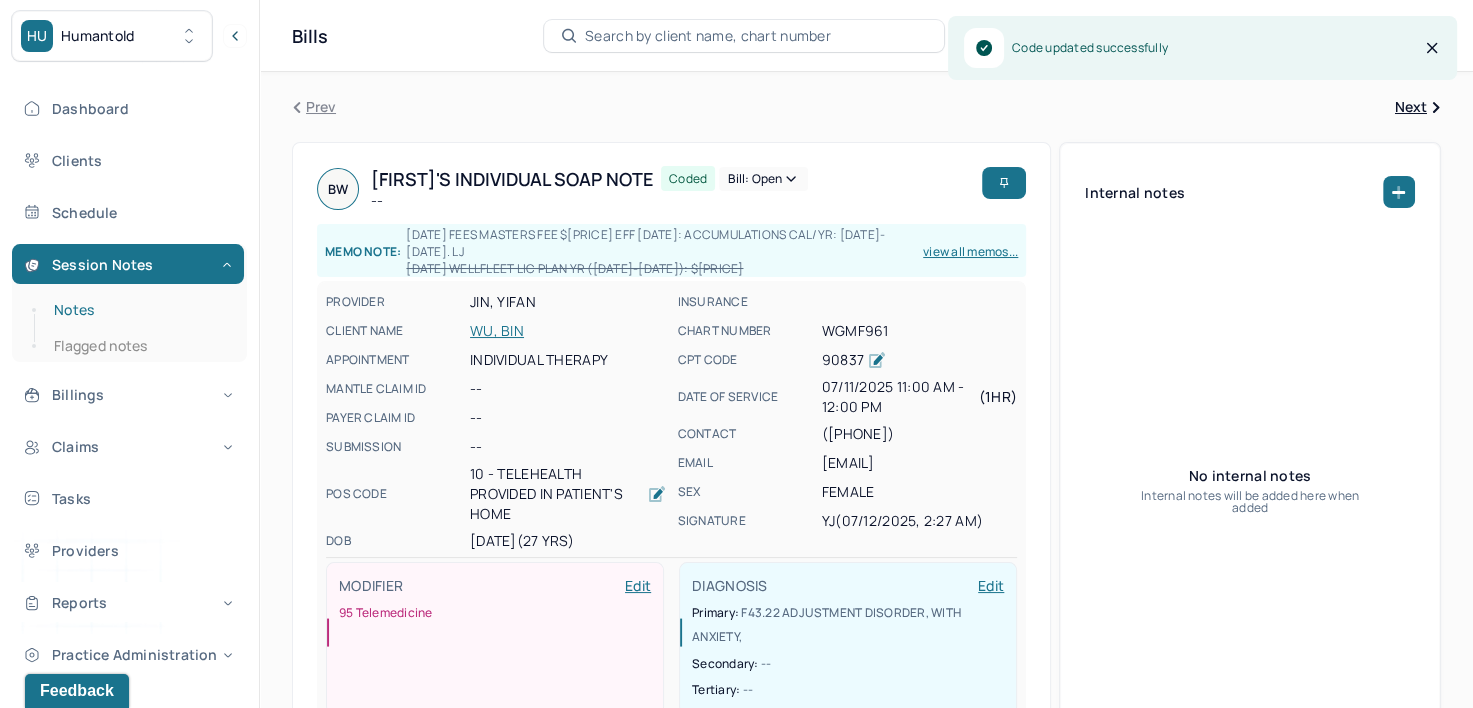 drag, startPoint x: 74, startPoint y: 308, endPoint x: 89, endPoint y: 308, distance: 15 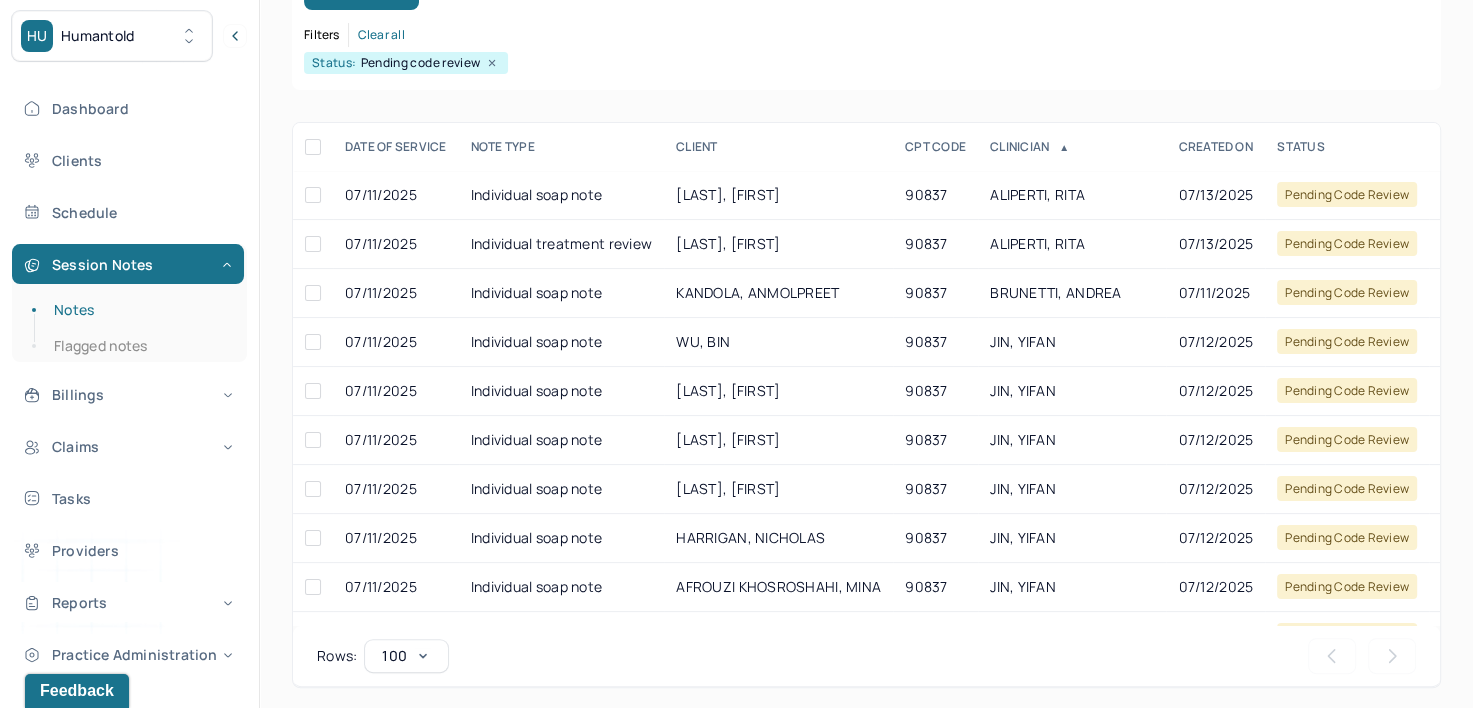 scroll, scrollTop: 294, scrollLeft: 0, axis: vertical 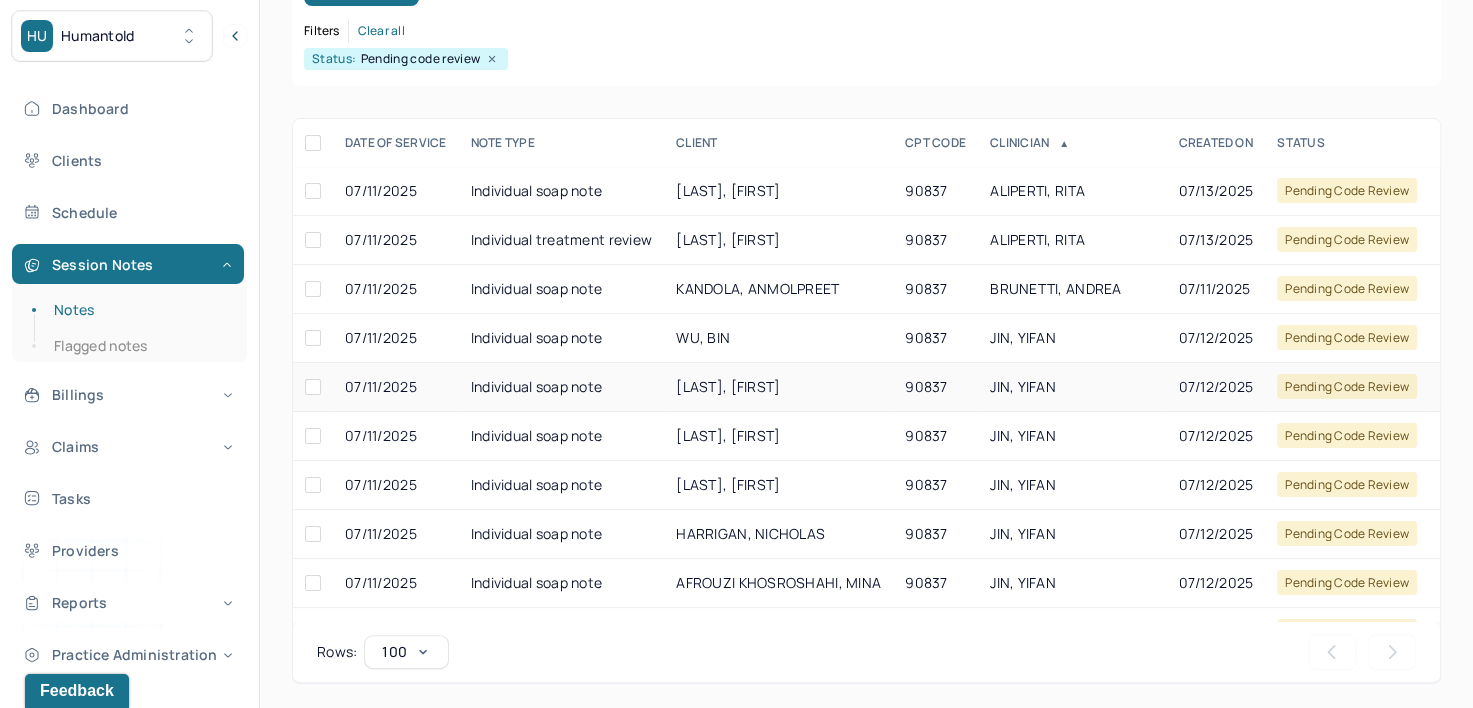 click on "JIN, YIFAN" at bounding box center [1023, 386] 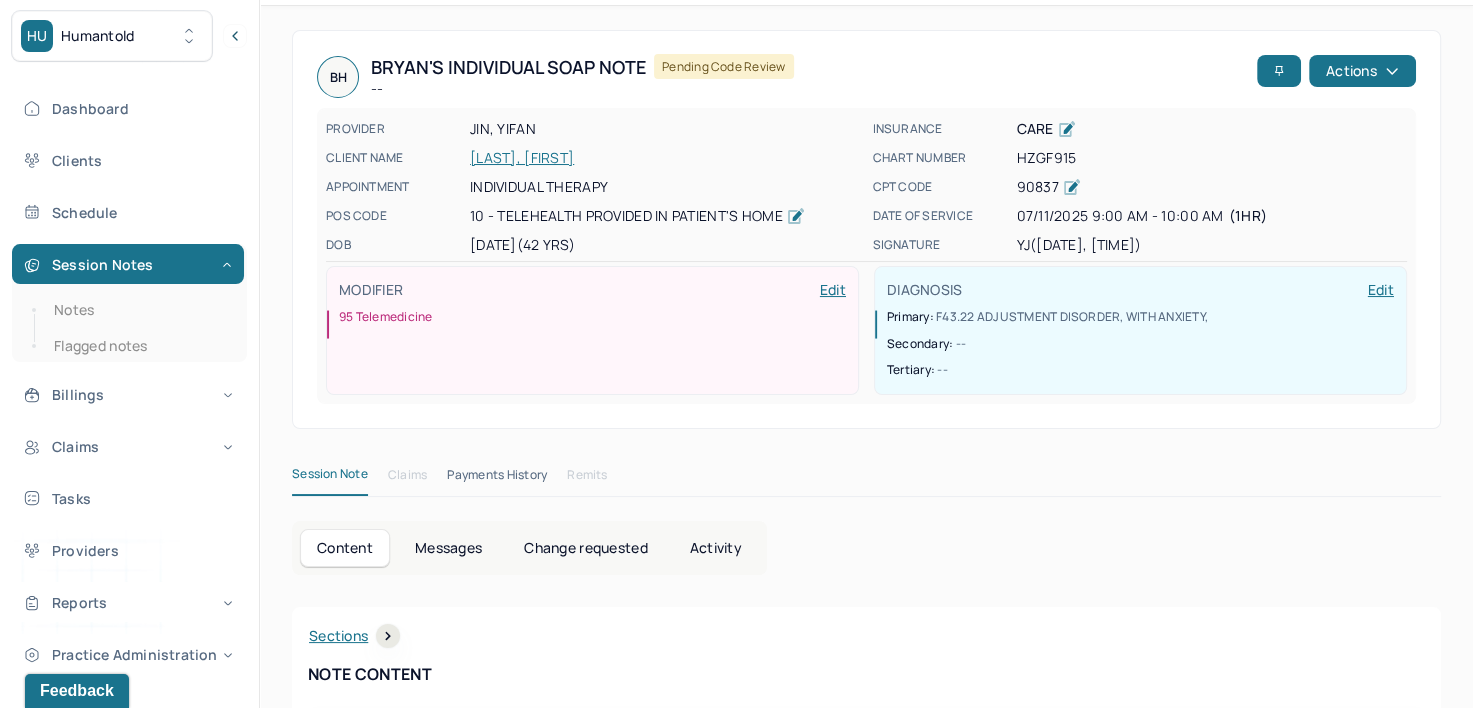 scroll, scrollTop: 0, scrollLeft: 0, axis: both 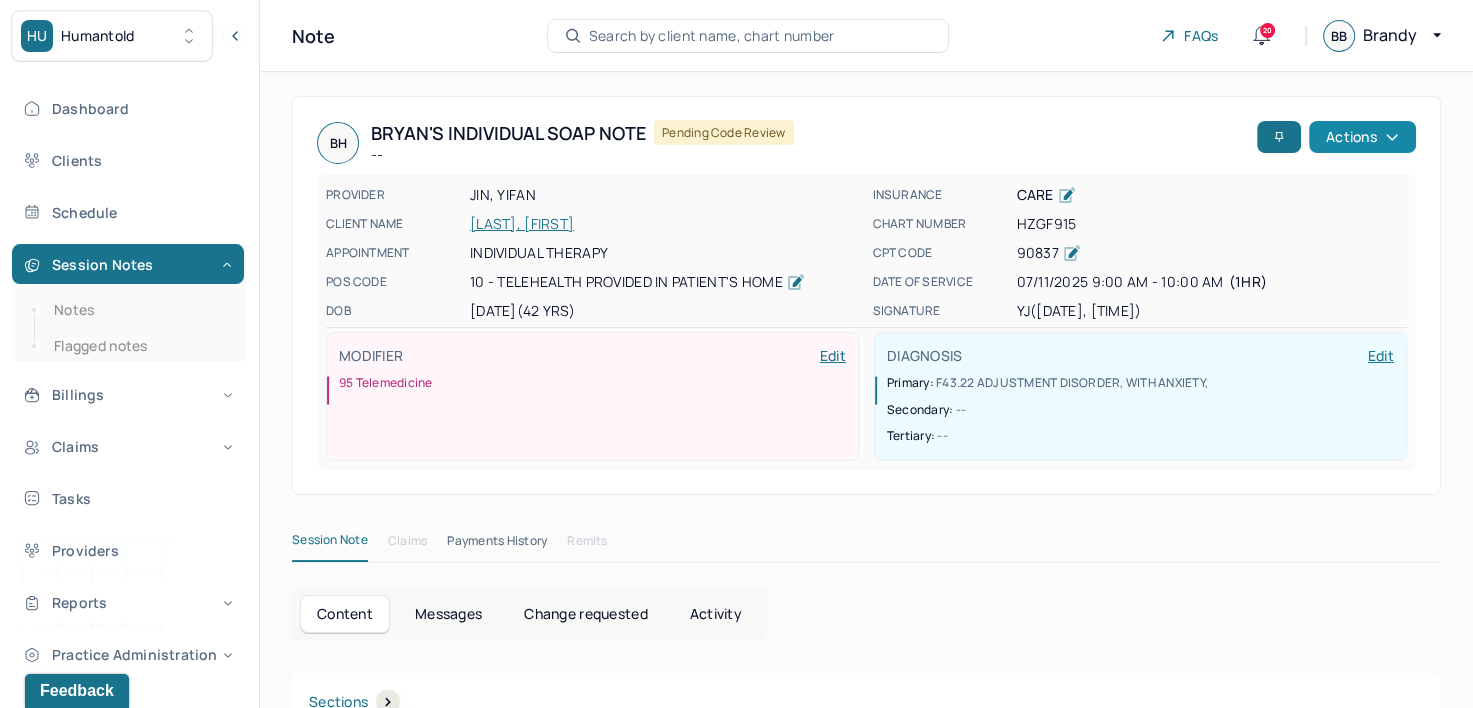 click on "Actions" at bounding box center [1362, 137] 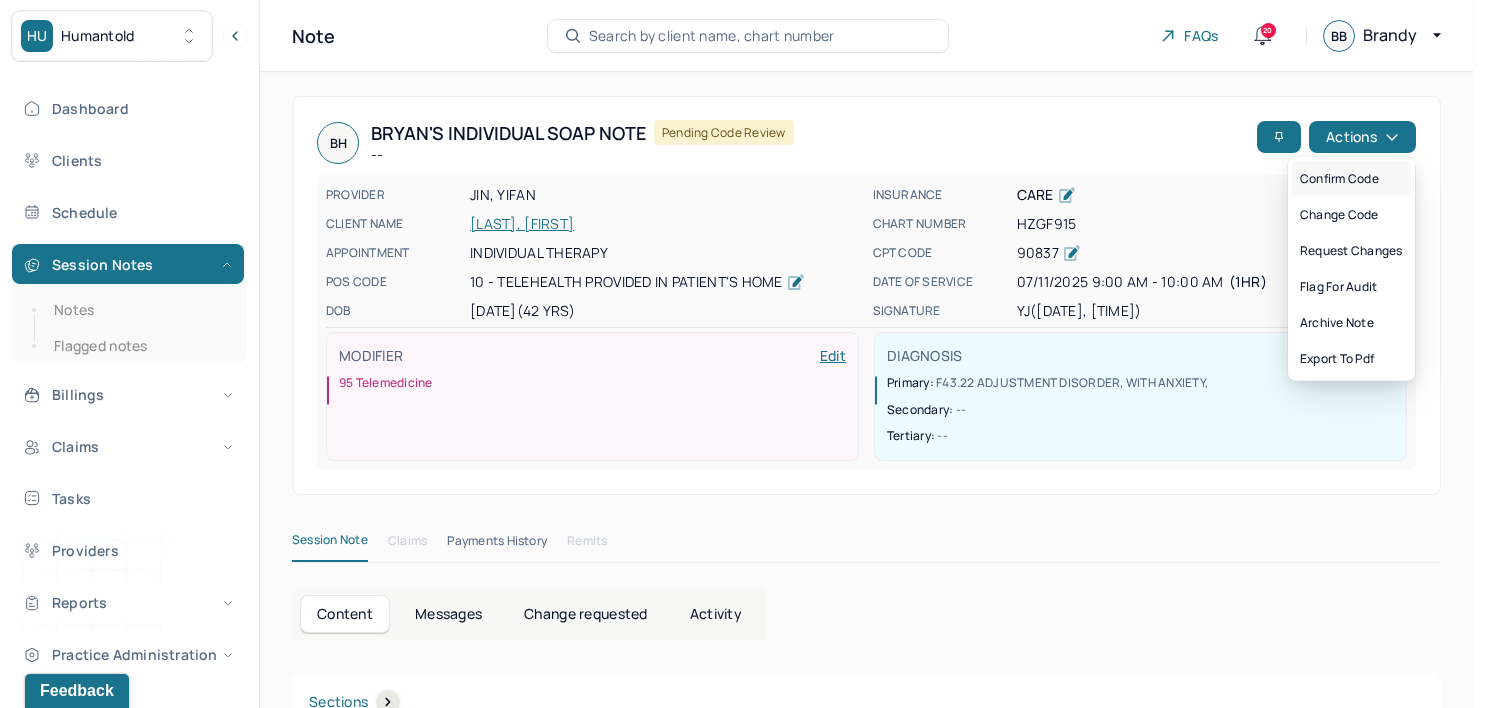 click on "Confirm code" at bounding box center [1351, 179] 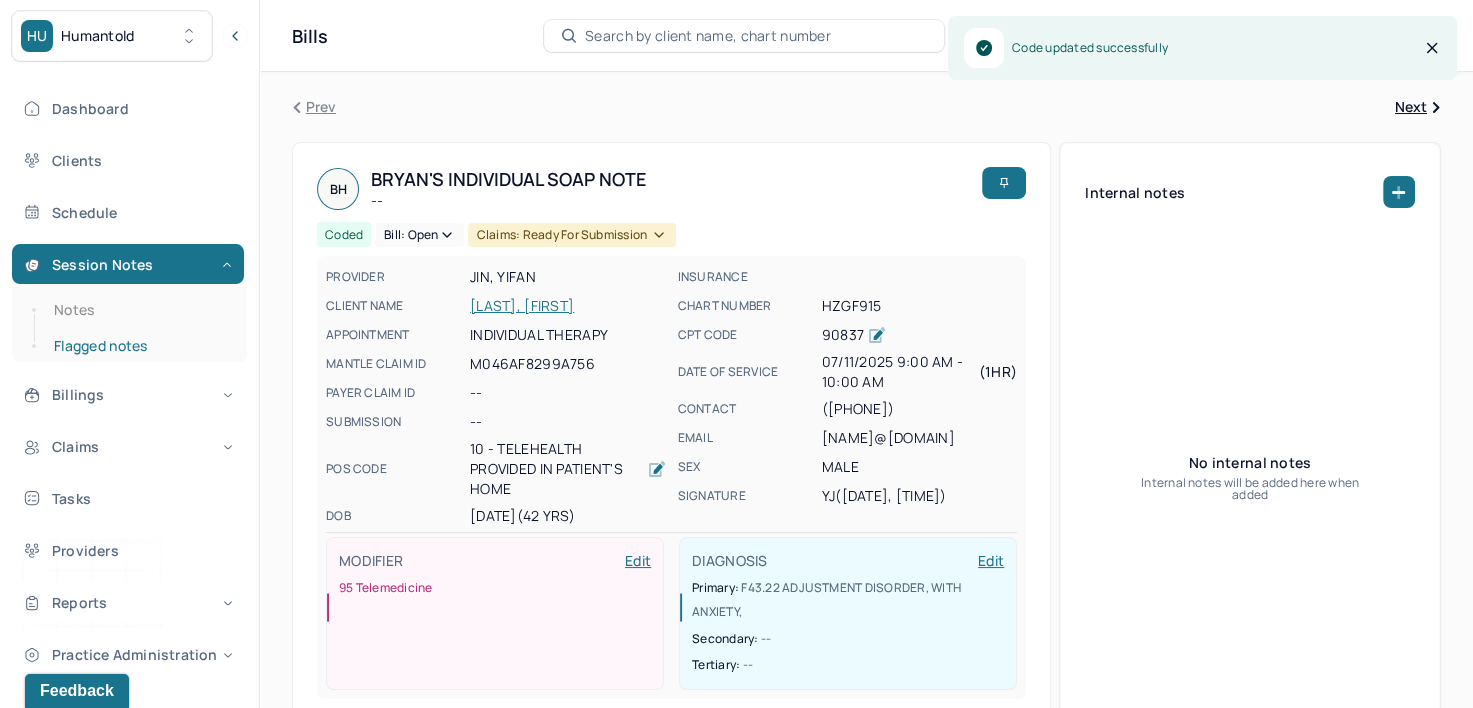 drag, startPoint x: 120, startPoint y: 312, endPoint x: 157, endPoint y: 330, distance: 41.14608 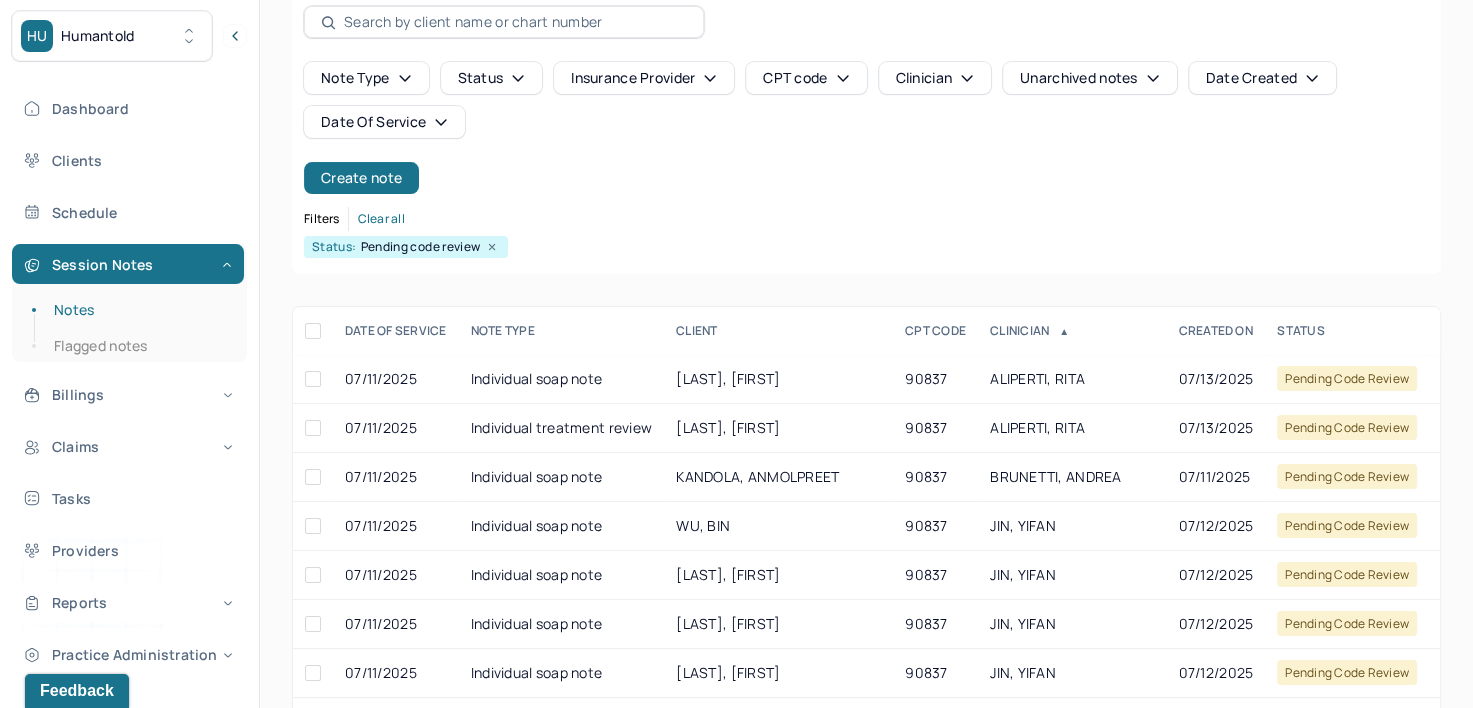 scroll, scrollTop: 200, scrollLeft: 0, axis: vertical 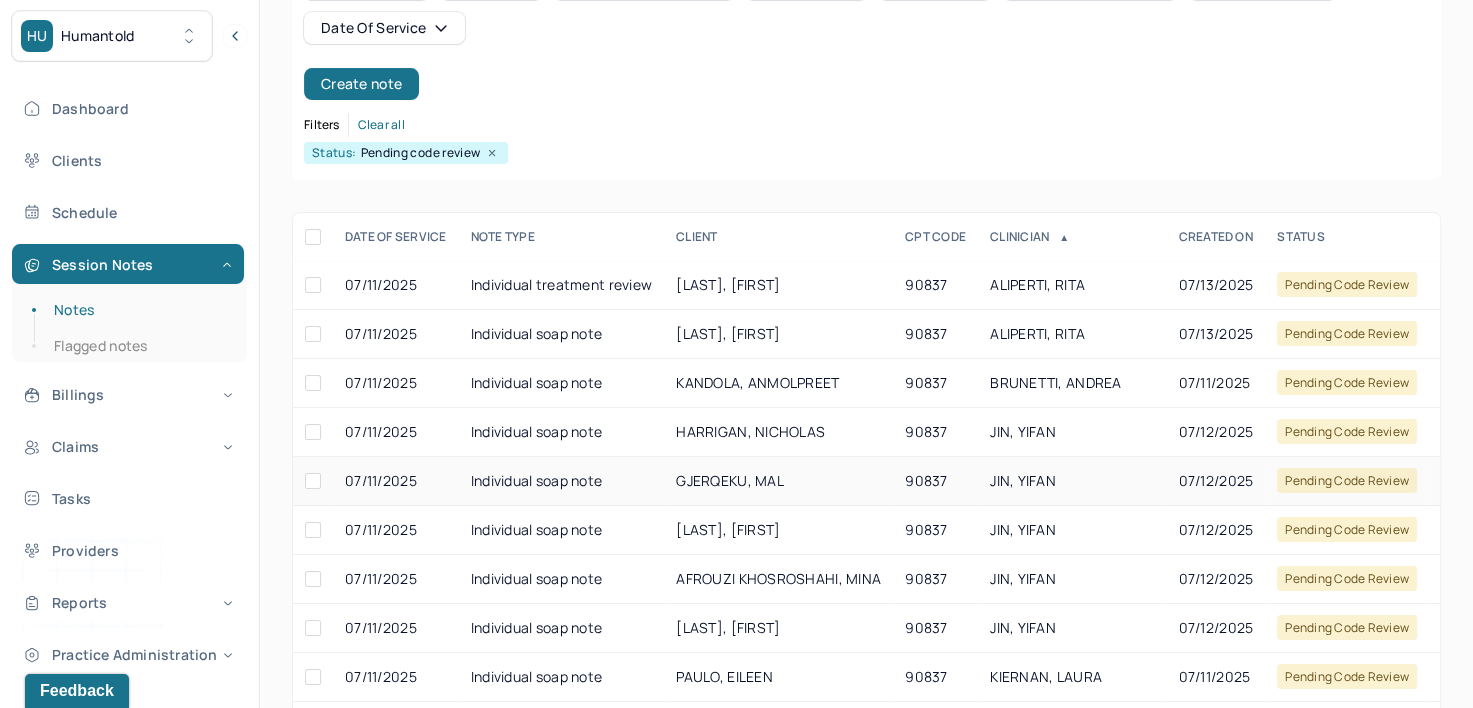 click on "JIN, YIFAN" at bounding box center (1023, 480) 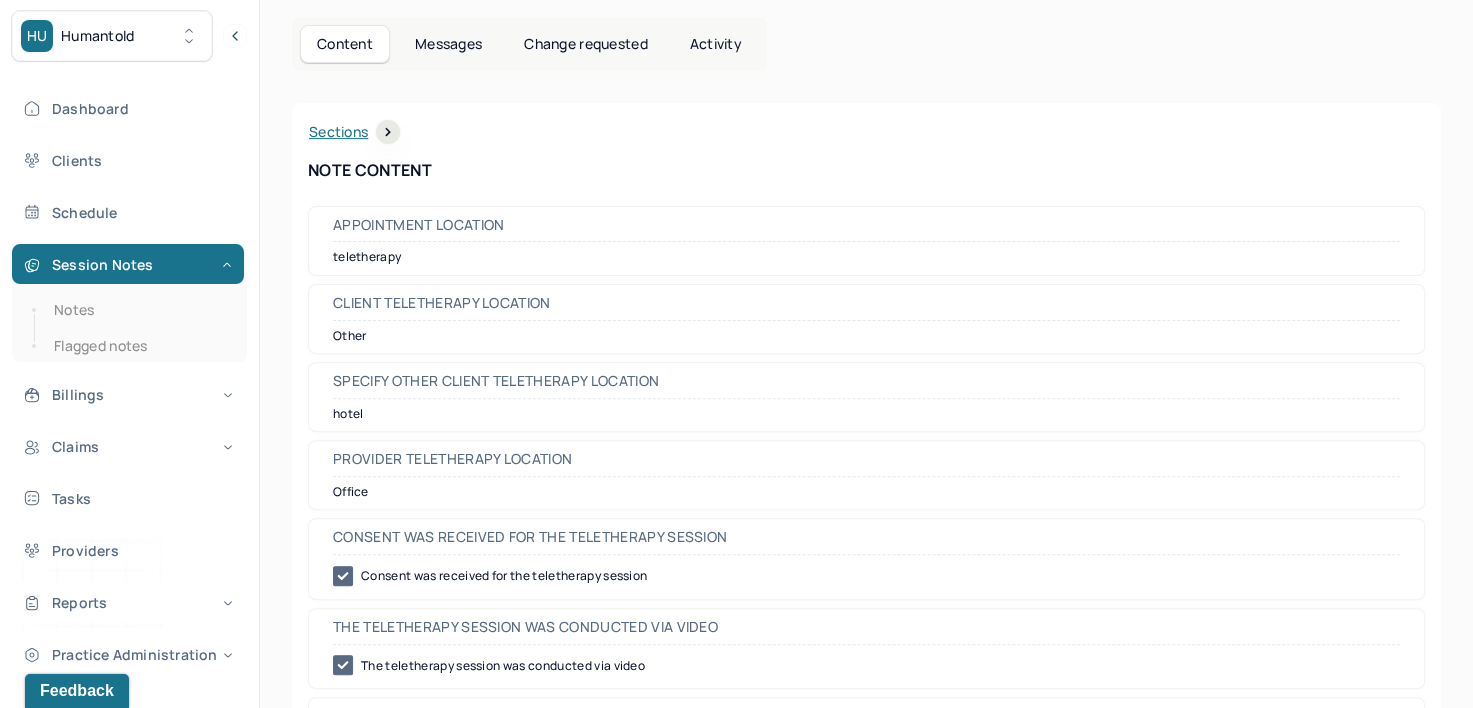 scroll, scrollTop: 0, scrollLeft: 0, axis: both 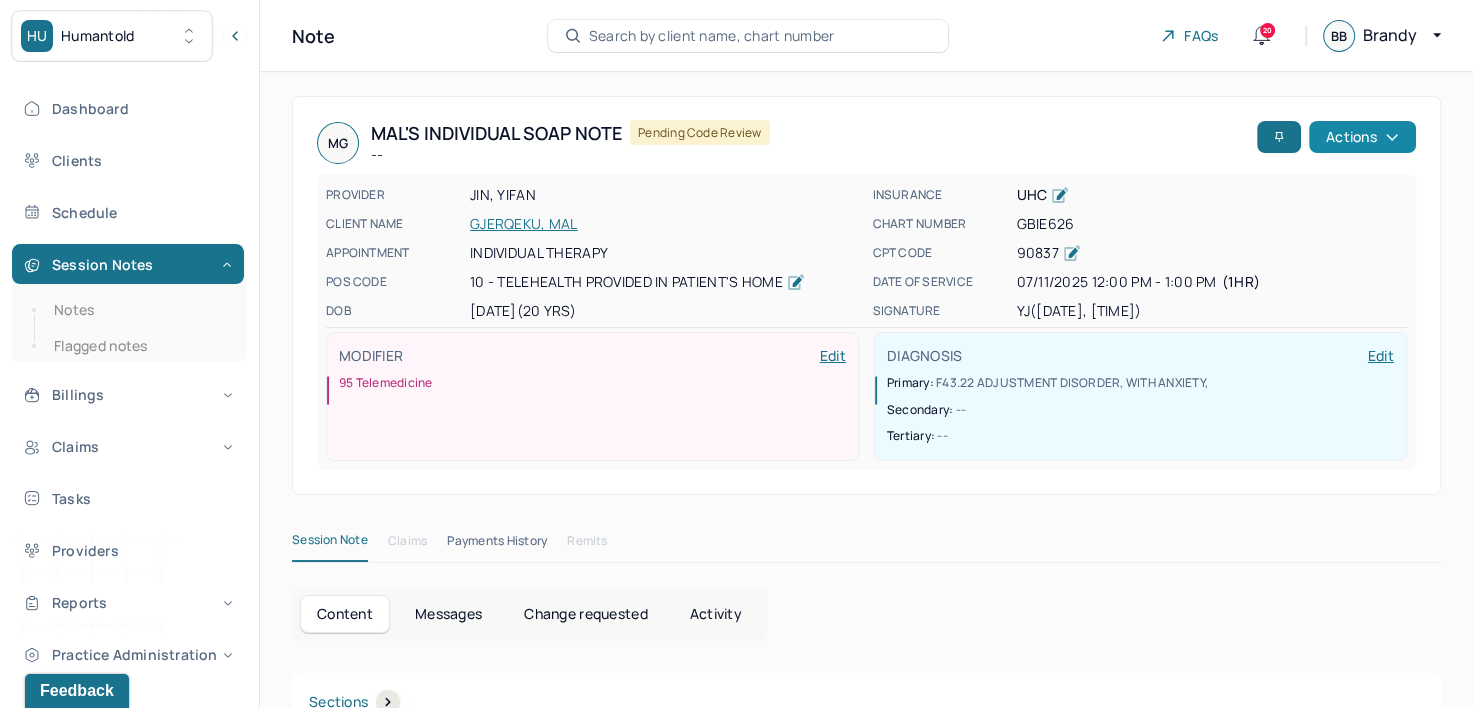 click on "Actions" at bounding box center [1362, 137] 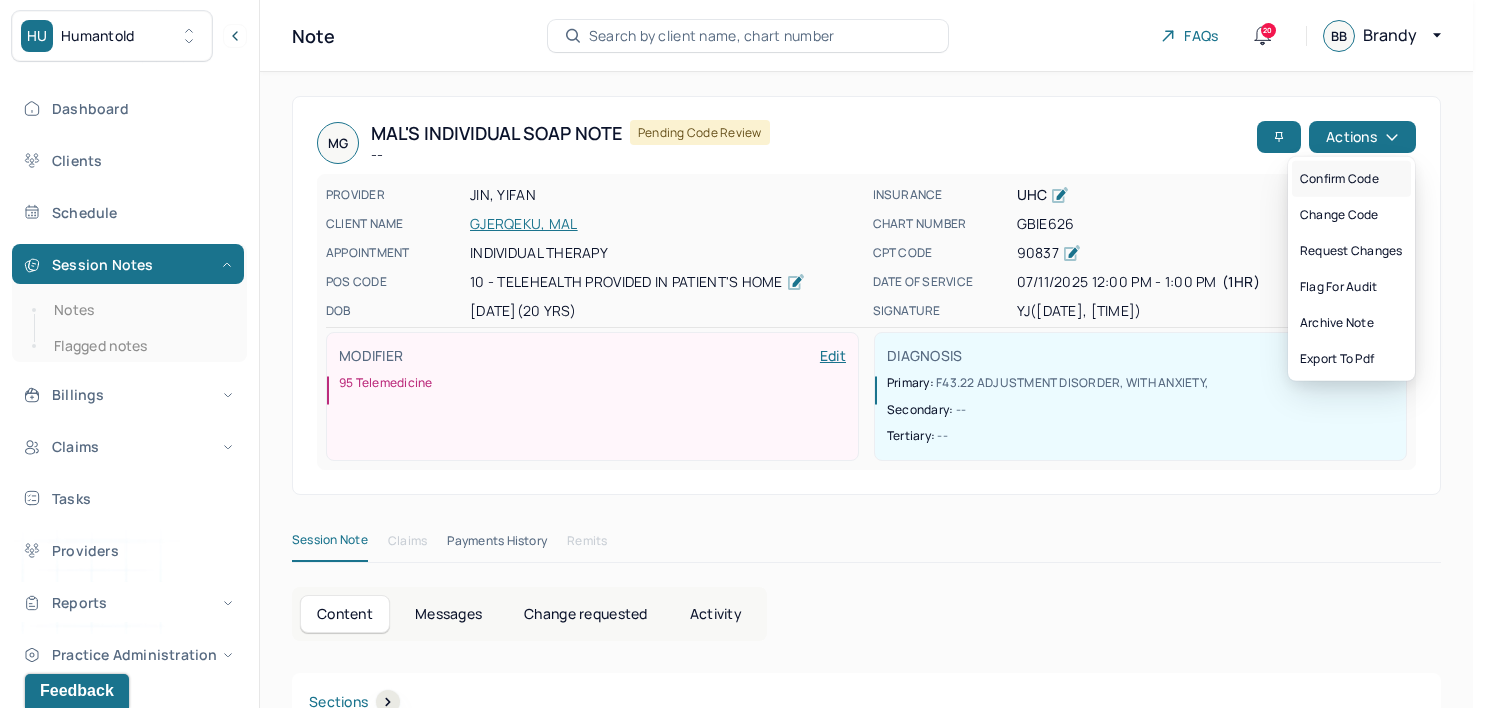 click on "Confirm code" at bounding box center [1351, 179] 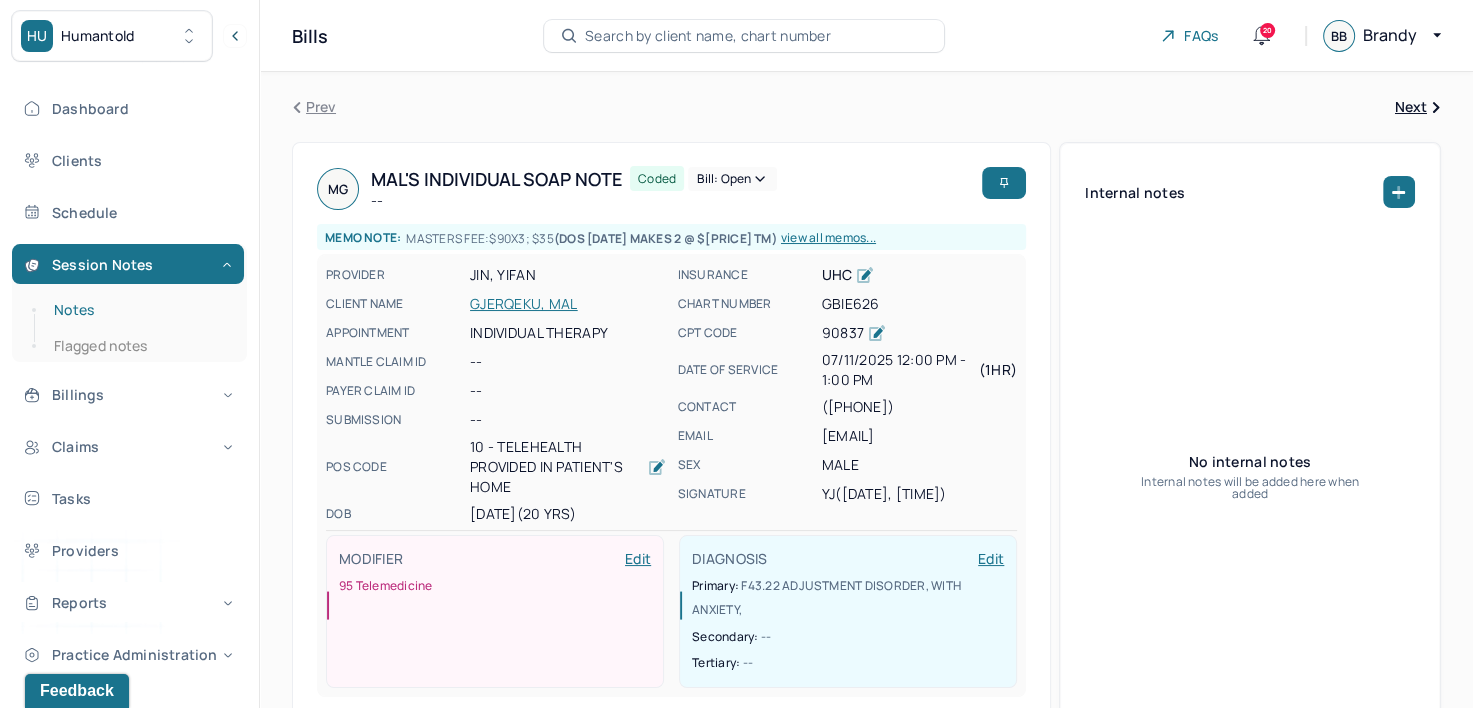click on "Notes" at bounding box center [139, 310] 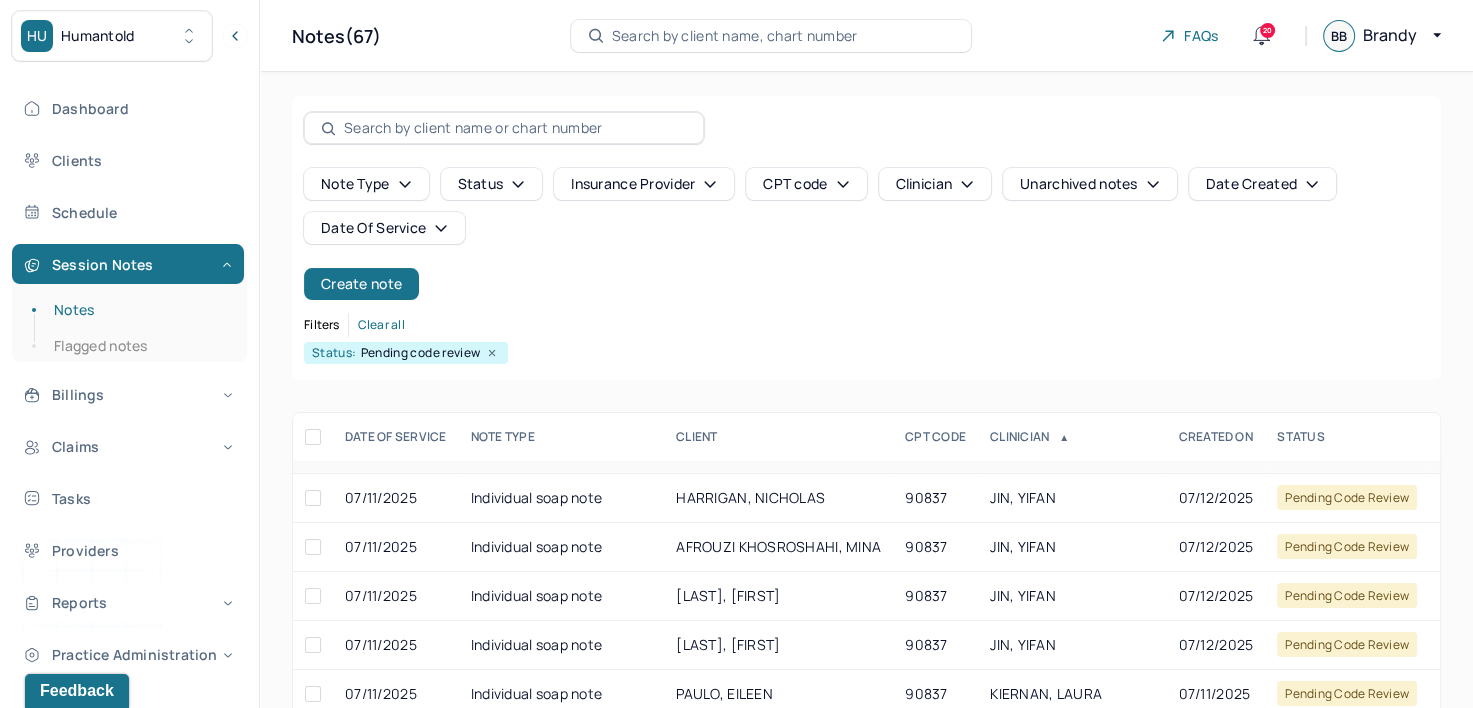 scroll, scrollTop: 100, scrollLeft: 0, axis: vertical 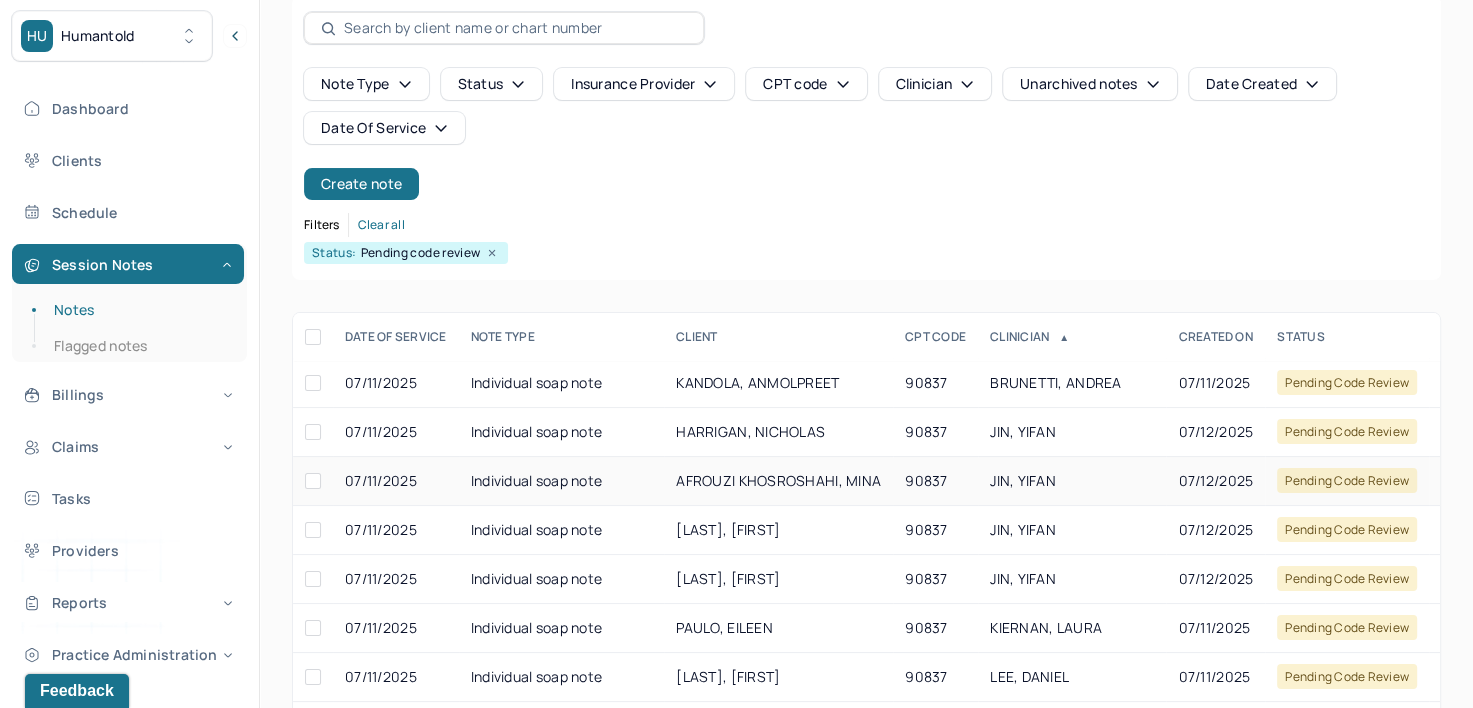 click on "JIN, YIFAN" at bounding box center (1072, 481) 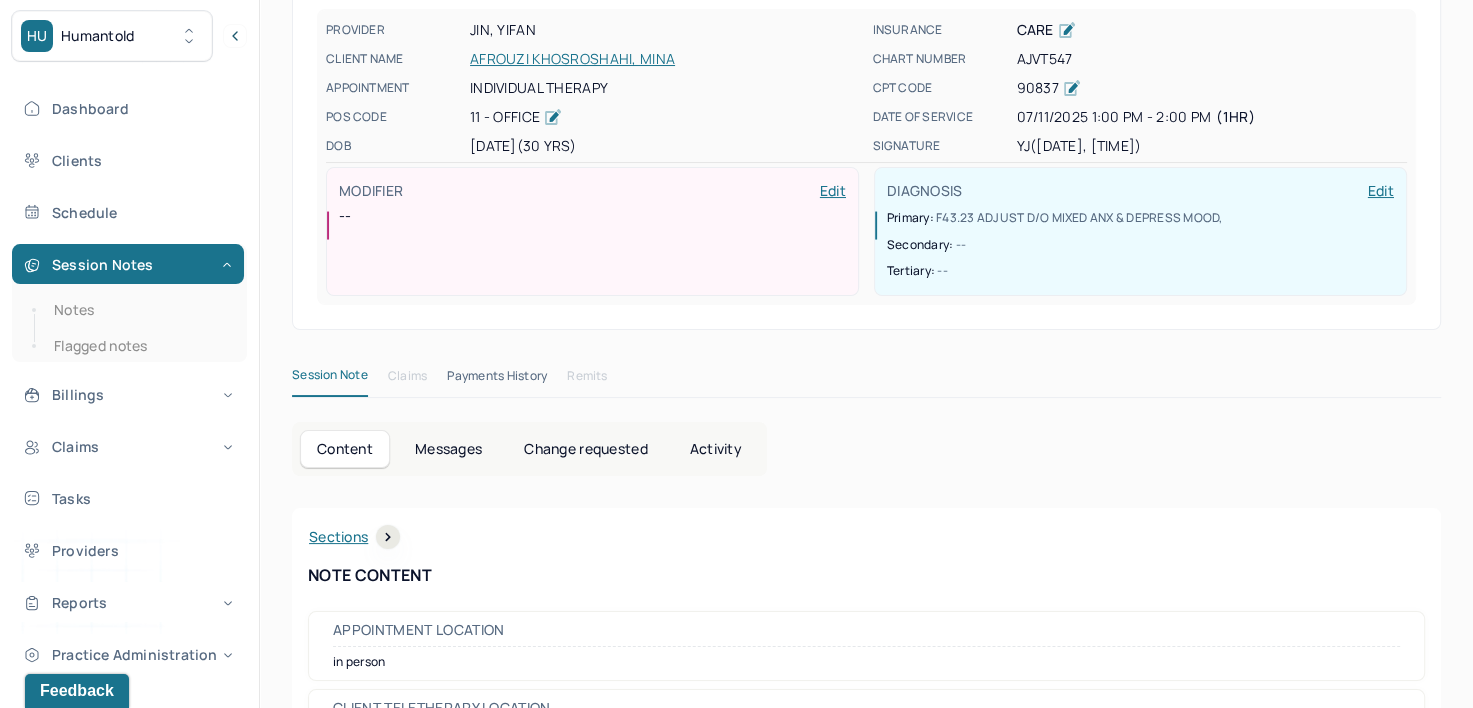 scroll, scrollTop: 0, scrollLeft: 0, axis: both 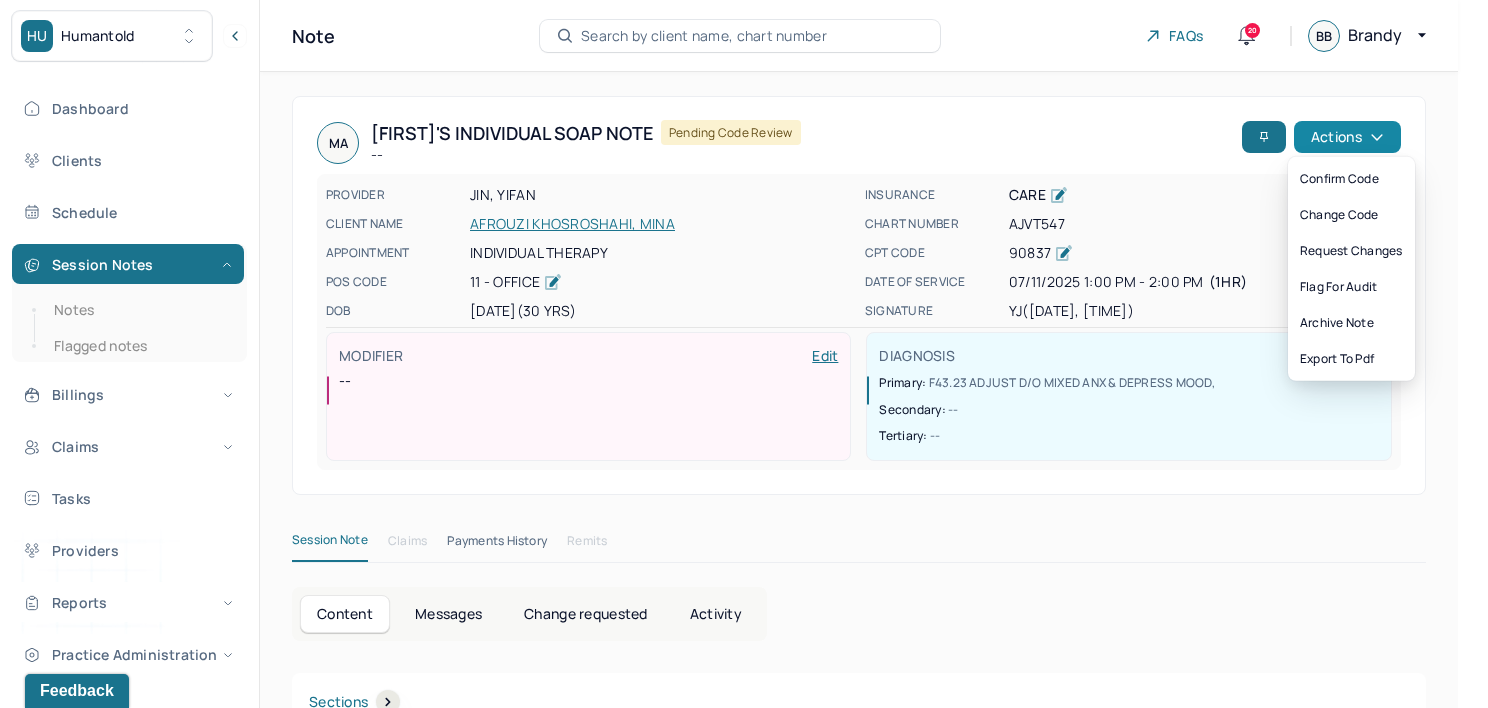 click 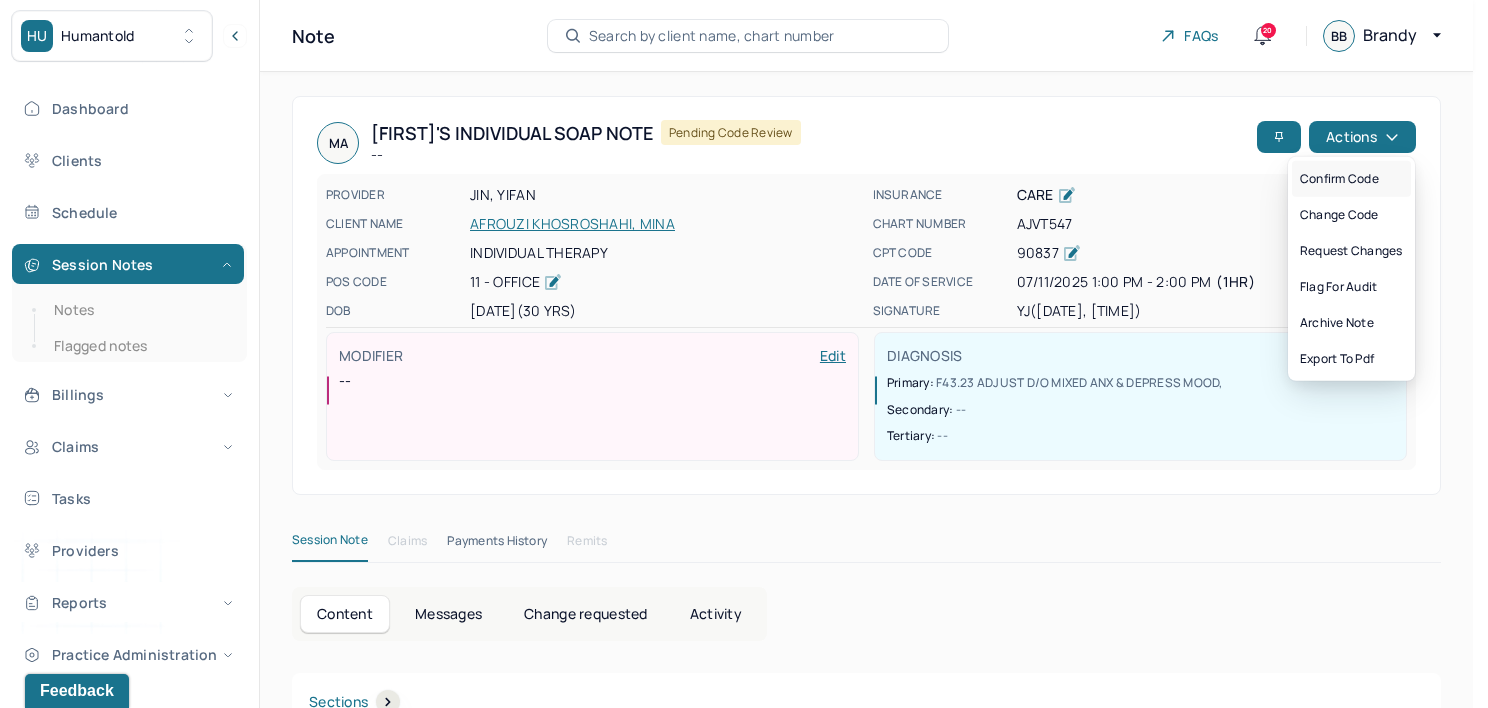 click on "Confirm code" at bounding box center [1351, 179] 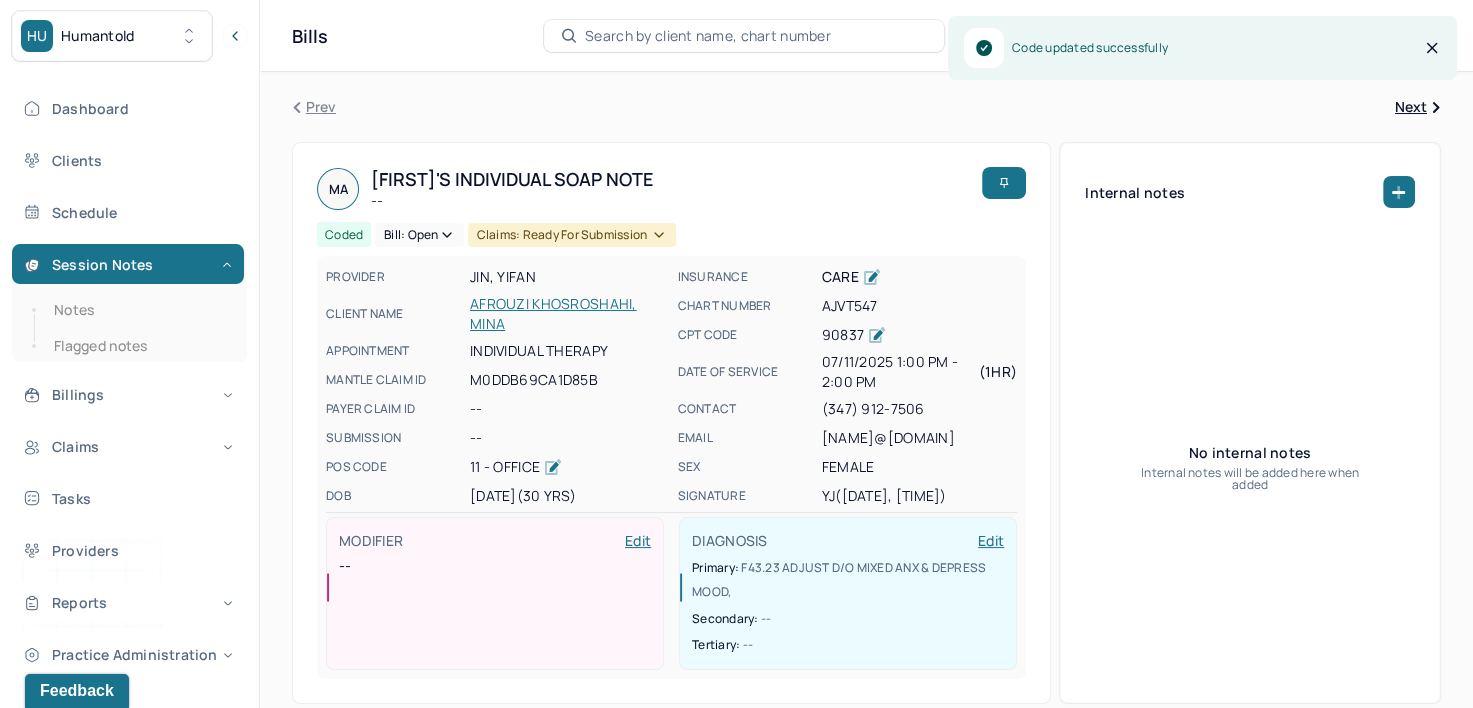 click on "Session Notes Notes Flagged notes" at bounding box center (129, 303) 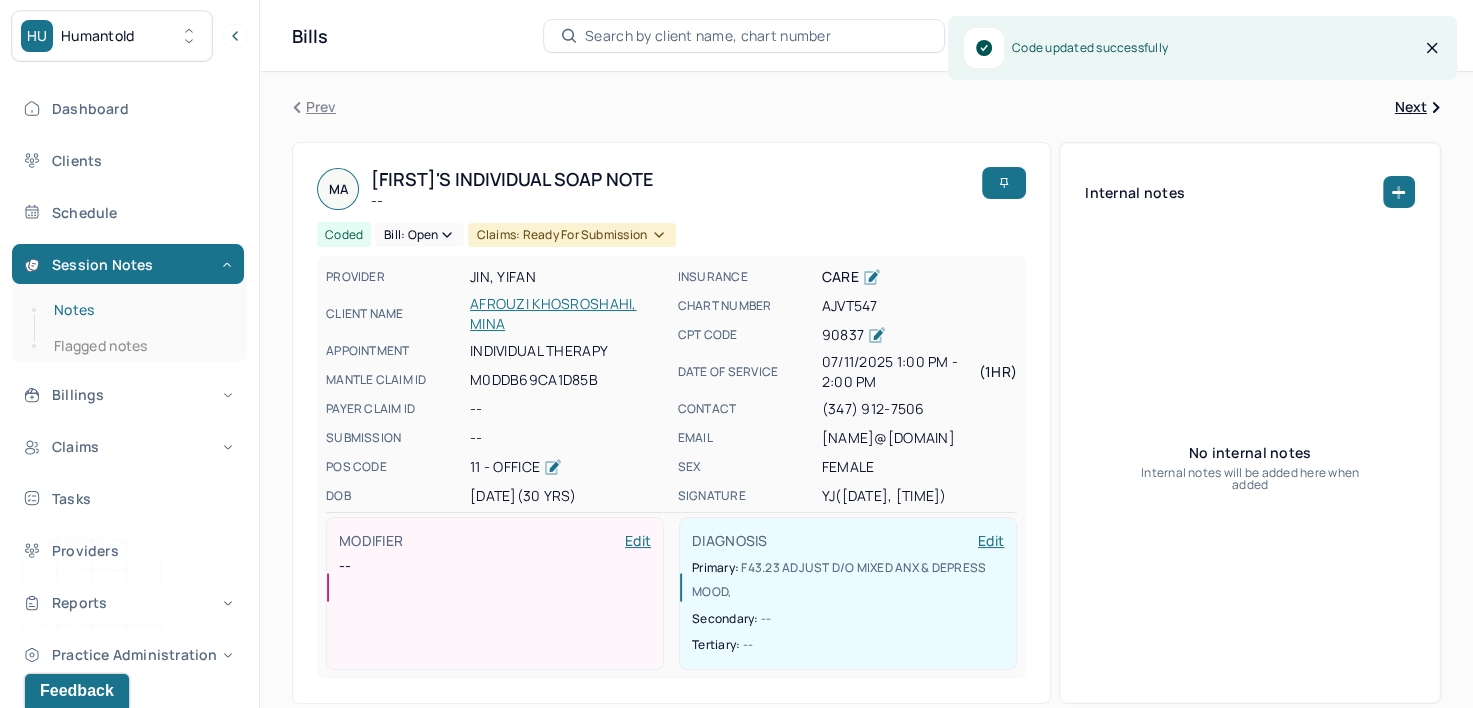 click on "Notes" at bounding box center (139, 310) 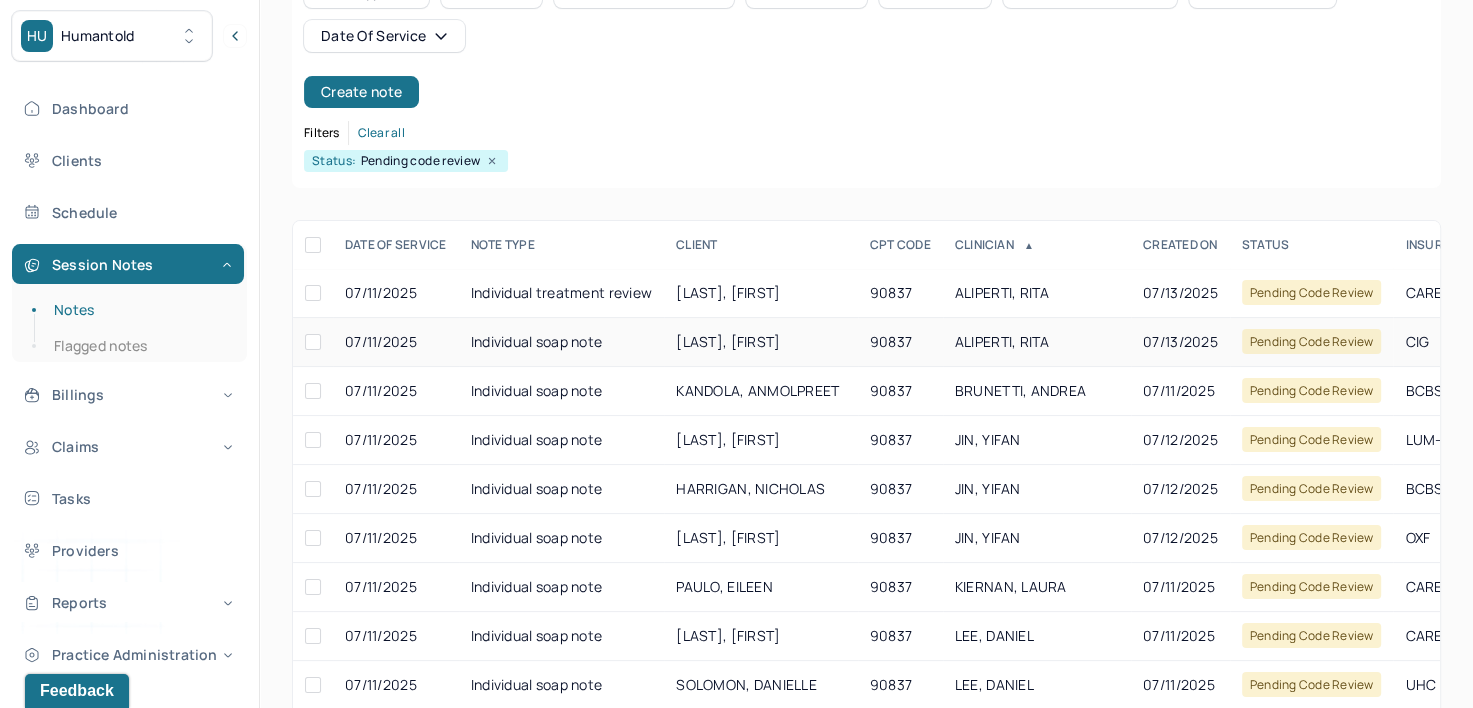 scroll, scrollTop: 200, scrollLeft: 0, axis: vertical 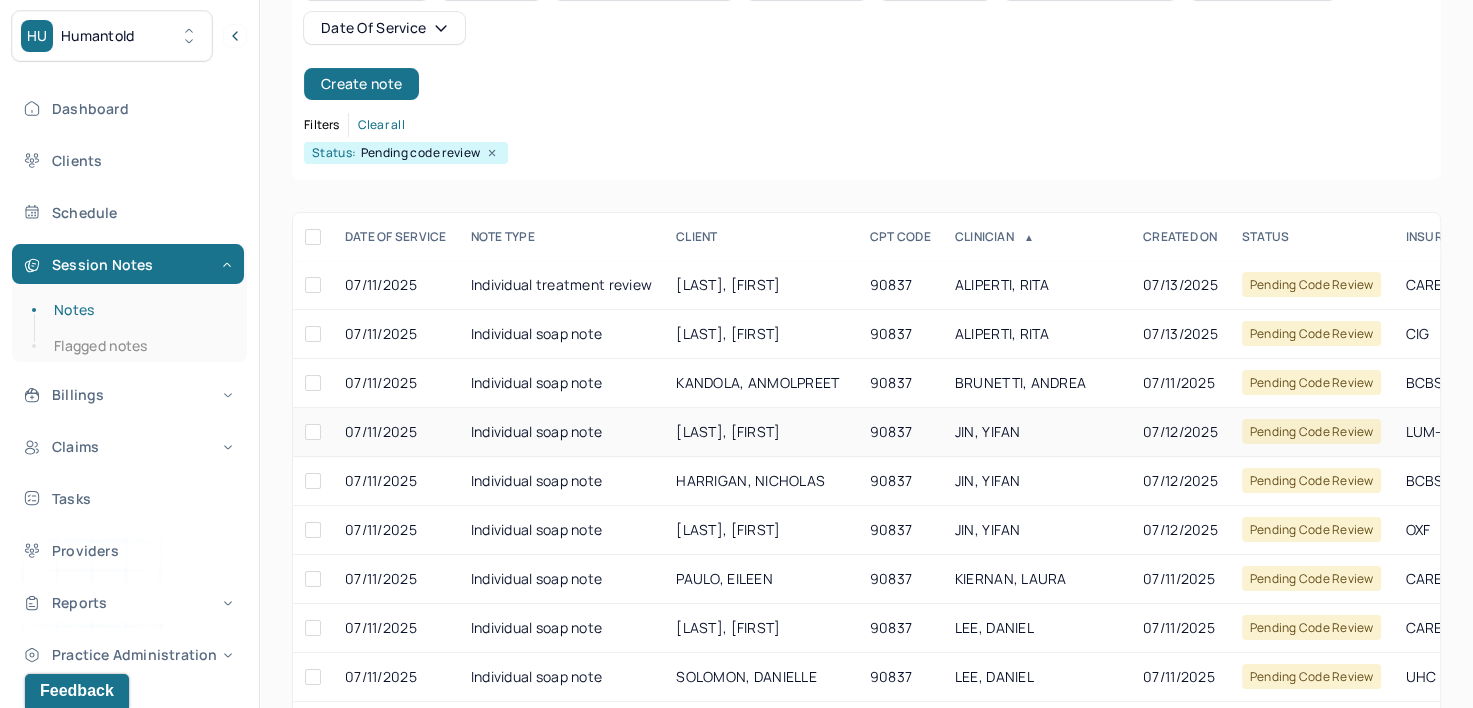 click on "JIN, YIFAN" at bounding box center (988, 431) 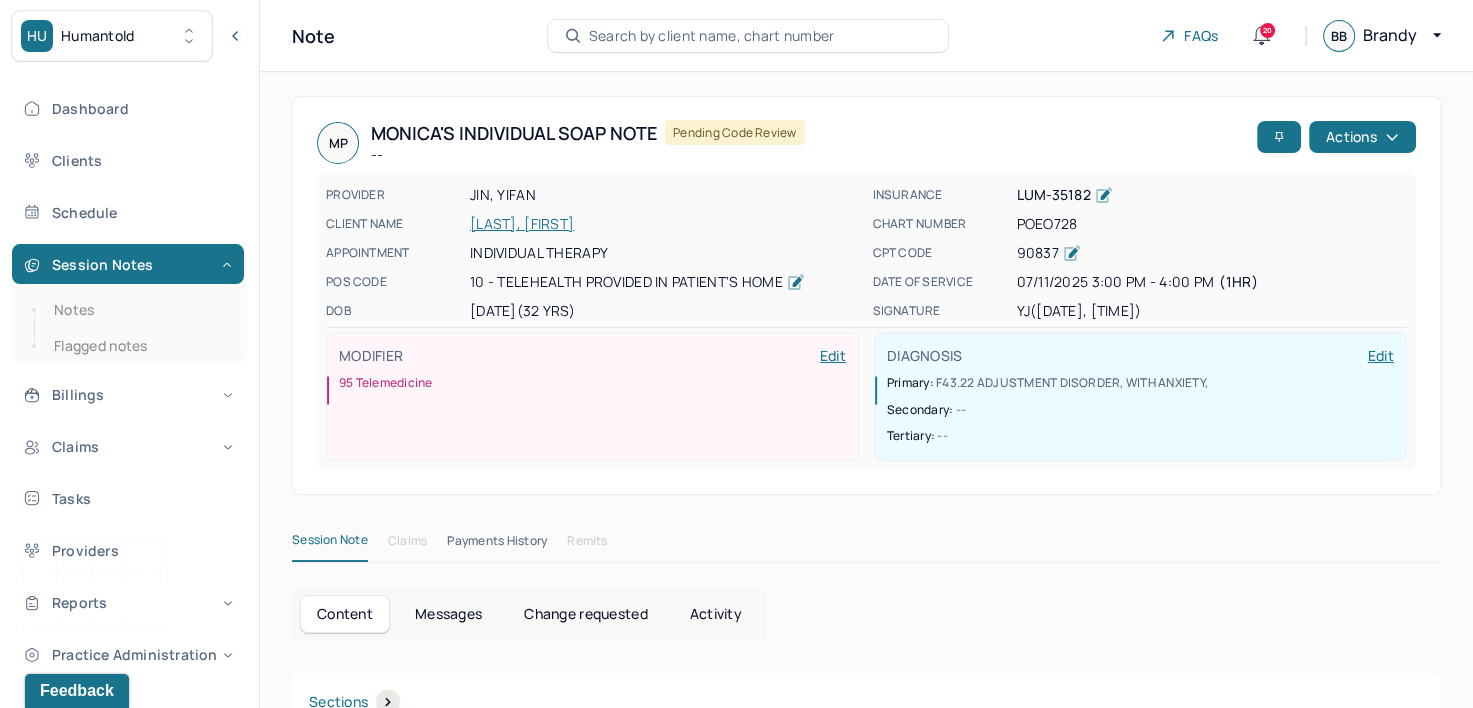 scroll, scrollTop: 0, scrollLeft: 0, axis: both 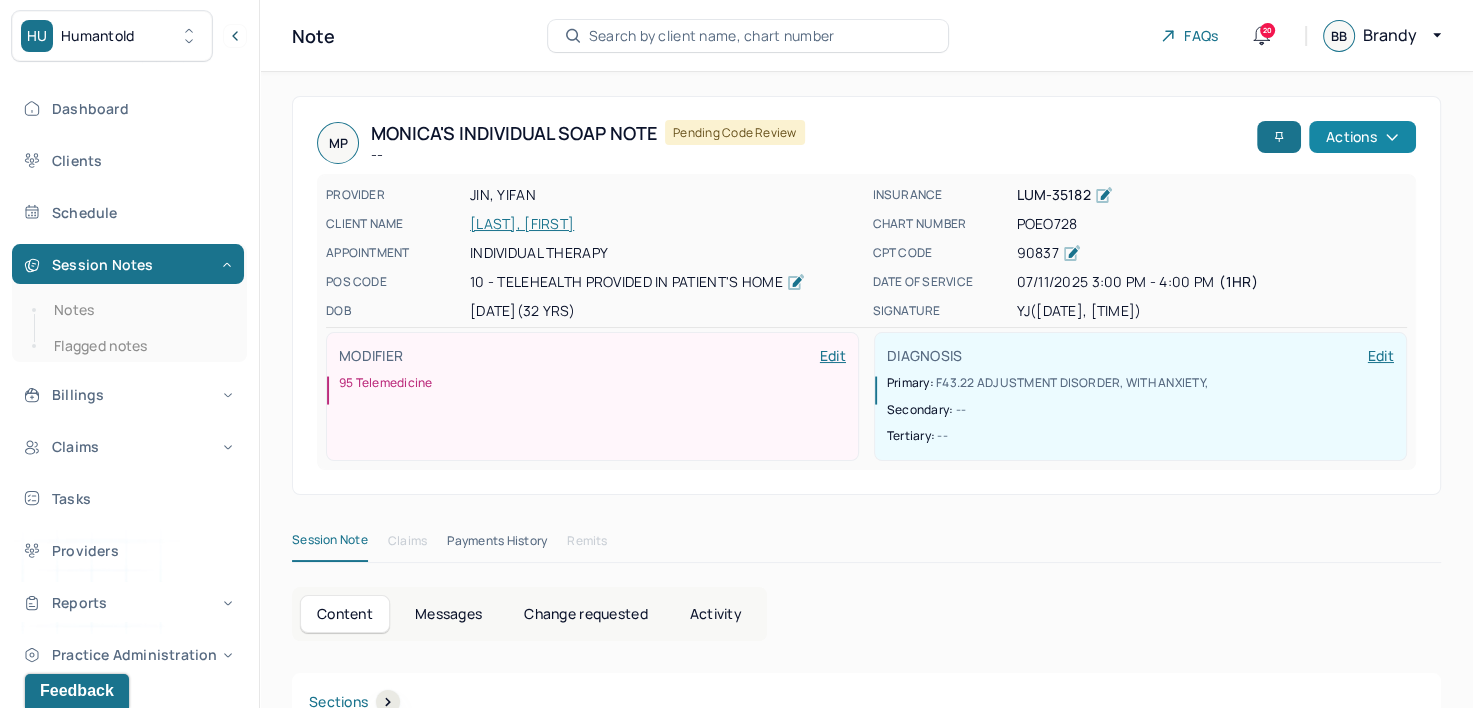 click 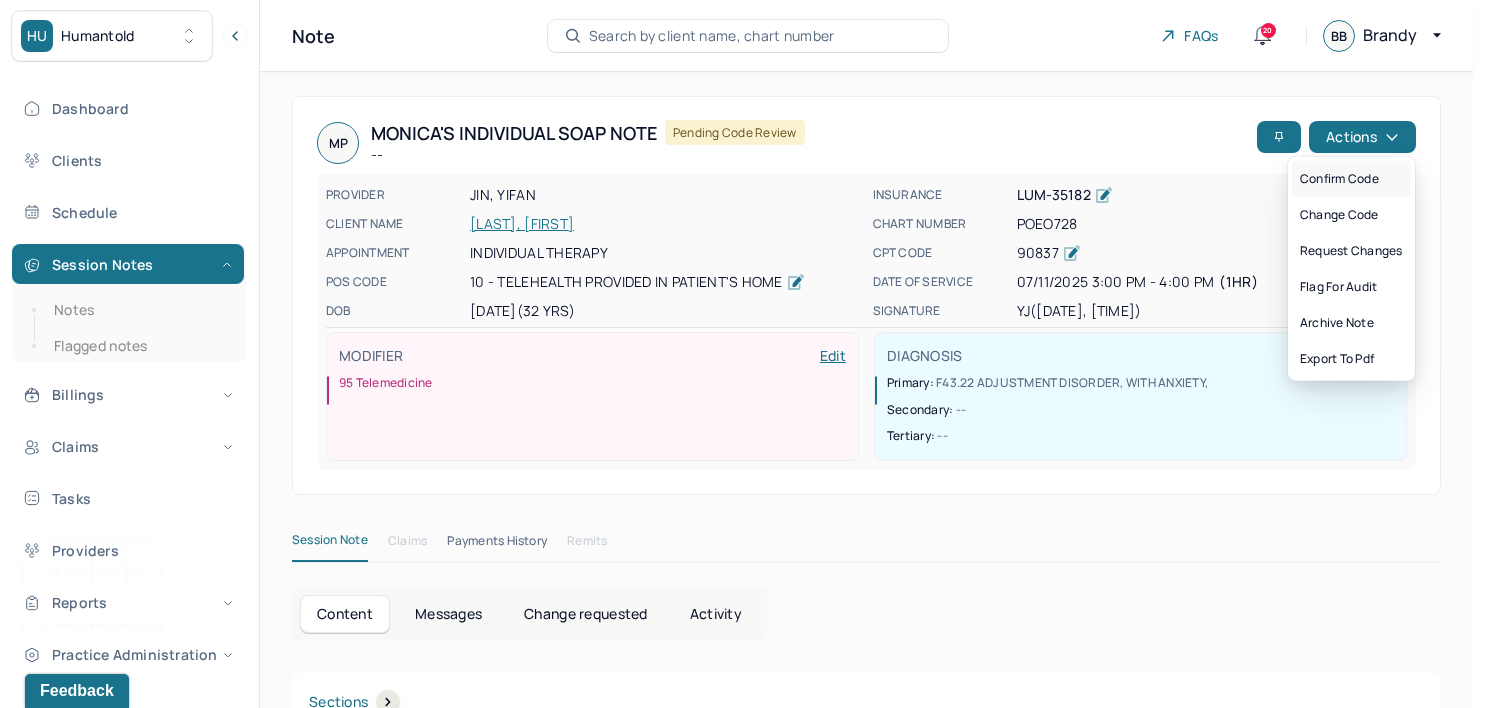click on "Confirm code" at bounding box center (1351, 179) 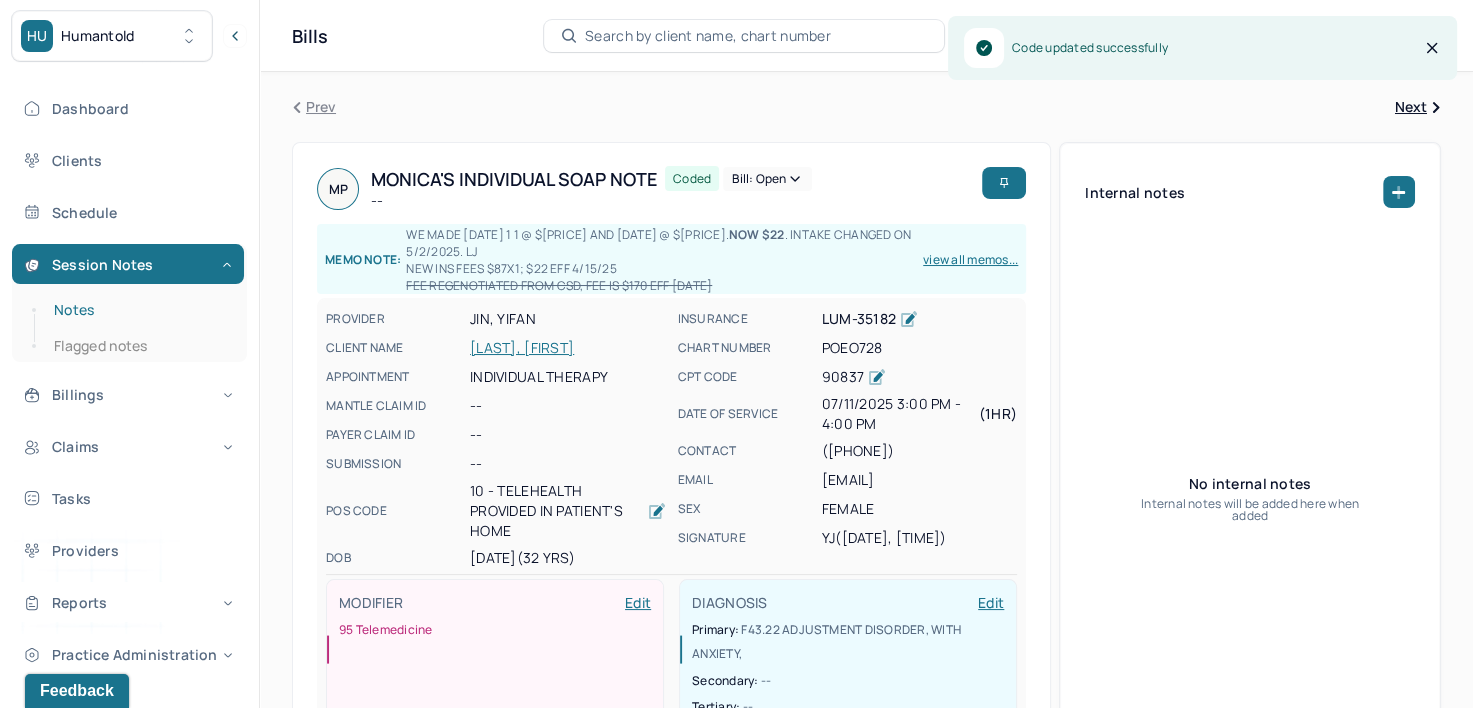 click on "Notes" at bounding box center [139, 310] 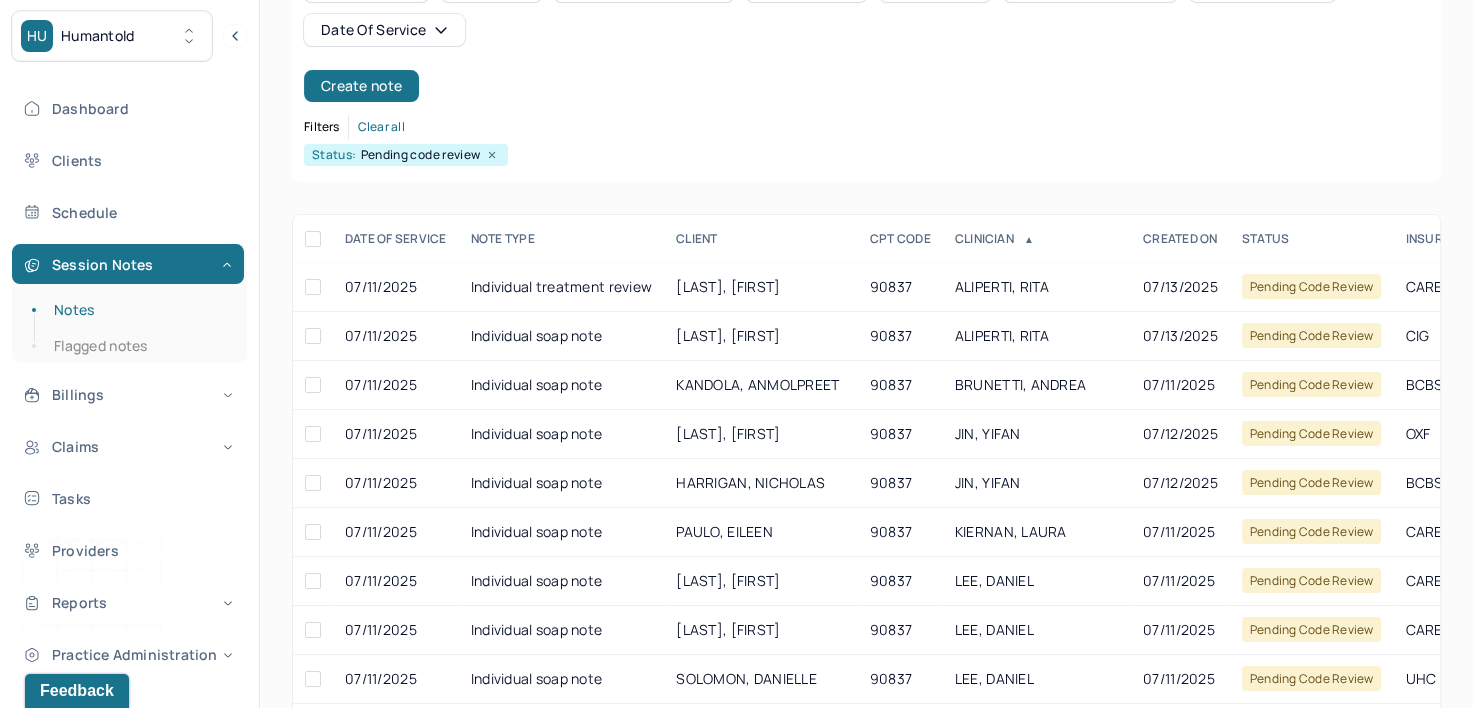 scroll, scrollTop: 200, scrollLeft: 0, axis: vertical 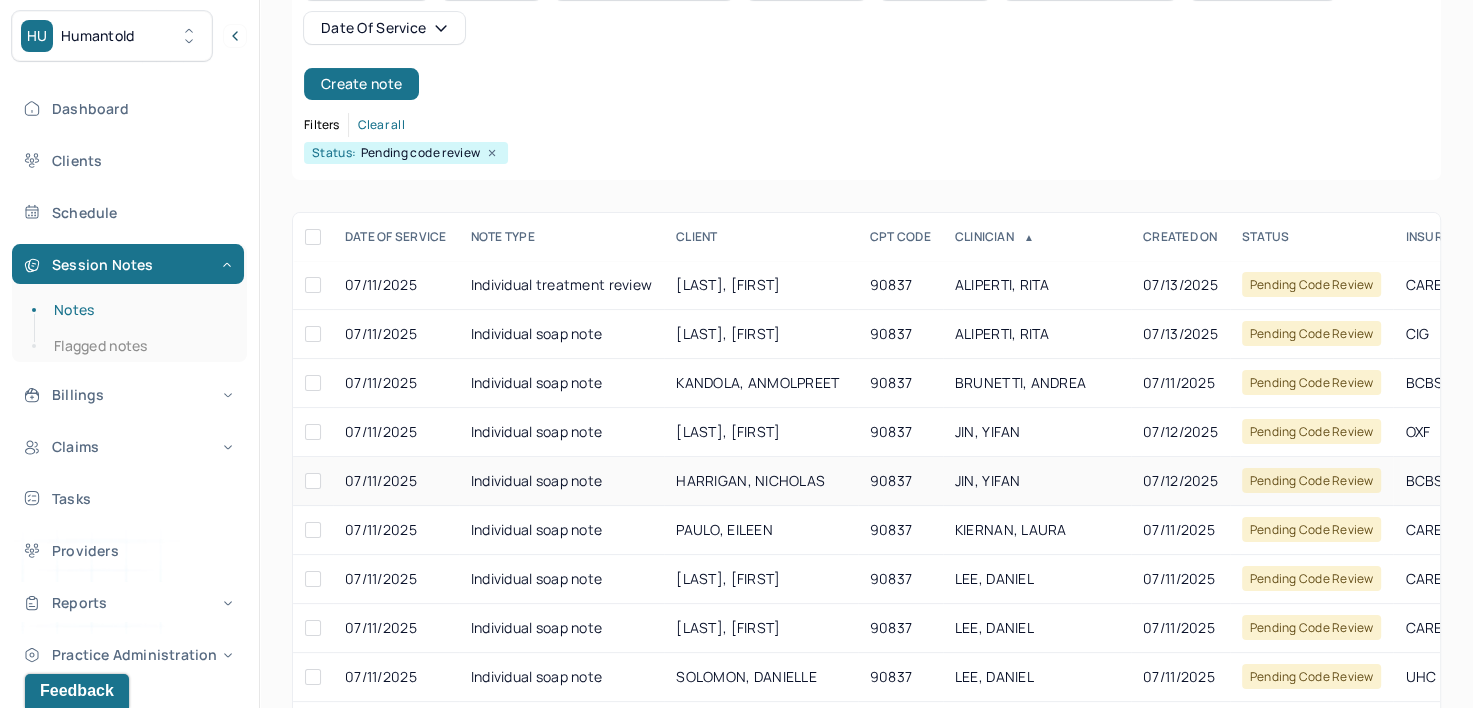 click on "JIN, YIFAN" at bounding box center [988, 480] 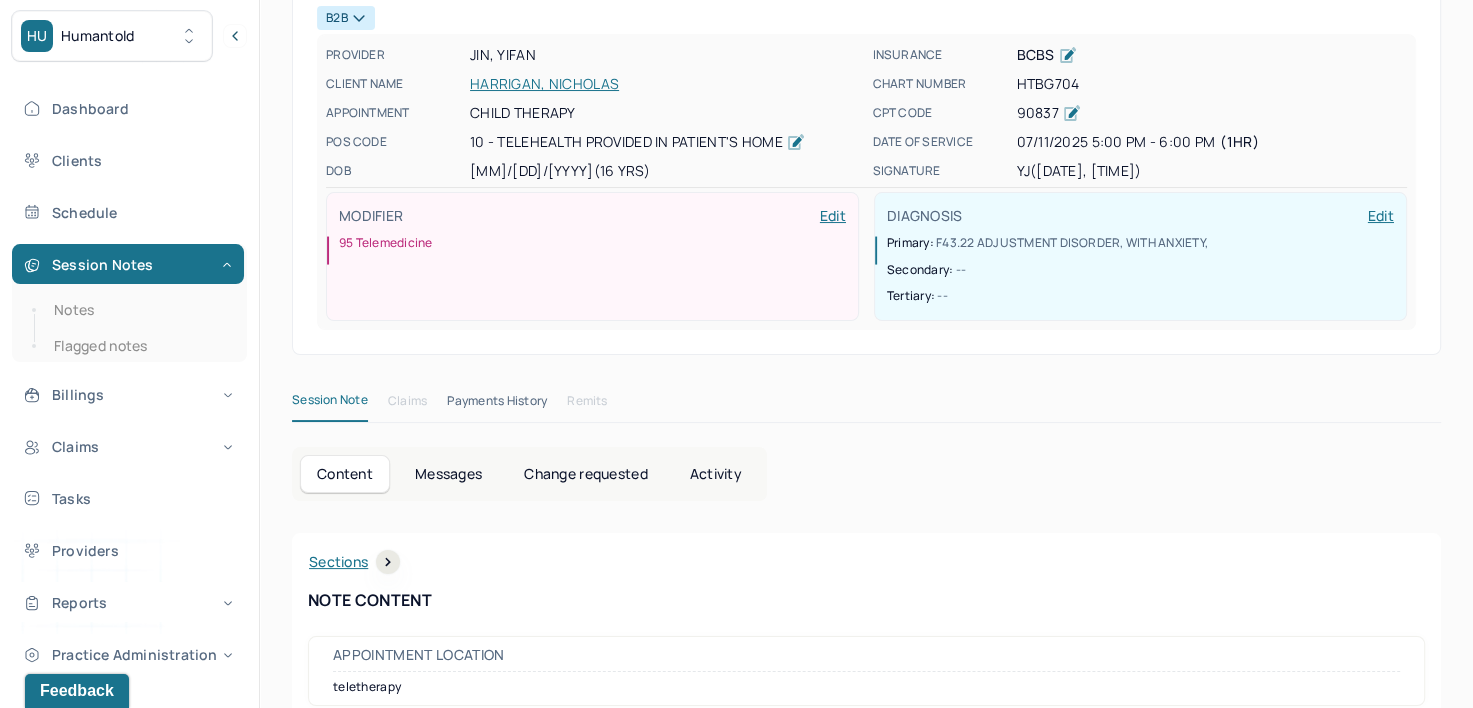 scroll, scrollTop: 0, scrollLeft: 0, axis: both 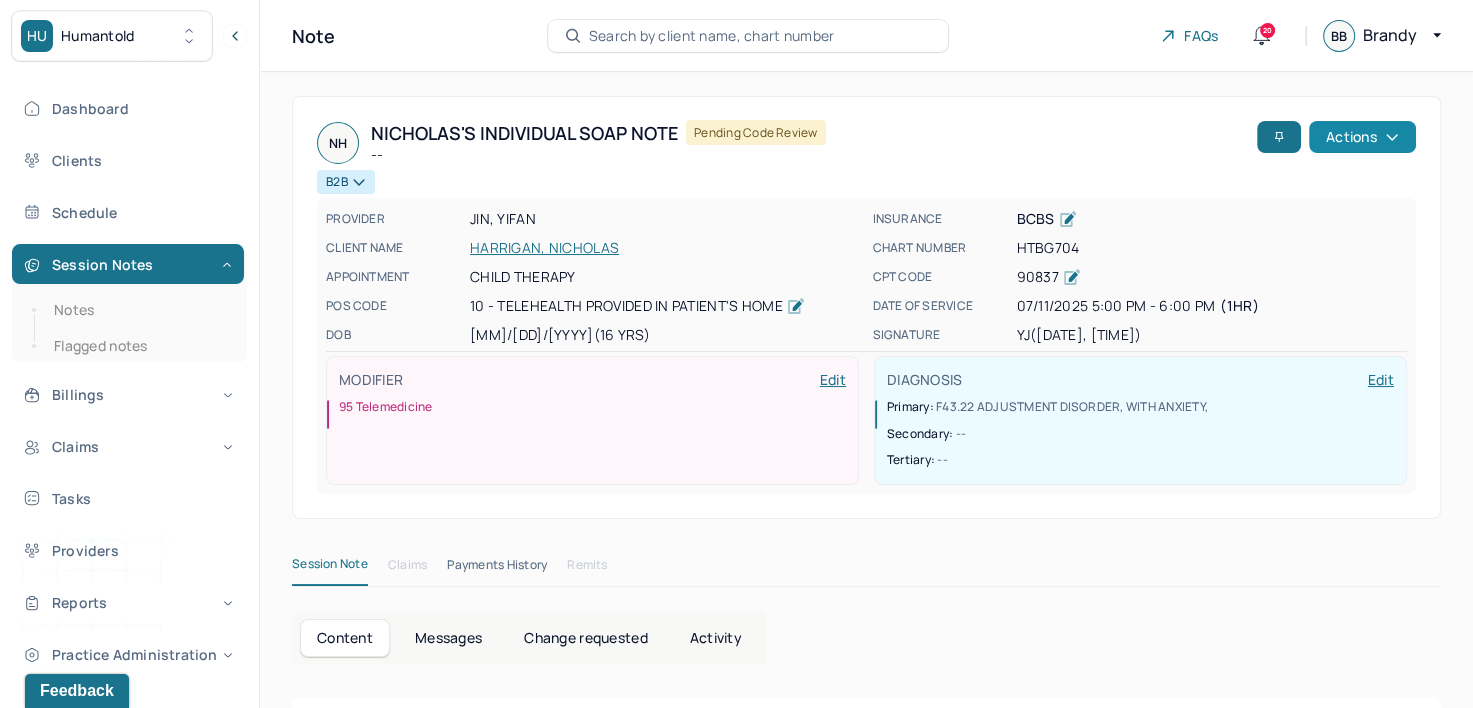 click on "Actions" at bounding box center (1362, 137) 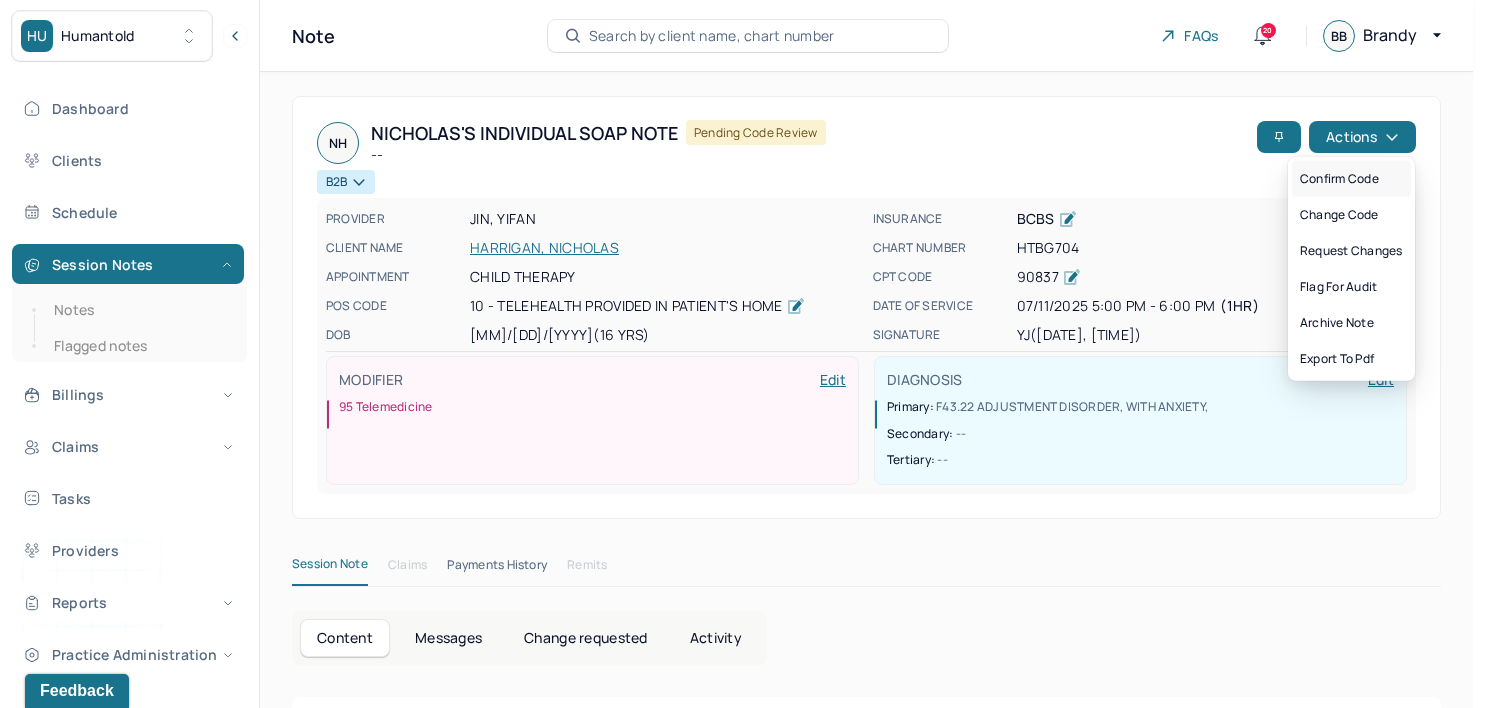 click on "Confirm code" at bounding box center (1351, 179) 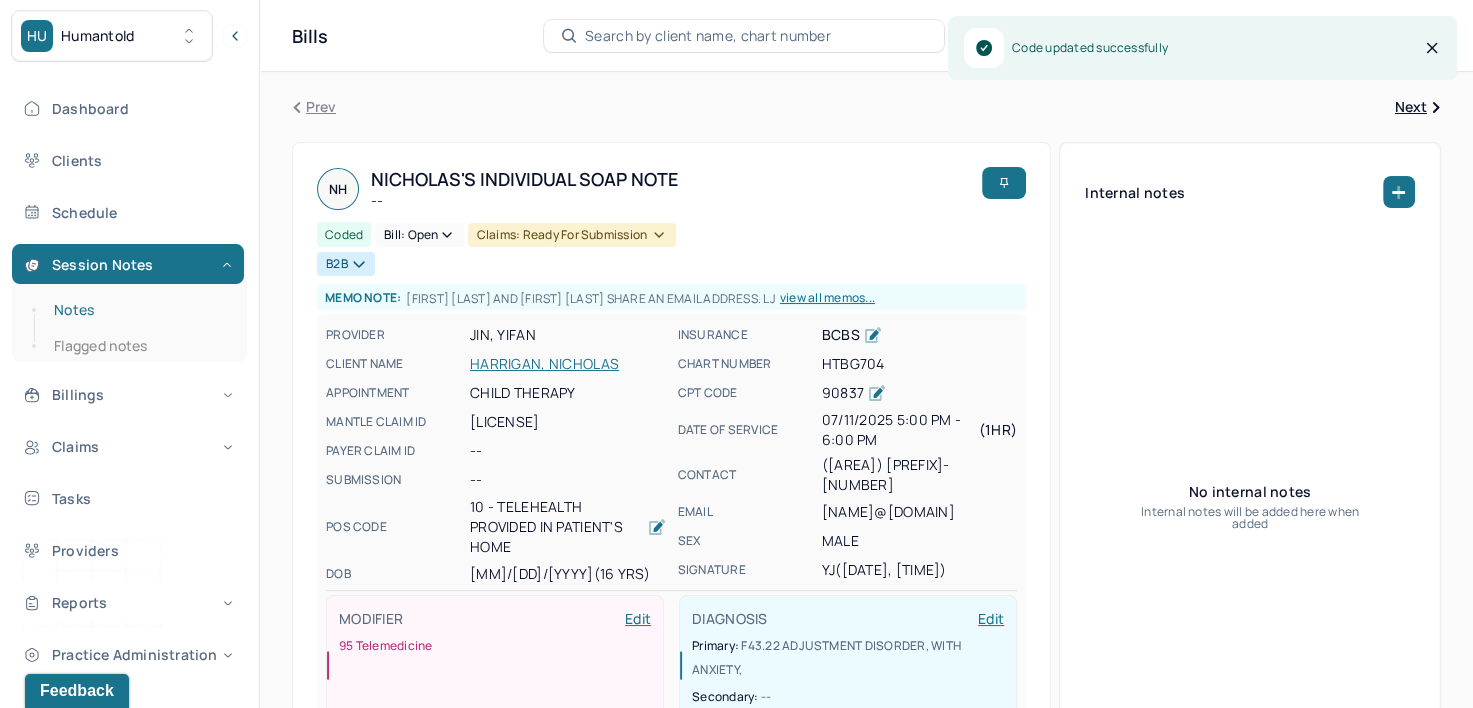 click on "Notes" at bounding box center (139, 310) 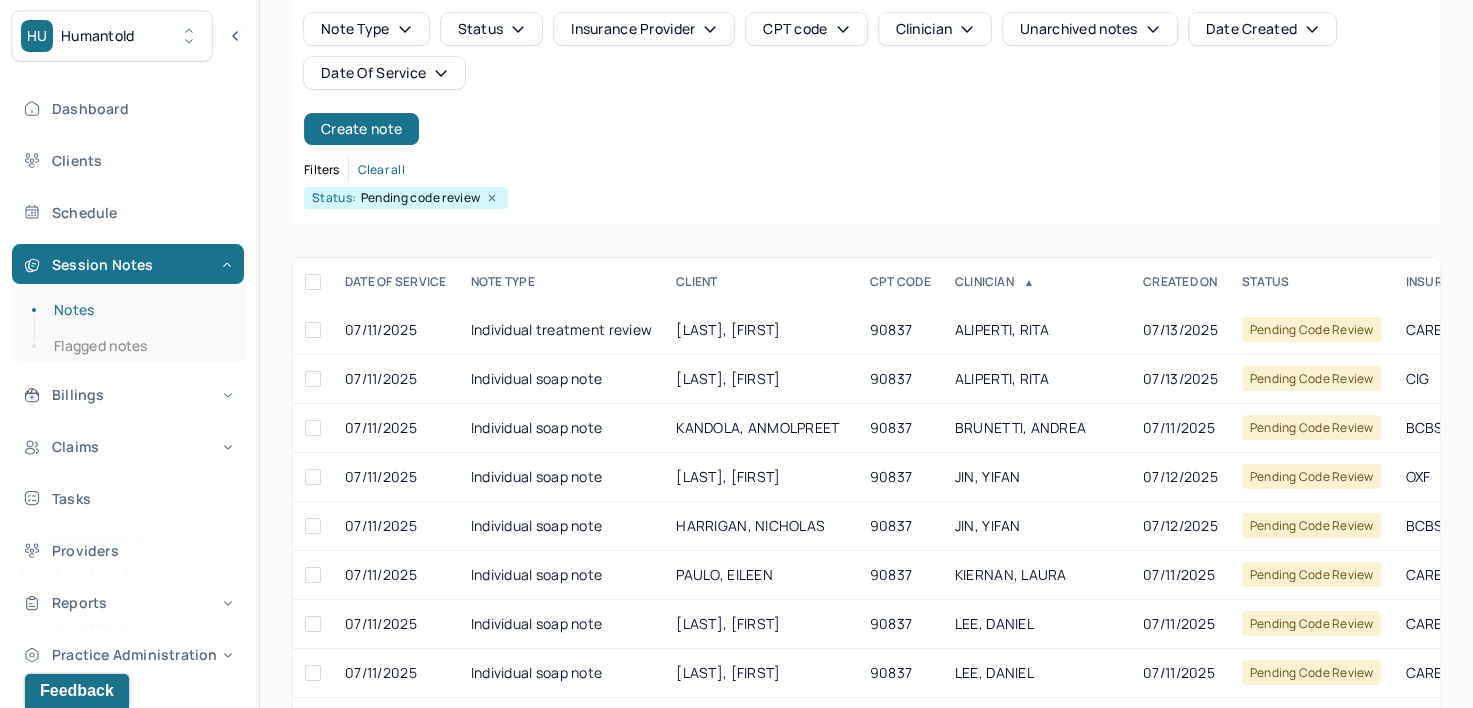 scroll, scrollTop: 200, scrollLeft: 0, axis: vertical 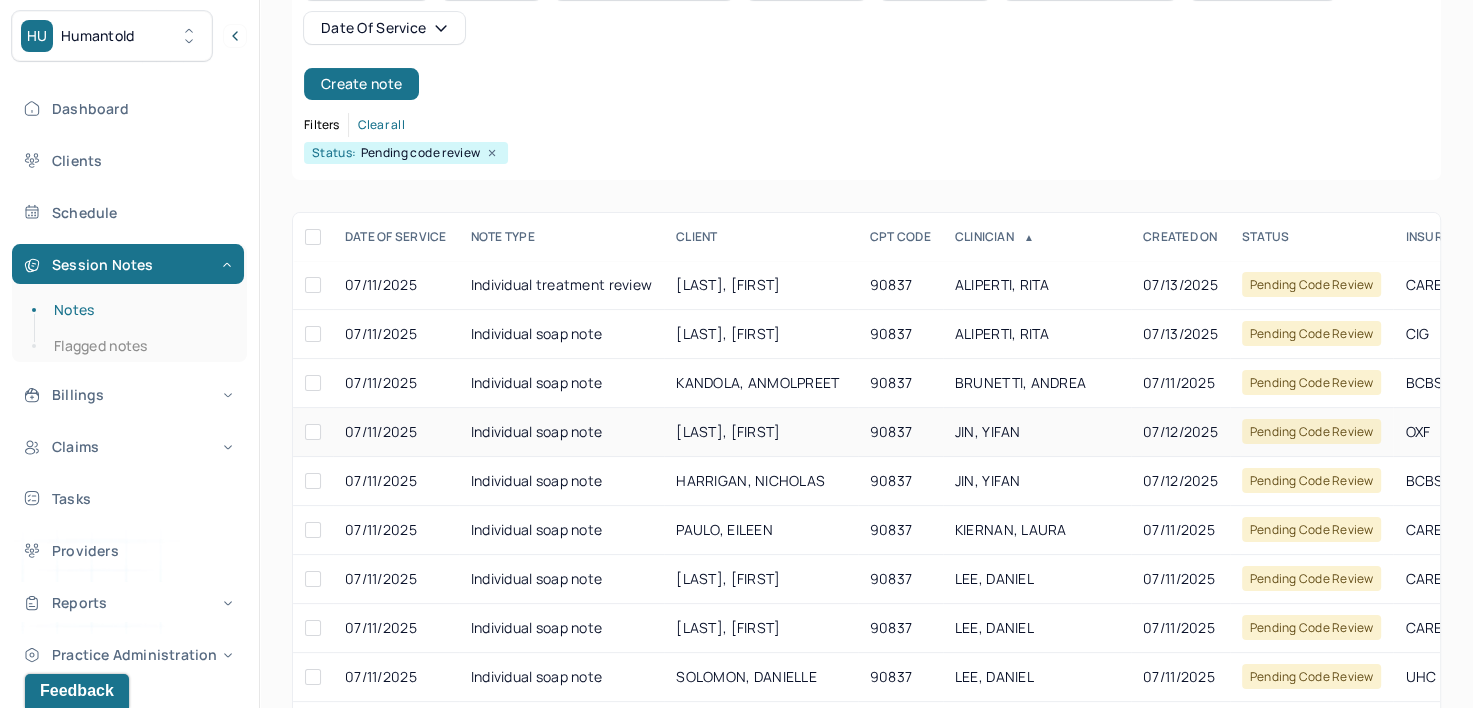 click on "JIN, YIFAN" at bounding box center [988, 431] 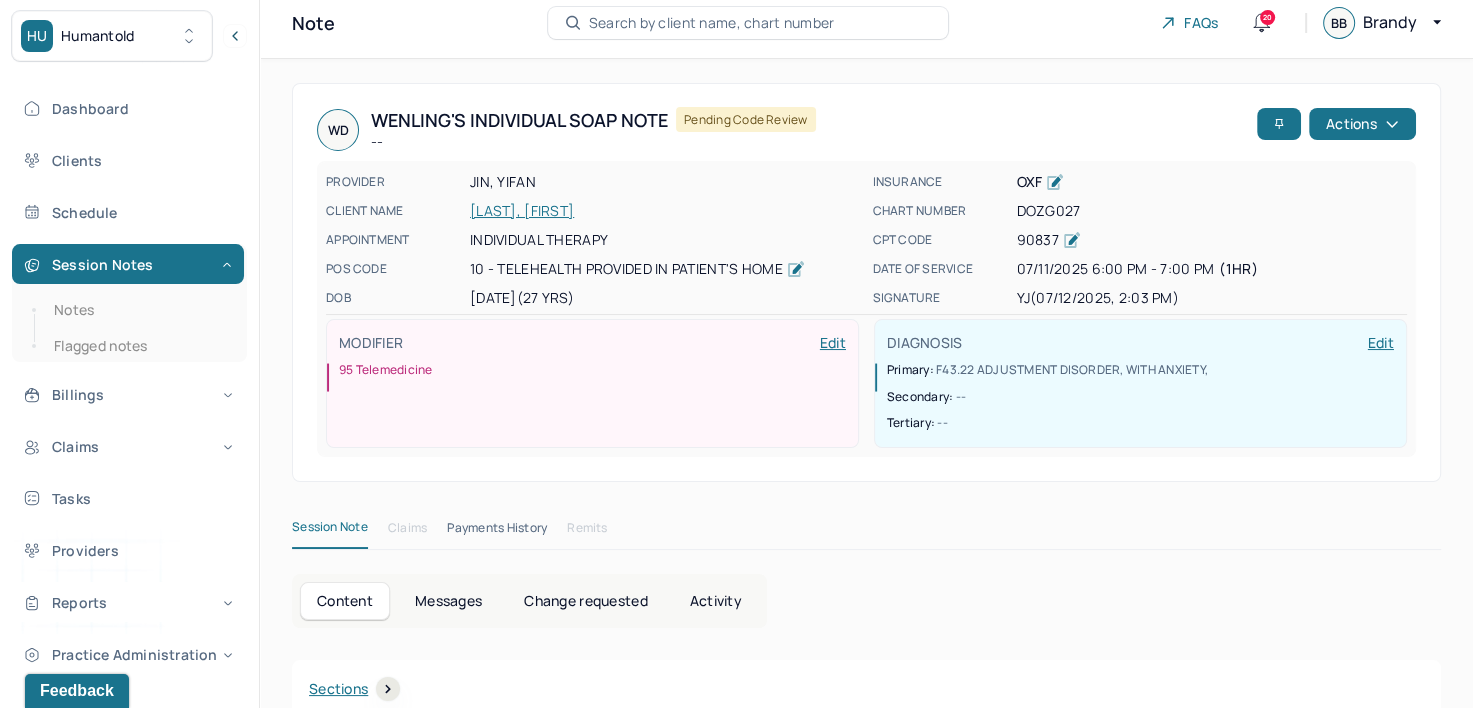 scroll, scrollTop: 0, scrollLeft: 0, axis: both 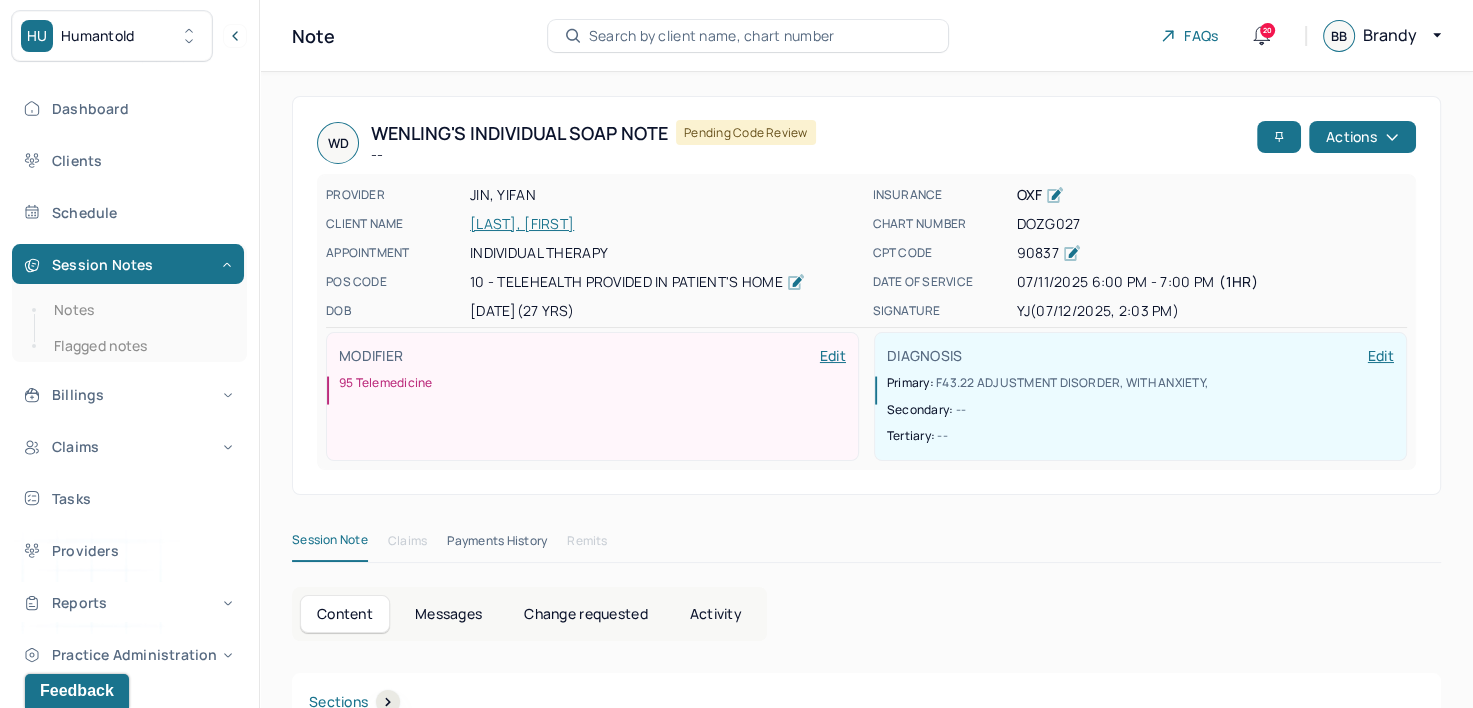 click on "WD Wenling's   Individual soap note -- Pending code review       Actions" at bounding box center [866, 143] 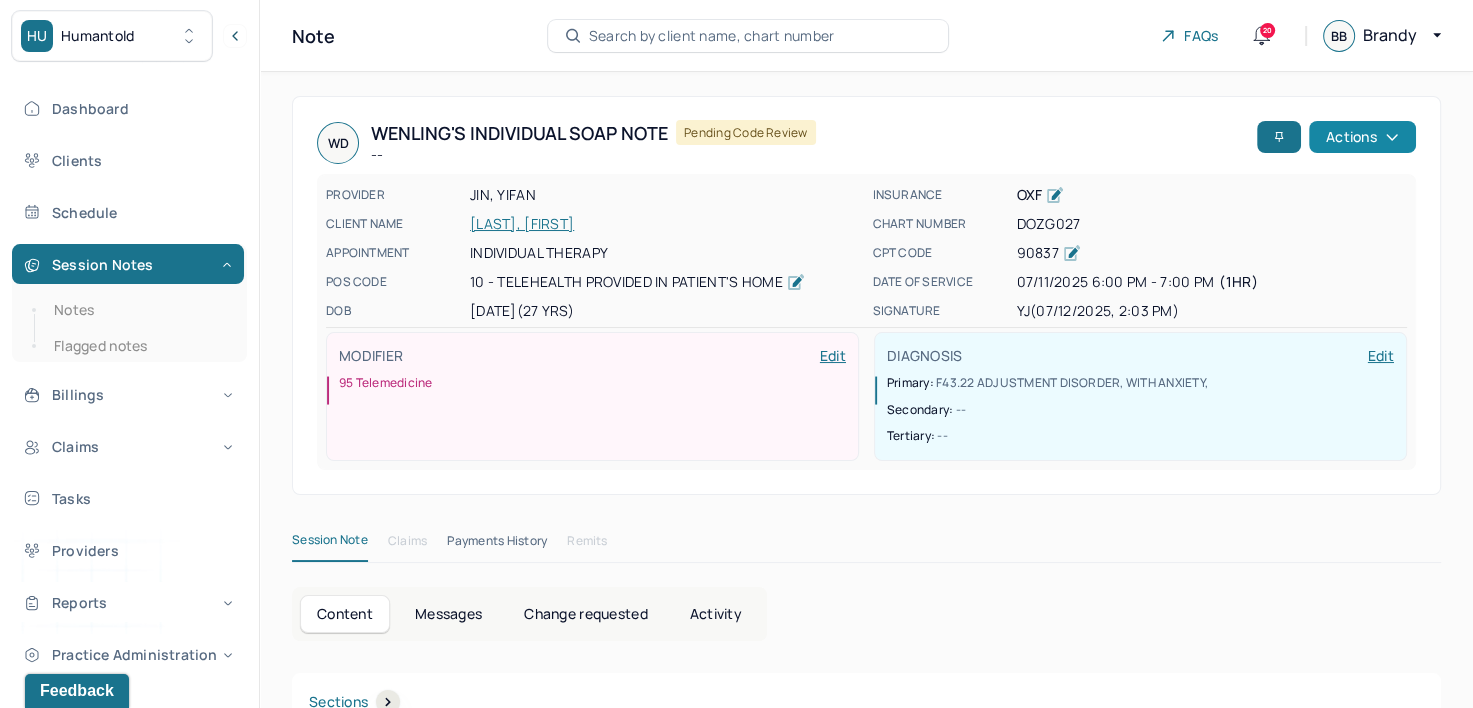 click on "Actions" at bounding box center (1362, 137) 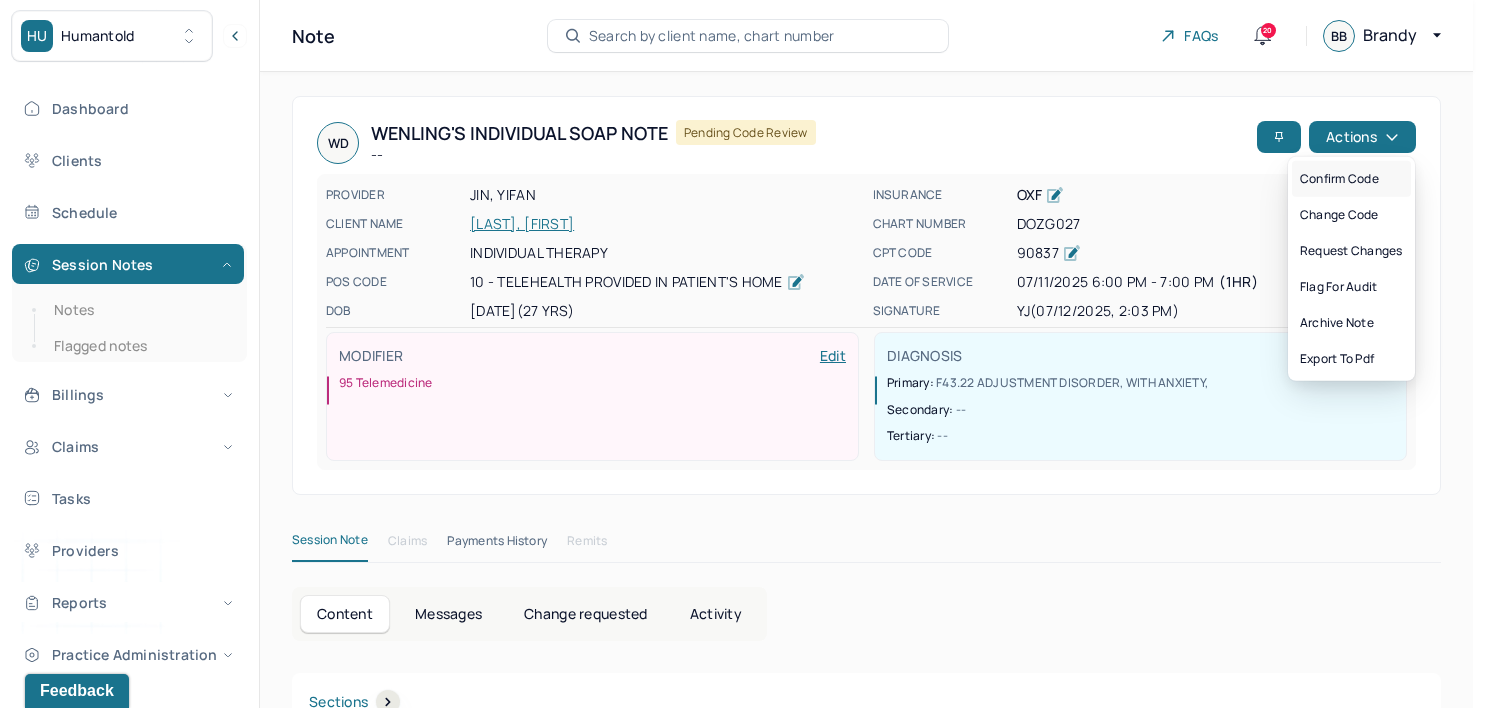 click on "Confirm code" at bounding box center (1351, 179) 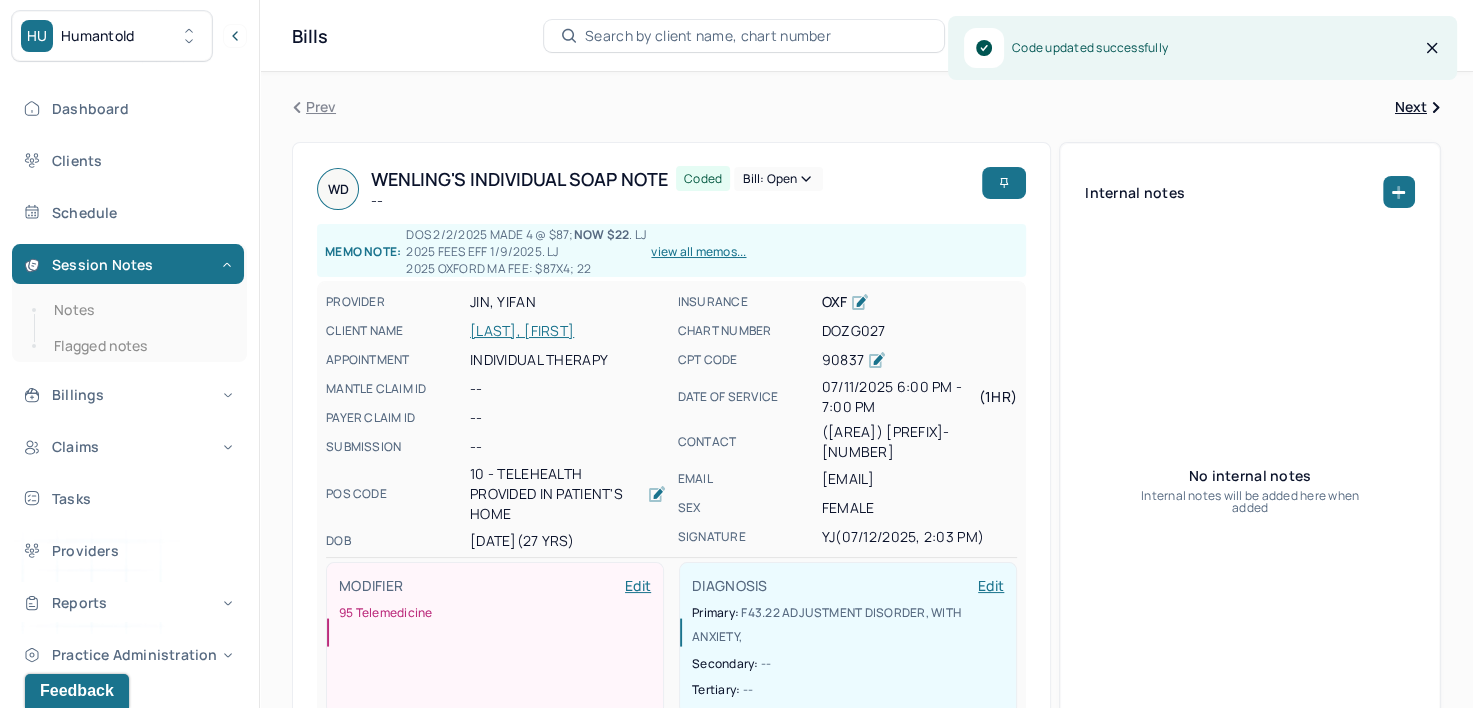 drag, startPoint x: 87, startPoint y: 317, endPoint x: 155, endPoint y: 327, distance: 68.73136 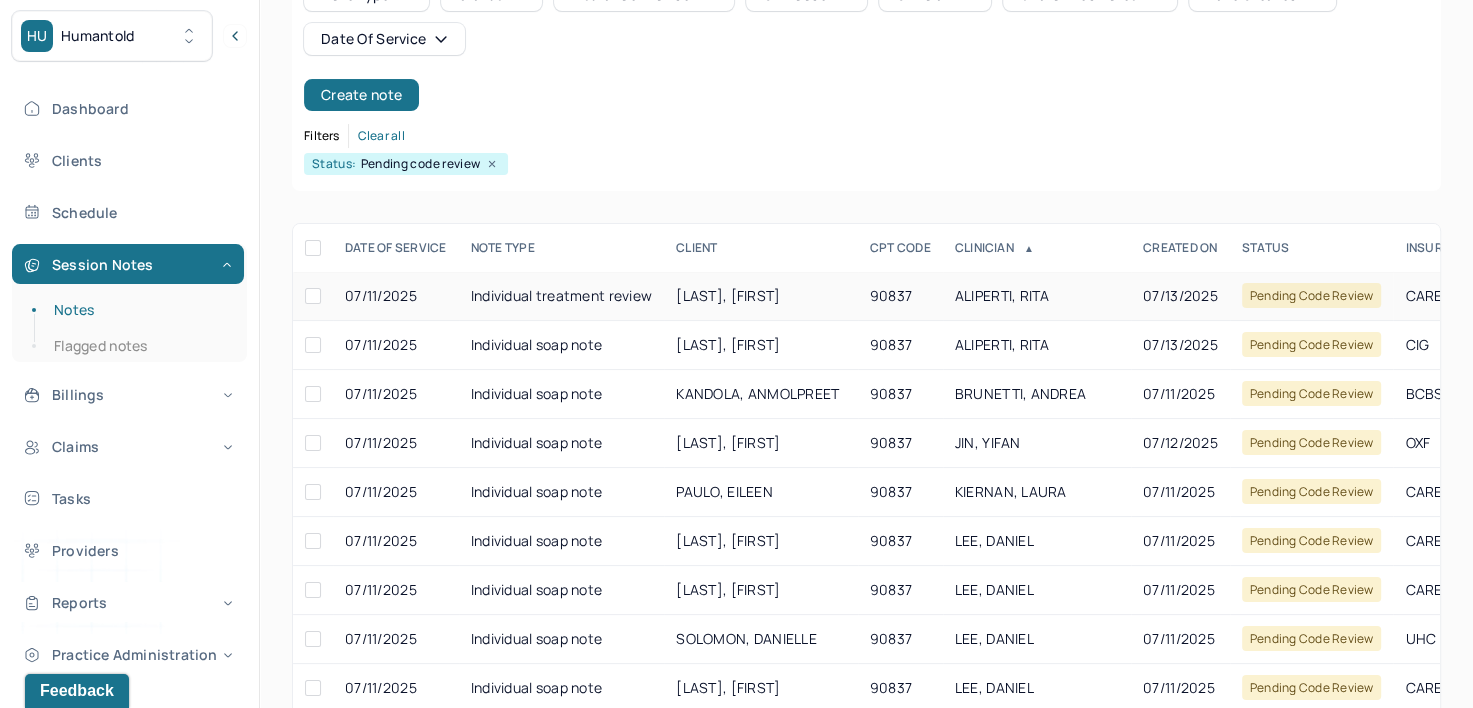 scroll, scrollTop: 200, scrollLeft: 0, axis: vertical 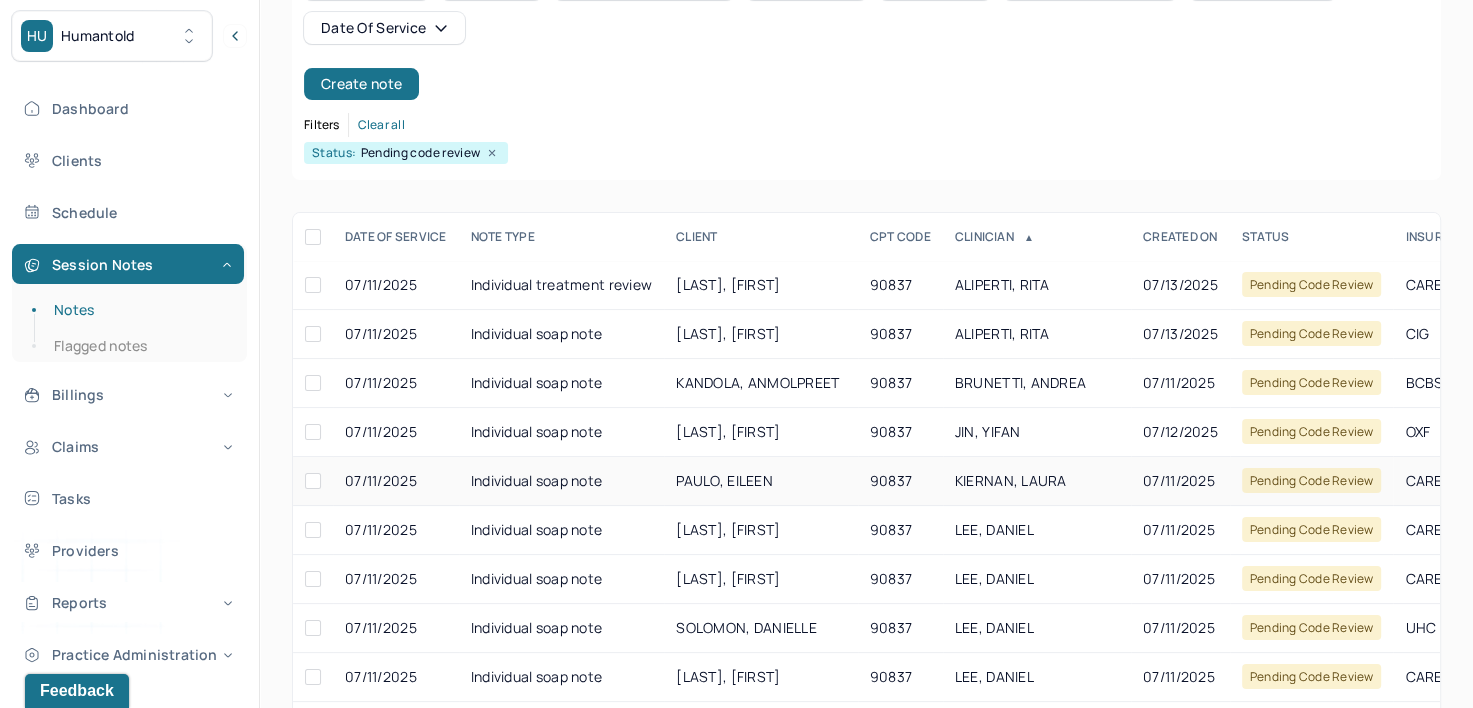 click on "KIERNAN, LAURA" at bounding box center [1037, 481] 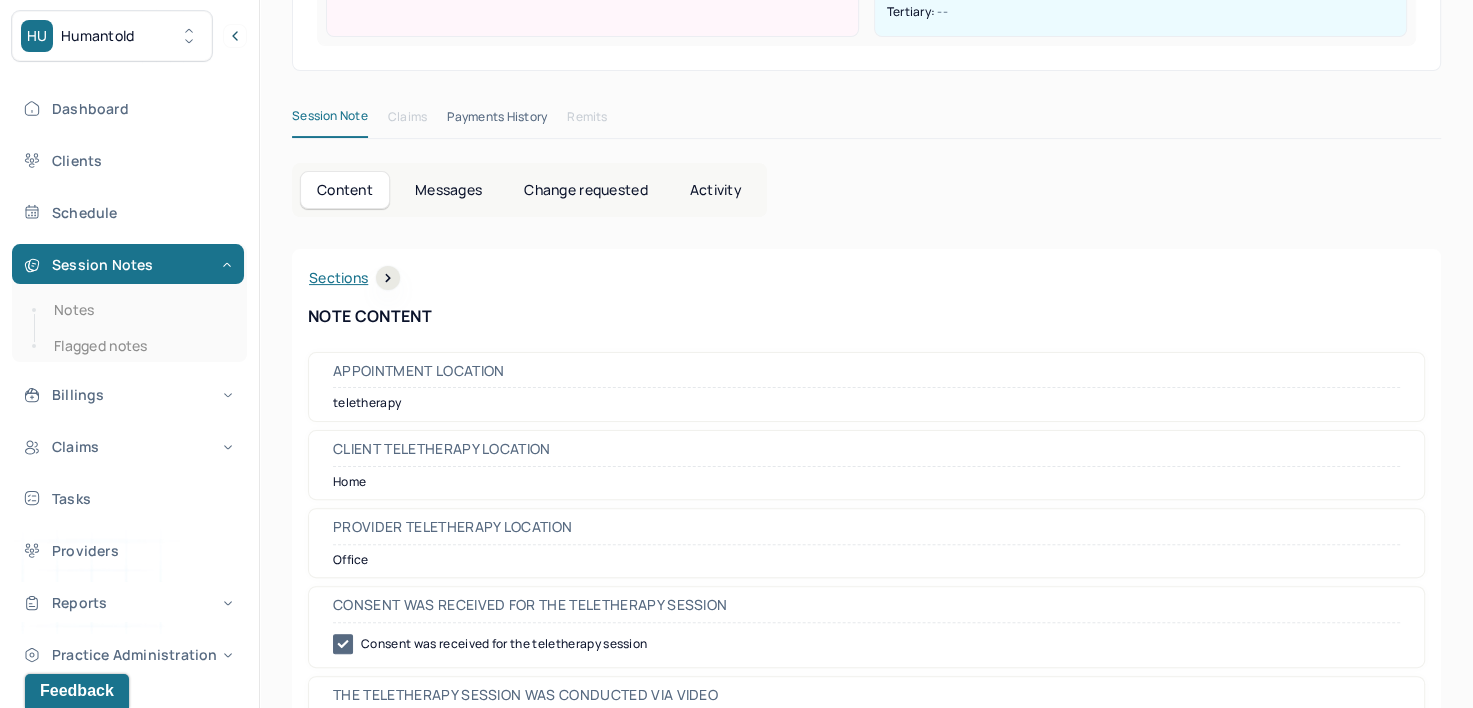 scroll, scrollTop: 0, scrollLeft: 0, axis: both 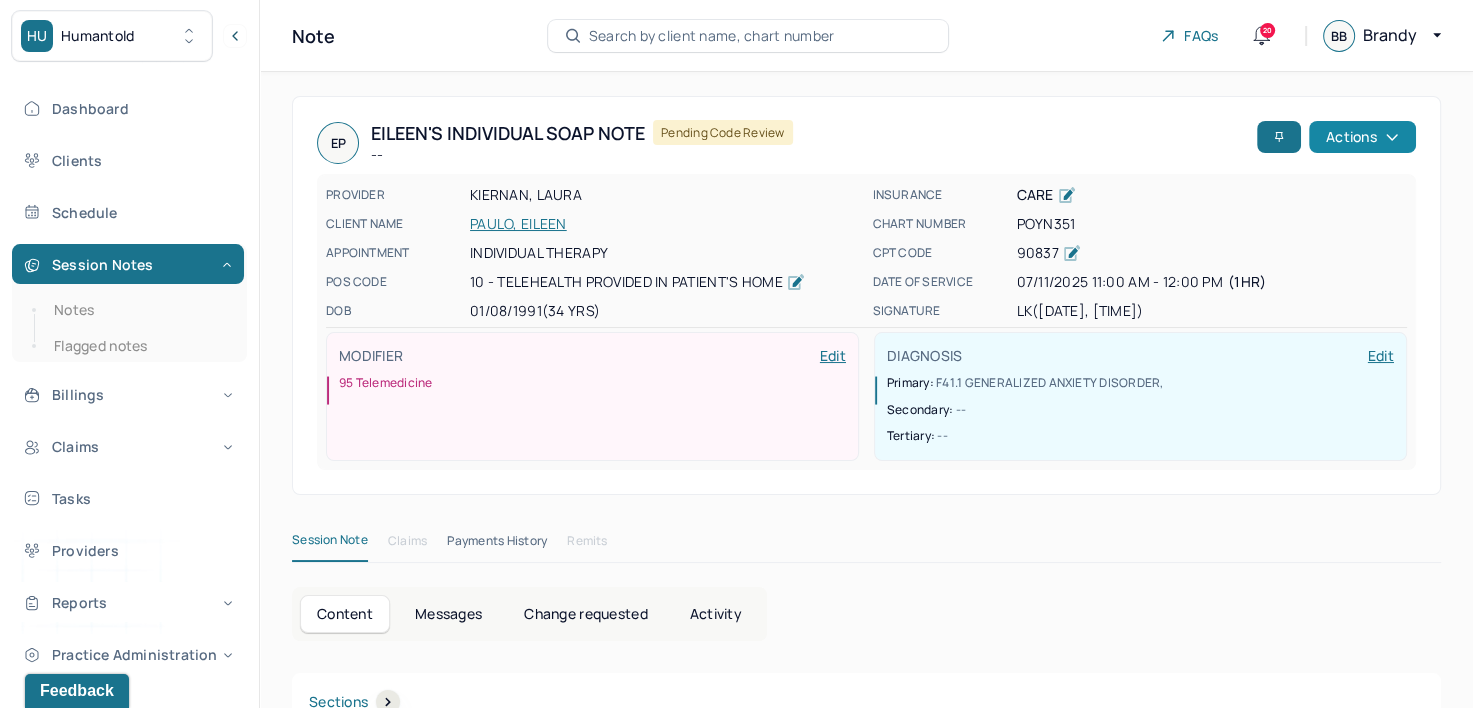 click on "Actions" at bounding box center [1362, 137] 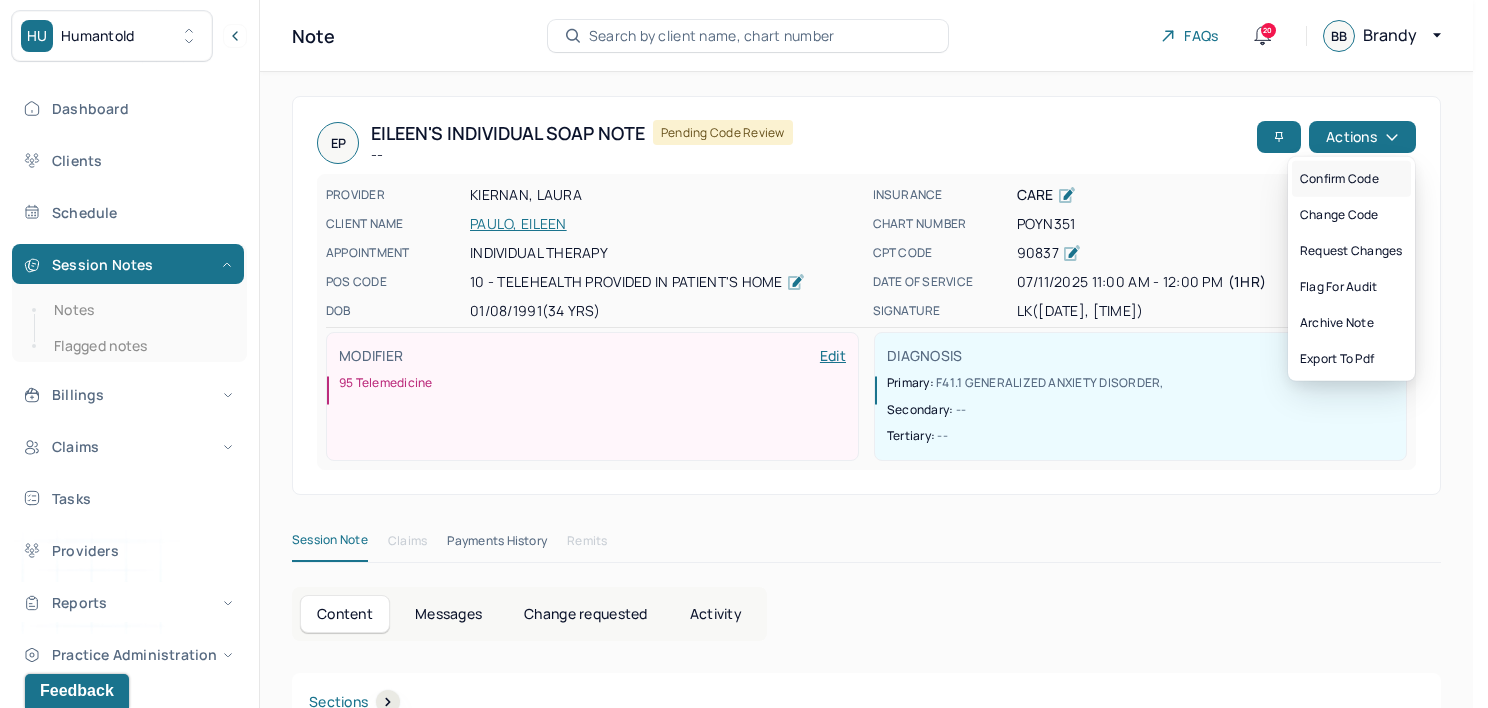 drag, startPoint x: 1376, startPoint y: 184, endPoint x: 1321, endPoint y: 199, distance: 57.00877 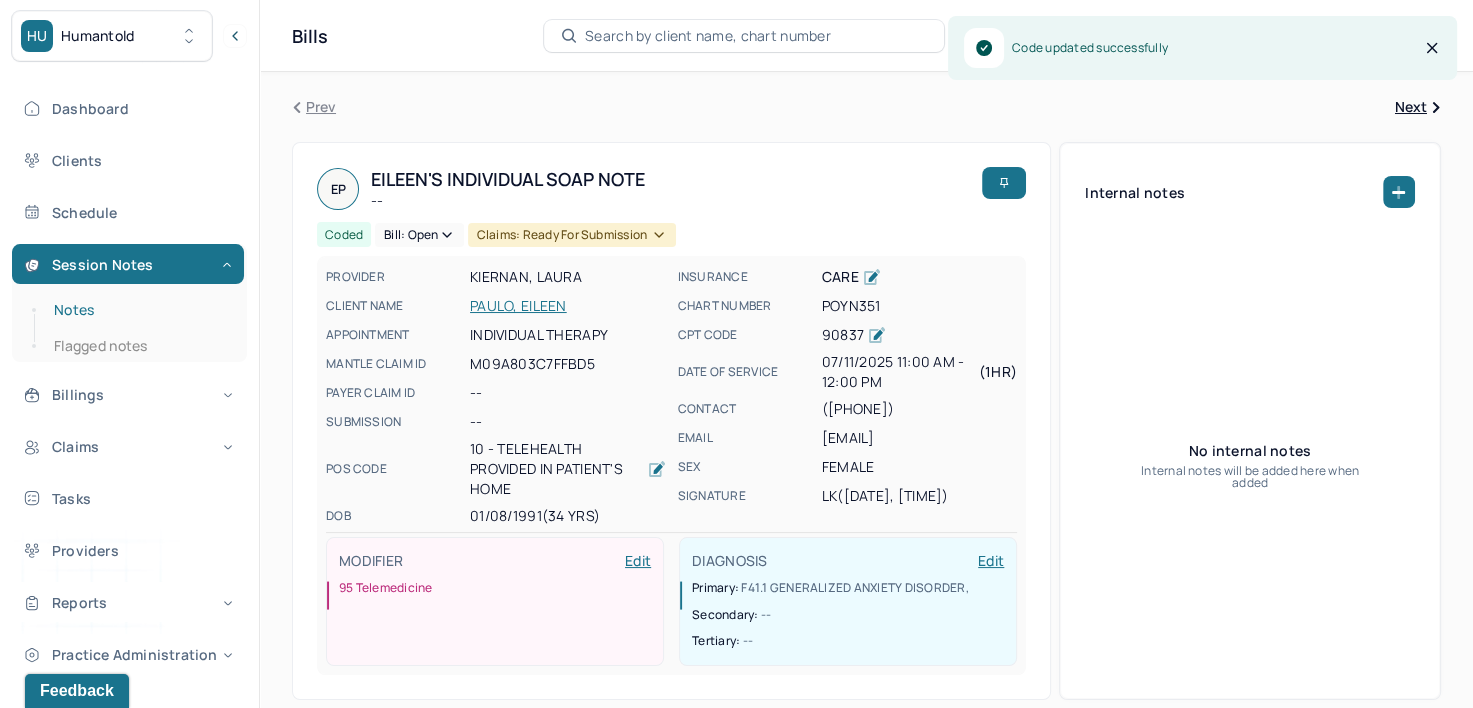 click on "Notes" at bounding box center (139, 310) 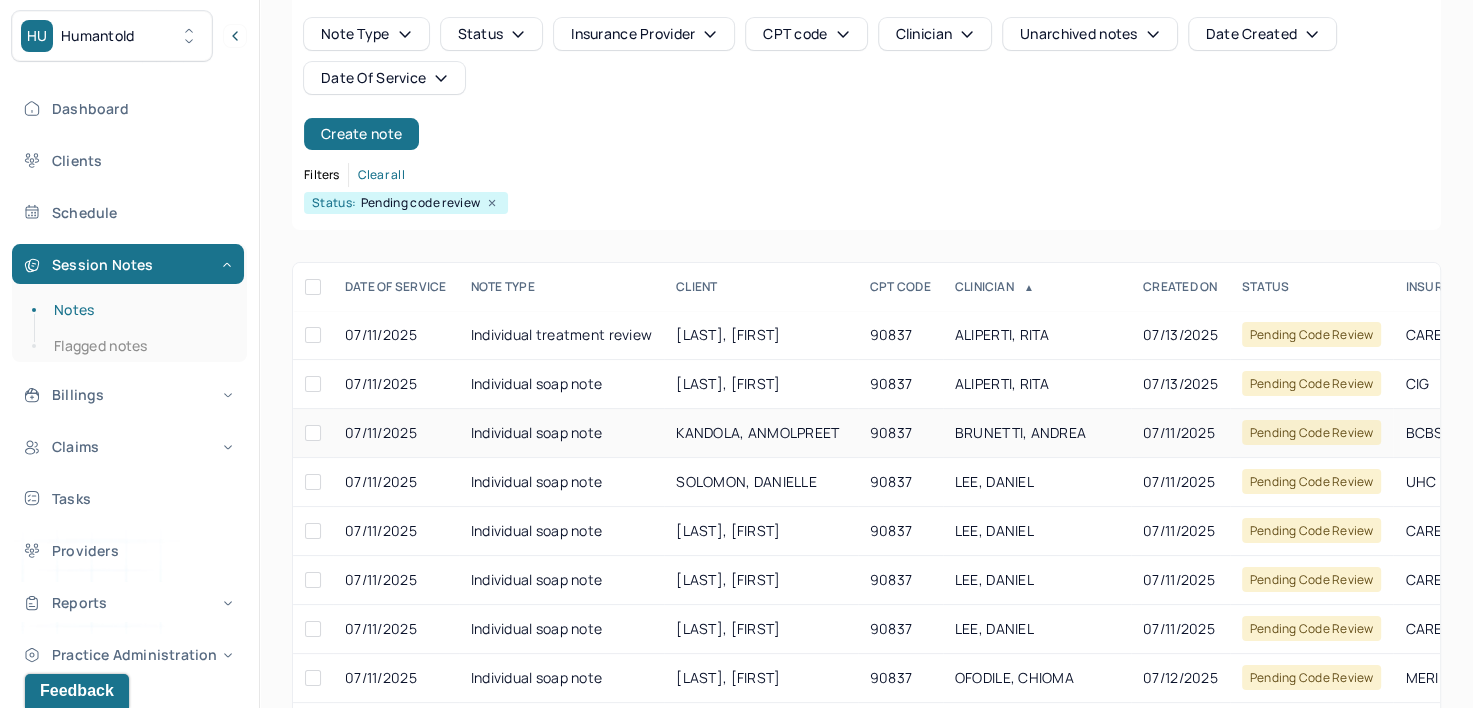 scroll, scrollTop: 200, scrollLeft: 0, axis: vertical 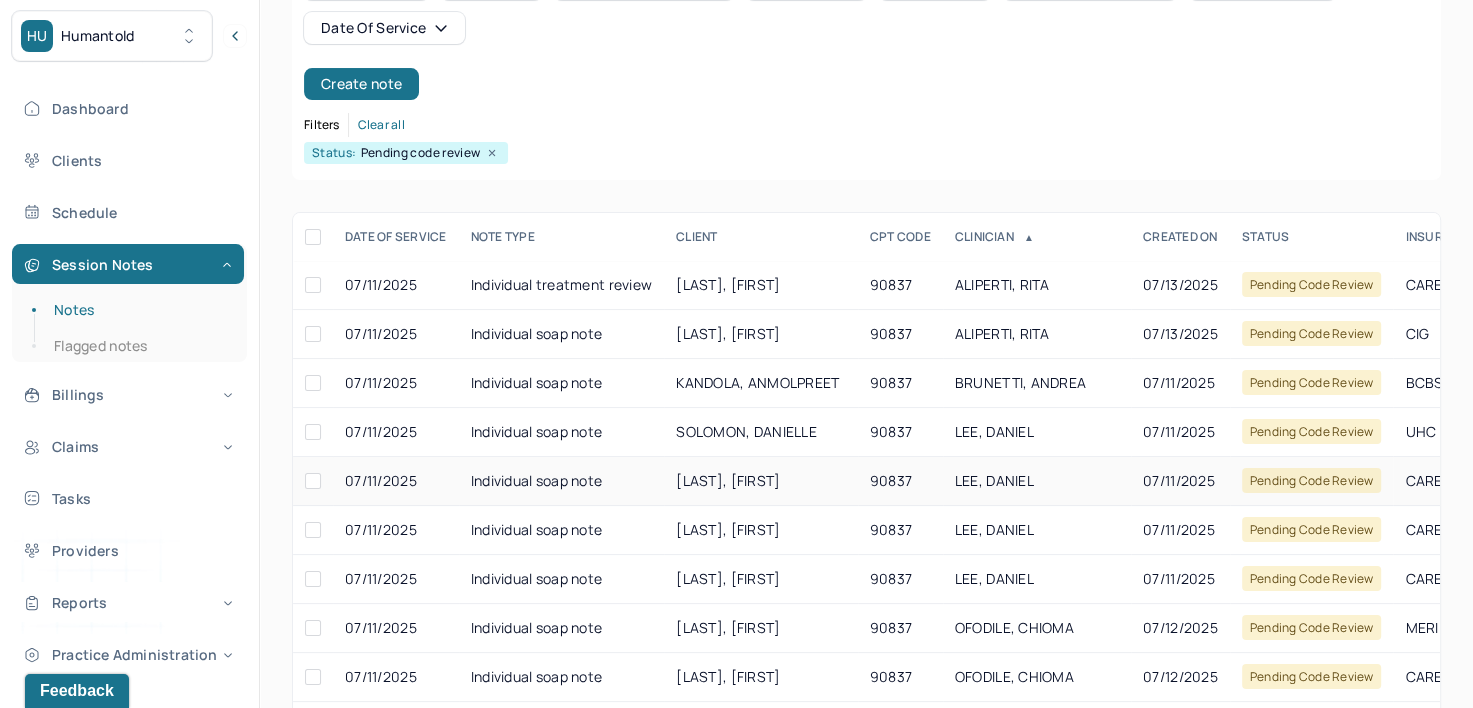 click on "LEE, DANIEL" at bounding box center (994, 480) 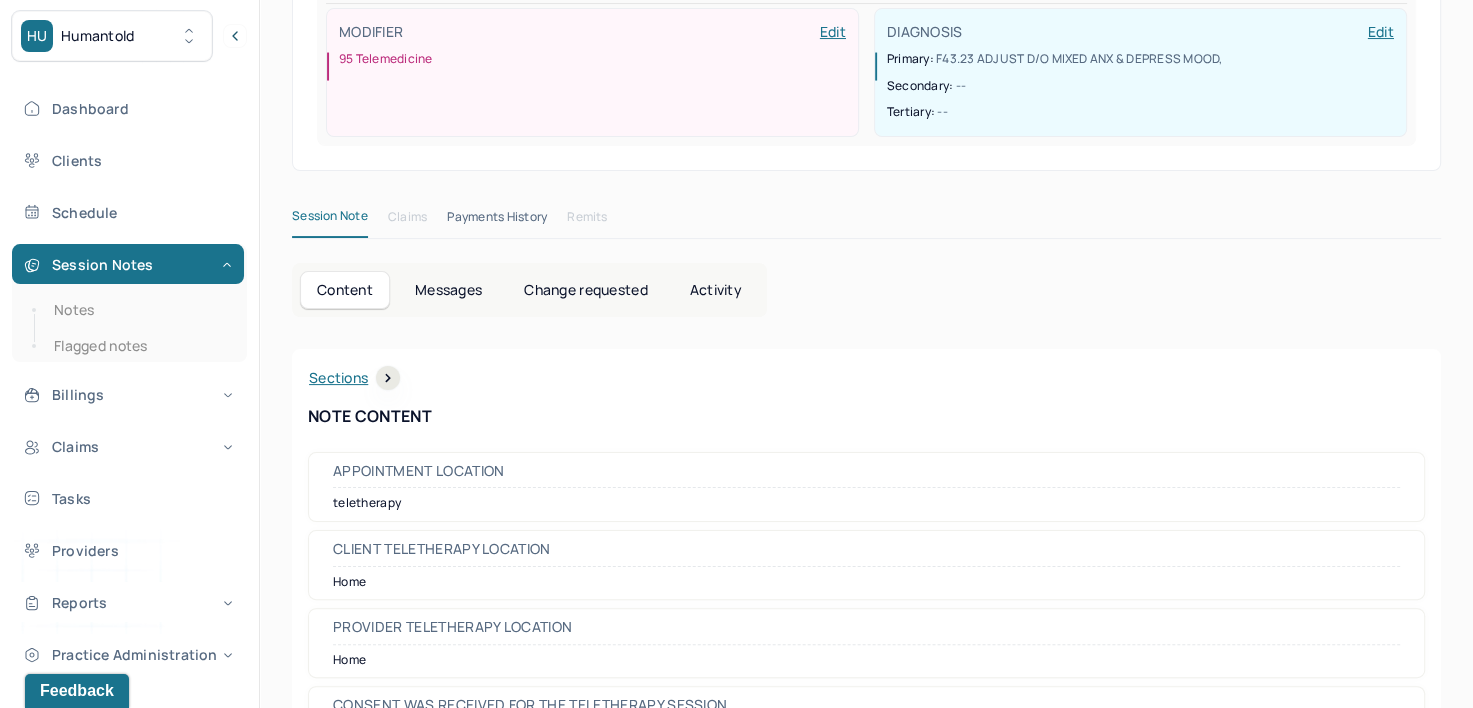 scroll, scrollTop: 0, scrollLeft: 0, axis: both 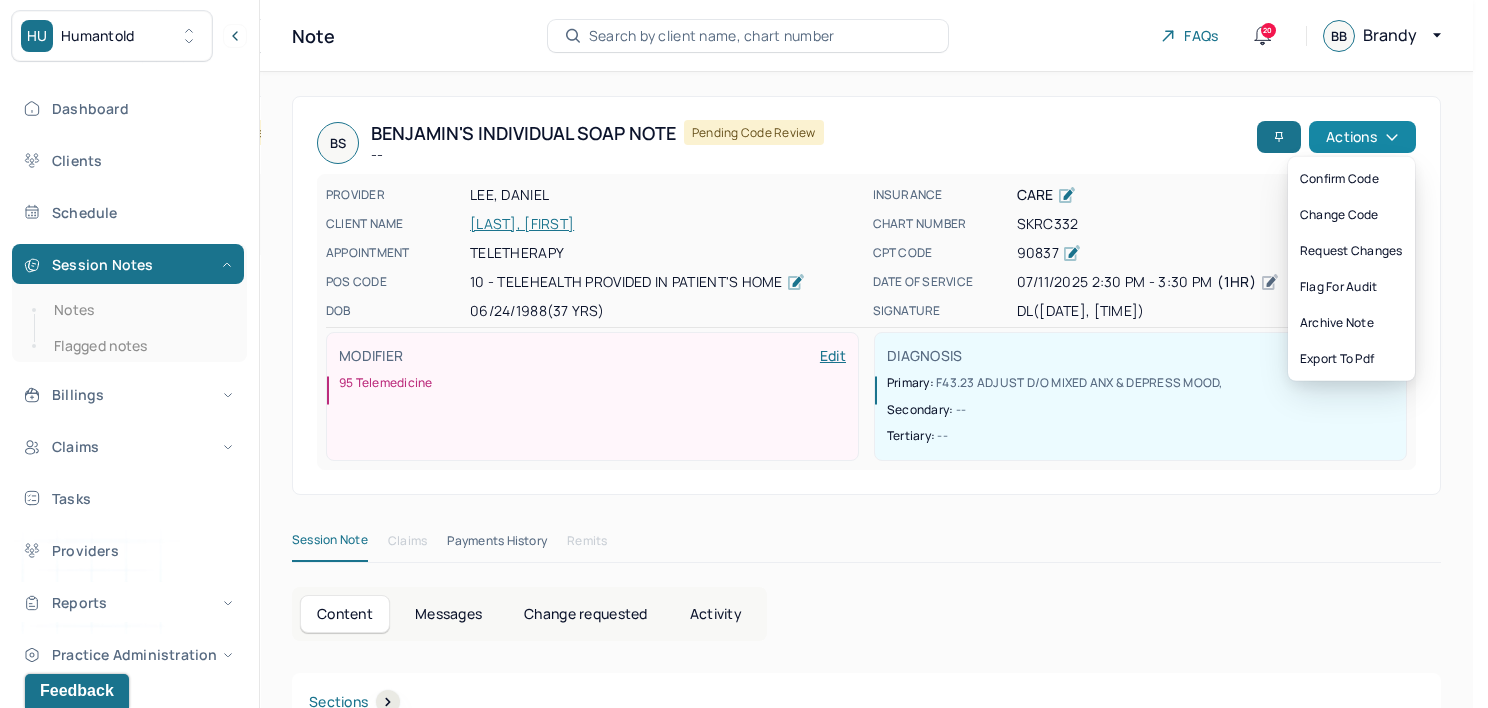 click 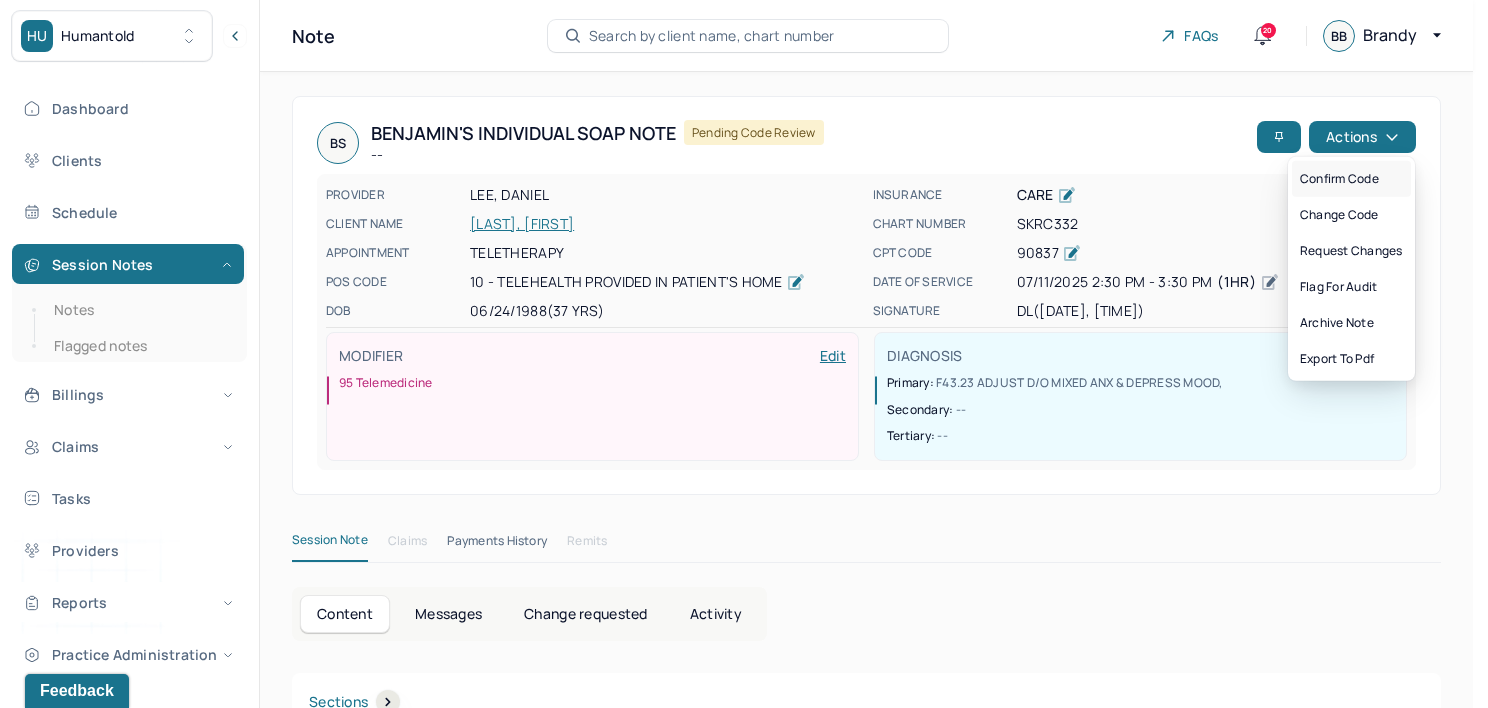 click on "Confirm code" at bounding box center [1351, 179] 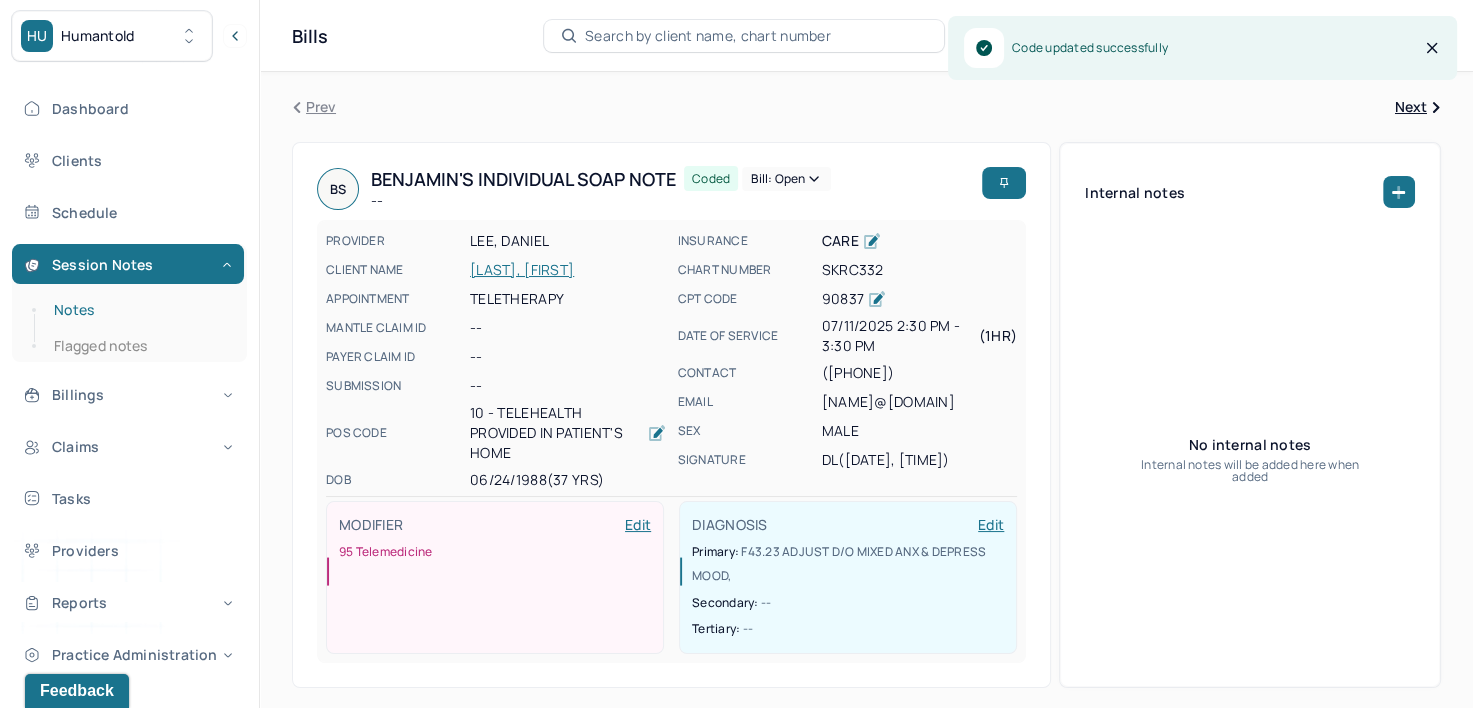 click on "Notes" at bounding box center (139, 310) 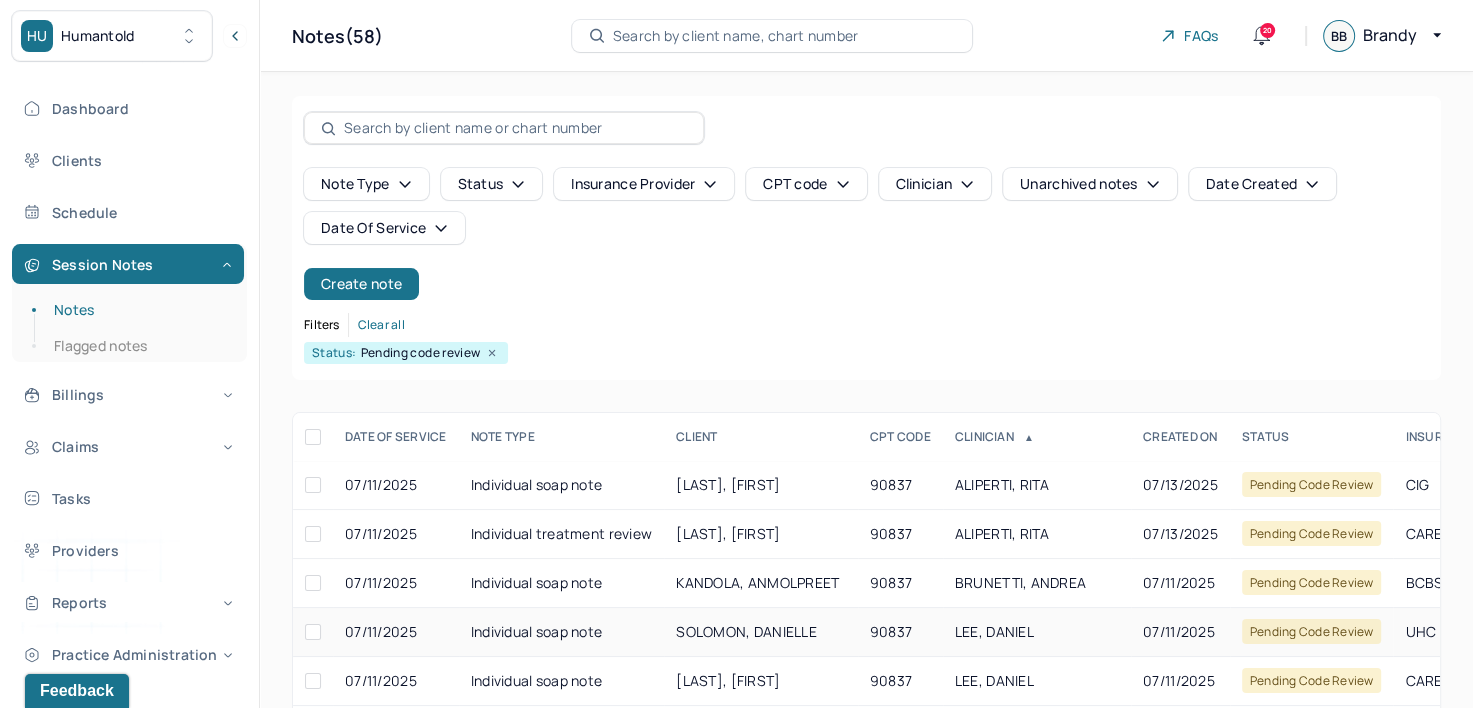 click on "LEE, DANIEL" at bounding box center [1037, 632] 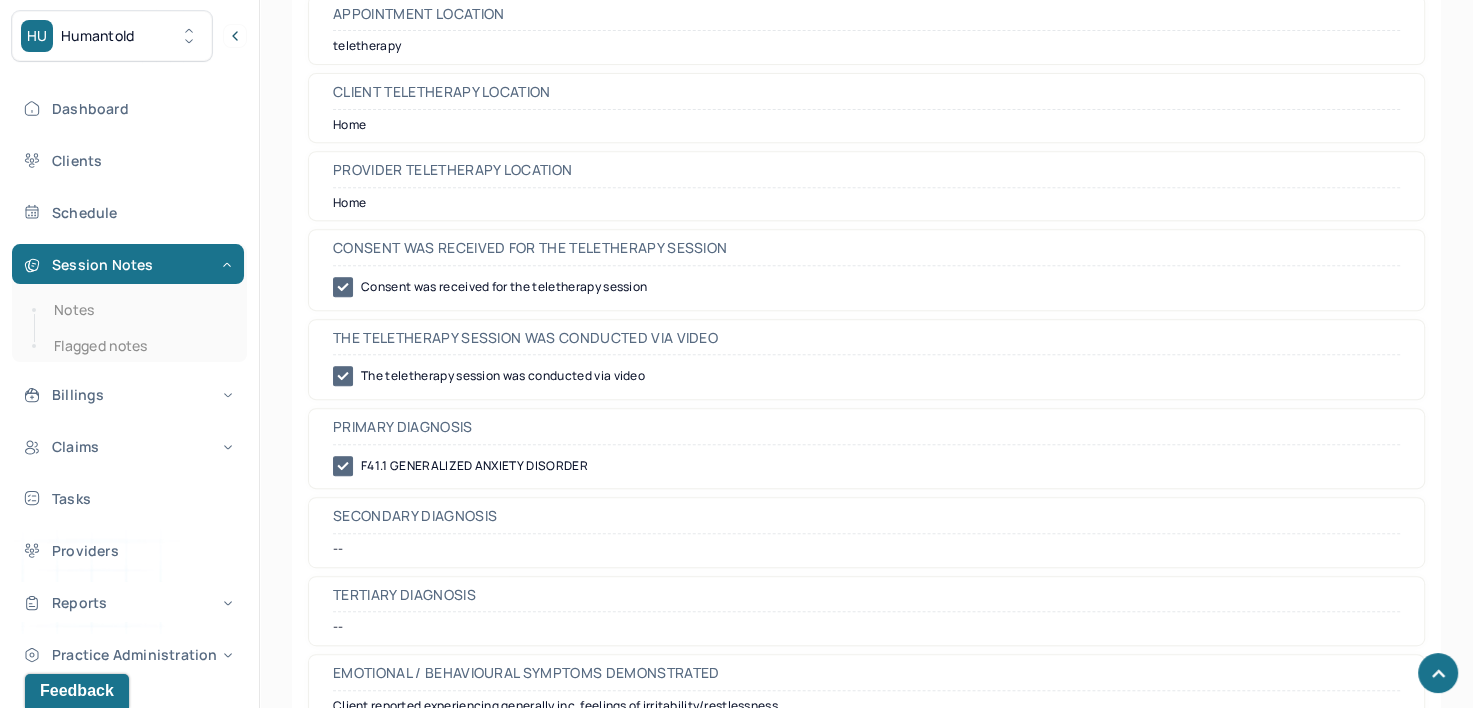 scroll, scrollTop: 0, scrollLeft: 0, axis: both 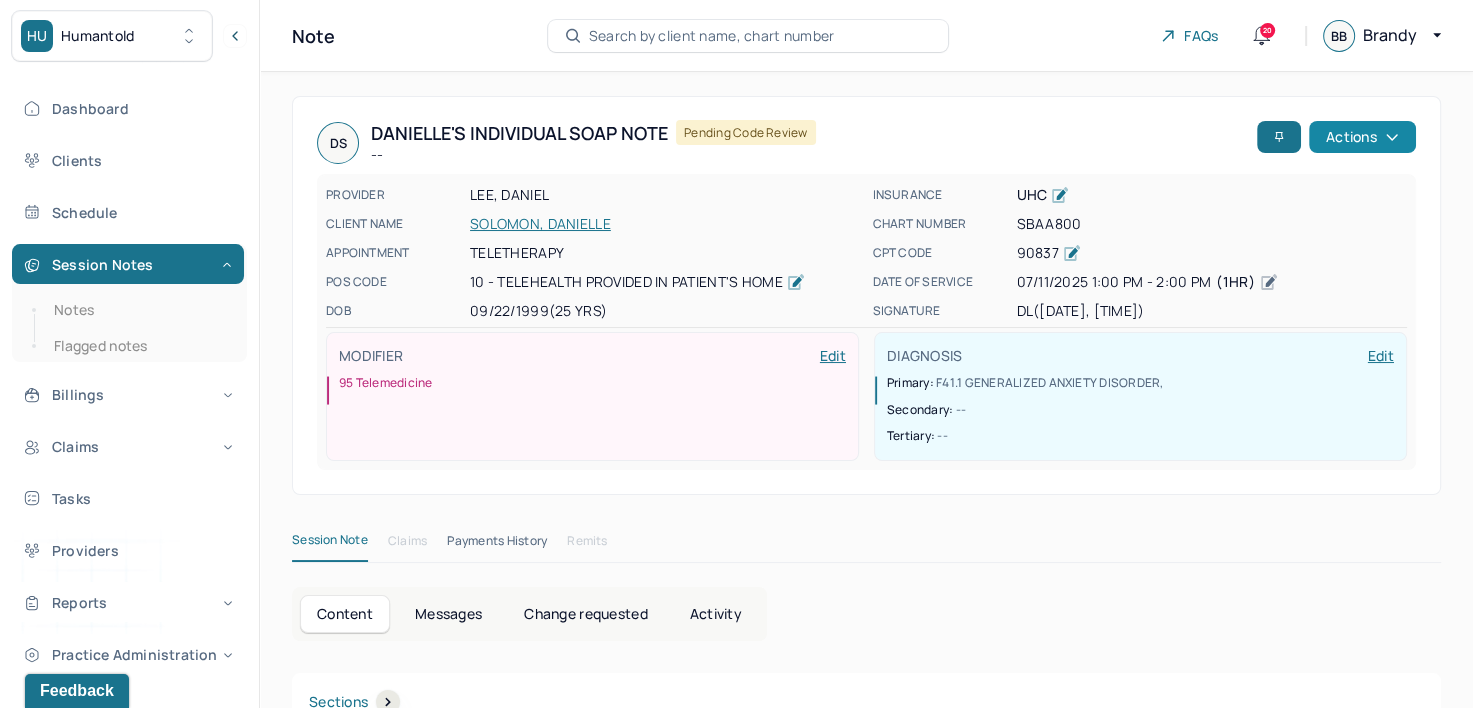 click on "Actions" at bounding box center (1362, 137) 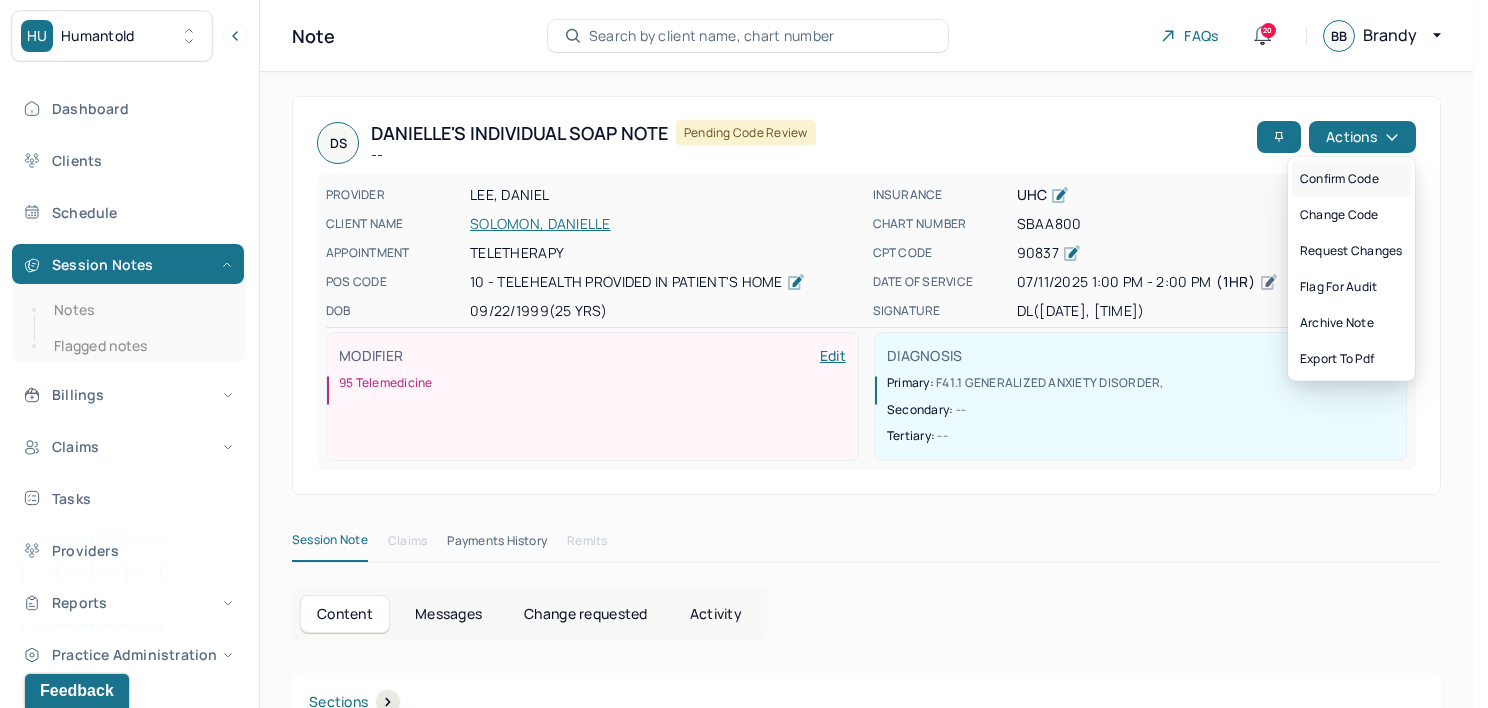 click on "Confirm code" at bounding box center [1351, 179] 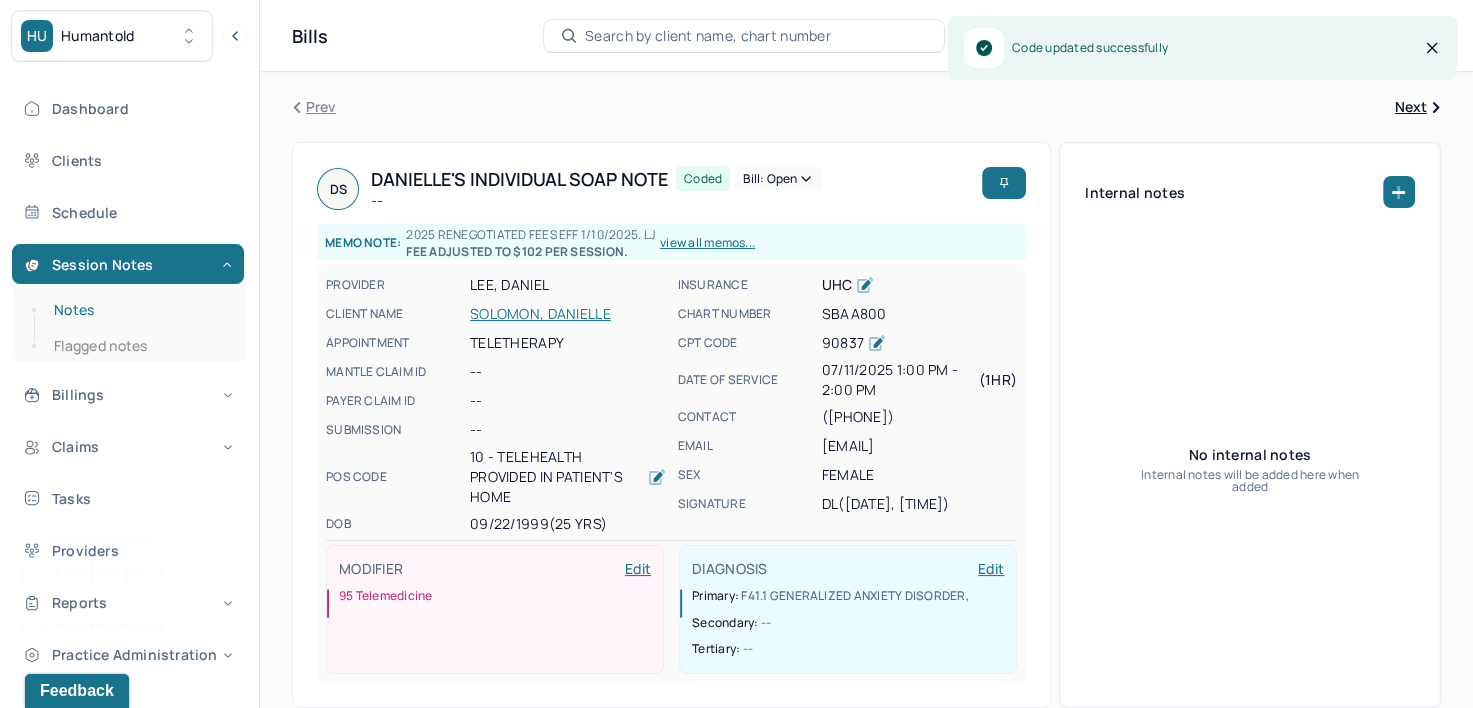 drag, startPoint x: 134, startPoint y: 314, endPoint x: 196, endPoint y: 324, distance: 62.801273 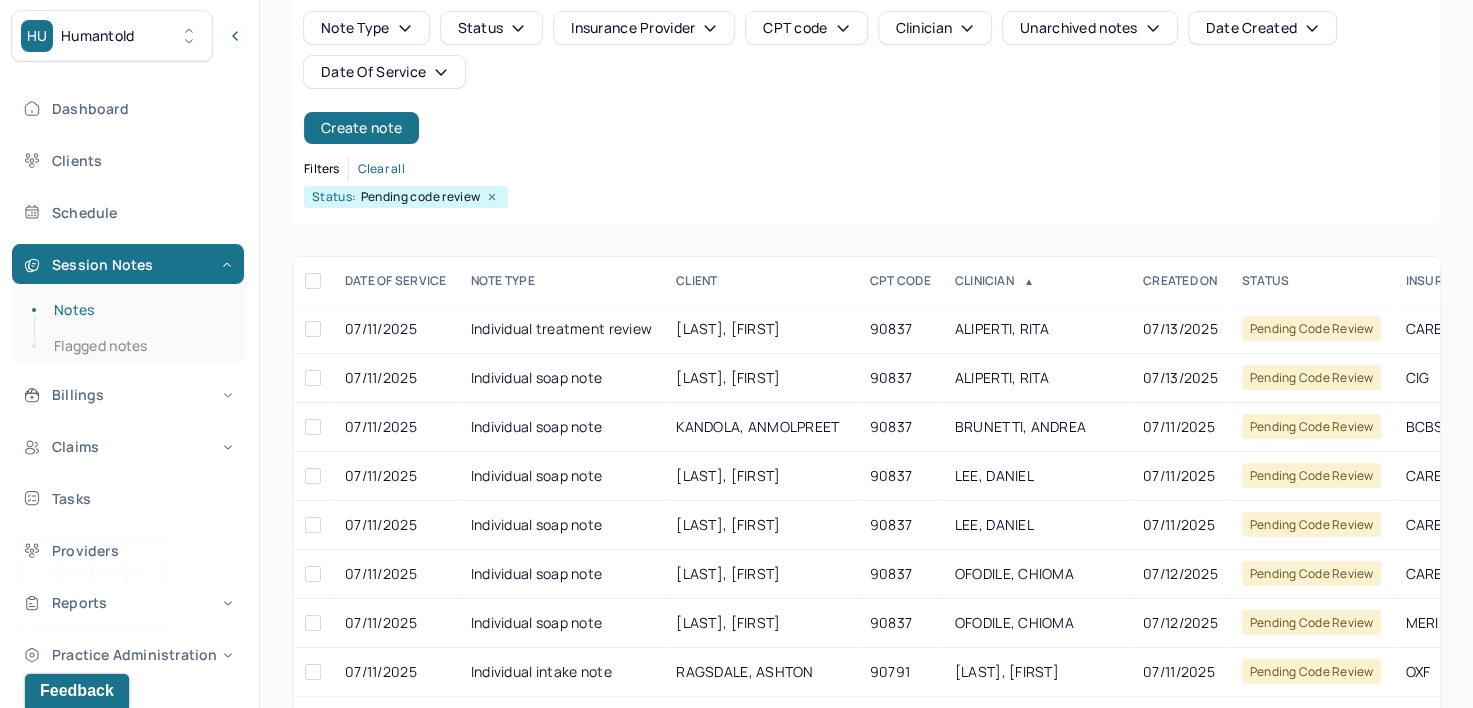 scroll, scrollTop: 200, scrollLeft: 0, axis: vertical 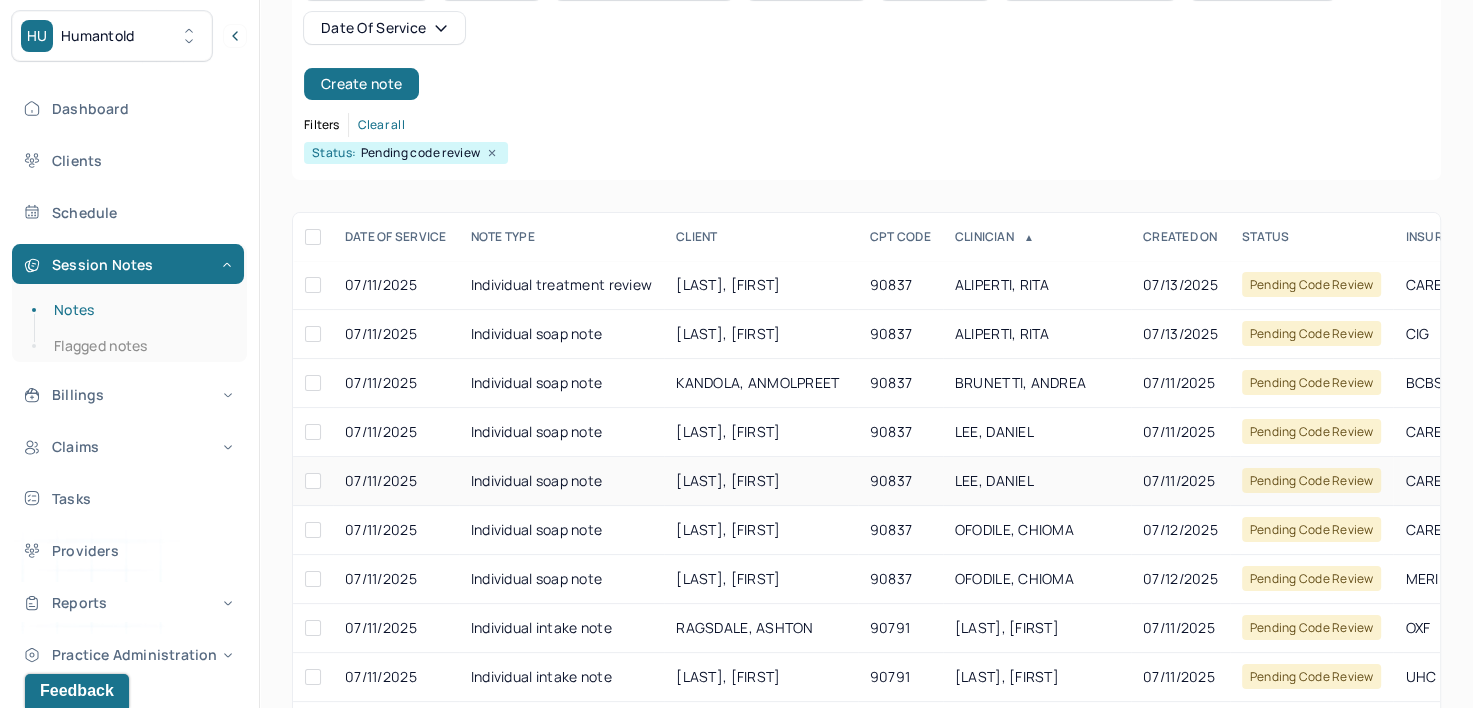 click on "LEE, DANIEL" at bounding box center (994, 480) 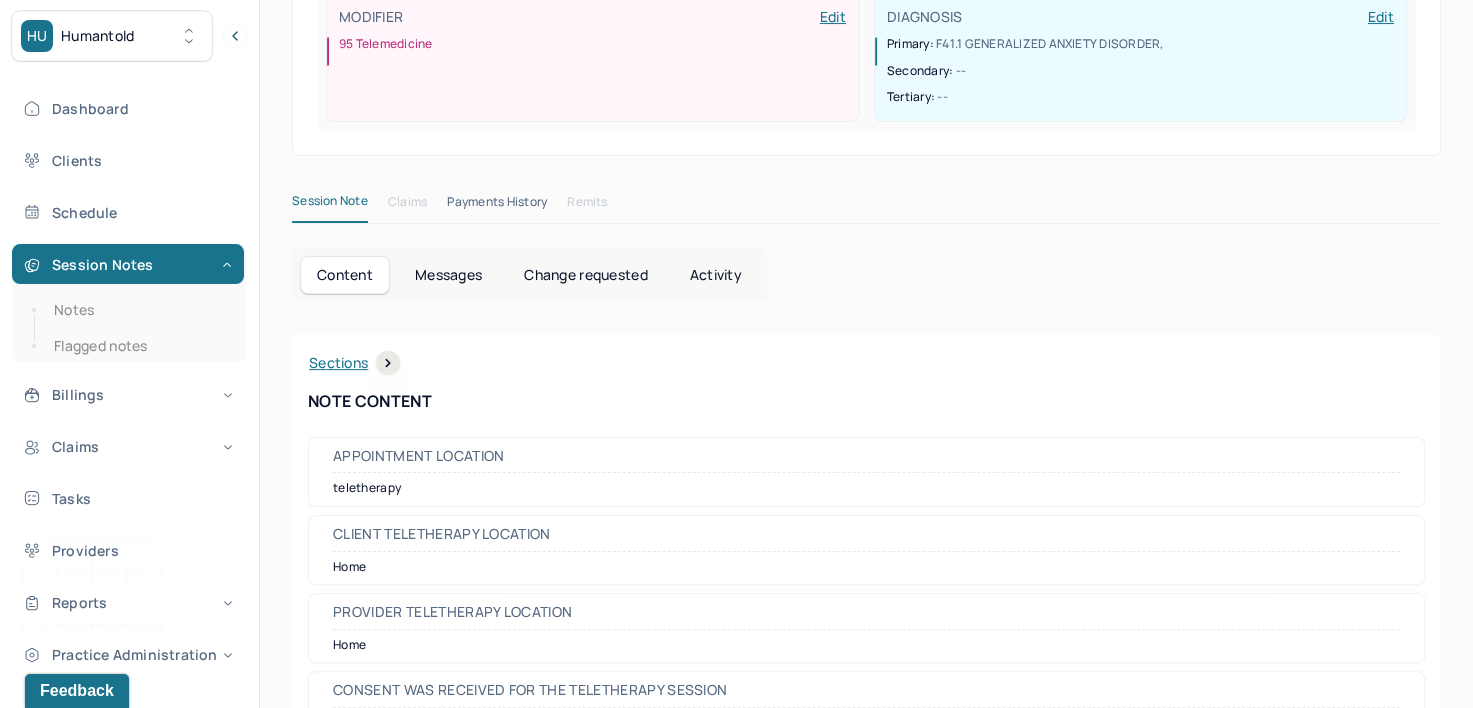 scroll, scrollTop: 0, scrollLeft: 0, axis: both 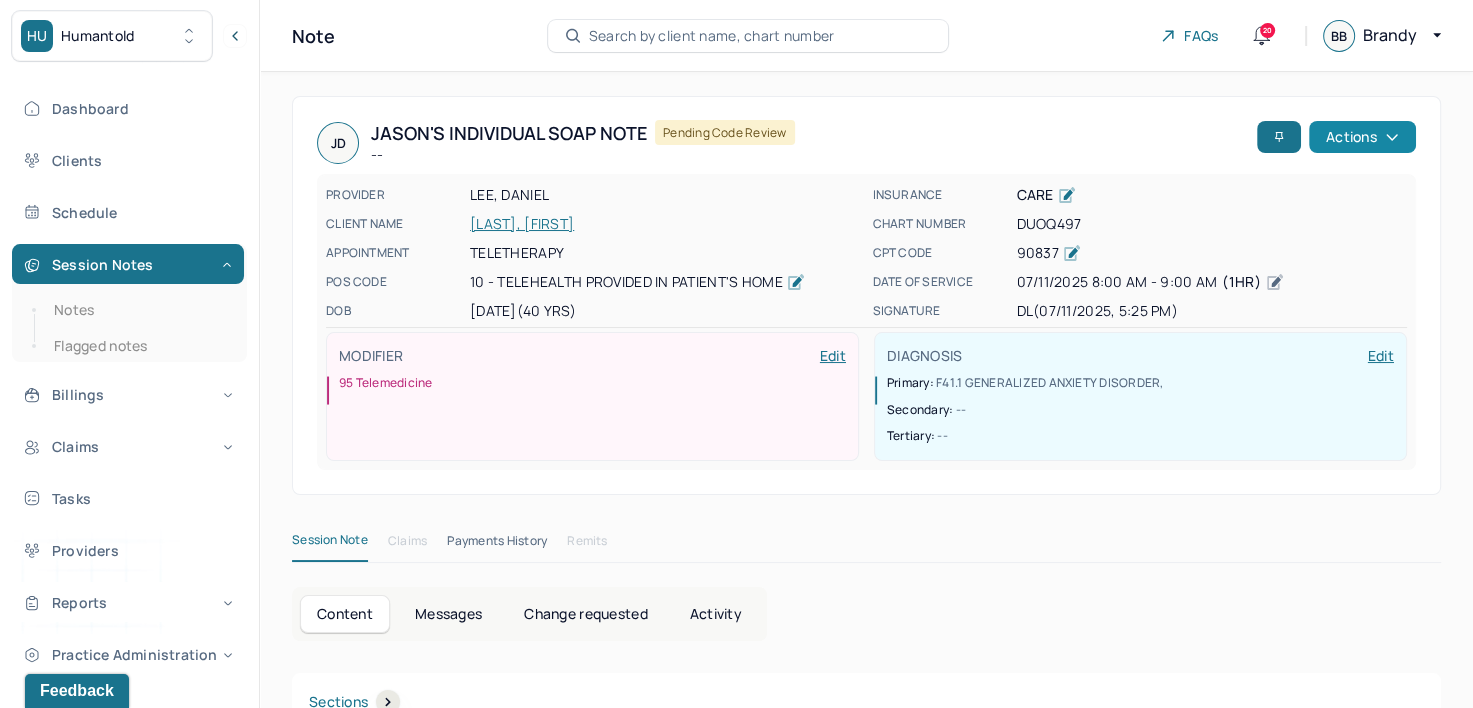 click 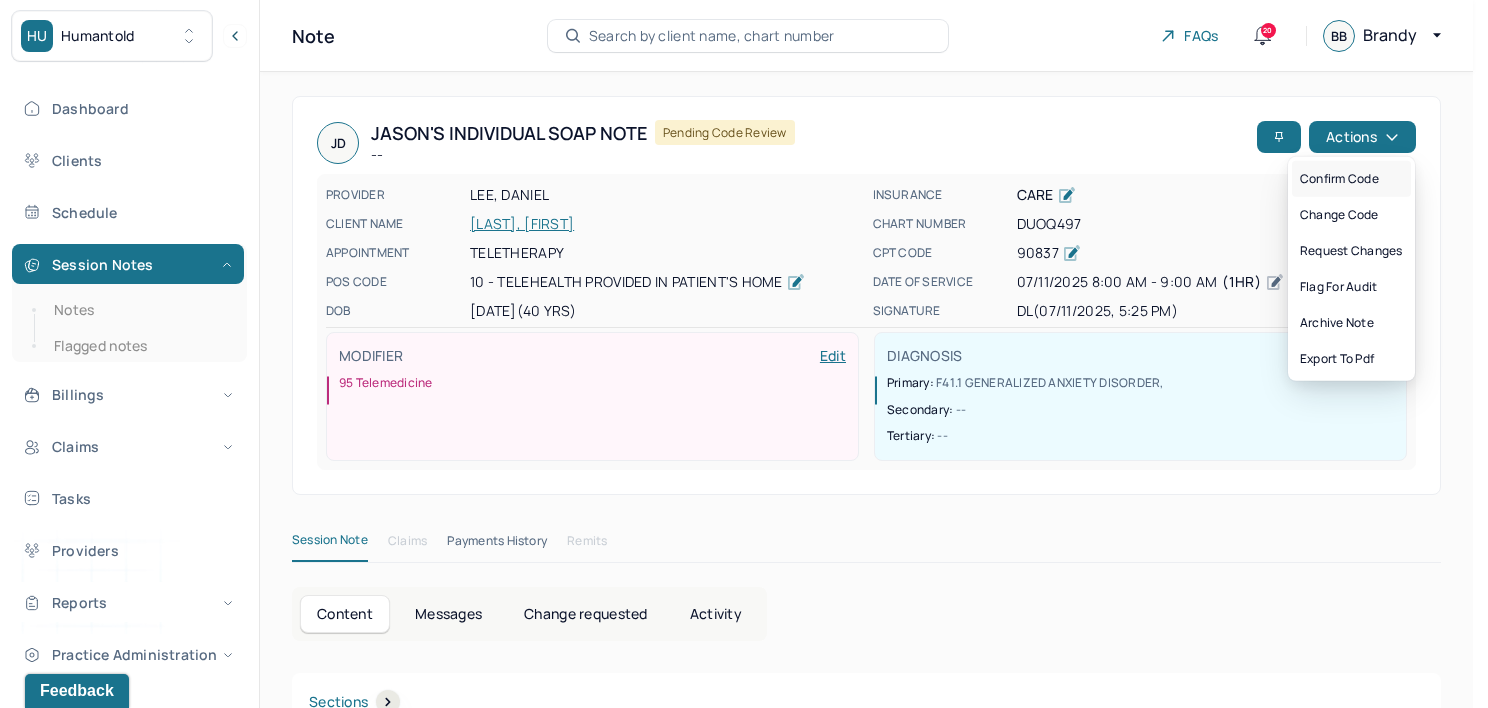 click on "Confirm code" at bounding box center (1351, 179) 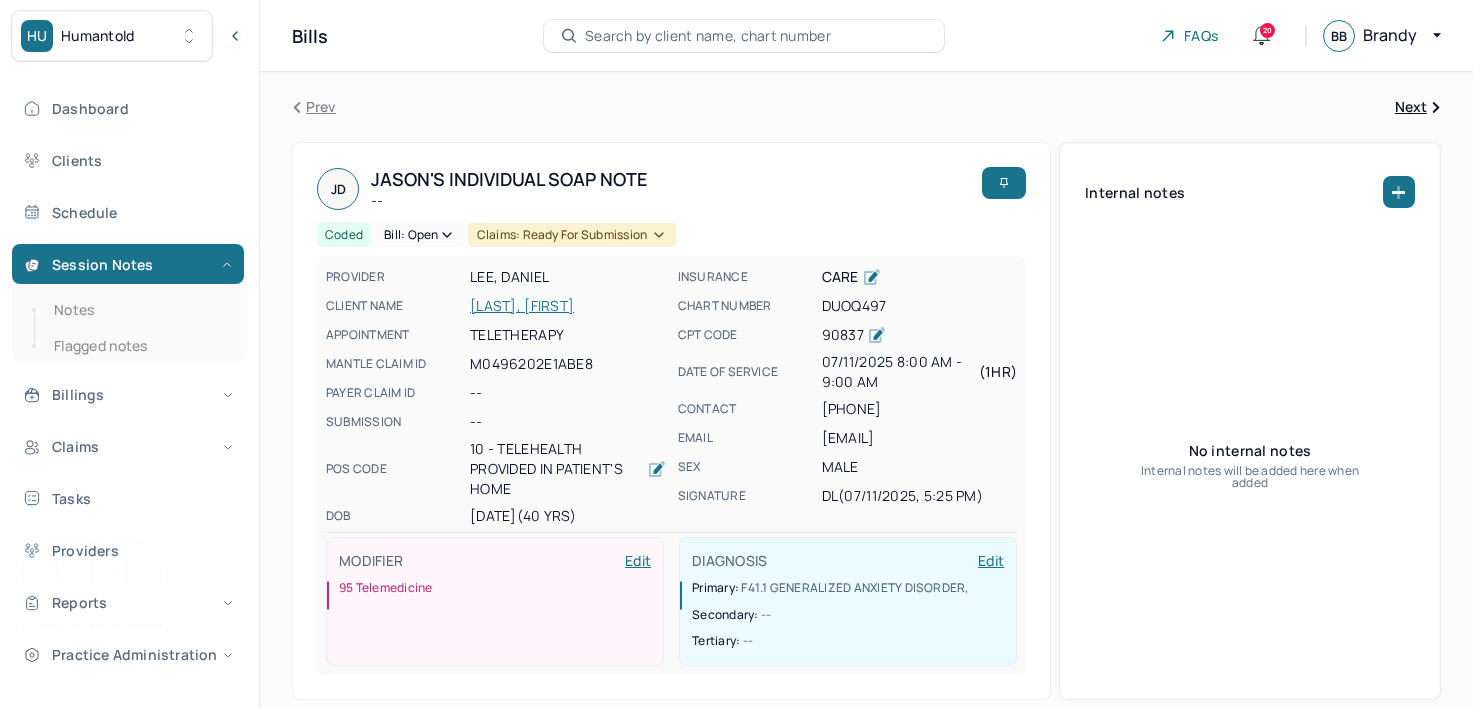 scroll, scrollTop: 0, scrollLeft: 0, axis: both 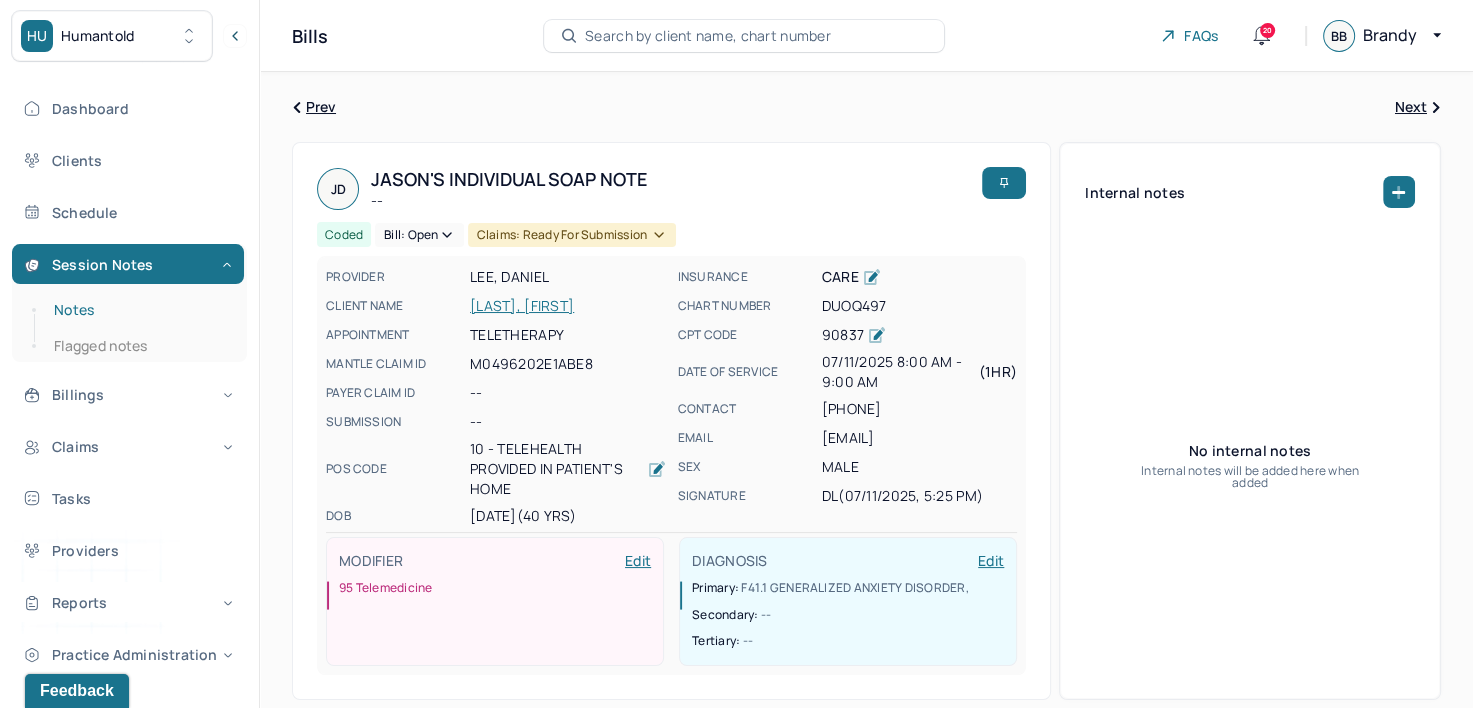 click on "Notes" at bounding box center (139, 310) 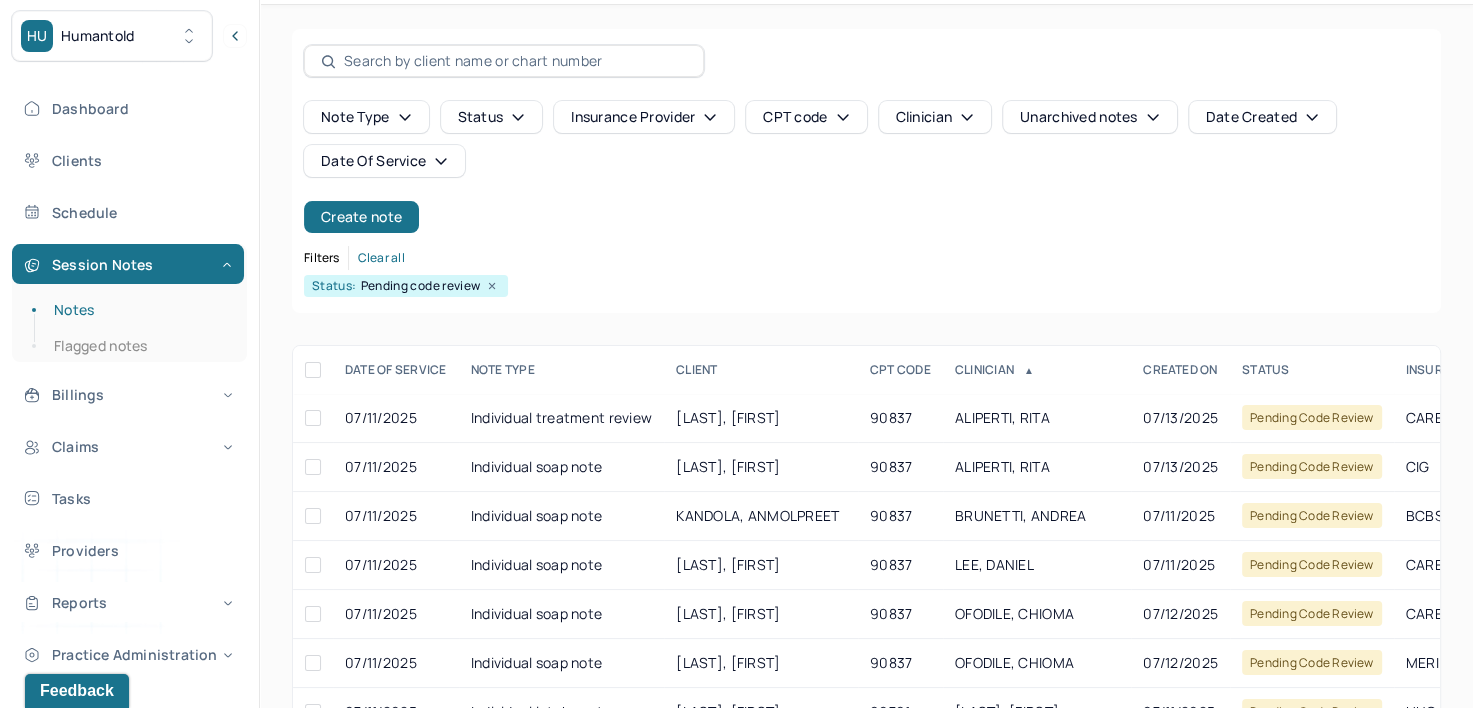 scroll, scrollTop: 100, scrollLeft: 0, axis: vertical 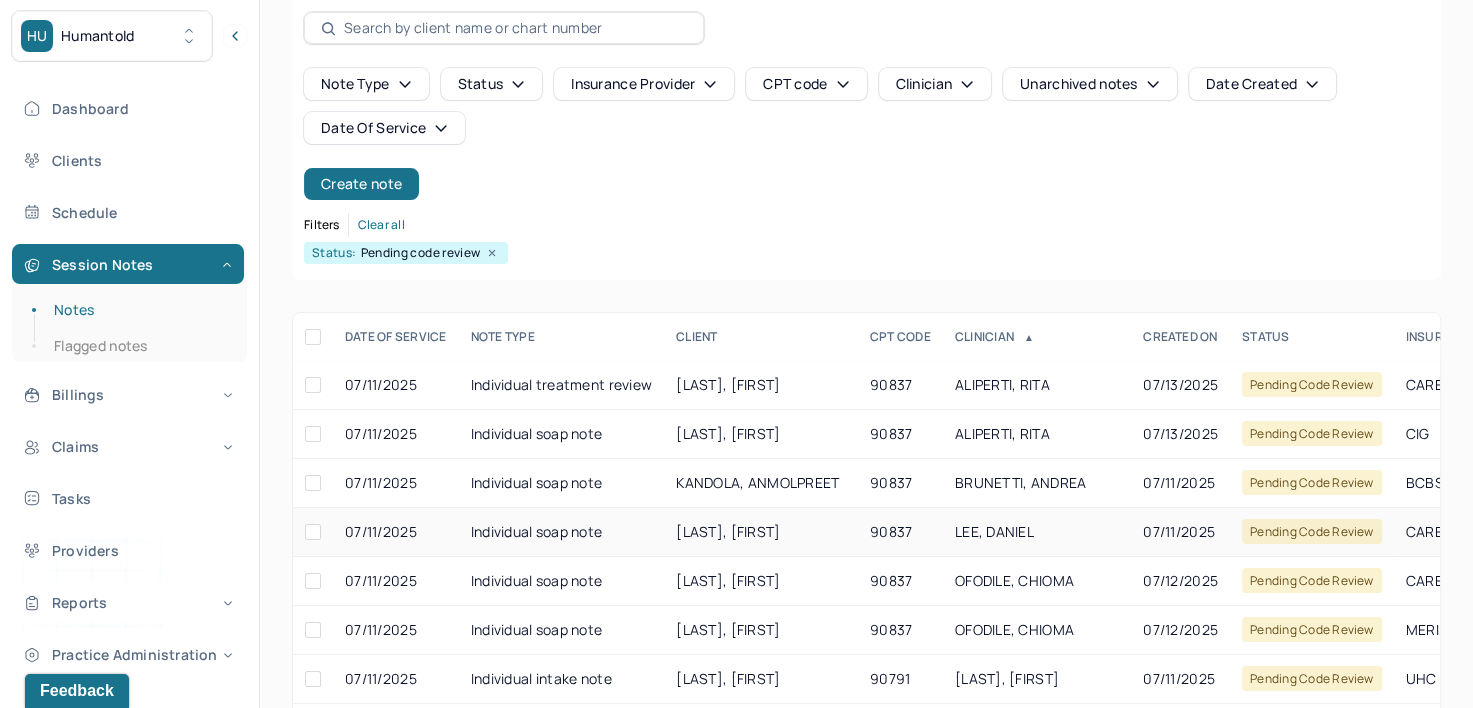 click on "LEE, DANIEL" at bounding box center (994, 531) 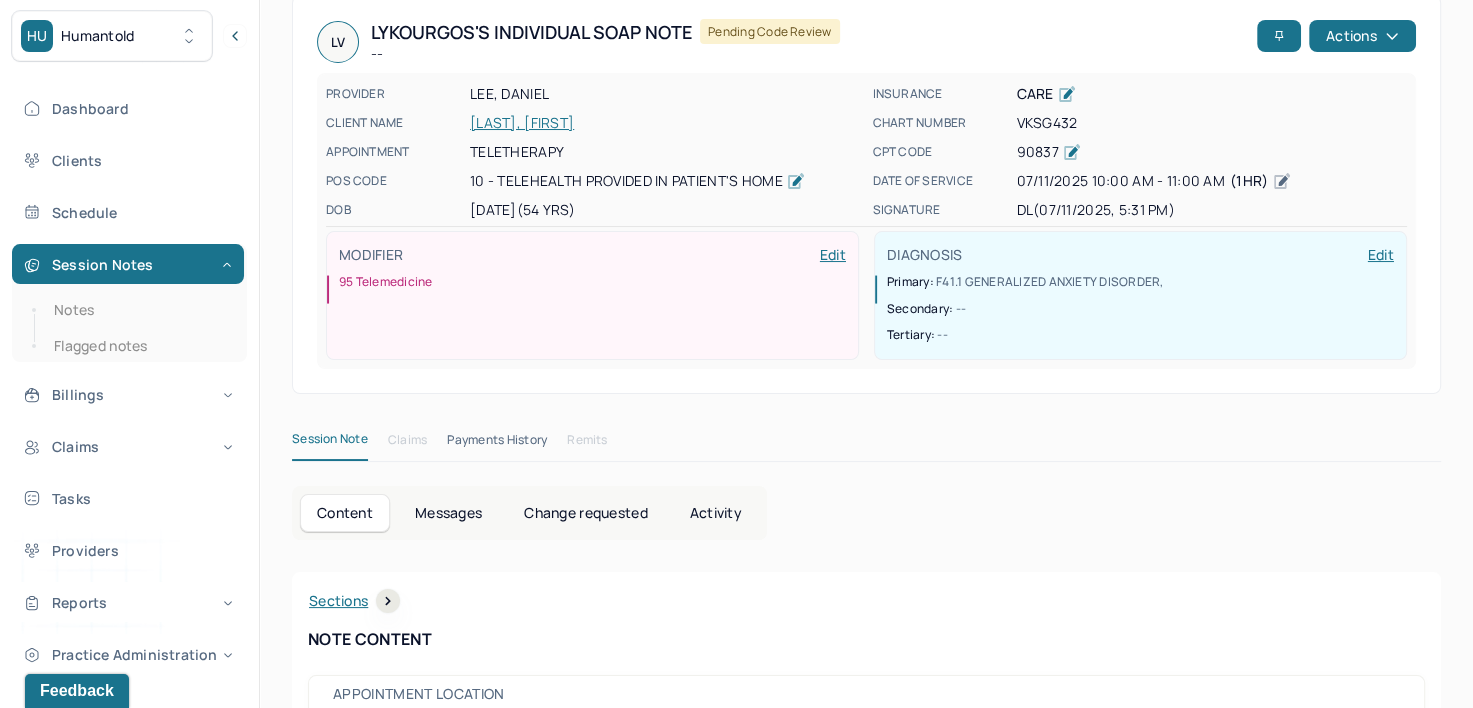 scroll, scrollTop: 0, scrollLeft: 0, axis: both 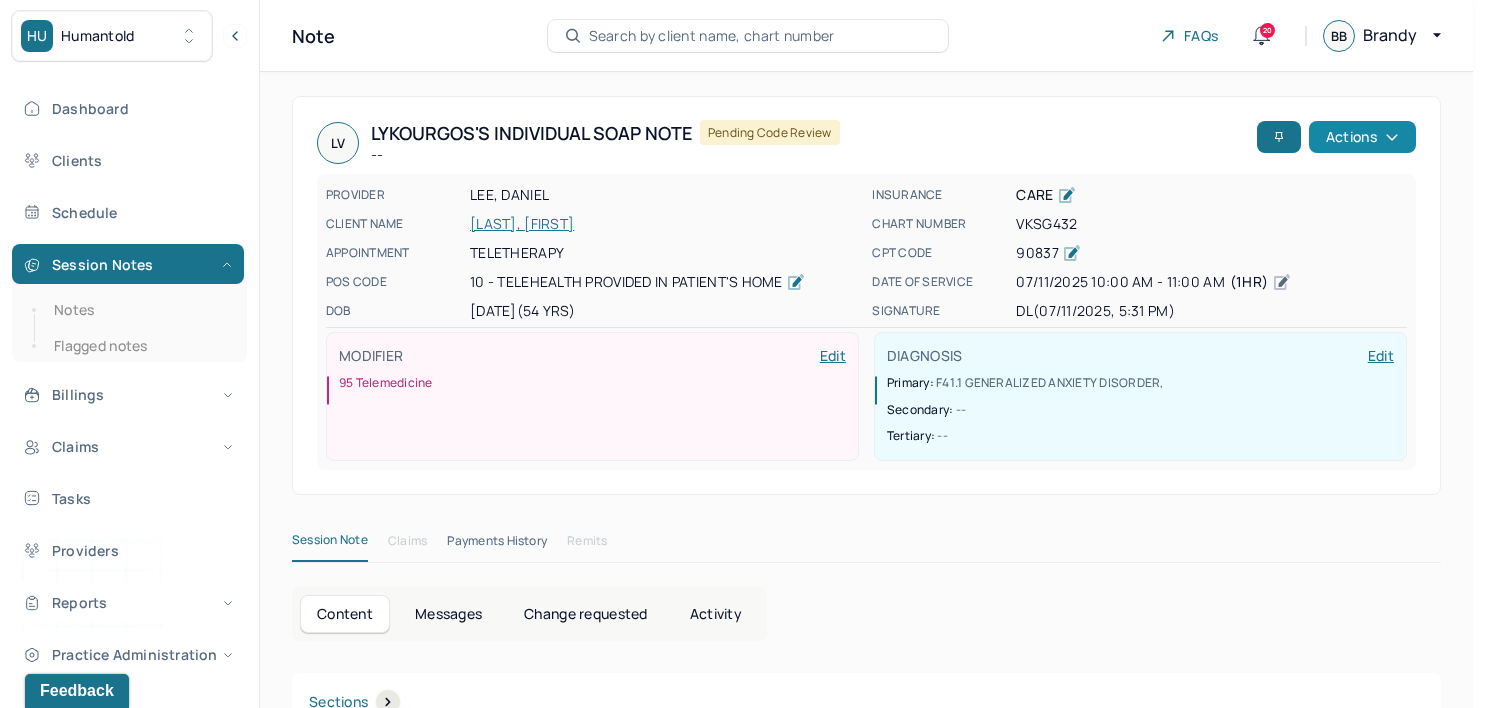 click on "Actions" at bounding box center [1362, 137] 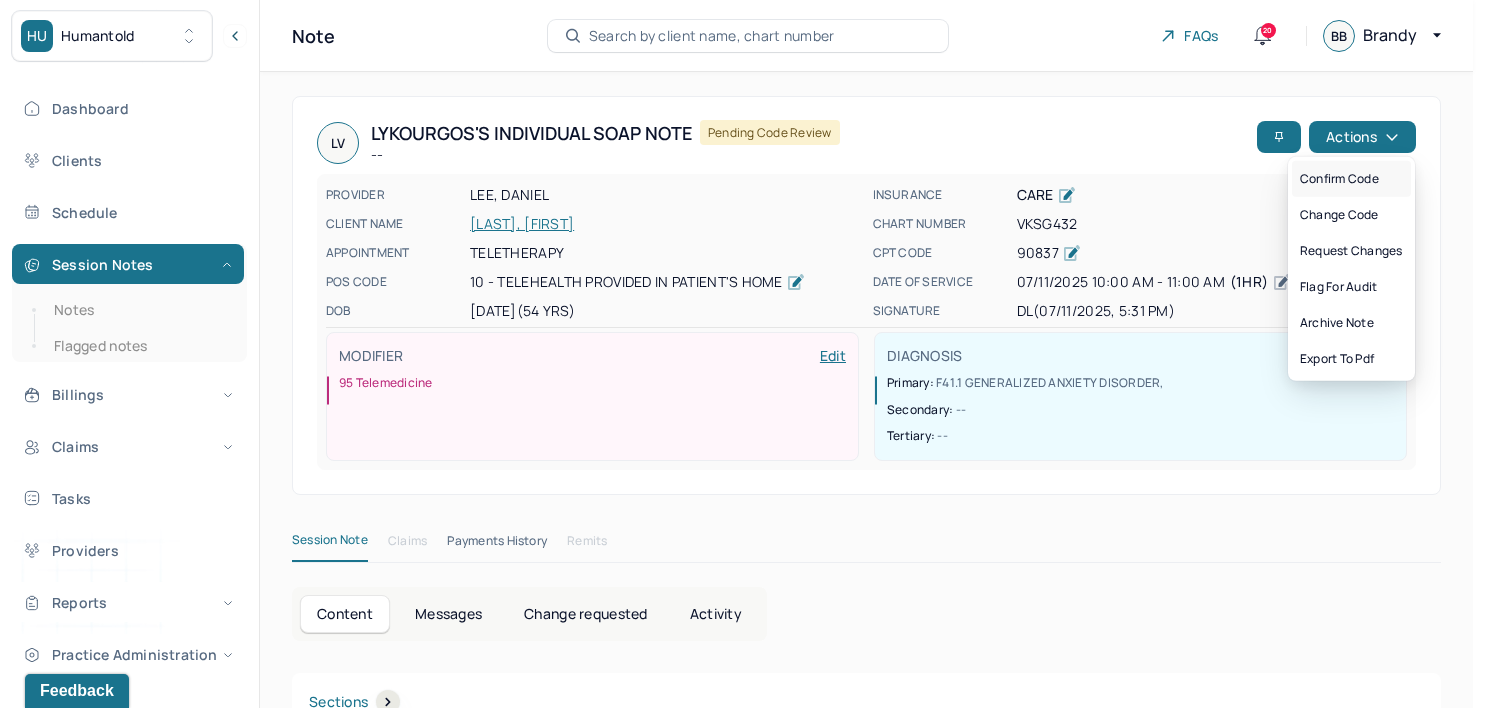 click on "Confirm code" at bounding box center (1351, 179) 